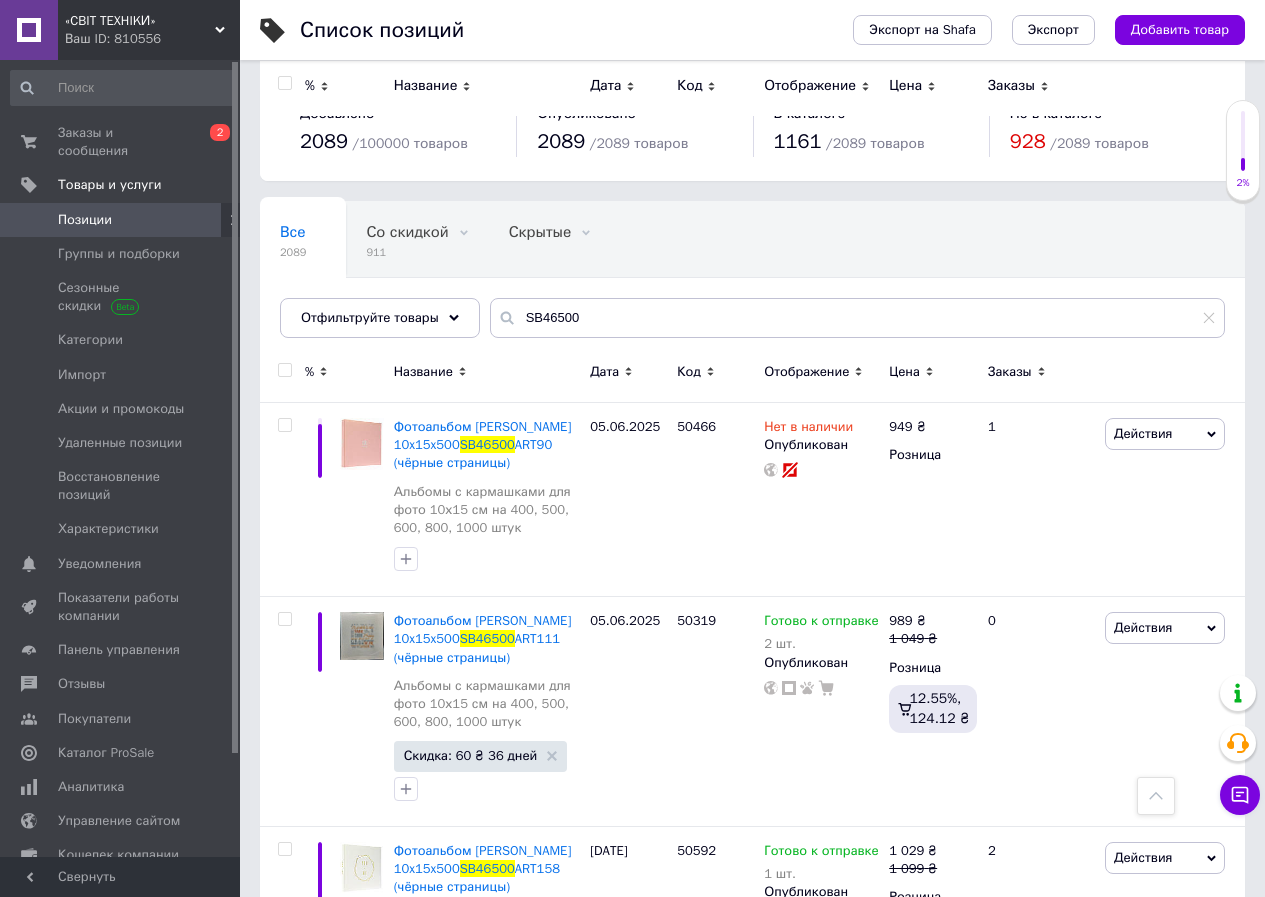 scroll, scrollTop: 5000, scrollLeft: 0, axis: vertical 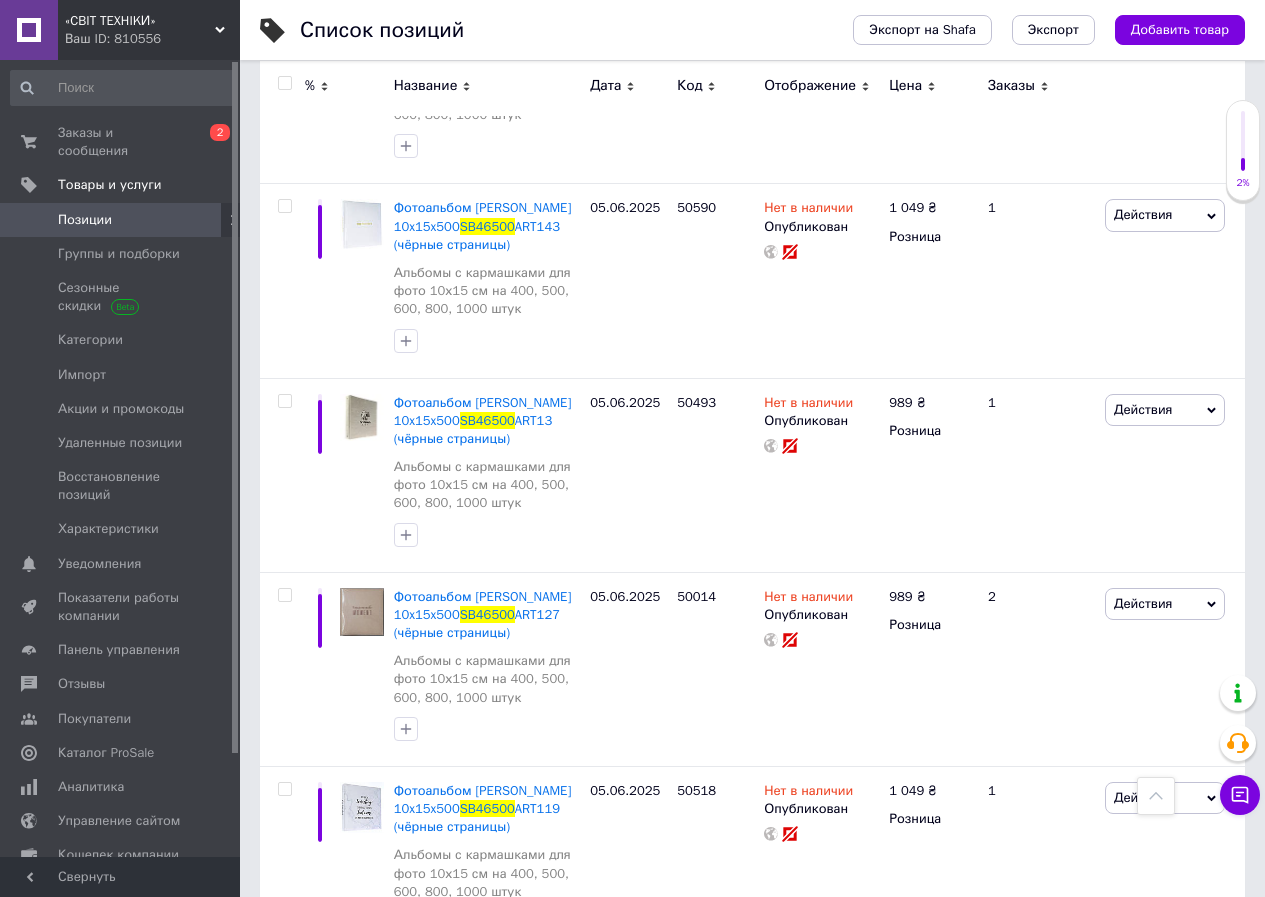 click on "Позиции" at bounding box center (85, 220) 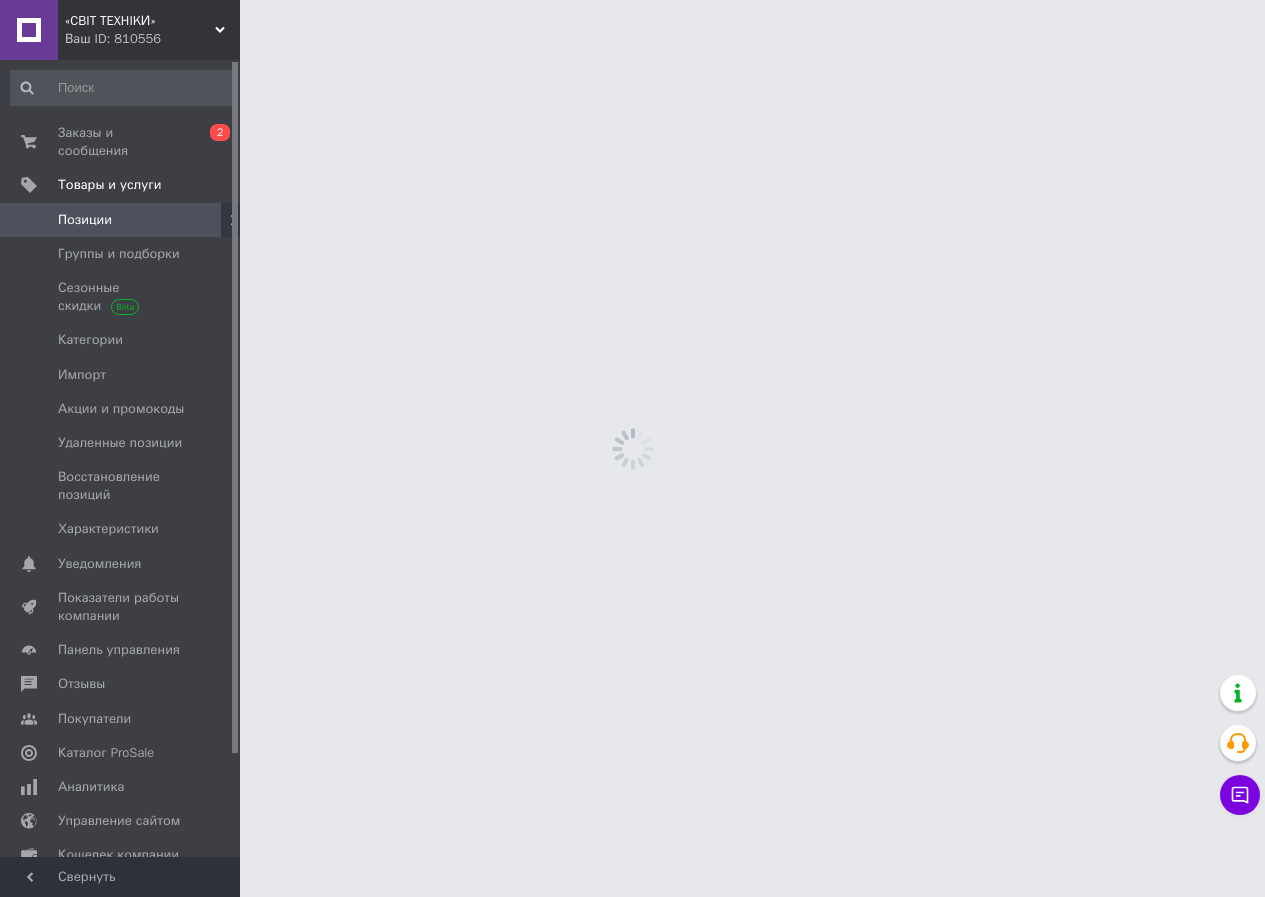 scroll, scrollTop: 0, scrollLeft: 0, axis: both 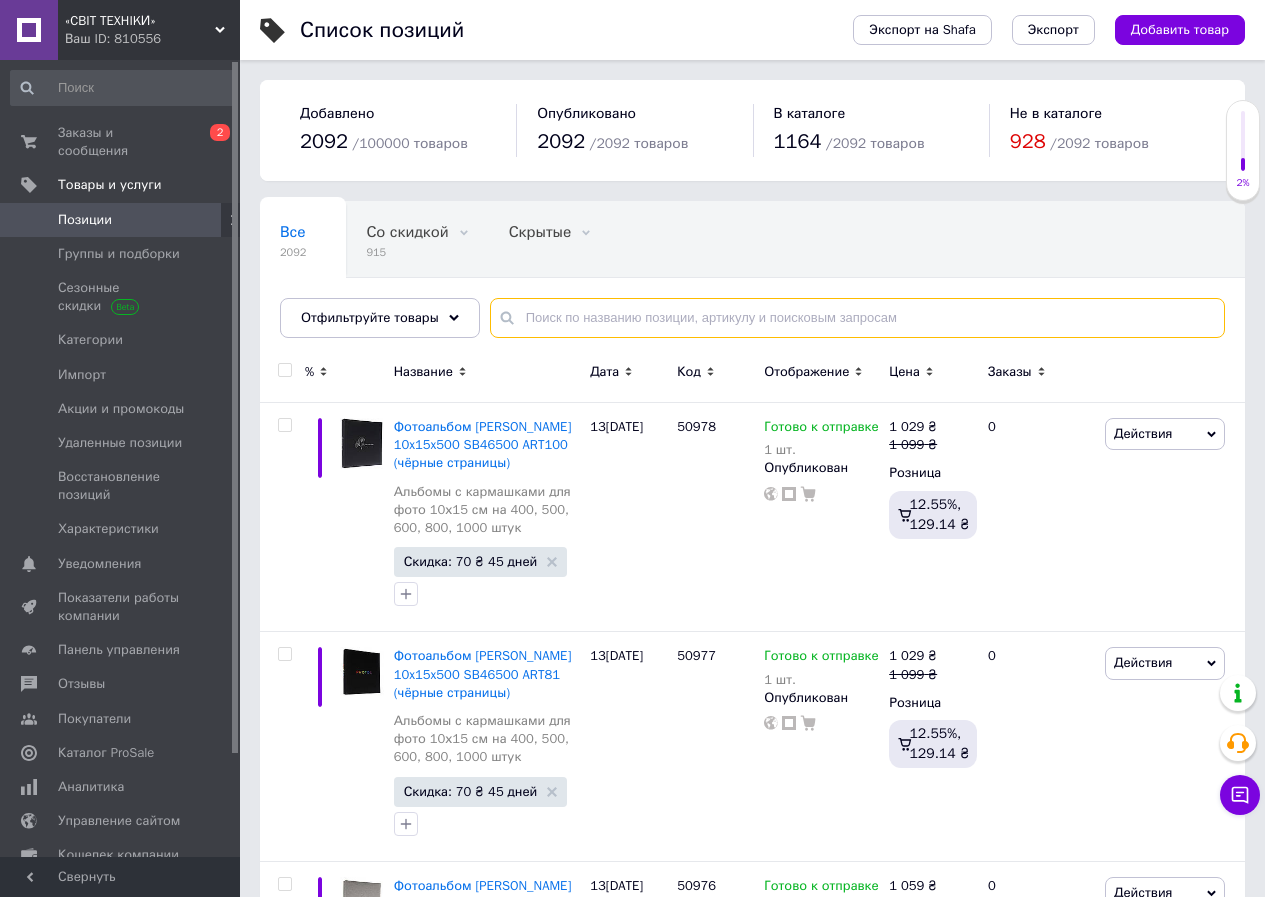 click at bounding box center (857, 318) 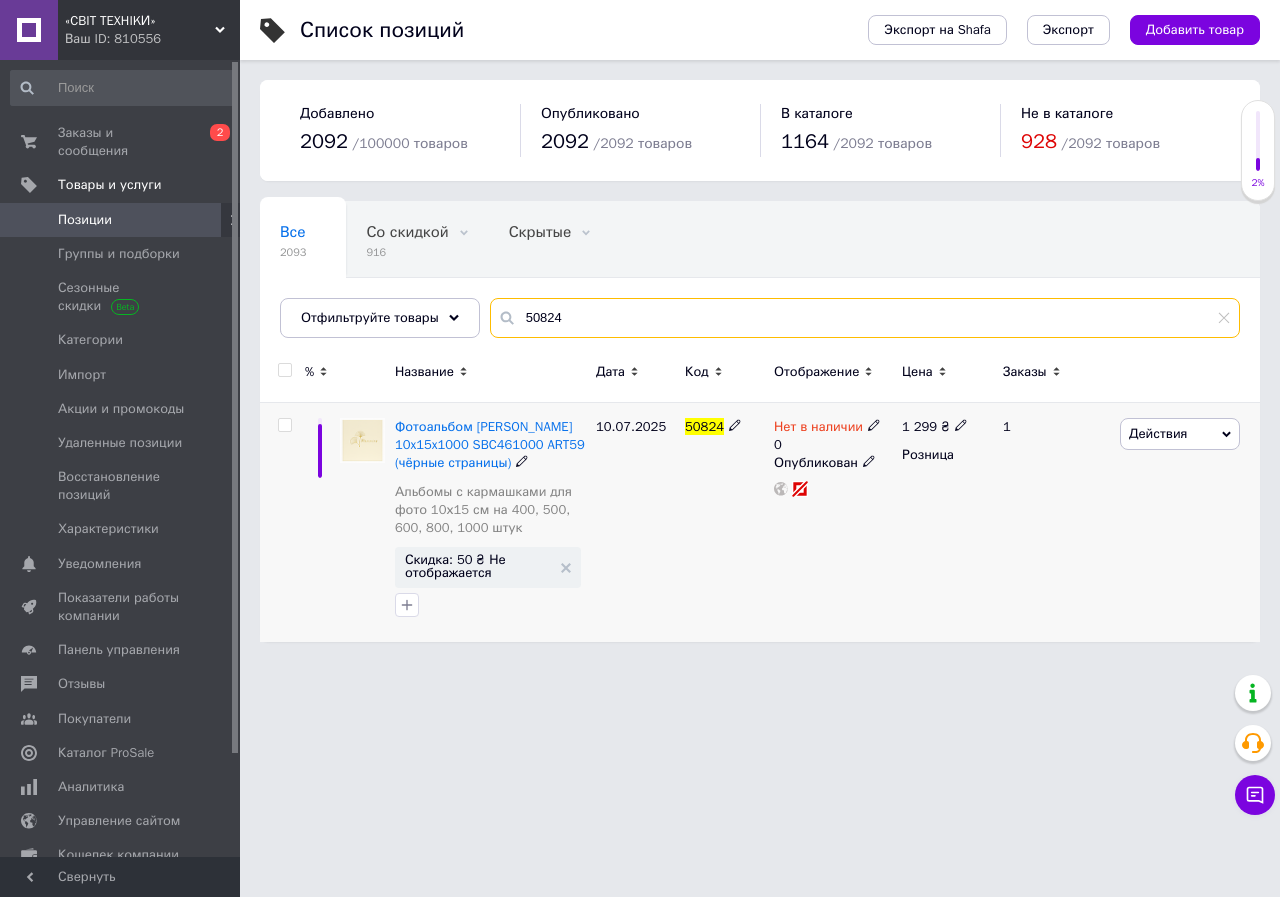 type on "50824" 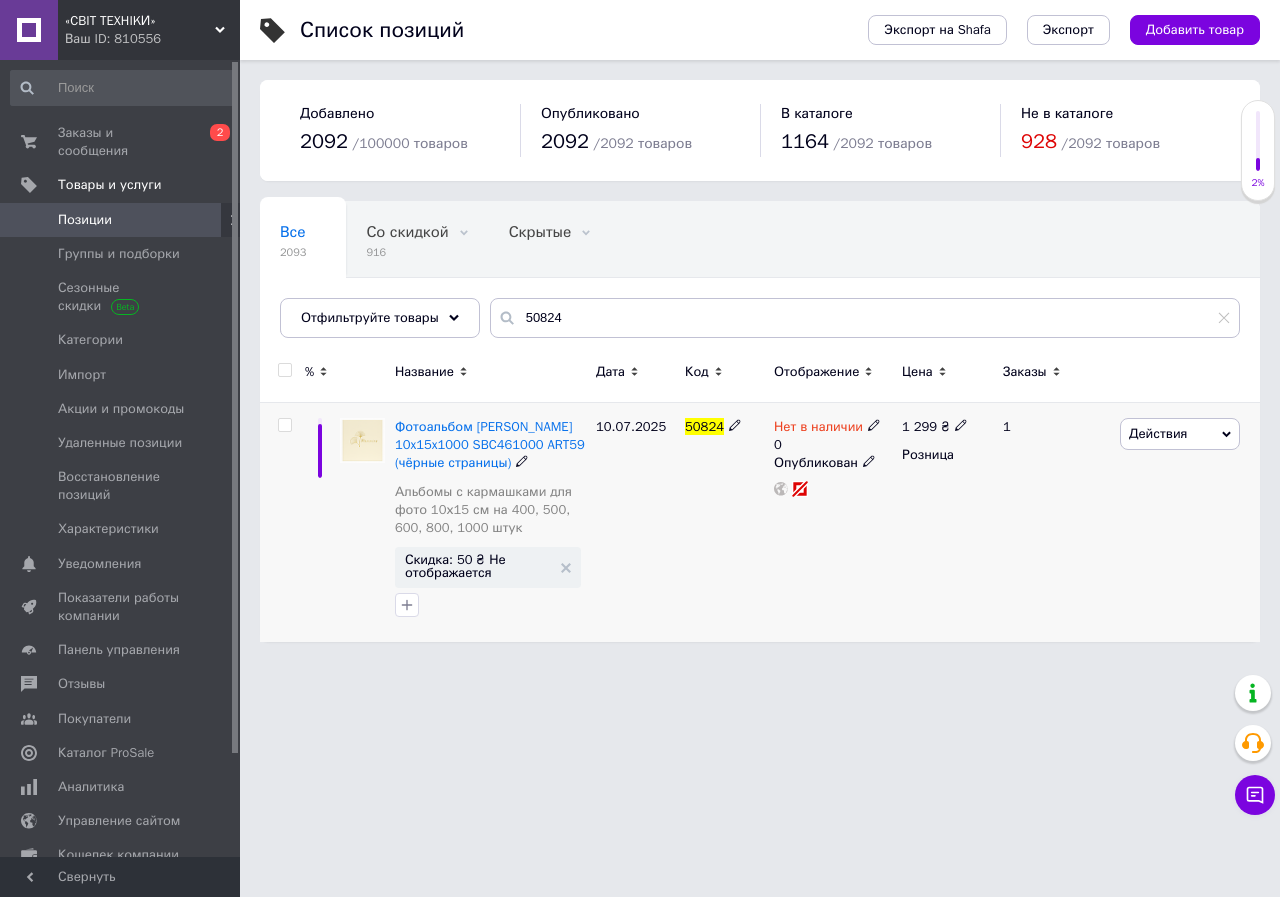 click 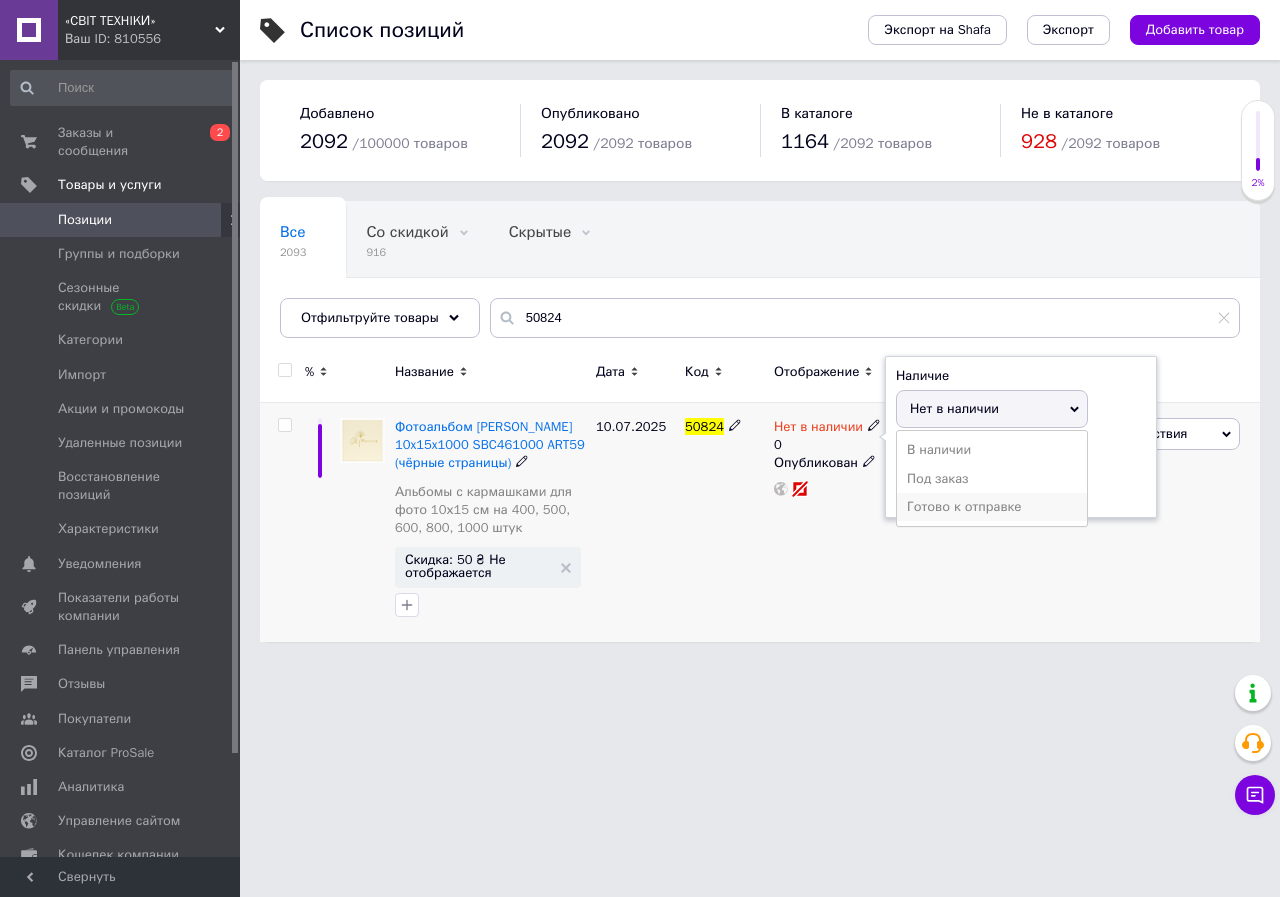 click on "Готово к отправке" at bounding box center (992, 507) 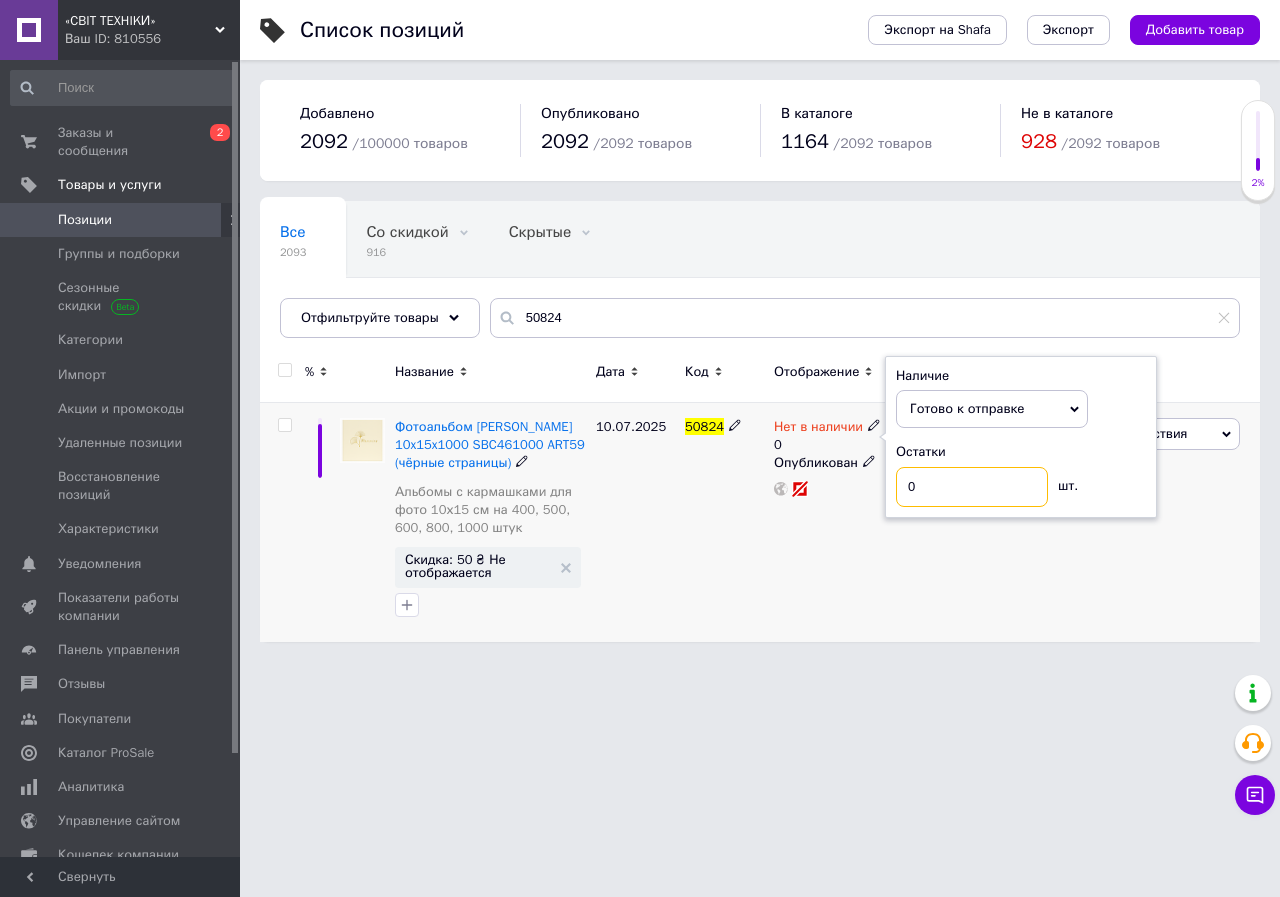 click on "0" at bounding box center (972, 487) 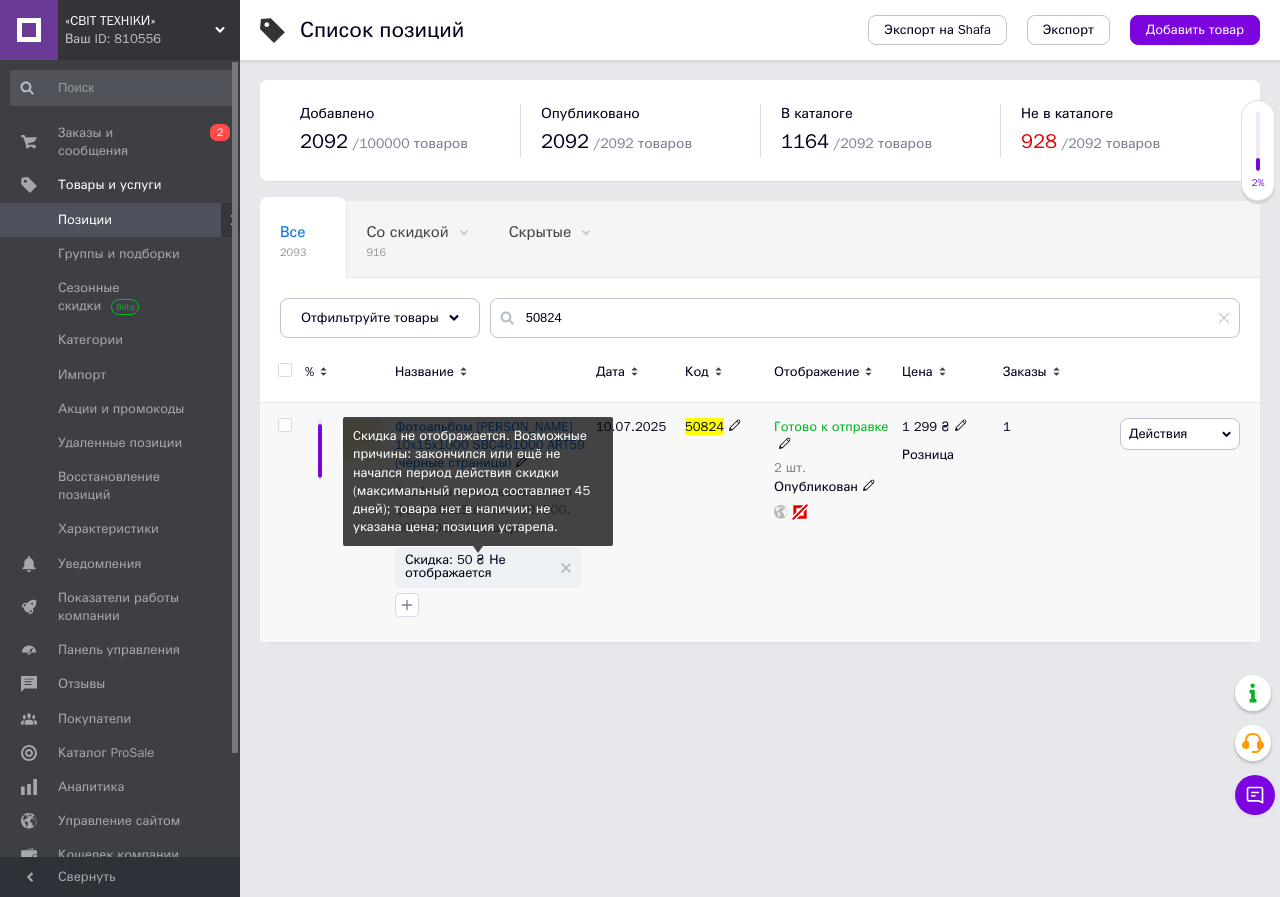 click on "Скидка: 50 ₴ Не отображается" at bounding box center (478, 566) 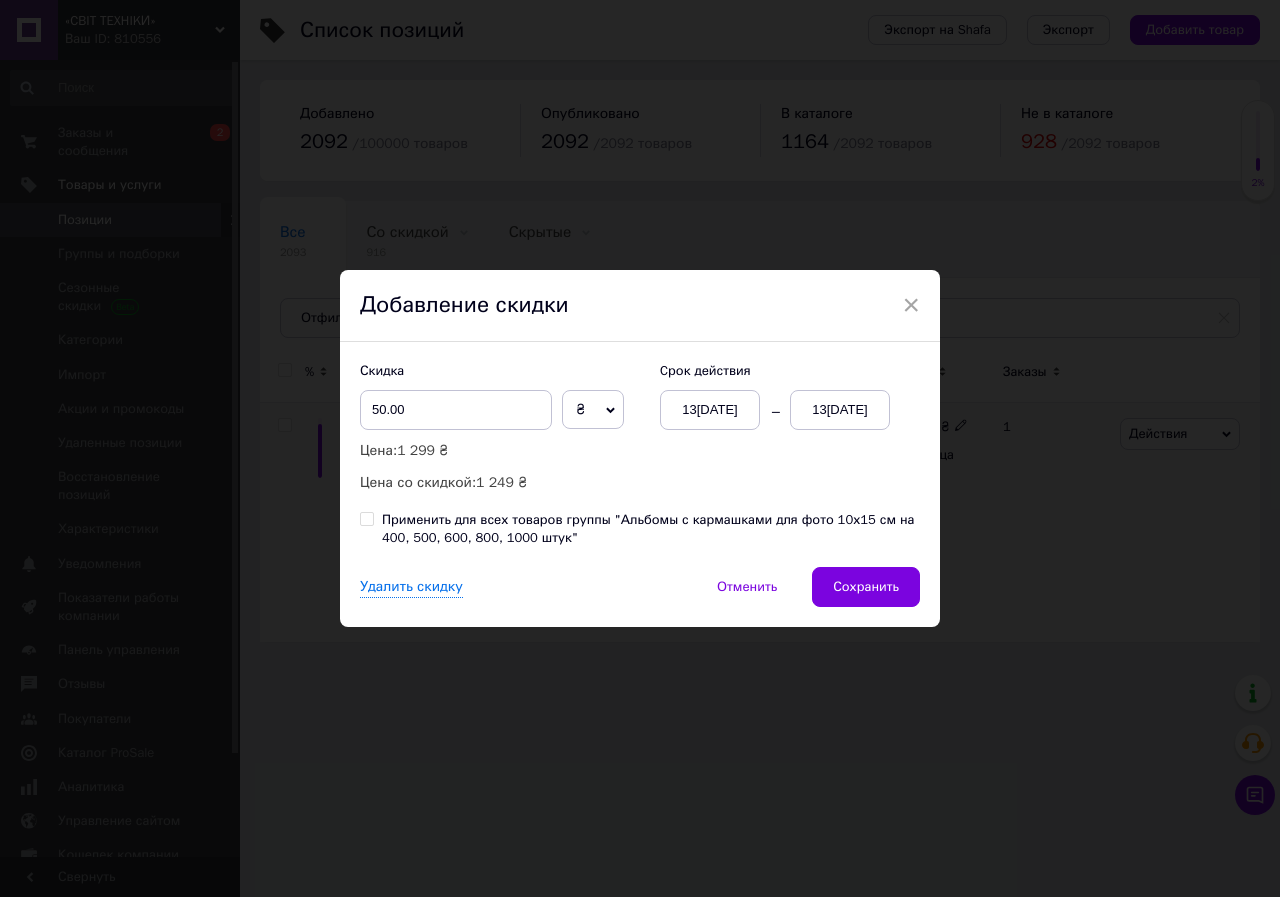 click on "13[DATE]" at bounding box center (840, 410) 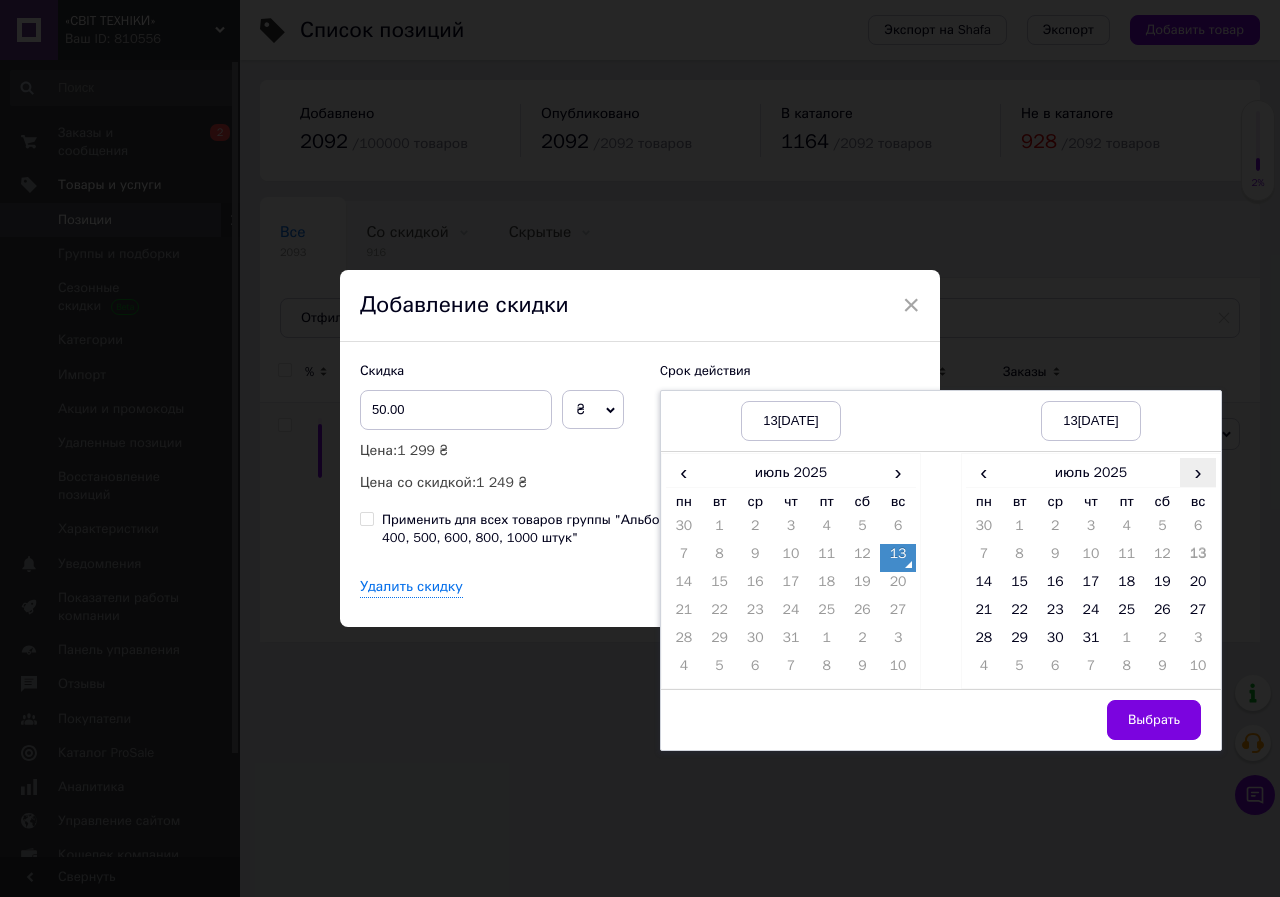 click on "›" at bounding box center (1198, 472) 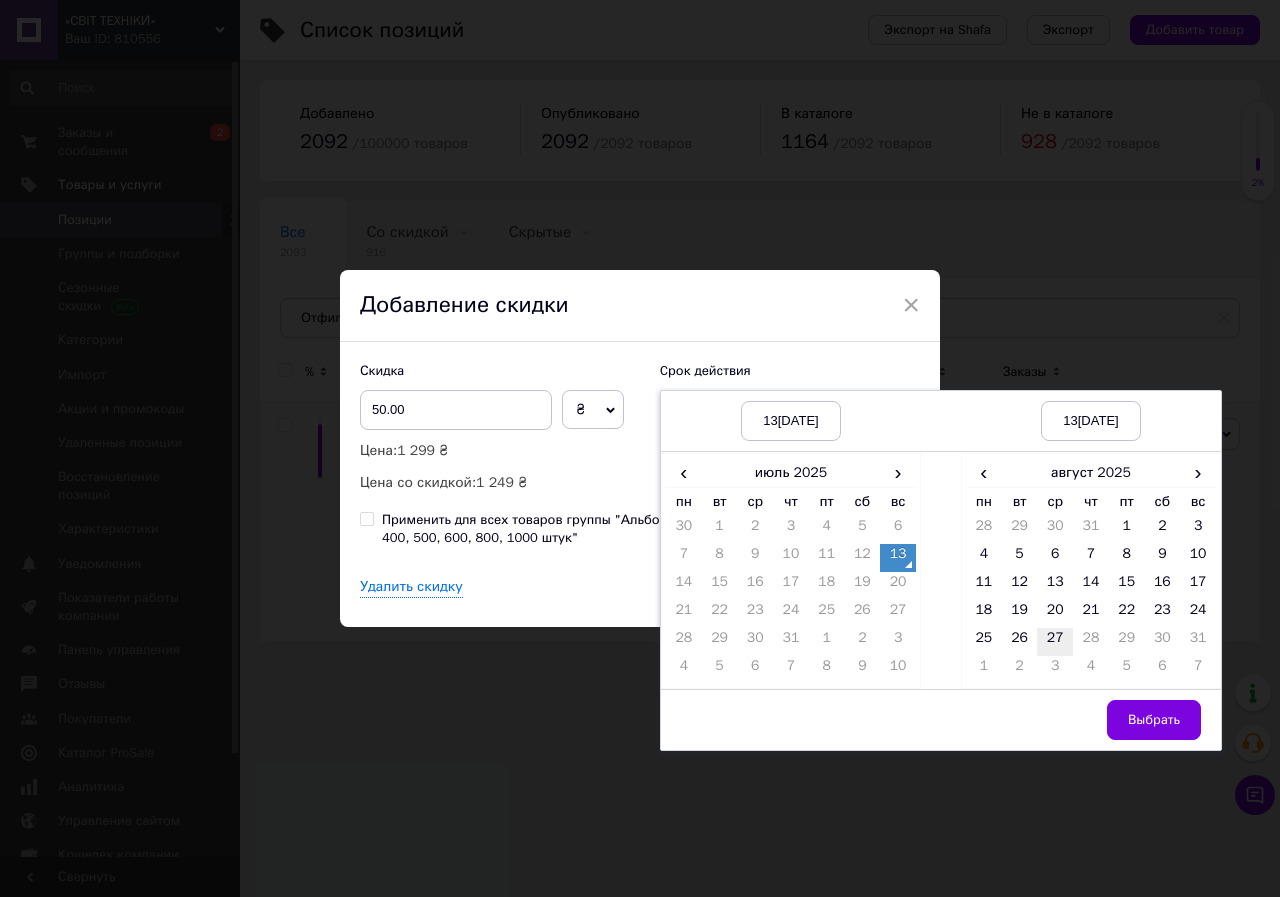 click on "27" at bounding box center [1055, 642] 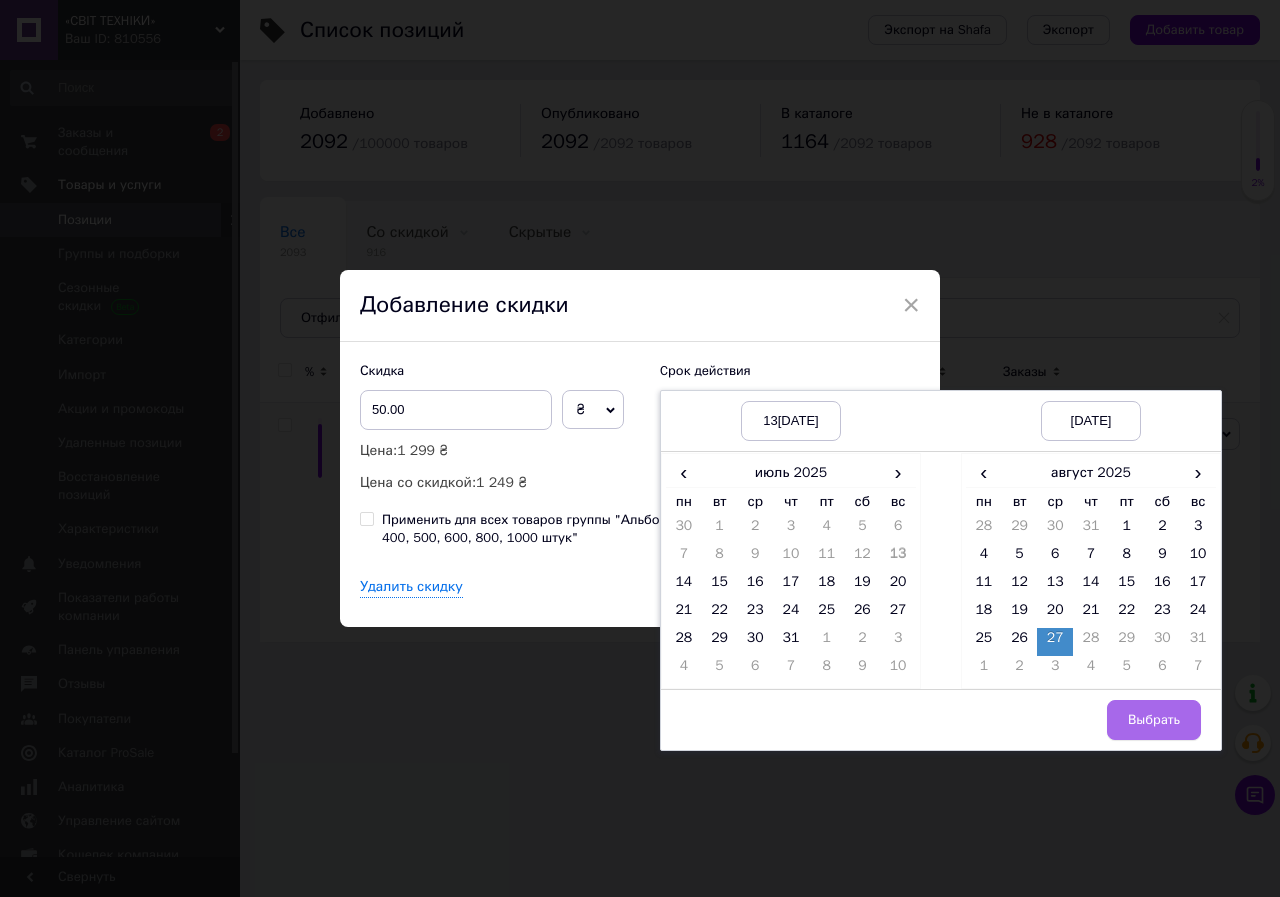 click on "Выбрать" at bounding box center (1154, 720) 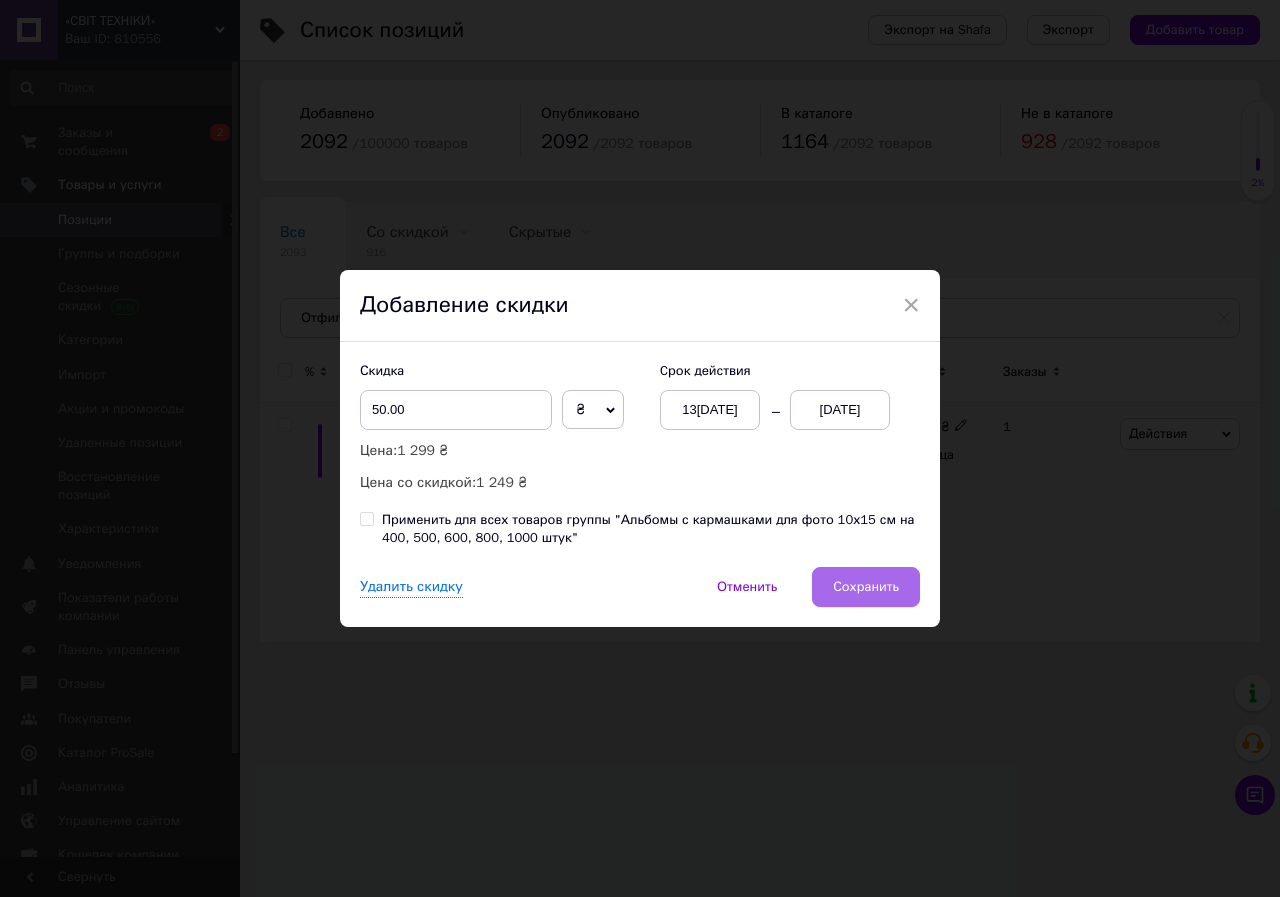 click on "Сохранить" at bounding box center (866, 587) 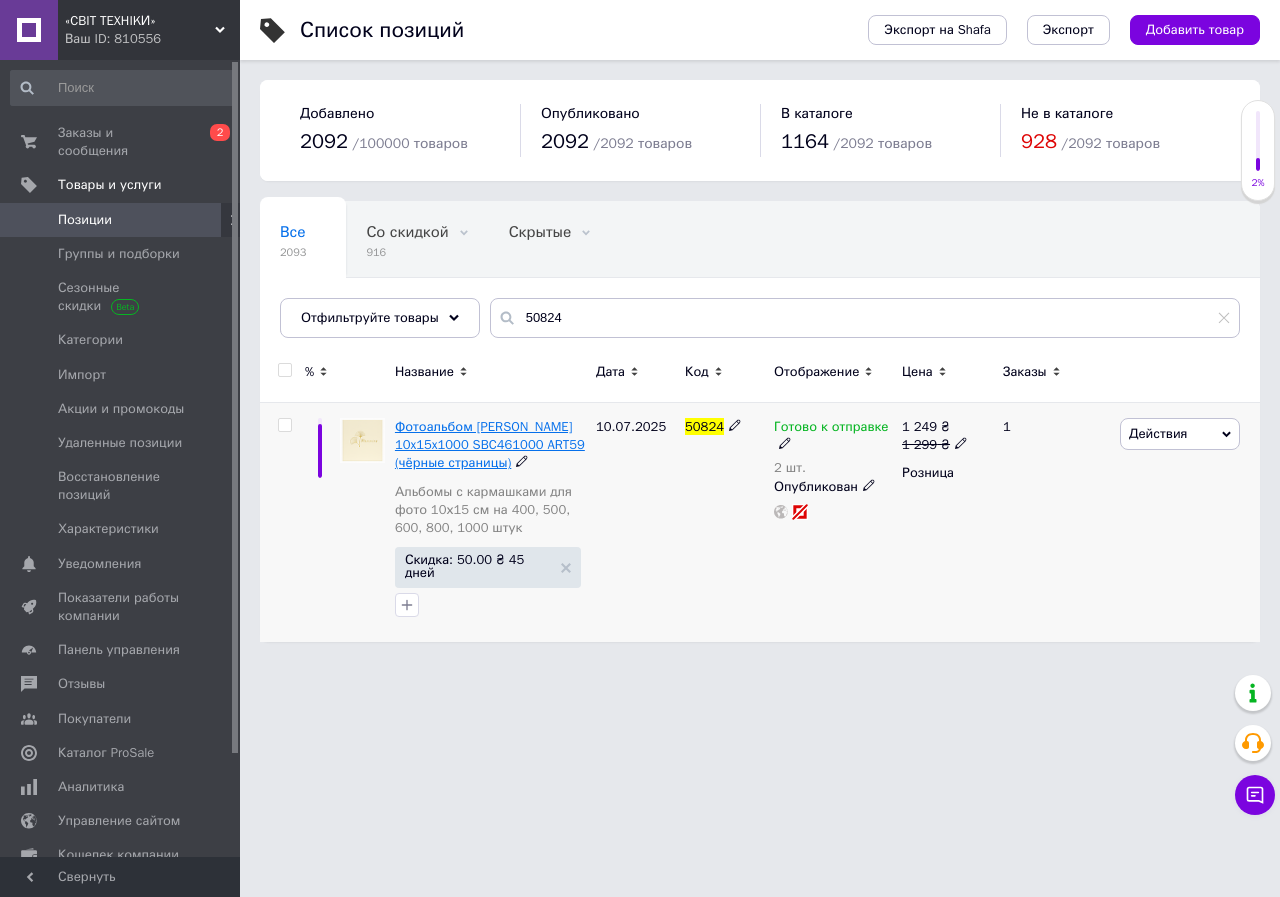 click on "Фотоальбом [PERSON_NAME] 10x15x1000 SBC461000 ART59 (чёрные страницы)" at bounding box center (490, 444) 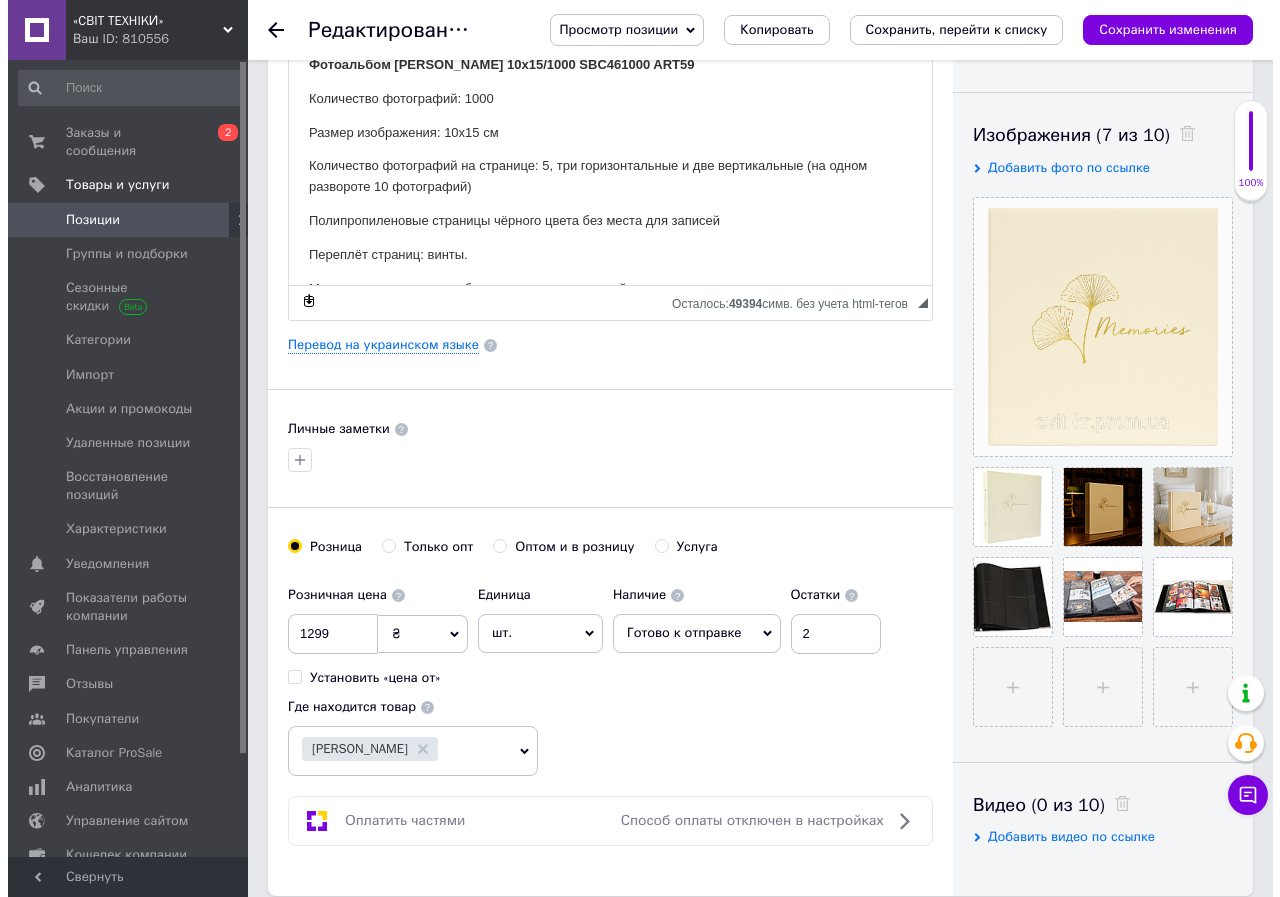 scroll, scrollTop: 0, scrollLeft: 0, axis: both 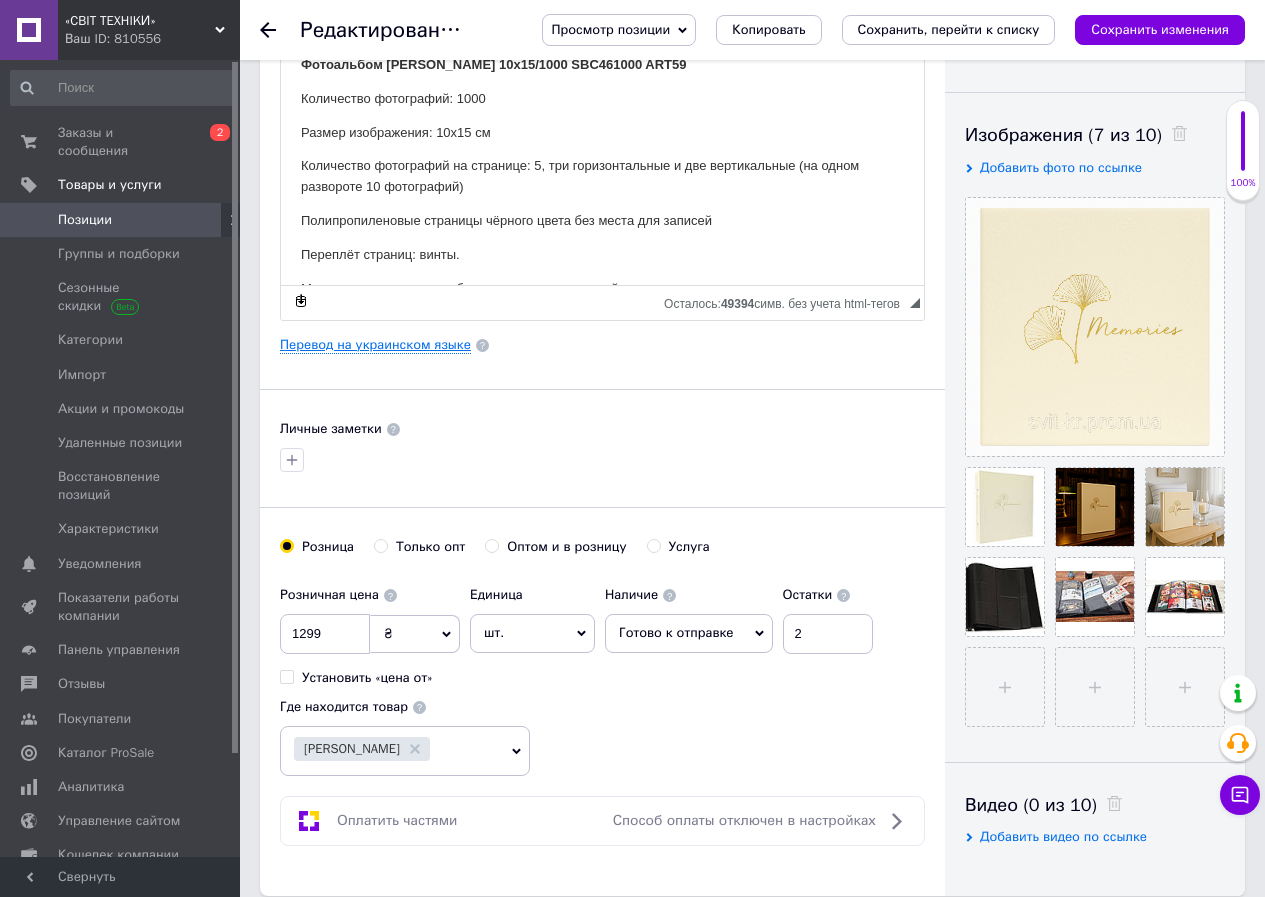 click on "Перевод на украинском языке" at bounding box center [375, 345] 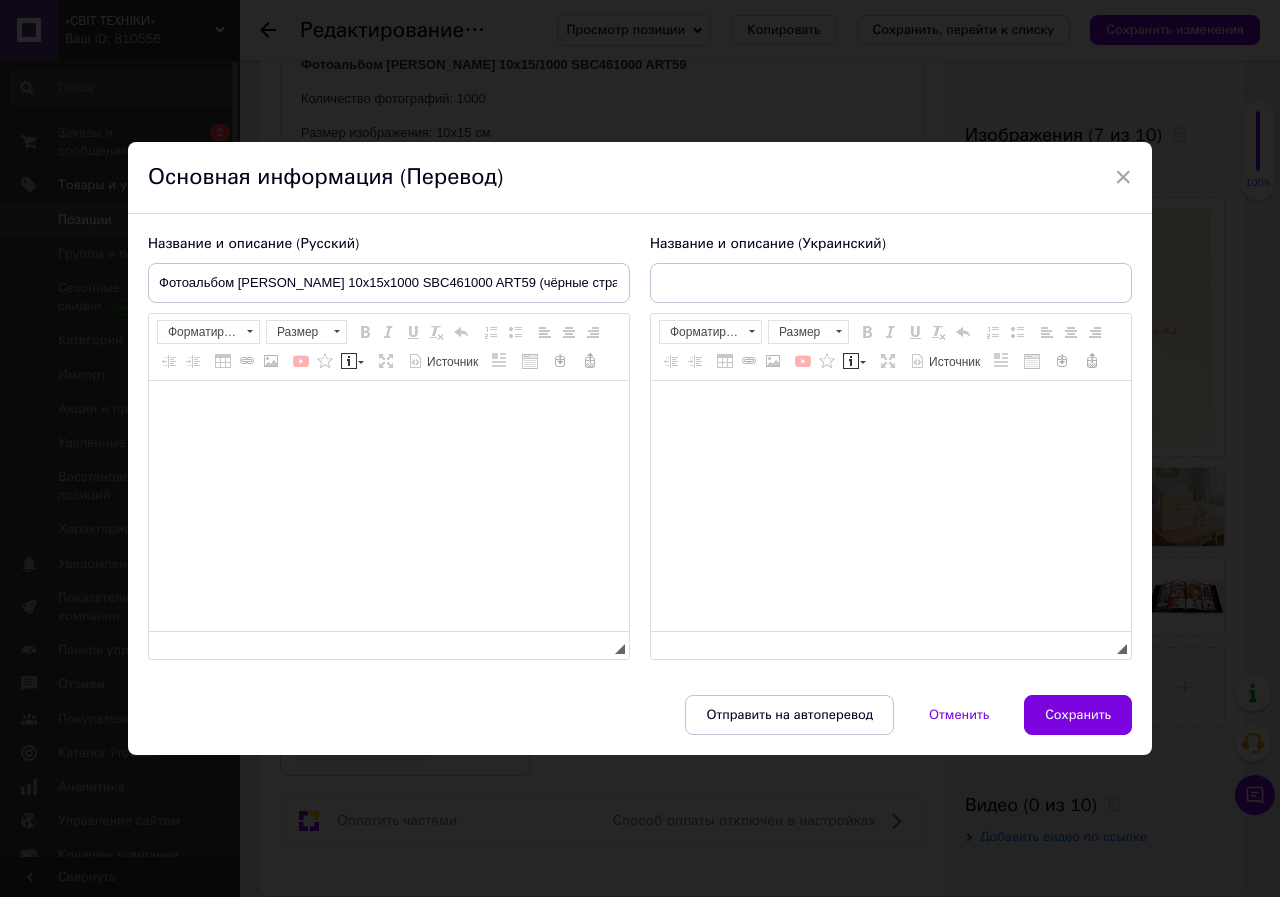 type on "Фотоальбом [PERSON_NAME] 10x15x1000 SBC461000 ART59 (чорні сторінки)" 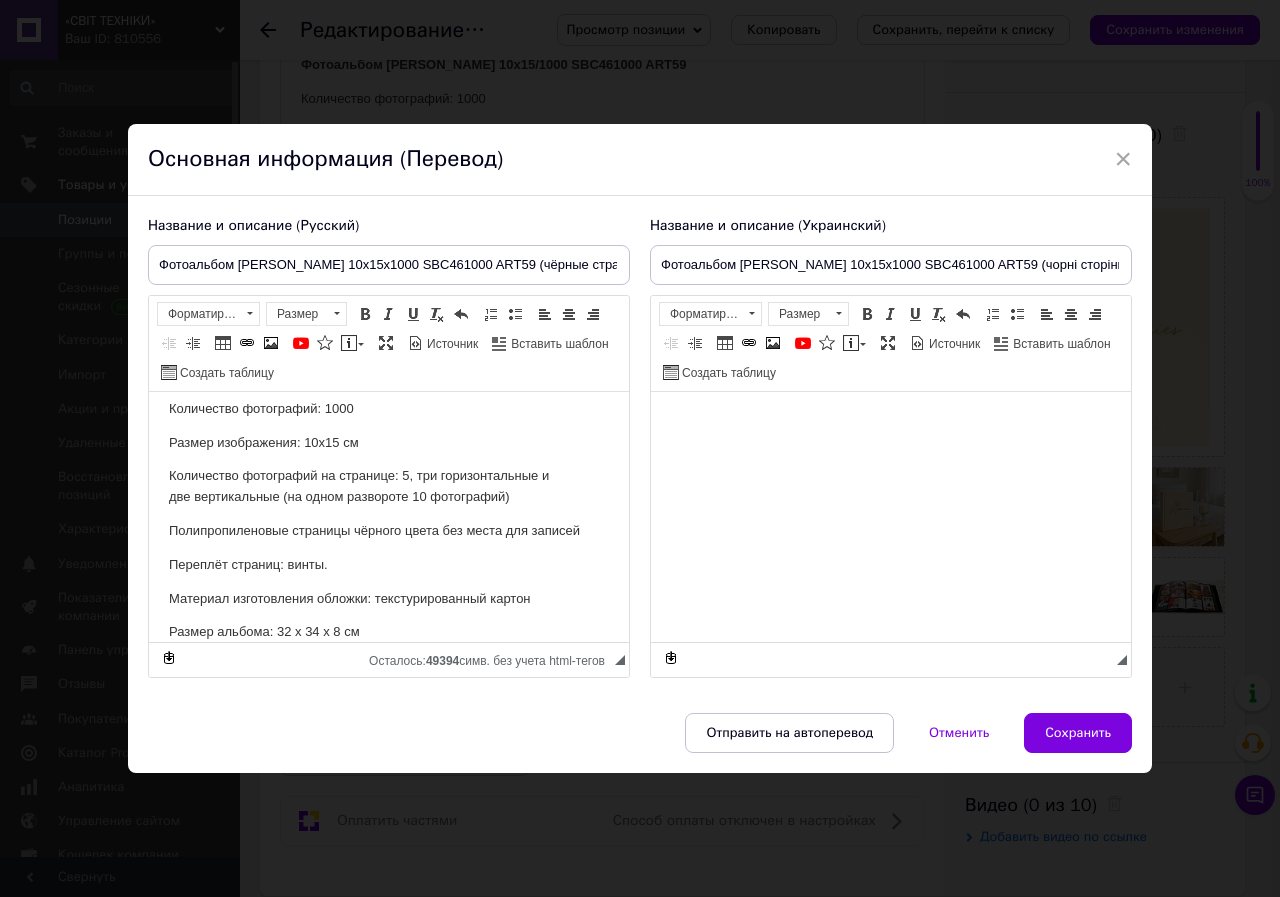 scroll, scrollTop: 0, scrollLeft: 0, axis: both 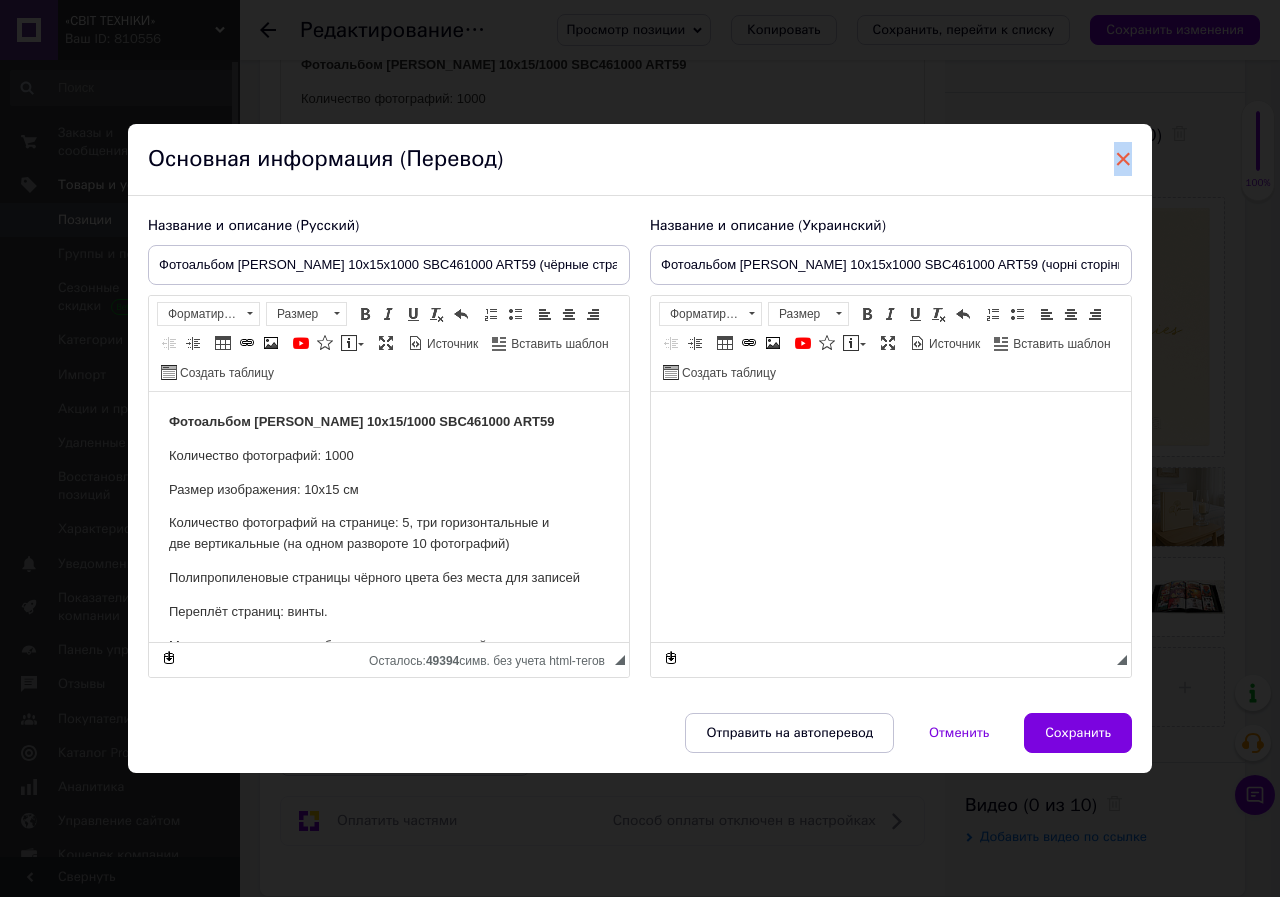 click on "×" at bounding box center [1123, 159] 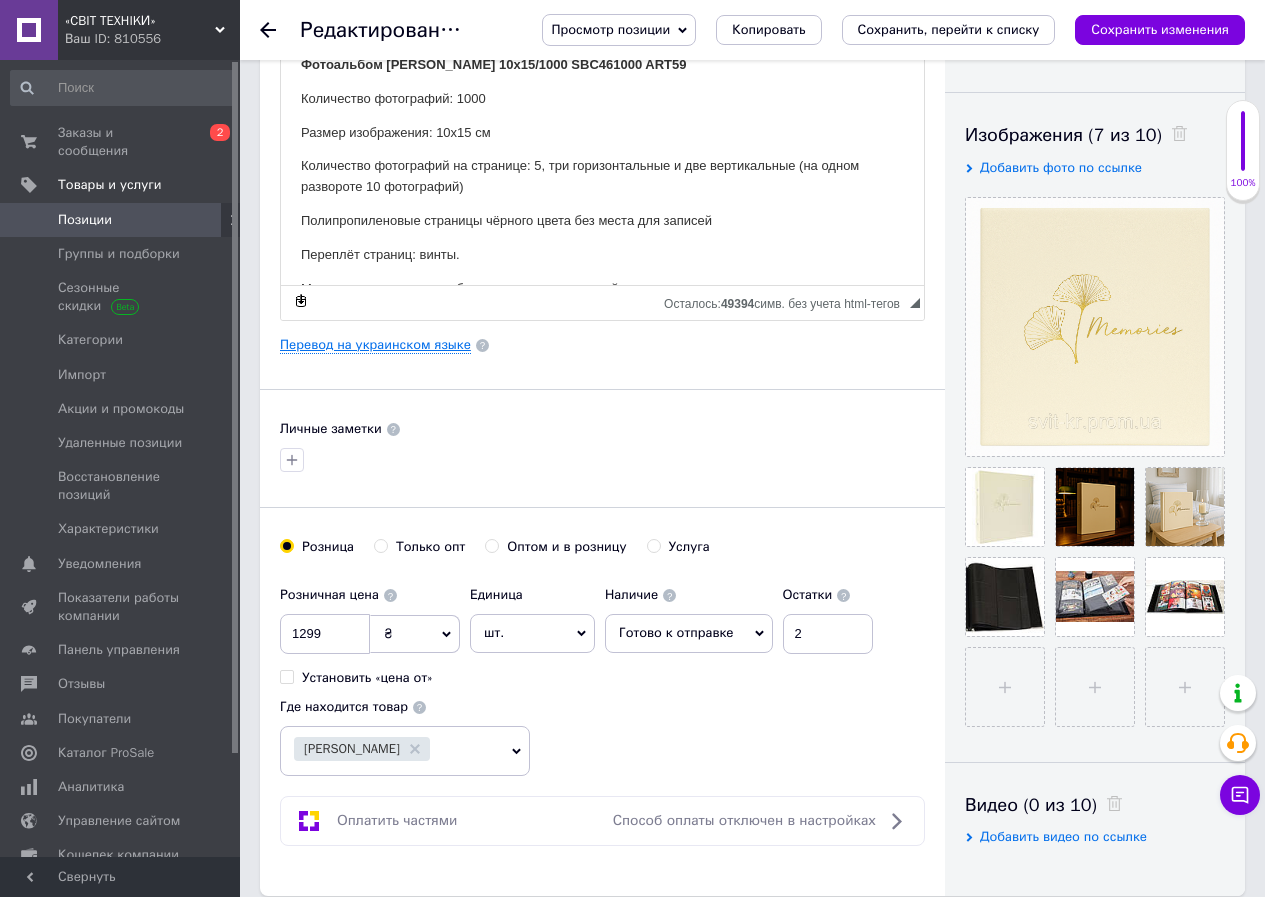 click on "Перевод на украинском языке" at bounding box center (375, 345) 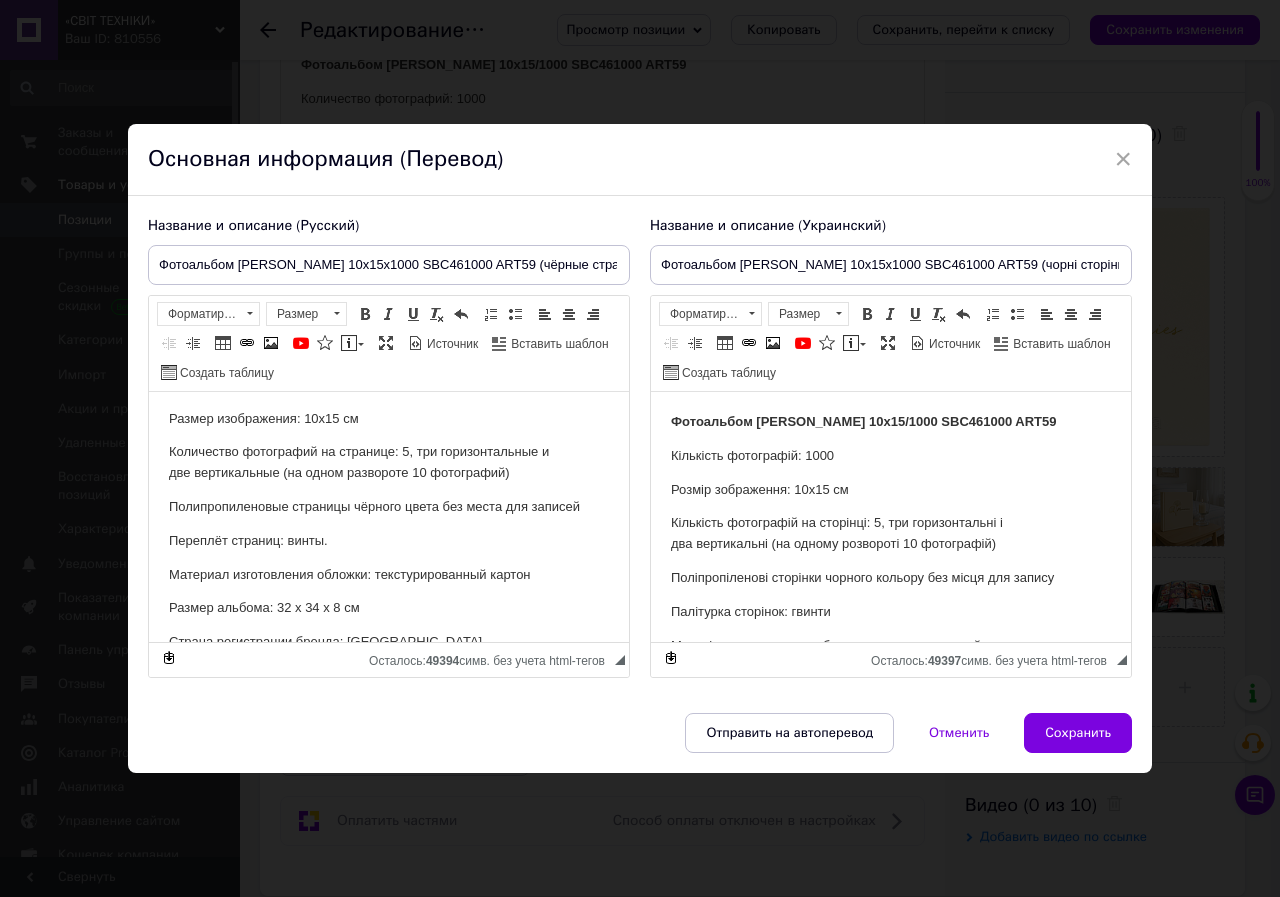 scroll, scrollTop: 198, scrollLeft: 0, axis: vertical 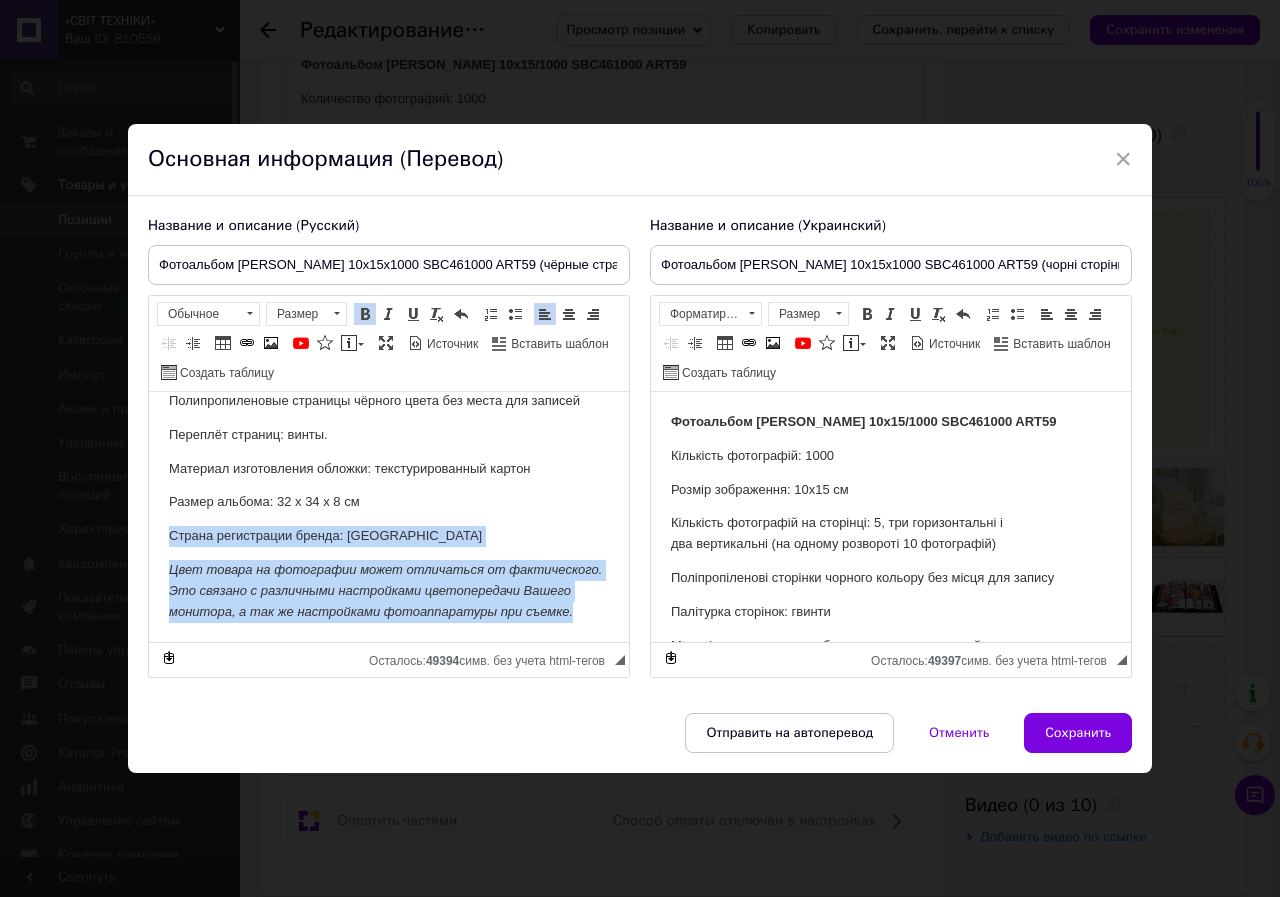 drag, startPoint x: 378, startPoint y: 616, endPoint x: 154, endPoint y: 513, distance: 246.54614 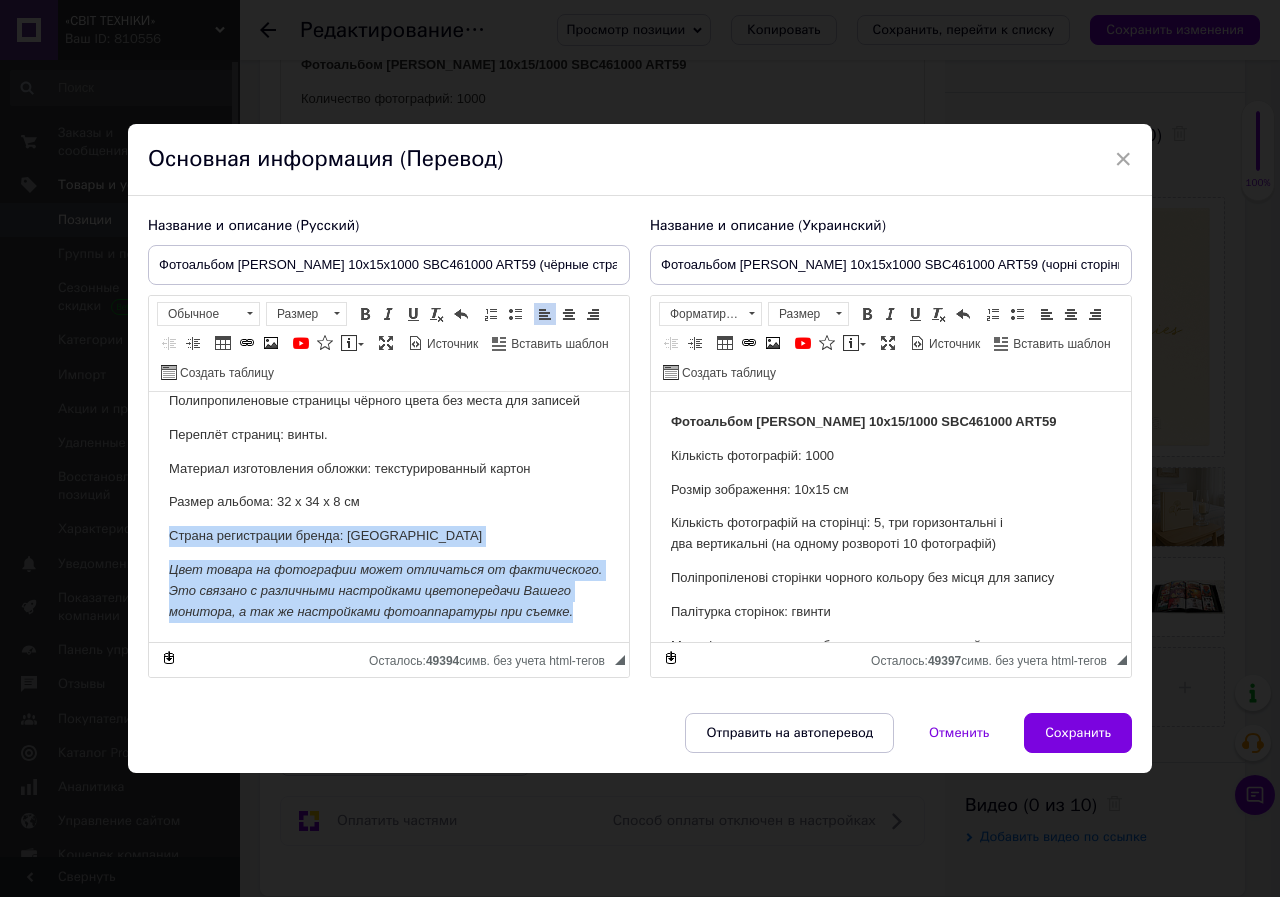 scroll, scrollTop: 271, scrollLeft: 0, axis: vertical 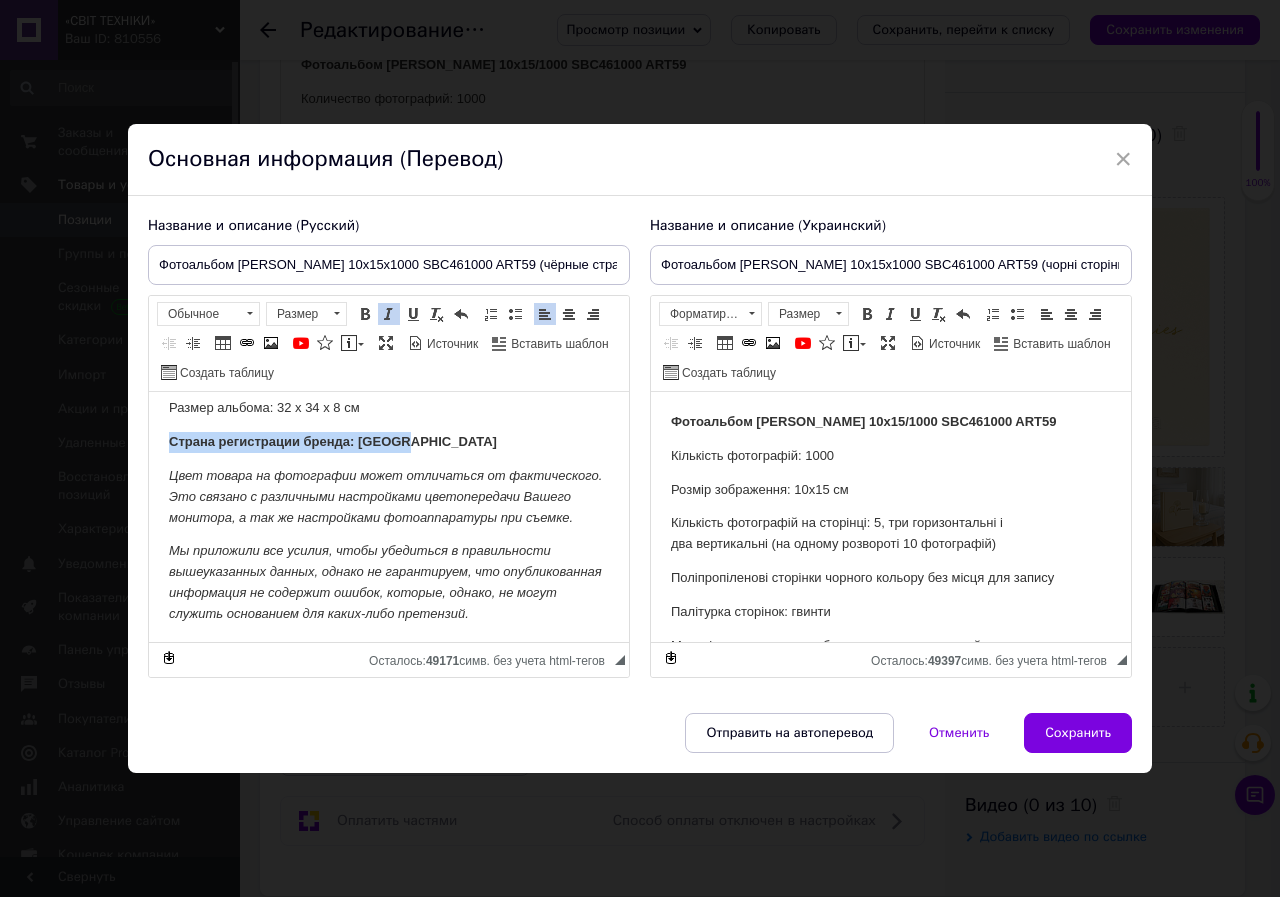 drag, startPoint x: 321, startPoint y: 440, endPoint x: 158, endPoint y: 440, distance: 163 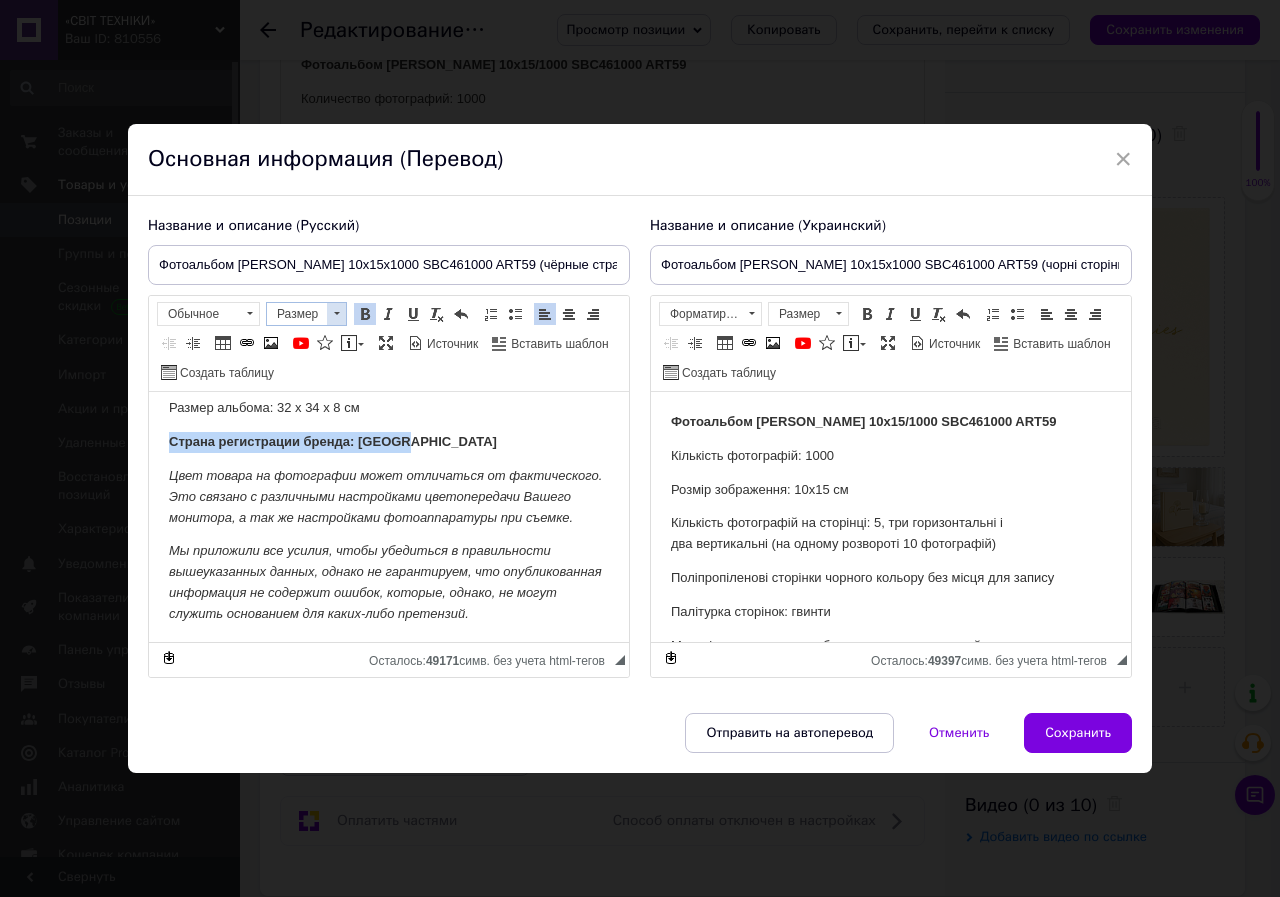 click at bounding box center (336, 314) 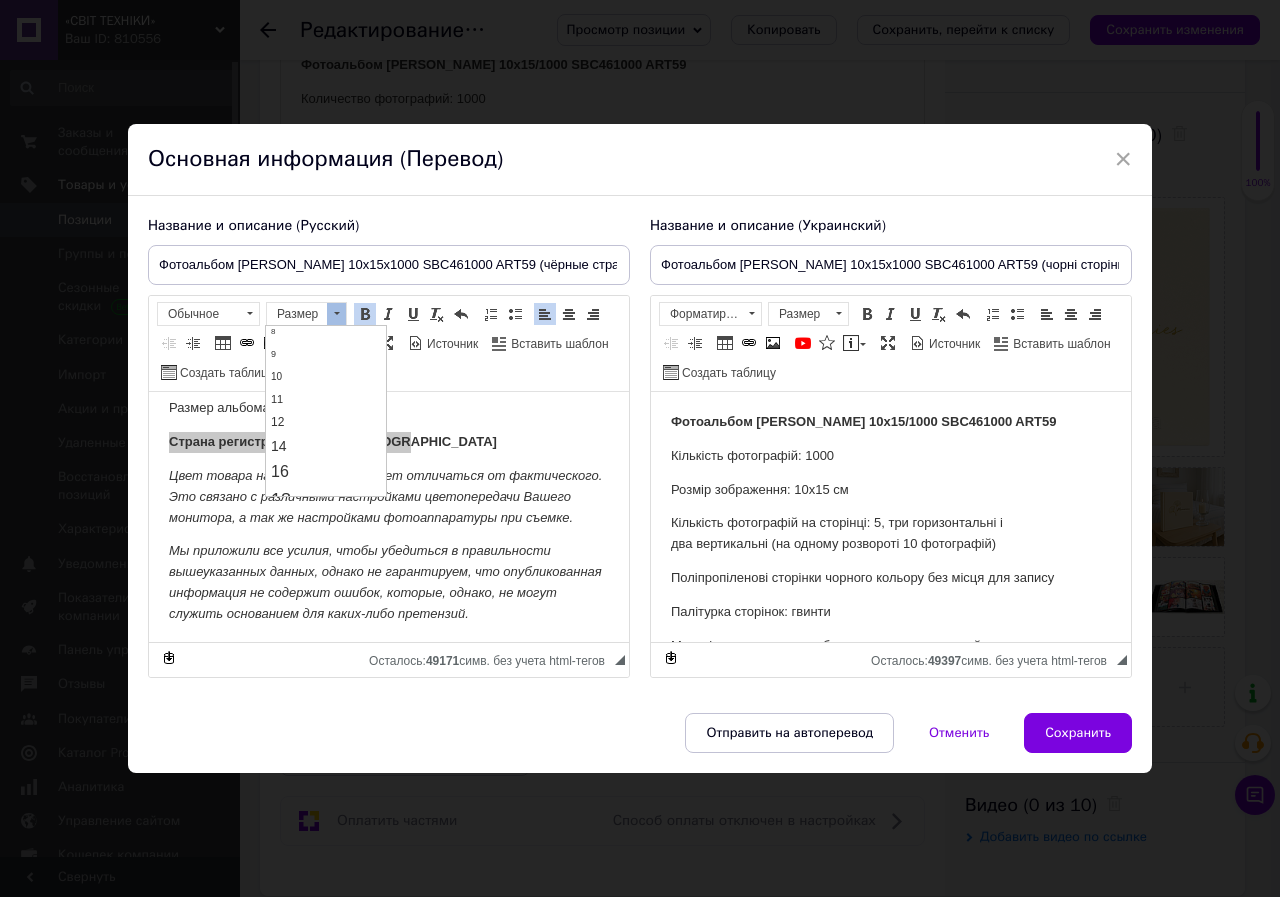 scroll, scrollTop: 100, scrollLeft: 0, axis: vertical 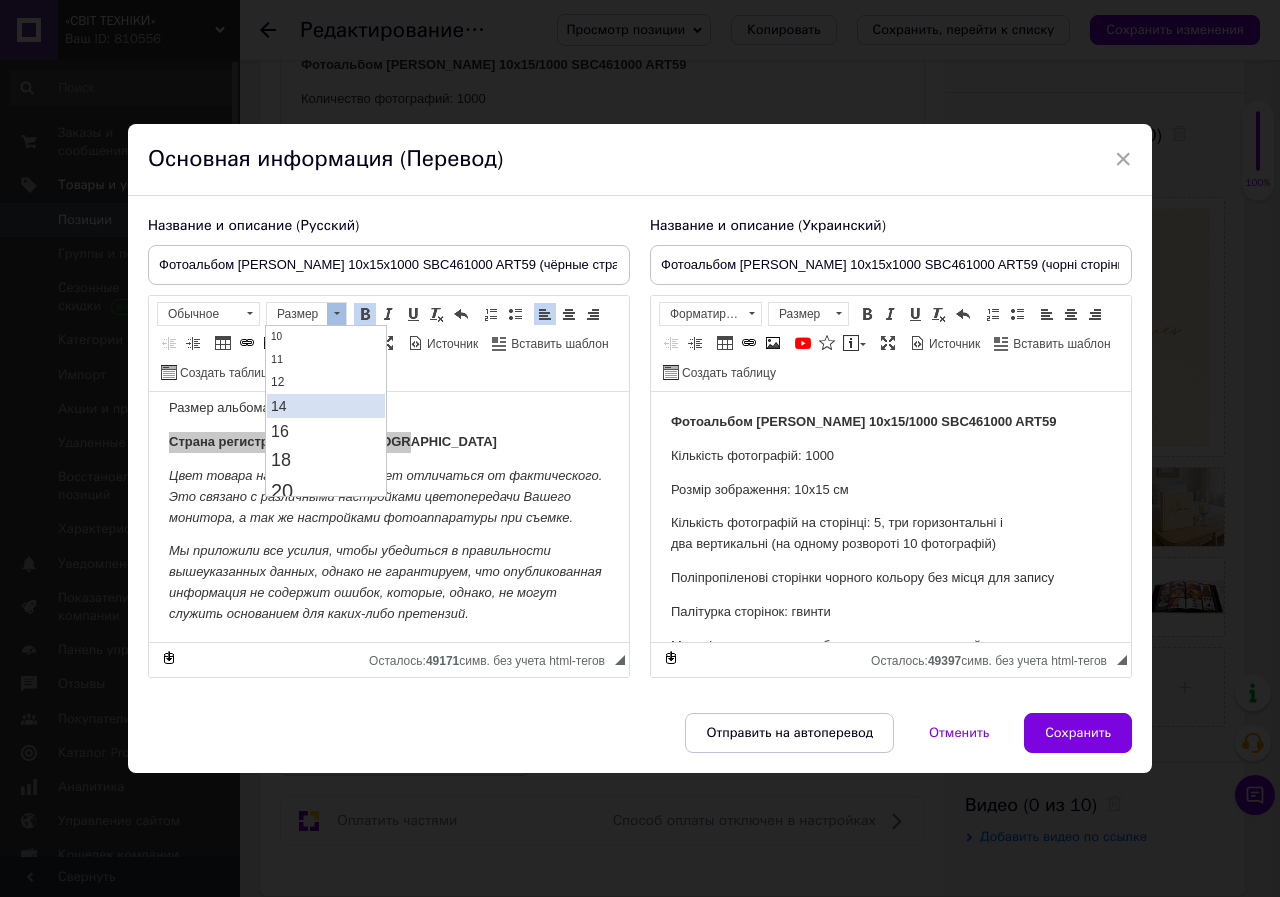 drag, startPoint x: 303, startPoint y: 409, endPoint x: 421, endPoint y: 326, distance: 144.26712 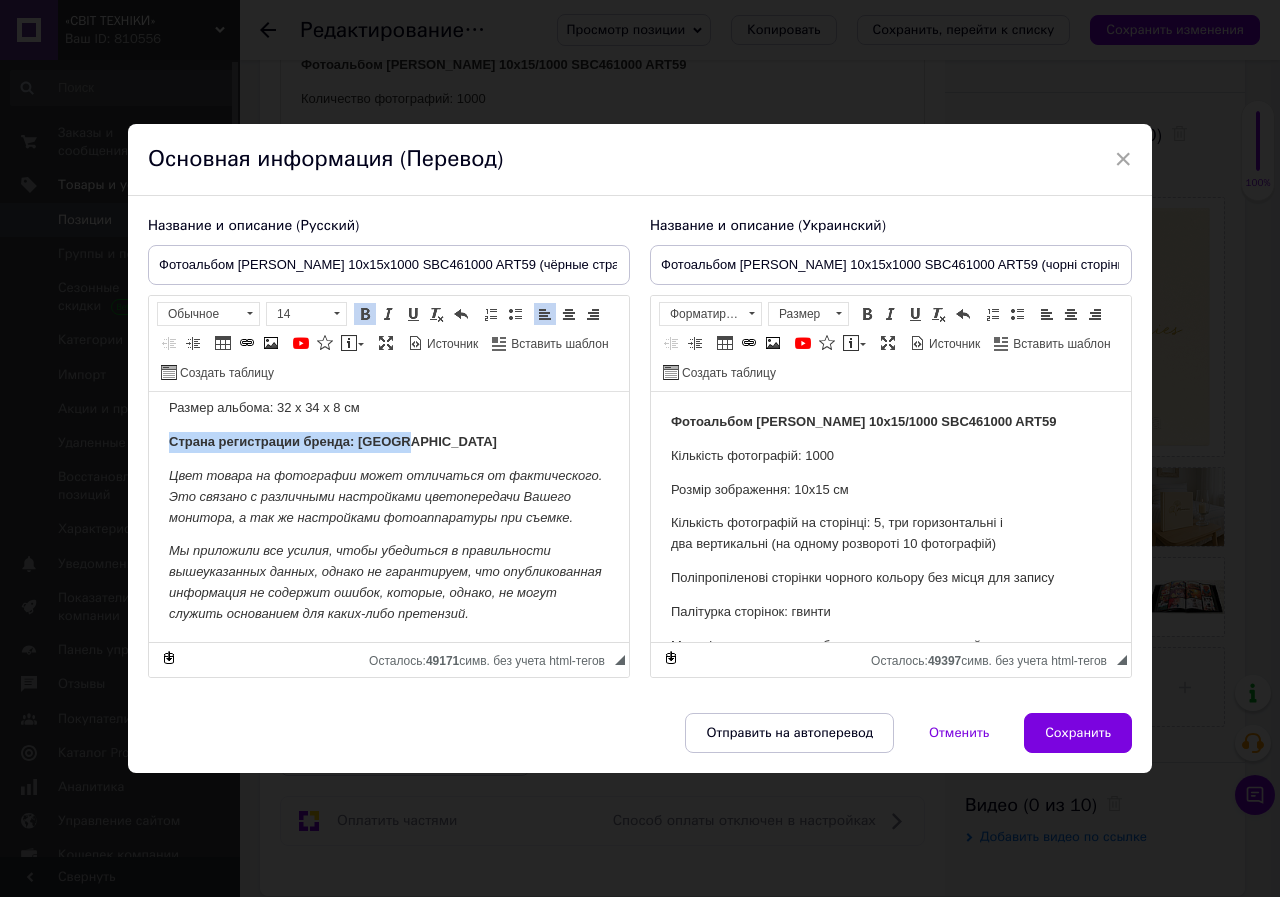 scroll, scrollTop: 0, scrollLeft: 0, axis: both 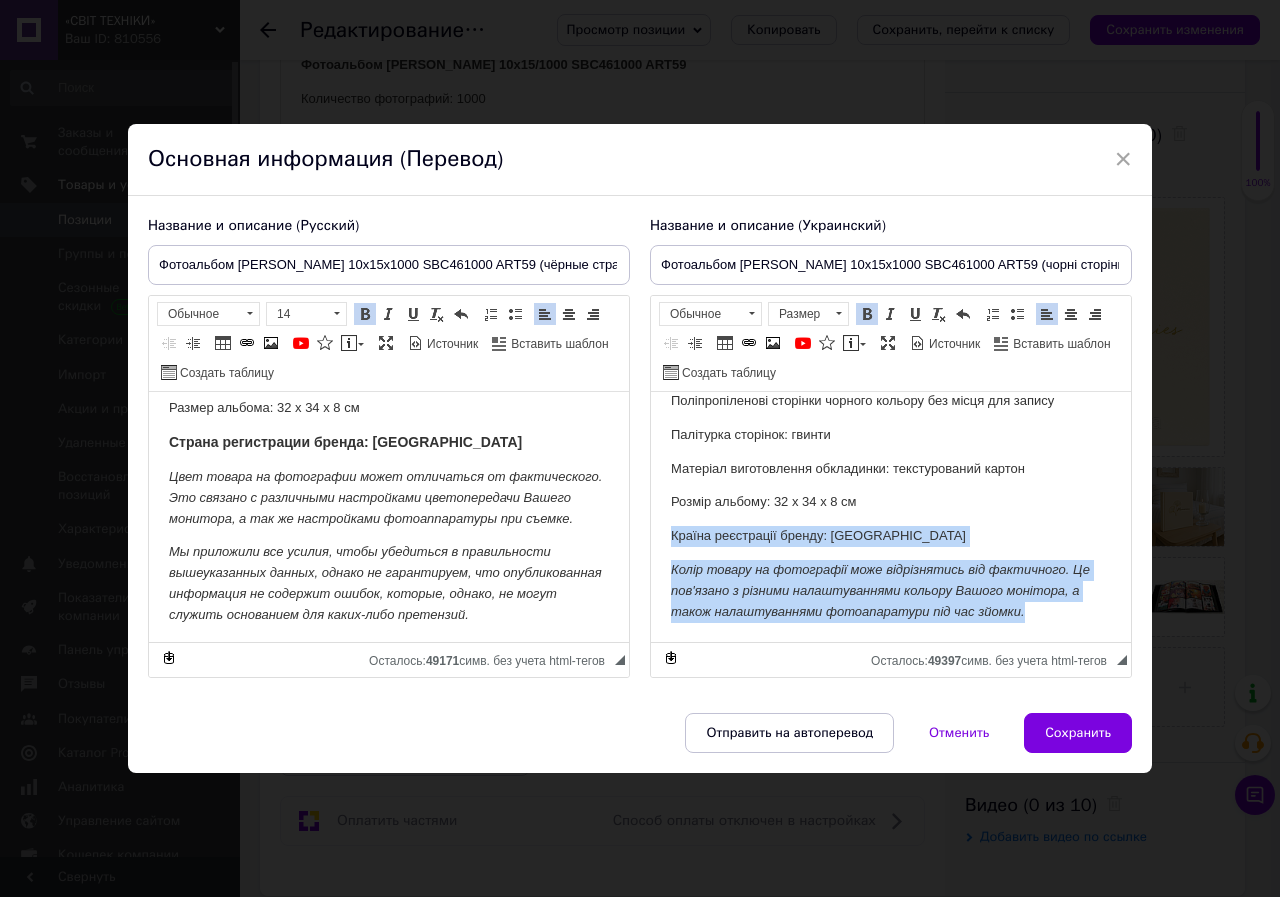 drag, startPoint x: 1036, startPoint y: 613, endPoint x: 660, endPoint y: 532, distance: 384.6258 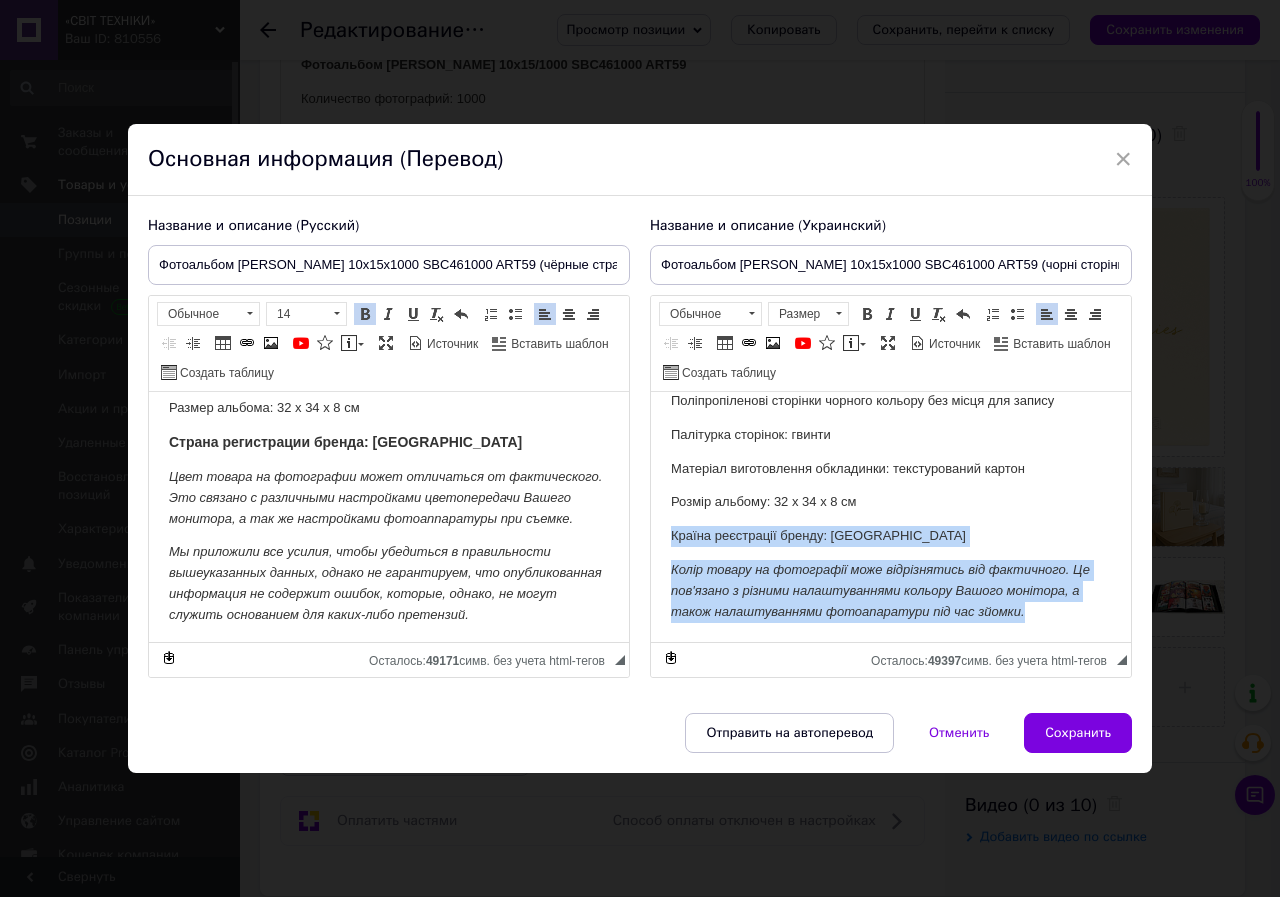 scroll, scrollTop: 250, scrollLeft: 0, axis: vertical 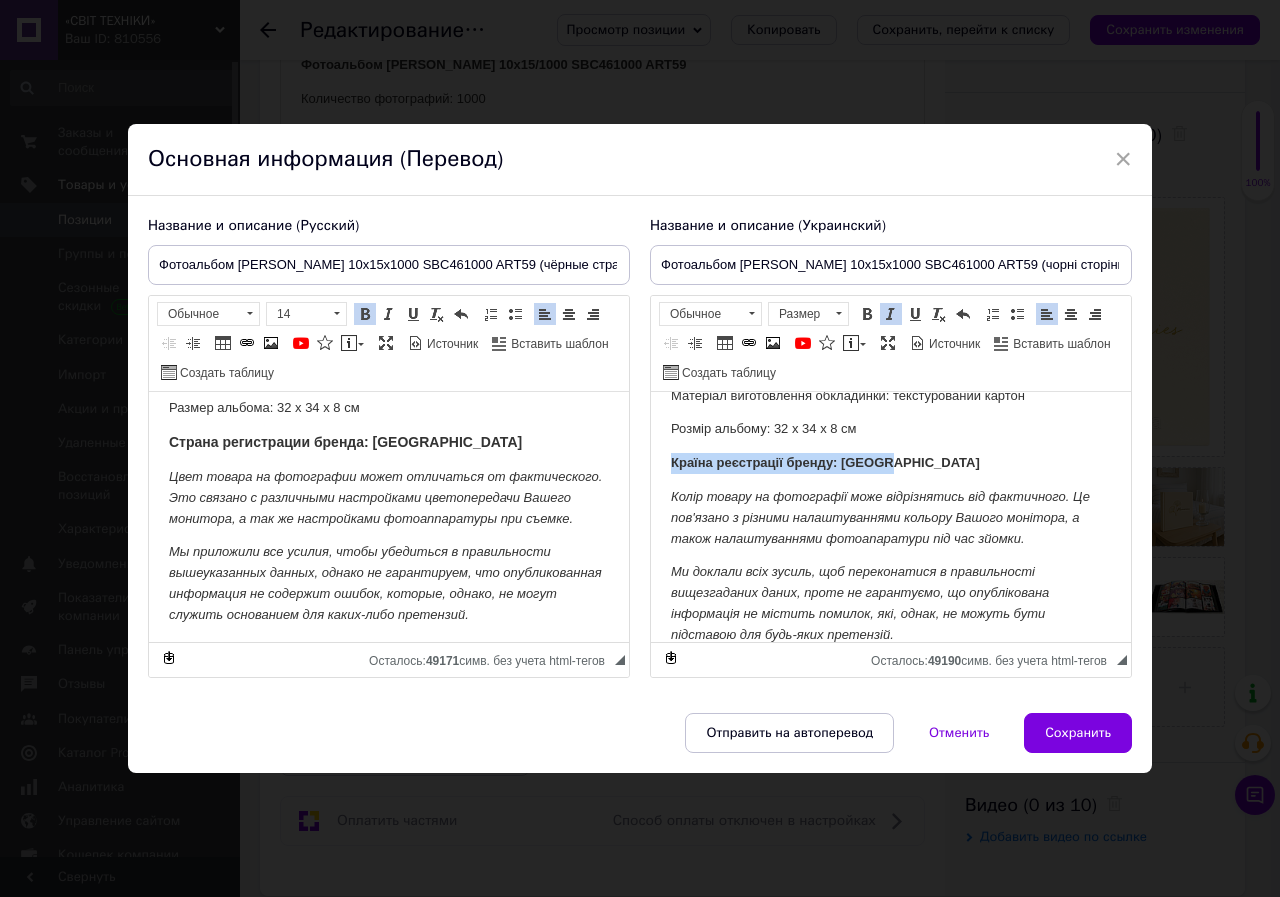 drag, startPoint x: 900, startPoint y: 464, endPoint x: 655, endPoint y: 462, distance: 245.00816 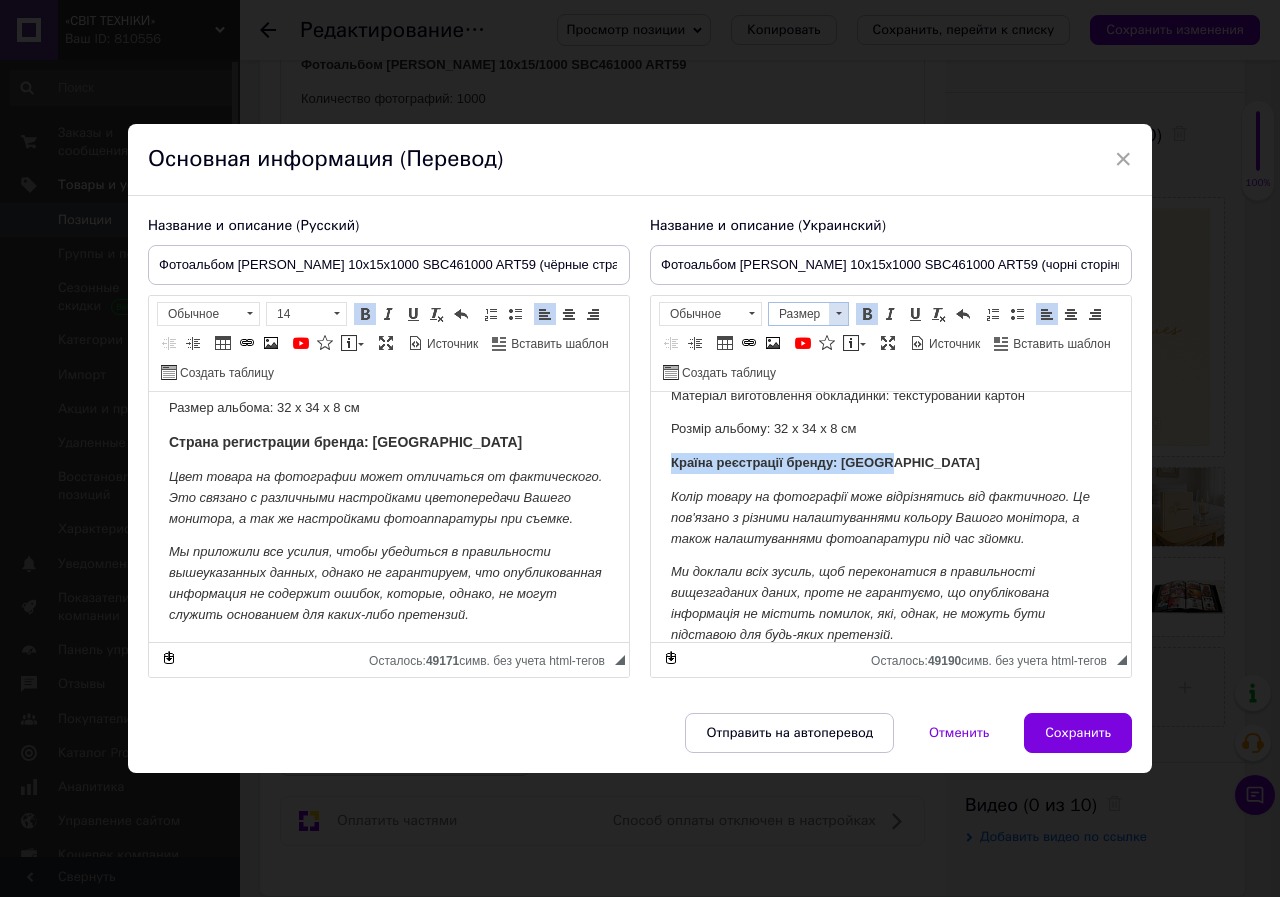 click at bounding box center (839, 313) 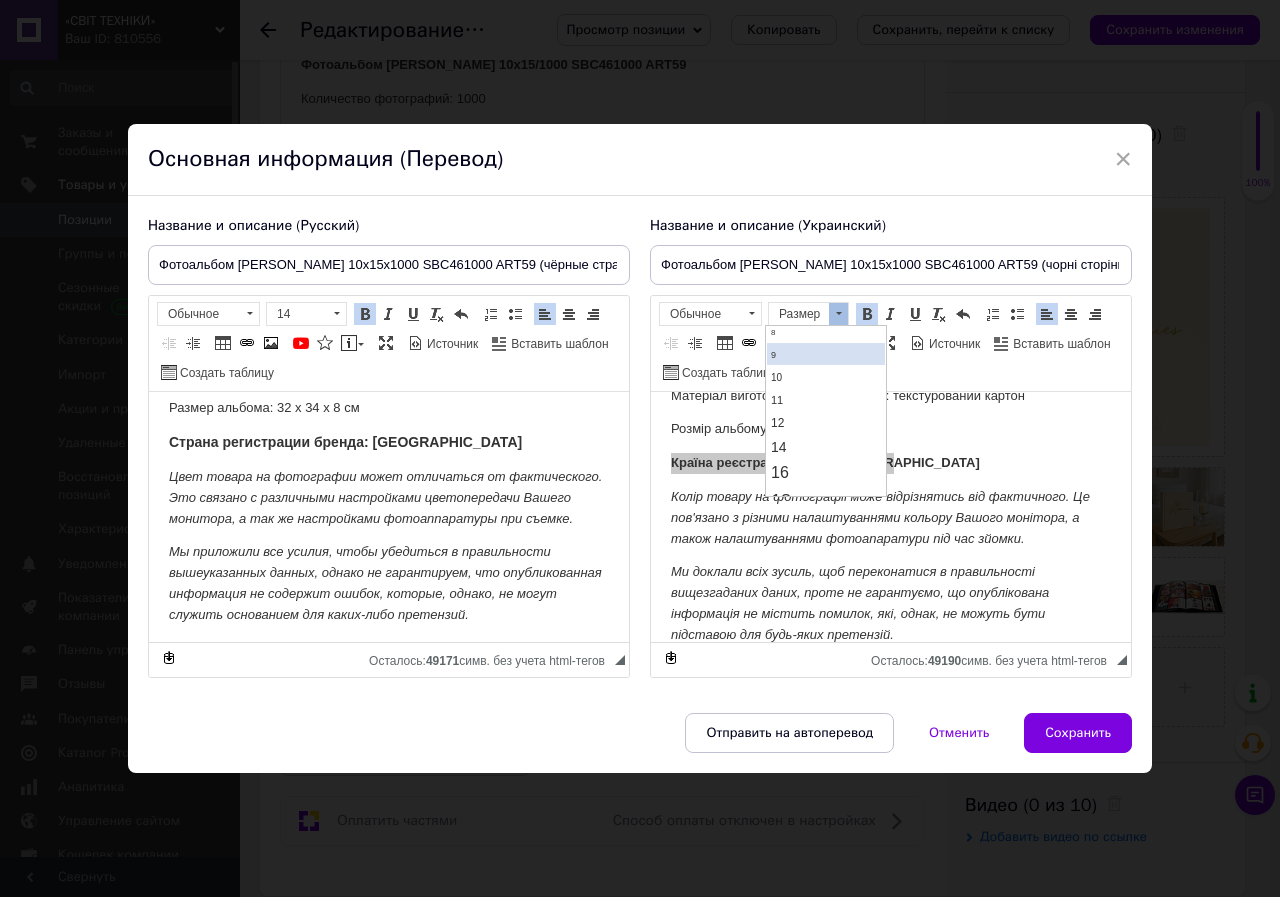 scroll, scrollTop: 100, scrollLeft: 0, axis: vertical 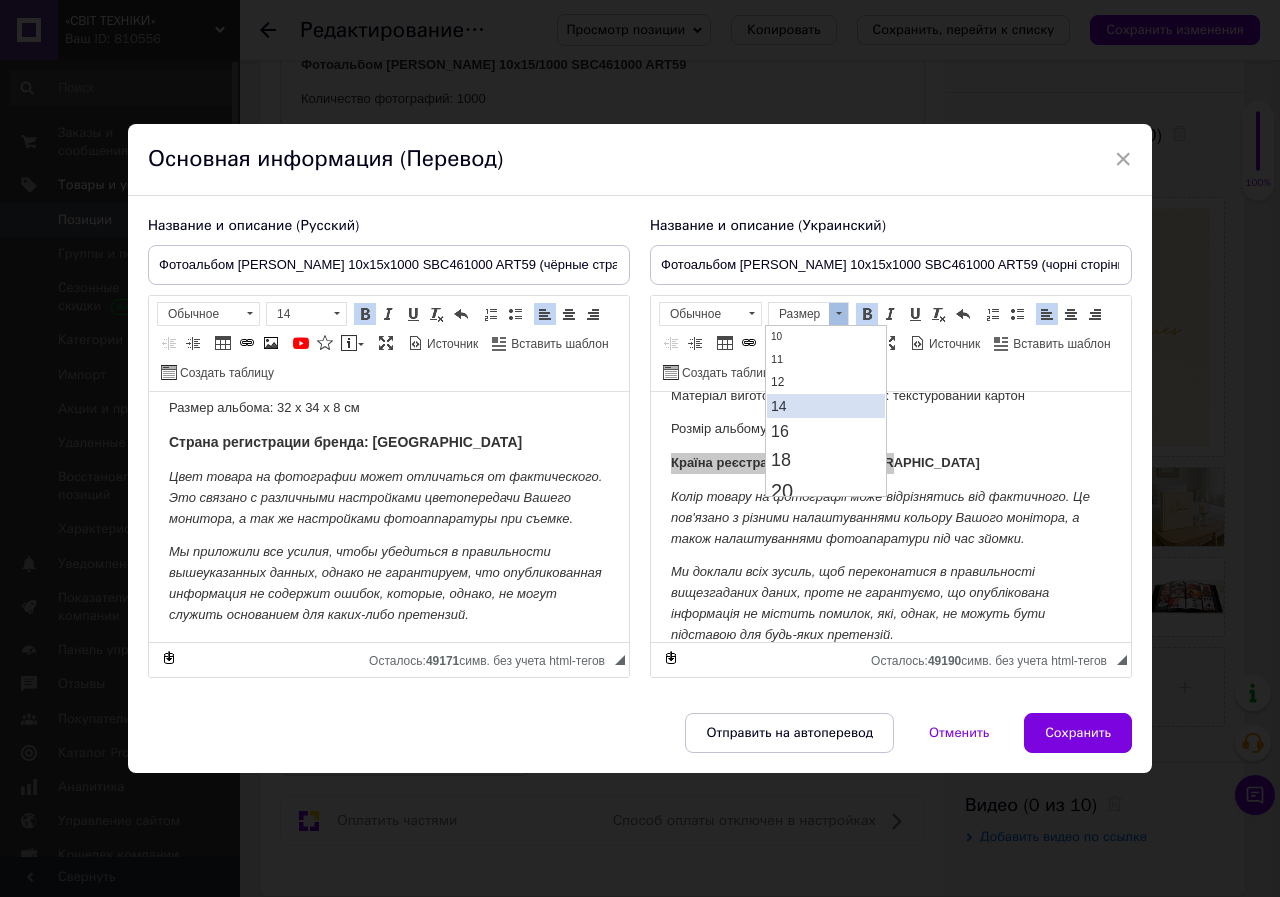 click on "14" at bounding box center (826, 406) 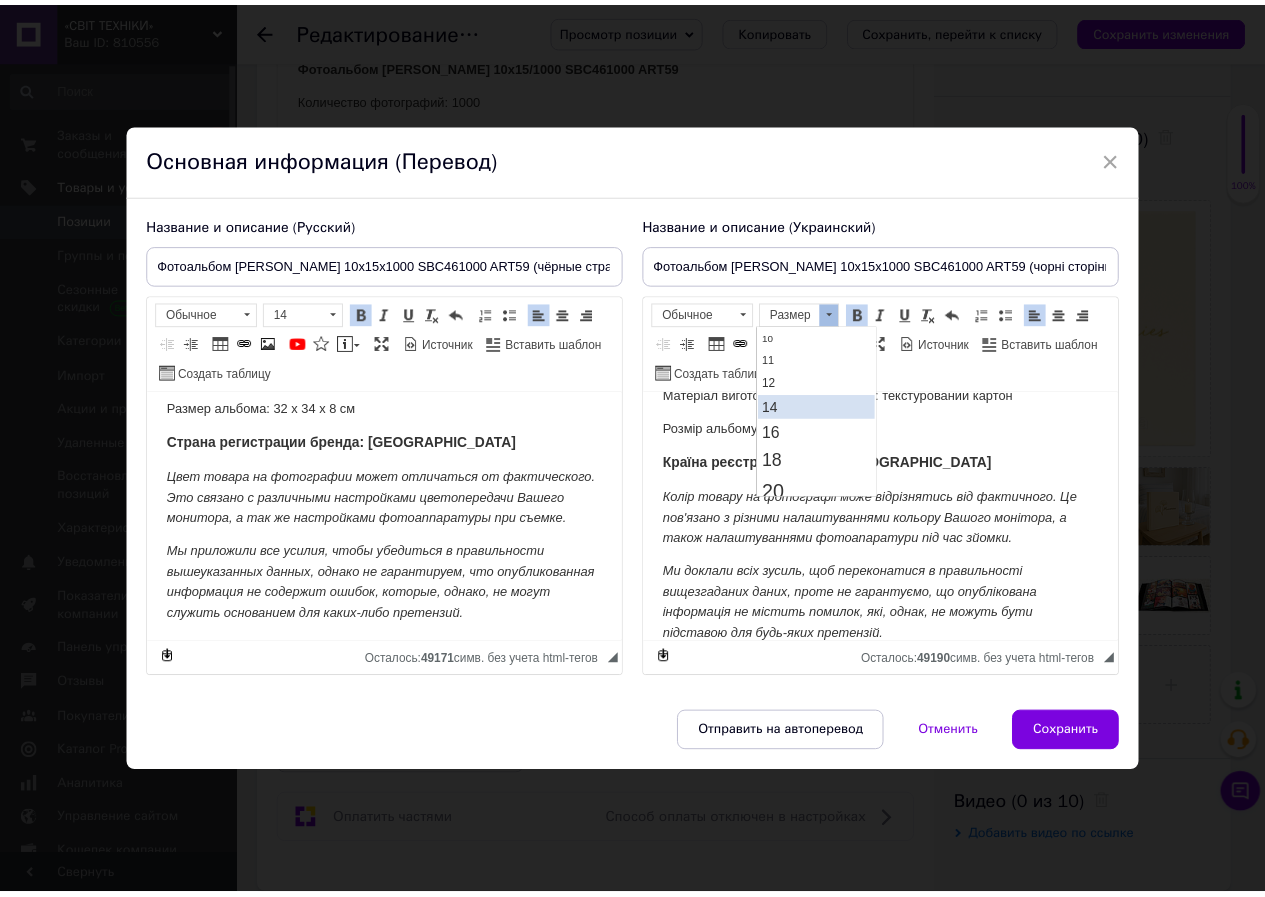 scroll, scrollTop: 0, scrollLeft: 0, axis: both 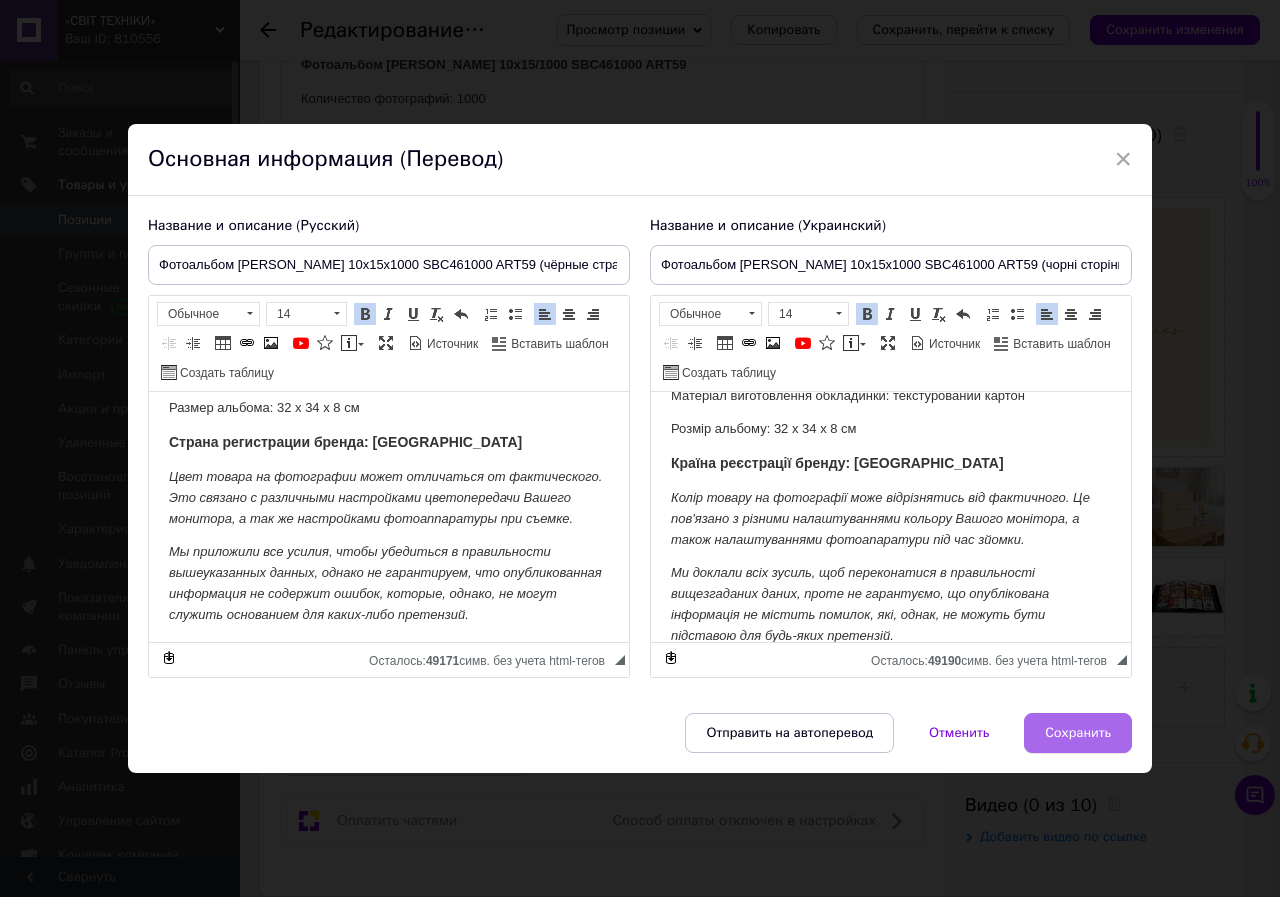 click on "Сохранить" at bounding box center (1078, 733) 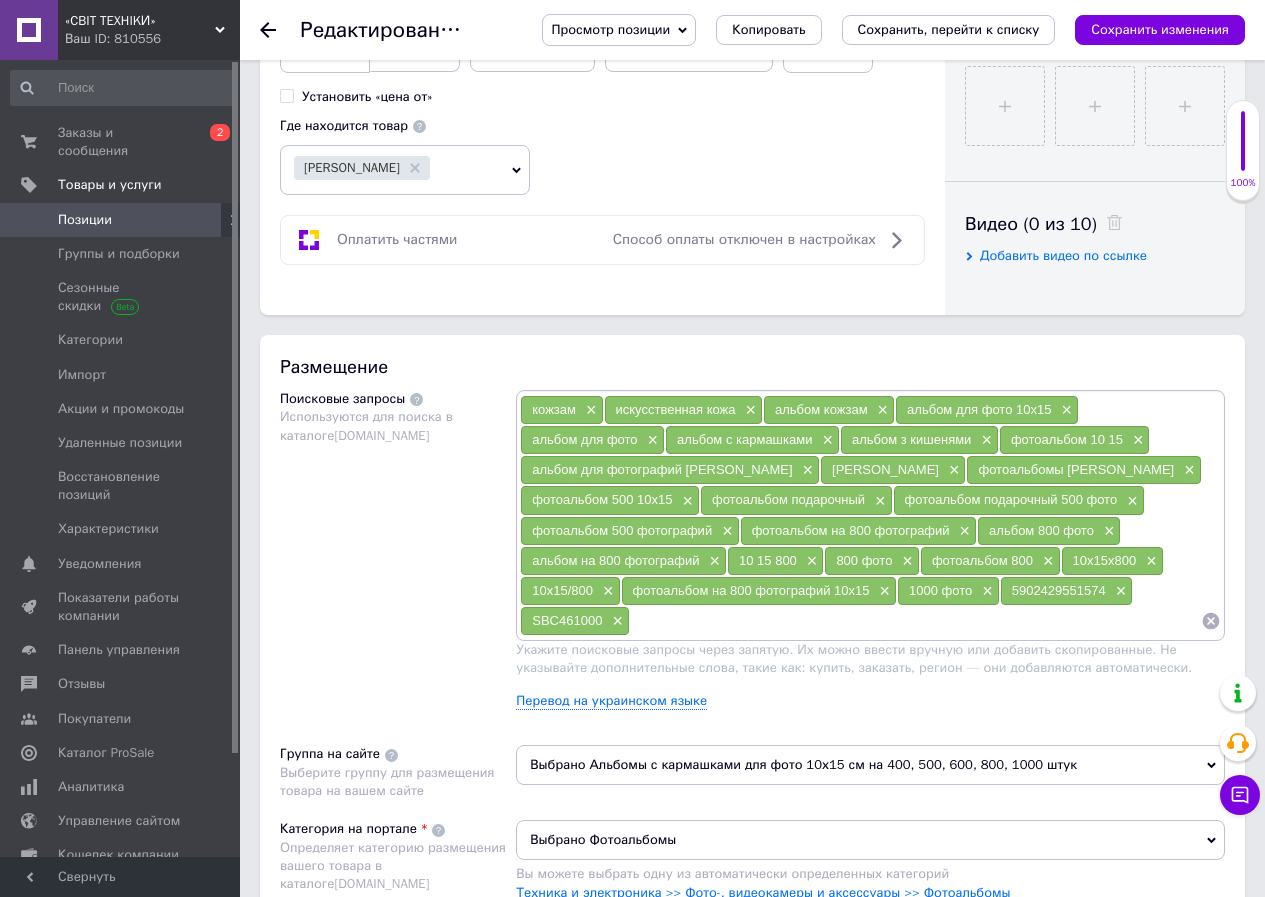 scroll, scrollTop: 900, scrollLeft: 0, axis: vertical 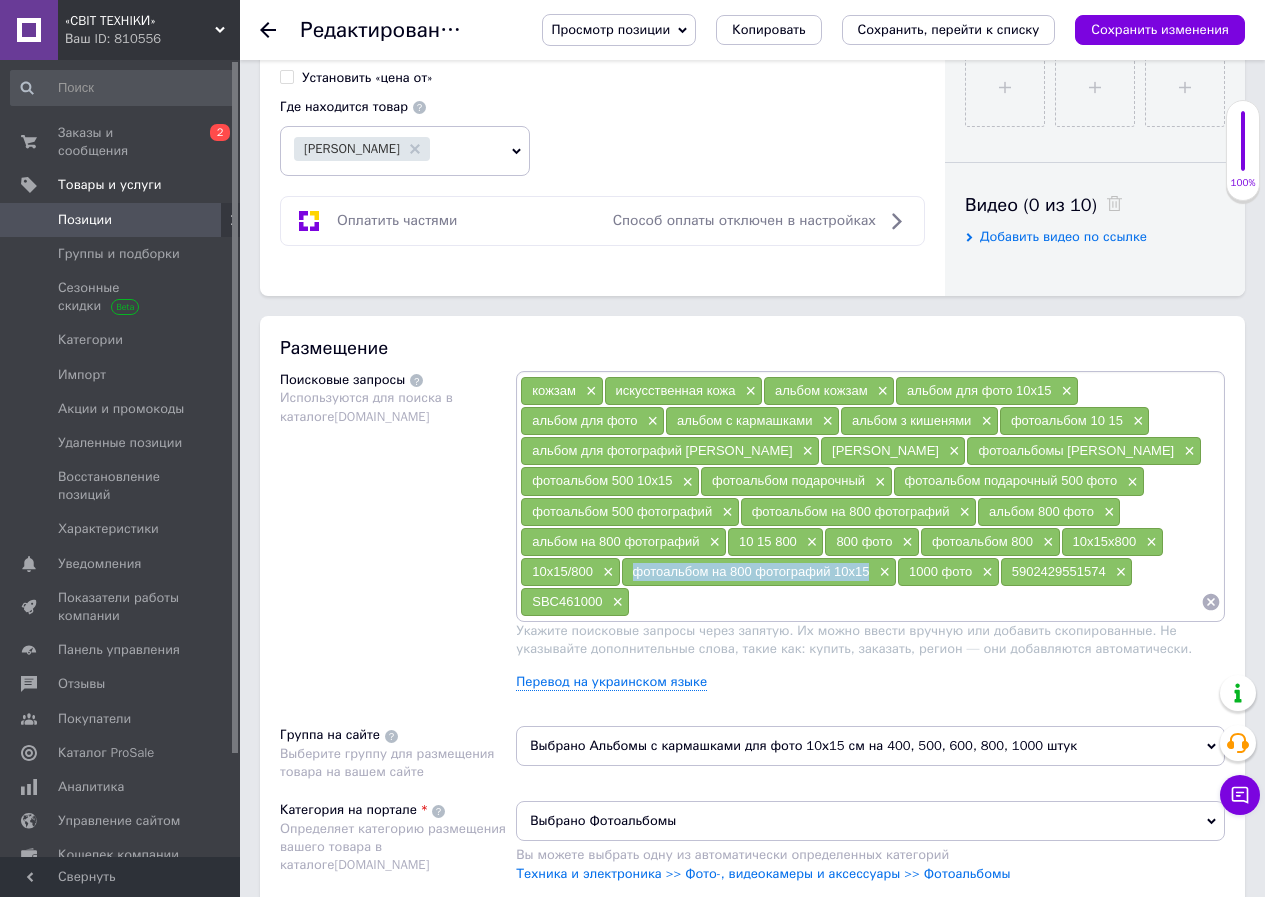 drag, startPoint x: 771, startPoint y: 573, endPoint x: 530, endPoint y: 572, distance: 241.00208 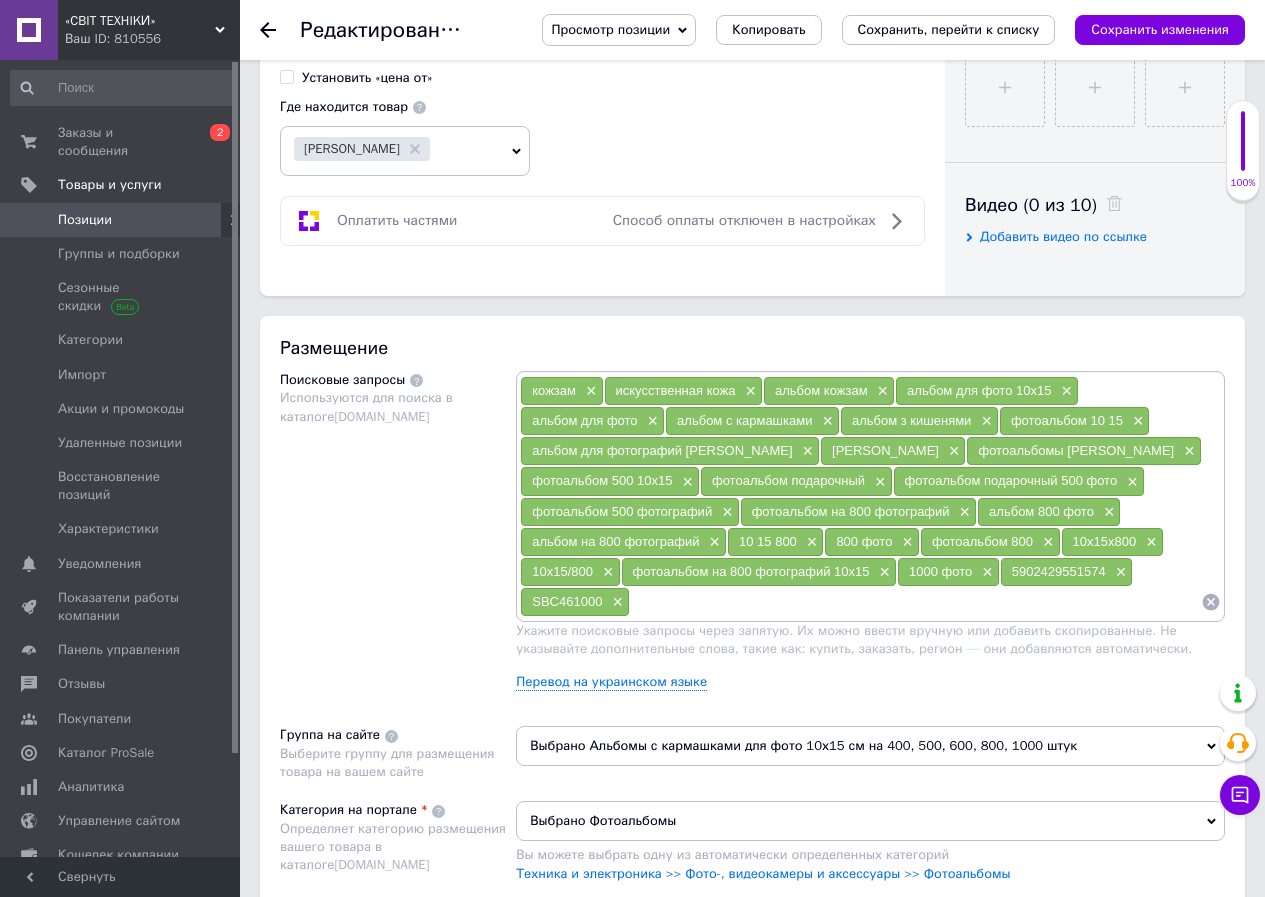 click on "800 фото ×" at bounding box center [872, 542] 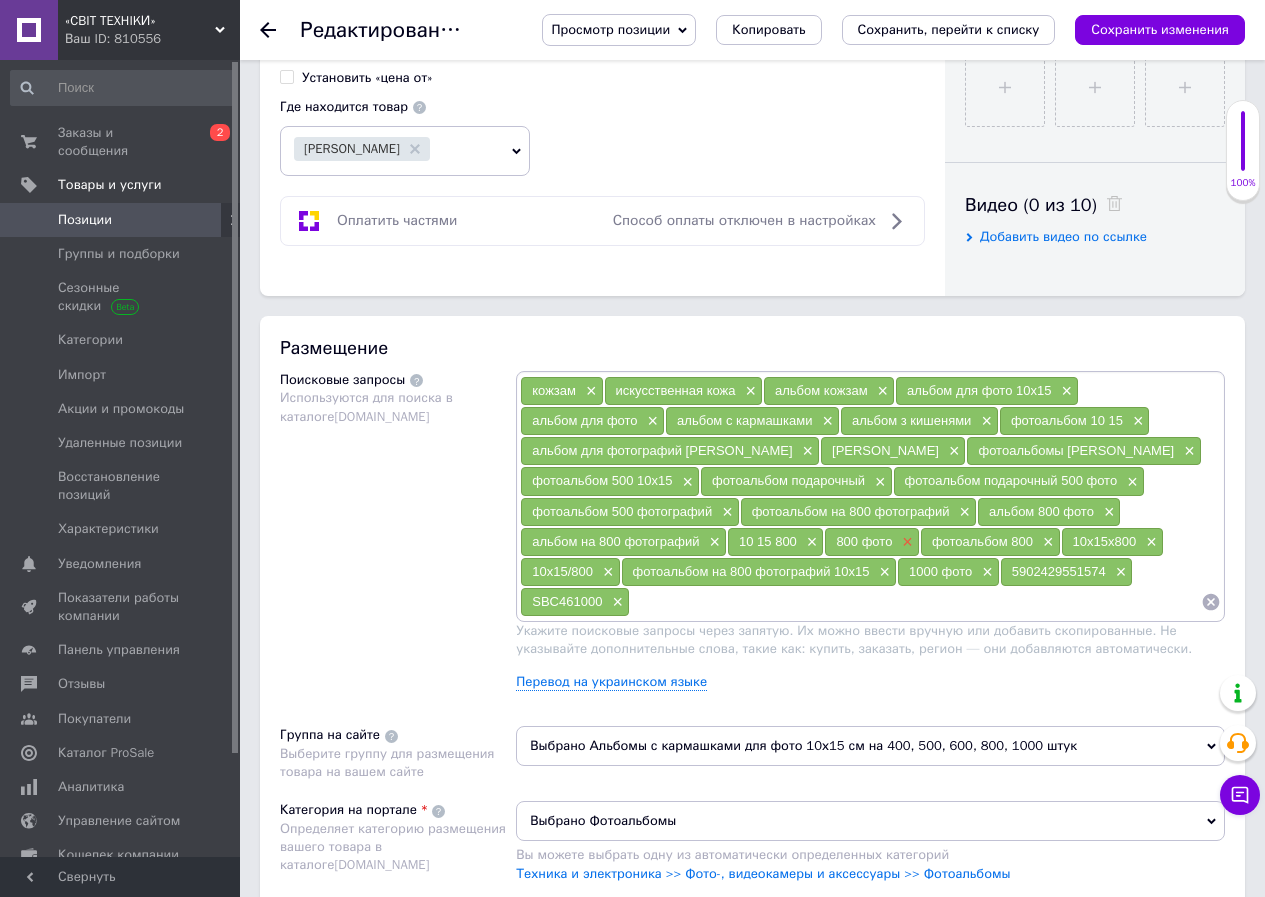 click on "×" at bounding box center (905, 542) 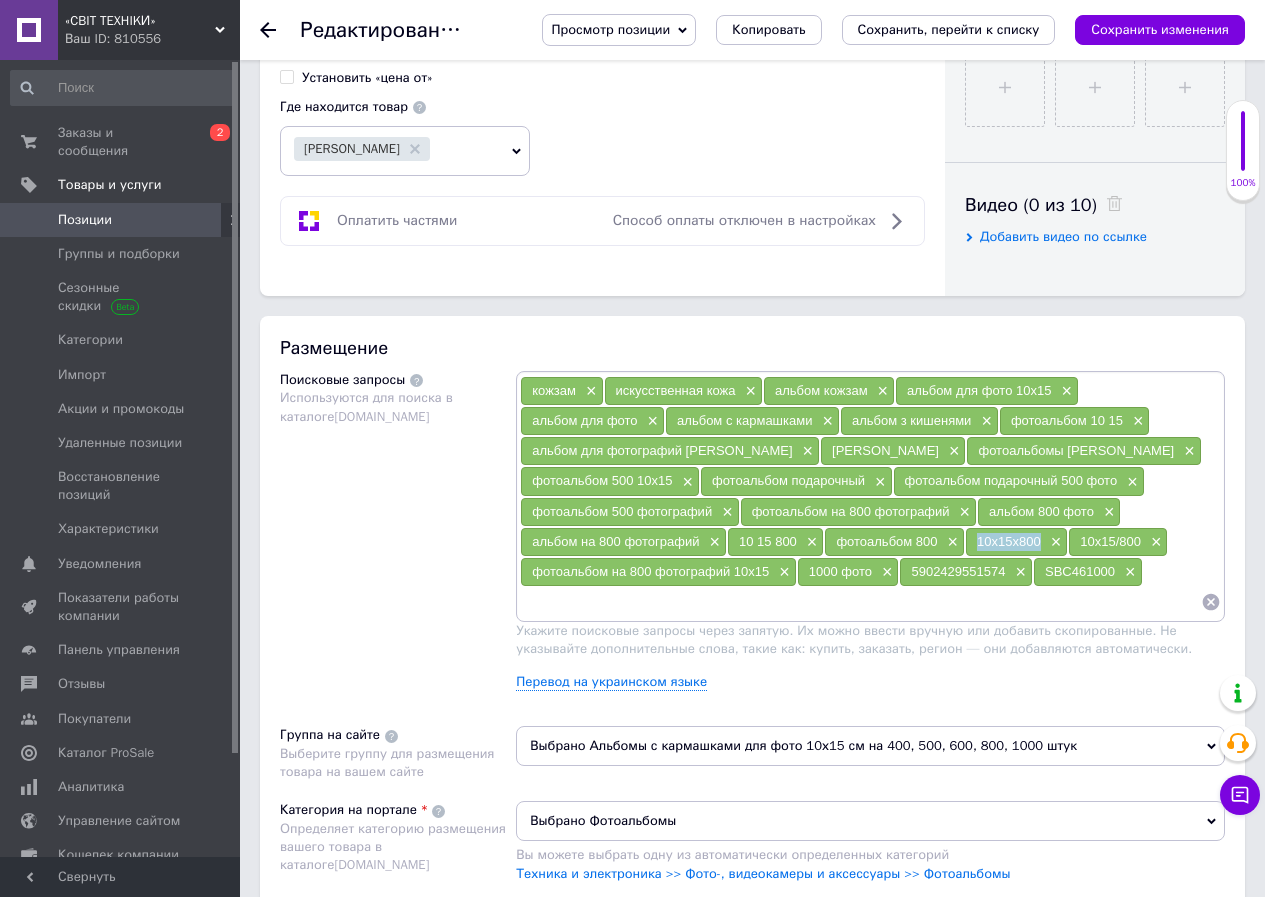 drag, startPoint x: 739, startPoint y: 536, endPoint x: 667, endPoint y: 537, distance: 72.00694 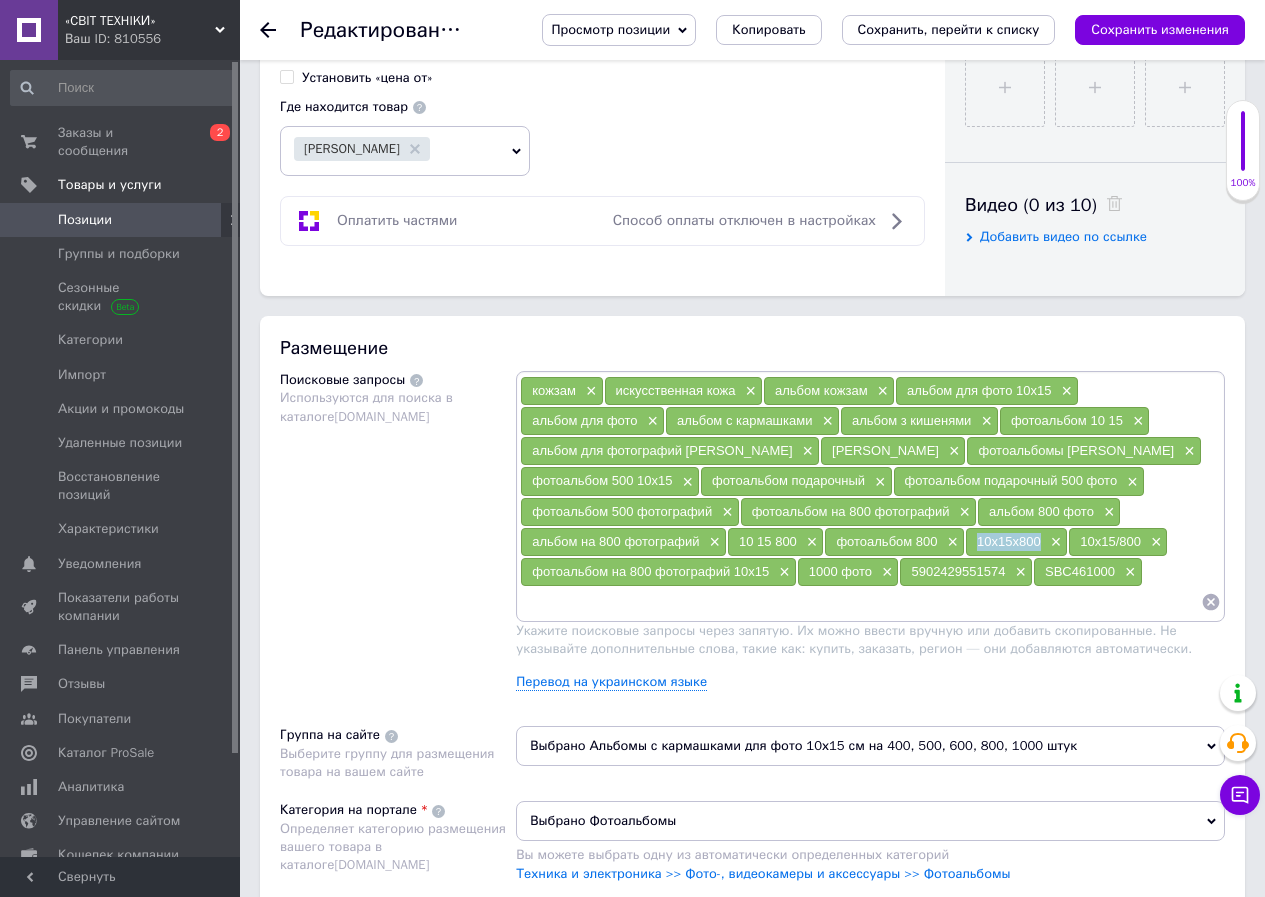 copy on "10x15x800" 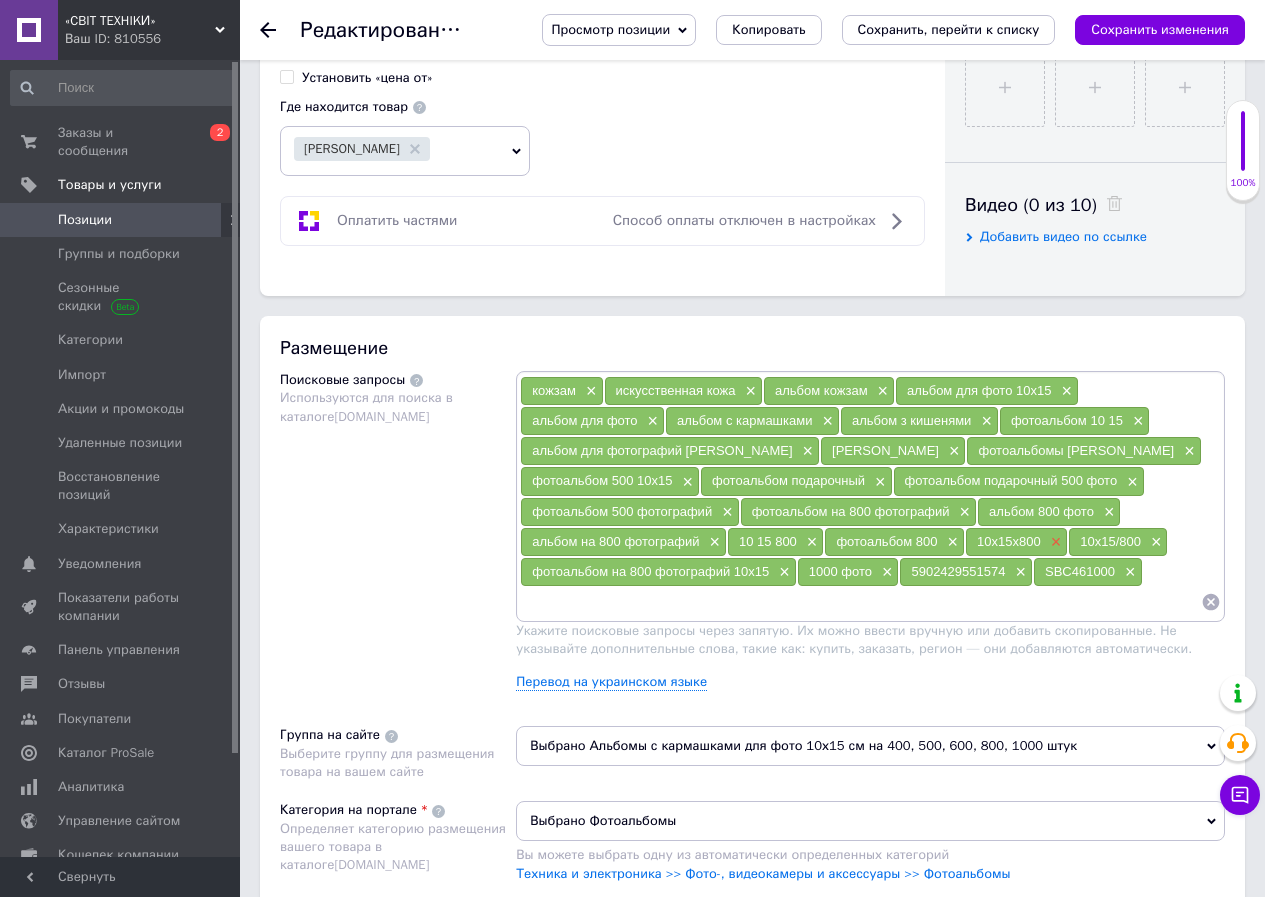 click on "×" at bounding box center (1054, 542) 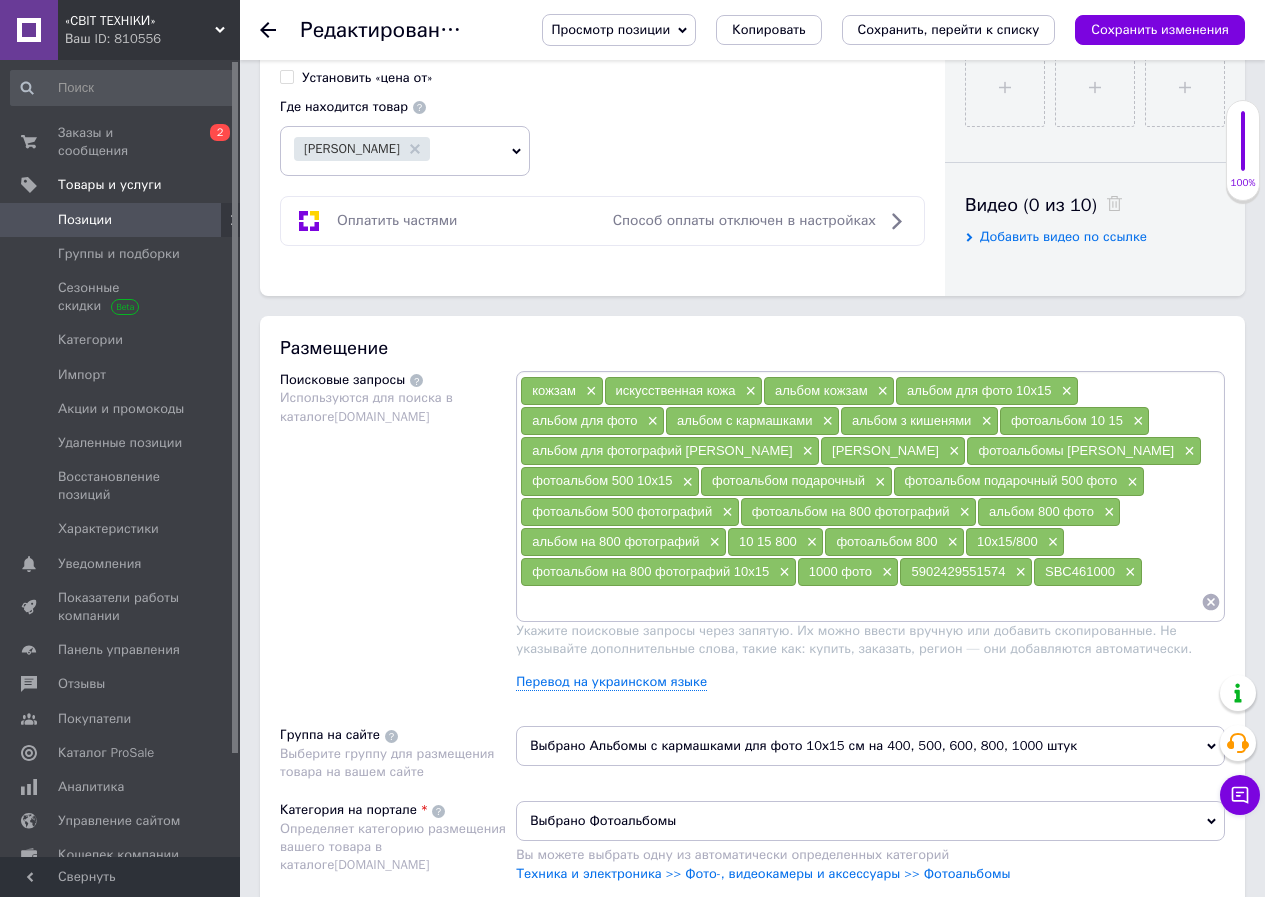 click at bounding box center (860, 602) 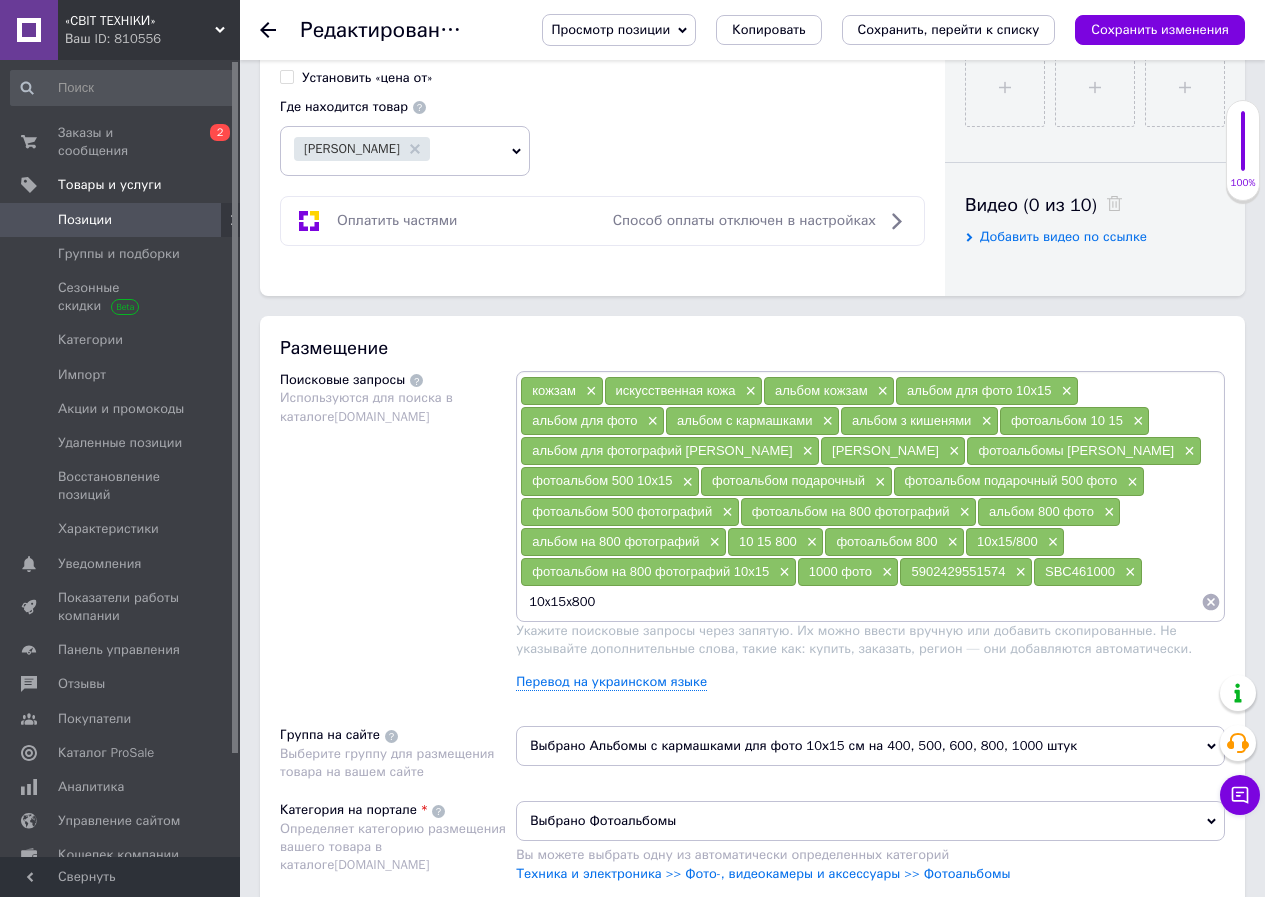 drag, startPoint x: 813, startPoint y: 575, endPoint x: 872, endPoint y: 577, distance: 59.03389 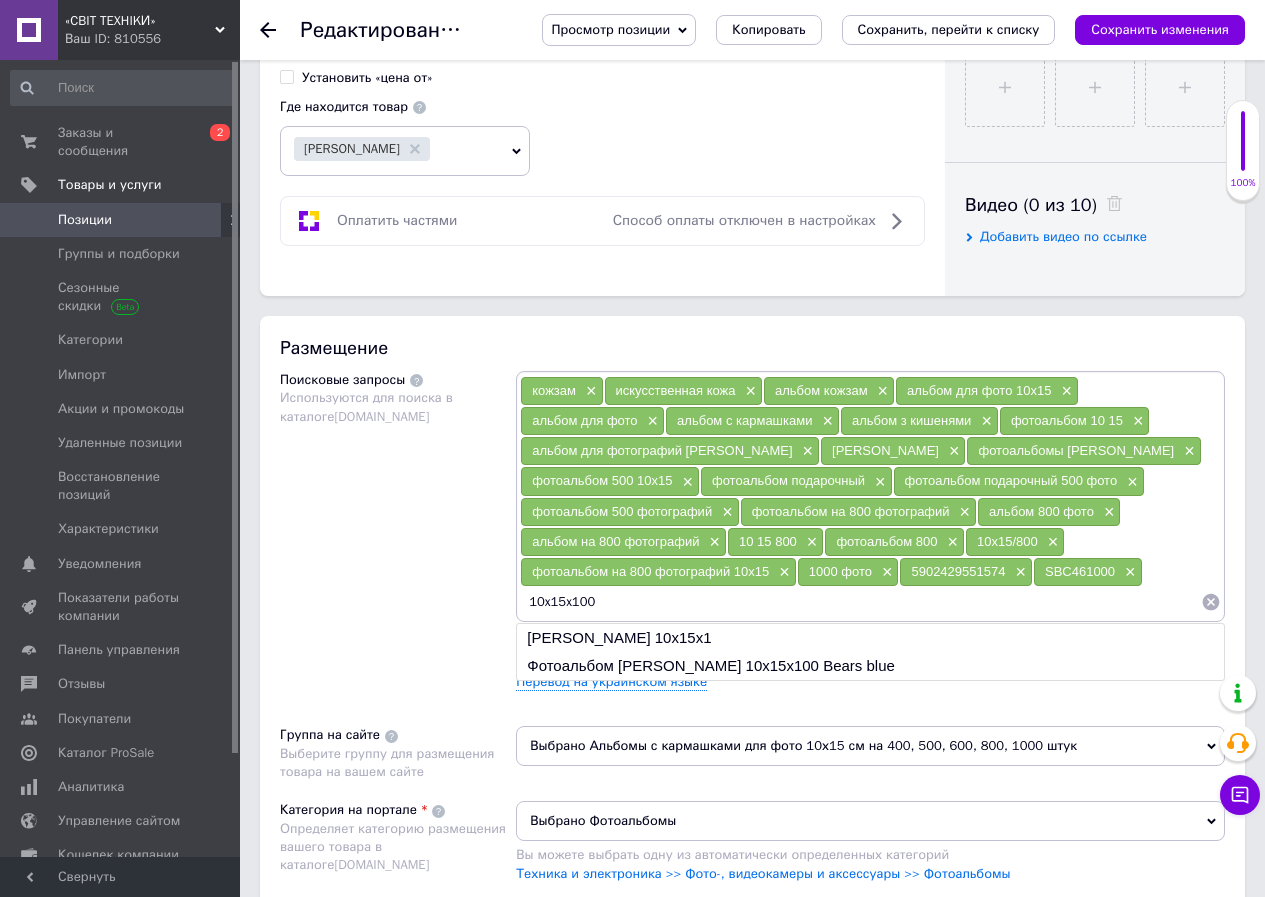 type on "10x15x1000" 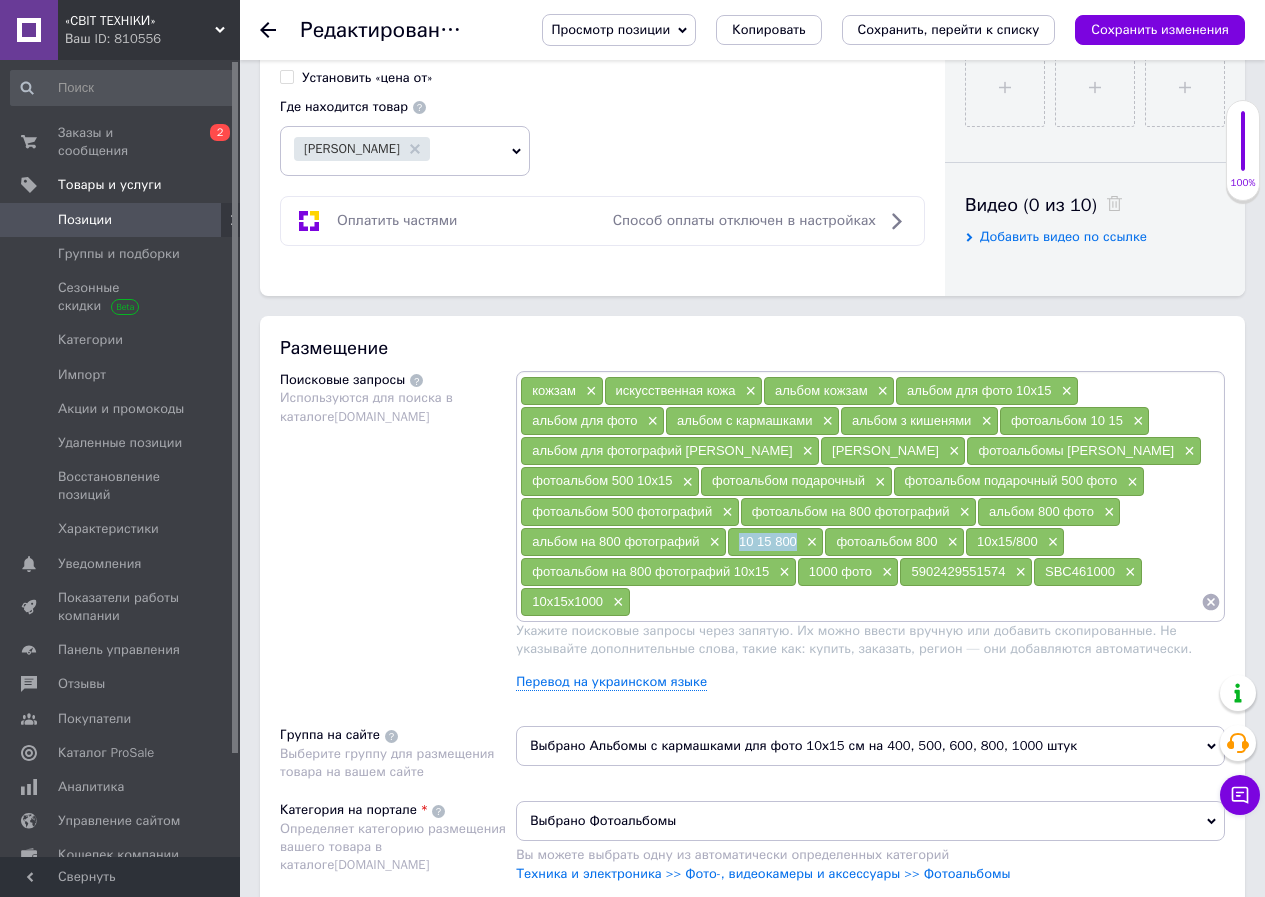 drag, startPoint x: 1178, startPoint y: 510, endPoint x: 1120, endPoint y: 510, distance: 58 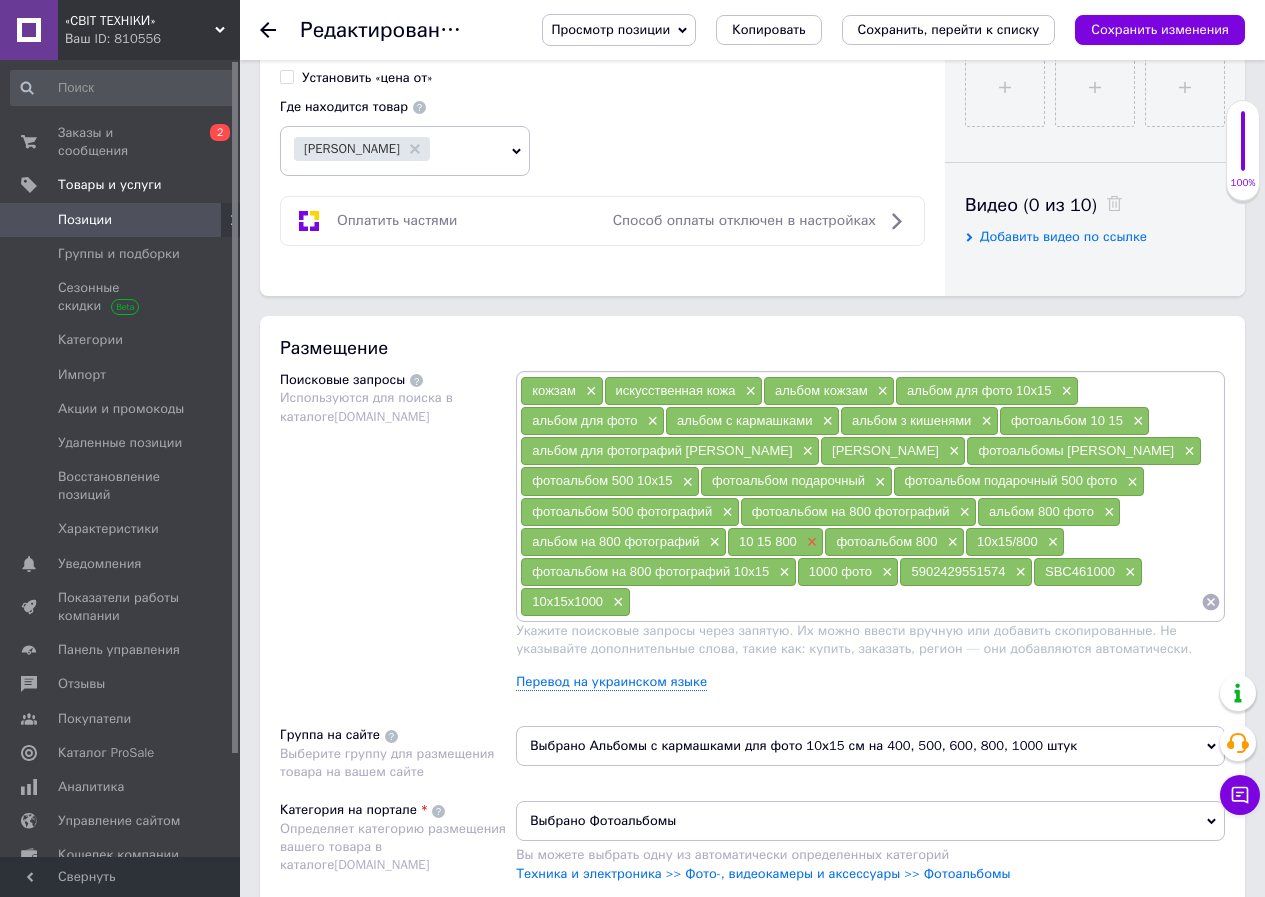 click on "×" at bounding box center (810, 542) 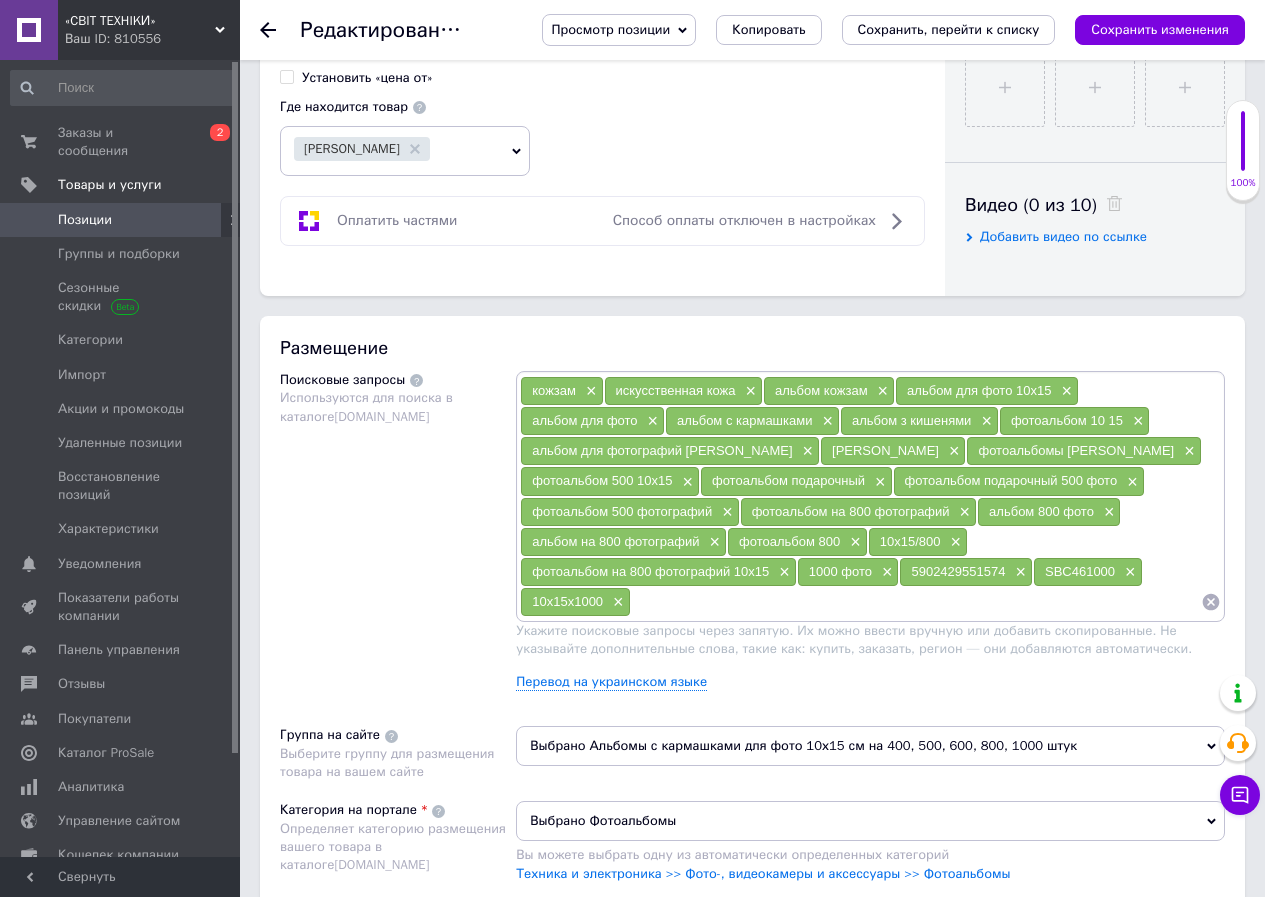 click at bounding box center [916, 602] 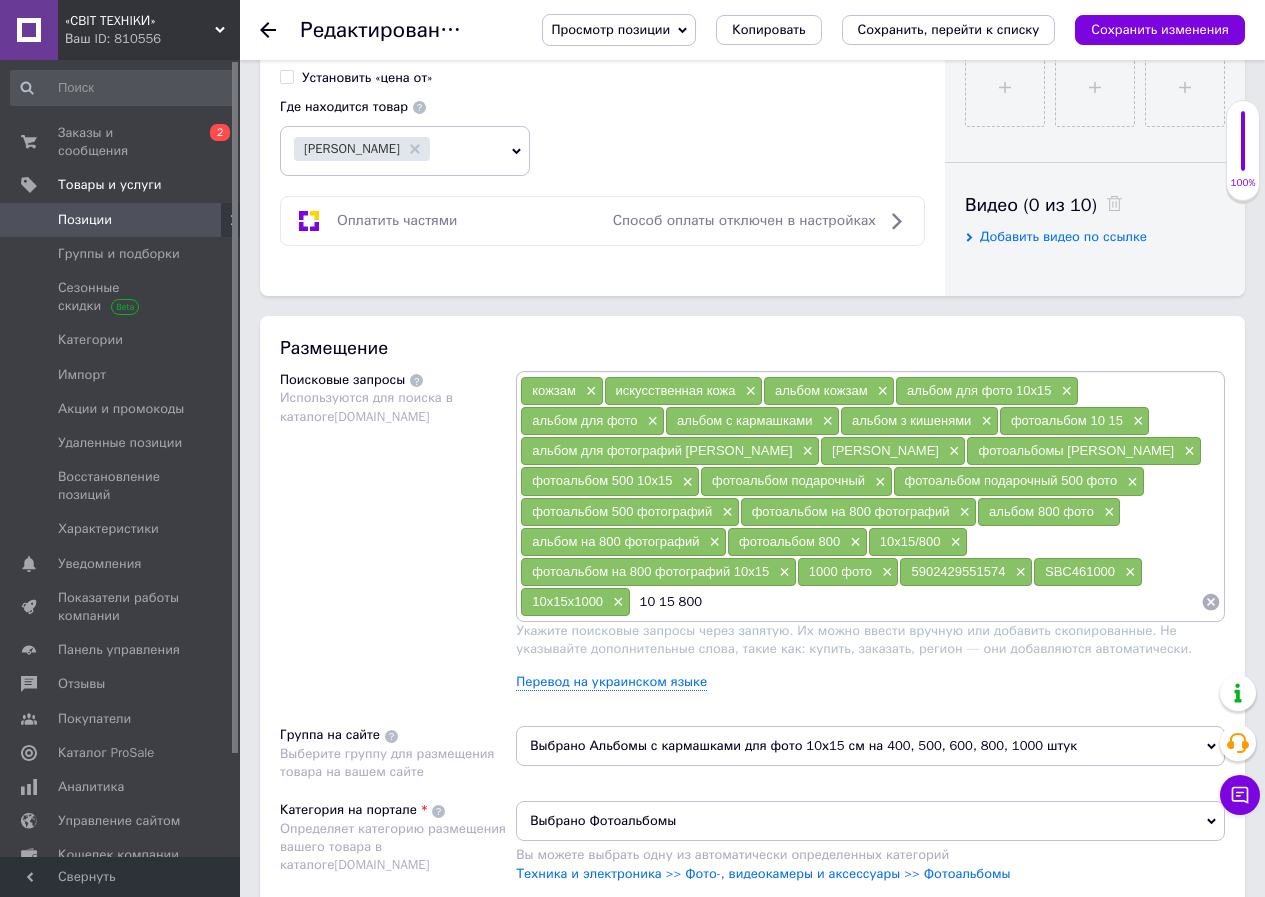drag, startPoint x: 919, startPoint y: 575, endPoint x: 973, endPoint y: 577, distance: 54.037025 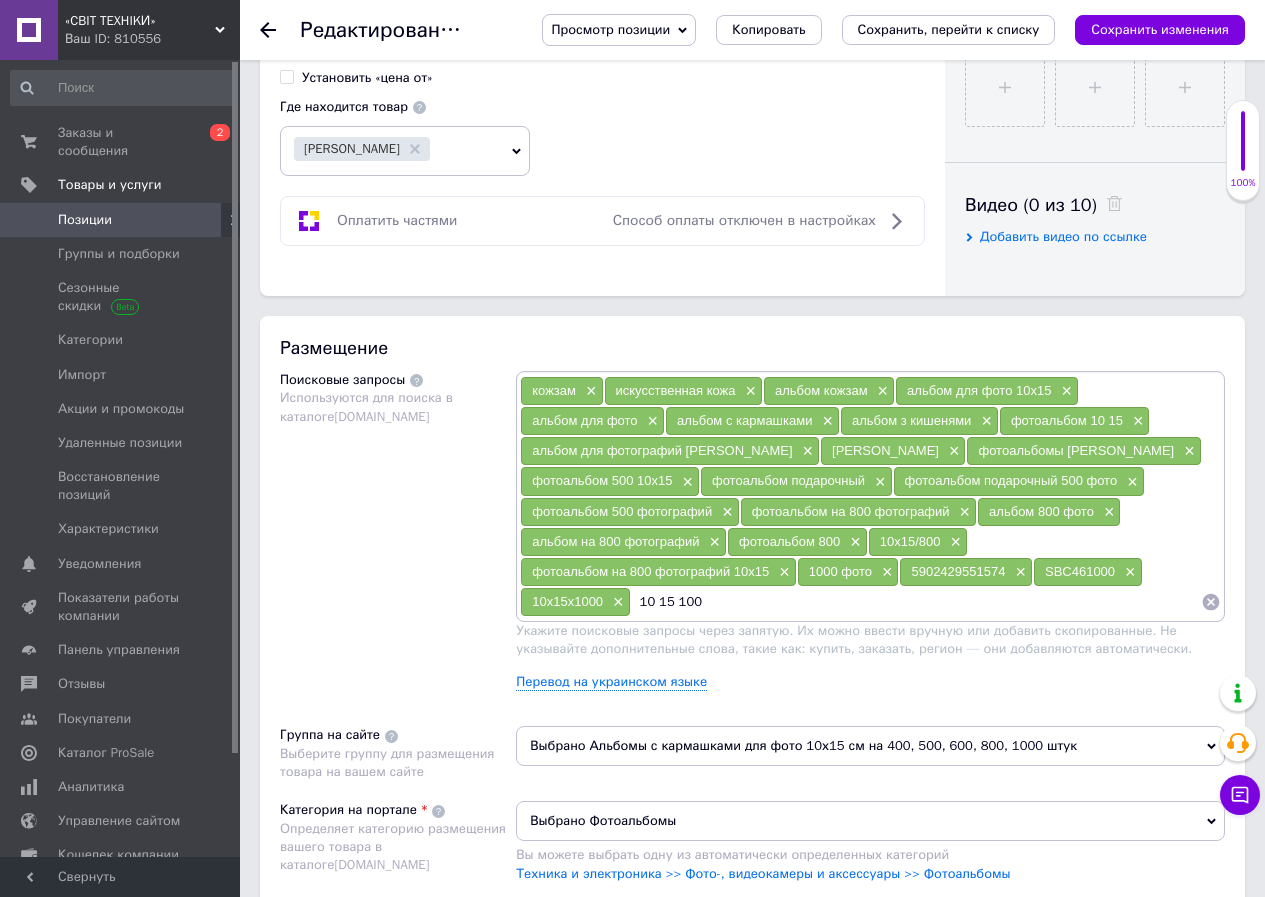 type on "10 15 1000" 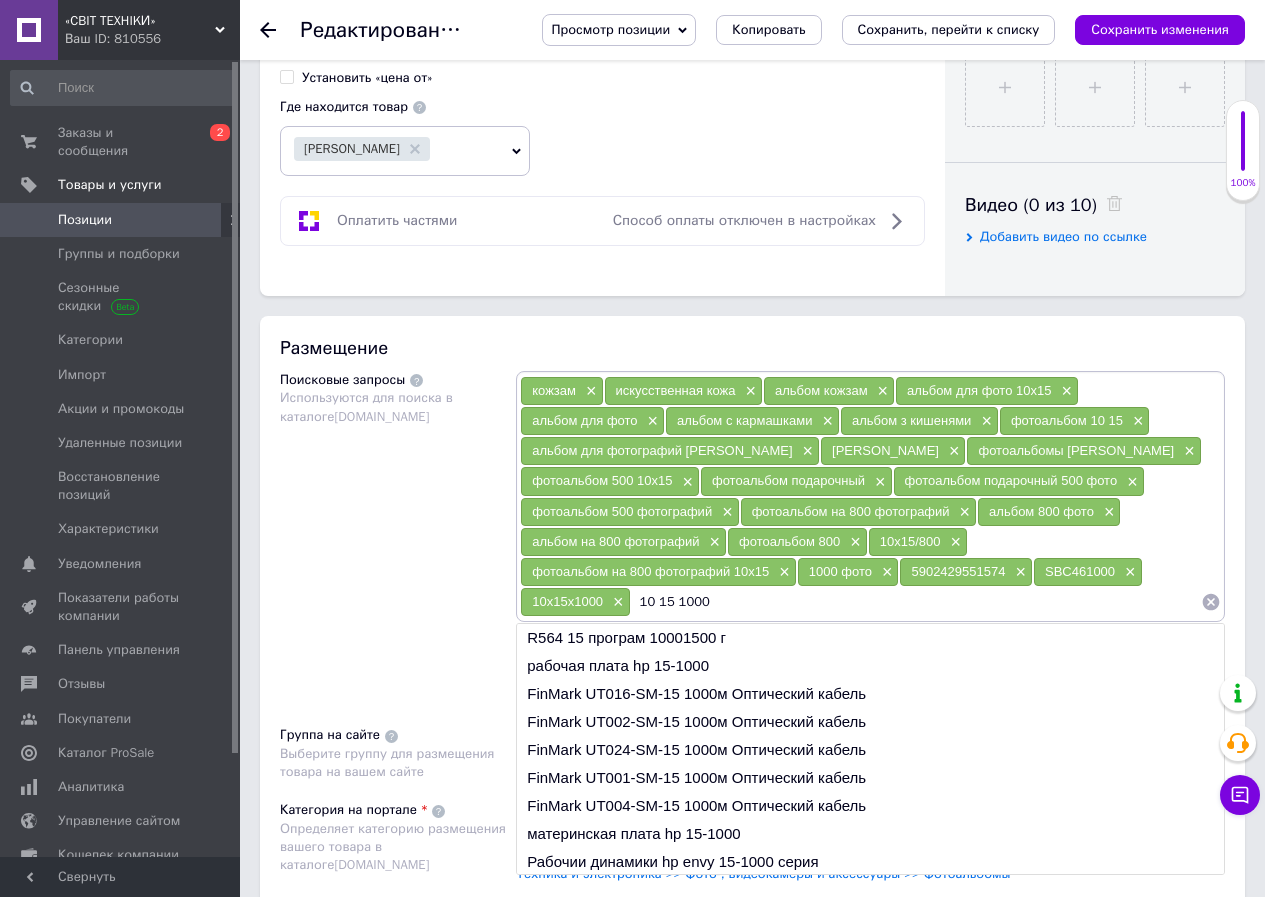 type 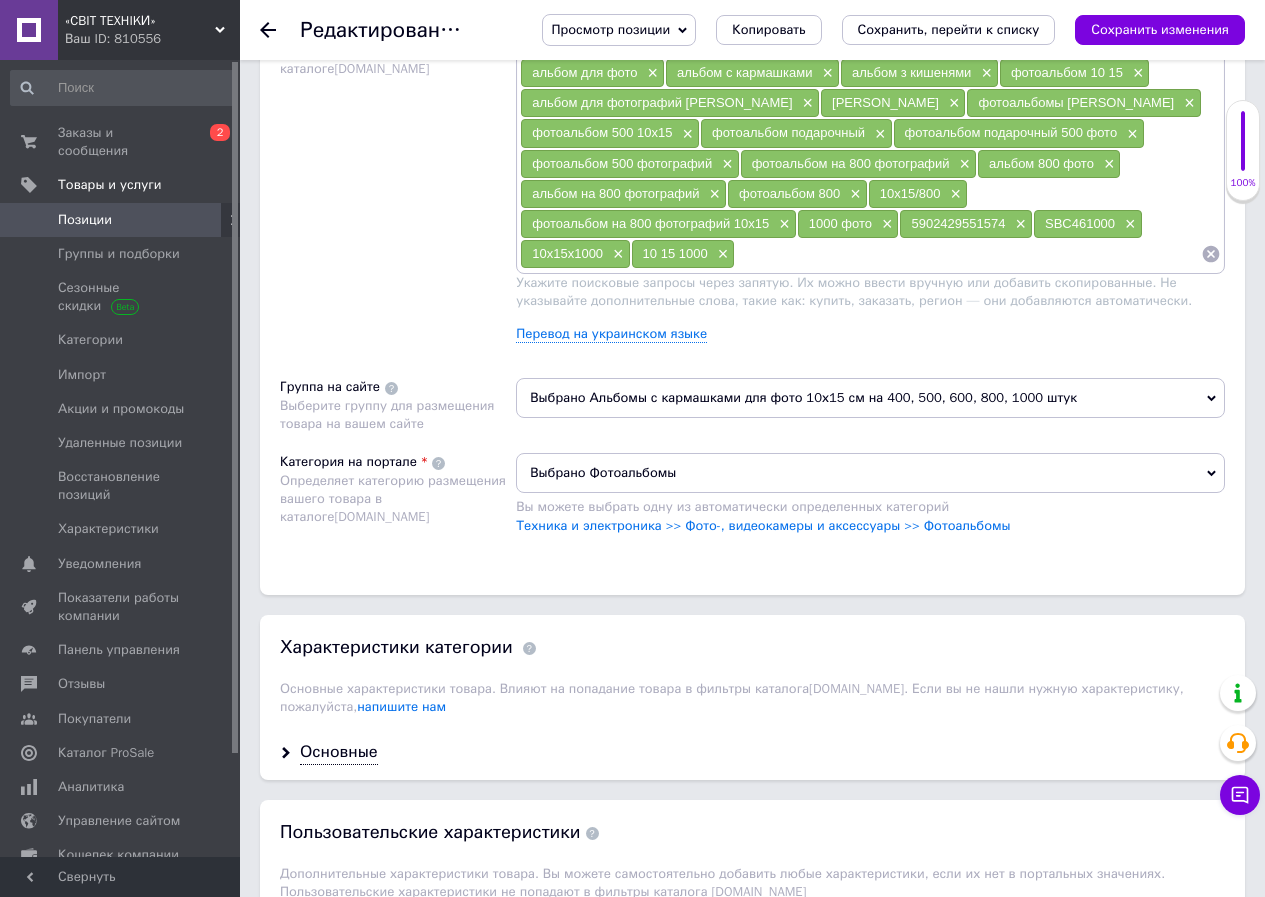 scroll, scrollTop: 1300, scrollLeft: 0, axis: vertical 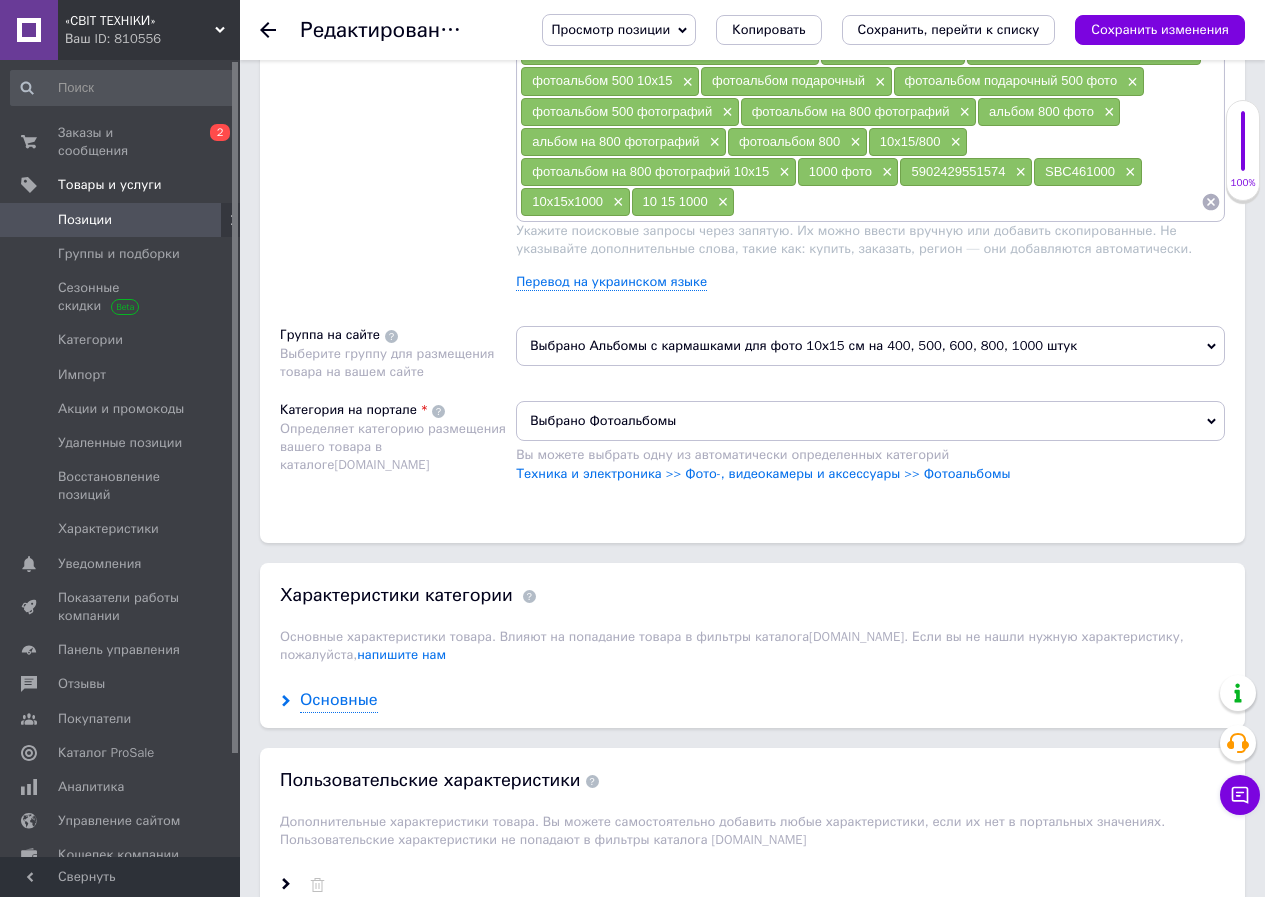 click on "Основные" at bounding box center [339, 700] 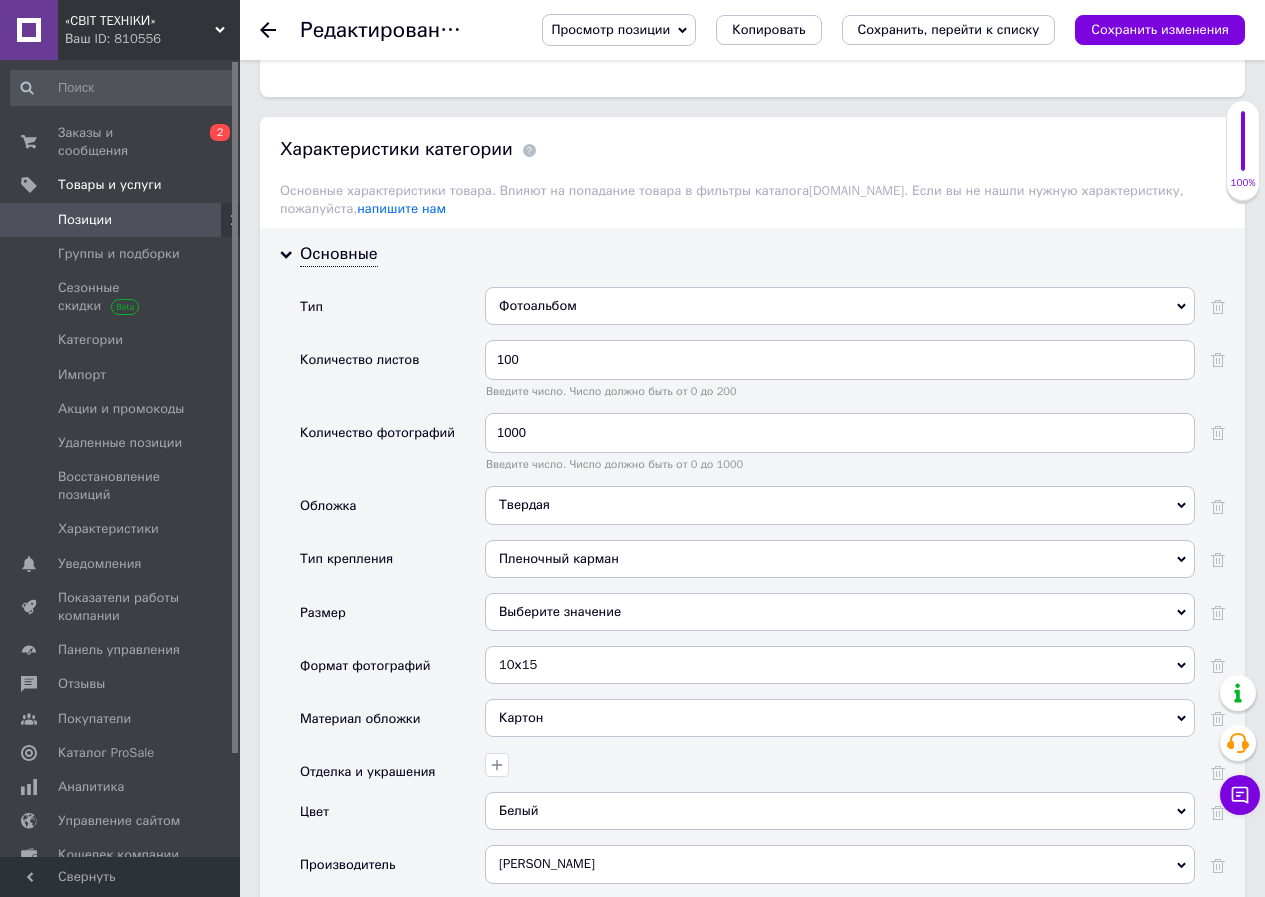 scroll, scrollTop: 1900, scrollLeft: 0, axis: vertical 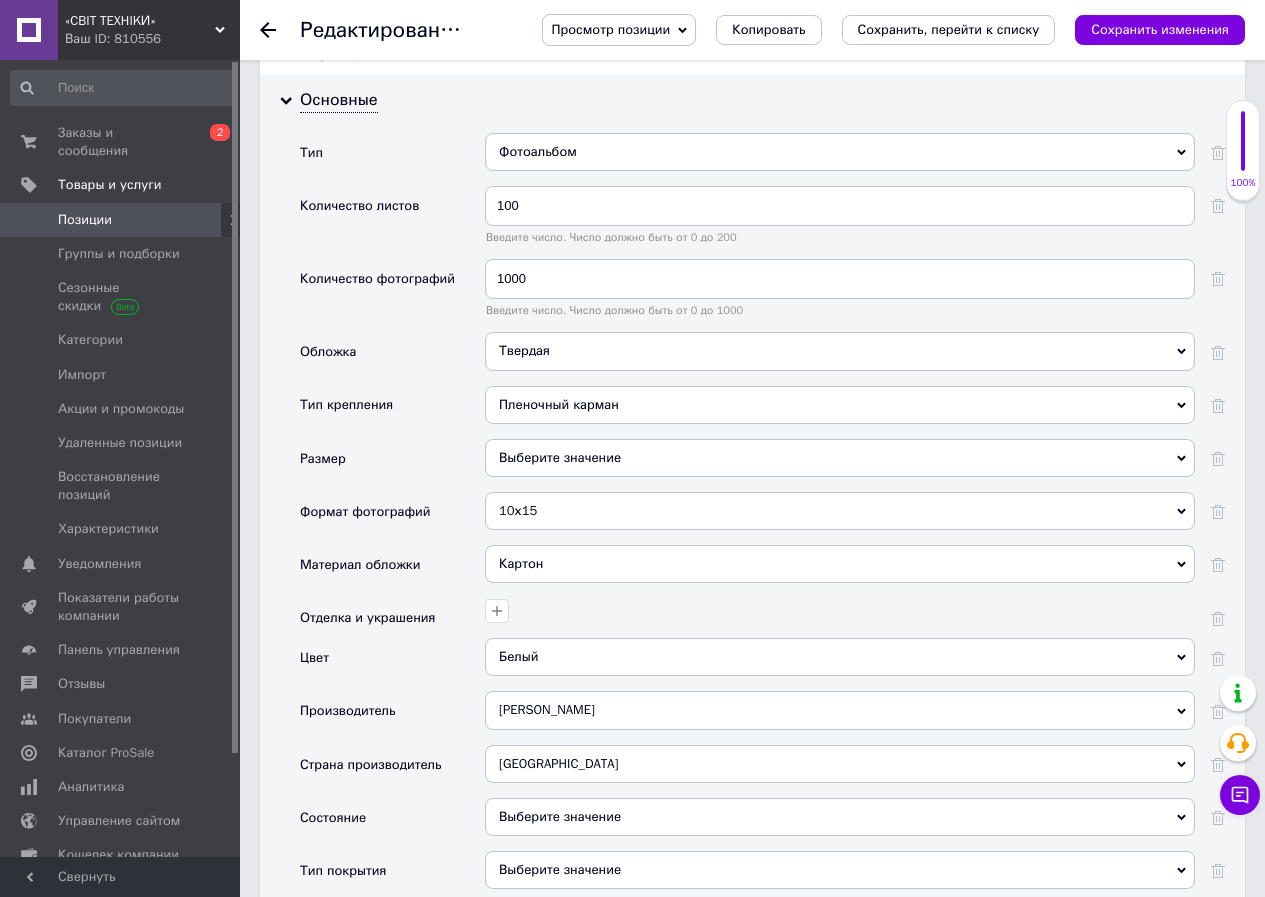 click on "Картон" at bounding box center [840, 564] 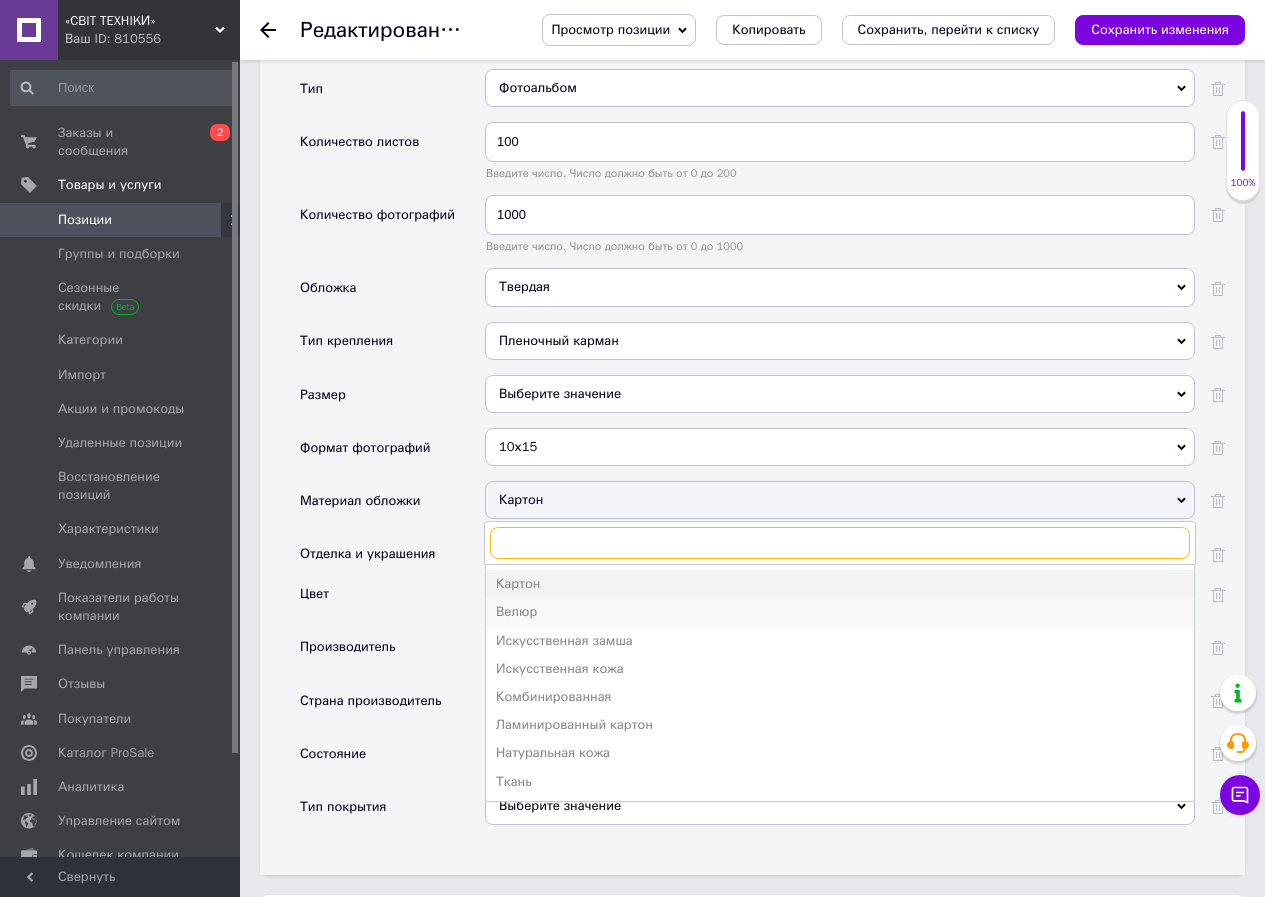 scroll, scrollTop: 2000, scrollLeft: 0, axis: vertical 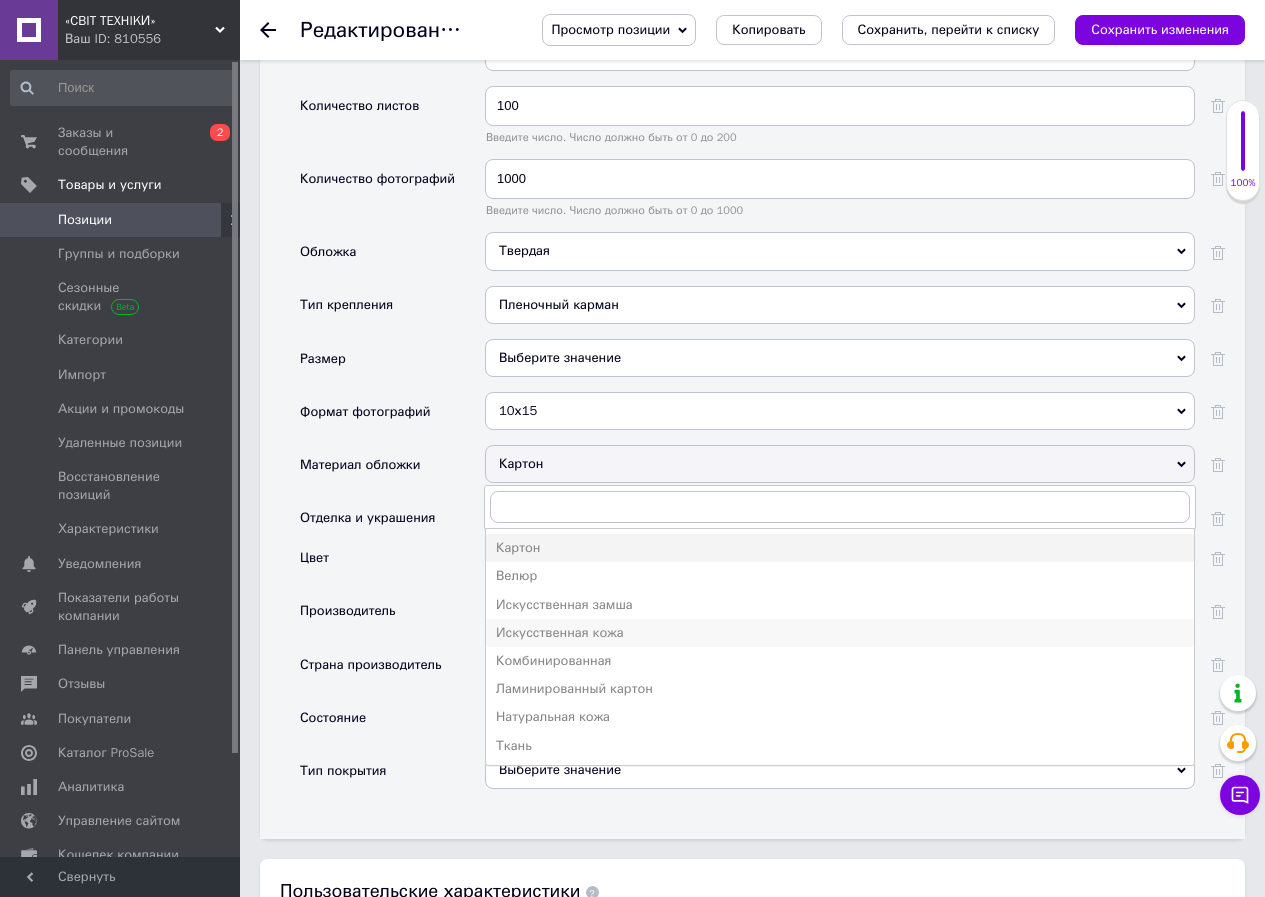 click on "Искусственная кожа" at bounding box center (840, 633) 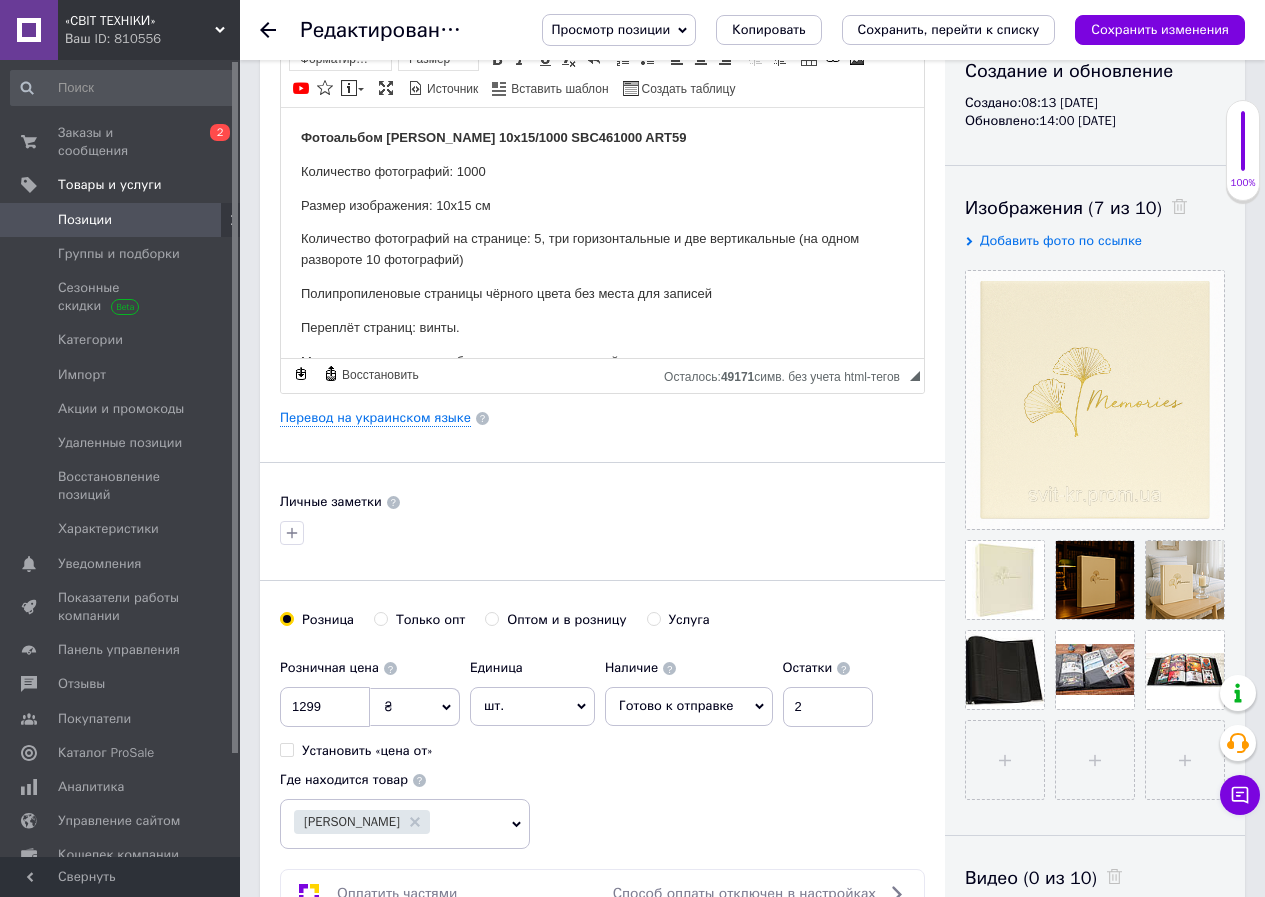 scroll, scrollTop: 0, scrollLeft: 0, axis: both 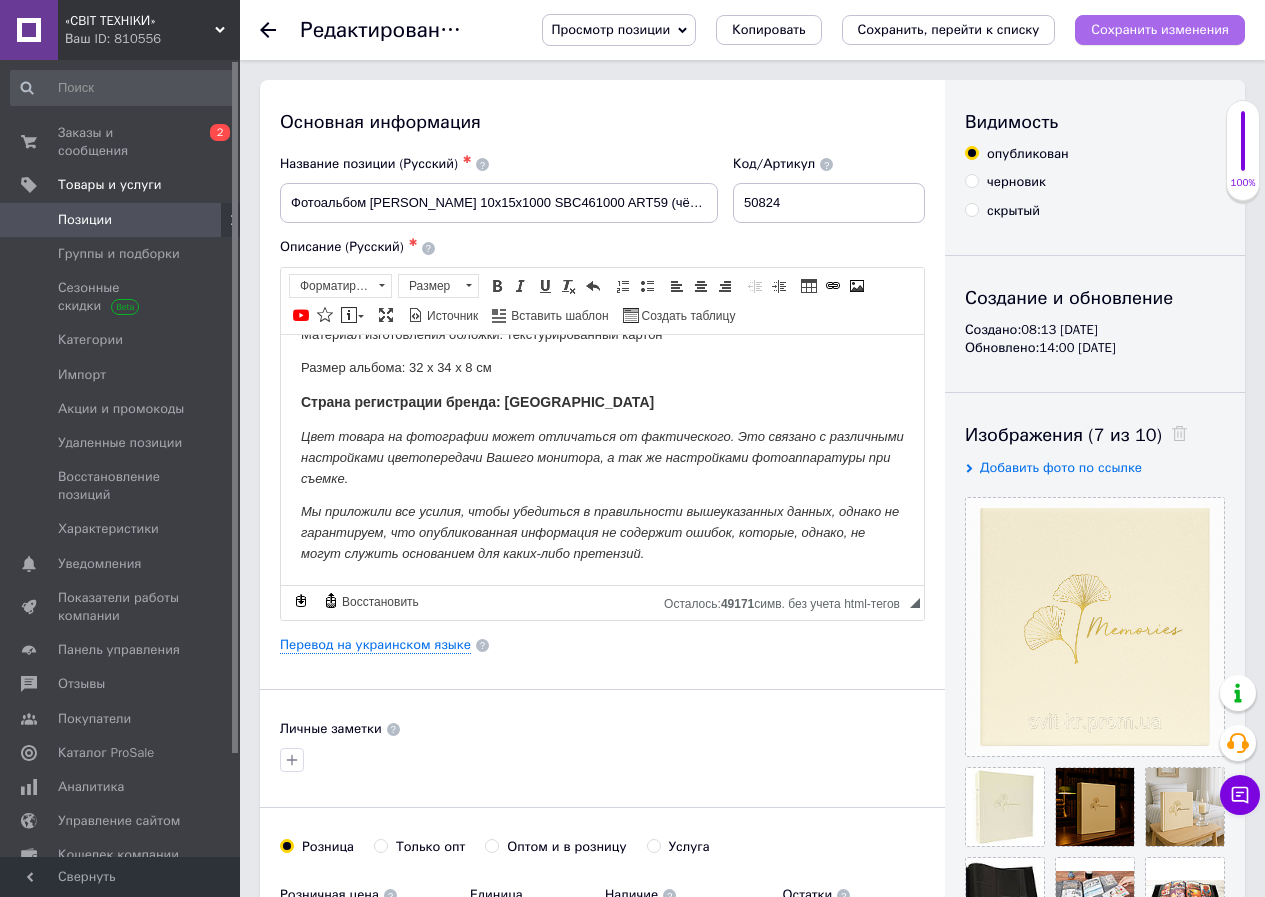 click on "Сохранить изменения" at bounding box center [1160, 29] 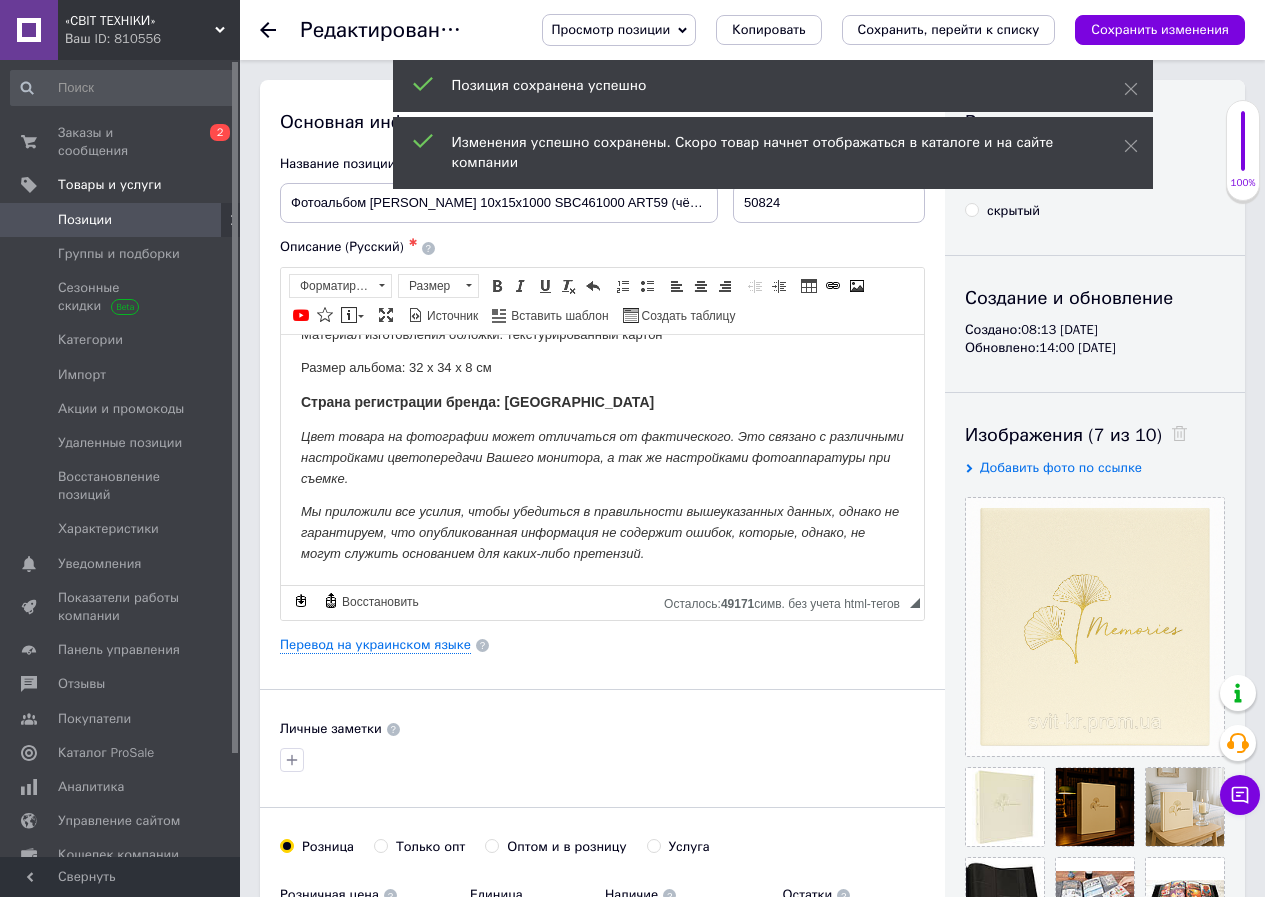 click on "Позиции" at bounding box center (85, 220) 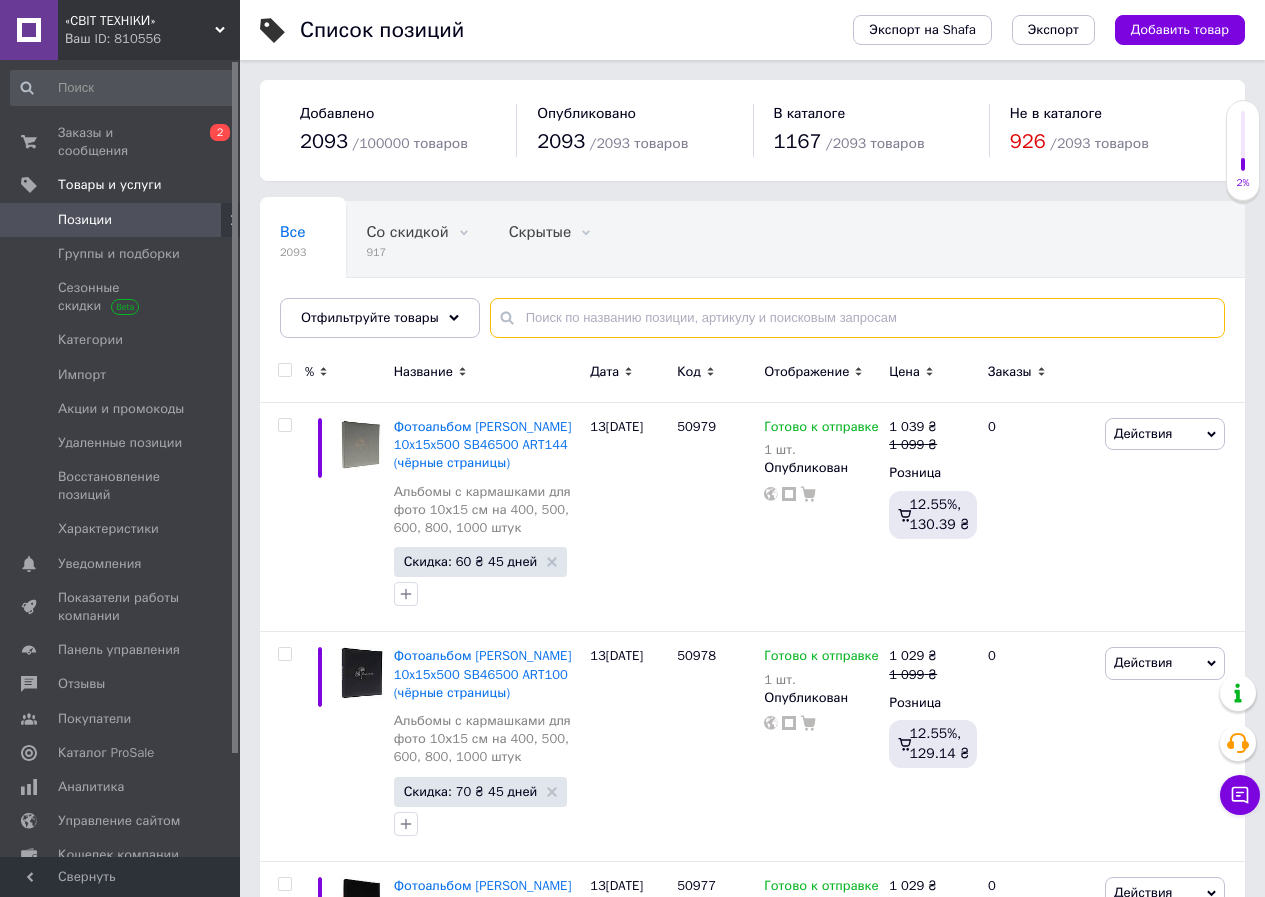 drag, startPoint x: 564, startPoint y: 324, endPoint x: 565, endPoint y: 312, distance: 12.0415945 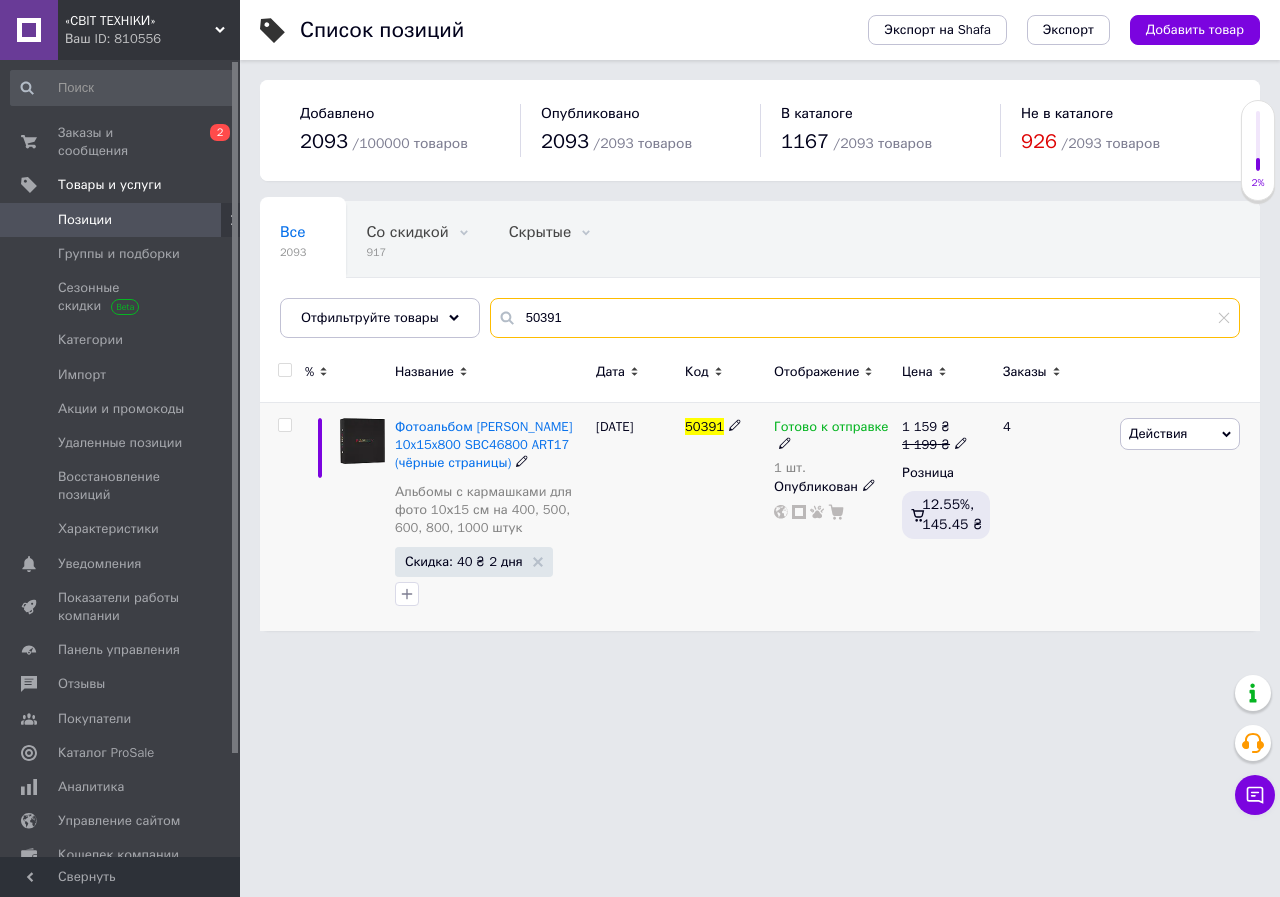 type on "50391" 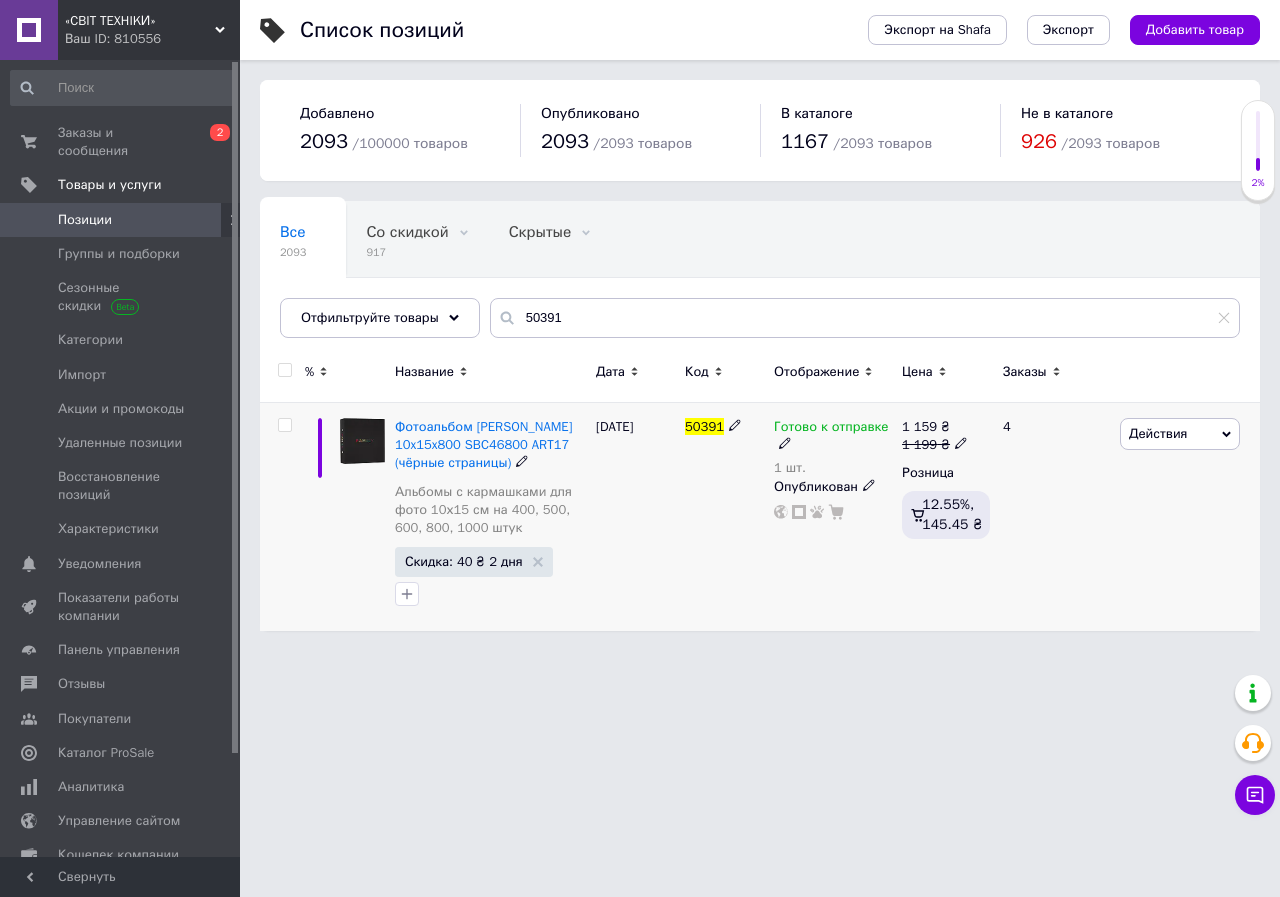 click on "Готово к отправке" at bounding box center [831, 429] 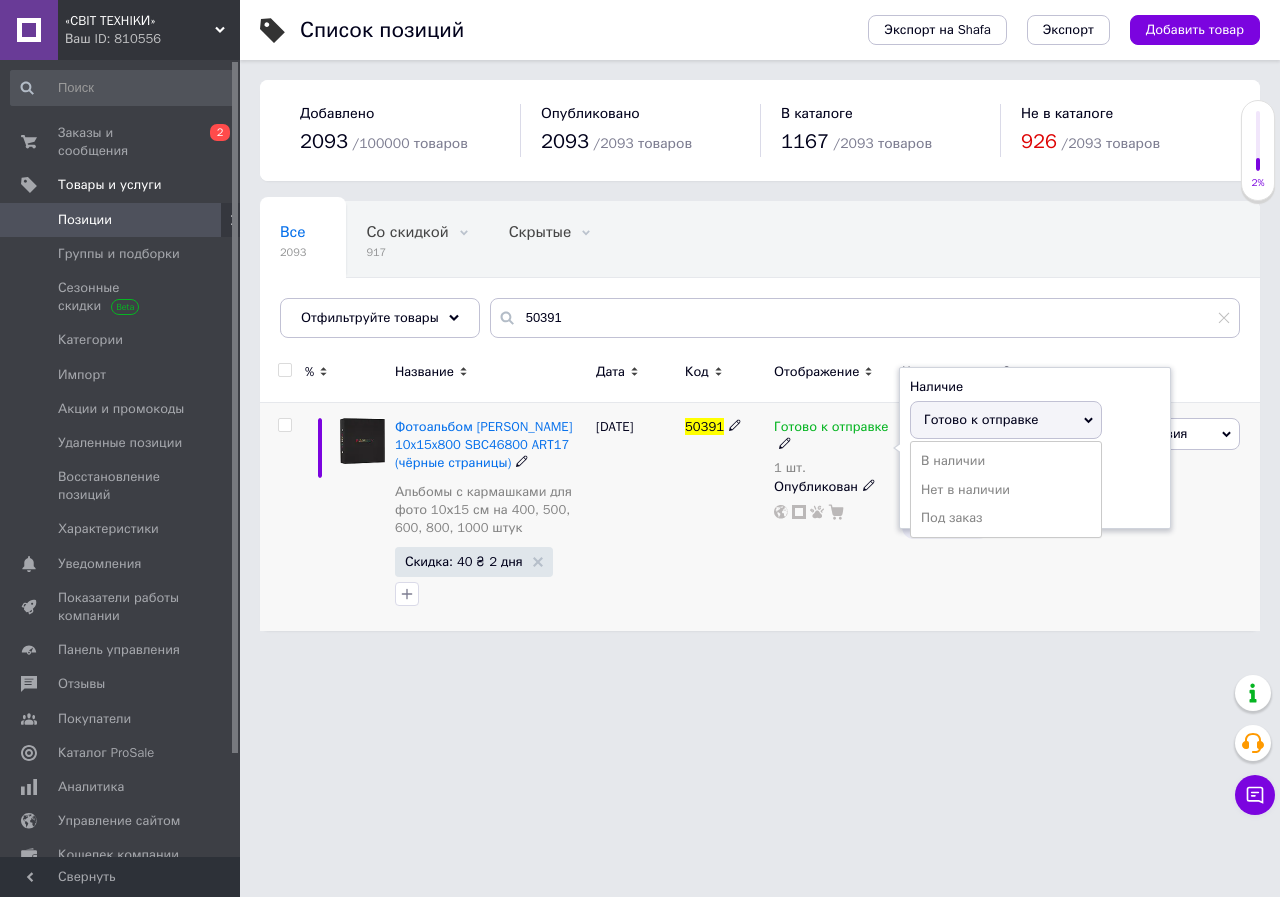 click on "Готово к отправке" at bounding box center [981, 419] 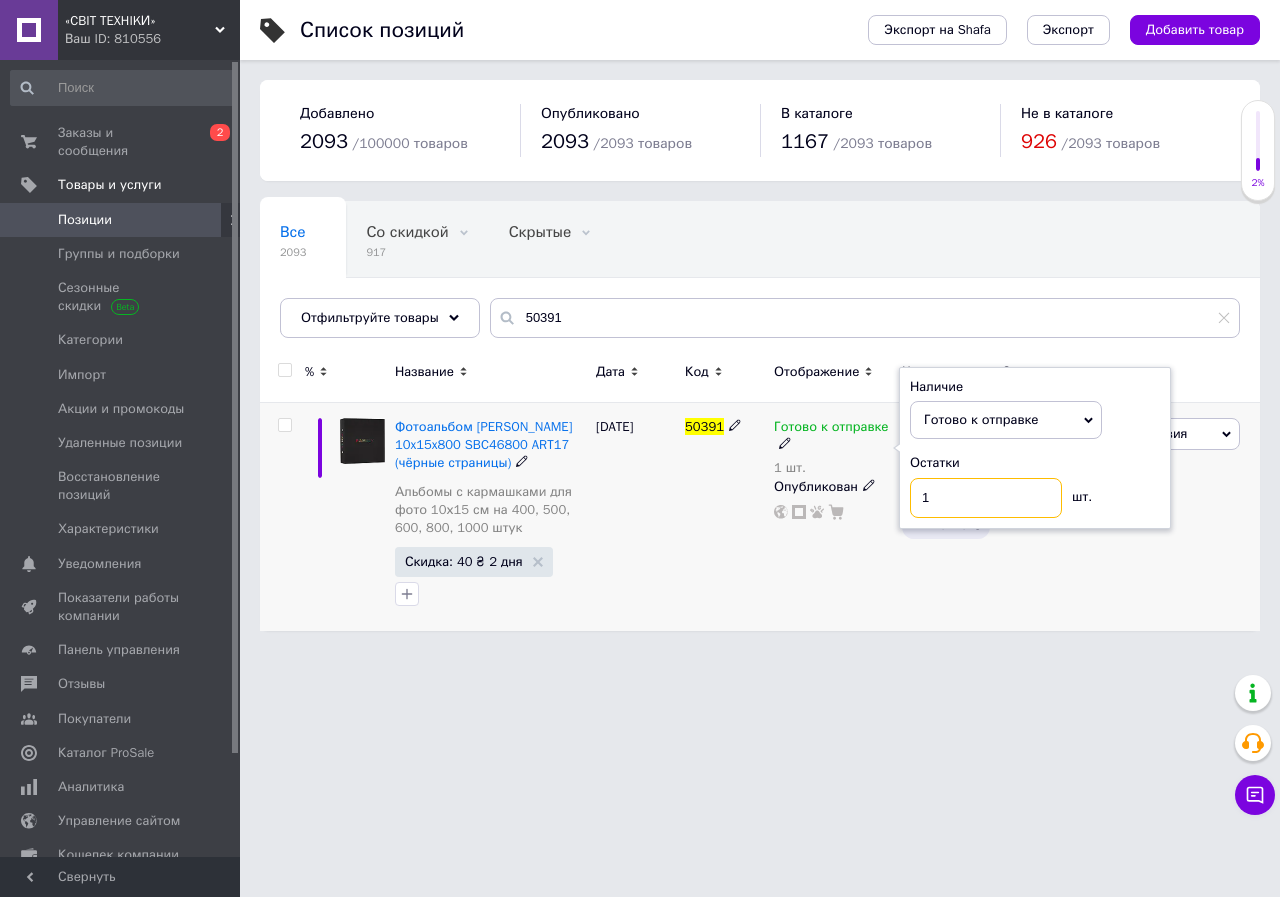 click on "1" at bounding box center [986, 498] 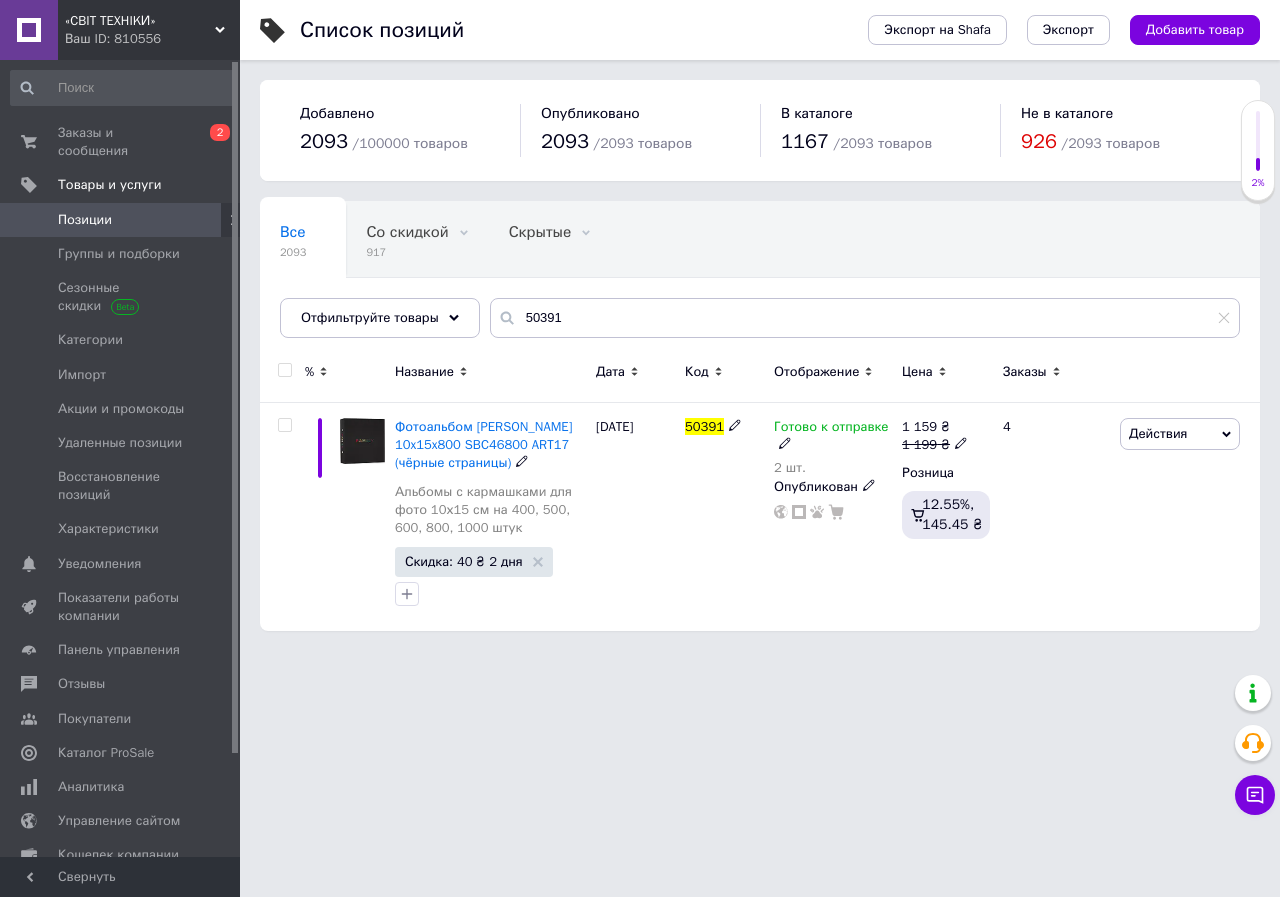 click on "Фотоальбом [PERSON_NAME] 10x15x800 SBC46800 ART17 (чёрные страницы)" at bounding box center [484, 444] 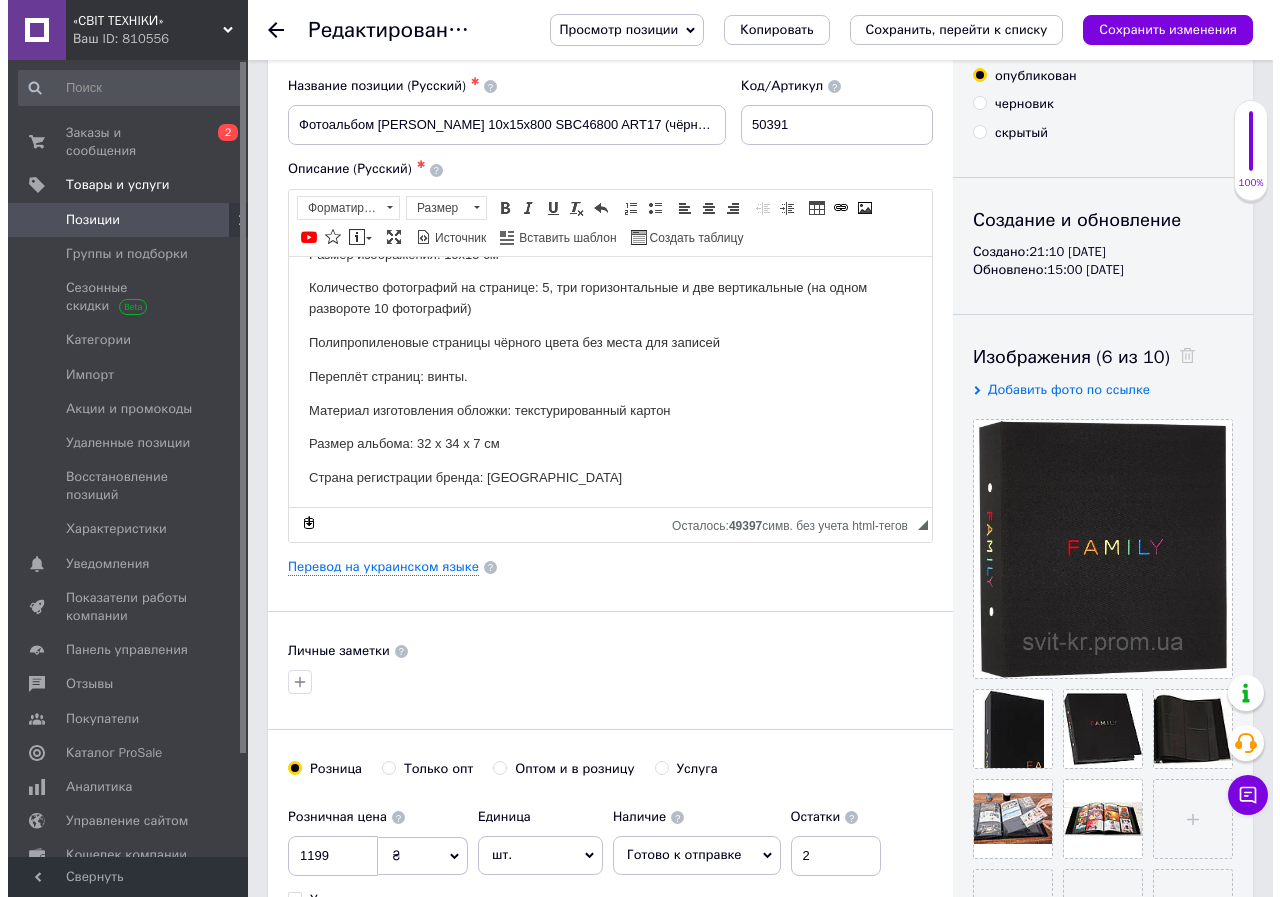 scroll, scrollTop: 200, scrollLeft: 0, axis: vertical 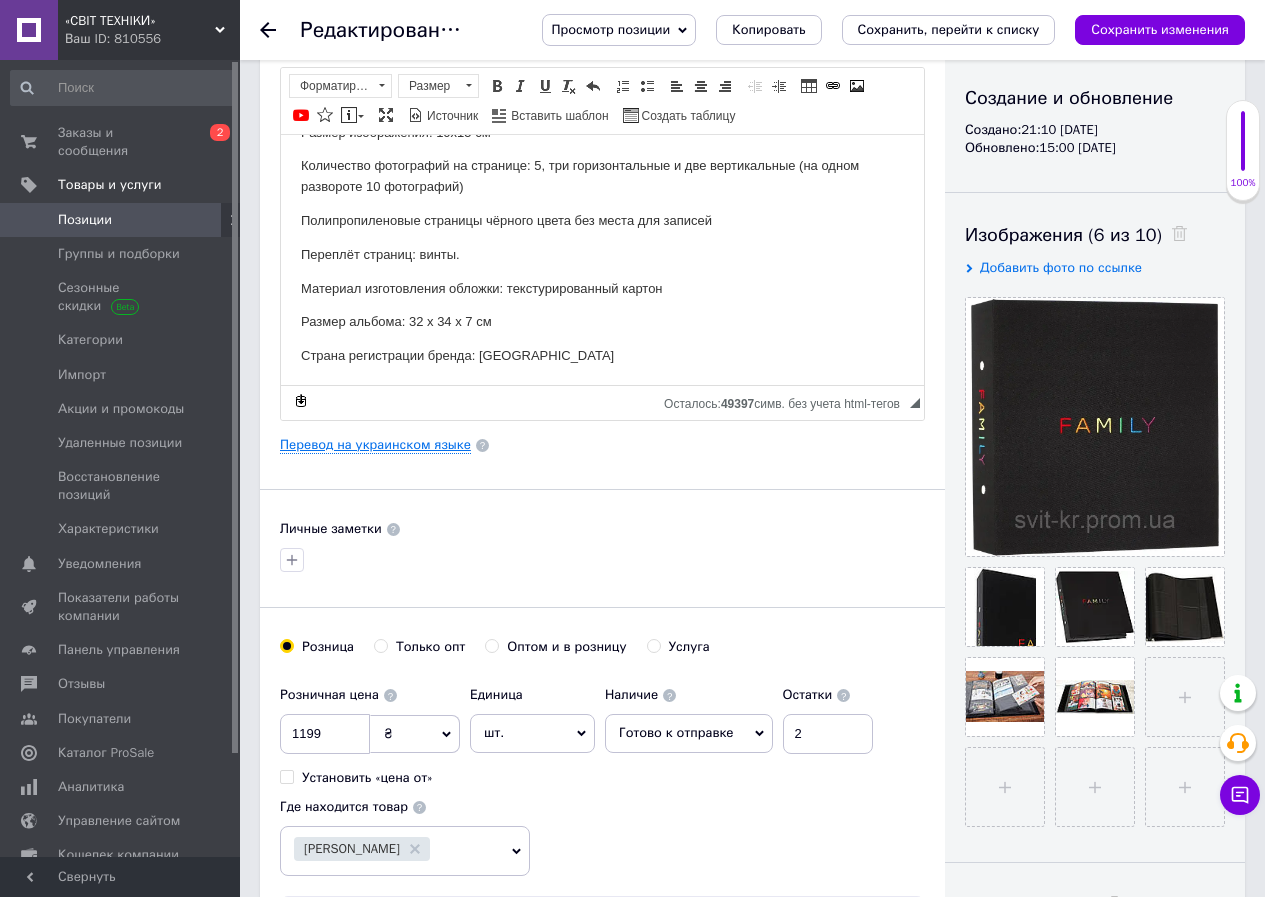 click on "Перевод на украинском языке" at bounding box center [375, 445] 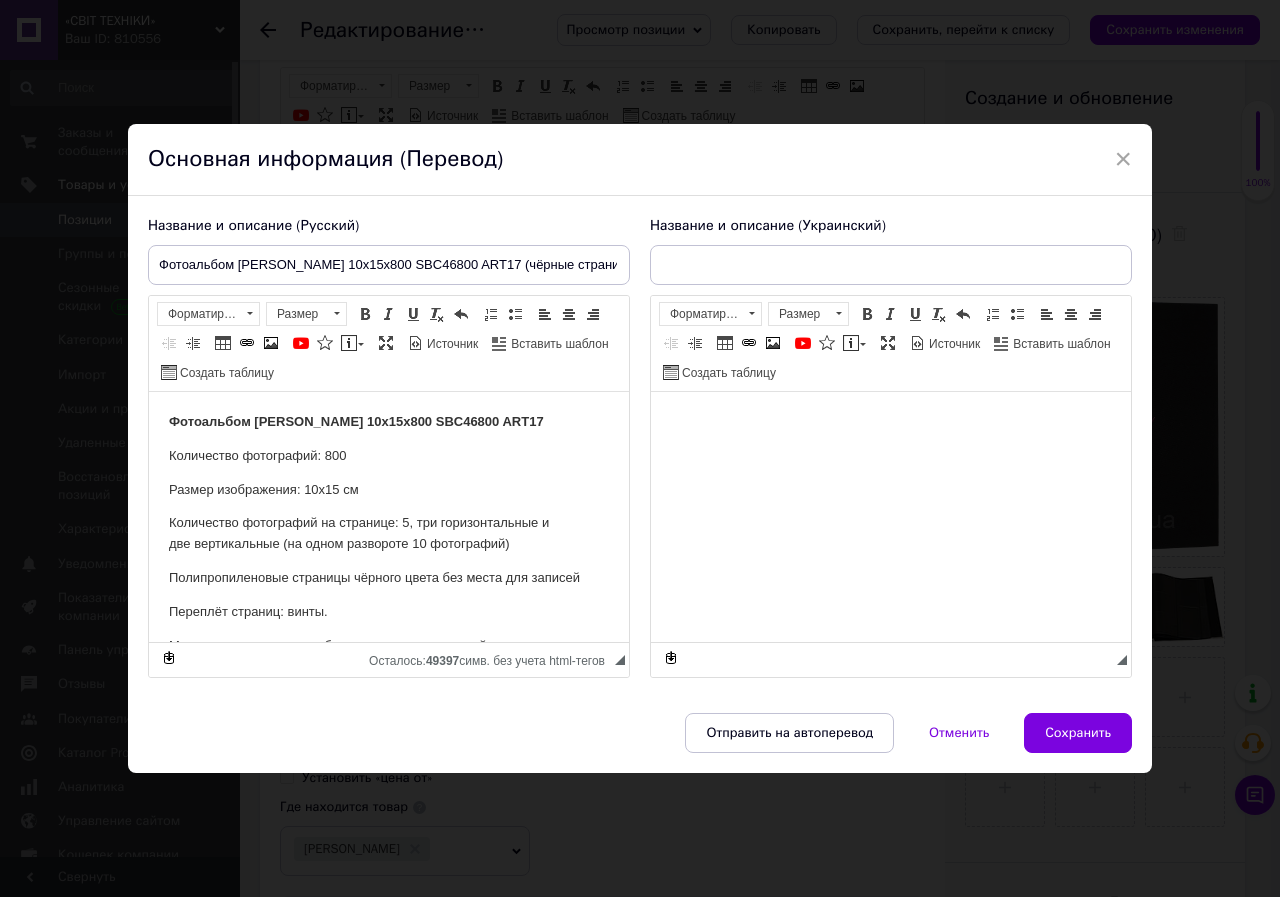 scroll, scrollTop: 0, scrollLeft: 0, axis: both 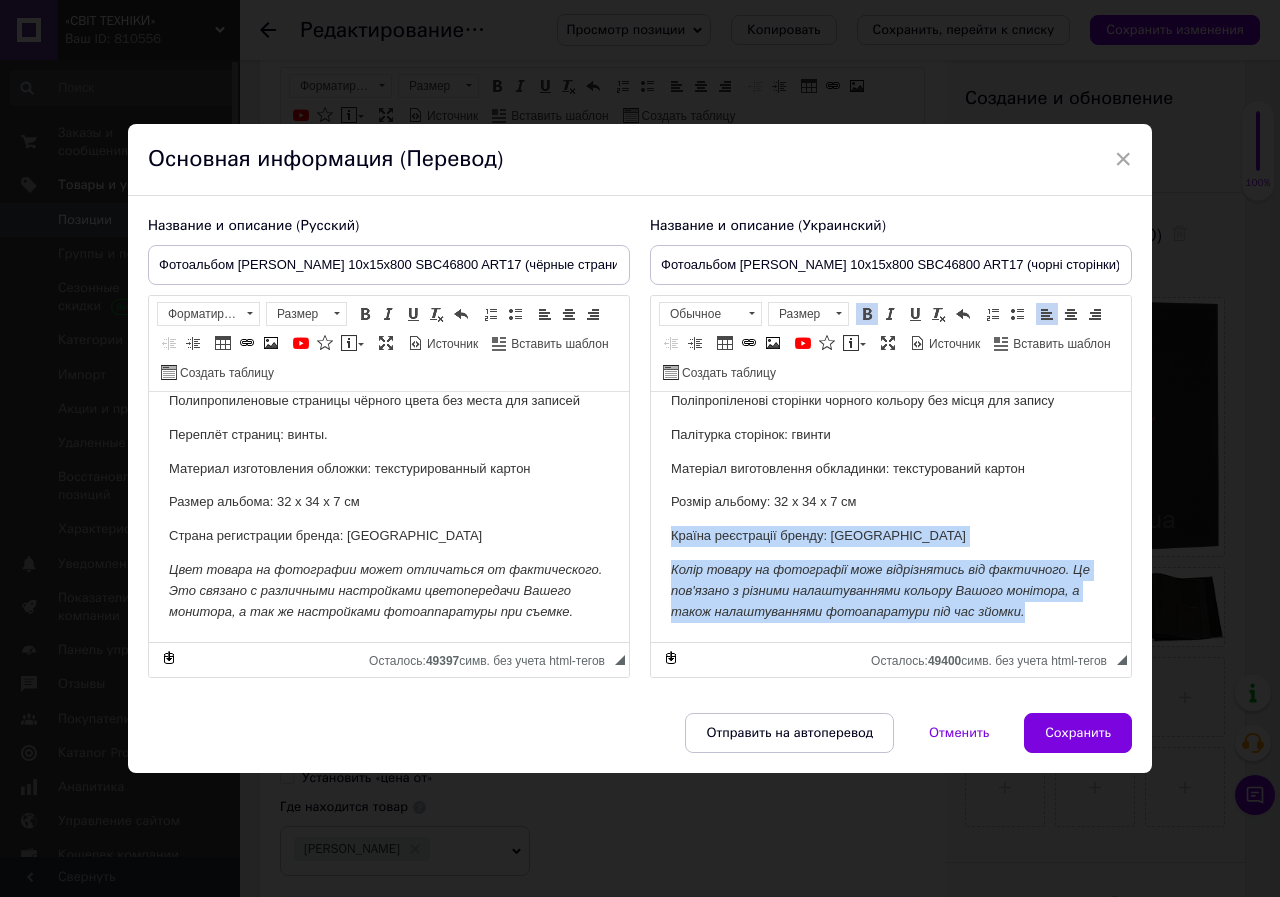 drag, startPoint x: 1033, startPoint y: 615, endPoint x: 666, endPoint y: 538, distance: 374.99066 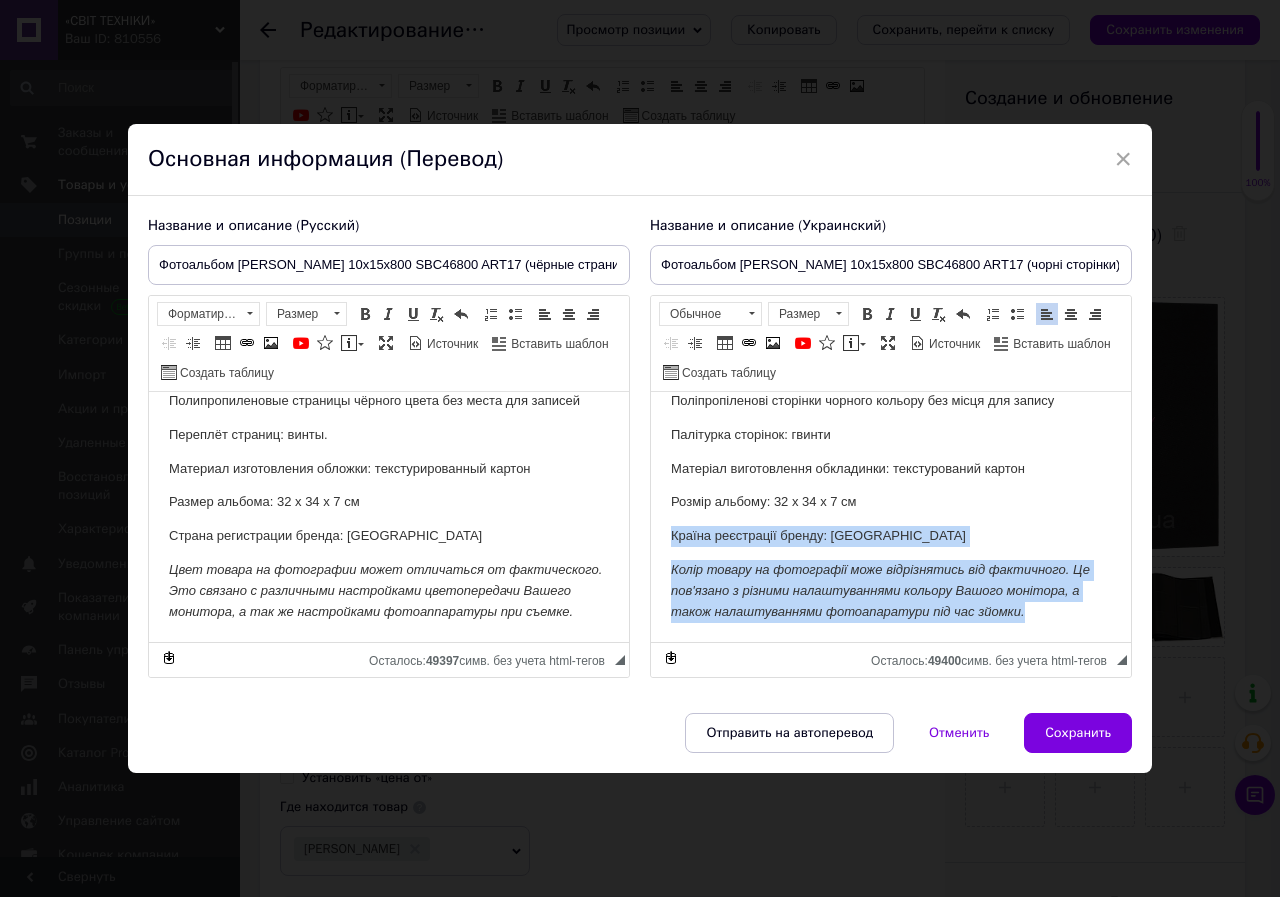 scroll, scrollTop: 250, scrollLeft: 0, axis: vertical 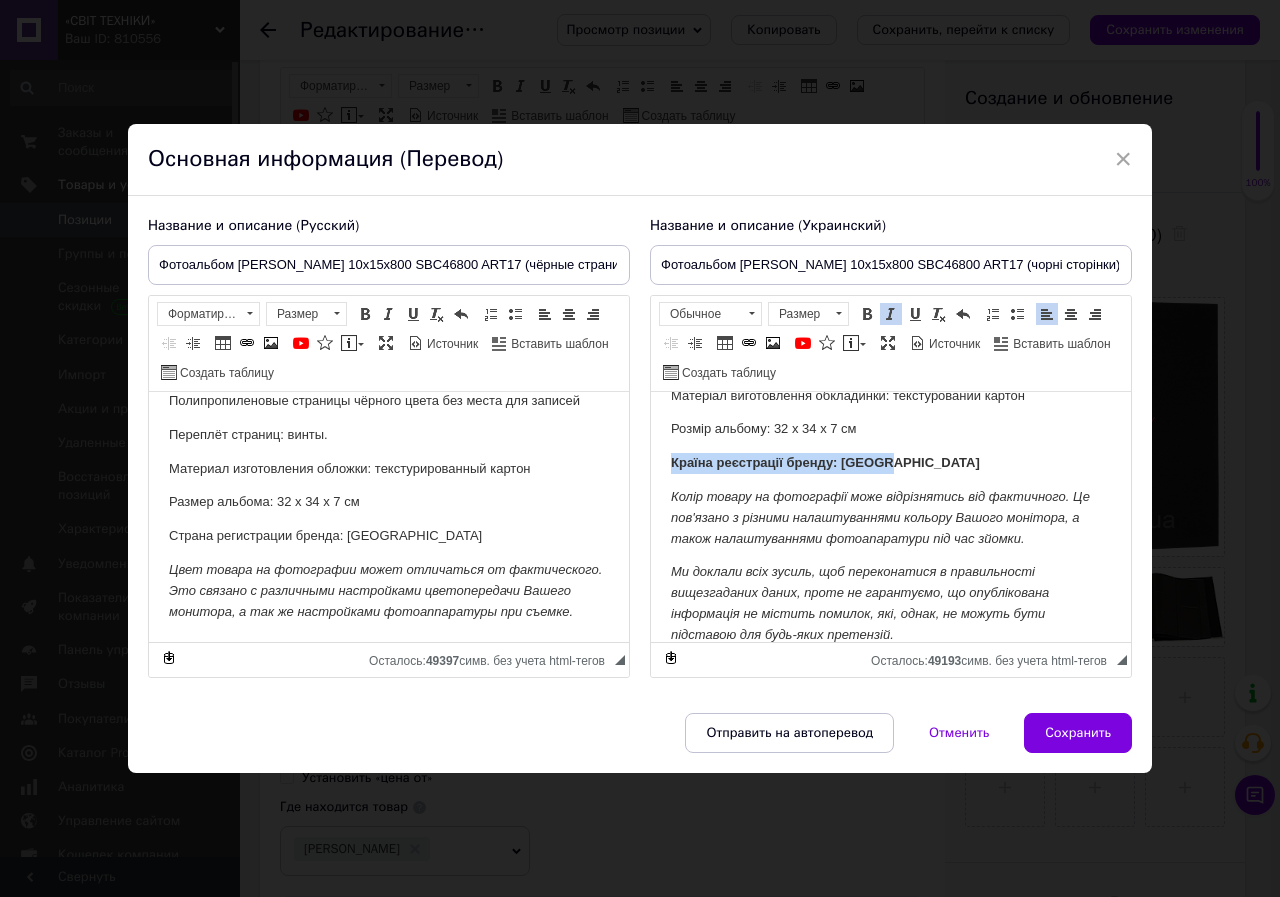 drag, startPoint x: 911, startPoint y: 465, endPoint x: 673, endPoint y: 462, distance: 238.0189 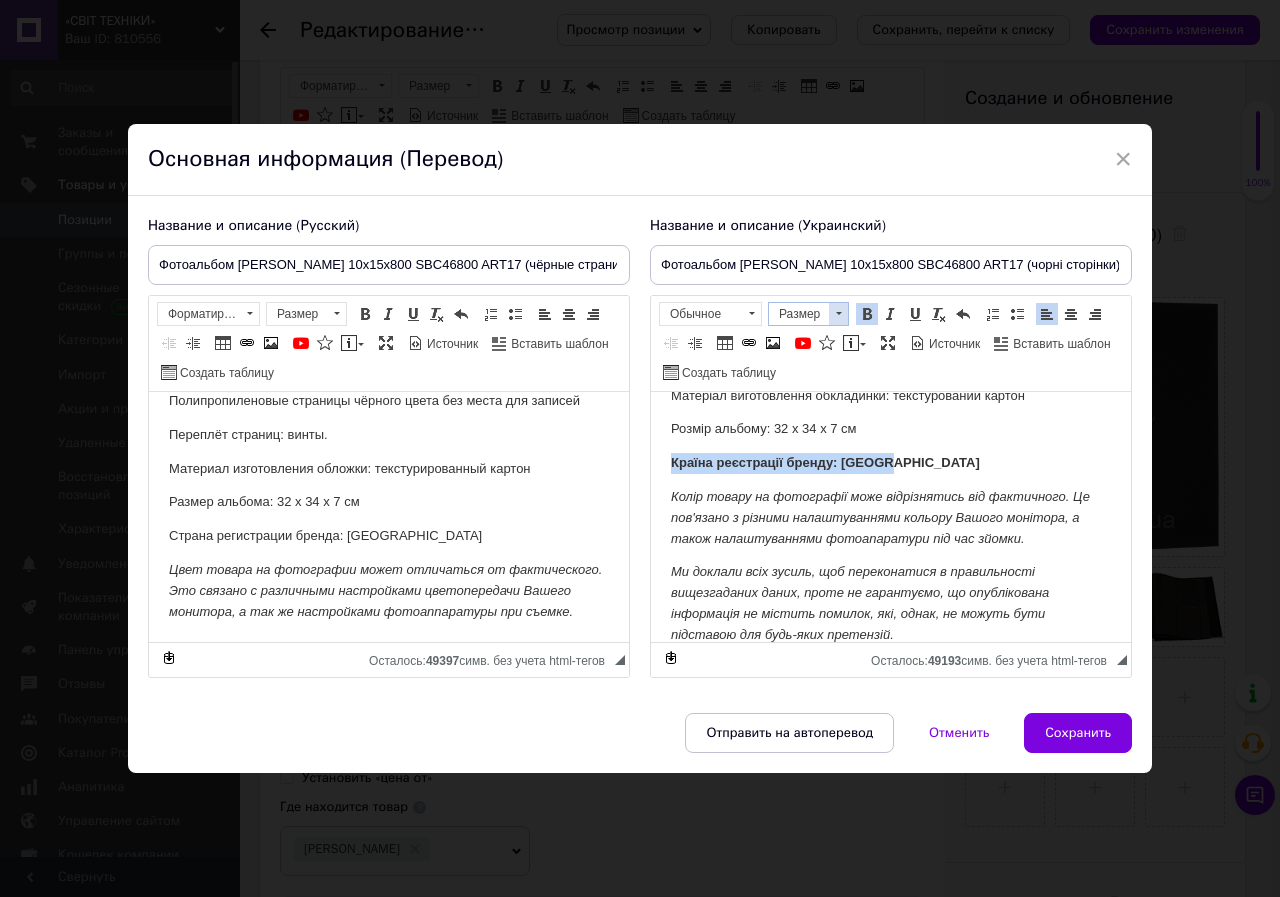 click at bounding box center (838, 314) 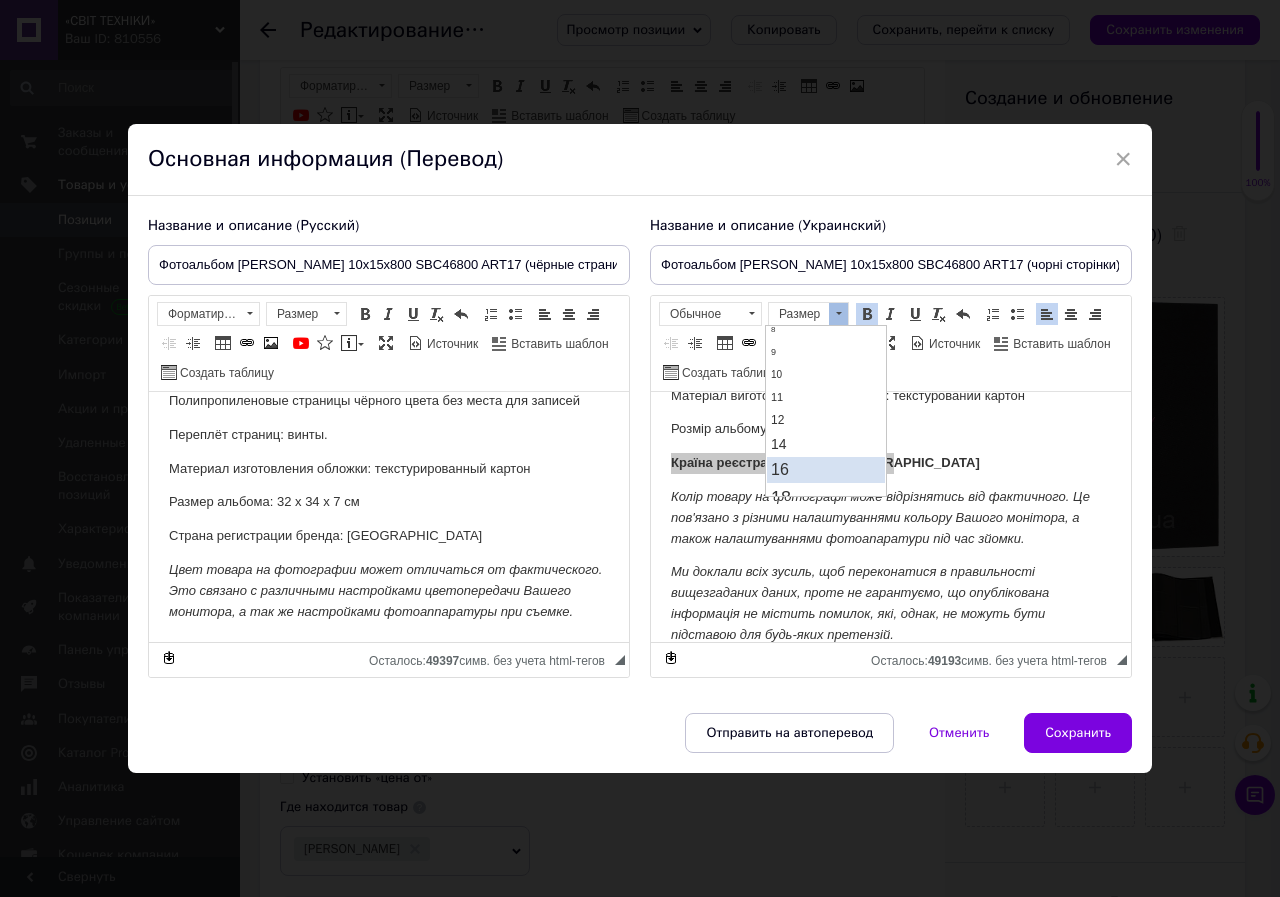 scroll, scrollTop: 100, scrollLeft: 0, axis: vertical 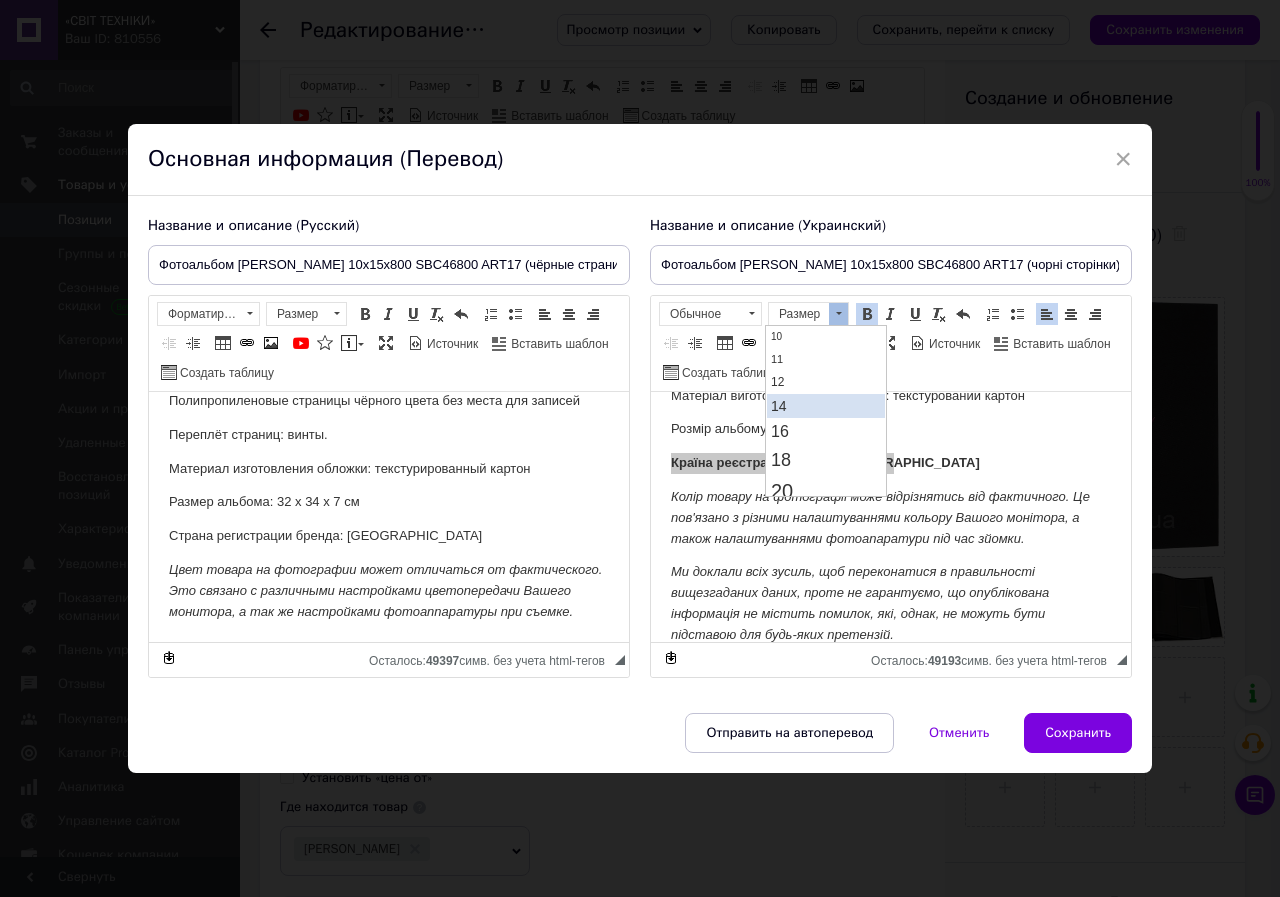 click on "14" at bounding box center (826, 406) 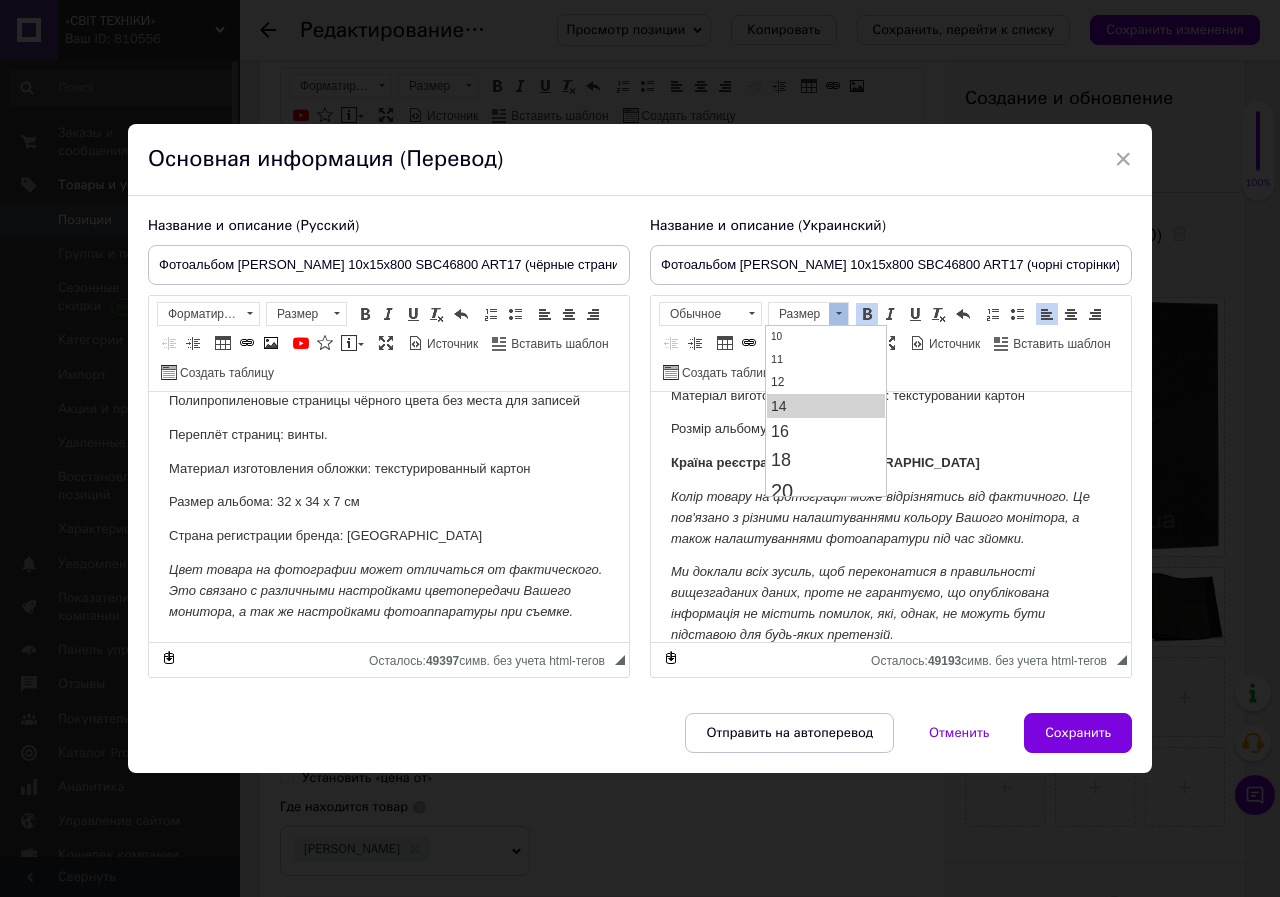 scroll, scrollTop: 0, scrollLeft: 0, axis: both 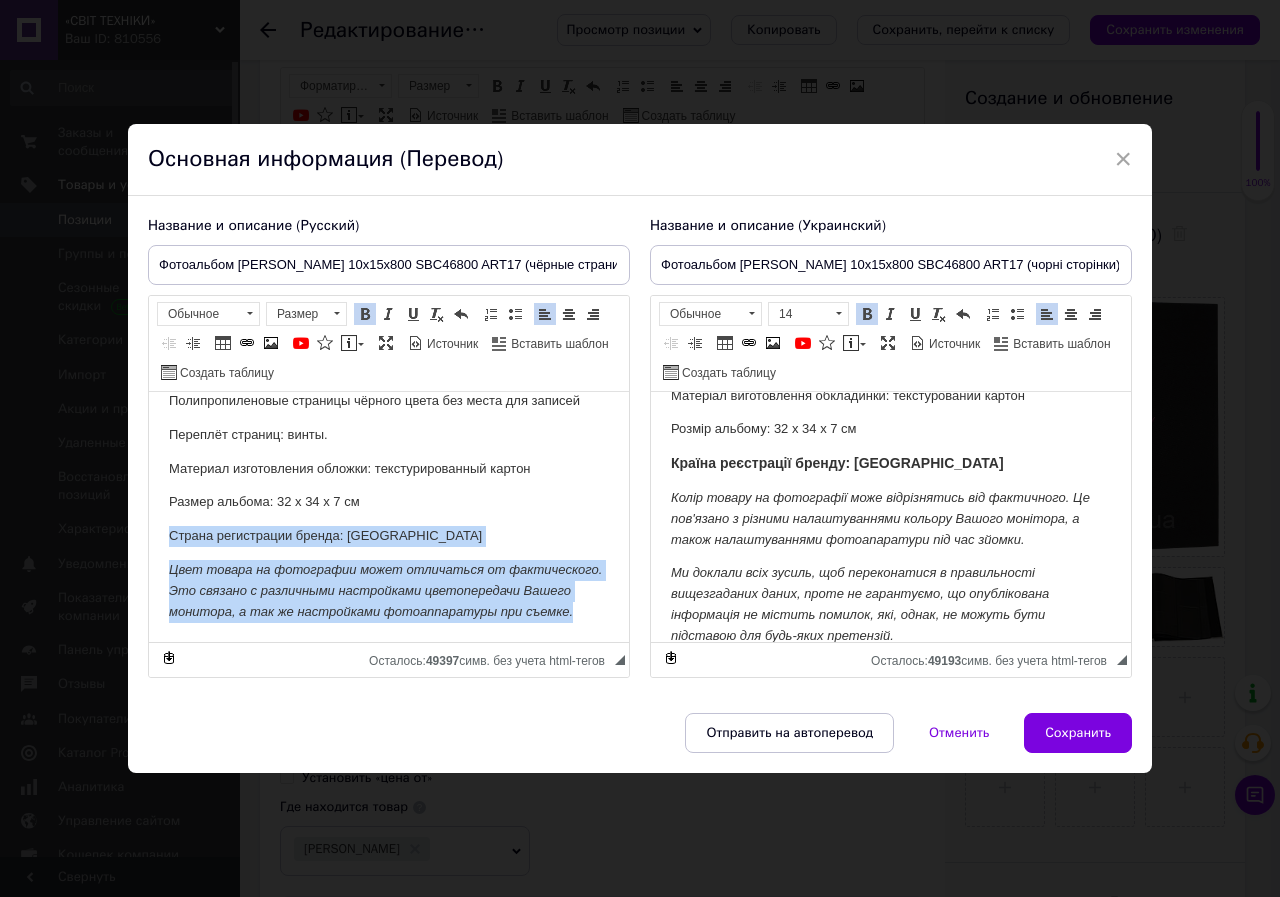 drag, startPoint x: 378, startPoint y: 611, endPoint x: 159, endPoint y: 514, distance: 239.52036 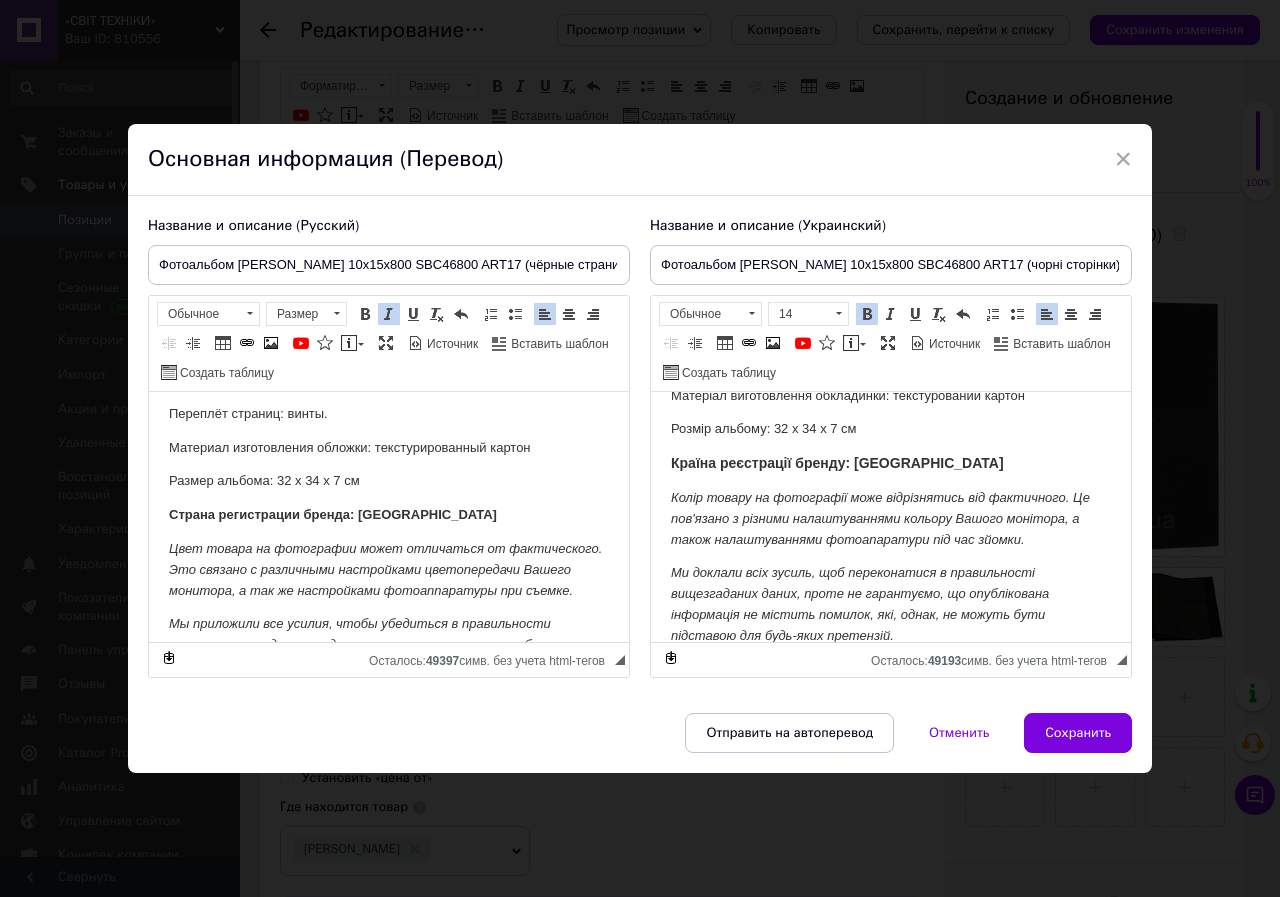 scroll, scrollTop: 271, scrollLeft: 0, axis: vertical 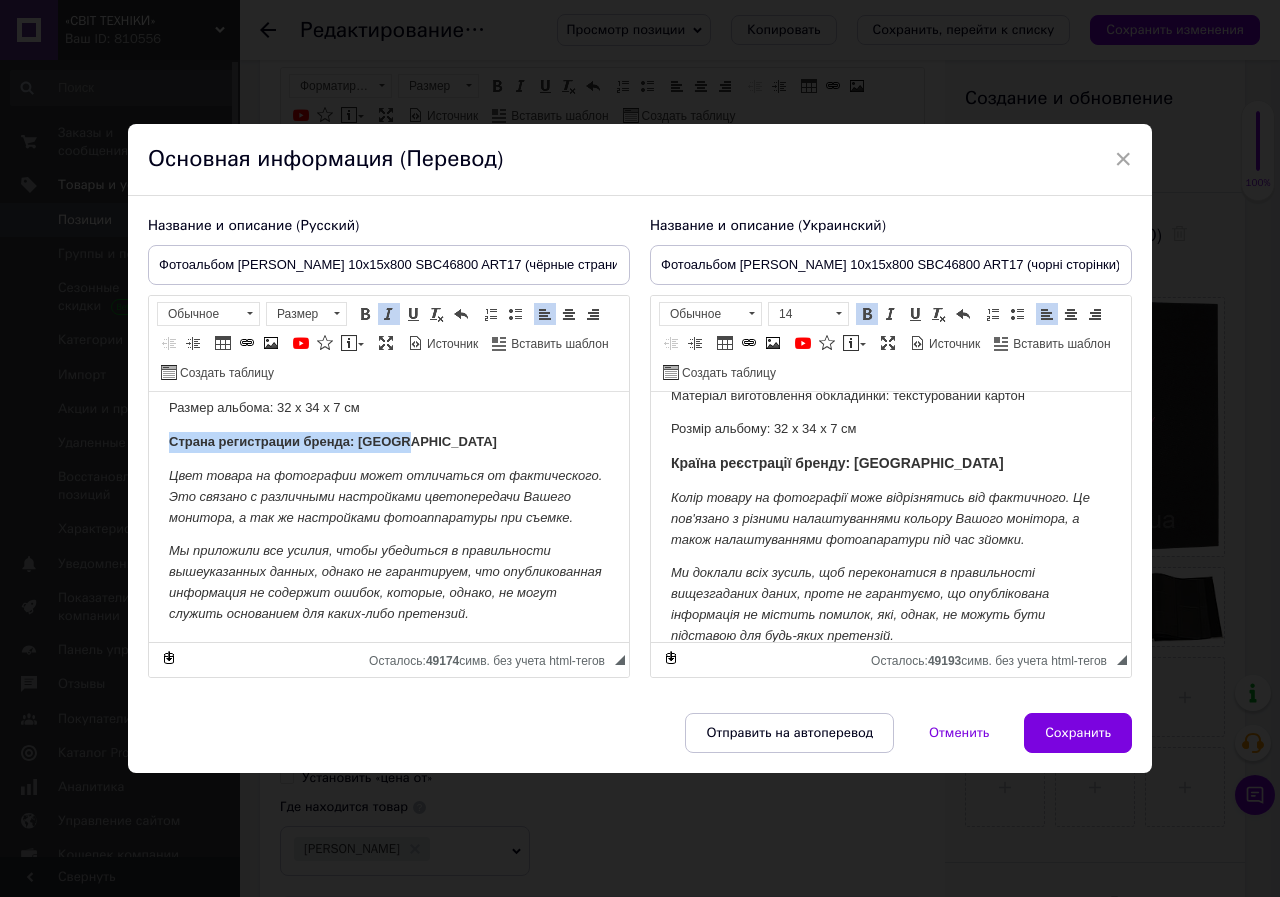 drag, startPoint x: 409, startPoint y: 443, endPoint x: 162, endPoint y: 440, distance: 247.01822 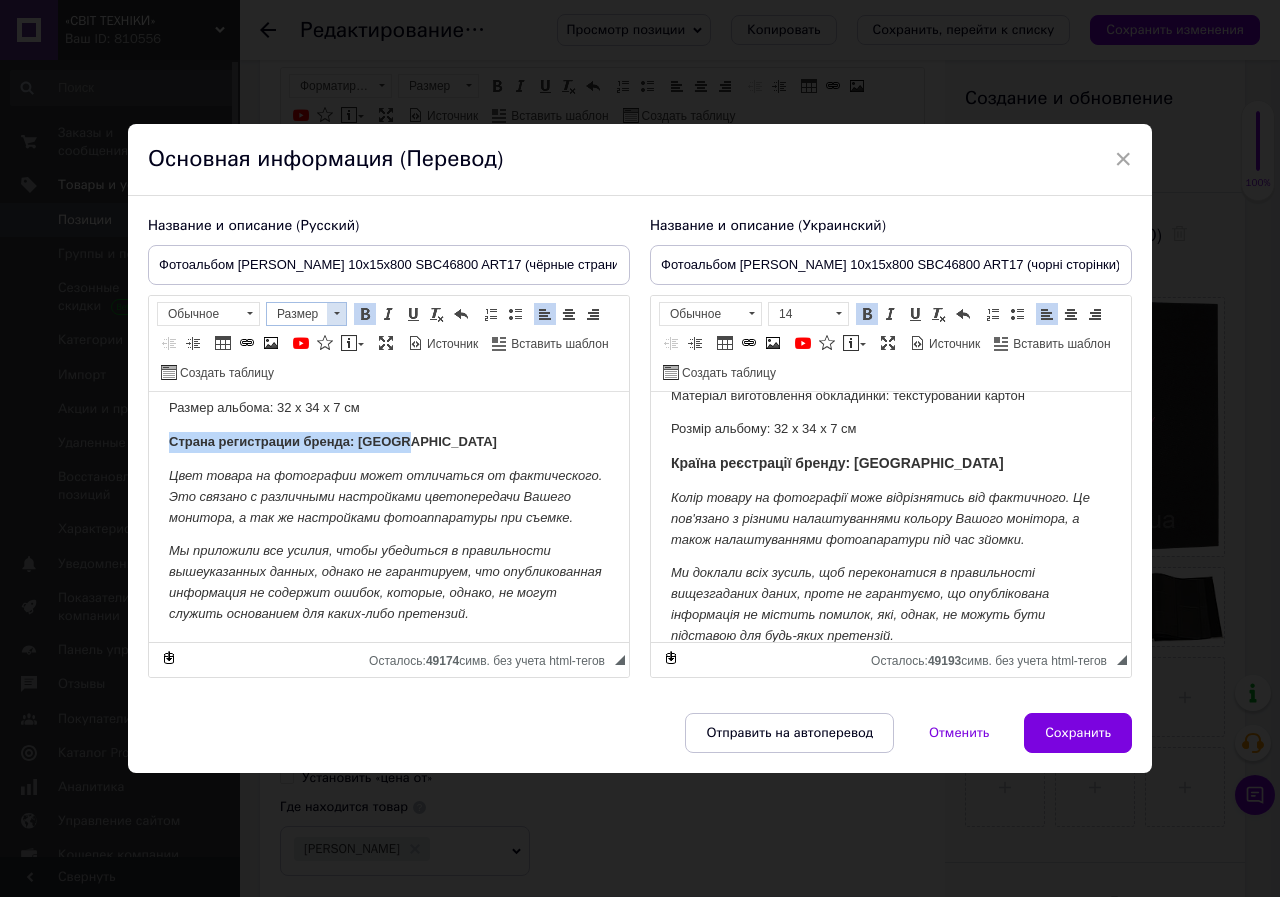 click at bounding box center [336, 314] 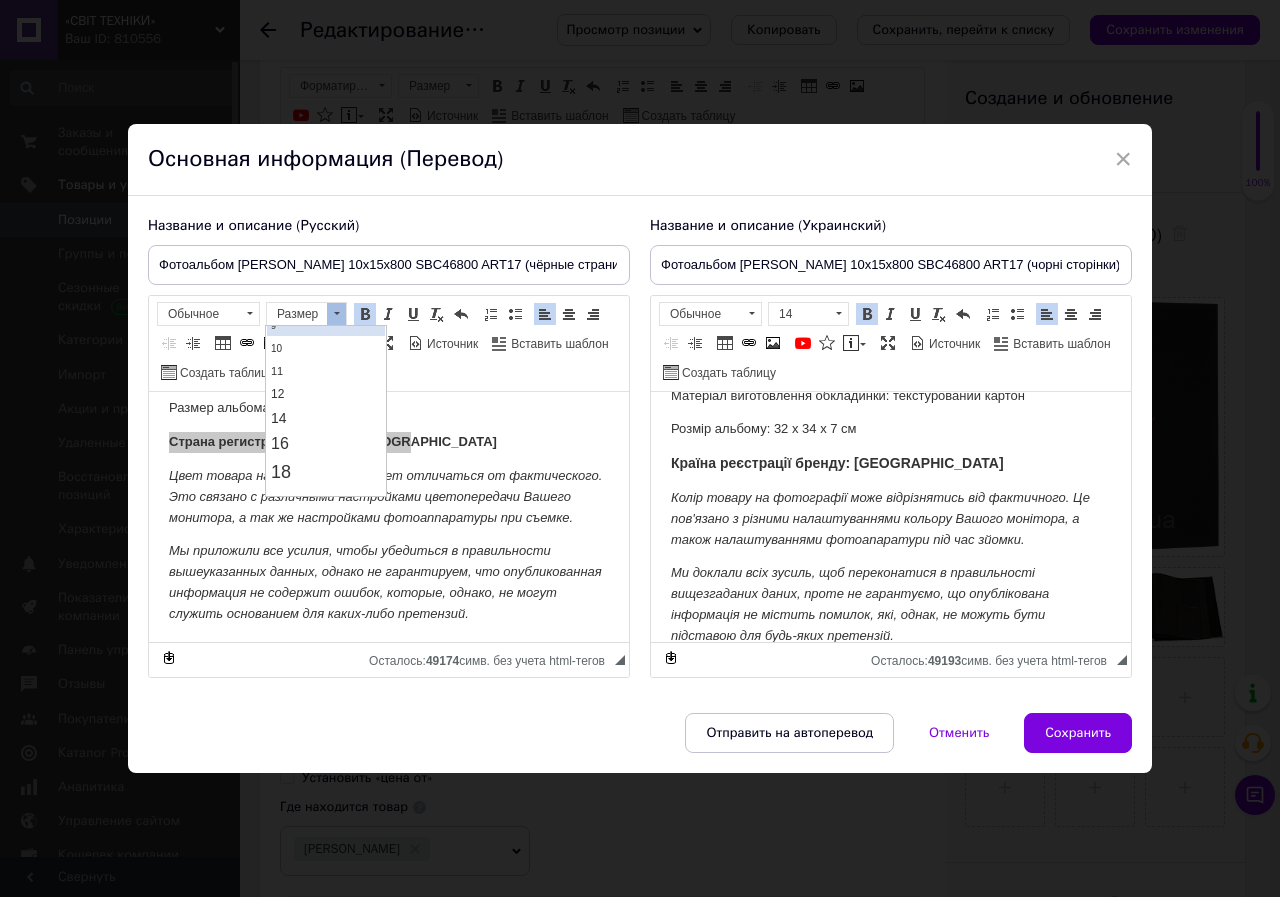 scroll, scrollTop: 100, scrollLeft: 0, axis: vertical 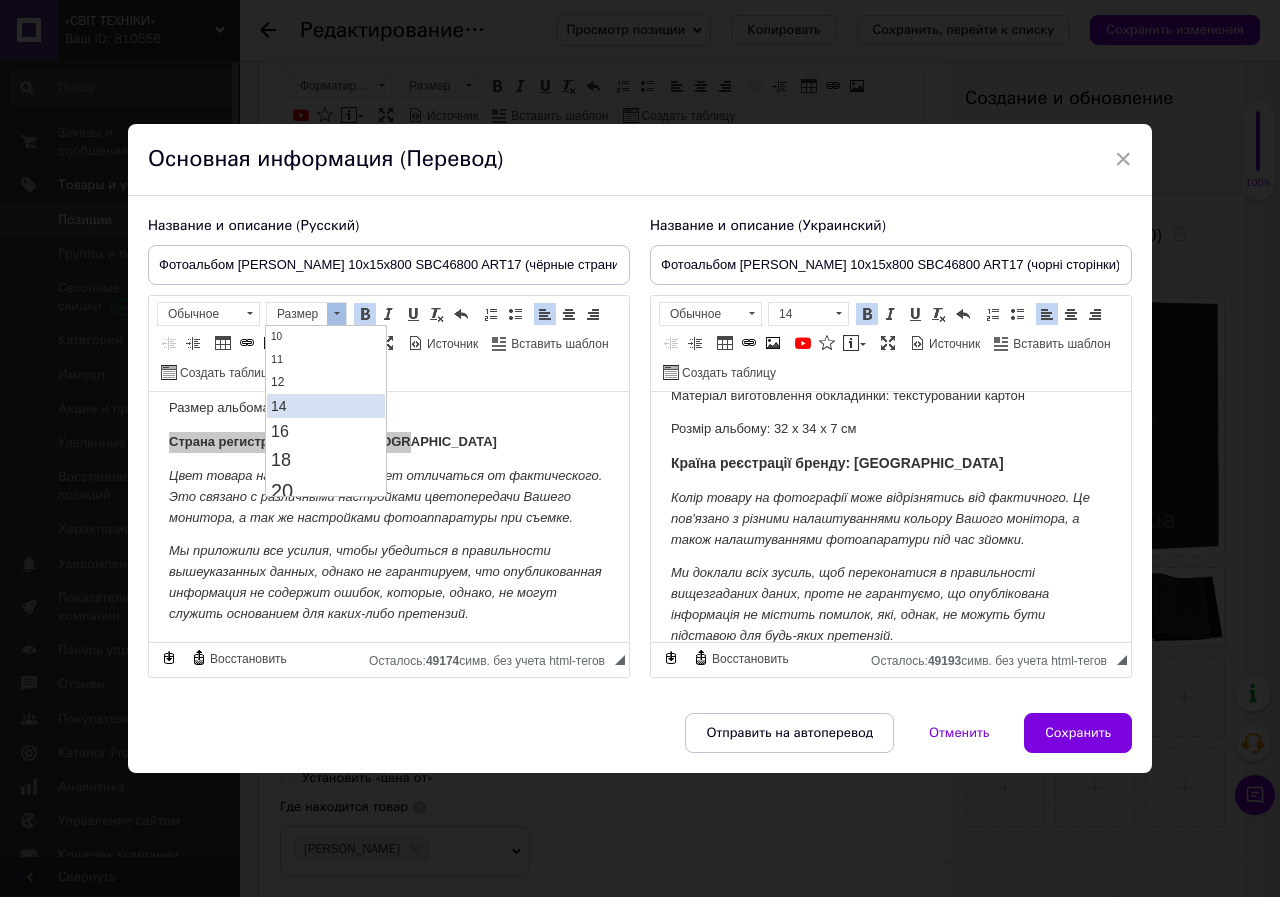 click on "14" at bounding box center (326, 406) 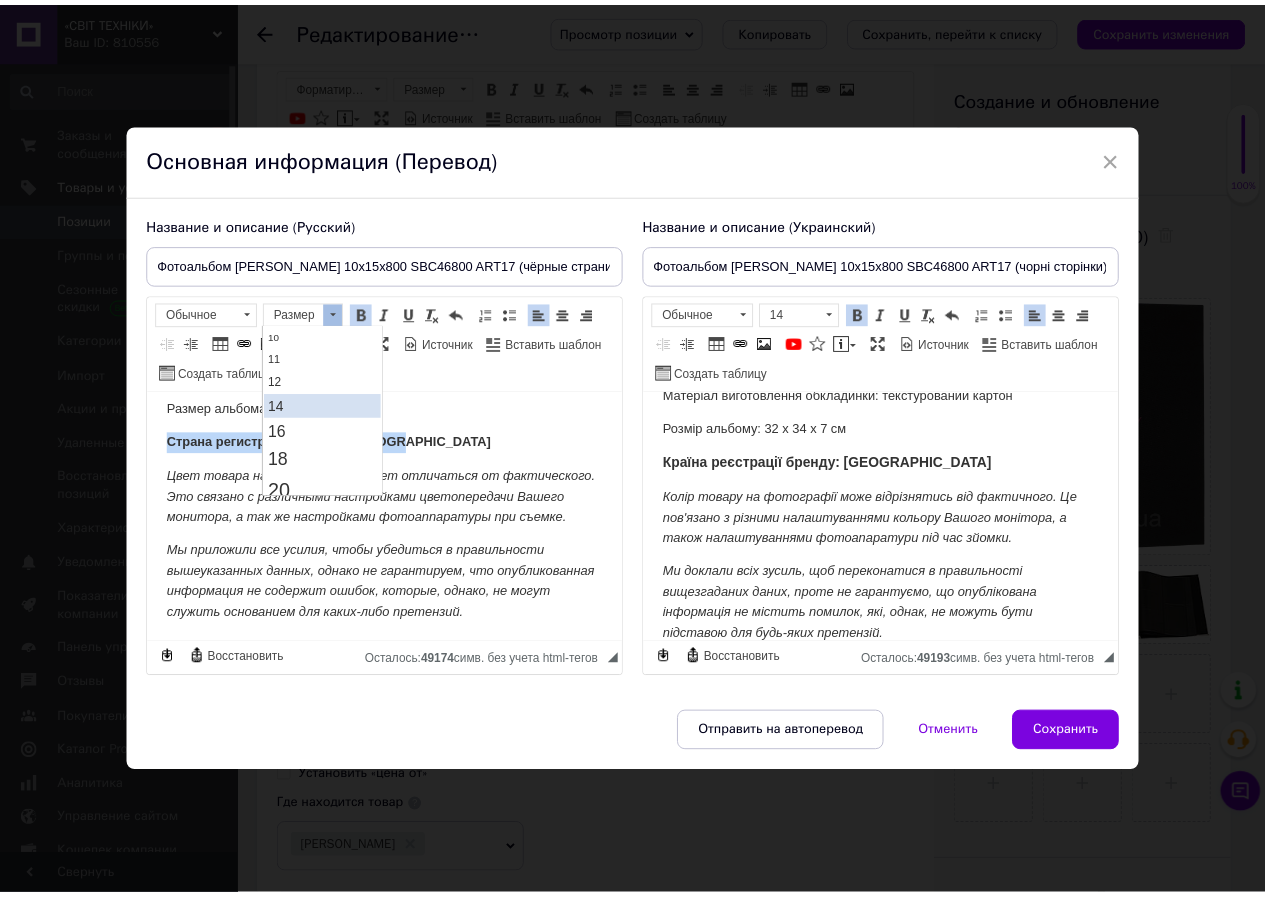 scroll, scrollTop: 0, scrollLeft: 0, axis: both 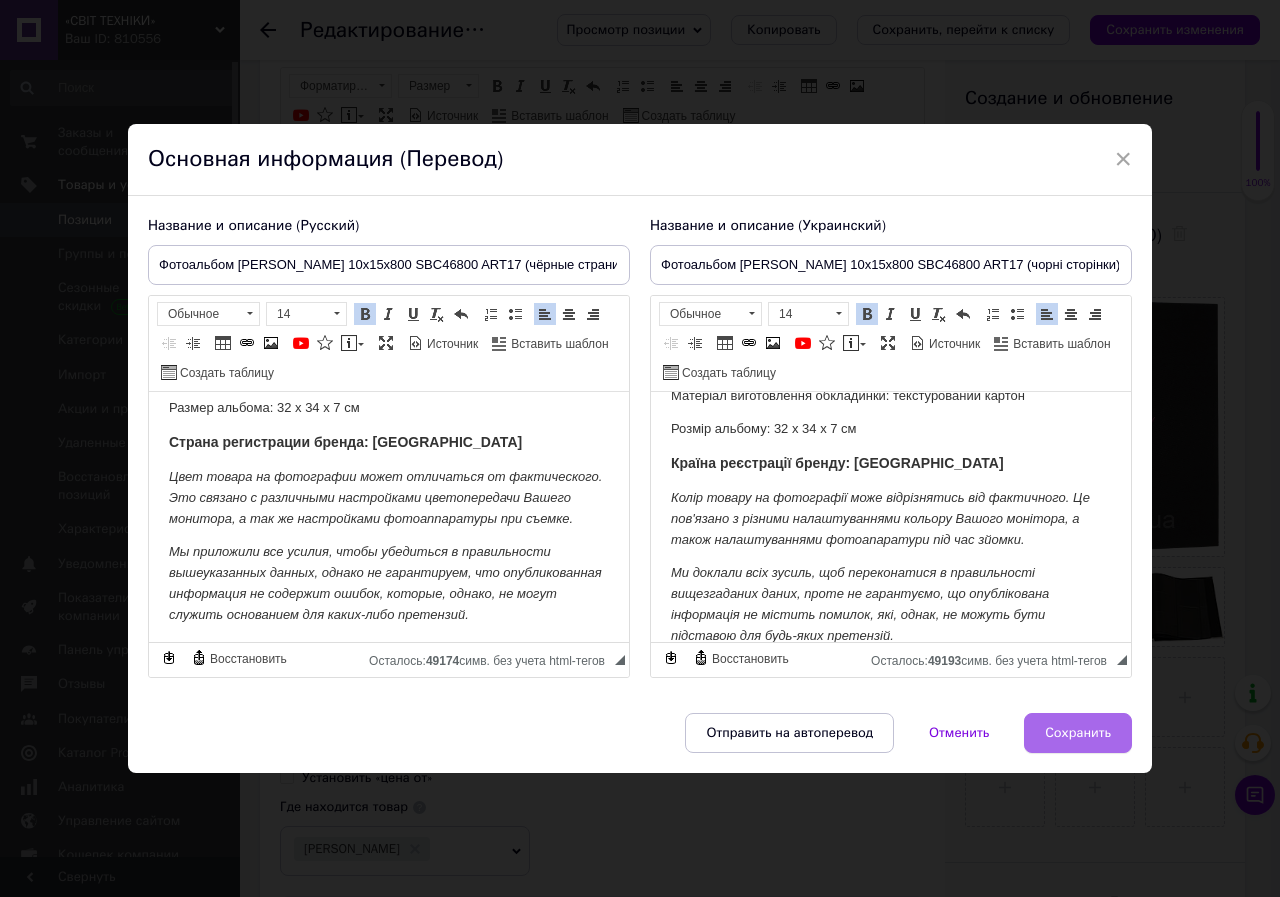 click on "Сохранить" at bounding box center (1078, 733) 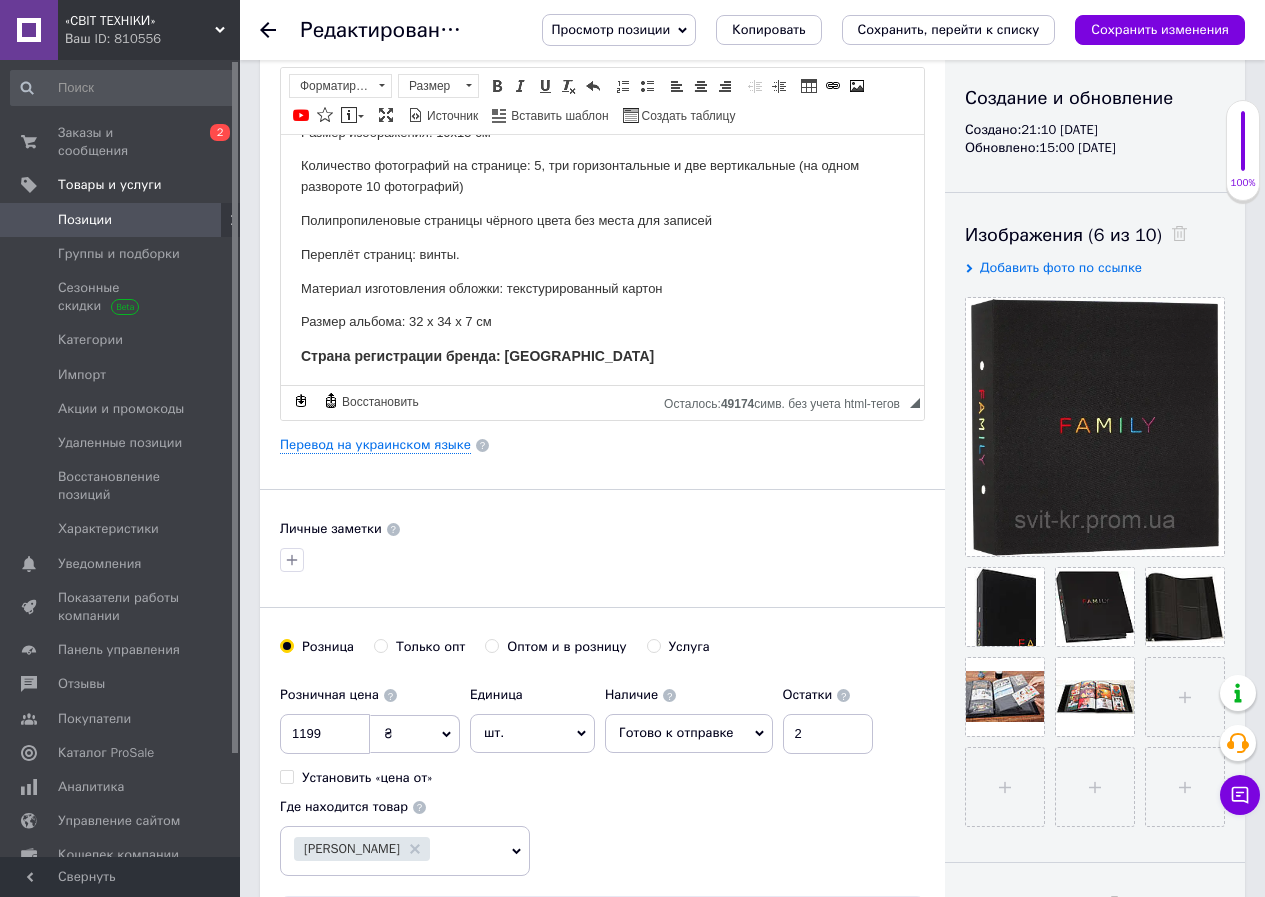scroll, scrollTop: 100, scrollLeft: 0, axis: vertical 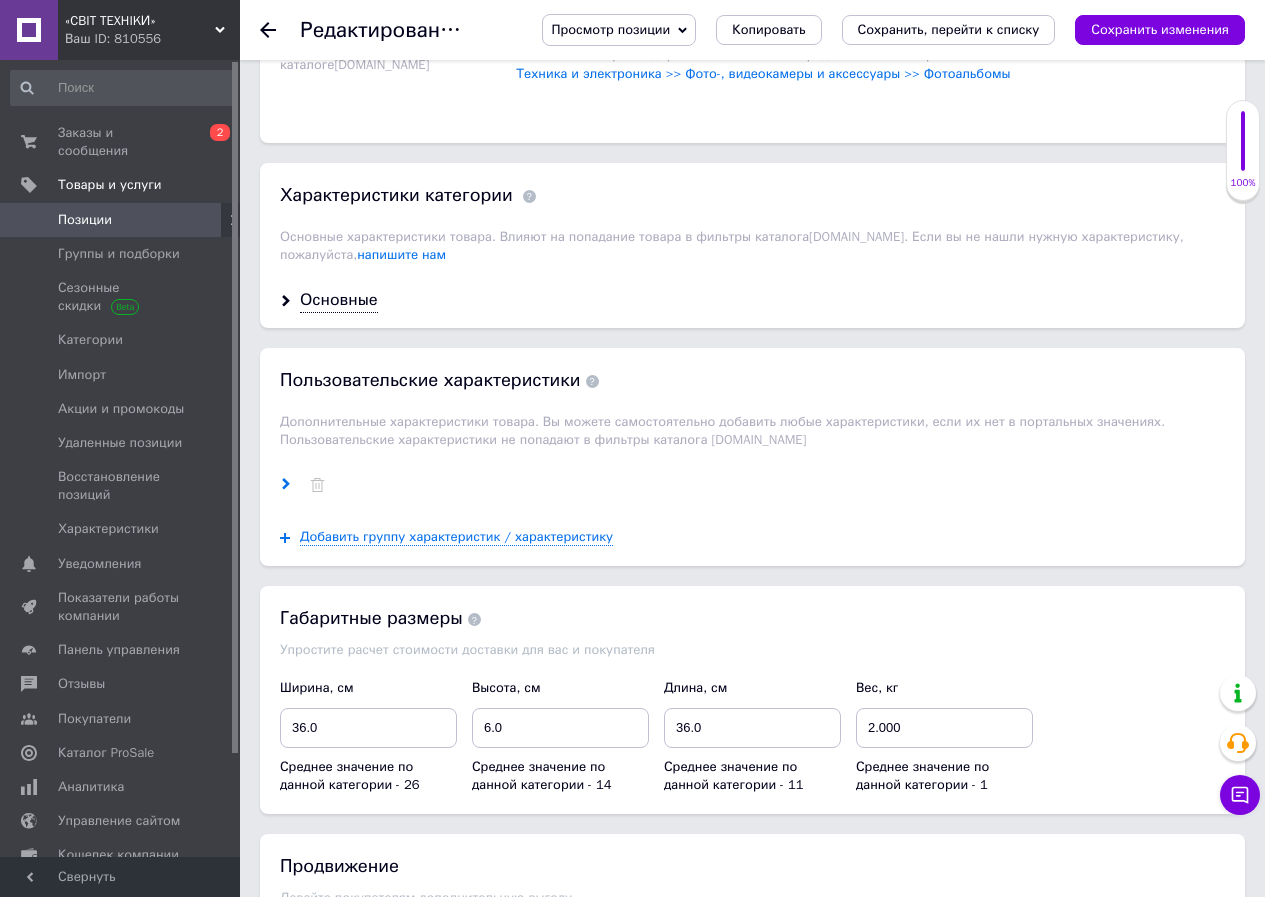 click 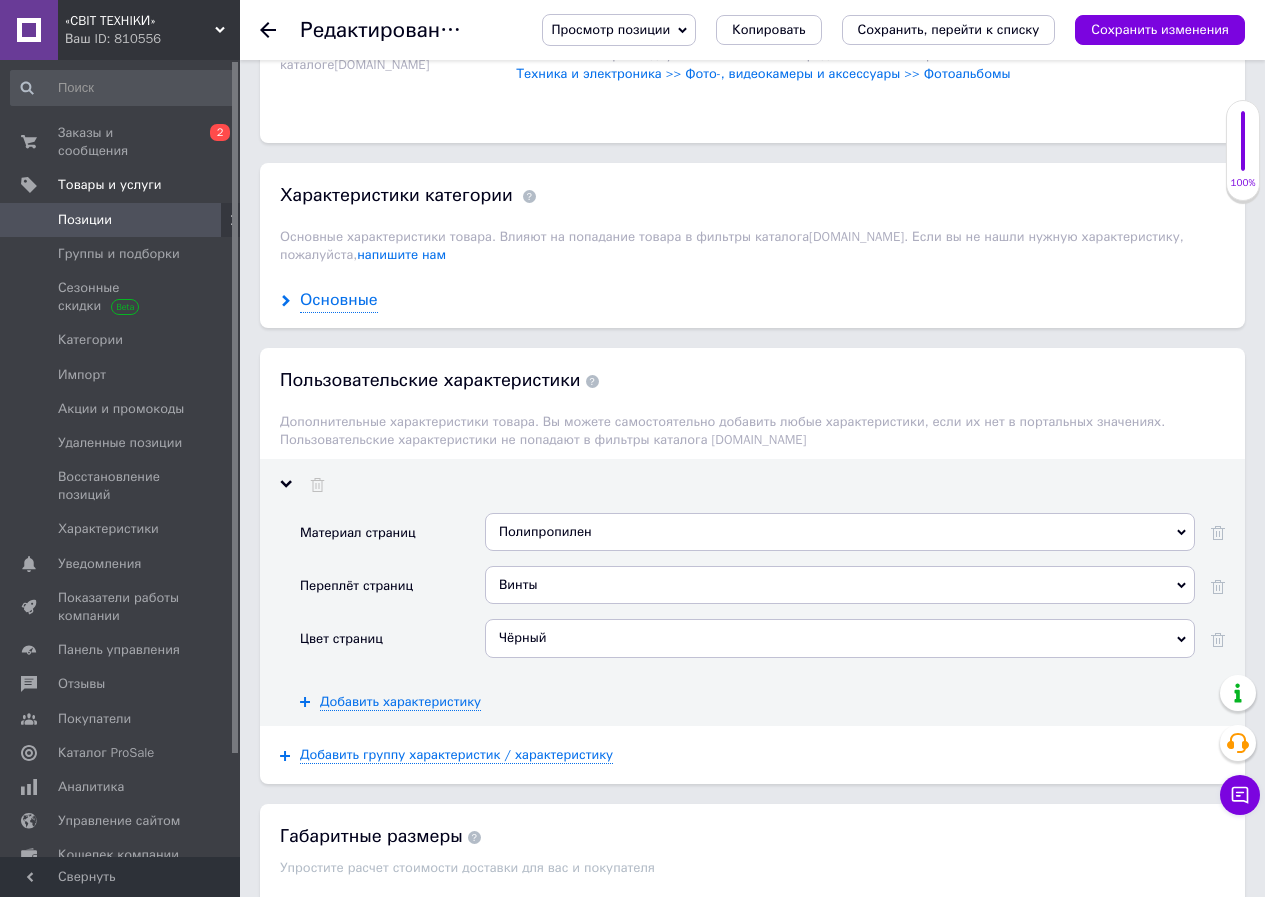 click 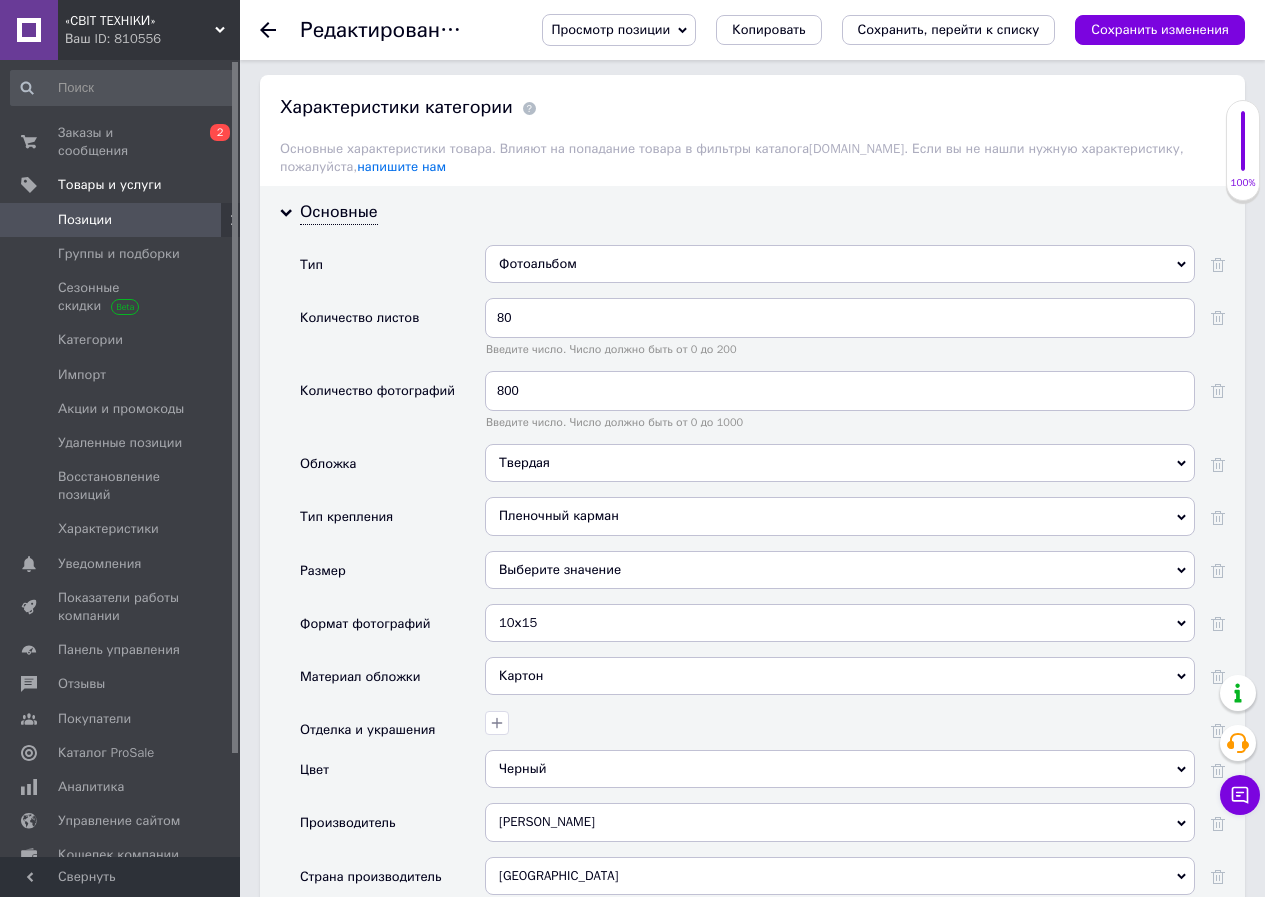 scroll, scrollTop: 1800, scrollLeft: 0, axis: vertical 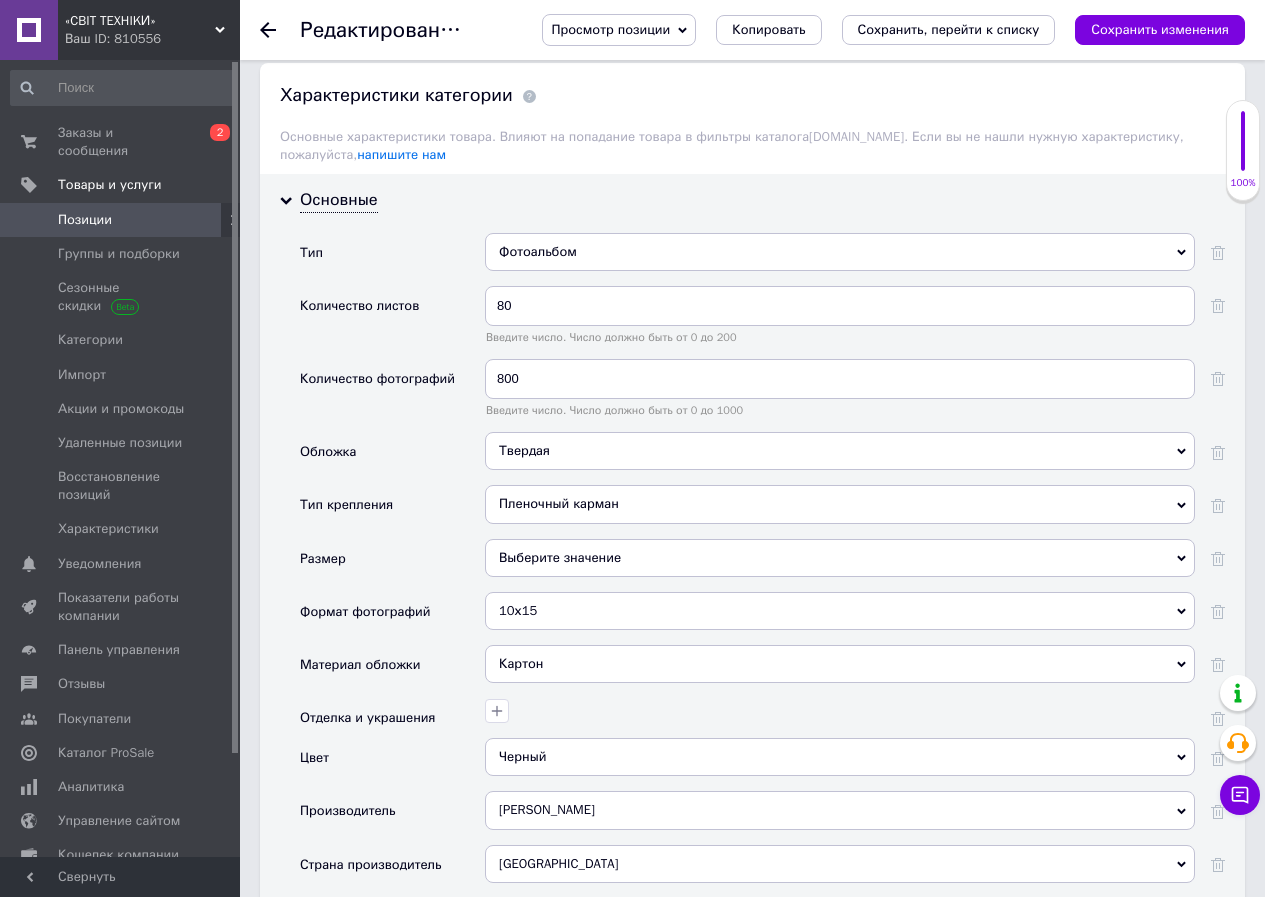 click on "Картон" at bounding box center (840, 664) 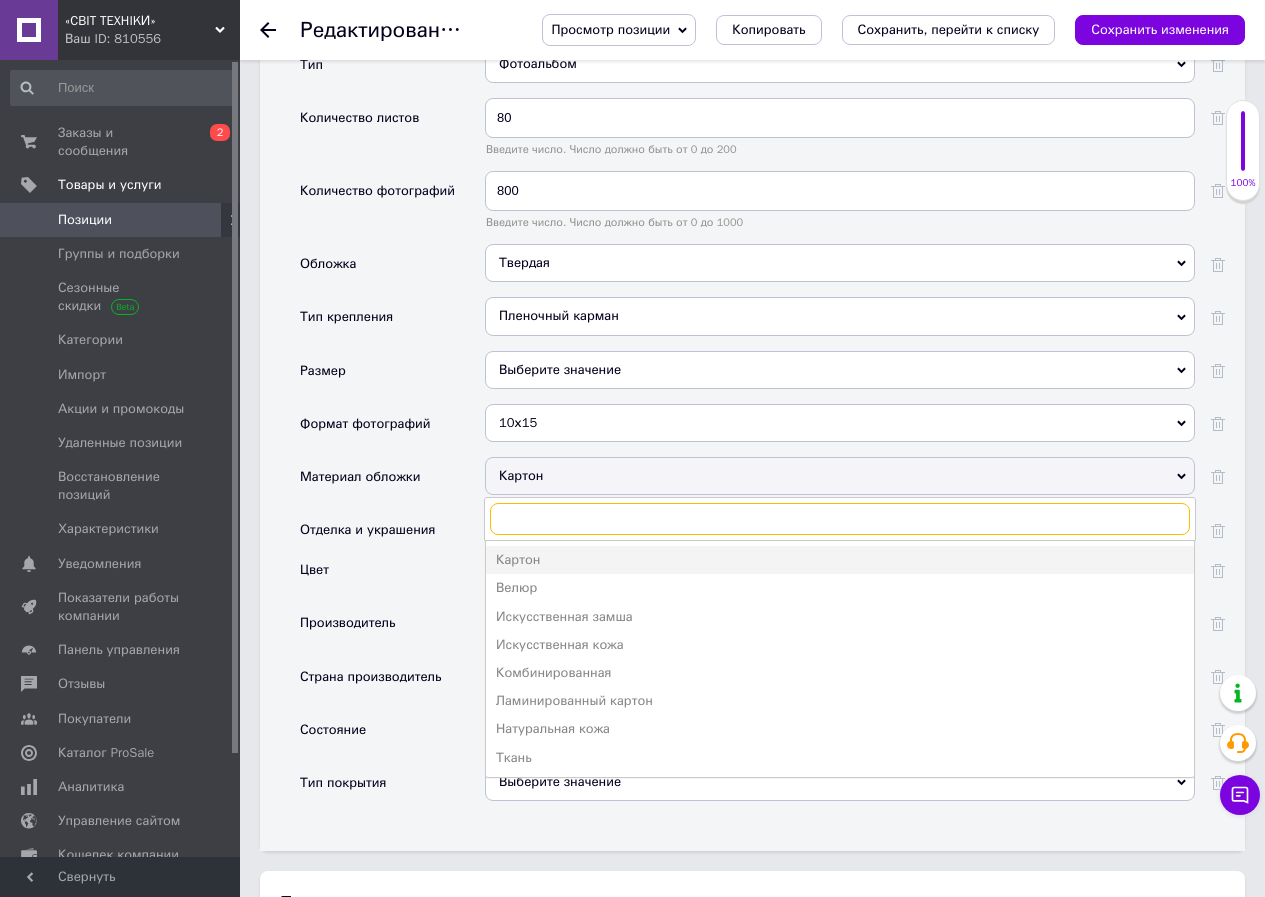 scroll, scrollTop: 2000, scrollLeft: 0, axis: vertical 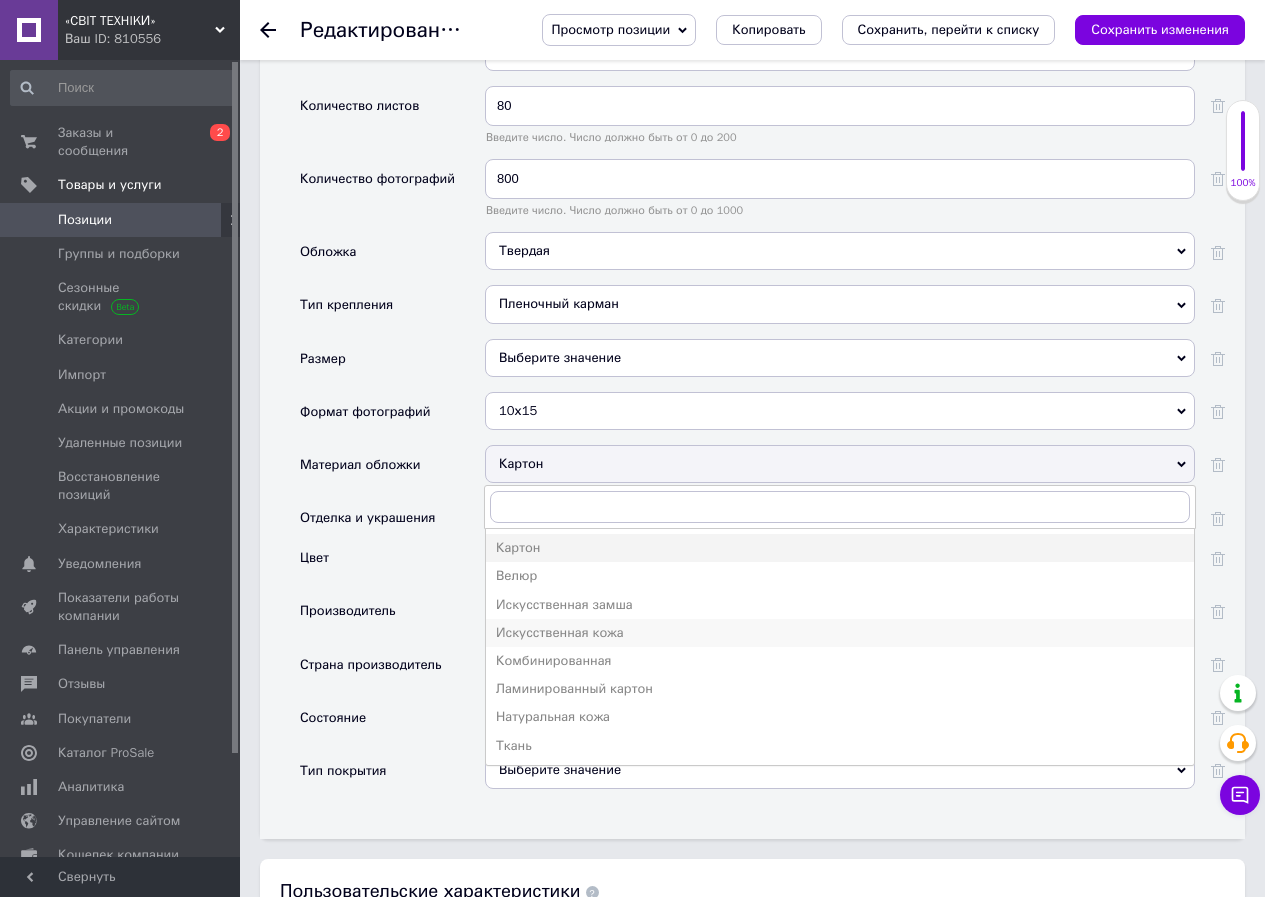 click on "Искусственная кожа" at bounding box center [840, 633] 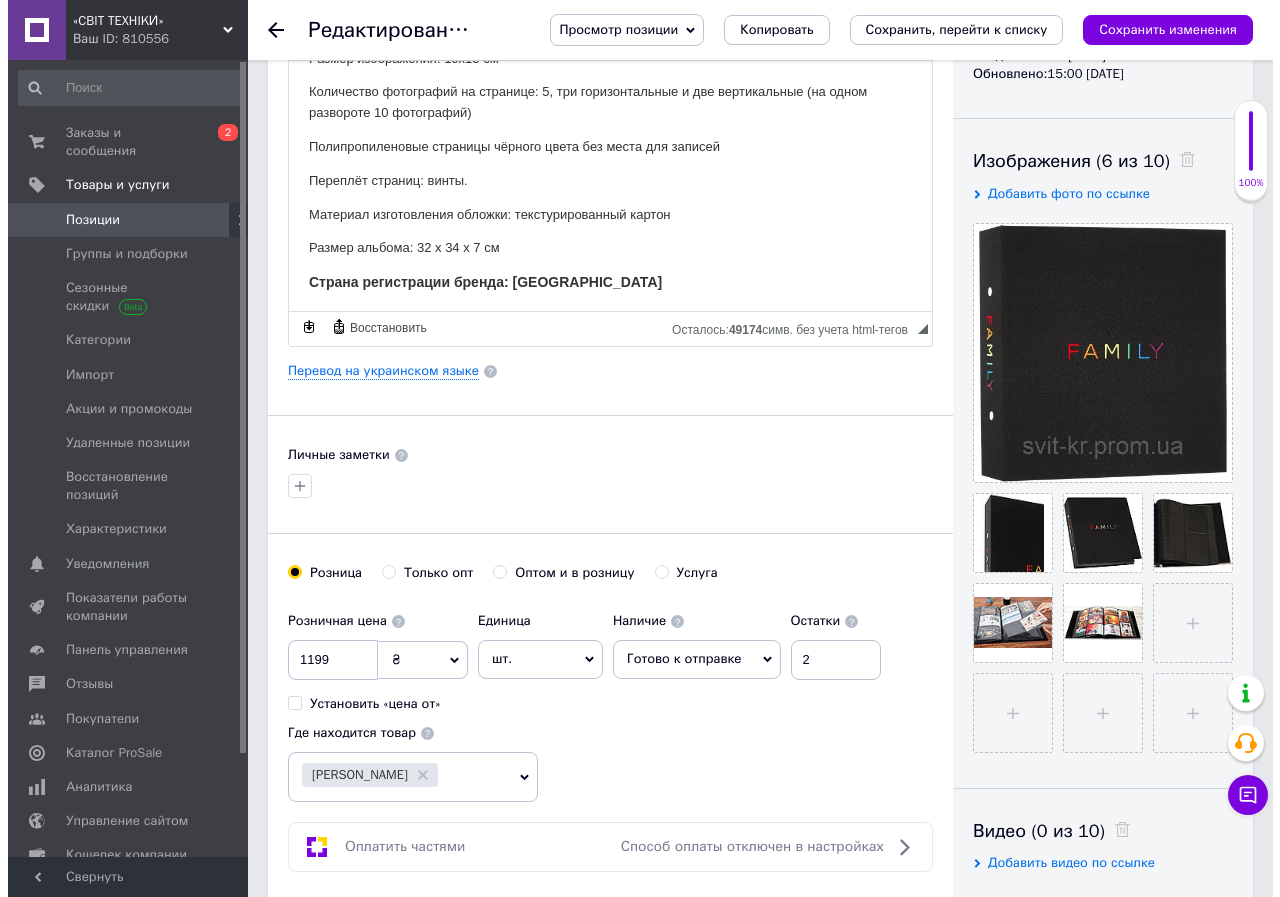 scroll, scrollTop: 300, scrollLeft: 0, axis: vertical 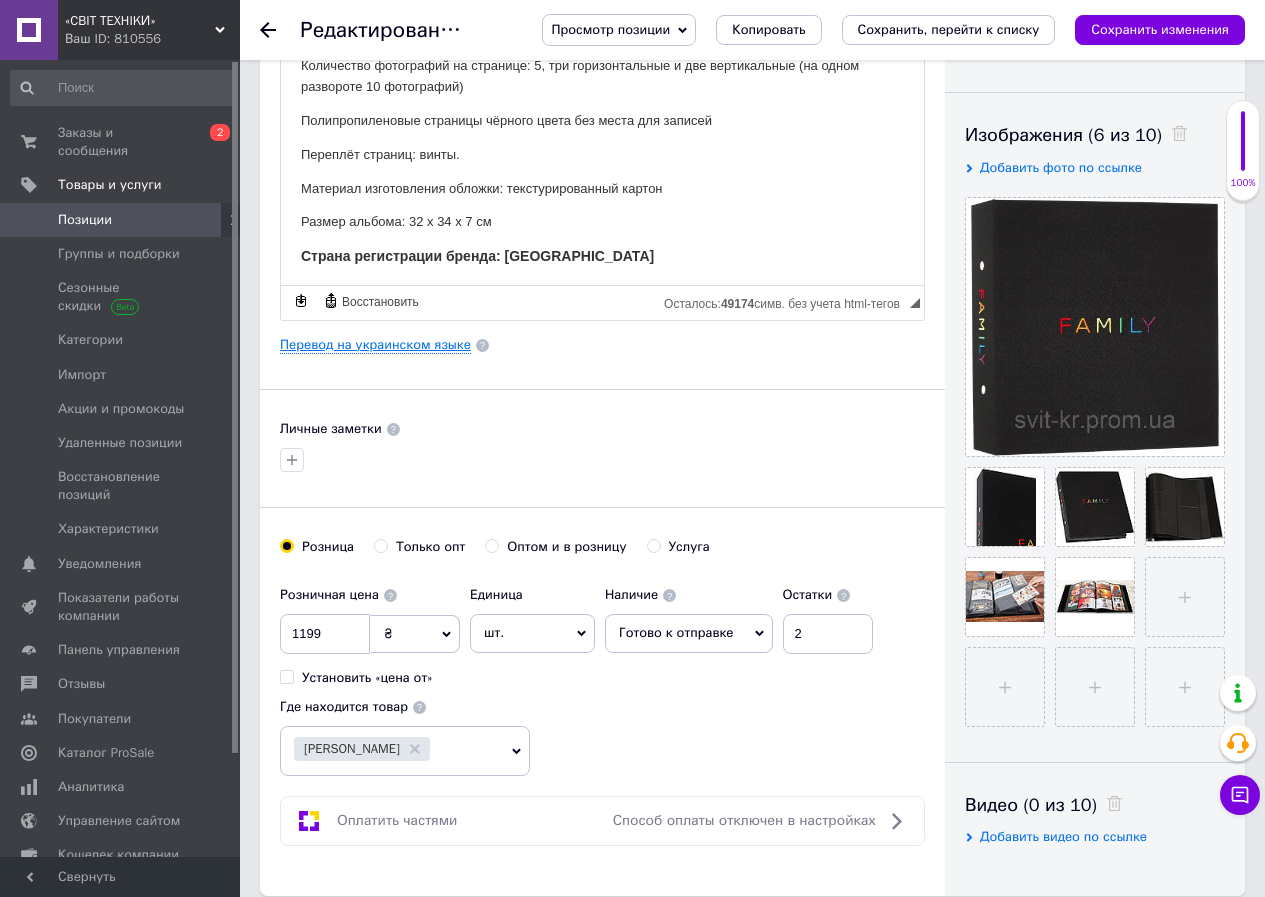 click on "Перевод на украинском языке" at bounding box center [375, 345] 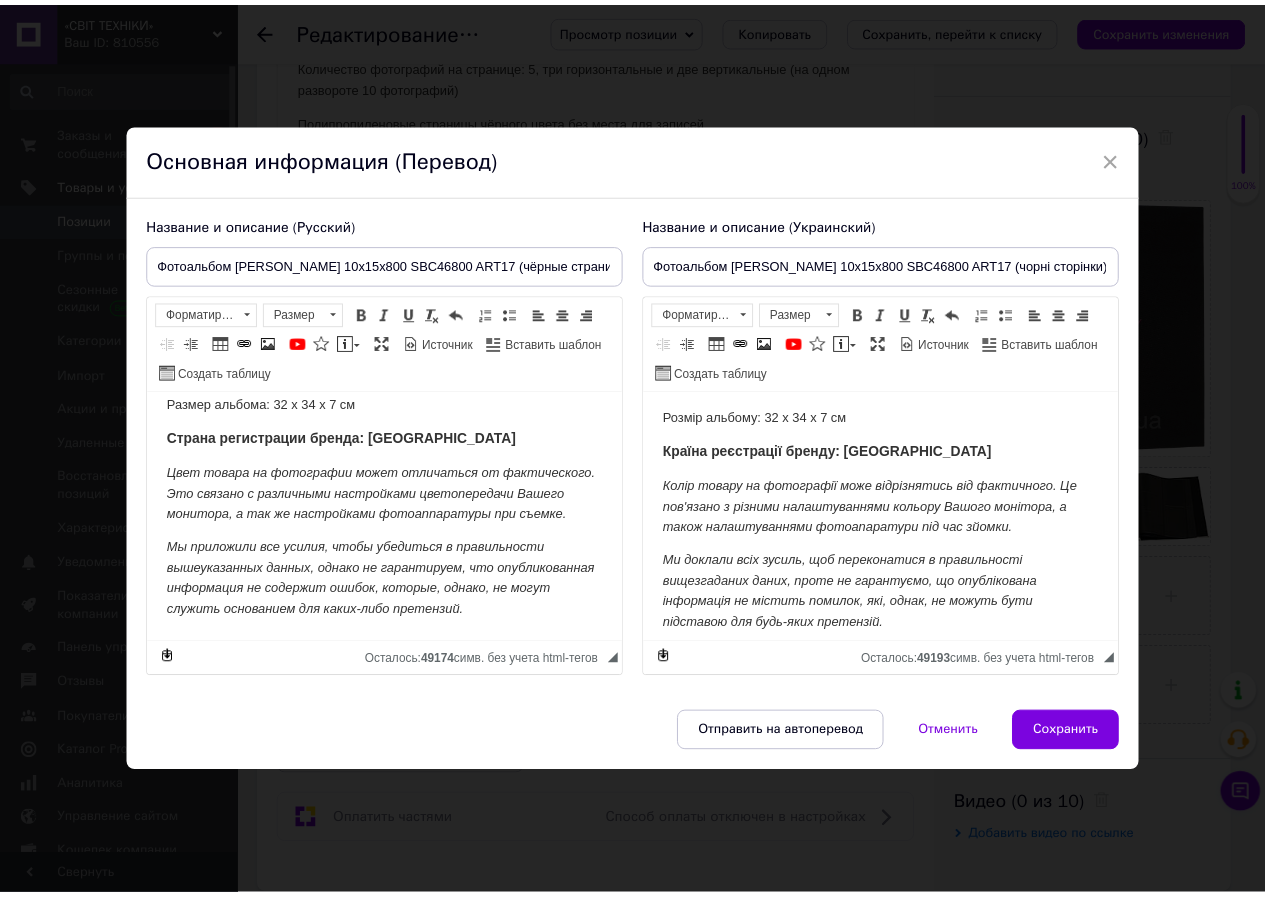 scroll, scrollTop: 275, scrollLeft: 0, axis: vertical 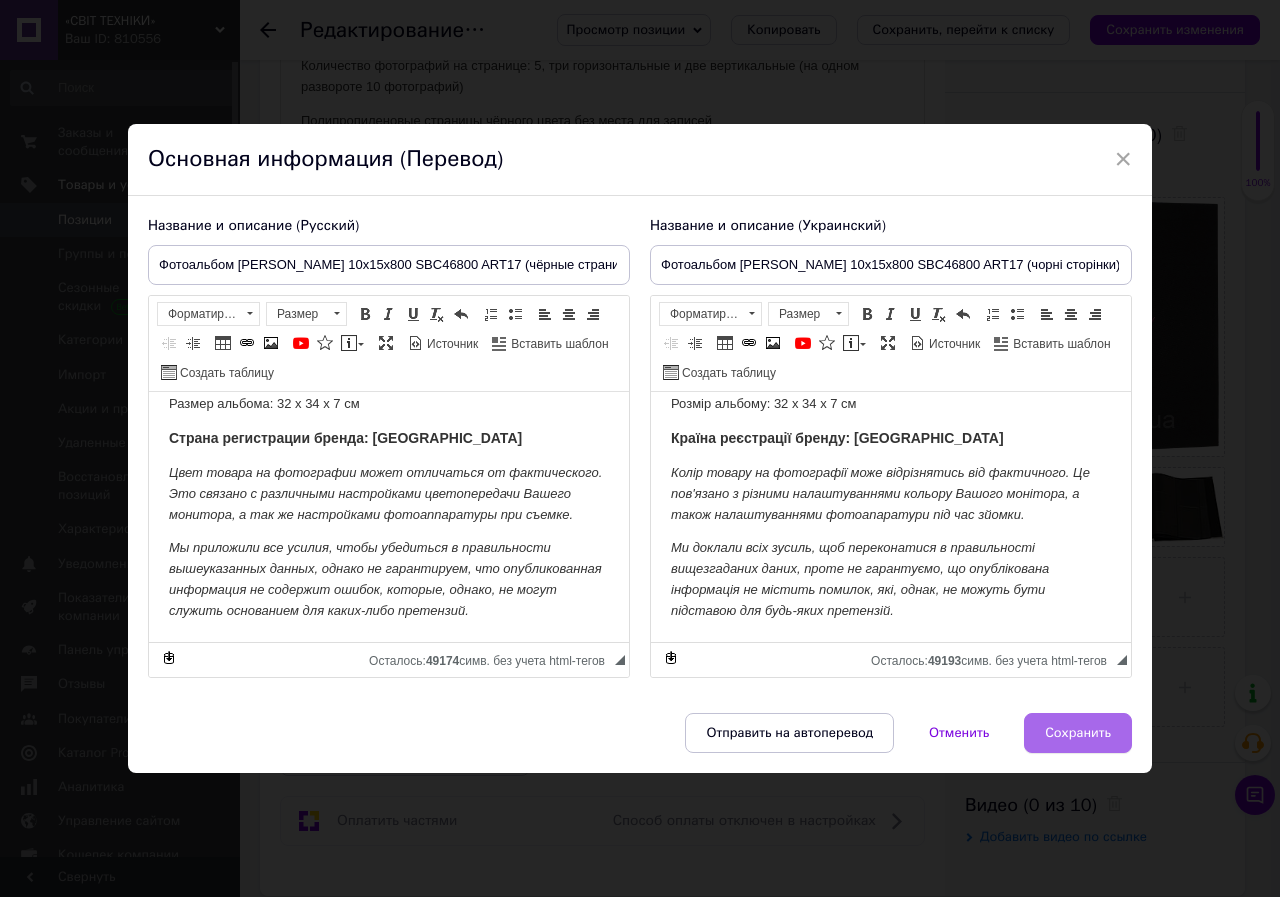 click on "Сохранить" at bounding box center [1078, 733] 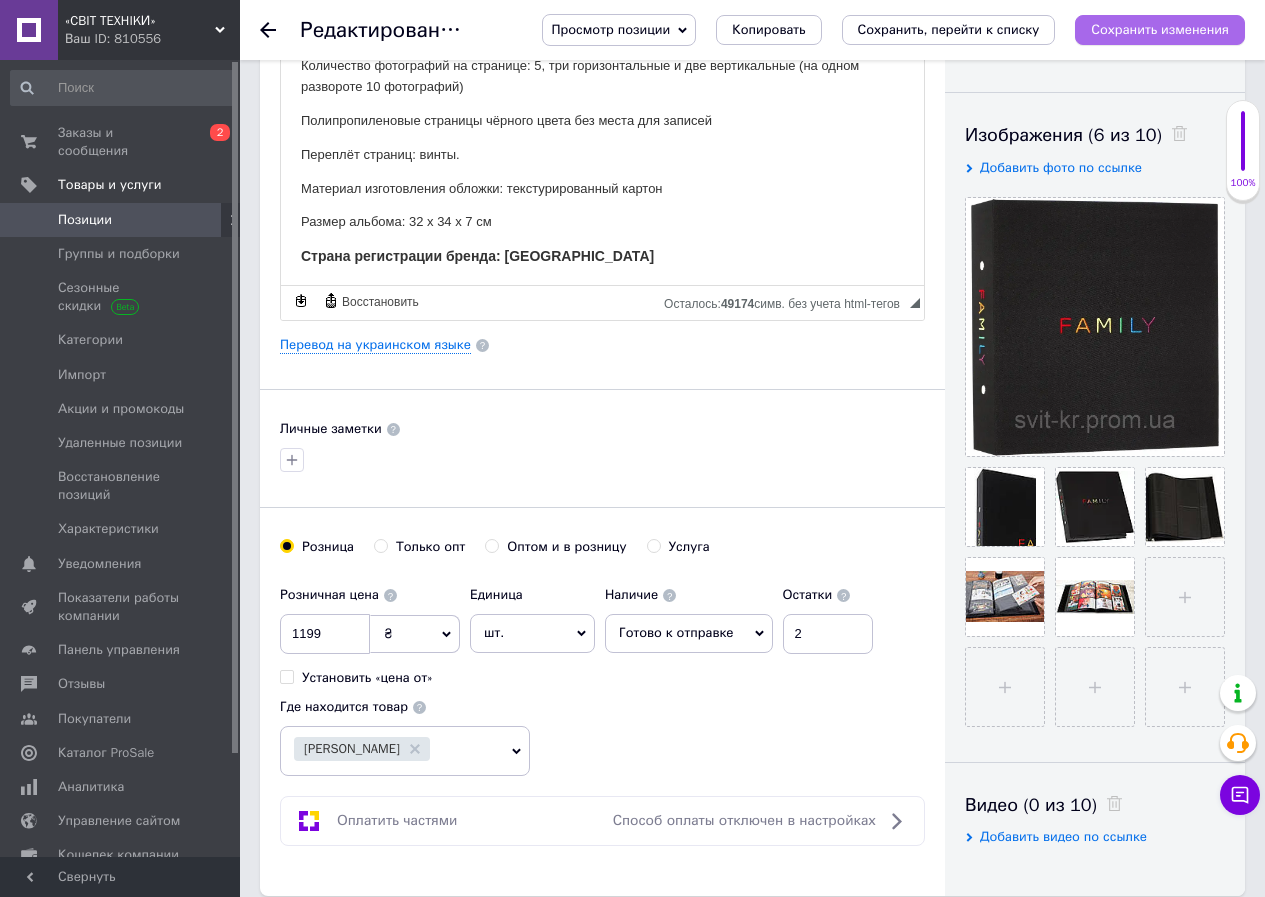 click on "Сохранить изменения" at bounding box center [1160, 29] 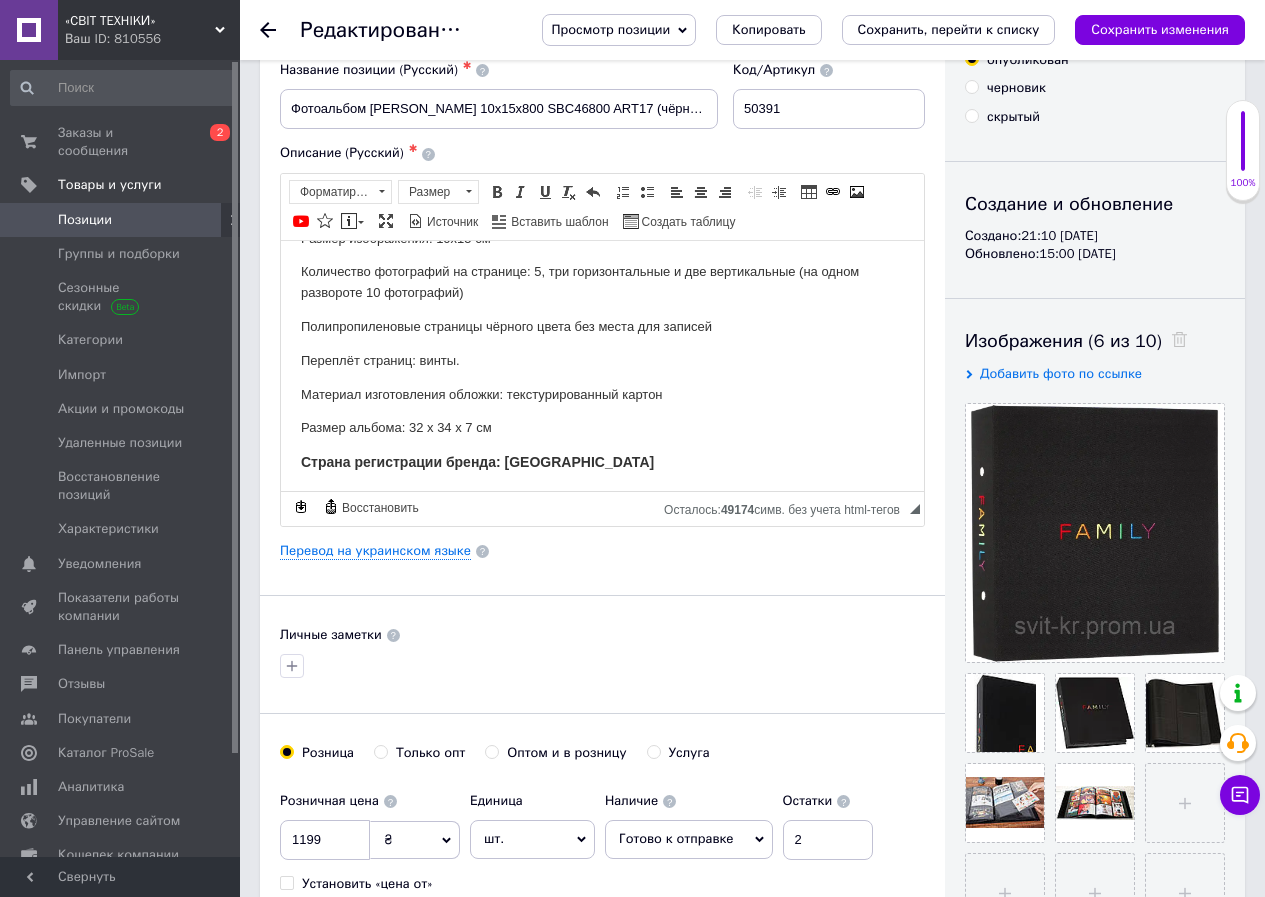 scroll, scrollTop: 0, scrollLeft: 0, axis: both 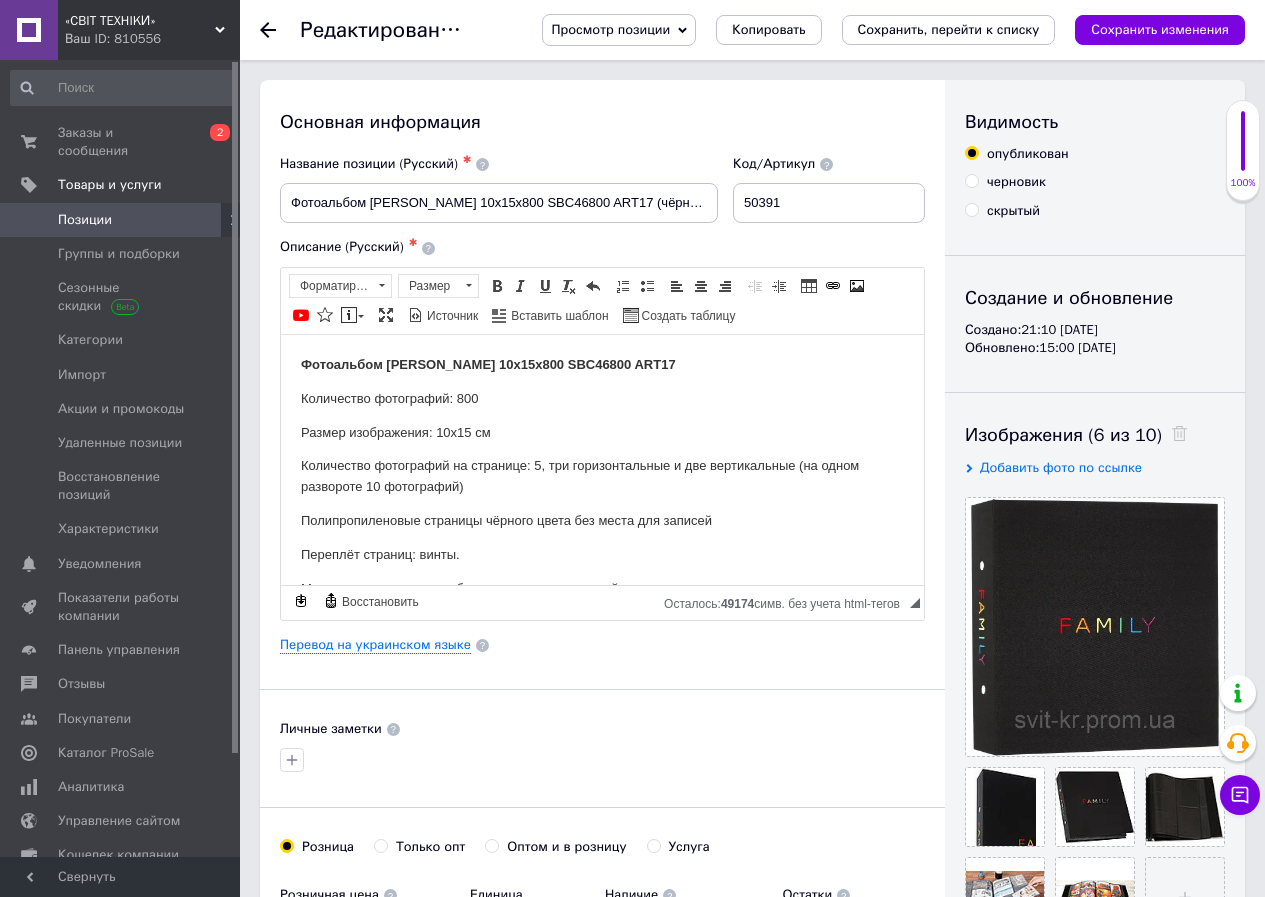 click on "Просмотр позиции" at bounding box center [619, 30] 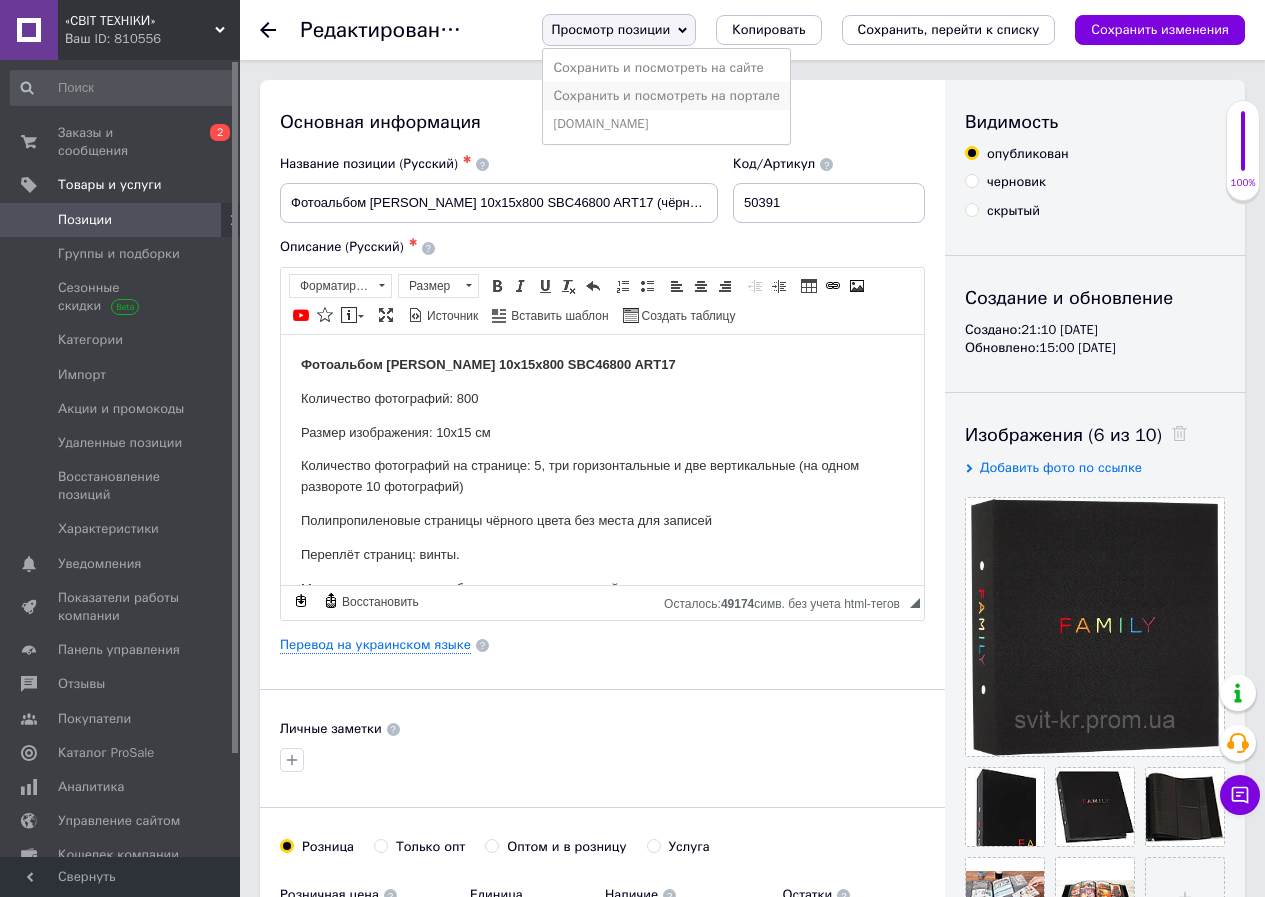 click on "Сохранить и посмотреть на портале" at bounding box center [666, 96] 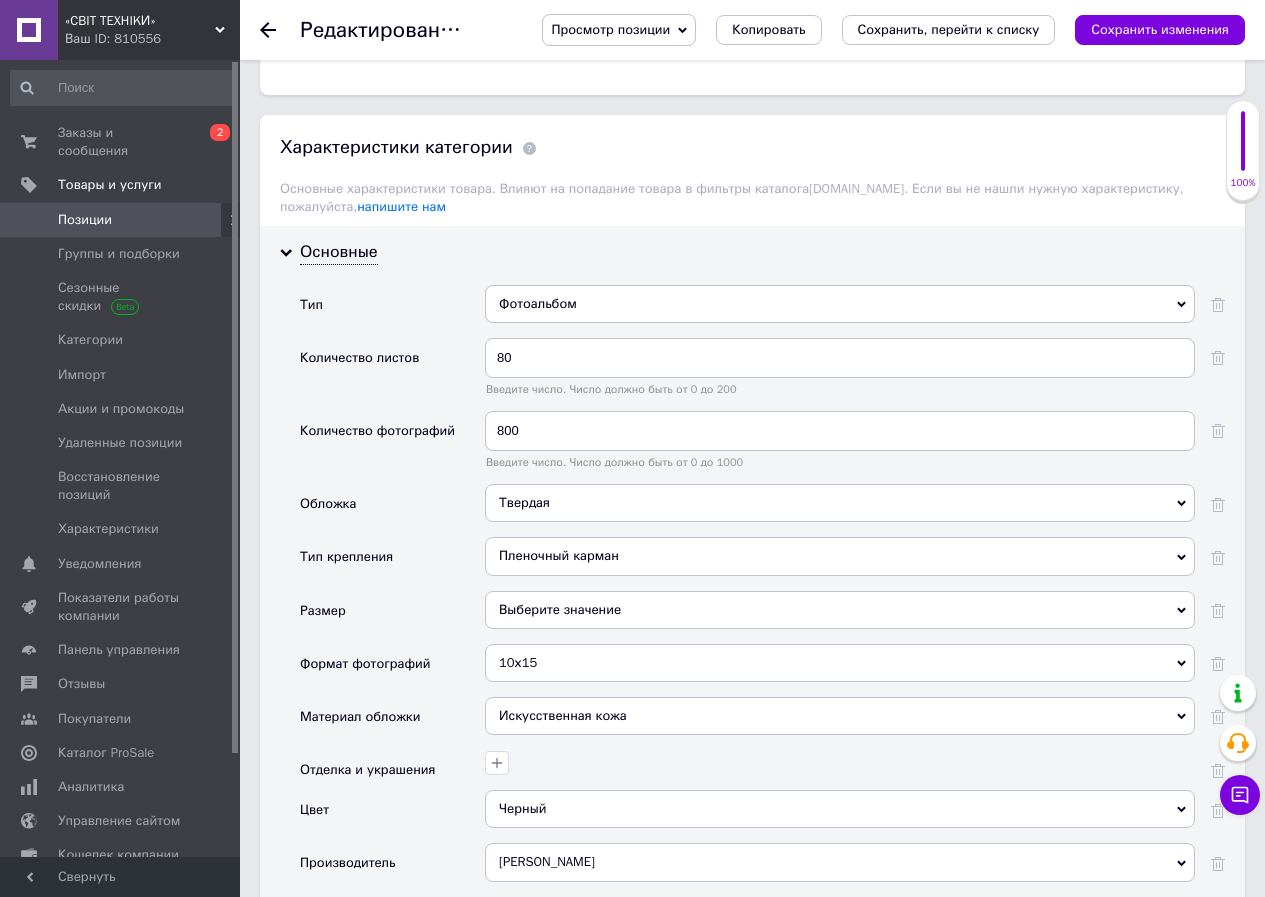 scroll, scrollTop: 1900, scrollLeft: 0, axis: vertical 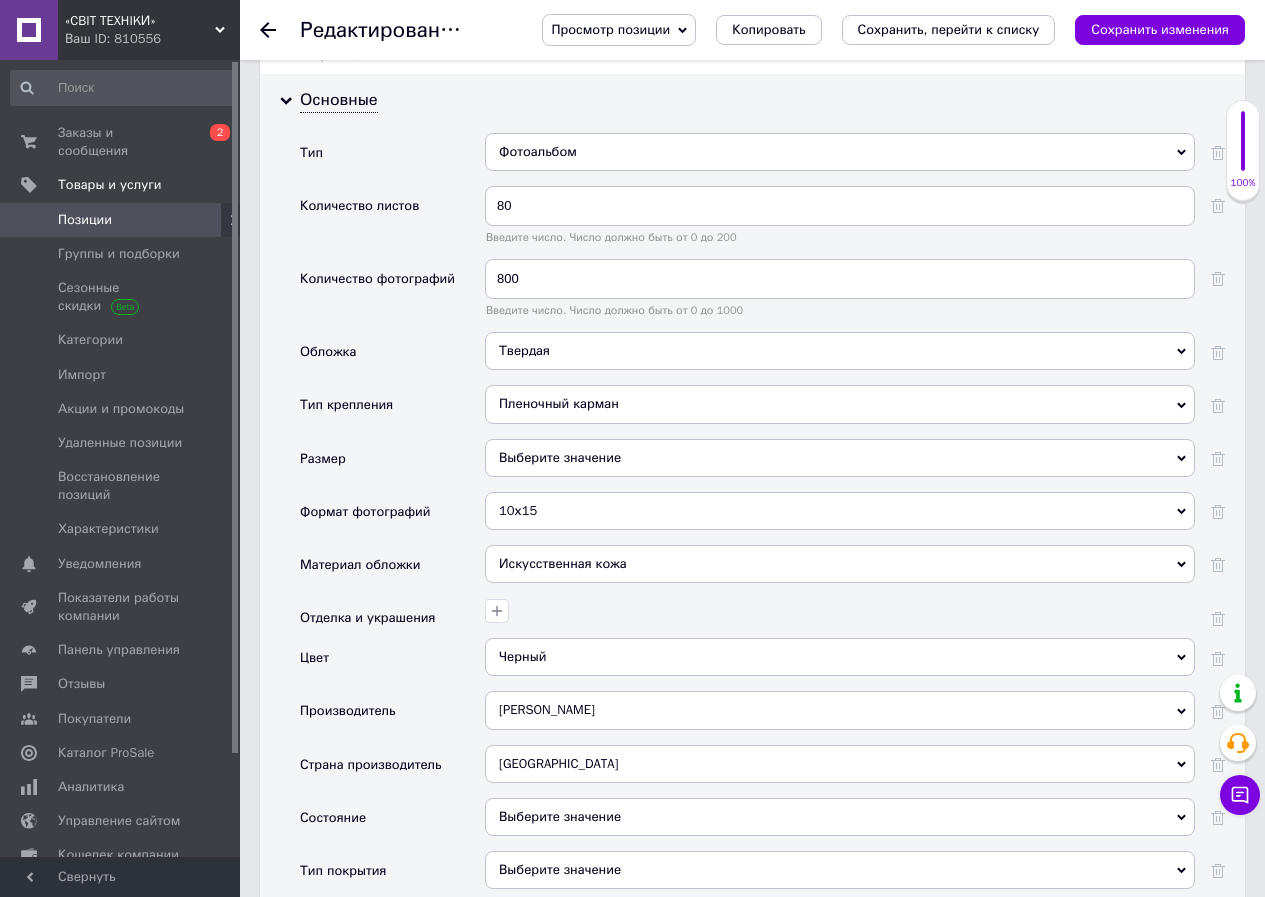 click on "Искусственная кожа" at bounding box center (840, 564) 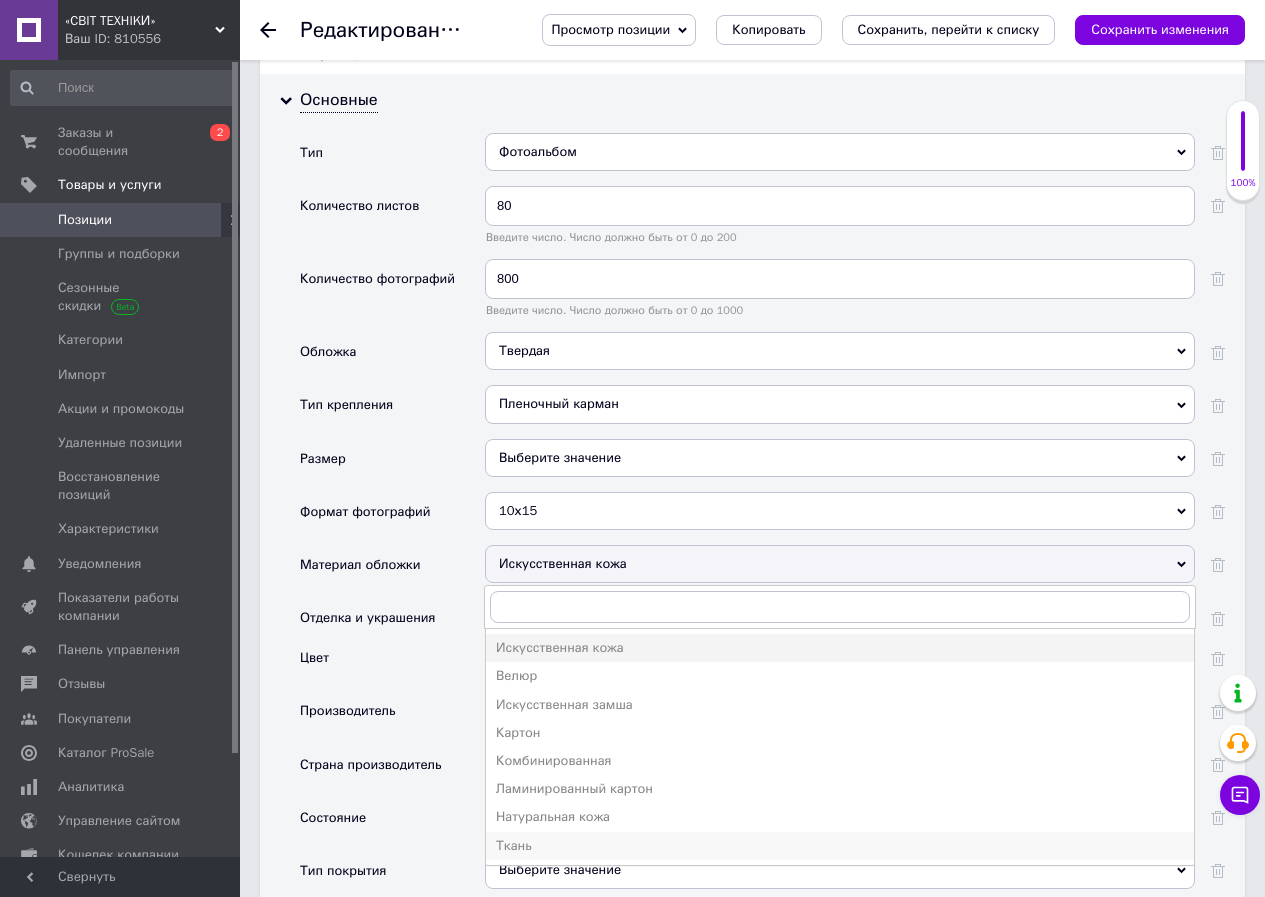 click on "Ткань" at bounding box center (840, 846) 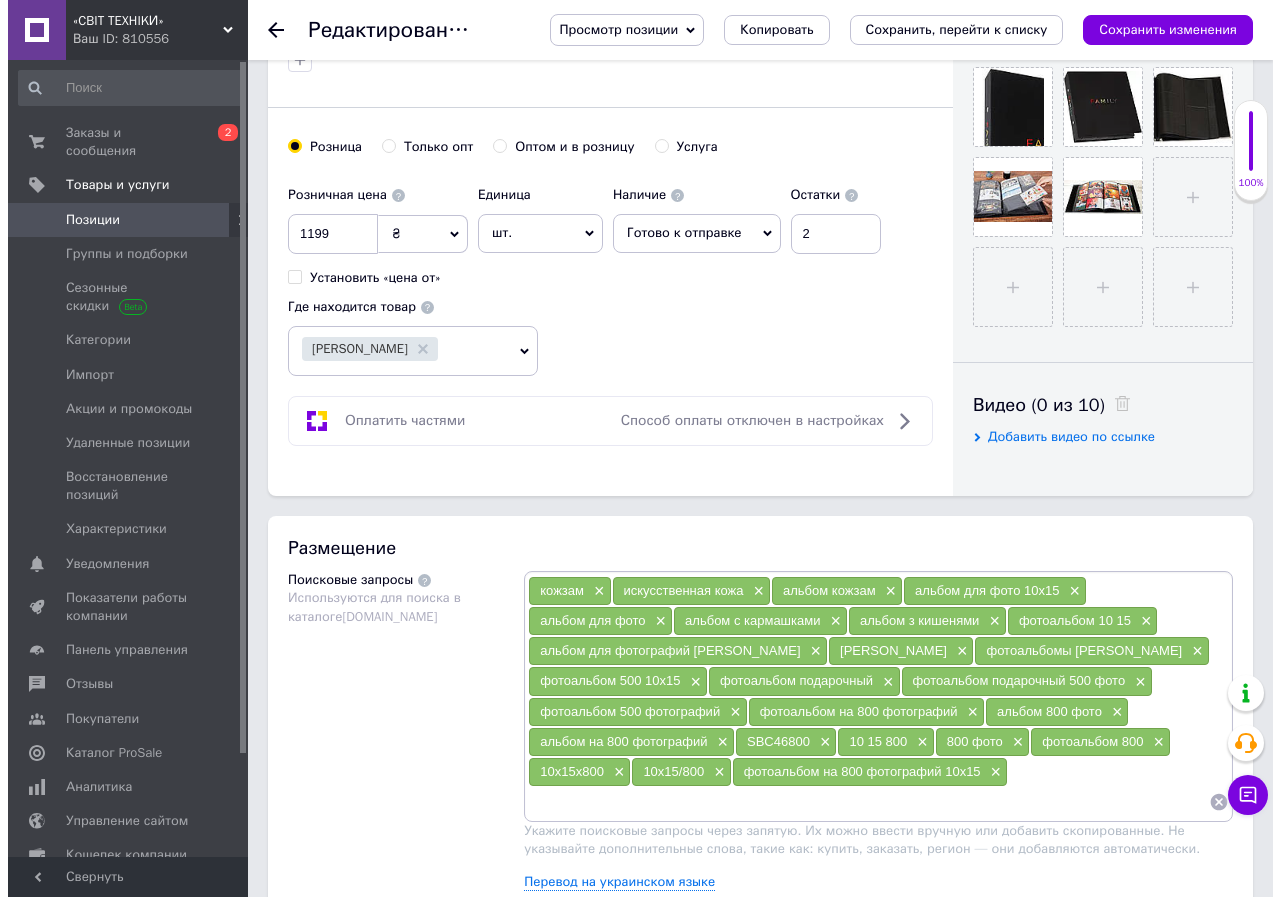 scroll, scrollTop: 0, scrollLeft: 0, axis: both 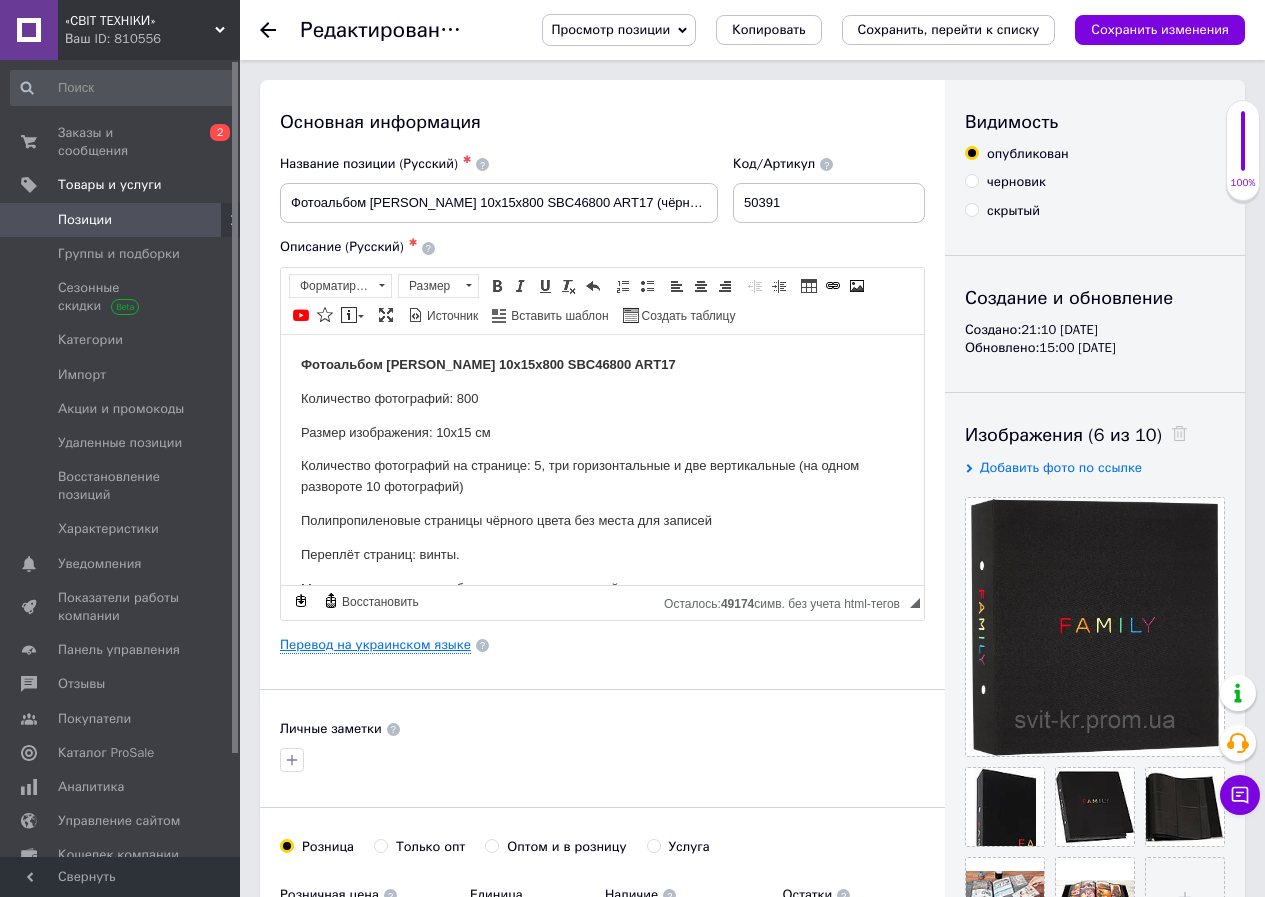 click on "Перевод на украинском языке" at bounding box center [375, 645] 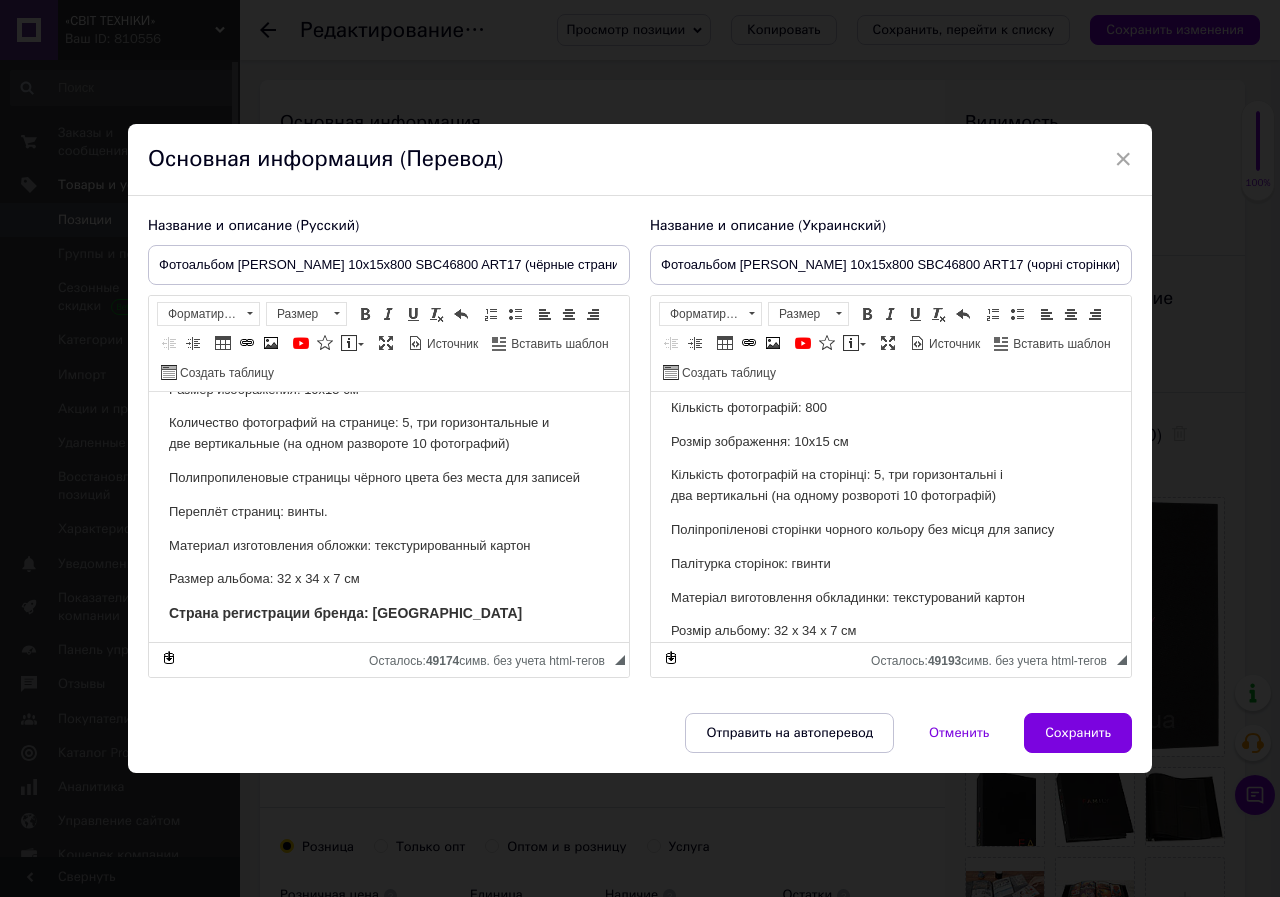 scroll, scrollTop: 100, scrollLeft: 0, axis: vertical 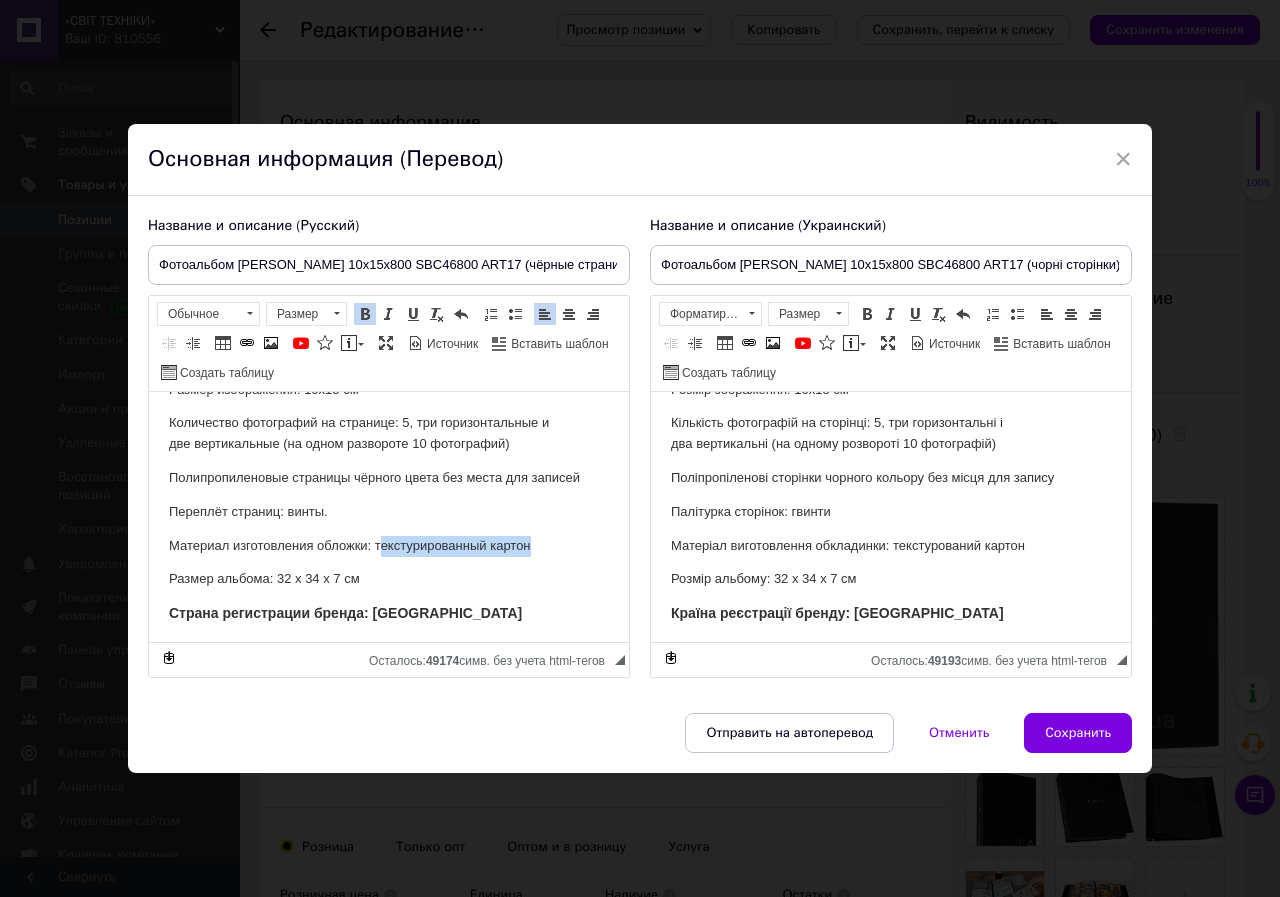 drag, startPoint x: 380, startPoint y: 547, endPoint x: 540, endPoint y: 545, distance: 160.0125 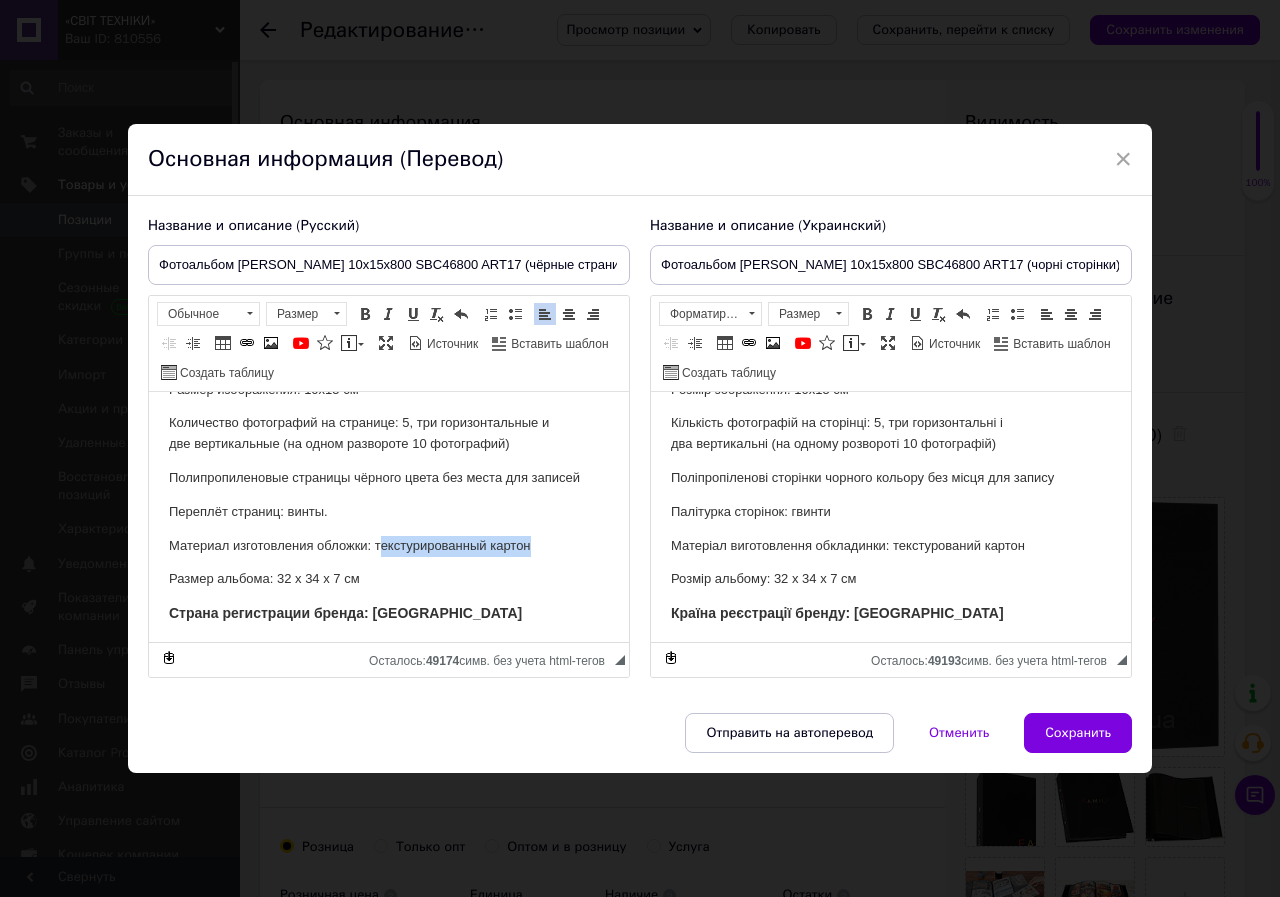 type 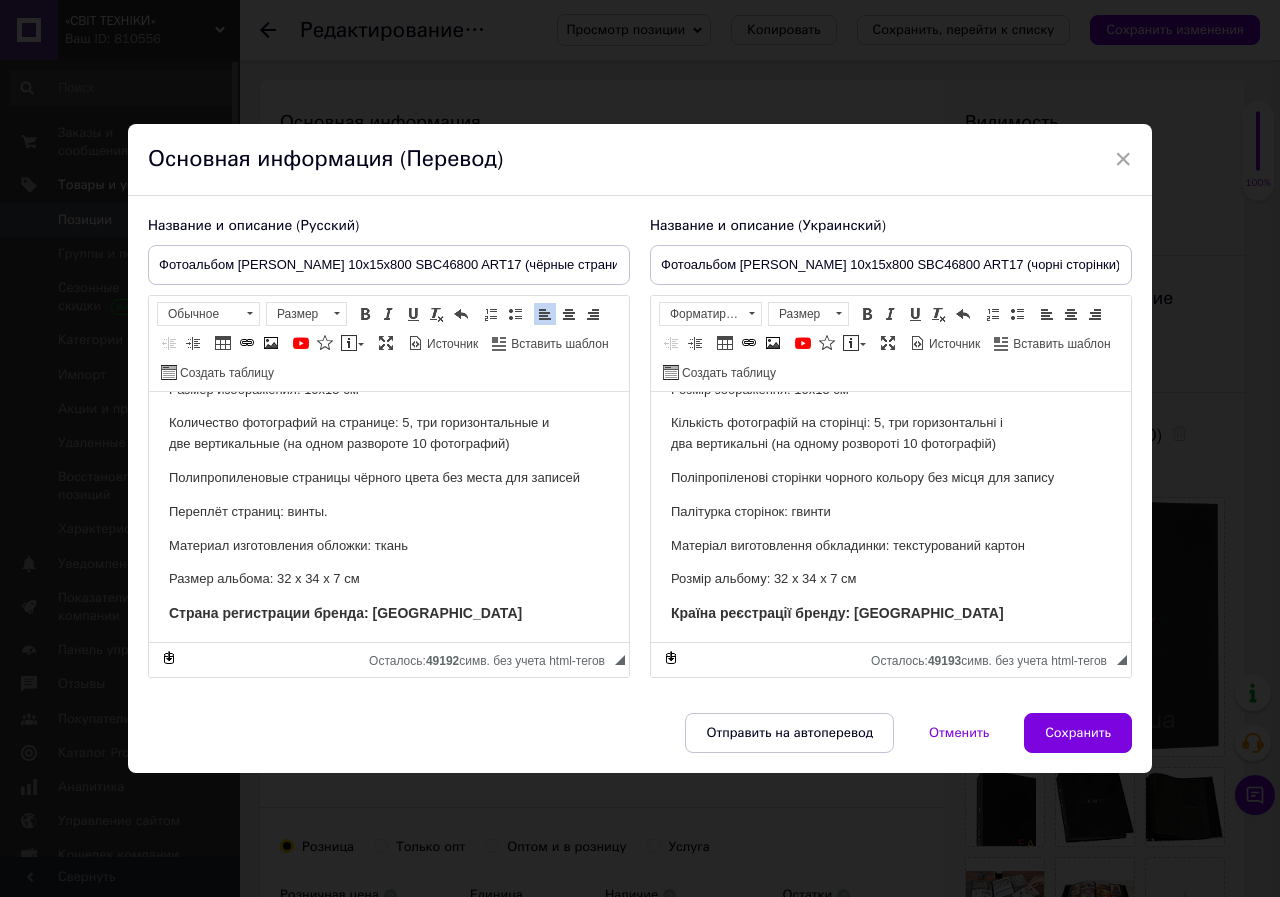 click on "Материал изготовления обложки: ткань" at bounding box center [389, 546] 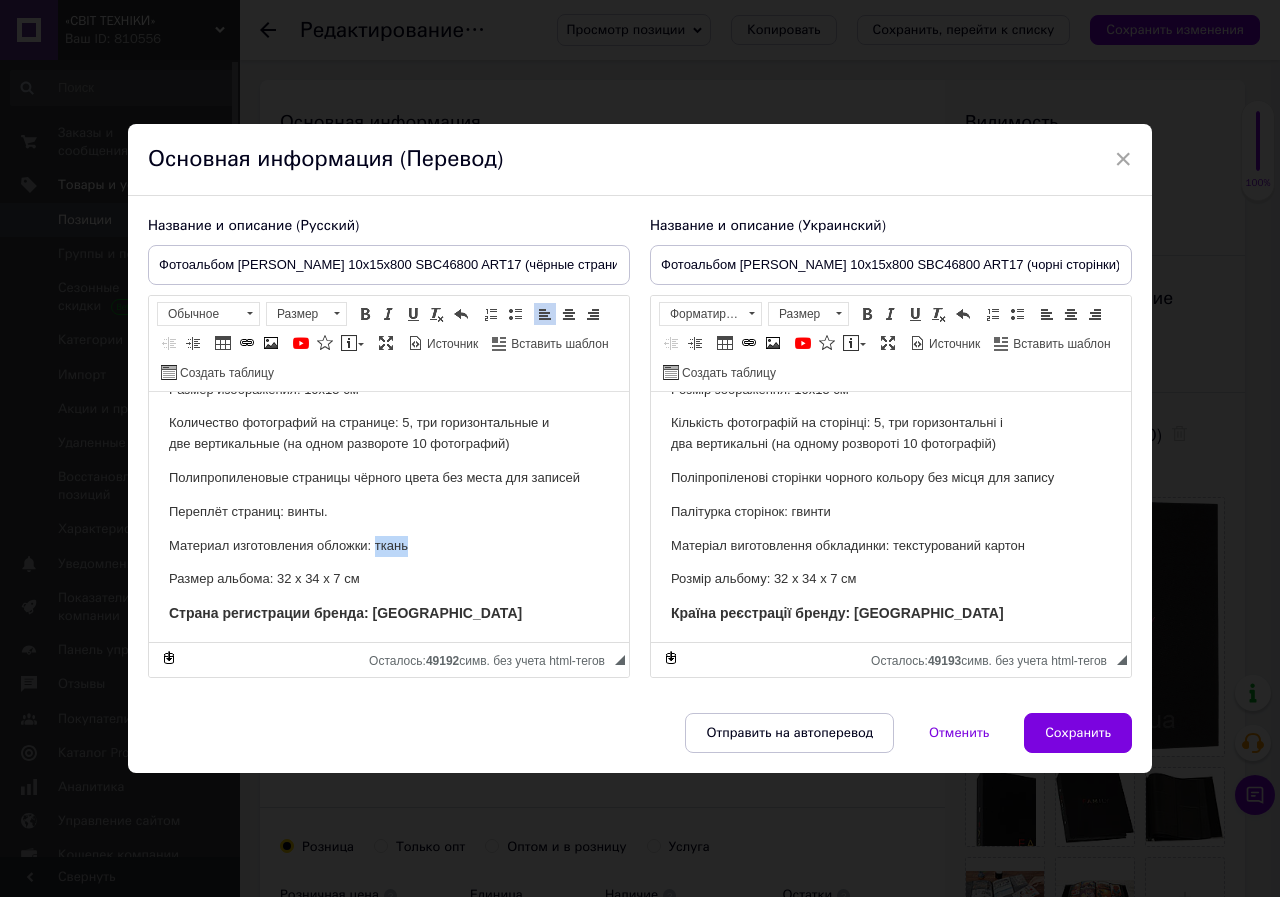 click on "Материал изготовления обложки: ткань" at bounding box center (389, 546) 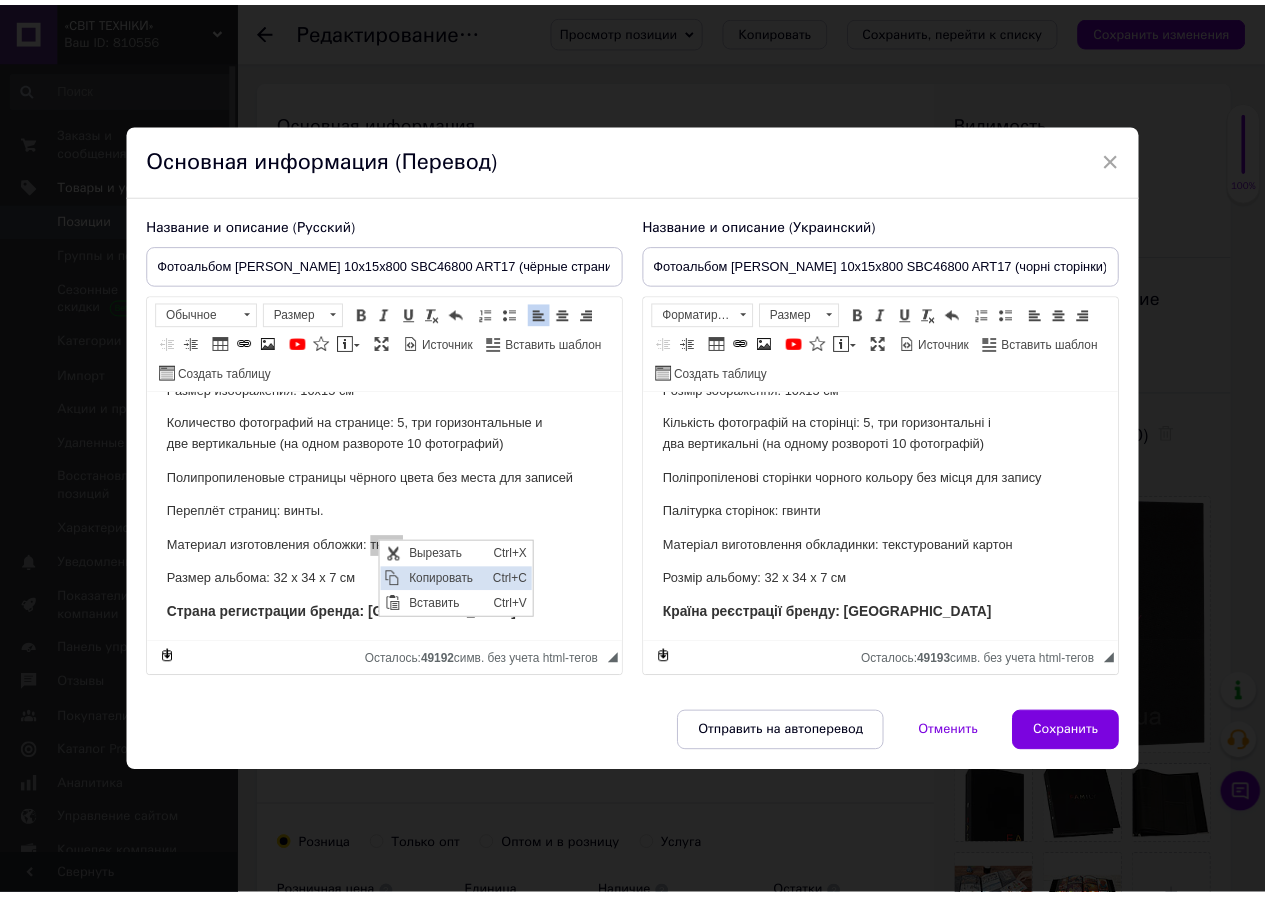 scroll, scrollTop: 0, scrollLeft: 0, axis: both 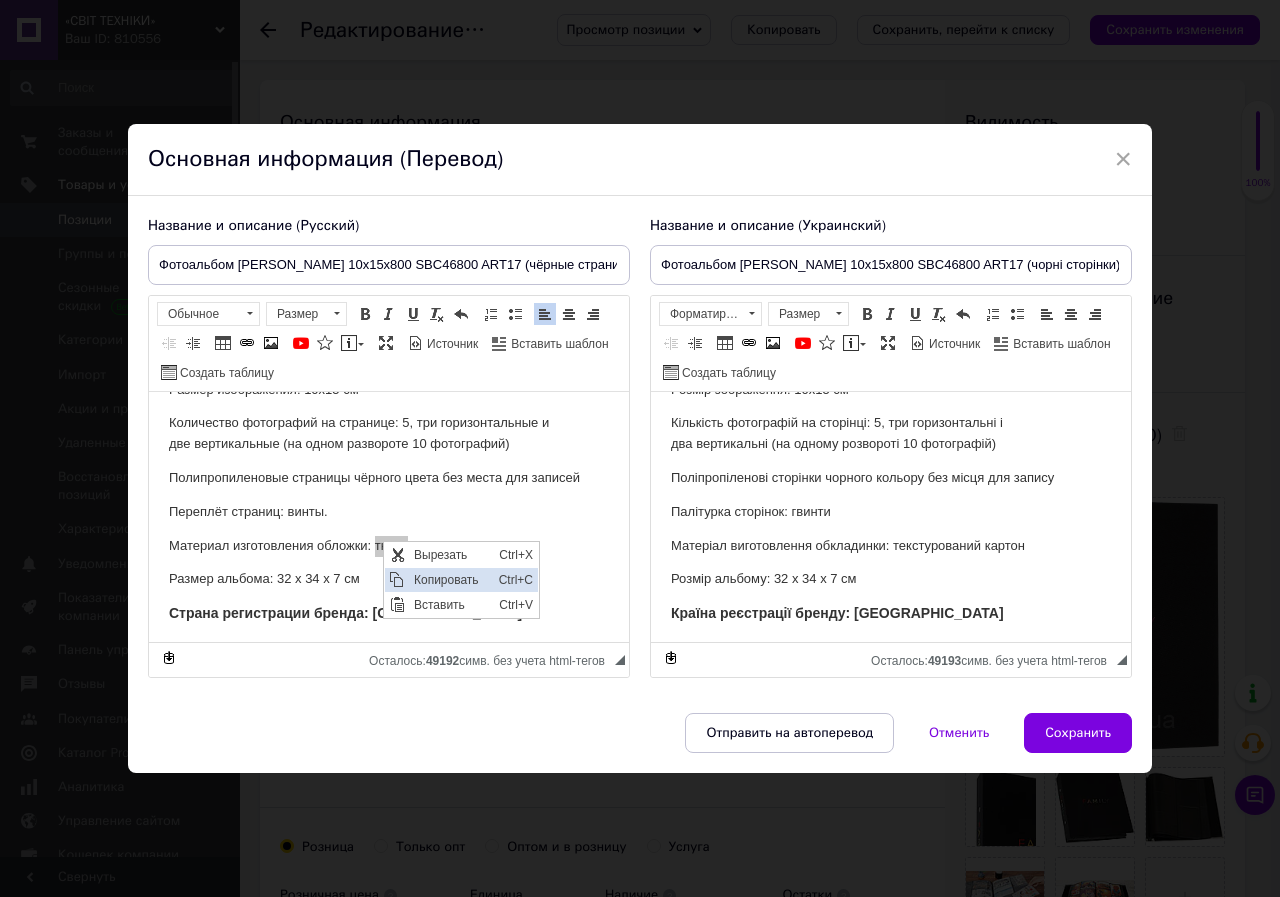 click on "Копировать" at bounding box center [451, 580] 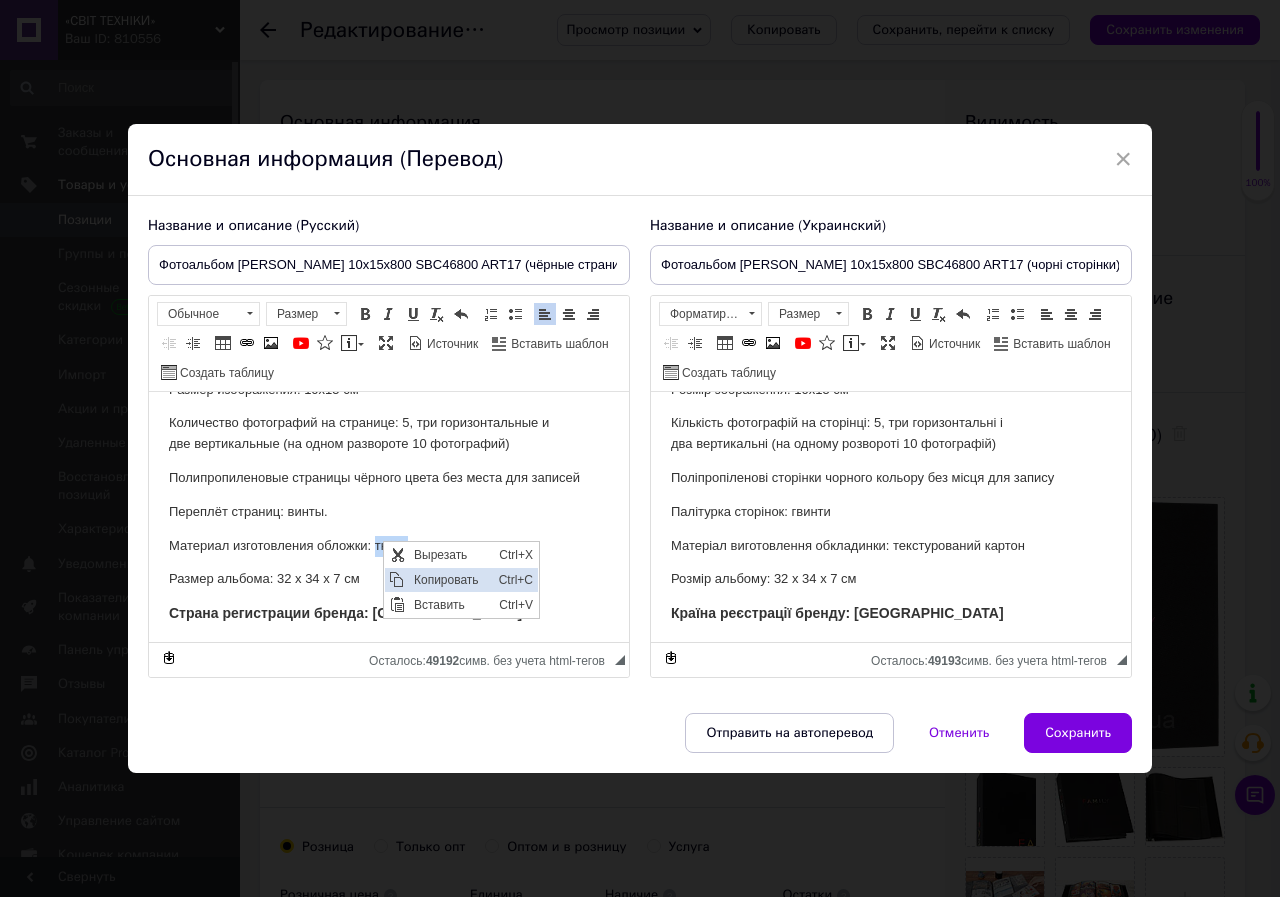 copy on "ткань" 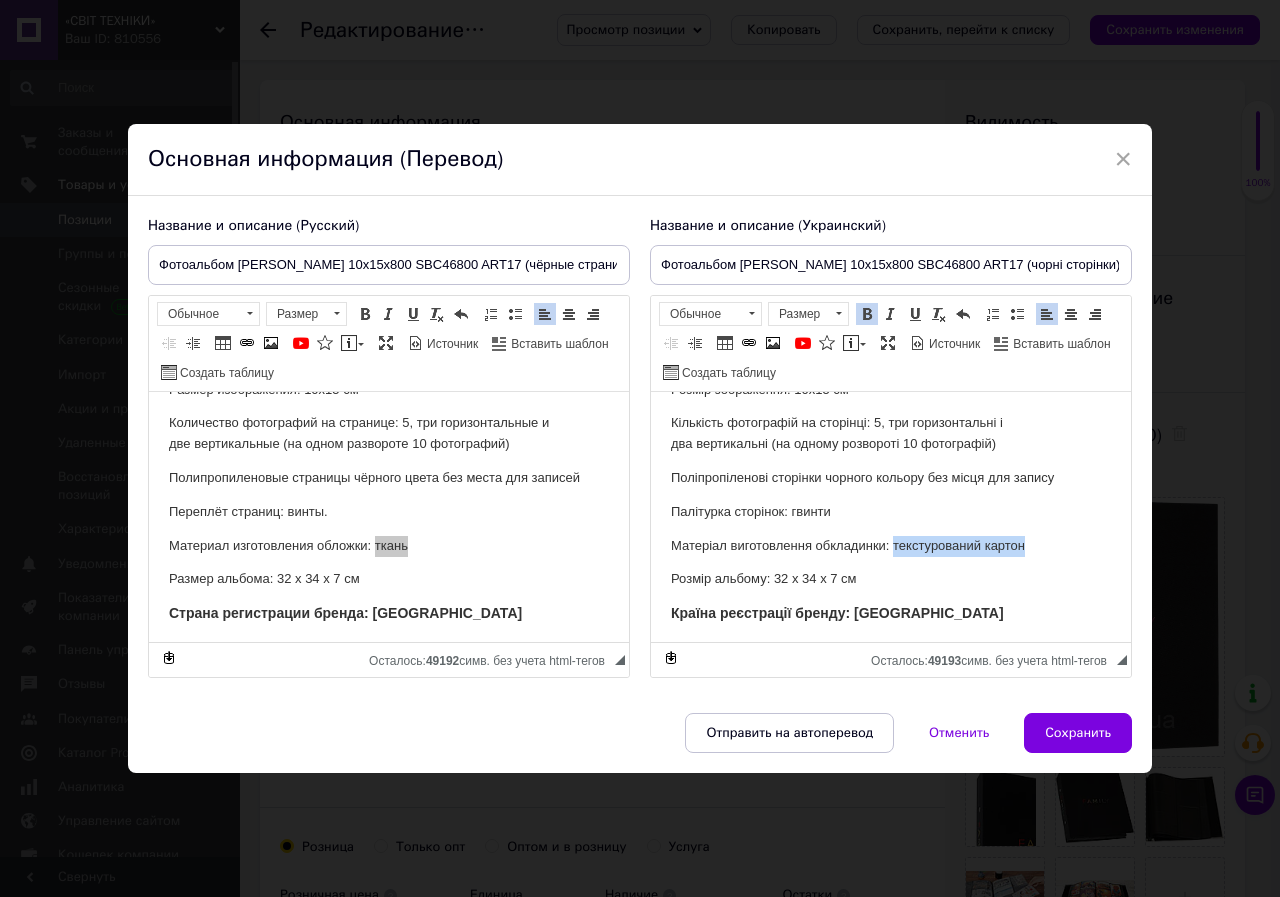 drag, startPoint x: 892, startPoint y: 543, endPoint x: 1023, endPoint y: 544, distance: 131.00381 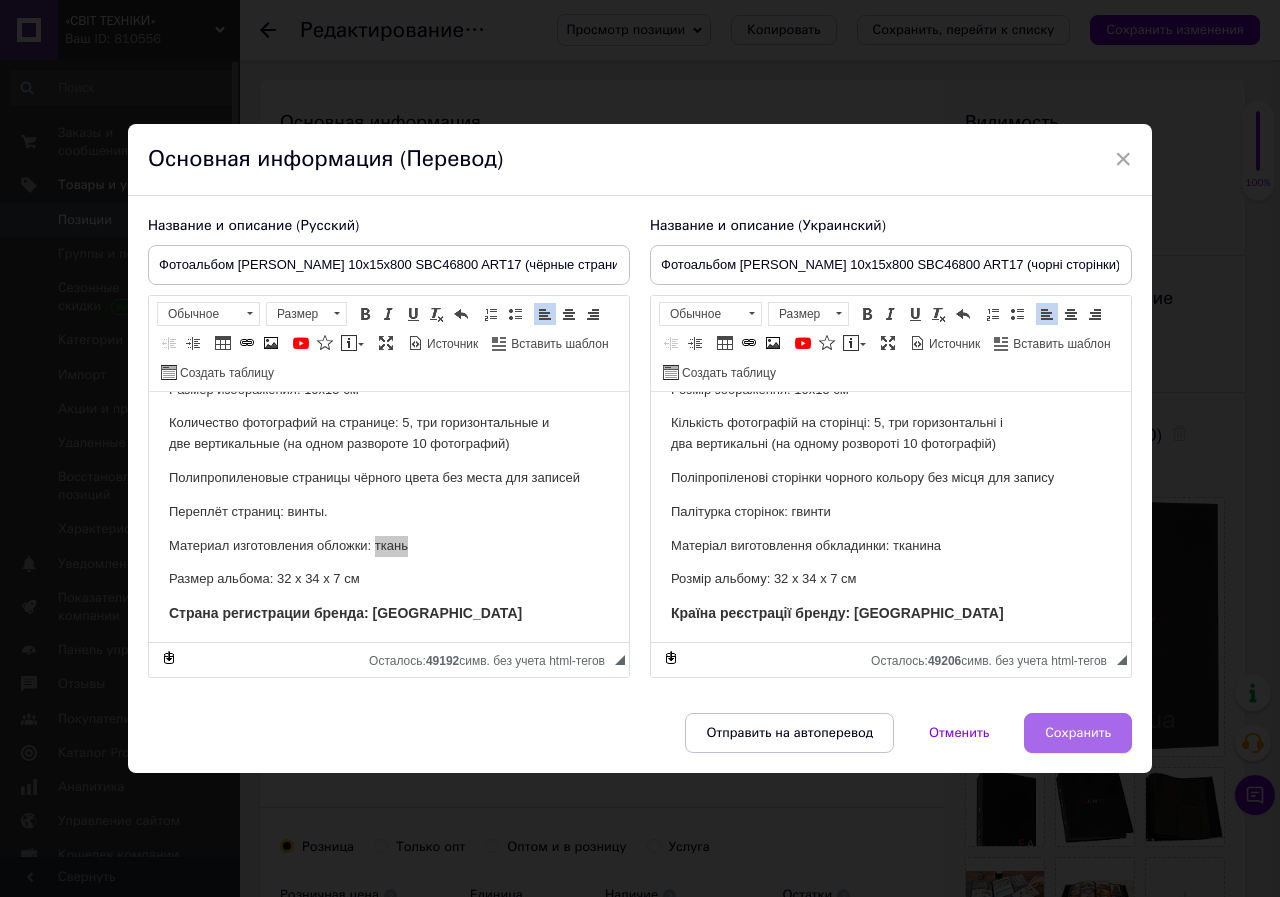 click on "Сохранить" at bounding box center (1078, 733) 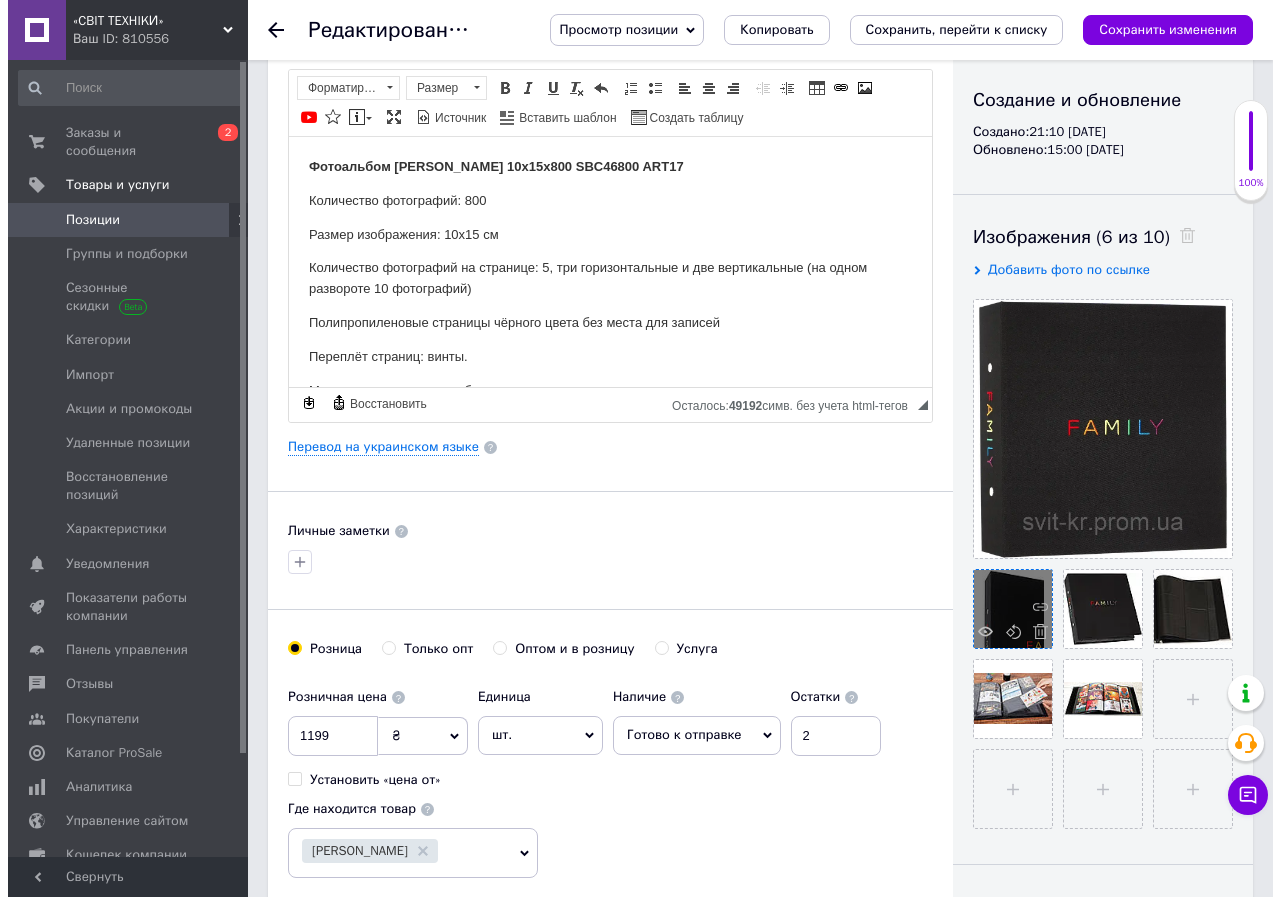 scroll, scrollTop: 200, scrollLeft: 0, axis: vertical 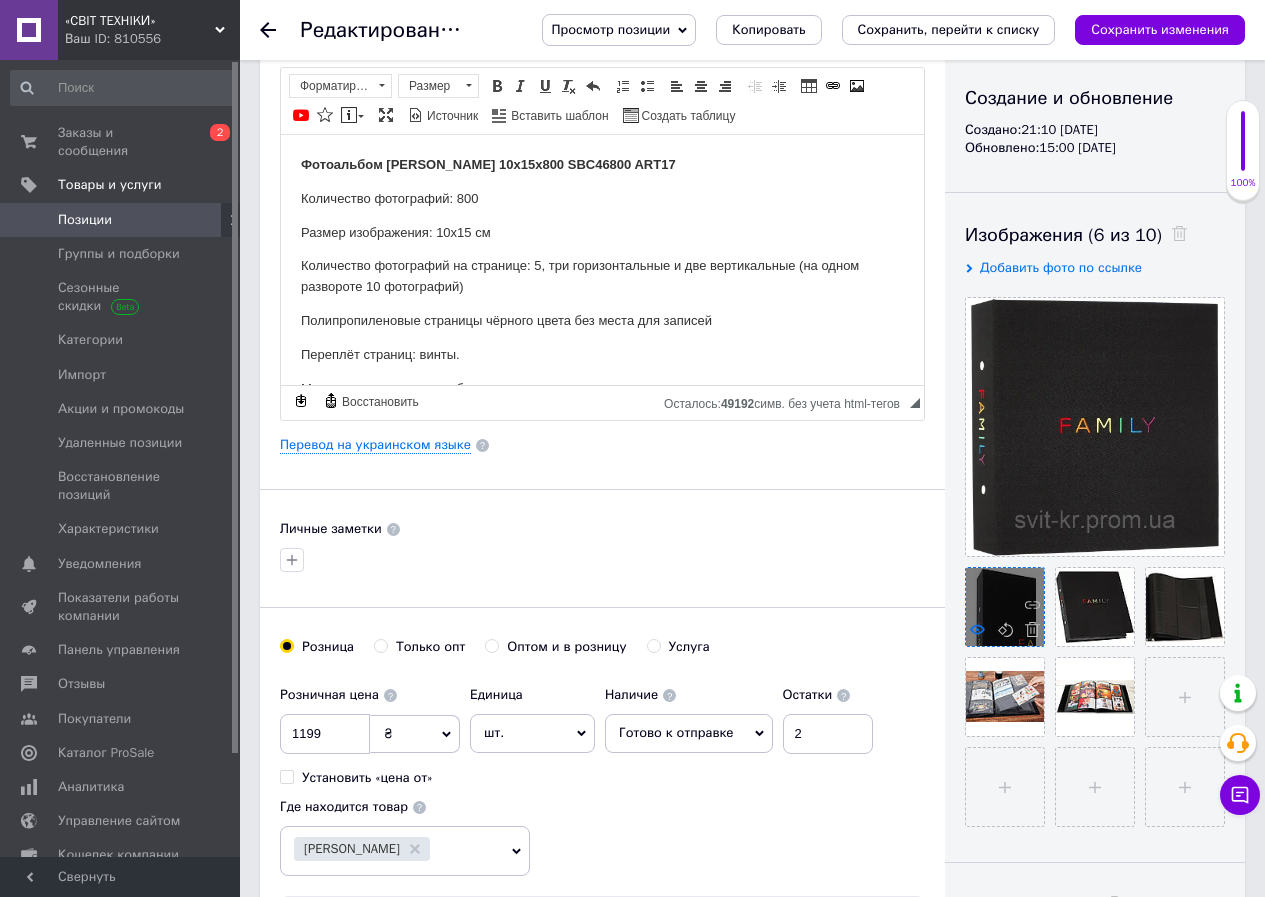 click 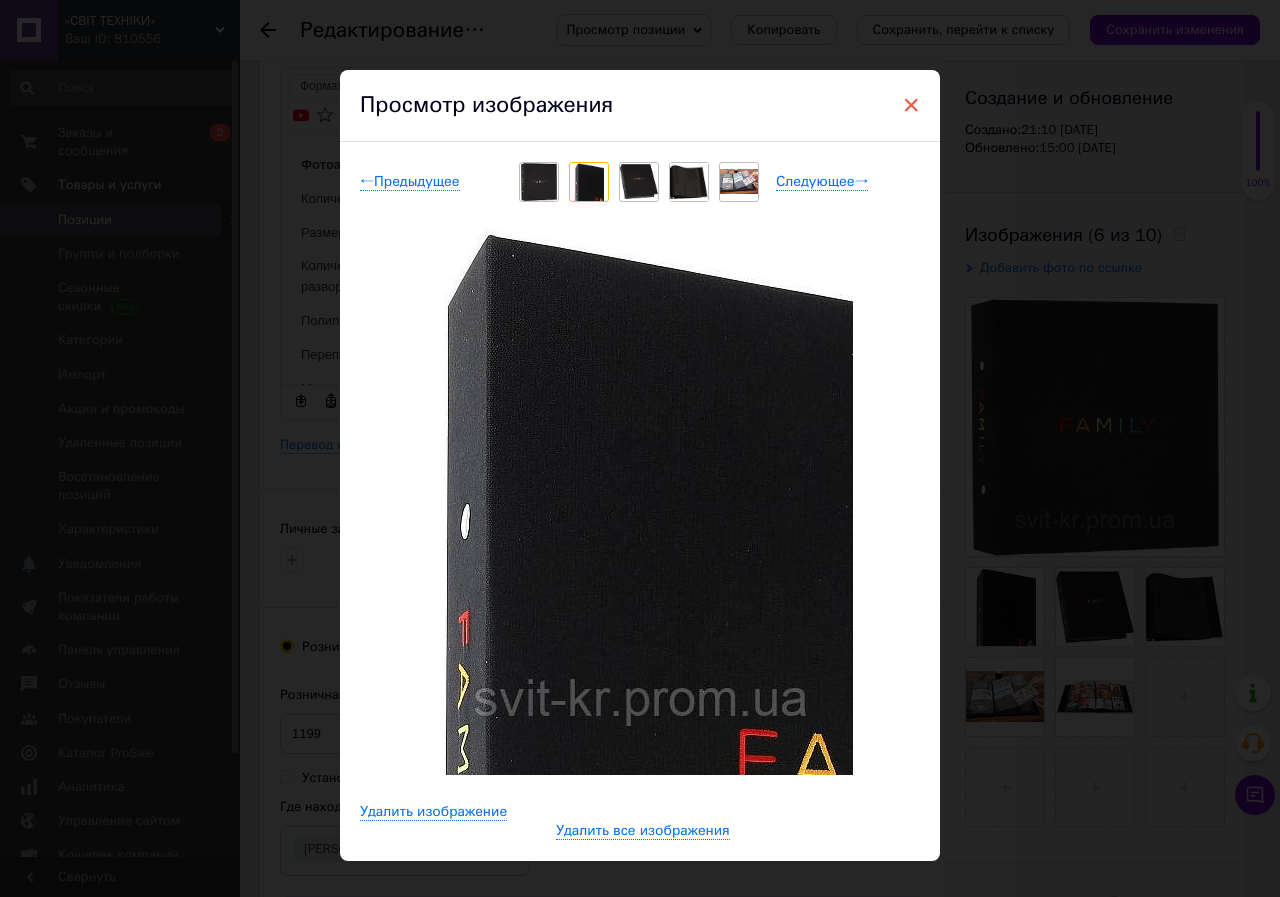 click on "×" at bounding box center [911, 105] 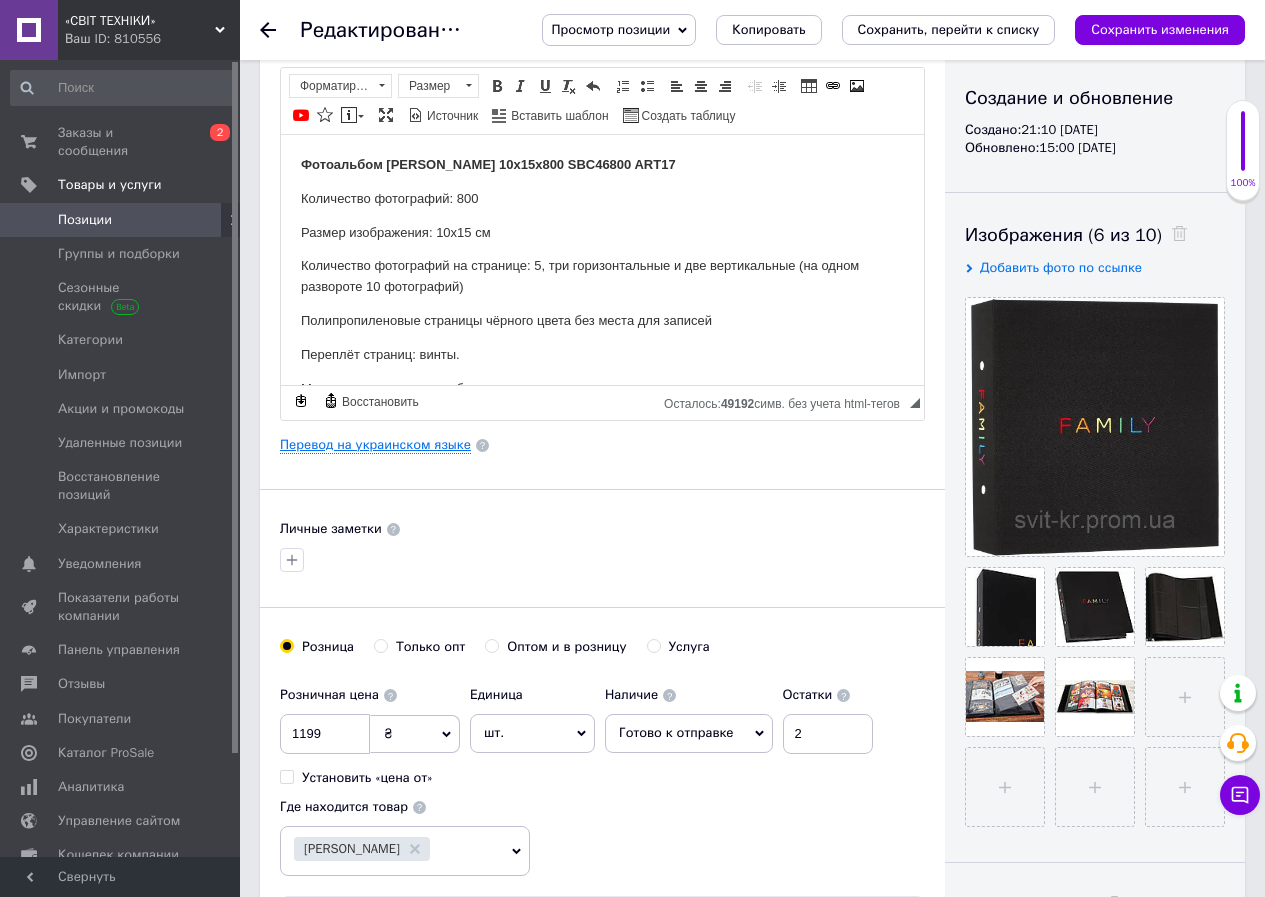 click on "Перевод на украинском языке" at bounding box center [375, 445] 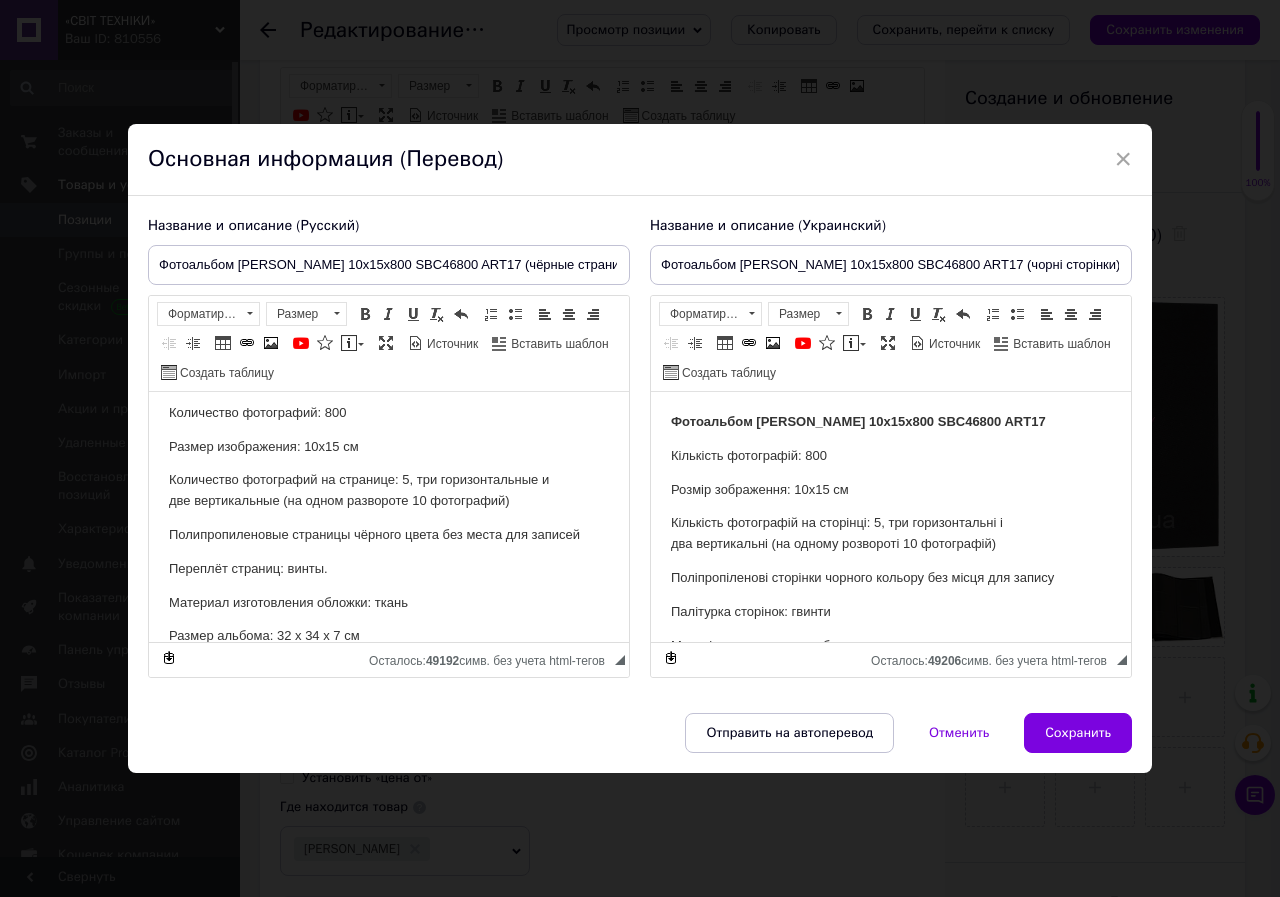 scroll, scrollTop: 100, scrollLeft: 0, axis: vertical 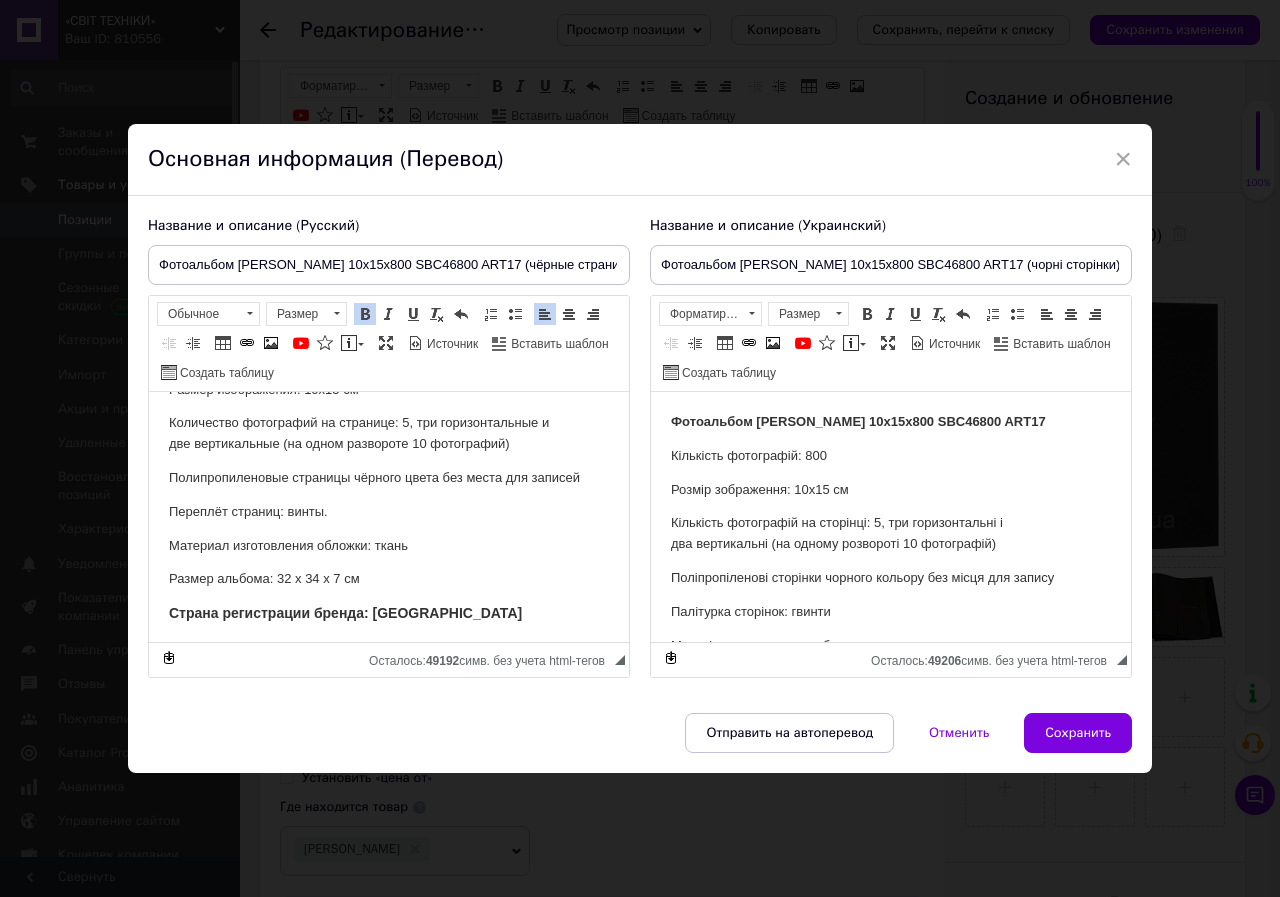 click on "Материал изготовления обложки: ткань" at bounding box center [389, 546] 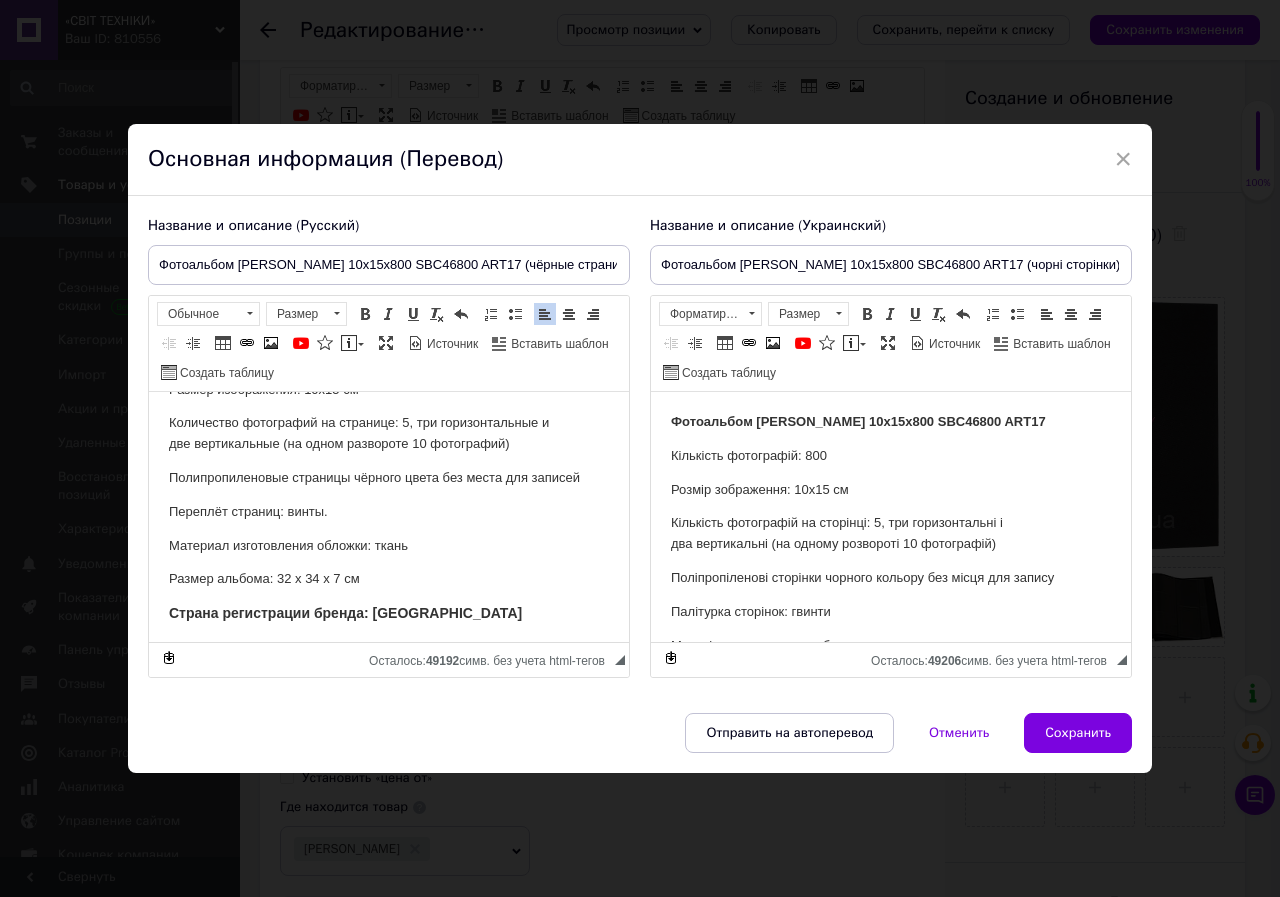paste 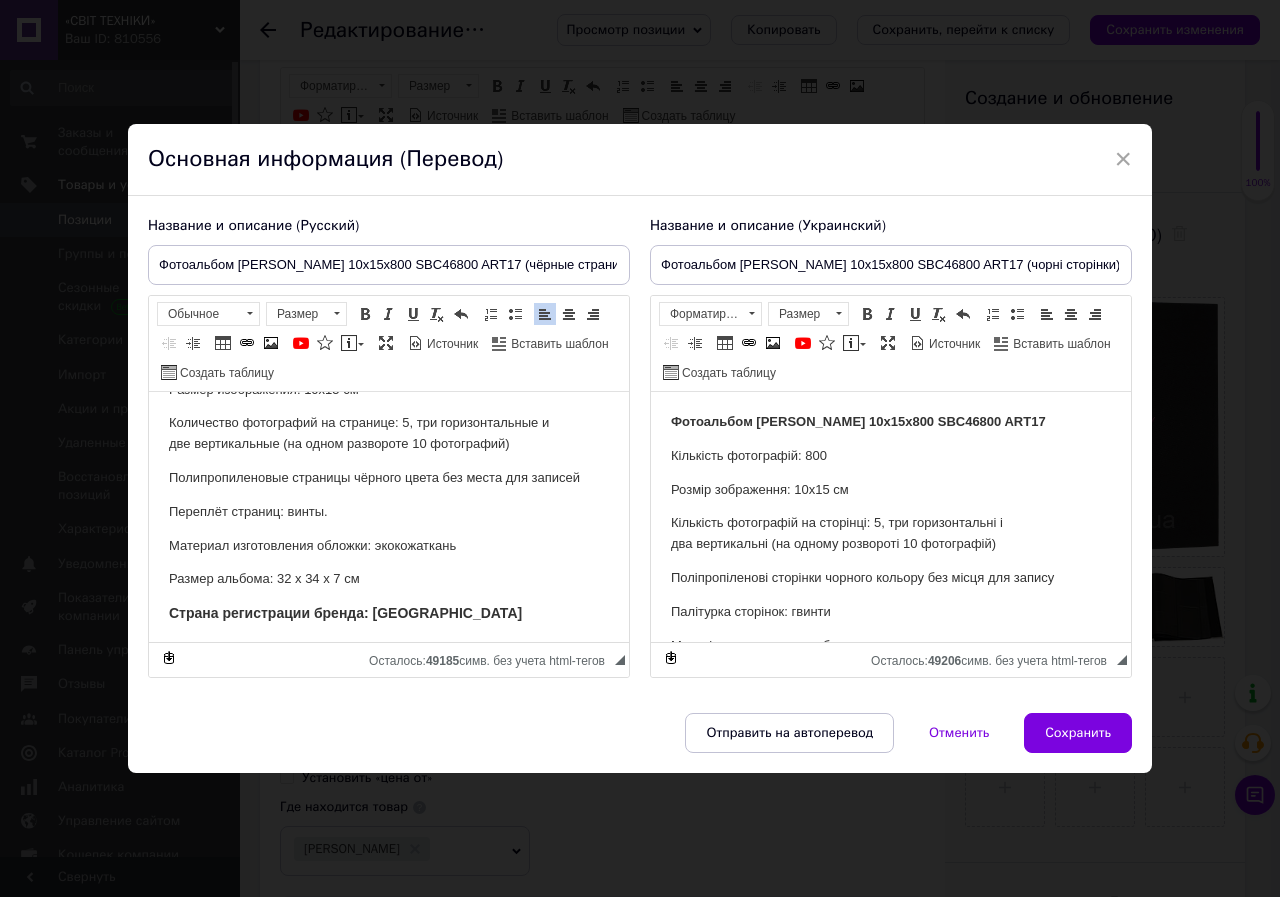 type 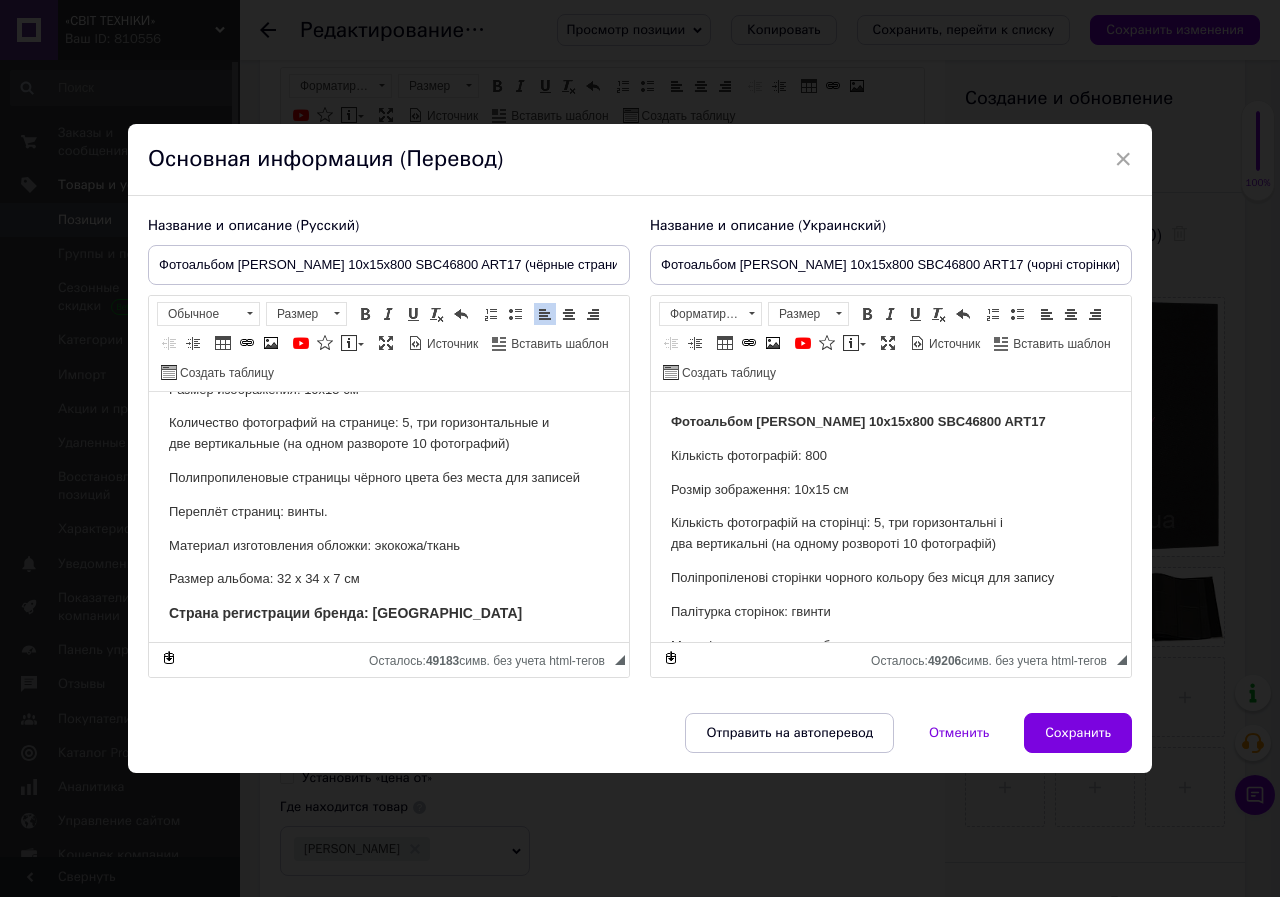 click on "Материал изготовления обложки: экокожа/  ткань" at bounding box center [389, 546] 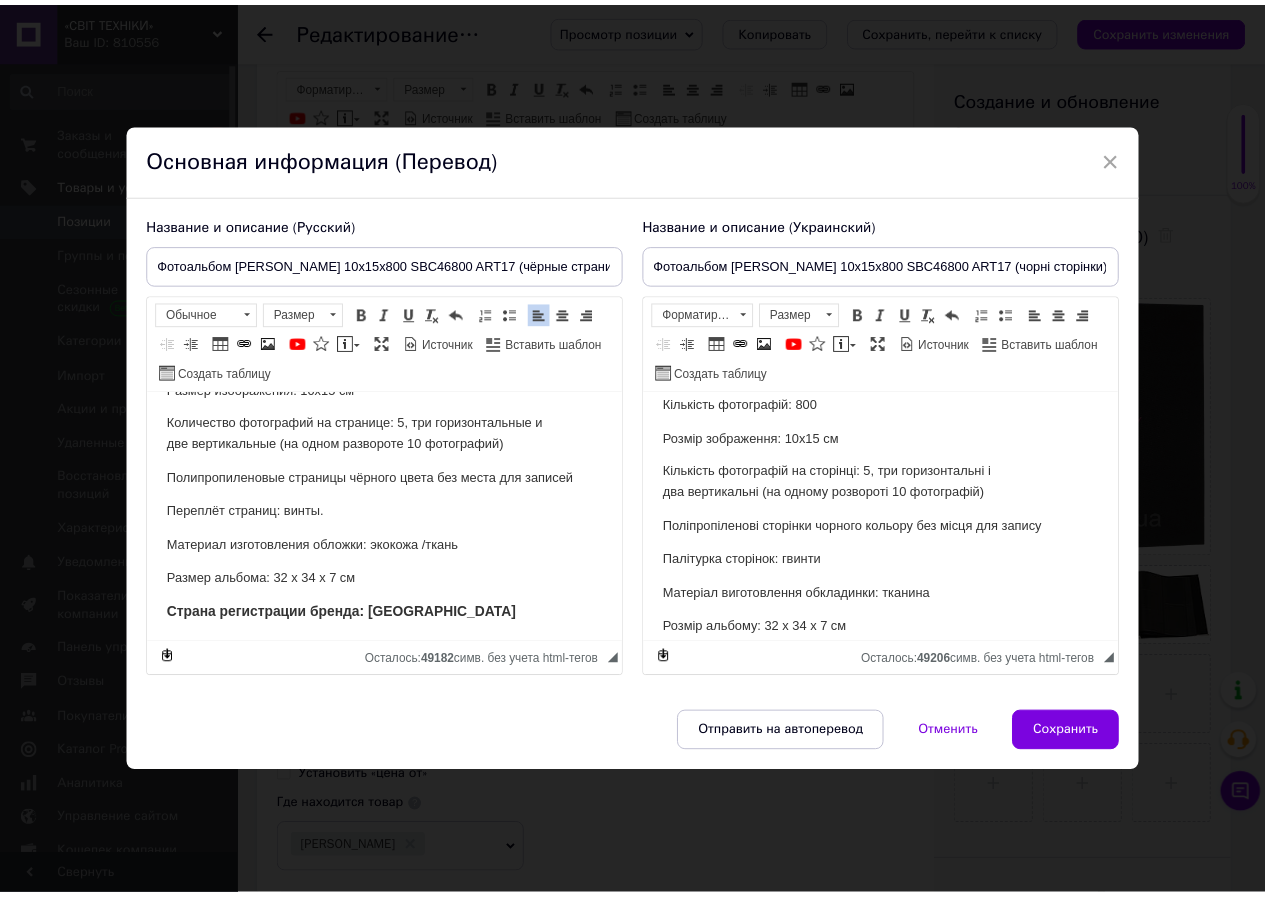 scroll, scrollTop: 100, scrollLeft: 0, axis: vertical 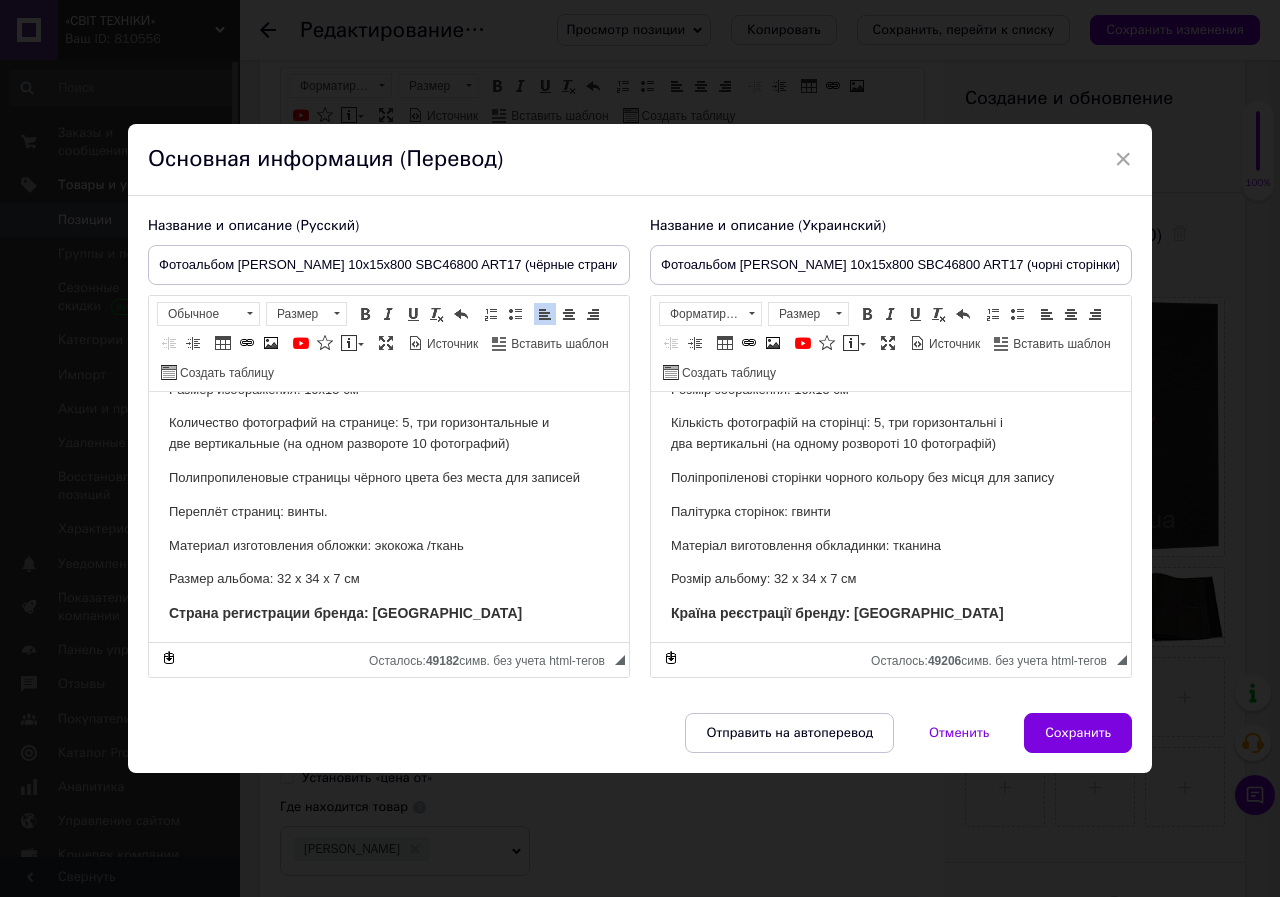 click on "Матеріал виготовлення обкладинки: тканина" at bounding box center [891, 546] 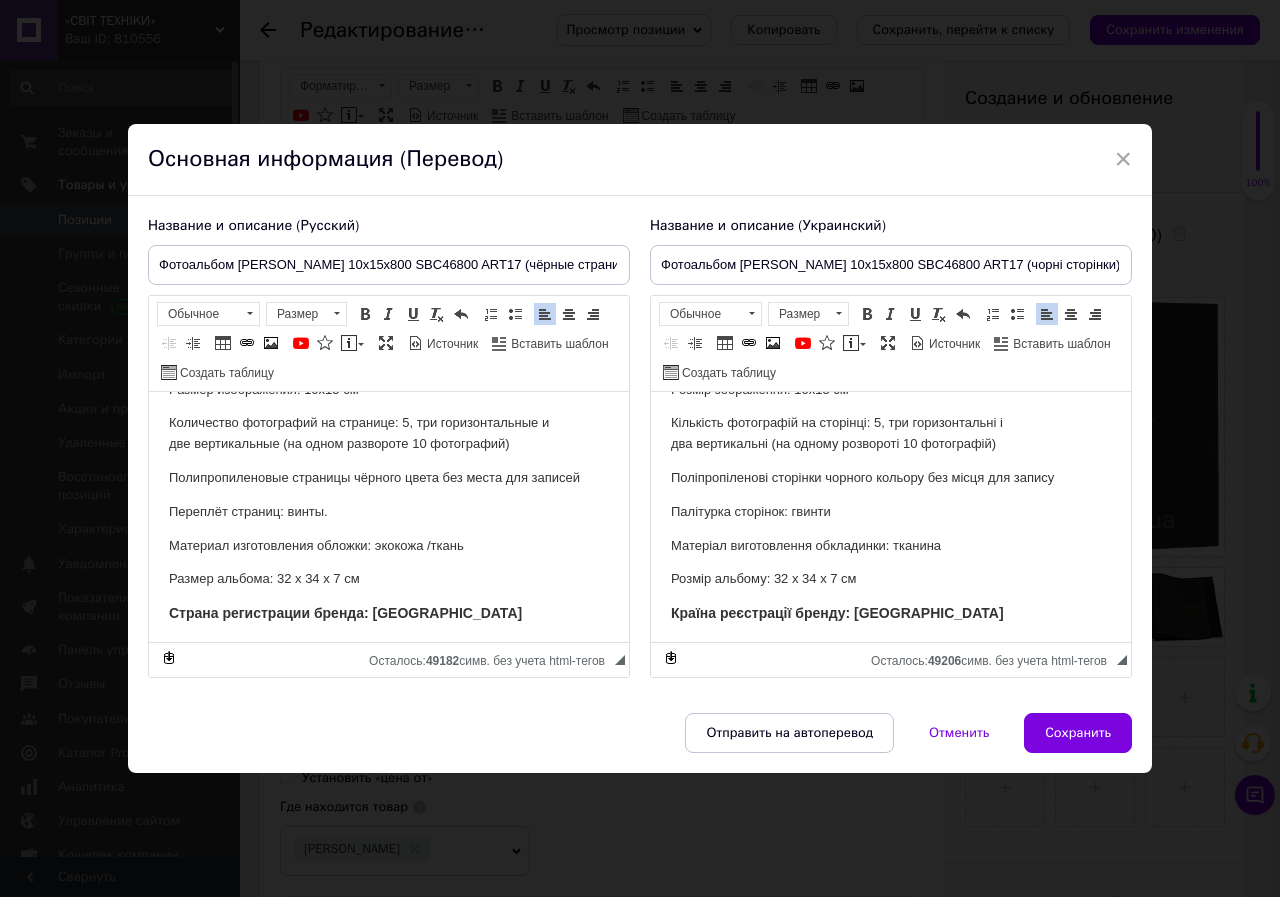 paste 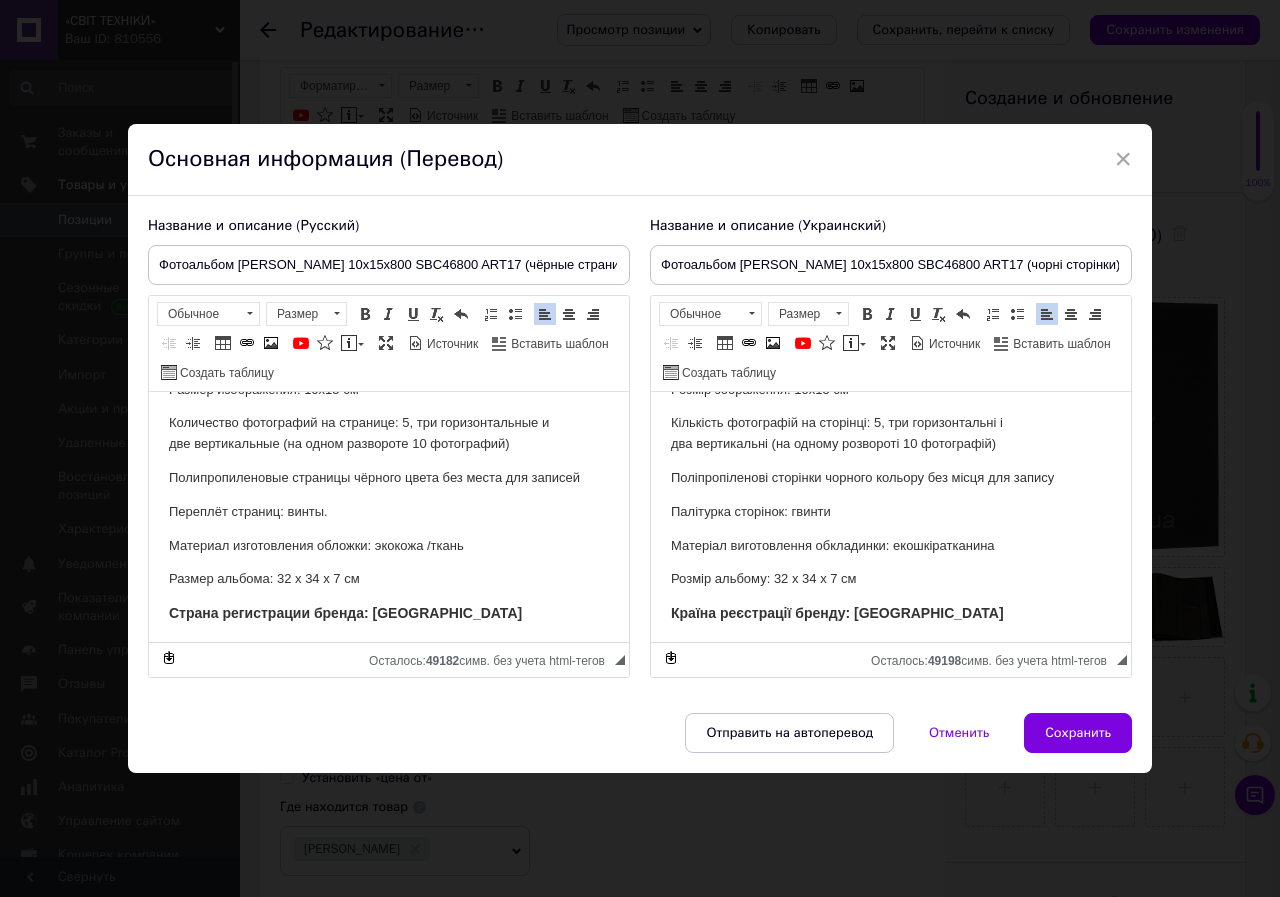 type 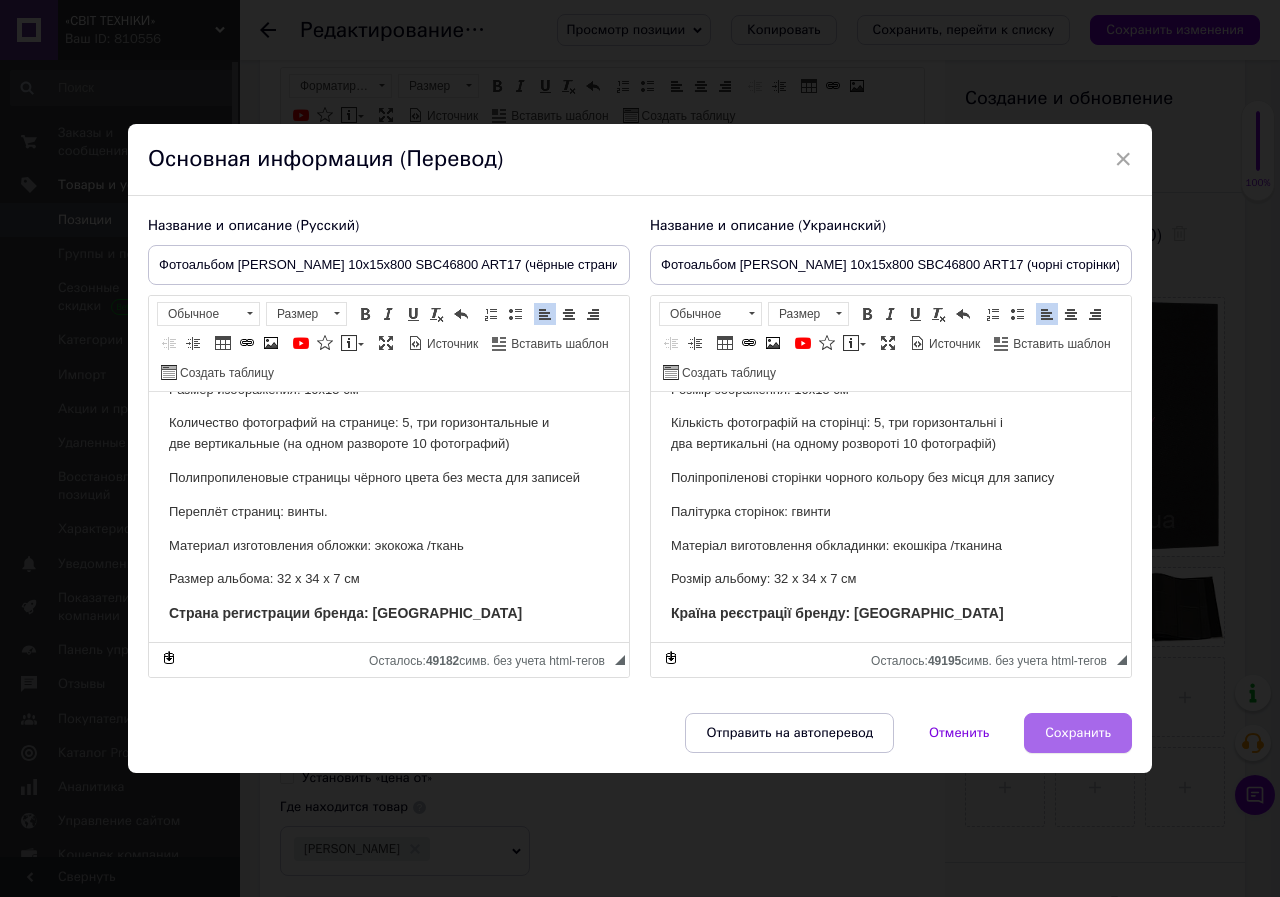 click on "Сохранить" at bounding box center [1078, 733] 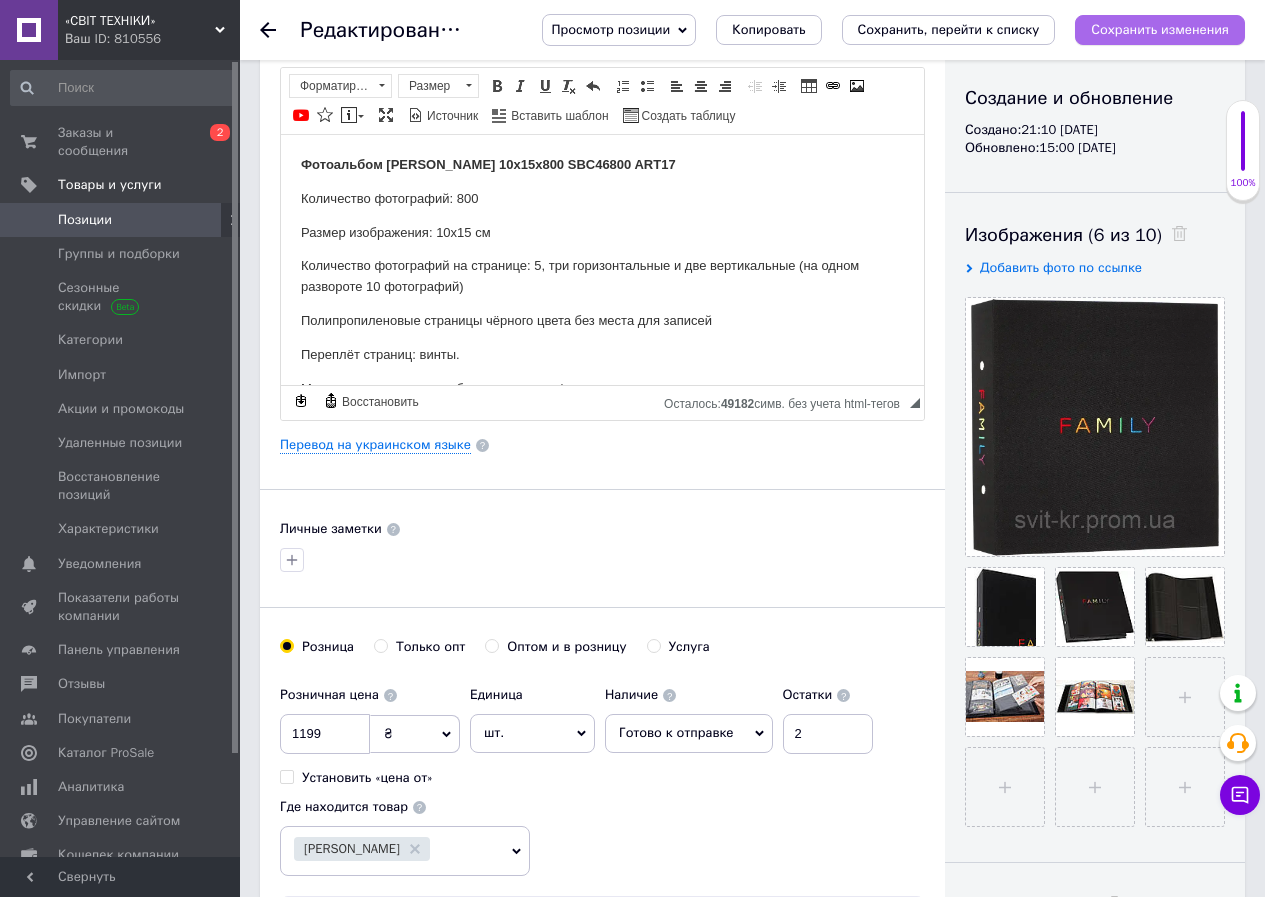 click on "Сохранить изменения" at bounding box center (1160, 29) 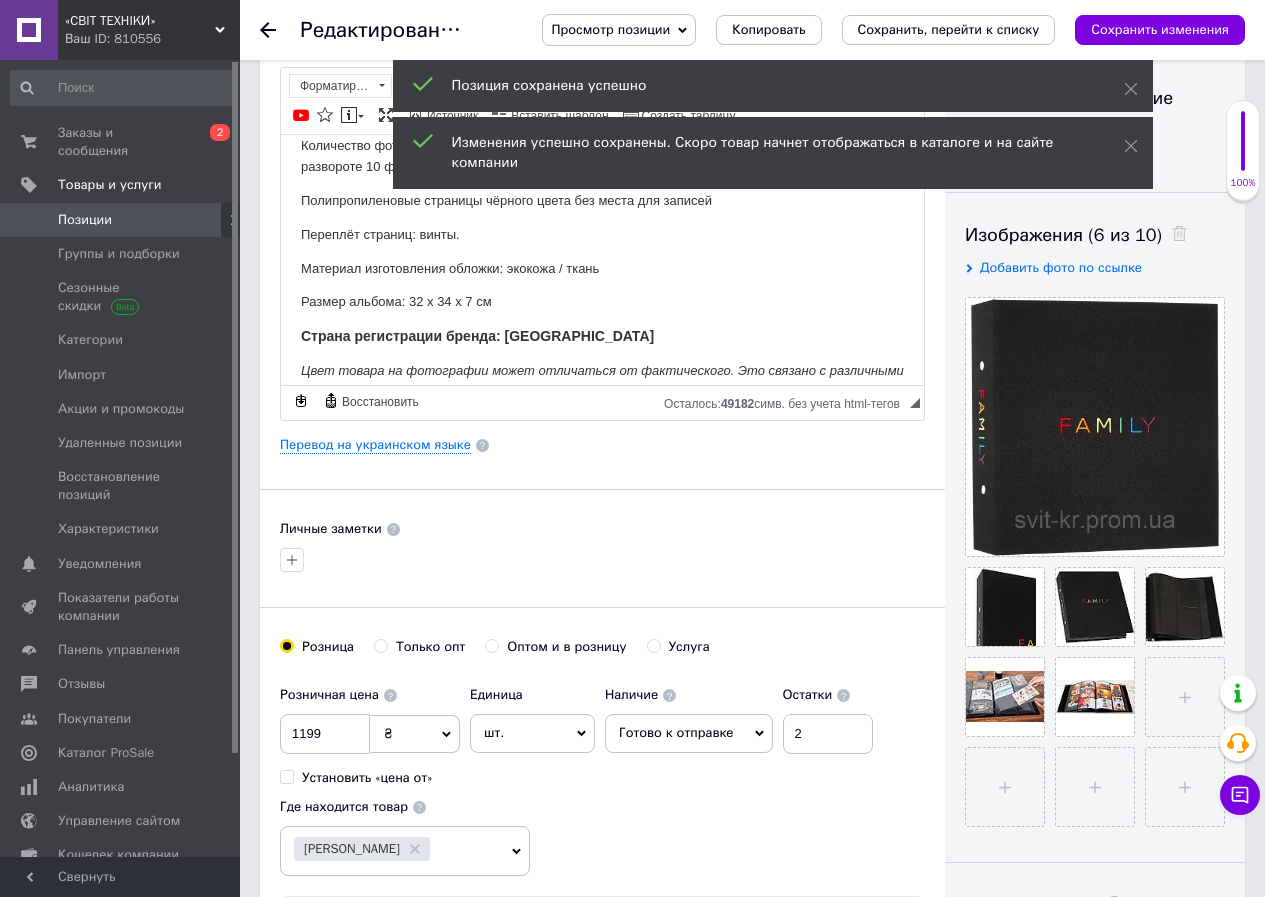 scroll, scrollTop: 254, scrollLeft: 0, axis: vertical 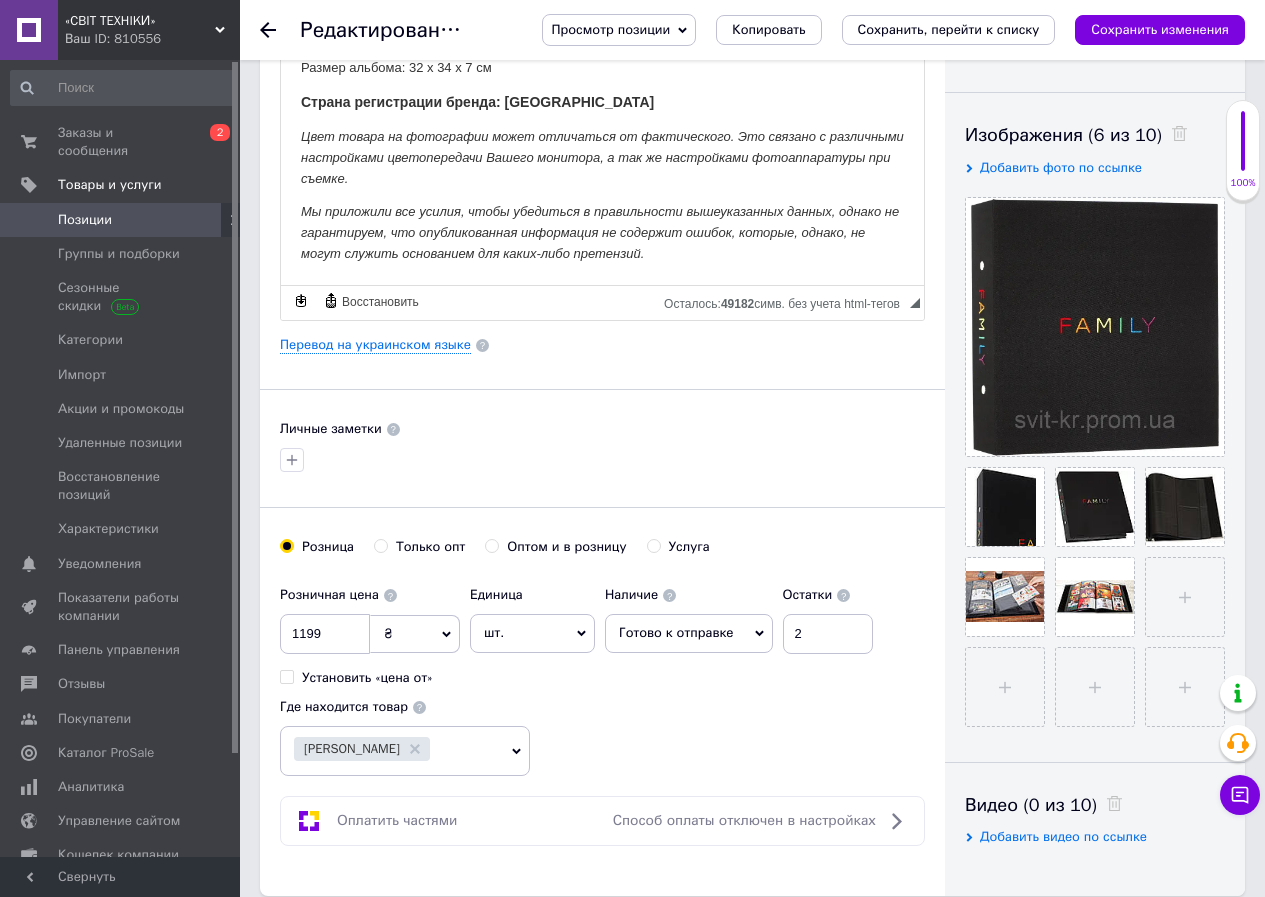 click on "Просмотр позиции" at bounding box center (619, 30) 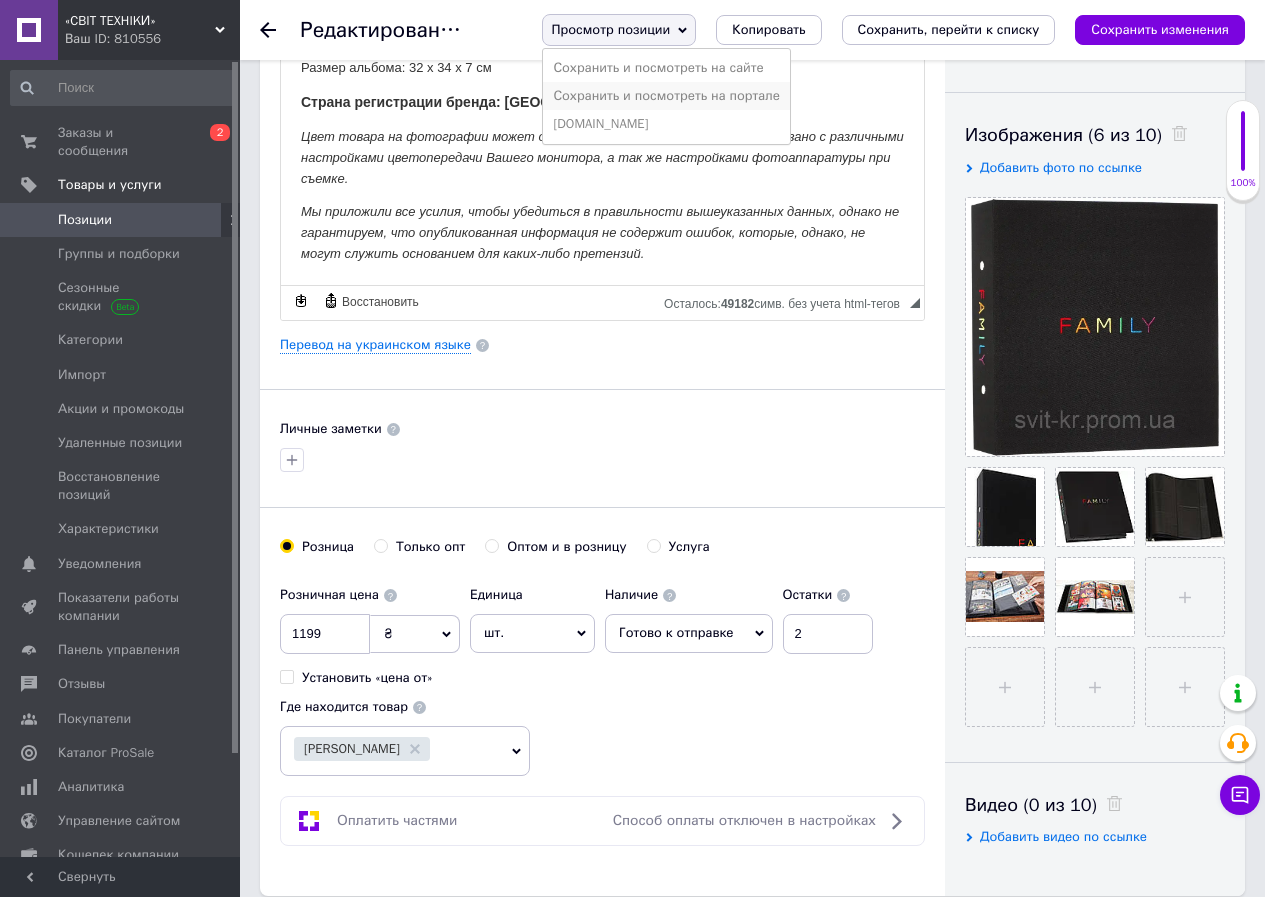 click on "Сохранить и посмотреть на портале" at bounding box center (666, 96) 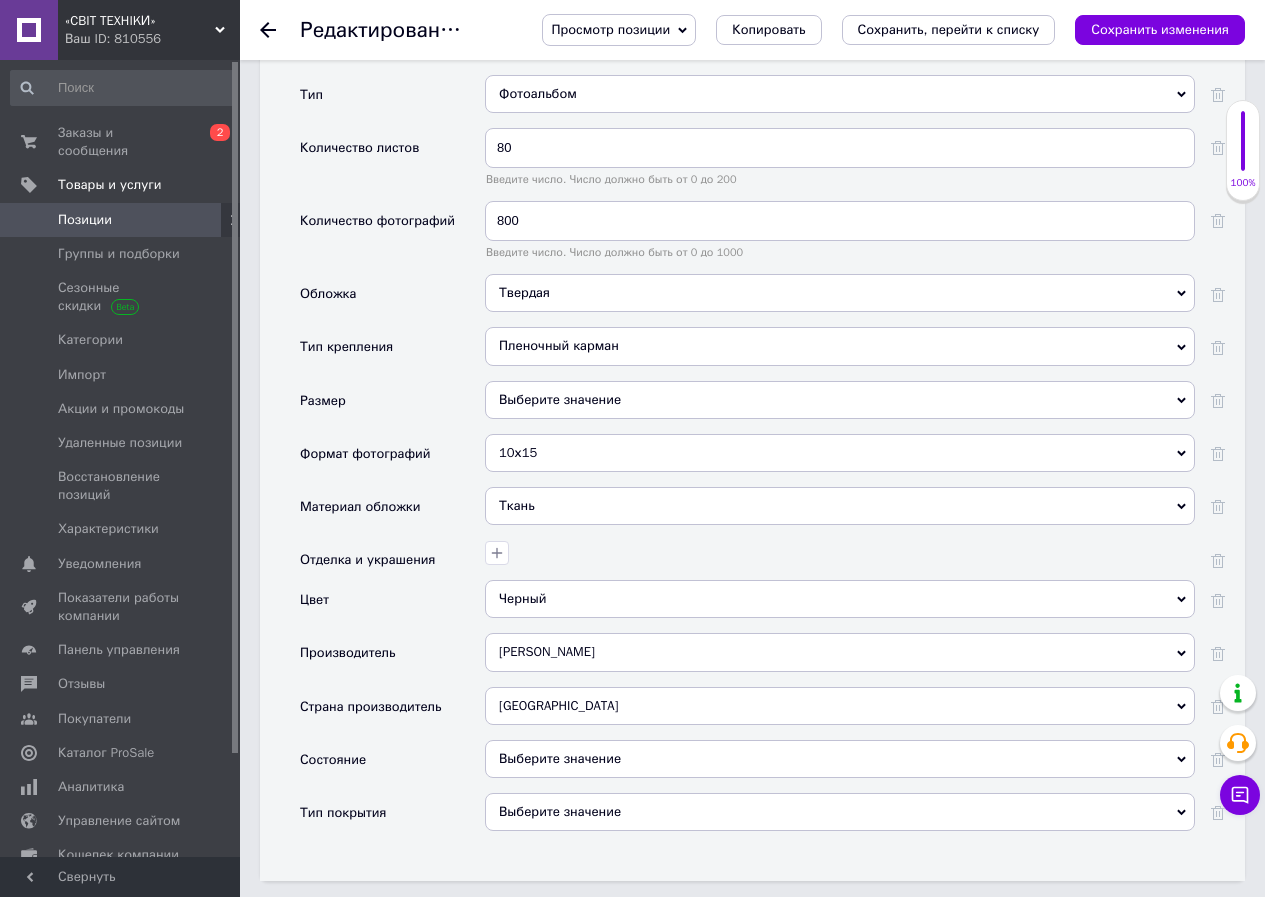 scroll, scrollTop: 2000, scrollLeft: 0, axis: vertical 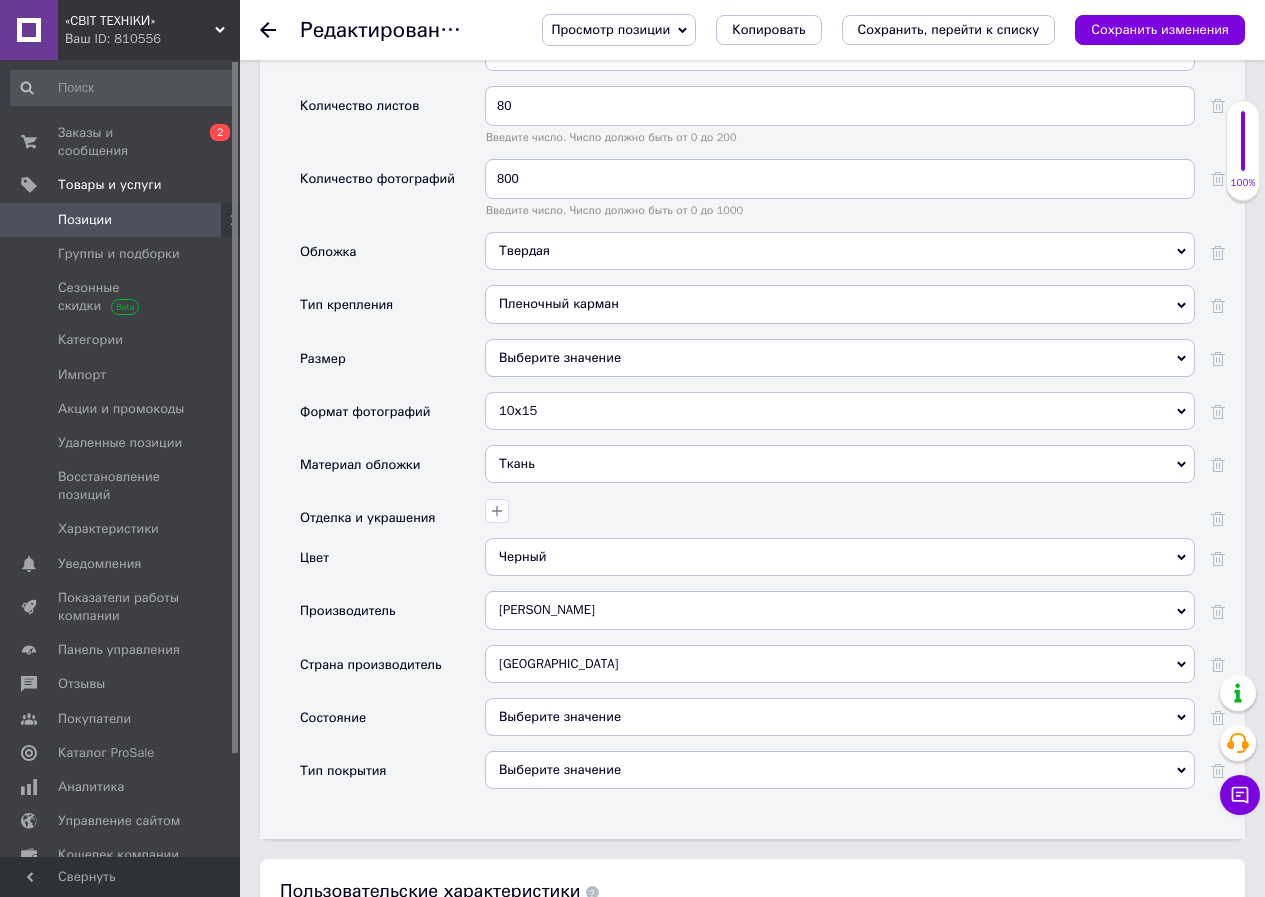 click on "Ткань" at bounding box center [840, 464] 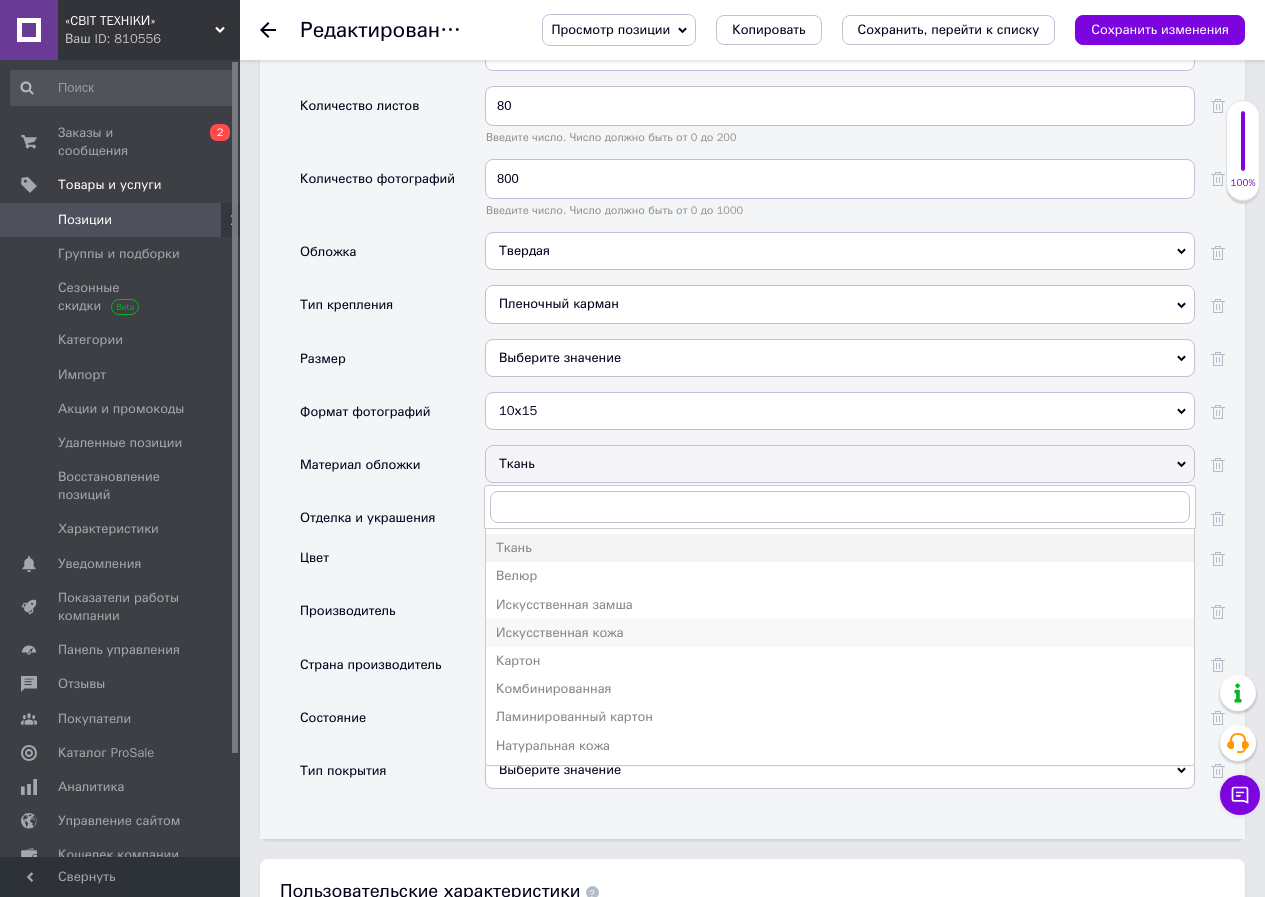 click on "Искусственная кожа" at bounding box center (840, 633) 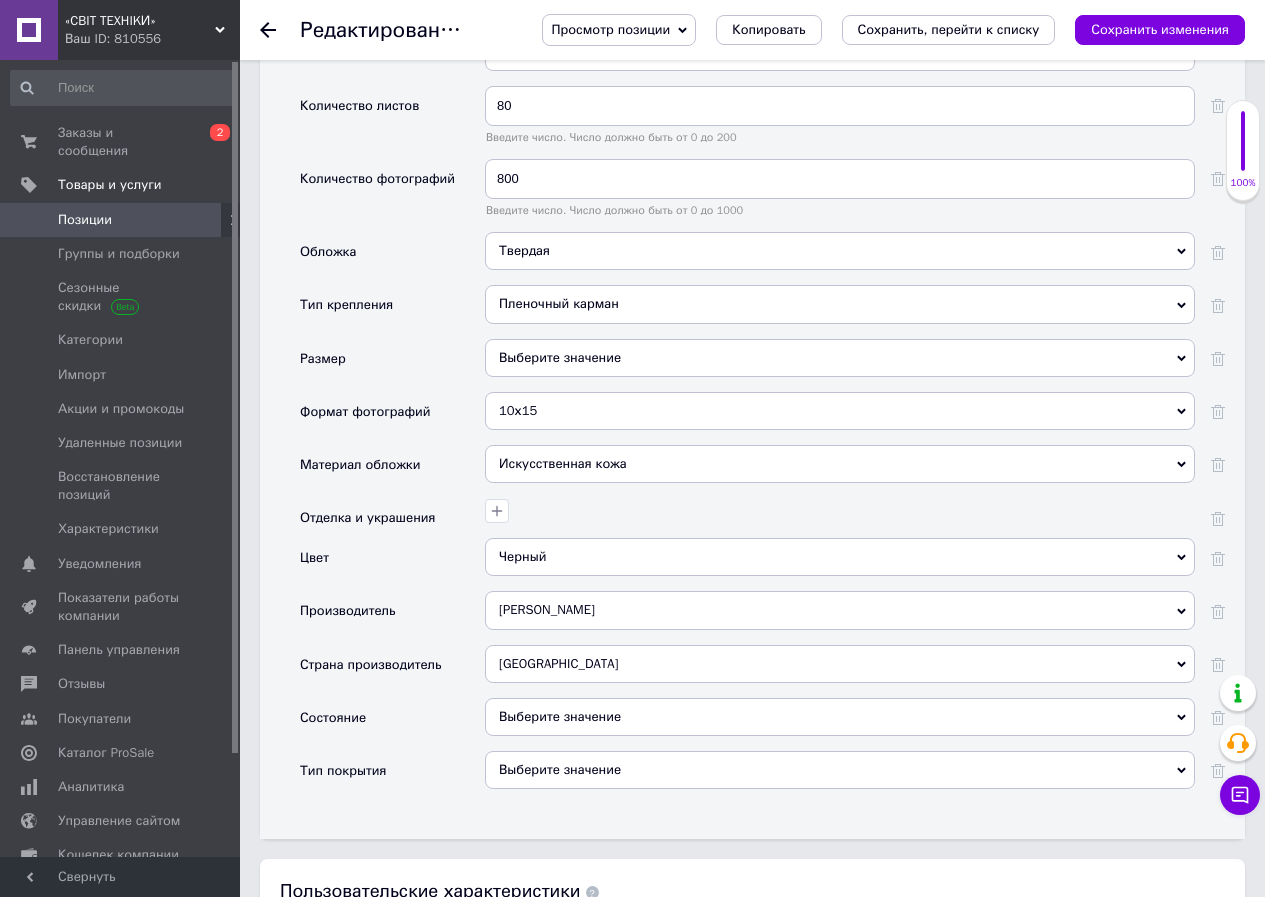 click on "Сохранить изменения" at bounding box center (1160, 29) 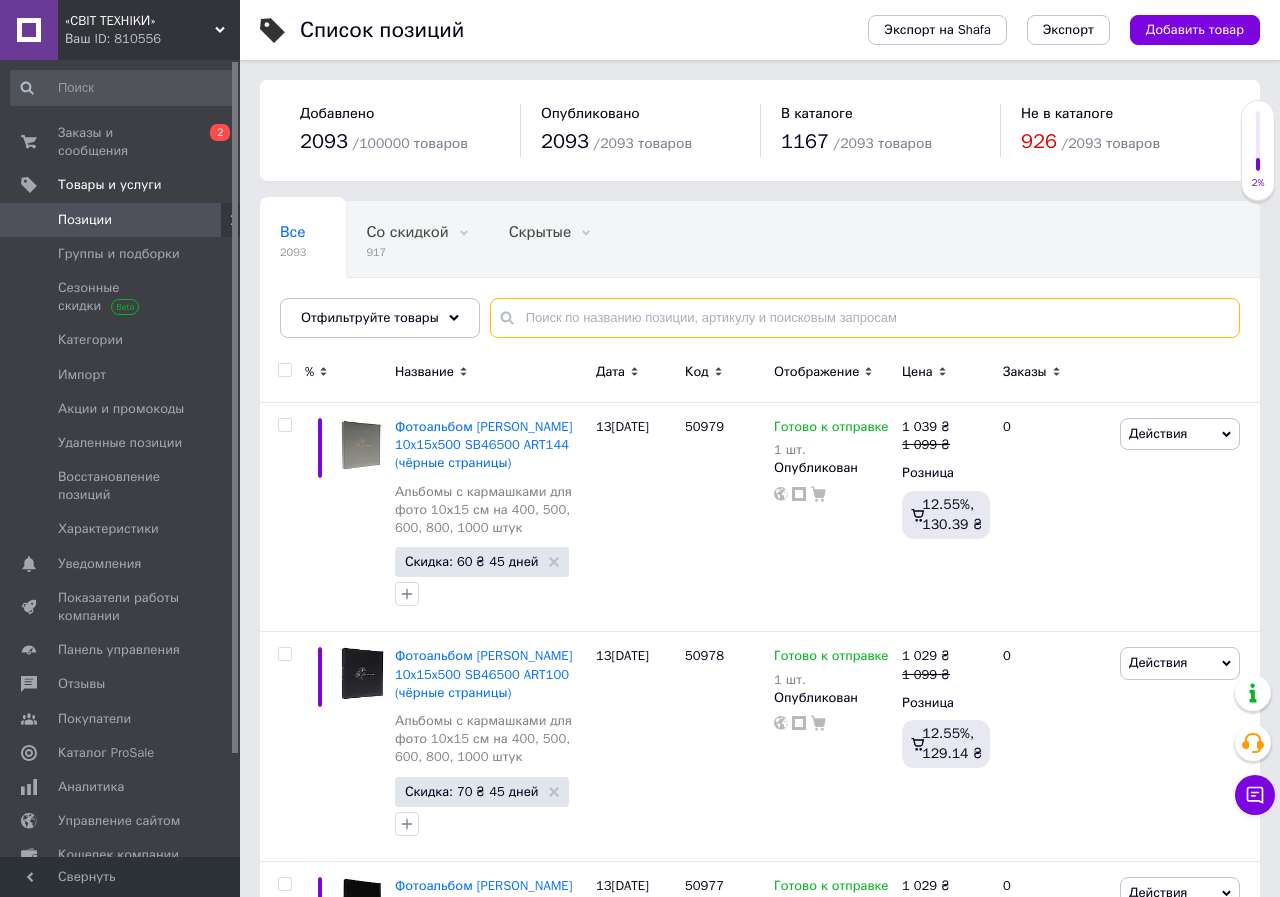 click at bounding box center (865, 318) 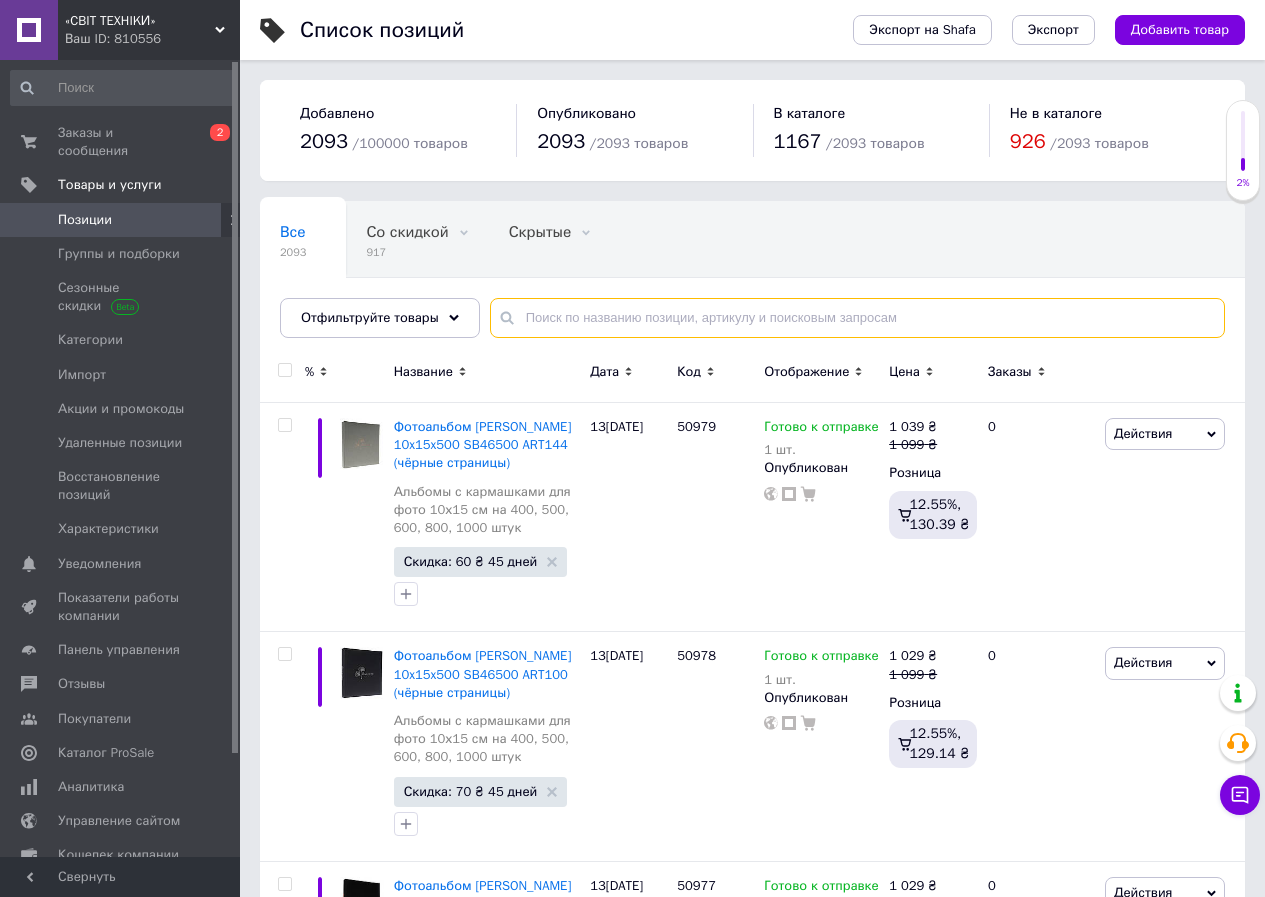 paste on "B57100S" 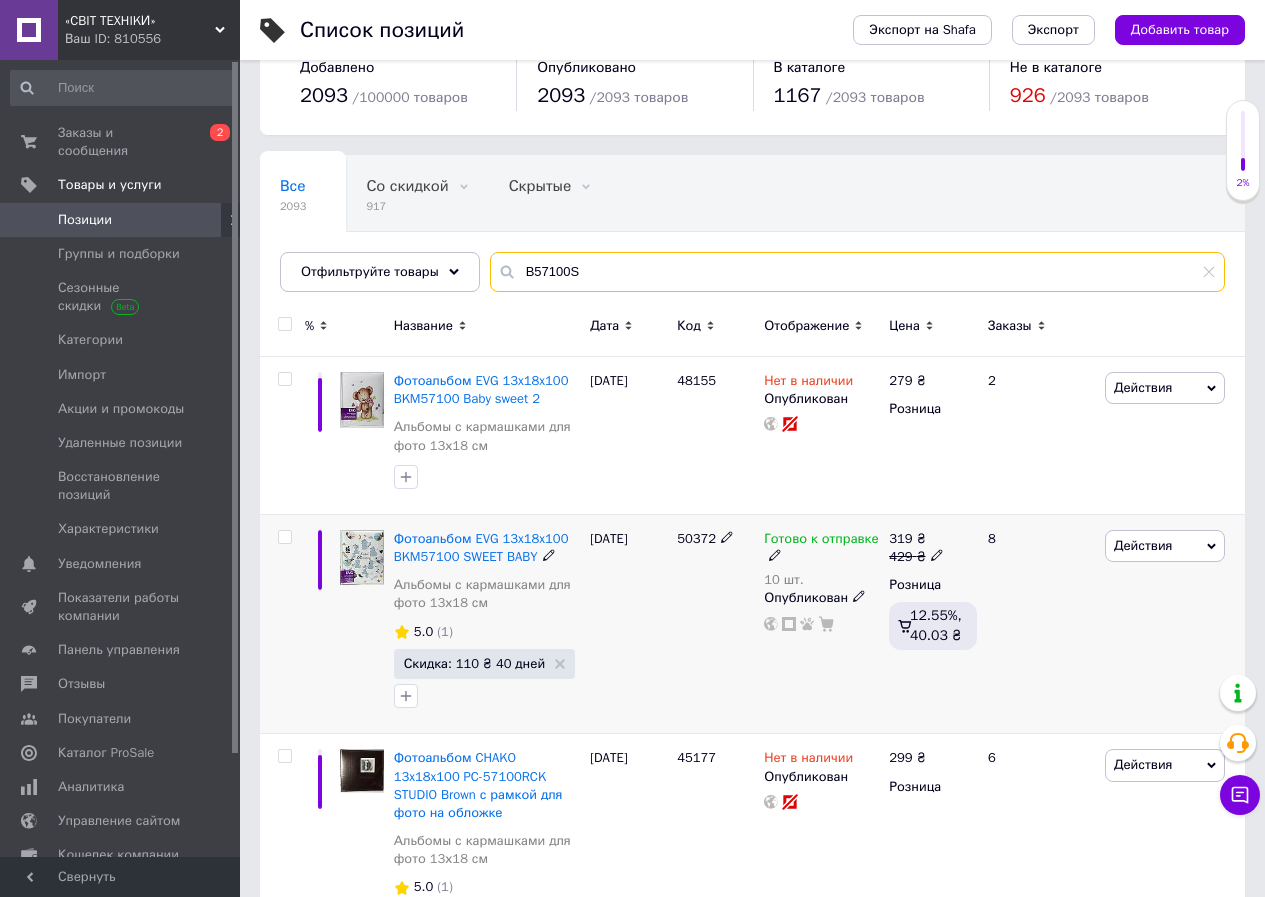 scroll, scrollTop: 0, scrollLeft: 0, axis: both 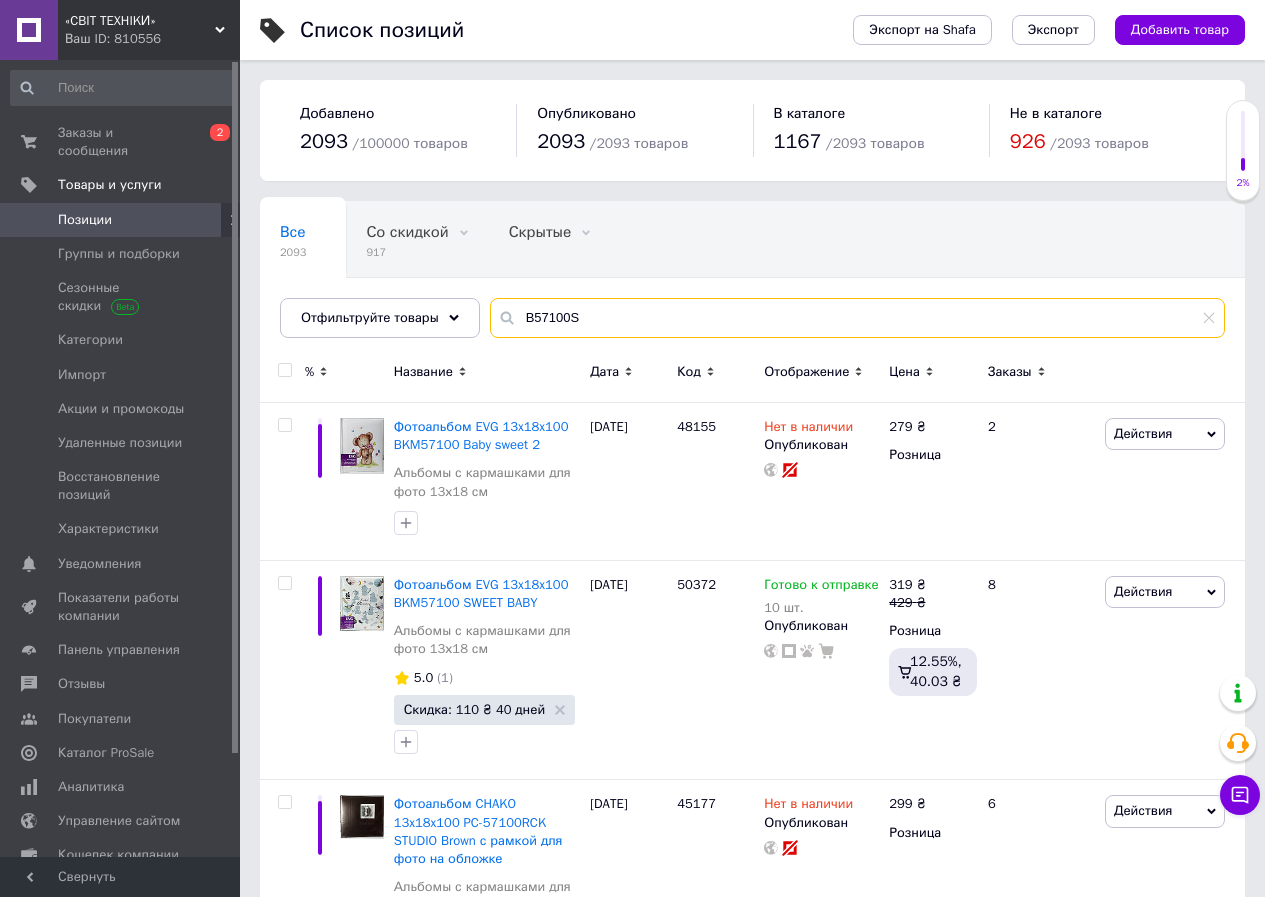 click on "B57100S" at bounding box center (857, 318) 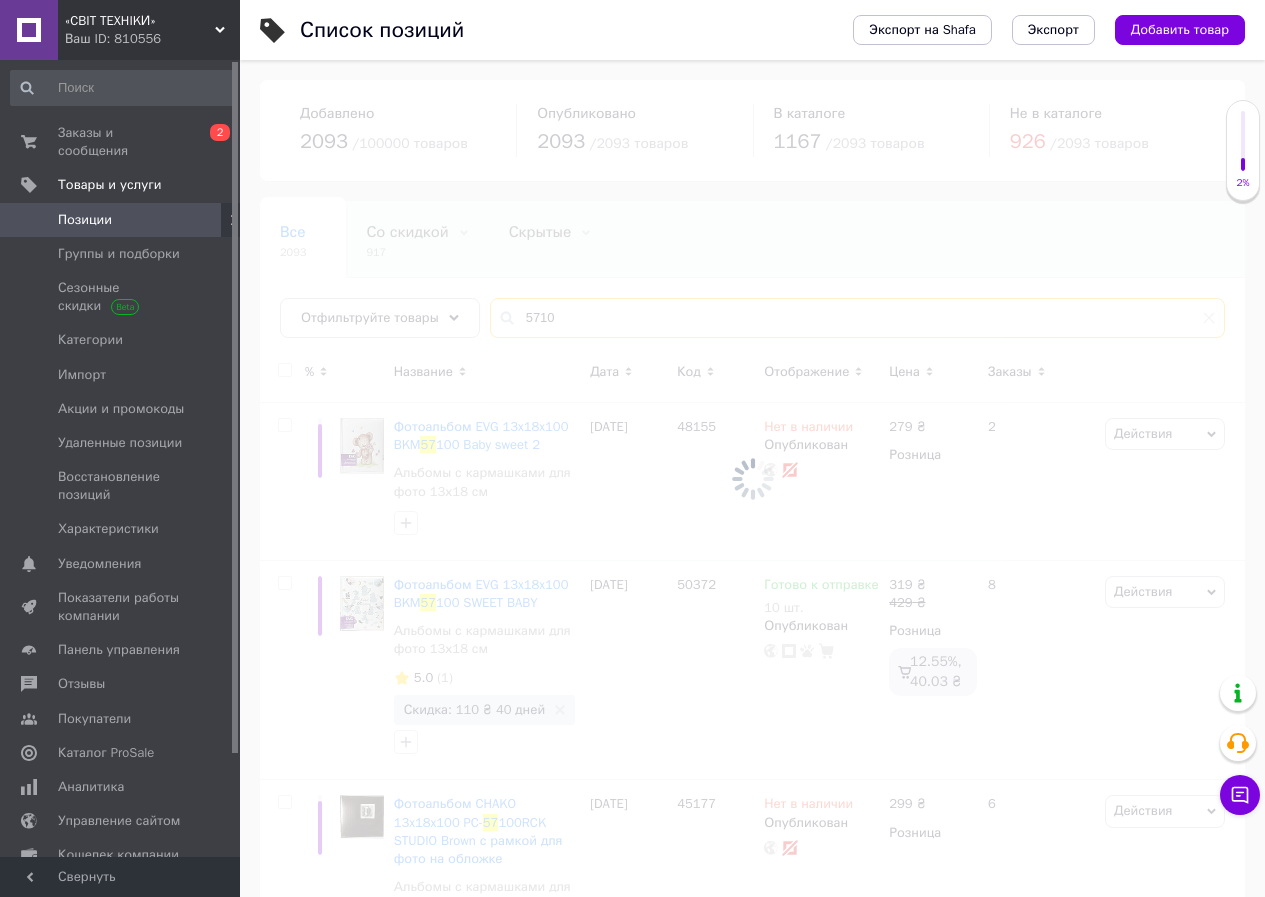 type on "57100" 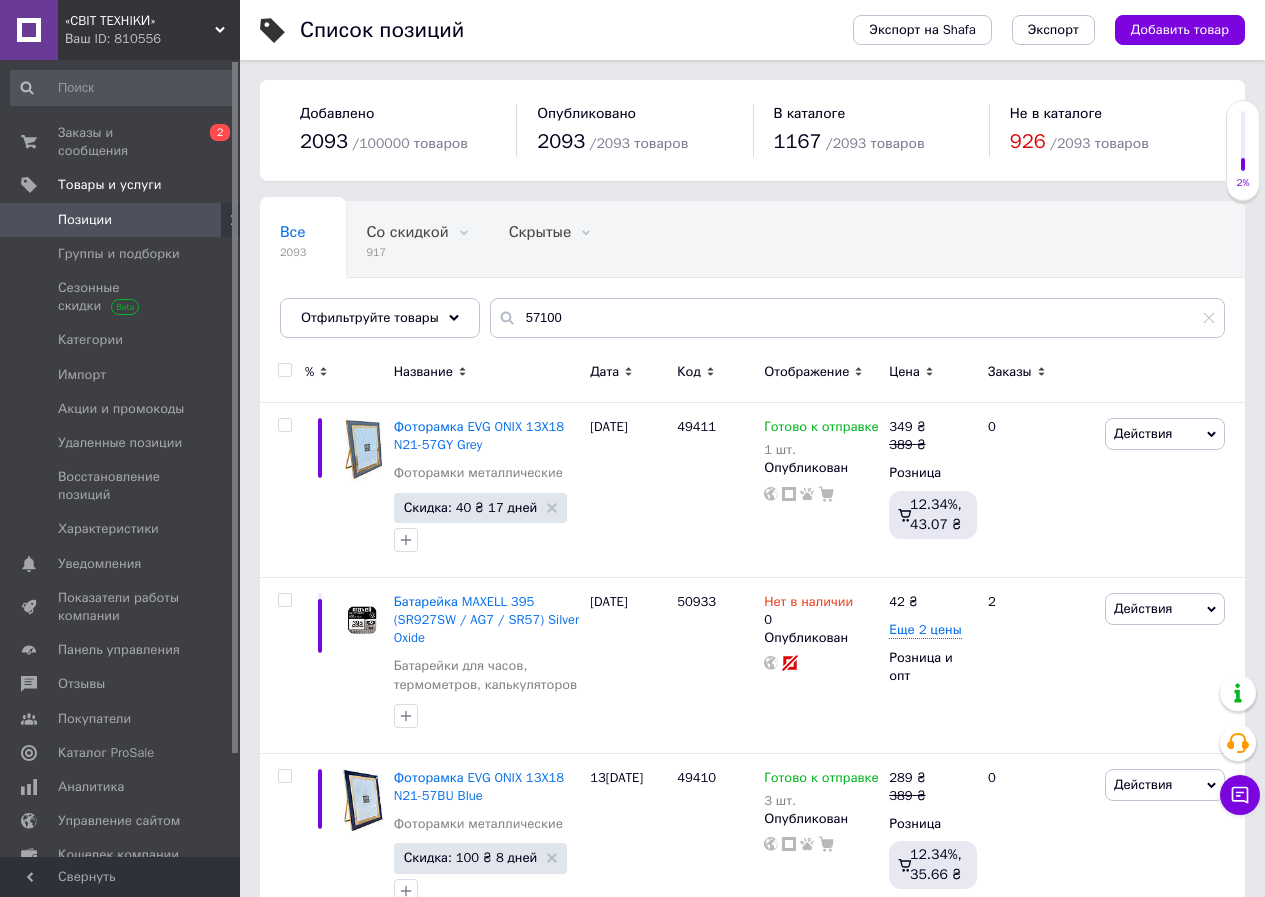 click on "Название" at bounding box center (423, 372) 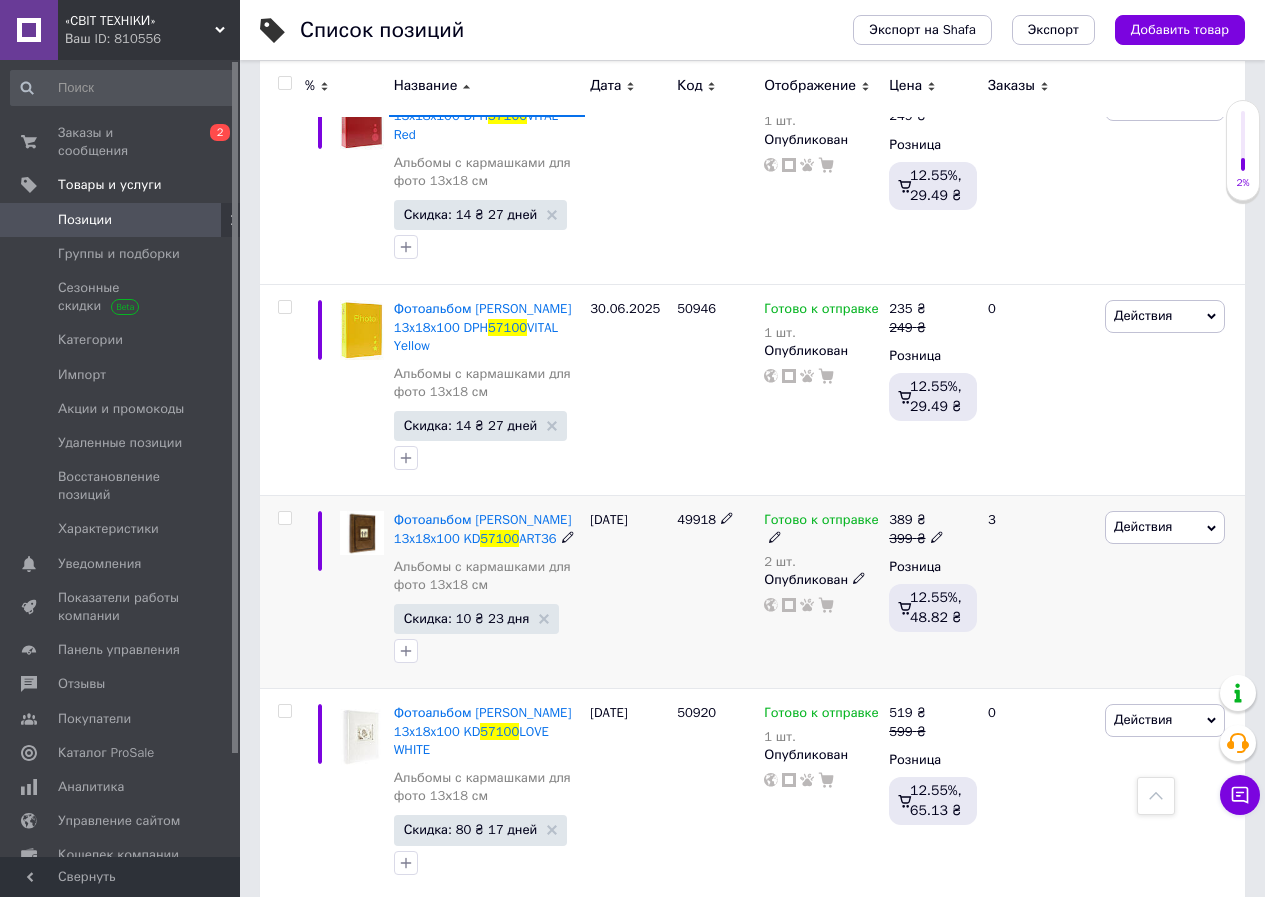 scroll, scrollTop: 9682, scrollLeft: 0, axis: vertical 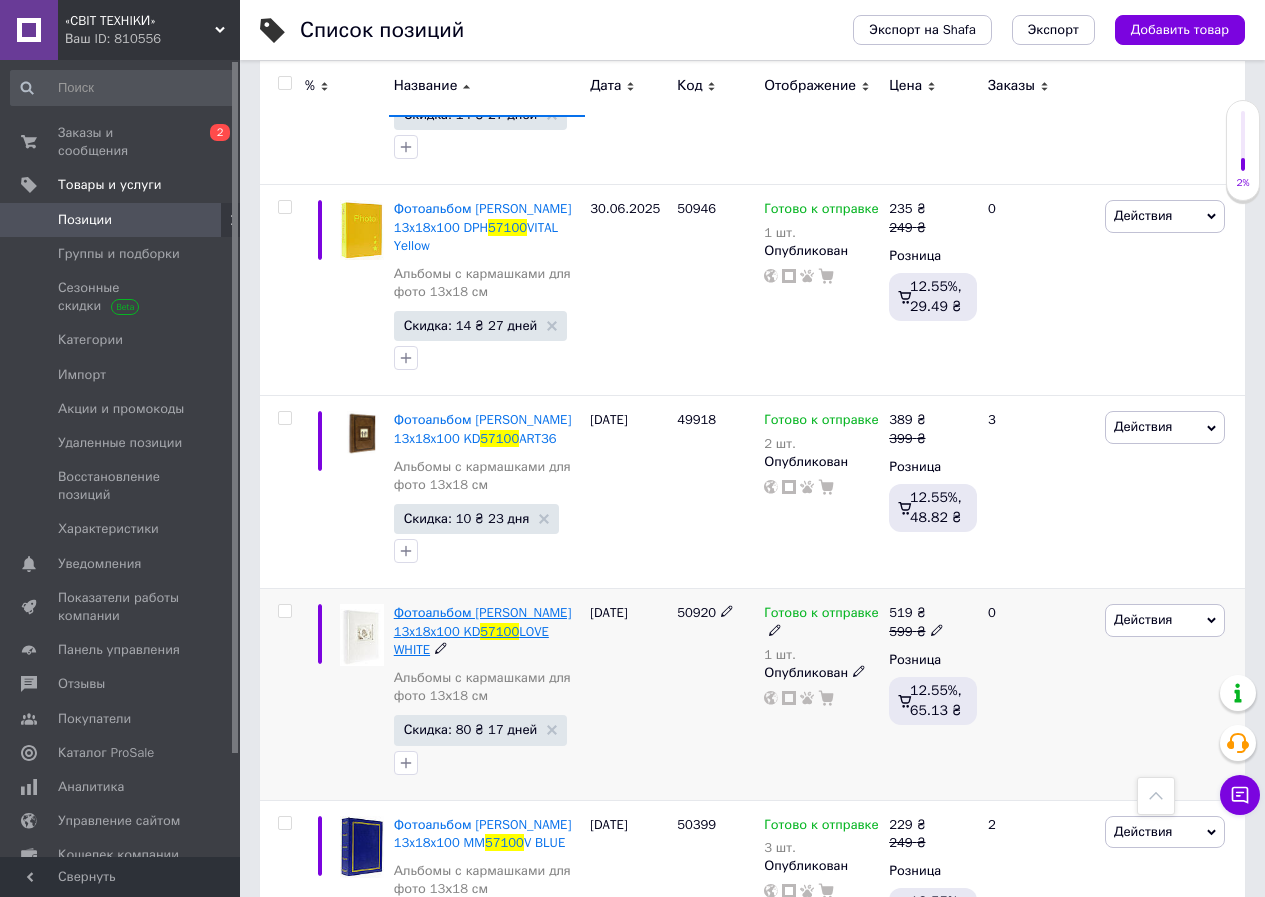 click on "Фотоальбом [PERSON_NAME] 13x18x100 KD" at bounding box center [483, 621] 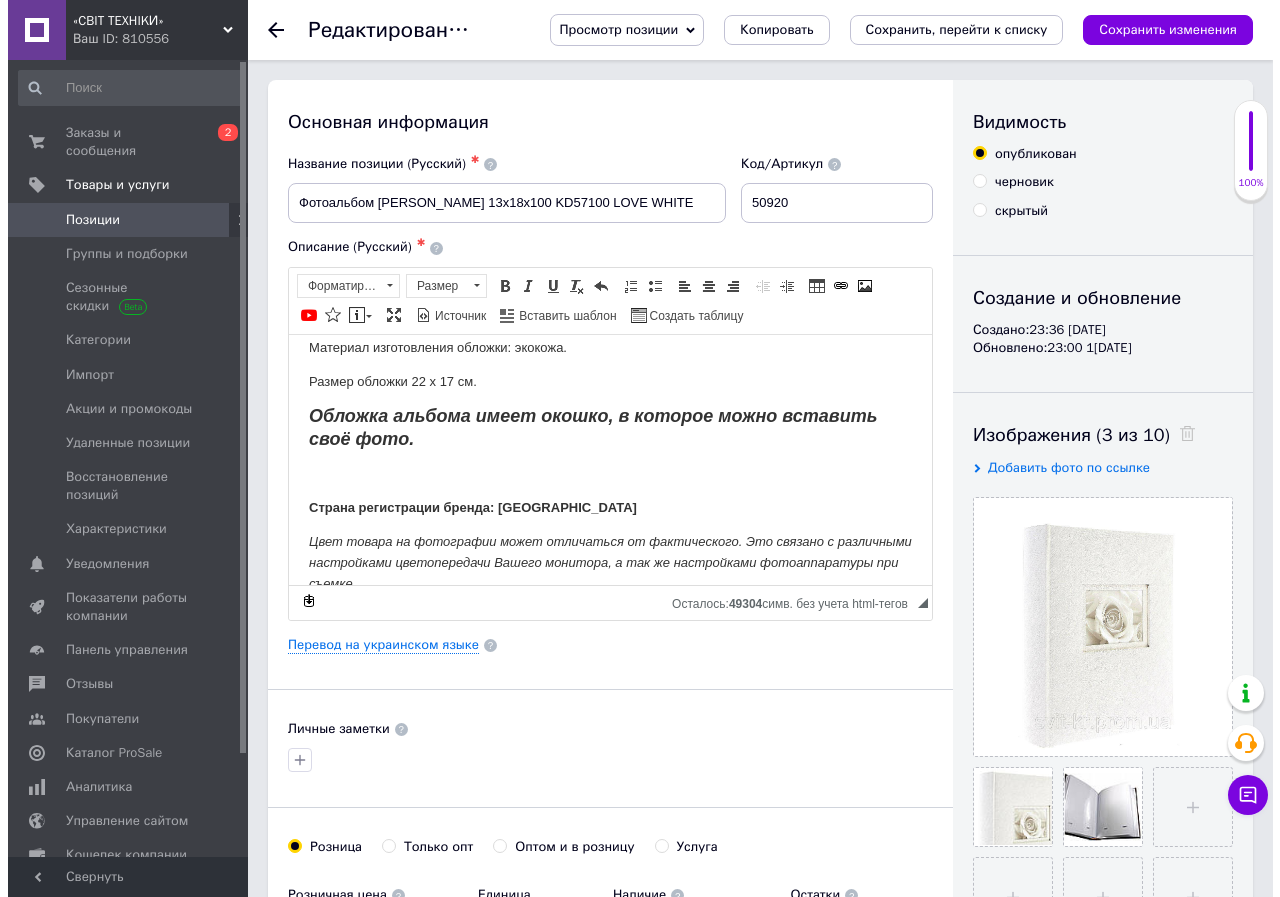 scroll, scrollTop: 281, scrollLeft: 0, axis: vertical 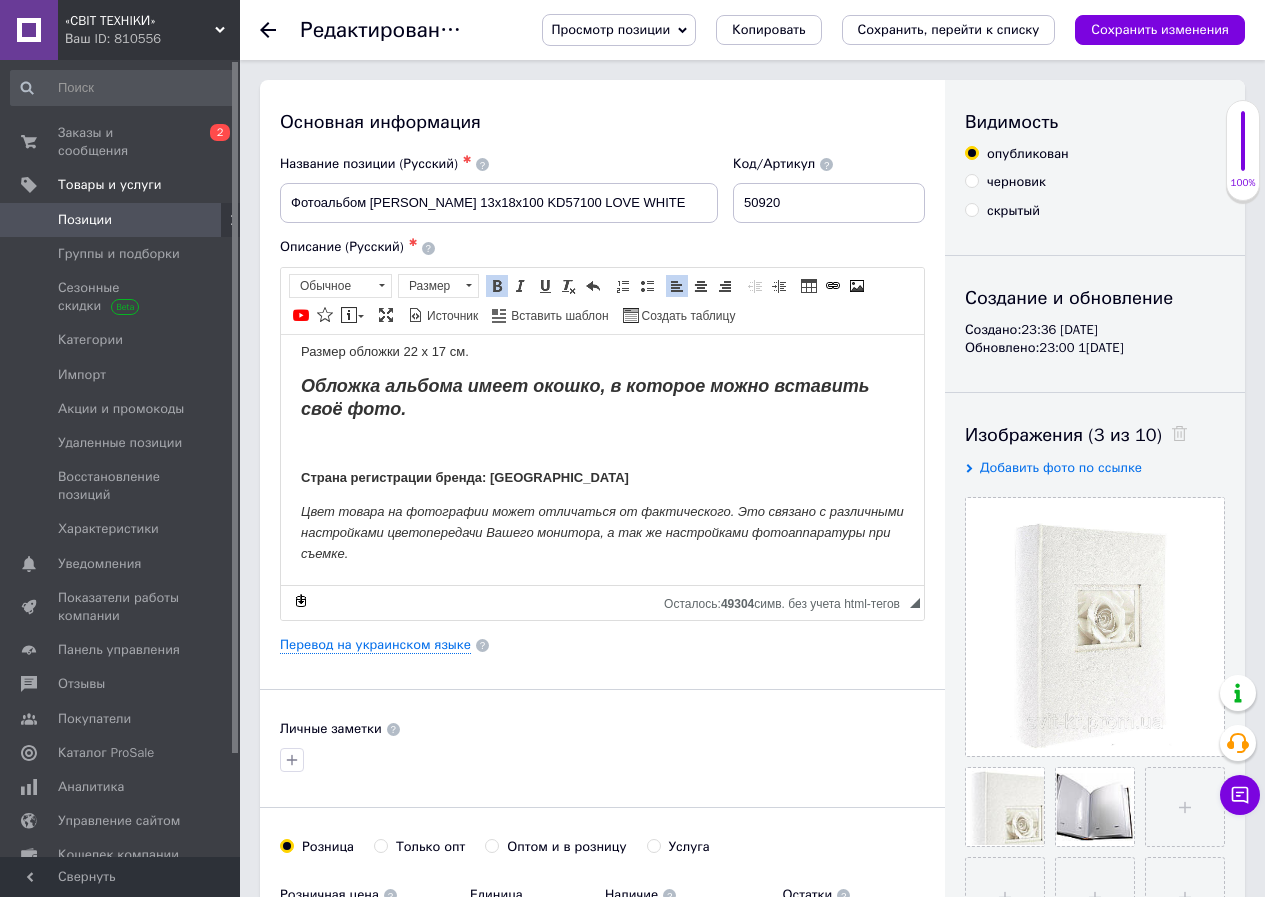 click on "Фотоальбом [PERSON_NAME] 13x18/100 KD57100 LOVE WHITE Для фото  13х18 см . На 100 фото. Количество фотографий на странице: 1 вертикальная (на одном развороте 2 фотографии) Картонные страницы белого цвета с местом для описания под изображениями, с вставками из белой бумаги Бумажные вкладыши для описания в комплекте Переплёт страниц: книжный, сшитый Материал изготовления обложки: экокожа. Размер обложки 22 х 17 см. Обложка альбома имеет окошко, в которое можно вставить своё фото. Страна регистрации бренда: [GEOGRAPHIC_DATA]" at bounding box center [602, 318] 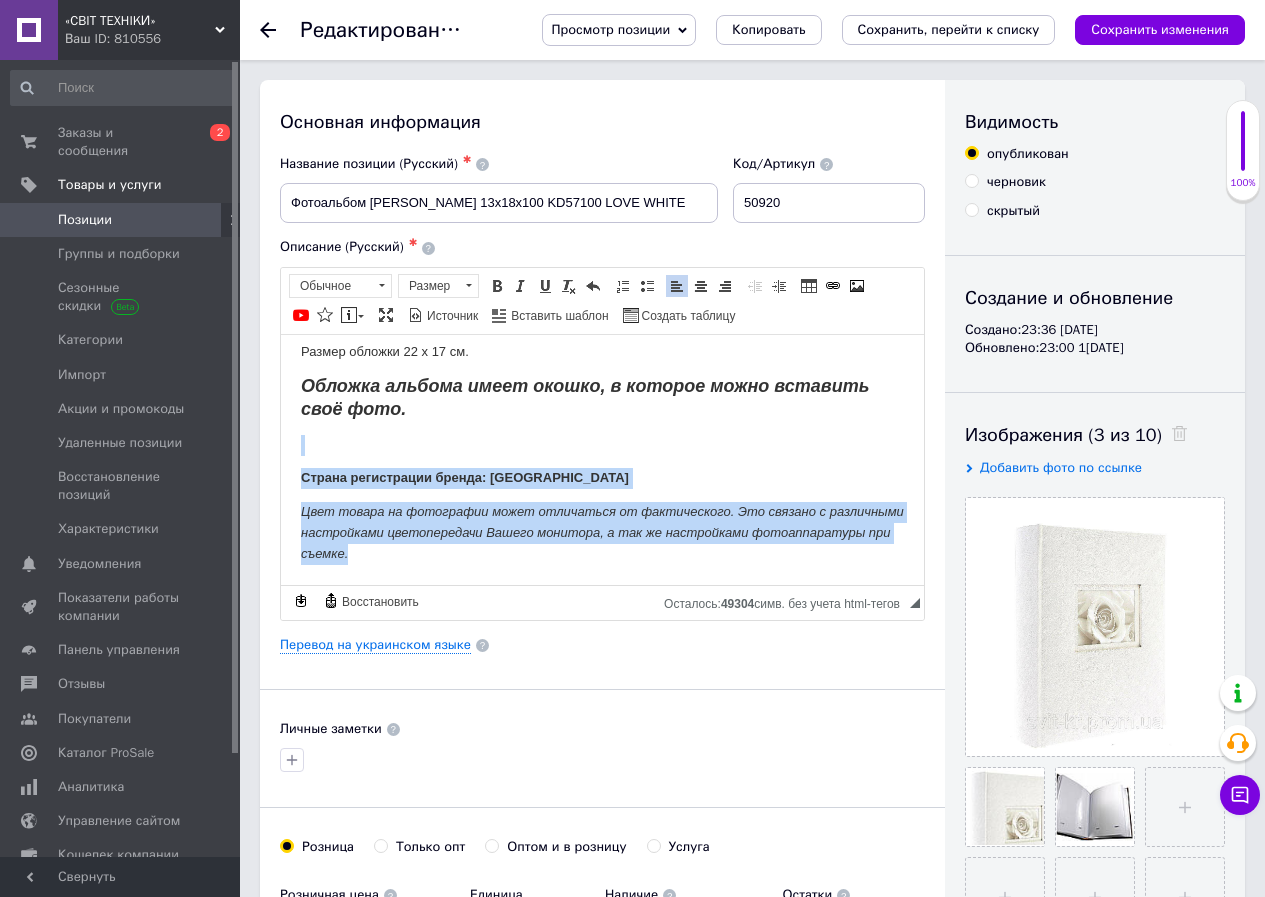 drag, startPoint x: 303, startPoint y: 442, endPoint x: 514, endPoint y: 565, distance: 244.23349 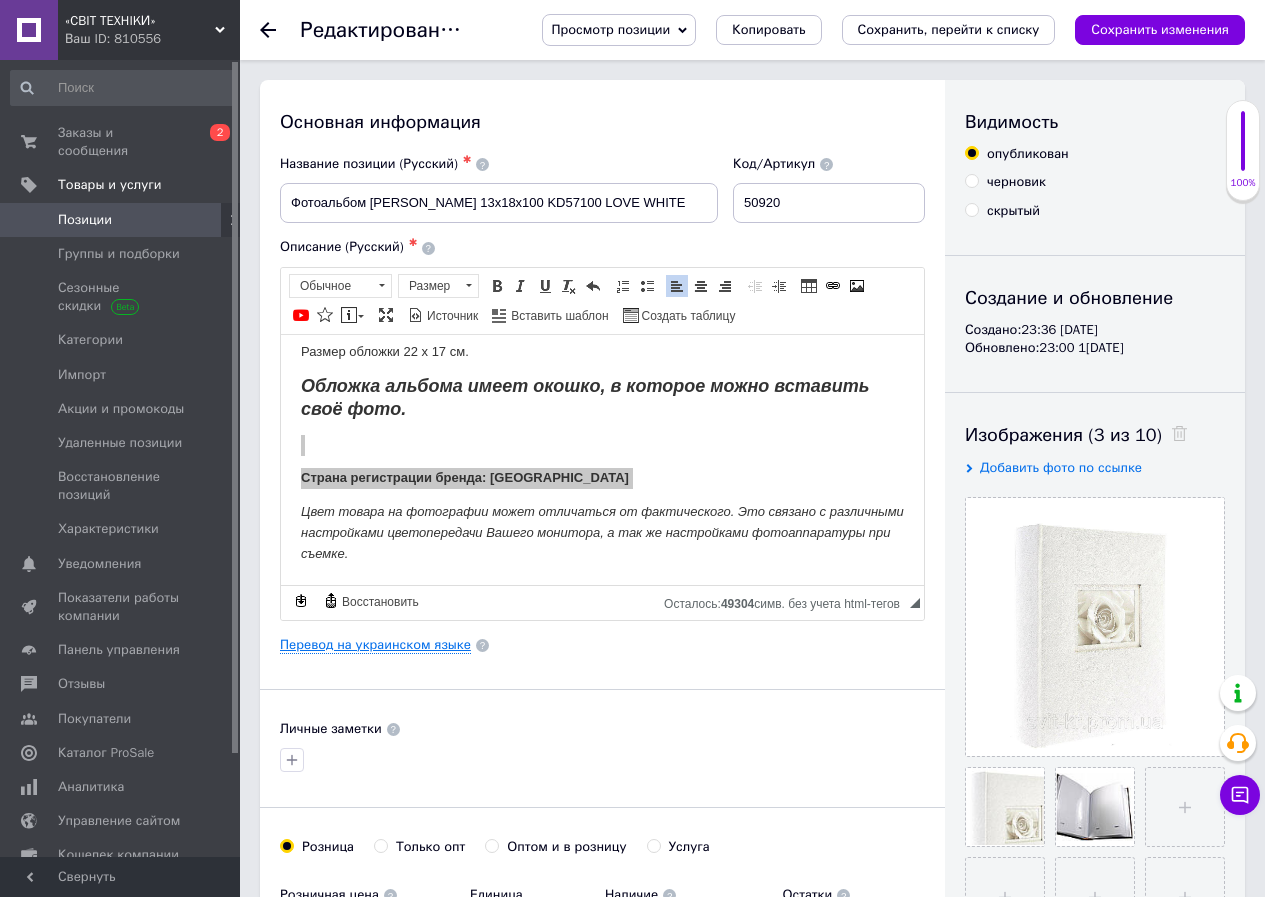 click on "Перевод на украинском языке" at bounding box center (375, 645) 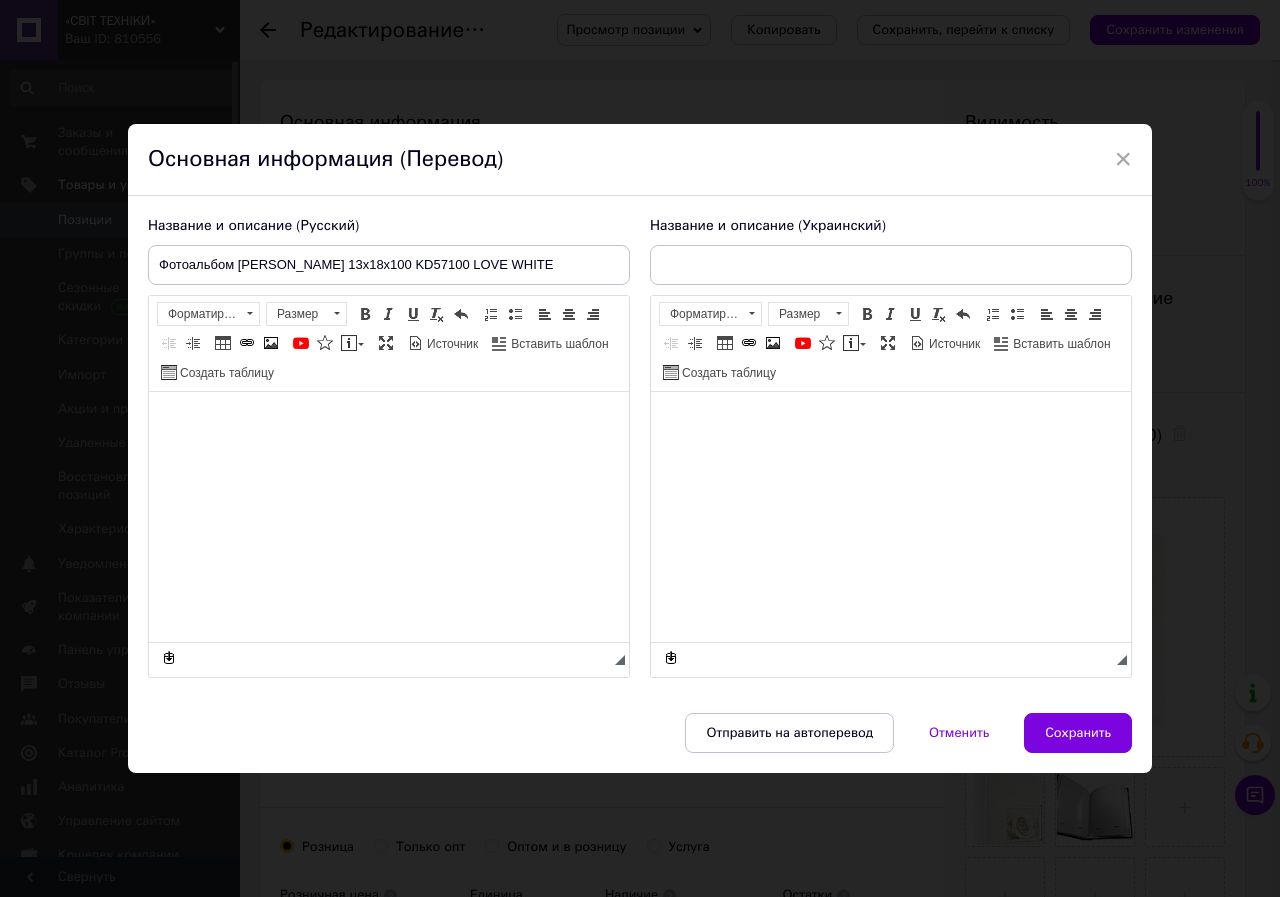 type on "Фотоальбом [PERSON_NAME] 13x18x100 KD57100 LOVE WHITE" 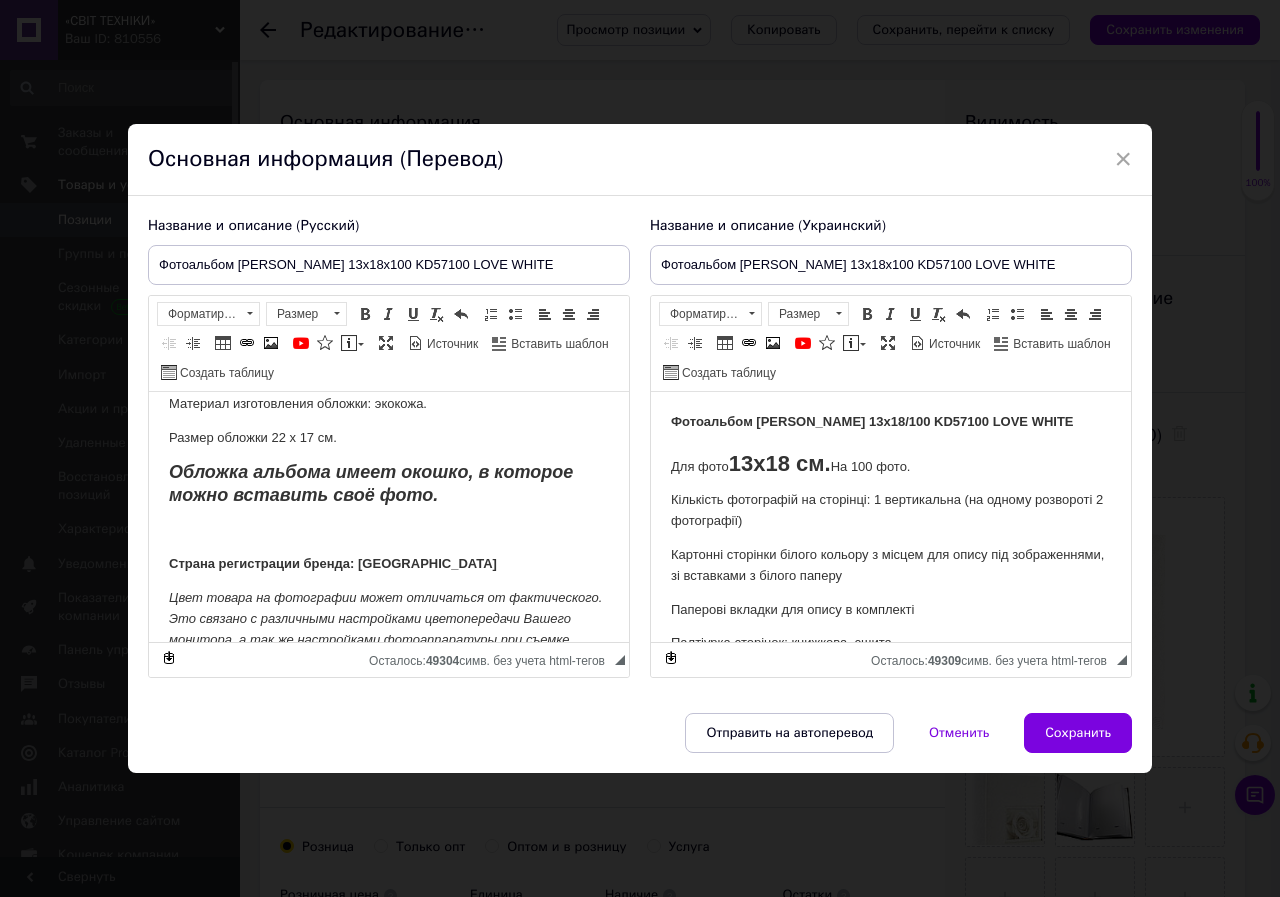 scroll, scrollTop: 322, scrollLeft: 0, axis: vertical 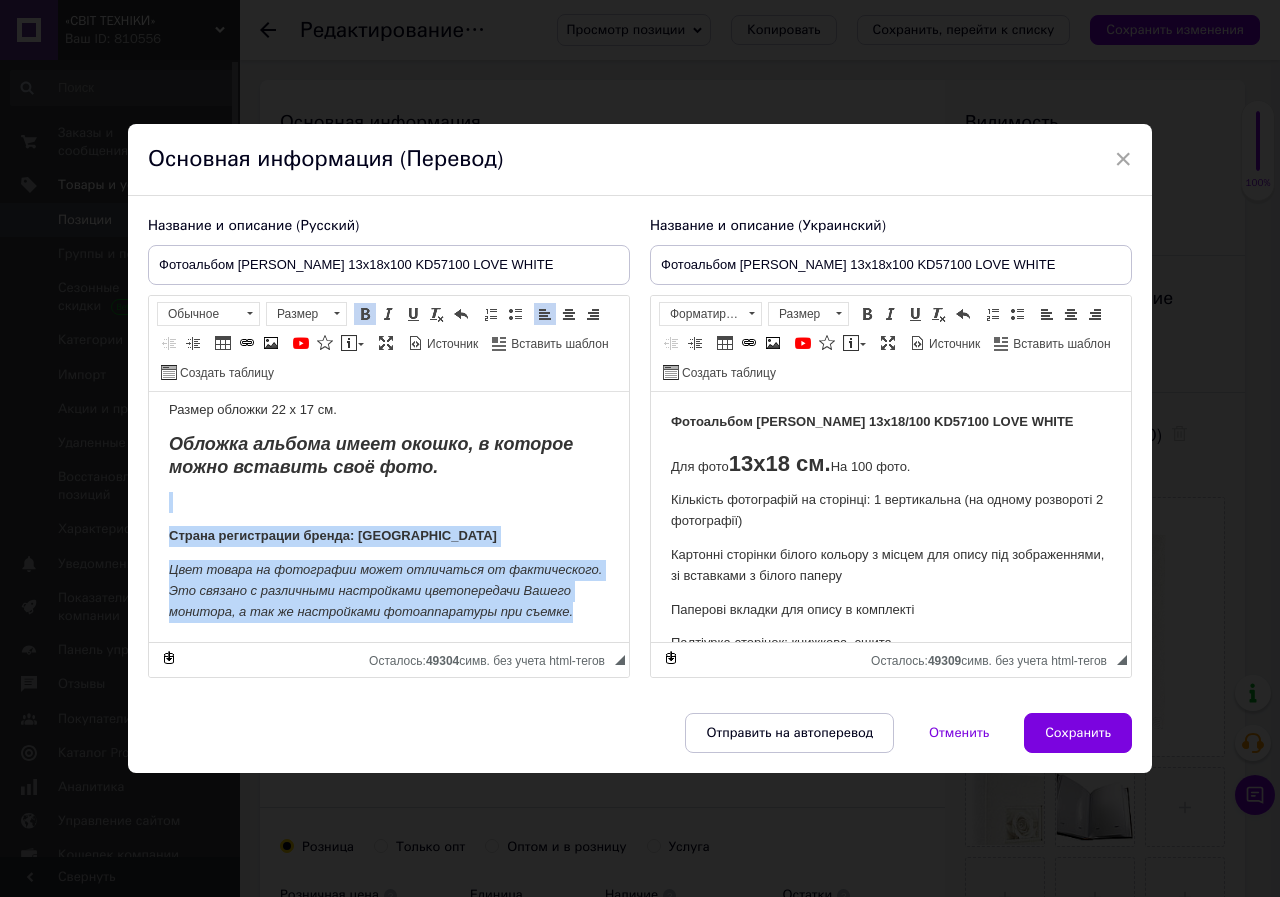 drag, startPoint x: 361, startPoint y: 611, endPoint x: 288, endPoint y: 881, distance: 279.6945 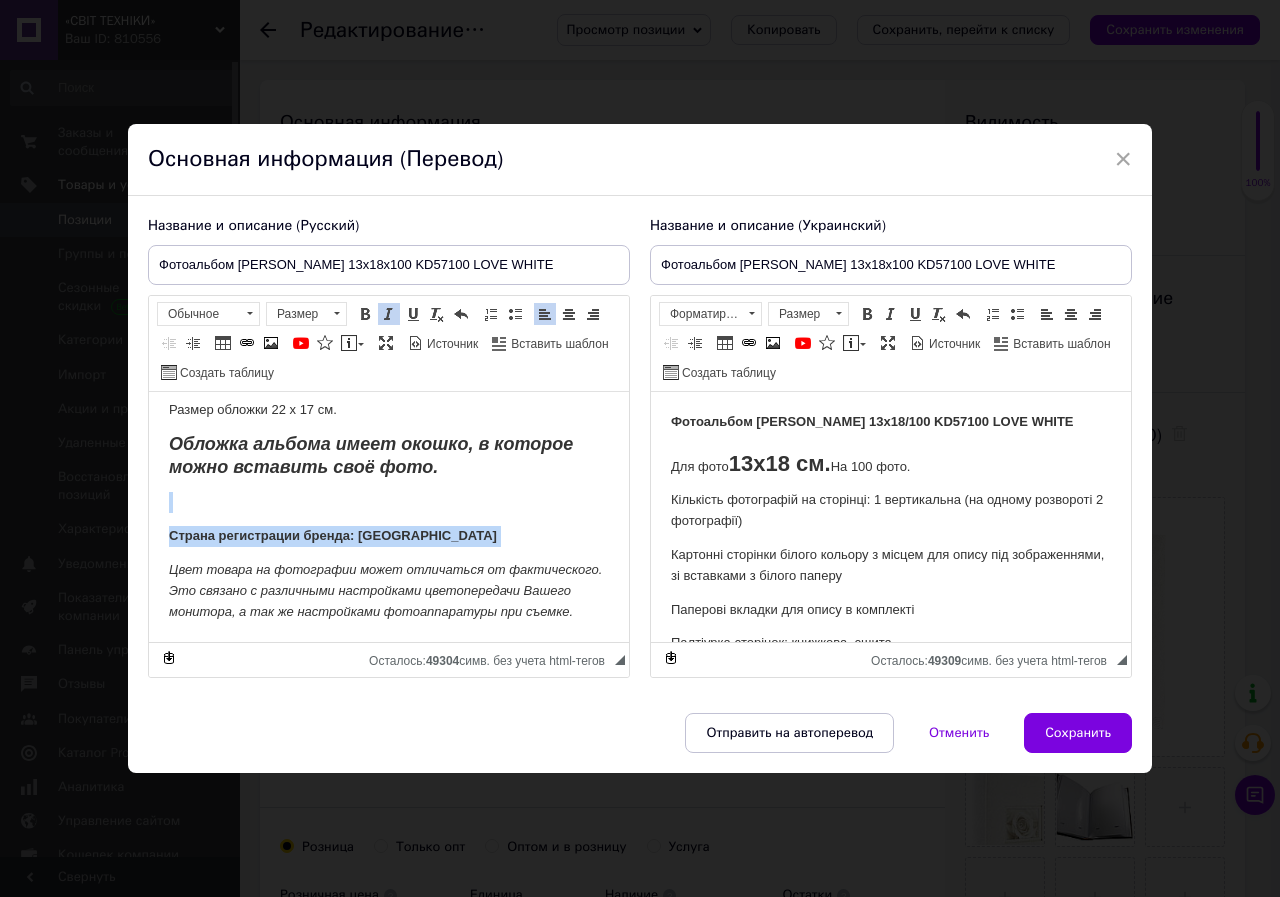 scroll, scrollTop: 361, scrollLeft: 0, axis: vertical 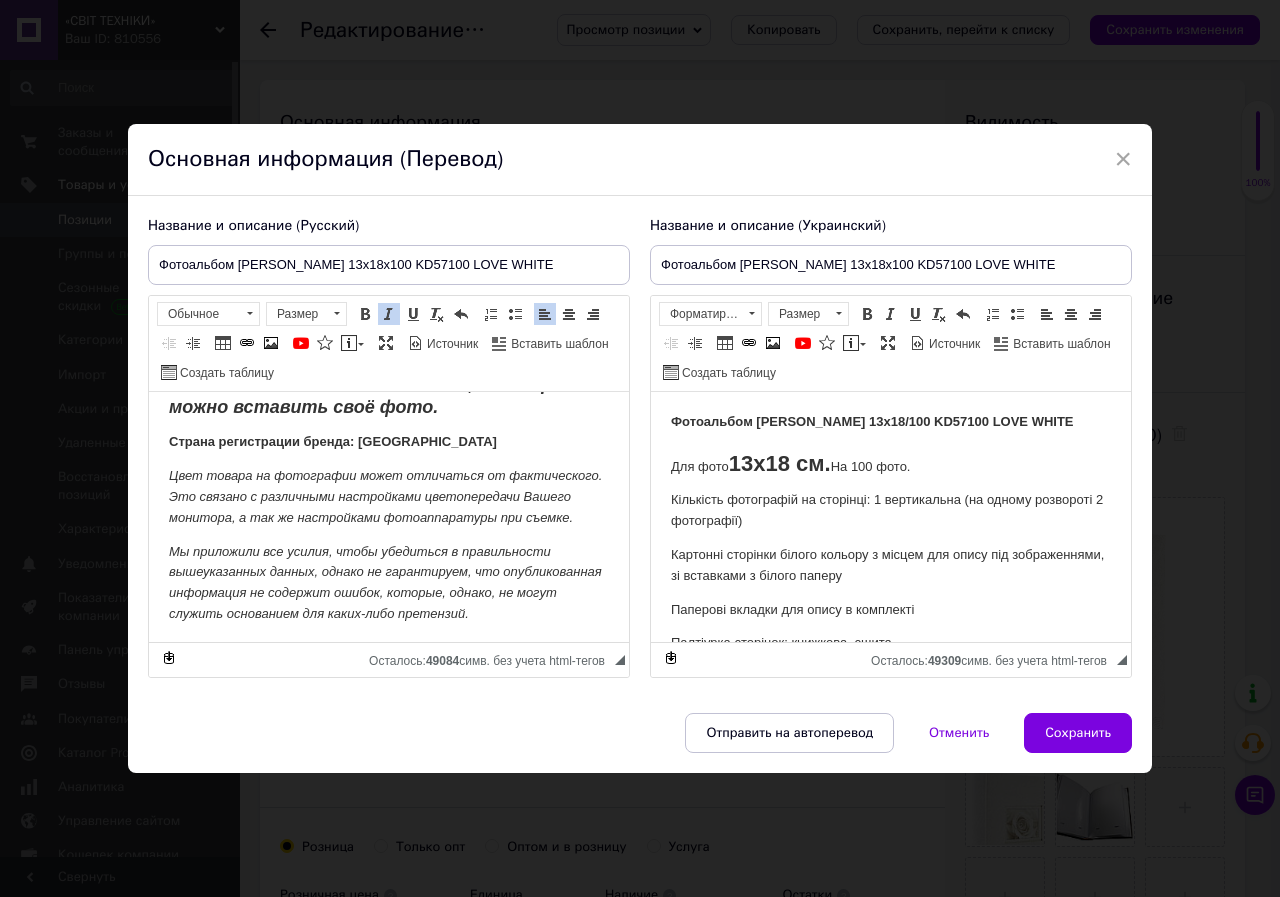 drag, startPoint x: 405, startPoint y: 441, endPoint x: 156, endPoint y: 435, distance: 249.07228 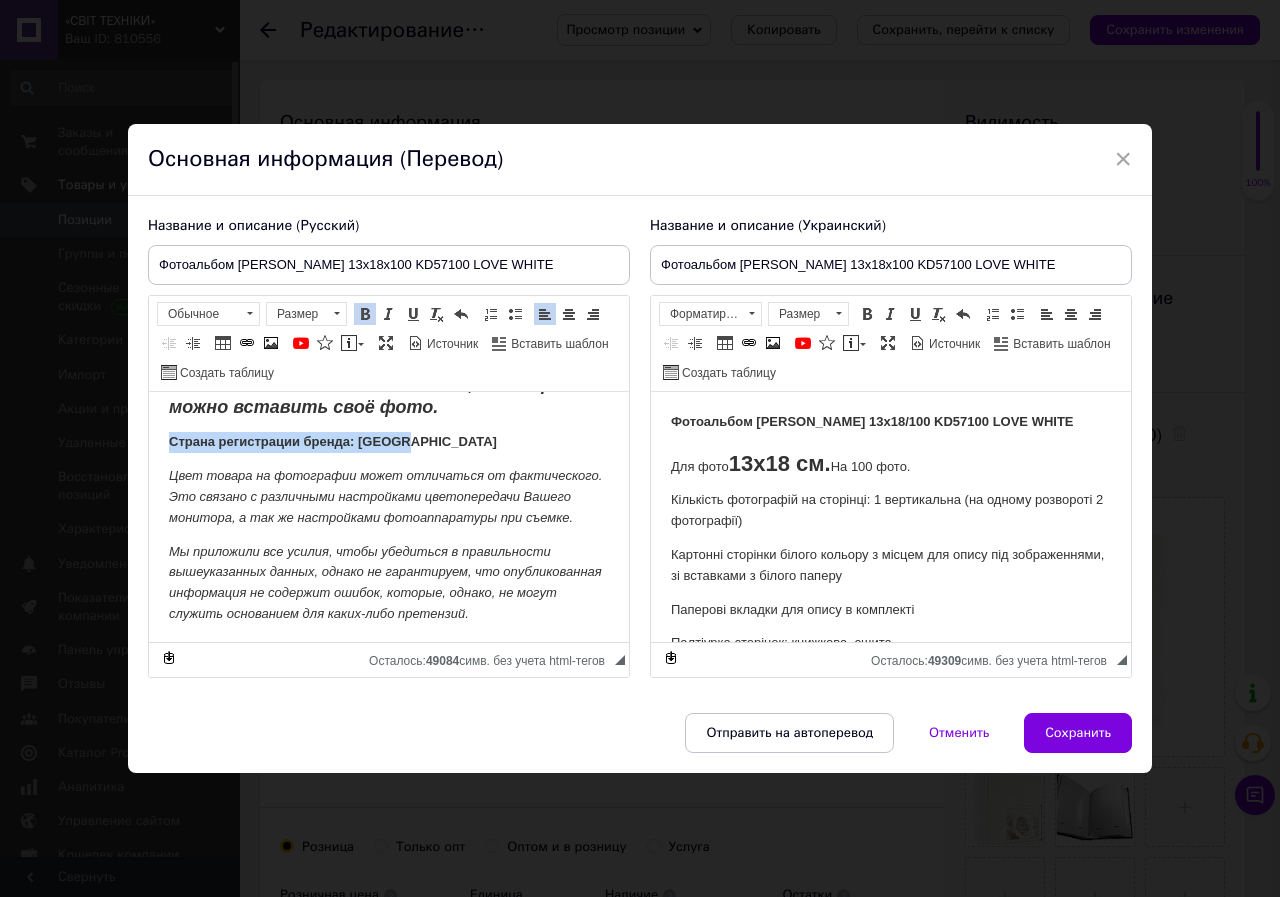drag, startPoint x: 420, startPoint y: 443, endPoint x: 166, endPoint y: 442, distance: 254.00197 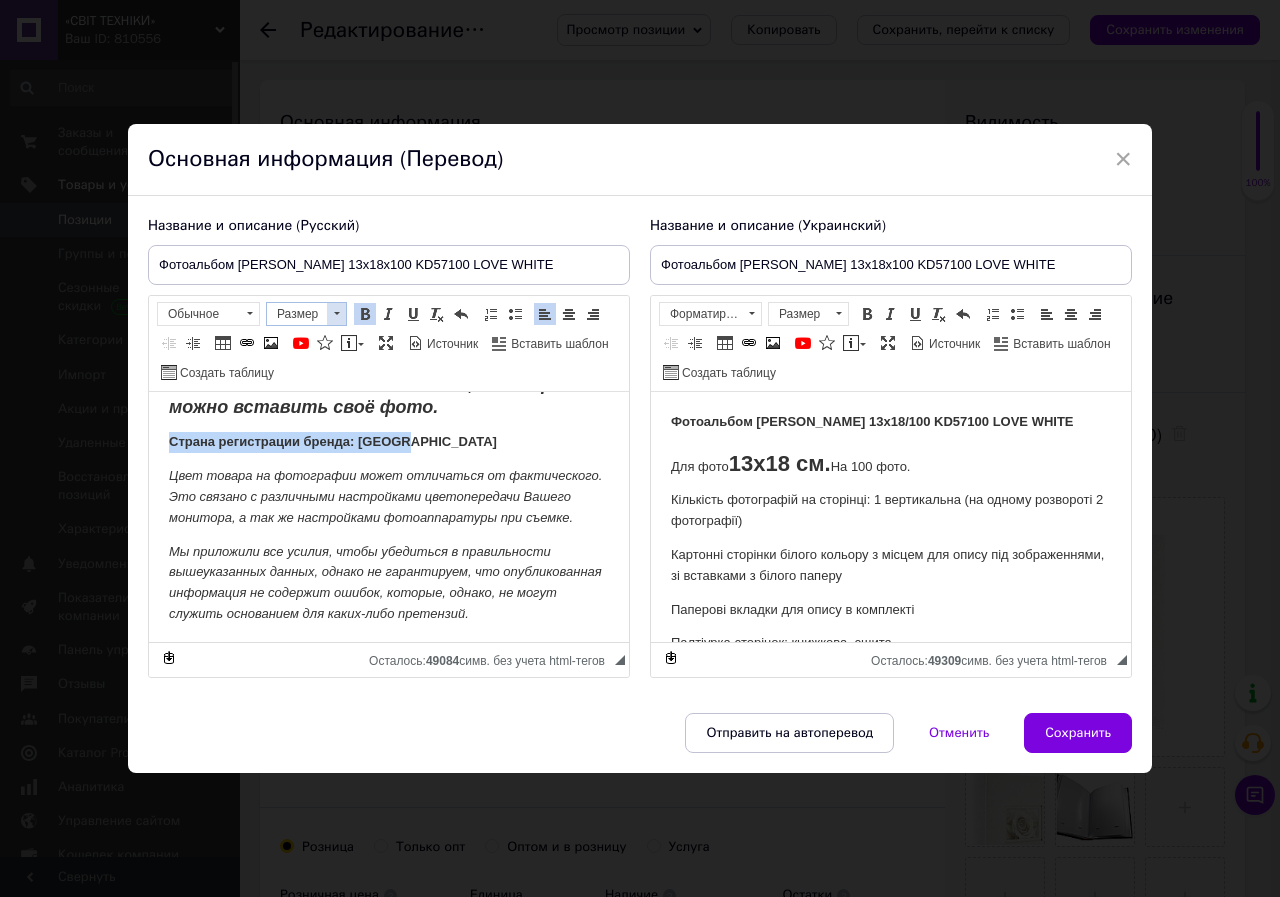 click at bounding box center (336, 314) 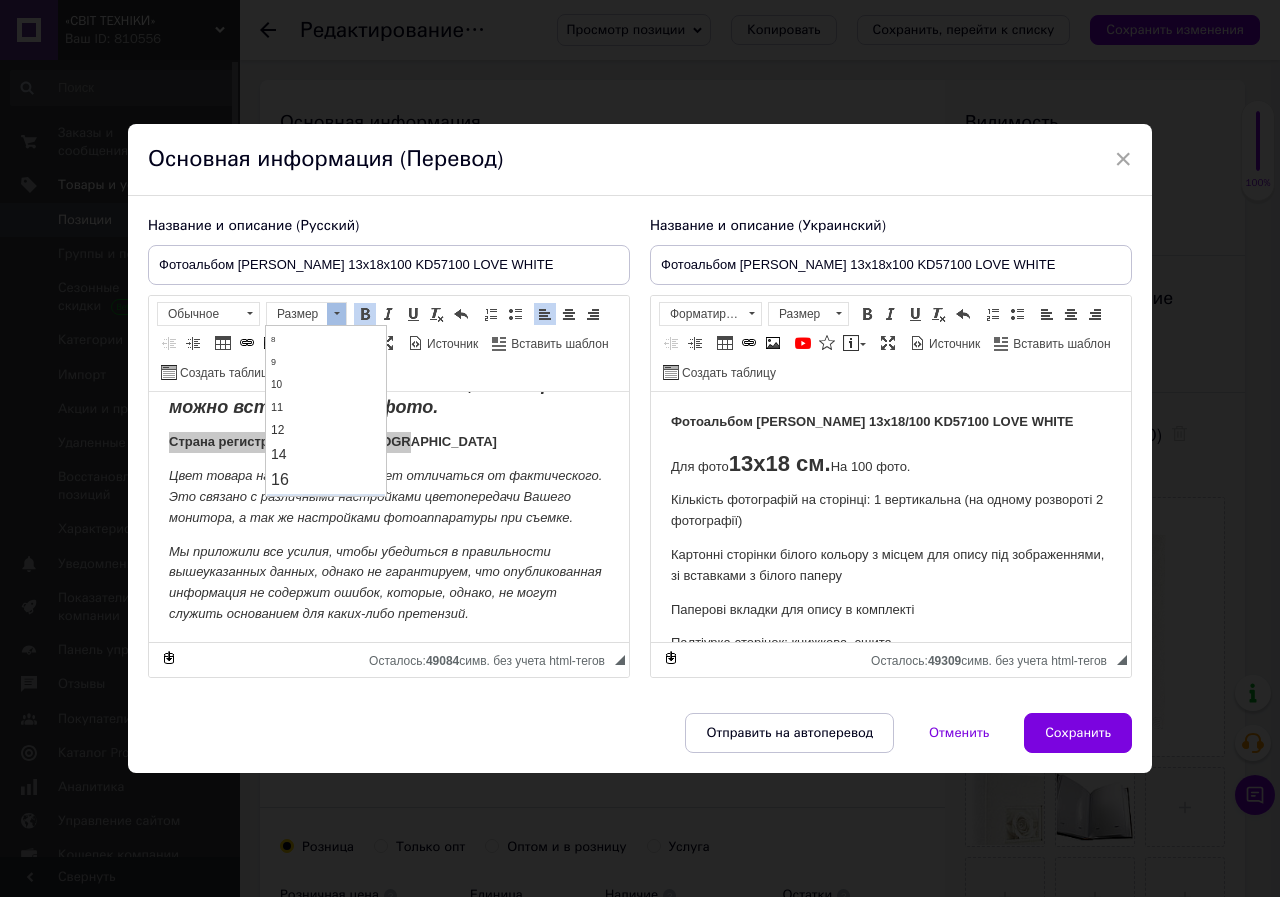 scroll, scrollTop: 100, scrollLeft: 0, axis: vertical 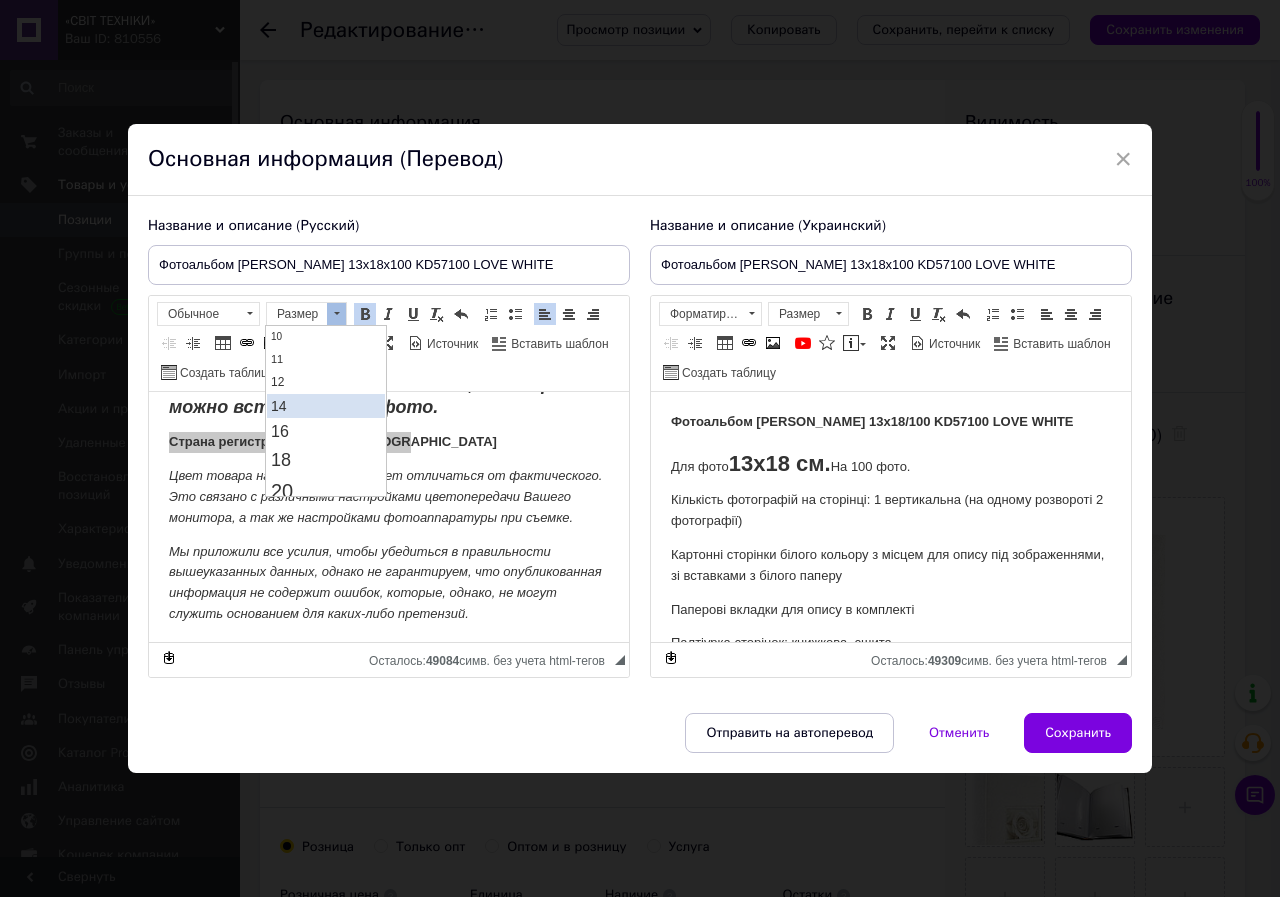 click on "14" at bounding box center (326, 406) 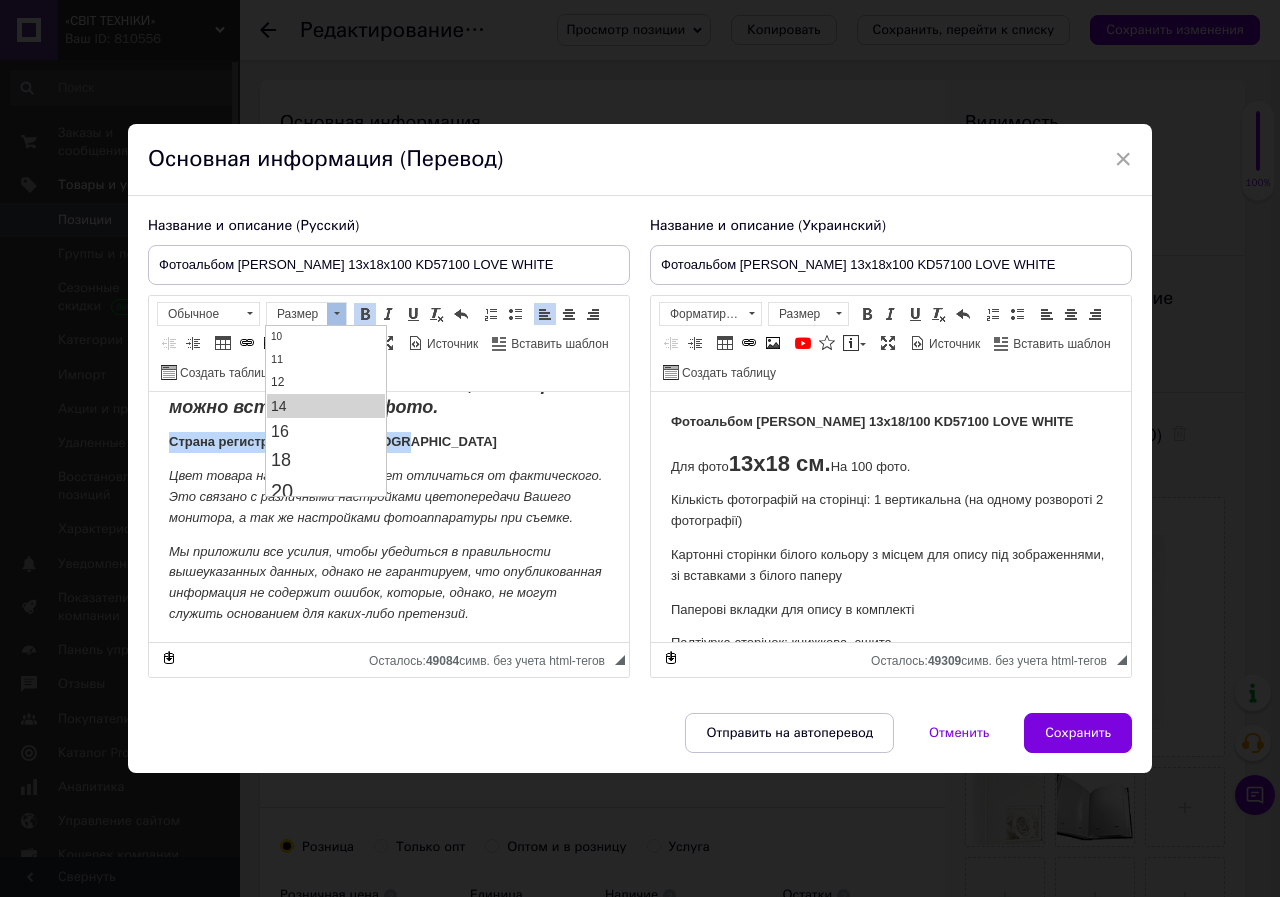 scroll, scrollTop: 0, scrollLeft: 0, axis: both 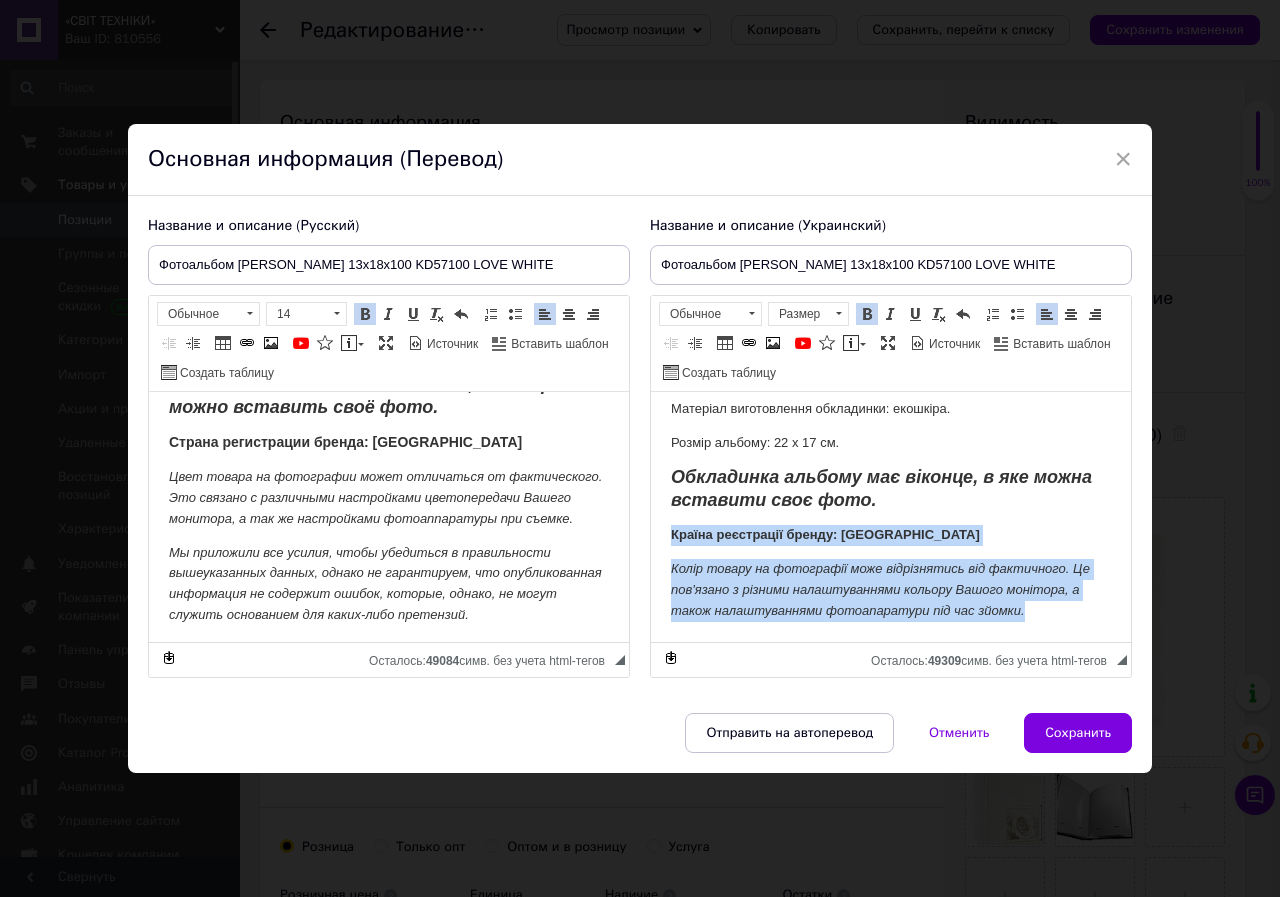 drag, startPoint x: 1039, startPoint y: 606, endPoint x: 664, endPoint y: 539, distance: 380.93832 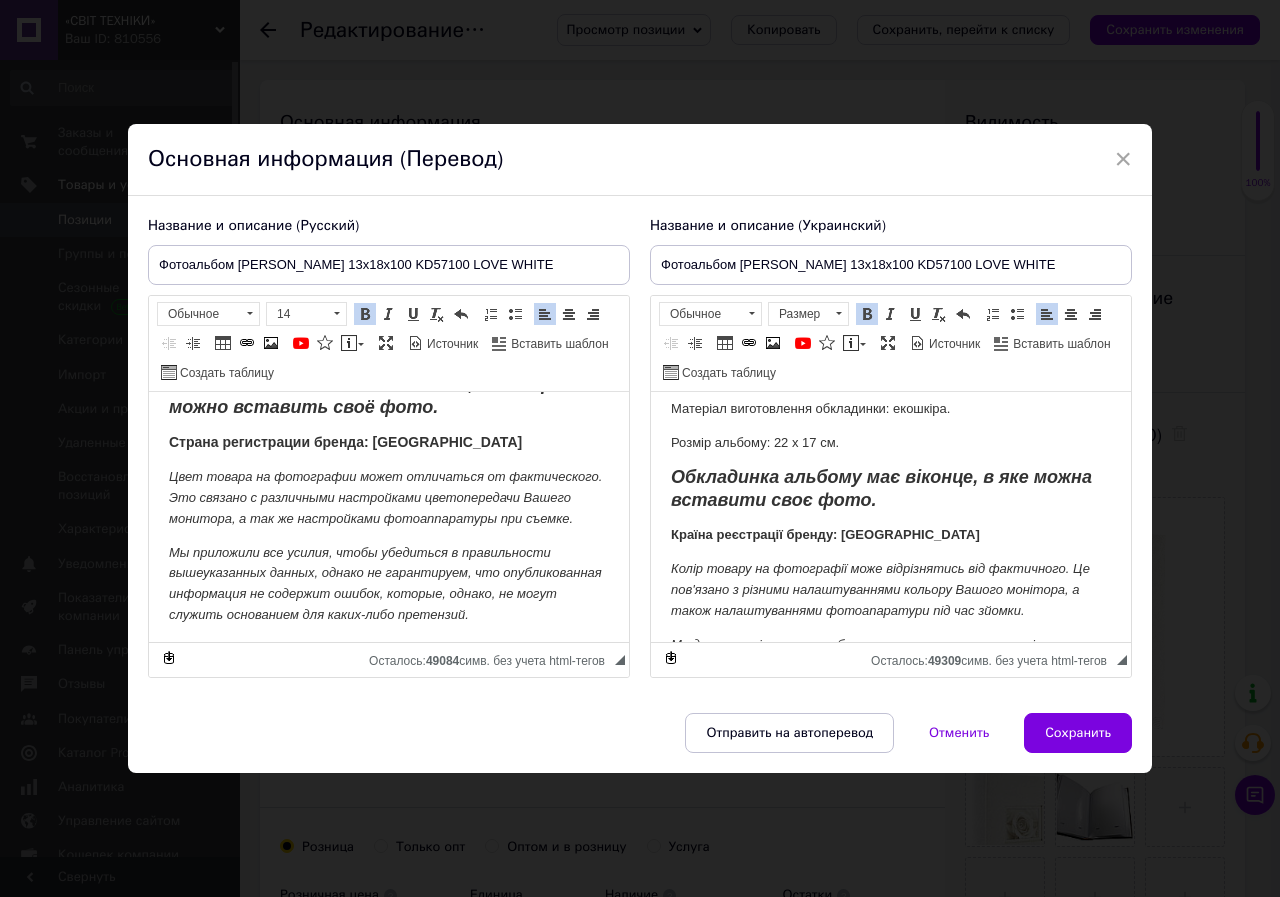 scroll, scrollTop: 340, scrollLeft: 0, axis: vertical 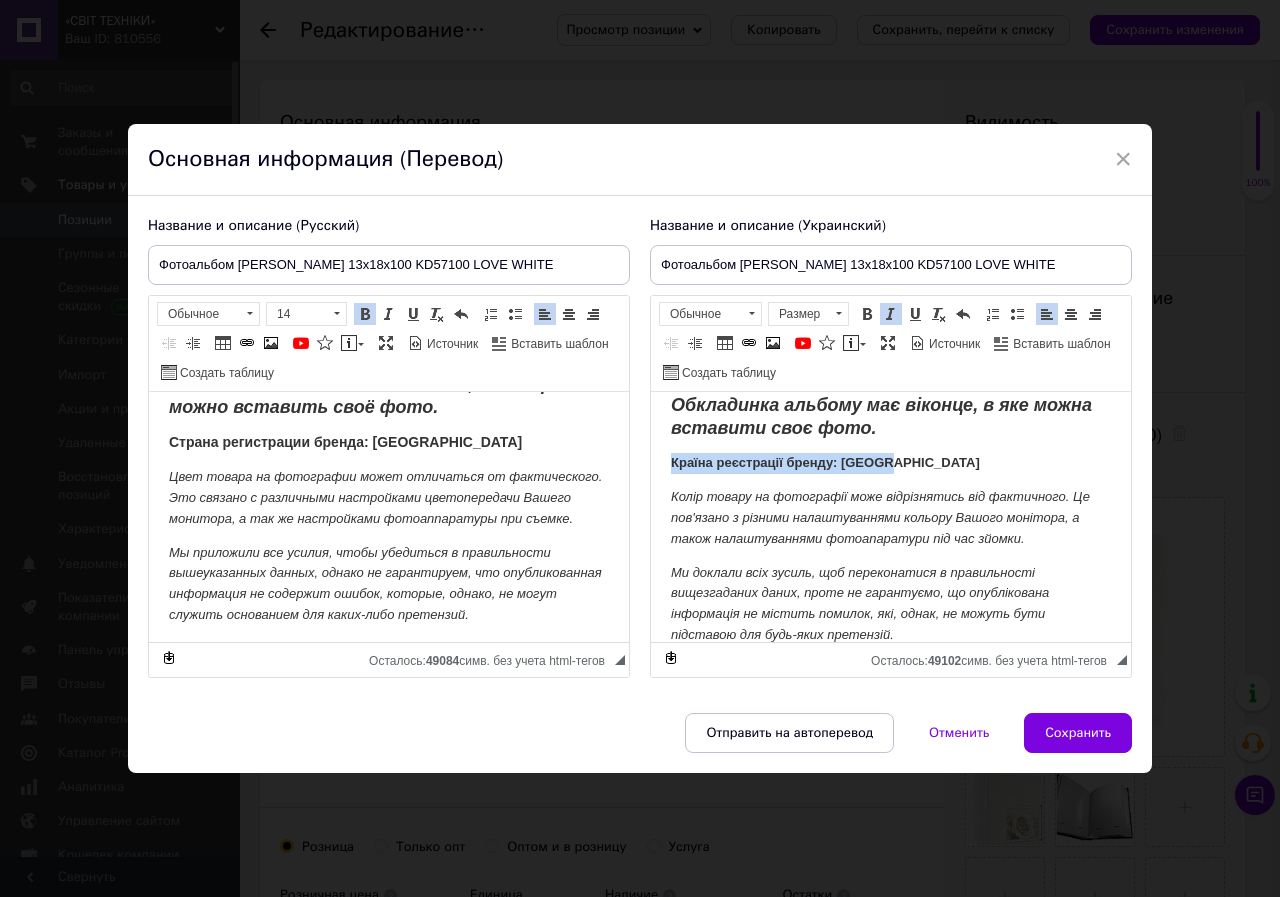 drag, startPoint x: 905, startPoint y: 459, endPoint x: 664, endPoint y: 460, distance: 241.00208 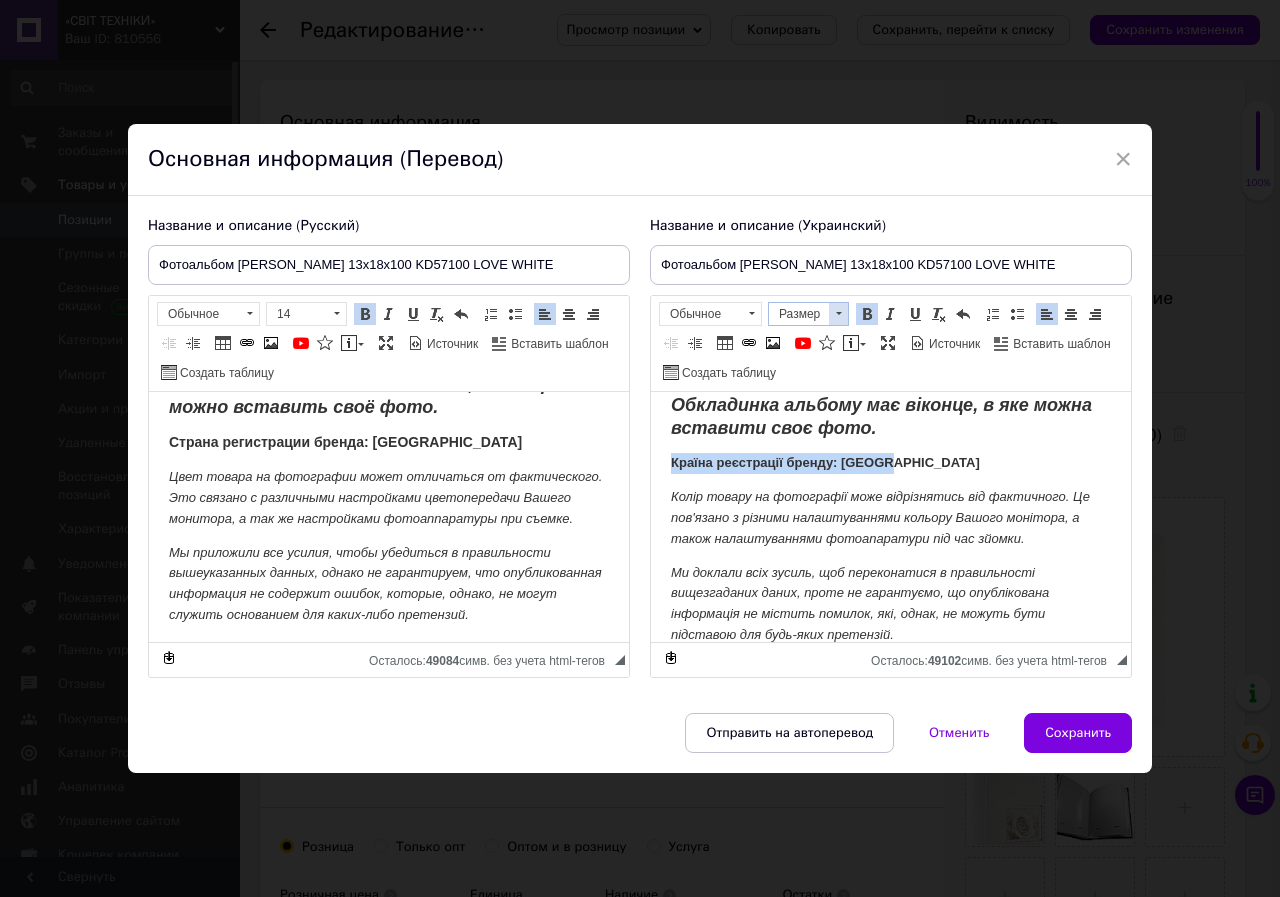 click at bounding box center [839, 313] 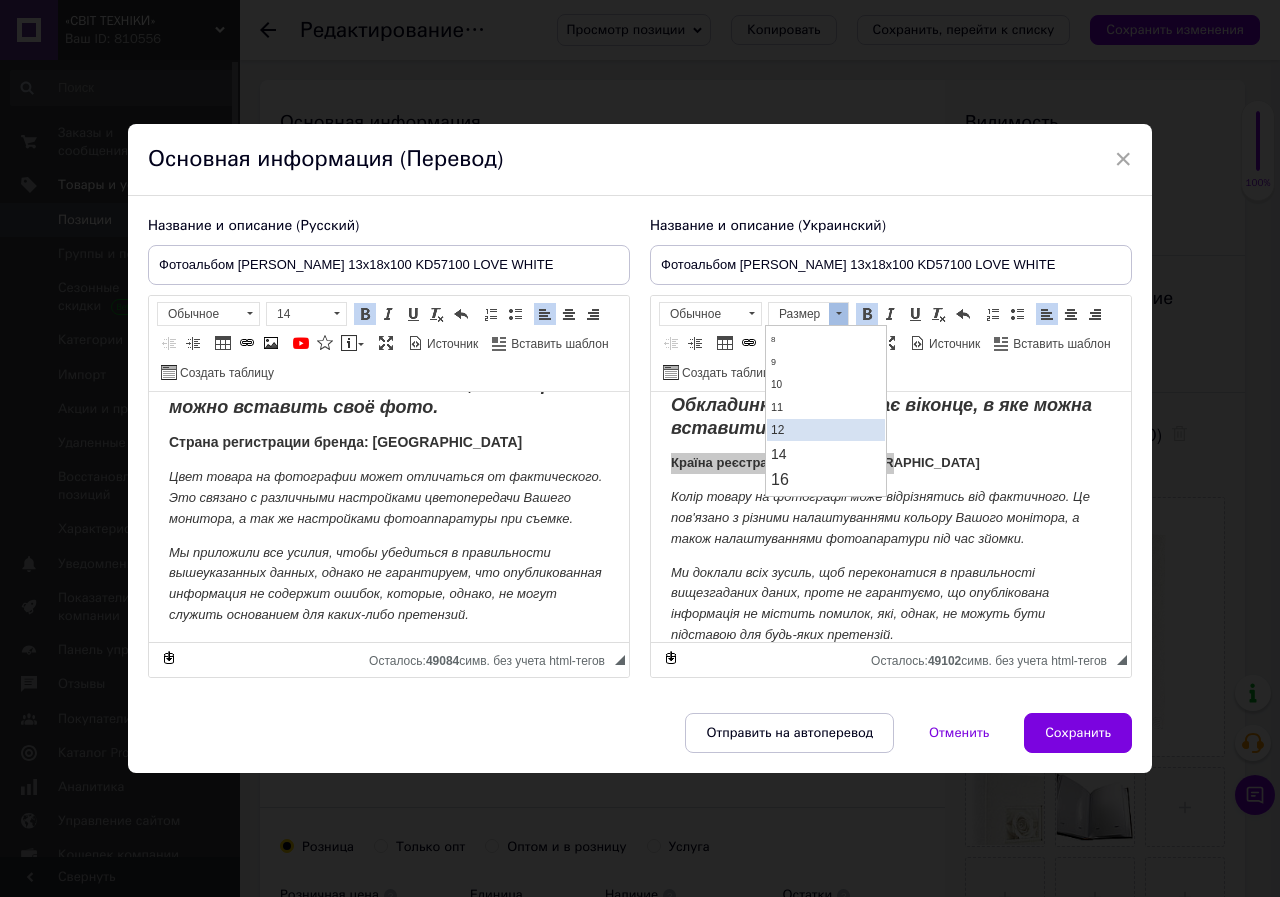 scroll, scrollTop: 100, scrollLeft: 0, axis: vertical 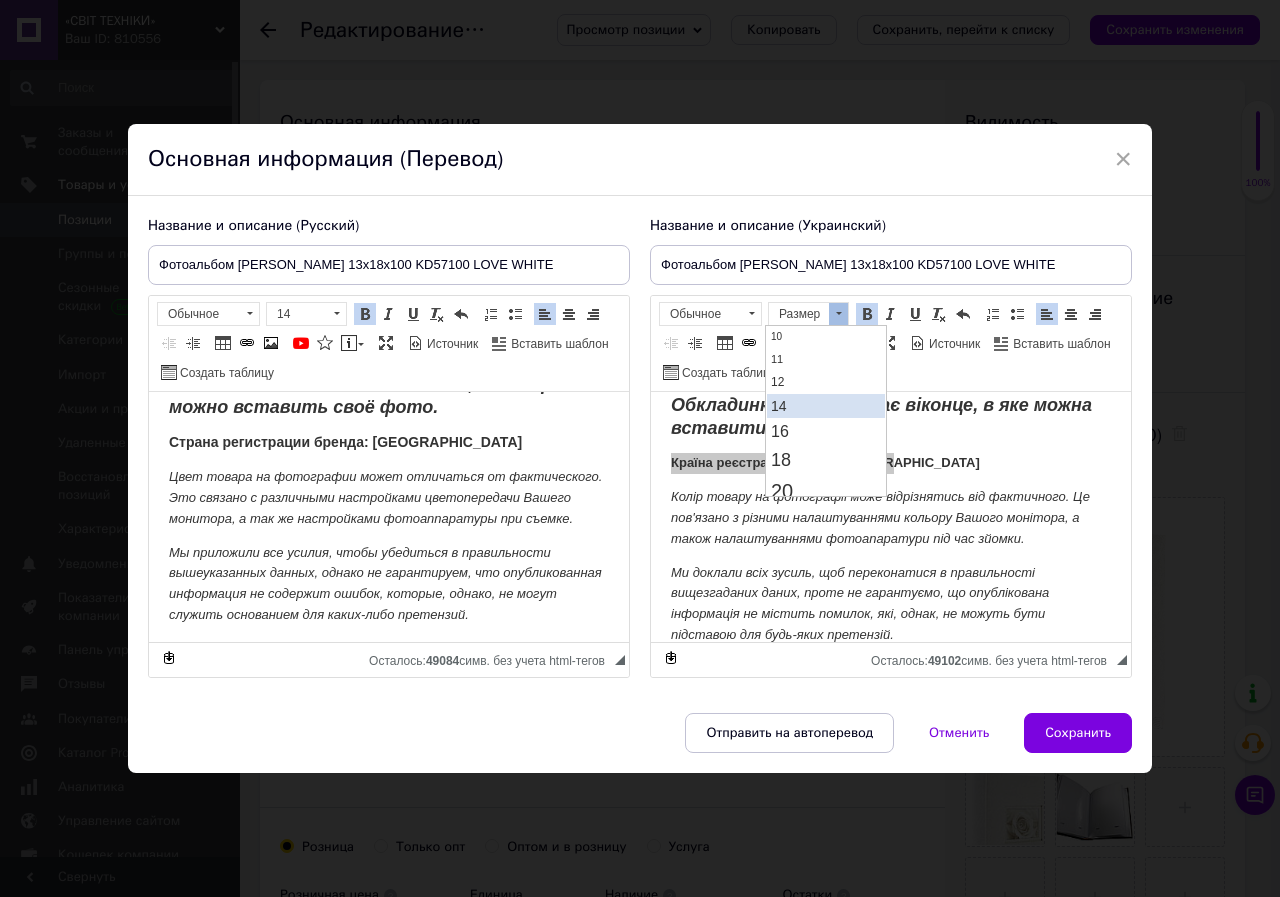 click on "14" at bounding box center [779, 406] 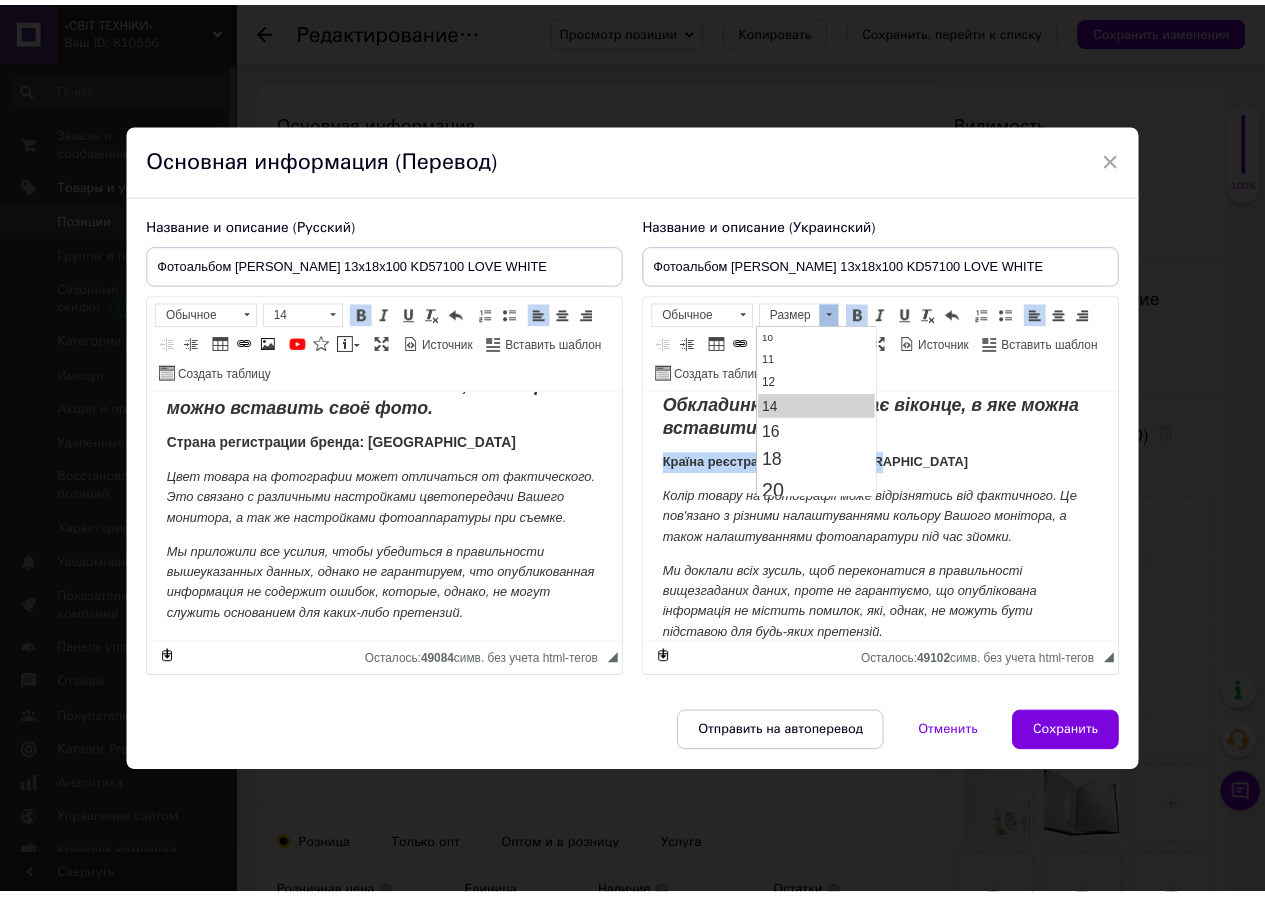scroll, scrollTop: 0, scrollLeft: 0, axis: both 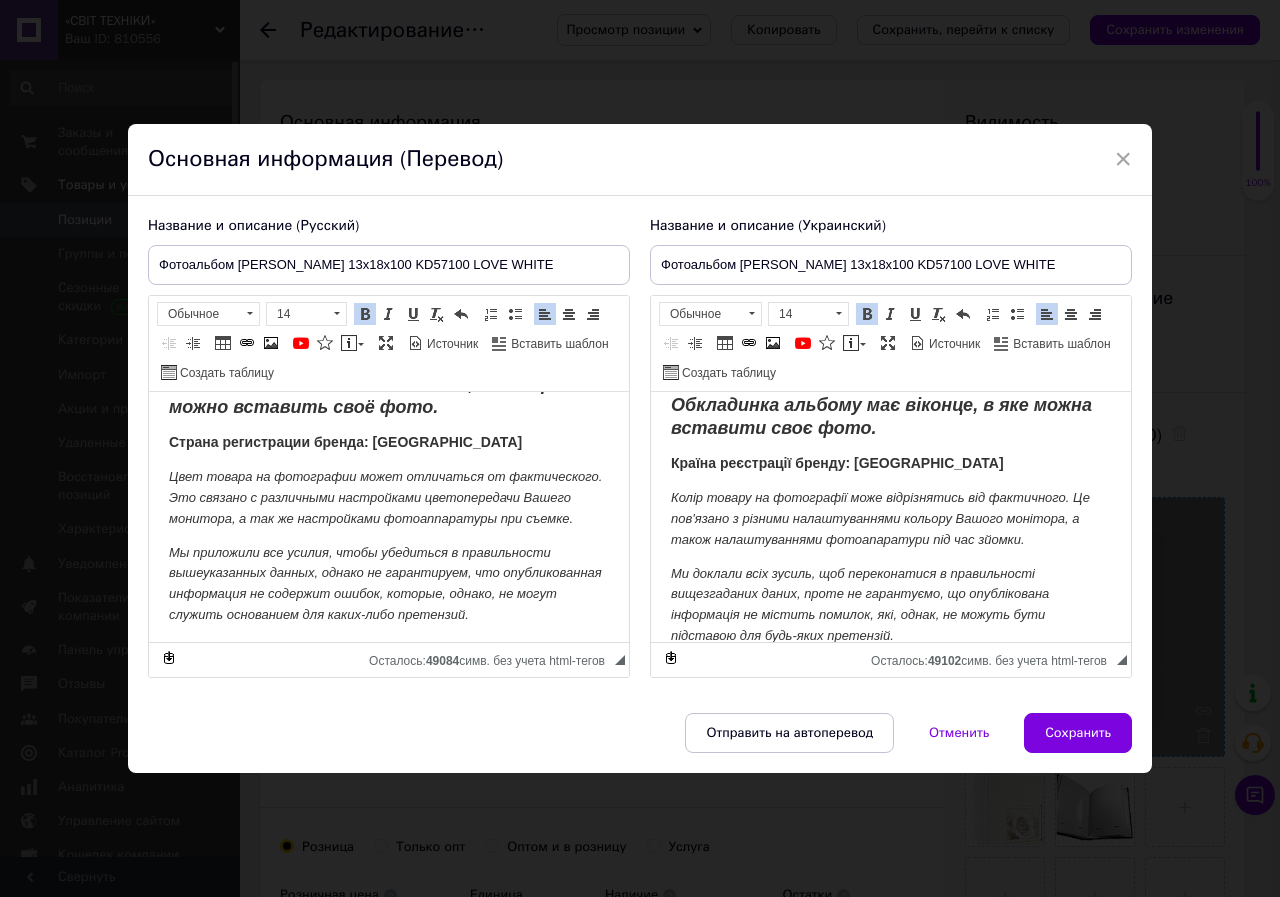 click on "Сохранить" at bounding box center [1078, 733] 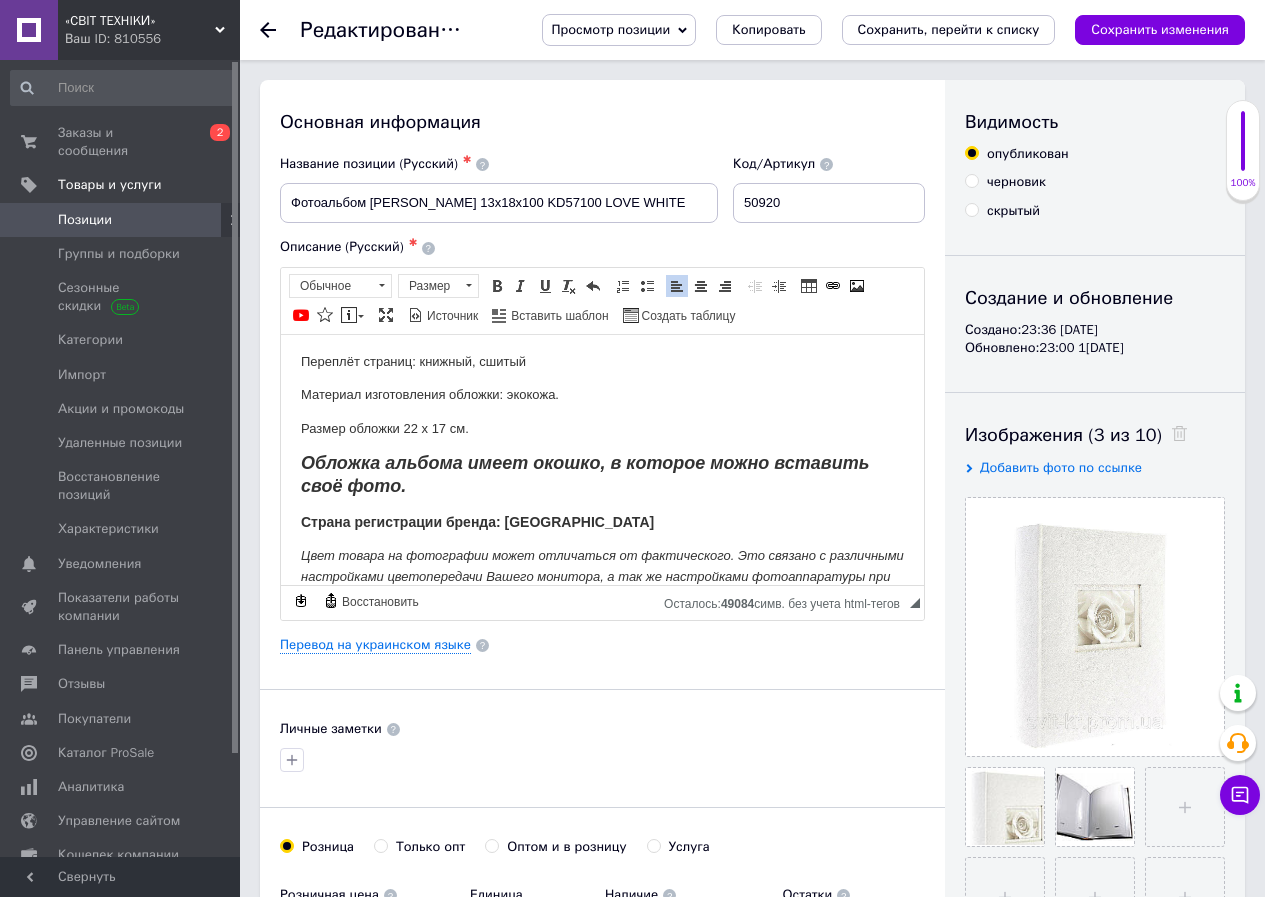 scroll, scrollTop: 204, scrollLeft: 0, axis: vertical 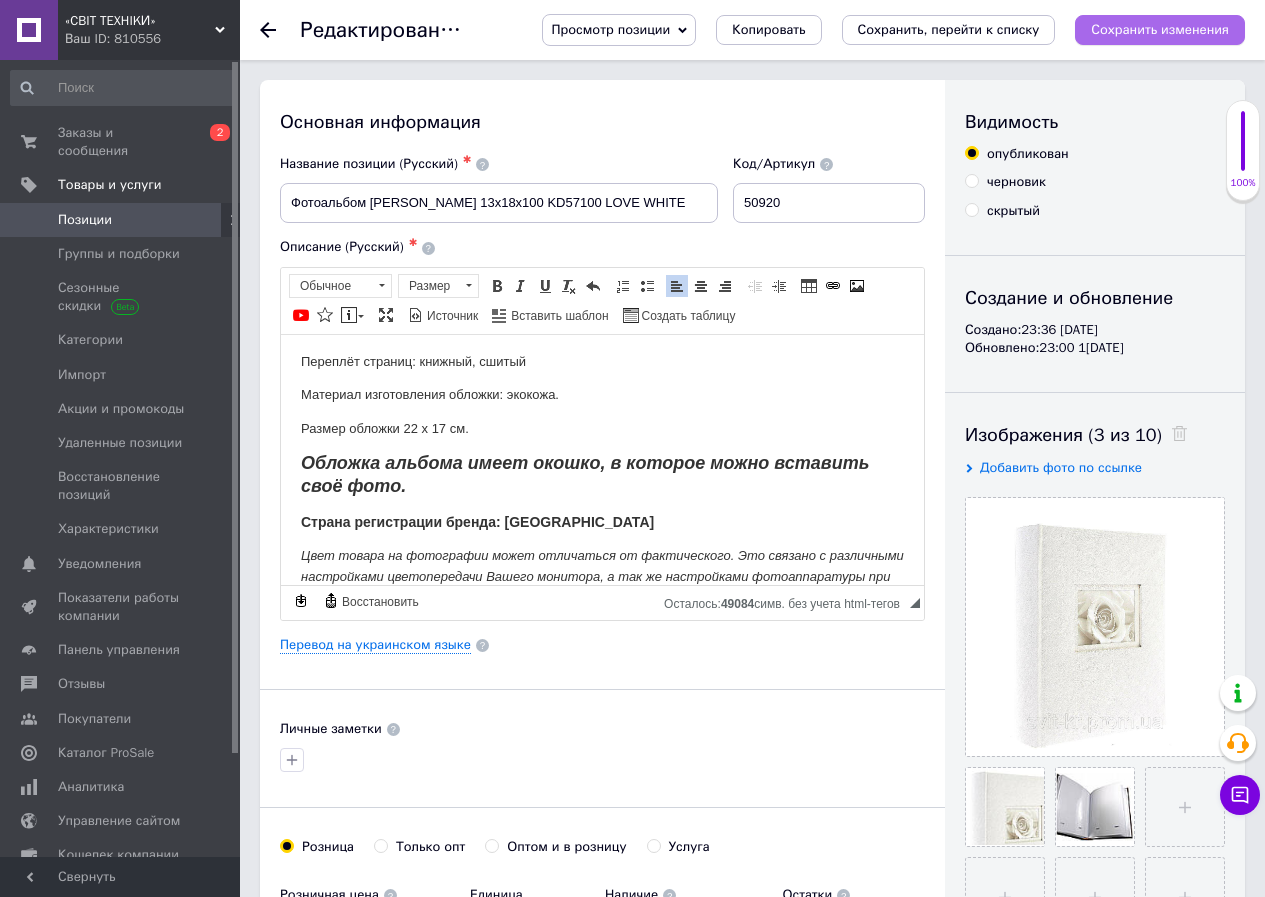 click on "Сохранить изменения" at bounding box center [1160, 29] 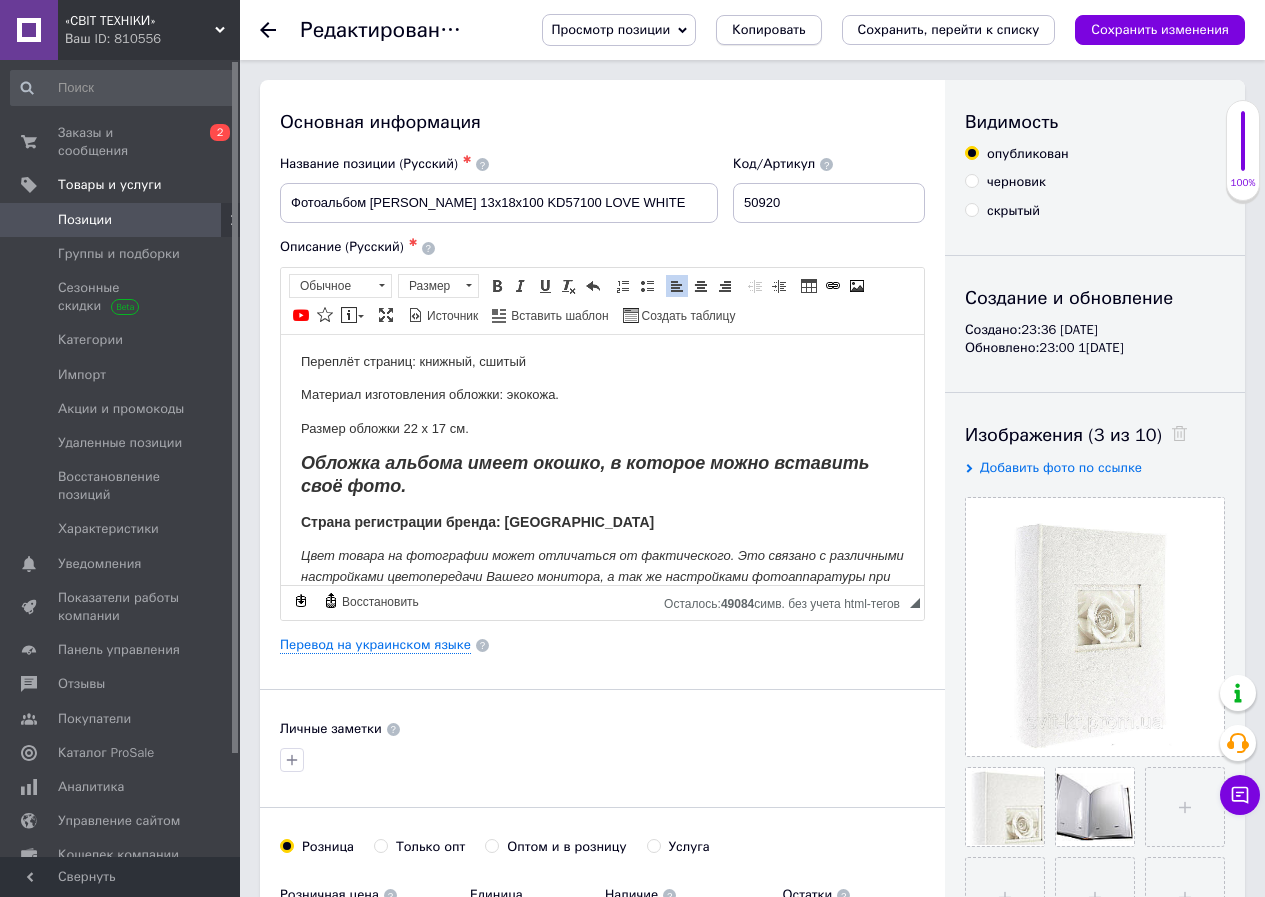 click on "Копировать" at bounding box center (768, 30) 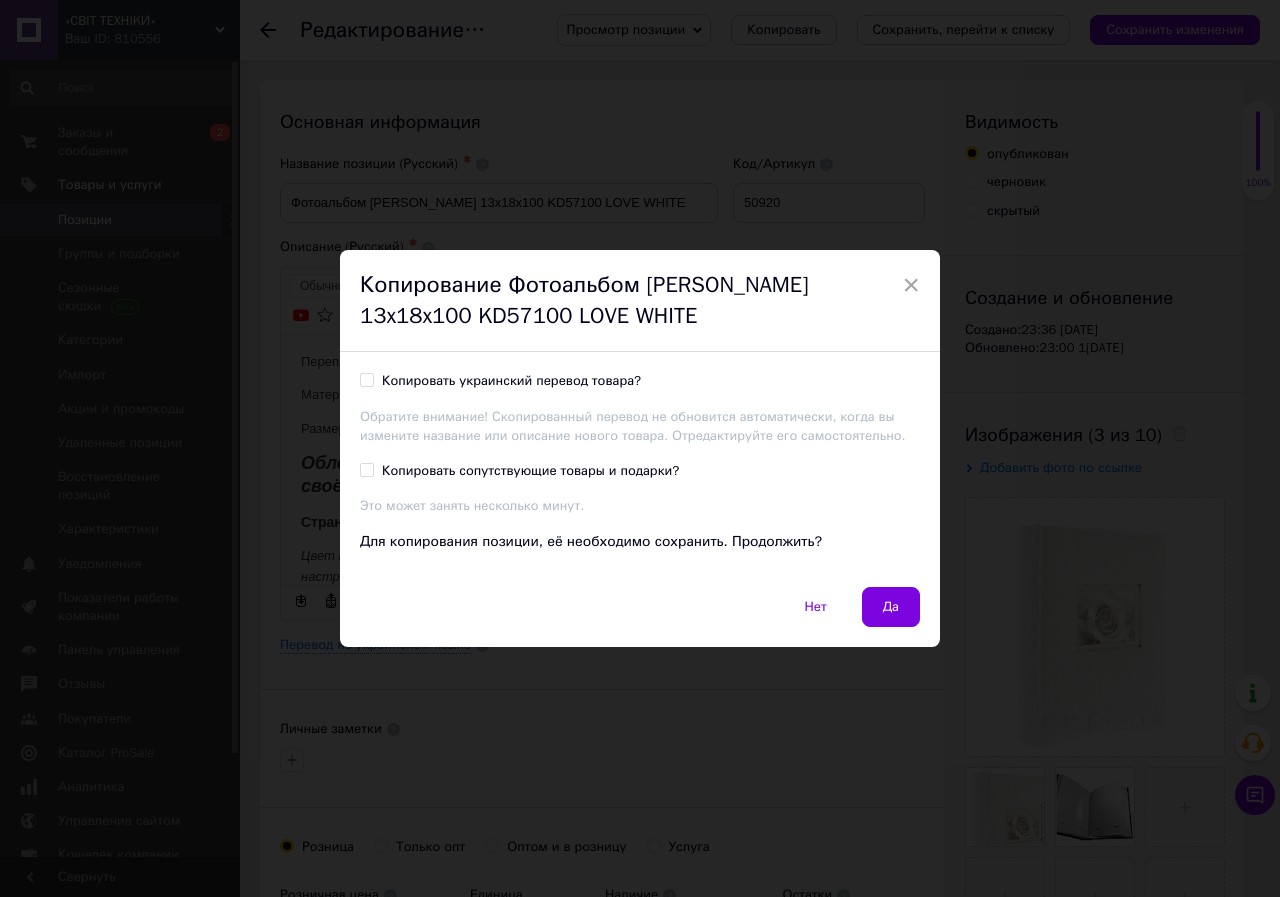 click on "Копировать украинский перевод товара?" at bounding box center (500, 381) 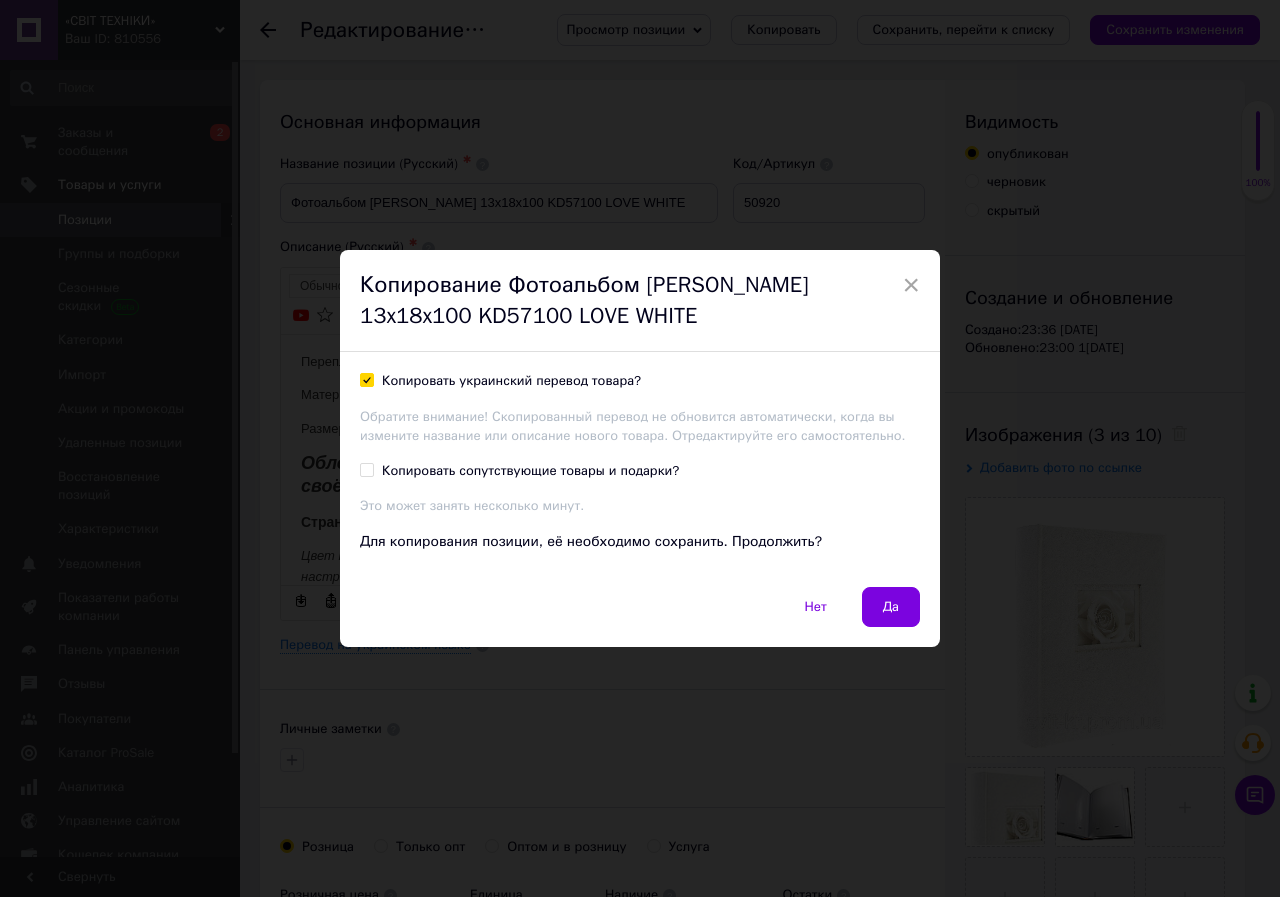 checkbox on "true" 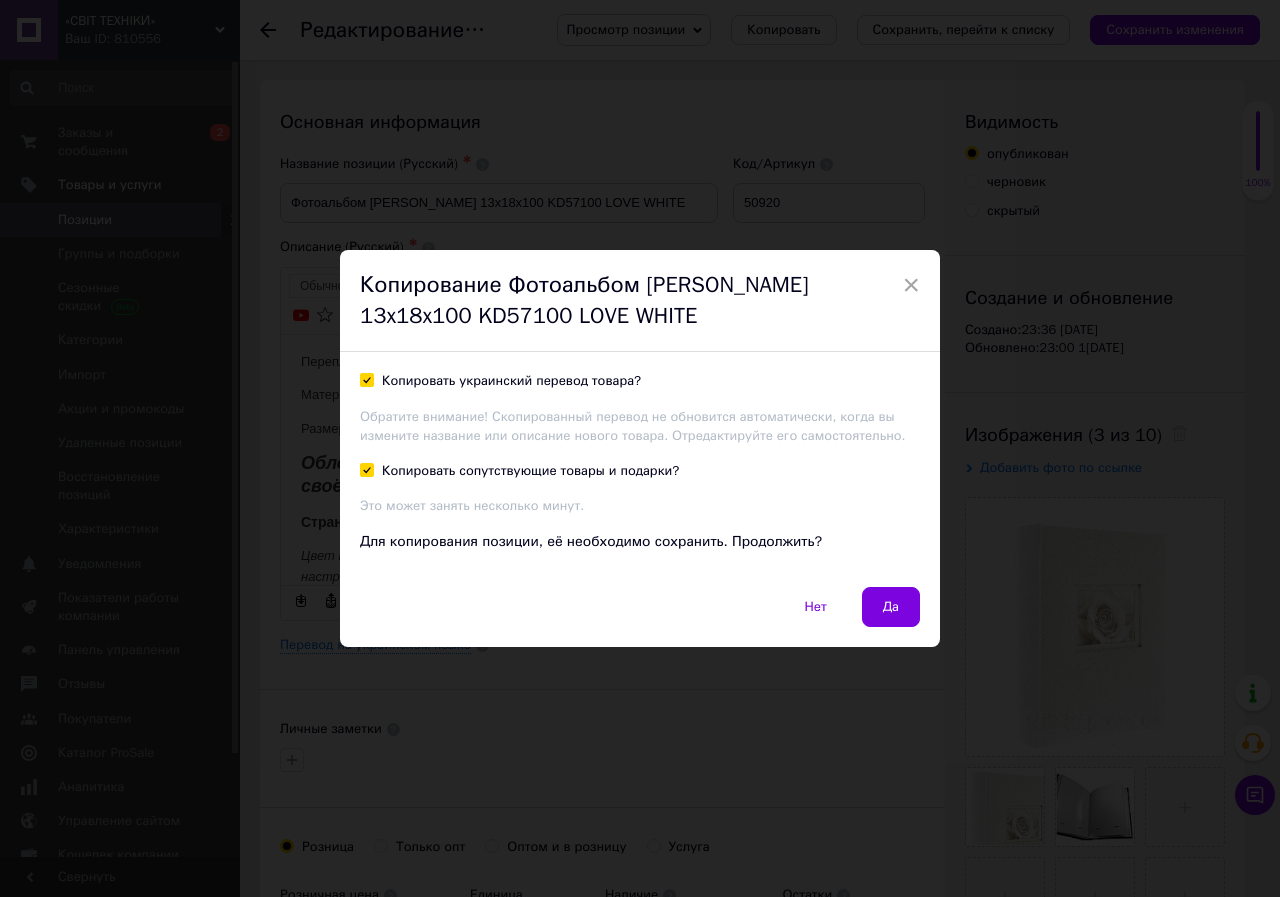 checkbox on "true" 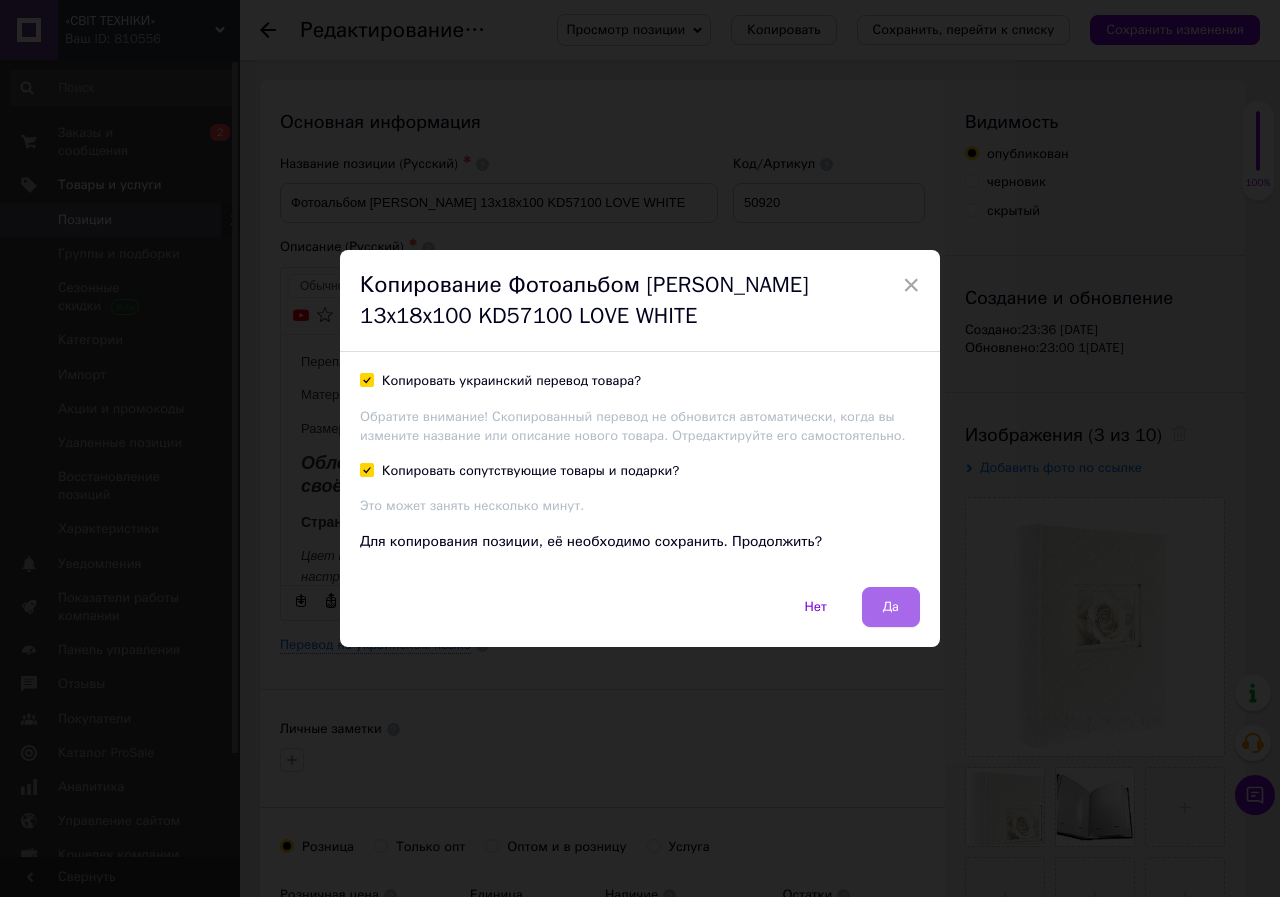 click on "Да" at bounding box center (891, 607) 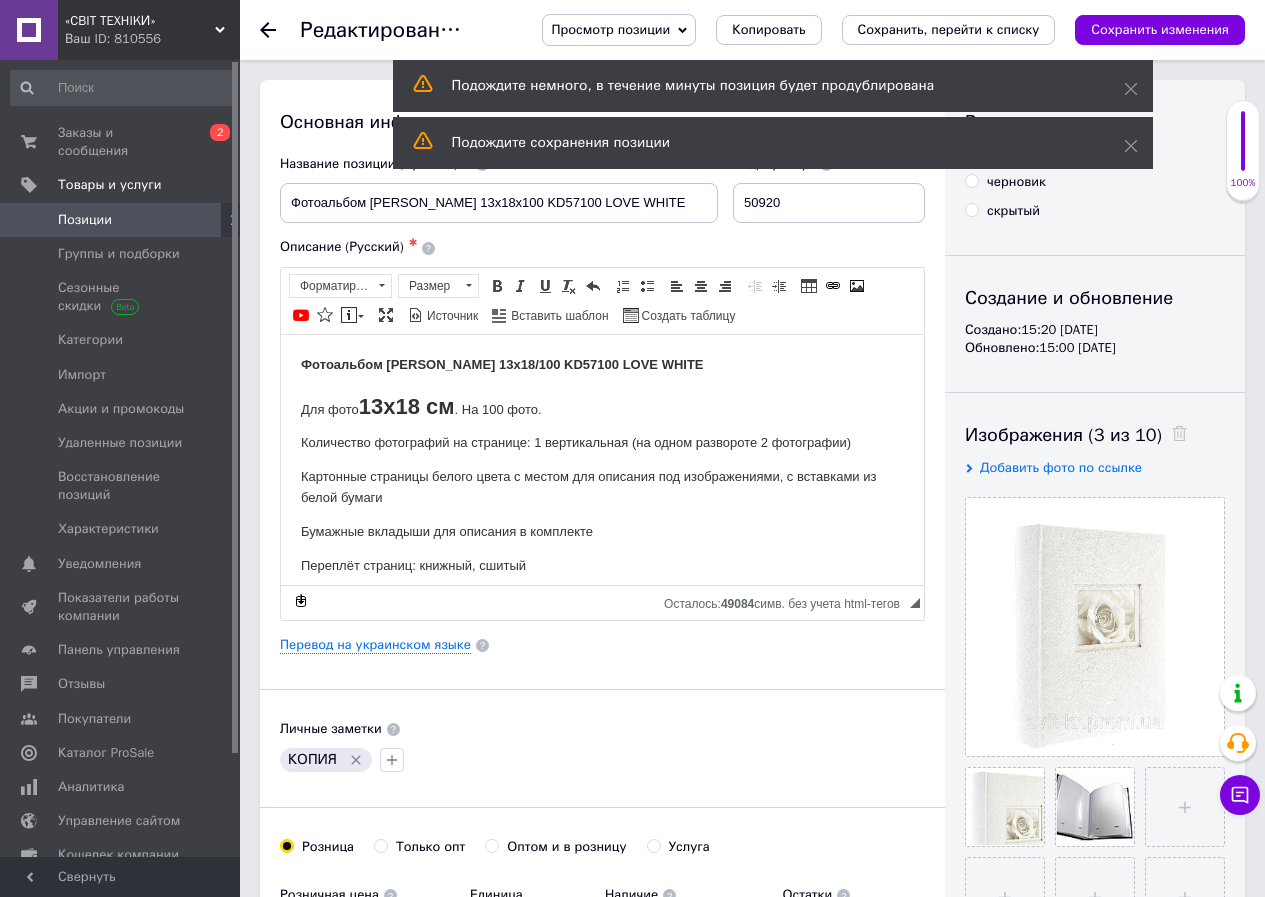 scroll, scrollTop: 0, scrollLeft: 0, axis: both 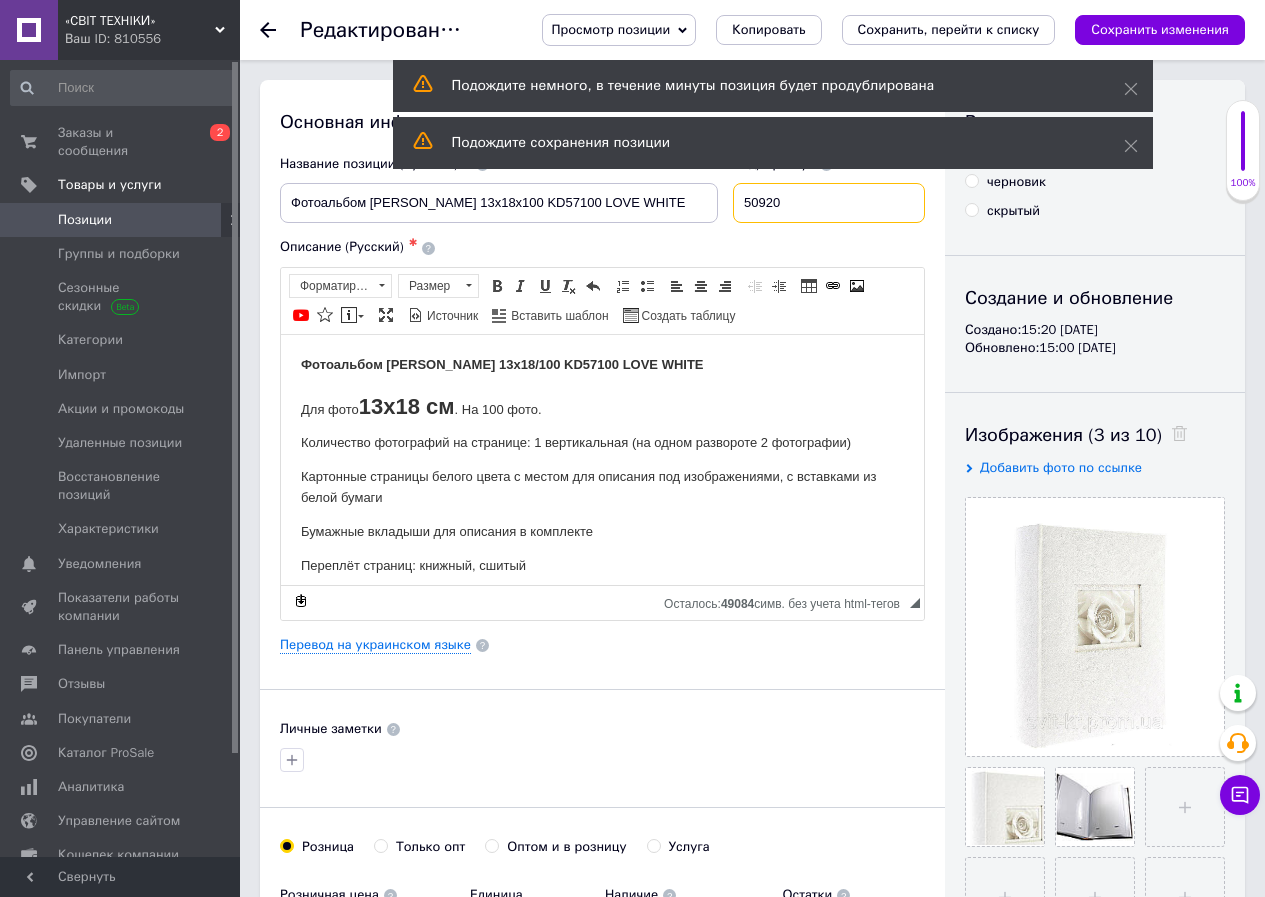 click on "50920" at bounding box center (829, 203) 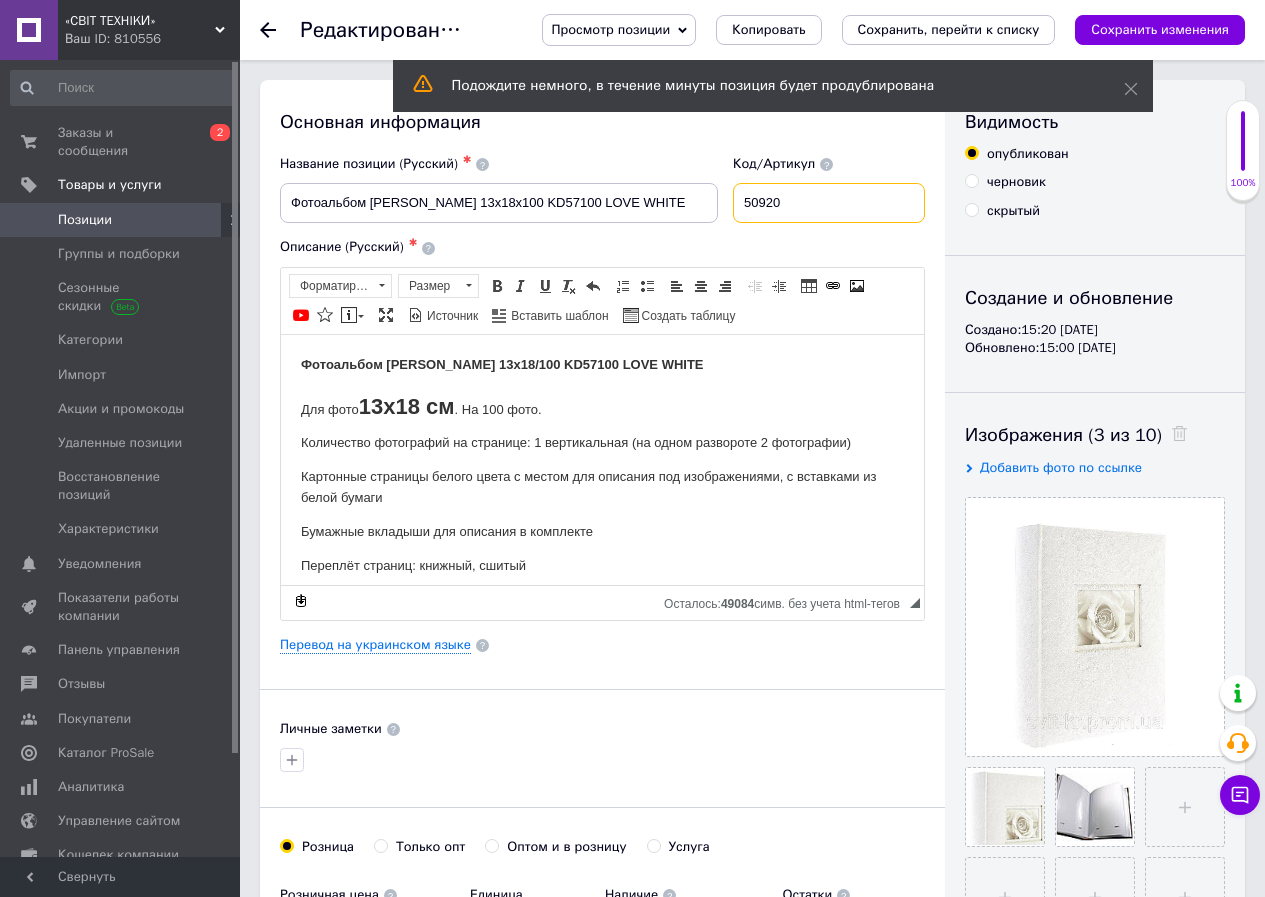 paste on "8" 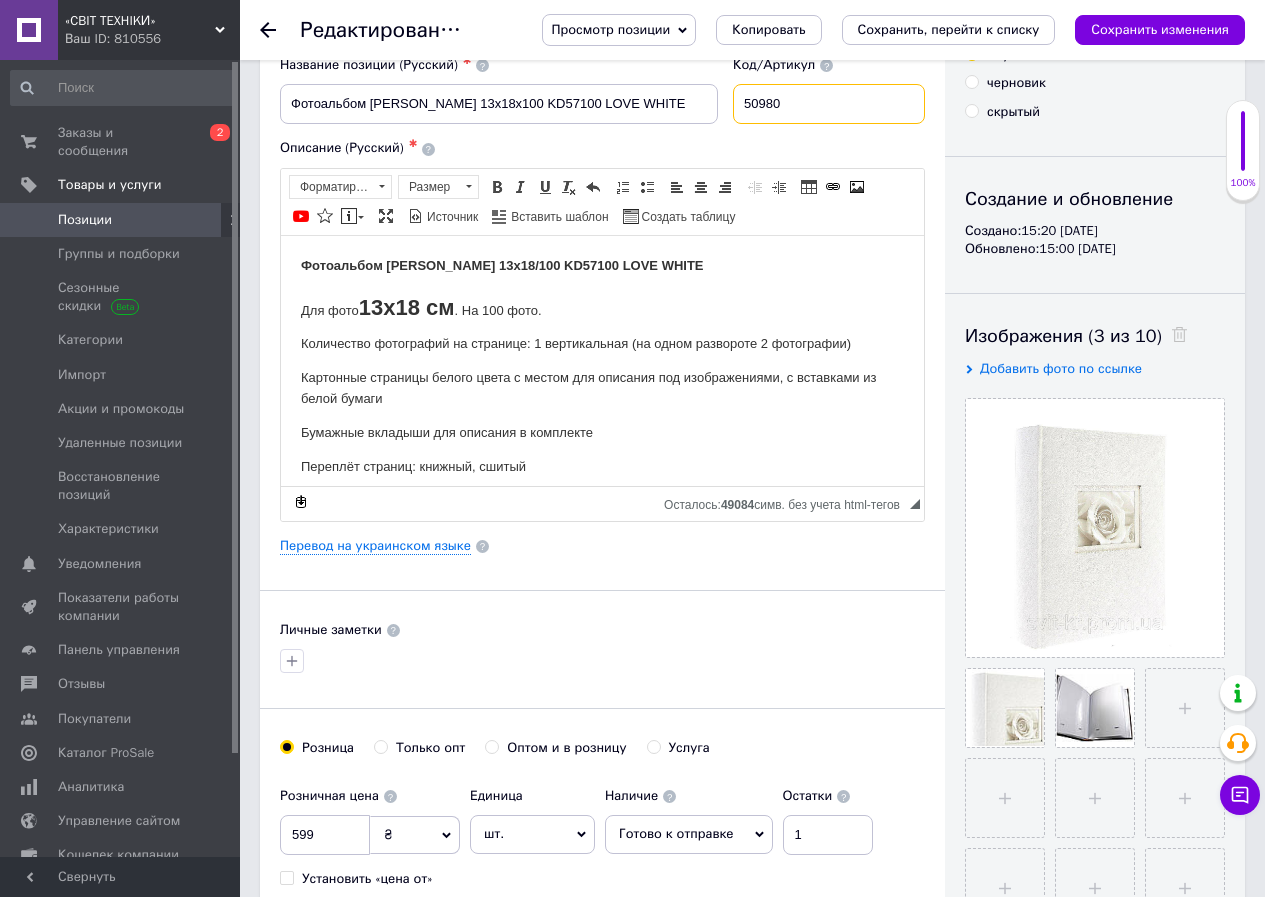 scroll, scrollTop: 100, scrollLeft: 0, axis: vertical 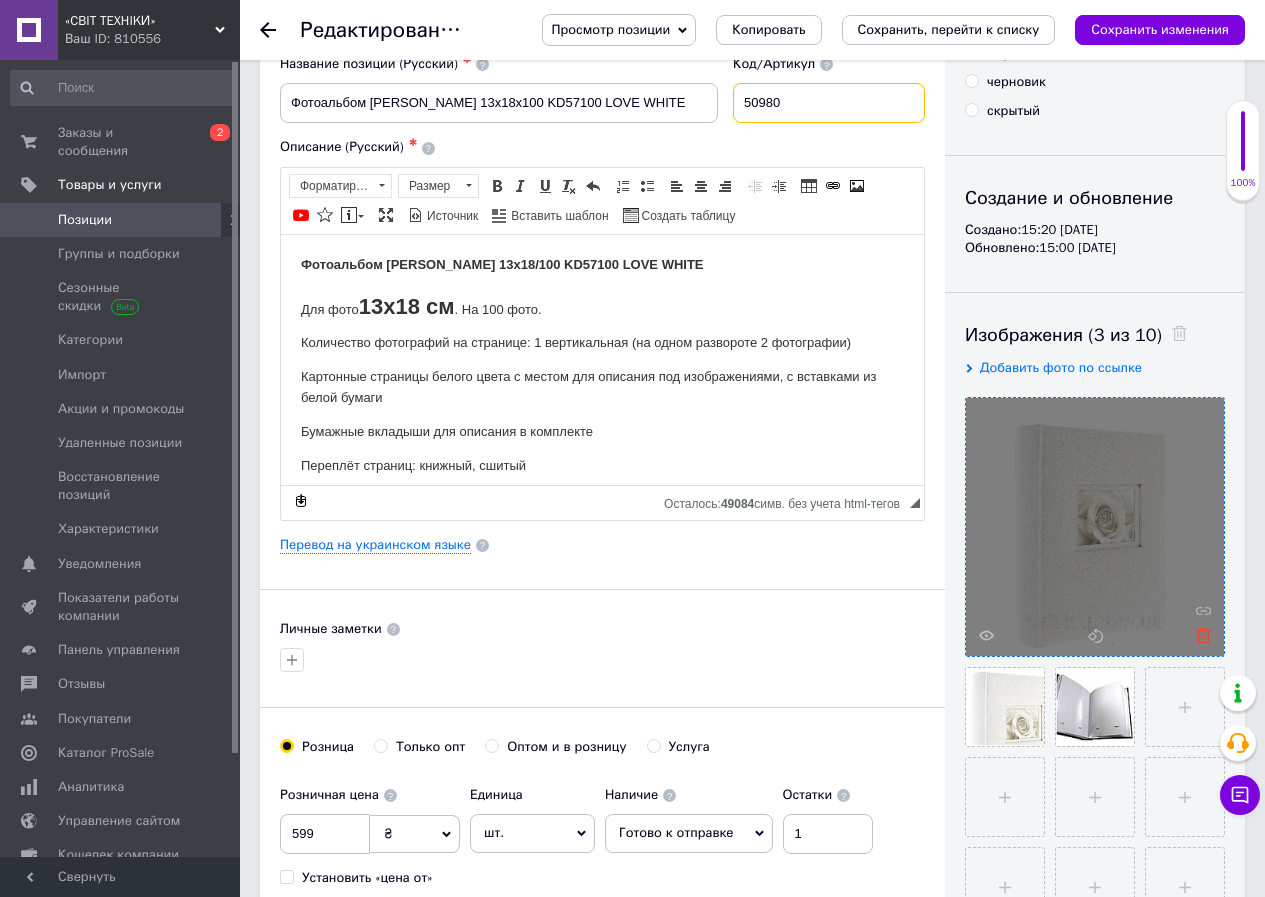 type on "50980" 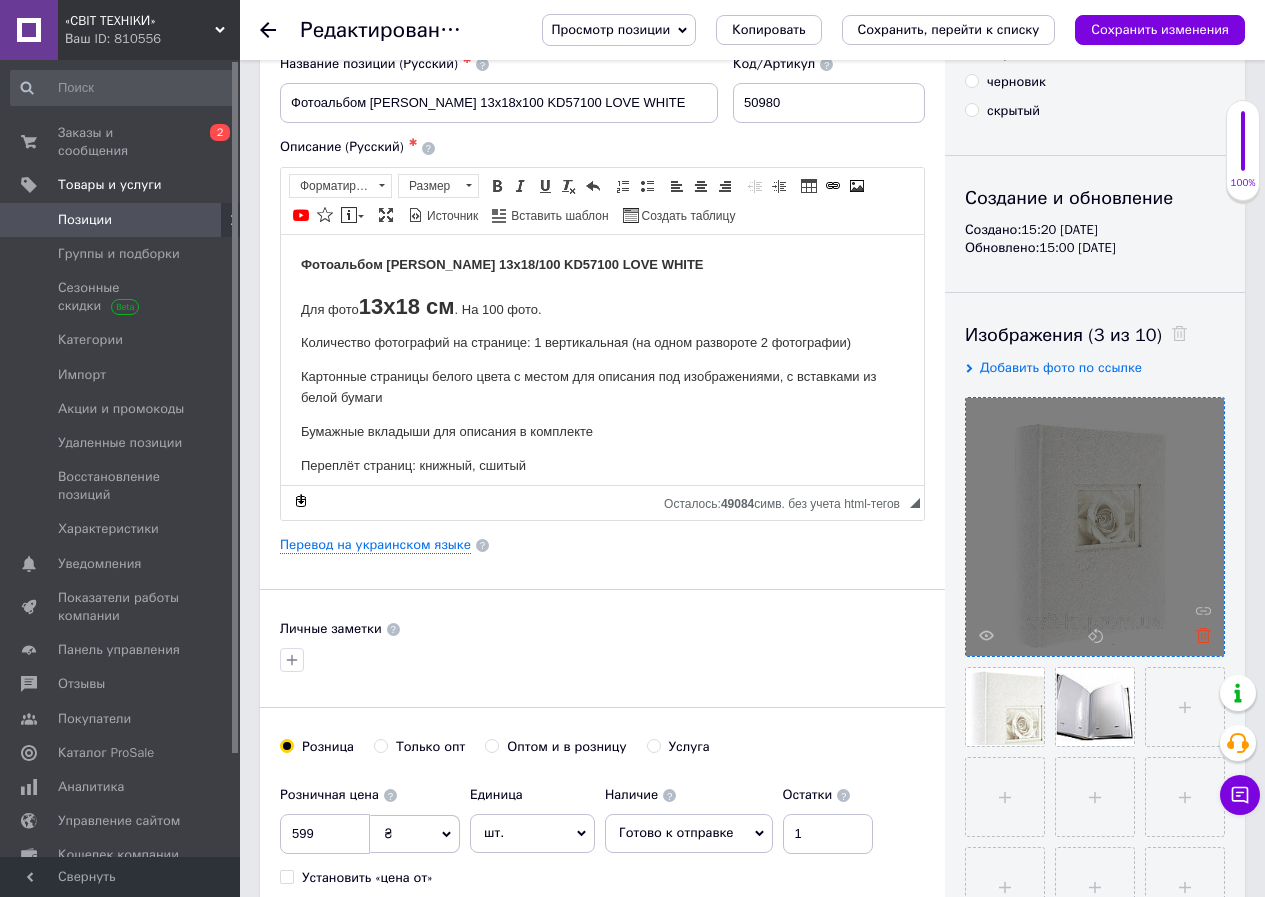 click 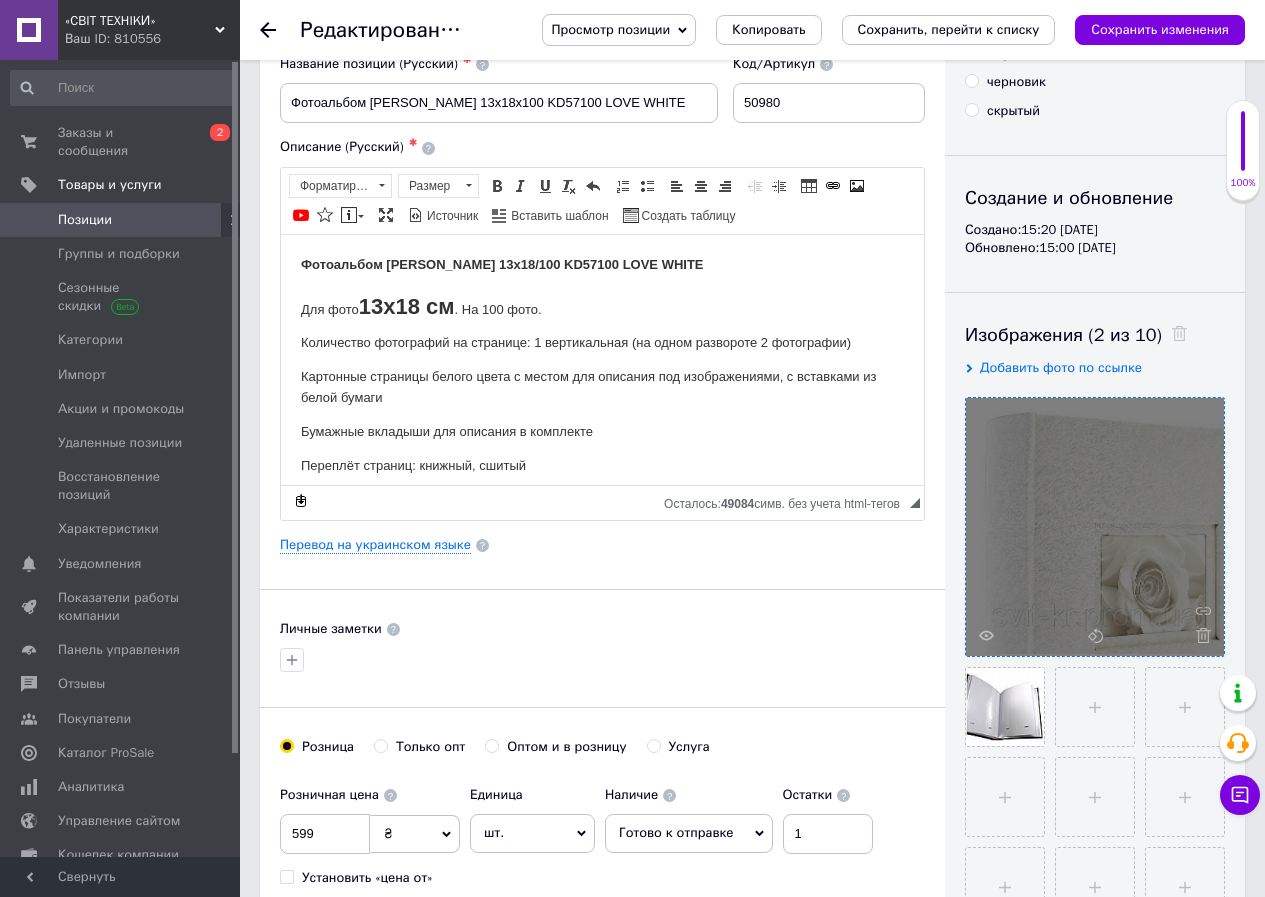 click 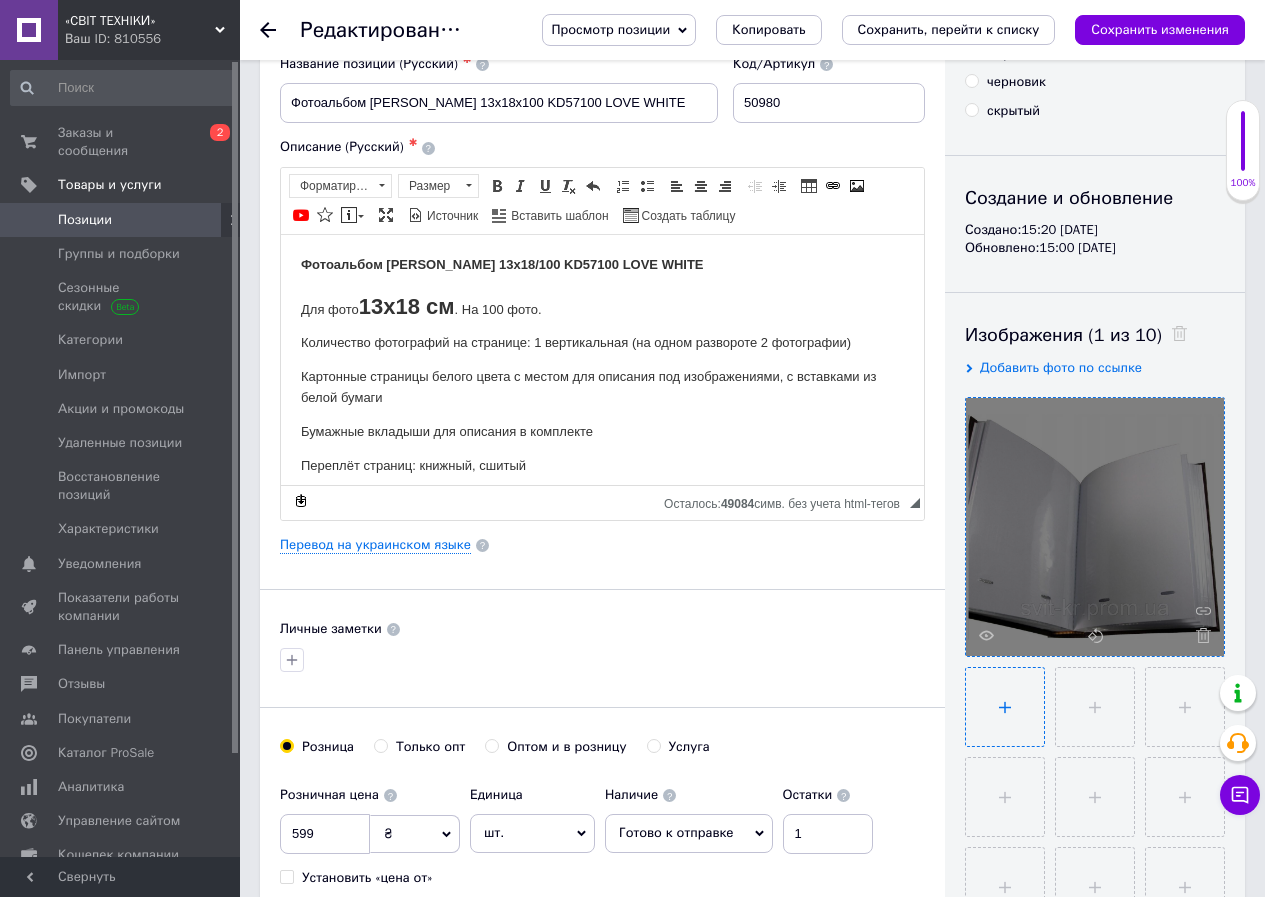 click at bounding box center [1005, 707] 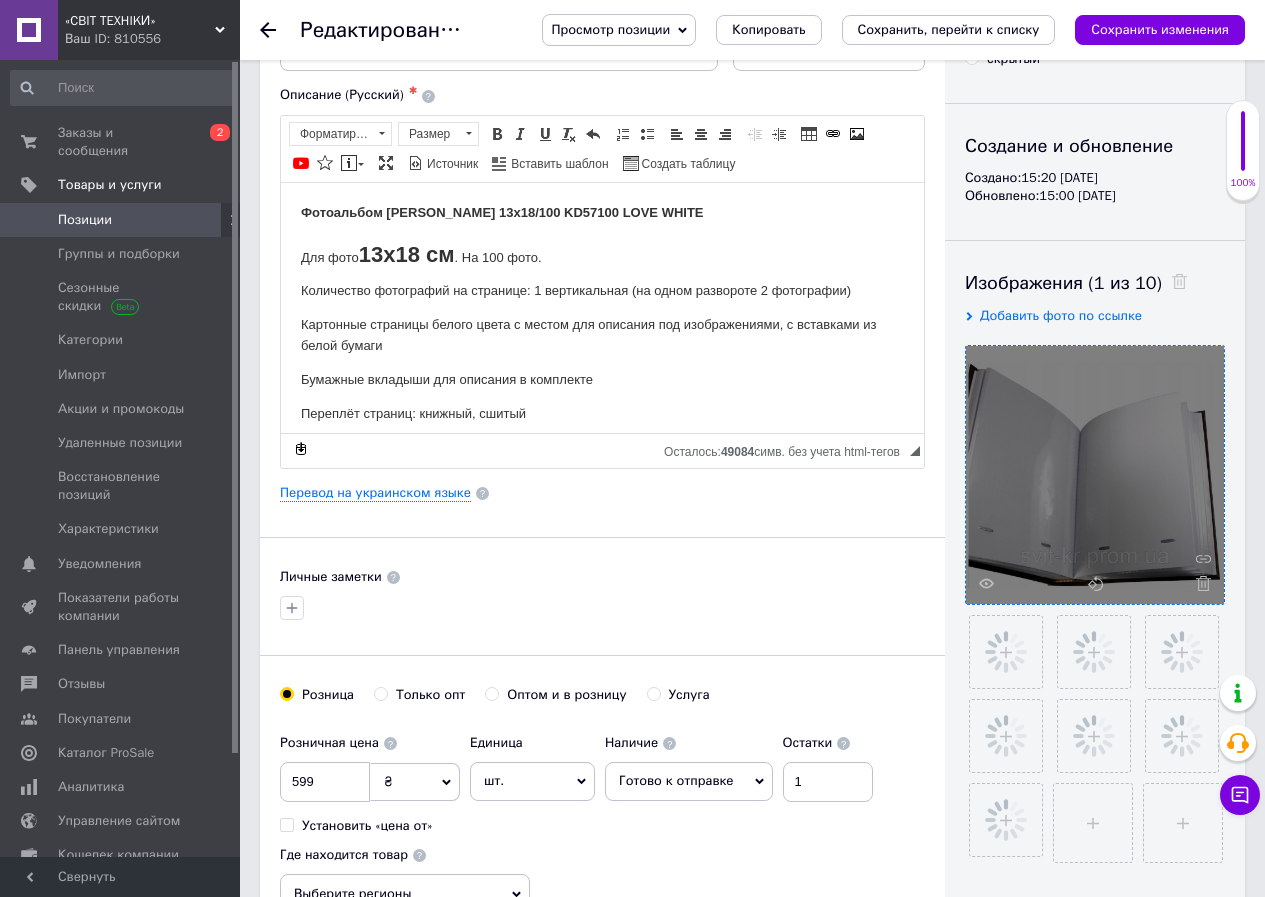scroll, scrollTop: 200, scrollLeft: 0, axis: vertical 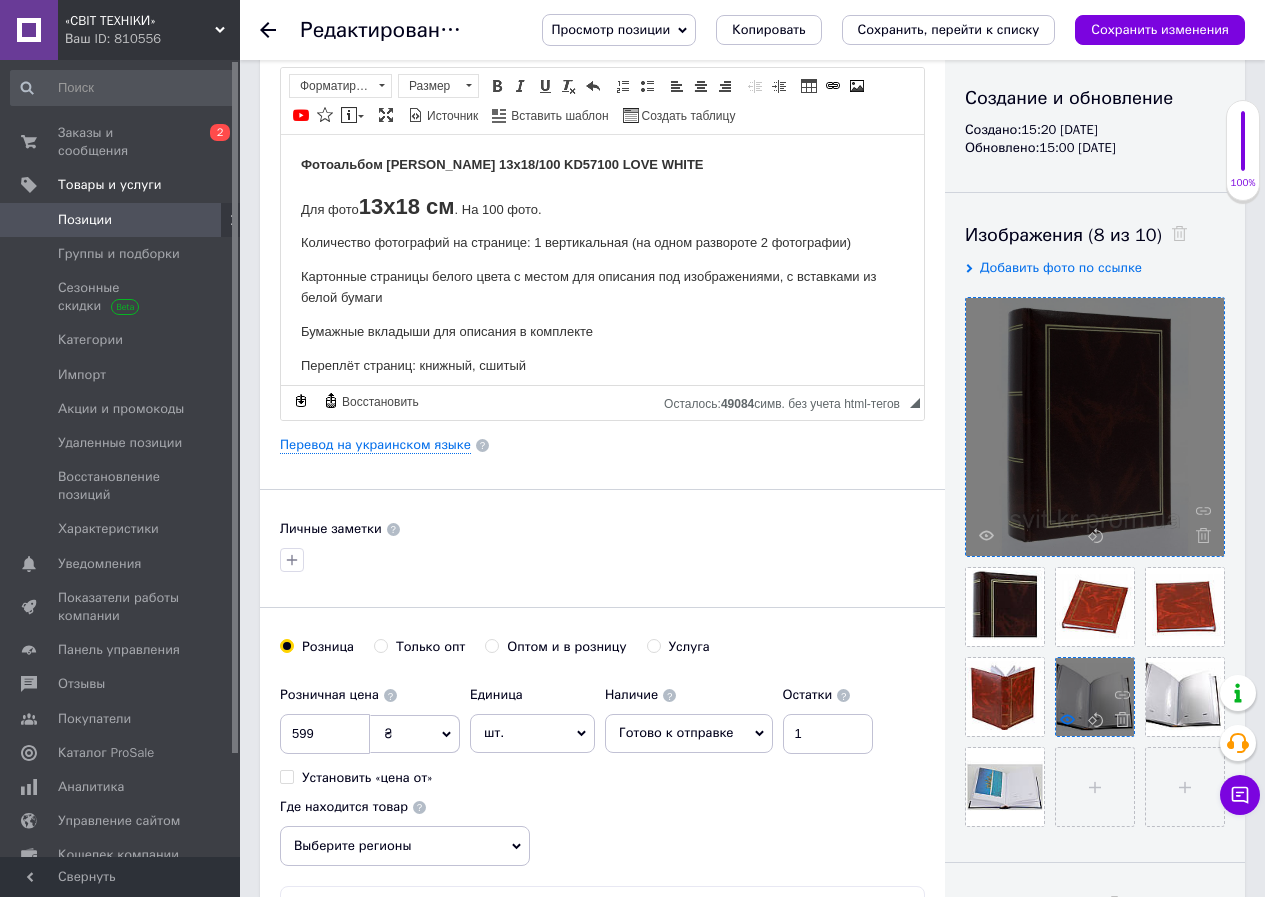 click 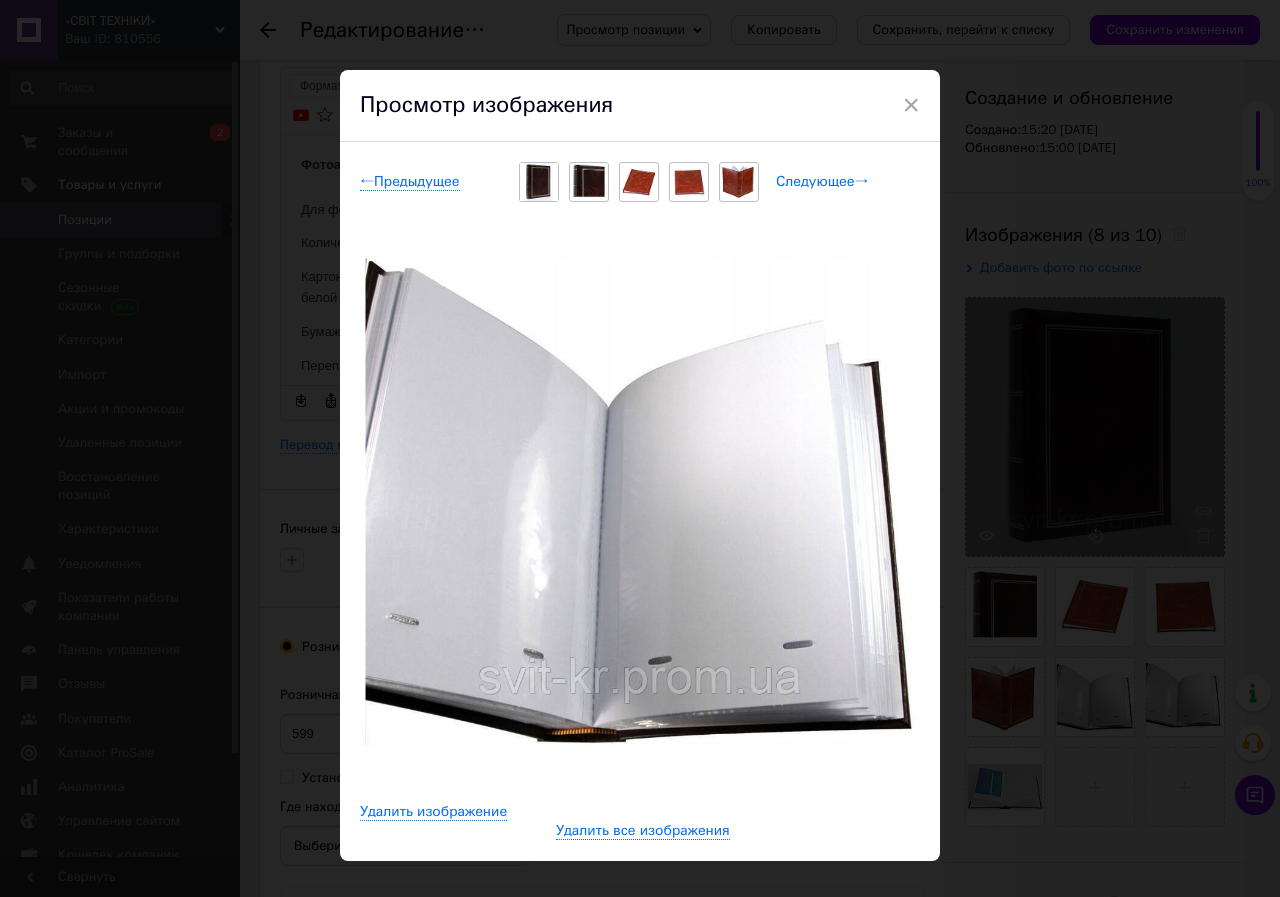 click on "Следующее →" at bounding box center (822, 182) 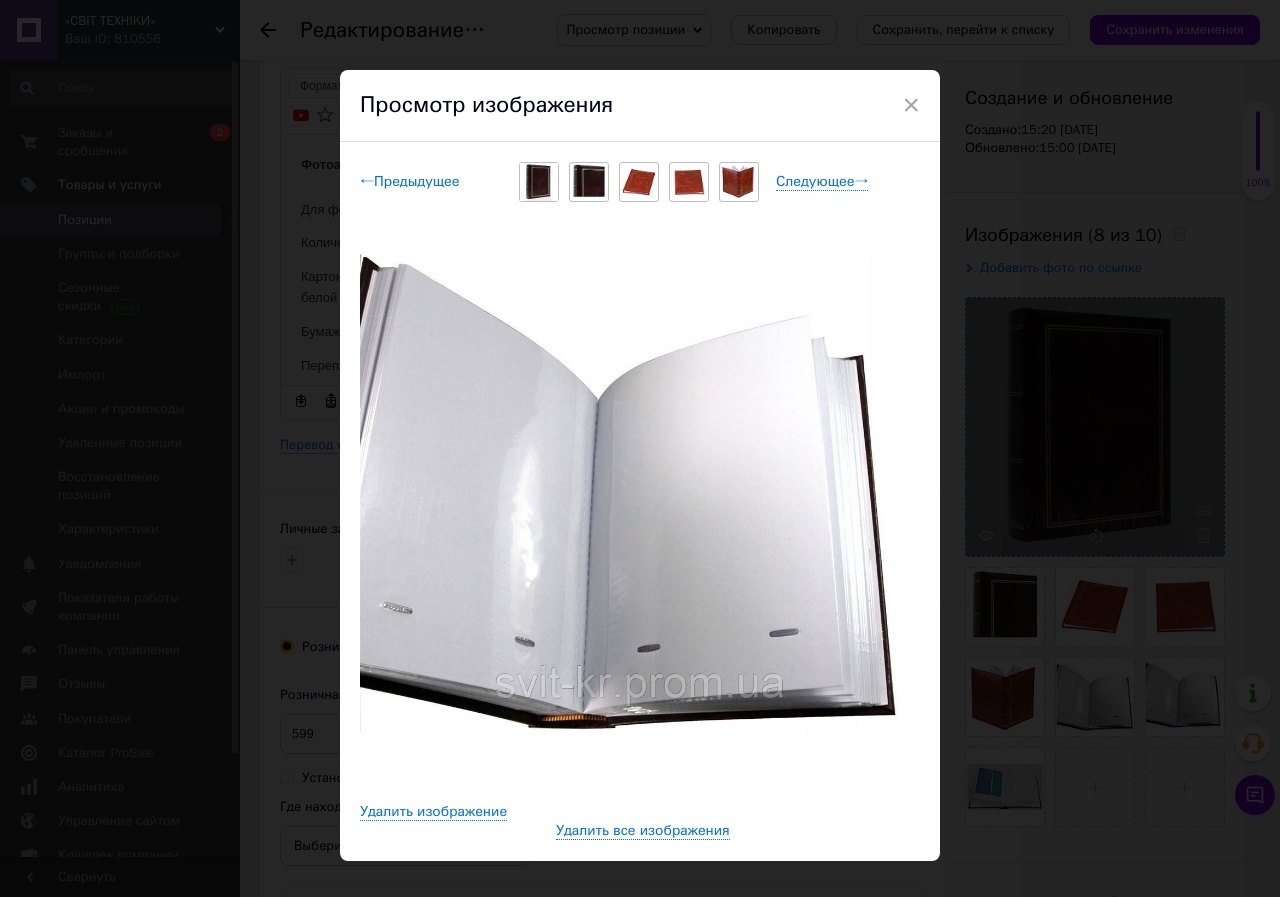 click on "← Предыдущее" at bounding box center [410, 182] 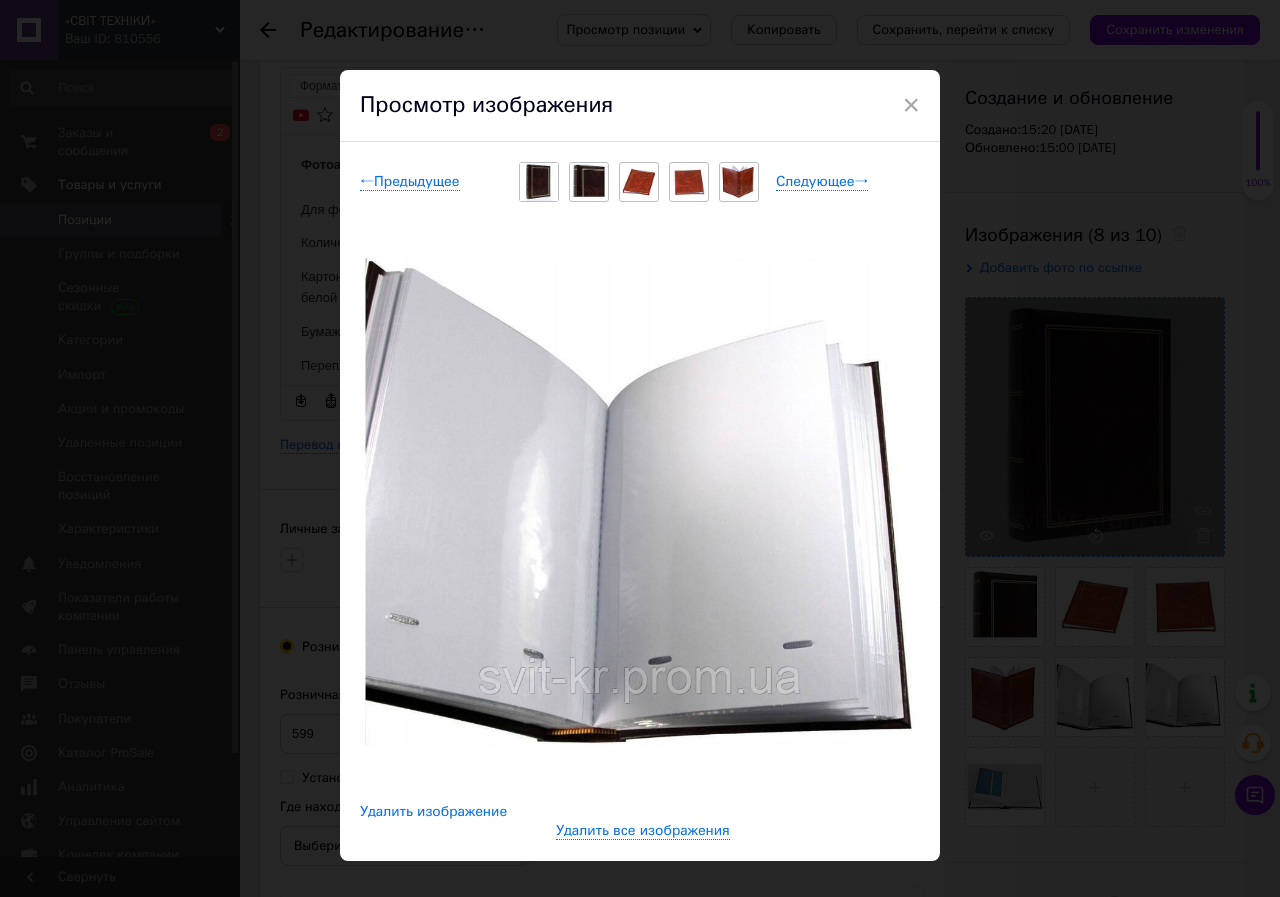 click on "Удалить изображение" at bounding box center (433, 812) 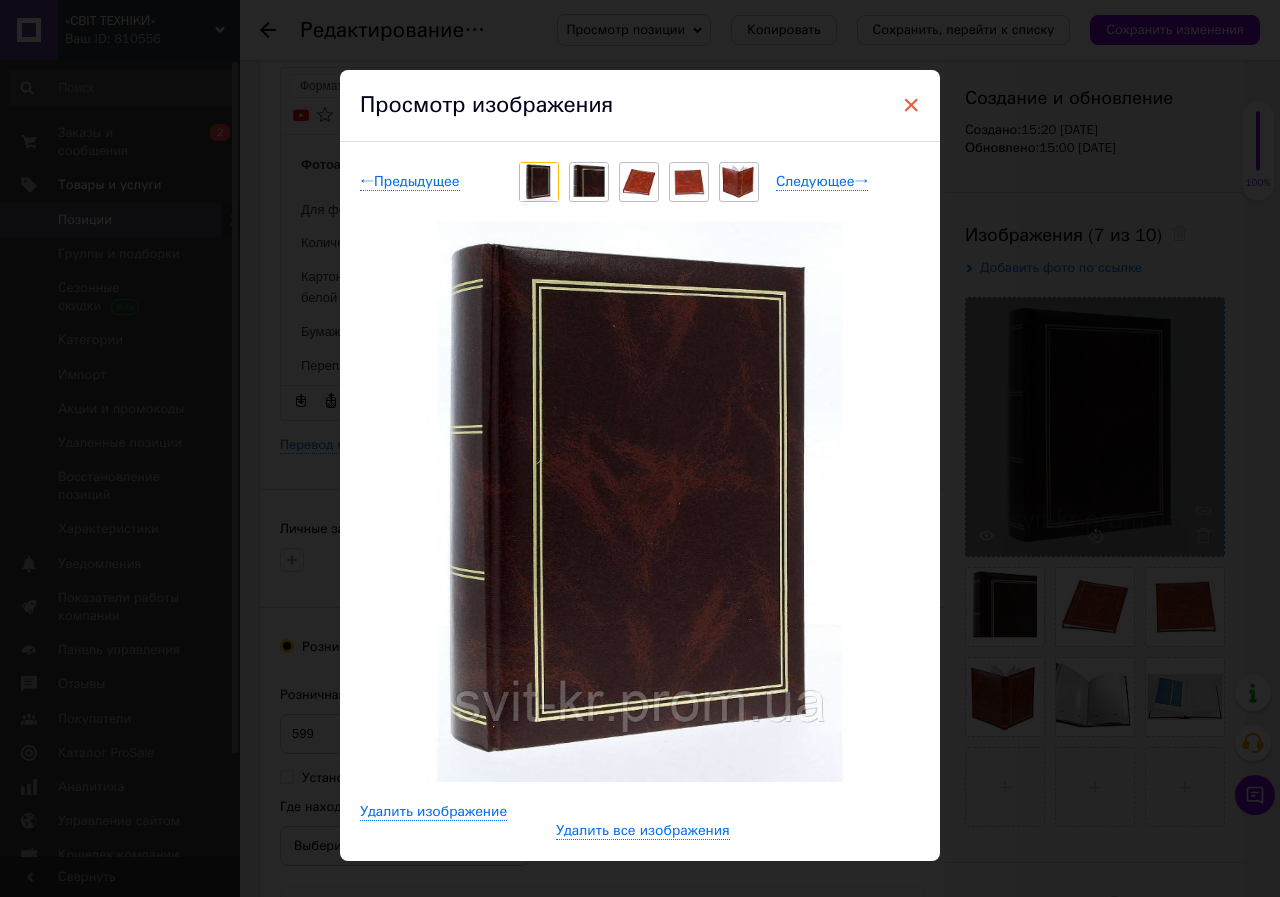 click on "×" at bounding box center [911, 105] 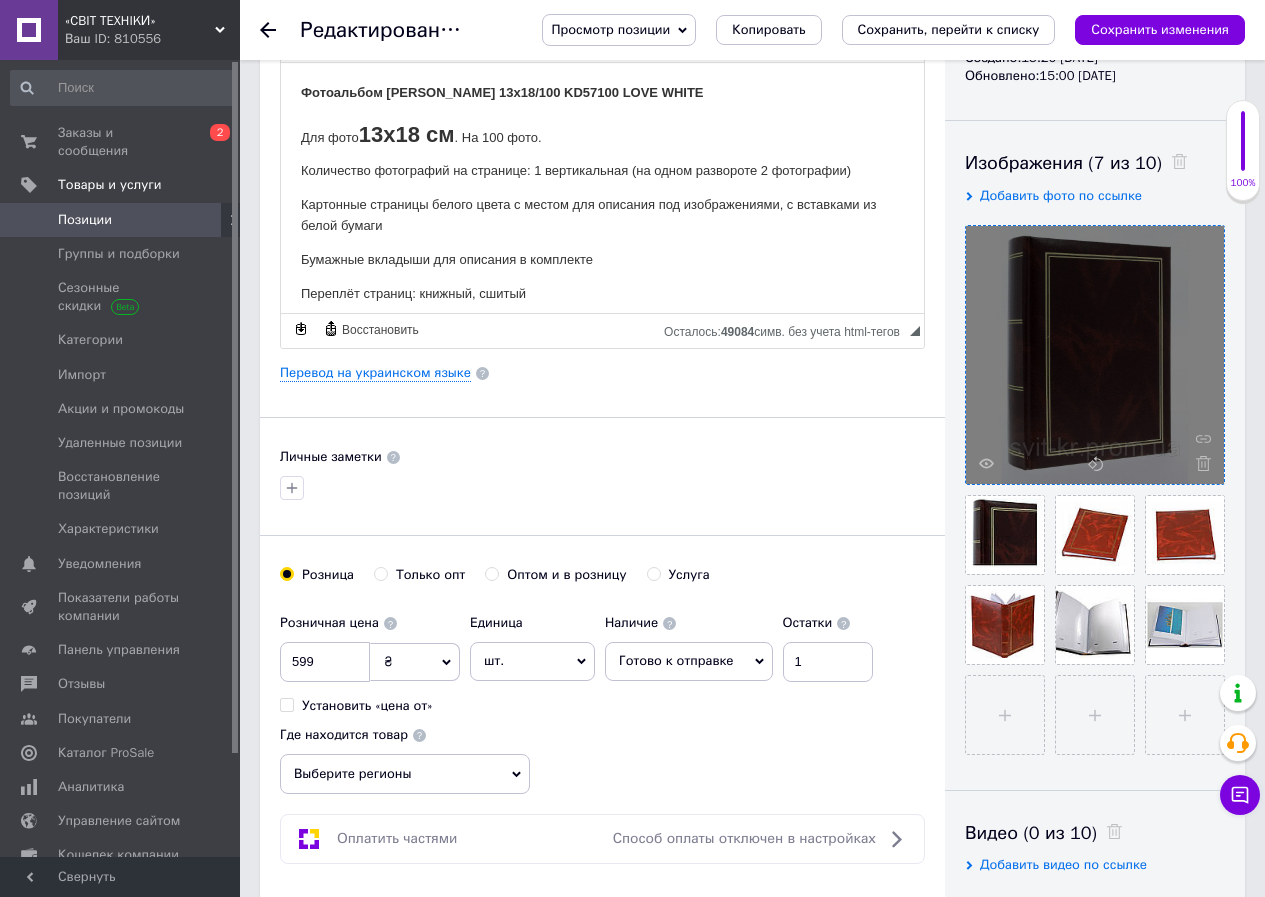scroll, scrollTop: 300, scrollLeft: 0, axis: vertical 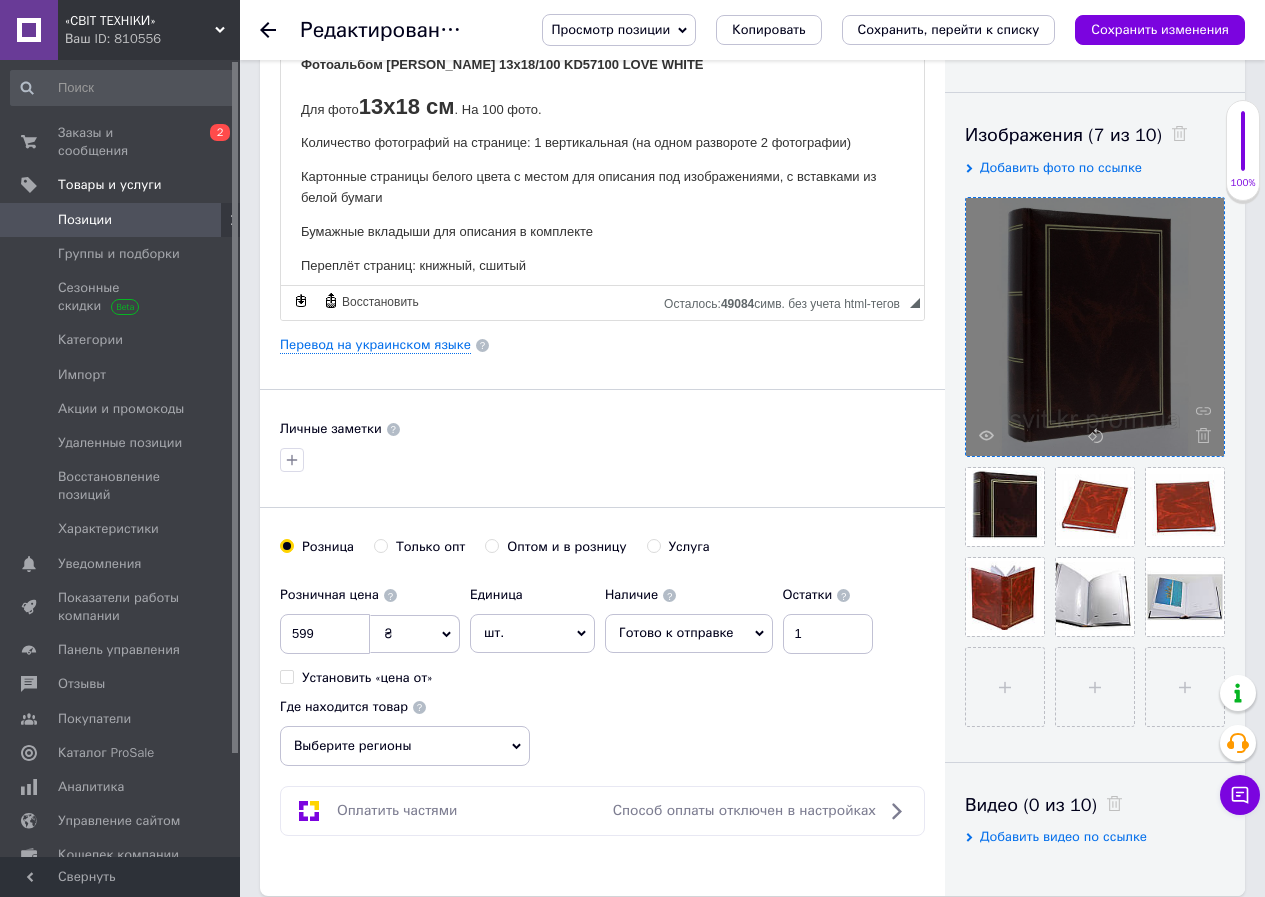 click on "Выберите регионы" at bounding box center [405, 746] 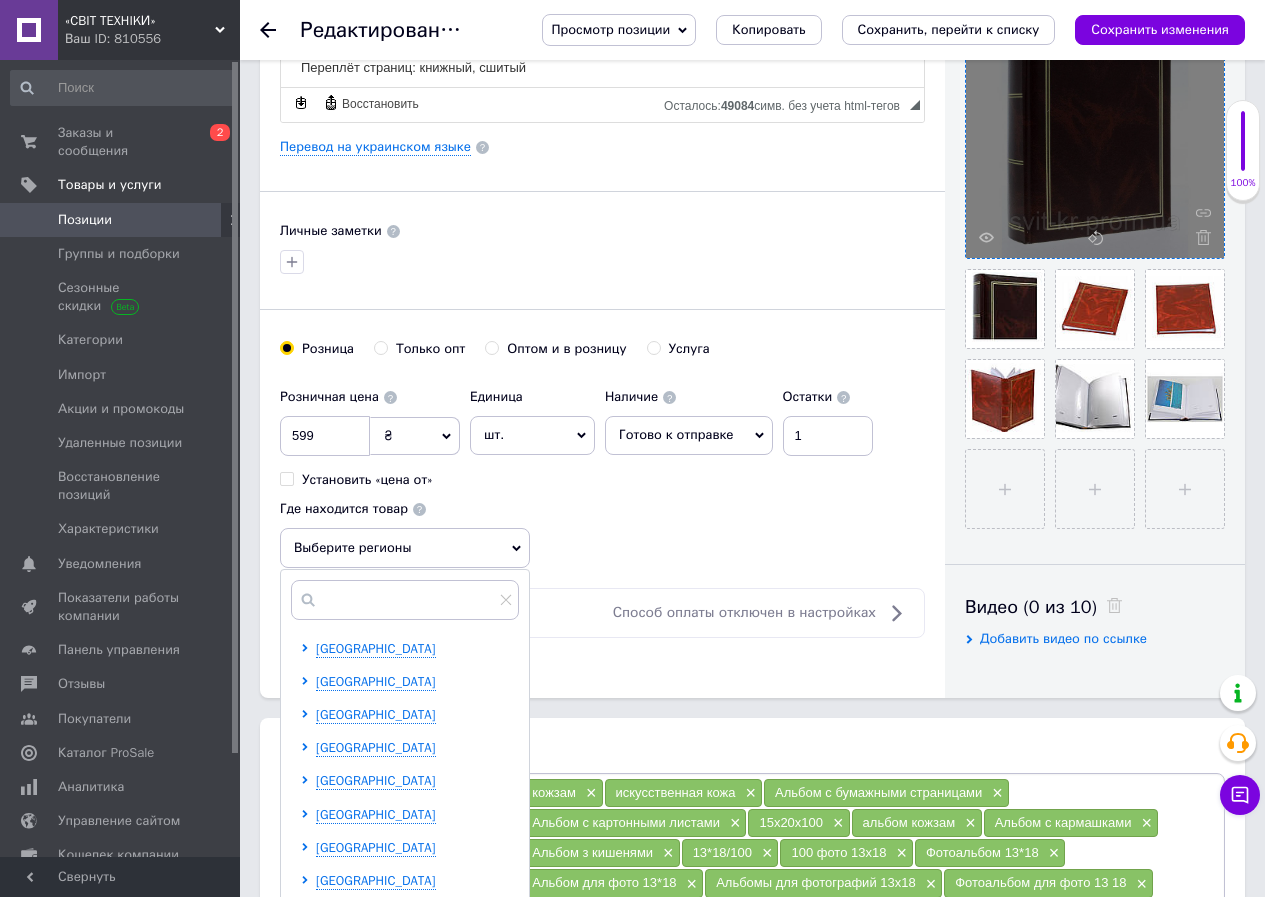 scroll, scrollTop: 500, scrollLeft: 0, axis: vertical 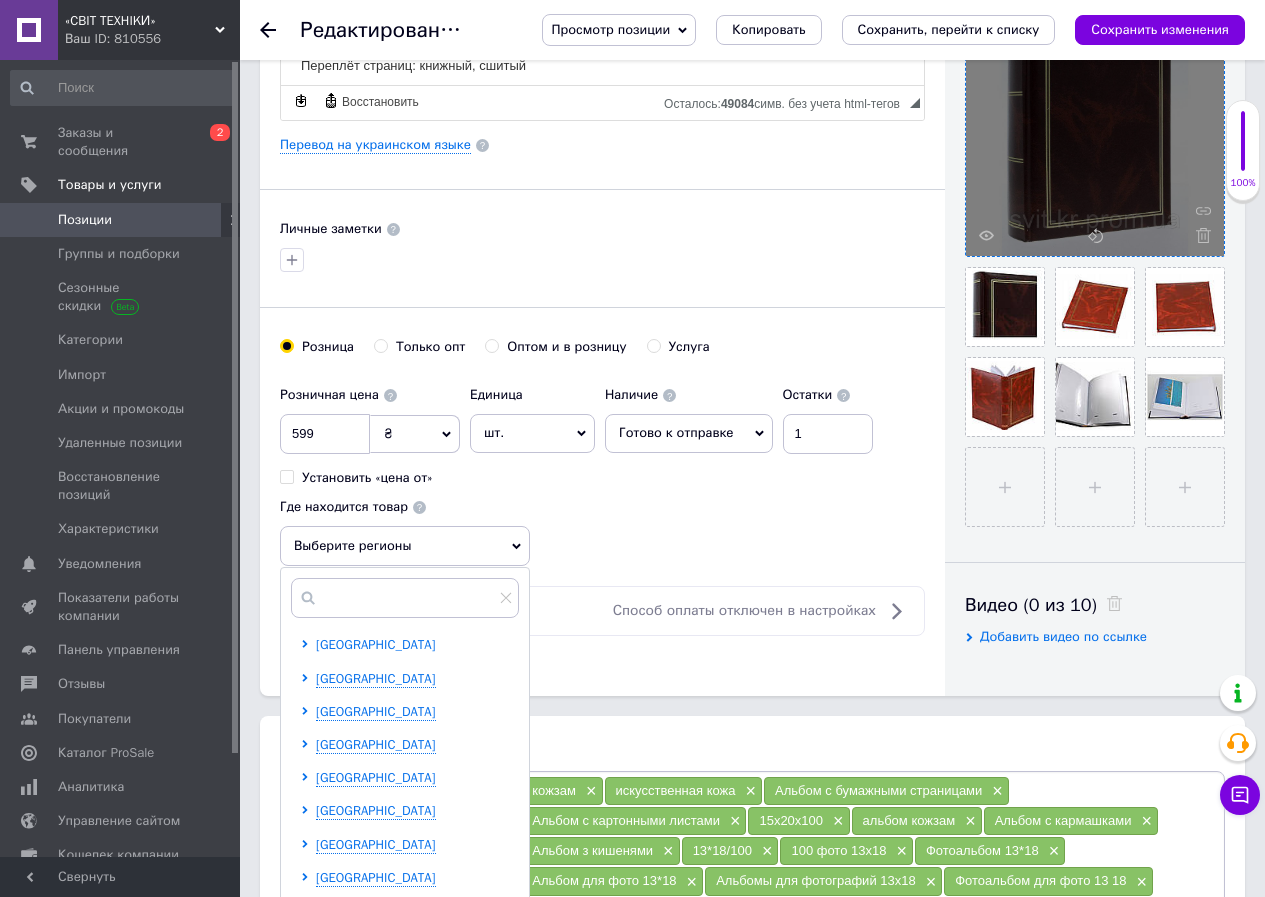click on "[GEOGRAPHIC_DATA]" at bounding box center [376, 644] 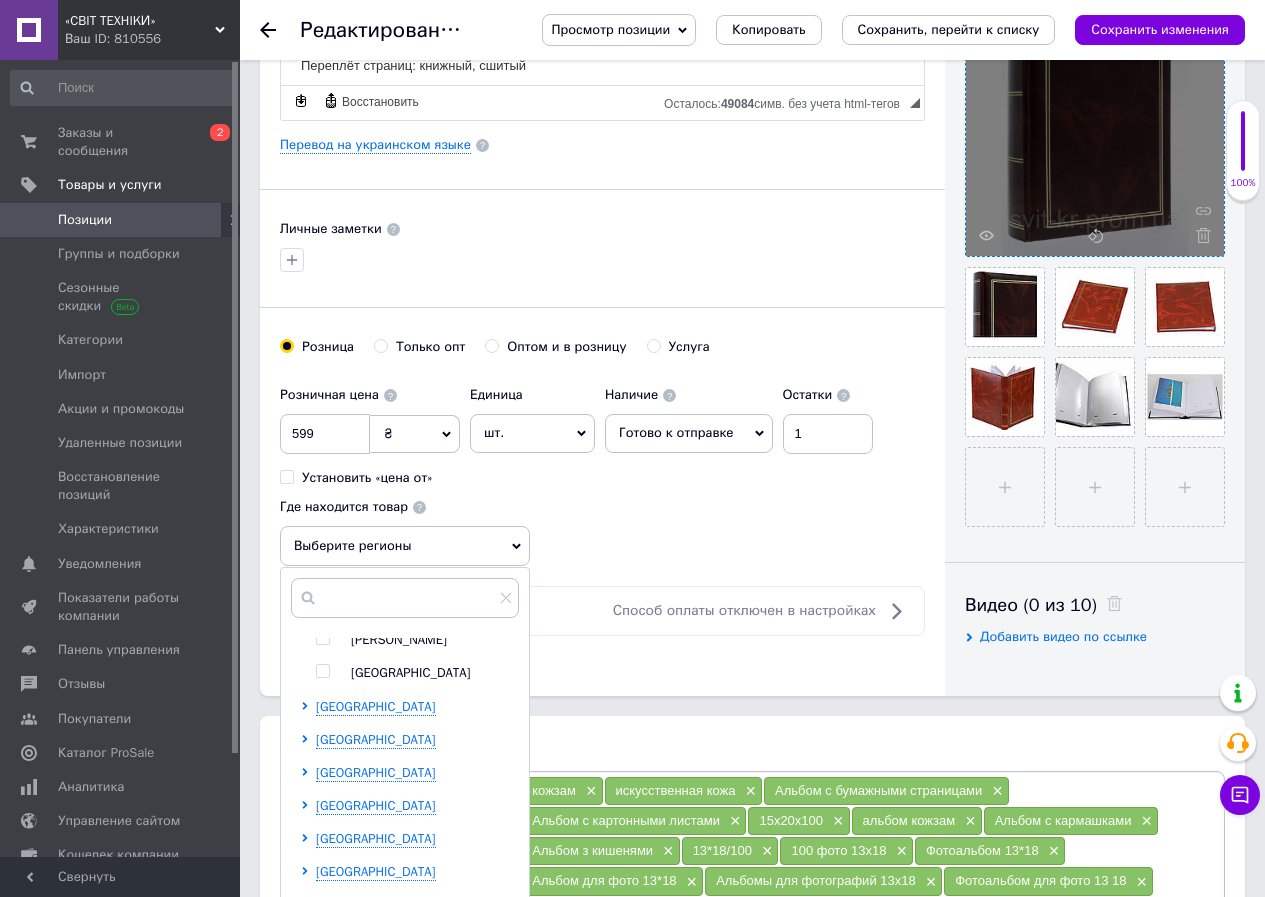 scroll, scrollTop: 400, scrollLeft: 0, axis: vertical 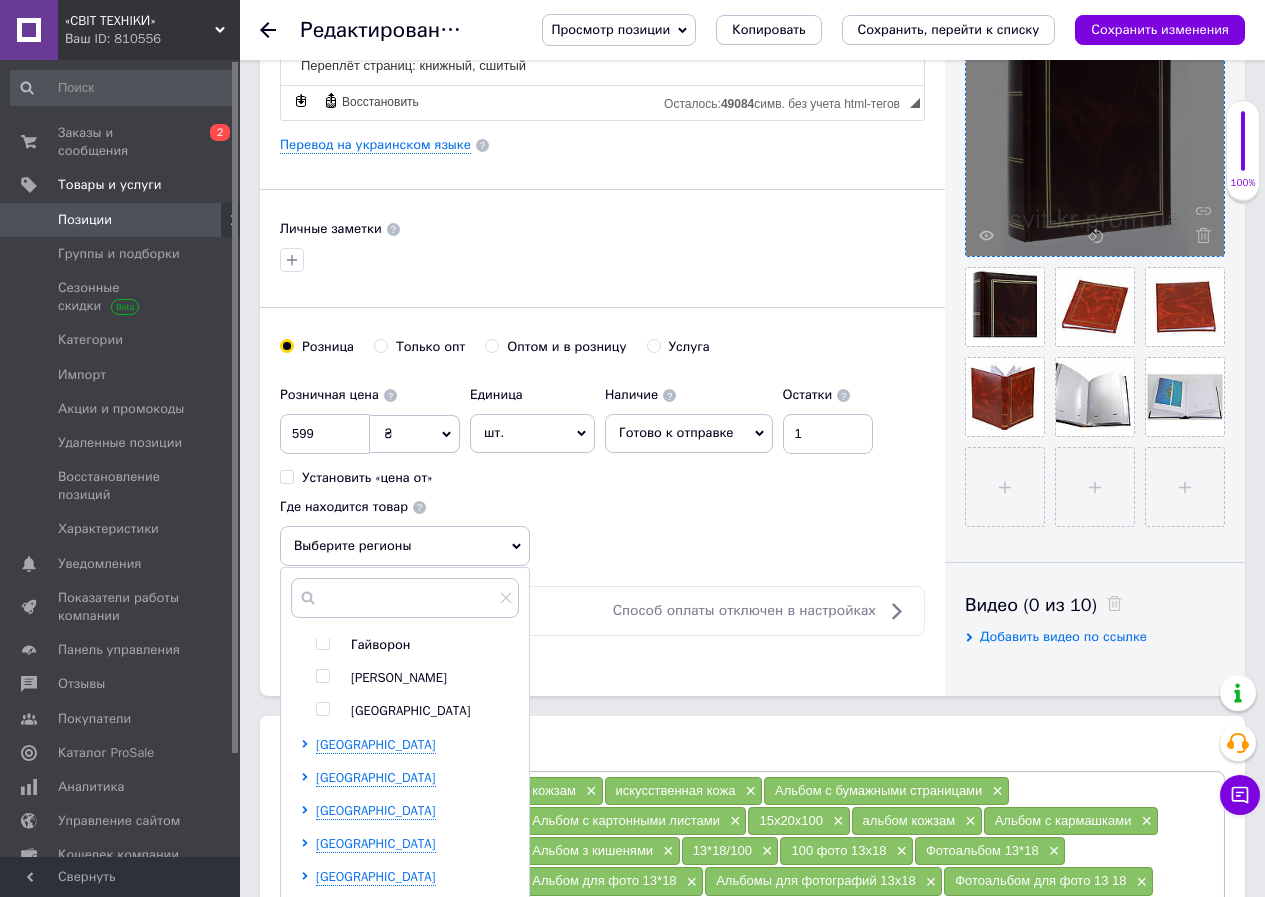 click at bounding box center [322, 676] 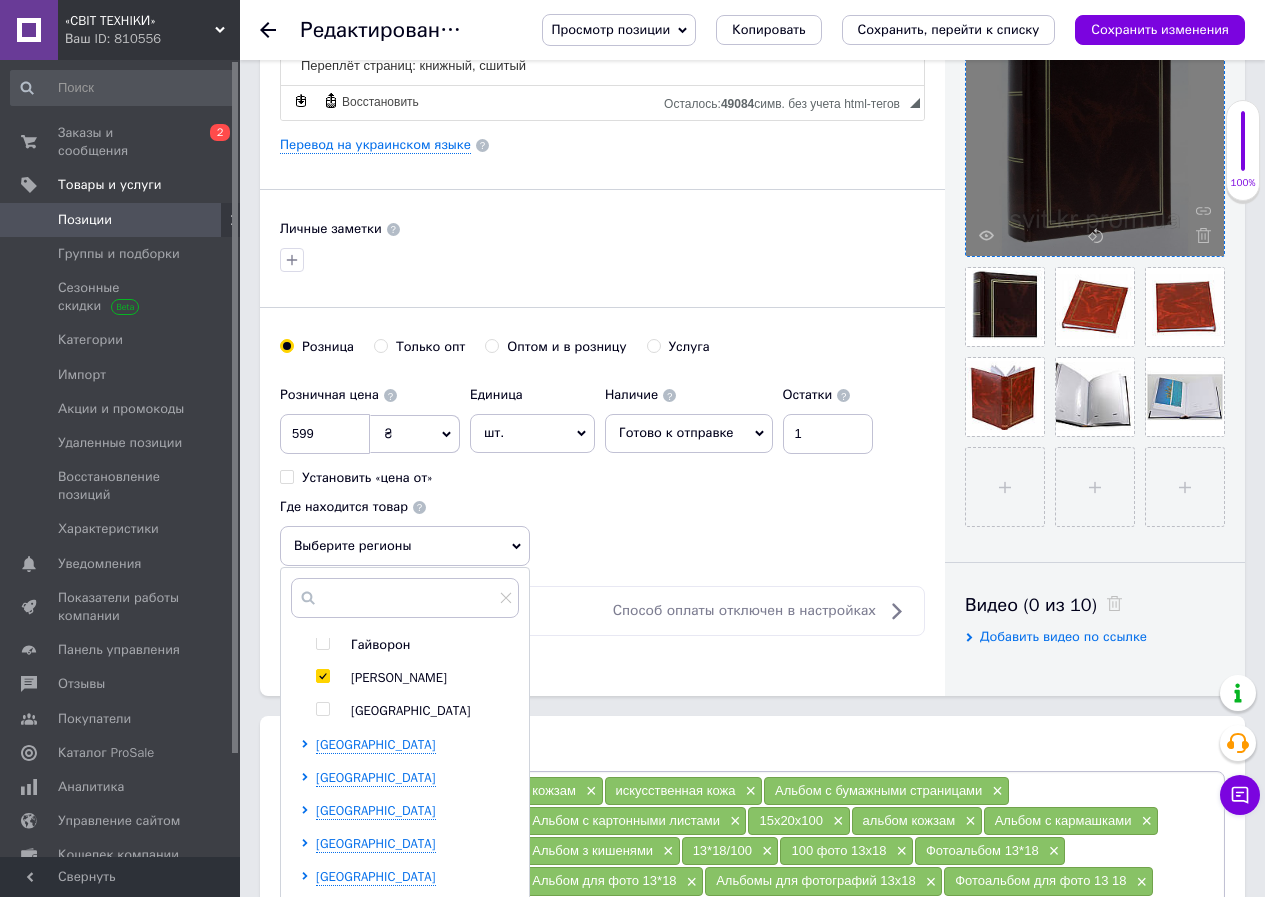 checkbox on "true" 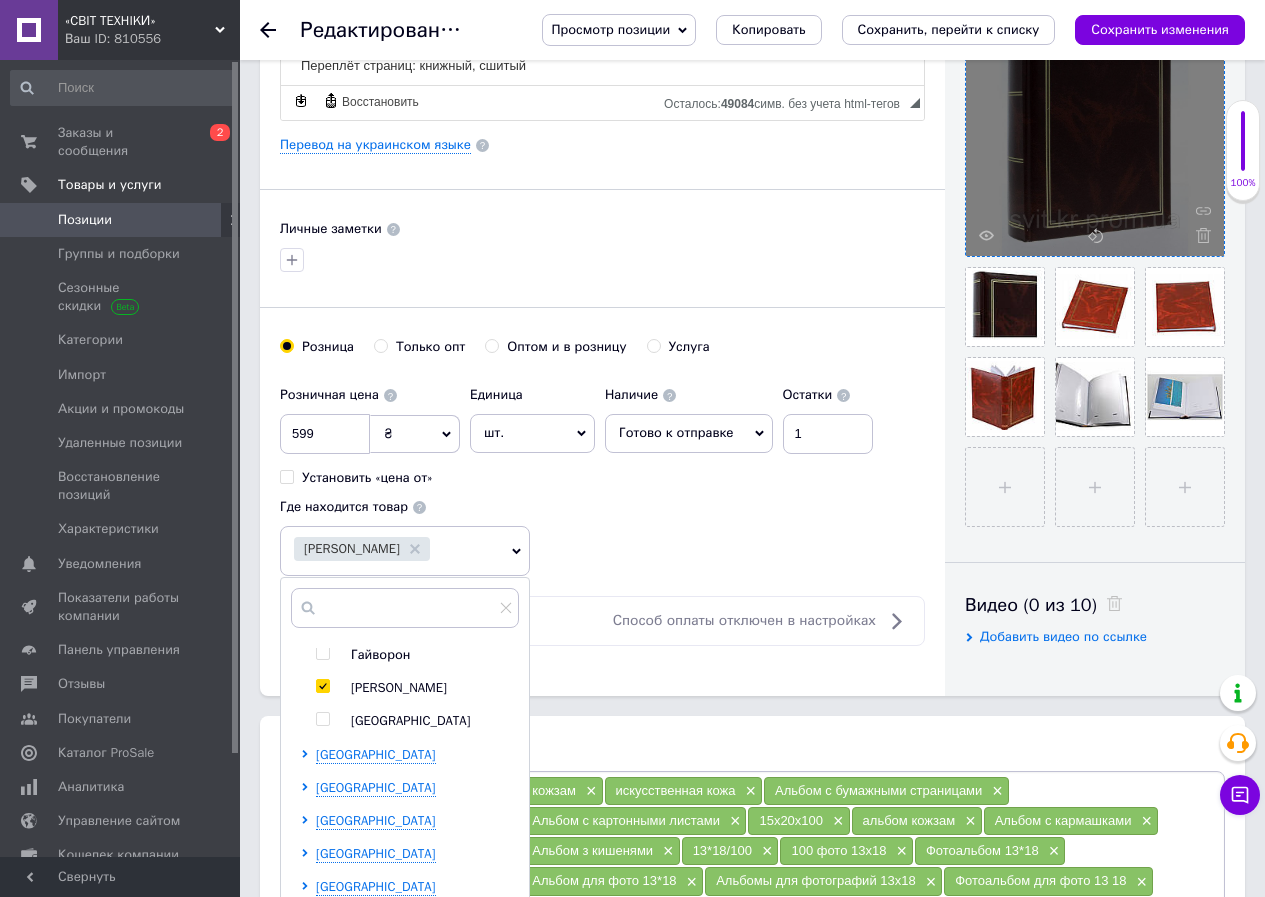 scroll, scrollTop: 577, scrollLeft: 0, axis: vertical 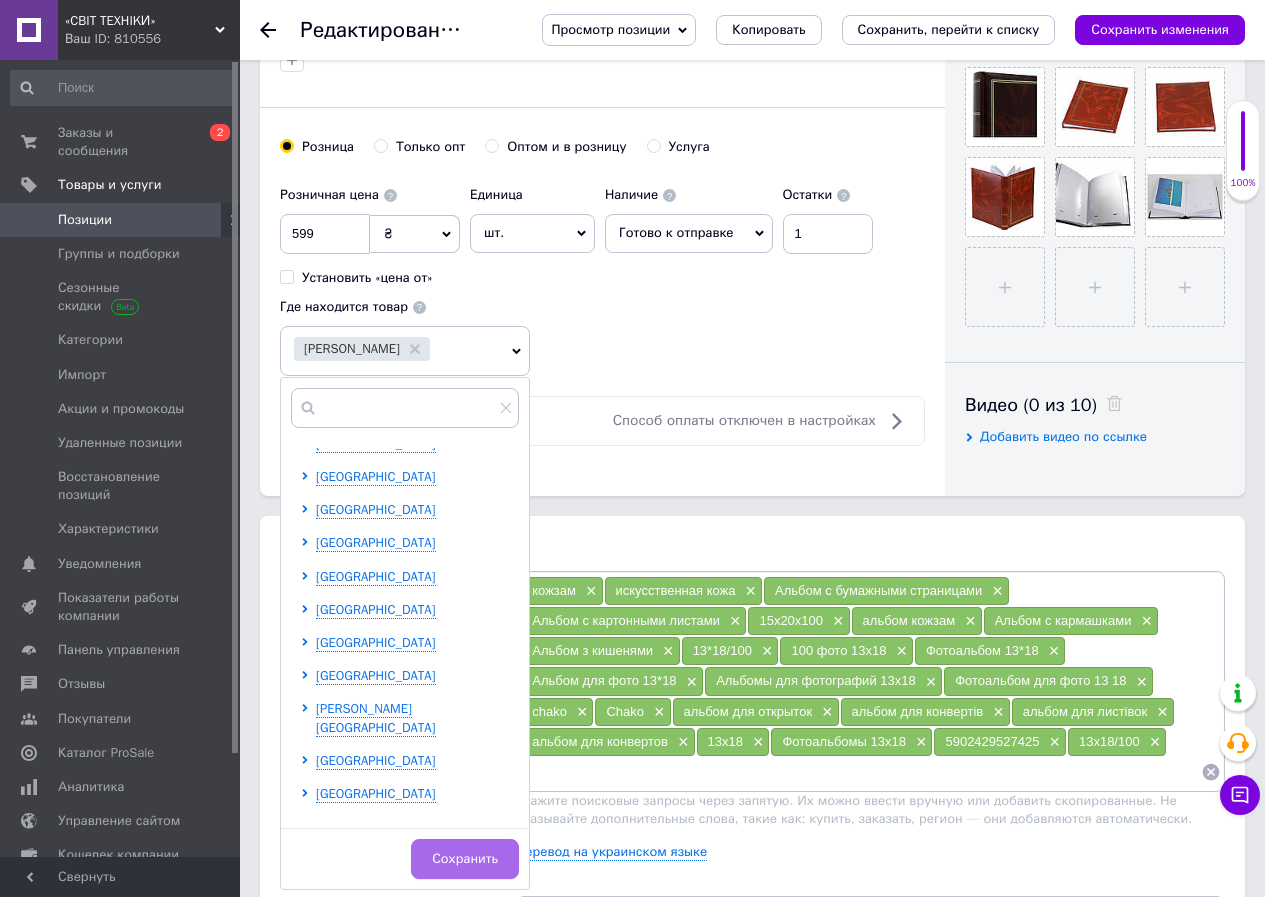 click on "Сохранить" at bounding box center (465, 859) 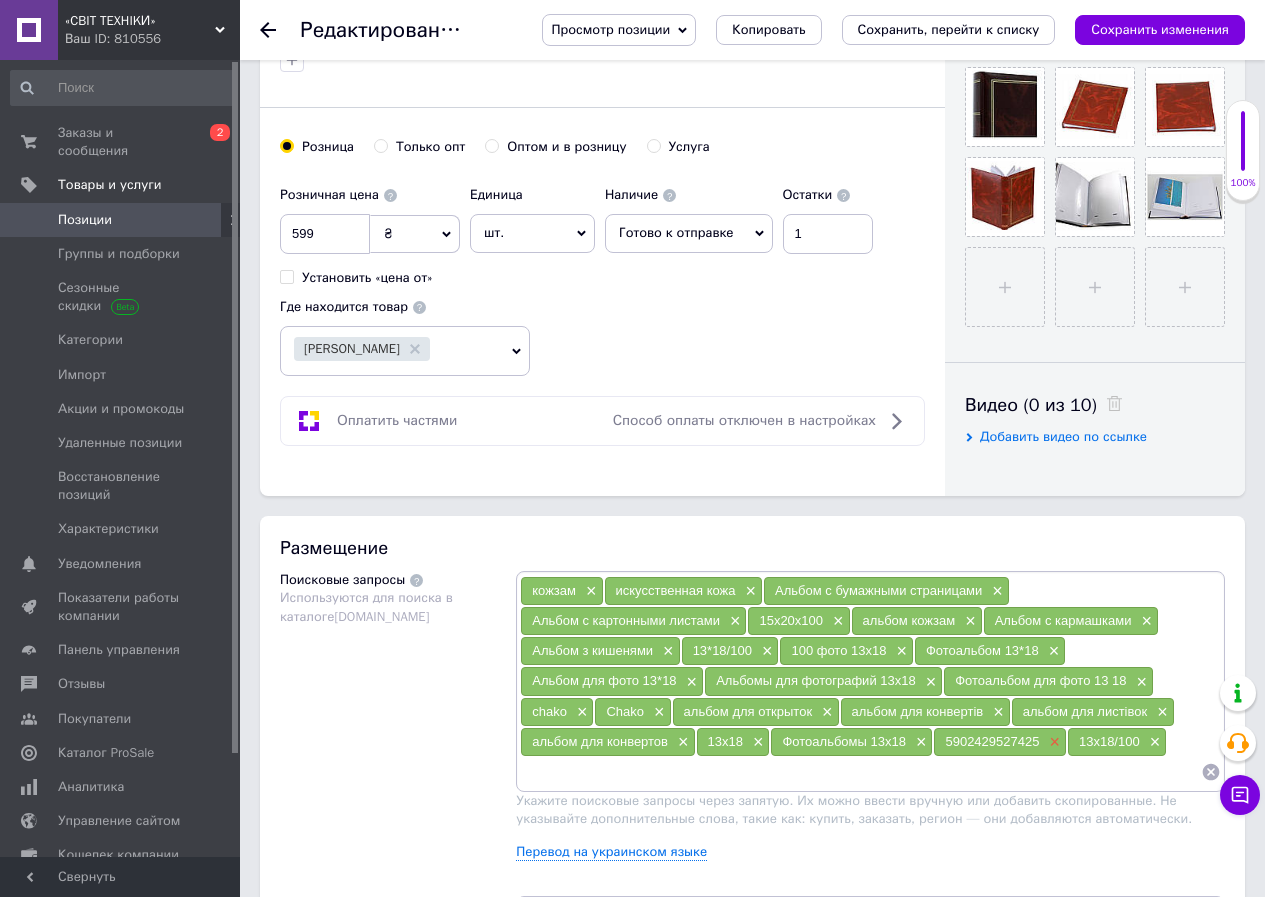 click on "×" at bounding box center [1052, 742] 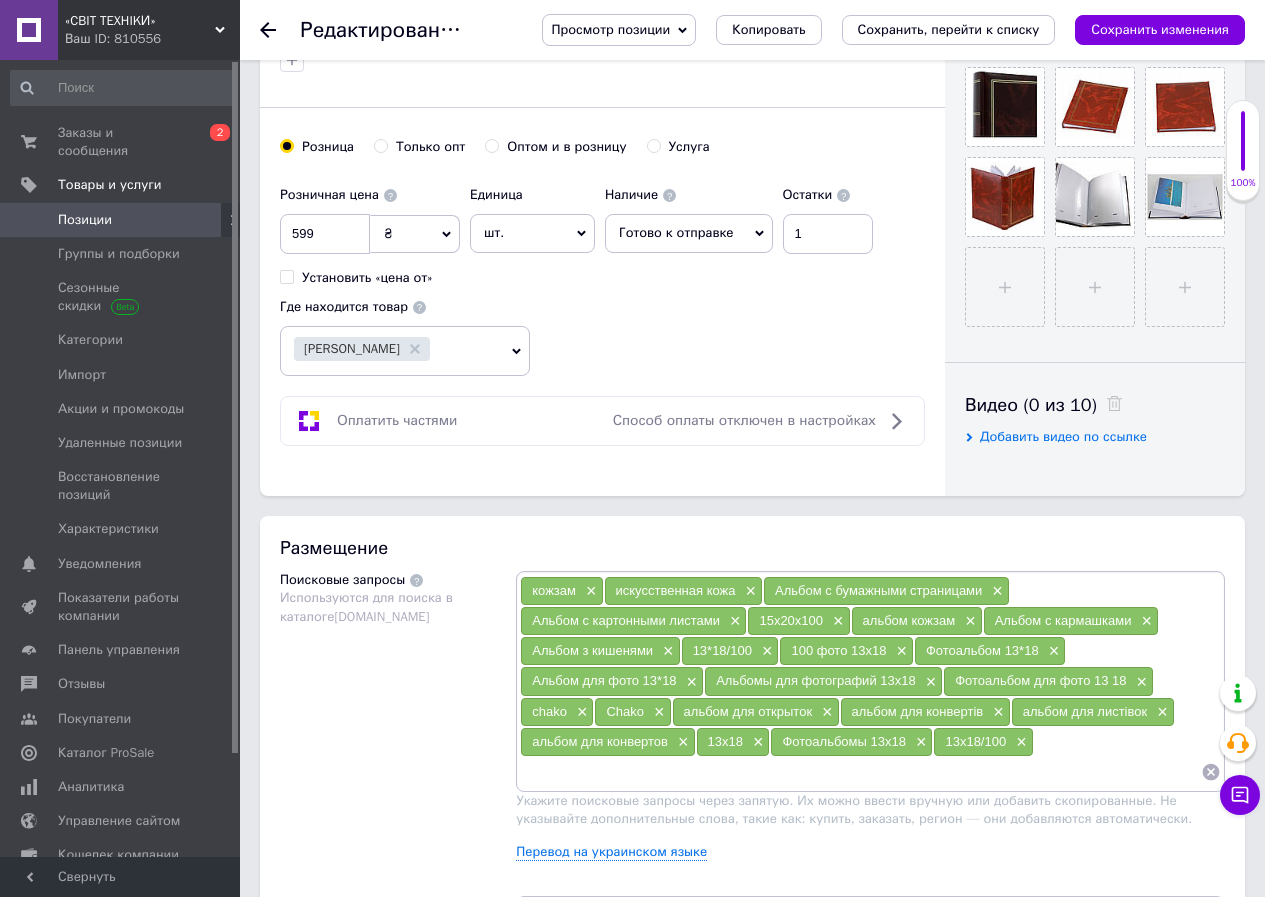 click at bounding box center [860, 772] 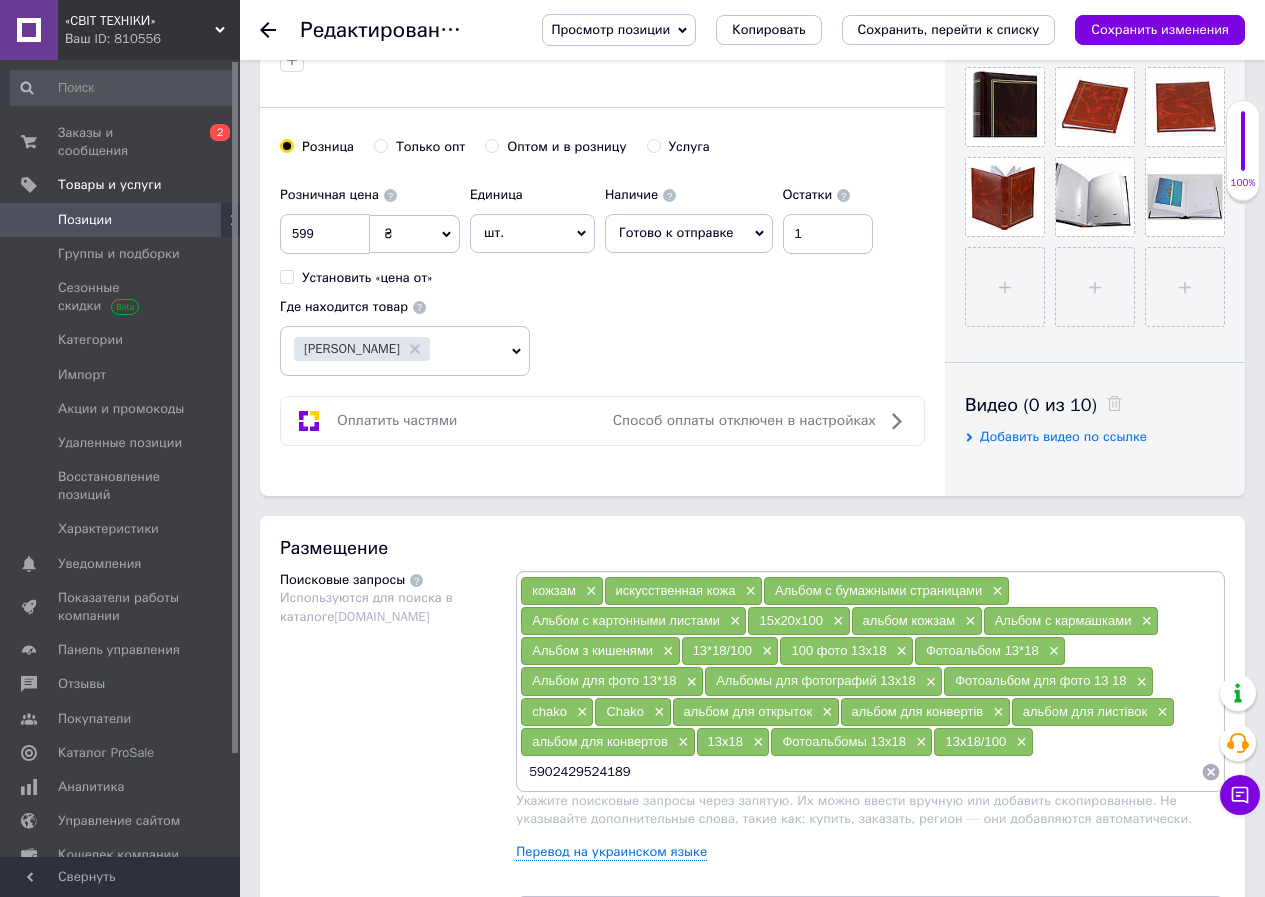 type 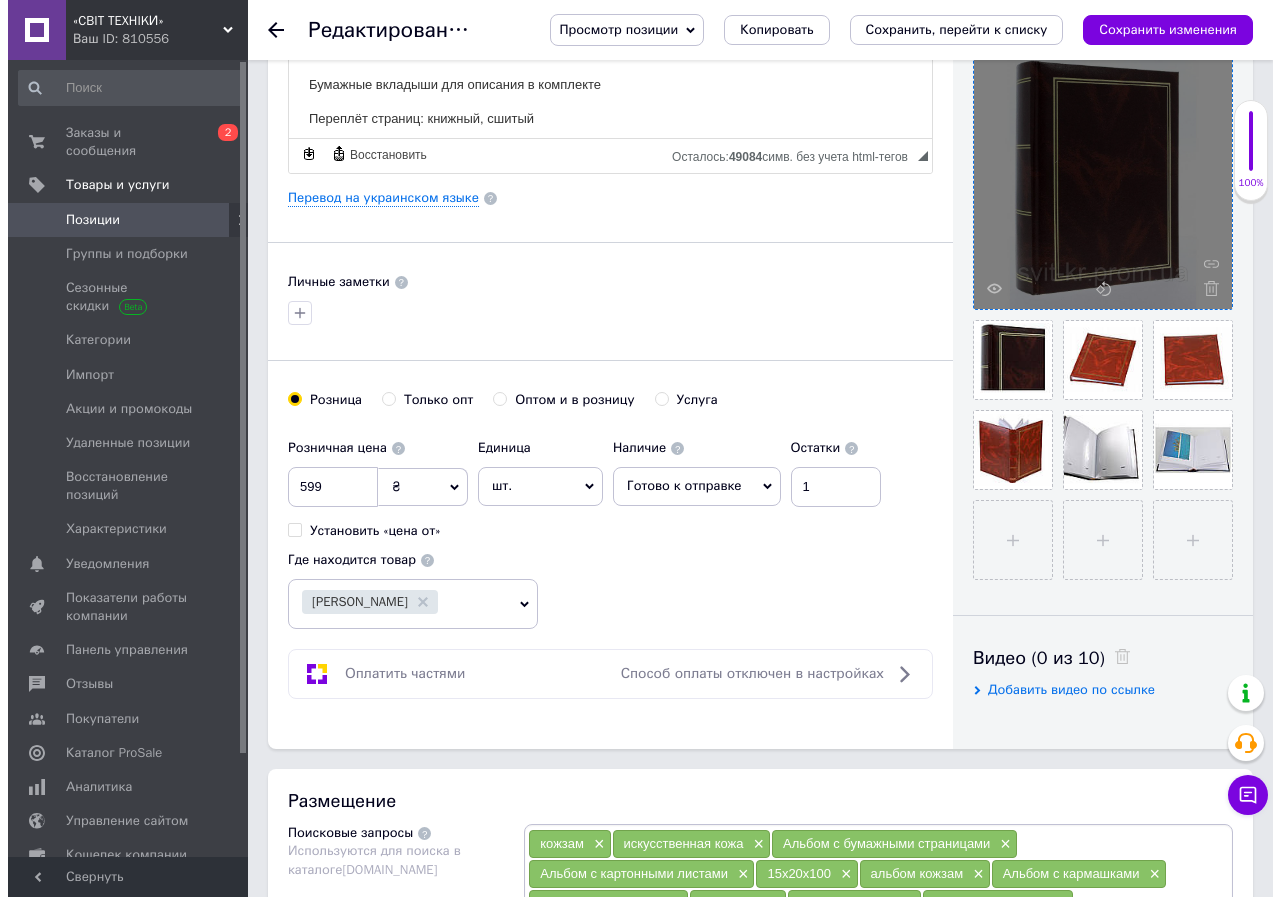 scroll, scrollTop: 400, scrollLeft: 0, axis: vertical 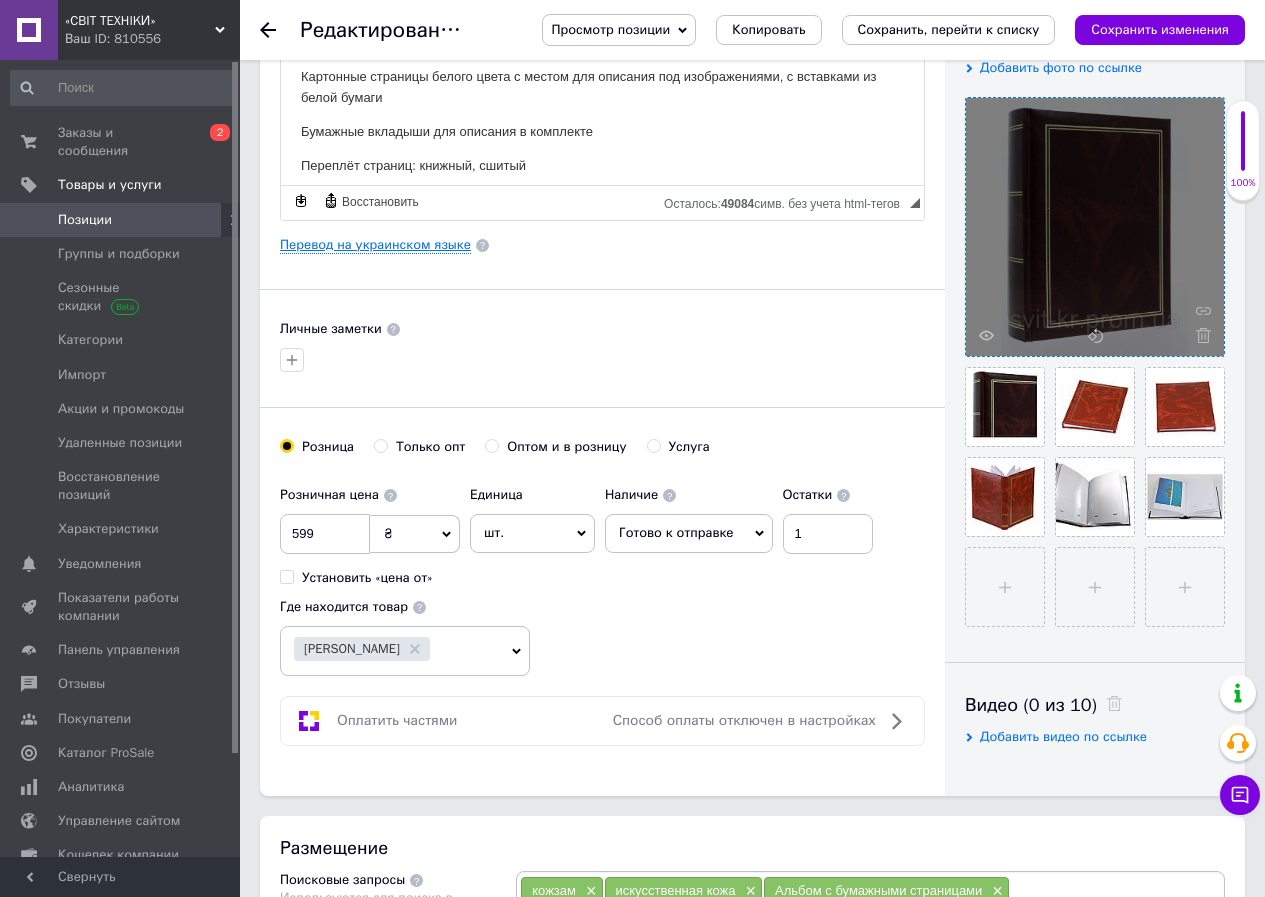 click on "Перевод на украинском языке" at bounding box center [375, 245] 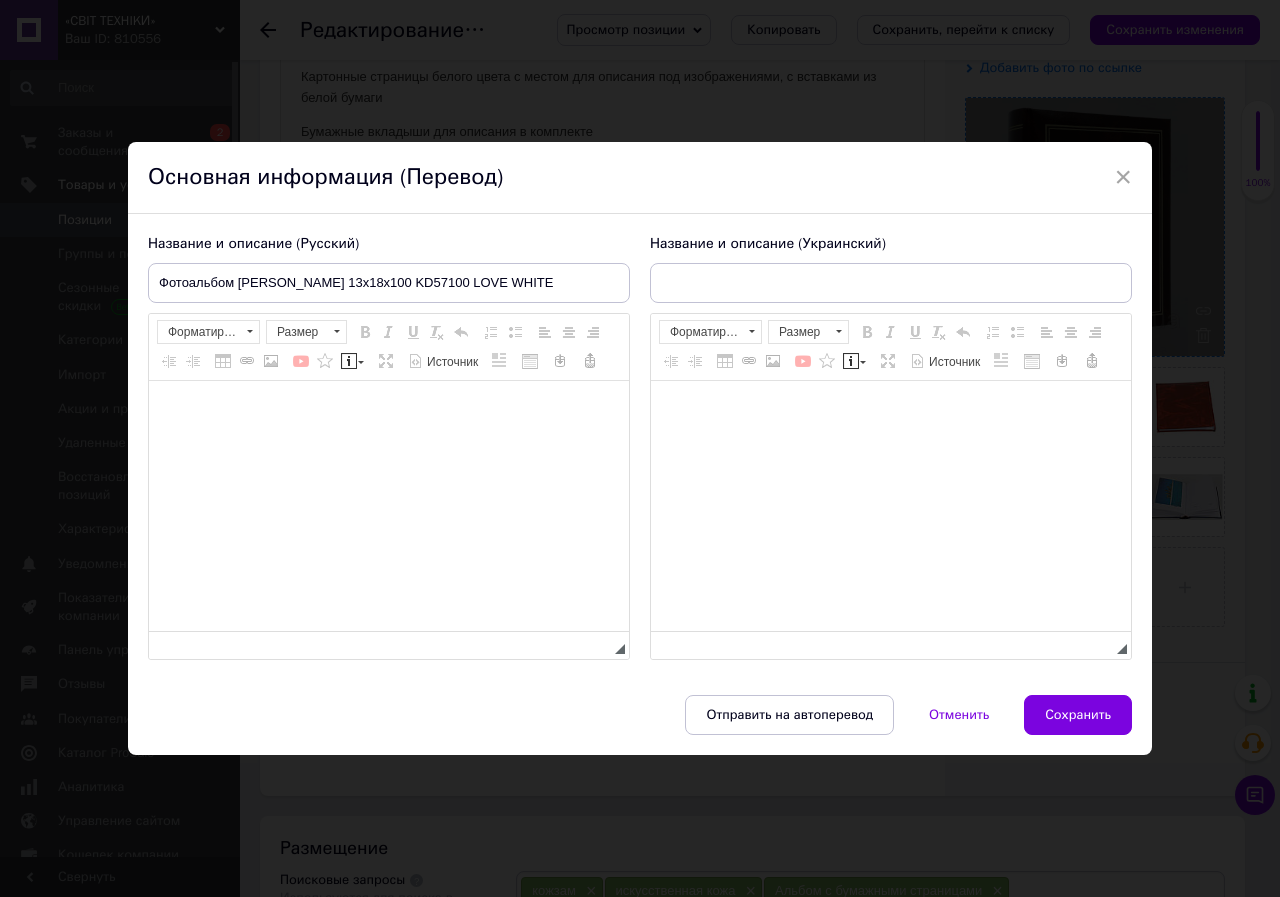 type on "Фотоальбом [PERSON_NAME] 13x18x100 KD57100 LOVE WHITE" 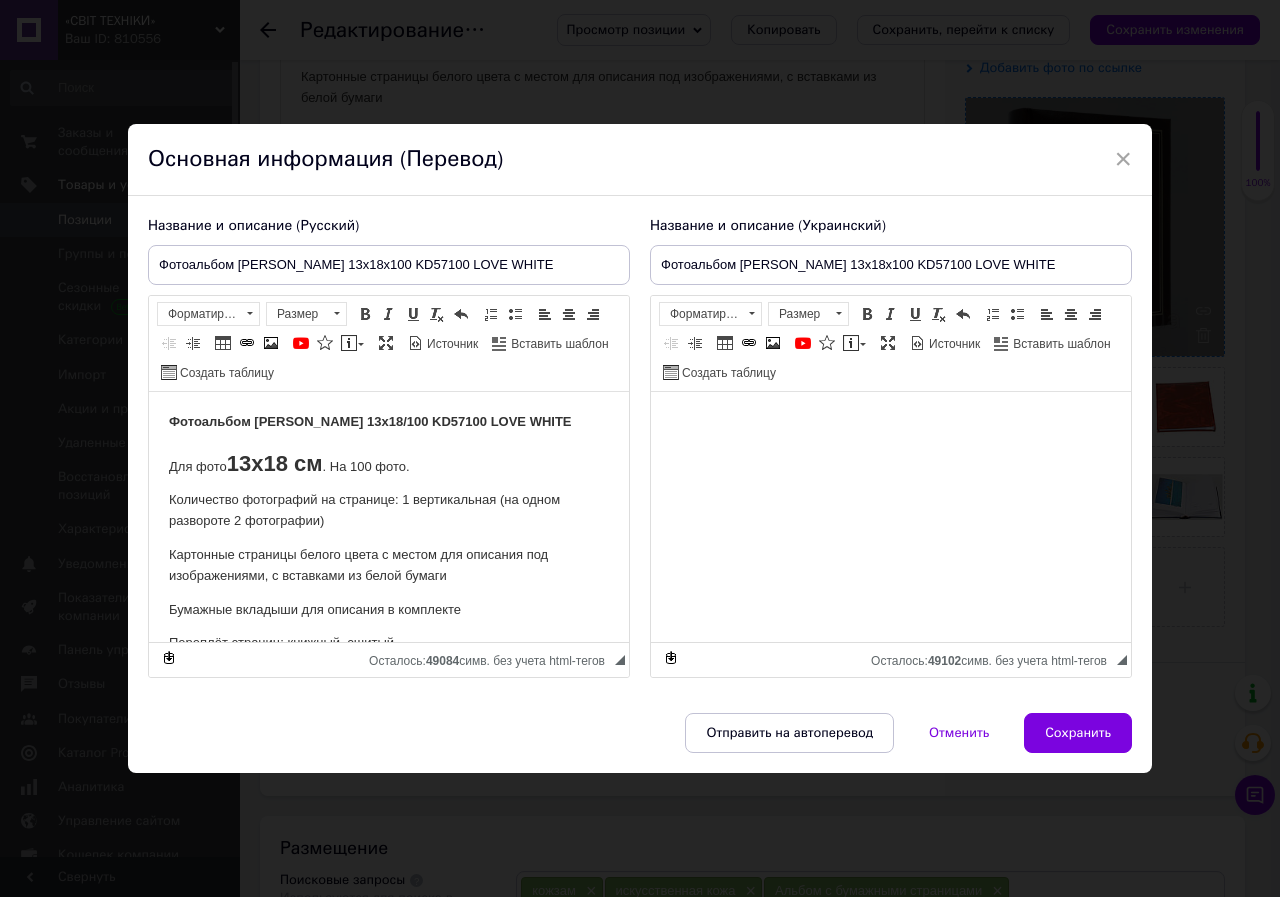 scroll, scrollTop: 0, scrollLeft: 0, axis: both 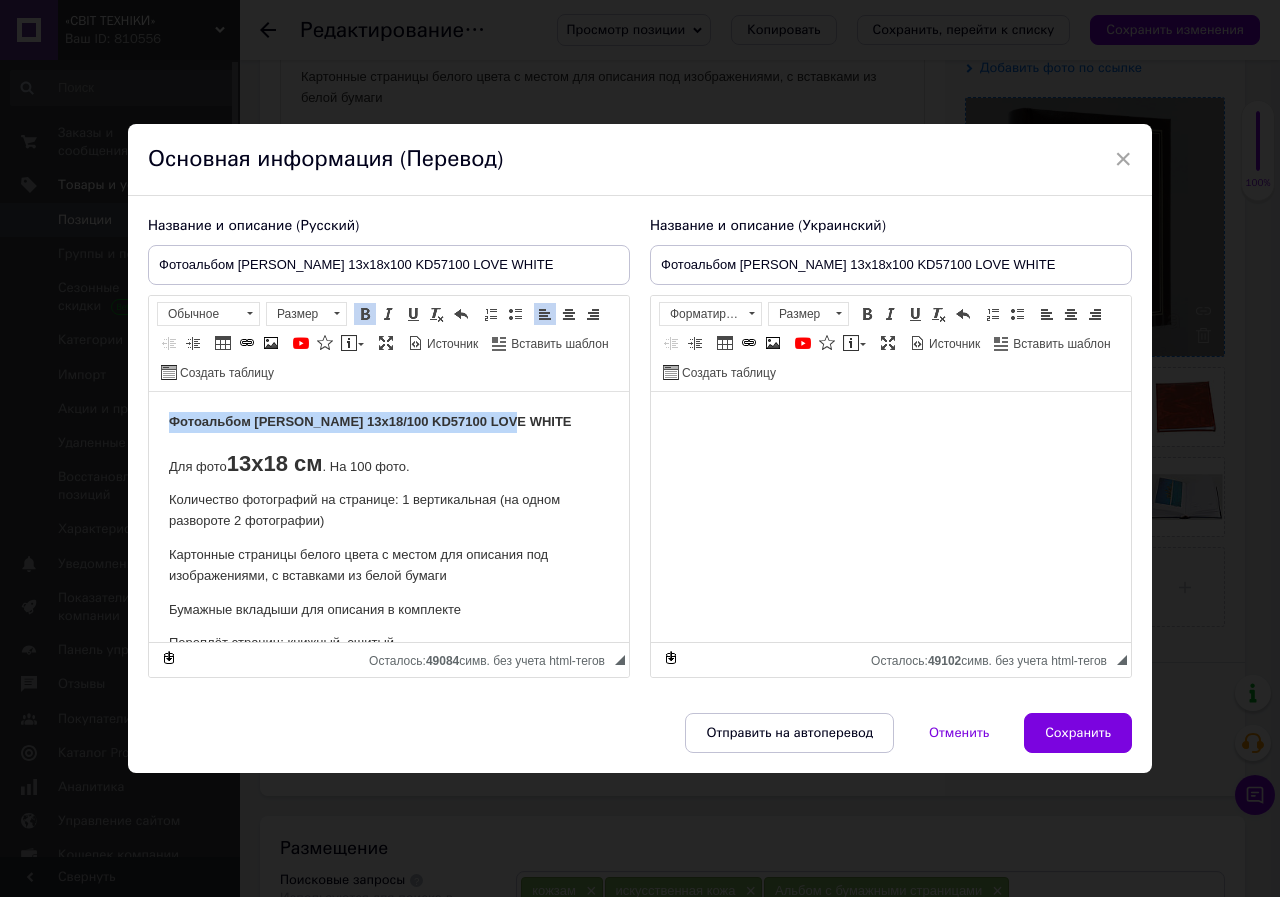 drag, startPoint x: 510, startPoint y: 421, endPoint x: 172, endPoint y: 420, distance: 338.00146 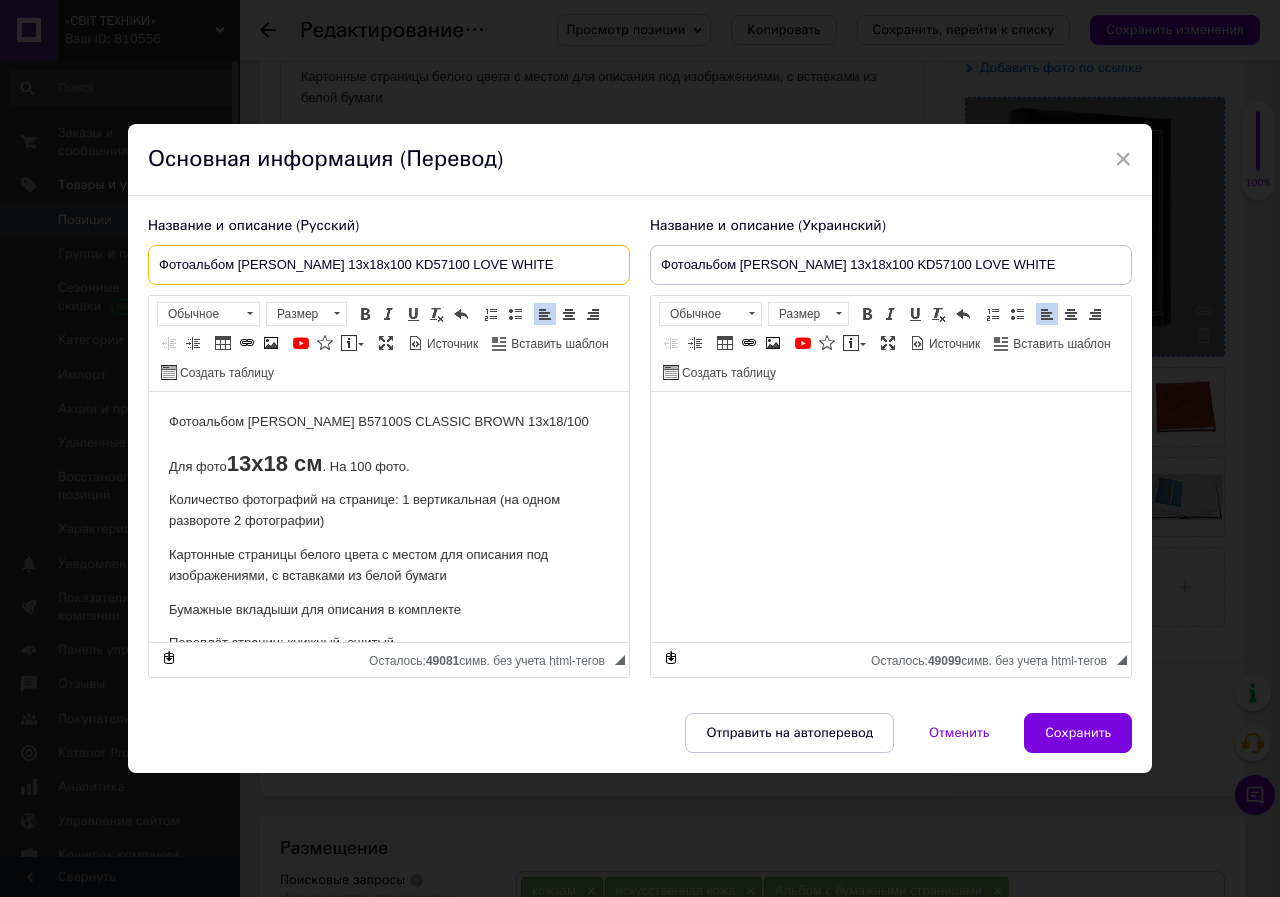 drag, startPoint x: 370, startPoint y: 264, endPoint x: 515, endPoint y: 264, distance: 145 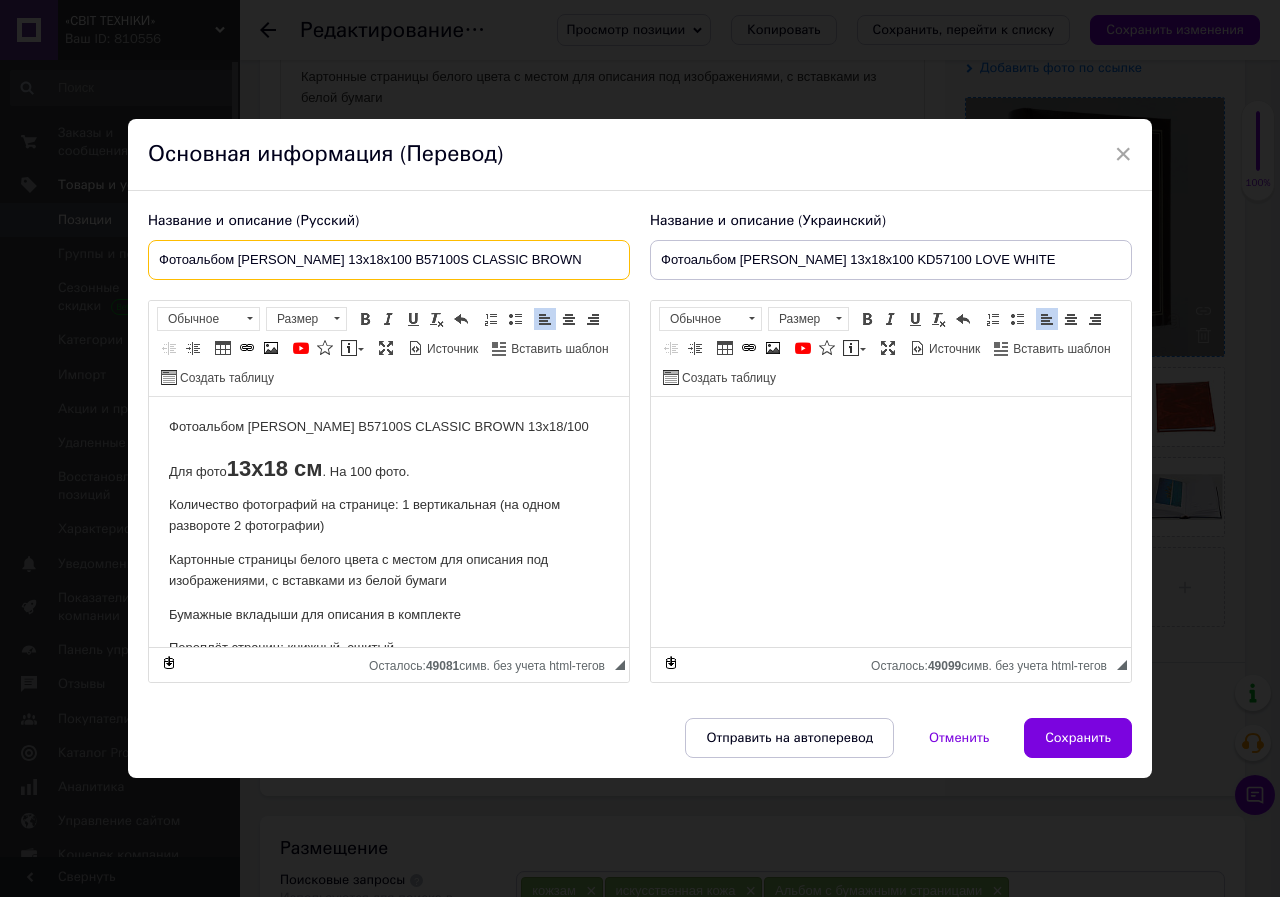 type on "Фотоальбом [PERSON_NAME] 13x18x100 B57100S CLASSIC BROWN" 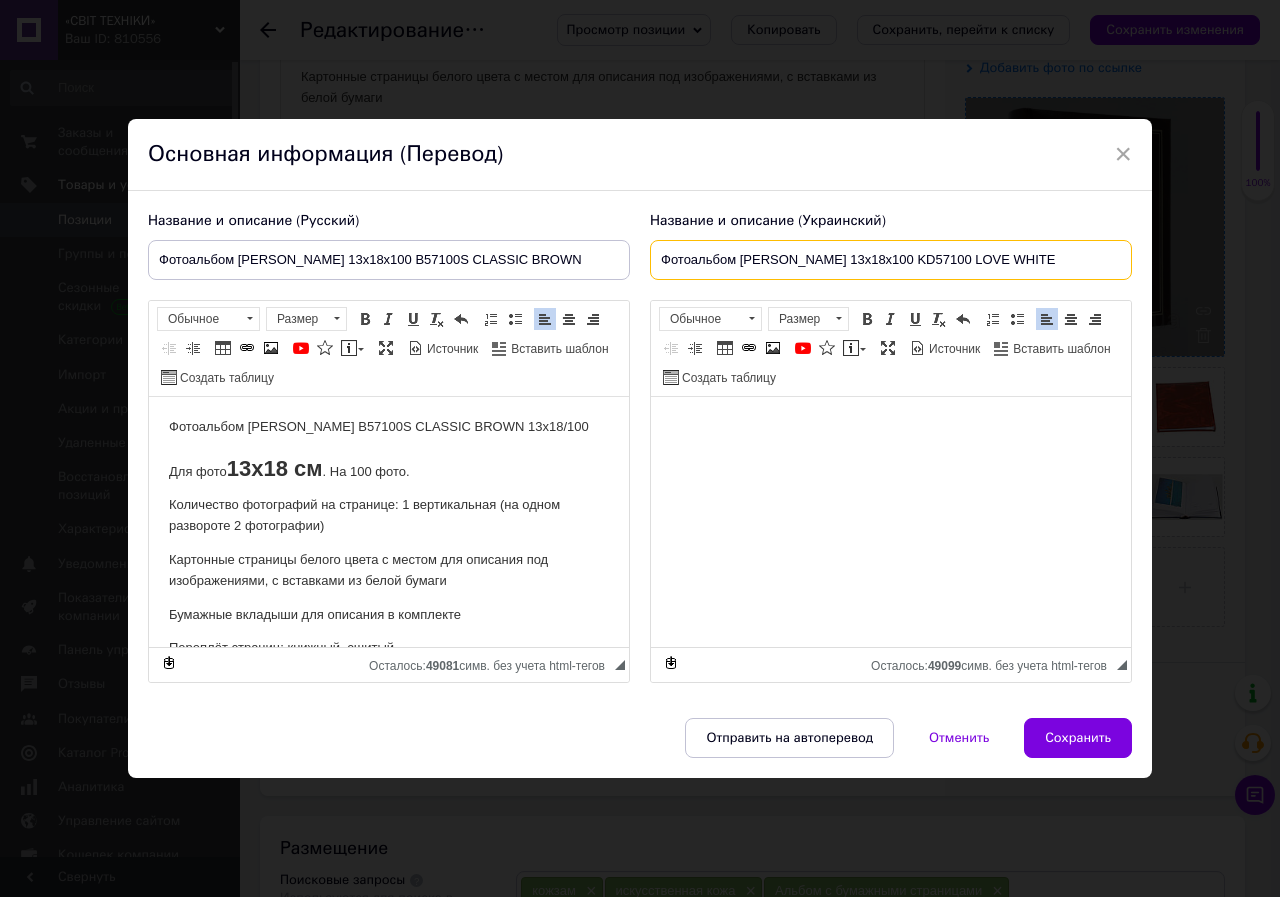 drag, startPoint x: 854, startPoint y: 256, endPoint x: 992, endPoint y: 255, distance: 138.00362 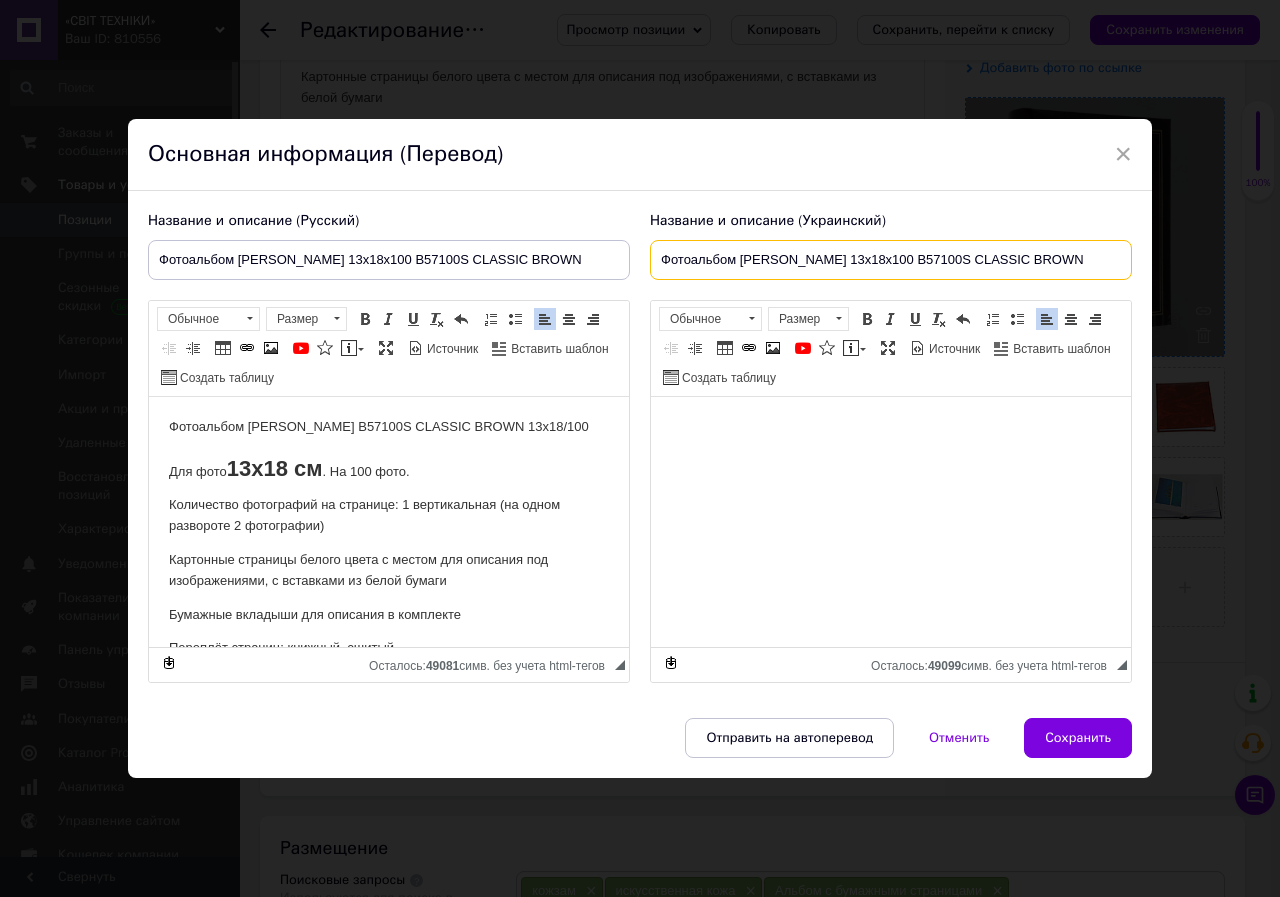 type on "Фотоальбом [PERSON_NAME] 13x18x100 B57100S CLASSIC BROWN" 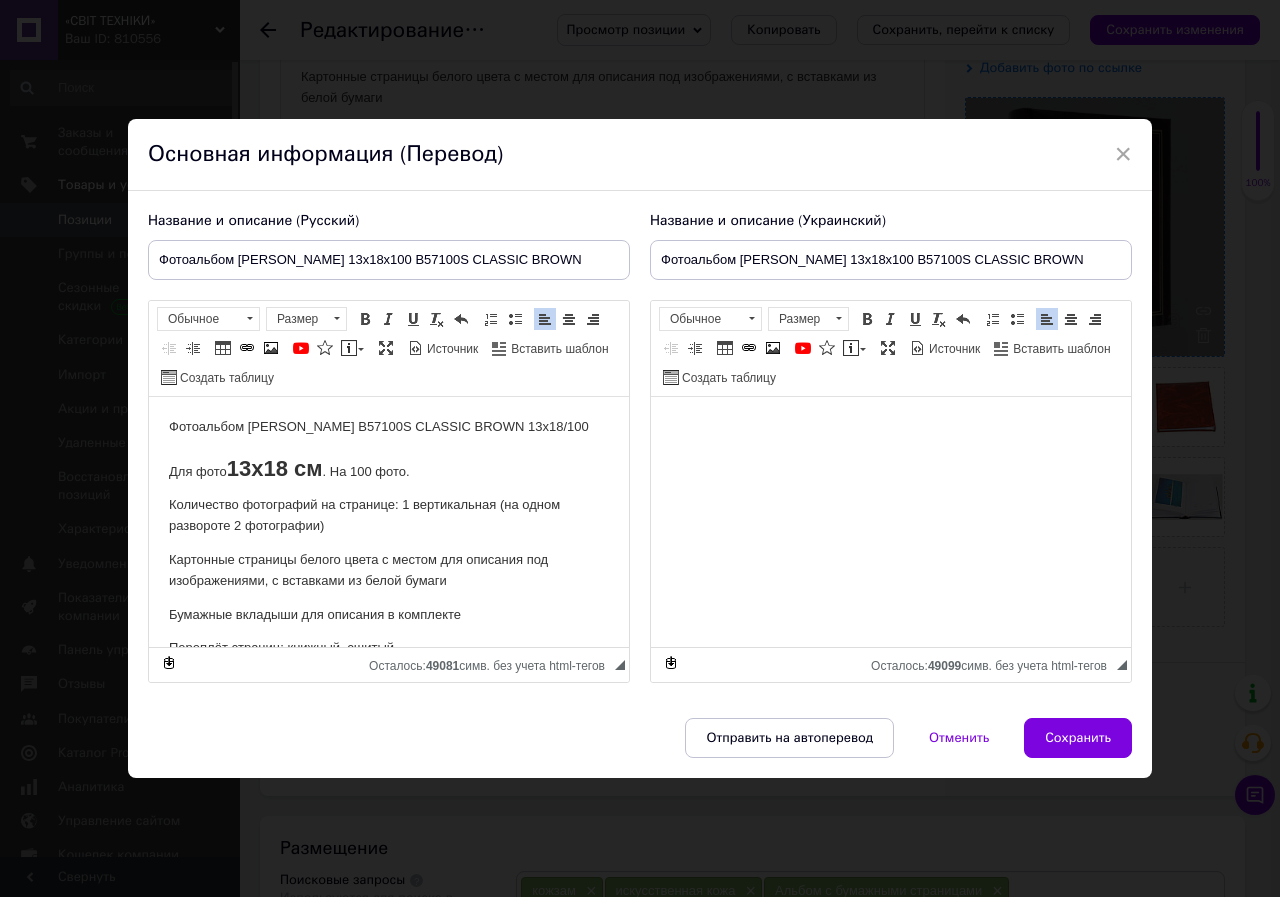 click on "Фотоальбом [PERSON_NAME] B57100S CLASSIC BROWN 13x18/100 Для фото  13х18 см . На 100 фото." at bounding box center [389, 449] 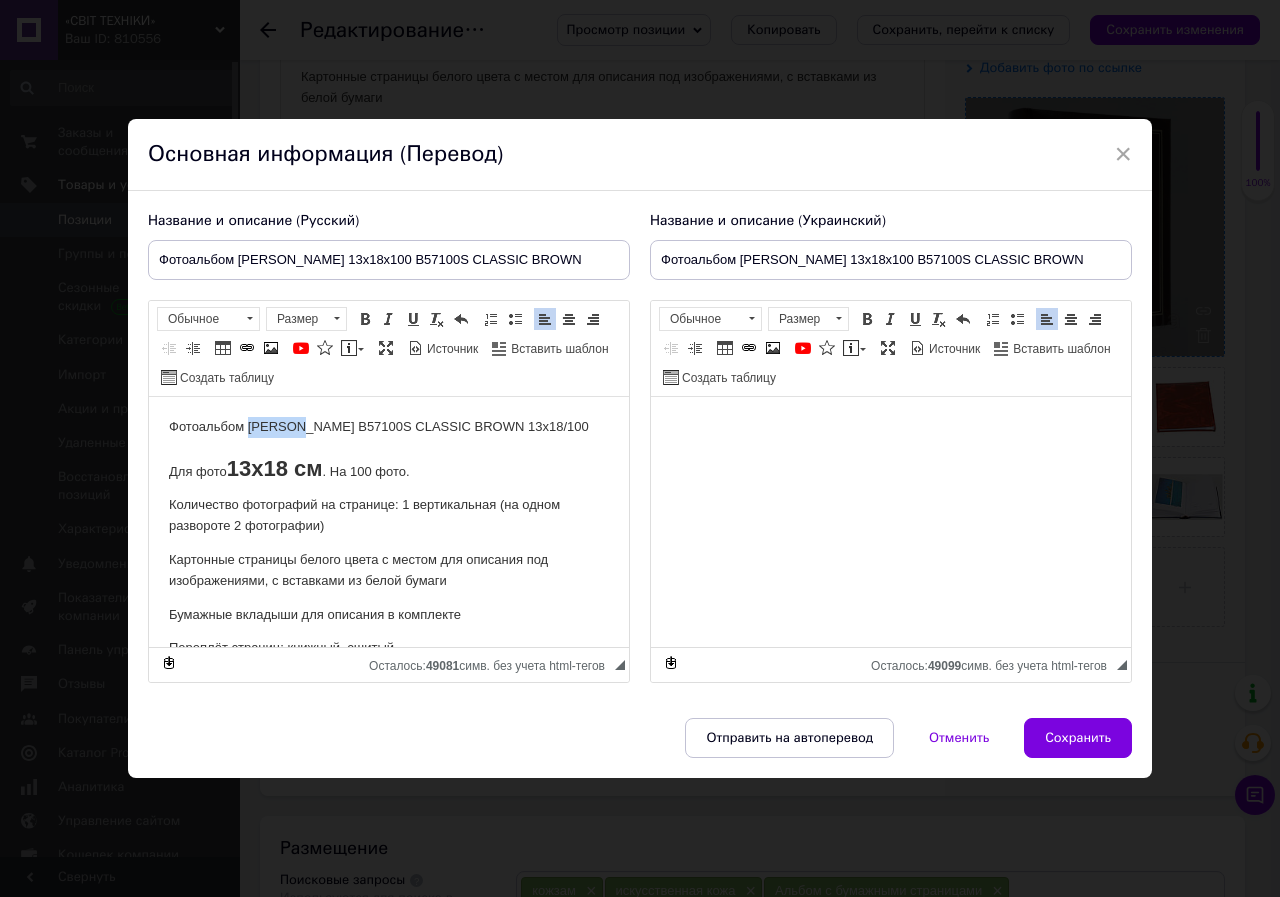 click on "Фотоальбом [PERSON_NAME] B57100S CLASSIC BROWN 13x18/100 Для фото  13х18 см . На 100 фото." at bounding box center (389, 449) 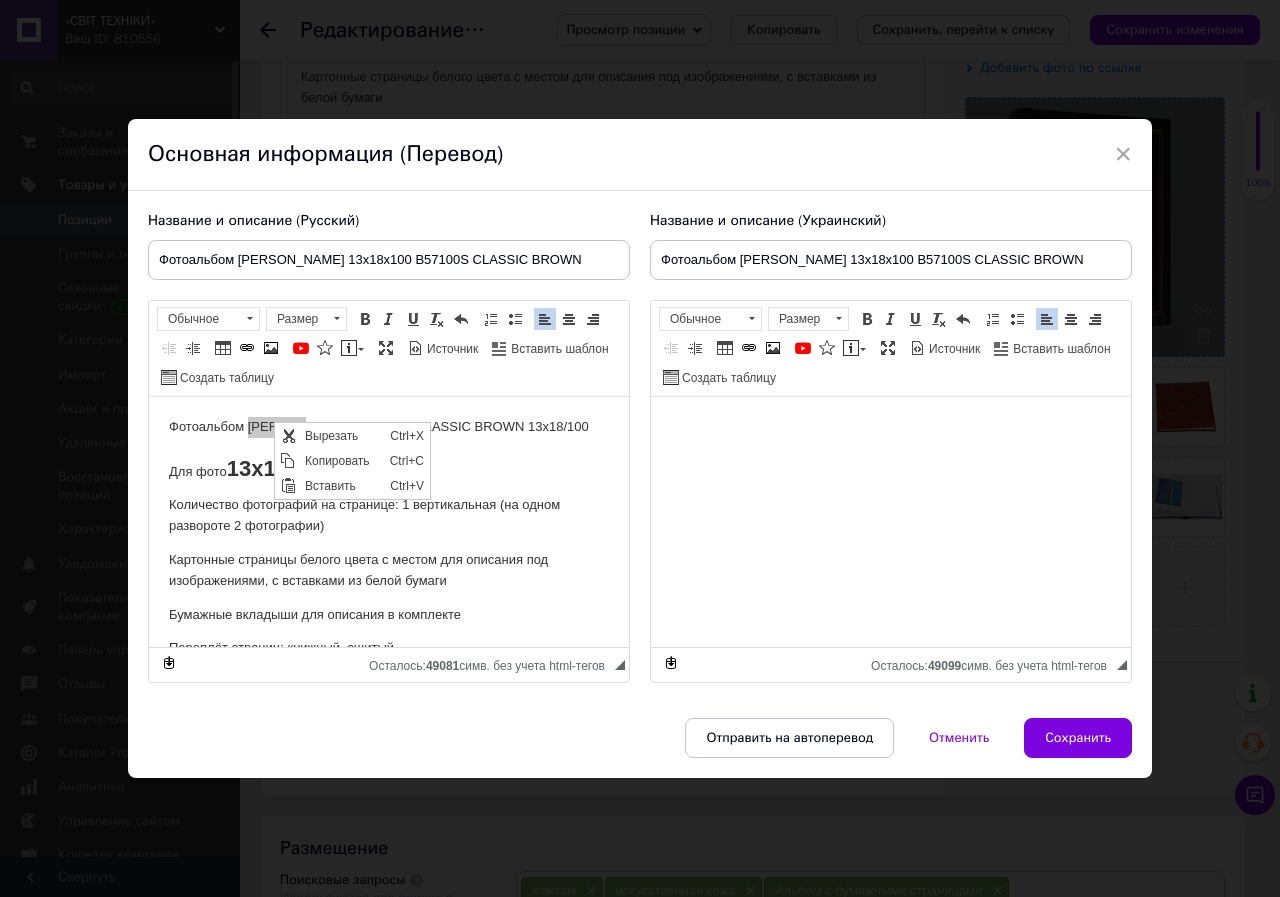 scroll, scrollTop: 0, scrollLeft: 0, axis: both 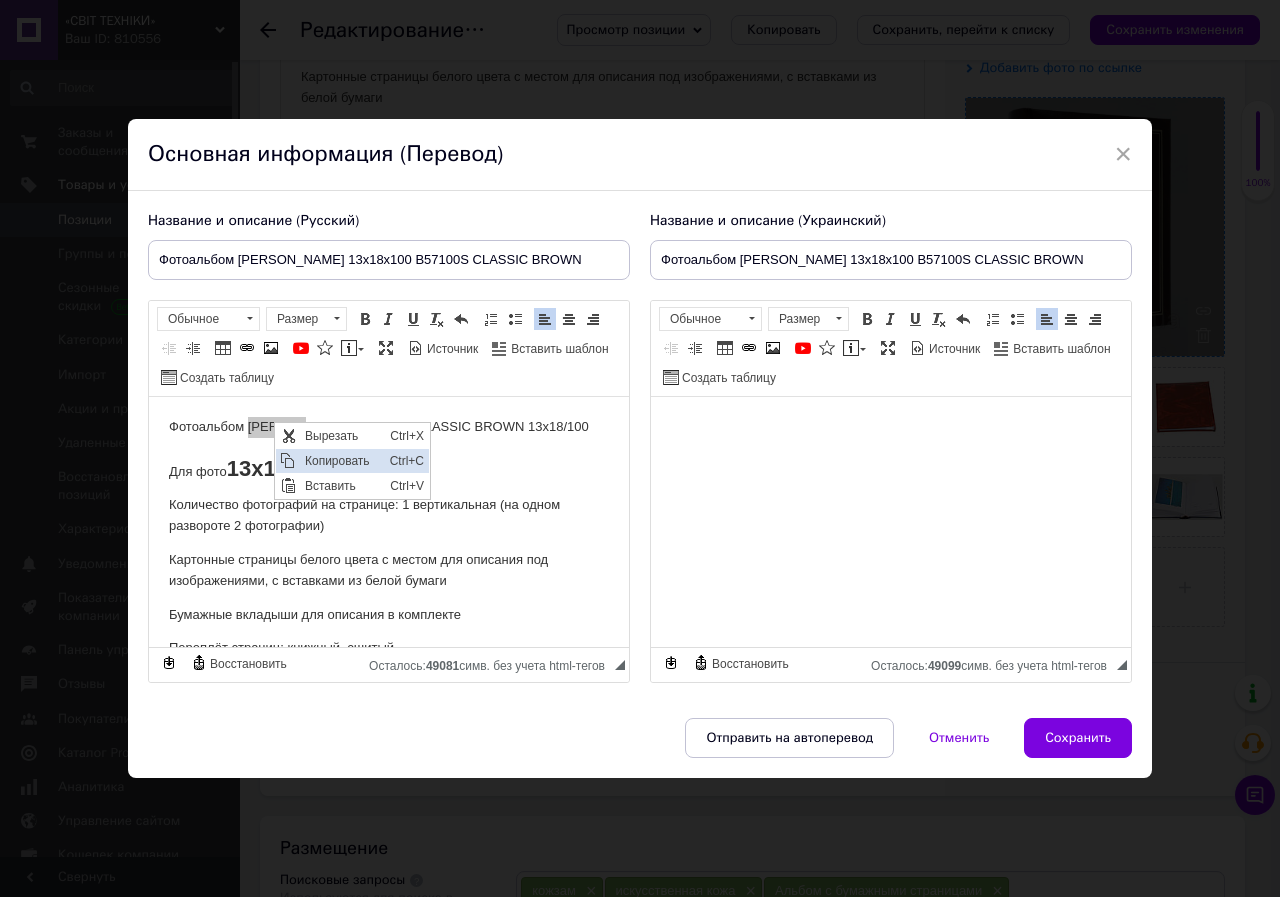 click on "Копировать" at bounding box center [342, 461] 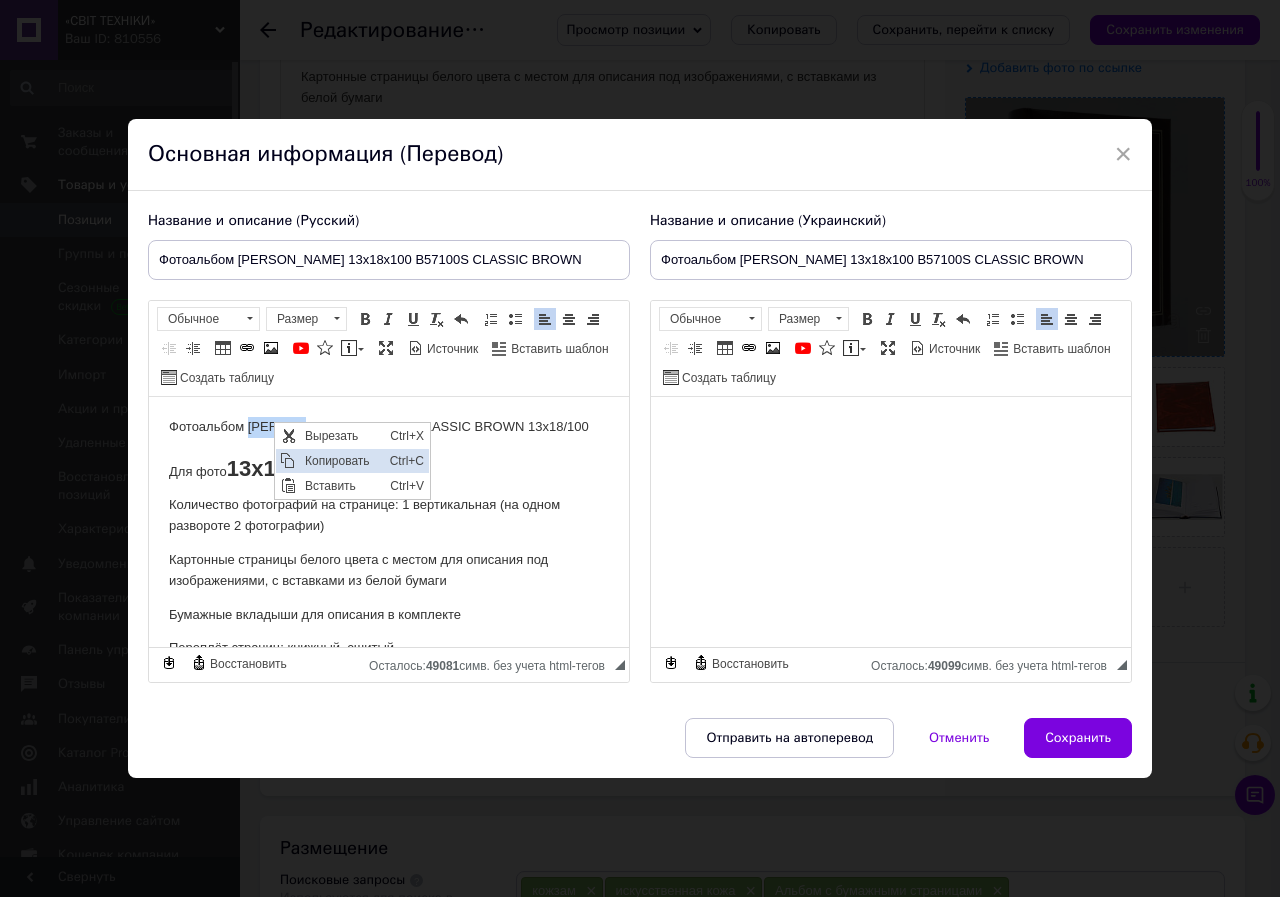copy on "[PERSON_NAME]" 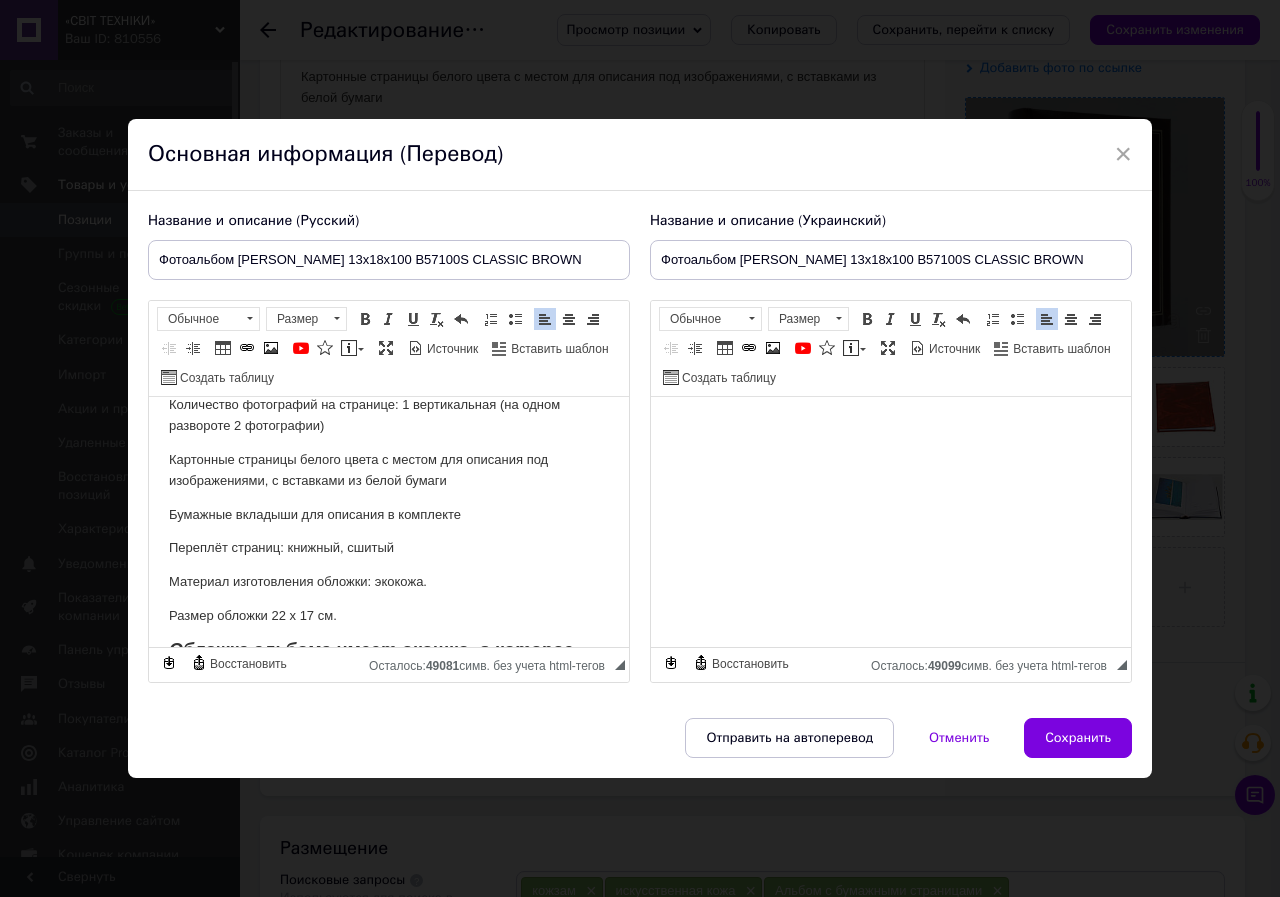 scroll, scrollTop: 200, scrollLeft: 0, axis: vertical 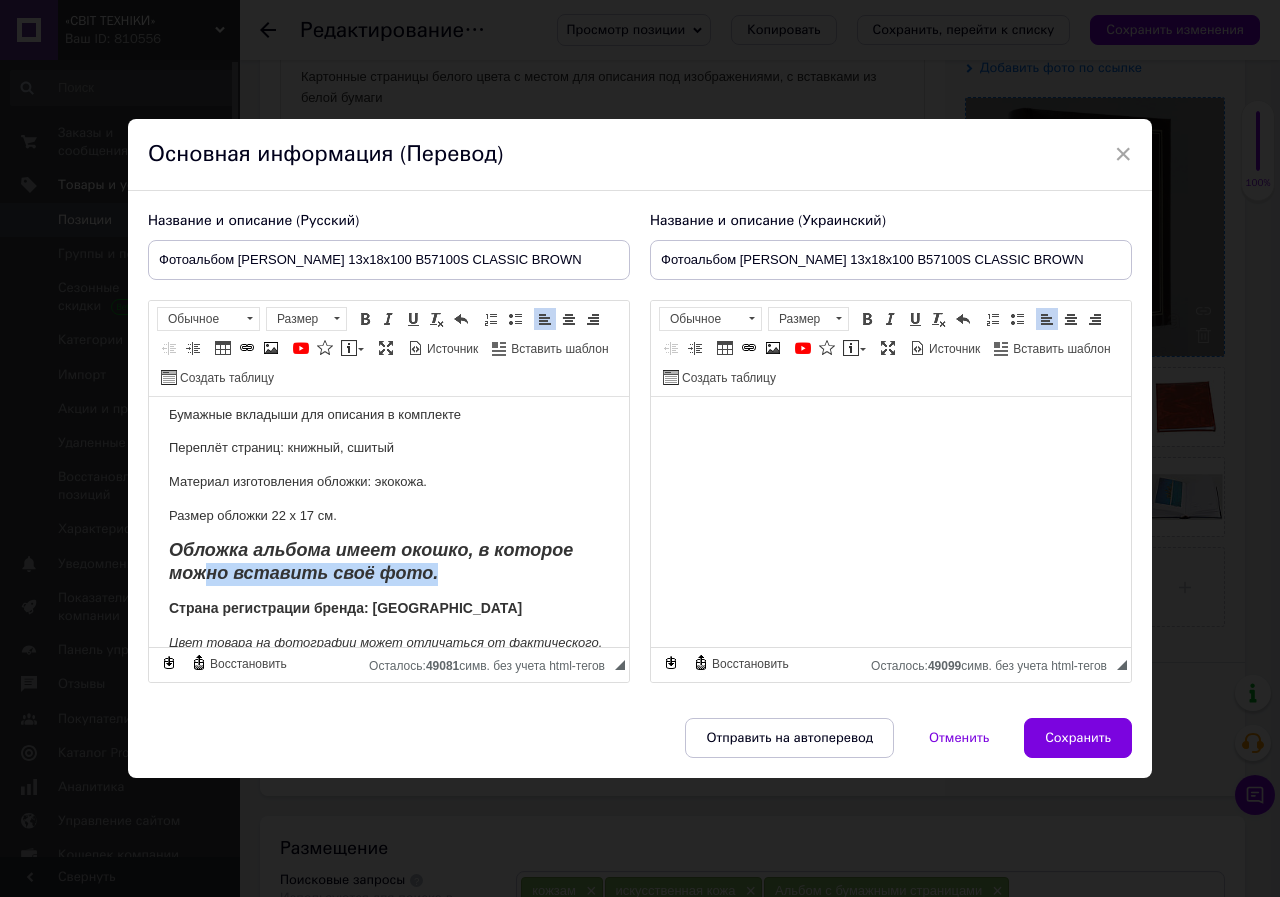 drag, startPoint x: 462, startPoint y: 576, endPoint x: 181, endPoint y: 552, distance: 282.02304 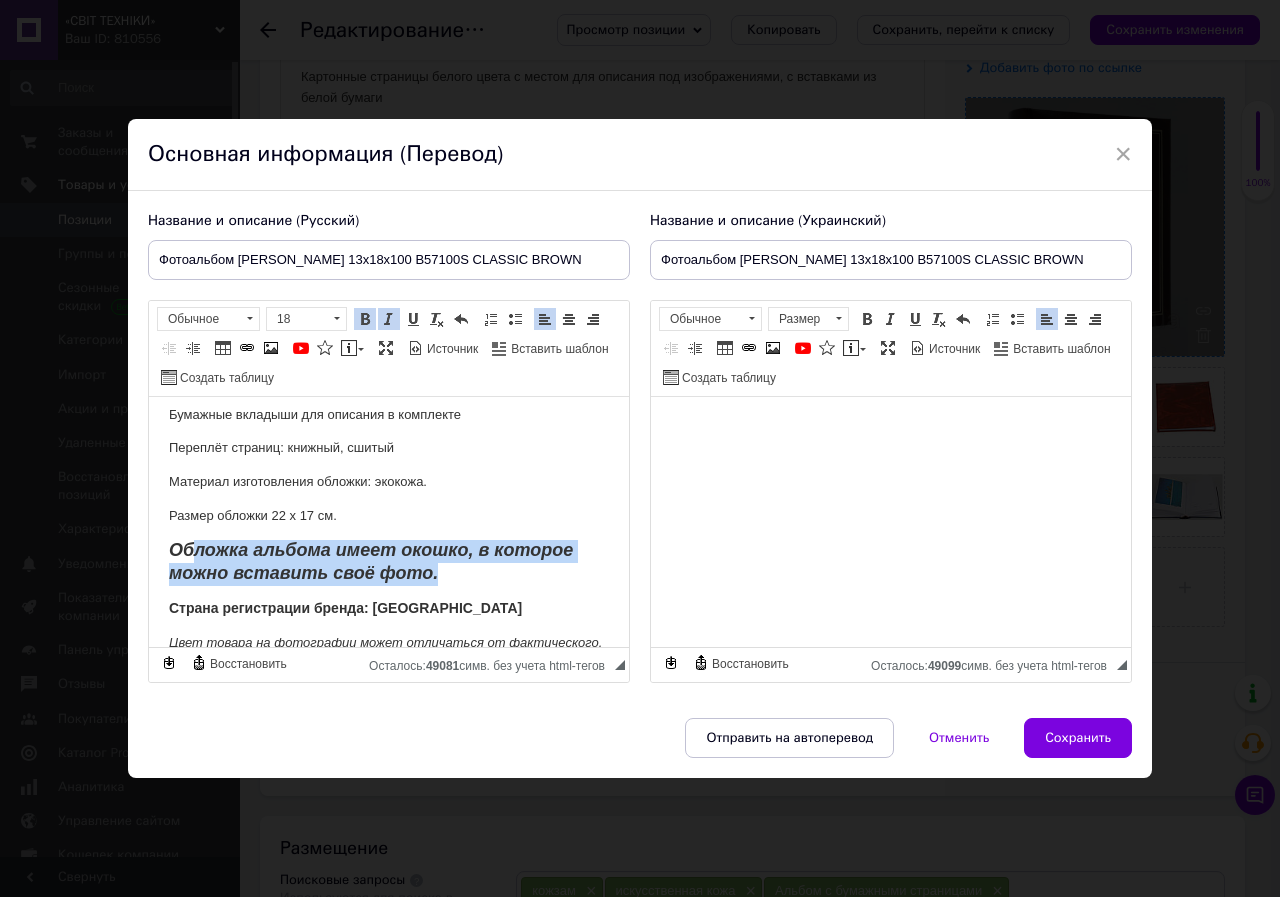 click on "Фотоальбом [PERSON_NAME] B57100S CLASSIC BROWN 13x18/100 Для фото  13х18 см . На 100 фото. Количество фотографий на странице: 1 вертикальная (на одном развороте 2 фотографии) Картонные страницы белого цвета с местом для описания под изображениями, с вставками из белой бумаги Бумажные вкладыши для описания в комплекте Переплёт страниц: книжный, сшитый Материал изготовления обложки: экокожа. Размер обложки 22 х 17 см. Обложка альбома имеет окошко, в которое можно вставить своё фото. Страна регистрации бренда: [GEOGRAPHIC_DATA]" at bounding box center (389, 504) 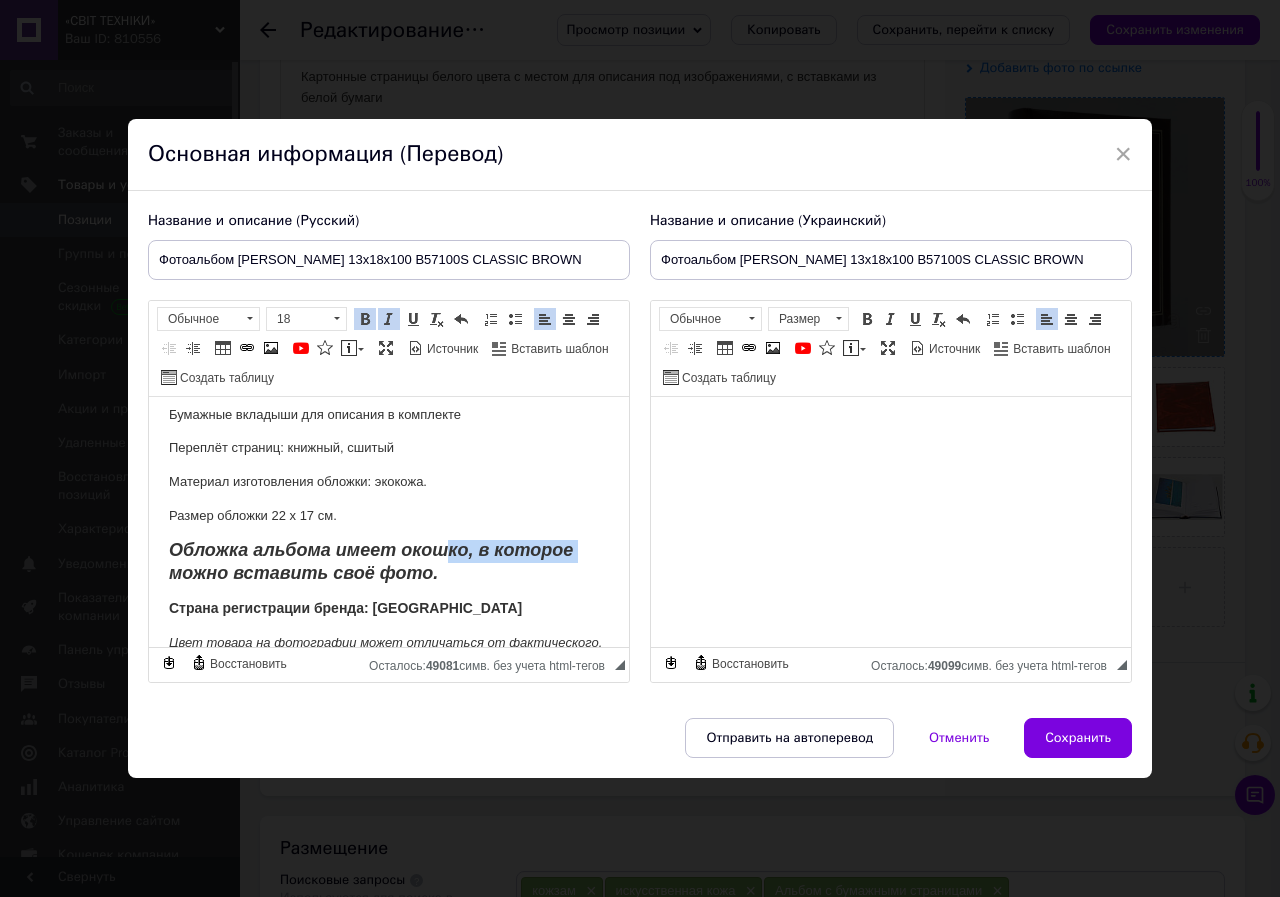 drag, startPoint x: 446, startPoint y: 561, endPoint x: 168, endPoint y: 563, distance: 278.0072 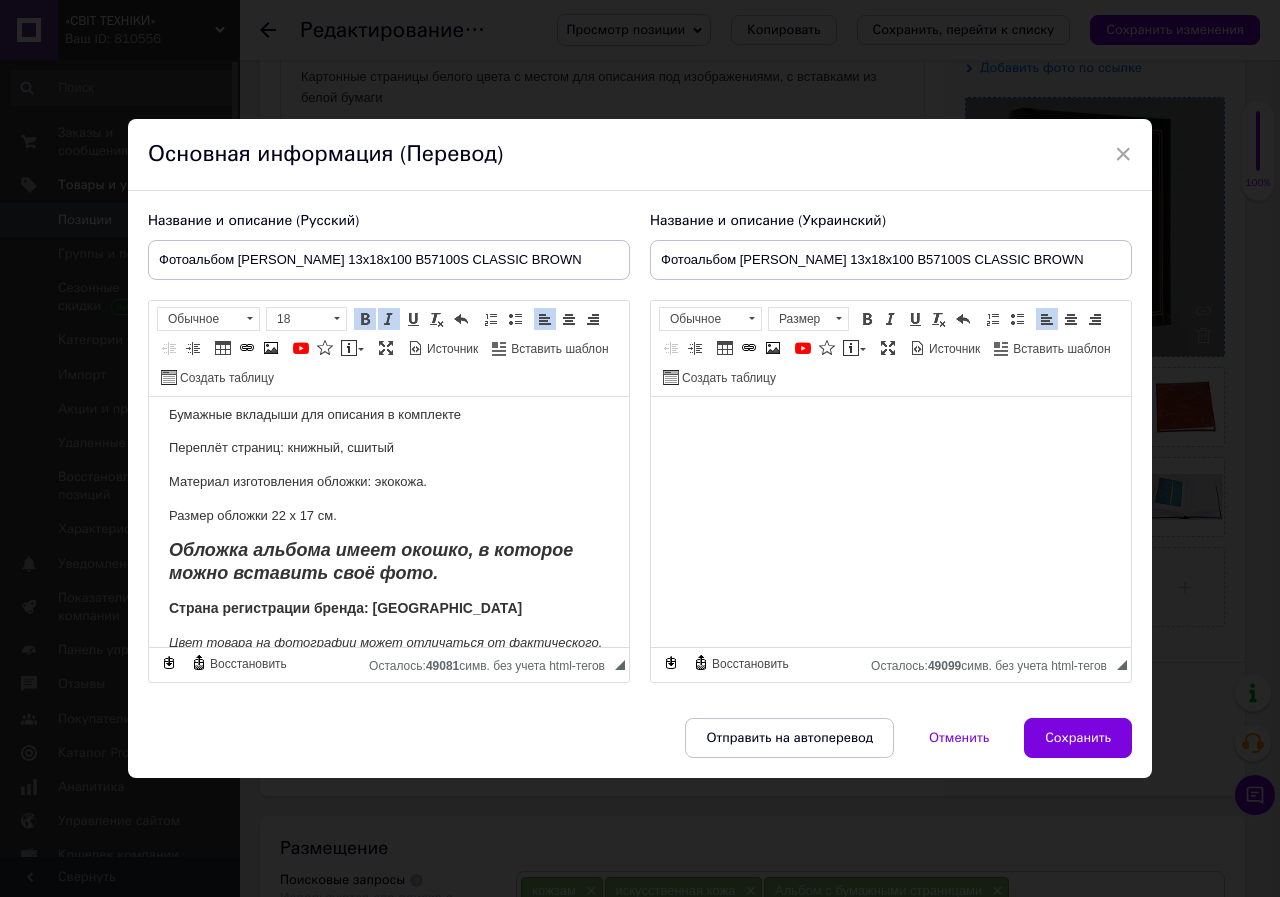 click on "Обложка альбома имеет окошко, в которое можно вставить своё фото." at bounding box center (371, 561) 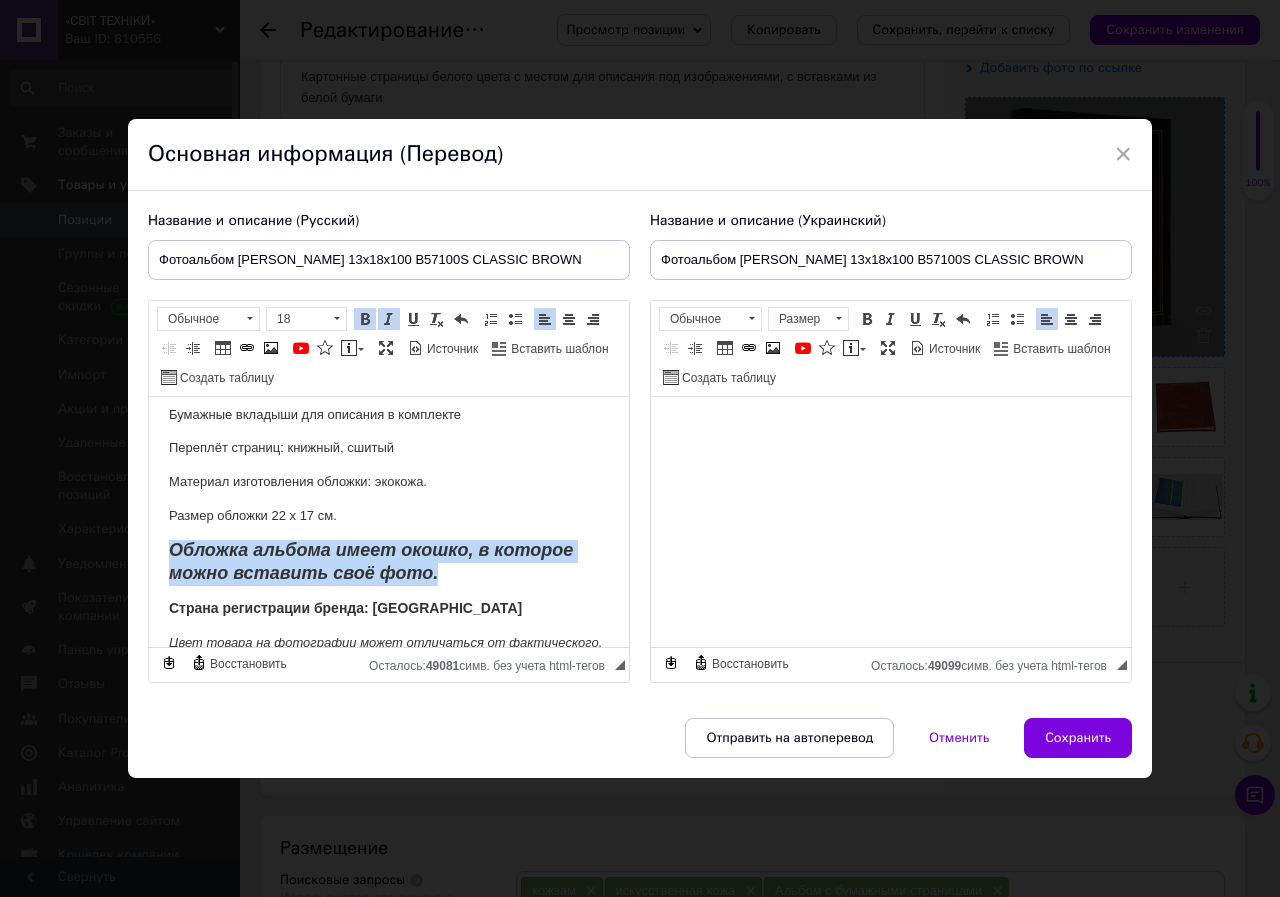 drag, startPoint x: 442, startPoint y: 570, endPoint x: 161, endPoint y: 560, distance: 281.1779 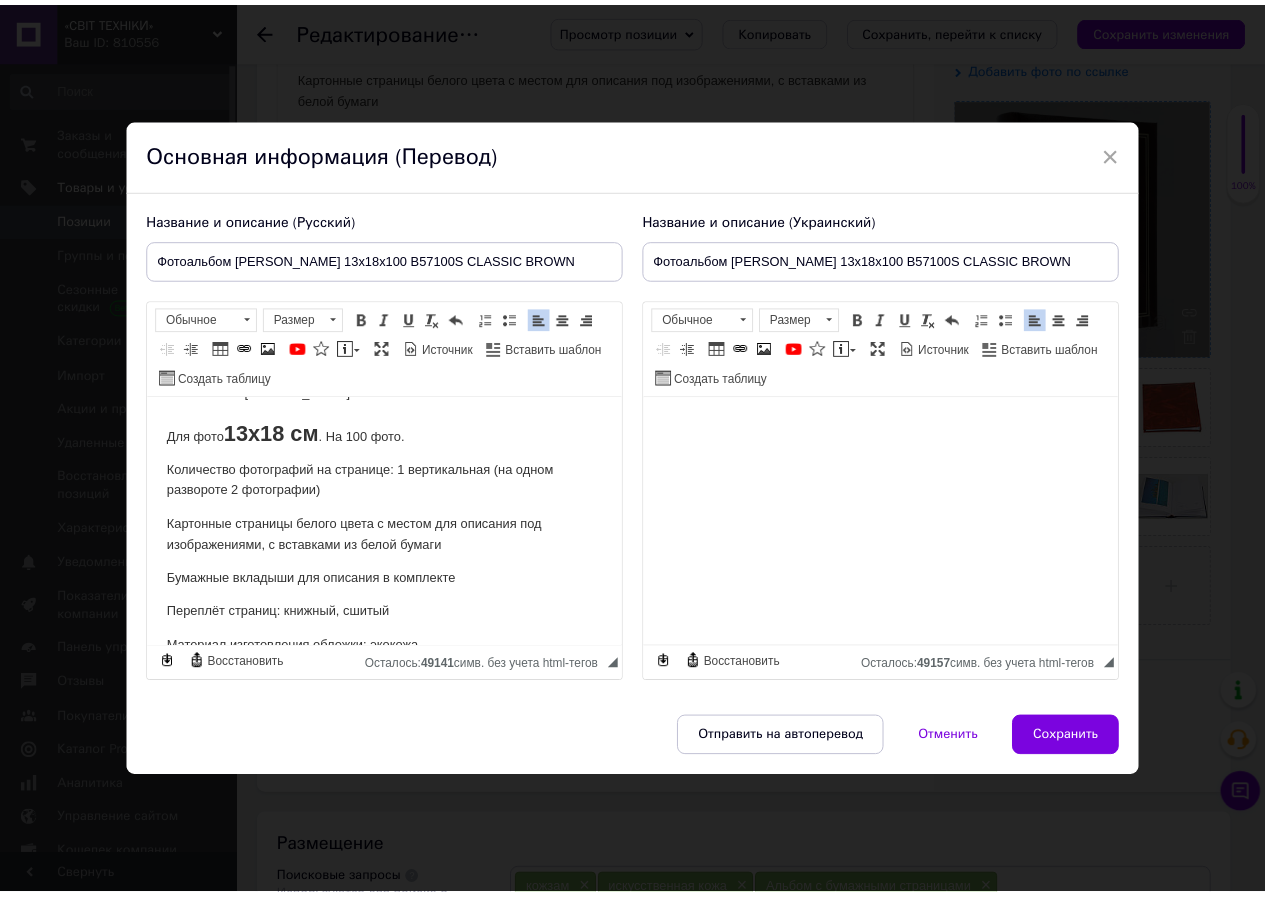 scroll, scrollTop: 0, scrollLeft: 0, axis: both 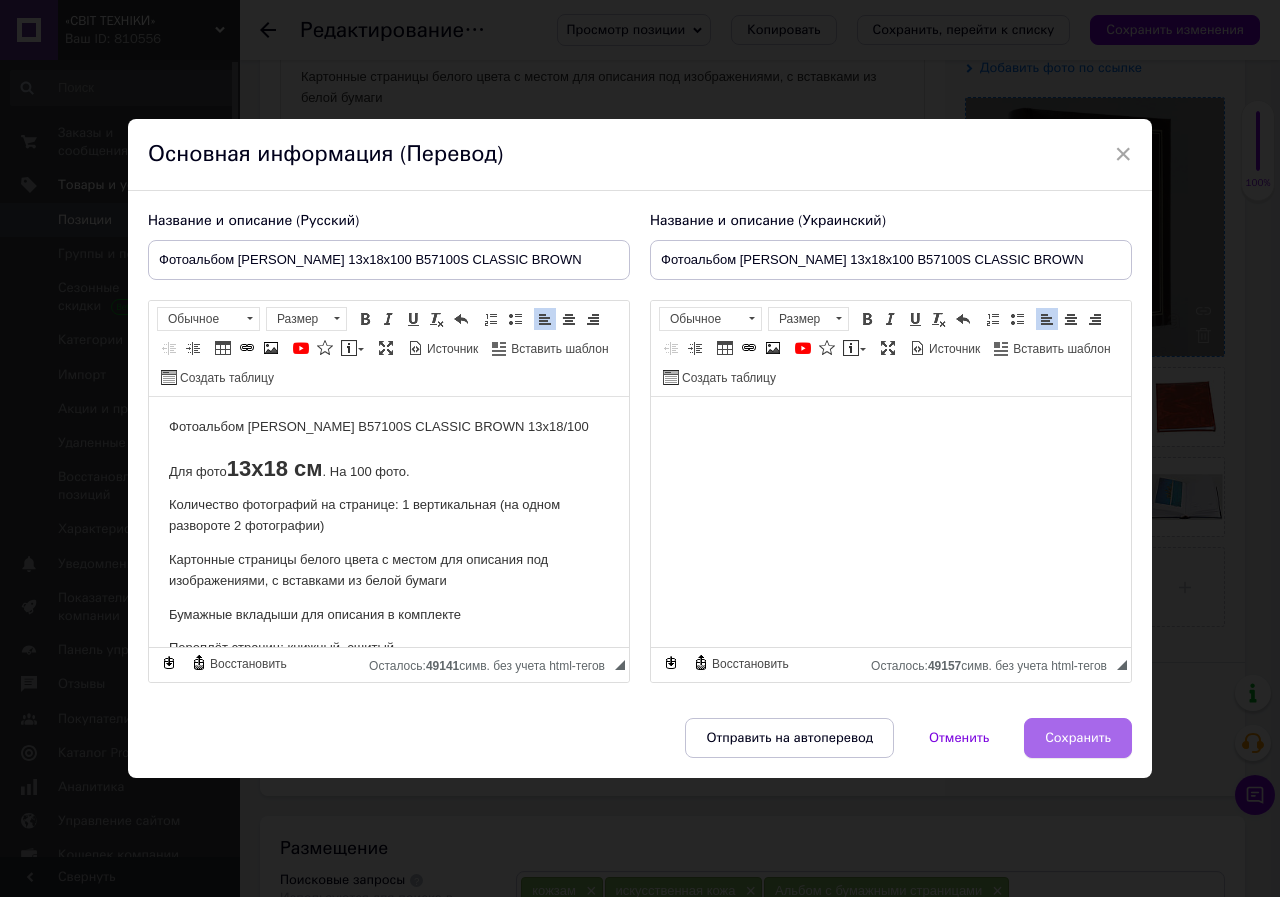 click on "Сохранить" at bounding box center (1078, 738) 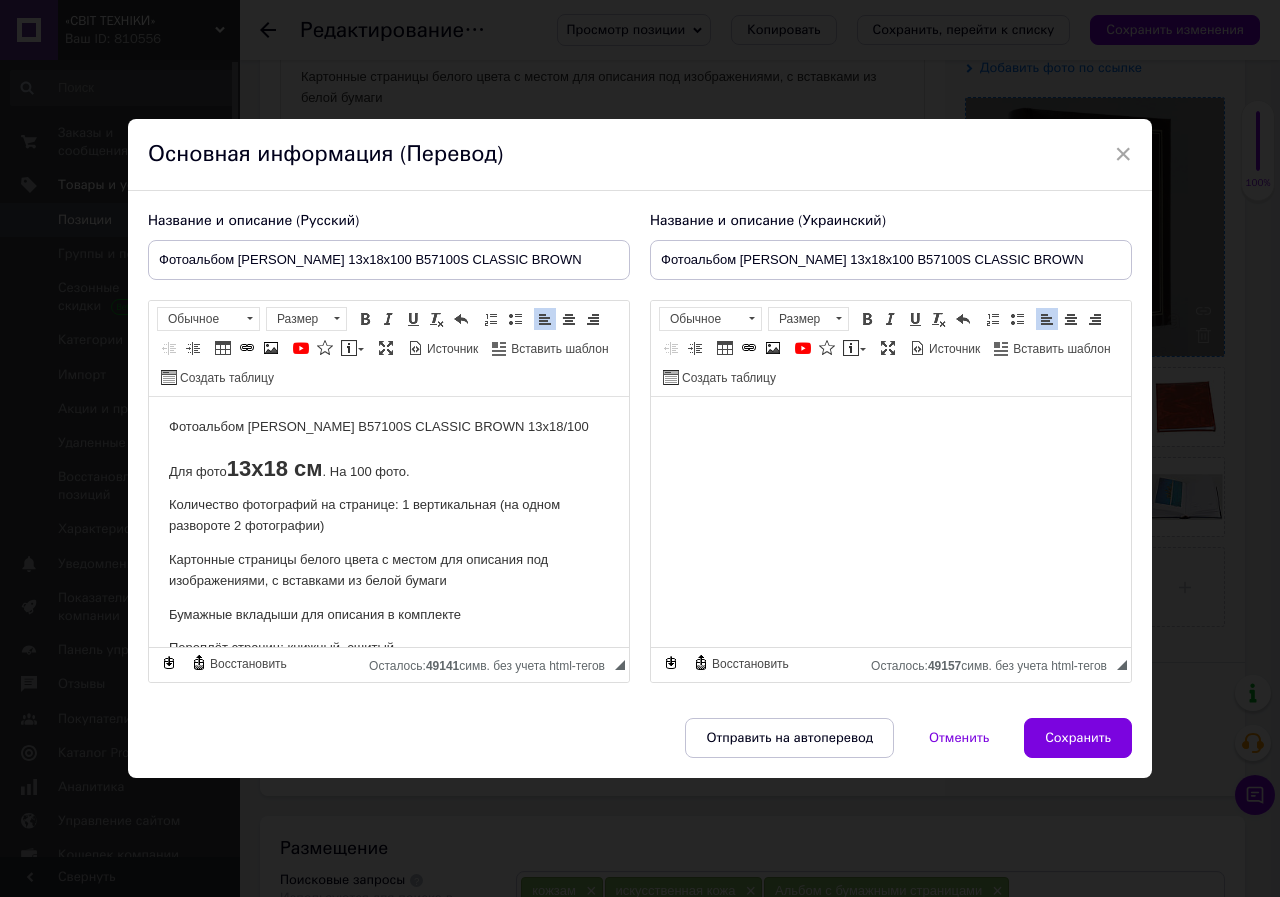 type on "Фотоальбом [PERSON_NAME] 13x18x100 B57100S CLASSIC BROWN" 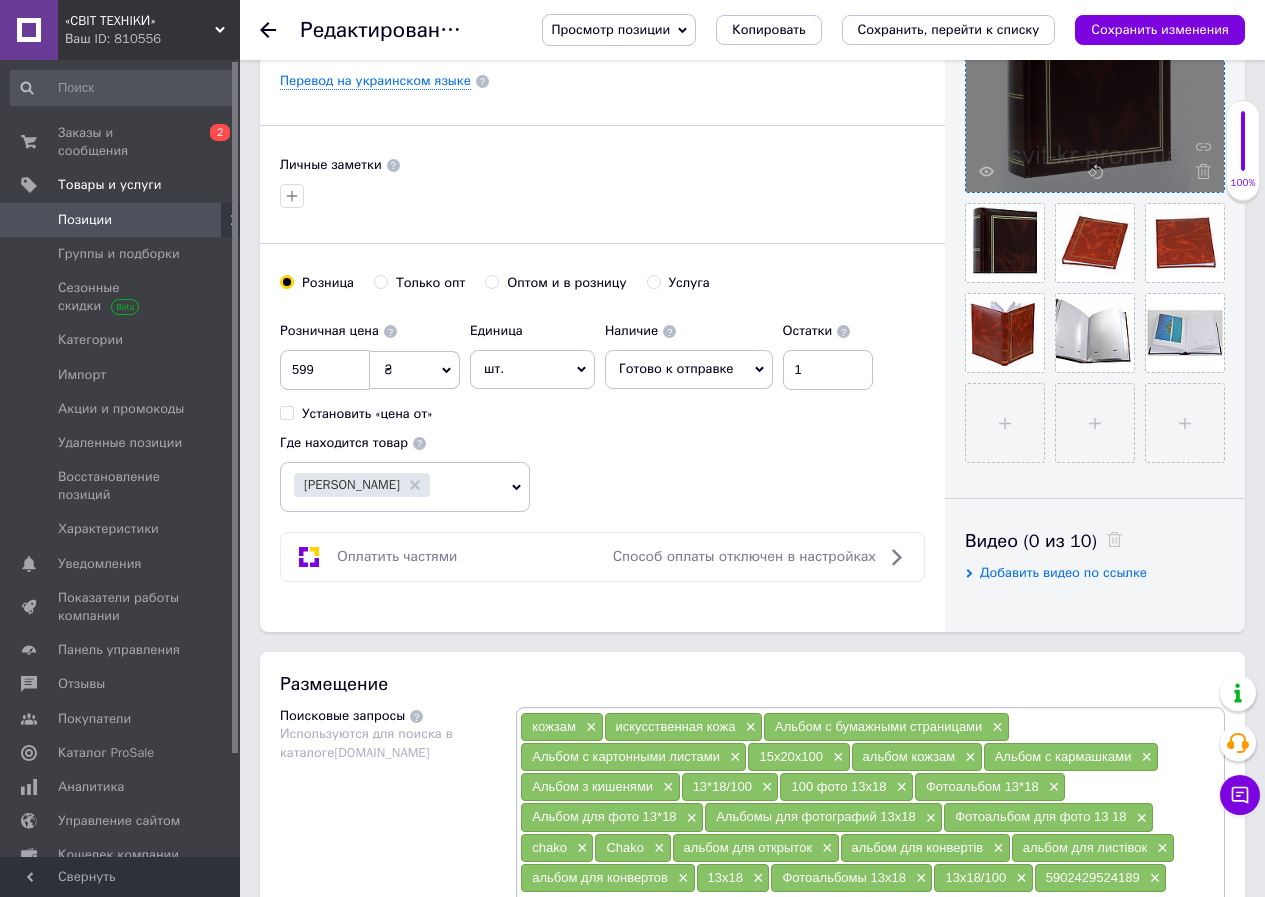 scroll, scrollTop: 300, scrollLeft: 0, axis: vertical 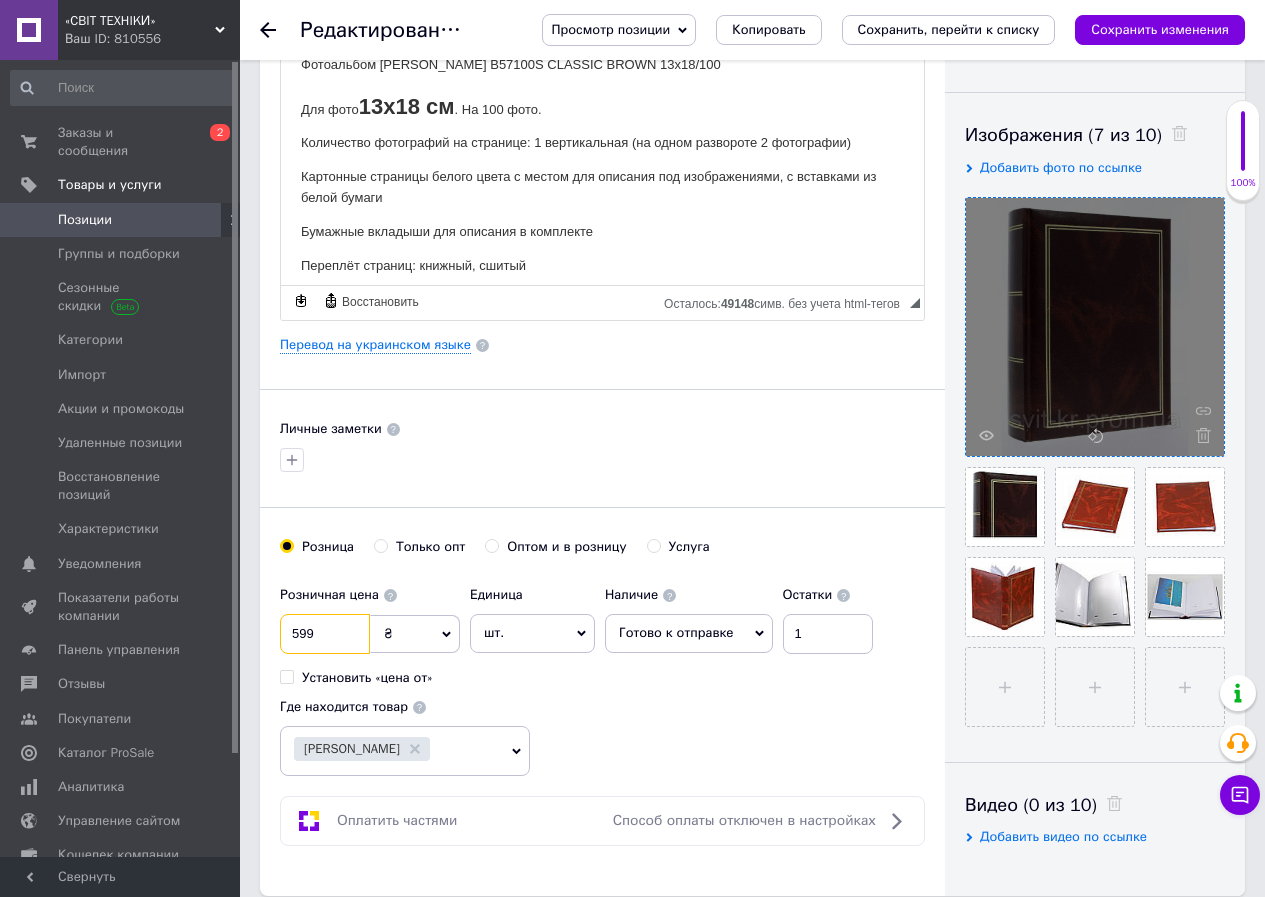 click on "599" at bounding box center [325, 634] 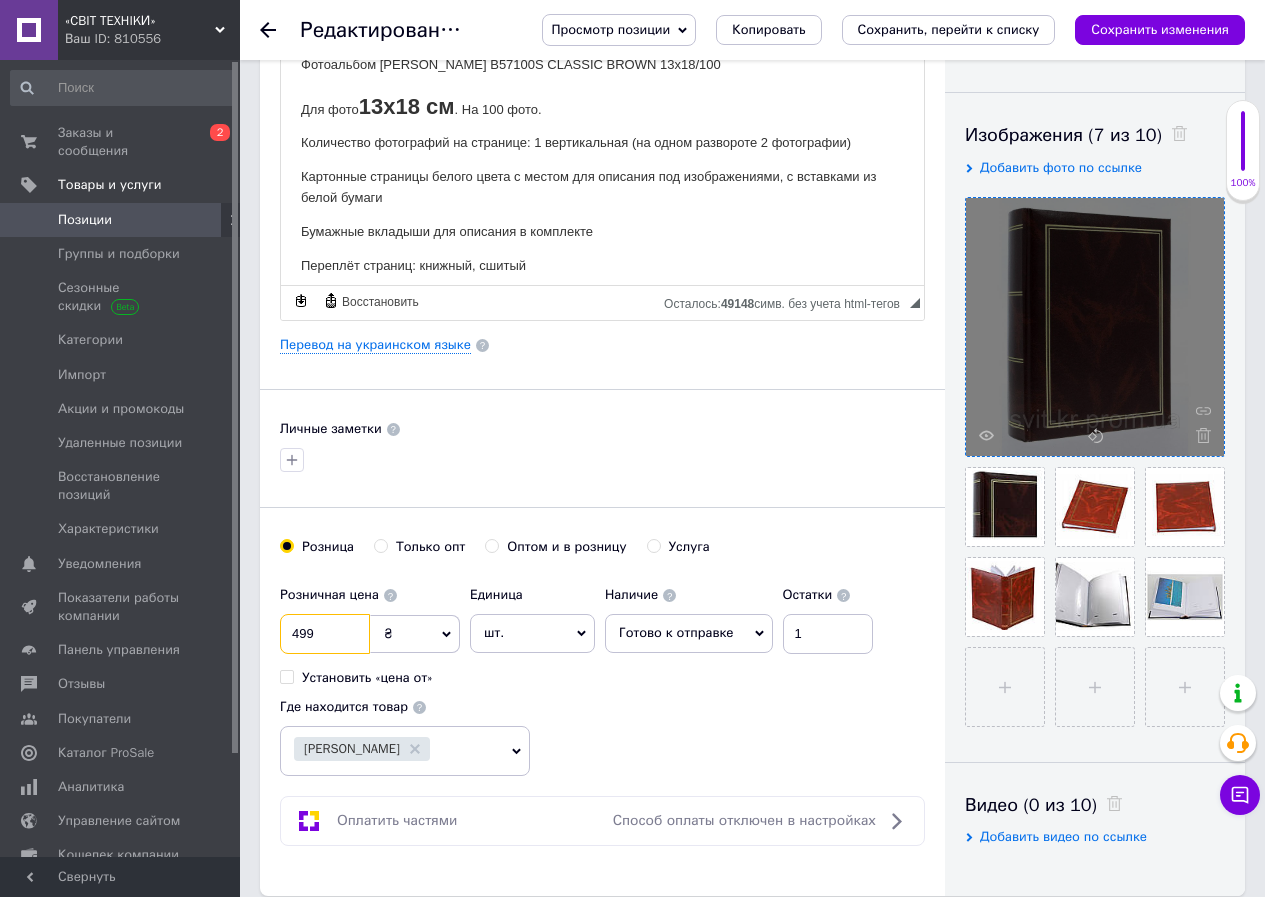 click on "499" at bounding box center (325, 634) 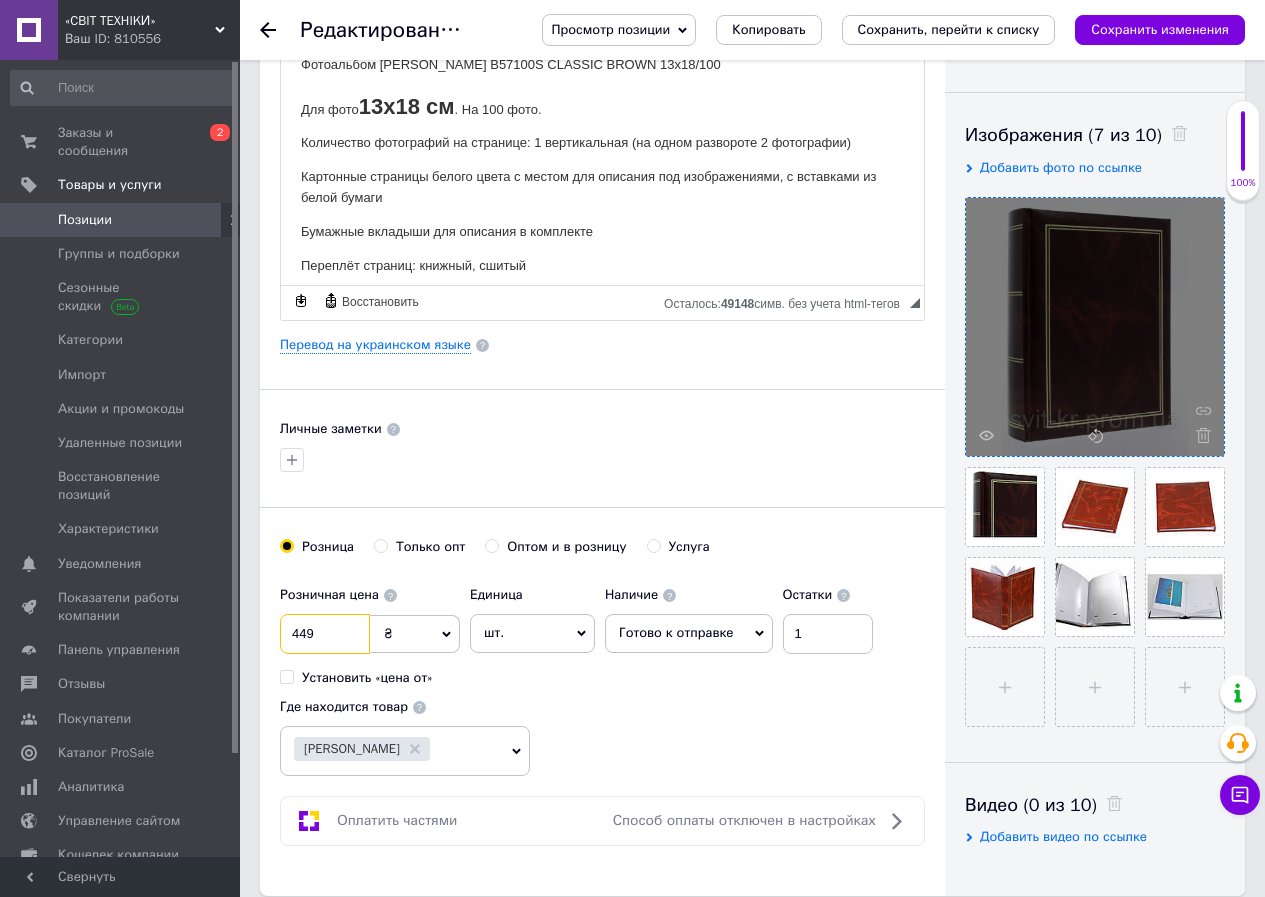 type on "449" 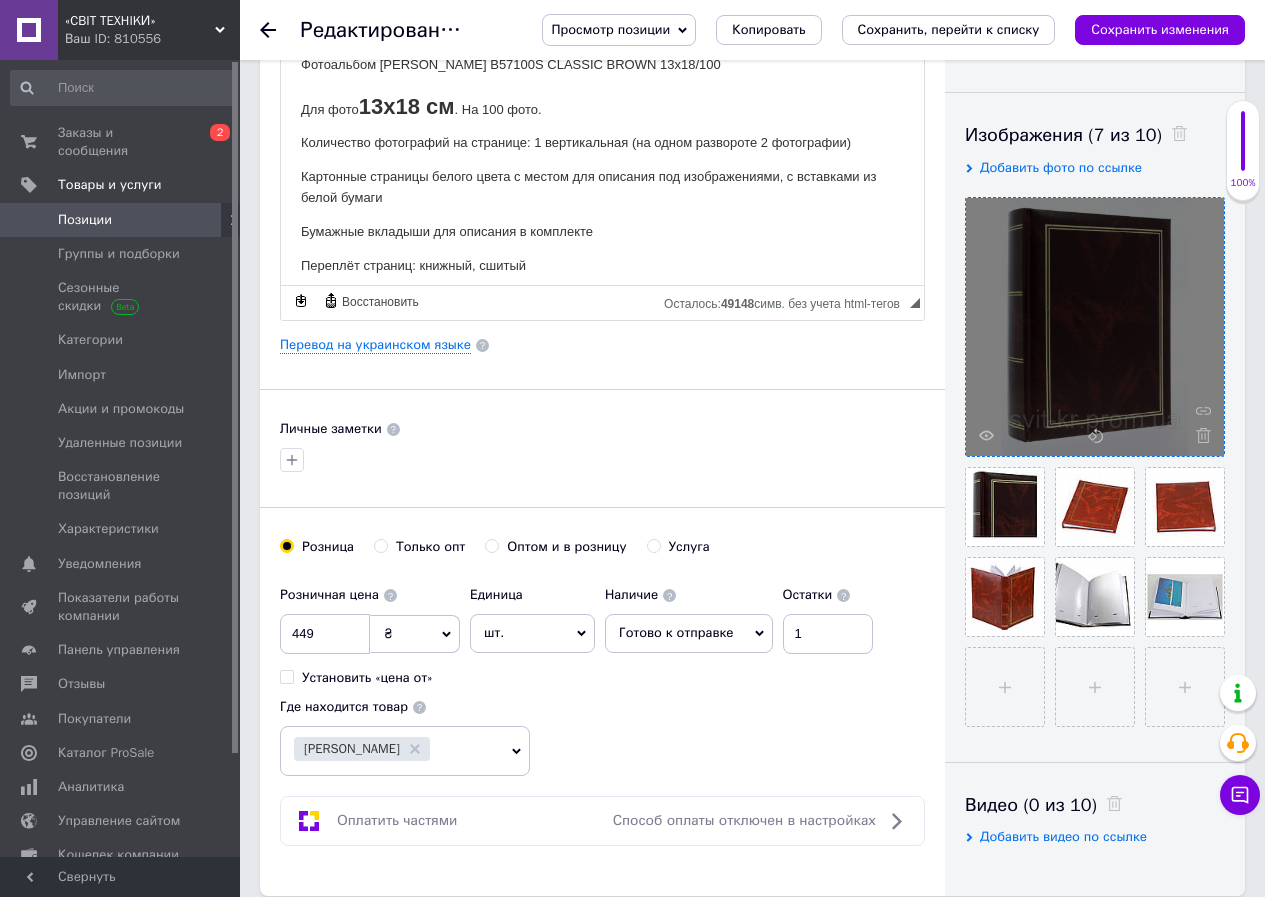 click on "Сохранить изменения" at bounding box center [1160, 29] 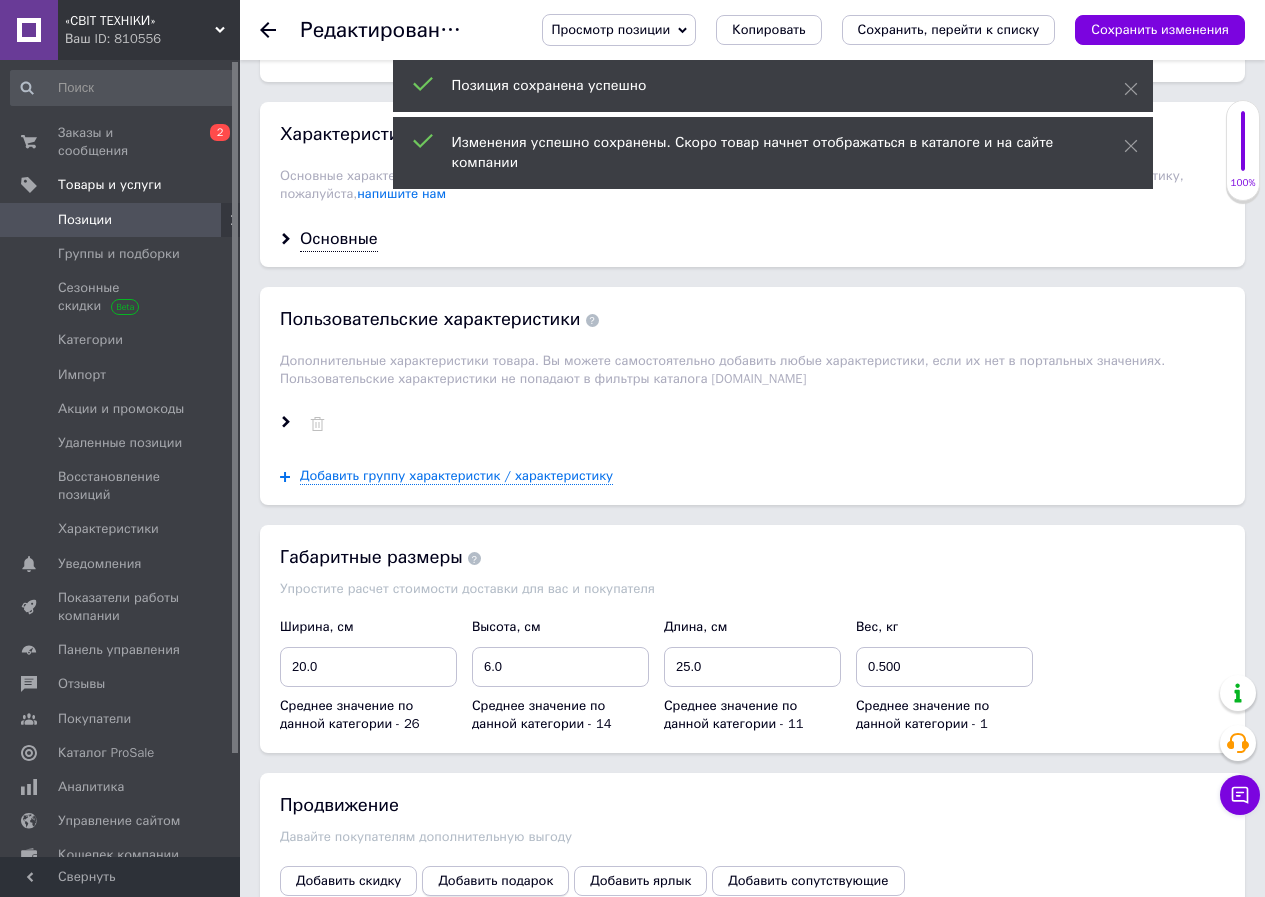 scroll, scrollTop: 1942, scrollLeft: 0, axis: vertical 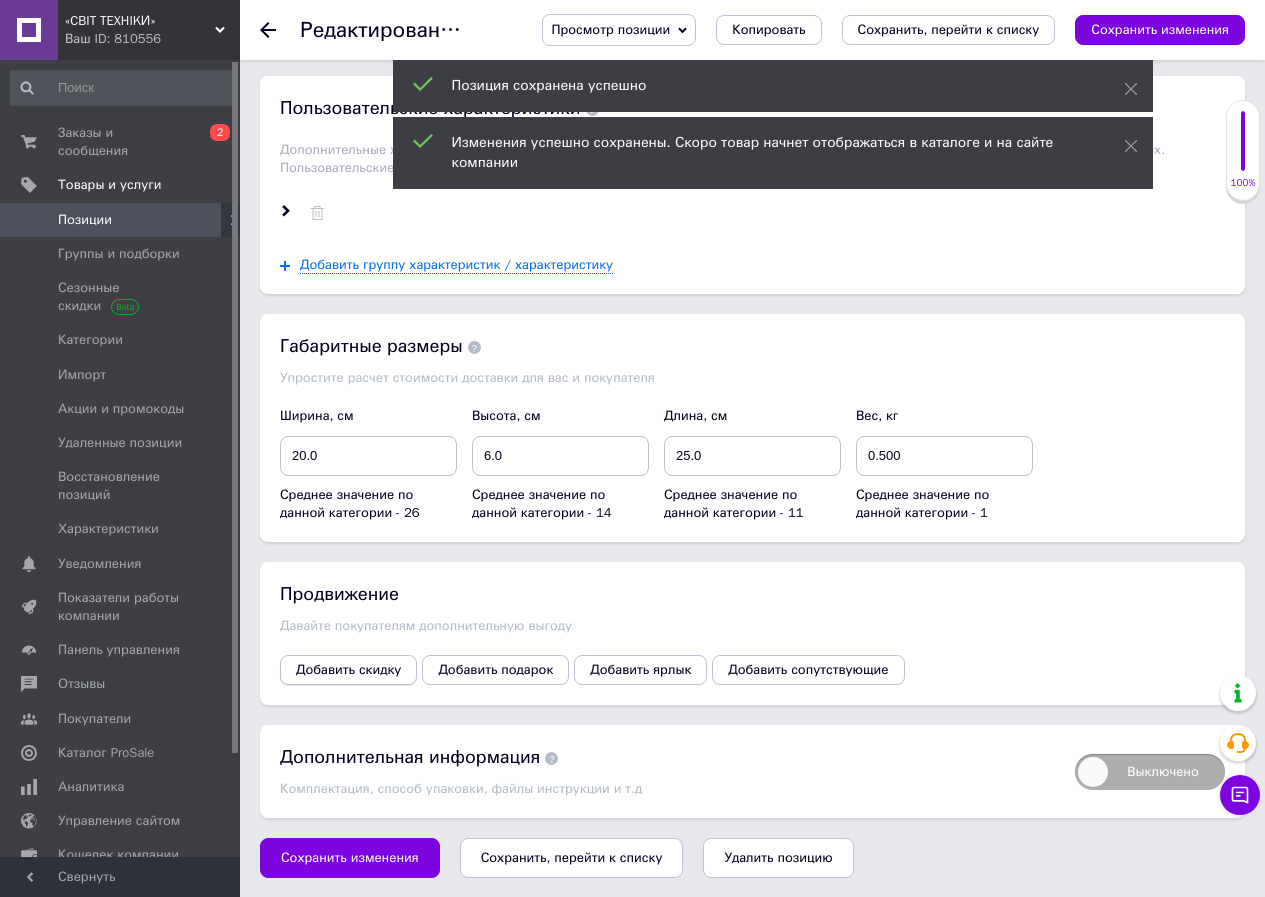 click on "Добавить скидку" at bounding box center [348, 670] 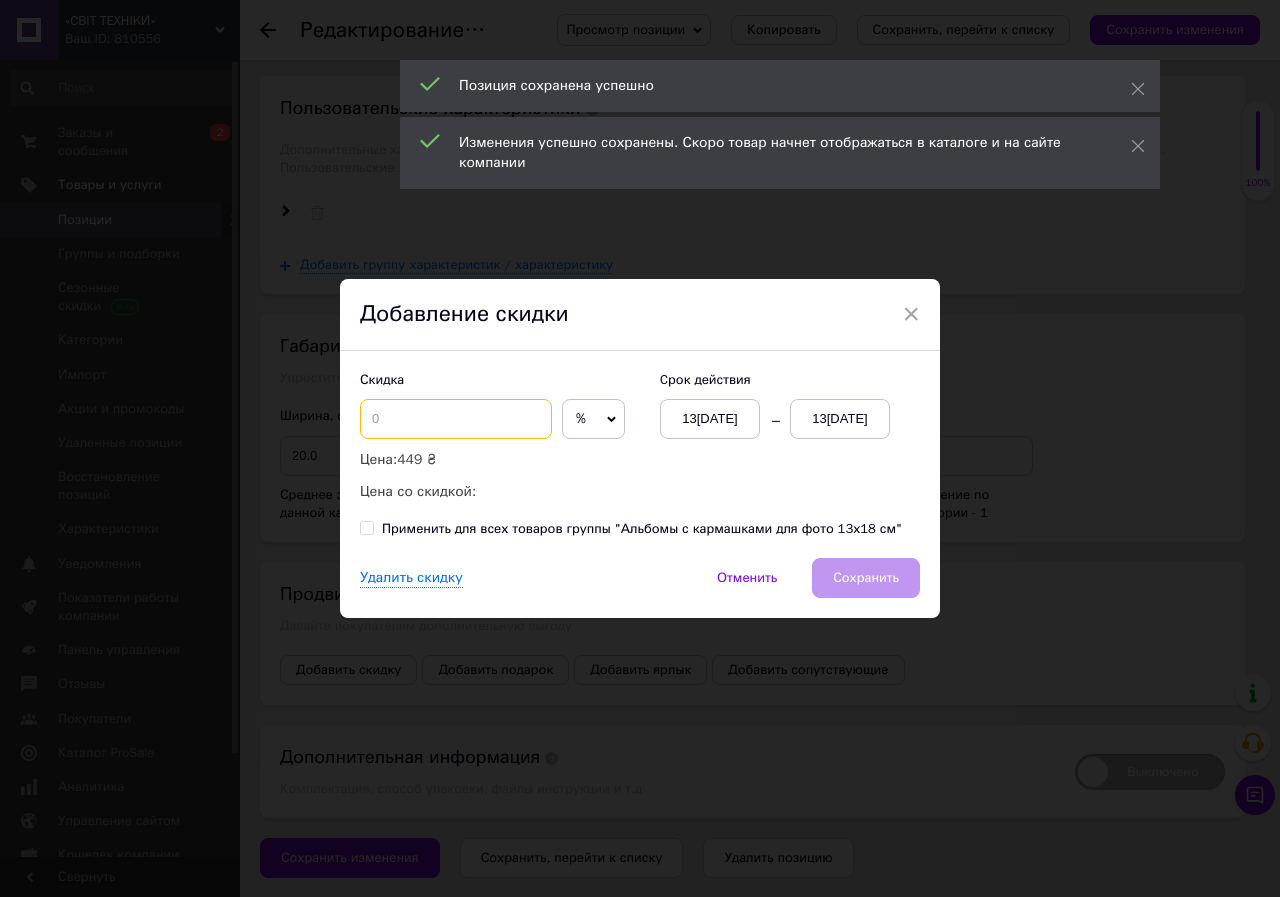 click at bounding box center (456, 419) 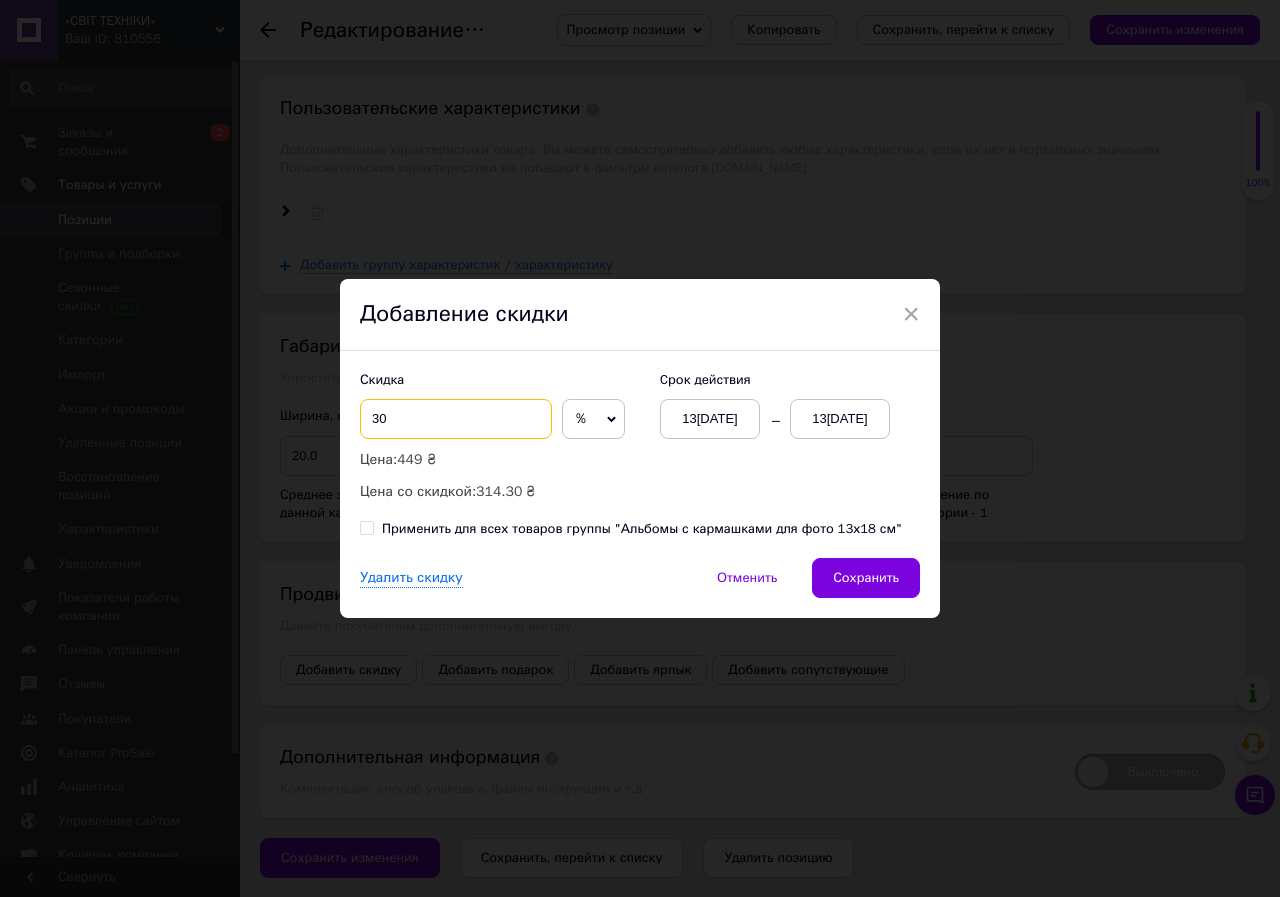 type on "30" 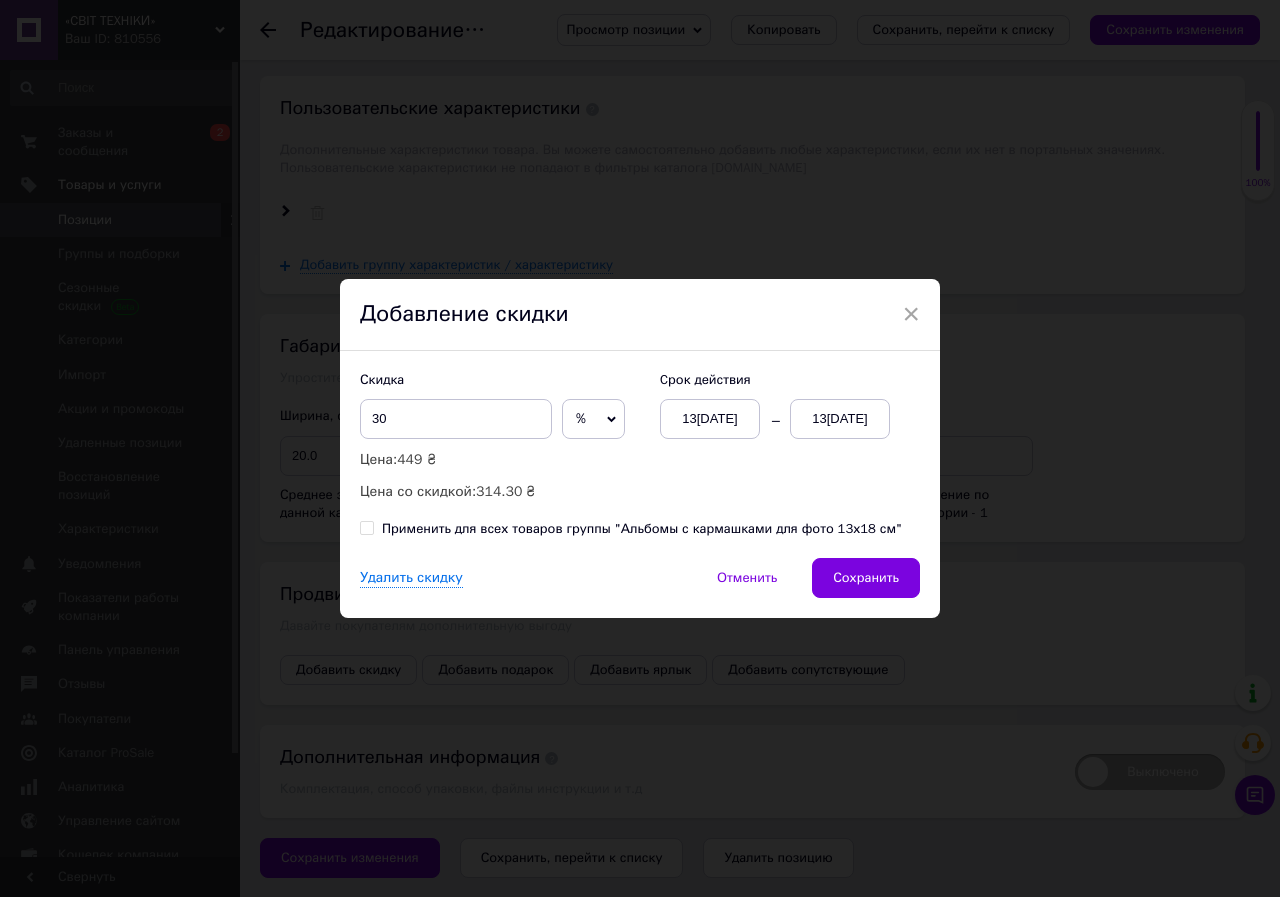 click on "%" at bounding box center (593, 419) 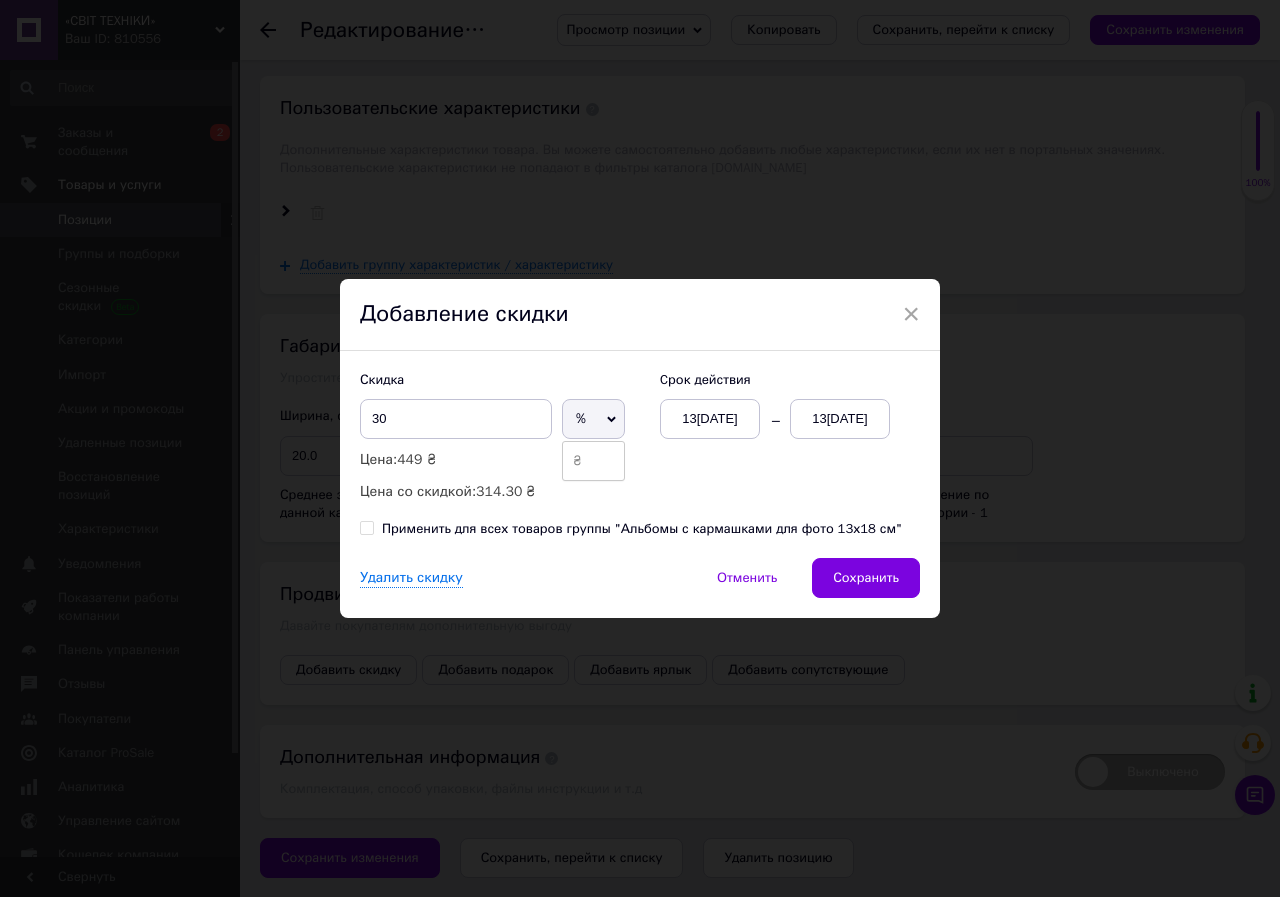 click on "₴" at bounding box center [593, 461] 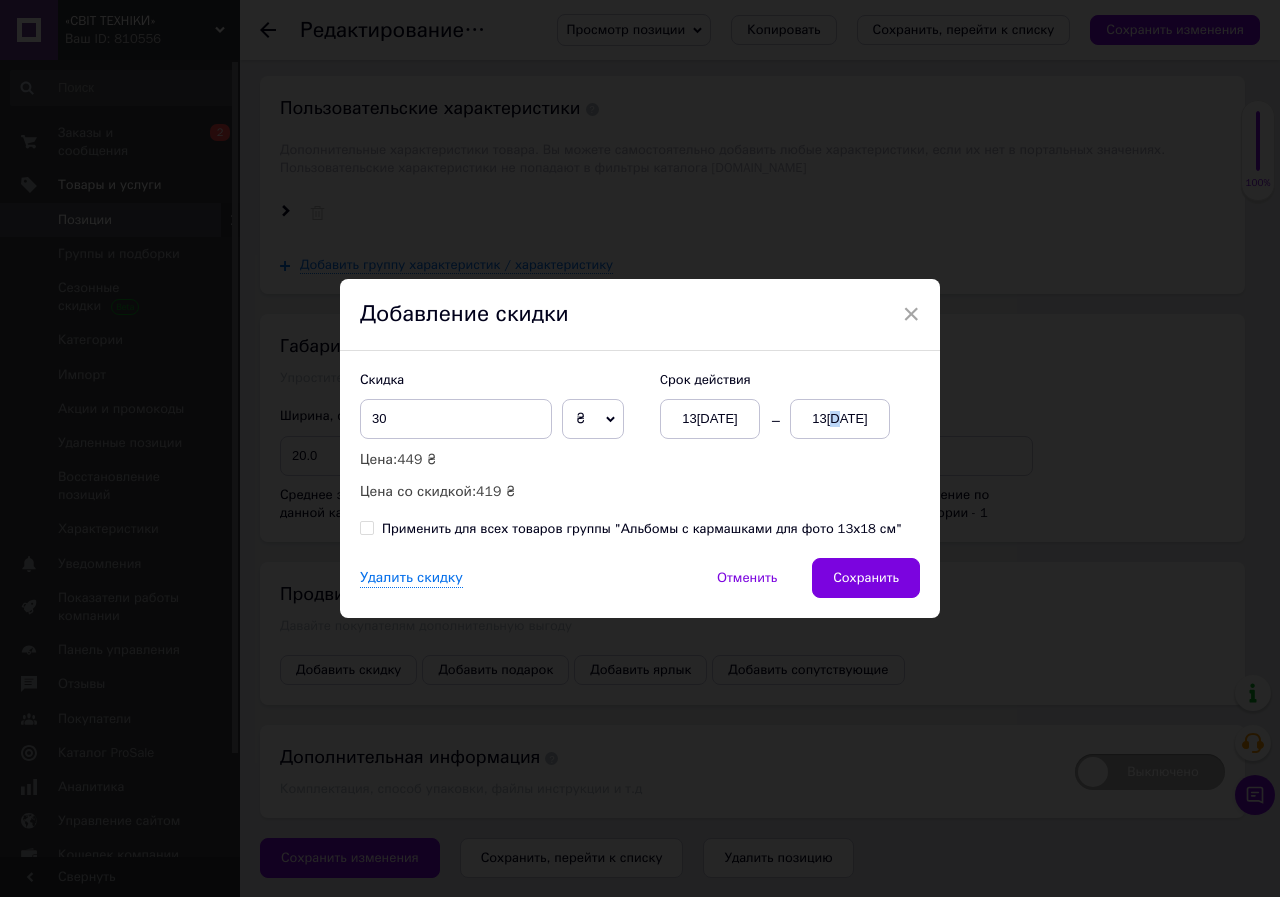 click on "13[DATE]" at bounding box center [840, 419] 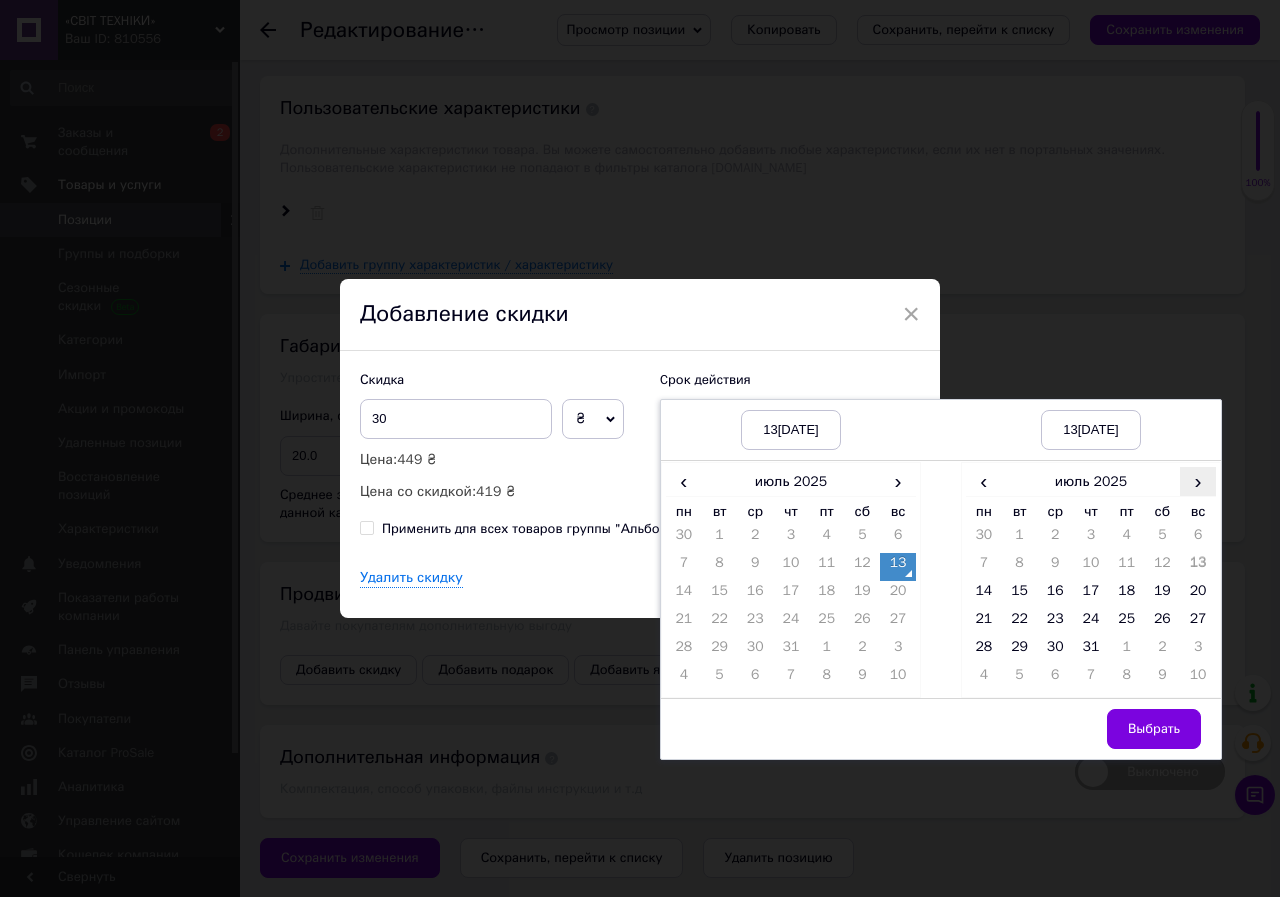 click on "›" at bounding box center (1198, 481) 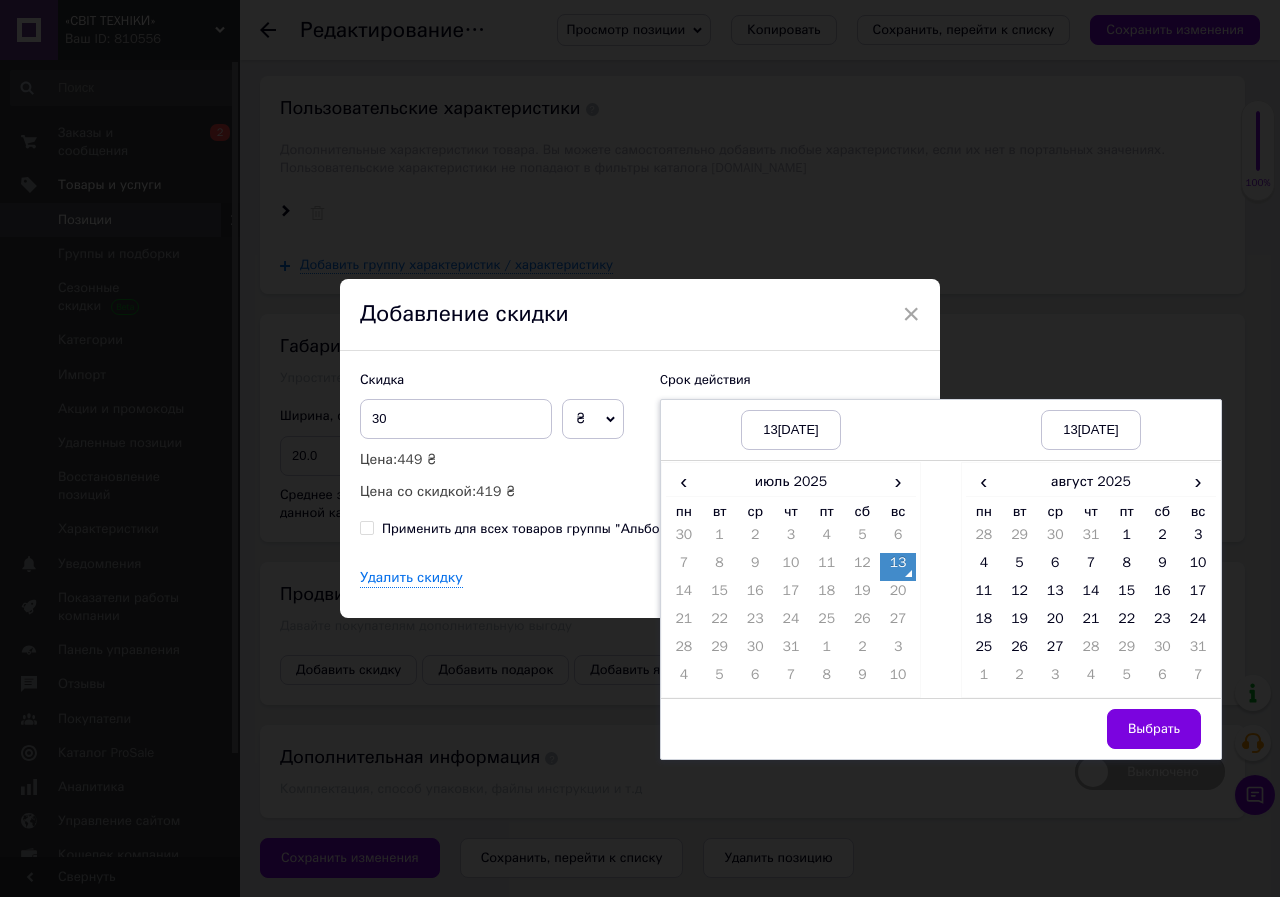 click on "27" at bounding box center (1055, 651) 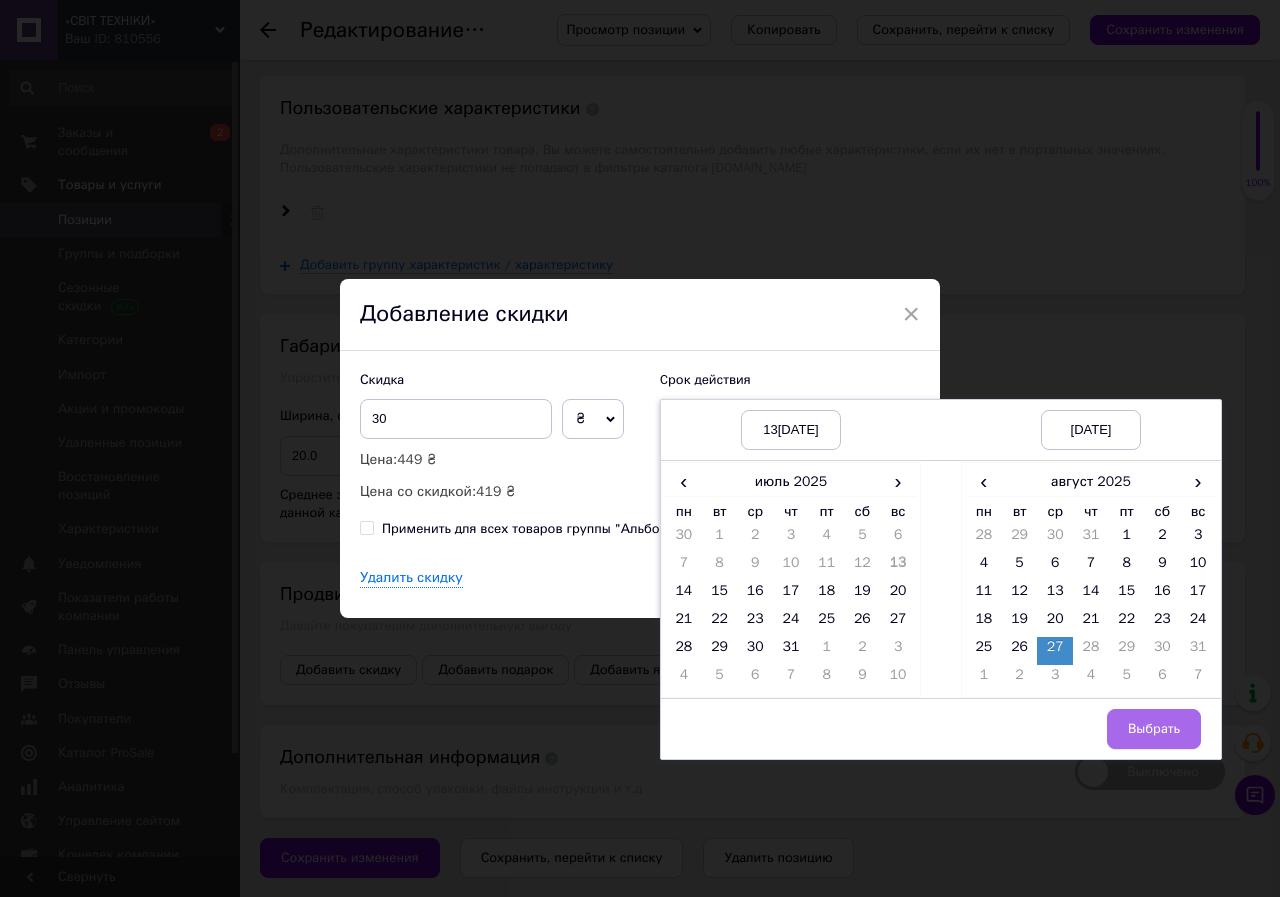 click on "Выбрать" at bounding box center (1154, 729) 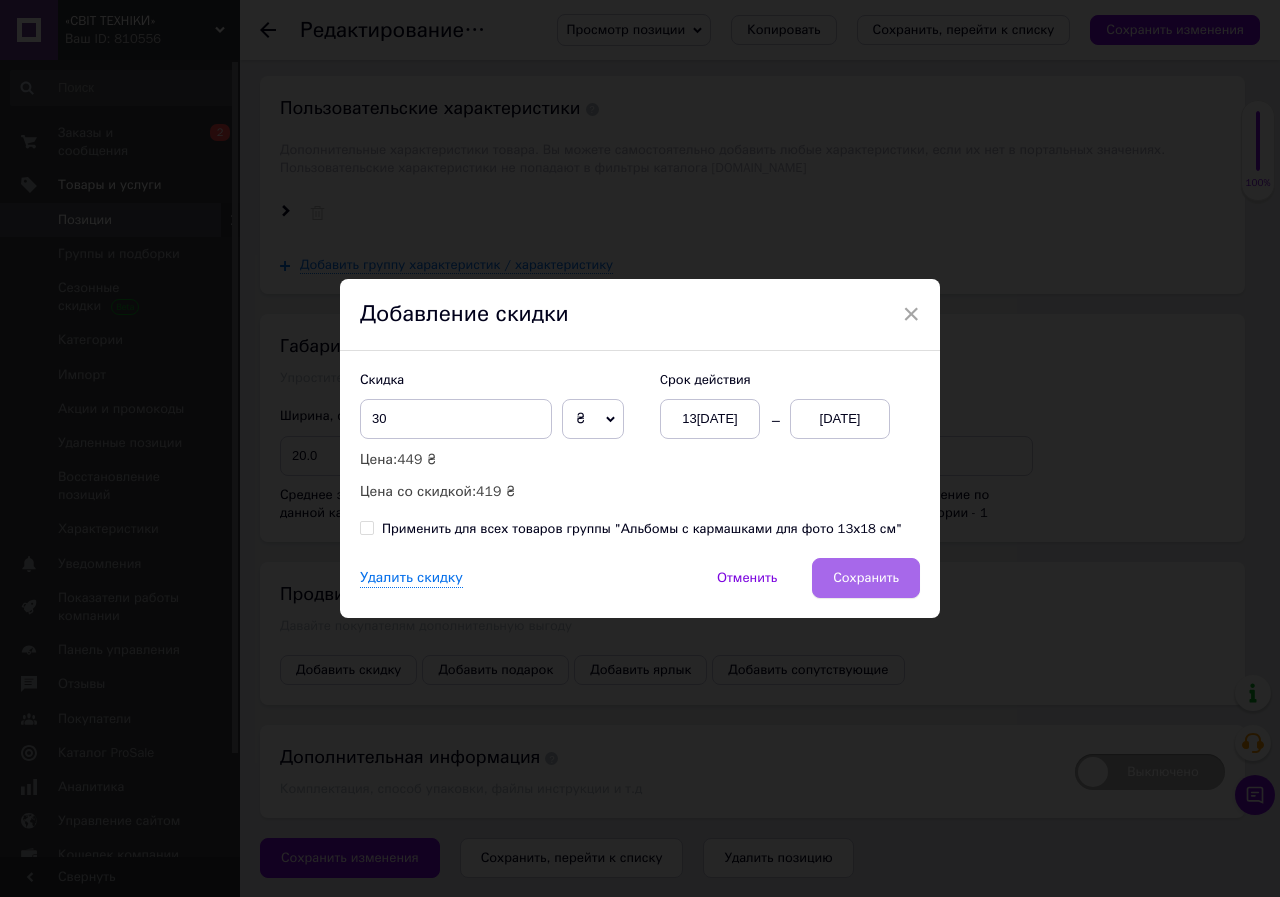 click on "Сохранить" at bounding box center [866, 578] 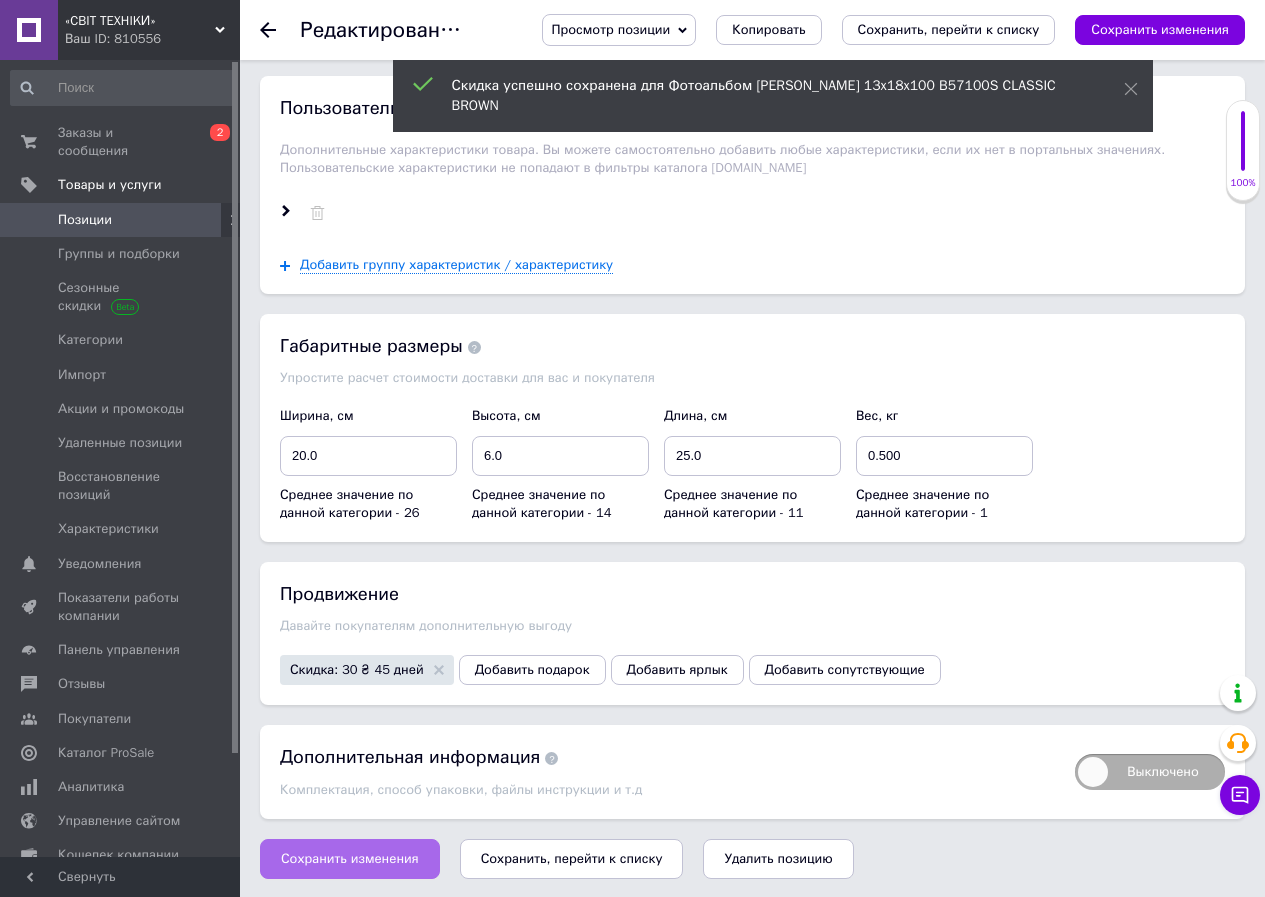 click on "Сохранить изменения" at bounding box center [350, 859] 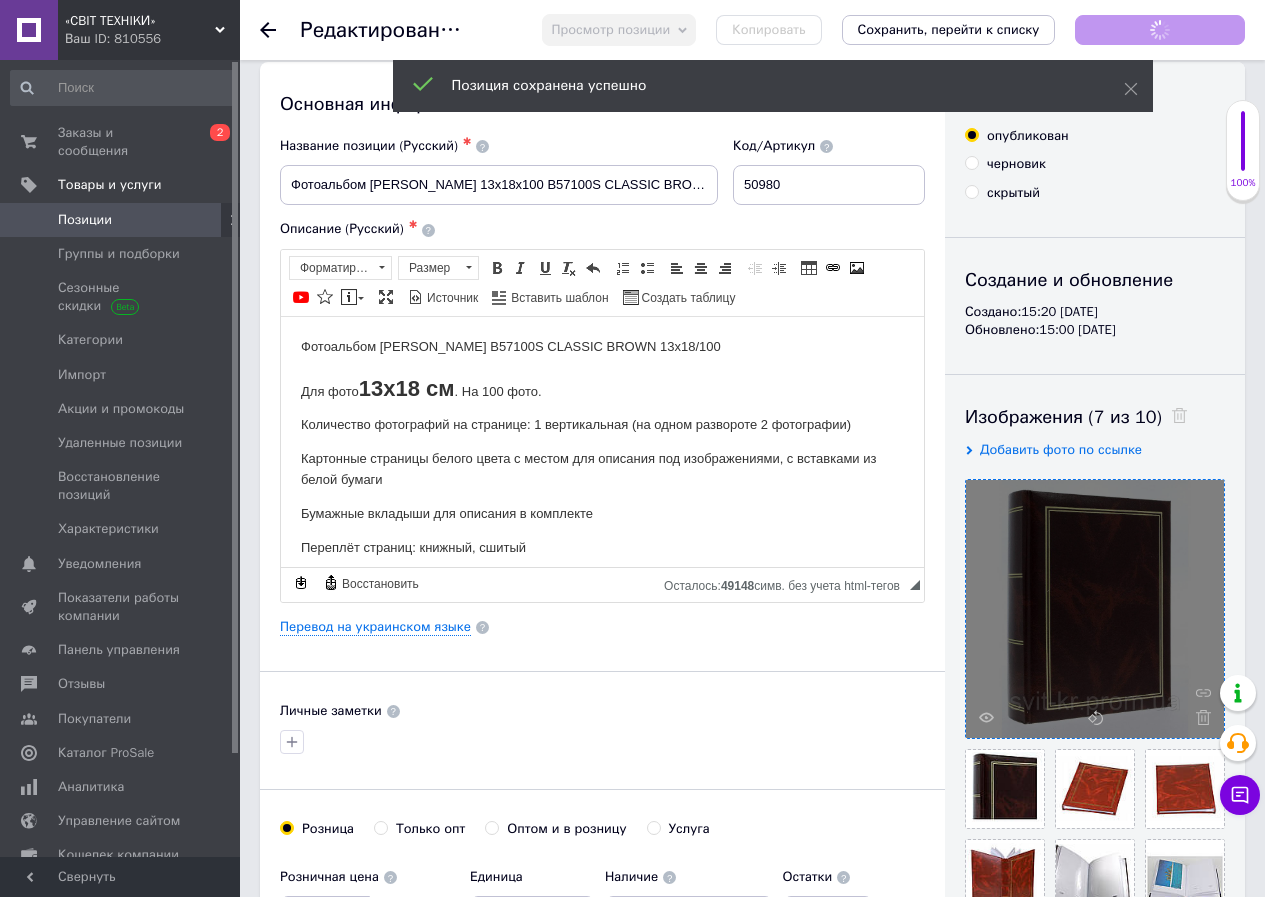 scroll, scrollTop: 0, scrollLeft: 0, axis: both 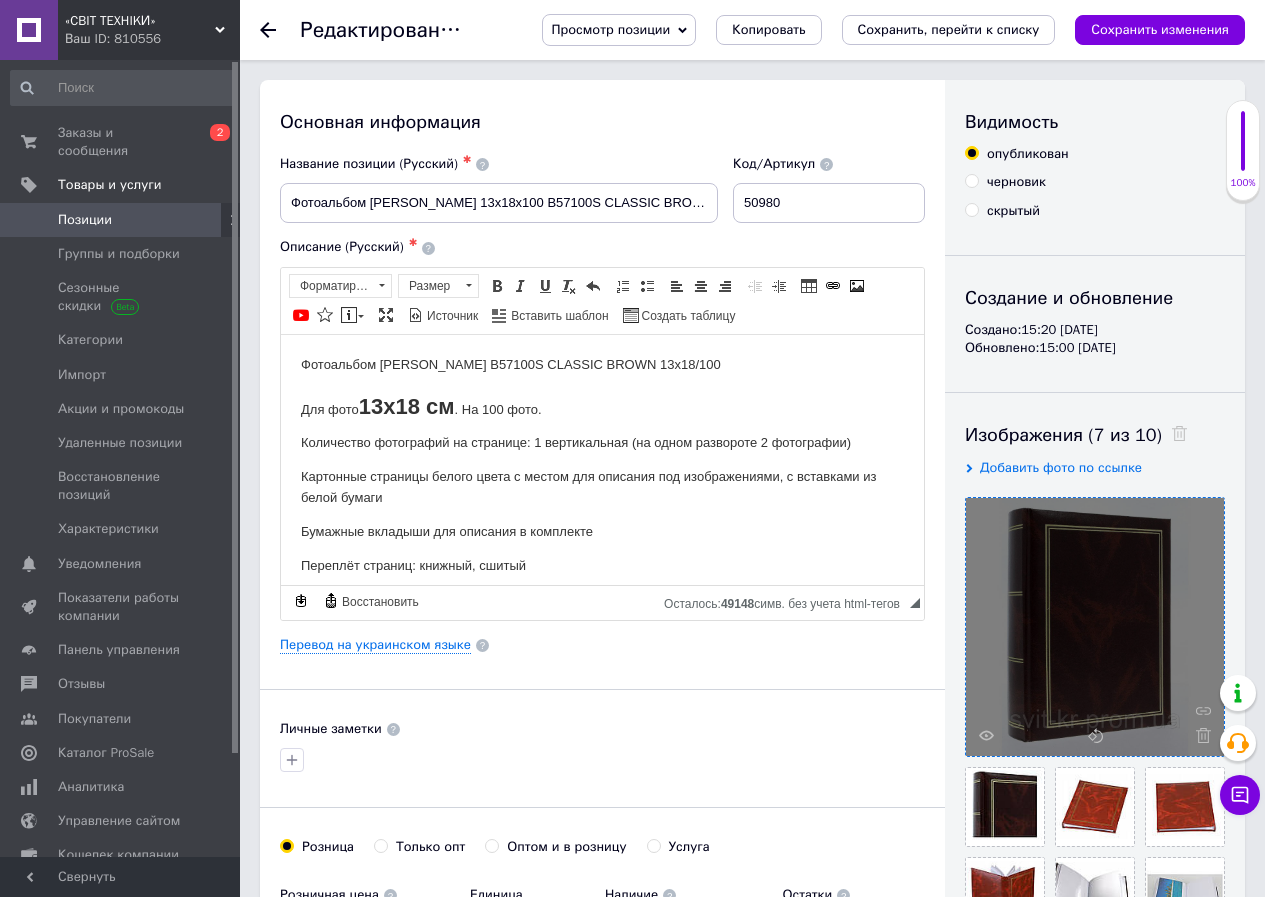 click on "Просмотр позиции" at bounding box center (610, 29) 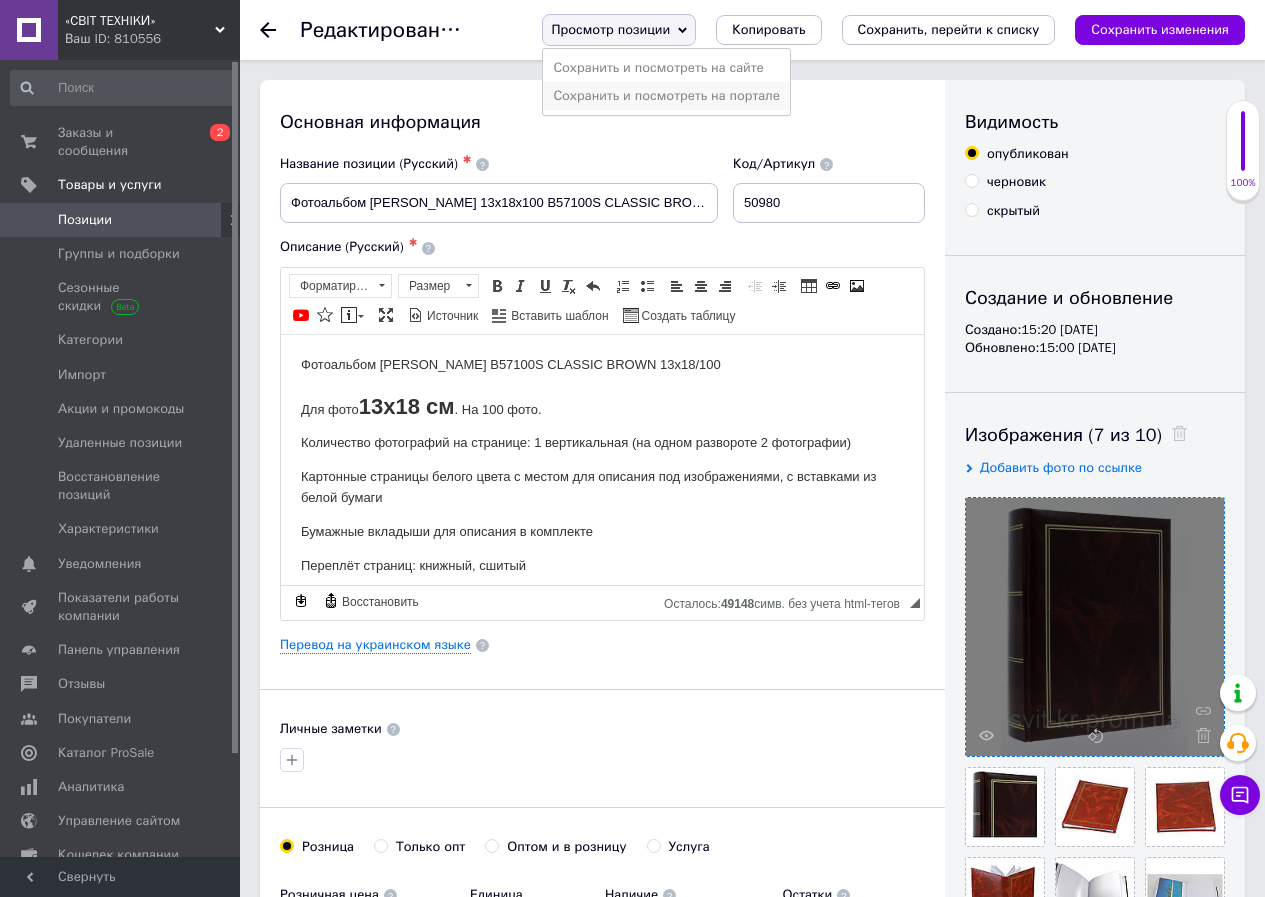click on "Сохранить и посмотреть на портале" at bounding box center [666, 96] 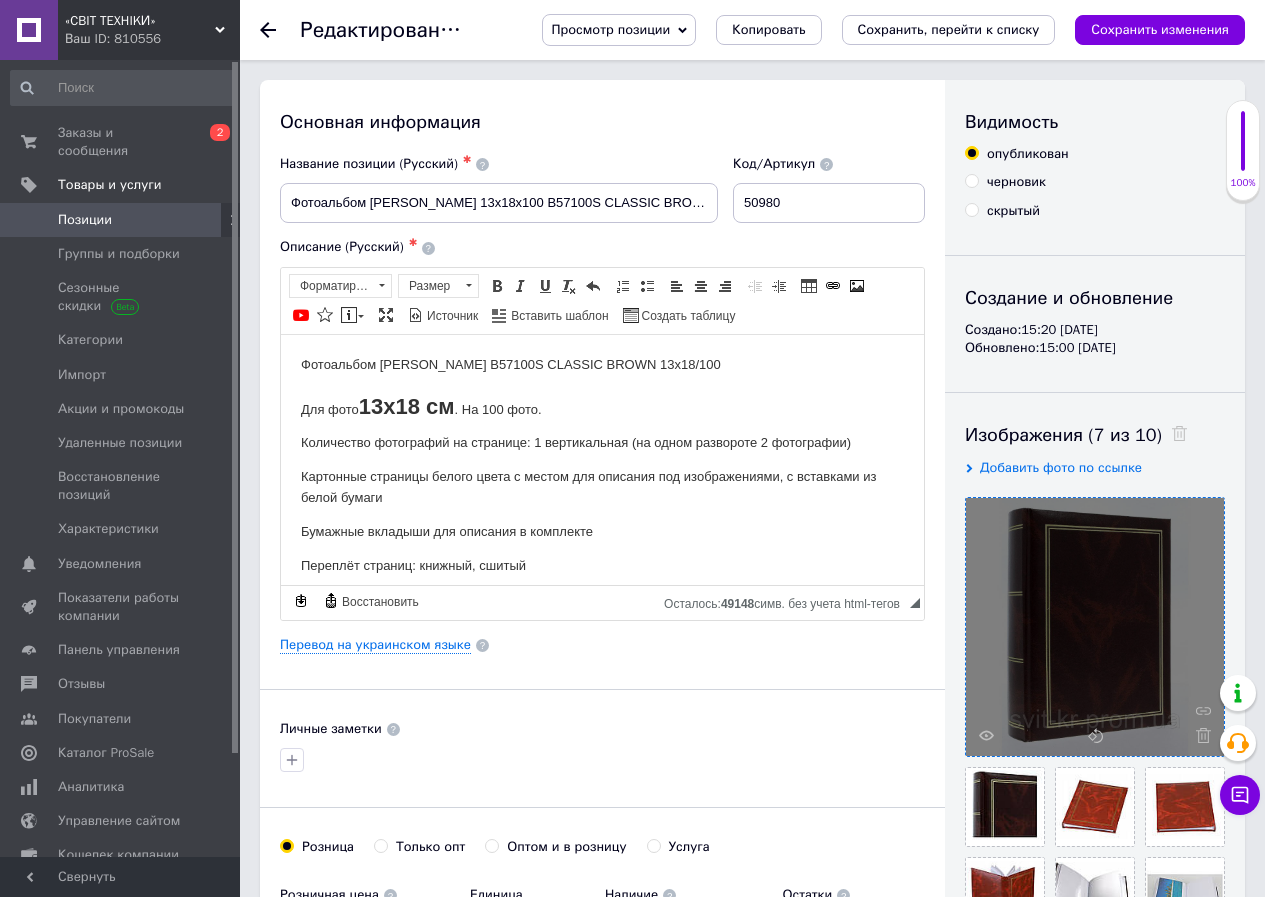 click on "Позиции" at bounding box center (85, 220) 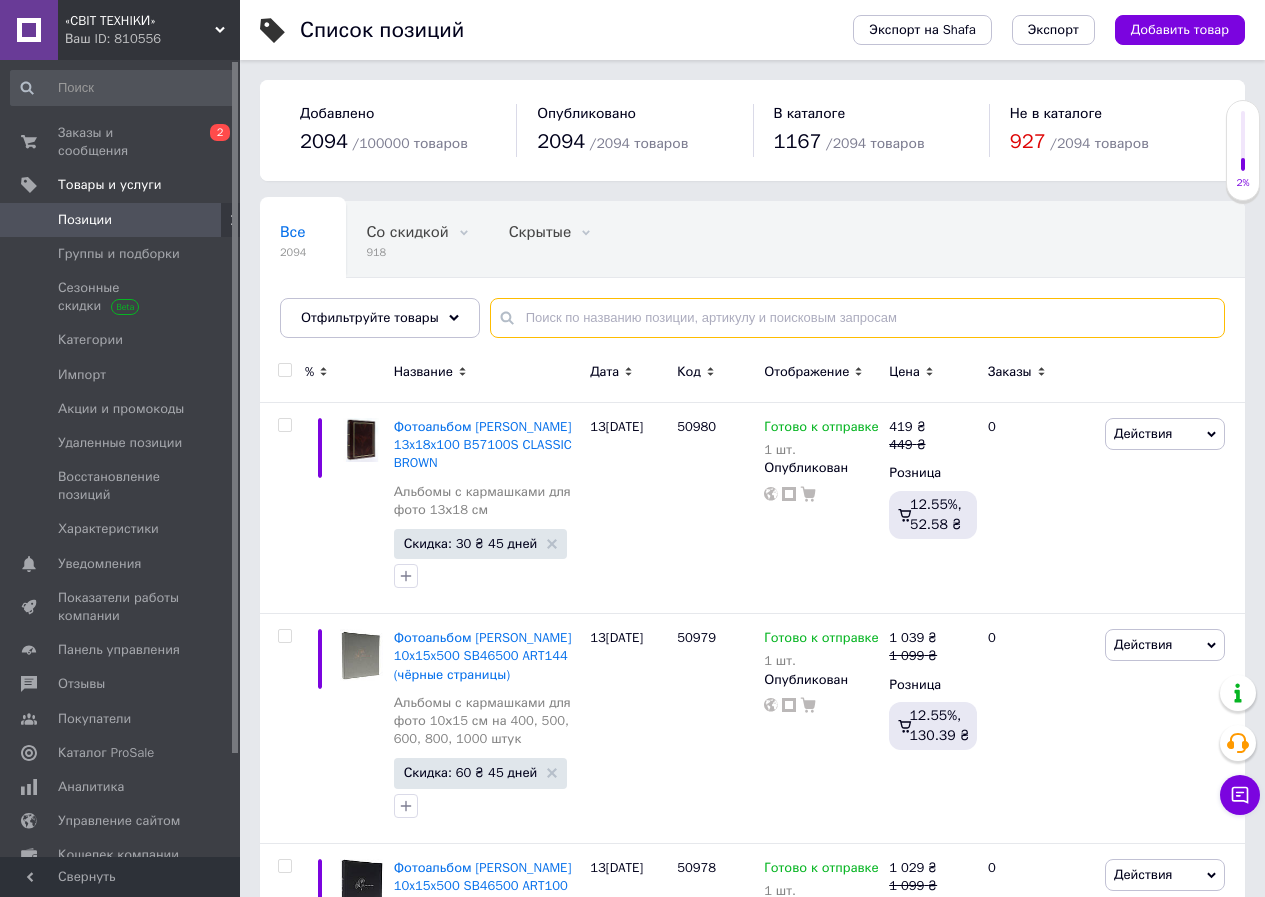click at bounding box center [857, 318] 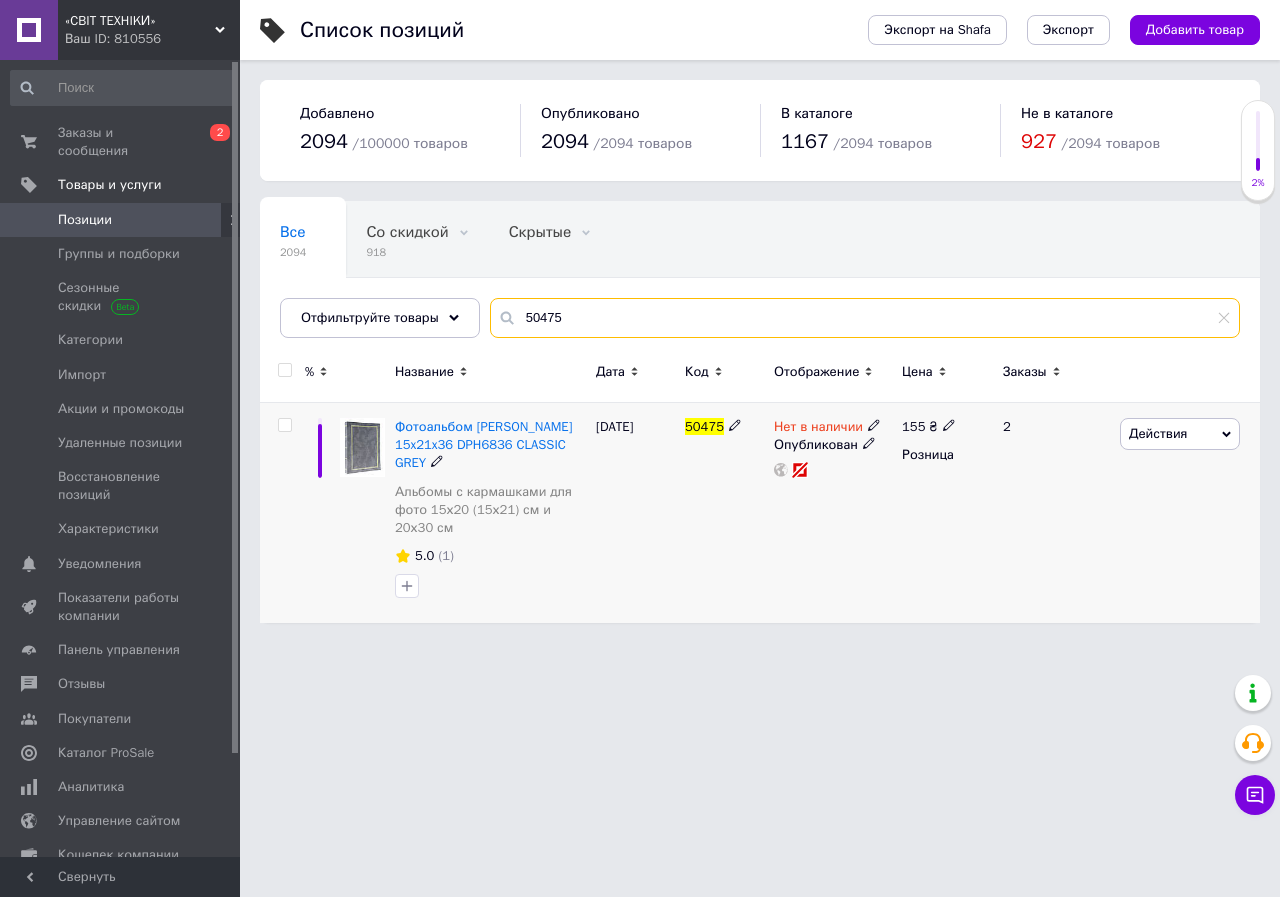 type on "50475" 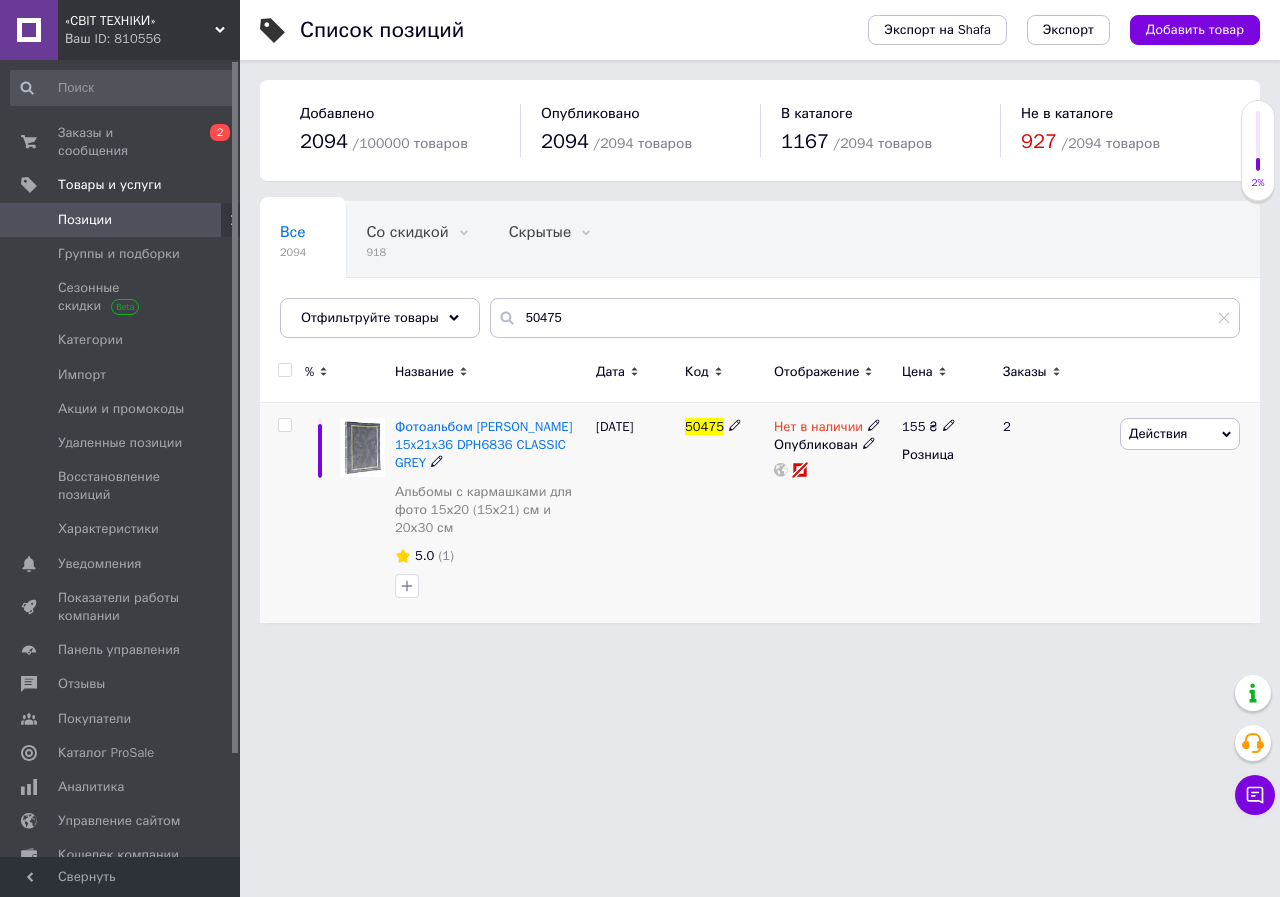 click 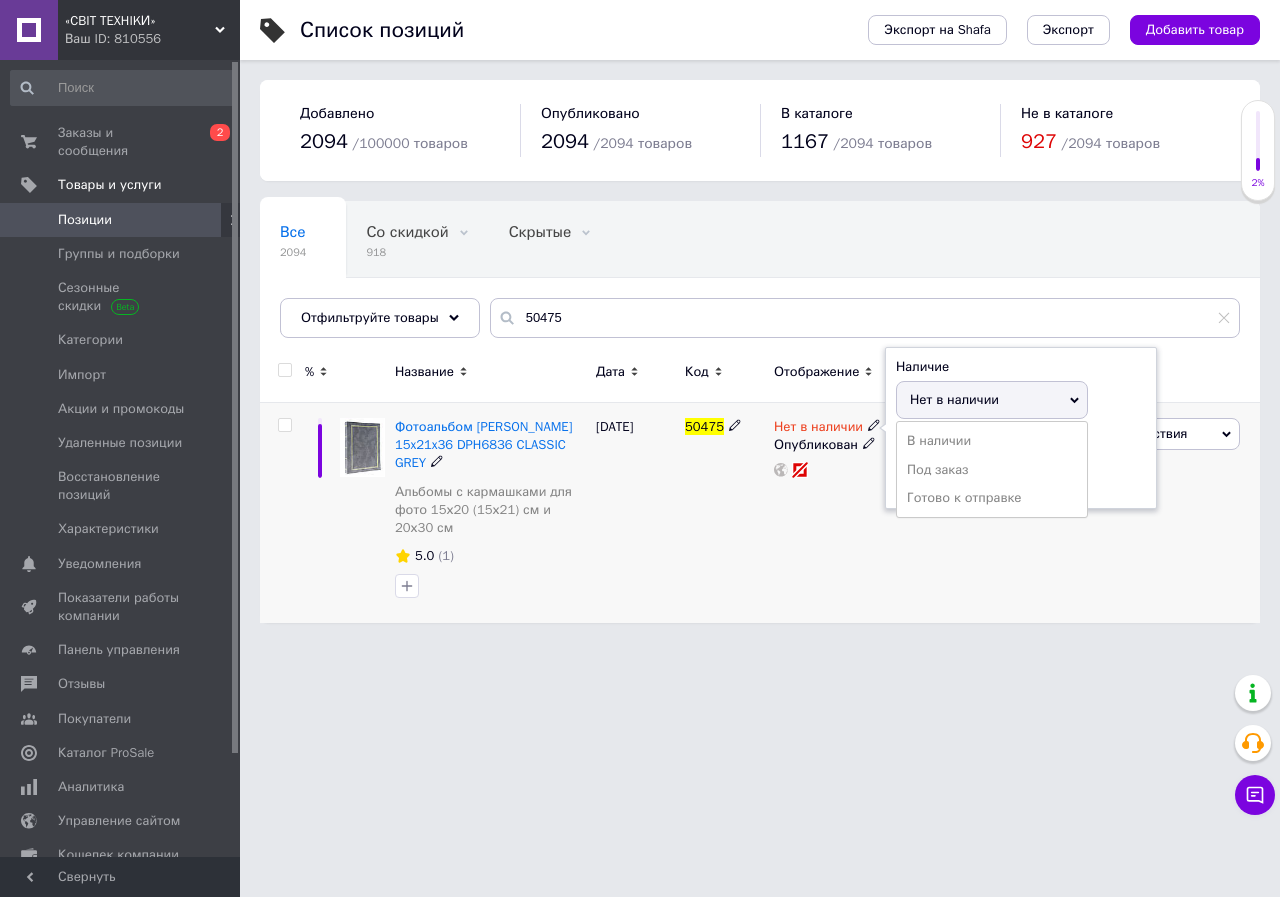 click on "Готово к отправке" at bounding box center [992, 498] 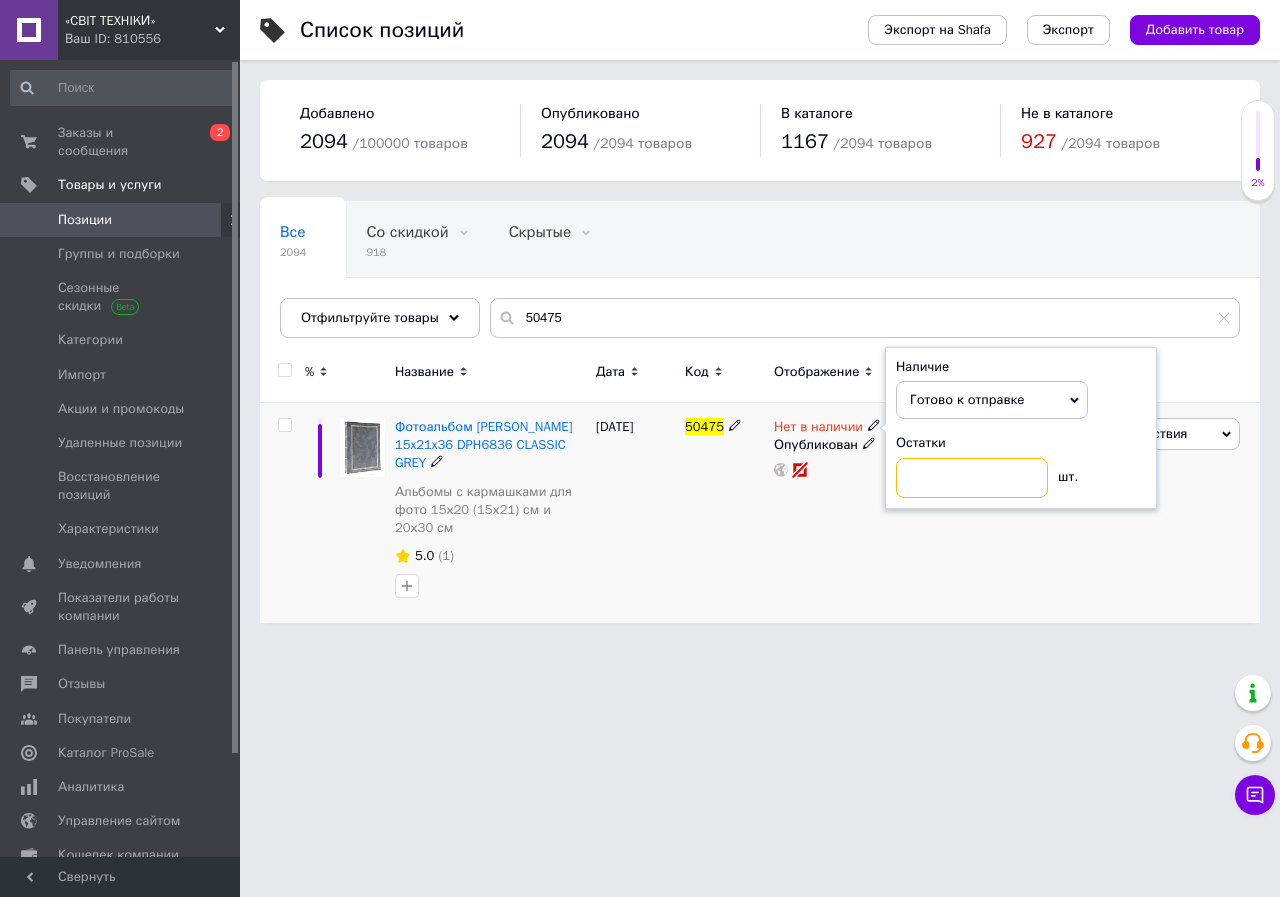 click at bounding box center (972, 478) 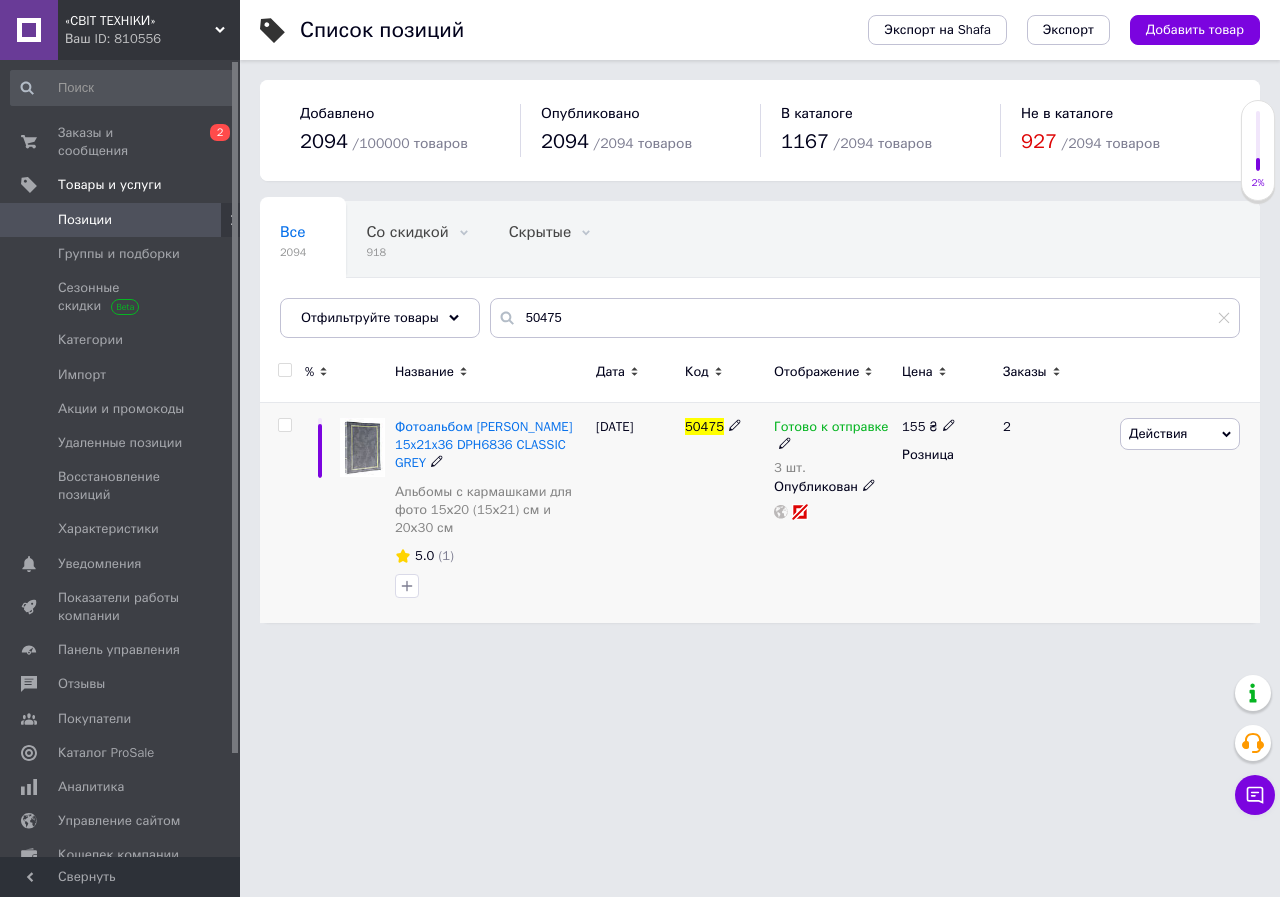 click 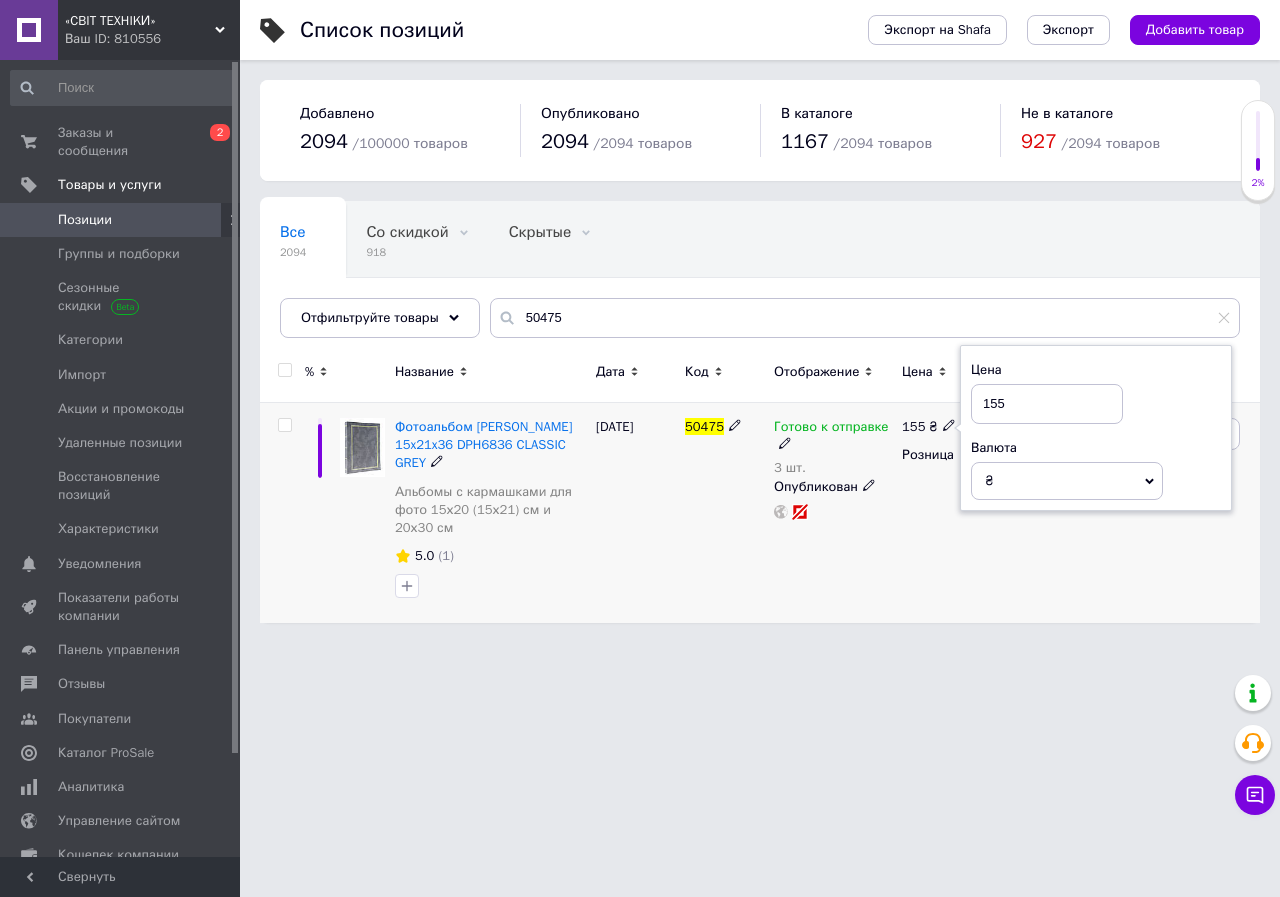 click on "155" at bounding box center (1047, 404) 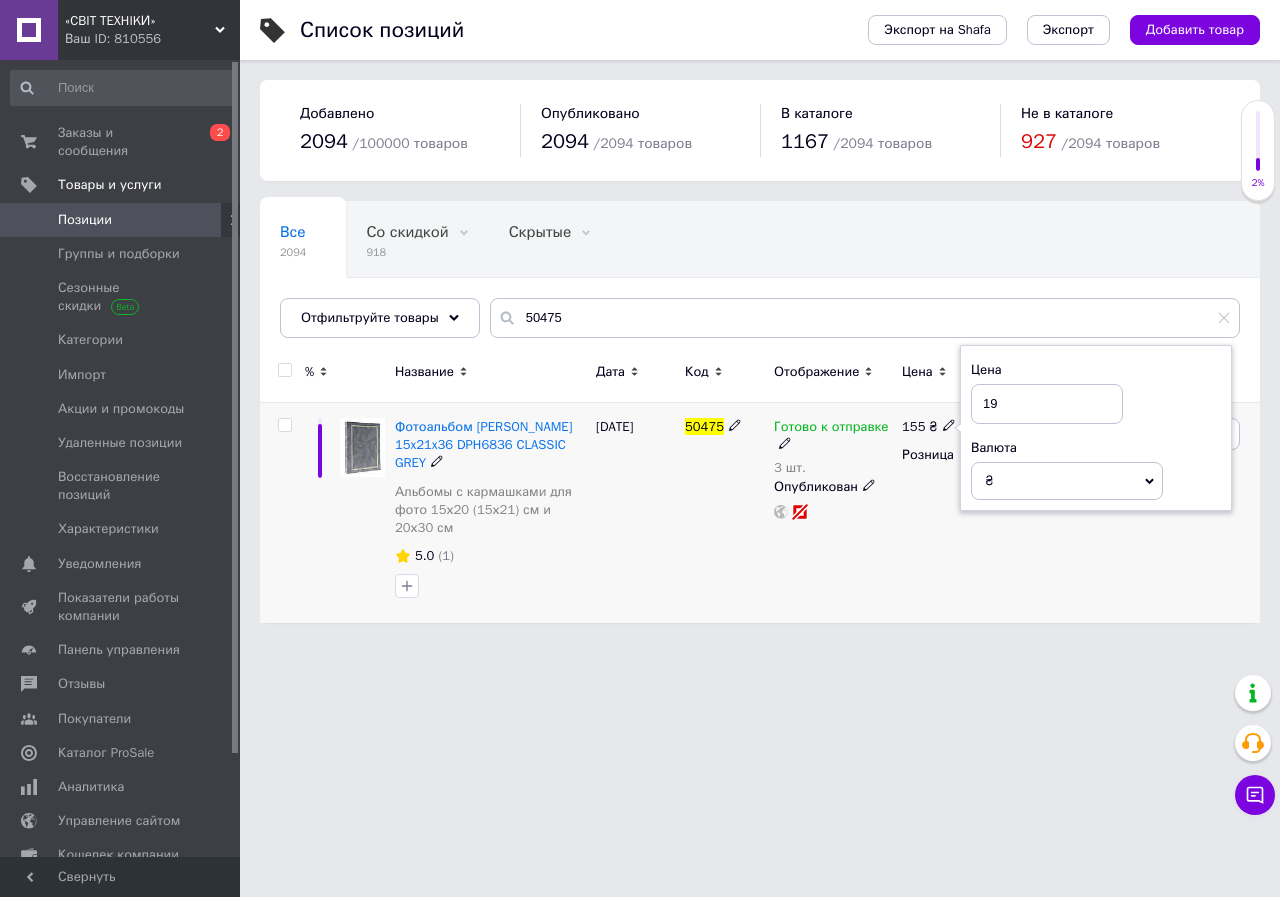 type on "199" 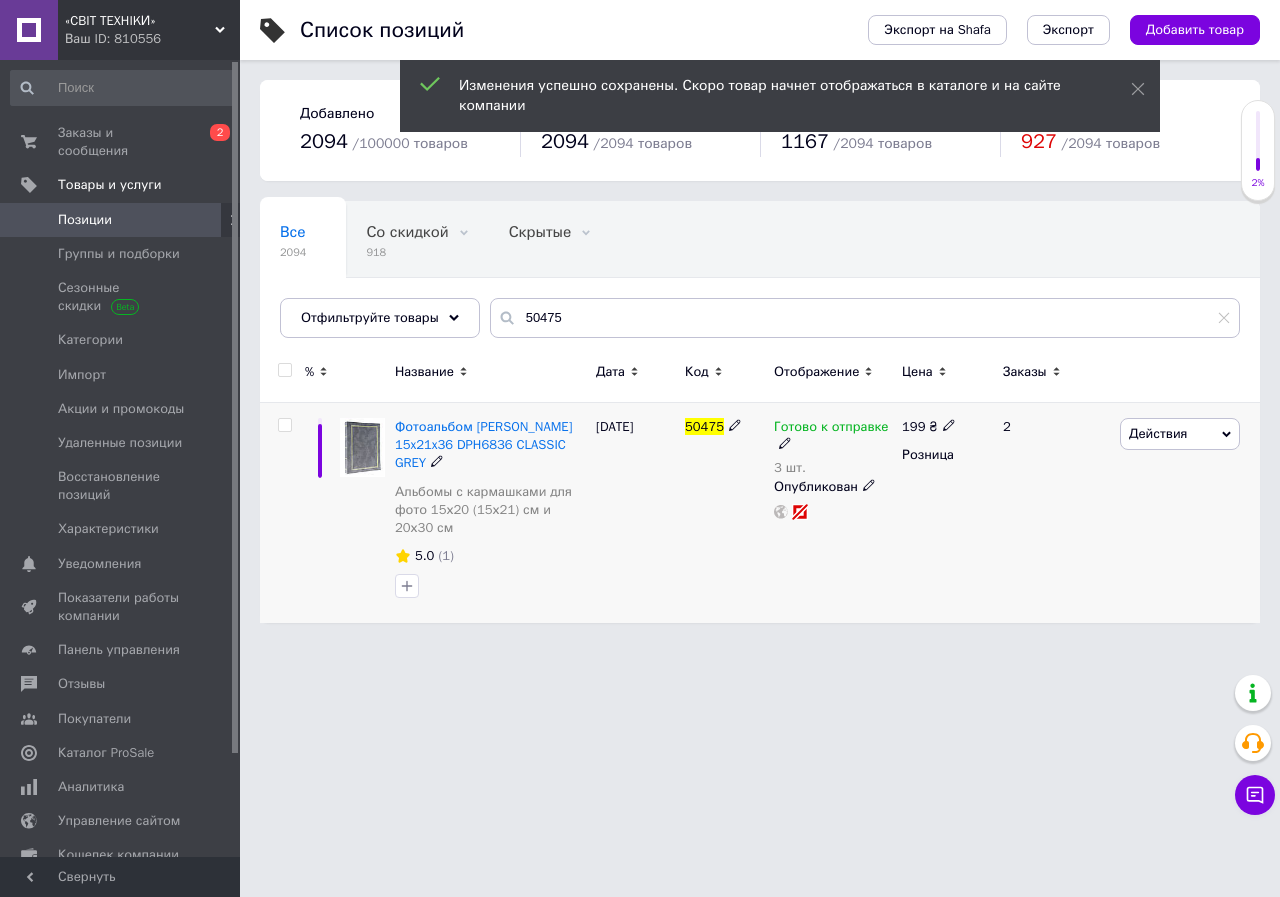 click on "Действия" at bounding box center [1158, 433] 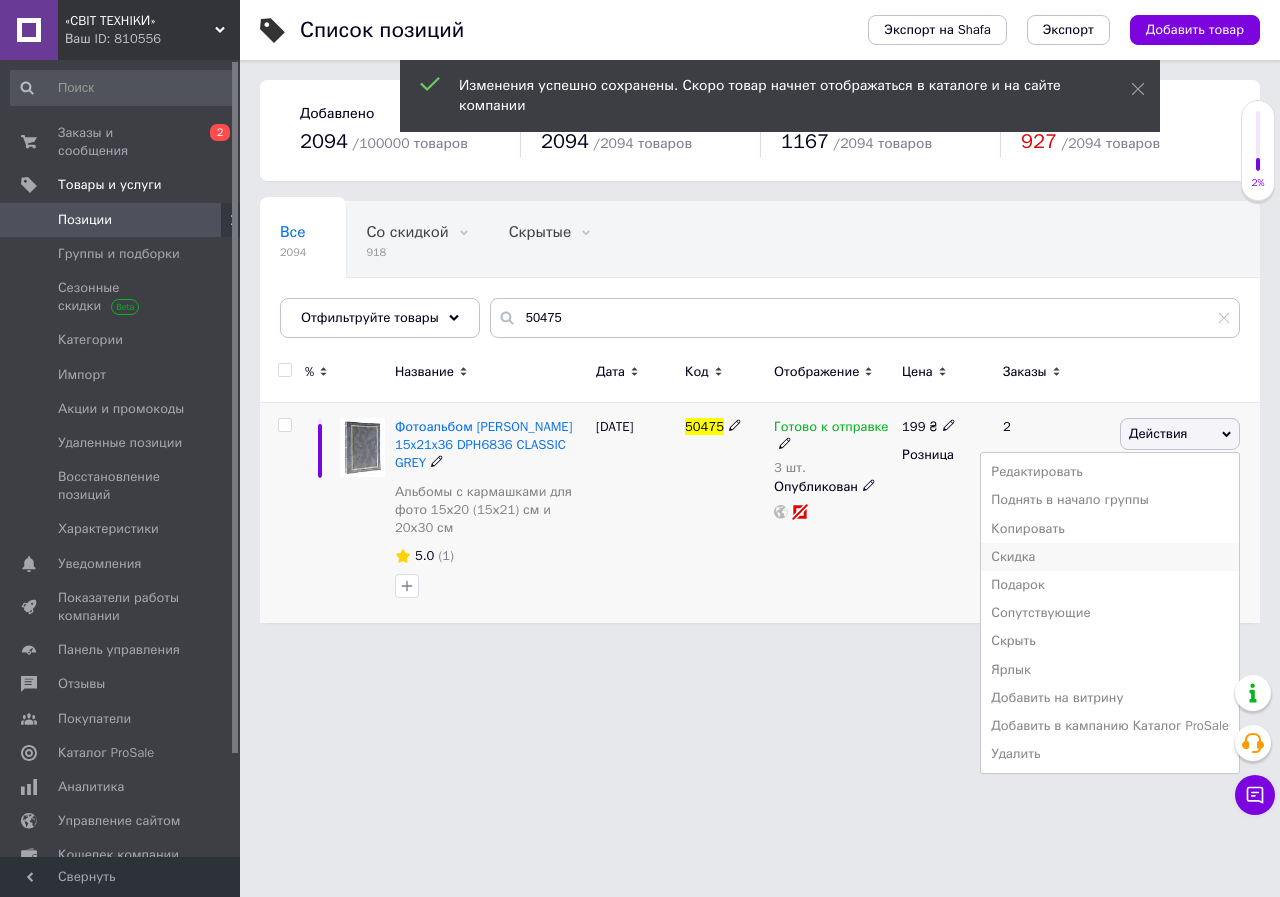 click on "Скидка" at bounding box center (1110, 557) 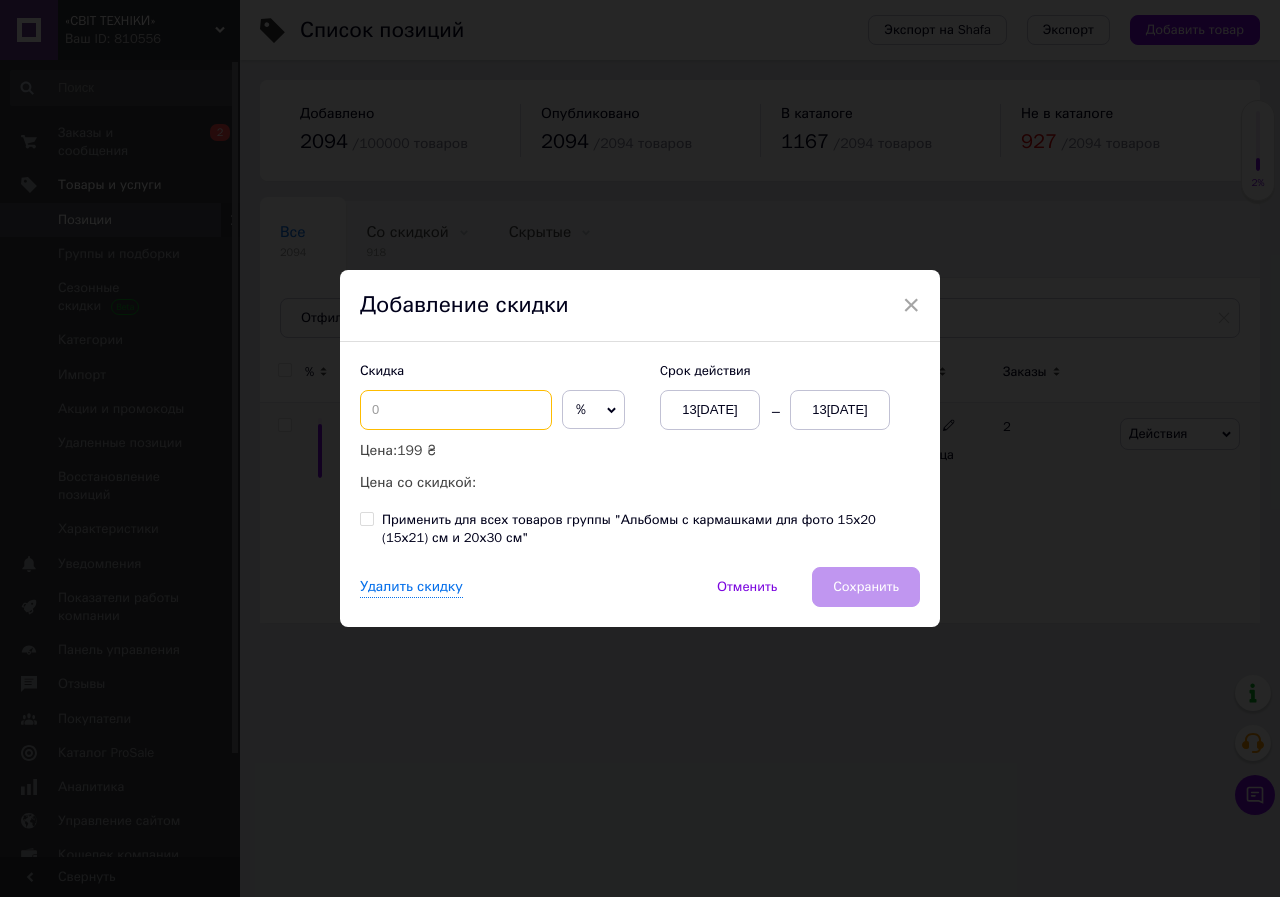 click at bounding box center (456, 410) 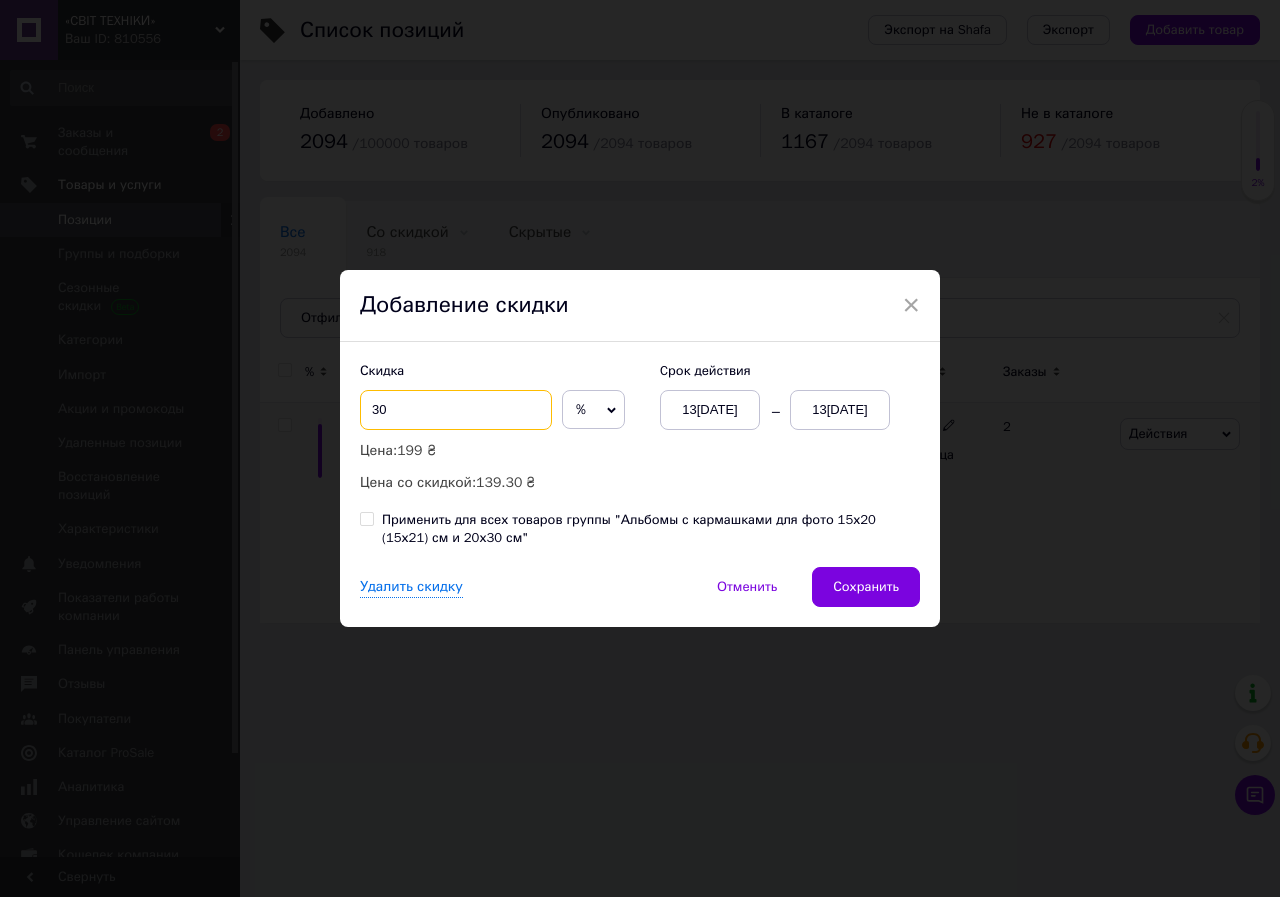 type on "30" 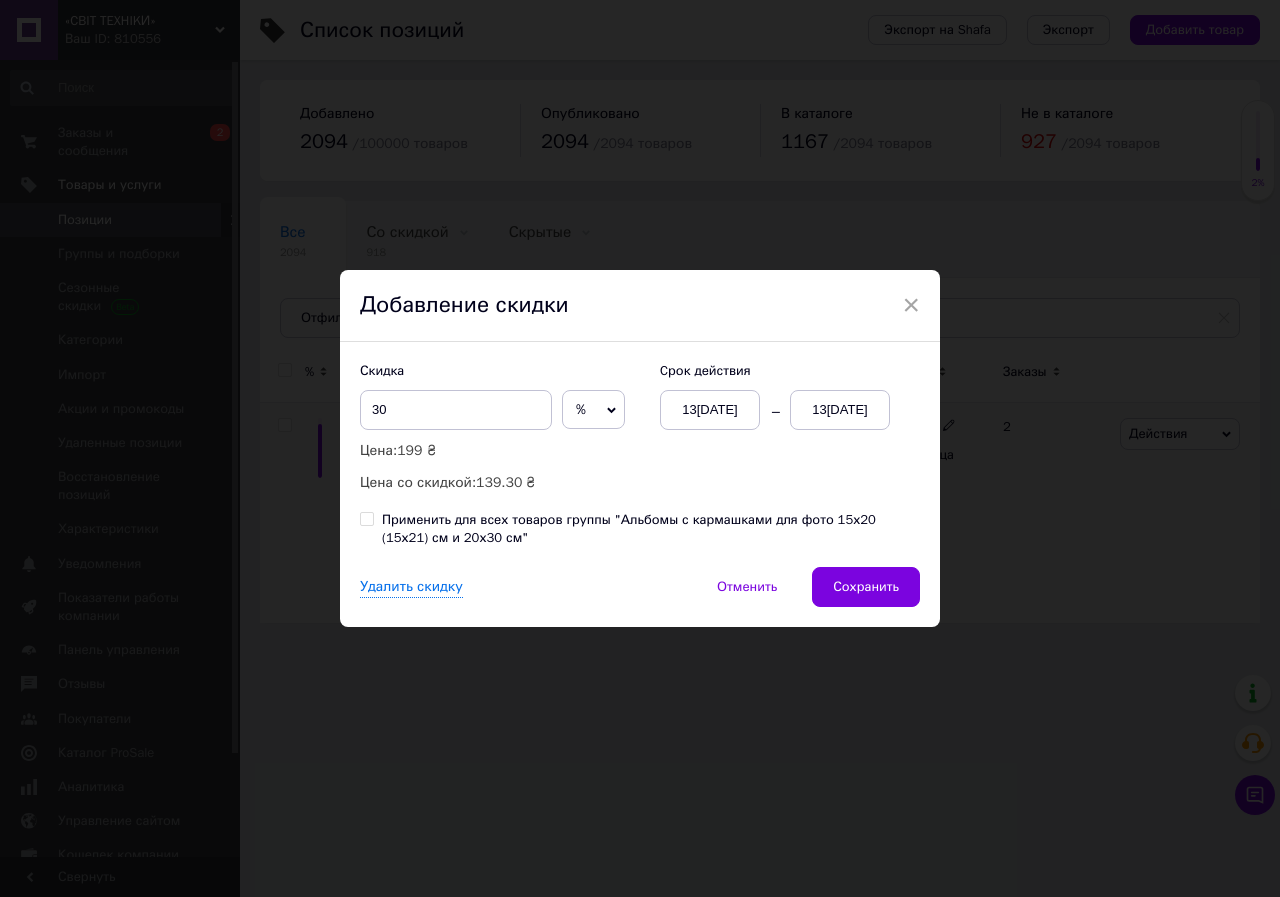 click on "%" at bounding box center (593, 410) 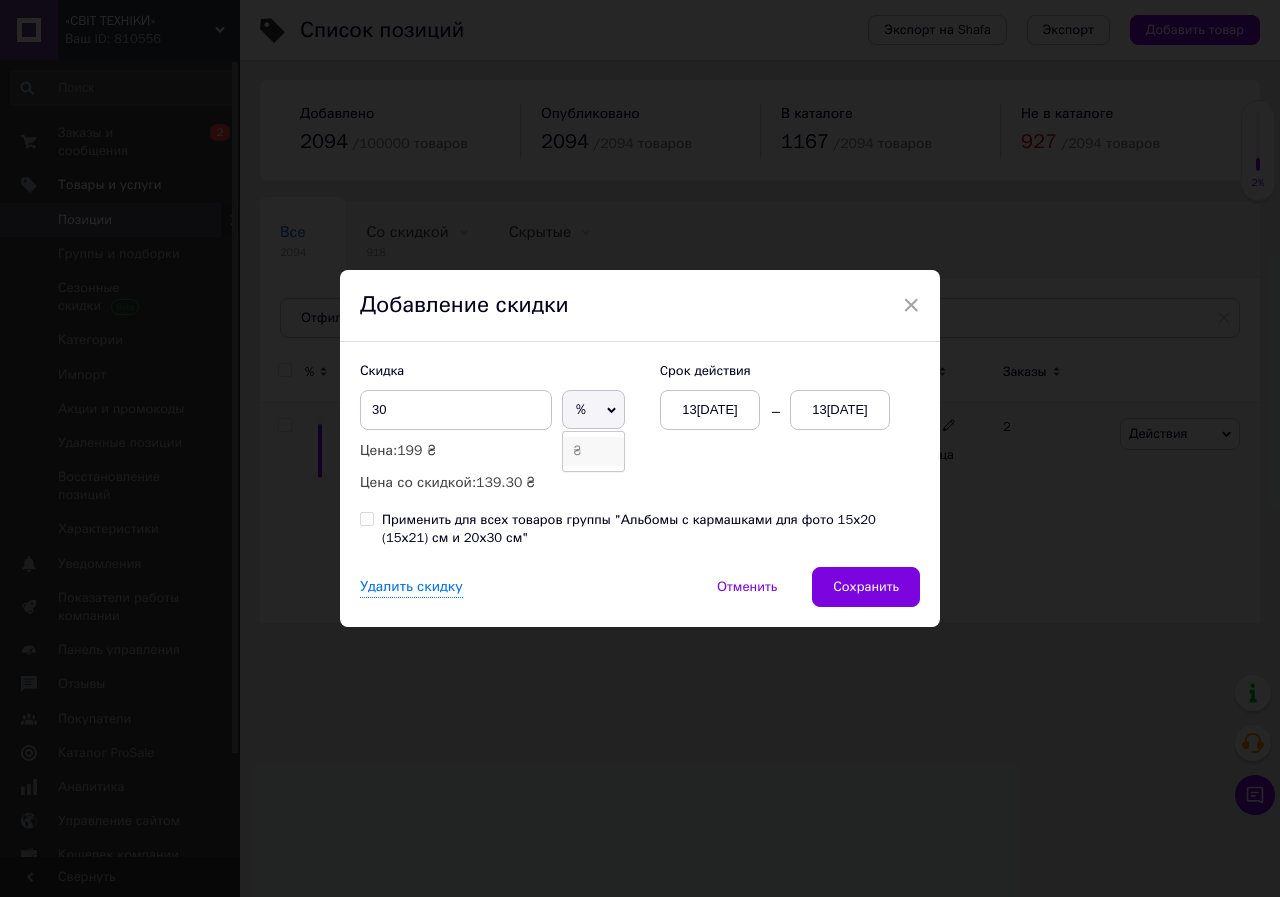 click on "₴" at bounding box center (593, 451) 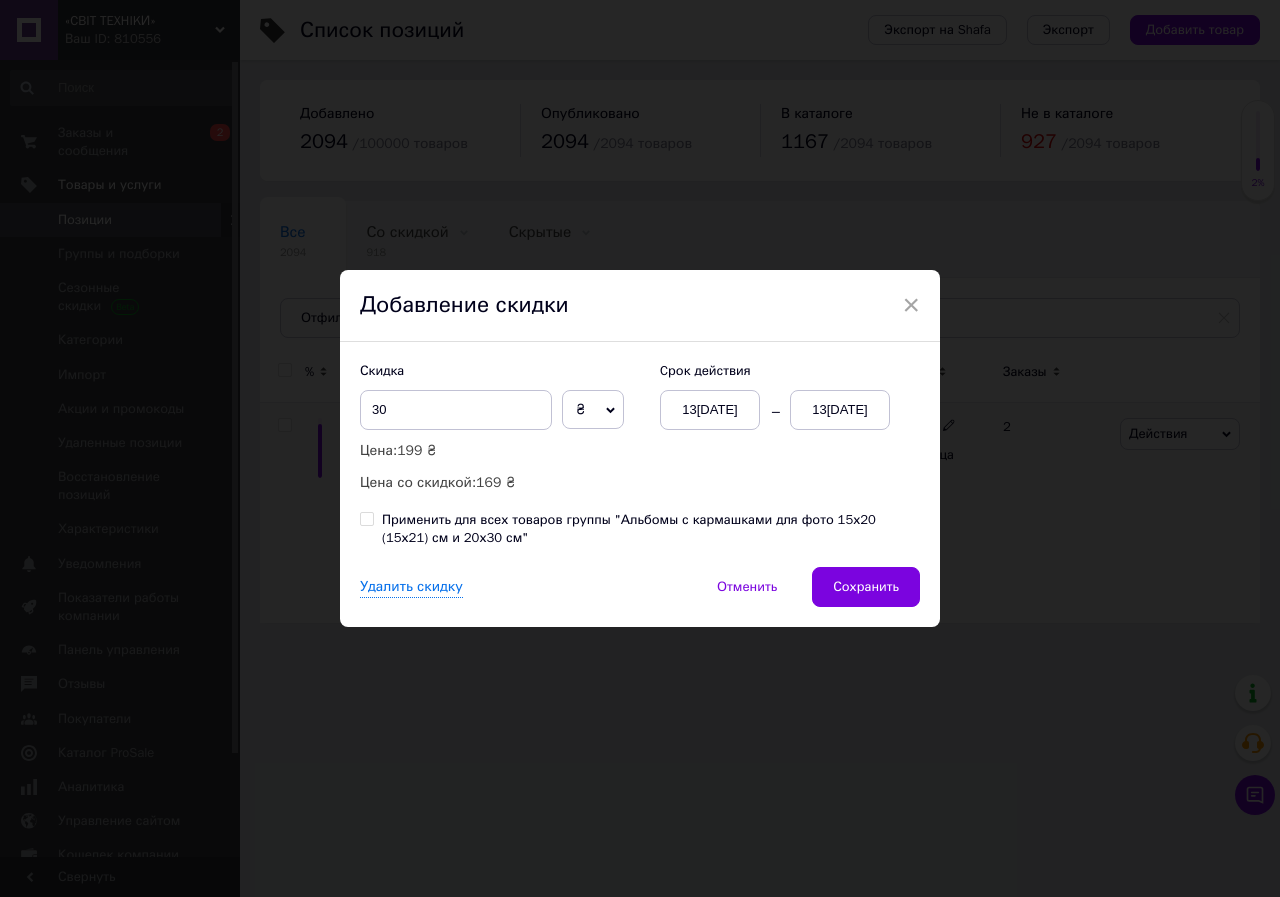 click on "13[DATE]" at bounding box center [840, 410] 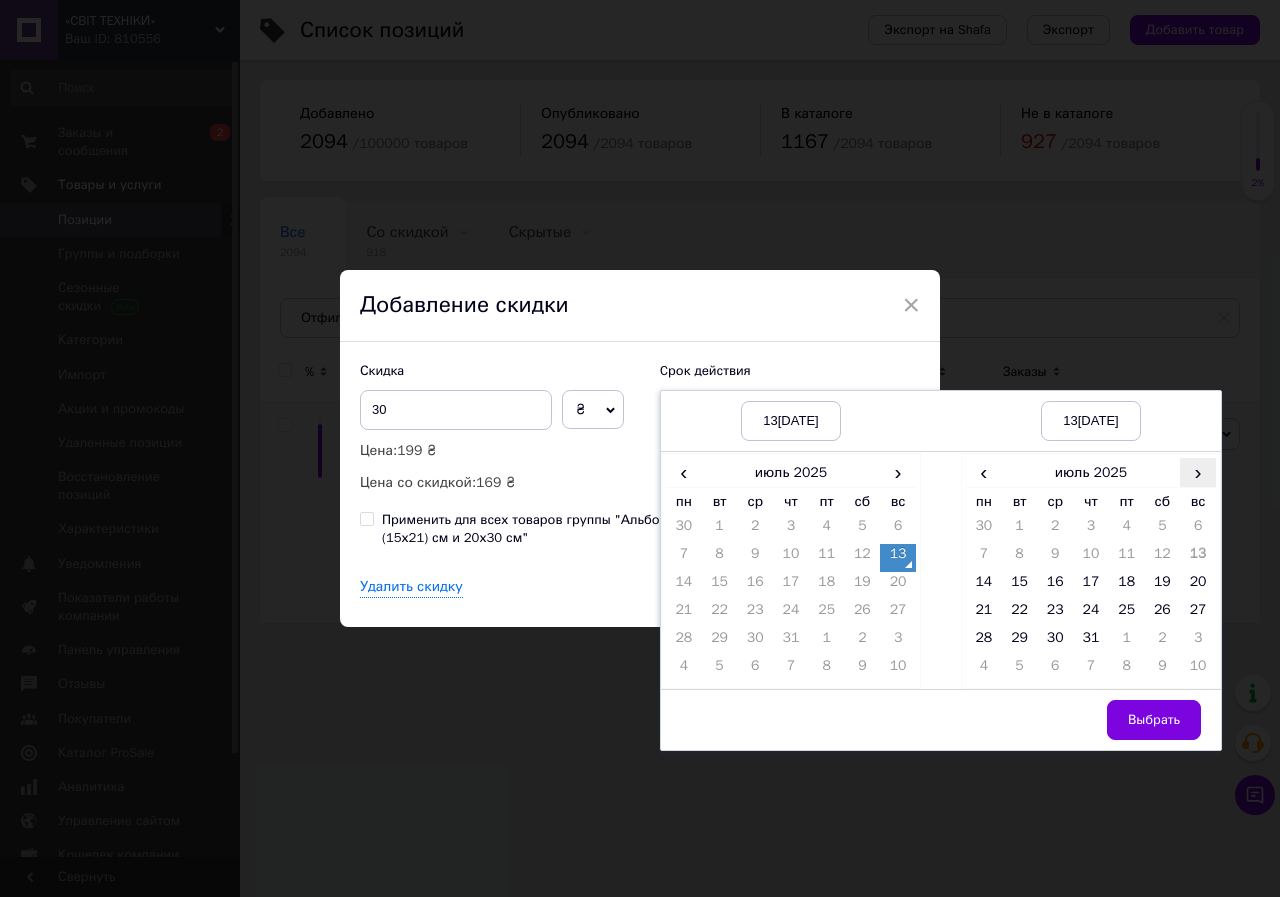 click on "›" at bounding box center (1198, 472) 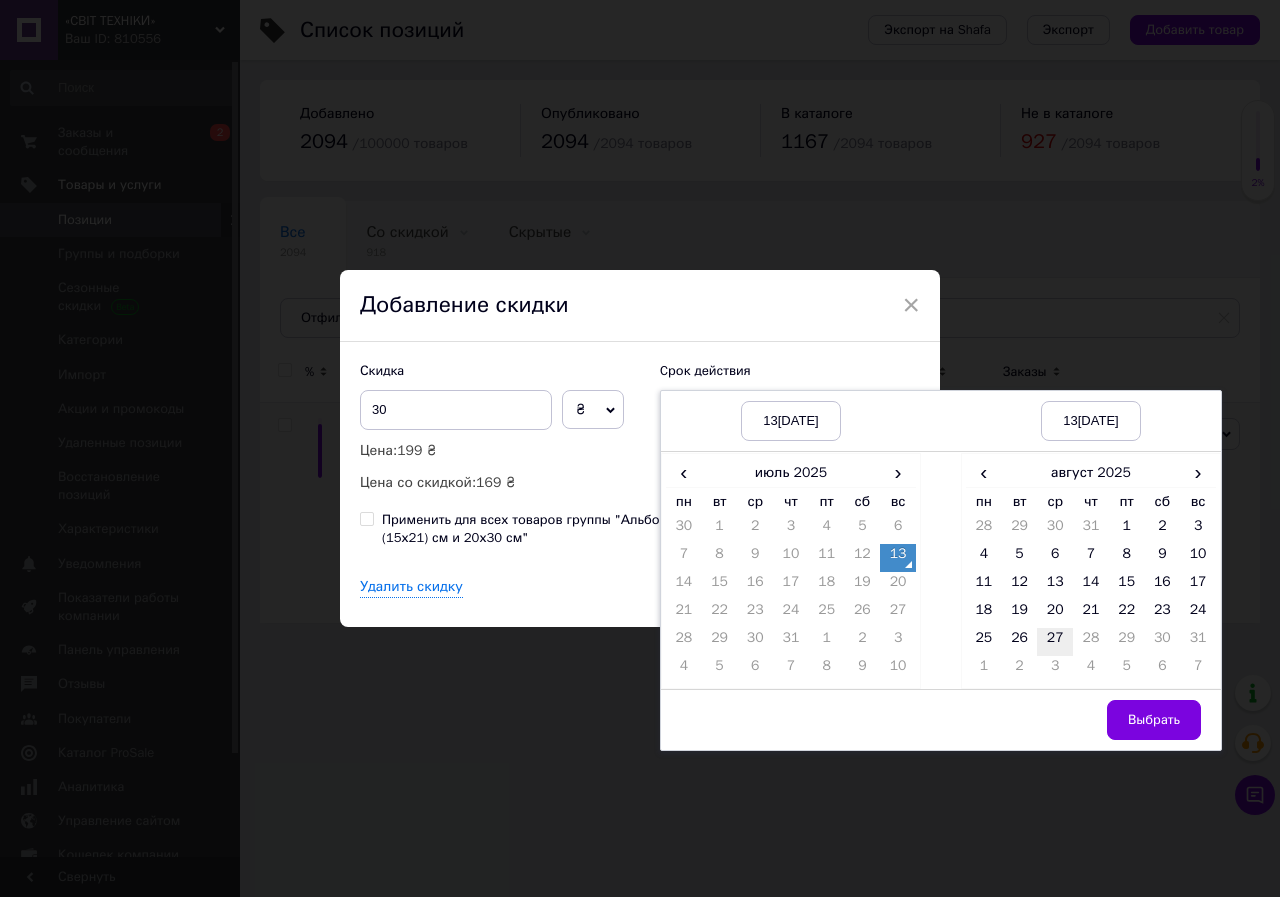 click on "27" at bounding box center (1055, 642) 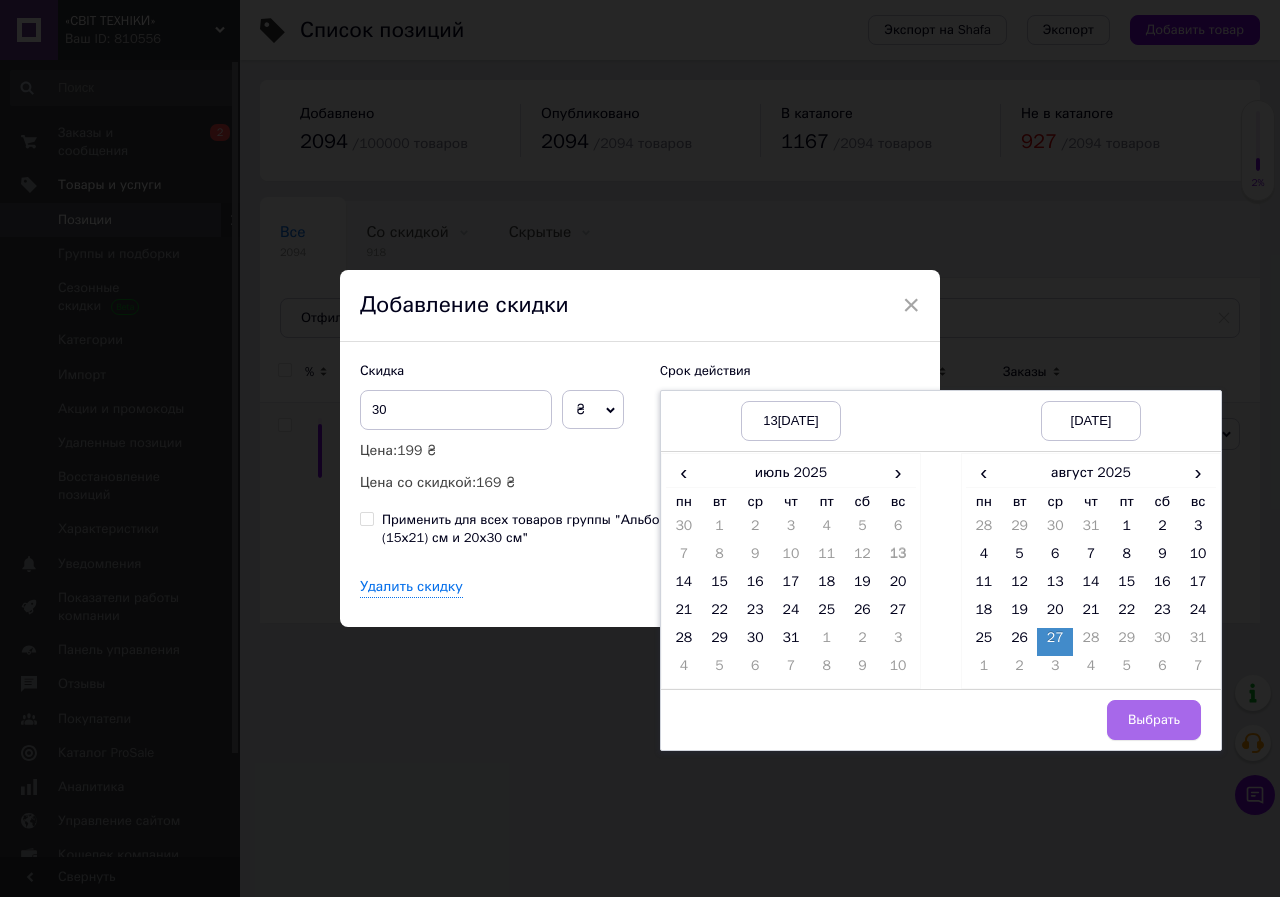 click on "Выбрать" at bounding box center [1154, 720] 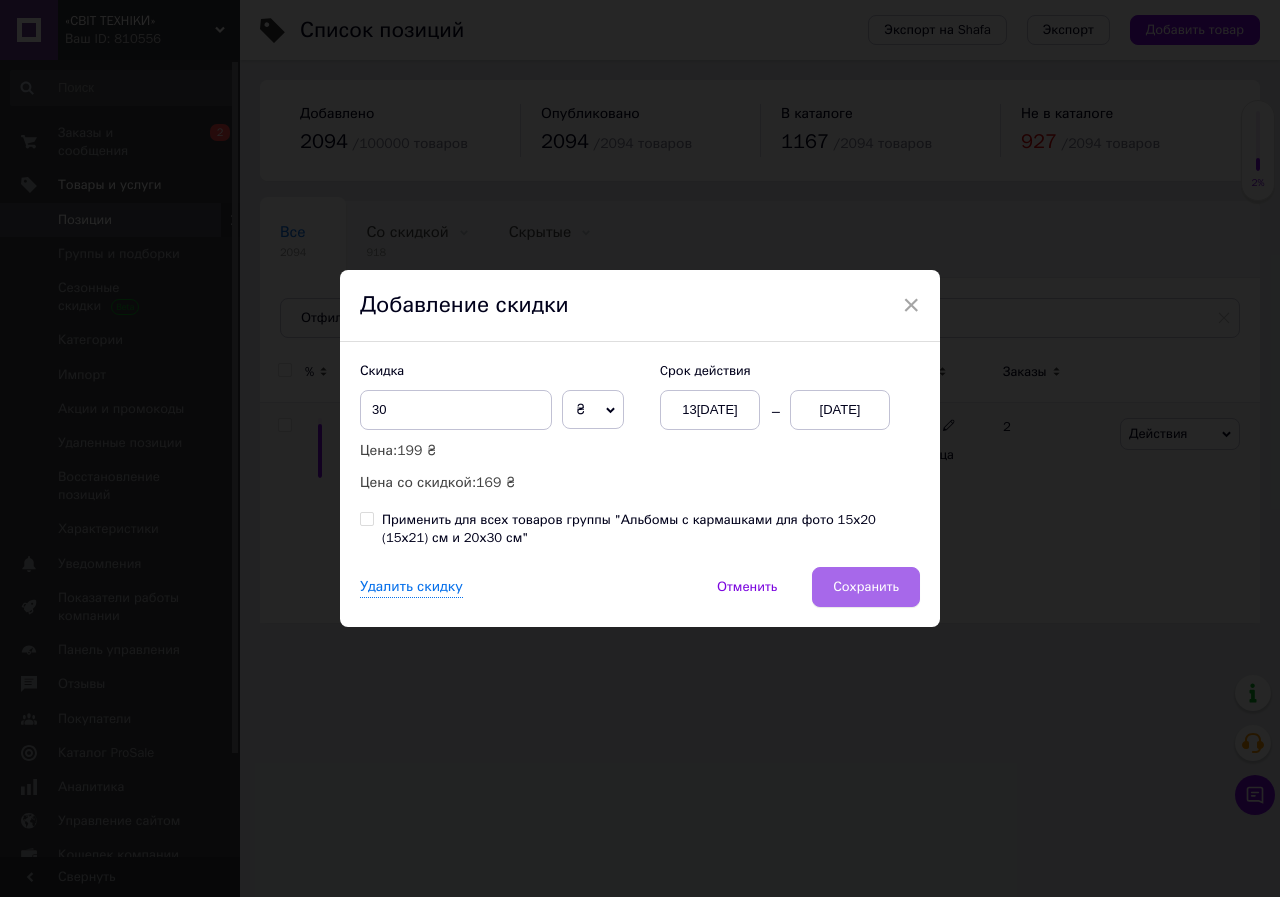 click on "Сохранить" at bounding box center (866, 587) 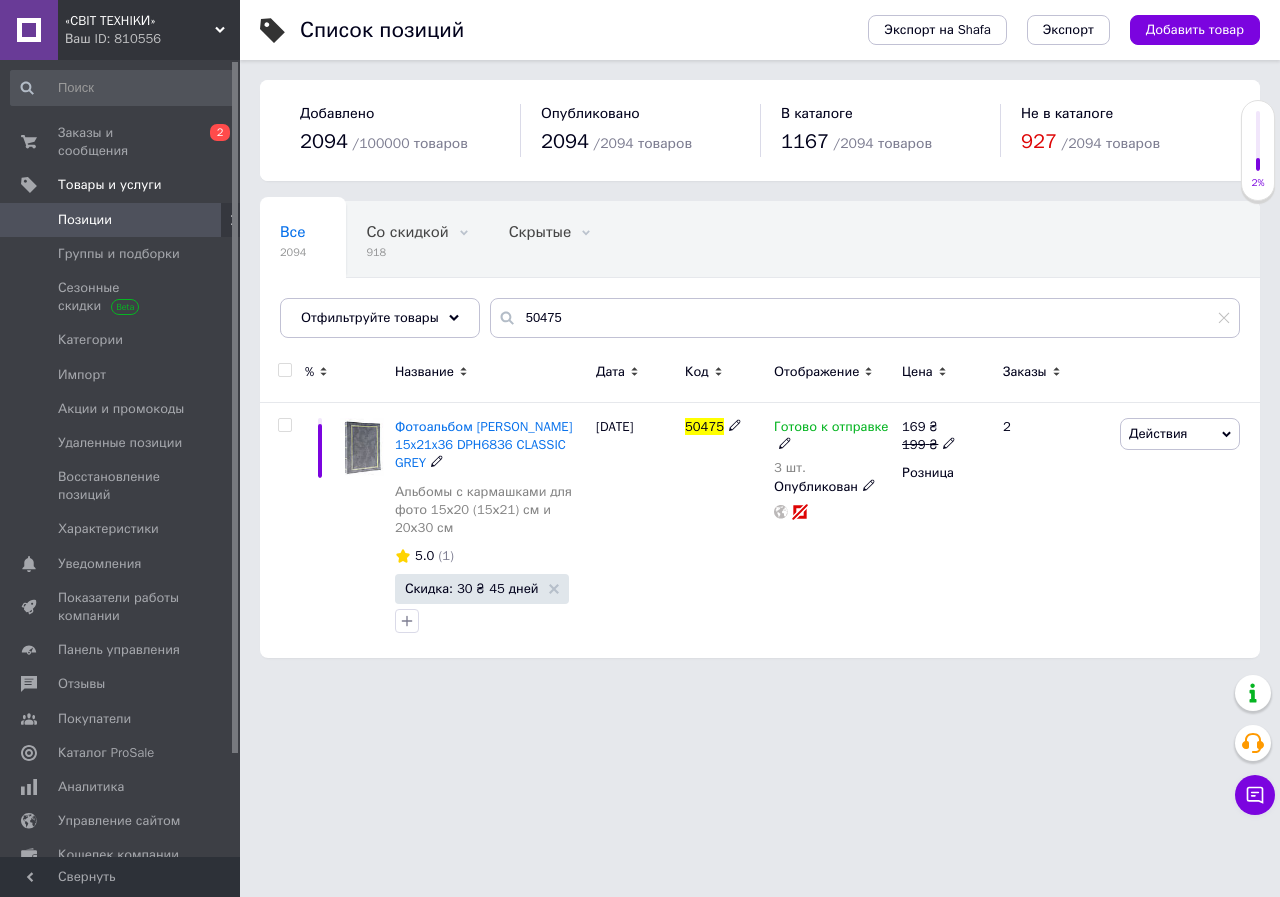 click on "Фотоальбом [PERSON_NAME] 15x21x36 DPH6836 CLASSIC GREY" at bounding box center (484, 444) 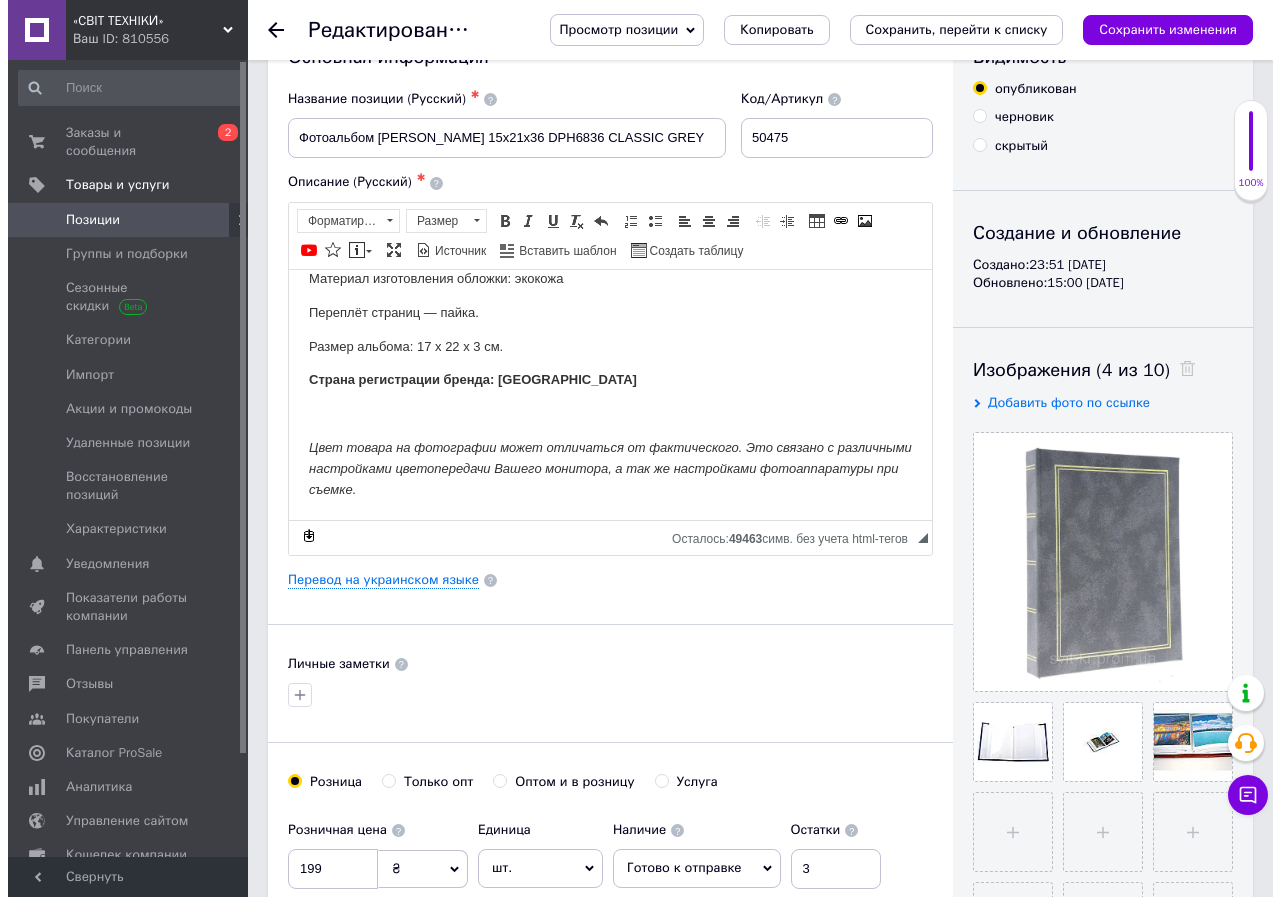 scroll, scrollTop: 100, scrollLeft: 0, axis: vertical 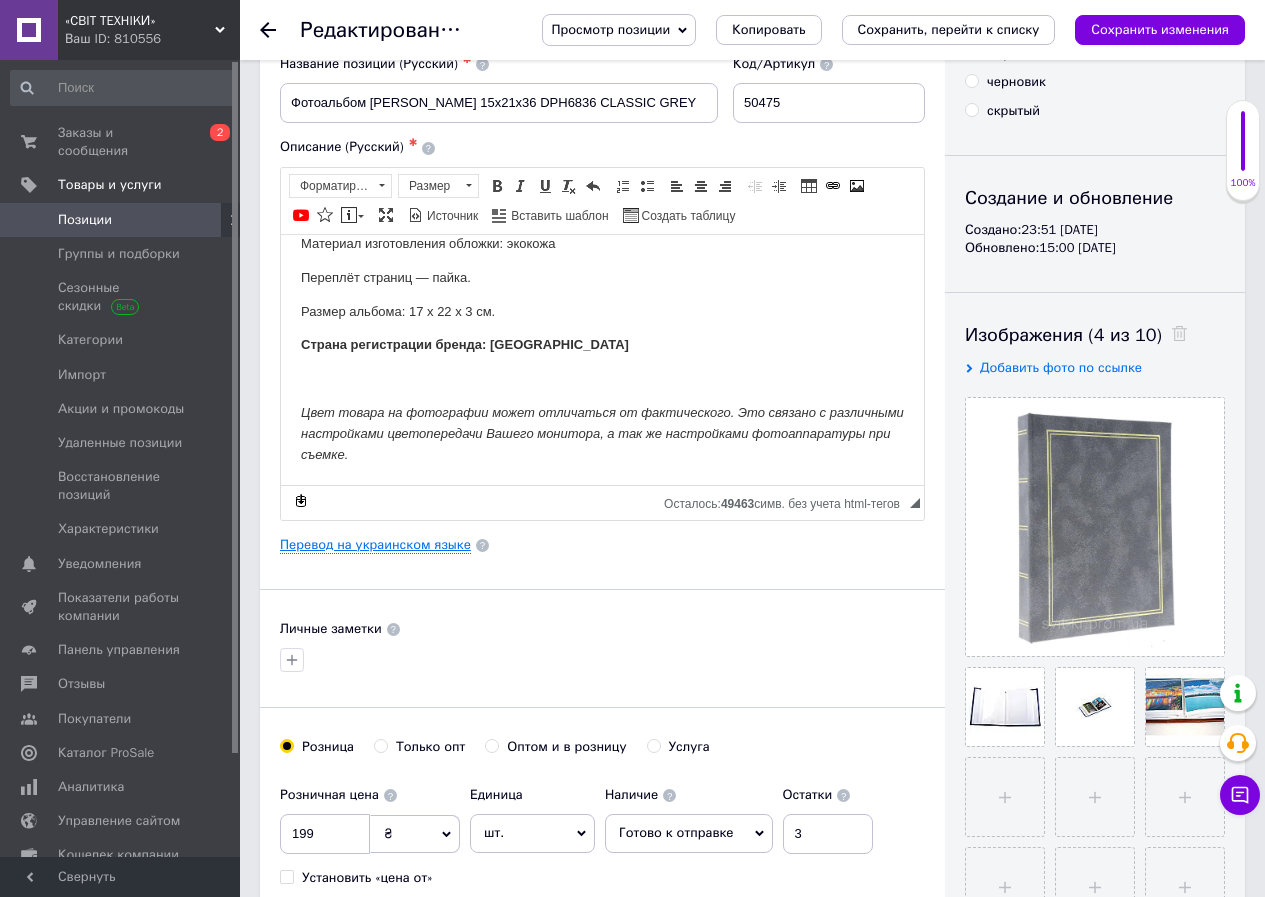 click on "Перевод на украинском языке" at bounding box center [375, 545] 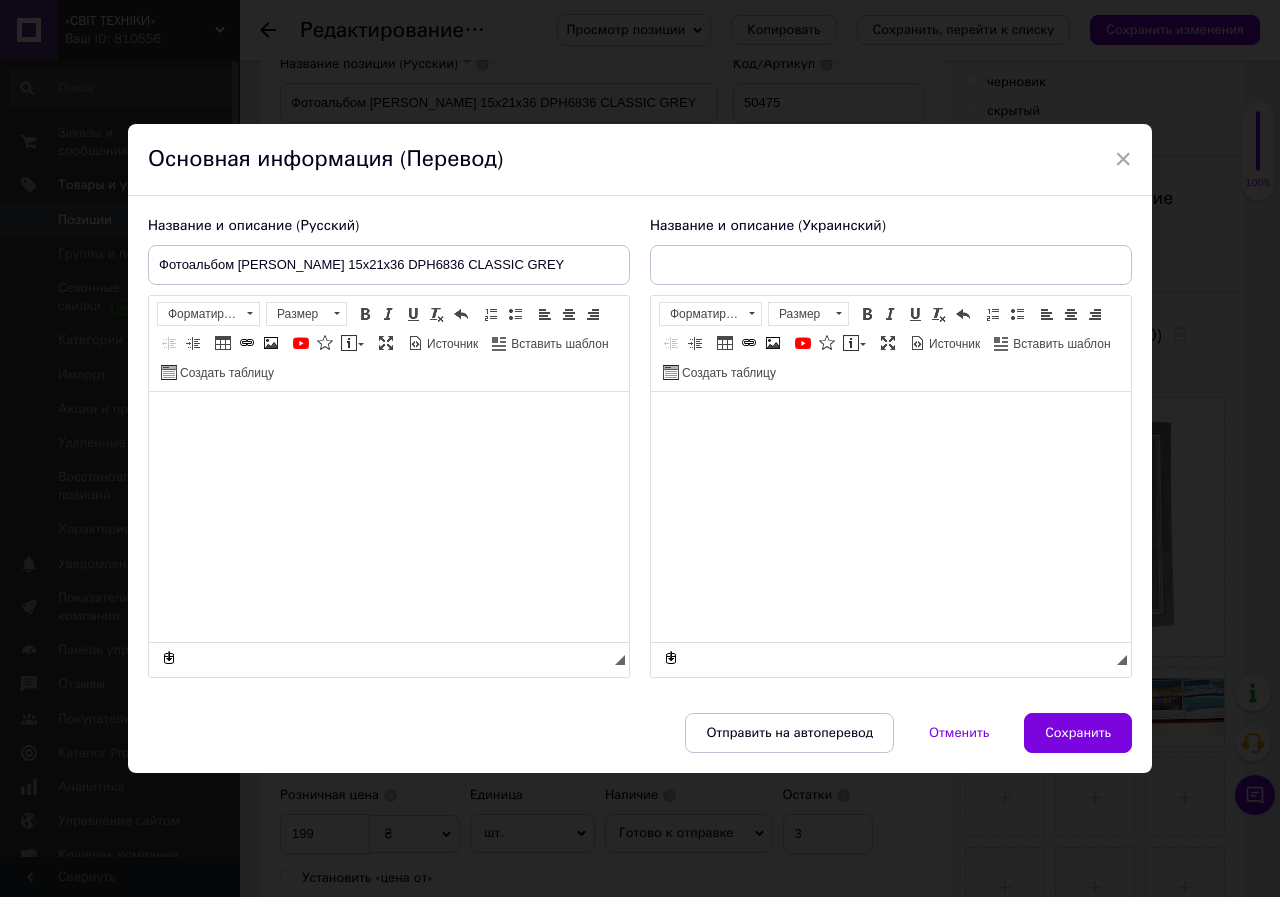 type on "Фотоальбом [PERSON_NAME] 15x21x36 DPH6836 CLASSIC GREY" 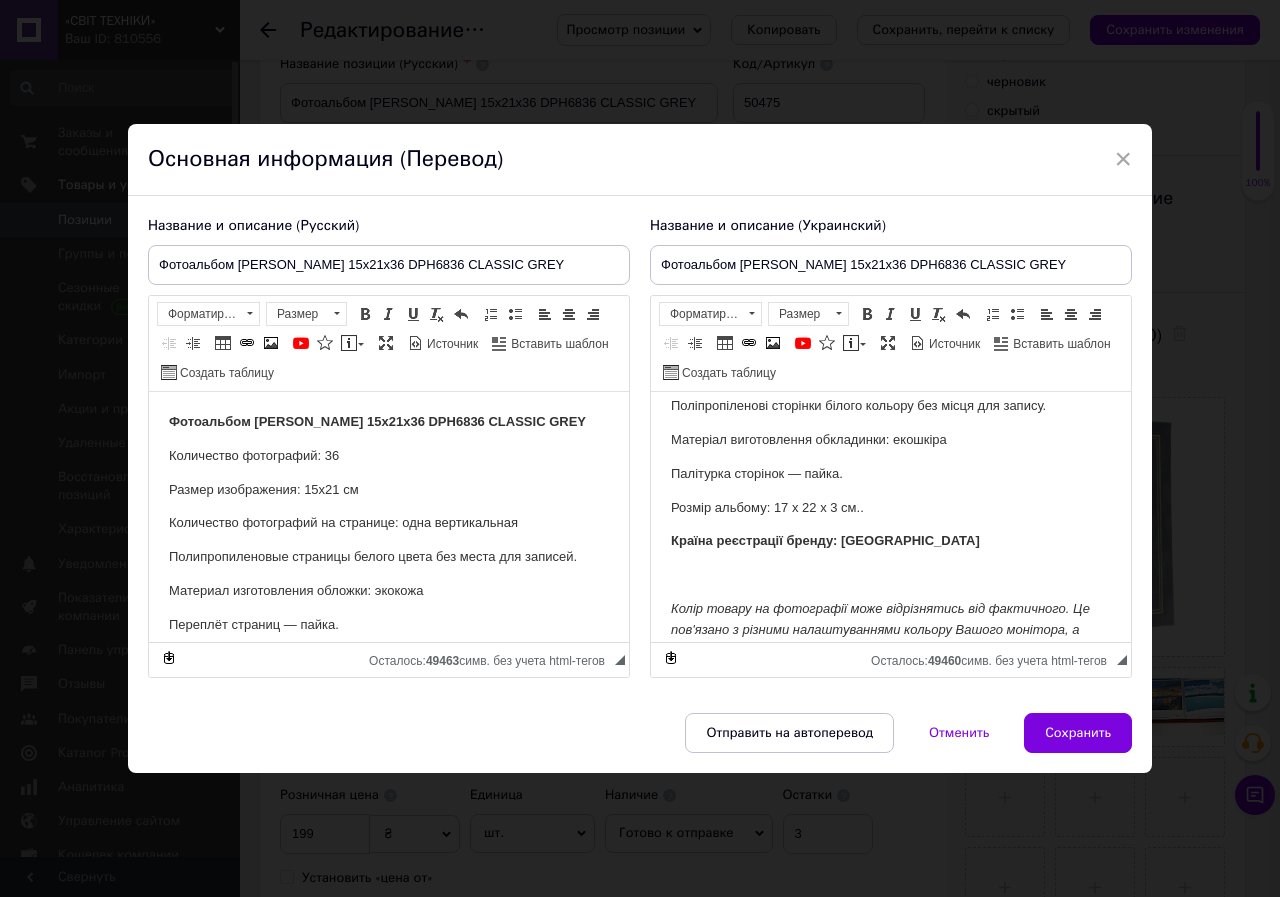 scroll, scrollTop: 190, scrollLeft: 0, axis: vertical 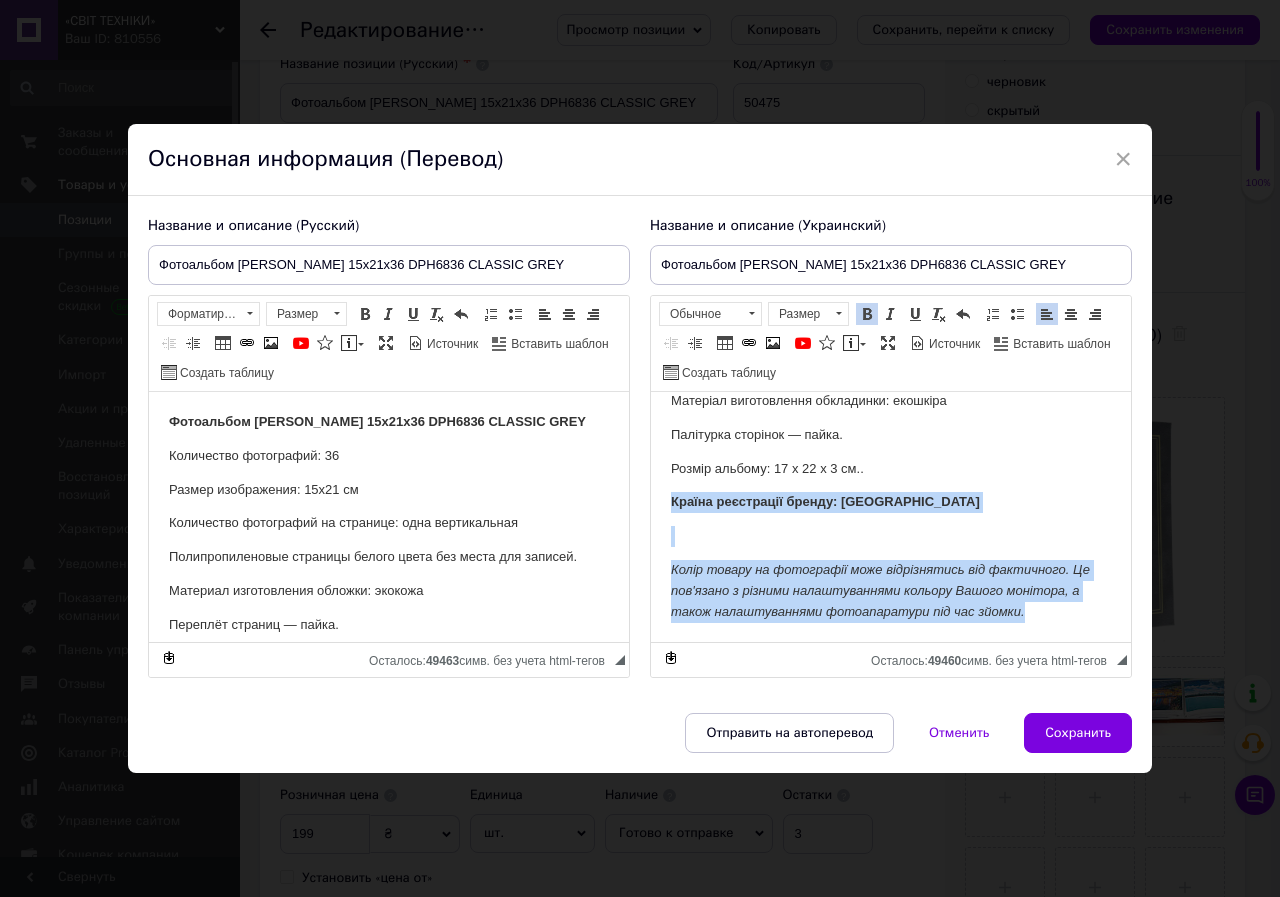 drag, startPoint x: 1030, startPoint y: 610, endPoint x: 672, endPoint y: 506, distance: 372.8002 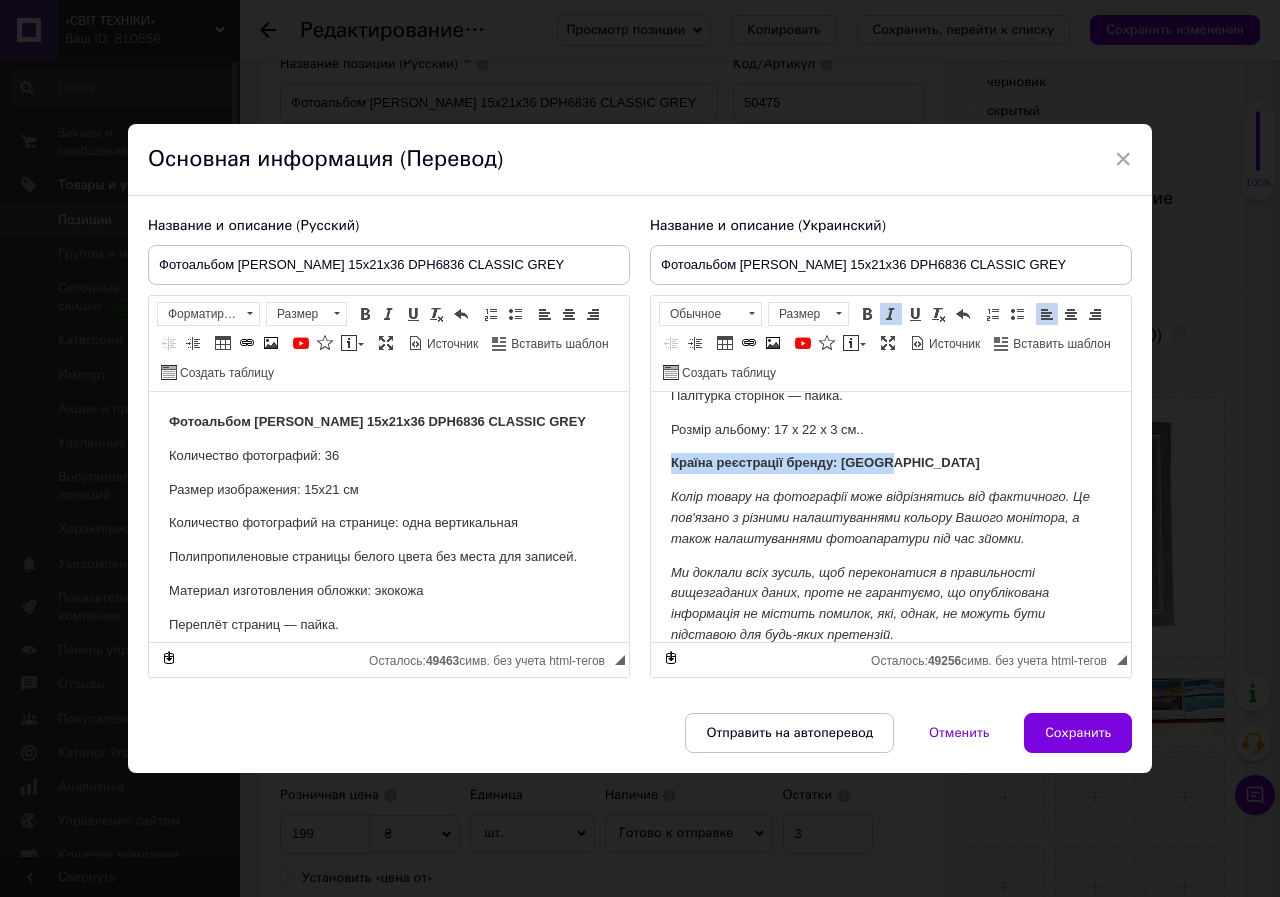 drag, startPoint x: 898, startPoint y: 463, endPoint x: 656, endPoint y: 462, distance: 242.00206 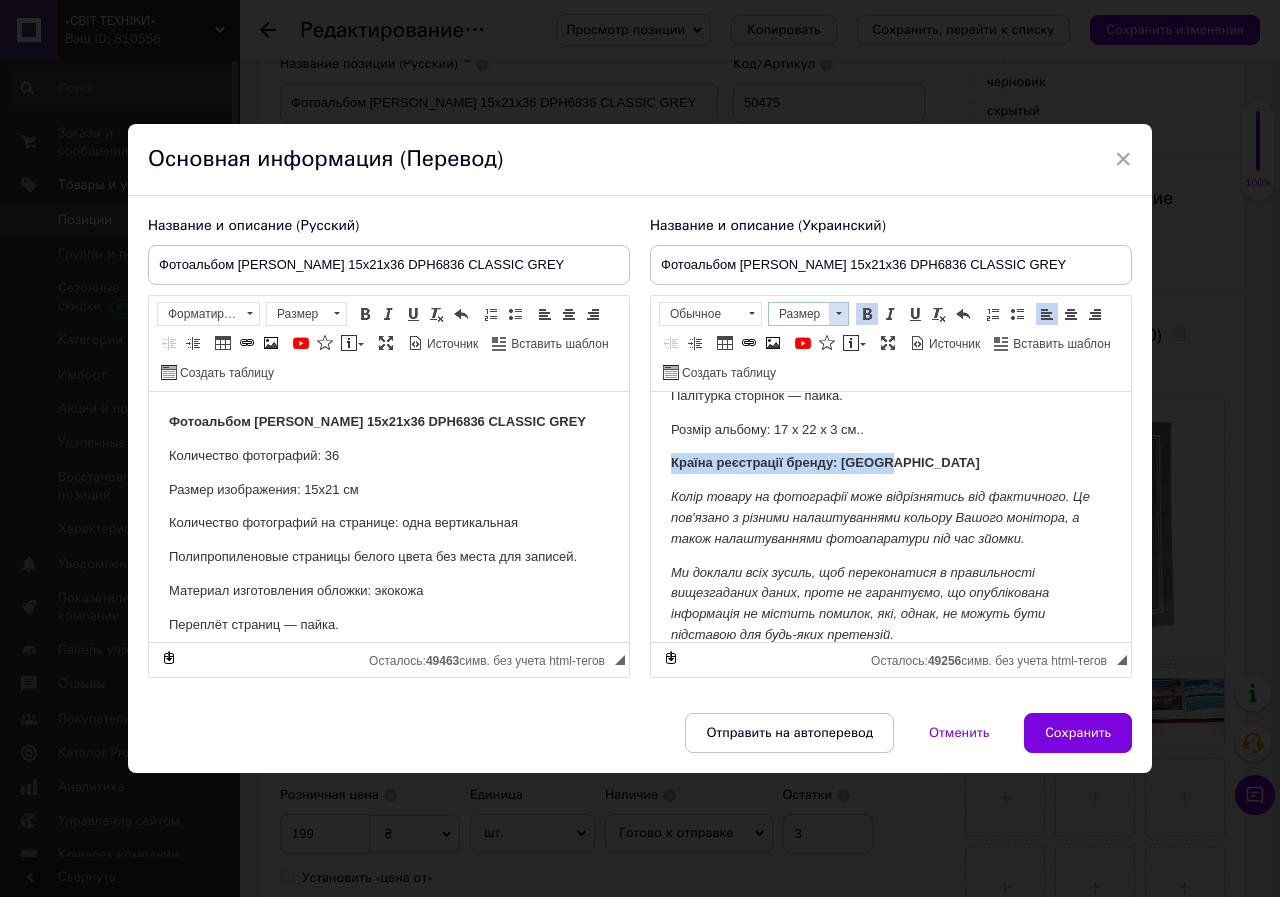 click at bounding box center [838, 314] 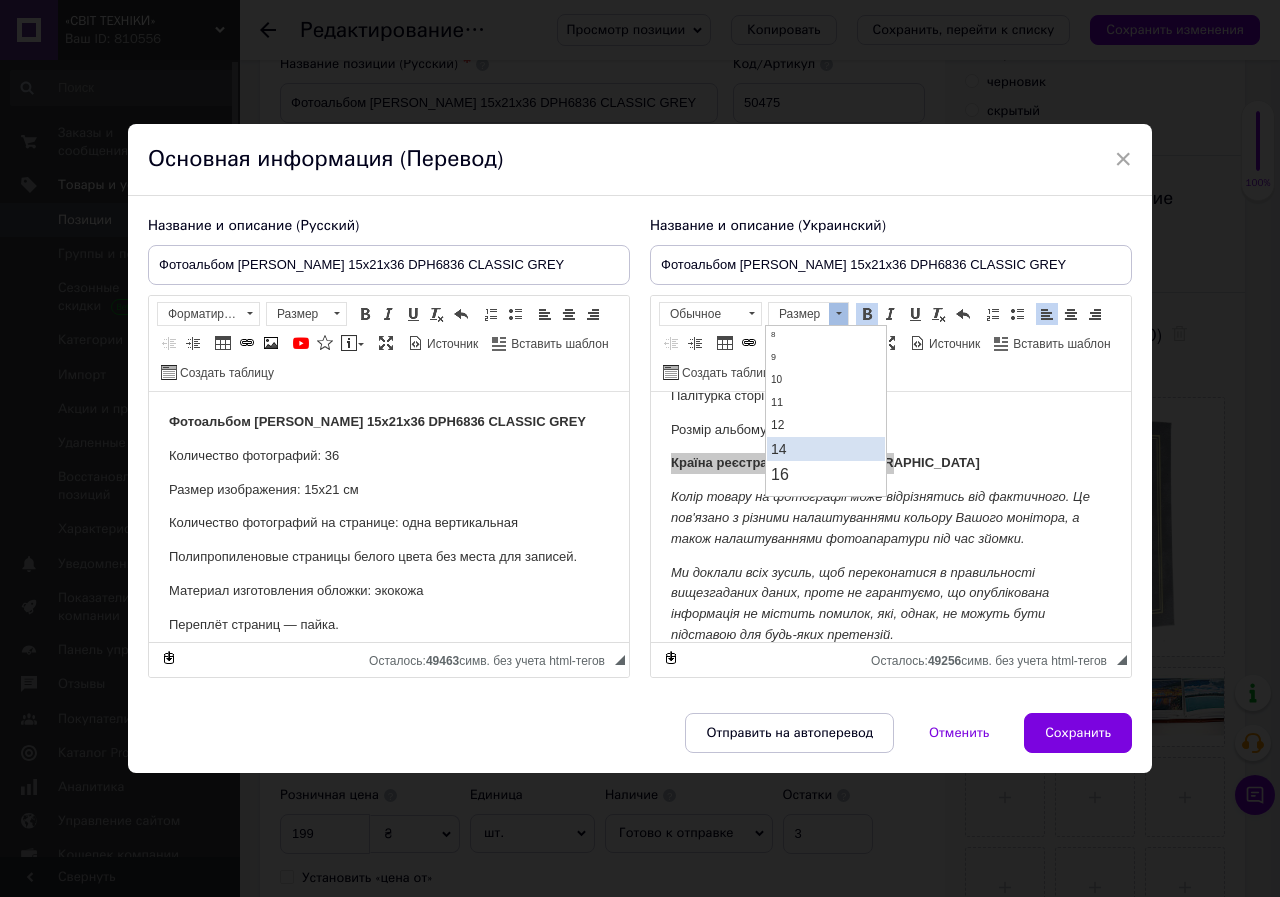 scroll, scrollTop: 100, scrollLeft: 0, axis: vertical 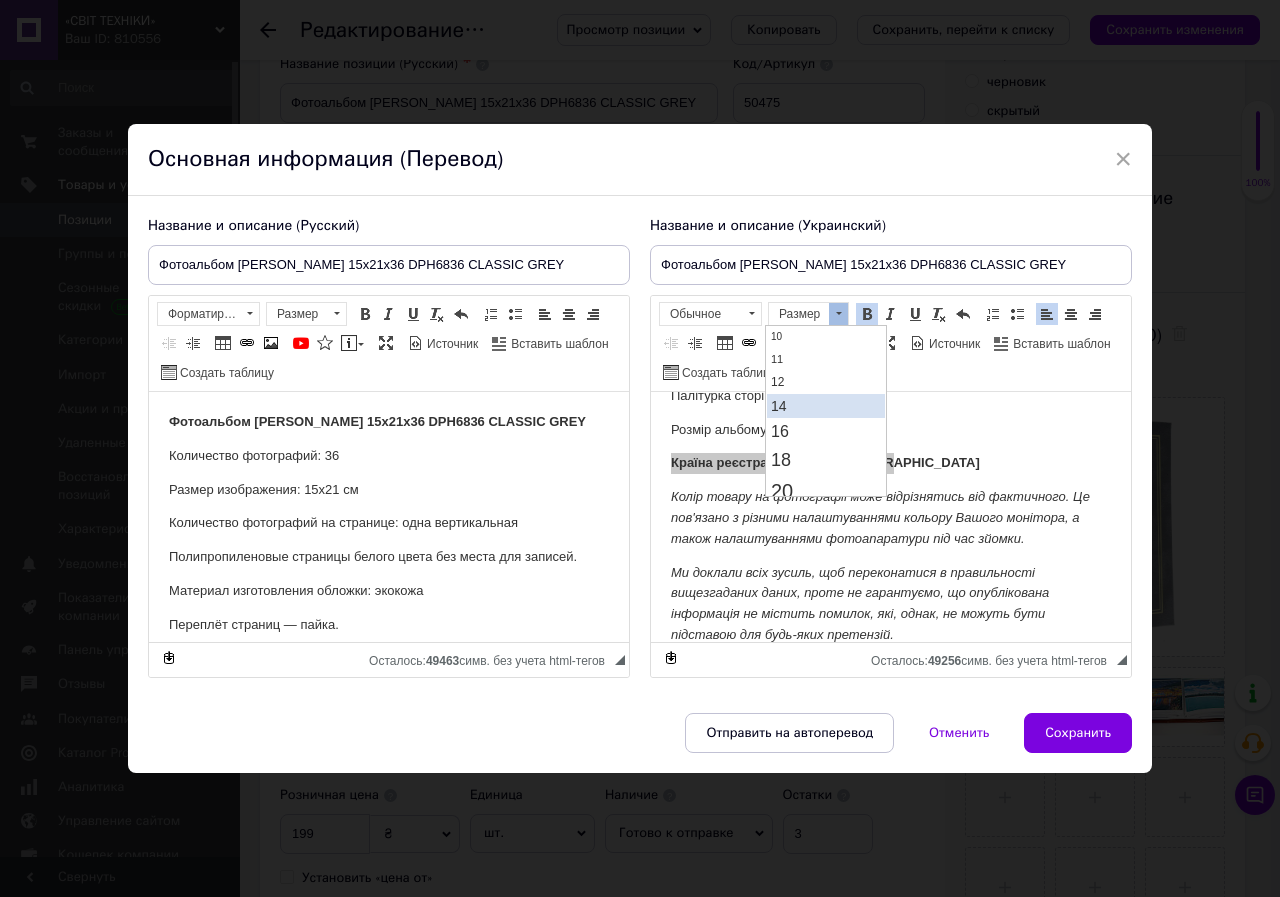 click on "14" at bounding box center (779, 406) 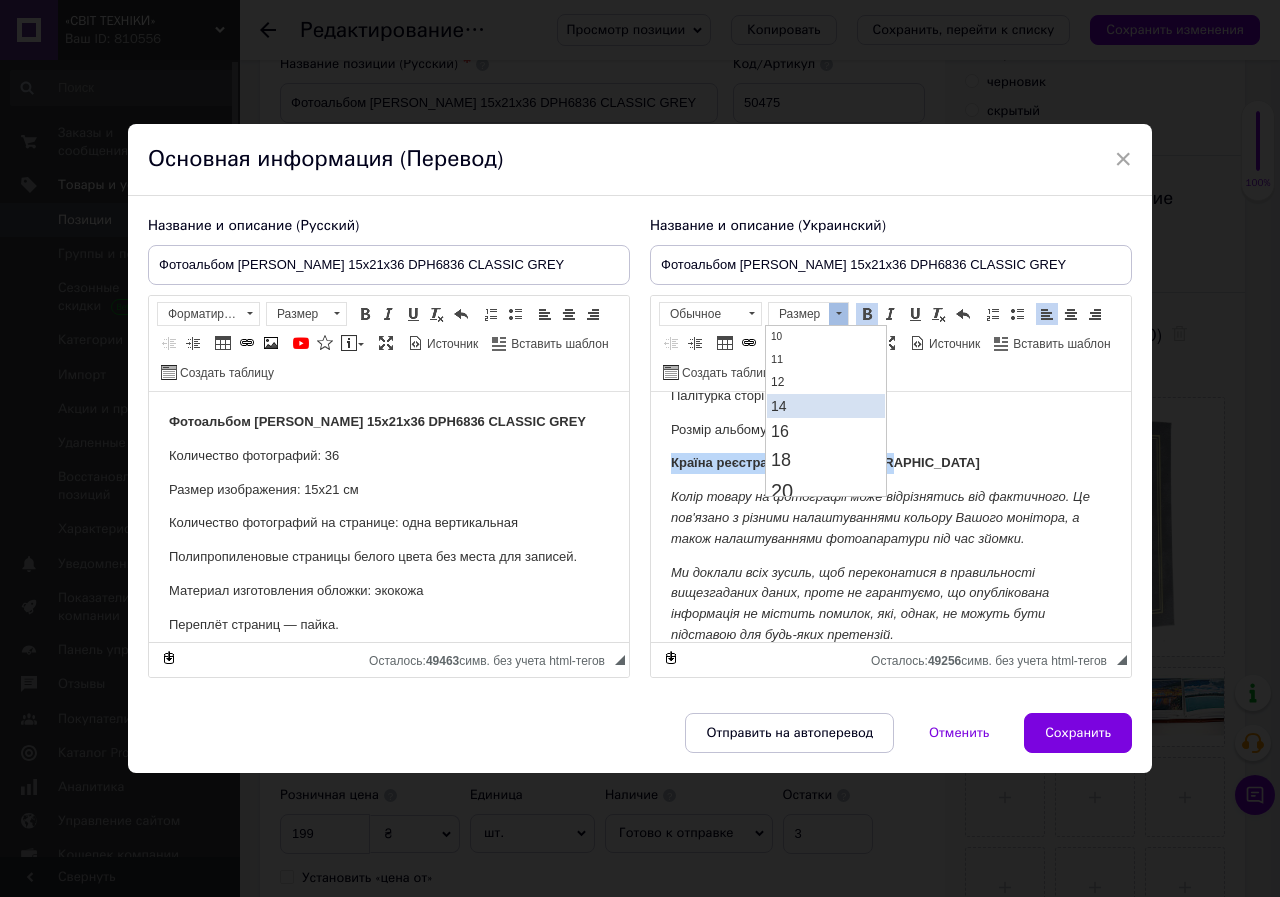 scroll, scrollTop: 0, scrollLeft: 0, axis: both 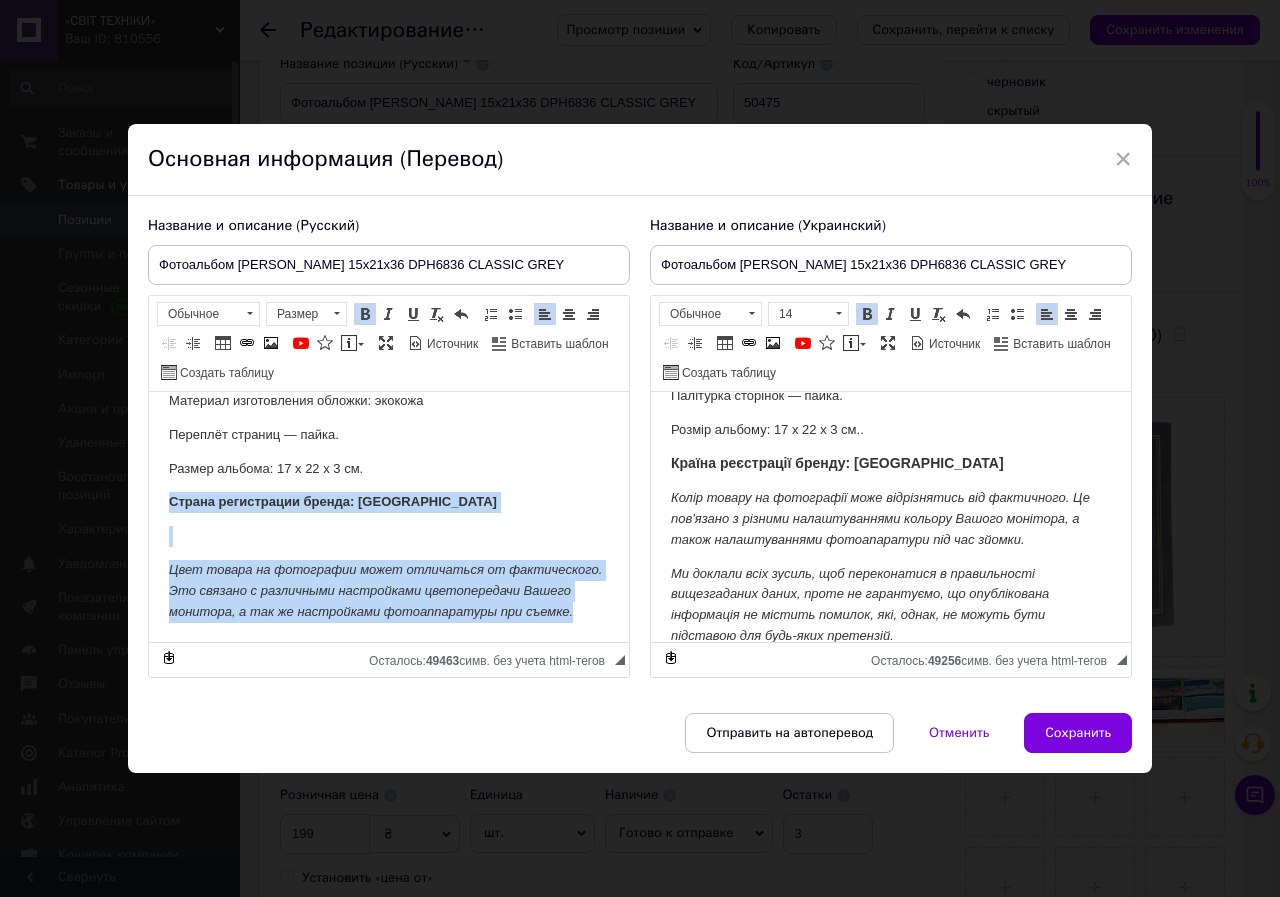 drag, startPoint x: 375, startPoint y: 606, endPoint x: 165, endPoint y: 480, distance: 244.89998 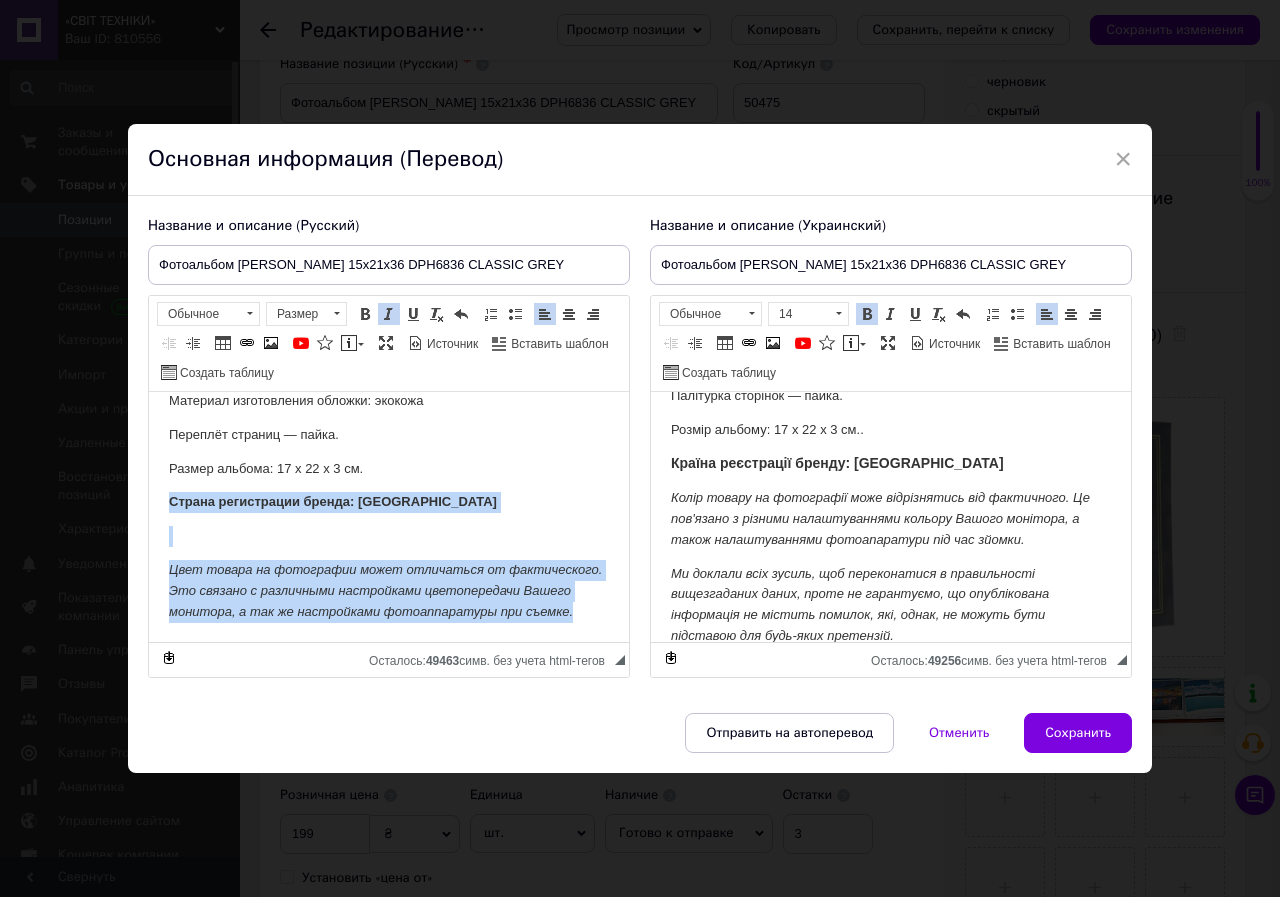 scroll, scrollTop: 250, scrollLeft: 0, axis: vertical 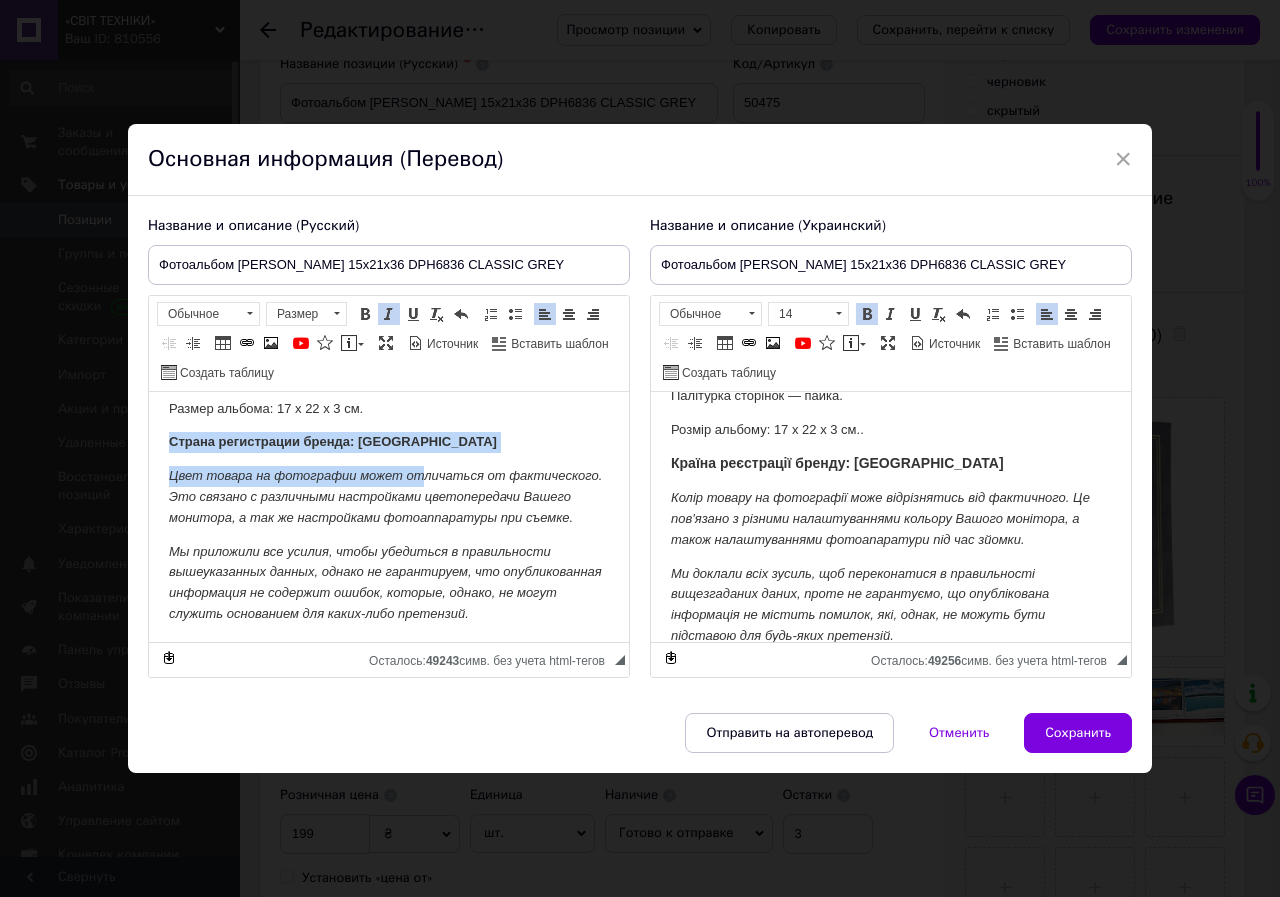 drag, startPoint x: 420, startPoint y: 453, endPoint x: 165, endPoint y: 449, distance: 255.03137 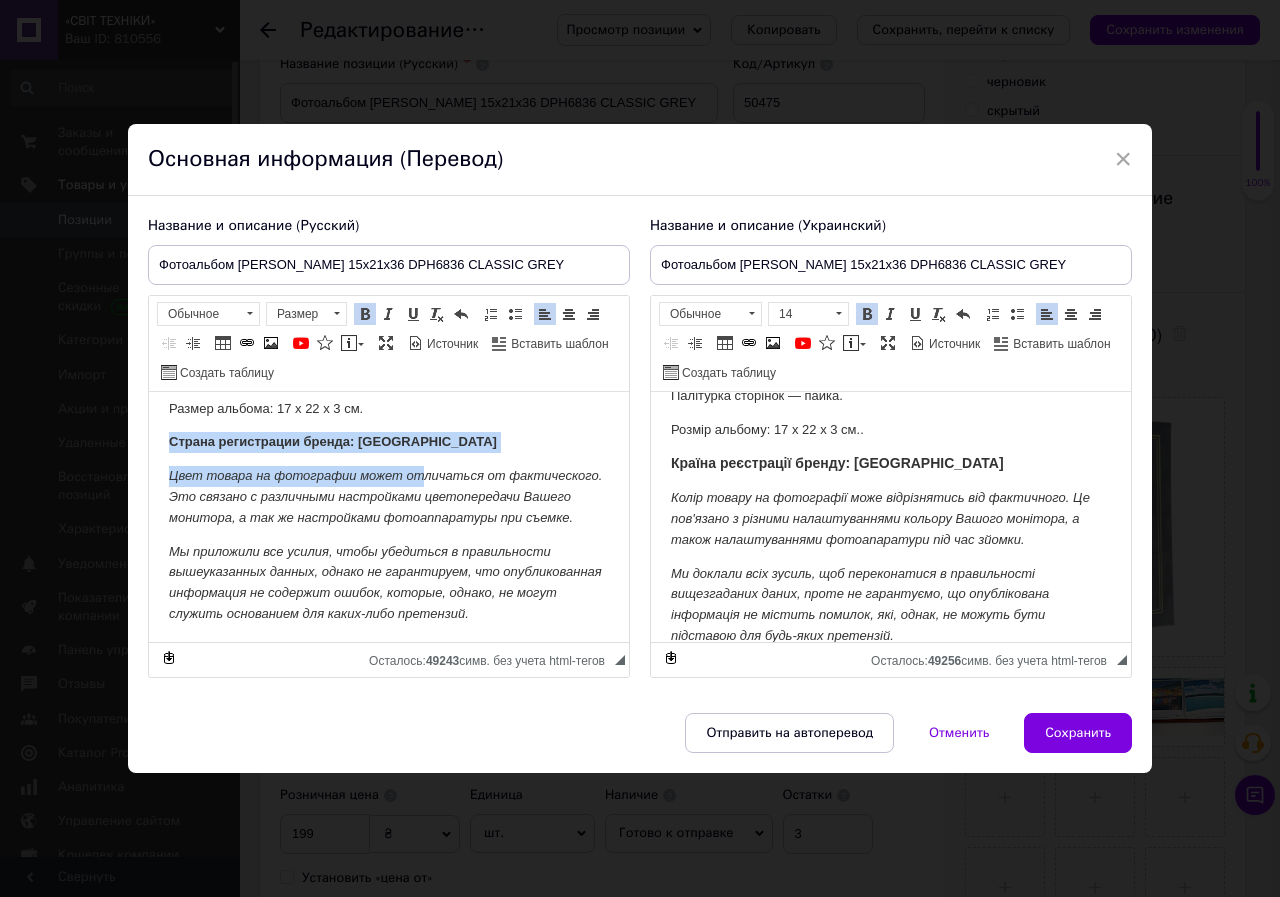 click on "Фотоальбом [PERSON_NAME] 15x21x36 DPH6836 CLASSIC GREY Количество фотографий: 36 Размер изображения: 15х21 см Количество фотографий на странице: одна вертикальная  Полипропиленовые страницы белого цвета без места для записей. Материал изготовления обложки: экокожа Переплёт страниц — пайка. Размер альбома: 17 х 22 х 3 см. Страна регистрации бренда: Польша Цвет товара на фотографии может отличаться от фактического. Это связано с различными настройками цветопередачи Вашего монитора, а так же настройками фотоаппаратуры при съемке." at bounding box center (389, 393) 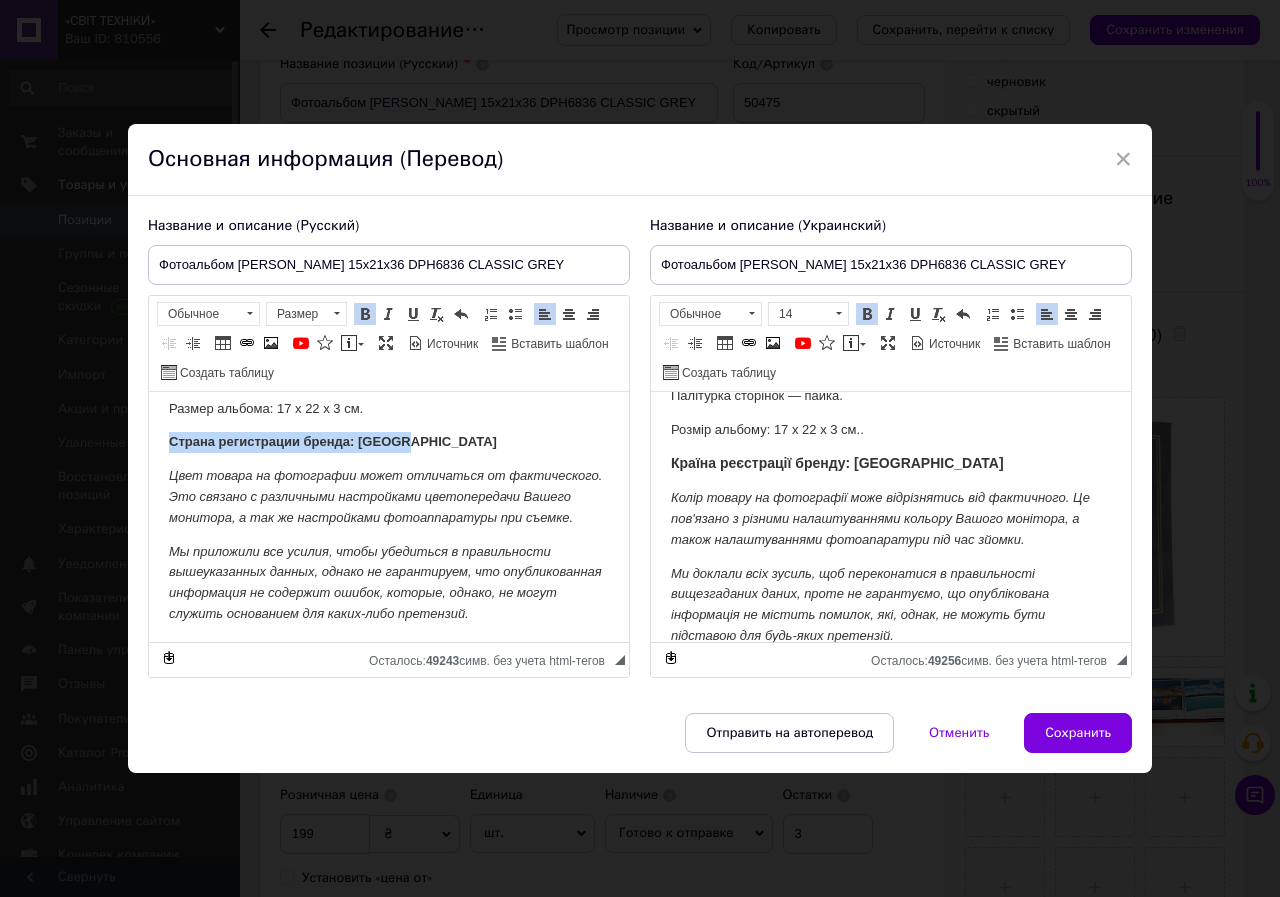 drag, startPoint x: 413, startPoint y: 434, endPoint x: 159, endPoint y: 444, distance: 254.19678 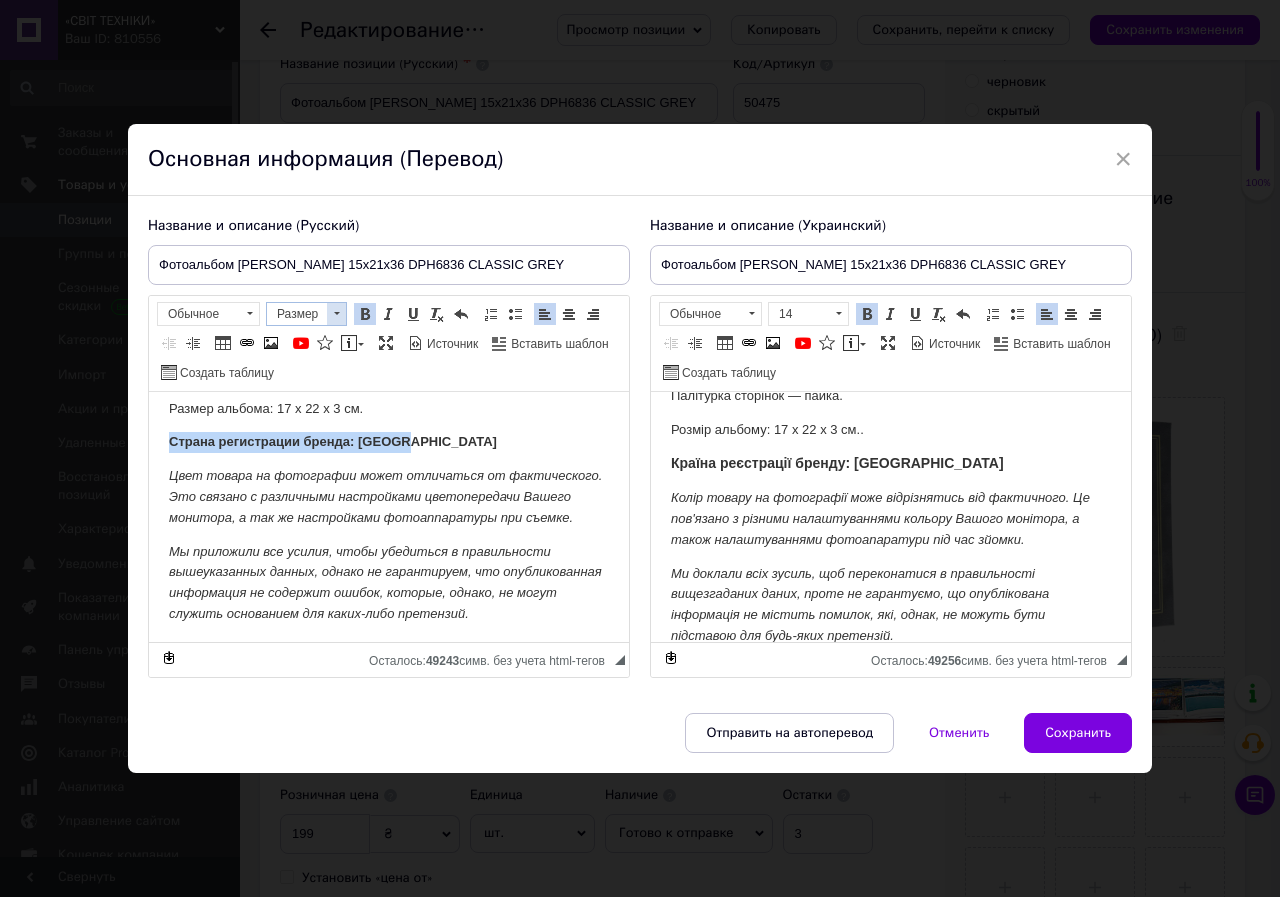 click at bounding box center [336, 314] 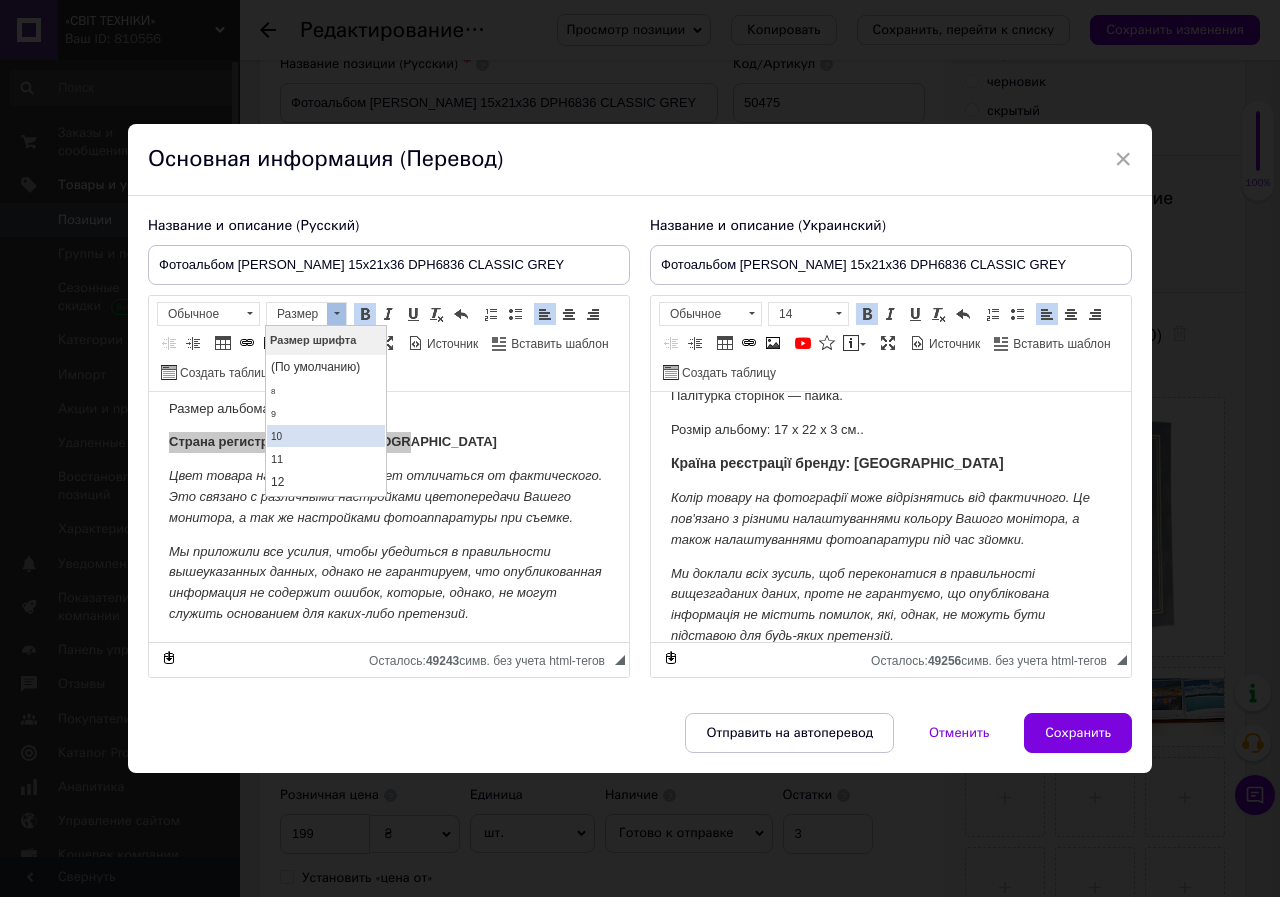 scroll, scrollTop: 100, scrollLeft: 0, axis: vertical 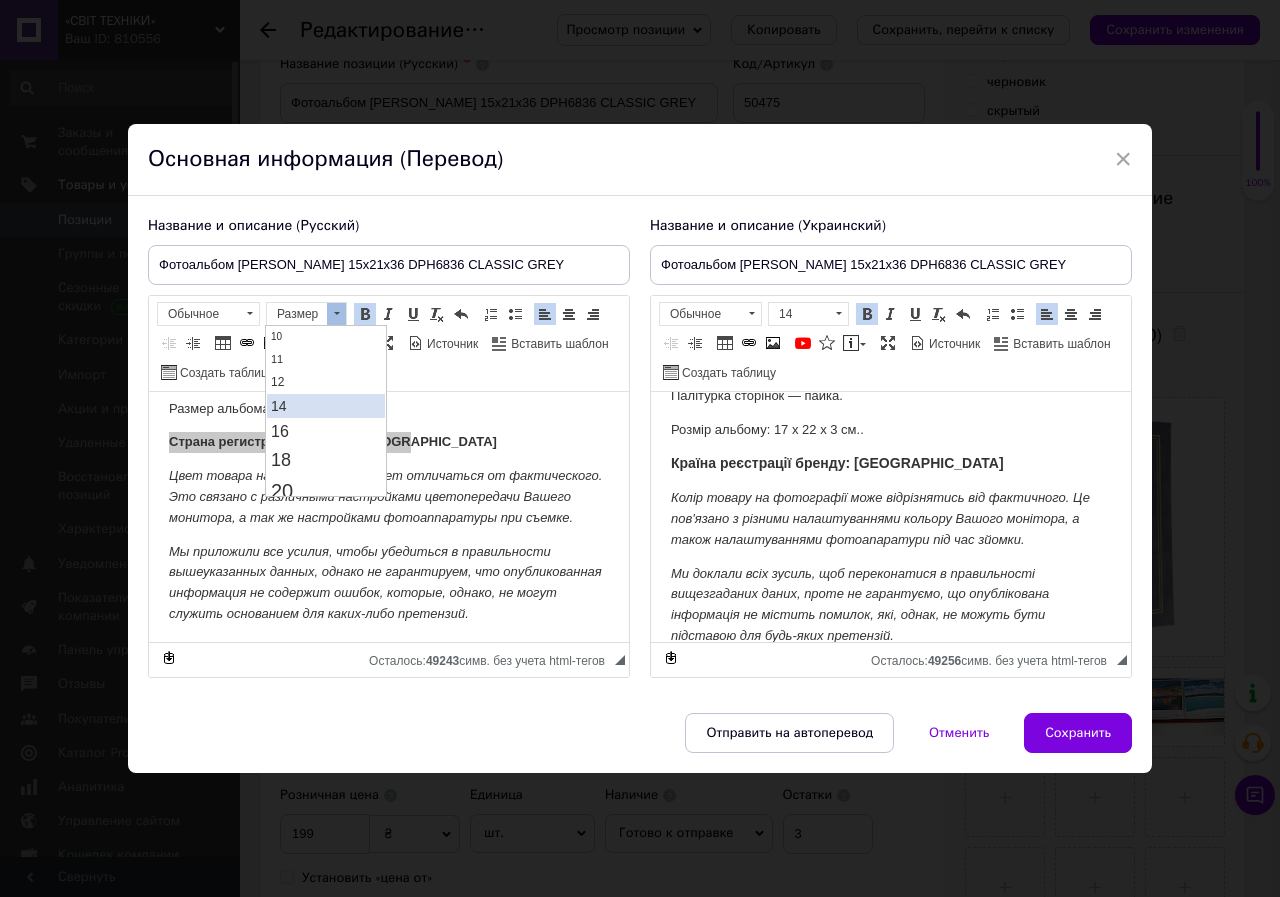click on "14" at bounding box center (326, 406) 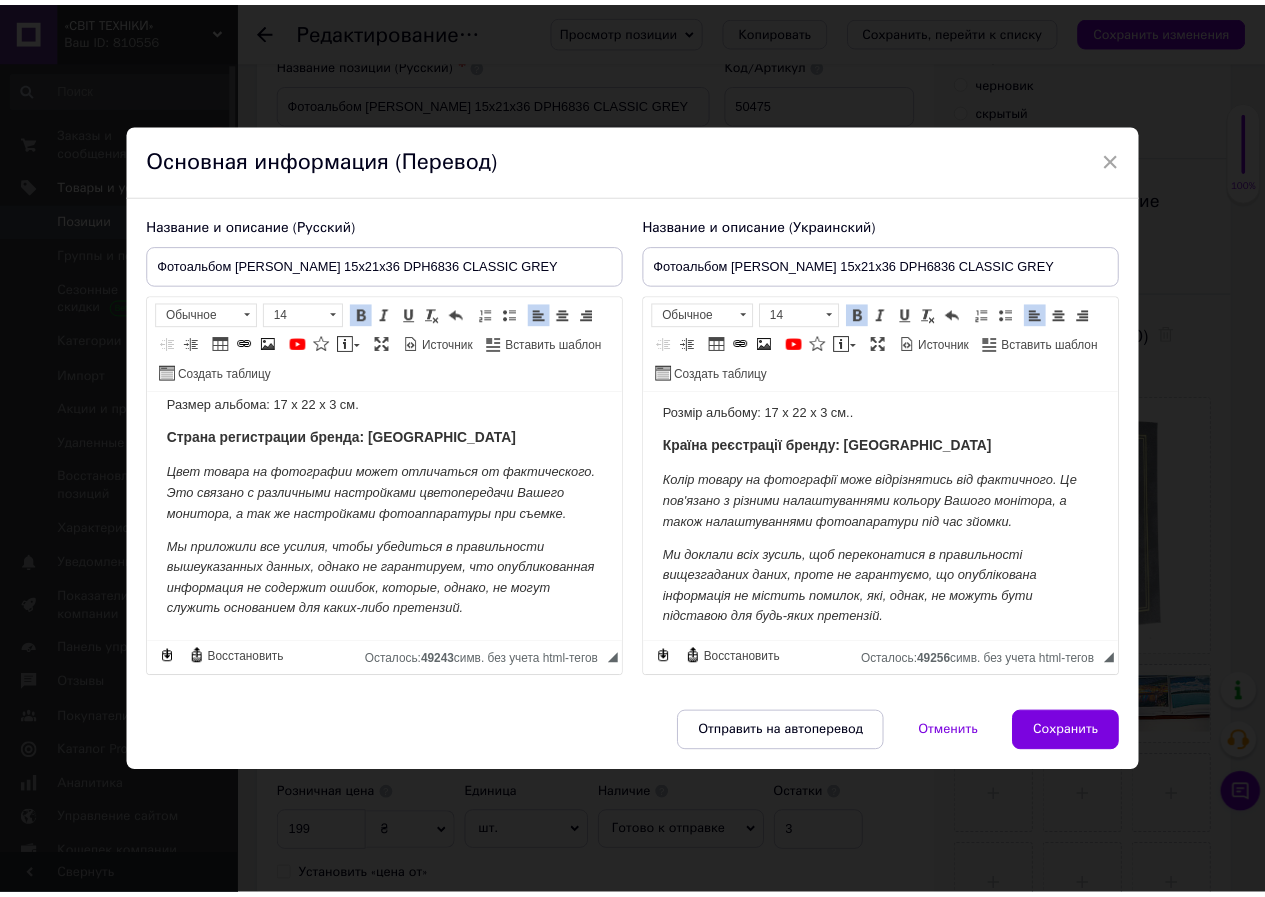 scroll, scrollTop: 254, scrollLeft: 0, axis: vertical 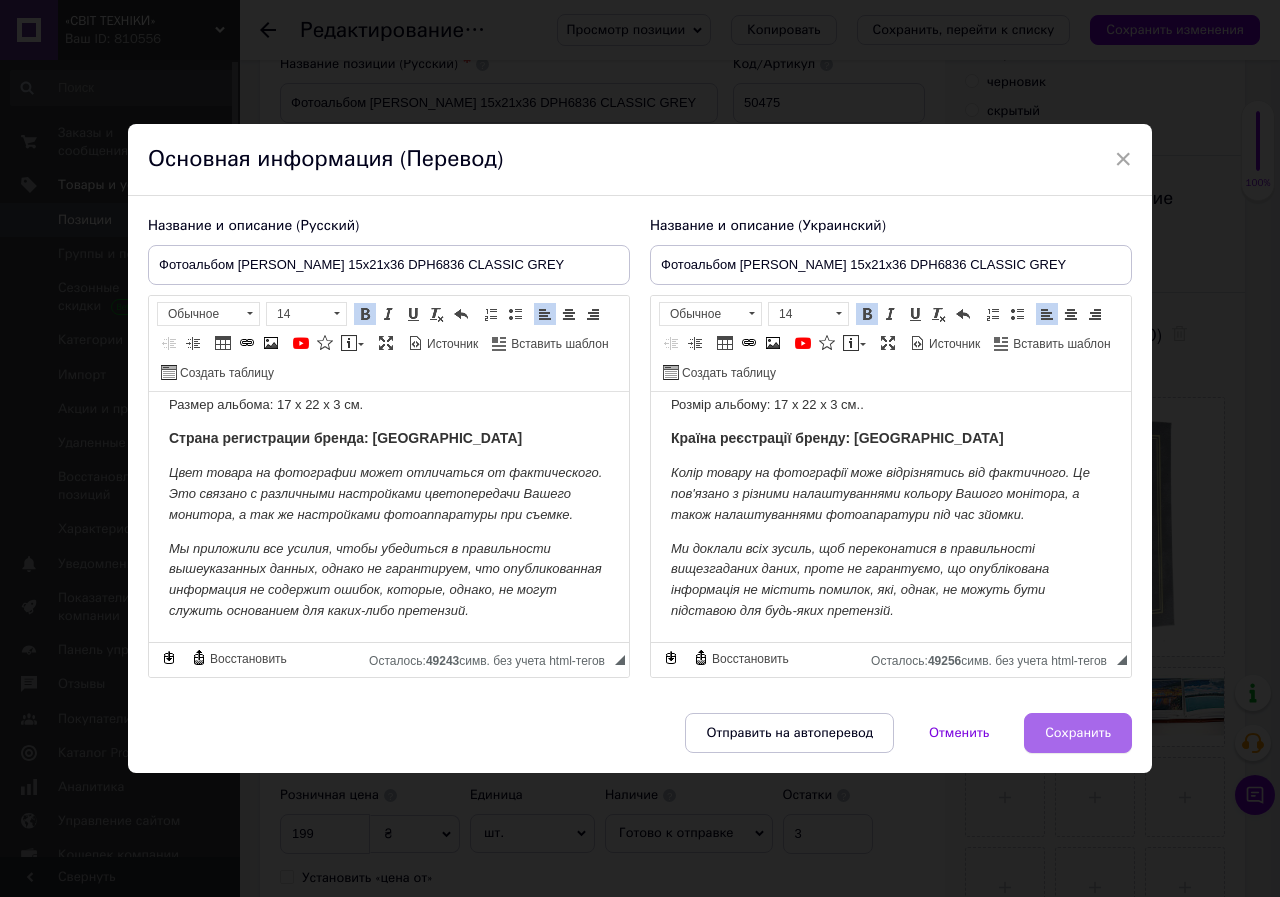 click on "Сохранить" at bounding box center (1078, 733) 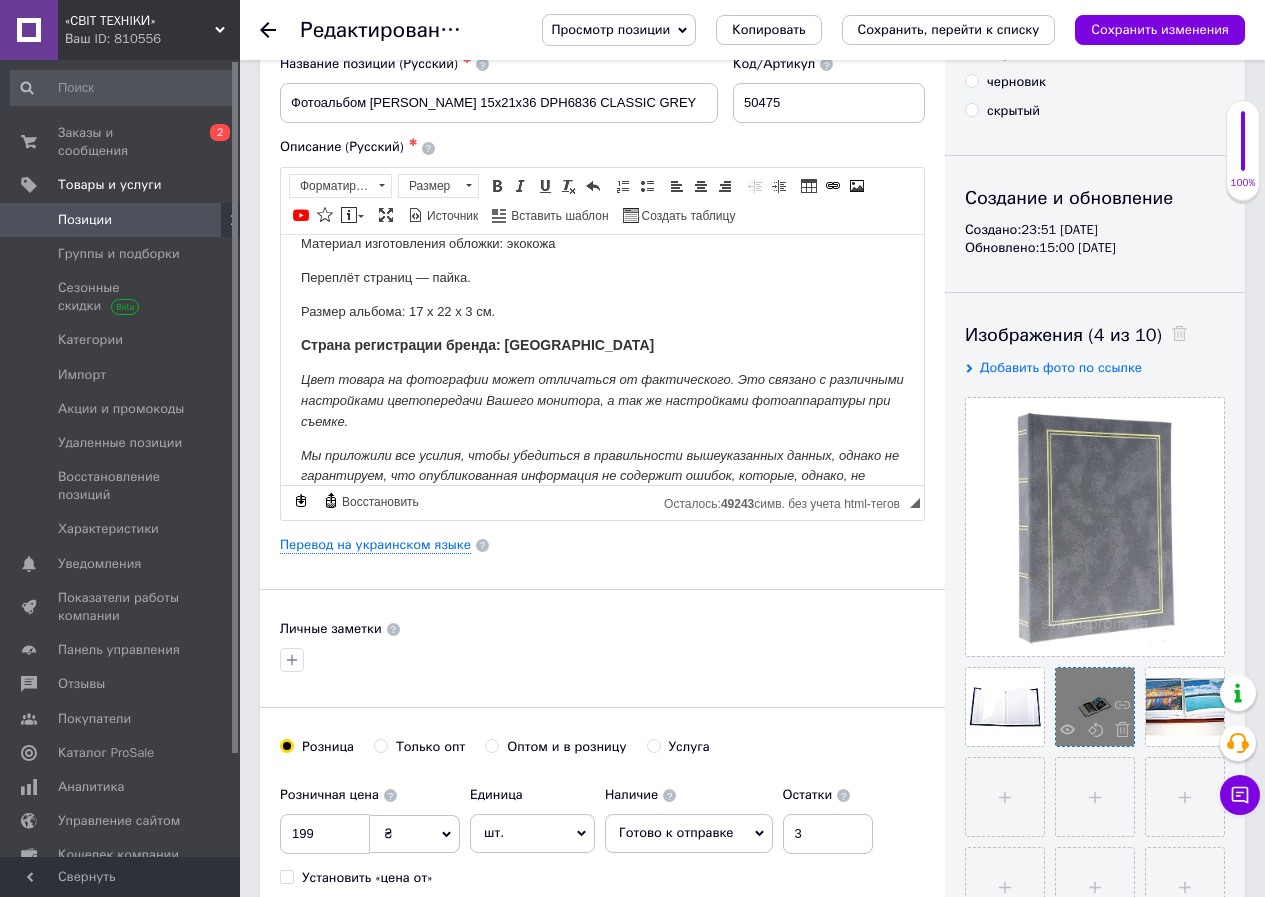 scroll, scrollTop: 122, scrollLeft: 0, axis: vertical 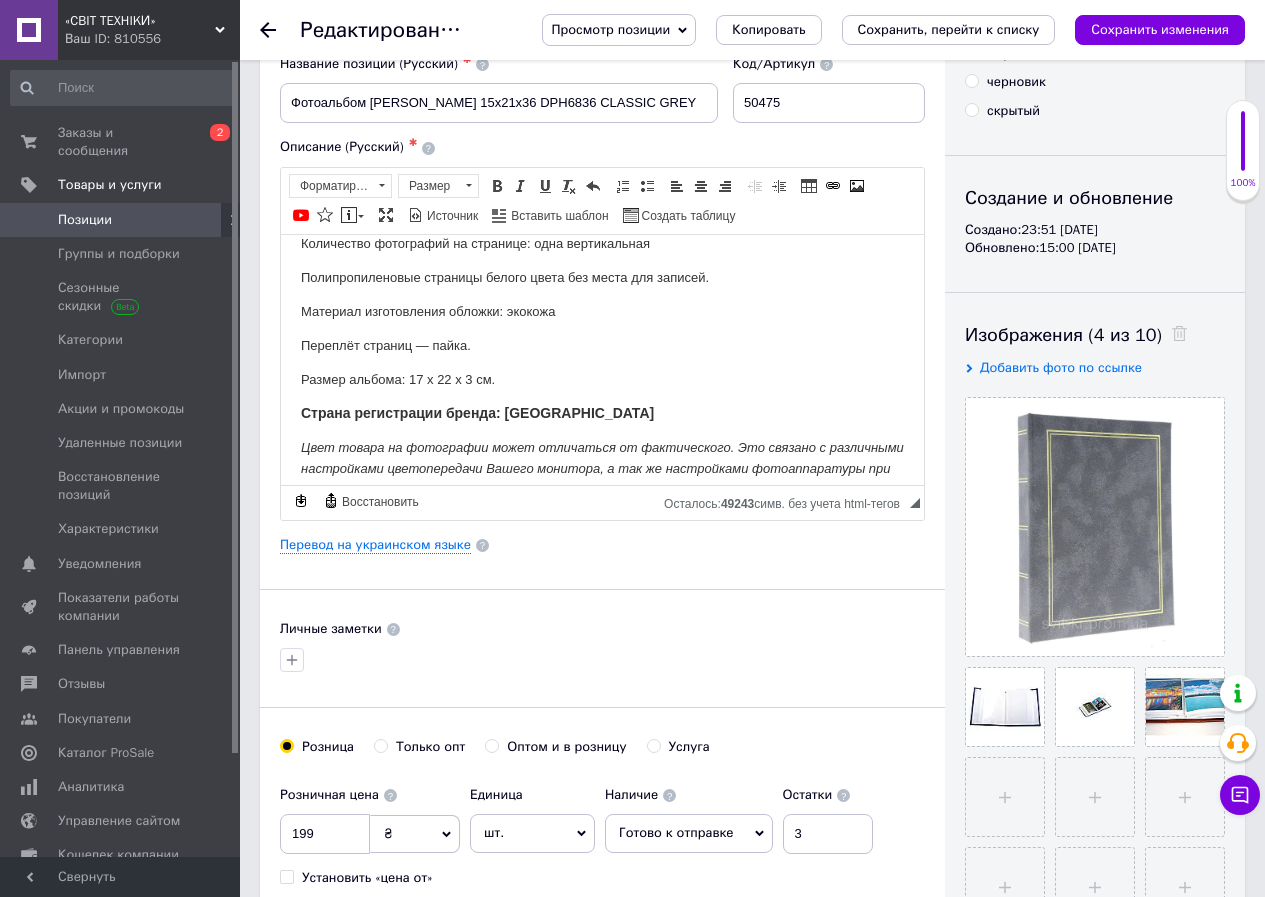 click on "Просмотр позиции" at bounding box center [619, 30] 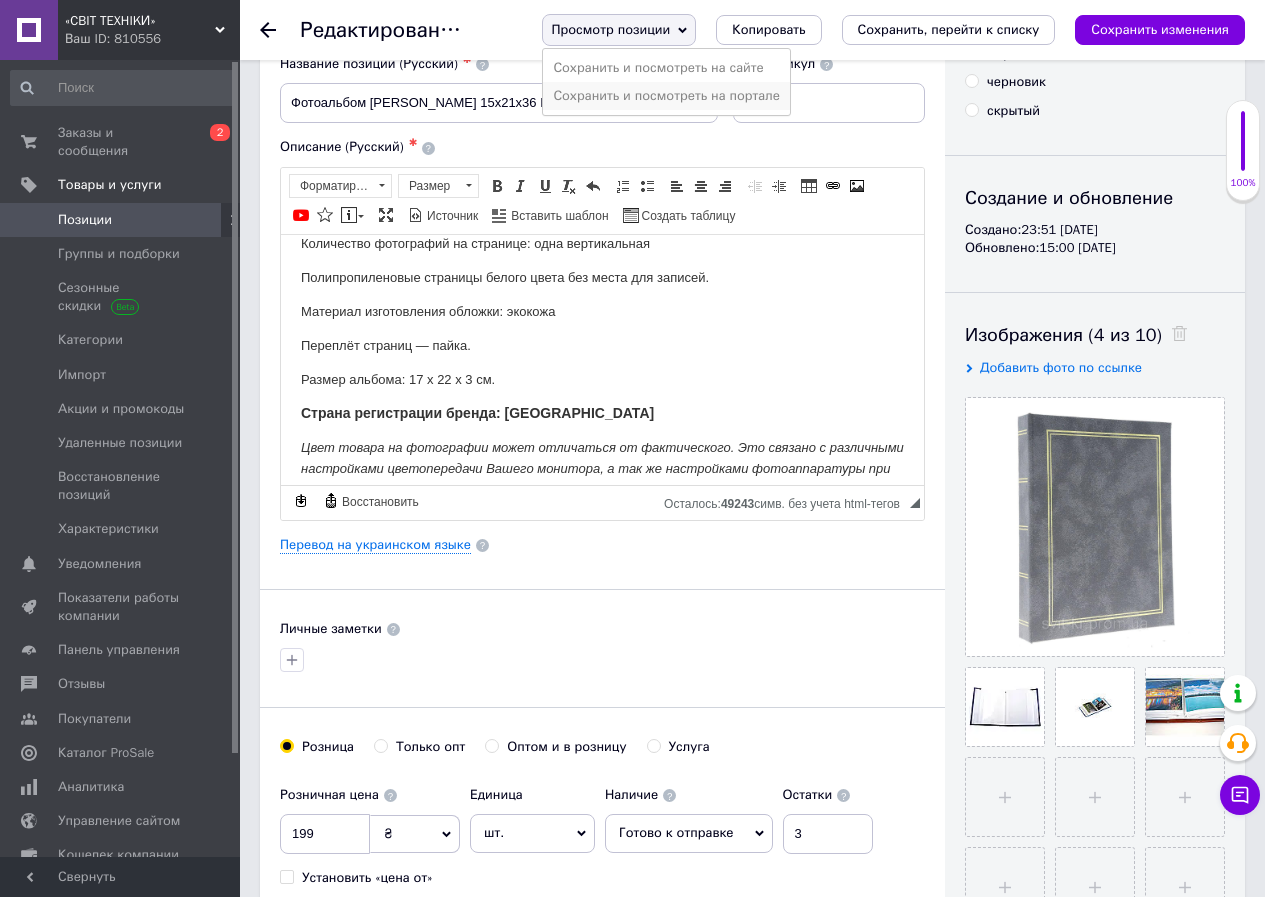 click on "Сохранить и посмотреть на портале" at bounding box center [666, 96] 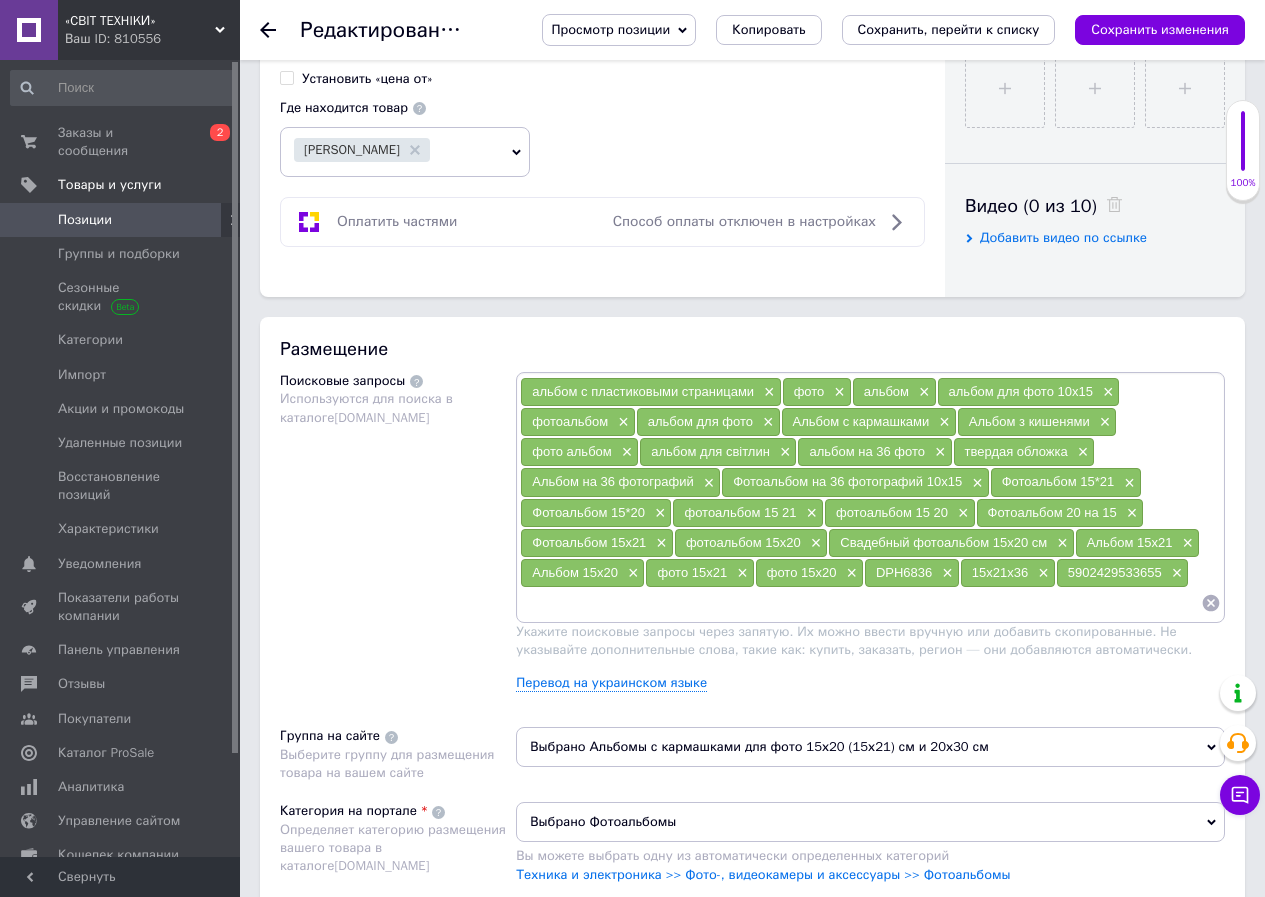 scroll, scrollTop: 900, scrollLeft: 0, axis: vertical 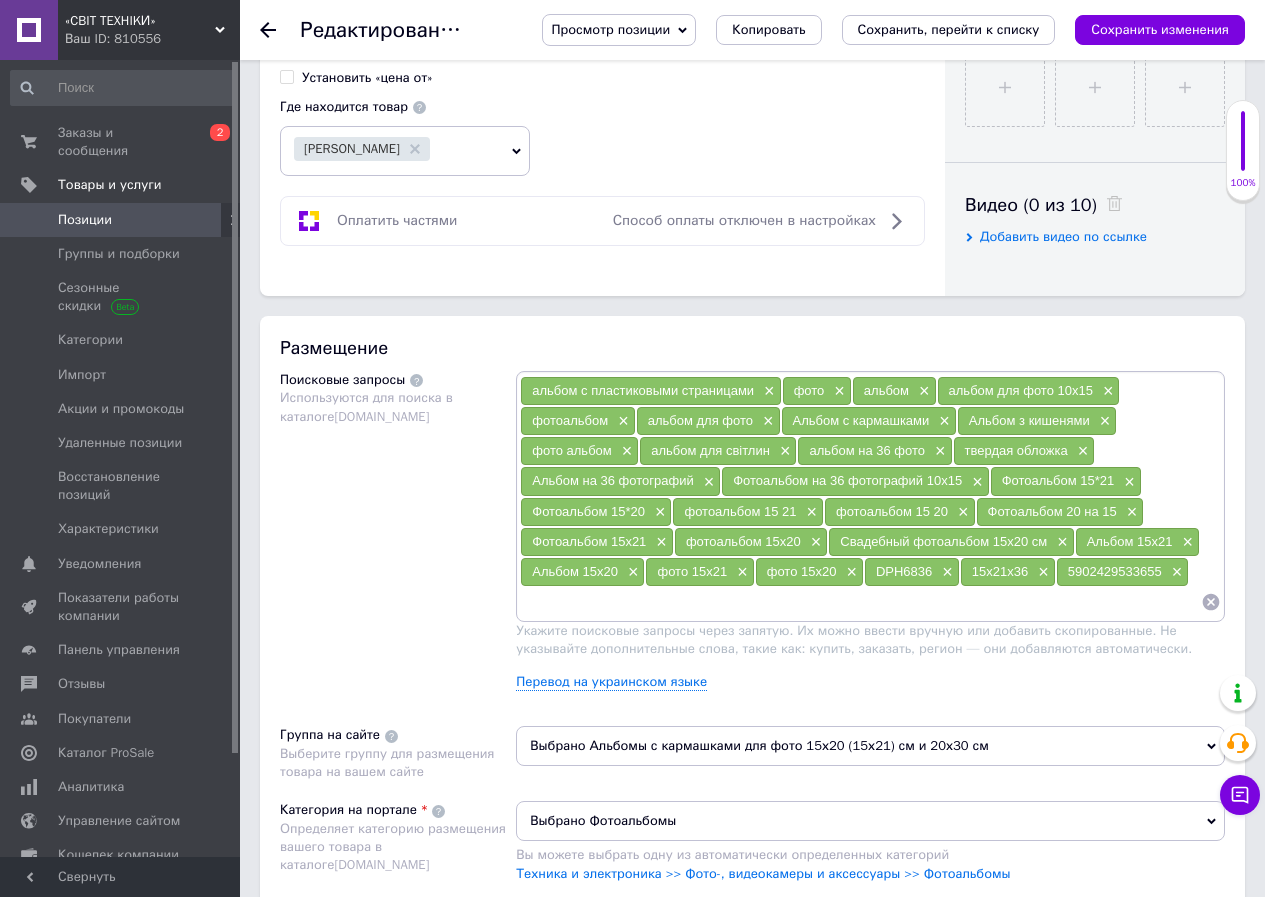 click on "Позиции" at bounding box center (85, 220) 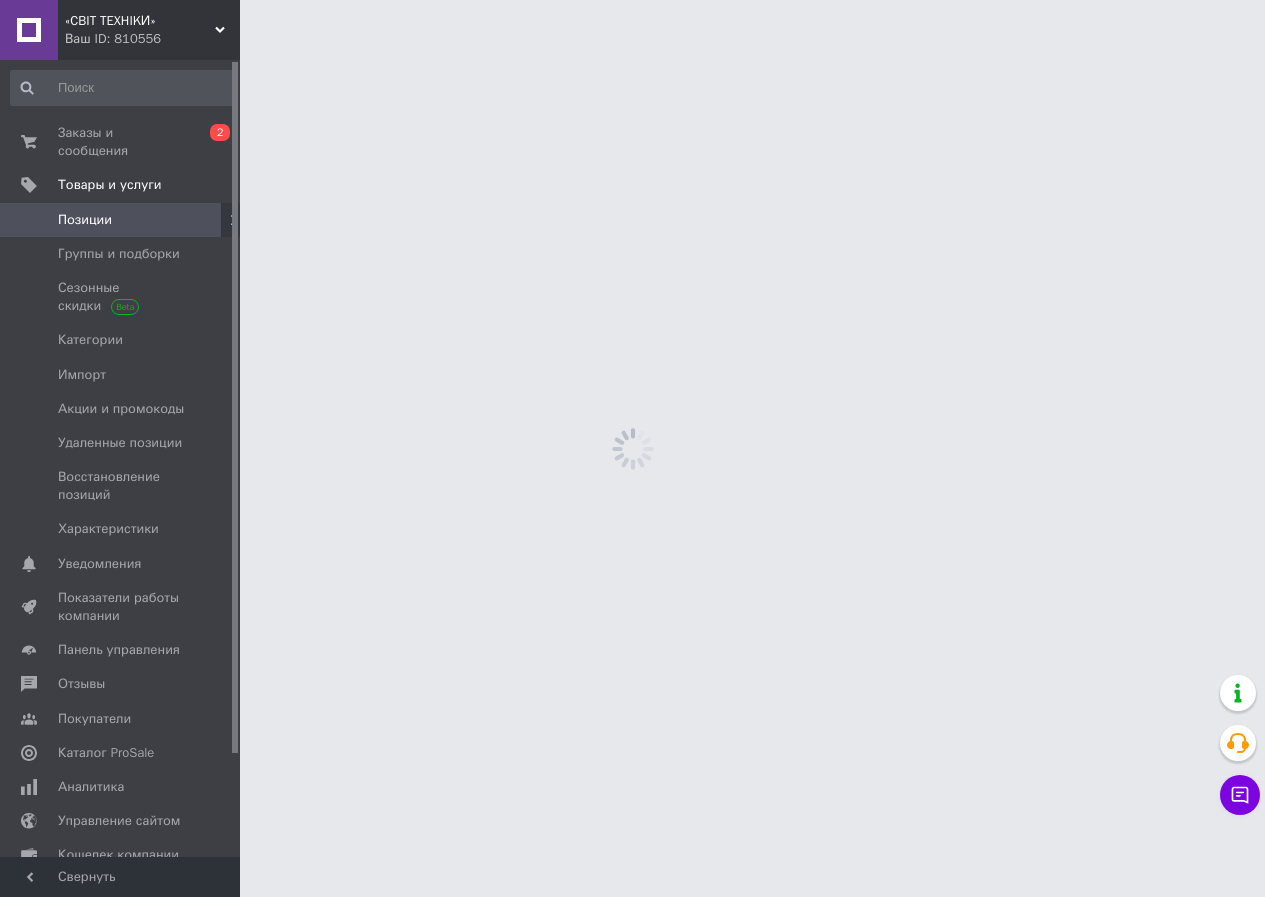 scroll, scrollTop: 0, scrollLeft: 0, axis: both 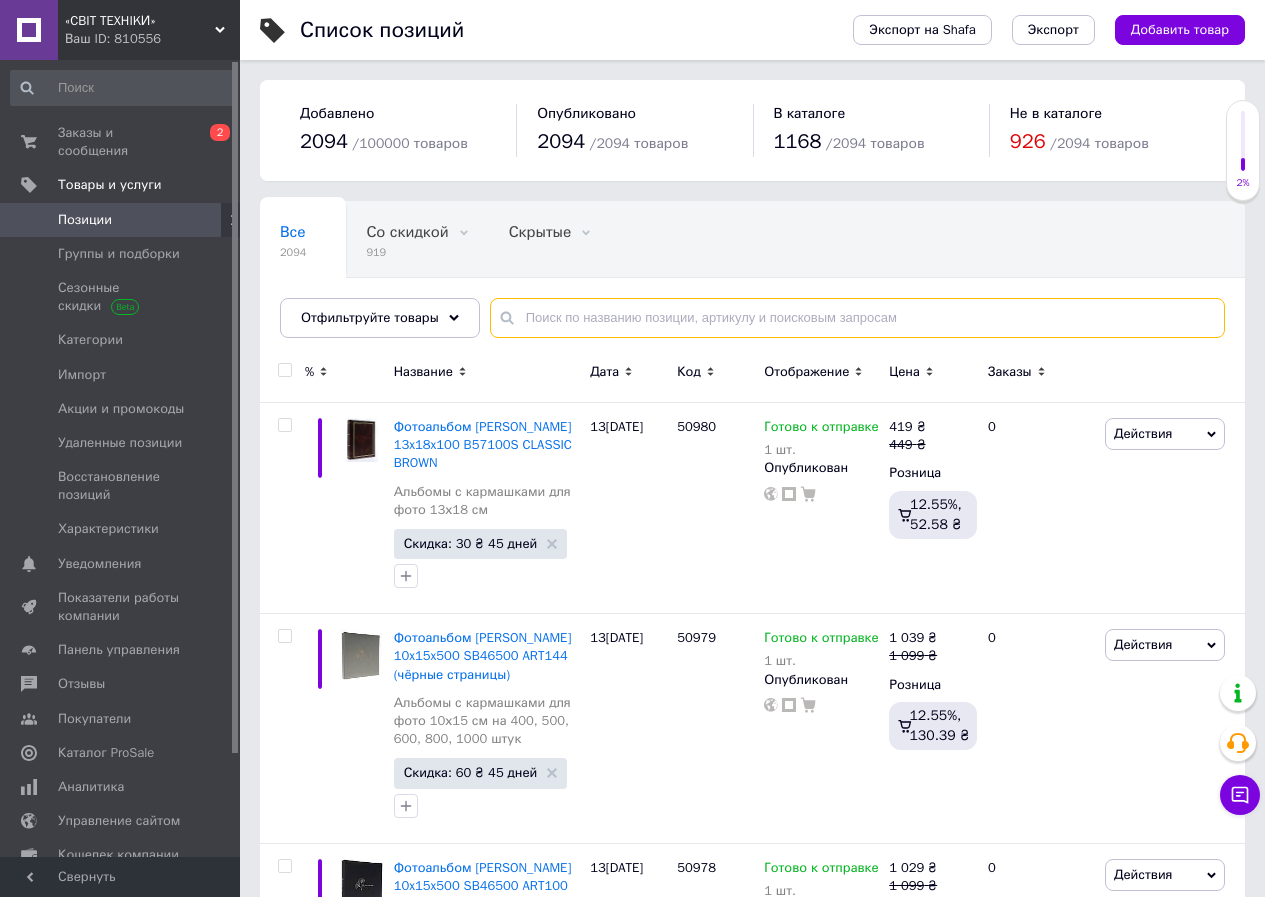 click at bounding box center [857, 318] 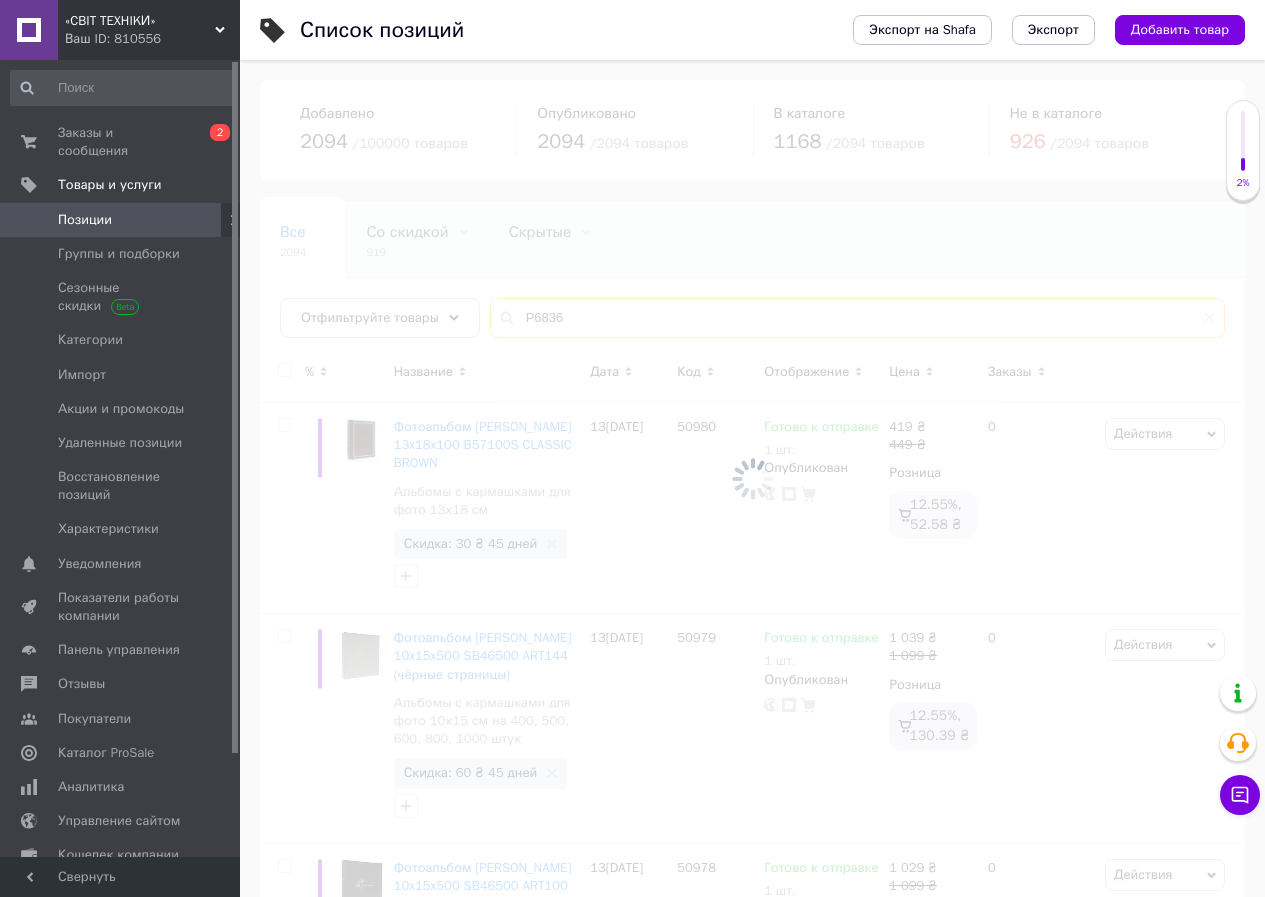 type on "P6836" 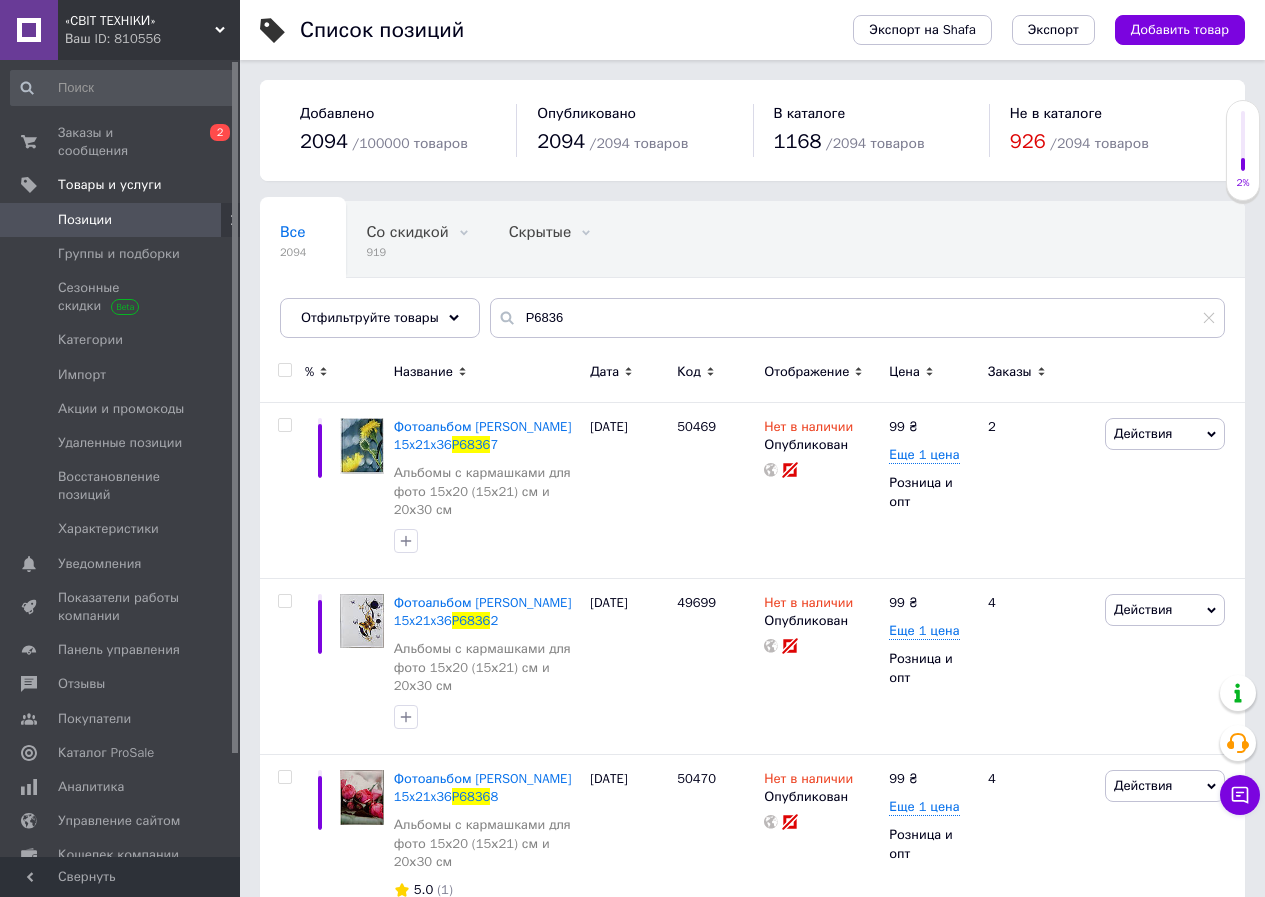 click on "Название" at bounding box center [423, 372] 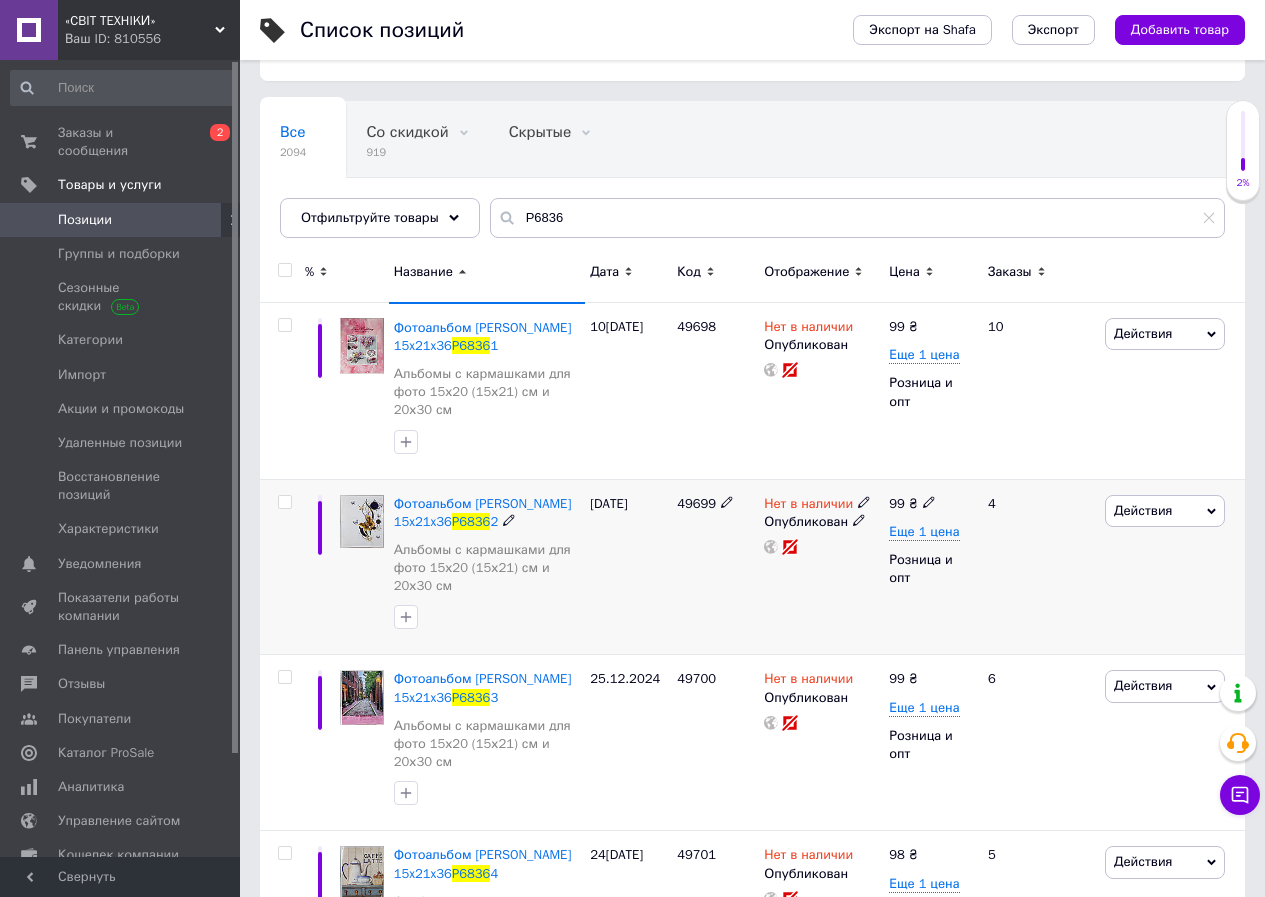scroll, scrollTop: 200, scrollLeft: 0, axis: vertical 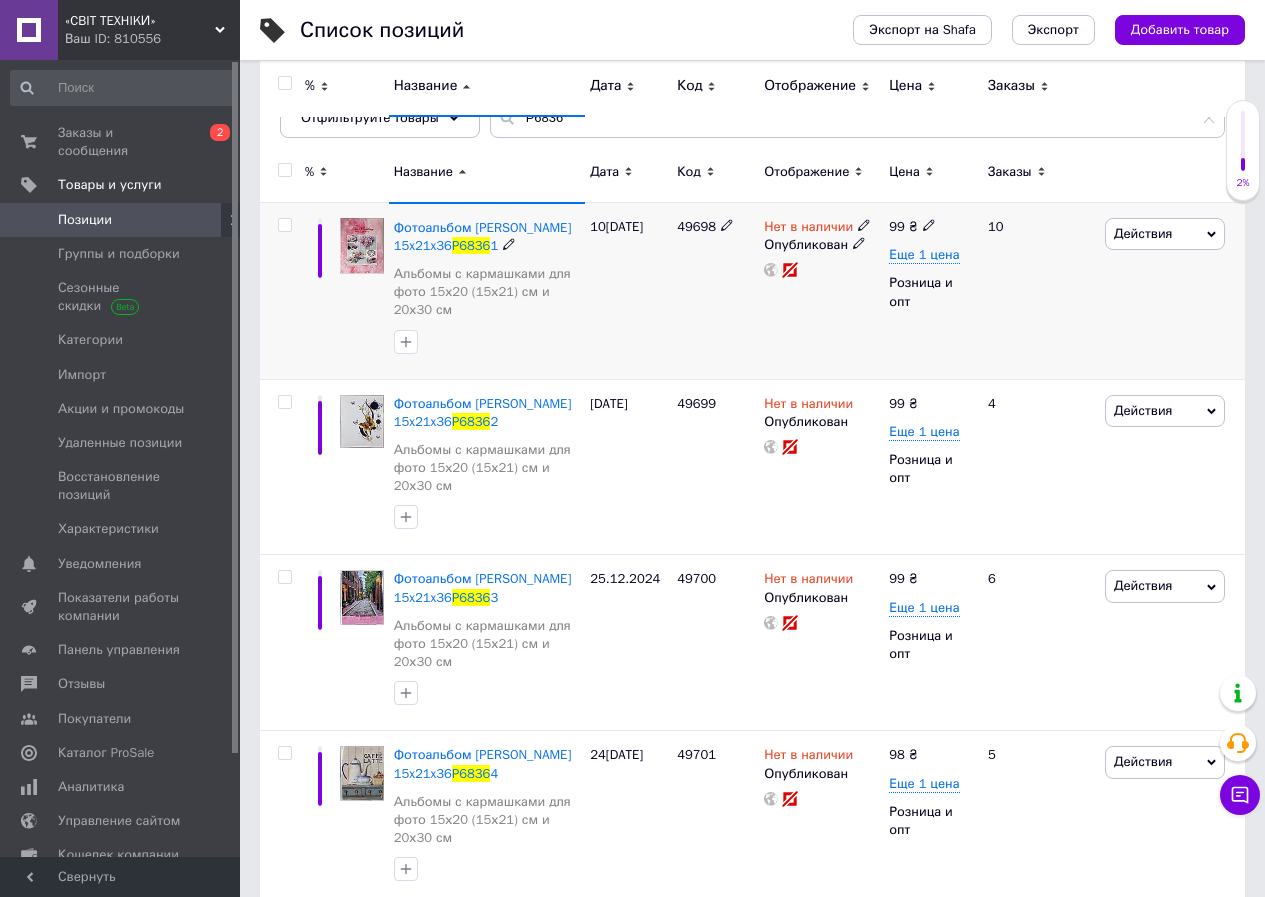 click 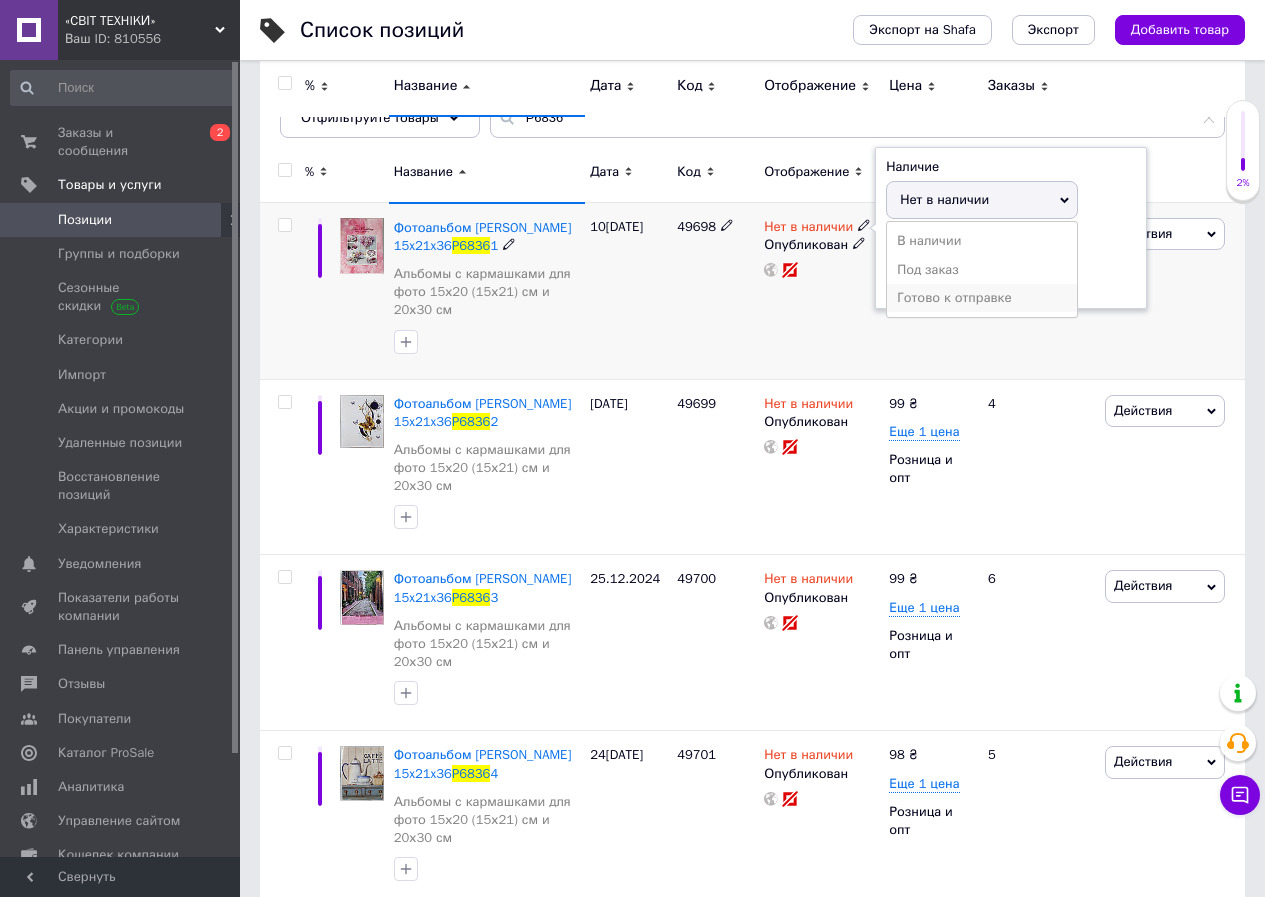 click on "Готово к отправке" at bounding box center [982, 298] 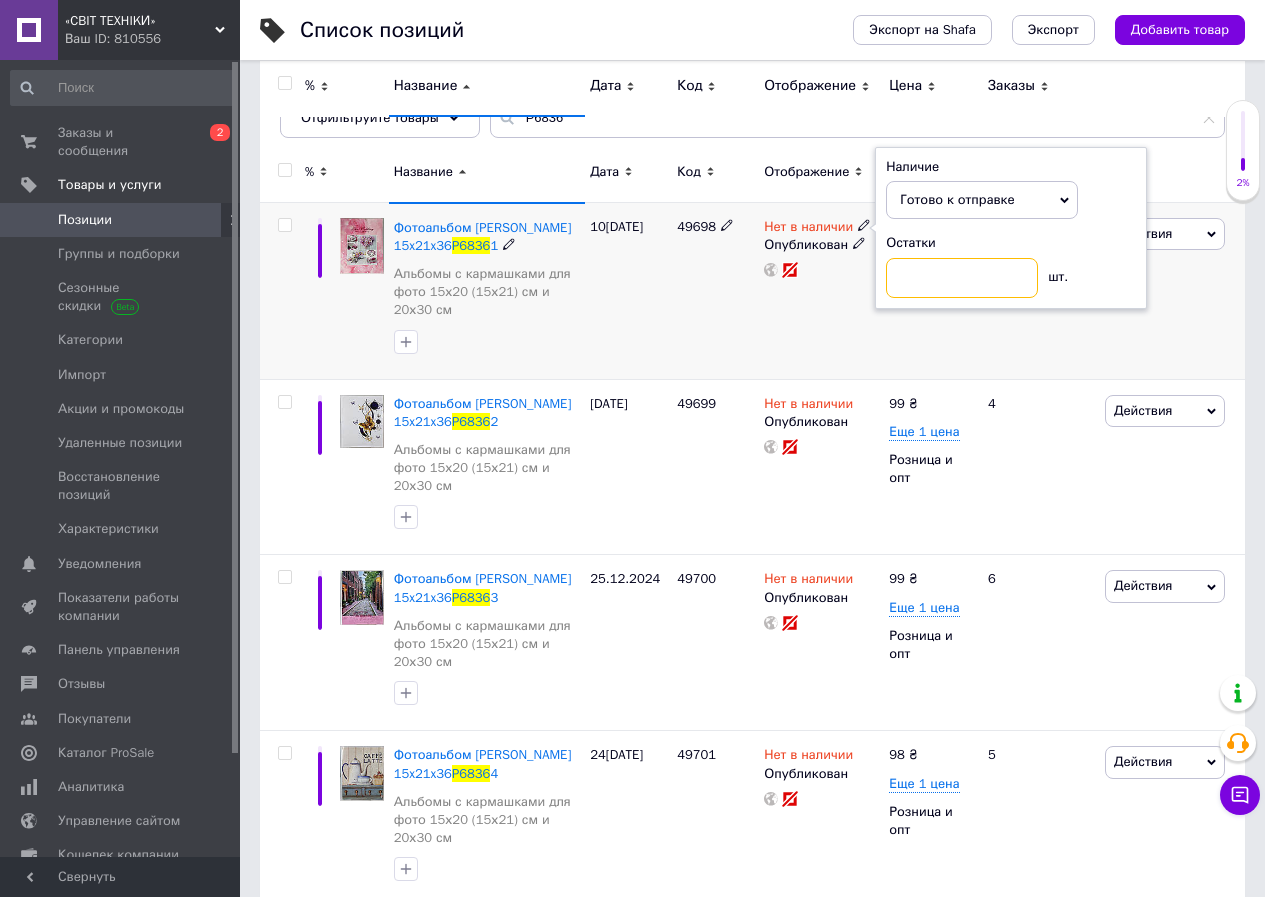 click at bounding box center [962, 278] 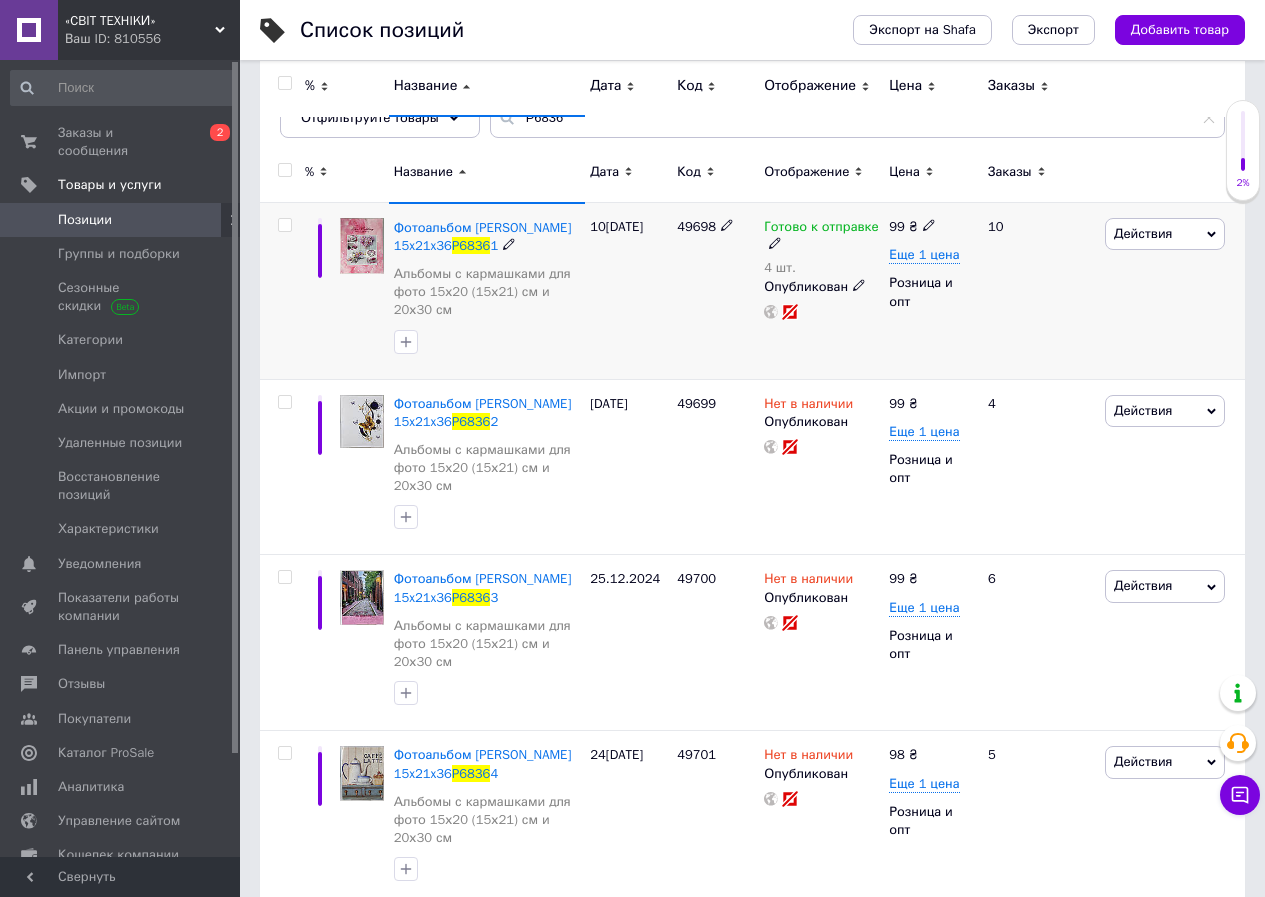 scroll, scrollTop: 0, scrollLeft: 0, axis: both 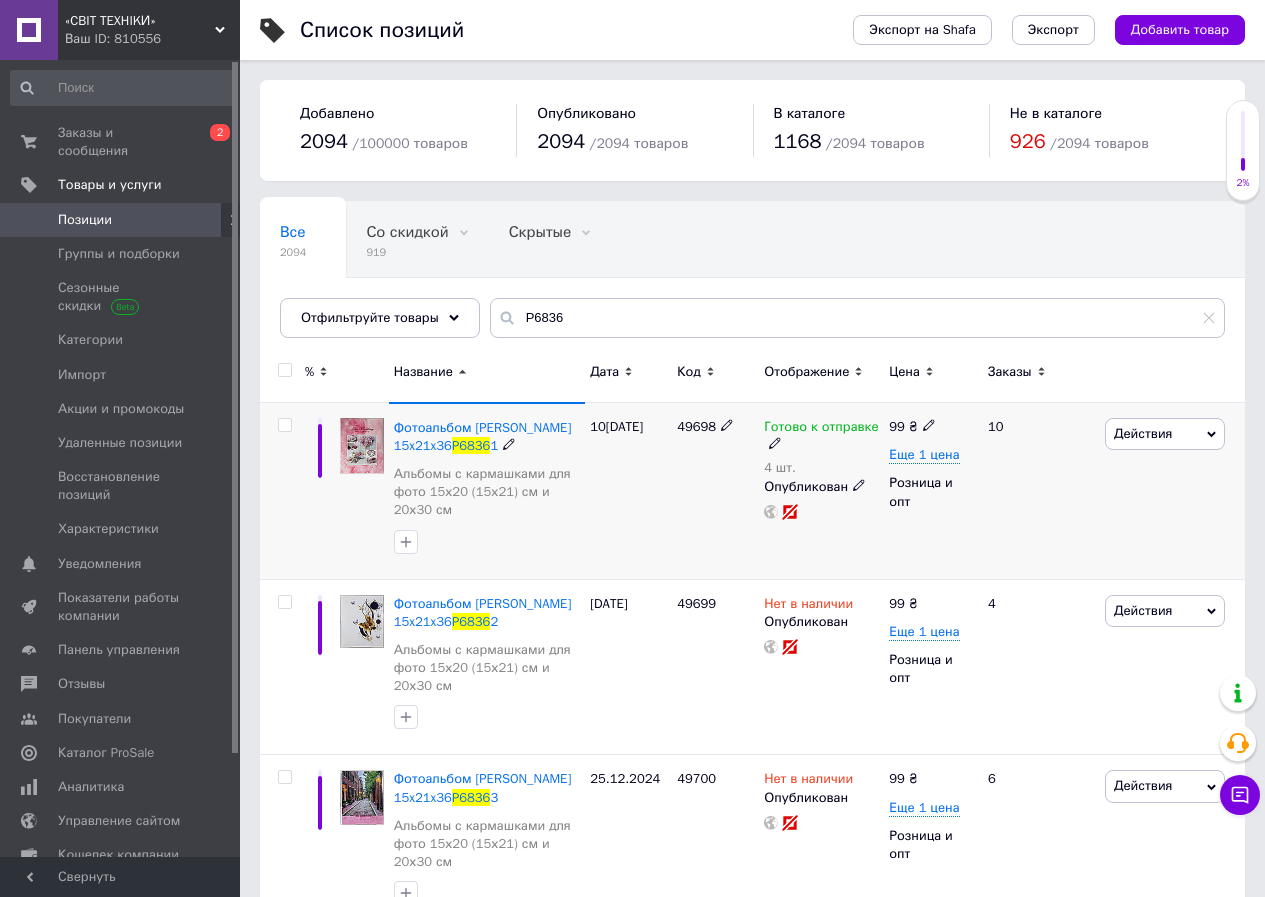 click 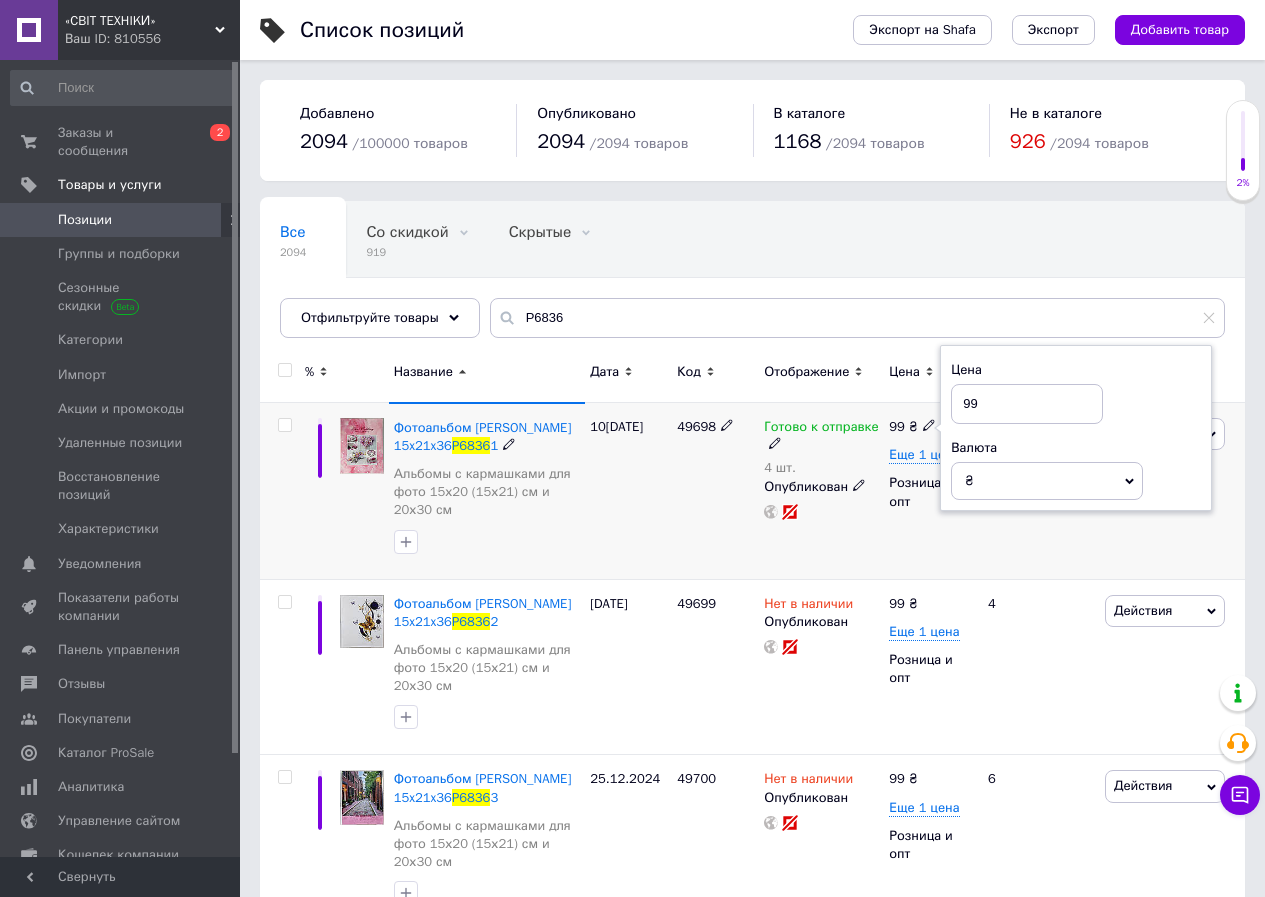 click on "99" at bounding box center (1027, 404) 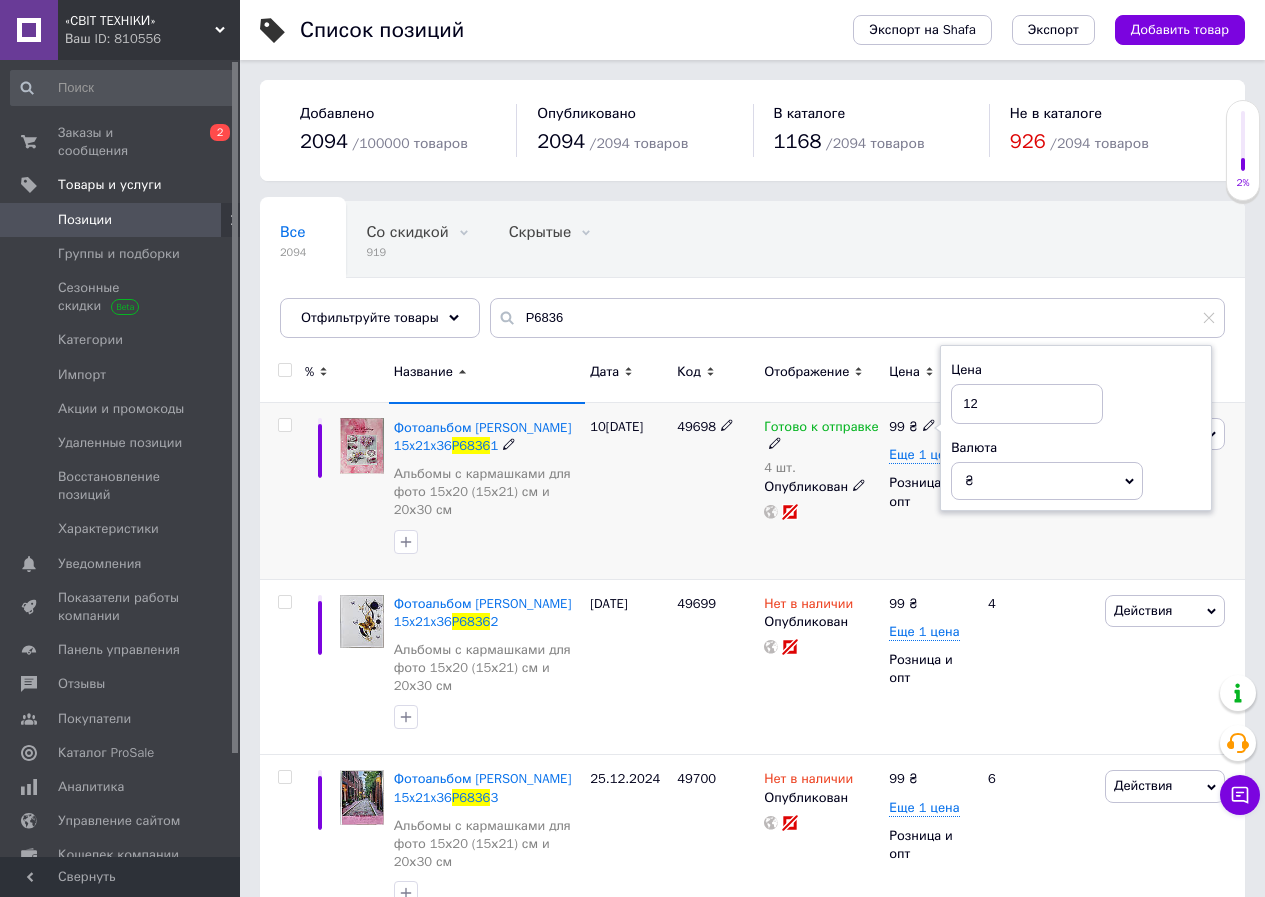 type on "129" 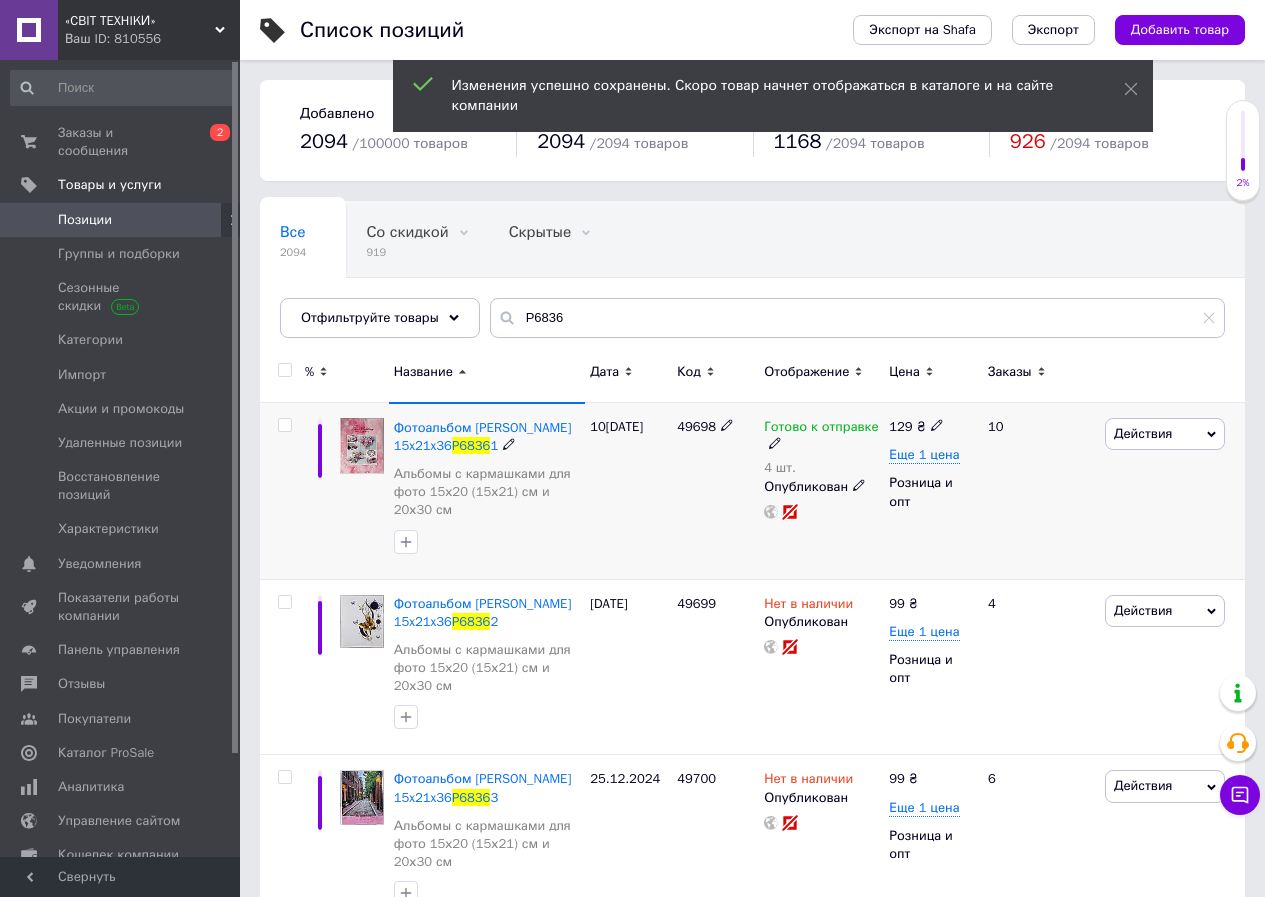 click on "Действия" at bounding box center [1143, 433] 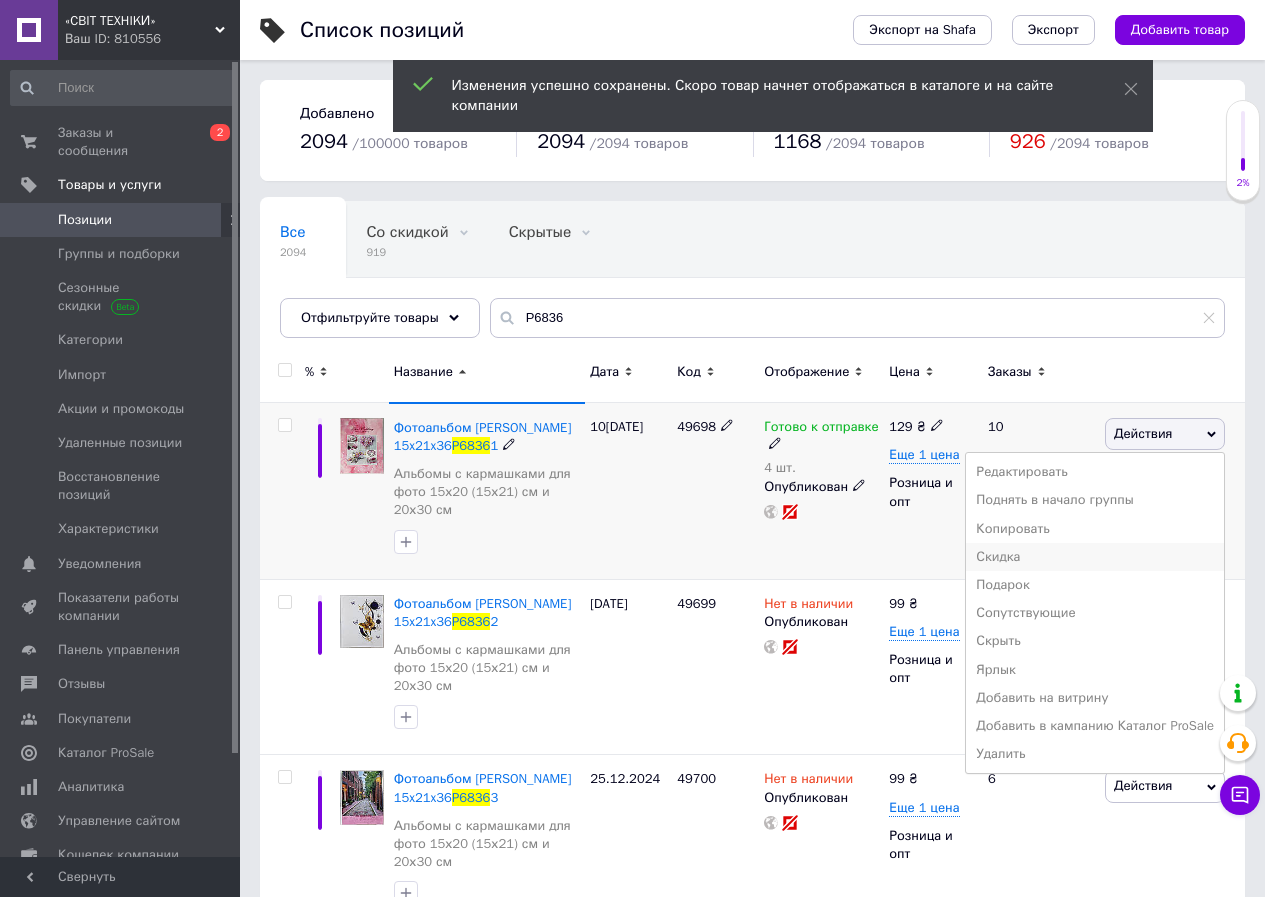 click on "Скидка" at bounding box center [1095, 557] 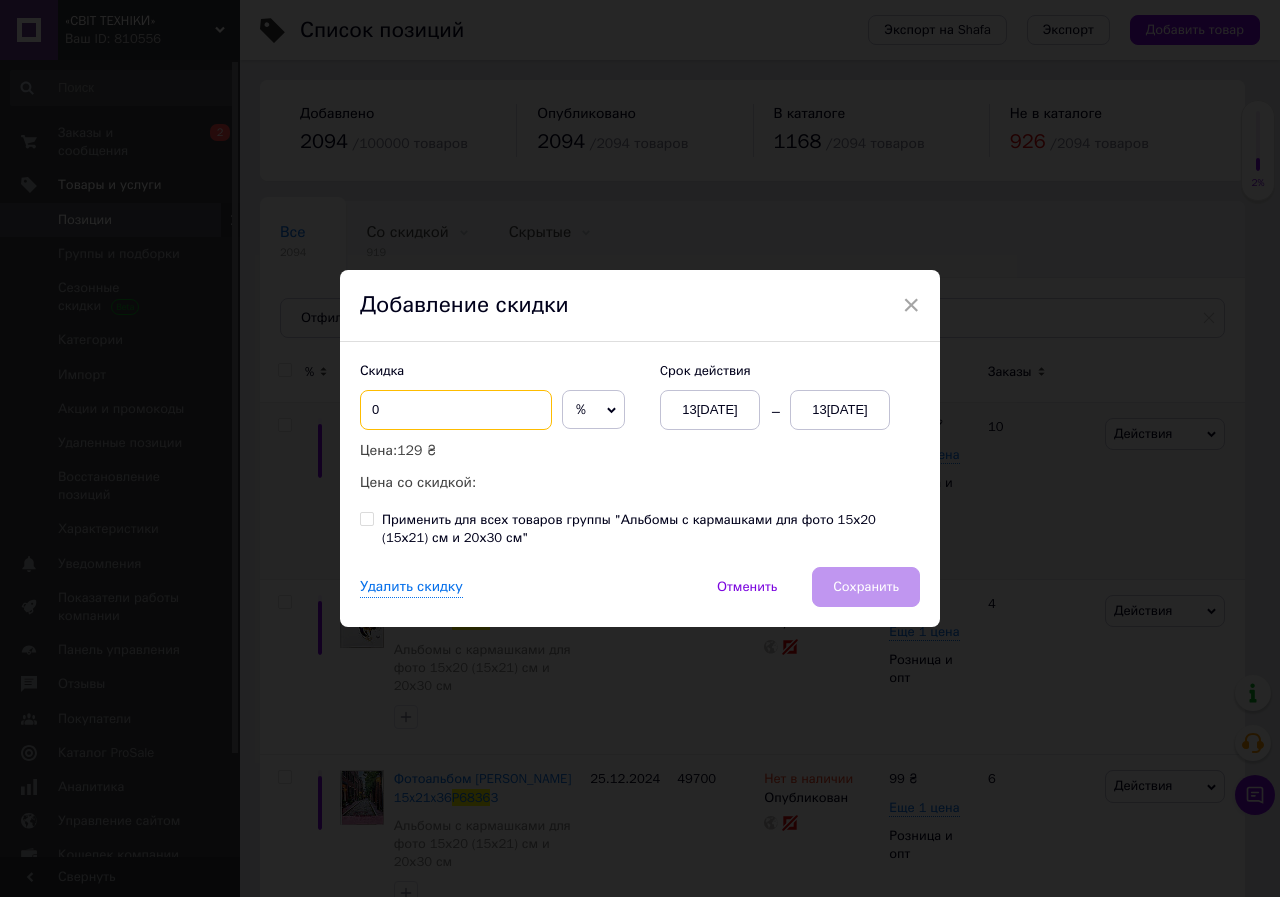 click on "0" at bounding box center (456, 410) 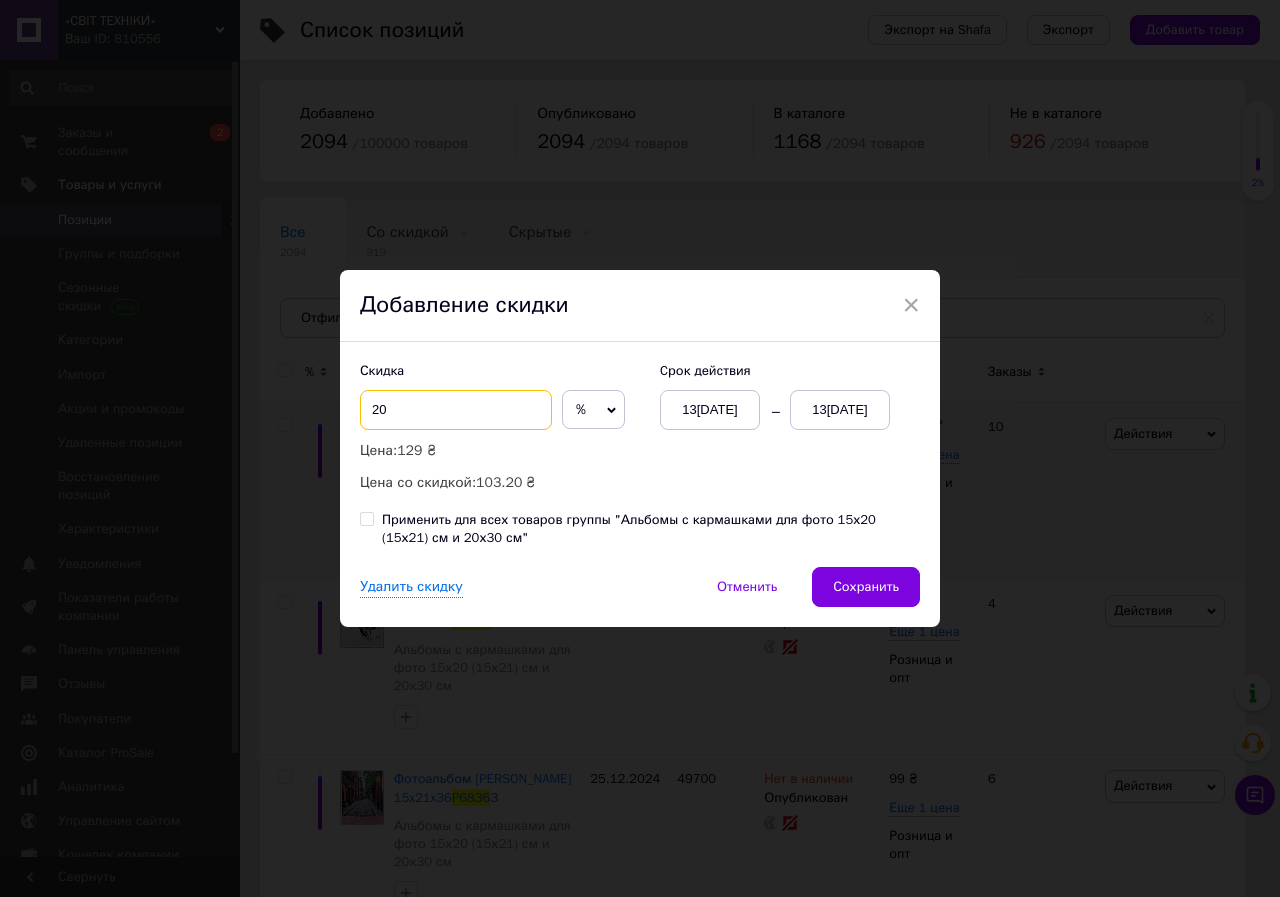 type on "20" 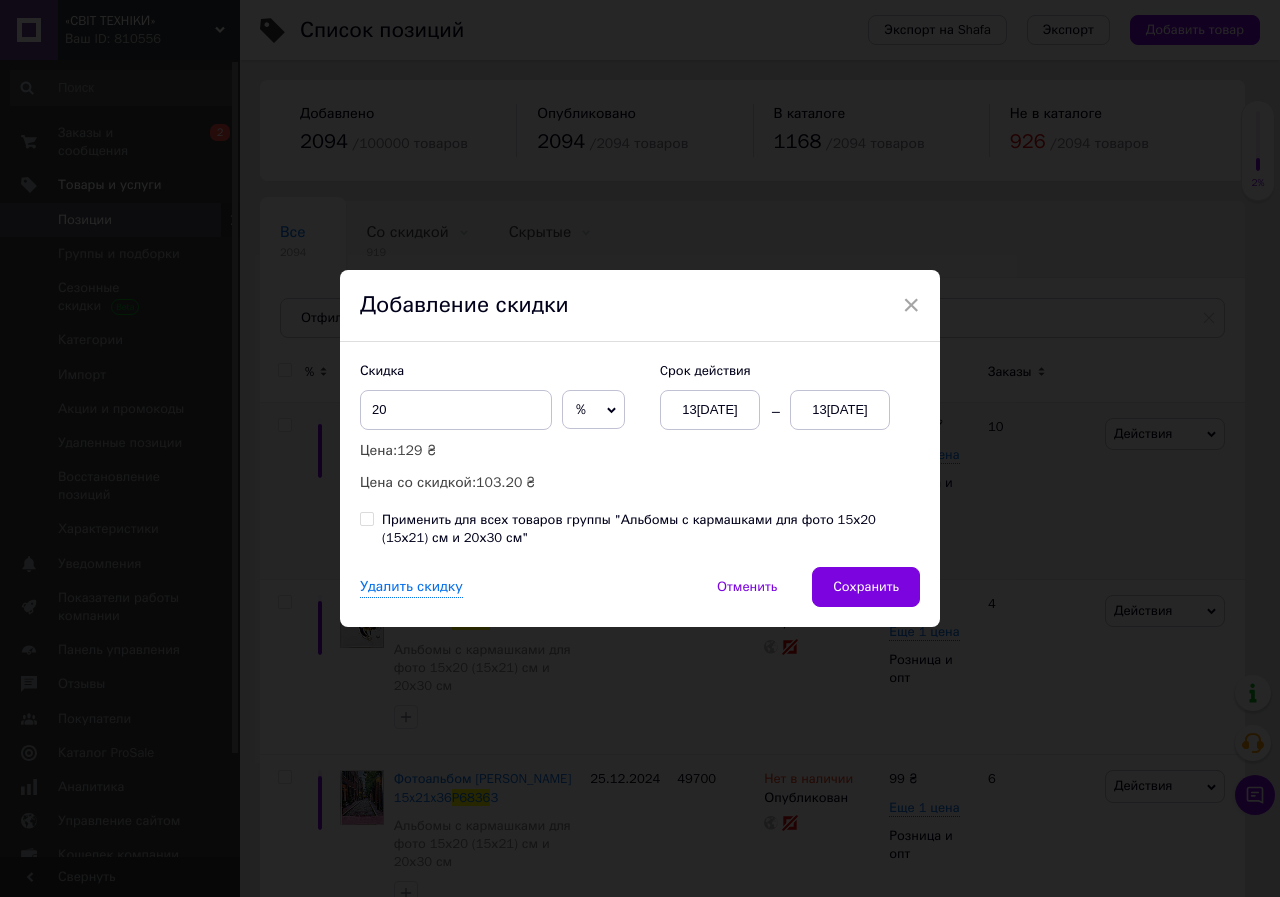 click on "%" at bounding box center (593, 410) 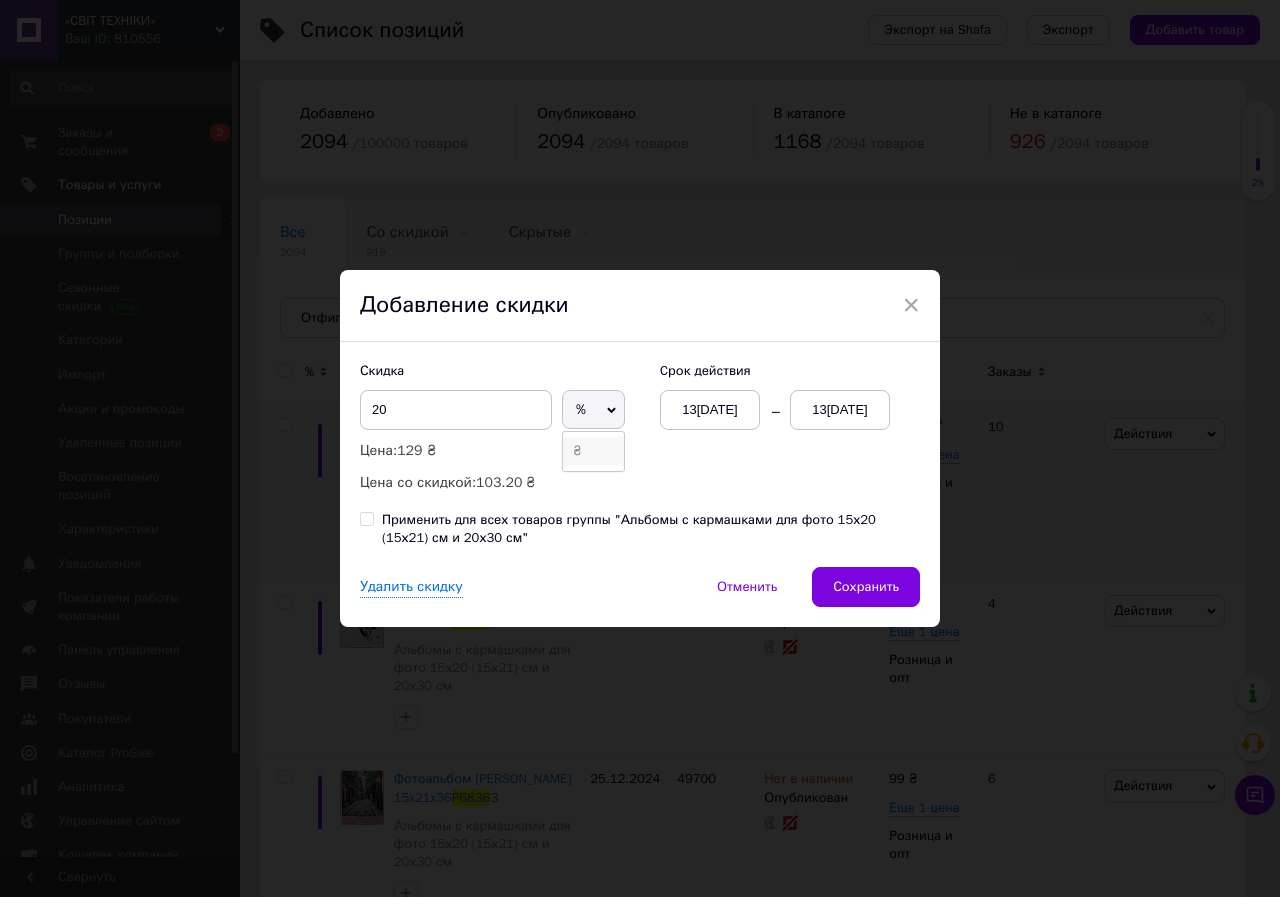 click on "₴" at bounding box center (593, 451) 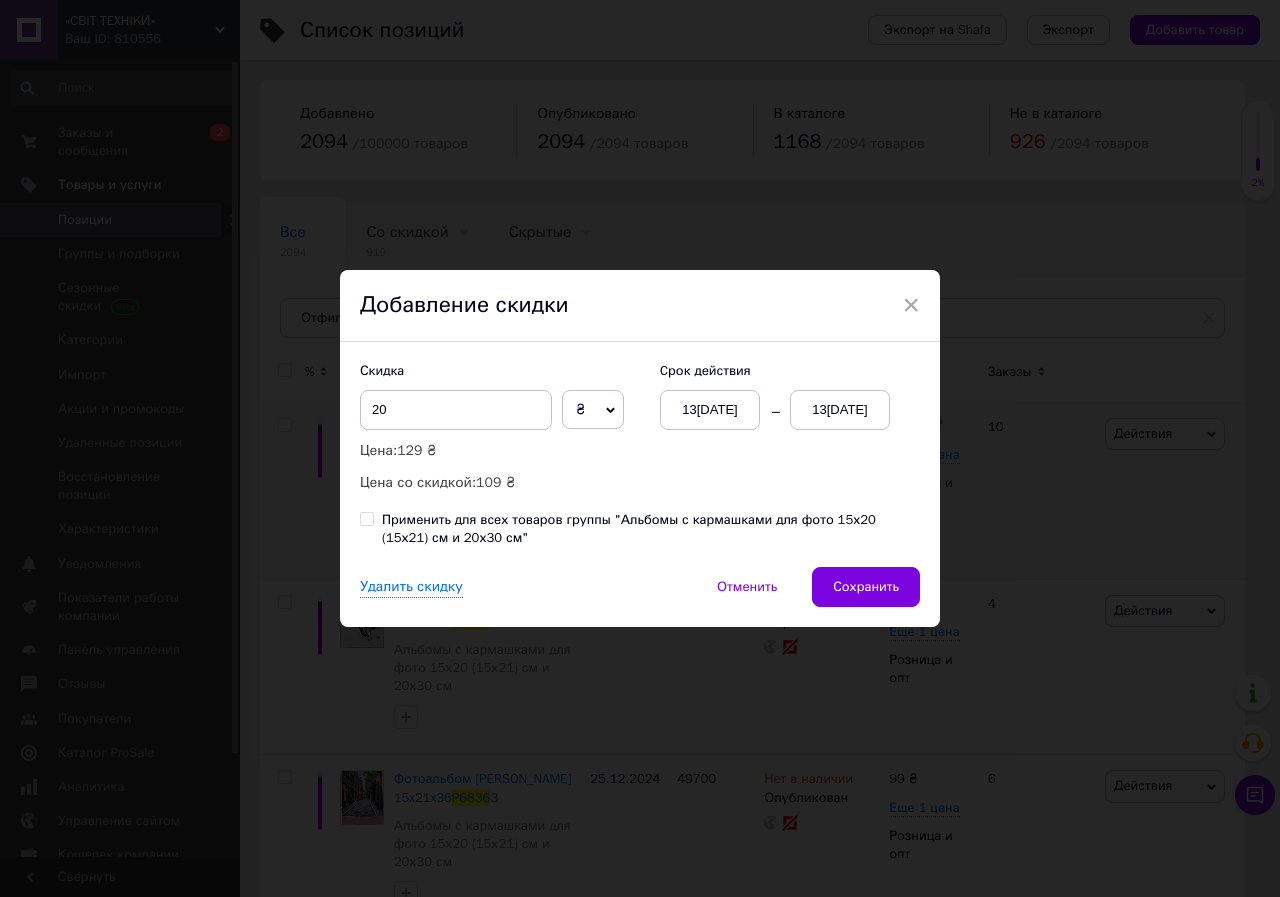 click on "13[DATE]" at bounding box center [840, 410] 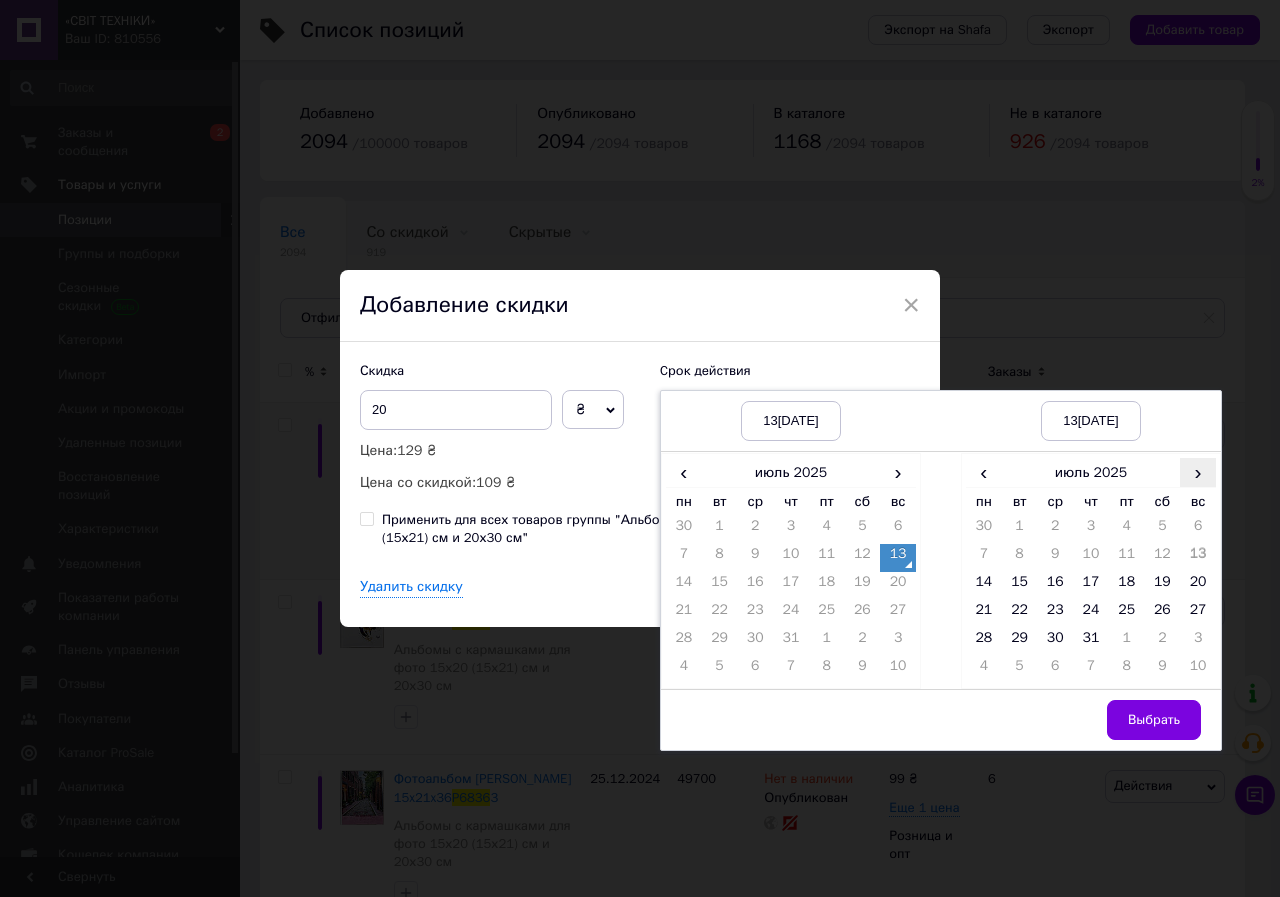 click on "›" at bounding box center (1198, 472) 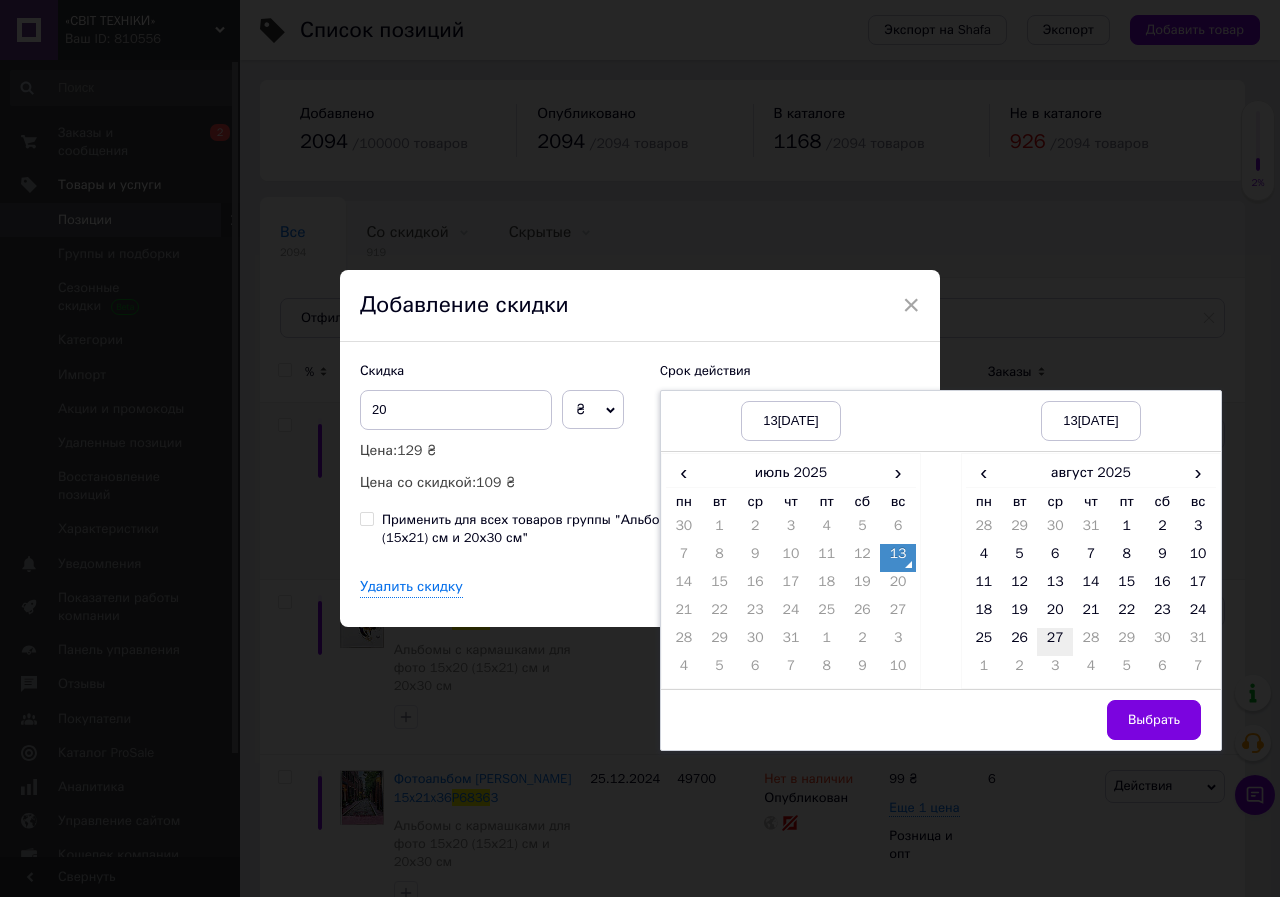 click on "27" at bounding box center (1055, 642) 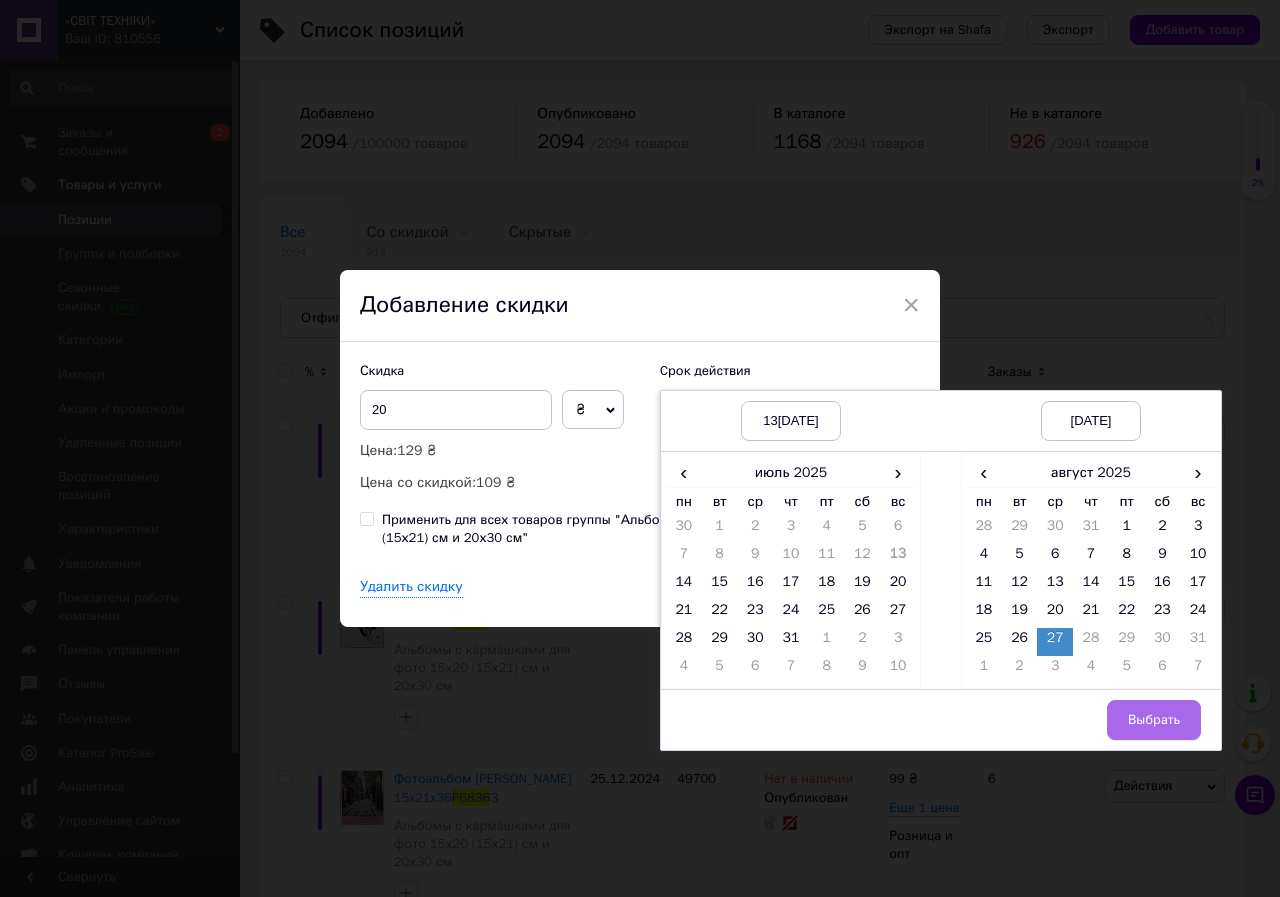 click on "Выбрать" at bounding box center (1154, 720) 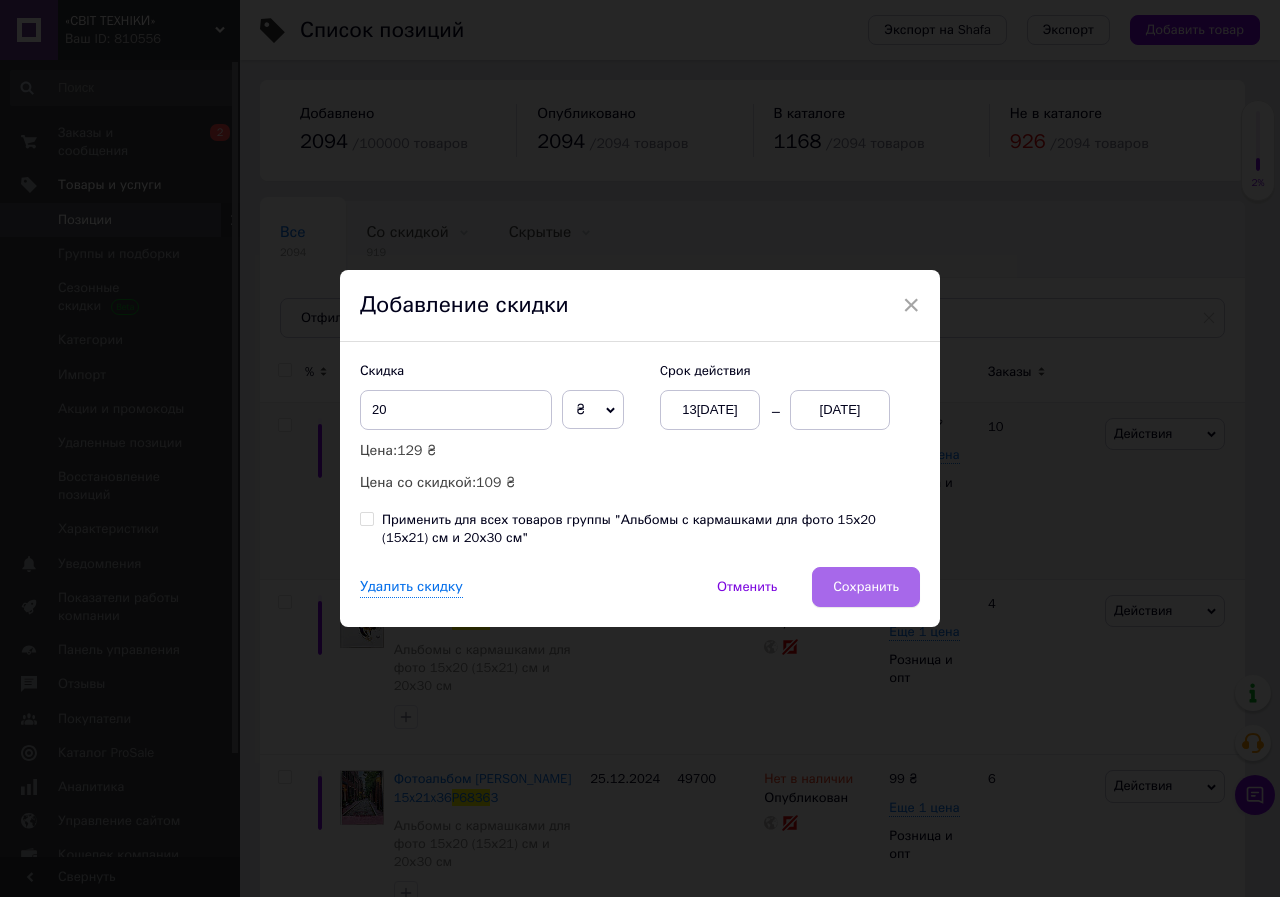 click on "Сохранить" at bounding box center (866, 587) 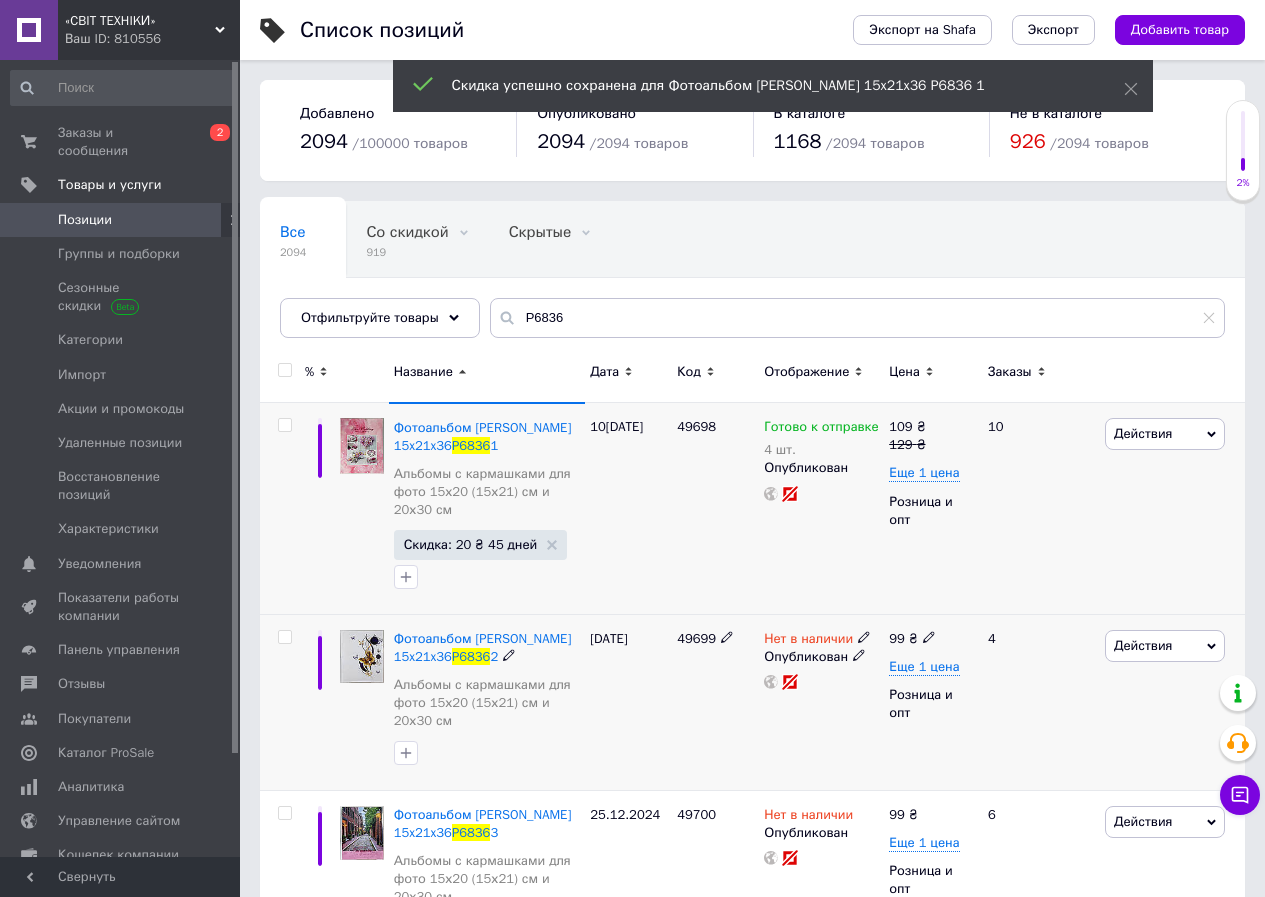 click 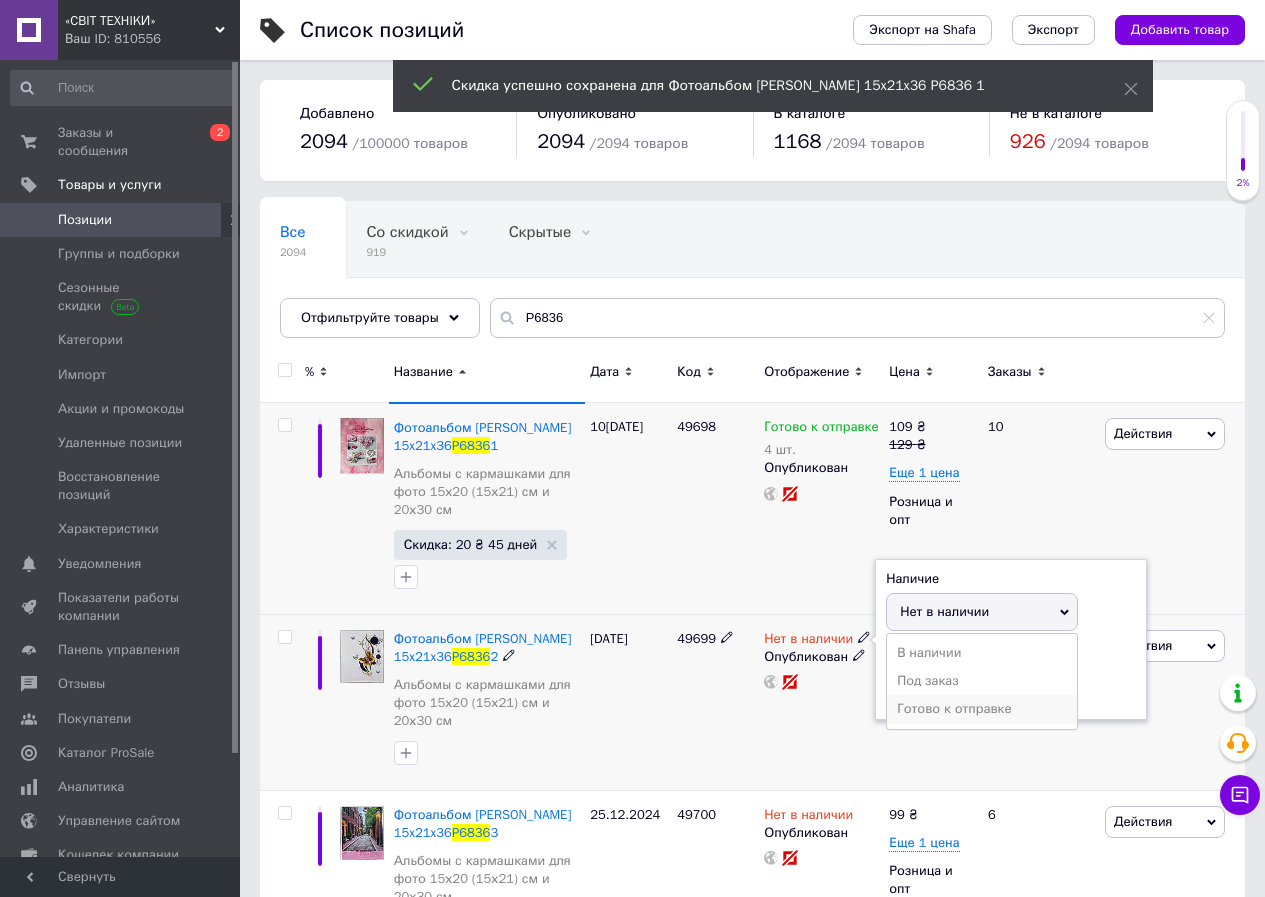 click on "Готово к отправке" at bounding box center [982, 709] 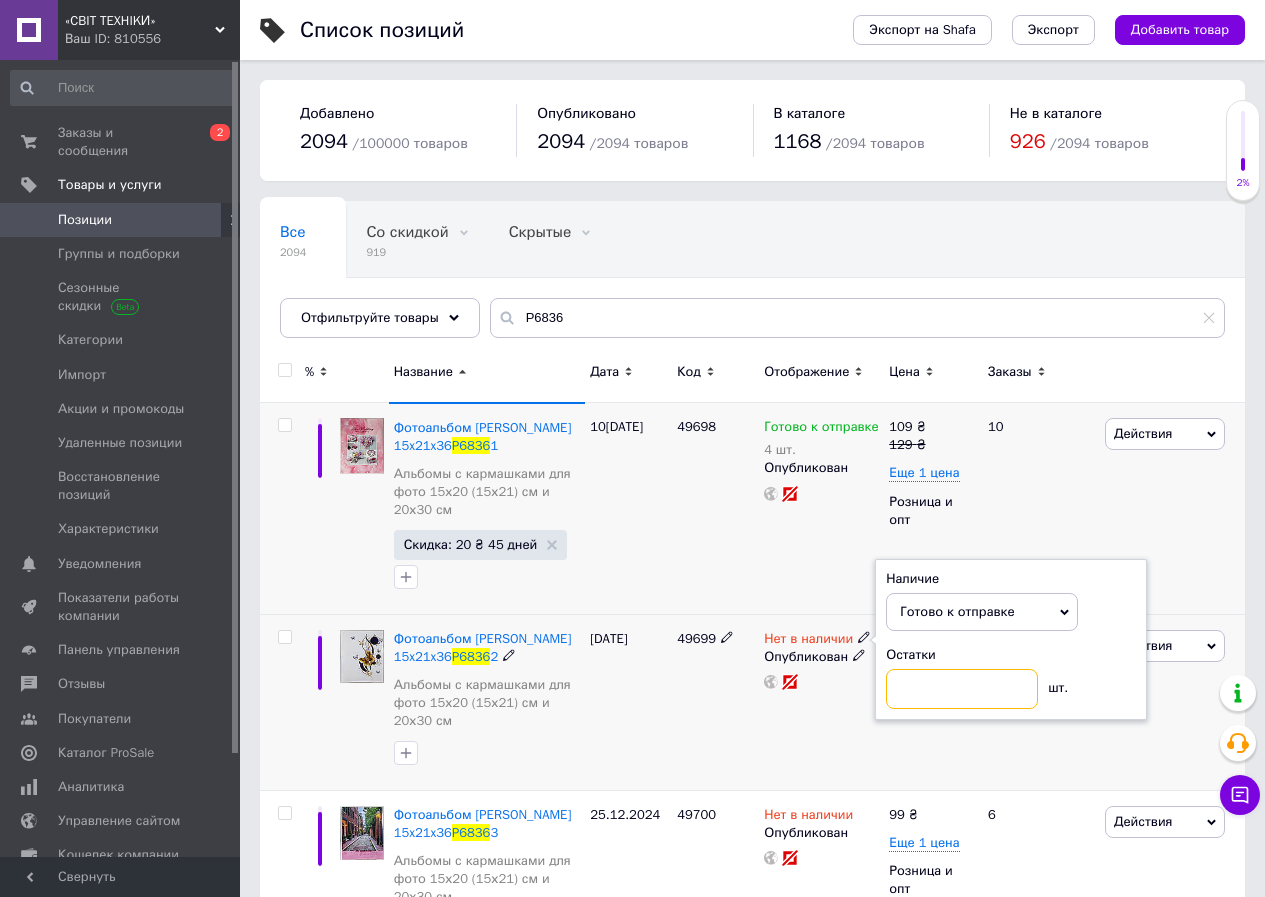 click at bounding box center [962, 689] 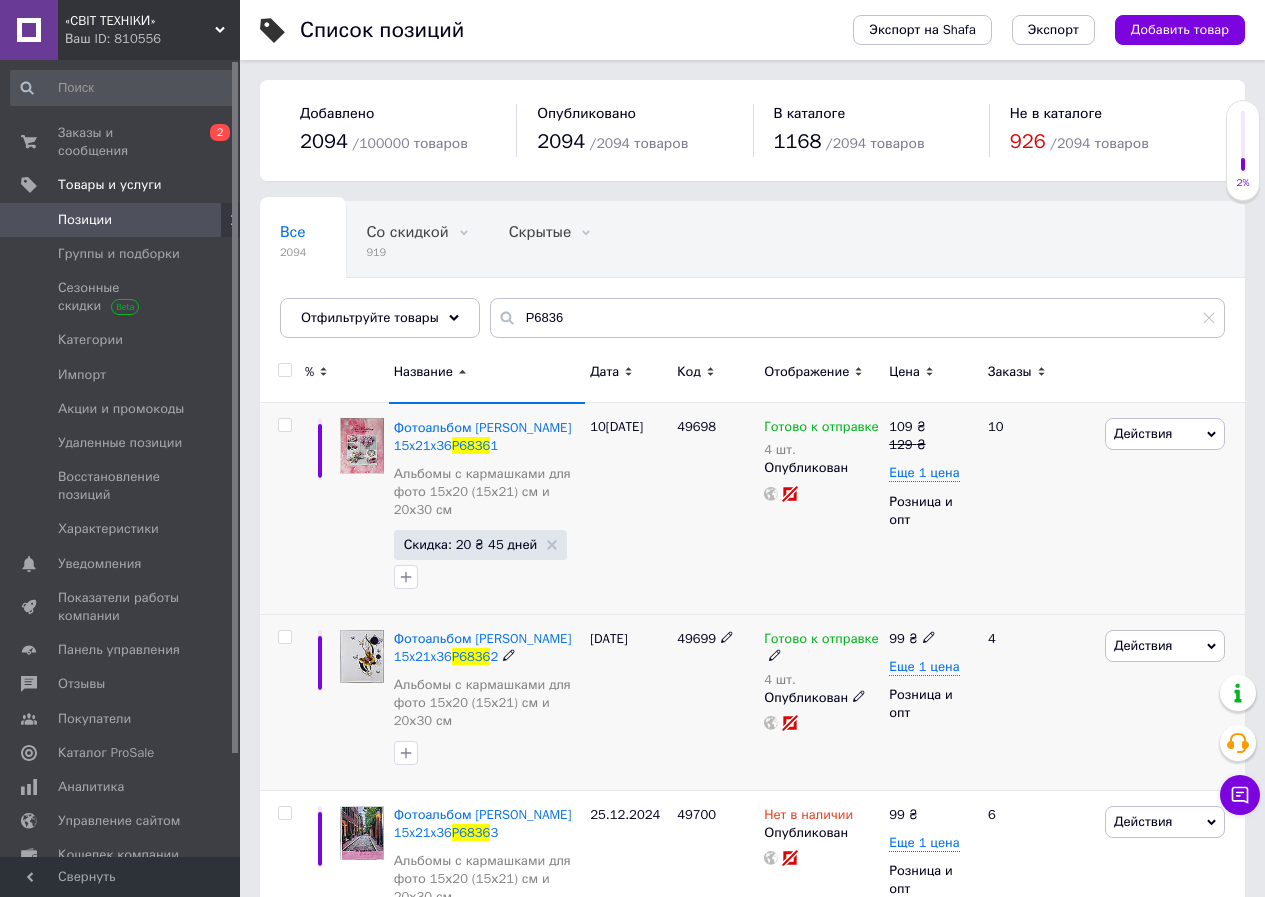 click at bounding box center (929, 636) 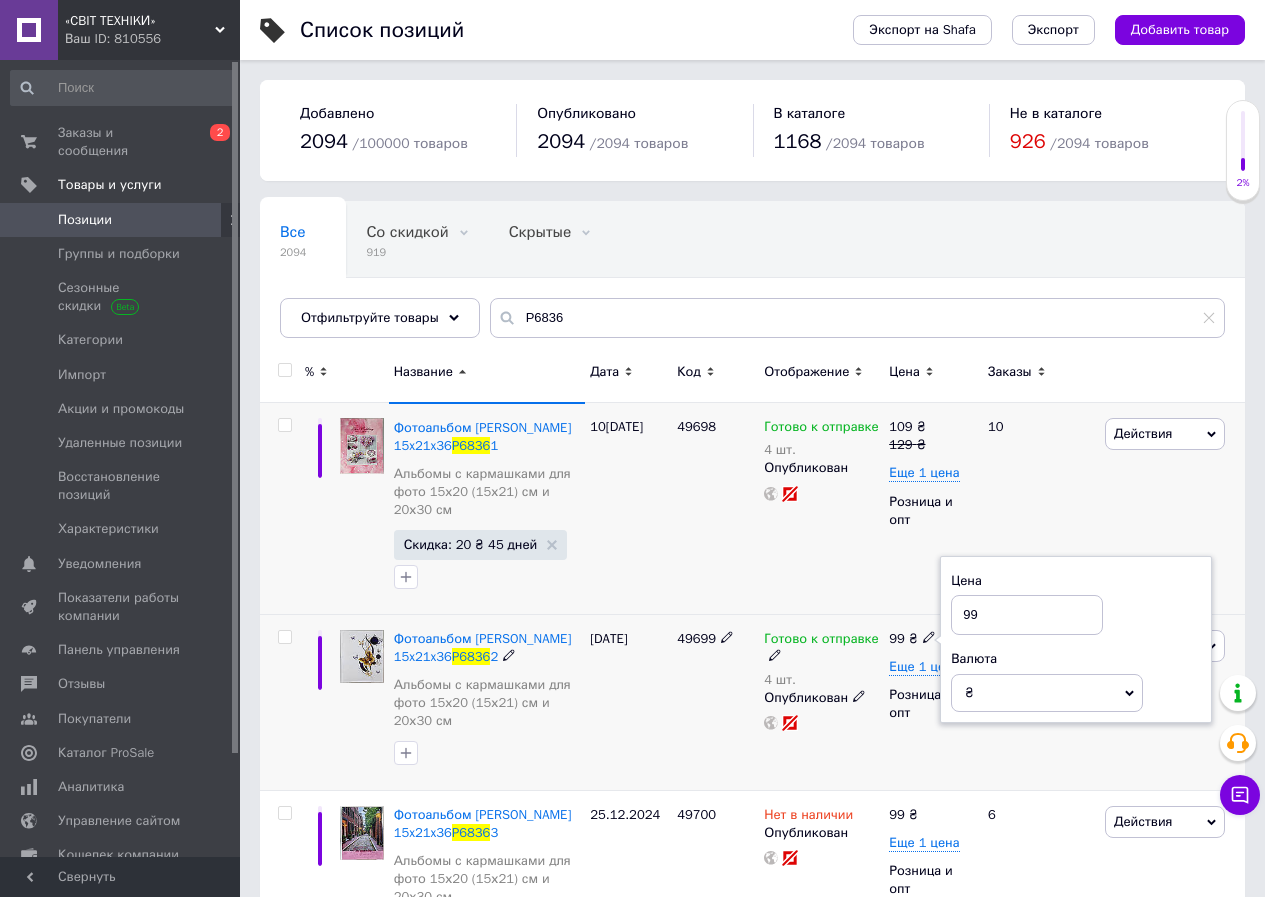 click on "99" at bounding box center [1027, 615] 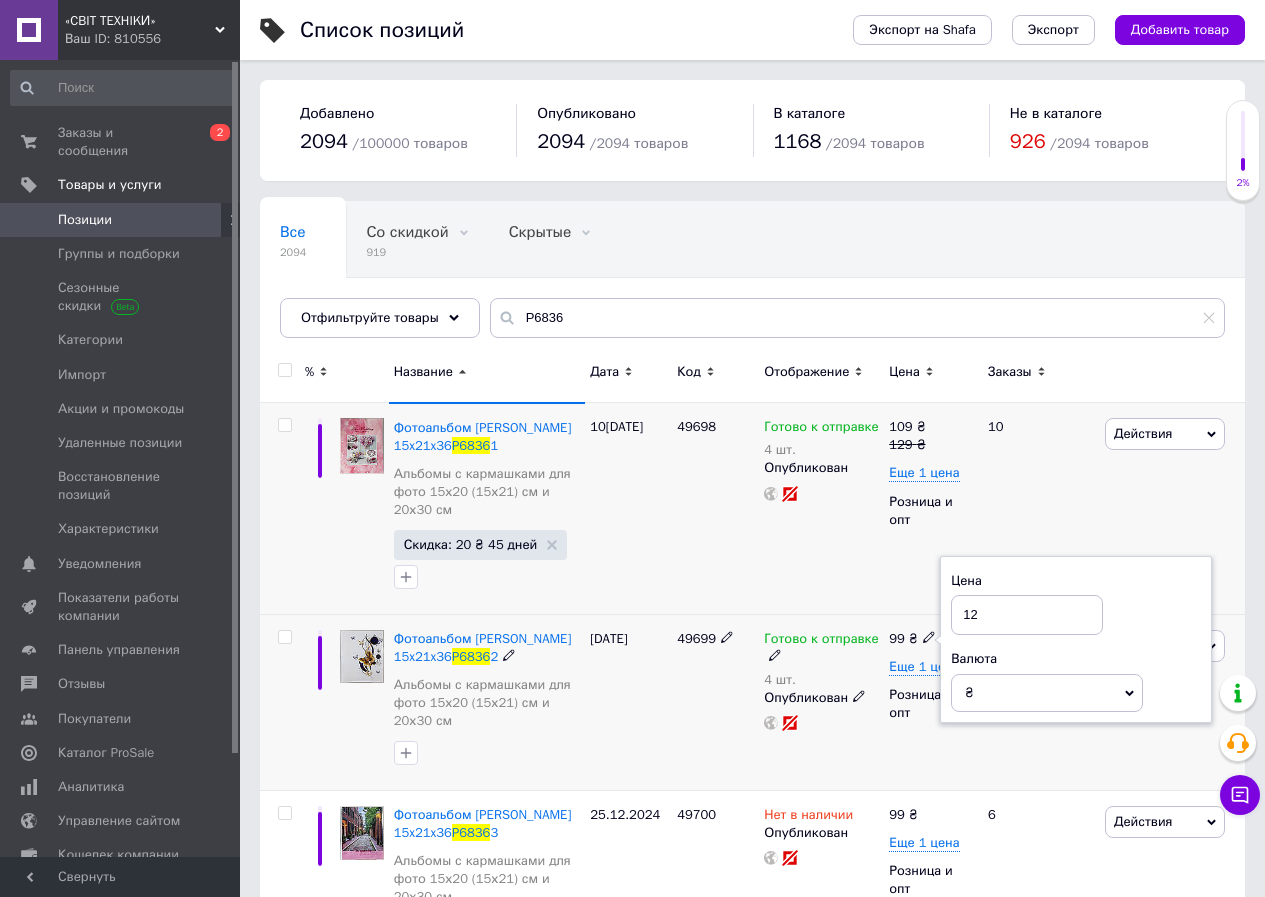 type on "129" 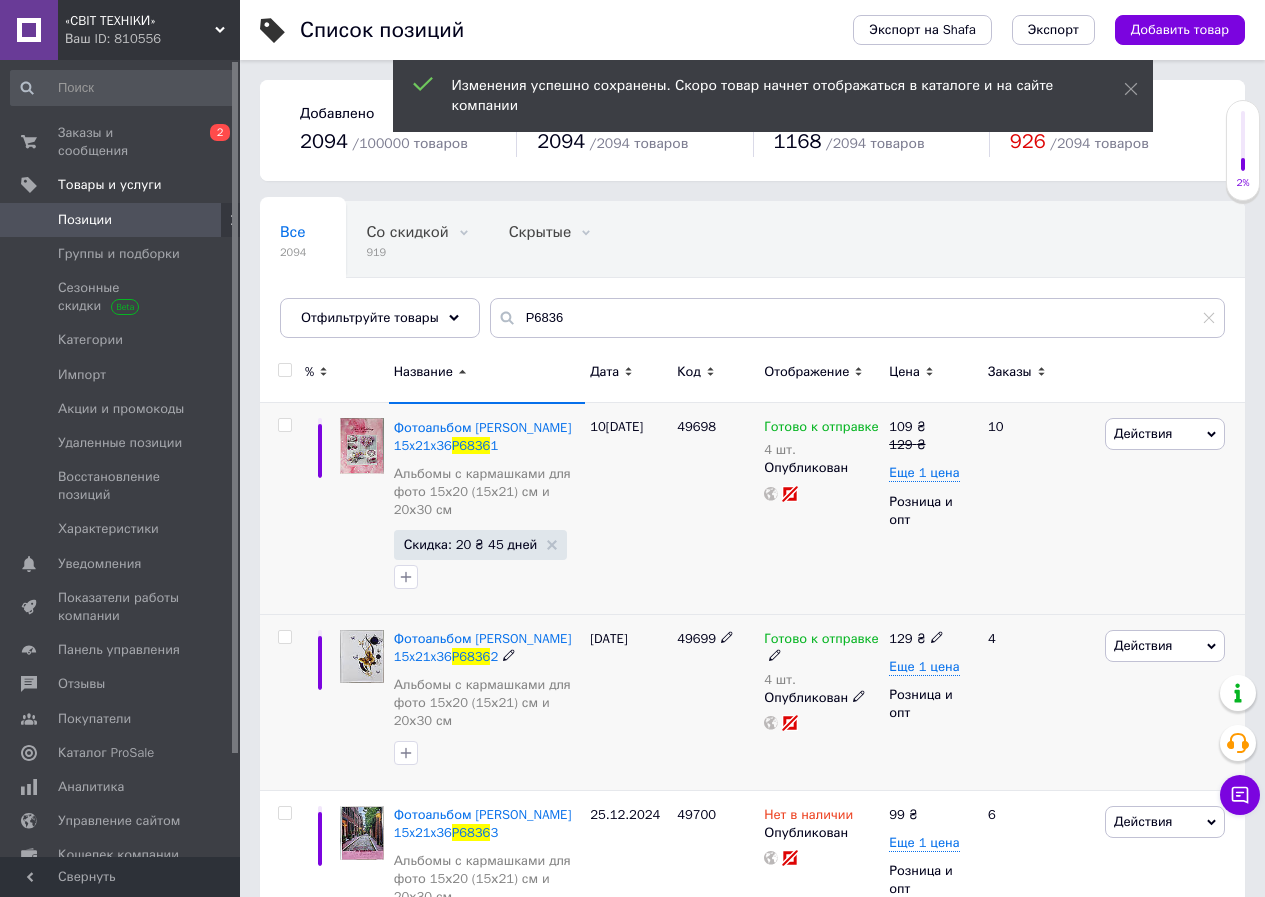 click on "Действия" at bounding box center [1143, 645] 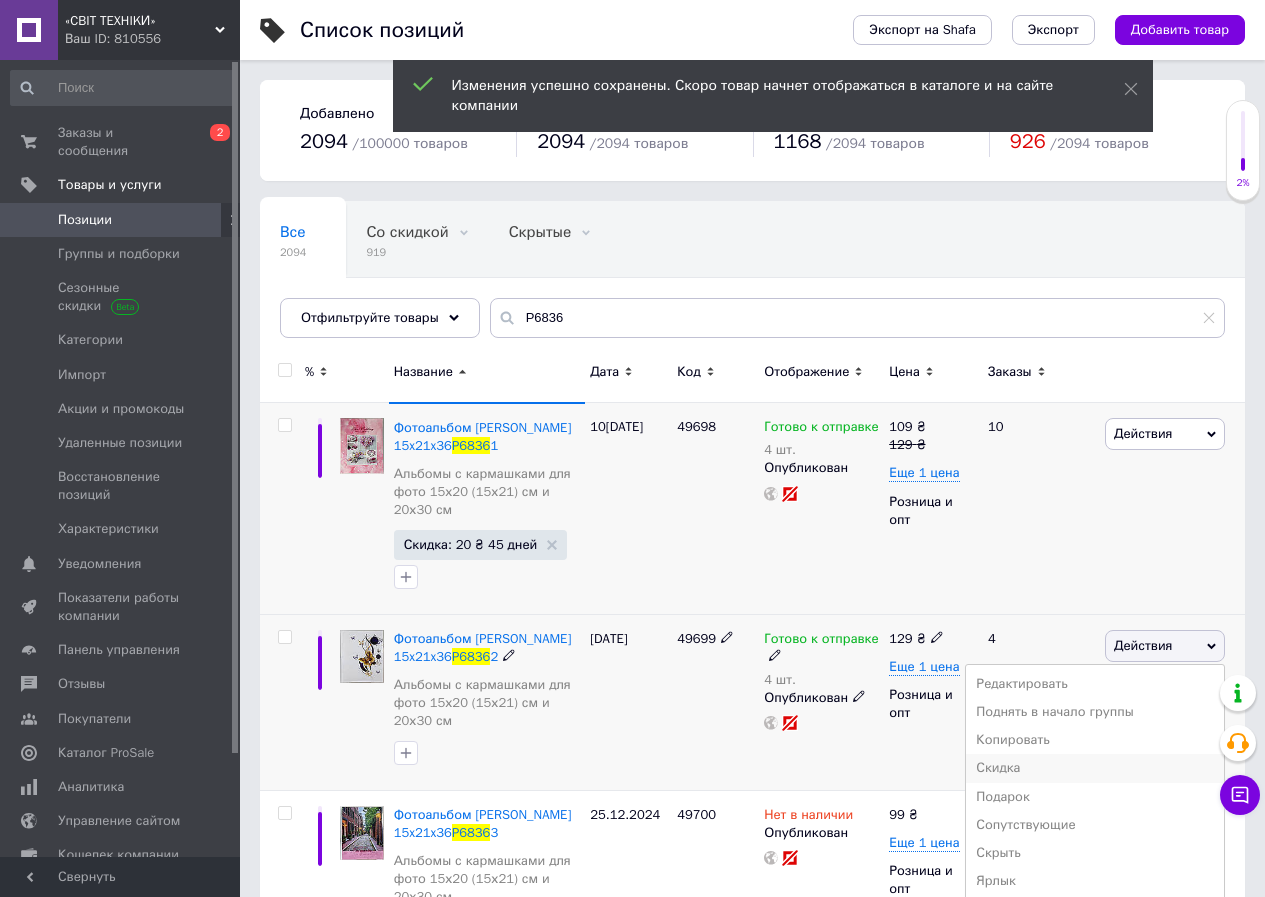 click on "Скидка" at bounding box center [1095, 768] 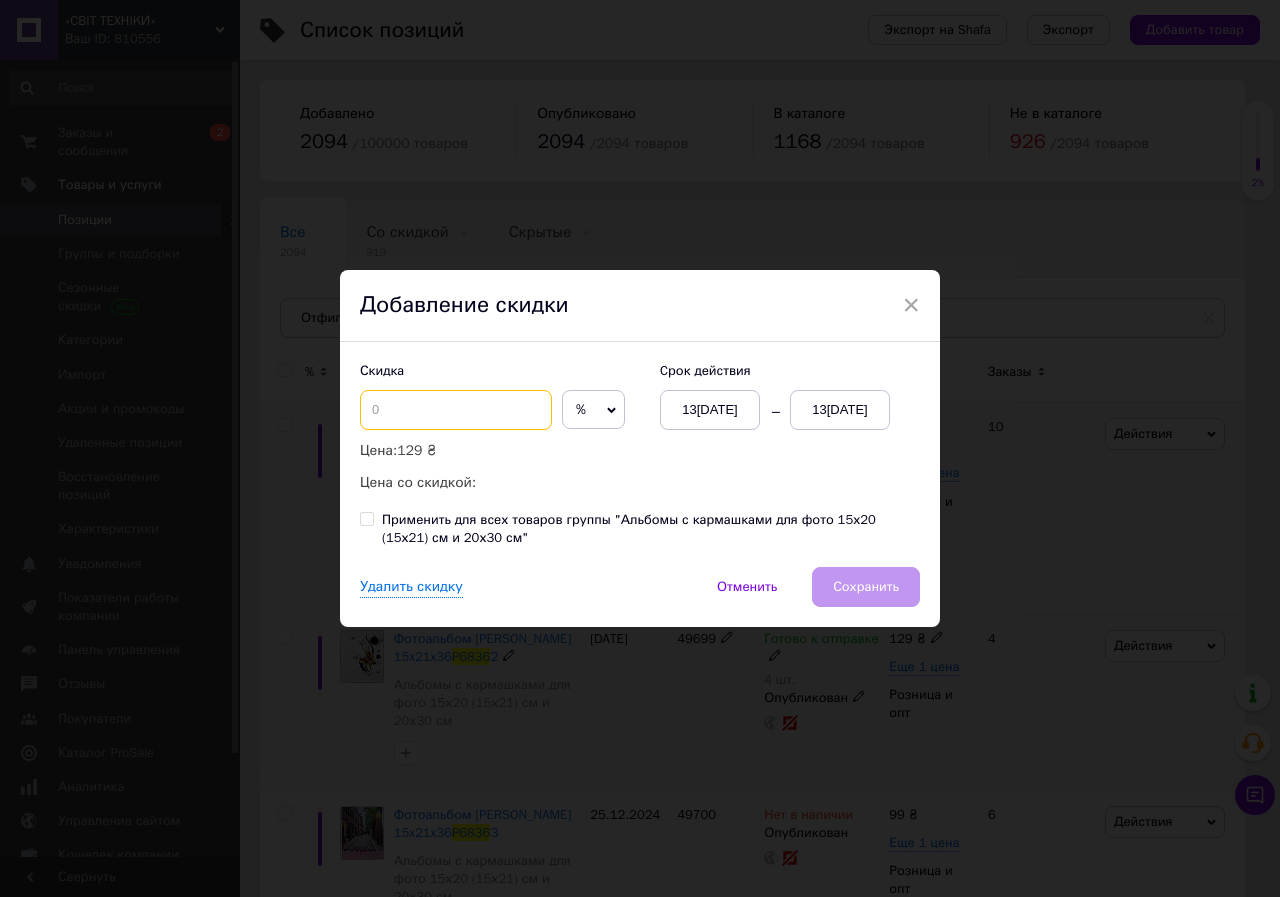 click at bounding box center [456, 410] 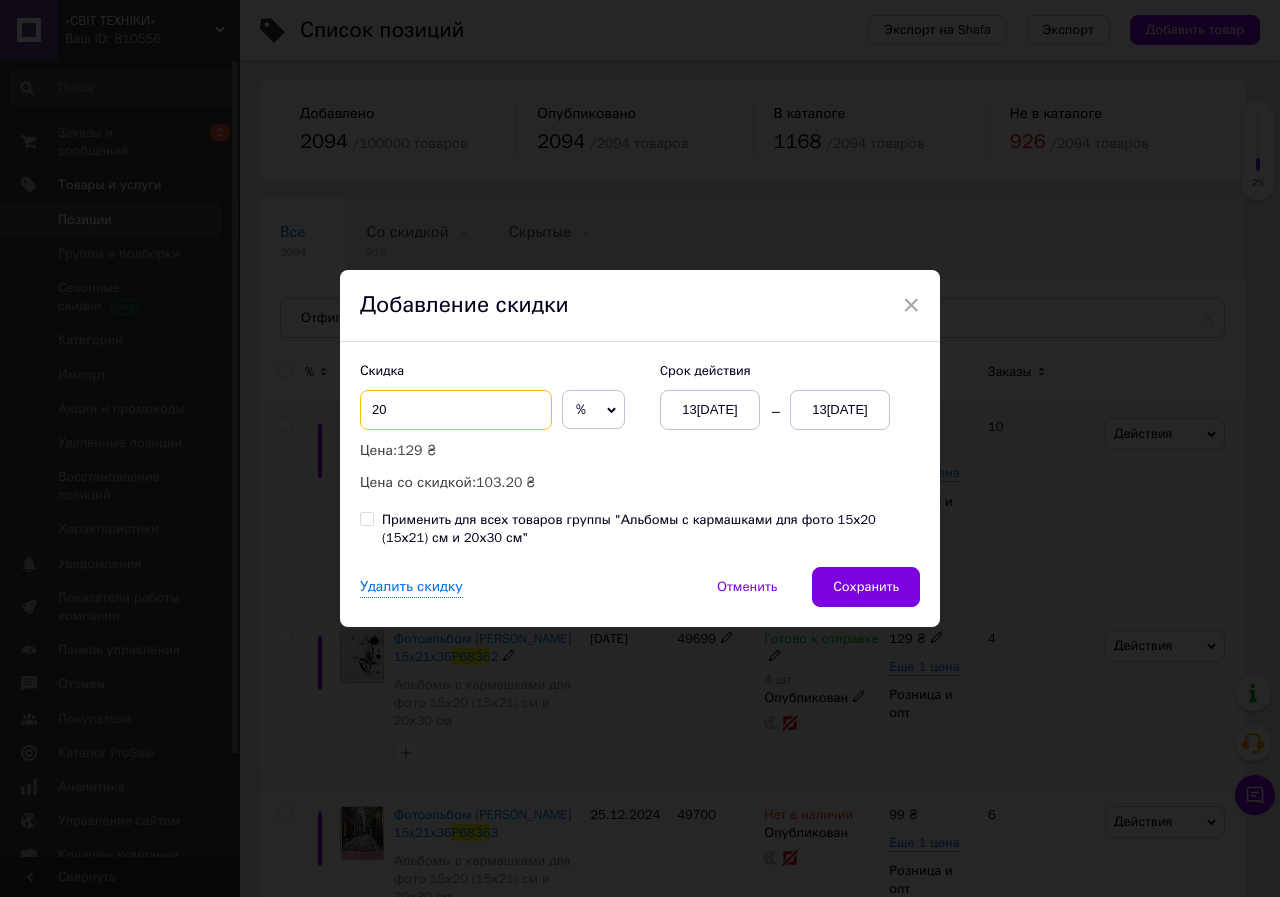 type on "20" 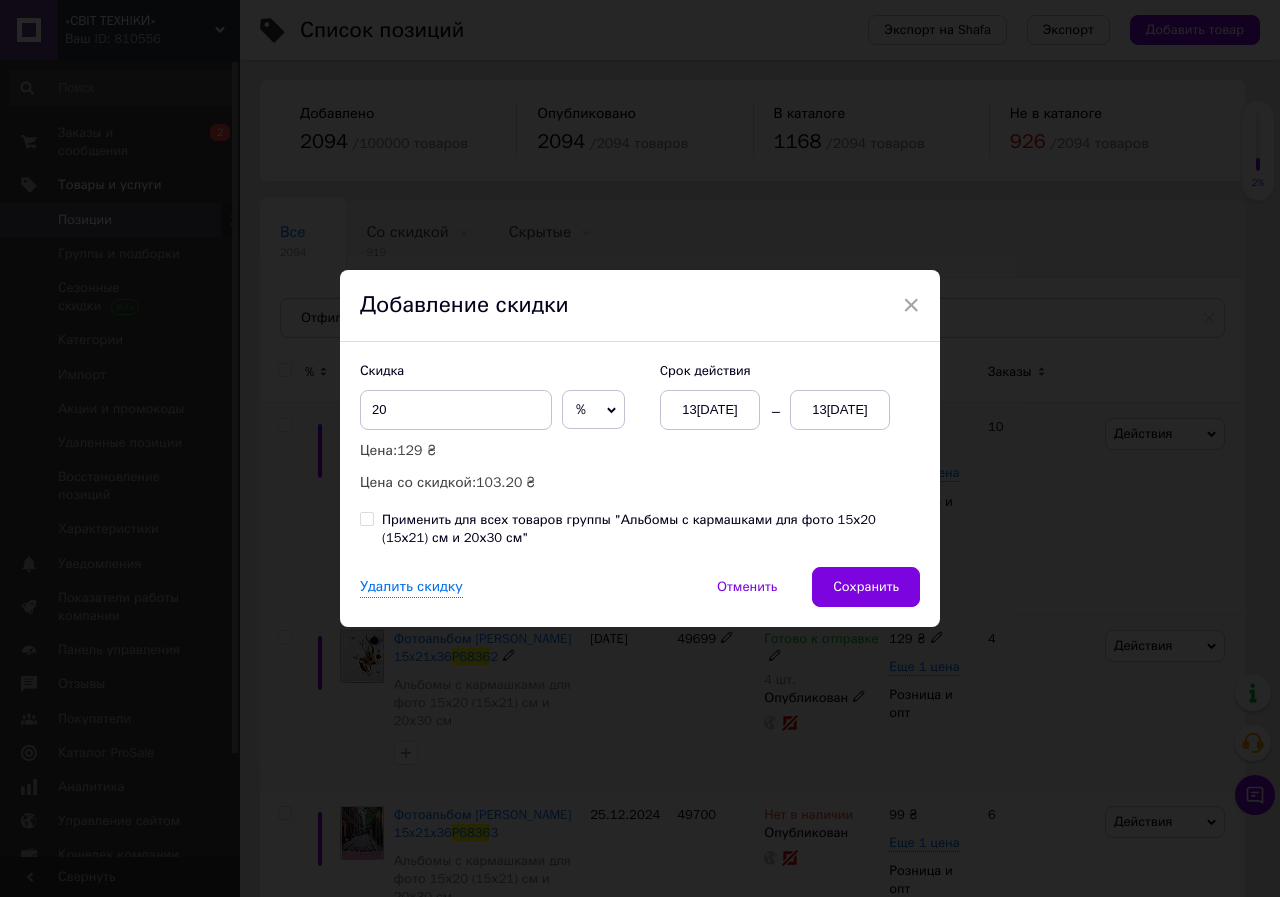 drag, startPoint x: 583, startPoint y: 411, endPoint x: 586, endPoint y: 464, distance: 53.08484 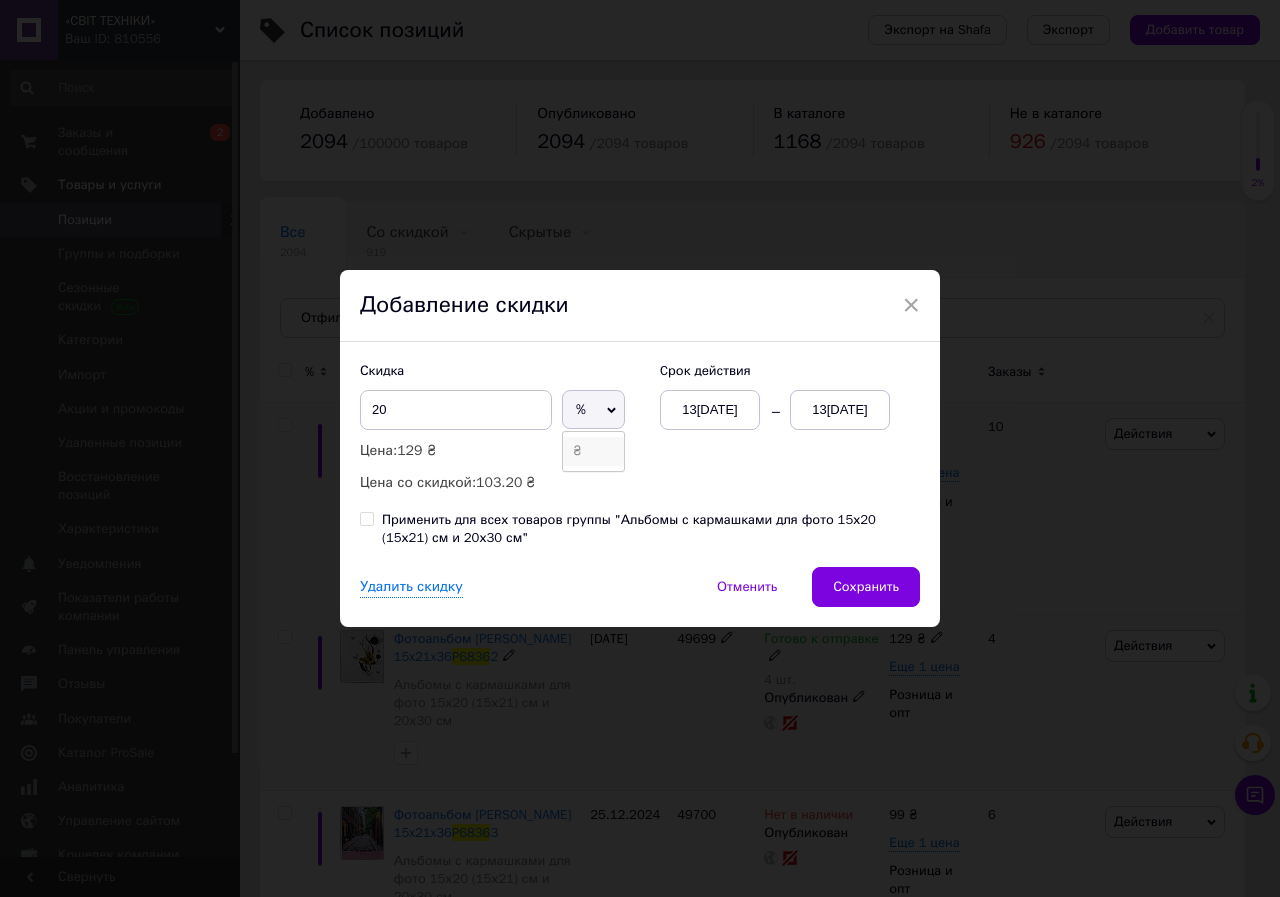 click on "₴" at bounding box center (593, 451) 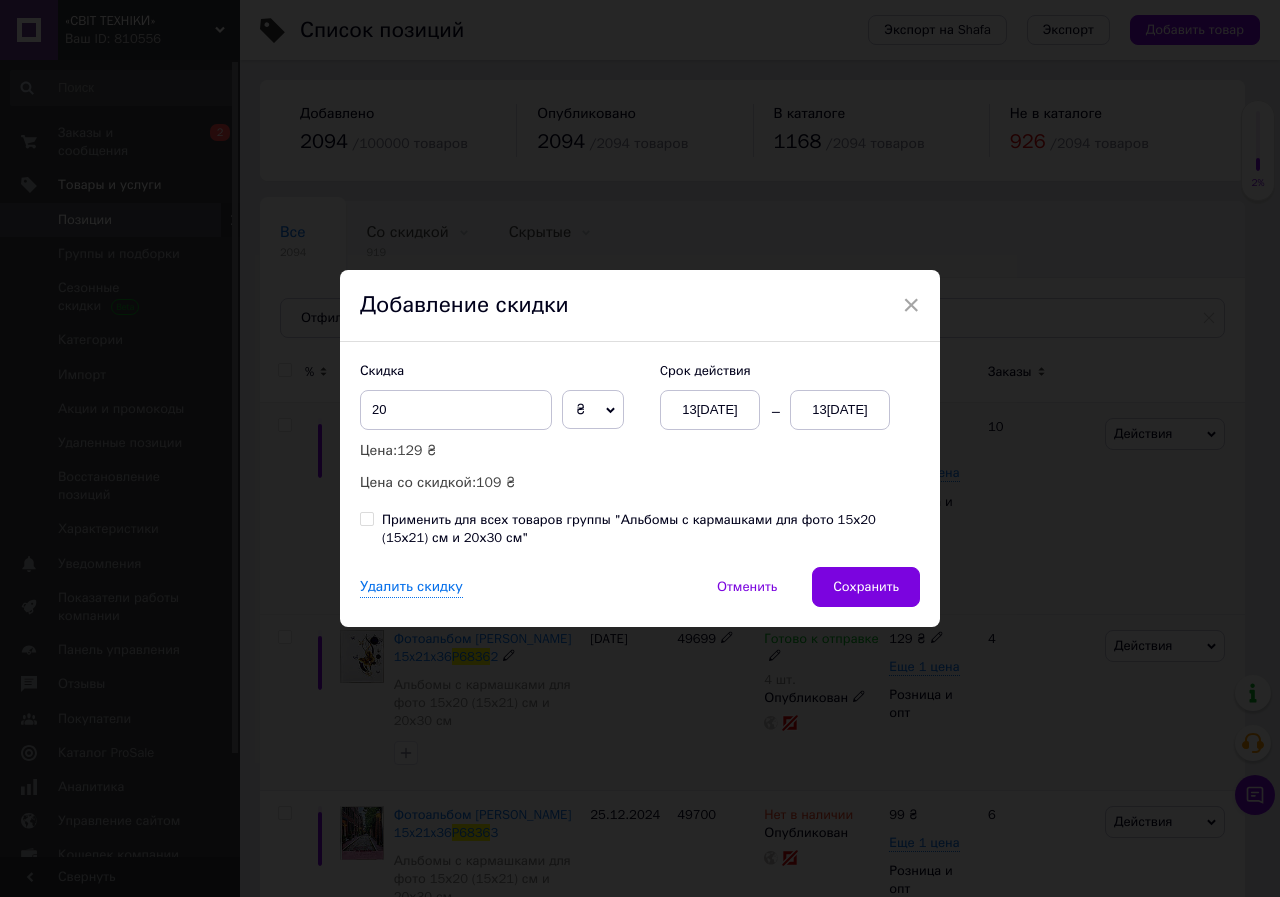 click on "13[DATE]" at bounding box center [840, 410] 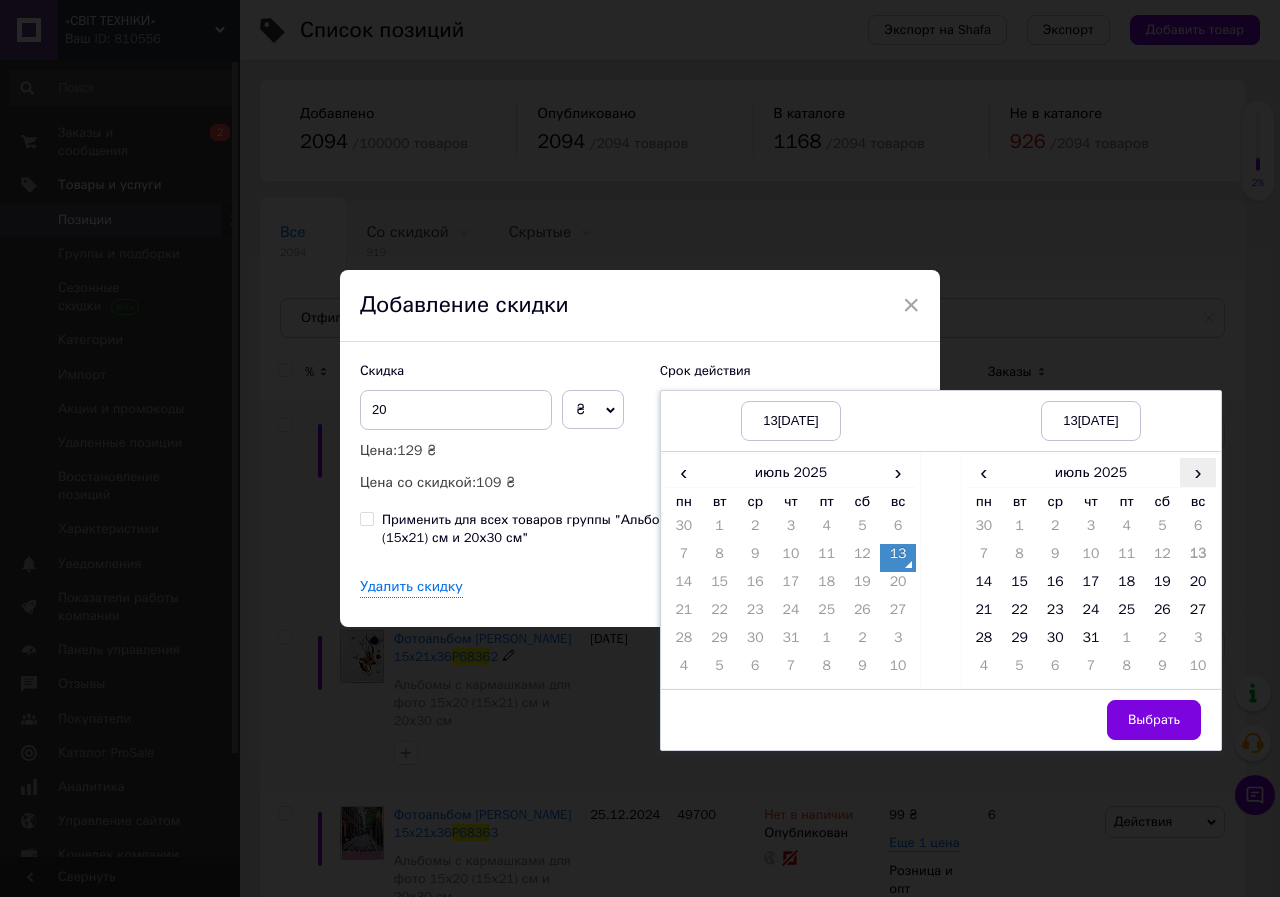 click on "›" at bounding box center (1198, 472) 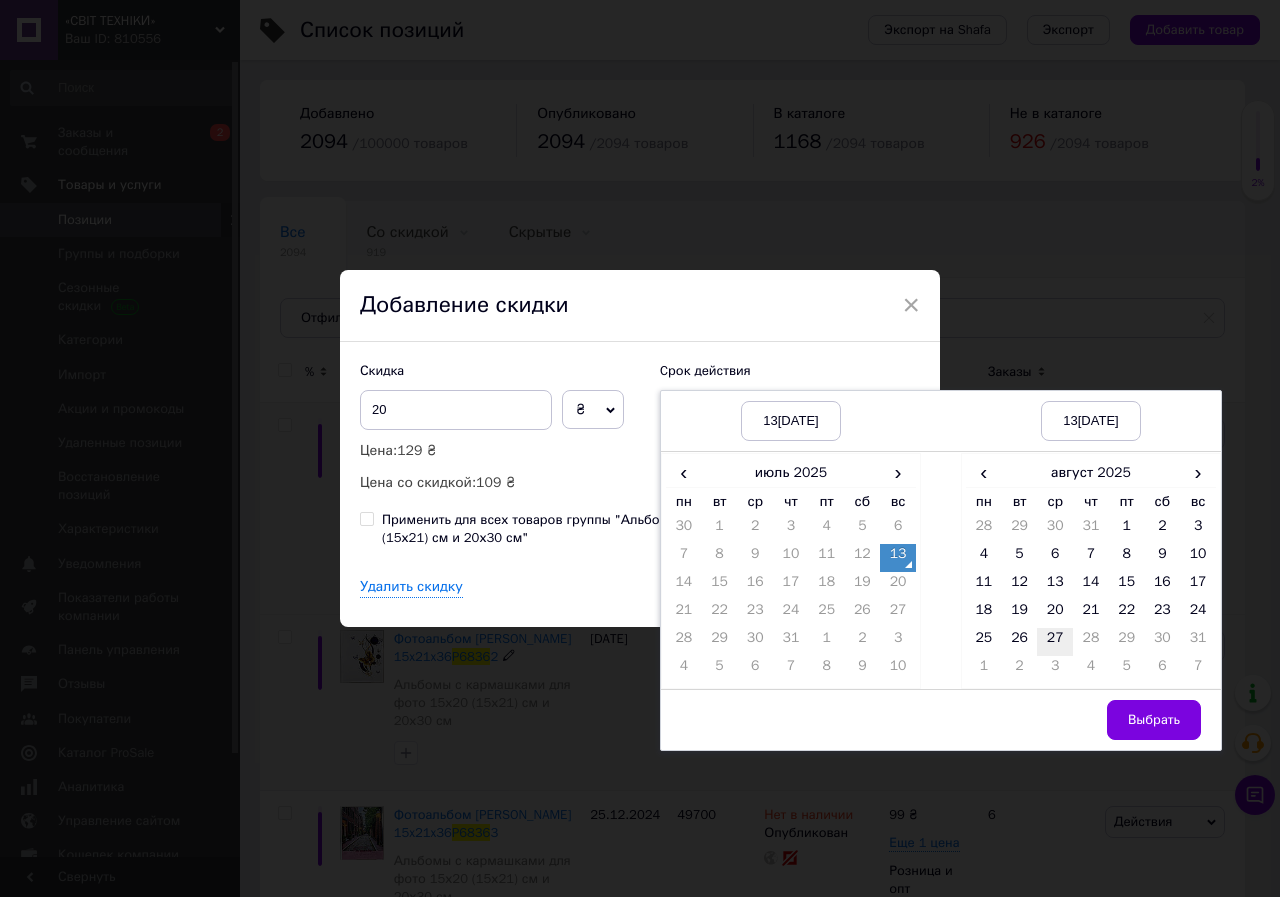 click on "27" at bounding box center [1055, 642] 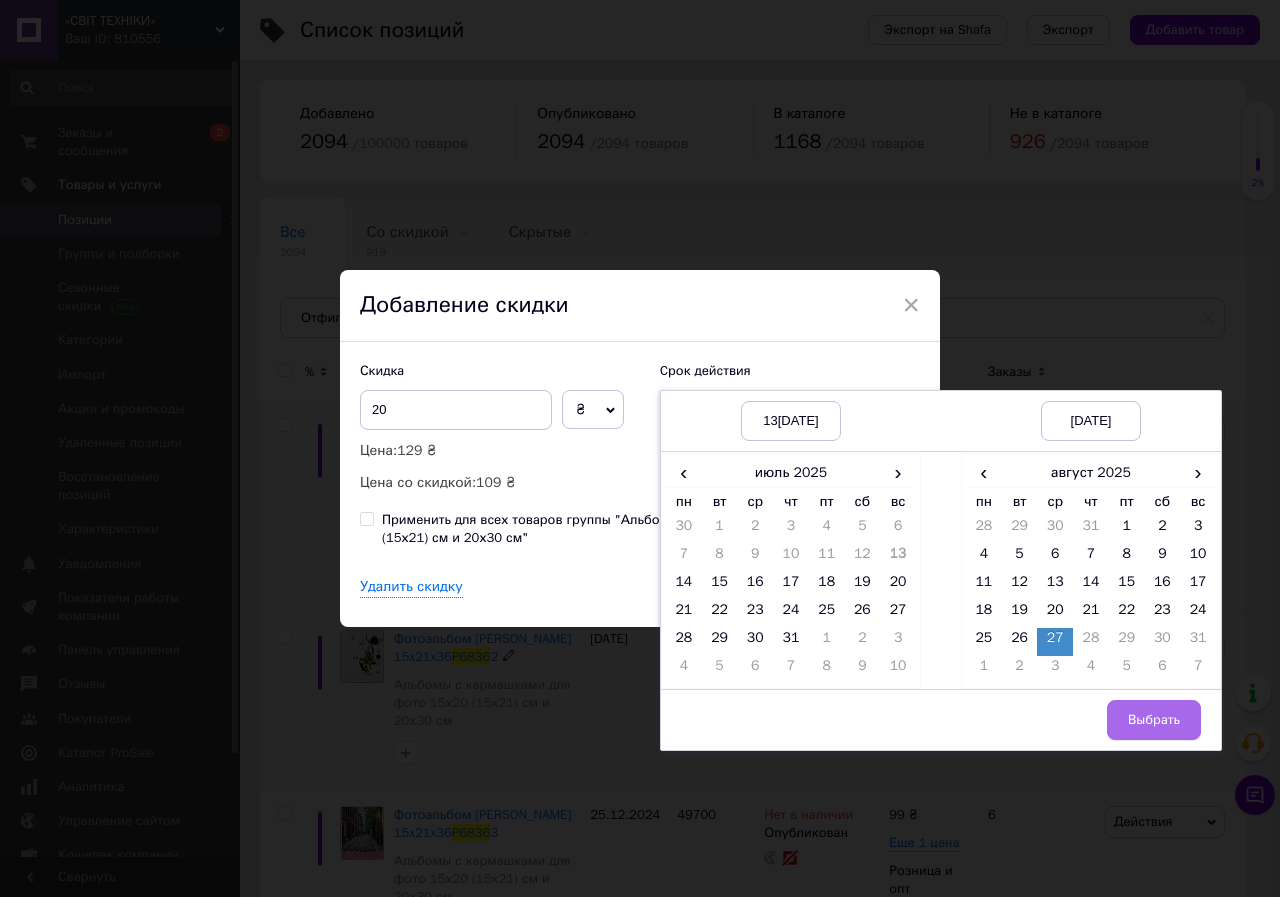 click on "Выбрать" at bounding box center (1154, 720) 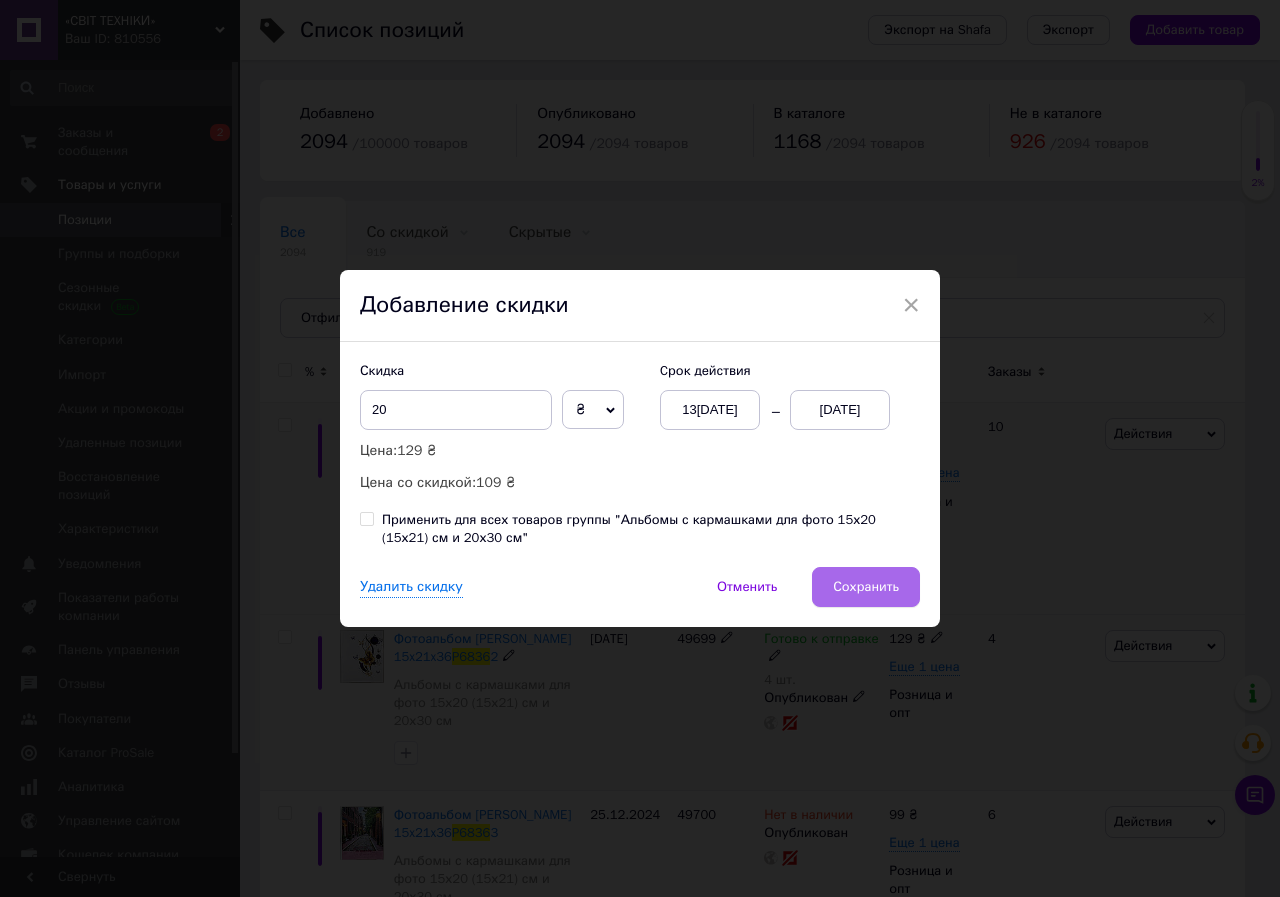 click on "Сохранить" at bounding box center (866, 587) 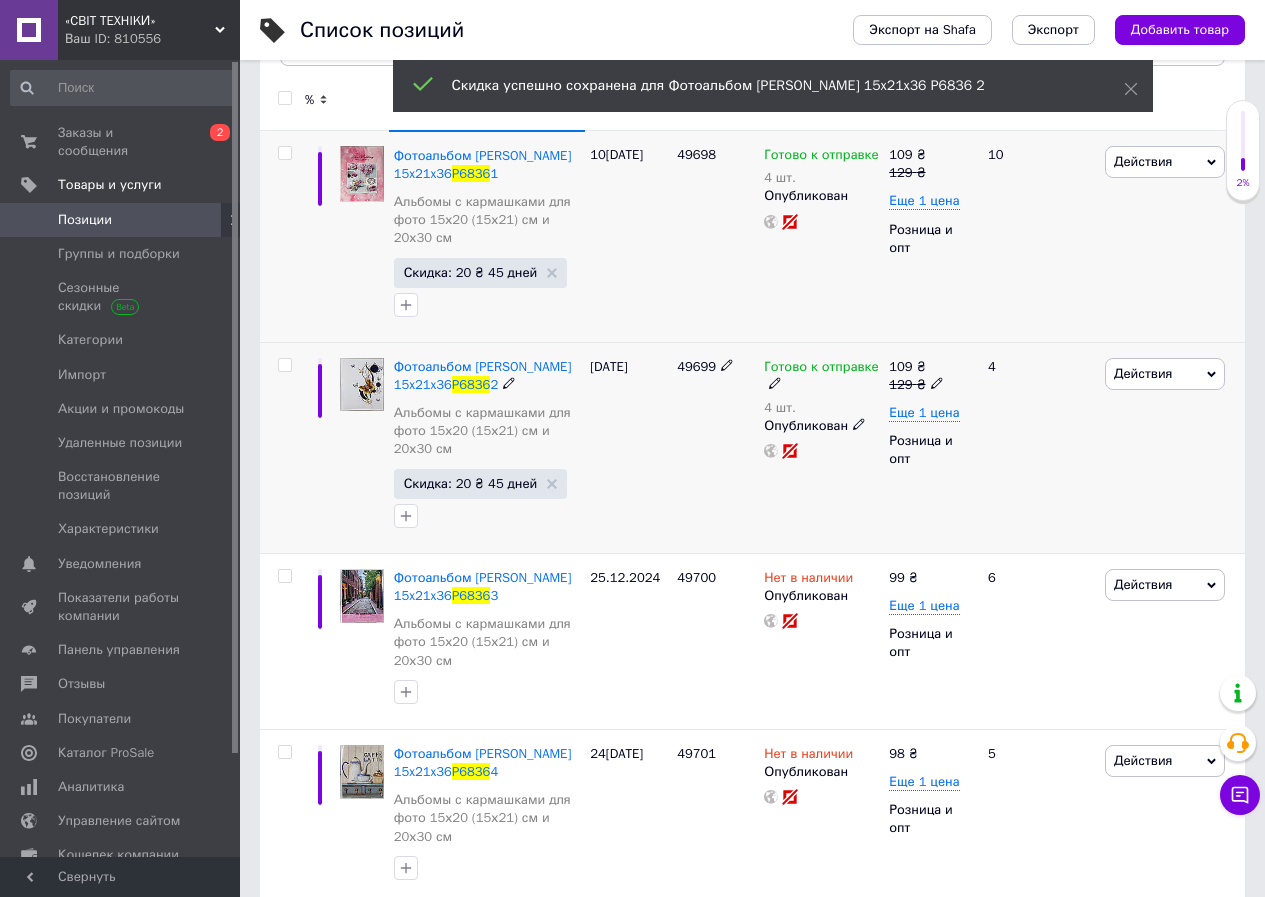 scroll, scrollTop: 300, scrollLeft: 0, axis: vertical 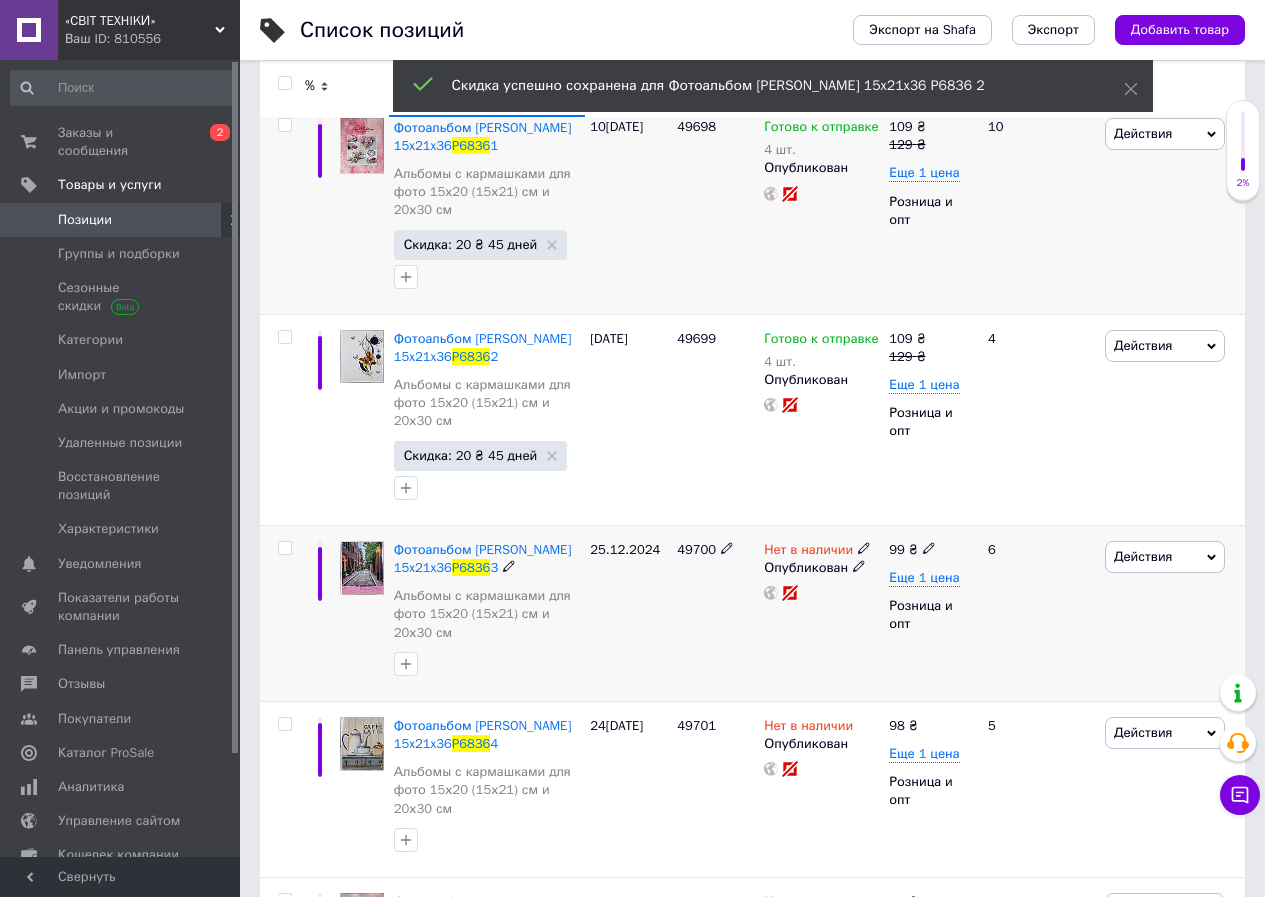 click 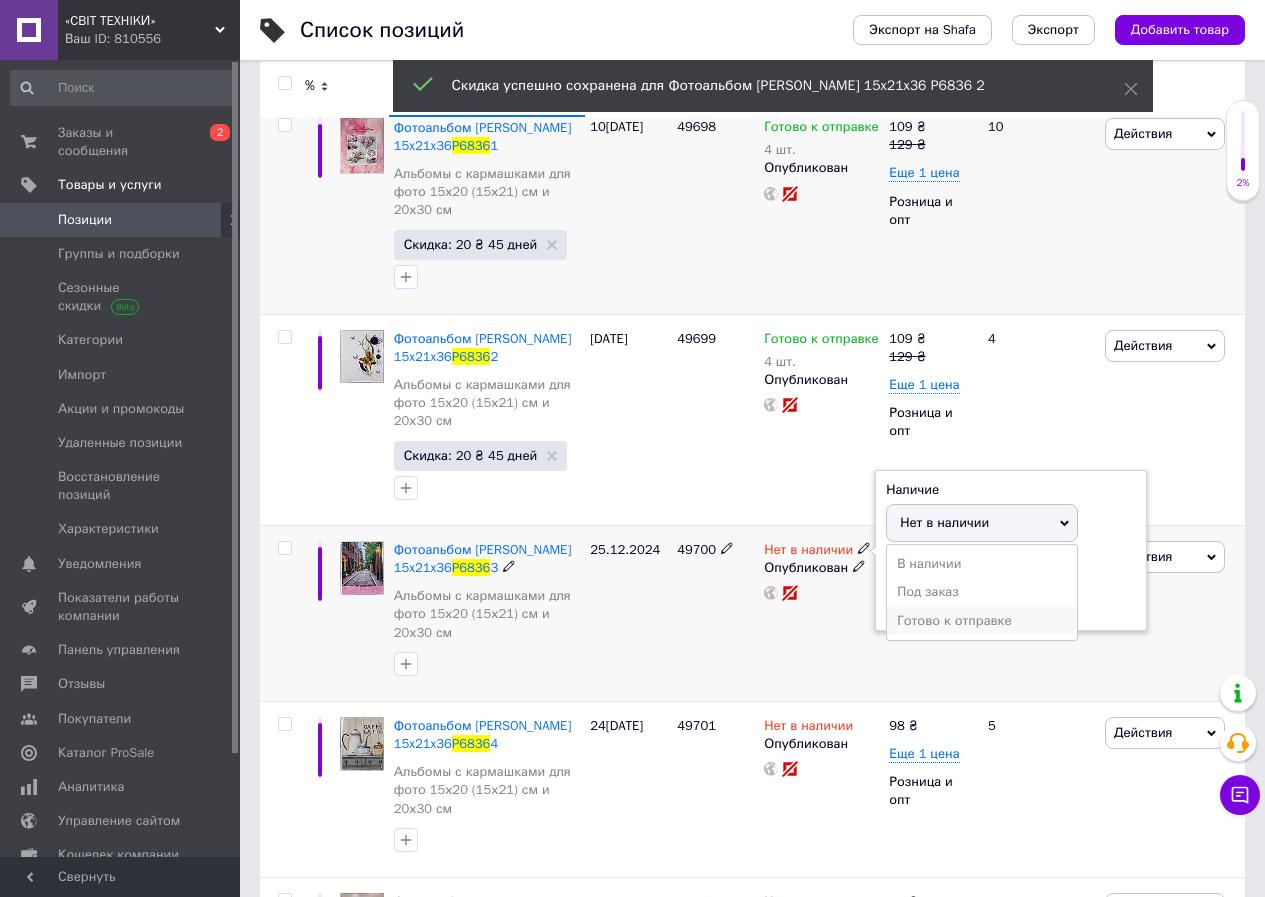 click on "Готово к отправке" at bounding box center [982, 621] 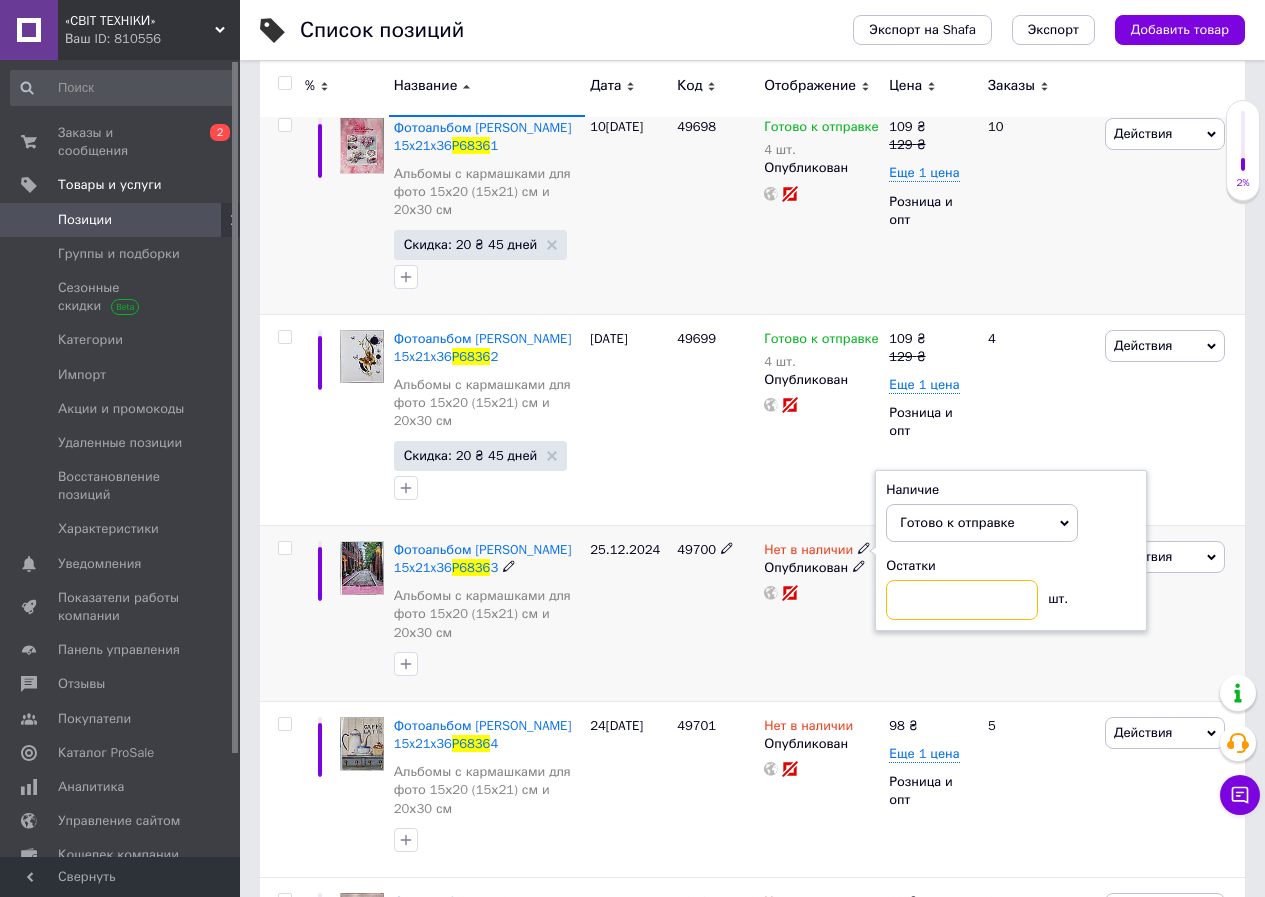 click at bounding box center [962, 600] 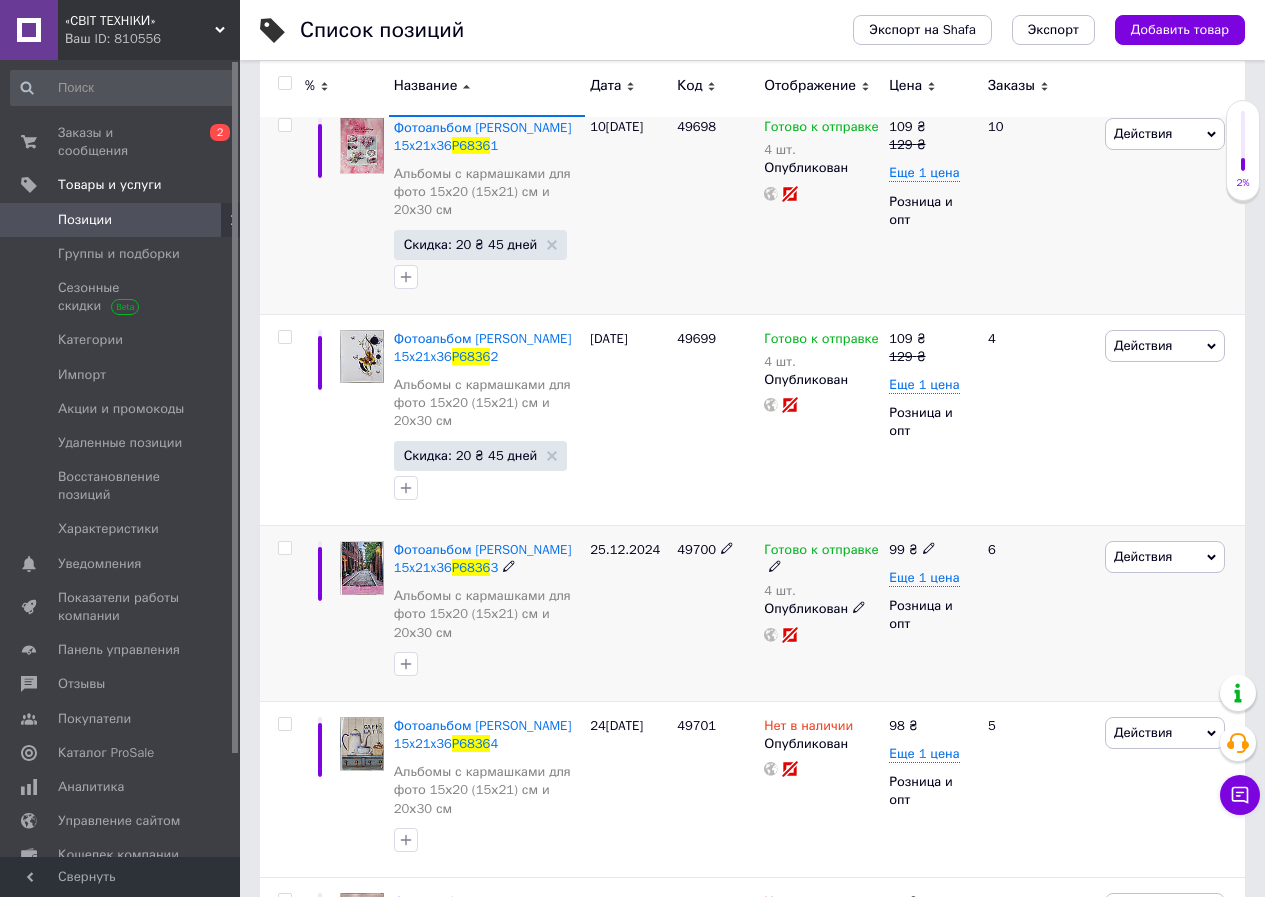 click on "99   ₴" at bounding box center (930, 550) 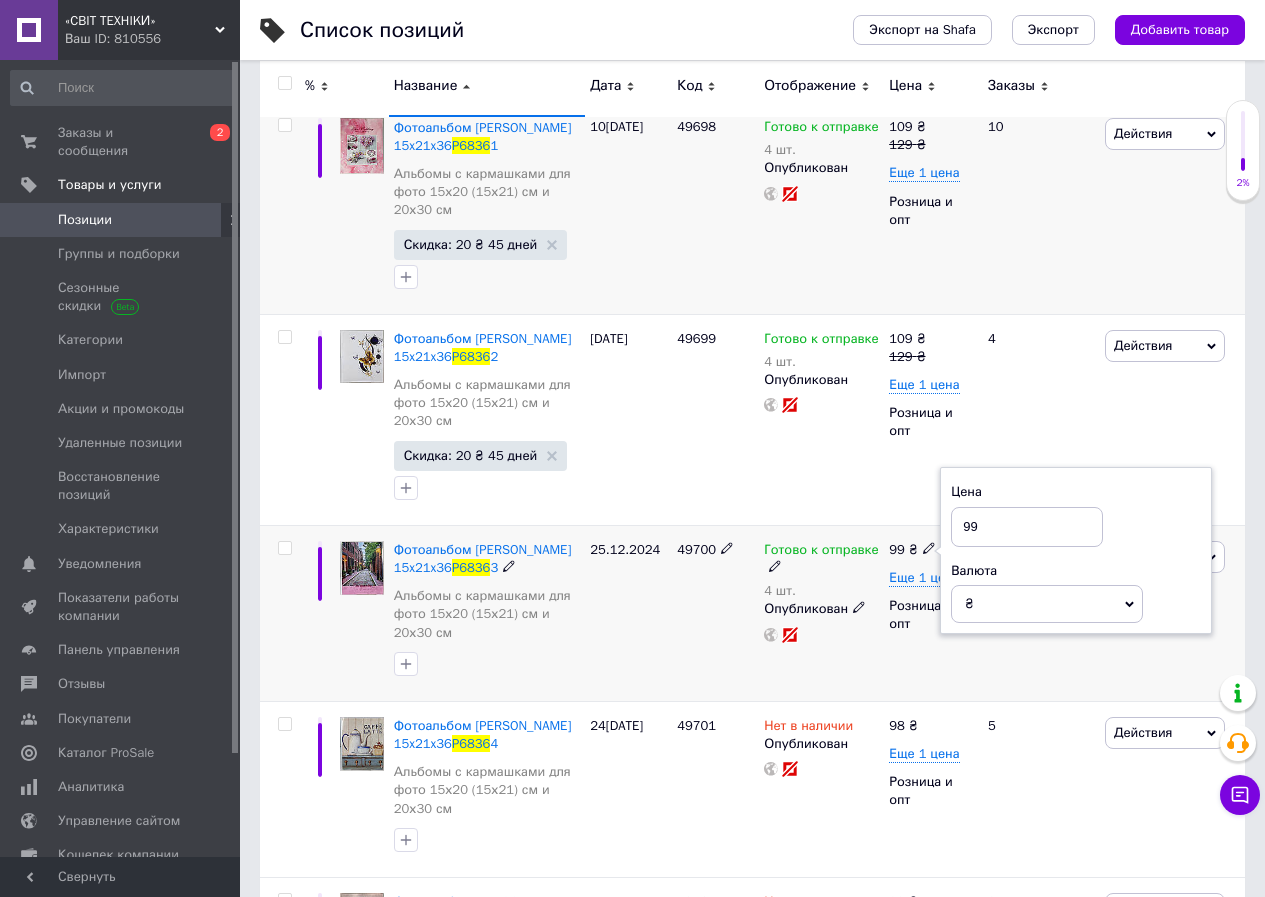 click on "99" at bounding box center [1027, 527] 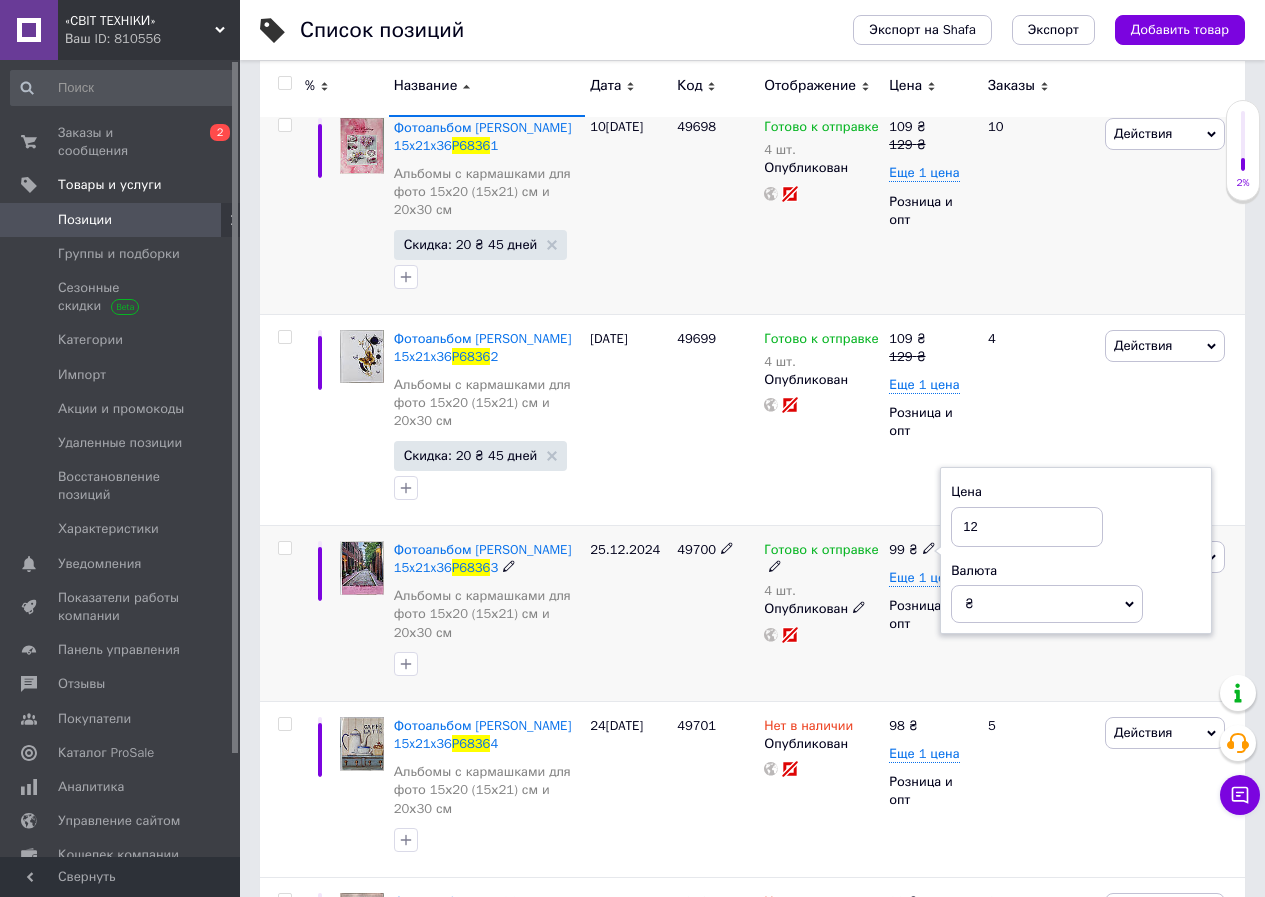 type on "129" 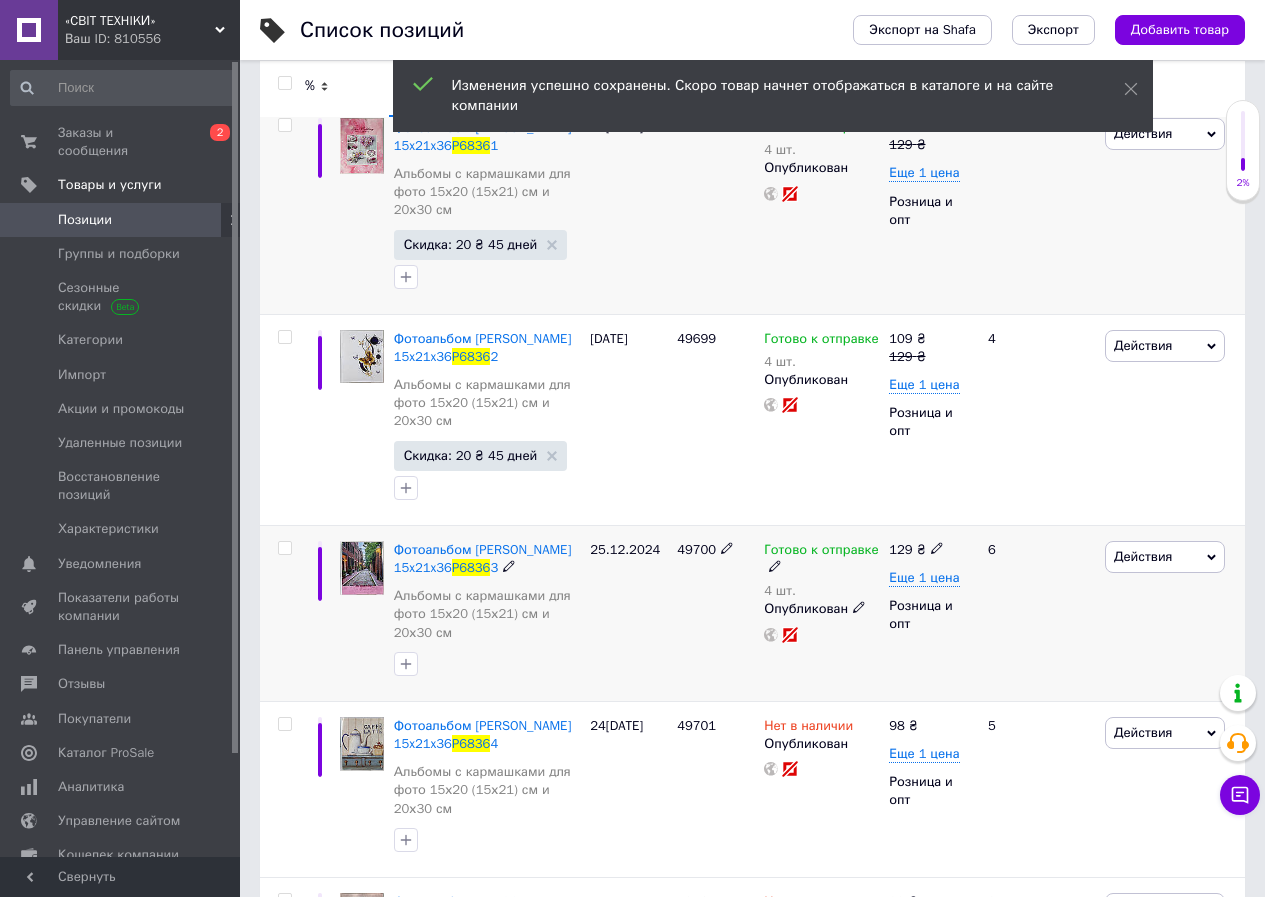 click on "Действия" at bounding box center (1143, 556) 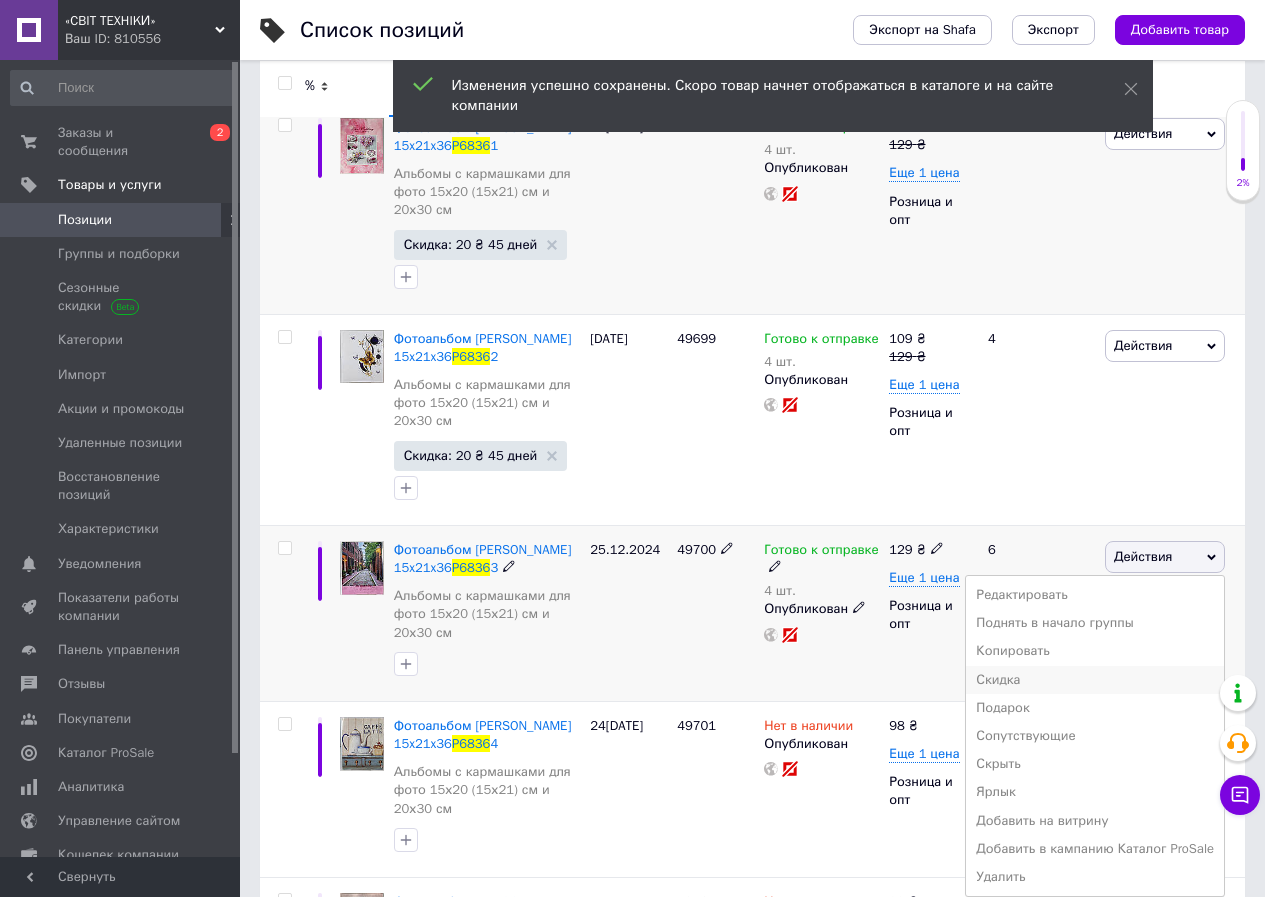 click on "Скидка" at bounding box center [1095, 680] 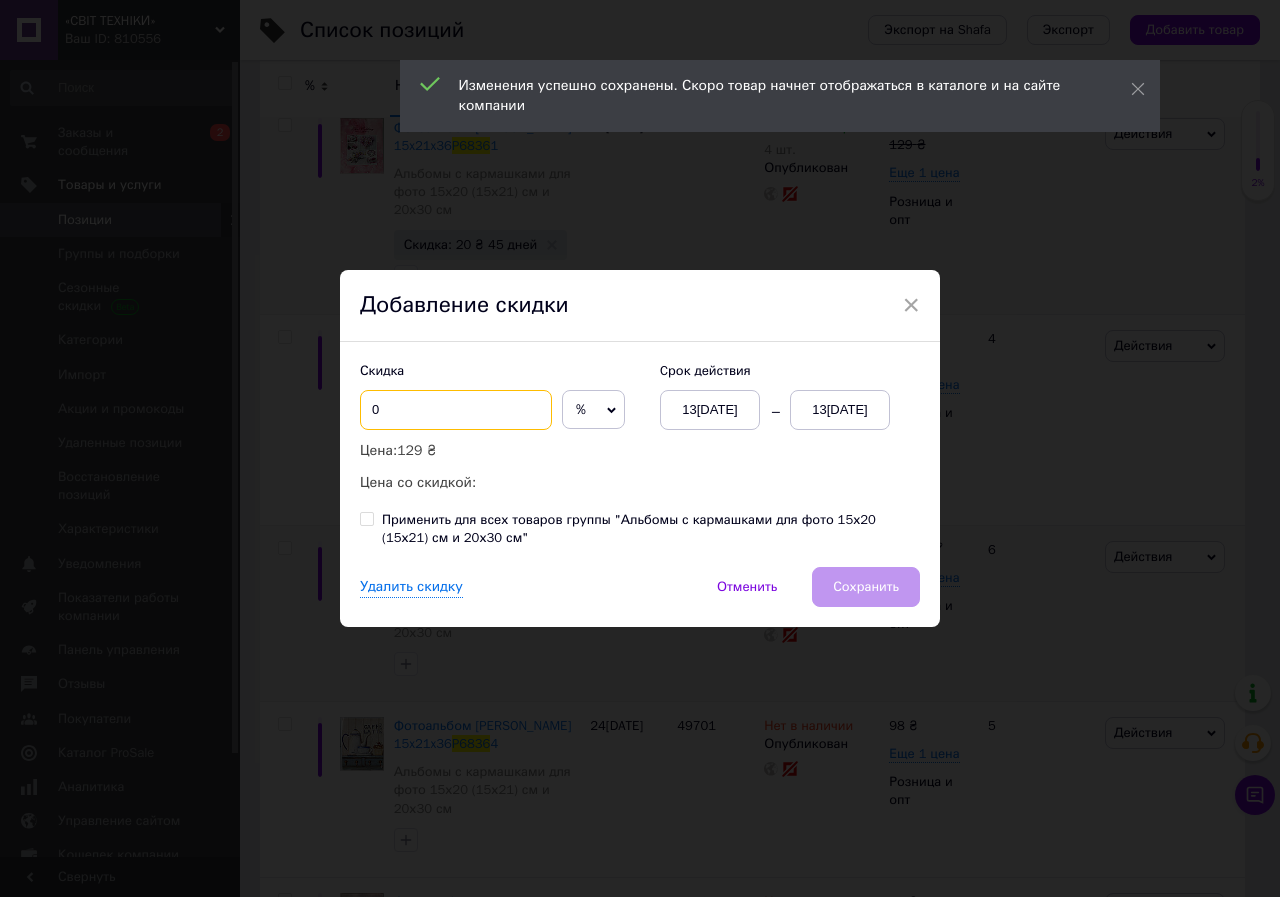 click on "0" at bounding box center [456, 410] 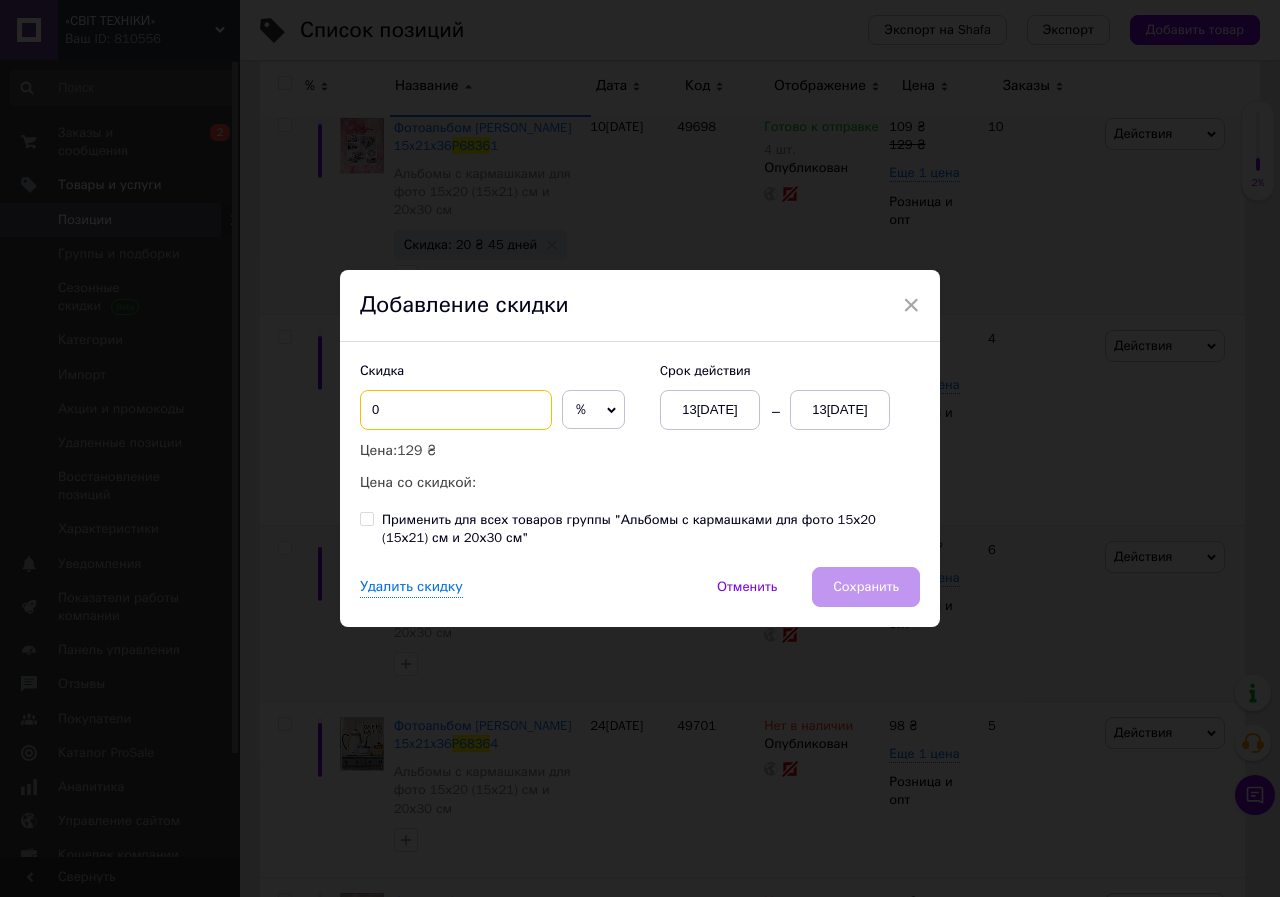 click on "0" at bounding box center [456, 410] 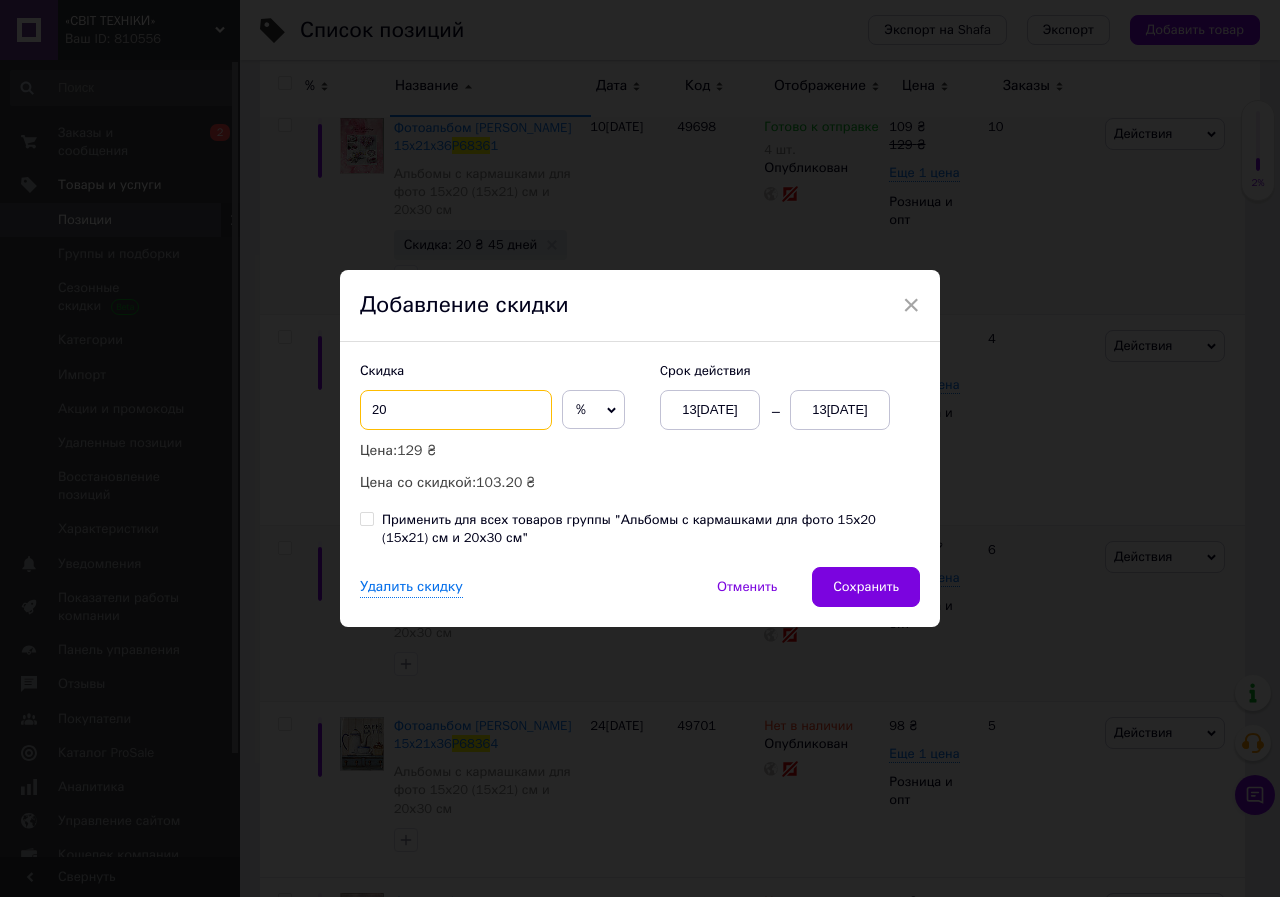 type on "20" 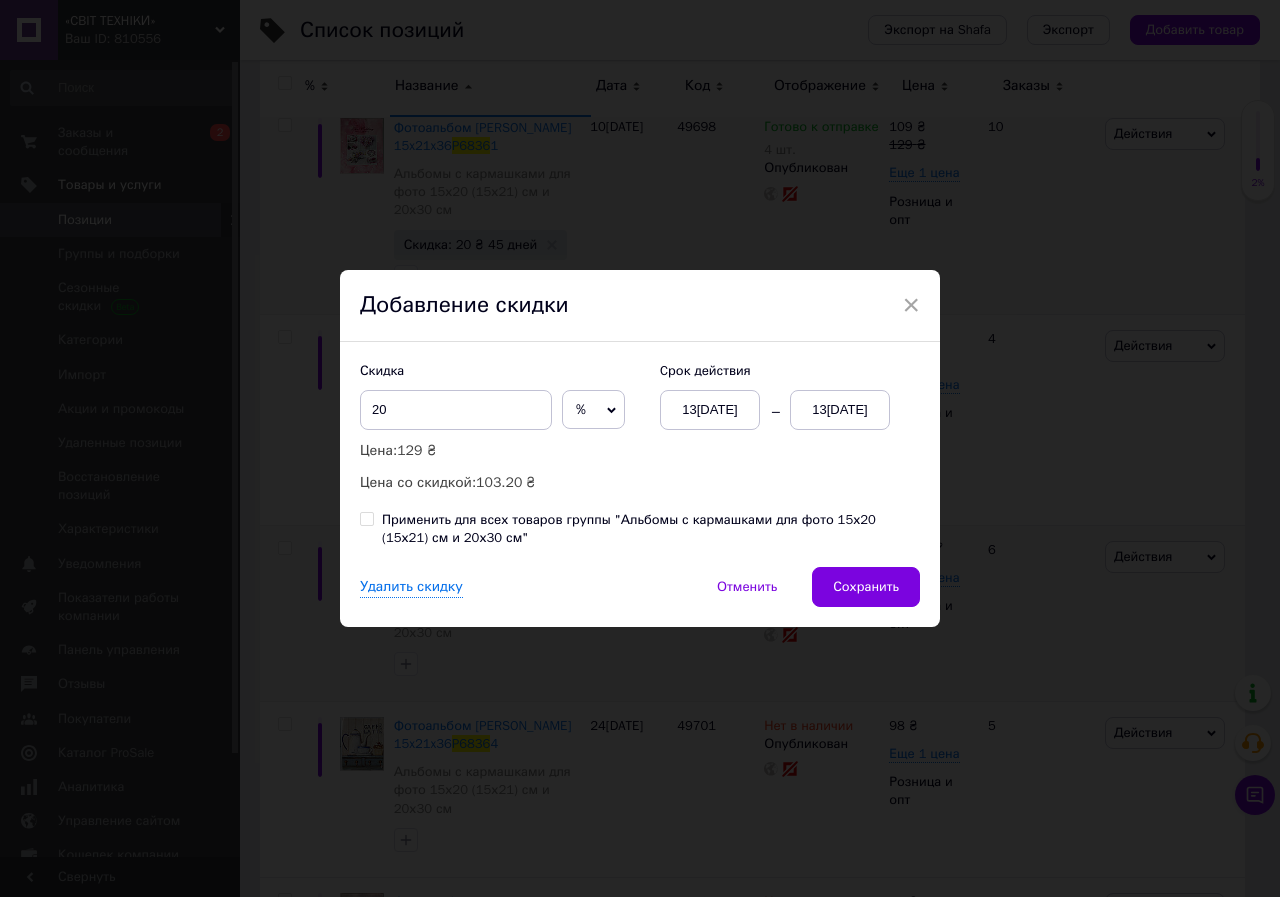 click on "%" at bounding box center [593, 410] 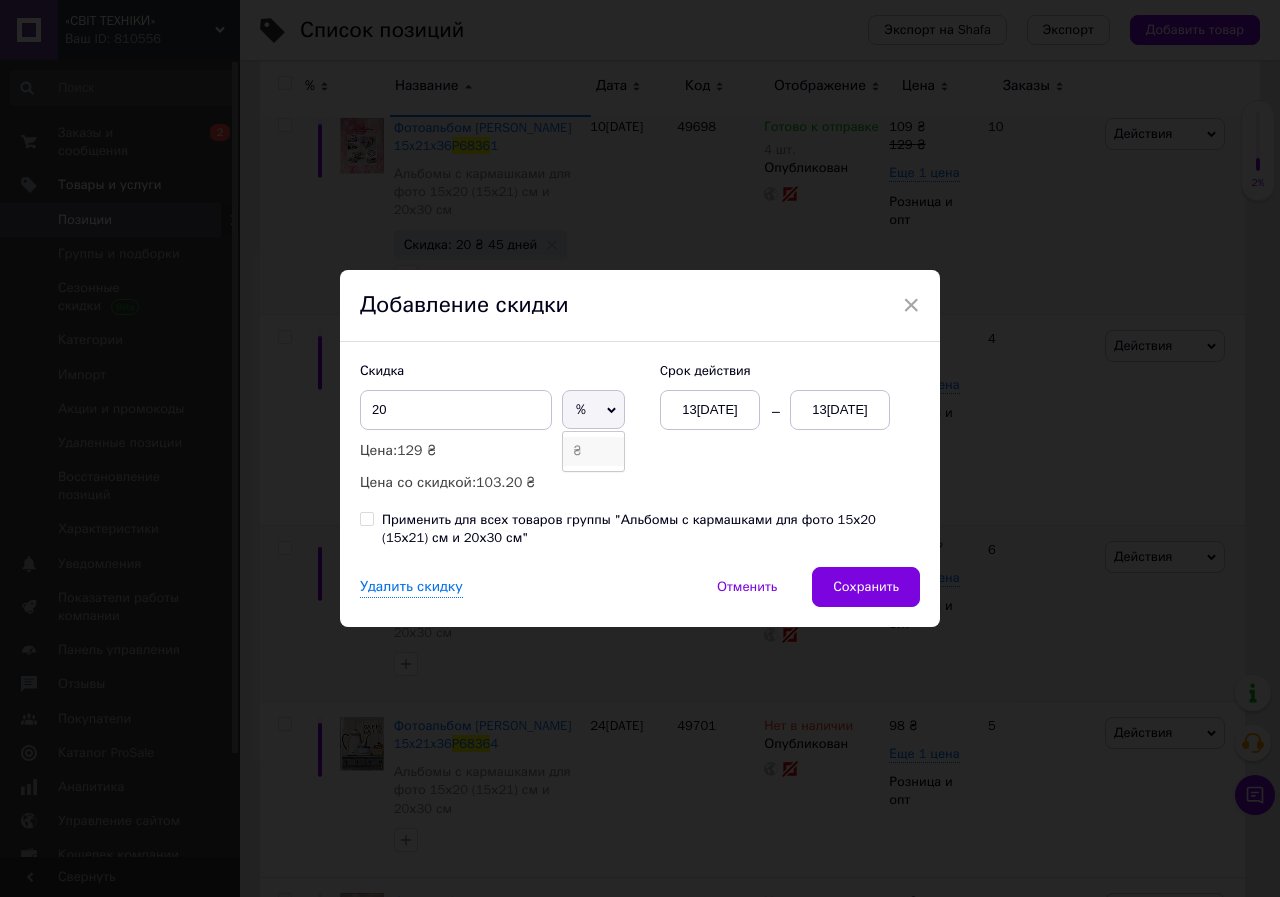 click on "₴" at bounding box center [593, 451] 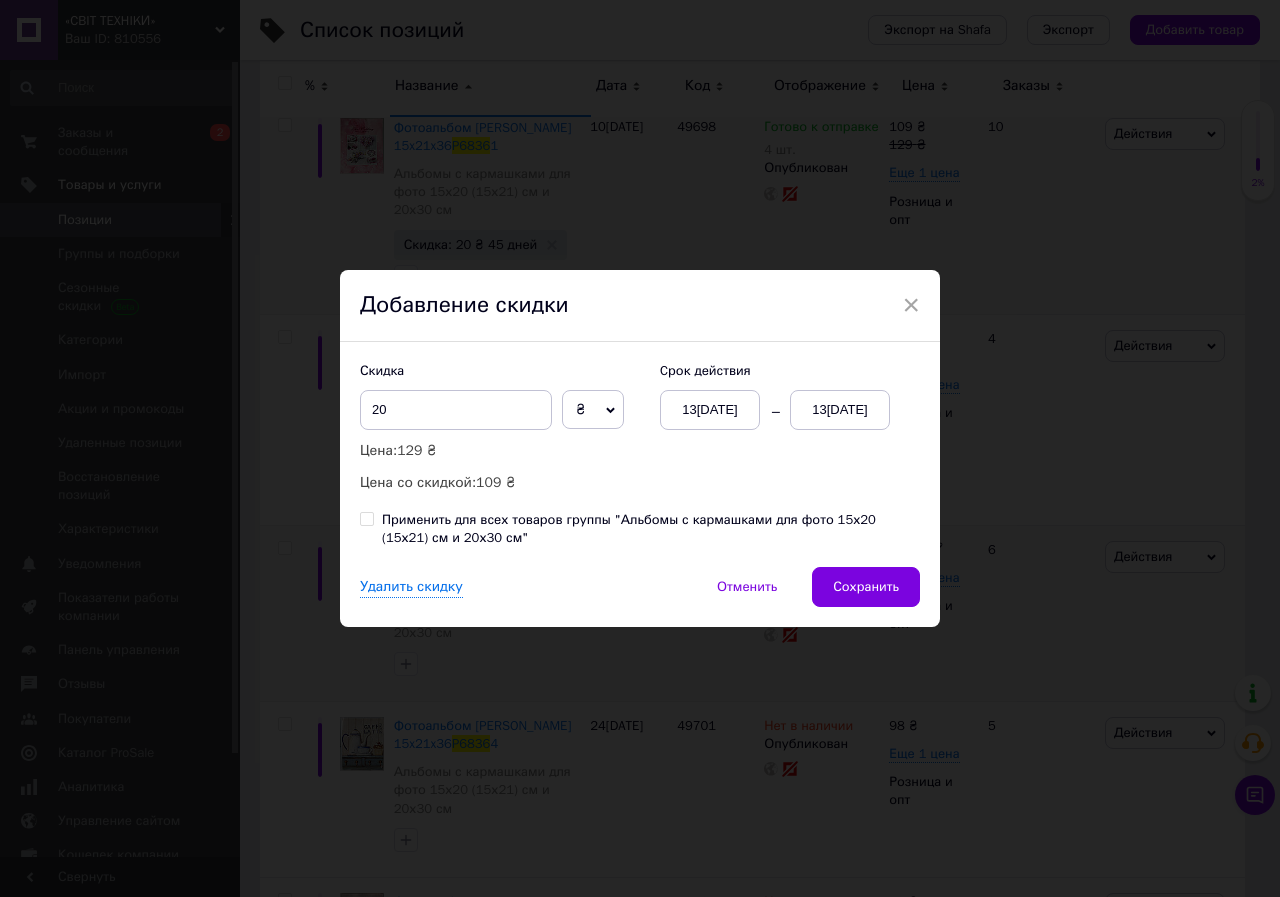 click on "13[DATE]" at bounding box center (840, 410) 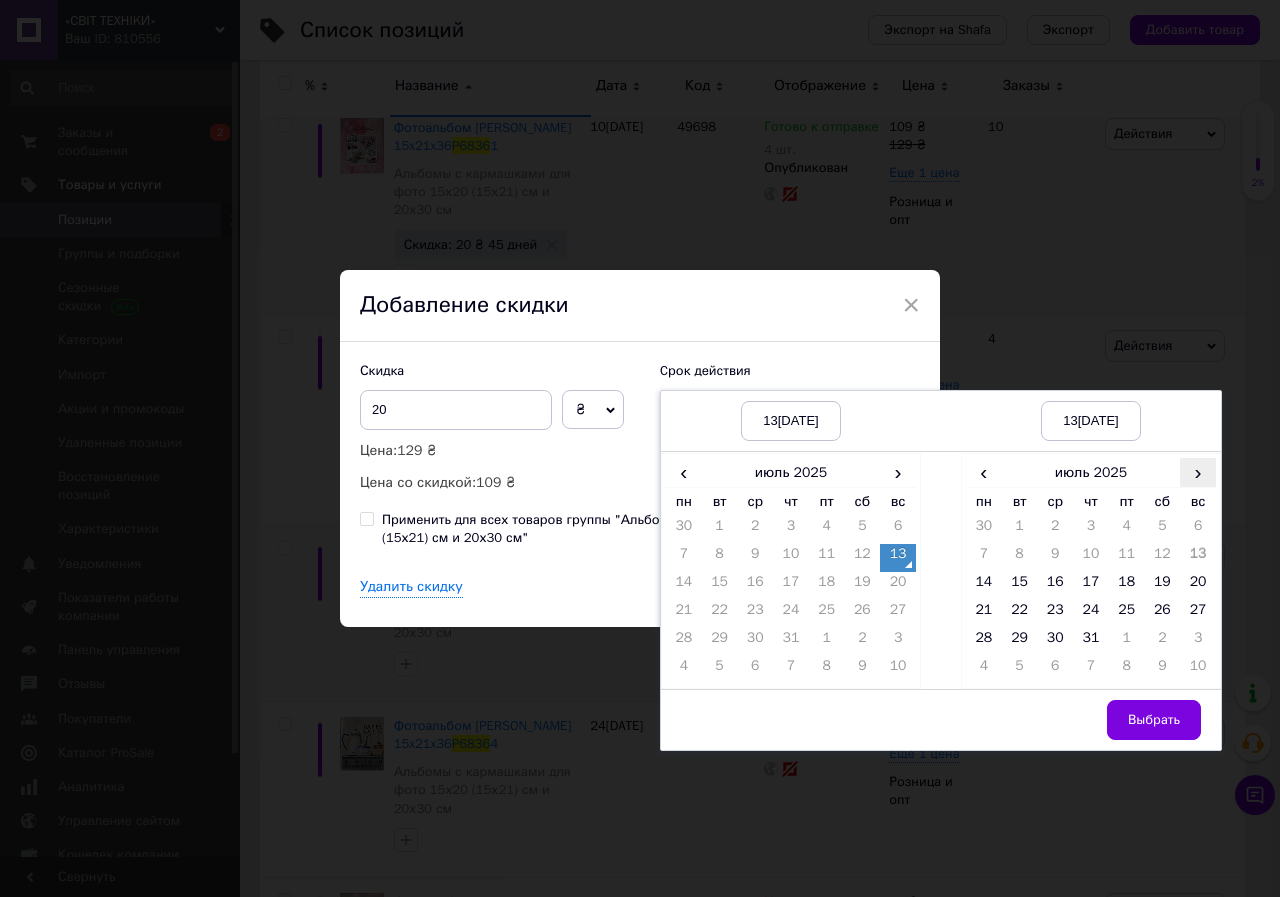 click on "›" at bounding box center (1198, 472) 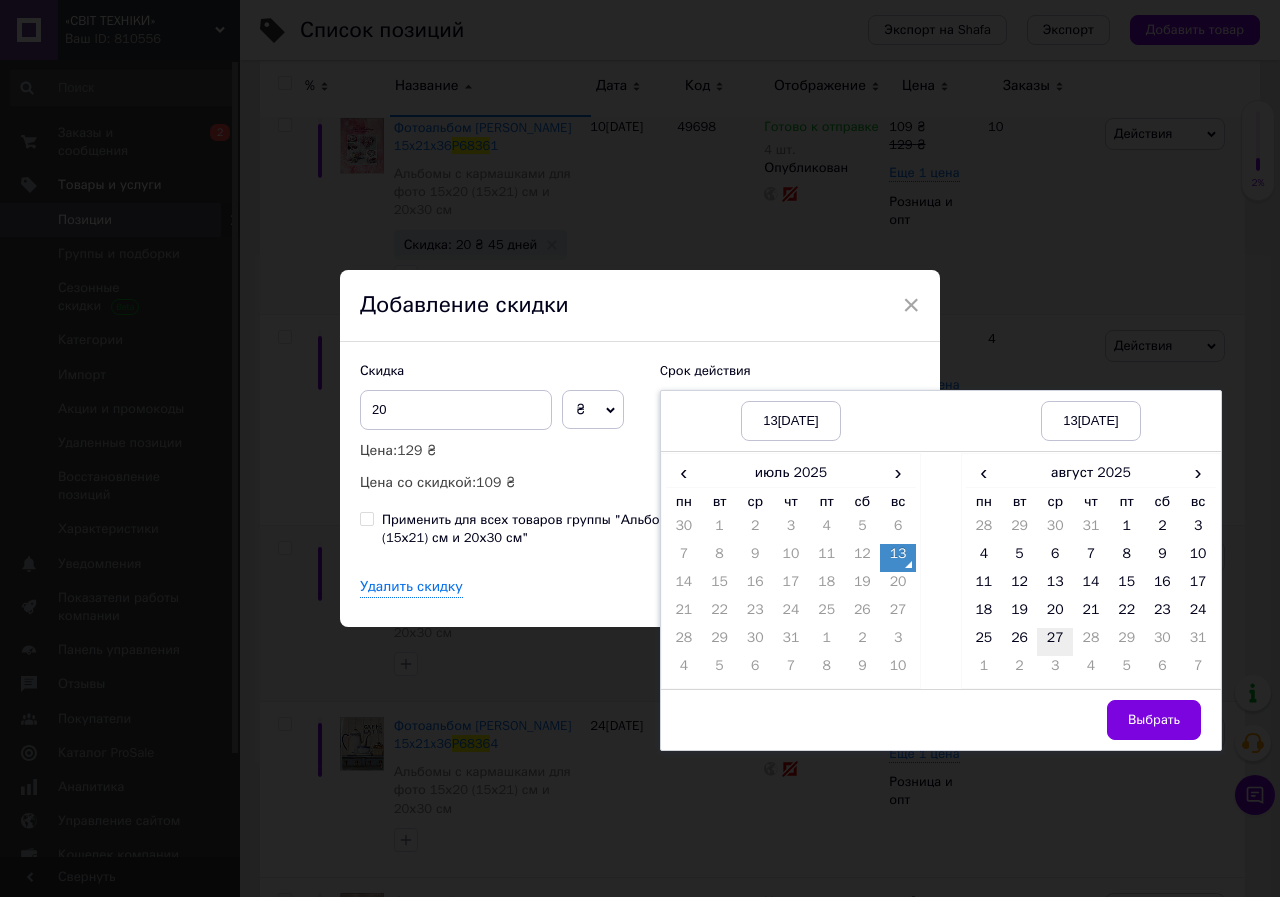click on "27" at bounding box center (1055, 642) 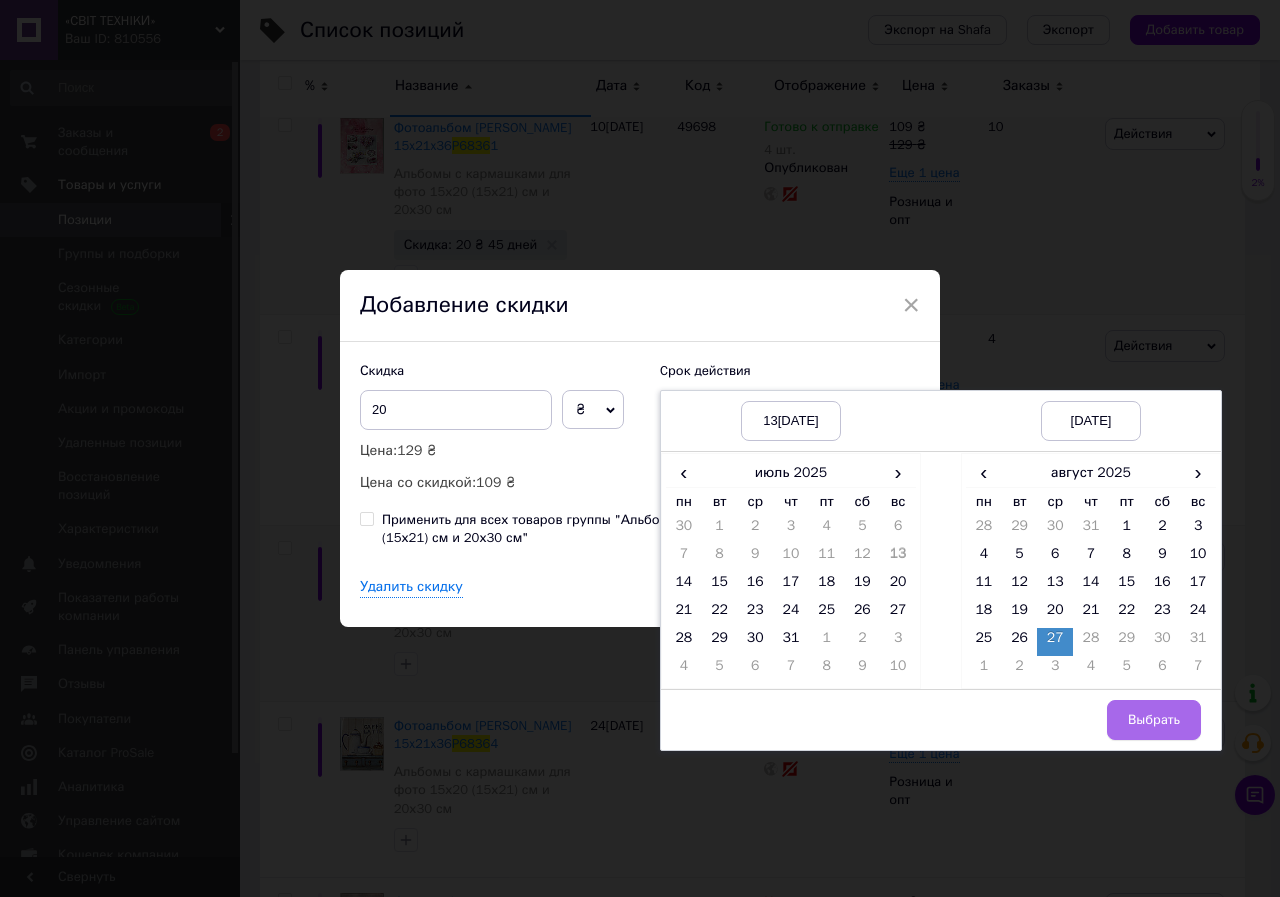 click on "Выбрать" at bounding box center [1154, 720] 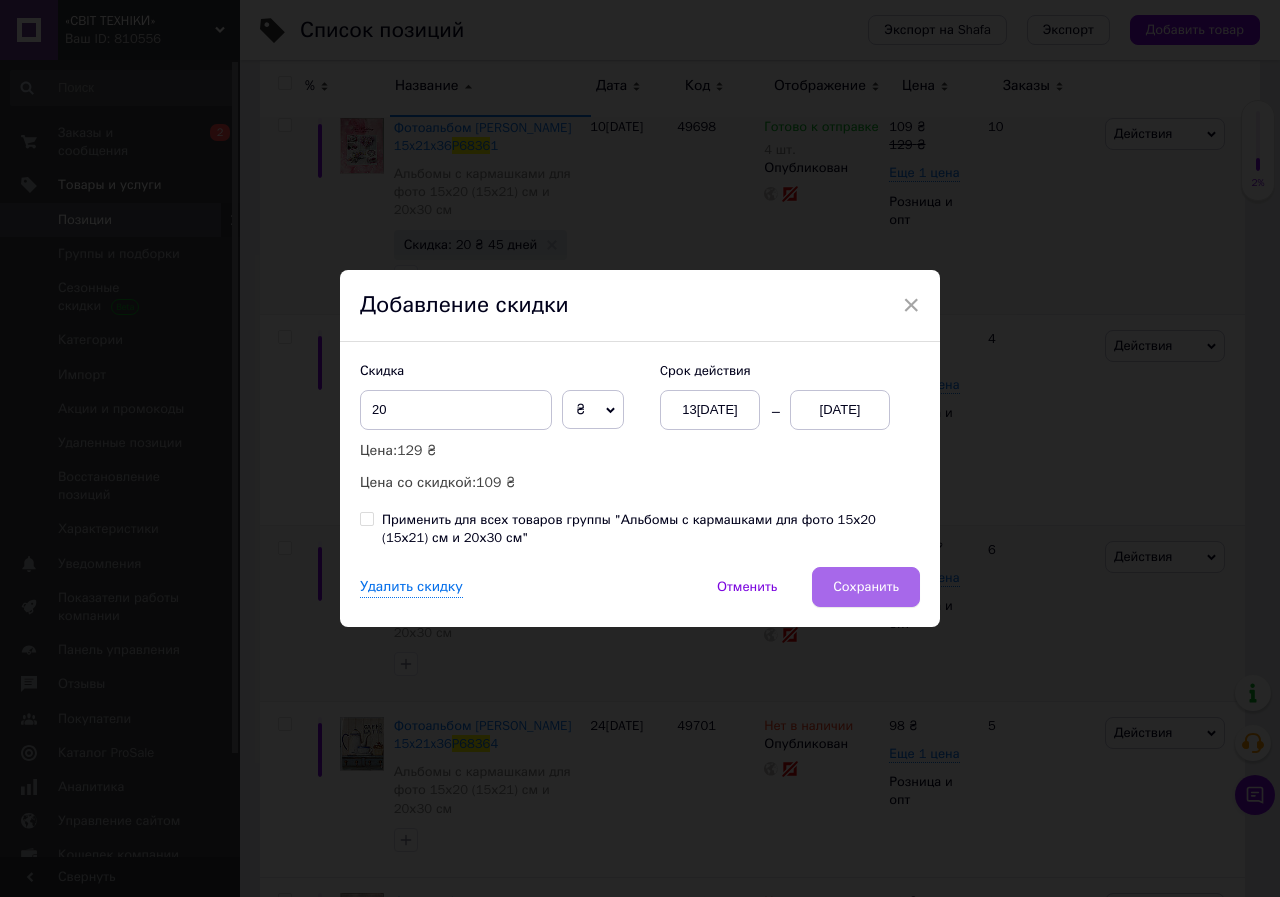 click on "Сохранить" at bounding box center [866, 587] 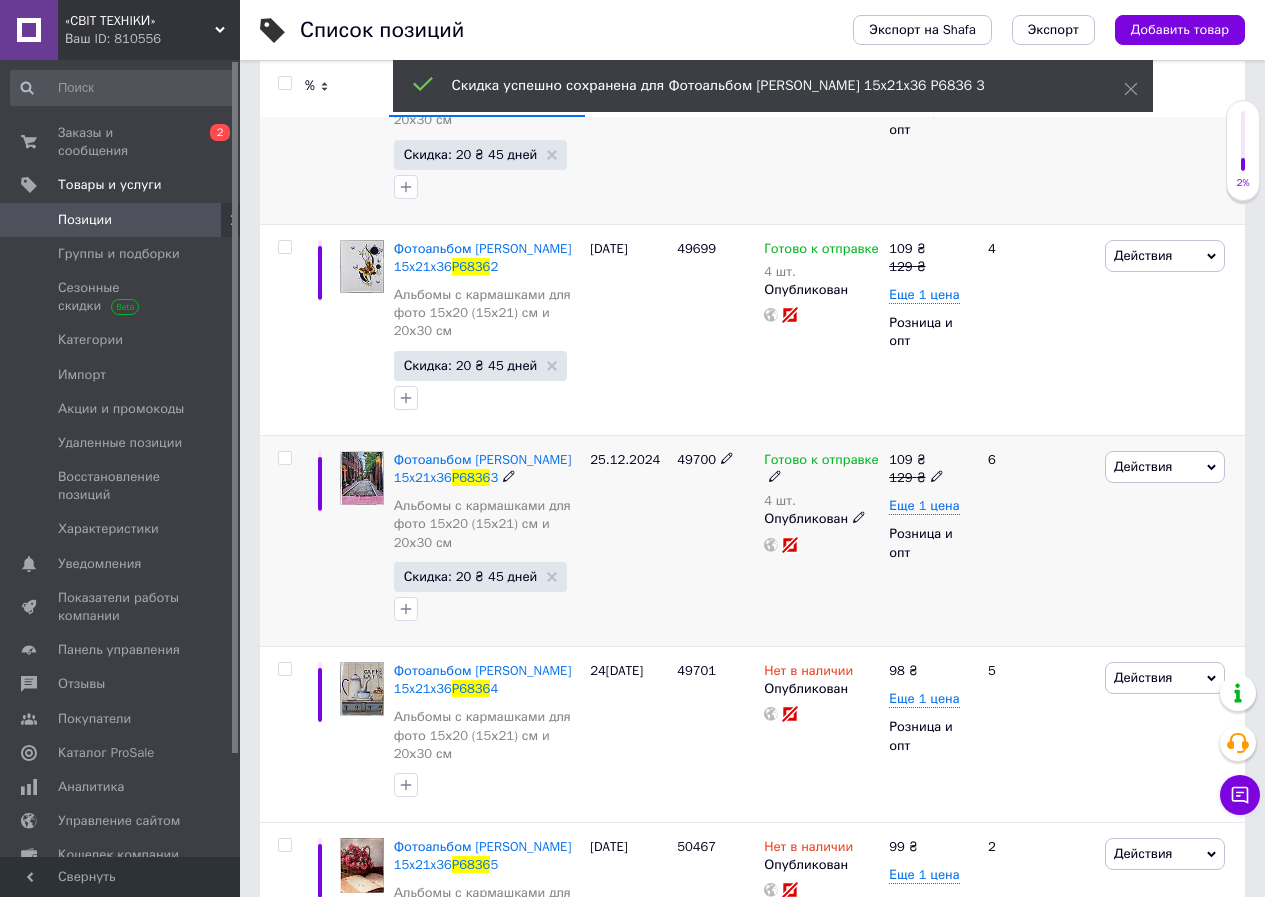 scroll, scrollTop: 400, scrollLeft: 0, axis: vertical 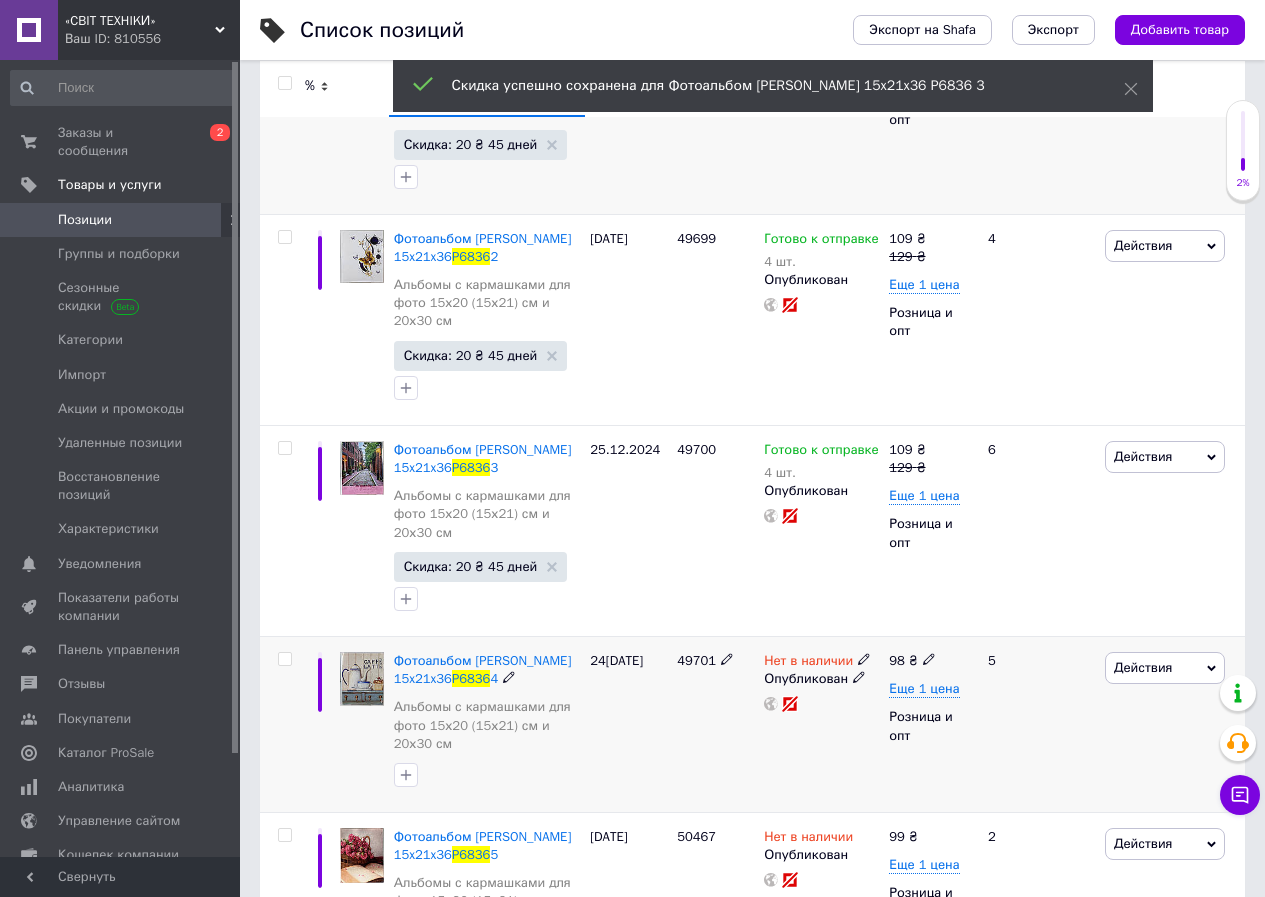 click 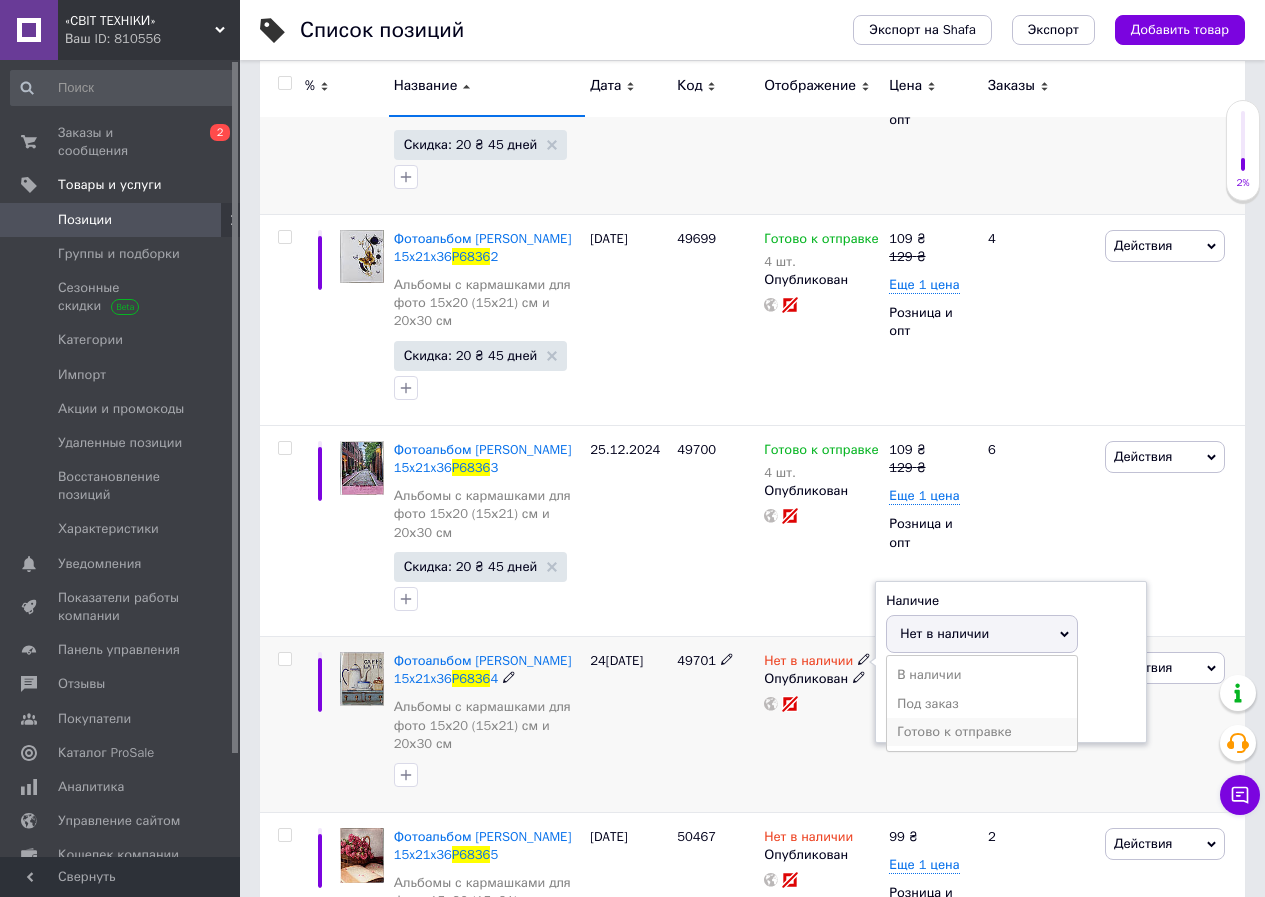 click on "Готово к отправке" at bounding box center (982, 732) 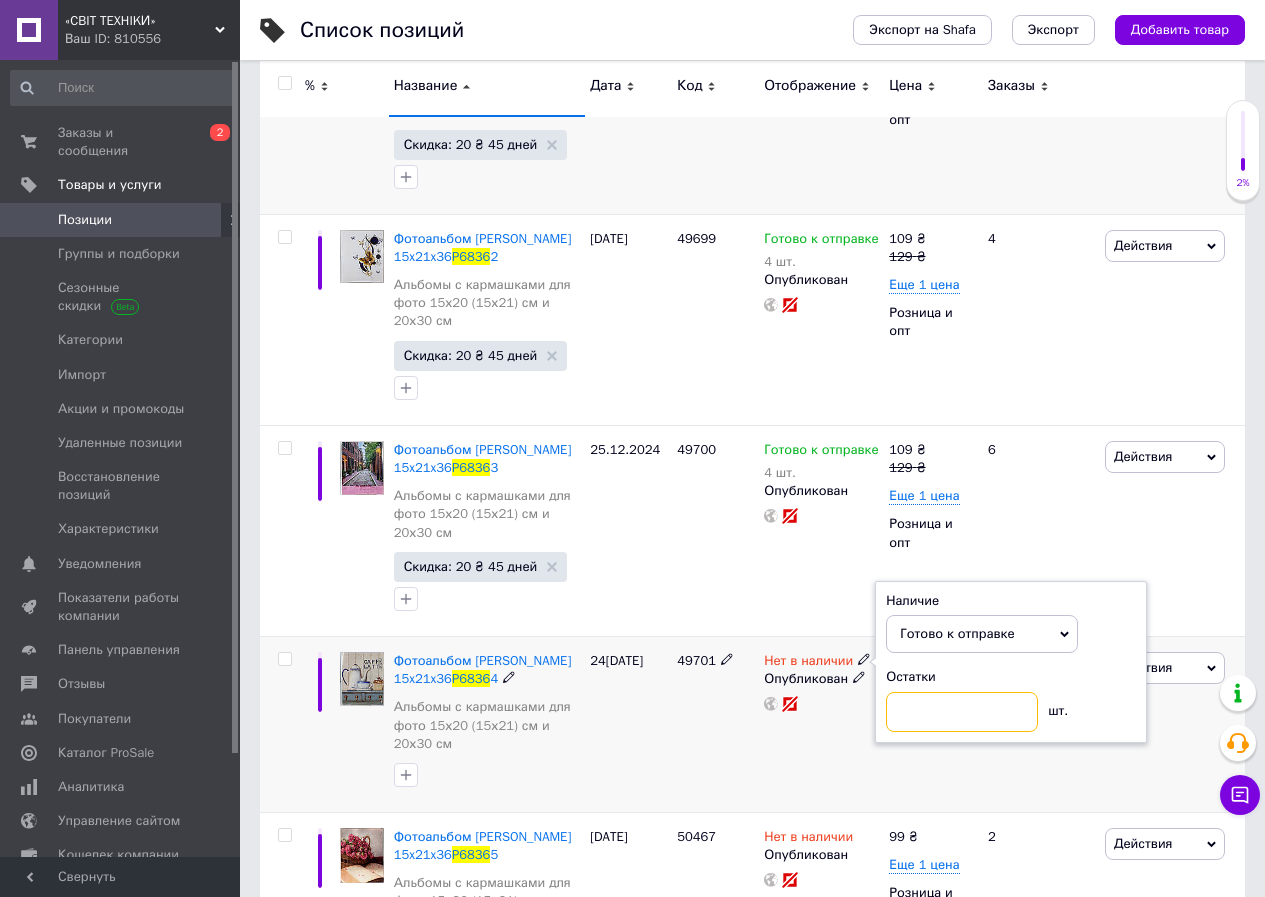 click at bounding box center (962, 712) 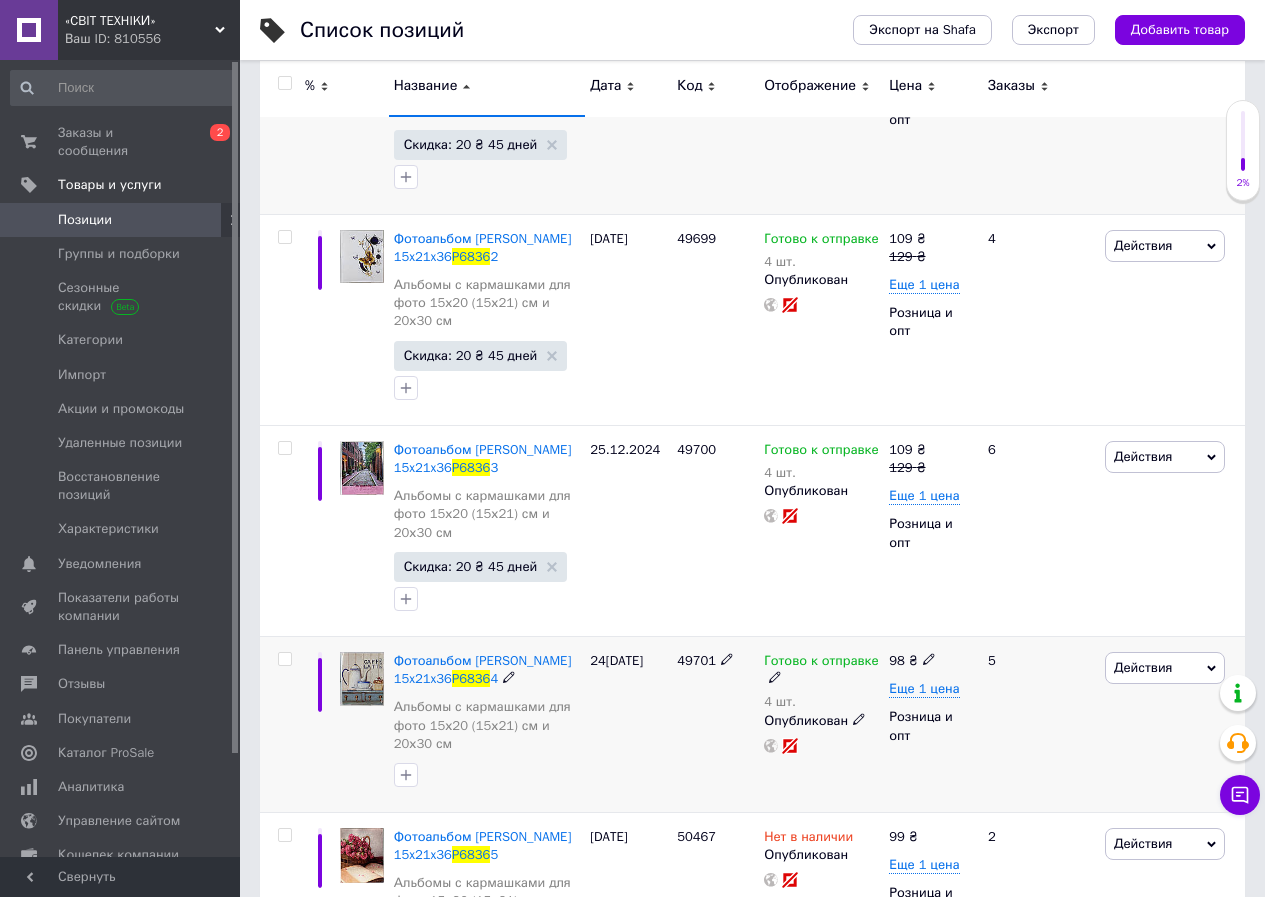 click 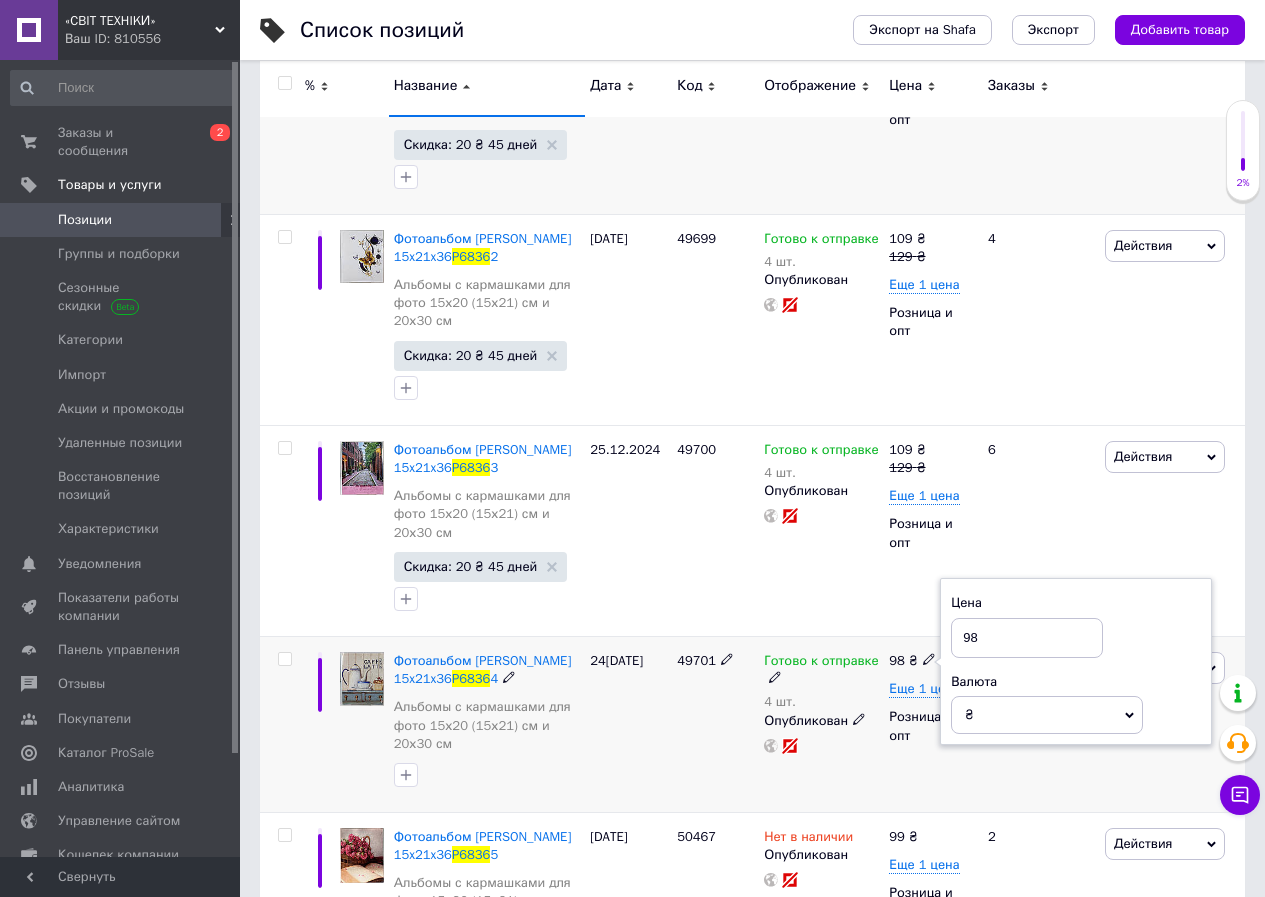 click on "98" at bounding box center (1027, 638) 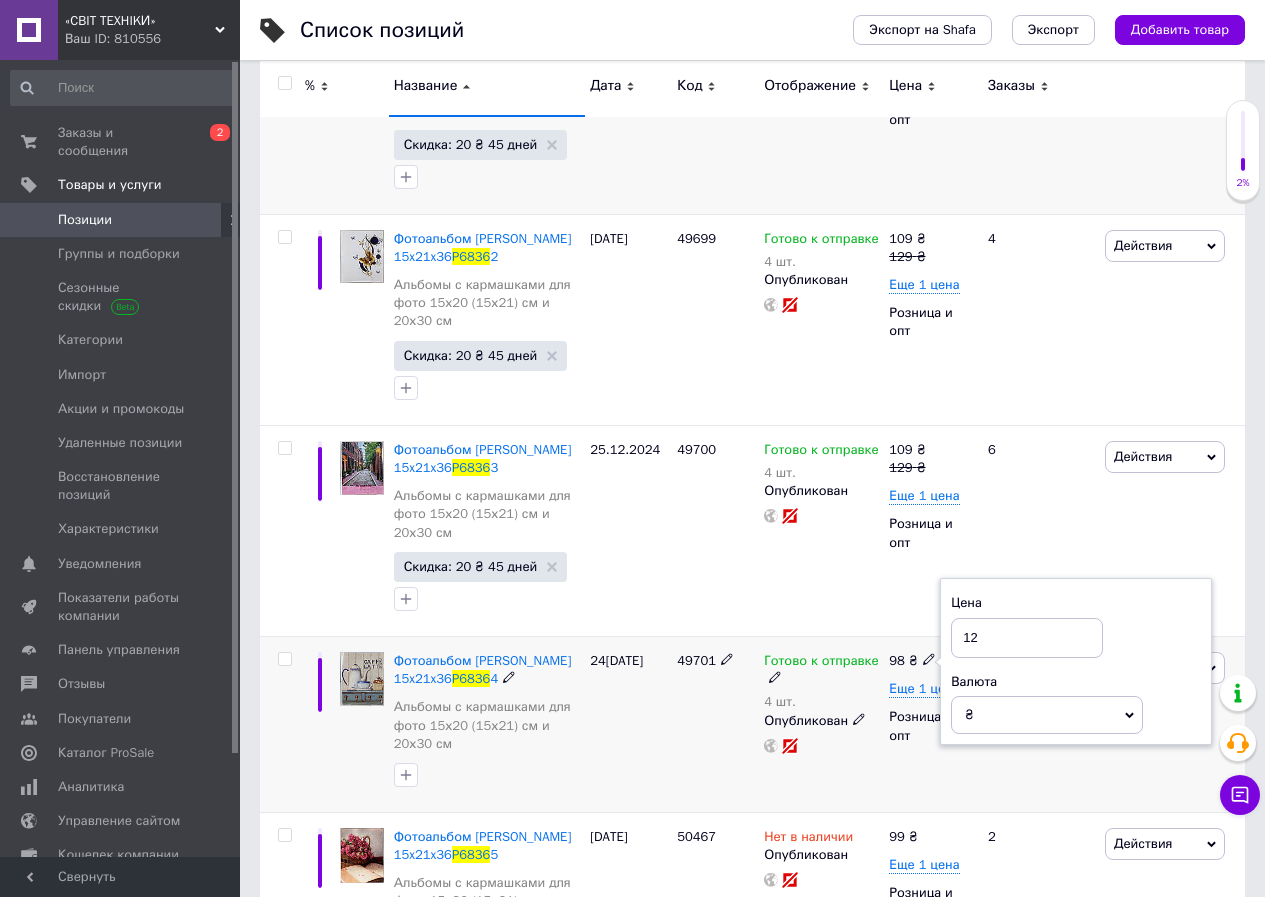 type on "129" 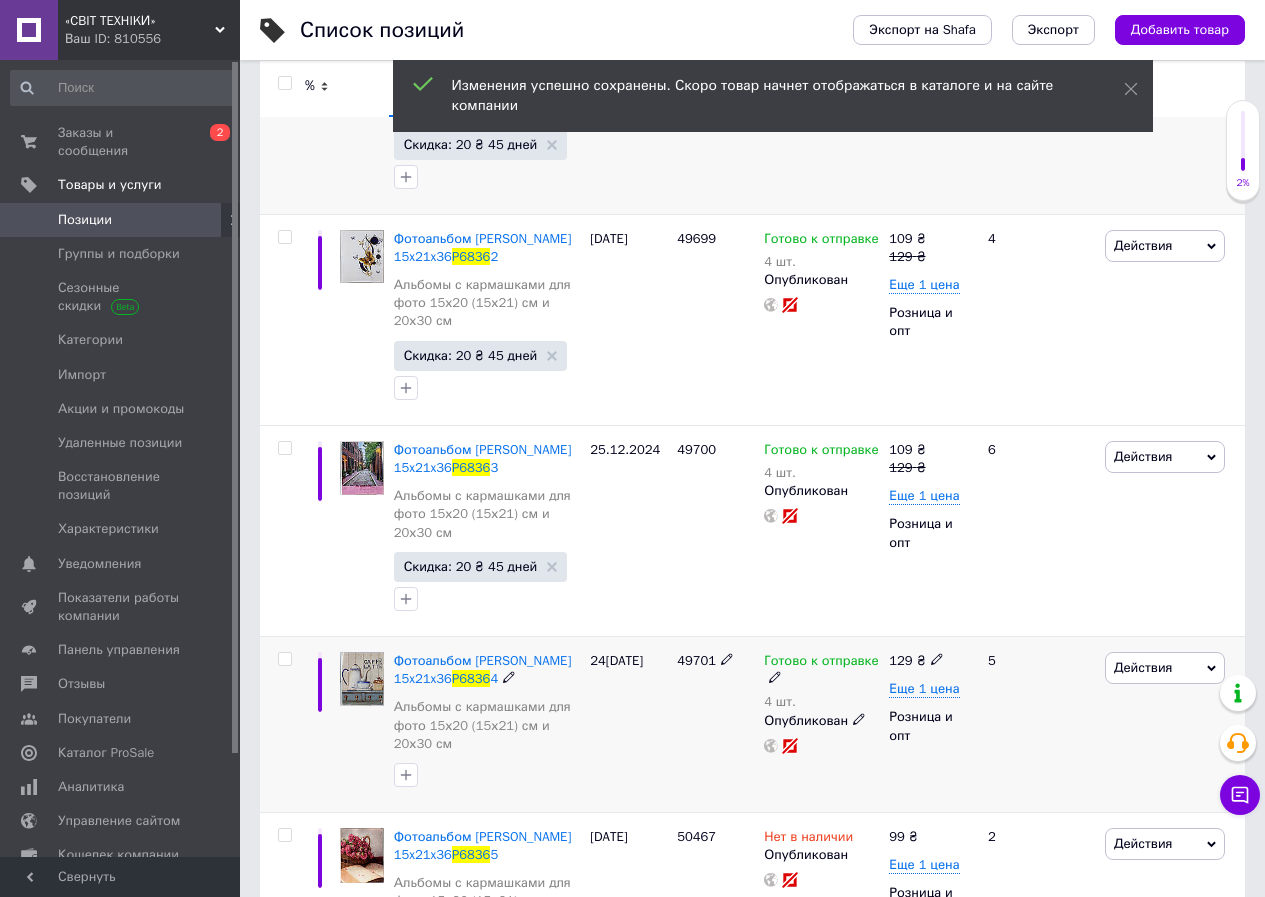 click on "Действия" at bounding box center (1143, 667) 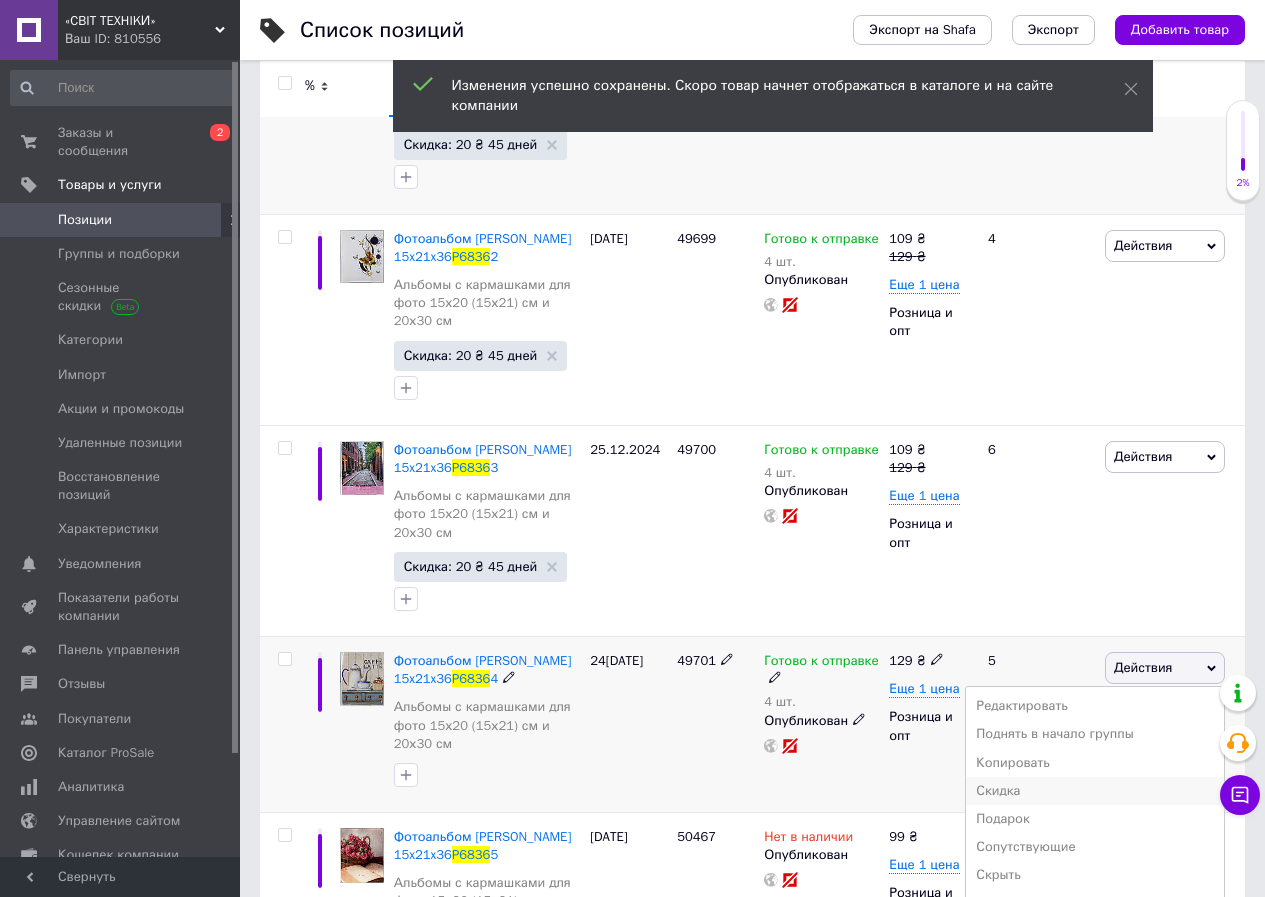 click on "Скидка" at bounding box center (1095, 791) 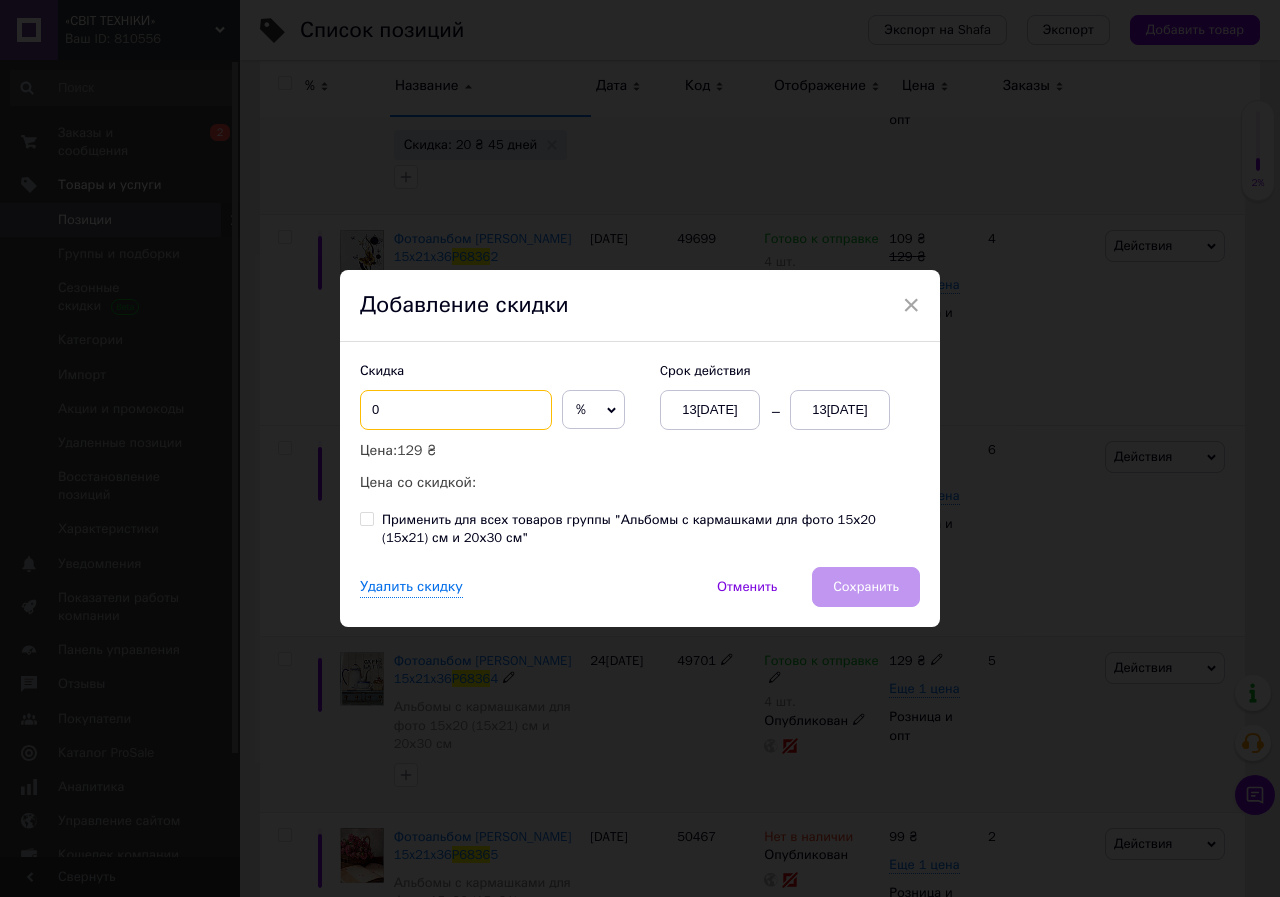 click on "0" at bounding box center [456, 410] 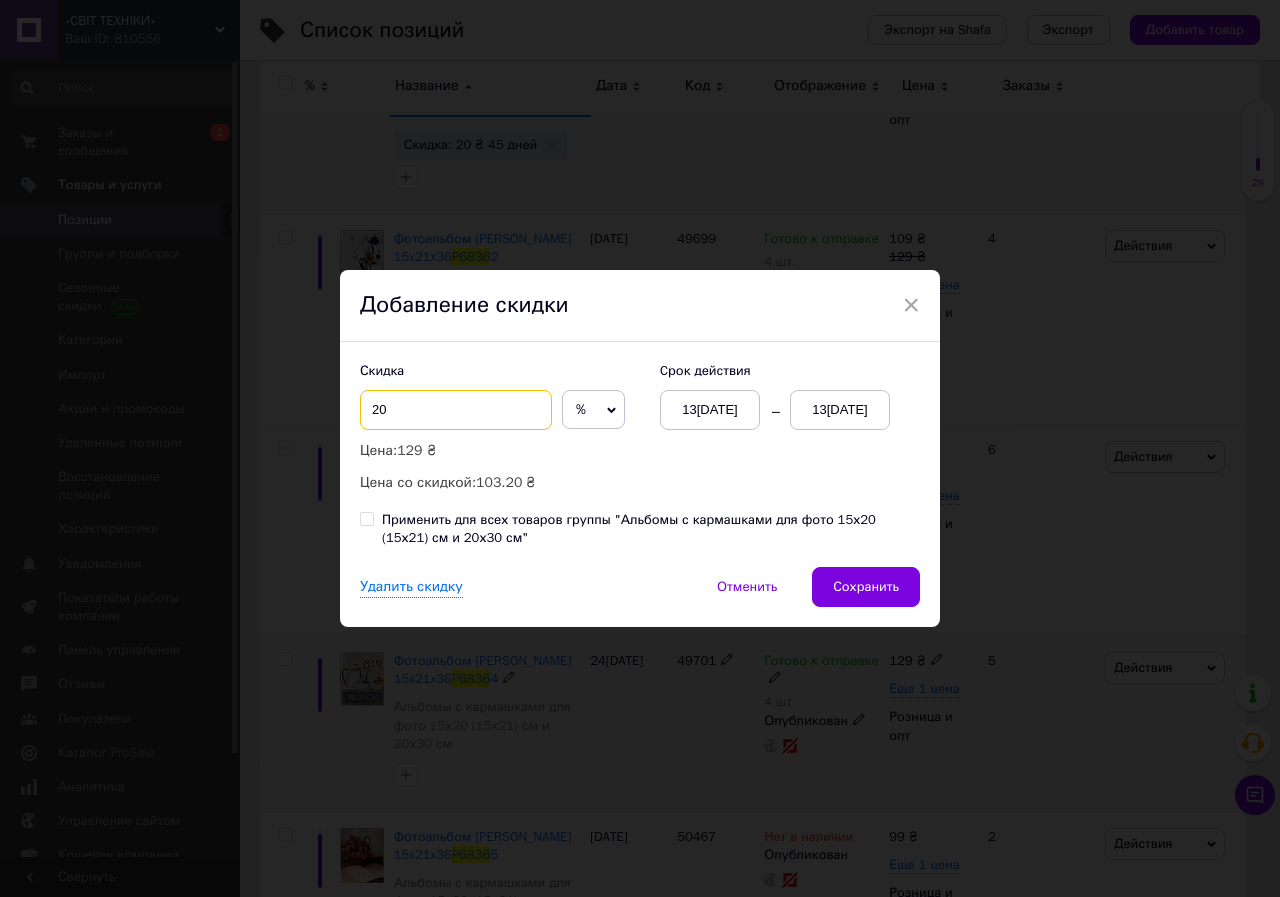 type on "20" 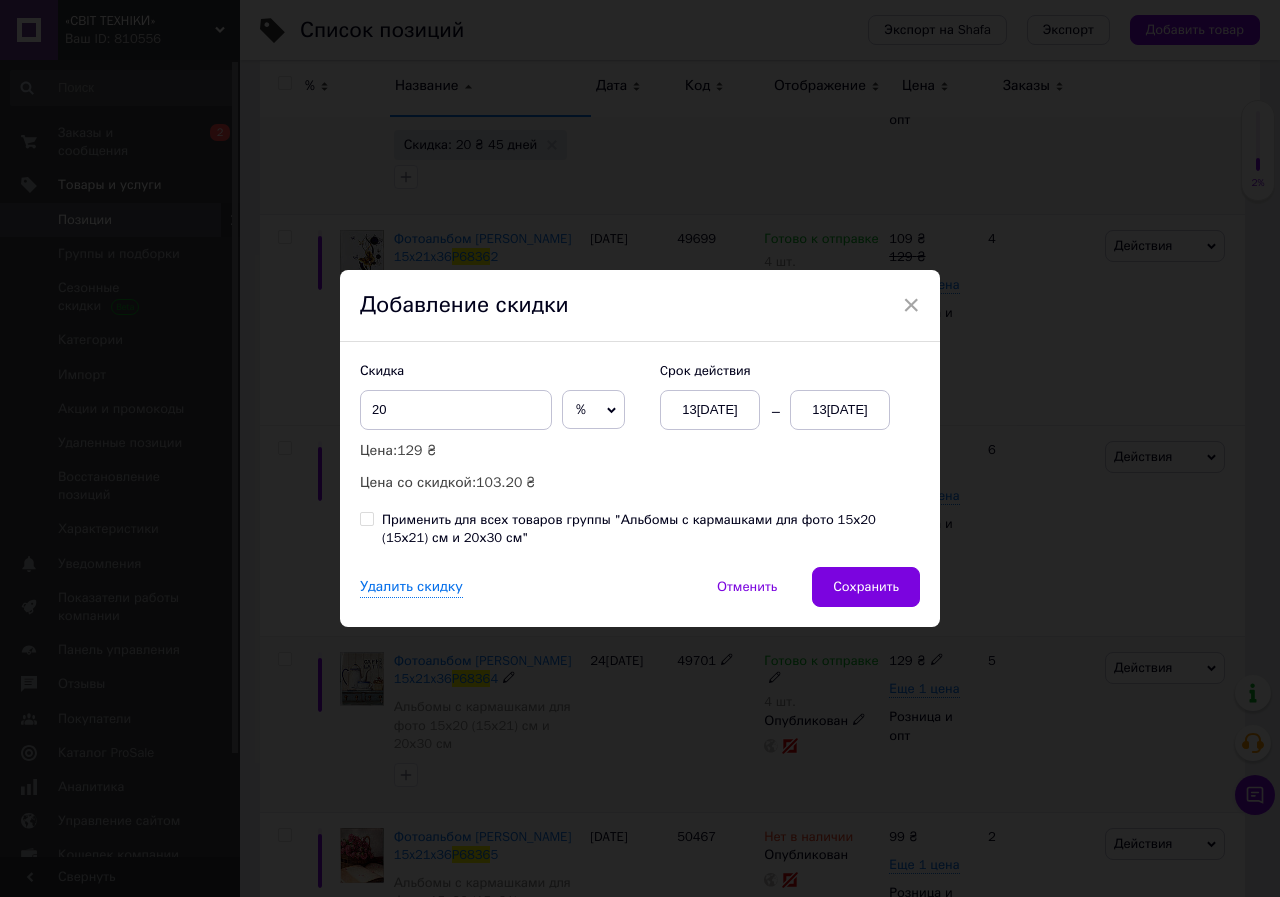 click on "%" at bounding box center [593, 410] 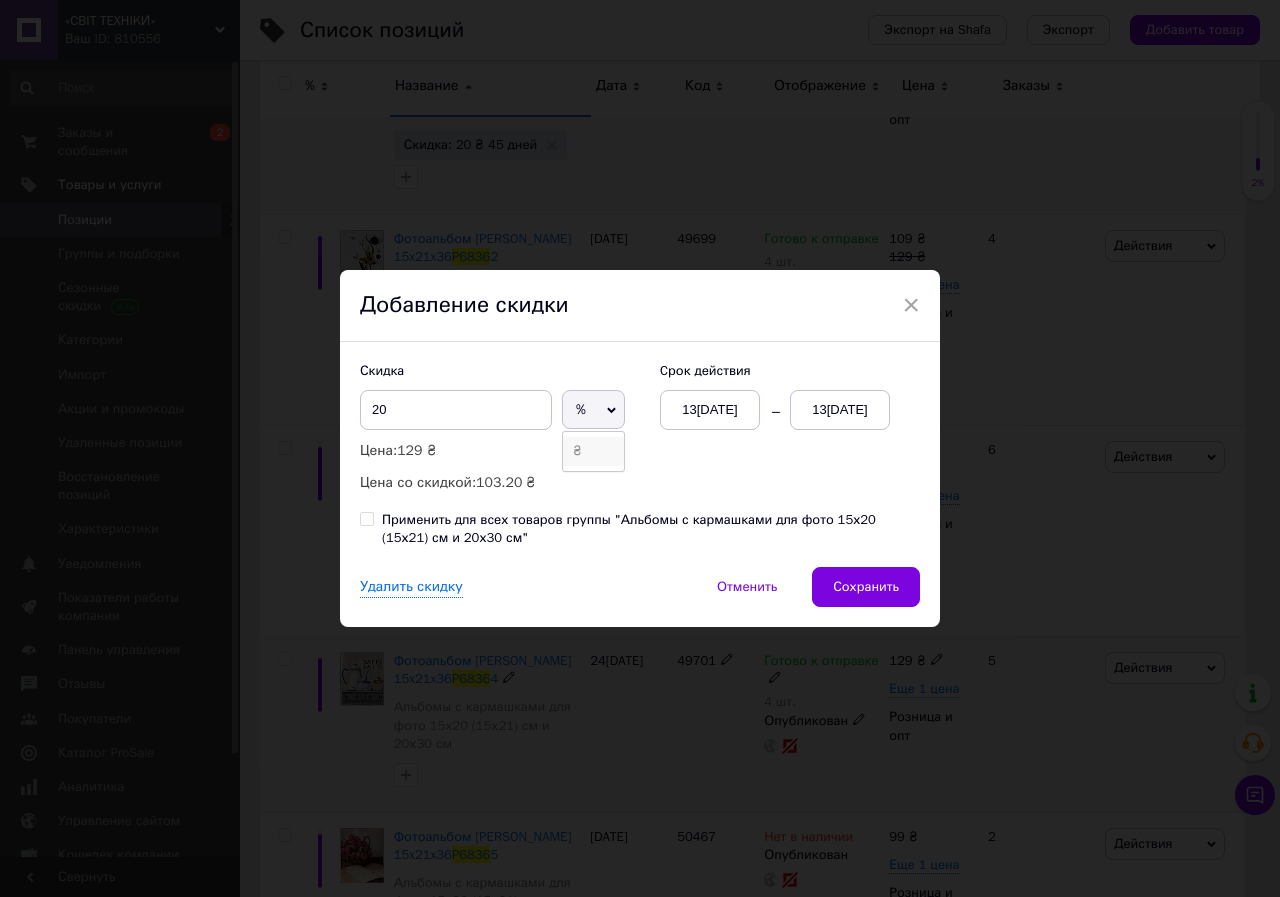 click on "₴" at bounding box center [593, 451] 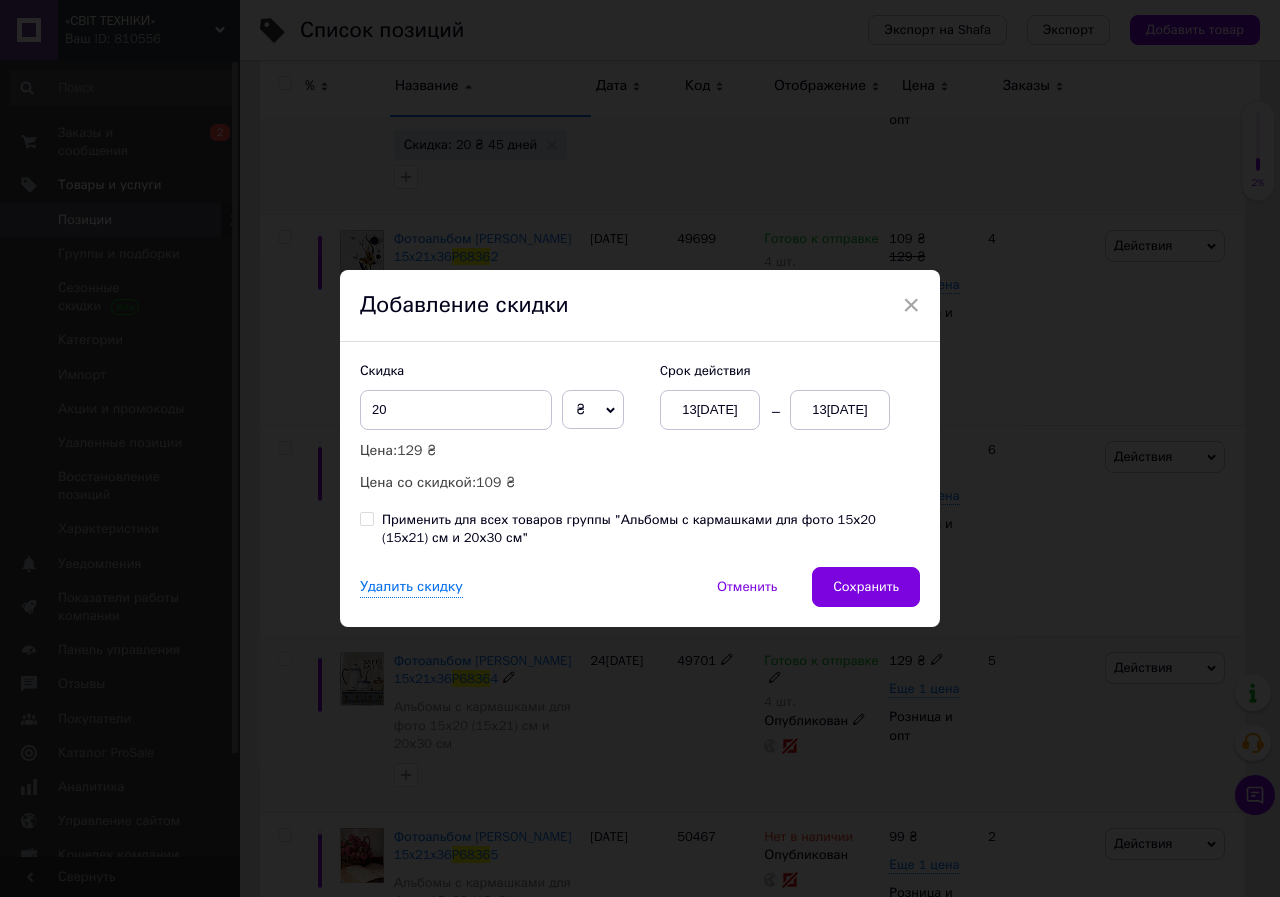 click on "13[DATE]" at bounding box center (840, 410) 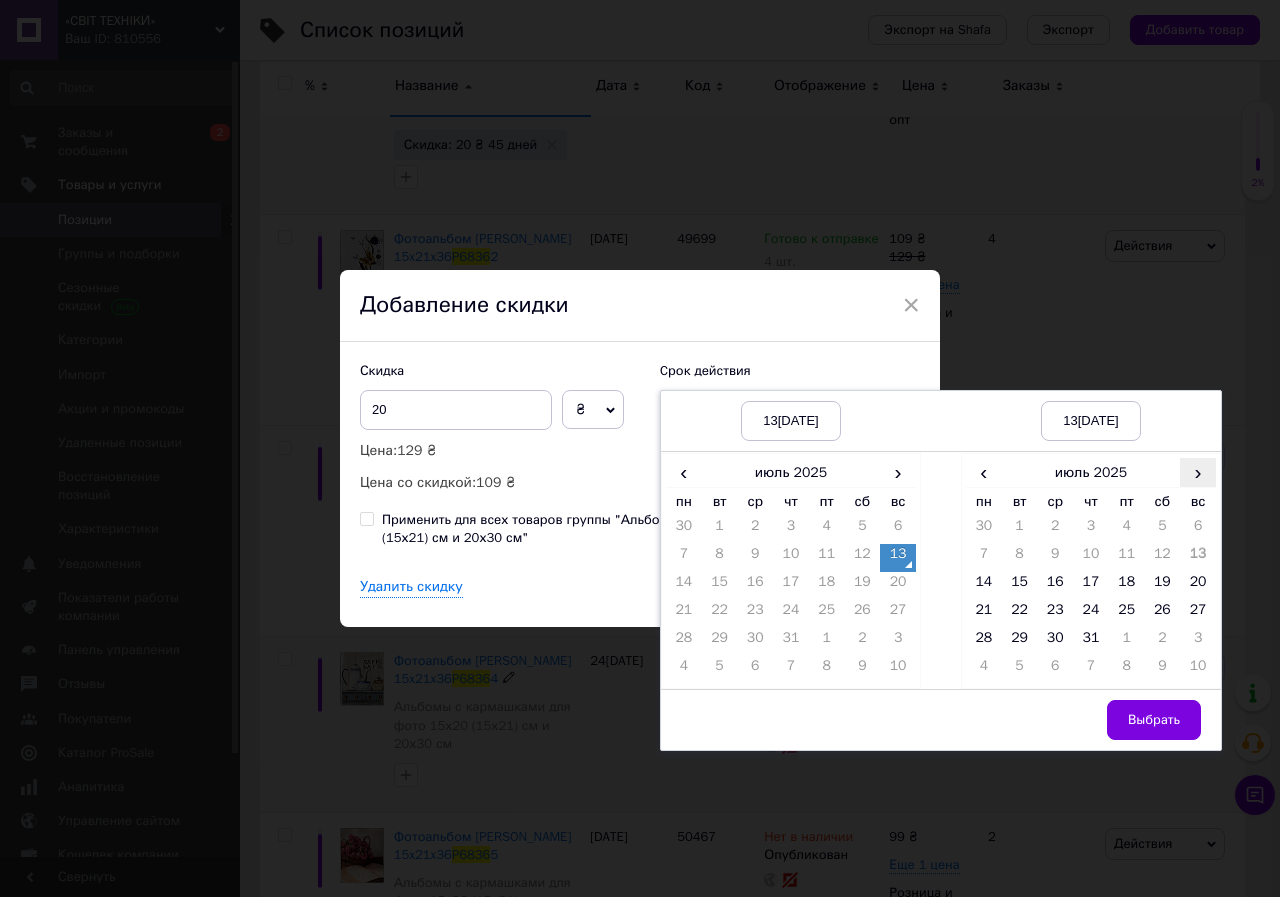 click on "›" at bounding box center [1198, 472] 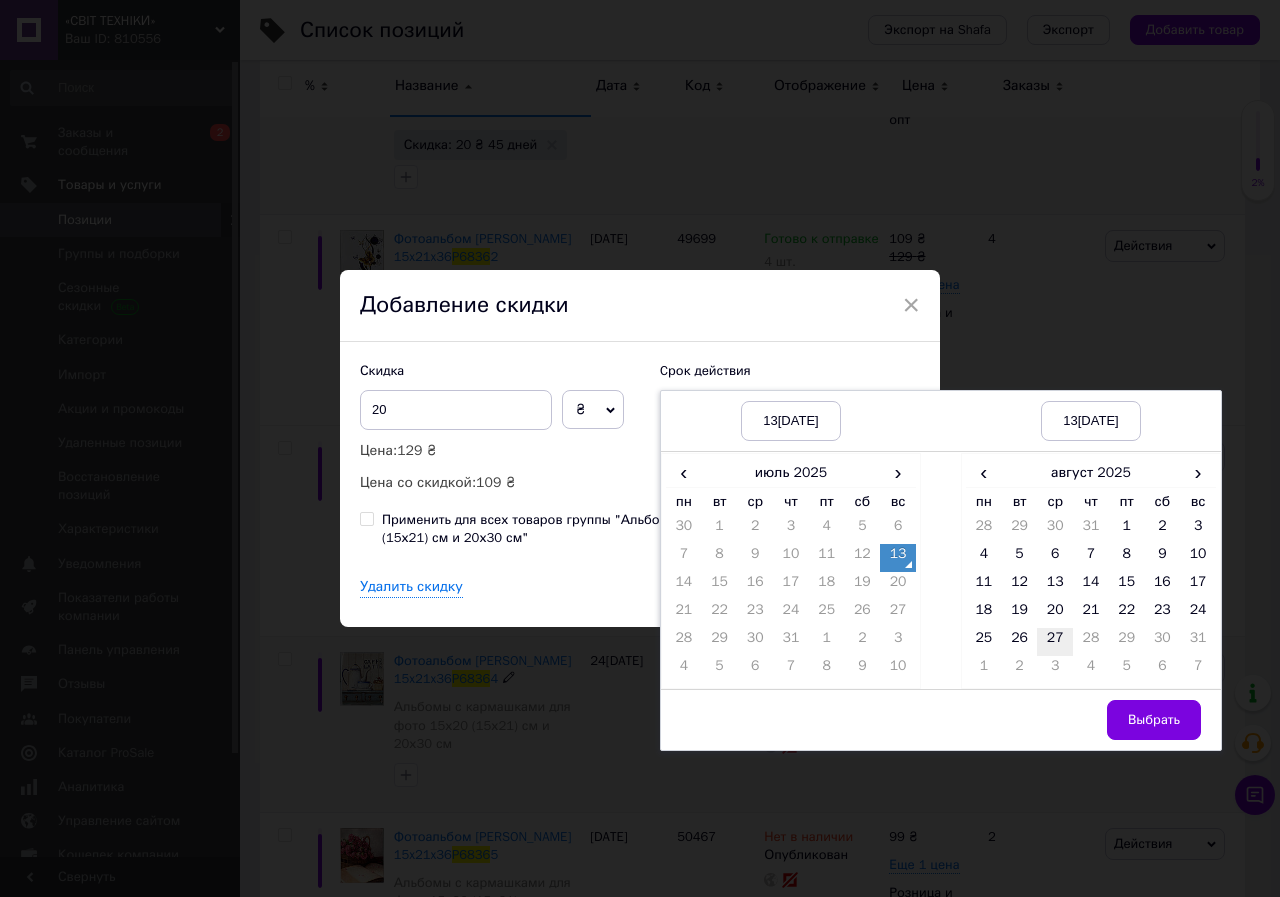 click on "27" at bounding box center [1055, 642] 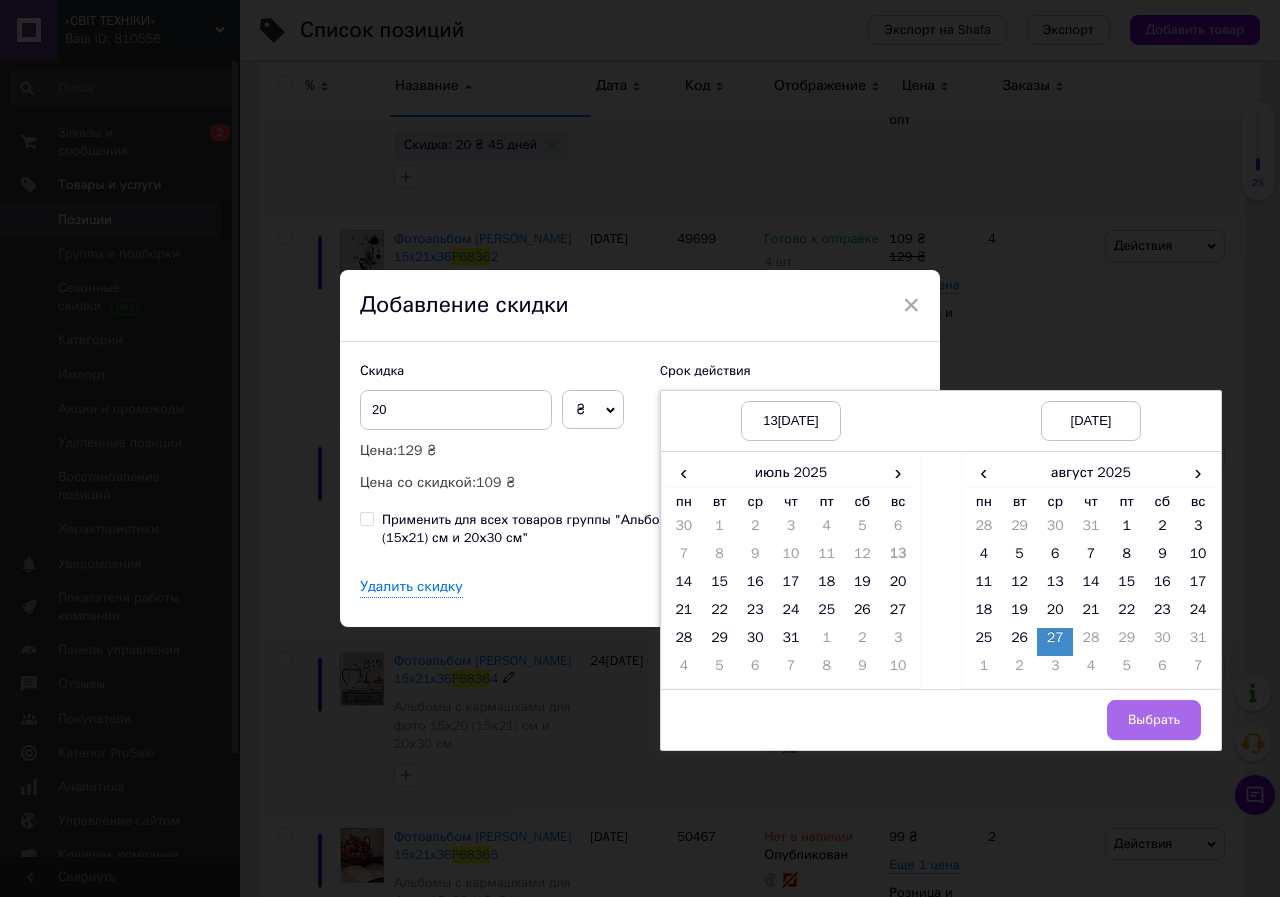 click on "Выбрать" at bounding box center (1154, 720) 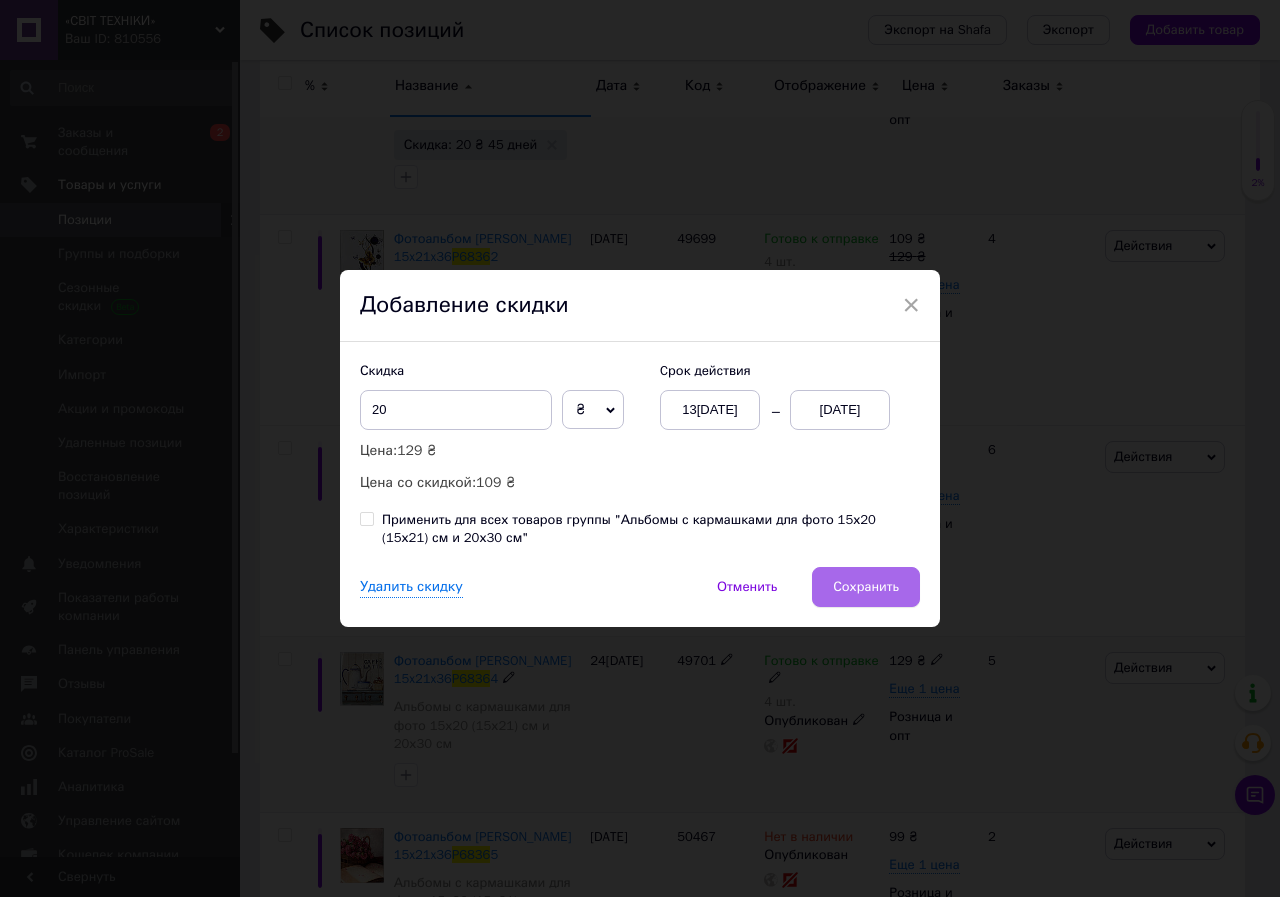 click on "Сохранить" at bounding box center [866, 587] 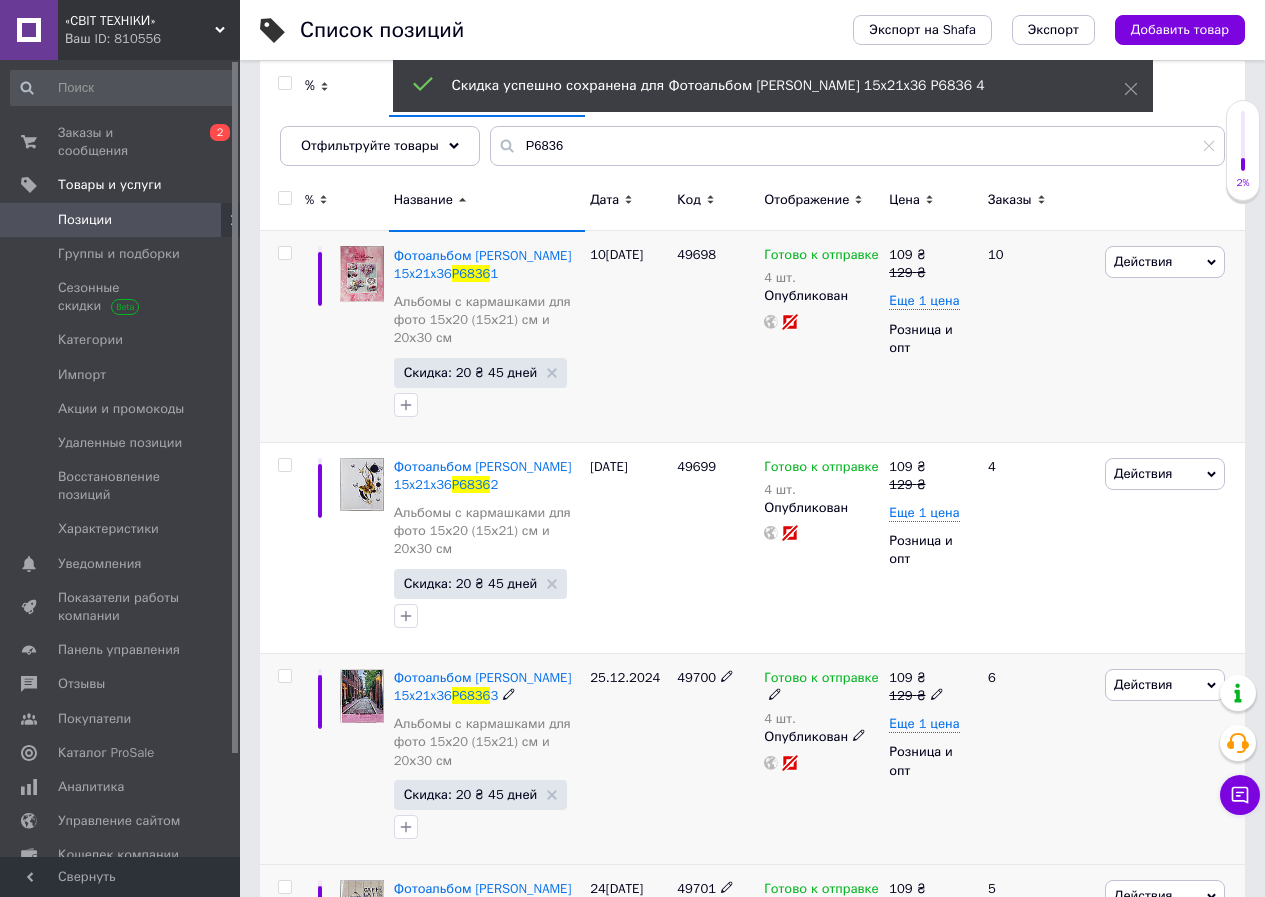 scroll, scrollTop: 0, scrollLeft: 0, axis: both 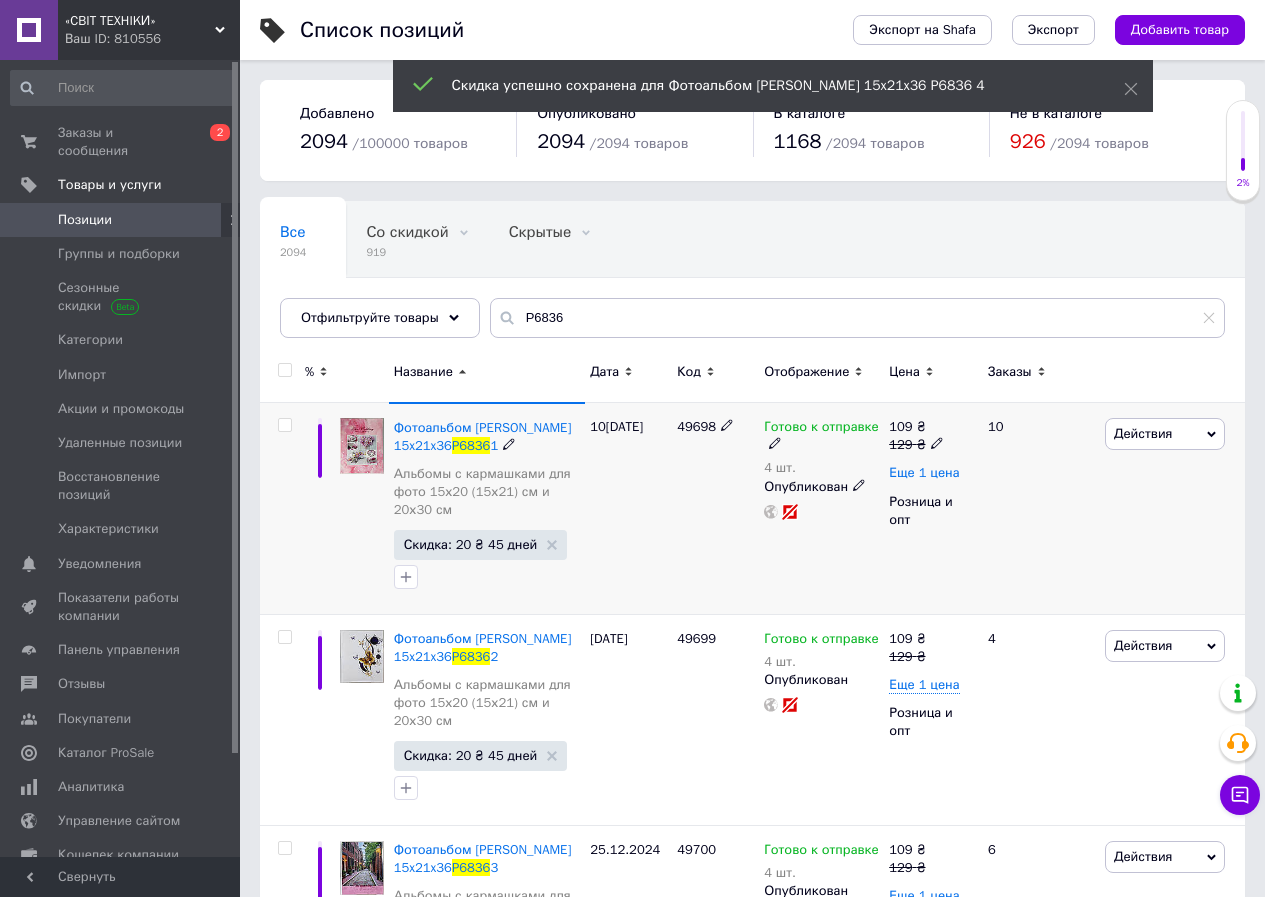 click on "Еще 1 цена" at bounding box center (924, 473) 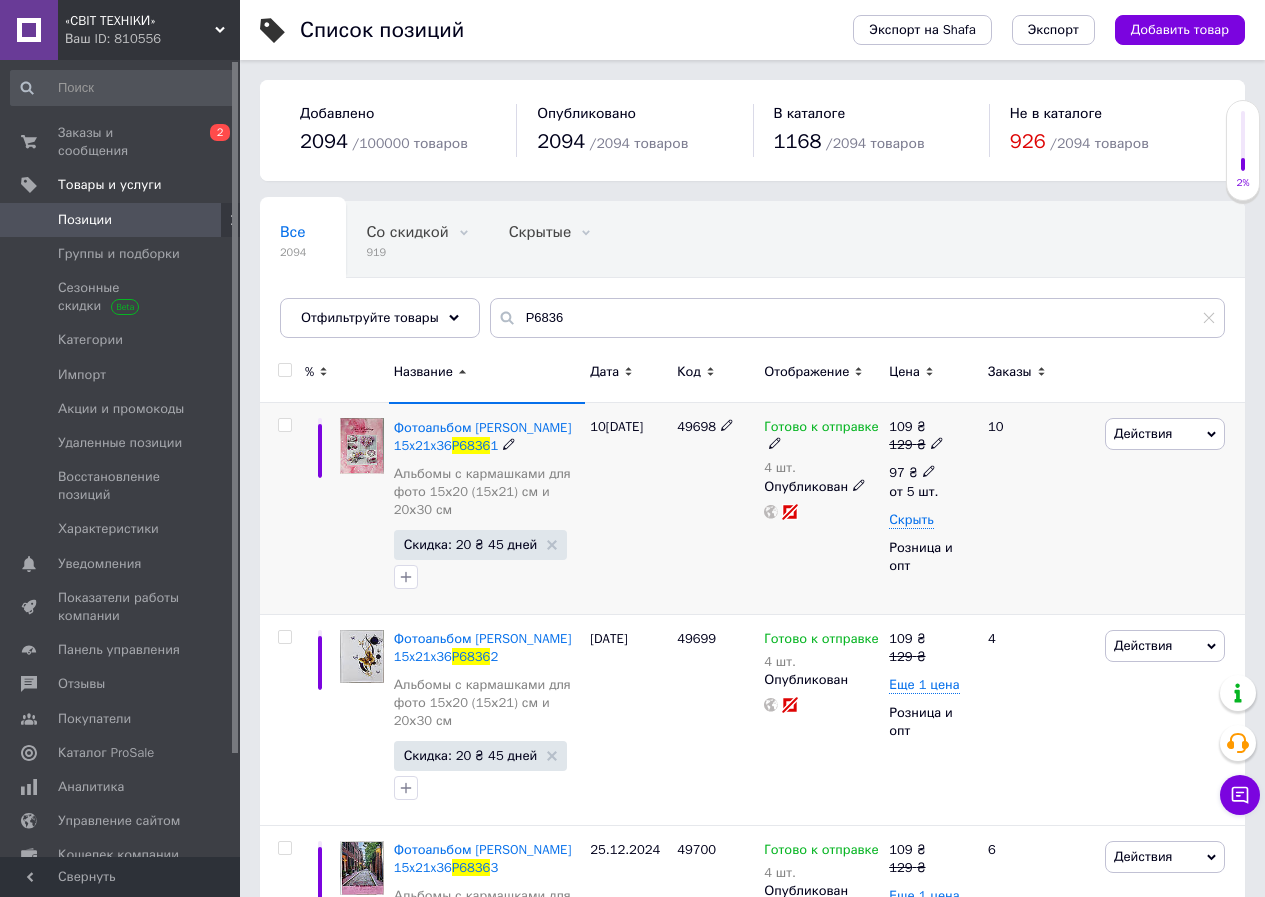 click 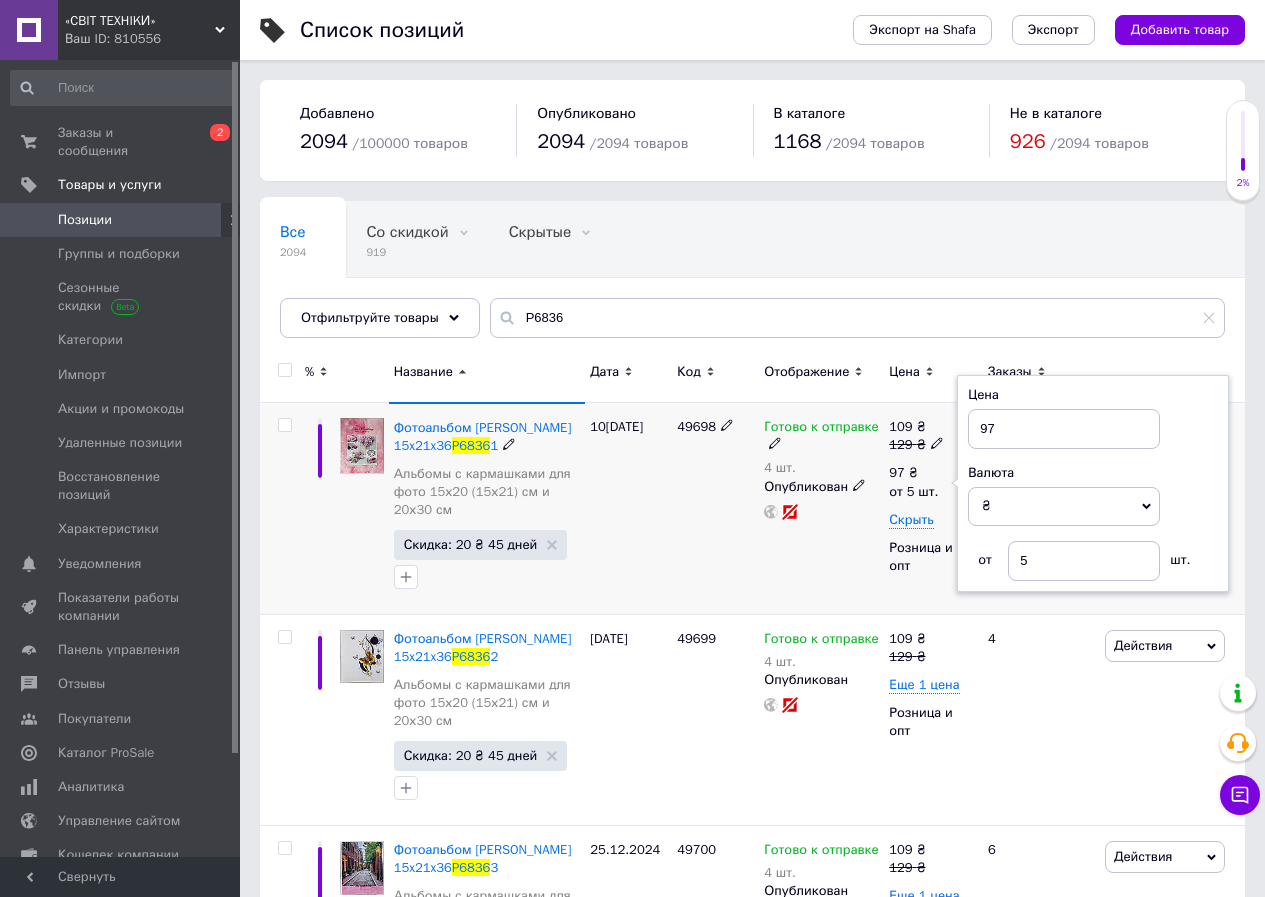 click on "Цена 97 Валюта ₴ $ € CHF £ ¥ PLN ₸ MDL HUF KGS CN¥ TRY ₩ lei от 5 шт." at bounding box center (1093, 483) 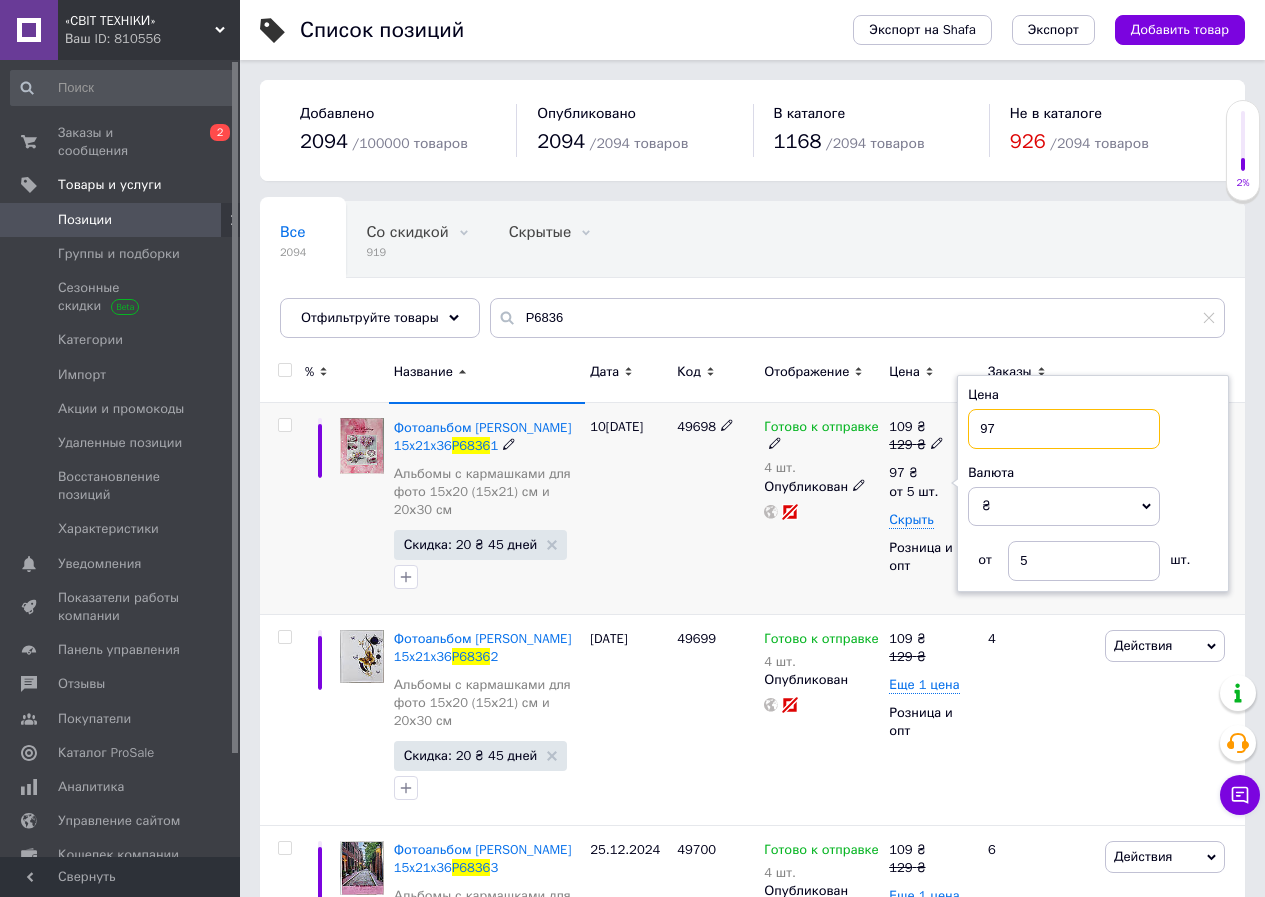 click on "97" at bounding box center [1064, 429] 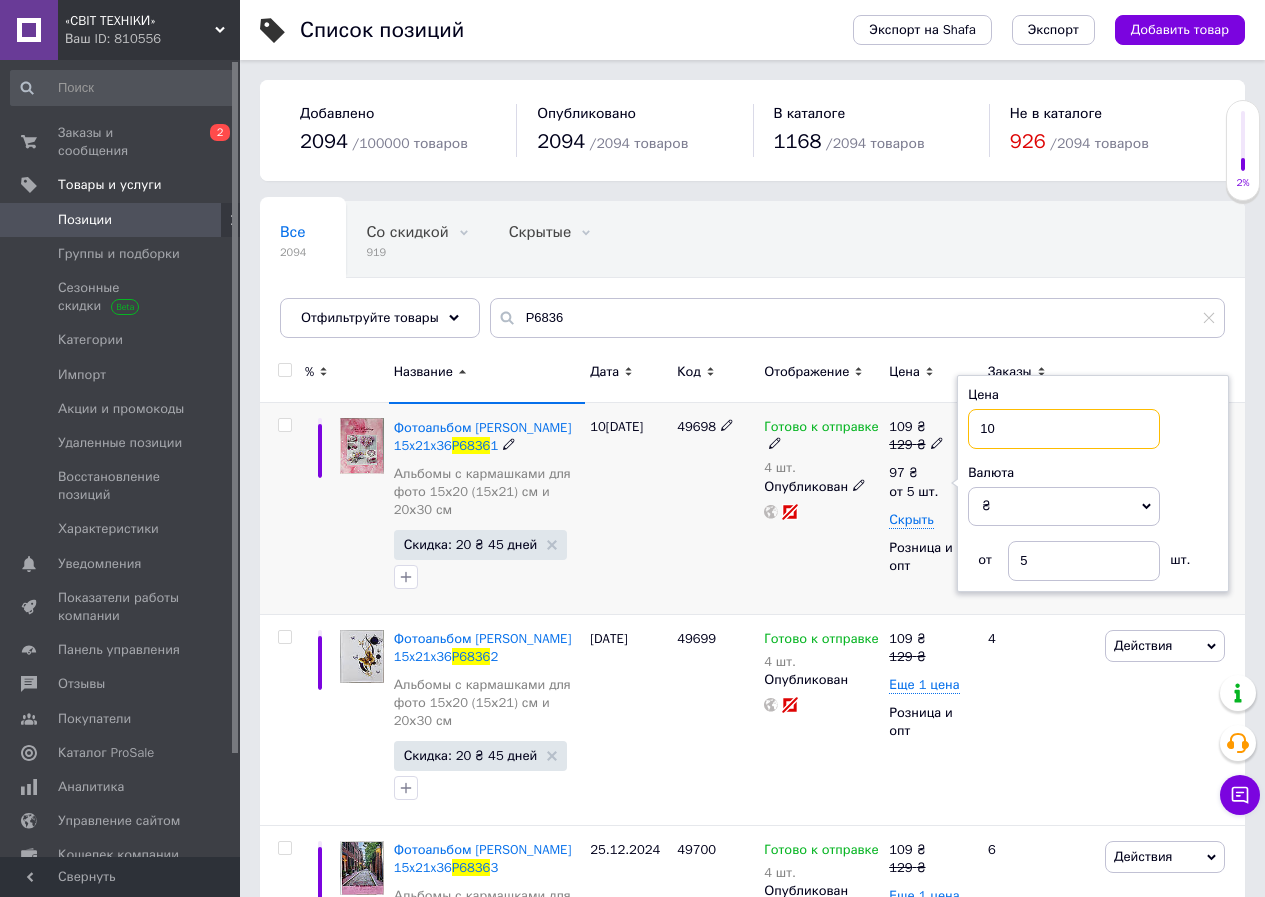 type on "107" 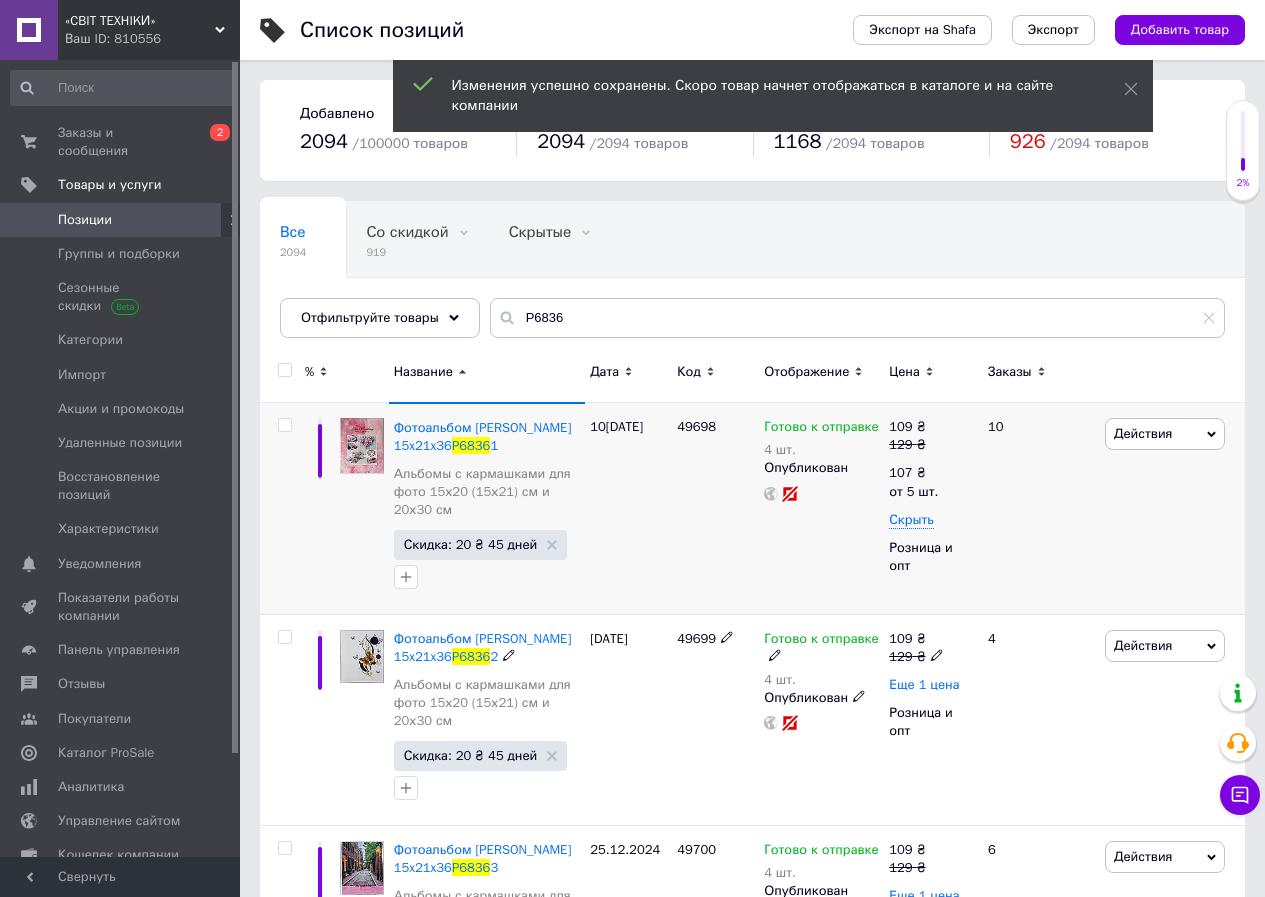 click on "Еще 1 цена" at bounding box center (924, 685) 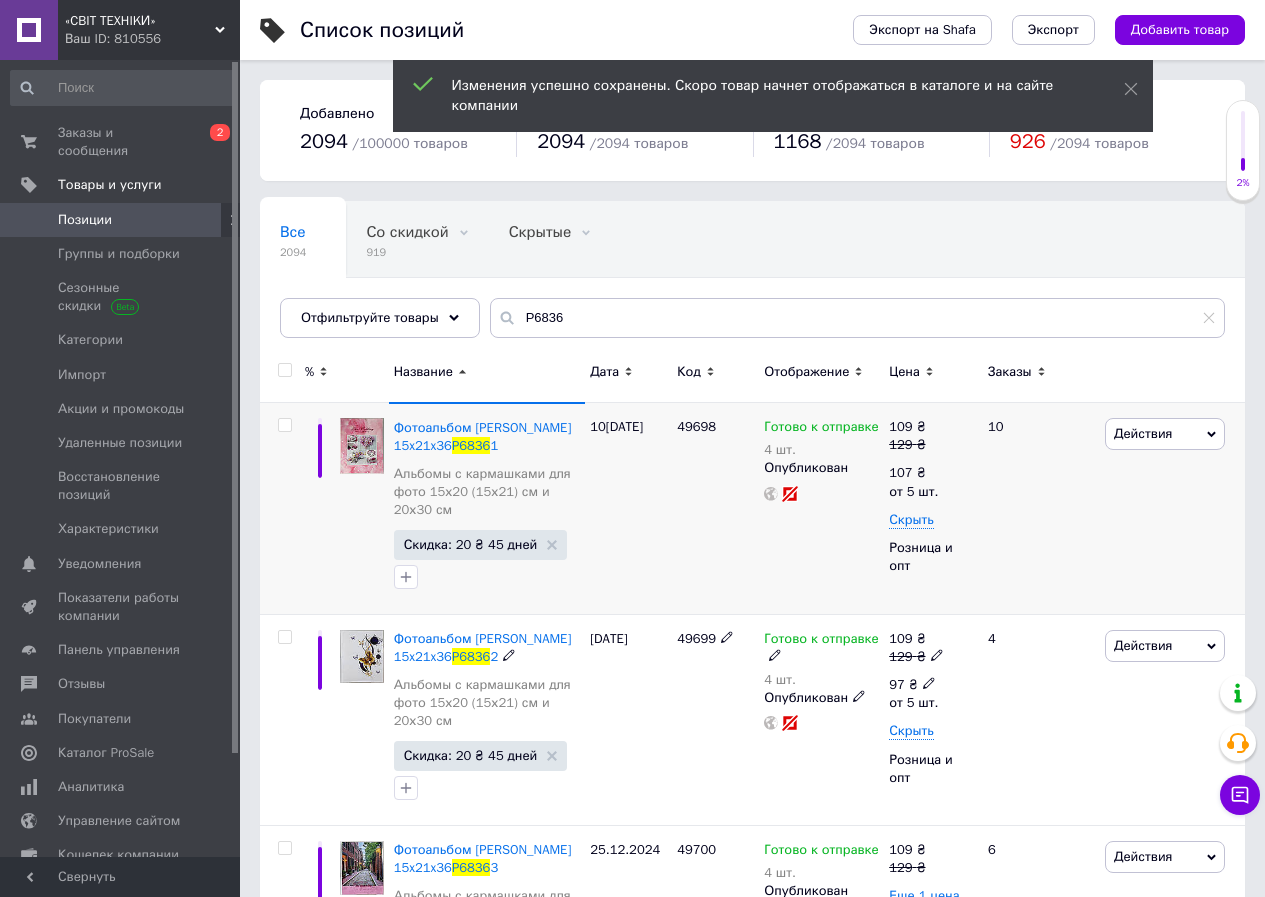click on "97   ₴" at bounding box center [913, 685] 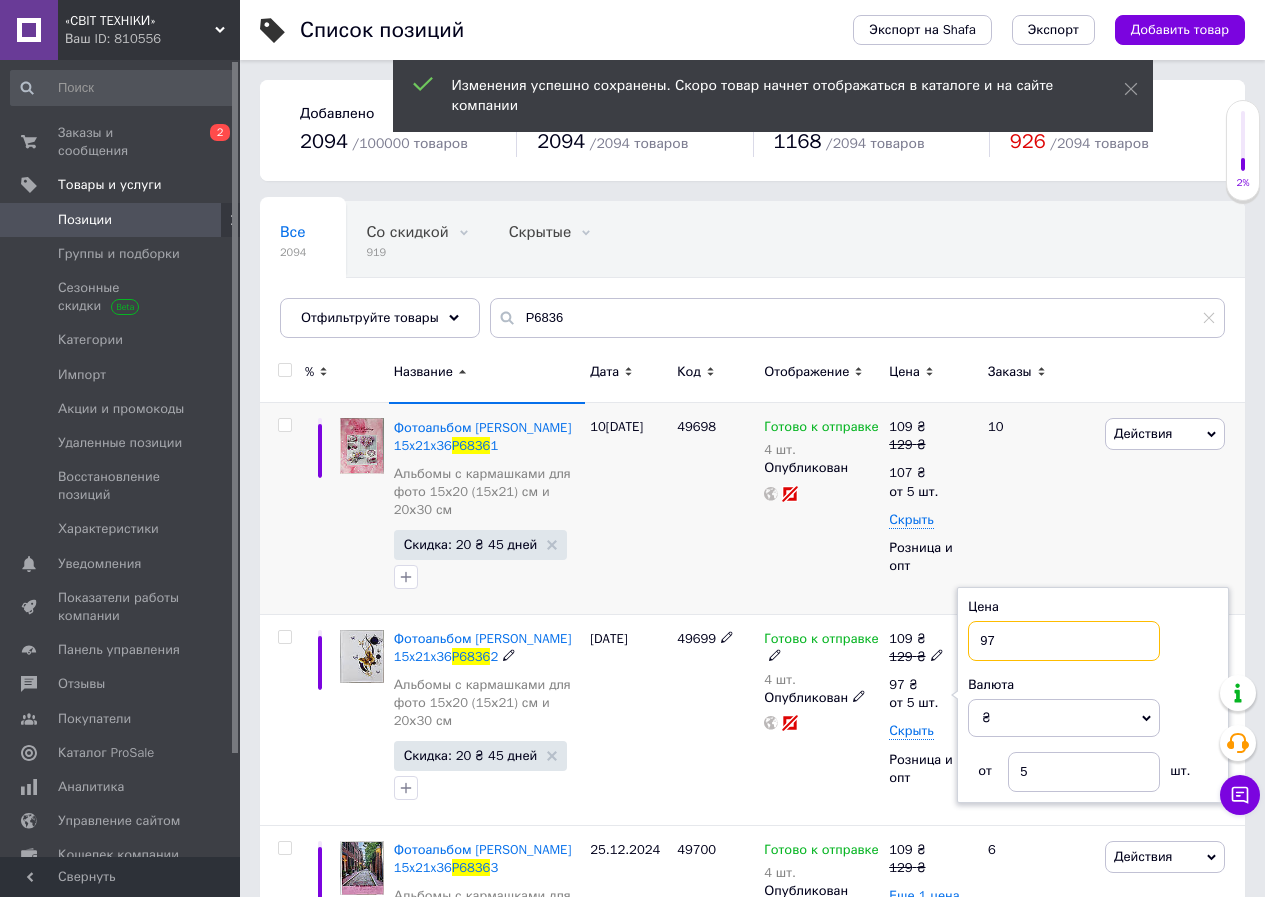 click on "97" at bounding box center (1064, 641) 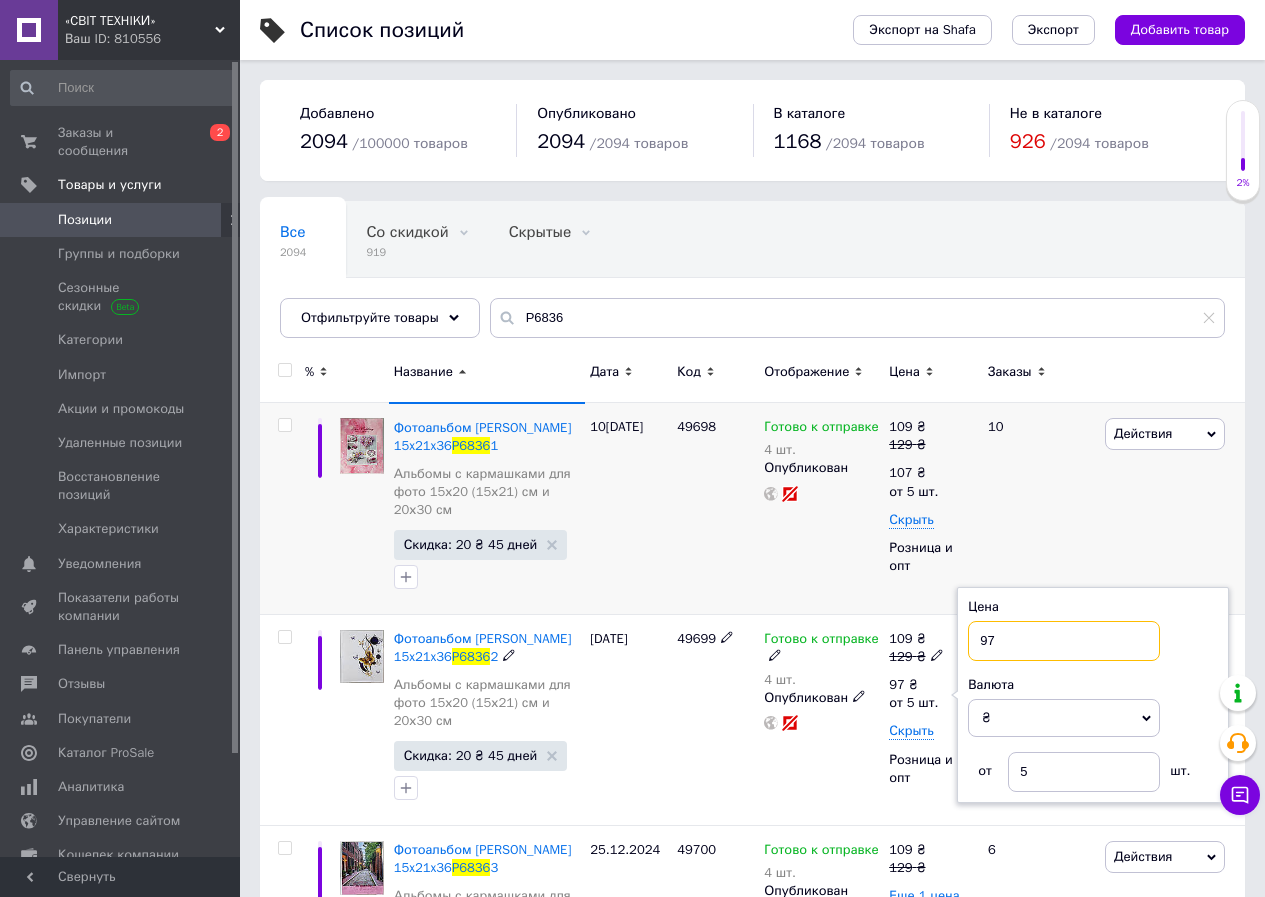 click on "97" at bounding box center (1064, 641) 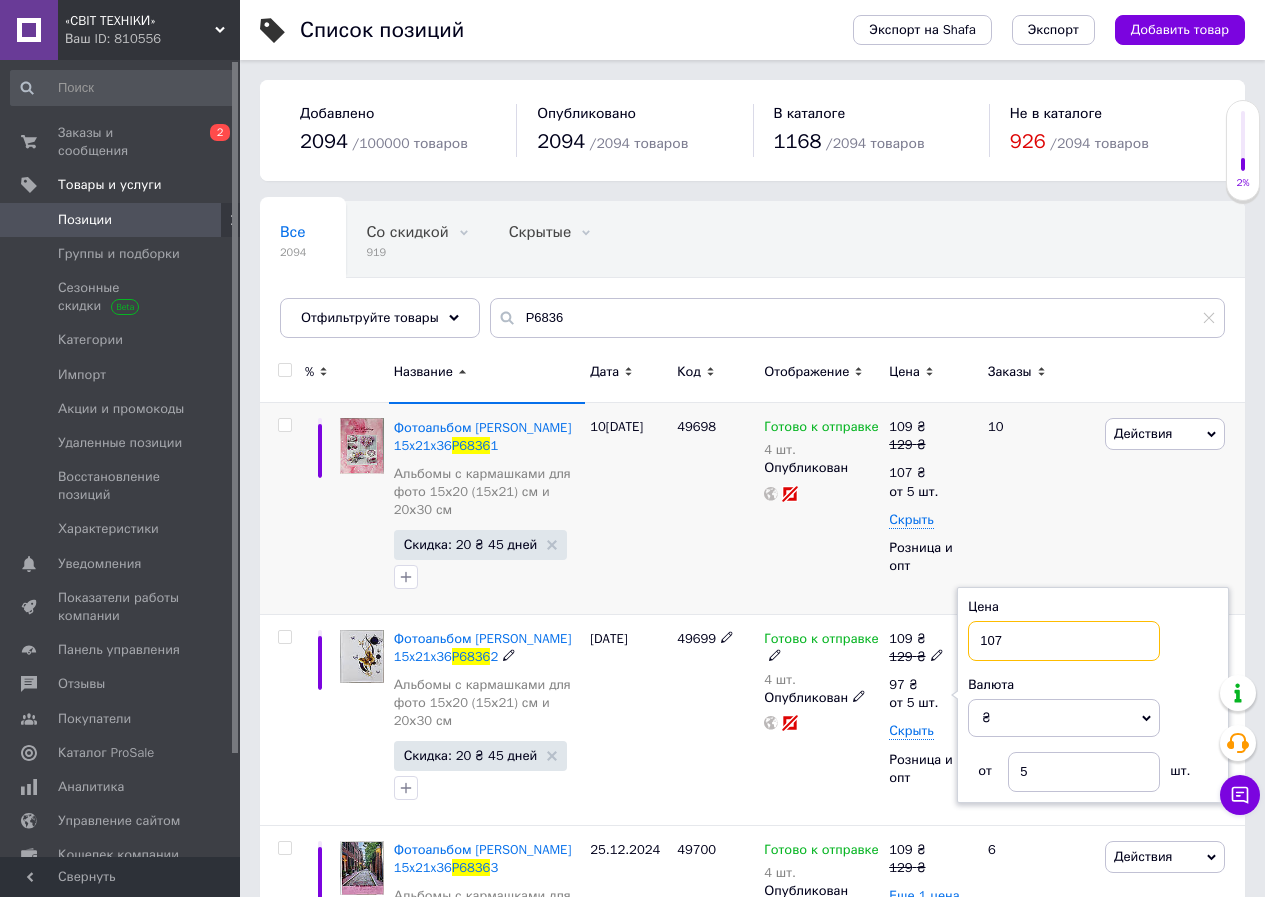 type on "107" 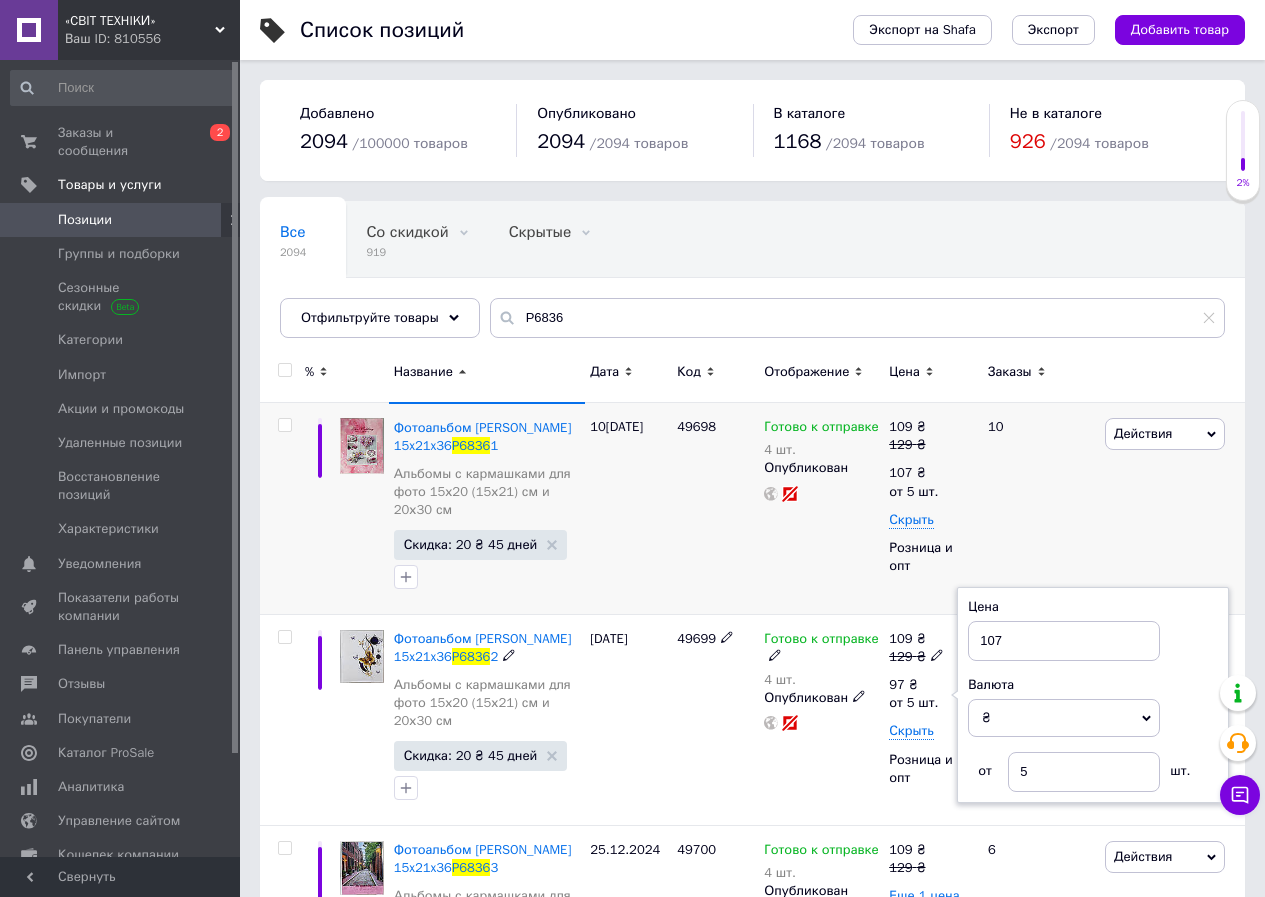 click on "Готово к отправке 4 шт. Опубликован" at bounding box center (821, 719) 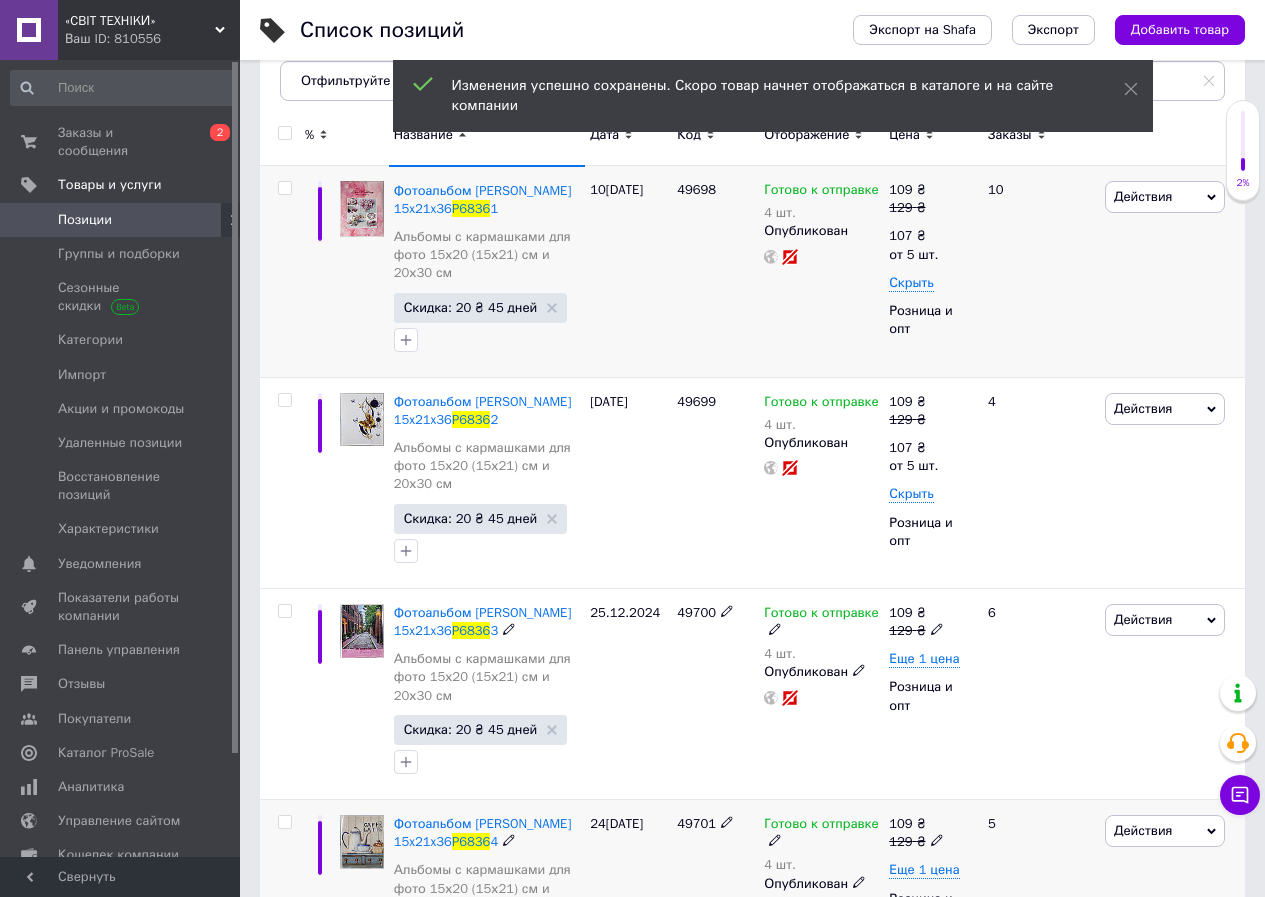 scroll, scrollTop: 300, scrollLeft: 0, axis: vertical 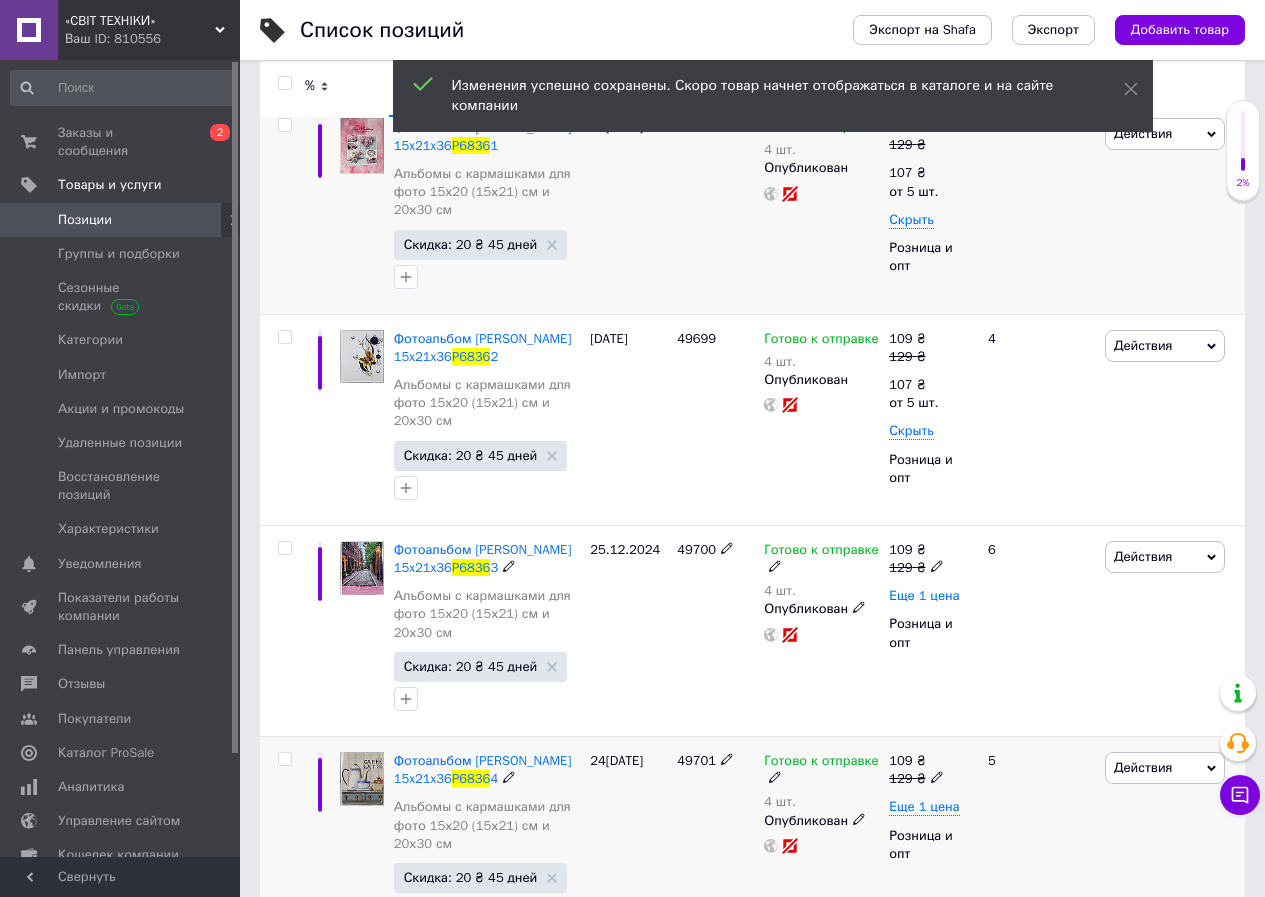click on "Еще 1 цена" at bounding box center [924, 596] 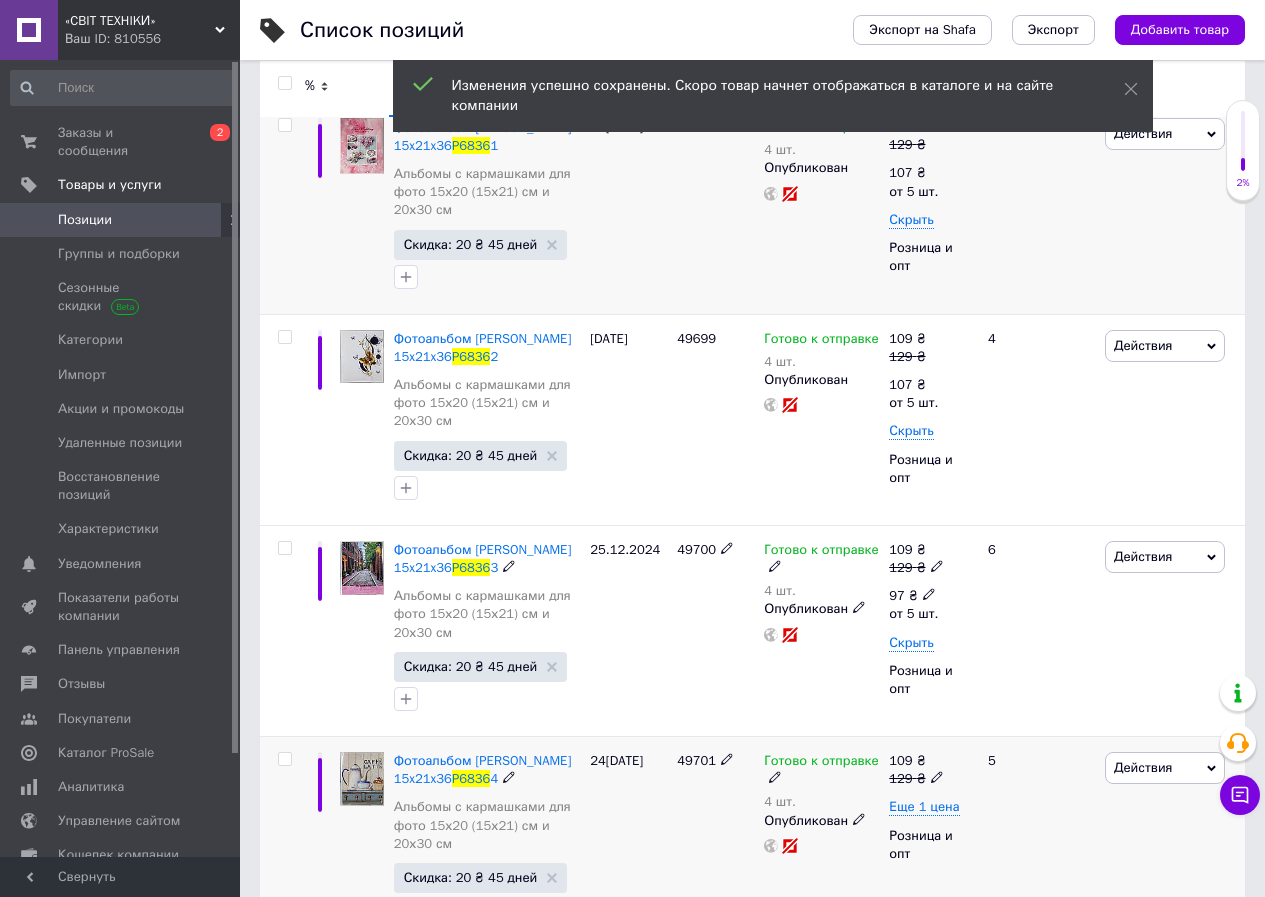 click 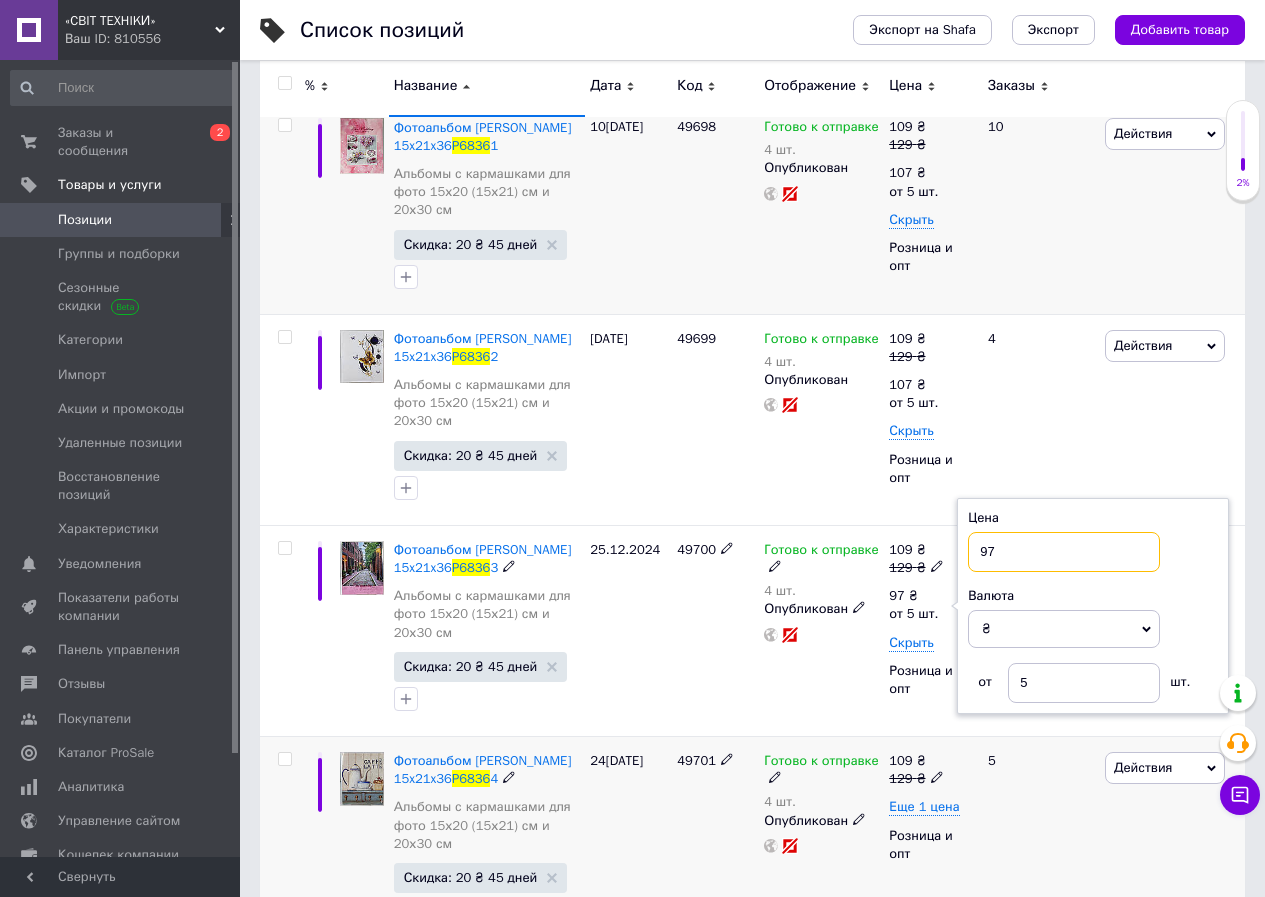 click on "97" at bounding box center [1064, 552] 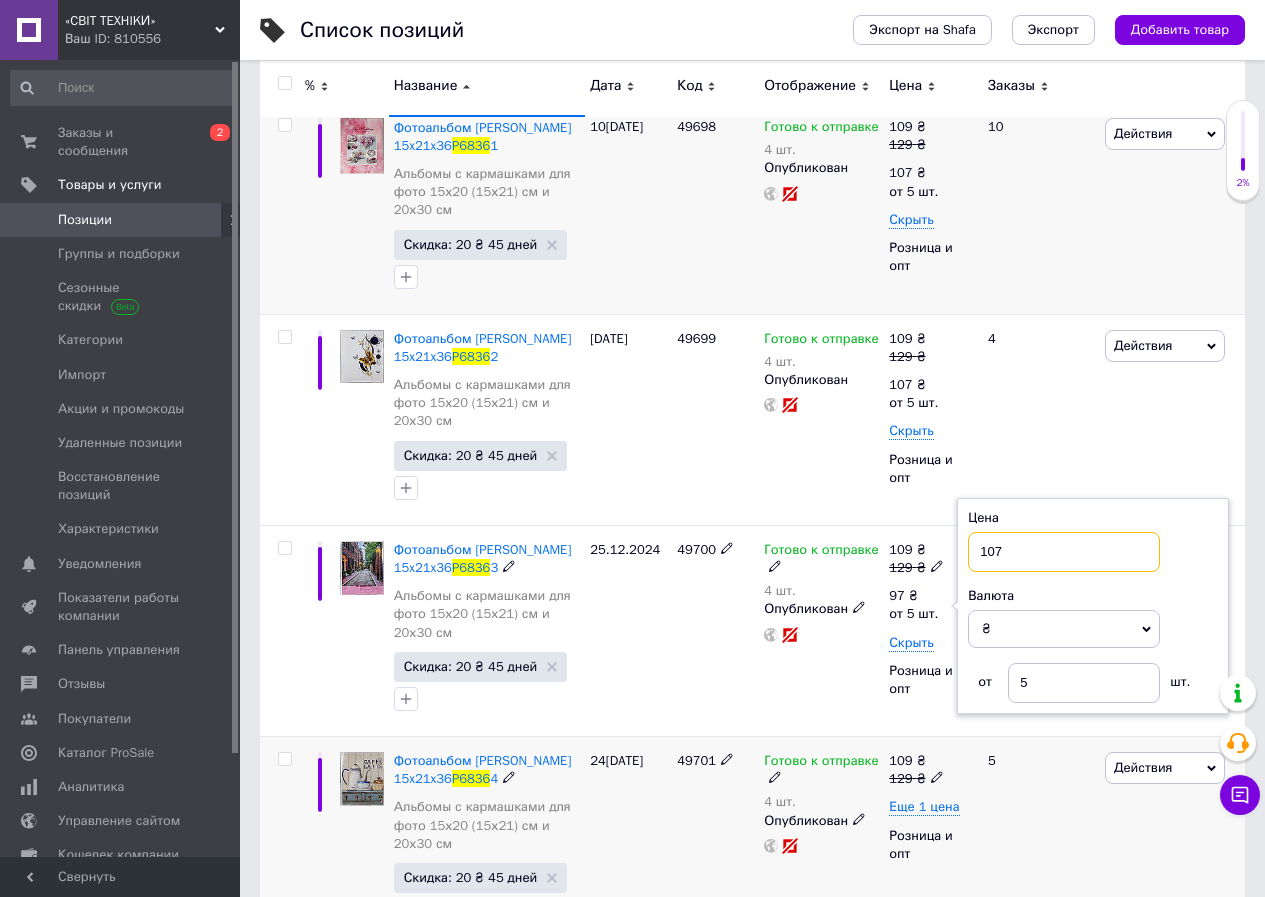 type on "107" 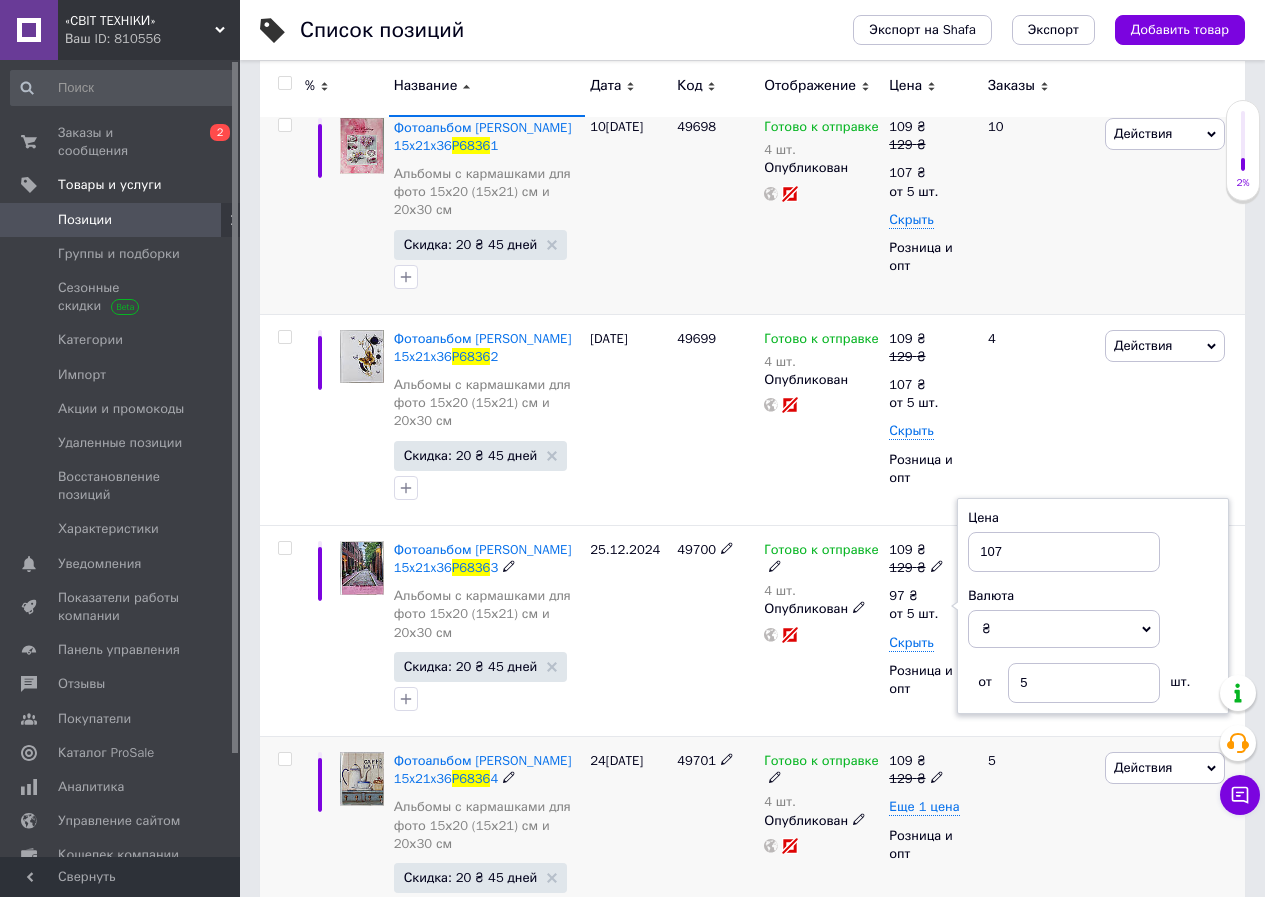 click on "Готово к отправке 4 шт. Опубликован" at bounding box center [821, 630] 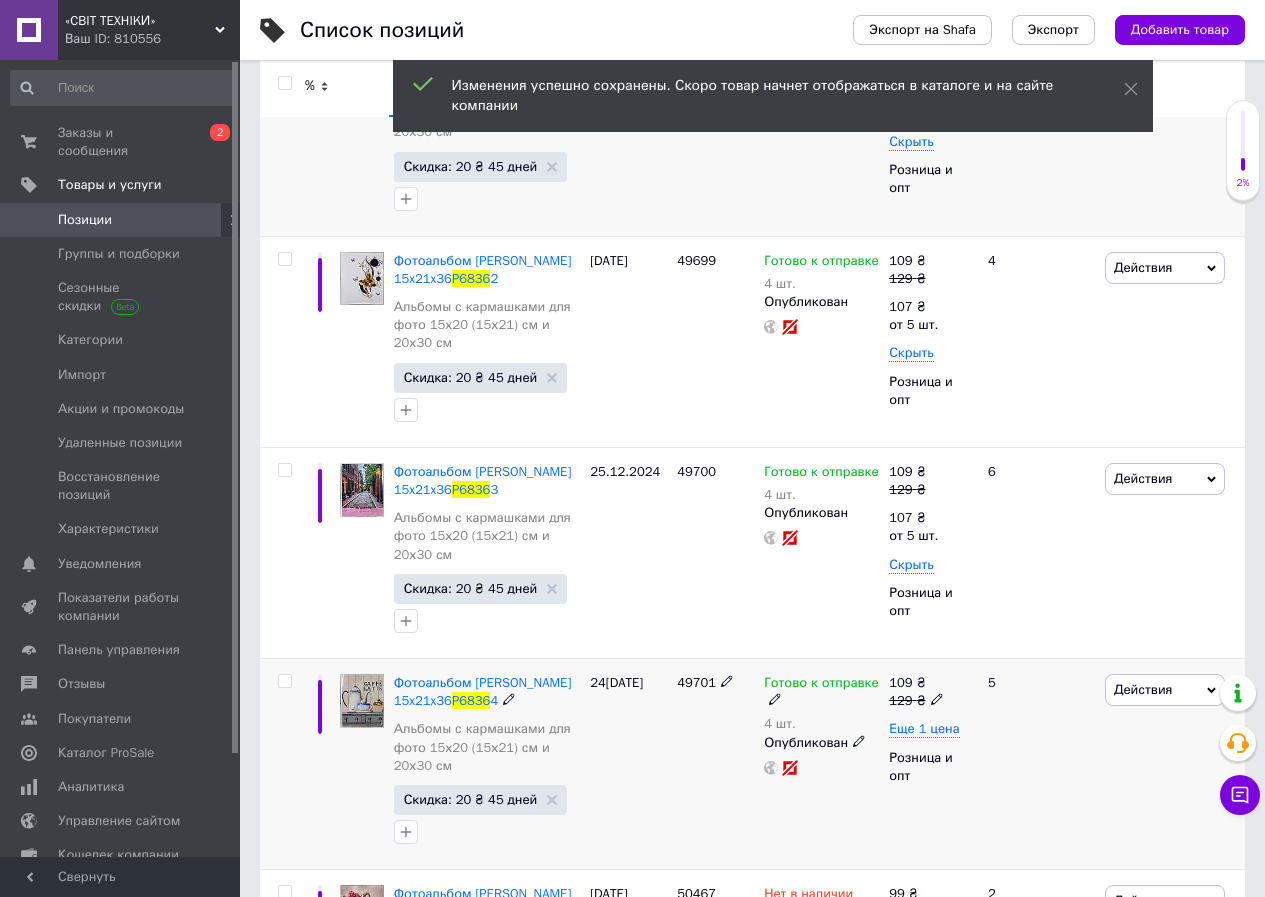 scroll, scrollTop: 400, scrollLeft: 0, axis: vertical 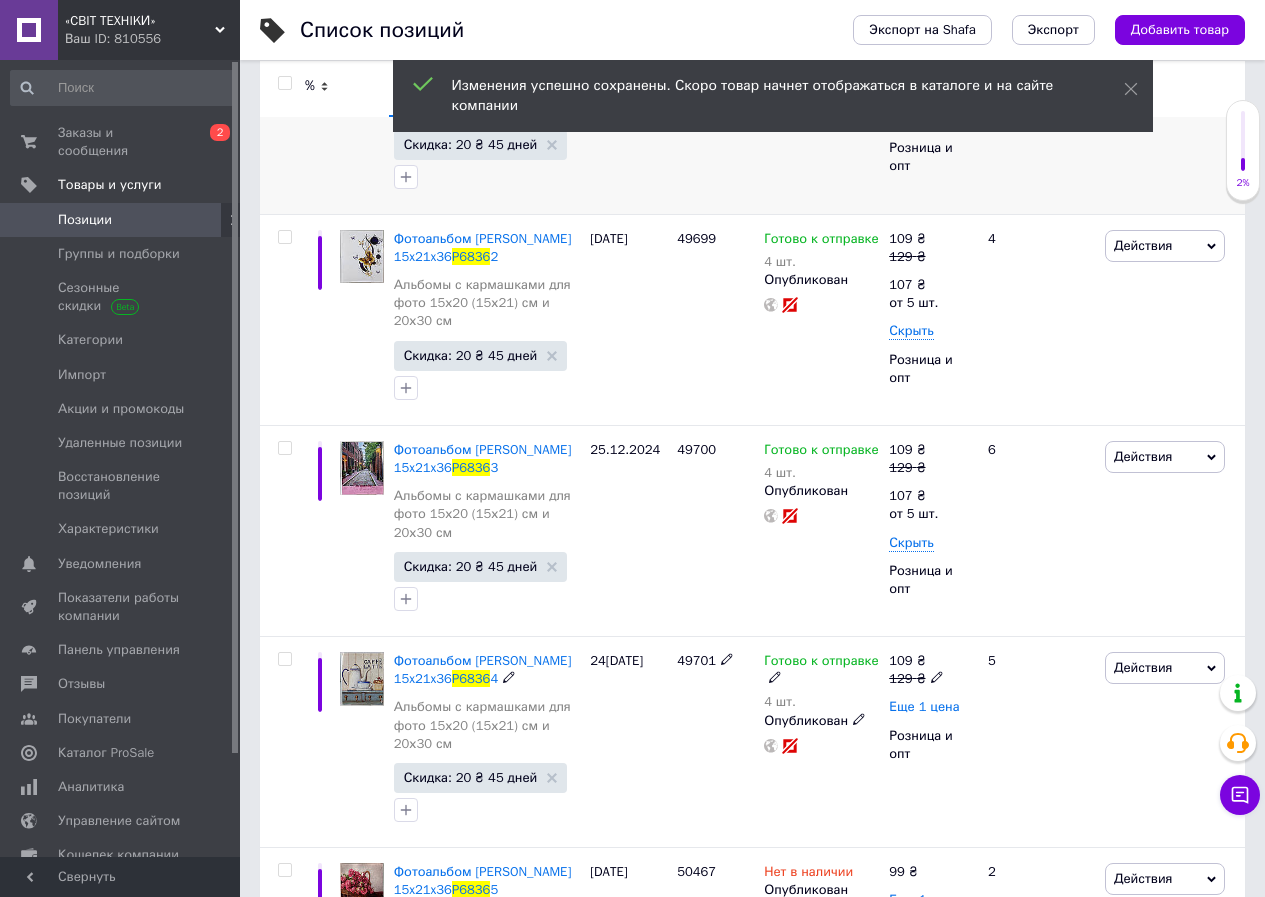 click on "Еще 1 цена" at bounding box center (924, 707) 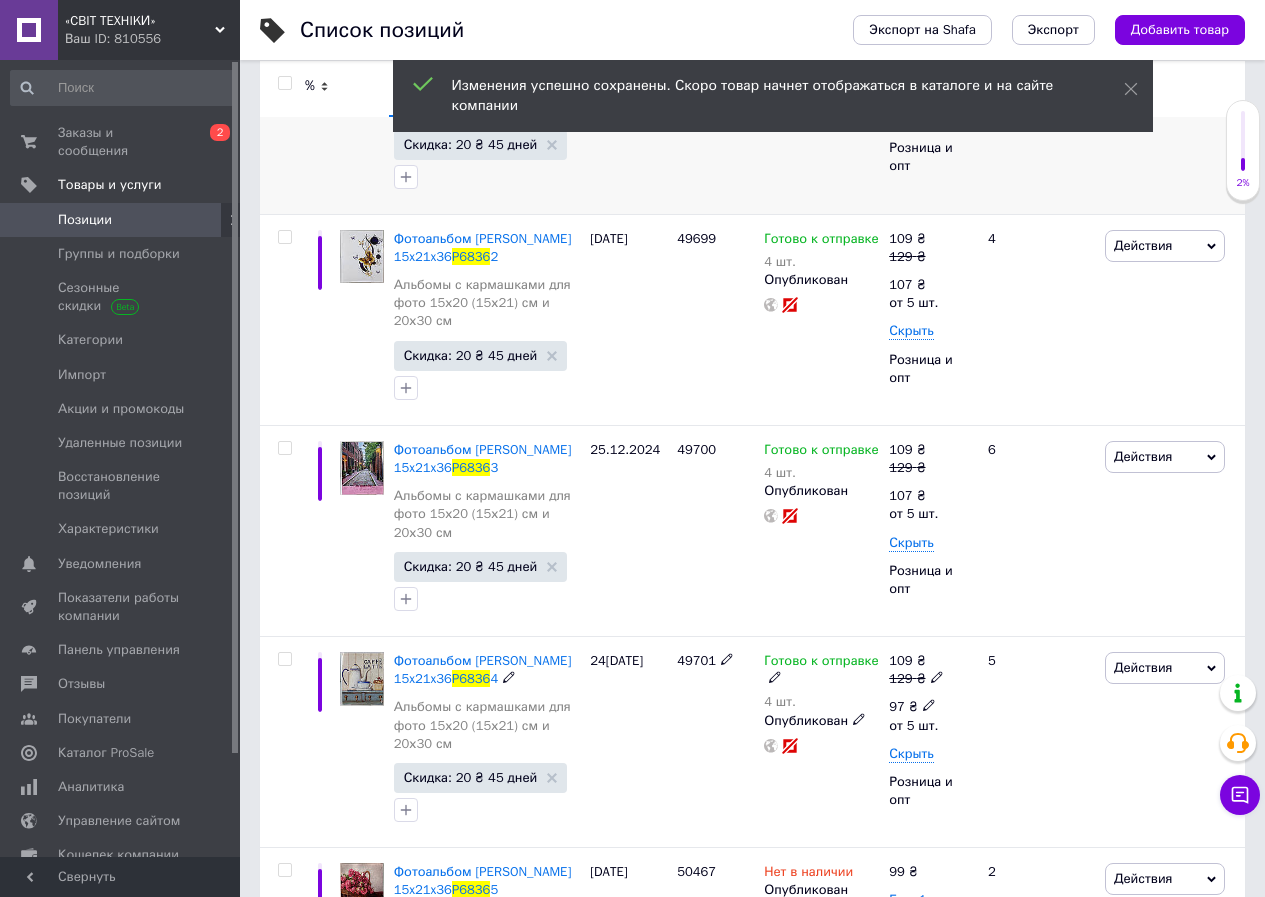click 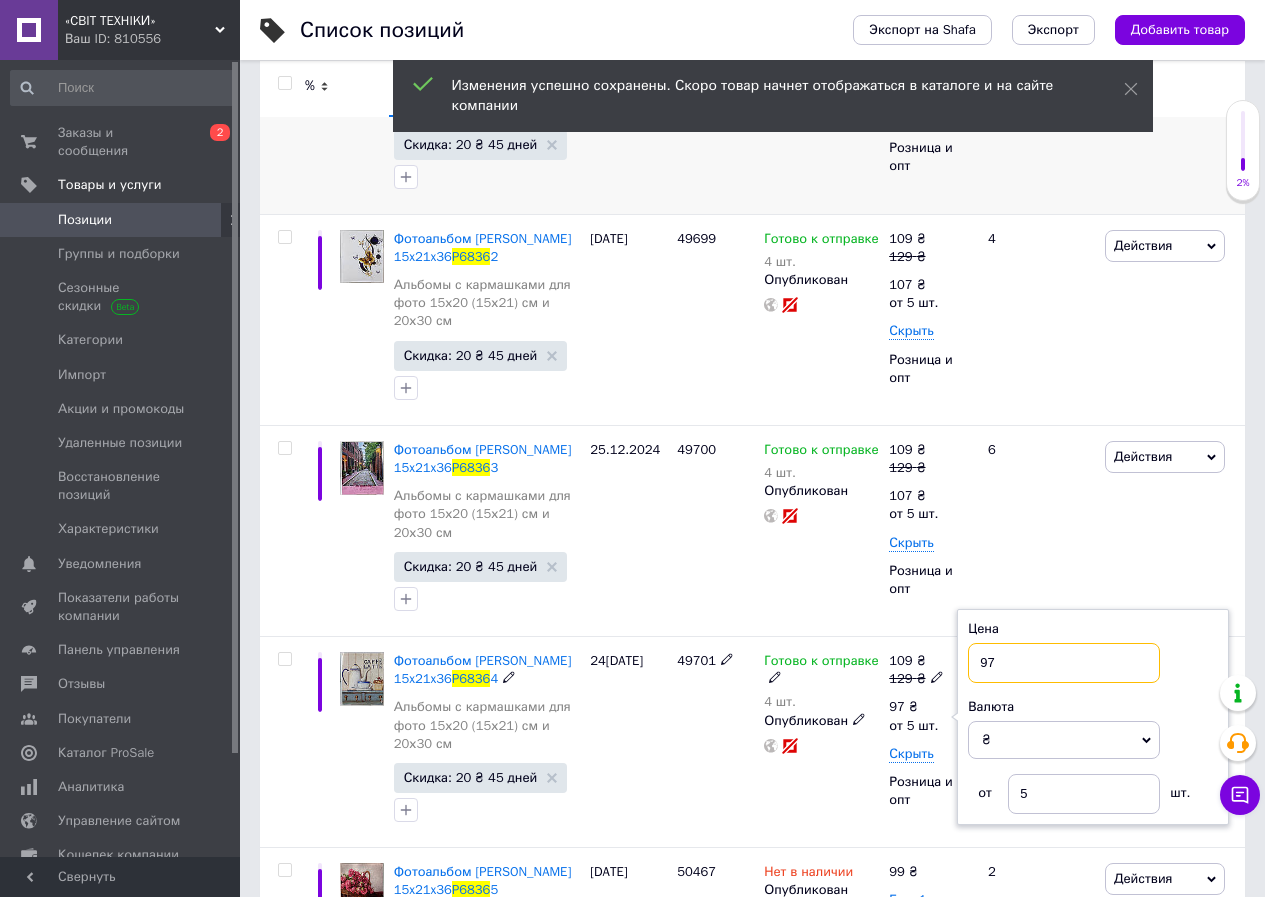 click on "97" at bounding box center [1064, 663] 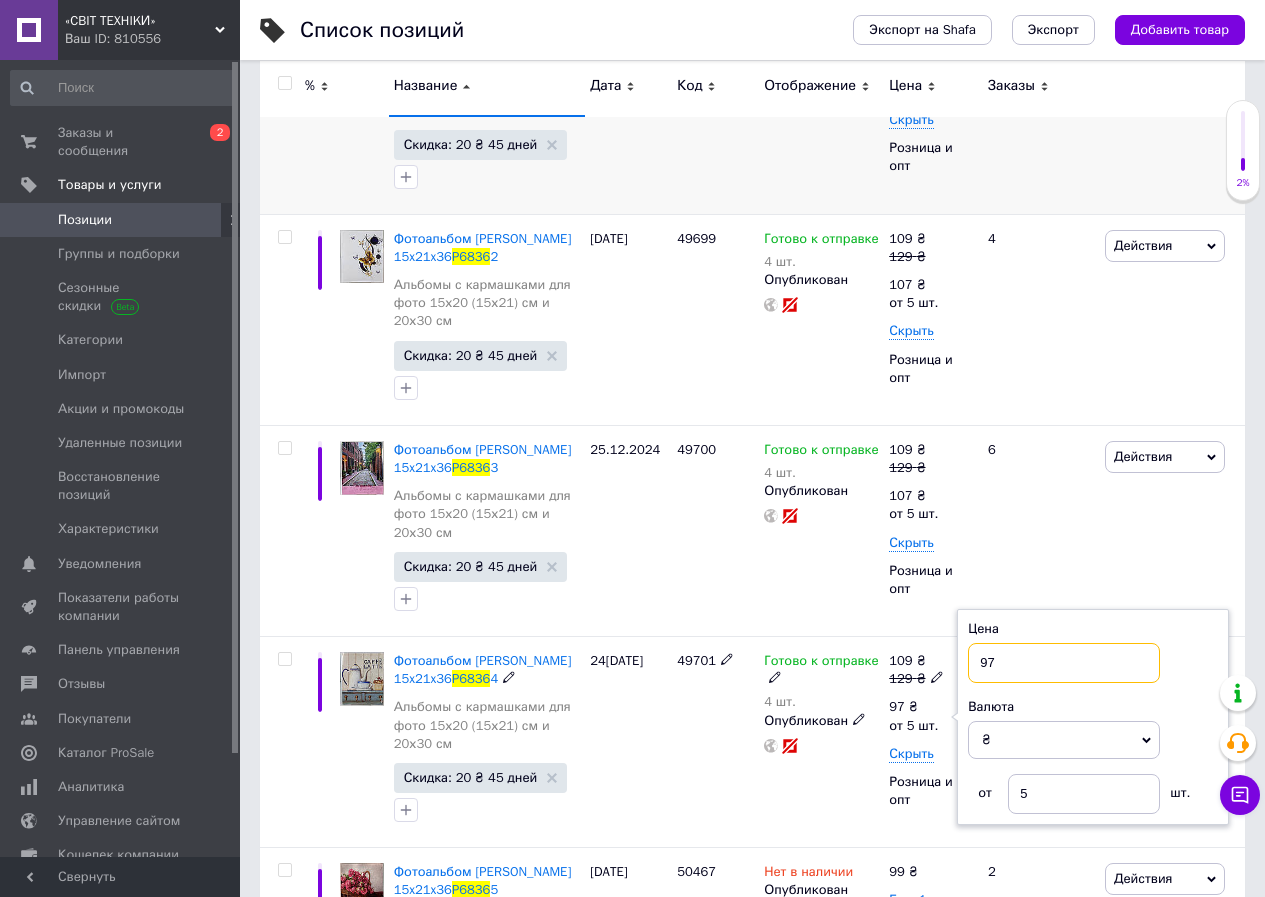 click on "97" at bounding box center (1064, 663) 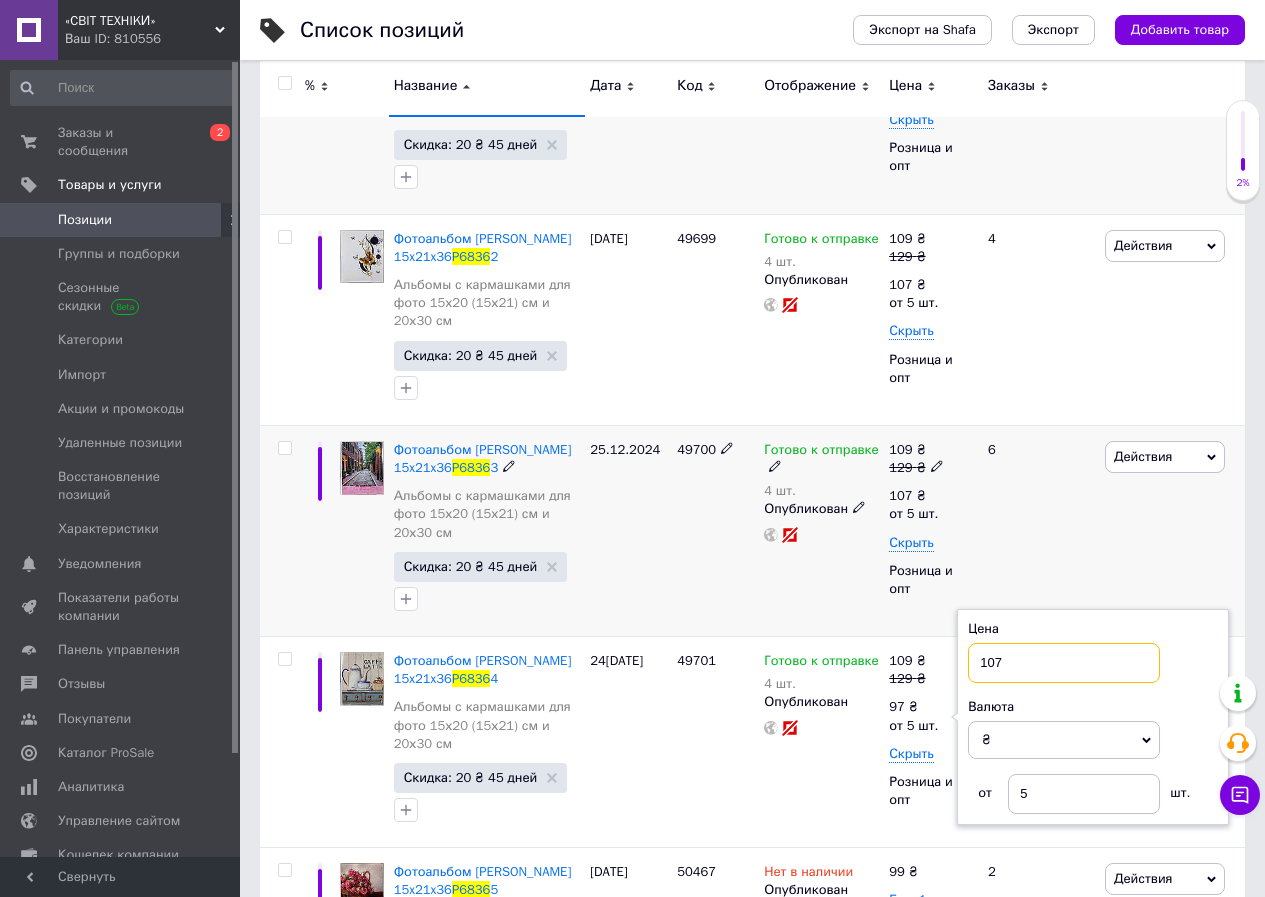 type on "107" 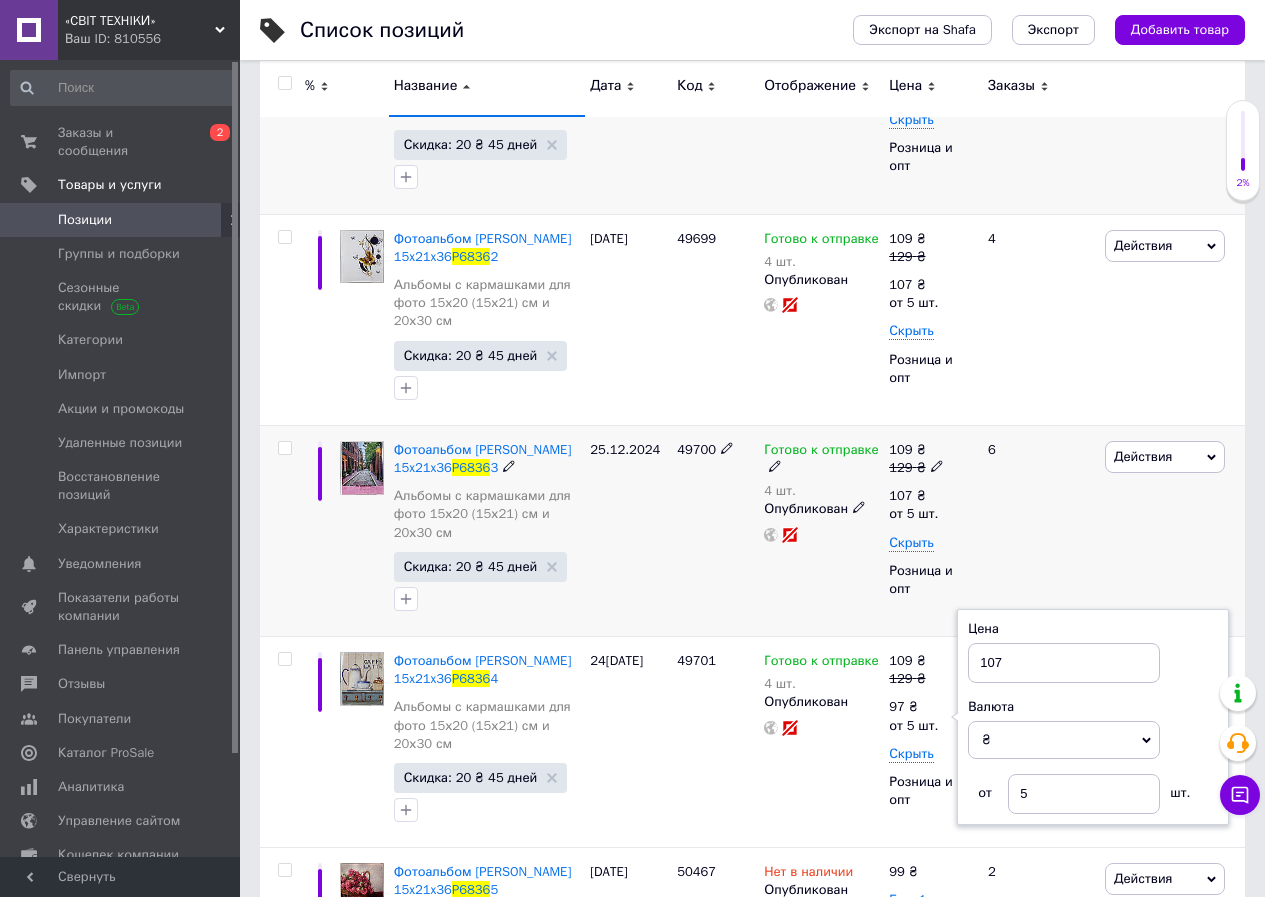 click on "49700" at bounding box center (715, 530) 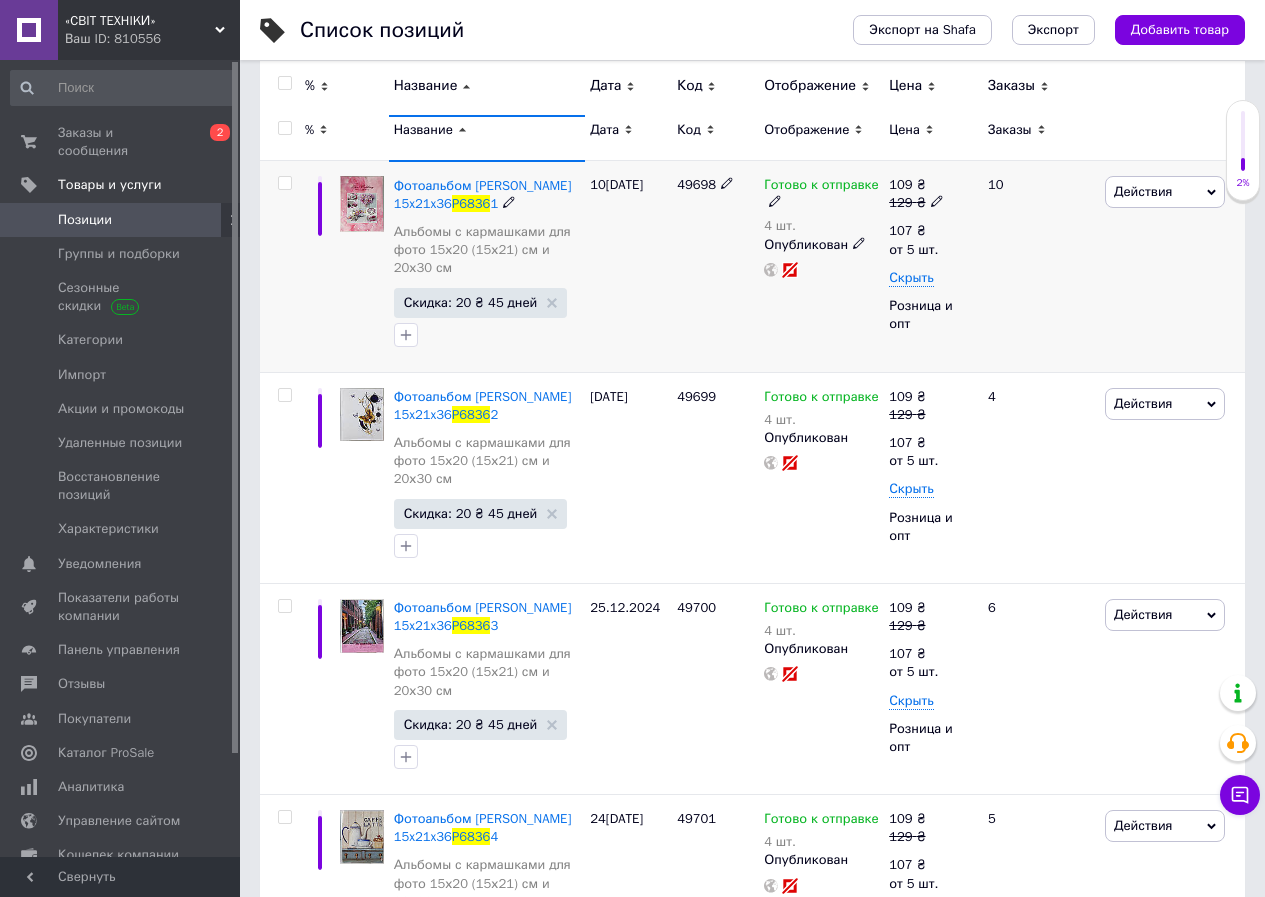 scroll, scrollTop: 0, scrollLeft: 0, axis: both 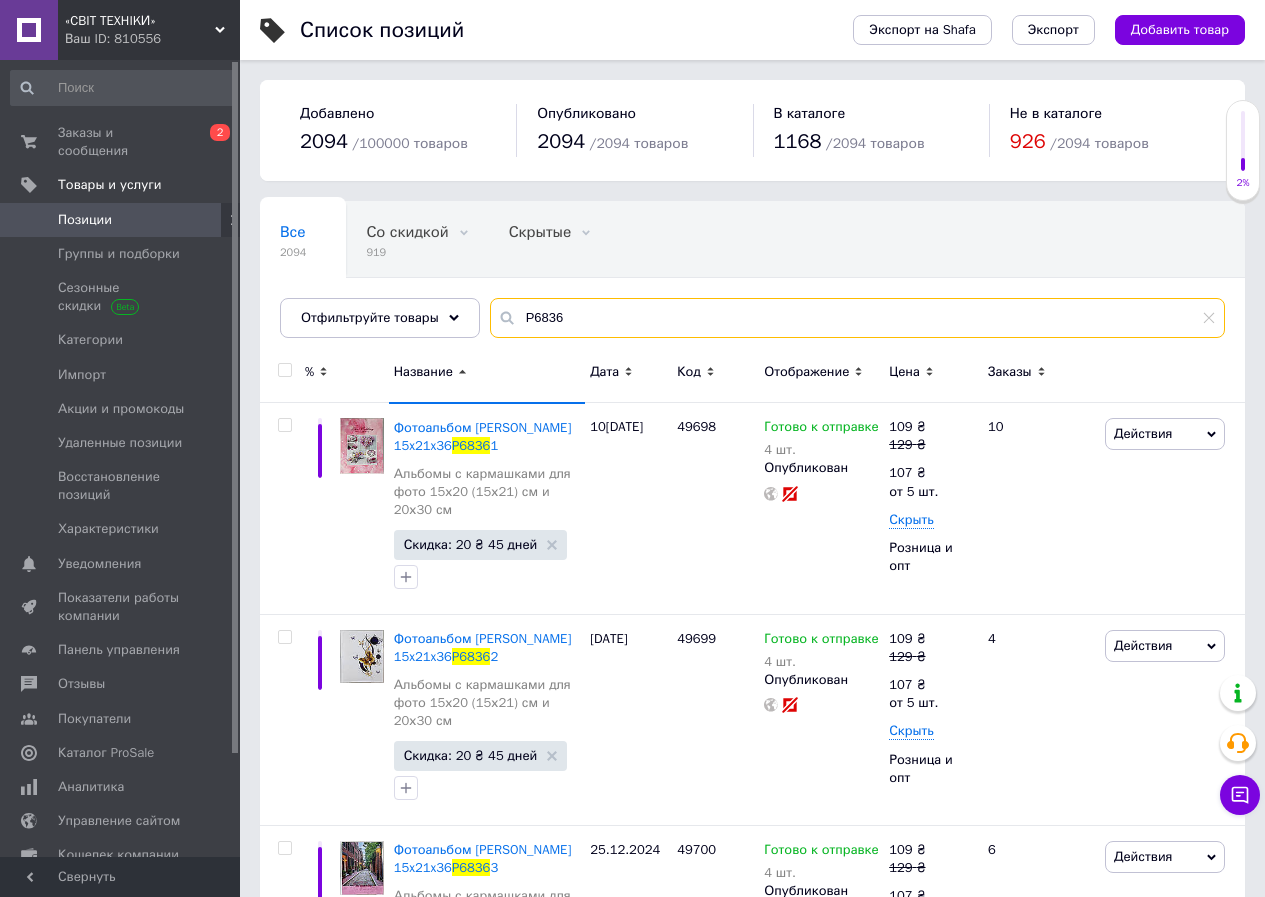 click on "P6836" at bounding box center [857, 318] 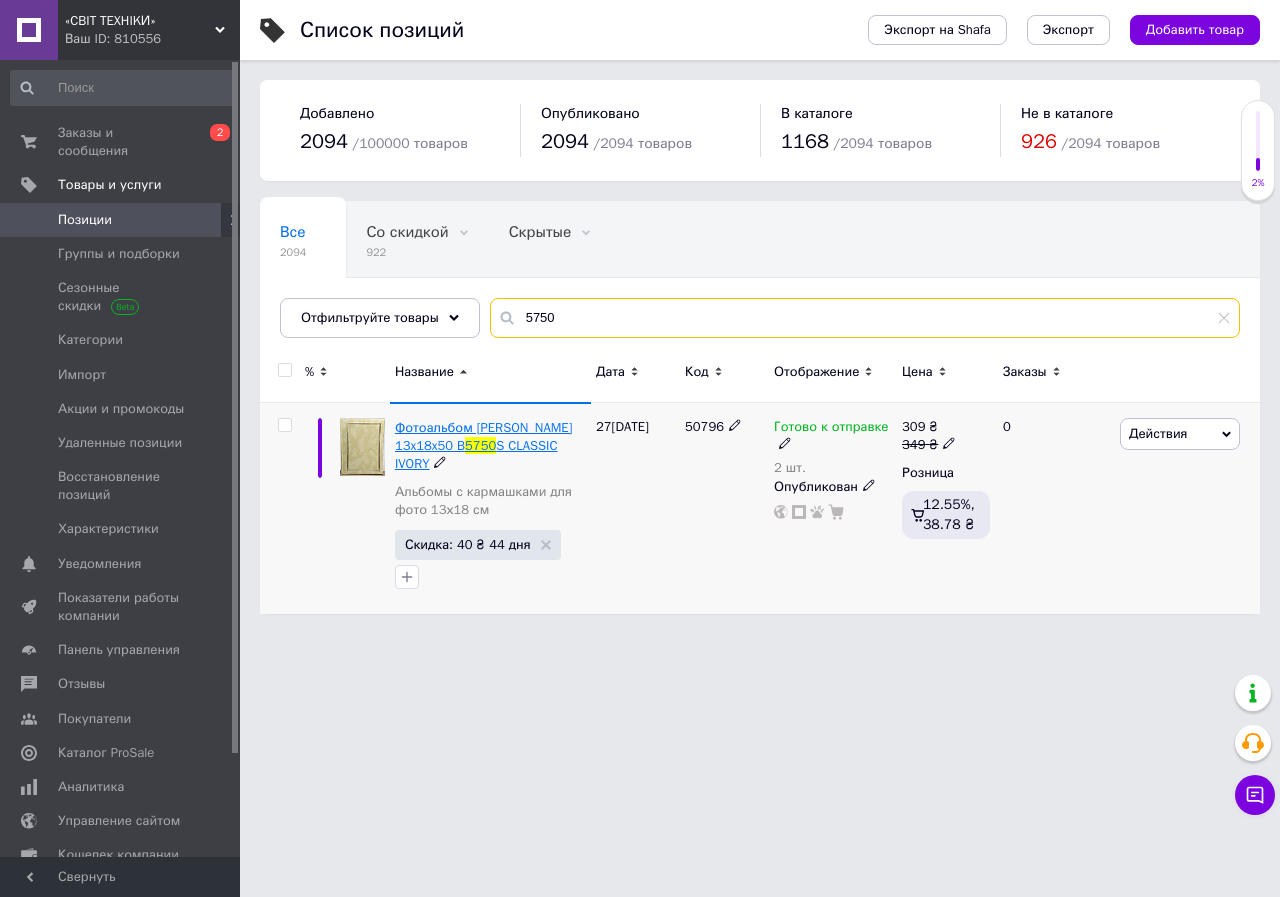 type on "5750" 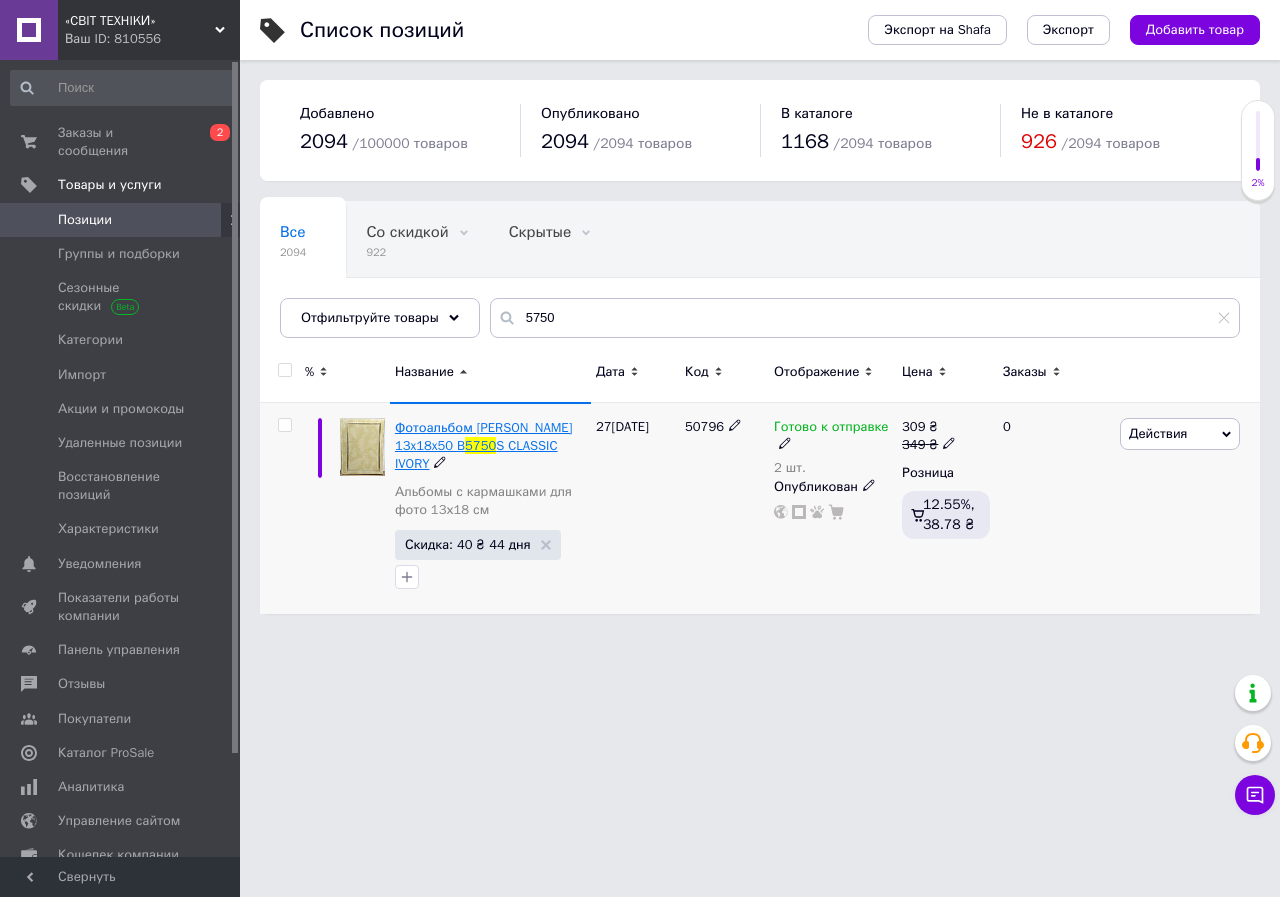 click on "Фотоальбом [PERSON_NAME] 13x18x50 B" at bounding box center (484, 436) 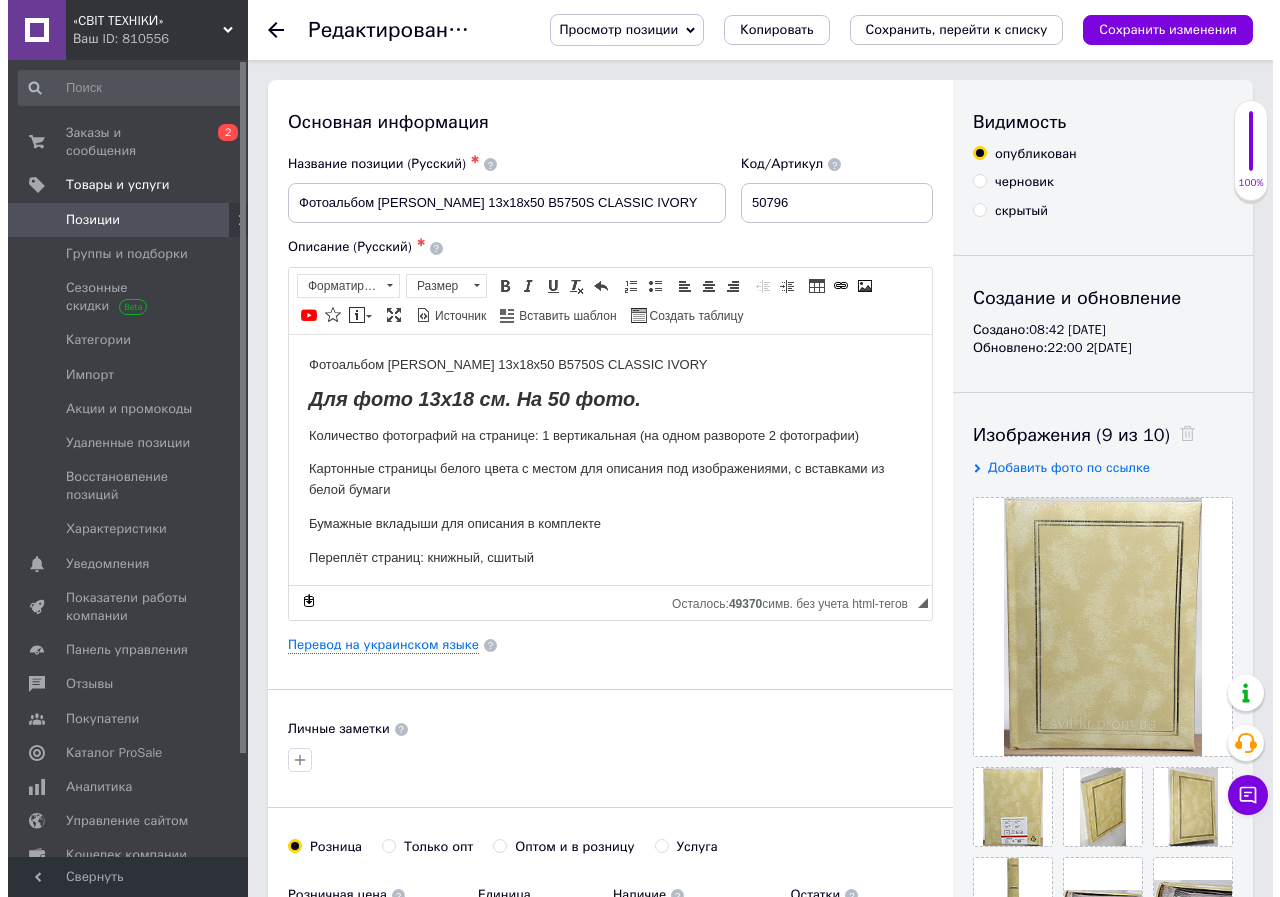 scroll, scrollTop: 0, scrollLeft: 0, axis: both 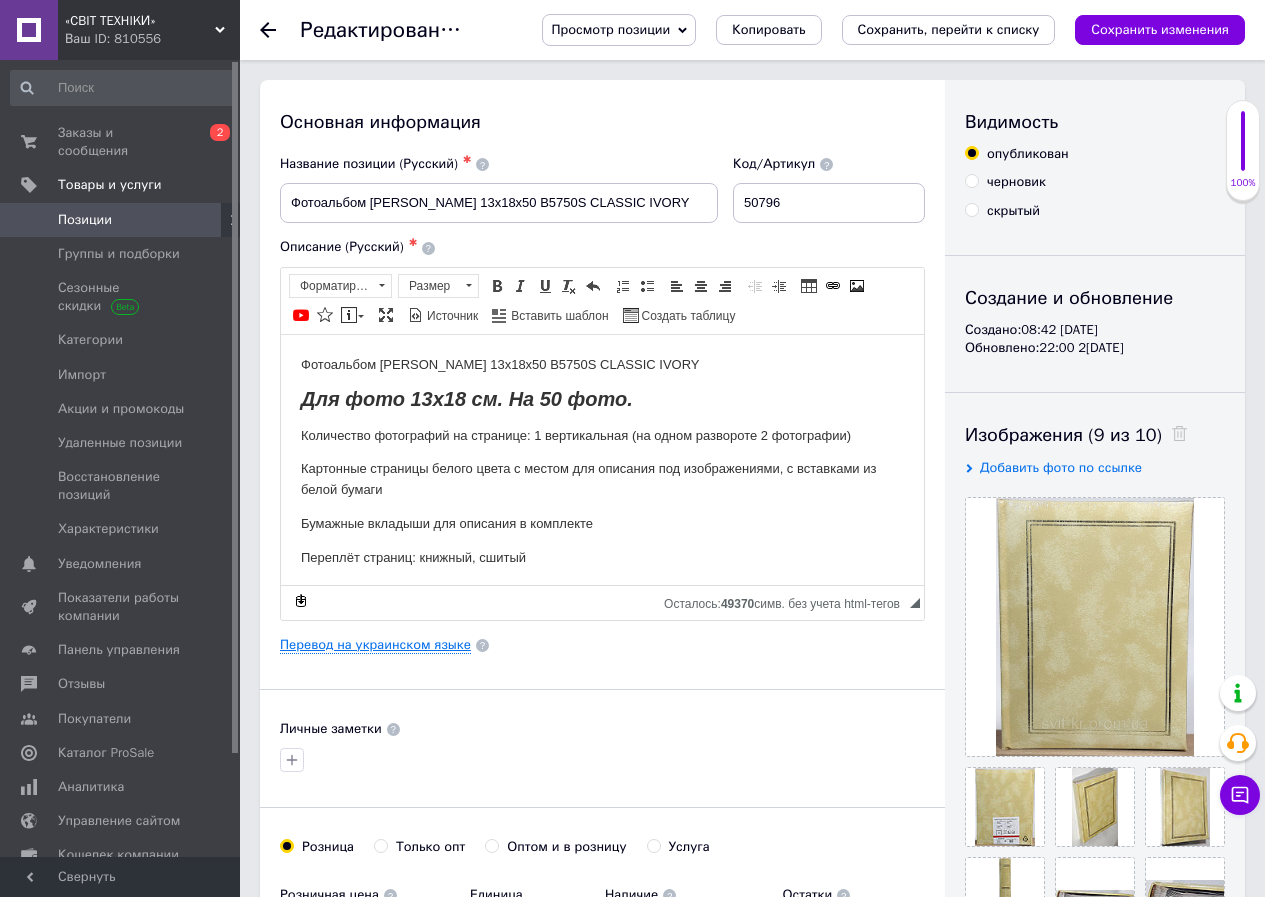 click on "Перевод на украинском языке" at bounding box center (375, 645) 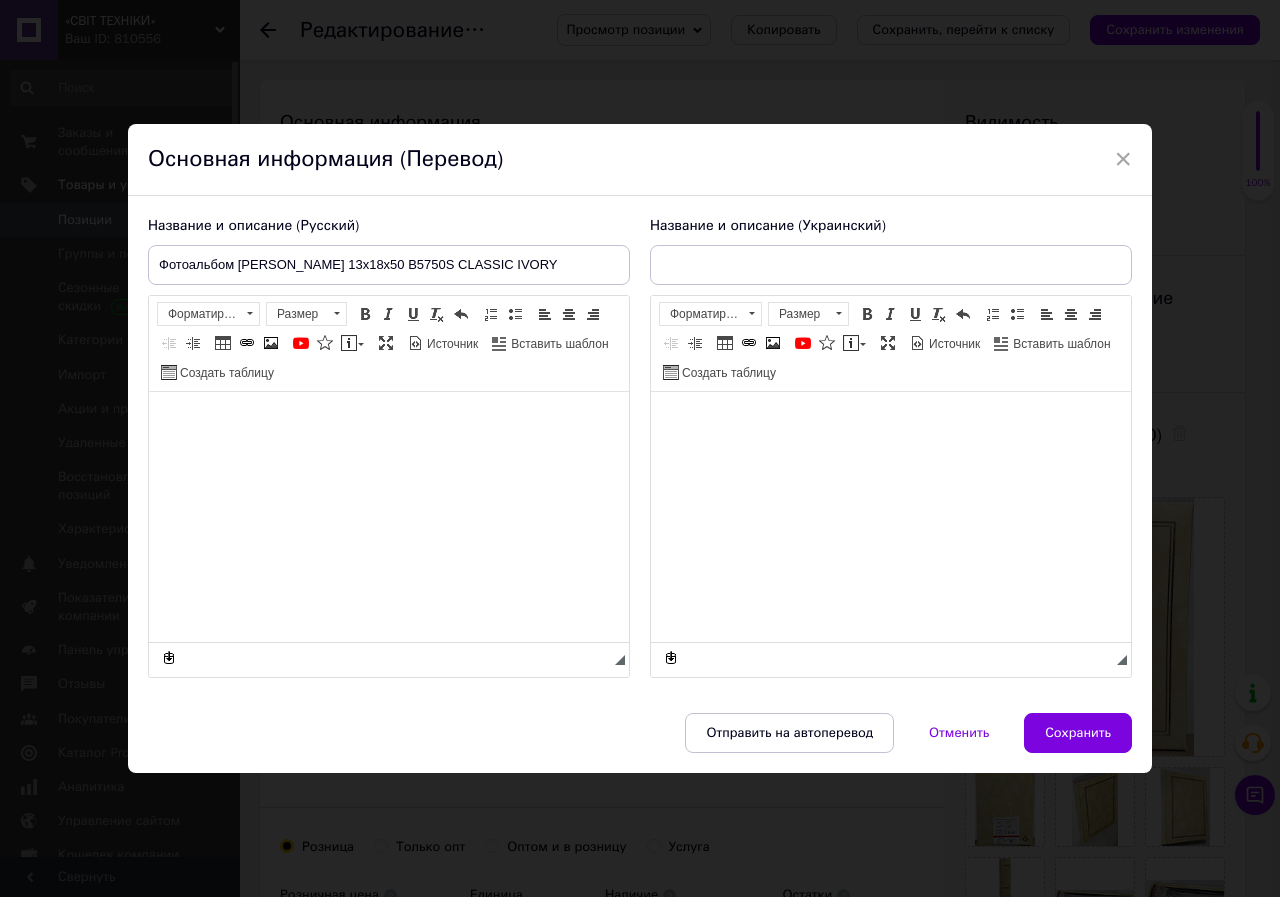 type on "Фотоальбом [PERSON_NAME] 13x18x50 B5750S CLASSIC IVORY" 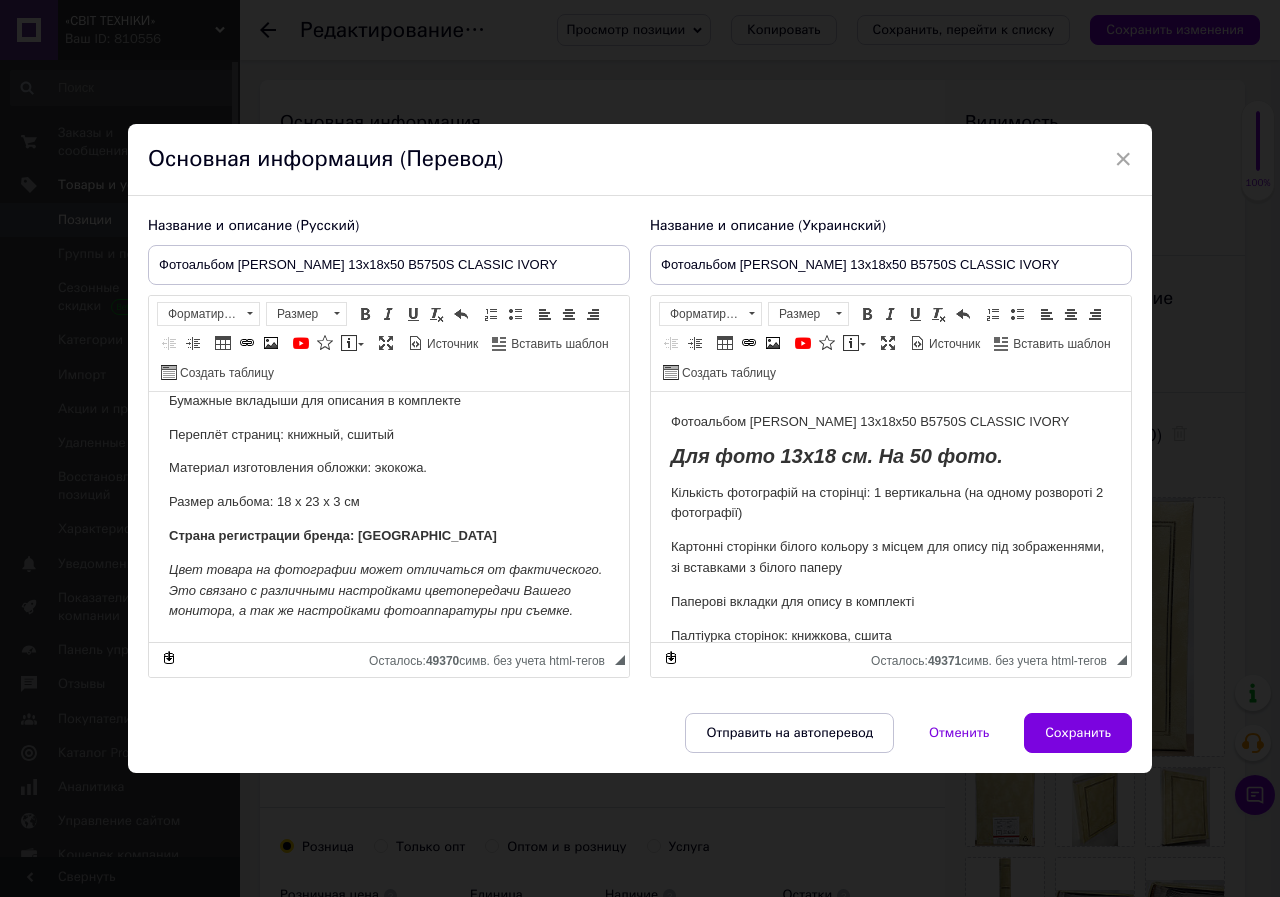 scroll, scrollTop: 222, scrollLeft: 0, axis: vertical 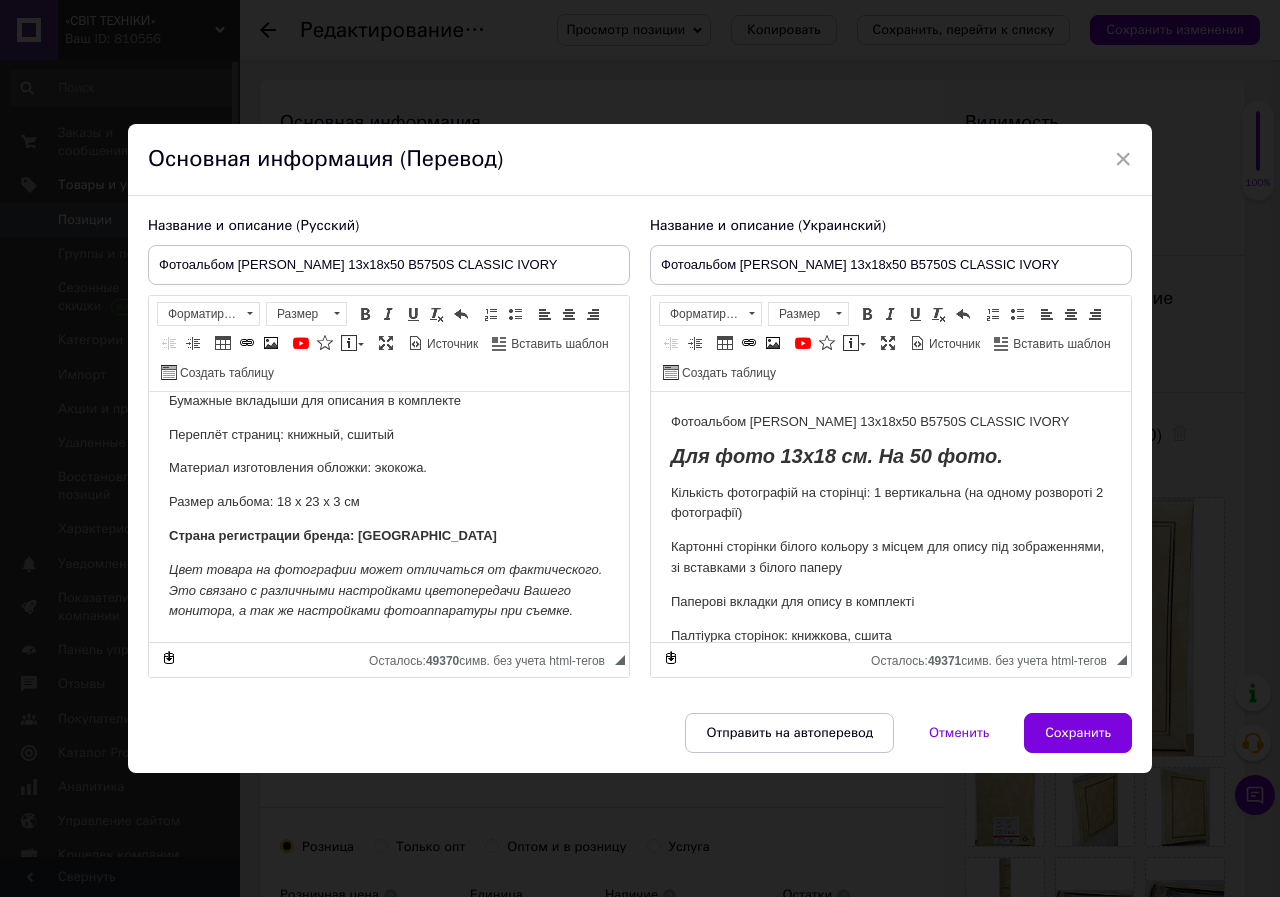 click on "Цвет товара на фотографии может отличаться от фактического. Это связано с различными настройками цветопередачи Вашего монитора, а так же настройками фотоаппаратуры при съемке." at bounding box center [389, 591] 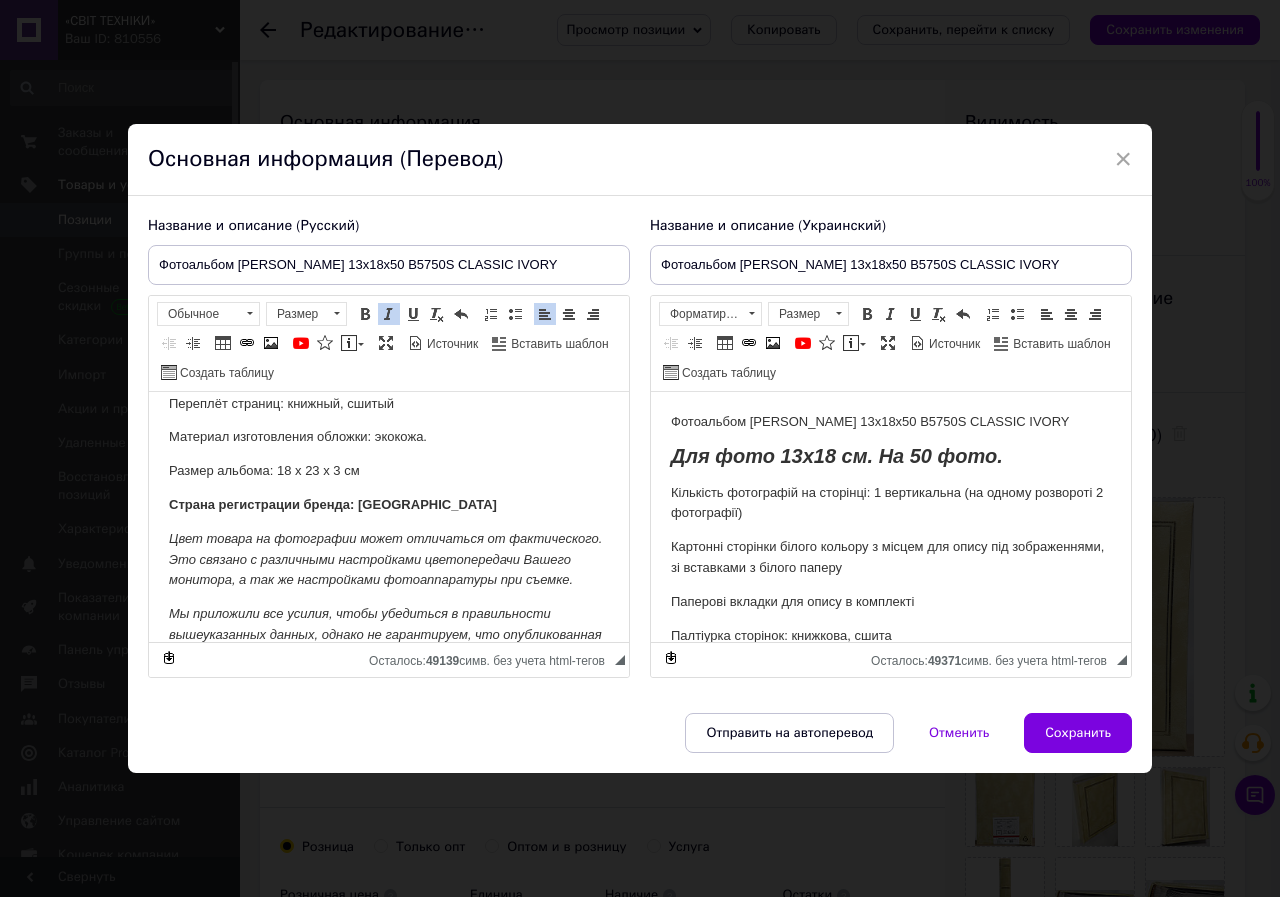 scroll, scrollTop: 294, scrollLeft: 0, axis: vertical 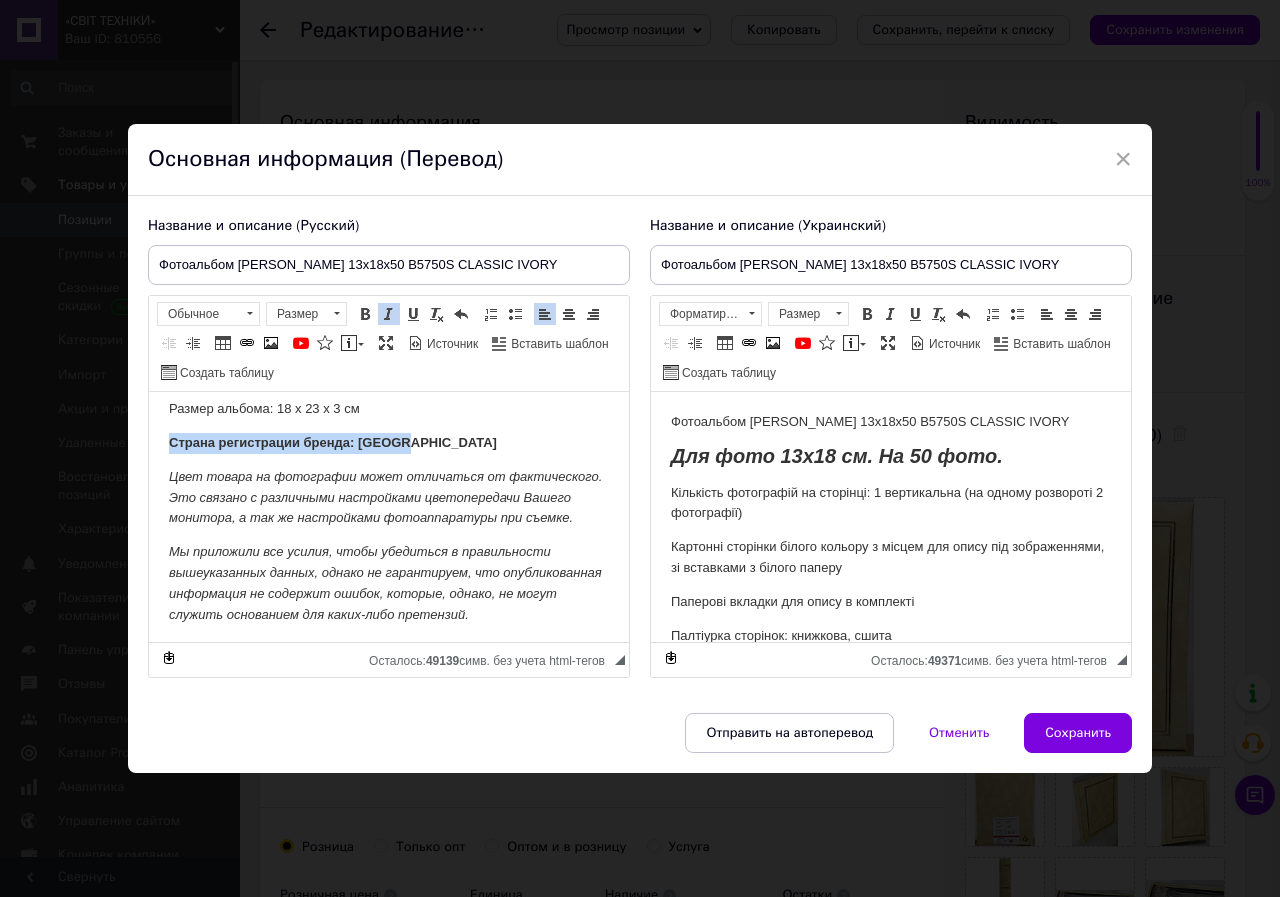 drag, startPoint x: 432, startPoint y: 442, endPoint x: 172, endPoint y: 450, distance: 260.12305 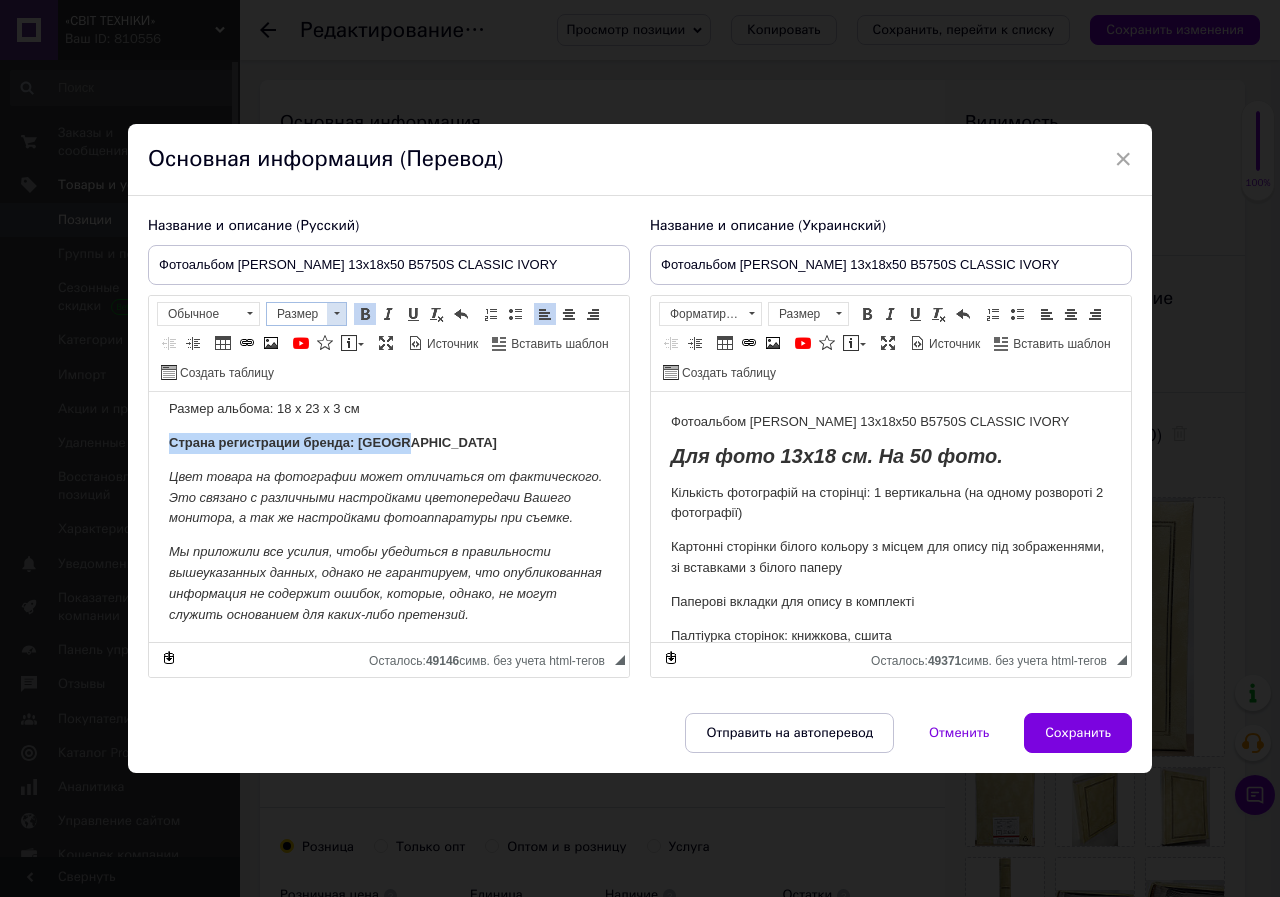 click at bounding box center (336, 314) 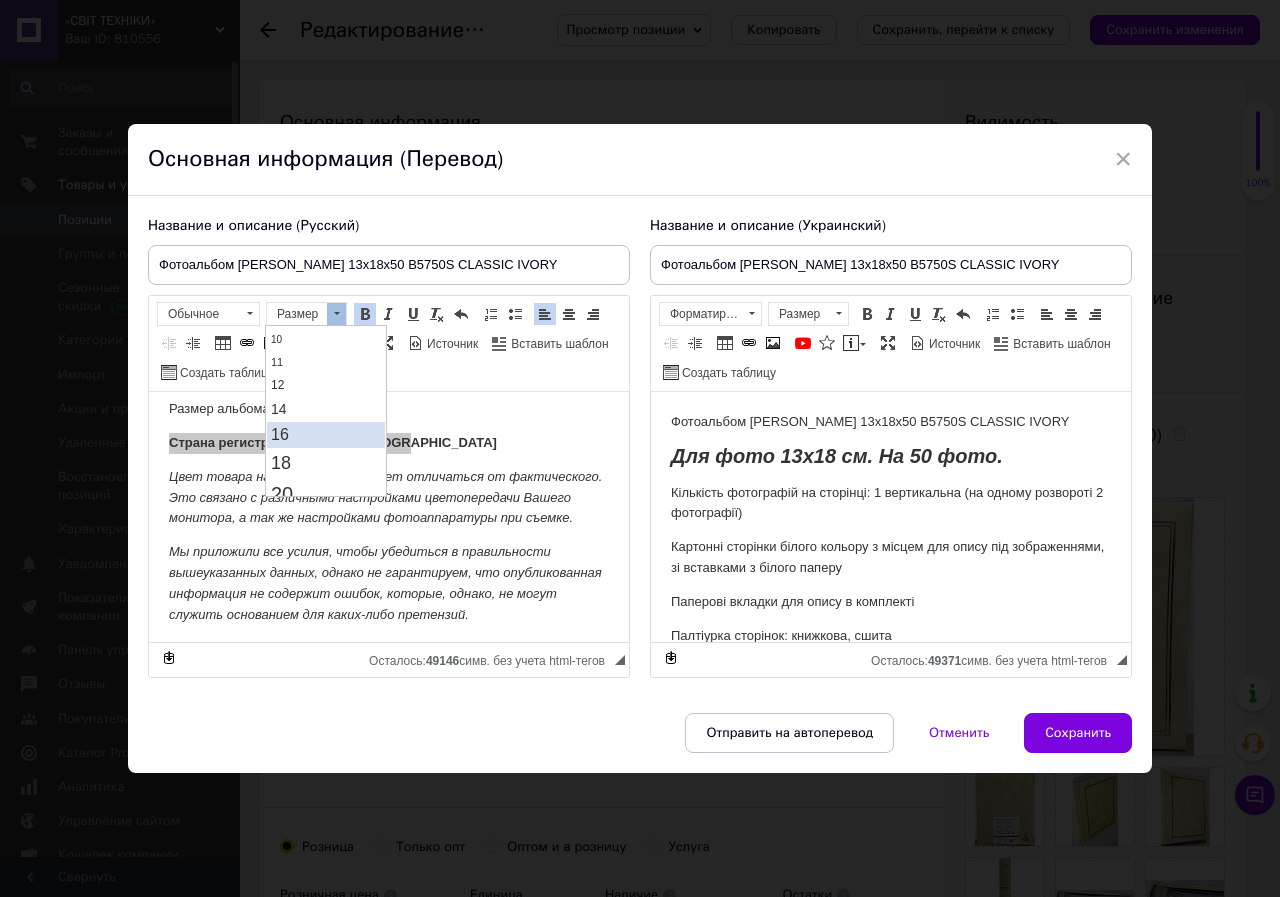 scroll, scrollTop: 100, scrollLeft: 0, axis: vertical 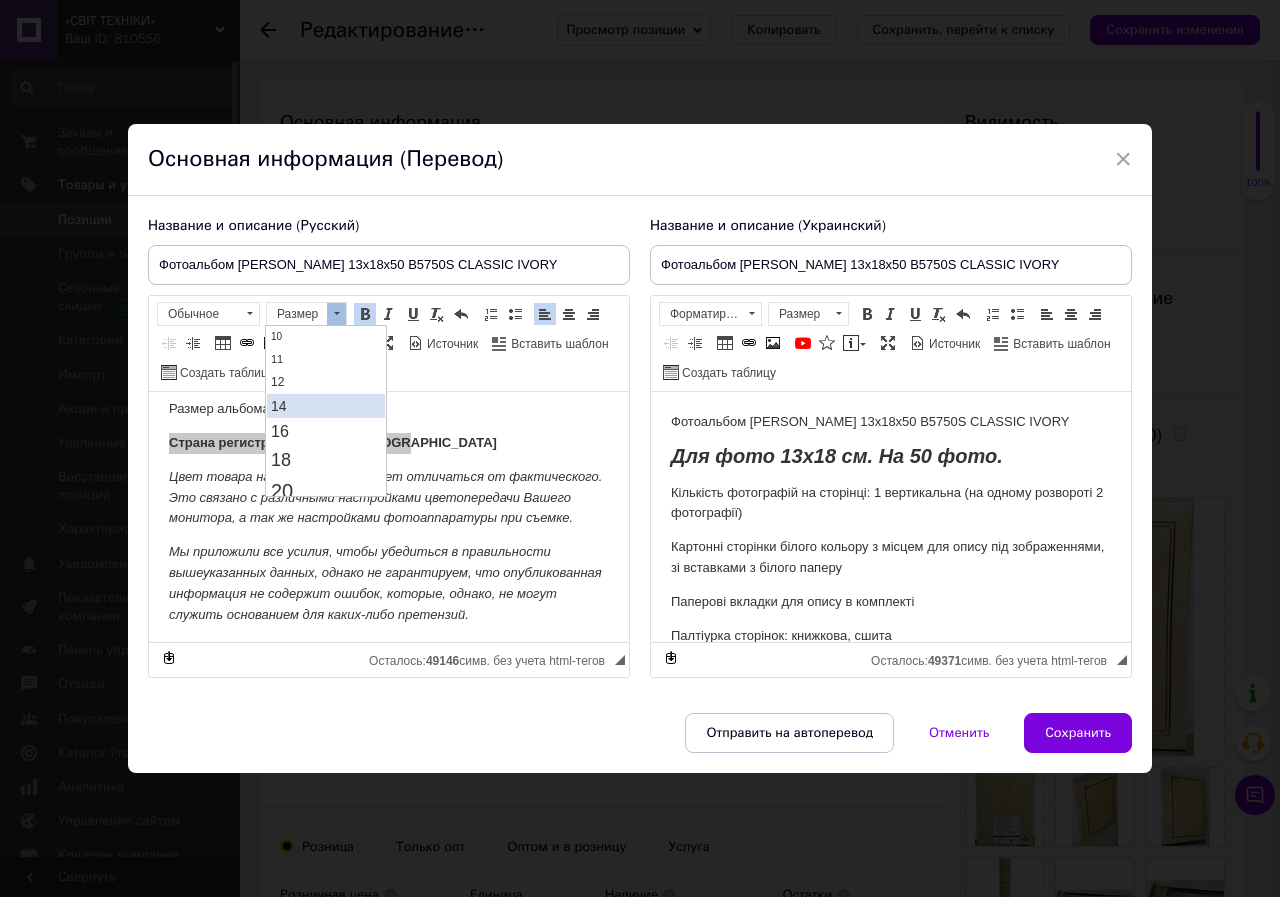 drag, startPoint x: 285, startPoint y: 413, endPoint x: 514, endPoint y: 392, distance: 229.96086 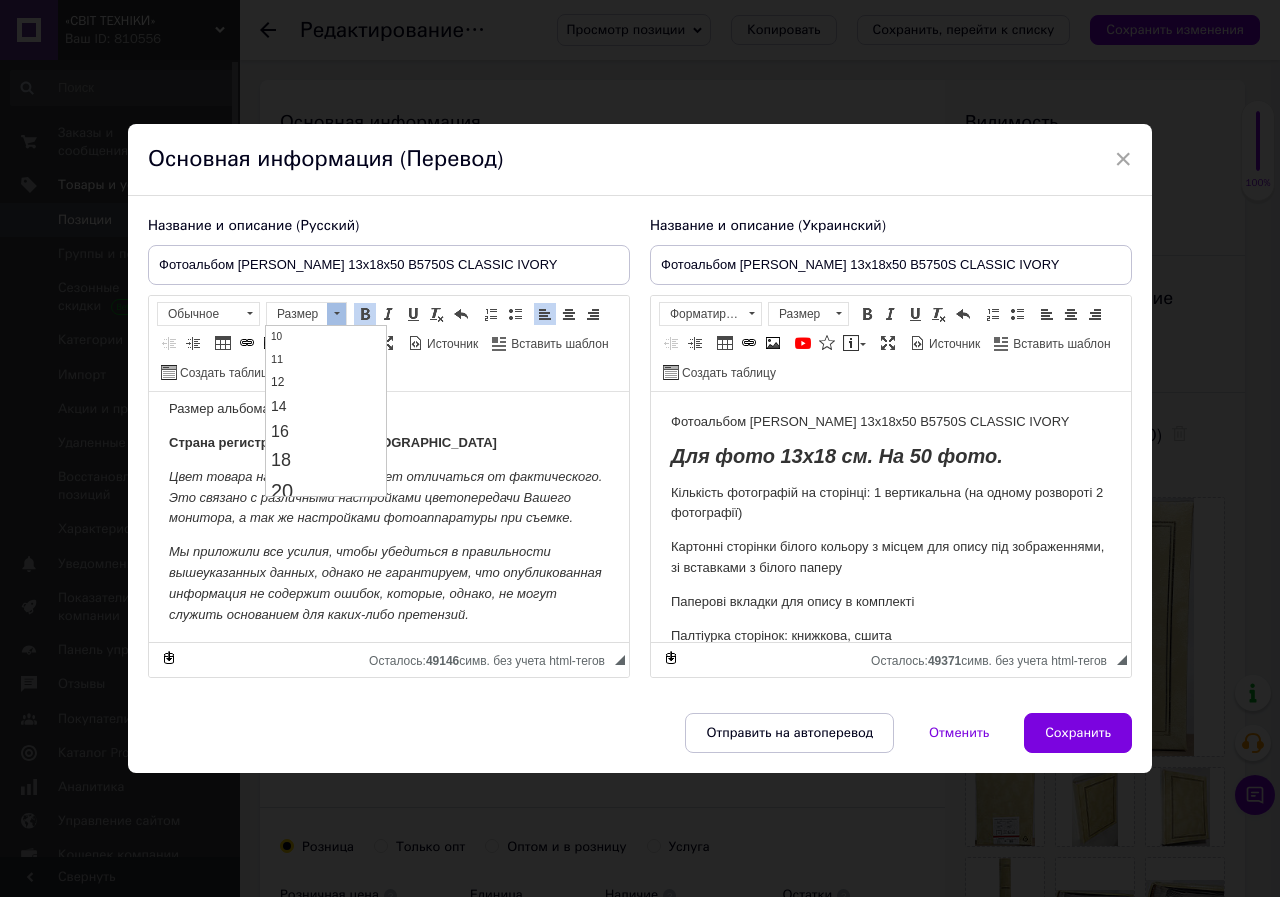 scroll, scrollTop: 0, scrollLeft: 0, axis: both 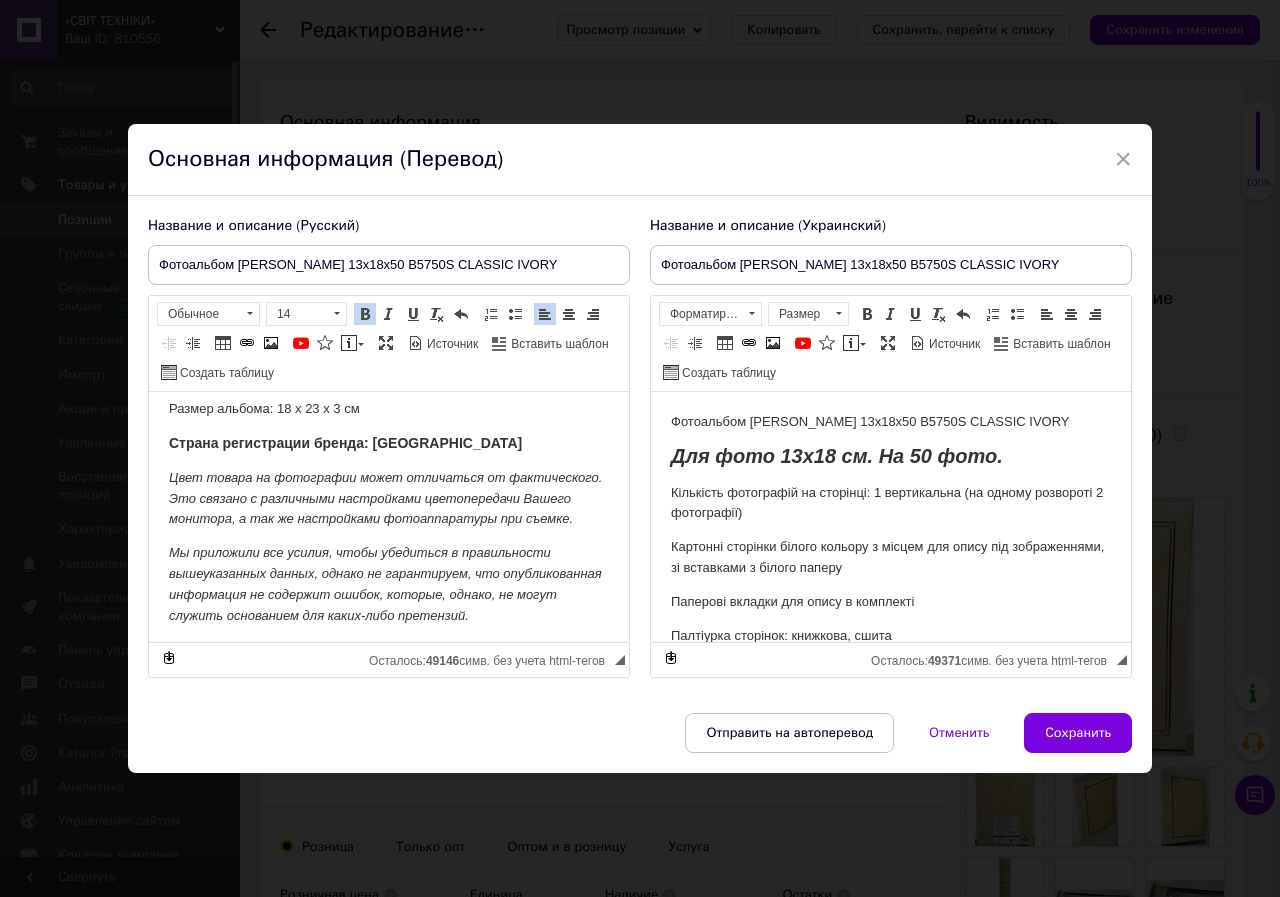 click on "Фотоальбом [PERSON_NAME] 13x18x50 B5750S CLASSIC IVORY" at bounding box center [891, 422] 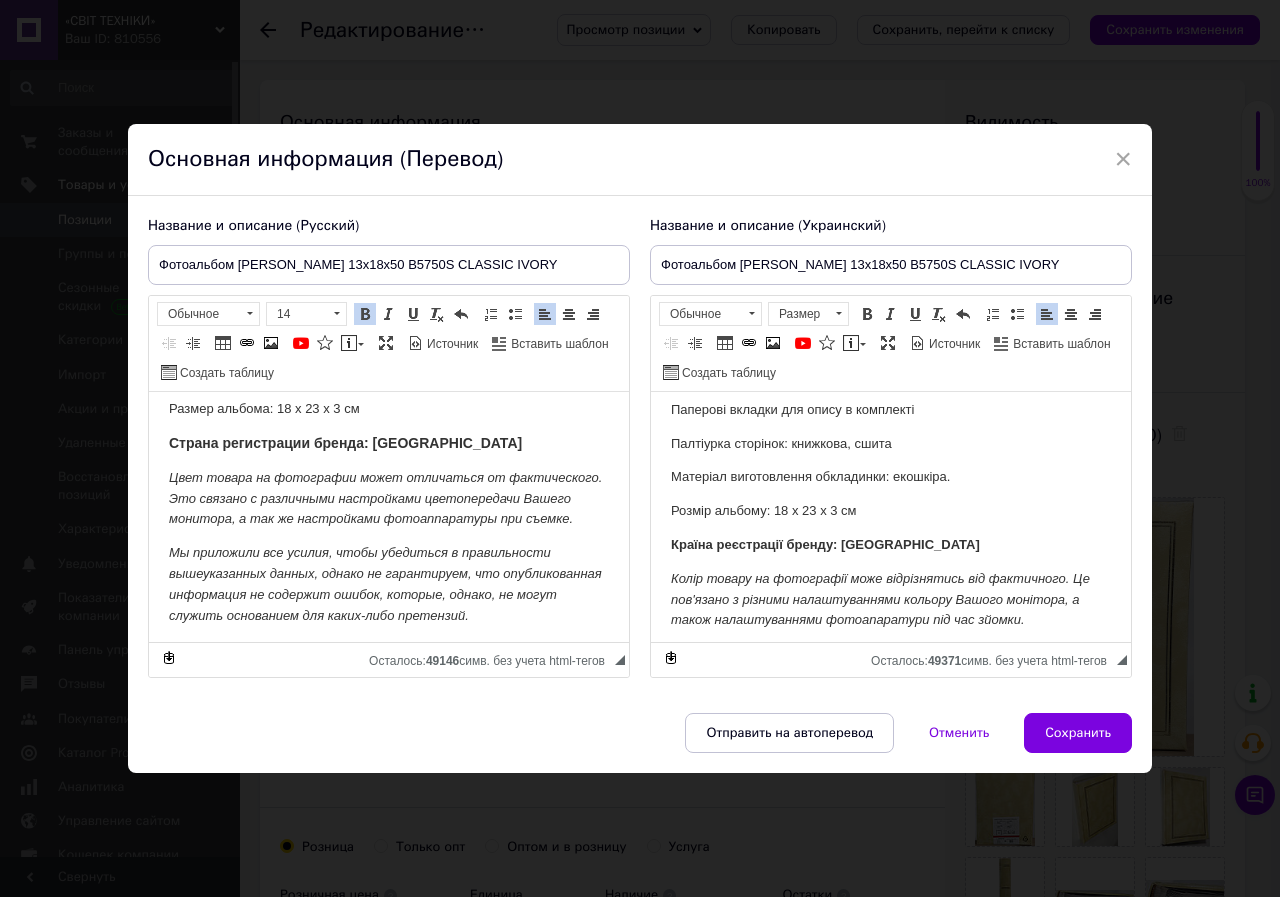 scroll, scrollTop: 201, scrollLeft: 0, axis: vertical 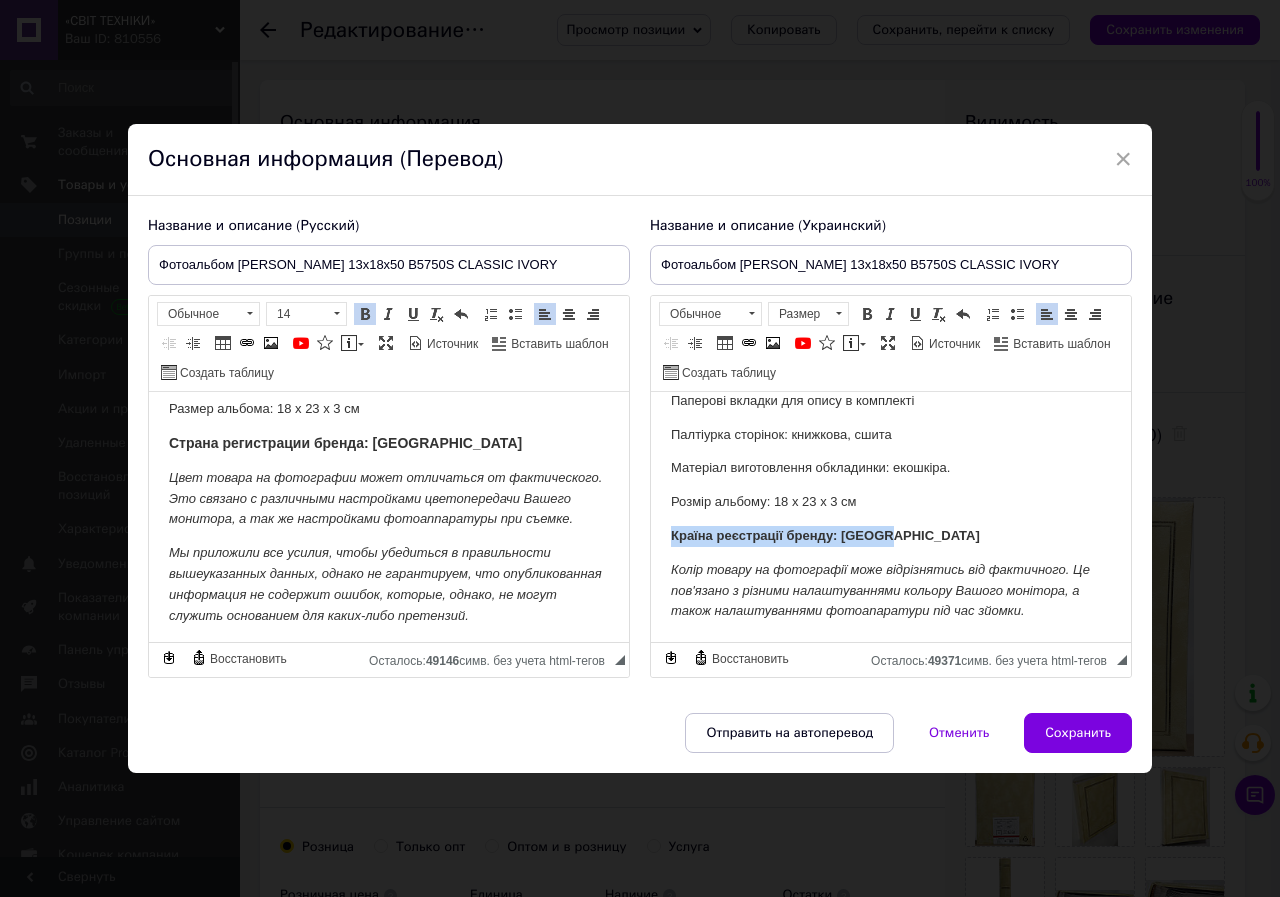 drag, startPoint x: 901, startPoint y: 538, endPoint x: 669, endPoint y: 538, distance: 232 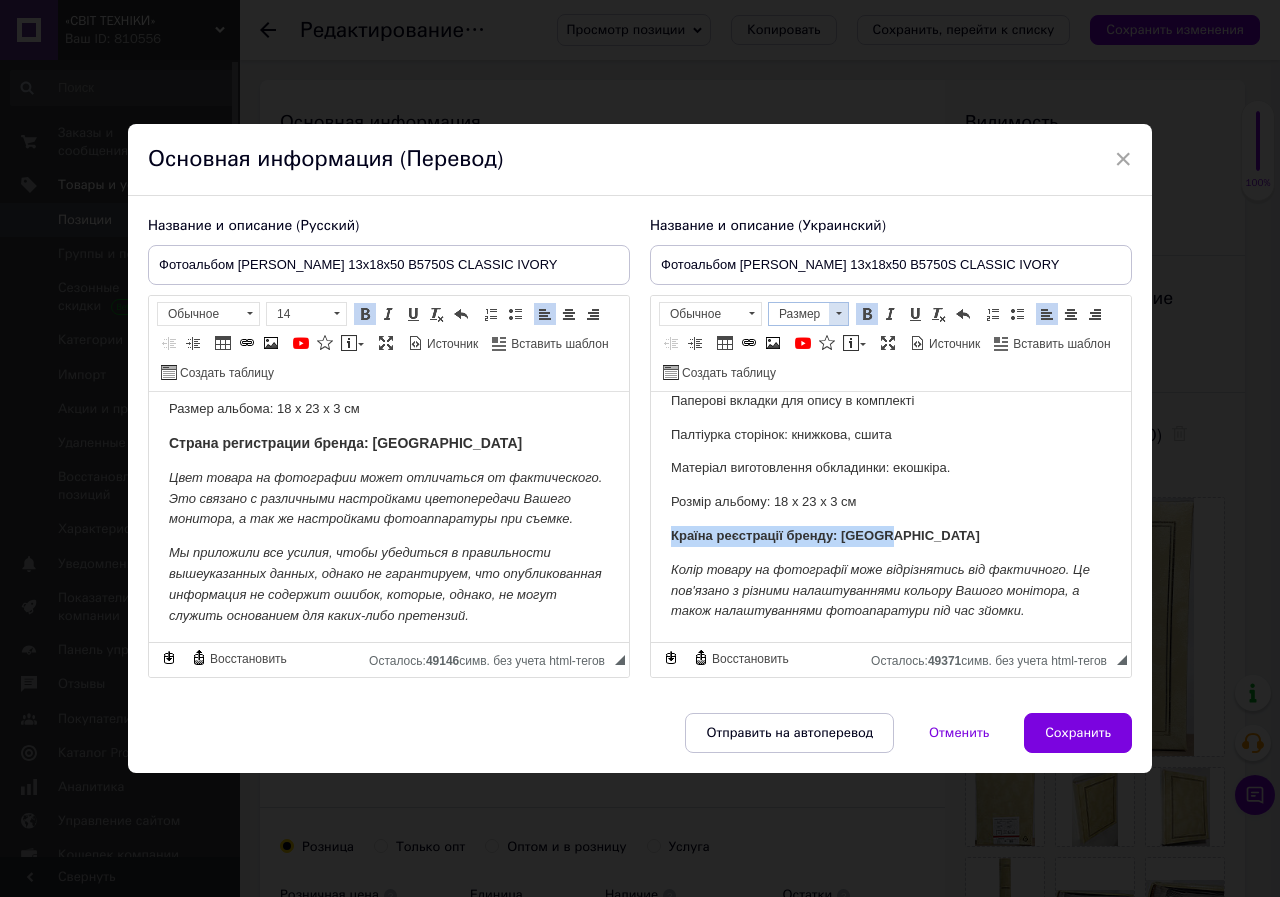 click at bounding box center (838, 314) 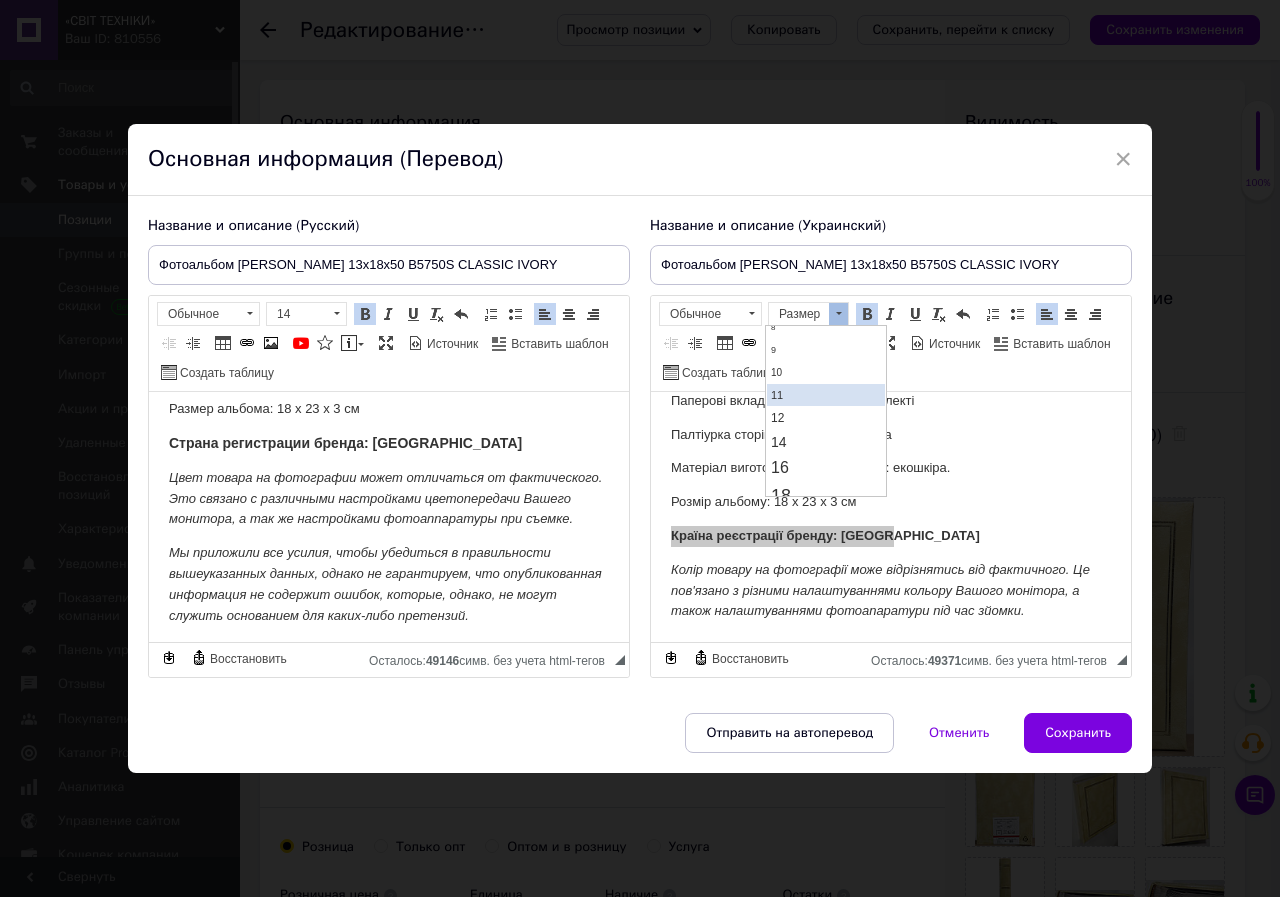 scroll, scrollTop: 100, scrollLeft: 0, axis: vertical 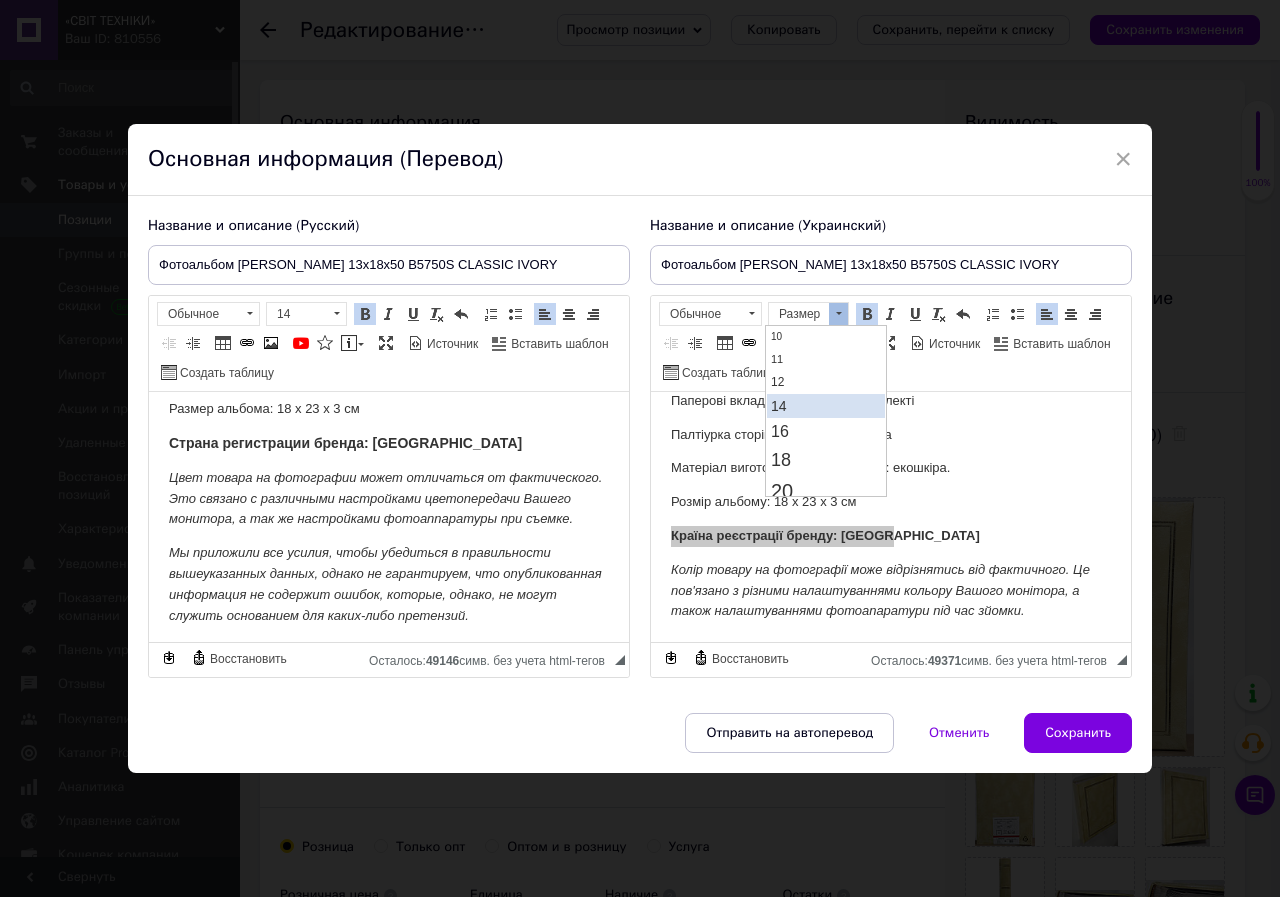 drag, startPoint x: 800, startPoint y: 404, endPoint x: 934, endPoint y: 365, distance: 139.56003 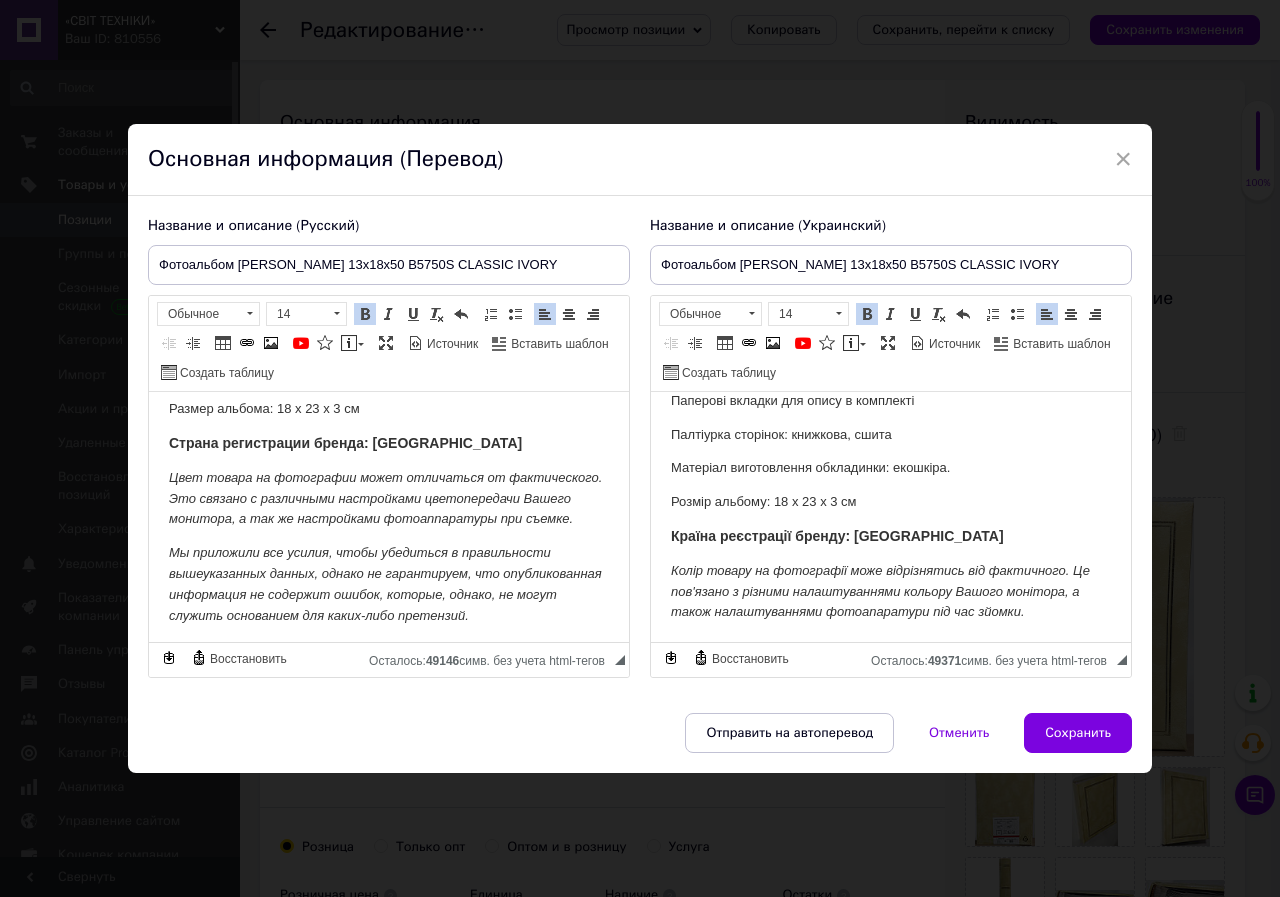 scroll, scrollTop: 0, scrollLeft: 0, axis: both 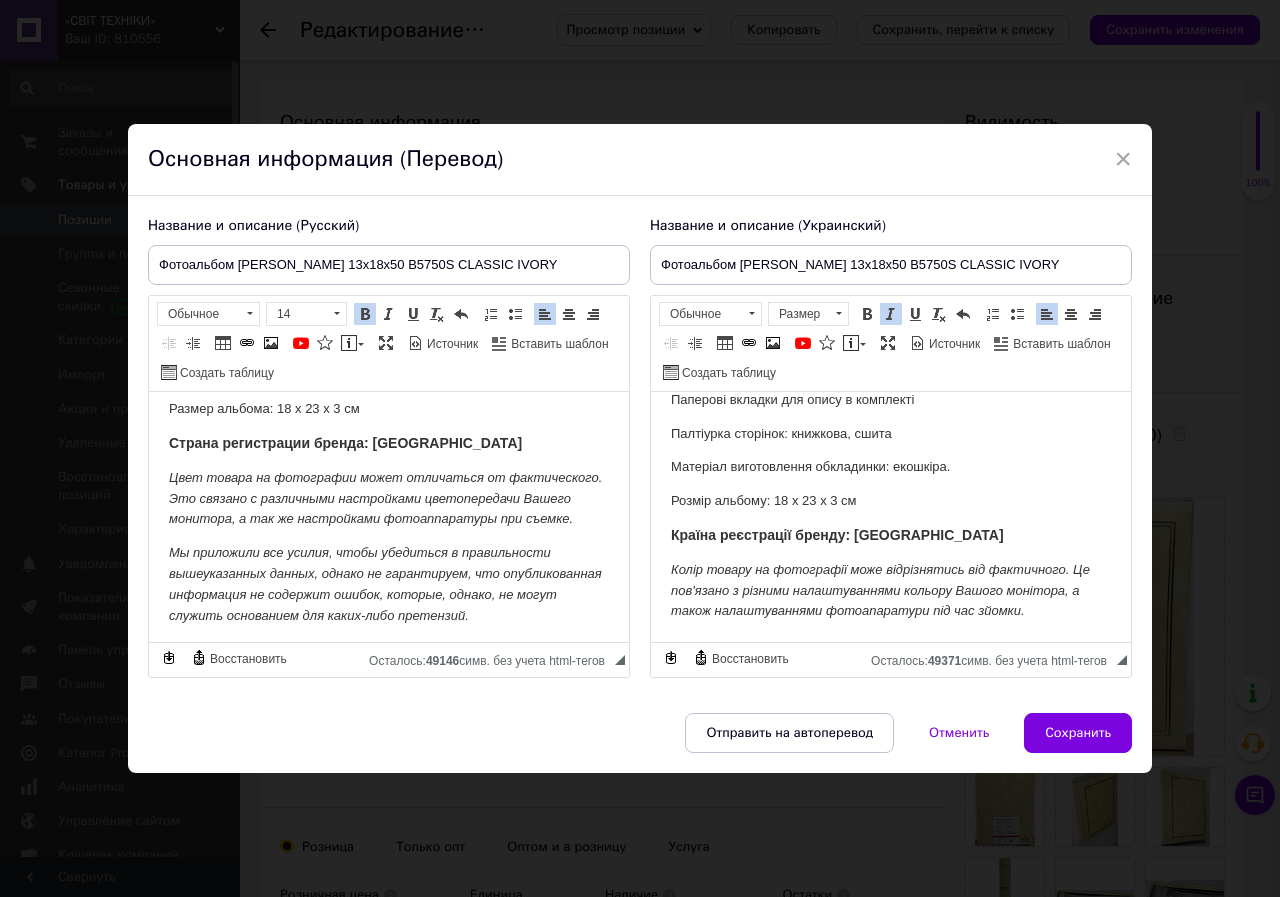 click on "Колір товару на фотографії може відрізнятись від фактичного. Це пов'язано з різними налаштуваннями кольору Вашого монітора, а також налаштуваннями фотоапаратури під час зйомки." at bounding box center [891, 591] 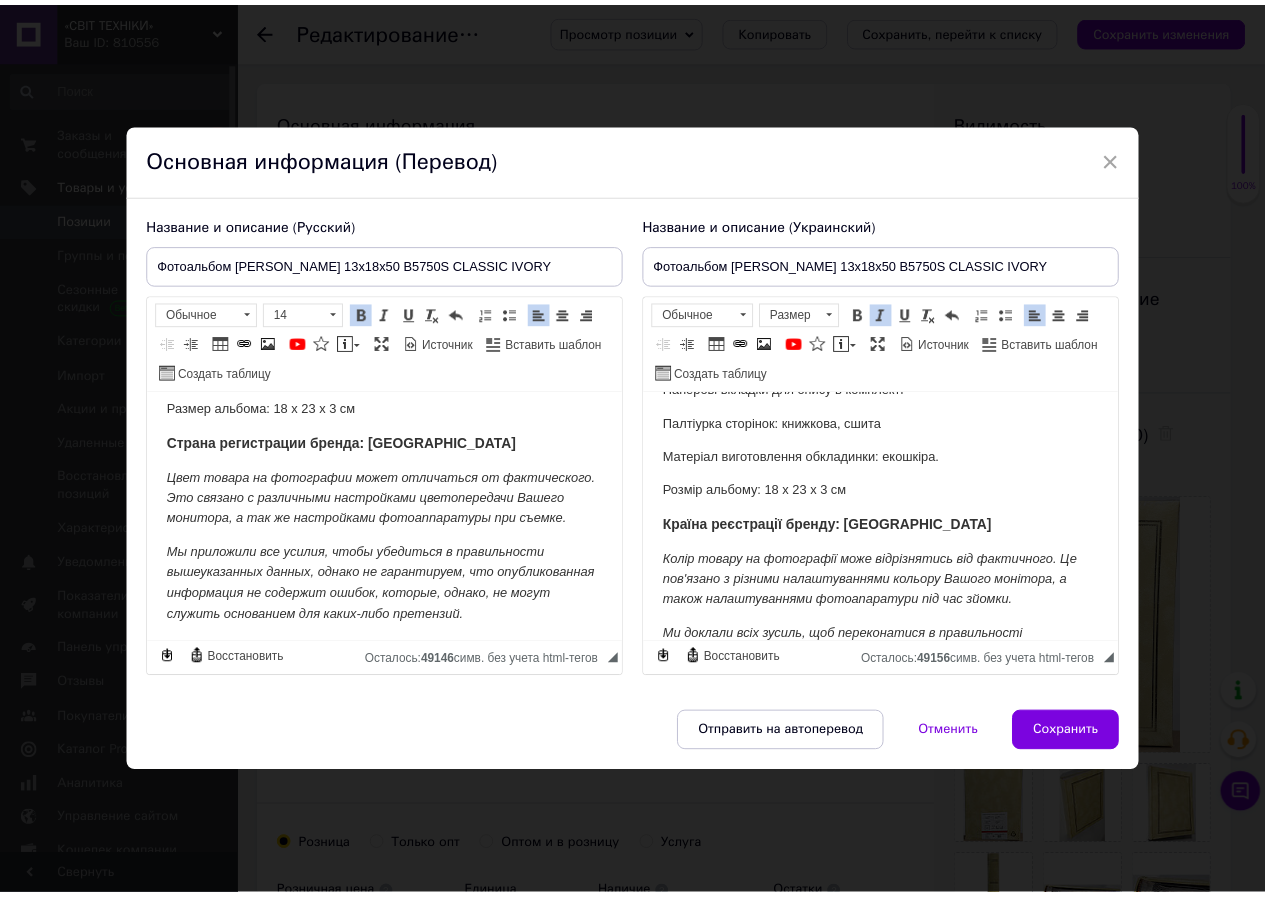 scroll, scrollTop: 275, scrollLeft: 0, axis: vertical 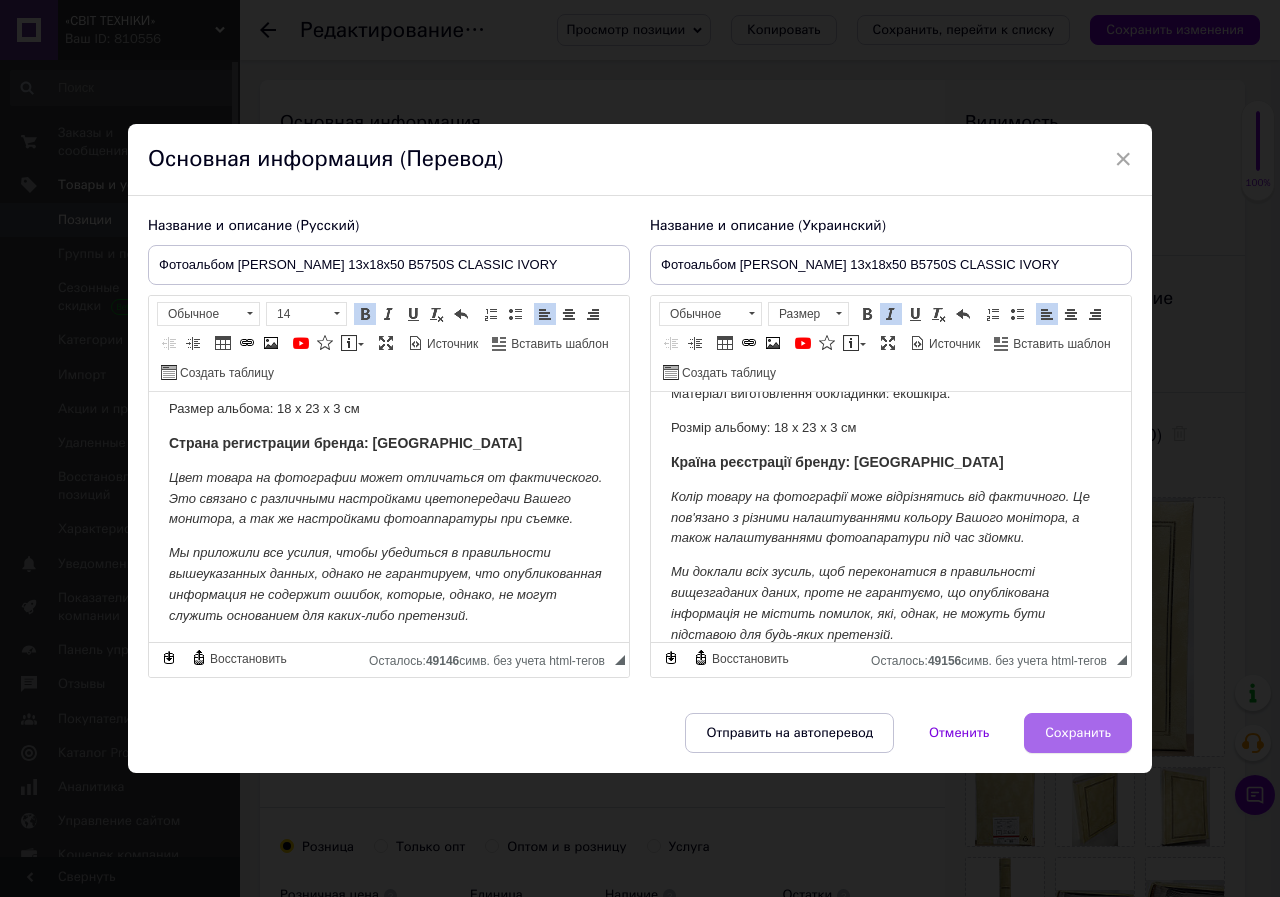click on "Сохранить" at bounding box center (1078, 733) 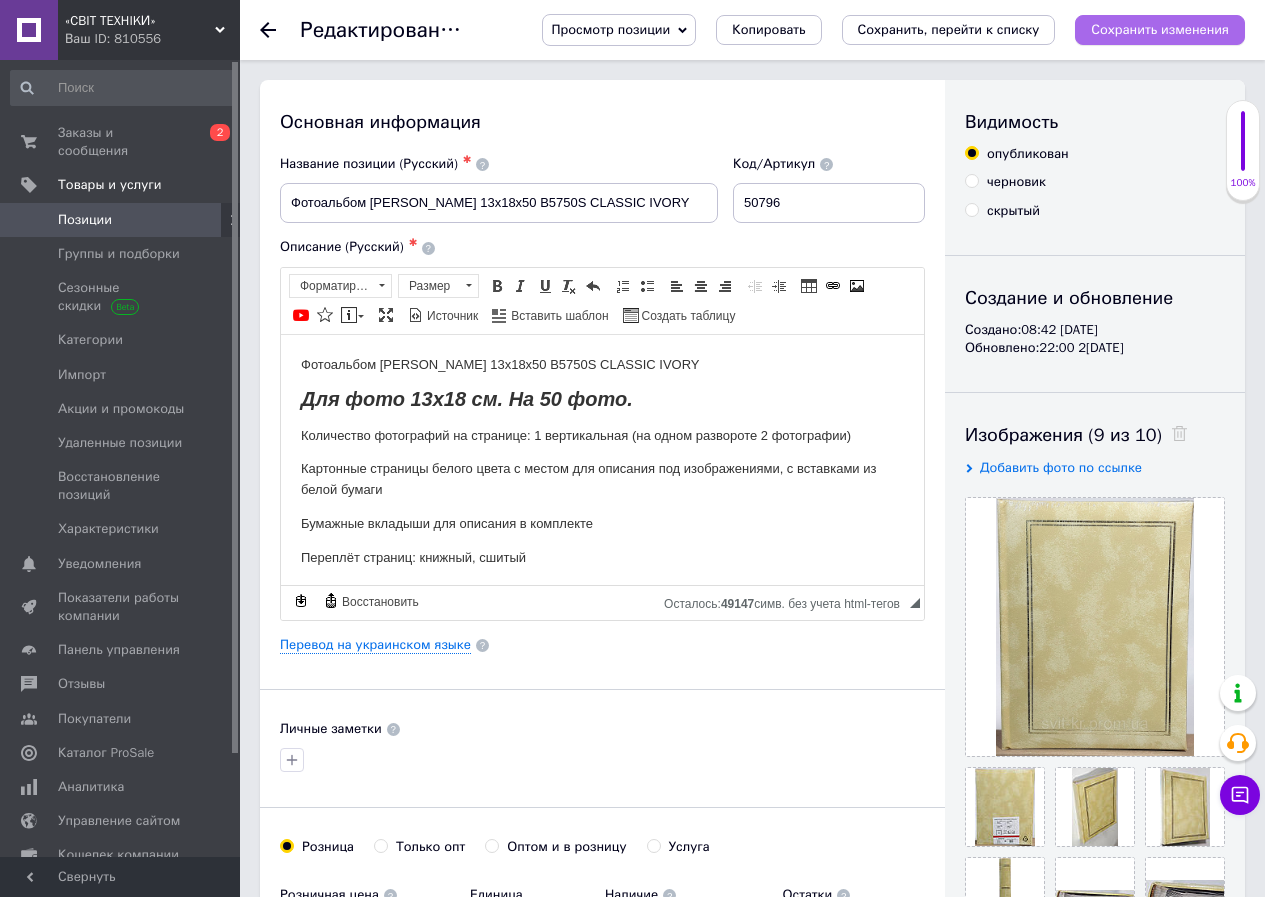 click on "Сохранить изменения" at bounding box center [1160, 30] 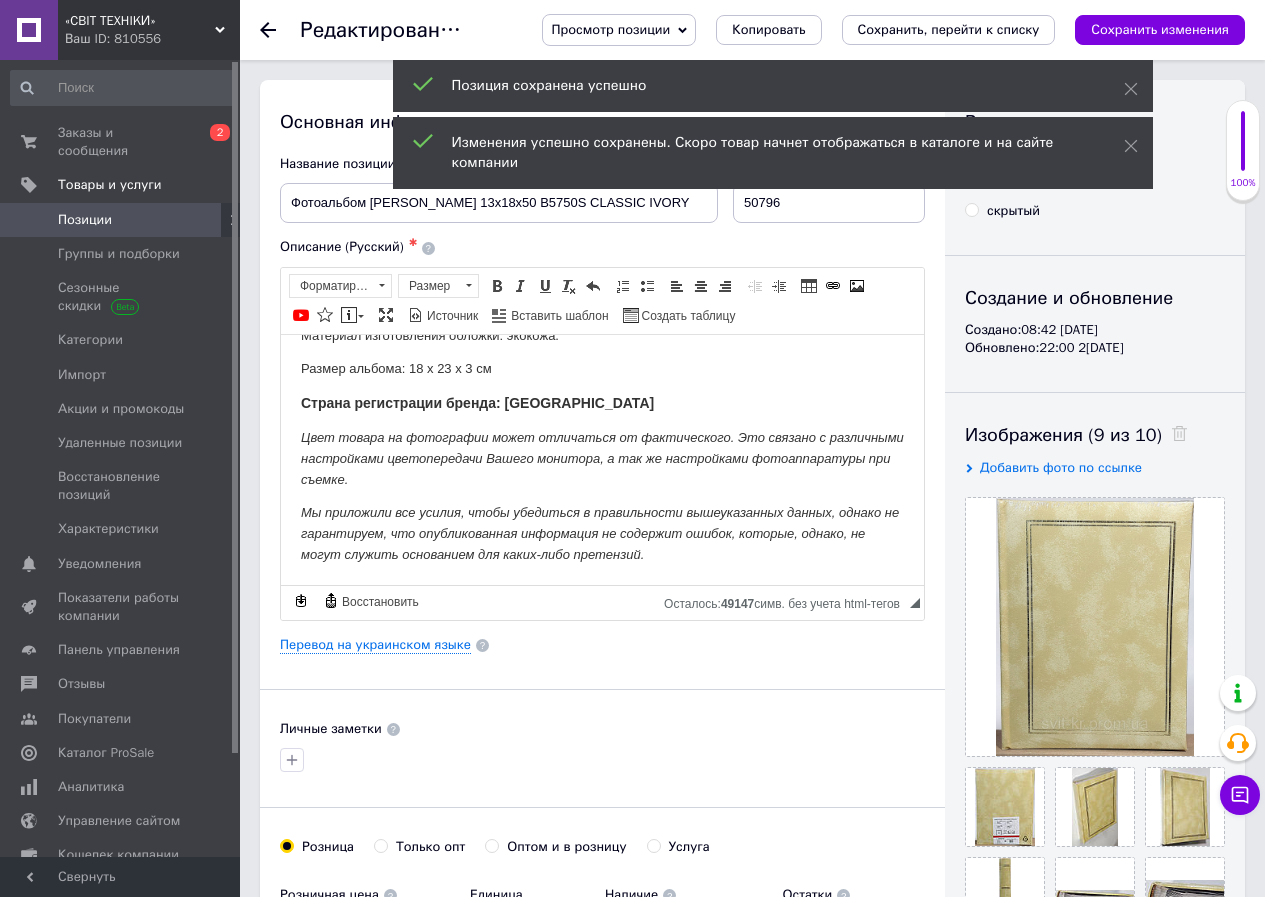 scroll, scrollTop: 257, scrollLeft: 0, axis: vertical 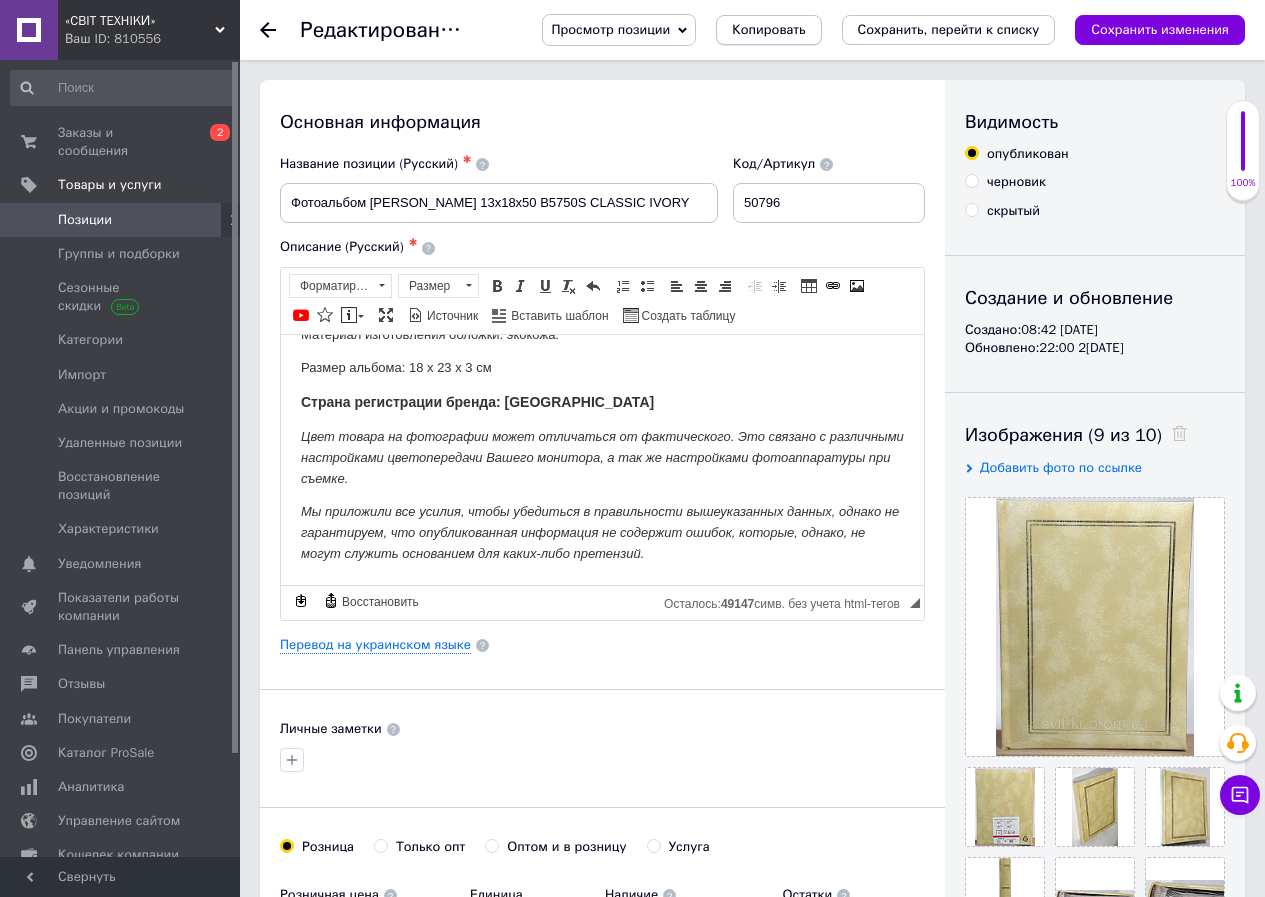 click on "Копировать" at bounding box center [768, 30] 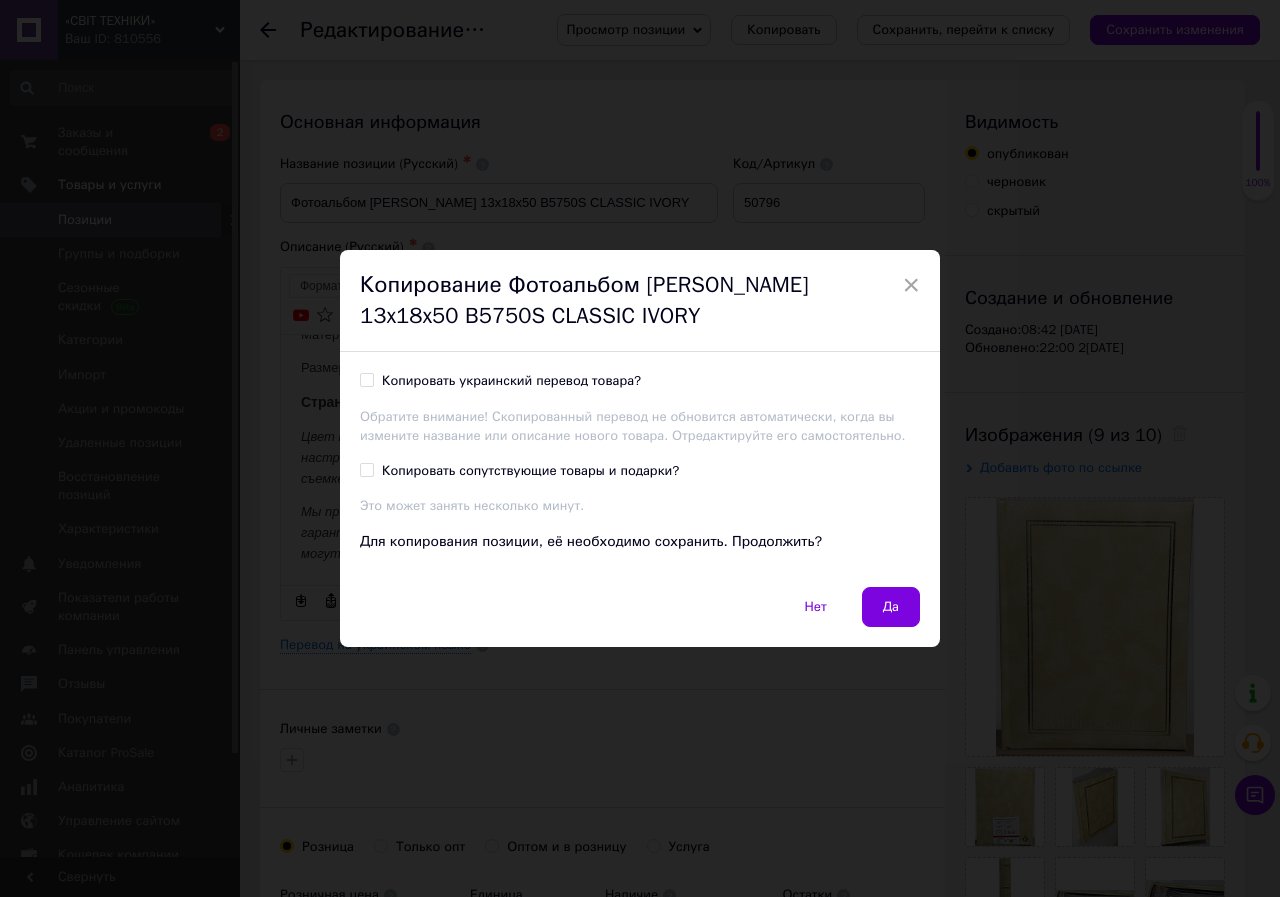 click on "Копировать украинский перевод товара?" at bounding box center [511, 381] 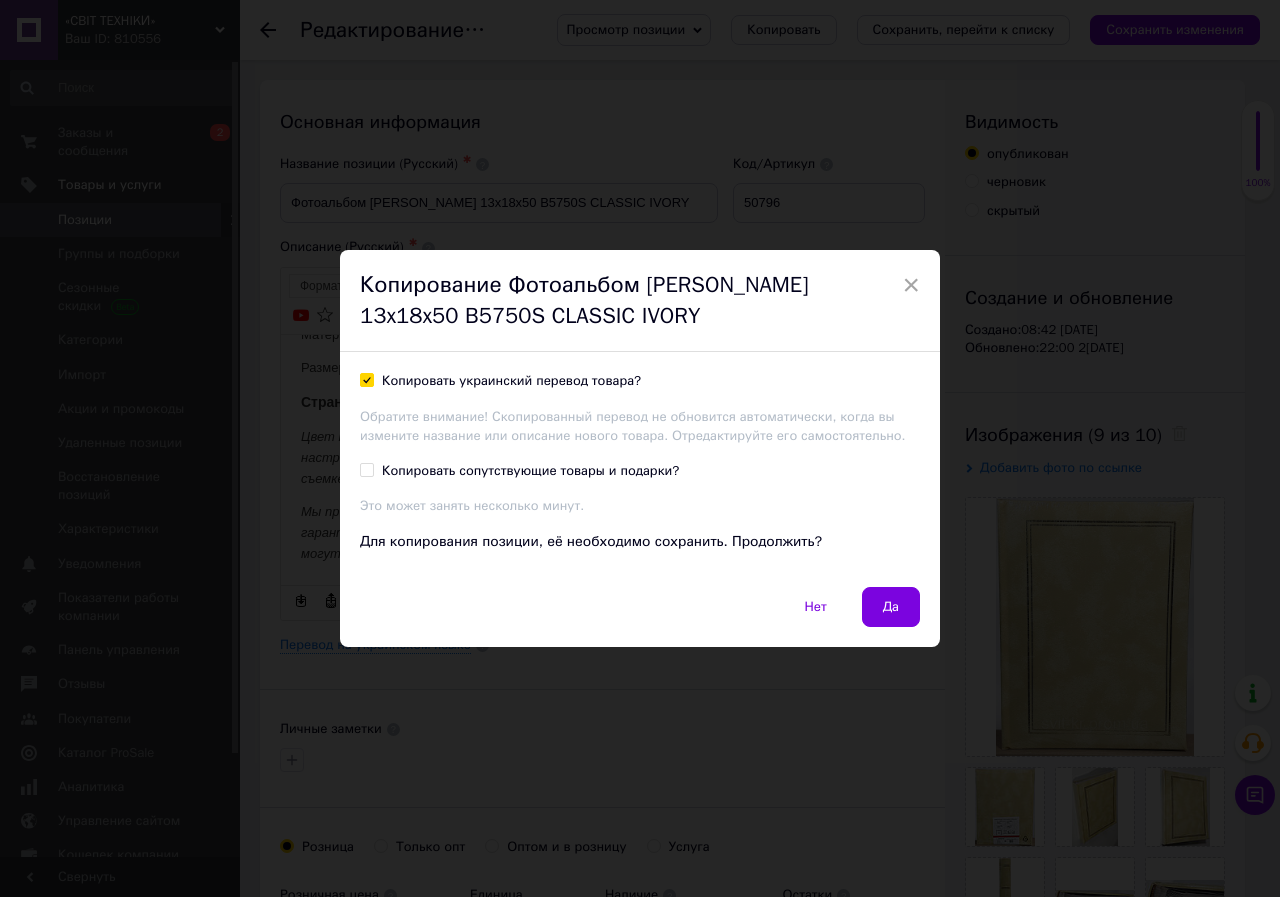 checkbox on "true" 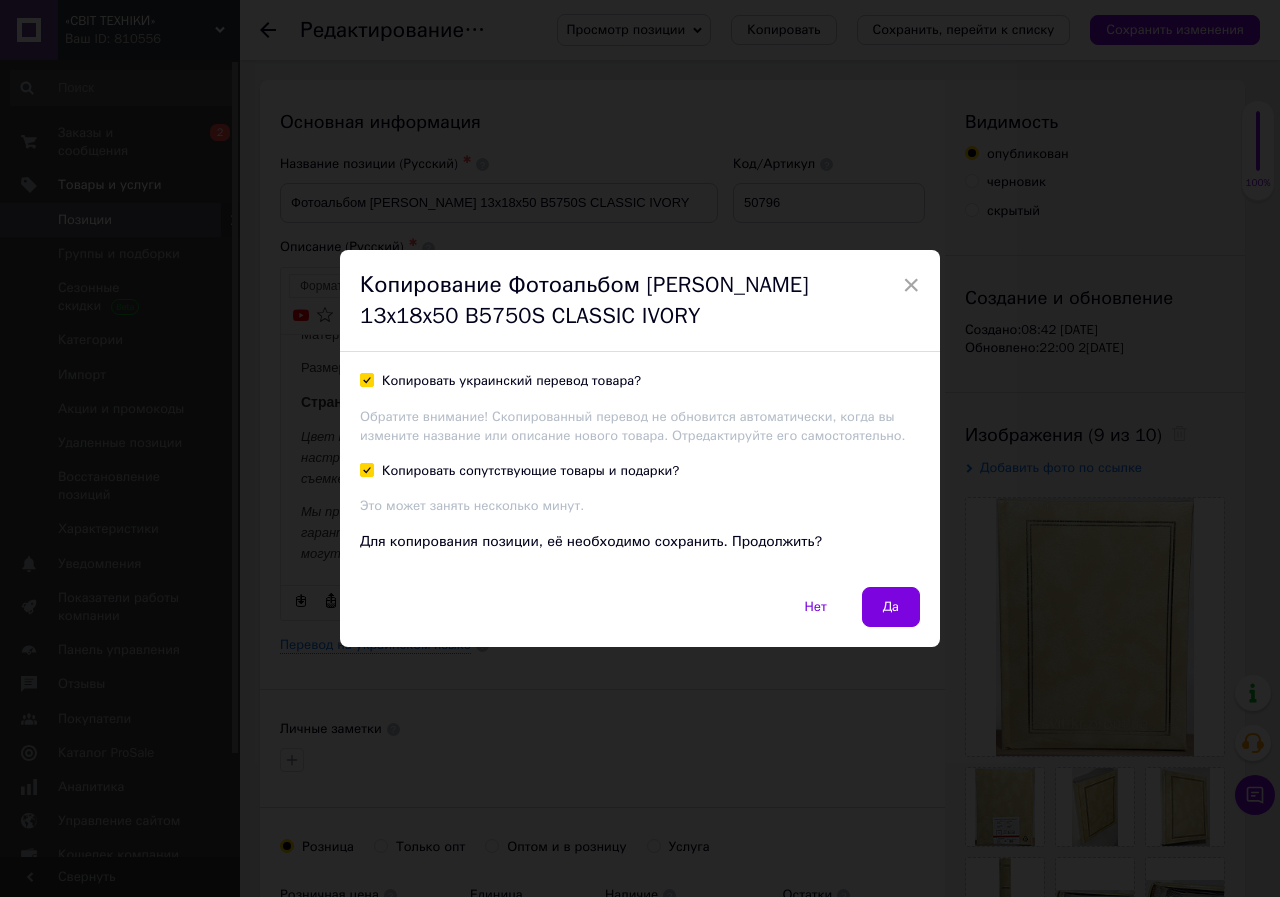 checkbox on "true" 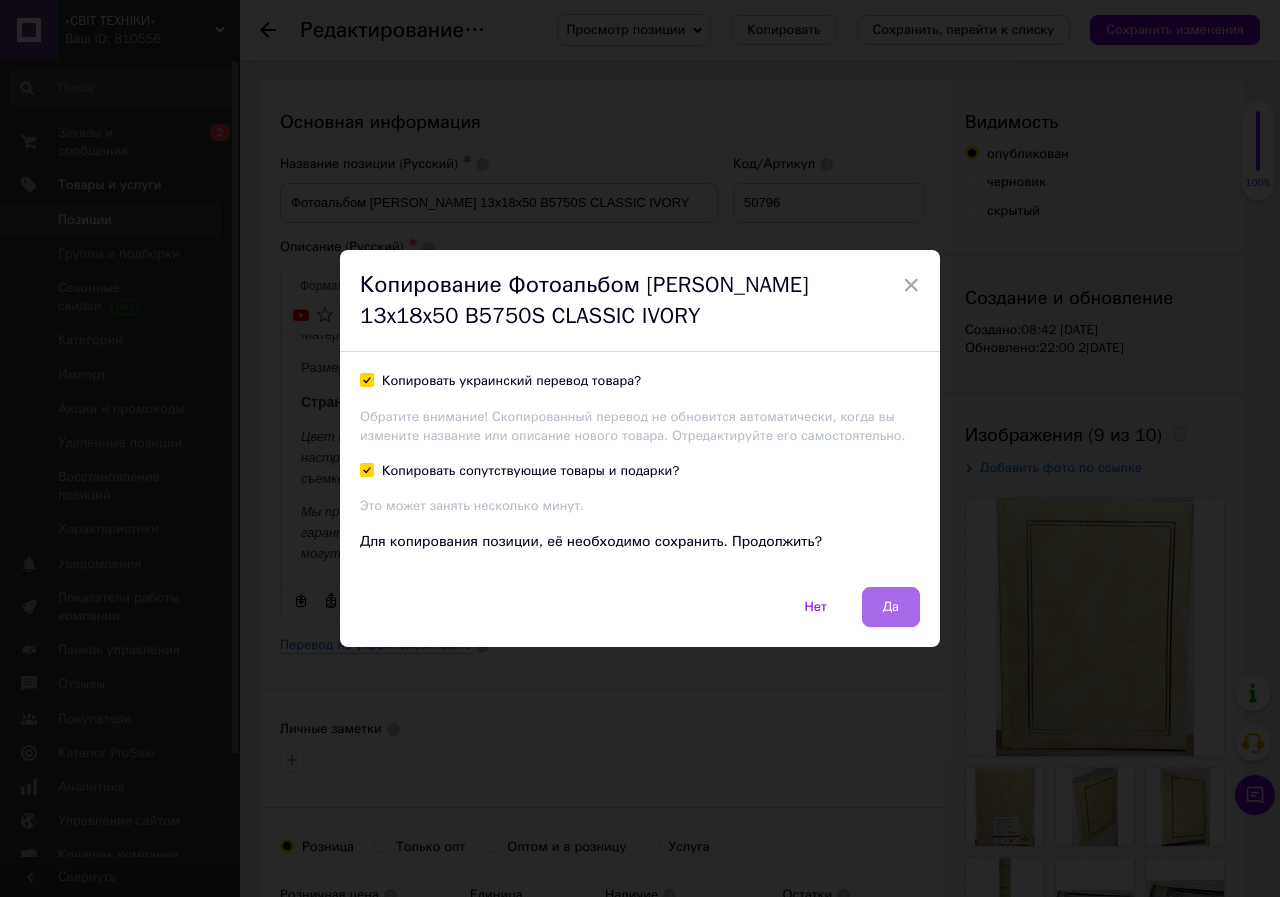 click on "Да" at bounding box center [891, 607] 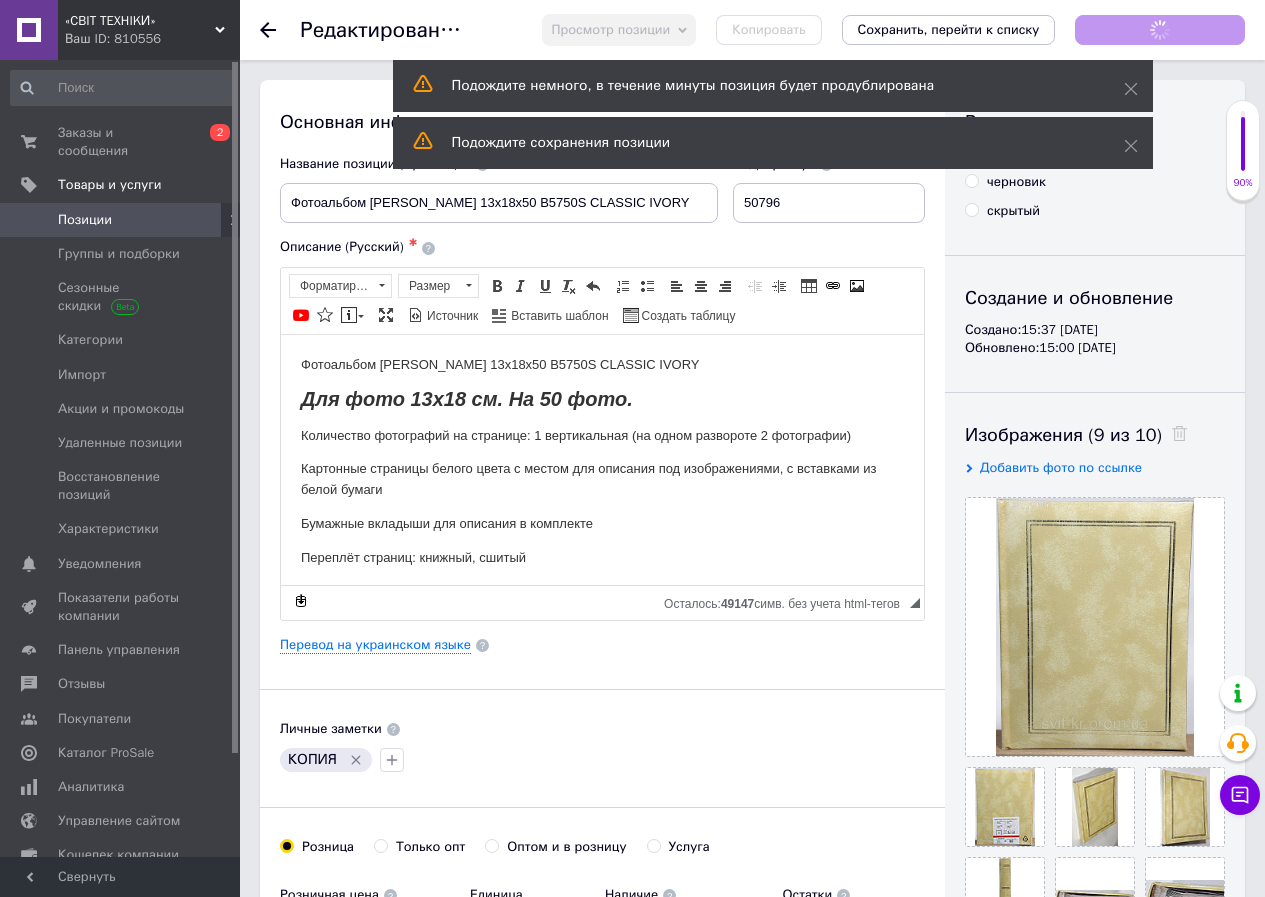 scroll, scrollTop: 0, scrollLeft: 0, axis: both 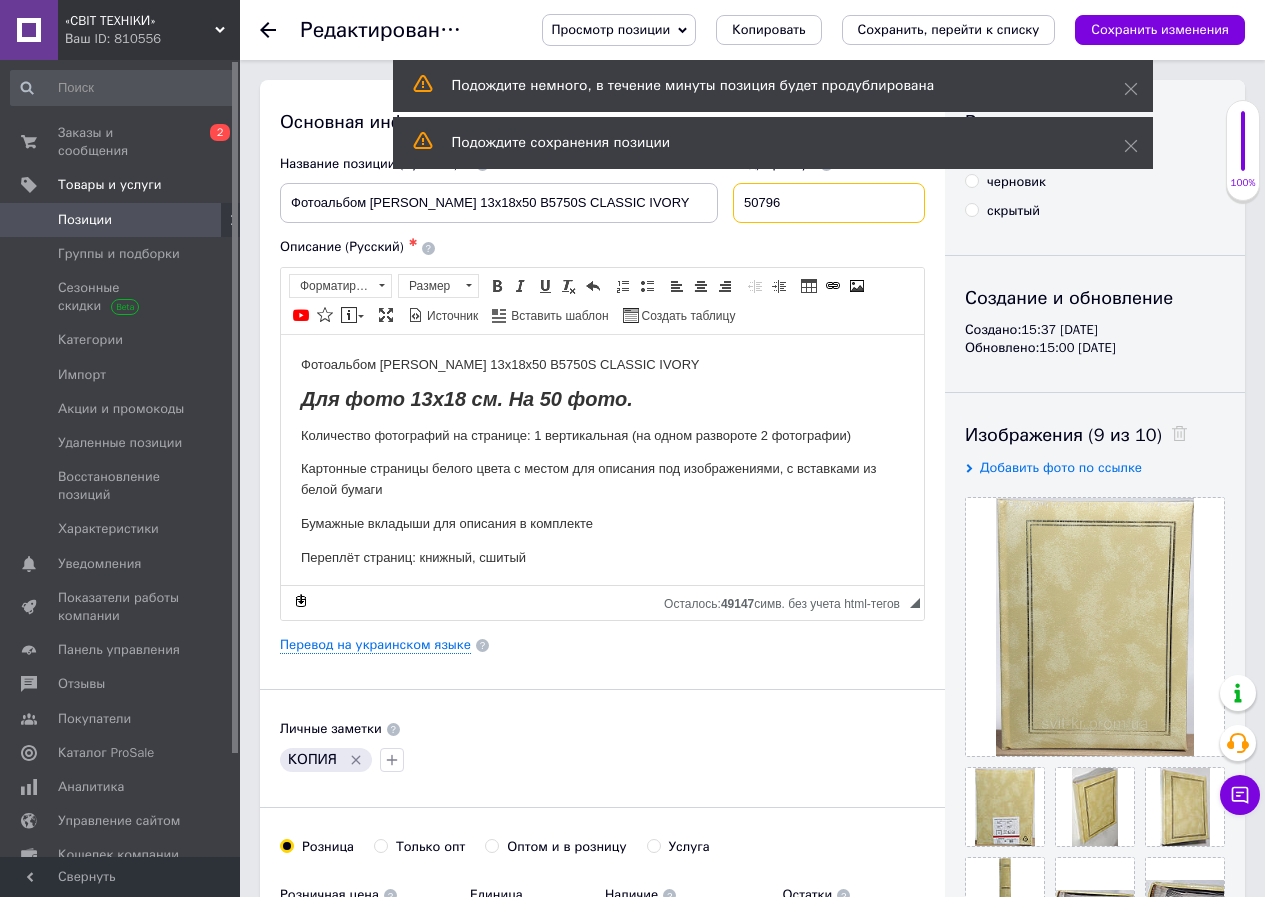 click on "50796" at bounding box center [829, 203] 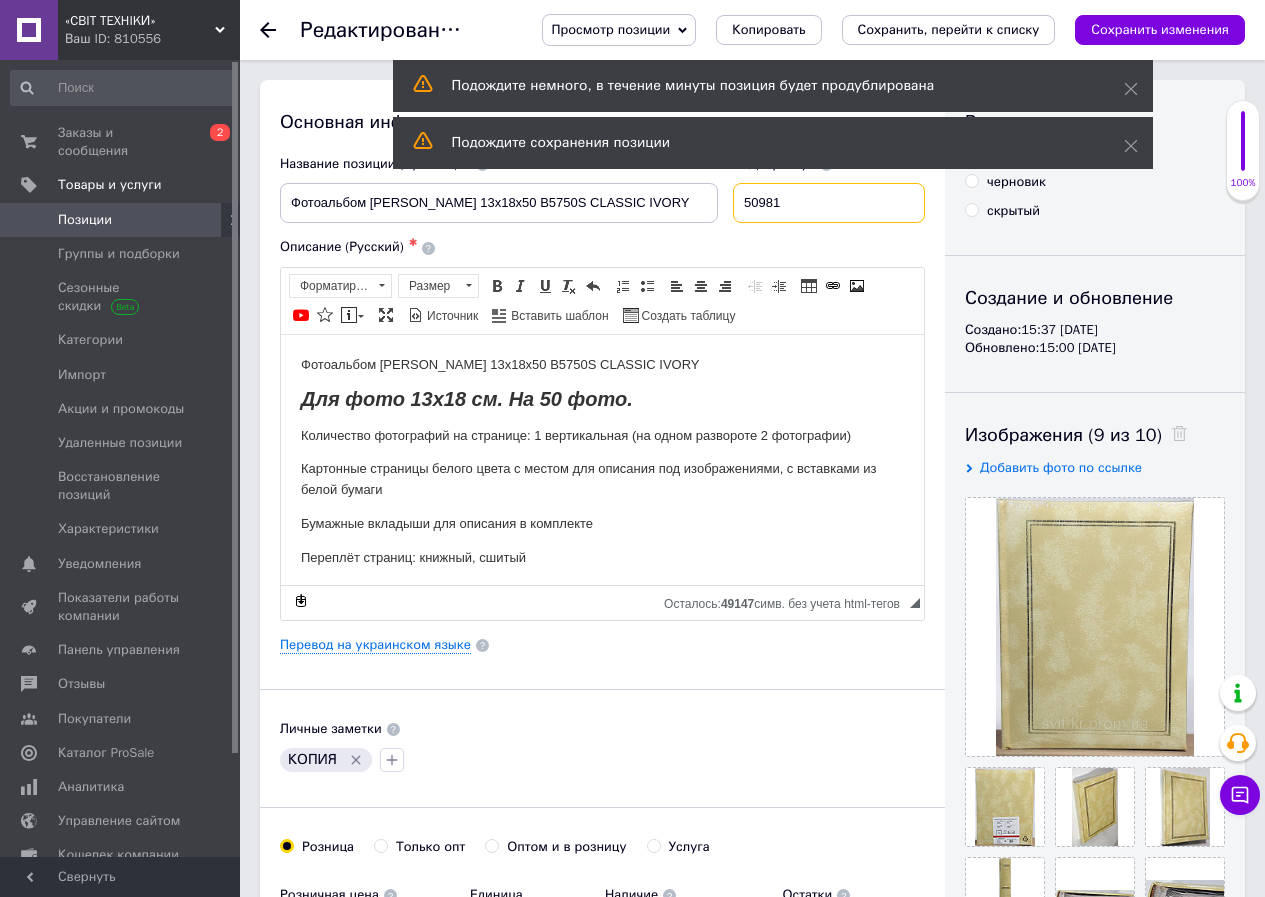 type on "50981" 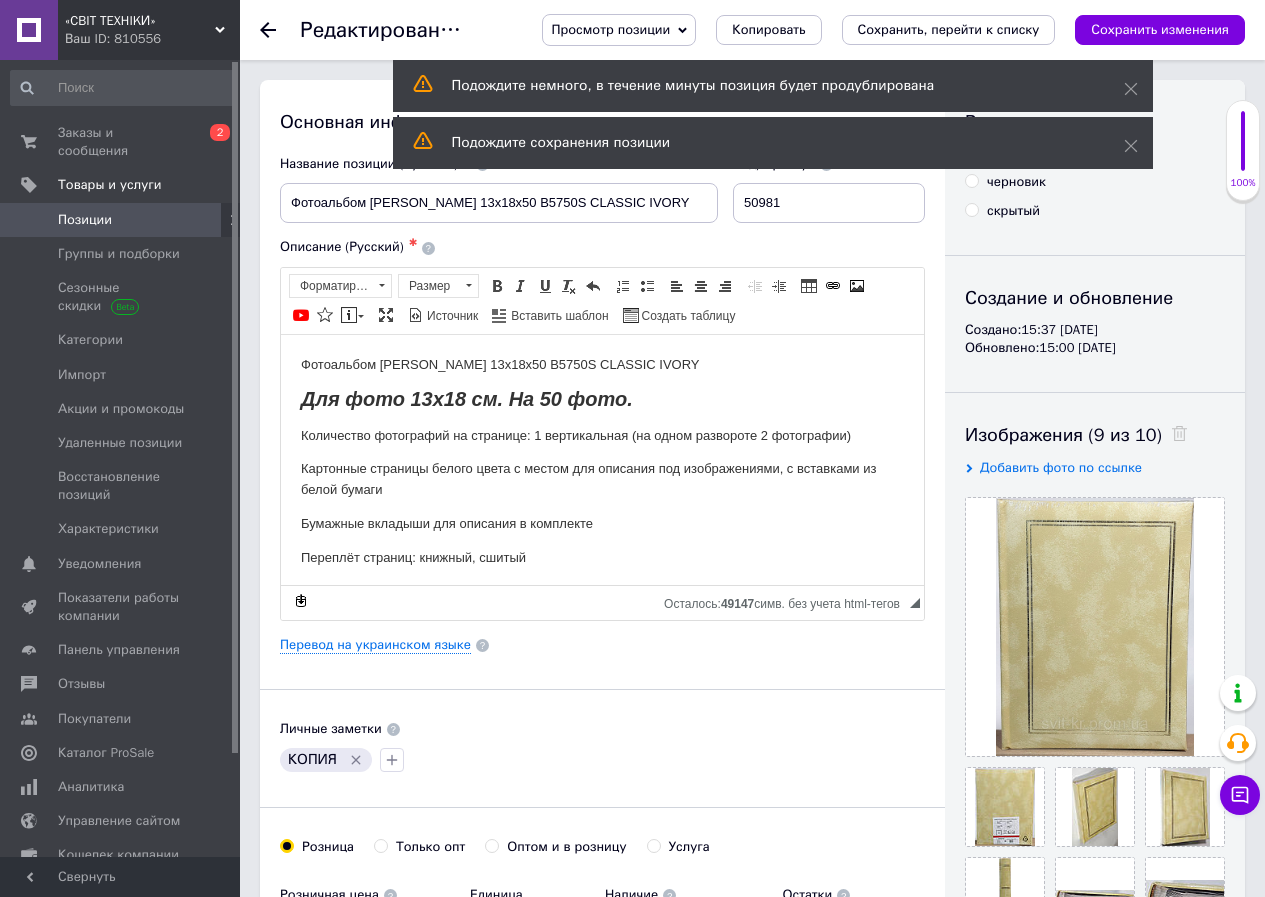 click 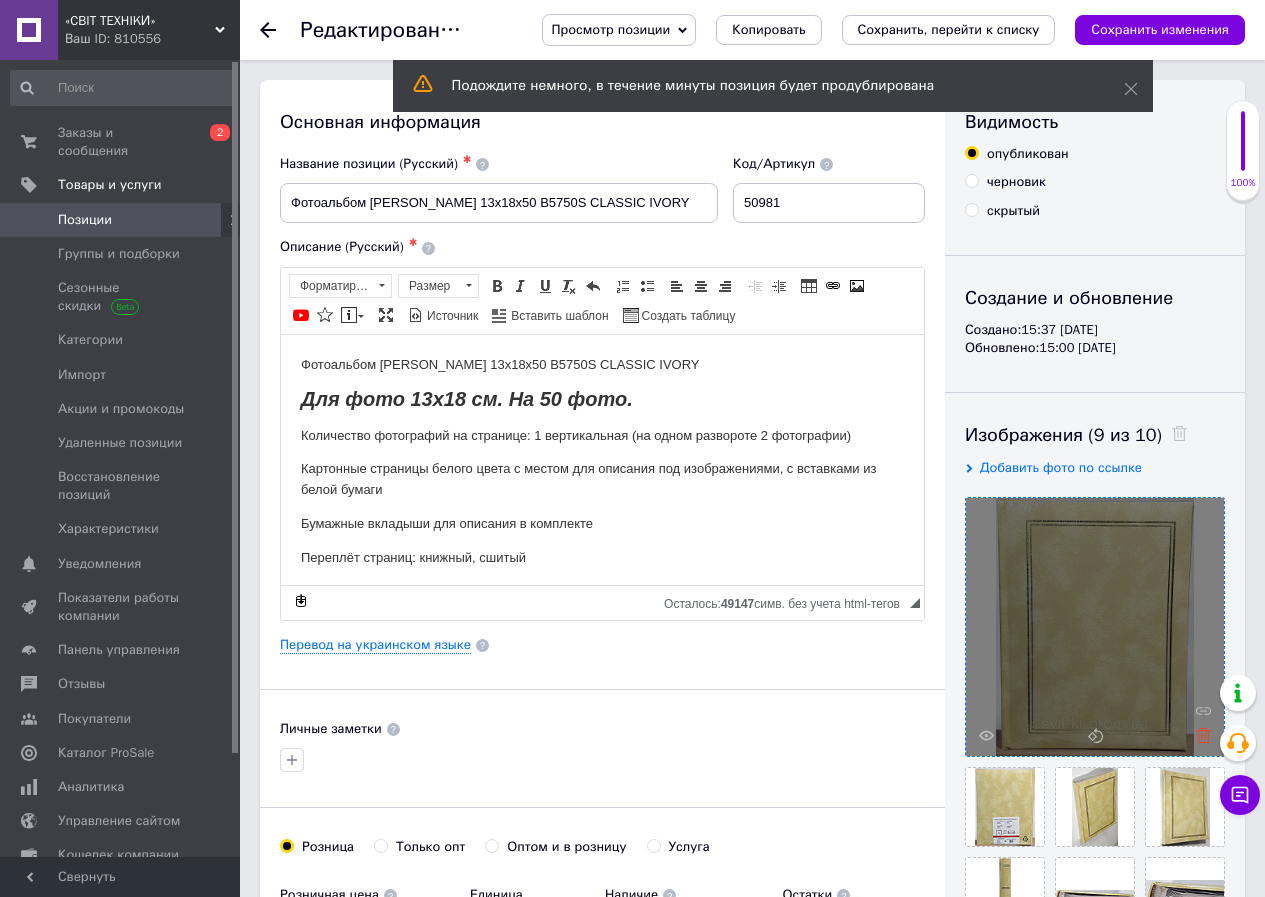 click 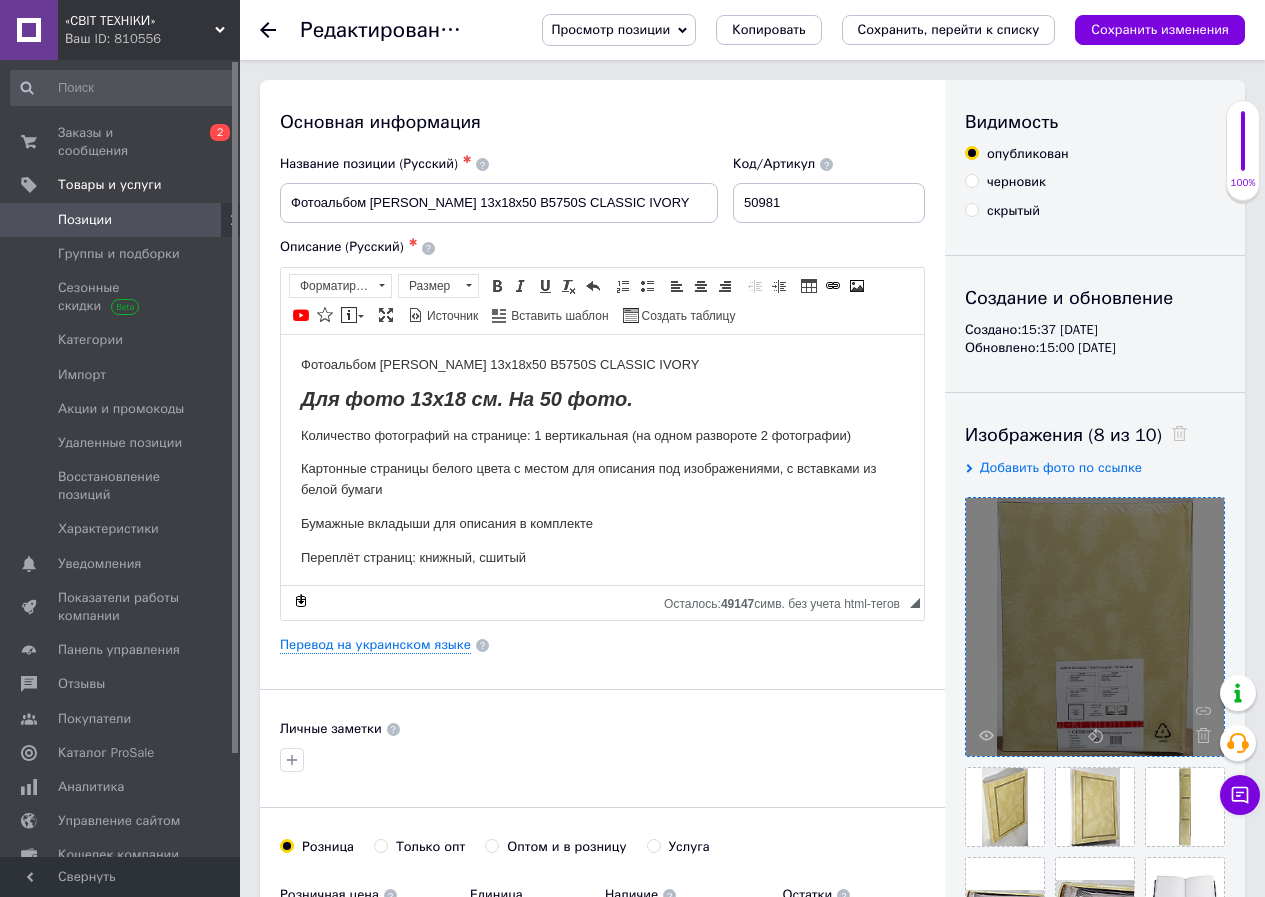 click 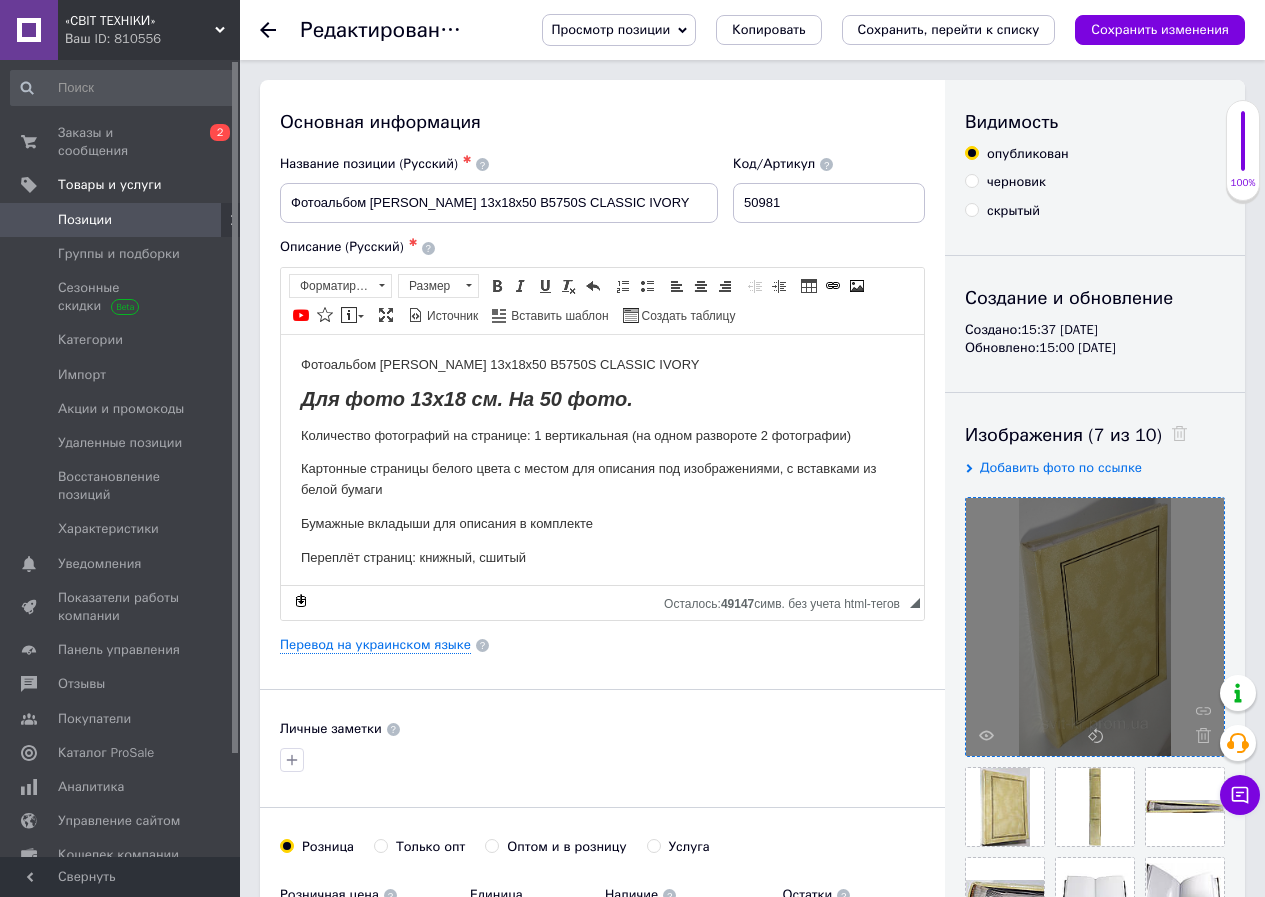 click 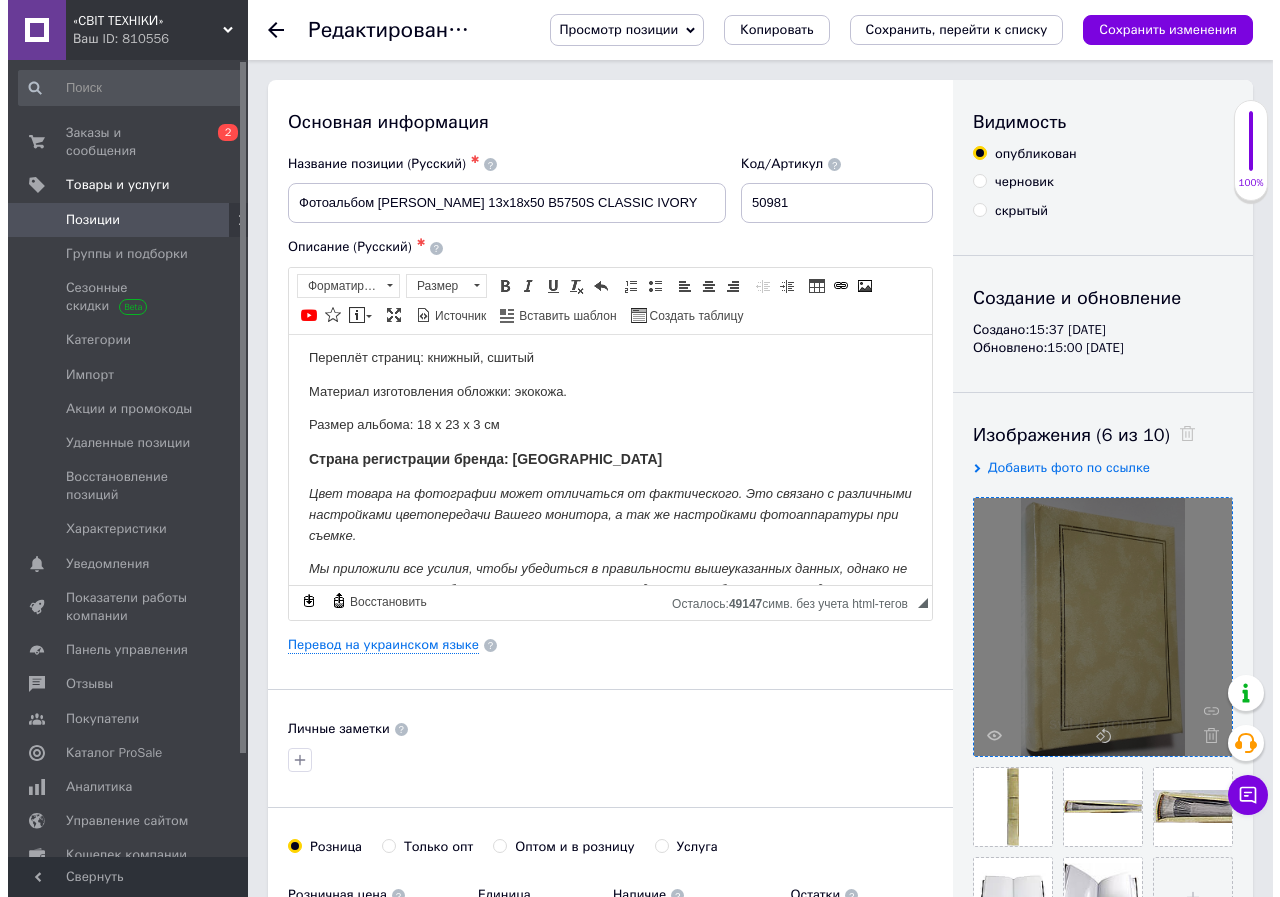 scroll, scrollTop: 257, scrollLeft: 0, axis: vertical 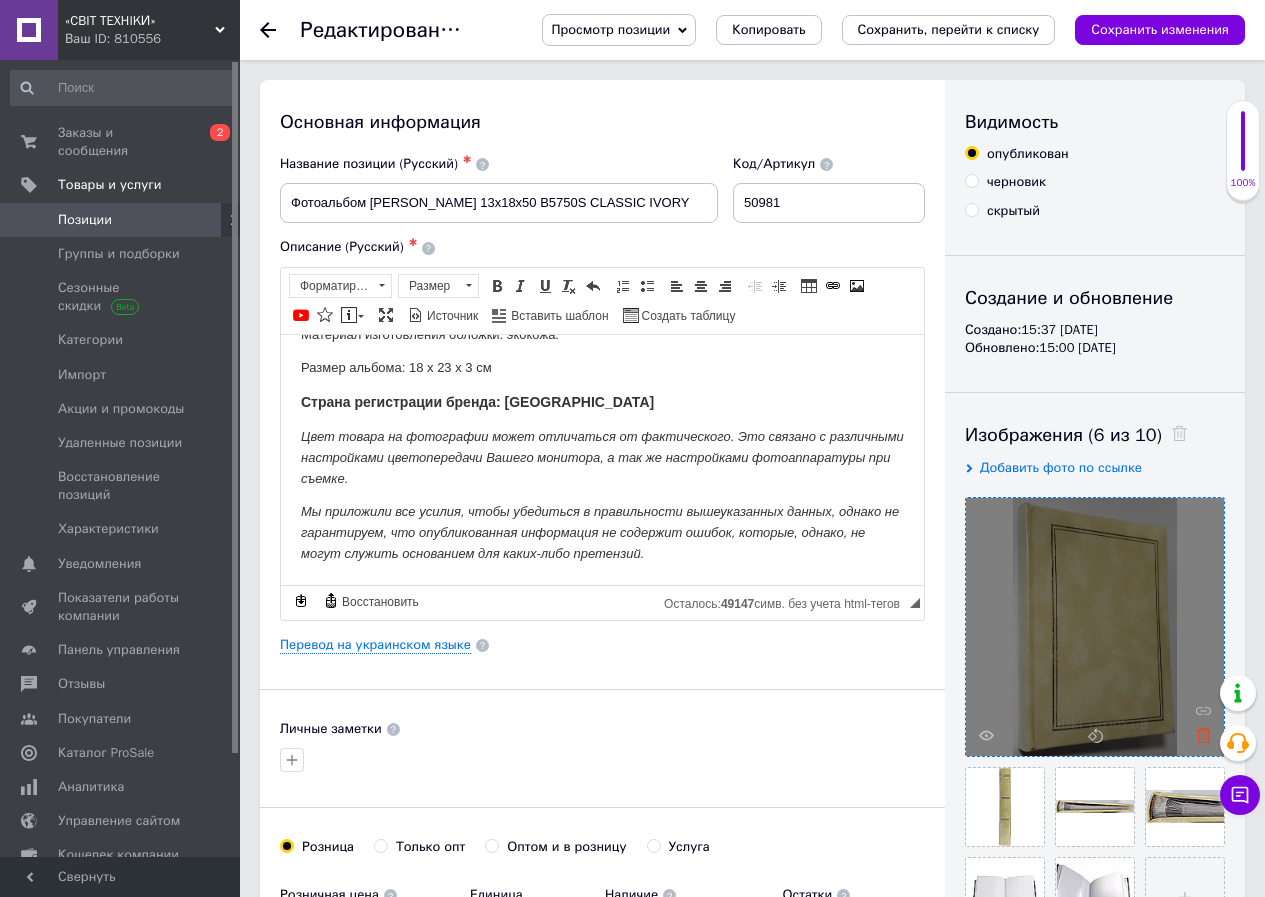 click 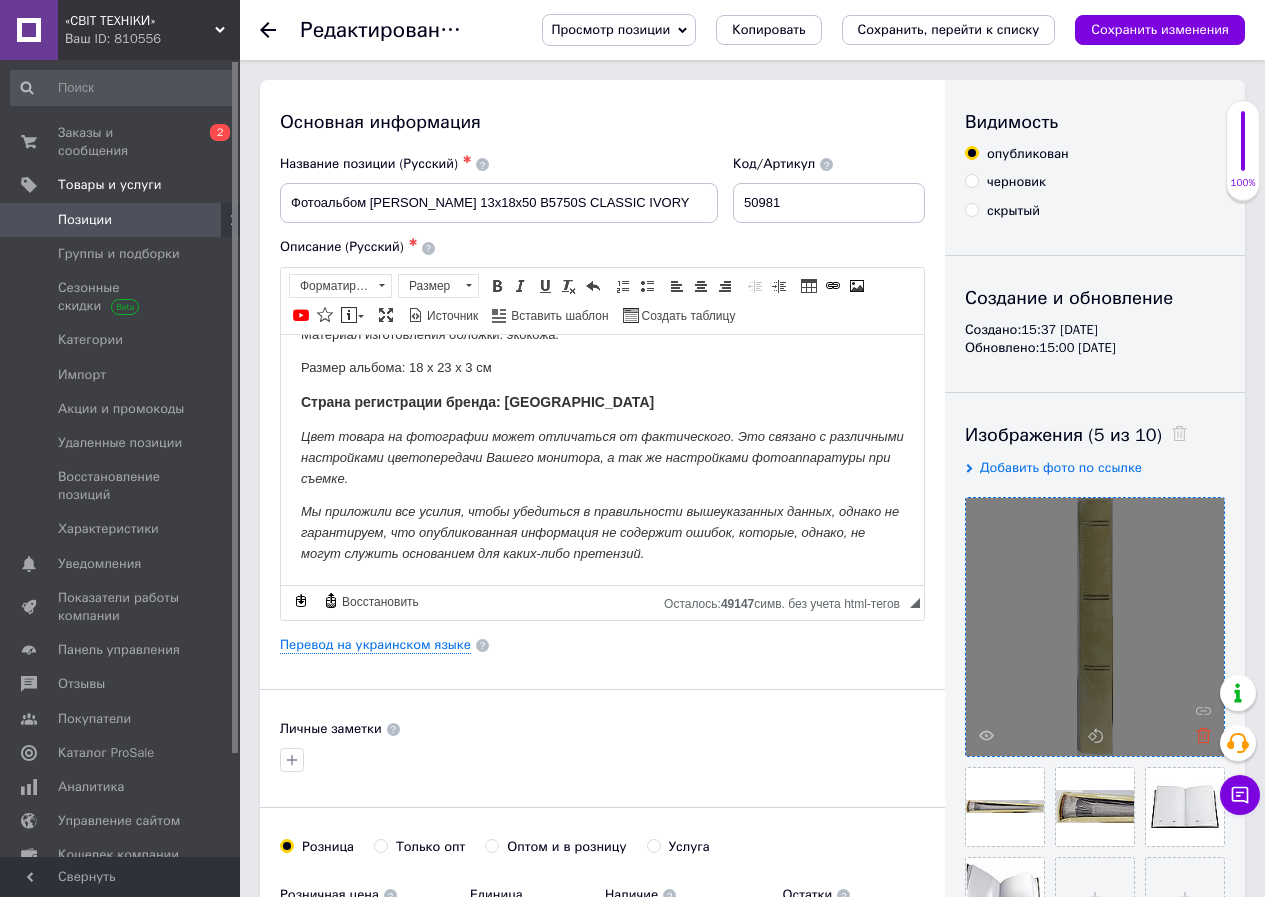 click 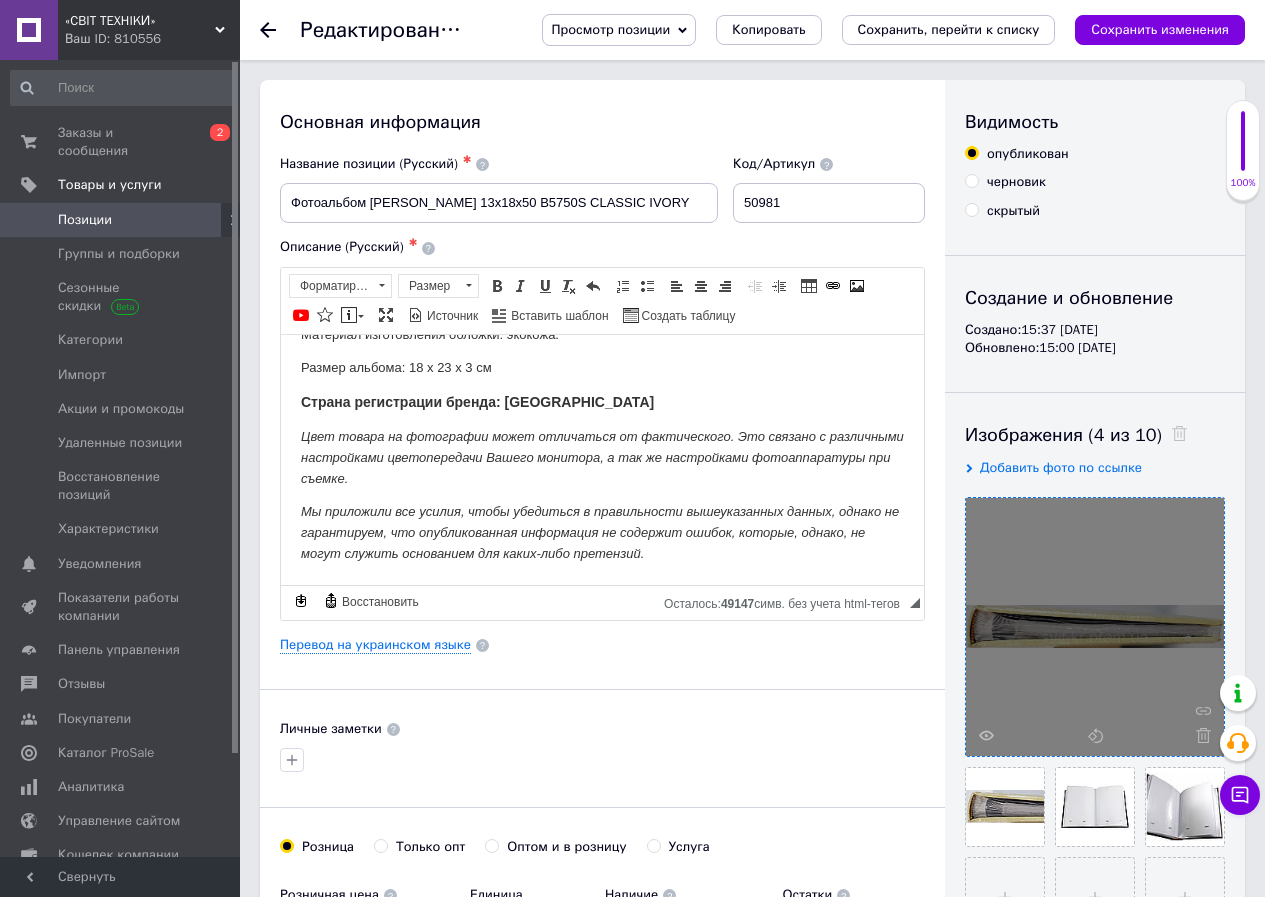 click 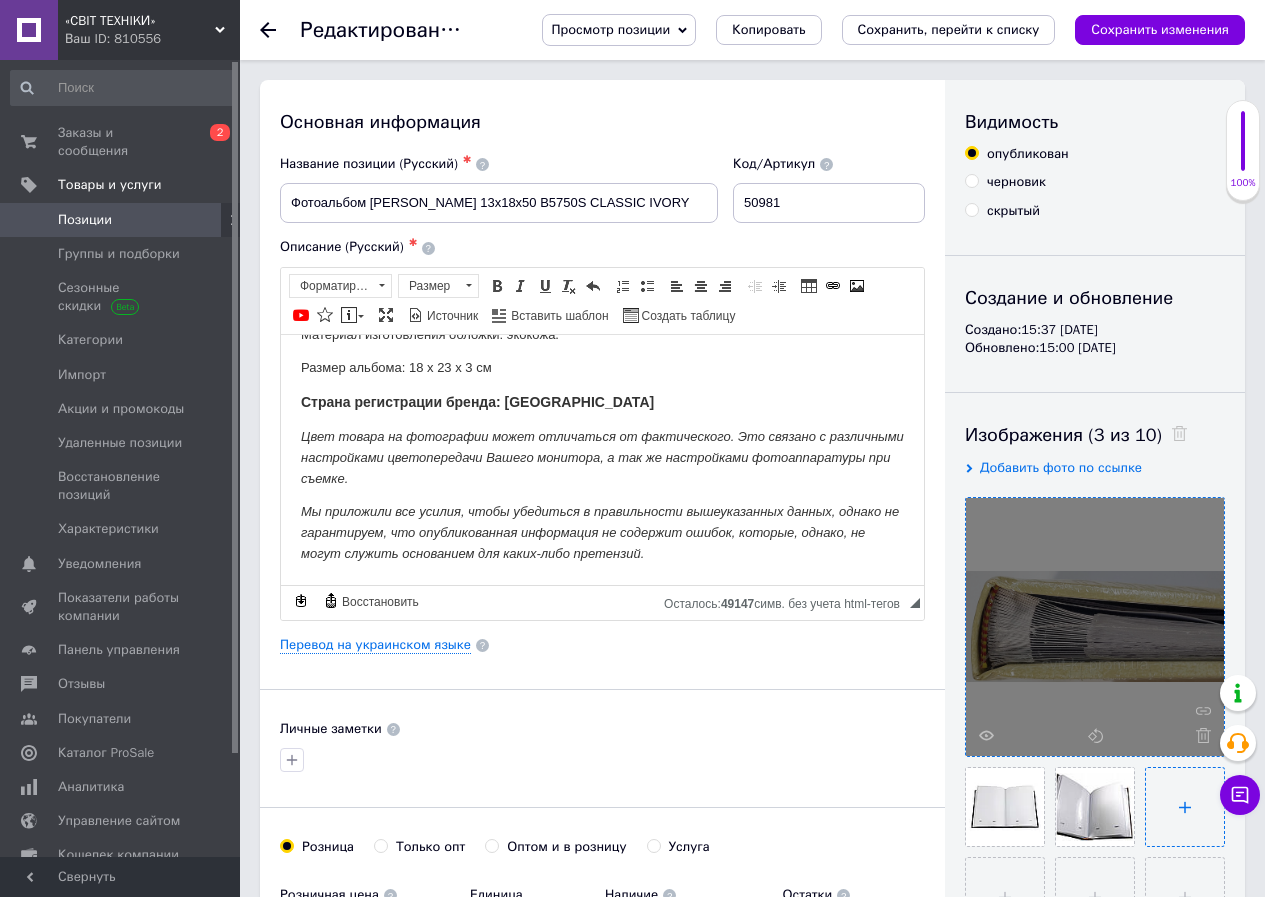 click at bounding box center [1185, 807] 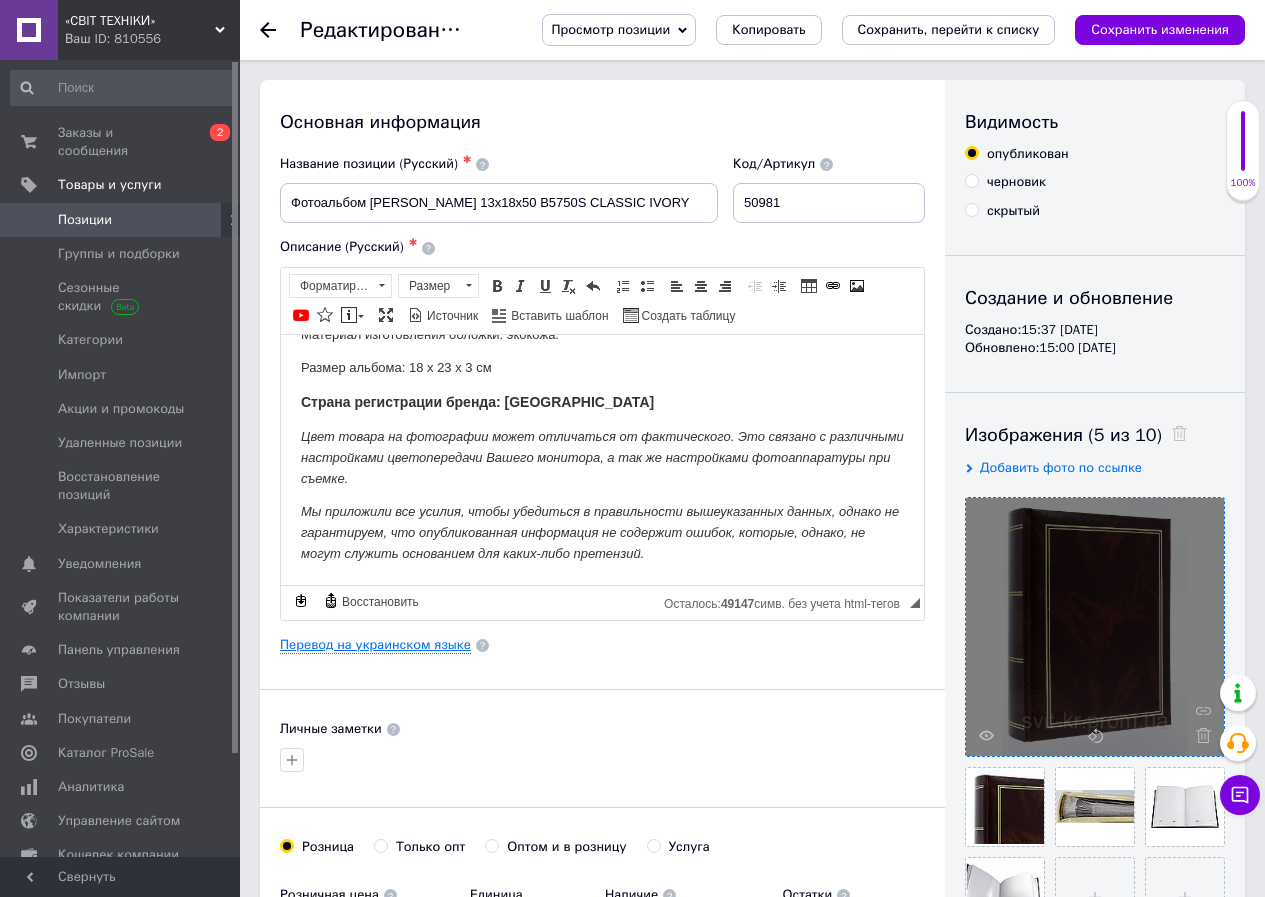 click on "Перевод на украинском языке" at bounding box center [375, 645] 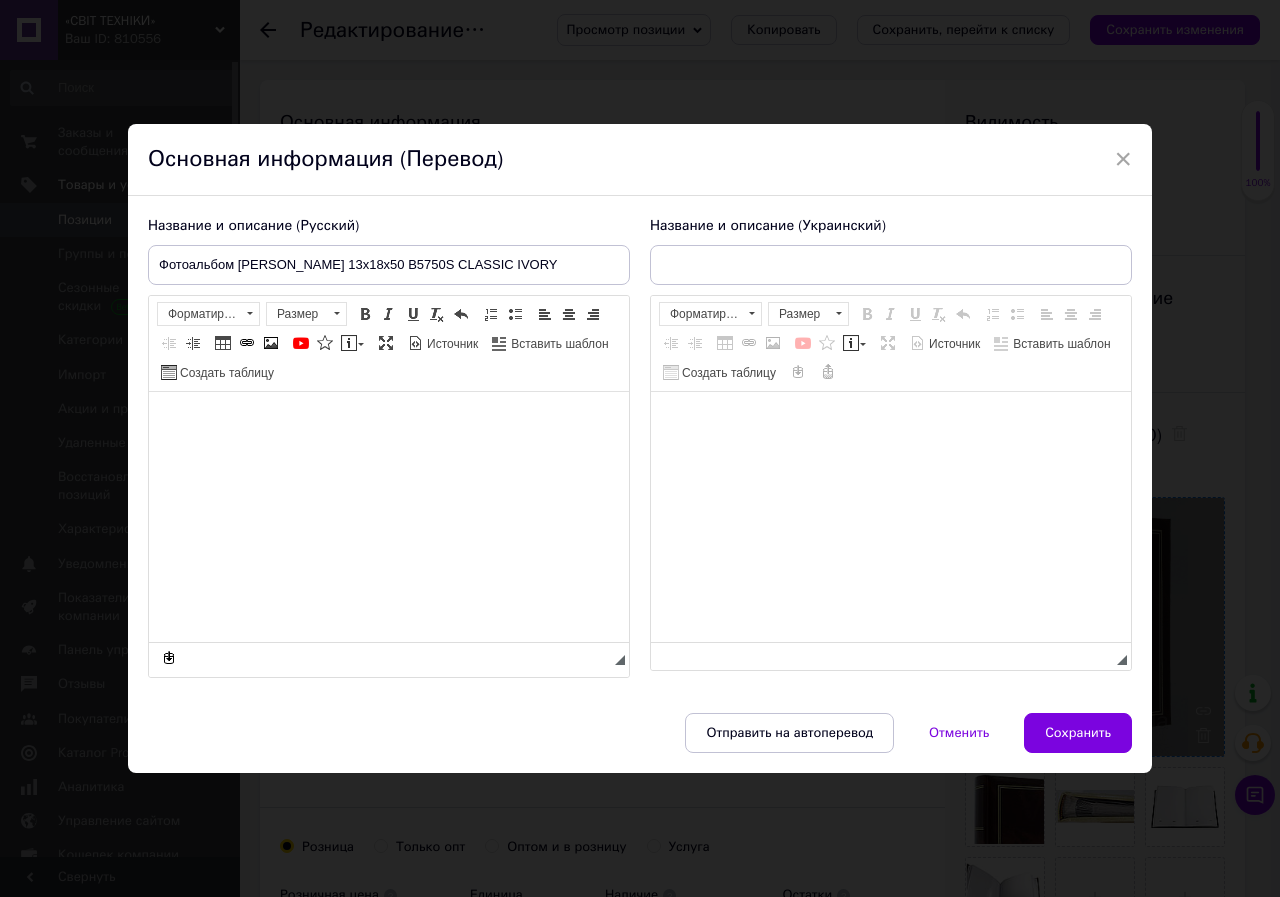 type on "Фотоальбом [PERSON_NAME] 13x18x50 B5750S CLASSIC IVORY" 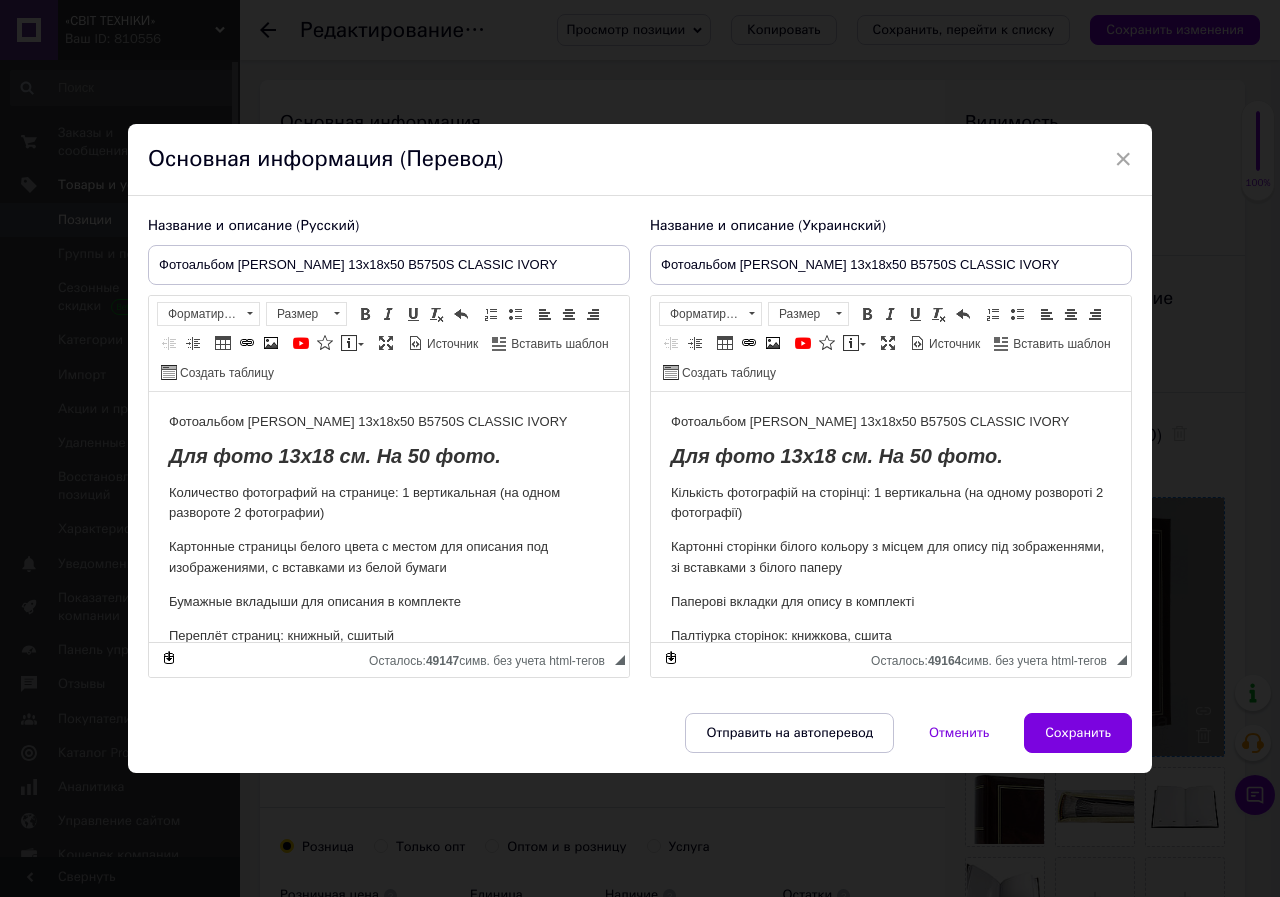 scroll, scrollTop: 0, scrollLeft: 0, axis: both 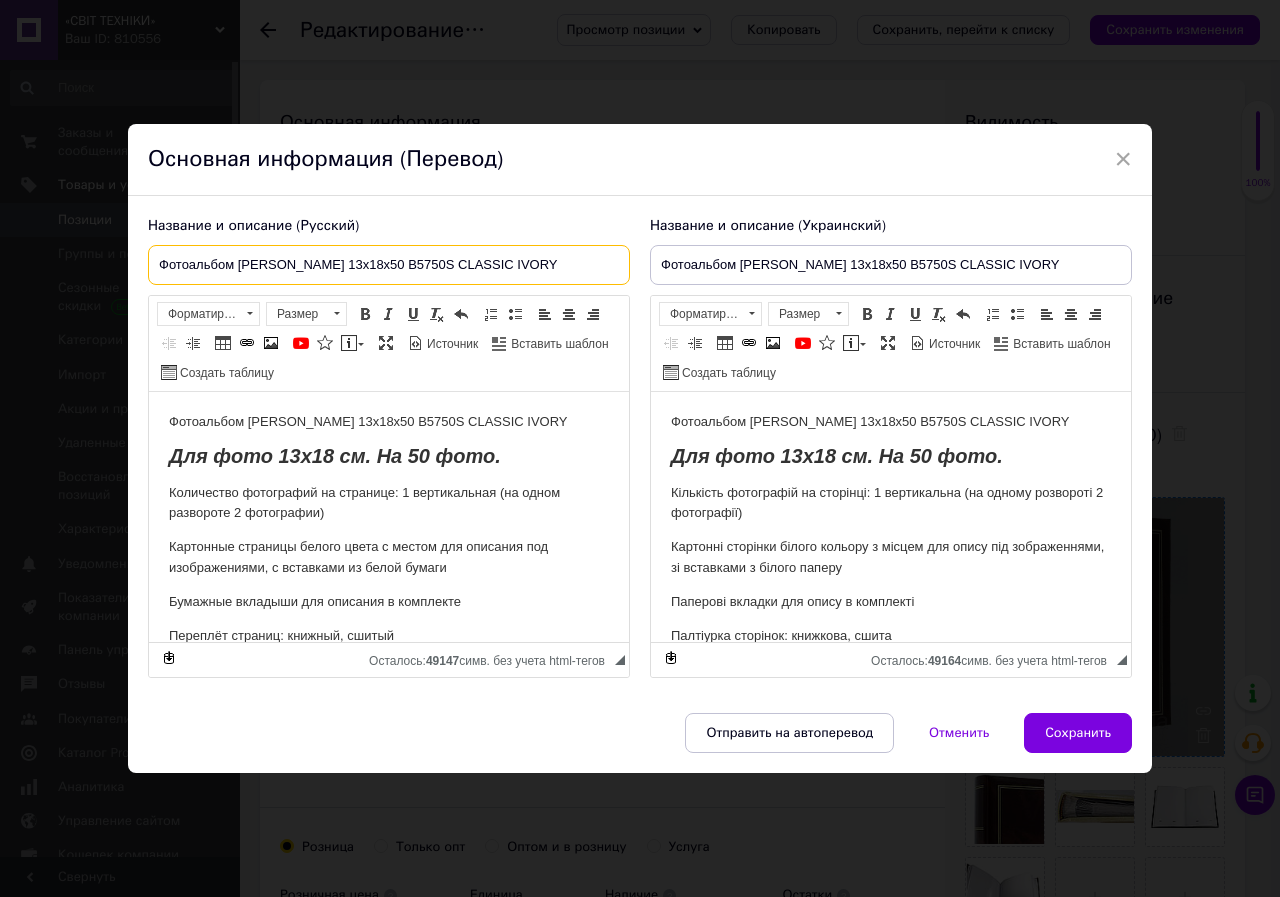 click on "Фотоальбом [PERSON_NAME] 13x18x50 B5750S CLASSIC IVORY" at bounding box center [389, 265] 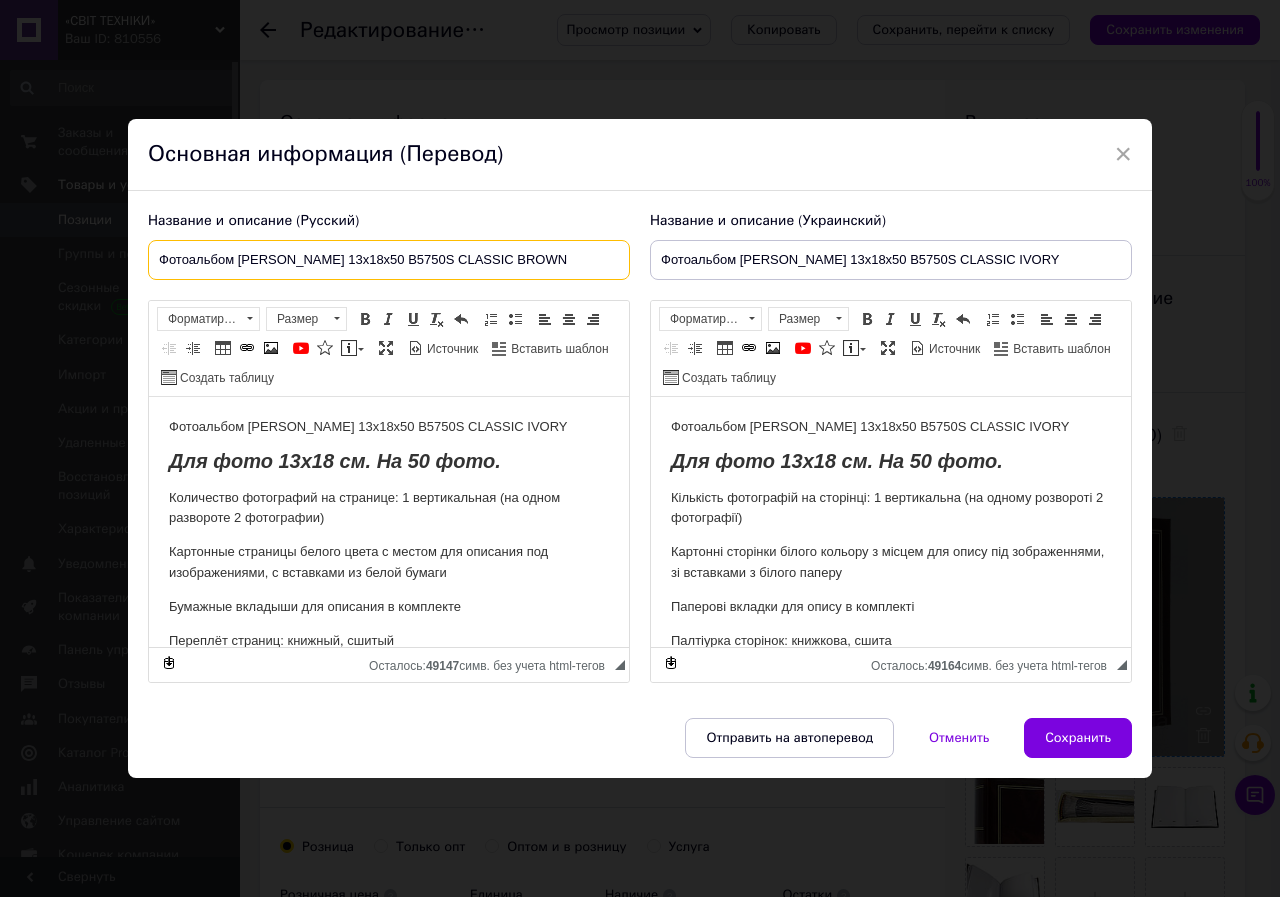 type on "Фотоальбом [PERSON_NAME] 13x18x50 B5750S CLASSIC BROWN" 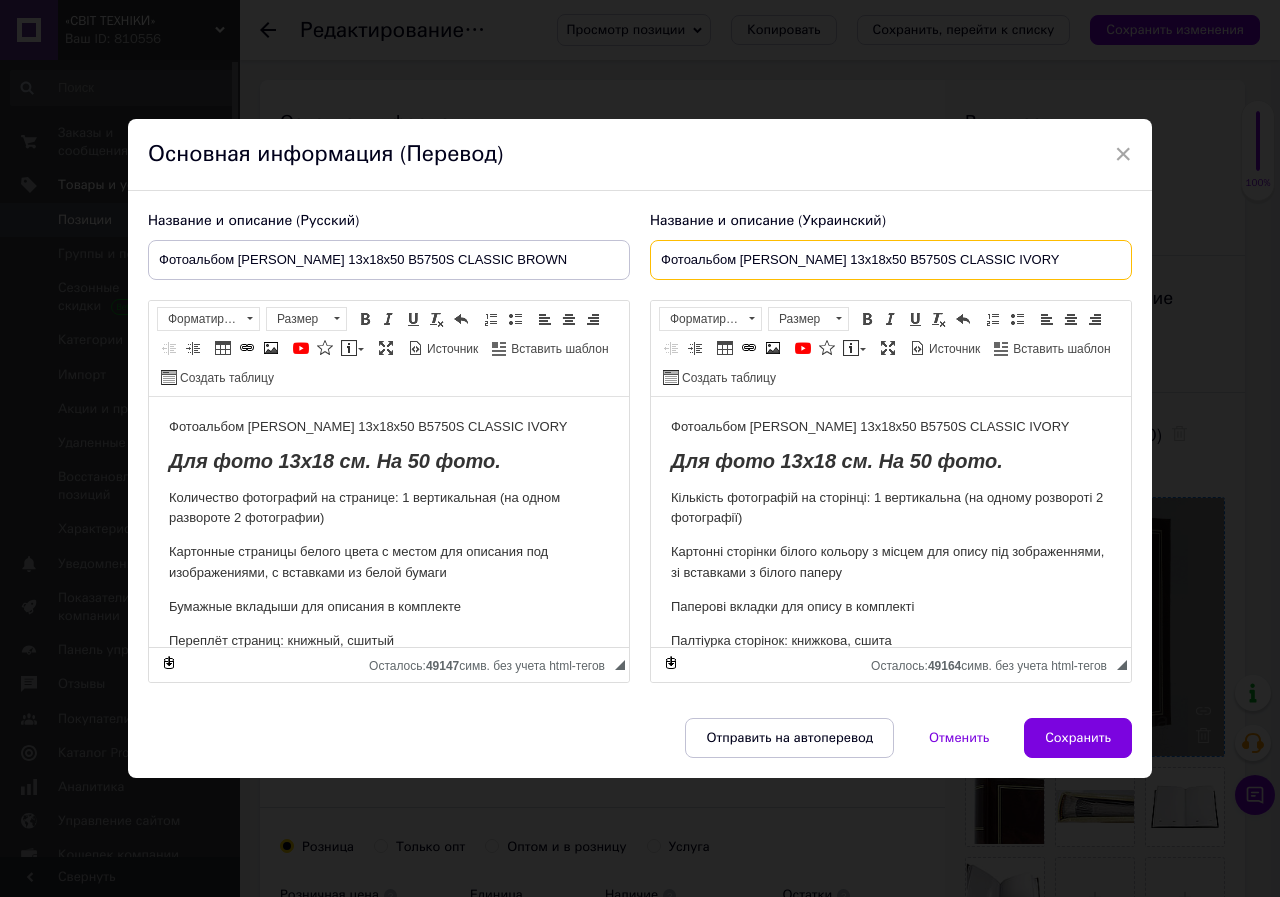 click on "Фотоальбом [PERSON_NAME] 13x18x50 B5750S CLASSIC IVORY" at bounding box center [891, 260] 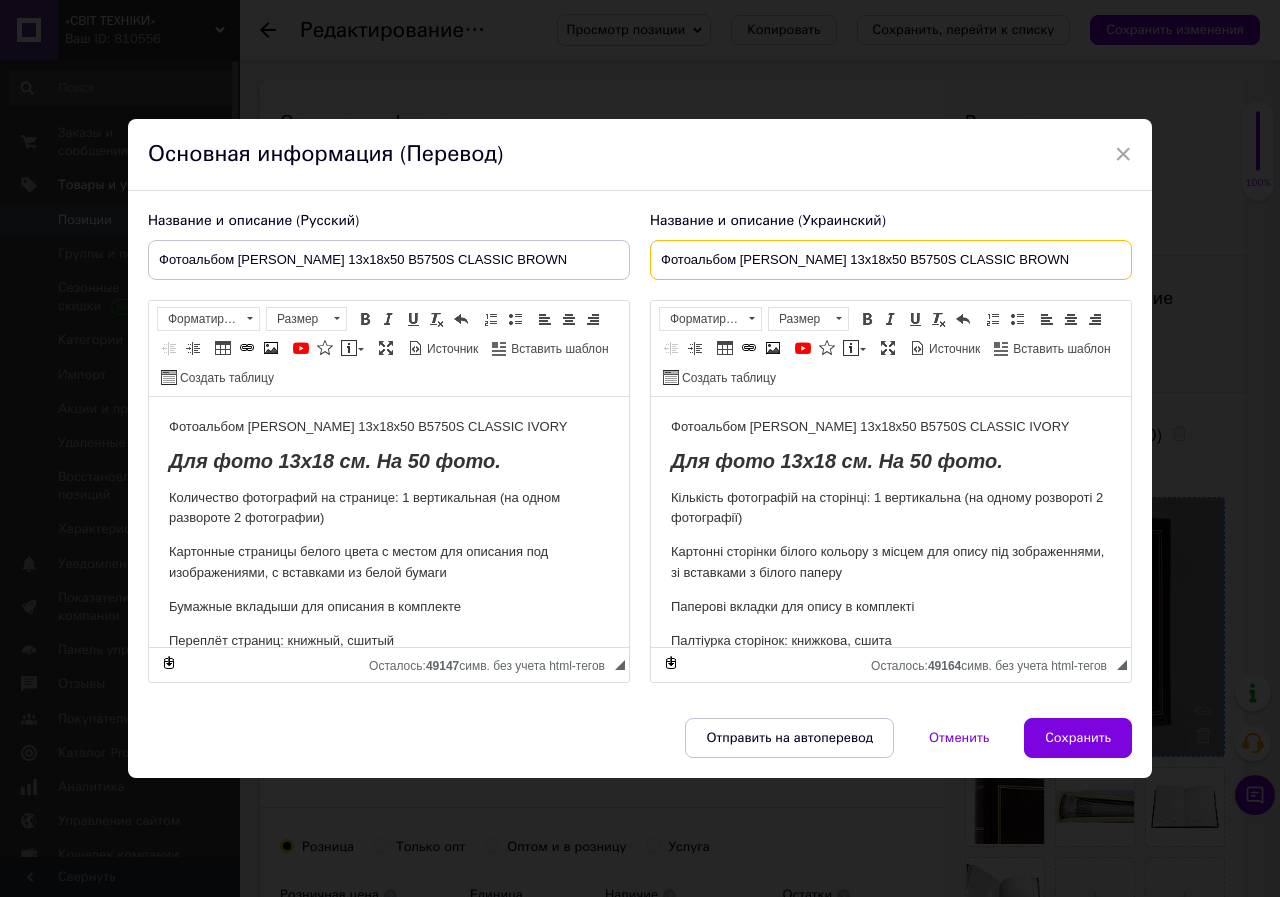 click on "Фотоальбом [PERSON_NAME] 13x18x50 B5750S CLASSIC BROWN" at bounding box center (891, 260) 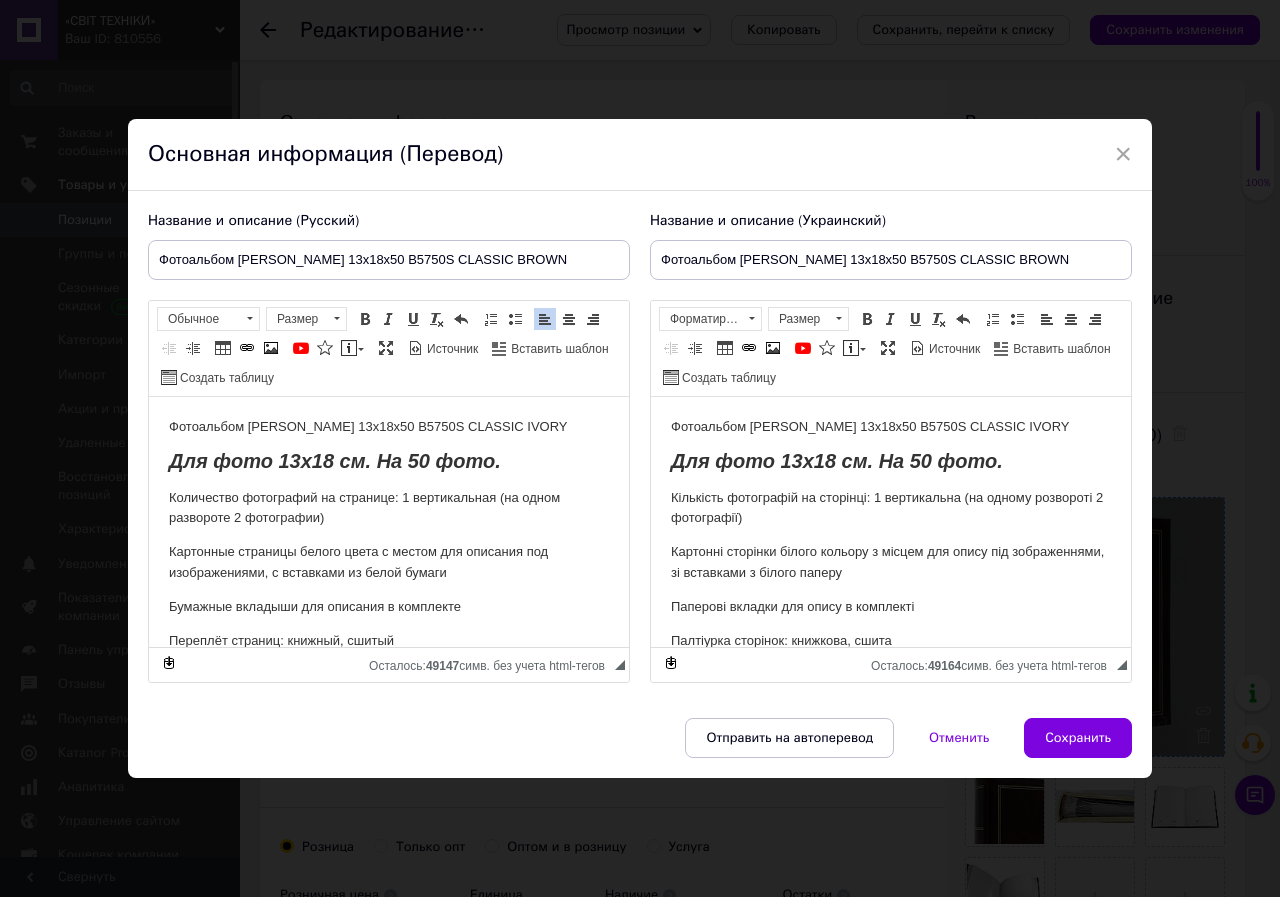 drag, startPoint x: 512, startPoint y: 423, endPoint x: 243, endPoint y: 426, distance: 269.01672 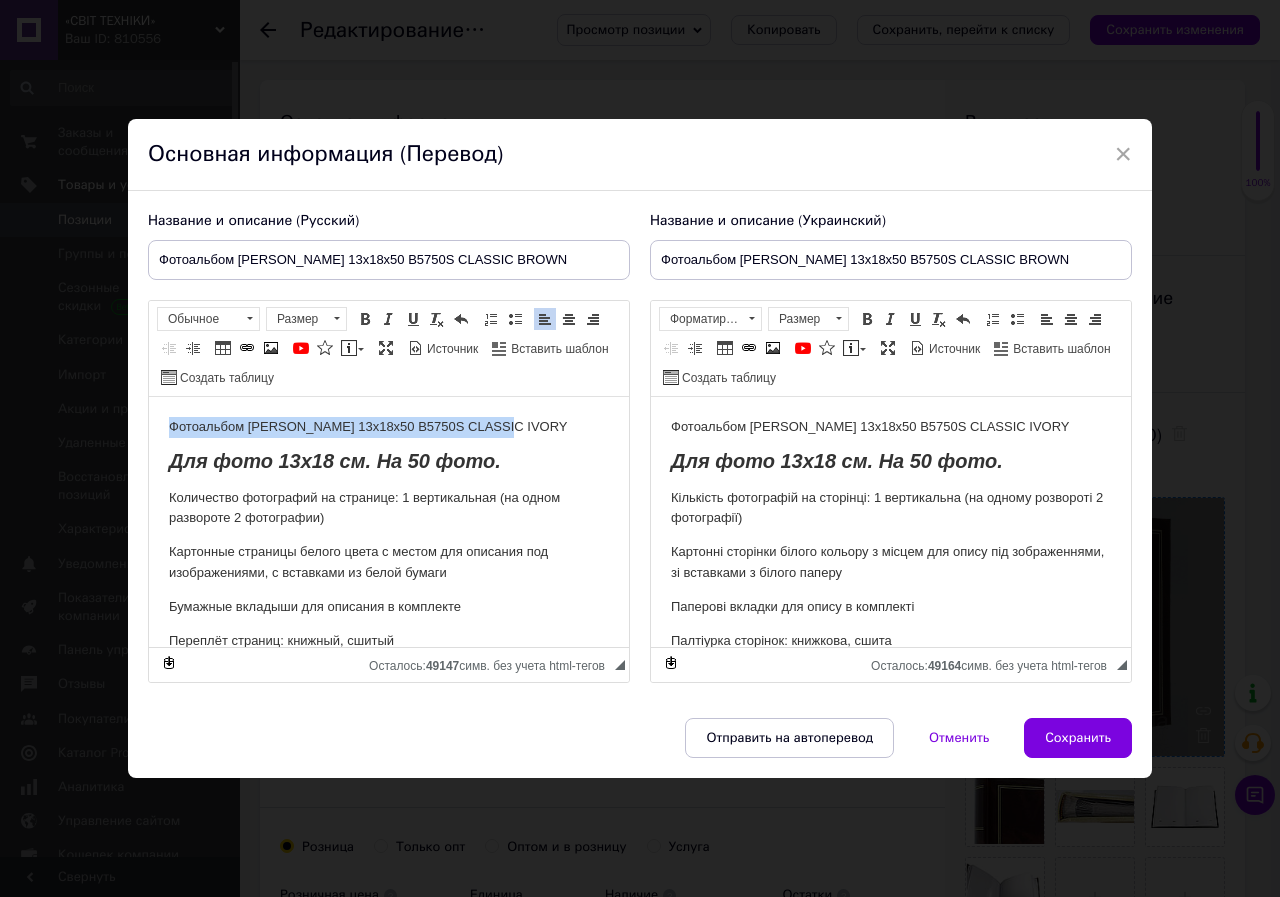 drag, startPoint x: 169, startPoint y: 428, endPoint x: 516, endPoint y: 423, distance: 347.036 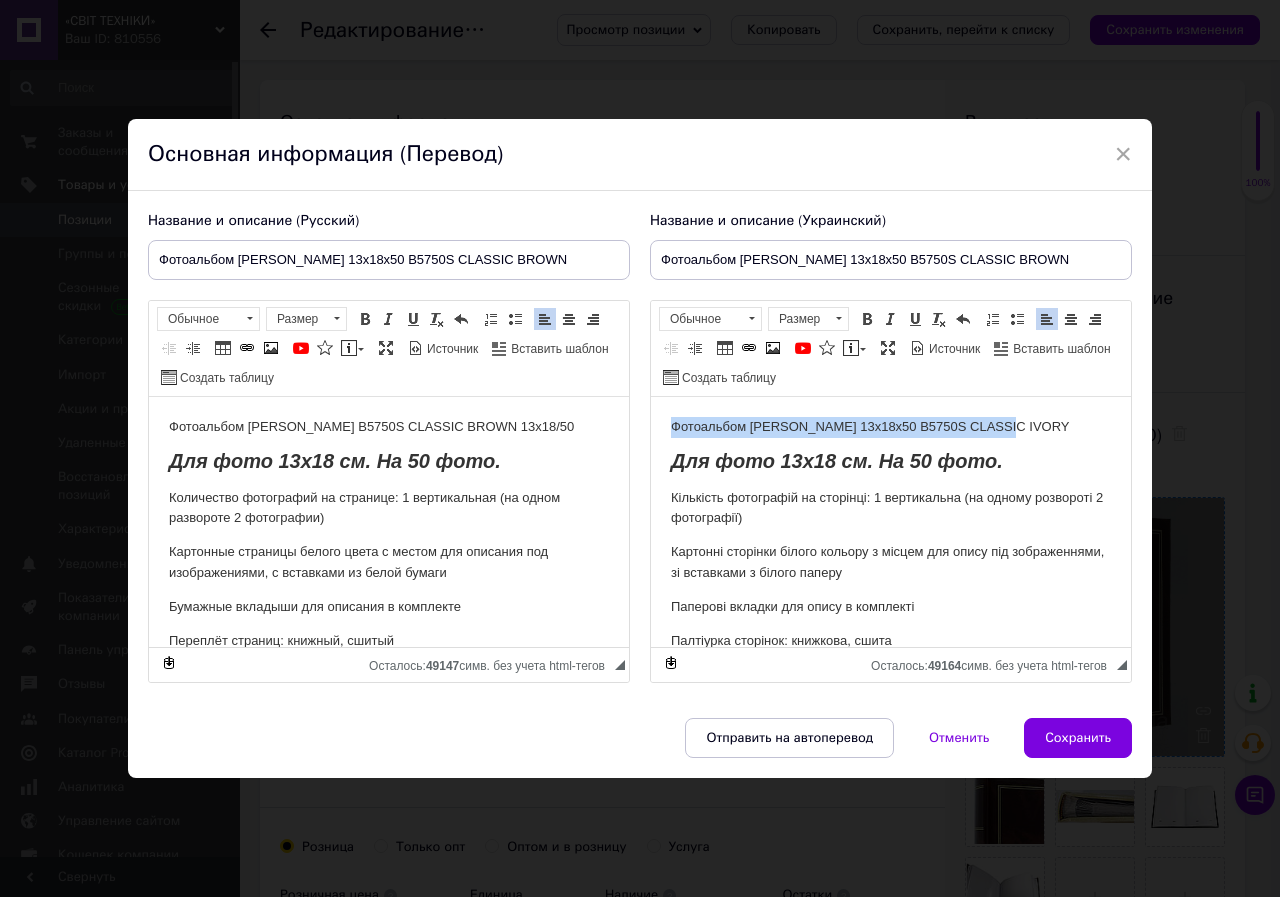 drag, startPoint x: 674, startPoint y: 426, endPoint x: 1015, endPoint y: 423, distance: 341.01318 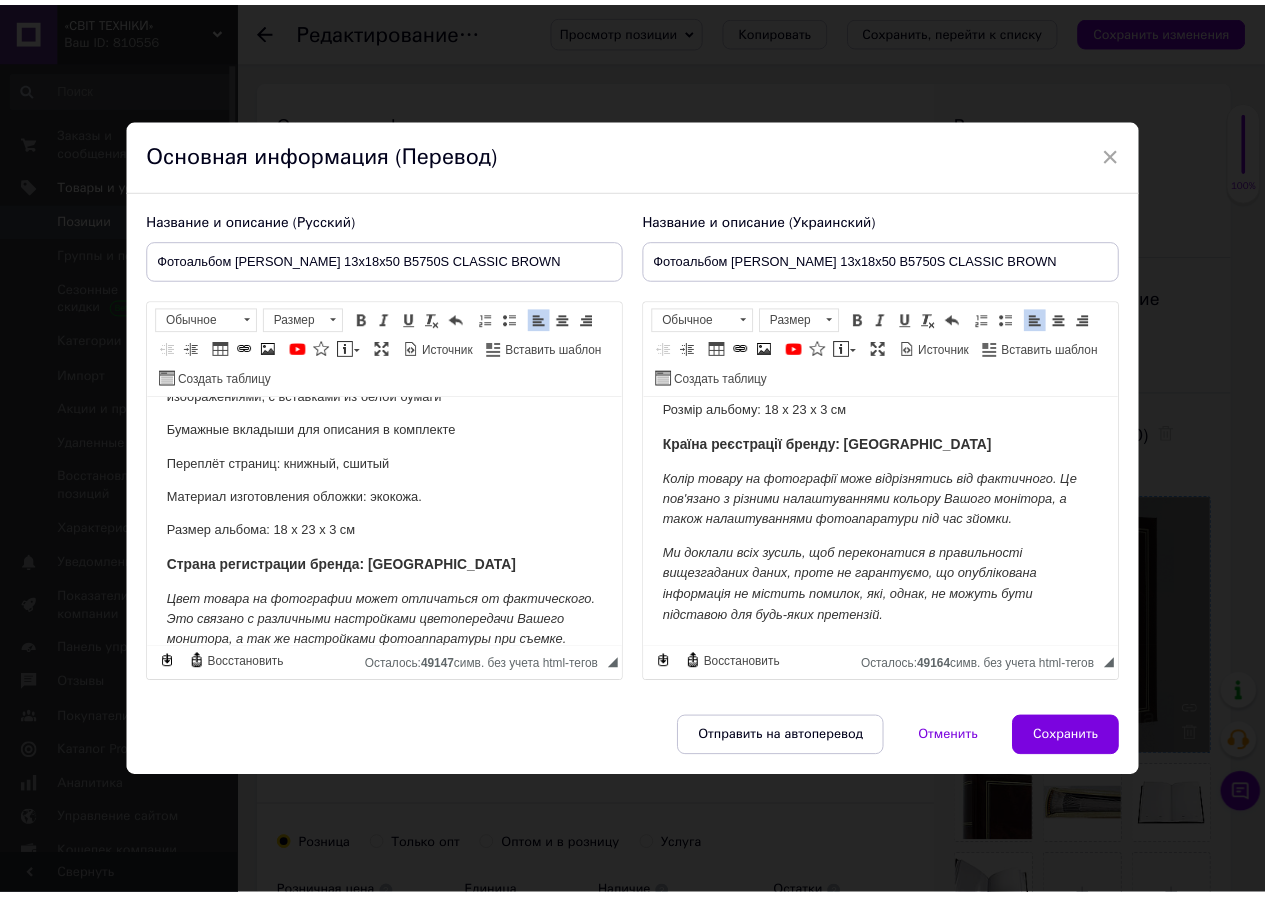 scroll, scrollTop: 319, scrollLeft: 0, axis: vertical 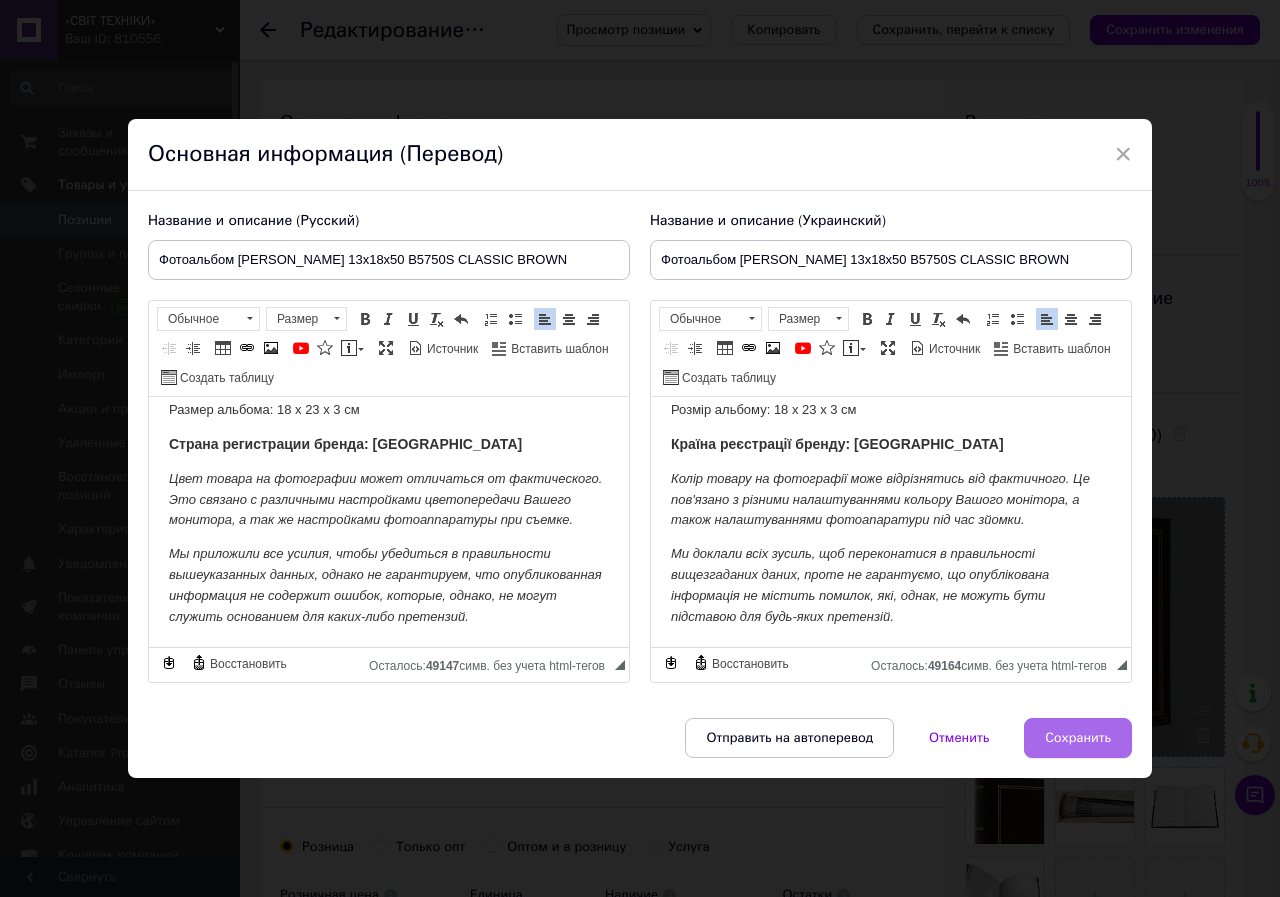 click on "Сохранить" at bounding box center (1078, 738) 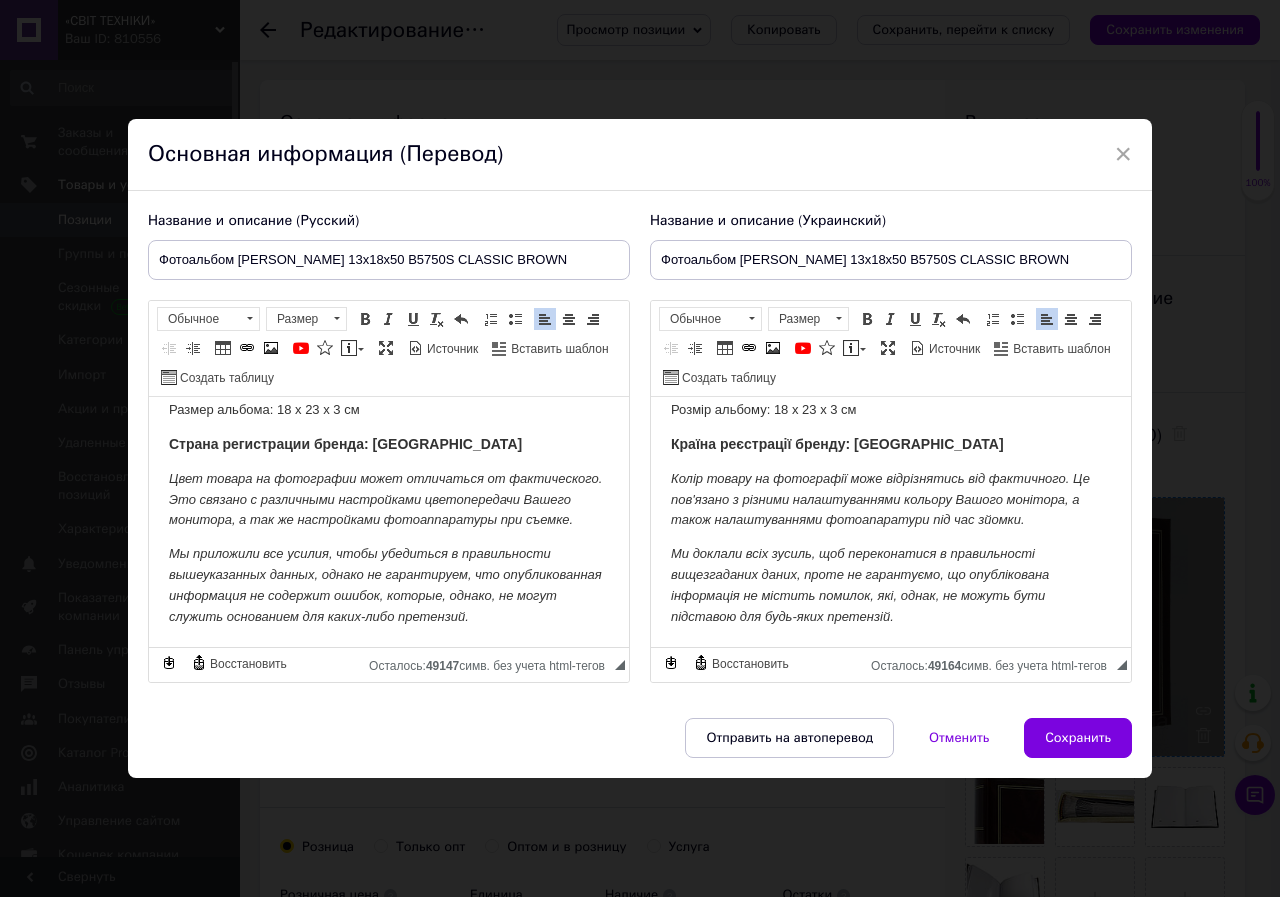 type on "Фотоальбом [PERSON_NAME] 13x18x50 B5750S CLASSIC BROWN" 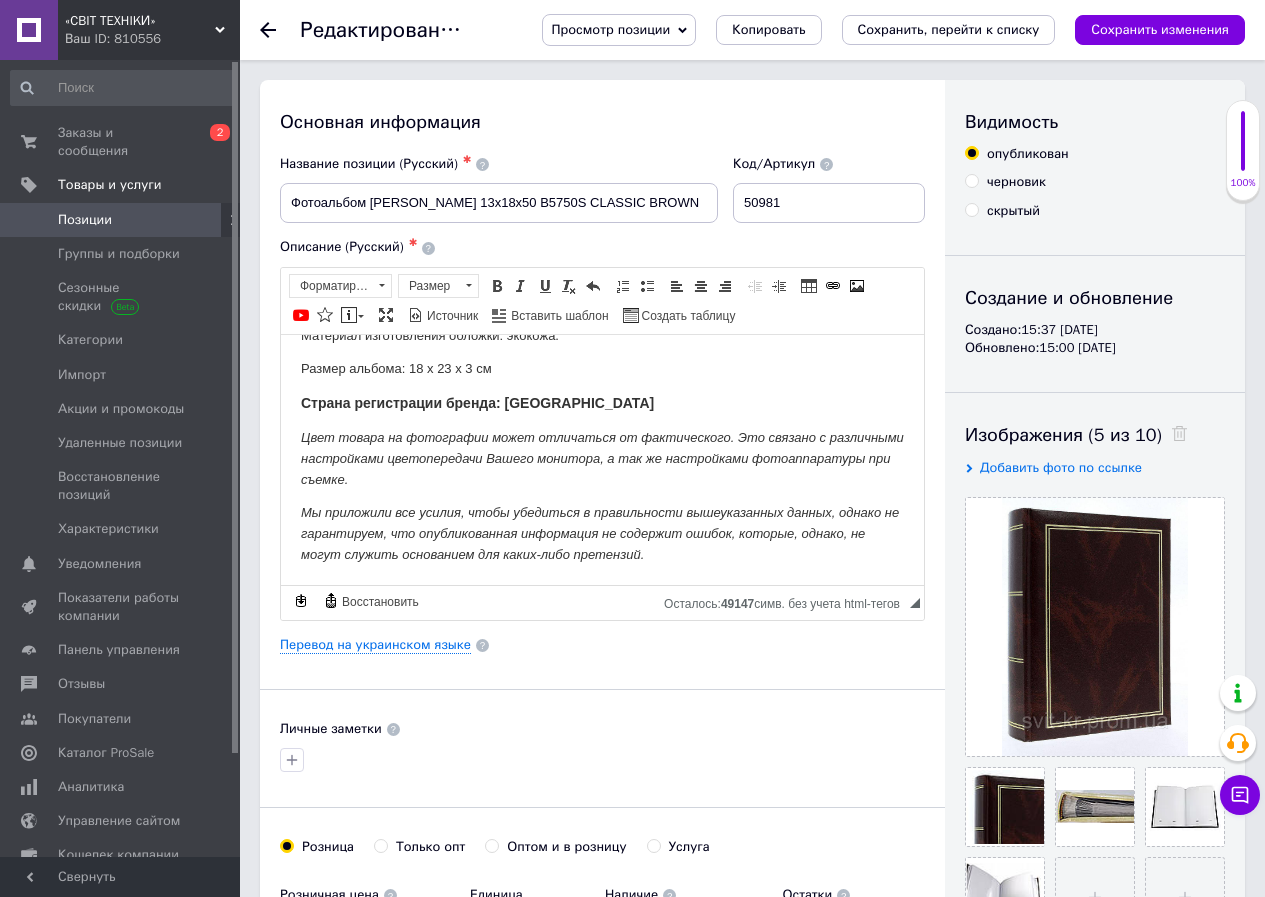 scroll, scrollTop: 257, scrollLeft: 0, axis: vertical 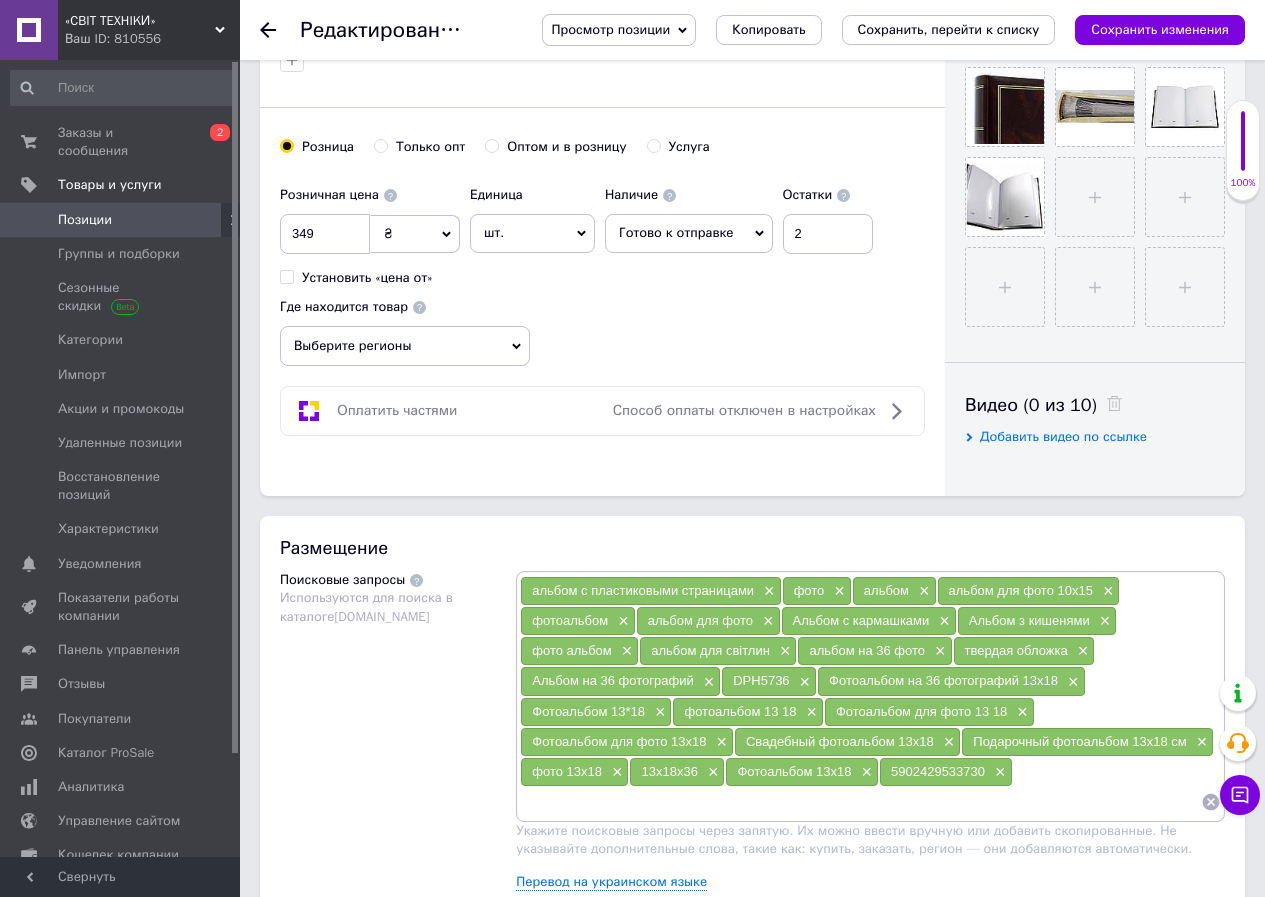click on "Выберите регионы" at bounding box center [405, 346] 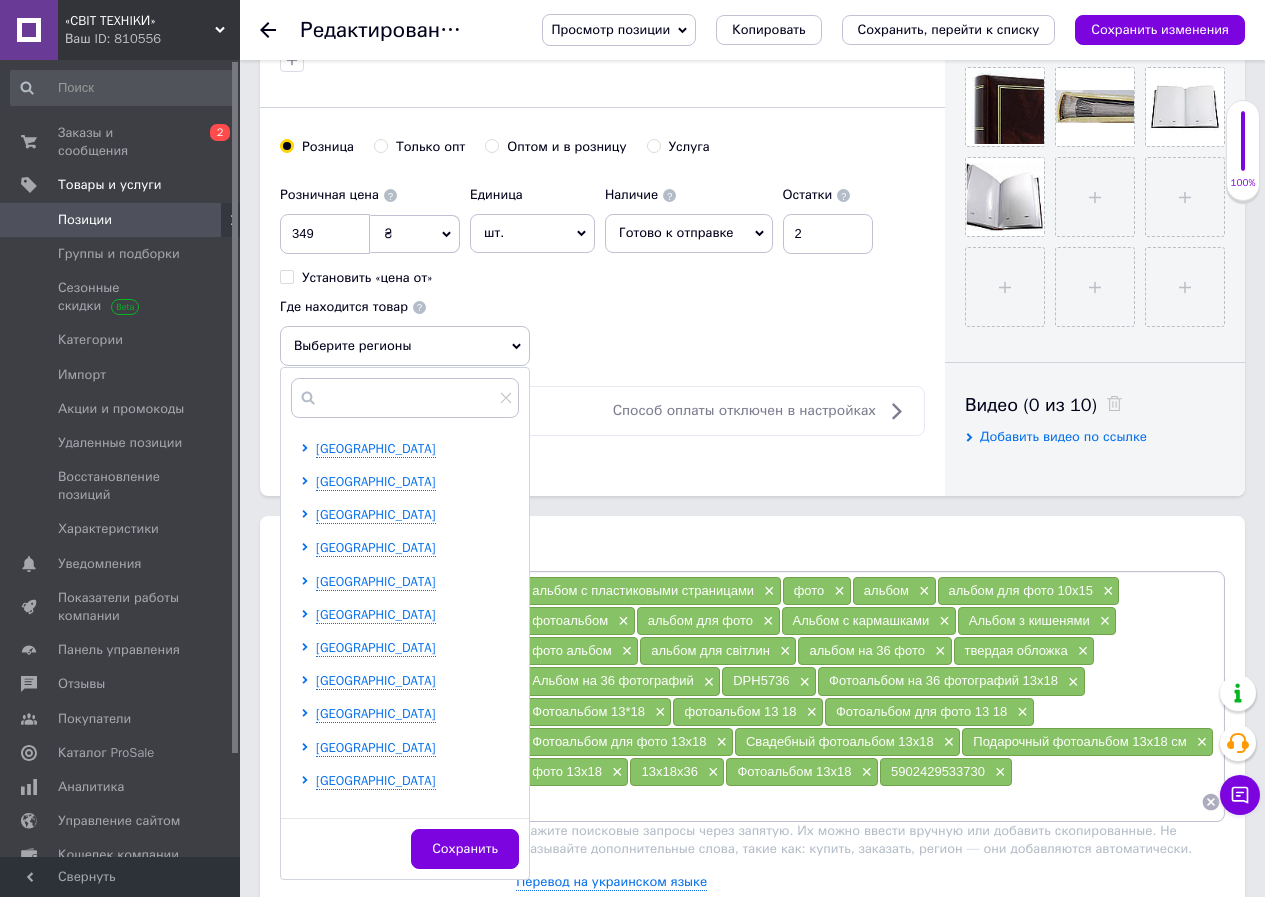 scroll, scrollTop: 200, scrollLeft: 0, axis: vertical 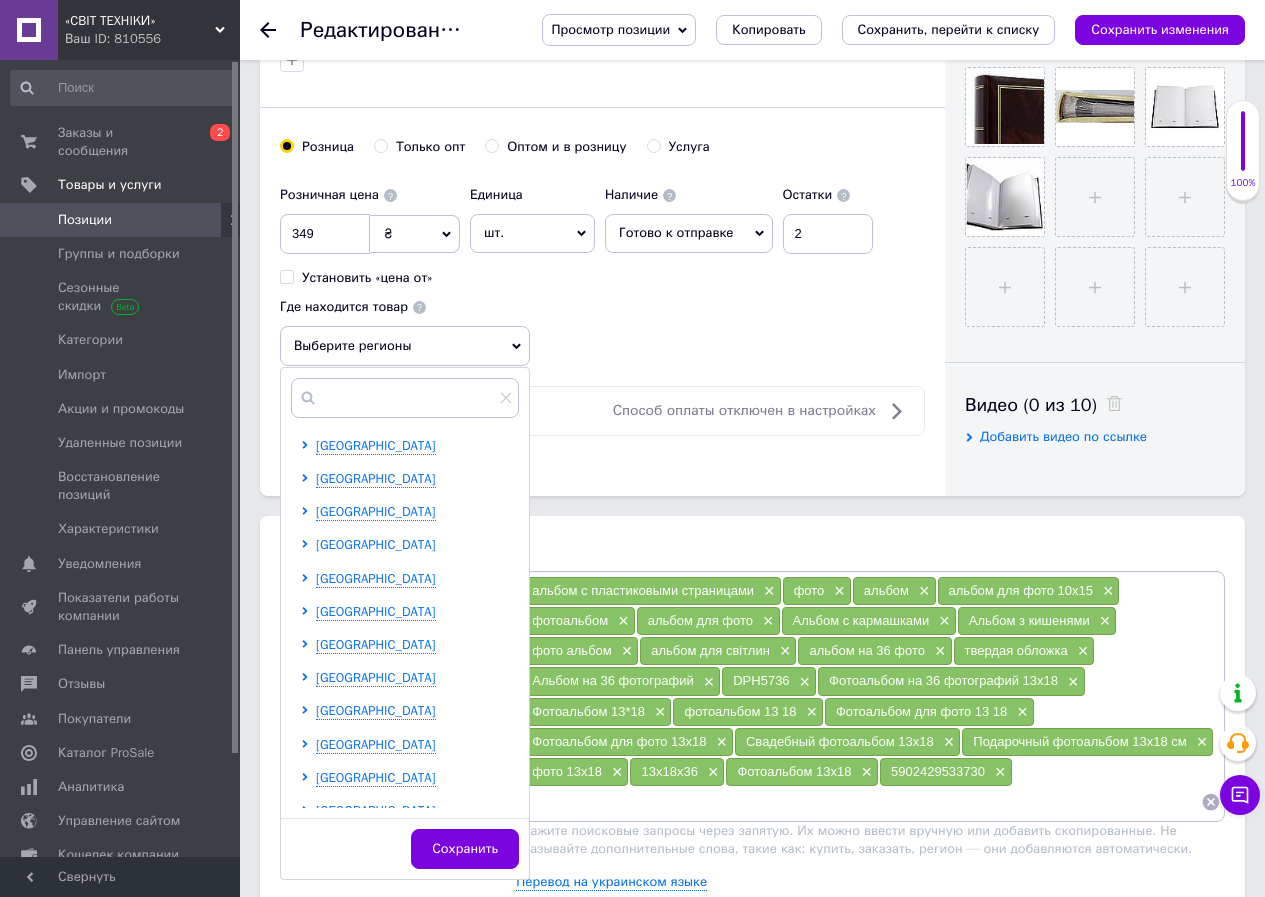 click on "[GEOGRAPHIC_DATA]" at bounding box center [376, 544] 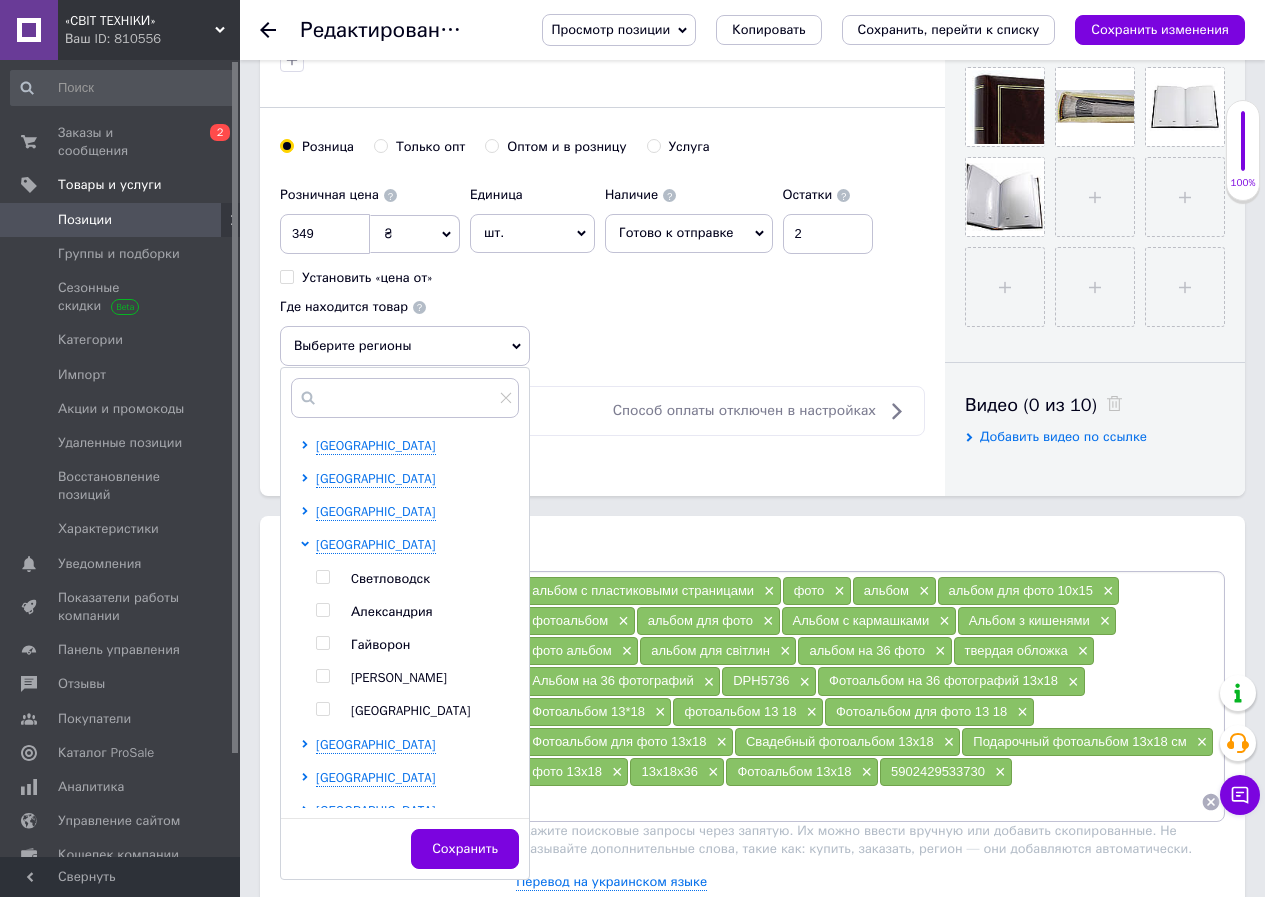 click on "[PERSON_NAME]" at bounding box center (399, 677) 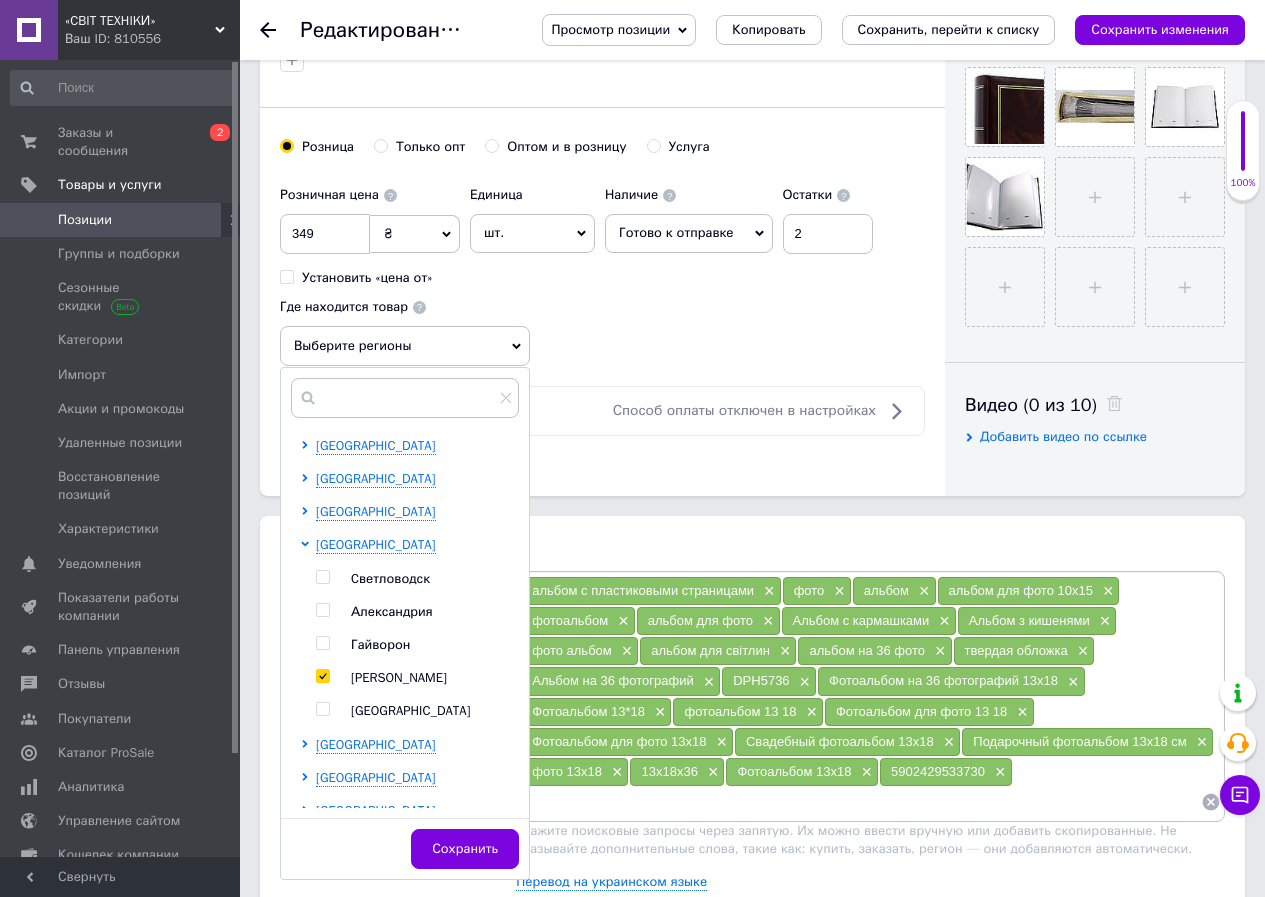 checkbox on "true" 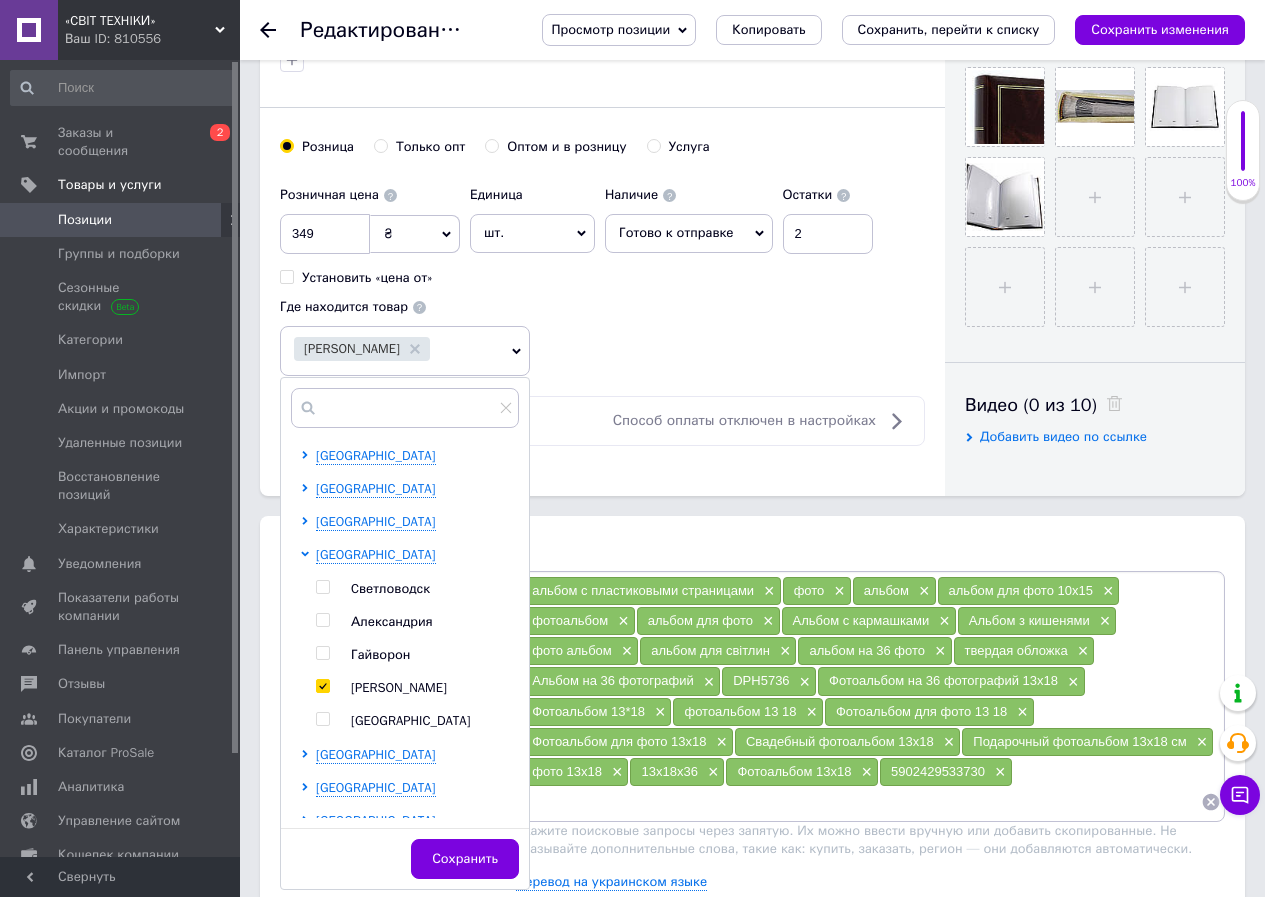 click on "Сохранить" at bounding box center (465, 859) 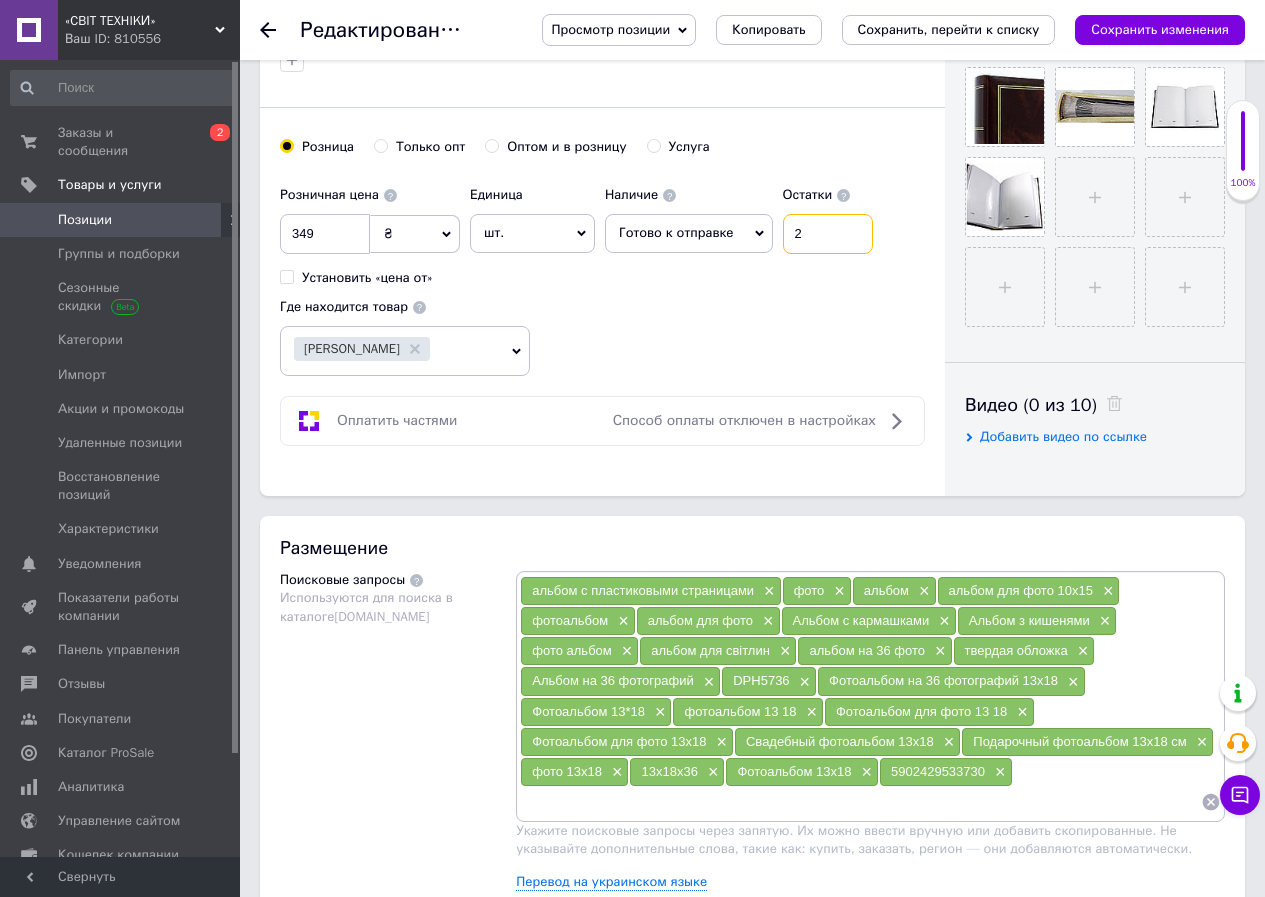 click on "2" at bounding box center (828, 234) 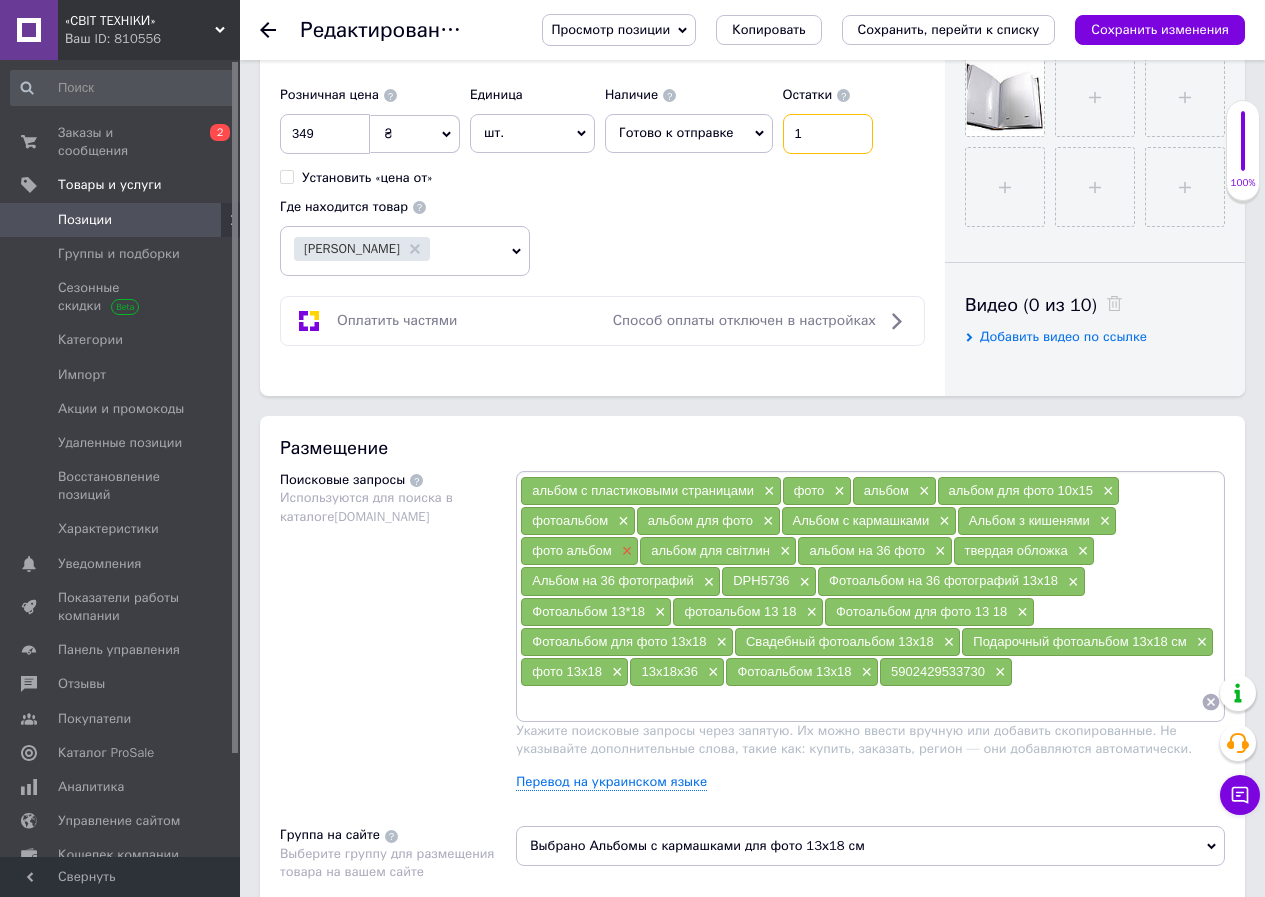 scroll, scrollTop: 900, scrollLeft: 0, axis: vertical 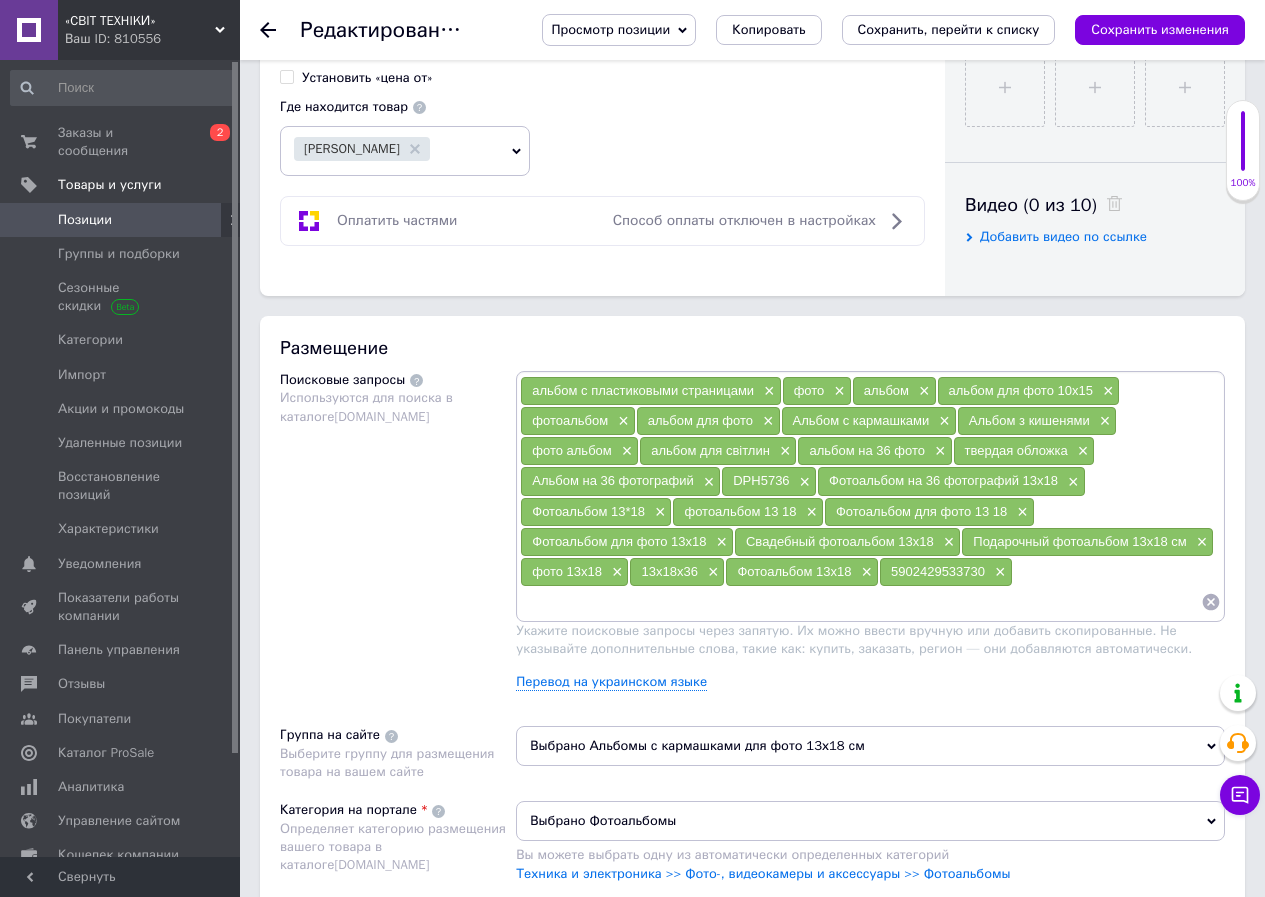 type on "1" 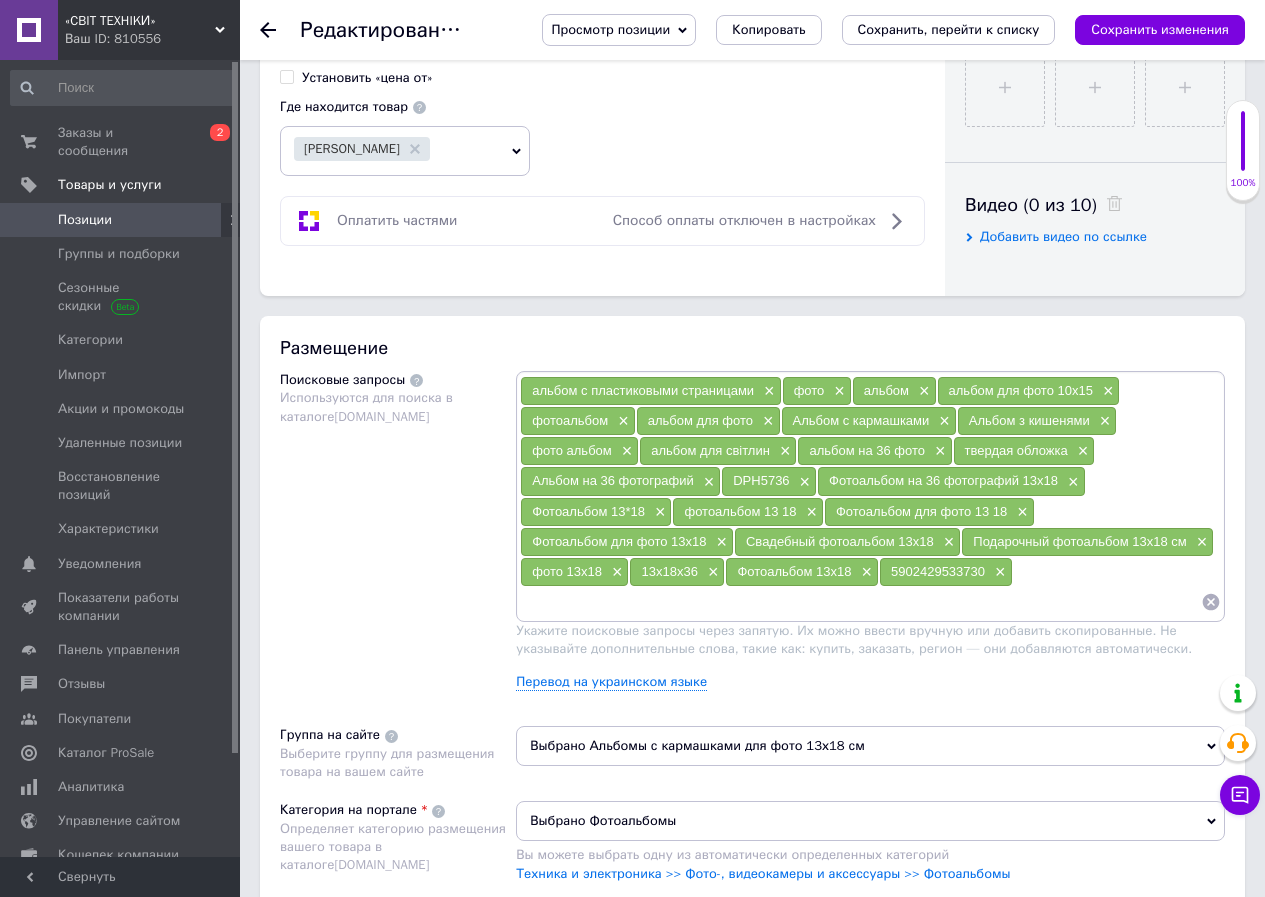 click on "×" at bounding box center (998, 572) 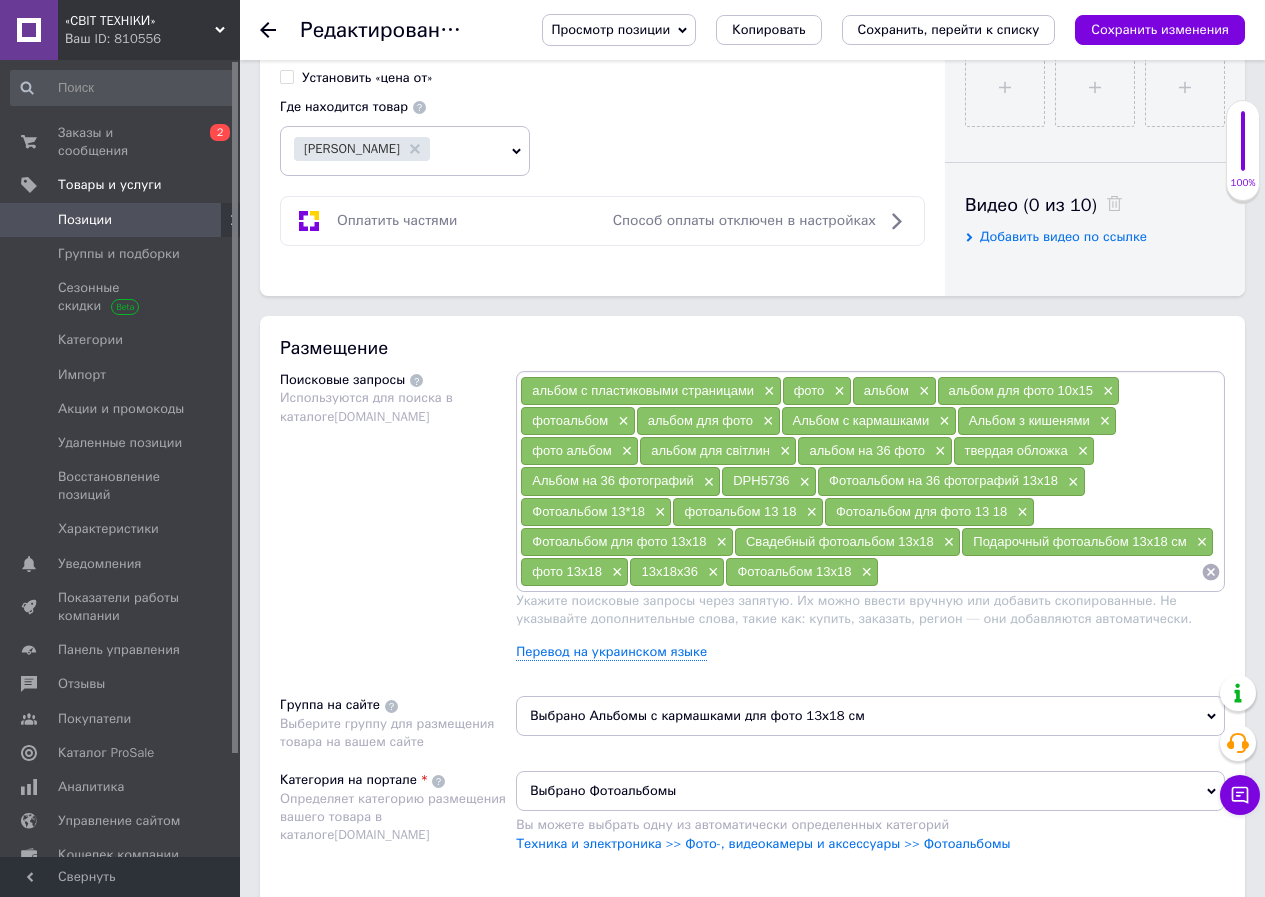 click at bounding box center (1040, 572) 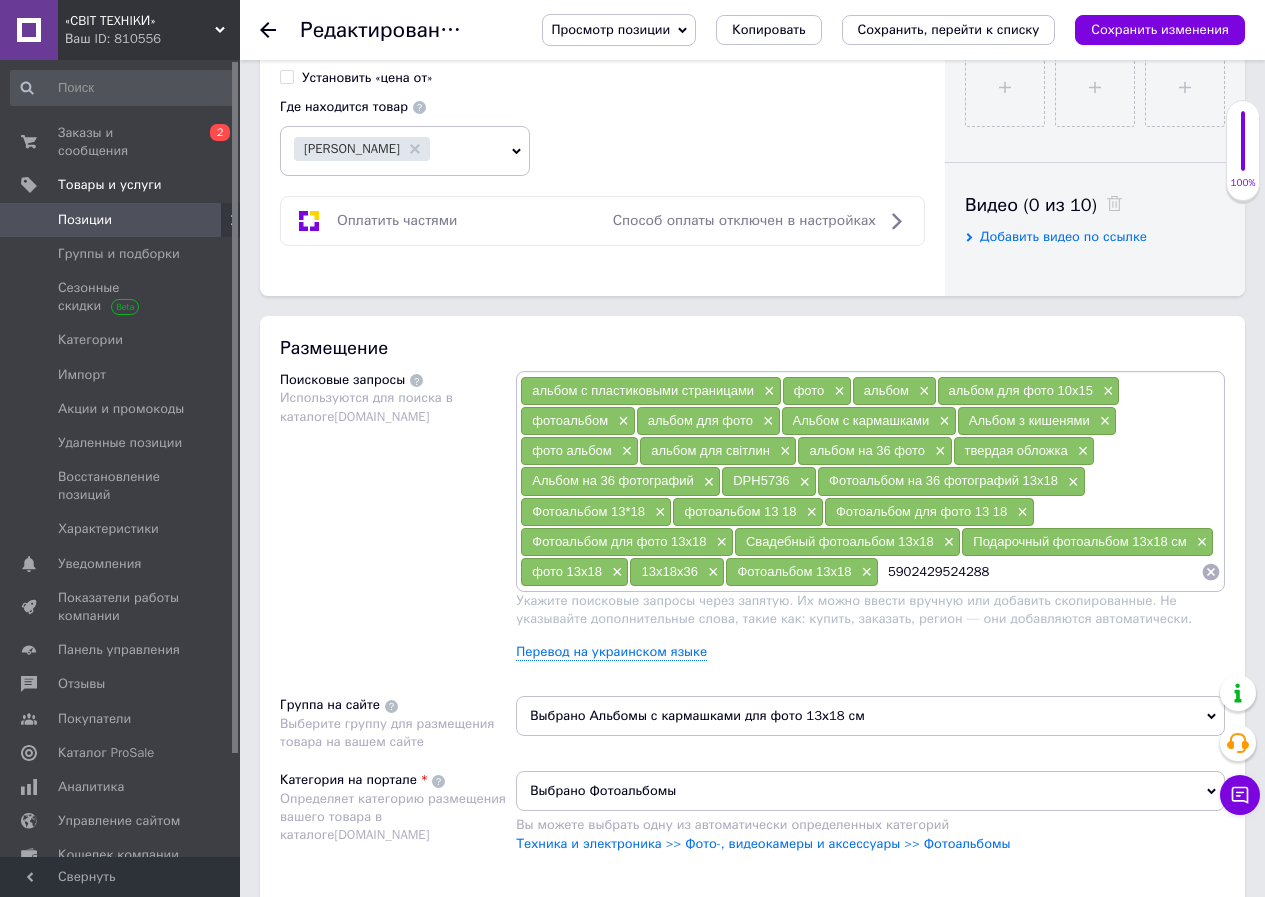 type on "5902429524288" 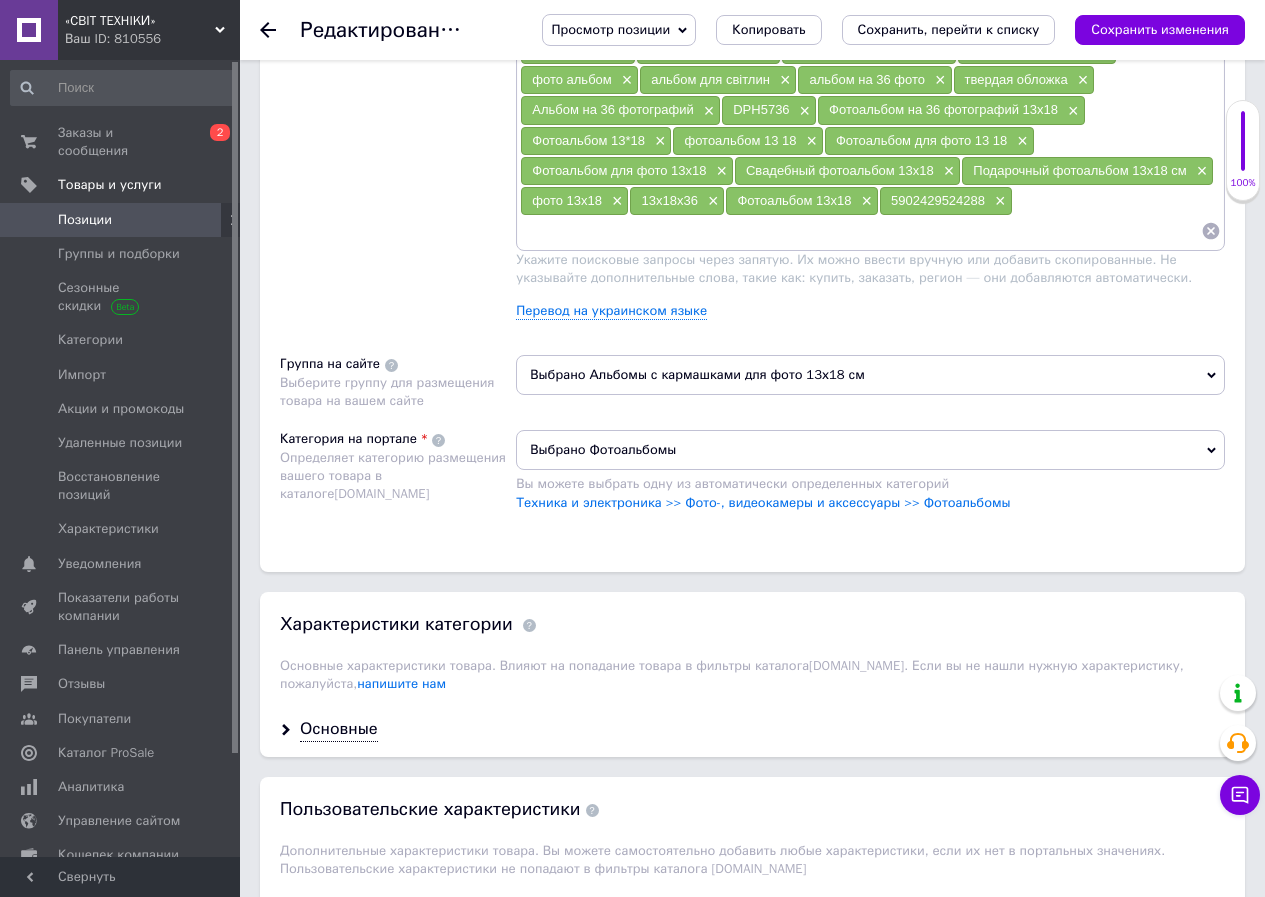 scroll, scrollTop: 1400, scrollLeft: 0, axis: vertical 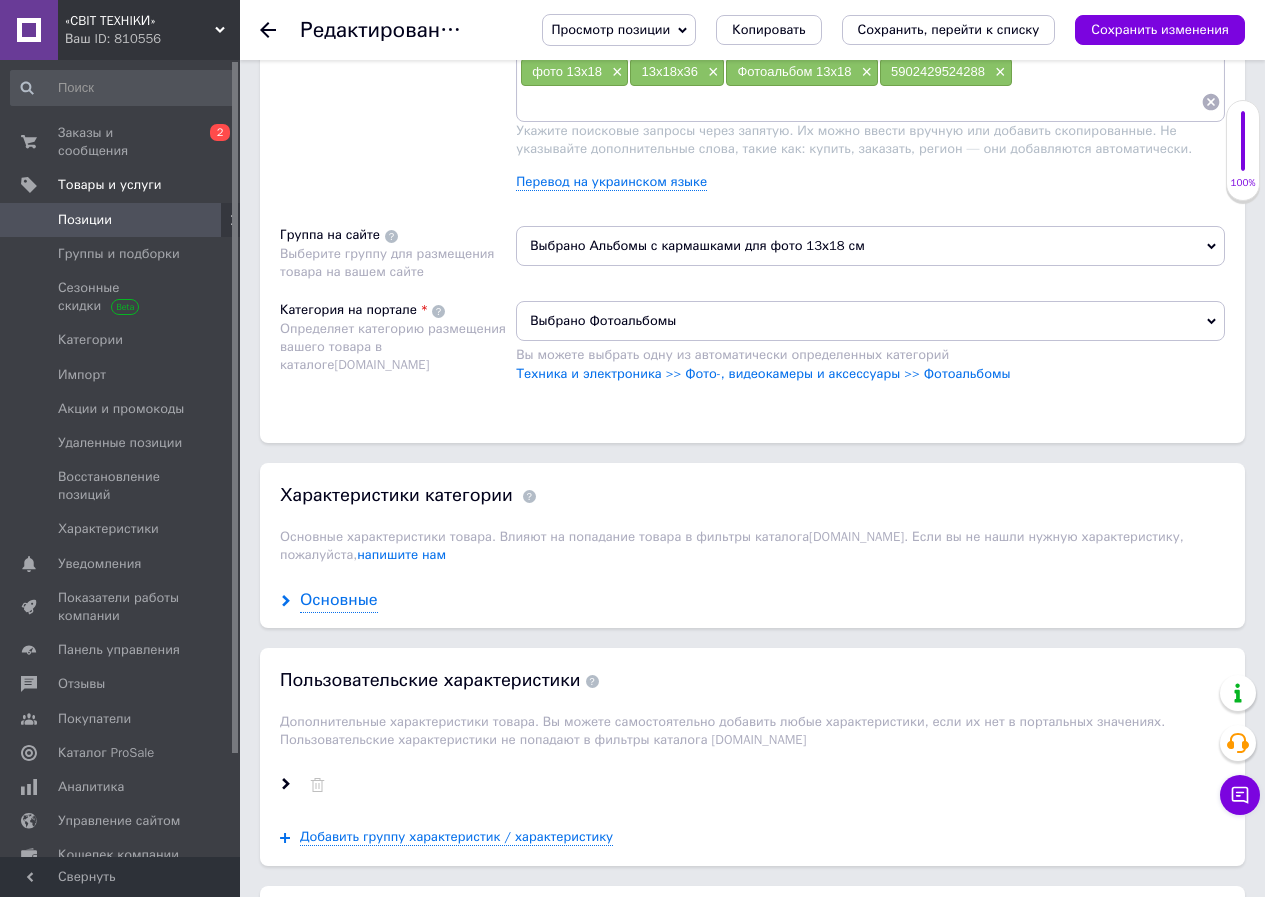 click on "Основные" at bounding box center (339, 600) 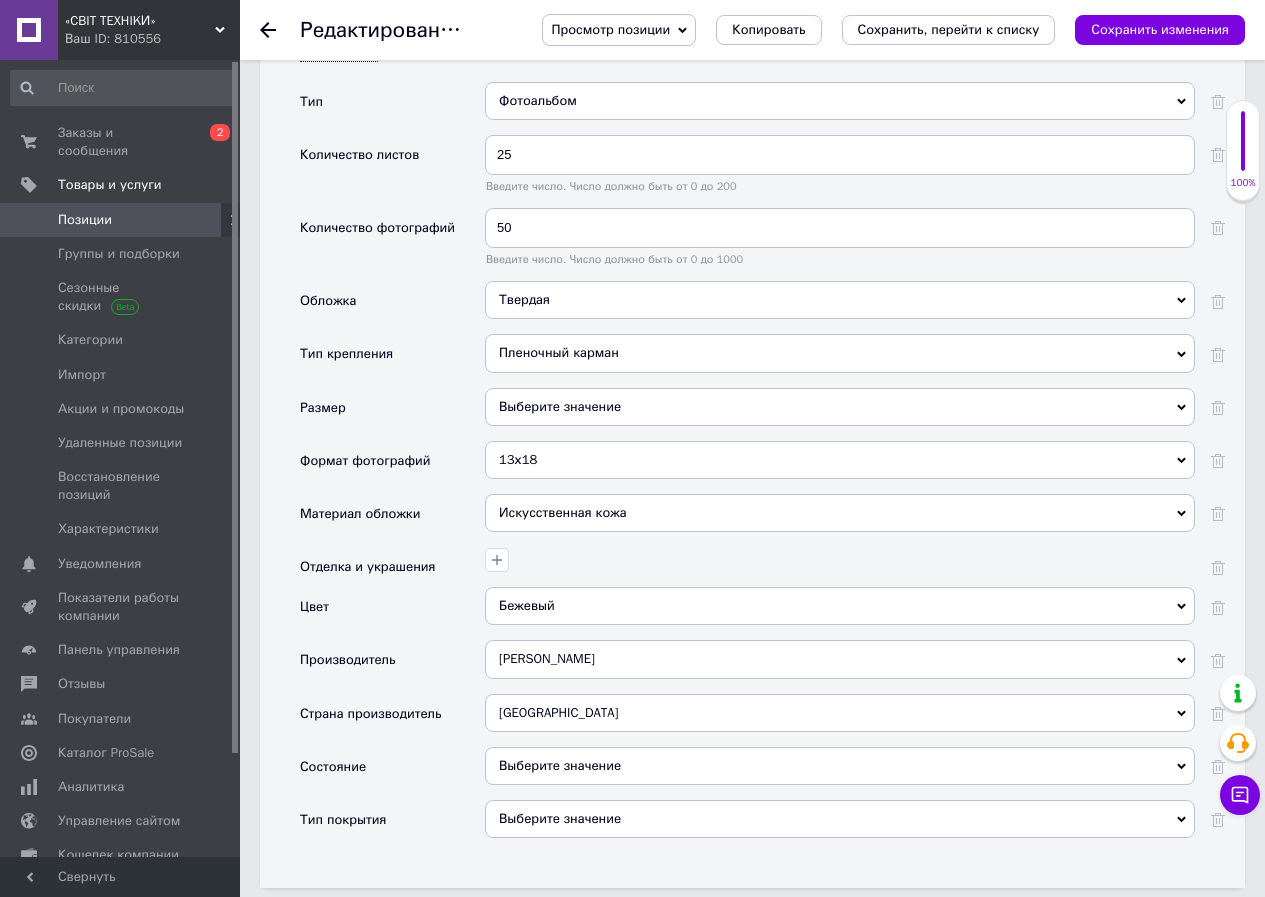 scroll, scrollTop: 2000, scrollLeft: 0, axis: vertical 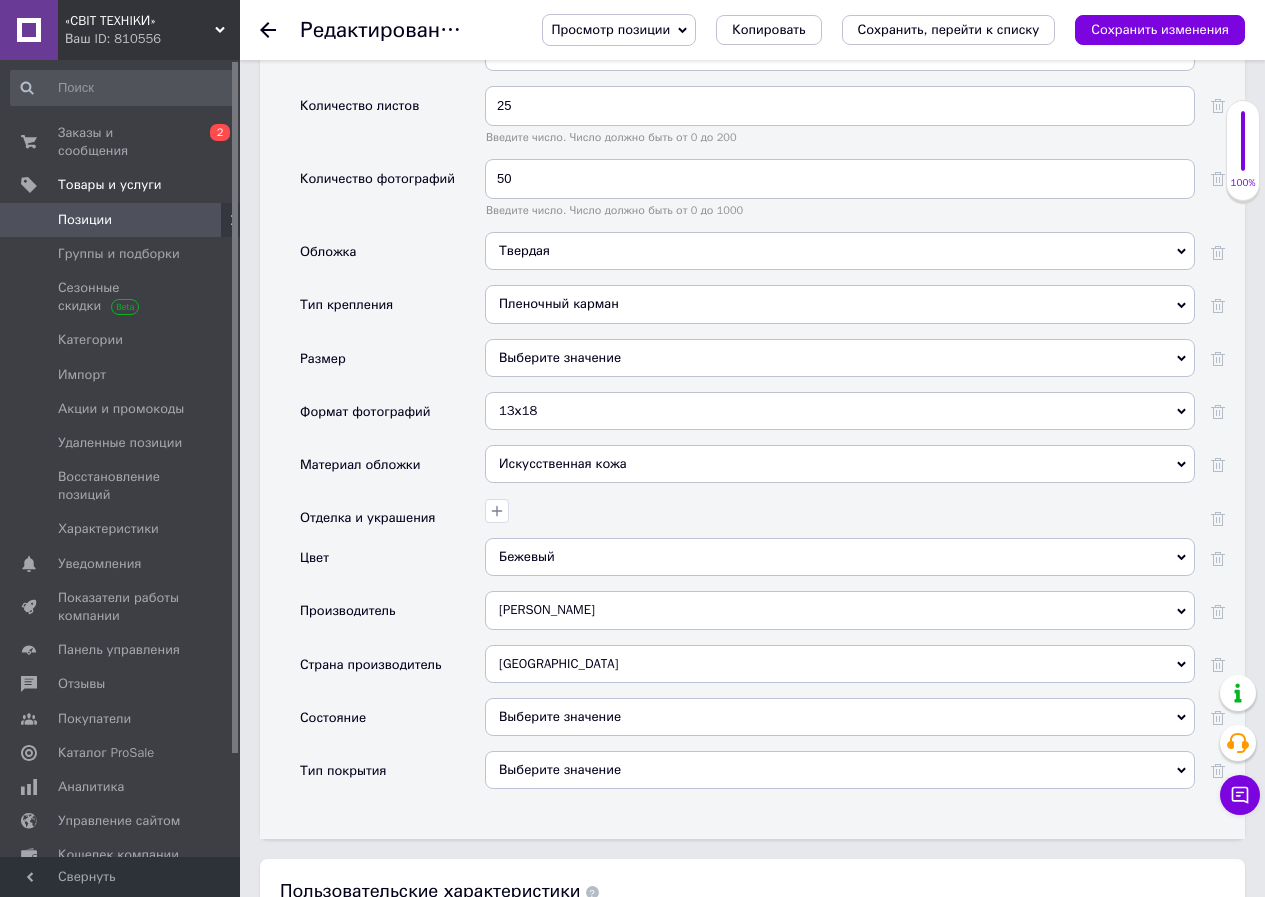 click on "Бежевый" at bounding box center (840, 557) 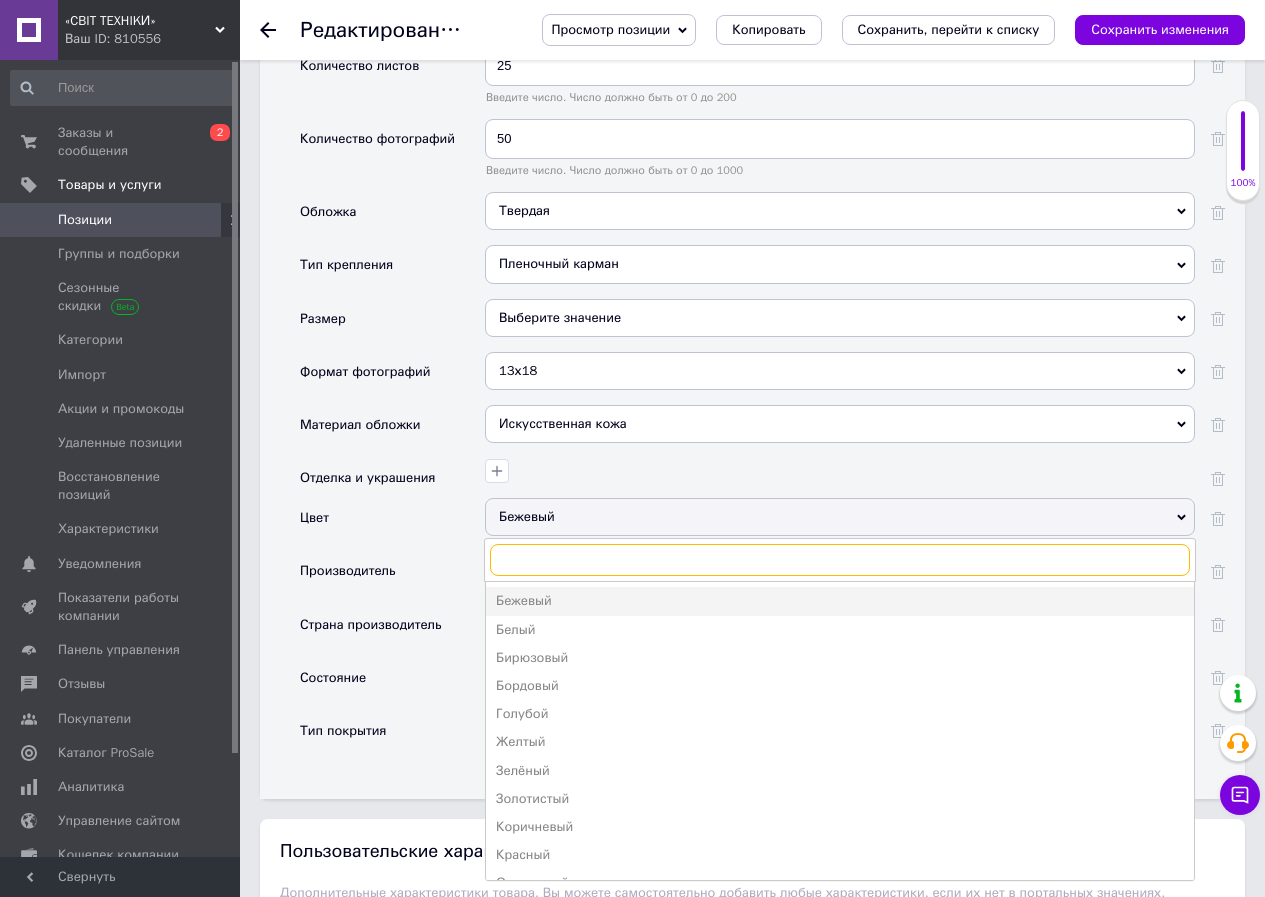 scroll, scrollTop: 2100, scrollLeft: 0, axis: vertical 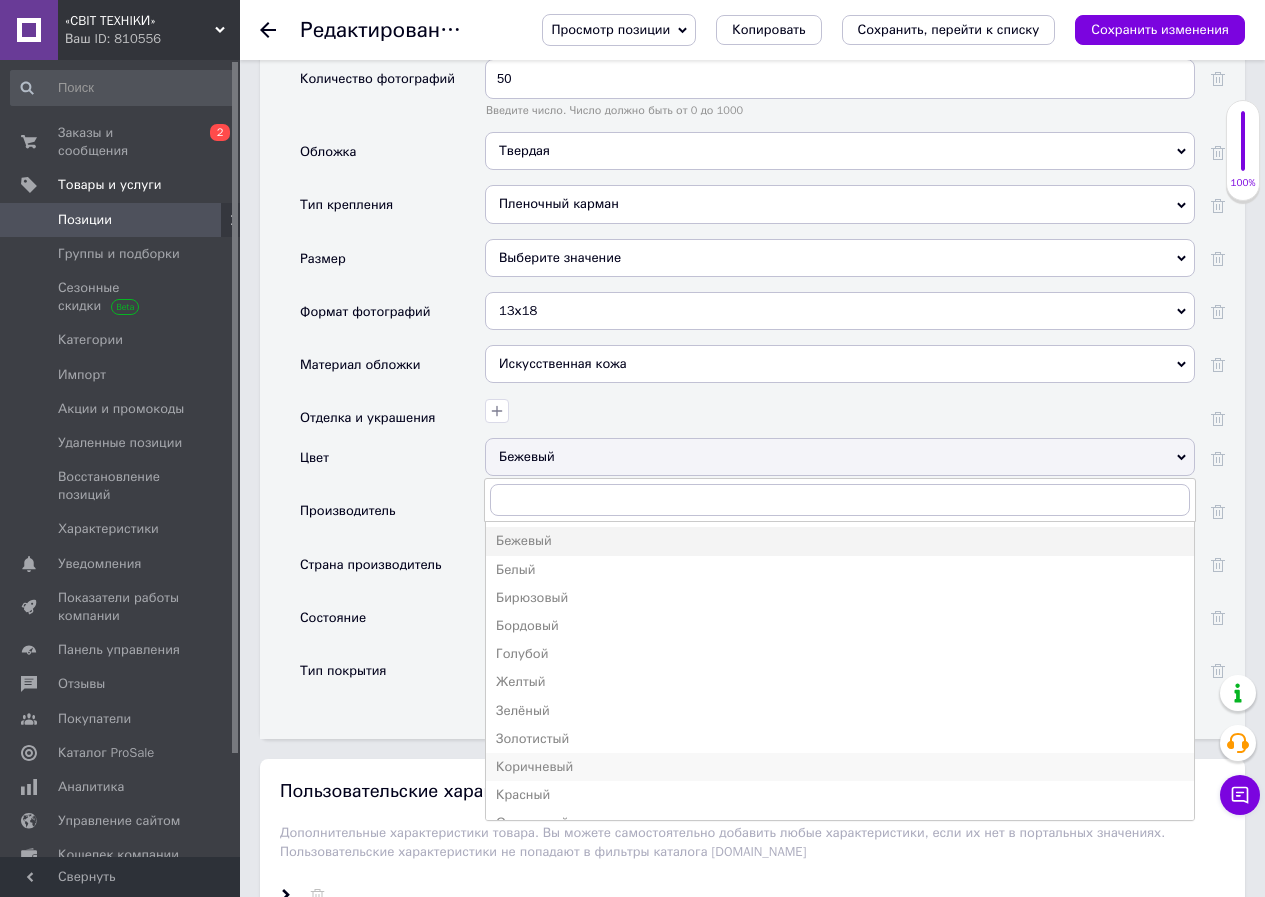 click on "Коричневый" at bounding box center [840, 767] 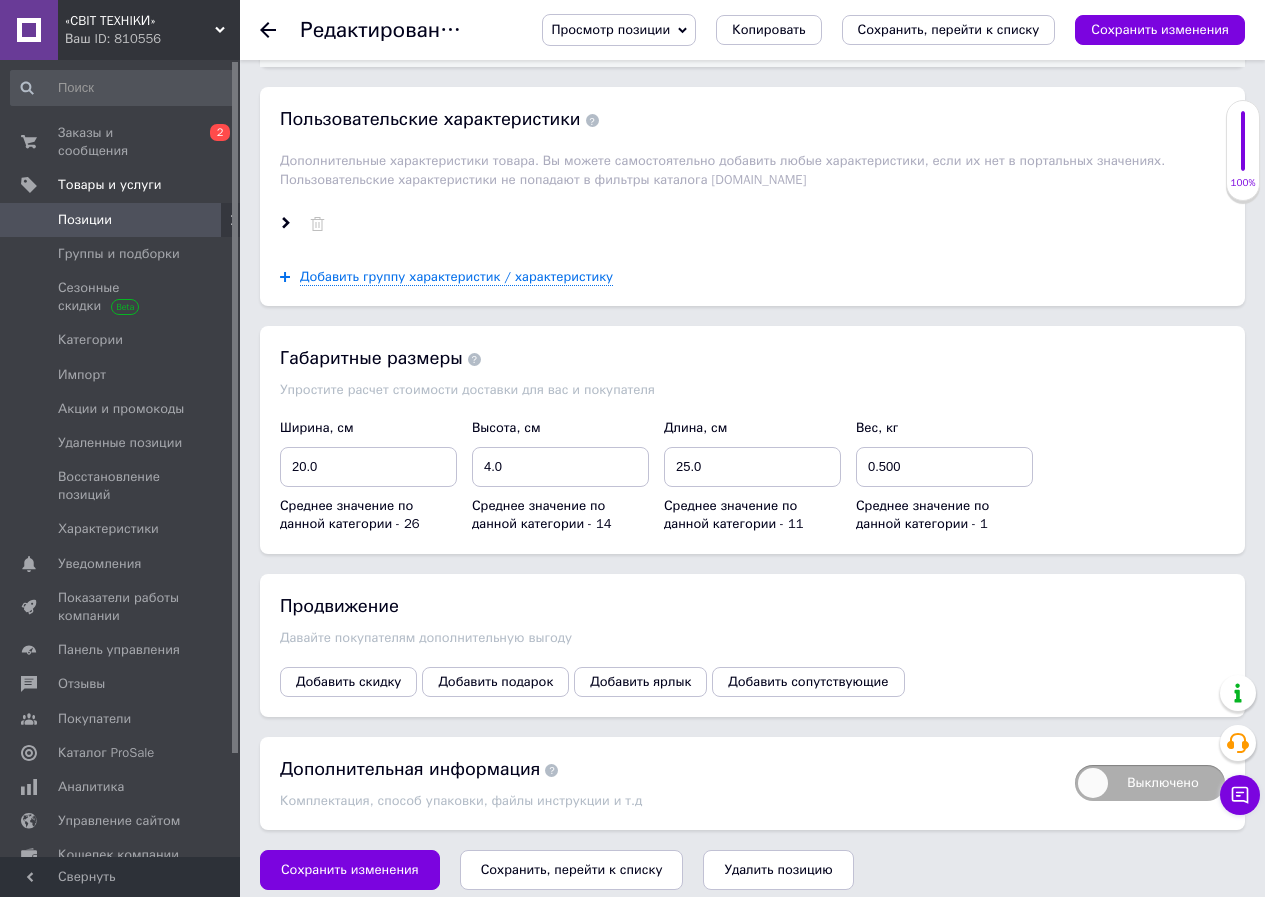 scroll, scrollTop: 2783, scrollLeft: 0, axis: vertical 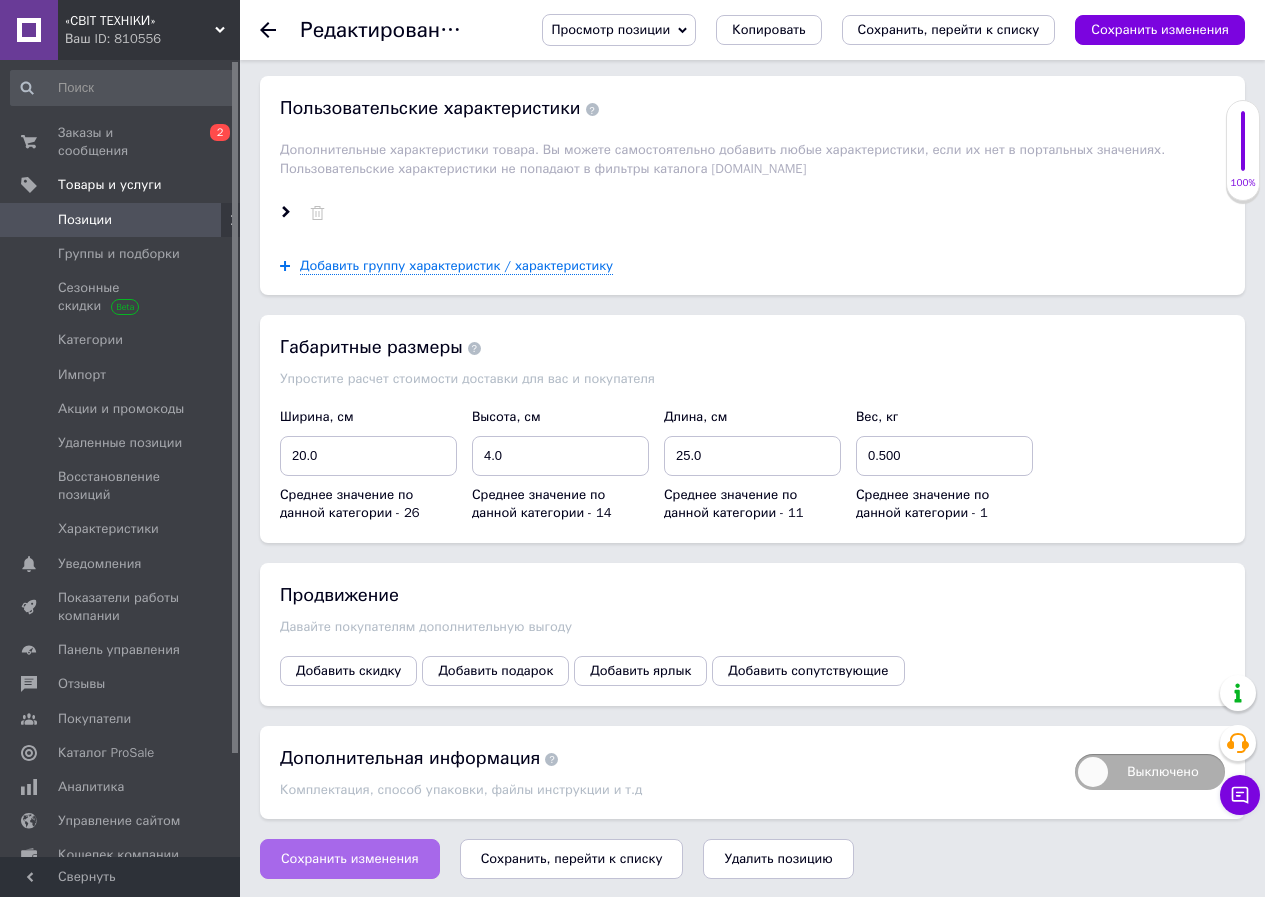 click on "Сохранить изменения" at bounding box center [350, 859] 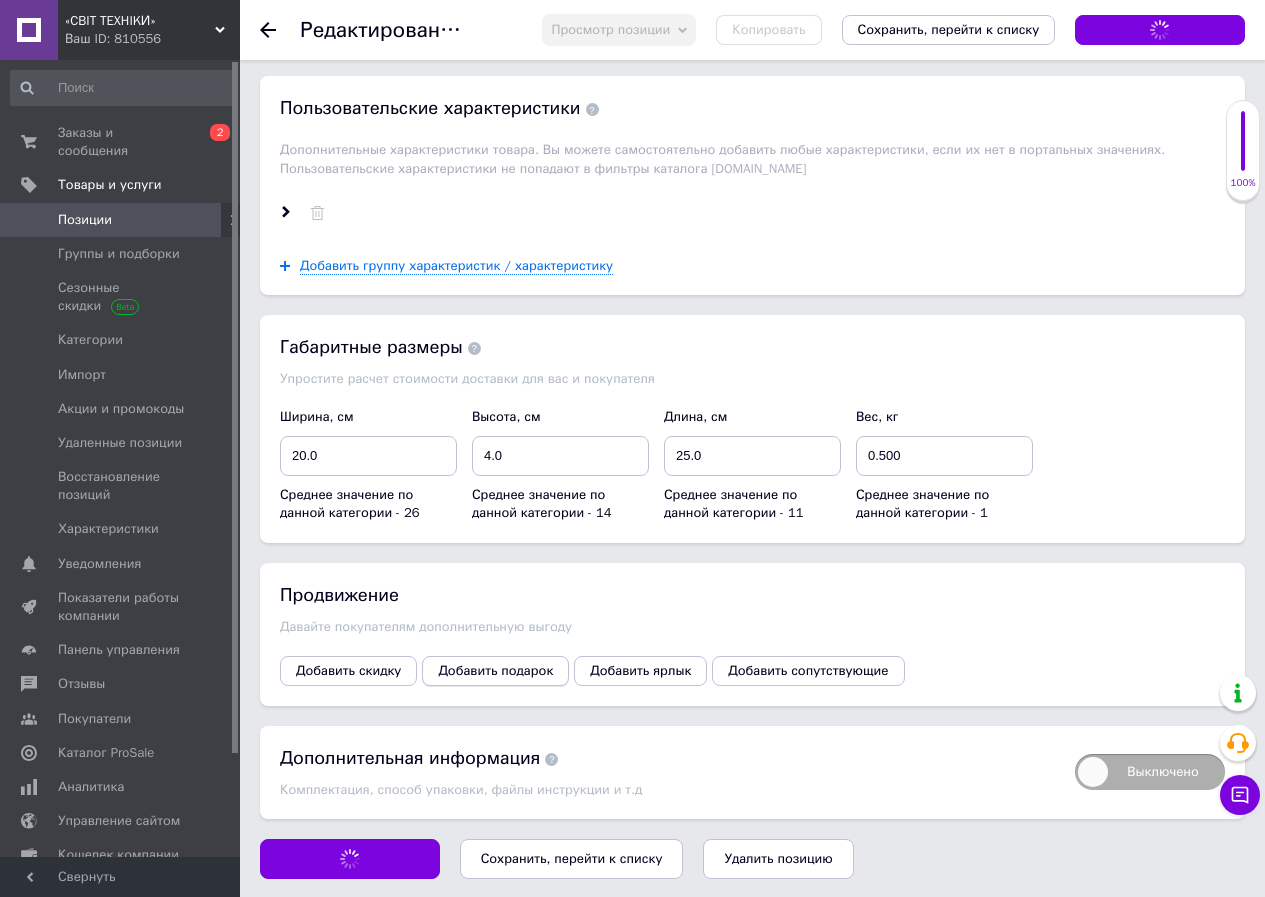 type 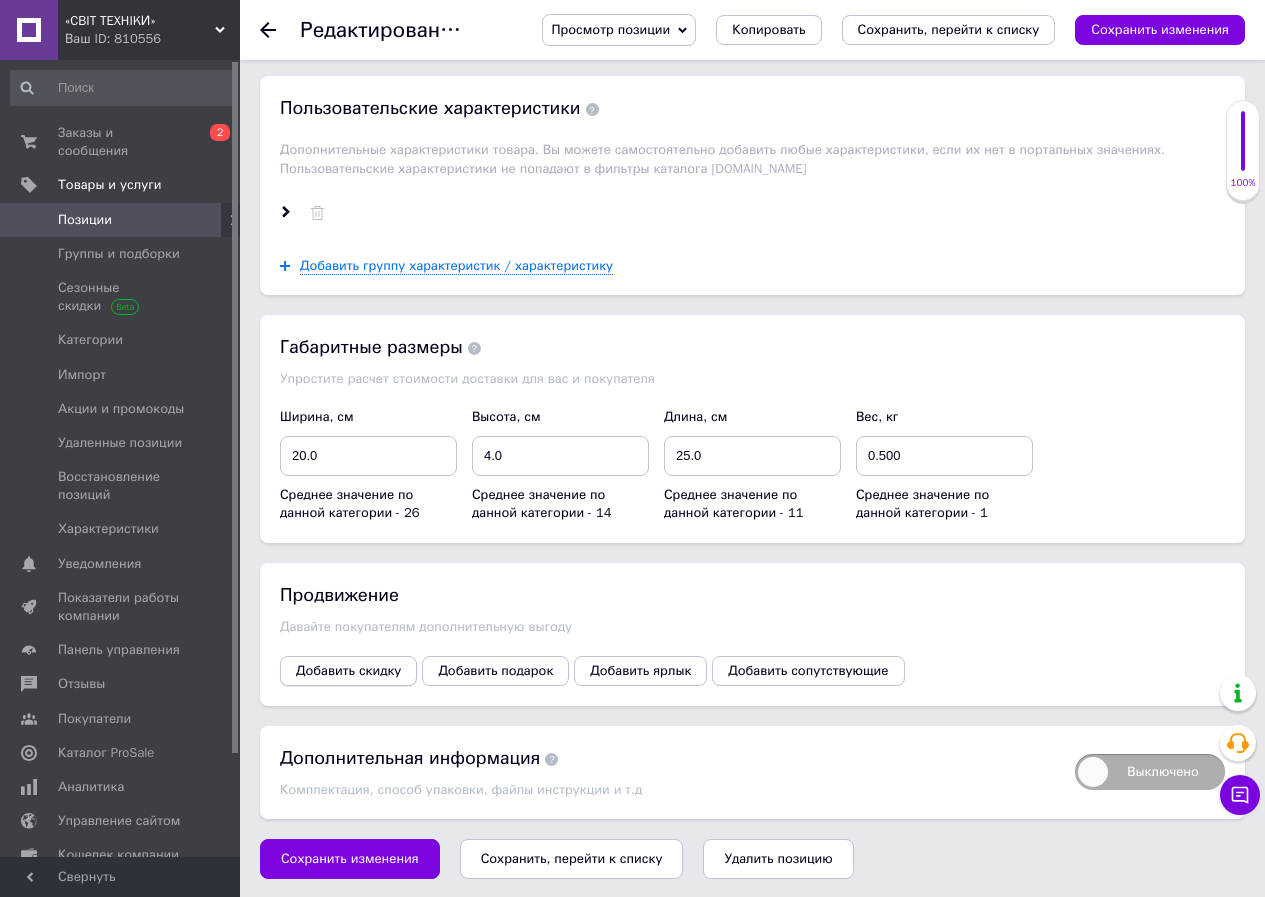 click on "Добавить скидку" at bounding box center [348, 671] 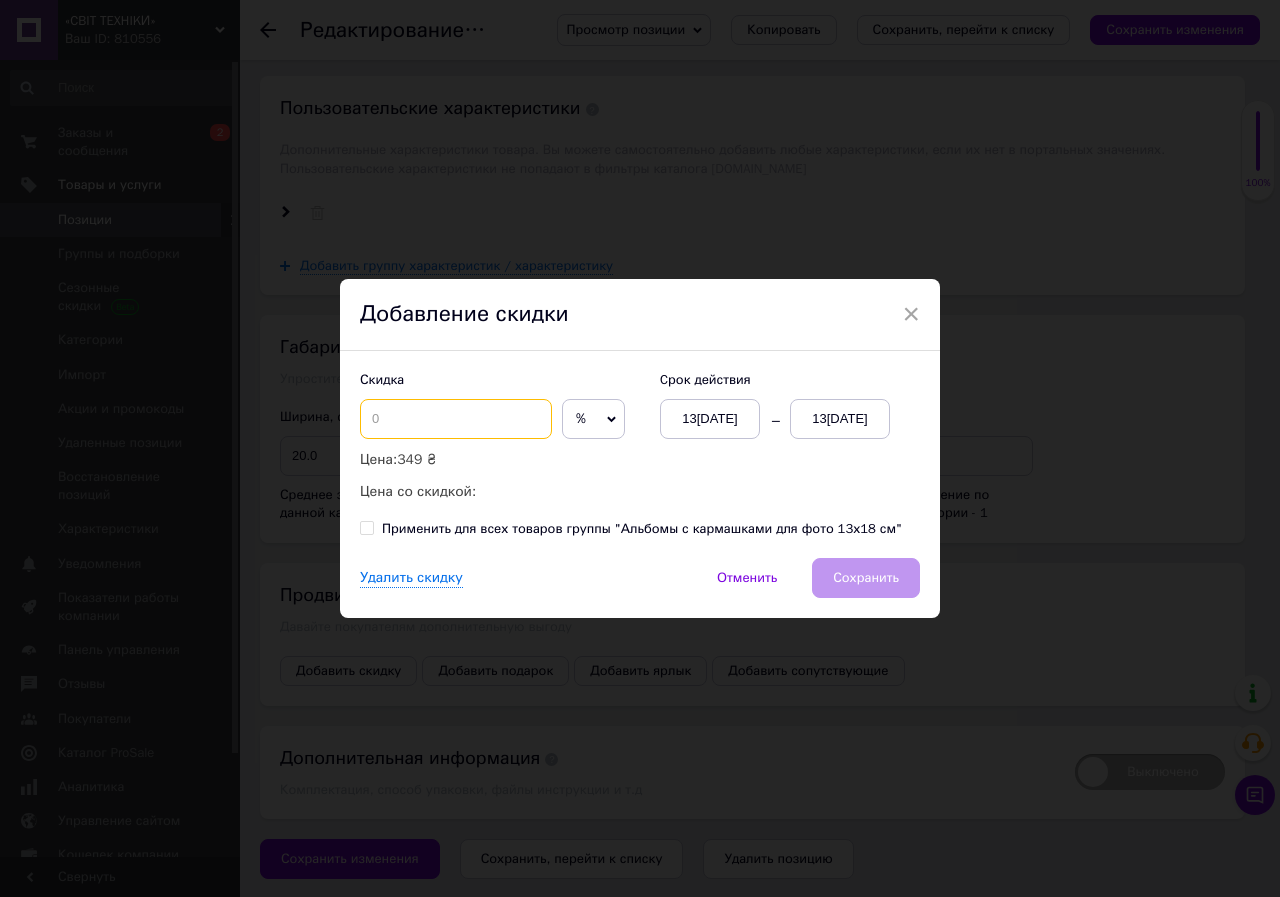 click at bounding box center (456, 419) 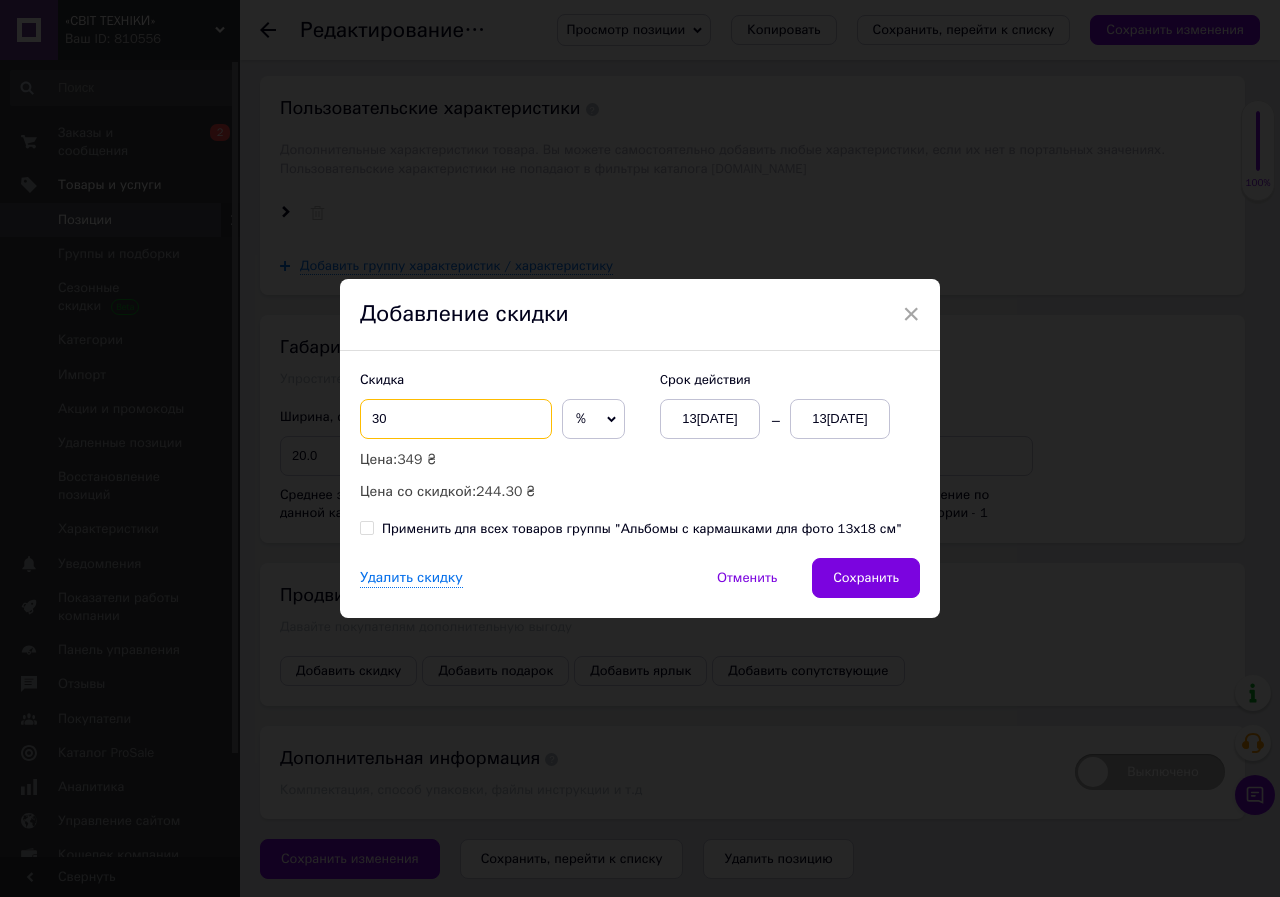 type on "30" 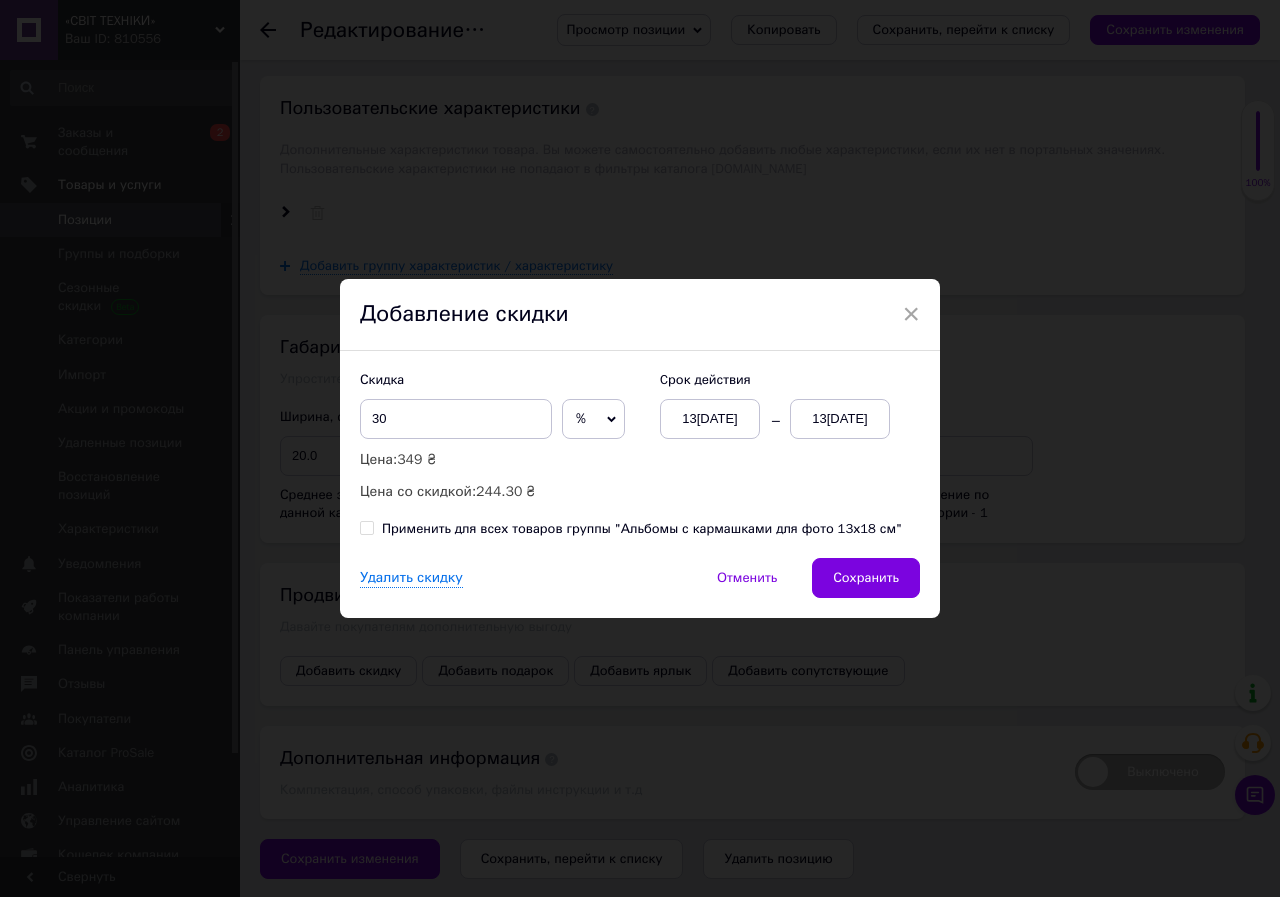 click on "%" at bounding box center [593, 419] 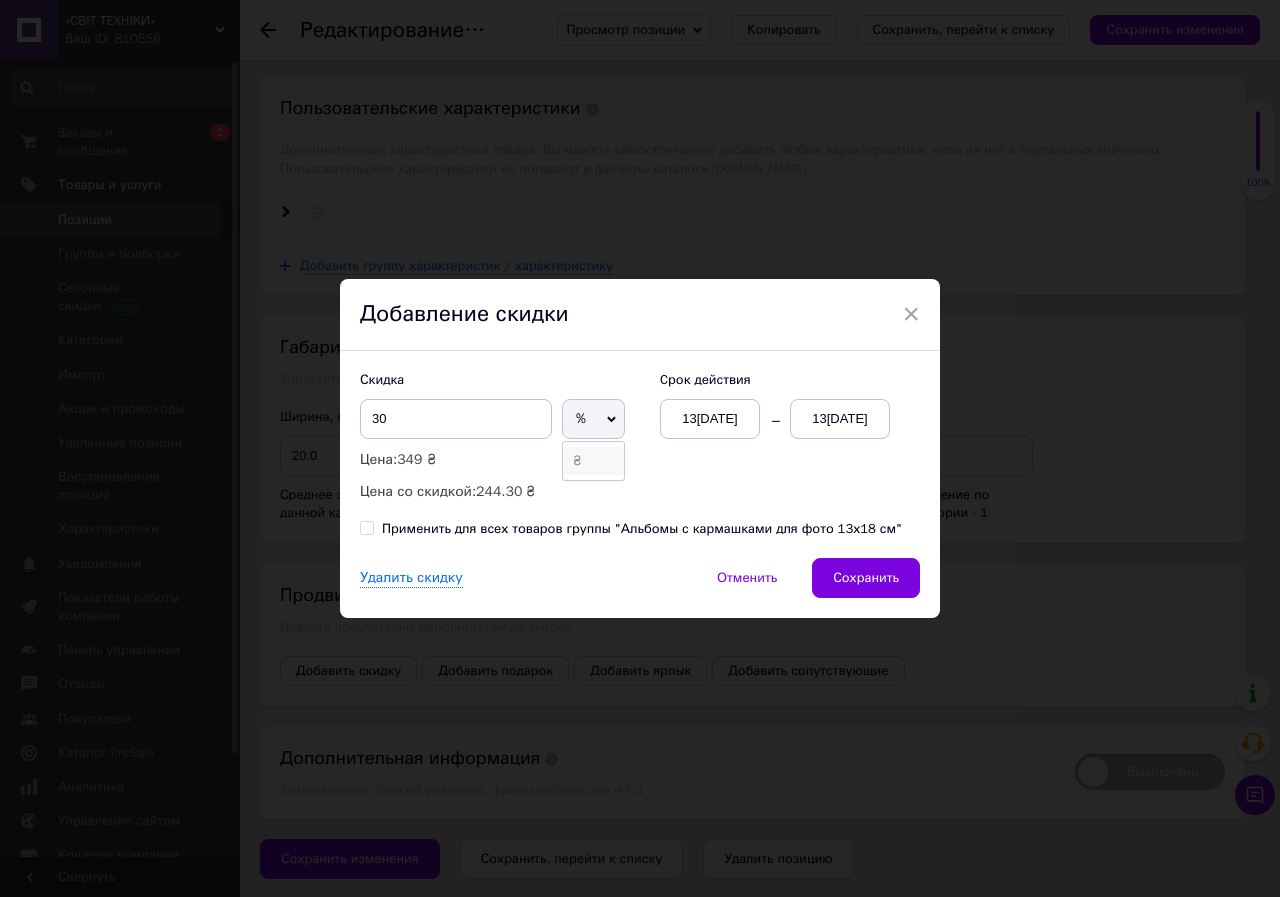 click on "₴" at bounding box center [593, 461] 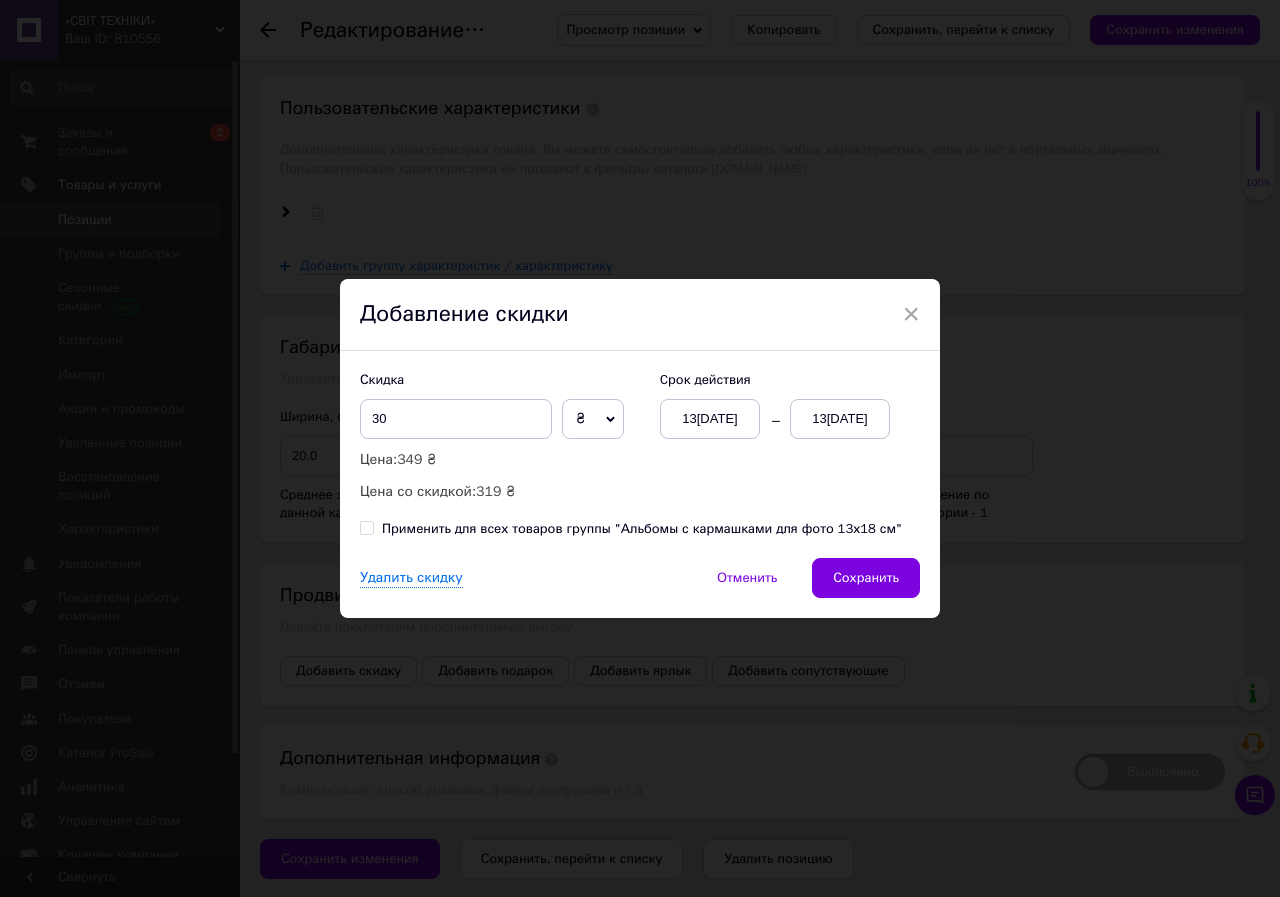 click on "13[DATE]" at bounding box center (840, 419) 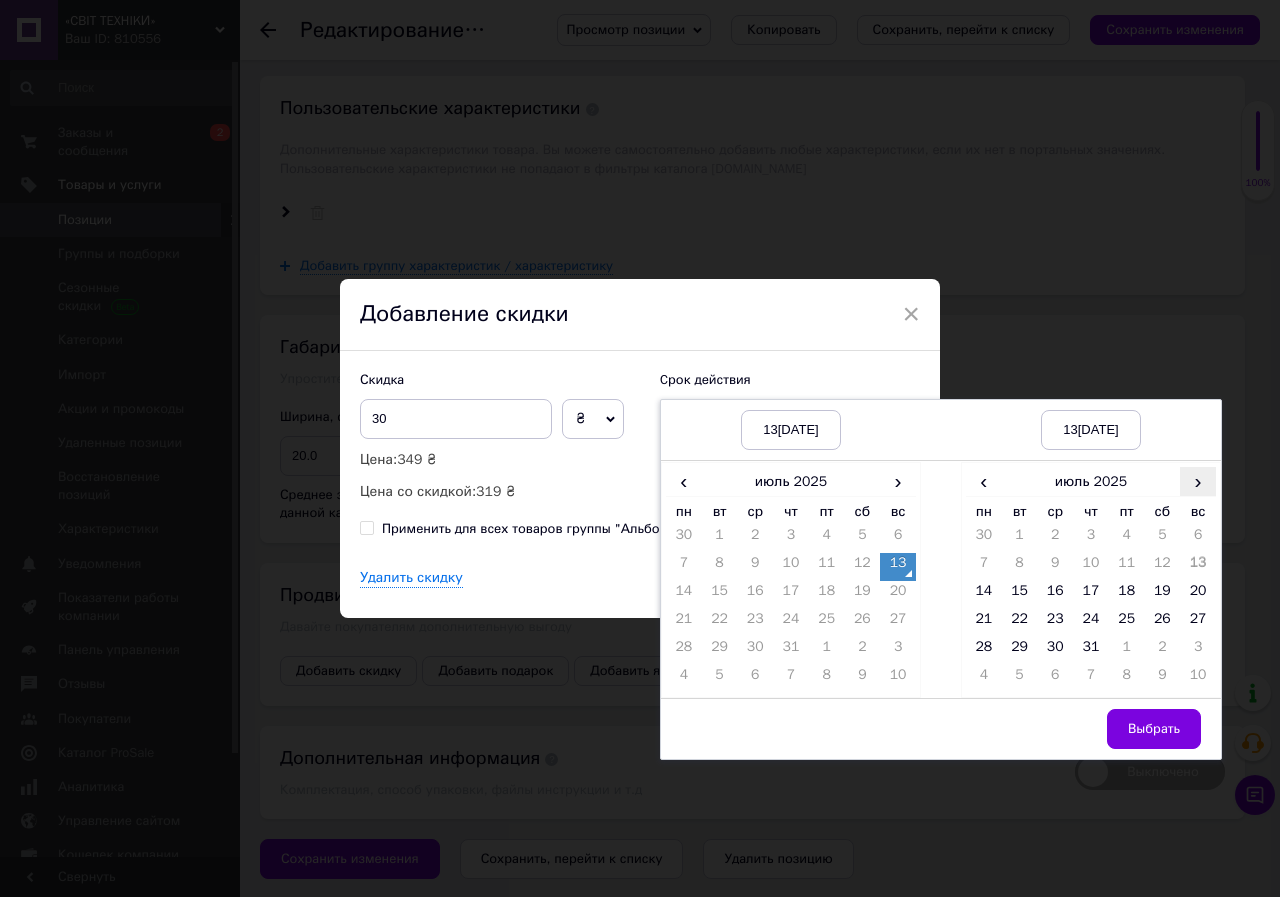 click on "›" at bounding box center (1198, 481) 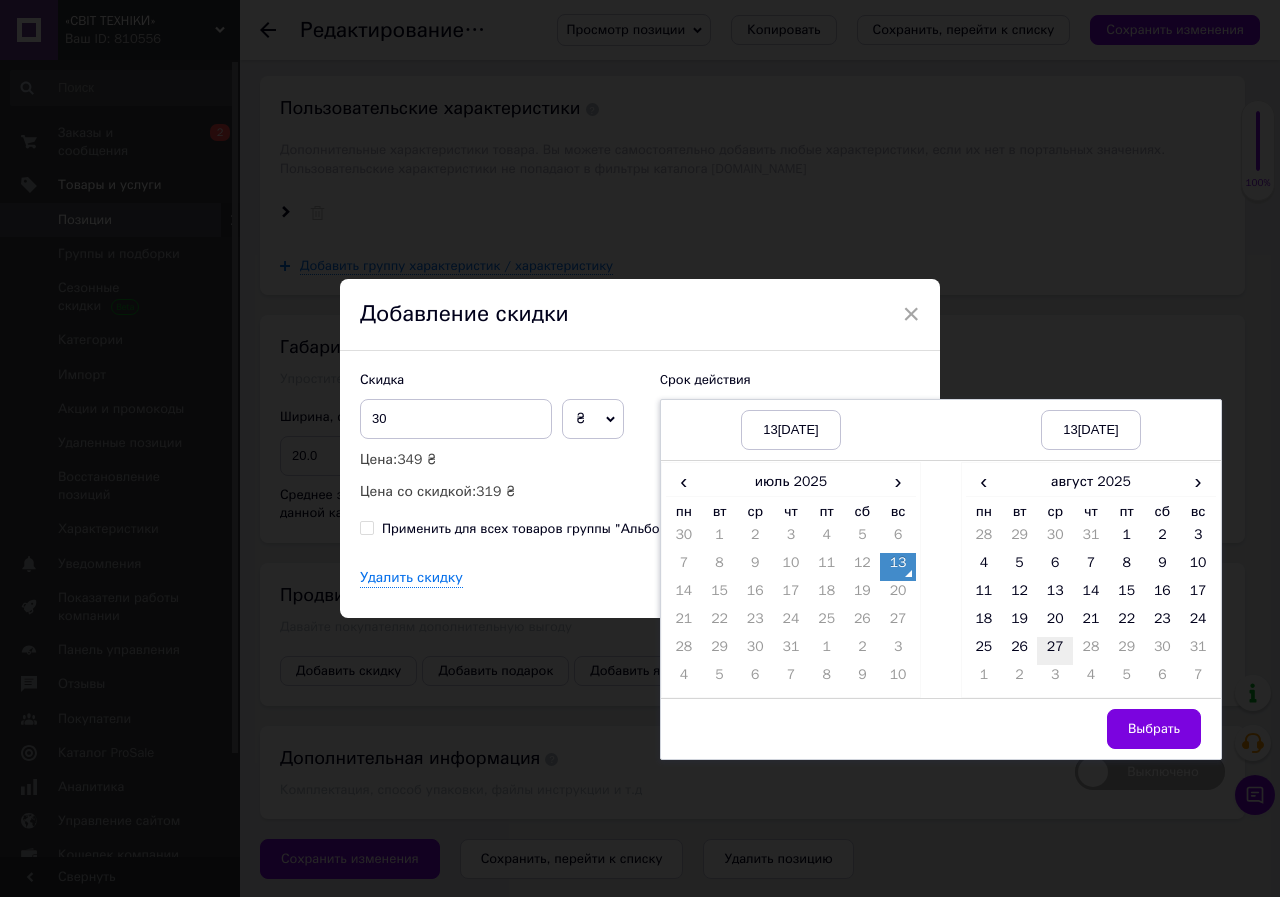click on "27" at bounding box center (1055, 651) 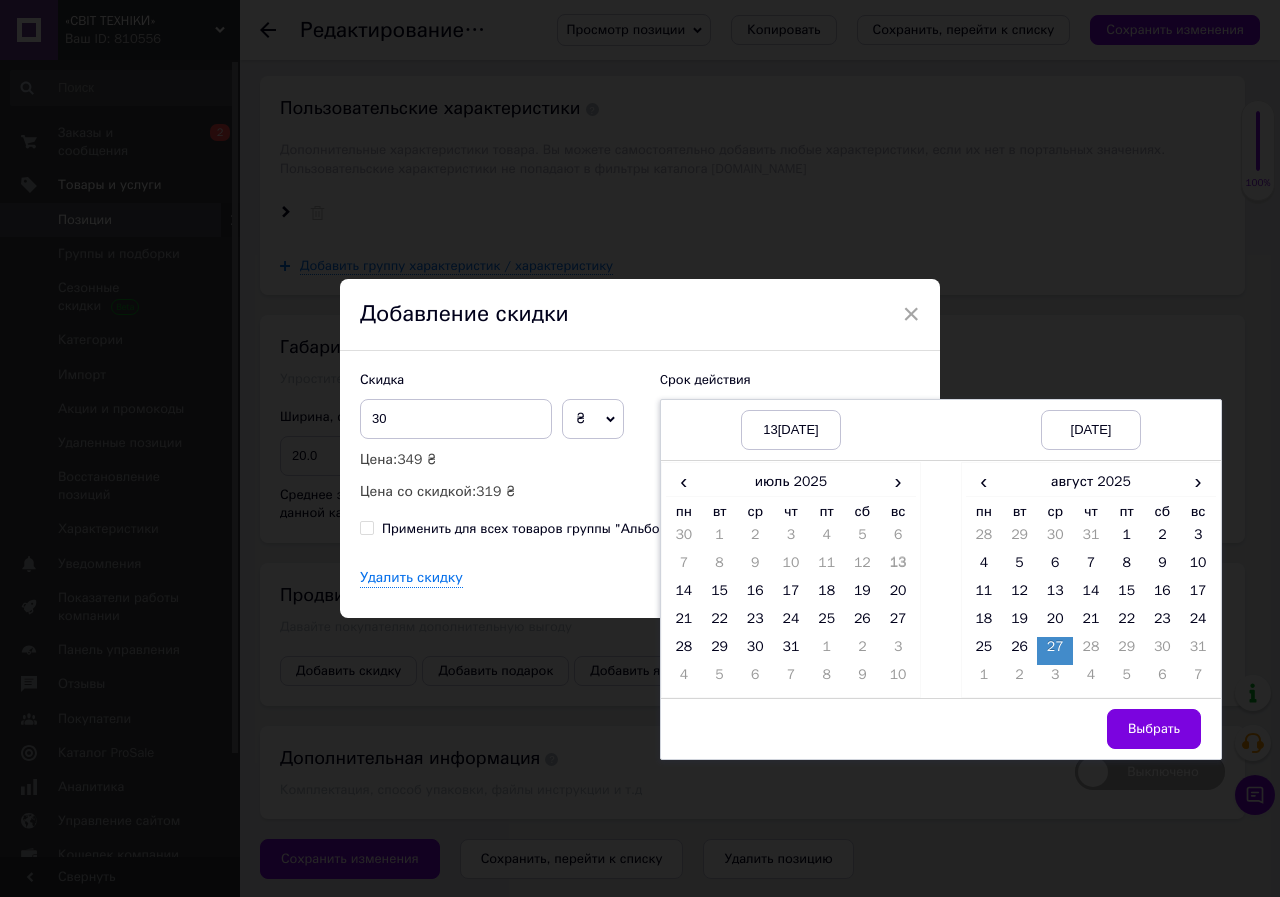 click on "Выбрать" at bounding box center (1154, 729) 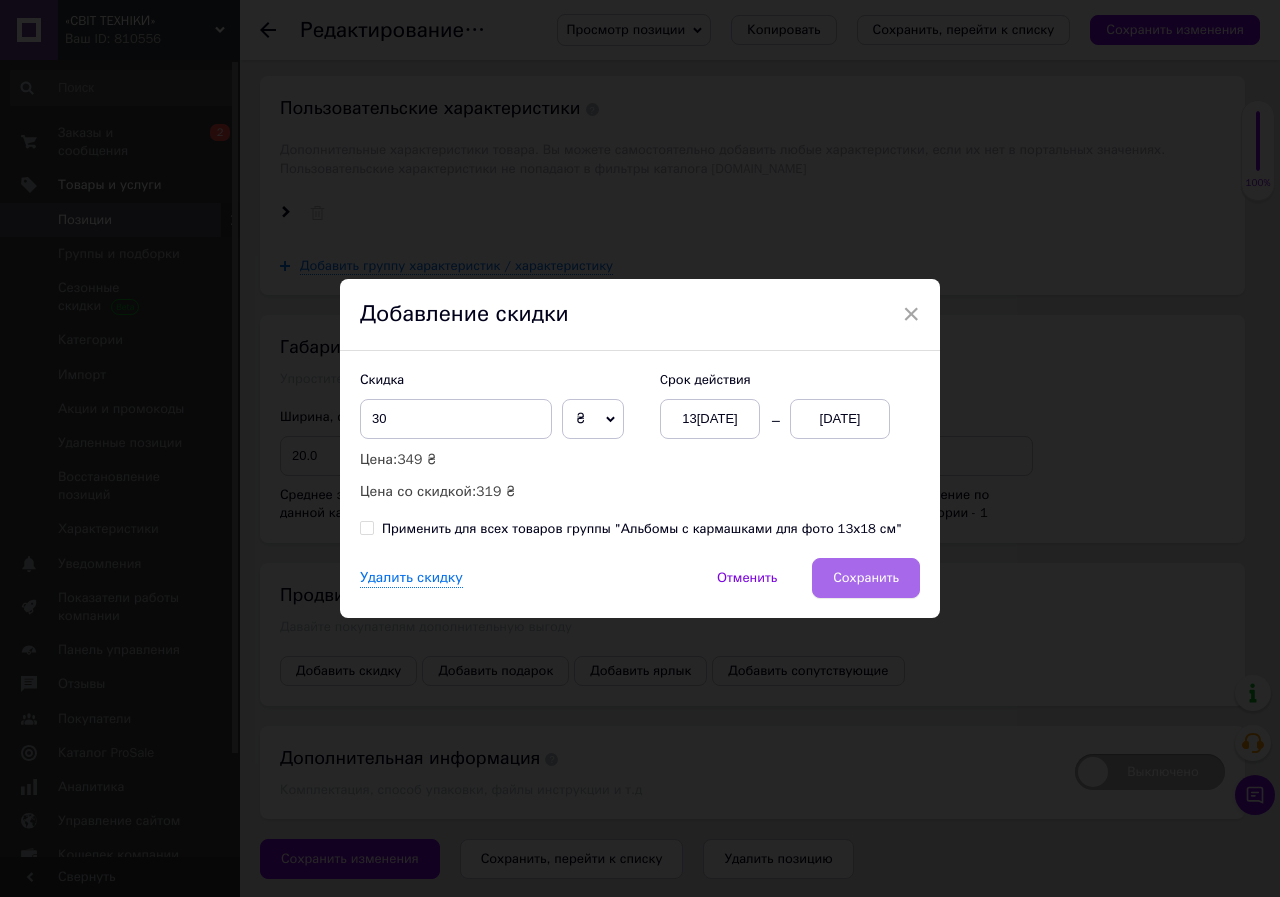 click on "Сохранить" at bounding box center (866, 578) 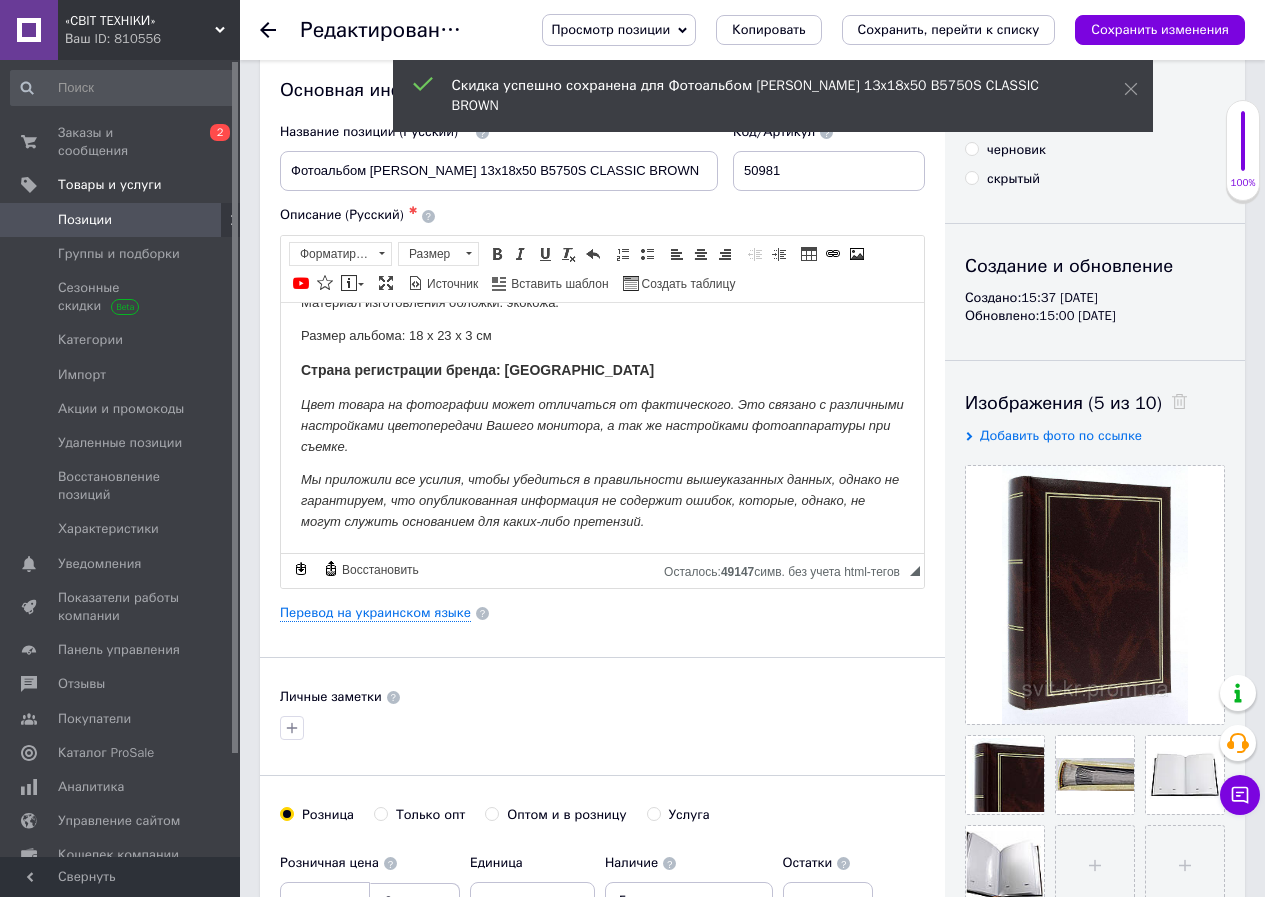scroll, scrollTop: 0, scrollLeft: 0, axis: both 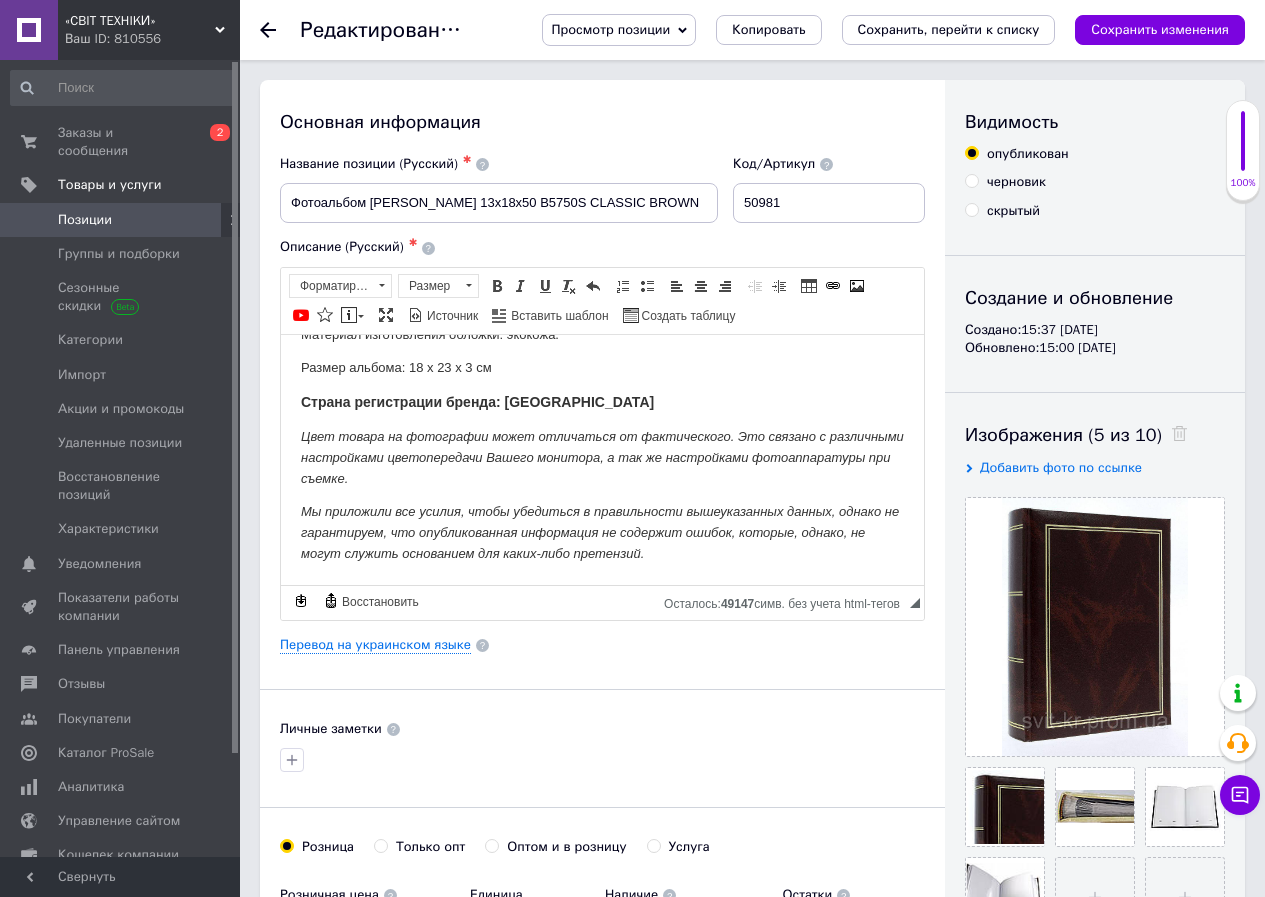 click on "Просмотр позиции" at bounding box center (610, 29) 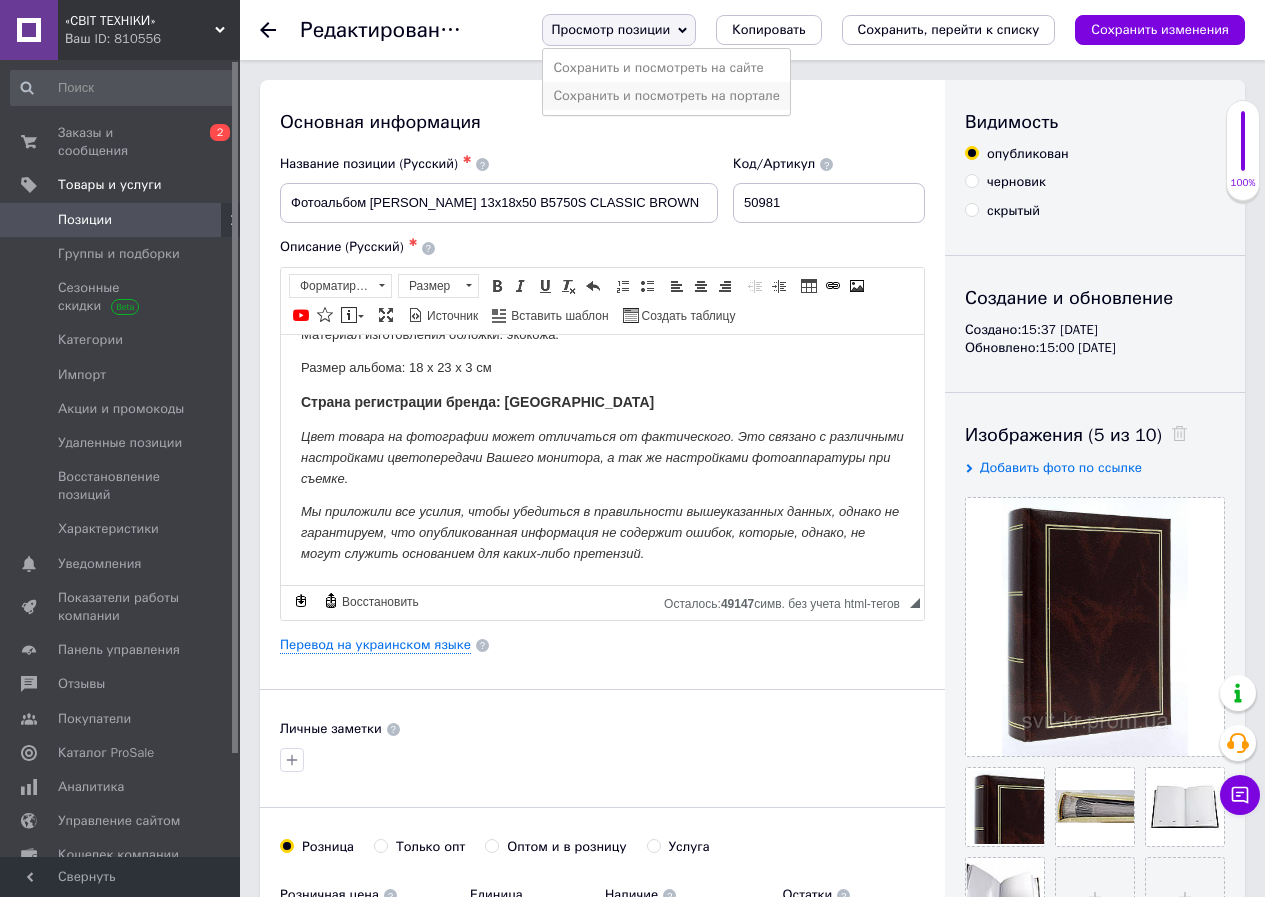 click on "Сохранить и посмотреть на портале" at bounding box center [666, 96] 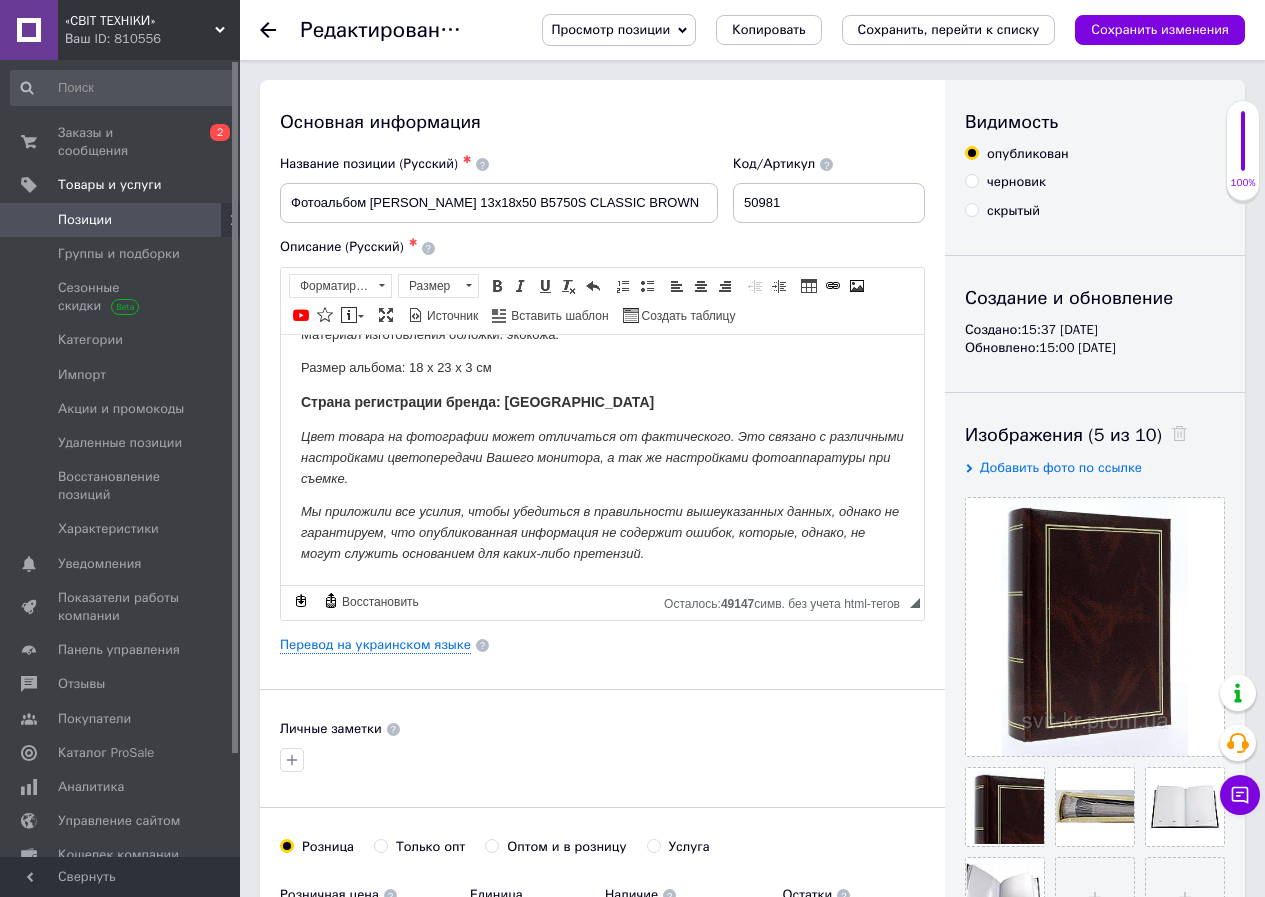 click on "Просмотр позиции" at bounding box center [610, 29] 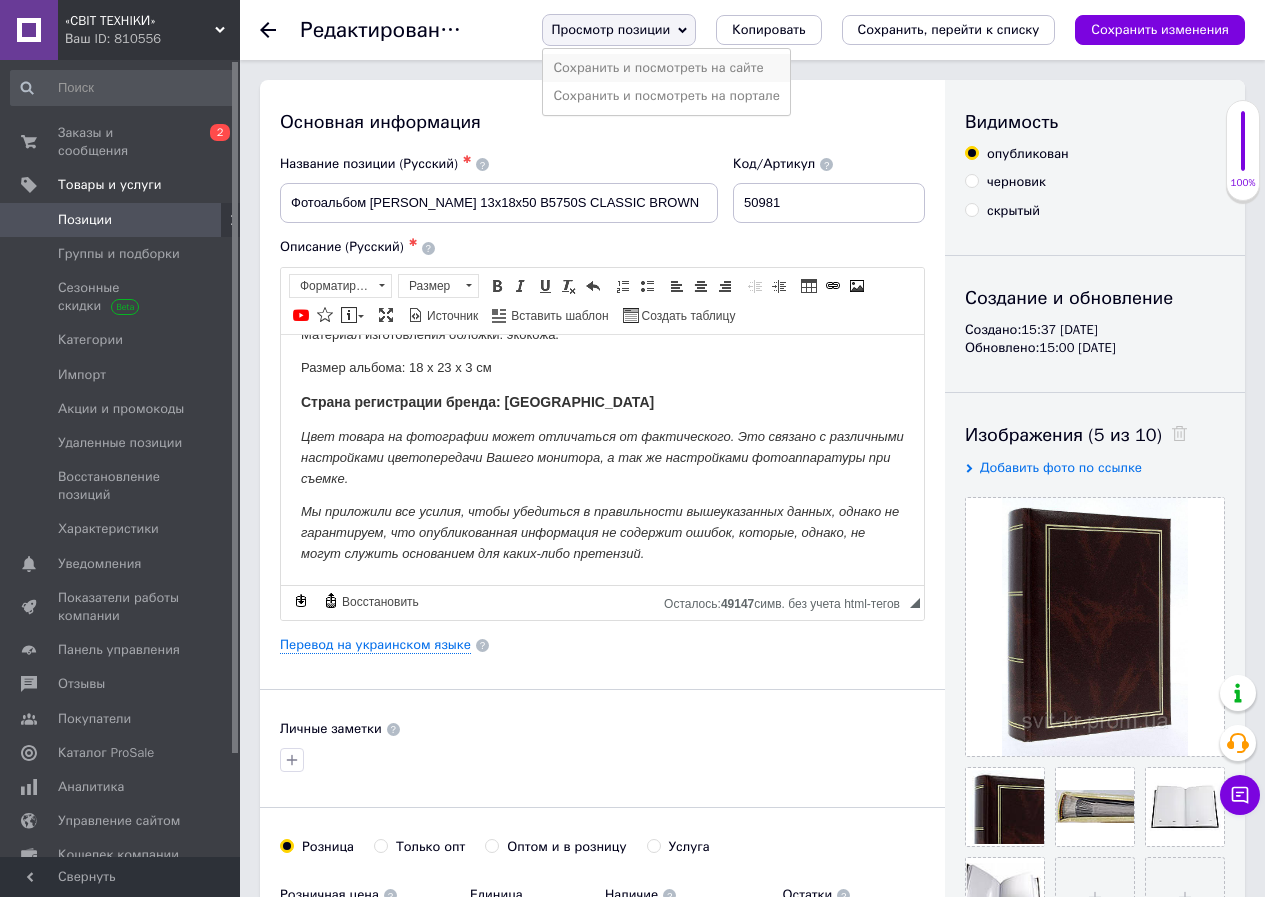click on "Сохранить и посмотреть на сайте" at bounding box center (666, 68) 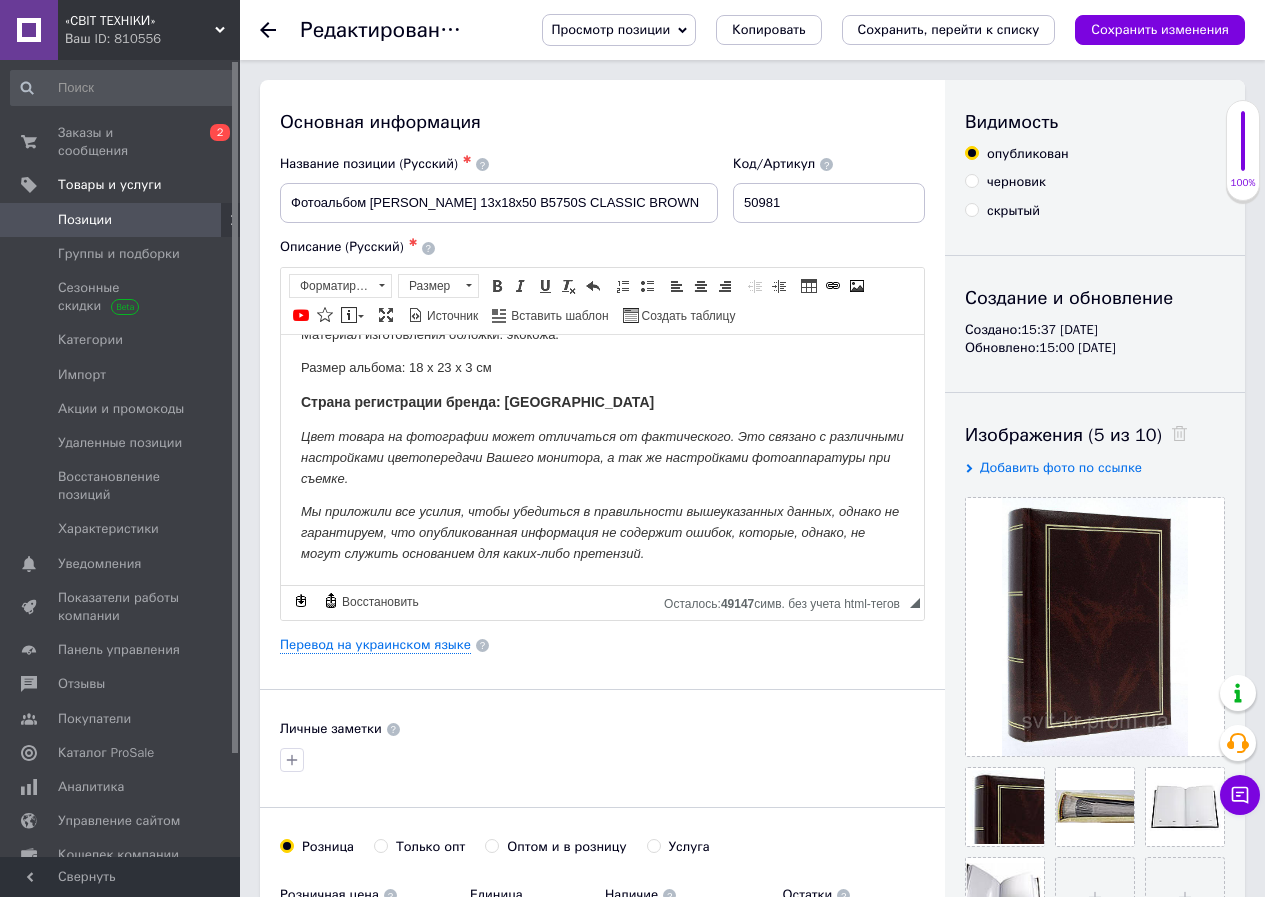 click on "Позиции" at bounding box center [121, 220] 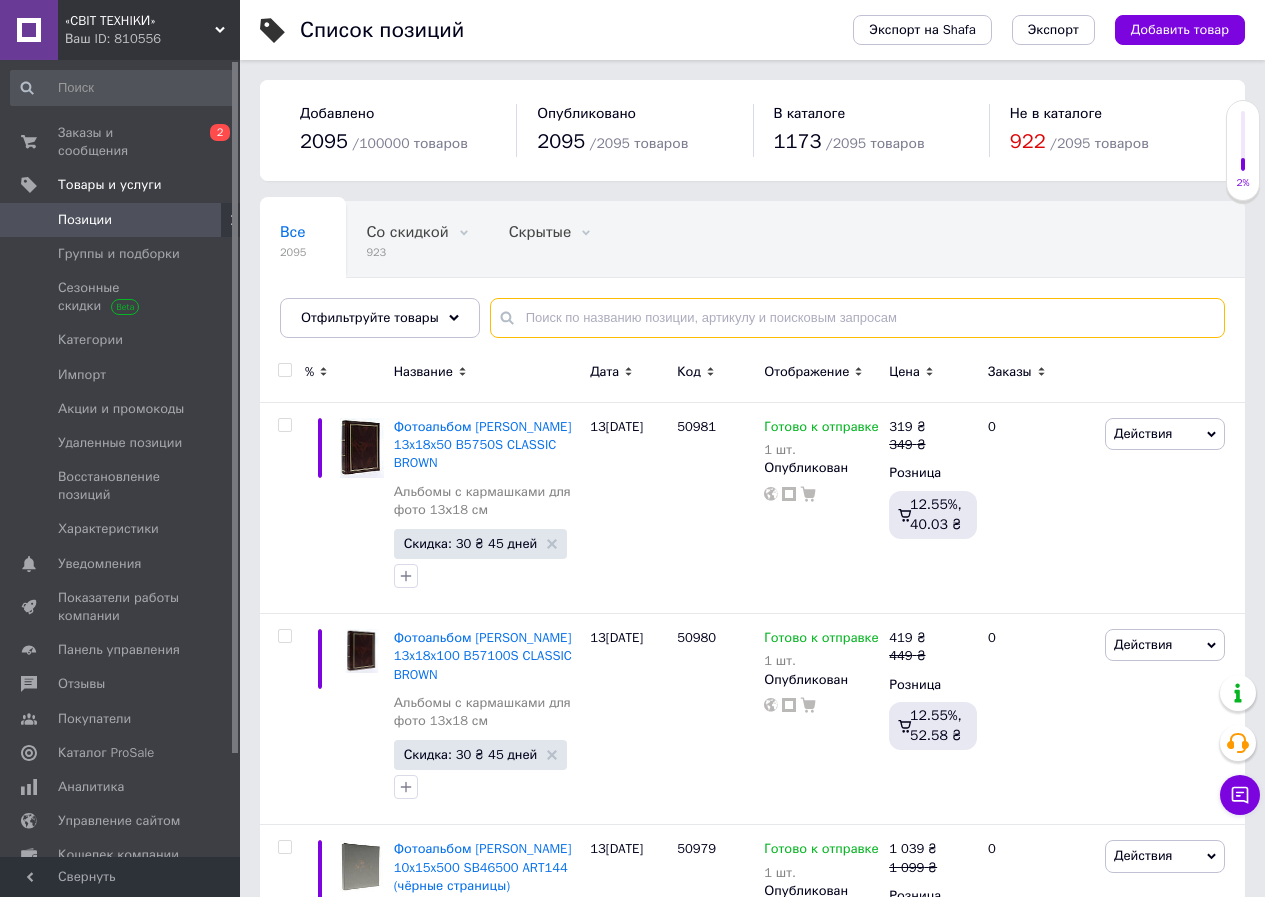 click at bounding box center [857, 318] 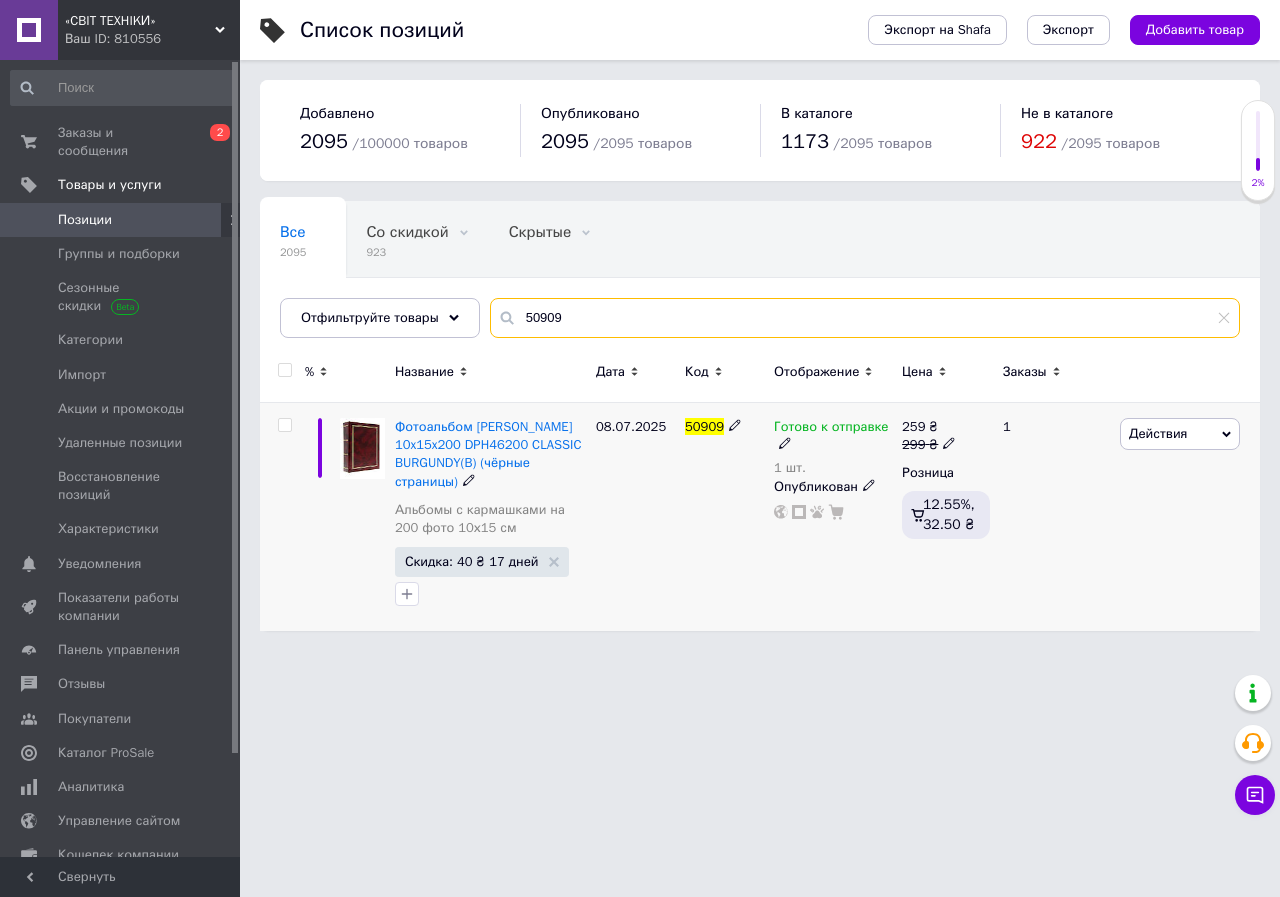 type on "50909" 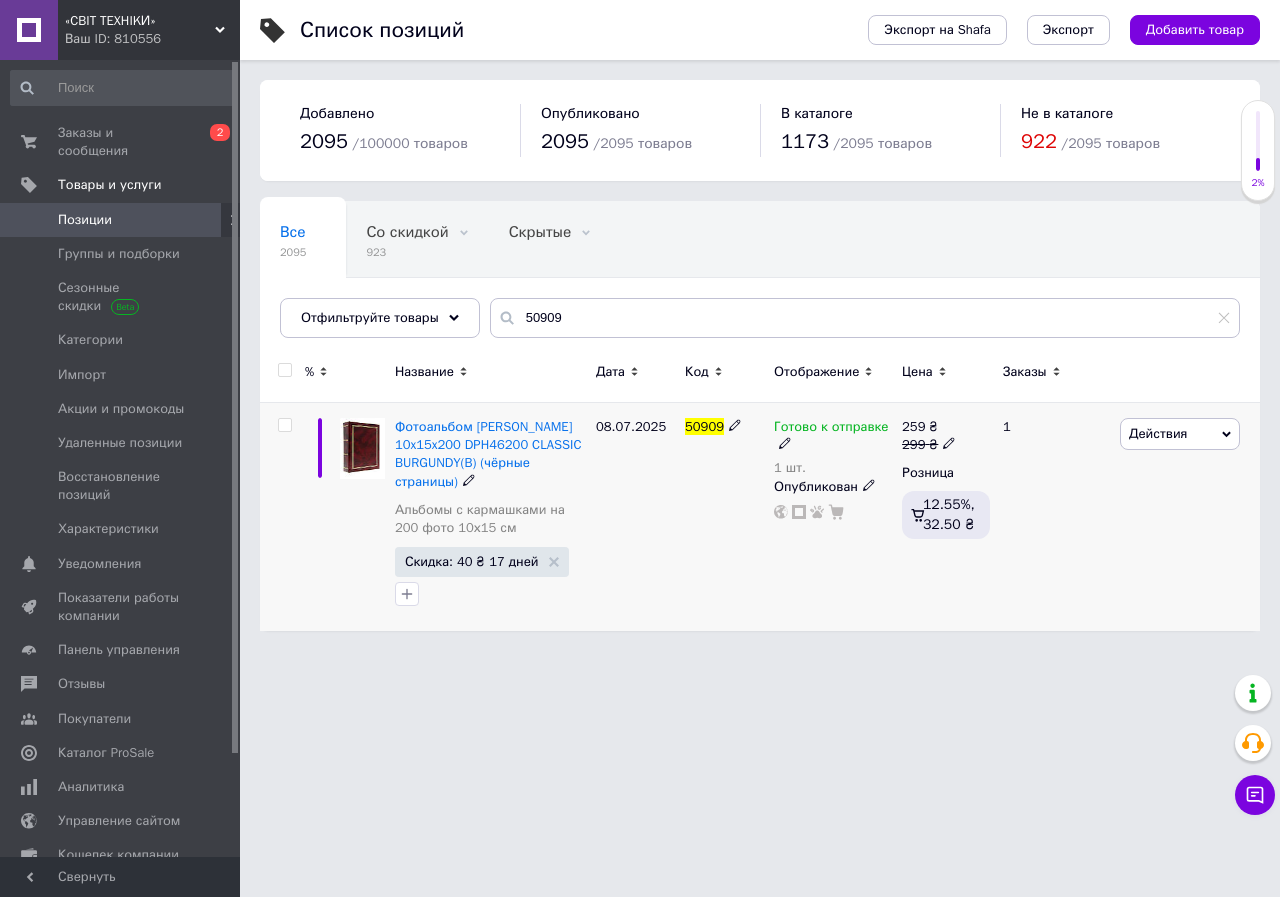 click on "Готово к отправке" at bounding box center [831, 429] 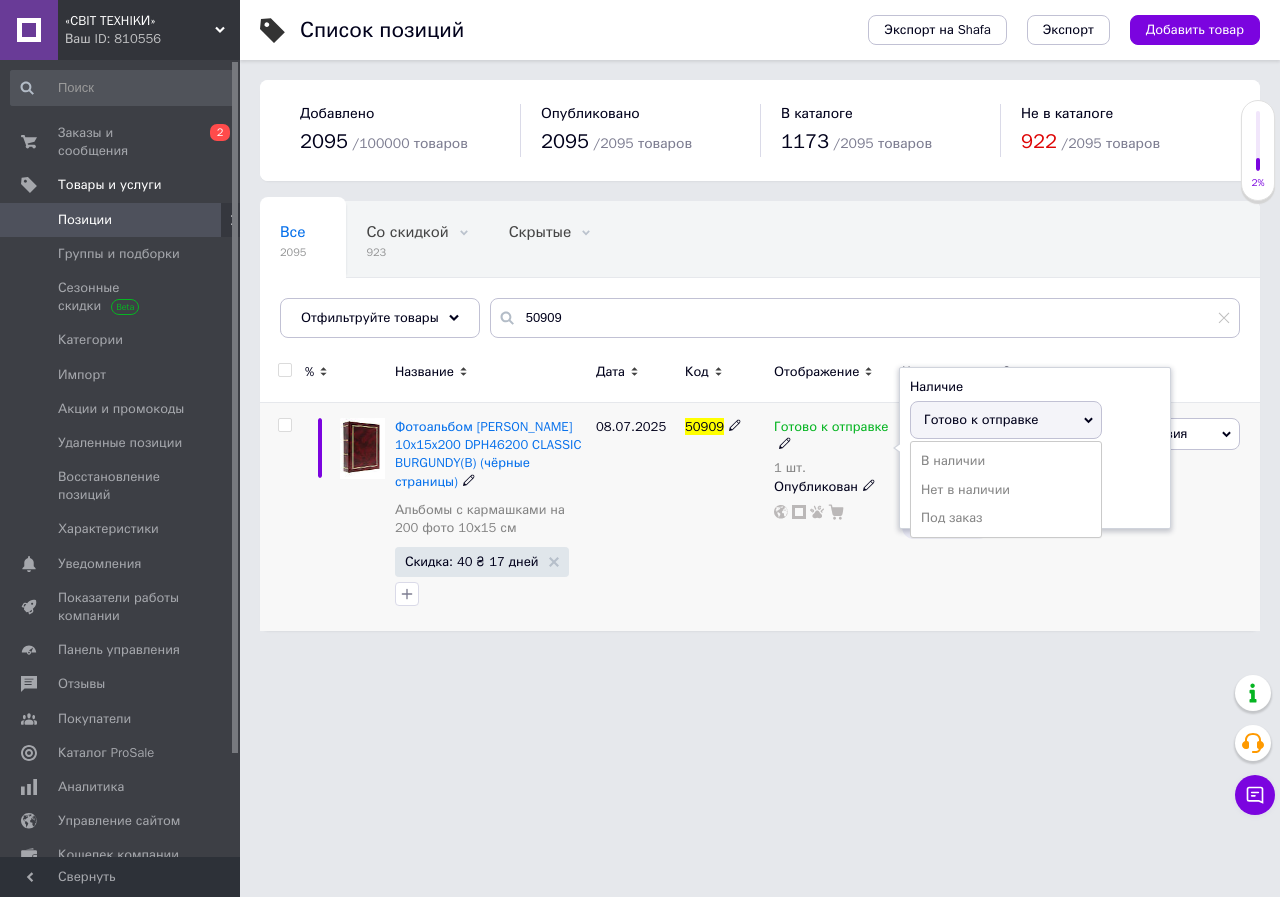 click on "Готово к отправке" at bounding box center [981, 419] 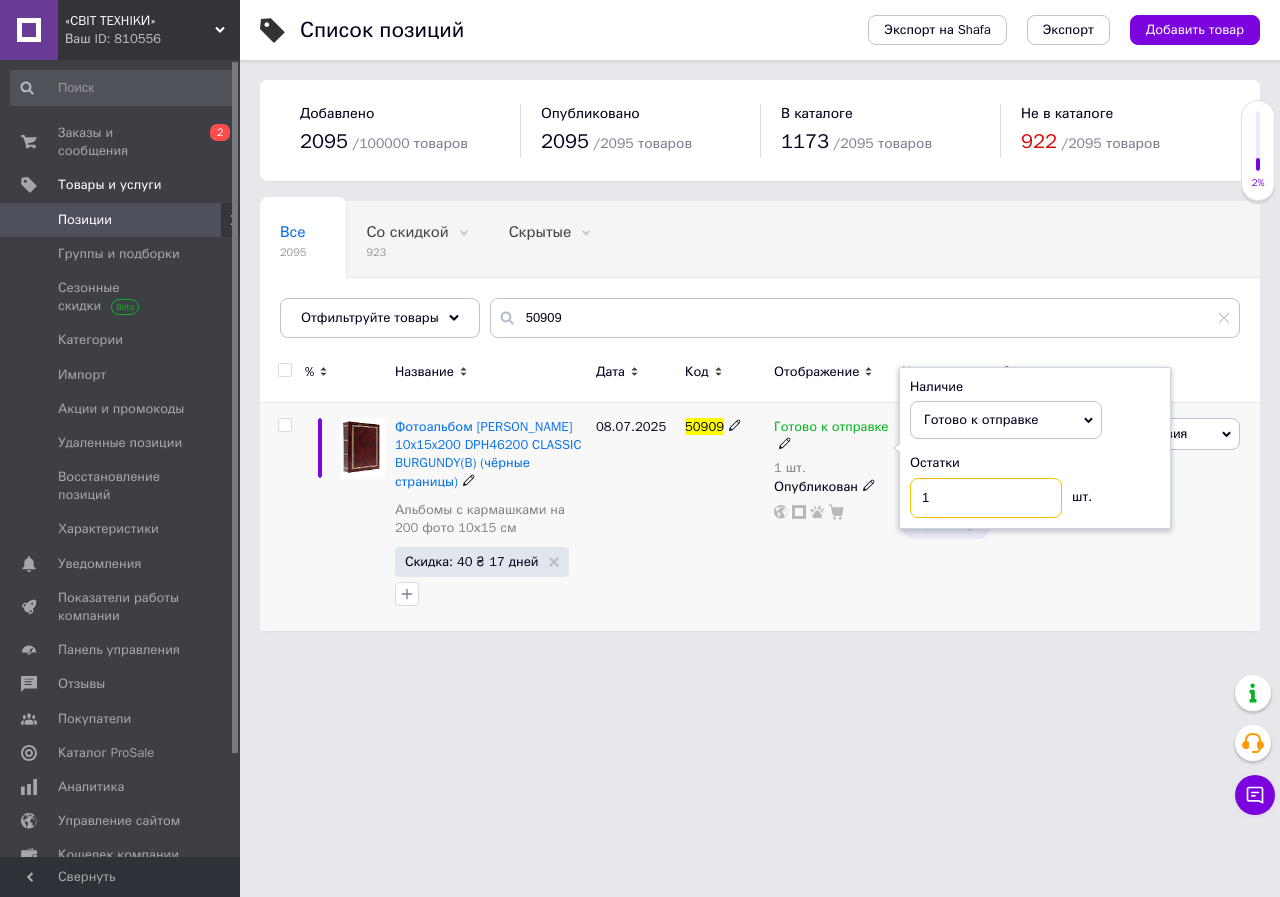 click on "1" at bounding box center [986, 498] 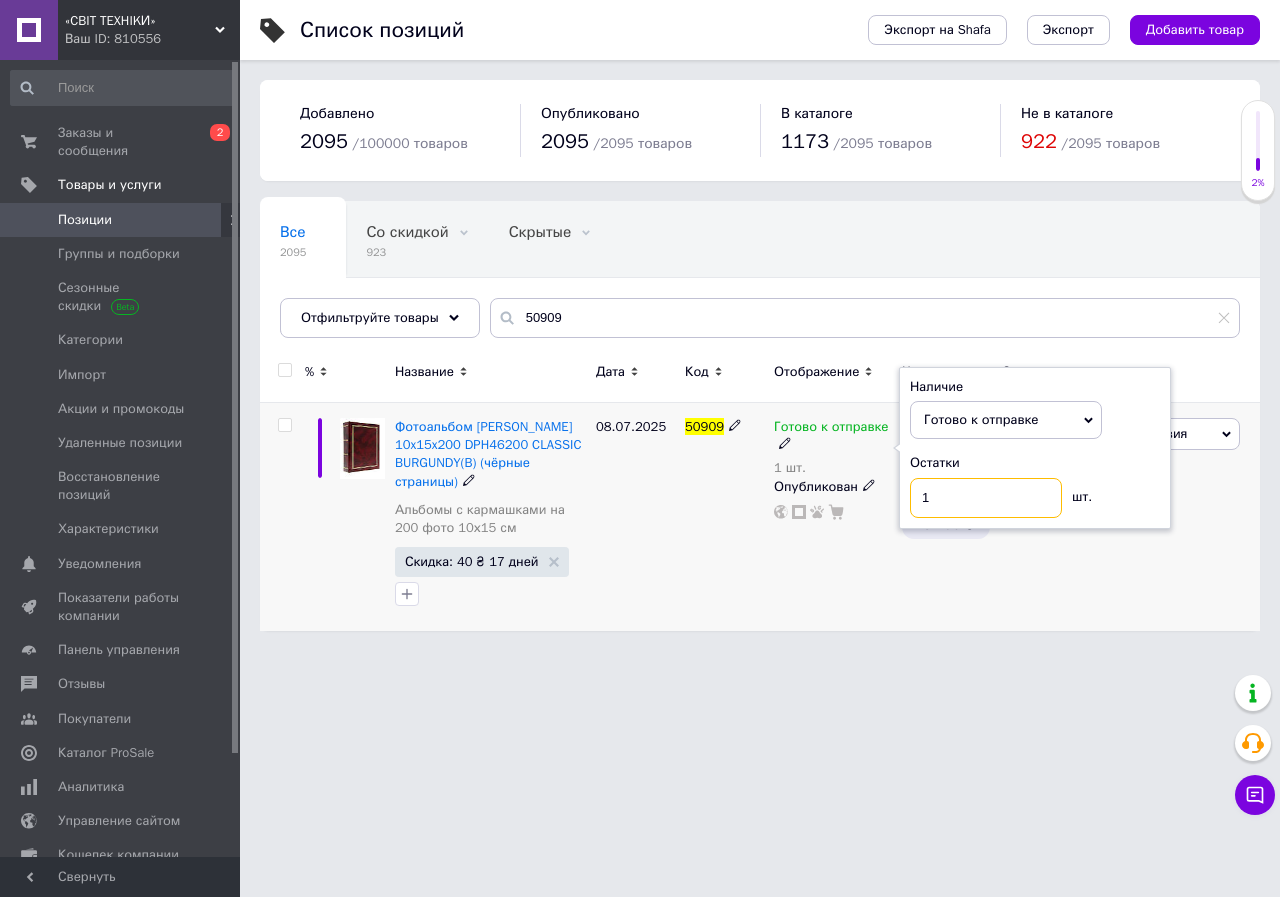 type on "2" 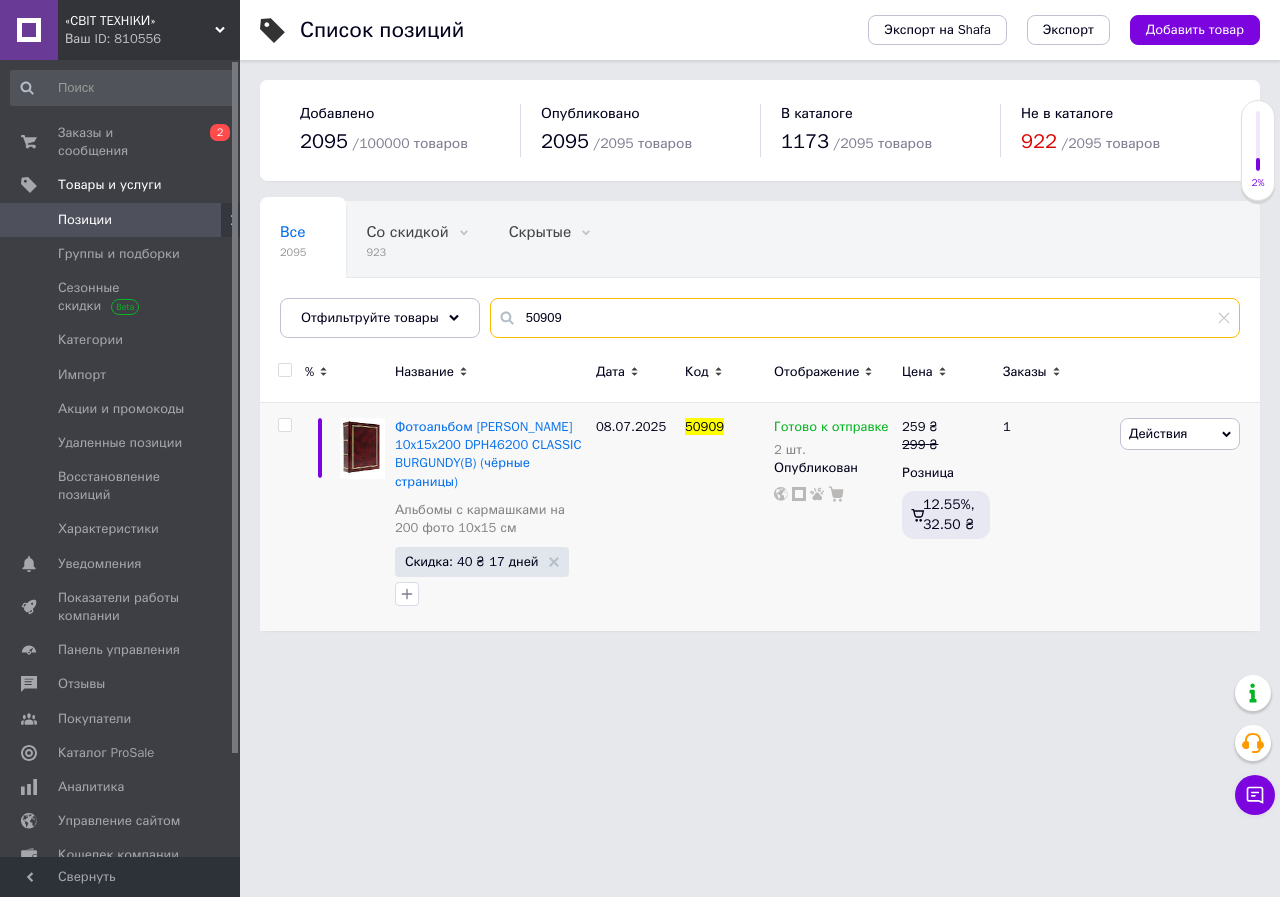 click on "50909" at bounding box center (865, 318) 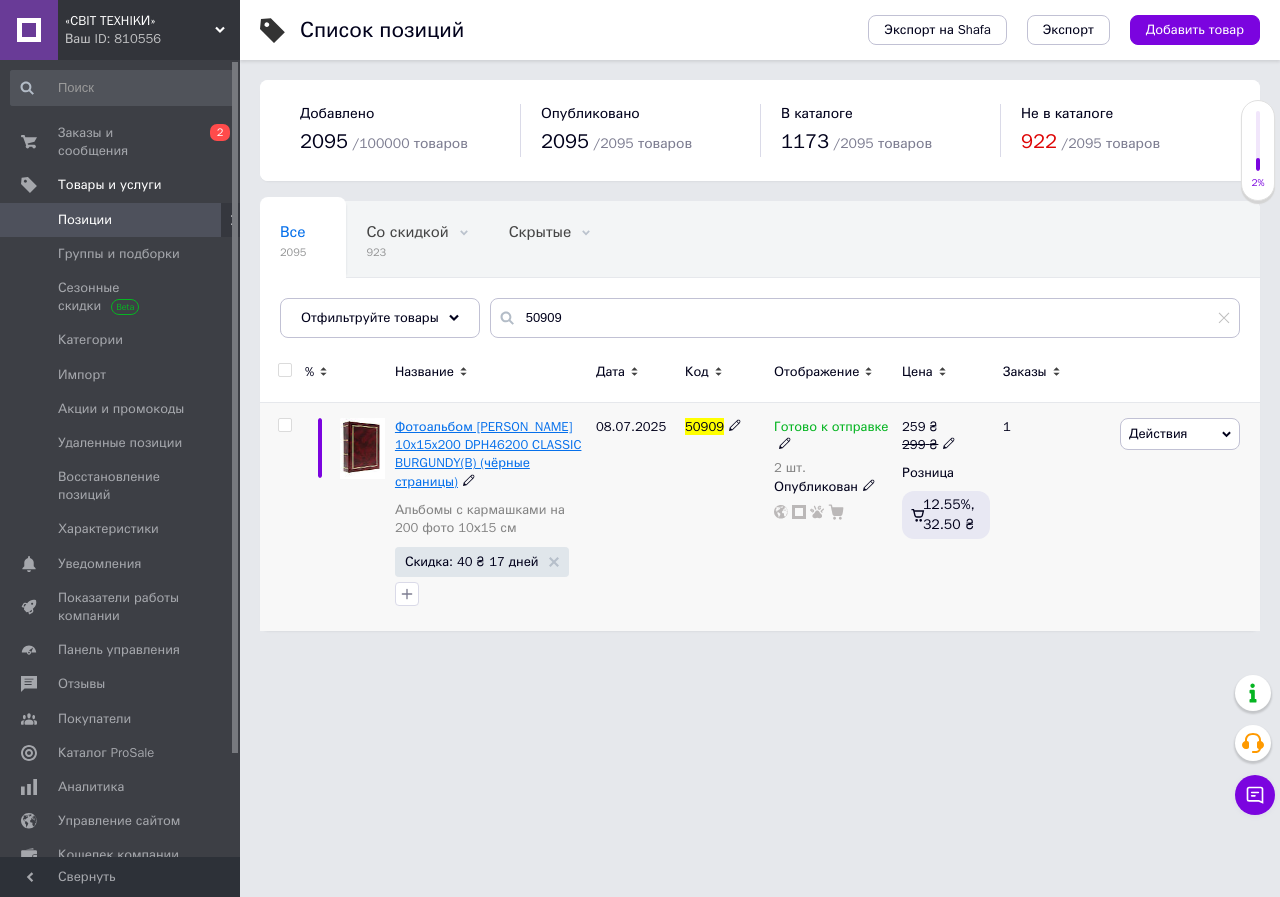 click on "Фотоальбом [PERSON_NAME] 10x15x200 DPH46200 CLASSIC BURGUNDY(B) (чёрные страницы)" at bounding box center (488, 454) 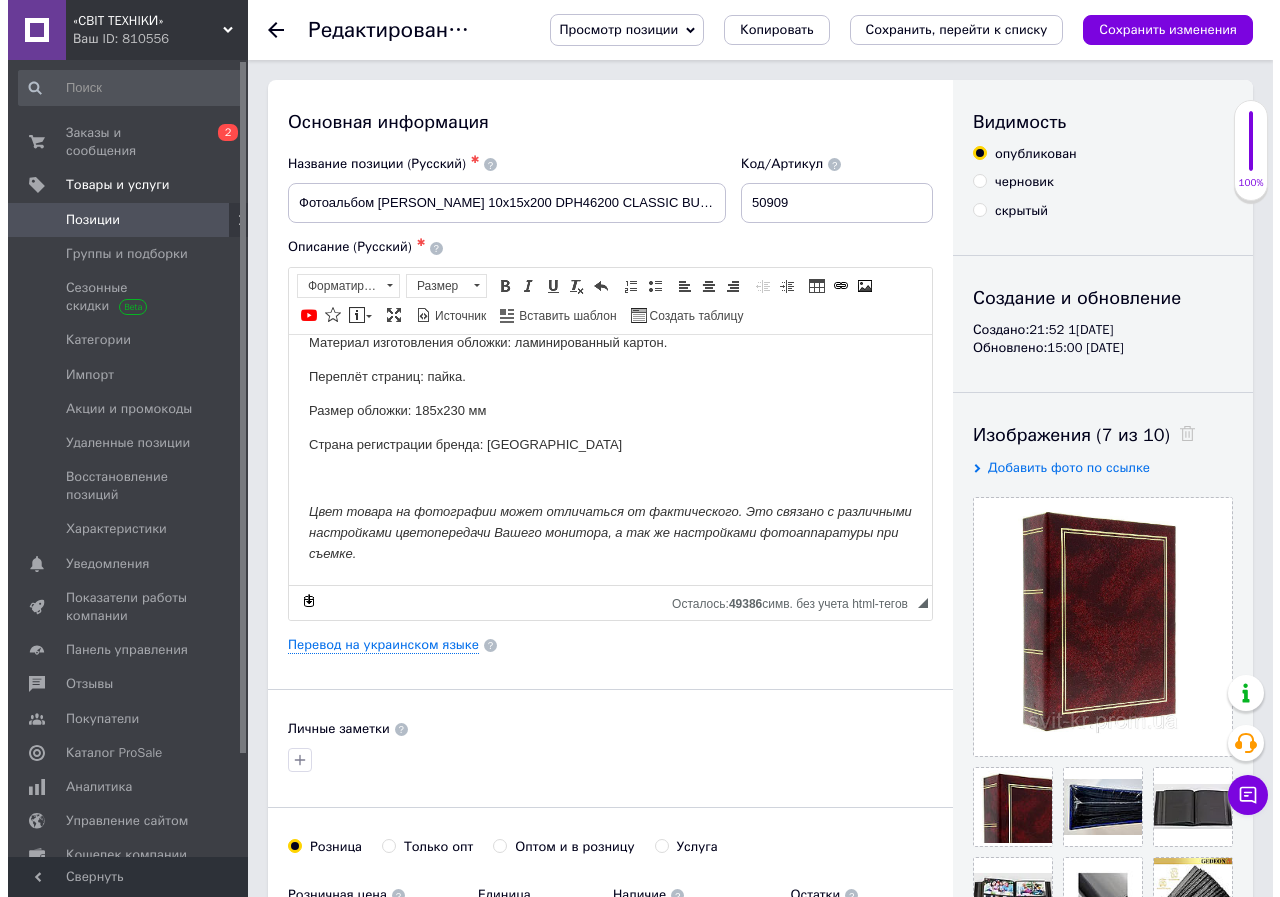 scroll, scrollTop: 100, scrollLeft: 0, axis: vertical 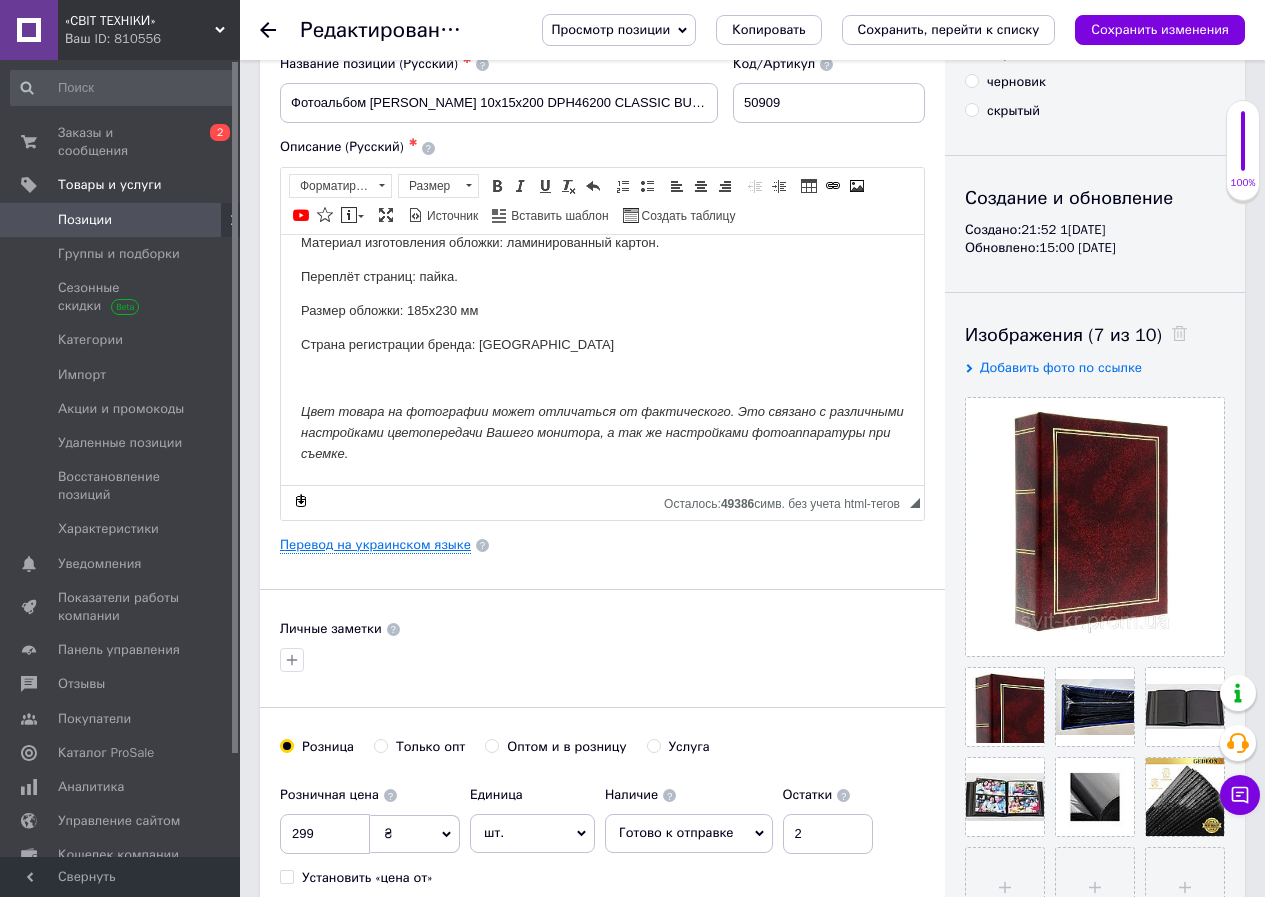 click on "Перевод на украинском языке" at bounding box center (375, 545) 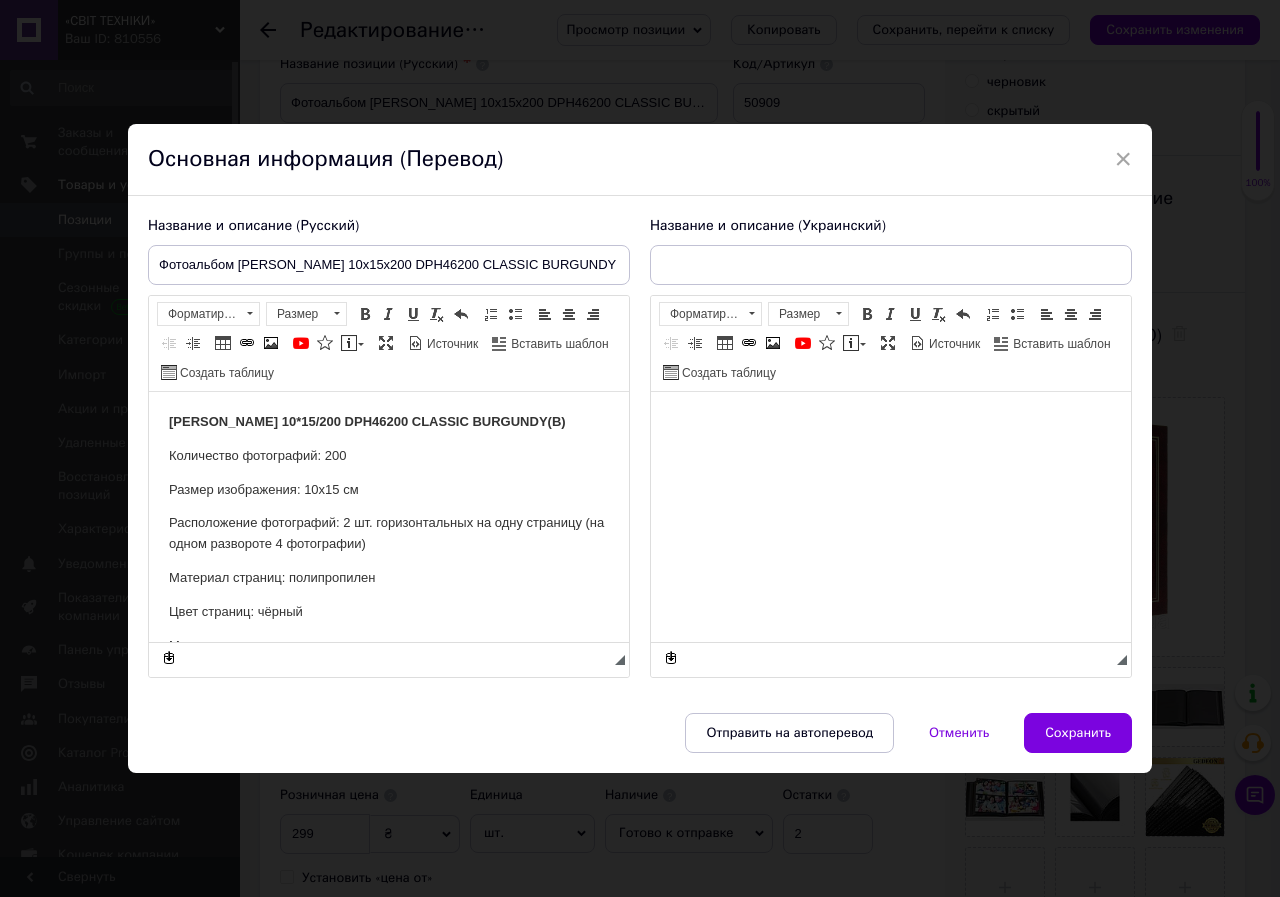 scroll, scrollTop: 0, scrollLeft: 0, axis: both 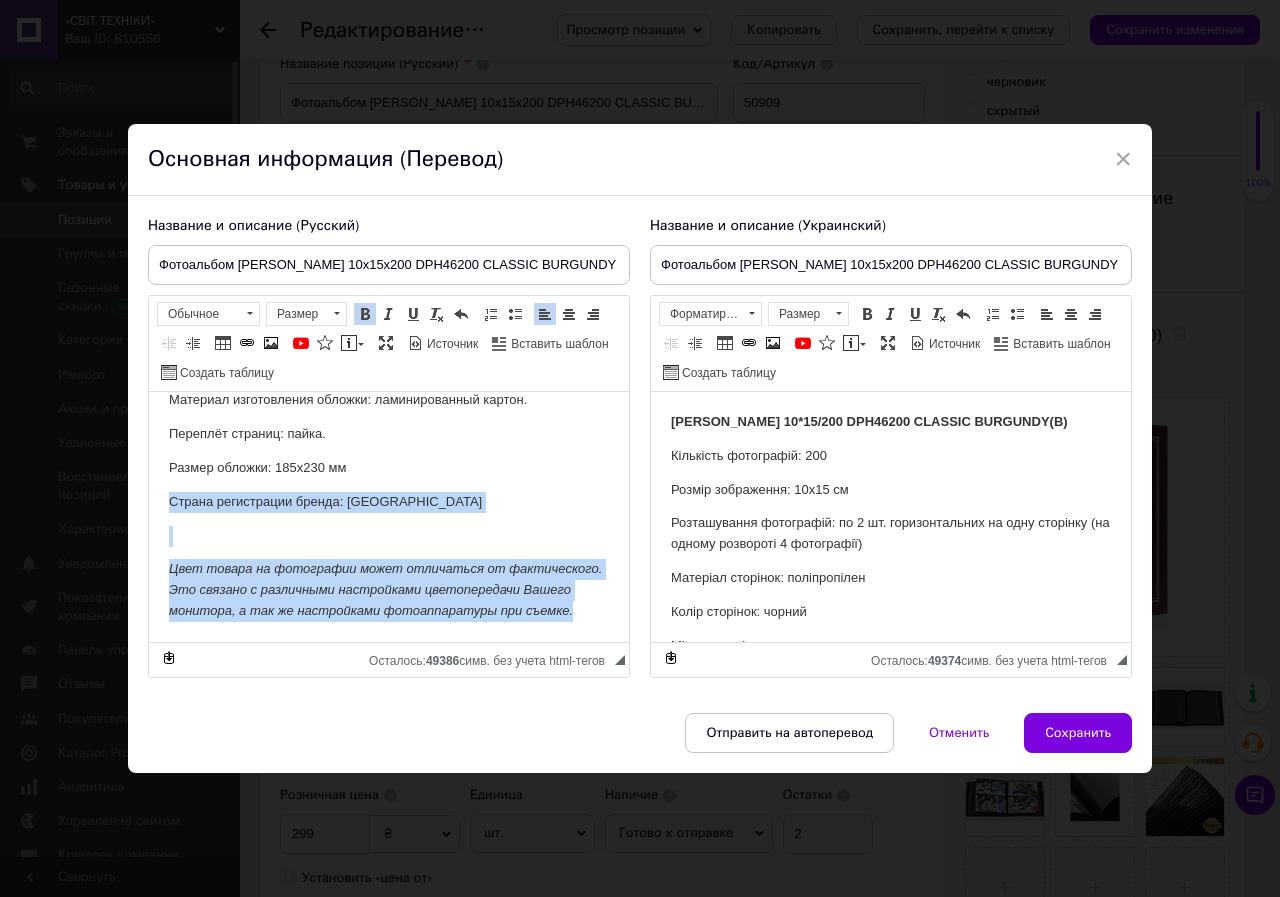drag, startPoint x: 362, startPoint y: 613, endPoint x: 170, endPoint y: 483, distance: 231.87065 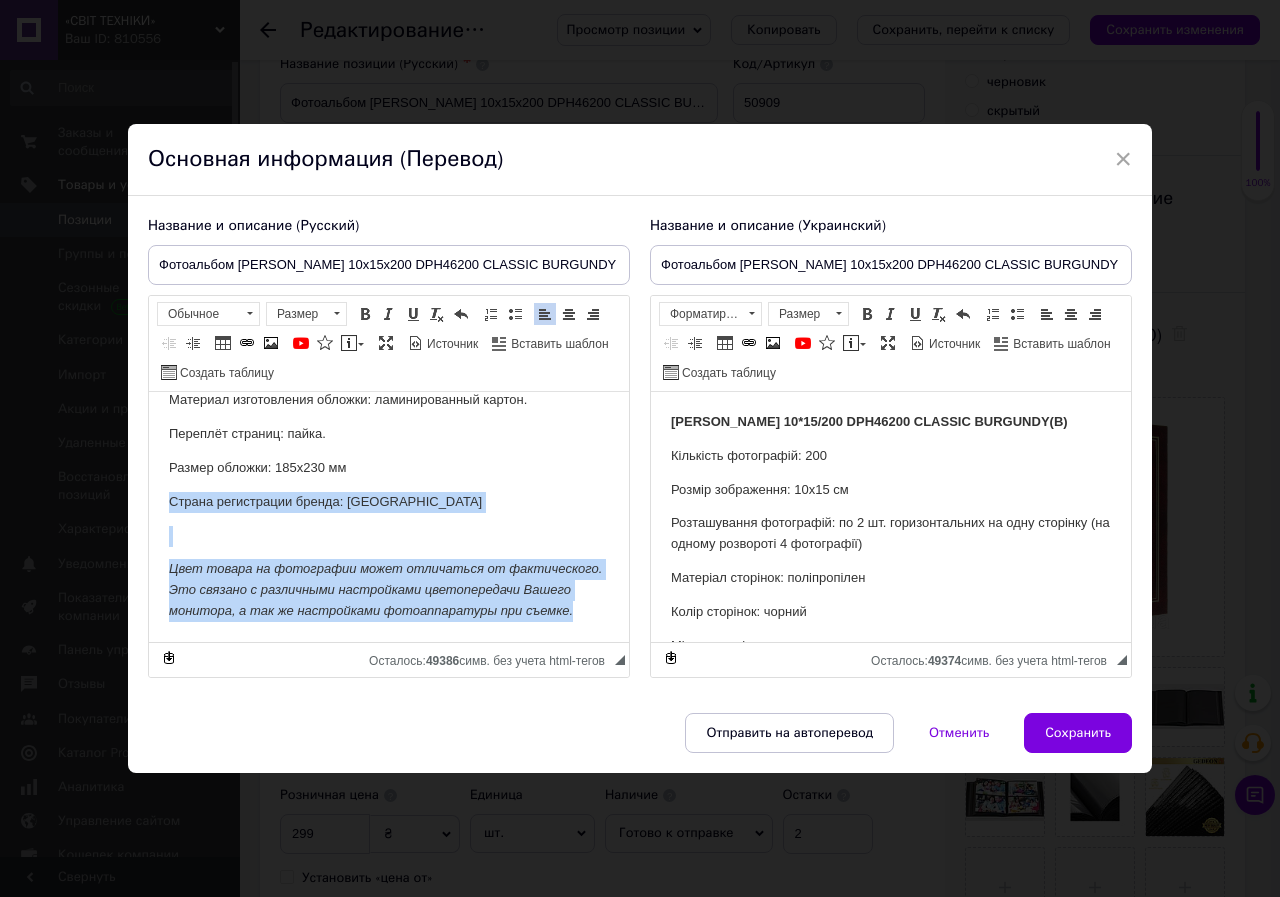 scroll, scrollTop: 338, scrollLeft: 0, axis: vertical 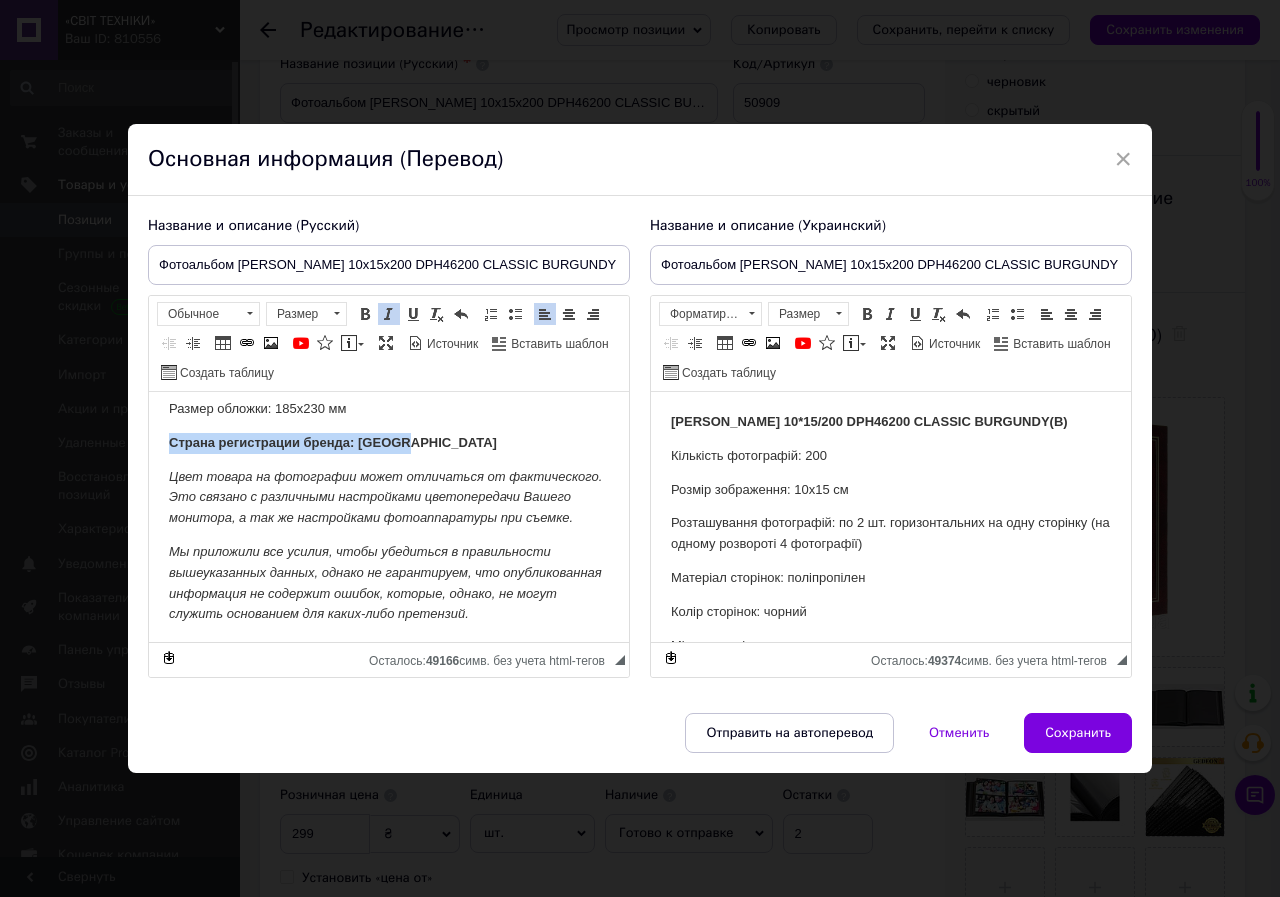 drag, startPoint x: 412, startPoint y: 442, endPoint x: 428, endPoint y: 779, distance: 337.3796 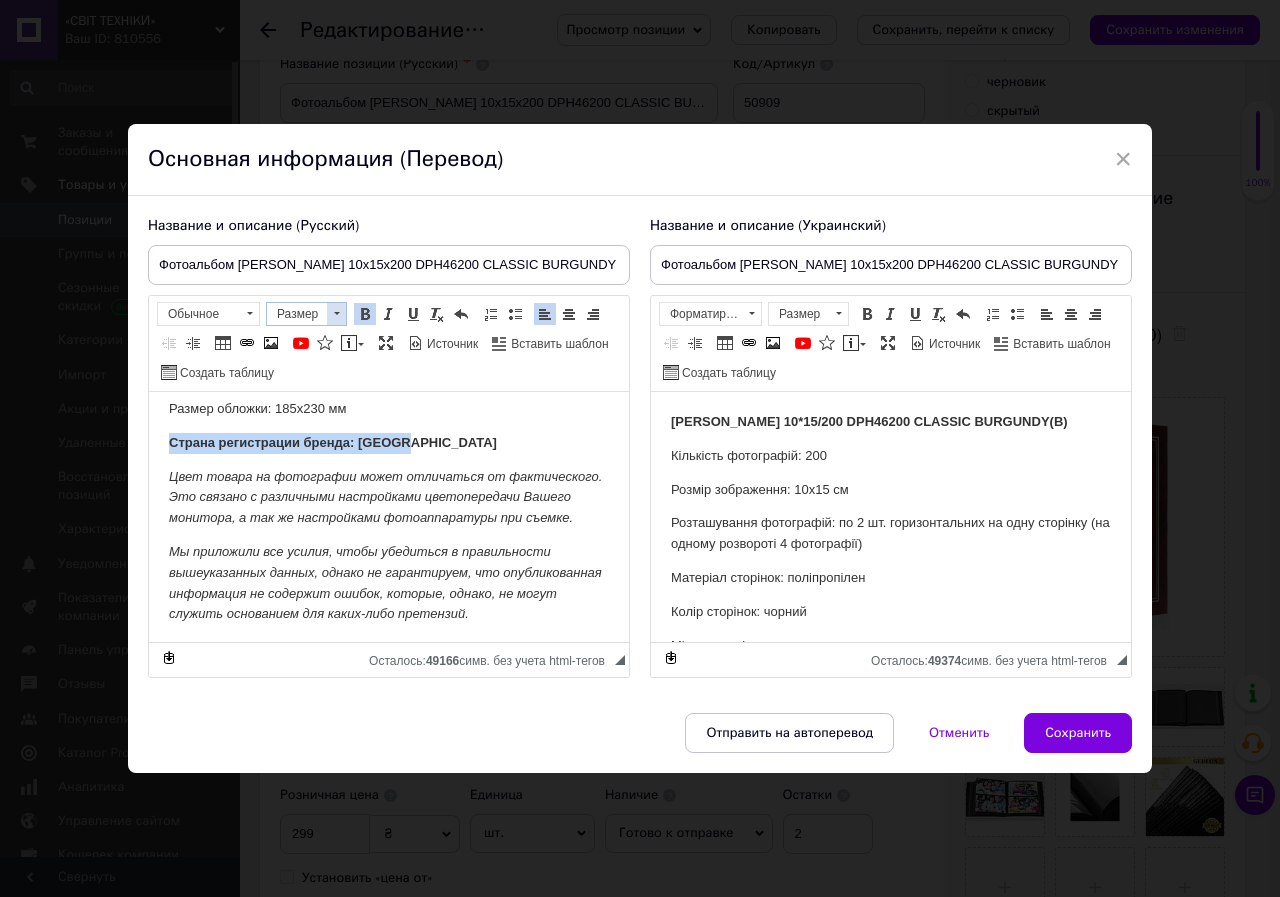 click at bounding box center (337, 313) 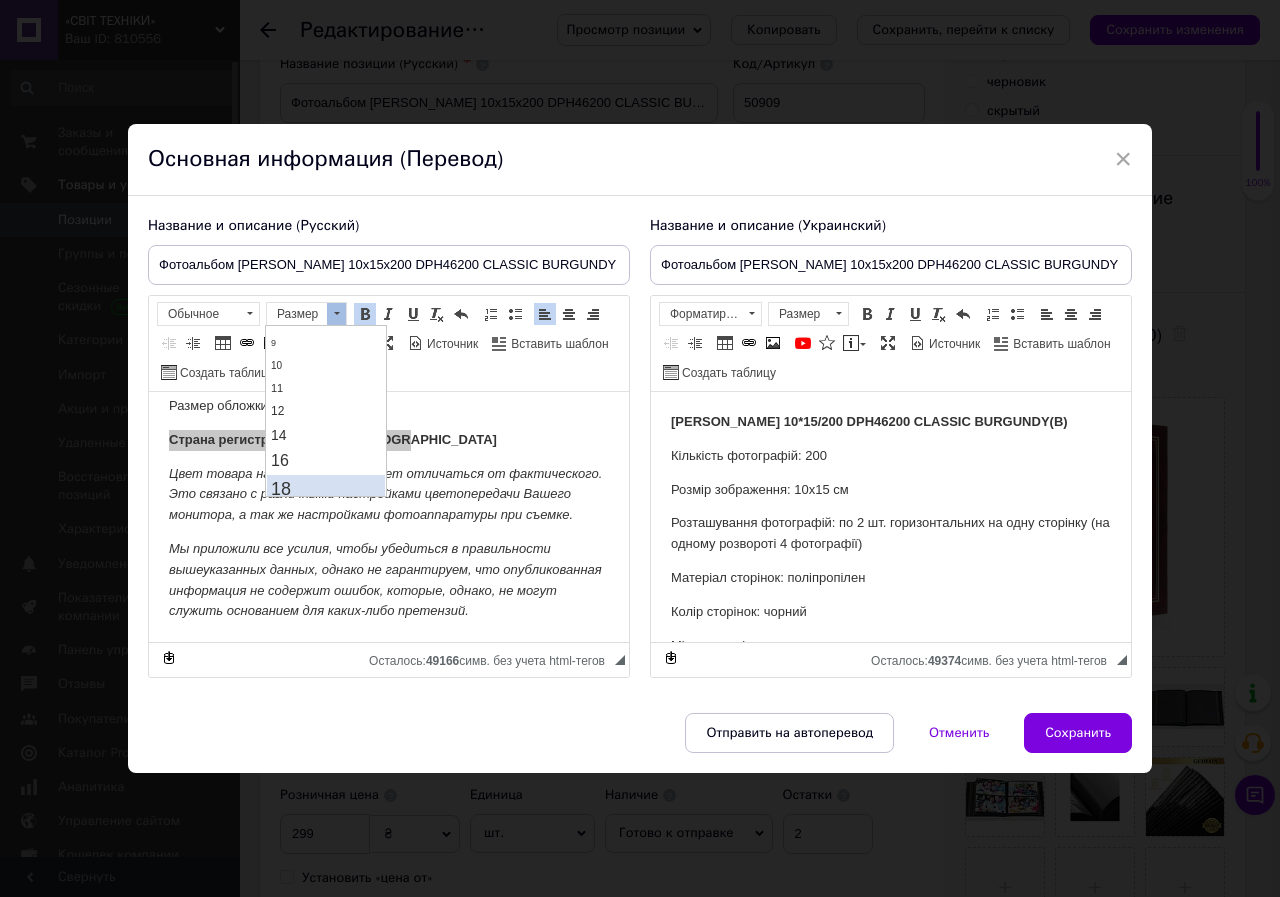 scroll, scrollTop: 100, scrollLeft: 0, axis: vertical 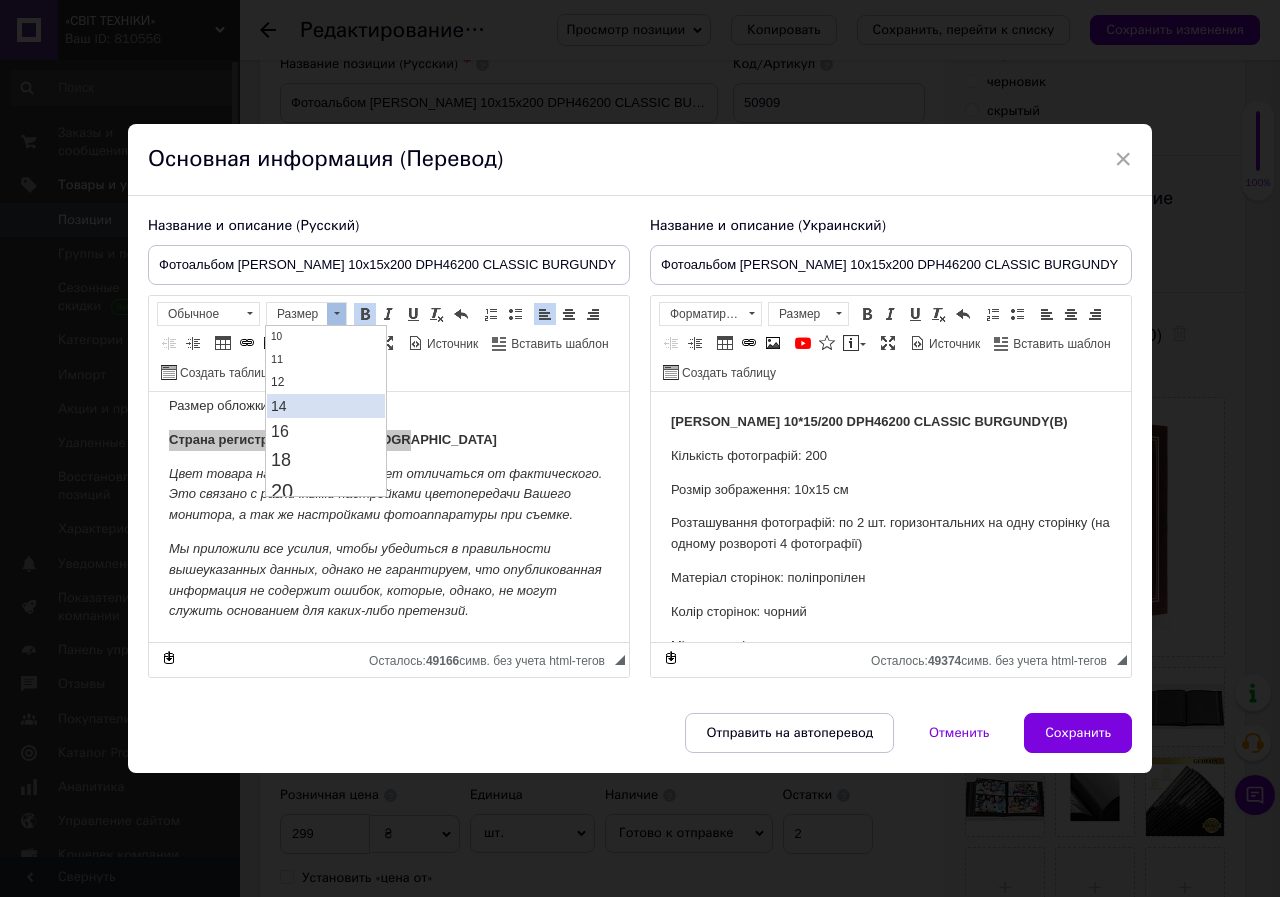 click on "14" at bounding box center [326, 406] 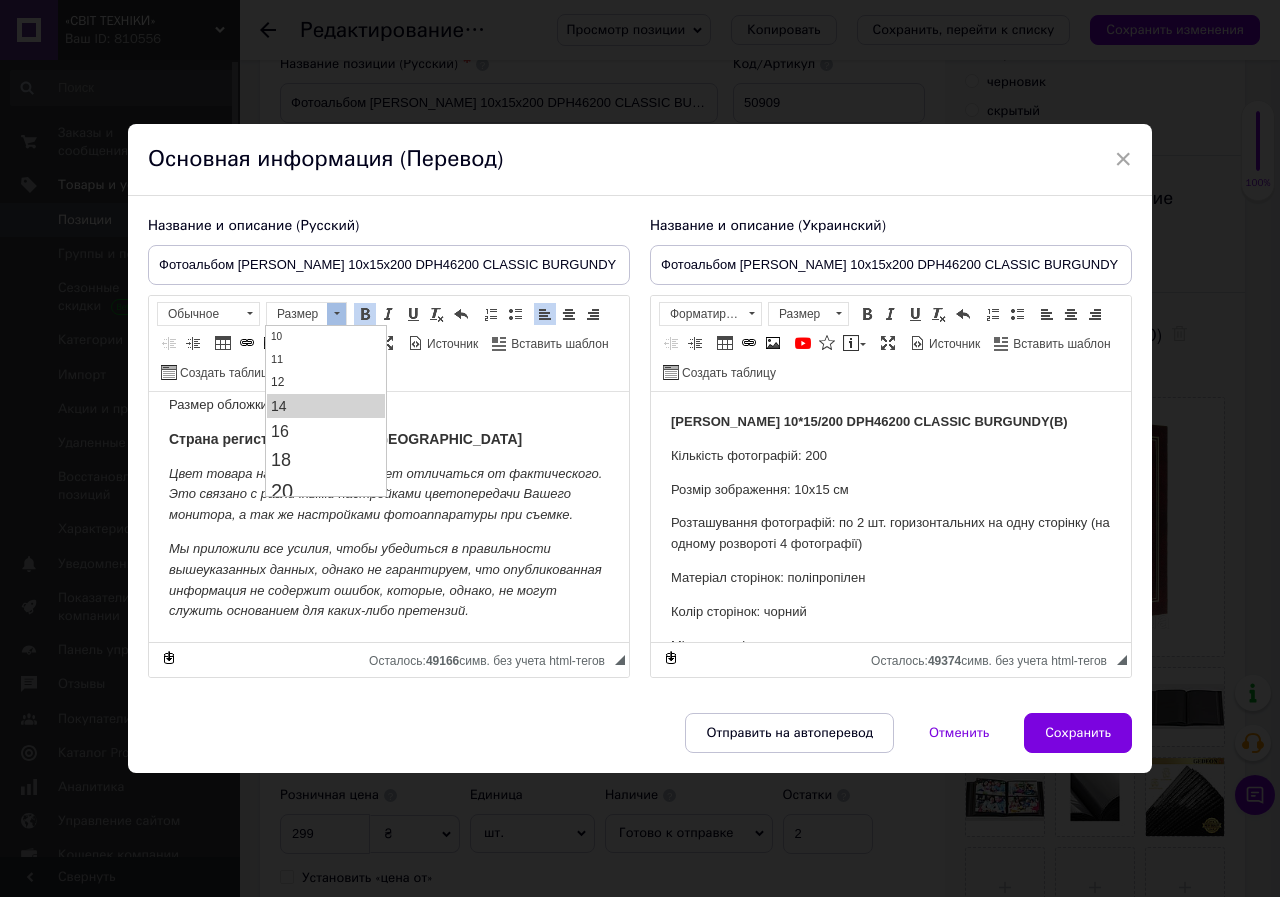 scroll, scrollTop: 0, scrollLeft: 0, axis: both 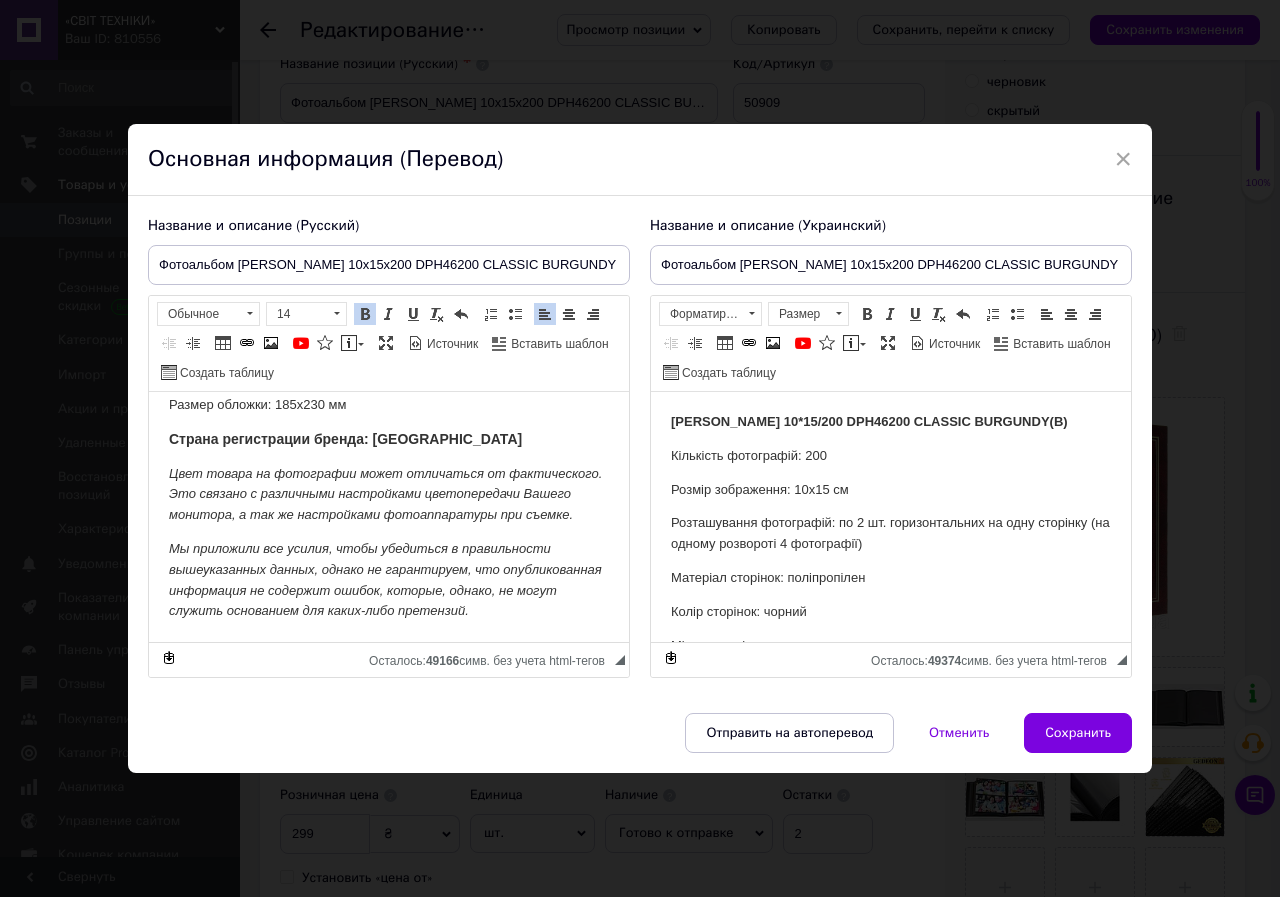 click on "Кількість фотографій: 200" at bounding box center [891, 456] 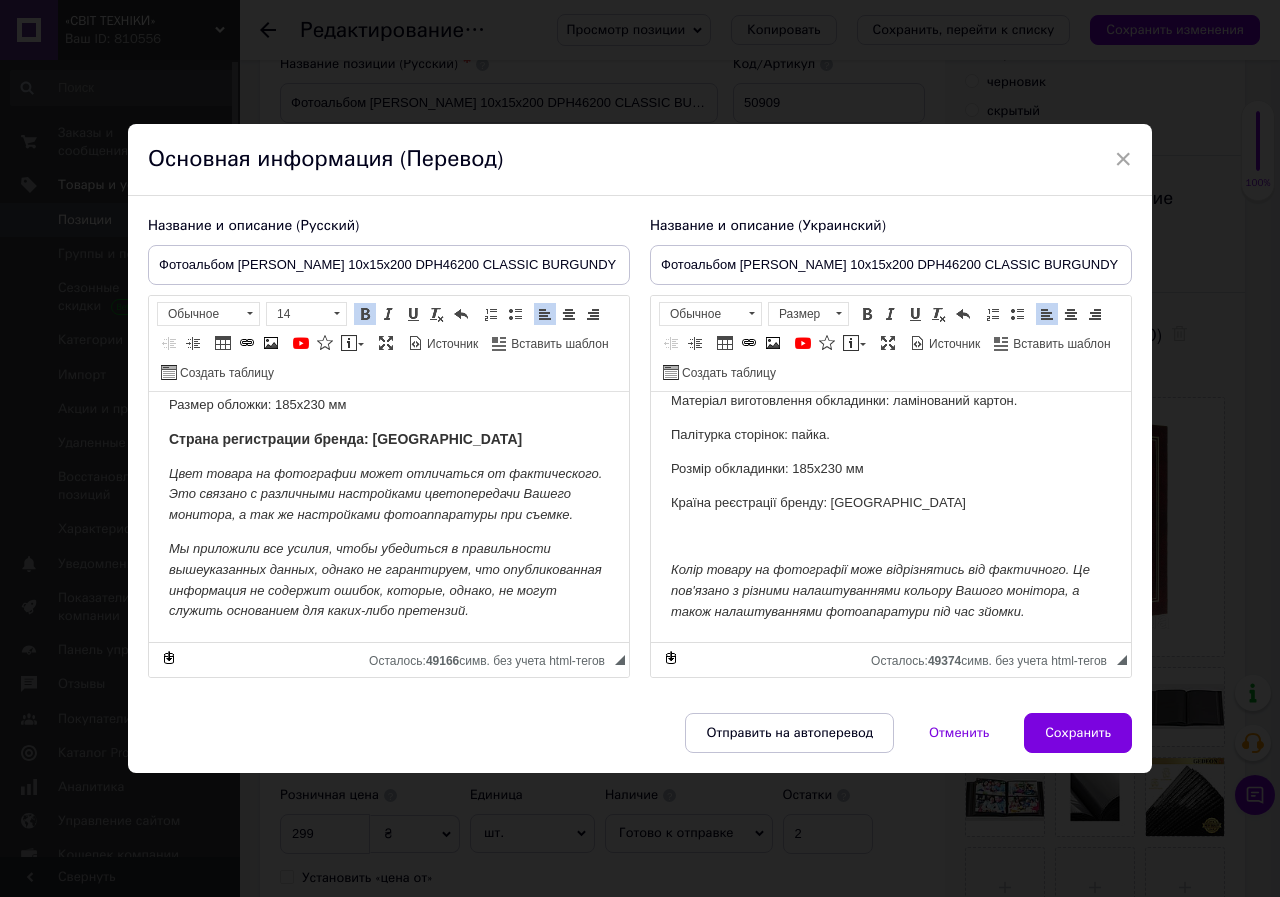 scroll, scrollTop: 279, scrollLeft: 0, axis: vertical 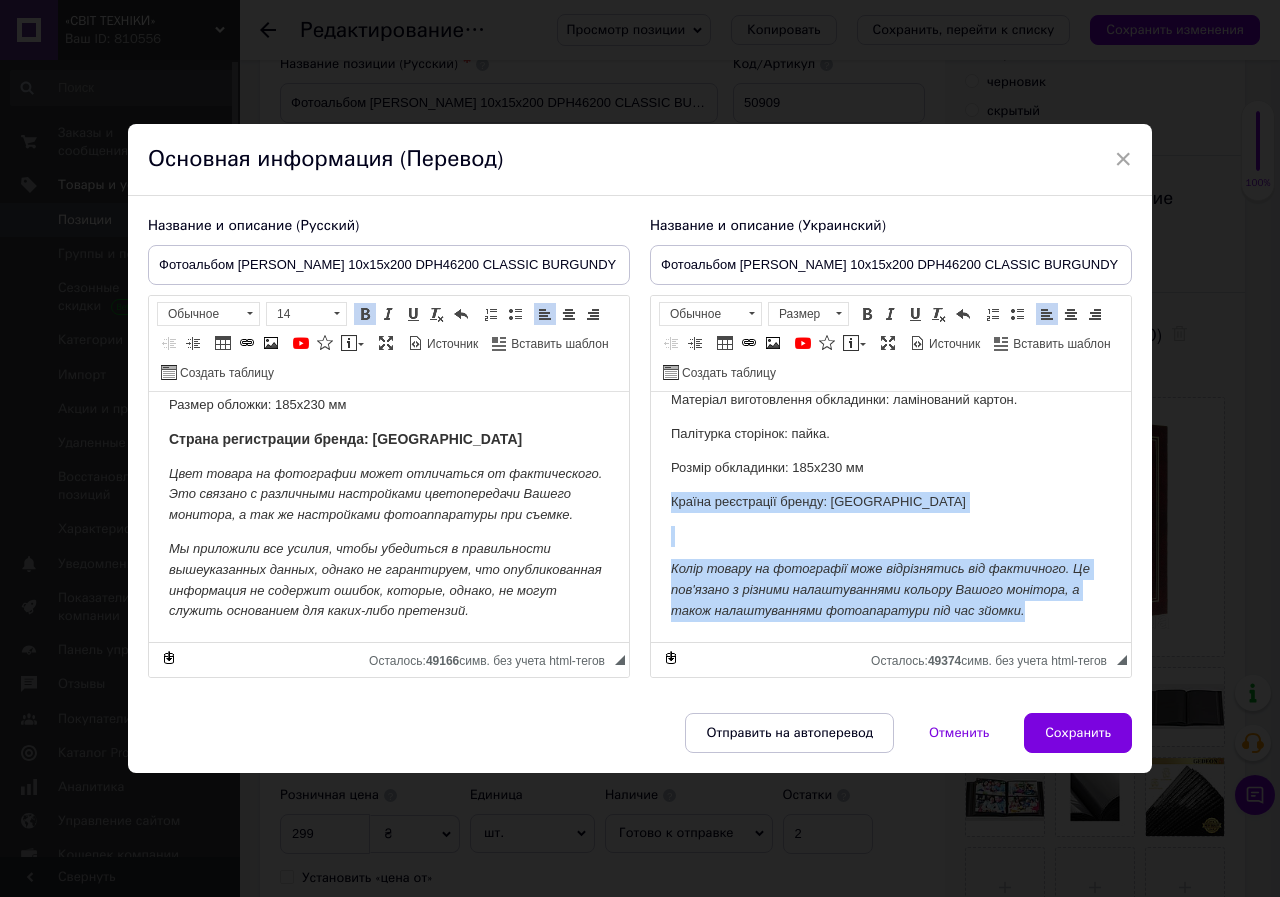 drag, startPoint x: 1026, startPoint y: 610, endPoint x: 669, endPoint y: 503, distance: 372.69022 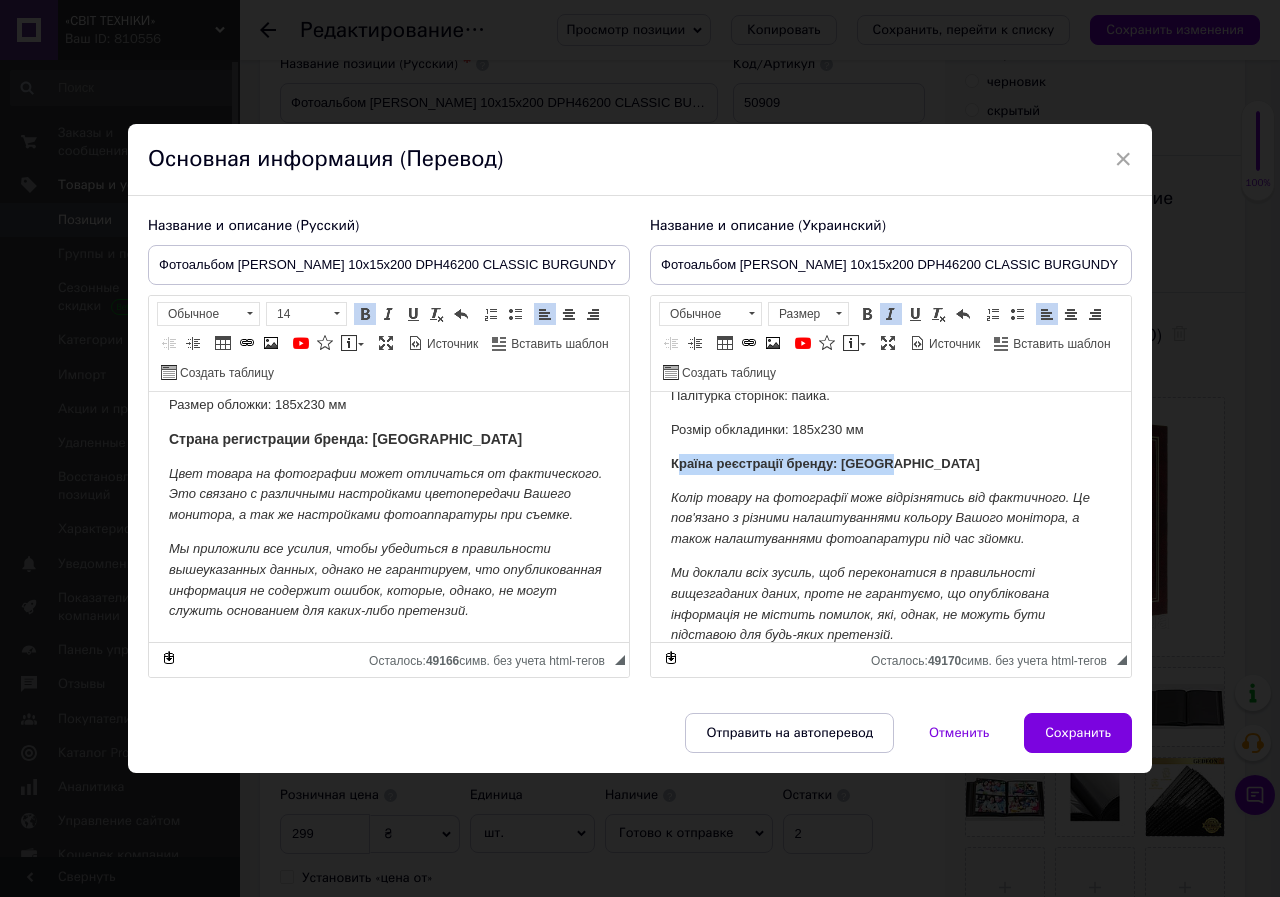 drag, startPoint x: 893, startPoint y: 469, endPoint x: 676, endPoint y: 468, distance: 217.0023 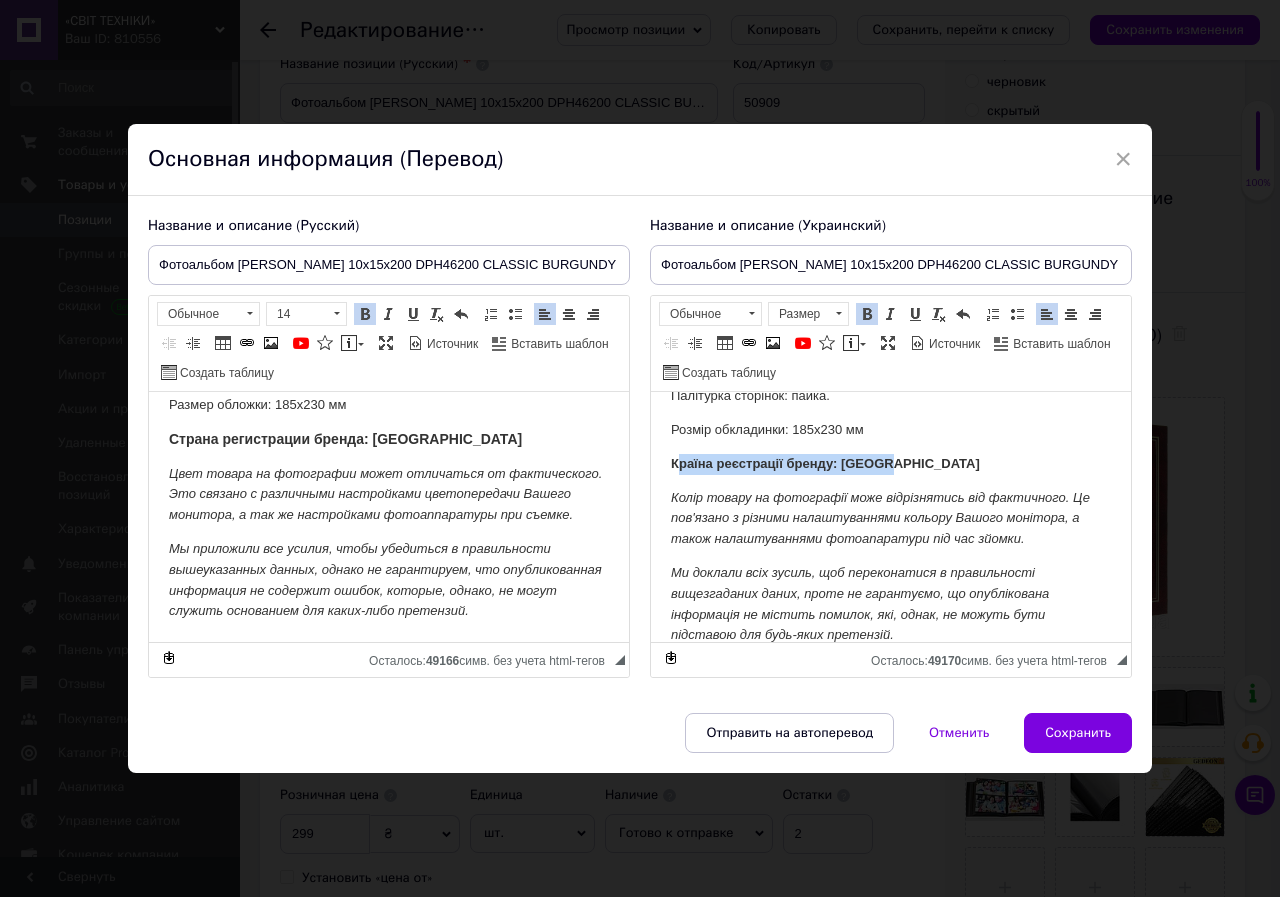 click on "Країна реєстрації бренду: [GEOGRAPHIC_DATA]" at bounding box center (825, 463) 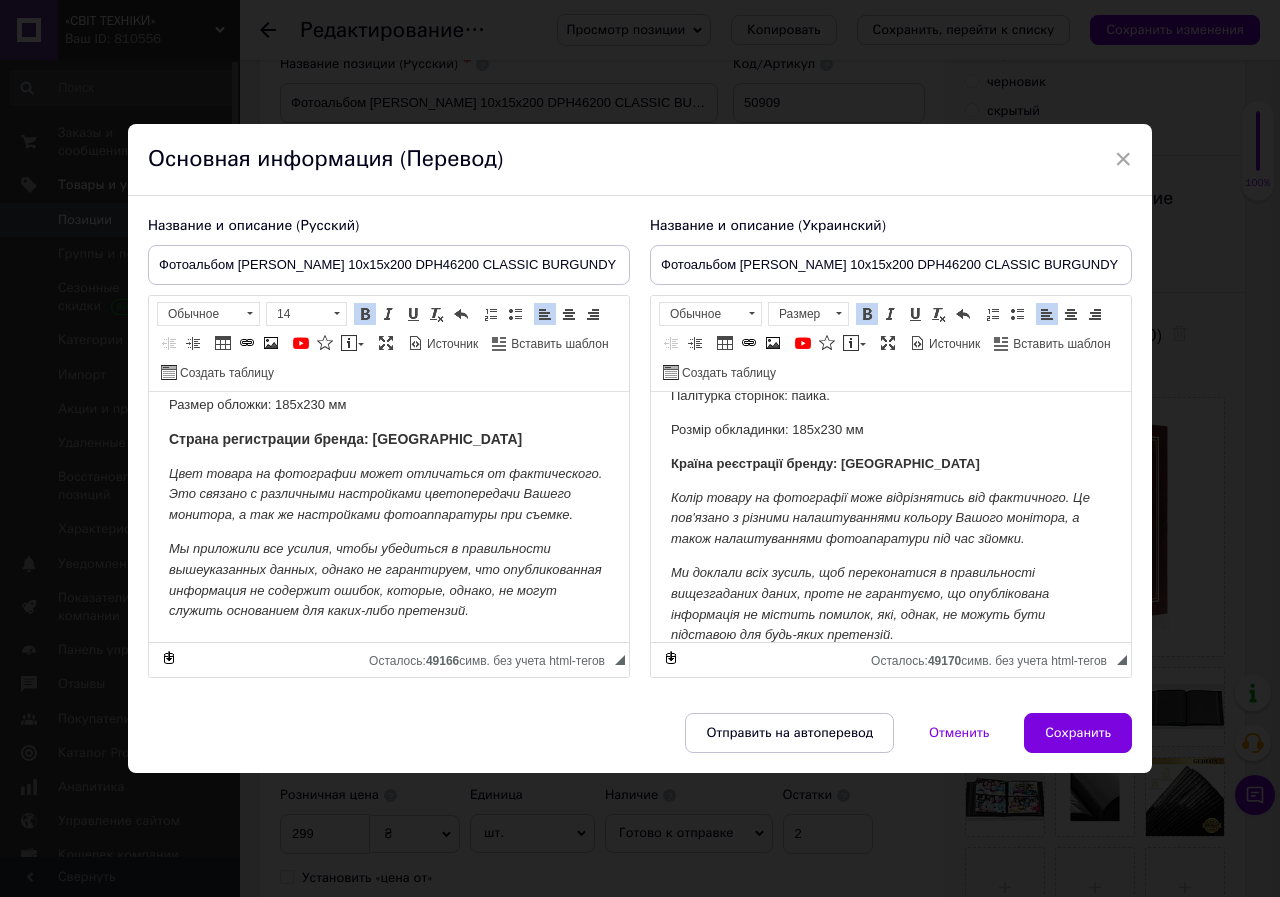 click on "Країна реєстрації бренду: [GEOGRAPHIC_DATA]" at bounding box center (825, 463) 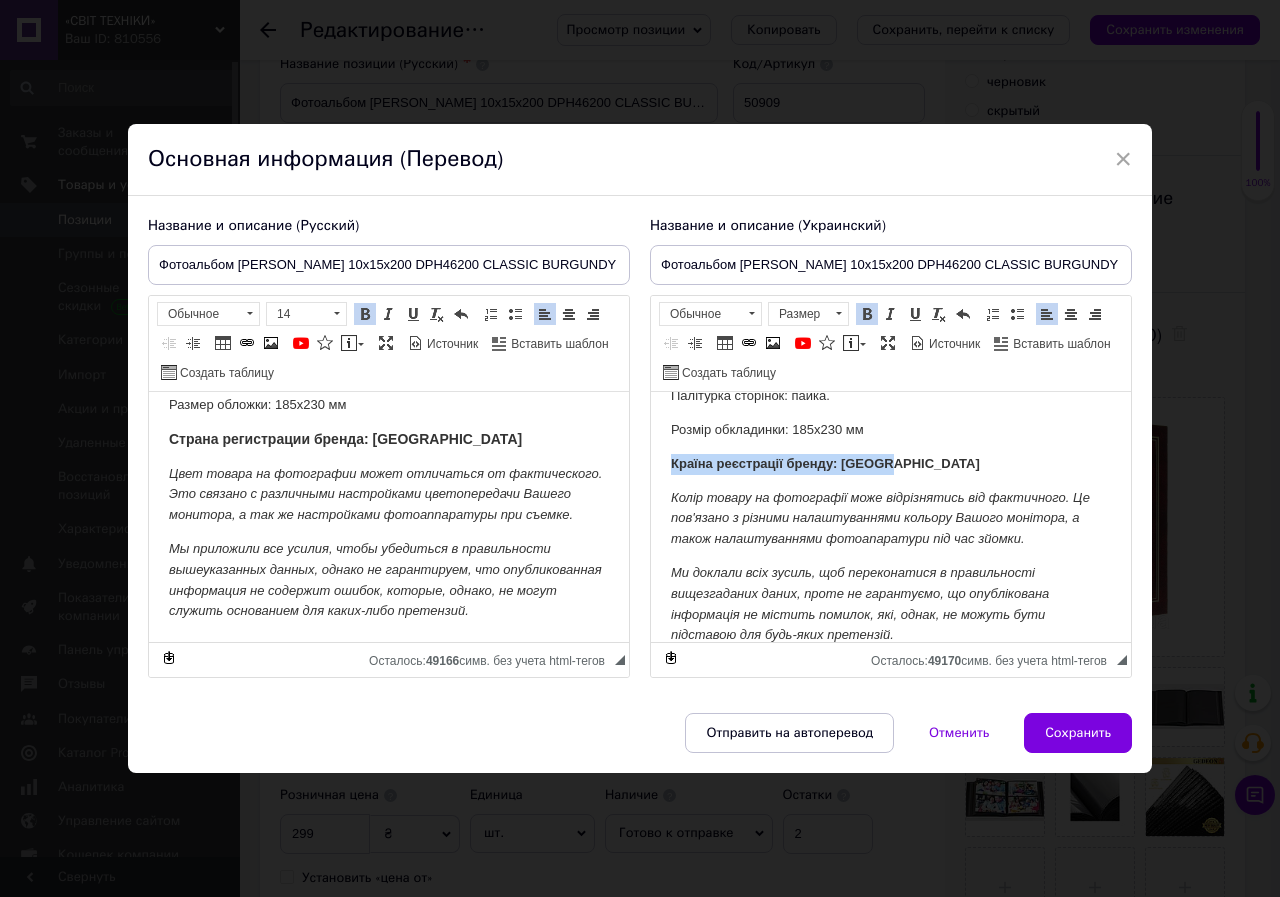 drag, startPoint x: 896, startPoint y: 459, endPoint x: 673, endPoint y: 466, distance: 223.10983 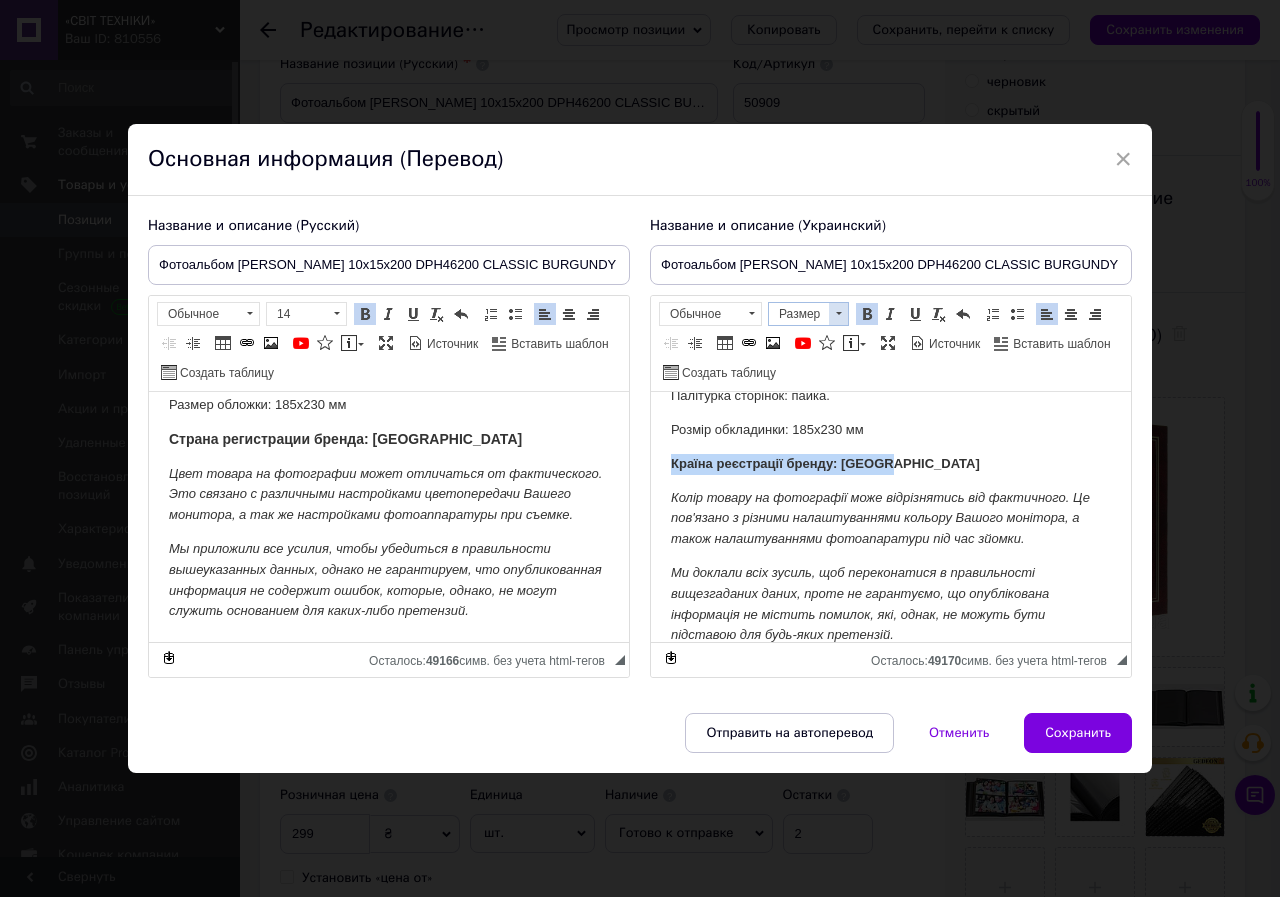 click at bounding box center [839, 313] 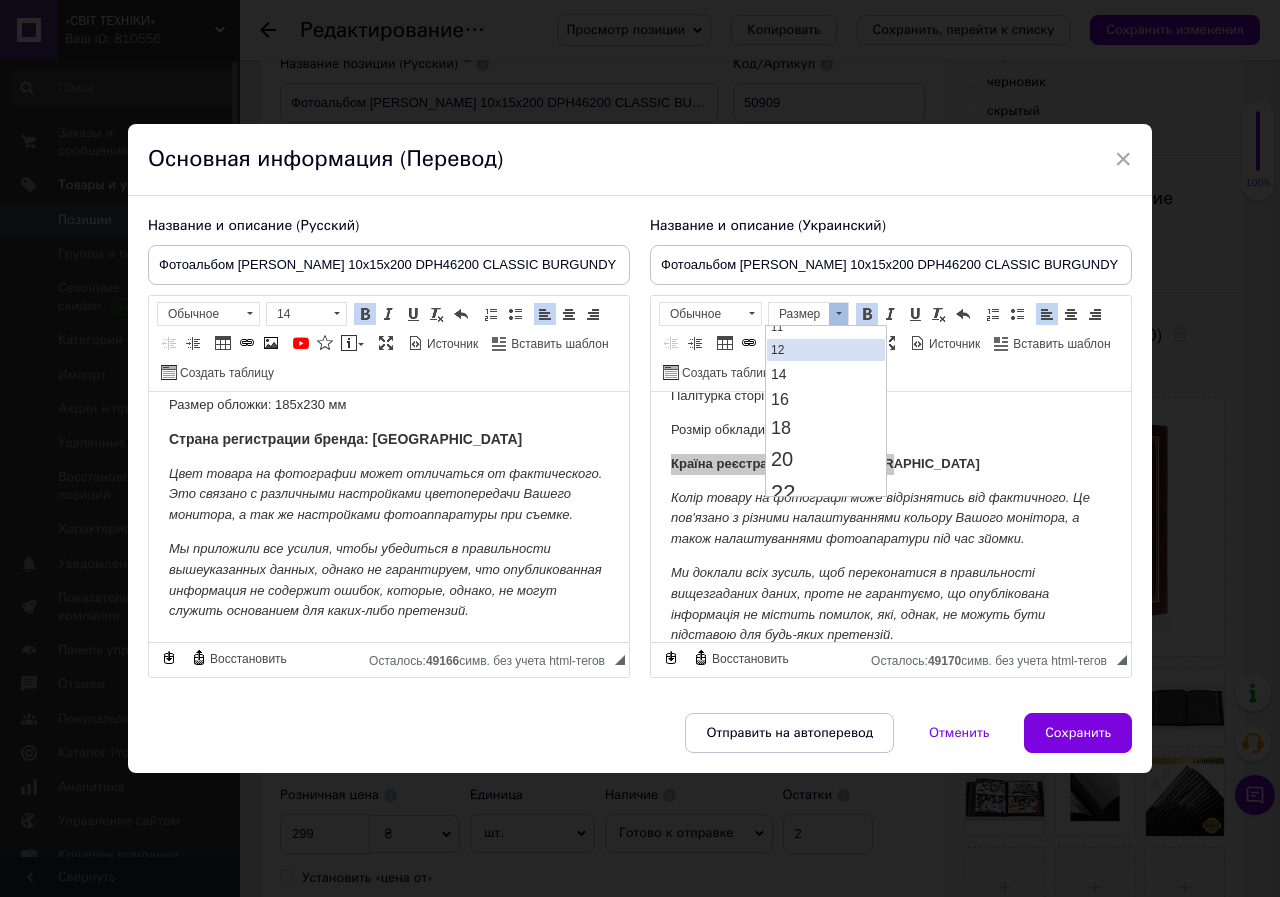 scroll, scrollTop: 100, scrollLeft: 0, axis: vertical 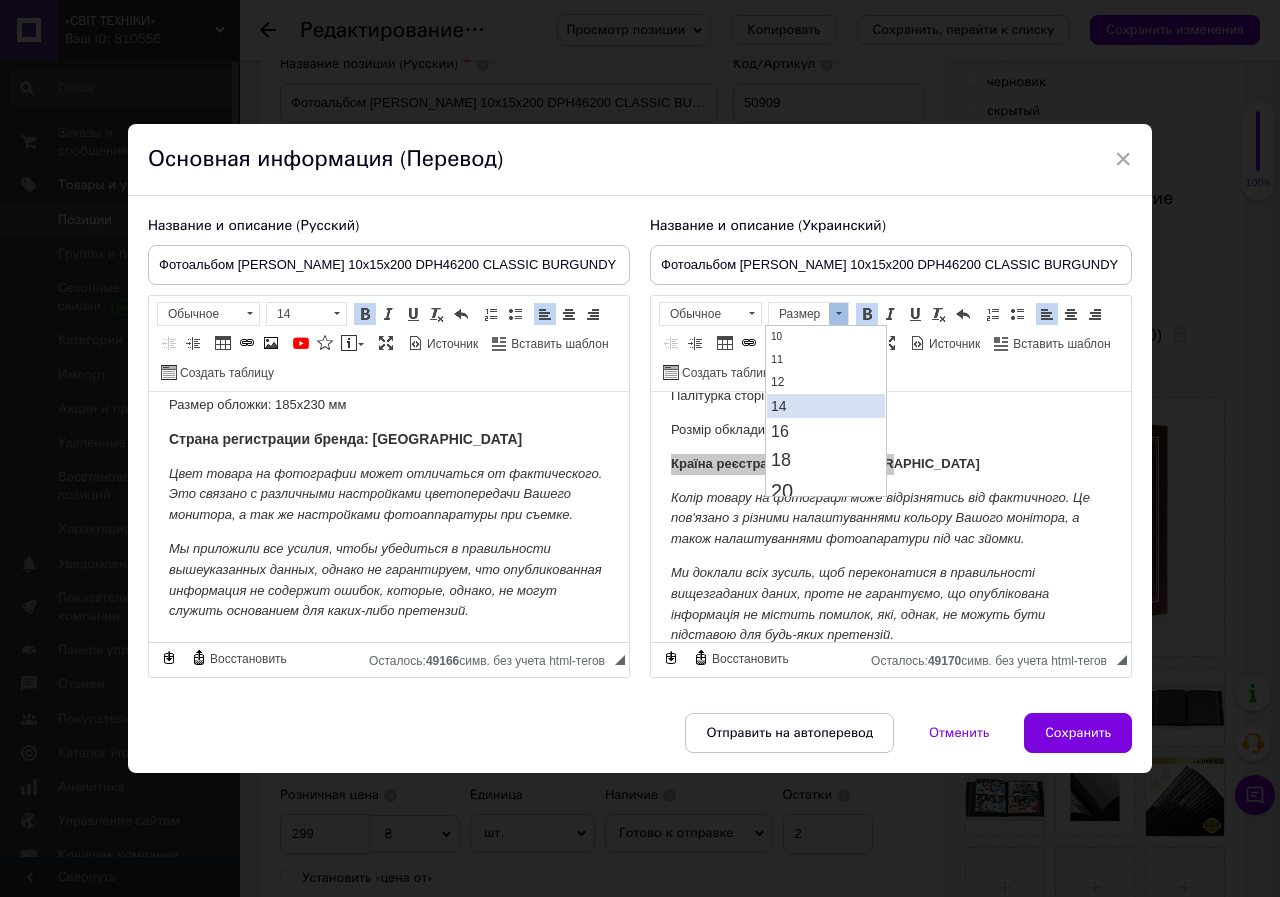 click on "14" at bounding box center [826, 406] 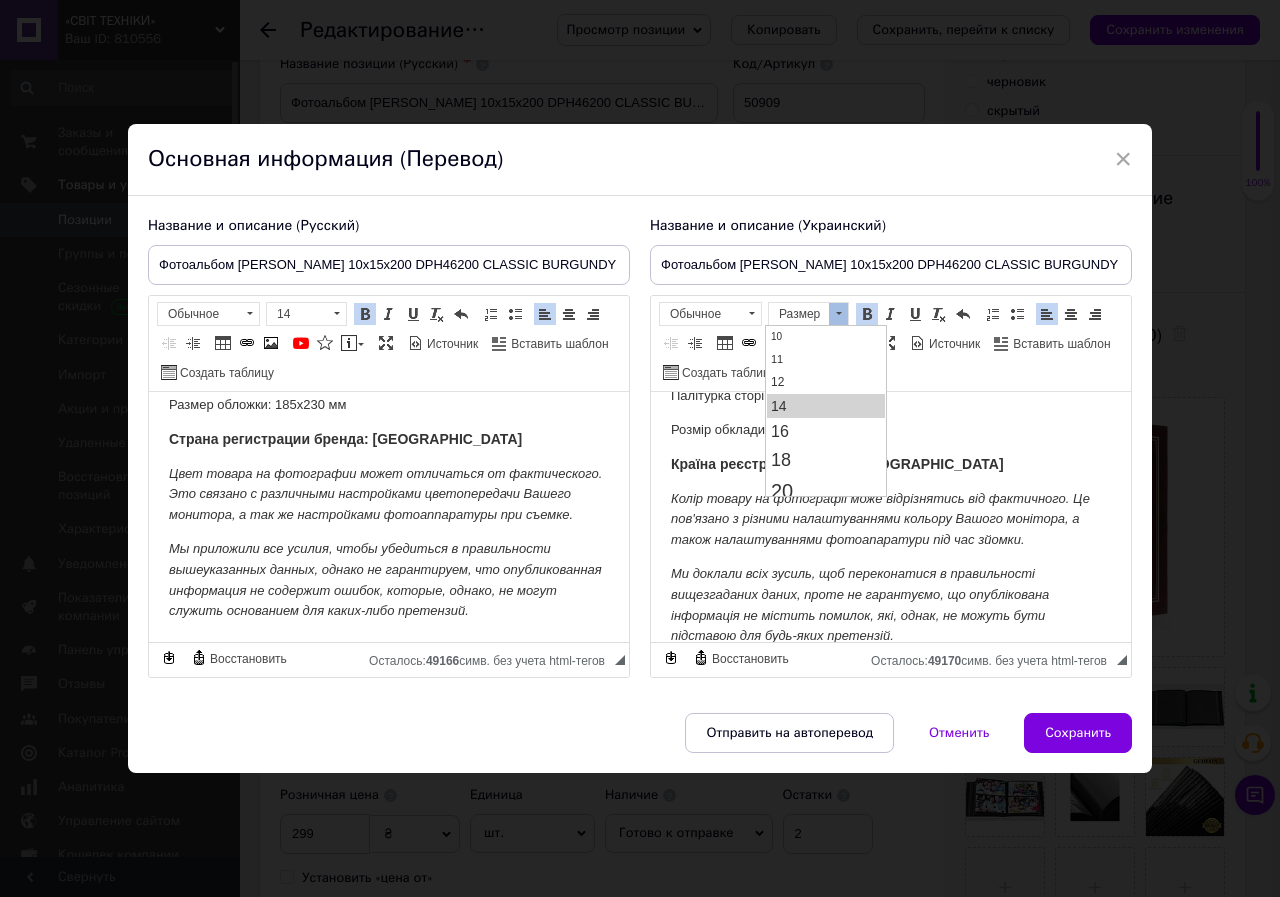 scroll, scrollTop: 0, scrollLeft: 0, axis: both 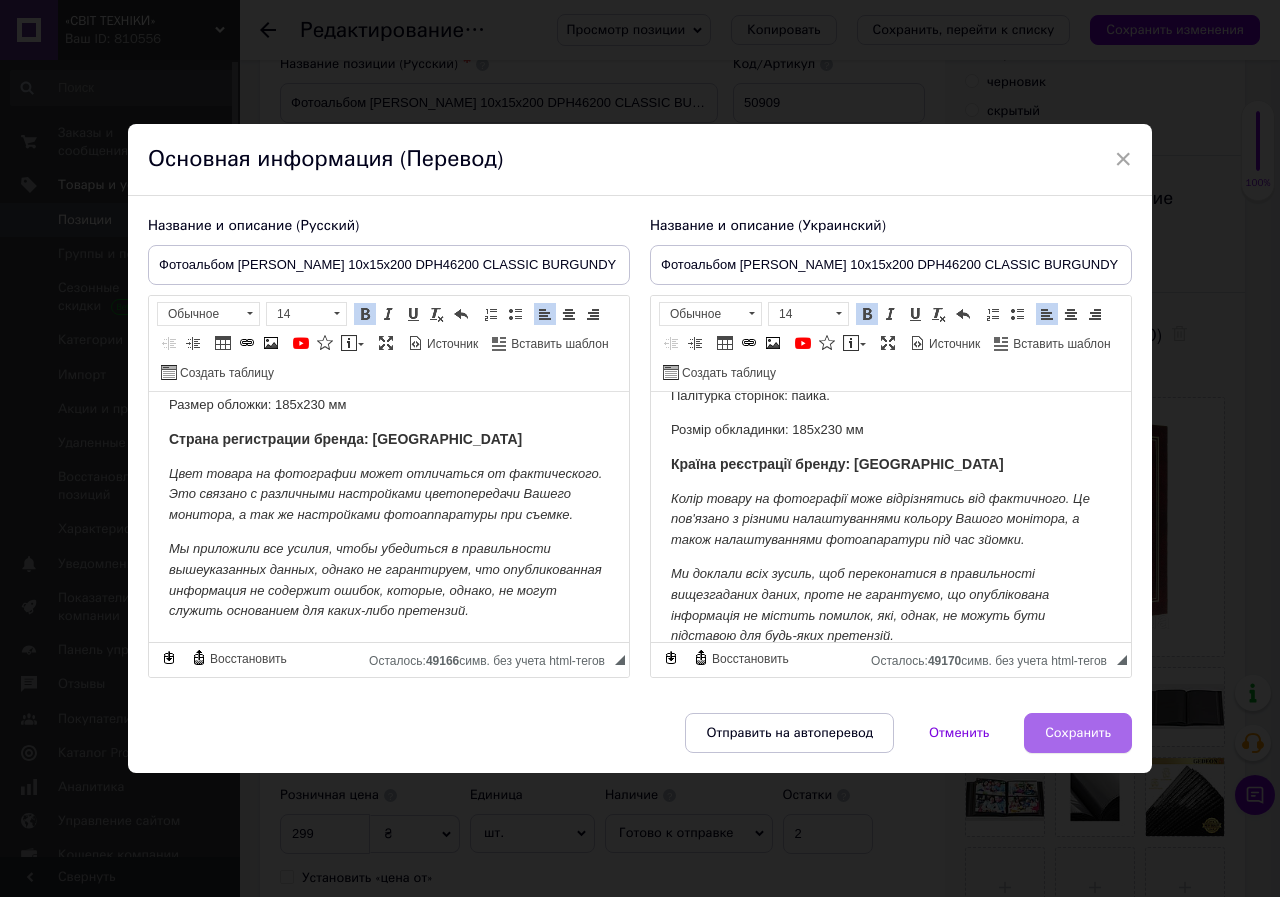 click on "Сохранить" at bounding box center (1078, 733) 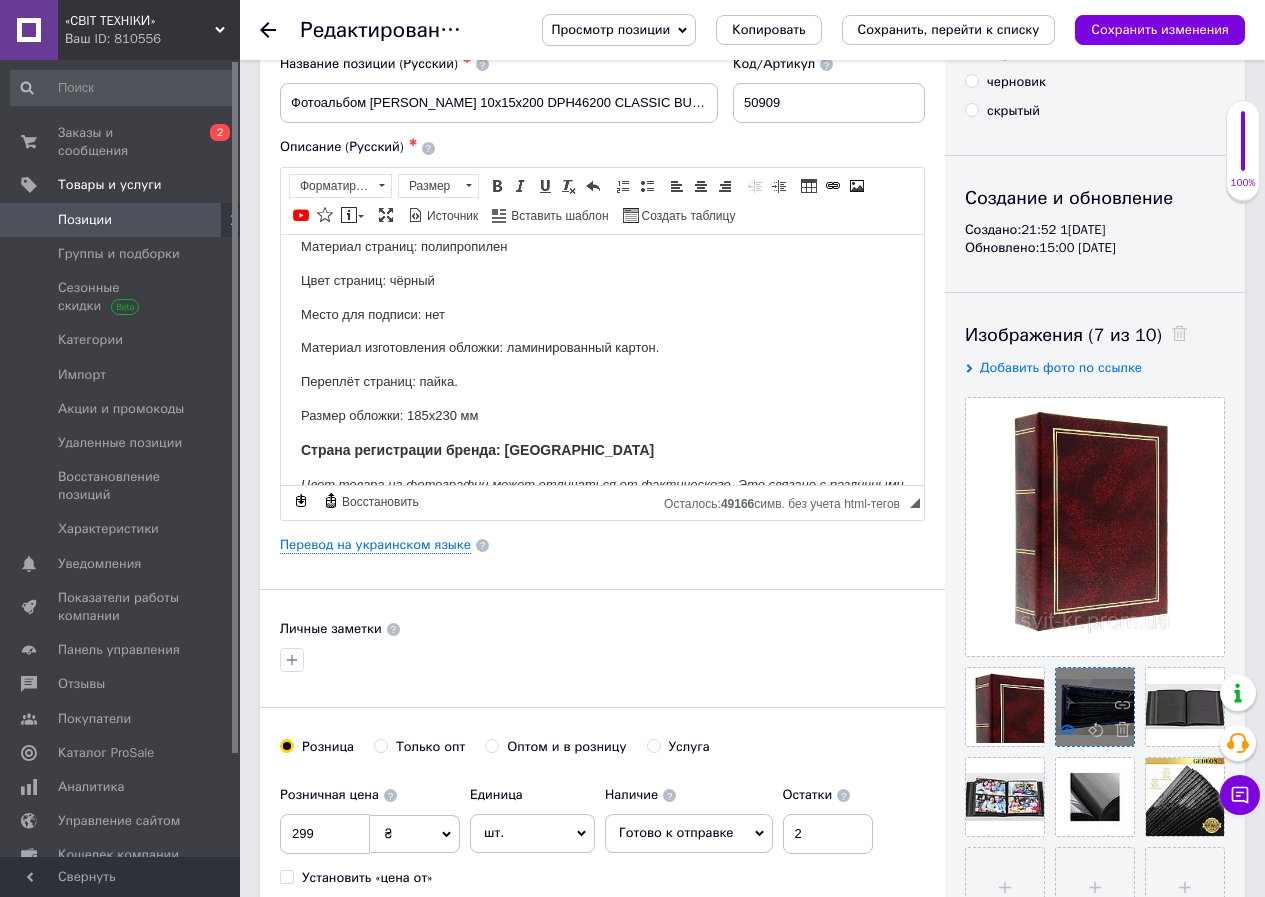scroll, scrollTop: 174, scrollLeft: 0, axis: vertical 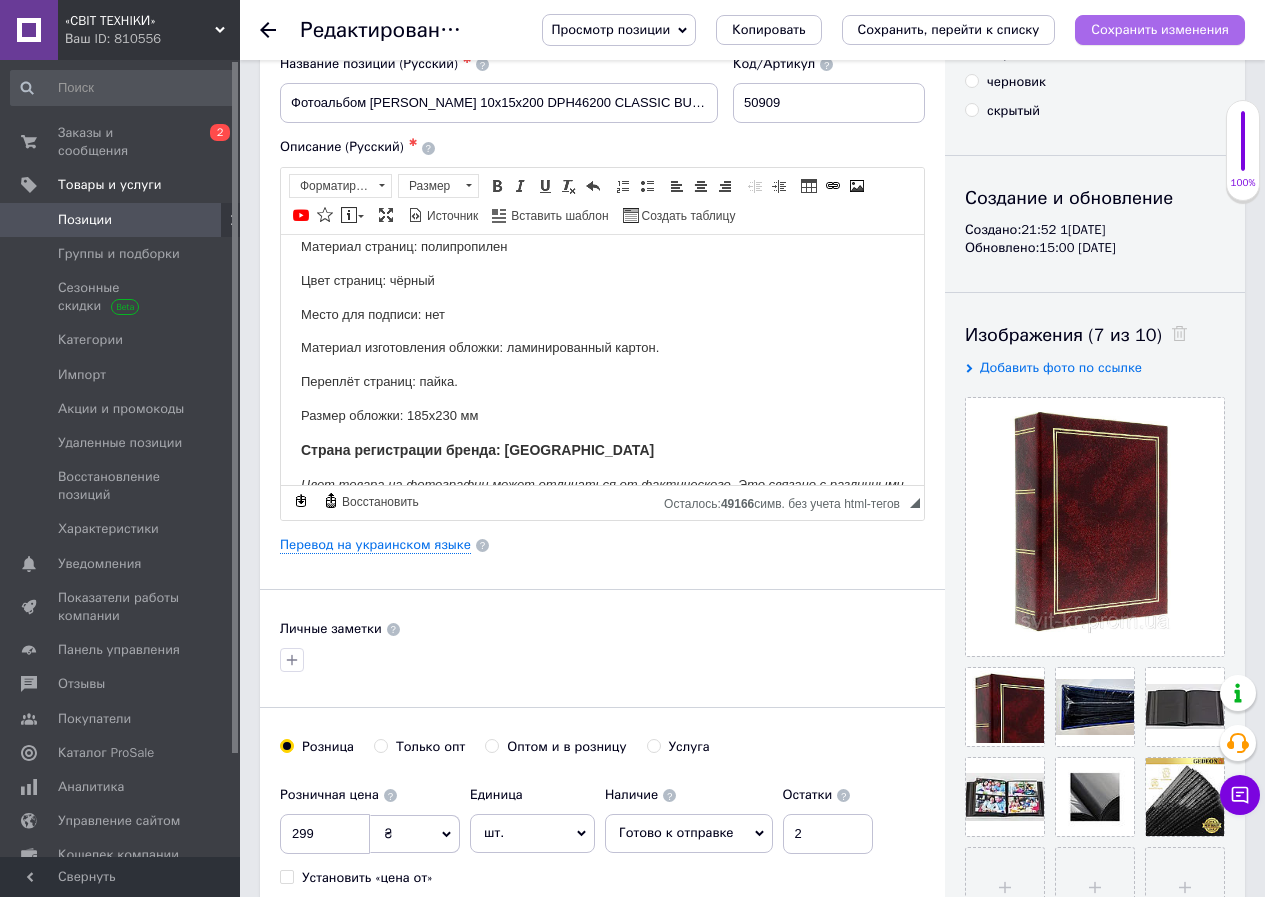click on "Сохранить изменения" at bounding box center [1160, 29] 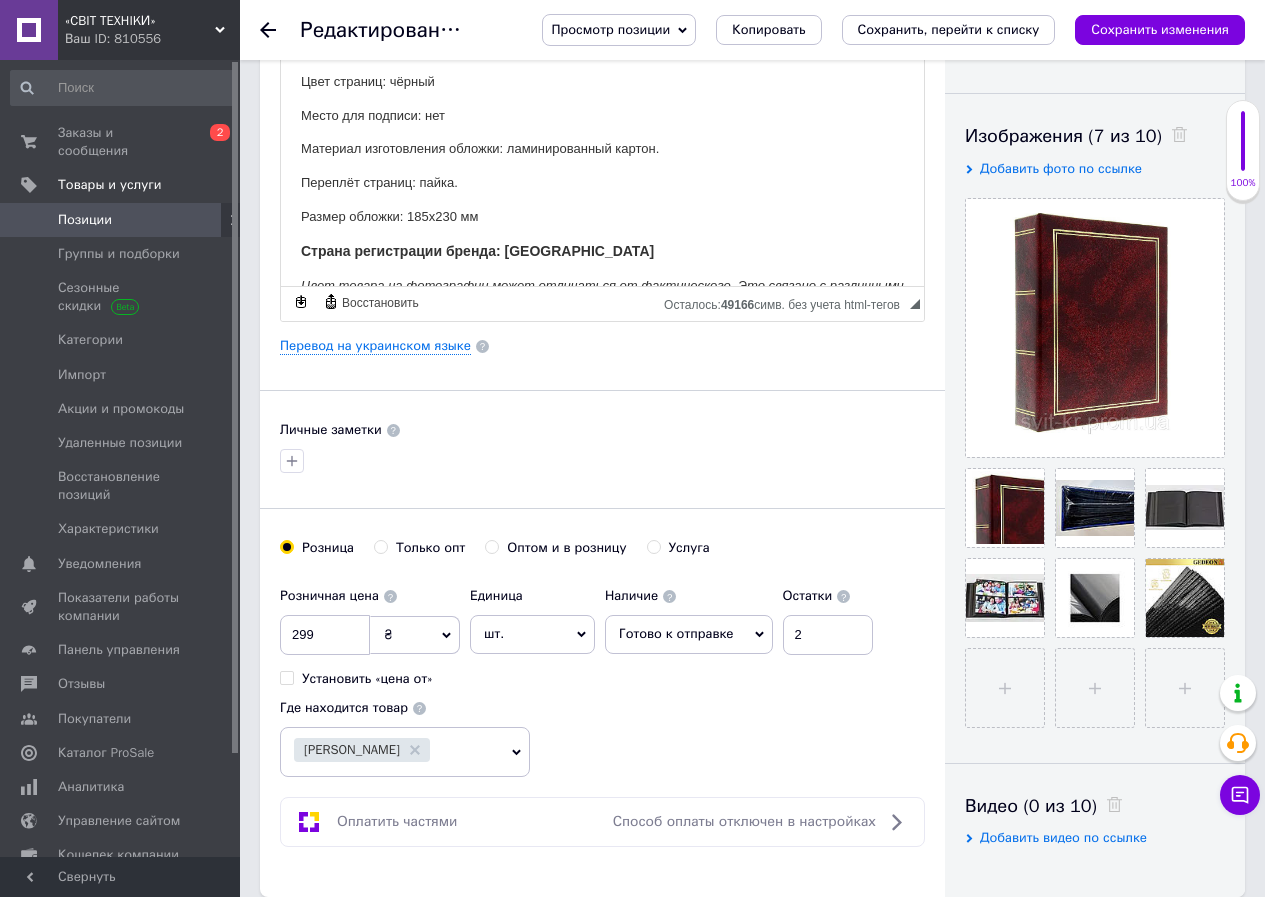 scroll, scrollTop: 300, scrollLeft: 0, axis: vertical 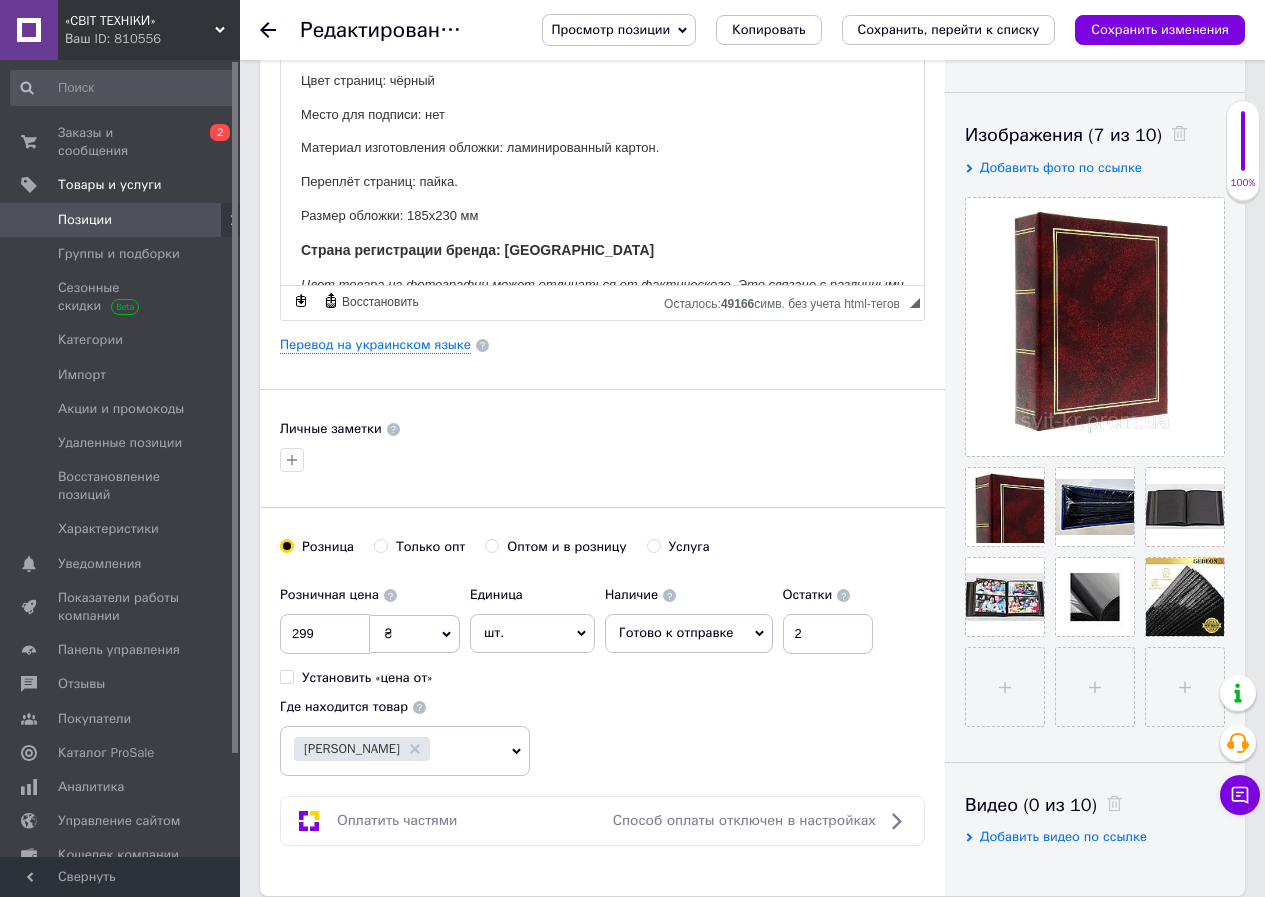 click on "Позиции" at bounding box center (85, 220) 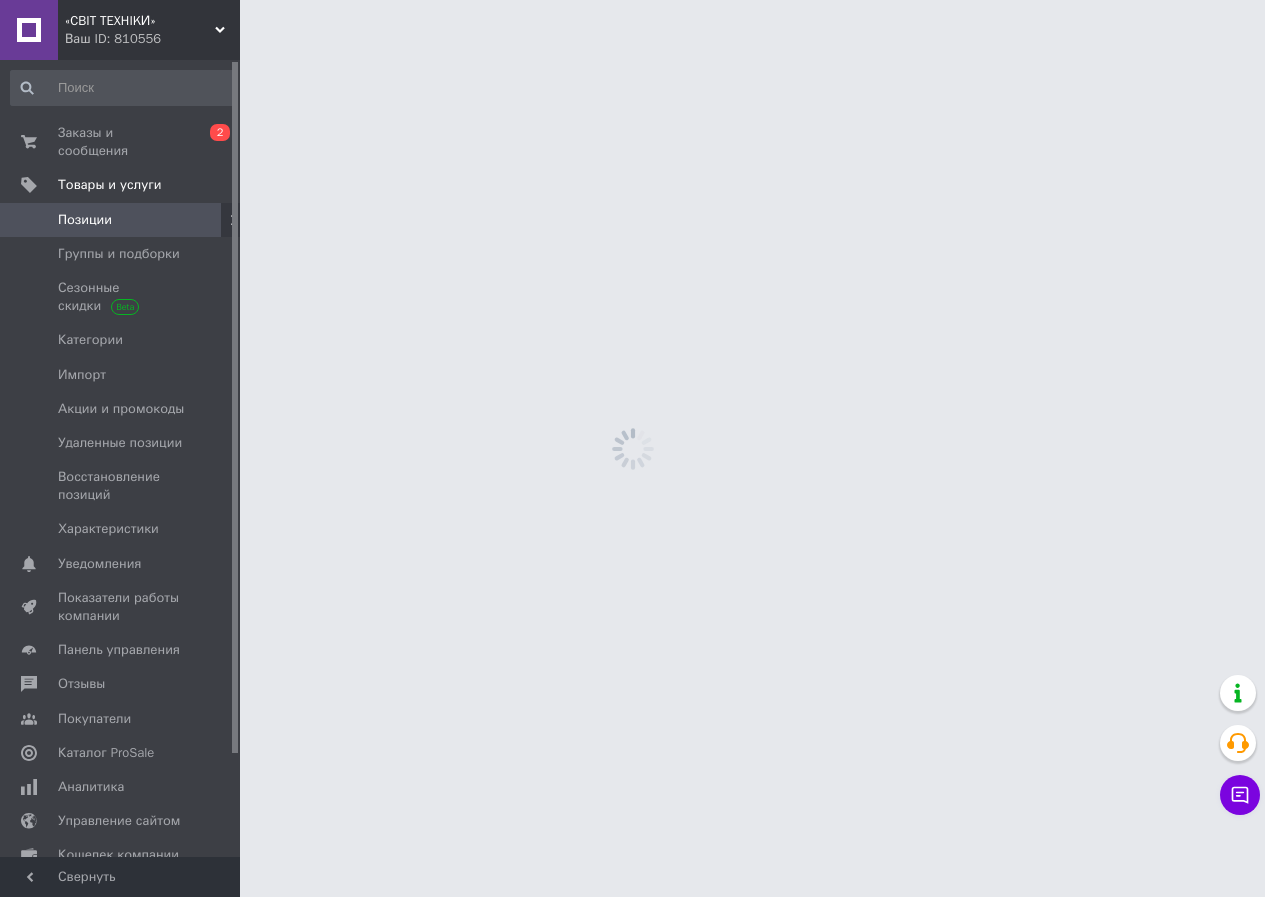 scroll, scrollTop: 0, scrollLeft: 0, axis: both 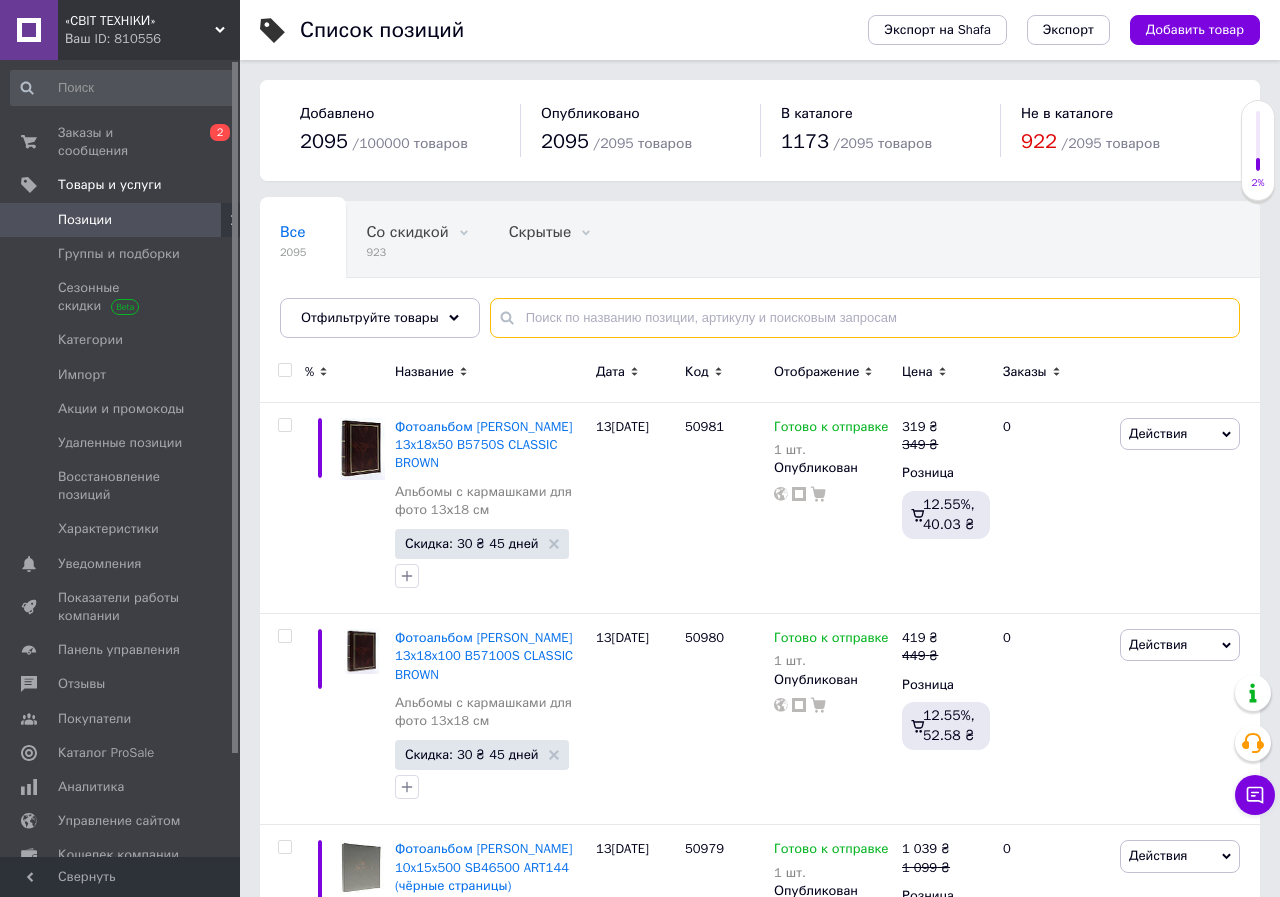 click at bounding box center (865, 318) 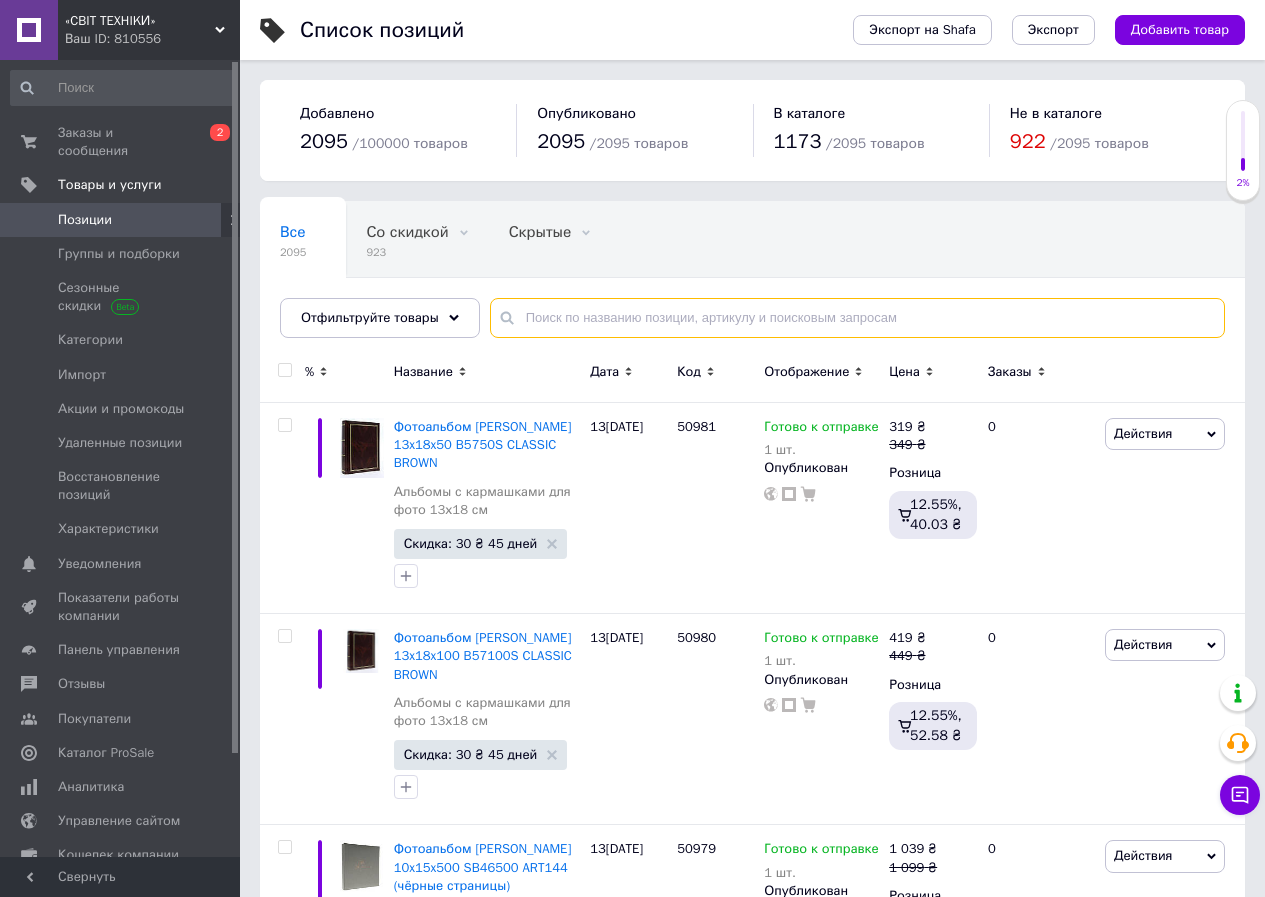 paste on "50910" 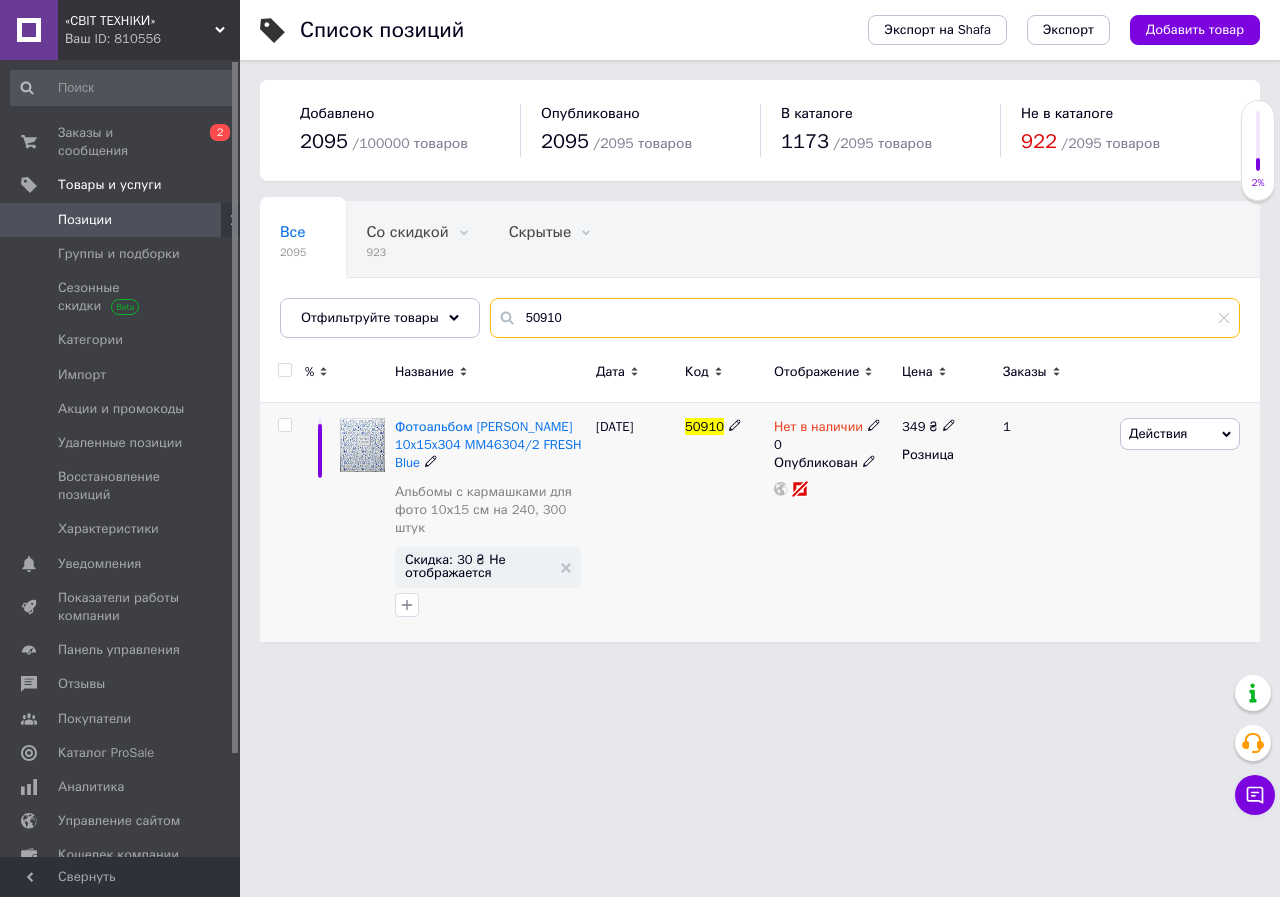 type on "50910" 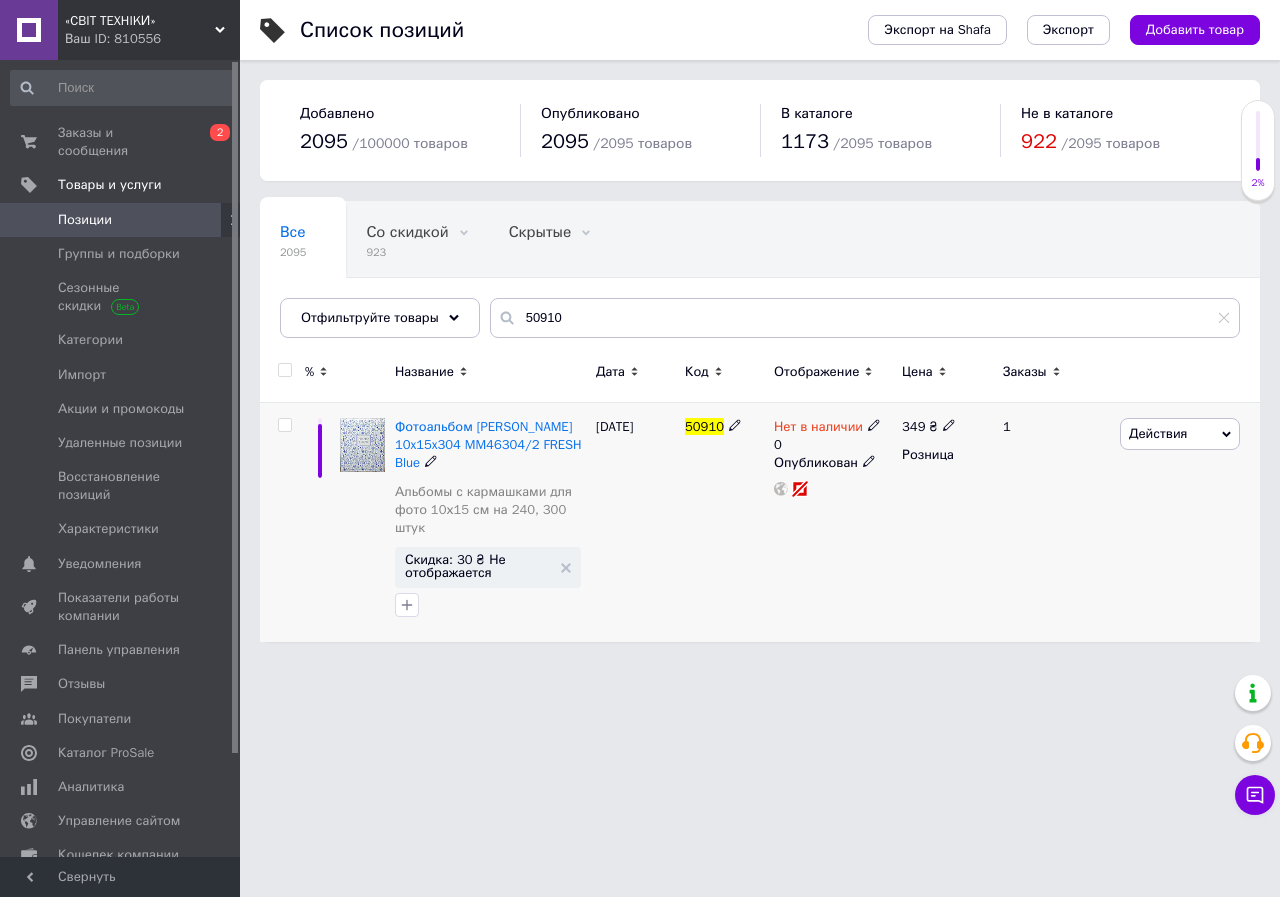 click 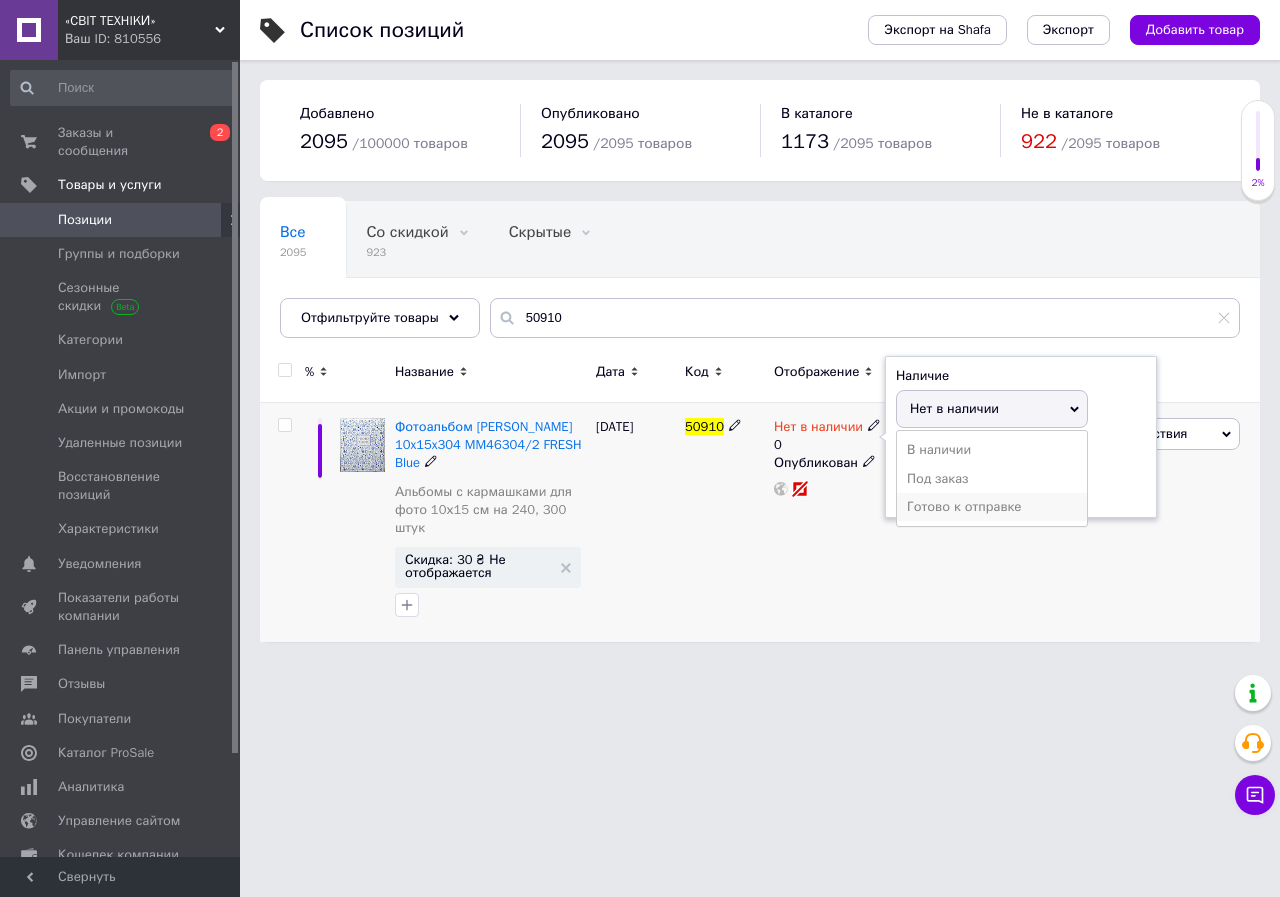 click on "Готово к отправке" at bounding box center [992, 507] 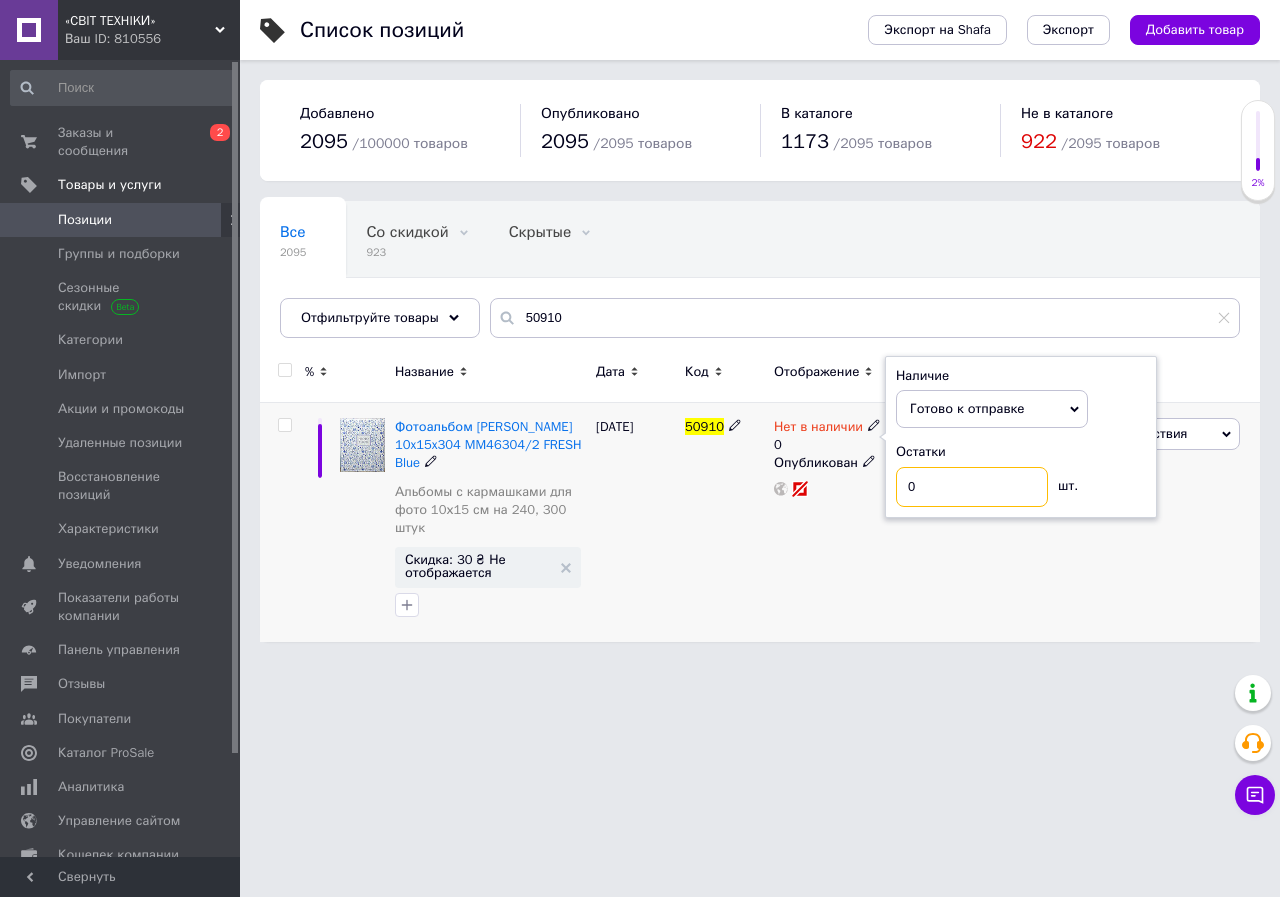 click on "0" at bounding box center [972, 487] 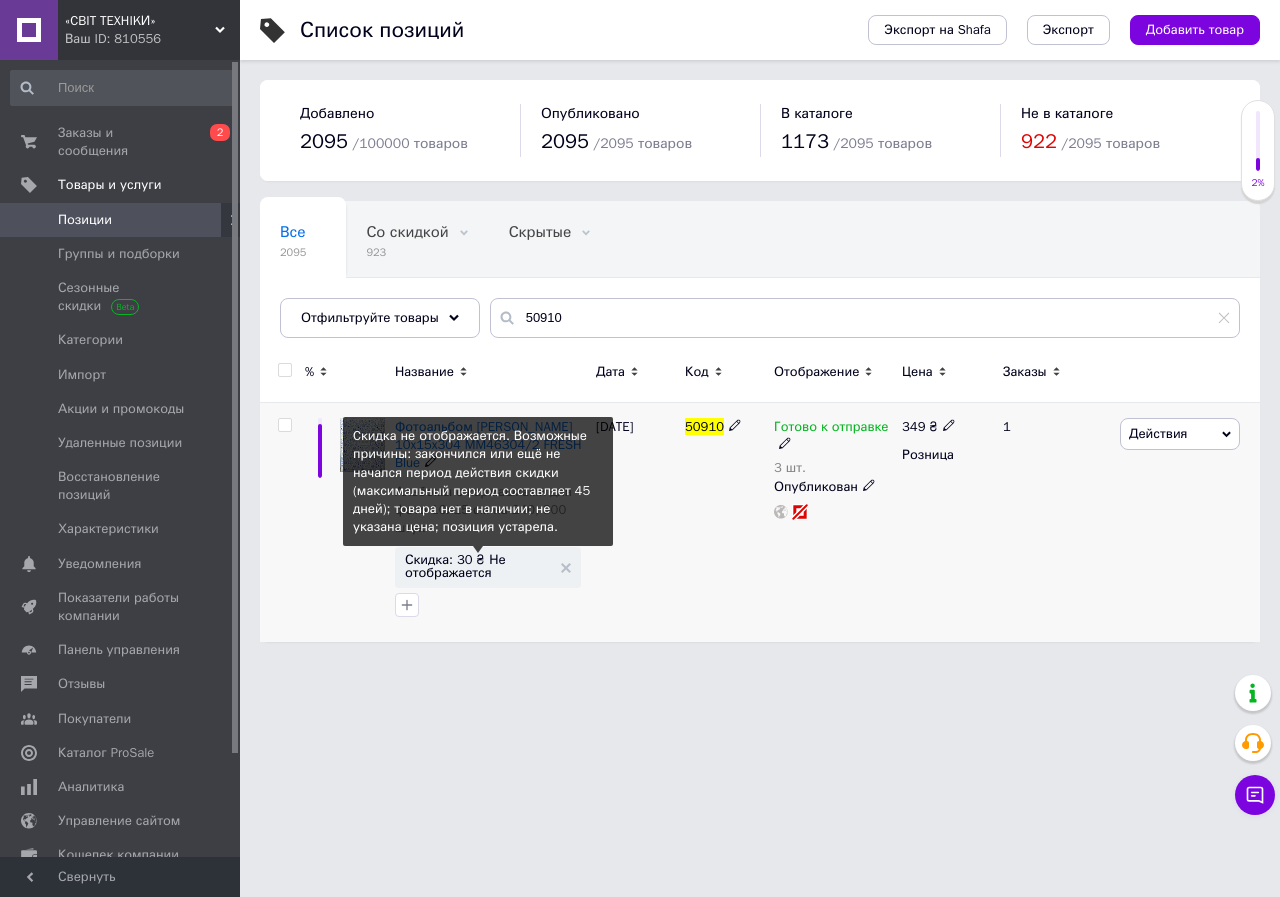 click on "Скидка: 30 ₴ Не отображается" at bounding box center (478, 566) 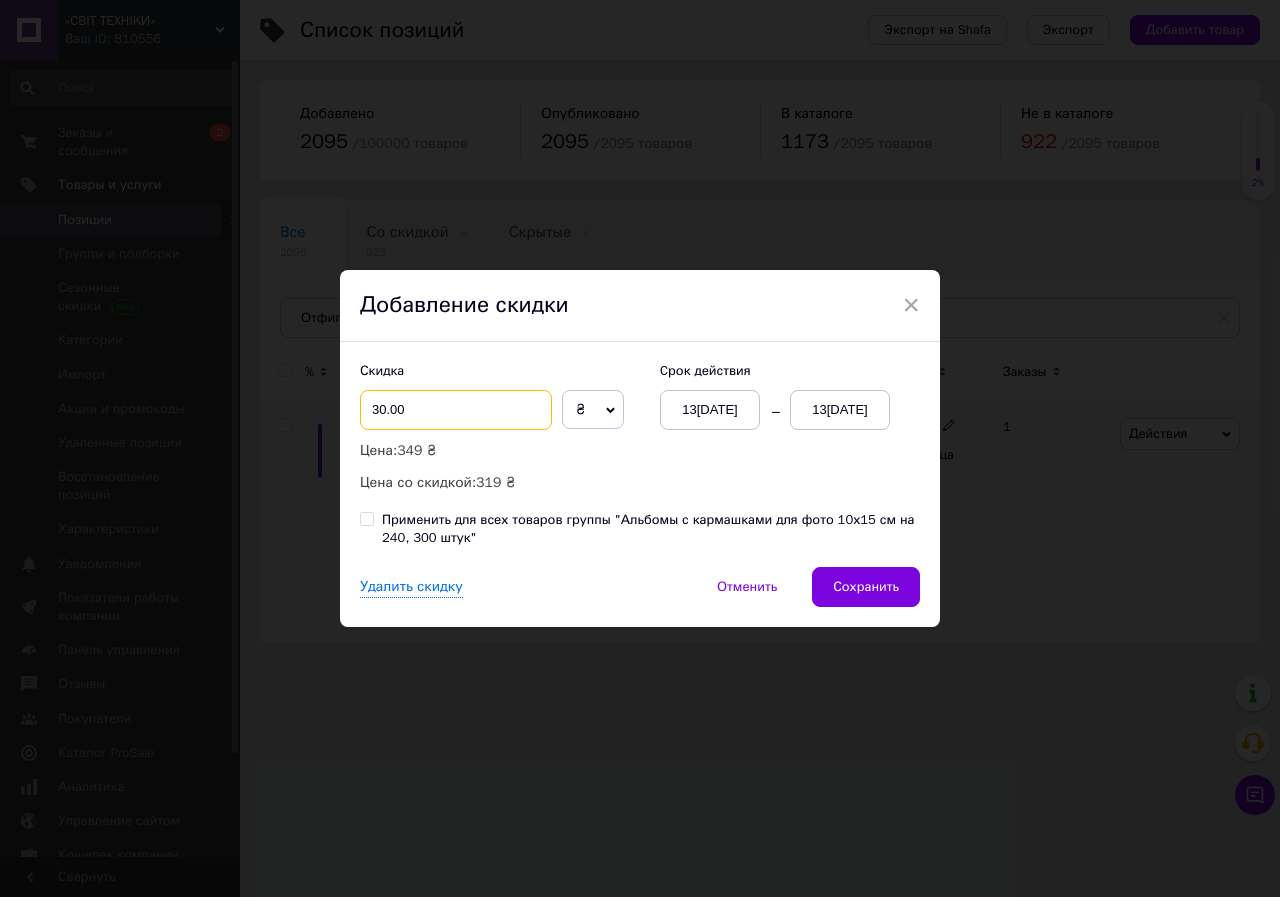 click on "30.00" at bounding box center [456, 410] 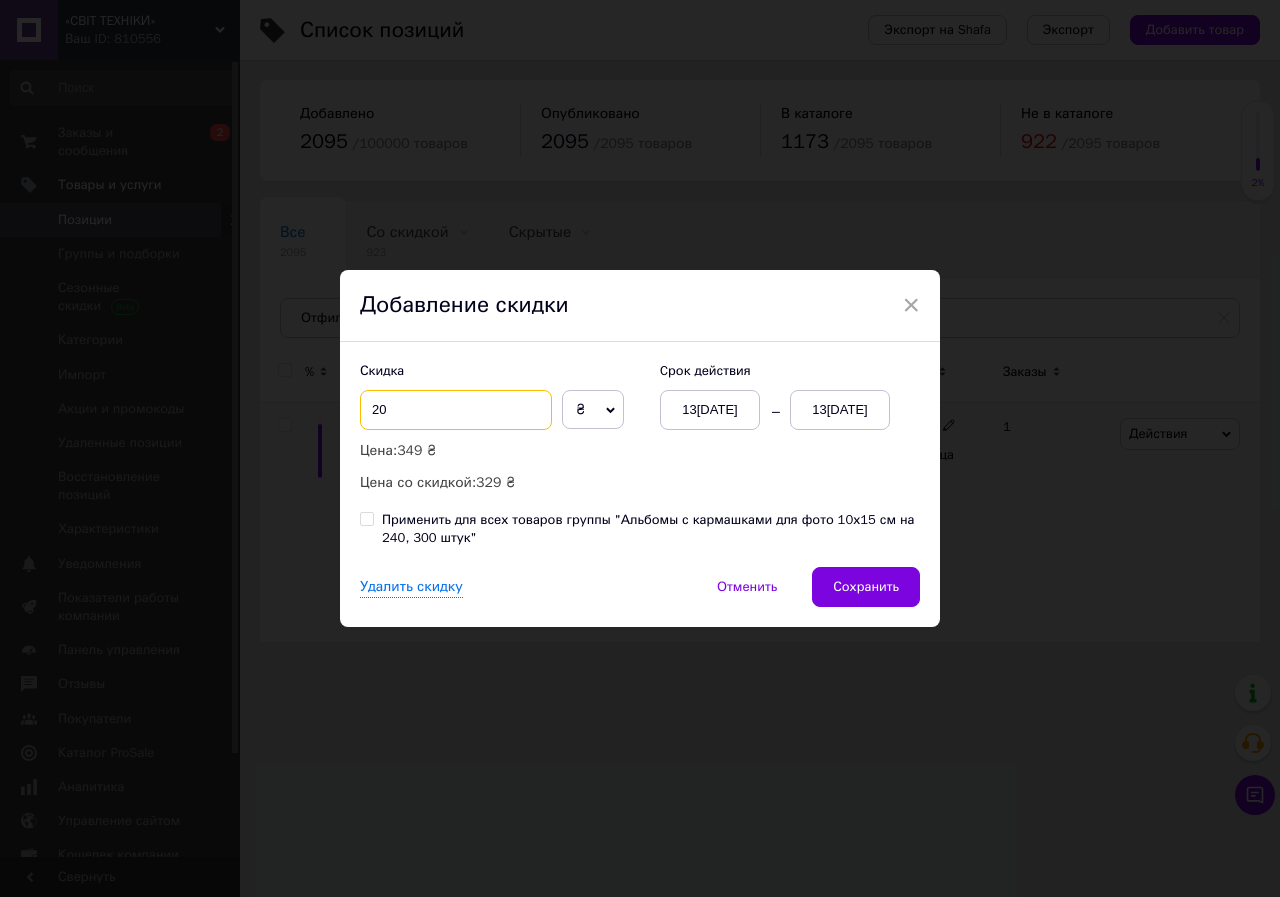 type on "20" 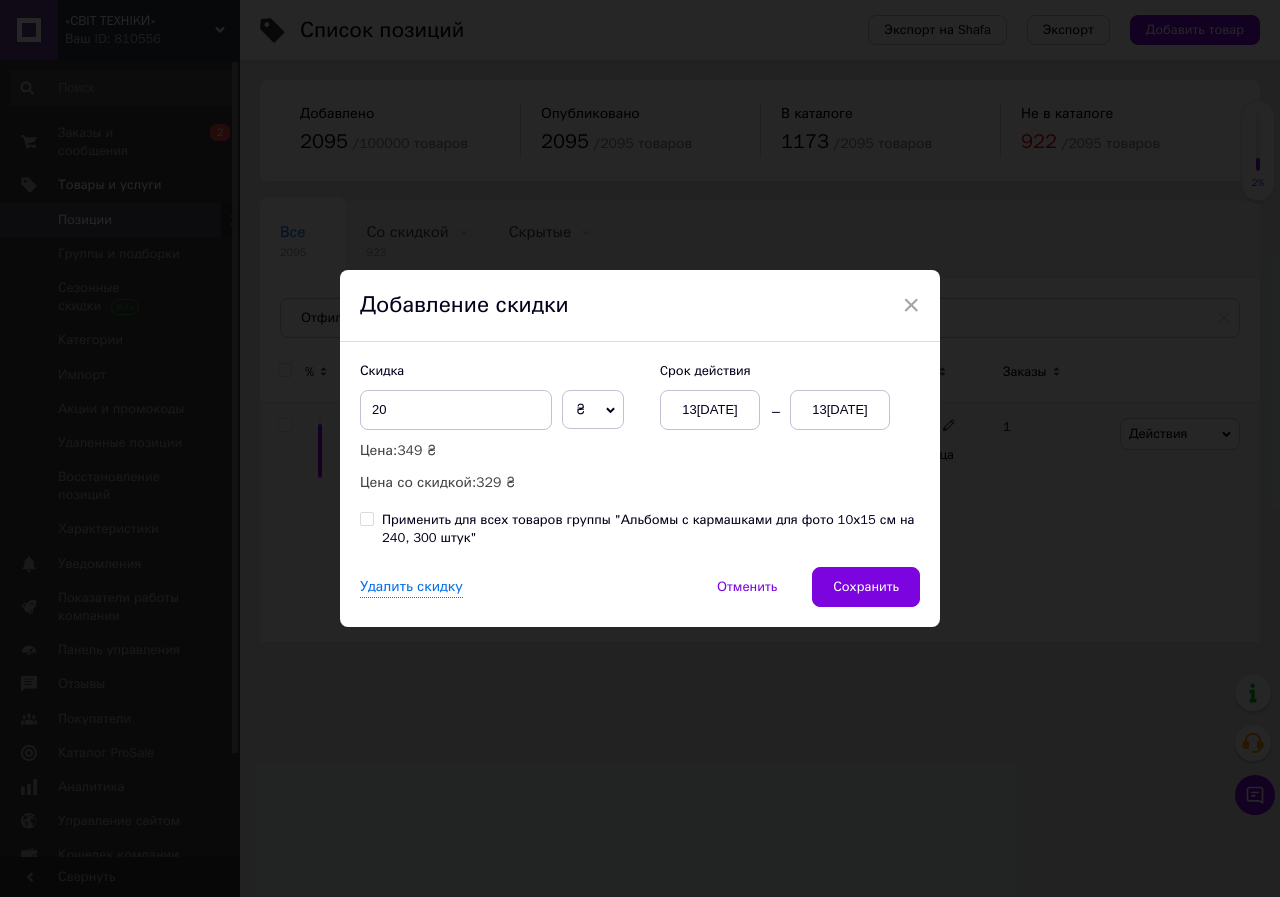 click on "13[DATE]" at bounding box center [840, 410] 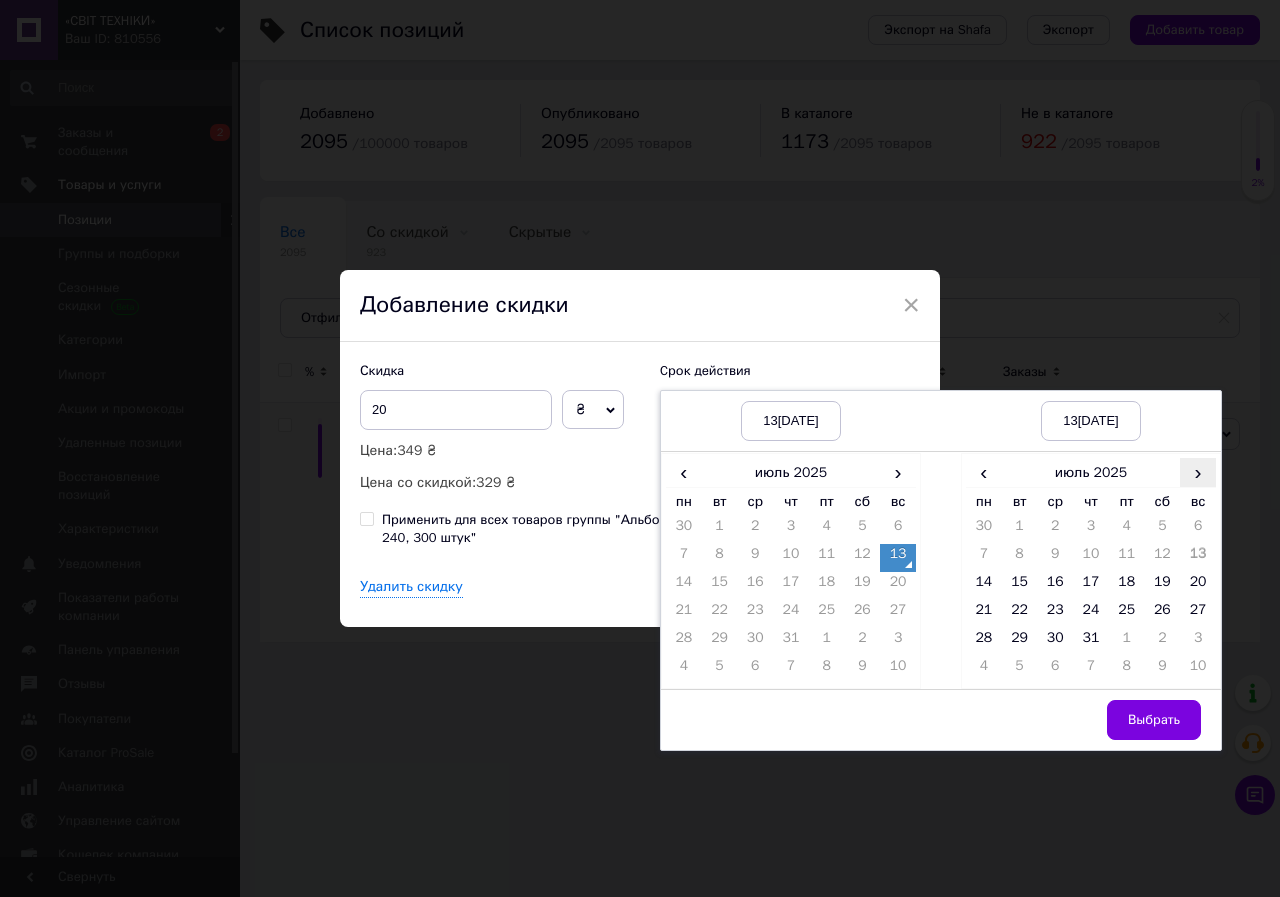click on "›" at bounding box center [1198, 472] 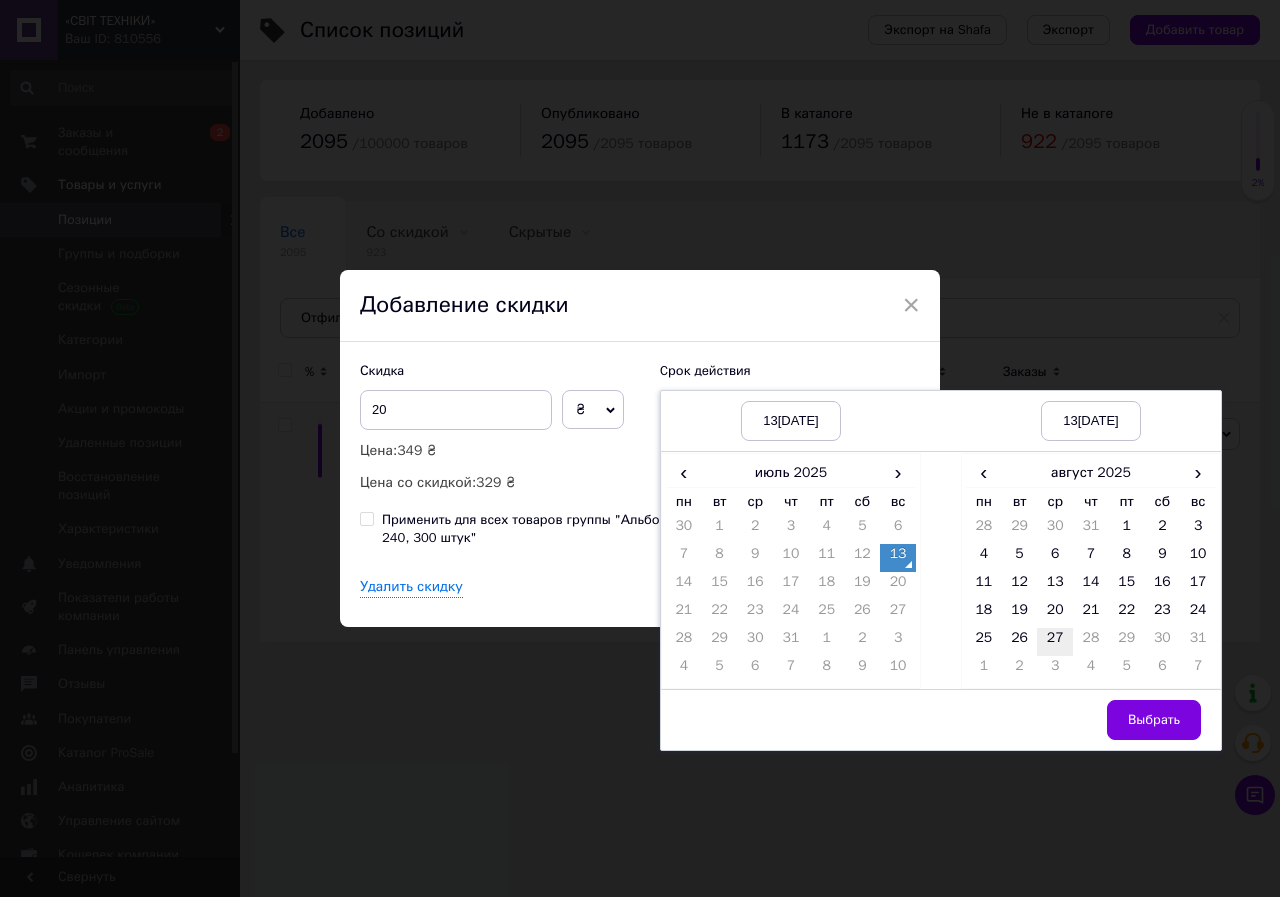 click on "27" at bounding box center [1055, 642] 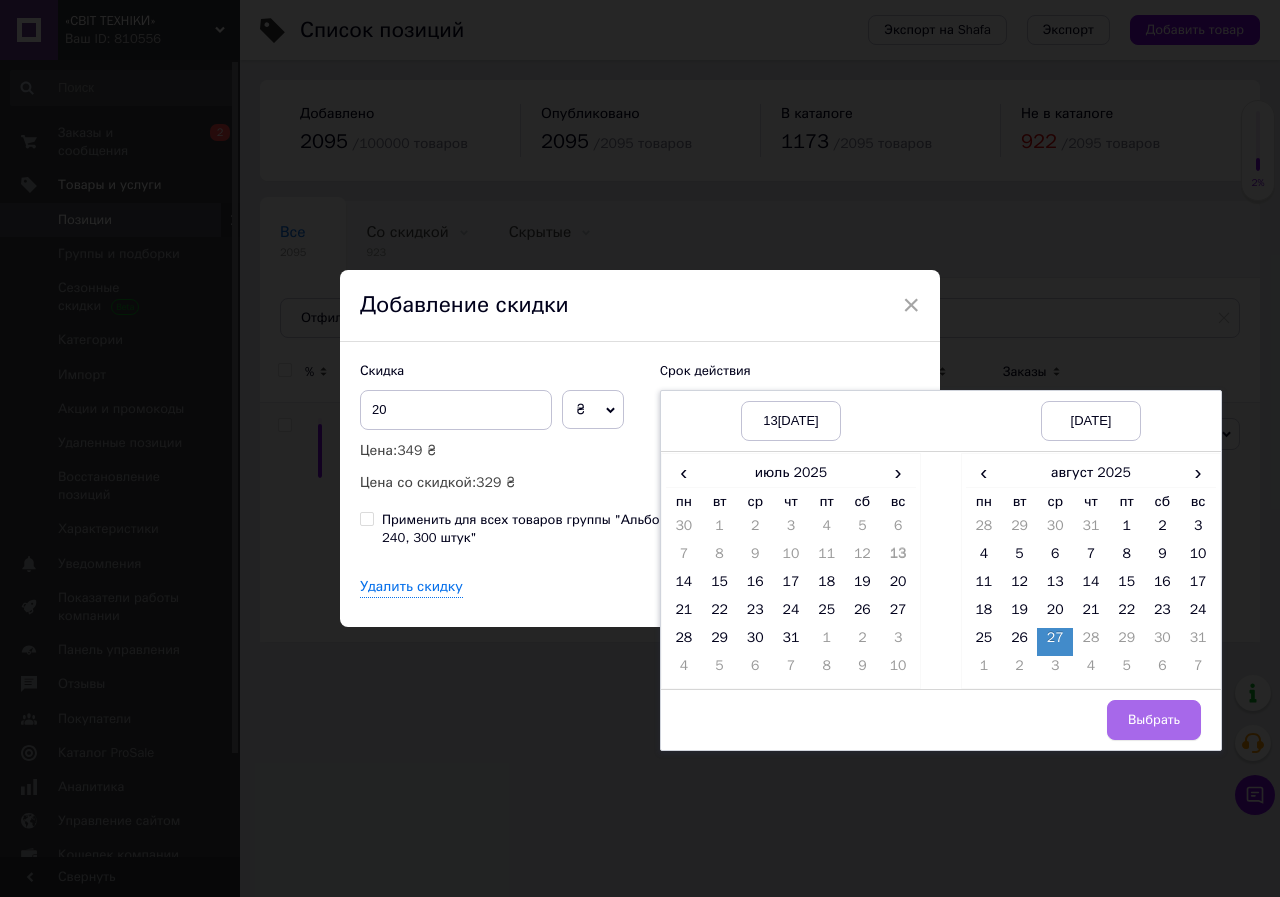 click on "Выбрать" at bounding box center (1154, 720) 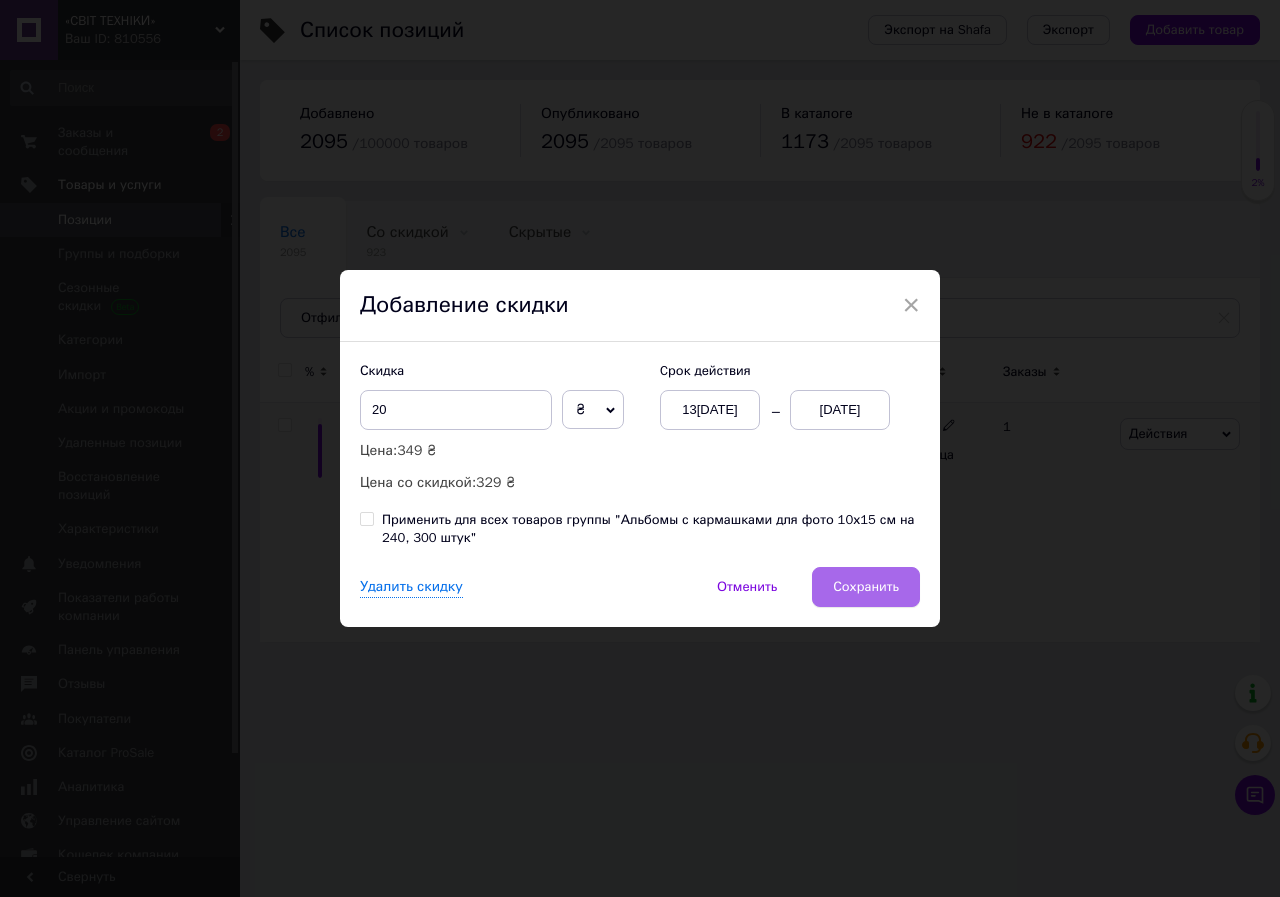 click on "Сохранить" at bounding box center (866, 587) 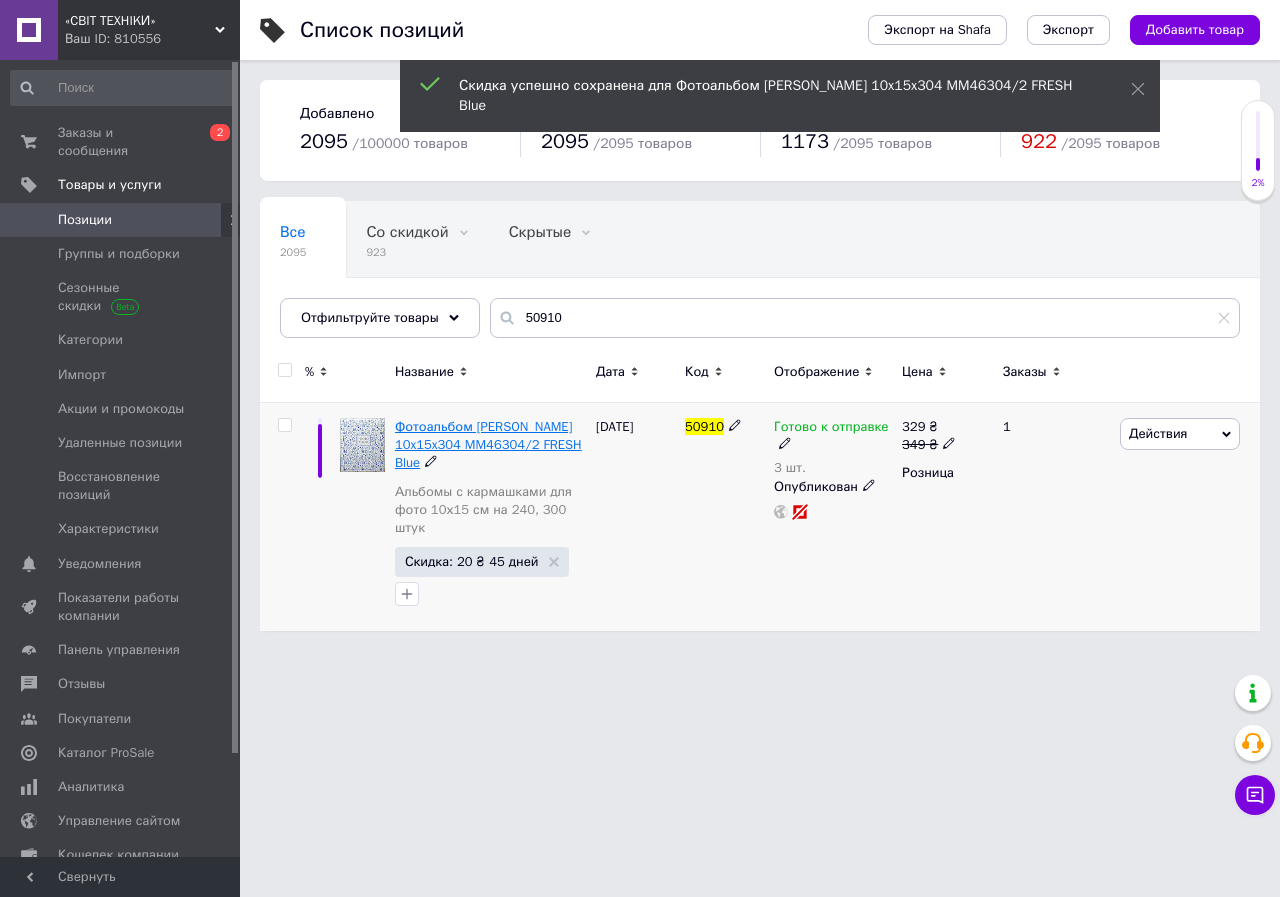 click on "Фотоальбом [PERSON_NAME] 10x15x304 MM46304/2 FRESH Blue" at bounding box center [488, 444] 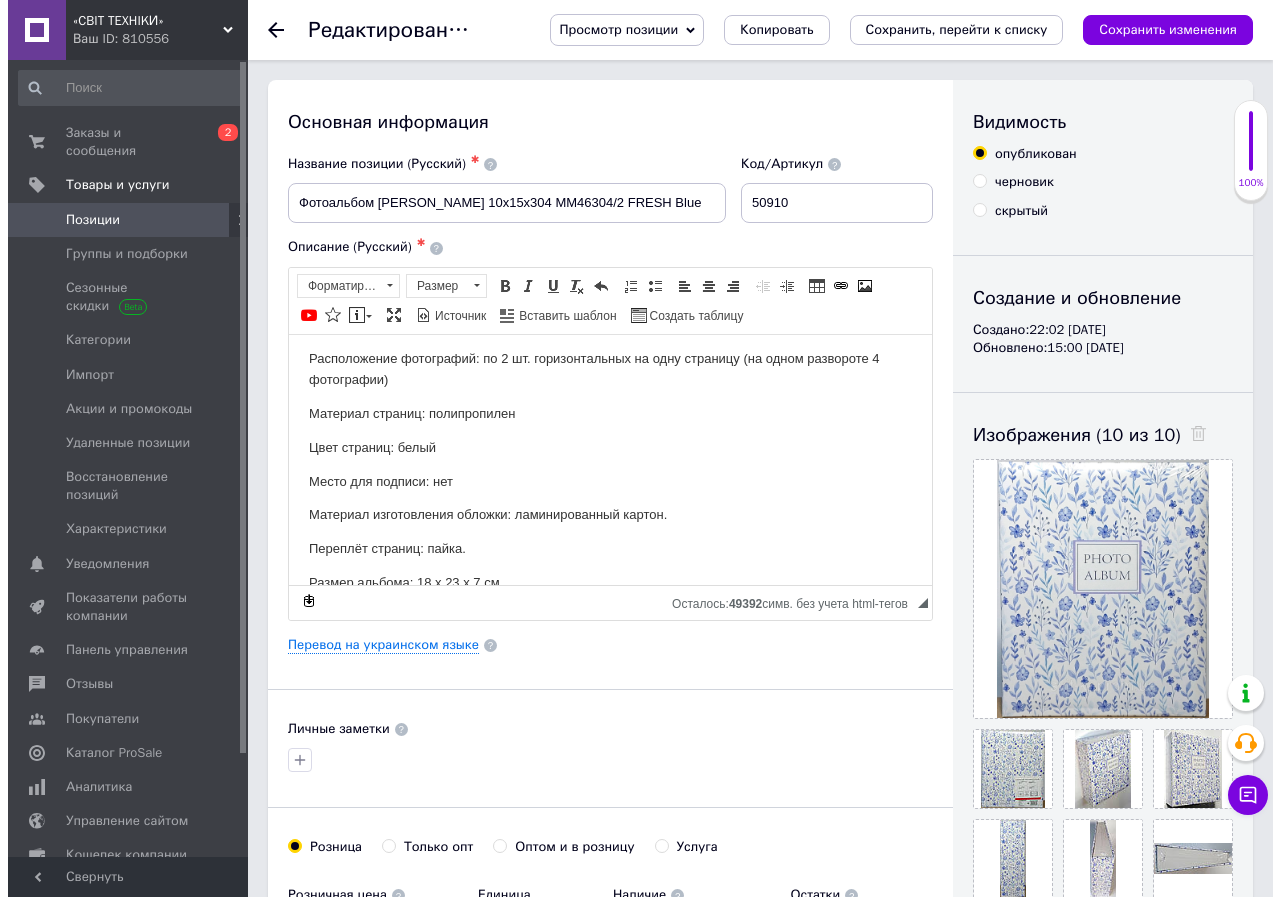 scroll, scrollTop: 279, scrollLeft: 0, axis: vertical 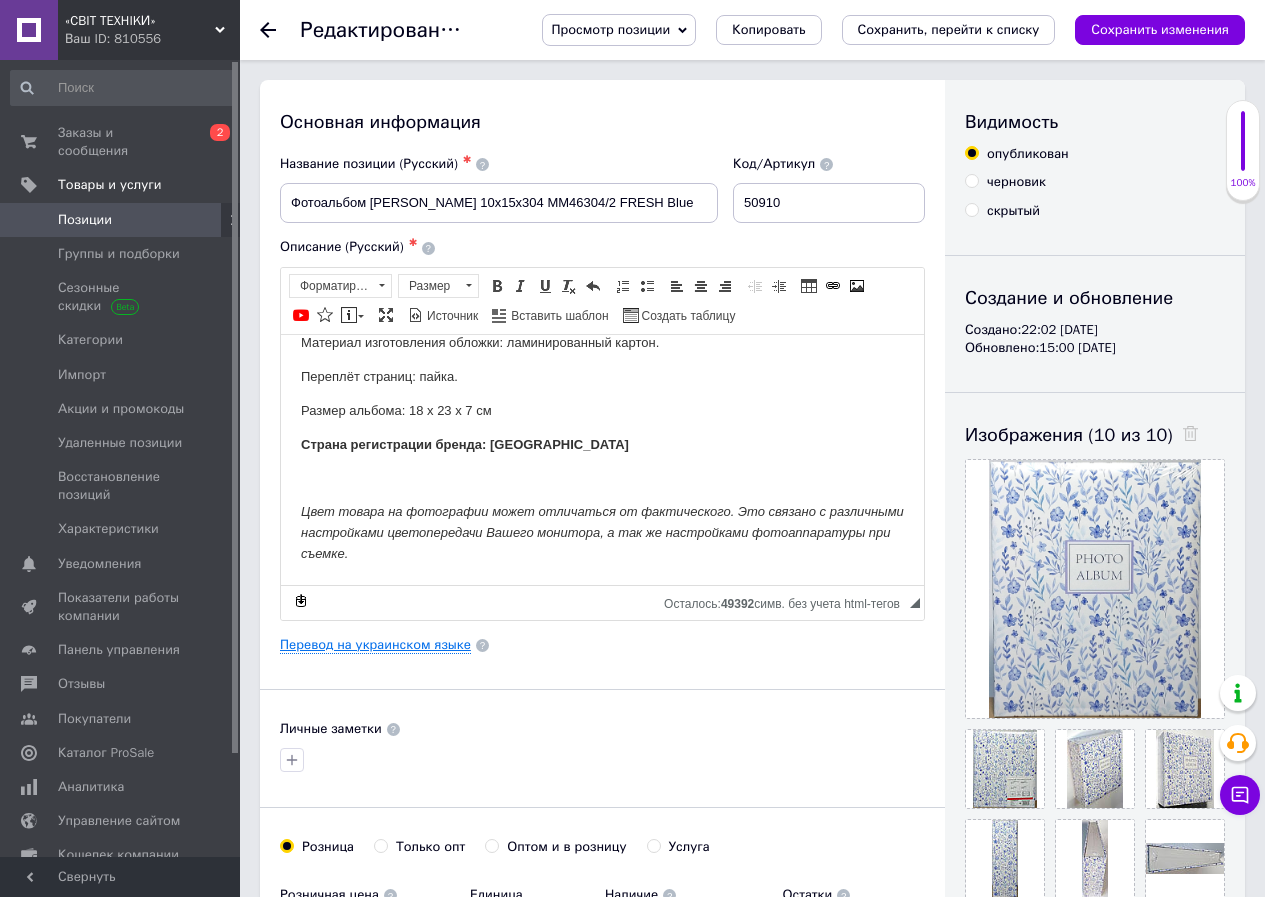 click on "Перевод на украинском языке" at bounding box center (375, 645) 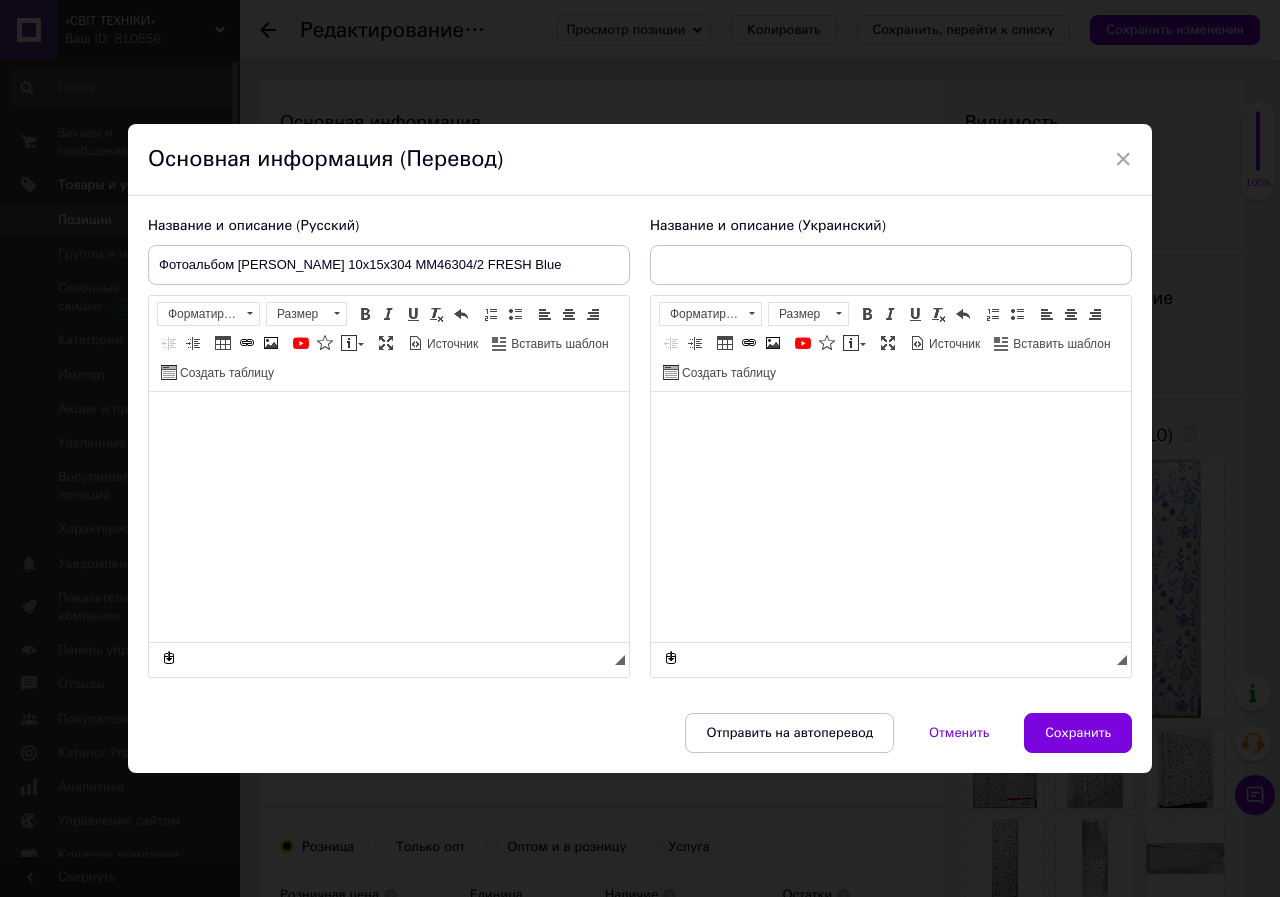 type on "Фотоальбом [PERSON_NAME] 10x15x304 MM46304/2 FRESH Blue" 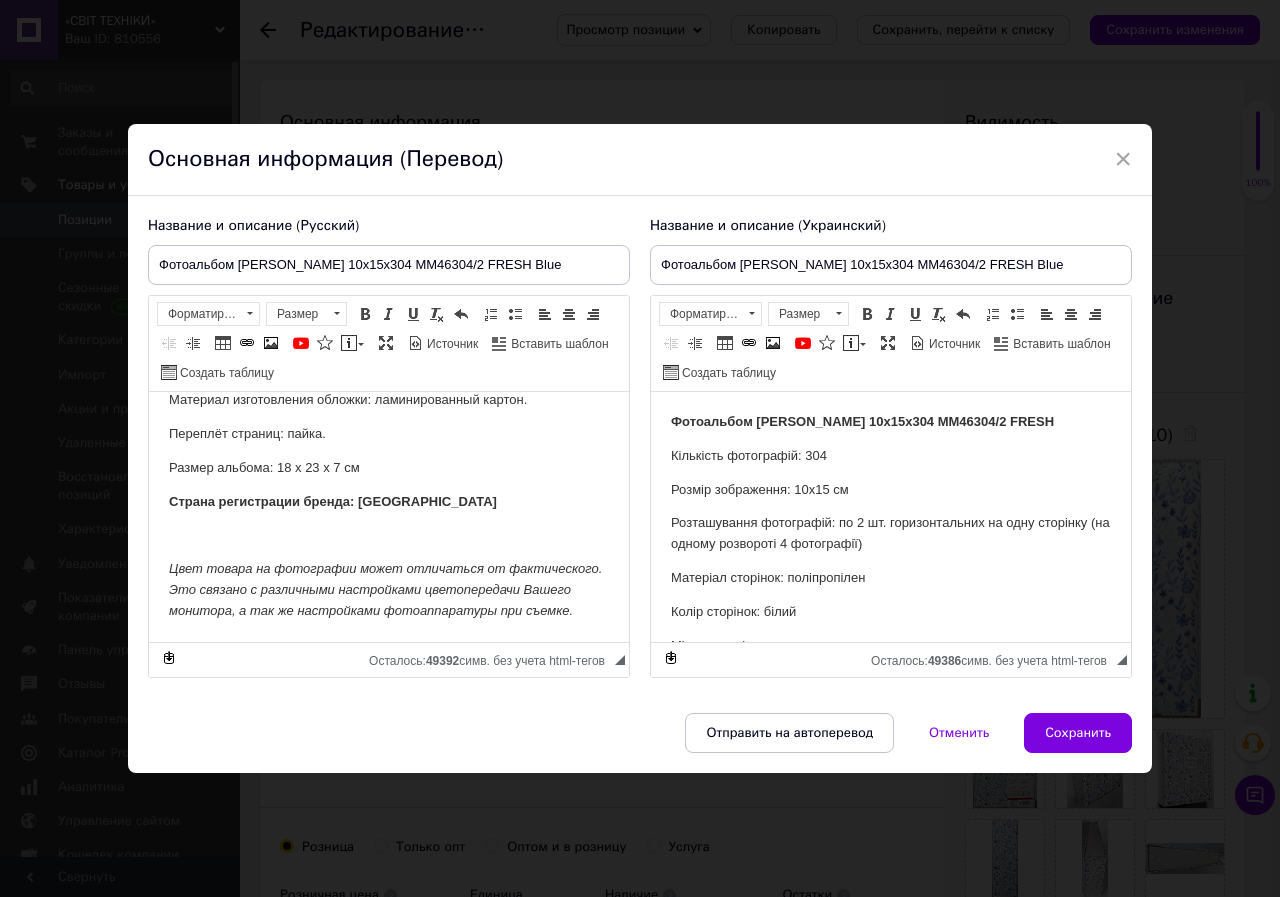 scroll, scrollTop: 300, scrollLeft: 0, axis: vertical 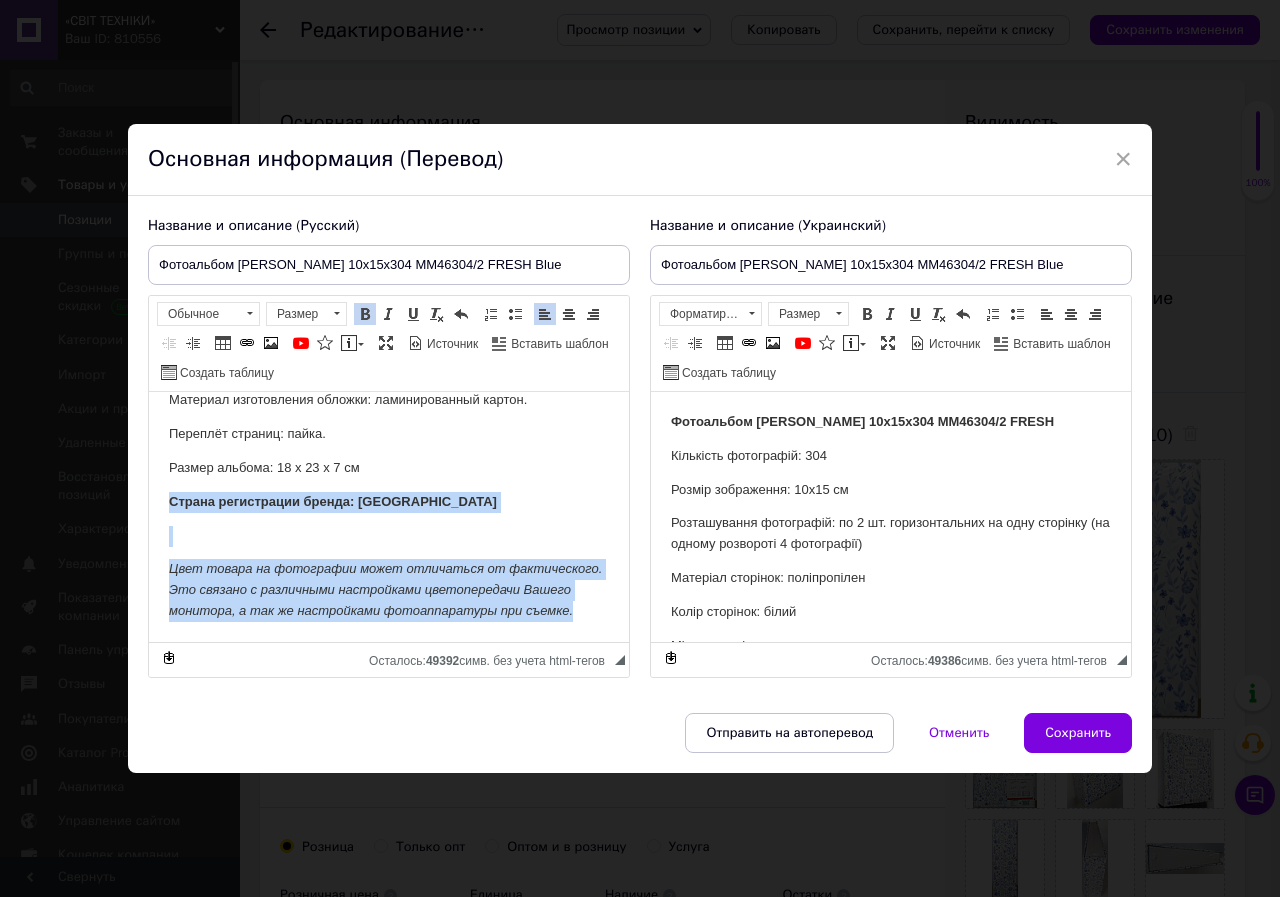 drag, startPoint x: 364, startPoint y: 613, endPoint x: 159, endPoint y: 480, distance: 244.36449 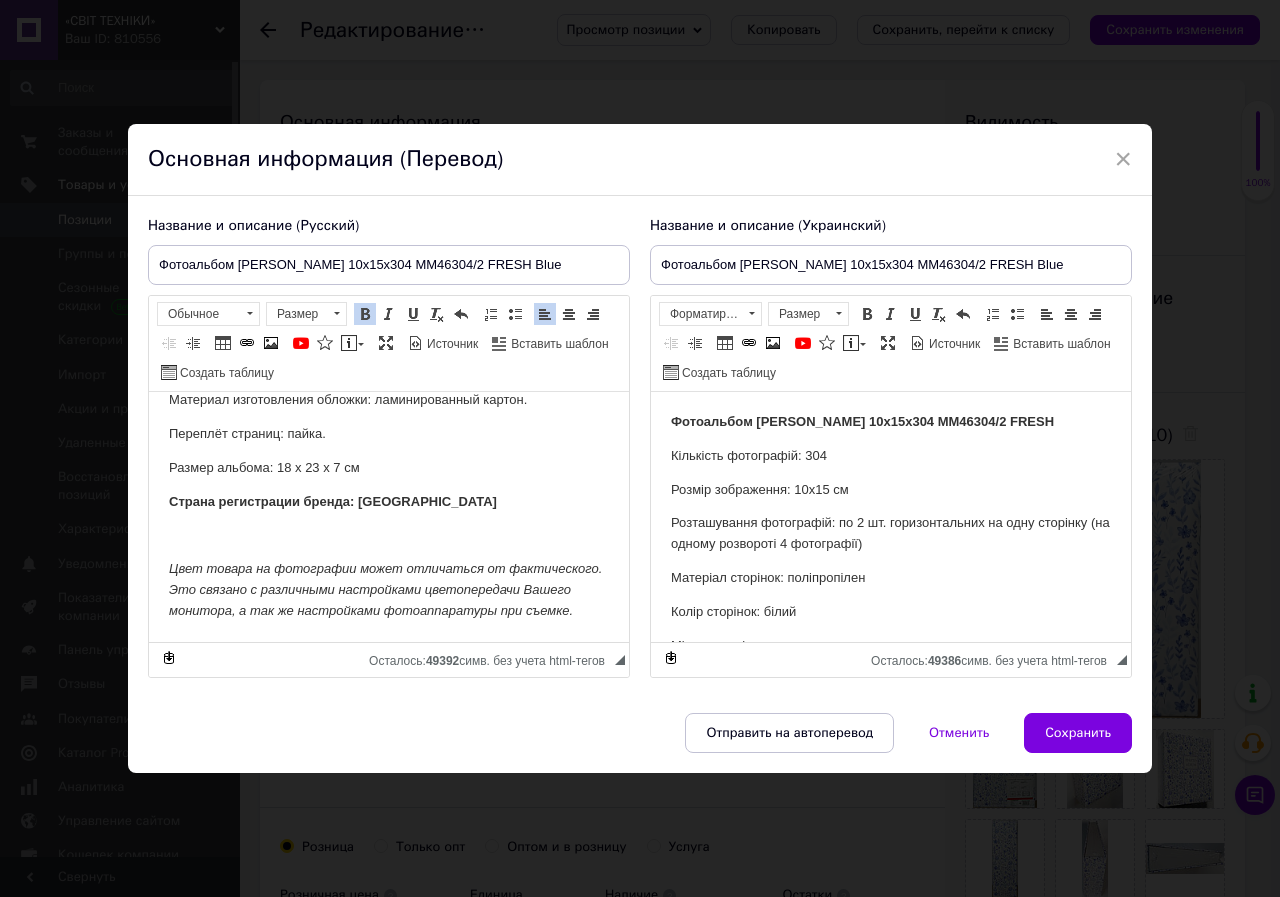 scroll, scrollTop: 338, scrollLeft: 0, axis: vertical 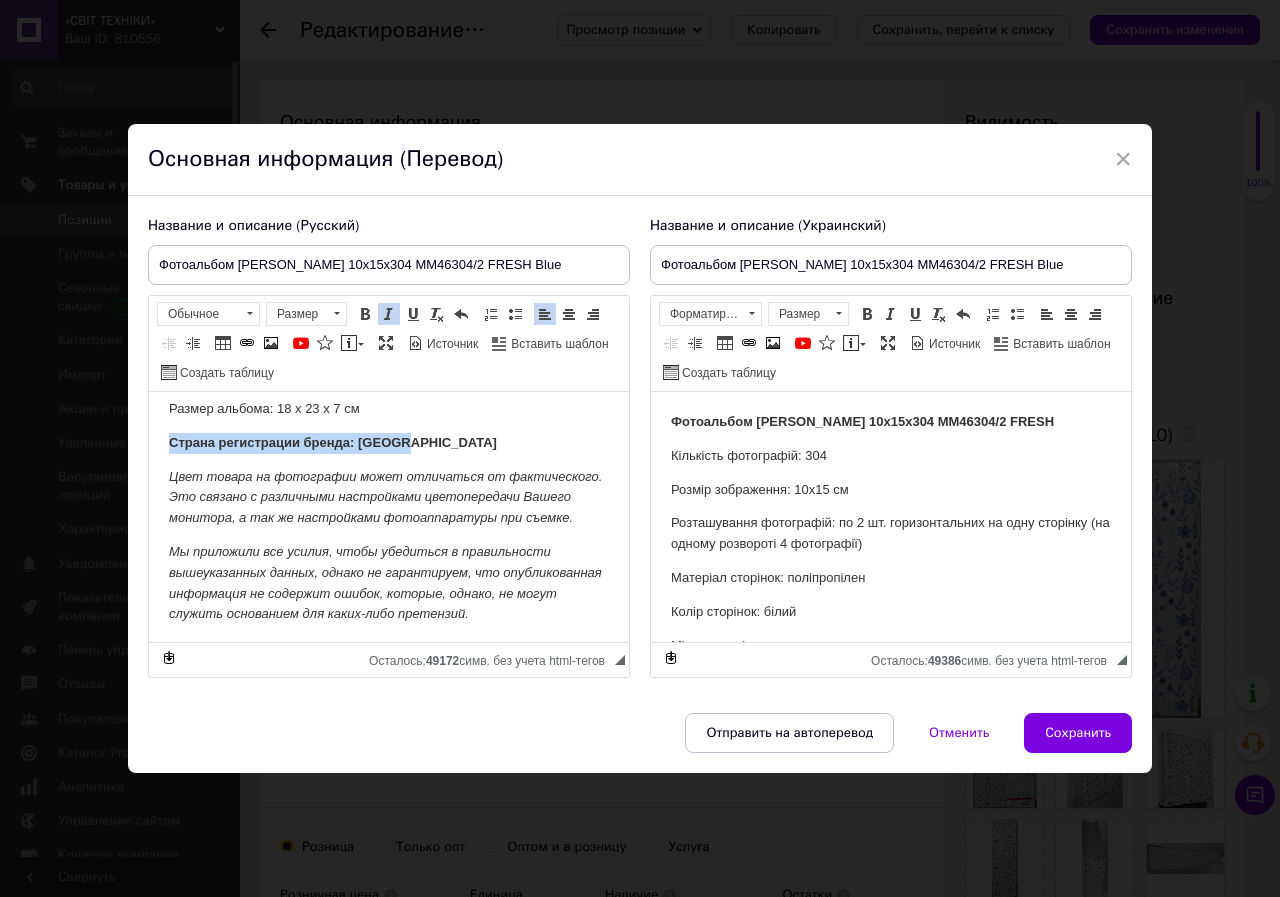 drag, startPoint x: 417, startPoint y: 442, endPoint x: 292, endPoint y: 831, distance: 408.59027 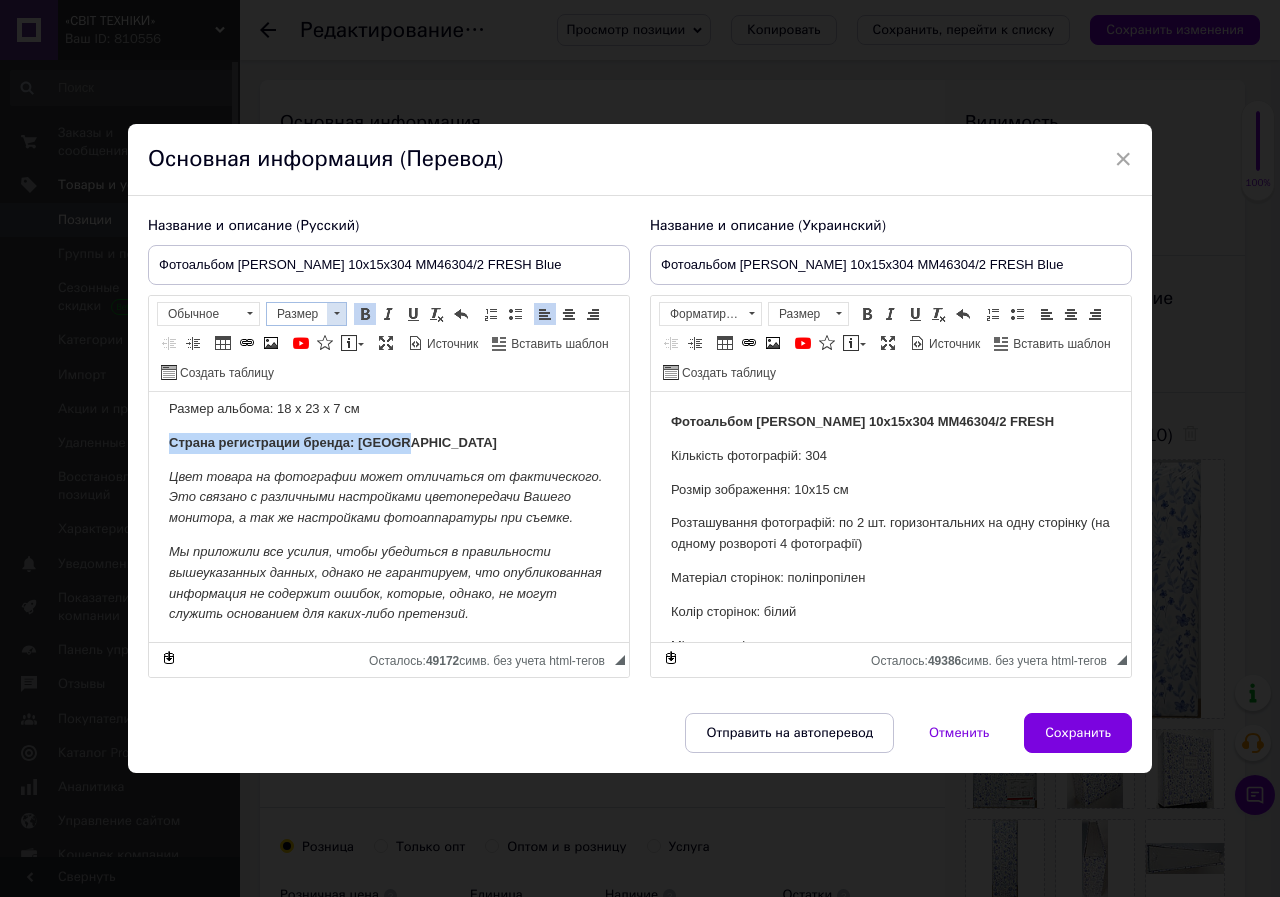 click at bounding box center (336, 314) 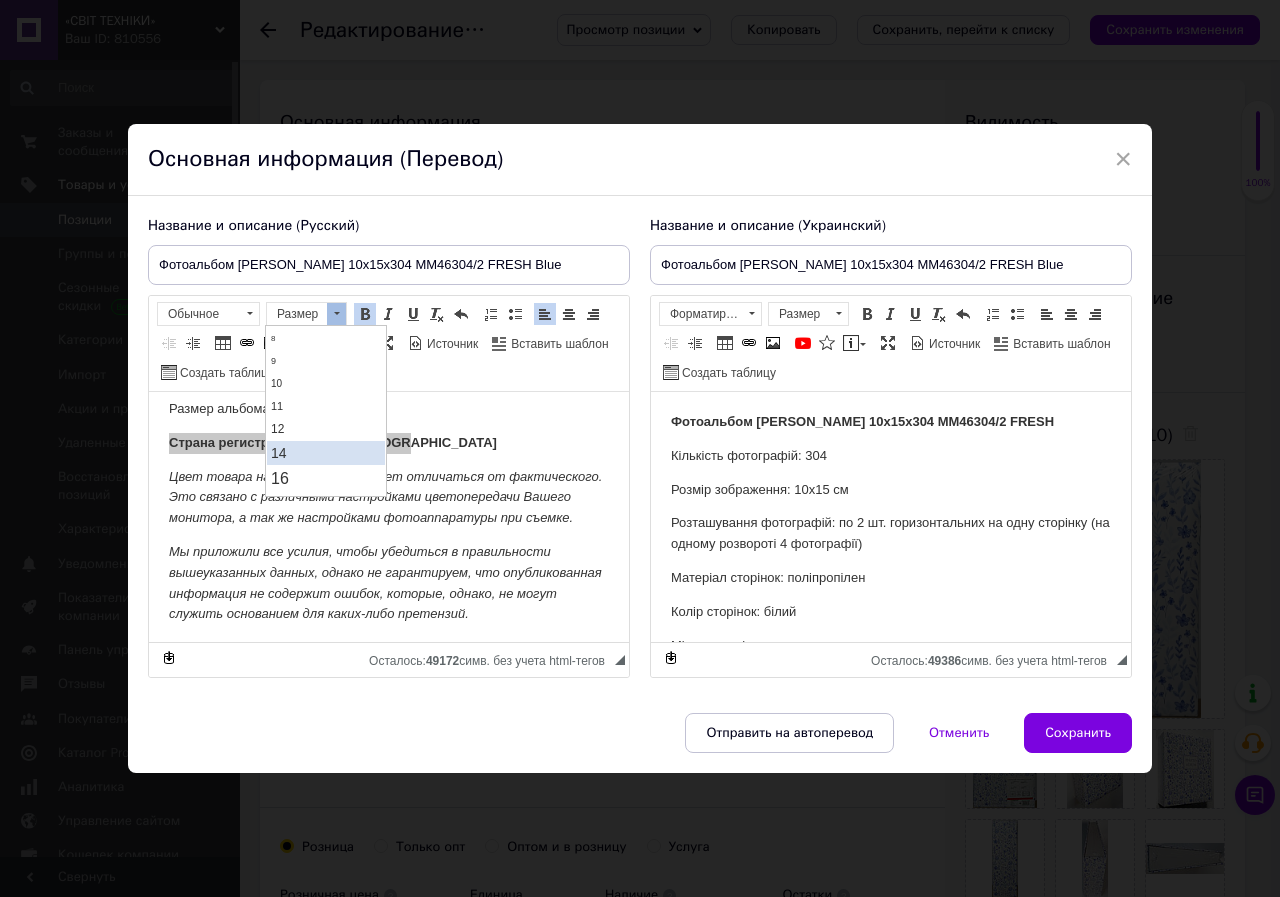 scroll, scrollTop: 100, scrollLeft: 0, axis: vertical 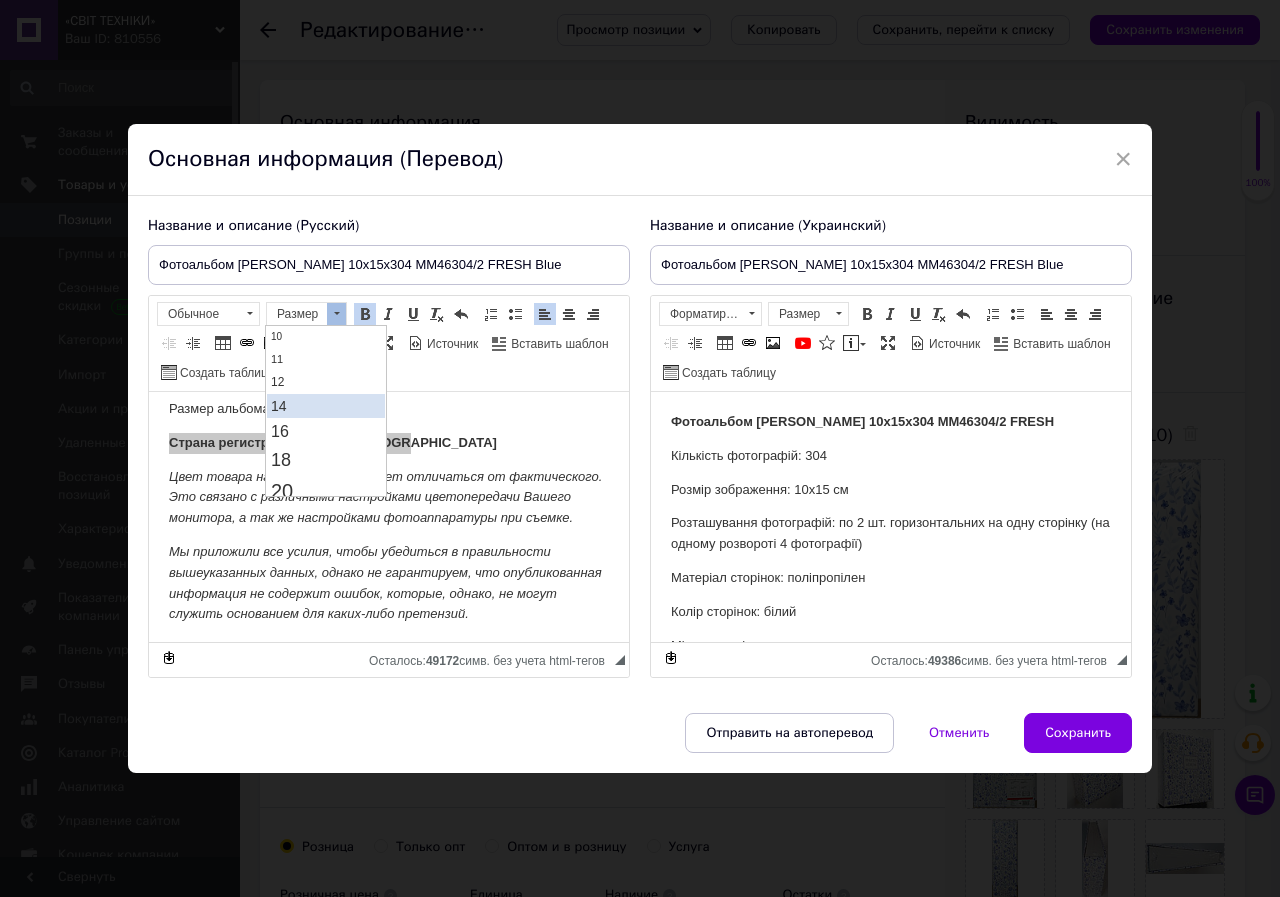 click on "14" at bounding box center (326, 406) 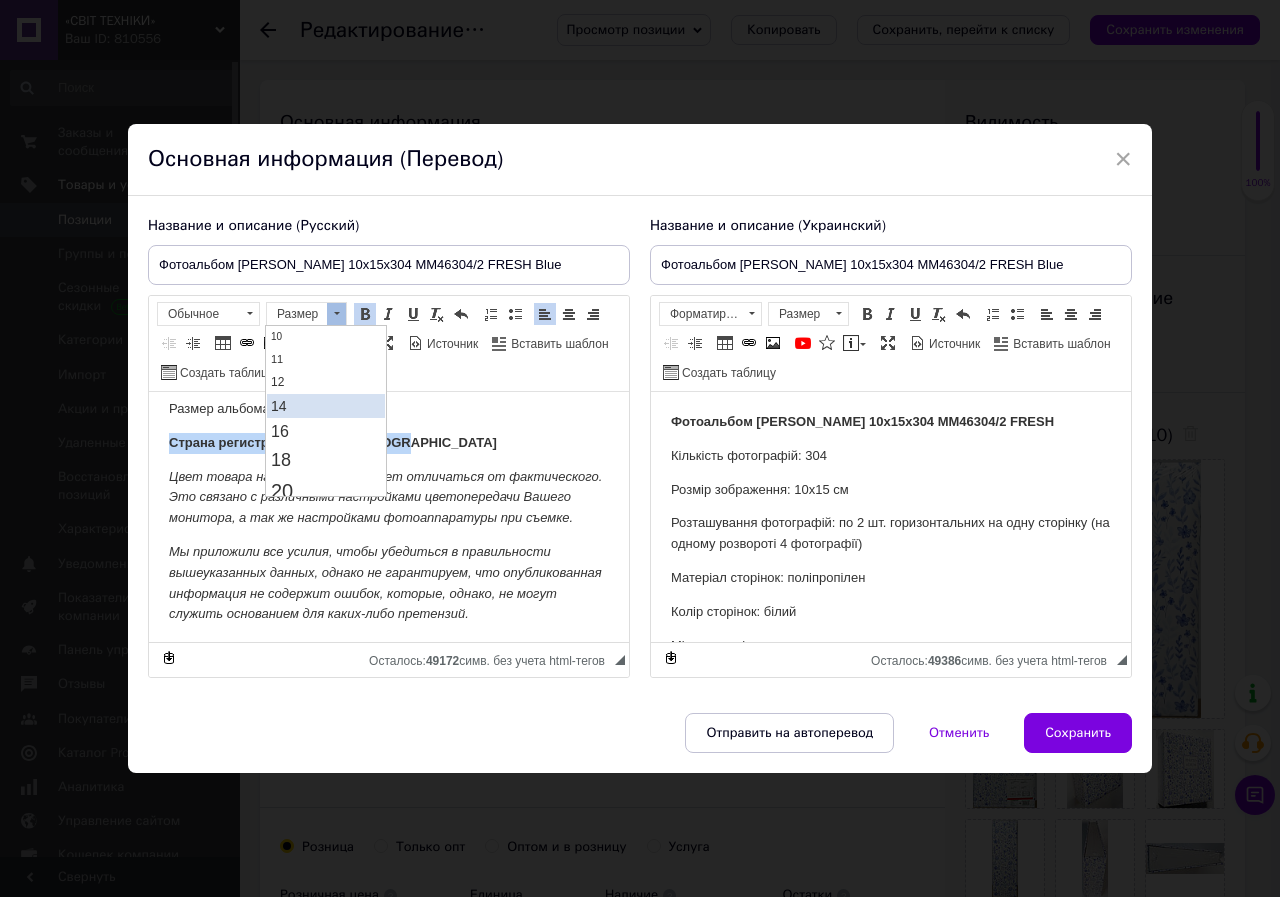 scroll, scrollTop: 0, scrollLeft: 0, axis: both 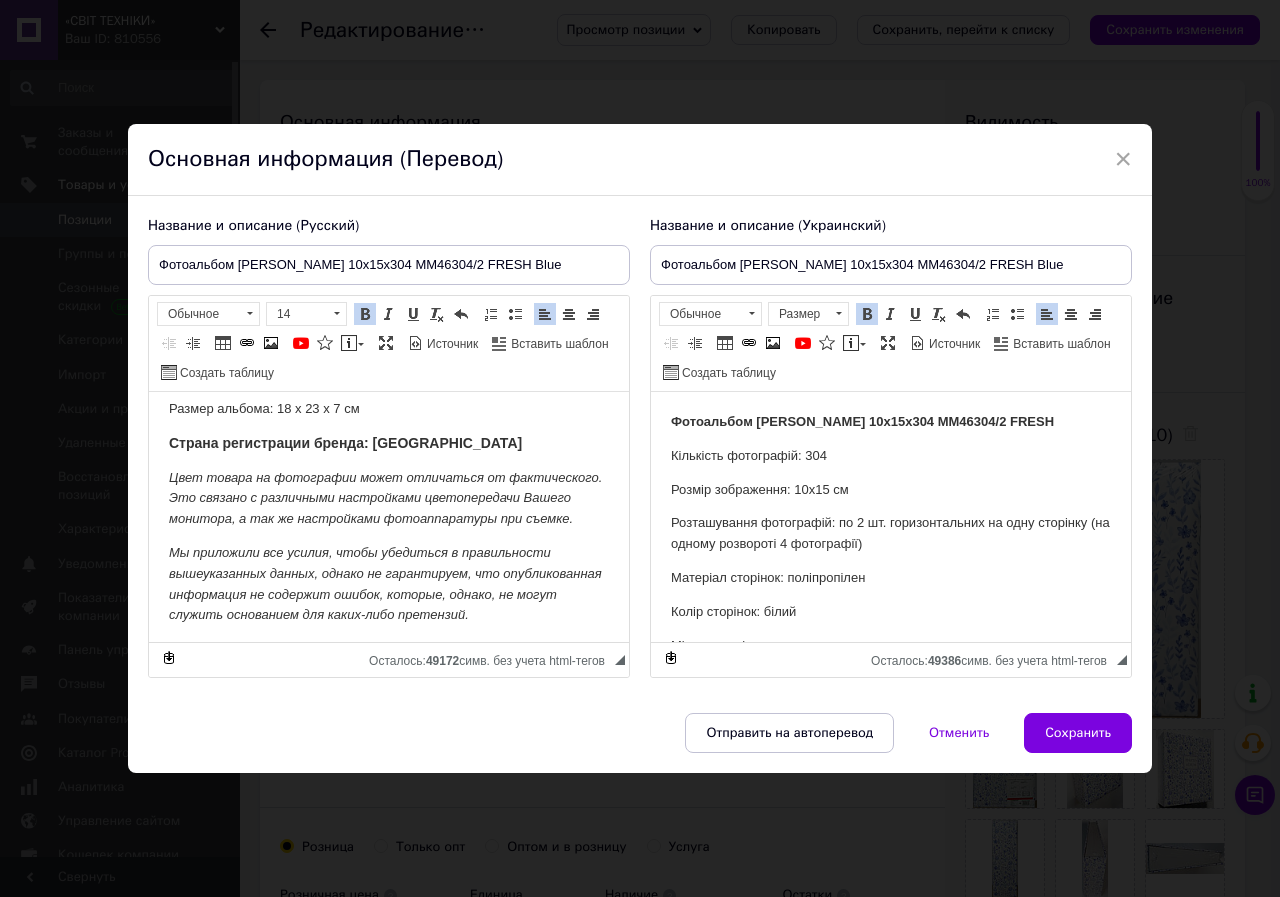 click on "Фотоальбом [PERSON_NAME] 10x15x304 MM46304/2 FRESH  Кількість фотографій: 304 Розмір зображення: 10х15 см Розташування фотографій: по 2 шт. горизонтальних на одну сторінку (на одному розвороті 4 фотографії) Матеріал сторінок: поліпропілен Колір сторінок: білий Місце для підпису: немає Матеріал виготовлення обкладинки: ламінований картон. Палітурка сторінок: пайка. Розмір альбому: 18 х 23 x 7 см Країна реєстрації бренду: [GEOGRAPHIC_DATA]" at bounding box center [891, 656] 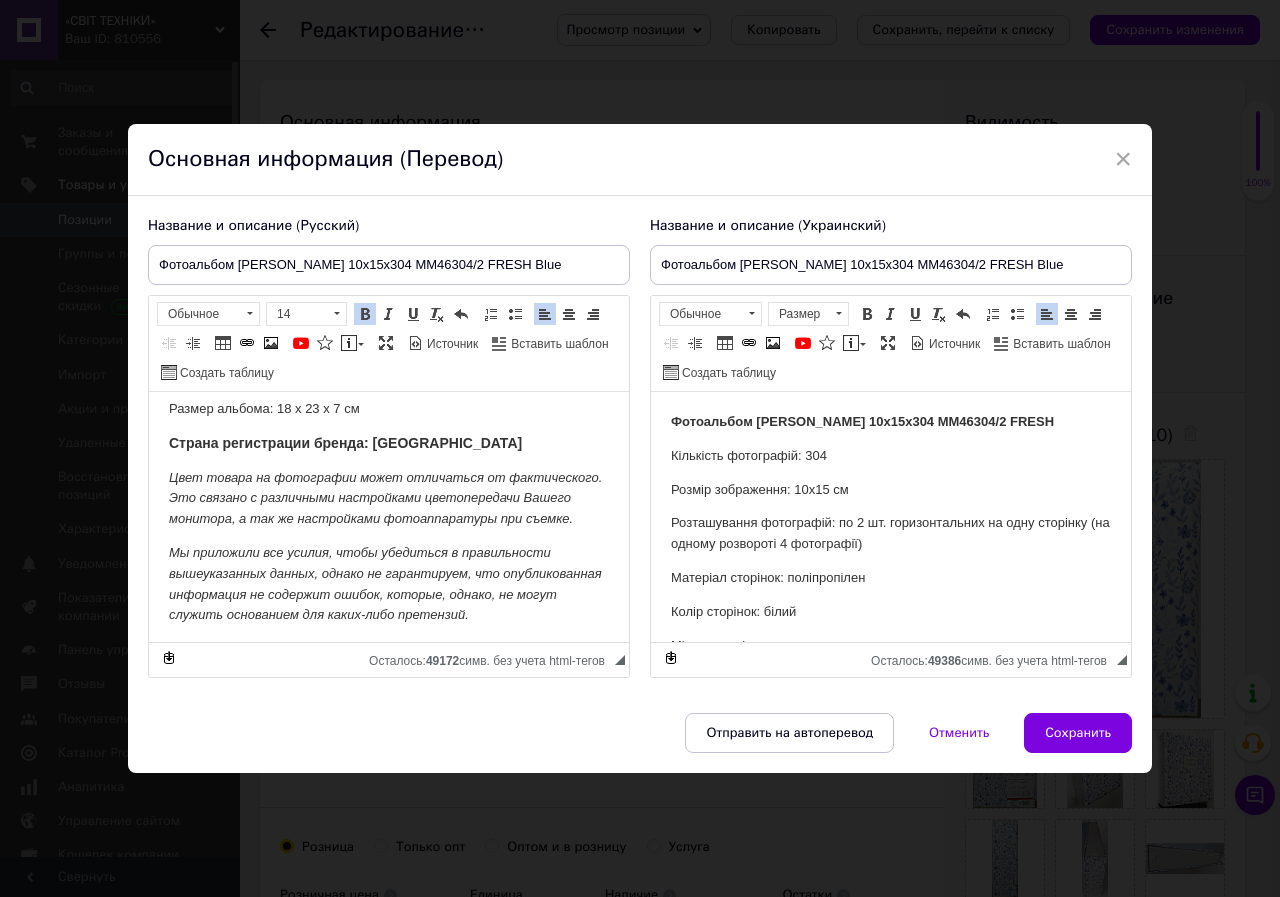 scroll, scrollTop: 279, scrollLeft: 0, axis: vertical 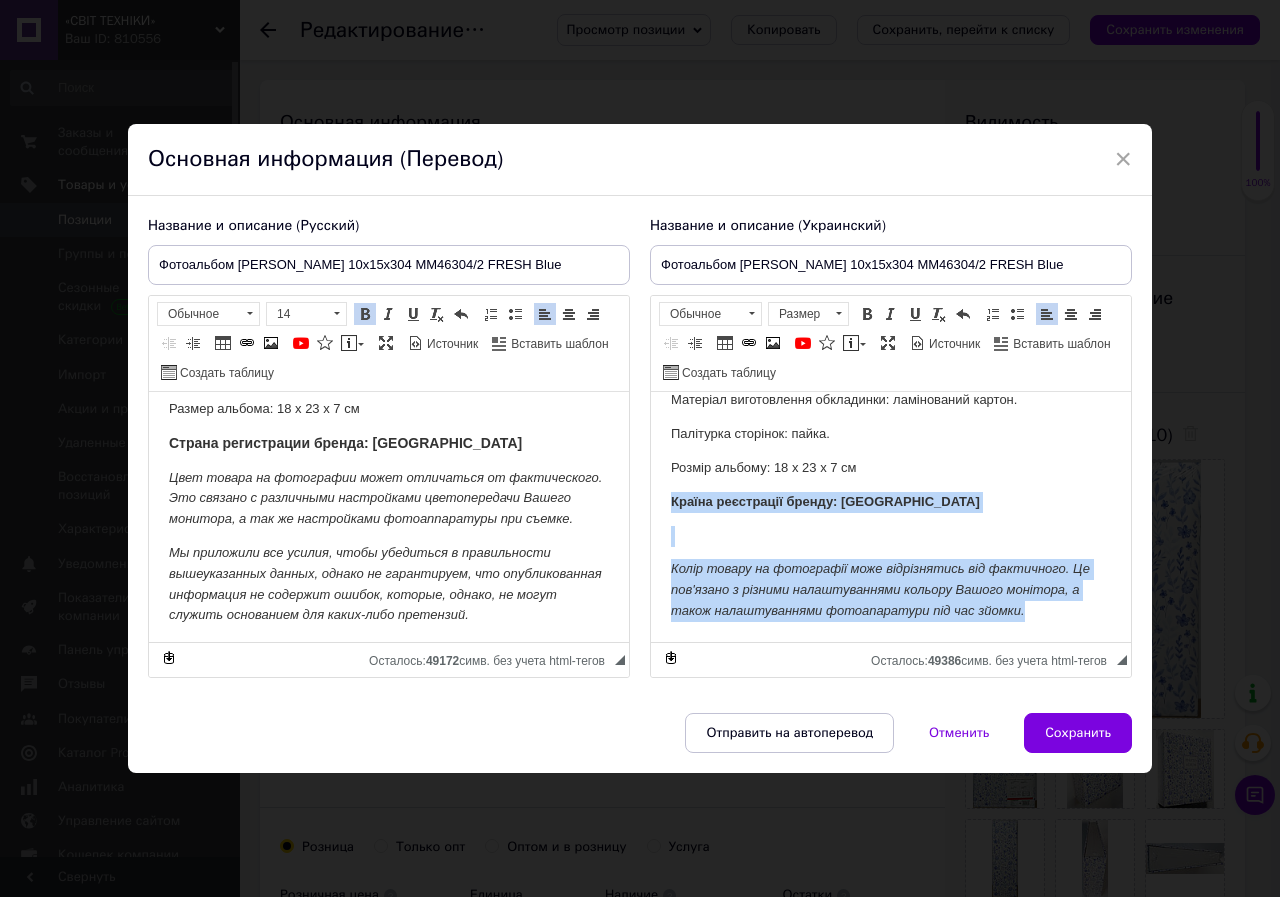 drag, startPoint x: 1029, startPoint y: 612, endPoint x: 672, endPoint y: 509, distance: 371.56158 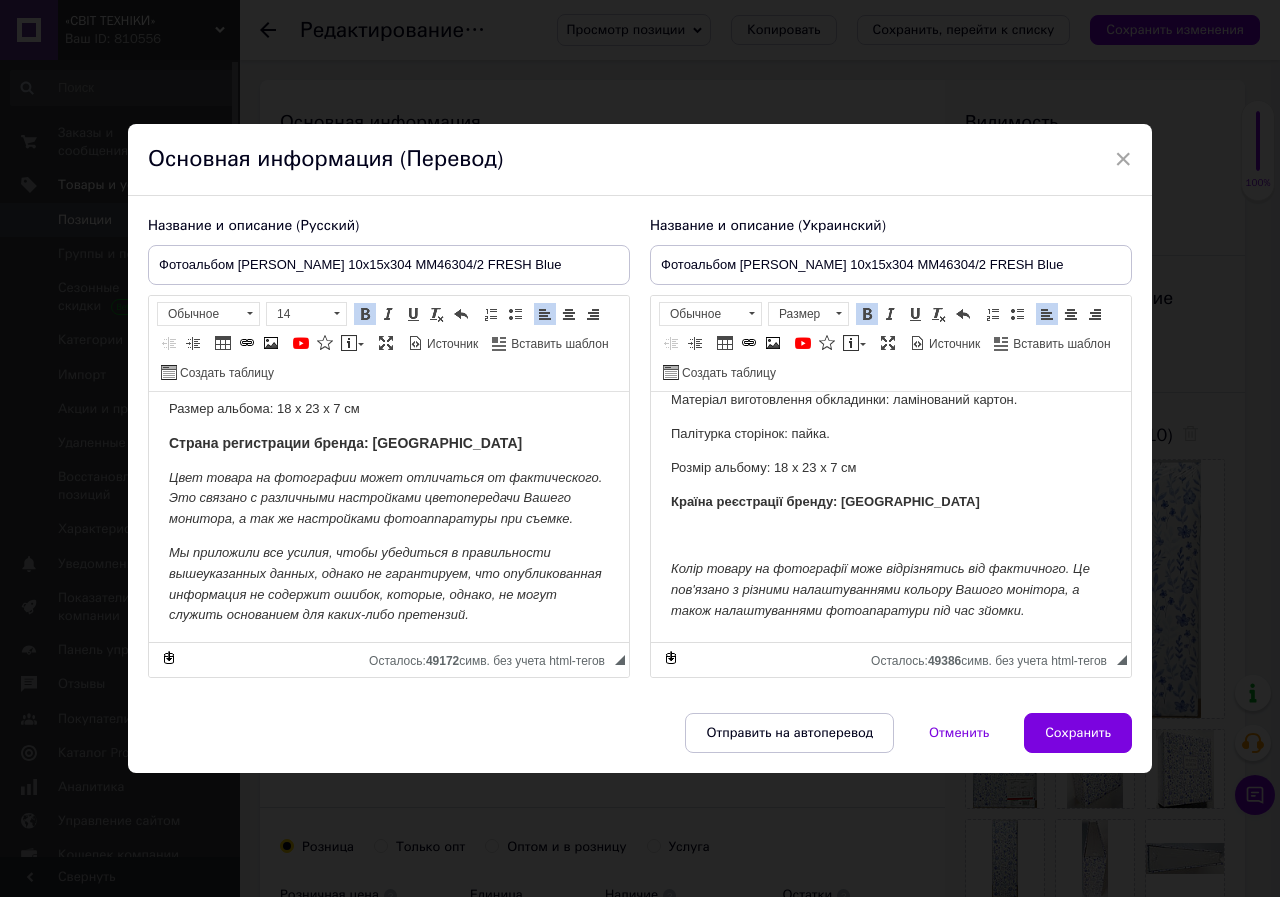 scroll, scrollTop: 317, scrollLeft: 0, axis: vertical 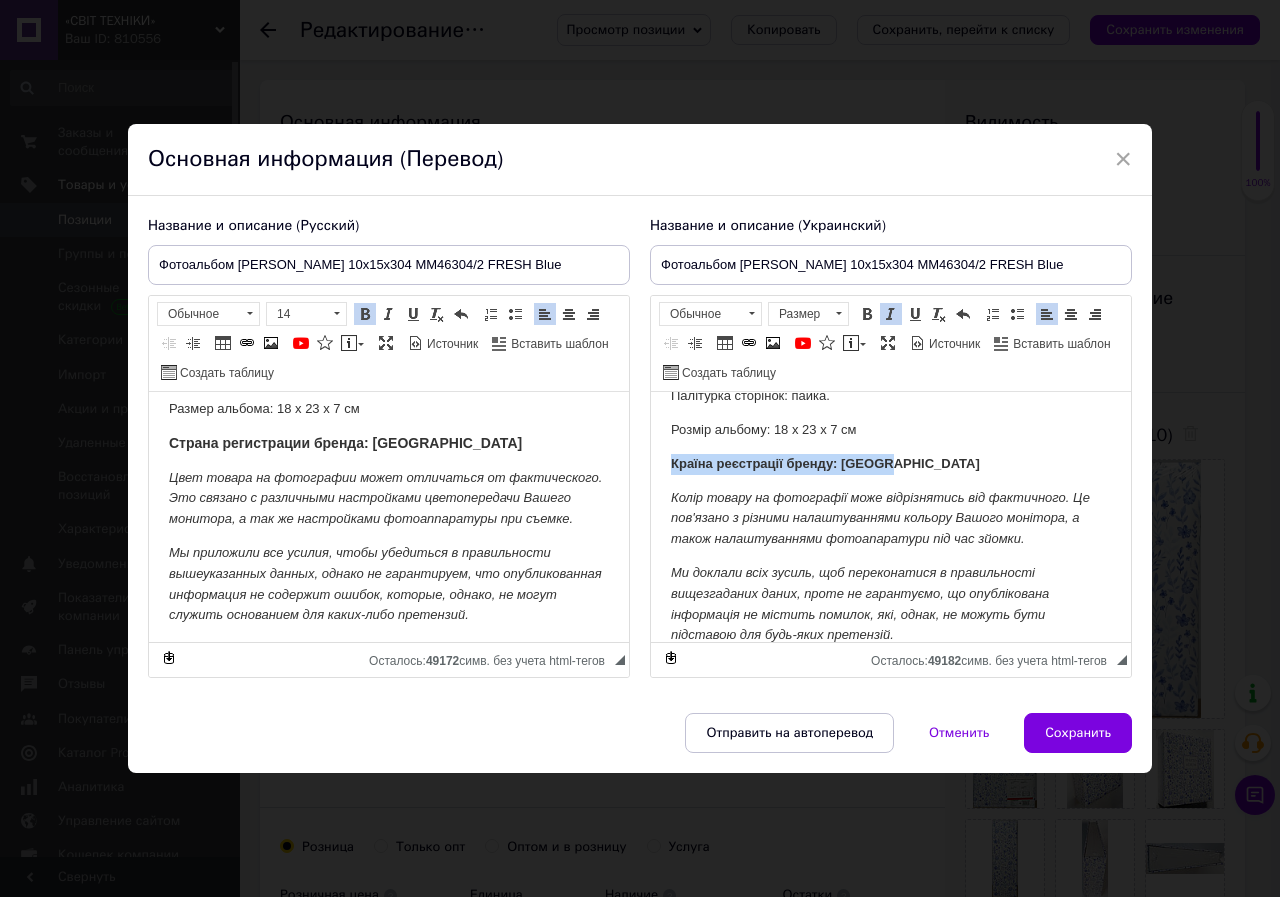 drag, startPoint x: 901, startPoint y: 465, endPoint x: 673, endPoint y: 469, distance: 228.03508 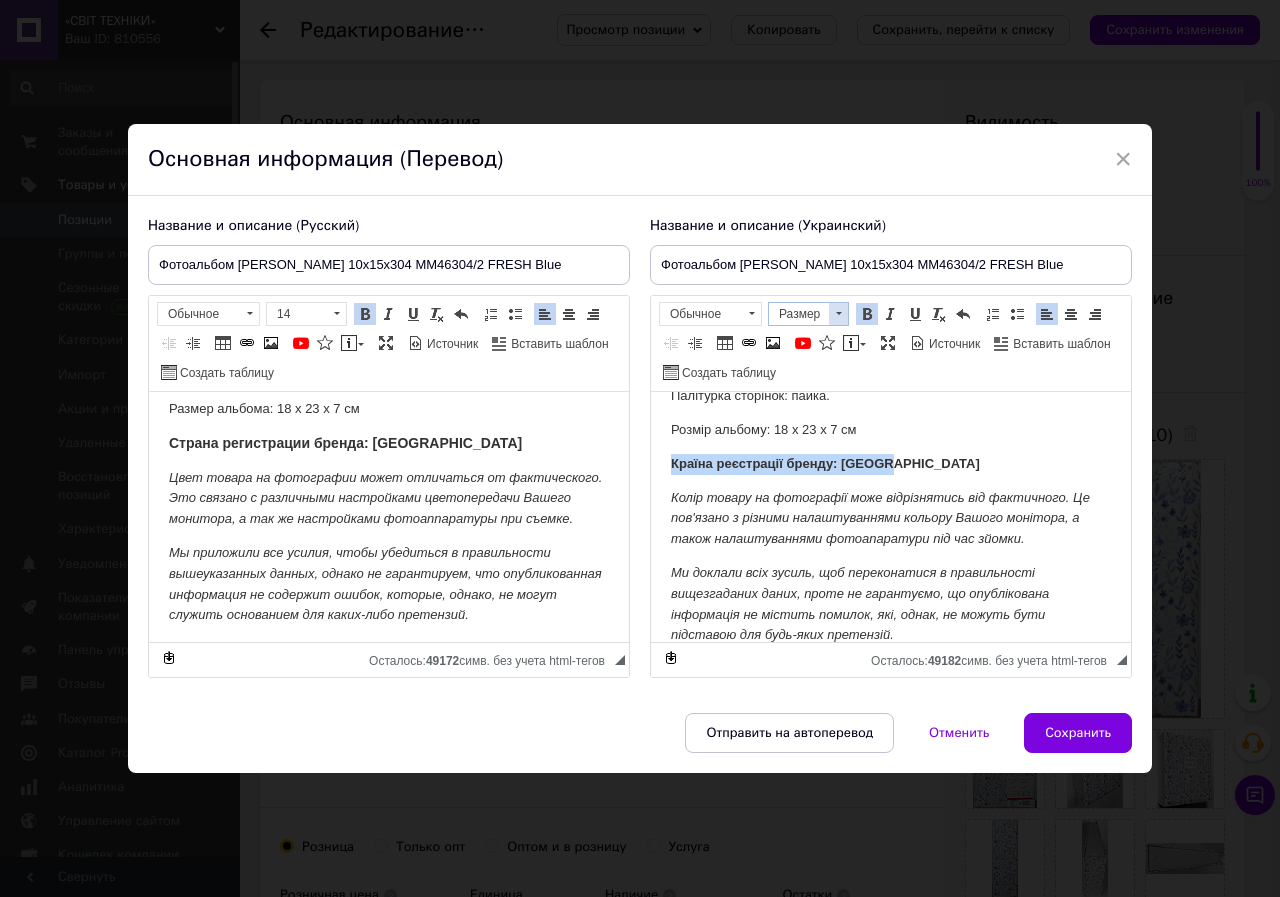 click at bounding box center (838, 314) 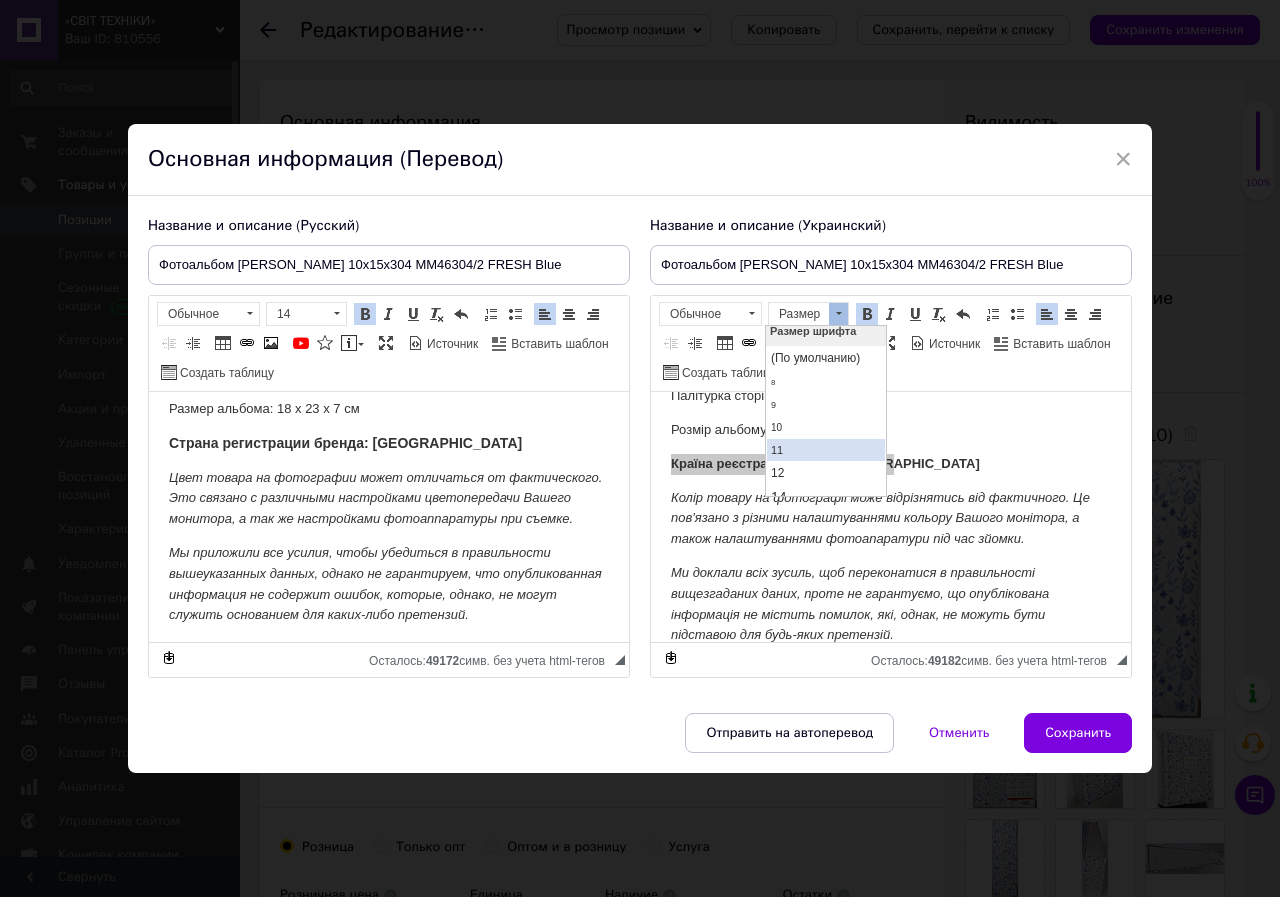 scroll, scrollTop: 100, scrollLeft: 0, axis: vertical 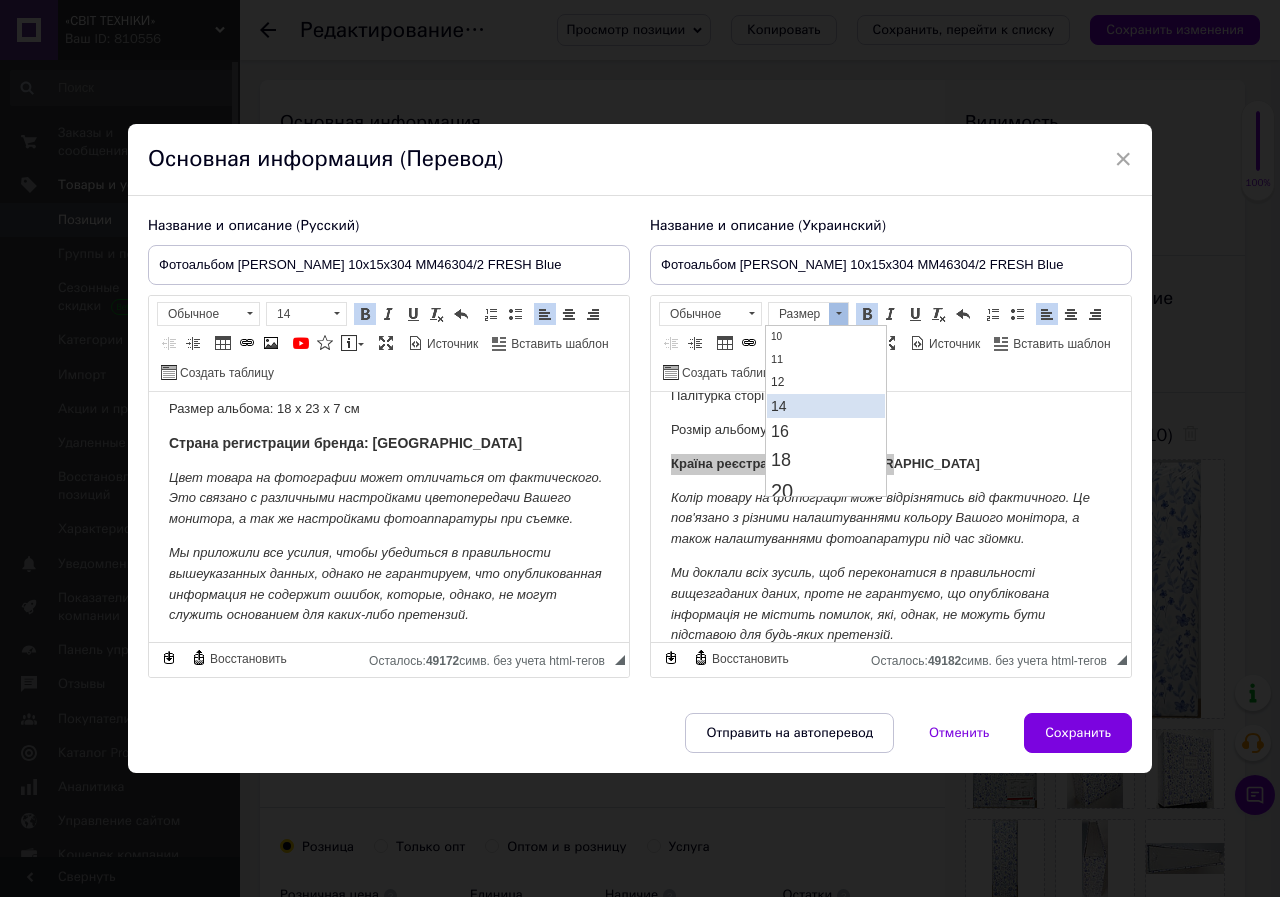 drag, startPoint x: 794, startPoint y: 409, endPoint x: 942, endPoint y: 406, distance: 148.0304 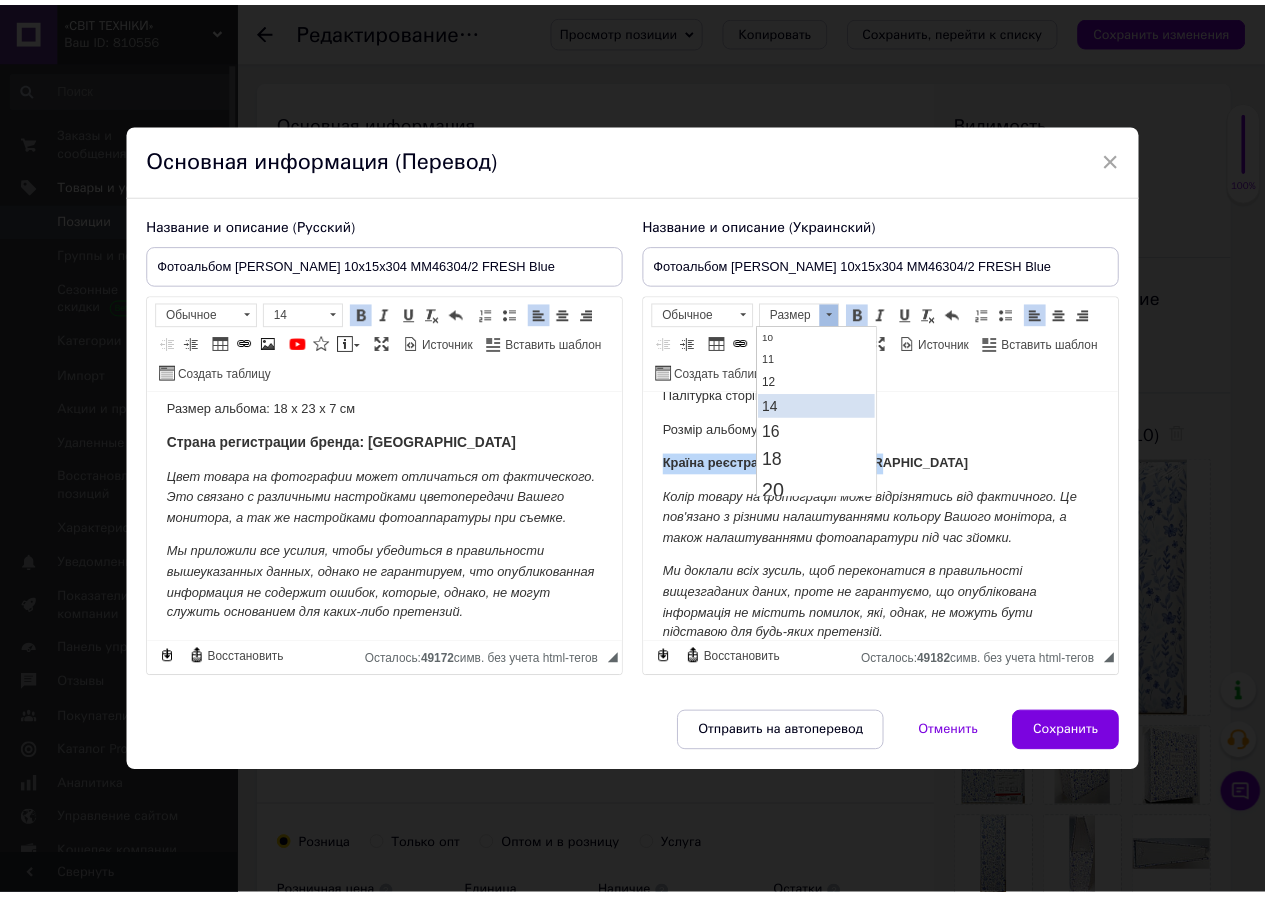 scroll, scrollTop: 0, scrollLeft: 0, axis: both 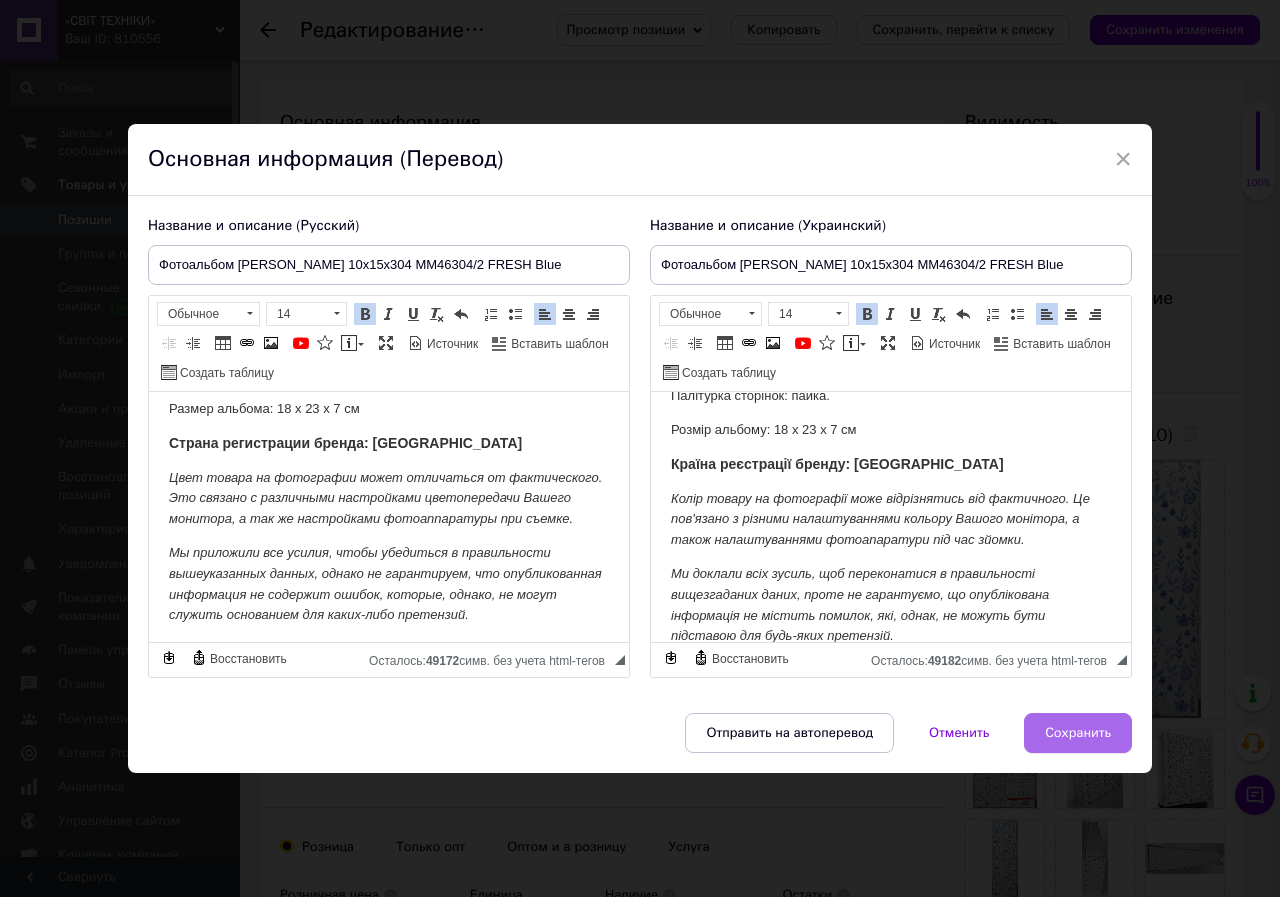 click on "Сохранить" at bounding box center [1078, 733] 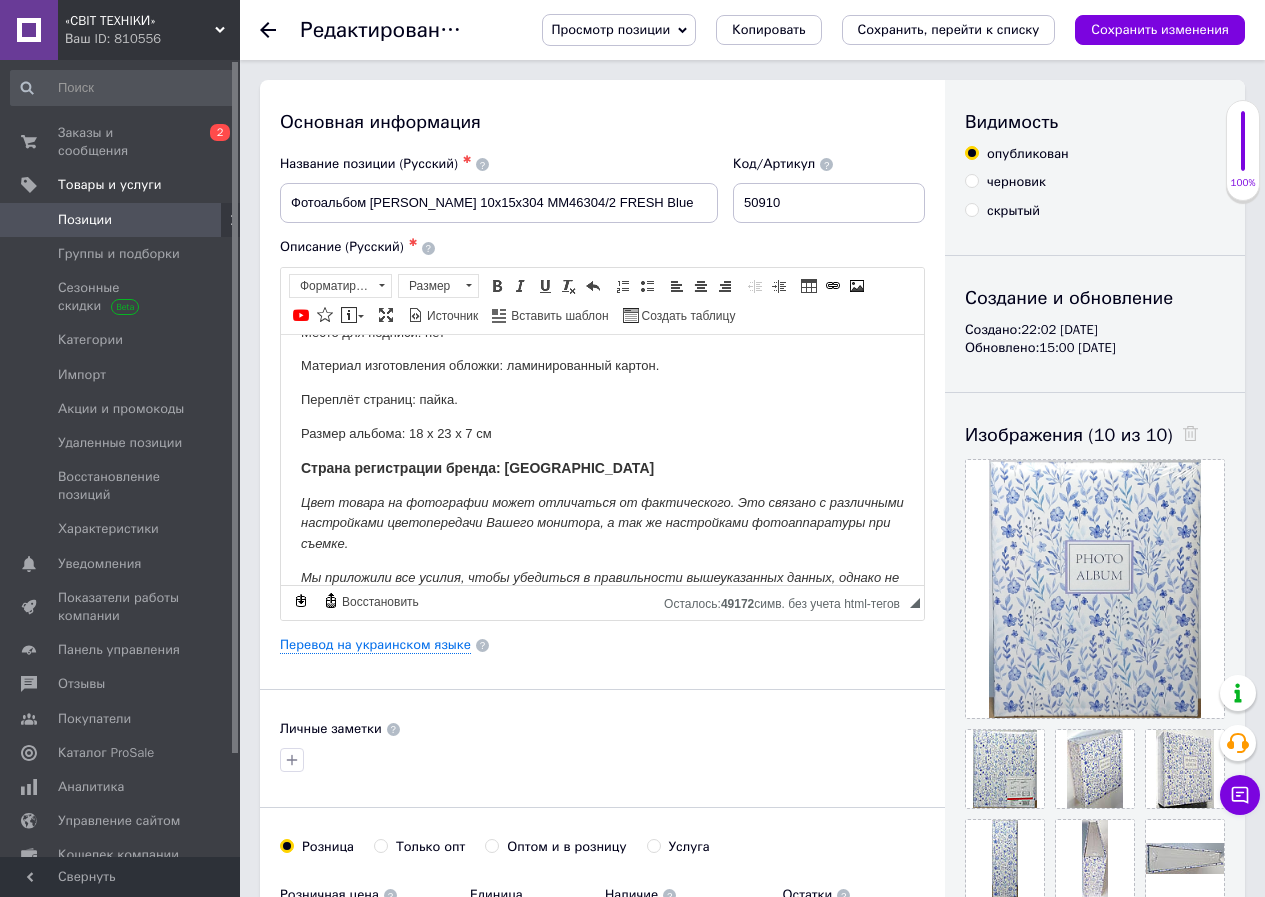 scroll, scrollTop: 321, scrollLeft: 0, axis: vertical 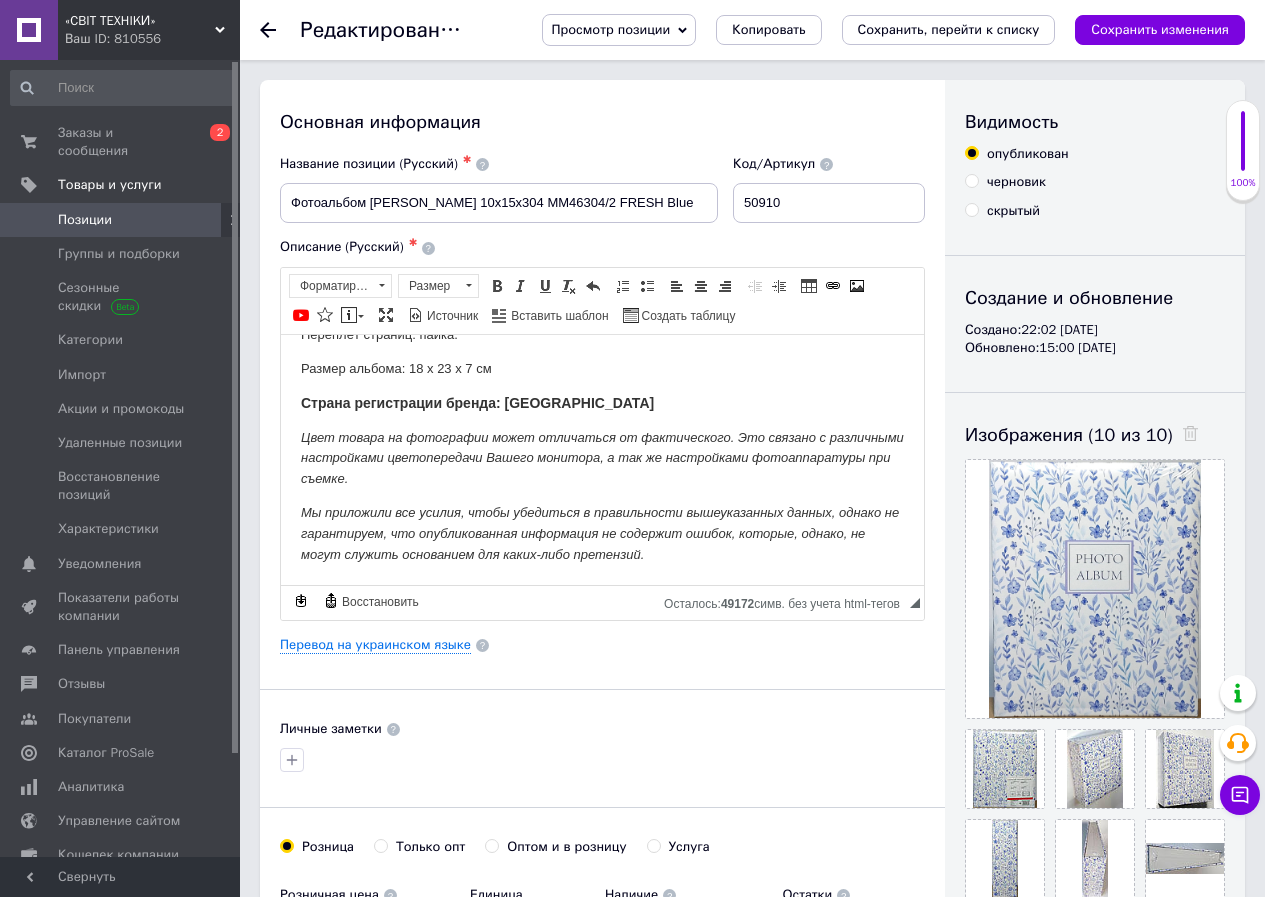 click on "Просмотр позиции" at bounding box center (610, 29) 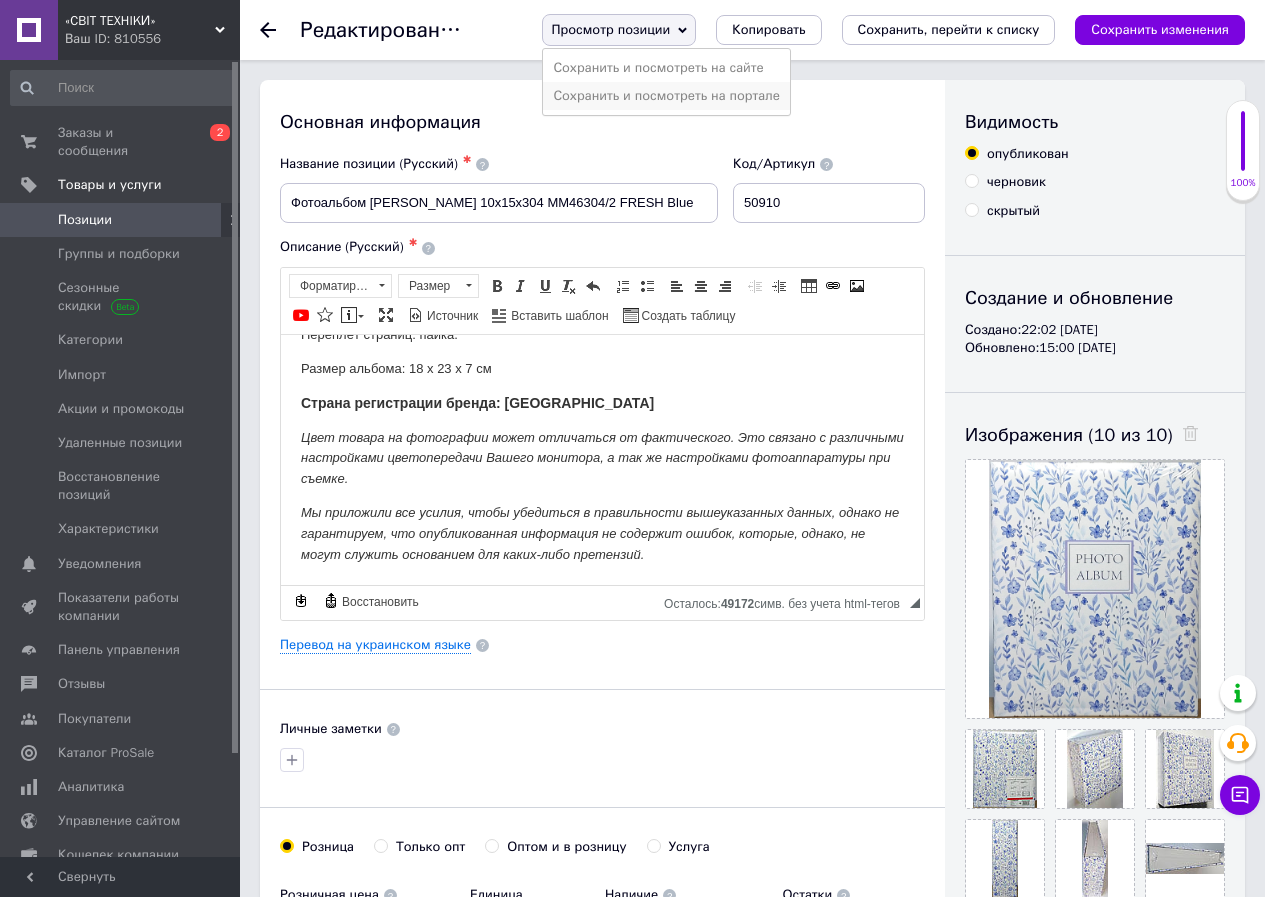 click on "Сохранить и посмотреть на портале" at bounding box center (666, 96) 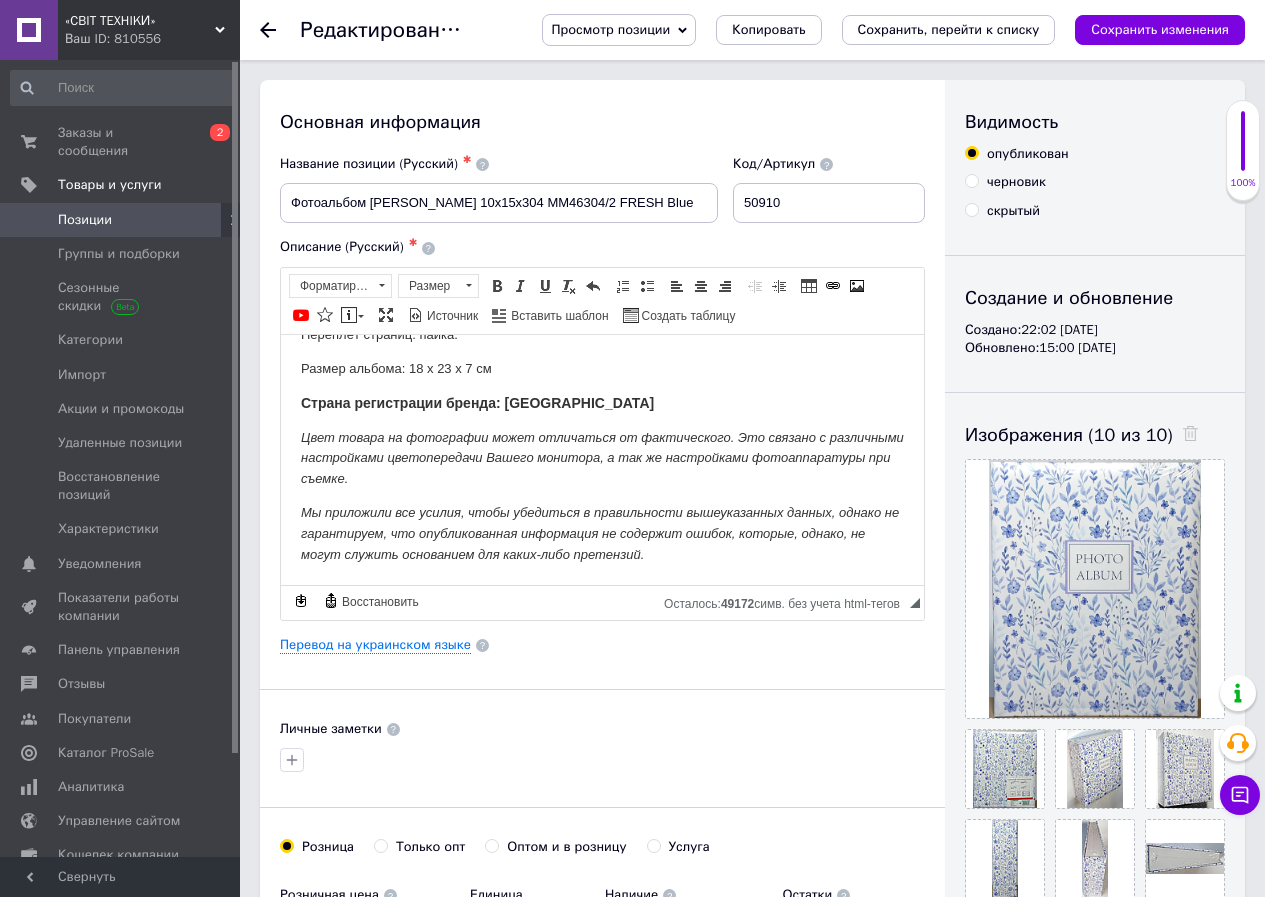 click on "Позиции" at bounding box center [85, 220] 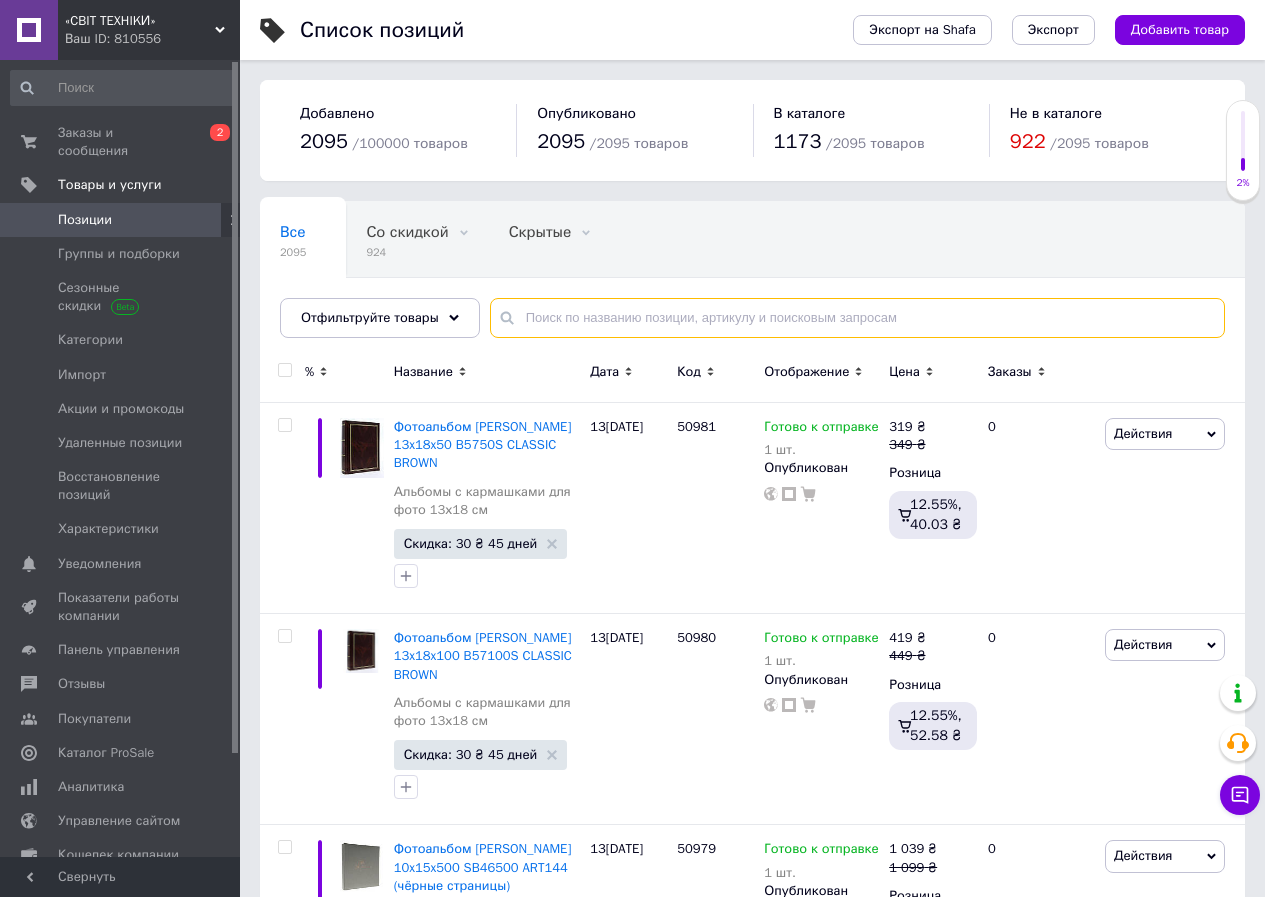 click at bounding box center (857, 318) 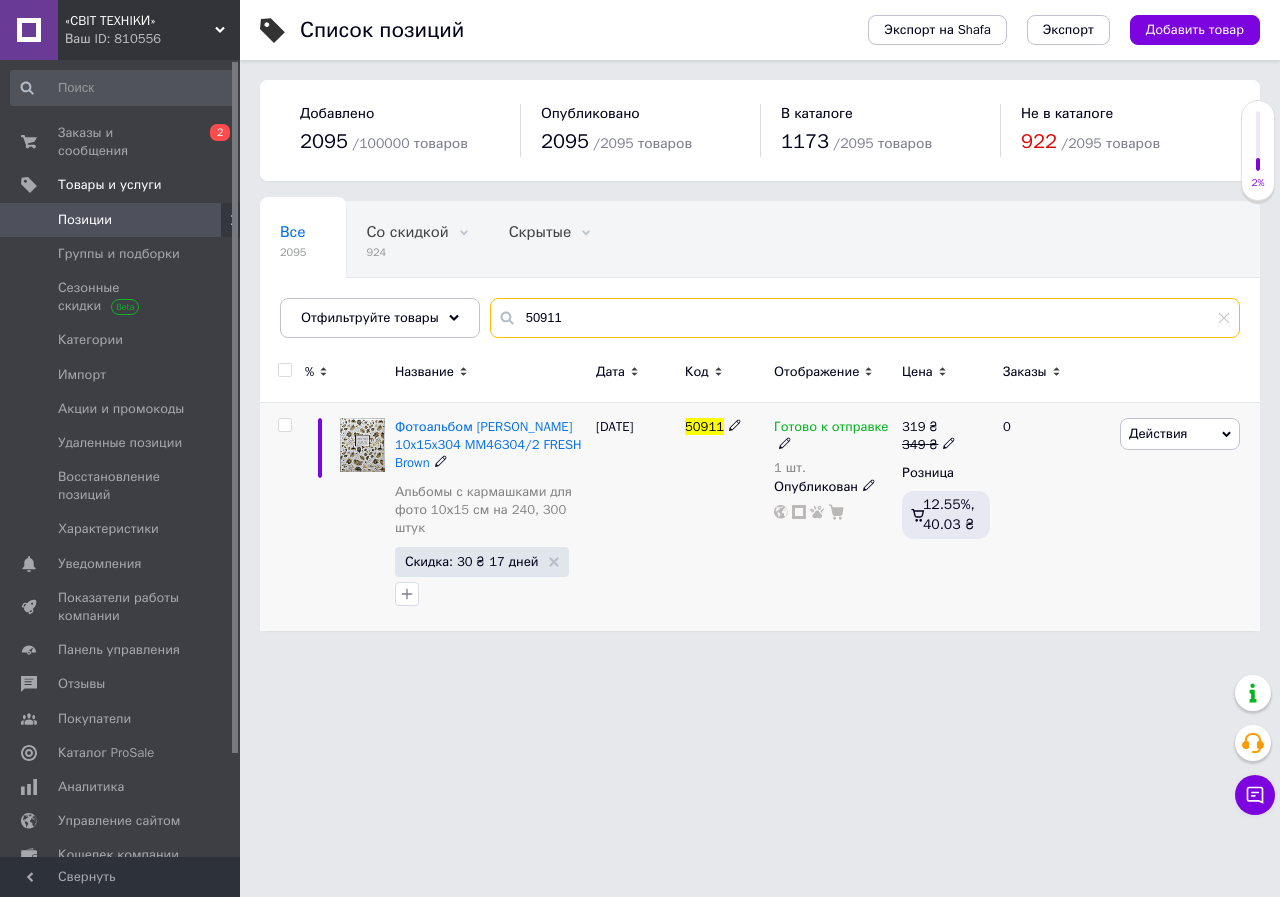 type on "50911" 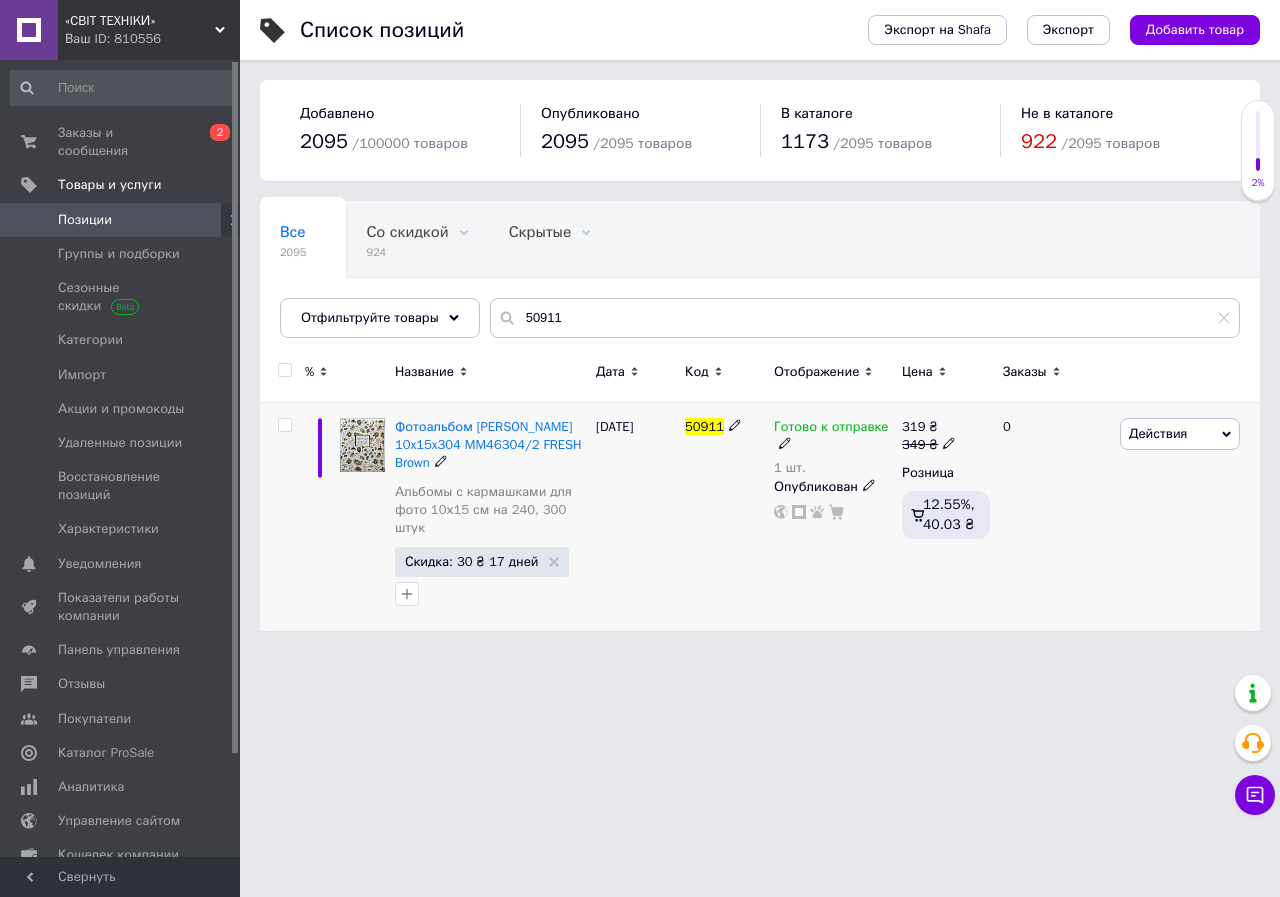 click on "Готово к отправке" at bounding box center [831, 429] 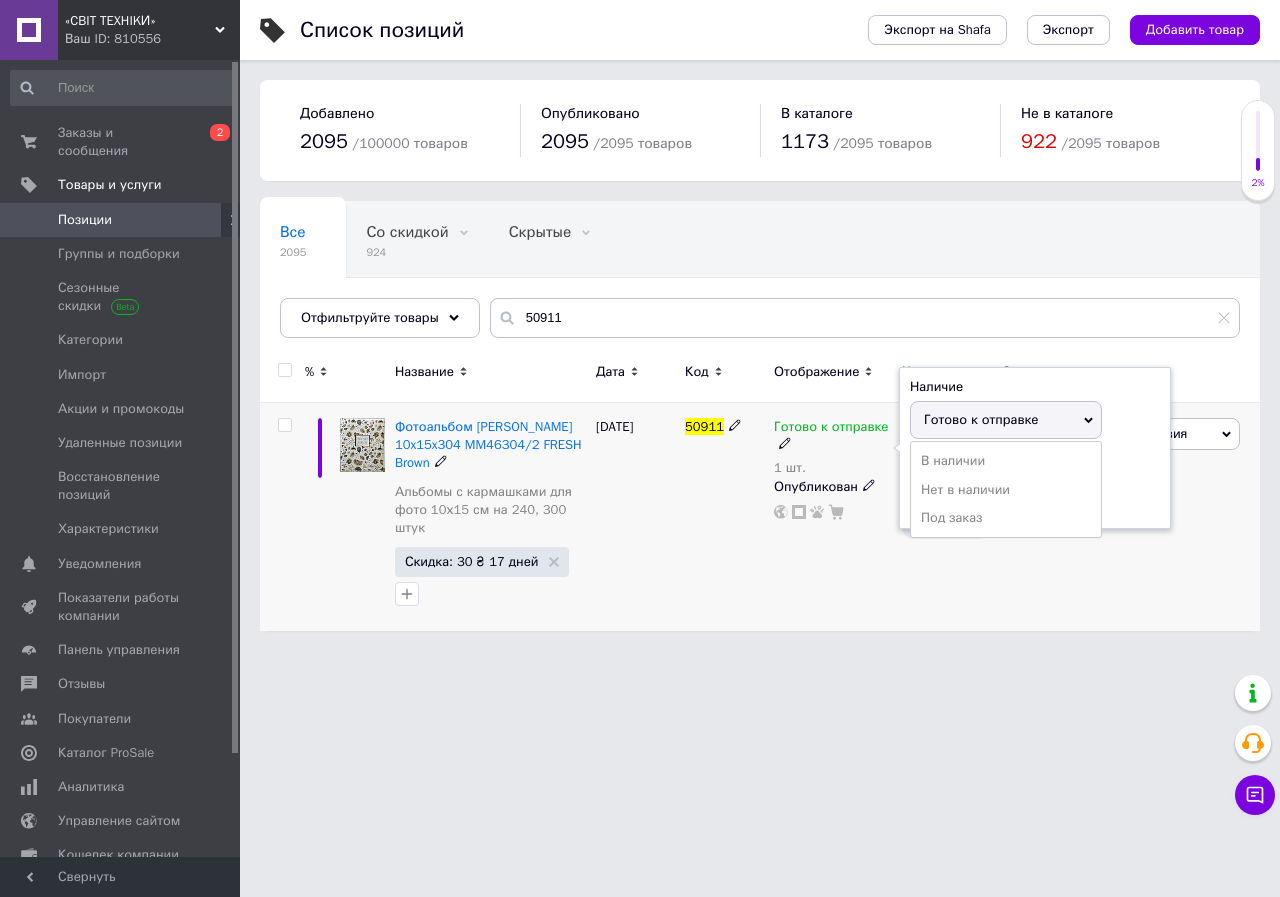 click on "Готово к отправке" at bounding box center (981, 419) 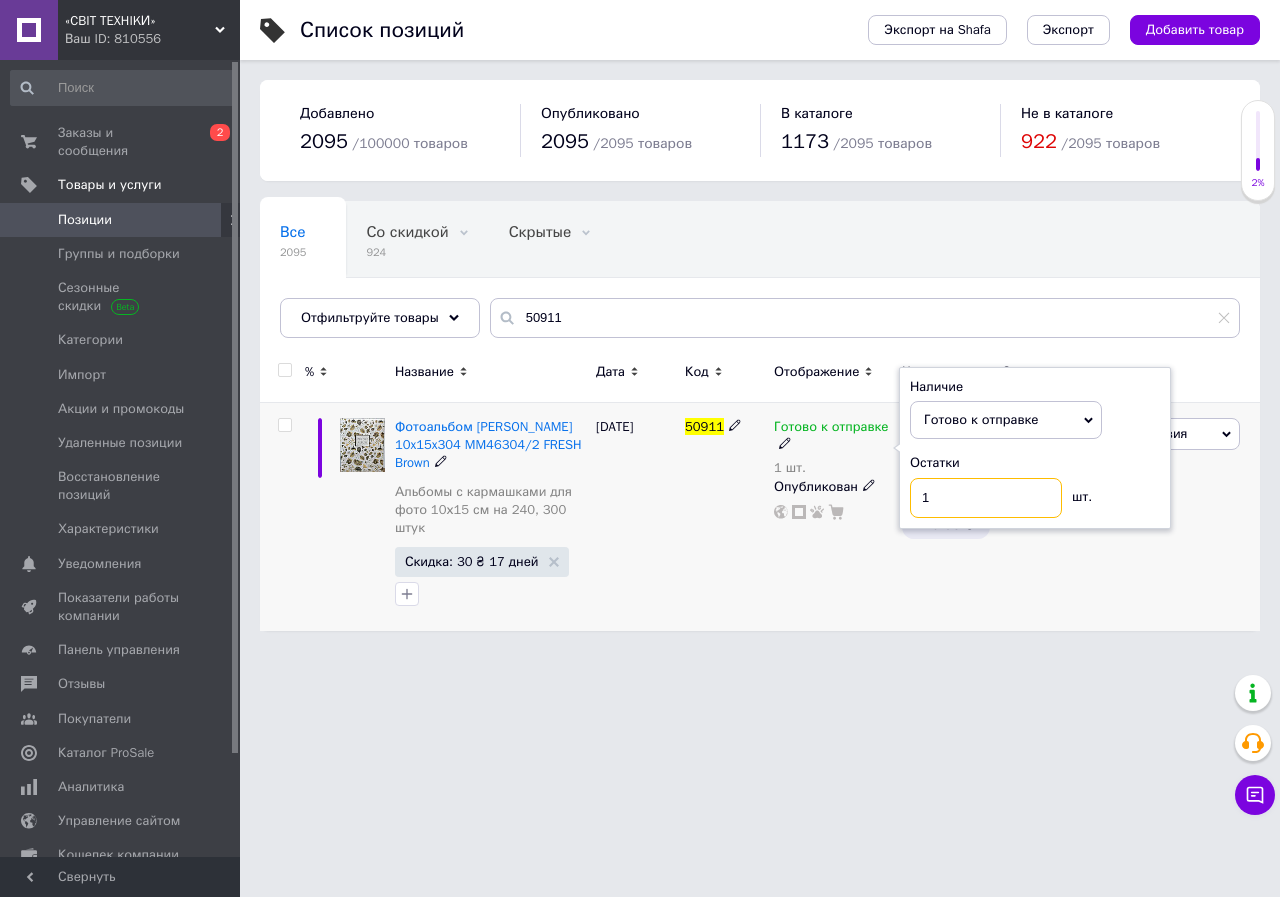 click on "1" at bounding box center (986, 498) 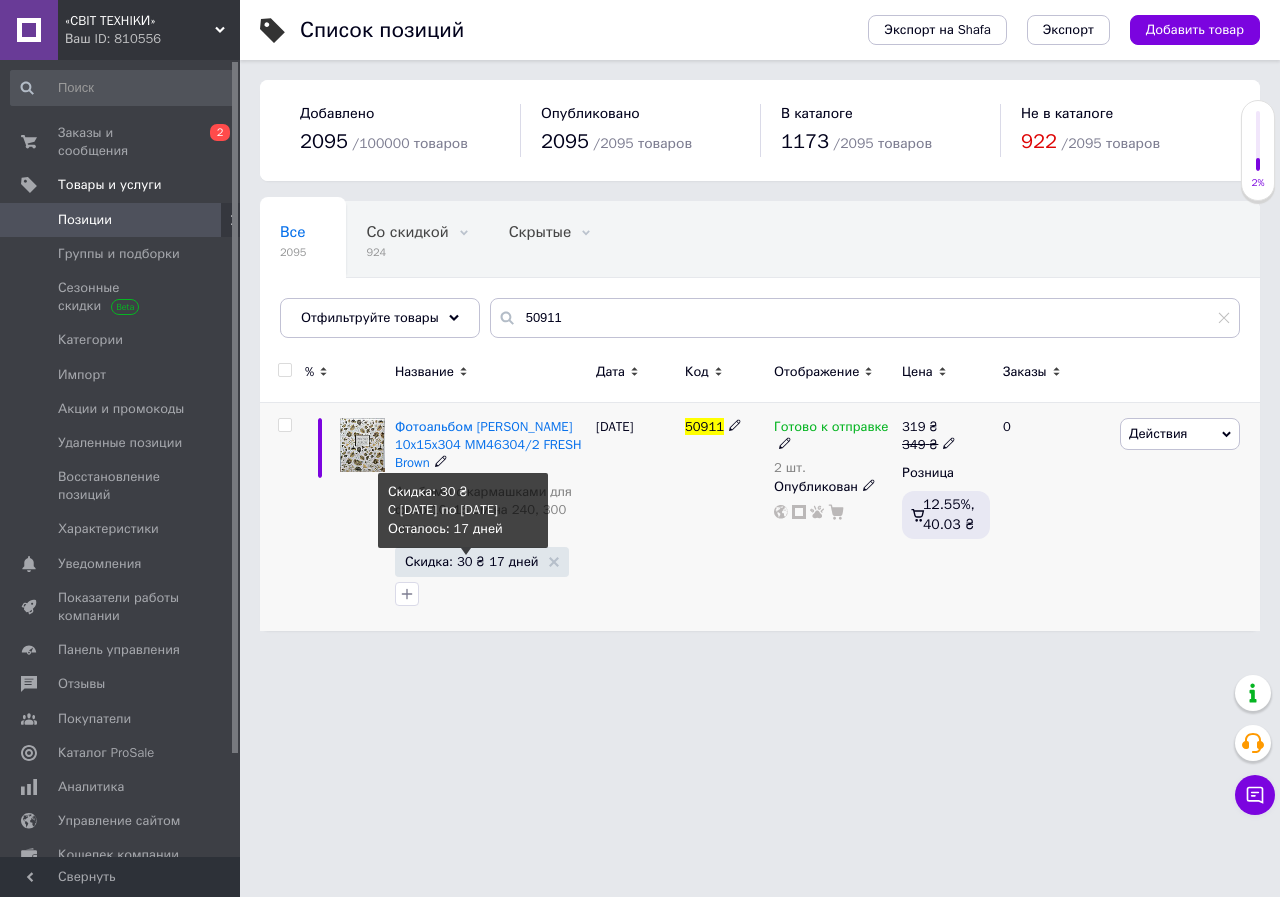 click on "Скидка: 30 ₴ 17 дней" at bounding box center [472, 561] 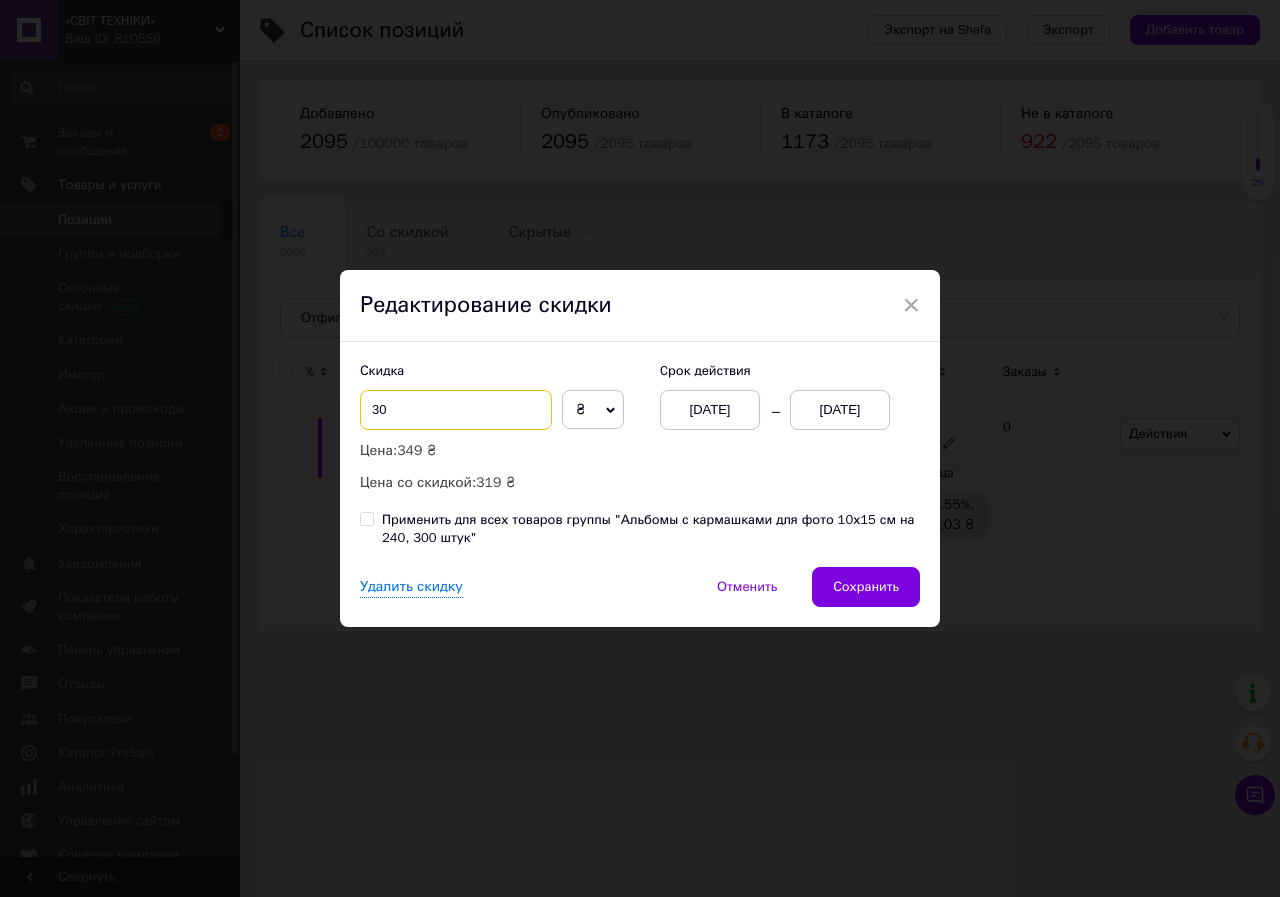 click on "30" at bounding box center (456, 410) 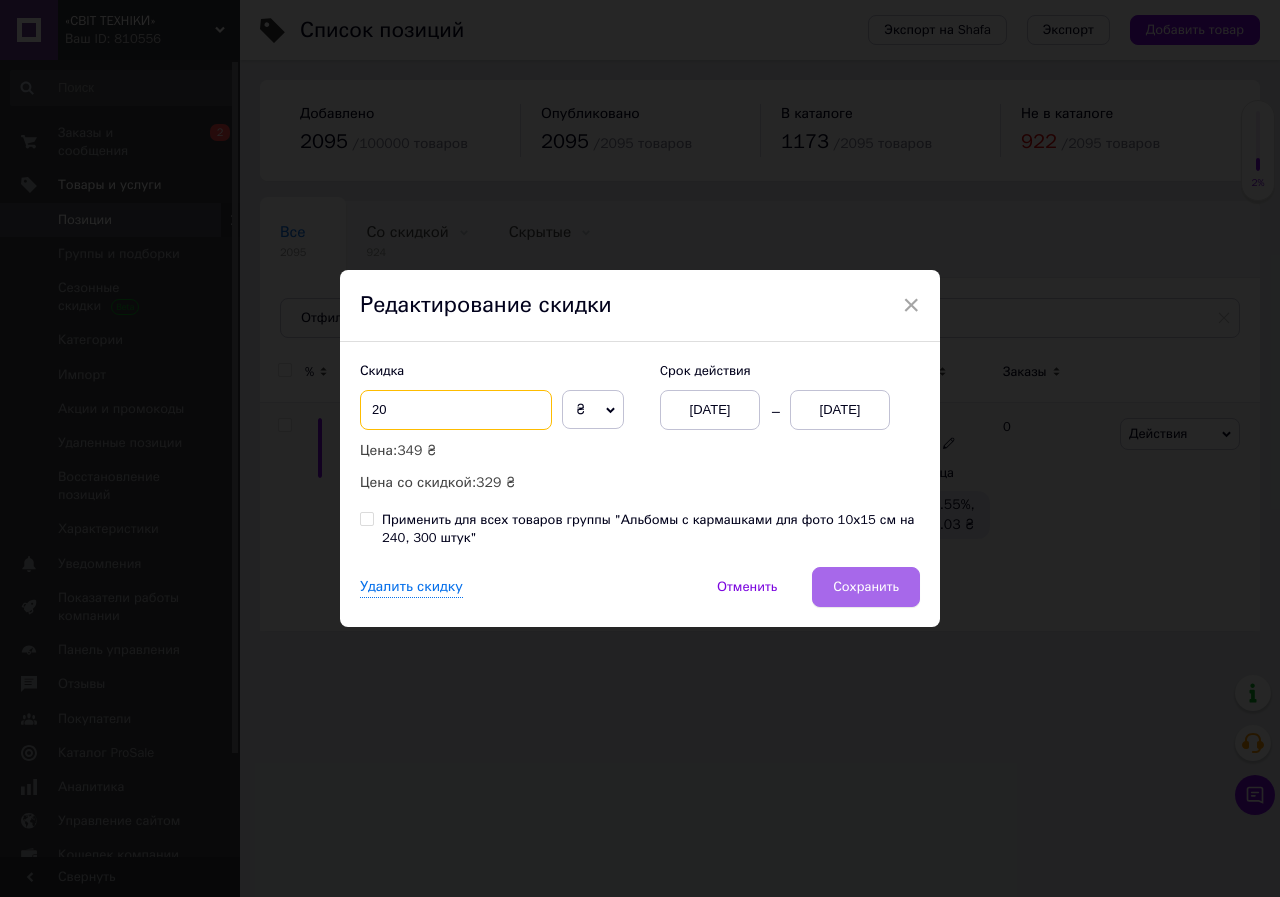 type on "20" 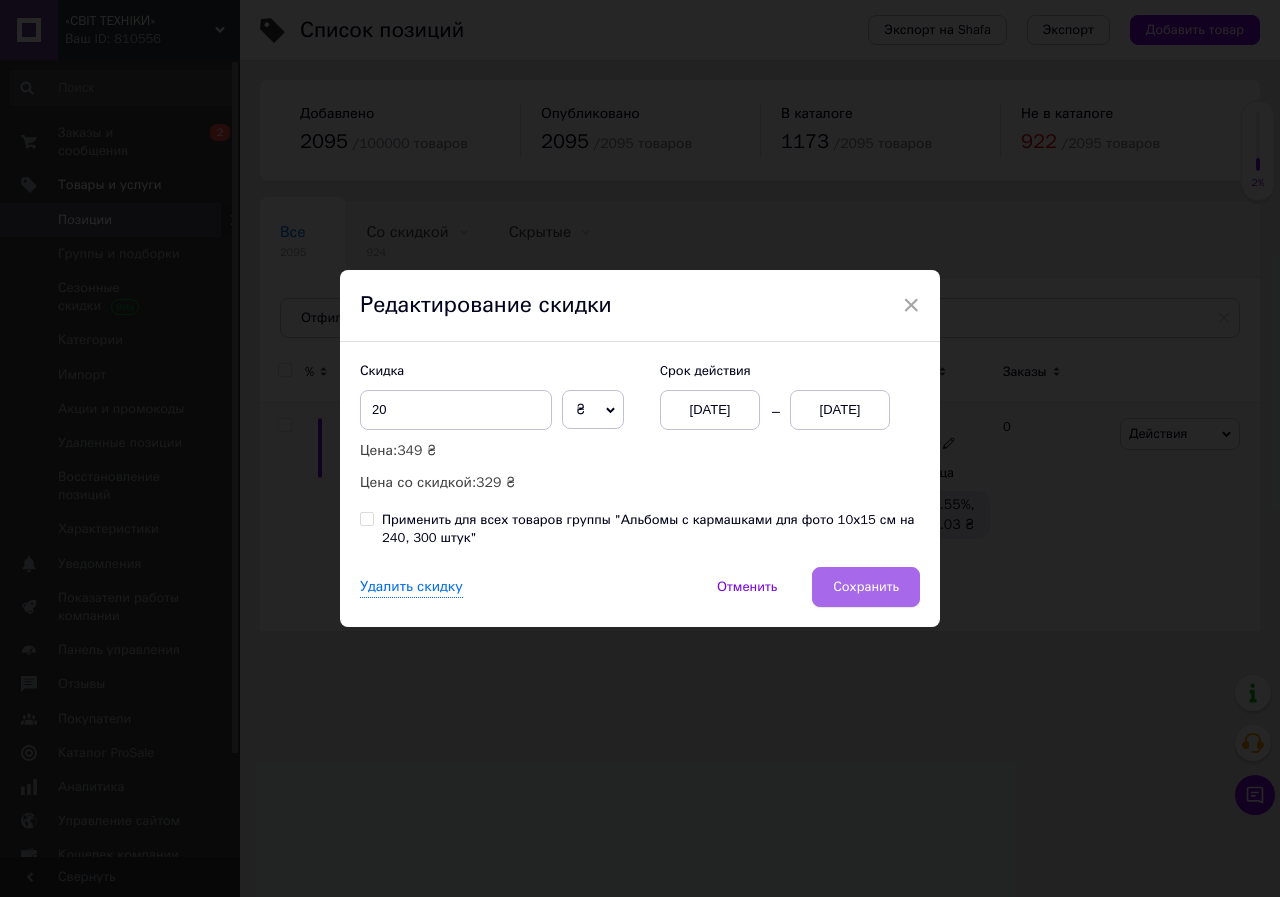 click on "Сохранить" at bounding box center (866, 587) 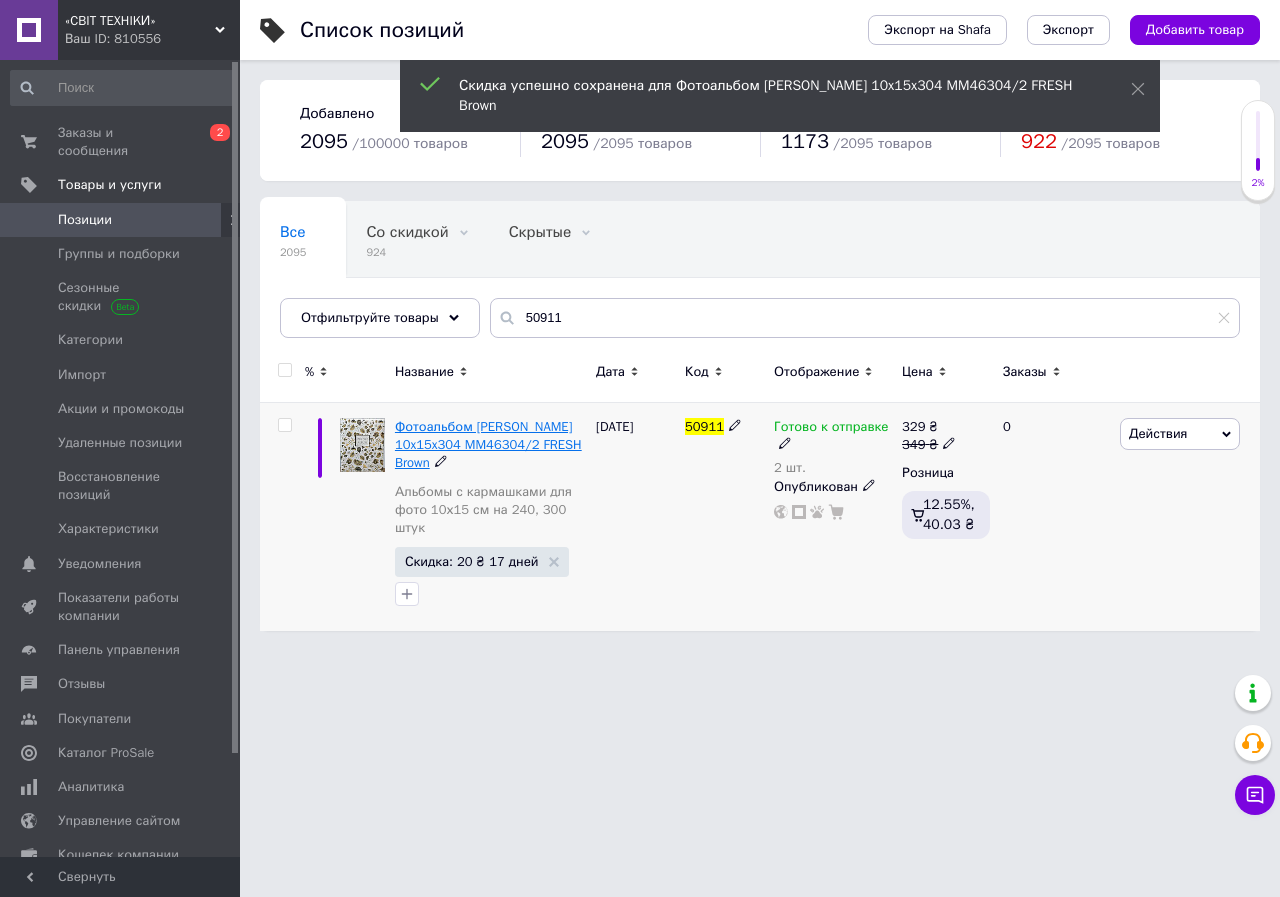 click on "Фотоальбом [PERSON_NAME] 10x15x304 MM46304/2 FRESH Brown" at bounding box center [488, 444] 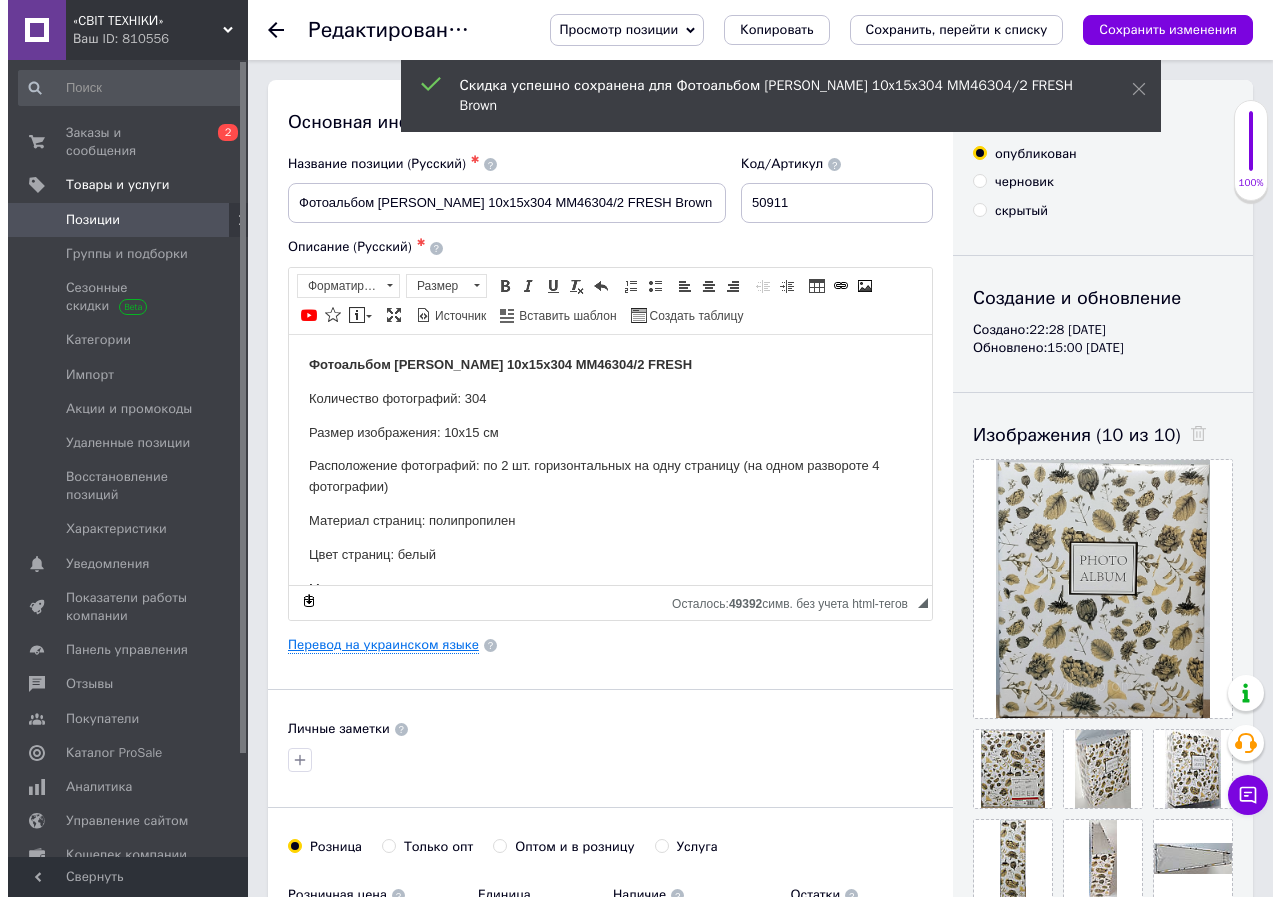 scroll, scrollTop: 0, scrollLeft: 0, axis: both 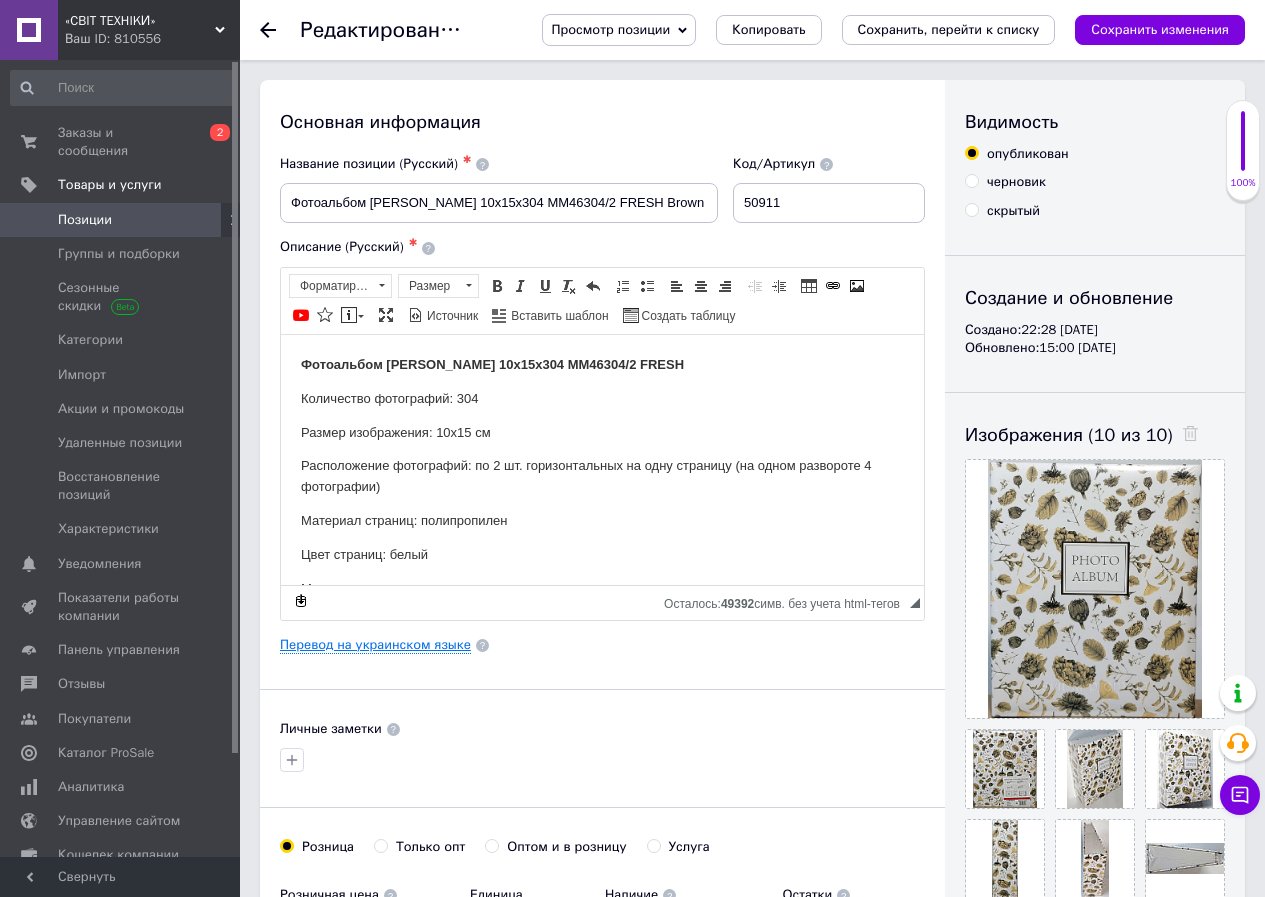 click on "Перевод на украинском языке" at bounding box center [375, 645] 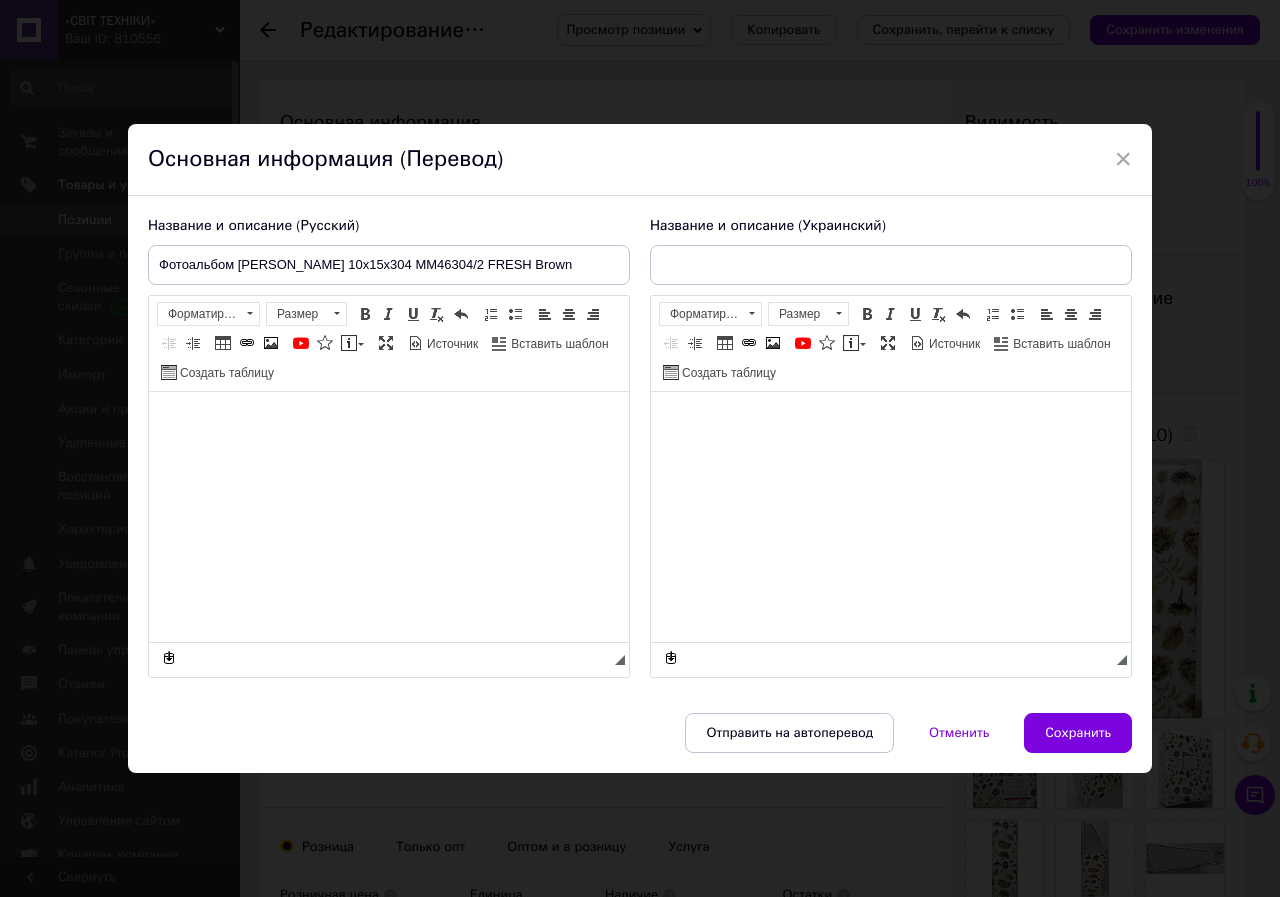type on "Фотоальбом [PERSON_NAME] 10x15x304 MM46304/2 FRESH Brown" 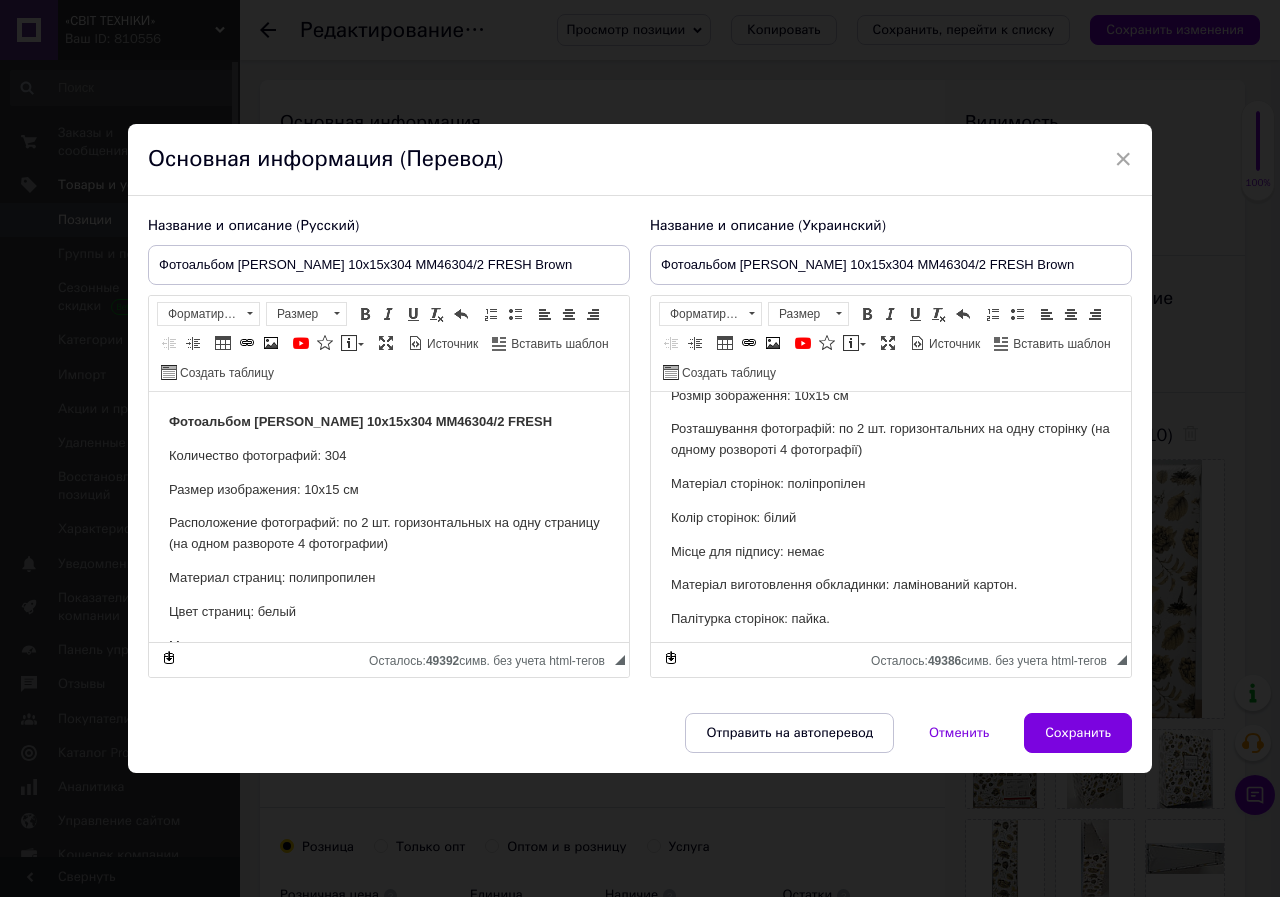 scroll, scrollTop: 279, scrollLeft: 0, axis: vertical 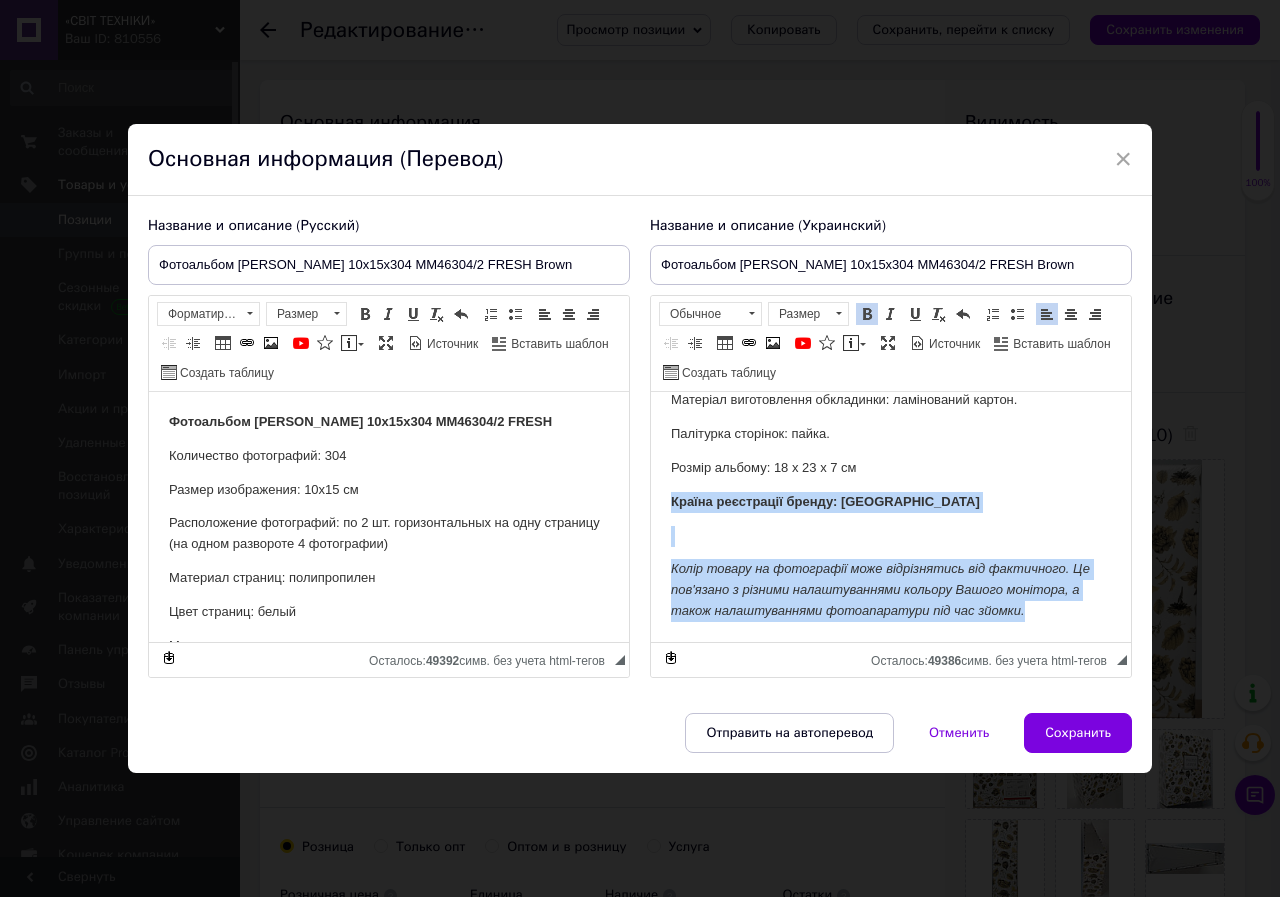 drag, startPoint x: 1026, startPoint y: 609, endPoint x: 664, endPoint y: 511, distance: 375.03067 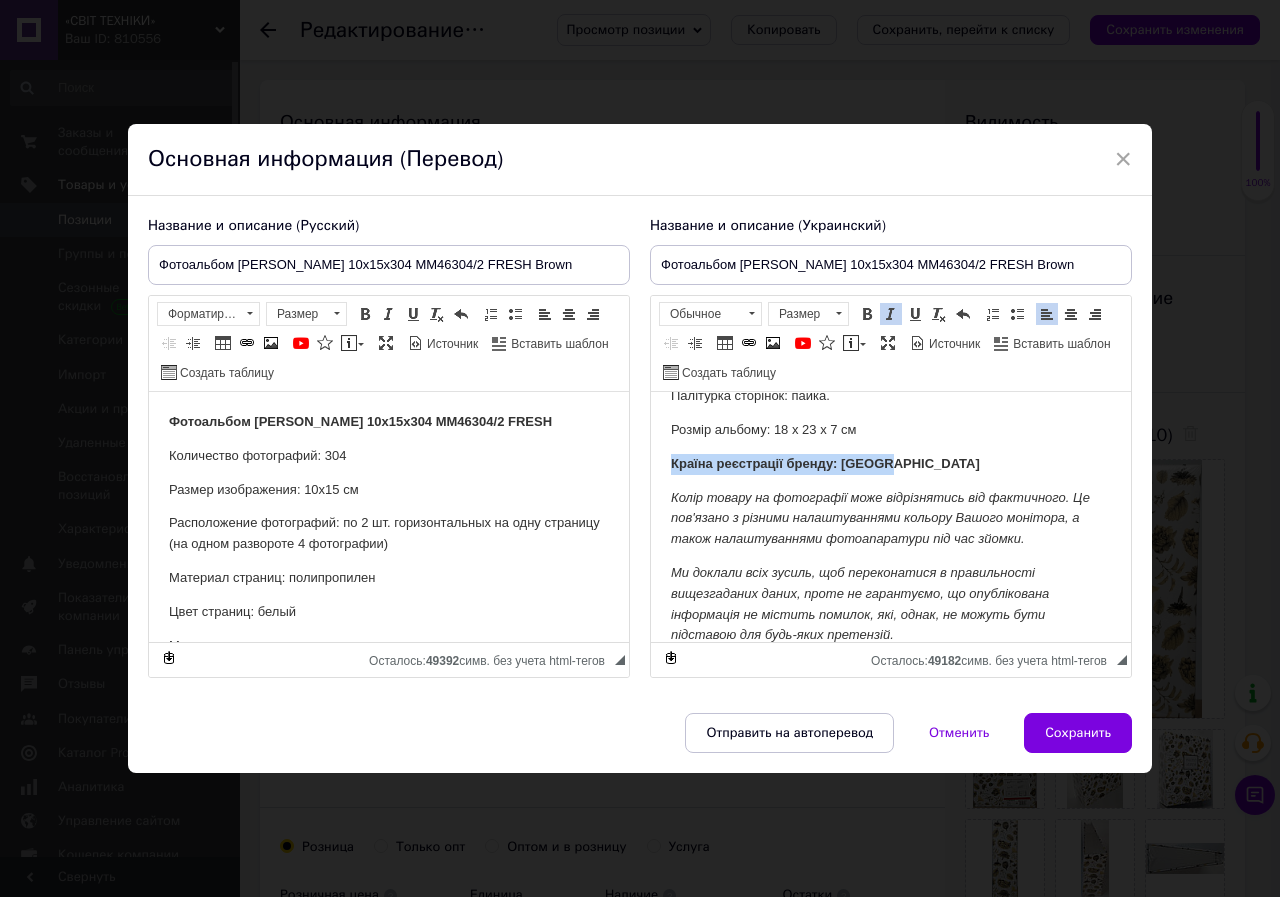 drag, startPoint x: 900, startPoint y: 468, endPoint x: 670, endPoint y: 465, distance: 230.01956 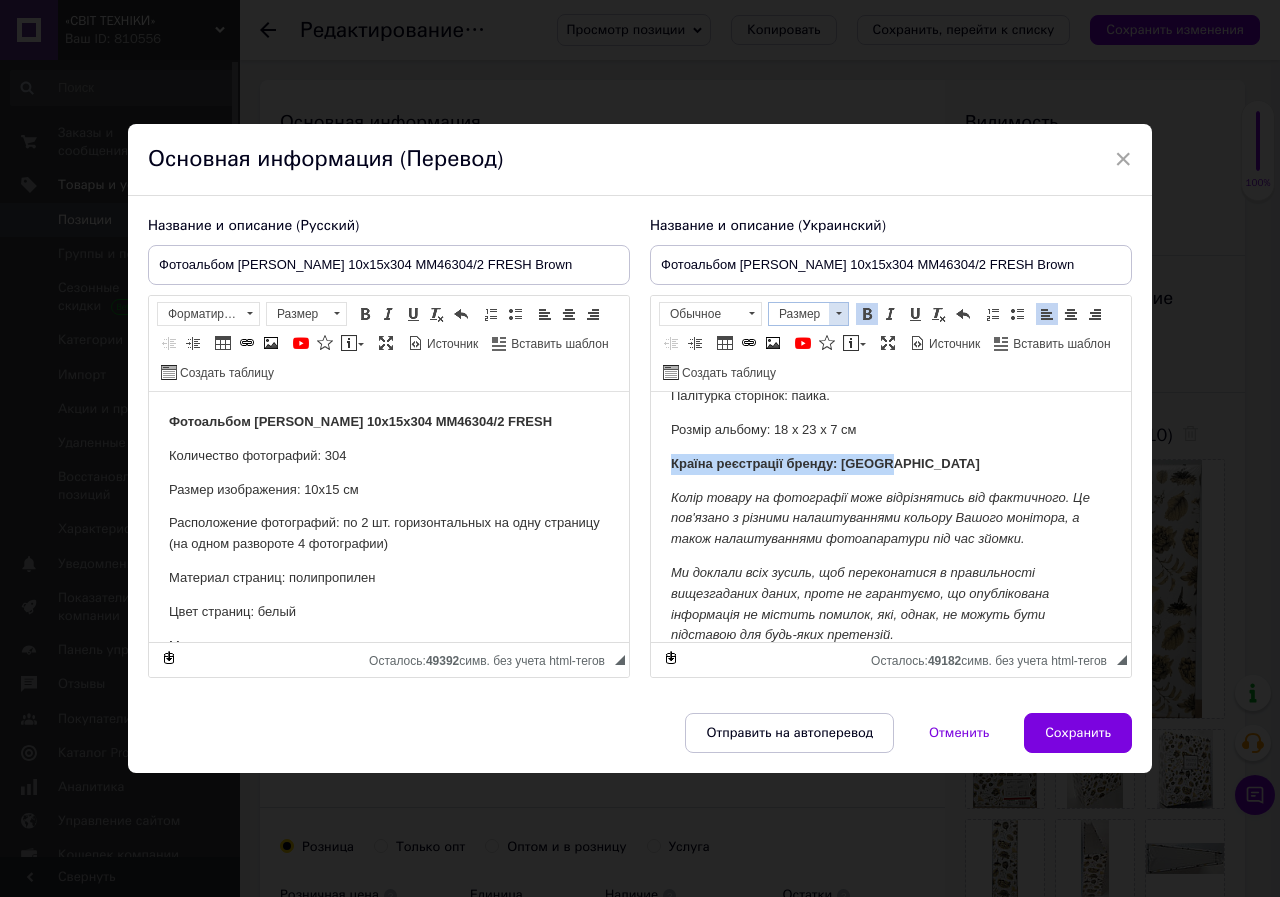 click at bounding box center (838, 314) 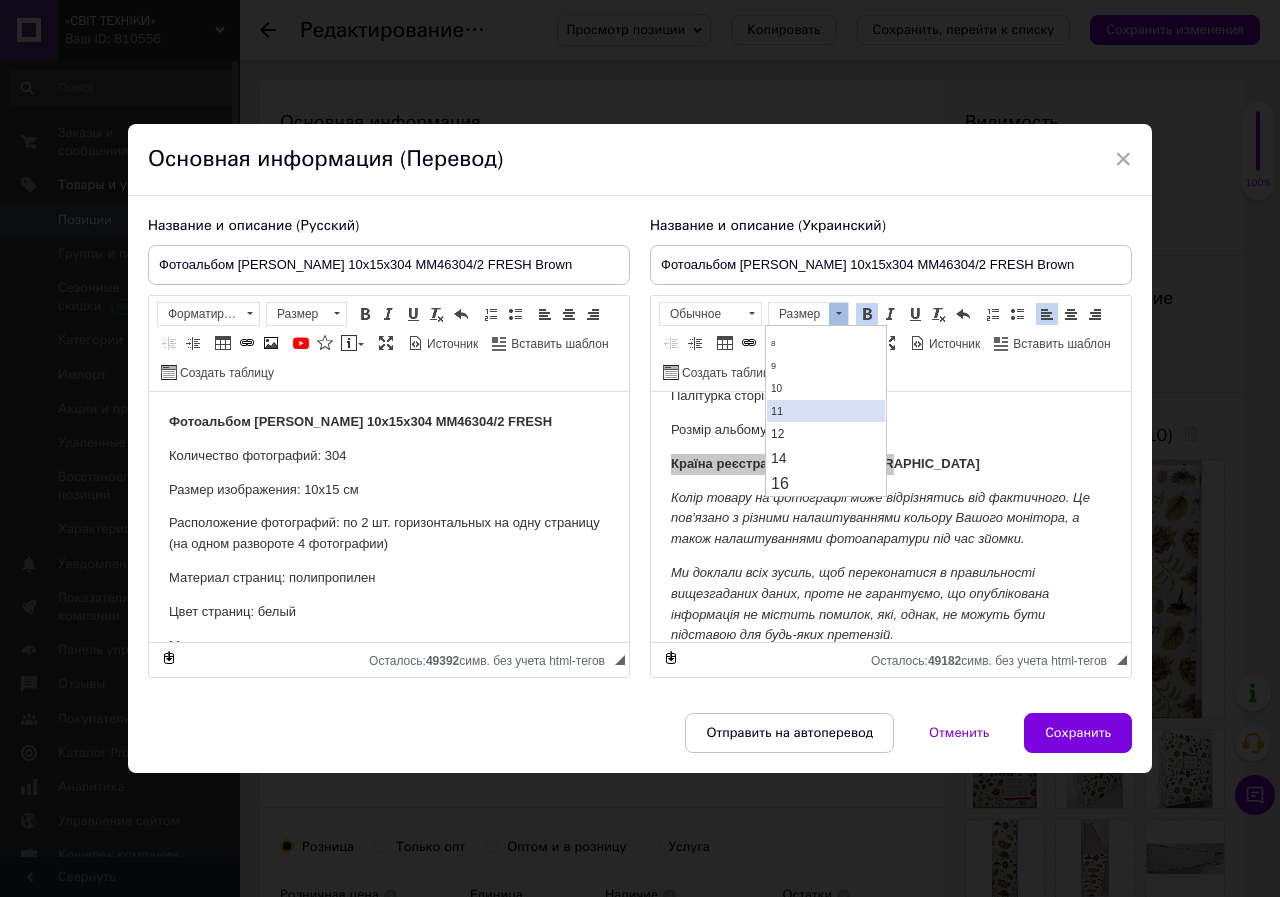 scroll, scrollTop: 100, scrollLeft: 0, axis: vertical 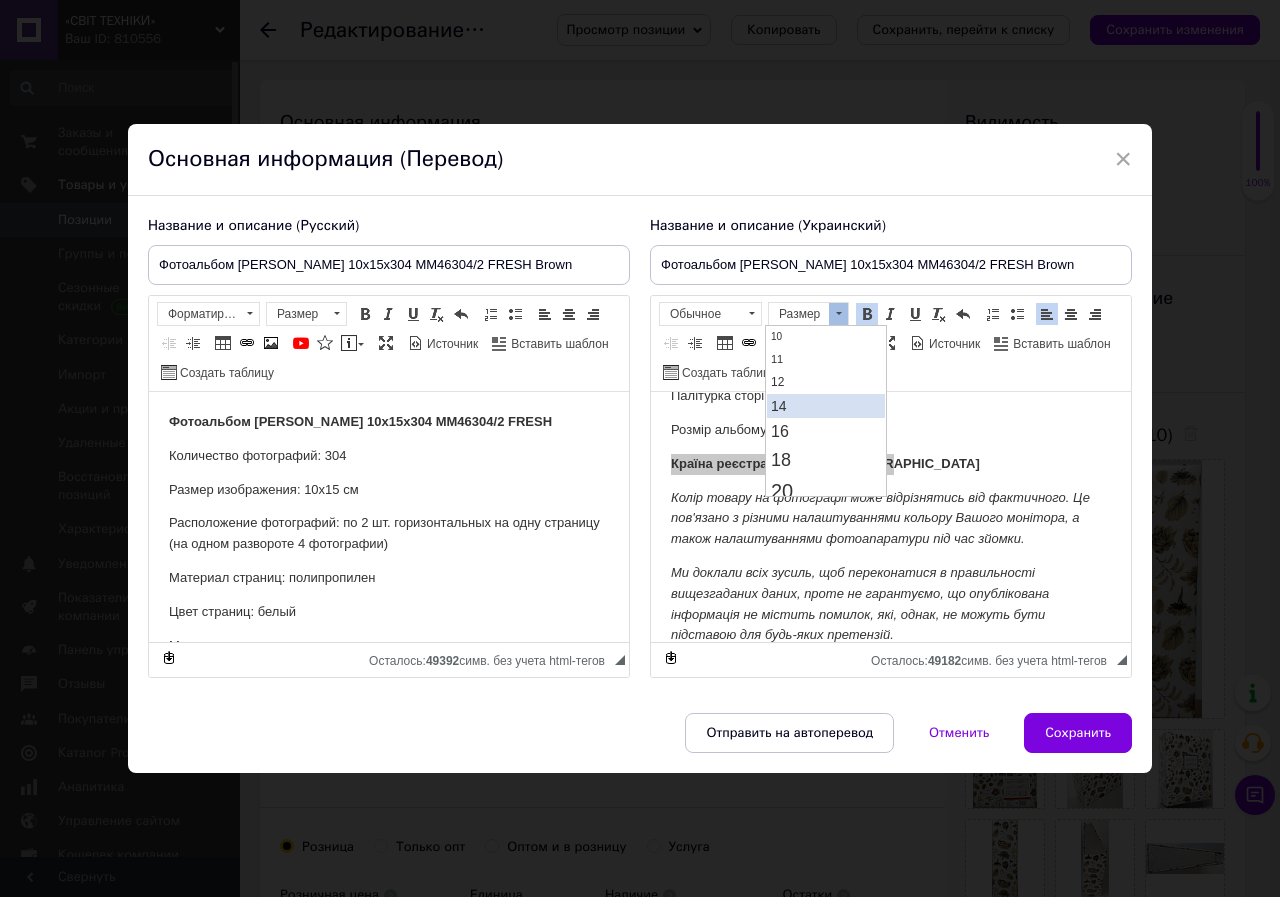 click on "14" at bounding box center (779, 406) 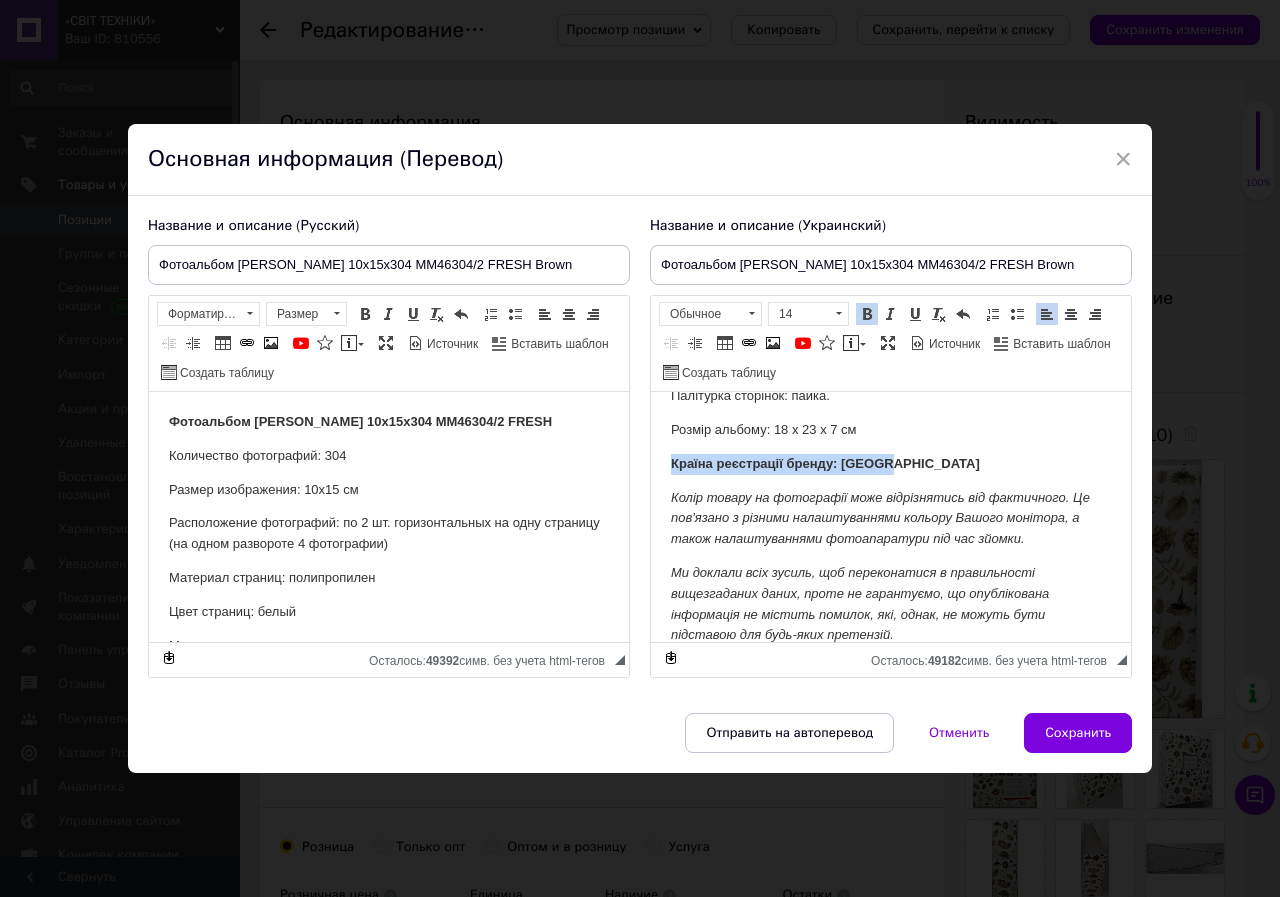 scroll, scrollTop: 0, scrollLeft: 0, axis: both 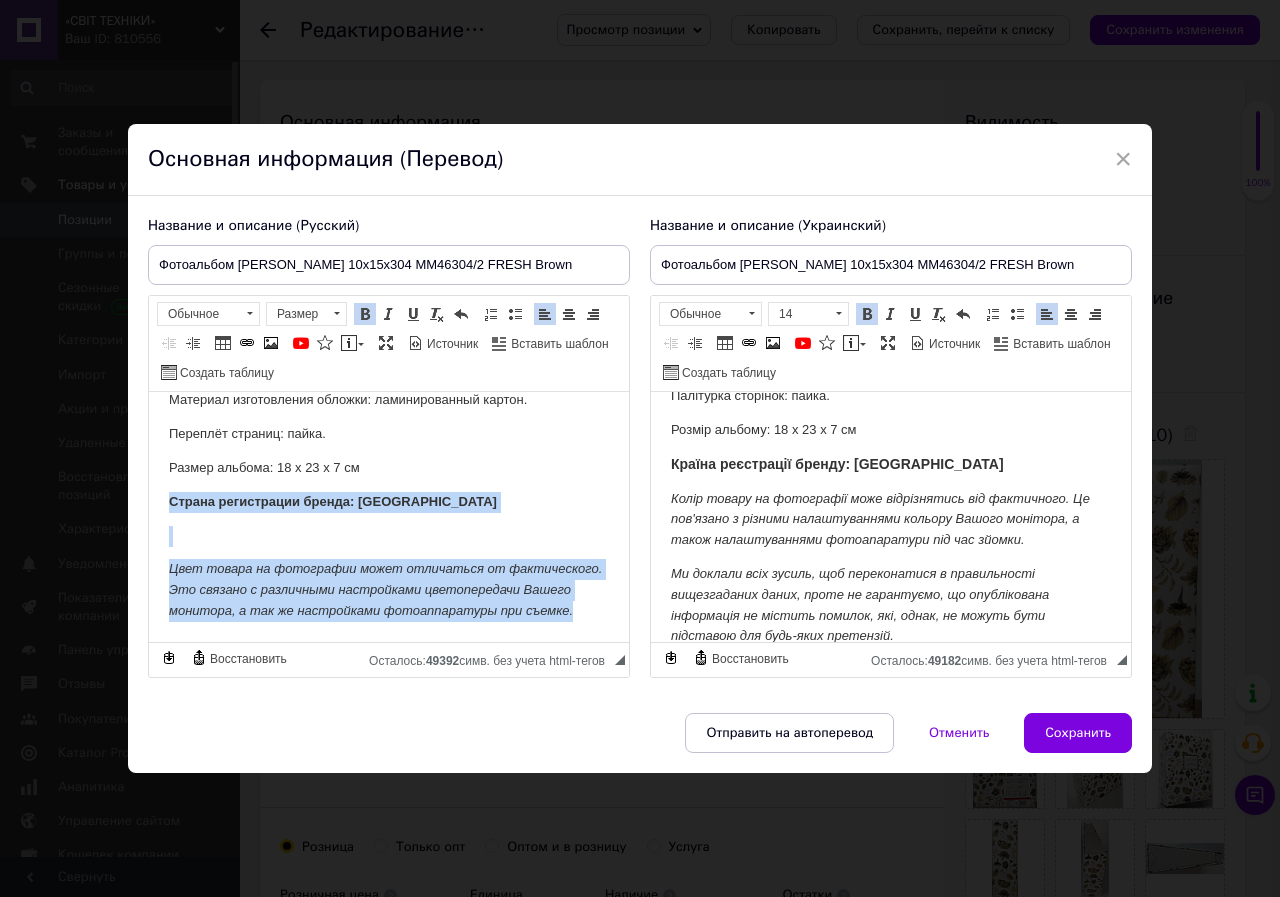 drag, startPoint x: 361, startPoint y: 607, endPoint x: 158, endPoint y: 483, distance: 237.87602 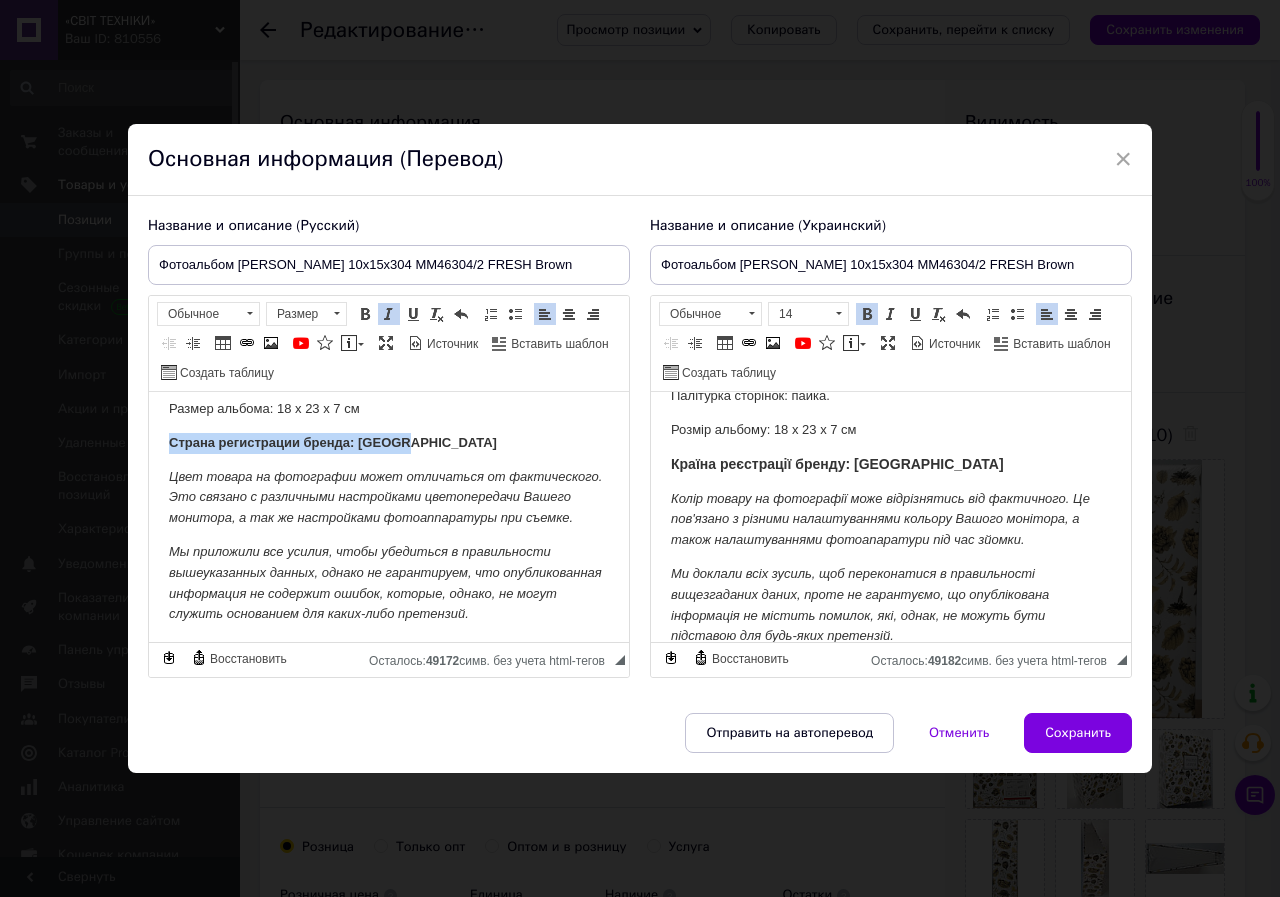 drag, startPoint x: 410, startPoint y: 446, endPoint x: 171, endPoint y: 450, distance: 239.03348 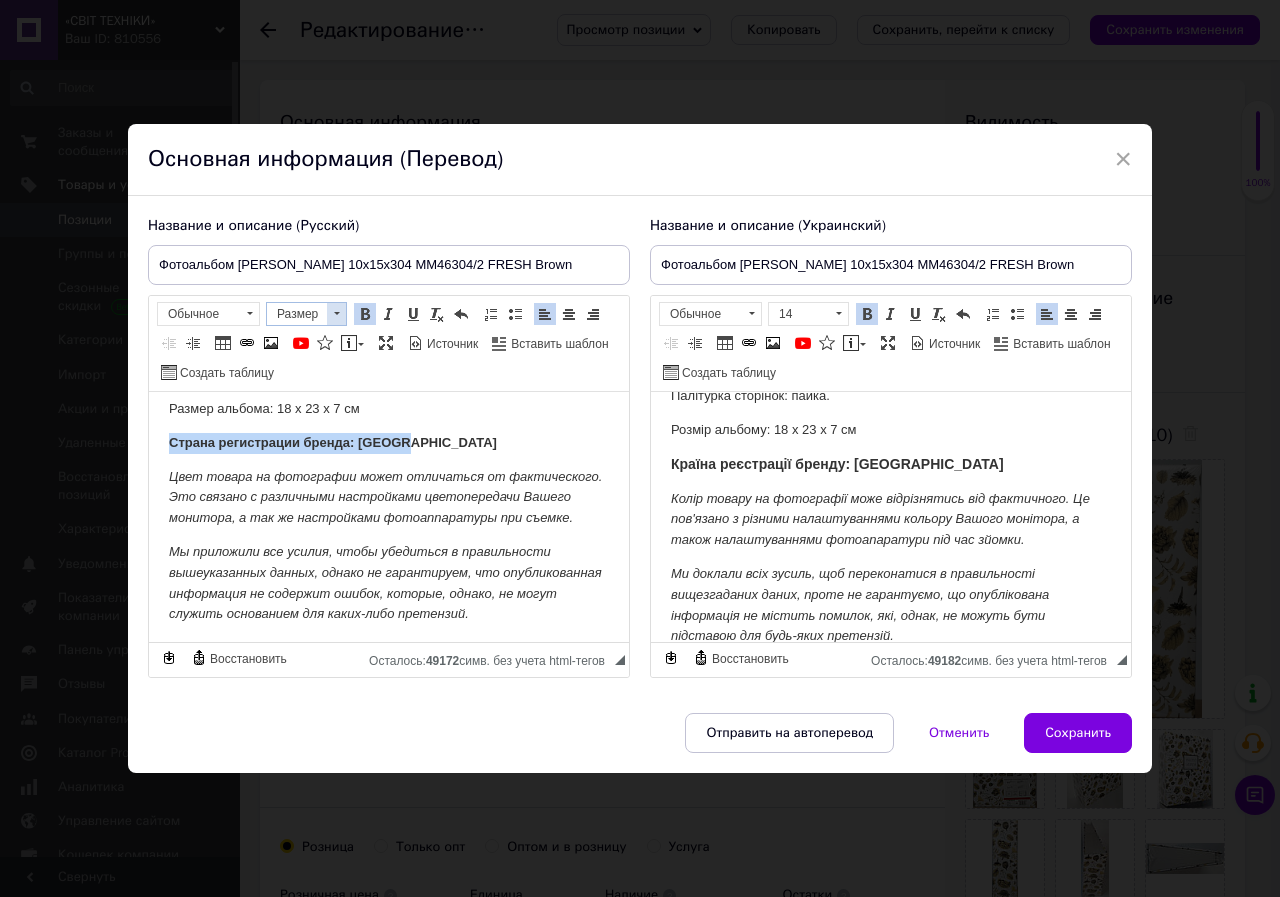 click at bounding box center (336, 314) 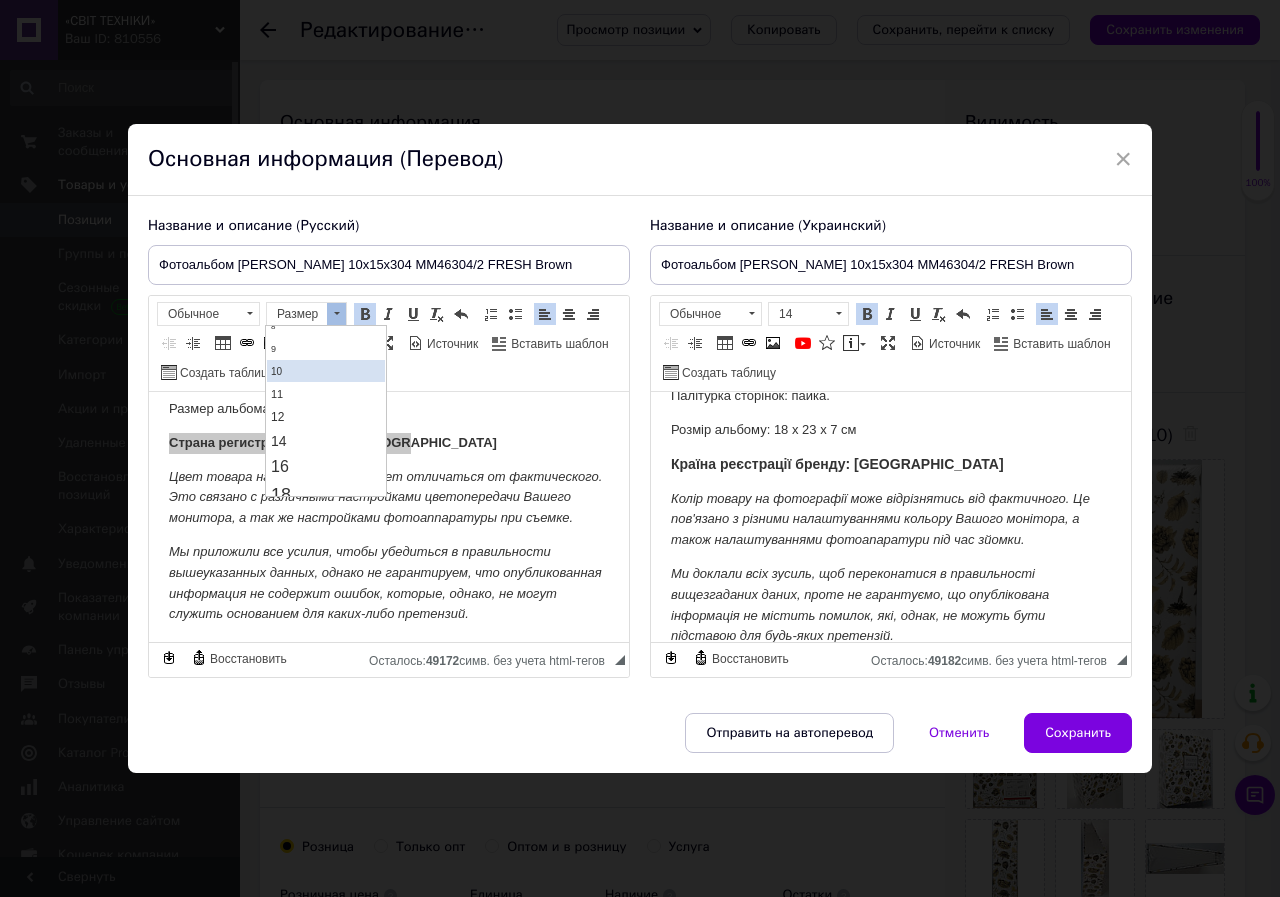 scroll, scrollTop: 100, scrollLeft: 0, axis: vertical 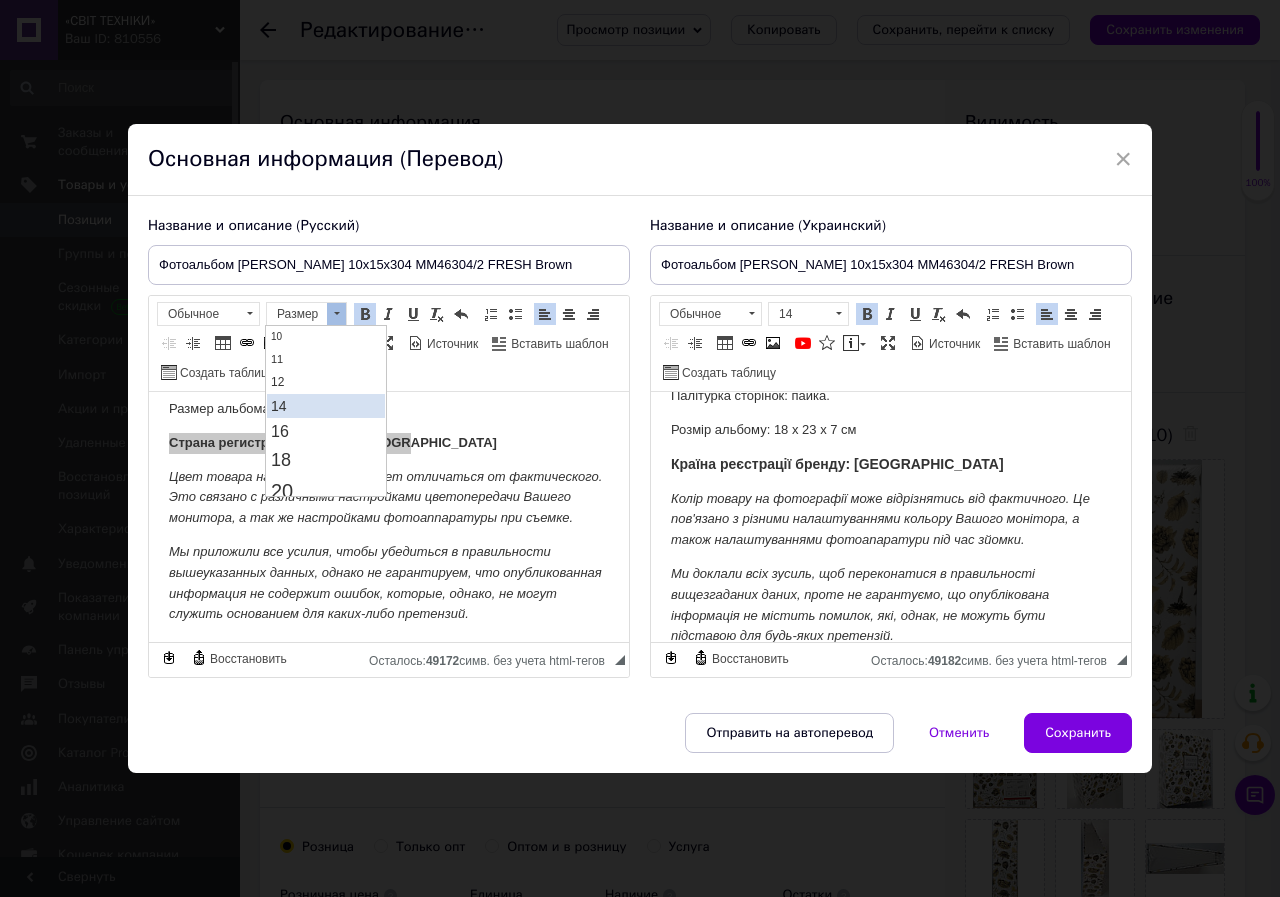click on "14" at bounding box center (326, 406) 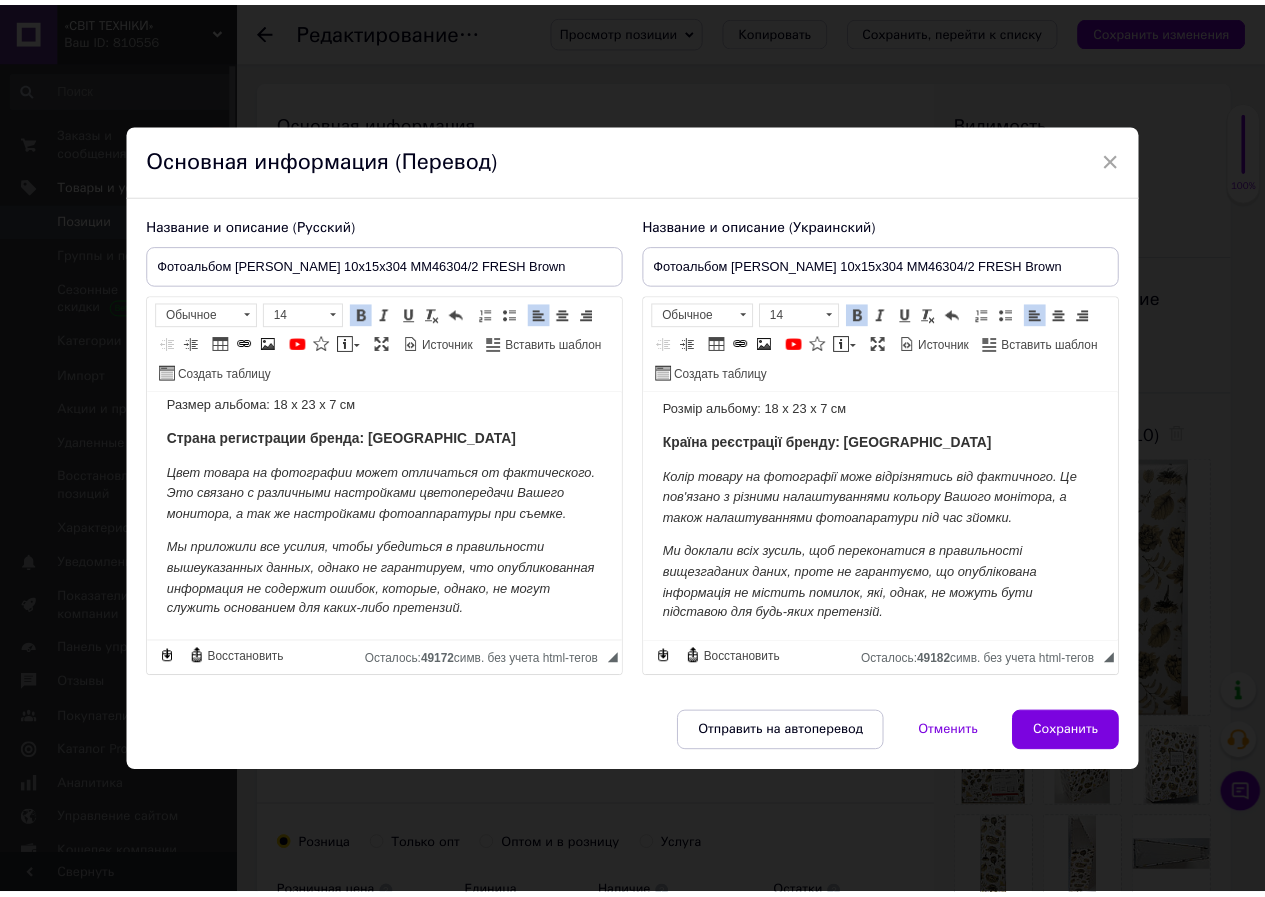 scroll, scrollTop: 342, scrollLeft: 0, axis: vertical 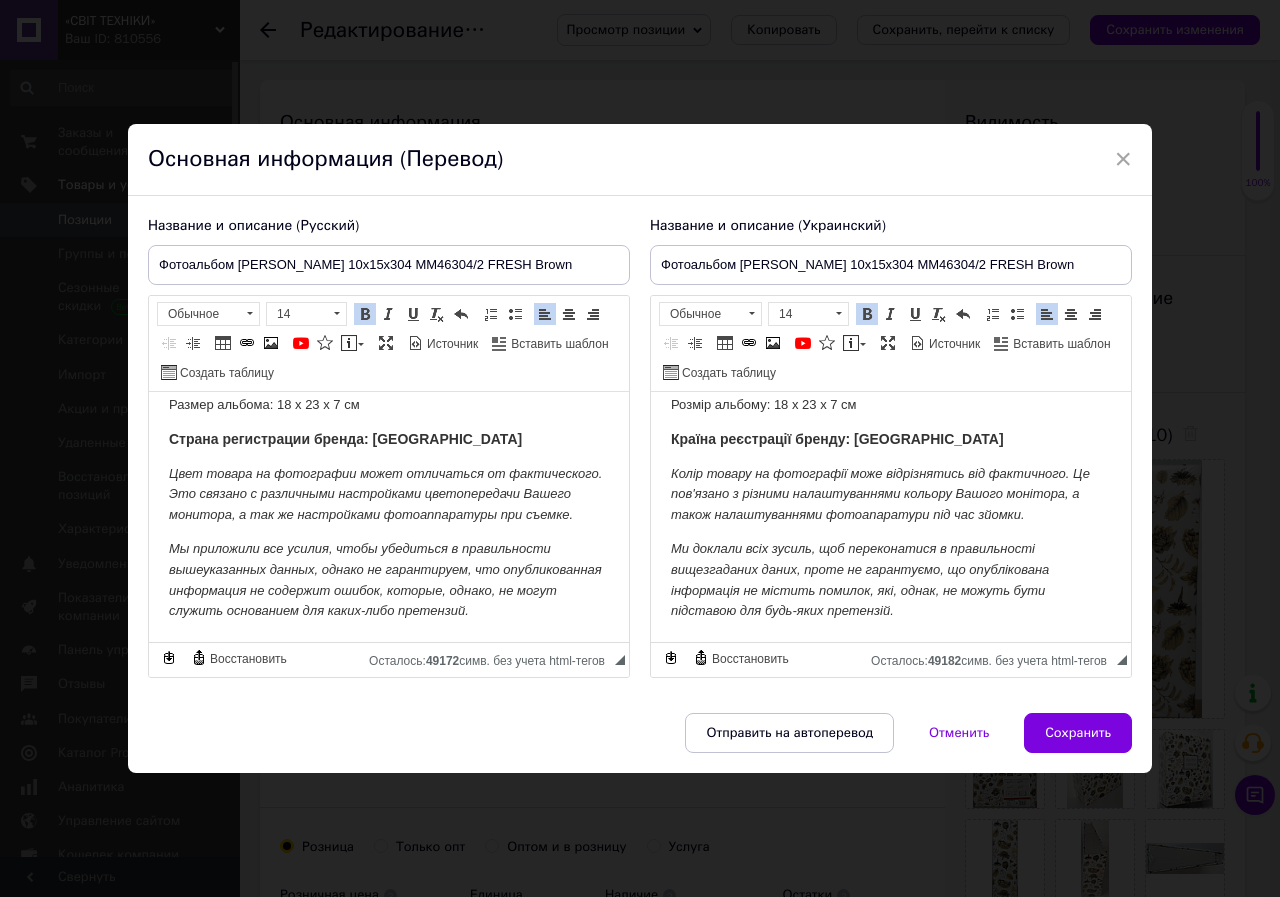 click on "Сохранить" at bounding box center [1078, 733] 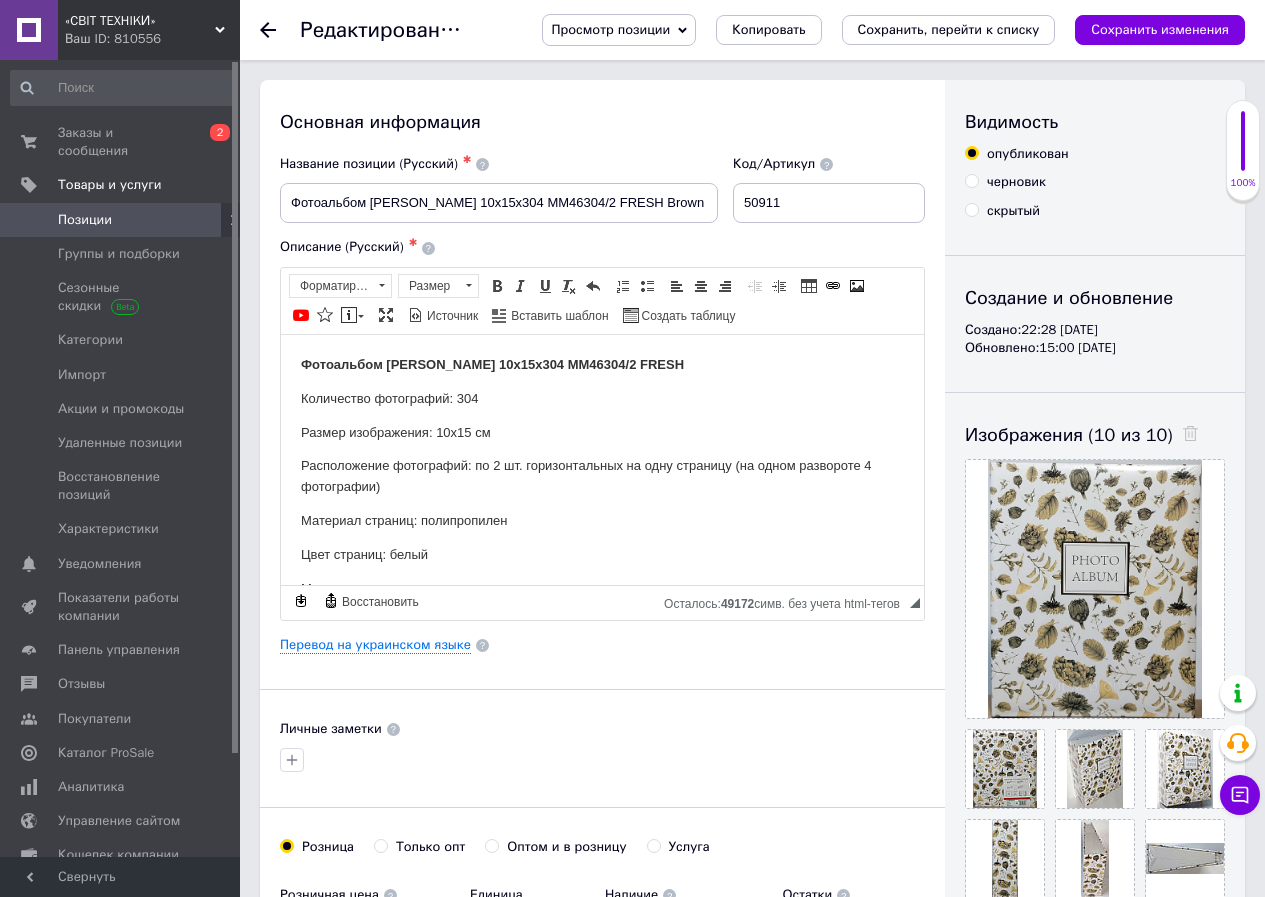 click on "Просмотр позиции" at bounding box center [610, 29] 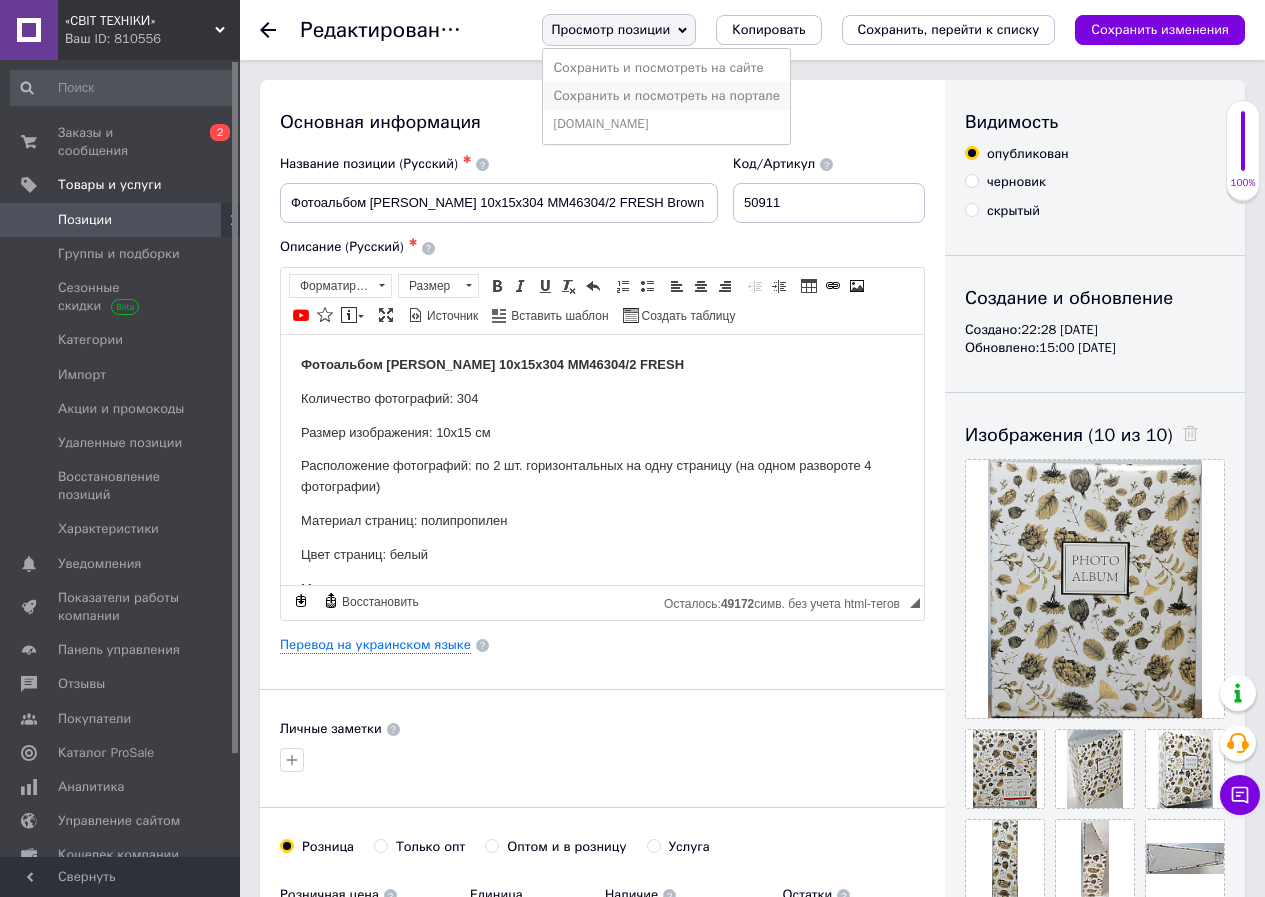 click on "Сохранить и посмотреть на портале" at bounding box center [666, 96] 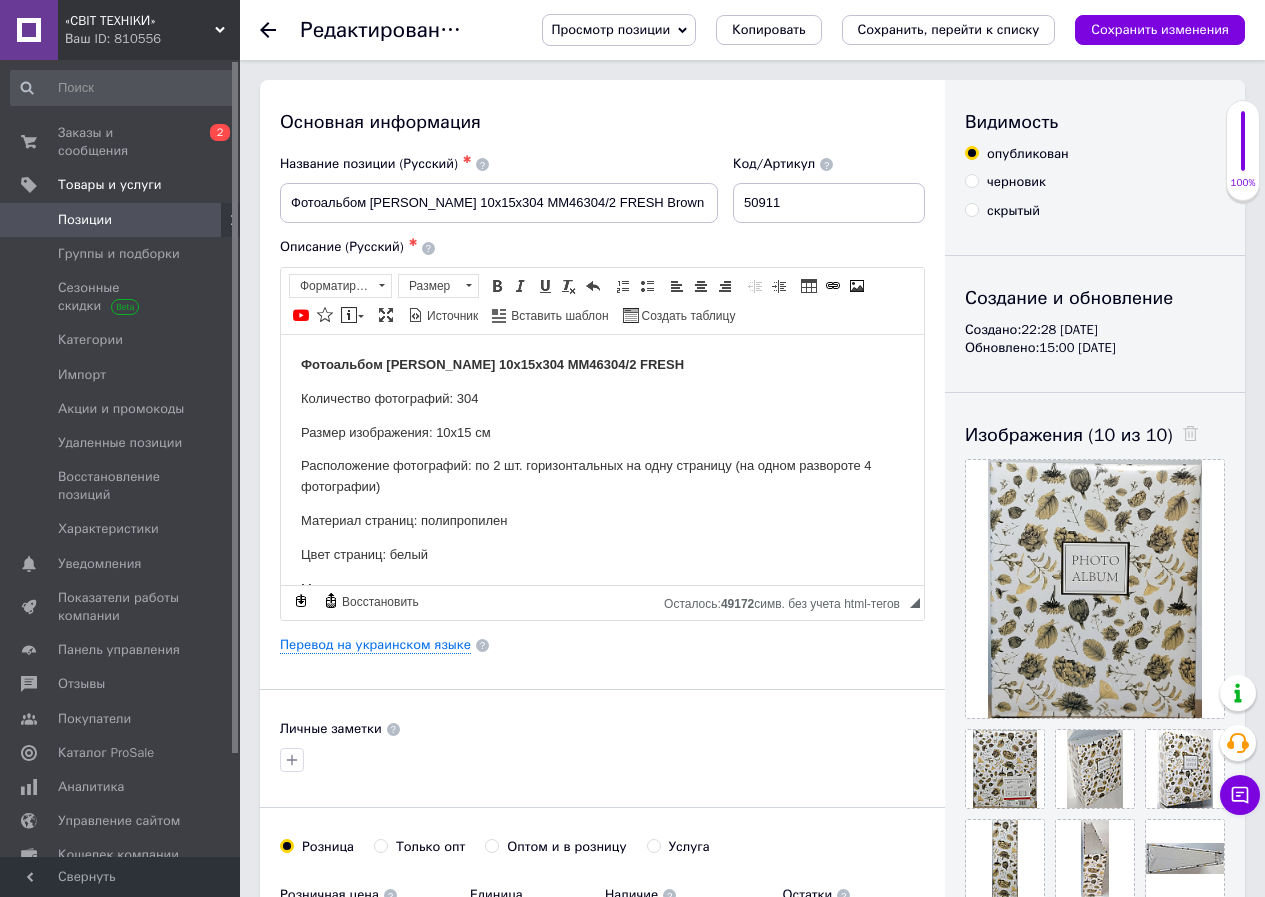 click on "Позиции" at bounding box center (85, 220) 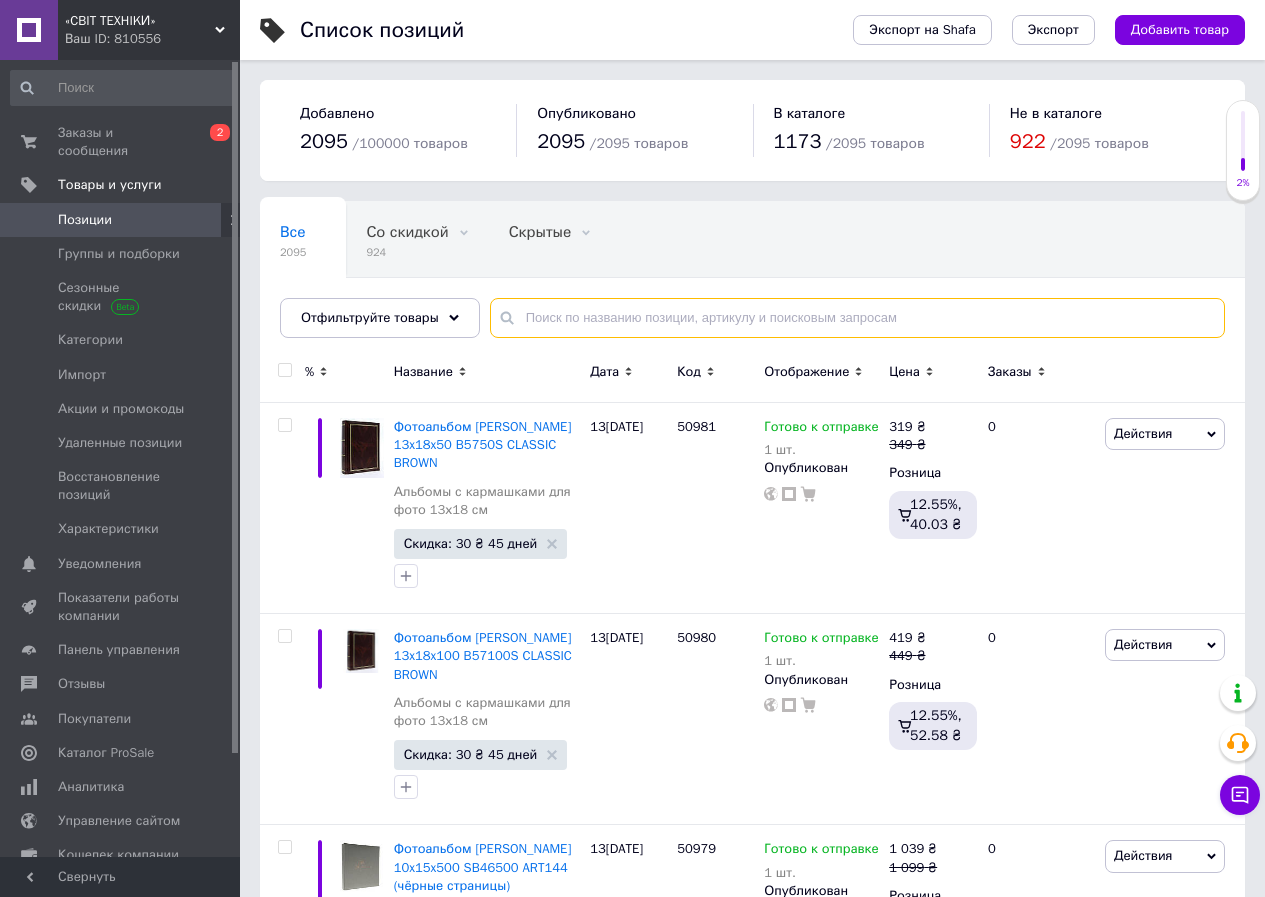 click at bounding box center [857, 318] 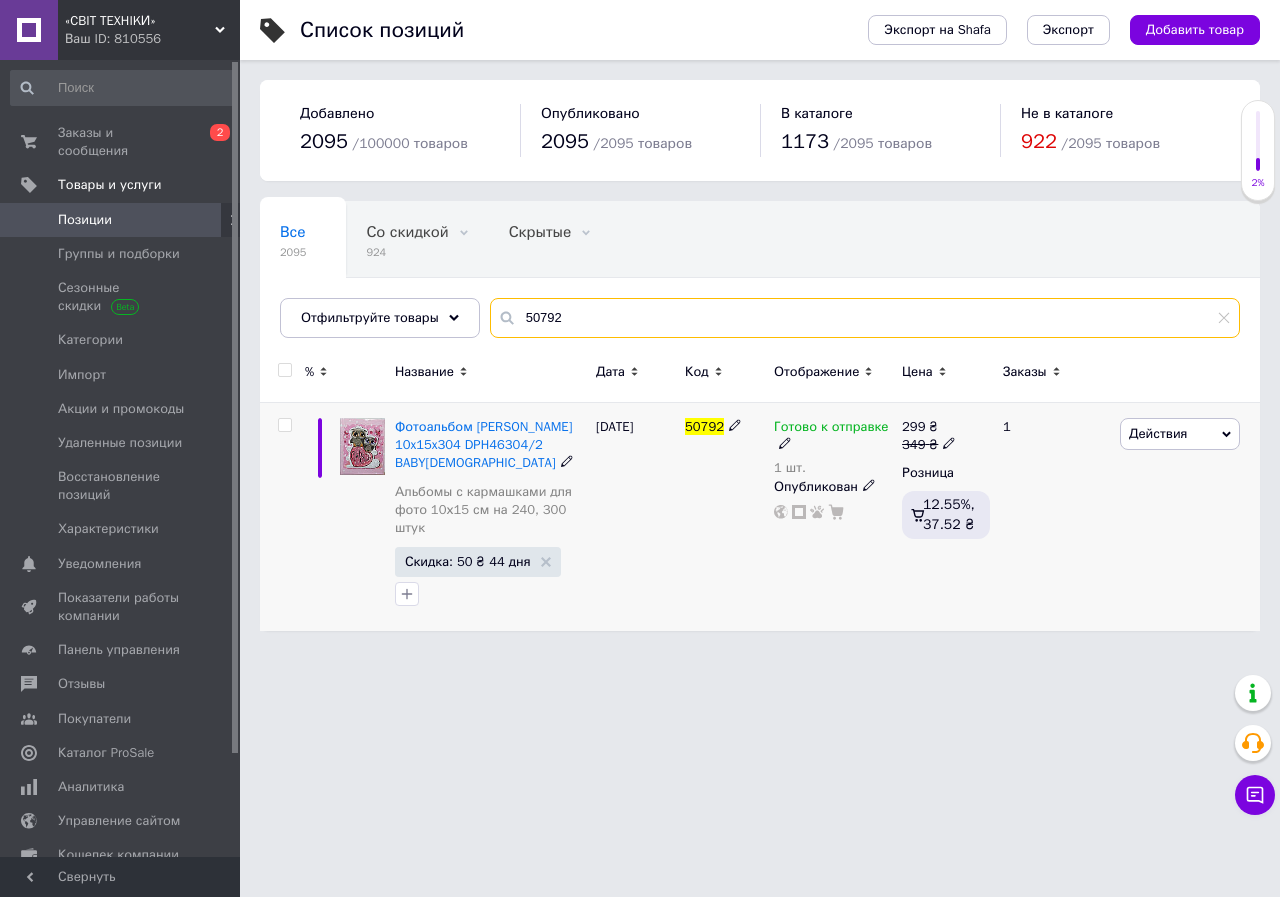type on "50792" 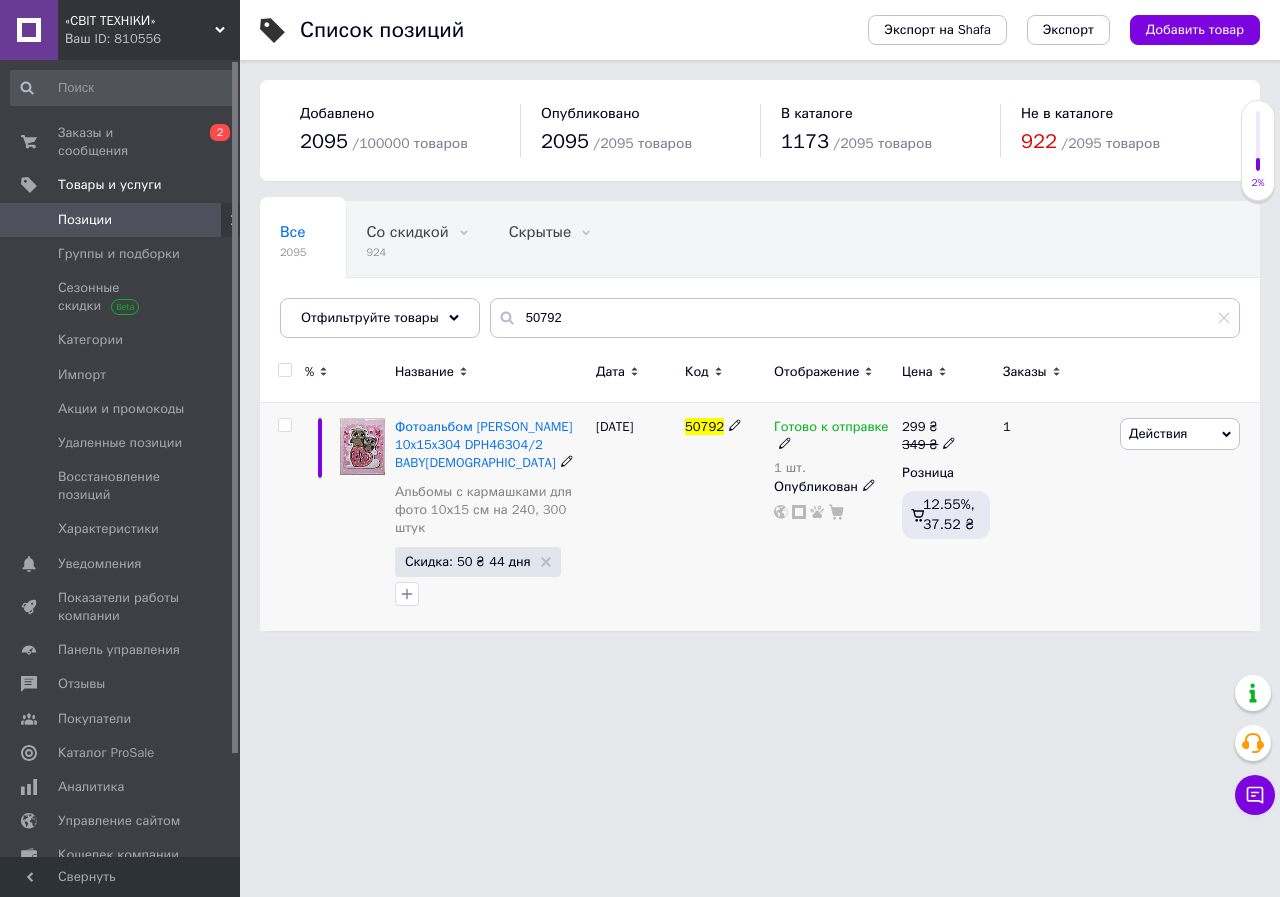 click on "Готово к отправке" at bounding box center (831, 429) 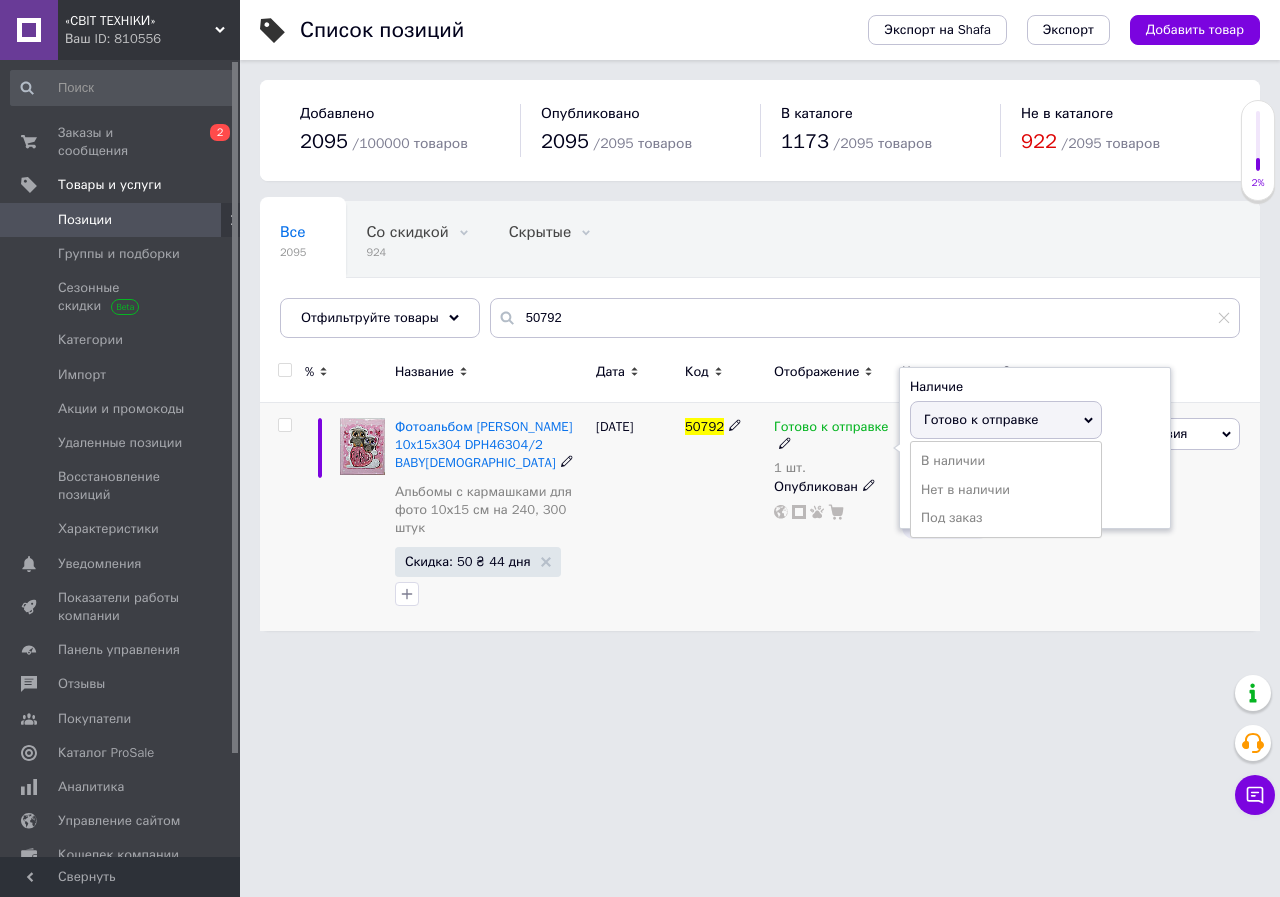 drag, startPoint x: 953, startPoint y: 421, endPoint x: 964, endPoint y: 462, distance: 42.44997 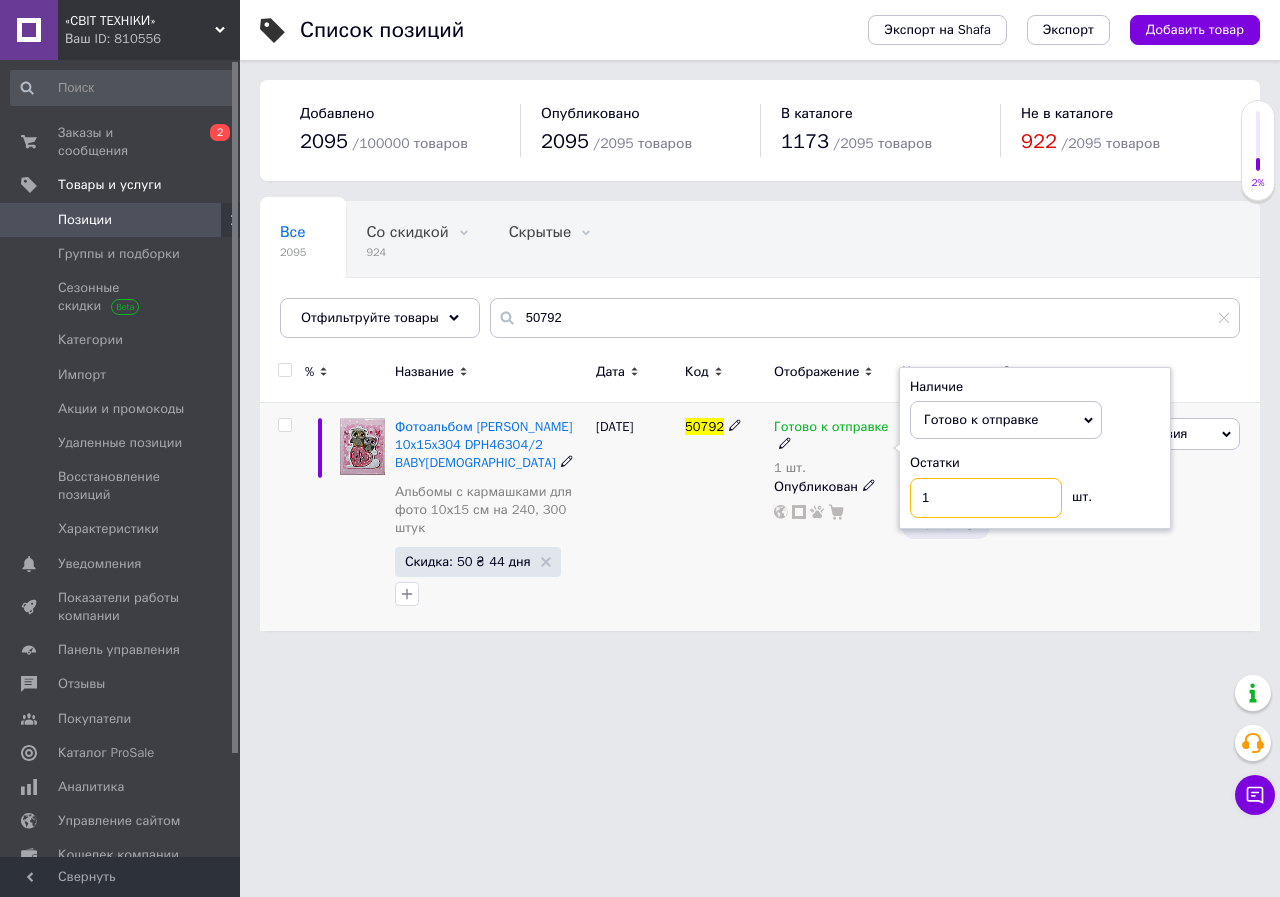 click on "1" at bounding box center [986, 498] 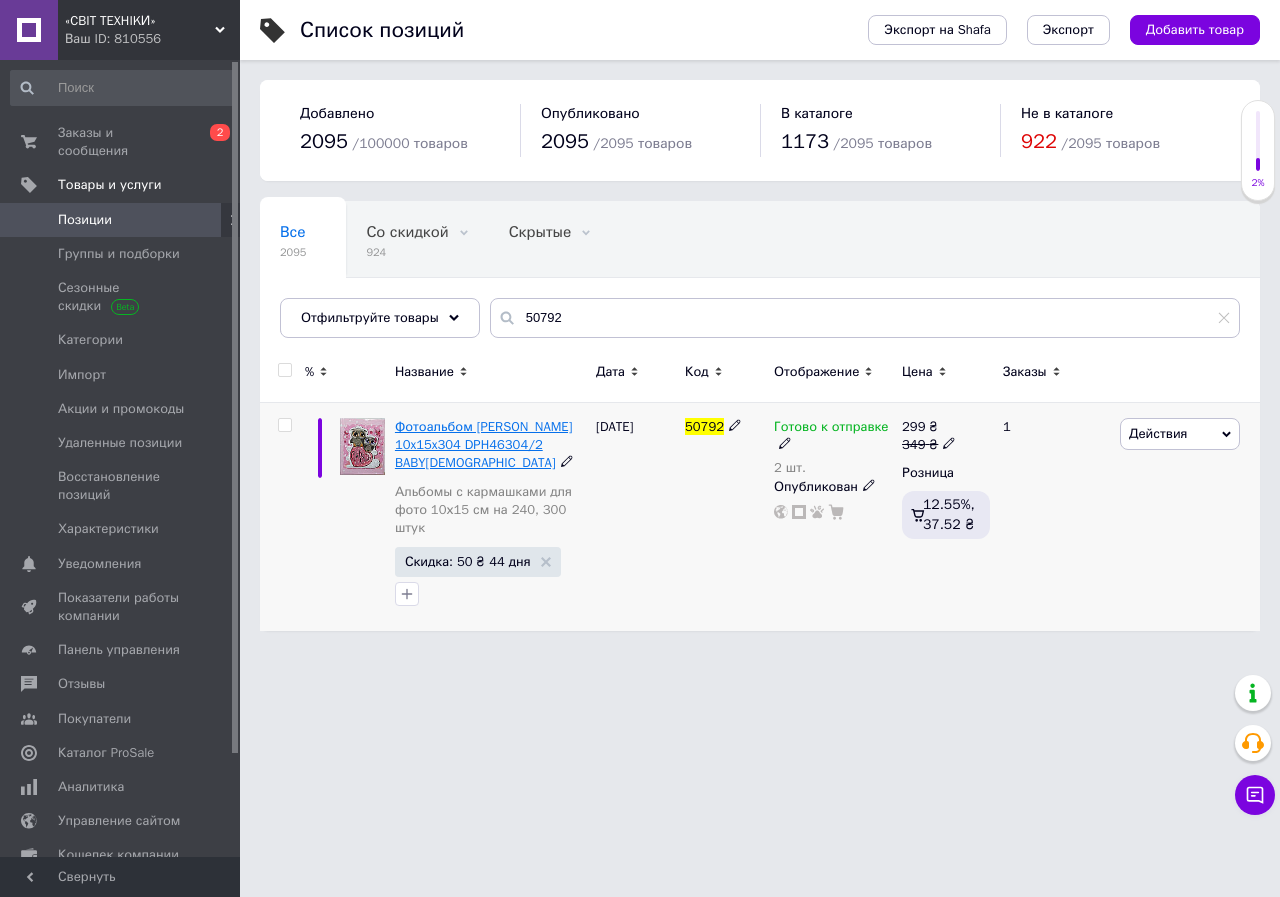 click on "Фотоальбом [PERSON_NAME] 10x15x304 DPH46304/2 BABY[DEMOGRAPHIC_DATA]" at bounding box center [484, 444] 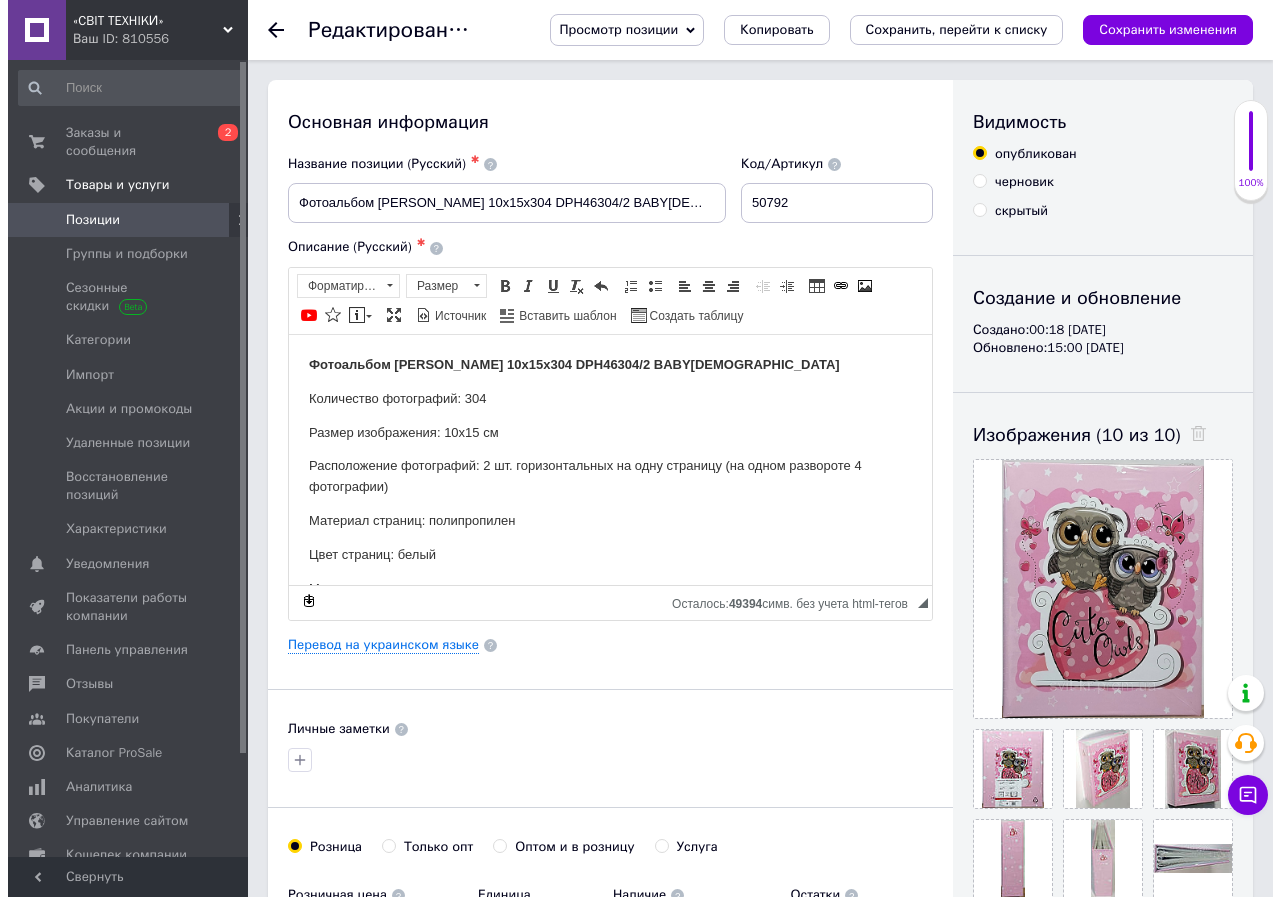 scroll, scrollTop: 0, scrollLeft: 0, axis: both 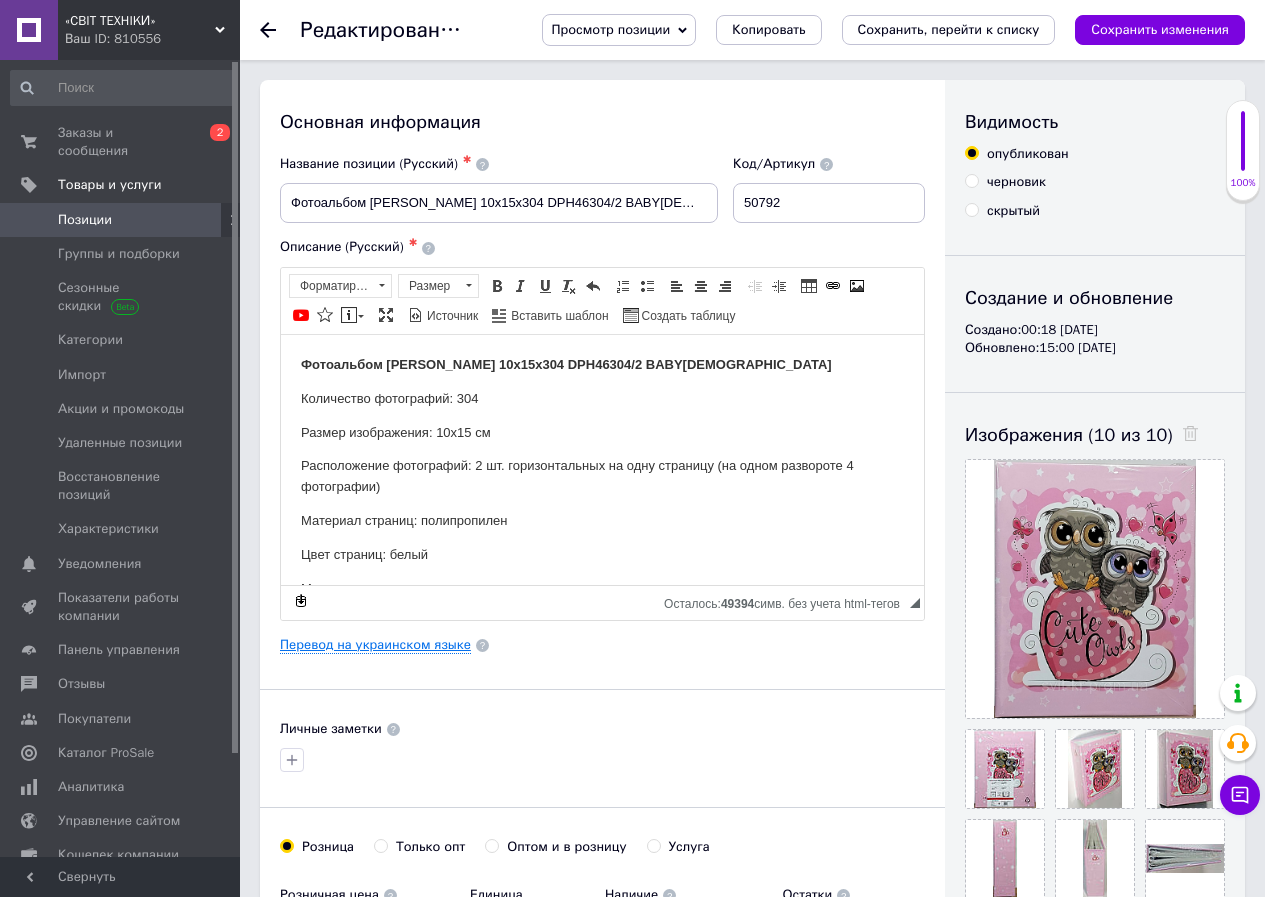 click on "Перевод на украинском языке" at bounding box center [375, 645] 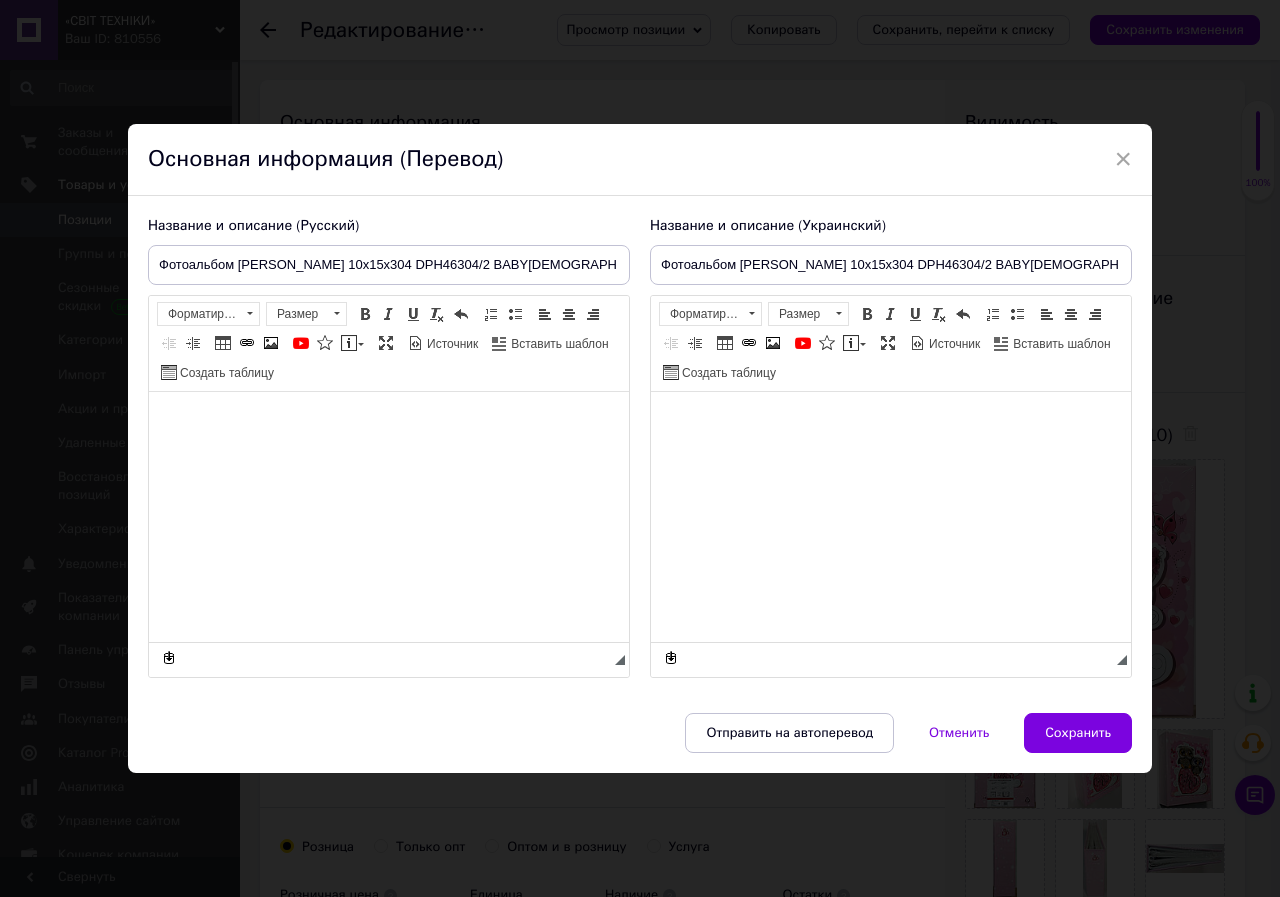 type on "Фотоальбом [PERSON_NAME] 10x15x304 DPH46304/2 BABY[DEMOGRAPHIC_DATA]" 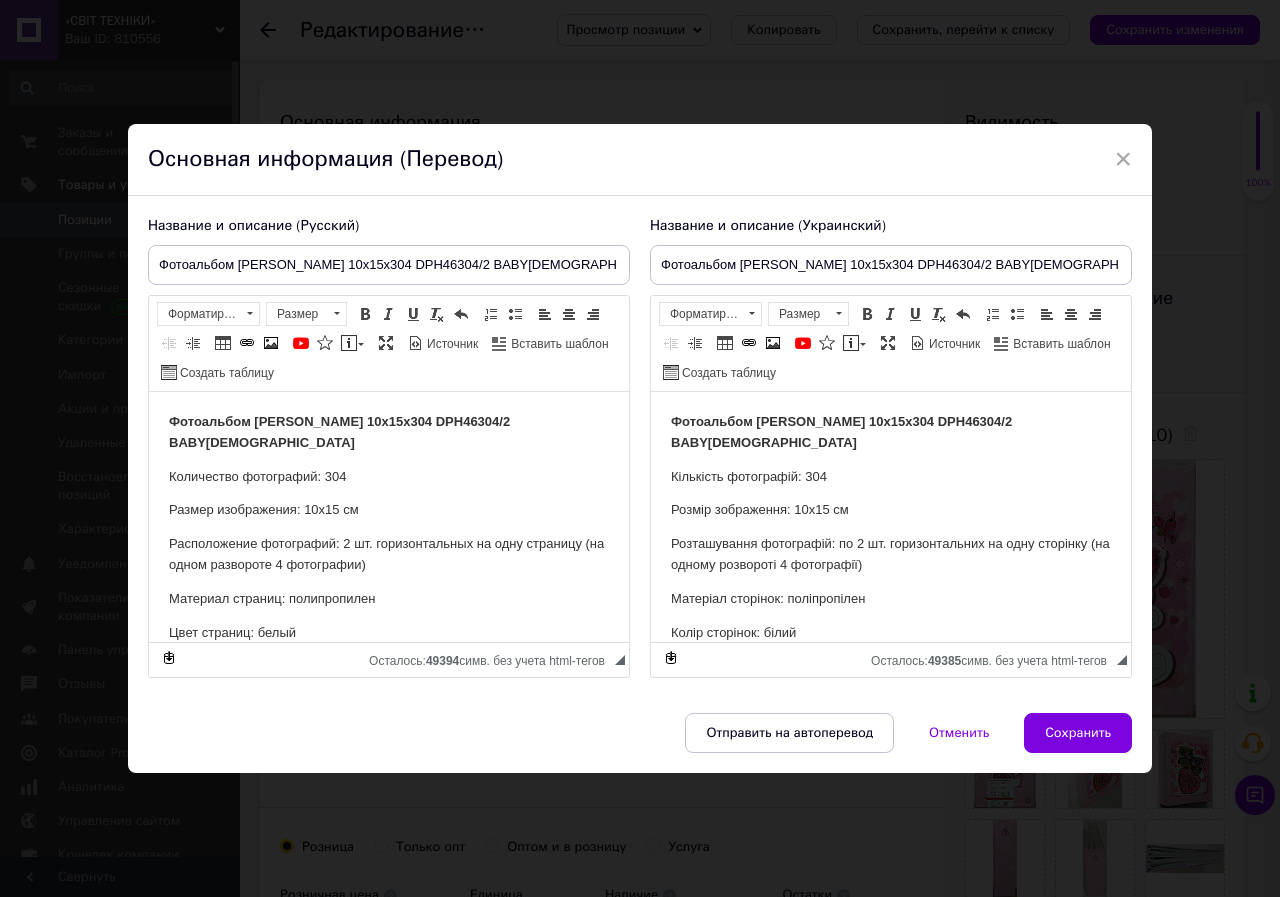 scroll, scrollTop: 300, scrollLeft: 0, axis: vertical 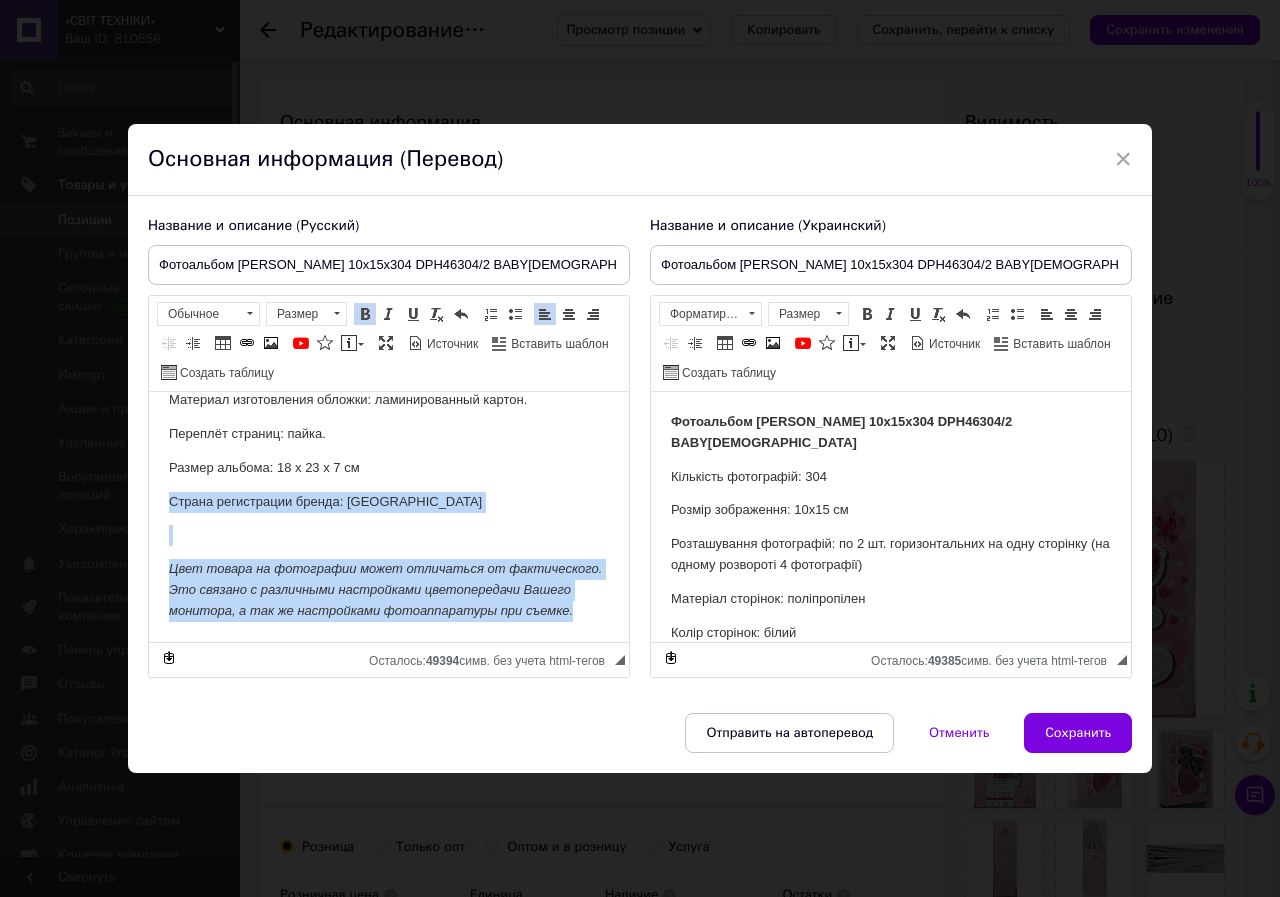 drag, startPoint x: 389, startPoint y: 608, endPoint x: 160, endPoint y: 482, distance: 261.3752 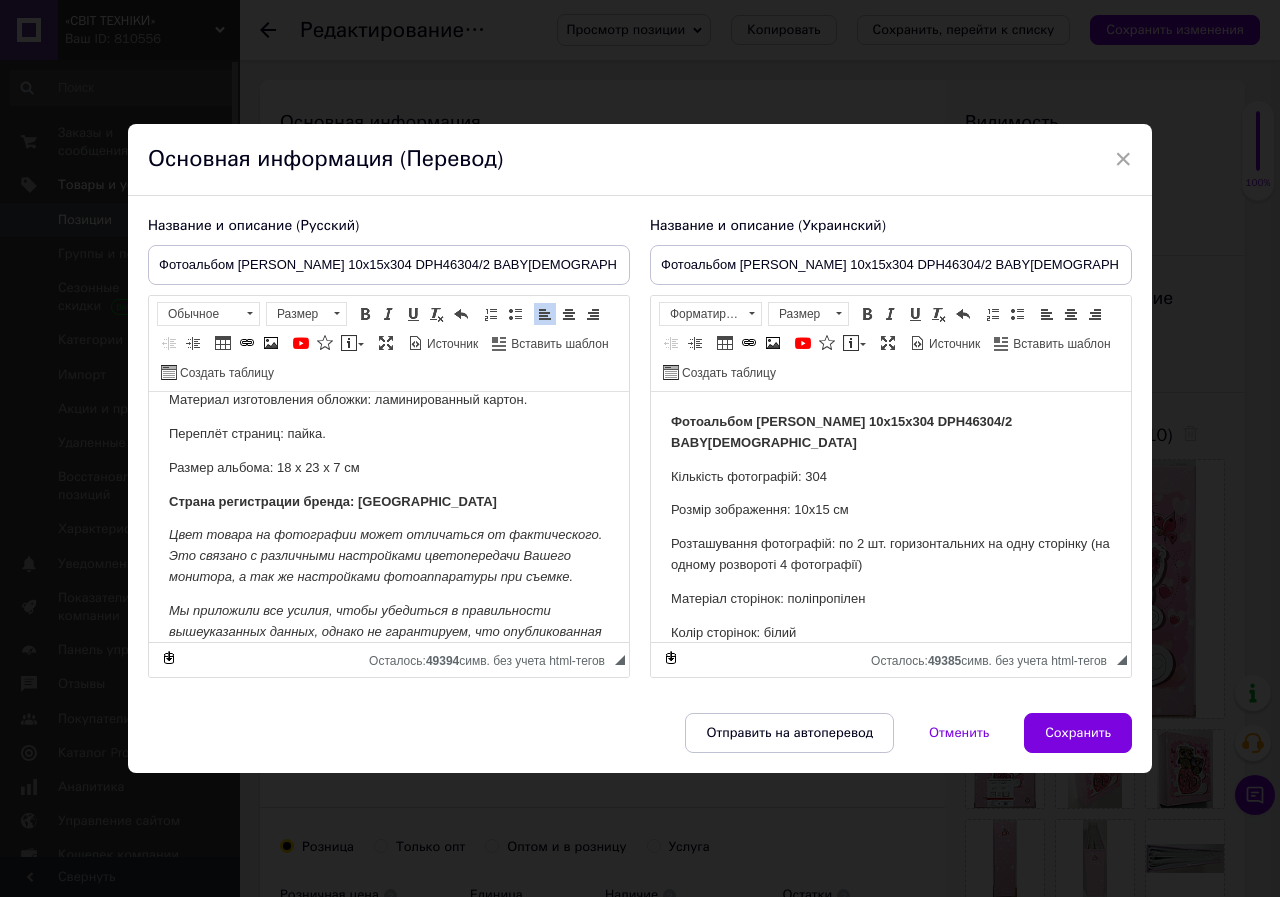 scroll, scrollTop: 338, scrollLeft: 0, axis: vertical 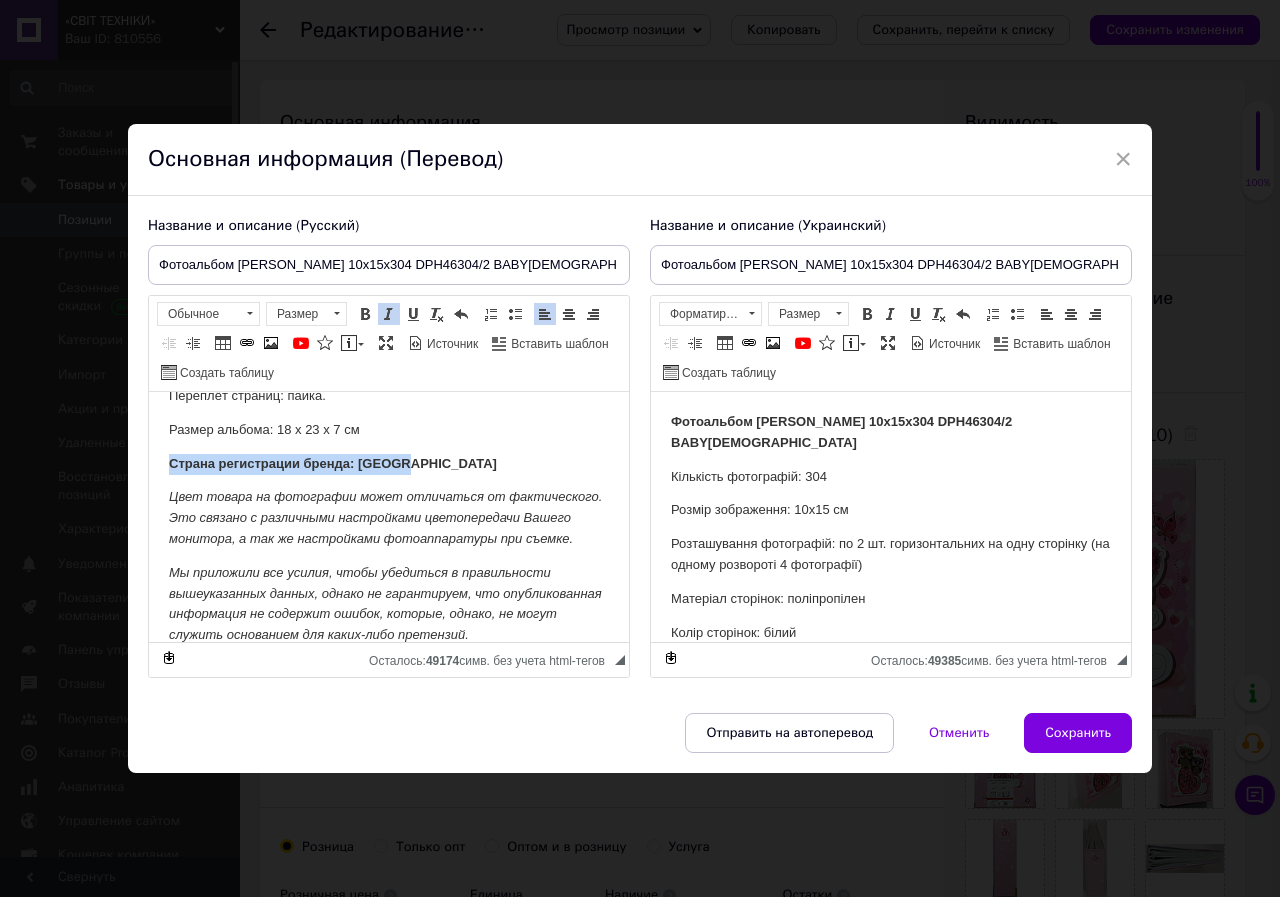 drag, startPoint x: 415, startPoint y: 451, endPoint x: 164, endPoint y: 449, distance: 251.00797 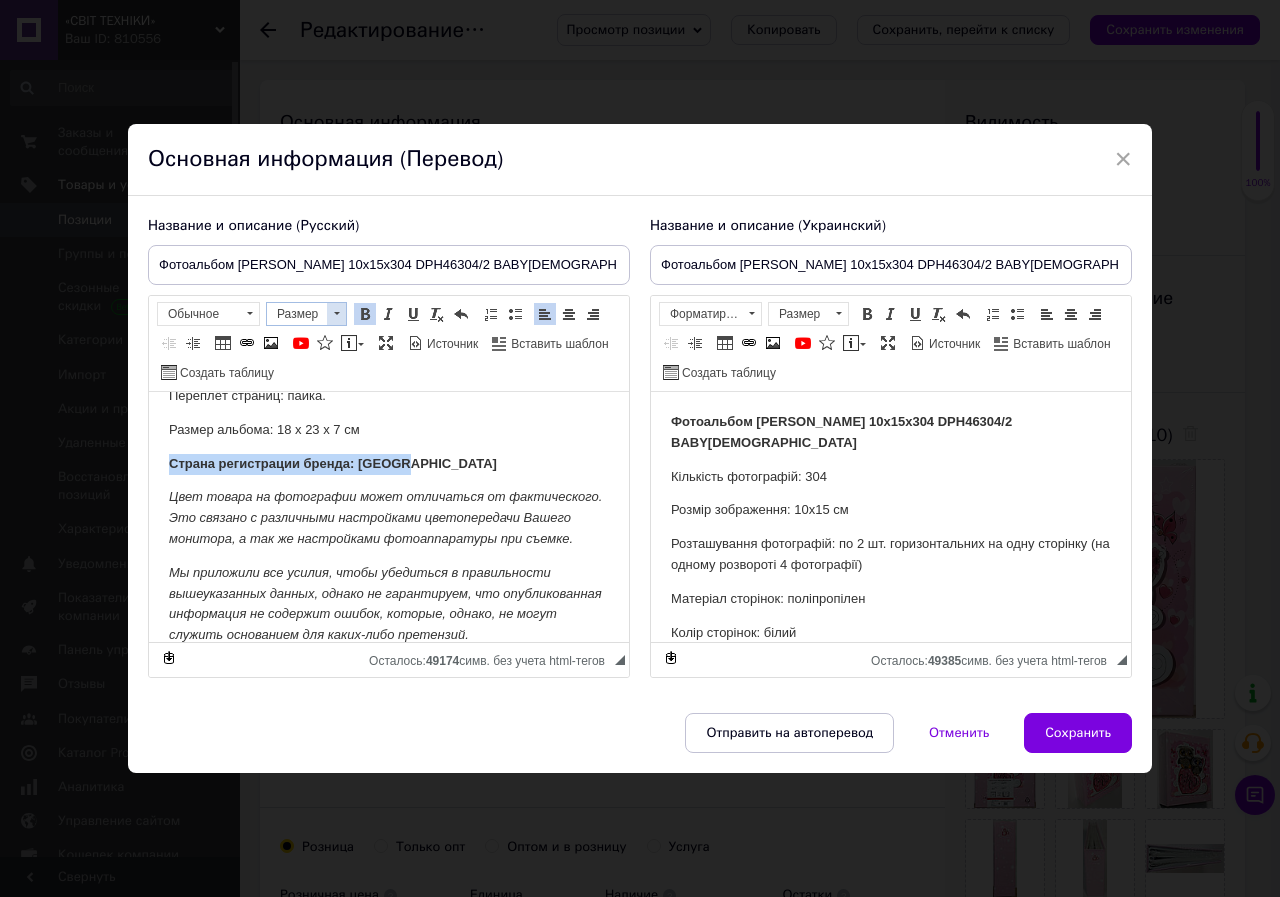 click at bounding box center (336, 314) 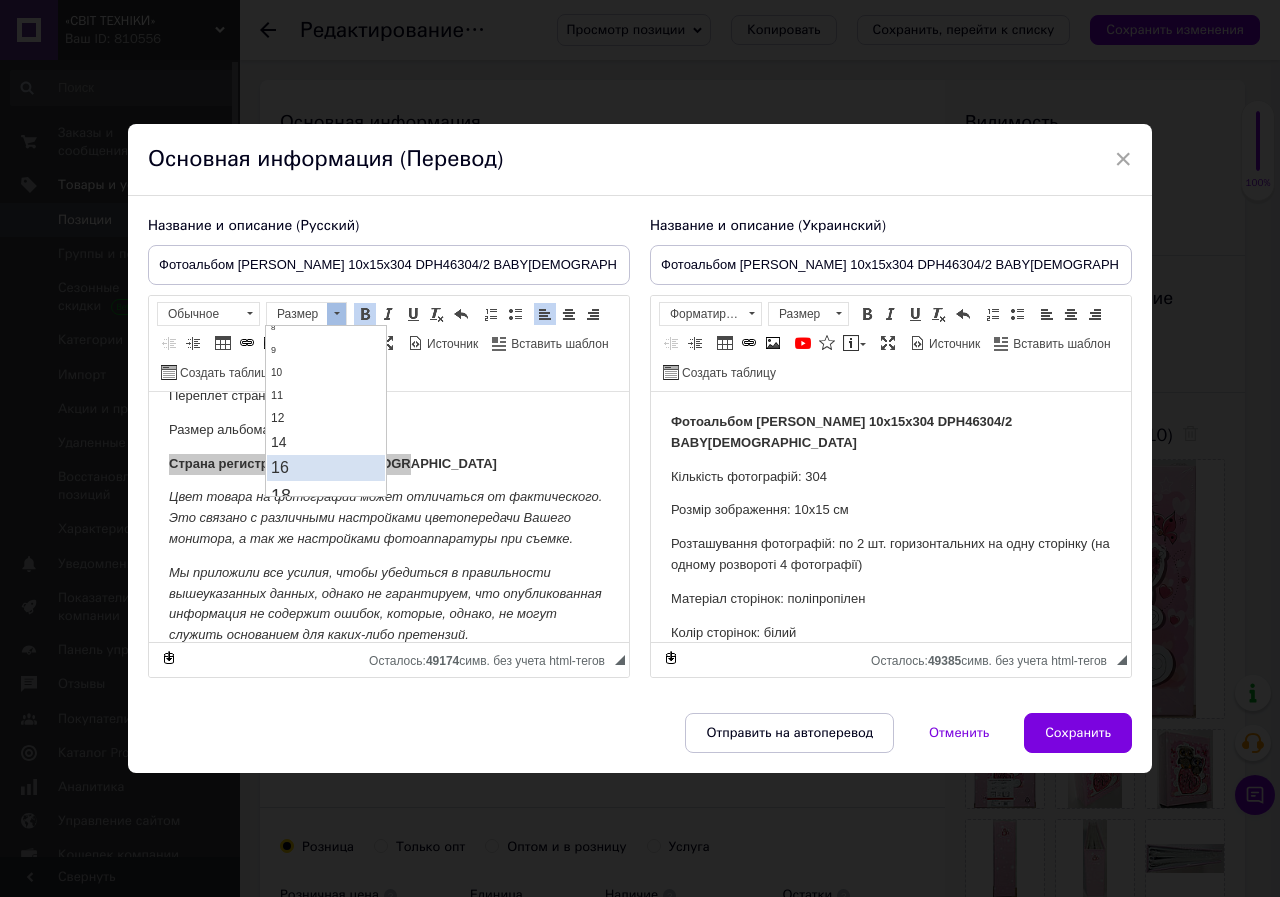 scroll, scrollTop: 100, scrollLeft: 0, axis: vertical 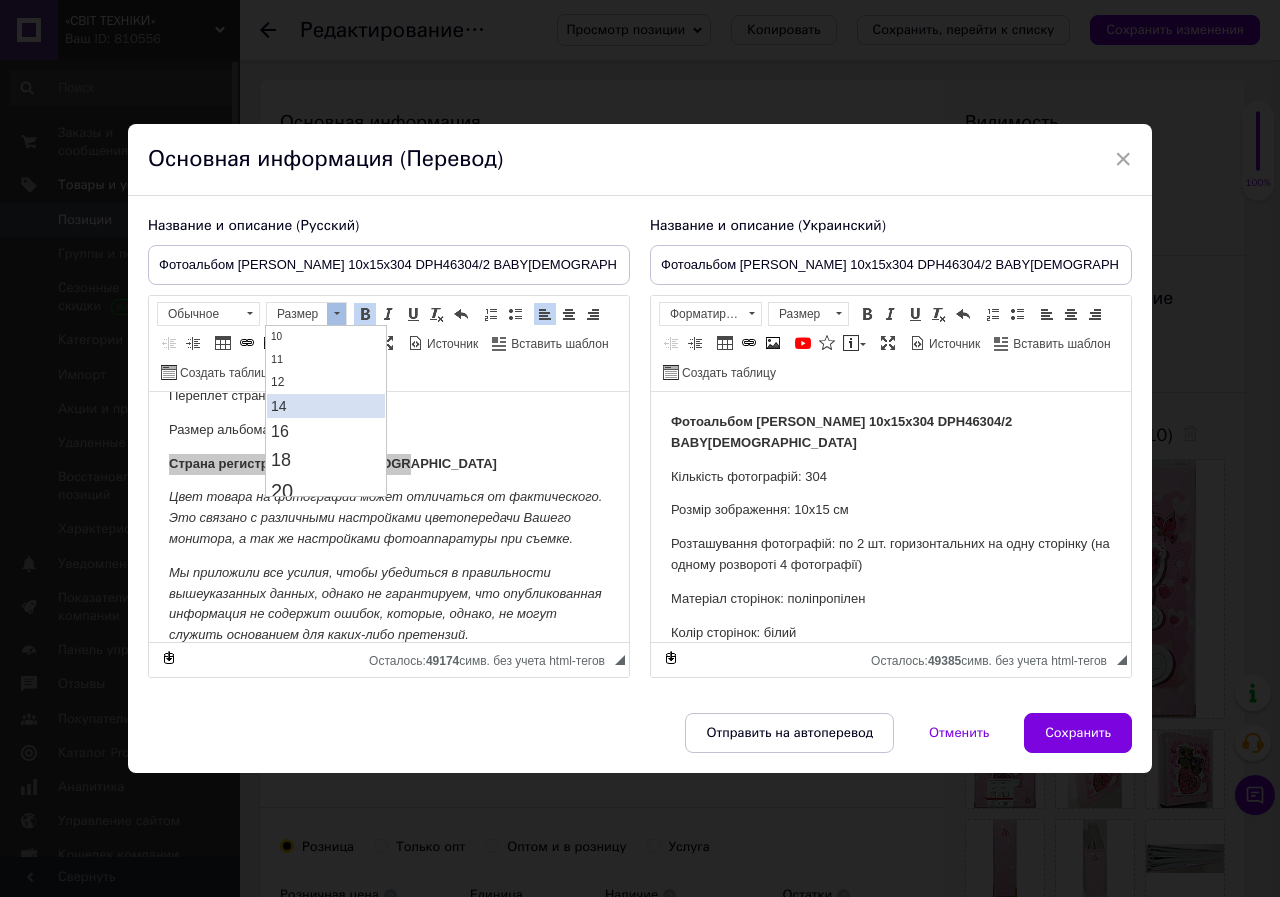 drag, startPoint x: 277, startPoint y: 404, endPoint x: 412, endPoint y: 357, distance: 142.94754 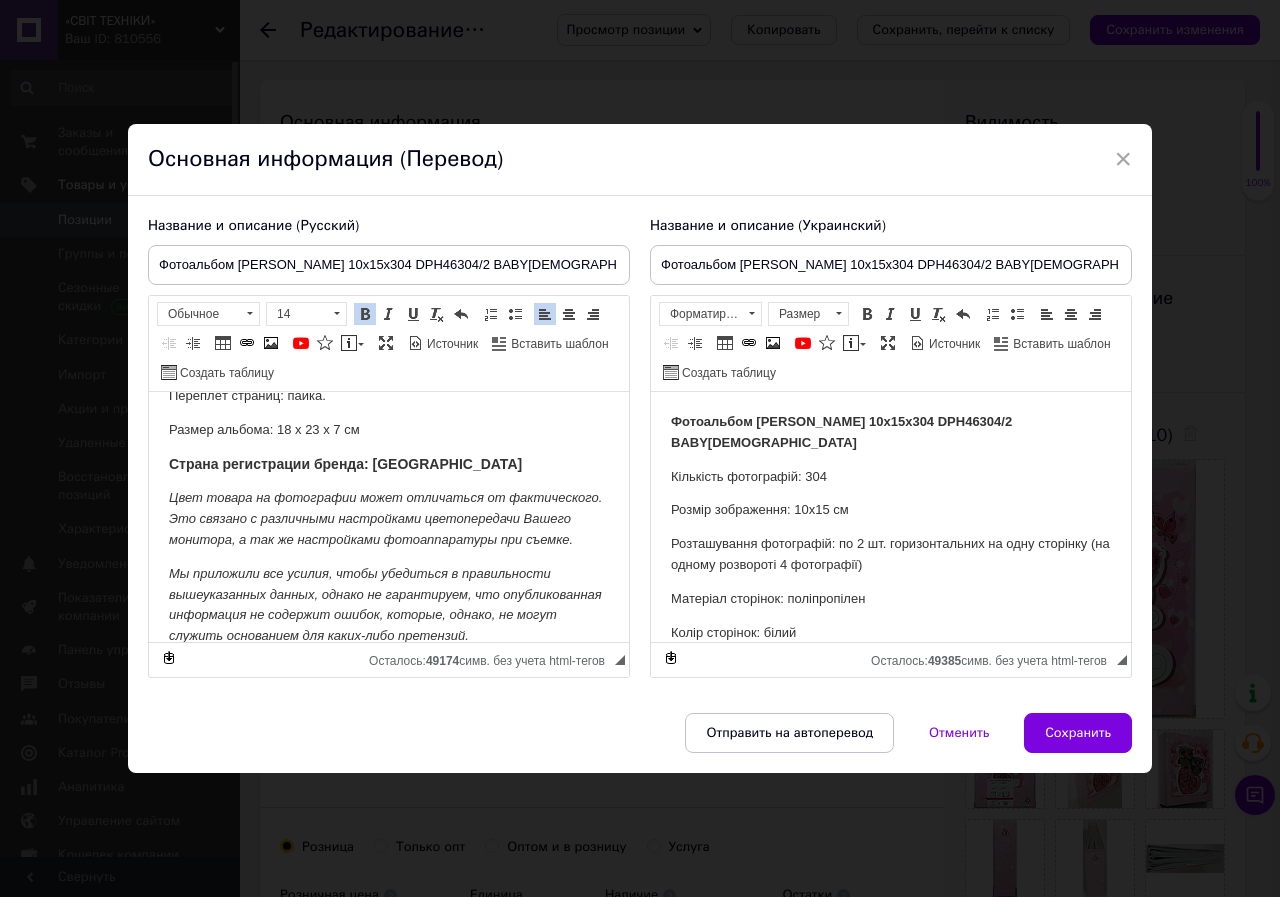 scroll, scrollTop: 0, scrollLeft: 0, axis: both 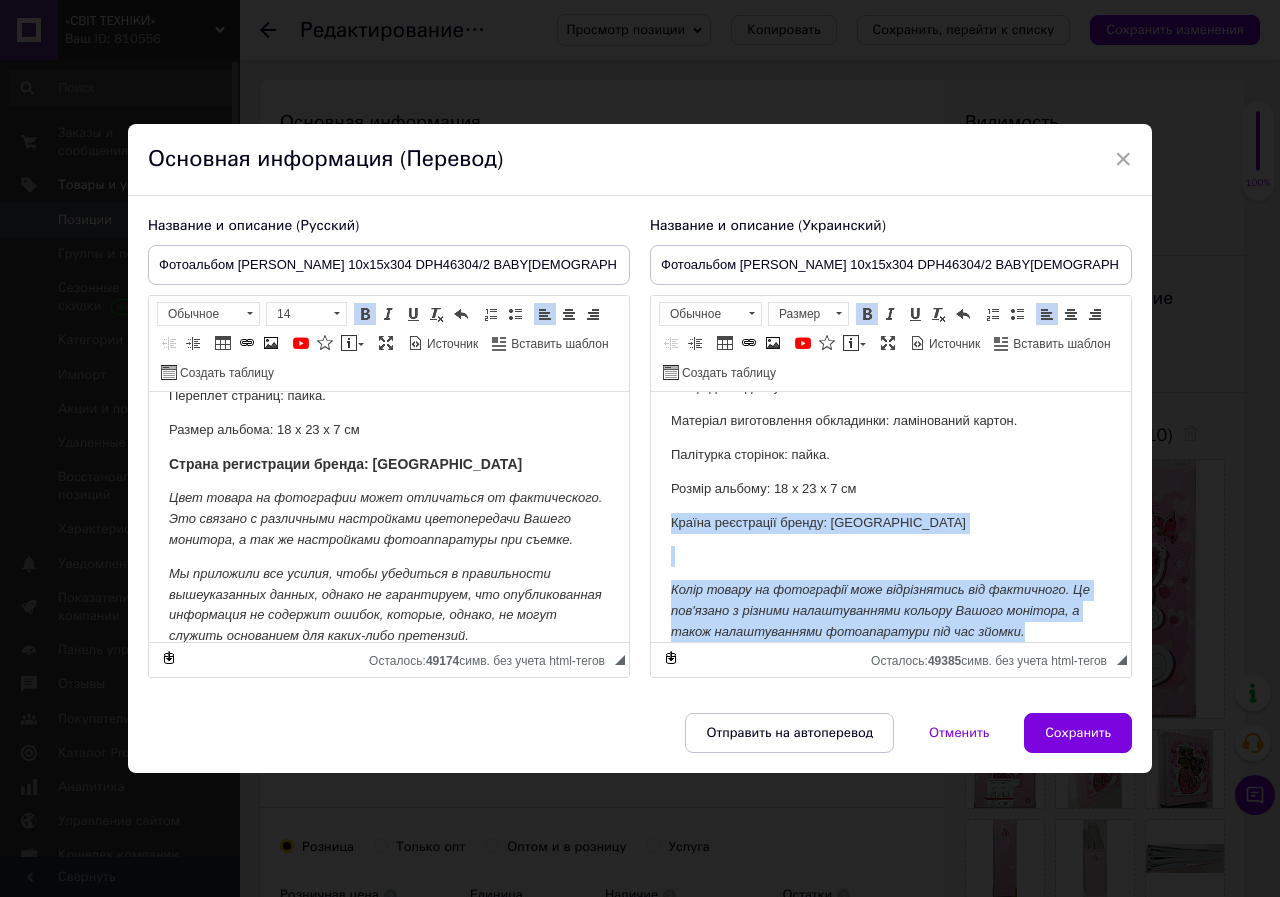 drag, startPoint x: 1025, startPoint y: 609, endPoint x: 672, endPoint y: 502, distance: 368.8604 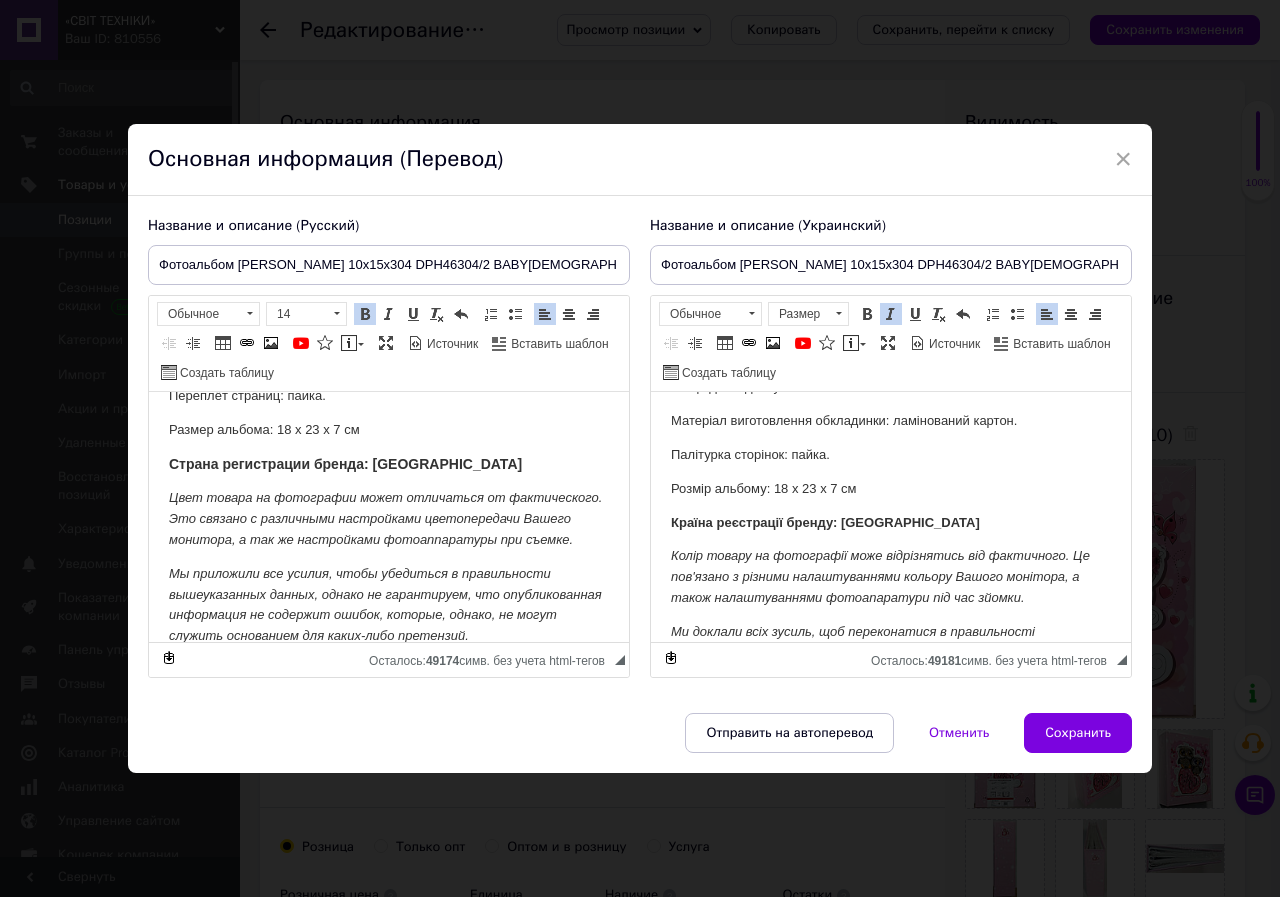 scroll, scrollTop: 317, scrollLeft: 0, axis: vertical 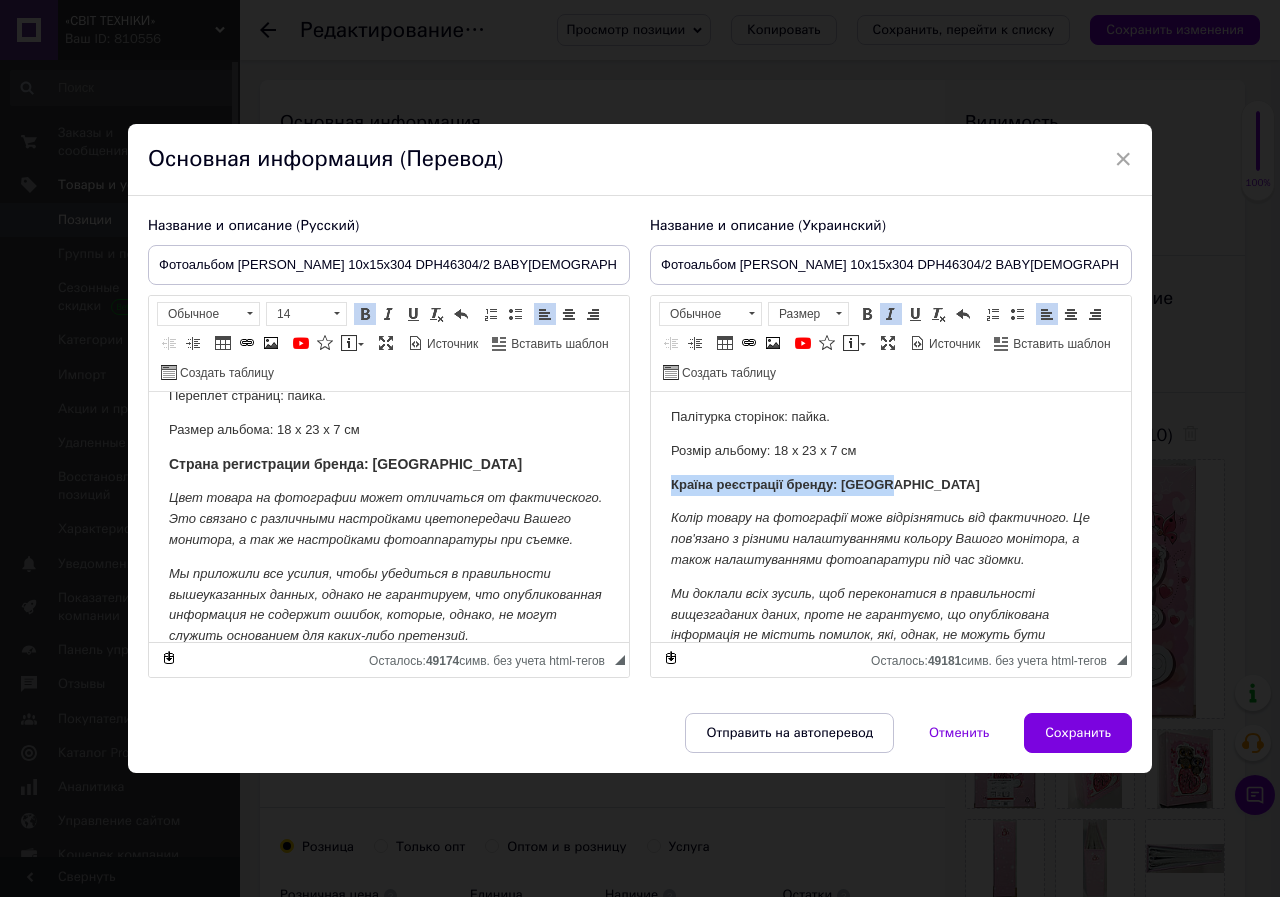 drag, startPoint x: 903, startPoint y: 467, endPoint x: 672, endPoint y: 468, distance: 231.00217 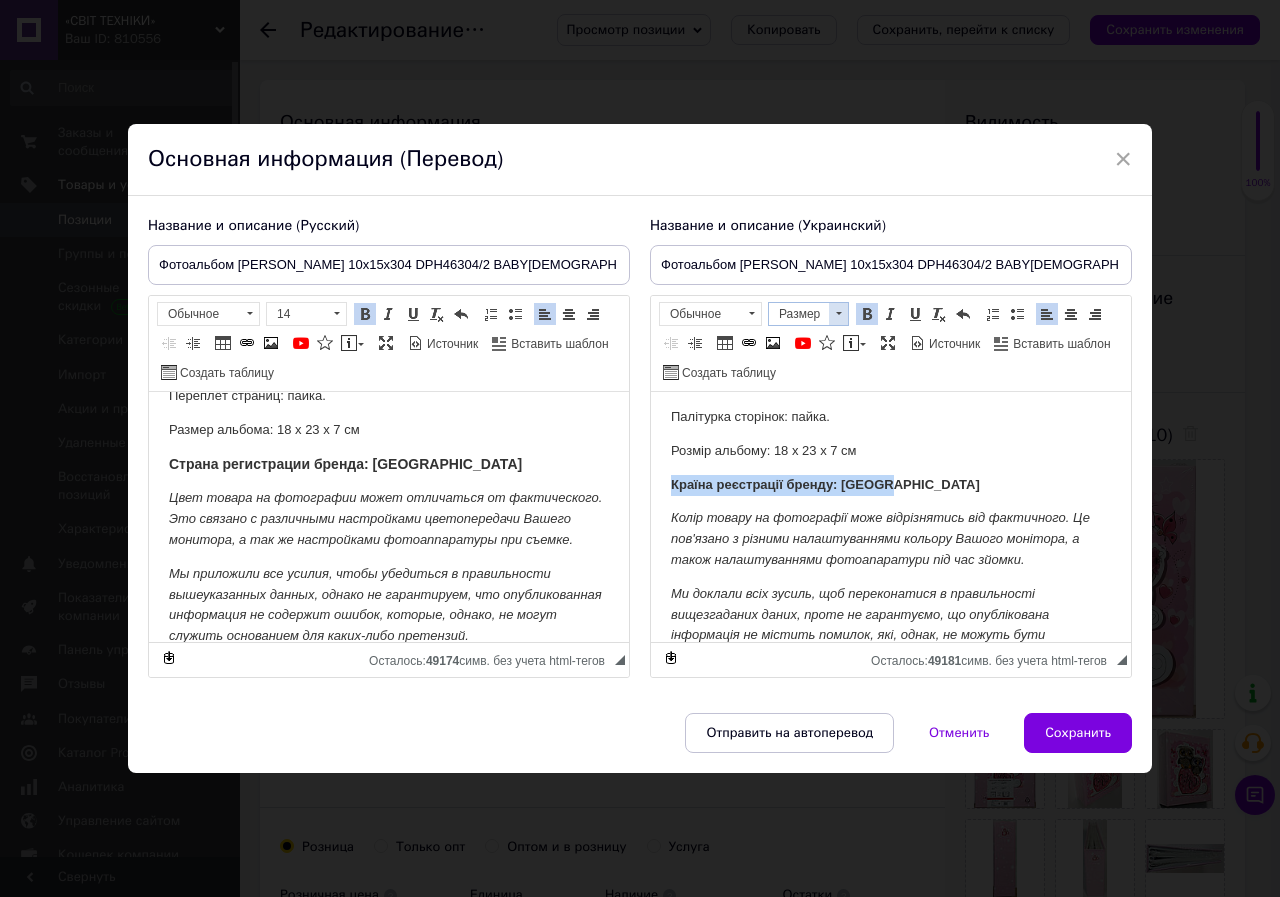 click at bounding box center [838, 314] 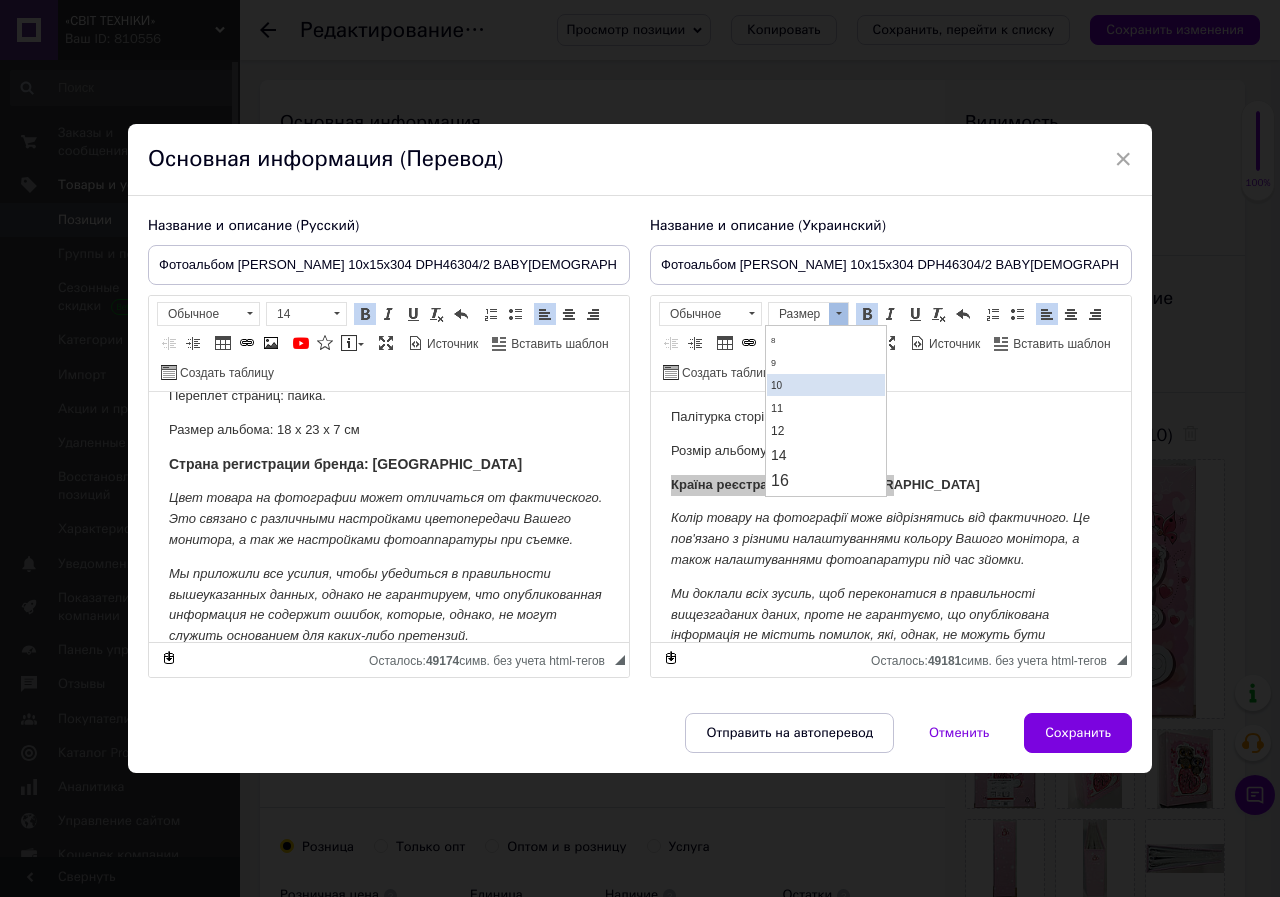 scroll, scrollTop: 100, scrollLeft: 0, axis: vertical 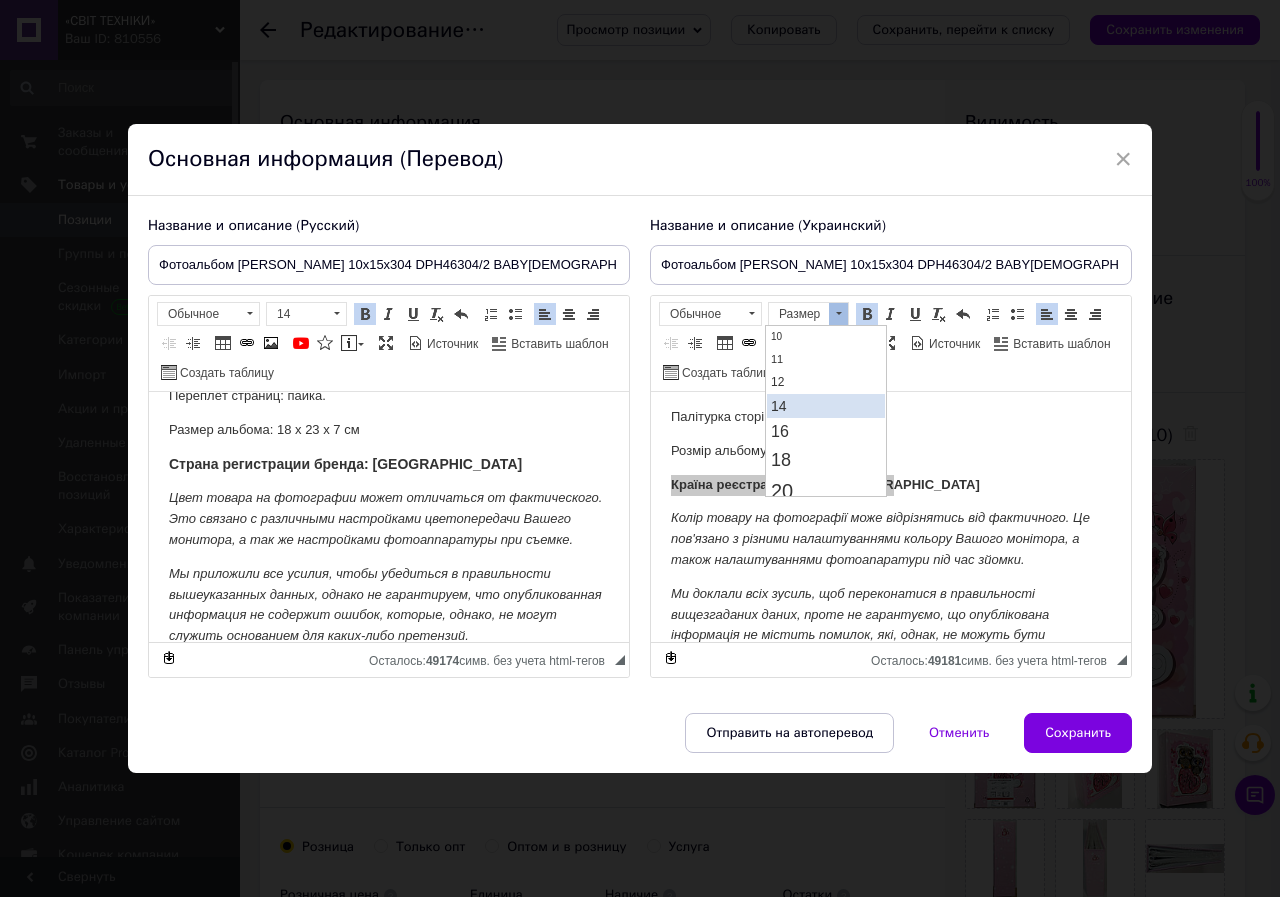 click on "14" at bounding box center (826, 406) 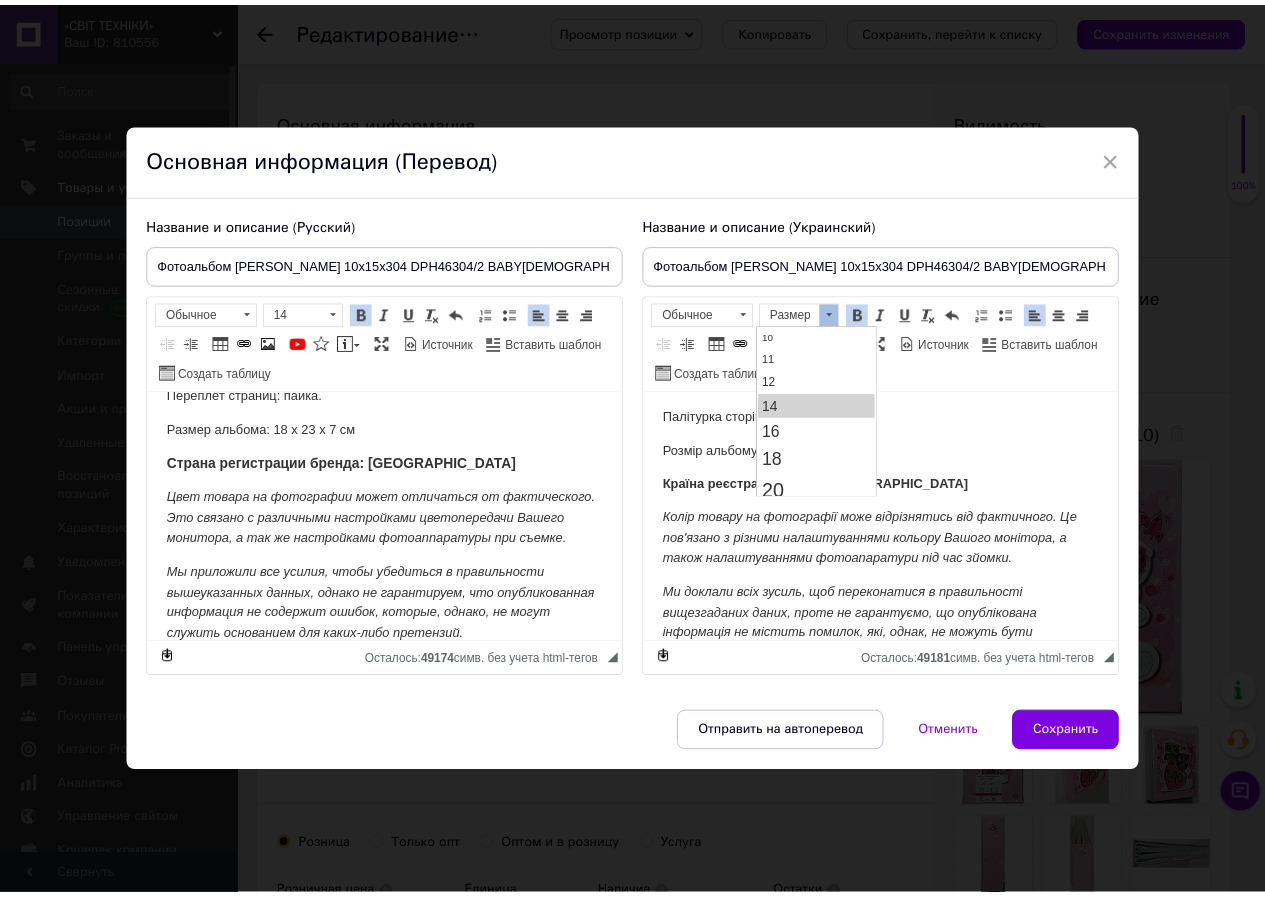 scroll, scrollTop: 0, scrollLeft: 0, axis: both 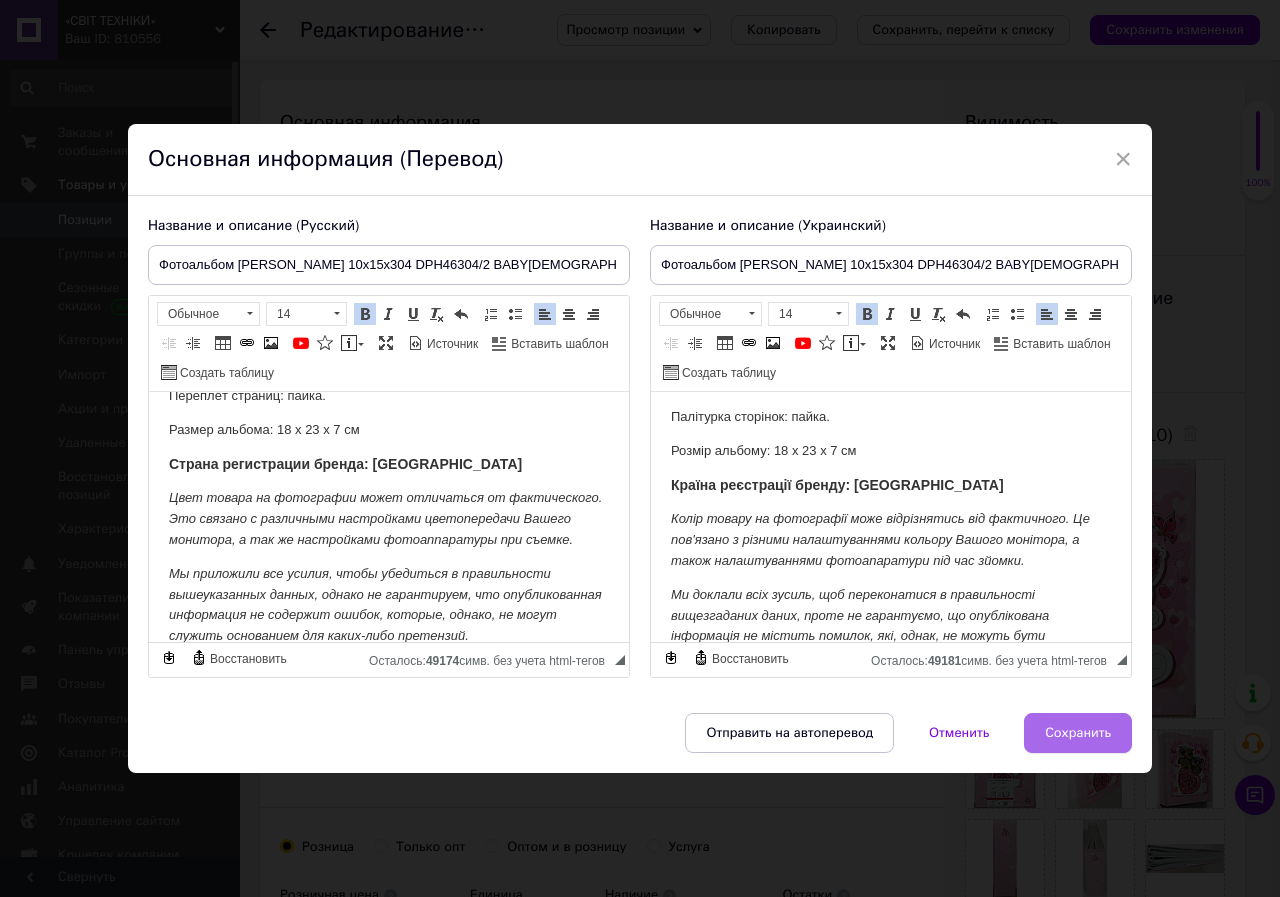 click on "Сохранить" at bounding box center (1078, 733) 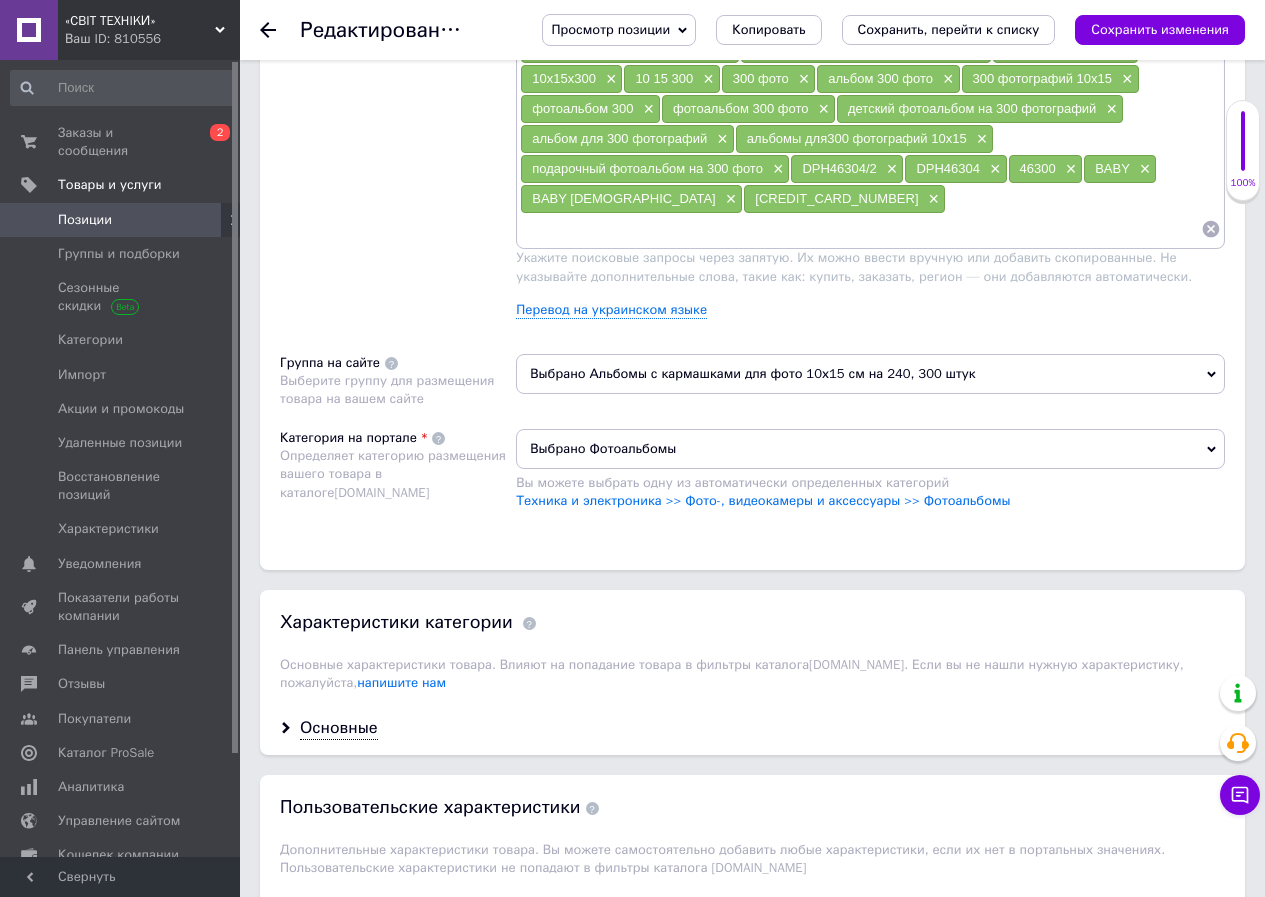 scroll, scrollTop: 1500, scrollLeft: 0, axis: vertical 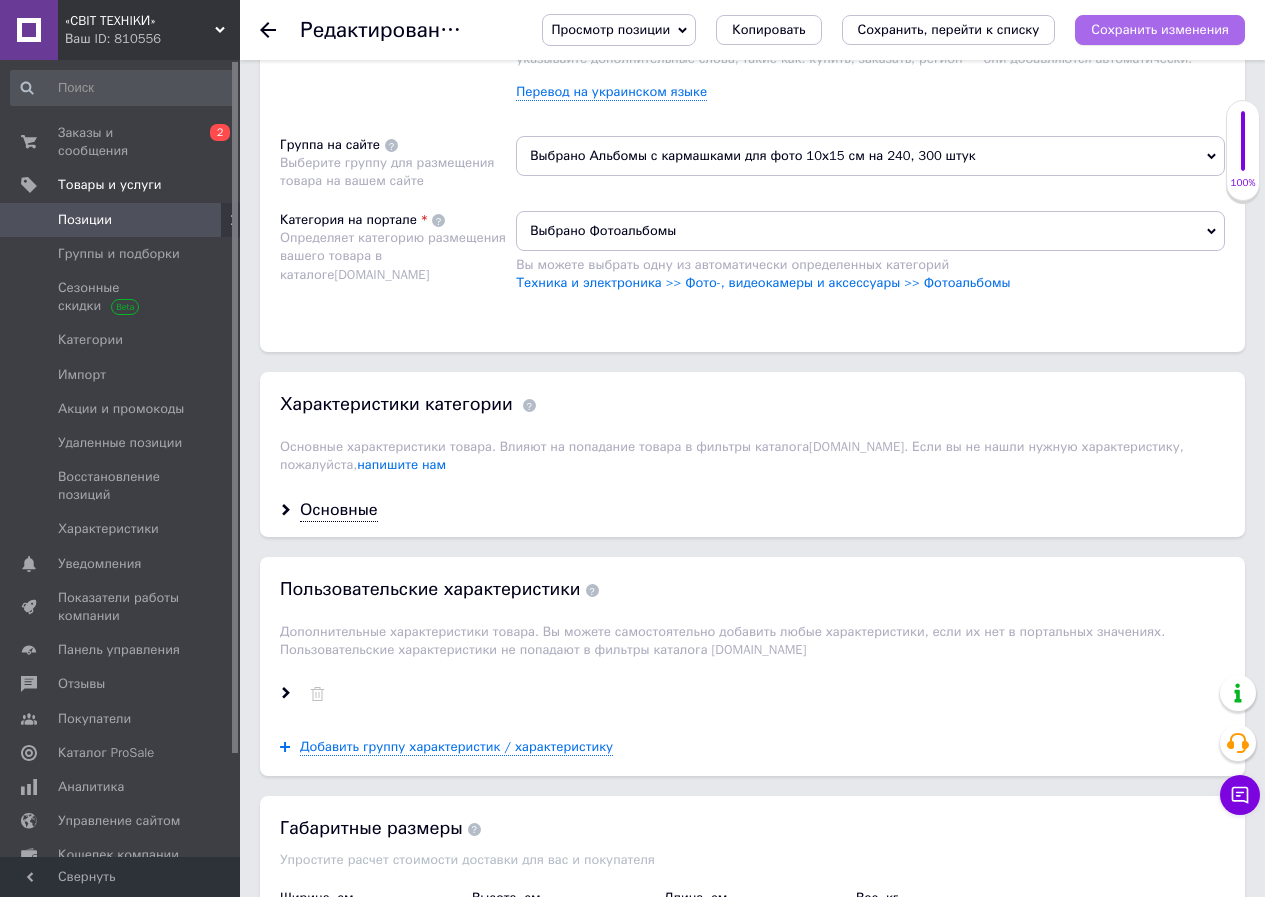 click on "Сохранить изменения" at bounding box center [1160, 29] 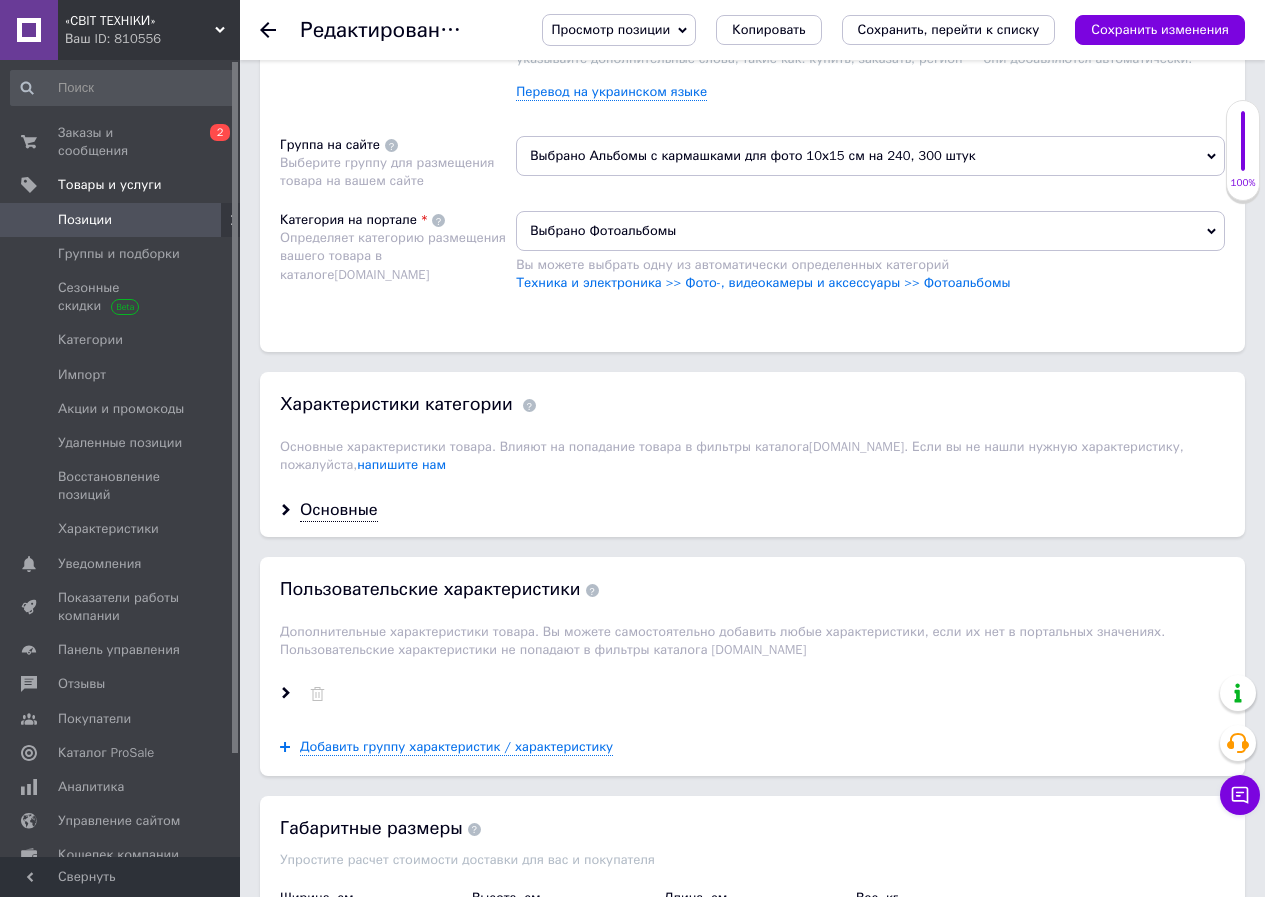 click on "Позиции" at bounding box center (85, 220) 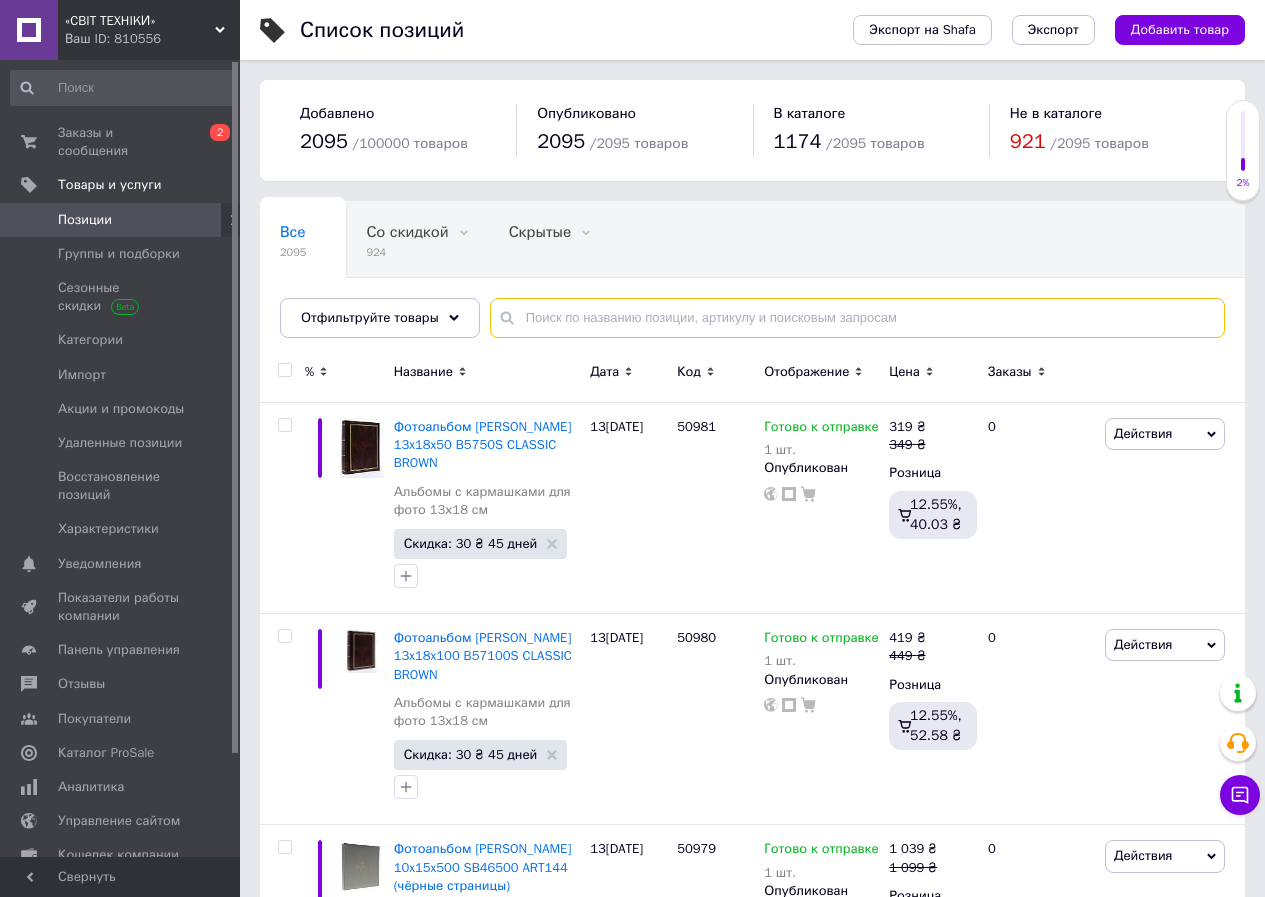 click at bounding box center [857, 318] 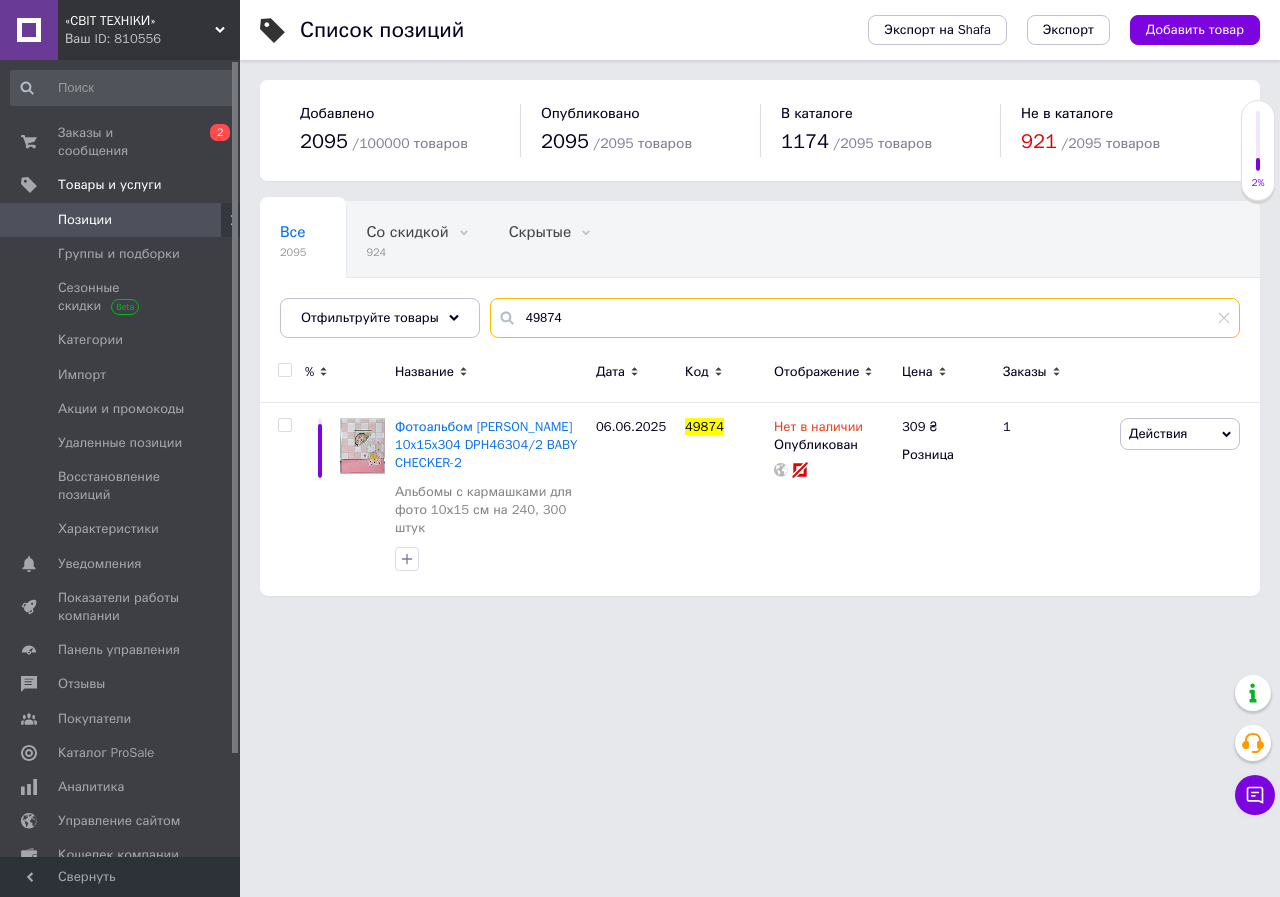 type on "49874" 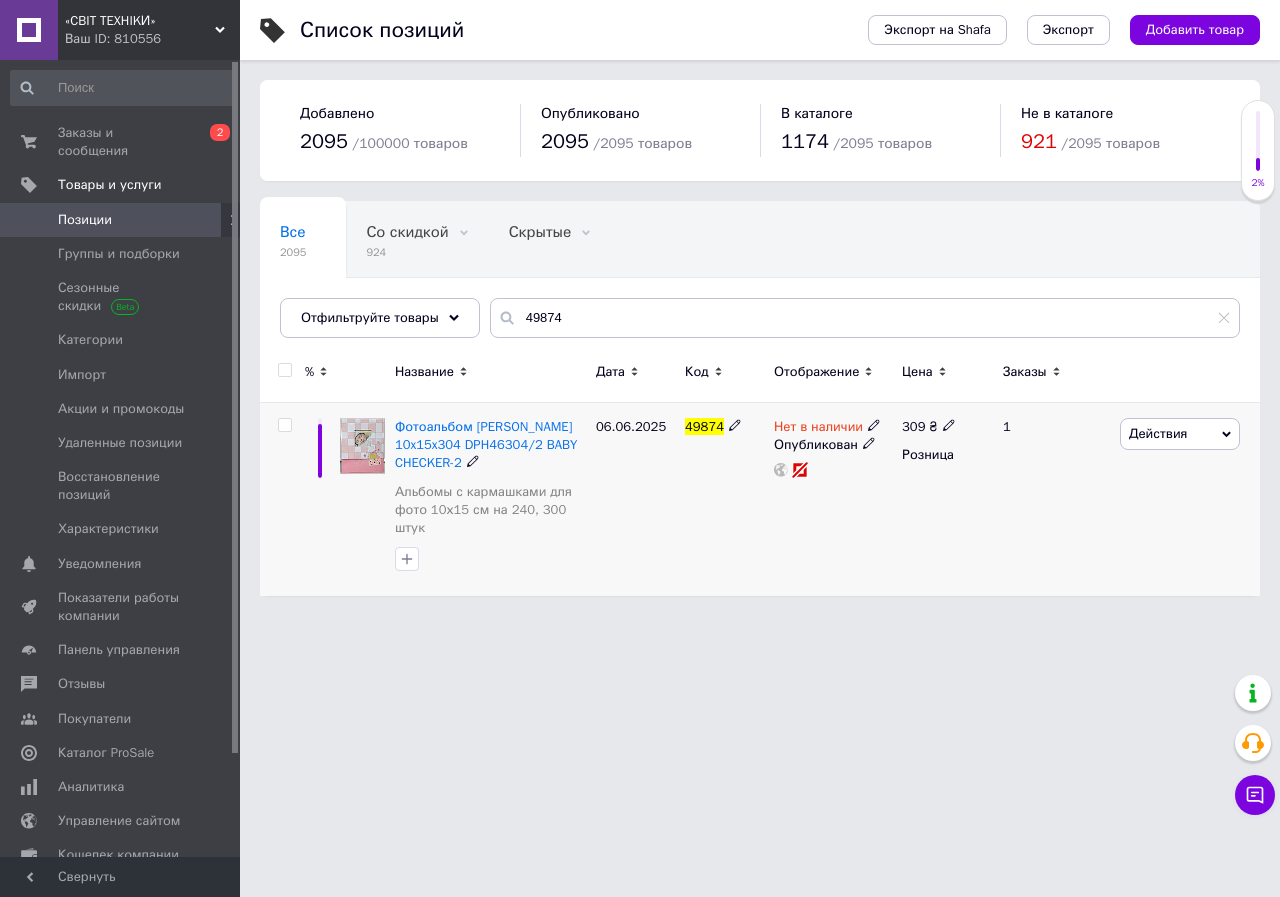 click 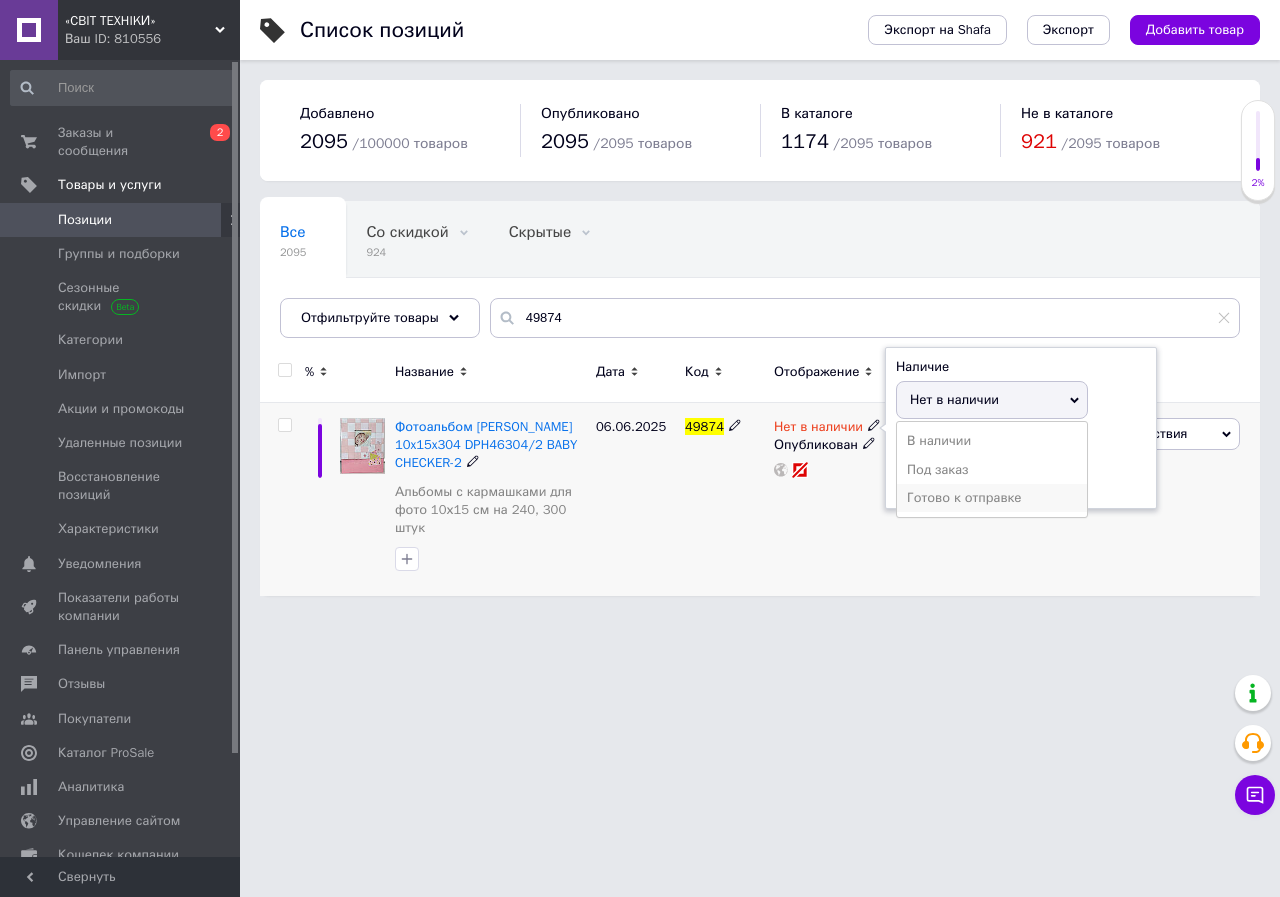 click on "Готово к отправке" at bounding box center [992, 498] 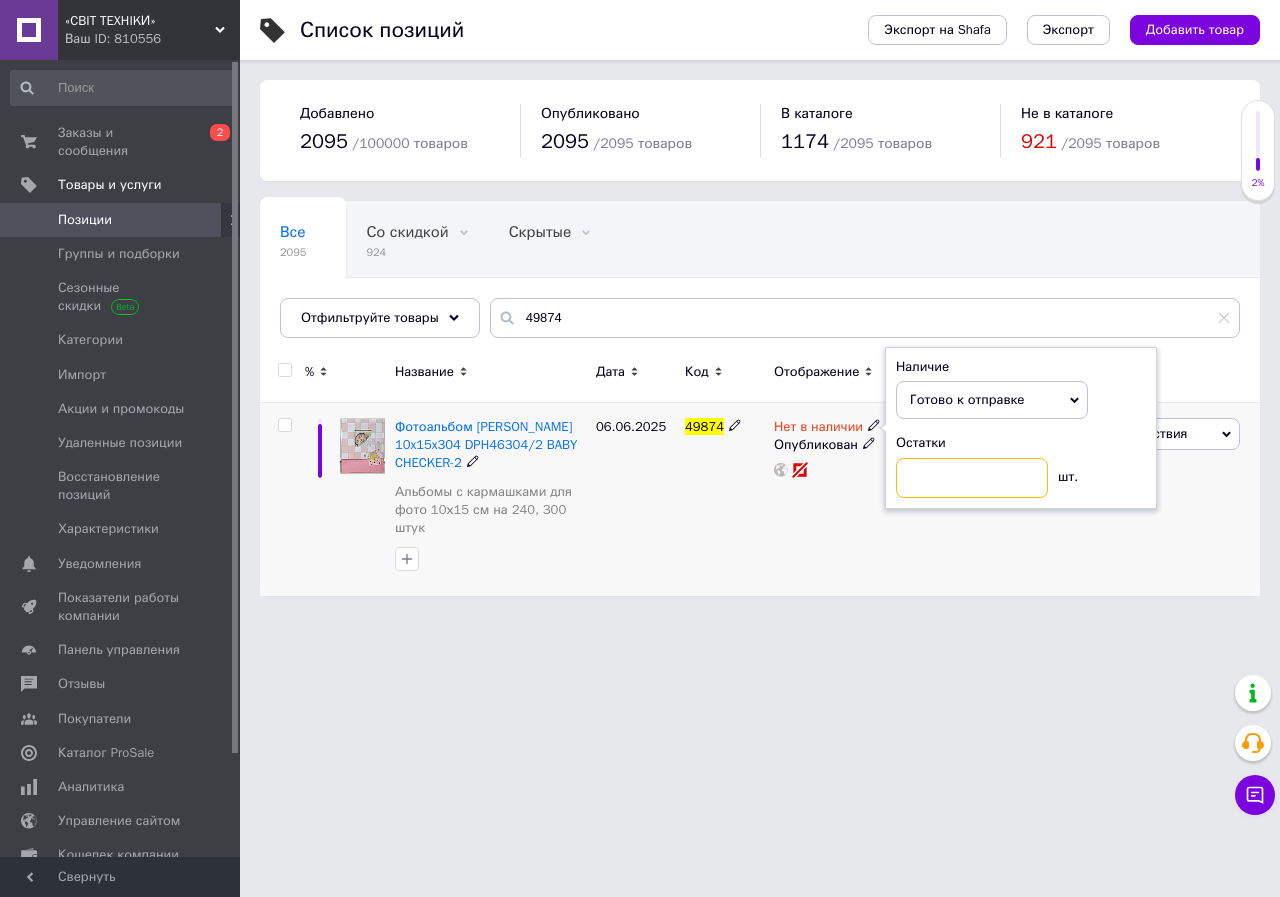 click at bounding box center [972, 478] 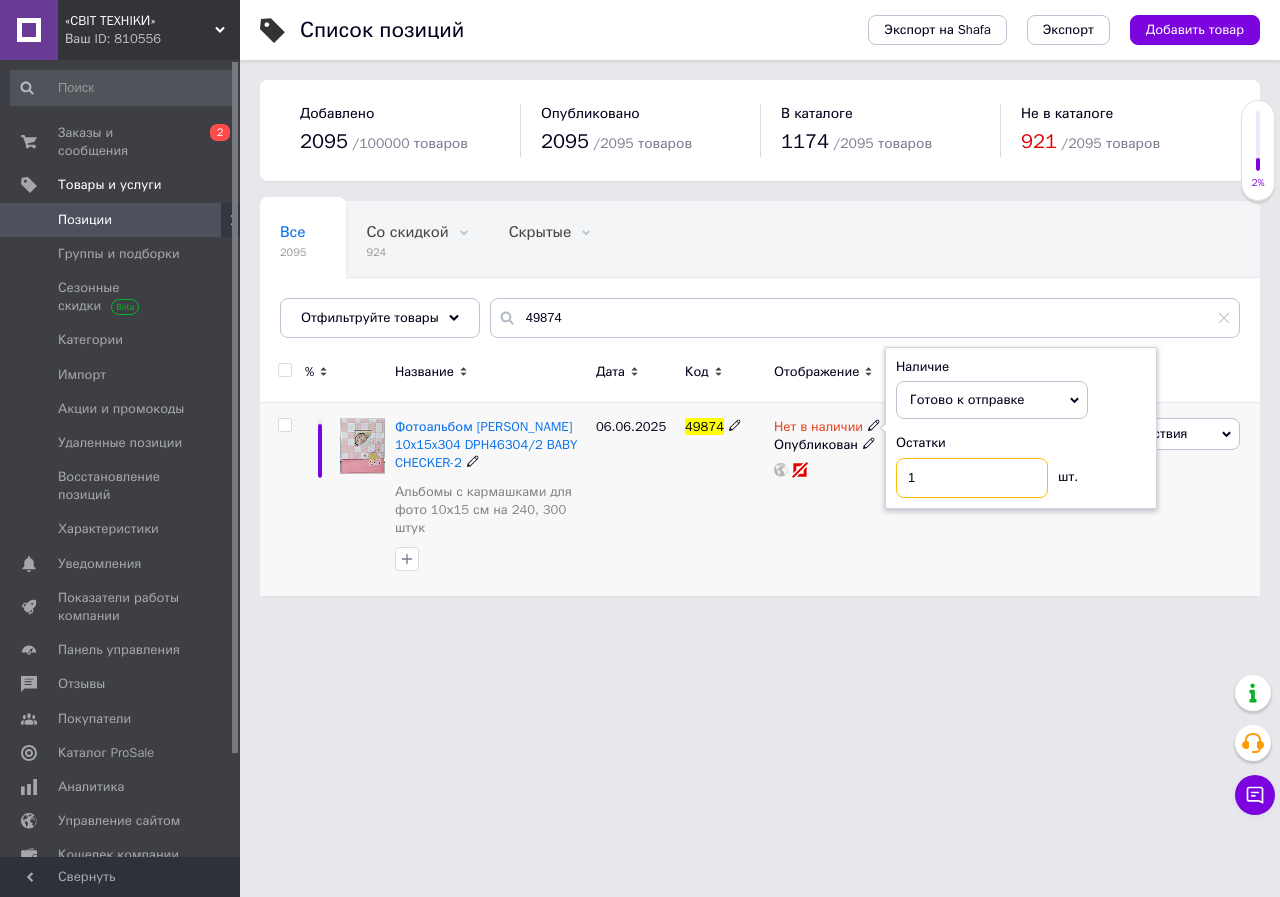 type on "10" 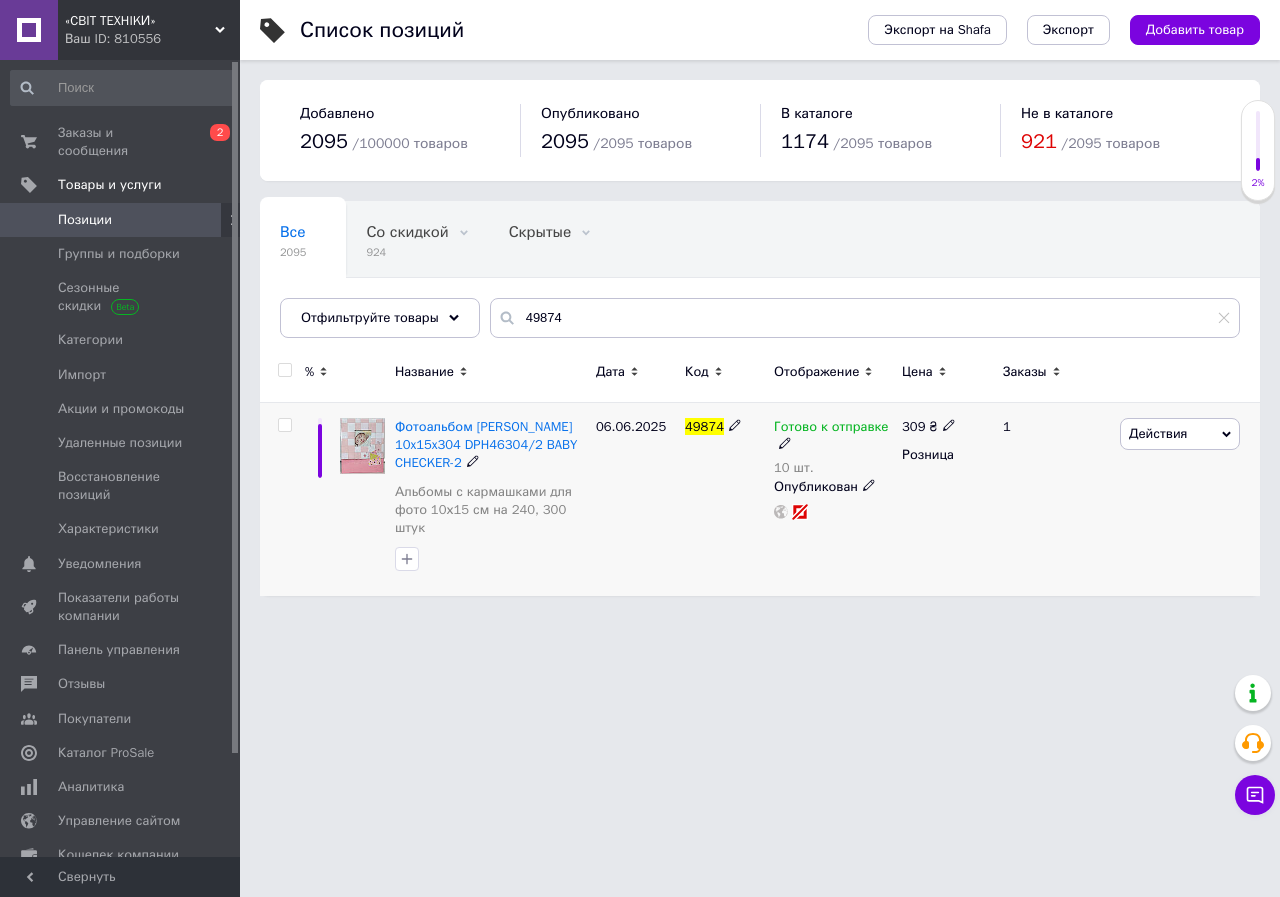 click on "Готово к отправке" at bounding box center (831, 429) 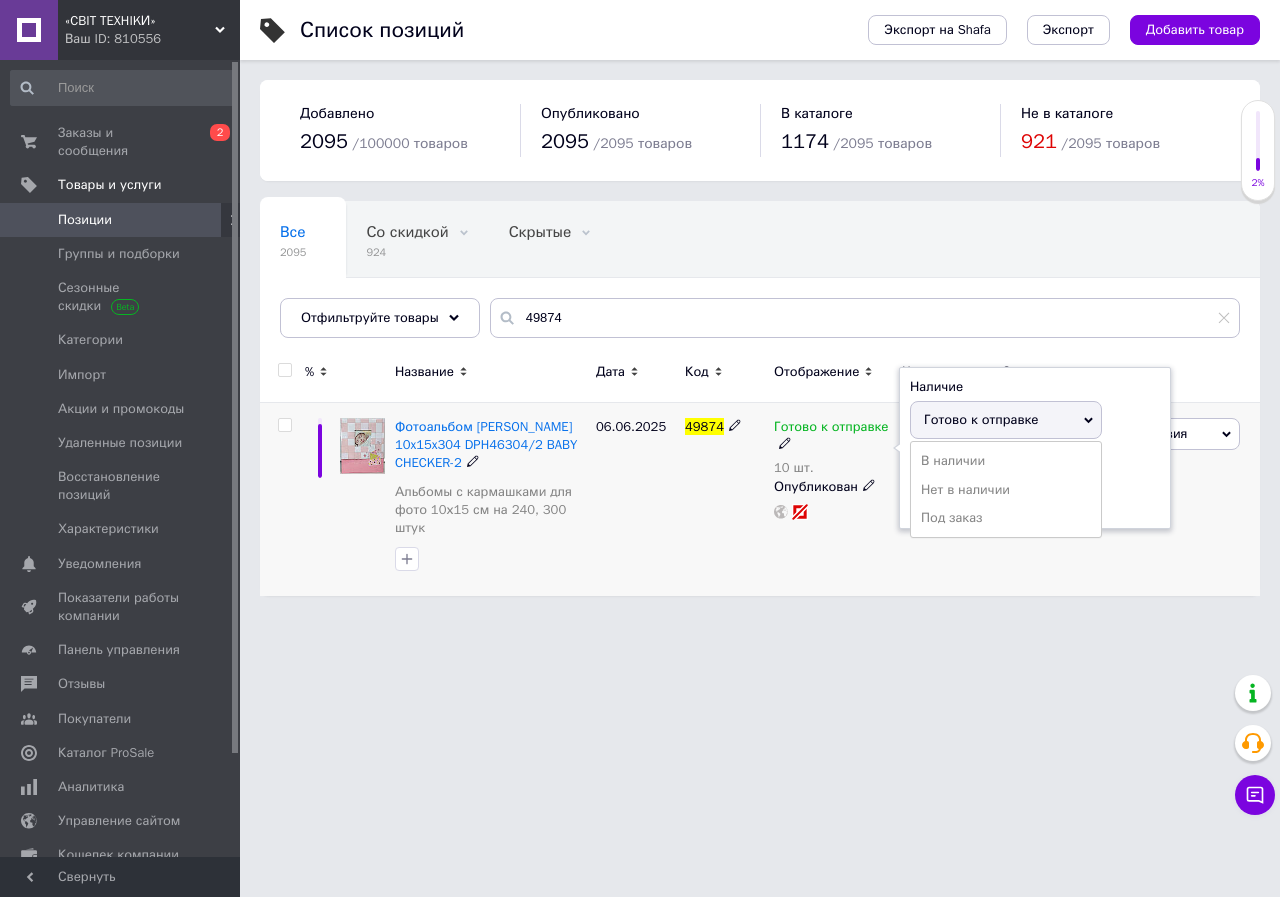 click on "Готово к отправке" at bounding box center [981, 419] 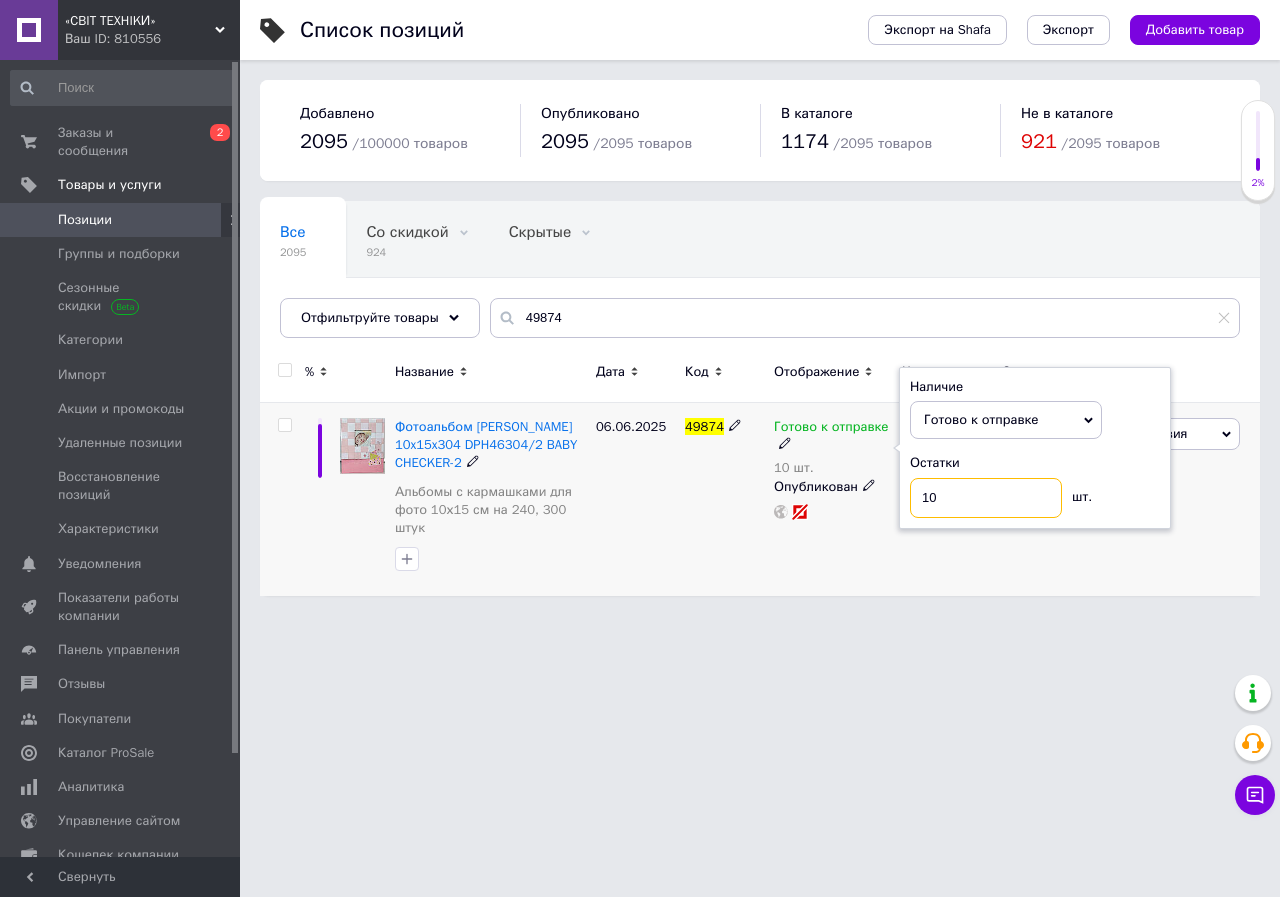 click on "10" at bounding box center [986, 498] 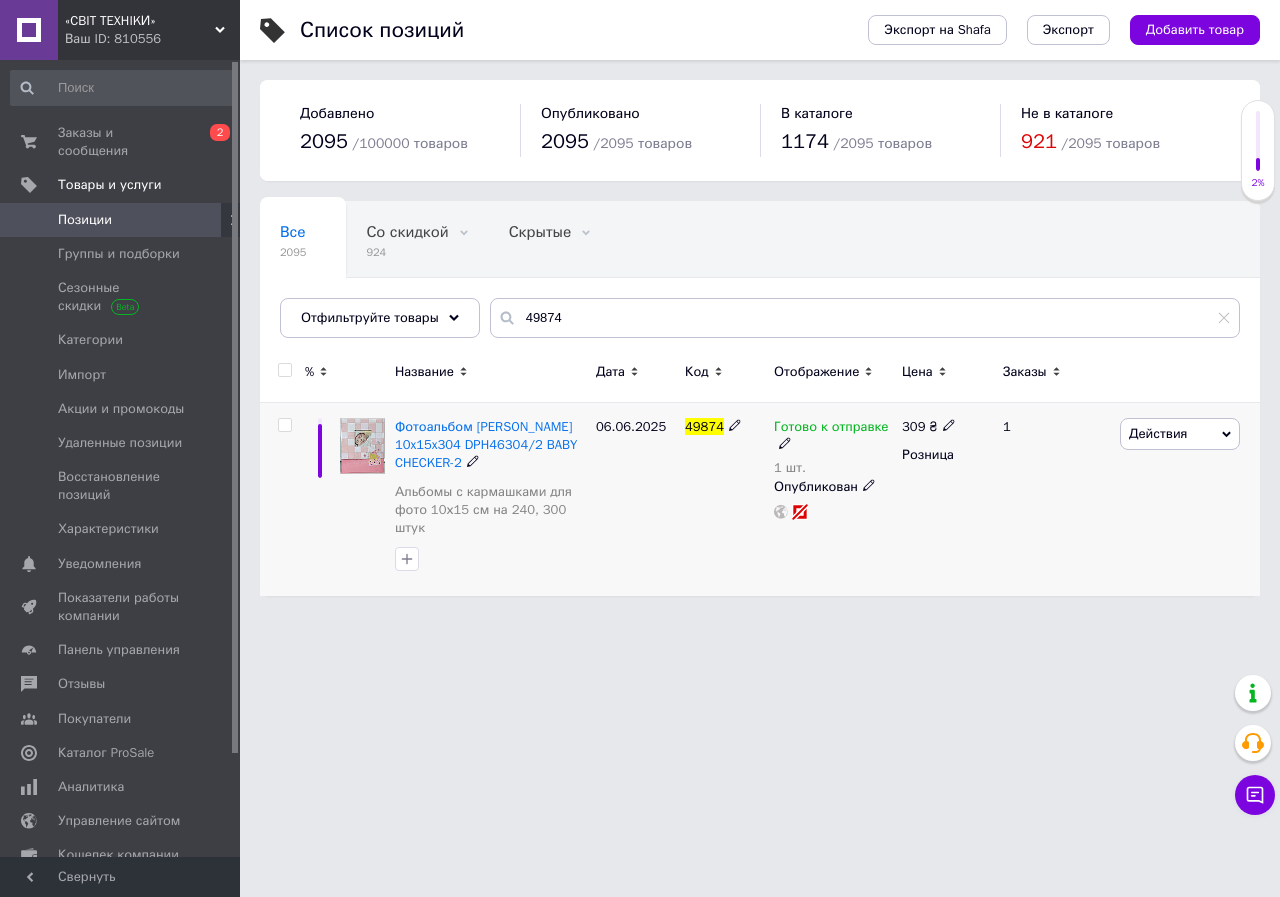 click 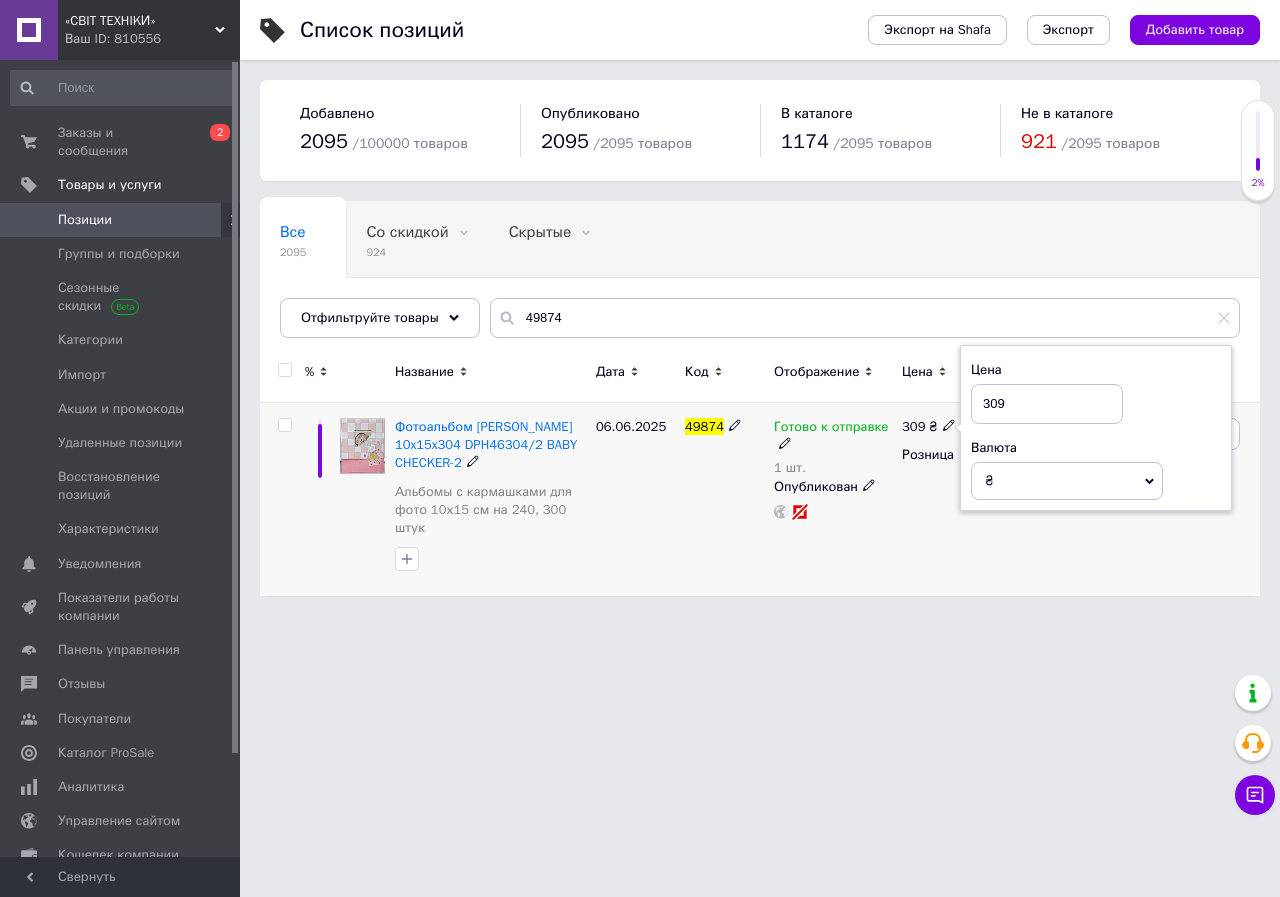 click on "309" at bounding box center [1047, 404] 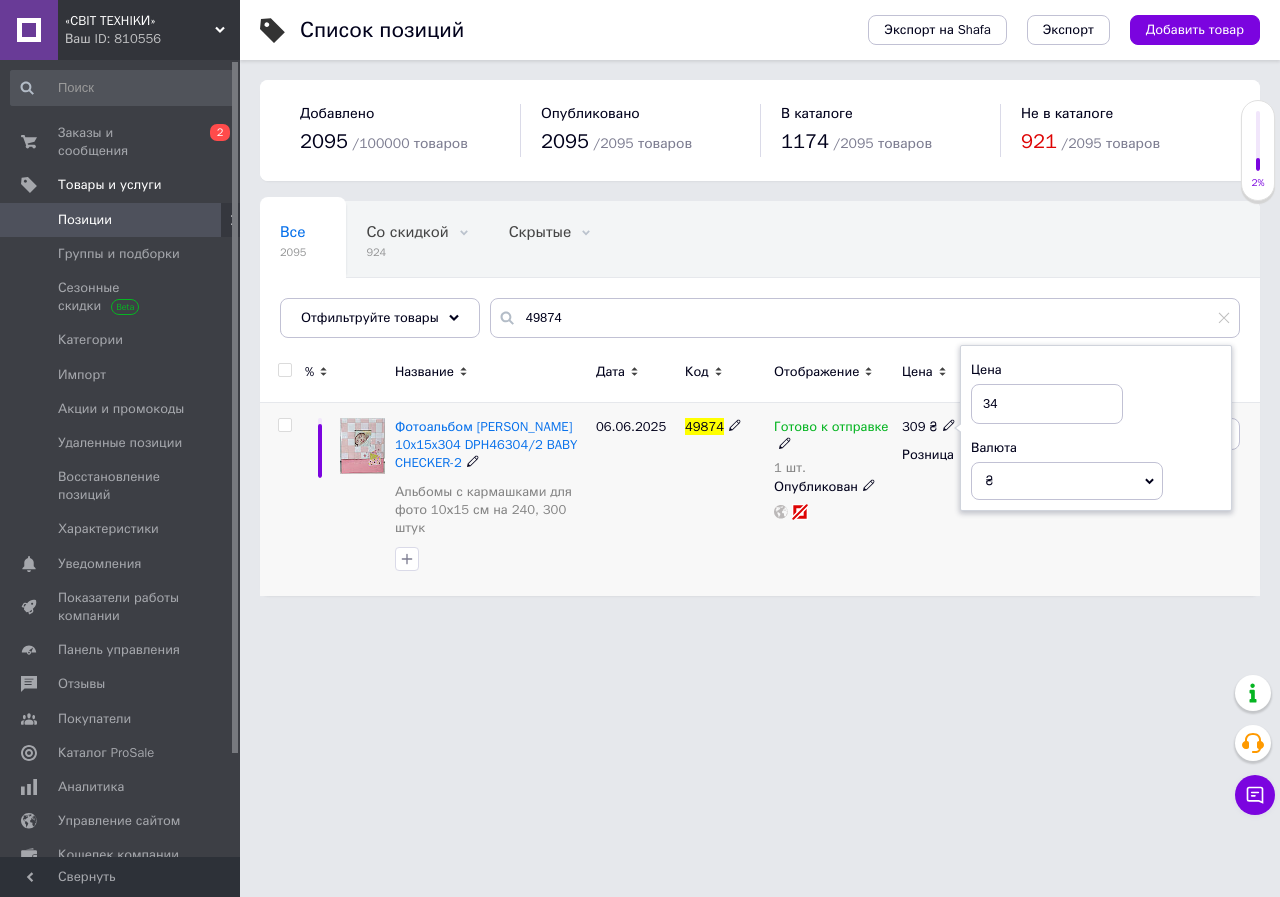 type on "349" 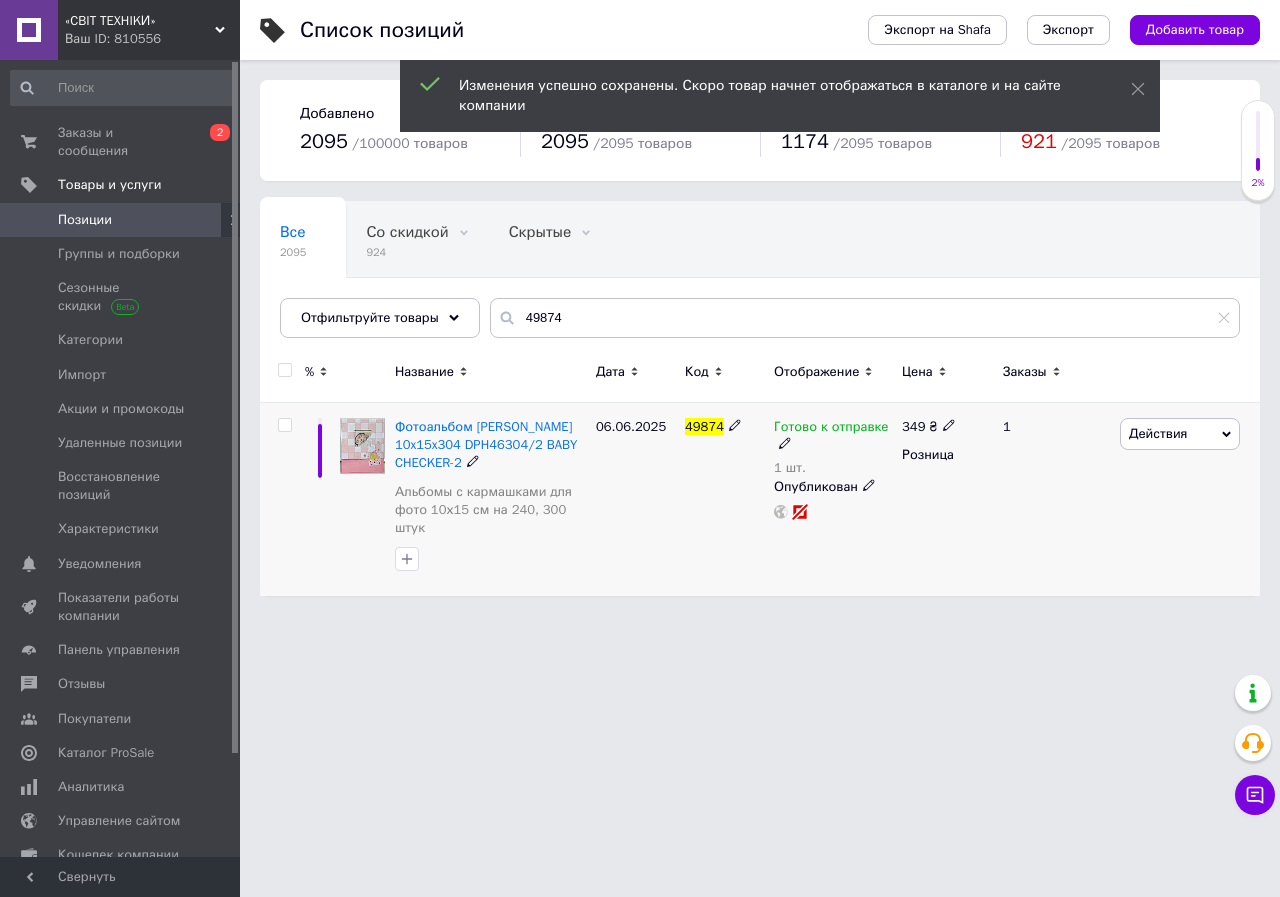 click on "Действия" at bounding box center [1158, 433] 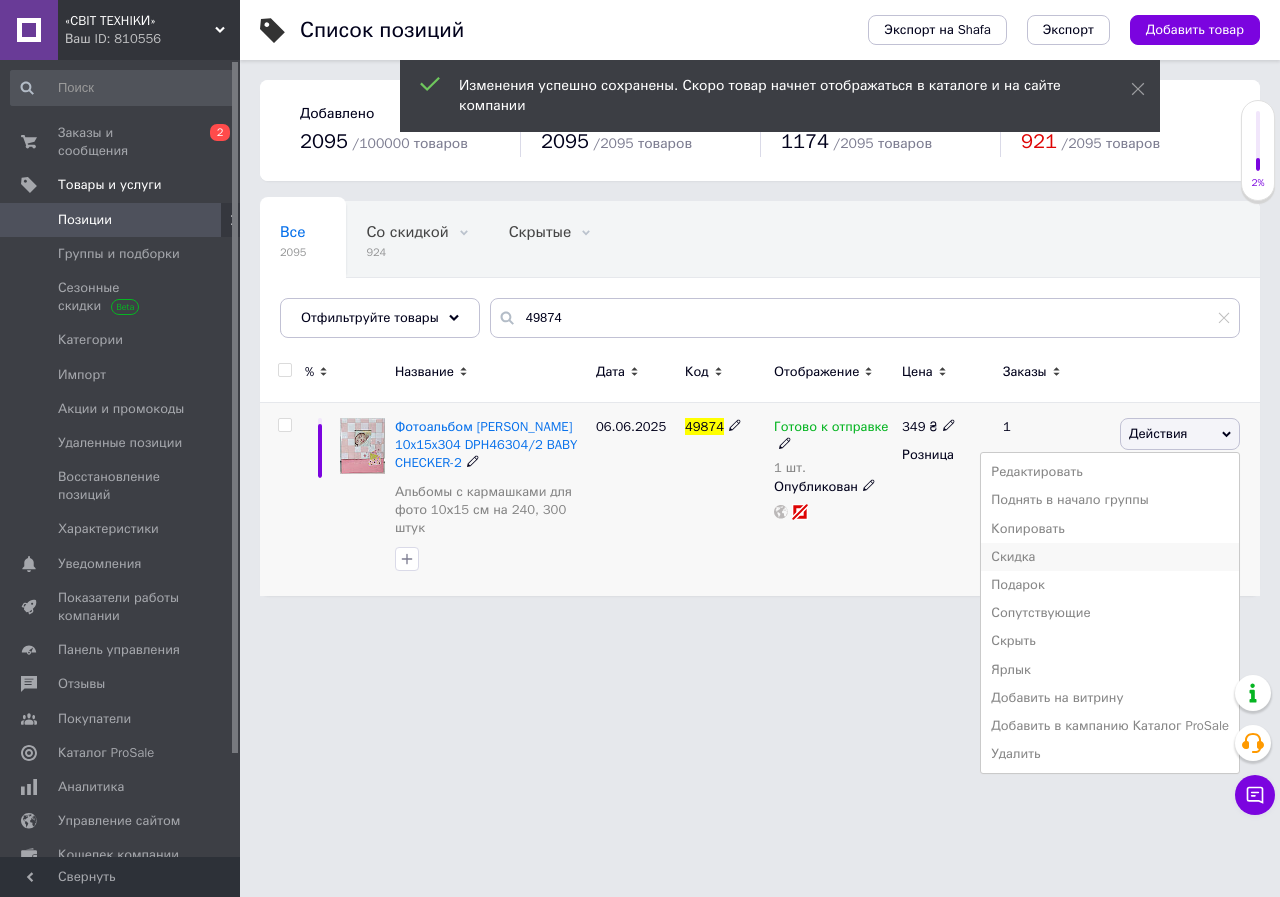 click on "Скидка" at bounding box center [1110, 557] 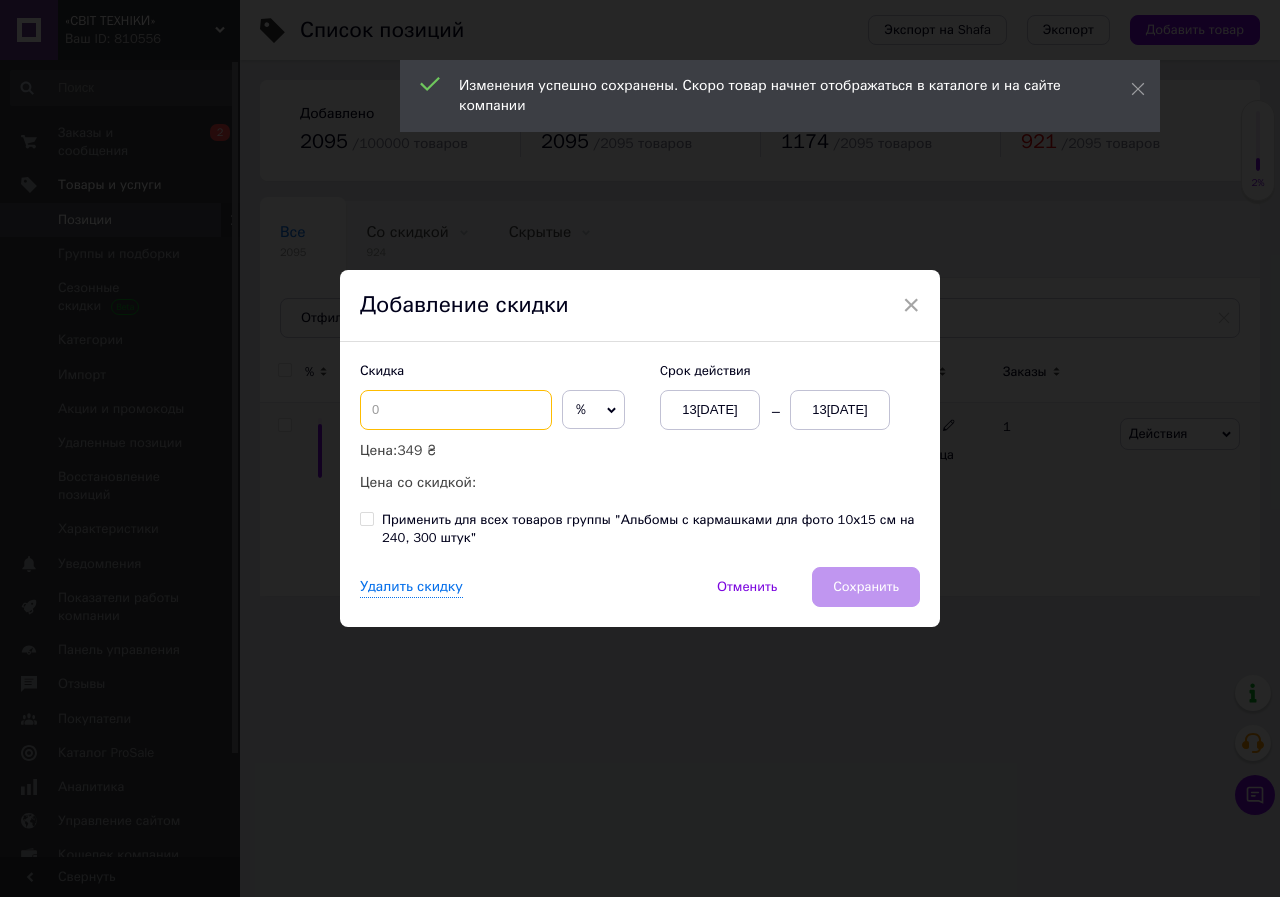 click at bounding box center (456, 410) 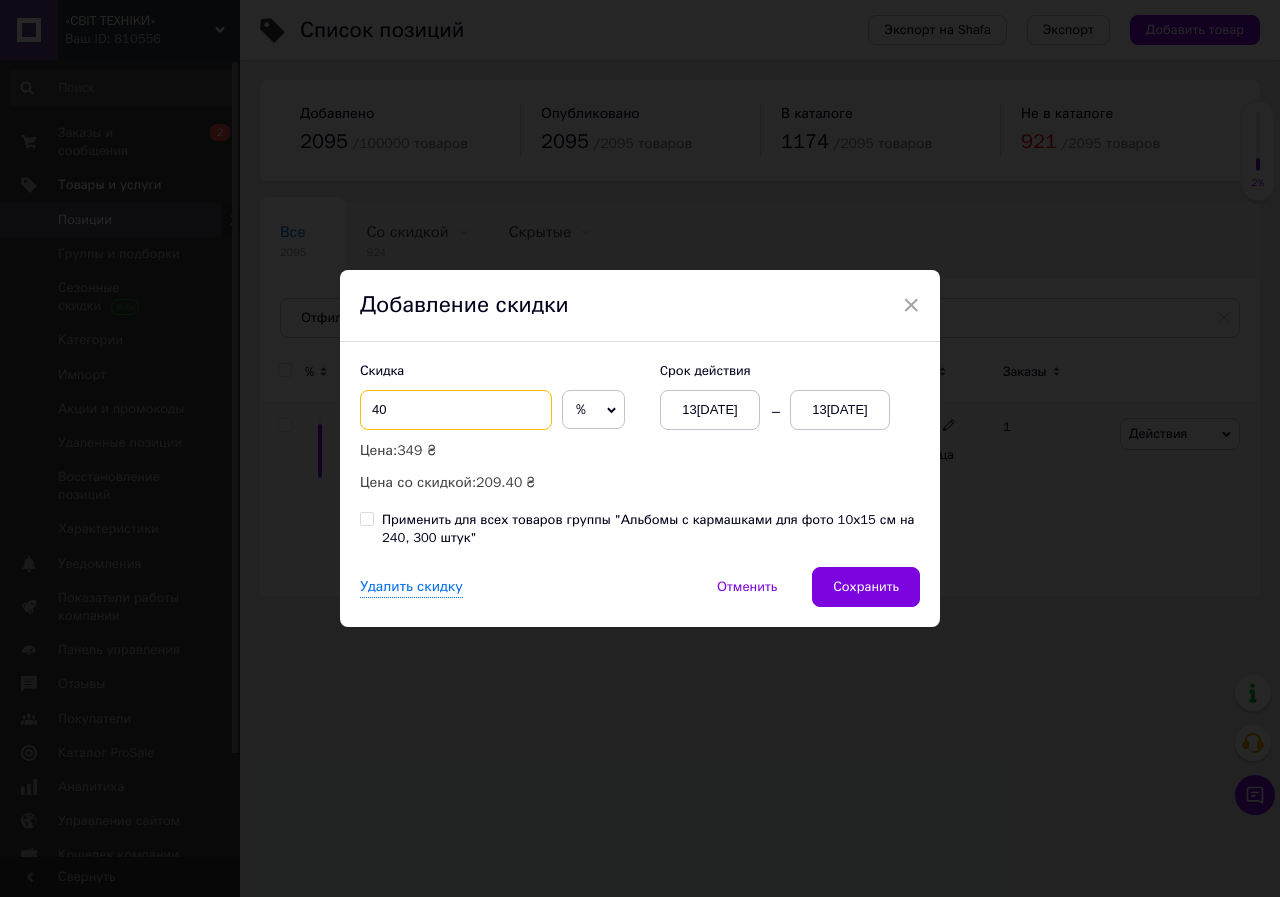 type on "40" 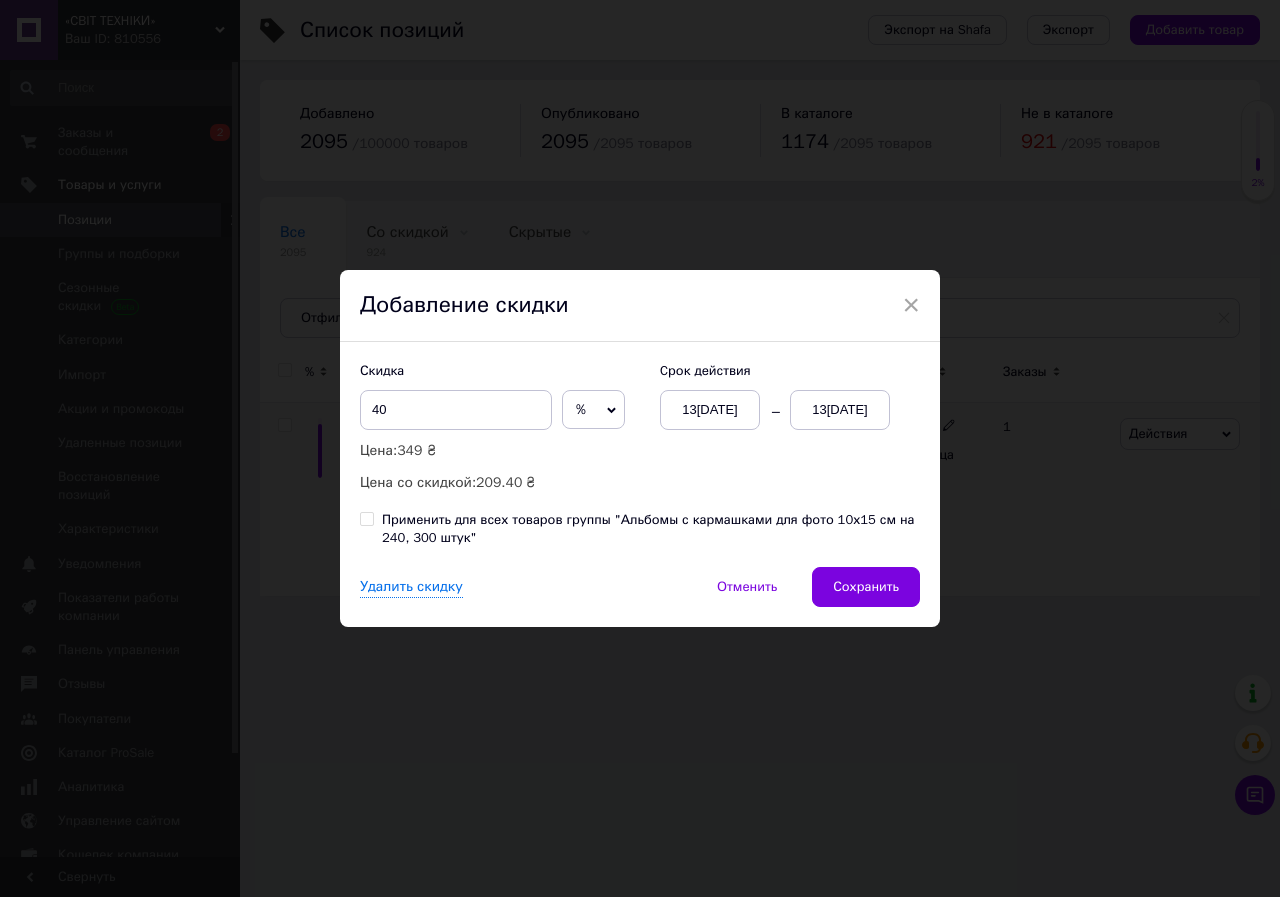 click on "%" at bounding box center [593, 410] 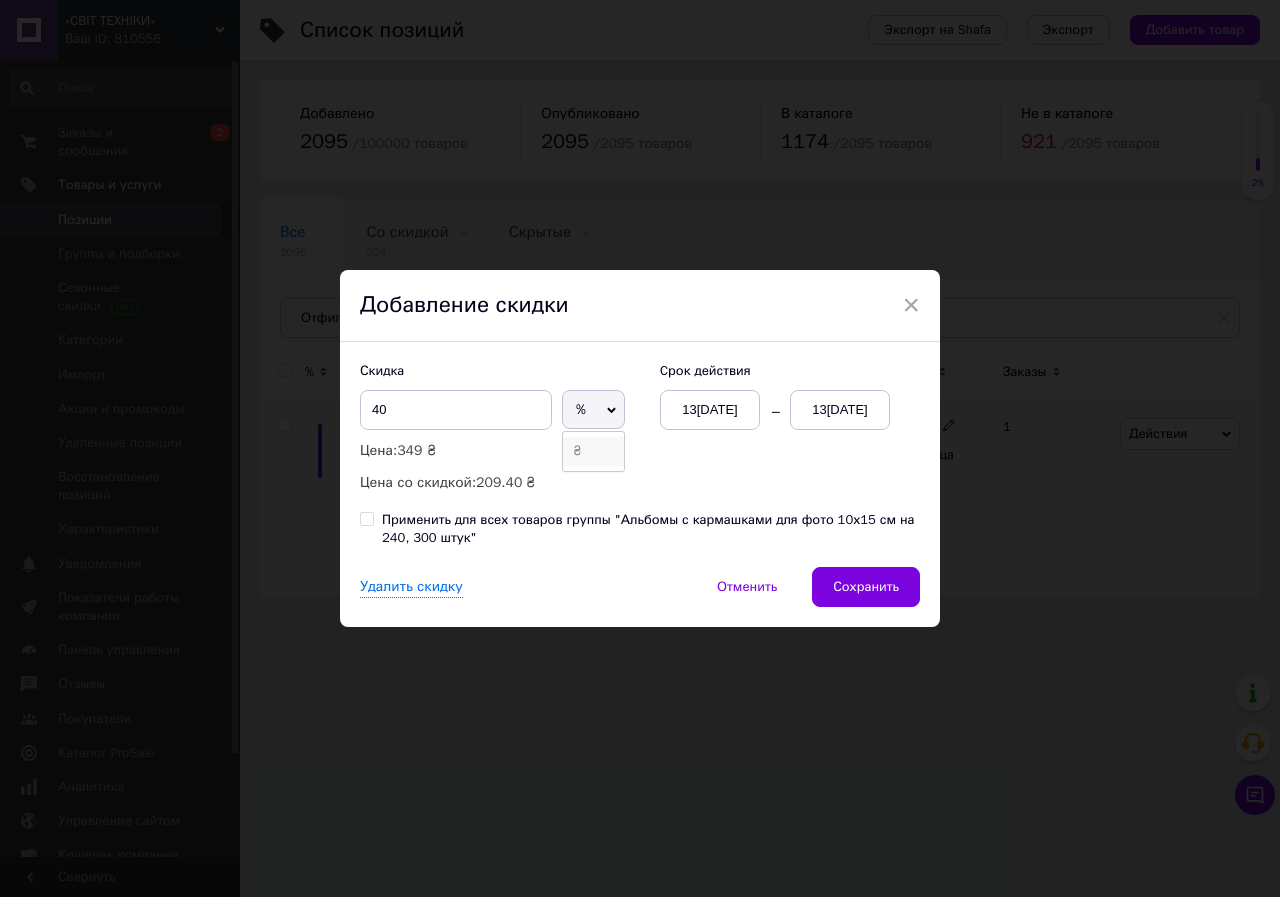 click on "₴" at bounding box center [593, 451] 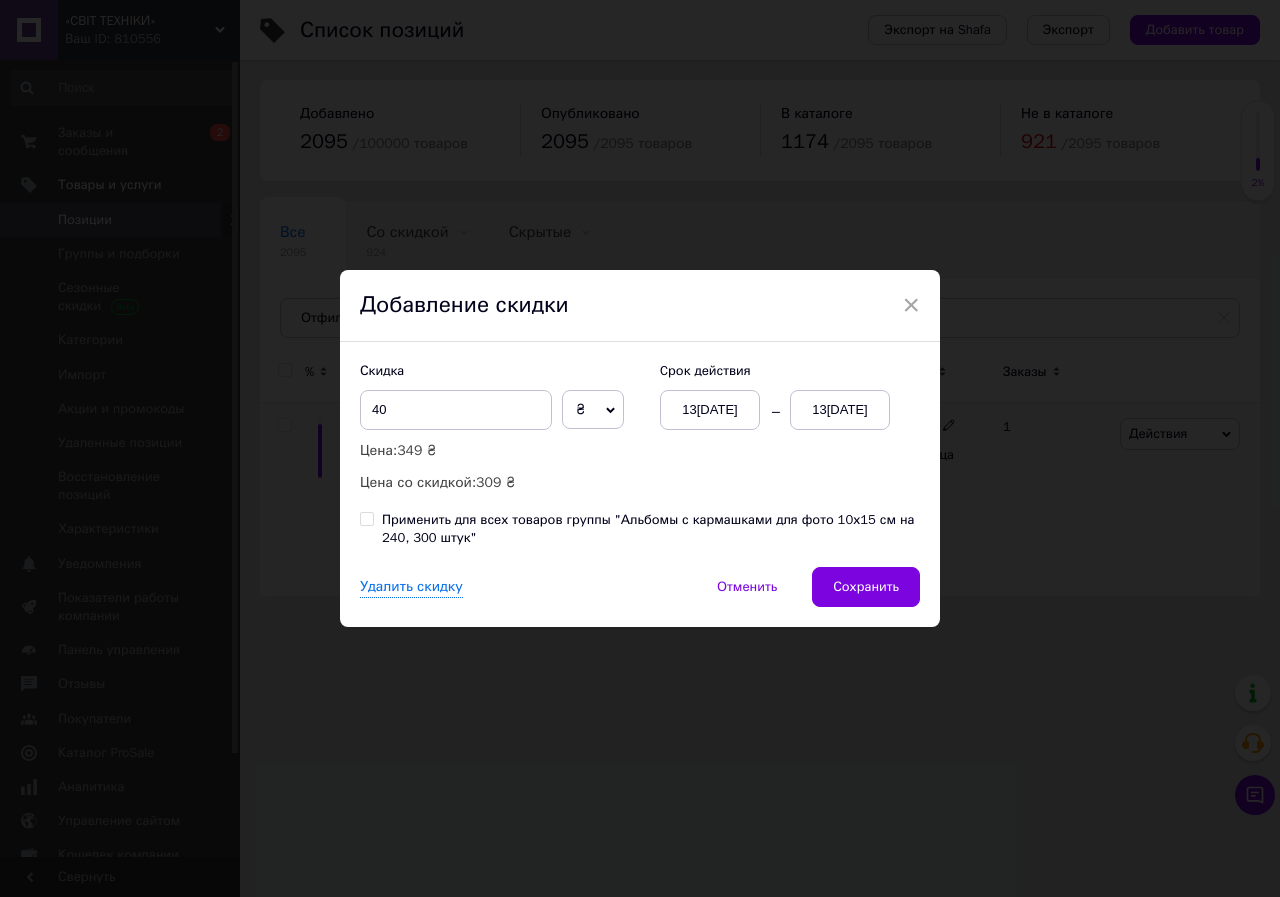 click on "13[DATE]" at bounding box center [840, 410] 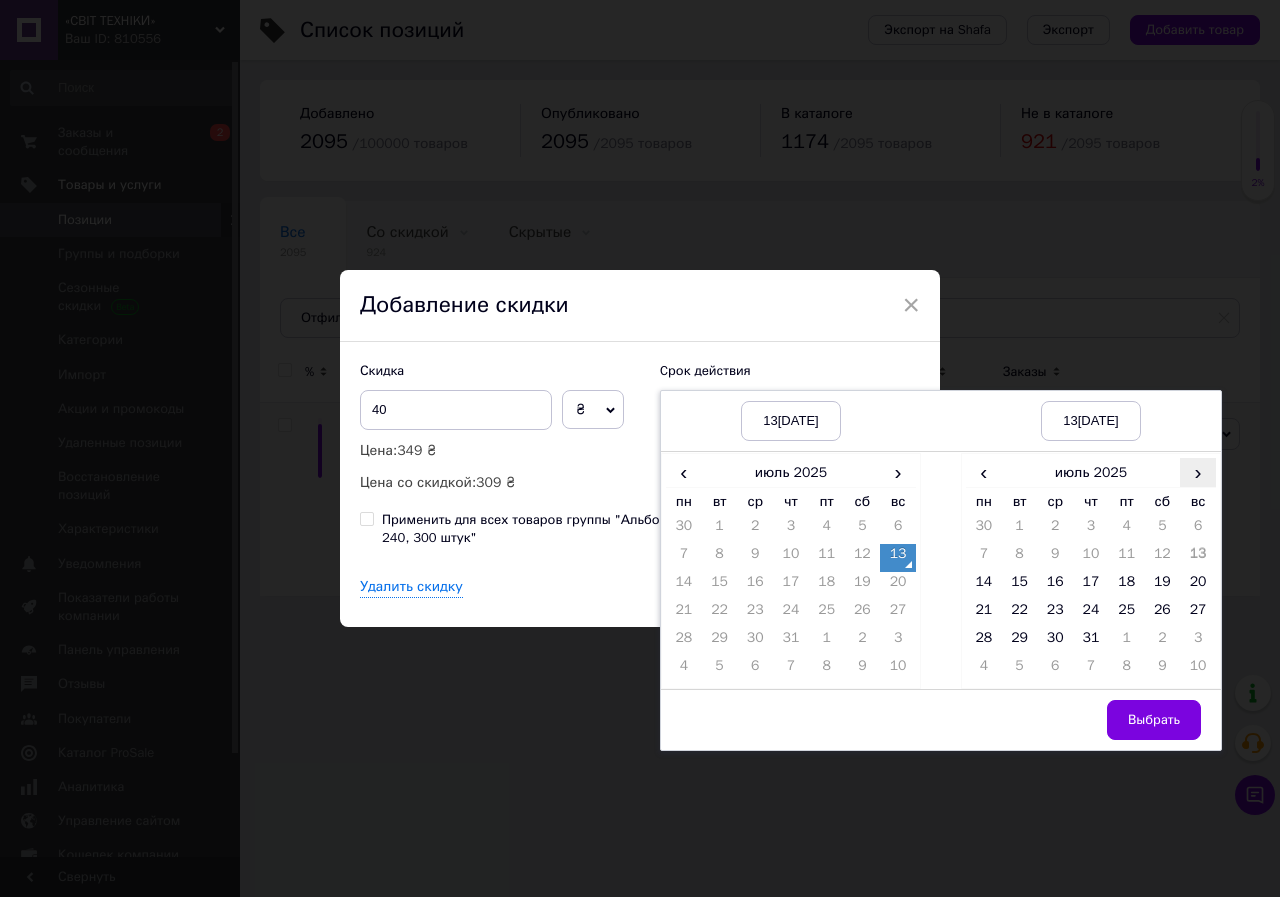 click on "›" at bounding box center [1198, 472] 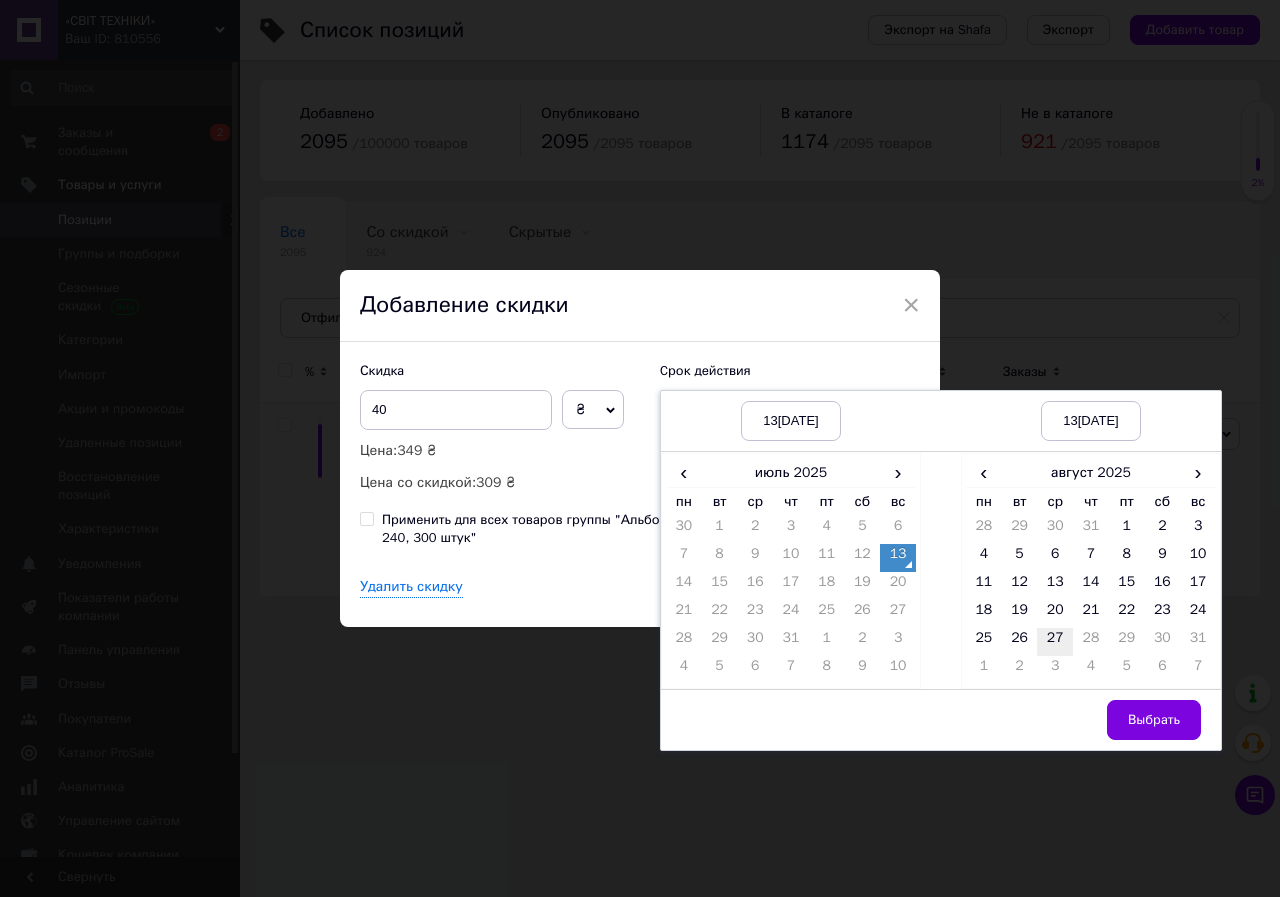 click on "27" at bounding box center [1055, 642] 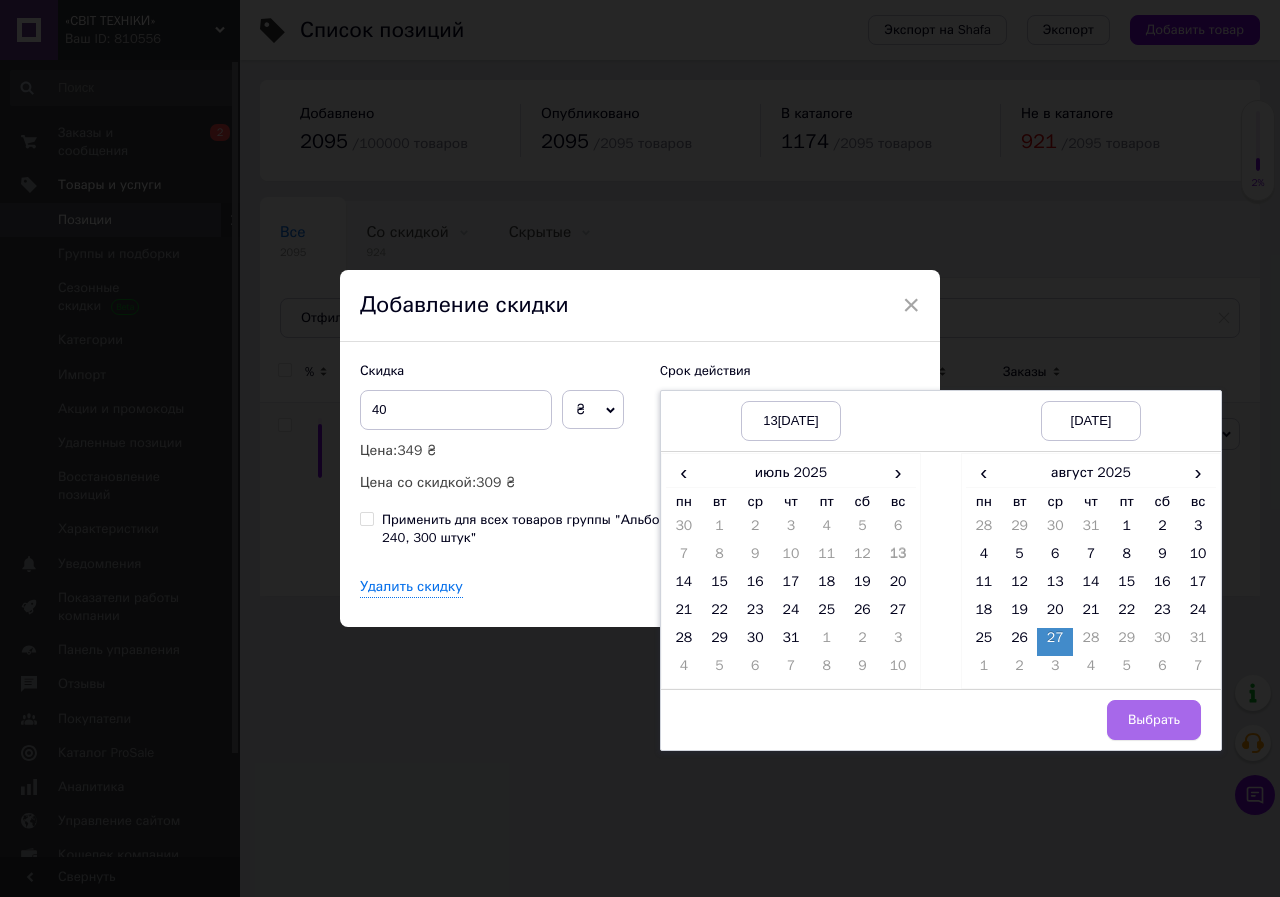 click on "Выбрать" at bounding box center [1154, 720] 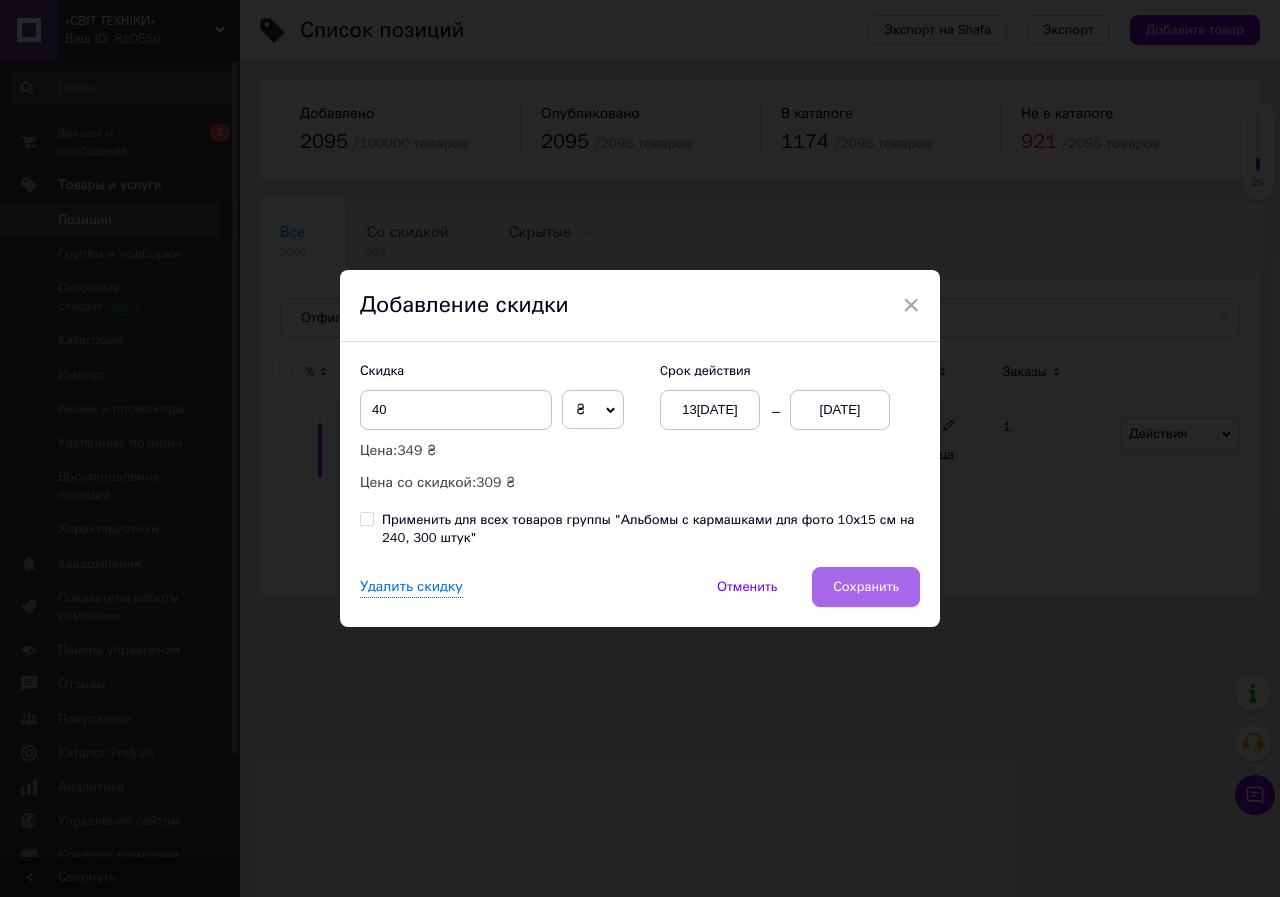 click on "Сохранить" at bounding box center (866, 587) 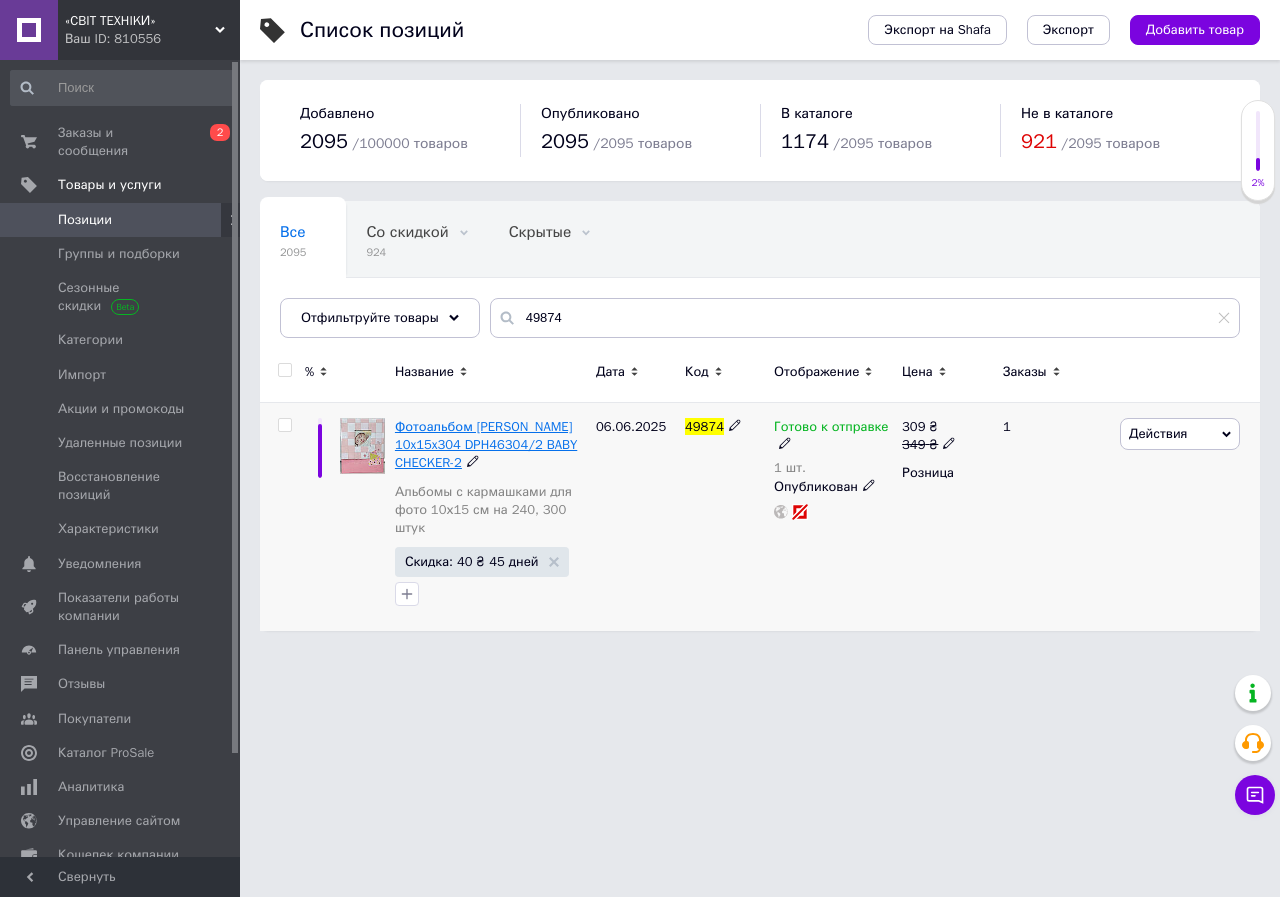 click on "Фотоальбом [PERSON_NAME] 10x15x304 DPH46304/2 BABY CHECKER-2" at bounding box center (486, 444) 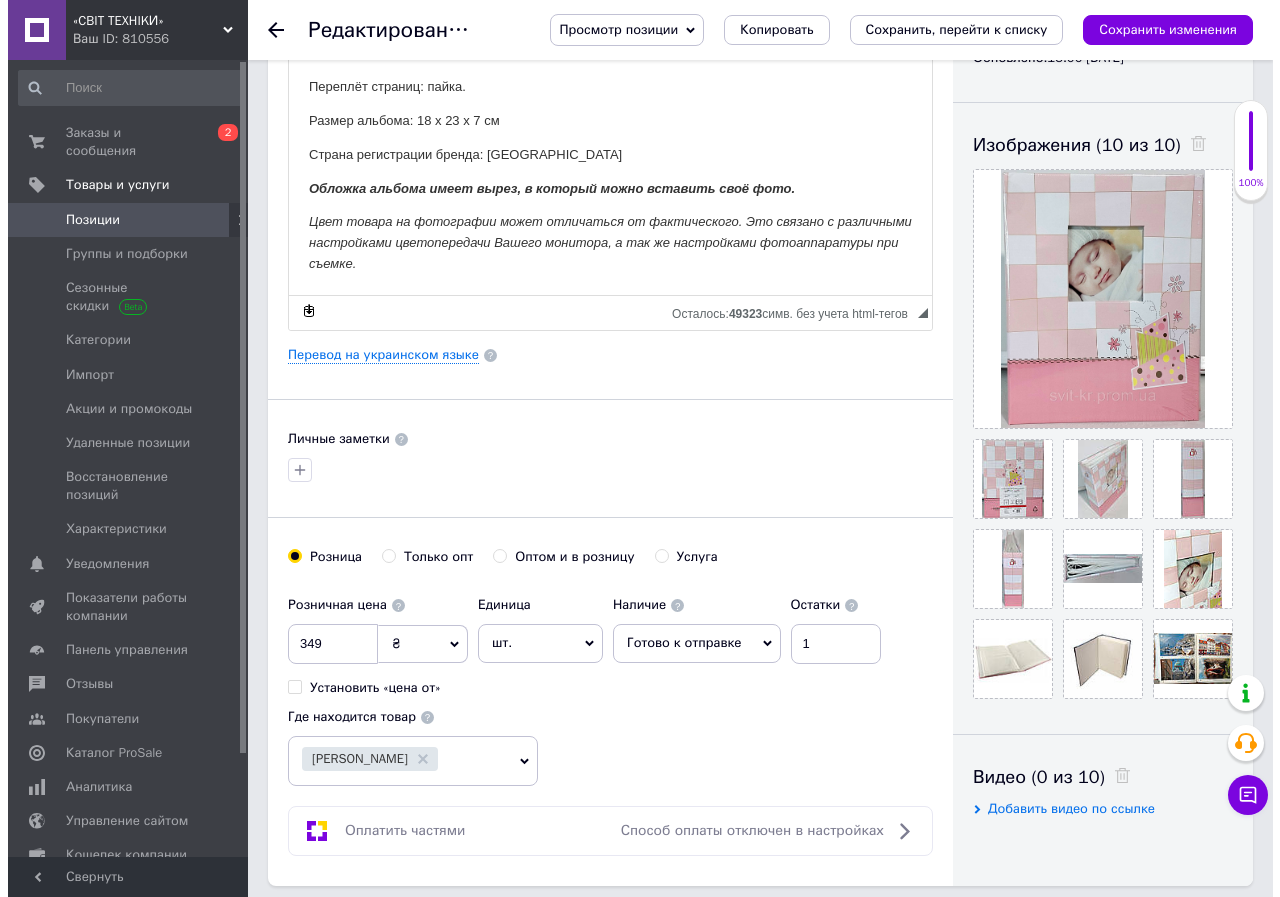 scroll, scrollTop: 300, scrollLeft: 0, axis: vertical 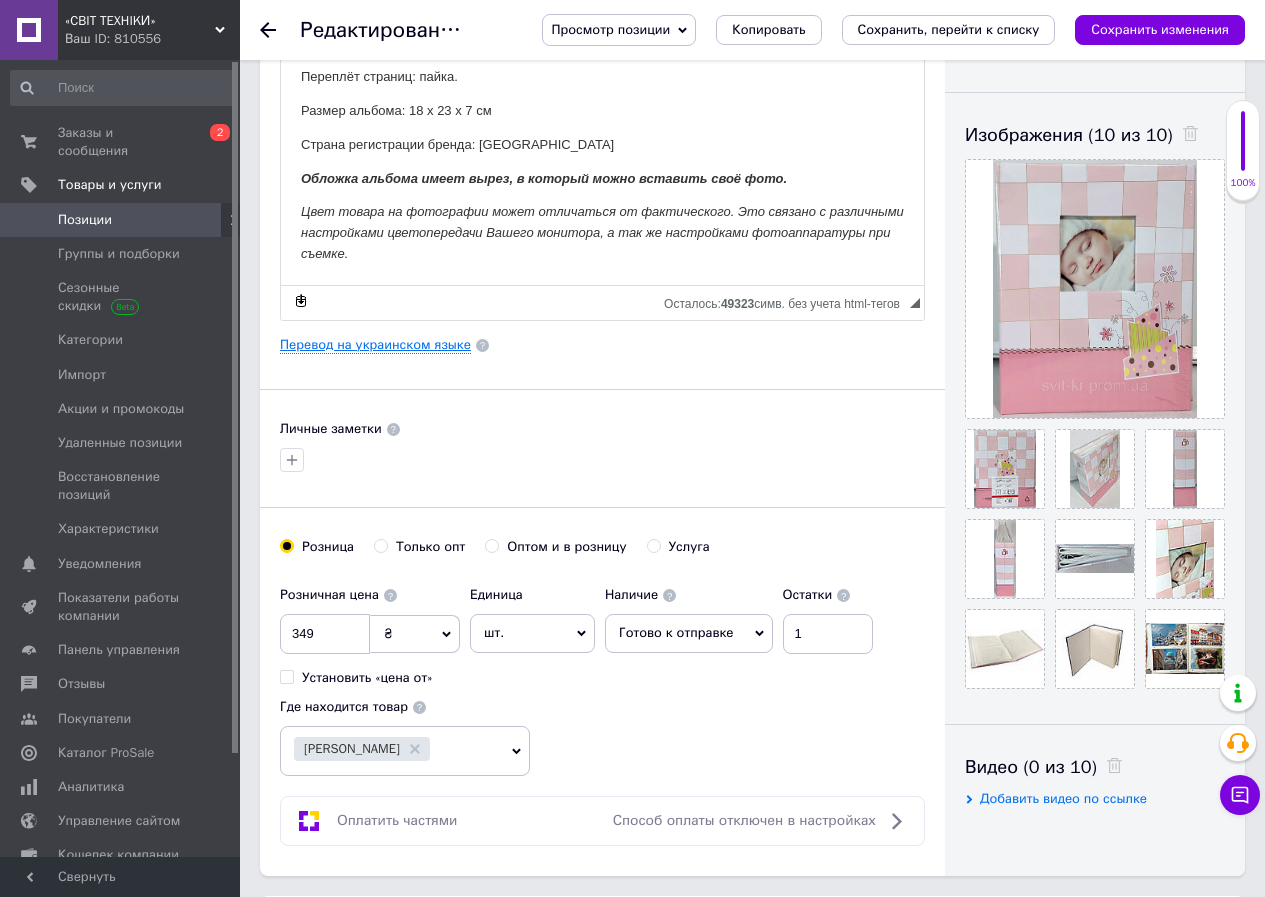 click on "Перевод на украинском языке" at bounding box center [375, 345] 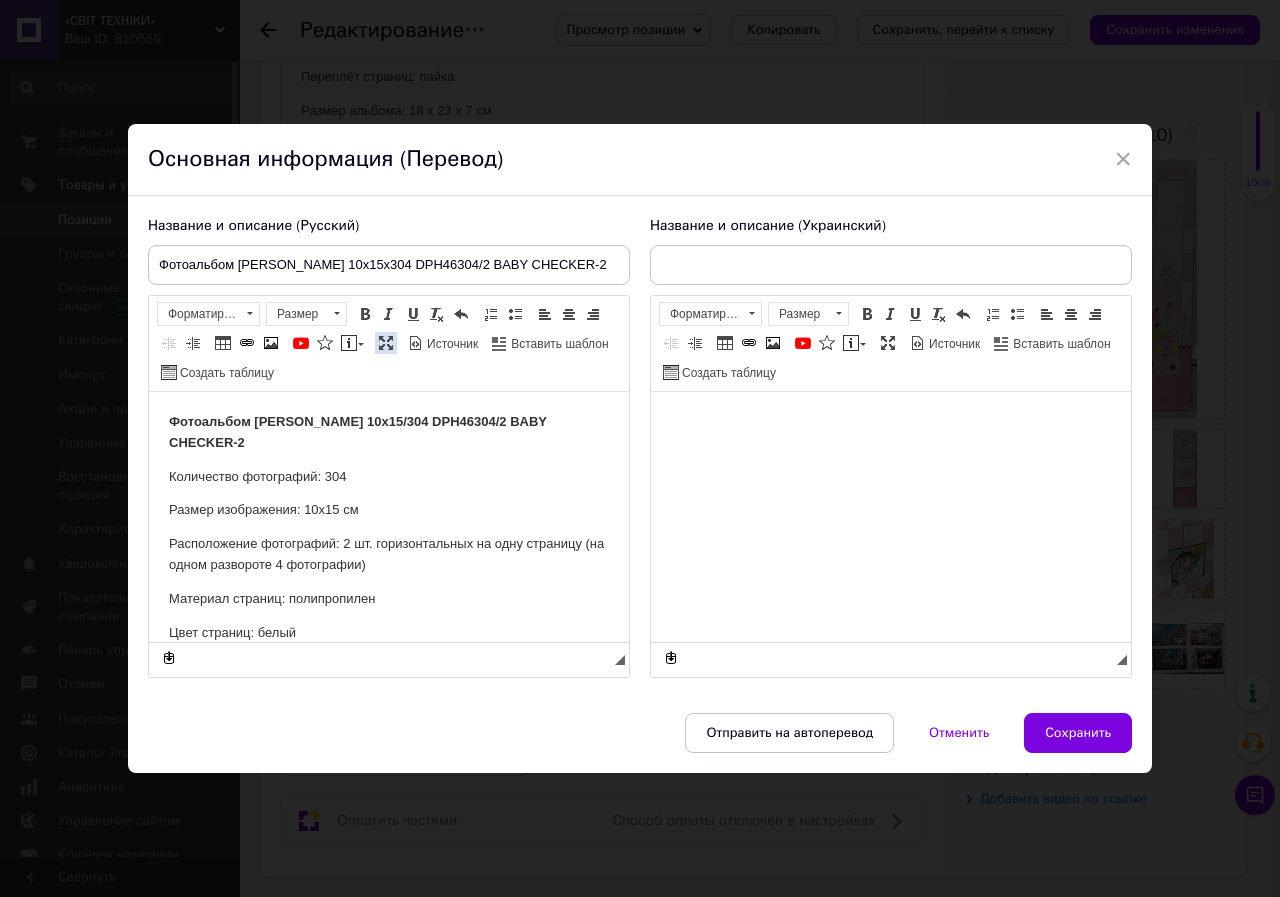 scroll, scrollTop: 0, scrollLeft: 0, axis: both 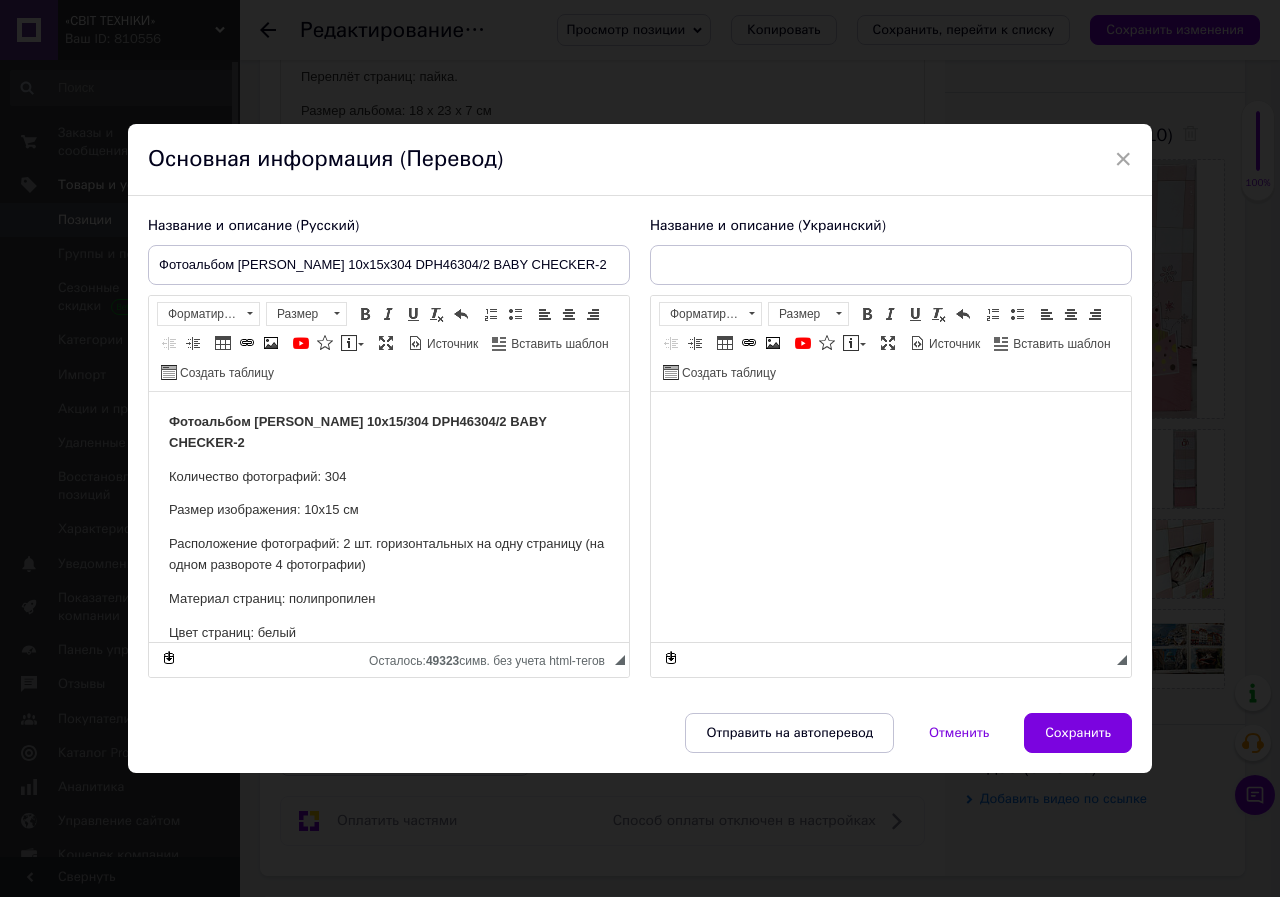 type on "Фотоальбом [PERSON_NAME] 10x15x304 DPH46304/2 BABY CHECKER-2" 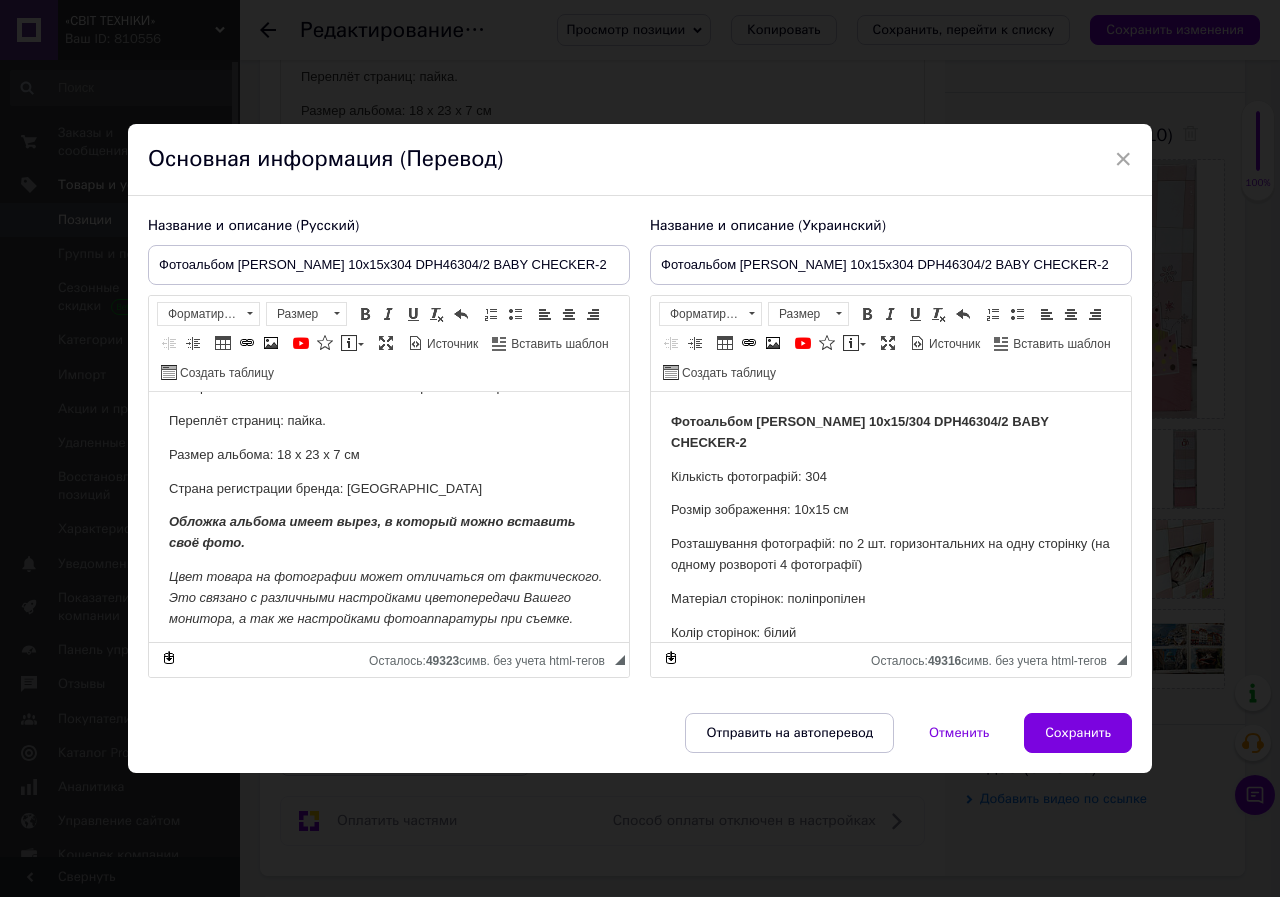 scroll, scrollTop: 320, scrollLeft: 0, axis: vertical 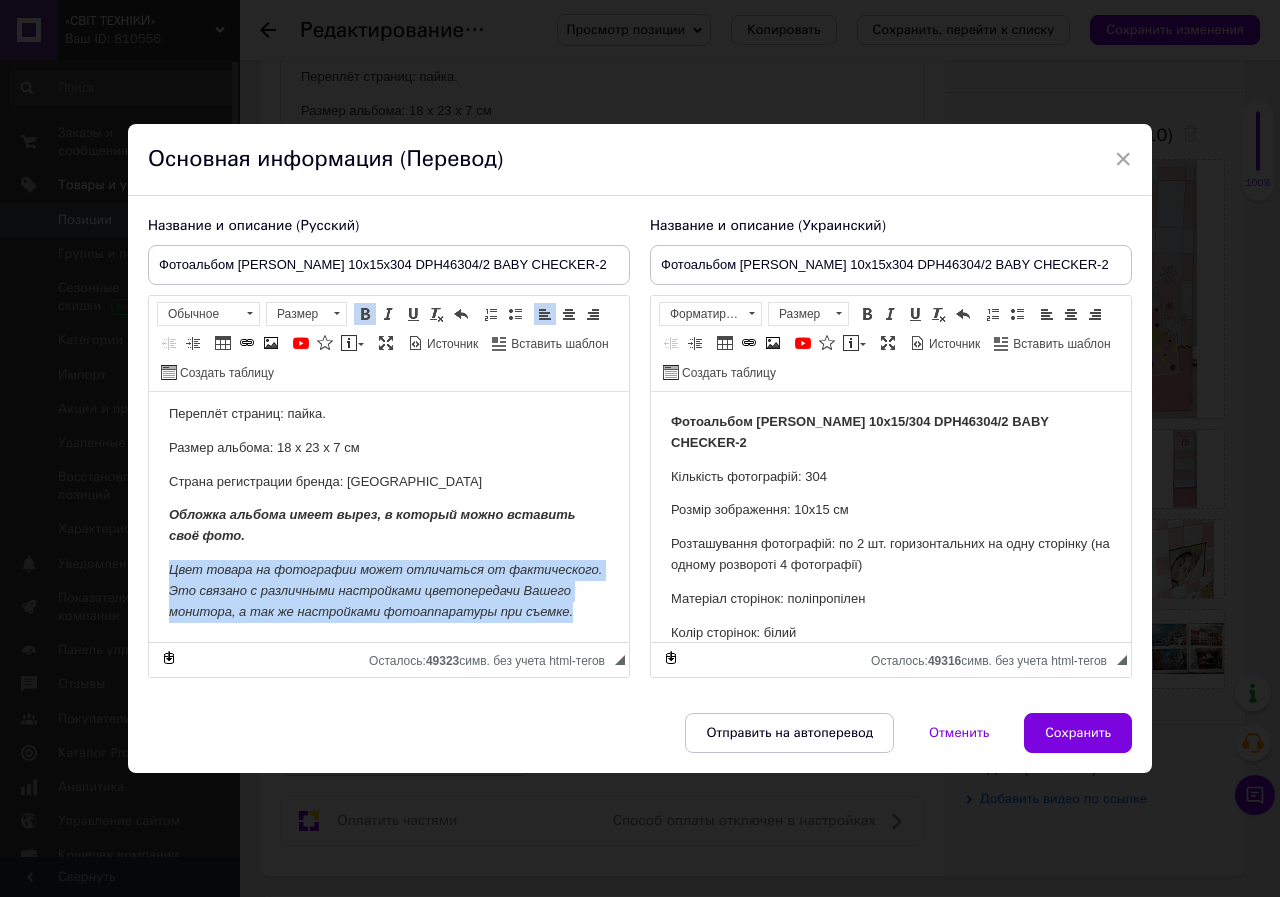 drag, startPoint x: 371, startPoint y: 602, endPoint x: 158, endPoint y: 551, distance: 219.02055 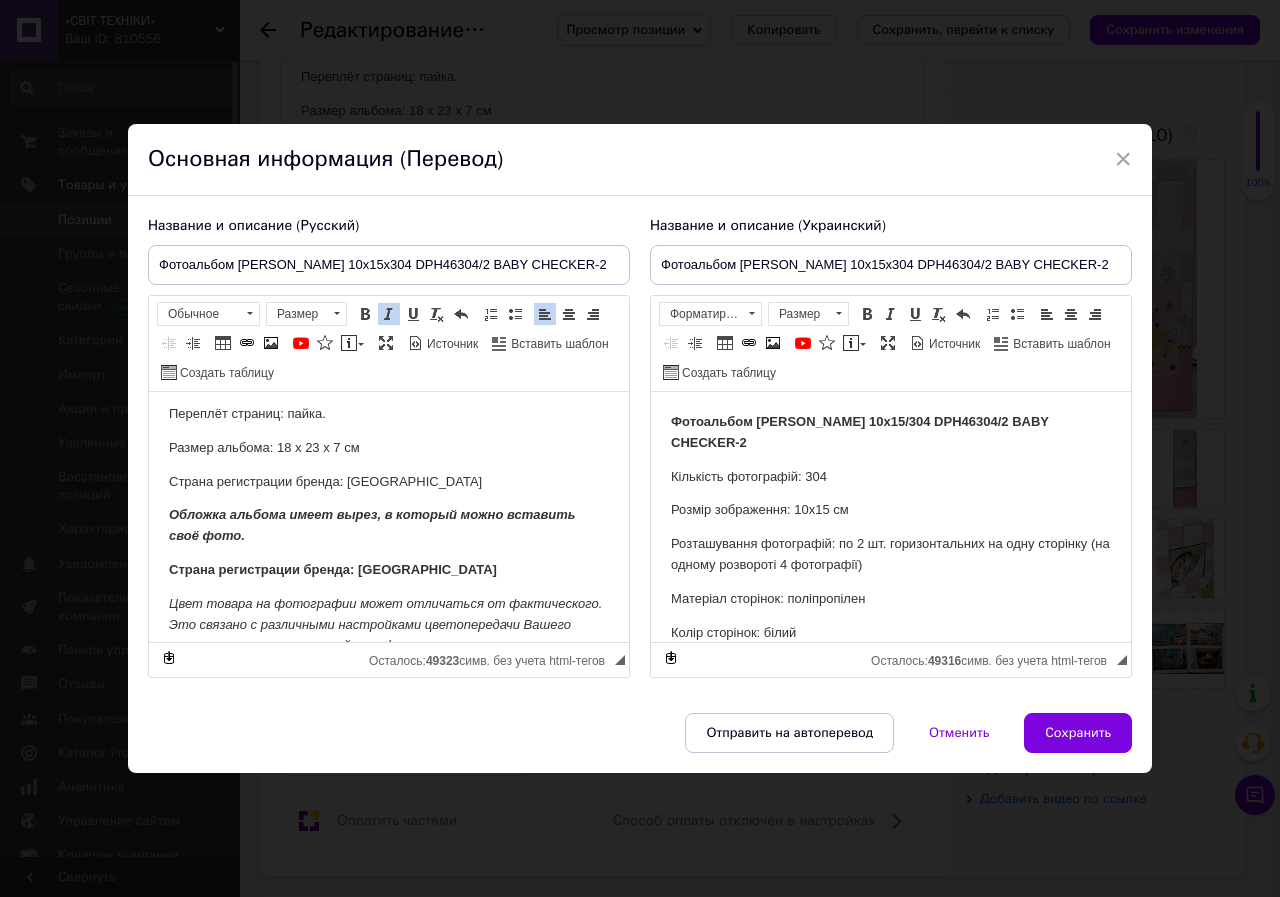 scroll, scrollTop: 427, scrollLeft: 0, axis: vertical 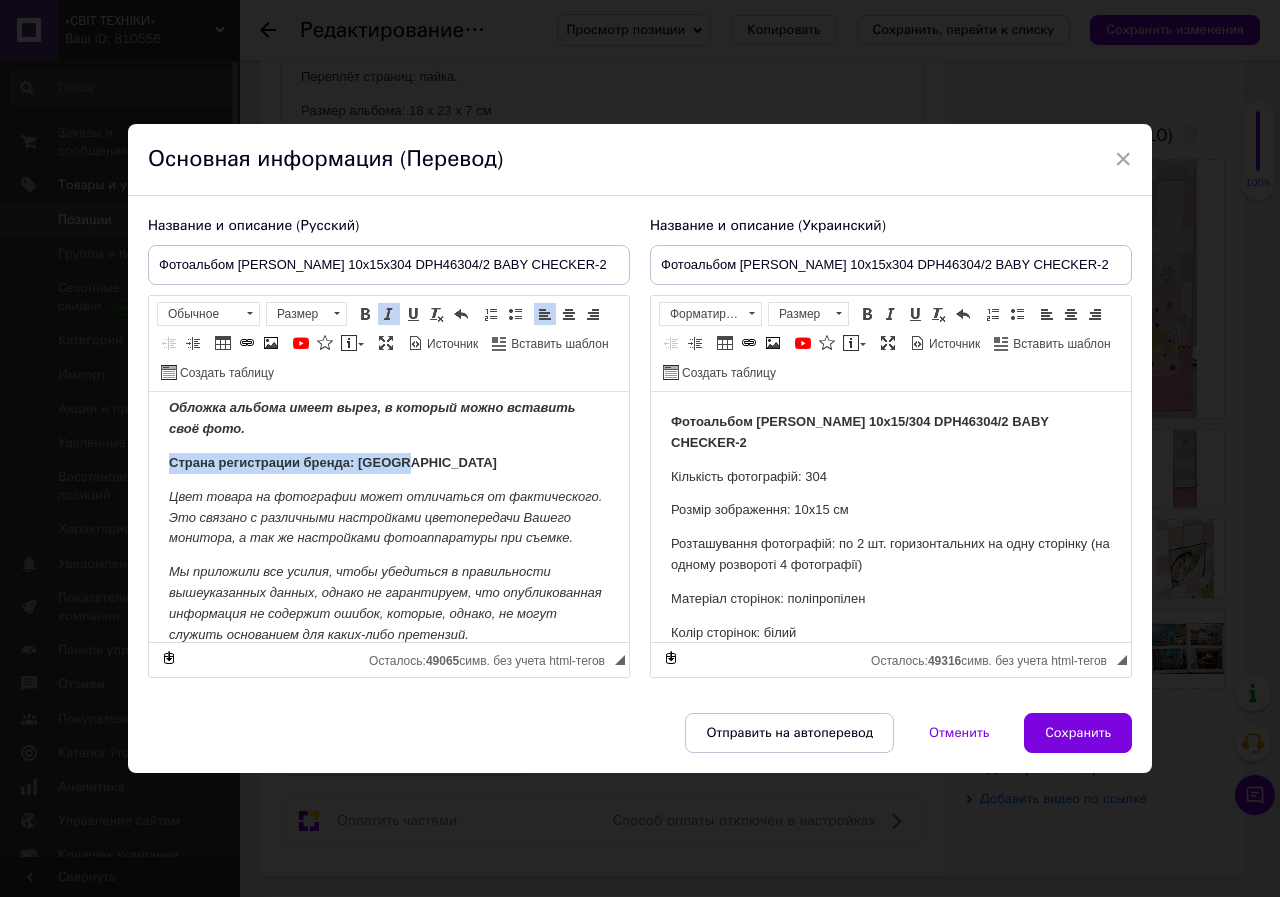drag, startPoint x: 427, startPoint y: 438, endPoint x: 161, endPoint y: 449, distance: 266.22736 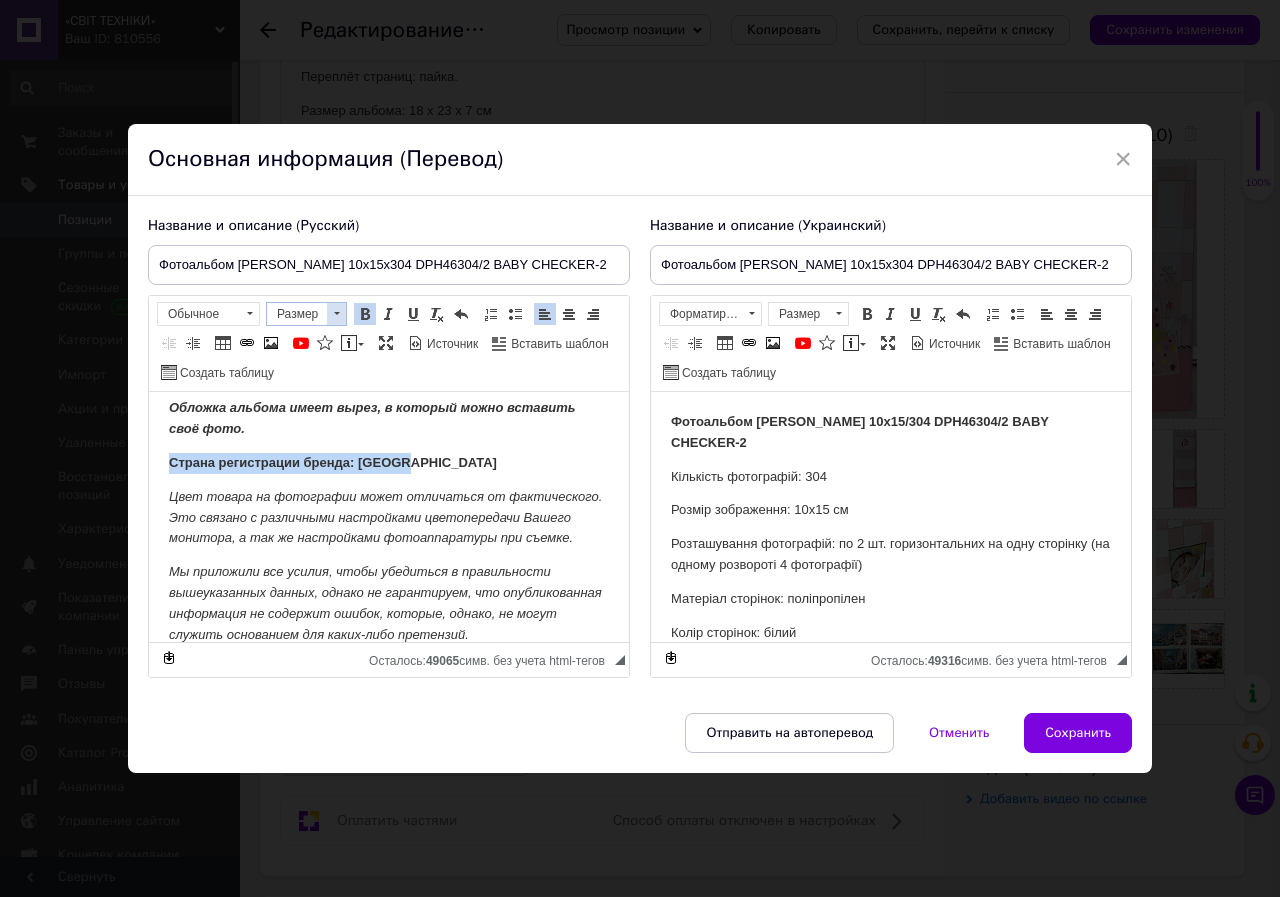 click at bounding box center [336, 314] 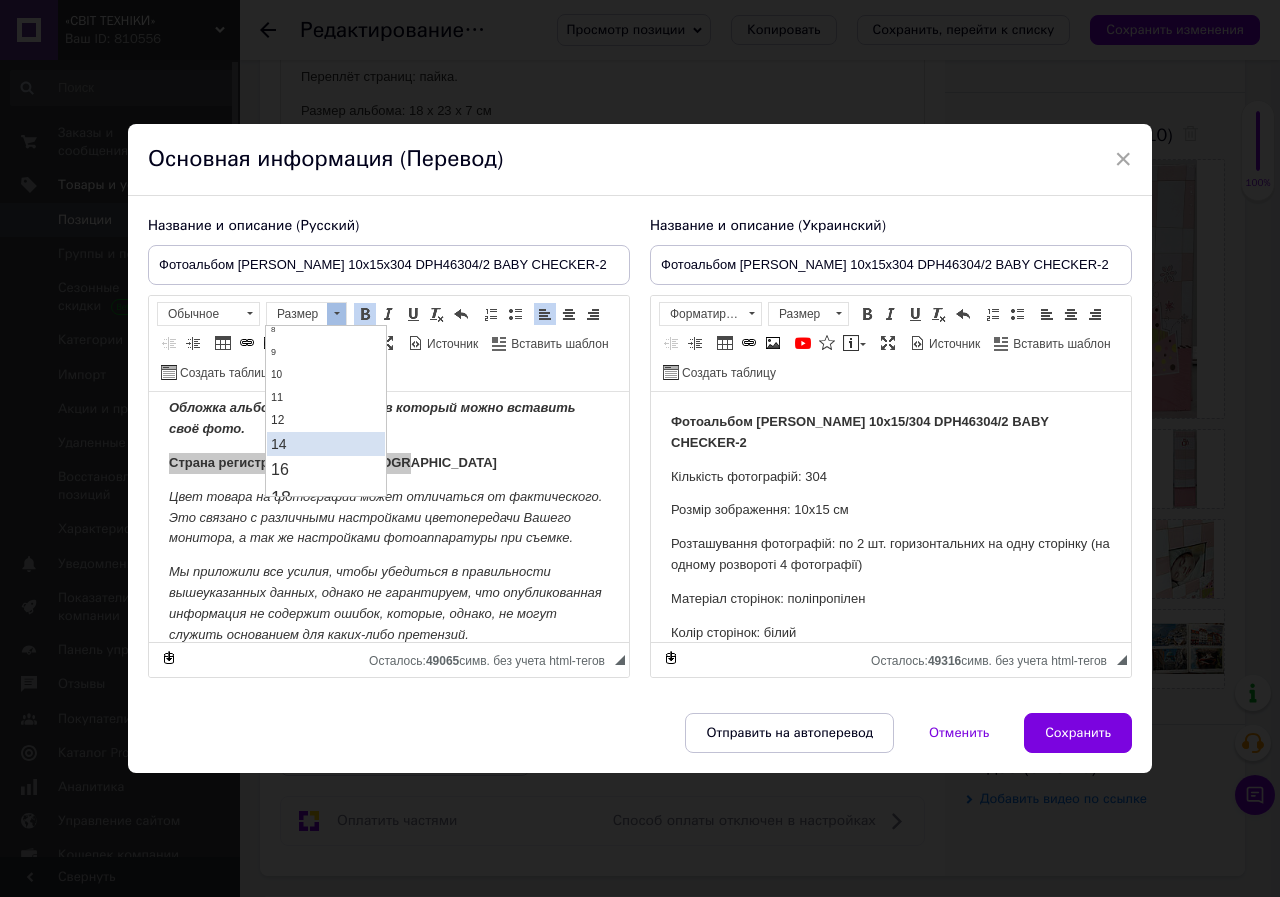 scroll, scrollTop: 100, scrollLeft: 0, axis: vertical 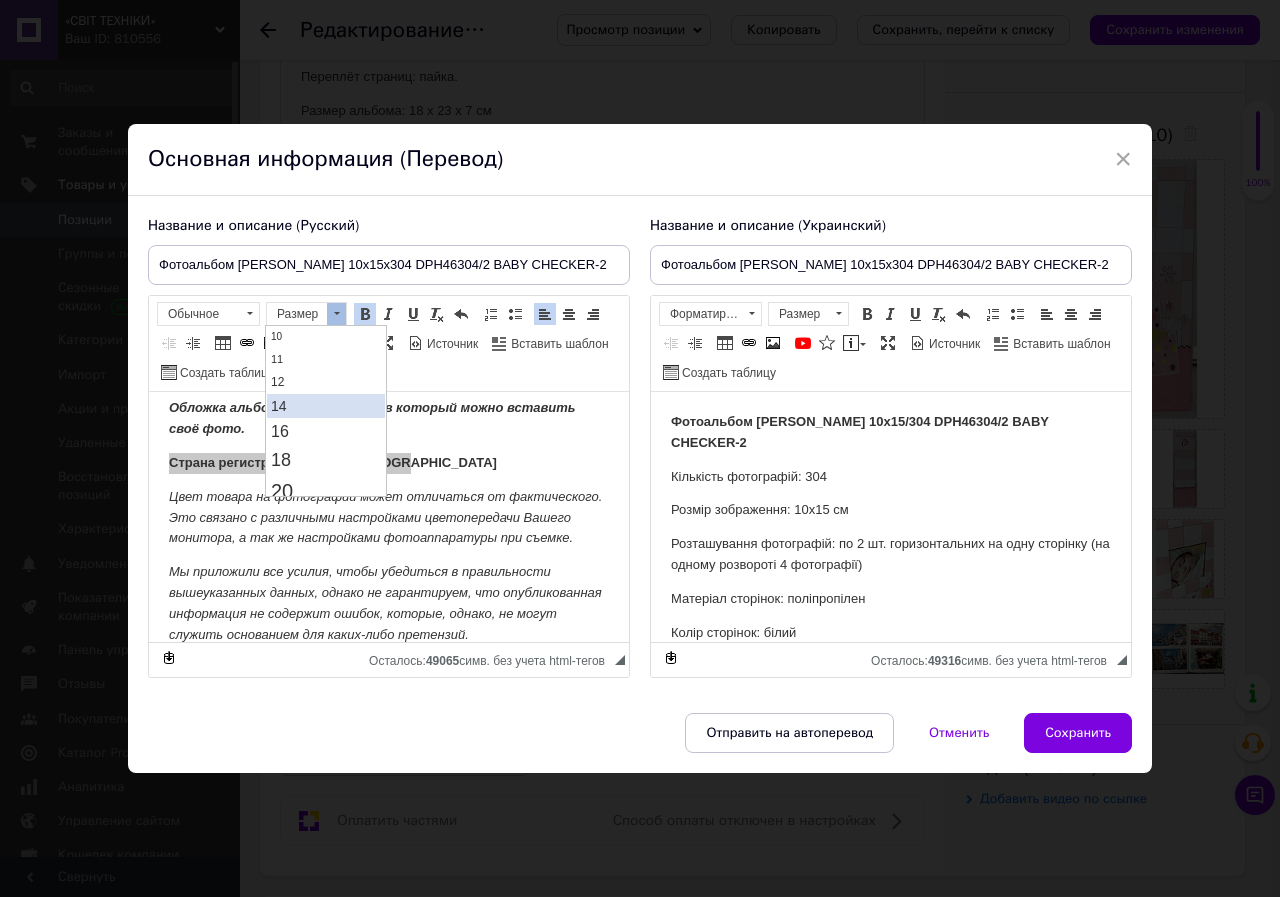 drag, startPoint x: 299, startPoint y: 409, endPoint x: 413, endPoint y: 333, distance: 137.01096 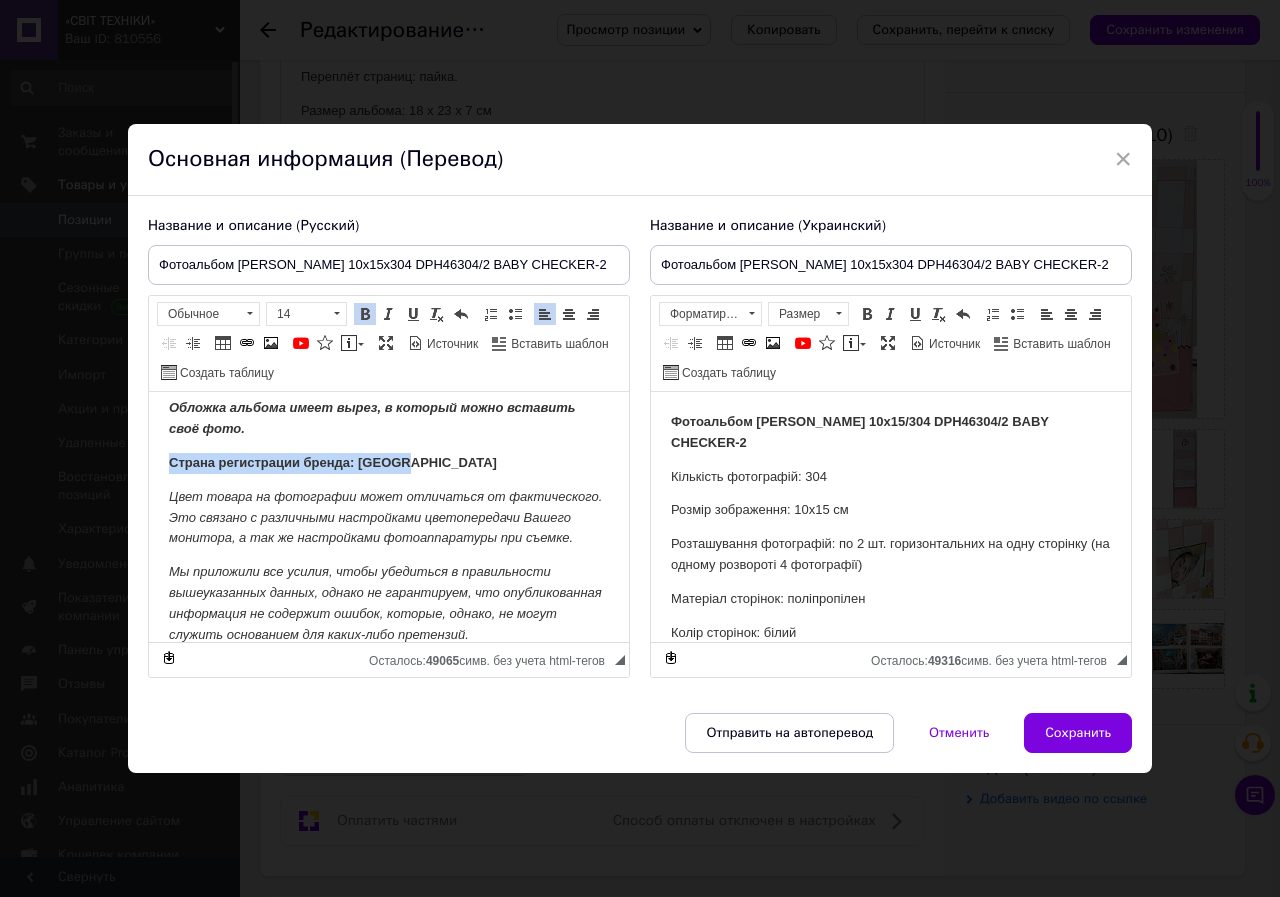 scroll, scrollTop: 0, scrollLeft: 0, axis: both 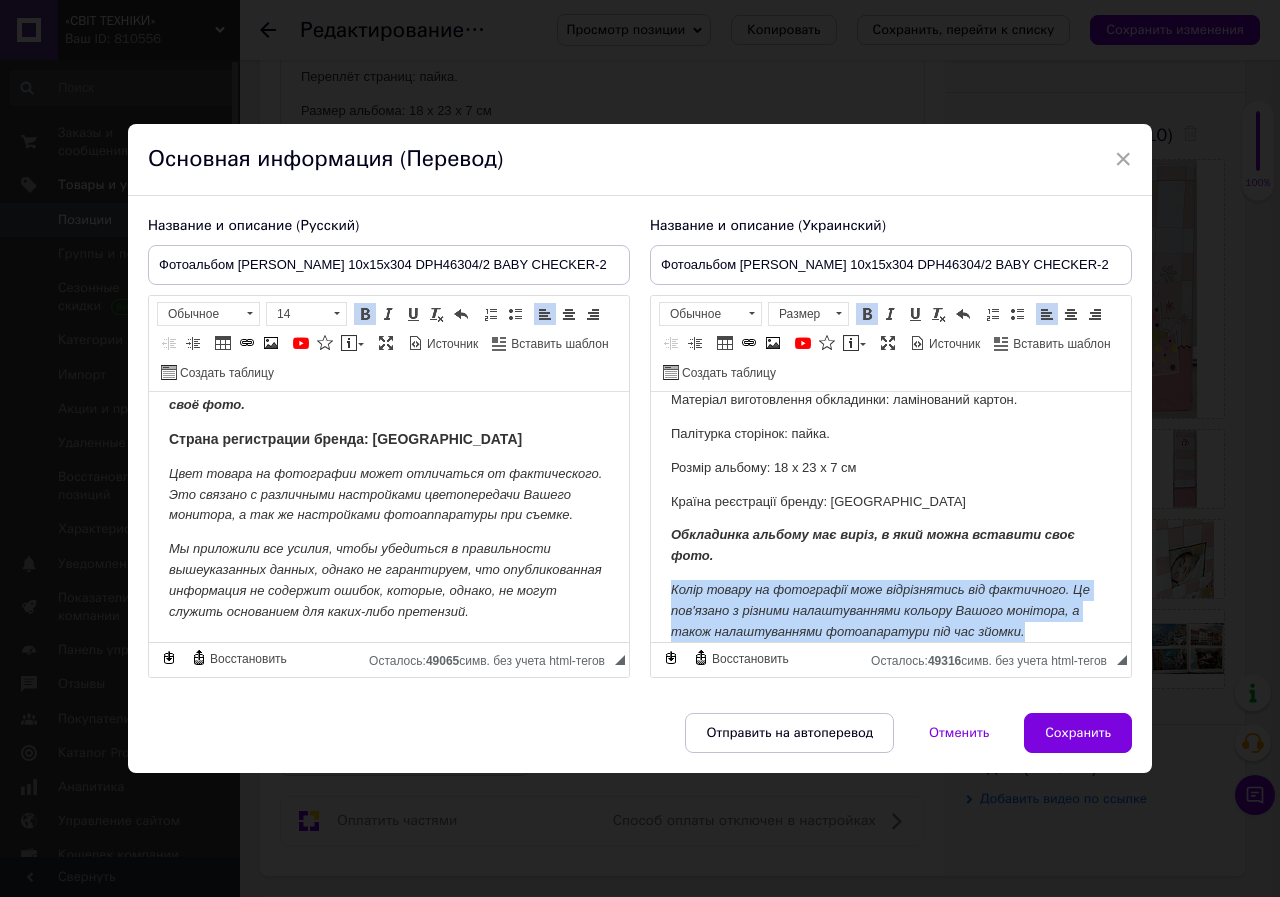 drag, startPoint x: 1030, startPoint y: 611, endPoint x: 650, endPoint y: 567, distance: 382.53888 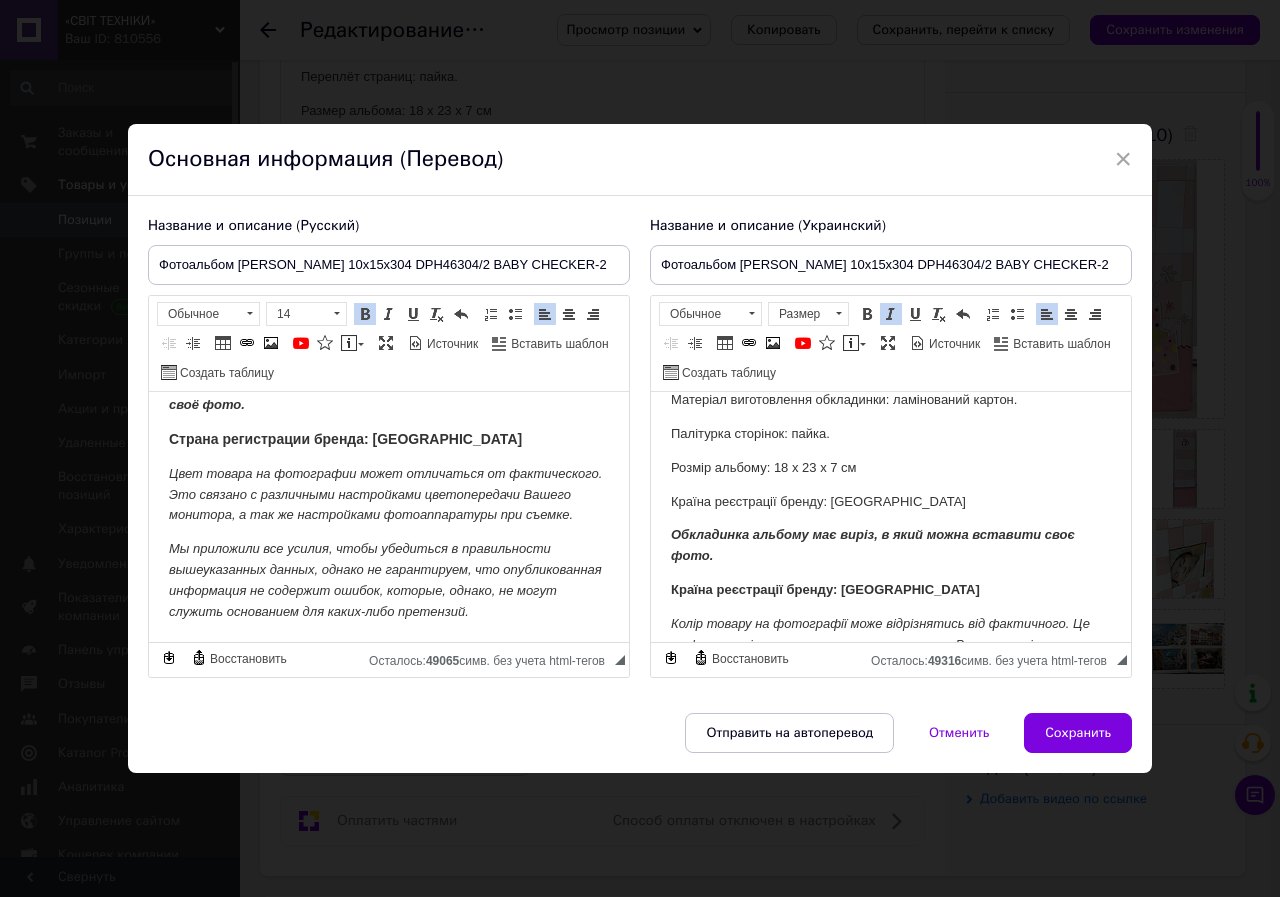 scroll, scrollTop: 406, scrollLeft: 0, axis: vertical 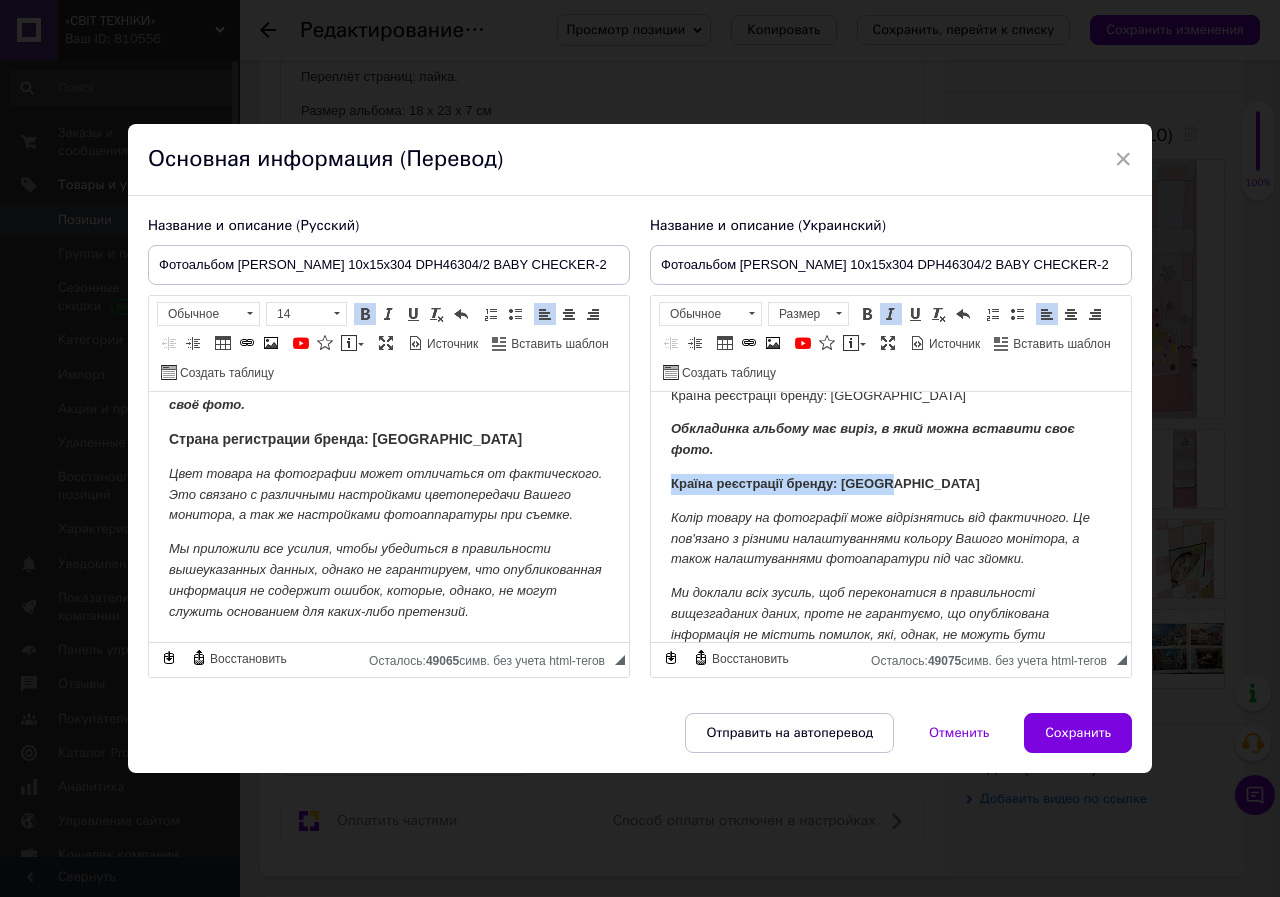 drag, startPoint x: 904, startPoint y: 459, endPoint x: 652, endPoint y: 461, distance: 252.00793 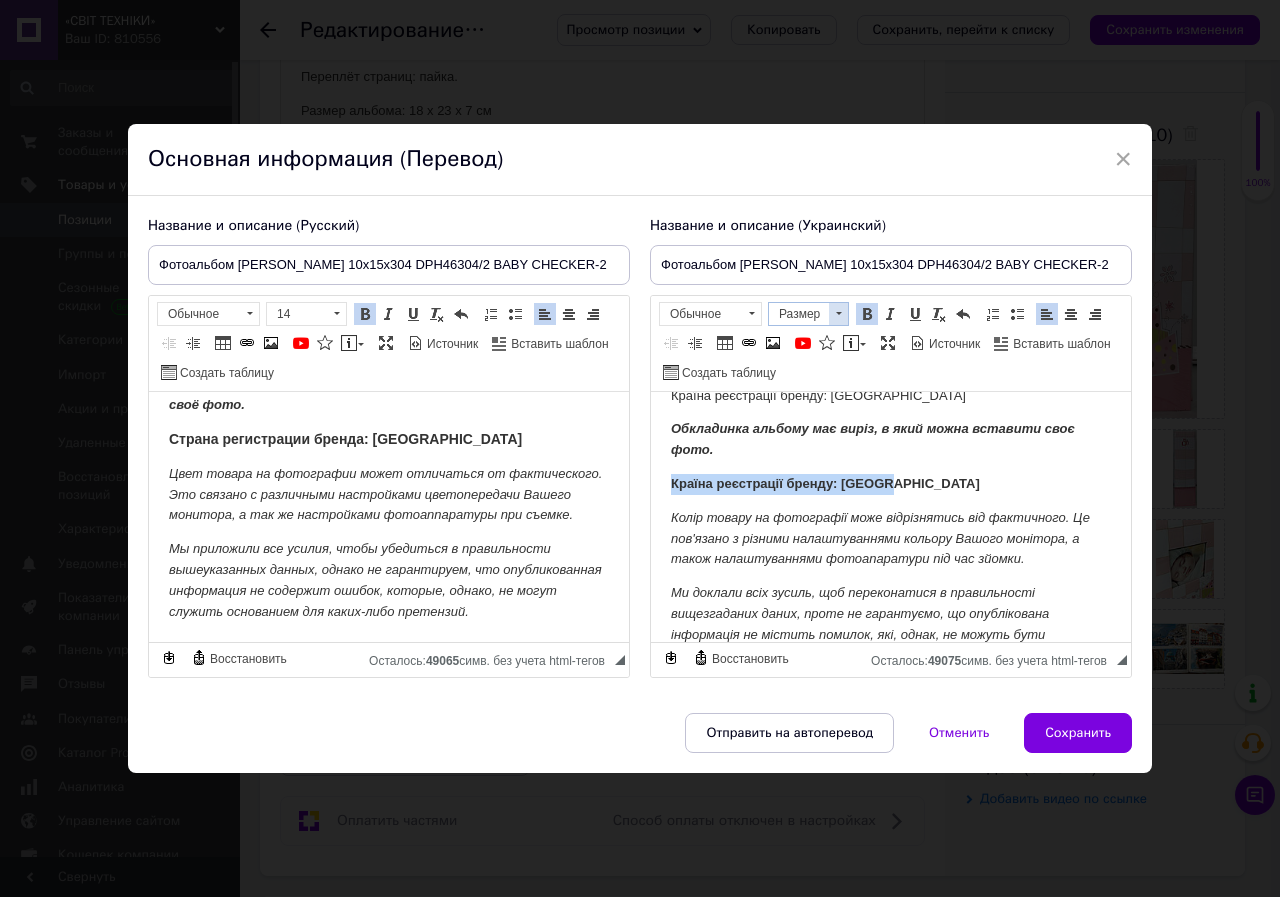 click at bounding box center (838, 314) 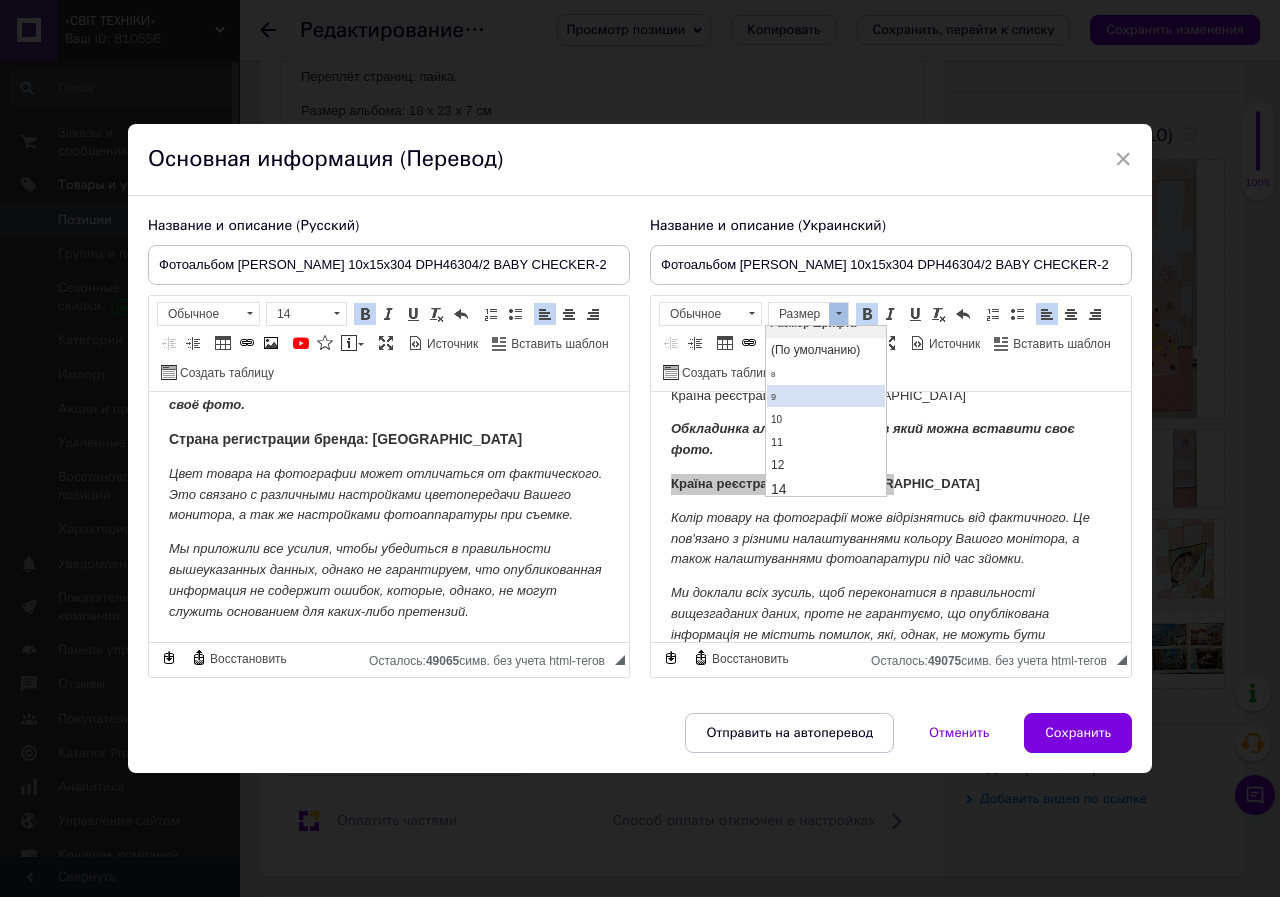 scroll, scrollTop: 100, scrollLeft: 0, axis: vertical 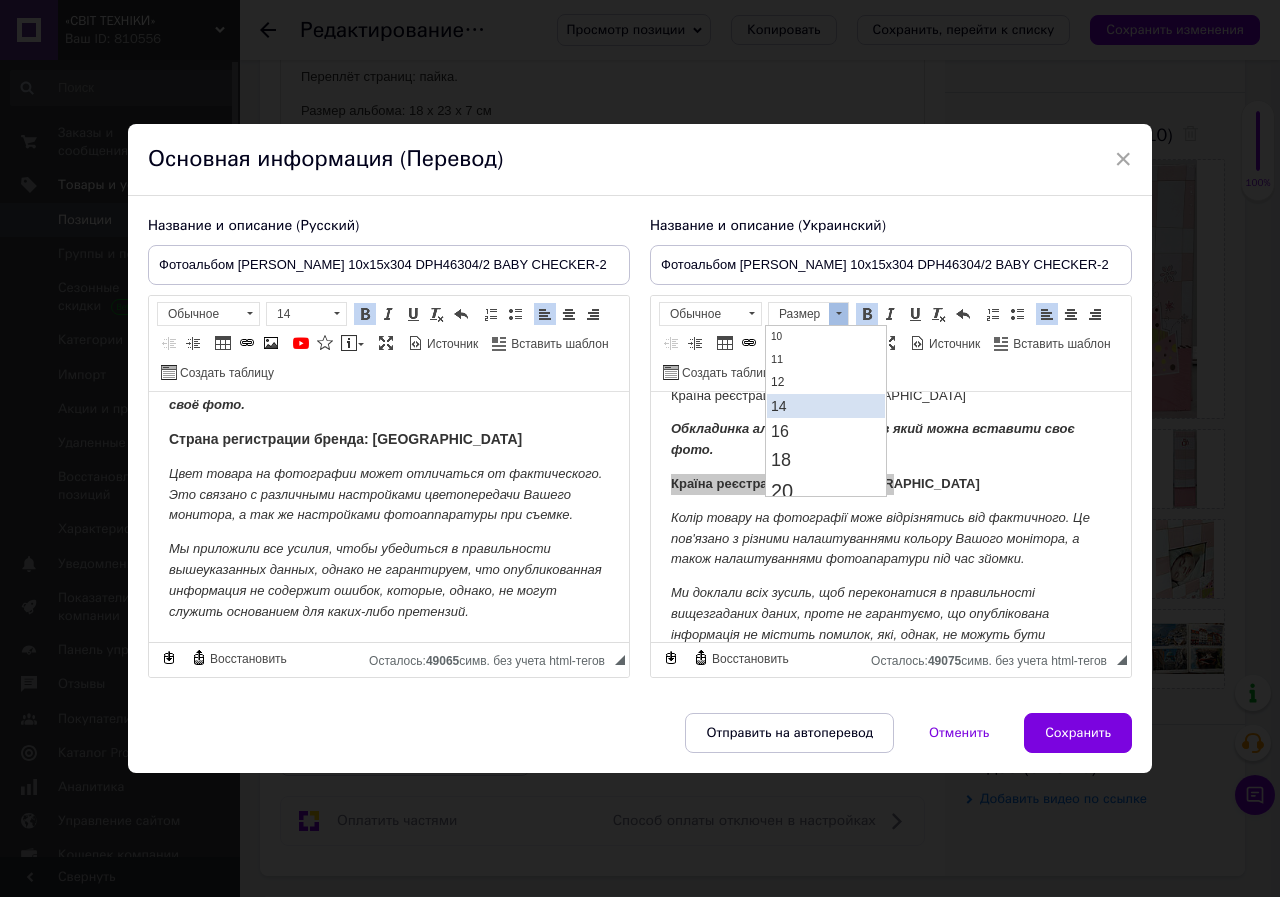 click on "14" at bounding box center [826, 406] 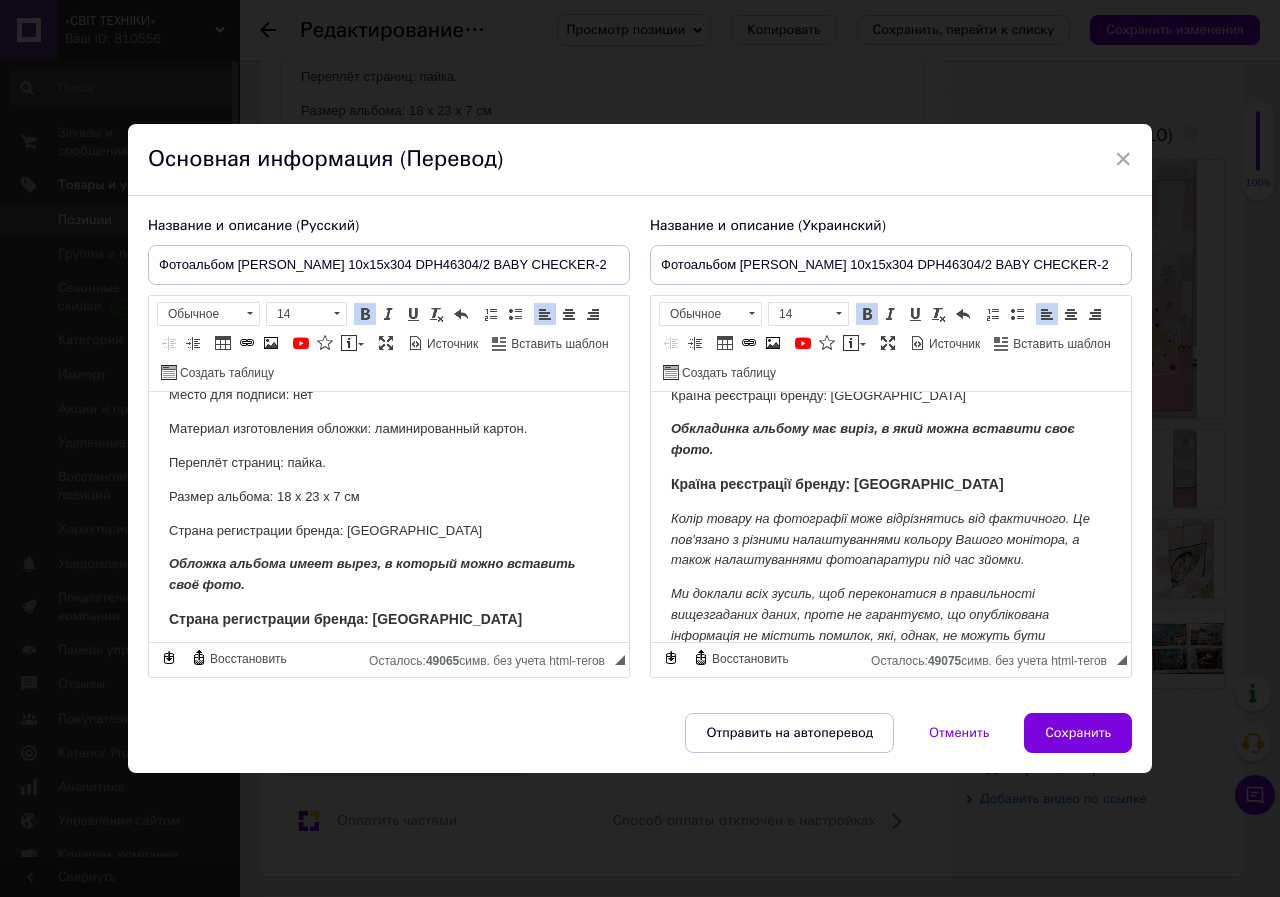 scroll, scrollTop: 251, scrollLeft: 0, axis: vertical 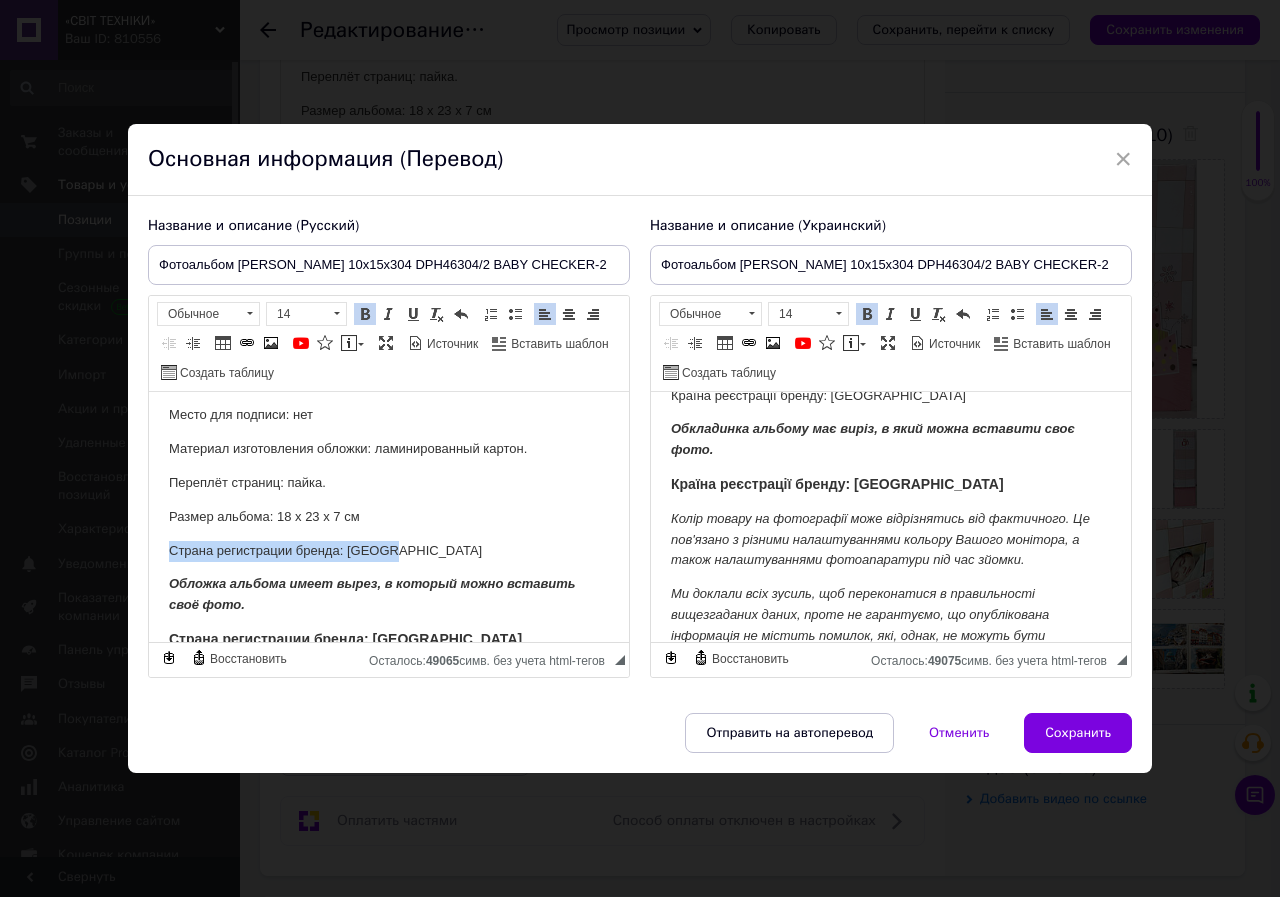 drag, startPoint x: 419, startPoint y: 533, endPoint x: 169, endPoint y: 530, distance: 250.018 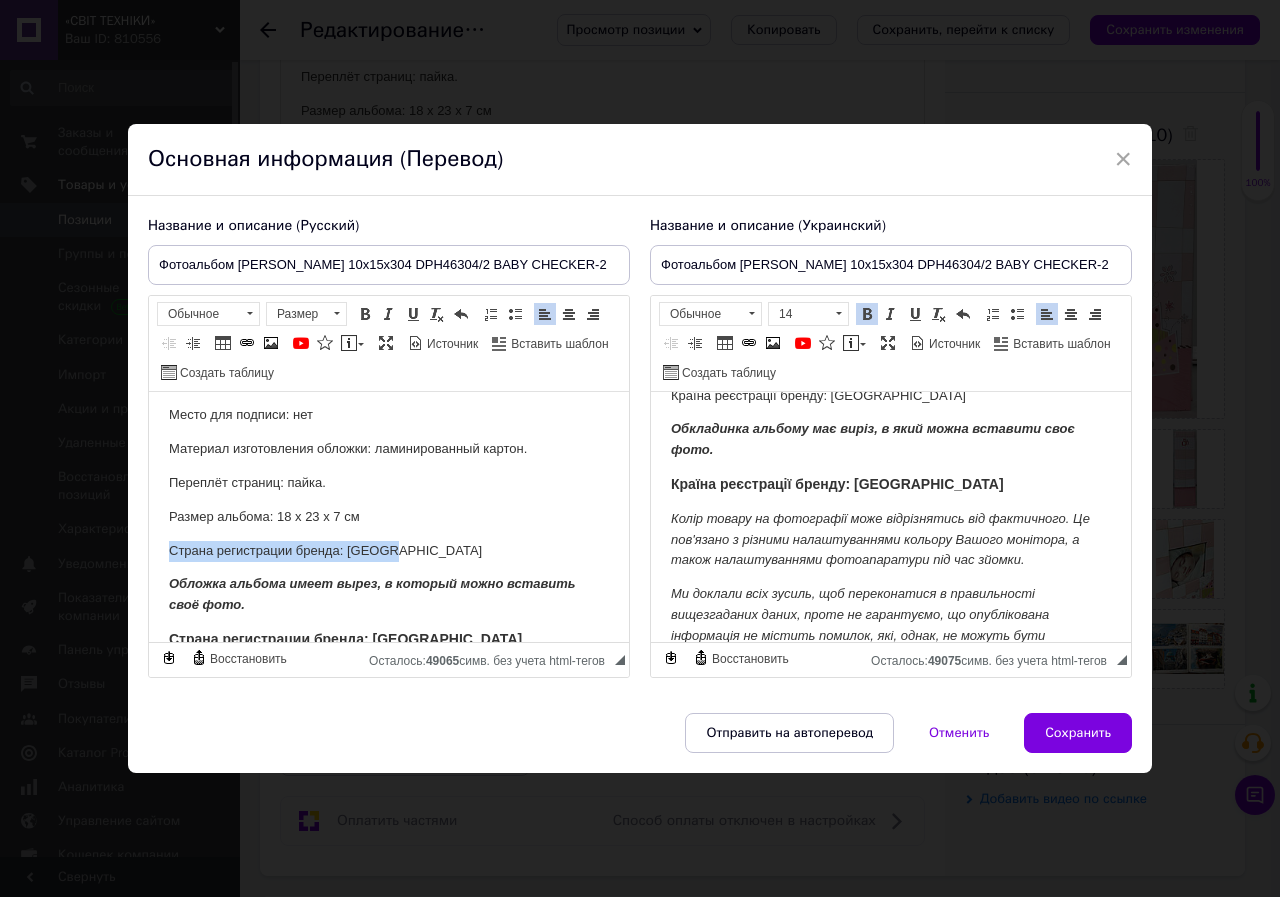 type 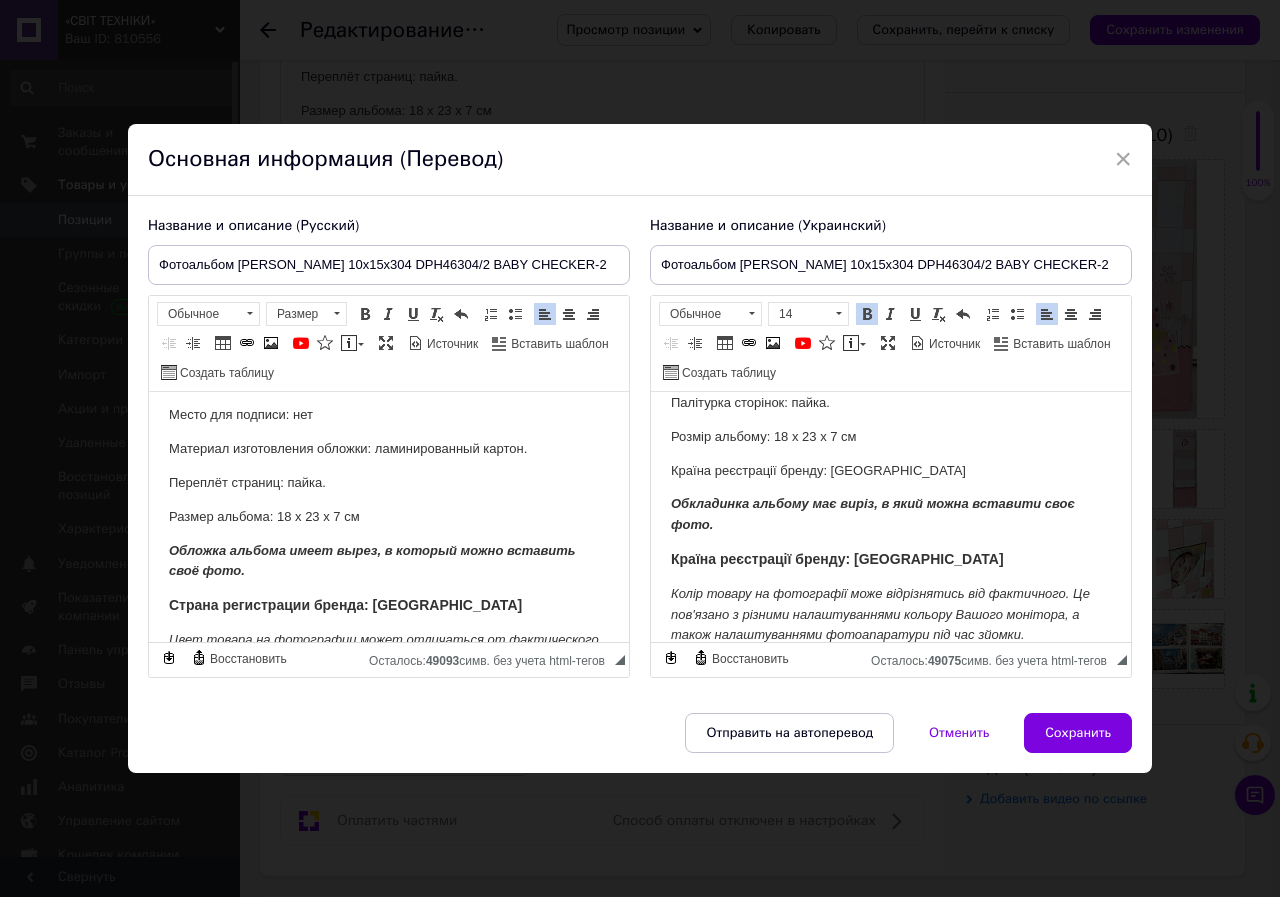scroll, scrollTop: 306, scrollLeft: 0, axis: vertical 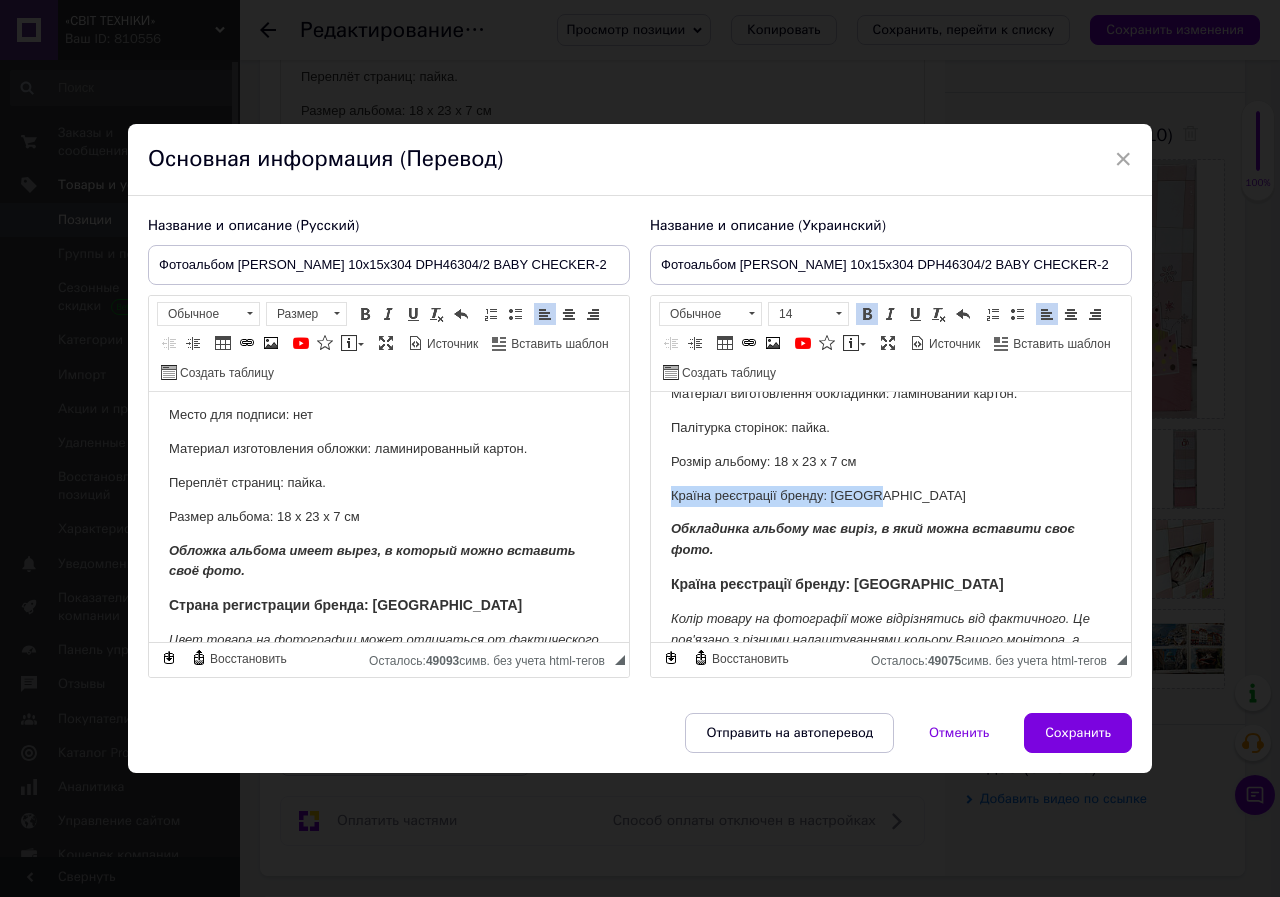 drag, startPoint x: 886, startPoint y: 475, endPoint x: 671, endPoint y: 475, distance: 215 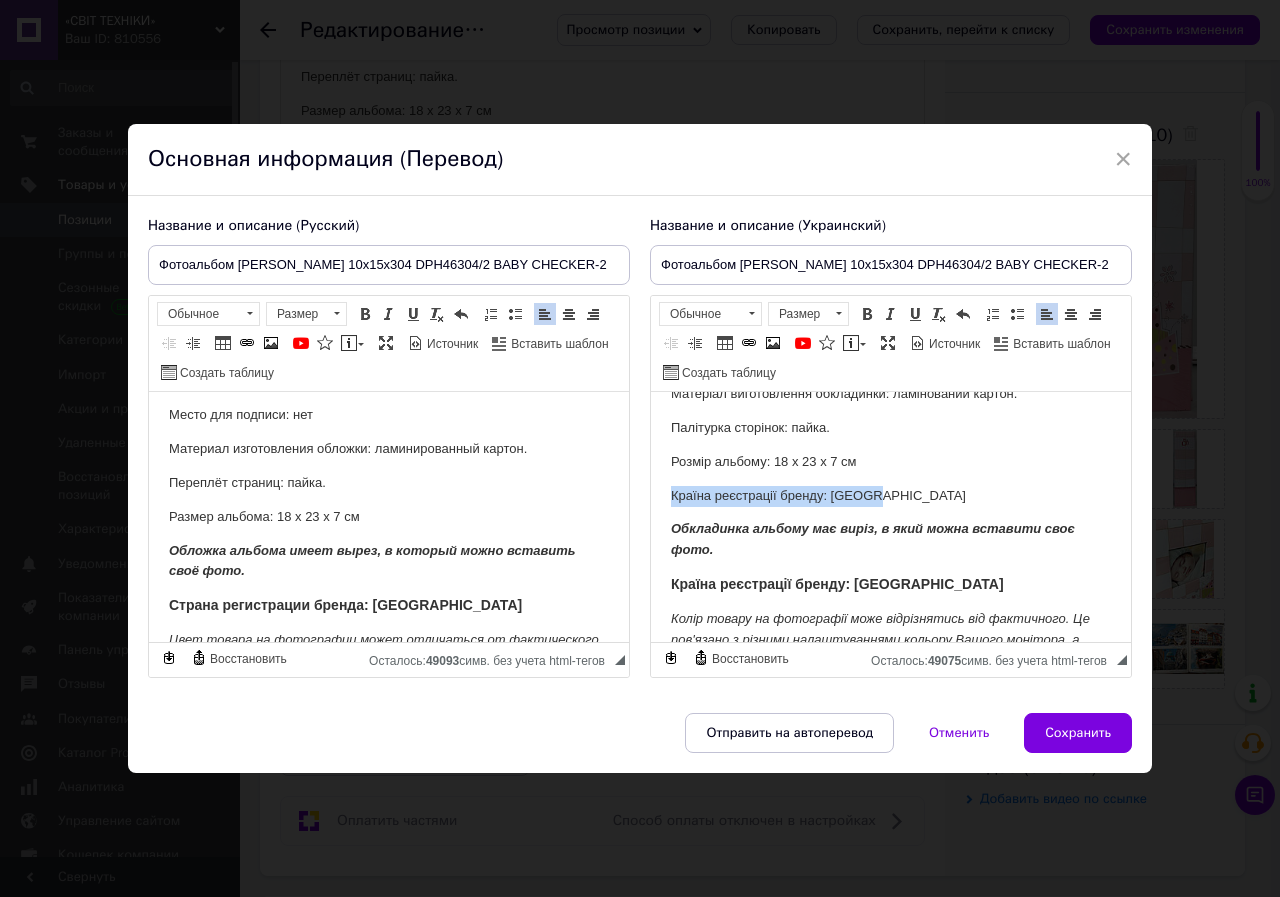 type 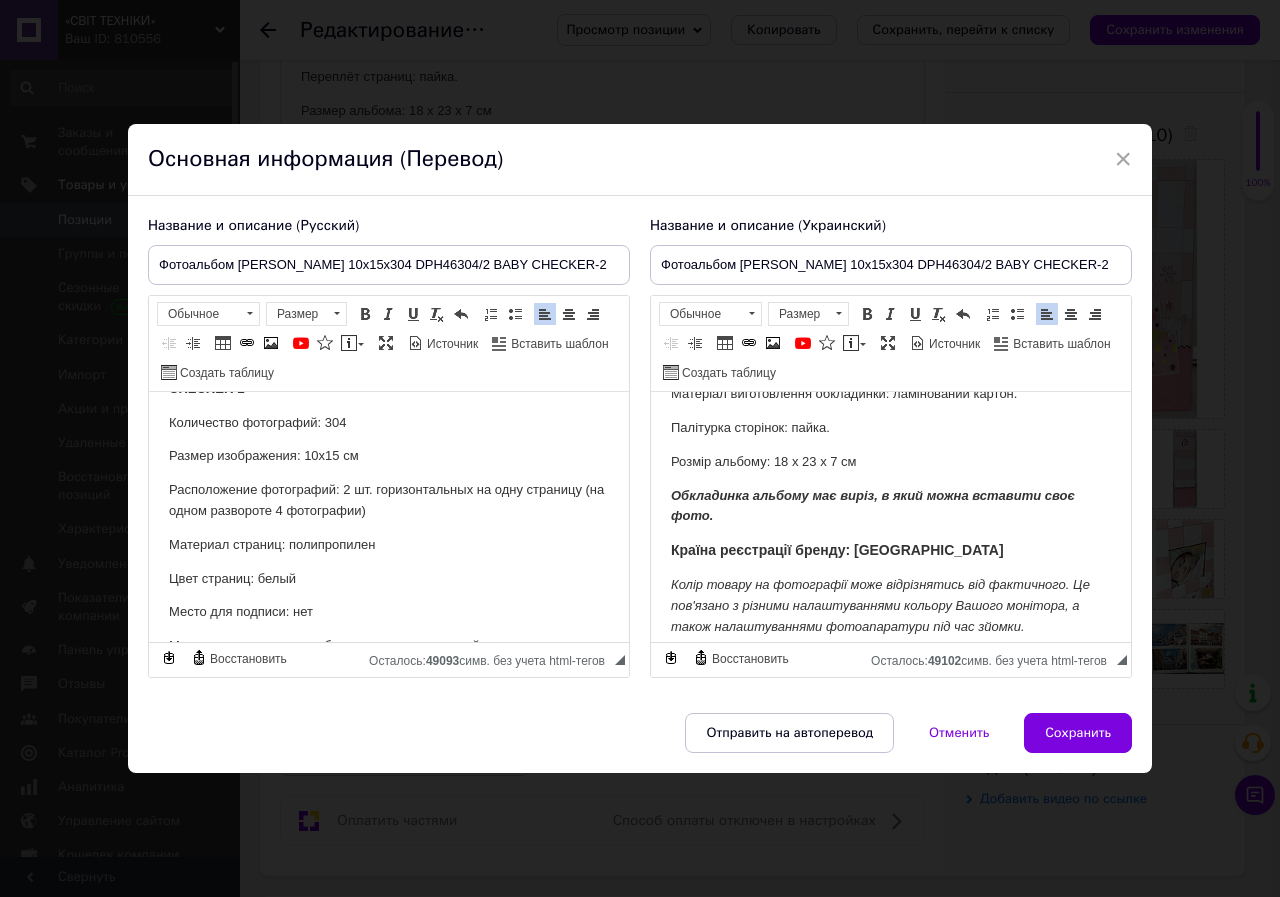 scroll, scrollTop: 0, scrollLeft: 0, axis: both 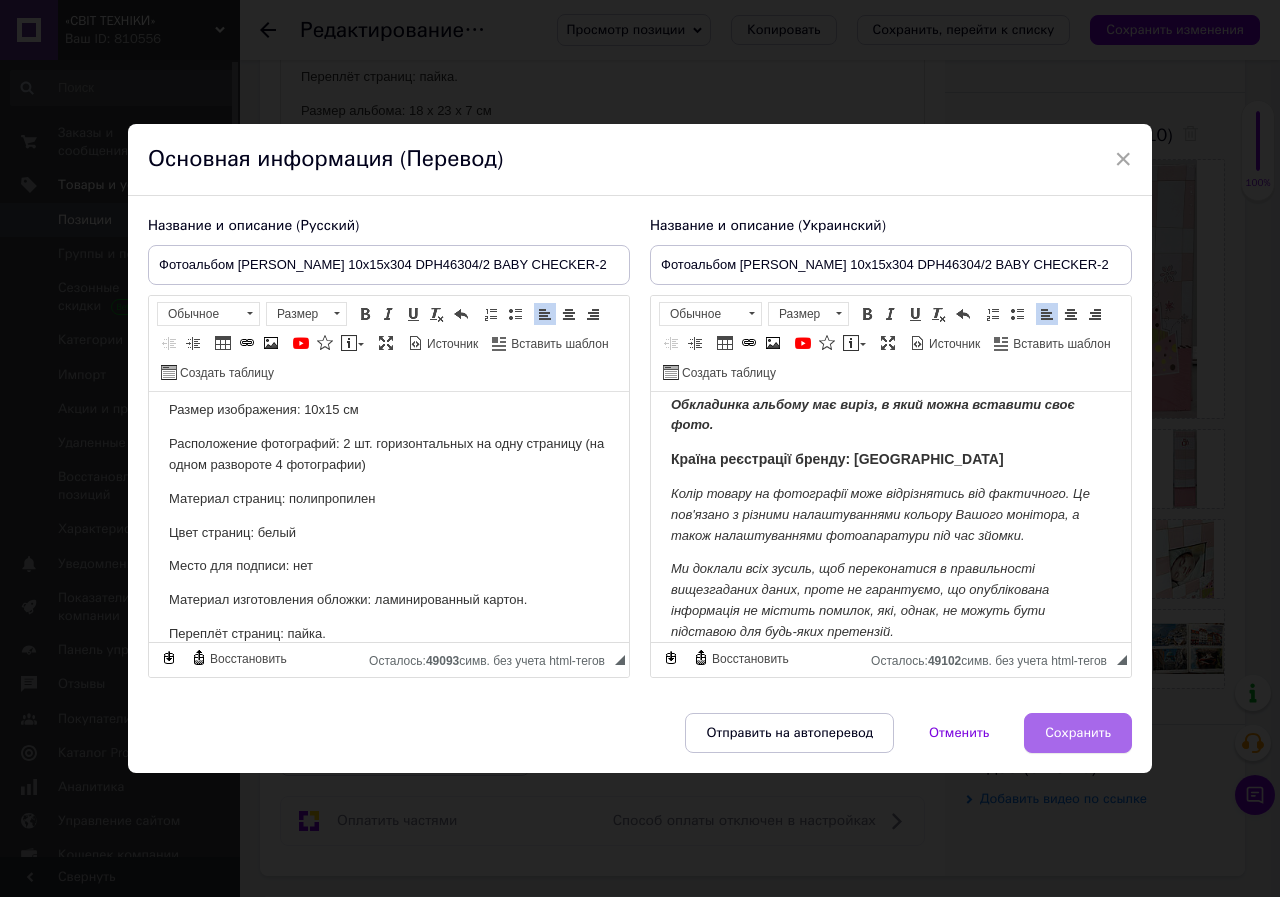 click on "Сохранить" at bounding box center [1078, 733] 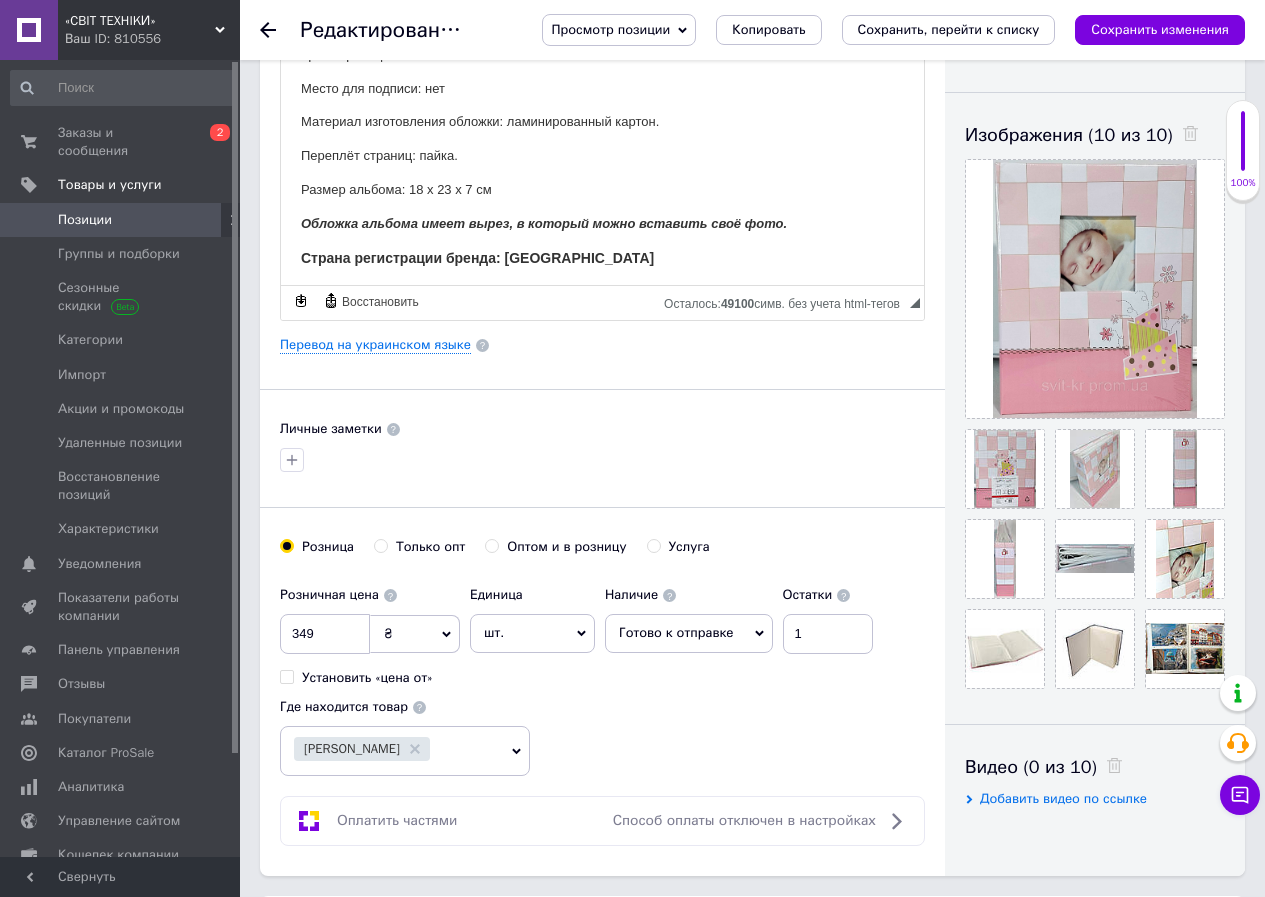 scroll, scrollTop: 200, scrollLeft: 0, axis: vertical 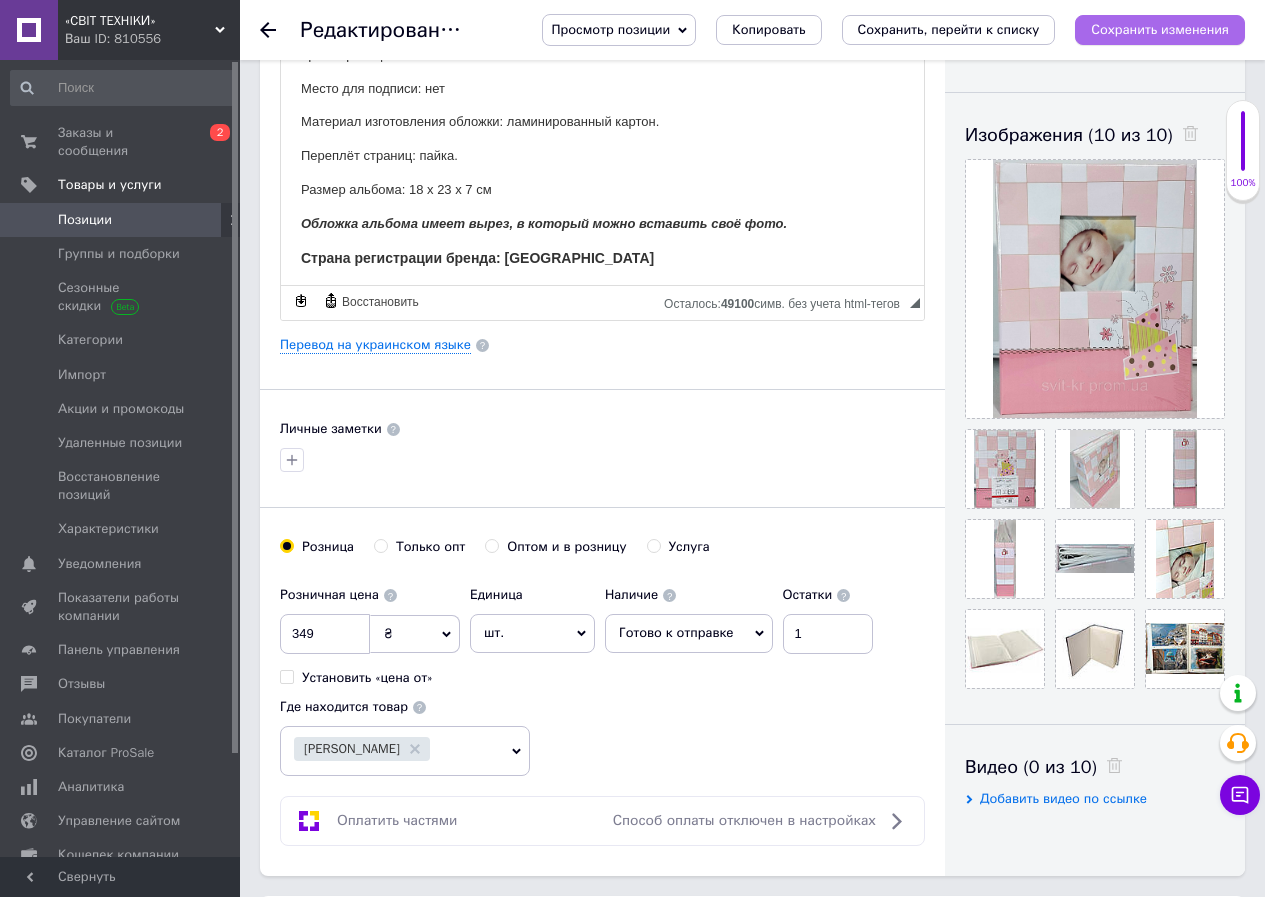 click on "Сохранить изменения" at bounding box center (1160, 29) 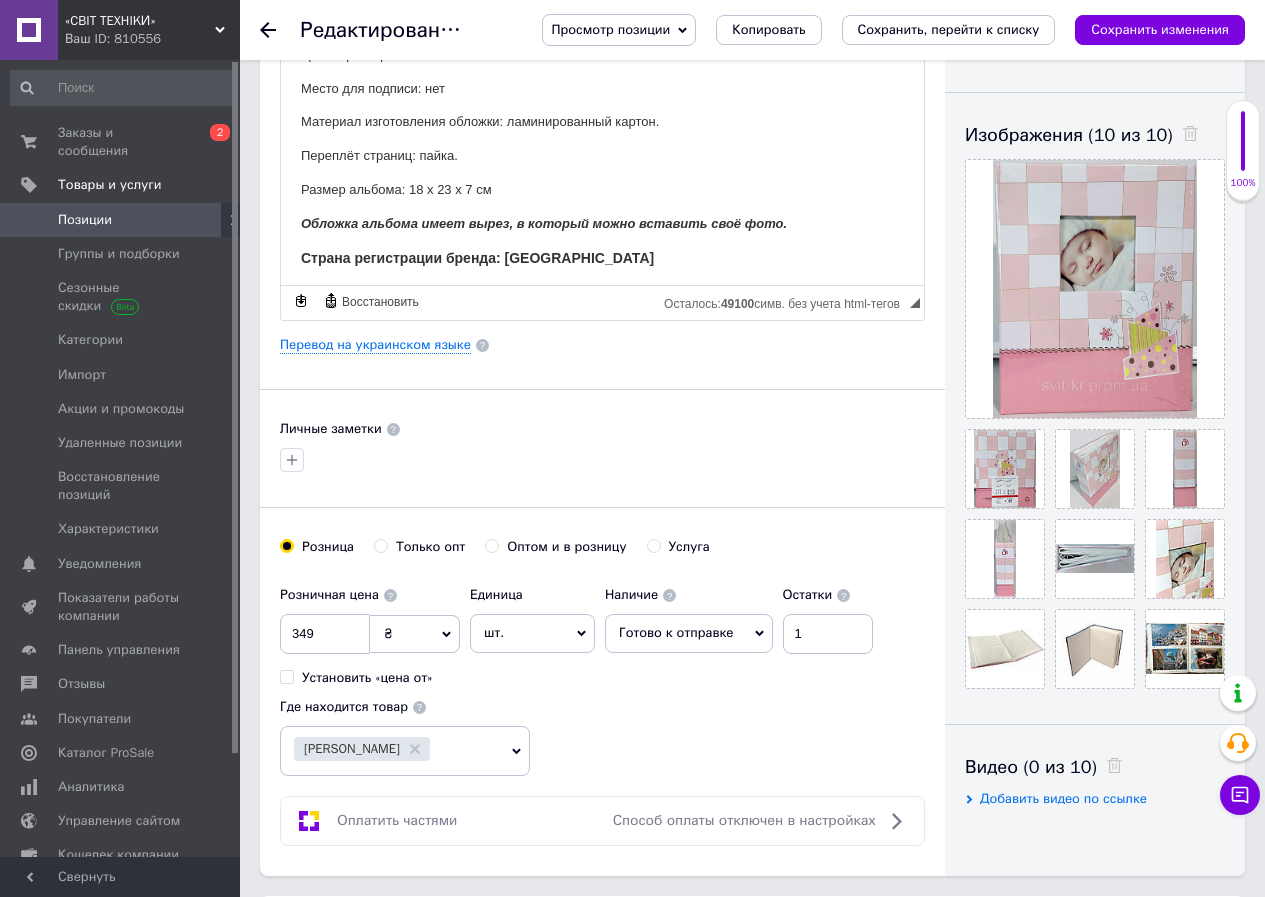 click on "Позиции" at bounding box center [85, 220] 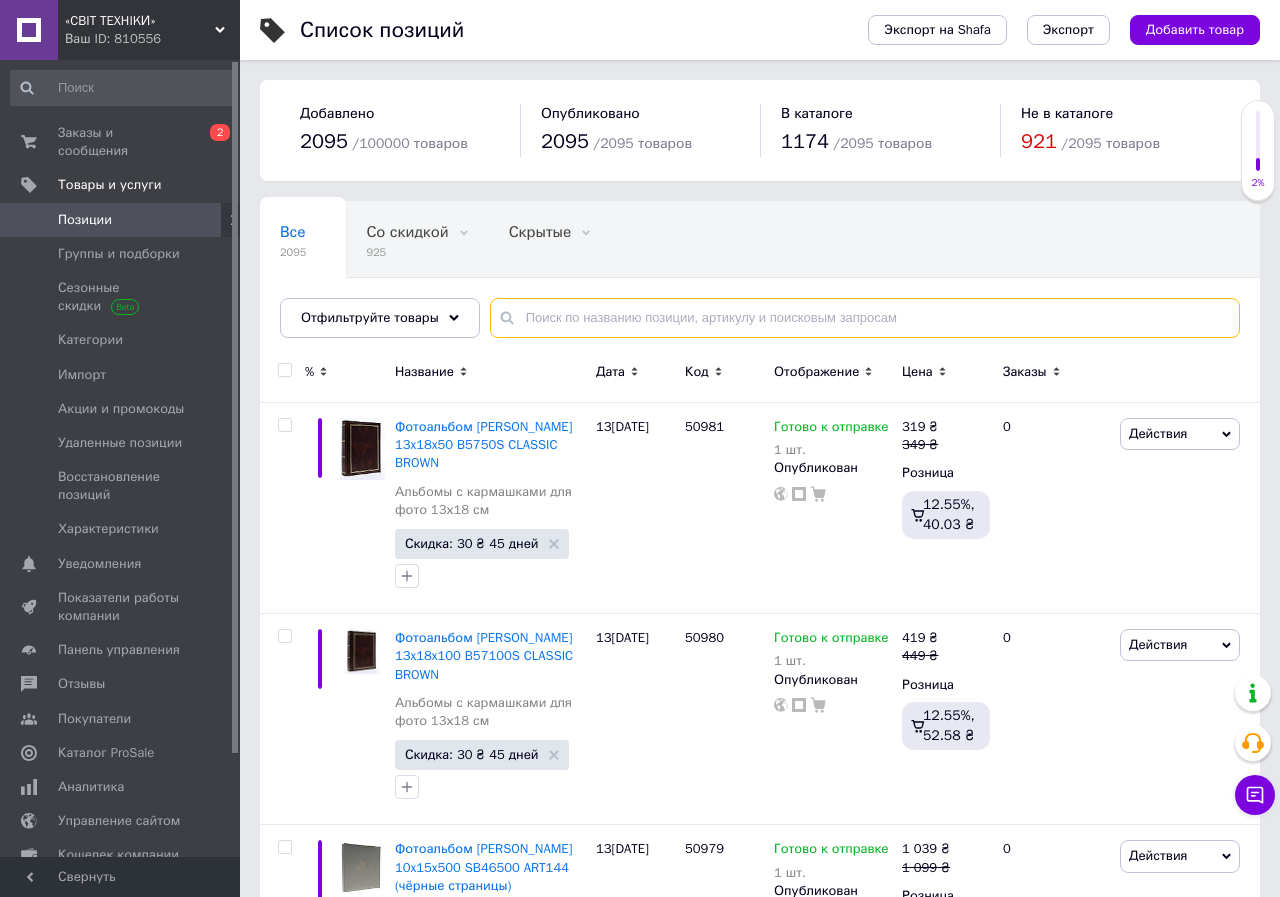 click at bounding box center [865, 318] 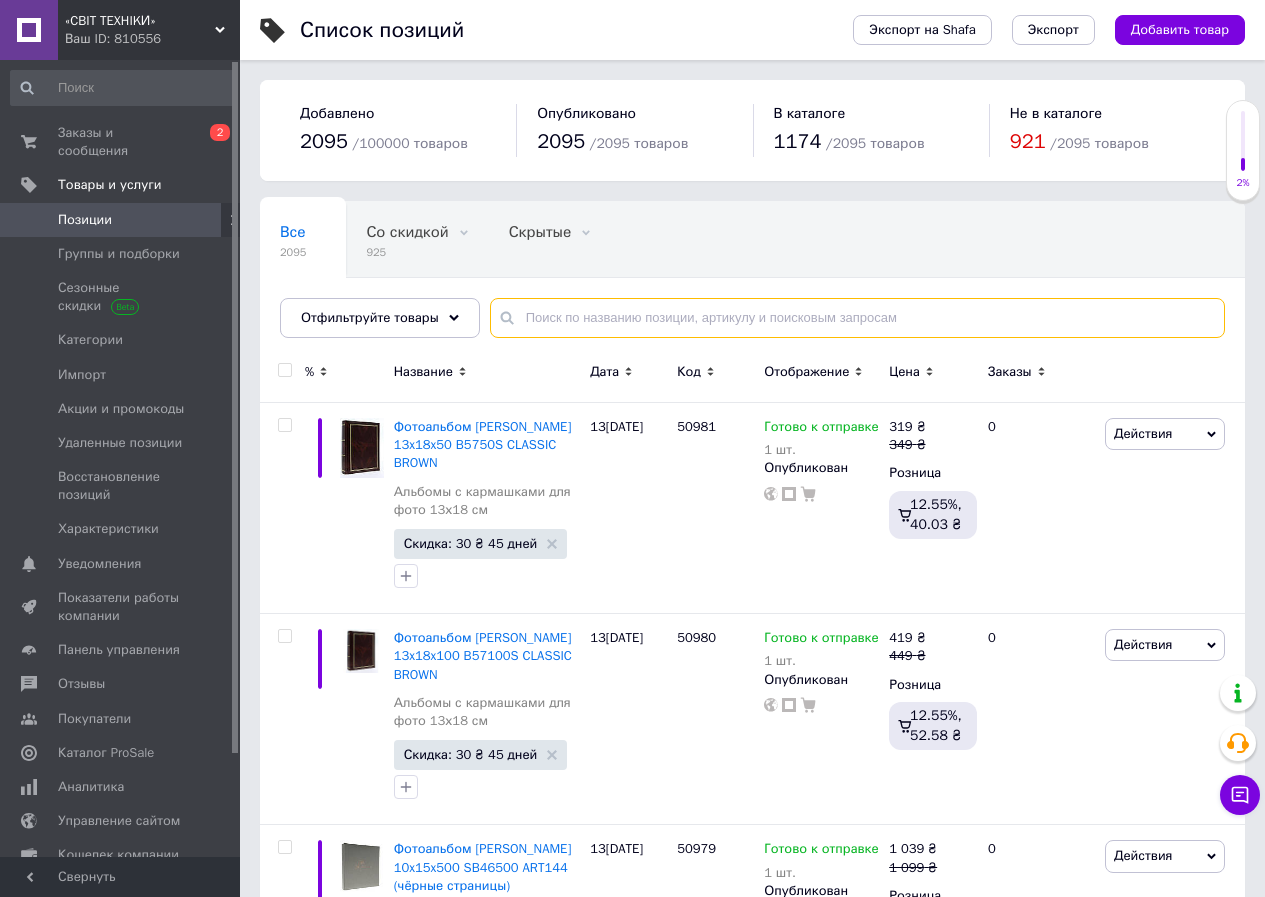 paste on "50908" 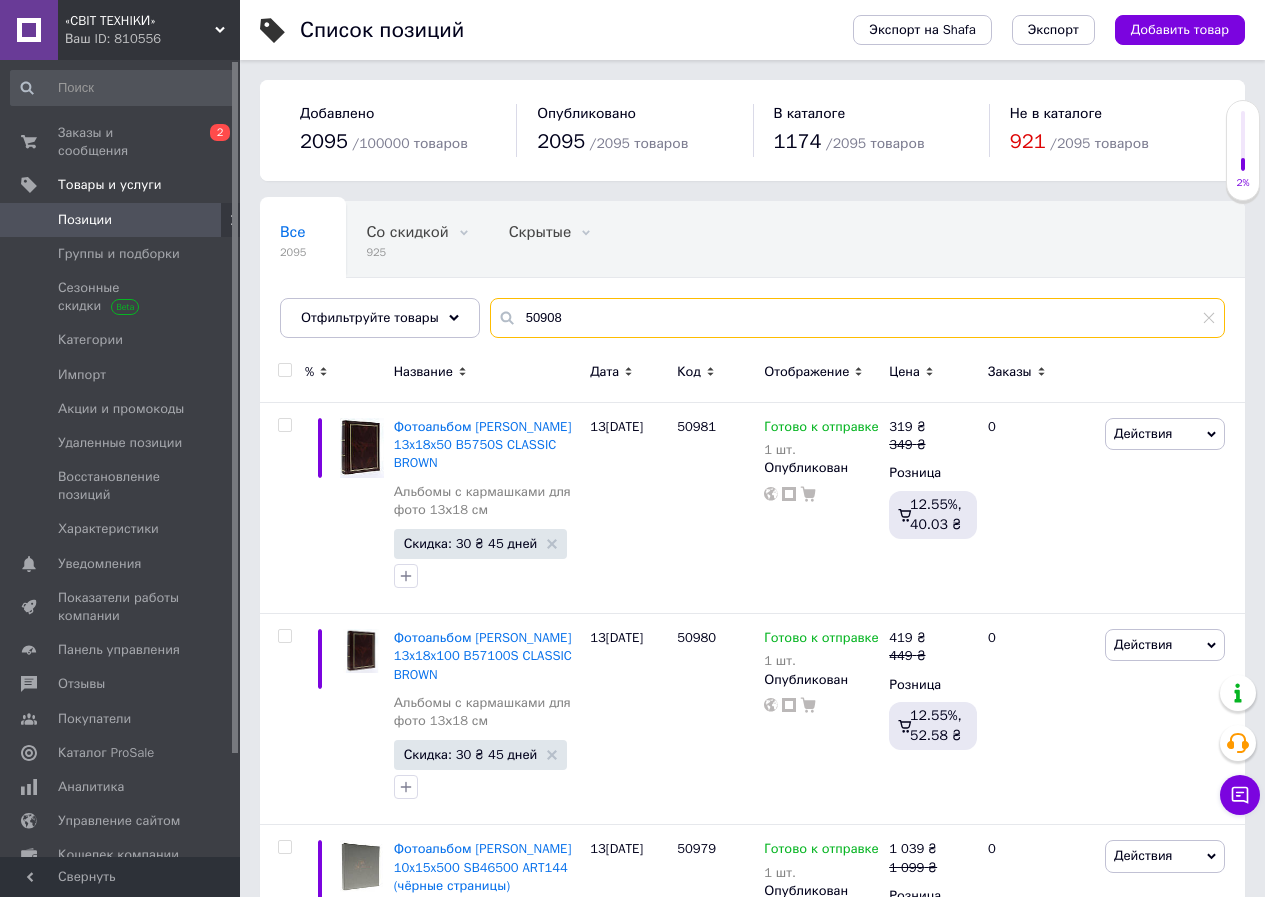 type on "50908" 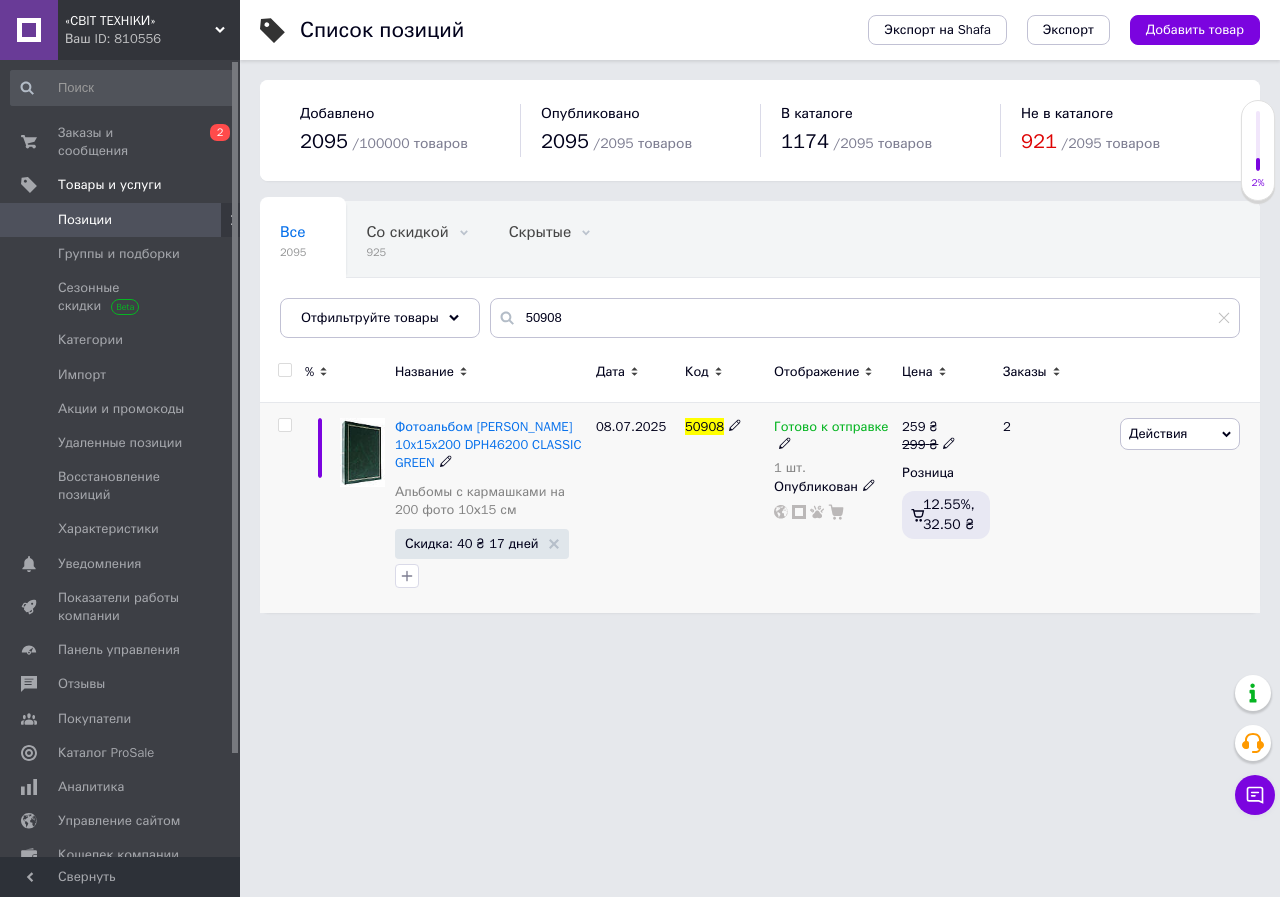 click on "Готово к отправке" at bounding box center (831, 429) 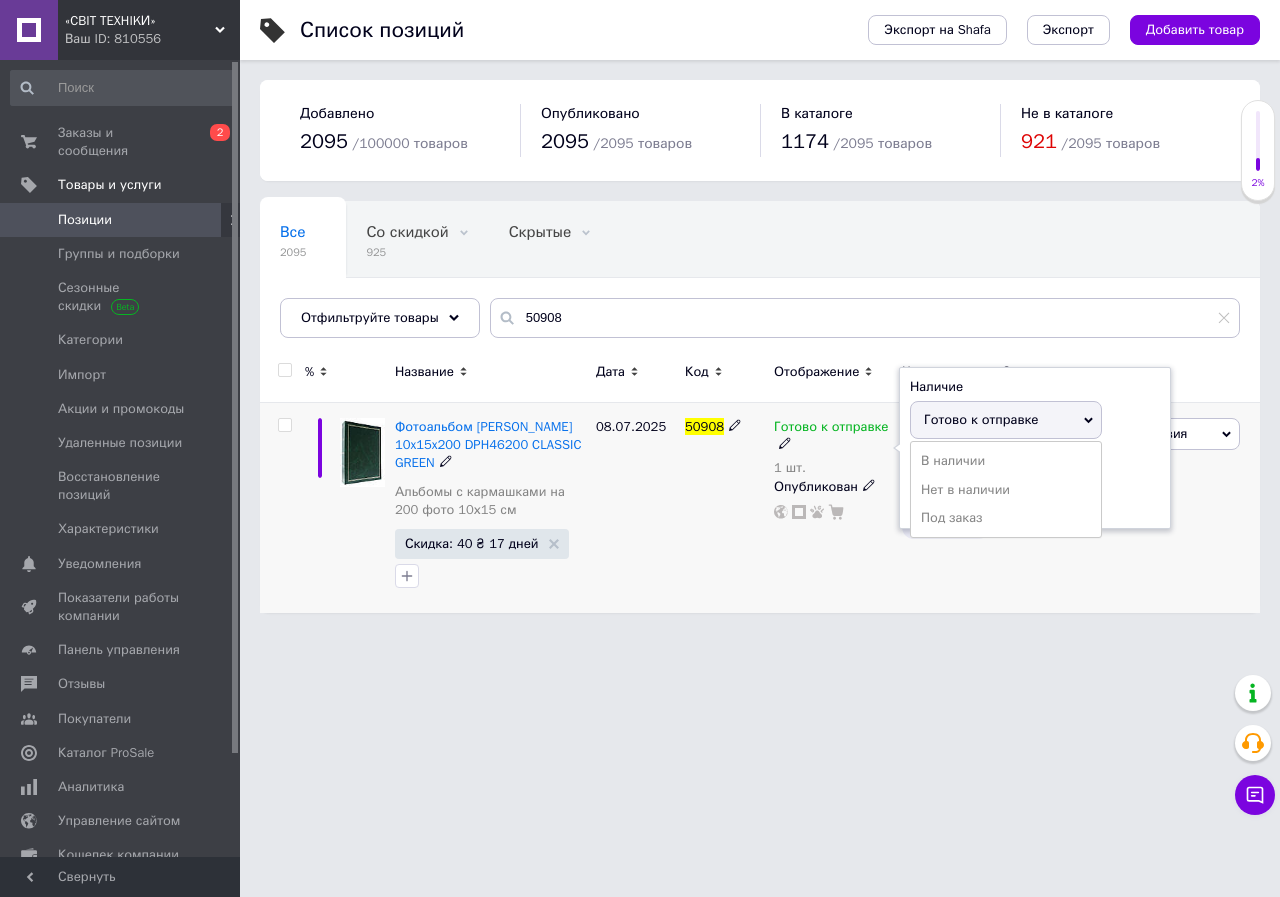 click on "Готово к отправке" at bounding box center (981, 419) 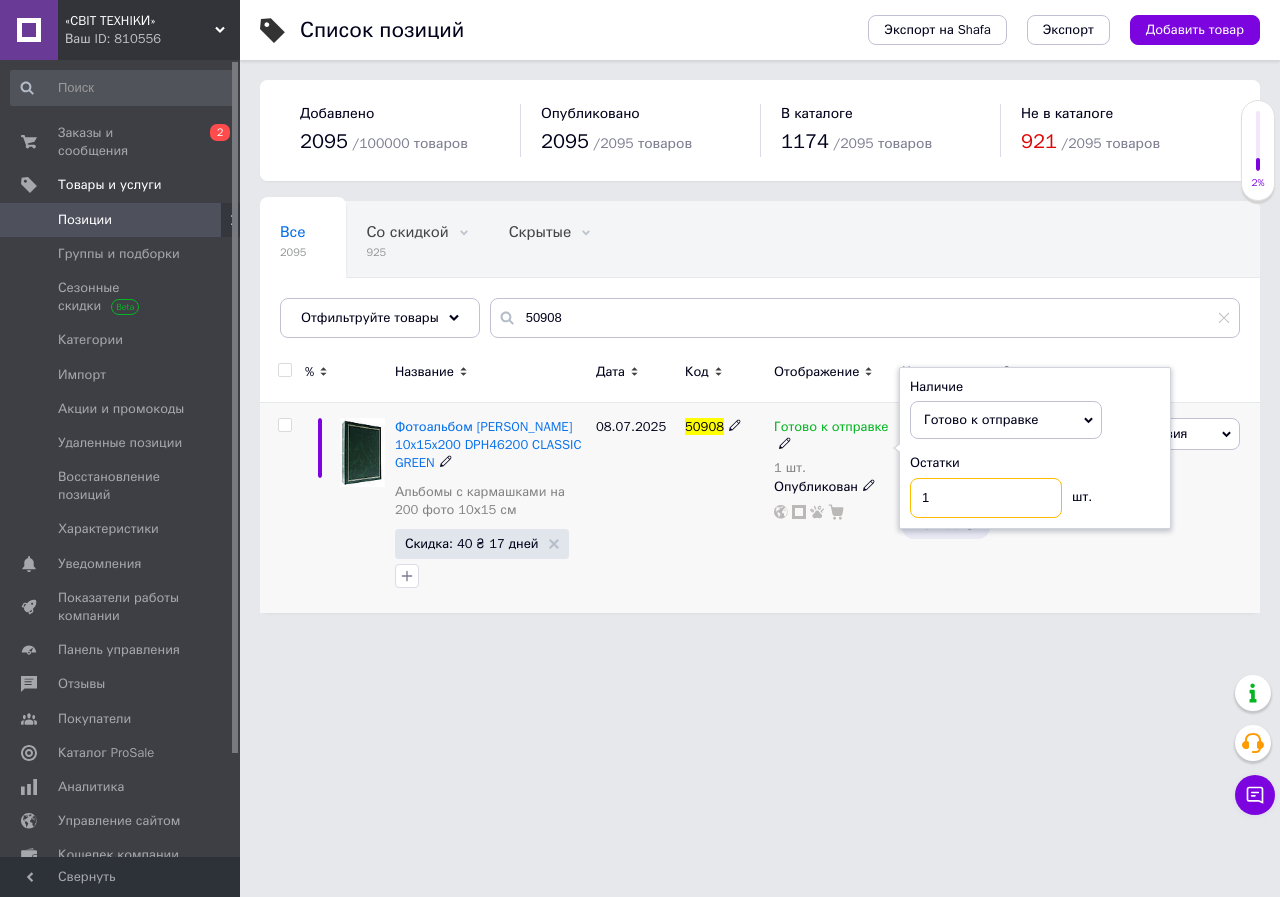 click on "1" at bounding box center (986, 498) 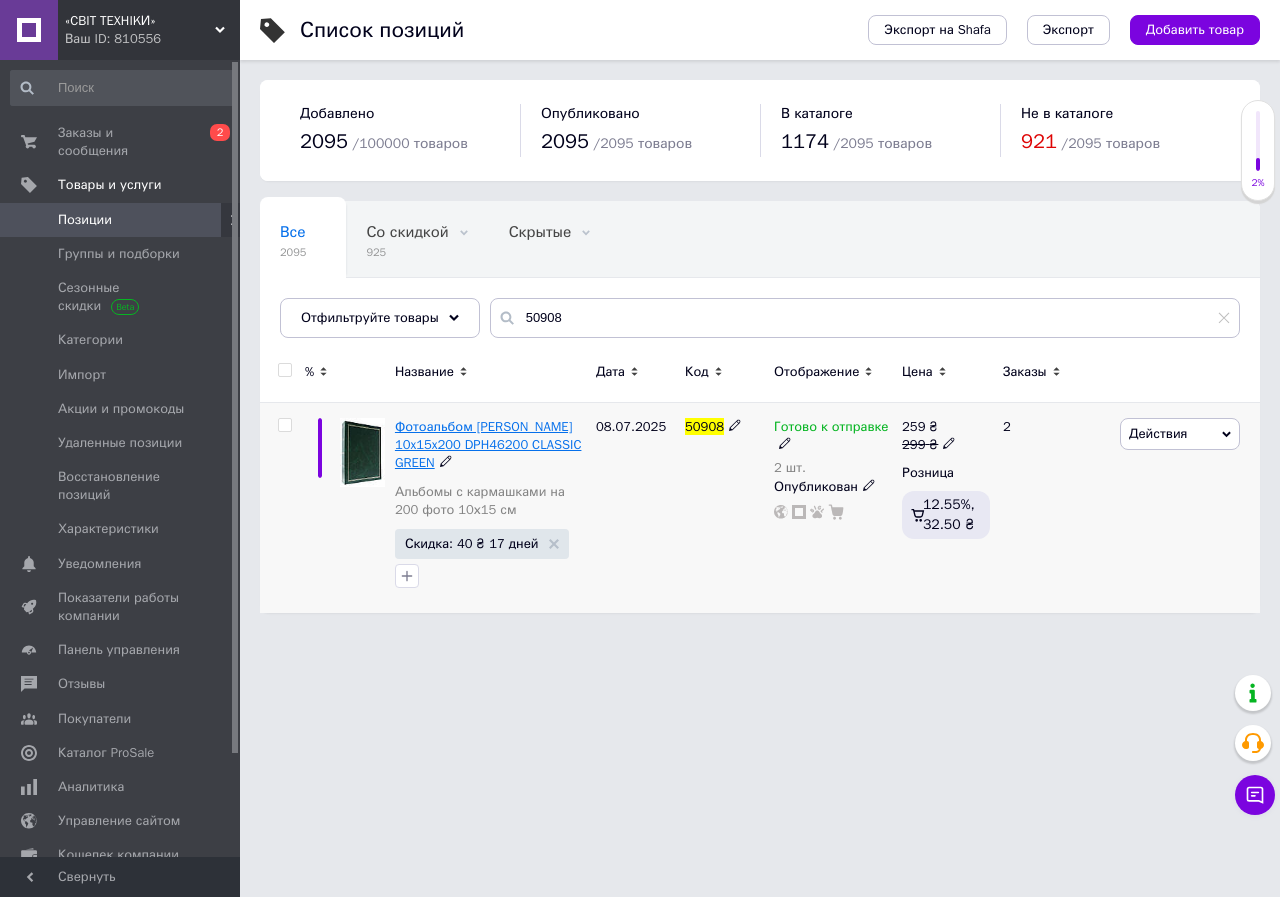 click on "Фотоальбом [PERSON_NAME] 10x15x200 DPH46200 CLASSIC GREEN" at bounding box center [488, 444] 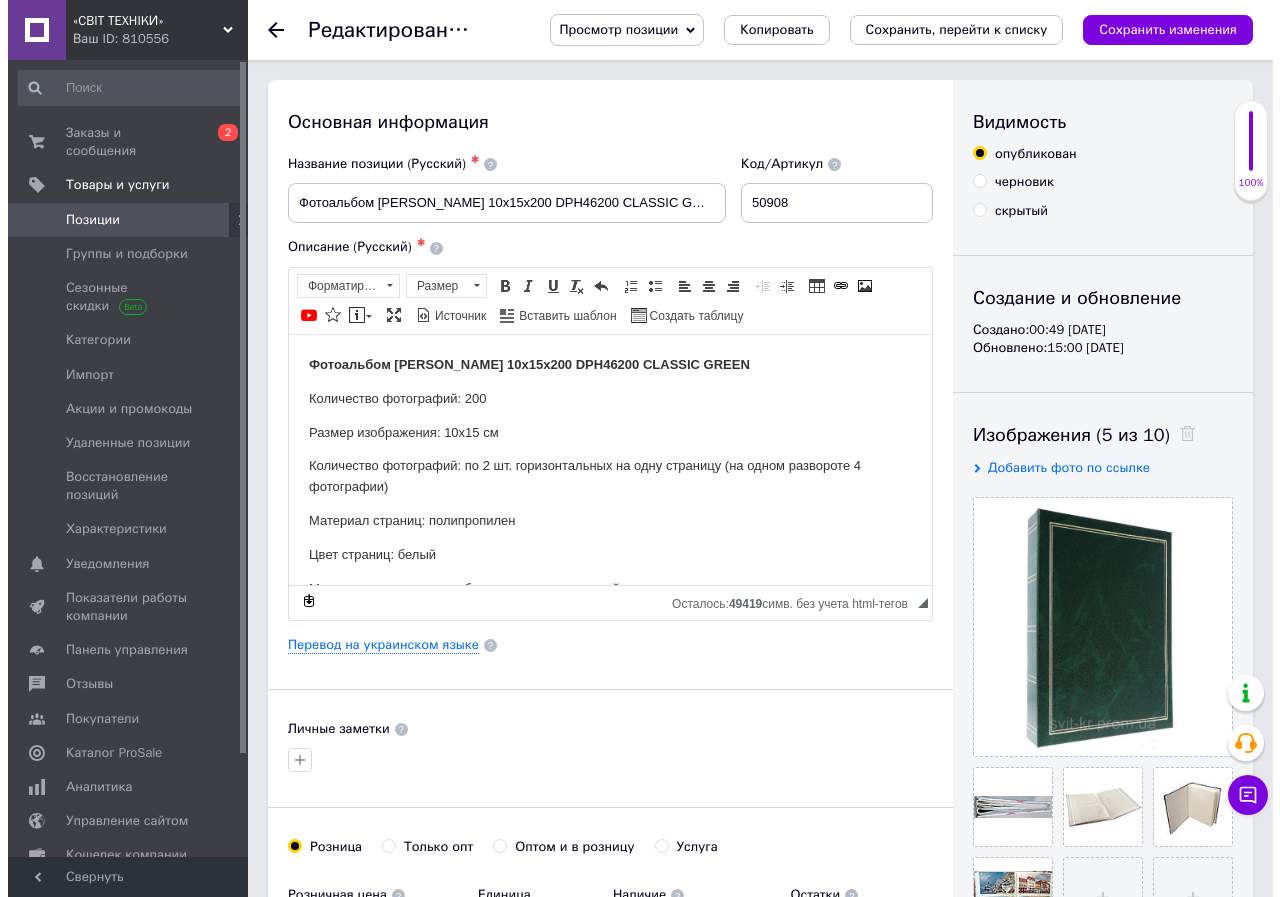 scroll, scrollTop: 0, scrollLeft: 0, axis: both 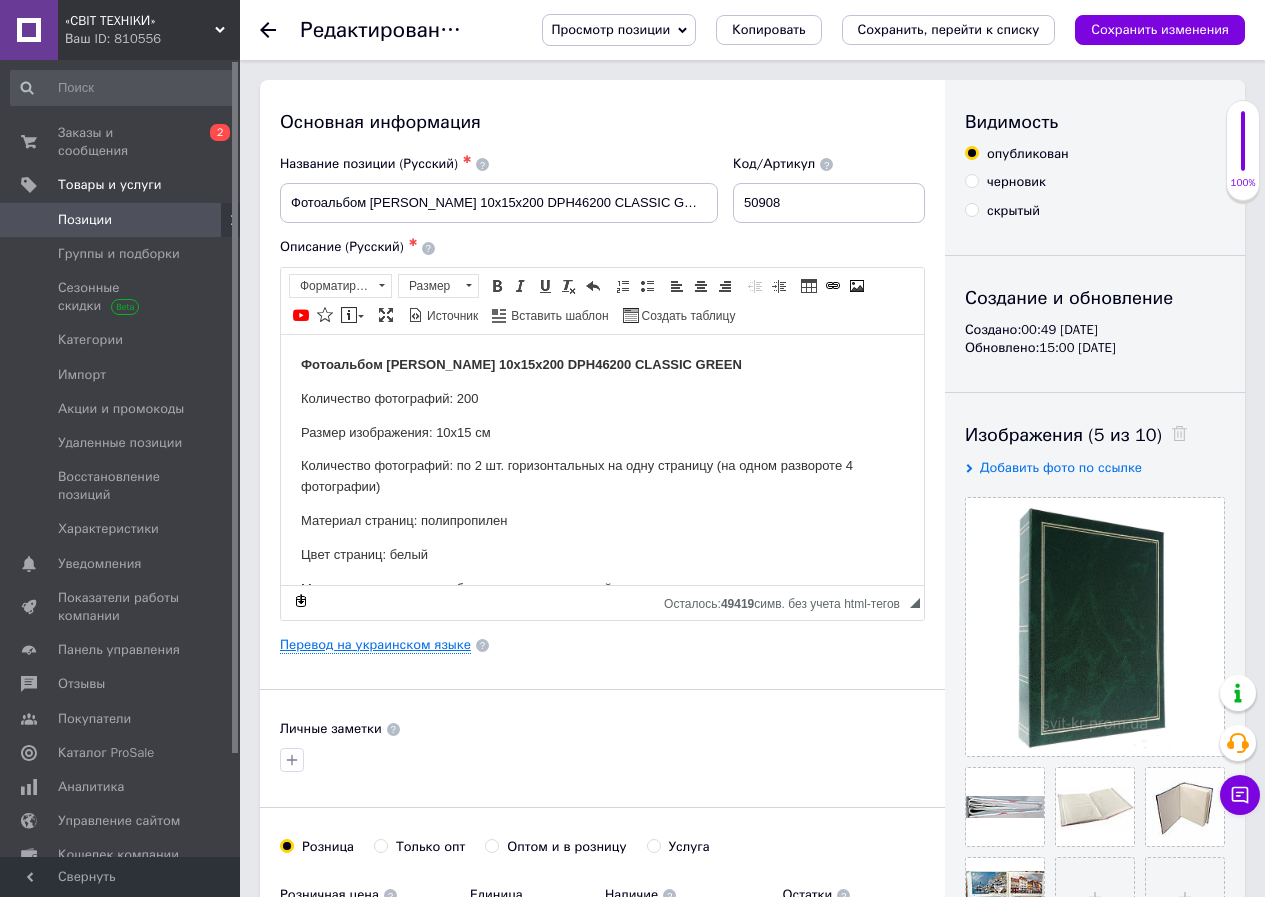 click on "Перевод на украинском языке" at bounding box center (375, 645) 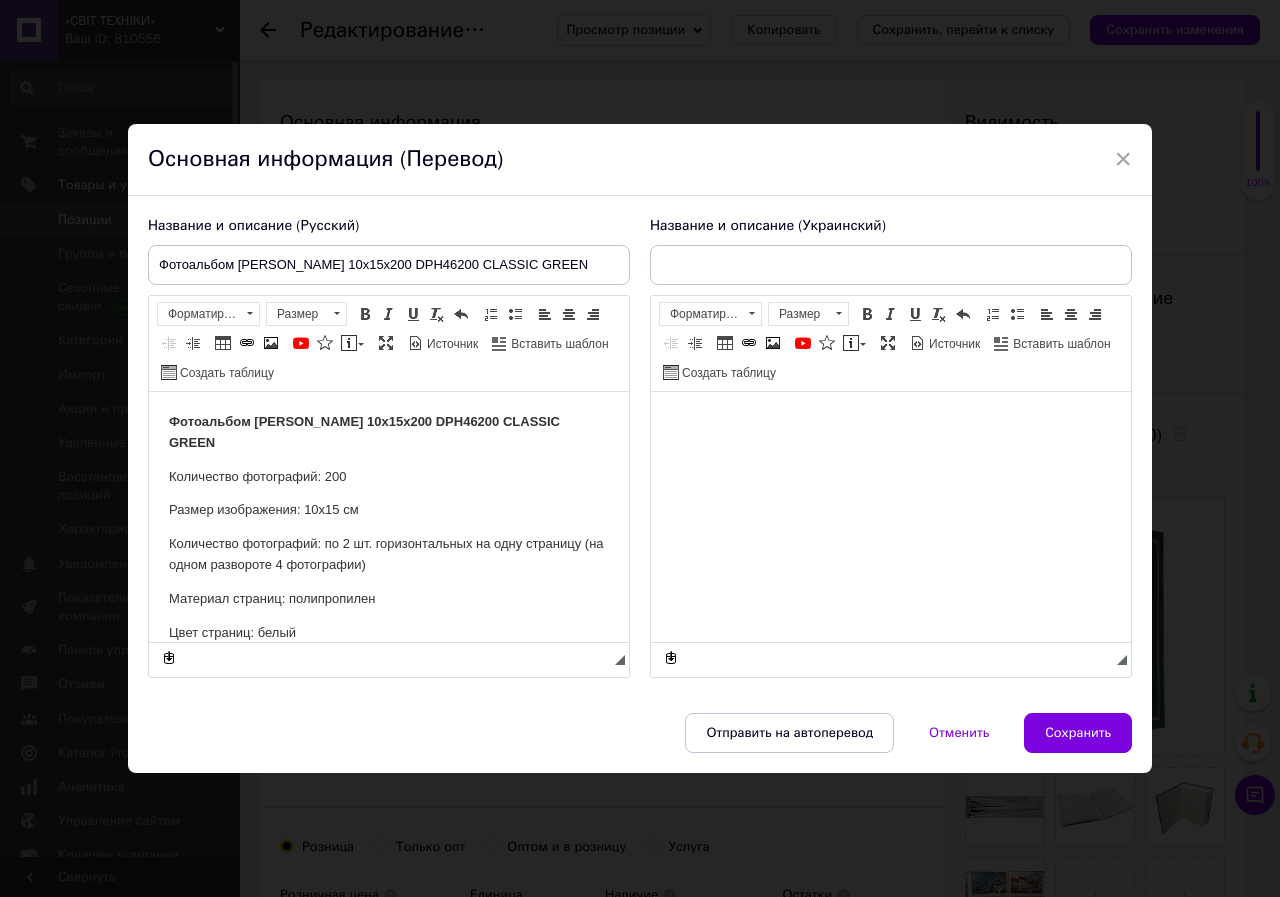 type on "Фотоальбом [PERSON_NAME] 10x15x200 DPH46200 CLASSIC GREEN" 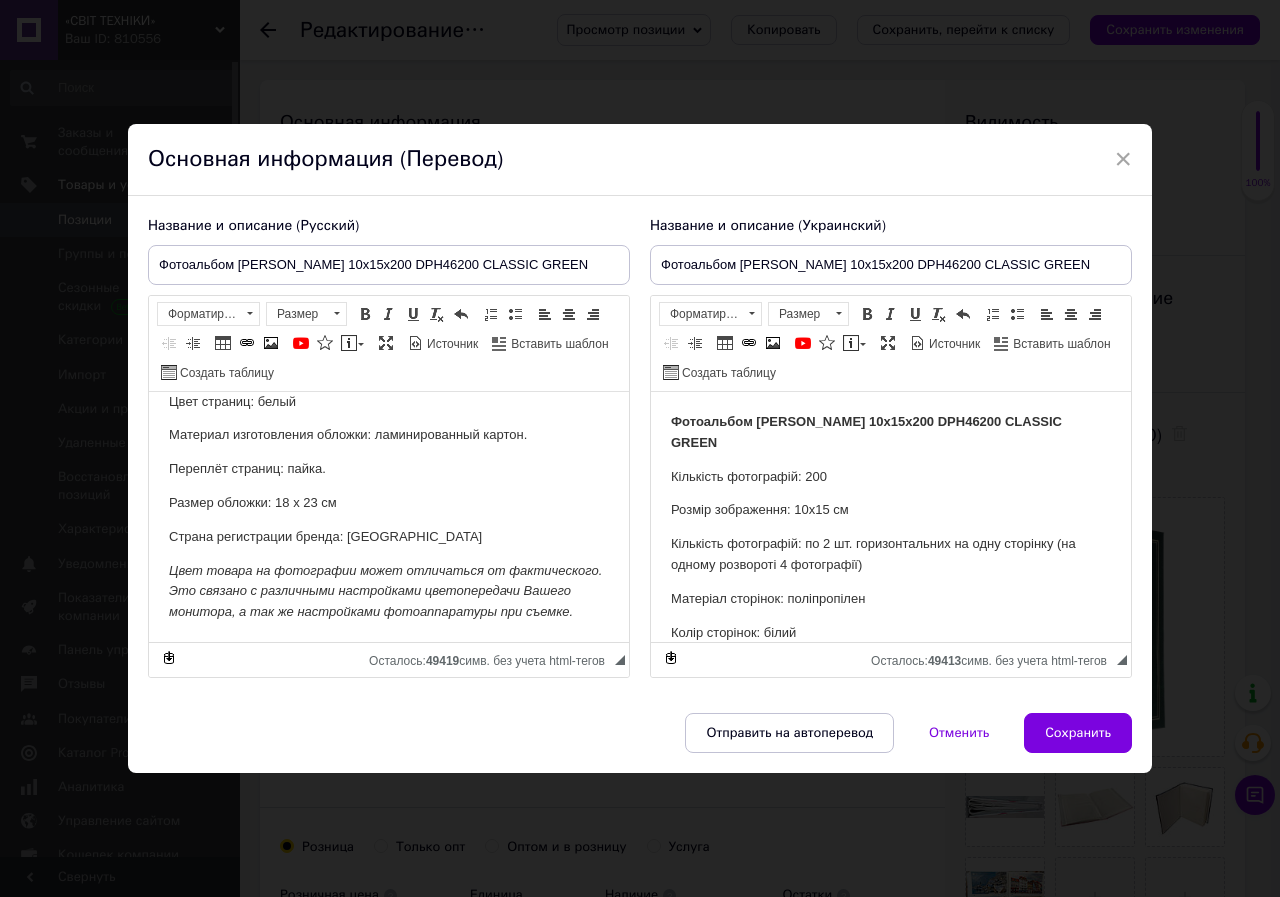 scroll, scrollTop: 232, scrollLeft: 0, axis: vertical 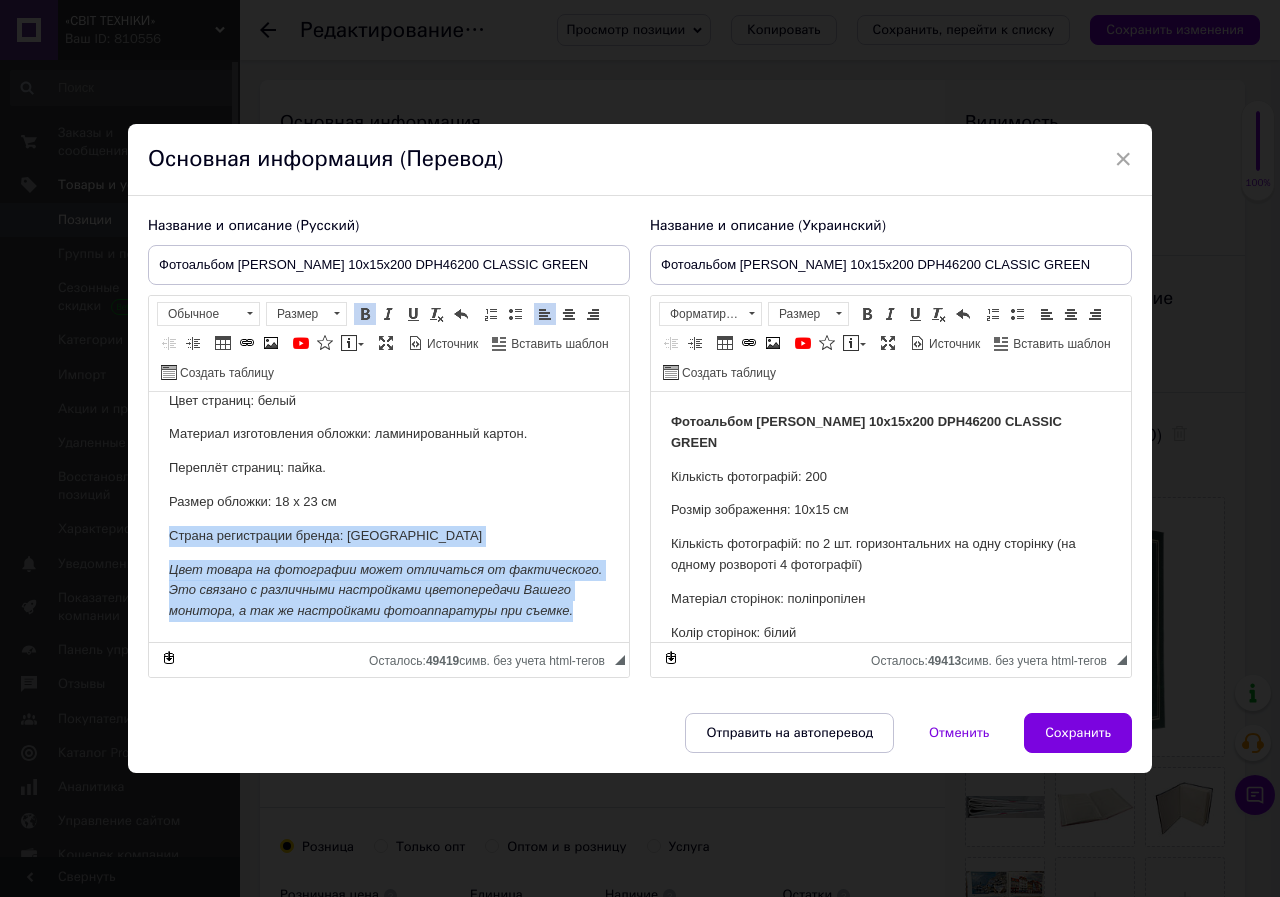 drag, startPoint x: 370, startPoint y: 609, endPoint x: 159, endPoint y: 519, distance: 229.39267 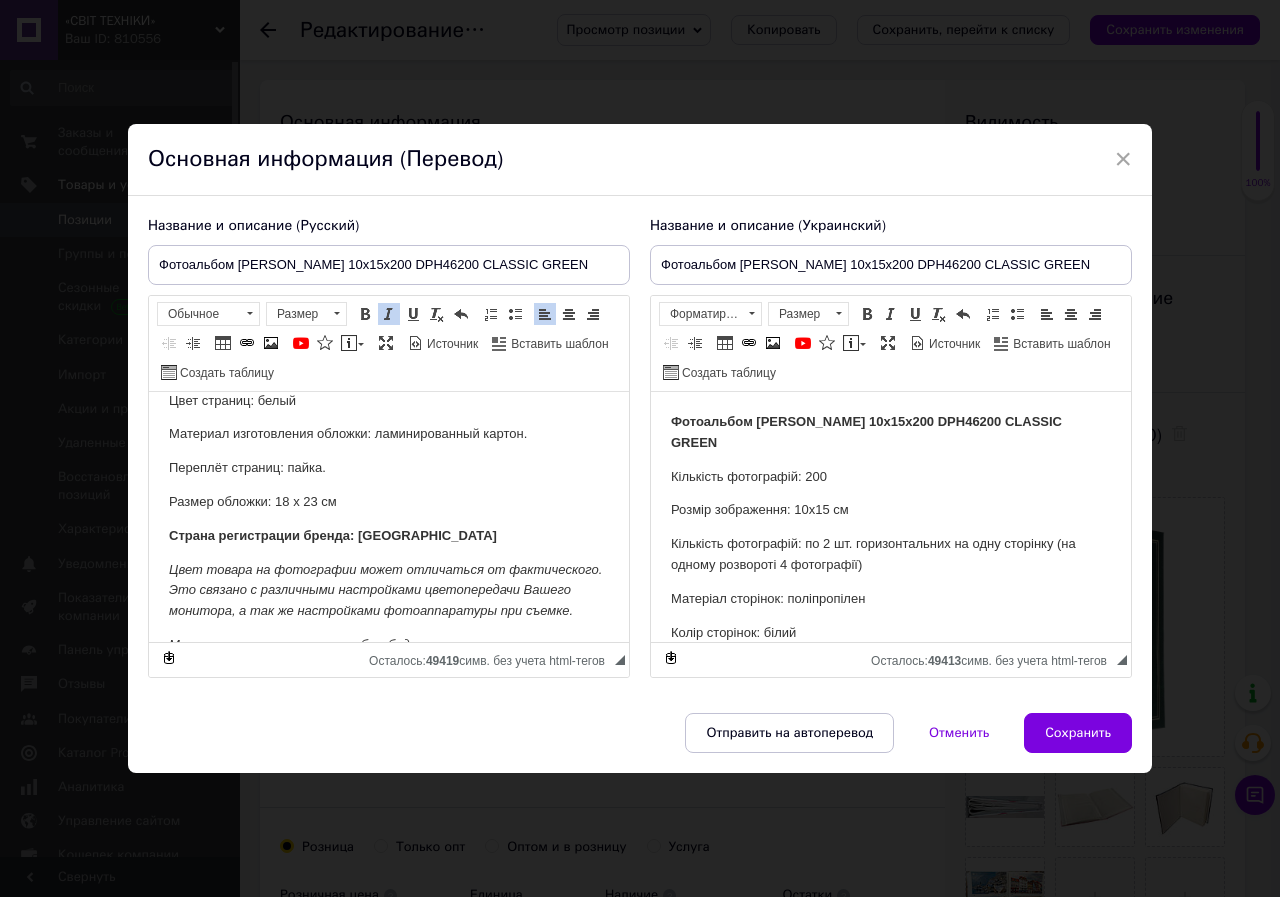 scroll, scrollTop: 304, scrollLeft: 0, axis: vertical 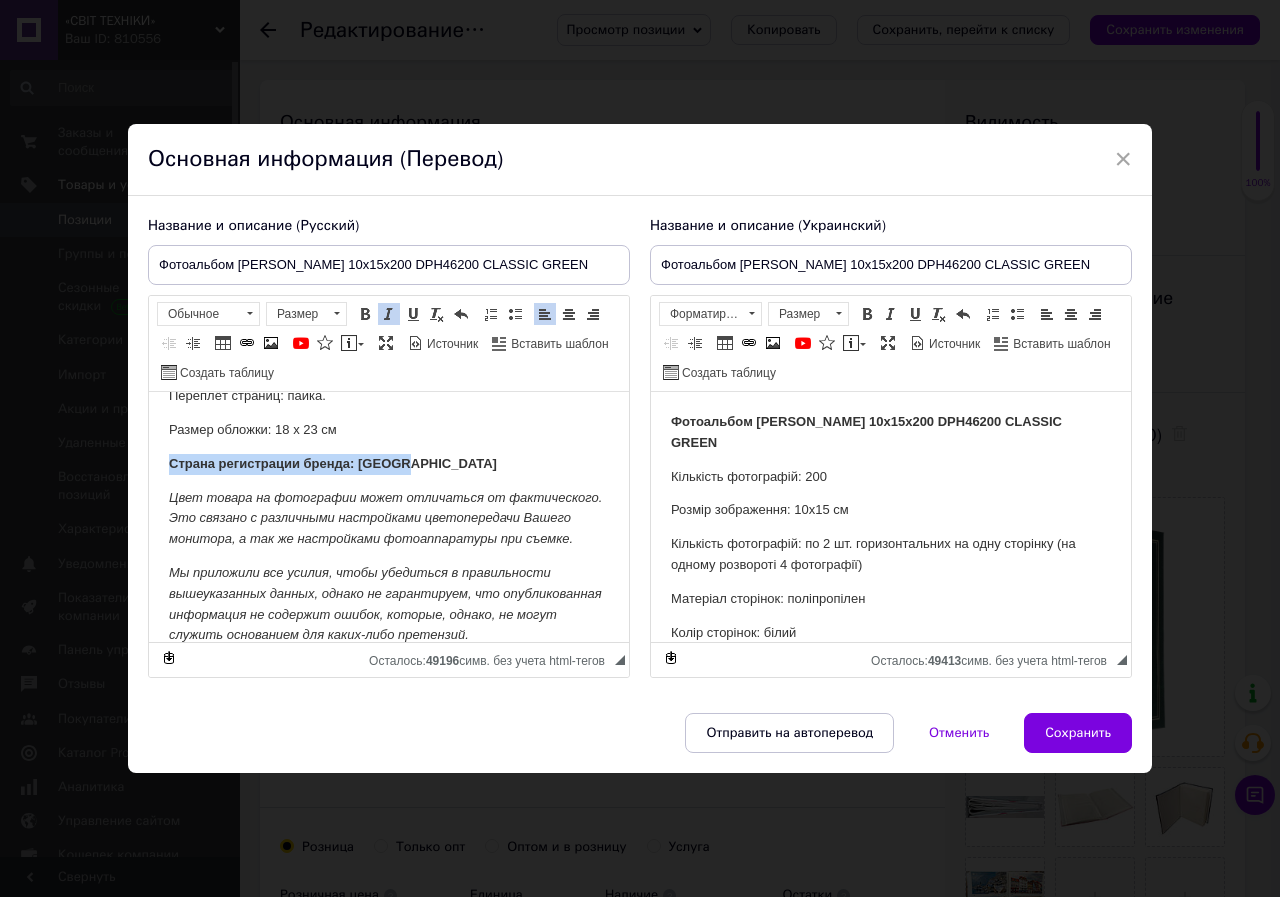 drag, startPoint x: 398, startPoint y: 442, endPoint x: 170, endPoint y: 444, distance: 228.00877 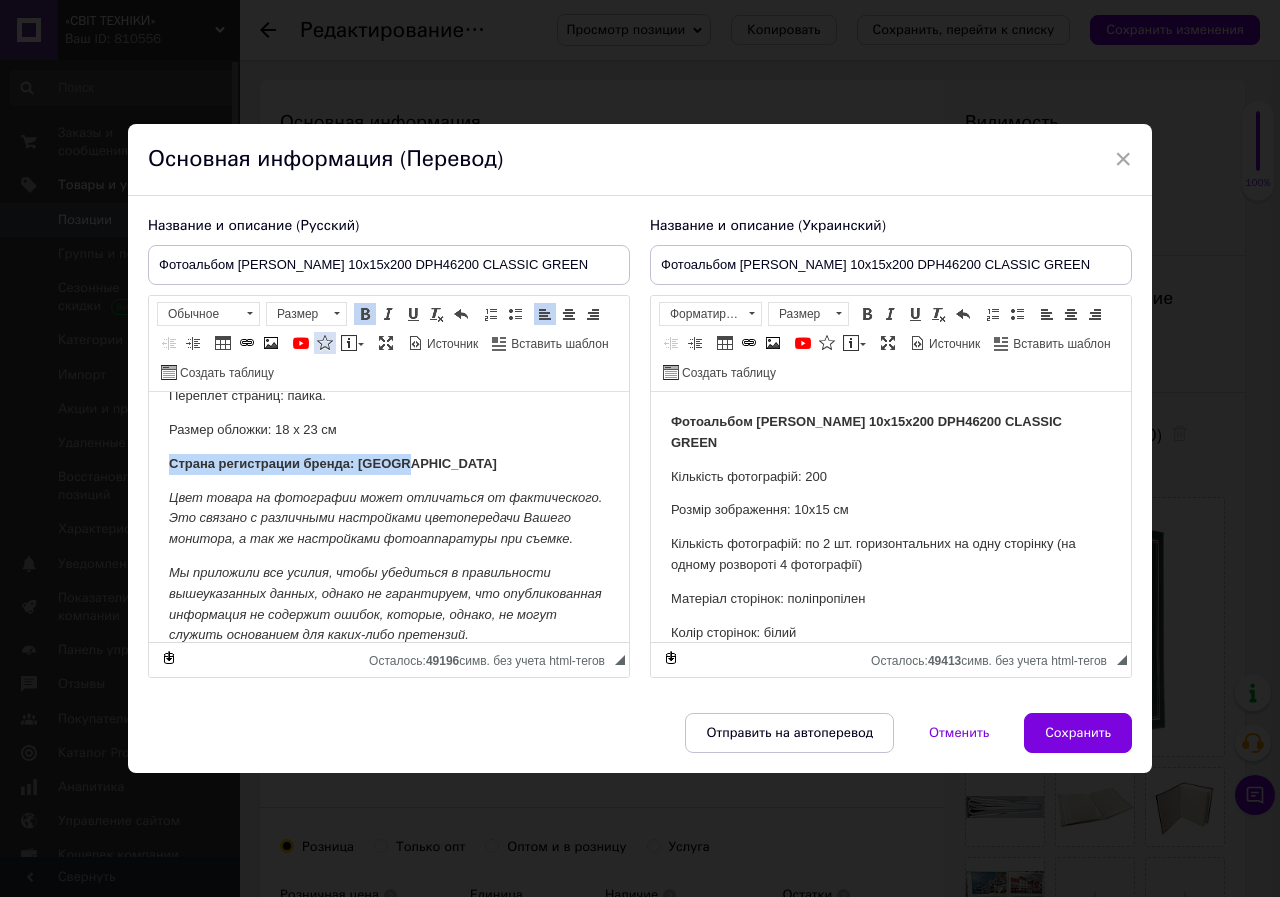 click at bounding box center [337, 313] 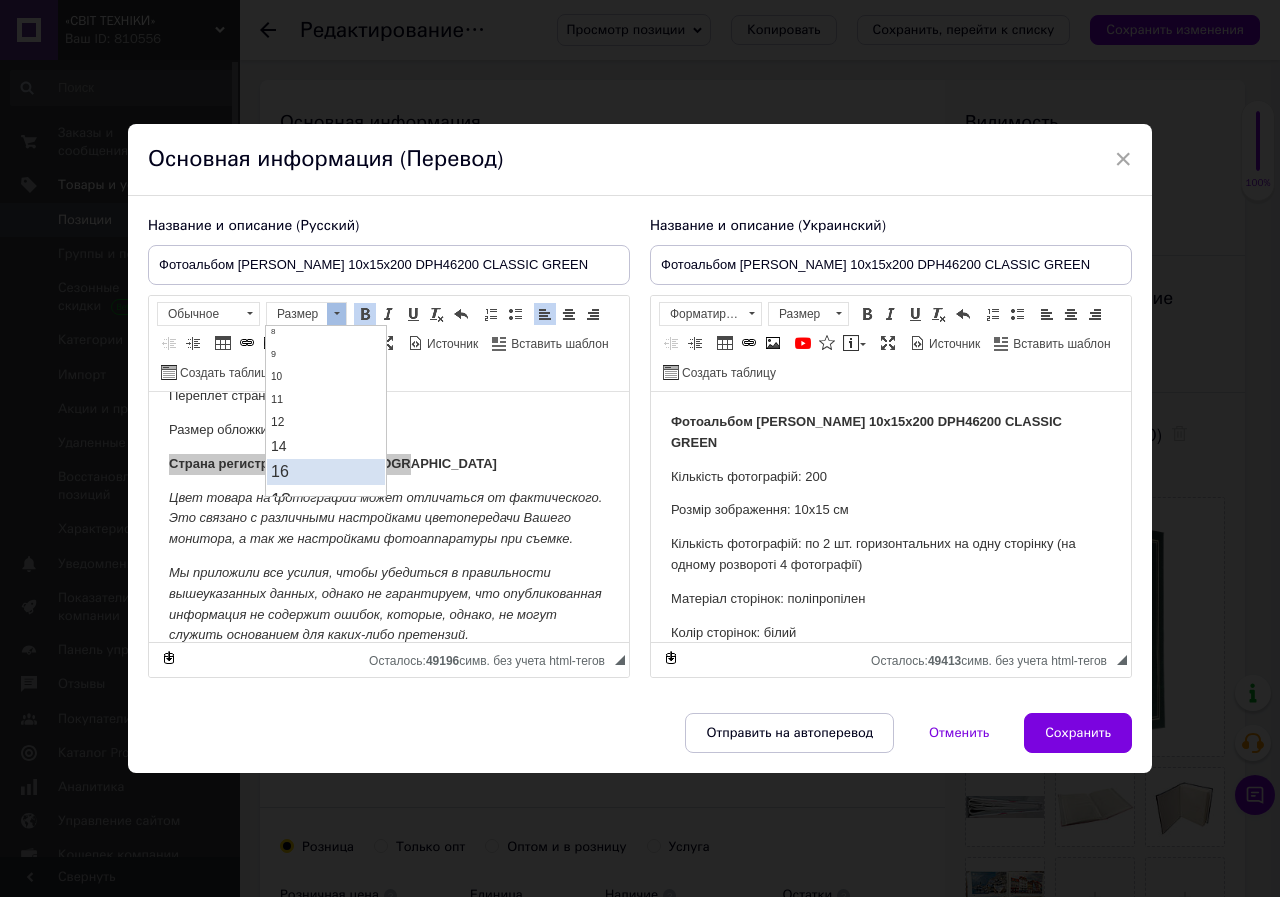 scroll, scrollTop: 100, scrollLeft: 0, axis: vertical 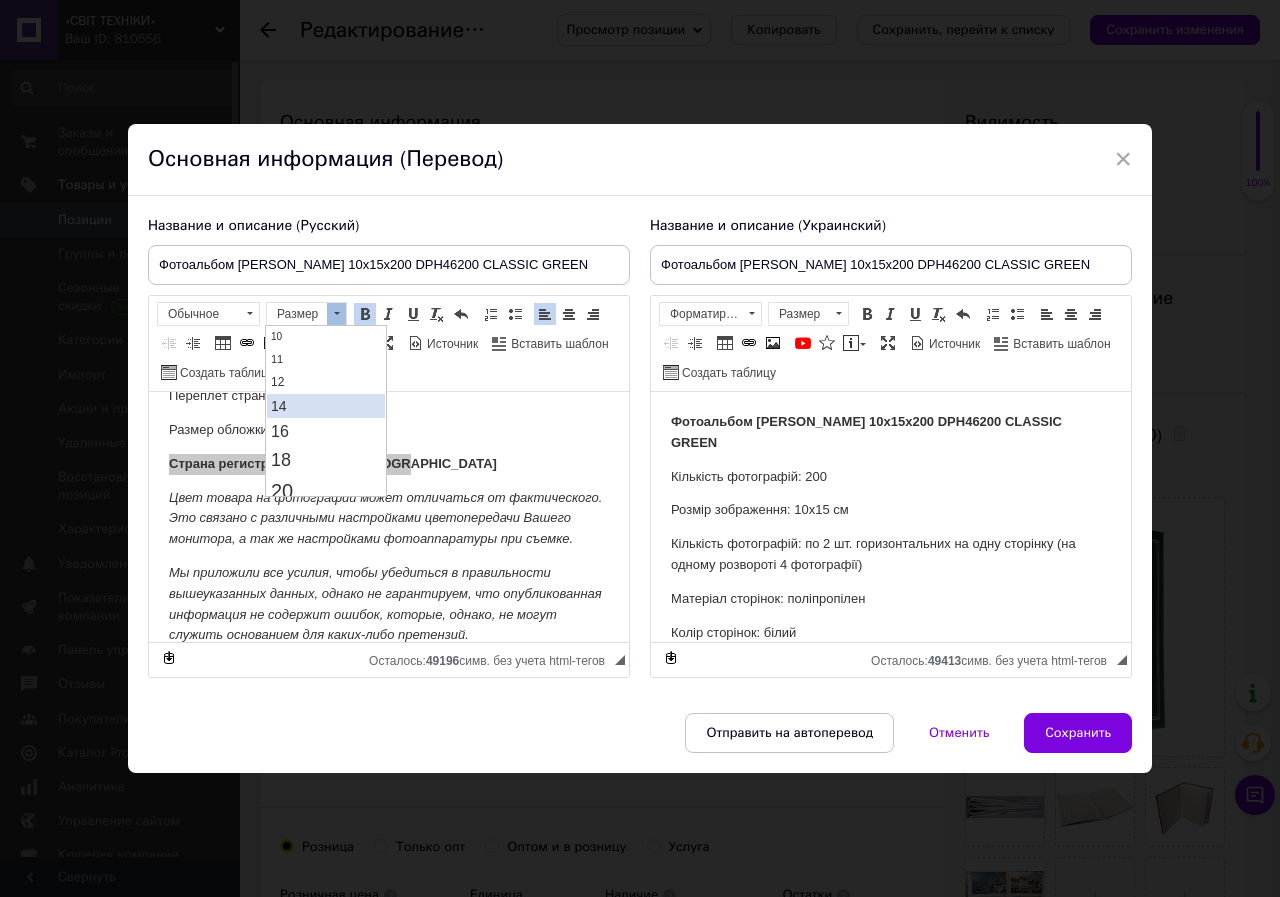 click on "14" at bounding box center (326, 406) 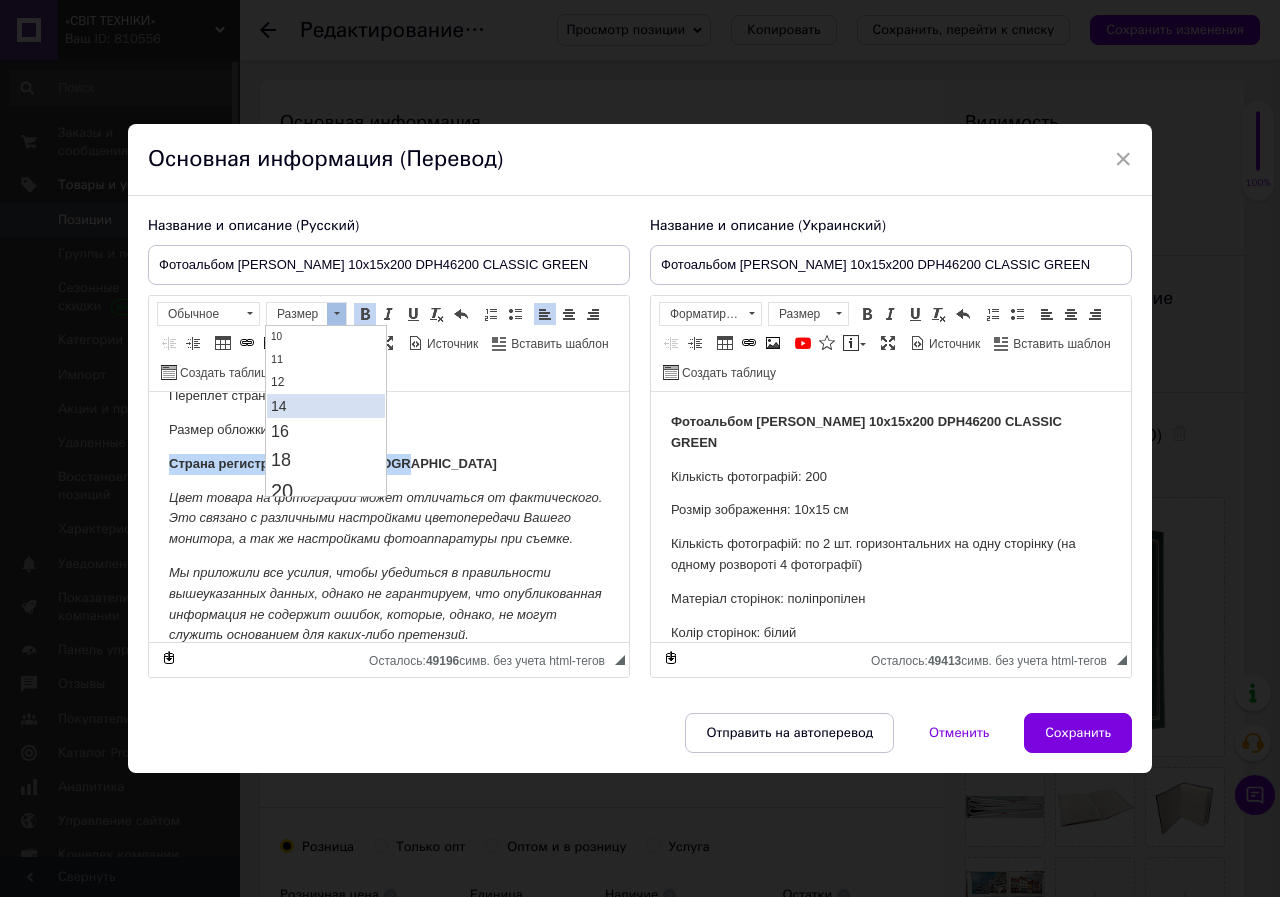 scroll, scrollTop: 0, scrollLeft: 0, axis: both 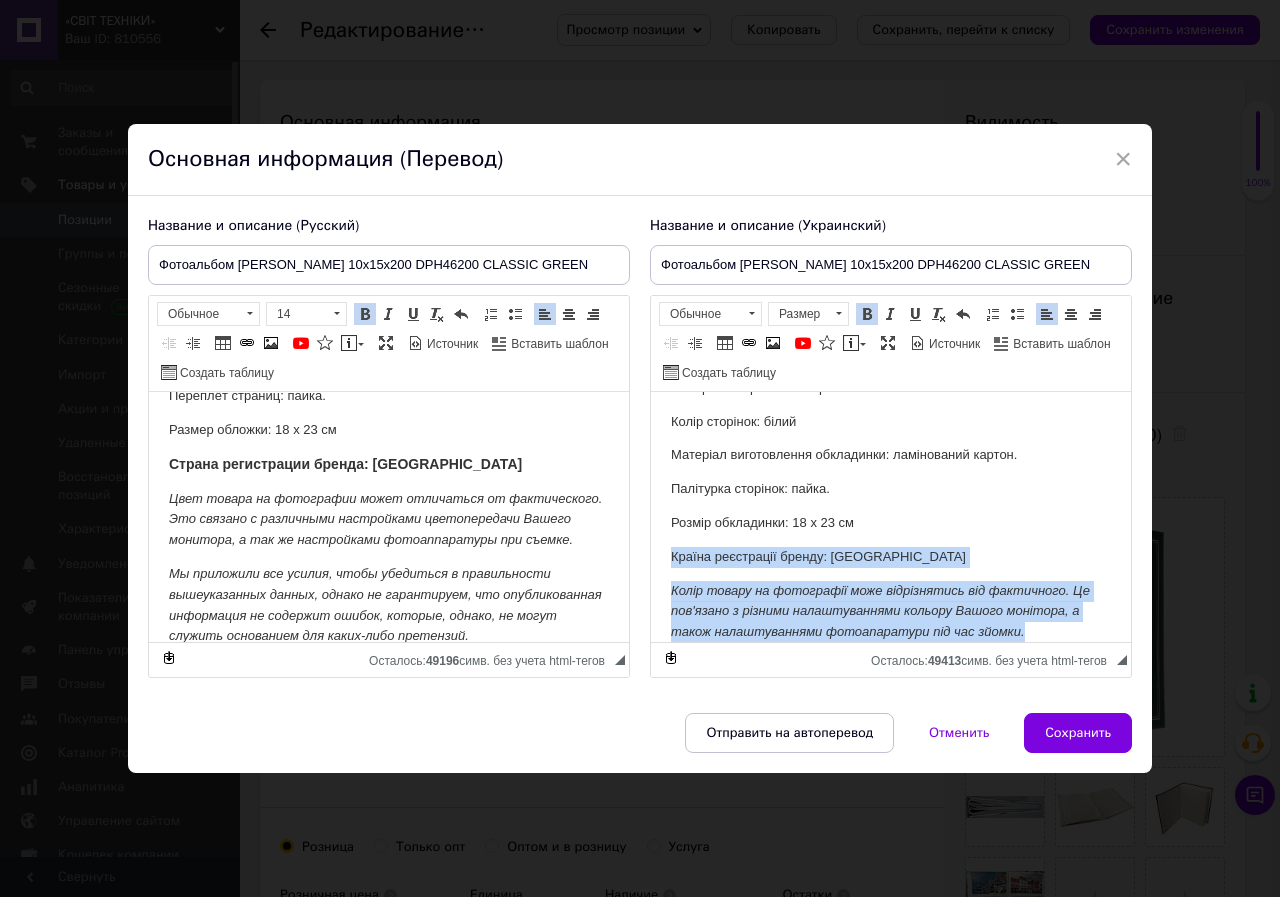 drag, startPoint x: 1032, startPoint y: 610, endPoint x: 665, endPoint y: 537, distance: 374.1898 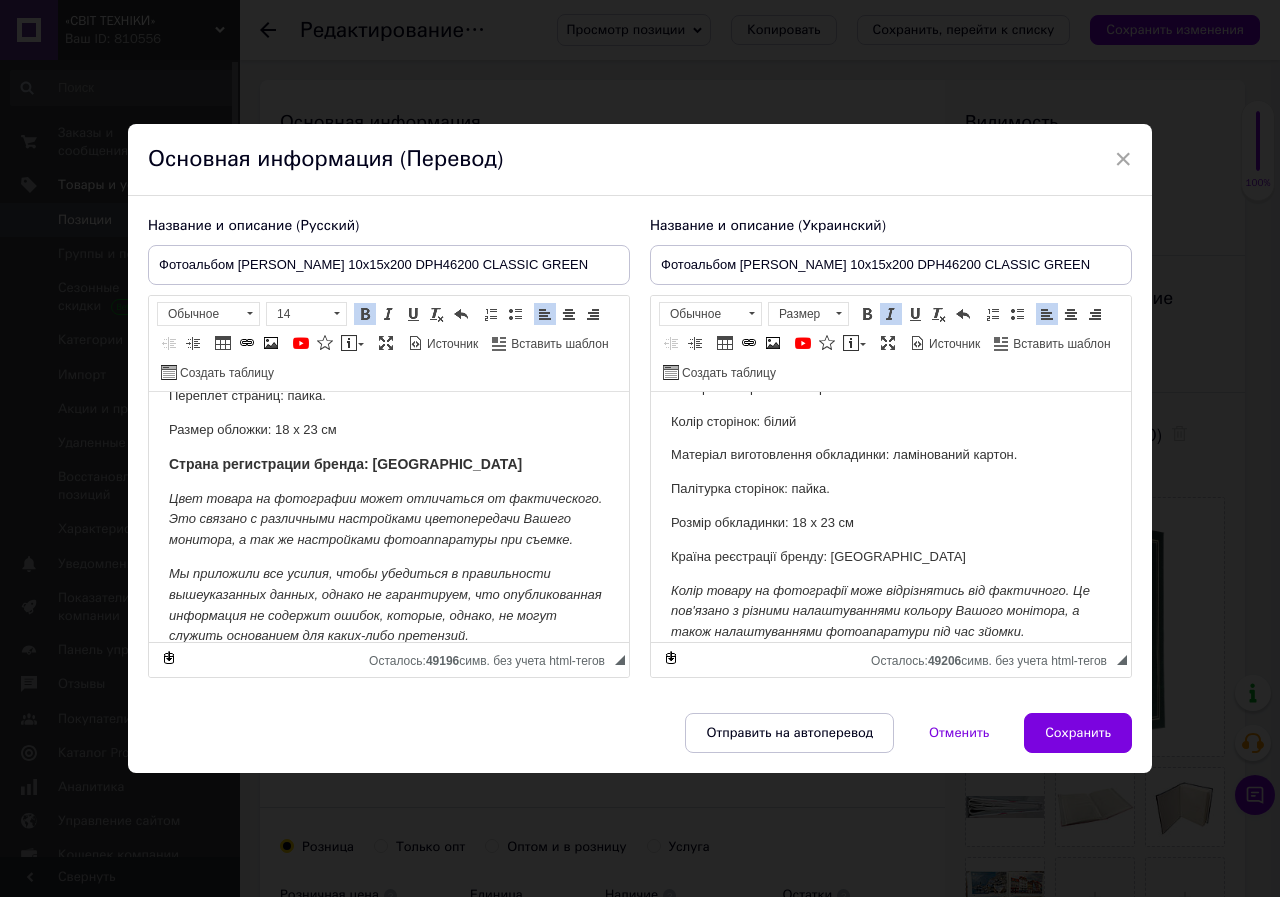 scroll, scrollTop: 284, scrollLeft: 0, axis: vertical 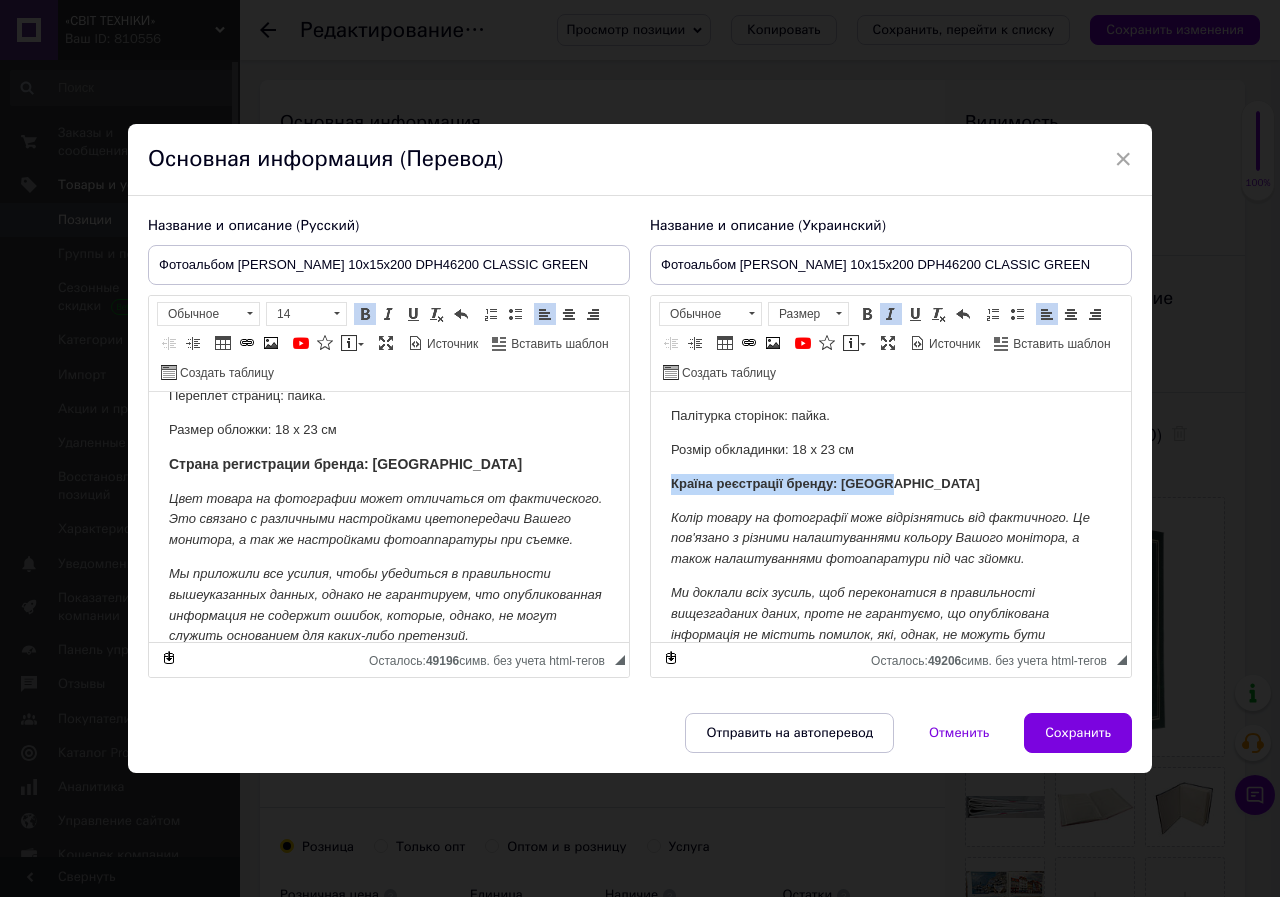 drag, startPoint x: 906, startPoint y: 462, endPoint x: 670, endPoint y: 463, distance: 236.00212 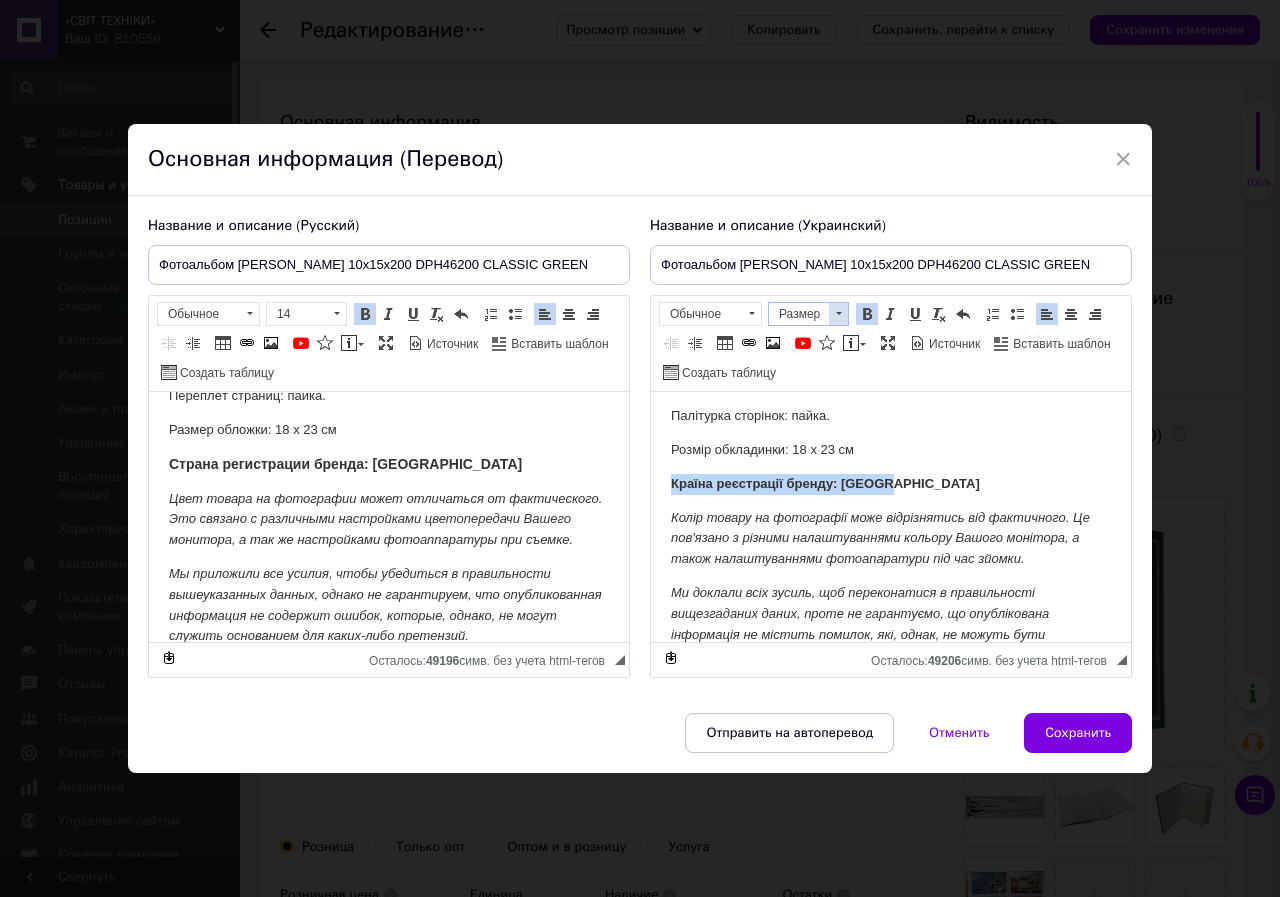 drag, startPoint x: 838, startPoint y: 315, endPoint x: 167, endPoint y: 39, distance: 725.546 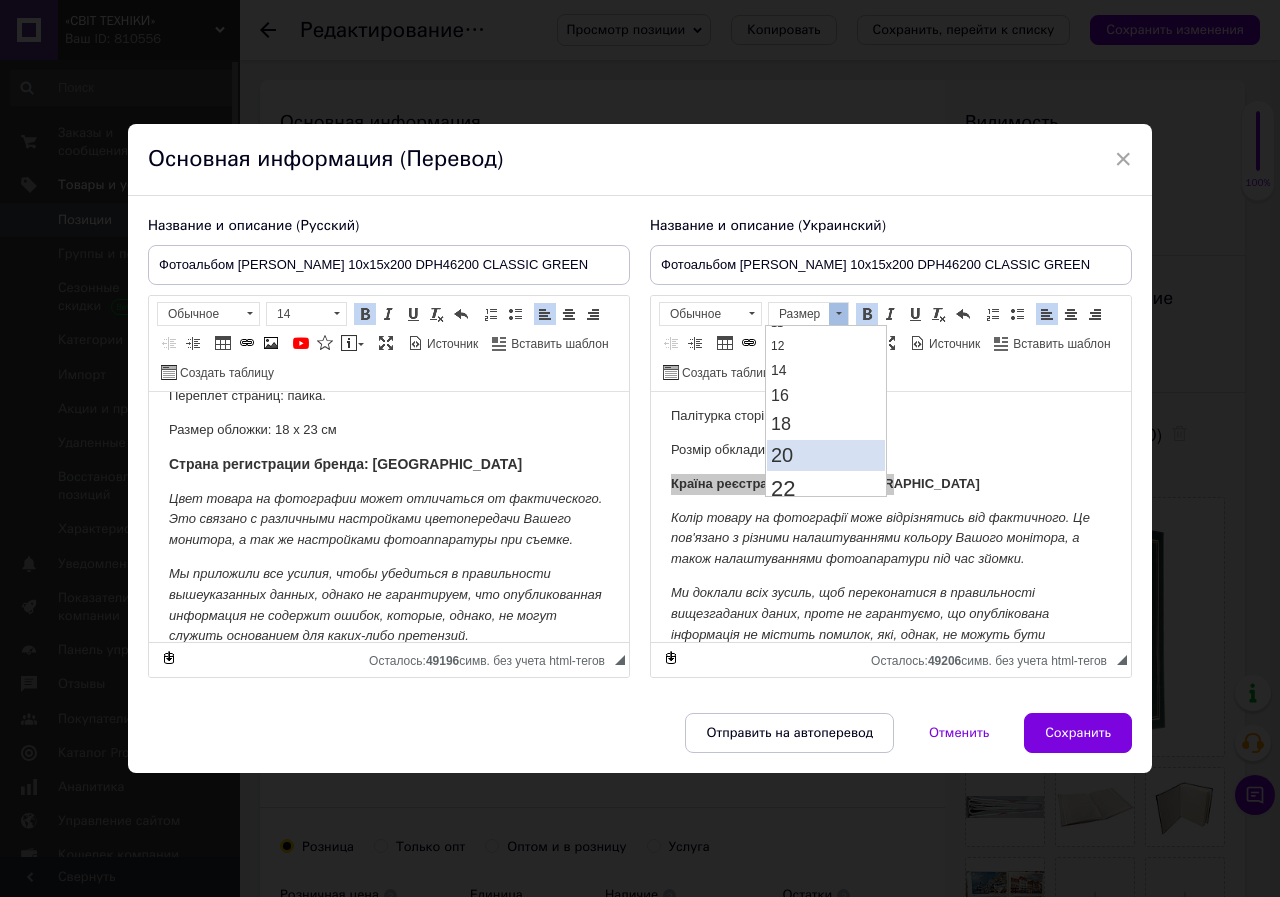 scroll, scrollTop: 100, scrollLeft: 0, axis: vertical 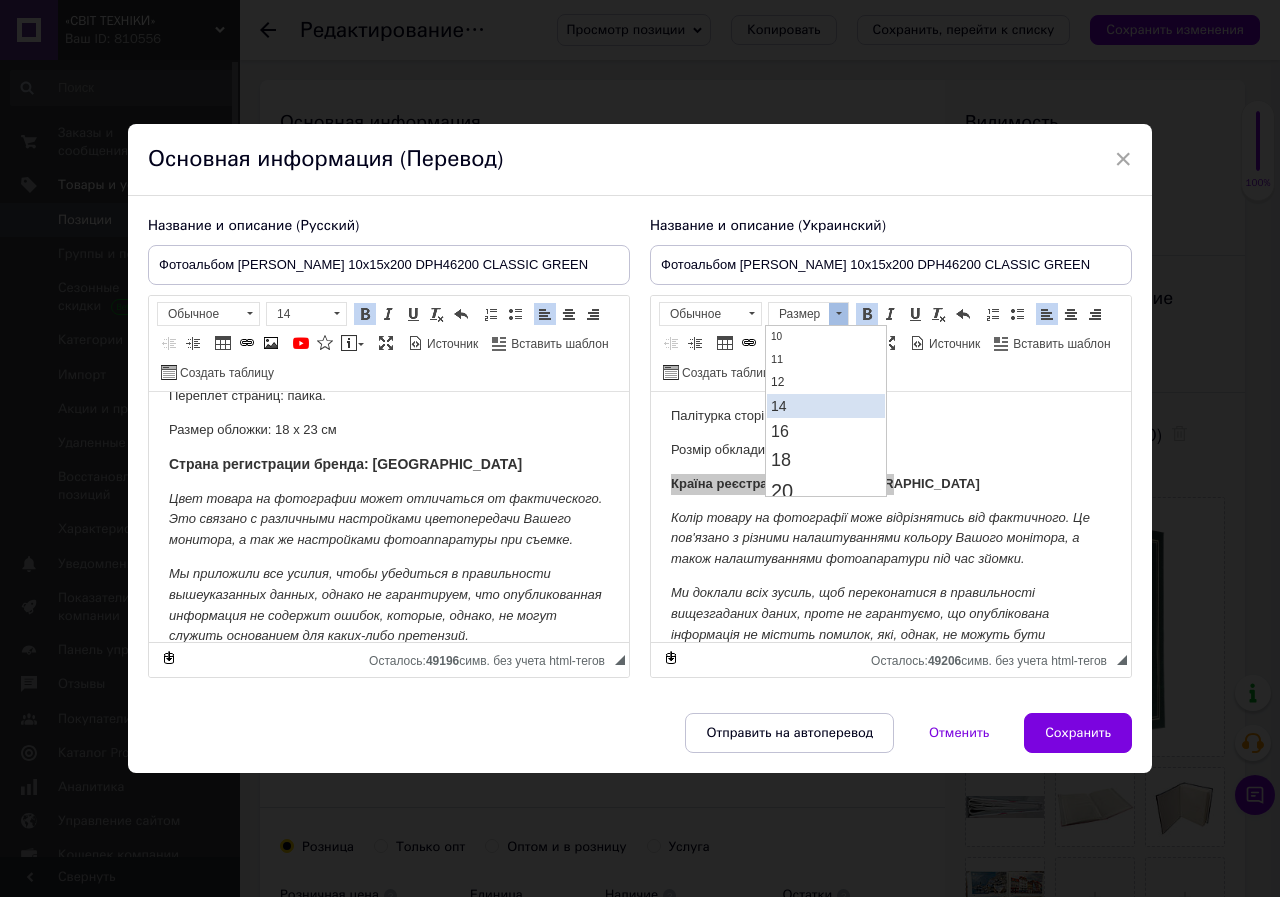 click on "14" at bounding box center (826, 406) 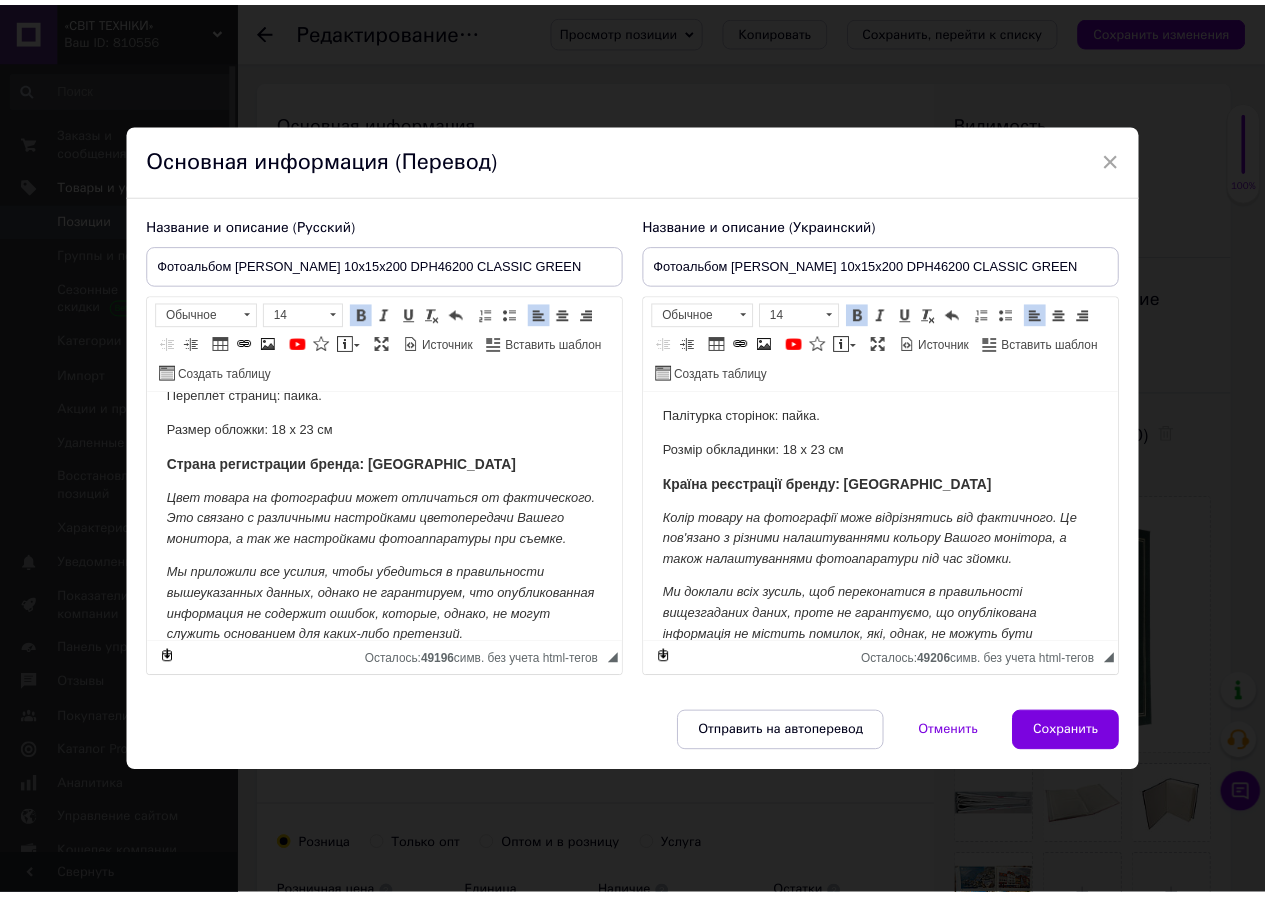 scroll, scrollTop: 0, scrollLeft: 0, axis: both 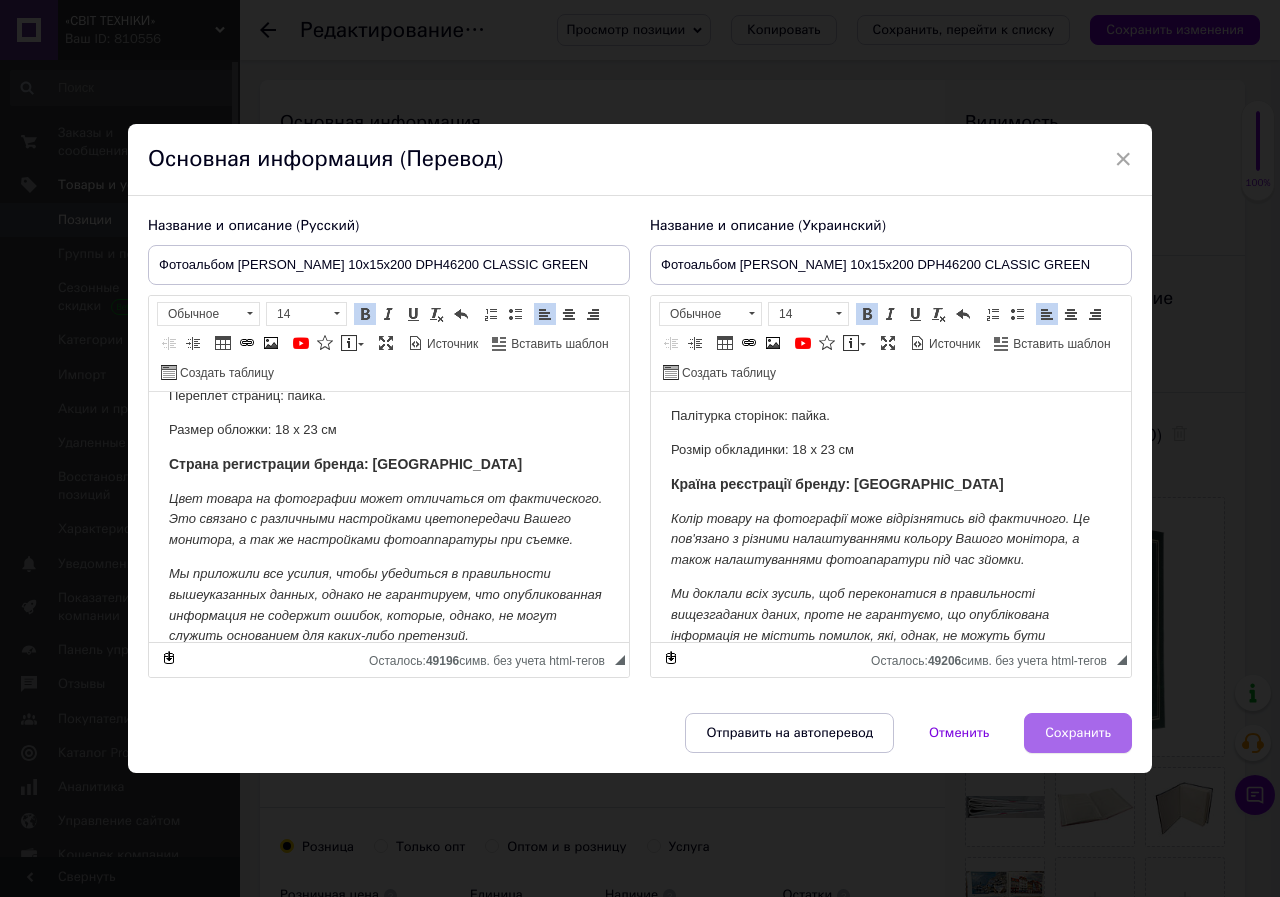 click on "Сохранить" at bounding box center [1078, 733] 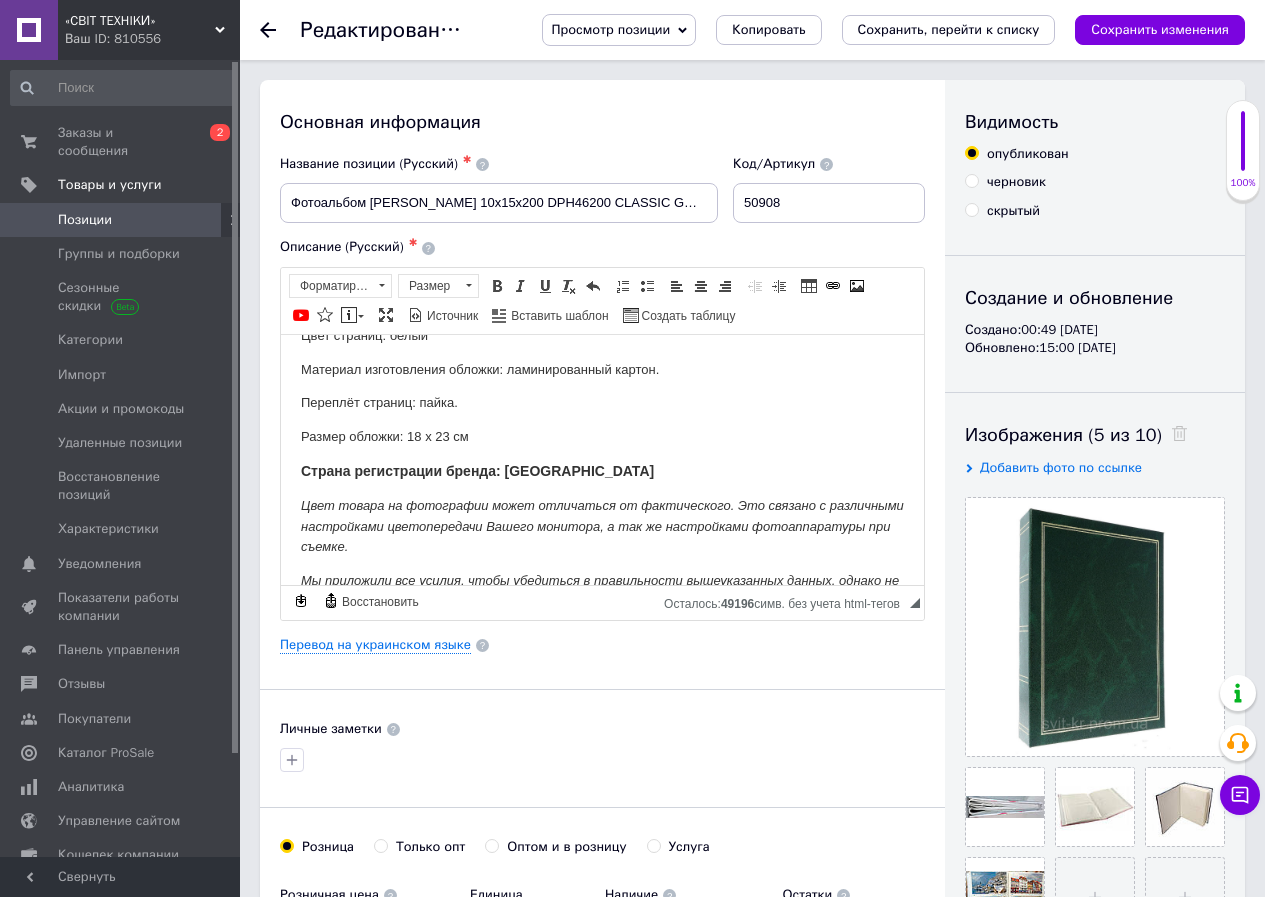 scroll, scrollTop: 288, scrollLeft: 0, axis: vertical 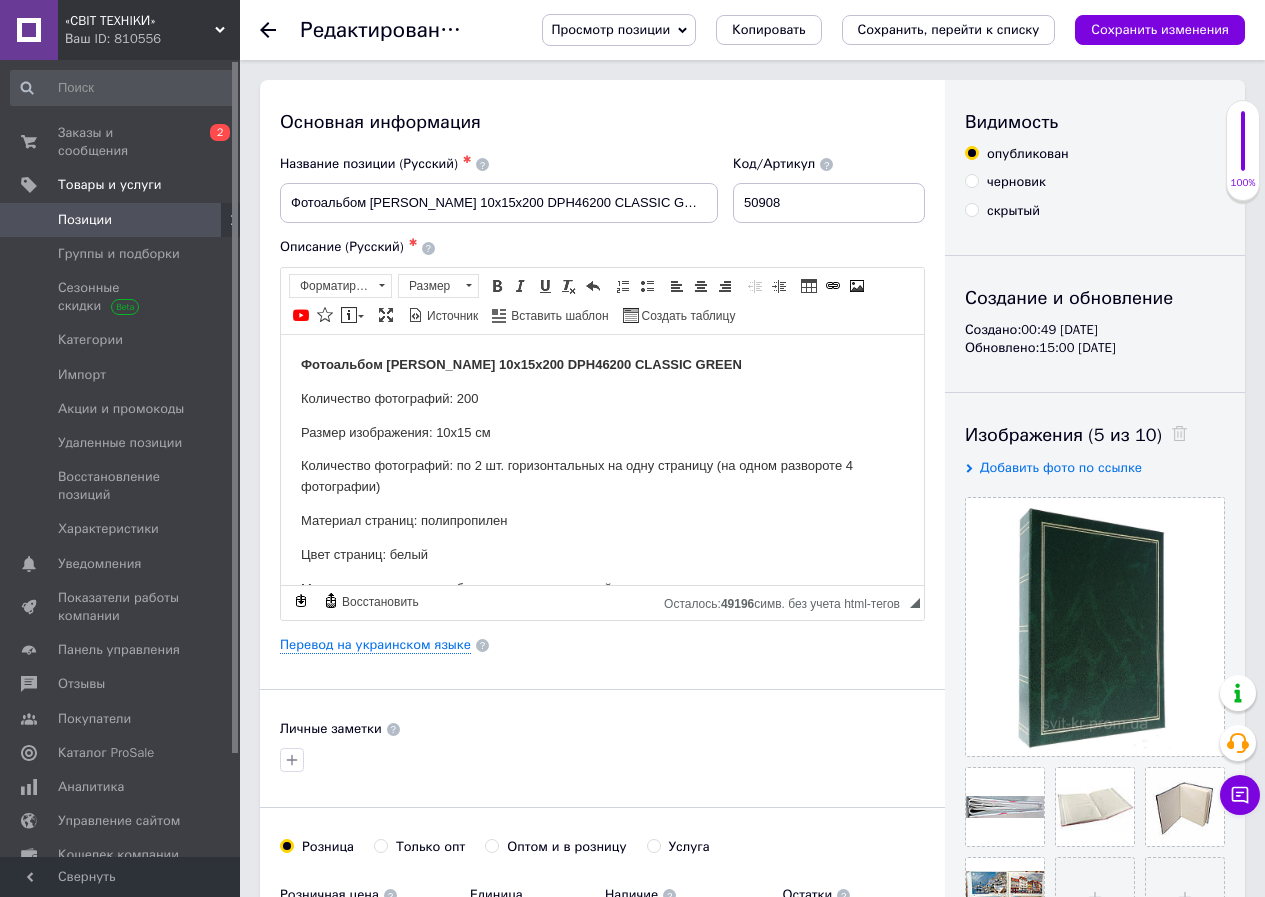 click on "Просмотр позиции" at bounding box center (610, 29) 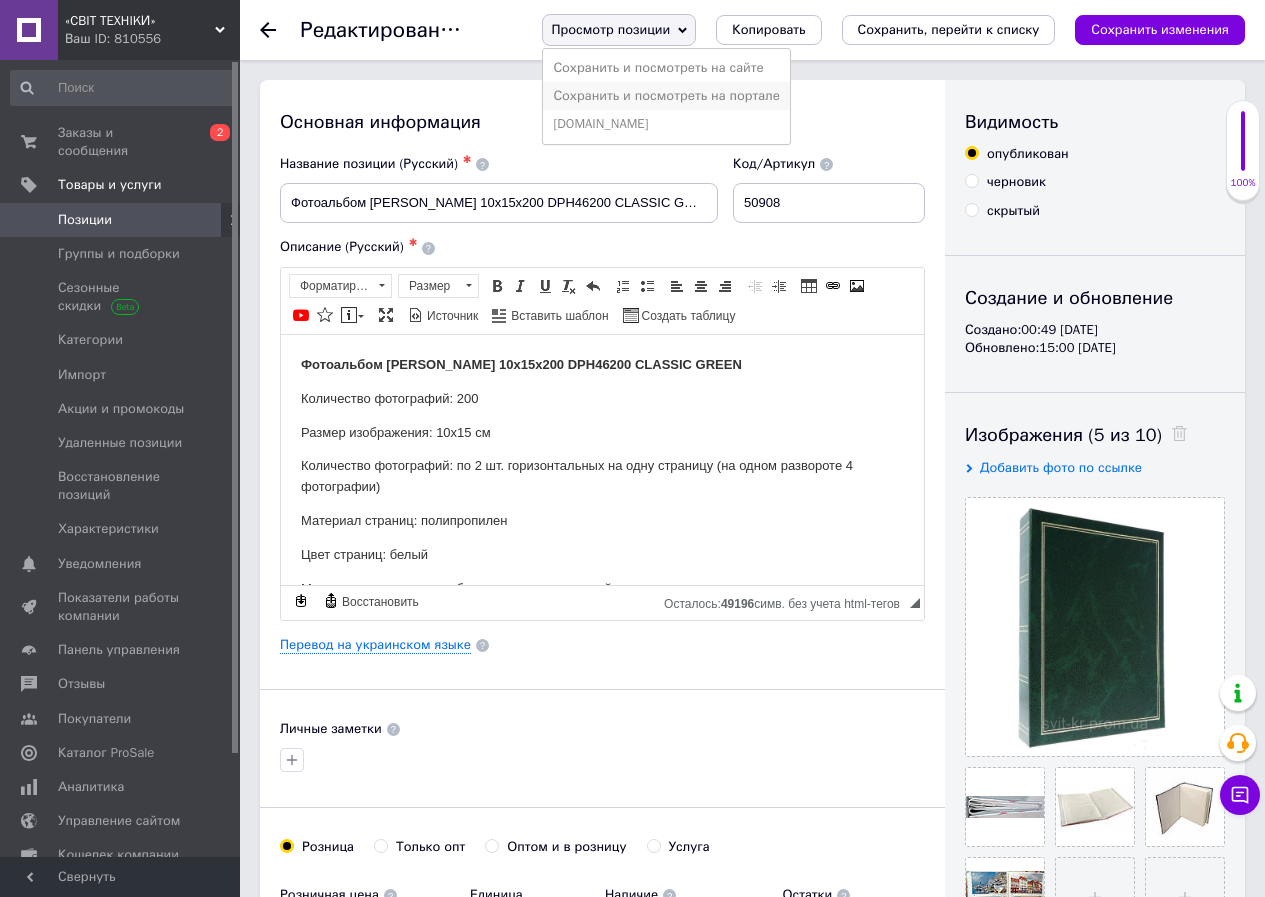 click on "Сохранить и посмотреть на портале" at bounding box center [666, 96] 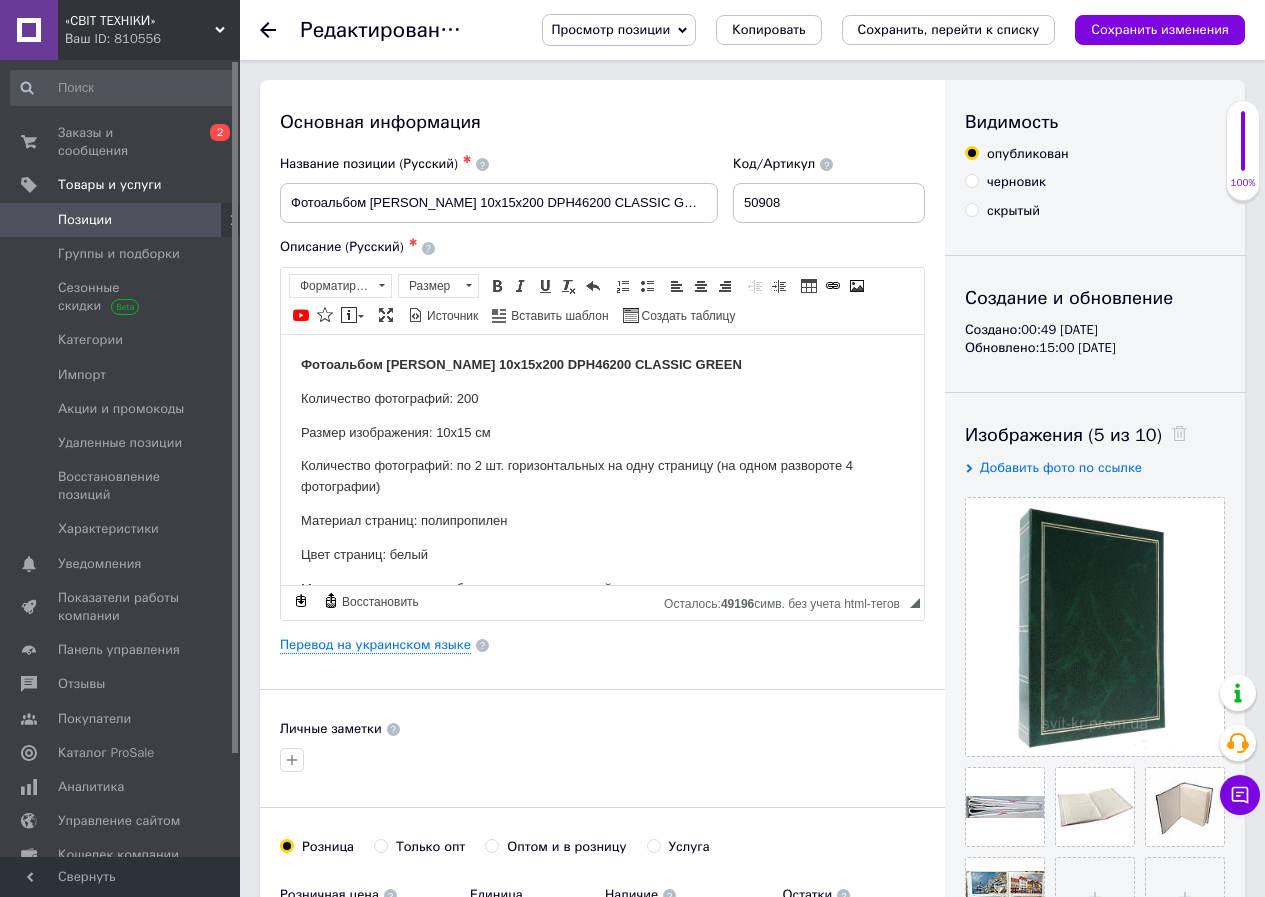 click on "Позиции" at bounding box center (85, 220) 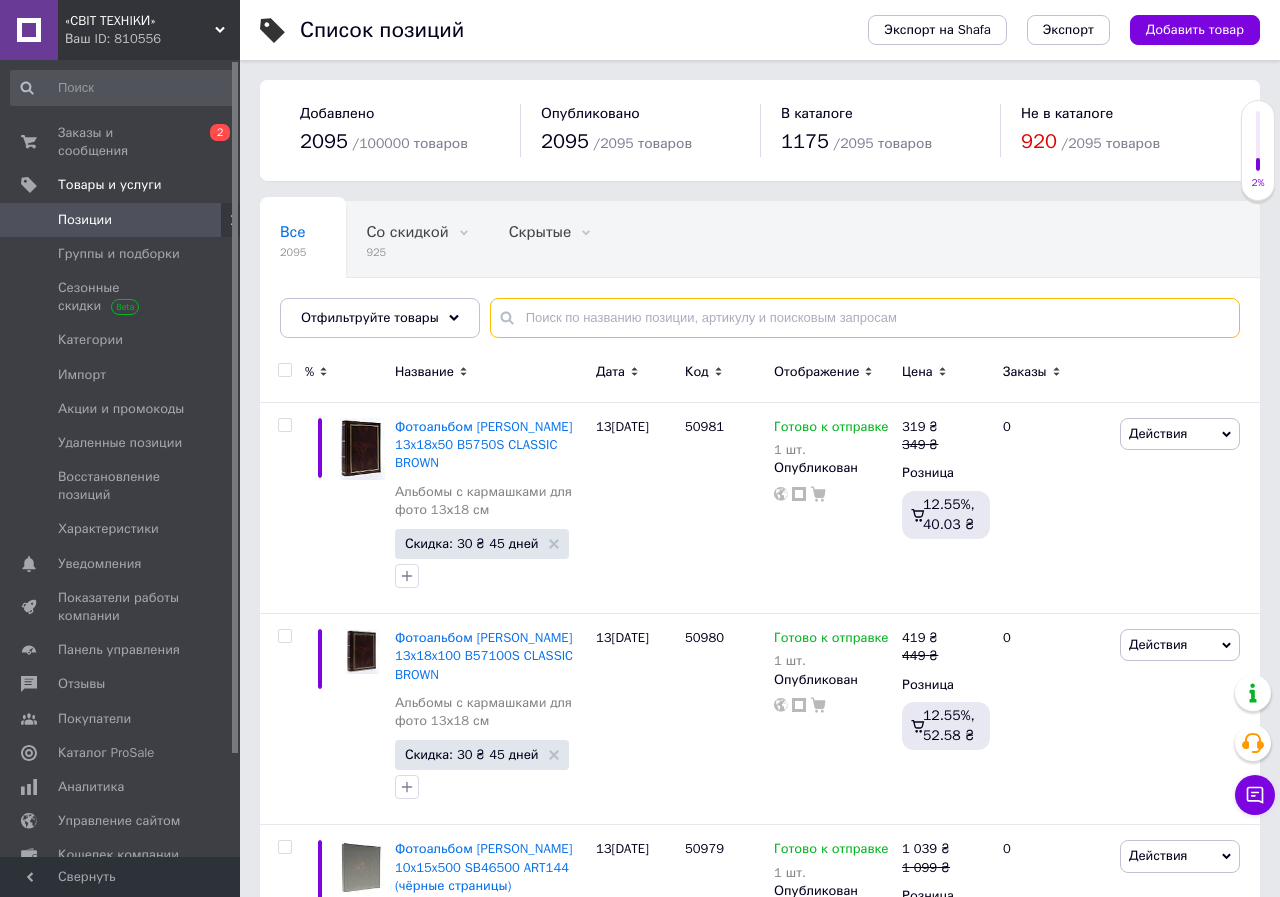 click at bounding box center (865, 318) 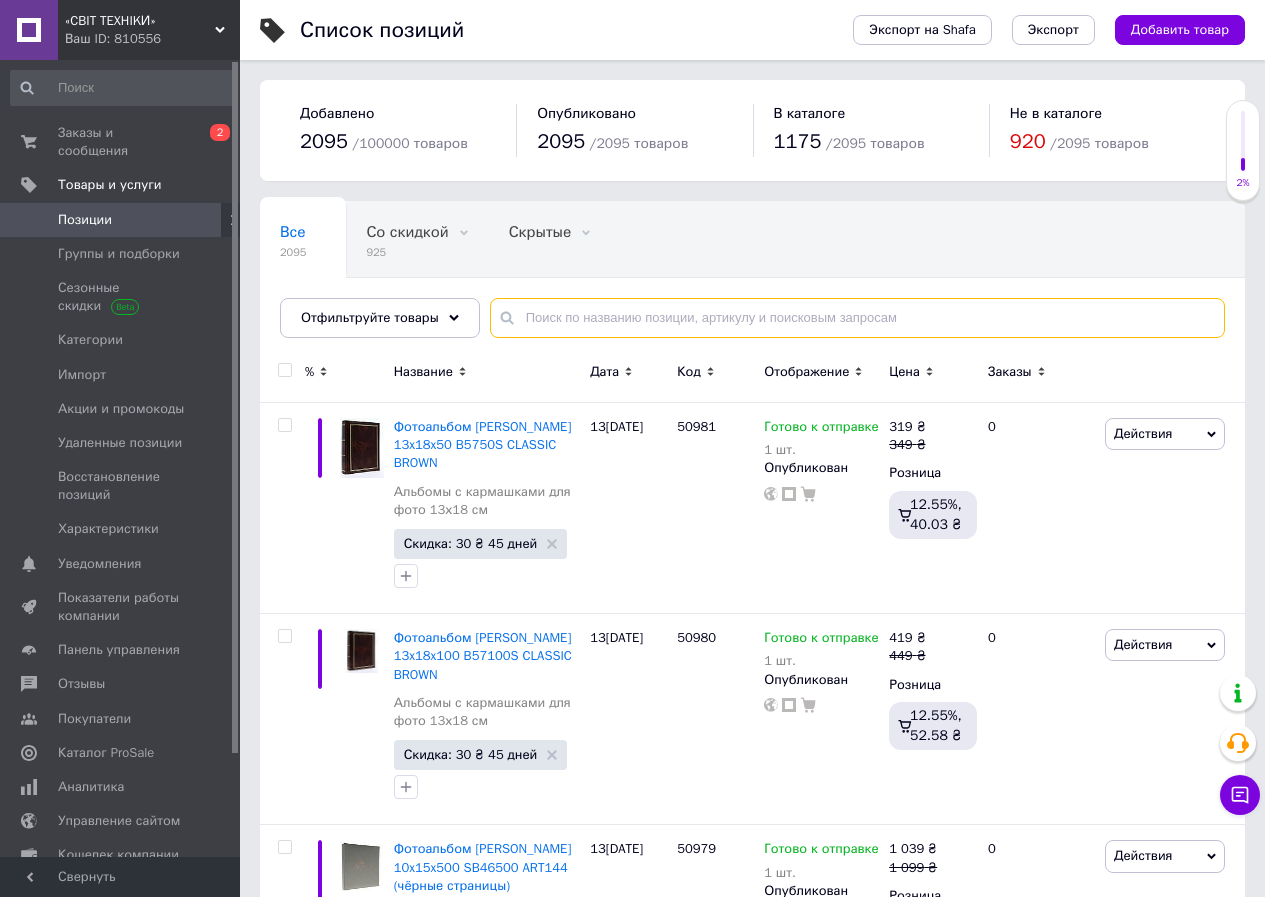 paste on "50806" 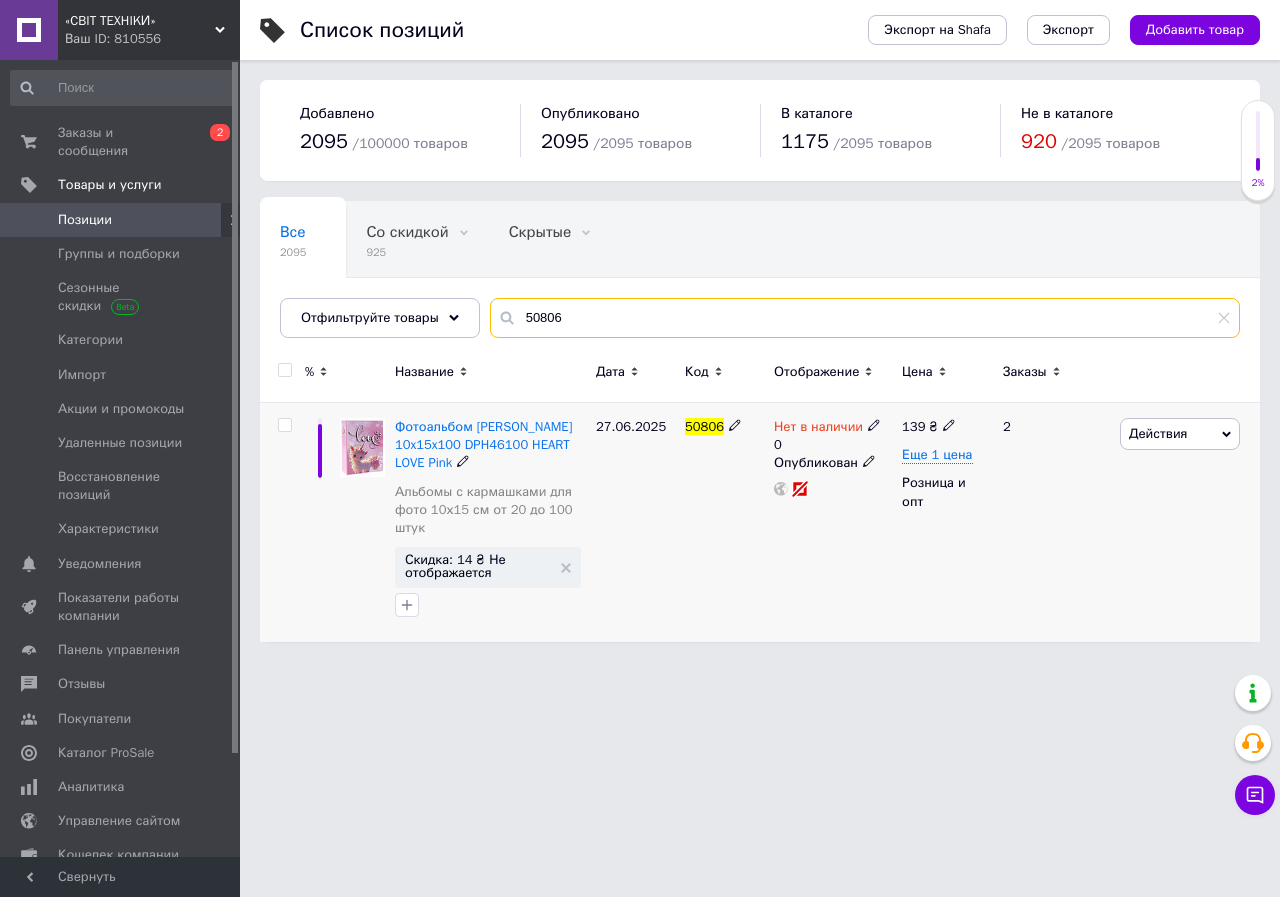 type on "50806" 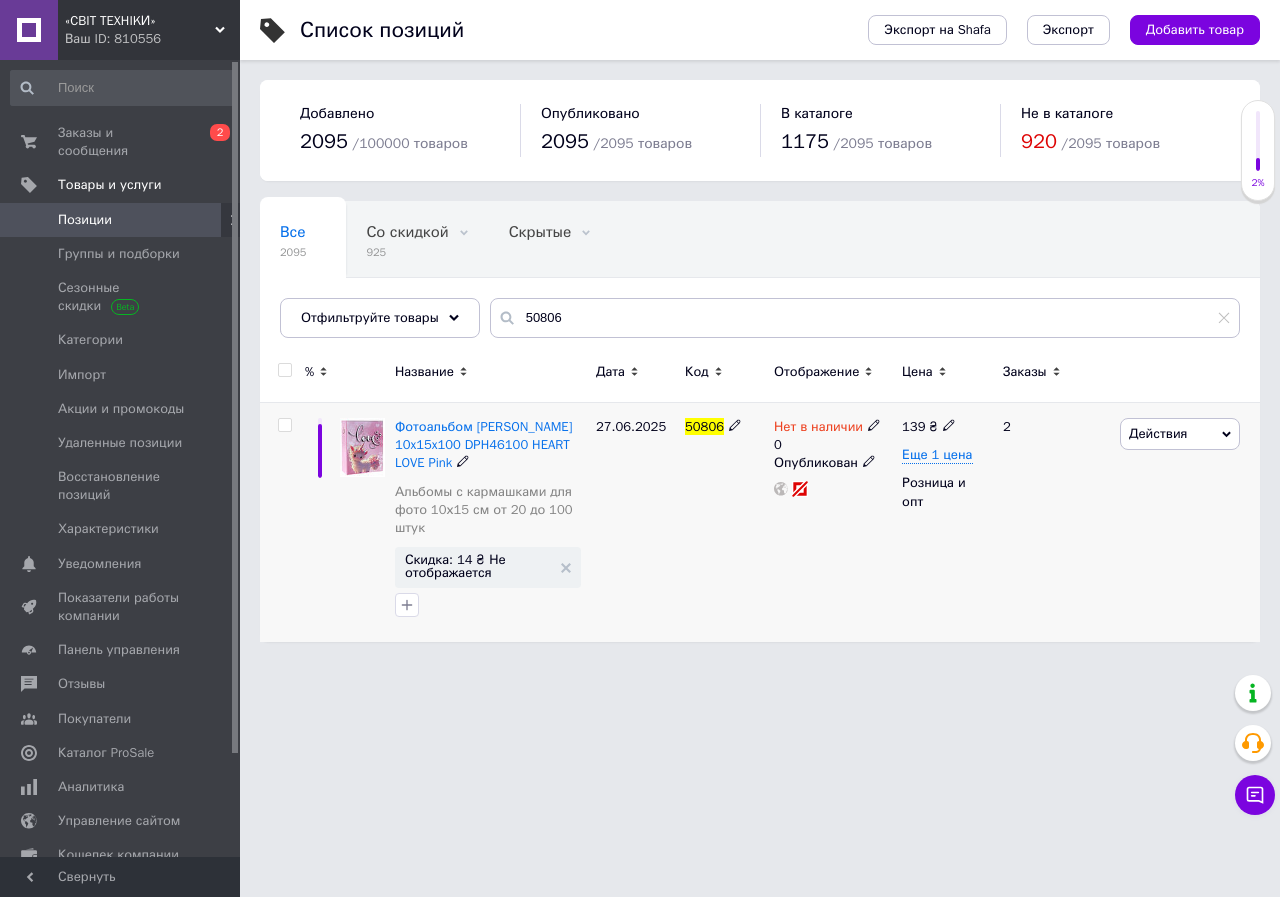 click 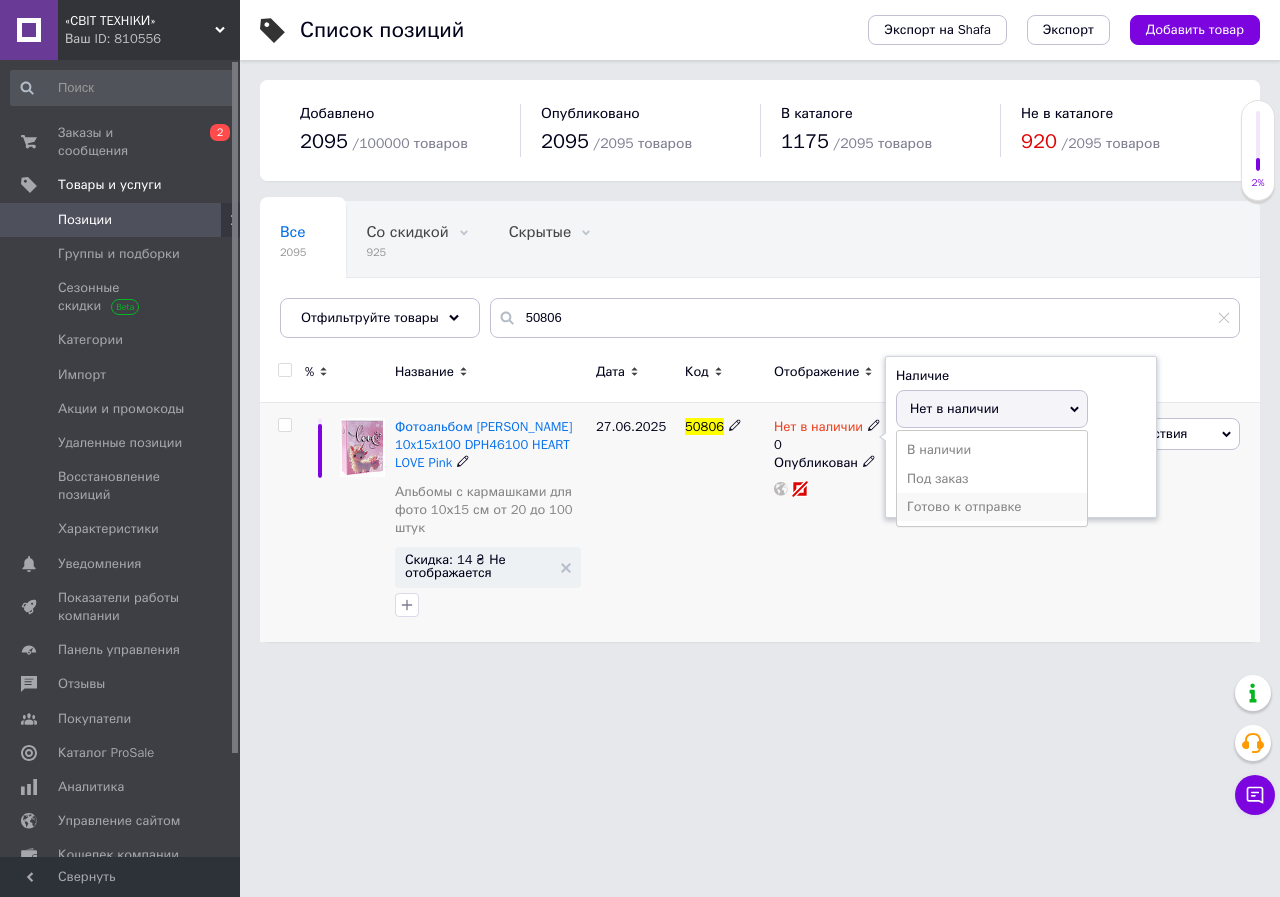 click on "Готово к отправке" at bounding box center (992, 507) 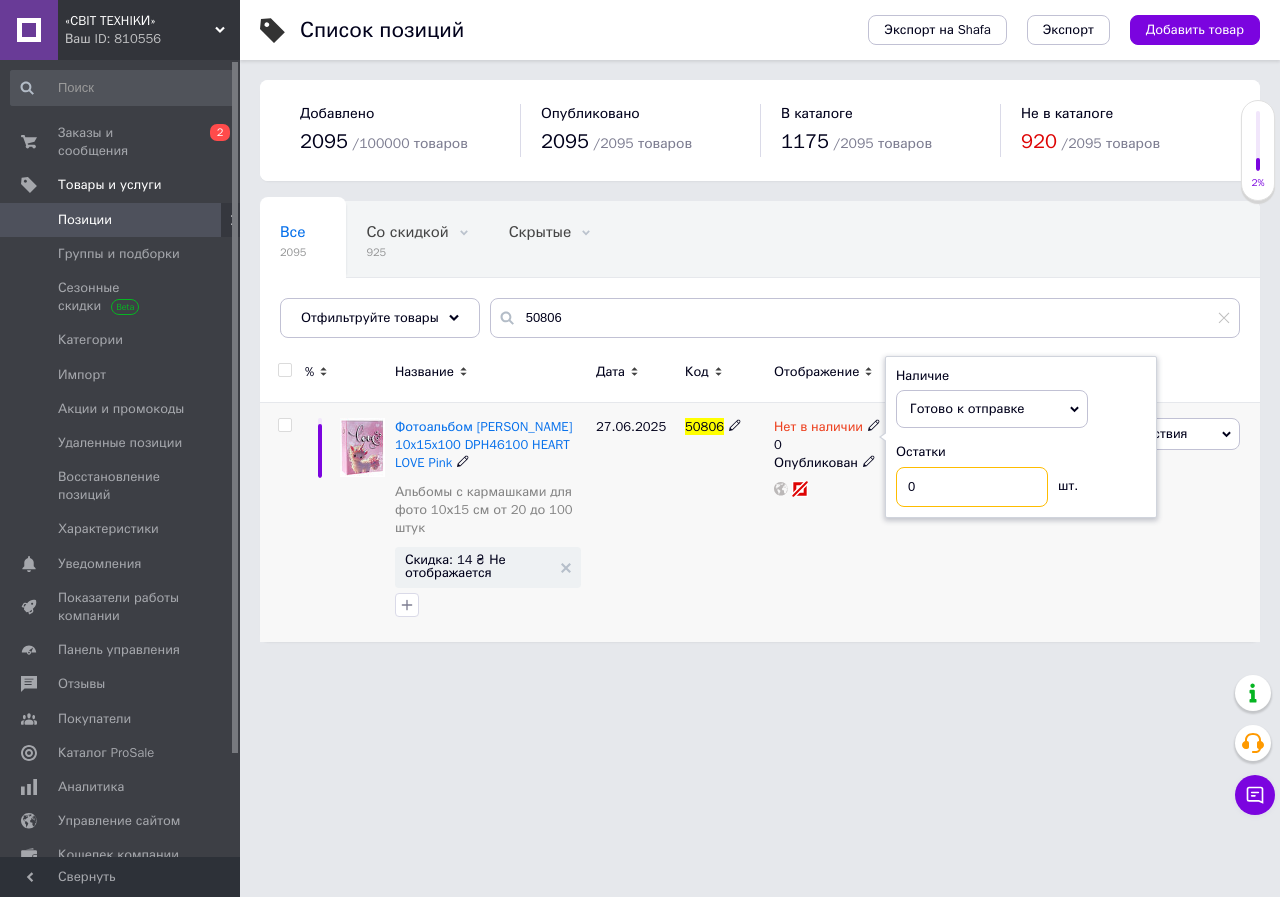 click on "0" at bounding box center [972, 487] 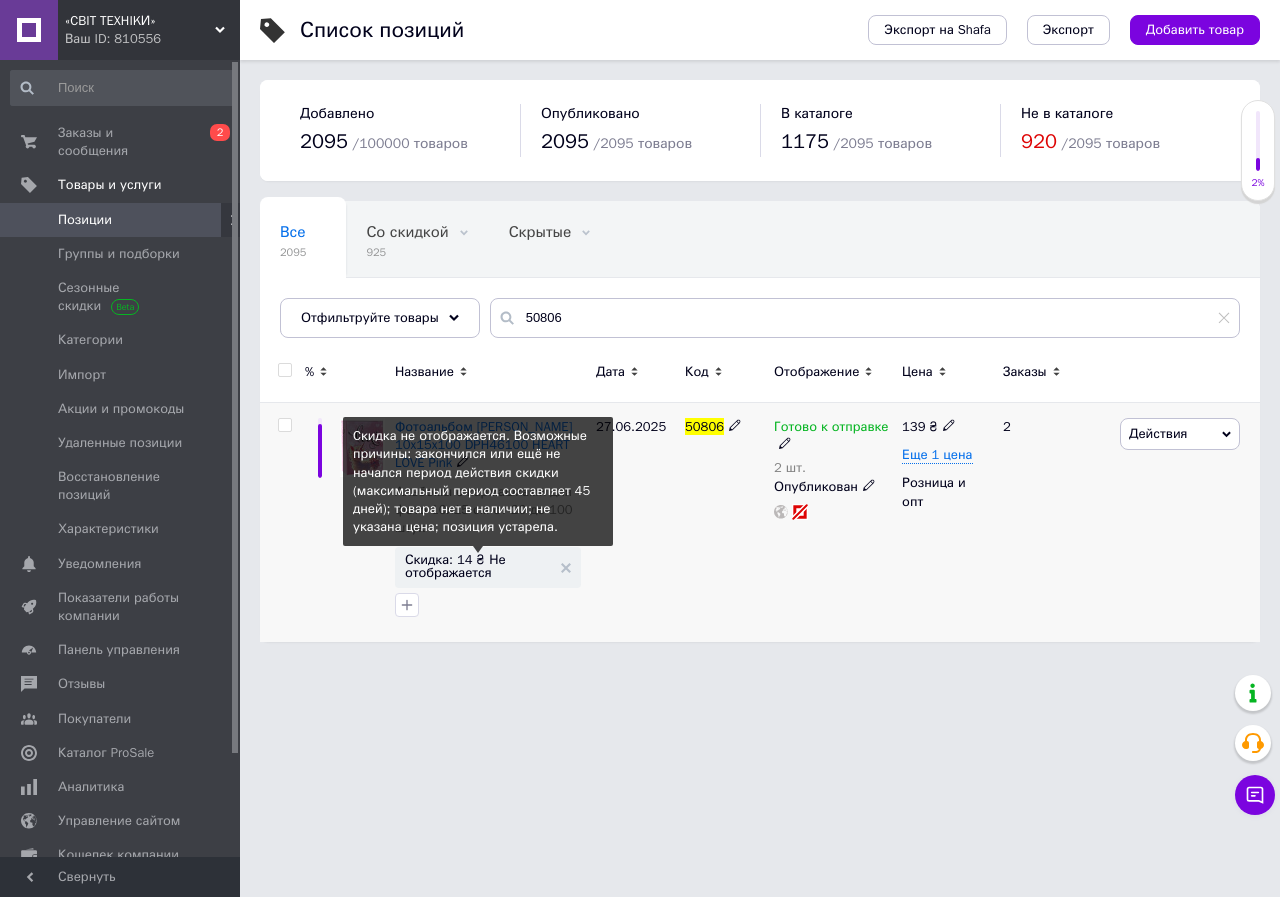 click on "Скидка: 14 ₴ Не отображается" at bounding box center [478, 566] 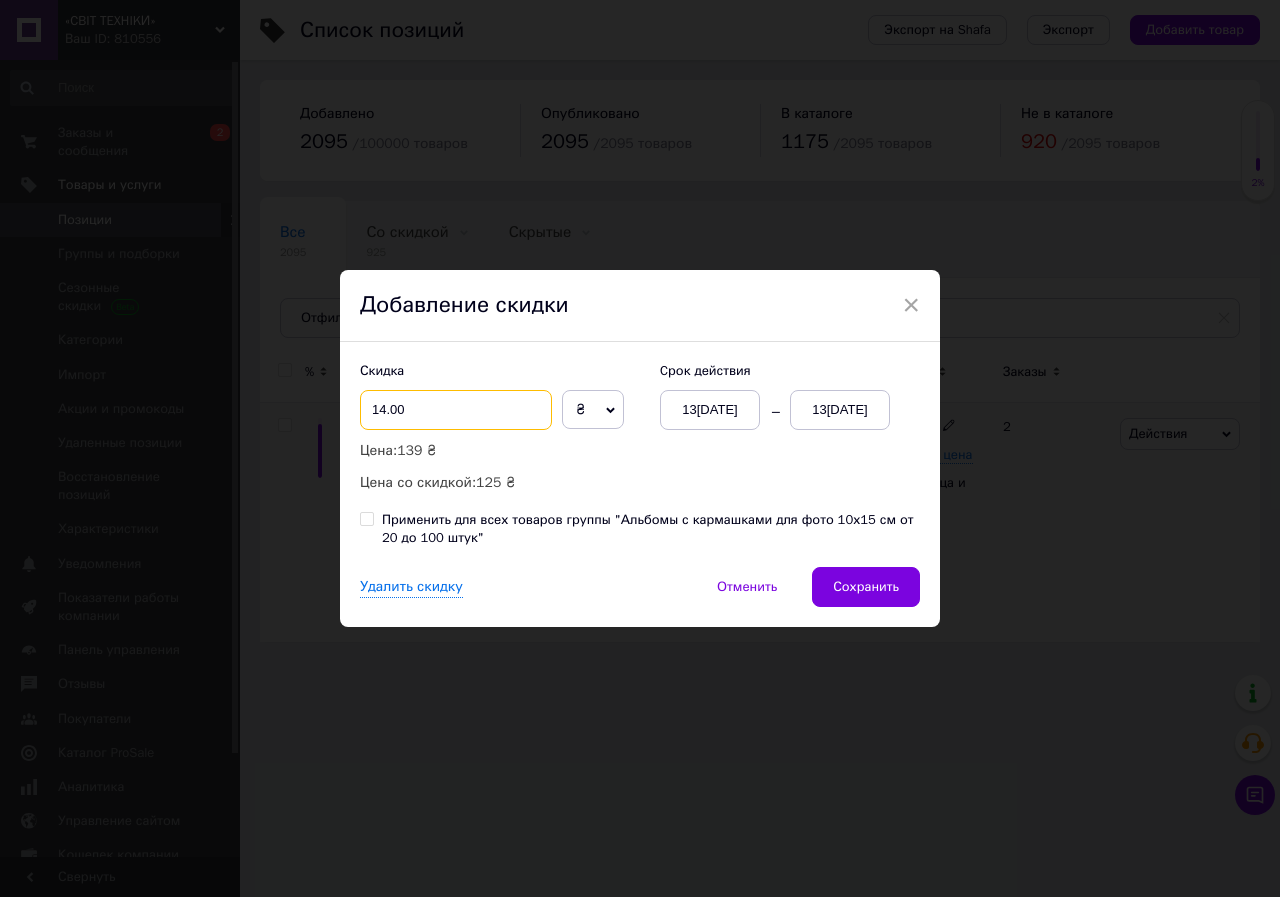 click on "14.00" at bounding box center (456, 410) 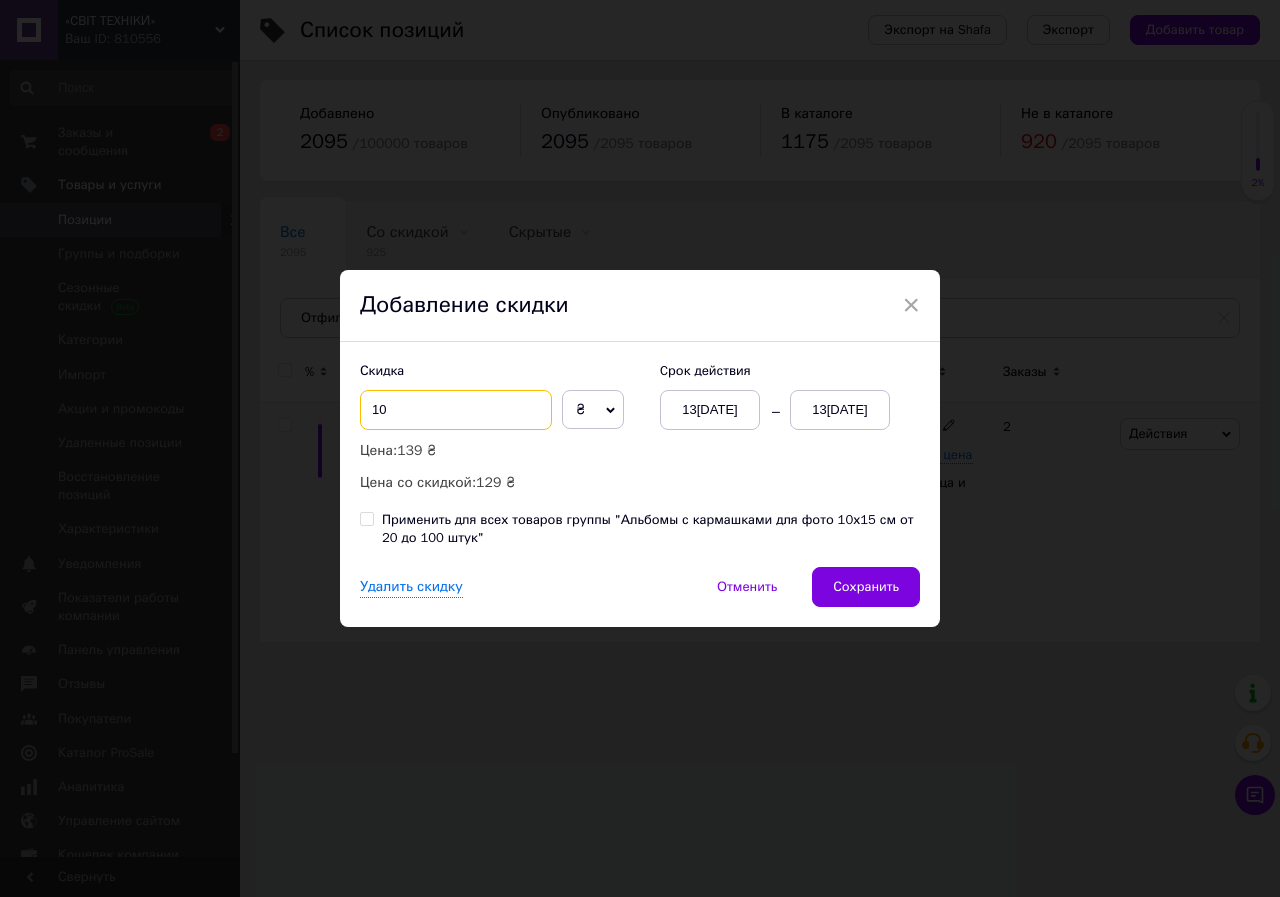 type on "10" 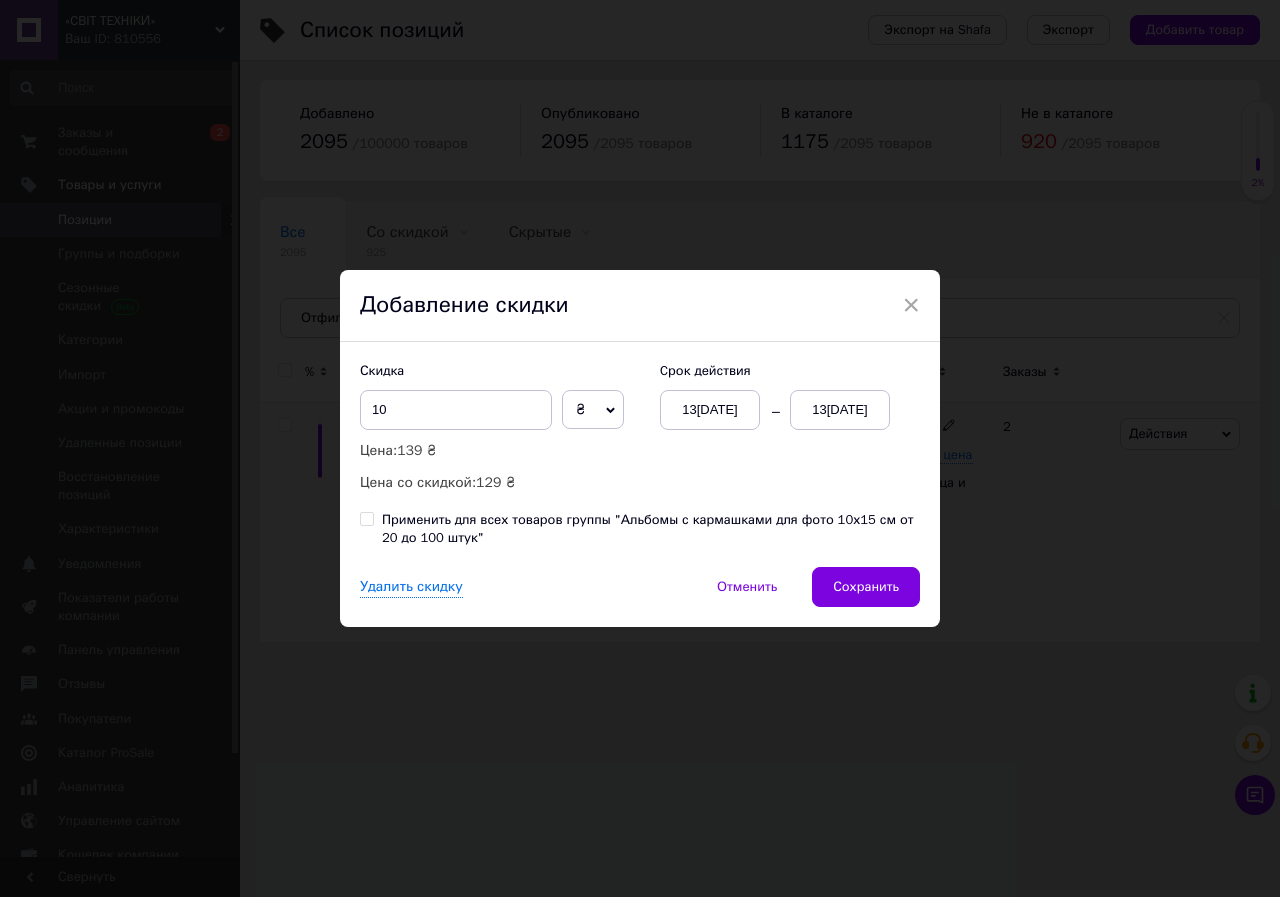 click on "13[DATE]" at bounding box center (840, 410) 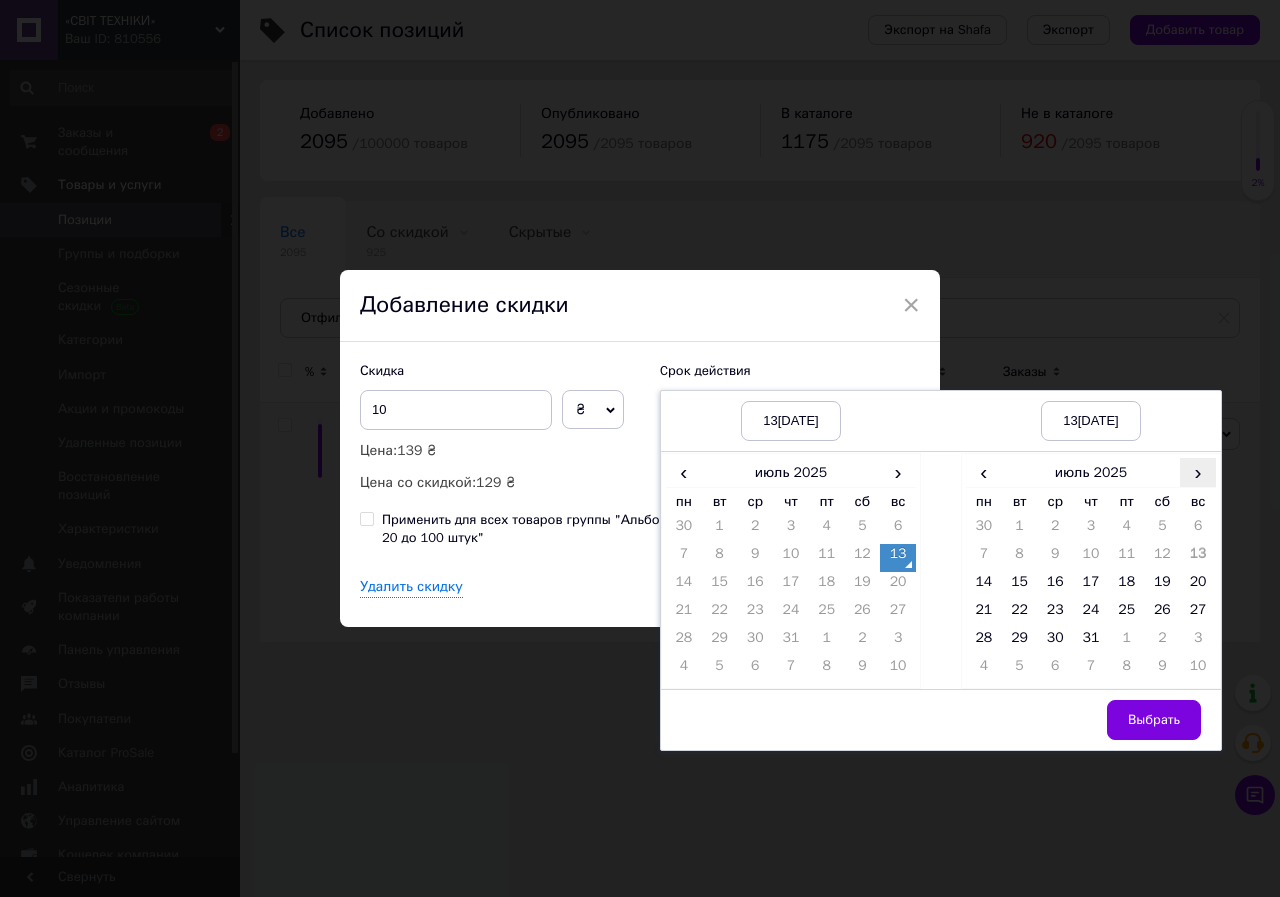 click on "›" at bounding box center [1198, 472] 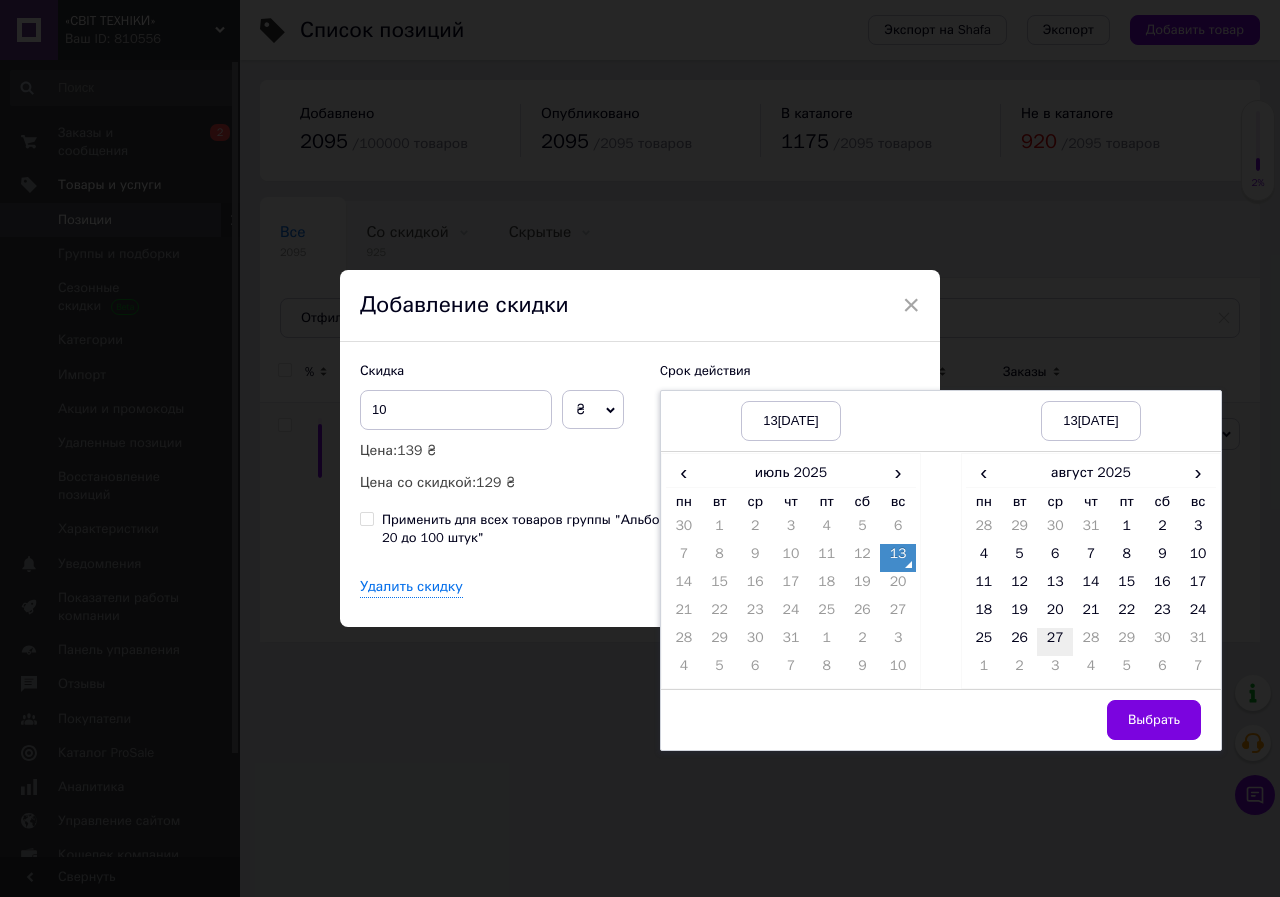 click on "27" at bounding box center (1055, 642) 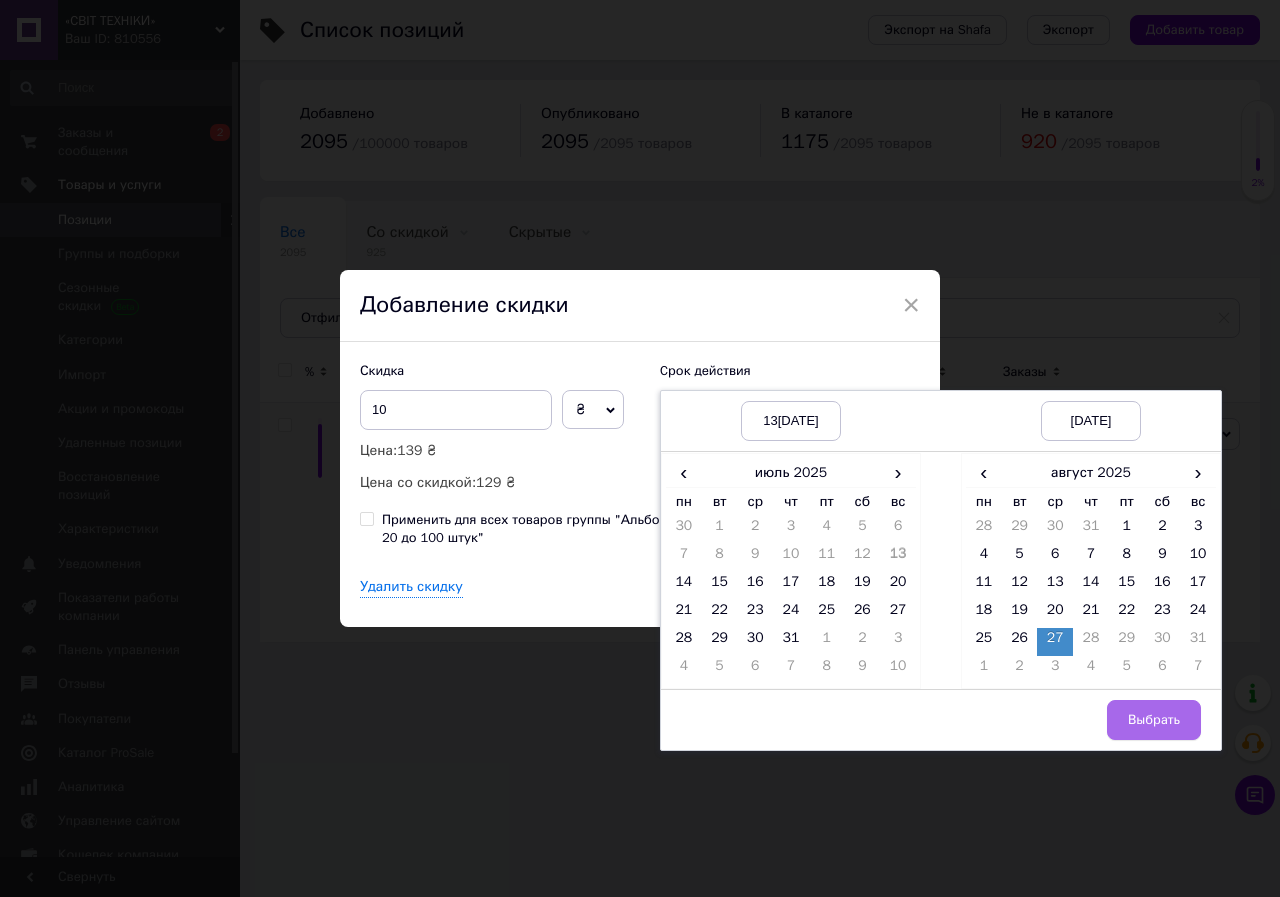 drag, startPoint x: 1154, startPoint y: 721, endPoint x: 1004, endPoint y: 655, distance: 163.878 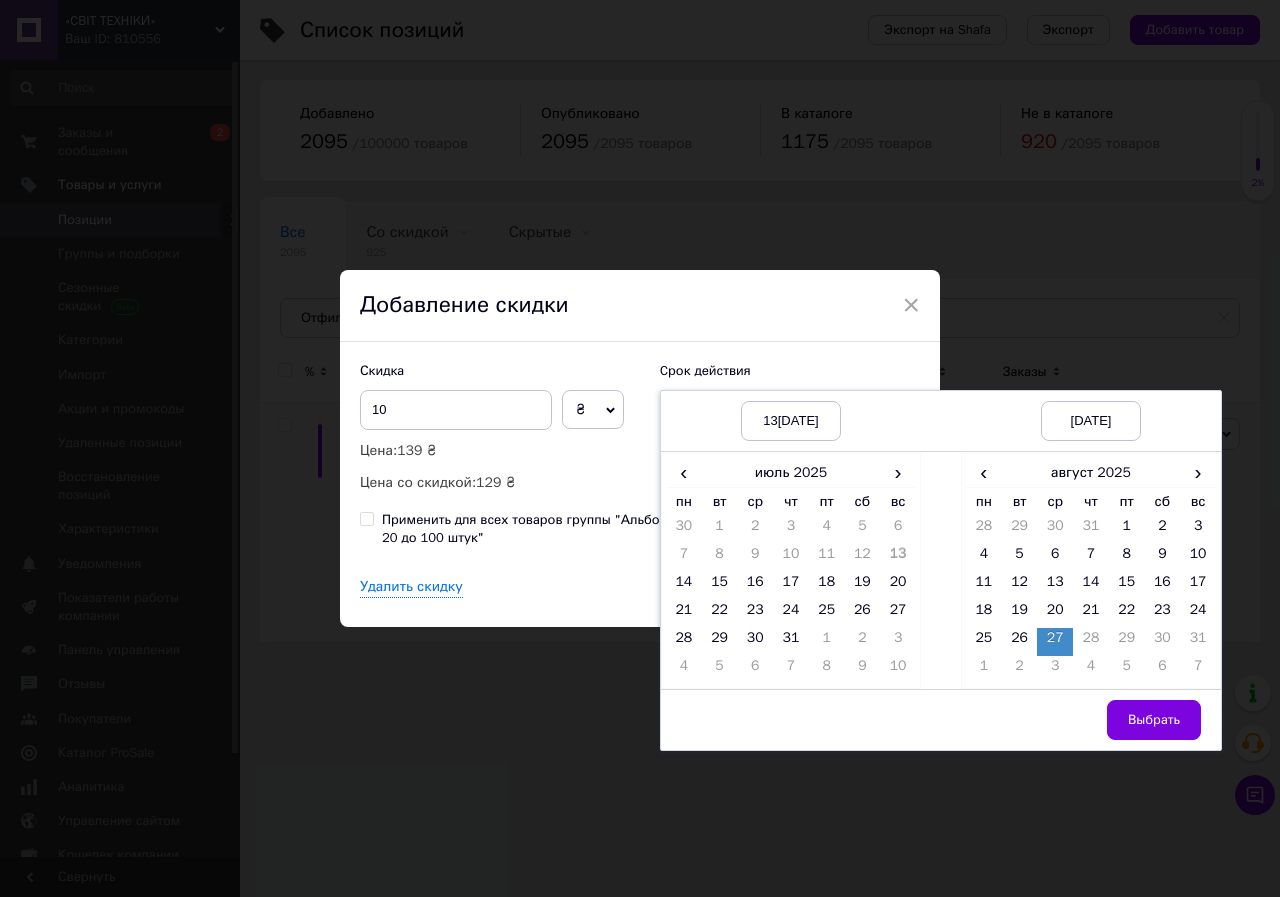 click on "Выбрать" at bounding box center (1154, 720) 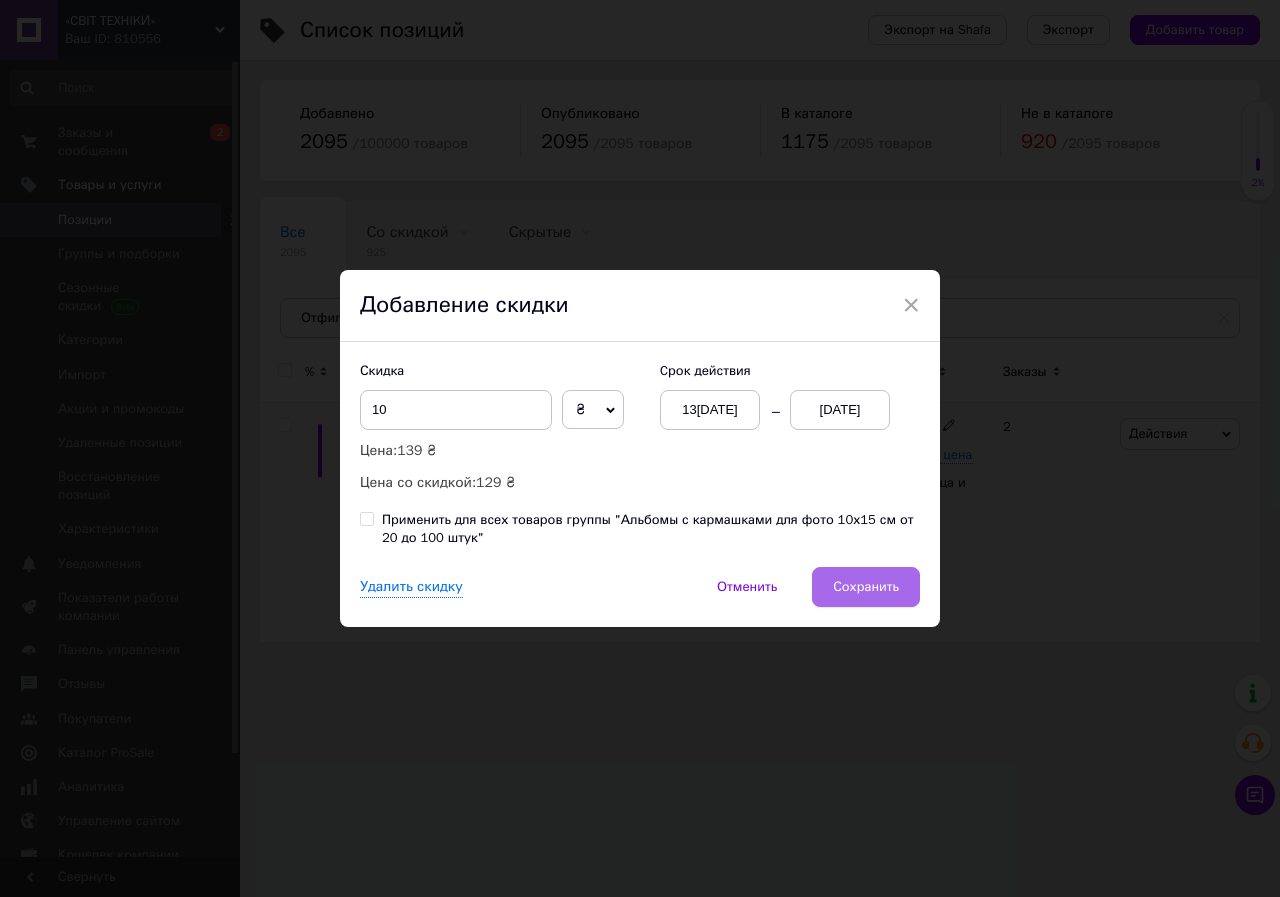 click on "Сохранить" at bounding box center (866, 587) 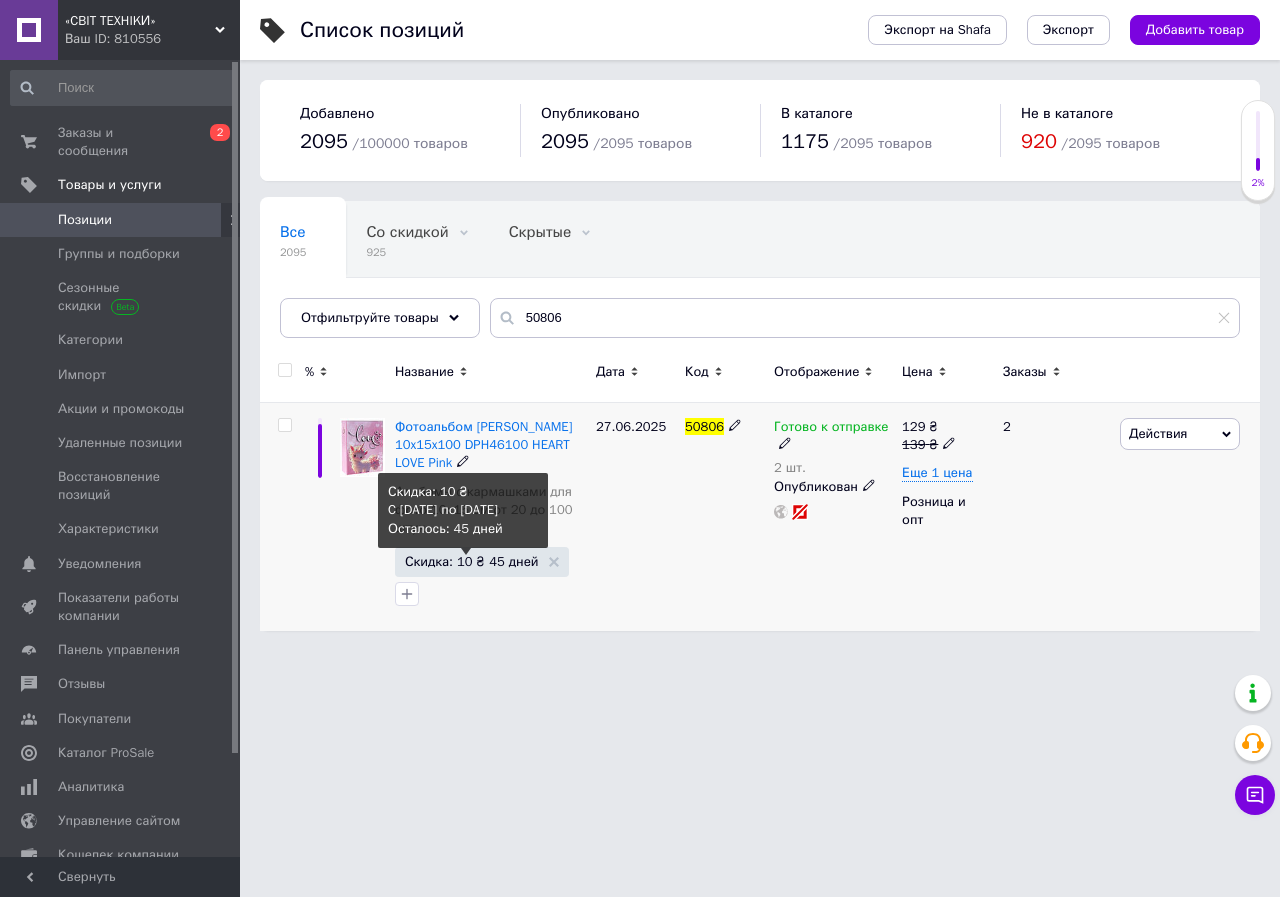 click on "Скидка: 10 ₴ 45 дней" at bounding box center [472, 561] 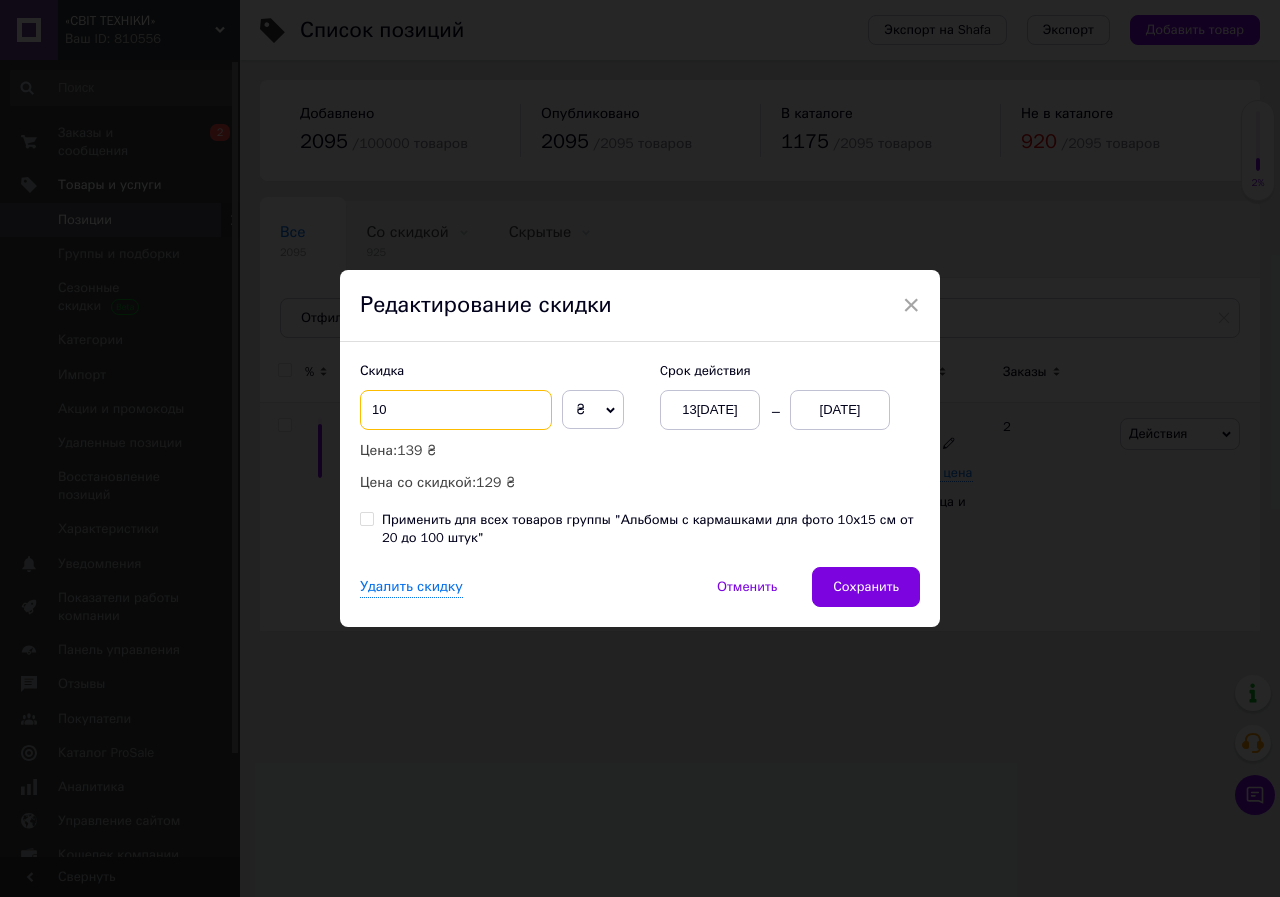 click on "10" at bounding box center [456, 410] 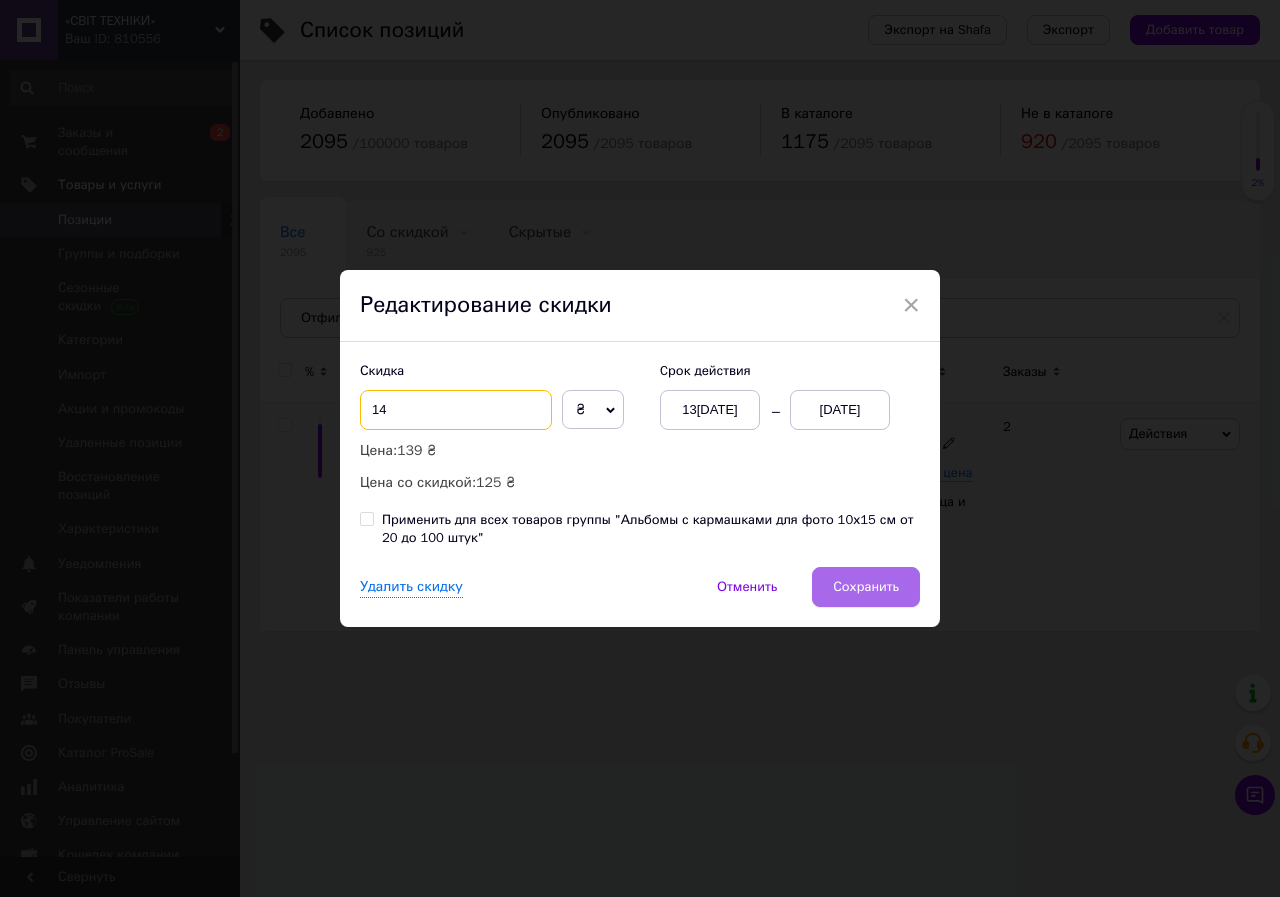 type on "14" 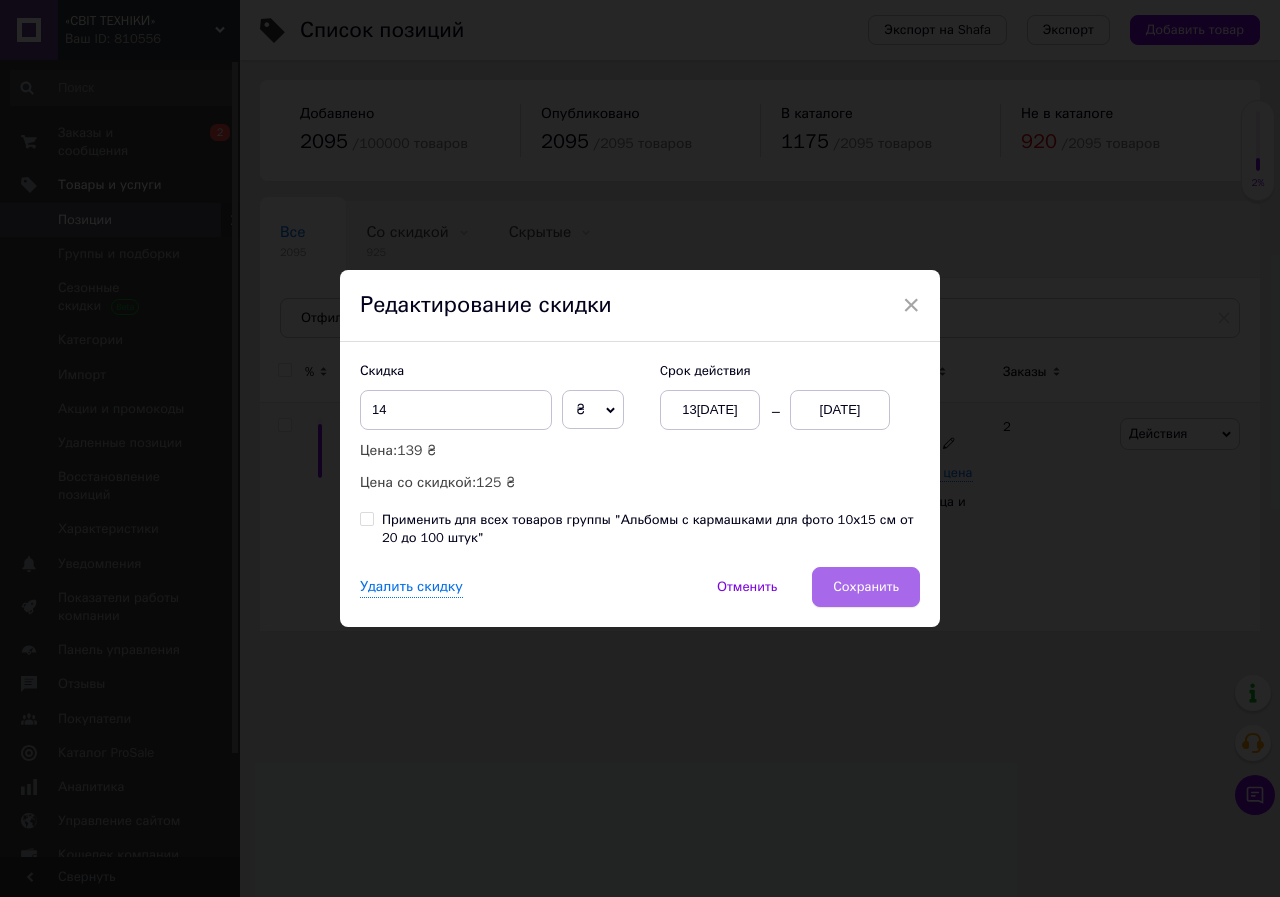 click on "Сохранить" at bounding box center (866, 587) 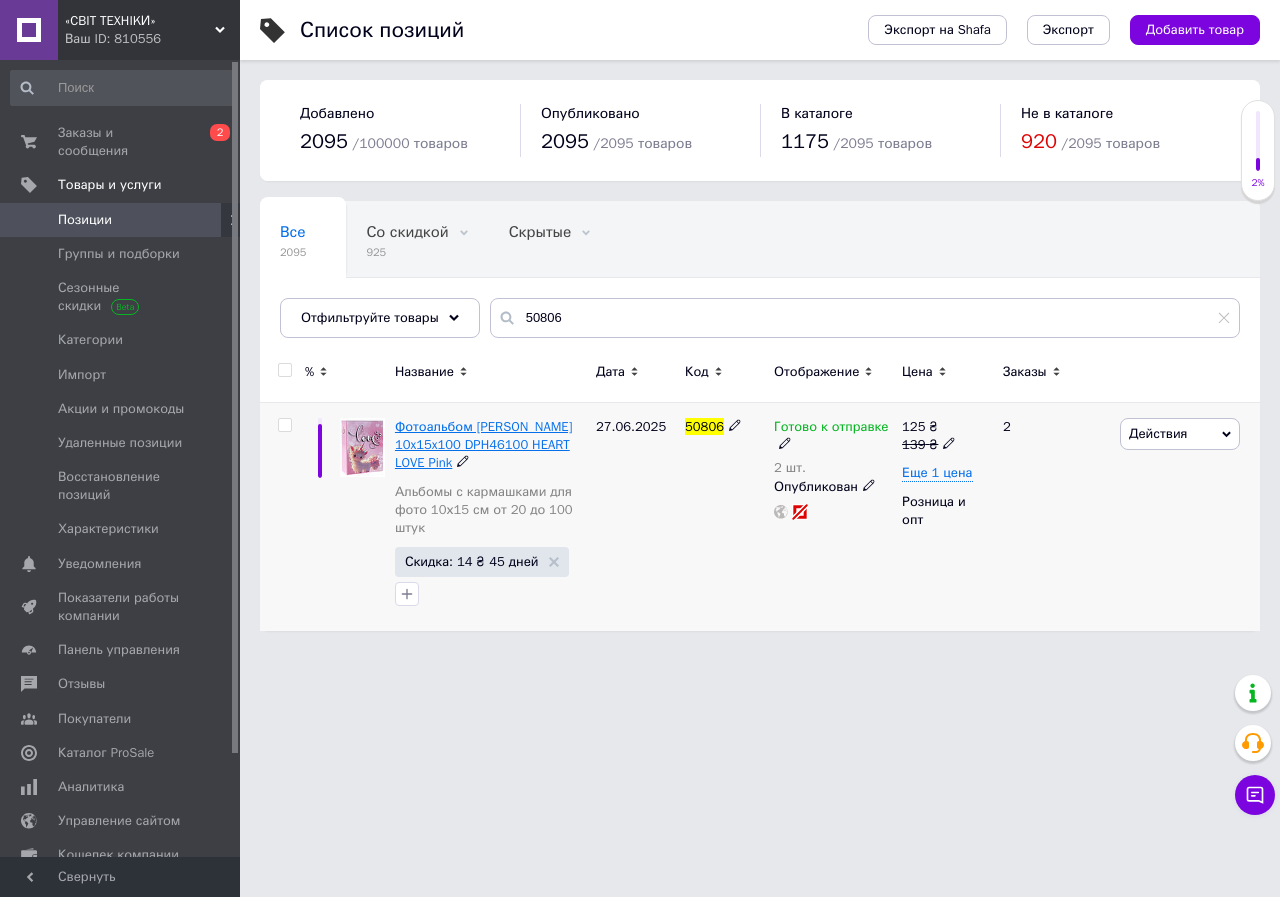 click on "Фотоальбом [PERSON_NAME] 10x15x100 DPH46100 HEART LOVE Pink" at bounding box center [484, 444] 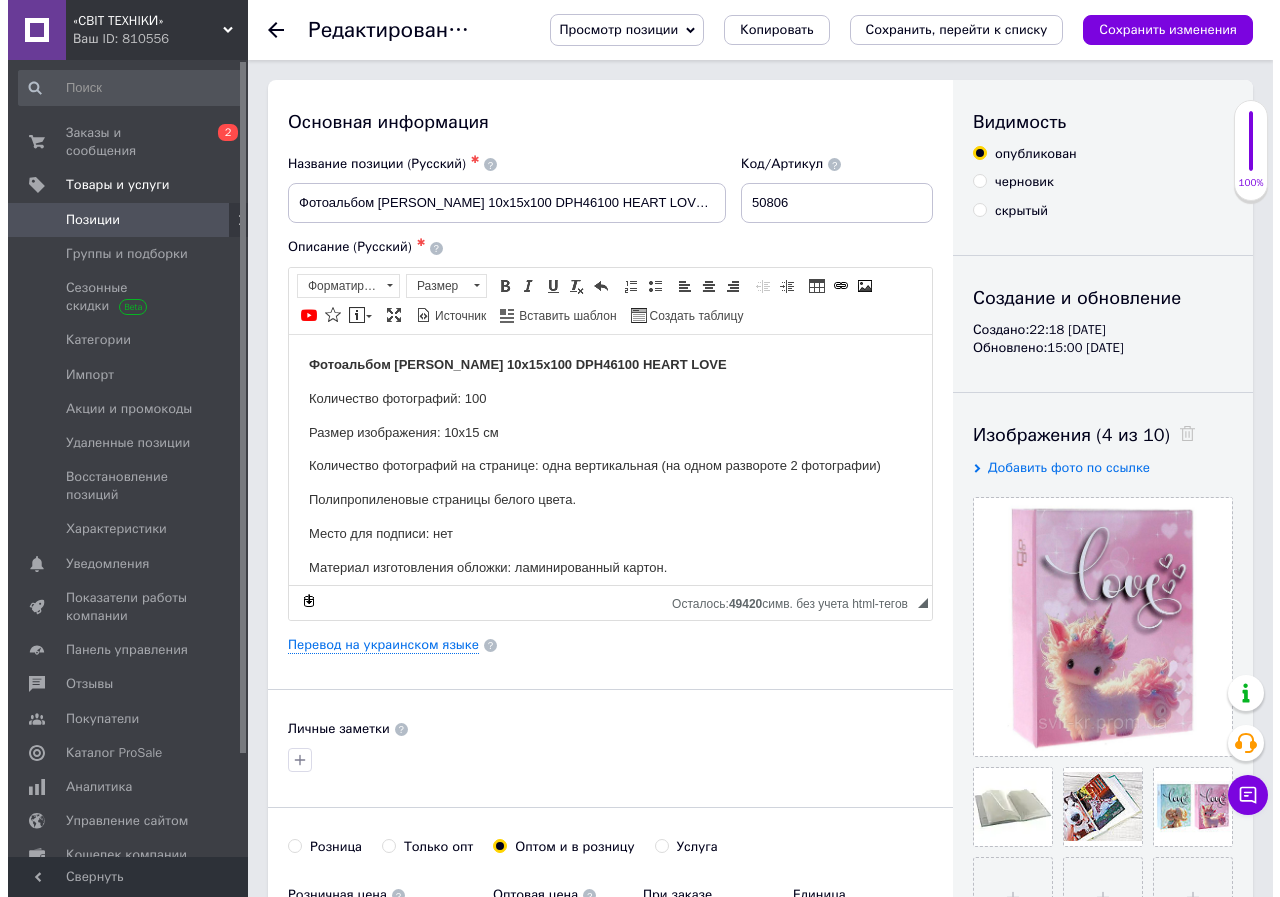 scroll, scrollTop: 0, scrollLeft: 0, axis: both 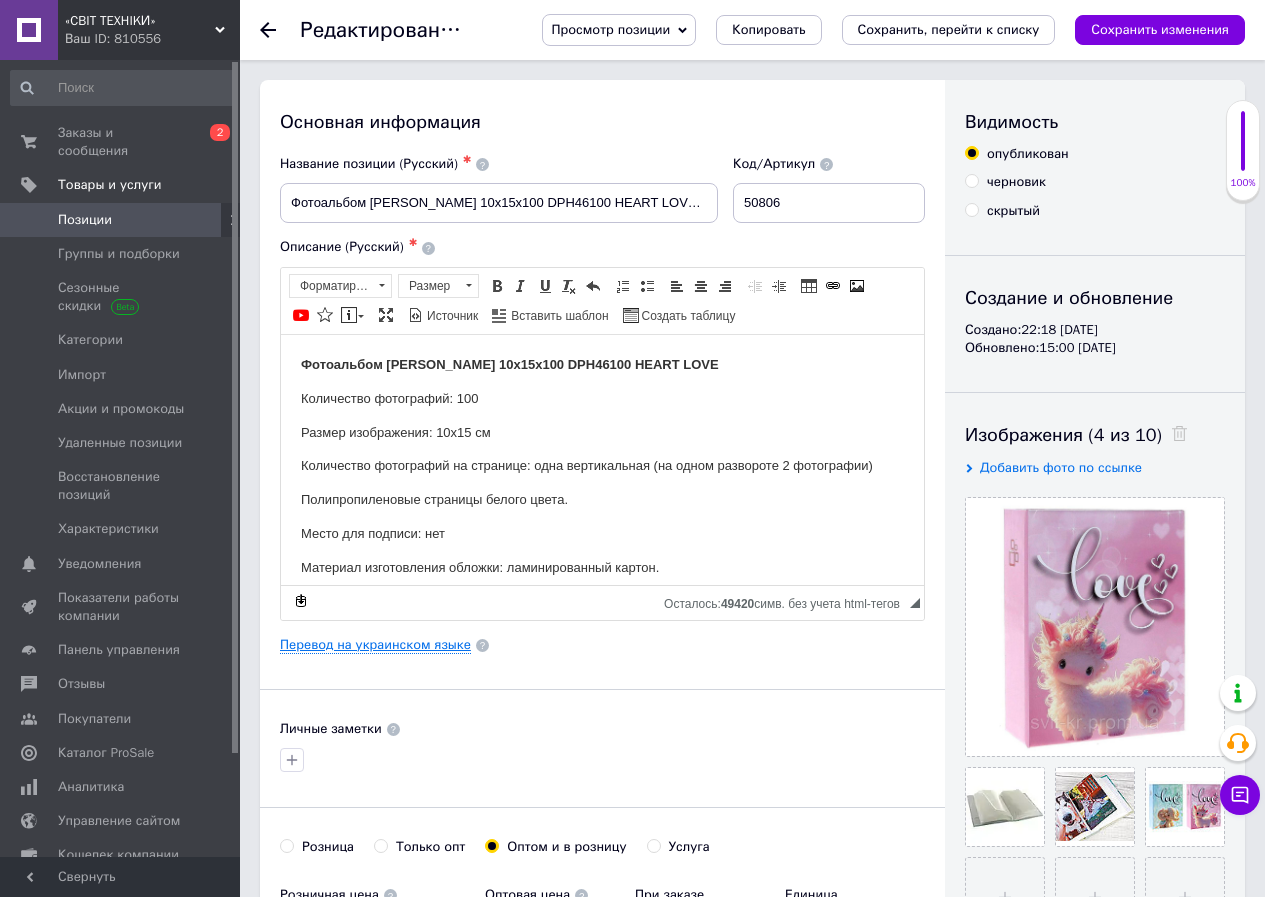 click on "Перевод на украинском языке" at bounding box center [375, 645] 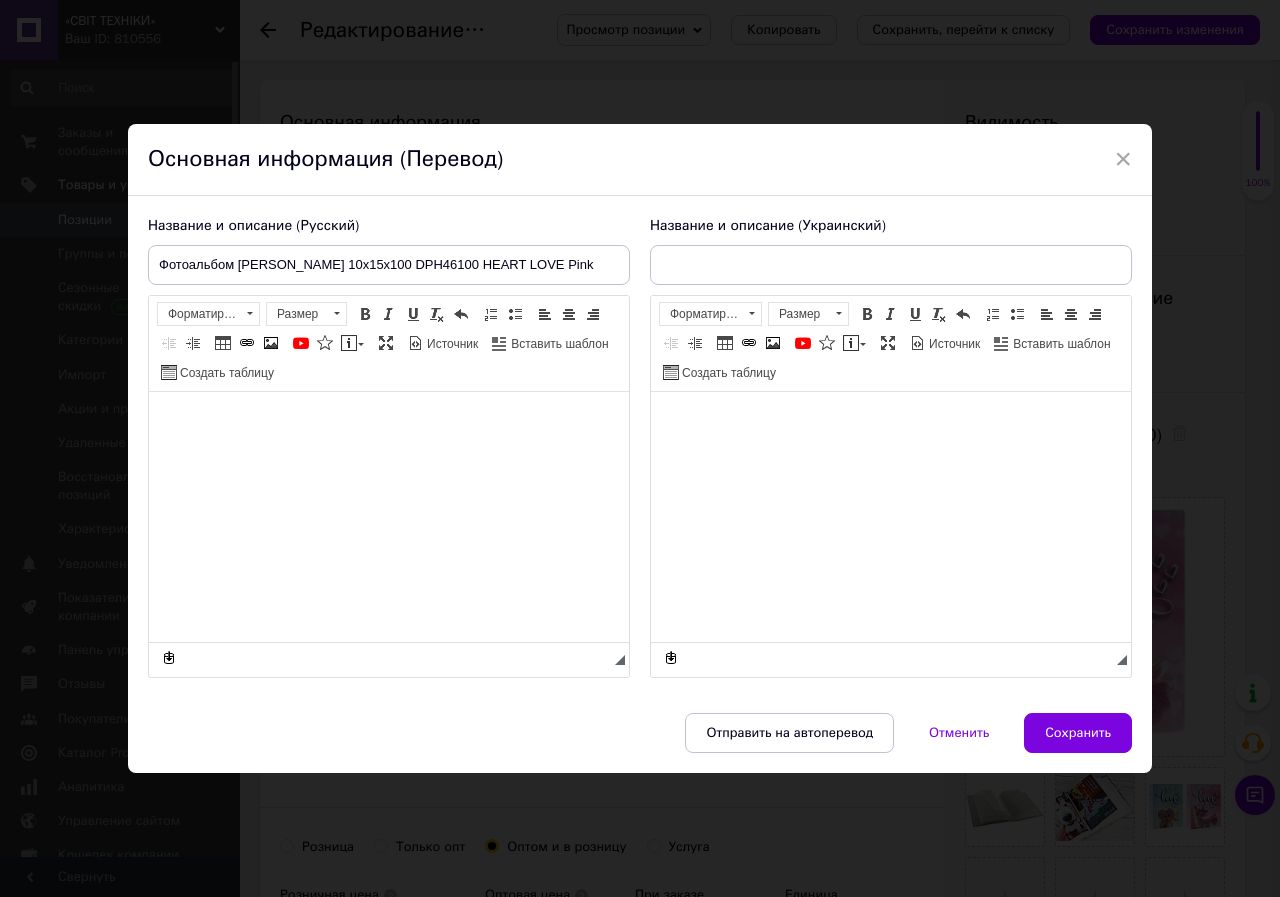 type on "Фотоальбом [PERSON_NAME] 10x15x100 DPH46100 HEART LOVE Pink" 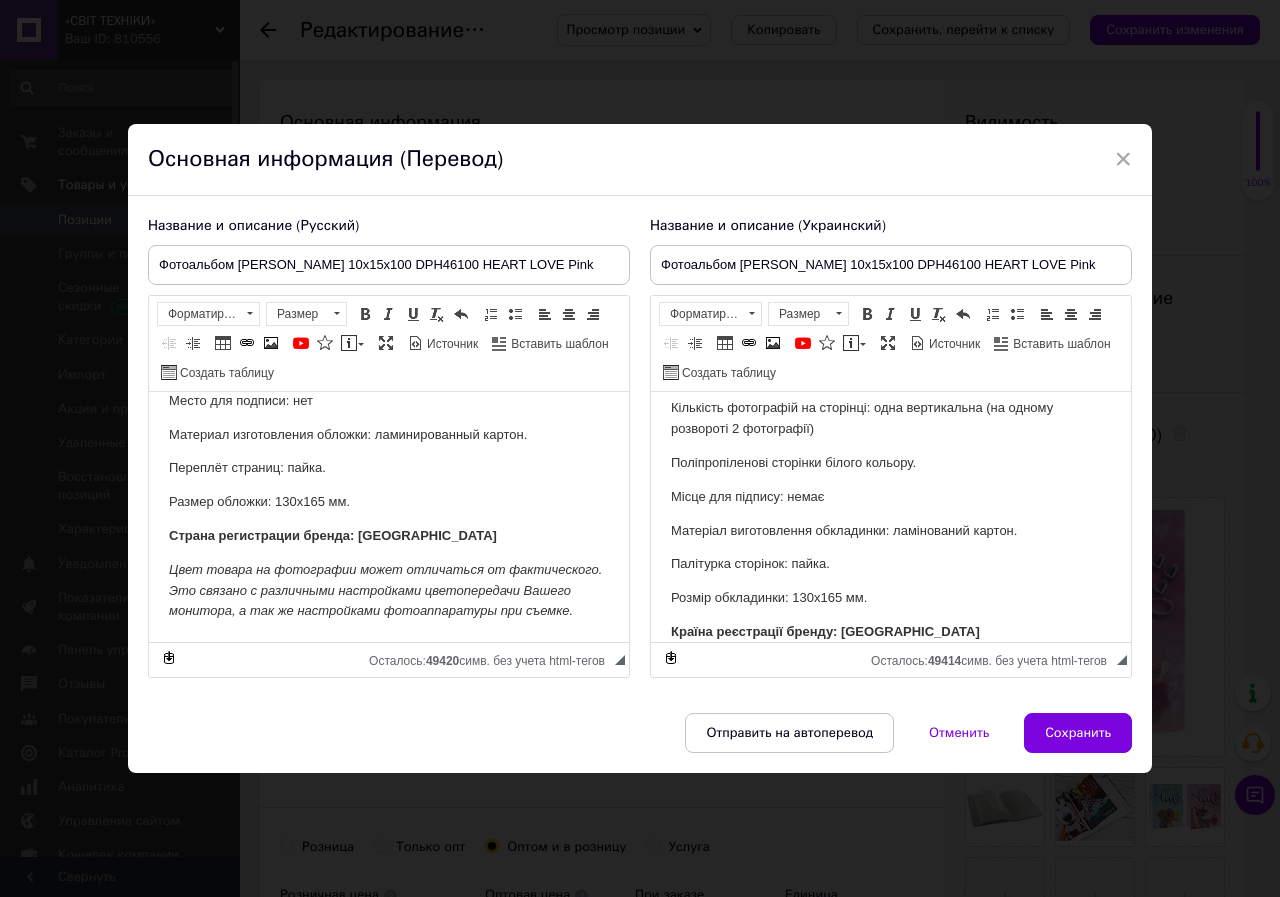 scroll, scrollTop: 211, scrollLeft: 0, axis: vertical 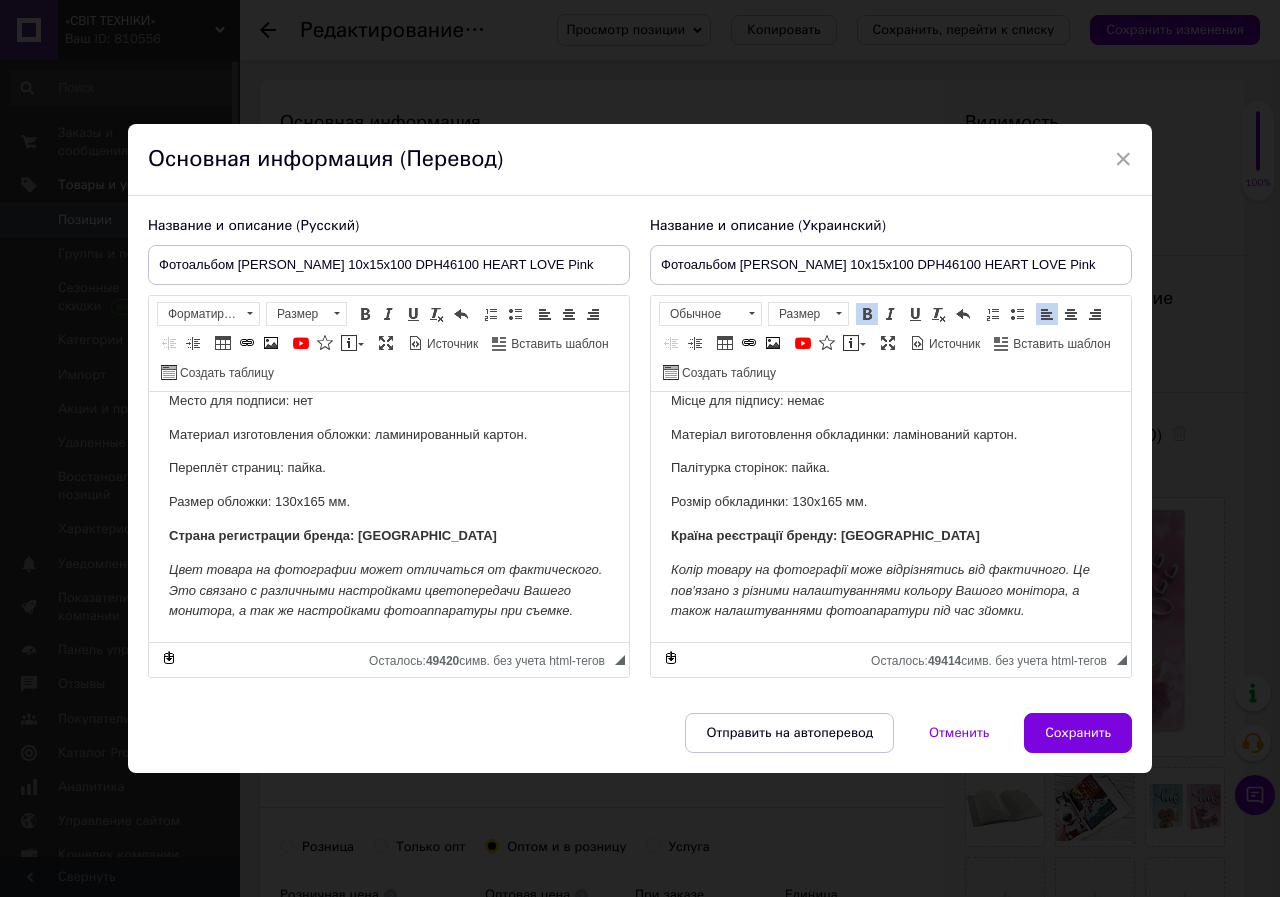 click on "Колір товару на фотографії може відрізнятись від фактичного. Це пов'язано з різними налаштуваннями кольору Вашого монітора, а також налаштуваннями фотоапаратури під час зйомки." at bounding box center (891, 591) 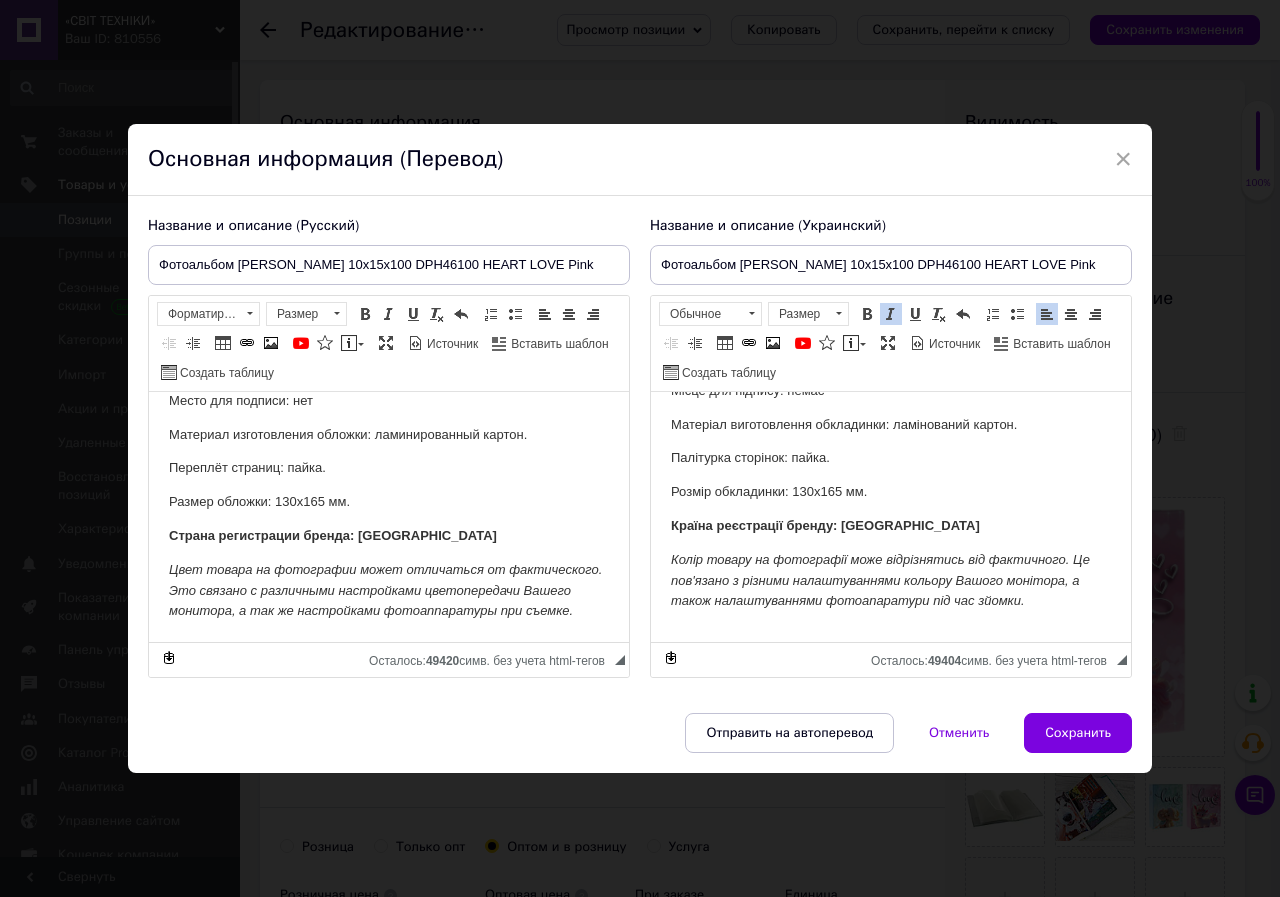 scroll, scrollTop: 284, scrollLeft: 0, axis: vertical 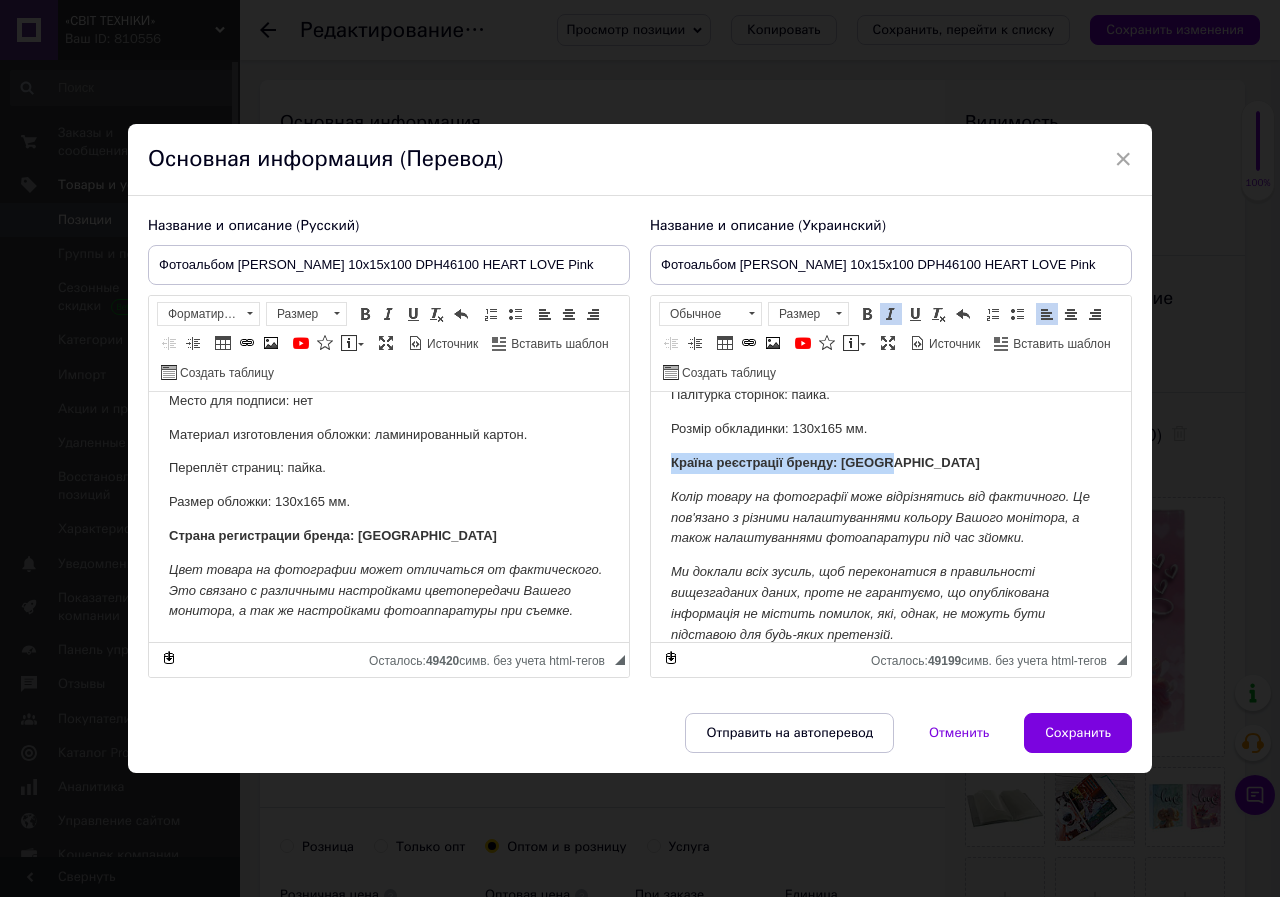 drag, startPoint x: 891, startPoint y: 456, endPoint x: 670, endPoint y: 463, distance: 221.11082 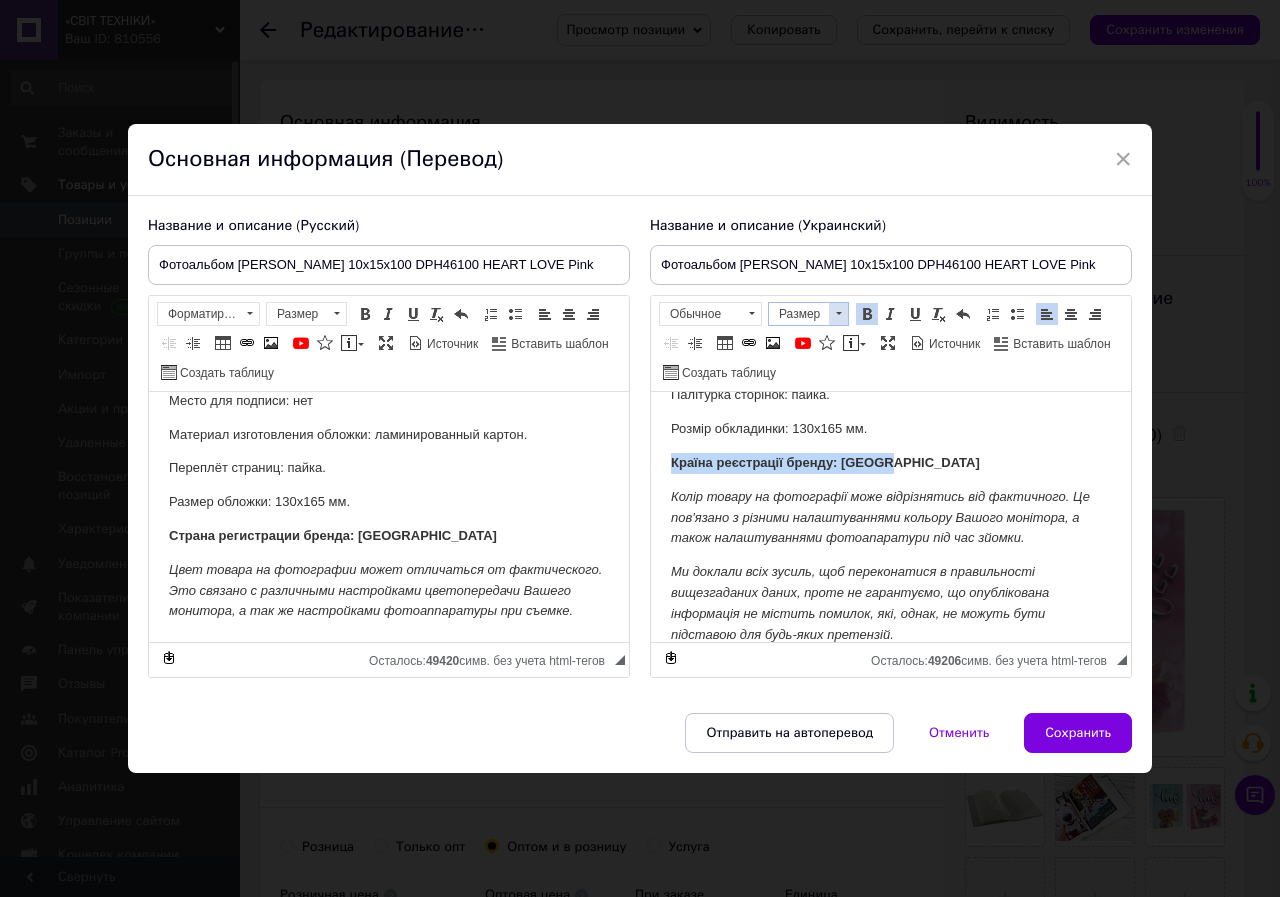 click at bounding box center [838, 314] 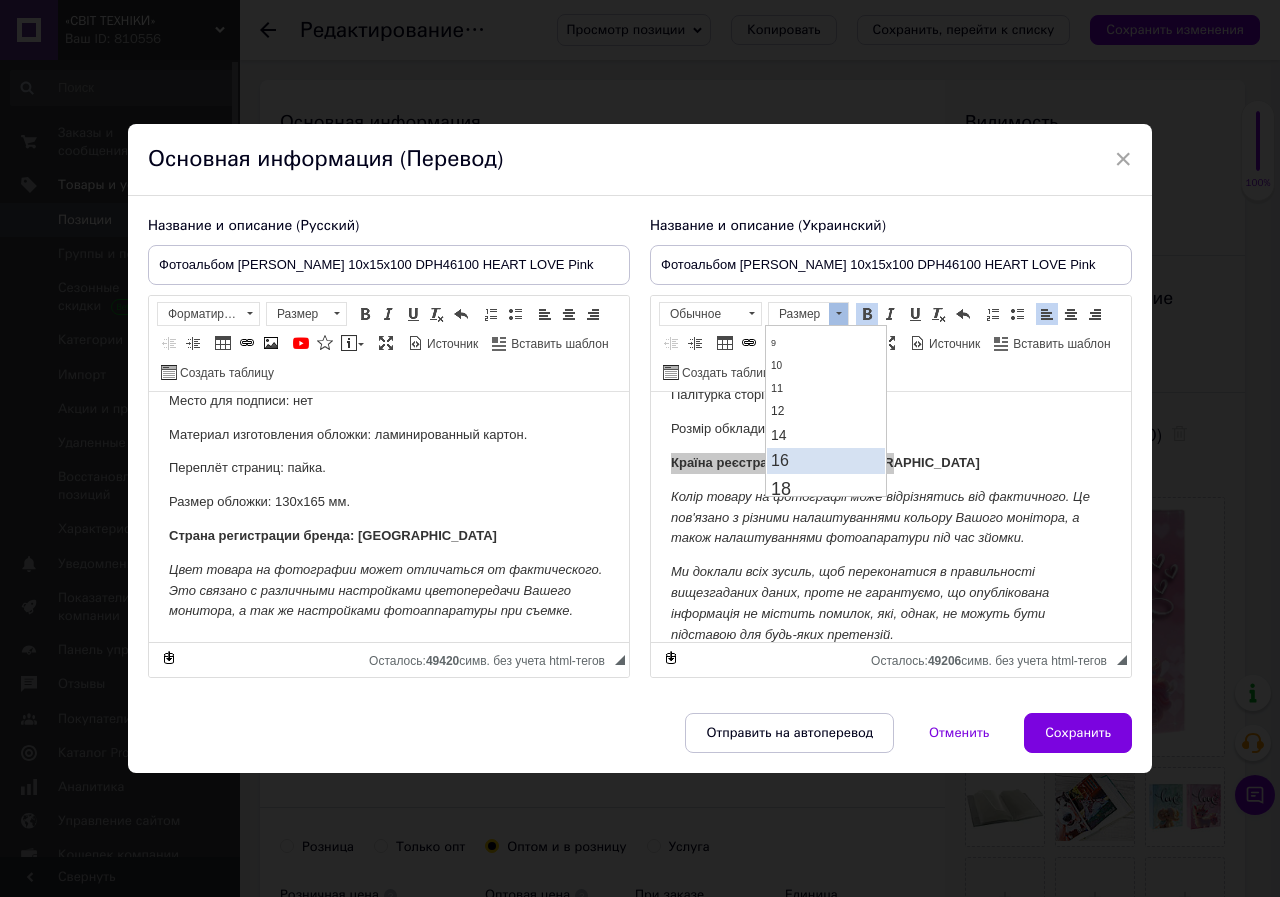 scroll, scrollTop: 100, scrollLeft: 0, axis: vertical 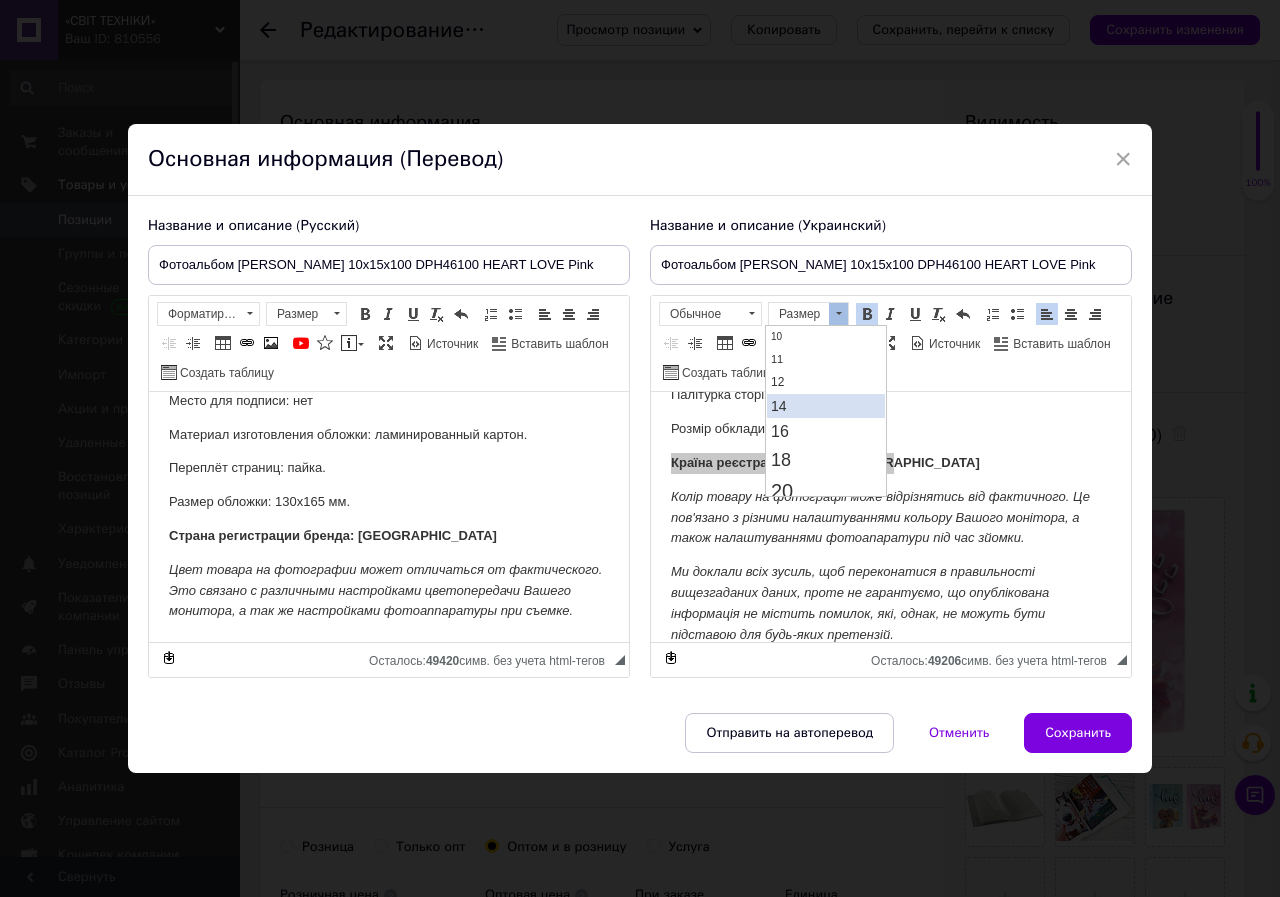 click on "14" at bounding box center [779, 406] 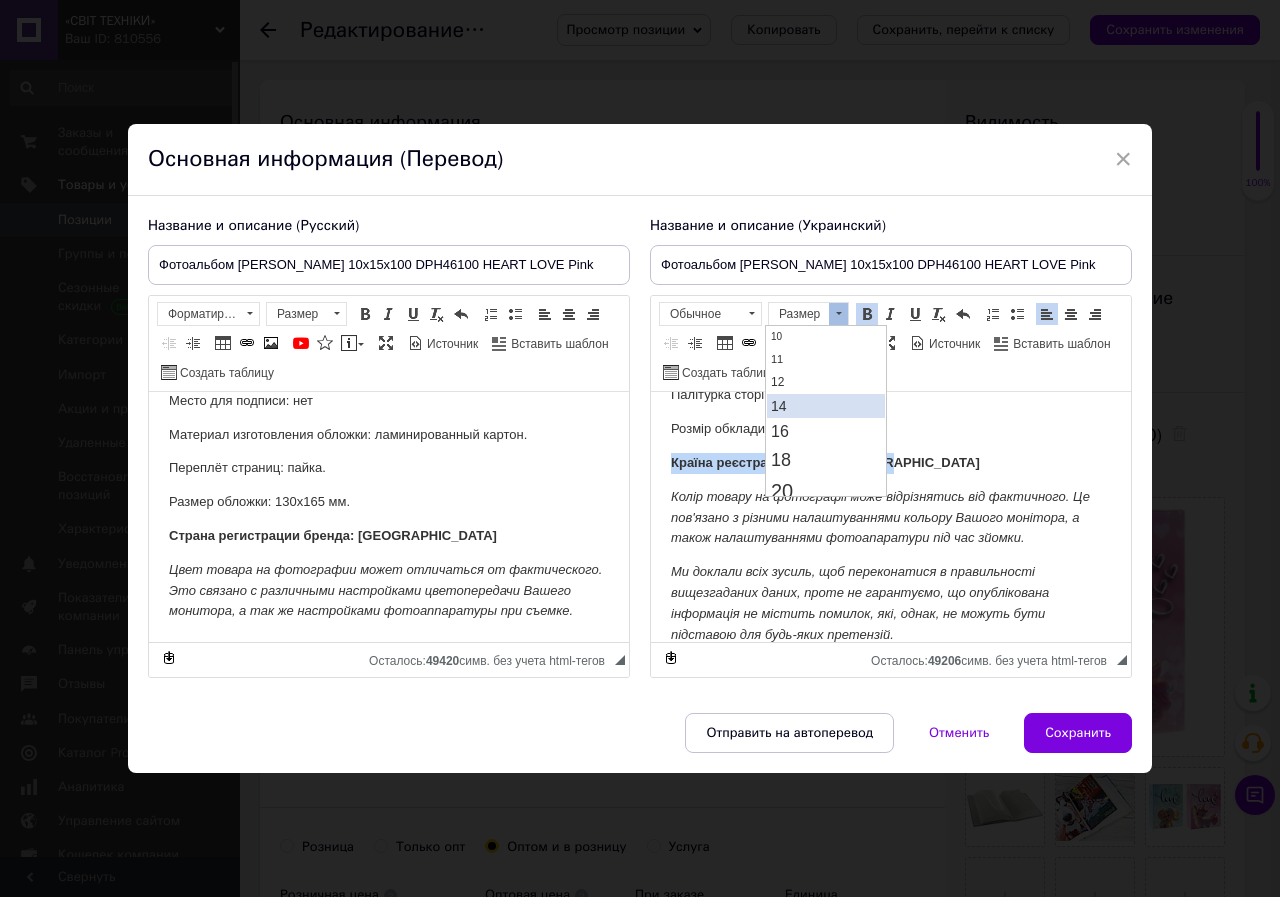 scroll, scrollTop: 0, scrollLeft: 0, axis: both 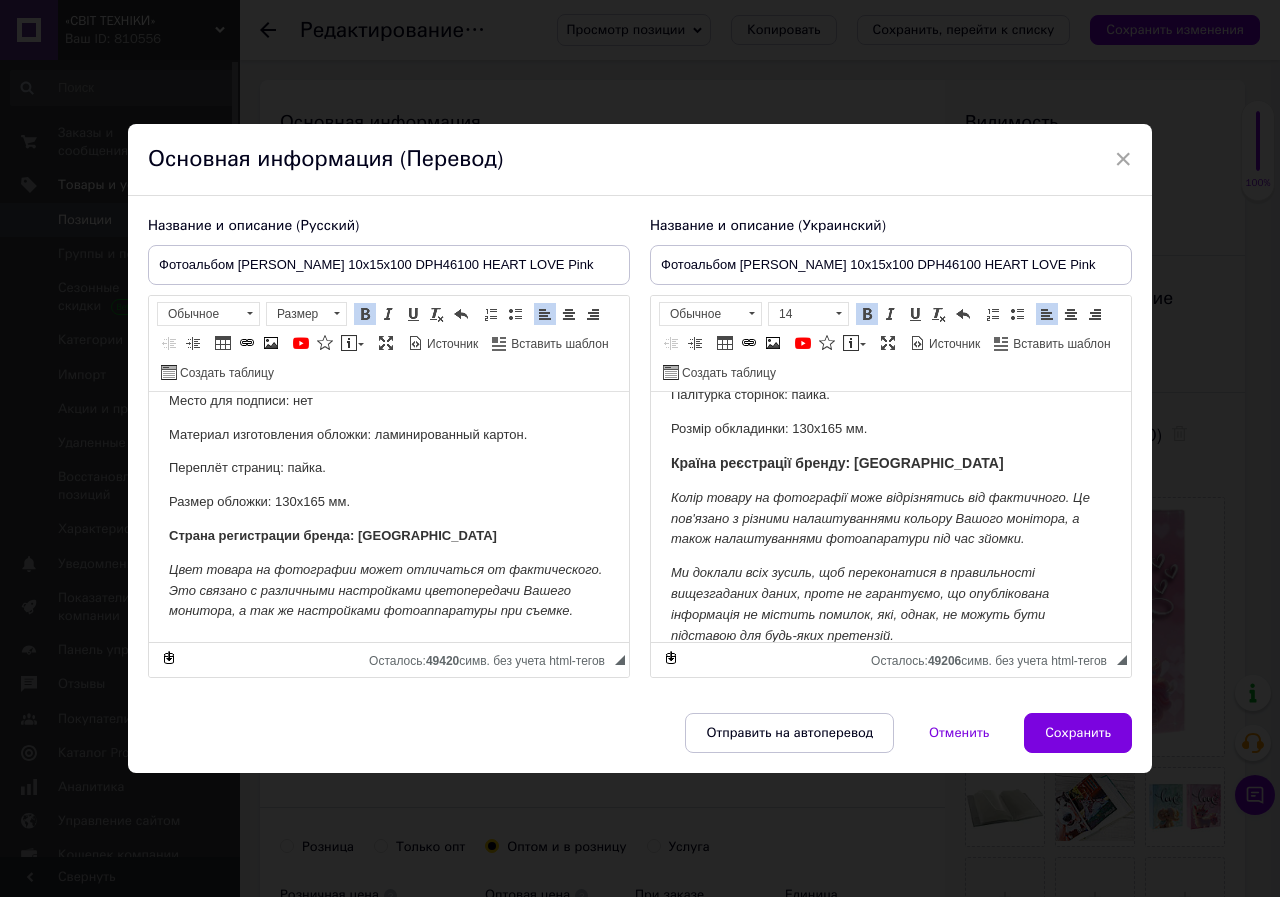 click on "Цвет товара на фотографии может отличаться от фактического. Это связано с различными настройками цветопередачи Вашего монитора, а так же настройками фотоаппаратуры при съемке." at bounding box center (389, 591) 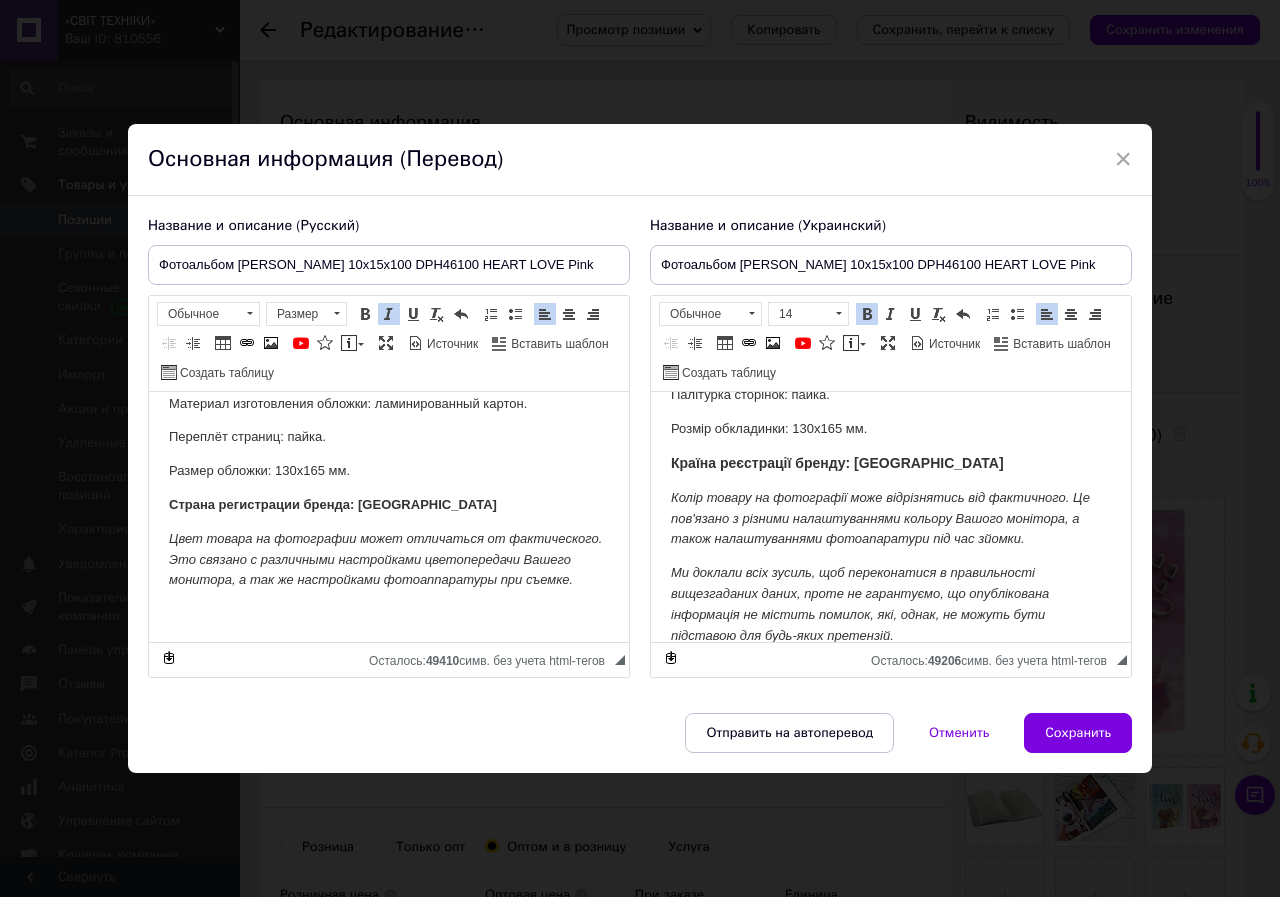 scroll, scrollTop: 304, scrollLeft: 0, axis: vertical 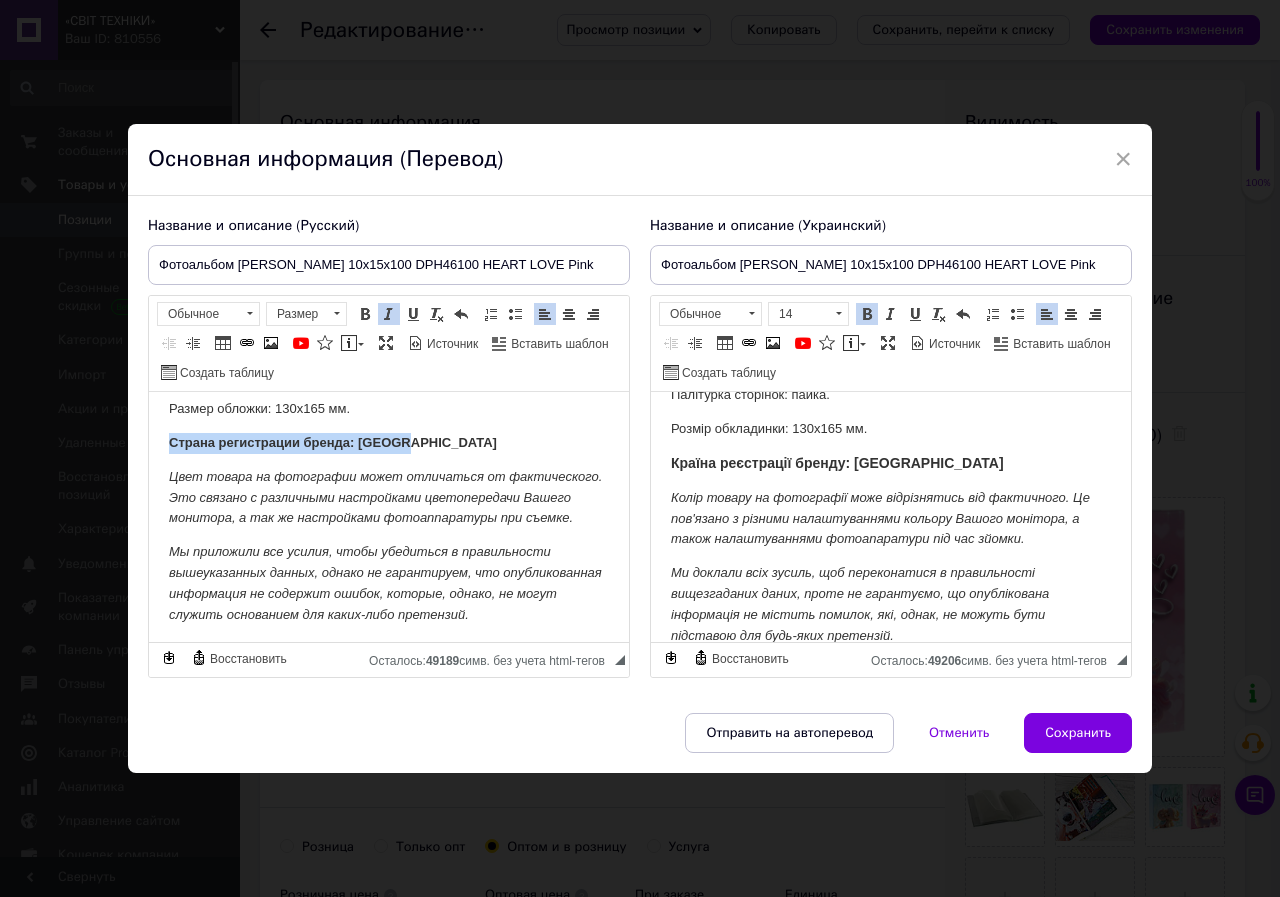 drag, startPoint x: 410, startPoint y: 451, endPoint x: 172, endPoint y: 445, distance: 238.07562 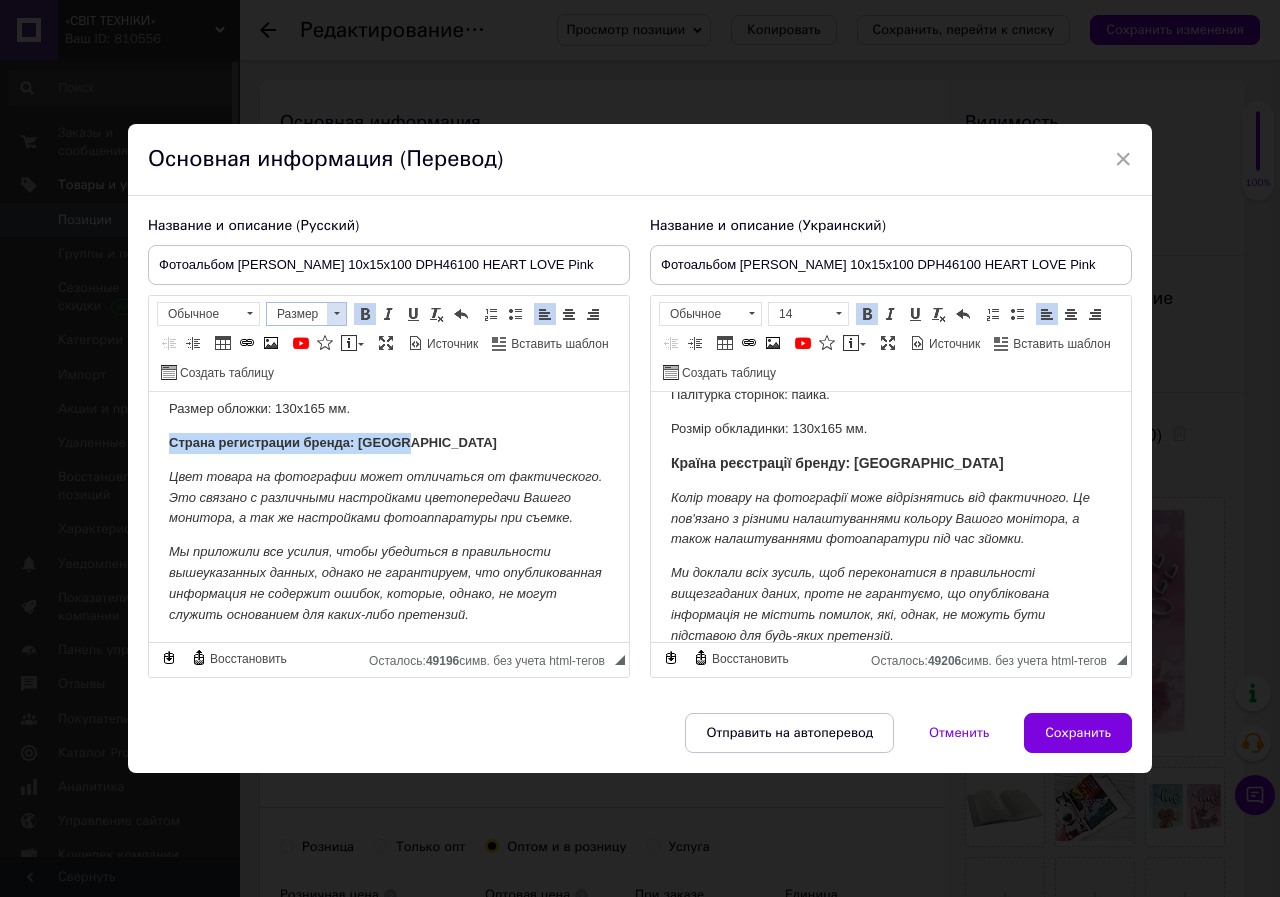 click at bounding box center (336, 314) 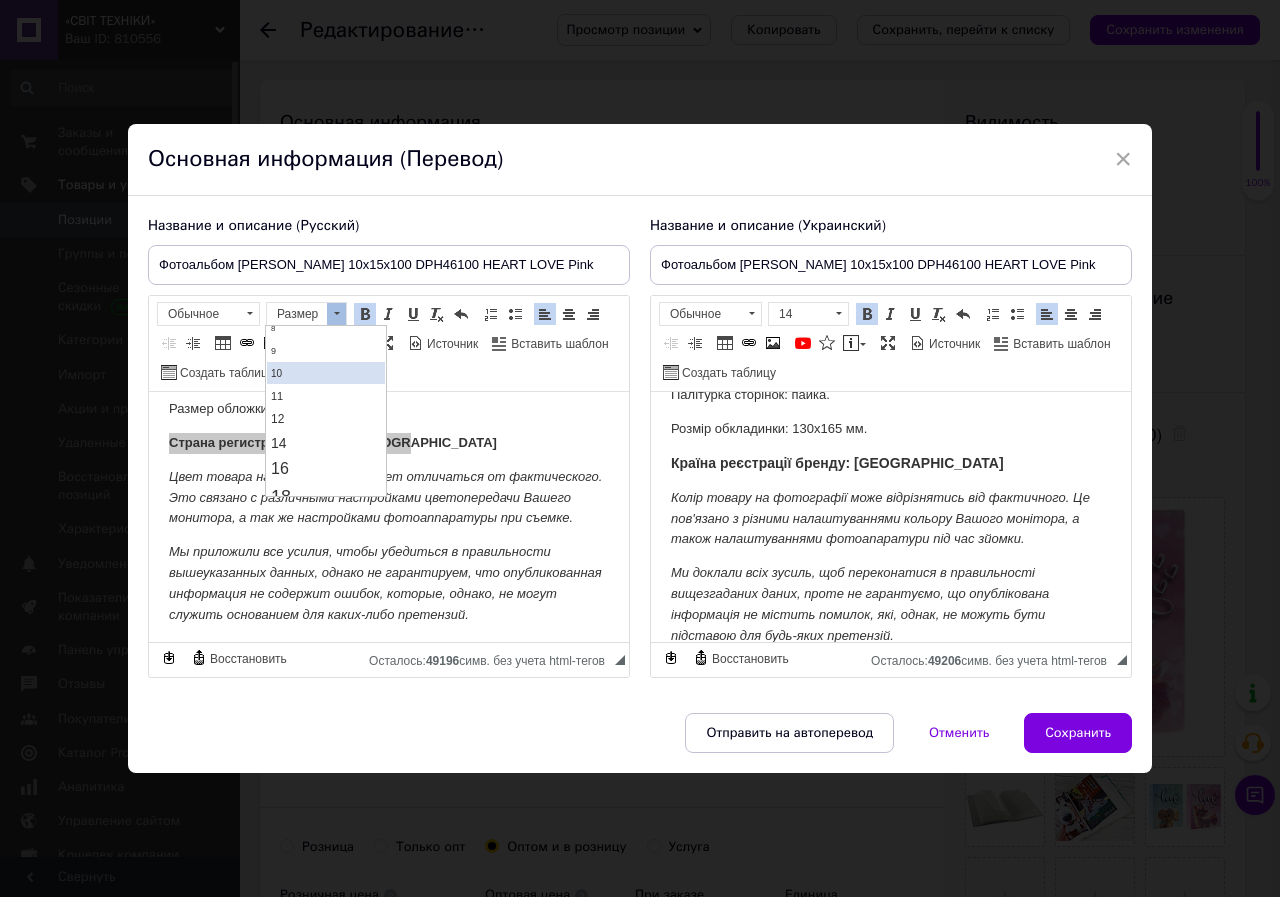 scroll, scrollTop: 100, scrollLeft: 0, axis: vertical 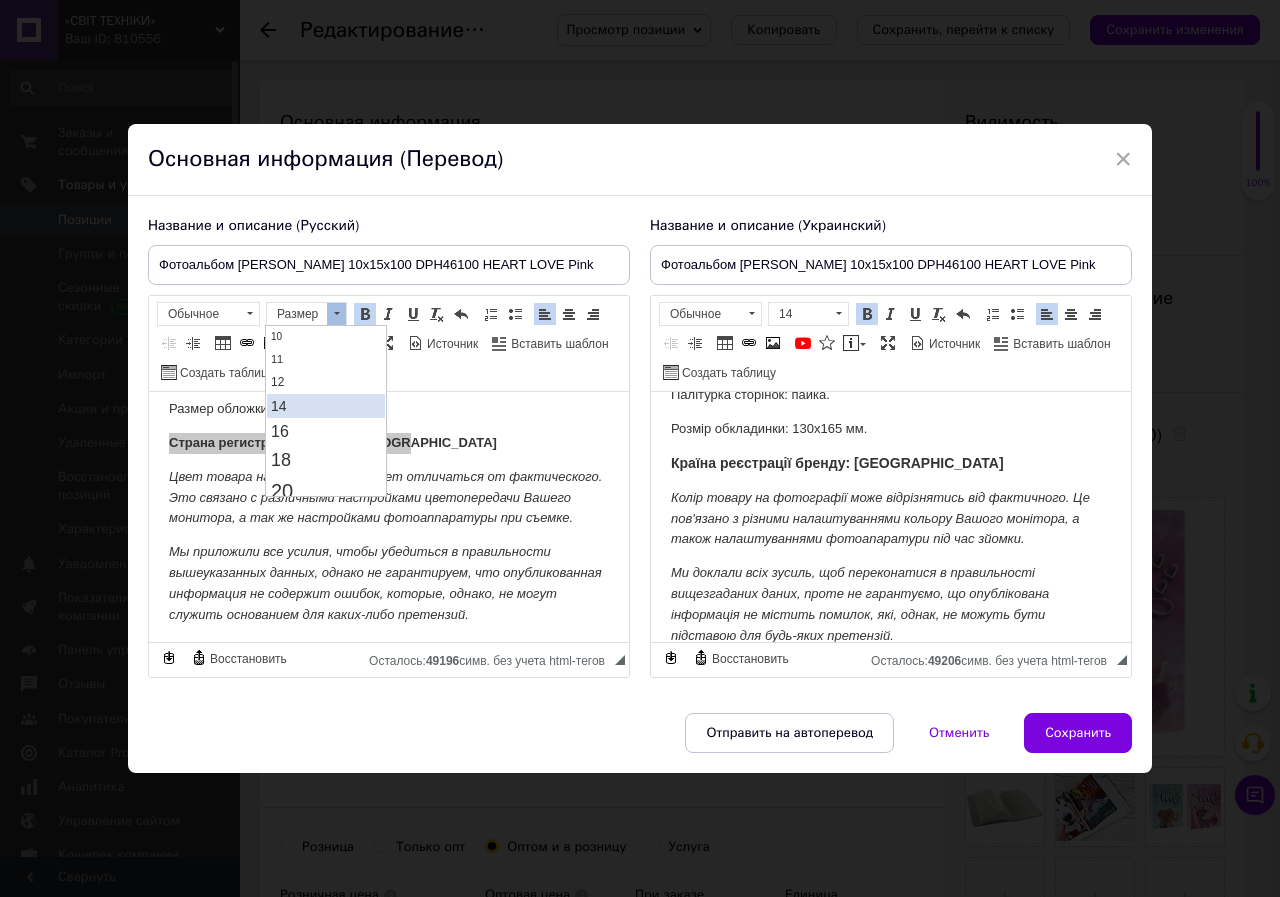 click on "14" at bounding box center [326, 406] 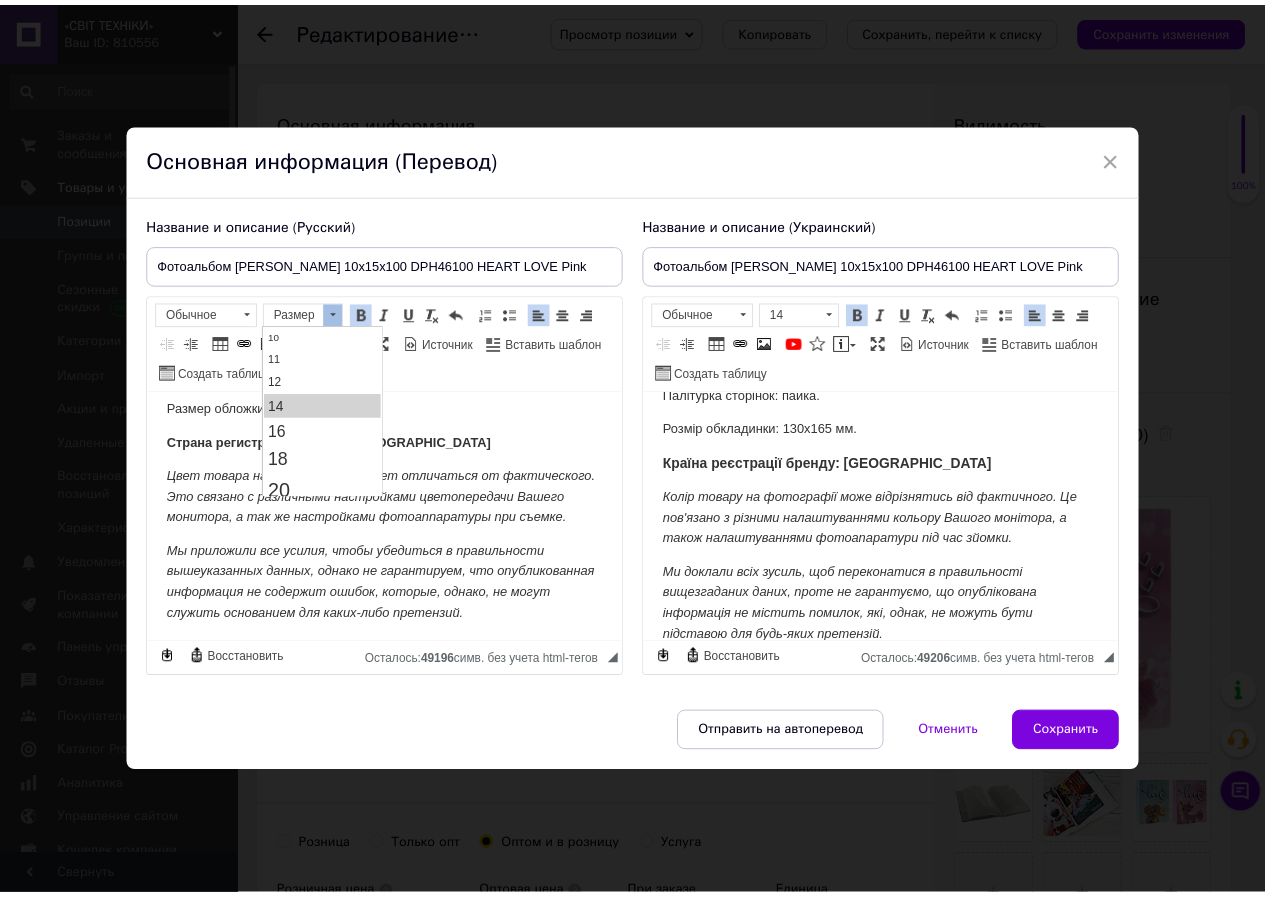scroll, scrollTop: 0, scrollLeft: 0, axis: both 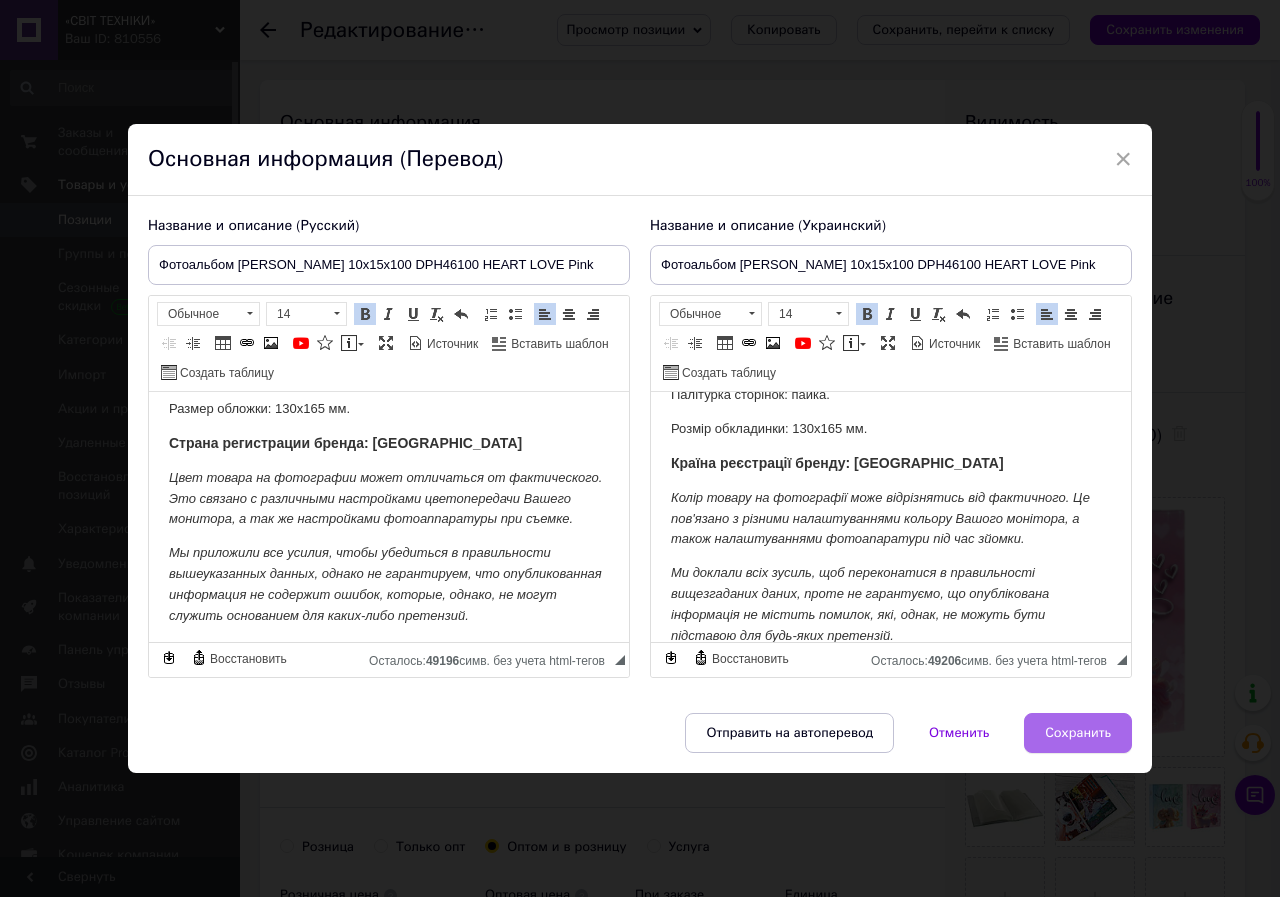 click on "Сохранить" at bounding box center (1078, 733) 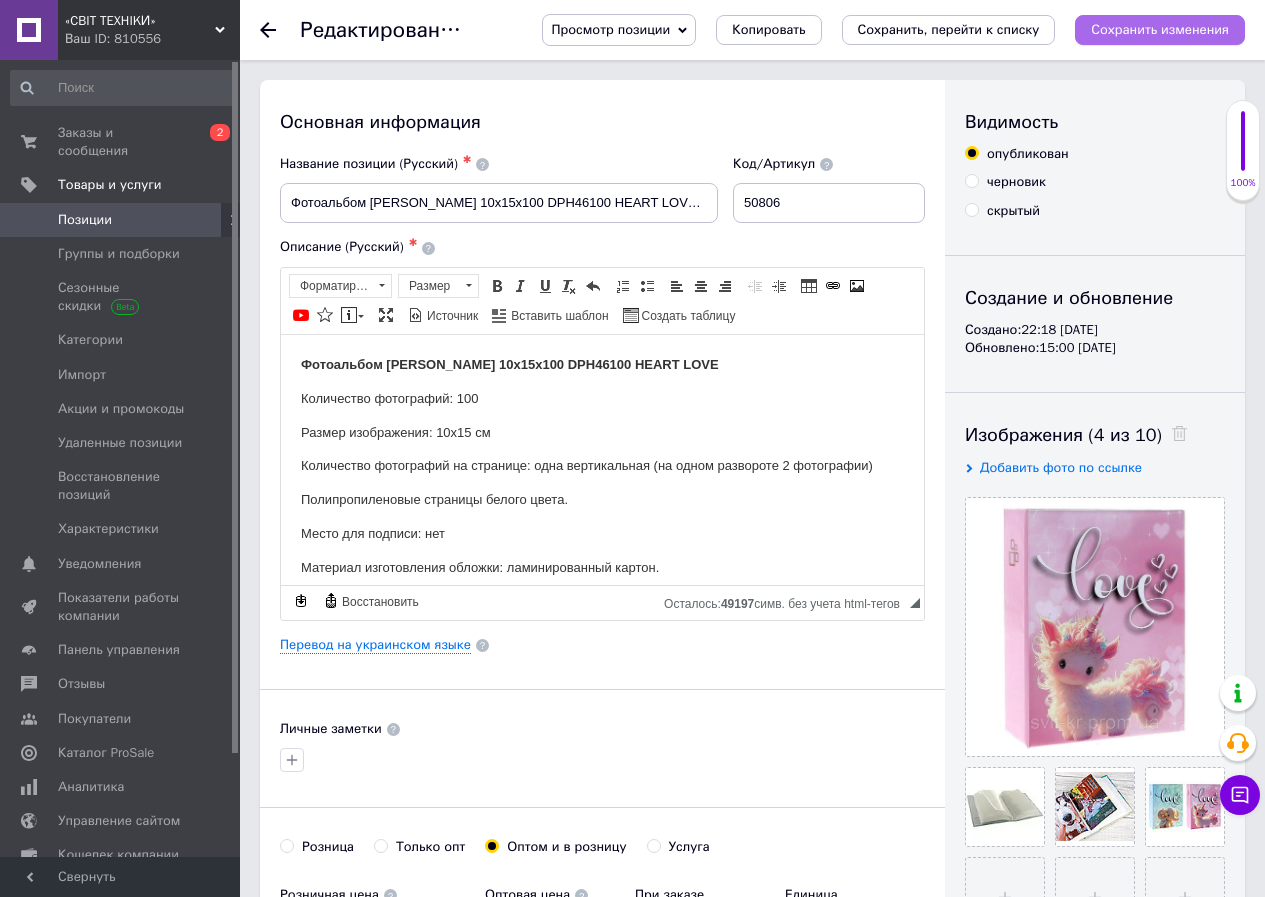 click on "Сохранить изменения" at bounding box center [1160, 30] 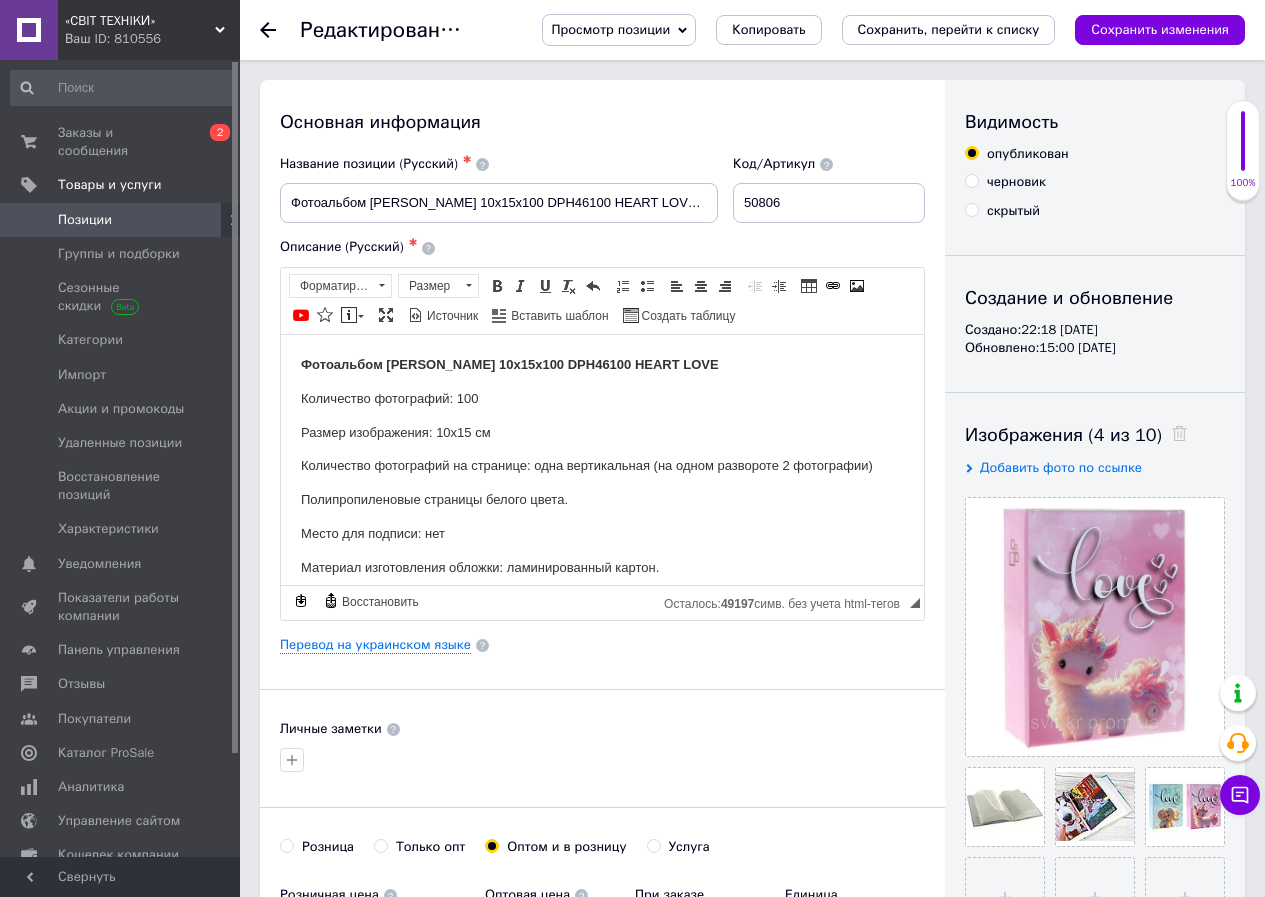click on "Позиции" at bounding box center (85, 220) 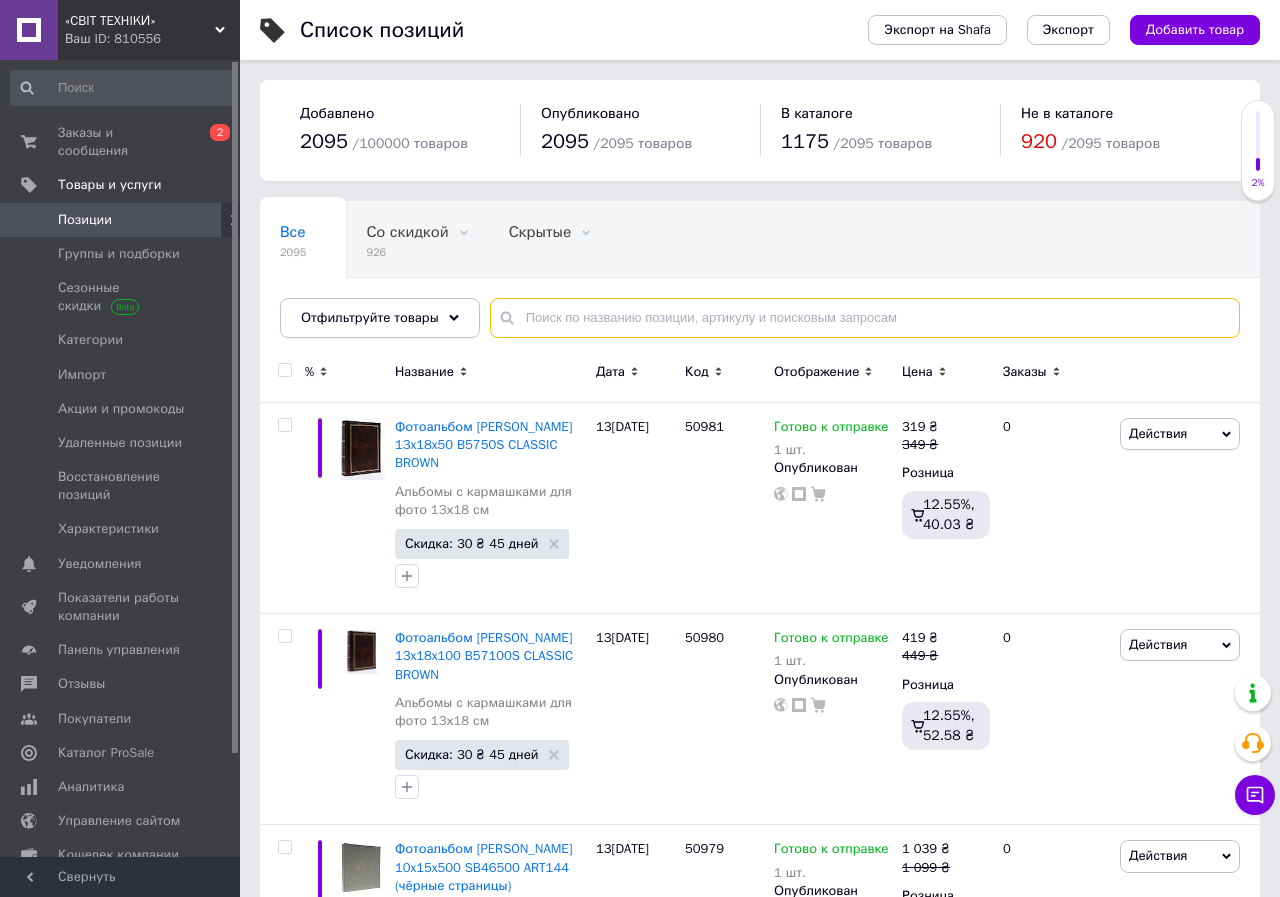 click at bounding box center [865, 318] 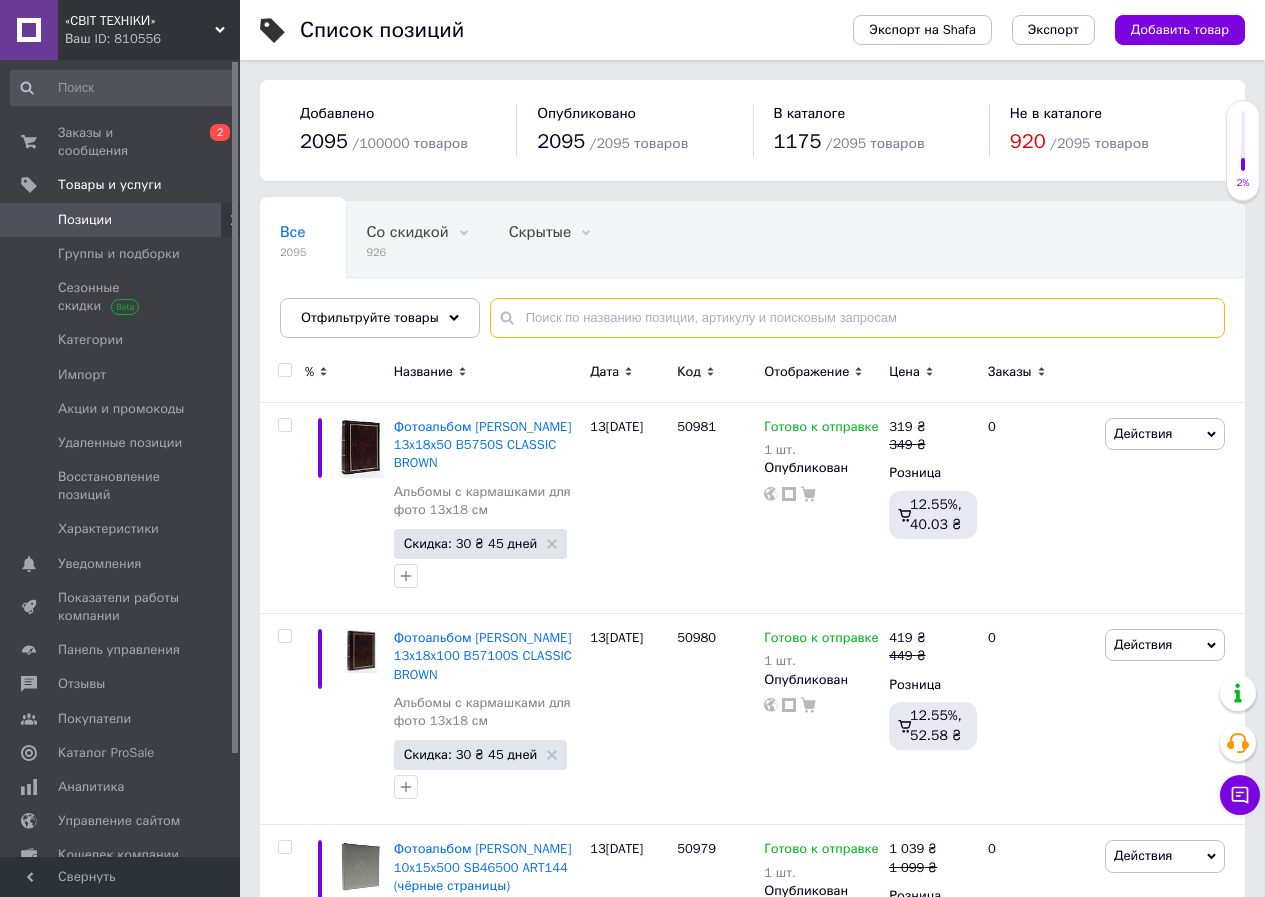 paste on "50802" 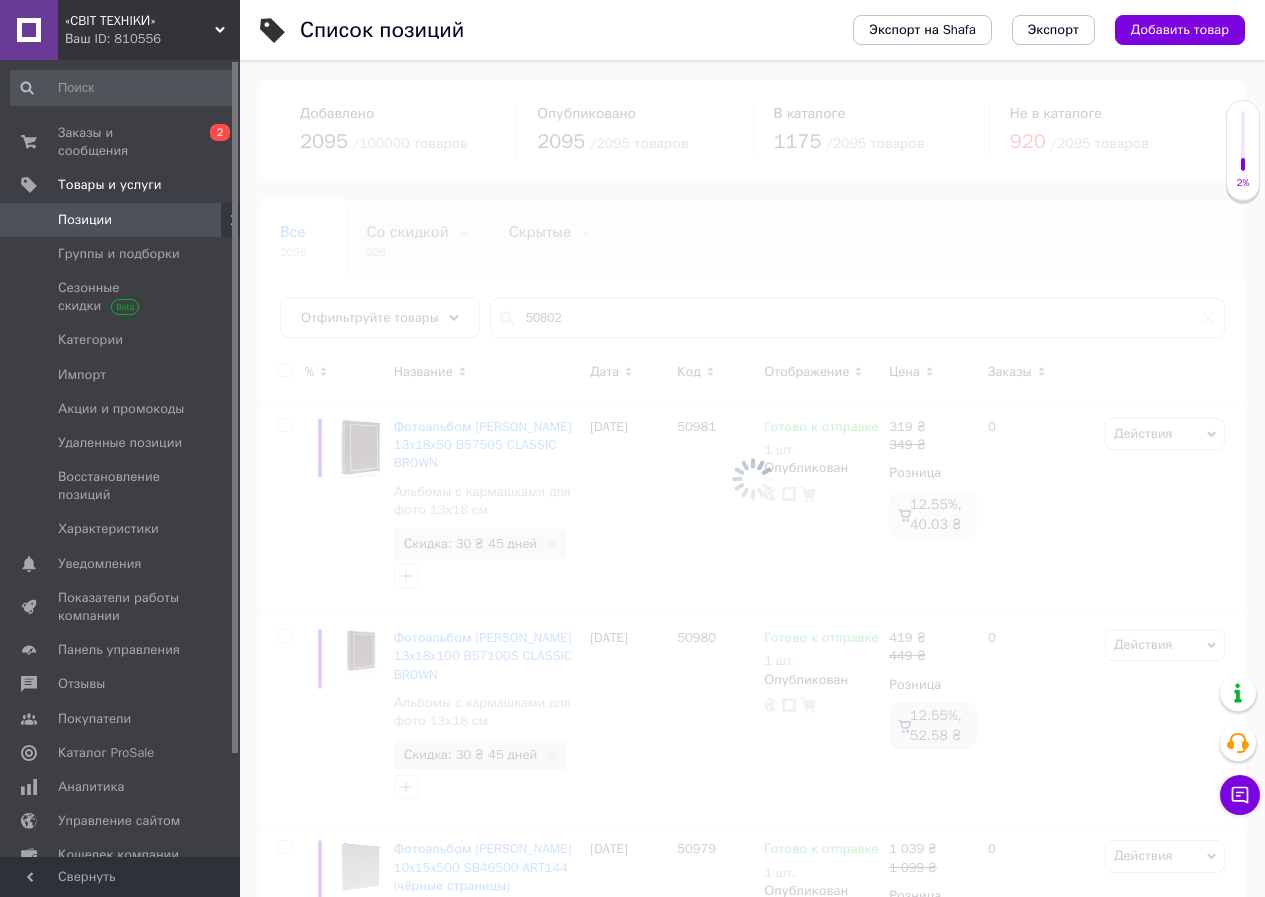 scroll, scrollTop: 0, scrollLeft: 0, axis: both 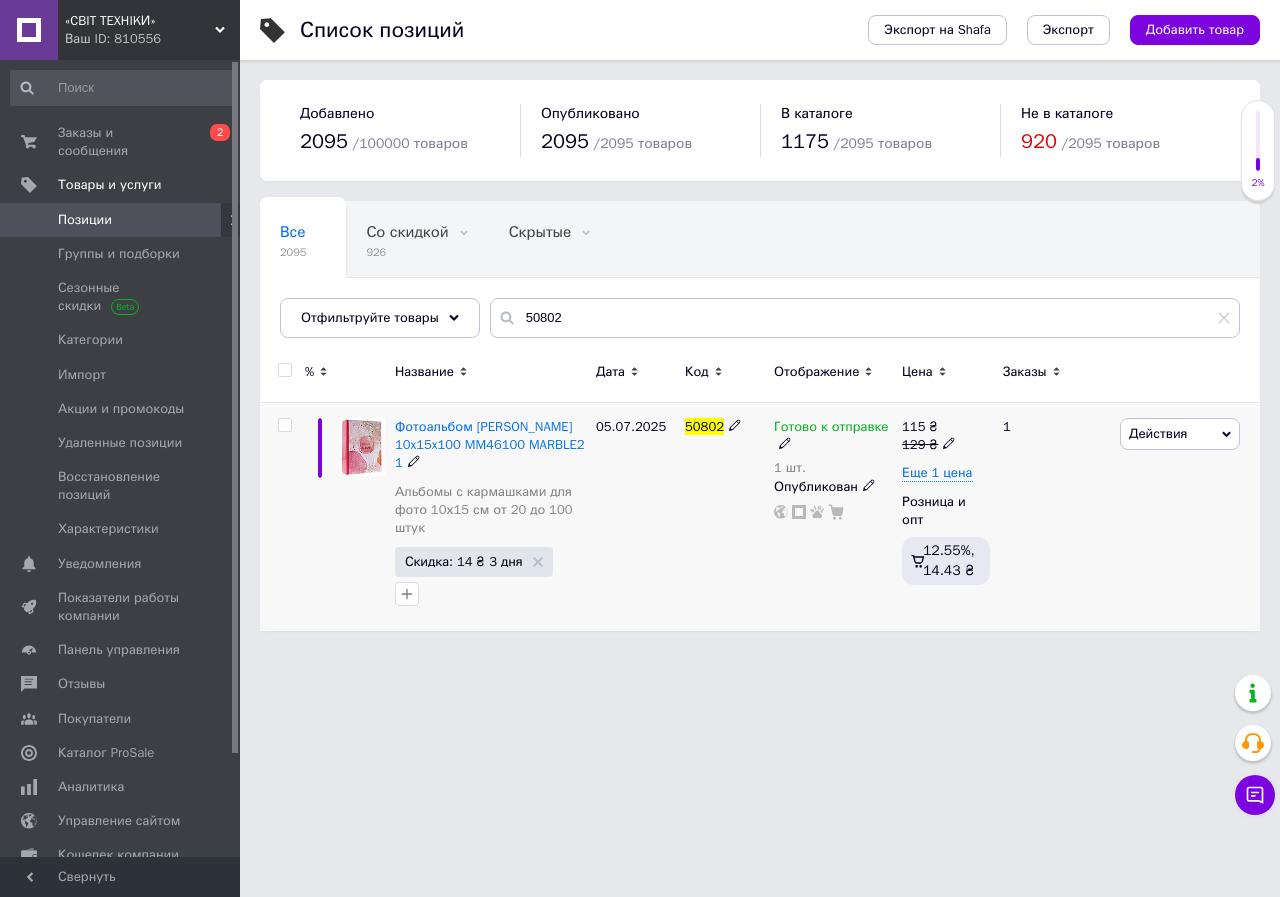 type on "50802" 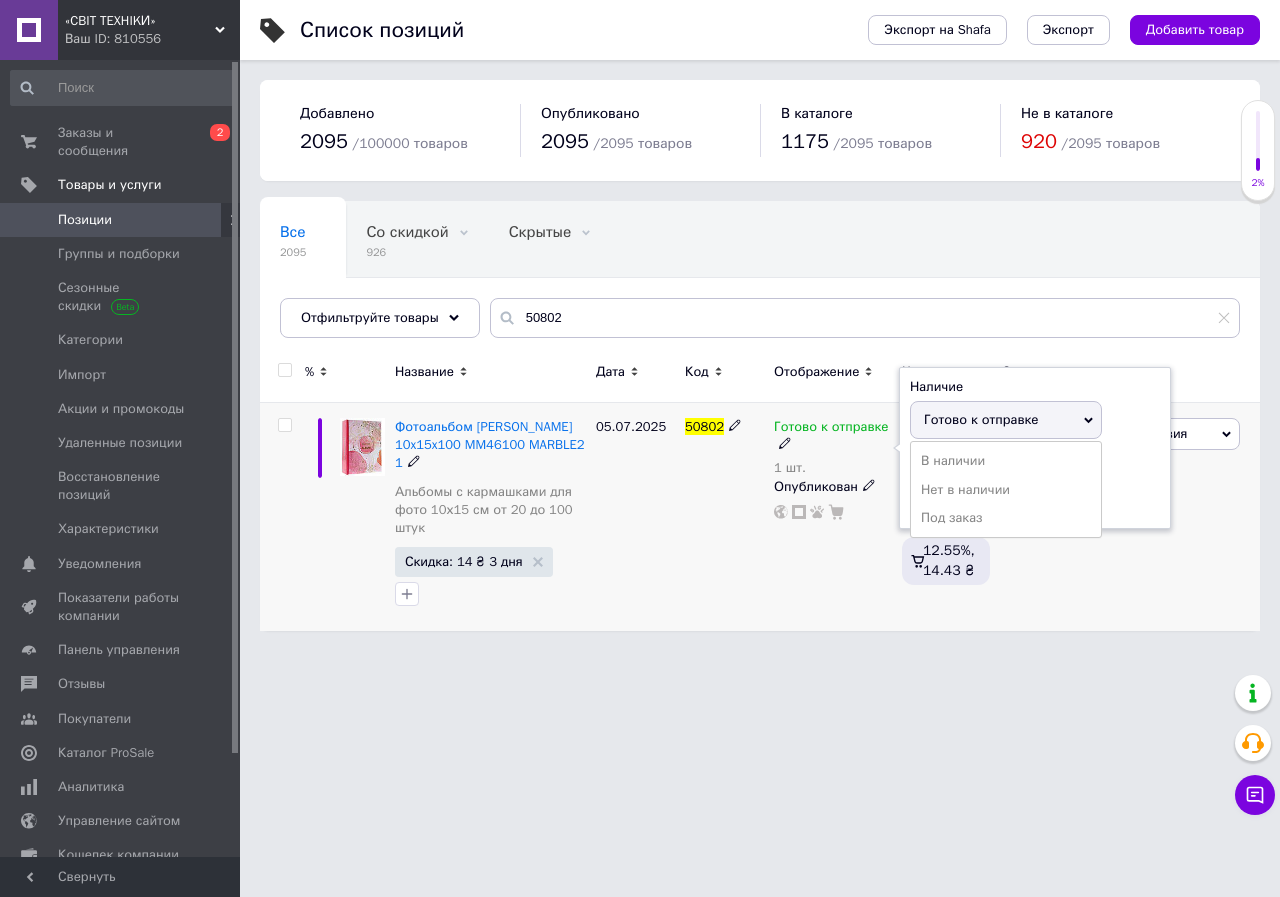 click on "Готово к отправке" at bounding box center [981, 419] 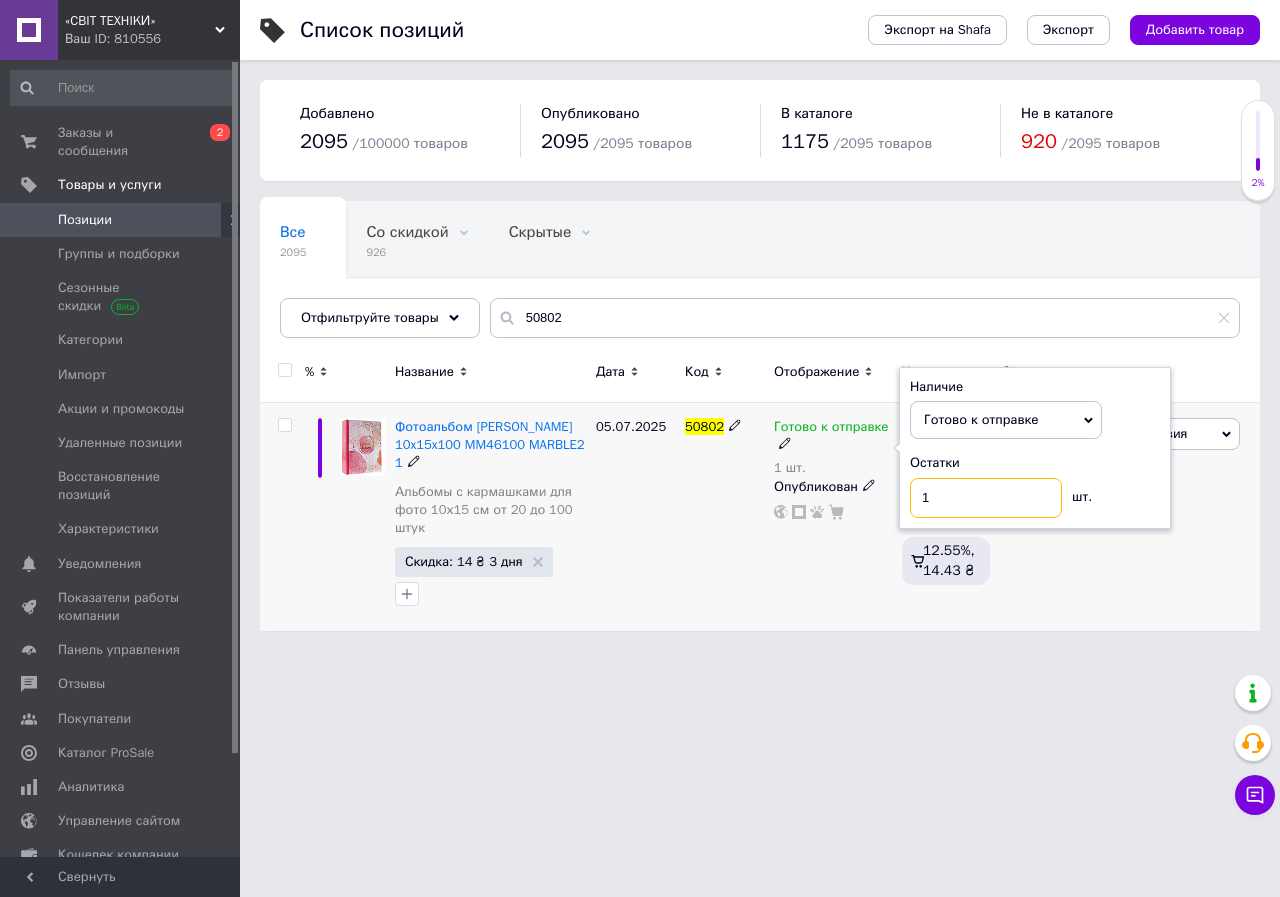 click on "1" at bounding box center [986, 498] 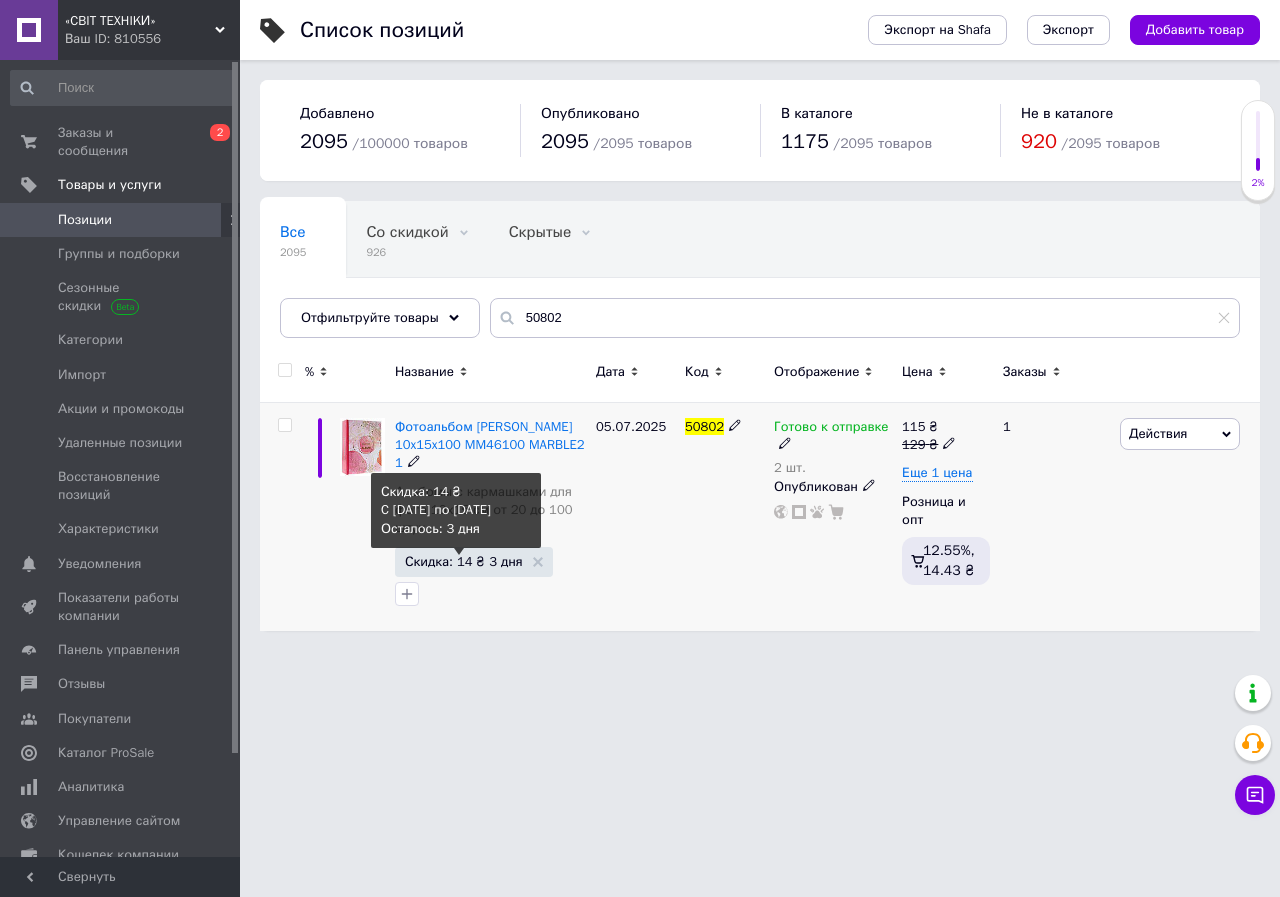 click on "Скидка: 14 ₴ 3 дня" at bounding box center [464, 561] 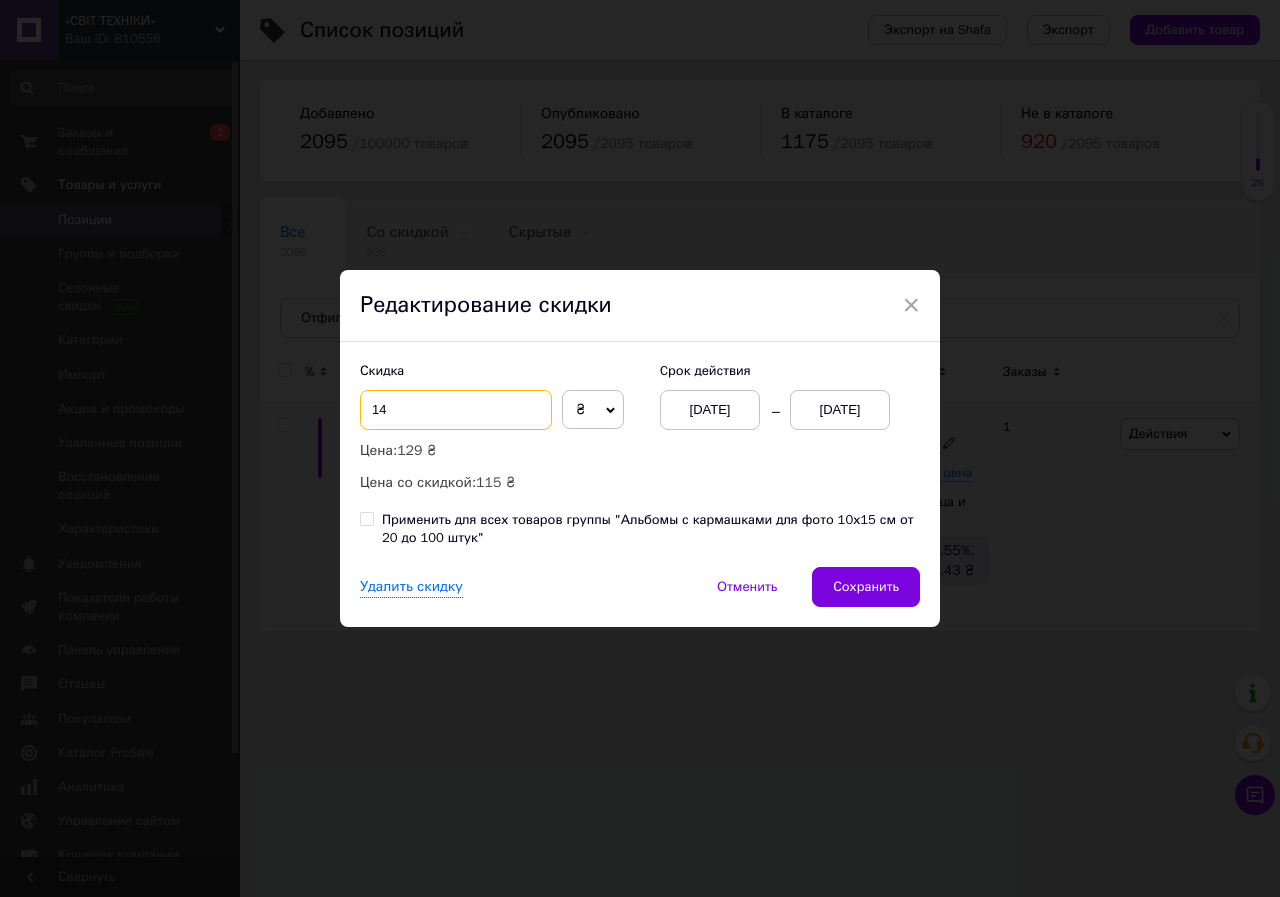 click on "14" at bounding box center (456, 410) 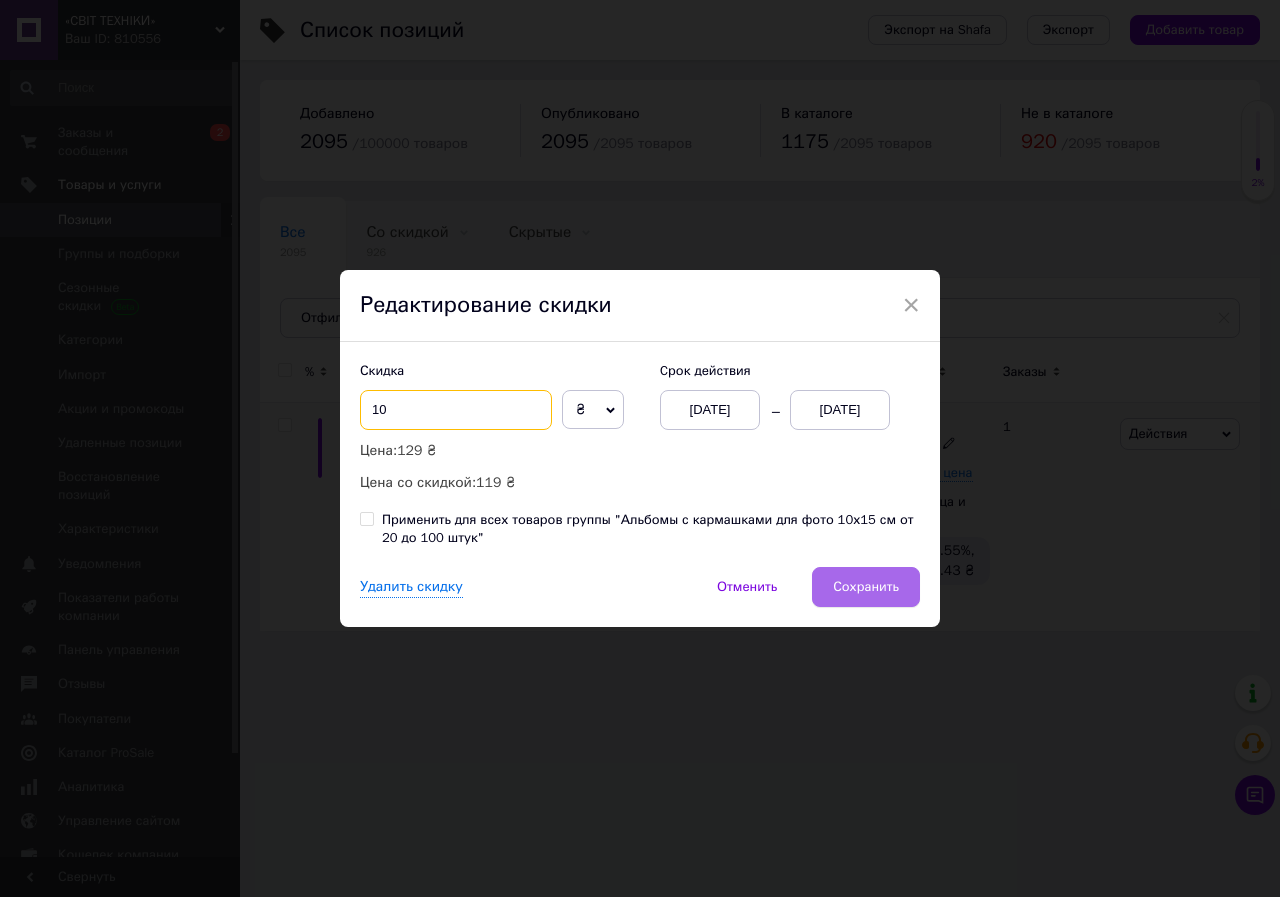 type on "10" 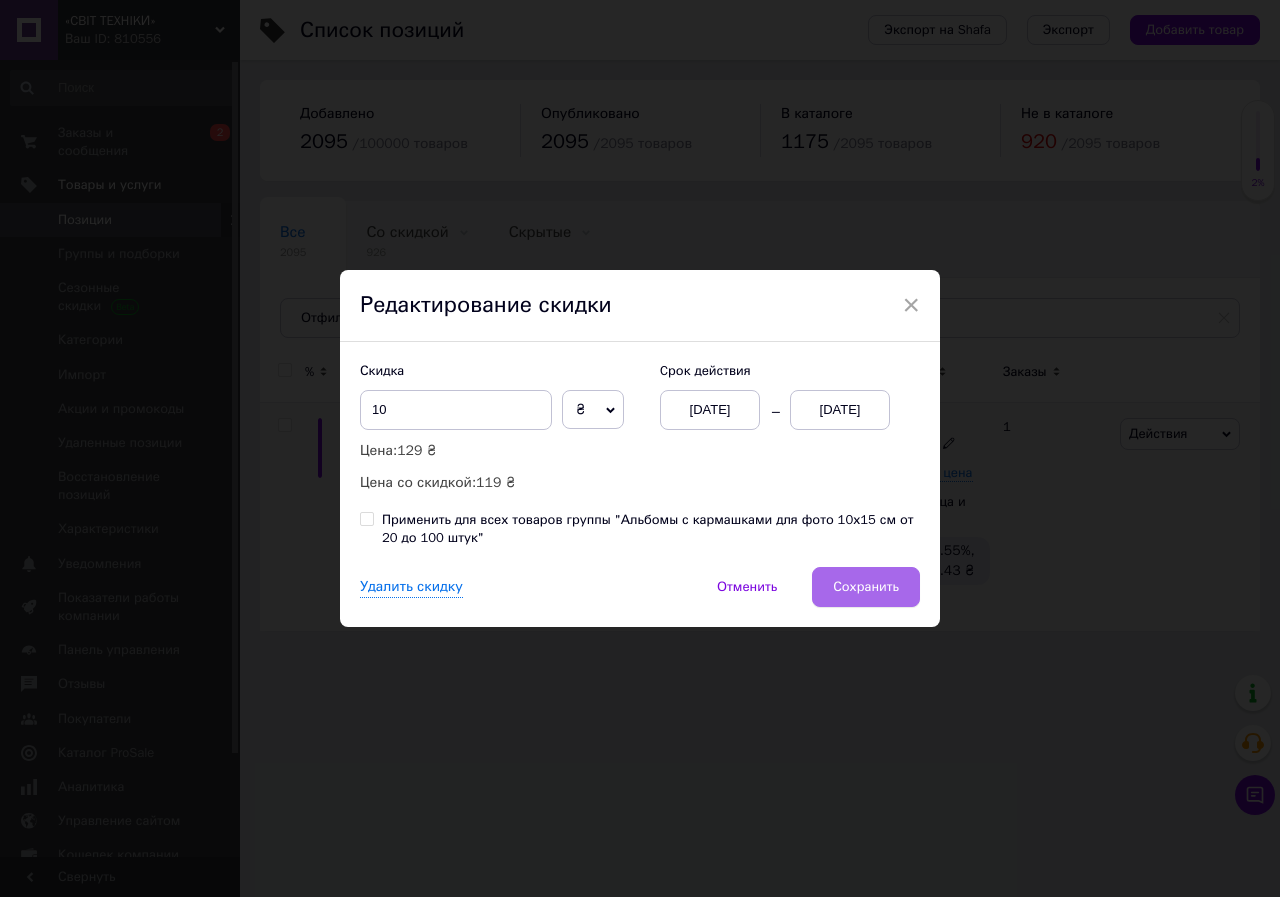 click on "Сохранить" at bounding box center [866, 587] 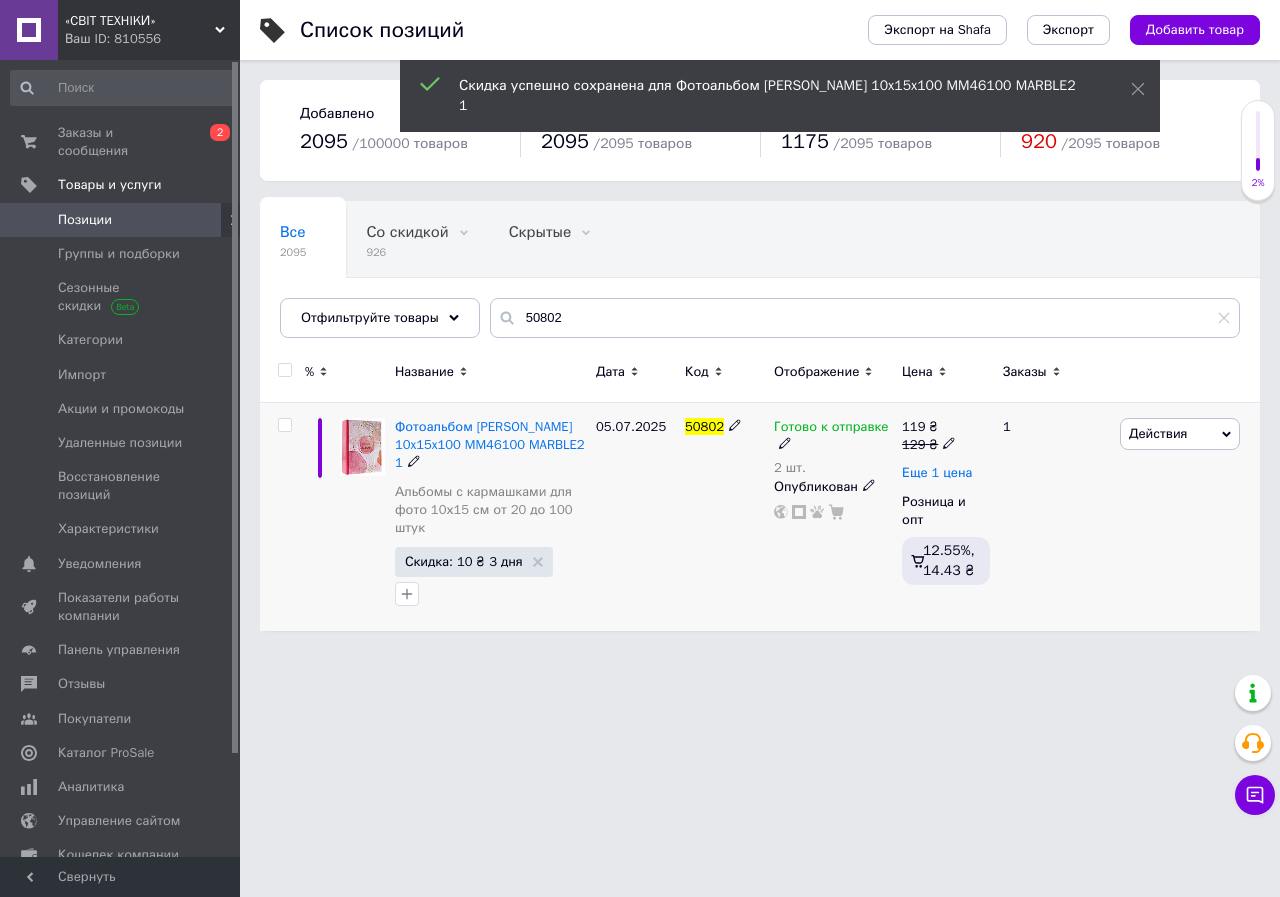 click on "Еще 1 цена" at bounding box center (937, 473) 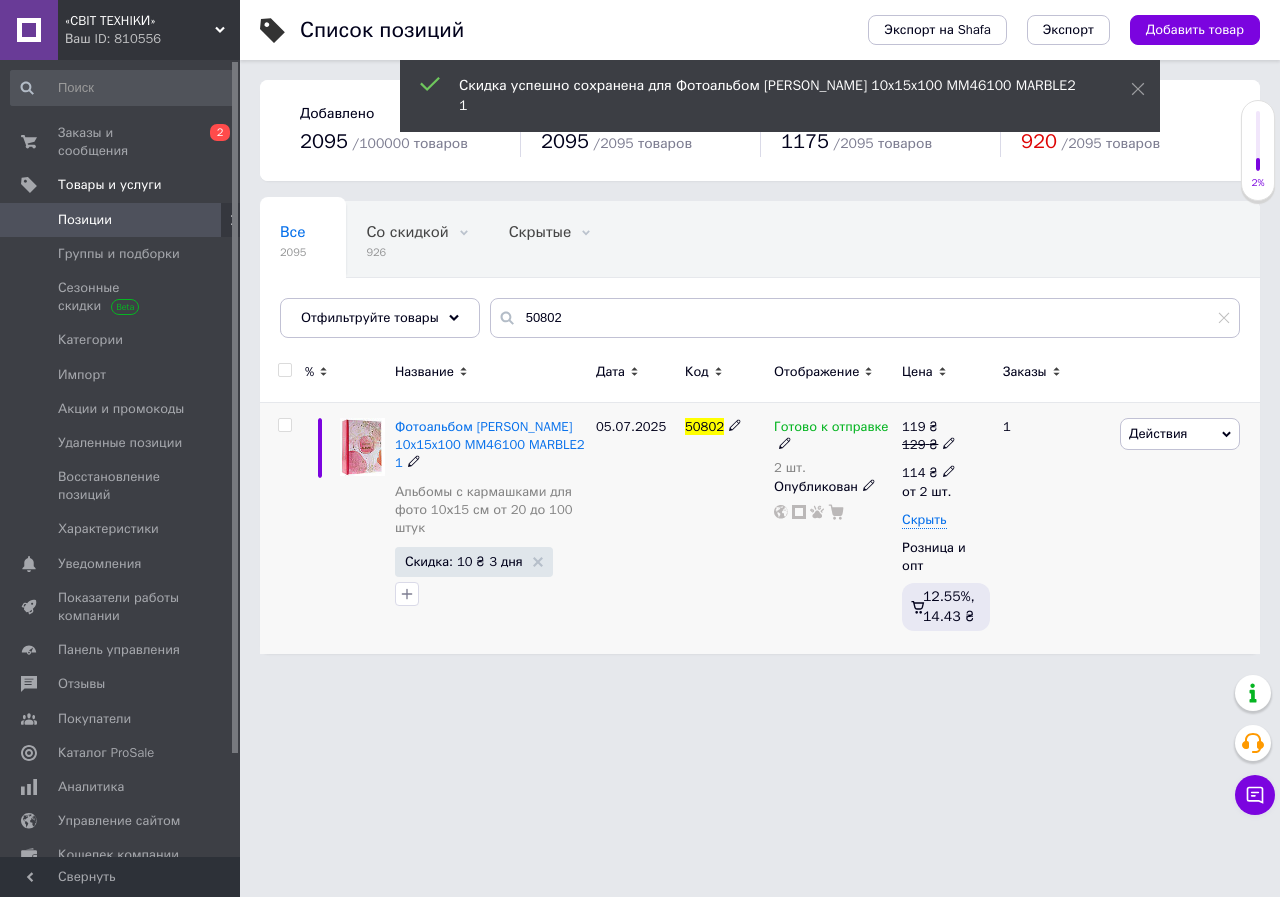 click 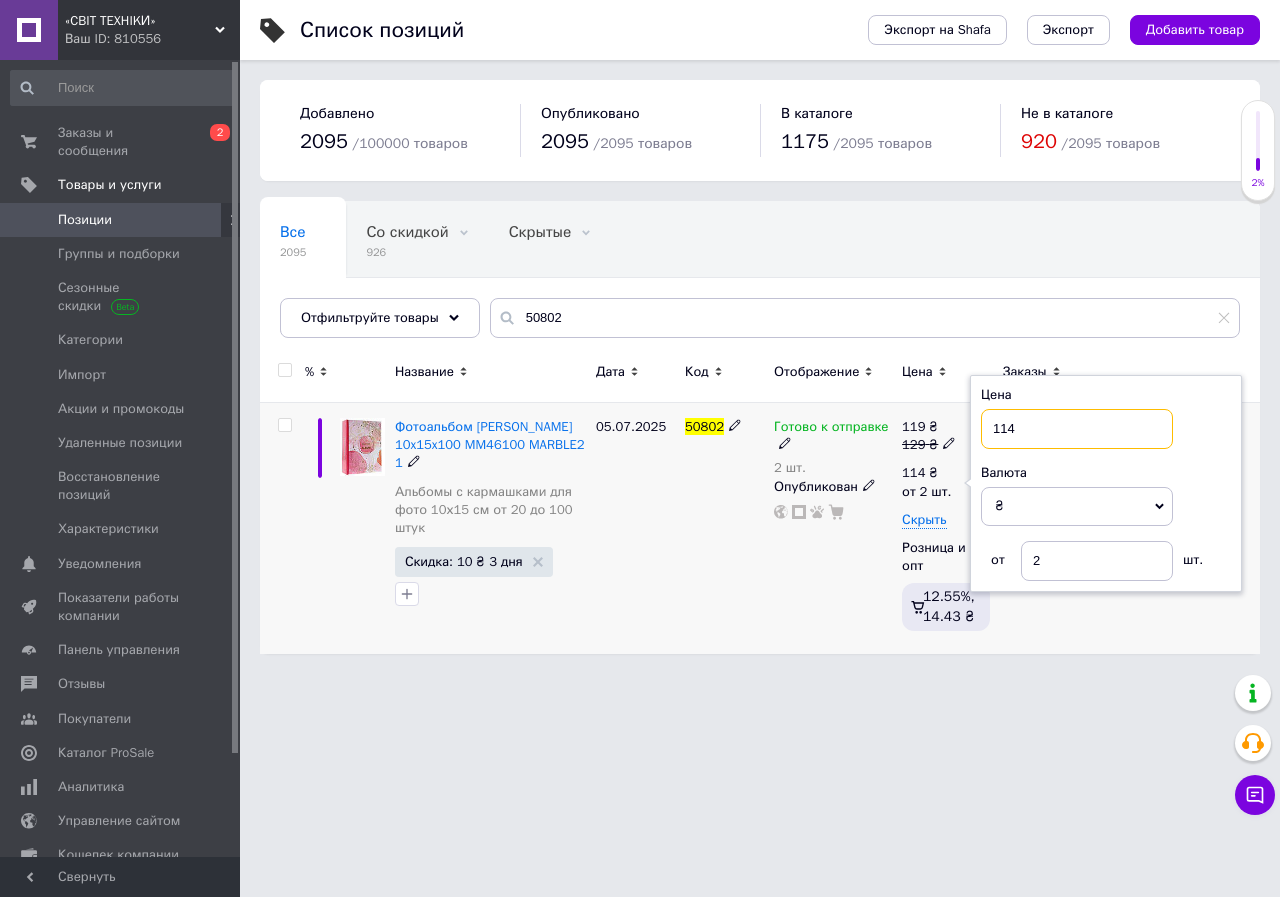 click on "114" at bounding box center [1077, 429] 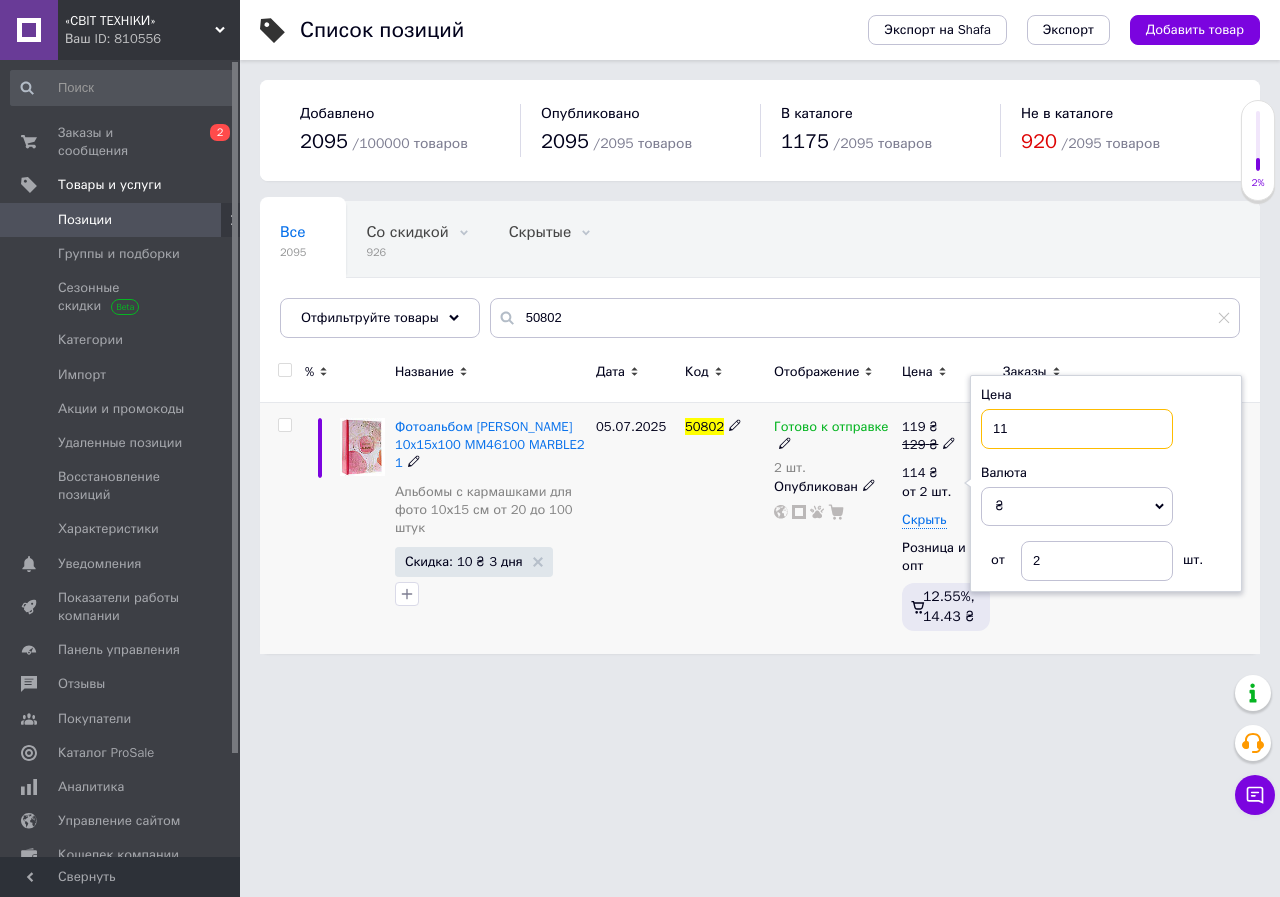 type on "118" 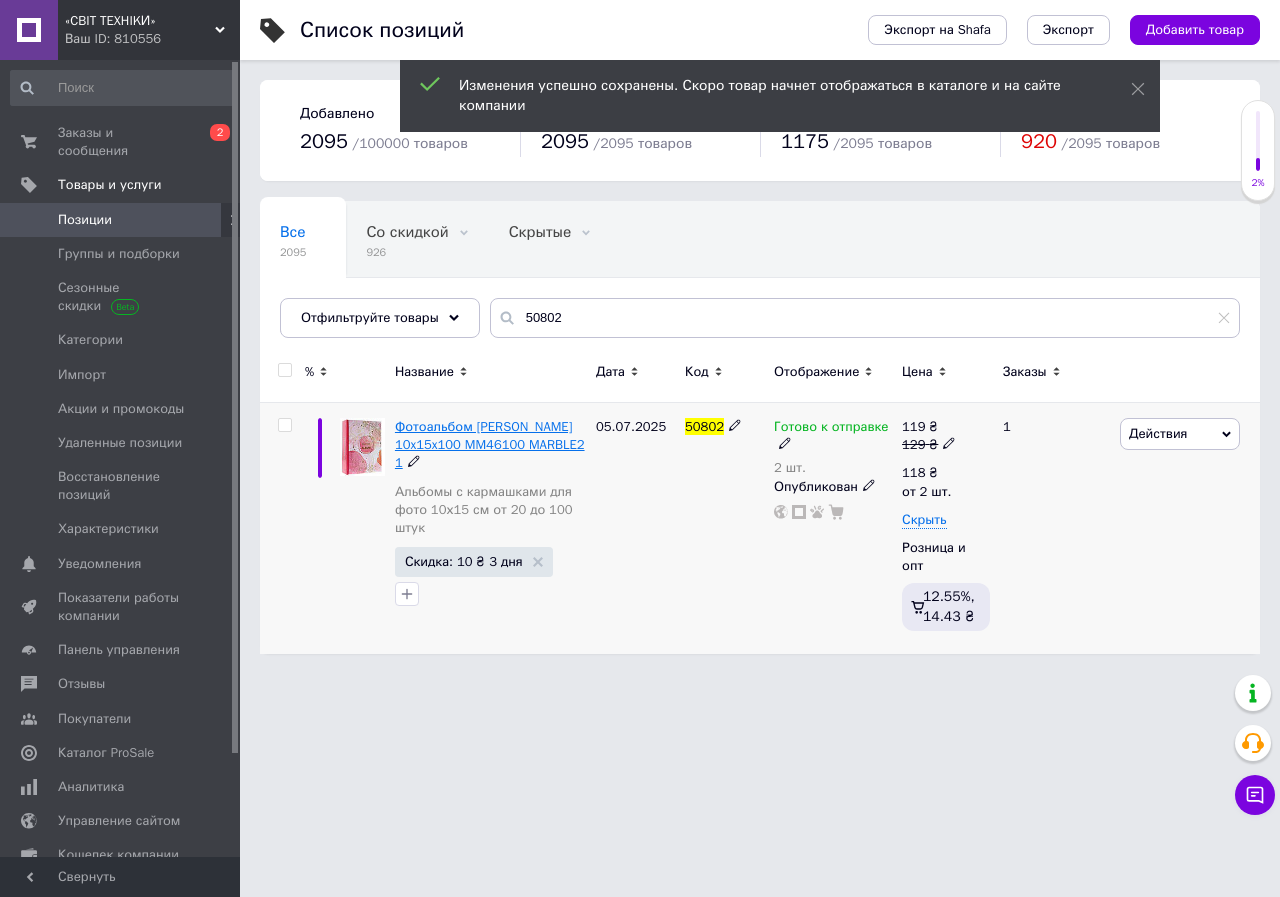 click on "Фотоальбом Gedeon 10x15x100 MM46100 MARBLE2 1" at bounding box center [490, 444] 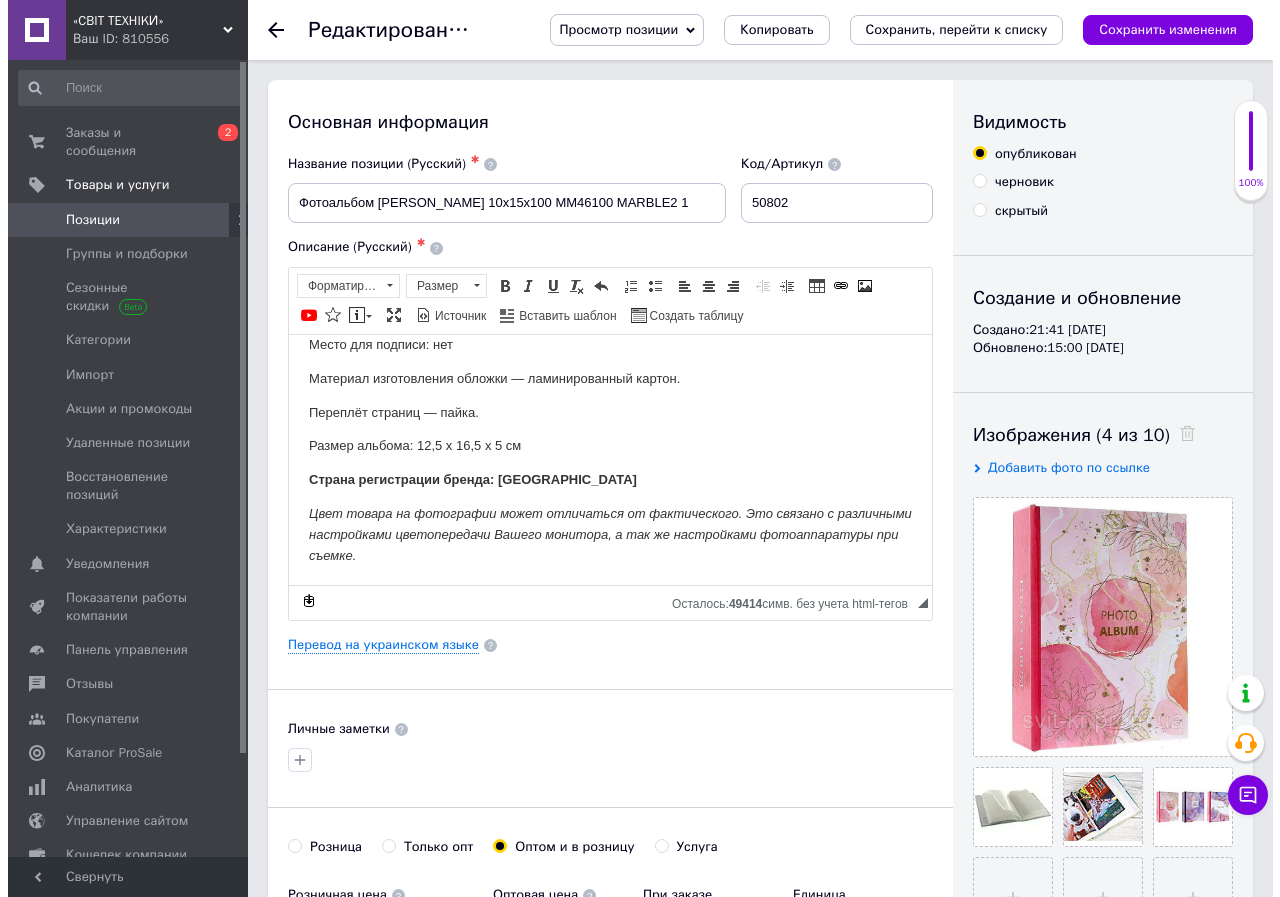scroll, scrollTop: 190, scrollLeft: 0, axis: vertical 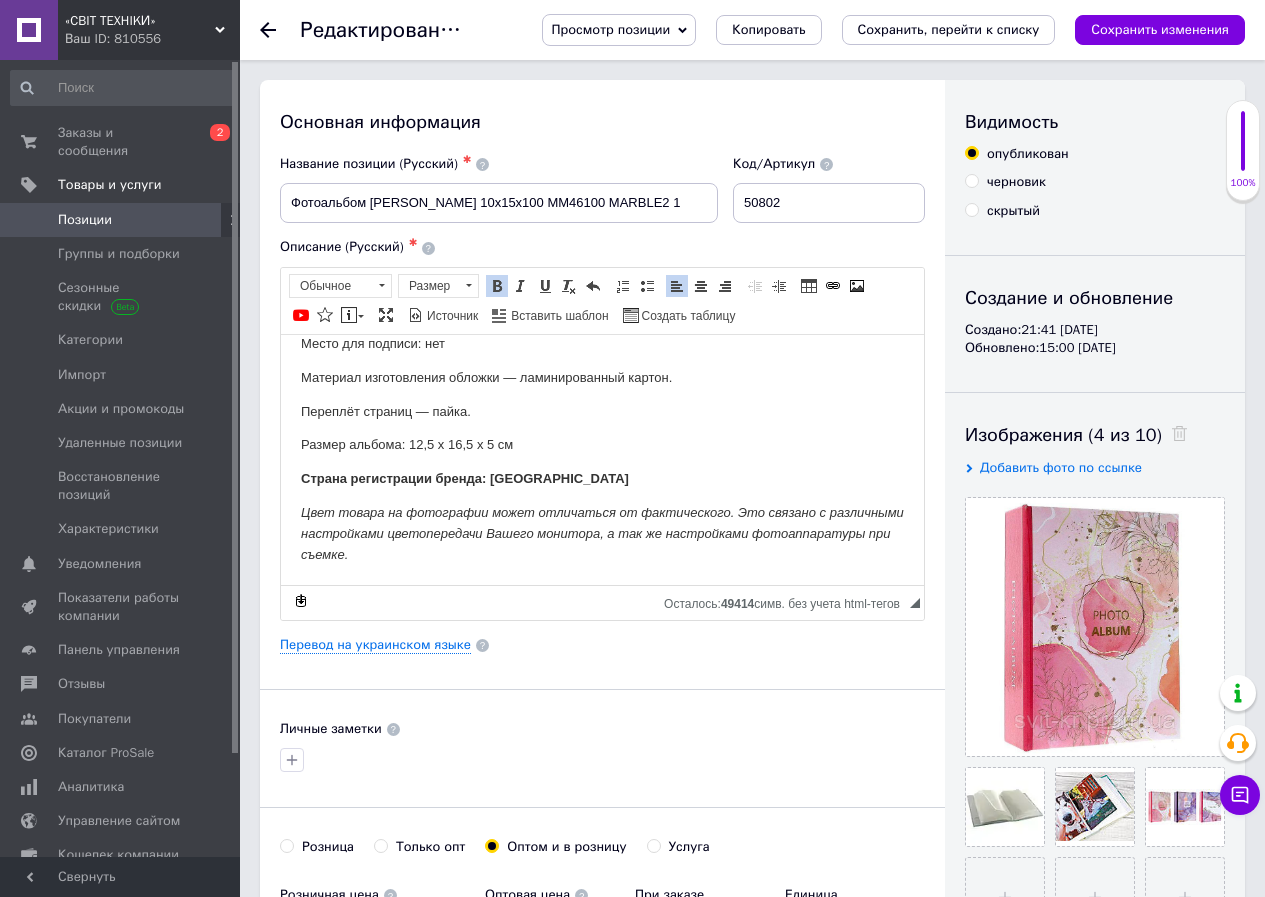 click on "Цвет товара на фотографии может отличаться от фактического. Это связано с различными настройками цветопередачи Вашего монитора, а так же настройками фотоаппаратуры при съемке." at bounding box center (602, 533) 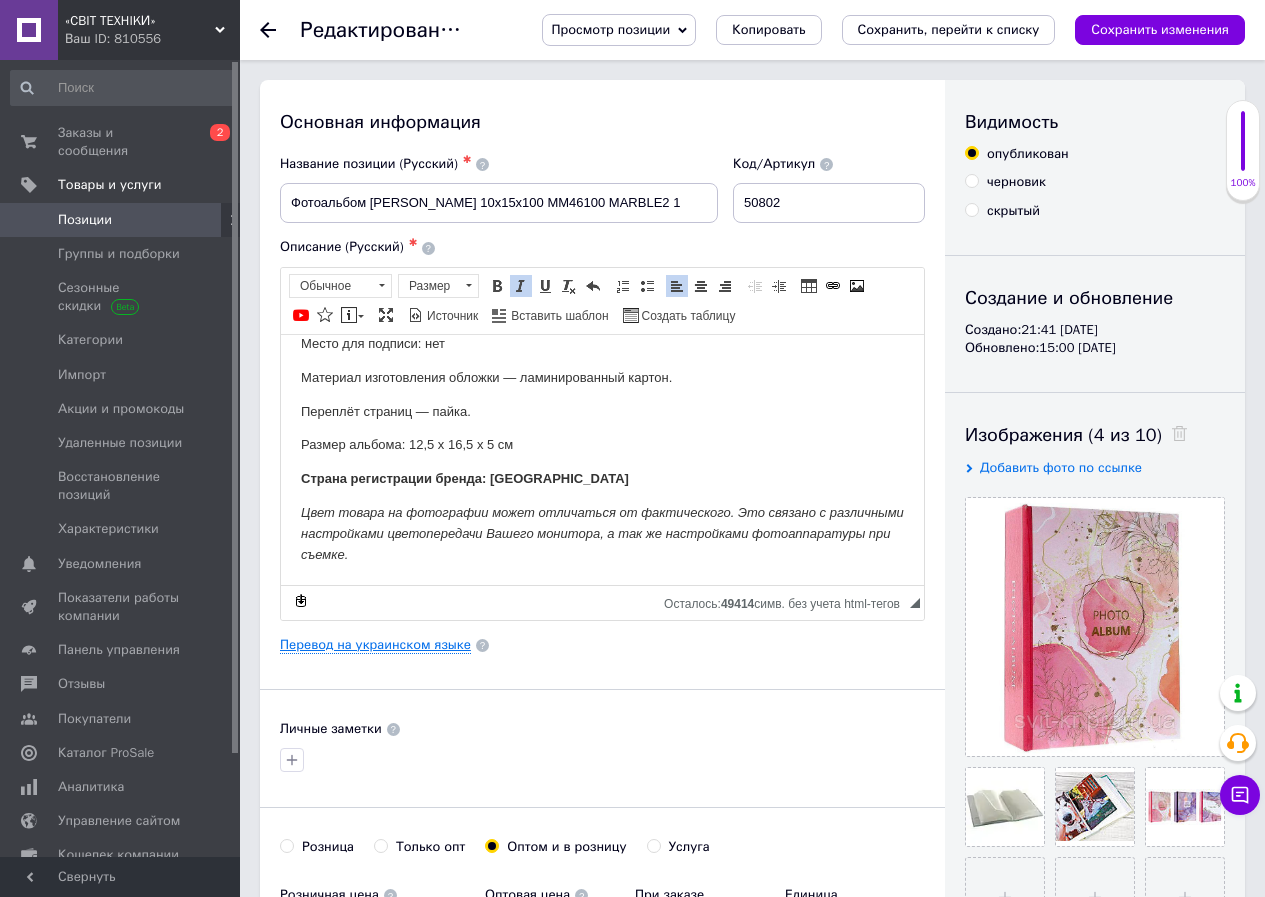 click on "Перевод на украинском языке" at bounding box center [375, 645] 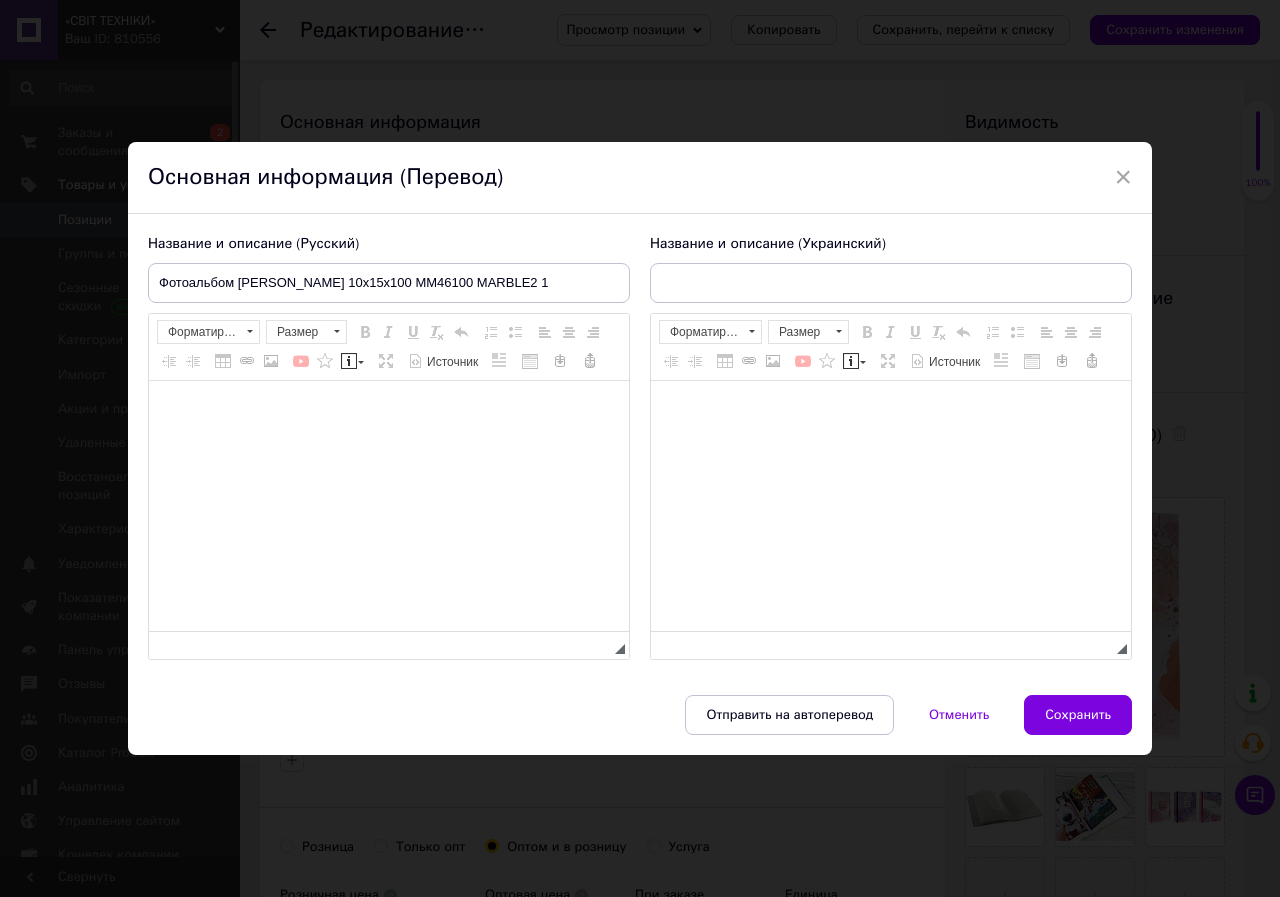 type on "Фотоальбом Gedeon 10x15x100 MM46100 MARBLE2 1" 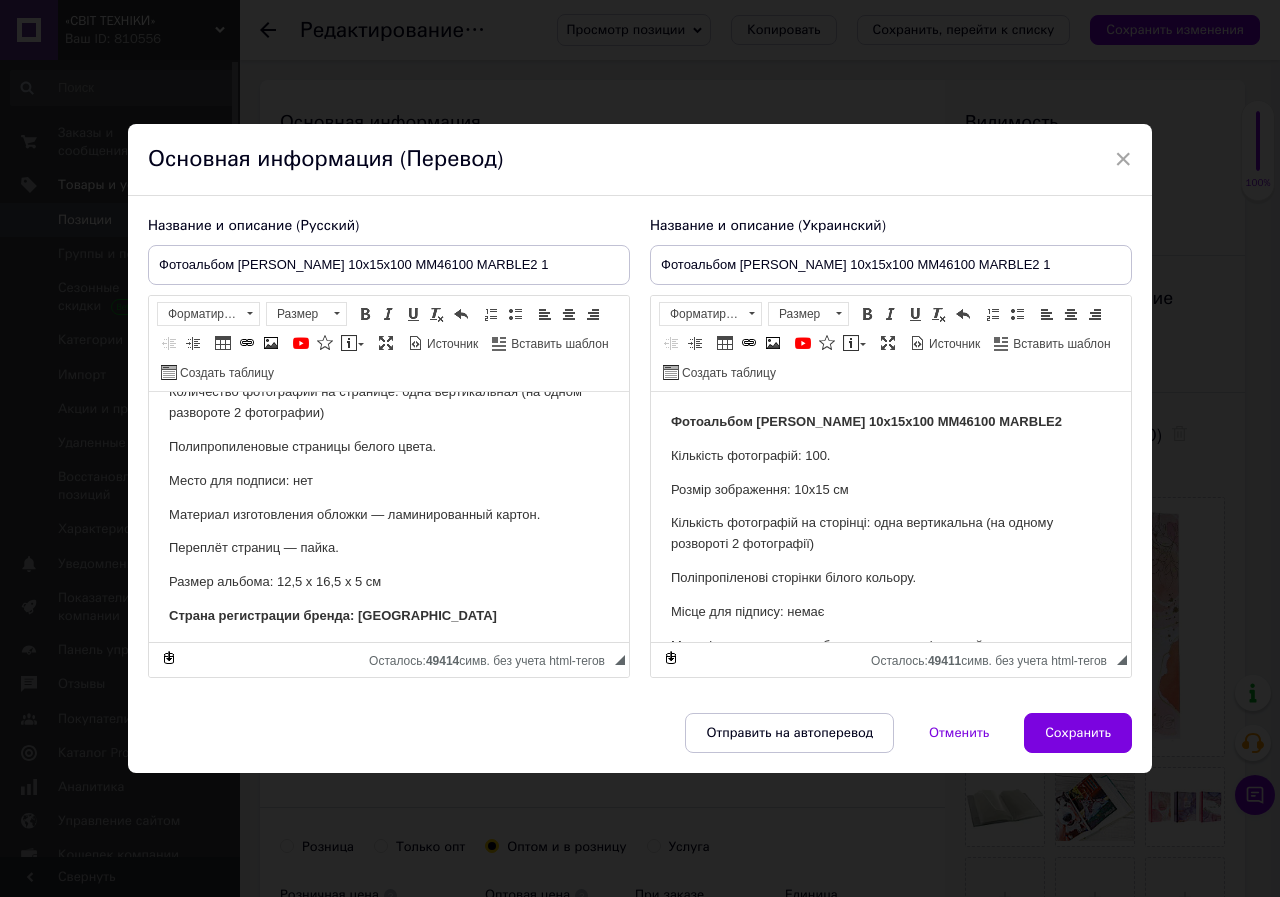 scroll, scrollTop: 232, scrollLeft: 0, axis: vertical 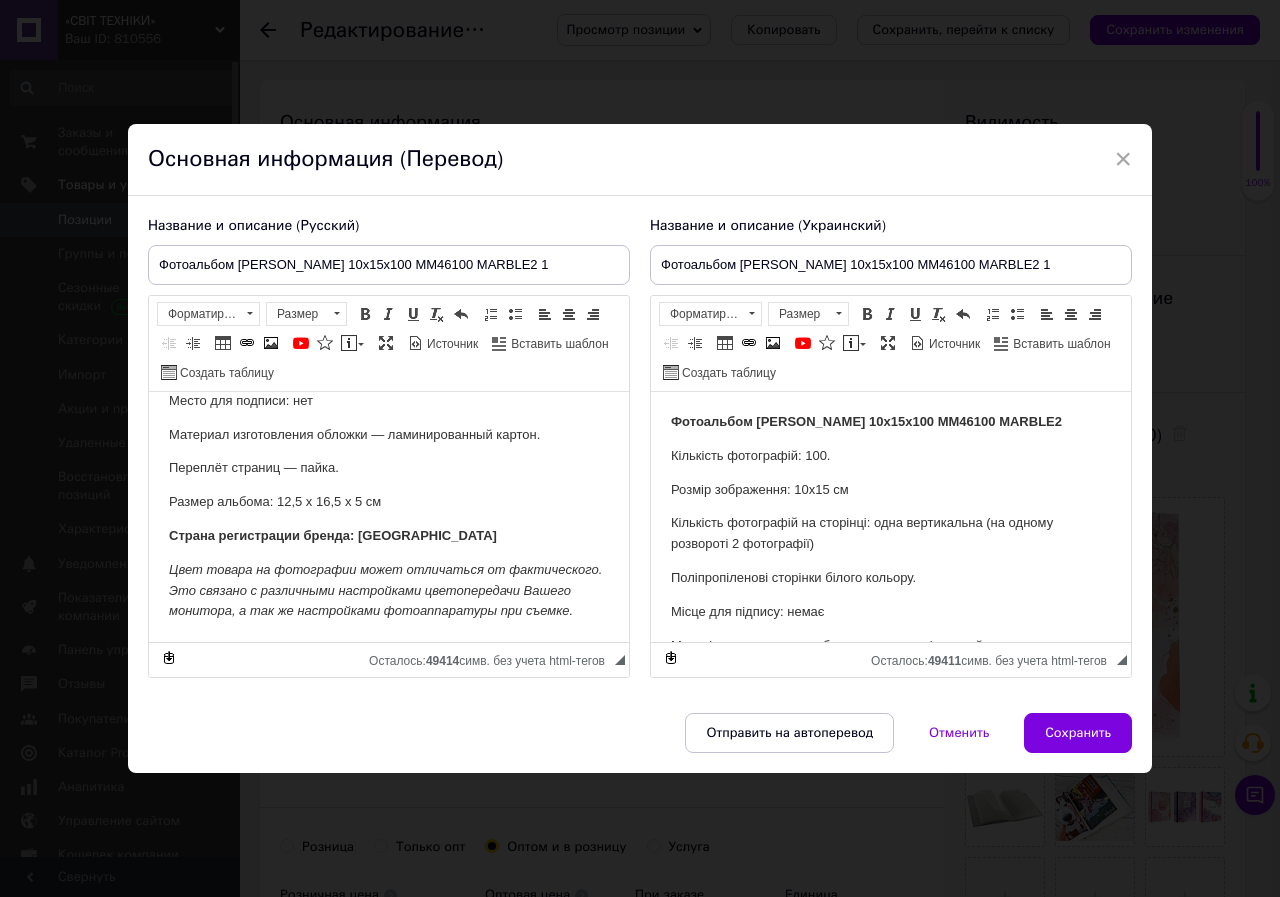 click on "Цвет товара на фотографии может отличаться от фактического. Это связано с различными настройками цветопередачи Вашего монитора, а так же настройками фотоаппаратуры при съемке." at bounding box center (389, 591) 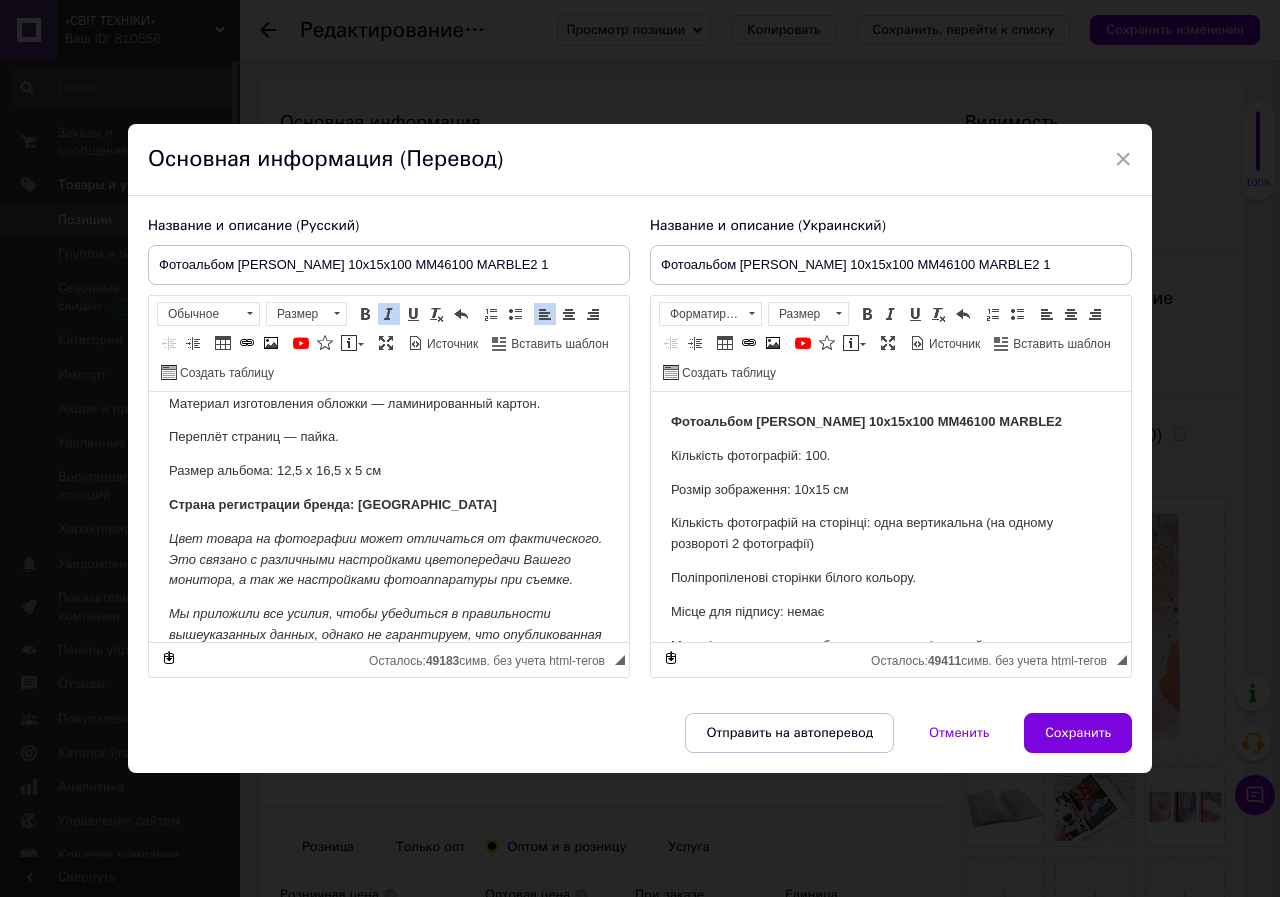 scroll, scrollTop: 304, scrollLeft: 0, axis: vertical 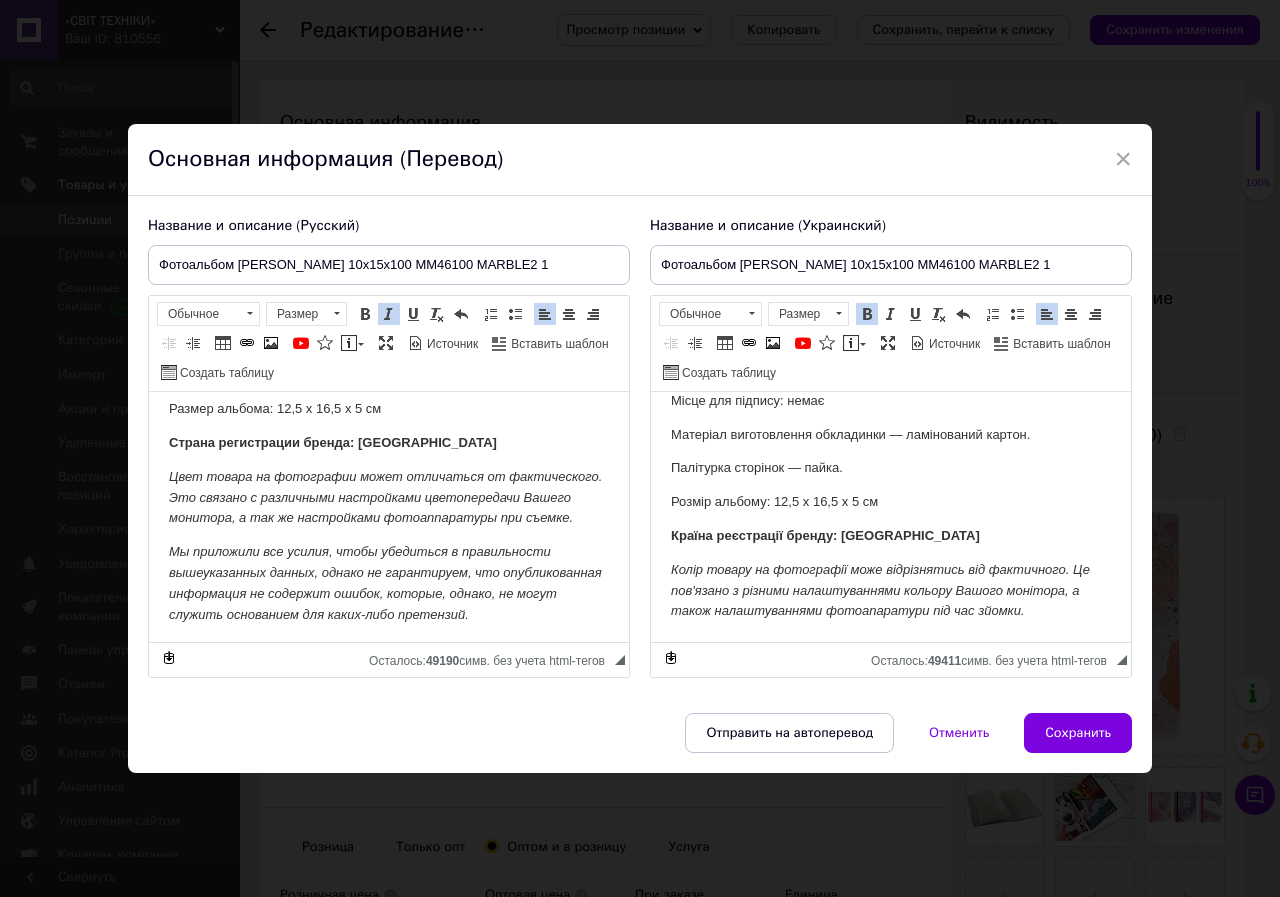 click on "Колір товару на фотографії може відрізнятись від фактичного. Це пов'язано з різними налаштуваннями кольору Вашого монітора, а також налаштуваннями фотоапаратури під час зйомки." at bounding box center [891, 591] 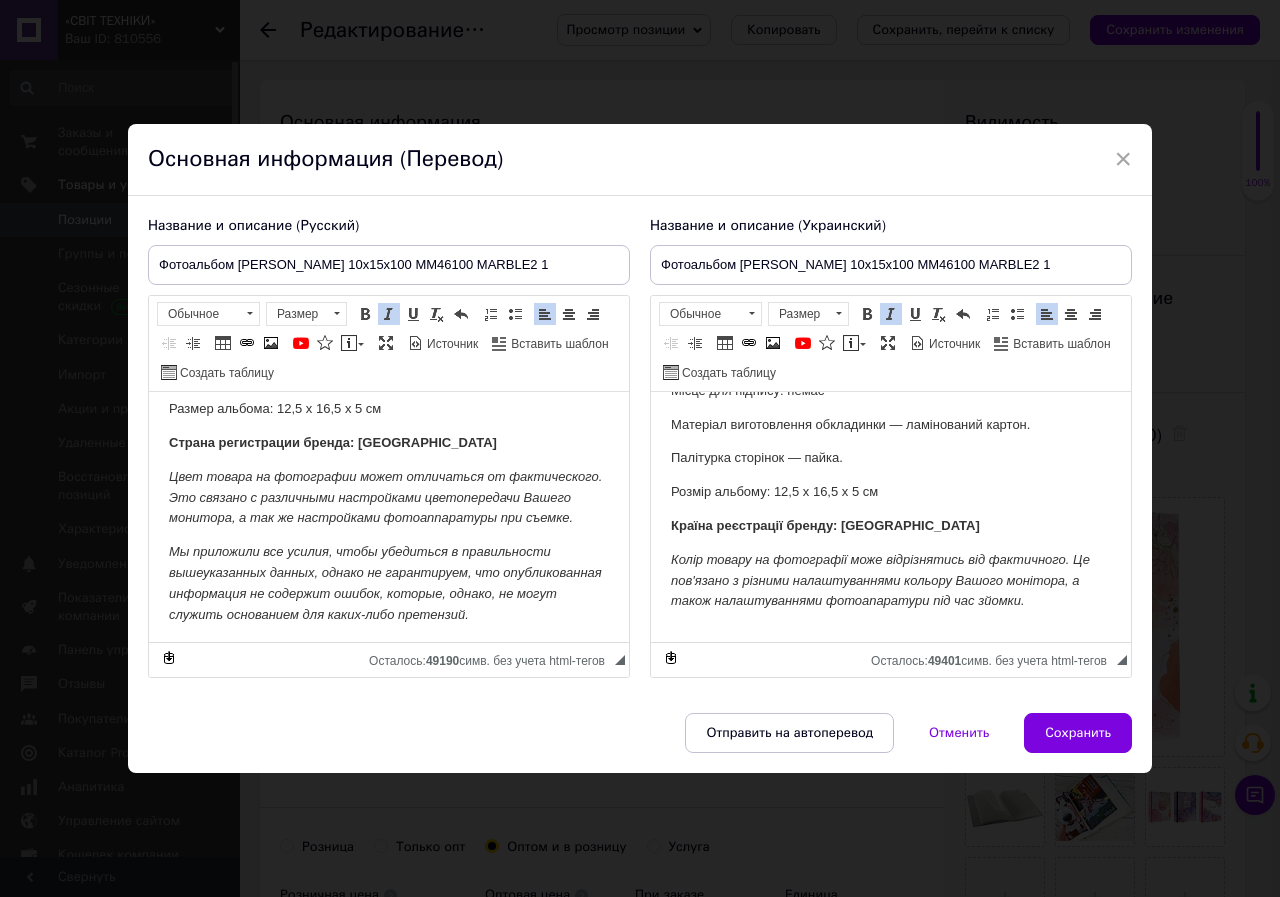 scroll, scrollTop: 284, scrollLeft: 0, axis: vertical 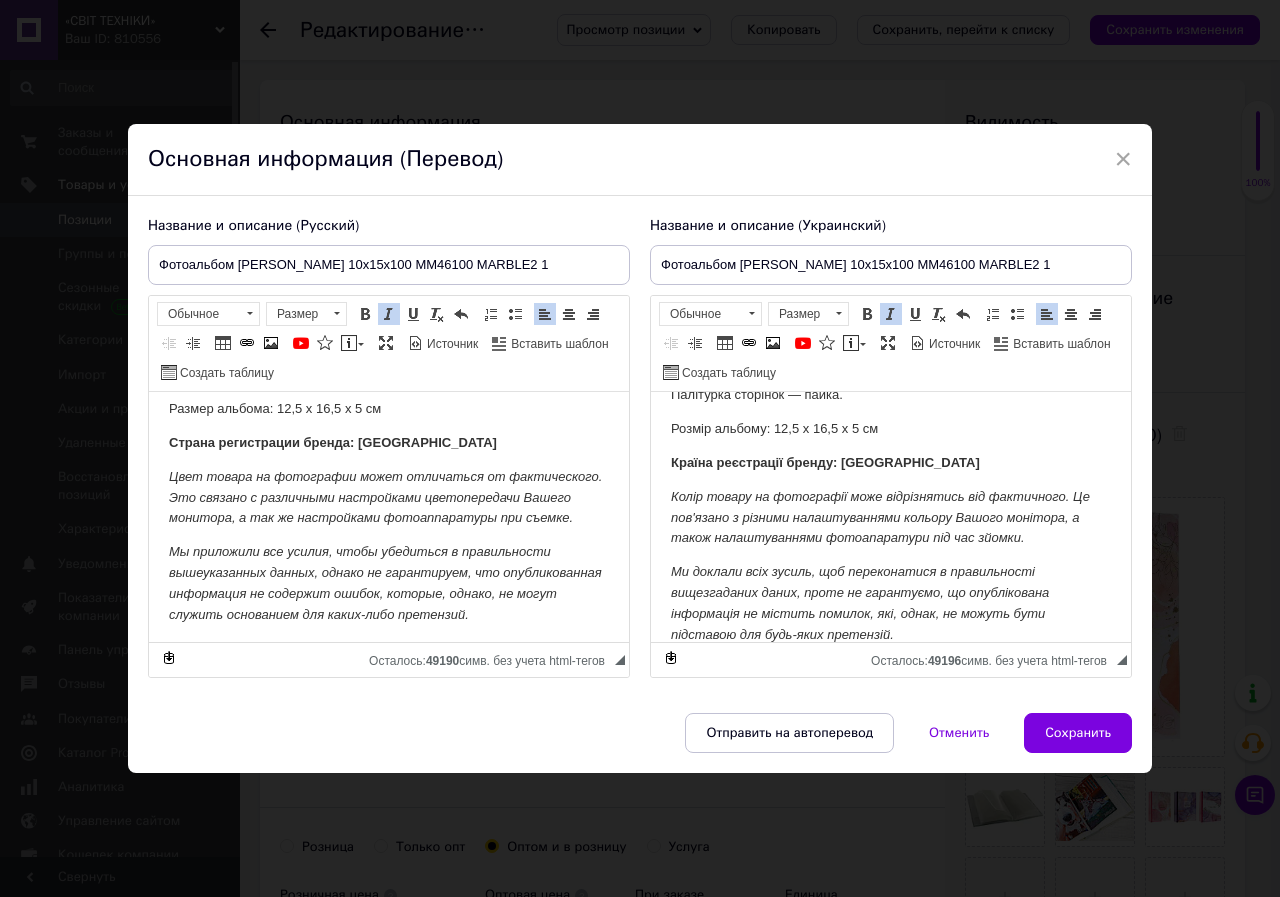 click on "Страна регистрации бренда: [GEOGRAPHIC_DATA]" at bounding box center [333, 442] 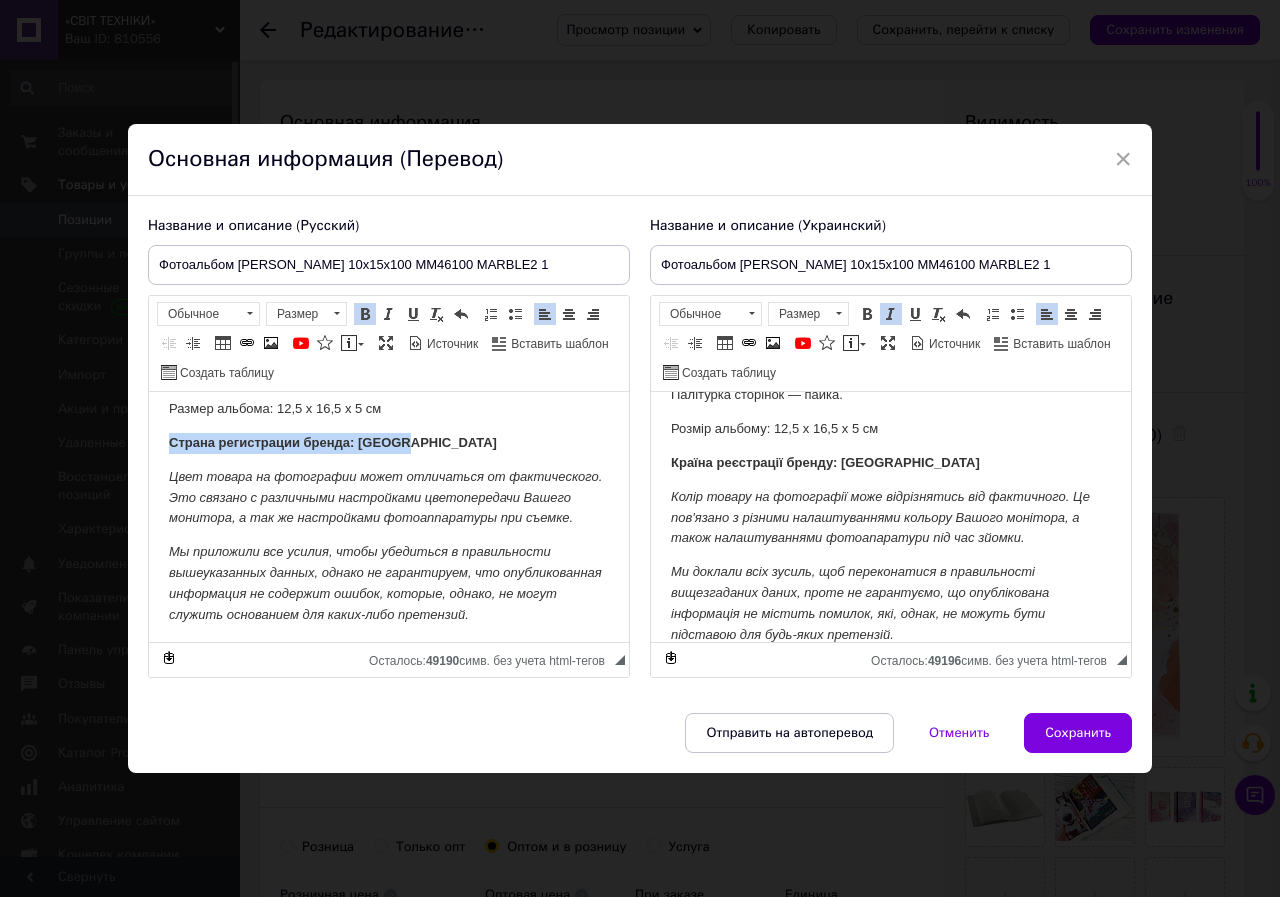 drag, startPoint x: 413, startPoint y: 442, endPoint x: 169, endPoint y: 447, distance: 244.05122 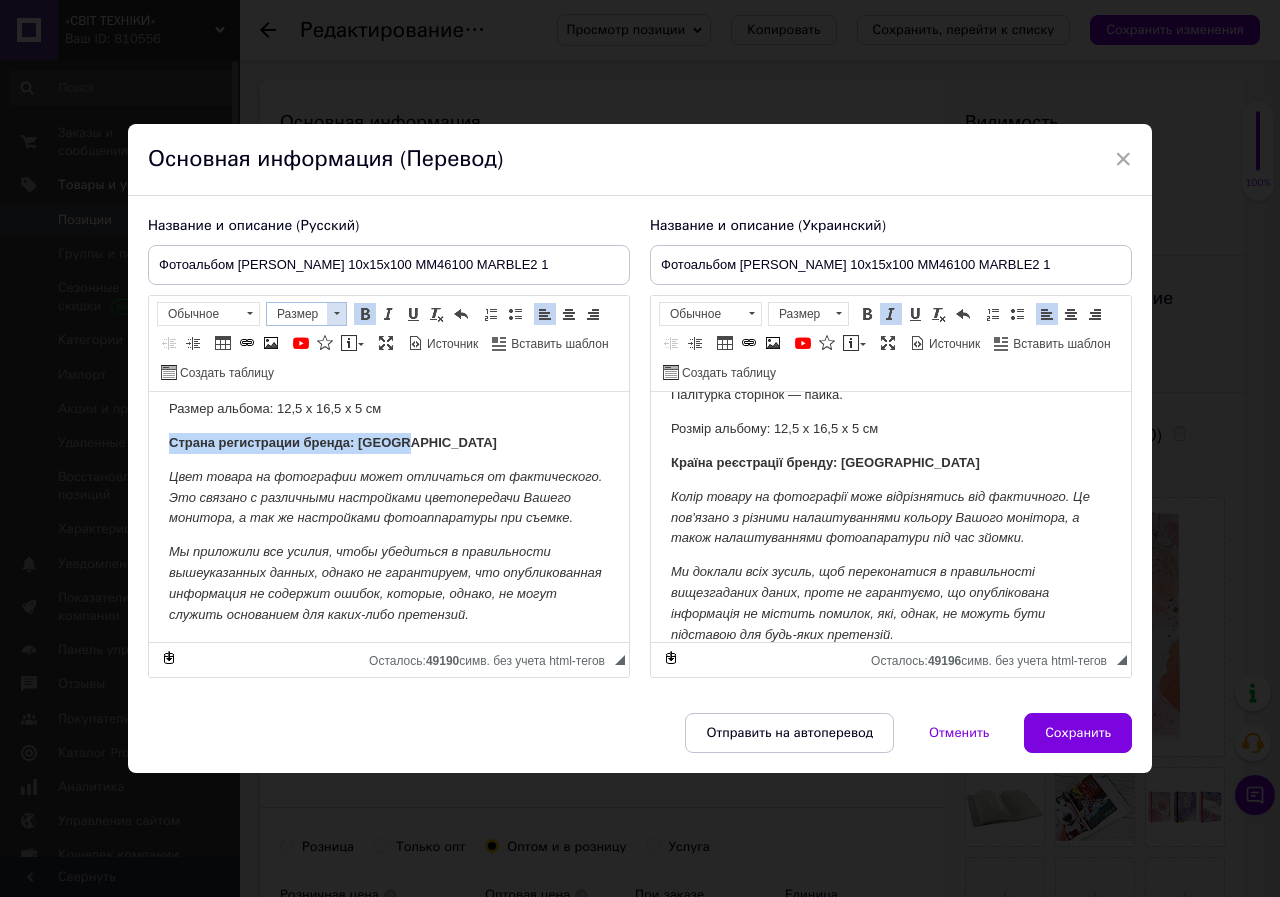 click at bounding box center [336, 314] 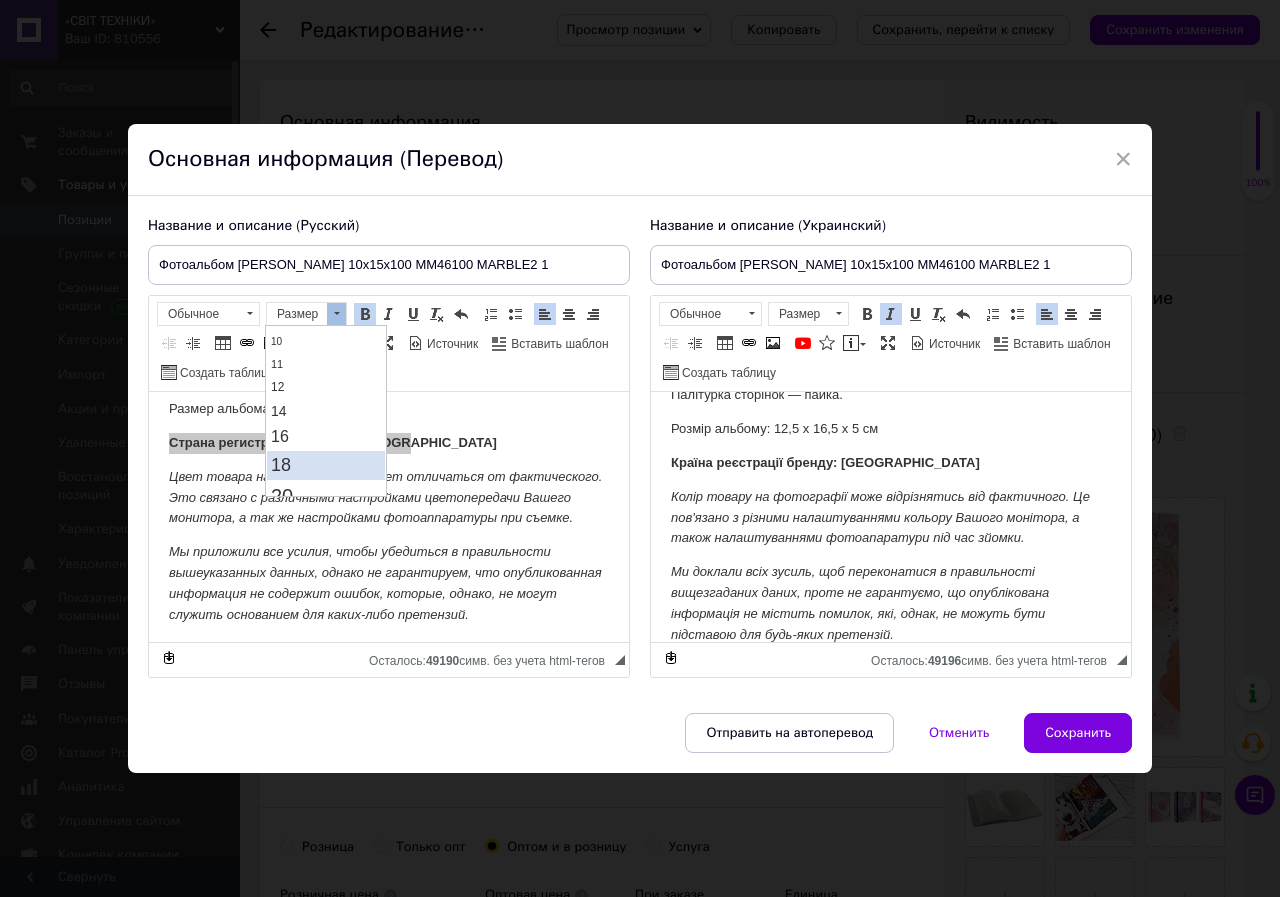 scroll, scrollTop: 100, scrollLeft: 0, axis: vertical 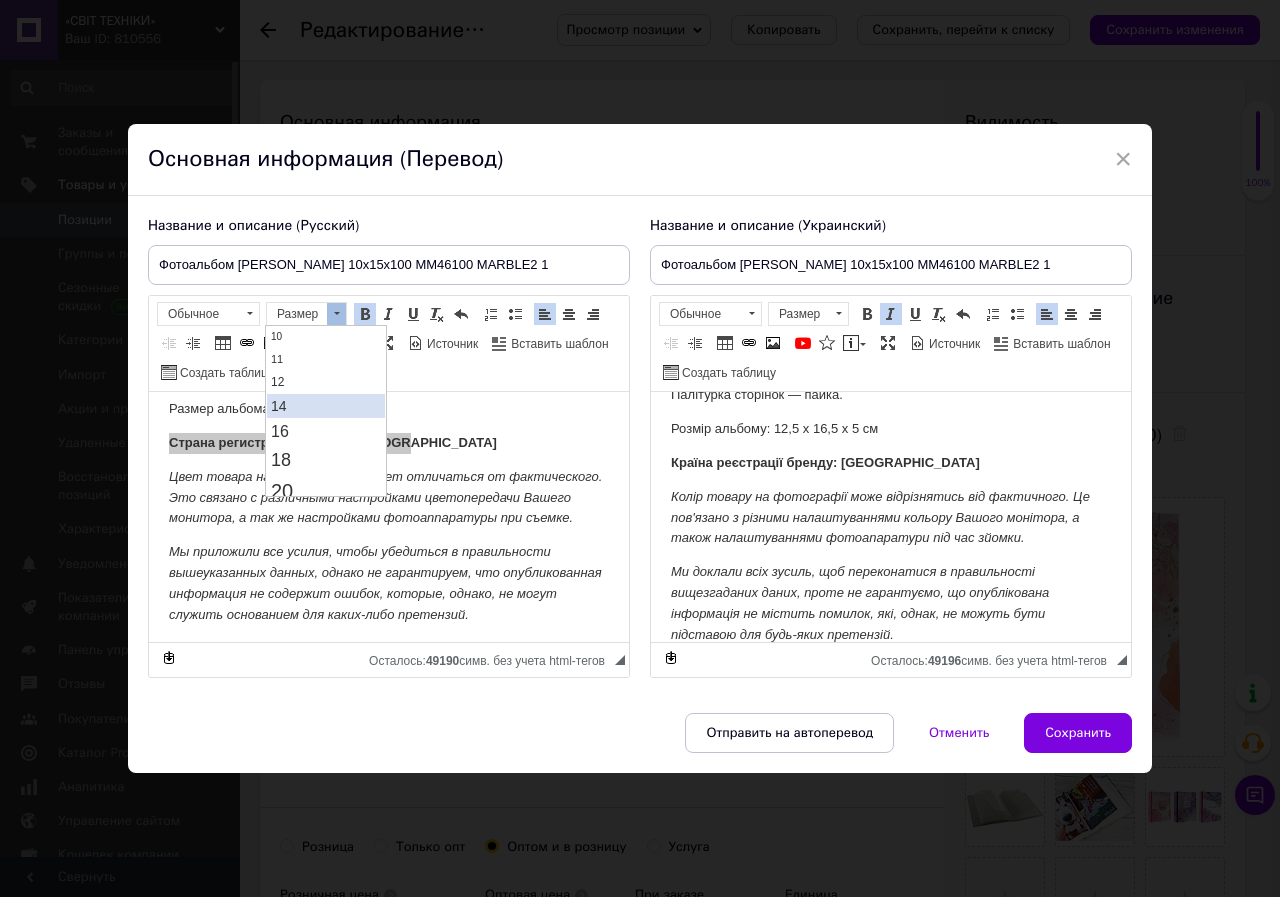 click on "14" at bounding box center [279, 406] 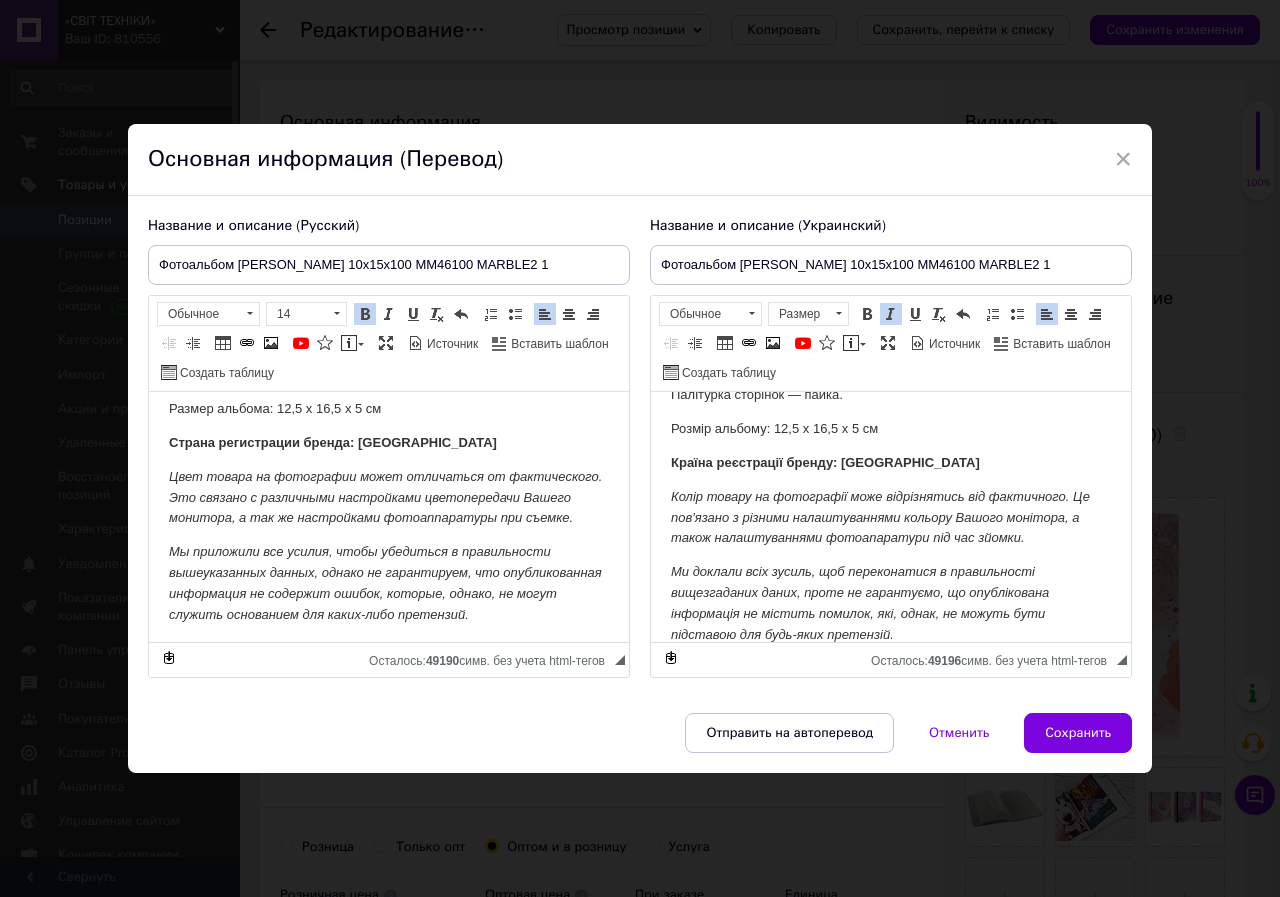 scroll, scrollTop: 0, scrollLeft: 0, axis: both 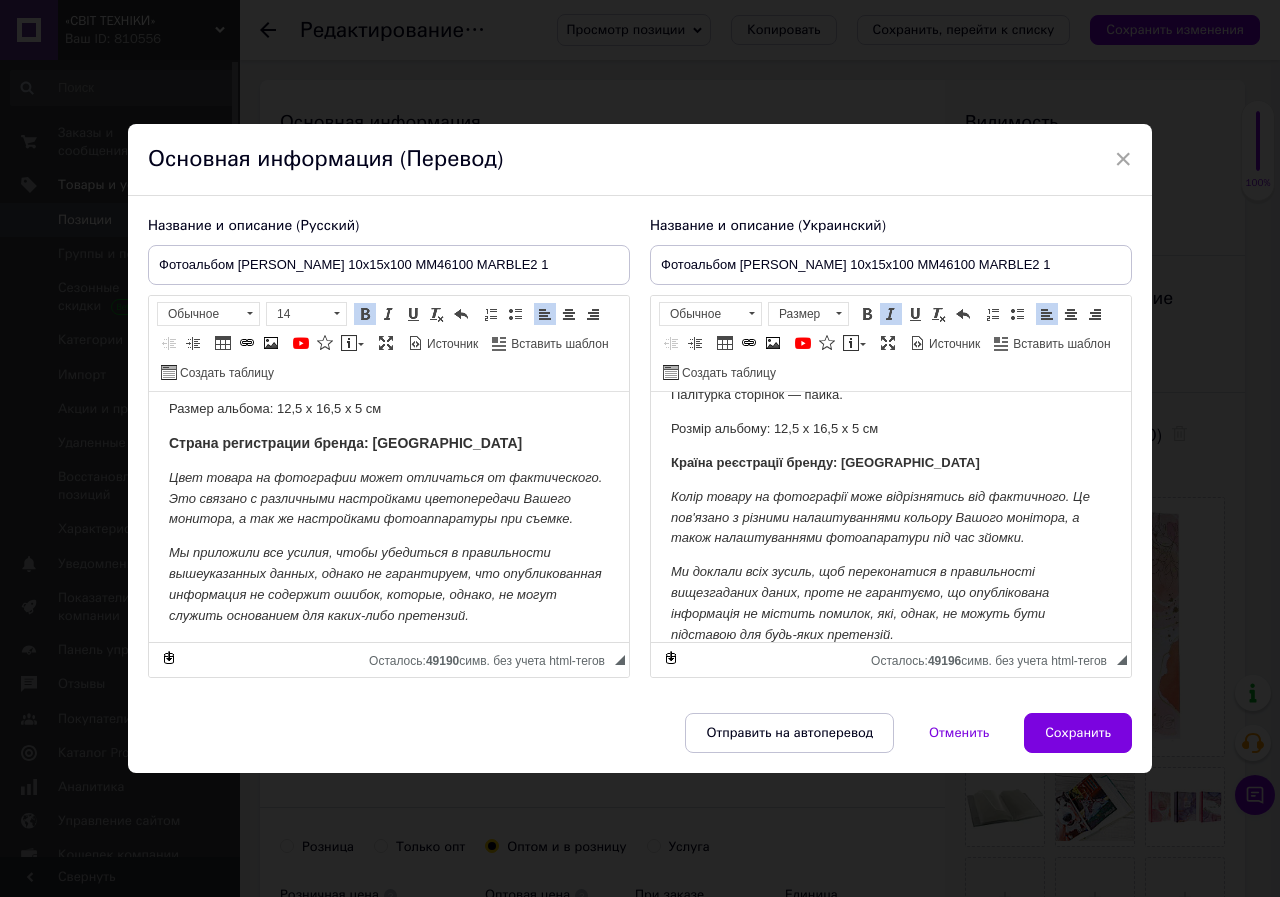 click on "Країна реєстрації бренду: [GEOGRAPHIC_DATA]" at bounding box center [825, 462] 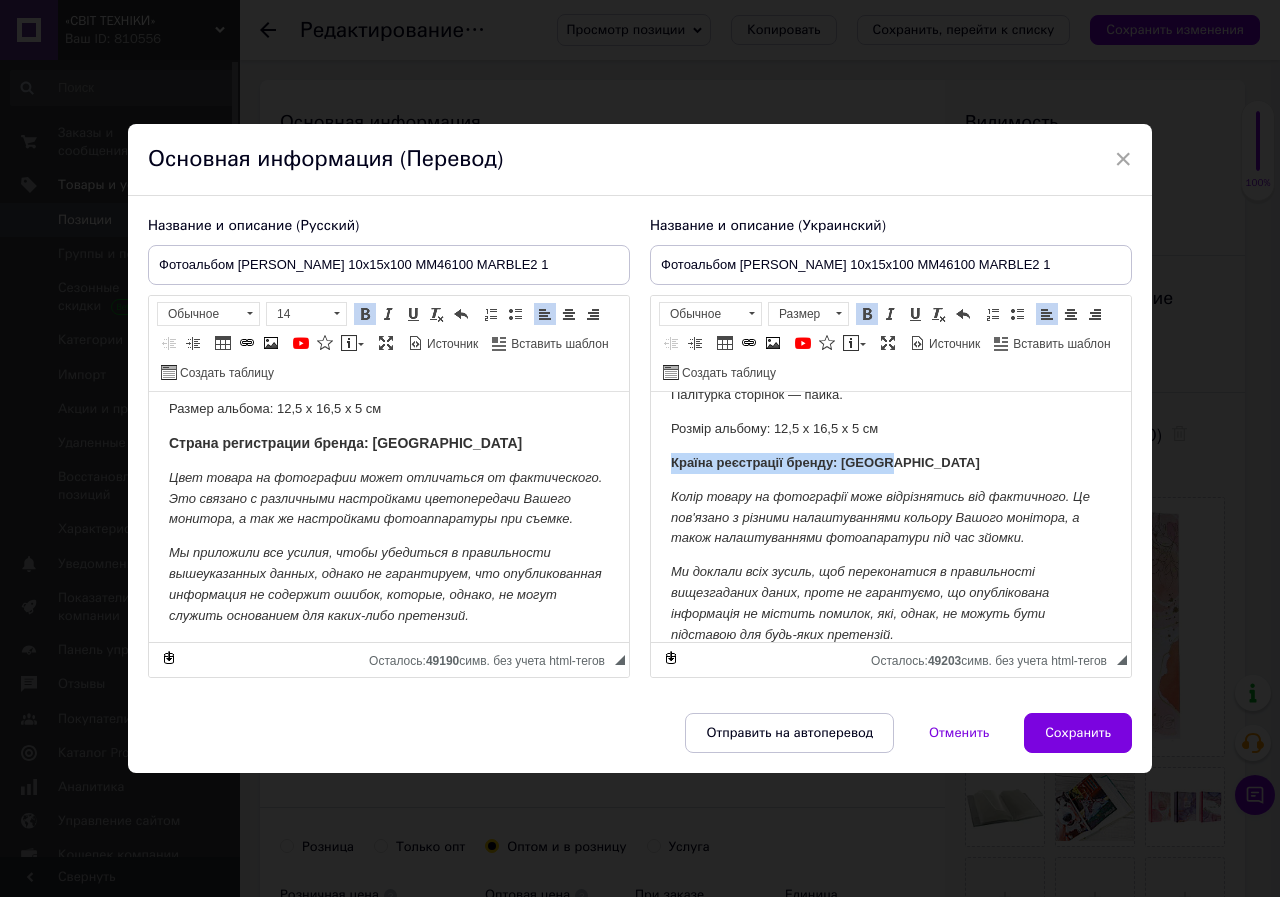 drag, startPoint x: 895, startPoint y: 463, endPoint x: 667, endPoint y: 460, distance: 228.01973 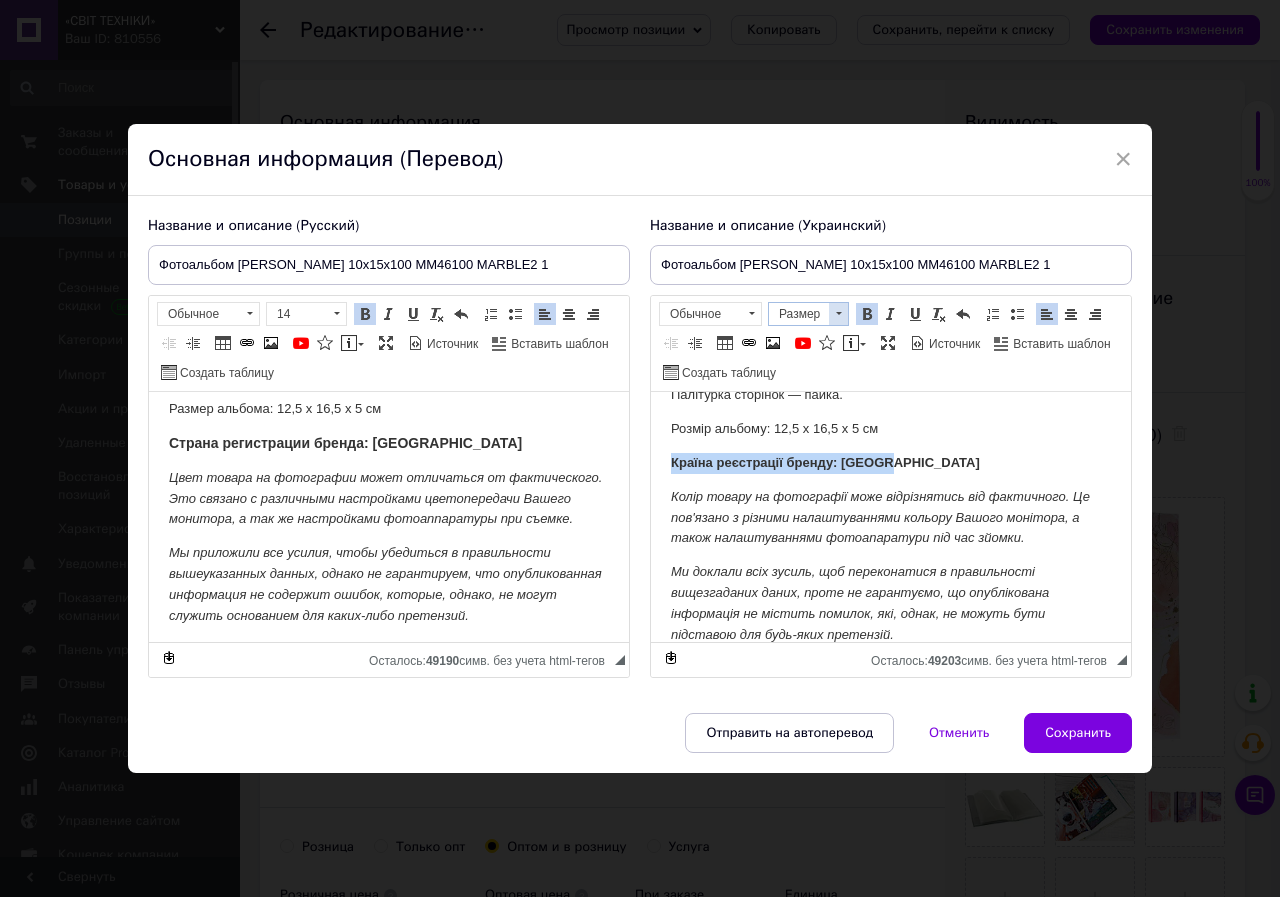 click at bounding box center (839, 313) 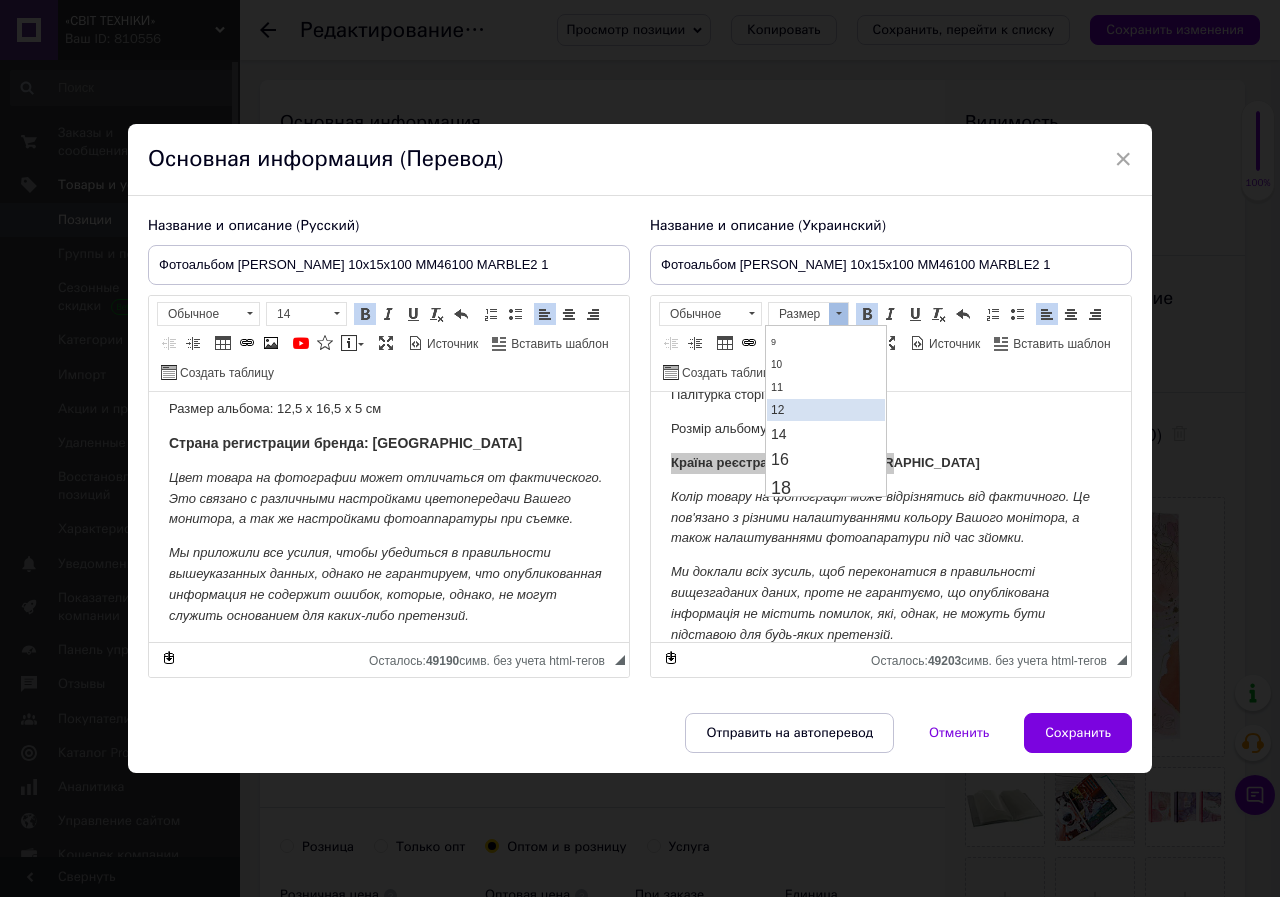 scroll, scrollTop: 100, scrollLeft: 0, axis: vertical 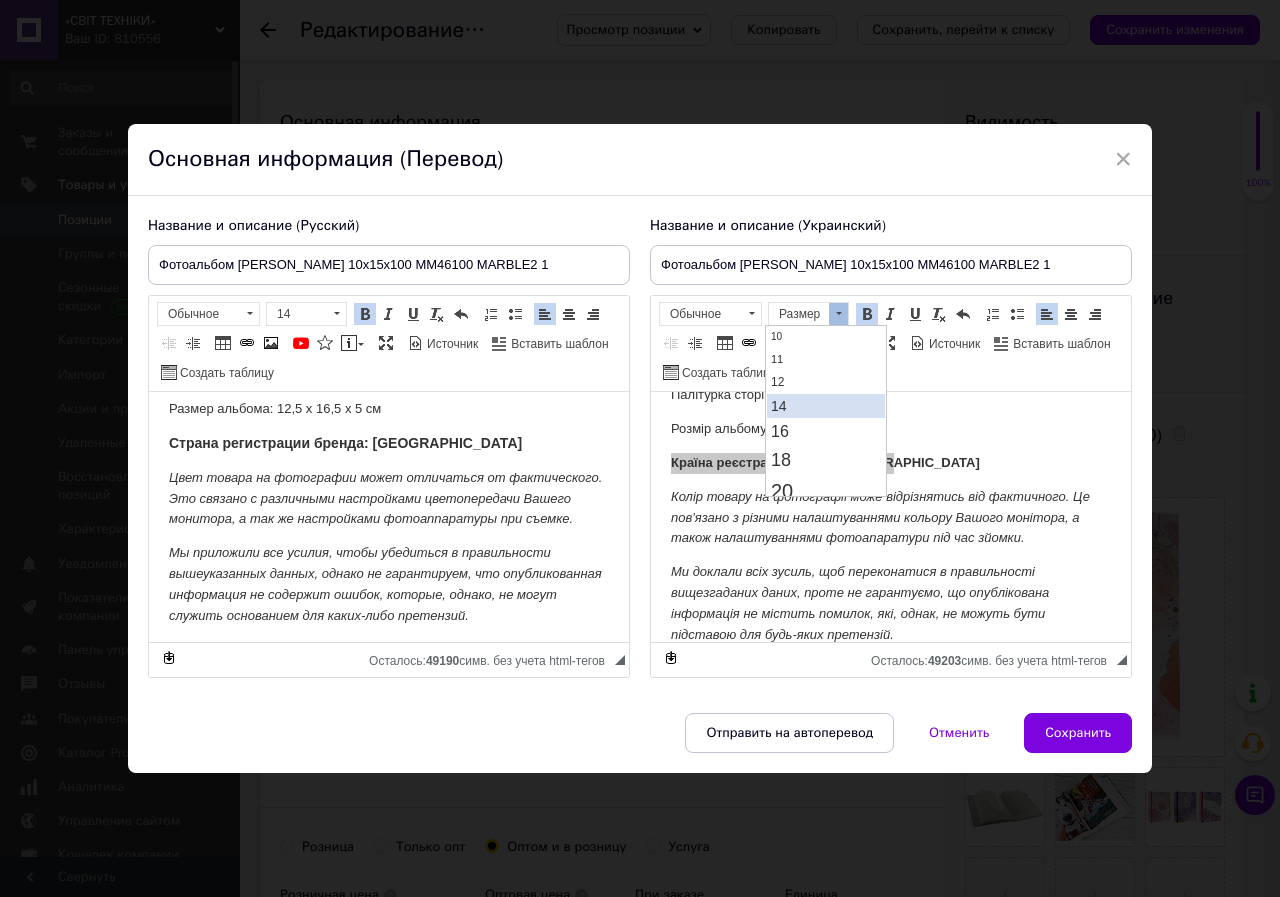 click on "14" at bounding box center (826, 406) 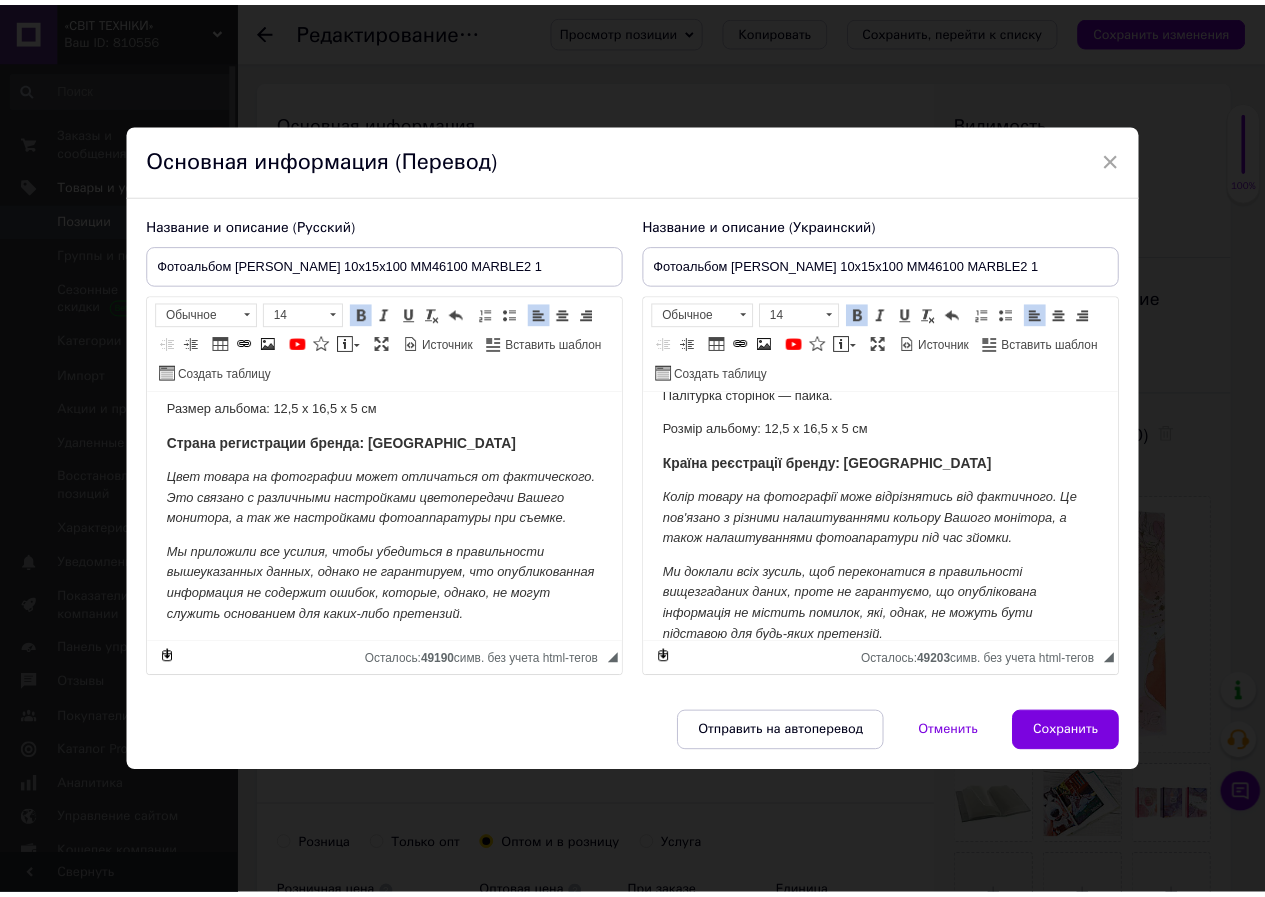 scroll, scrollTop: 0, scrollLeft: 0, axis: both 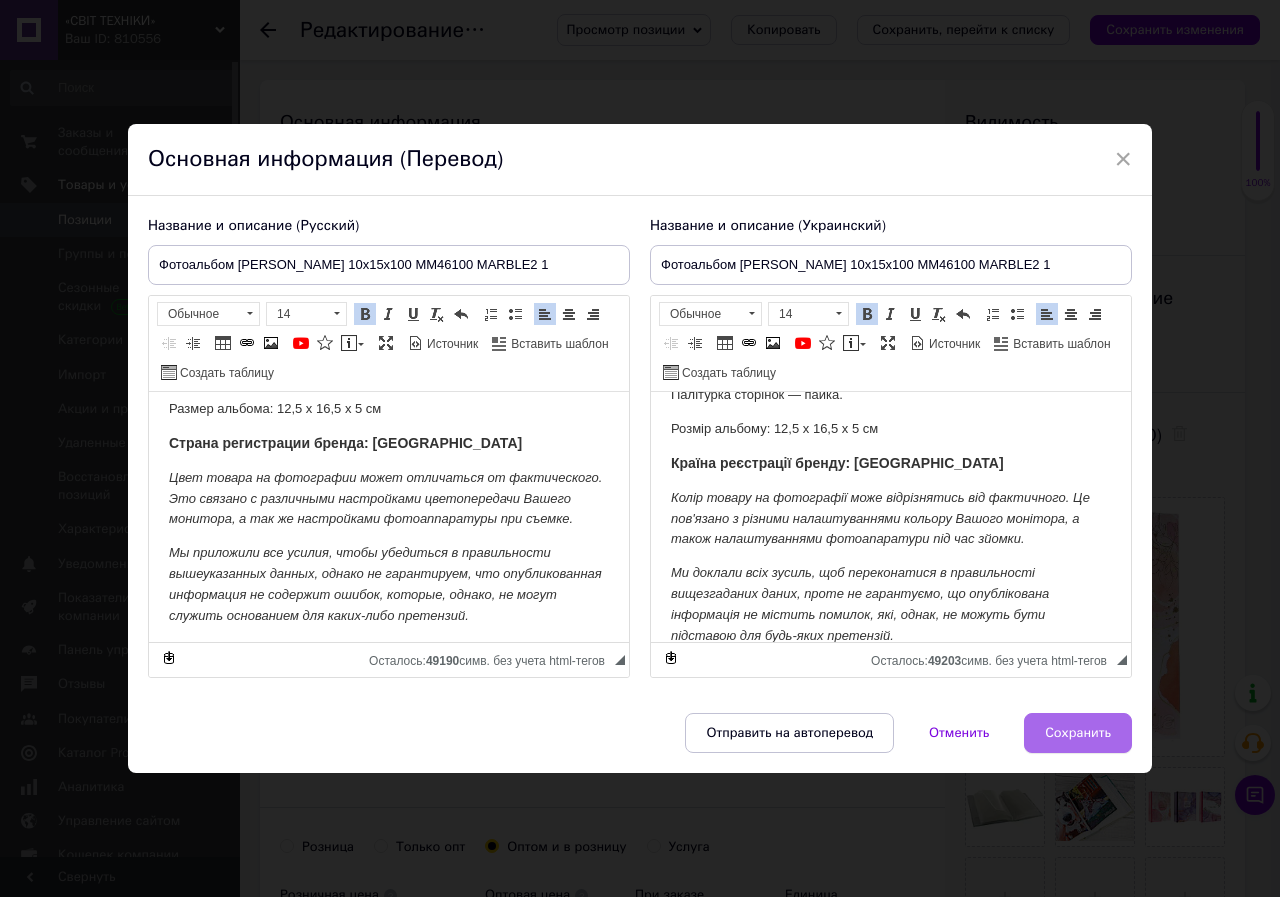 click on "Сохранить" at bounding box center [1078, 733] 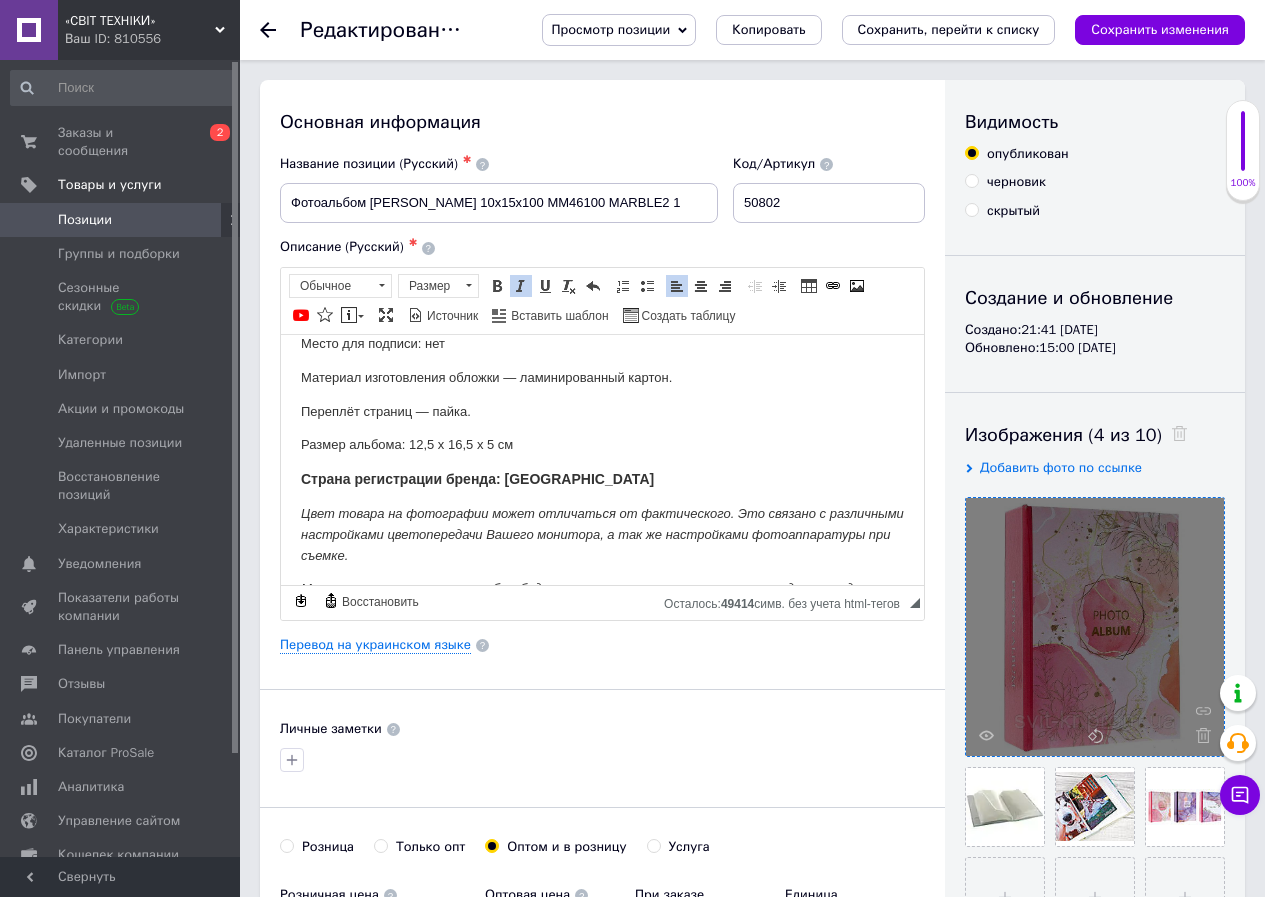 scroll, scrollTop: 148, scrollLeft: 0, axis: vertical 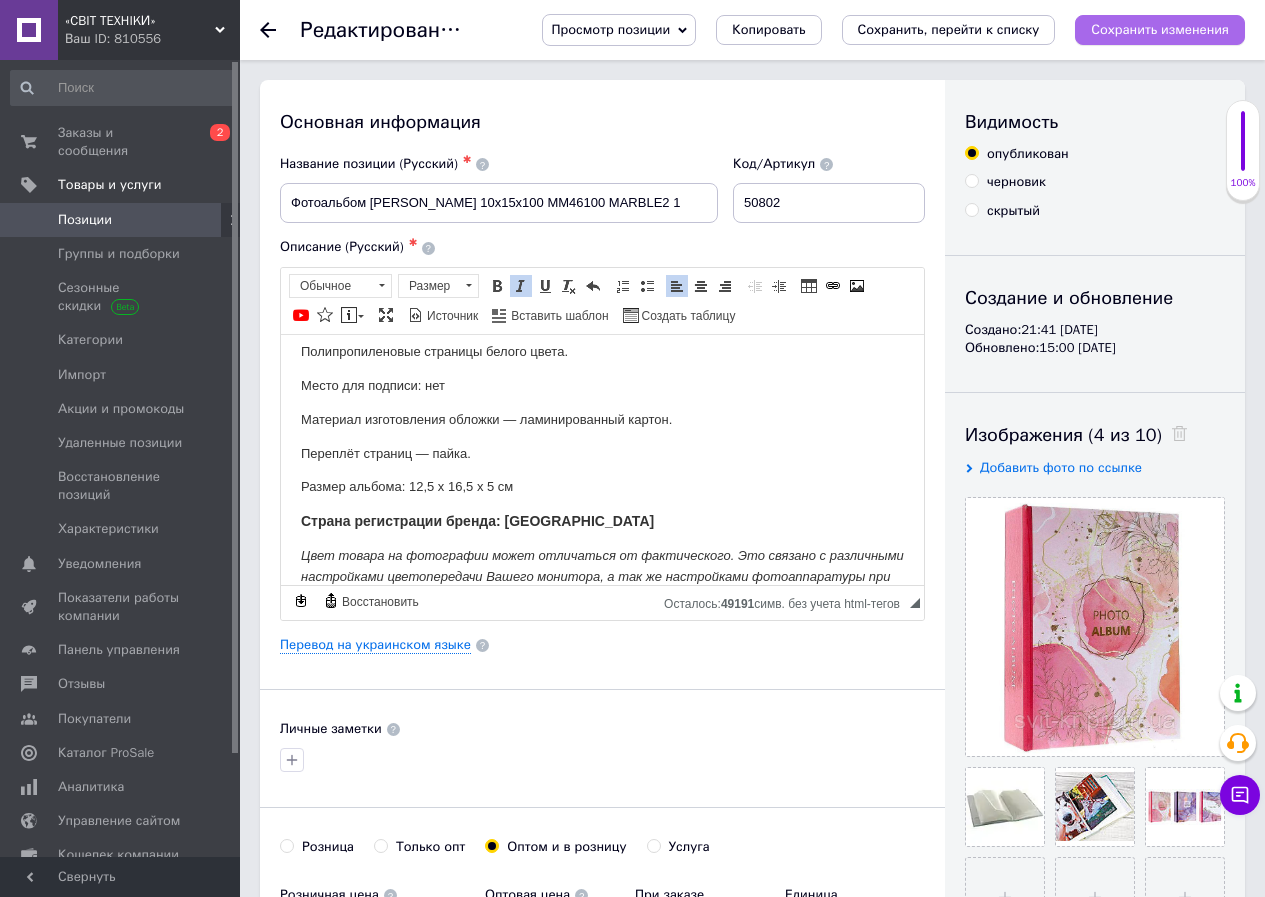 click on "Сохранить изменения" at bounding box center (1160, 29) 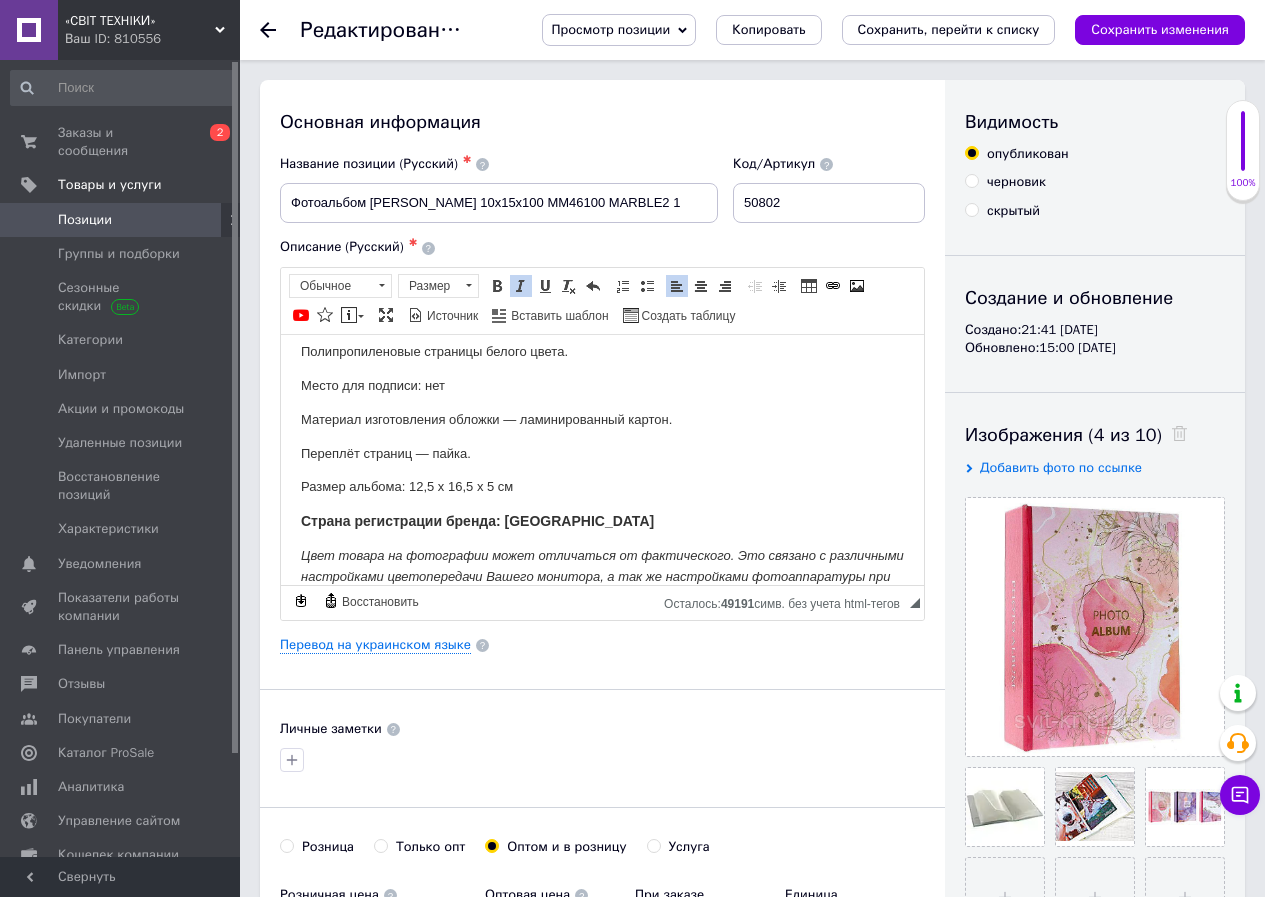 click on "Позиции" at bounding box center (85, 220) 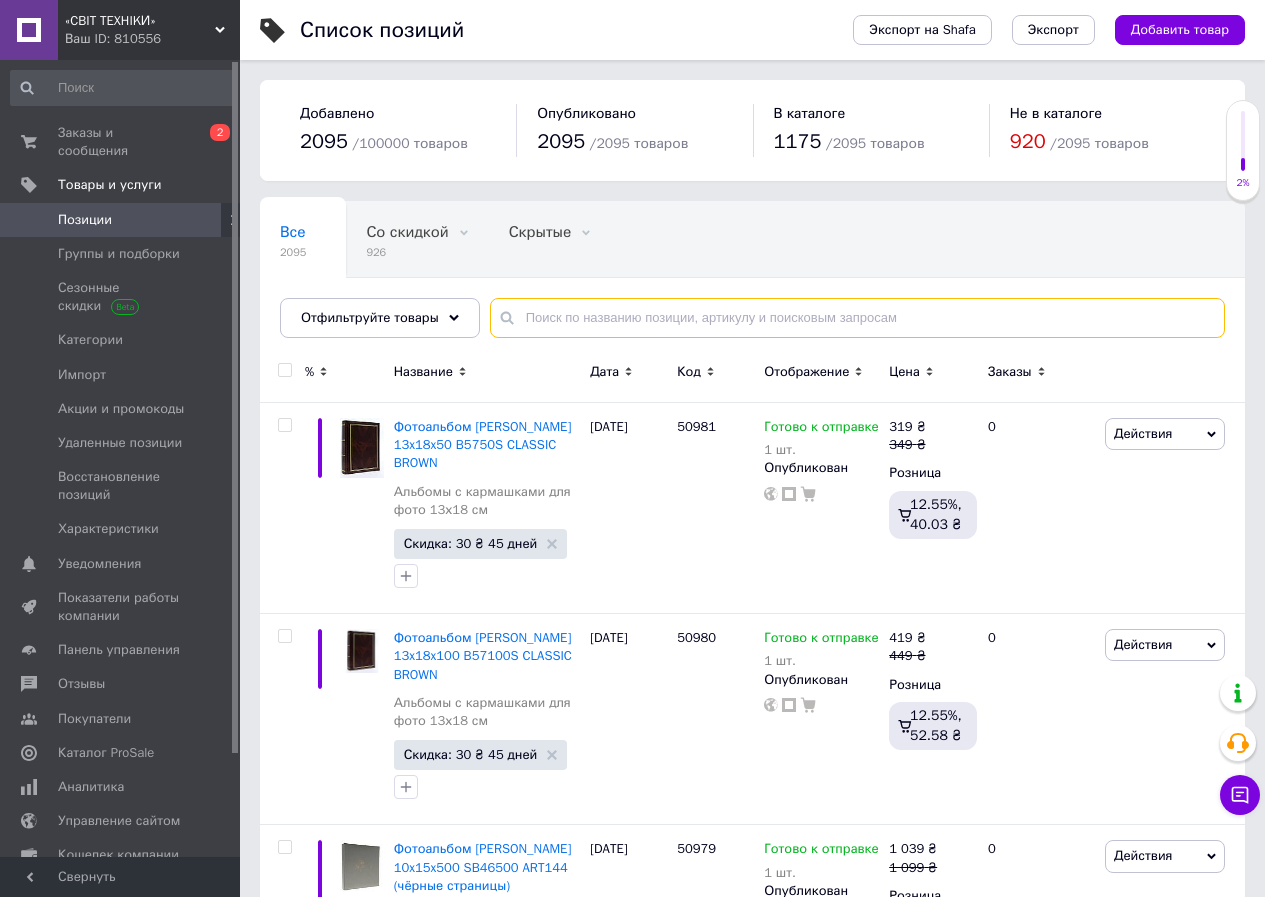click at bounding box center (857, 318) 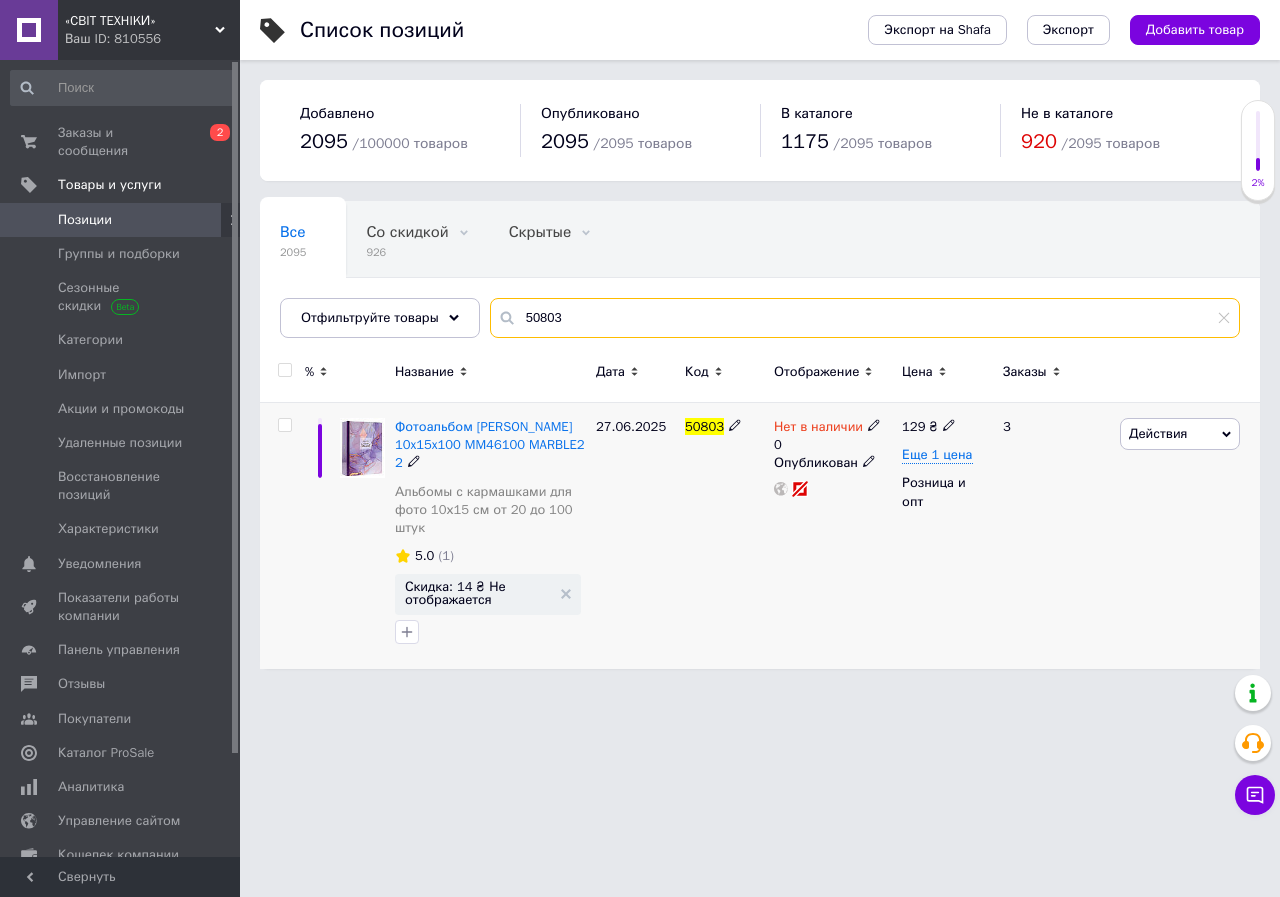 type on "50803" 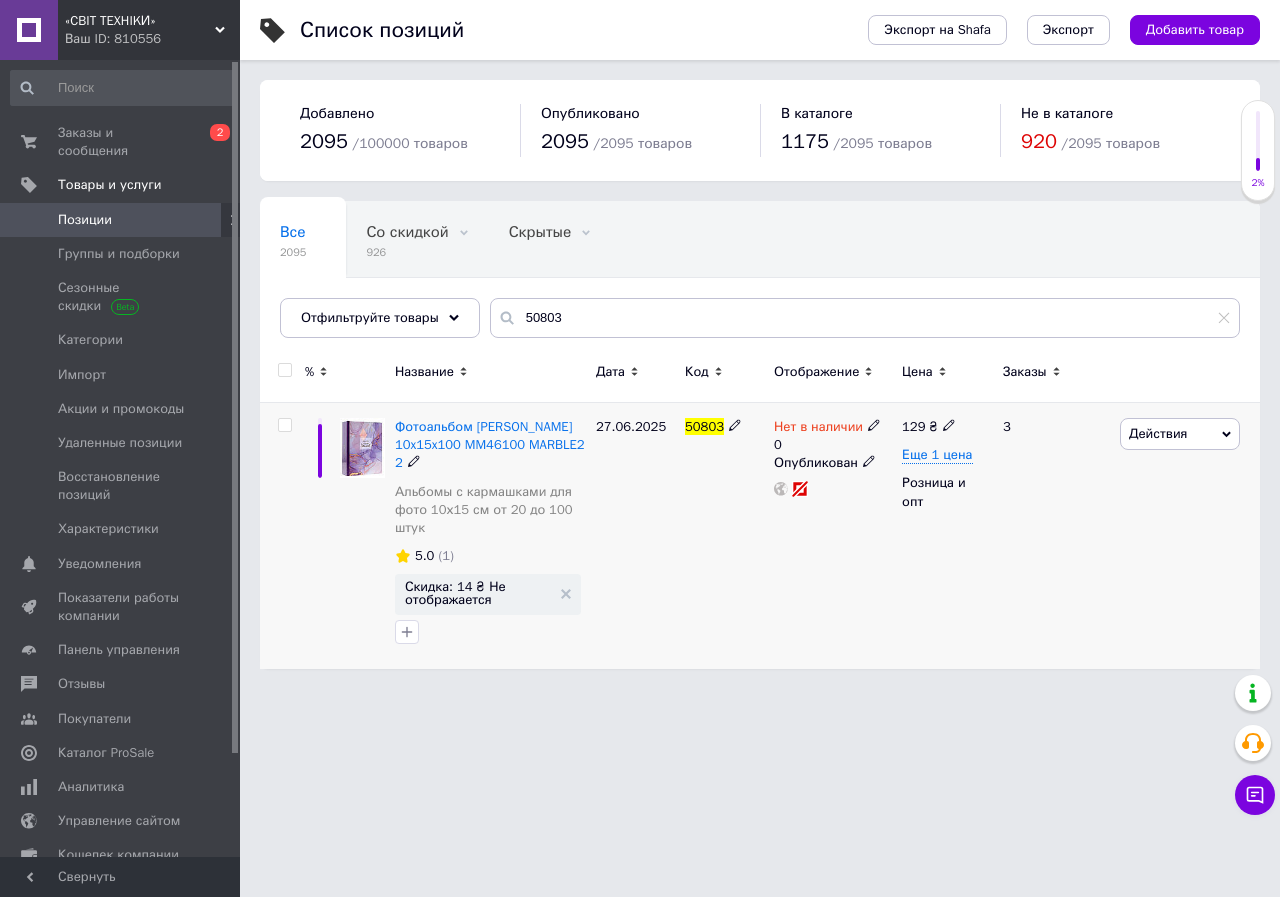 click 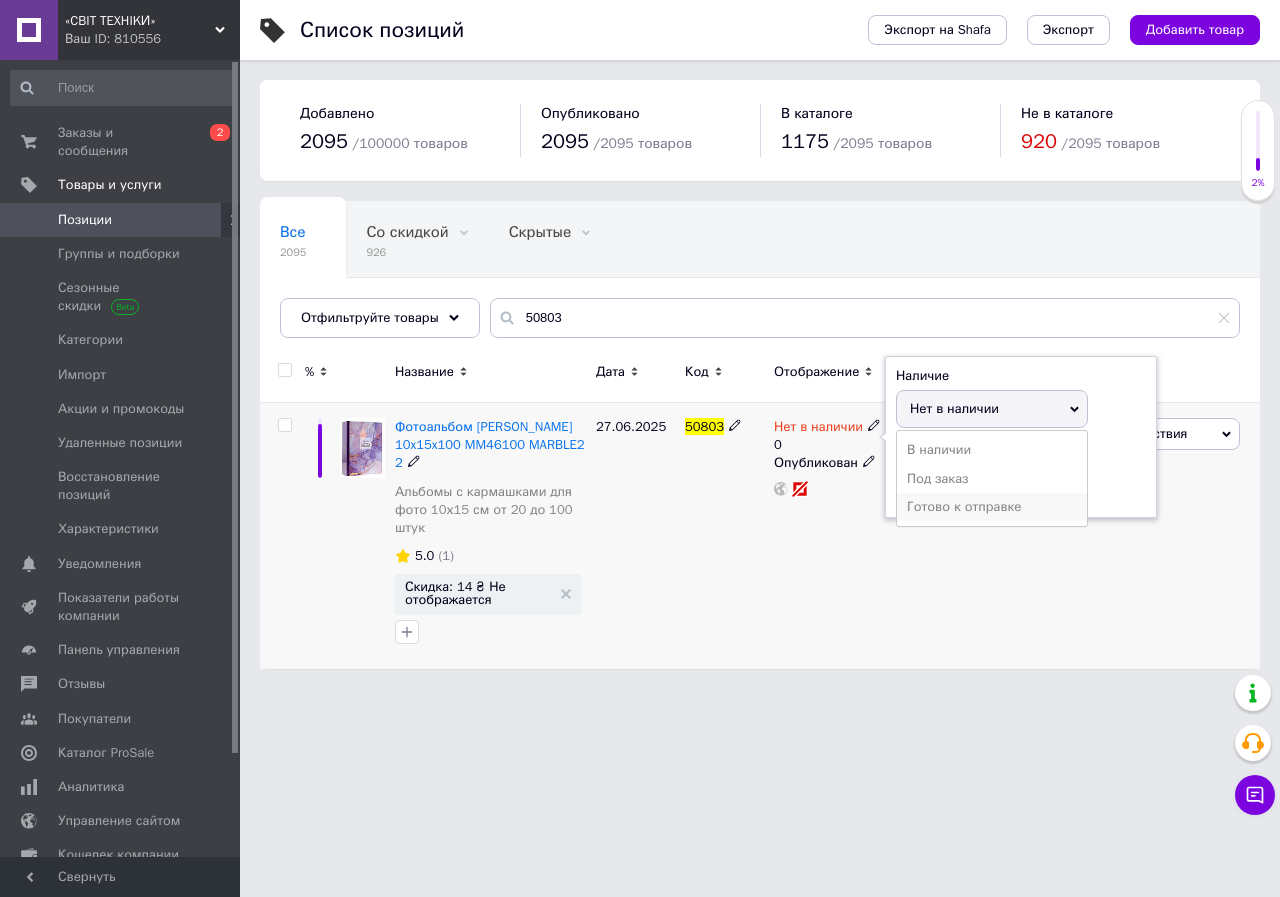 click on "Готово к отправке" at bounding box center (992, 507) 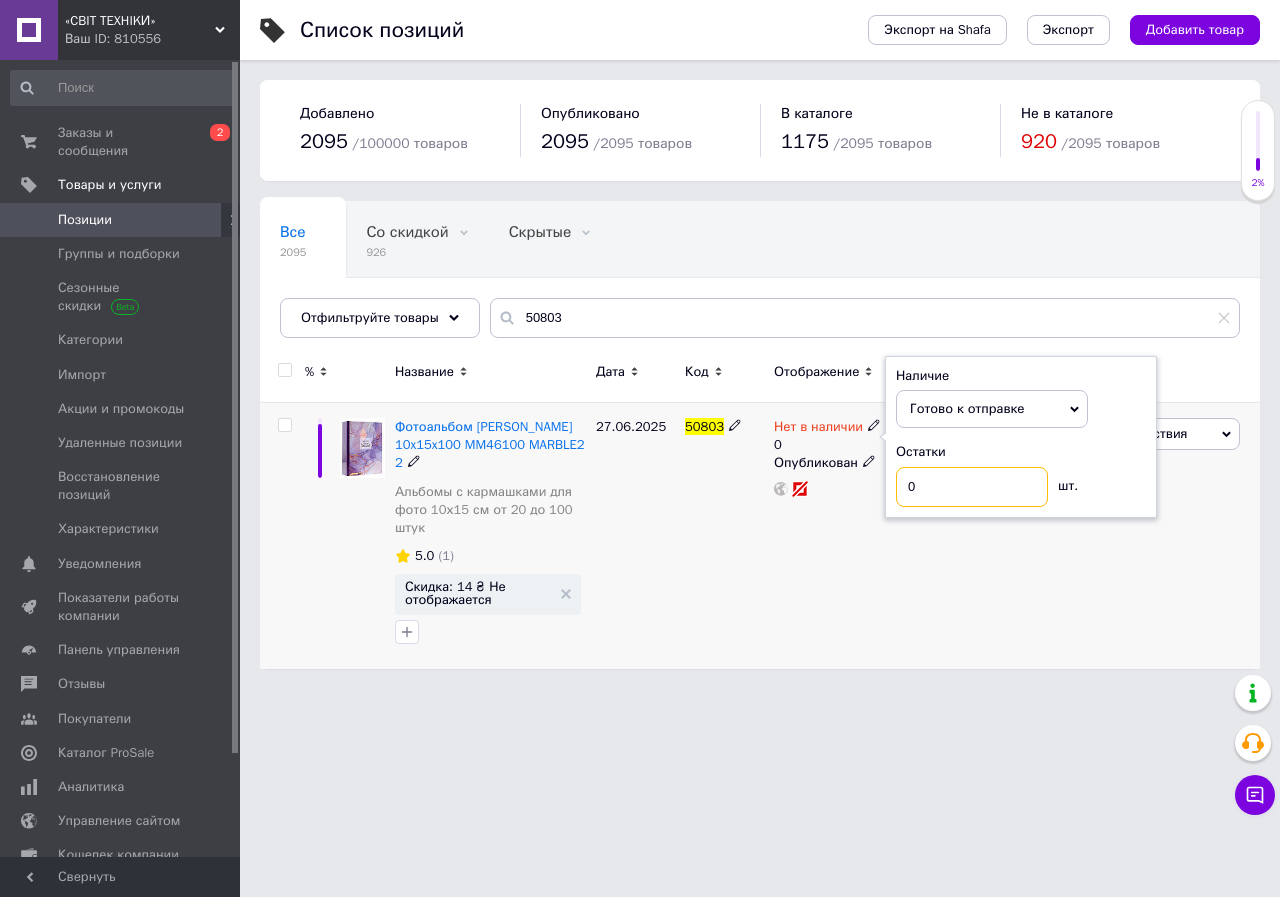 click on "0" at bounding box center (972, 487) 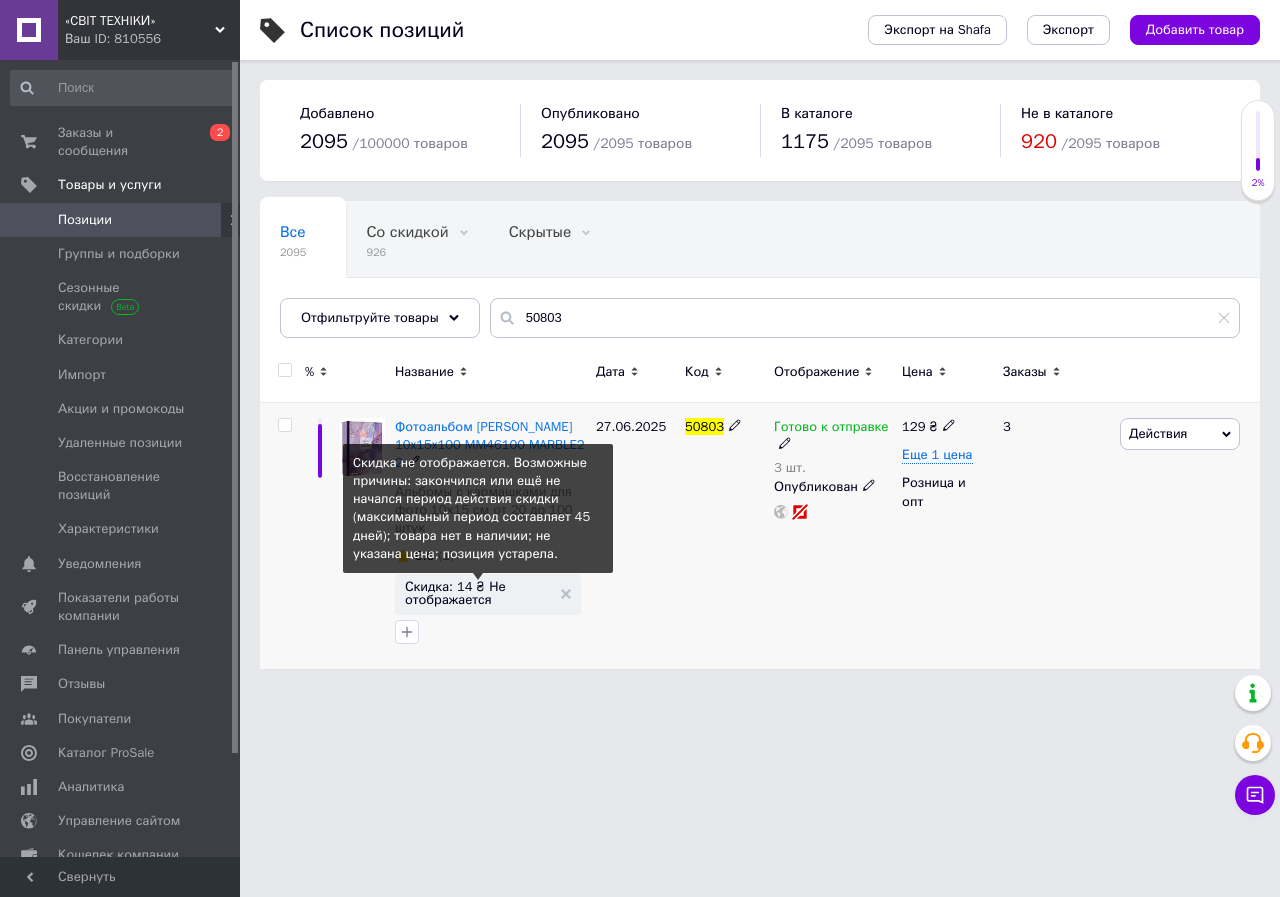 click on "Скидка: 14 ₴ Не отображается" at bounding box center [478, 593] 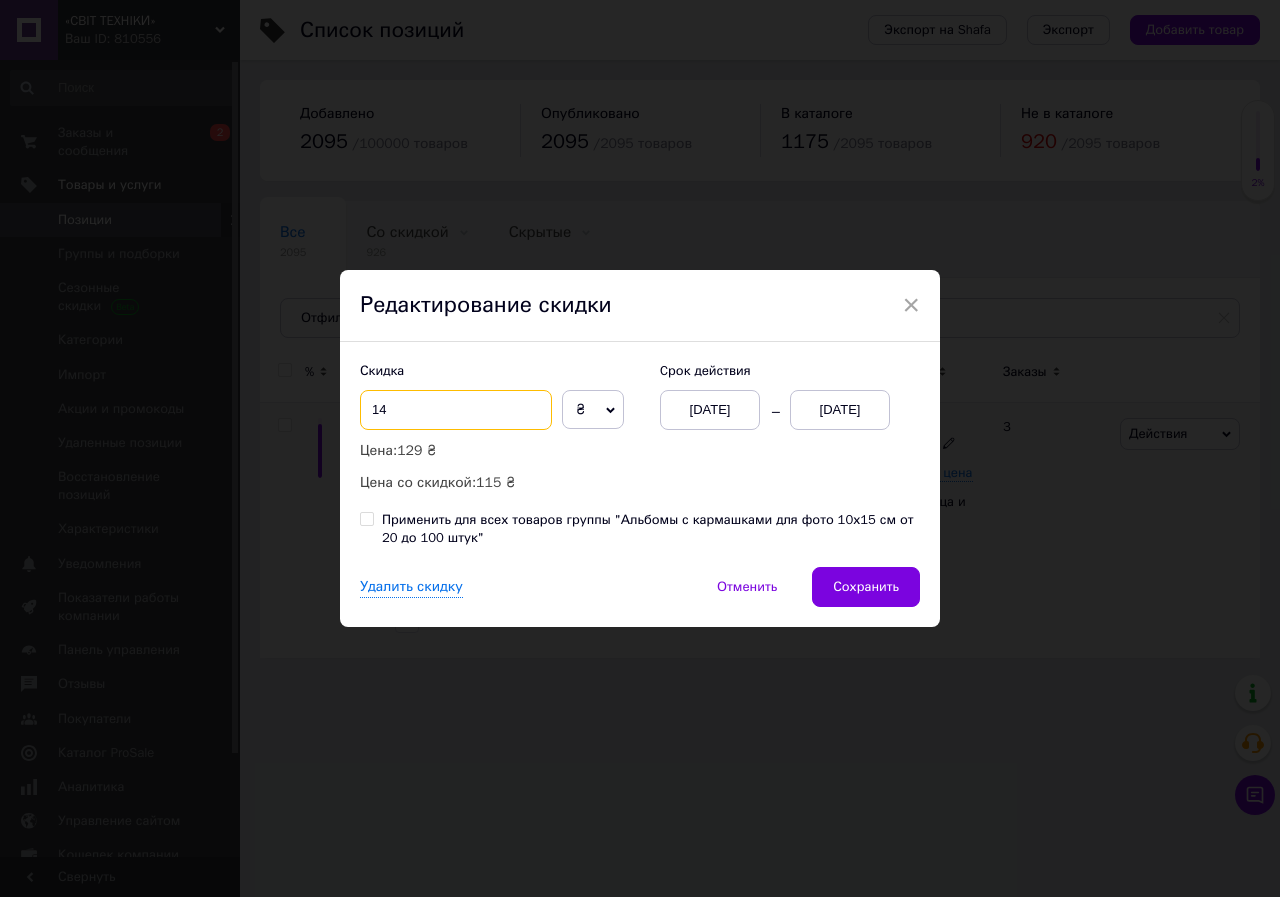 click on "14" at bounding box center (456, 410) 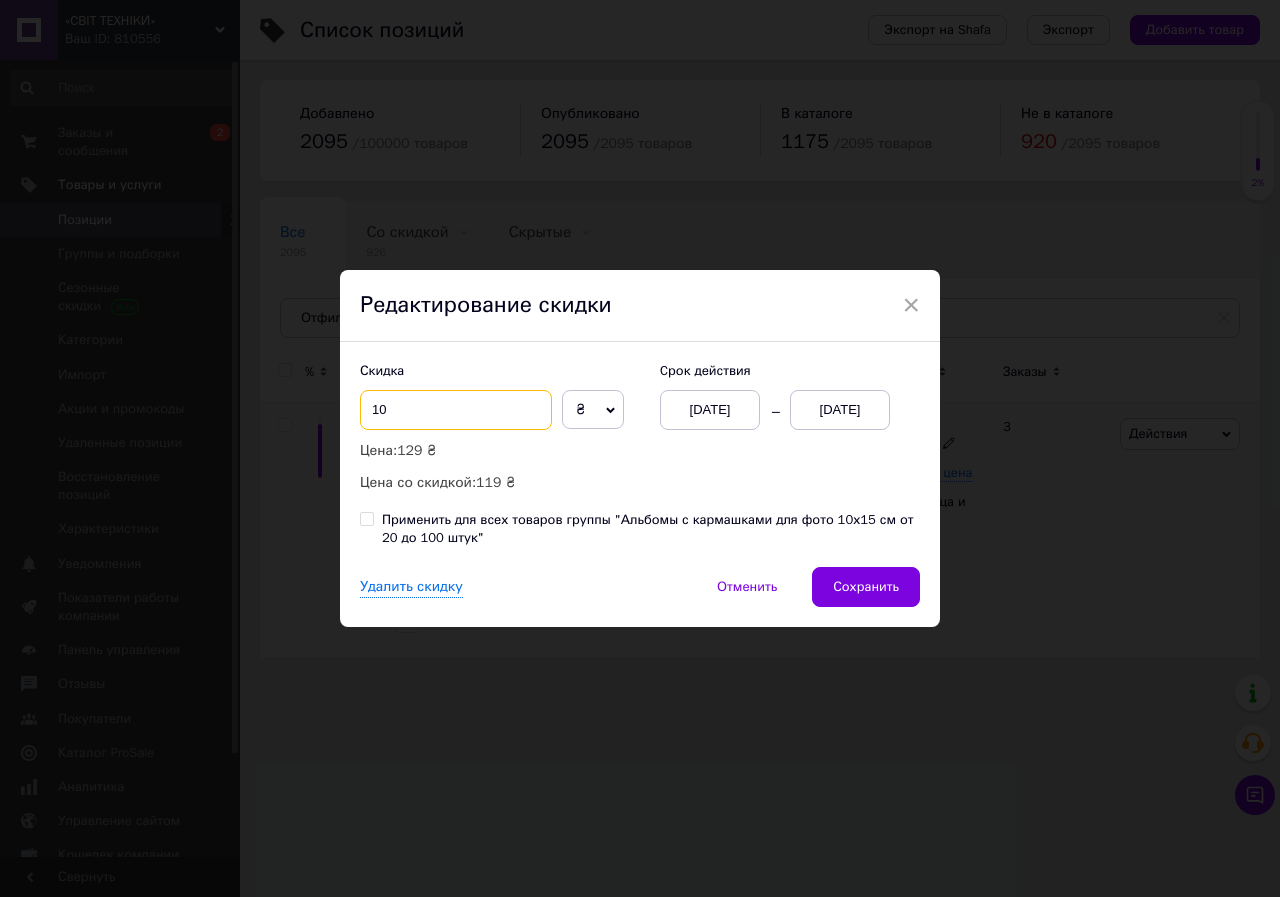 type on "10" 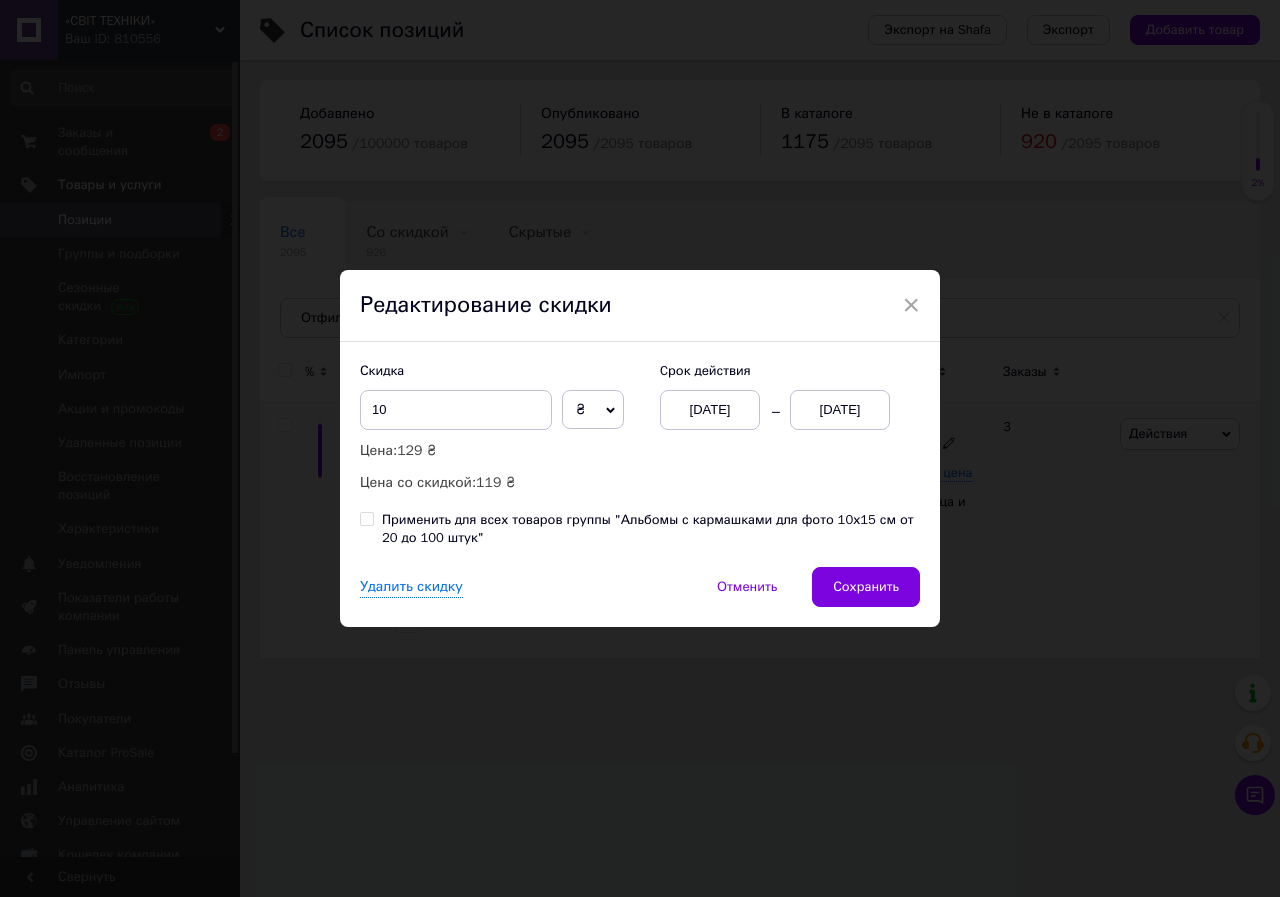 click on "16.07.2025" at bounding box center [840, 410] 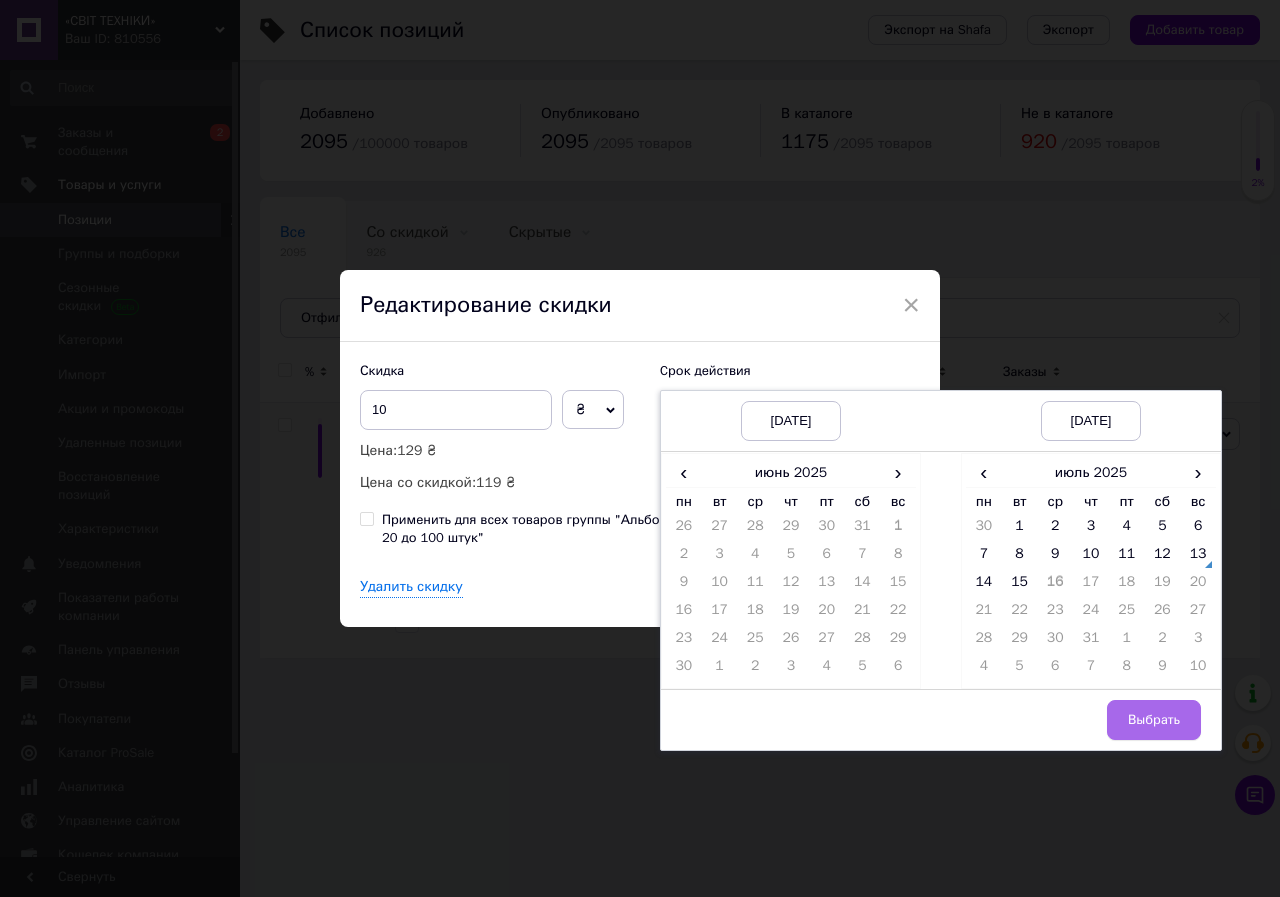click on "Выбрать" at bounding box center (1154, 720) 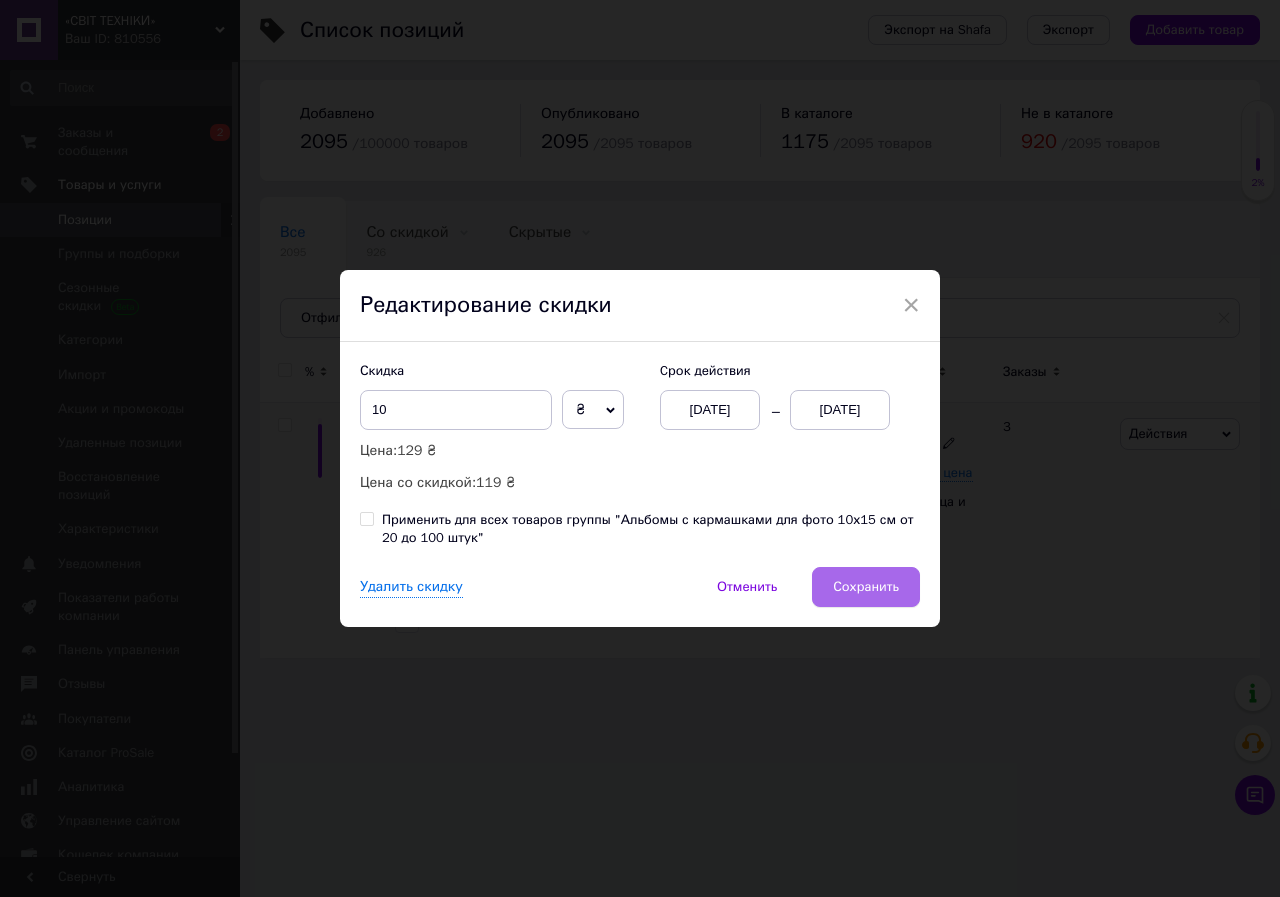 click on "Сохранить" at bounding box center [866, 587] 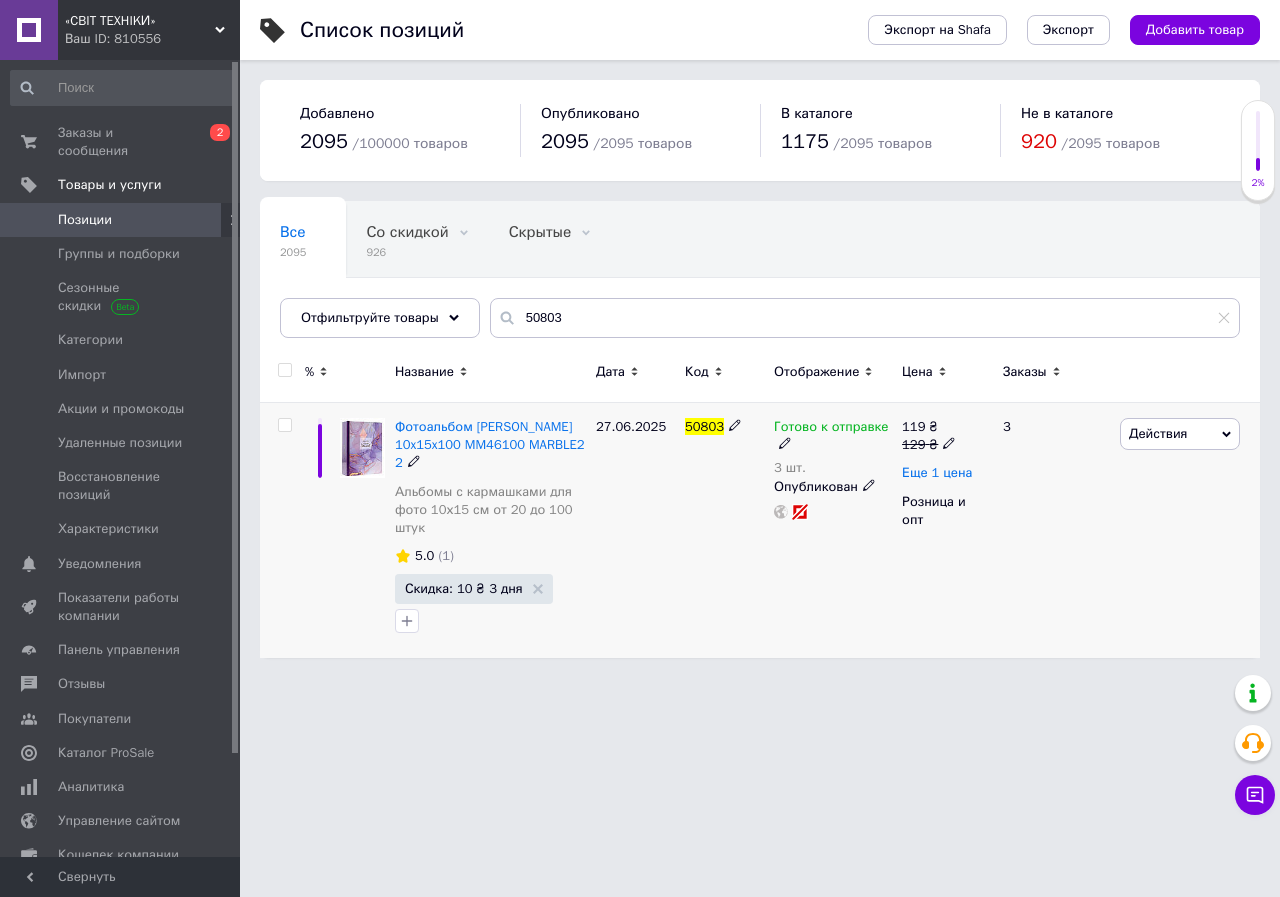 click on "Еще 1 цена" at bounding box center (937, 473) 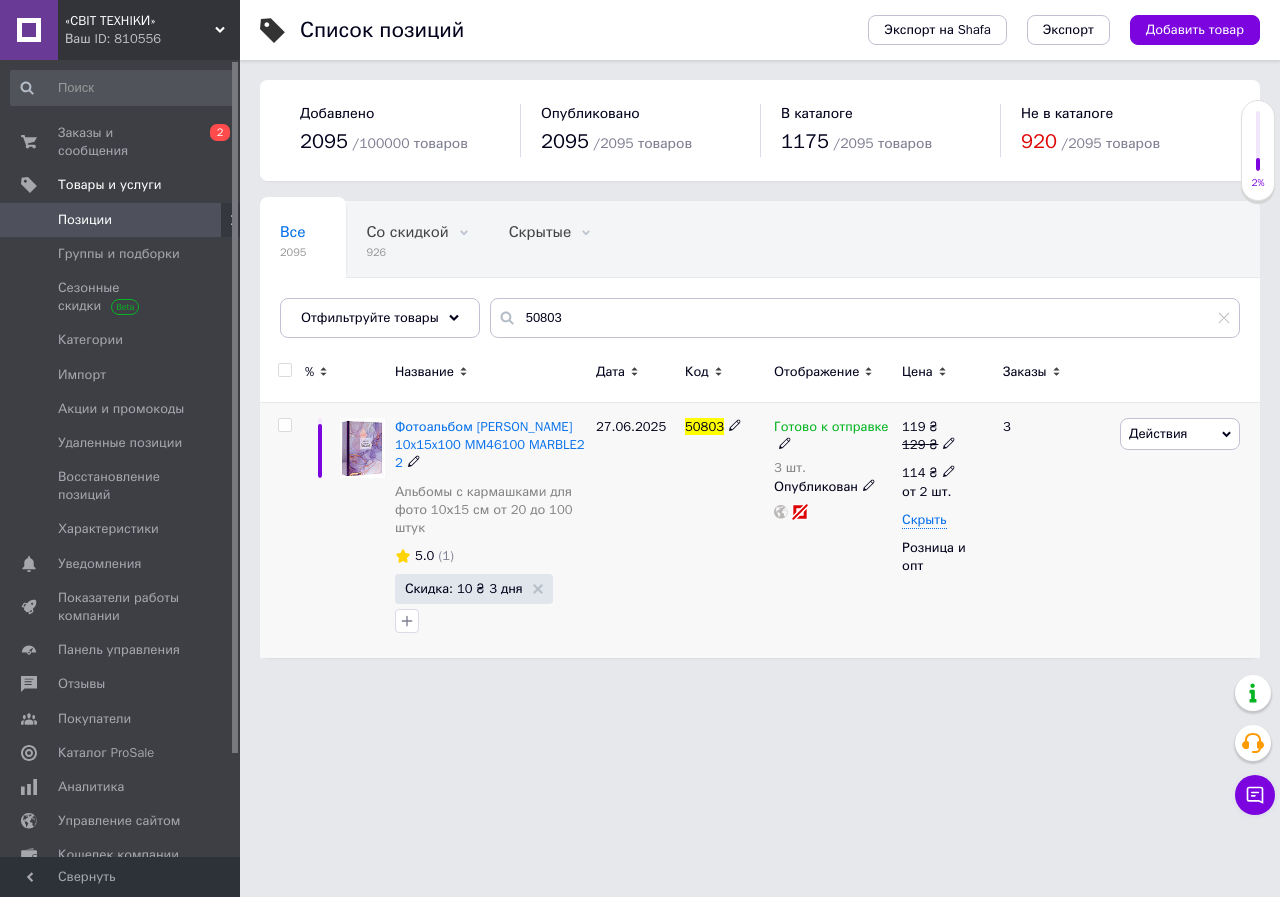 click 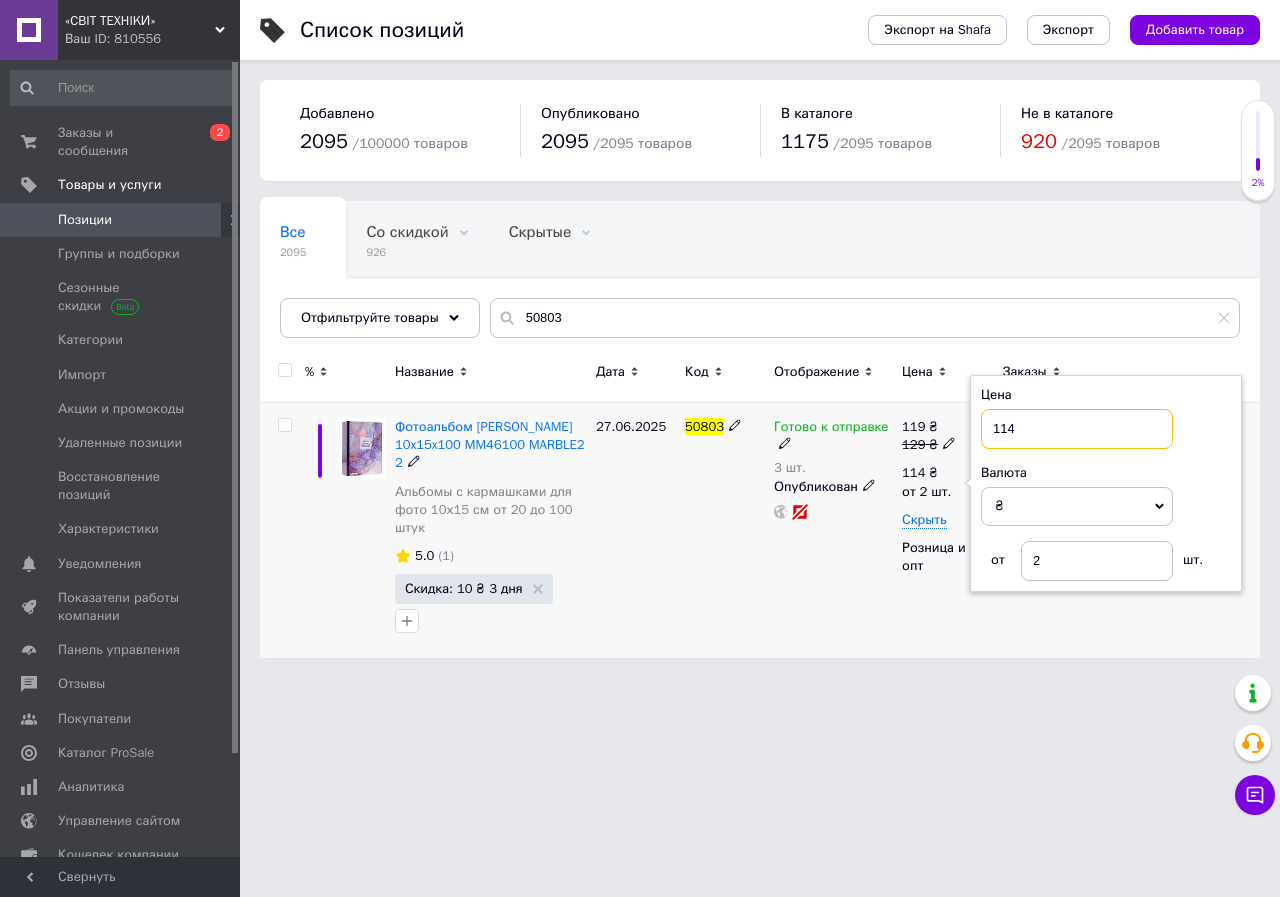 click on "114" at bounding box center (1077, 429) 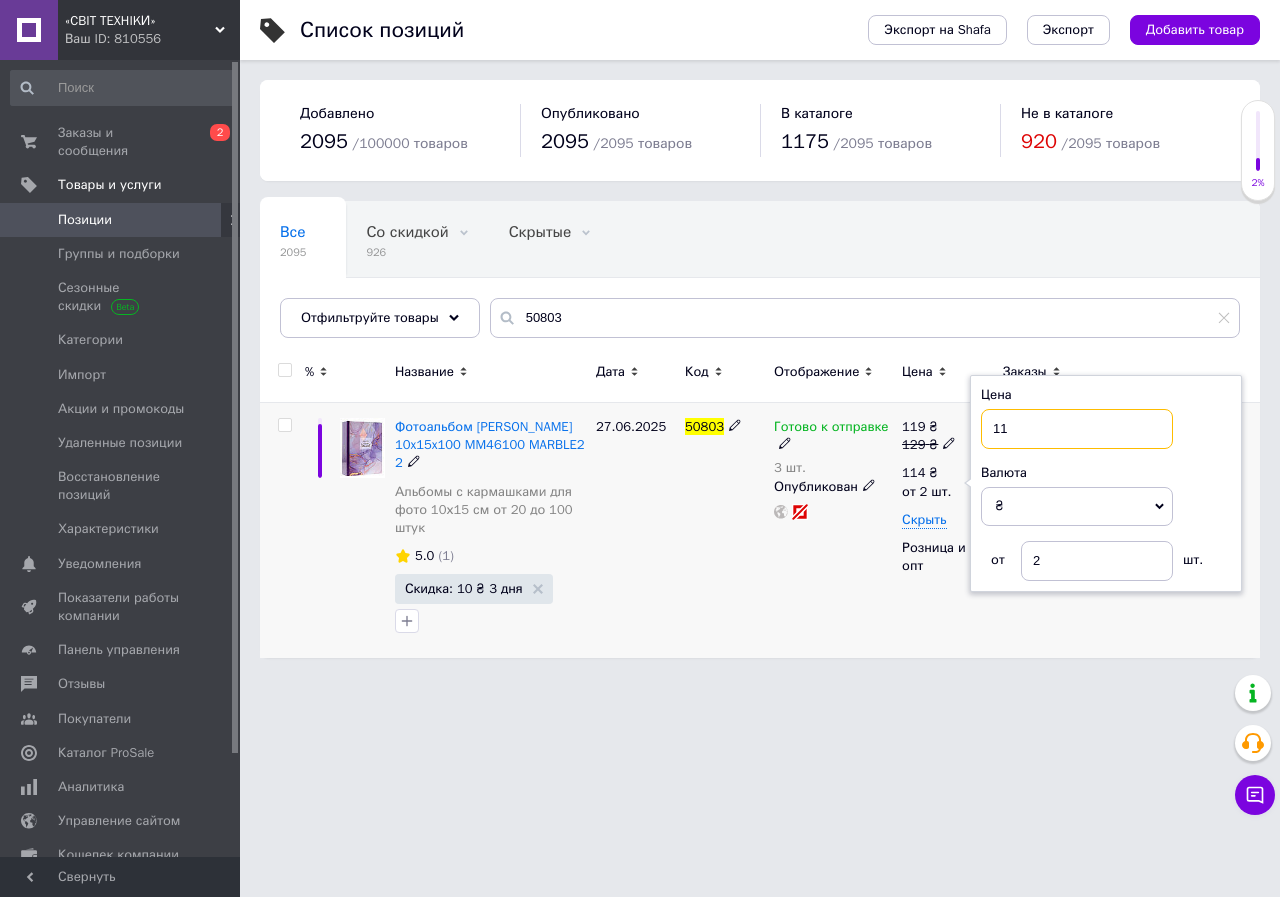 type on "118" 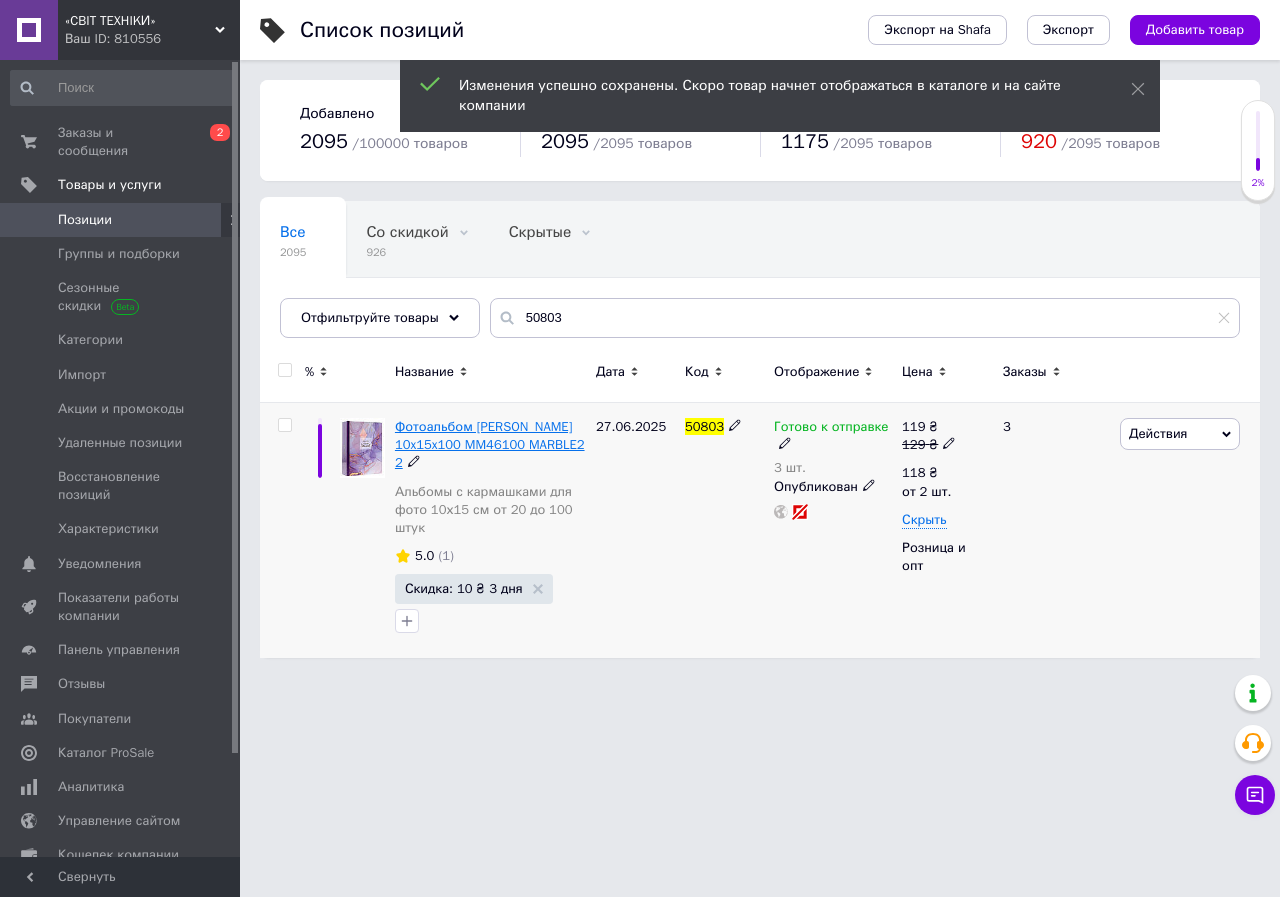 click on "Фотоальбом Gedeon 10x15x100 MM46100 MARBLE2 2" at bounding box center [490, 444] 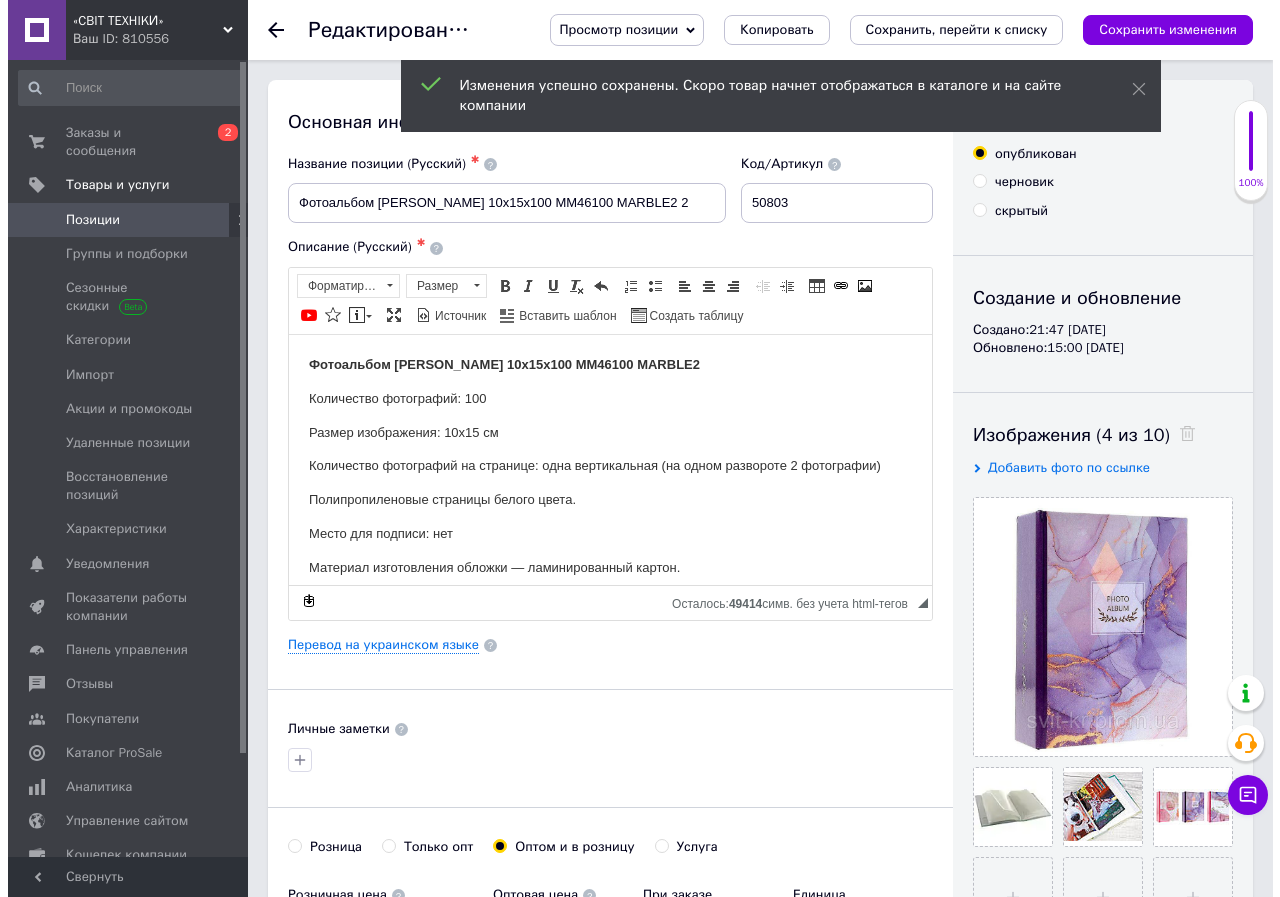 scroll, scrollTop: 0, scrollLeft: 0, axis: both 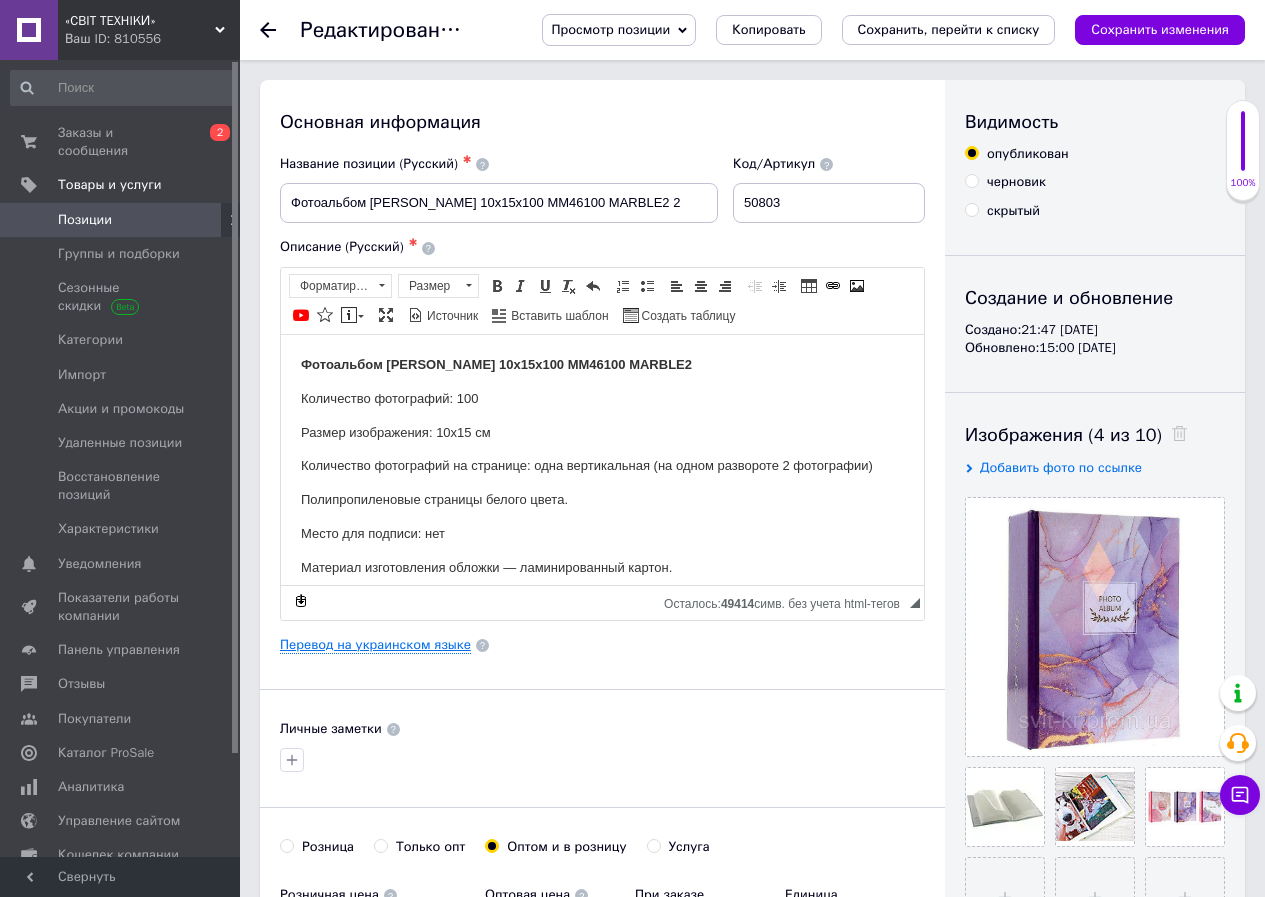 click on "Перевод на украинском языке" at bounding box center [375, 645] 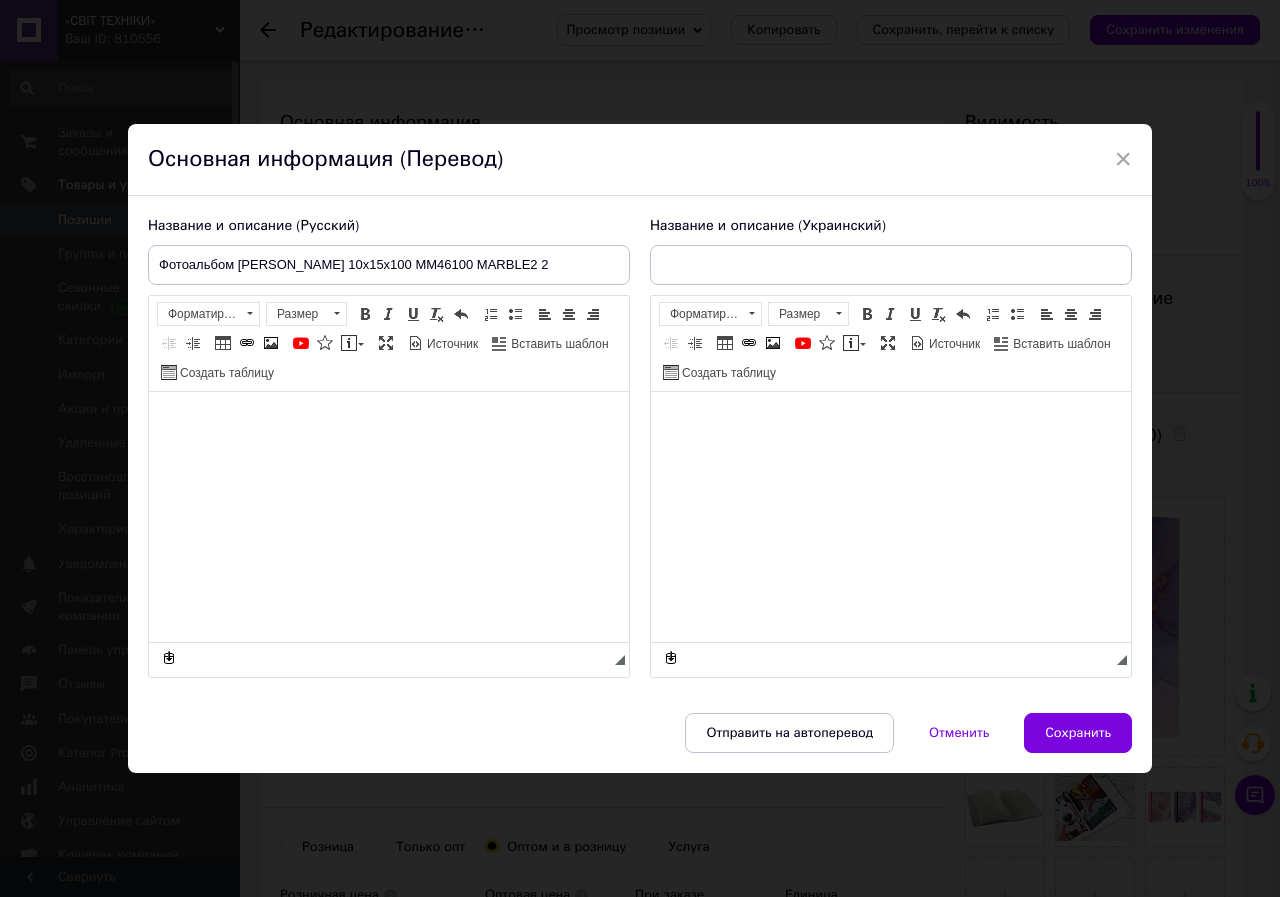 type on "Фотоальбом Gedeon 10x15x100 MM46100 MARBLE2 2" 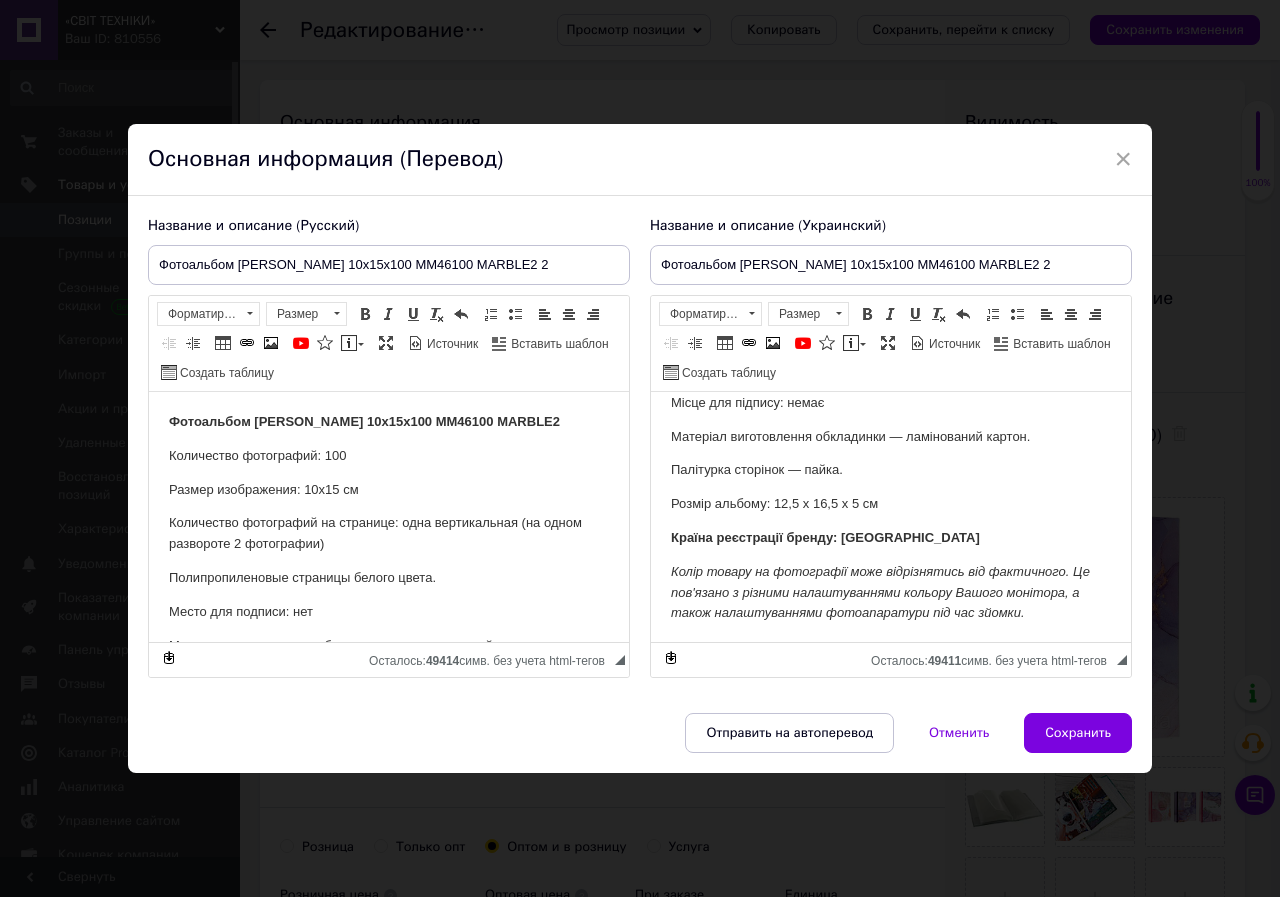 scroll, scrollTop: 211, scrollLeft: 0, axis: vertical 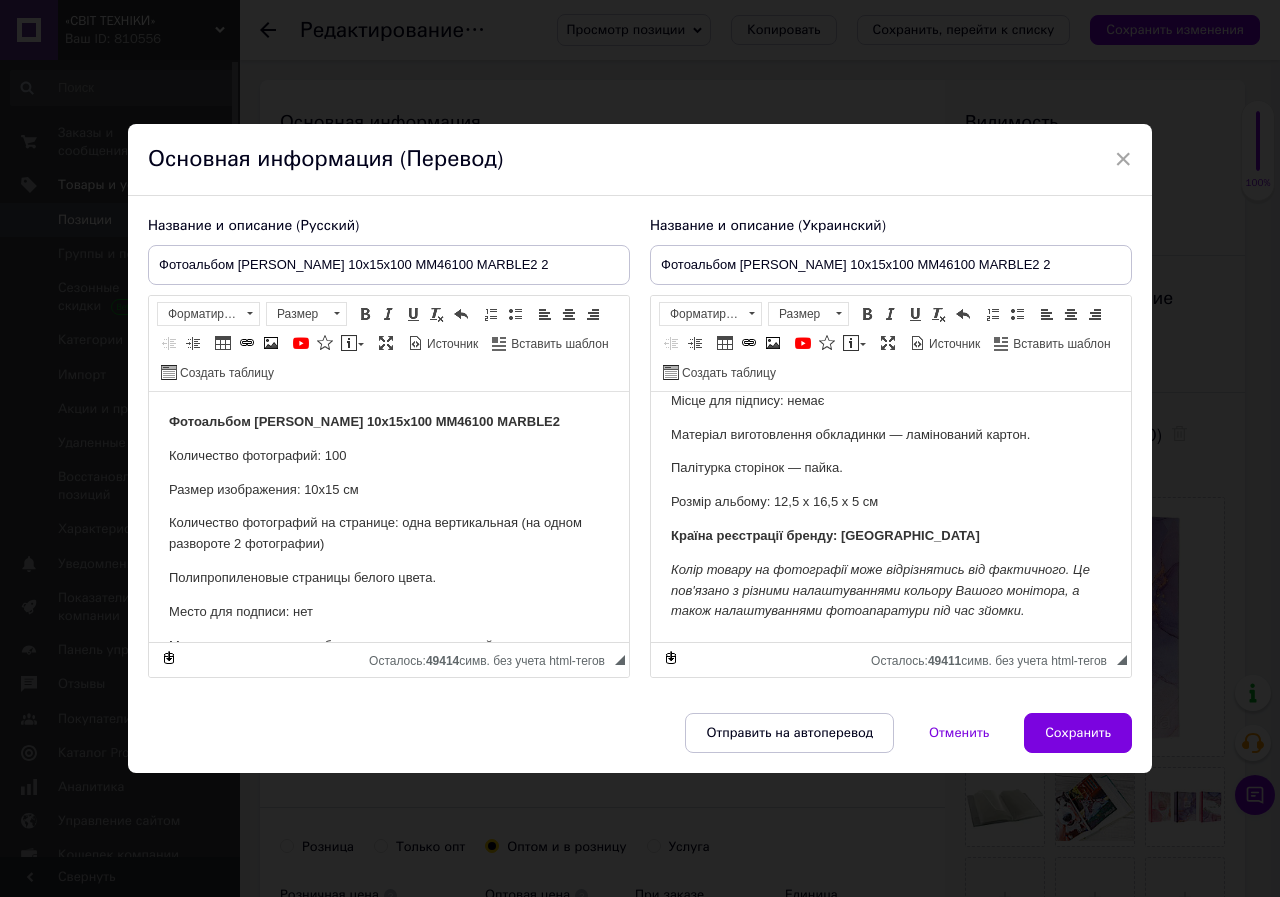 click on "Колір товару на фотографії може відрізнятись від фактичного. Це пов'язано з різними налаштуваннями кольору Вашого монітора, а також налаштуваннями фотоапаратури під час зйомки." at bounding box center (891, 591) 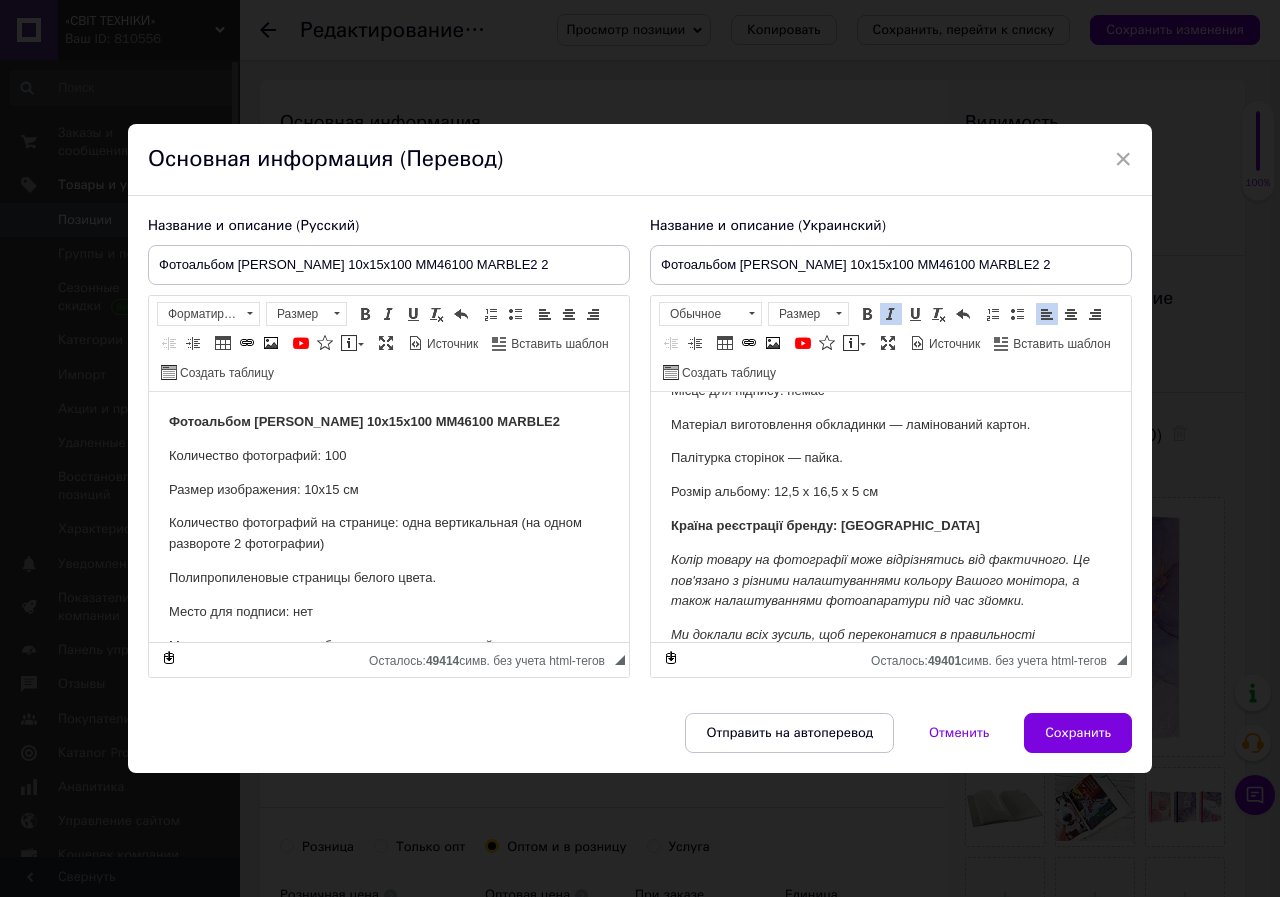 scroll, scrollTop: 284, scrollLeft: 0, axis: vertical 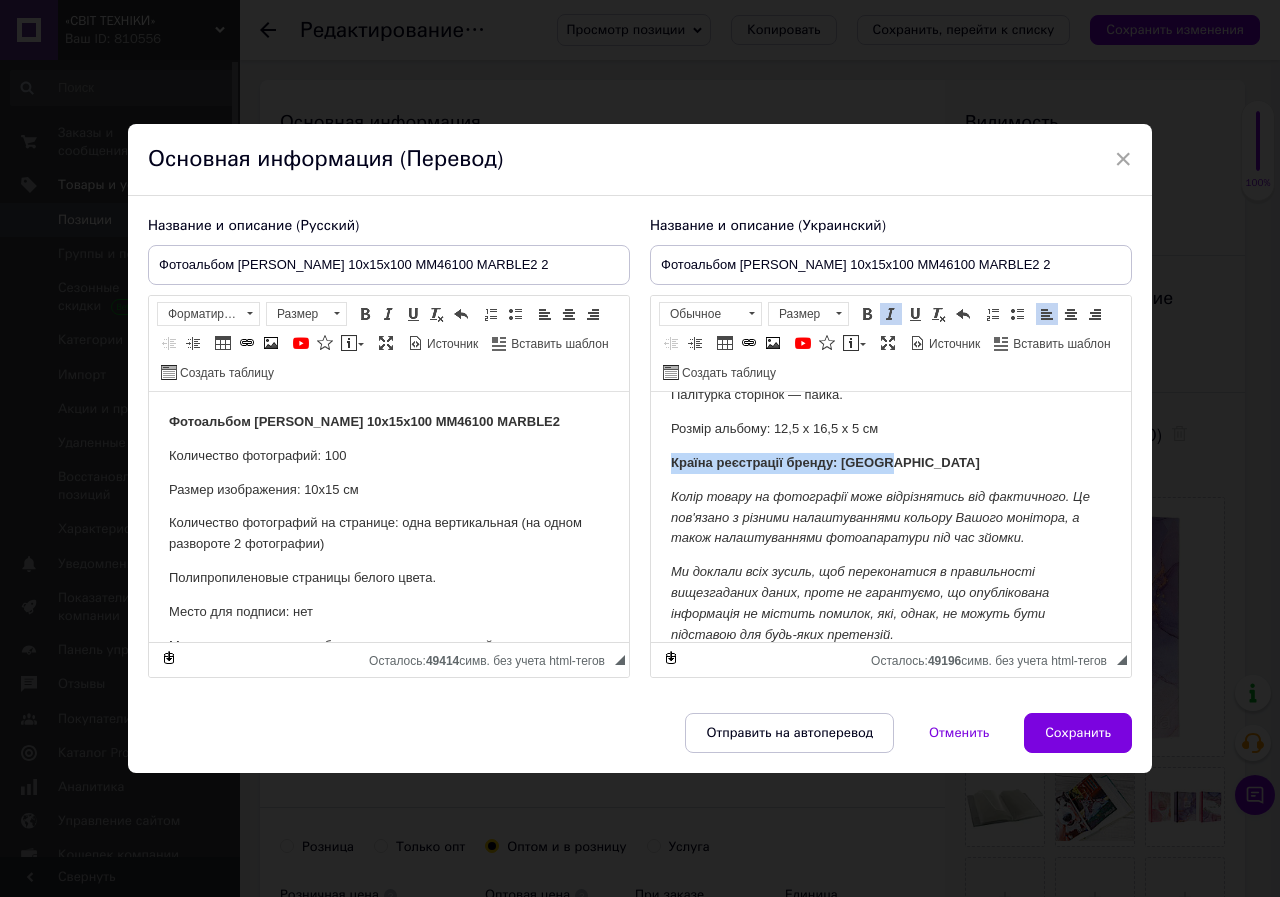 drag, startPoint x: 894, startPoint y: 464, endPoint x: 664, endPoint y: 463, distance: 230.00217 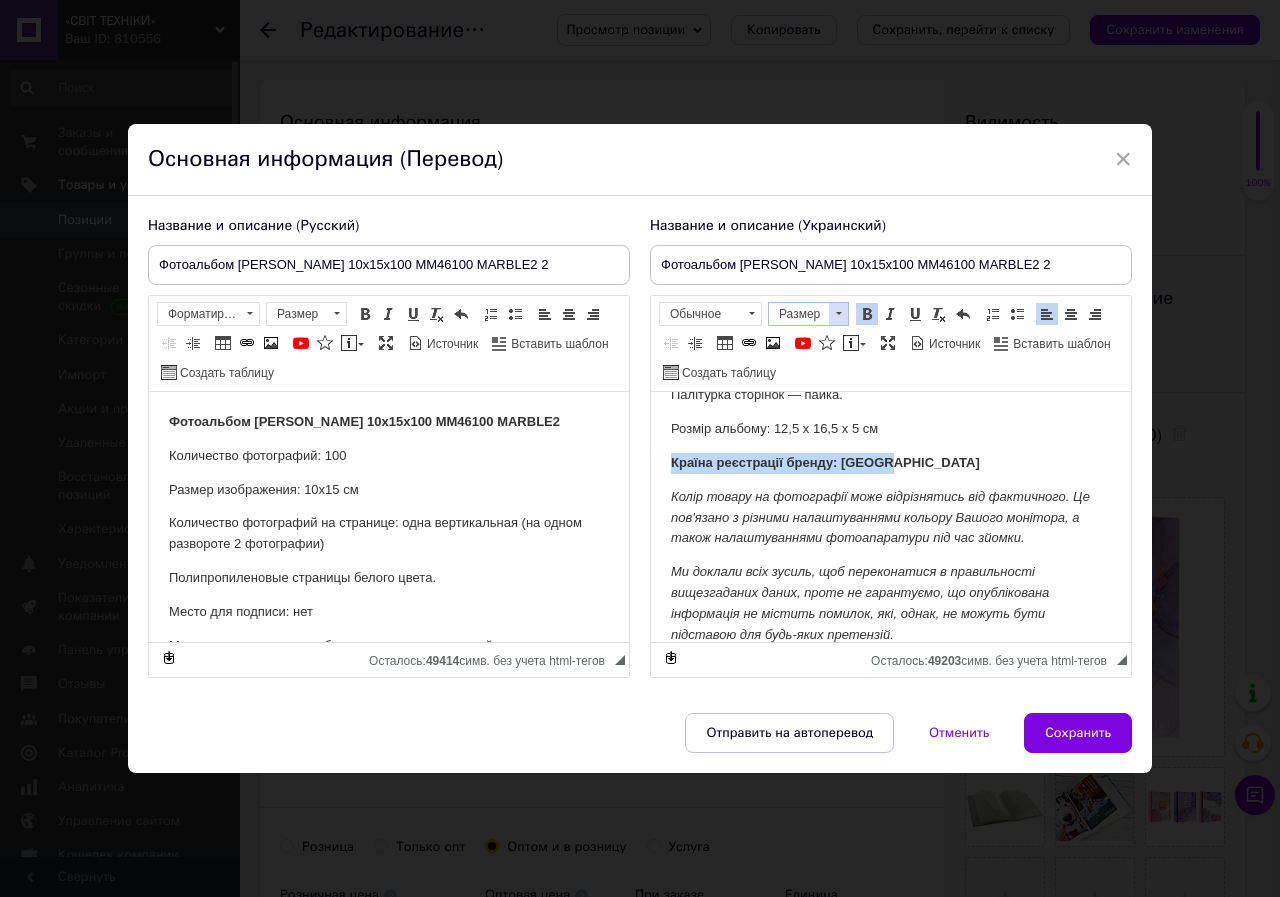 click at bounding box center [839, 313] 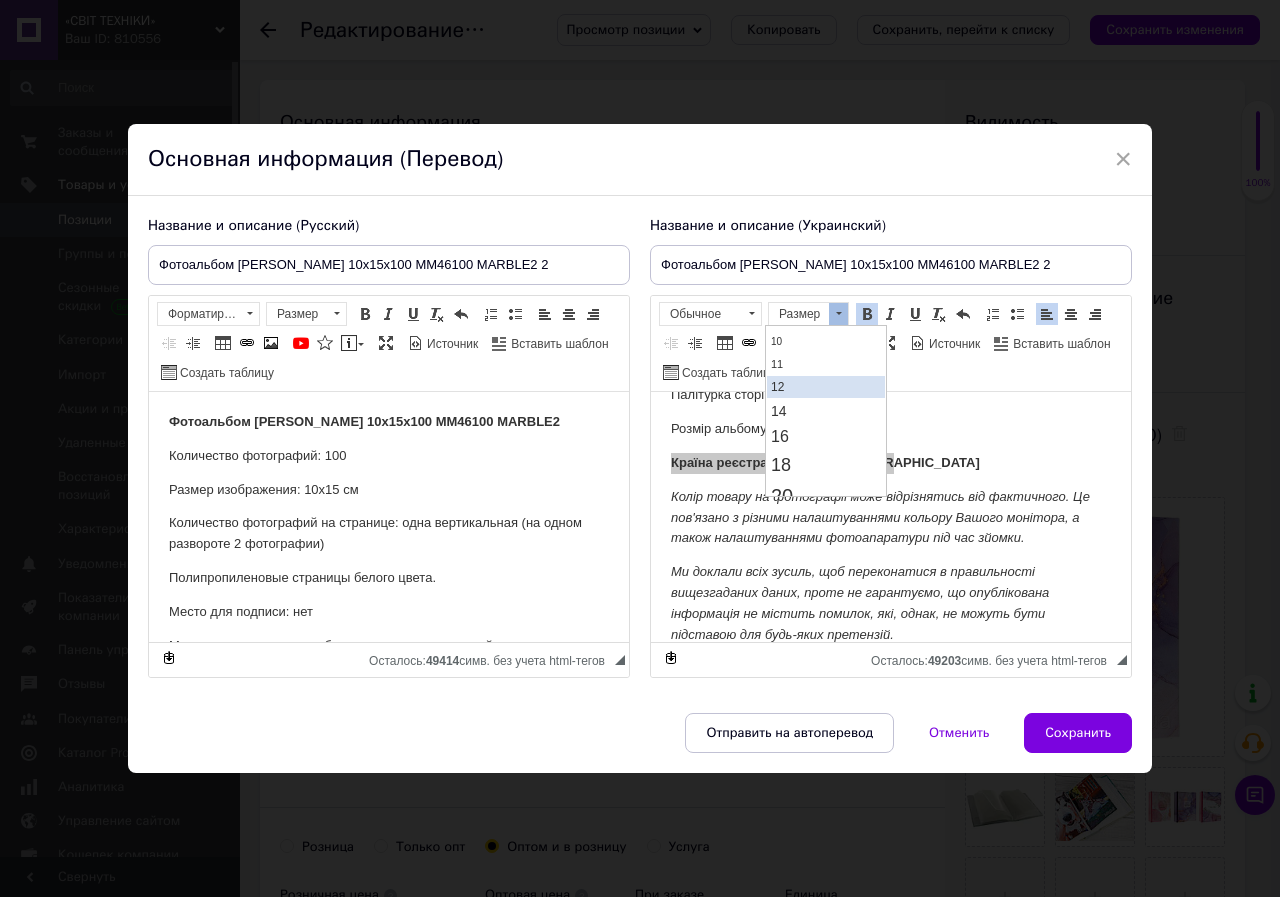scroll, scrollTop: 100, scrollLeft: 0, axis: vertical 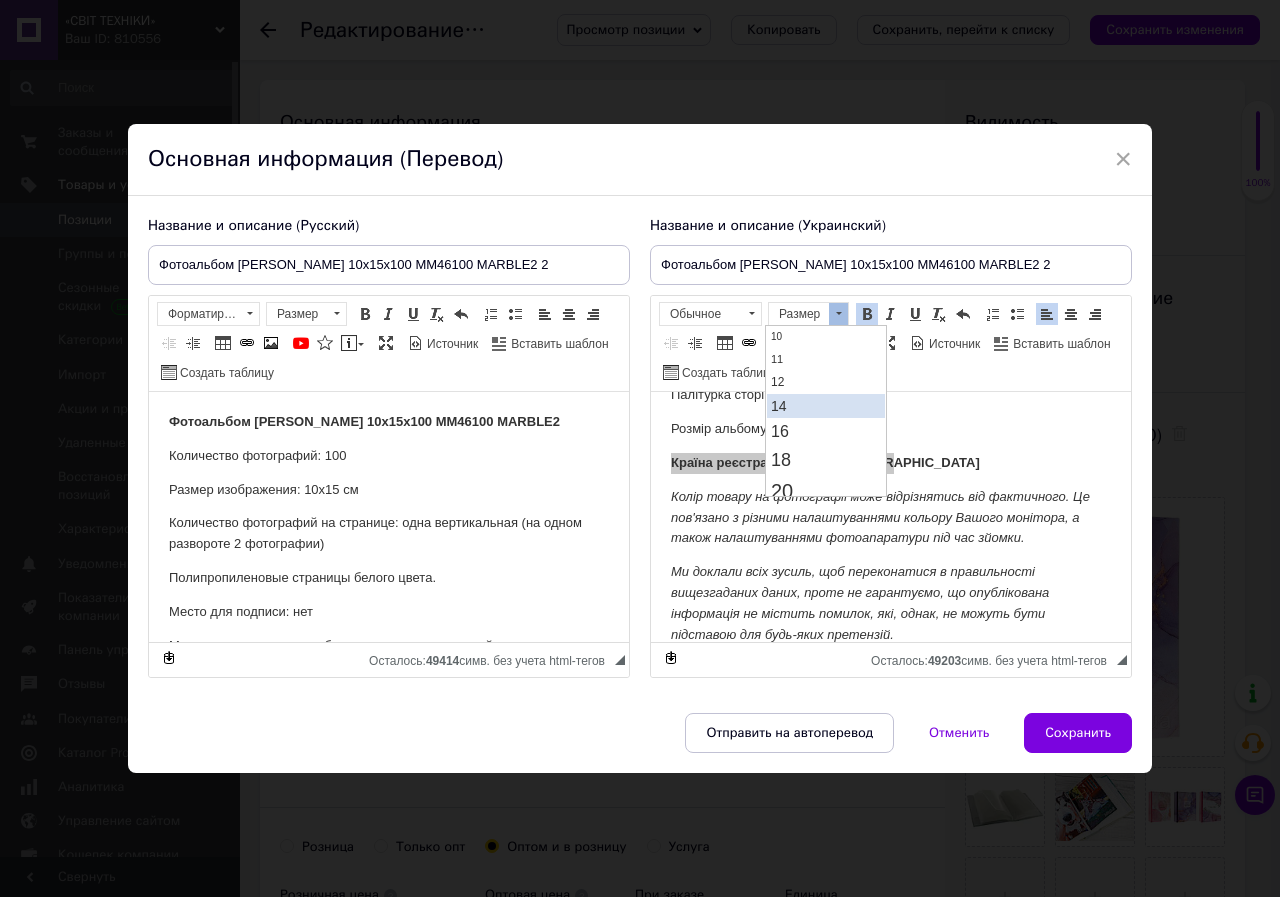 click on "14" at bounding box center (826, 406) 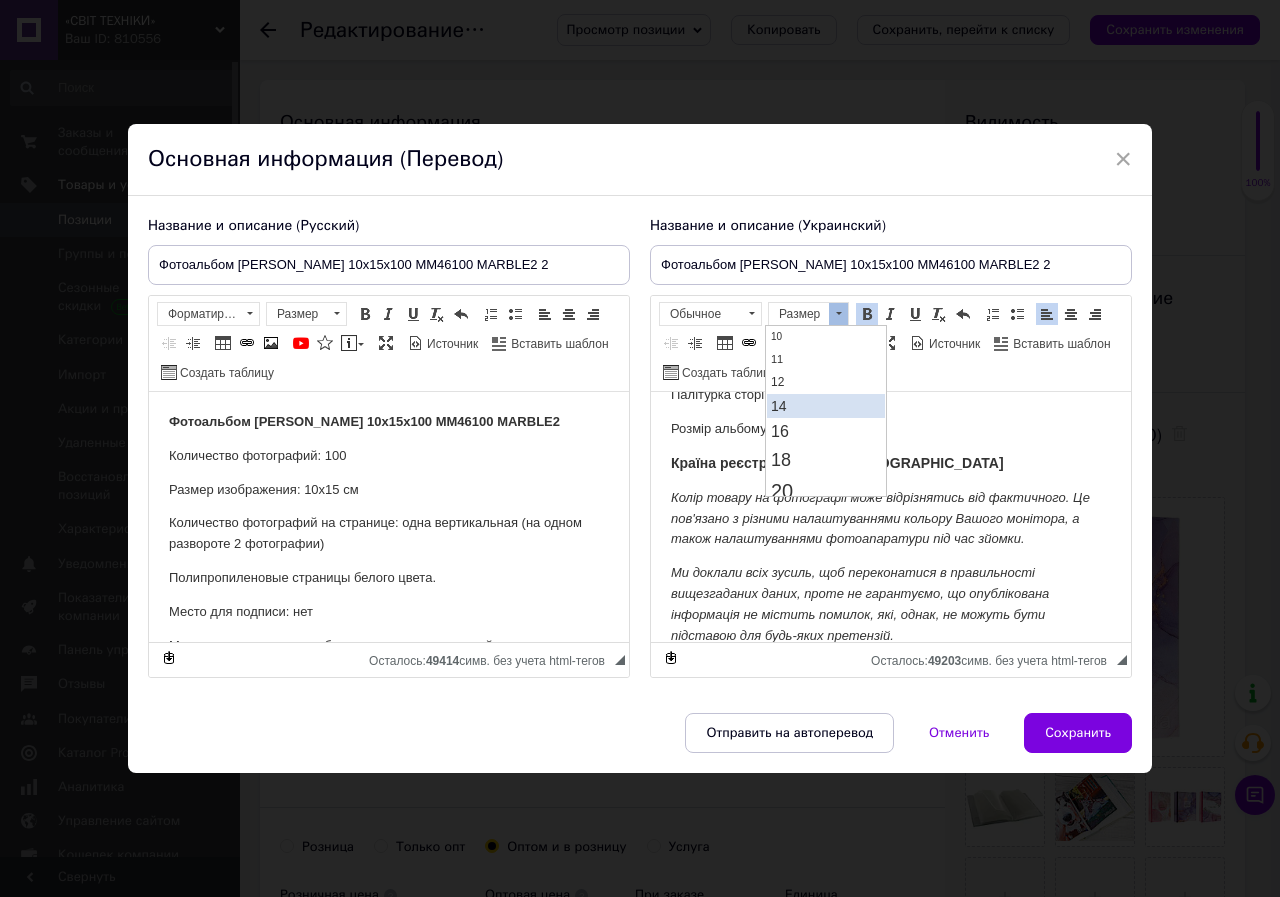 scroll, scrollTop: 0, scrollLeft: 0, axis: both 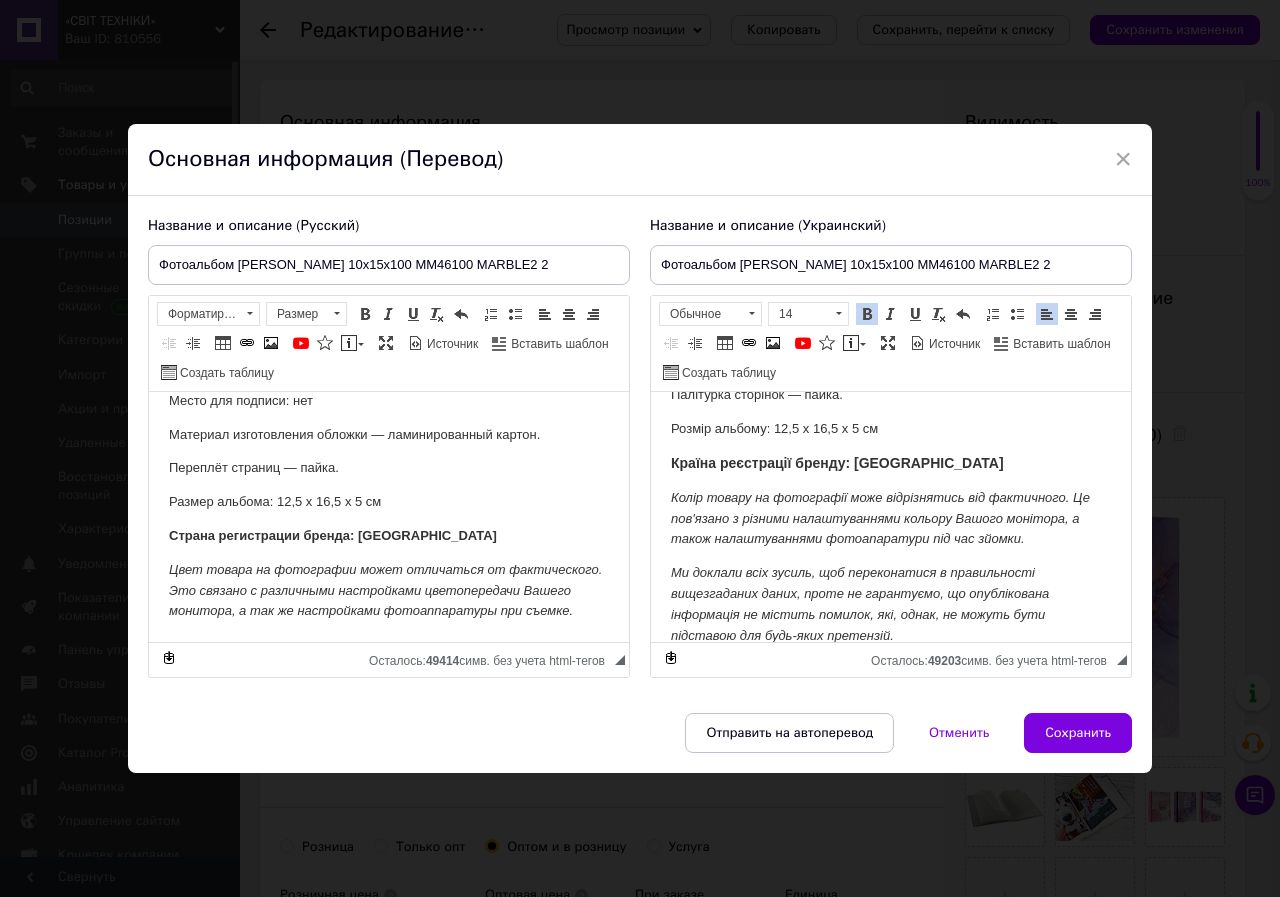 click on "Цвет товара на фотографии может отличаться от фактического. Это связано с различными настройками цветопередачи Вашего монитора, а так же настройками фотоаппаратуры при съемке." at bounding box center (389, 591) 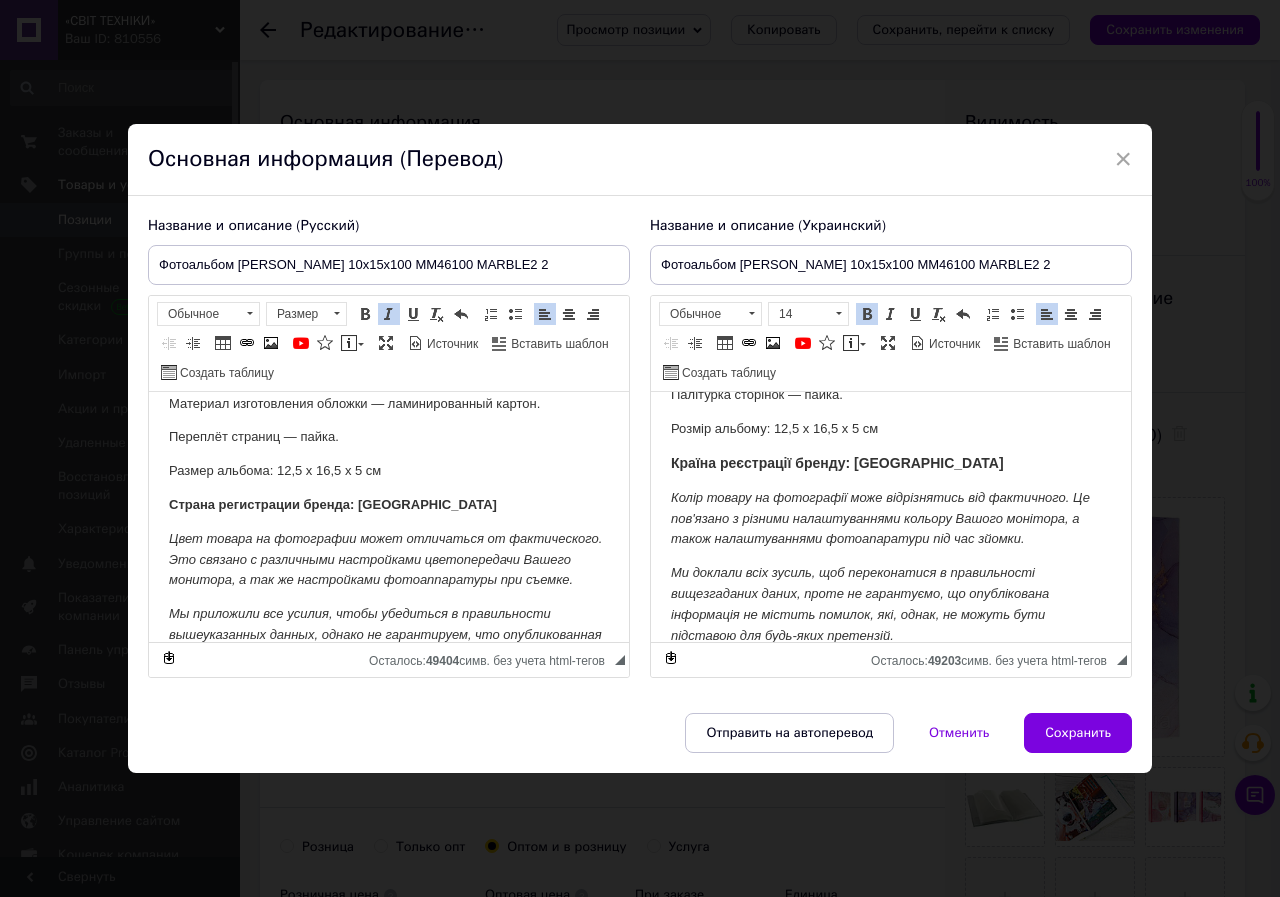 scroll, scrollTop: 304, scrollLeft: 0, axis: vertical 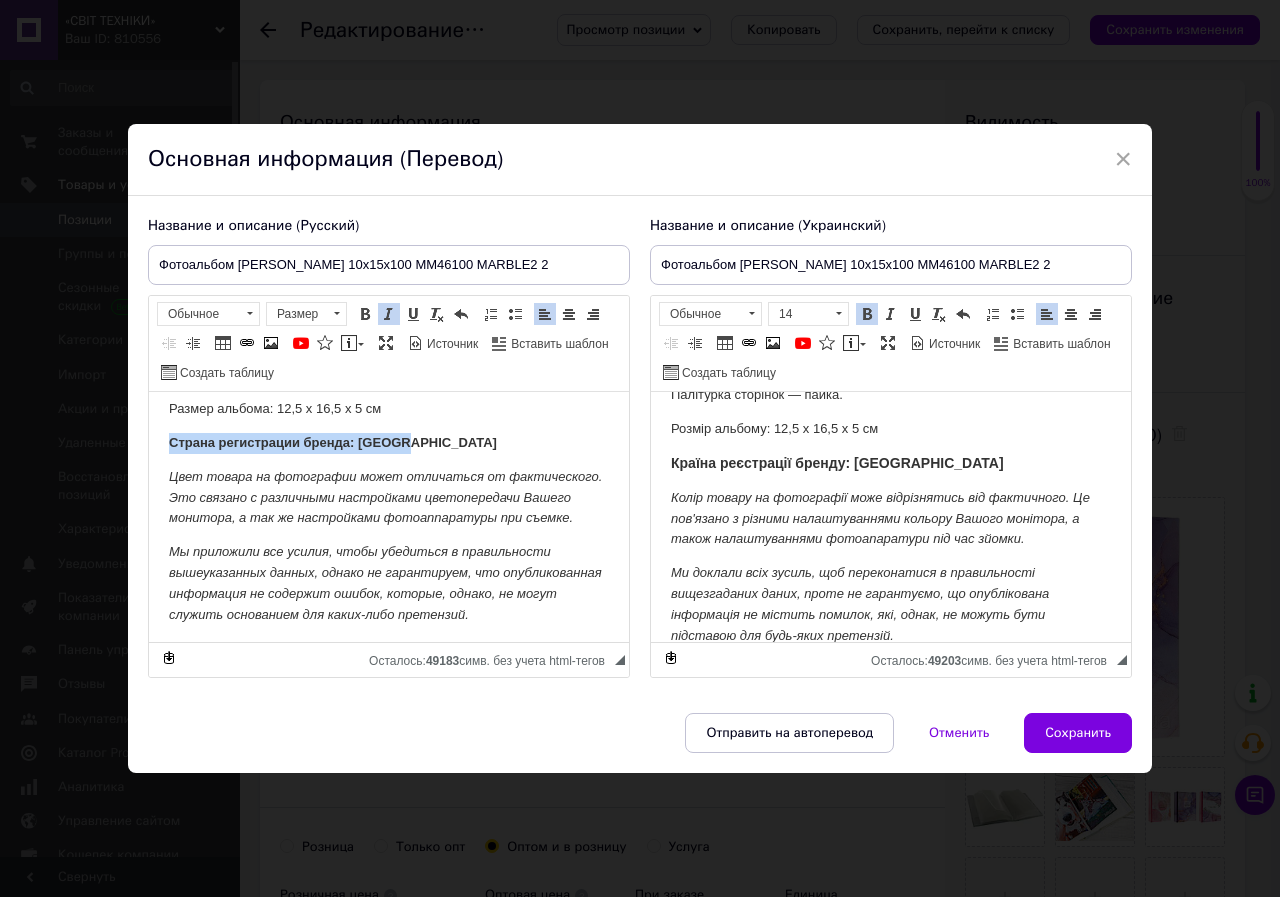 drag, startPoint x: 413, startPoint y: 445, endPoint x: 166, endPoint y: 449, distance: 247.03238 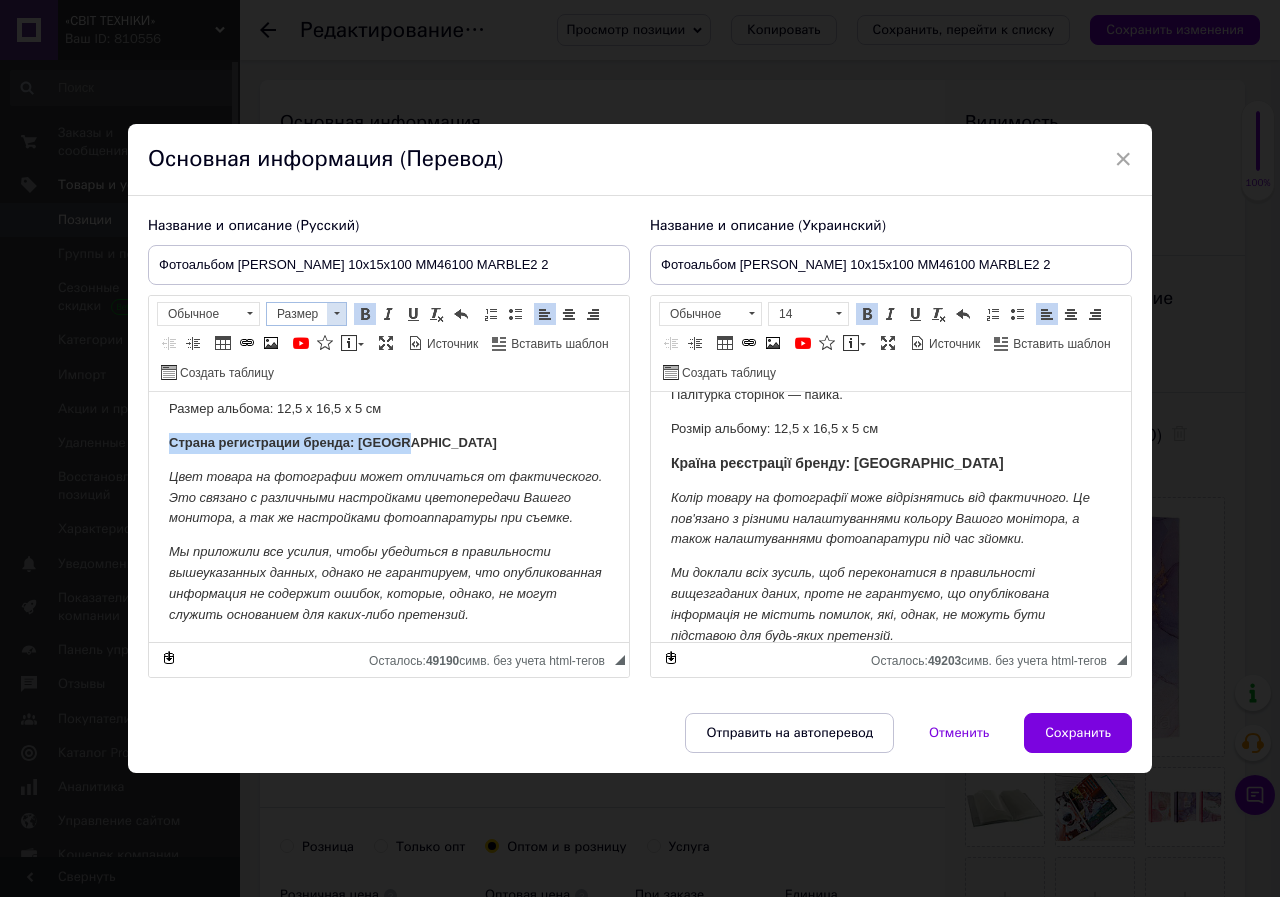 click at bounding box center (336, 314) 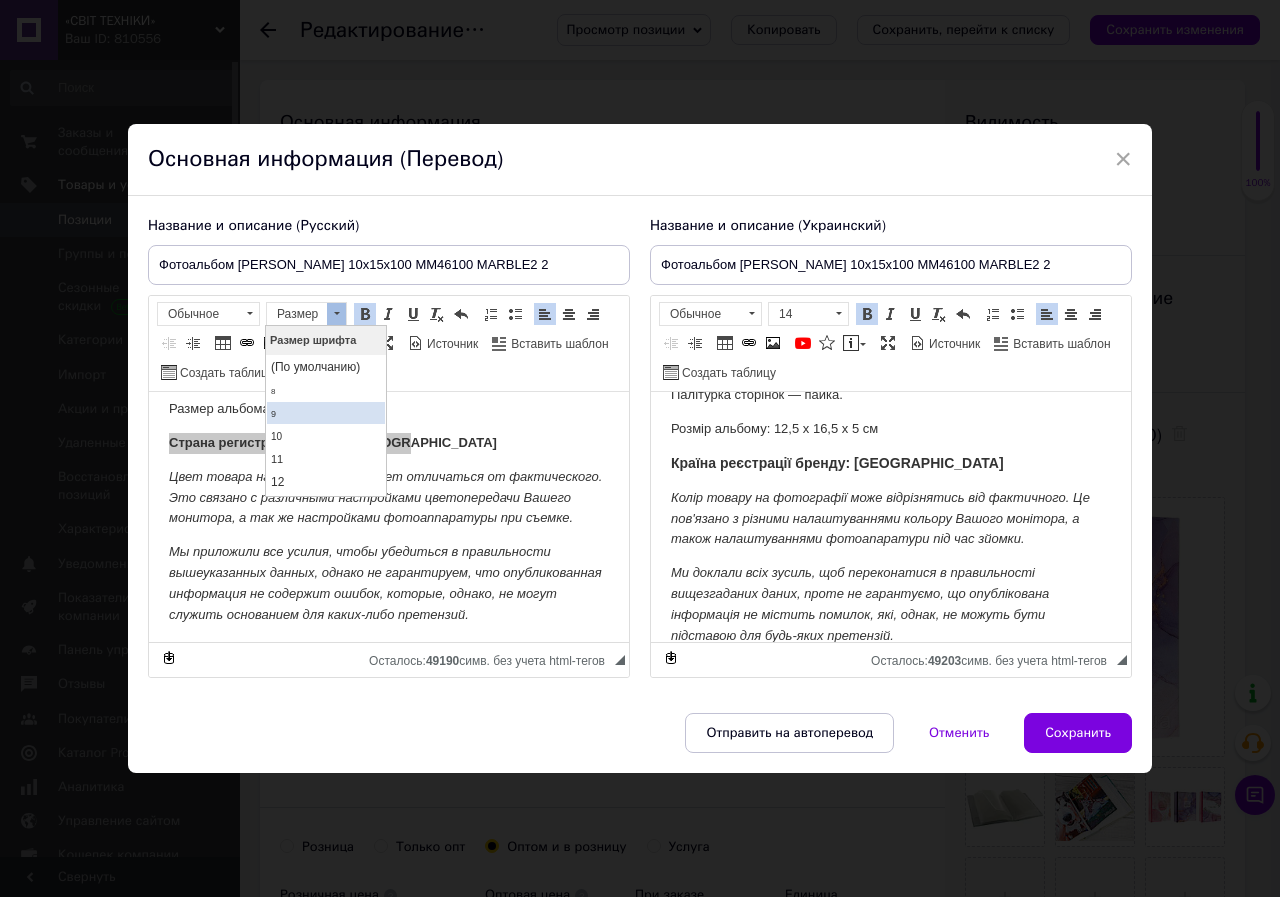 scroll, scrollTop: 100, scrollLeft: 0, axis: vertical 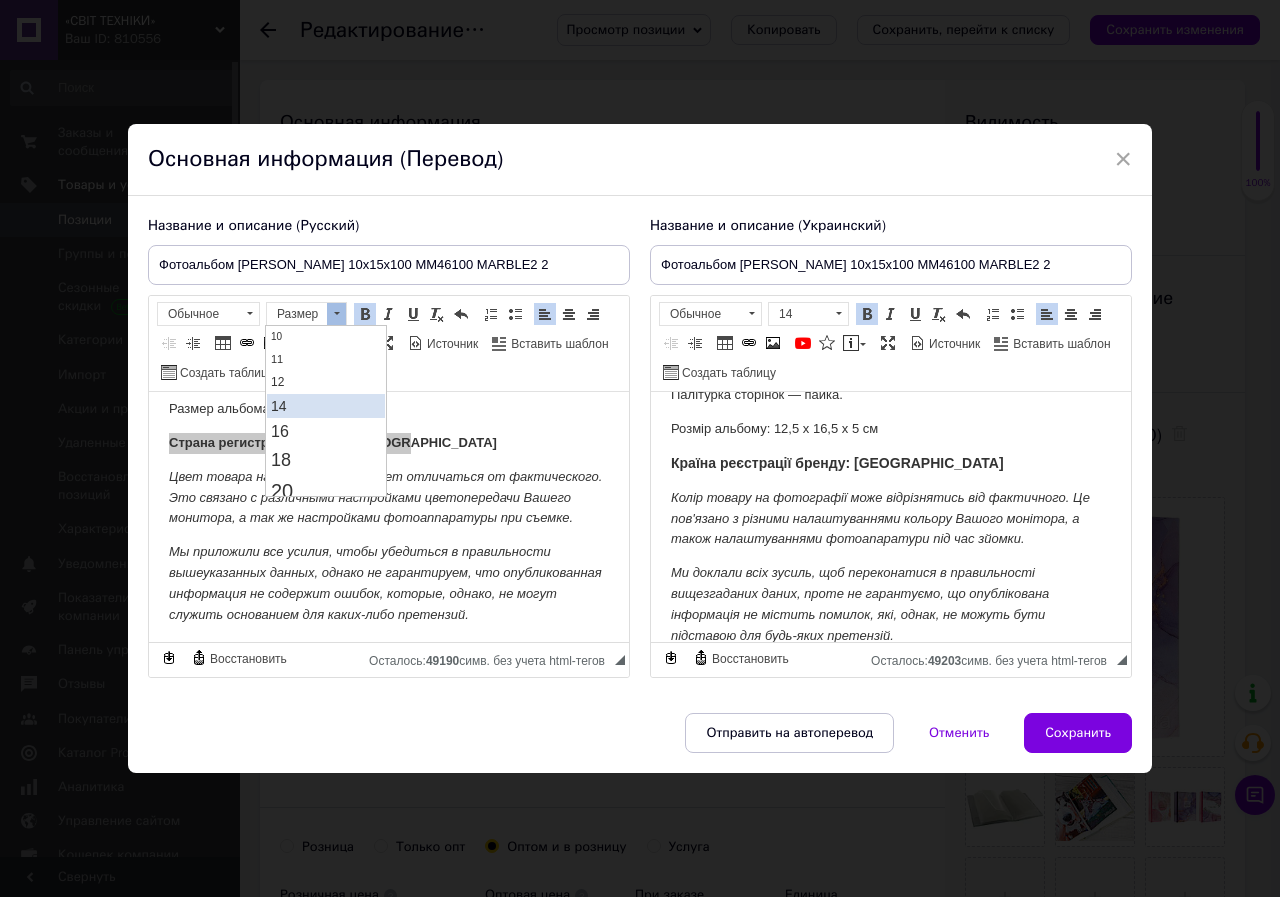 click on "14" at bounding box center (326, 406) 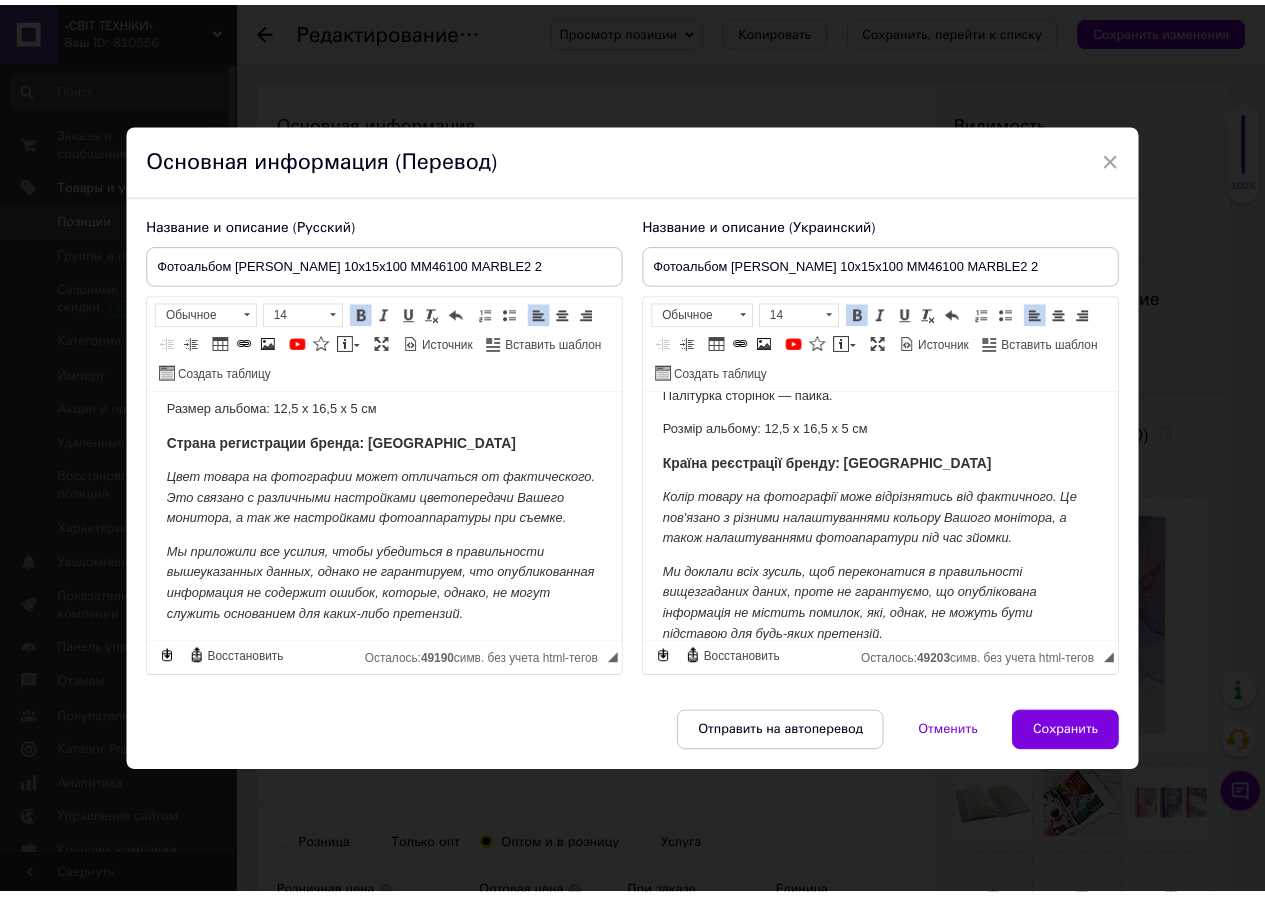 scroll, scrollTop: 0, scrollLeft: 0, axis: both 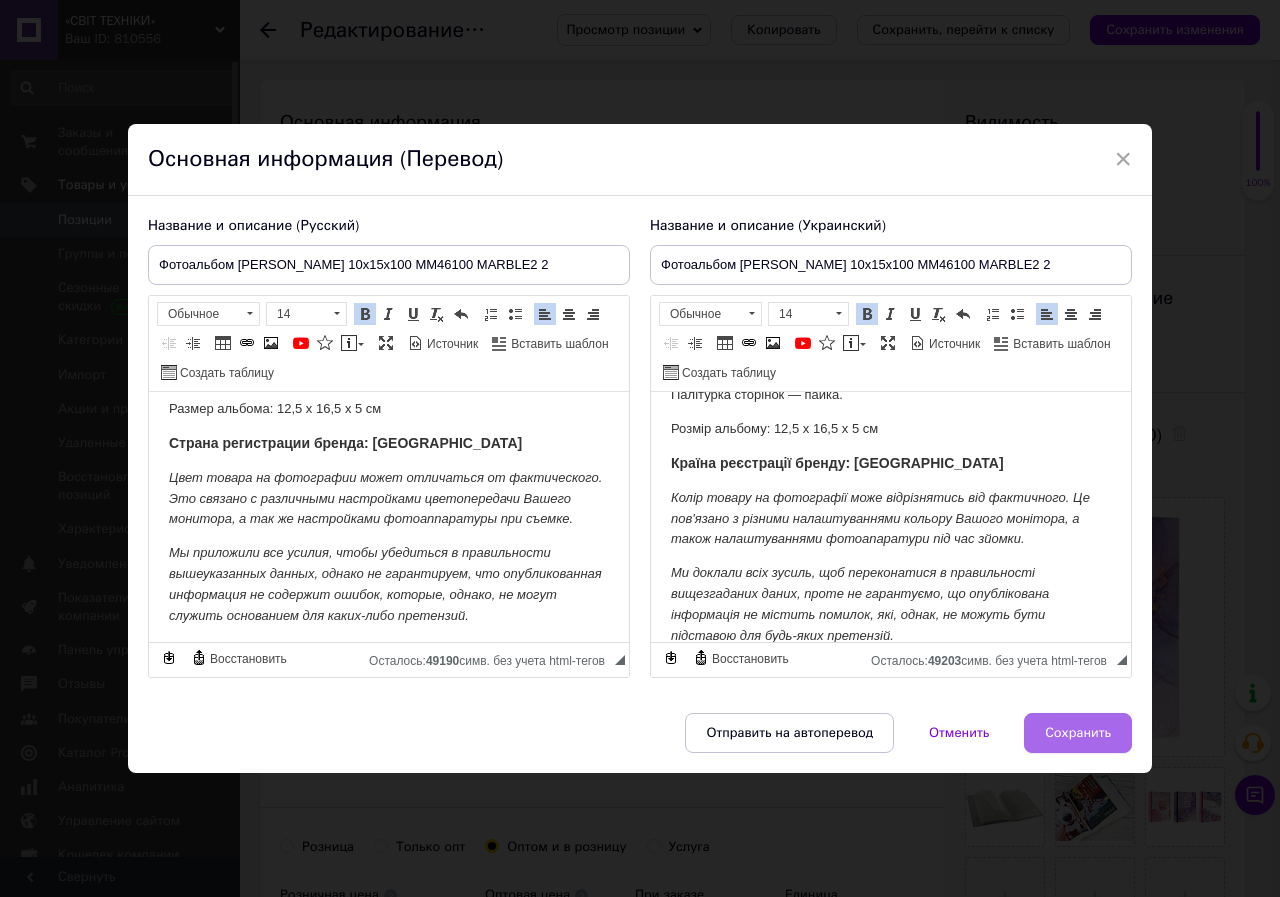 click on "Сохранить" at bounding box center [1078, 733] 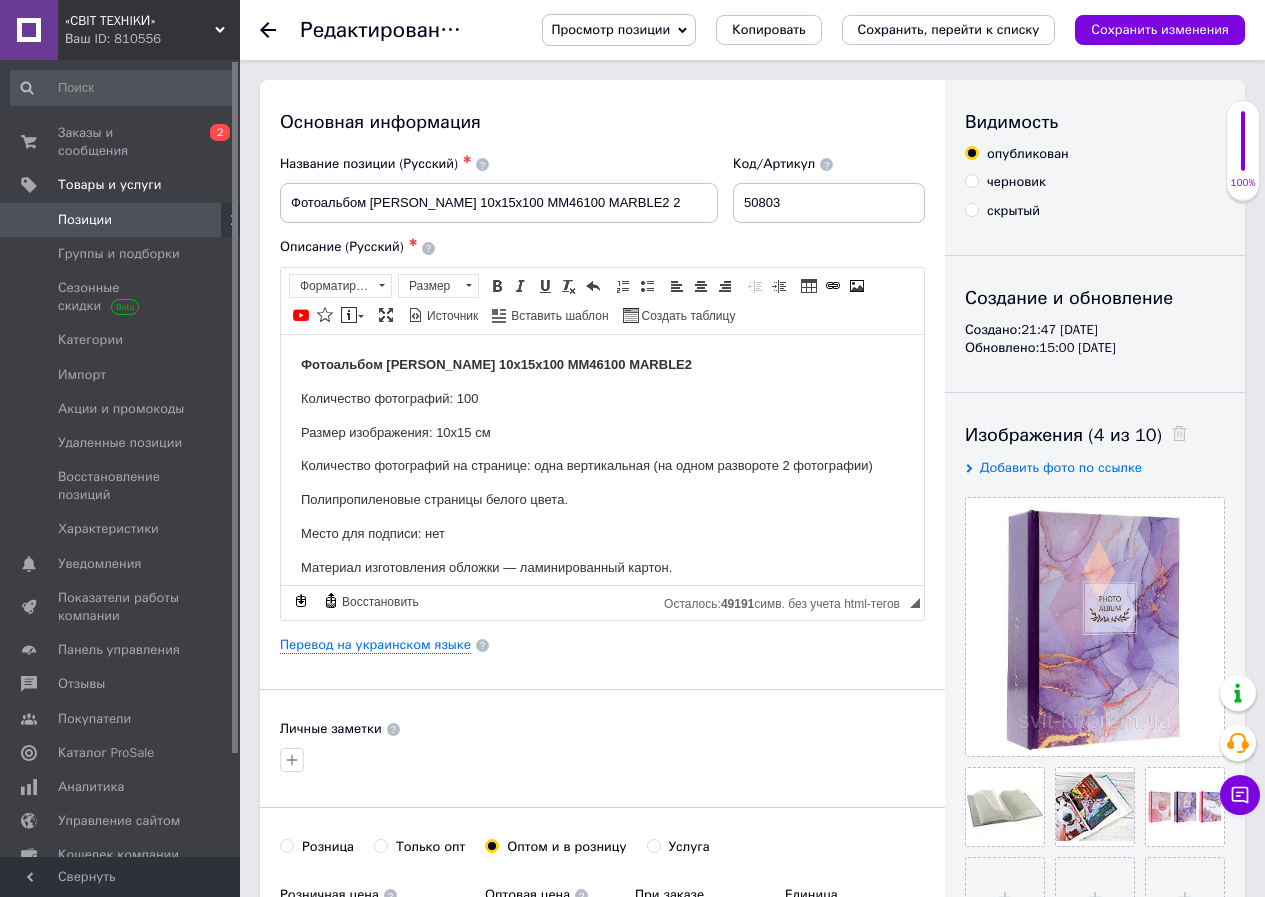click on "Просмотр позиции" at bounding box center [619, 30] 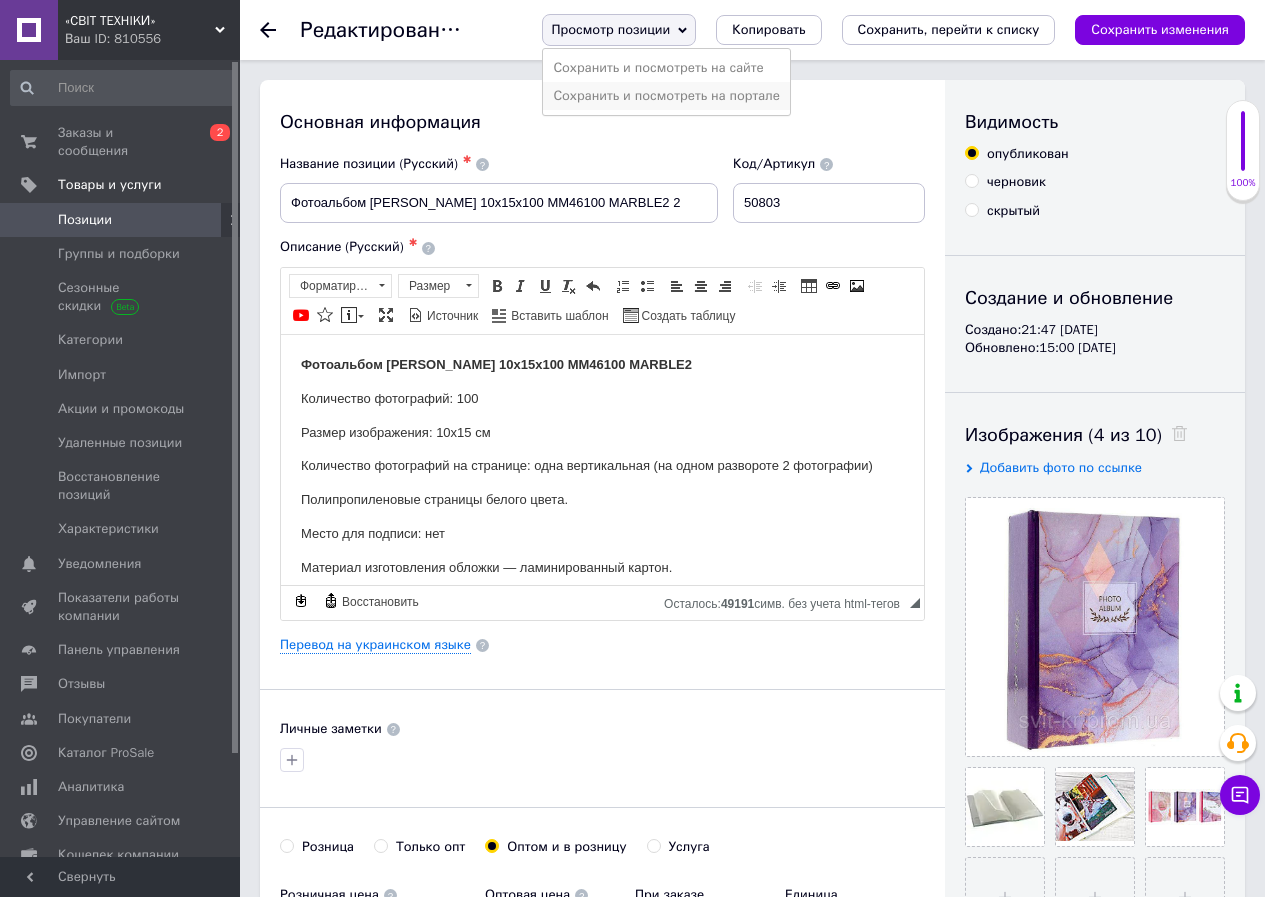 click on "Сохранить и посмотреть на портале" at bounding box center [666, 96] 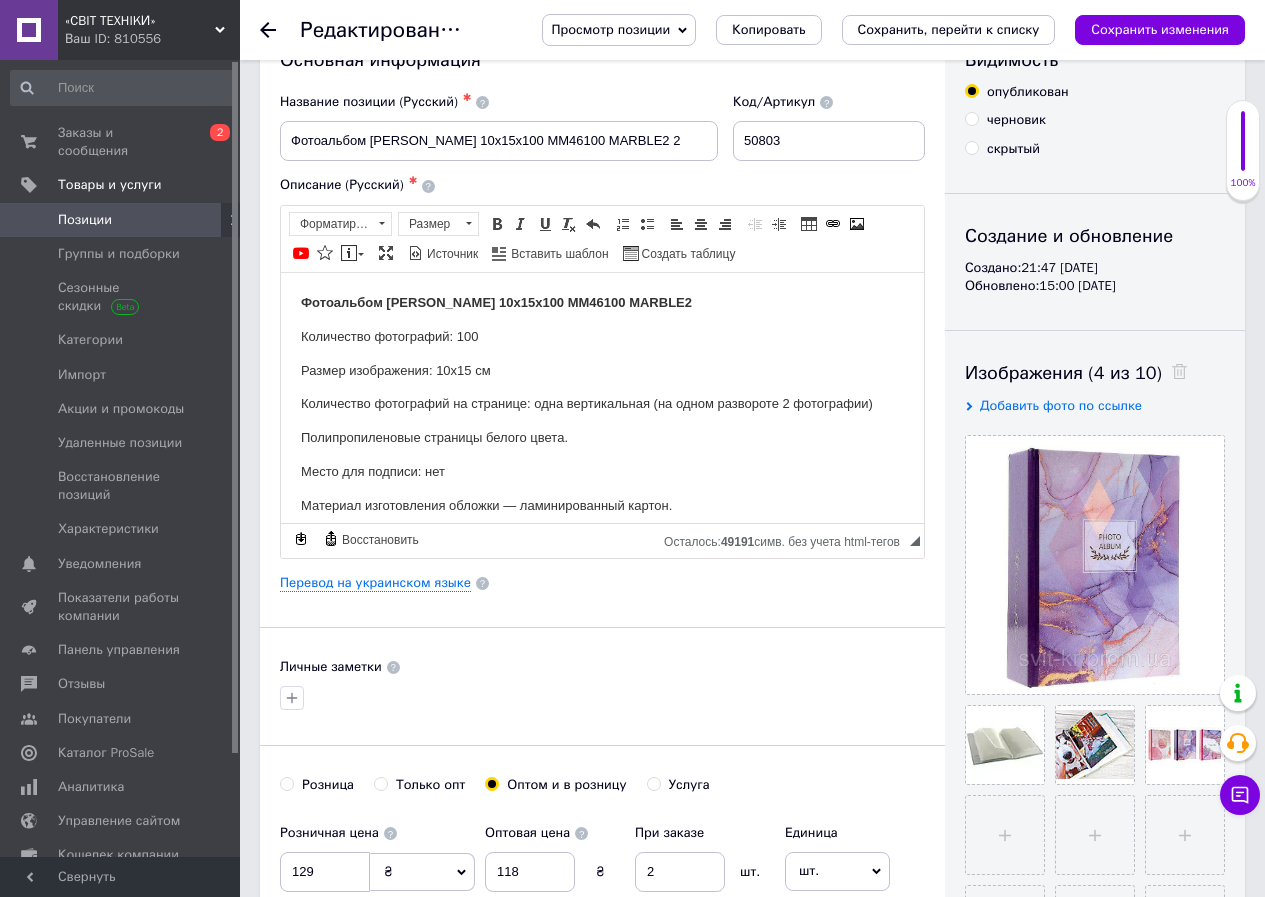 scroll, scrollTop: 400, scrollLeft: 0, axis: vertical 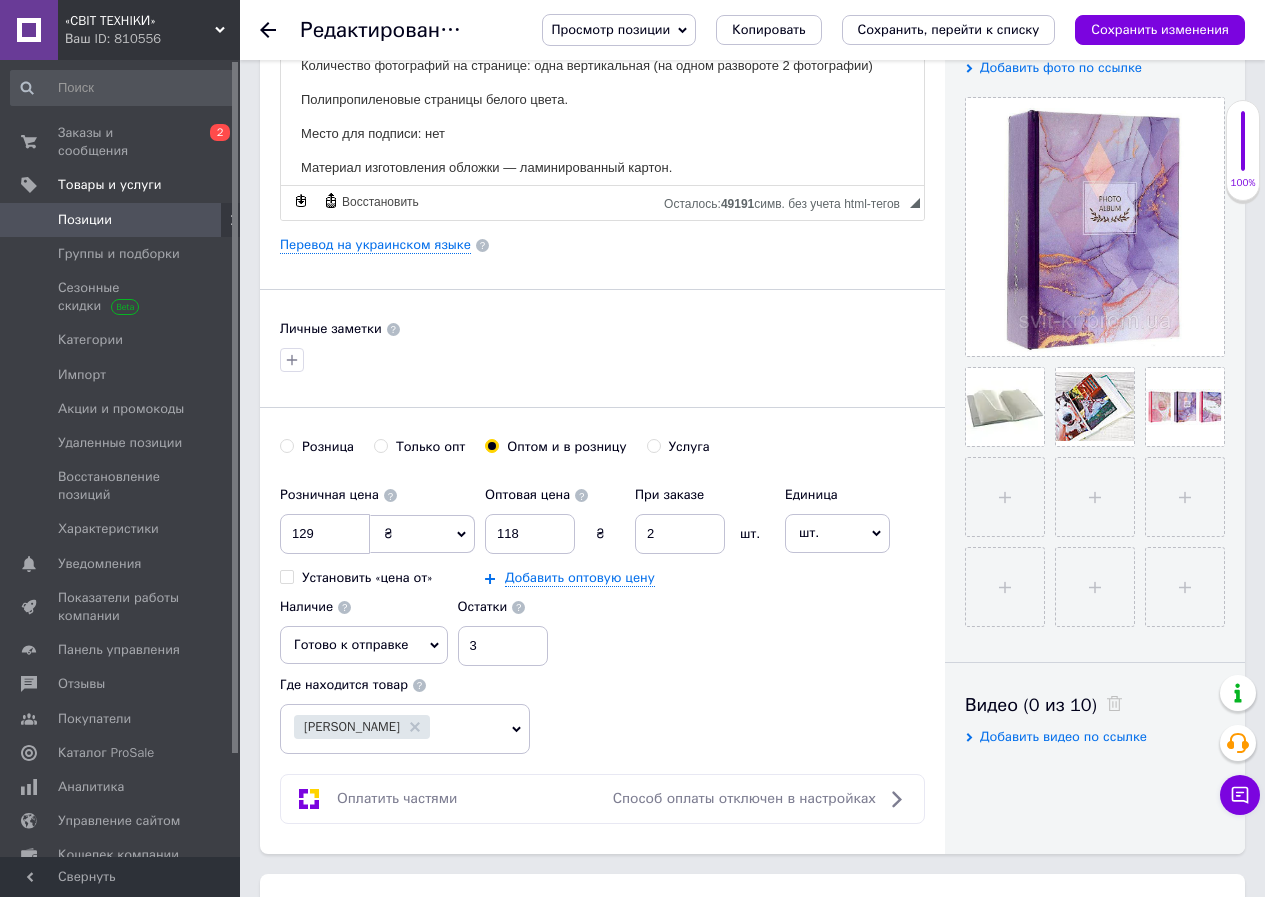 click on "Позиции" at bounding box center [85, 220] 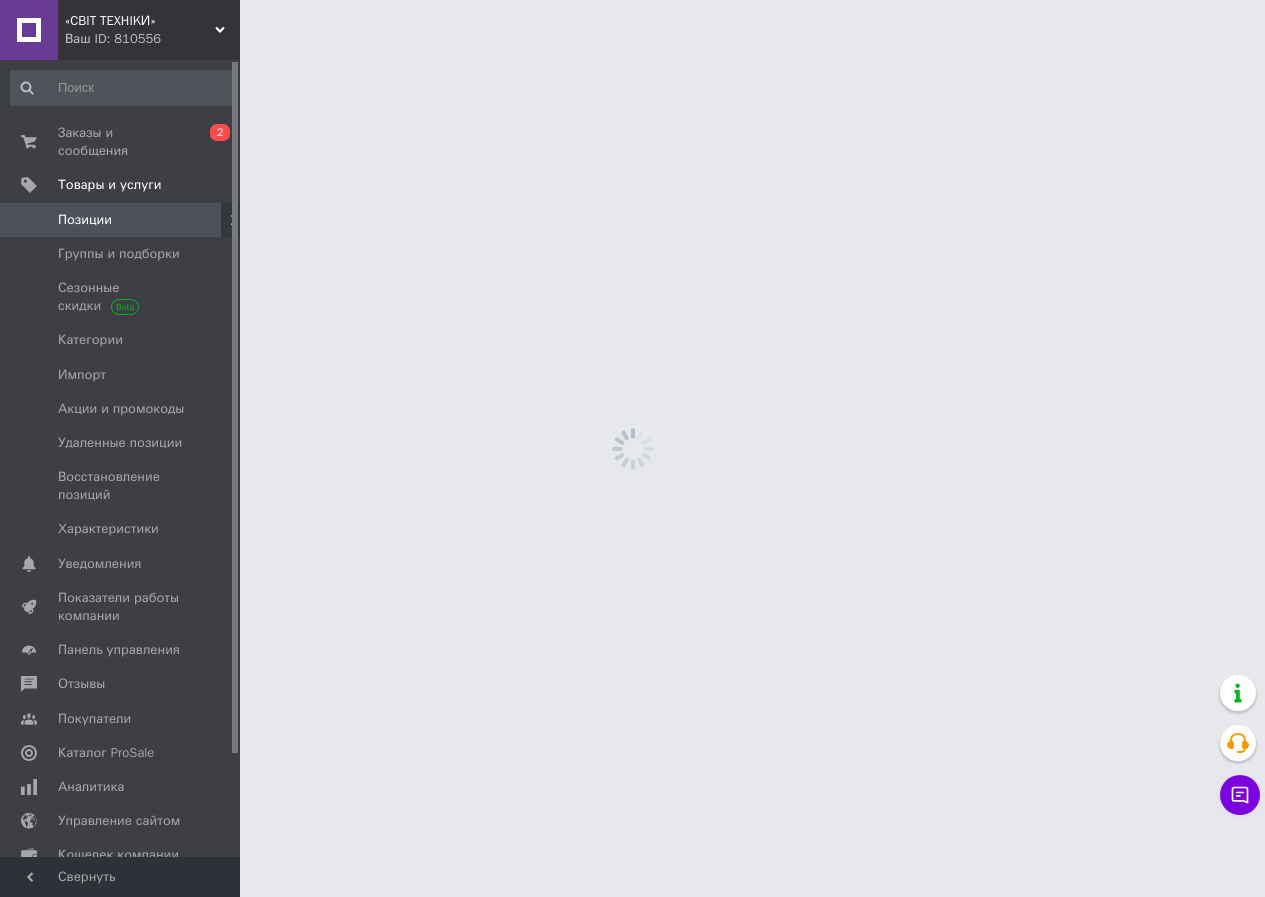scroll, scrollTop: 0, scrollLeft: 0, axis: both 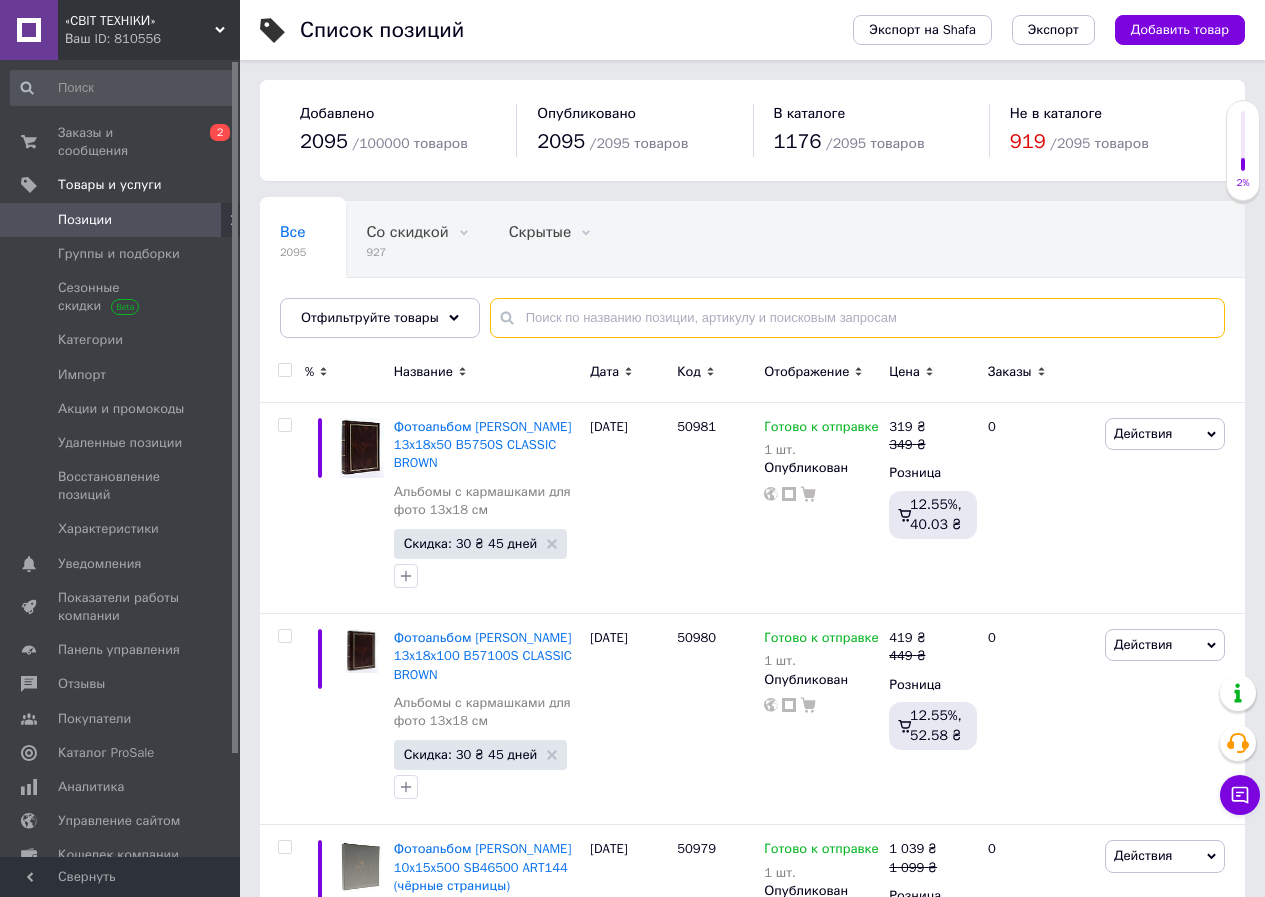 click at bounding box center (857, 318) 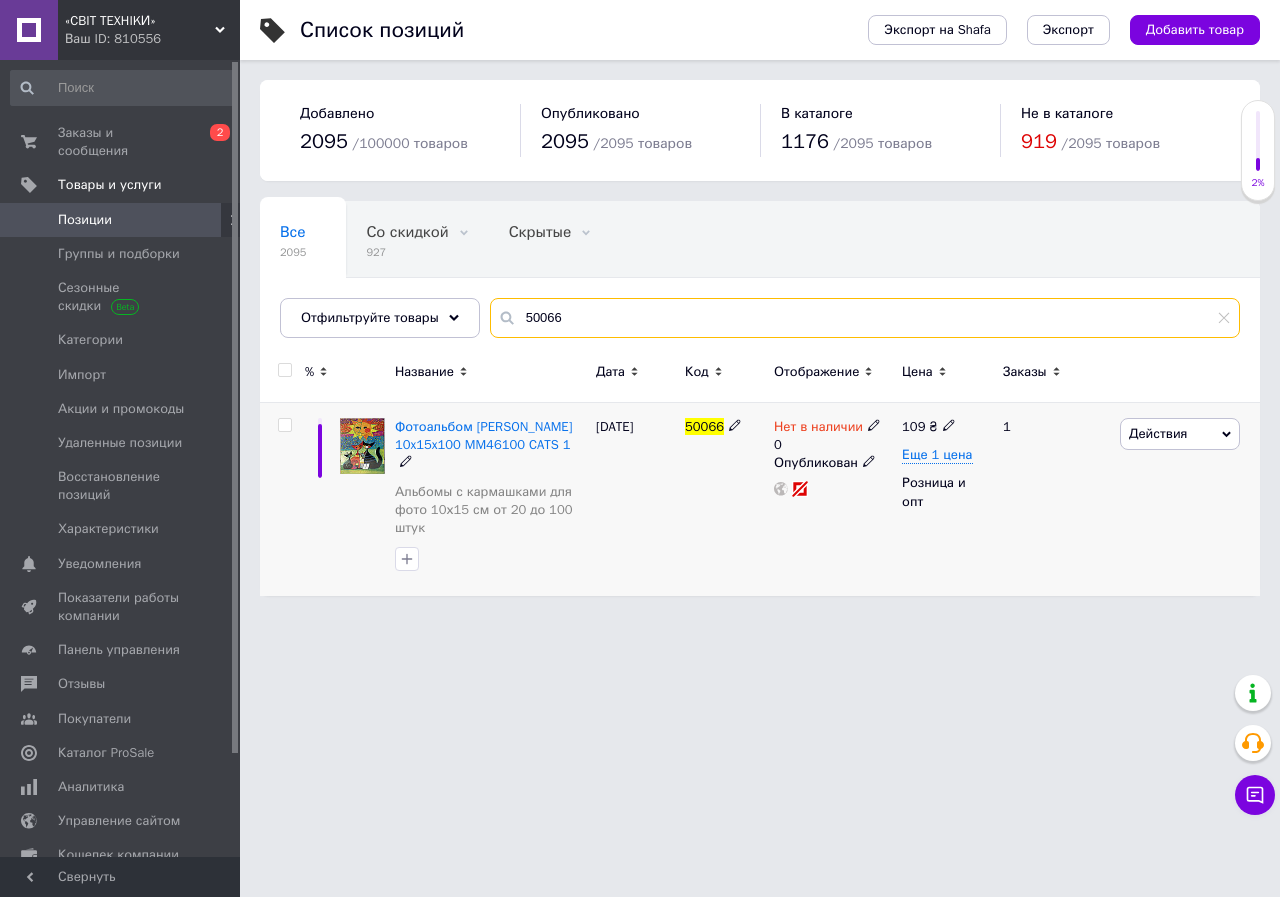 type on "50066" 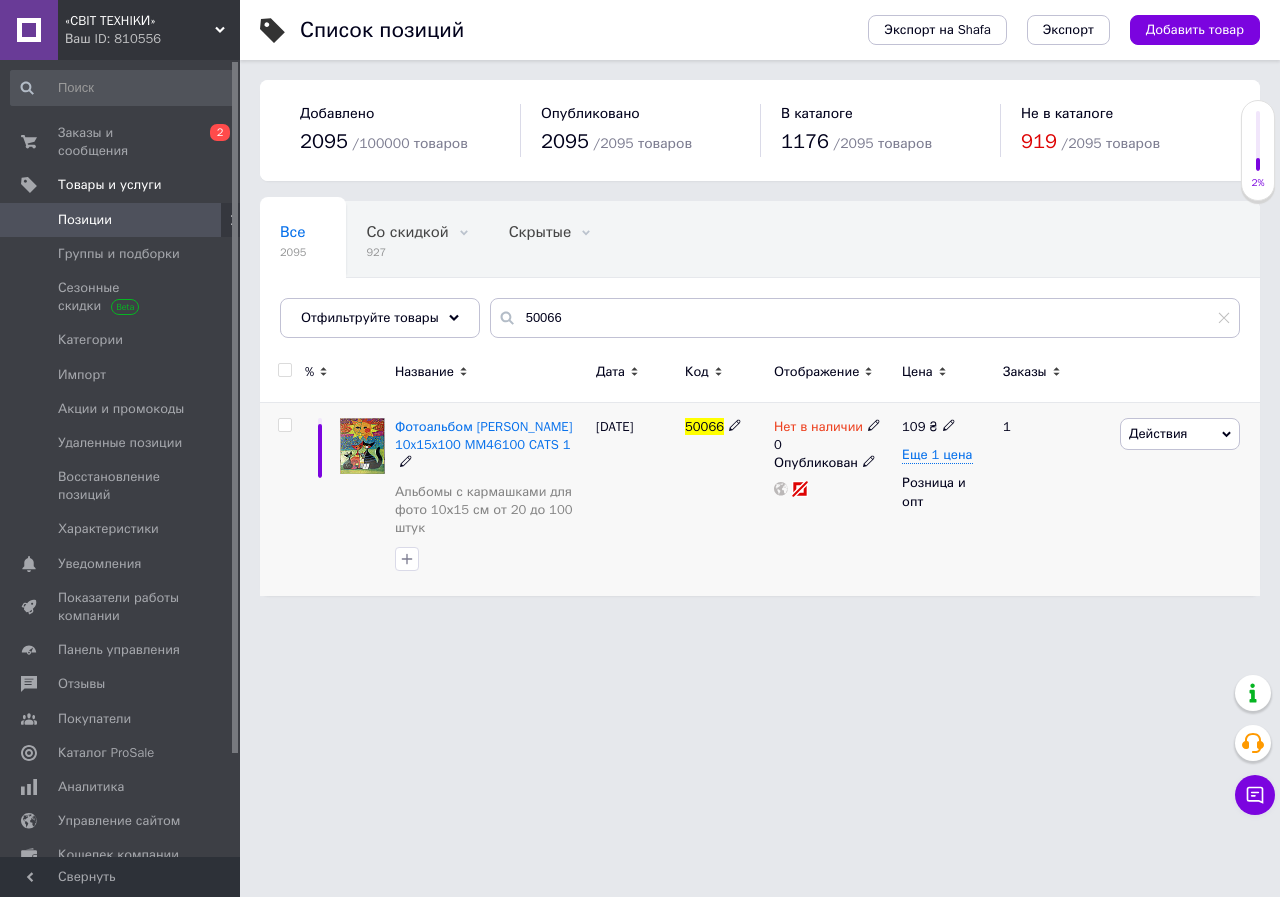 click 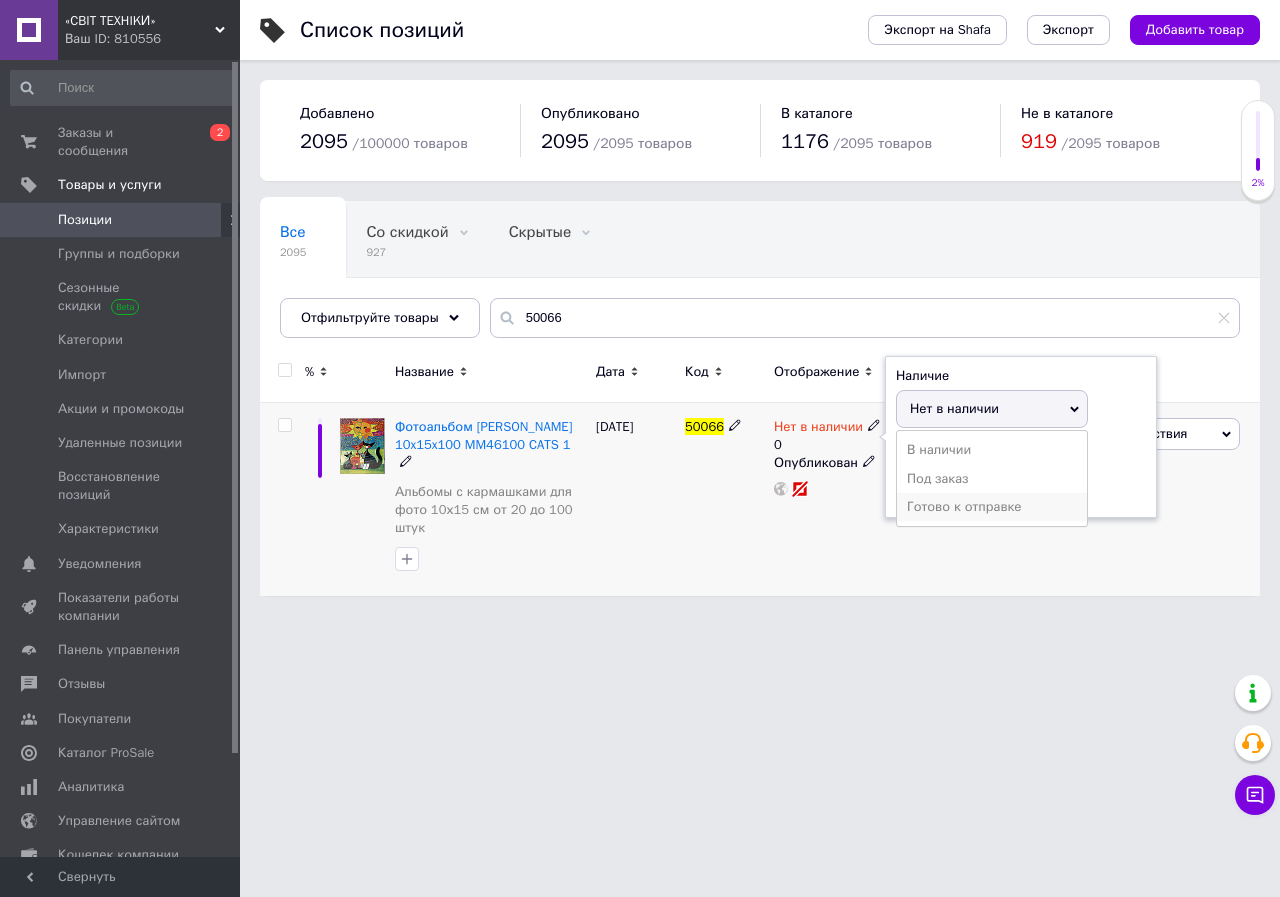 click on "Готово к отправке" at bounding box center [992, 507] 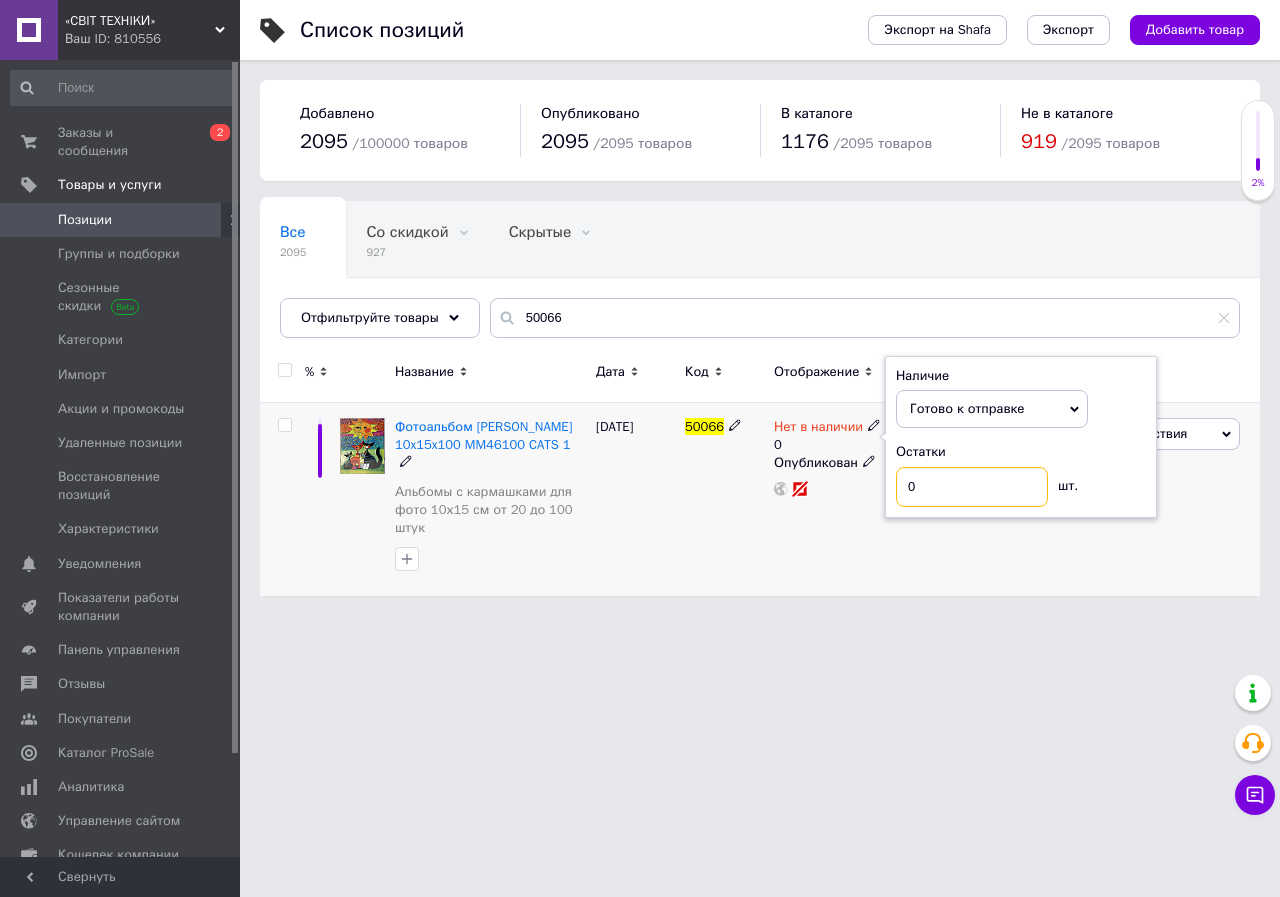 click on "0" at bounding box center (972, 487) 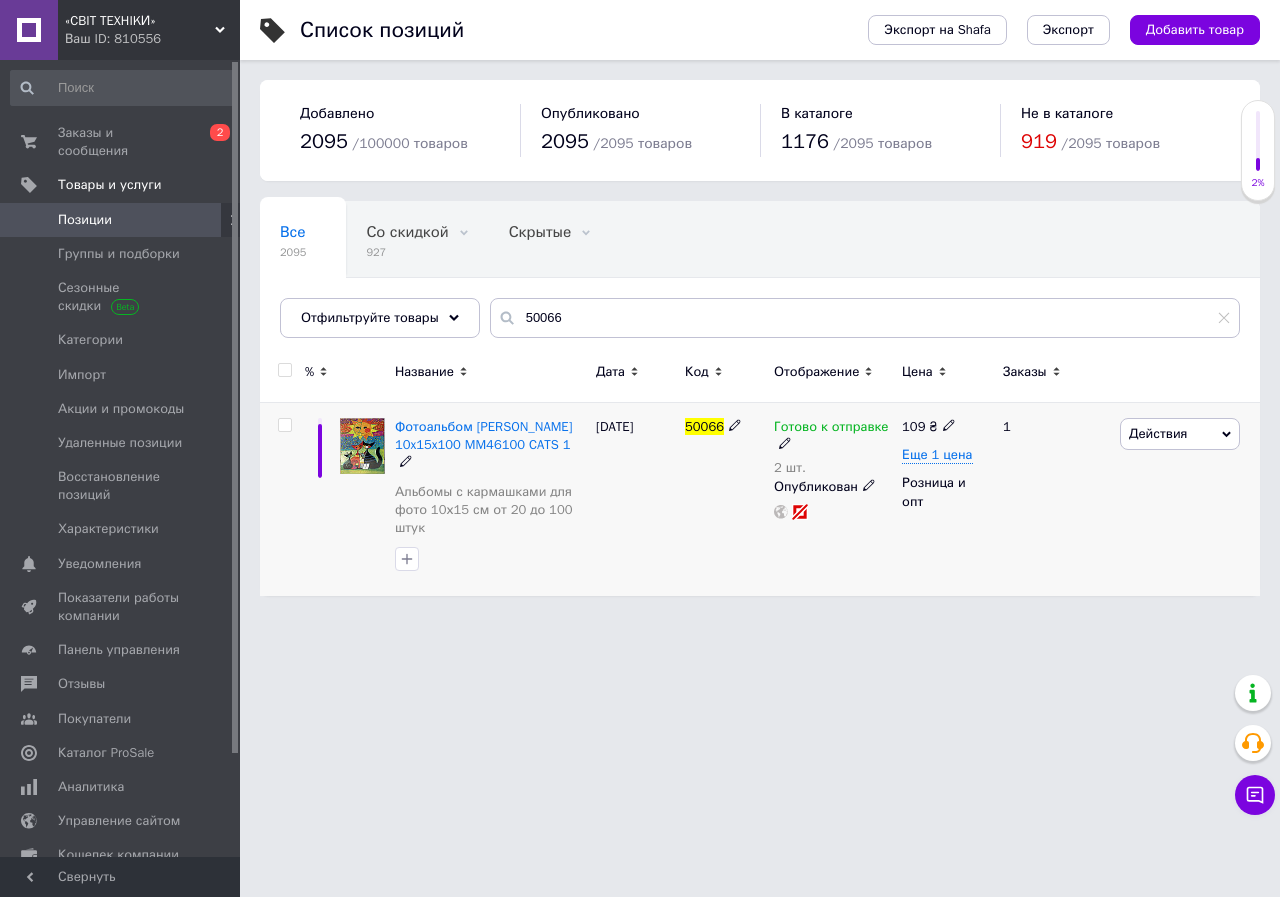 click 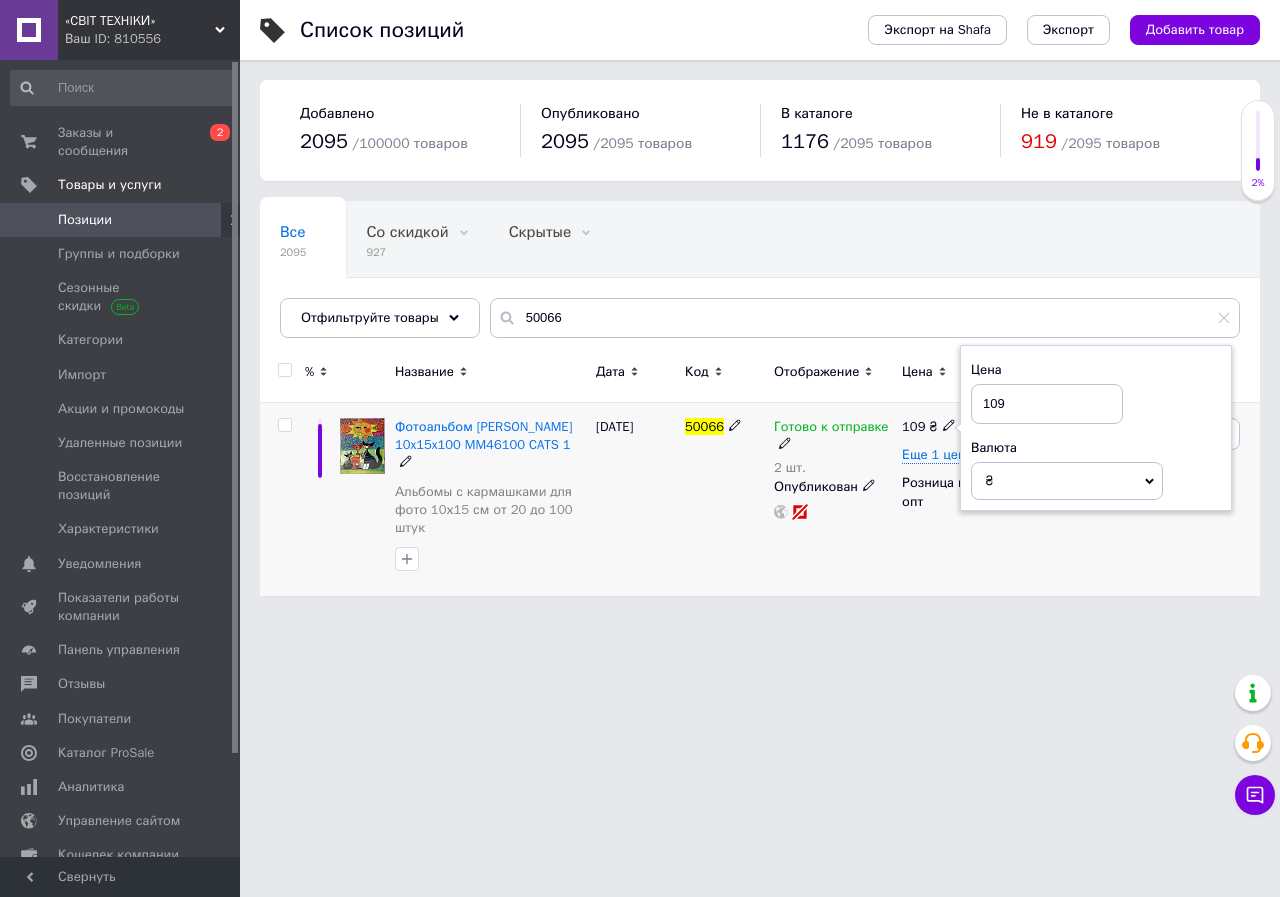 click on "109" at bounding box center (1047, 404) 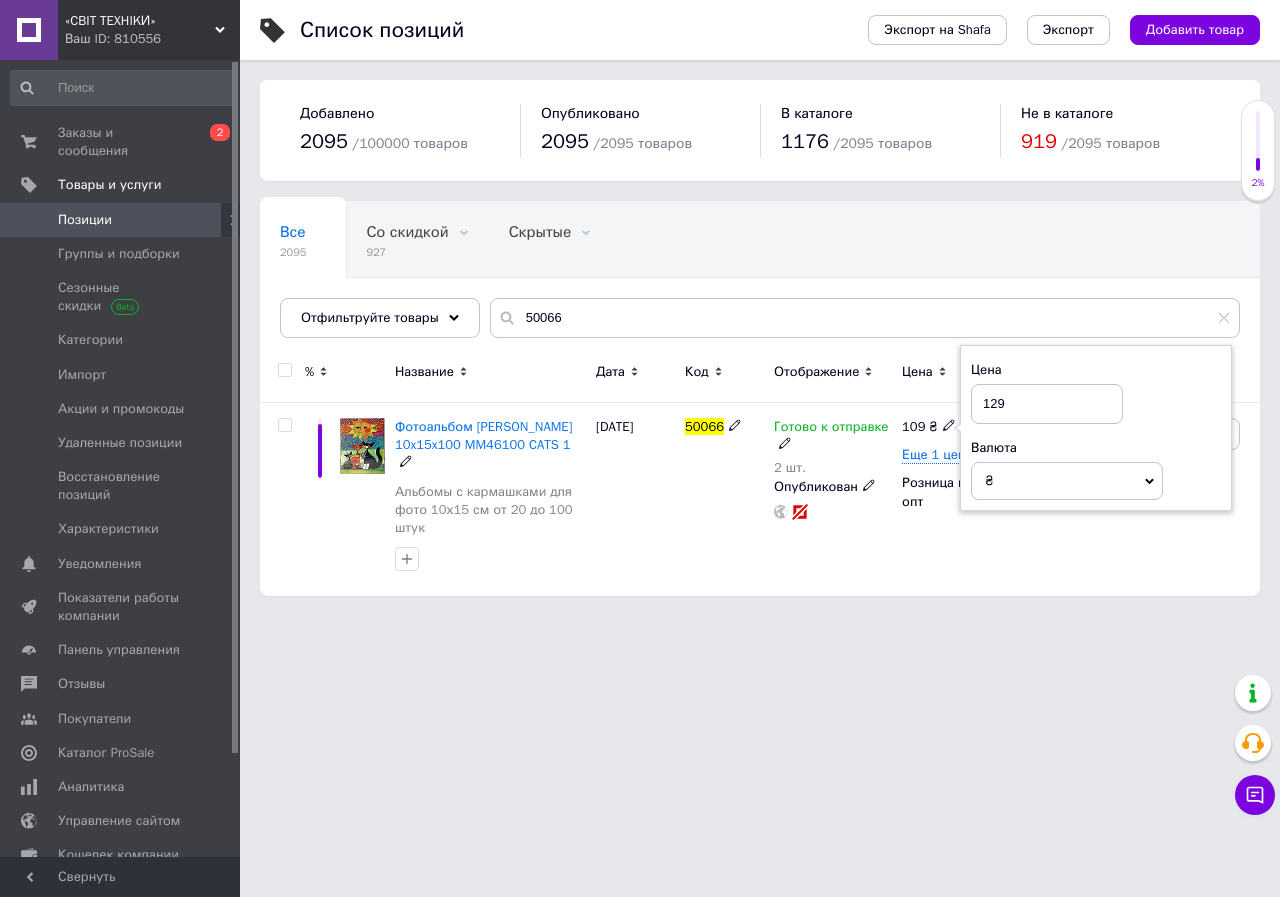 type on "129" 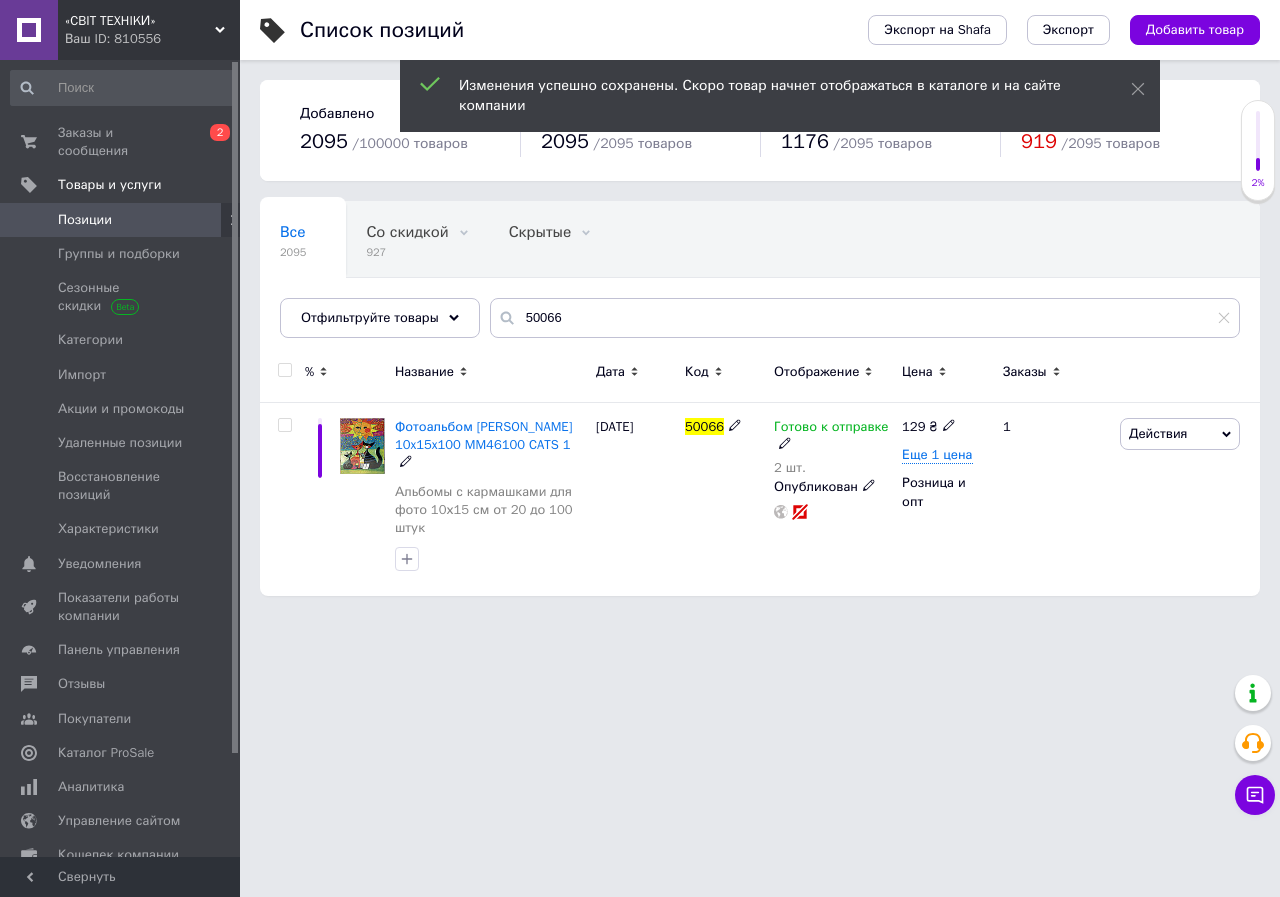 click on "Действия" at bounding box center [1180, 434] 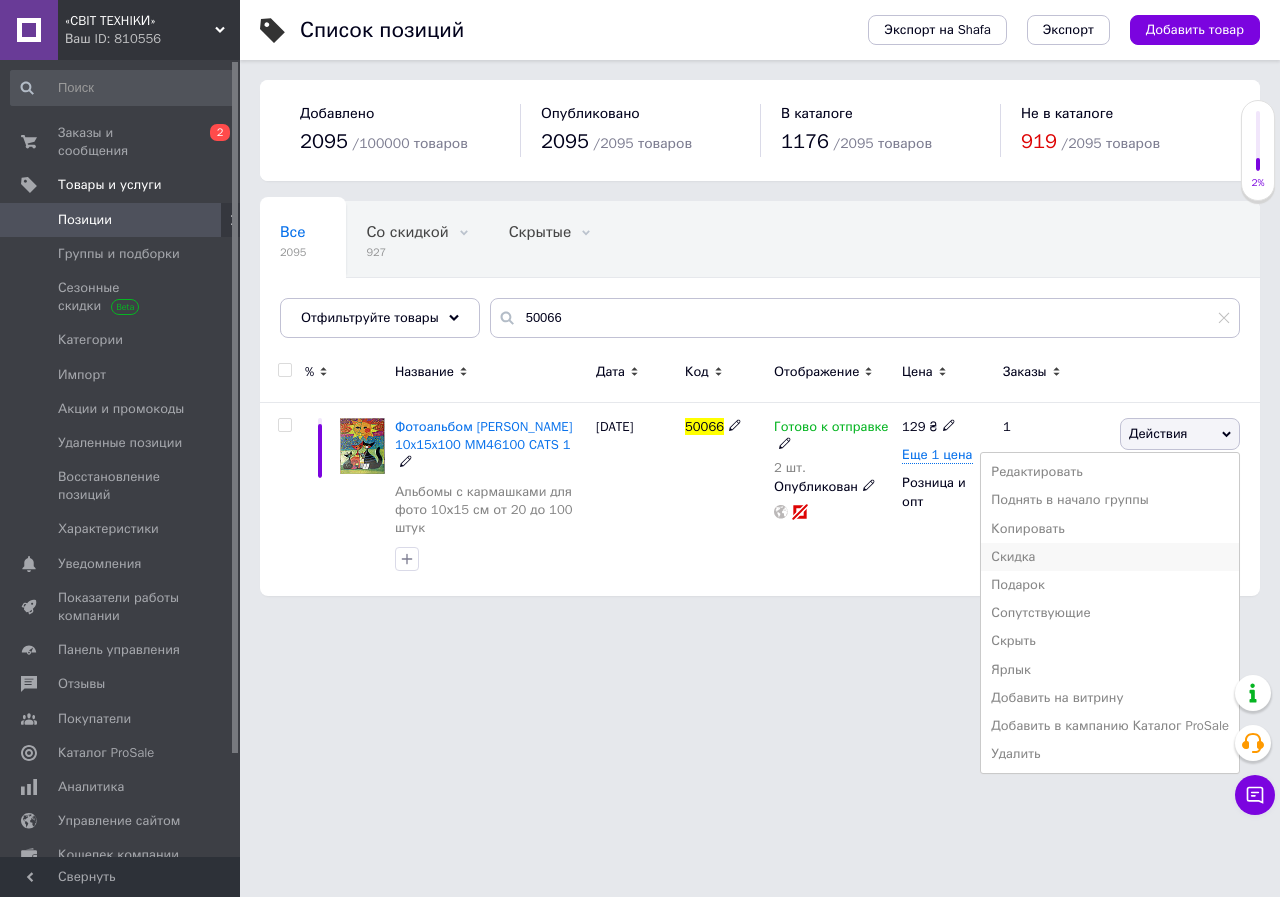 click on "Скидка" at bounding box center [1110, 557] 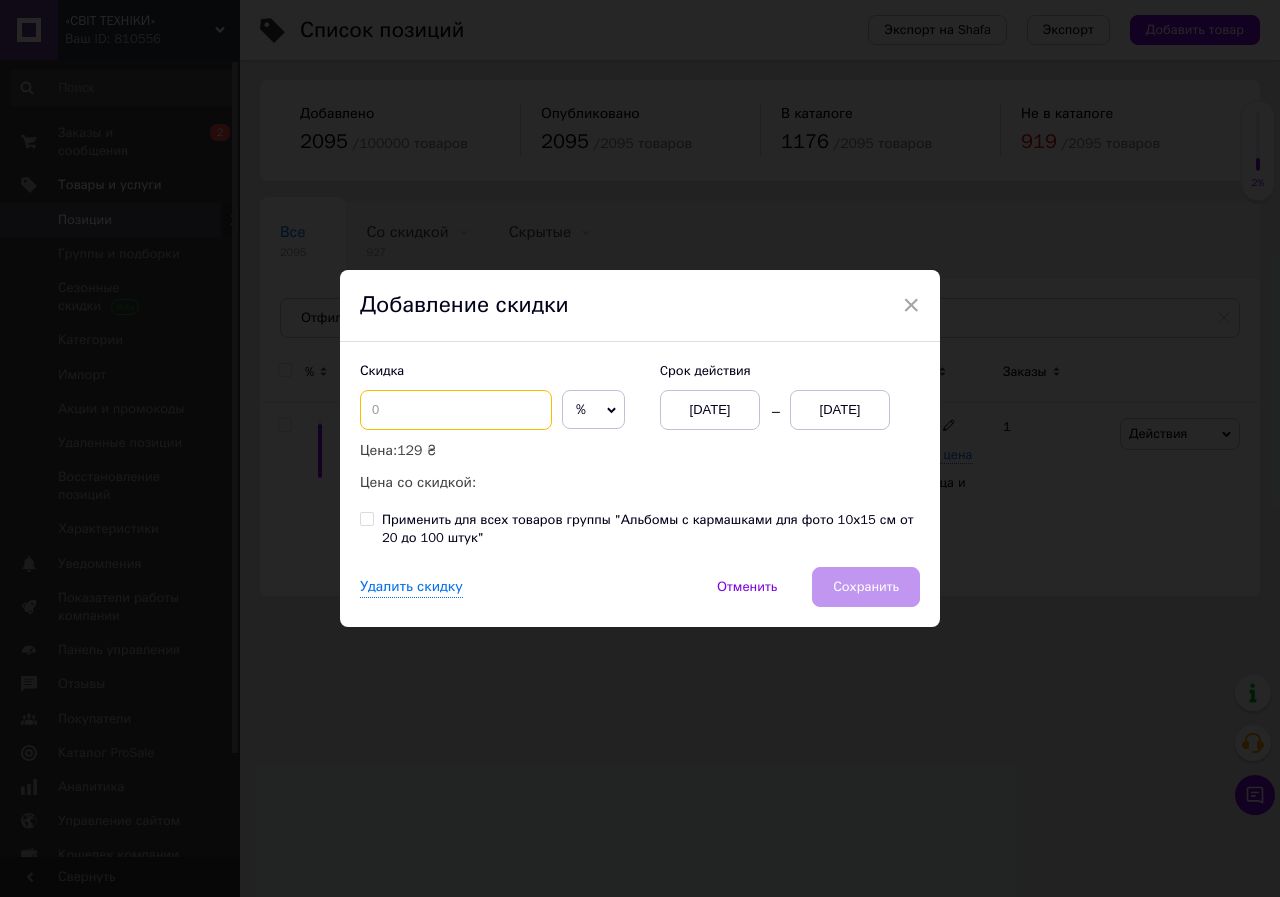 click at bounding box center [456, 410] 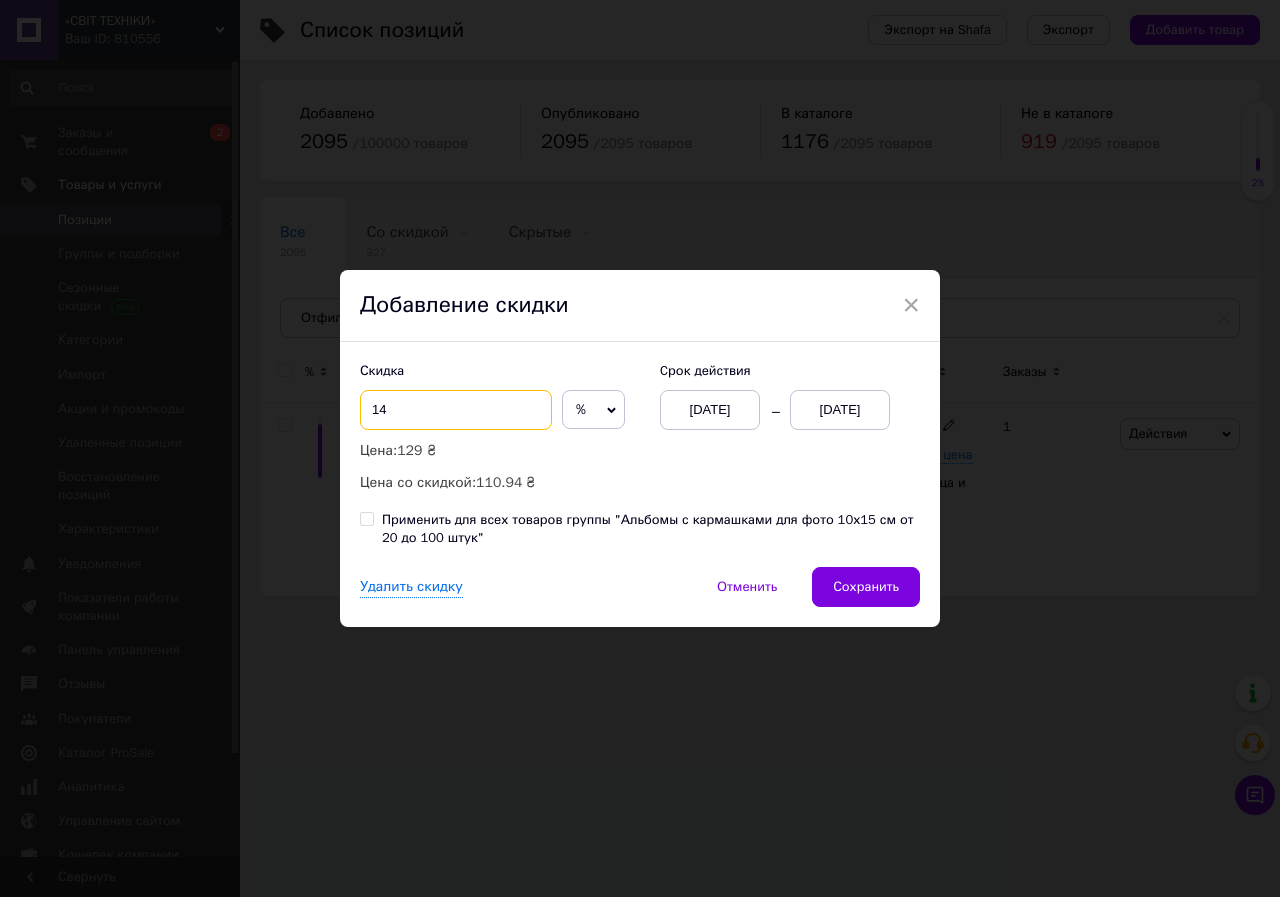 type on "14" 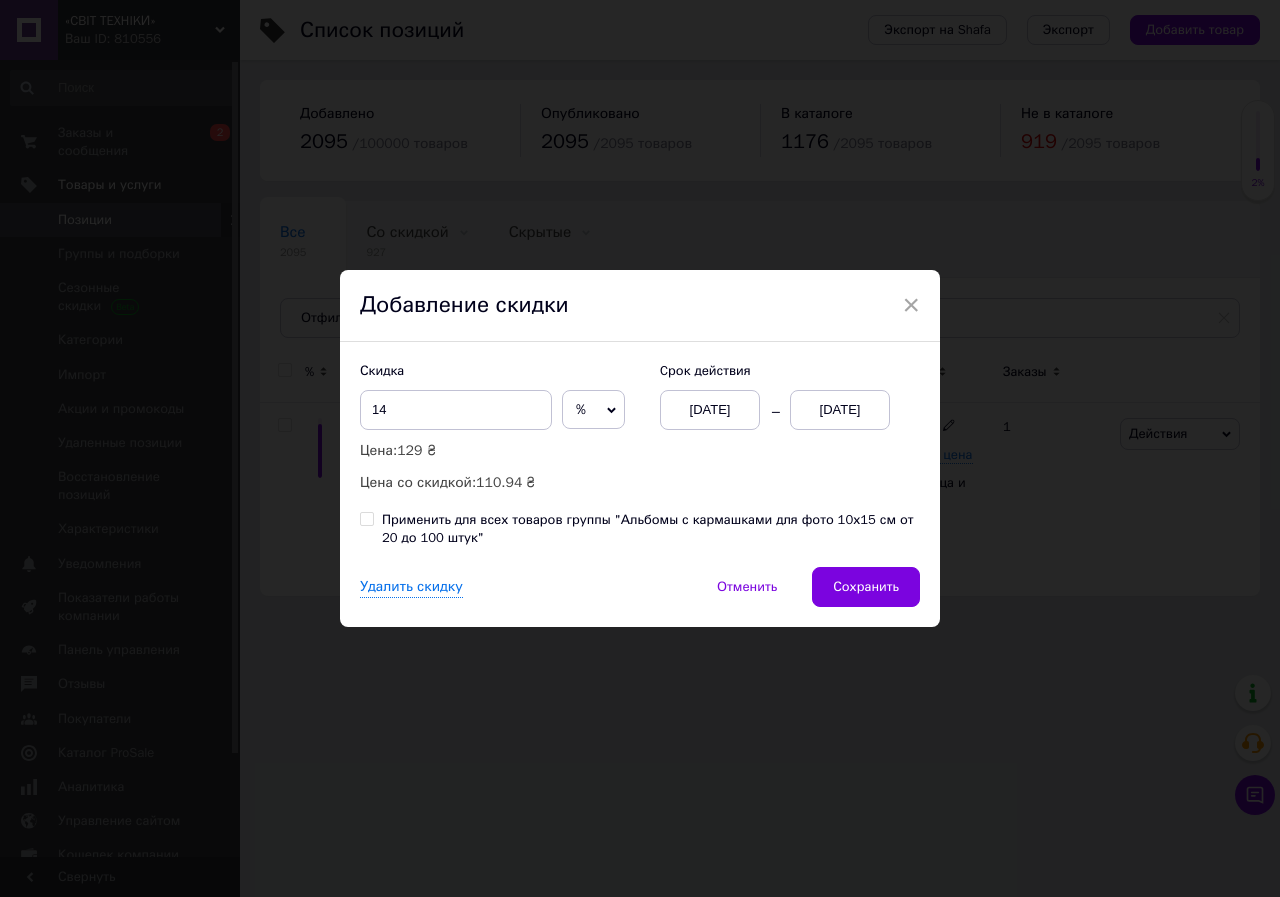 click on "%" at bounding box center [593, 410] 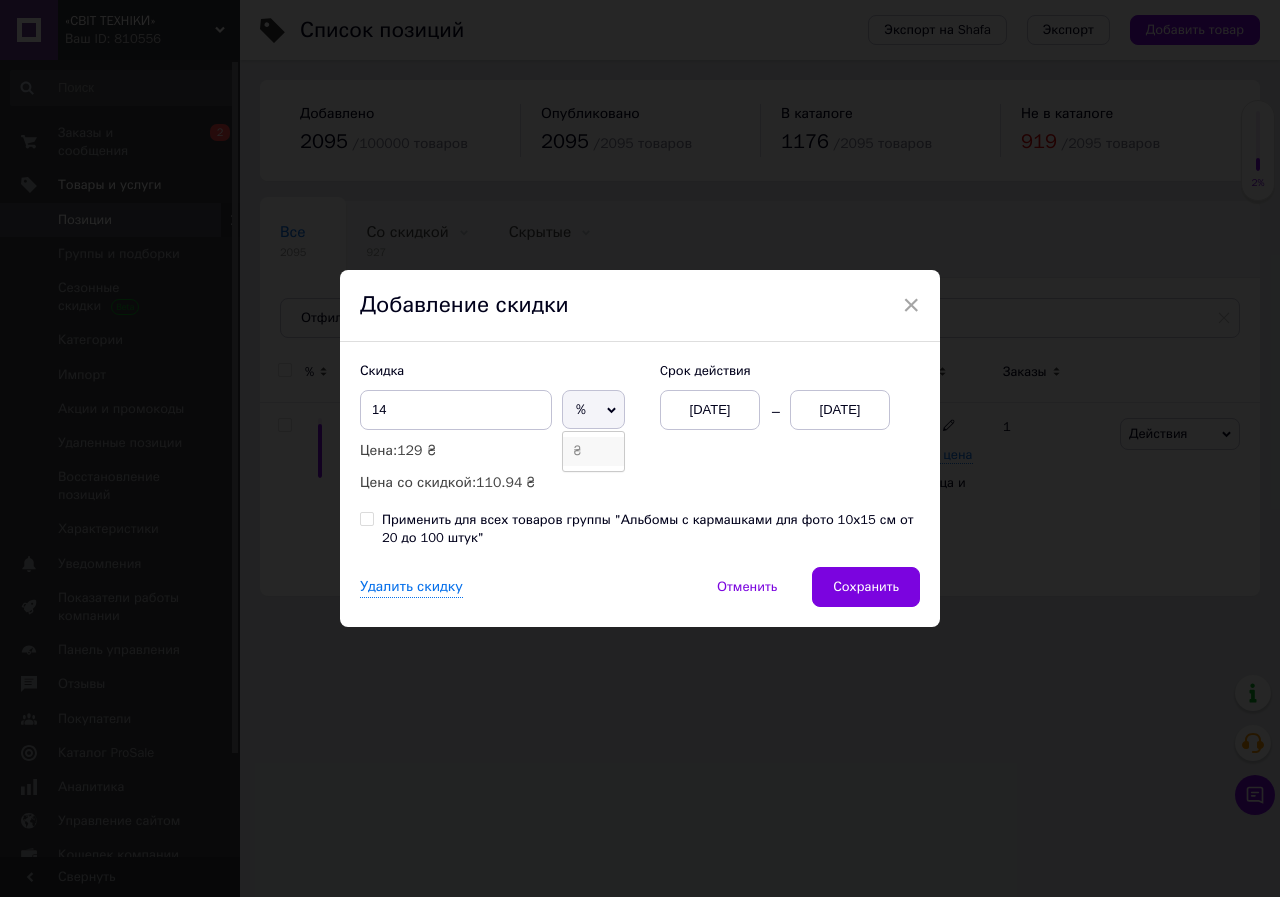 click on "₴" at bounding box center (593, 451) 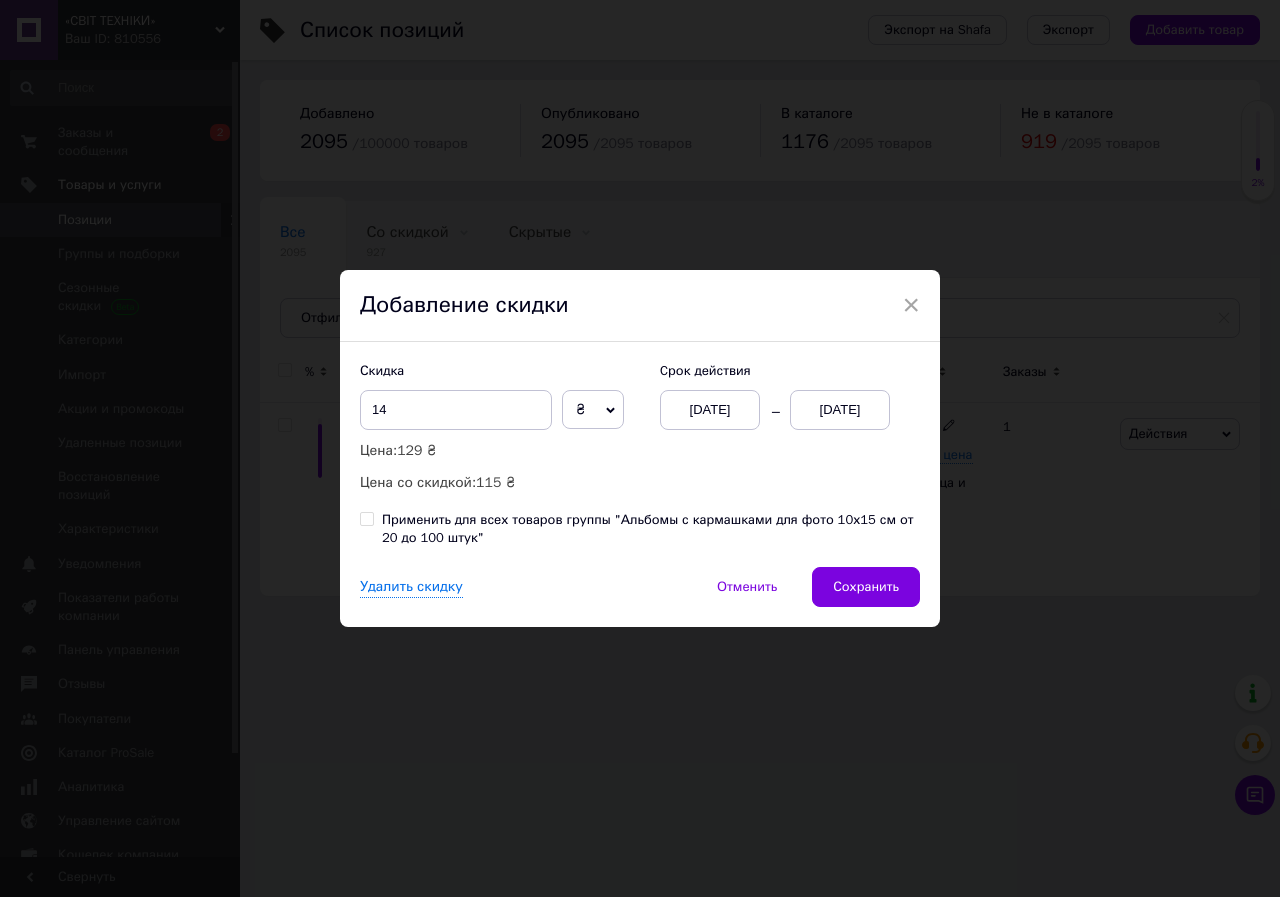 click on "13[DATE]" at bounding box center [840, 410] 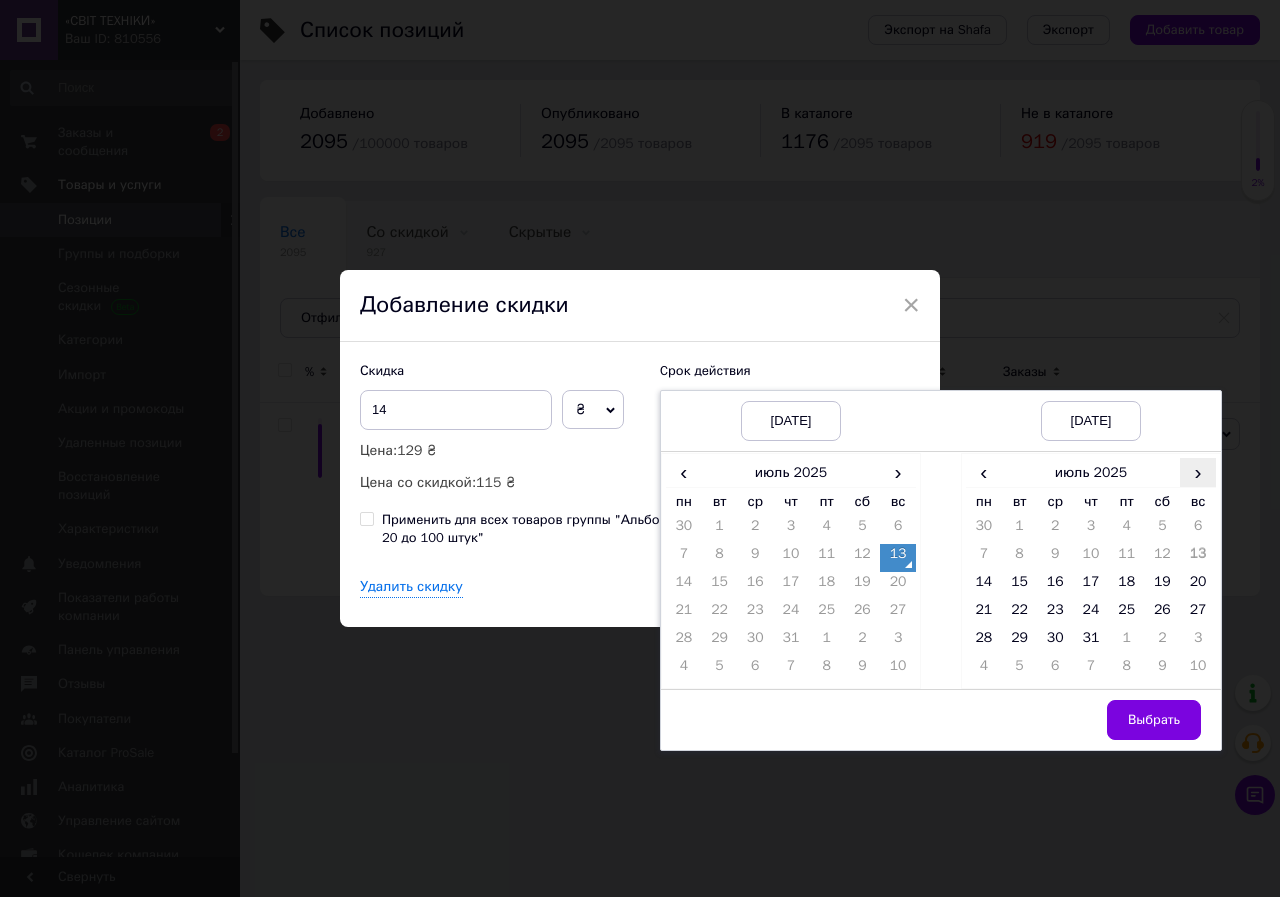 click on "›" at bounding box center (1198, 472) 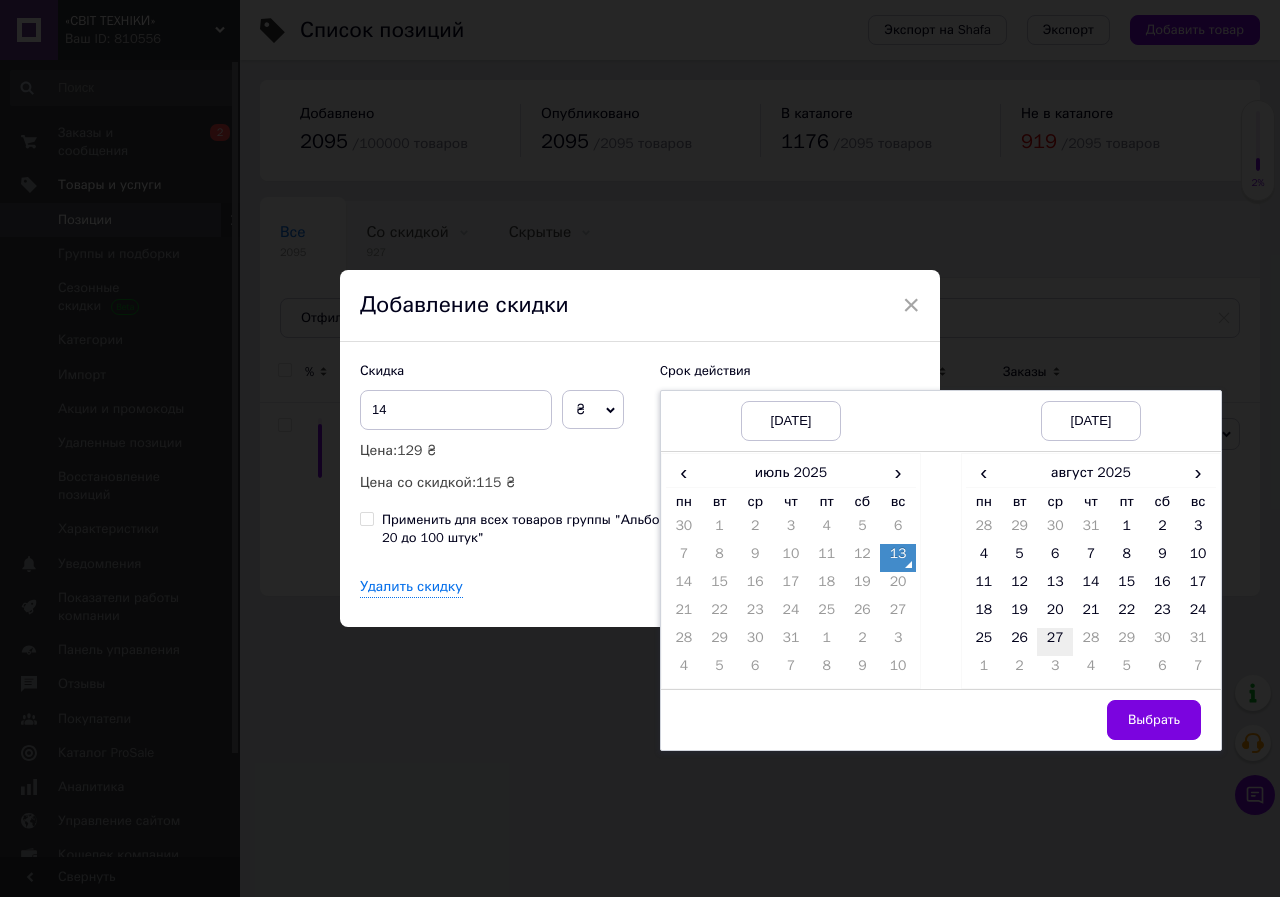 click on "27" at bounding box center (1055, 642) 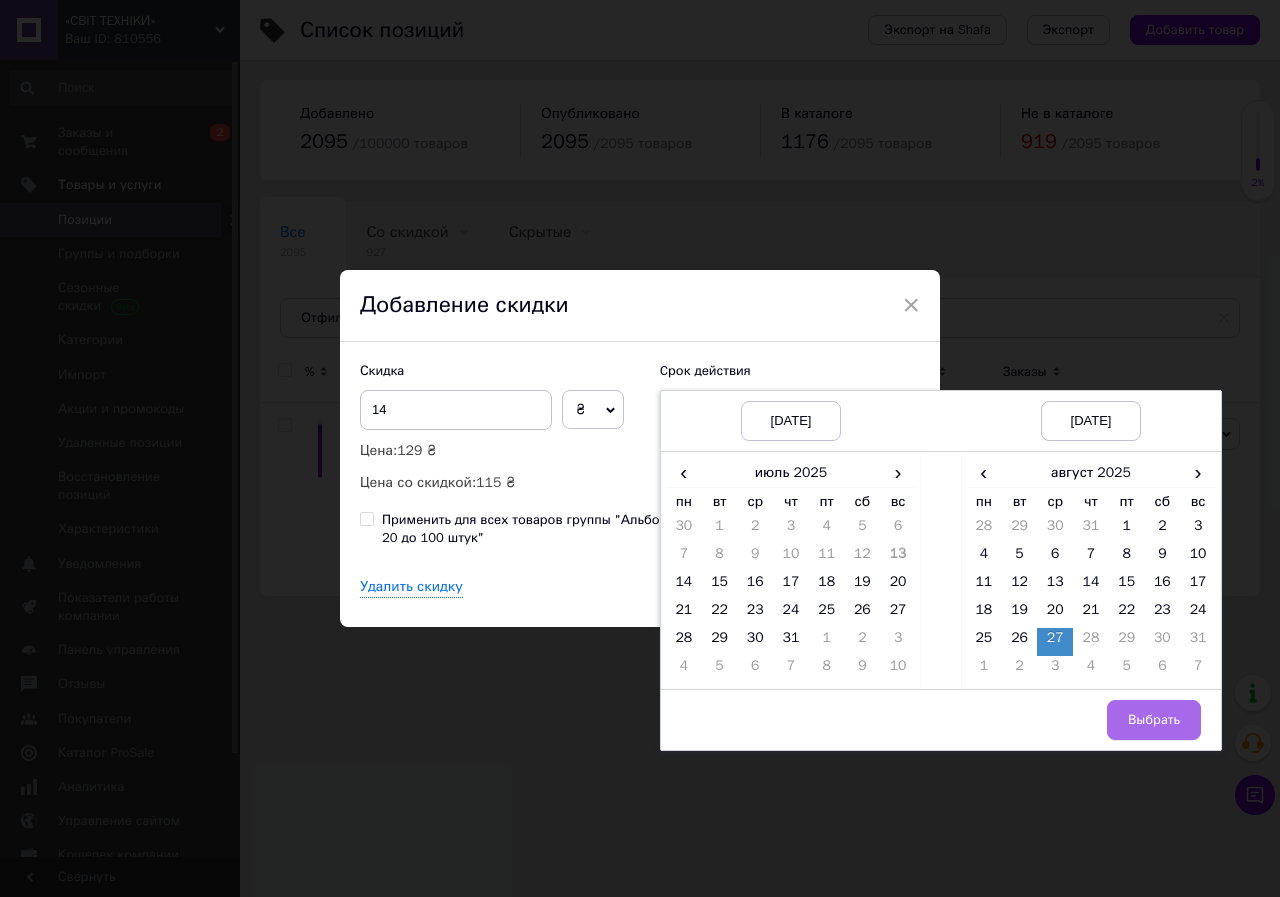 click on "Выбрать" at bounding box center (1154, 720) 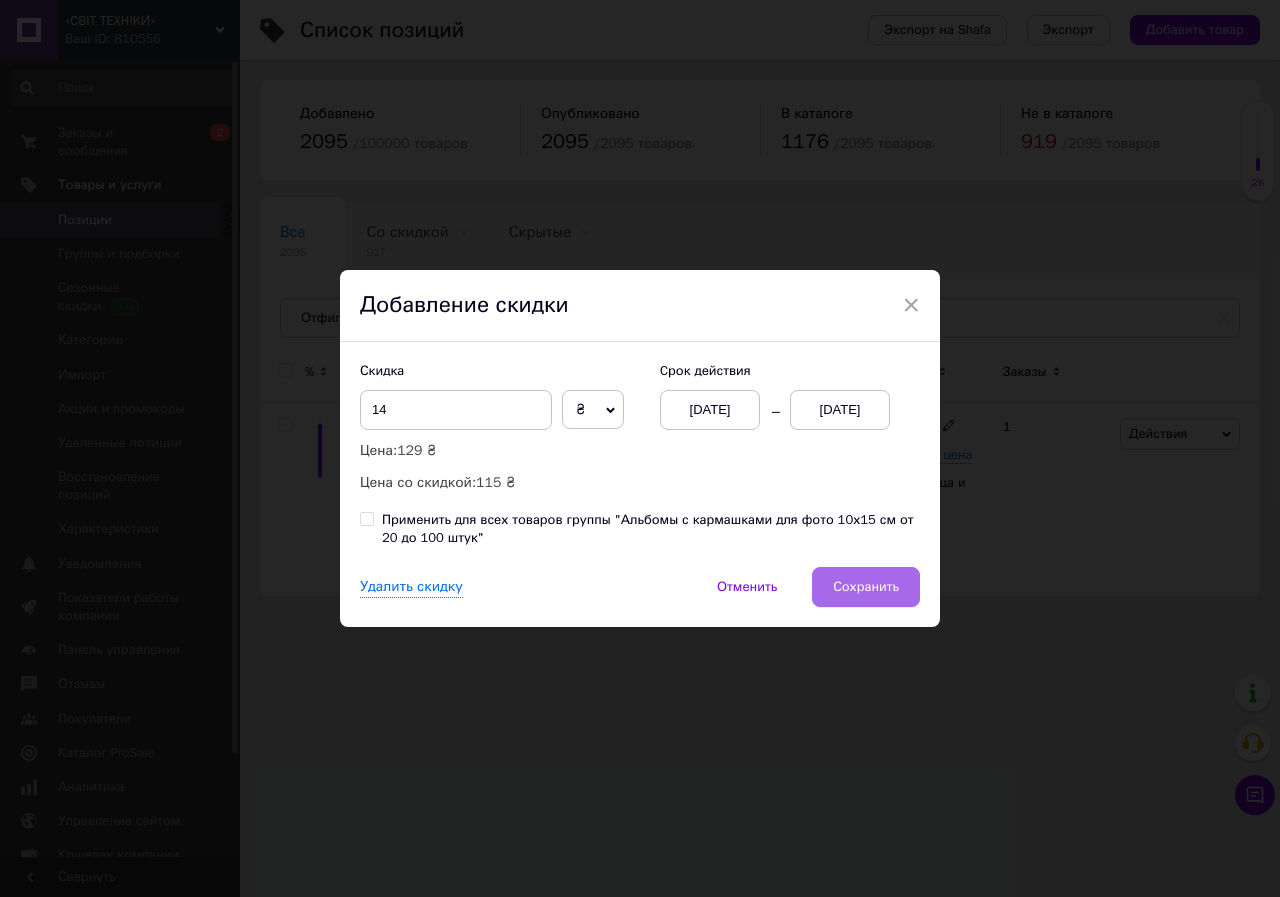 click on "Сохранить" at bounding box center [866, 587] 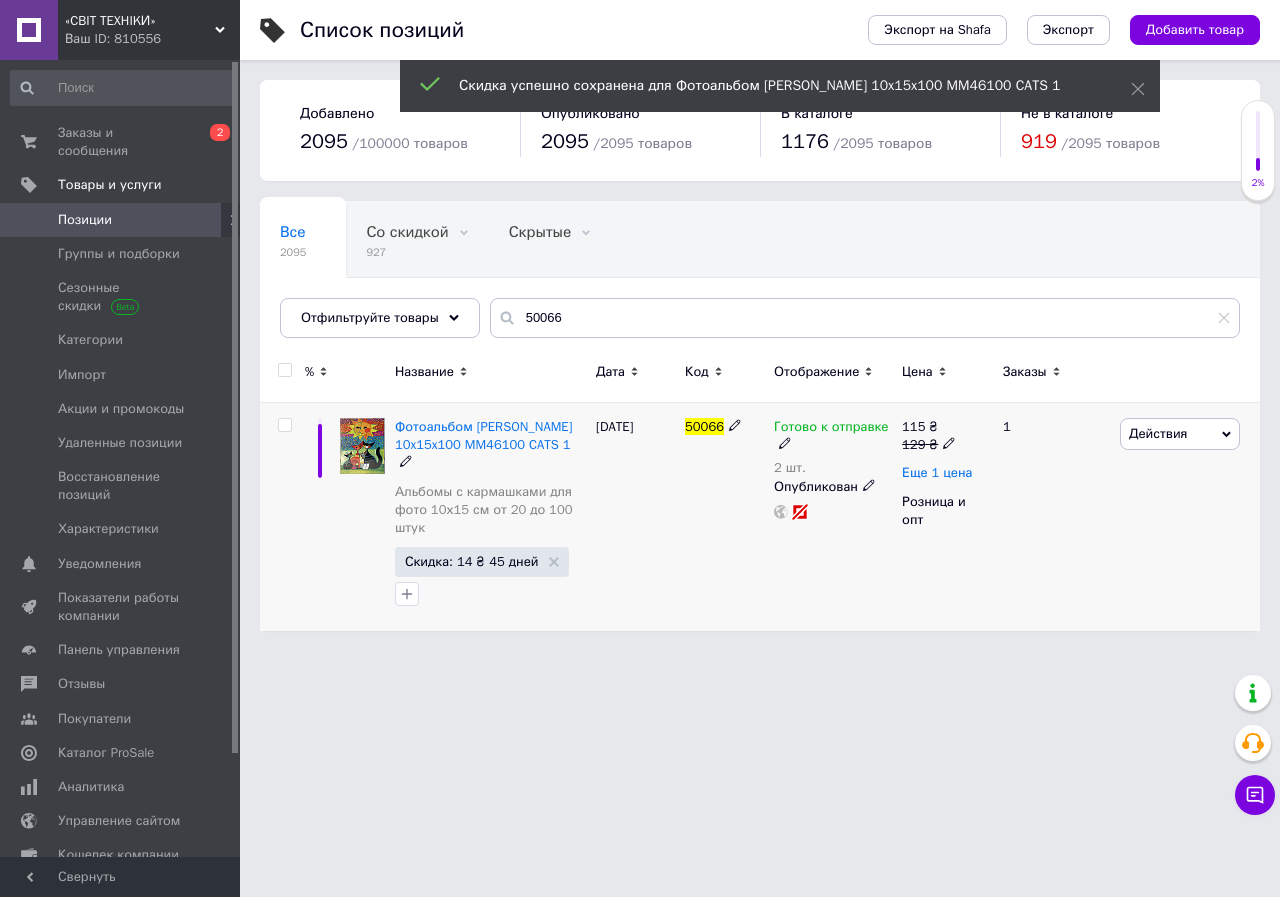 click on "Еще 1 цена" at bounding box center [937, 473] 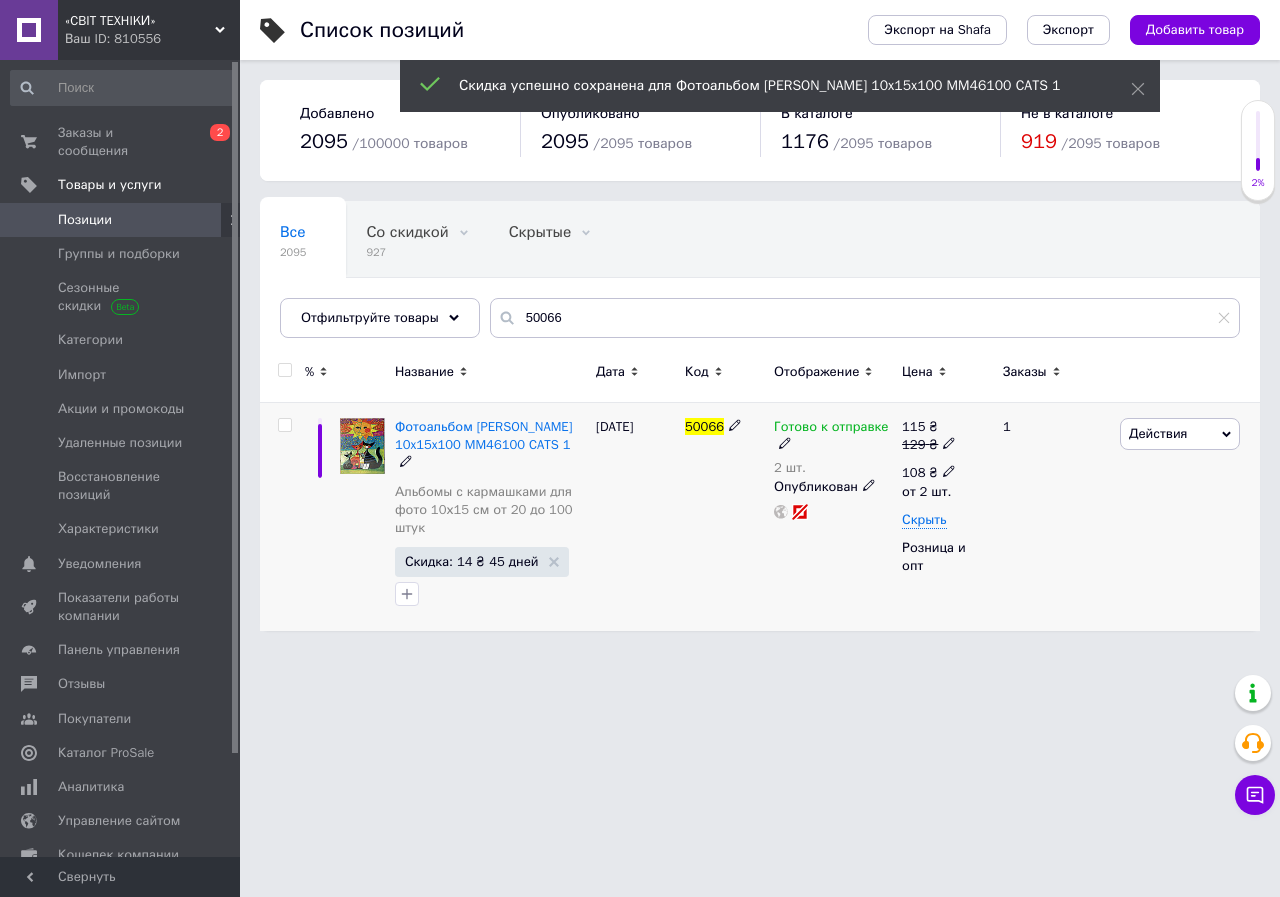 click 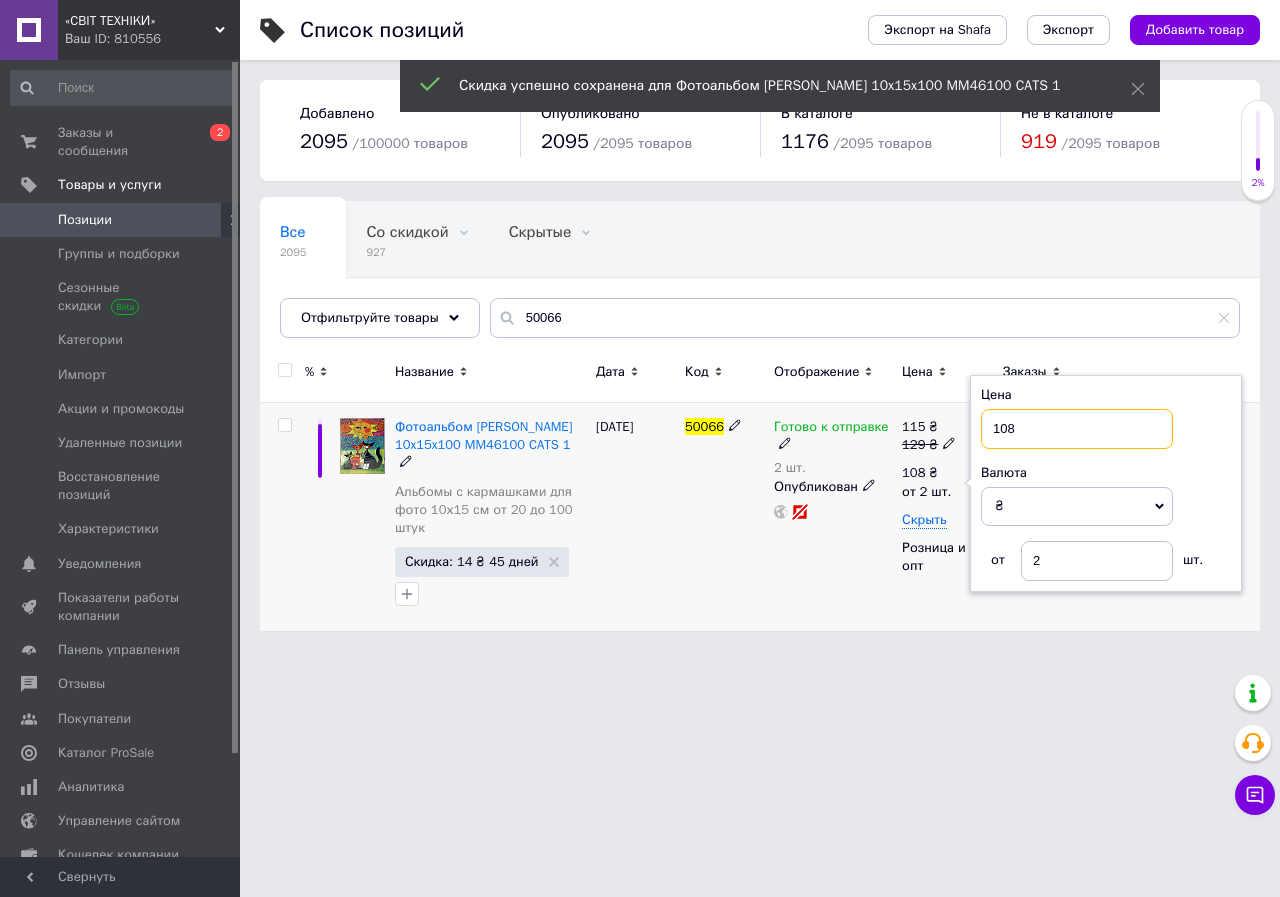 click on "108" at bounding box center [1077, 429] 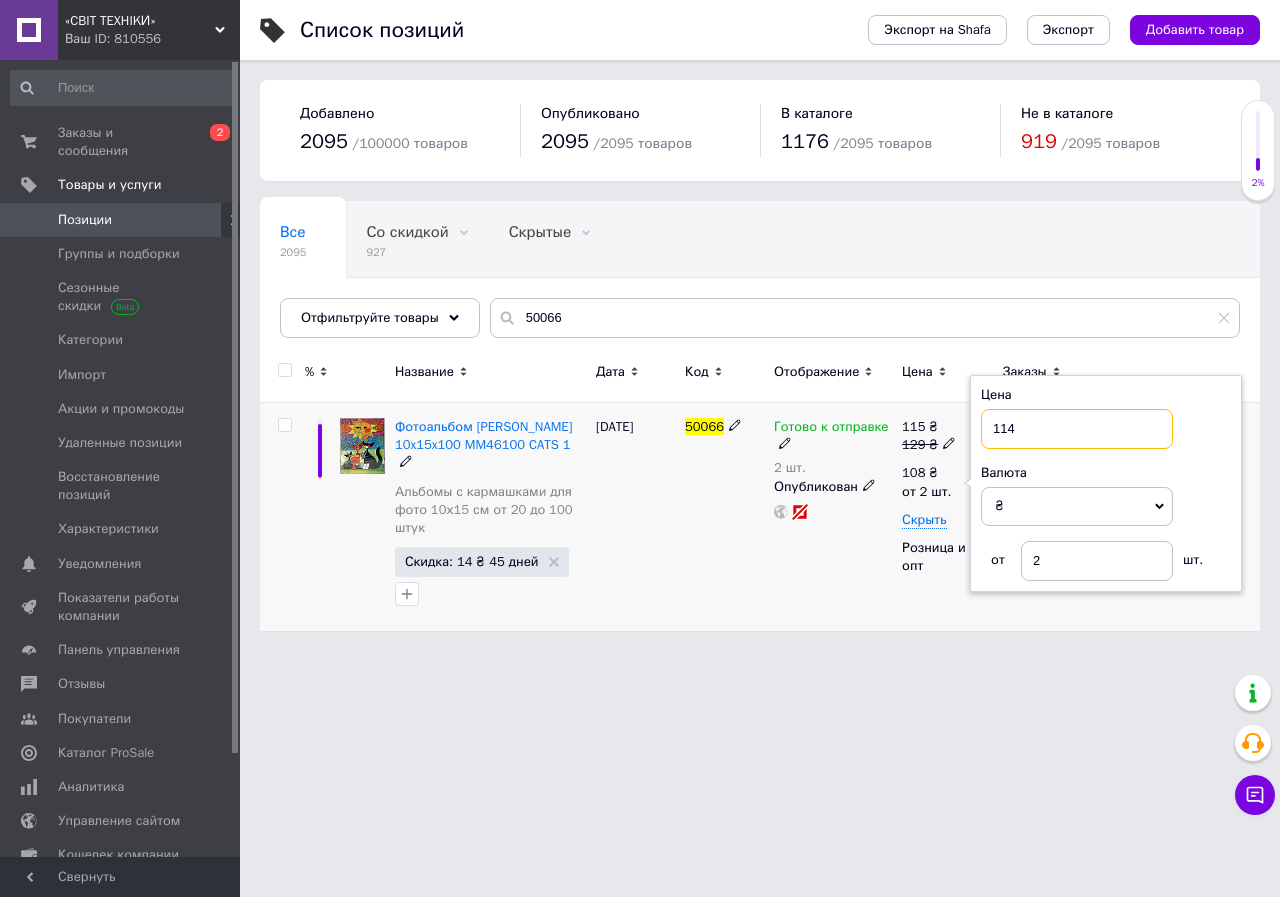 type on "114" 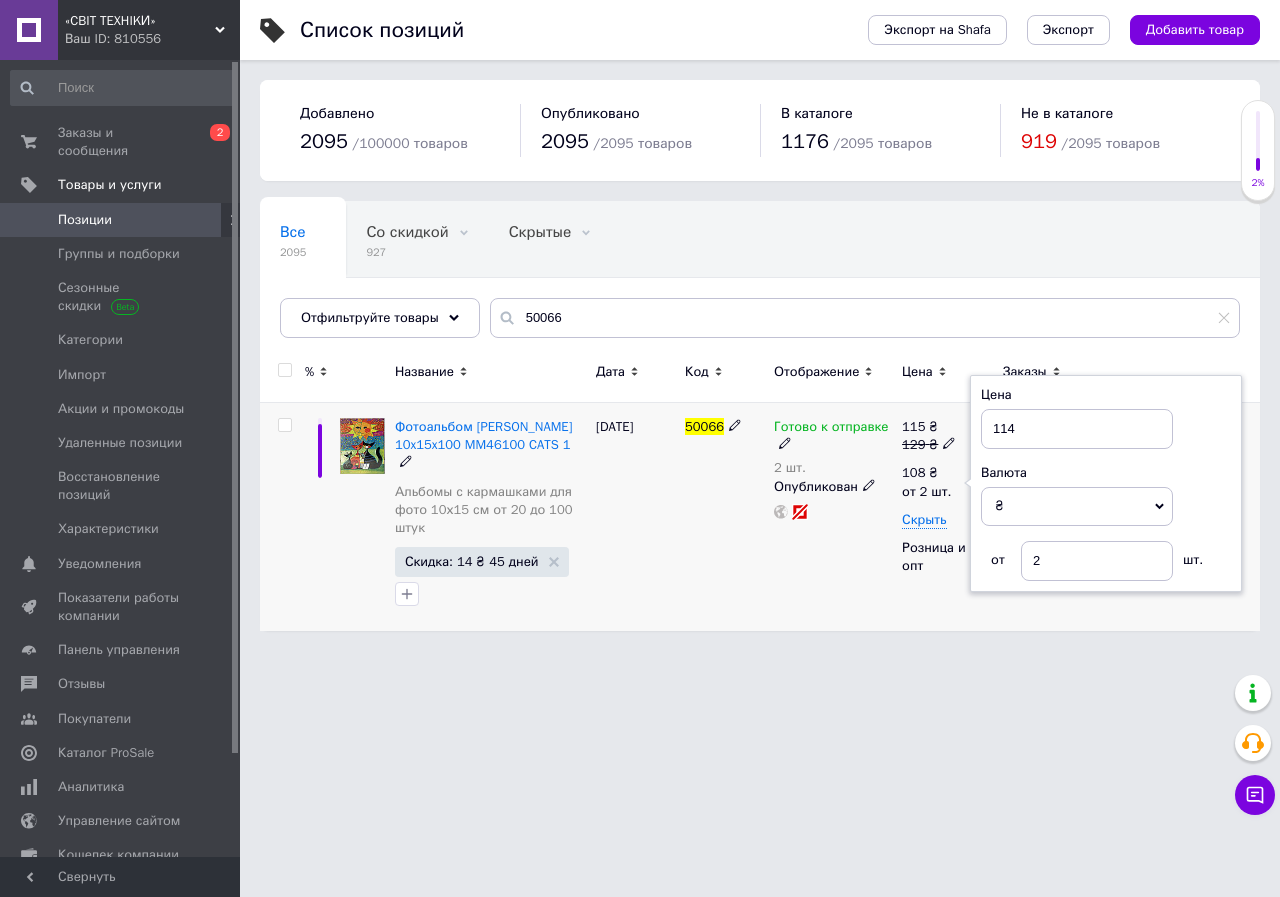 click on "Готово к отправке 2 шт. Опубликован" at bounding box center (833, 517) 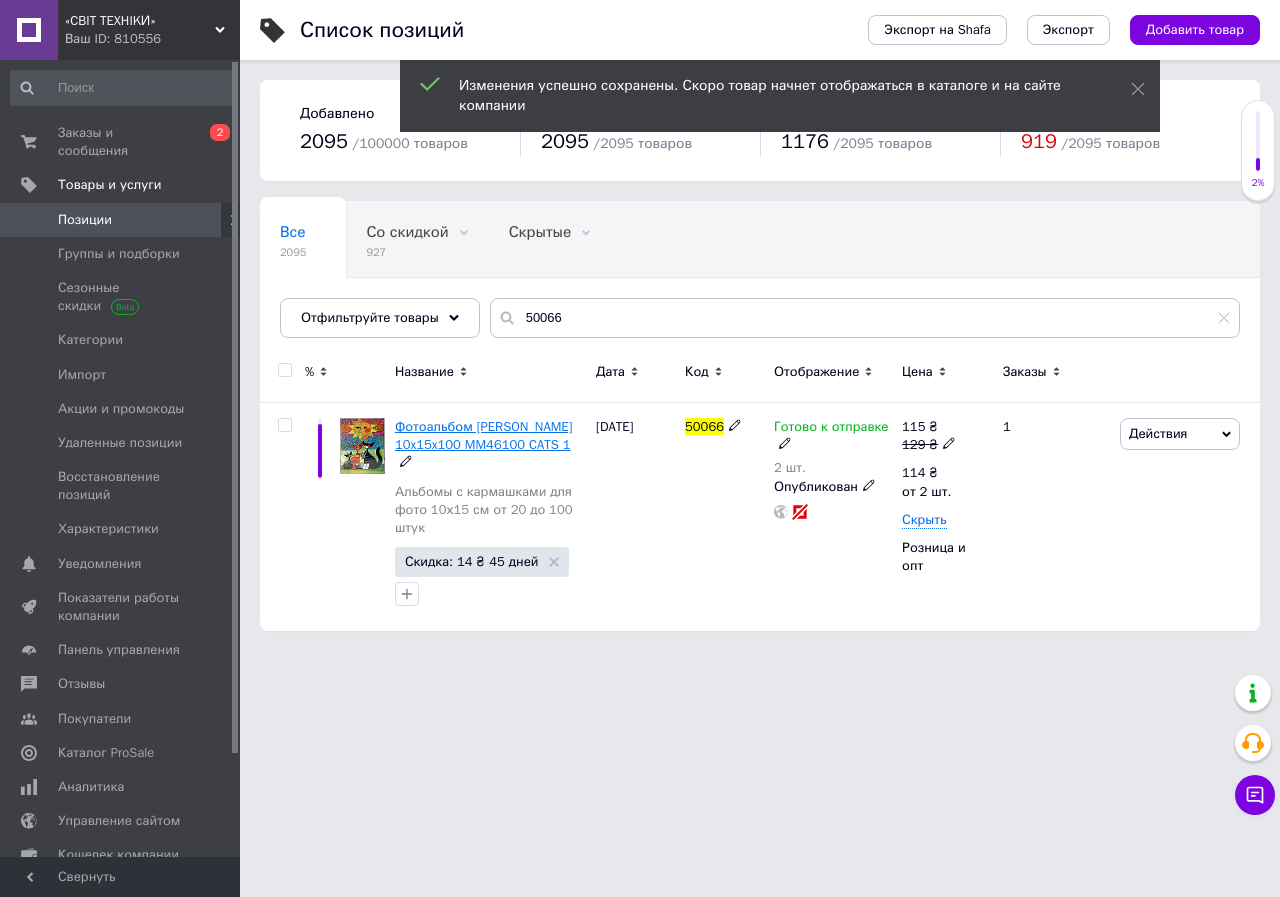 click on "Фотоальбом GEDEON 10x15x100 MM46100 CATS 1" at bounding box center [484, 435] 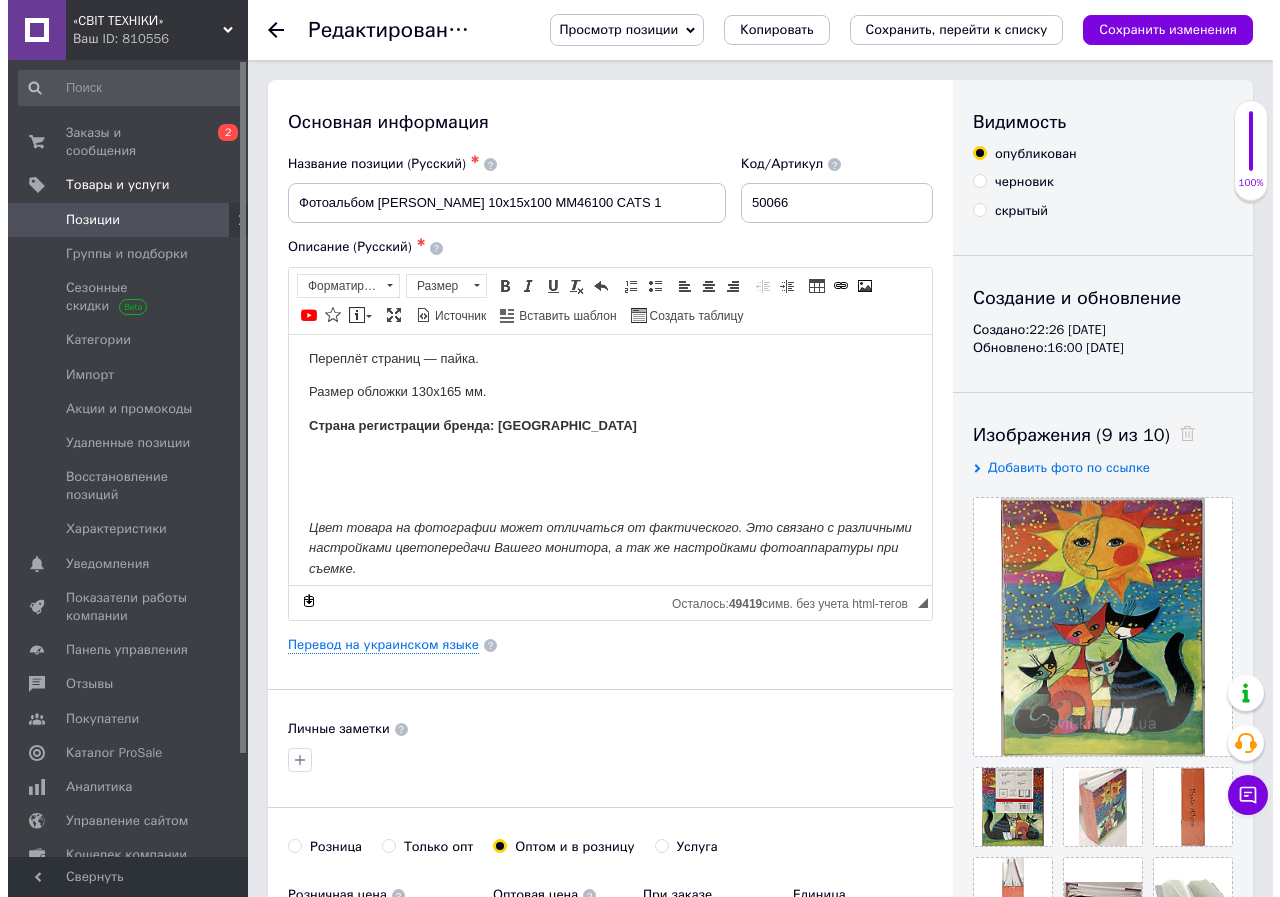 scroll, scrollTop: 258, scrollLeft: 0, axis: vertical 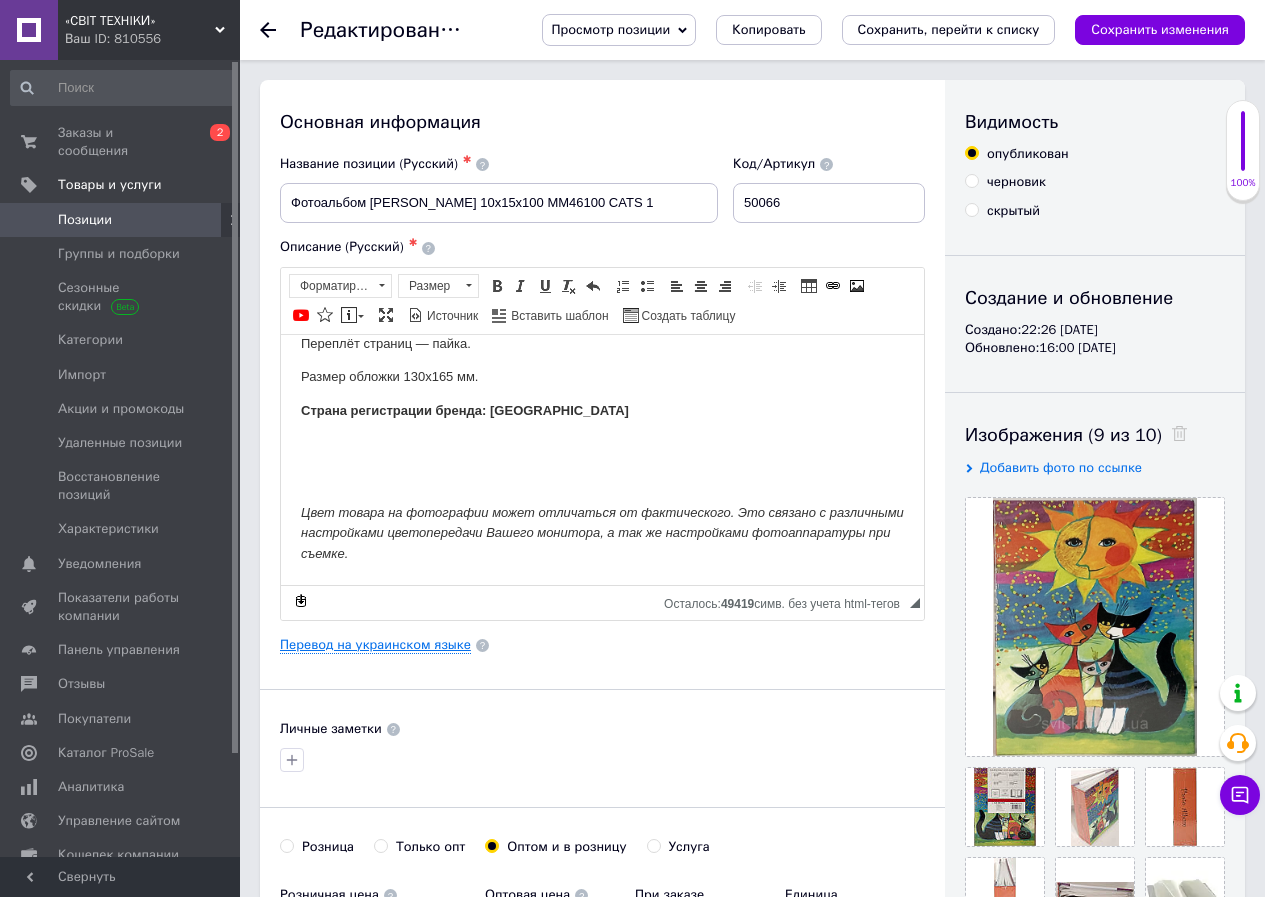 click on "Перевод на украинском языке" at bounding box center [375, 645] 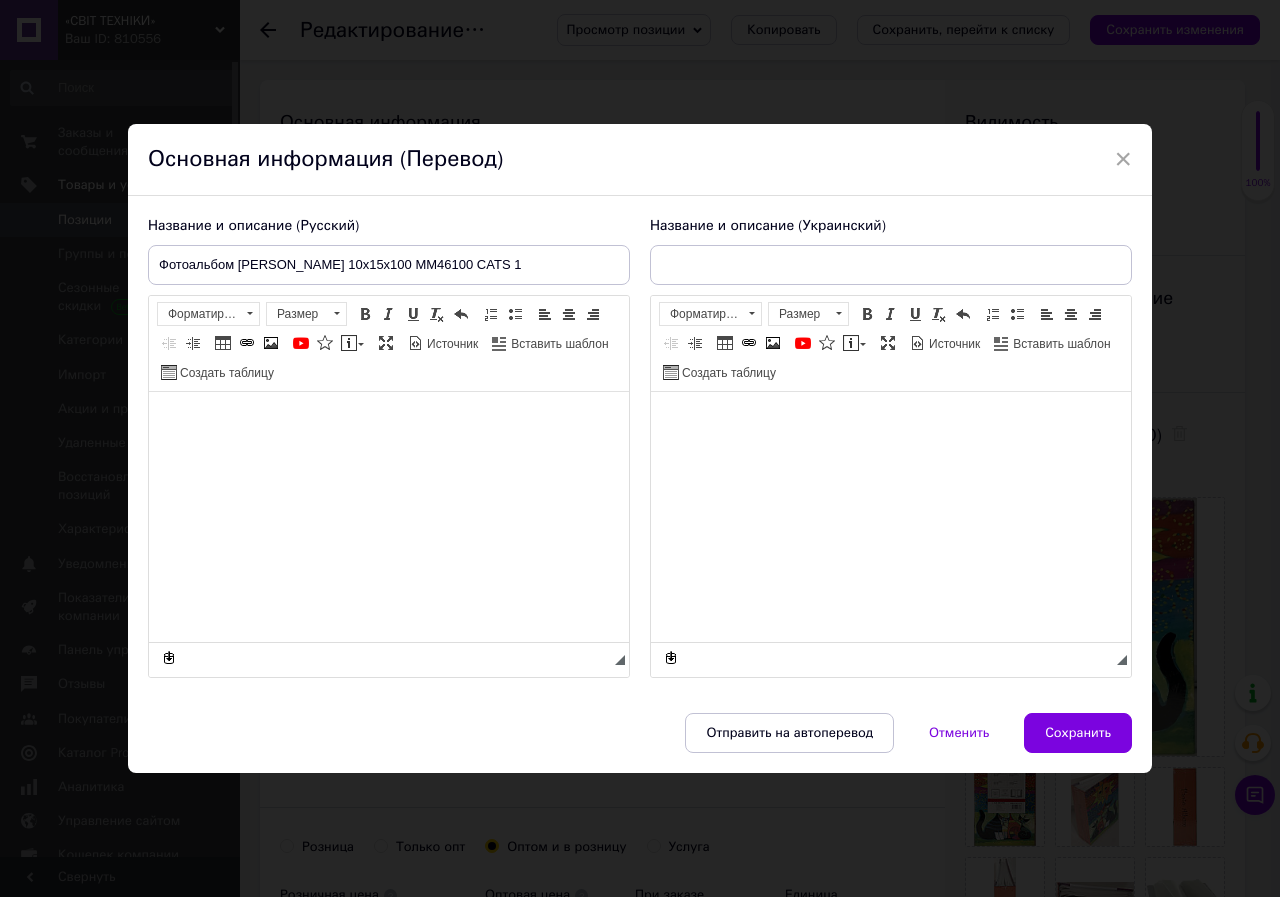 type on "Фотоальбом GEDEON 10x15x100 MM46100 CATS 1" 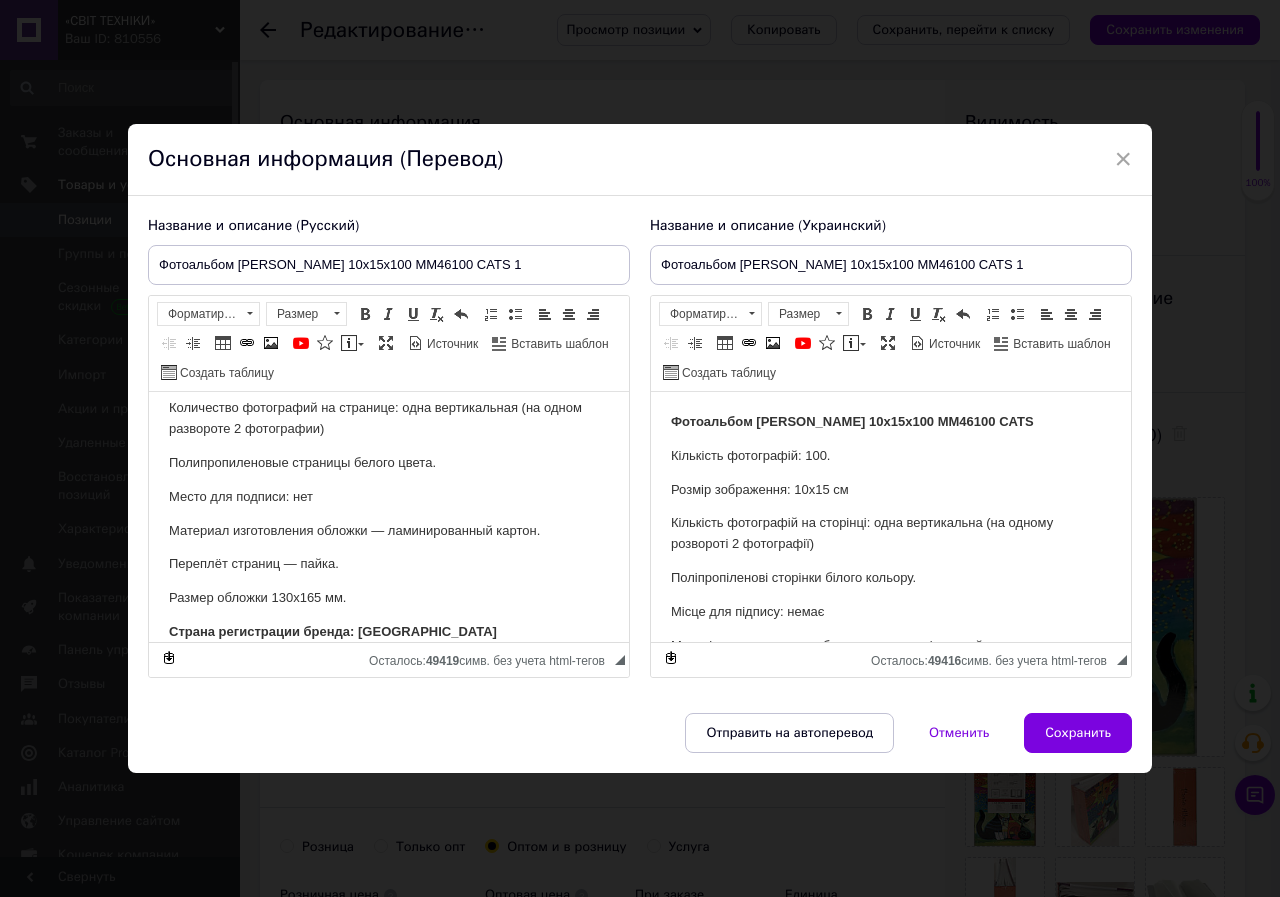 scroll, scrollTop: 300, scrollLeft: 0, axis: vertical 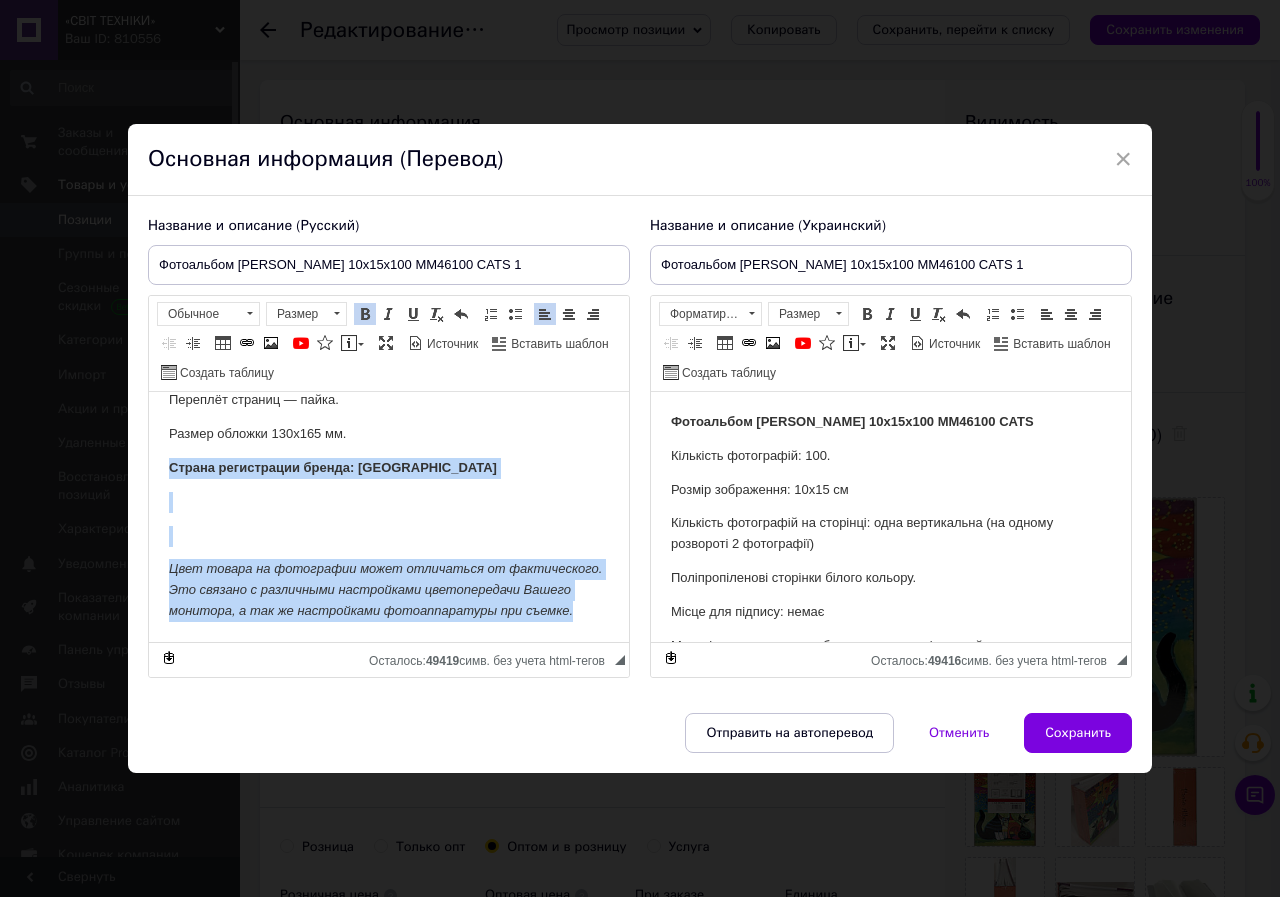 drag, startPoint x: 370, startPoint y: 608, endPoint x: 162, endPoint y: 452, distance: 260 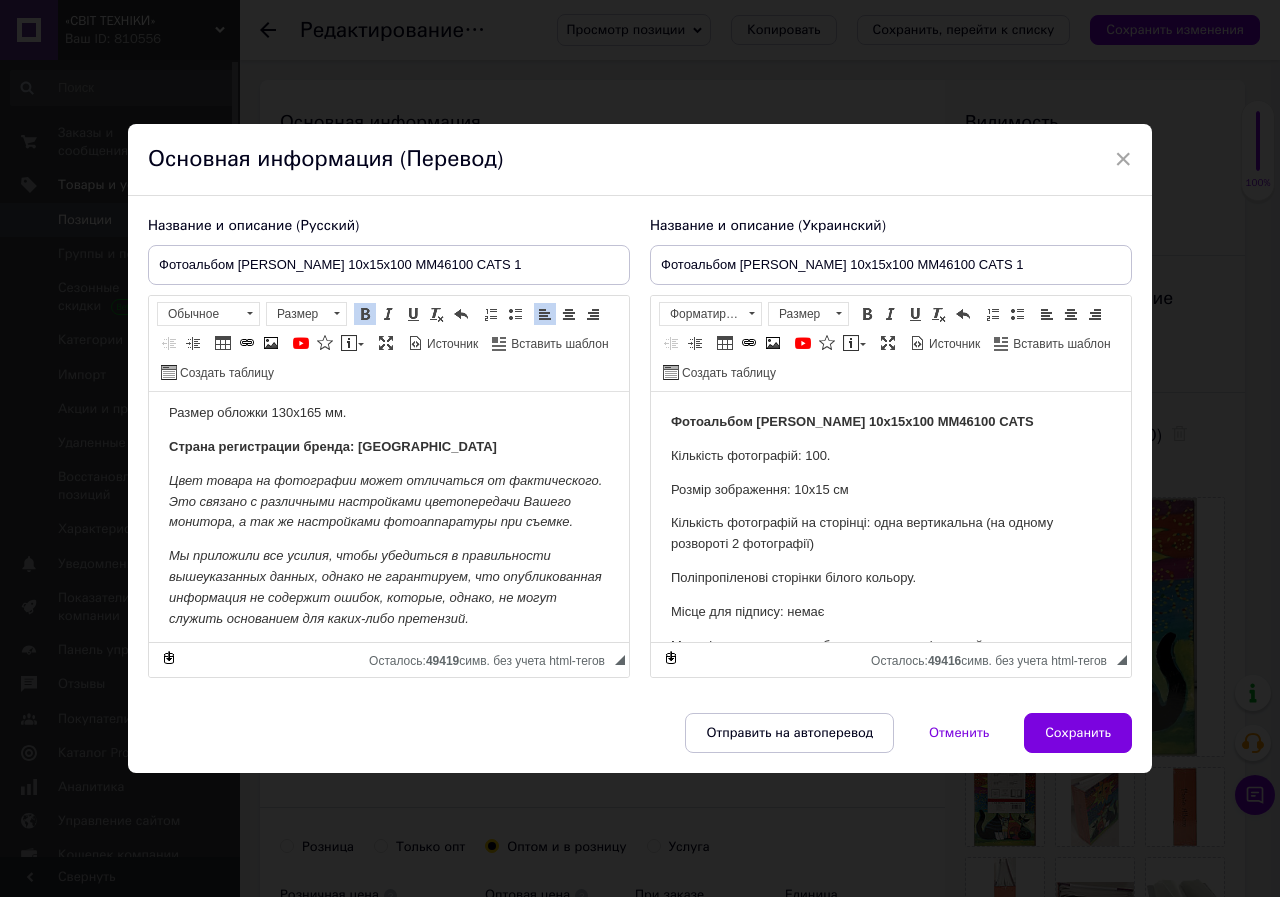 scroll, scrollTop: 304, scrollLeft: 0, axis: vertical 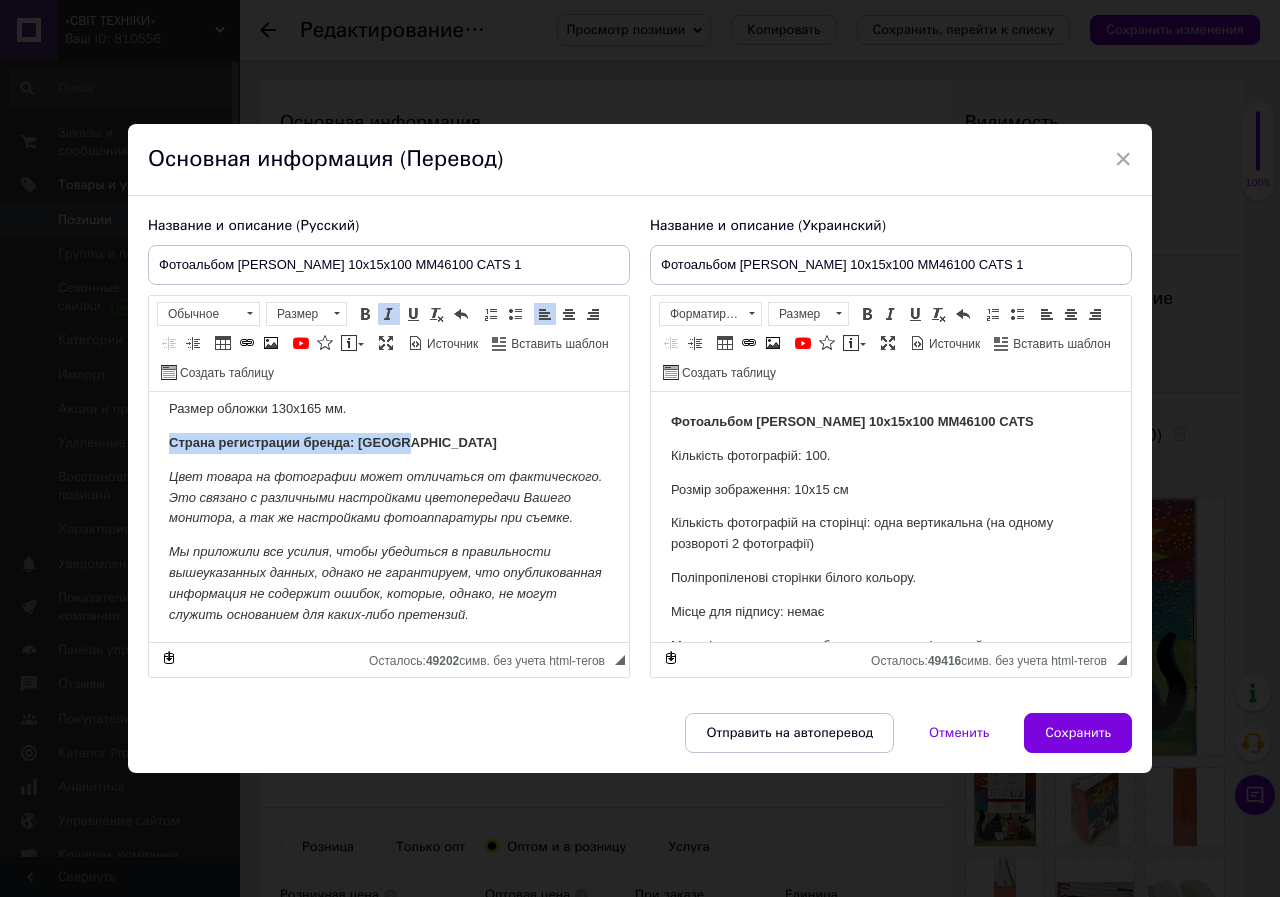 drag, startPoint x: 409, startPoint y: 446, endPoint x: 166, endPoint y: 446, distance: 243 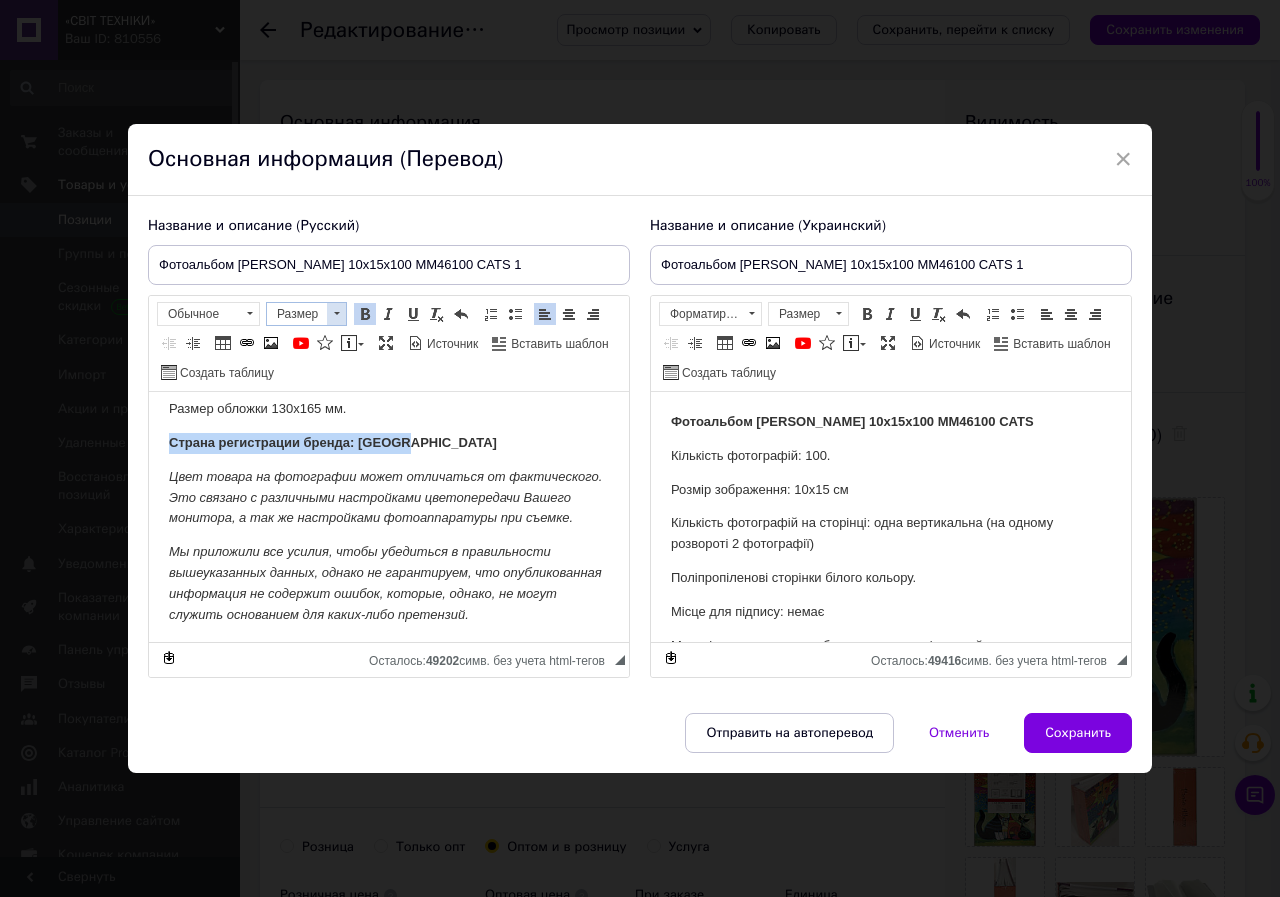 click at bounding box center [336, 314] 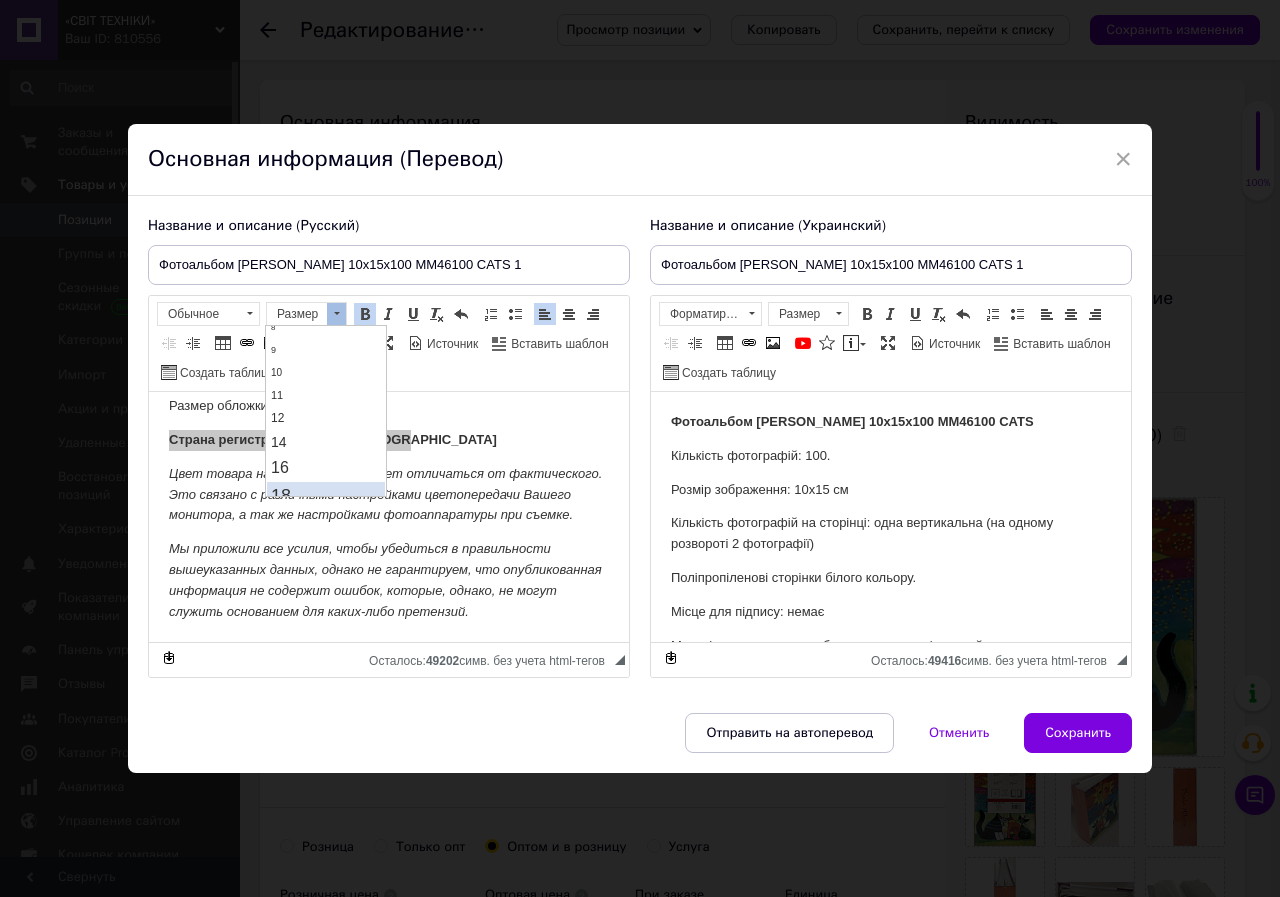 scroll, scrollTop: 100, scrollLeft: 0, axis: vertical 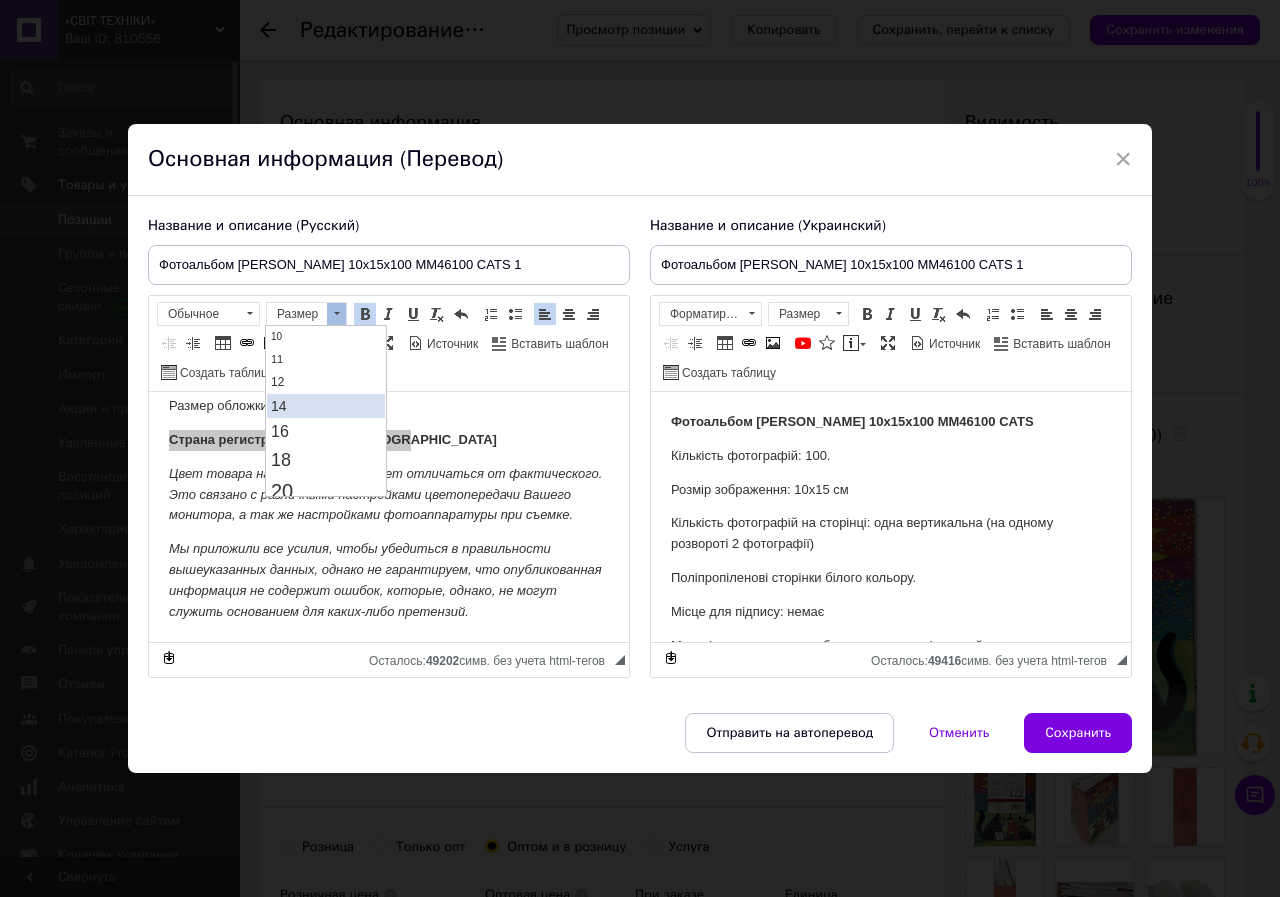 click on "14" at bounding box center [326, 406] 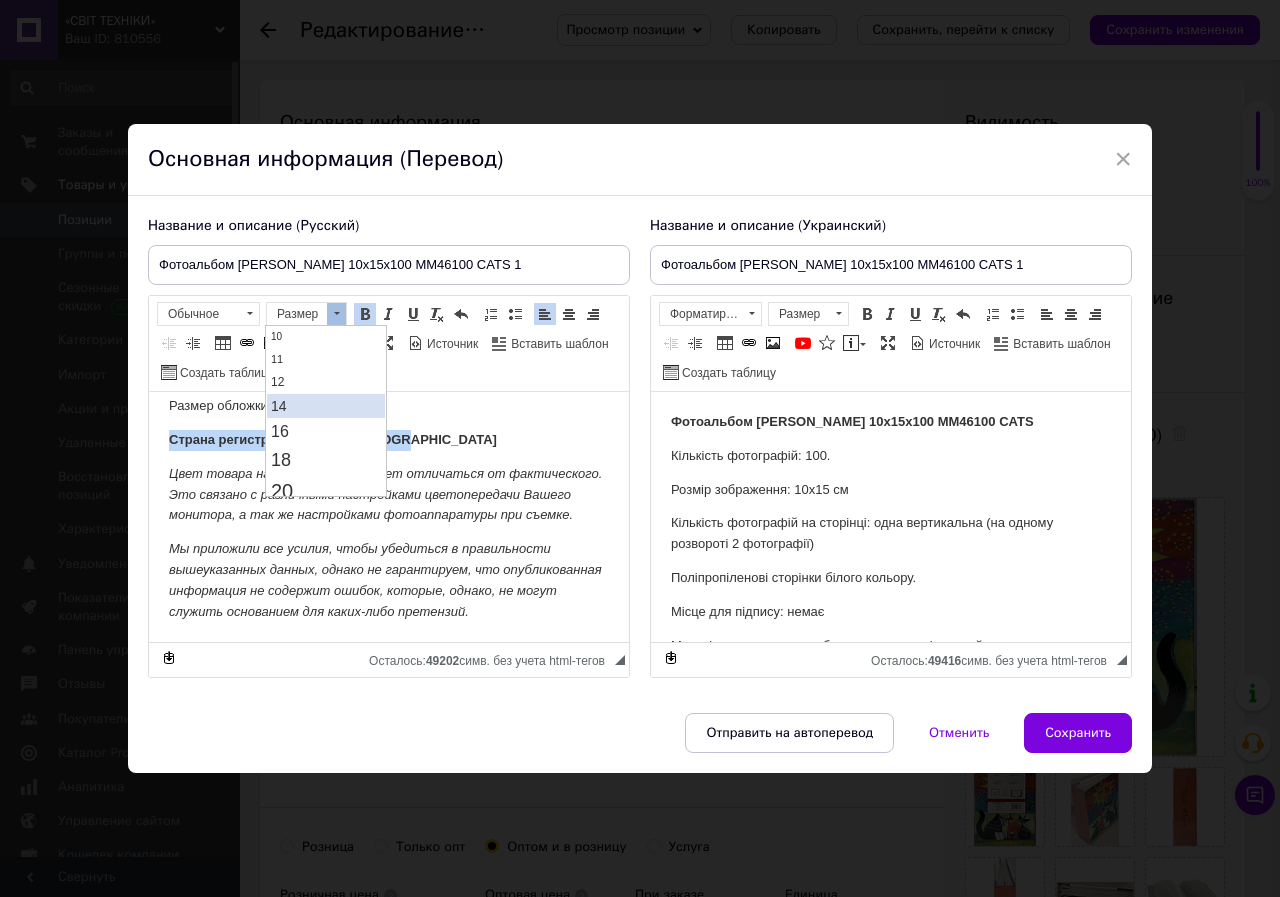 scroll, scrollTop: 0, scrollLeft: 0, axis: both 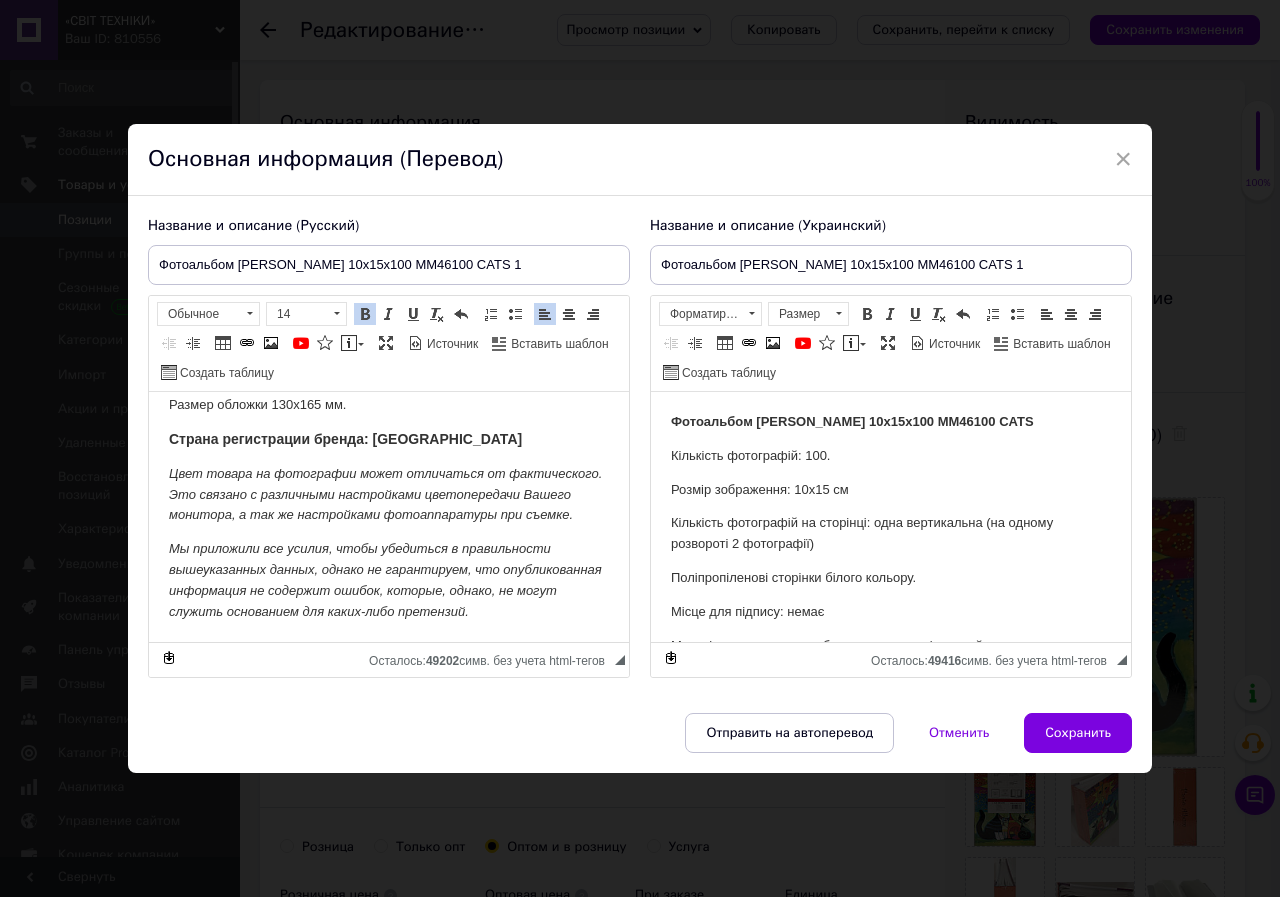 click on "Кількість фотографій на сторінці: одна вертикальна (на одному розвороті 2 фотографії)" at bounding box center (891, 534) 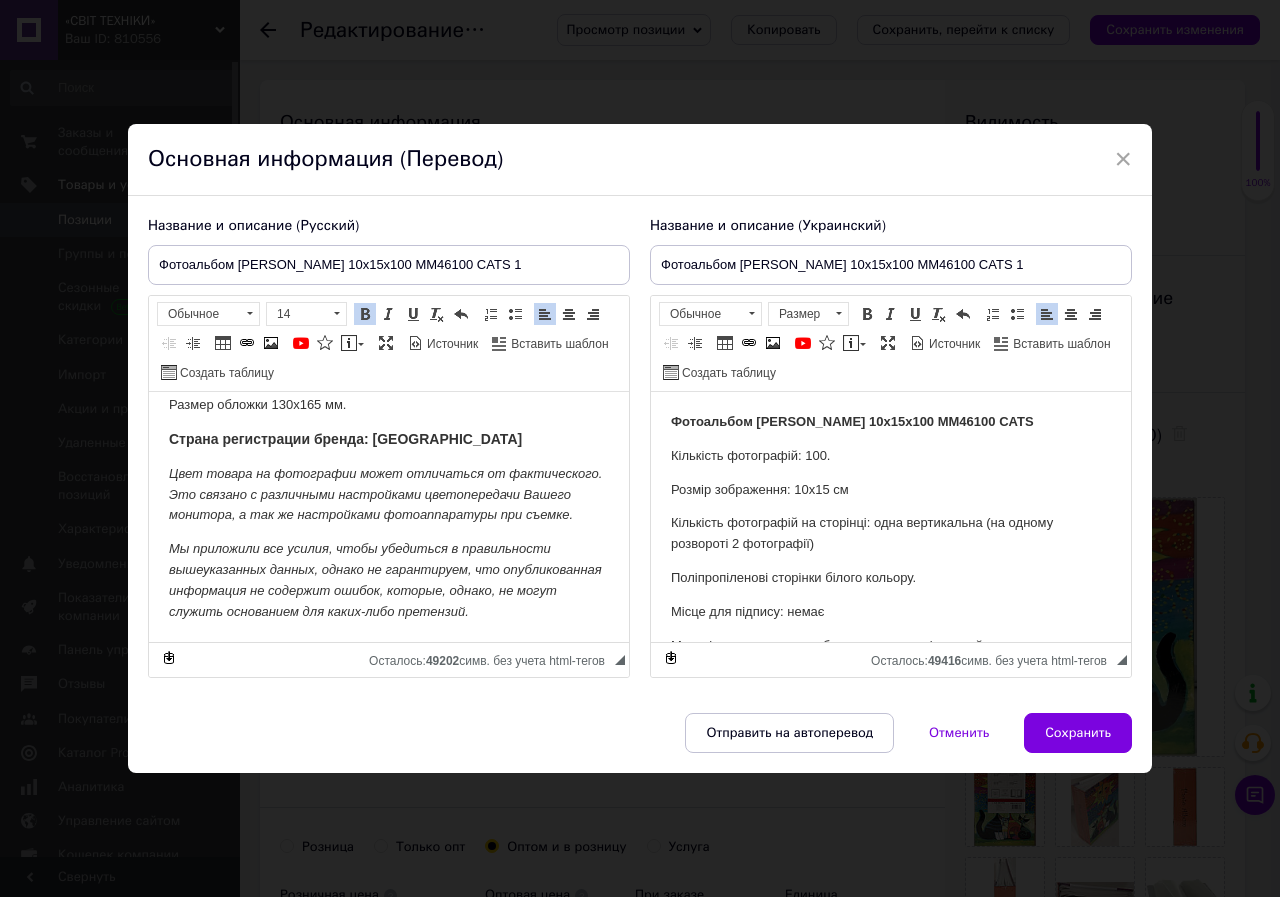 scroll, scrollTop: 245, scrollLeft: 0, axis: vertical 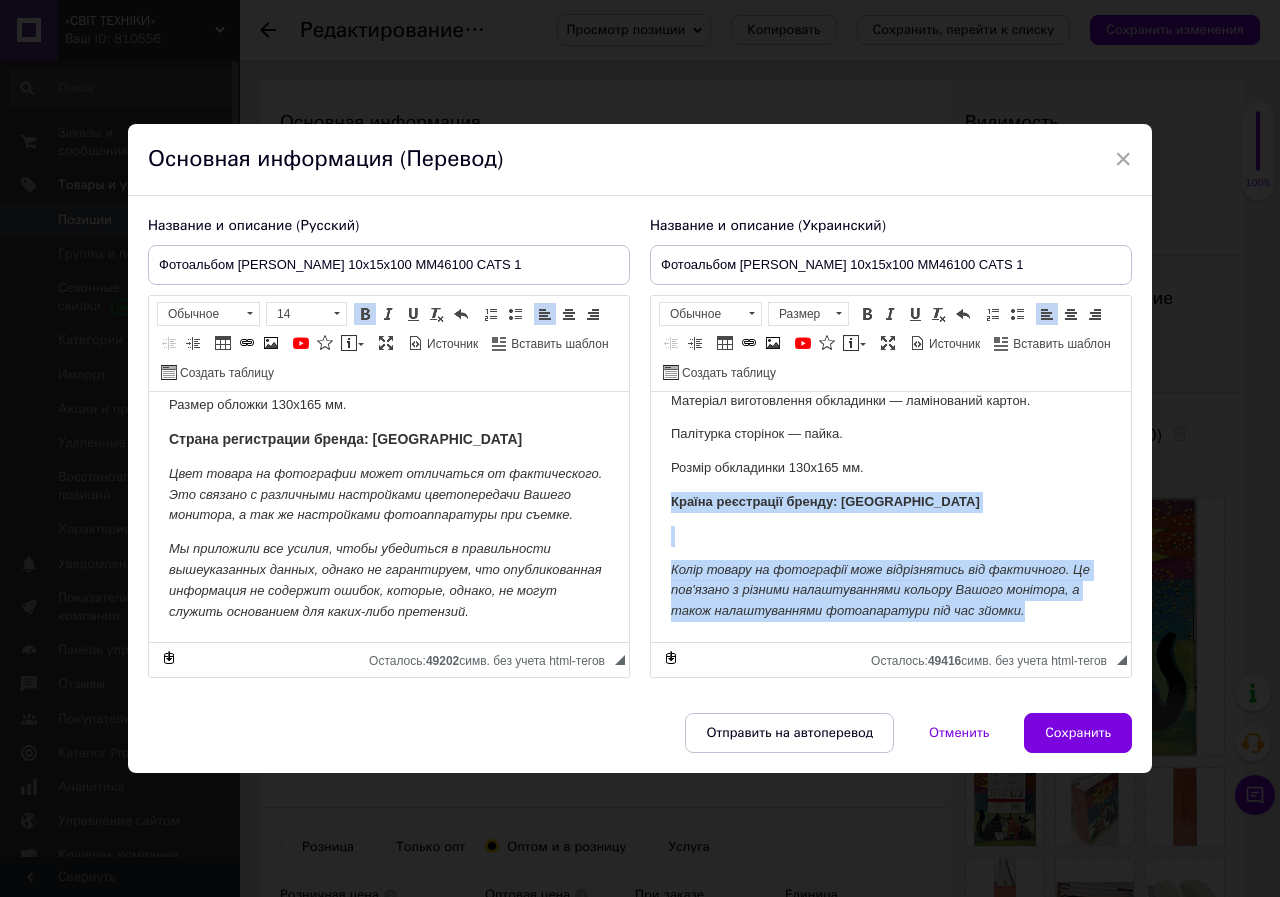 drag, startPoint x: 1035, startPoint y: 608, endPoint x: 669, endPoint y: 506, distance: 379.94736 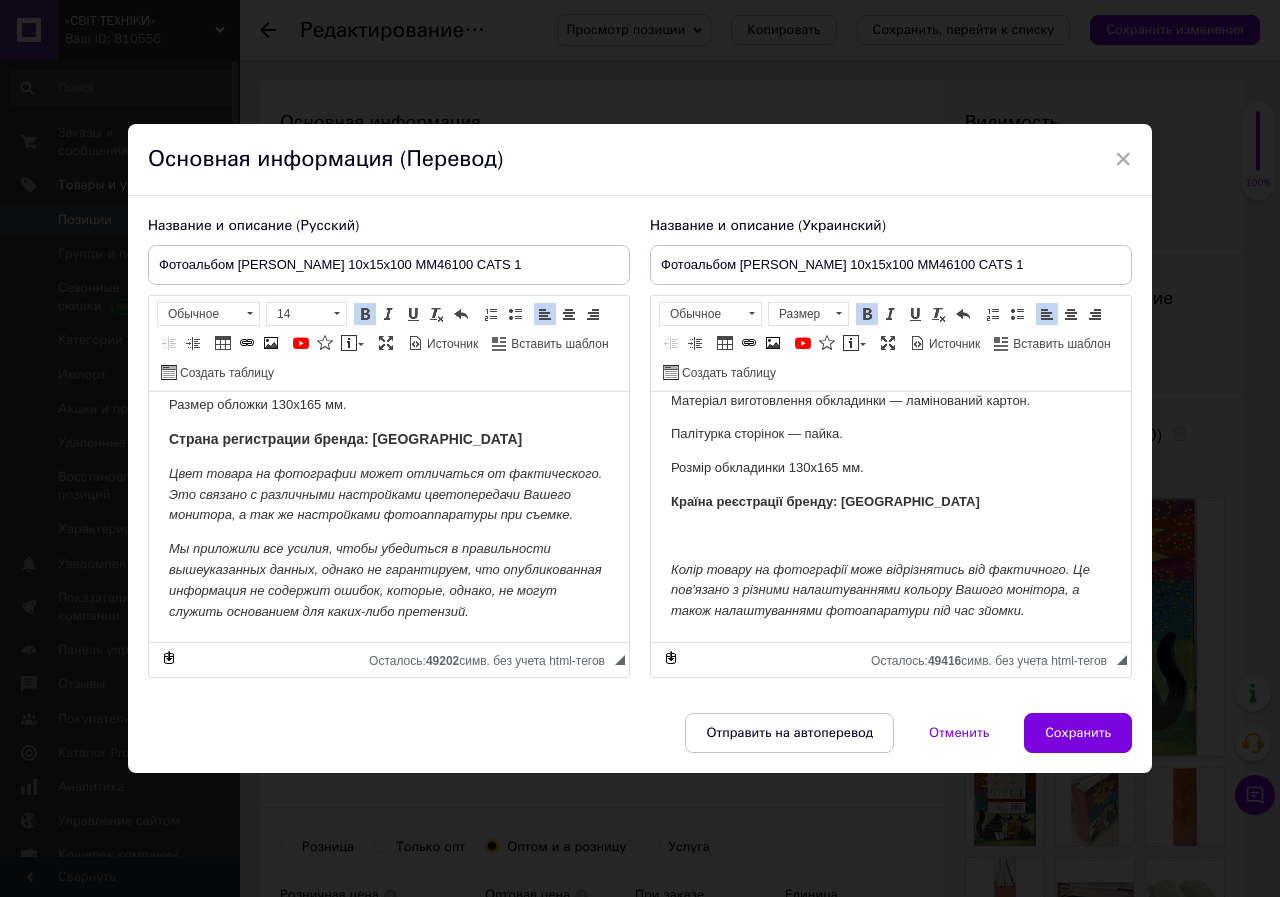 scroll, scrollTop: 284, scrollLeft: 0, axis: vertical 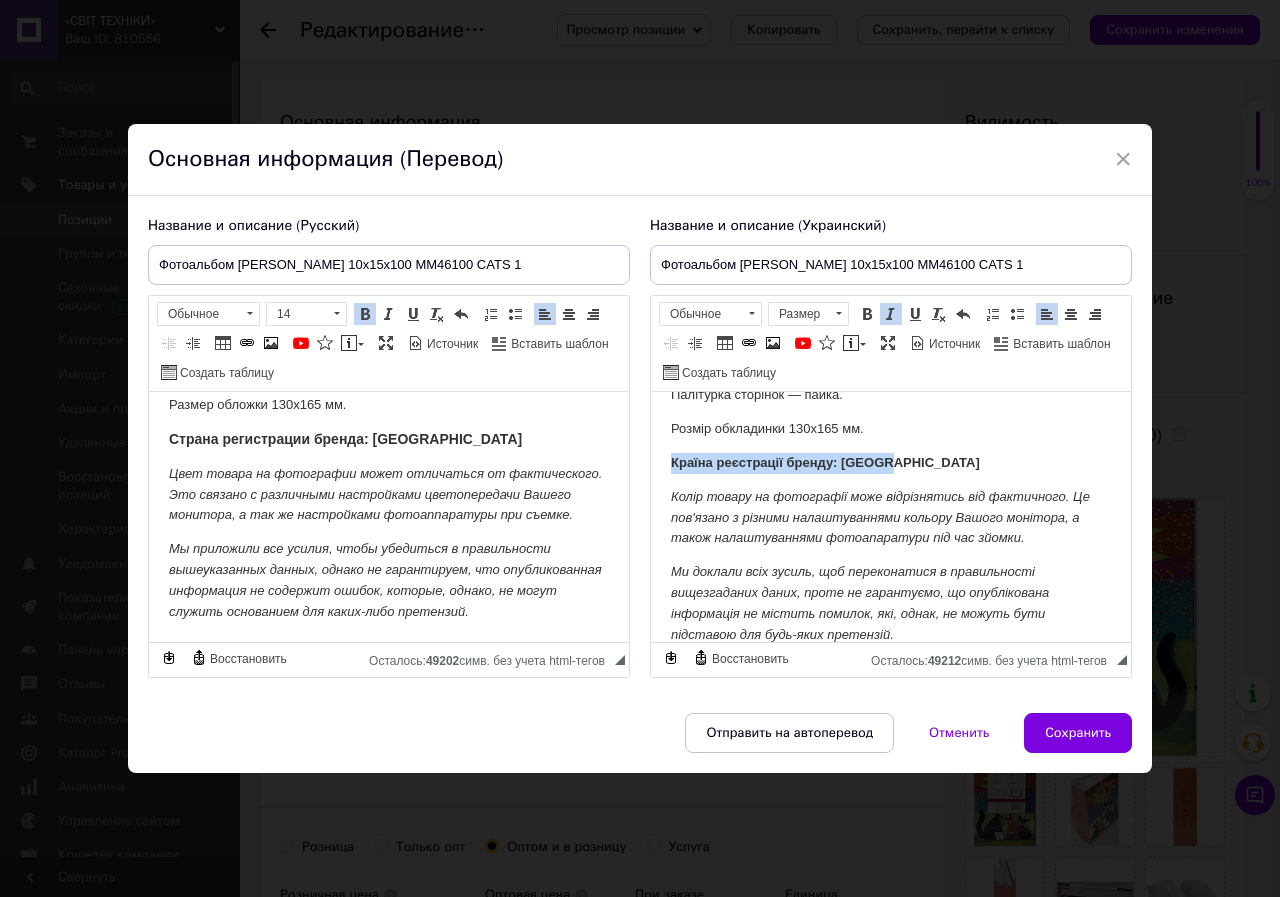 drag, startPoint x: 893, startPoint y: 468, endPoint x: 671, endPoint y: 468, distance: 222 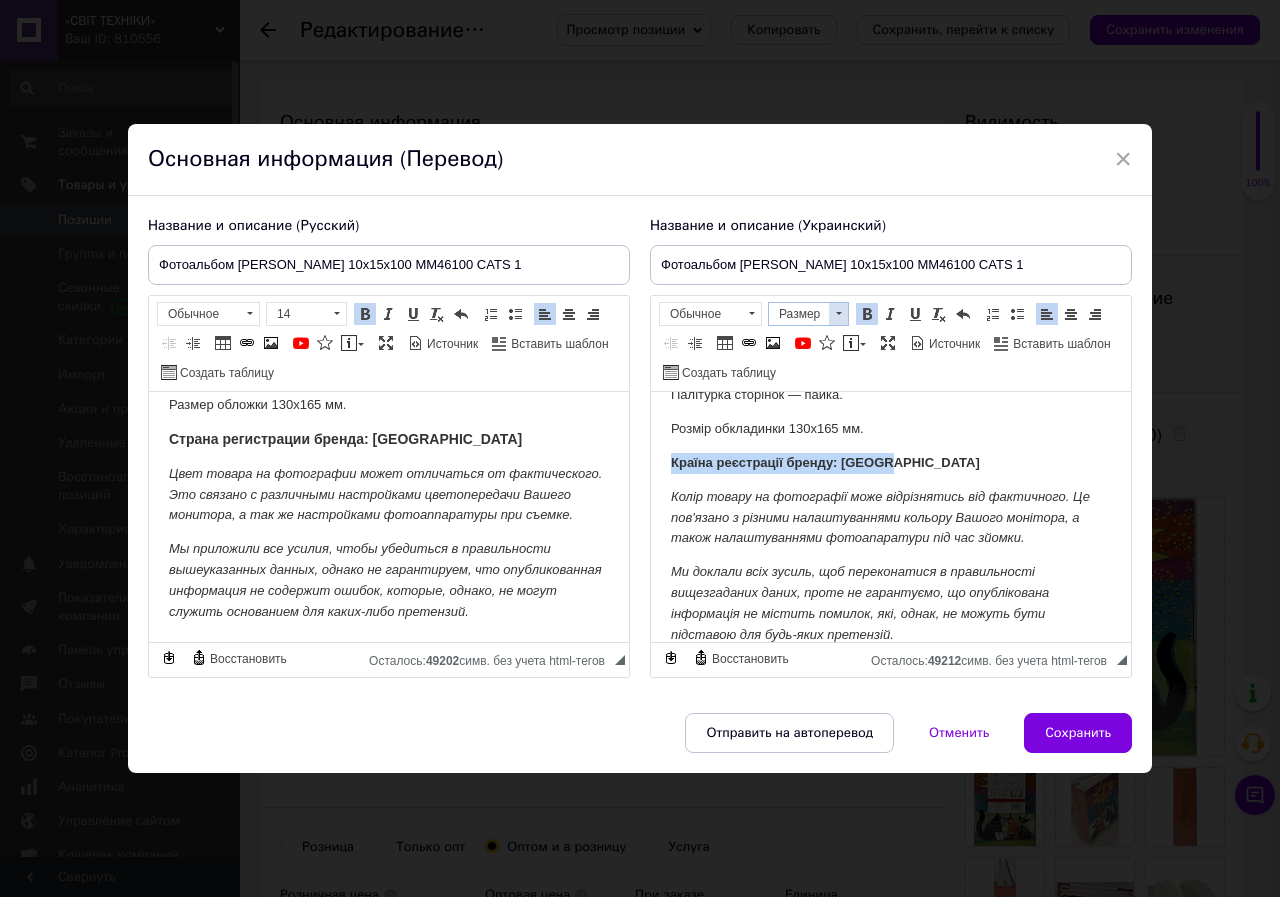 click at bounding box center [838, 314] 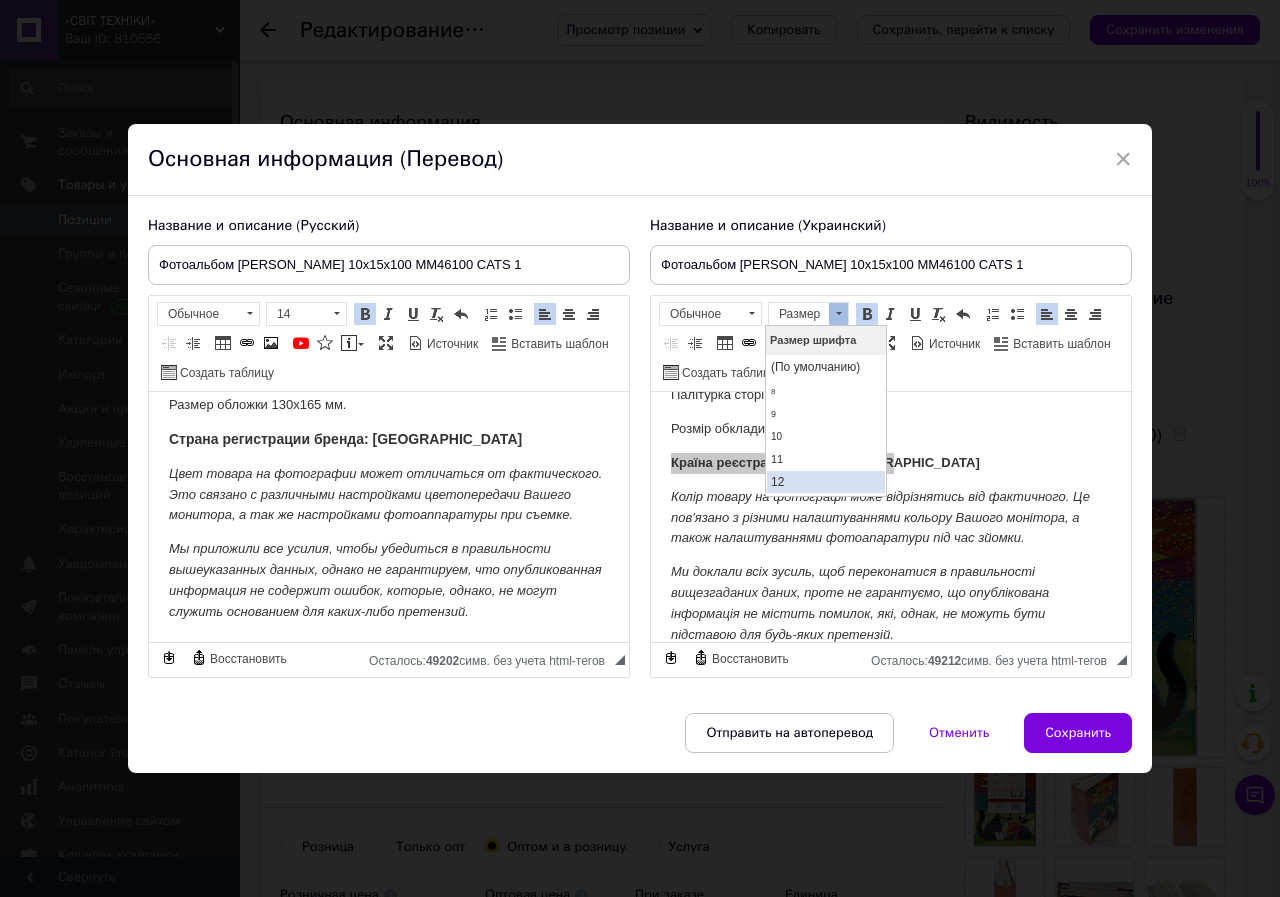 scroll, scrollTop: 100, scrollLeft: 0, axis: vertical 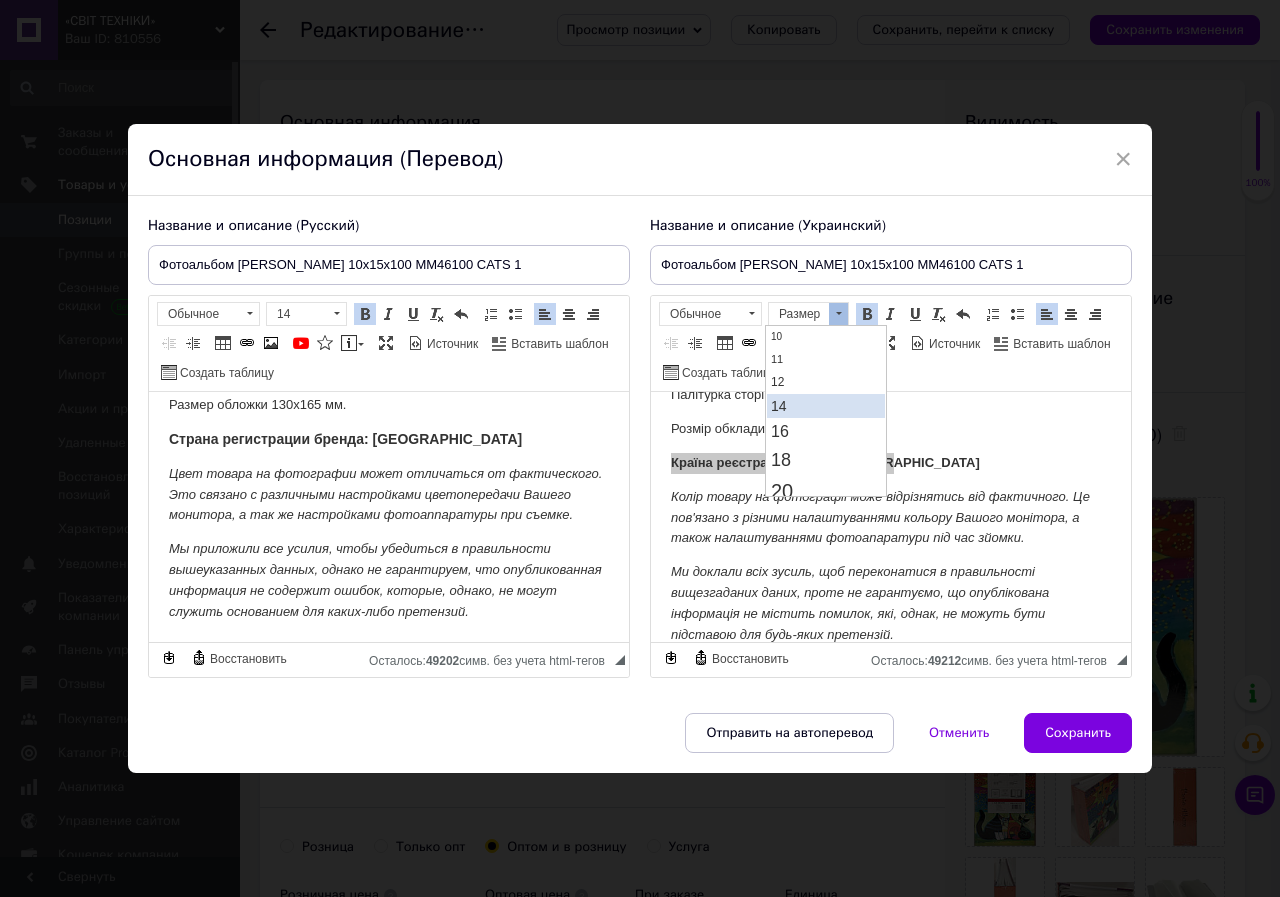 click on "14" at bounding box center [826, 406] 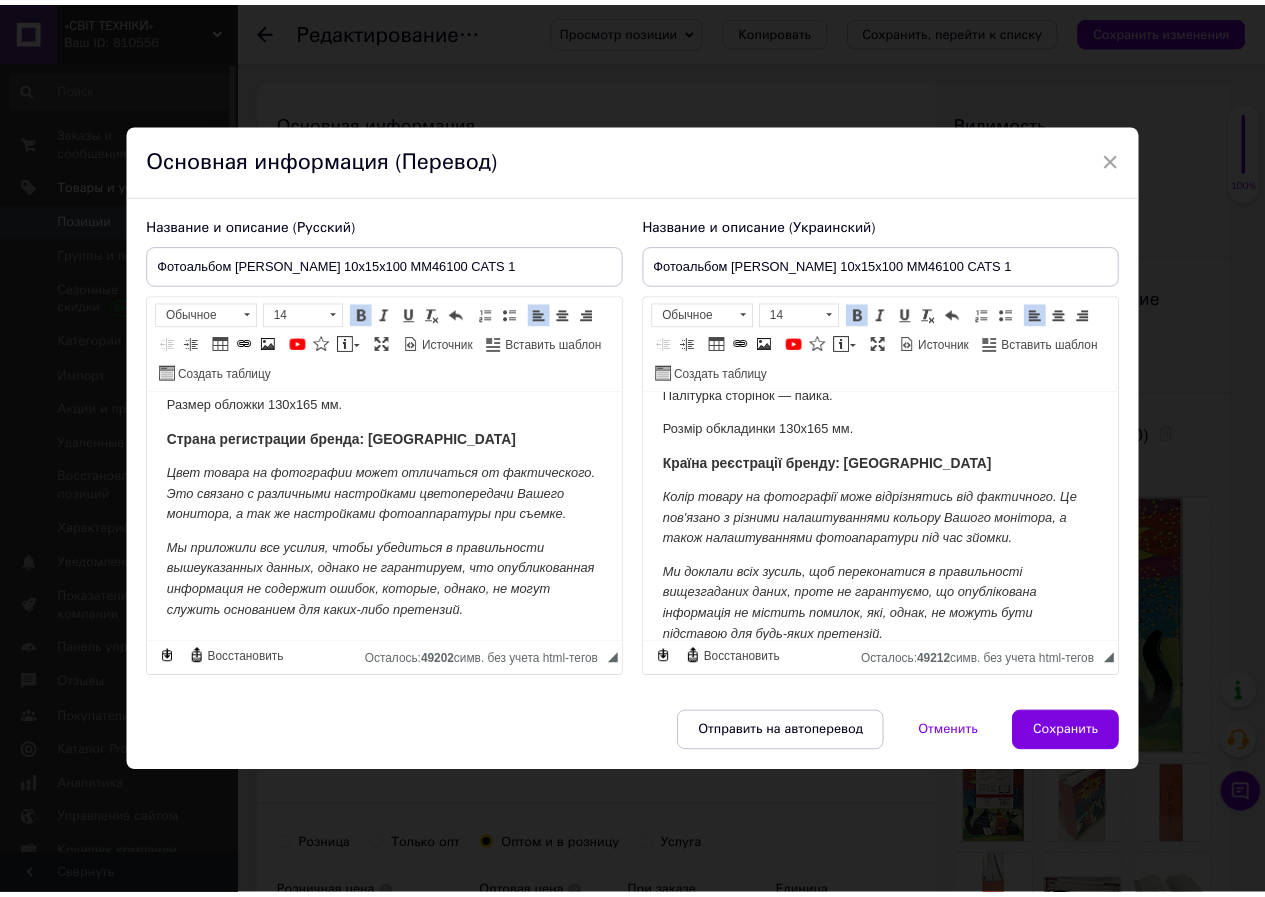 scroll, scrollTop: 0, scrollLeft: 0, axis: both 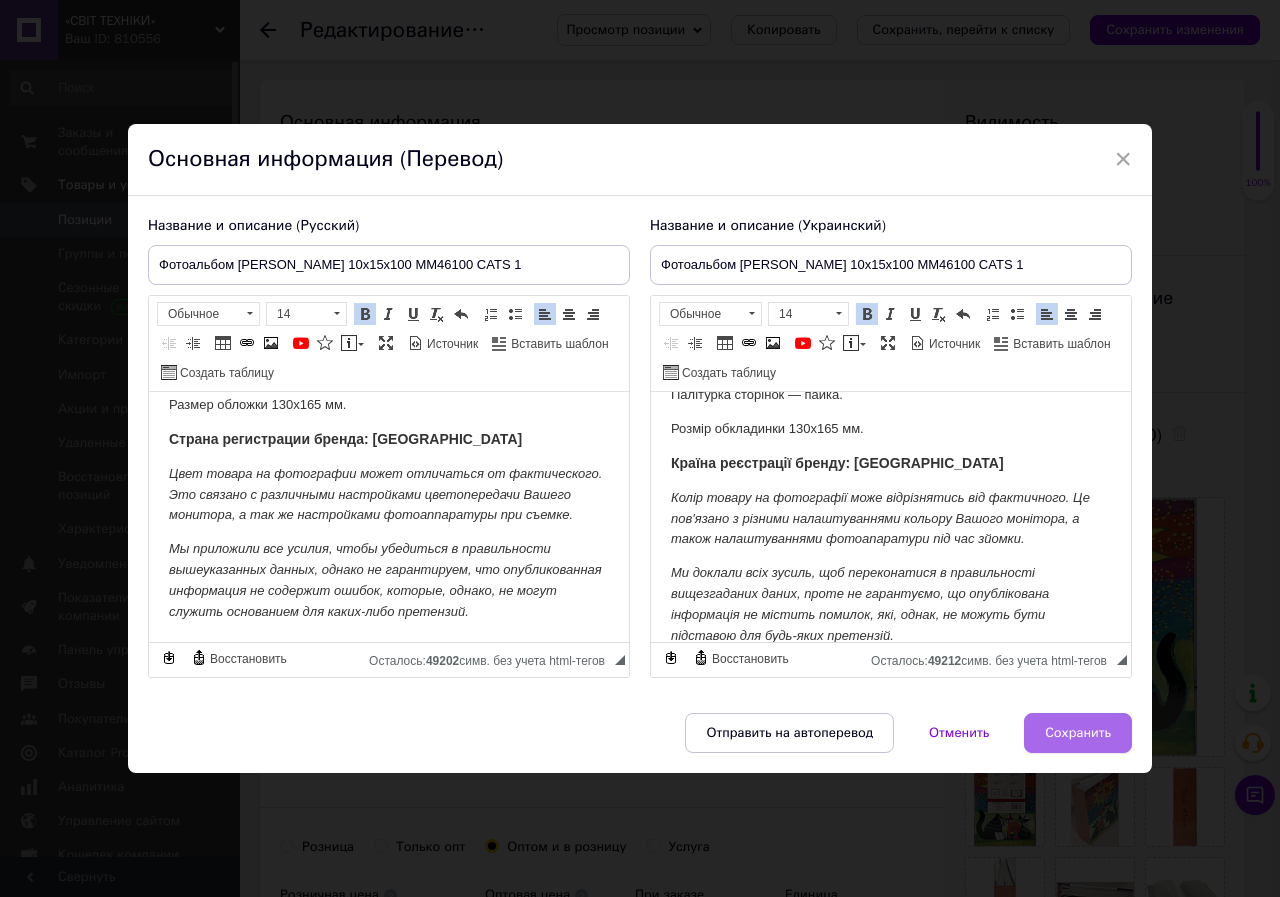 click on "Сохранить" at bounding box center [1078, 733] 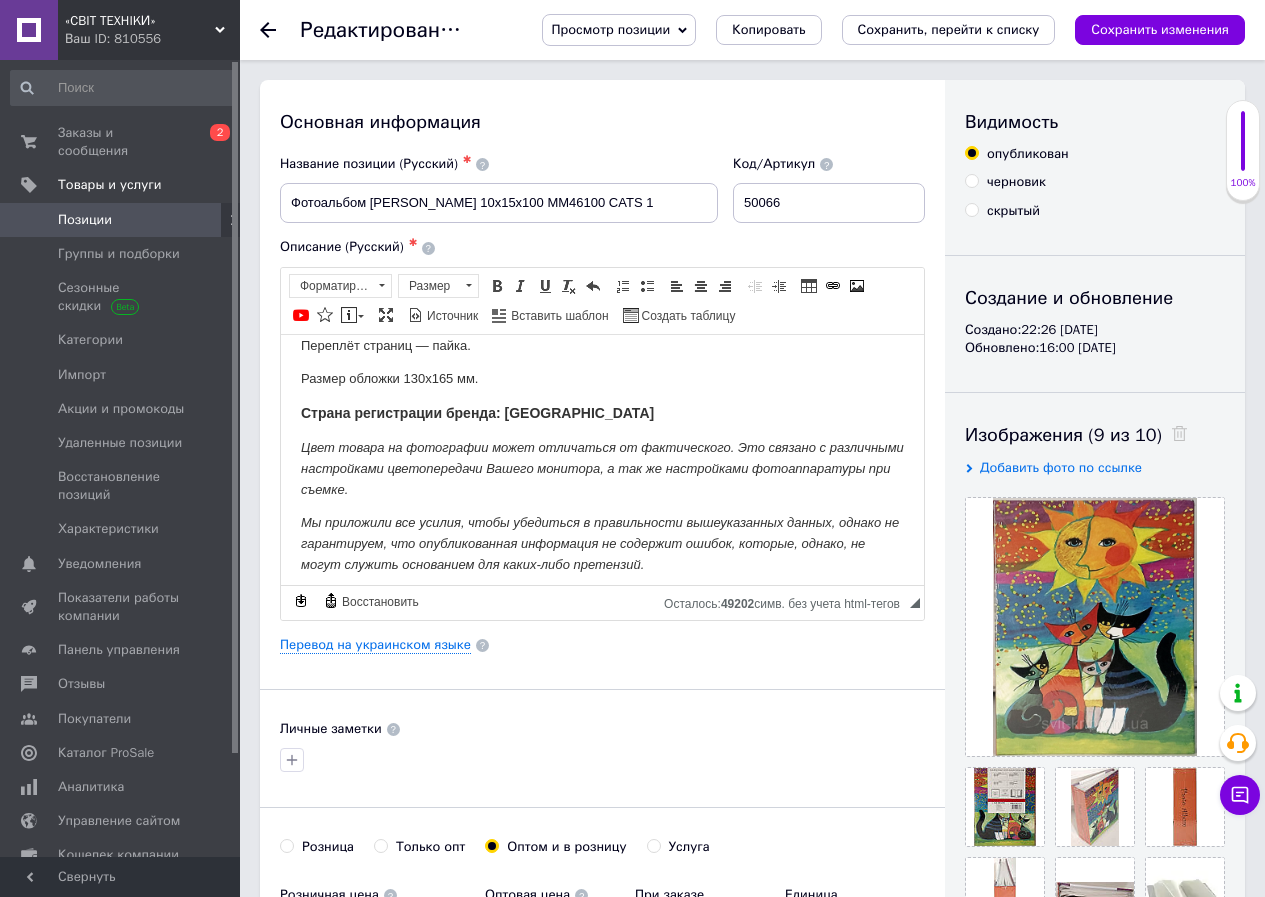 scroll, scrollTop: 267, scrollLeft: 0, axis: vertical 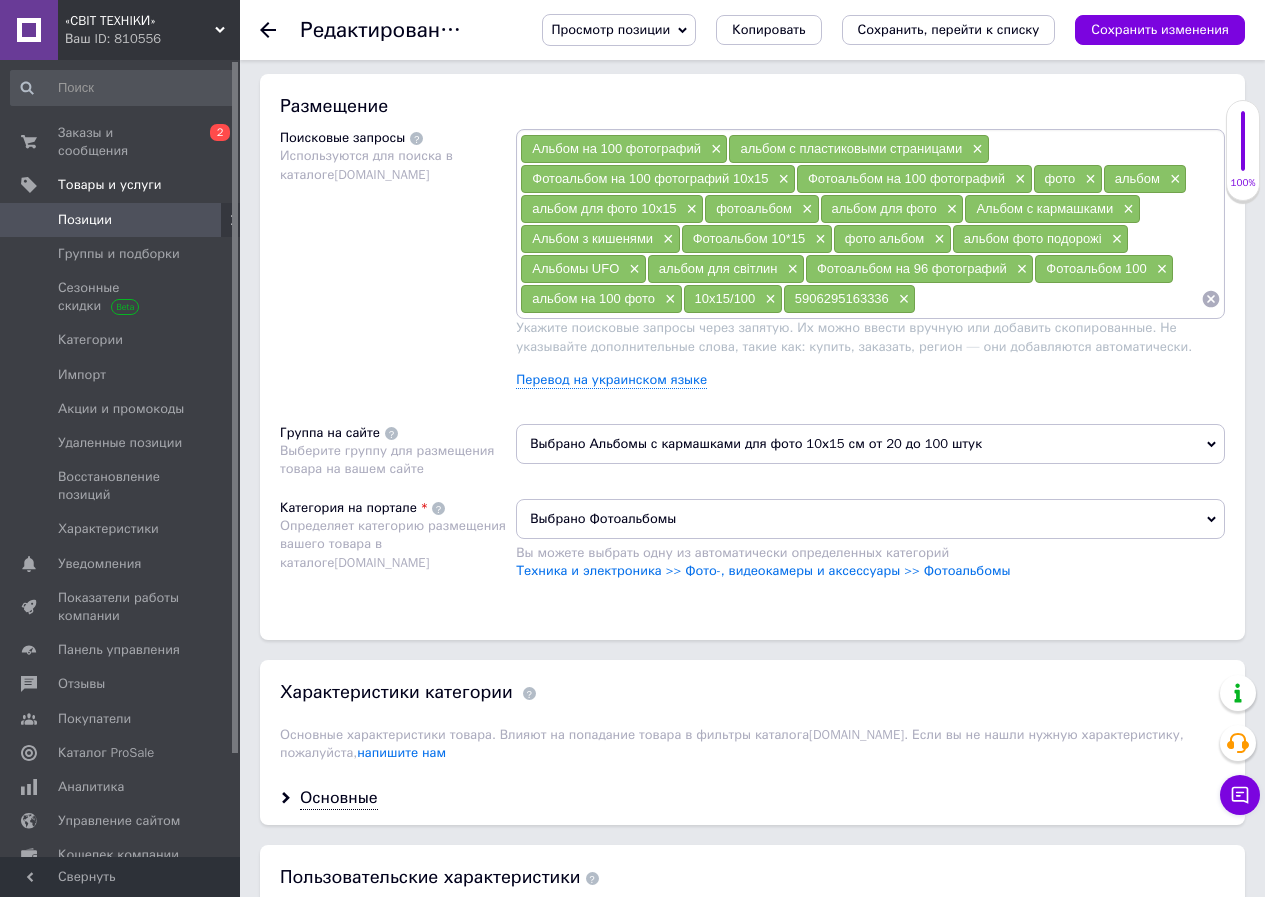 click on "Просмотр позиции" at bounding box center [610, 29] 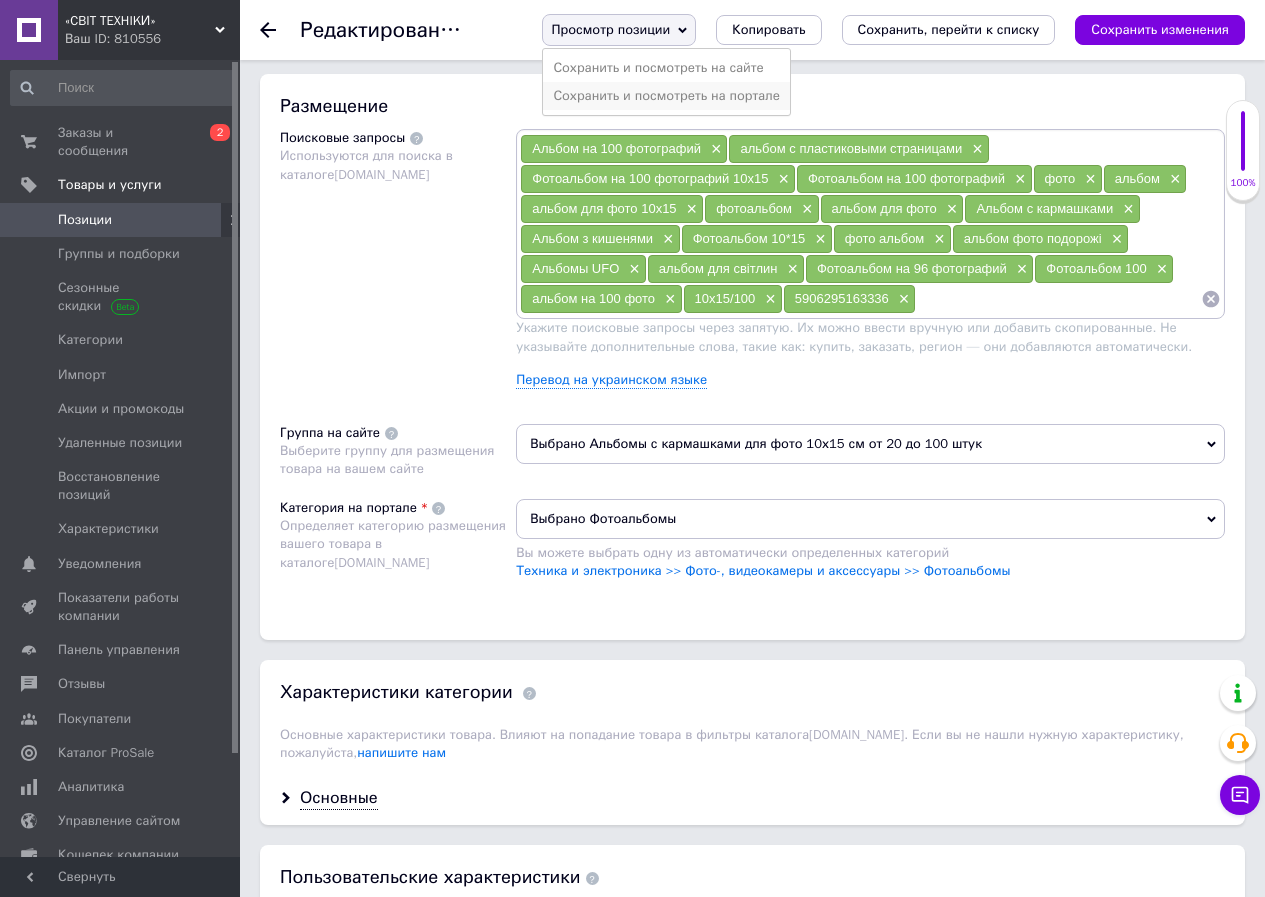 click on "Сохранить и посмотреть на портале" at bounding box center (666, 96) 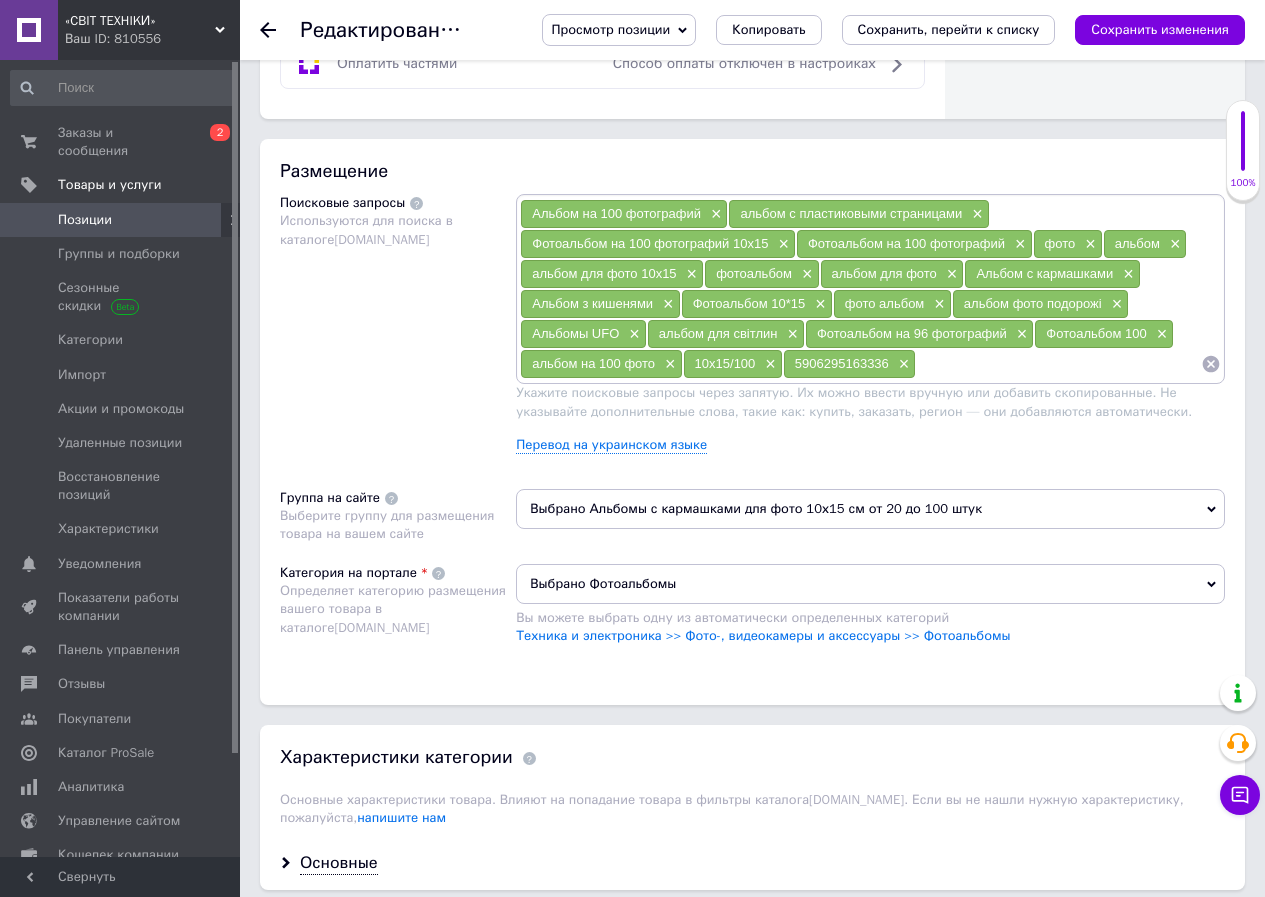 scroll, scrollTop: 1100, scrollLeft: 0, axis: vertical 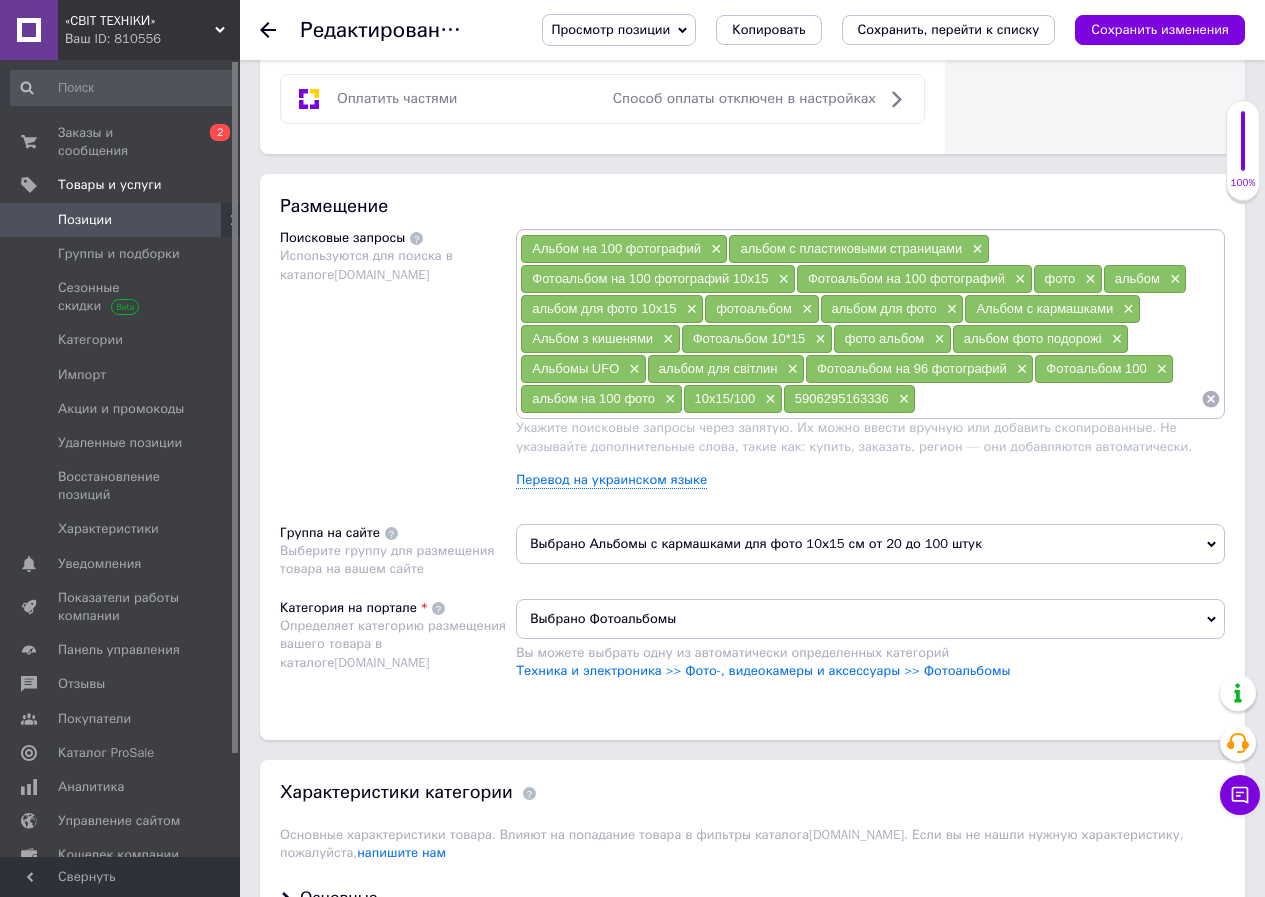 click on "Позиции" at bounding box center [85, 220] 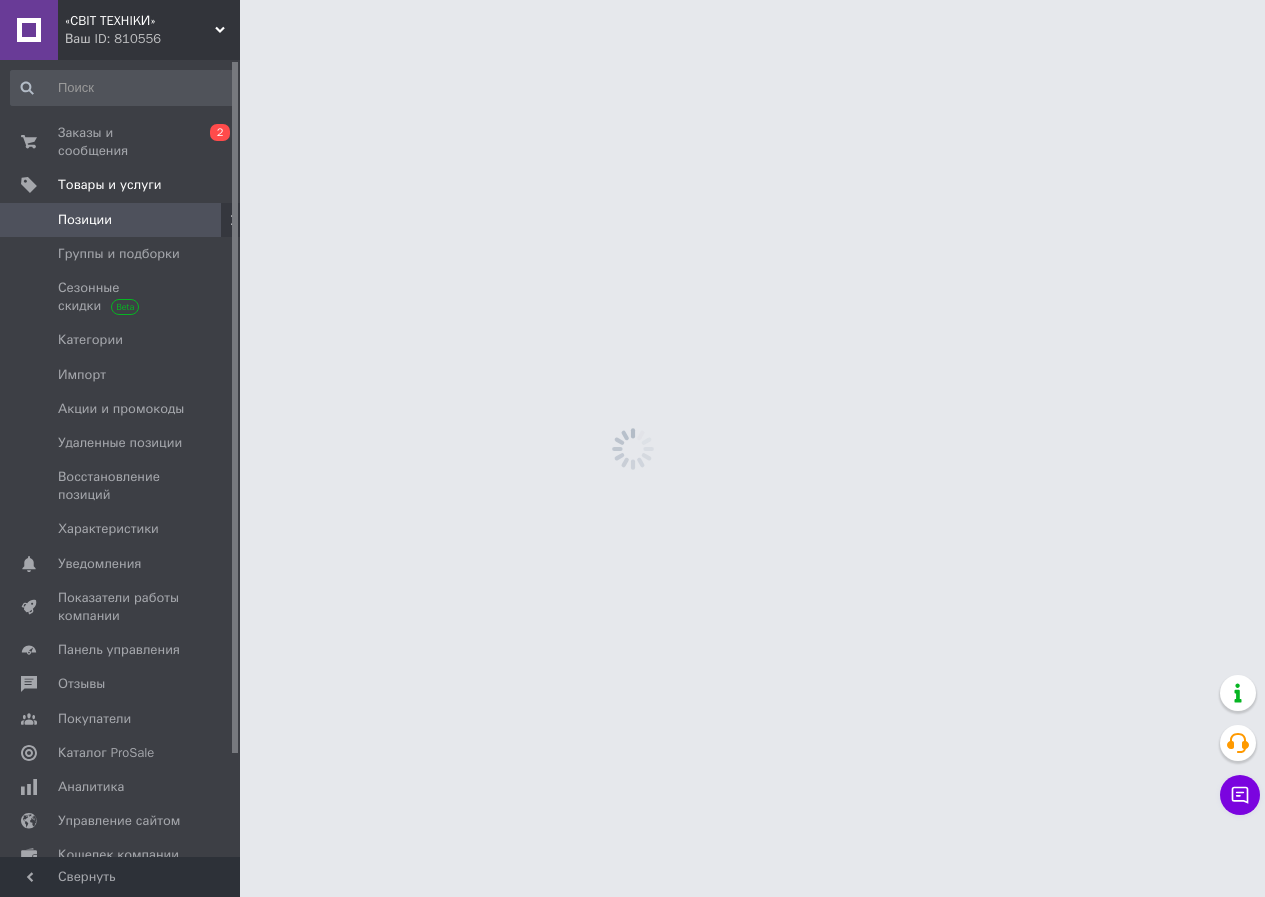 scroll, scrollTop: 0, scrollLeft: 0, axis: both 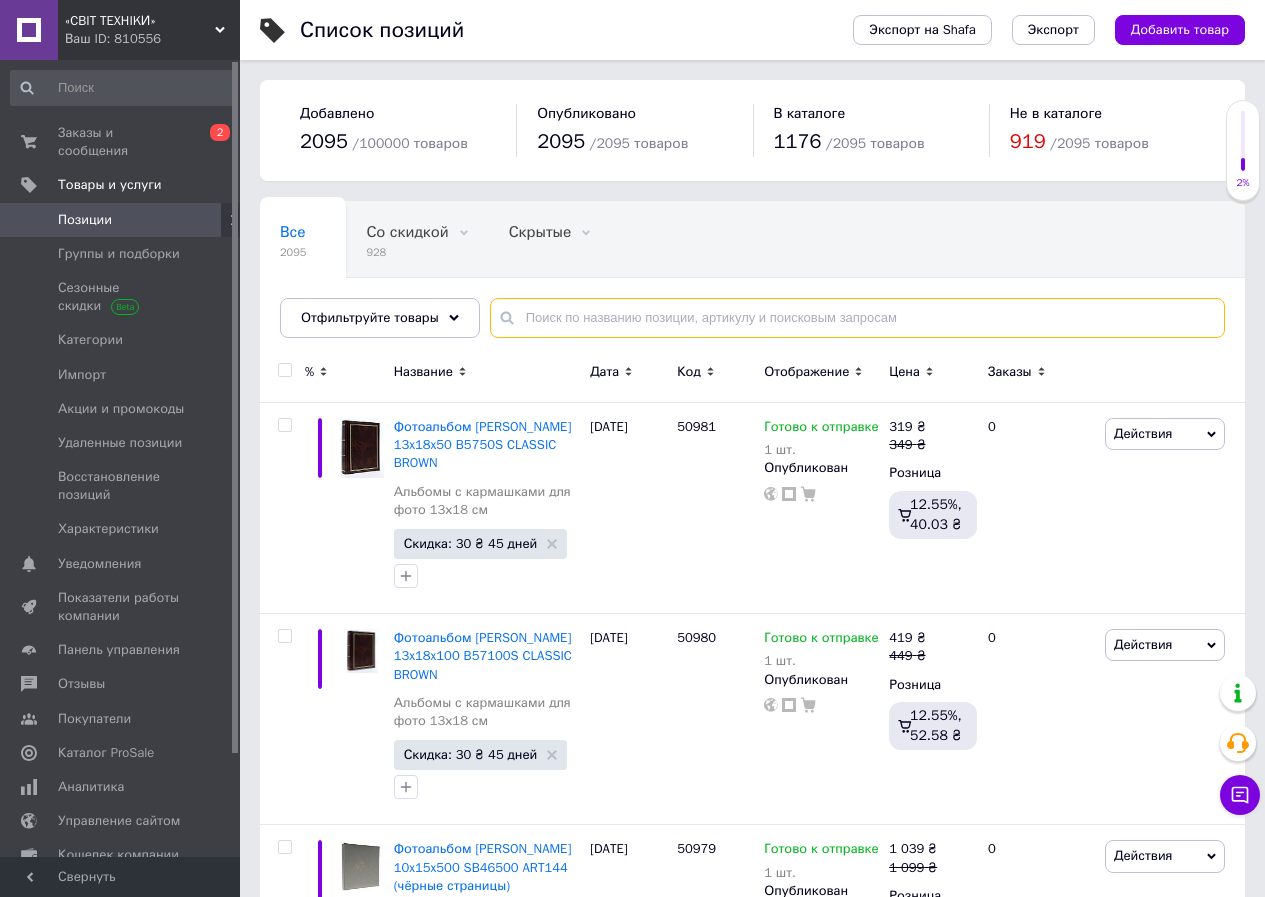 click at bounding box center [857, 318] 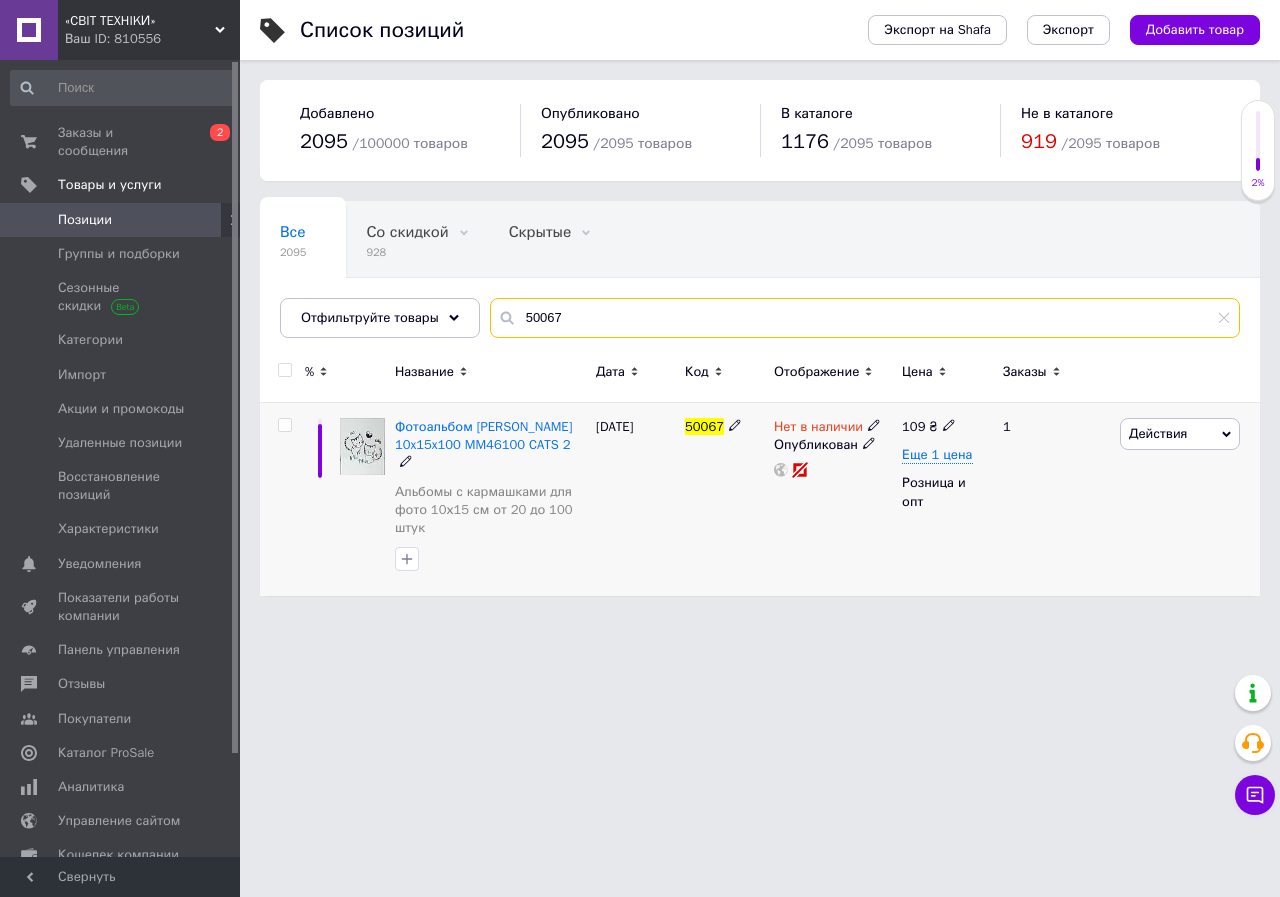 type on "50067" 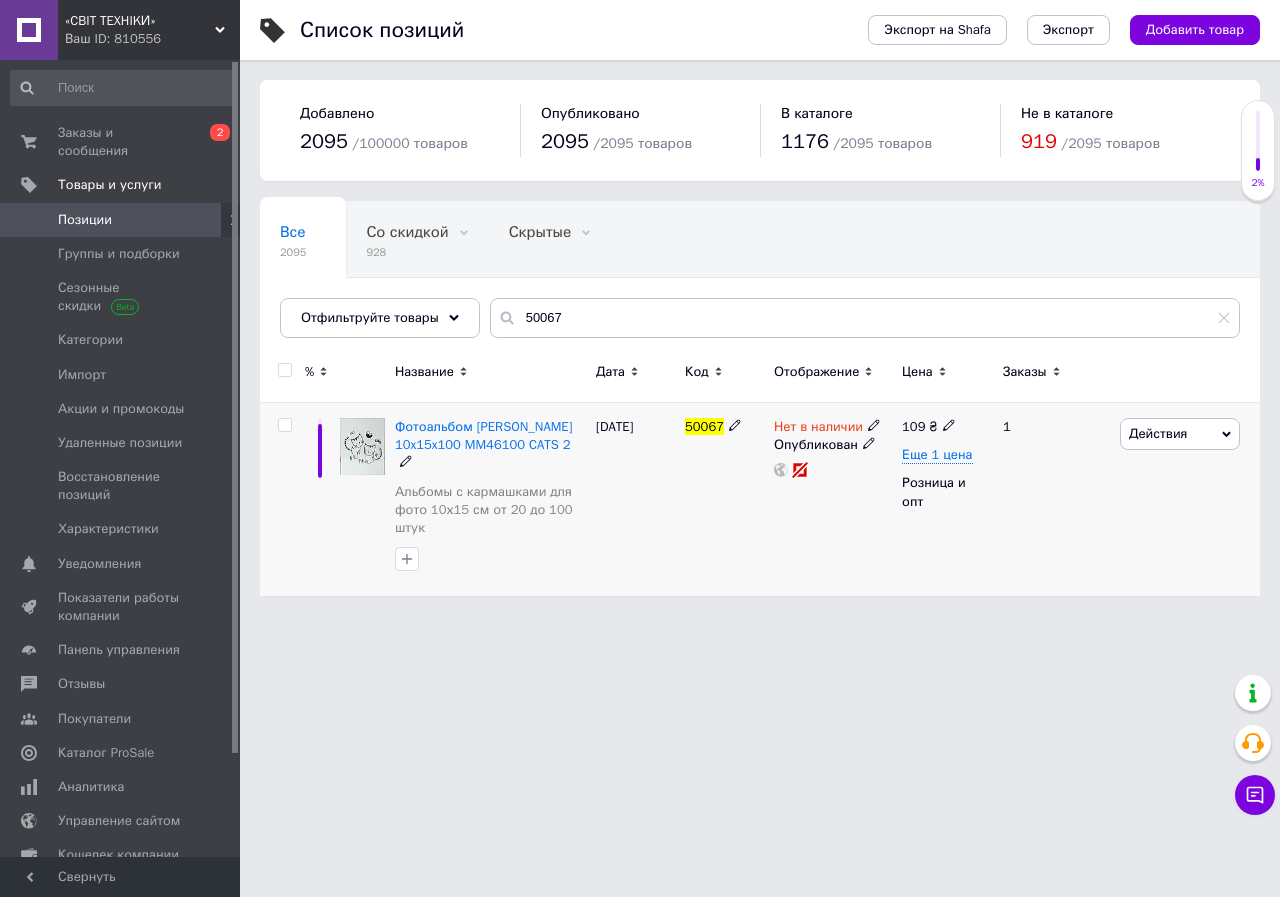 click 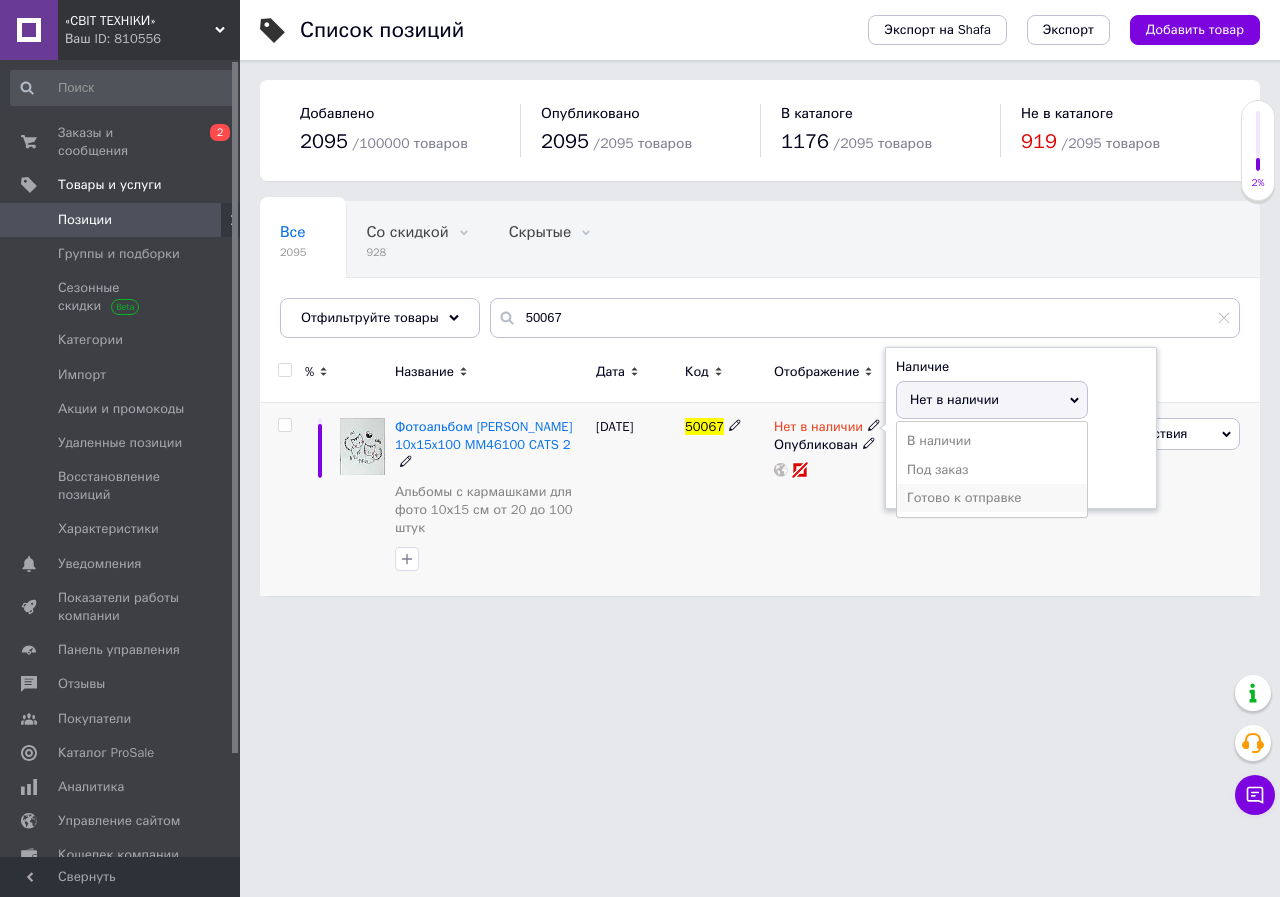 click on "Готово к отправке" at bounding box center [992, 498] 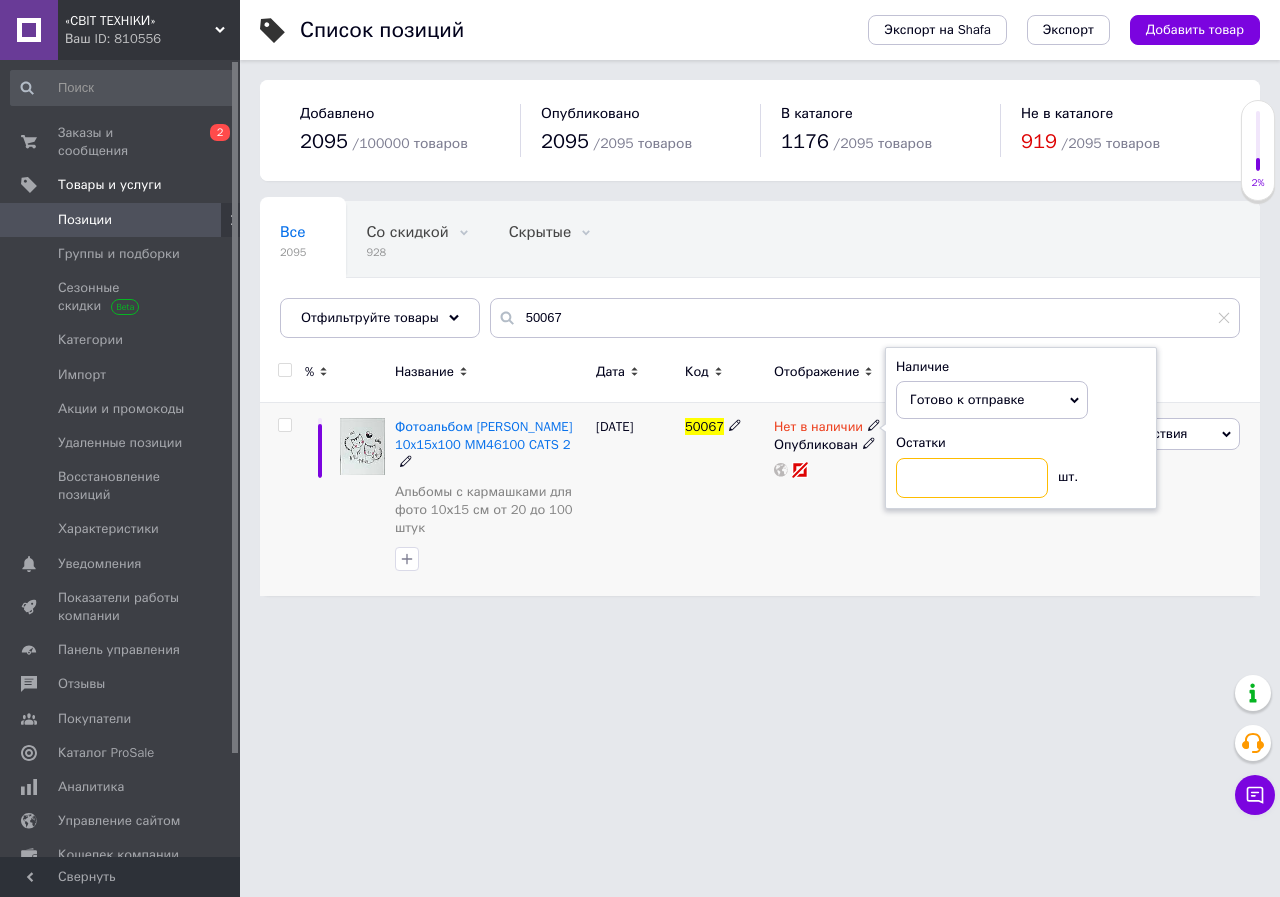 click at bounding box center (972, 478) 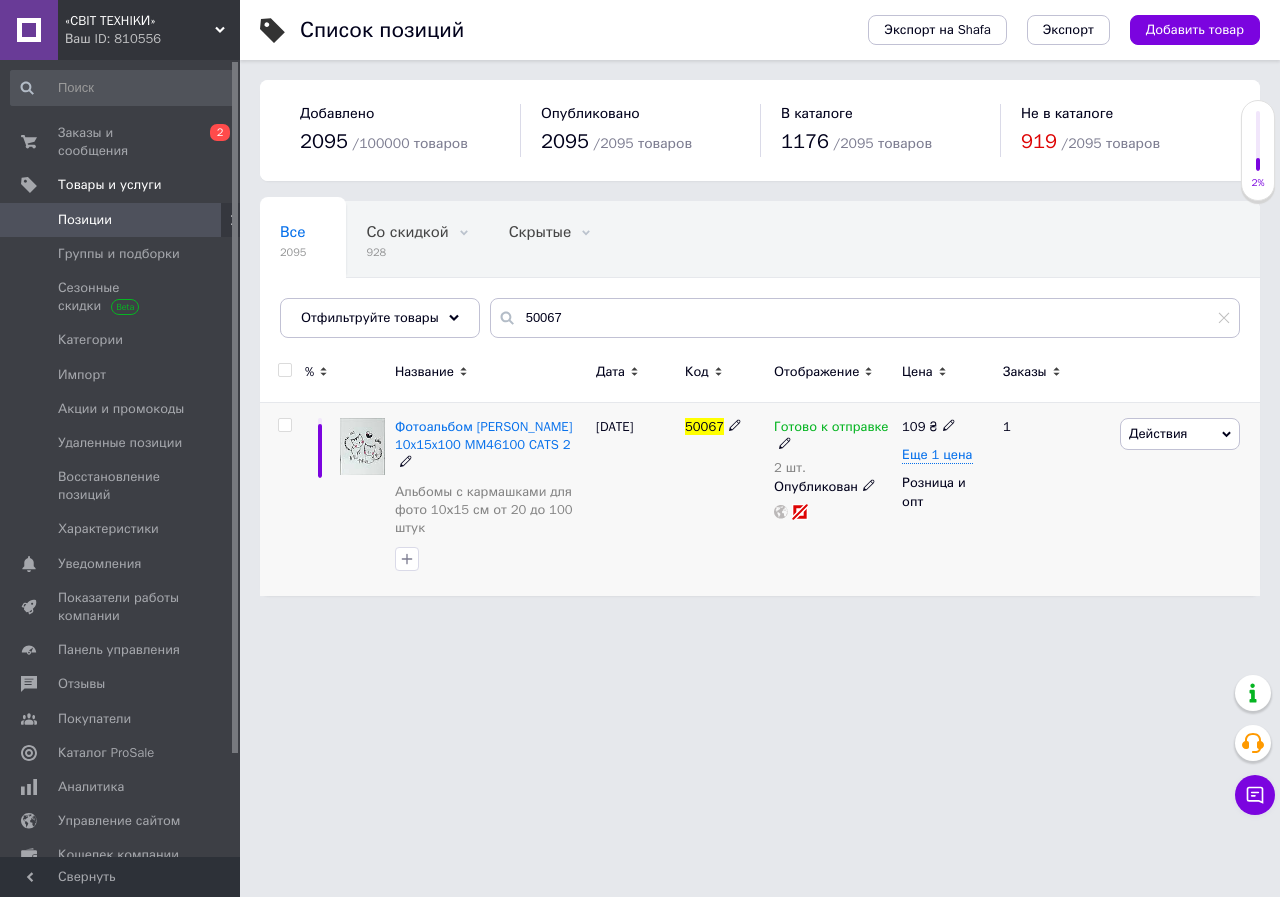 click on "50067" at bounding box center [724, 500] 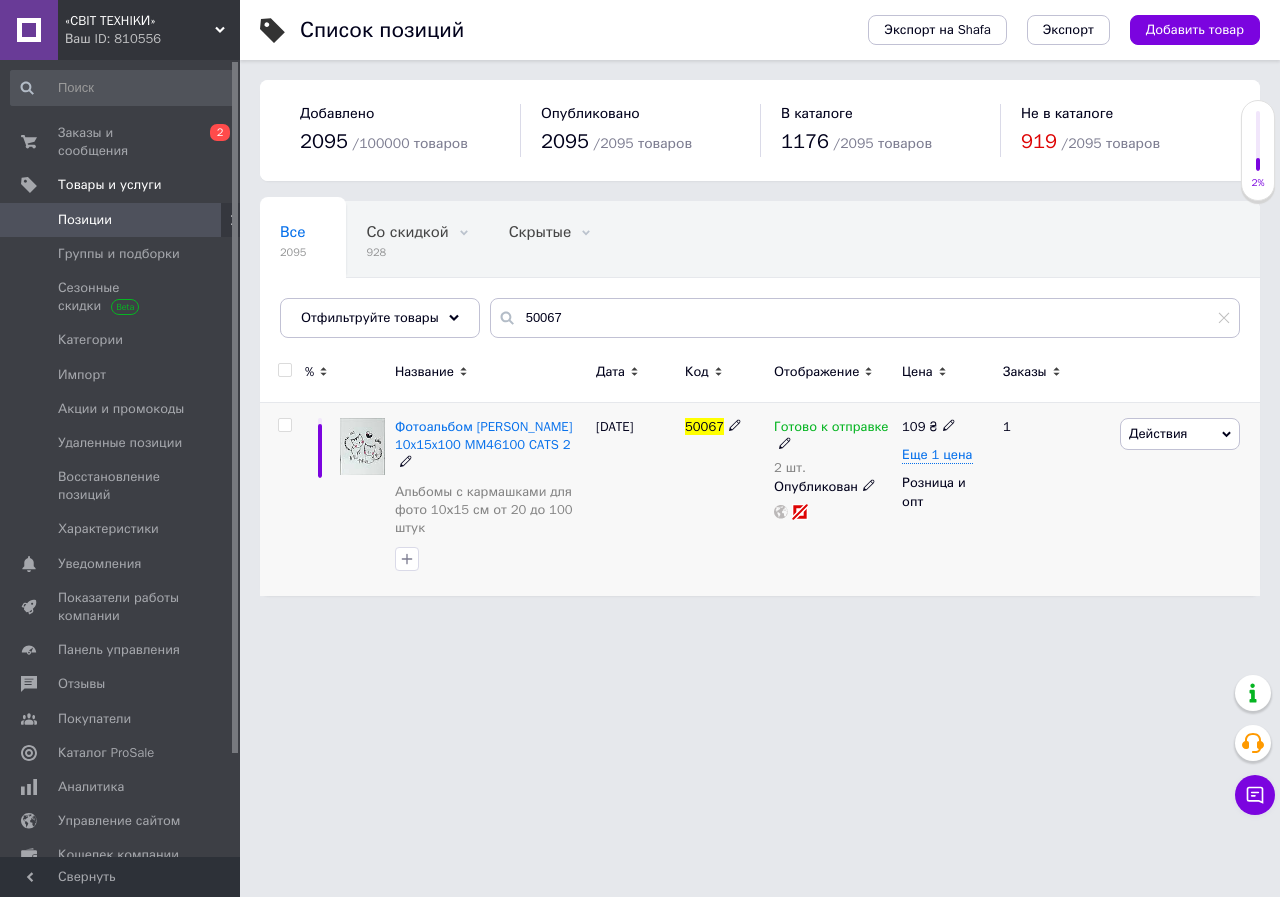 click 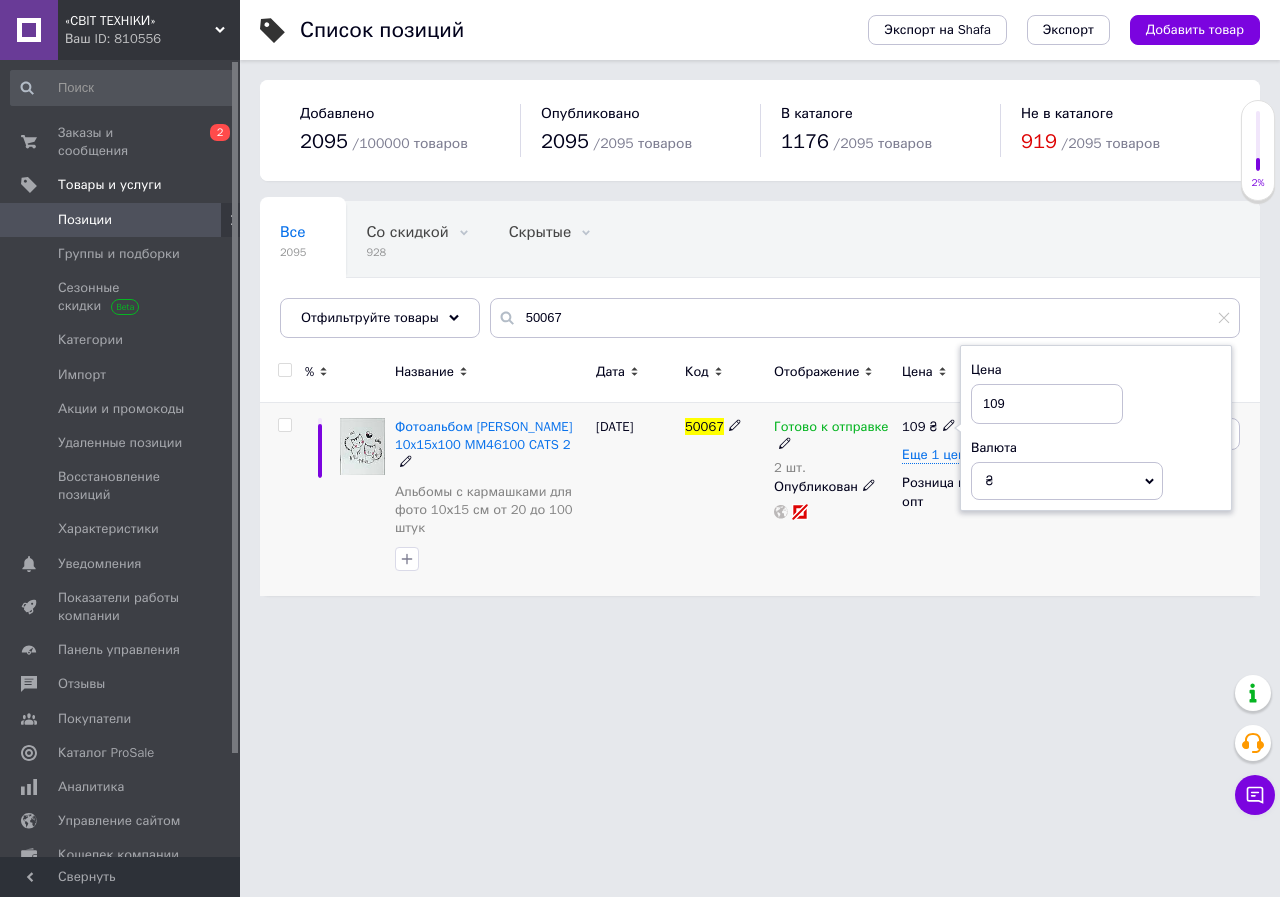 click on "109" at bounding box center [1047, 404] 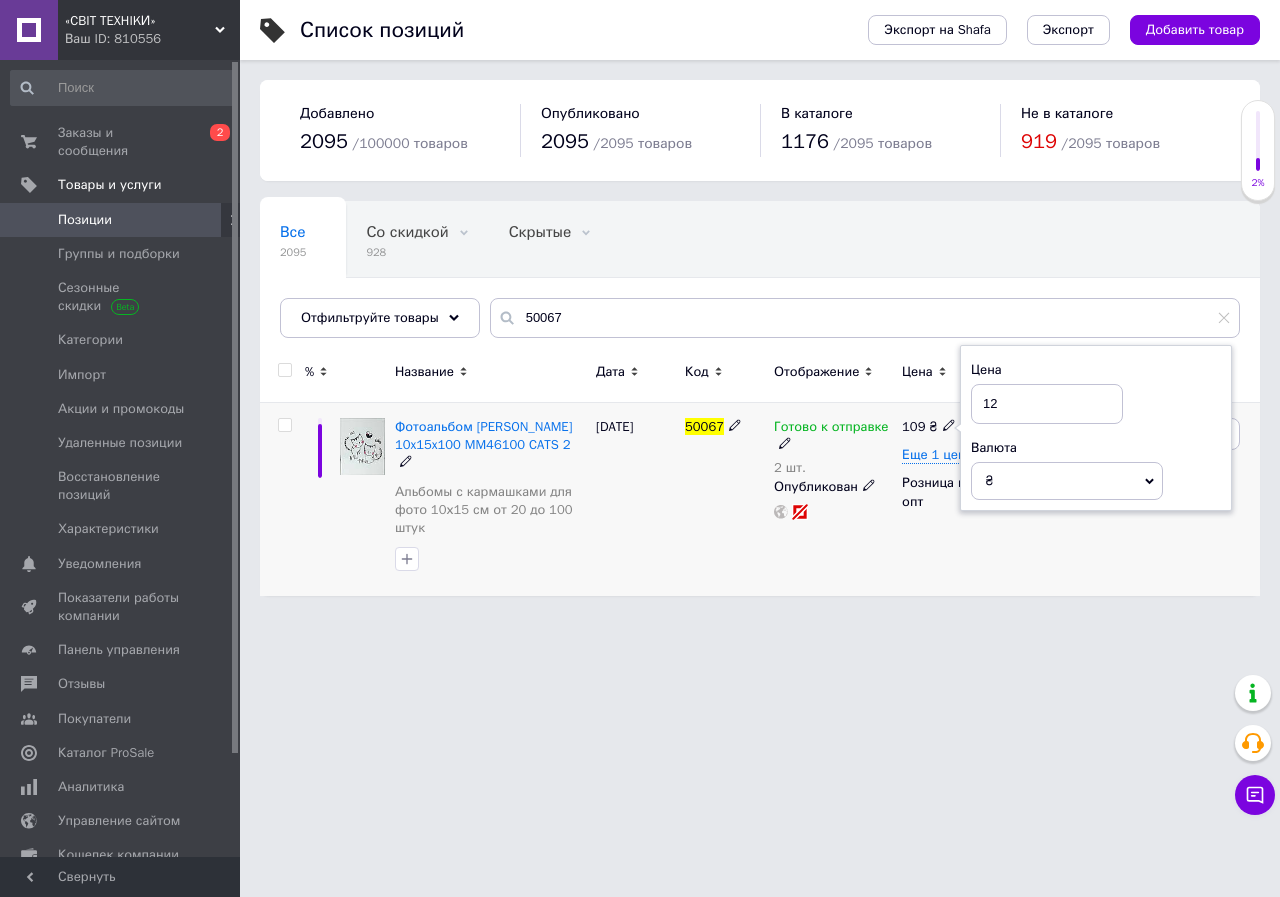type on "129" 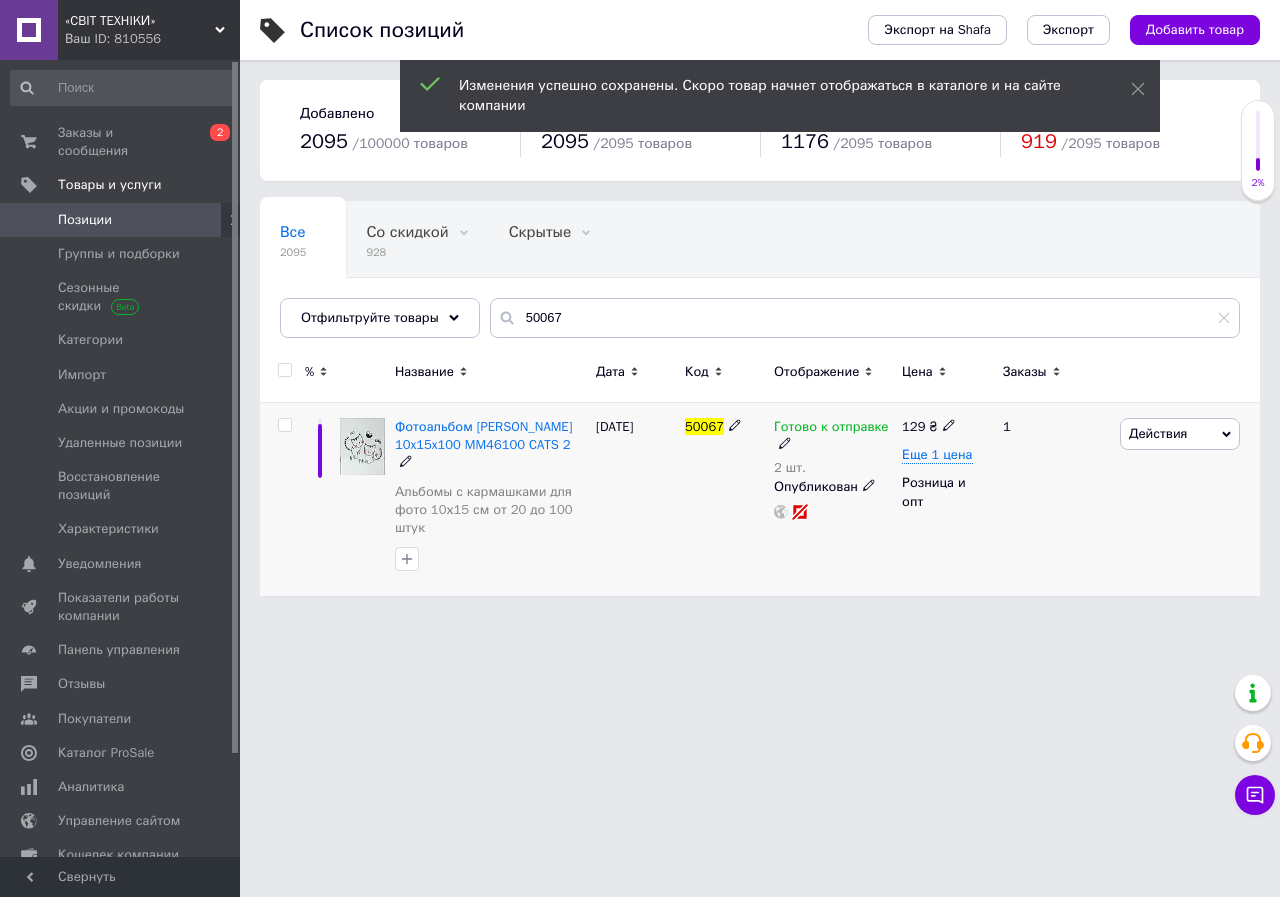 click on "Действия" at bounding box center [1158, 433] 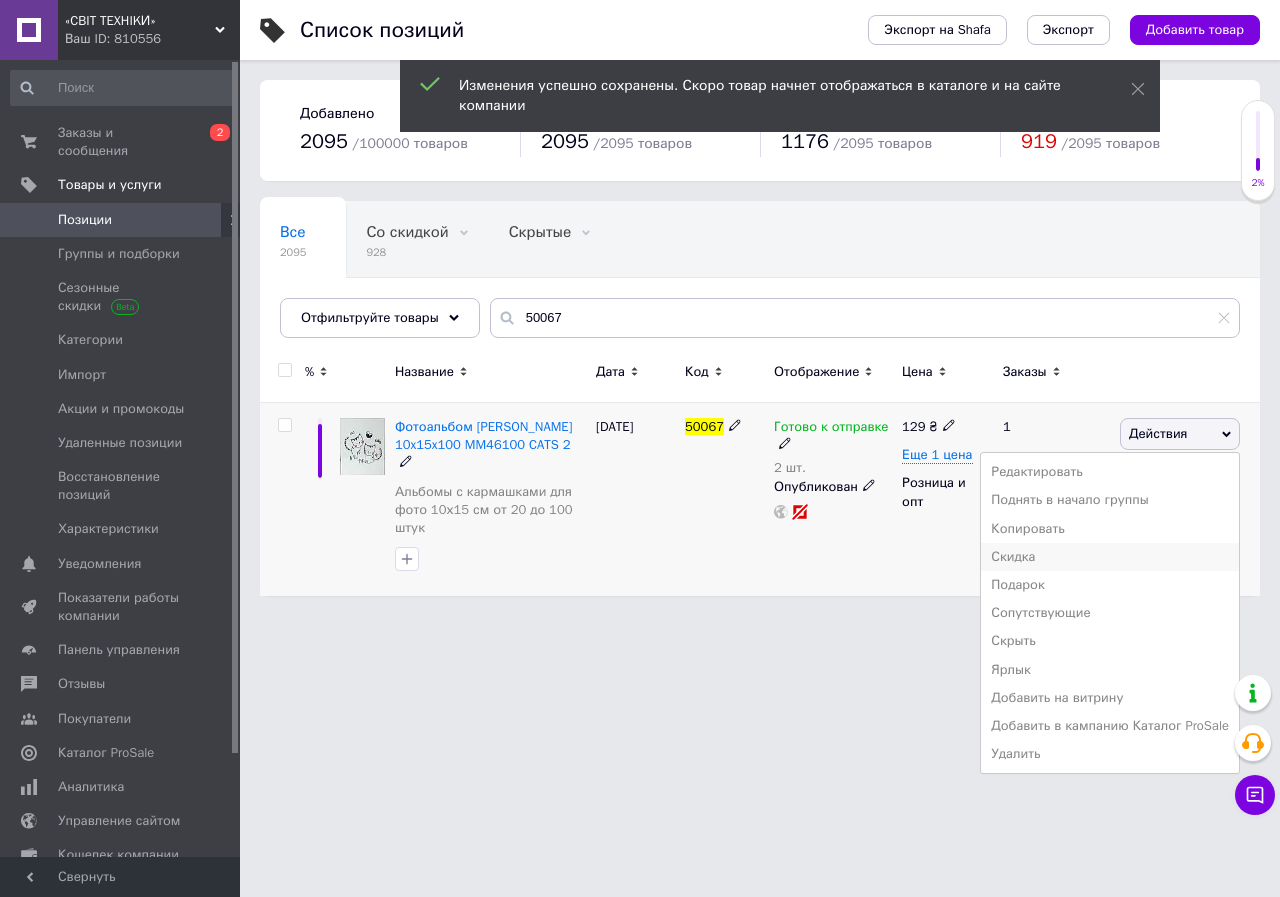 click on "Скидка" at bounding box center (1110, 557) 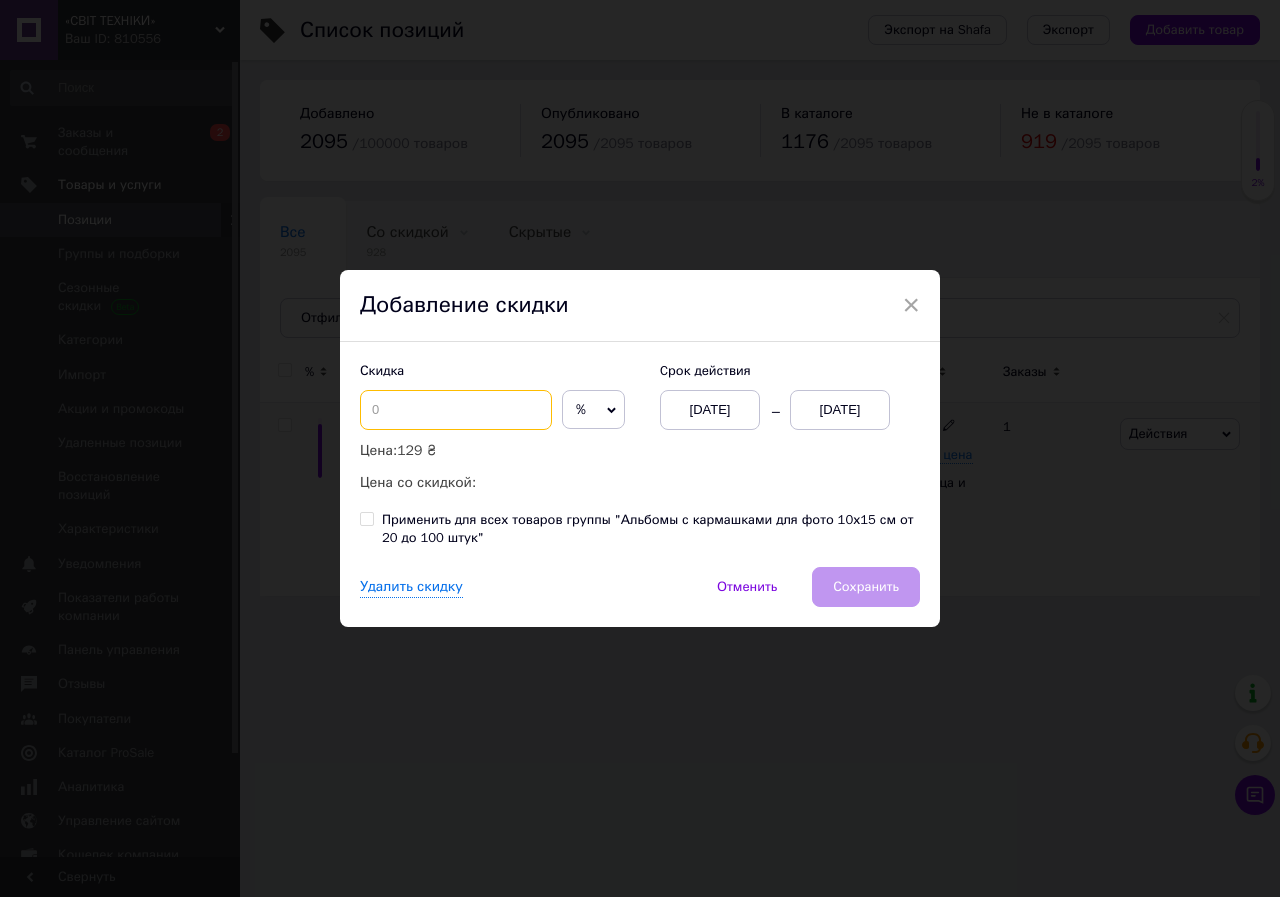 click at bounding box center (456, 410) 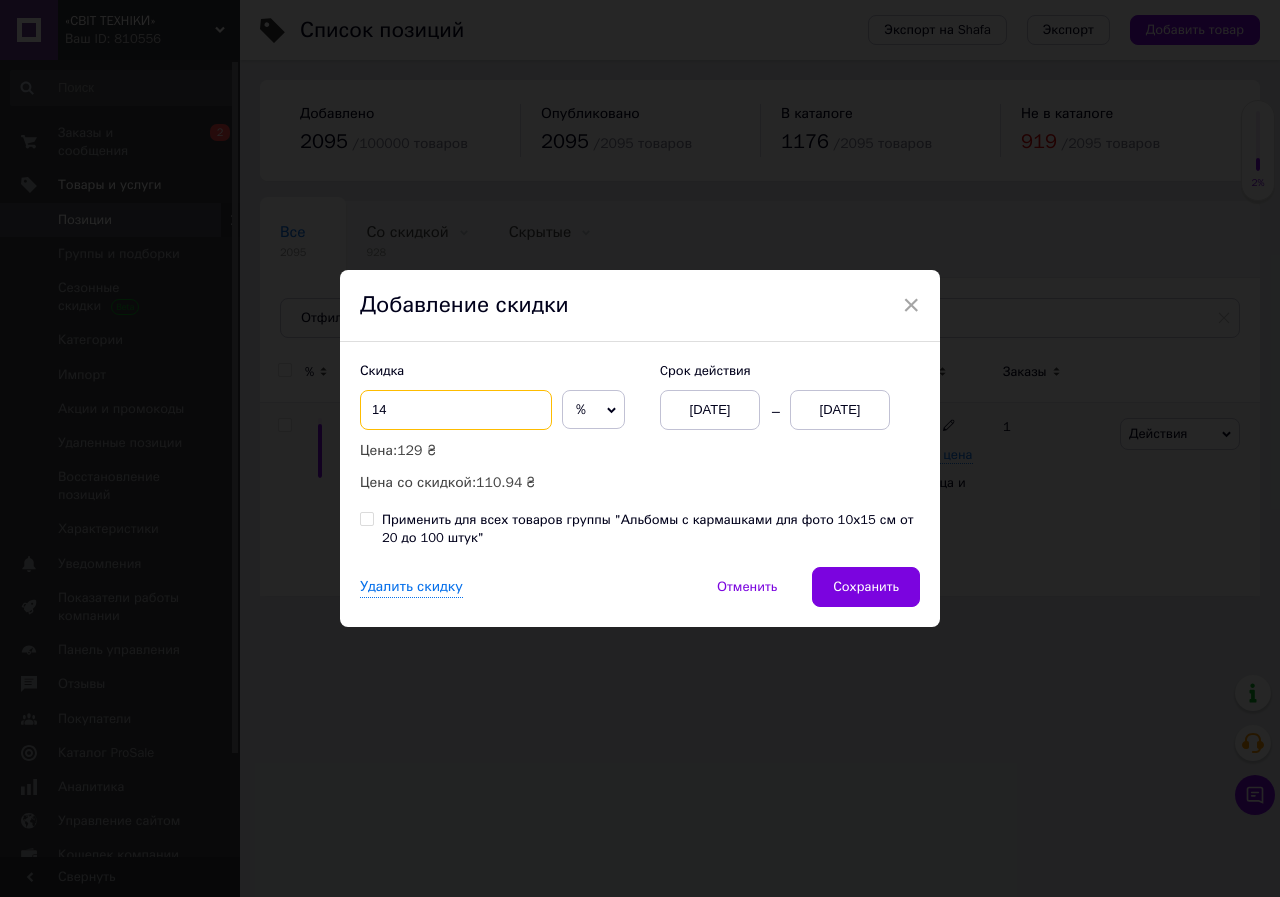 type on "14" 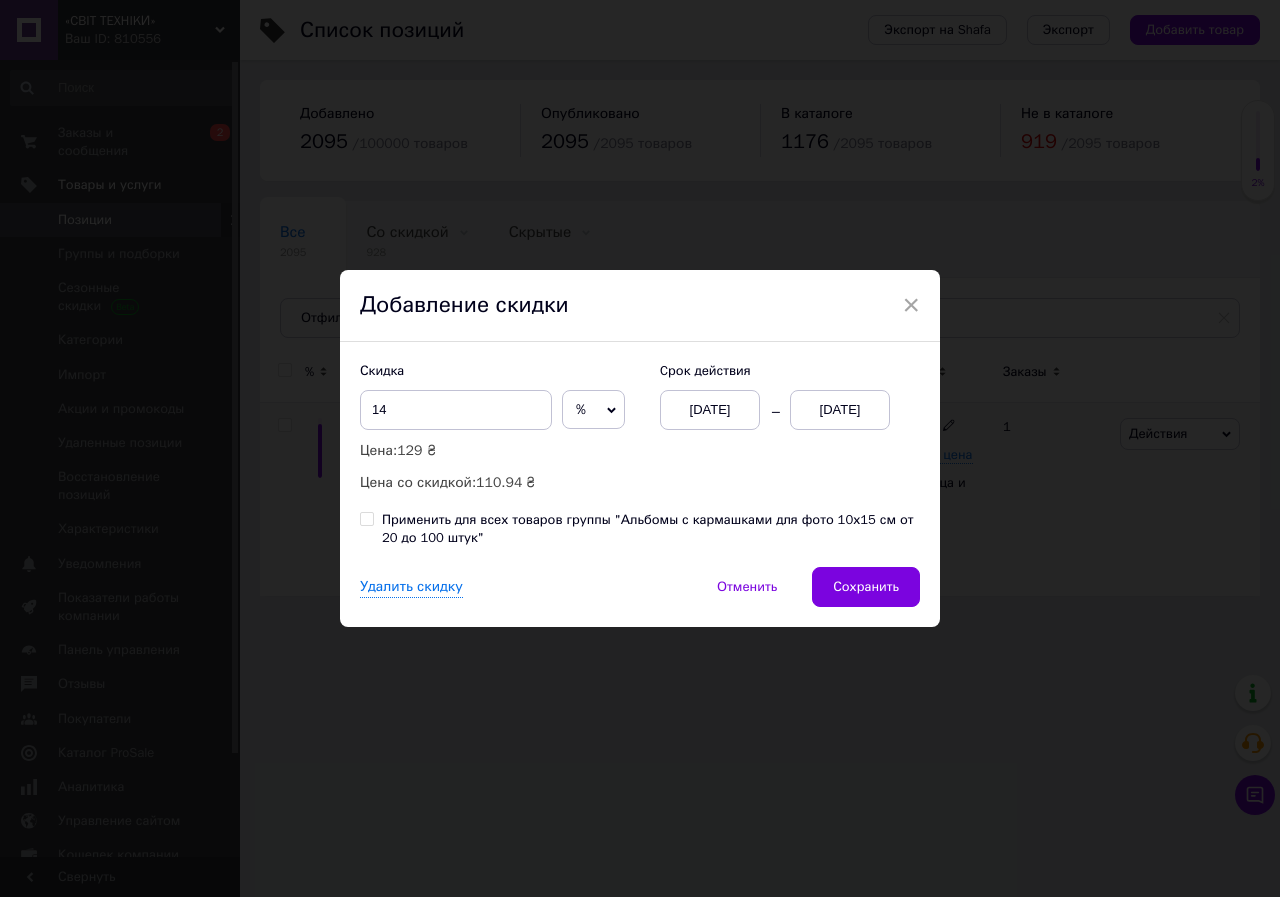 click on "%" at bounding box center (593, 410) 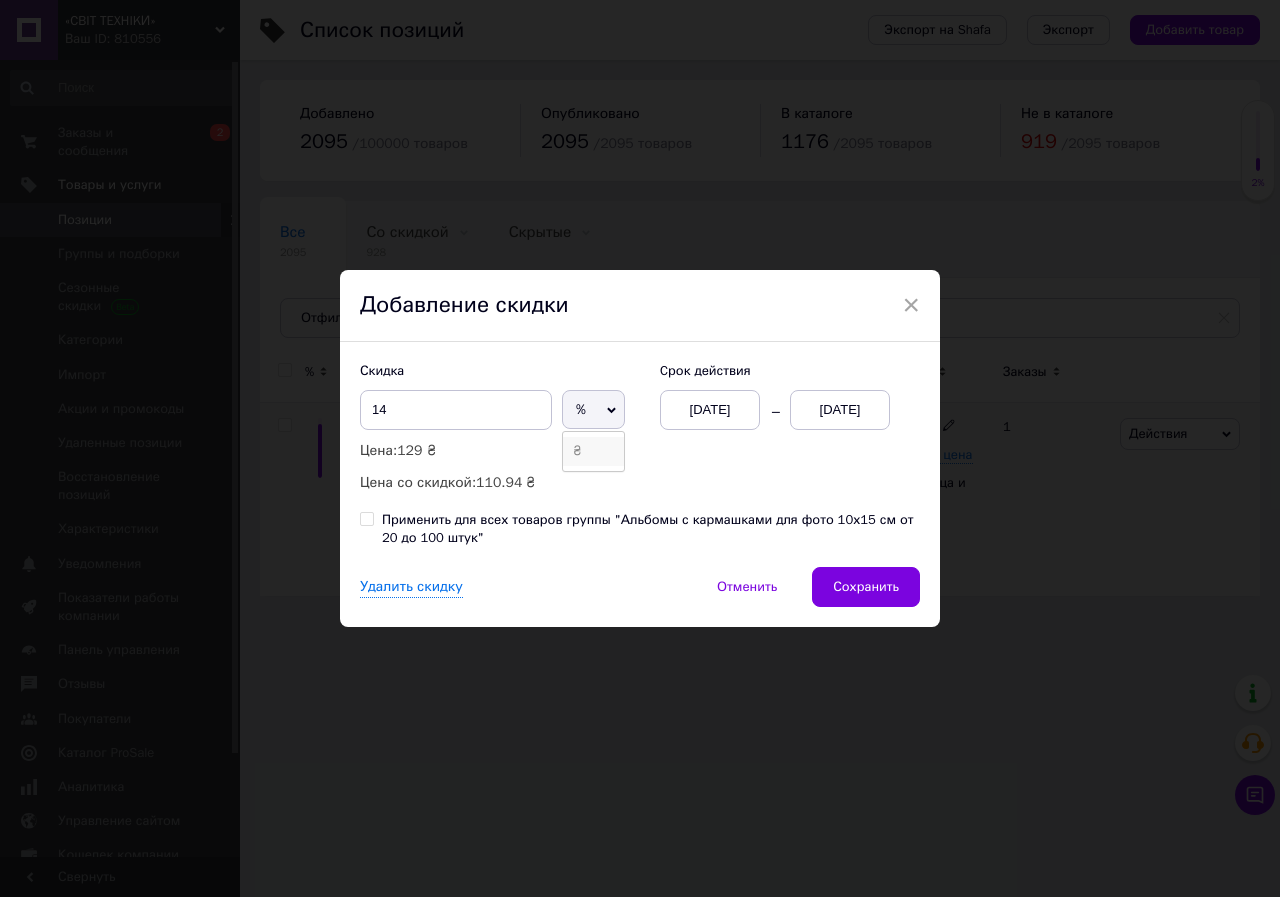 click on "₴" at bounding box center [593, 451] 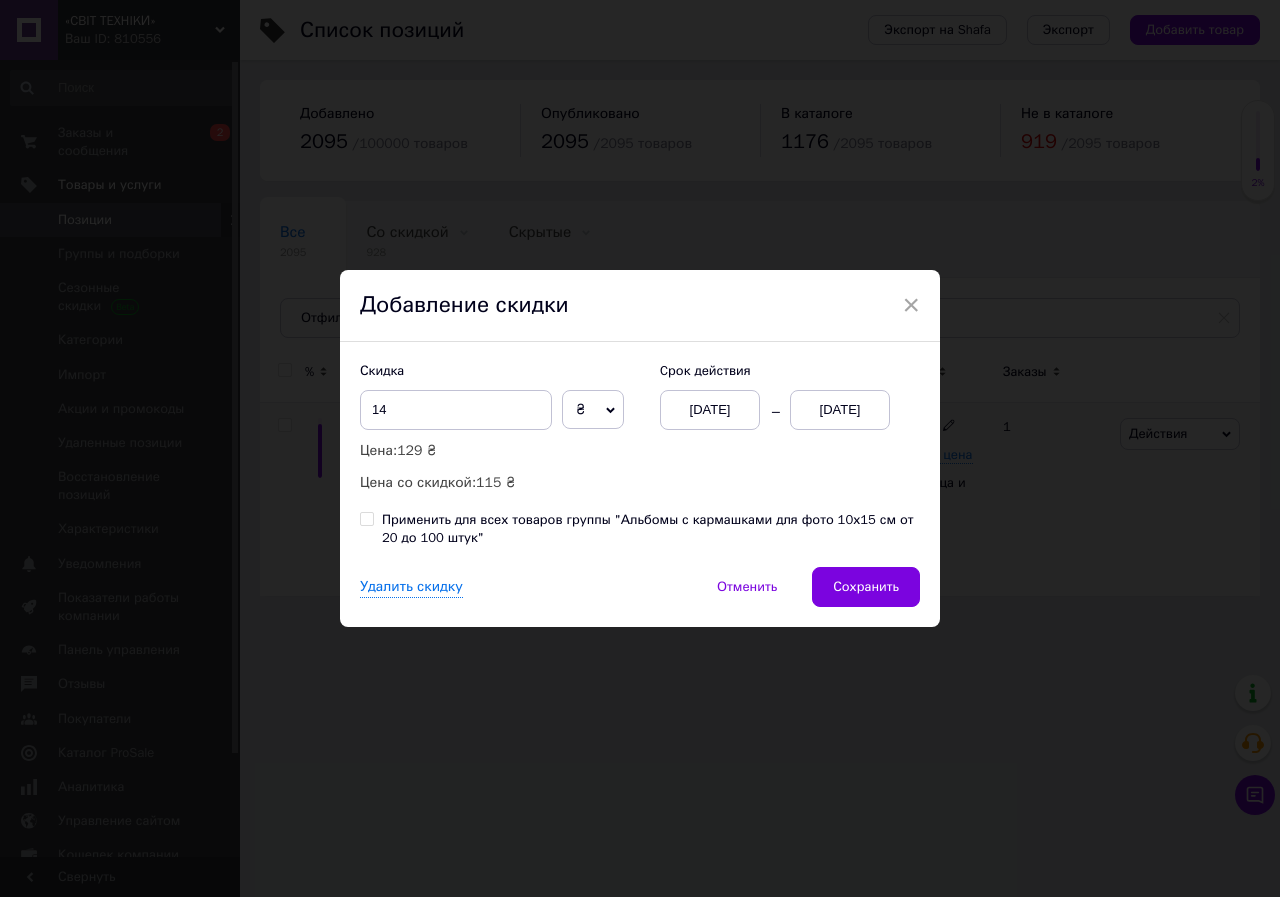 click on "13[DATE]" at bounding box center [840, 410] 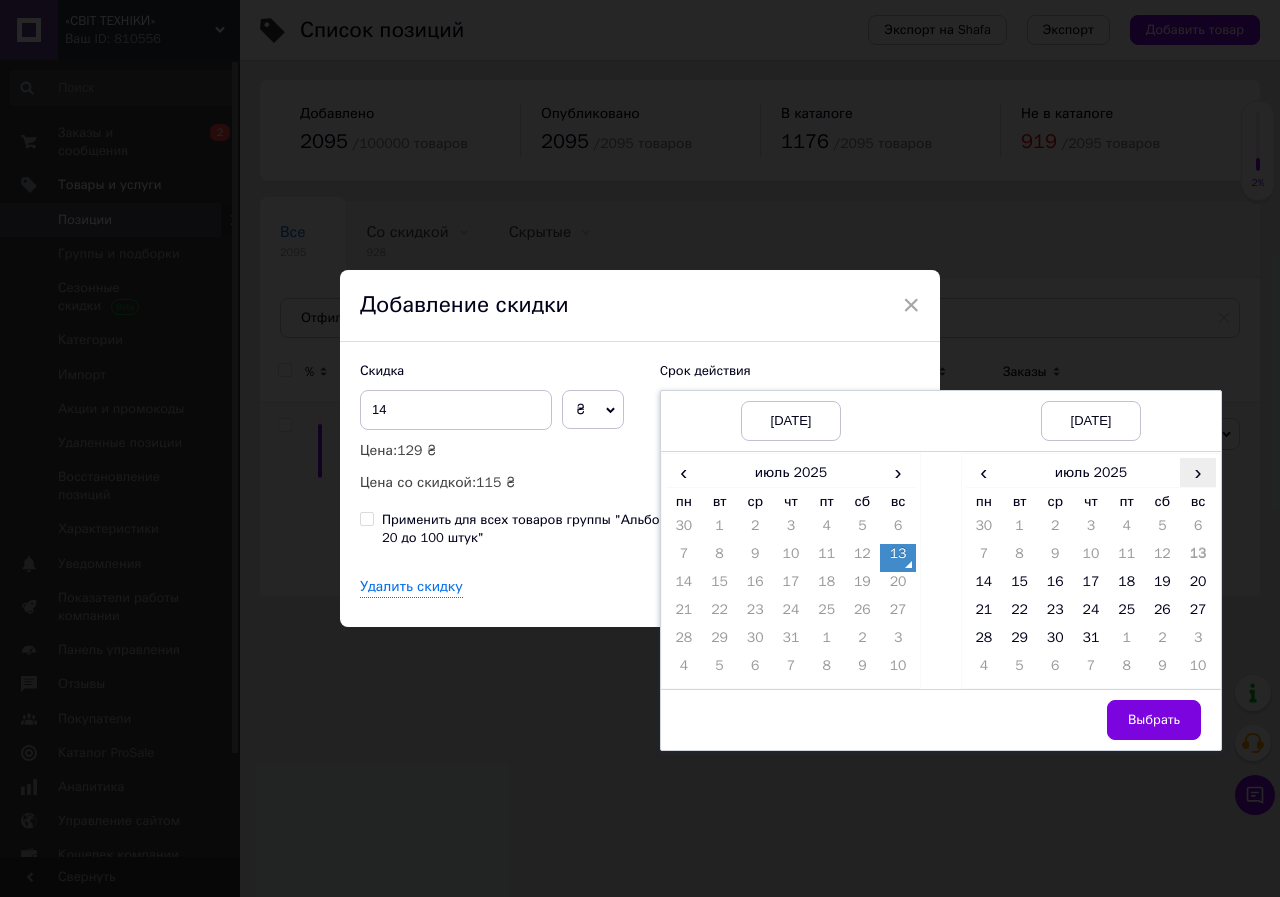 click on "›" at bounding box center (1198, 472) 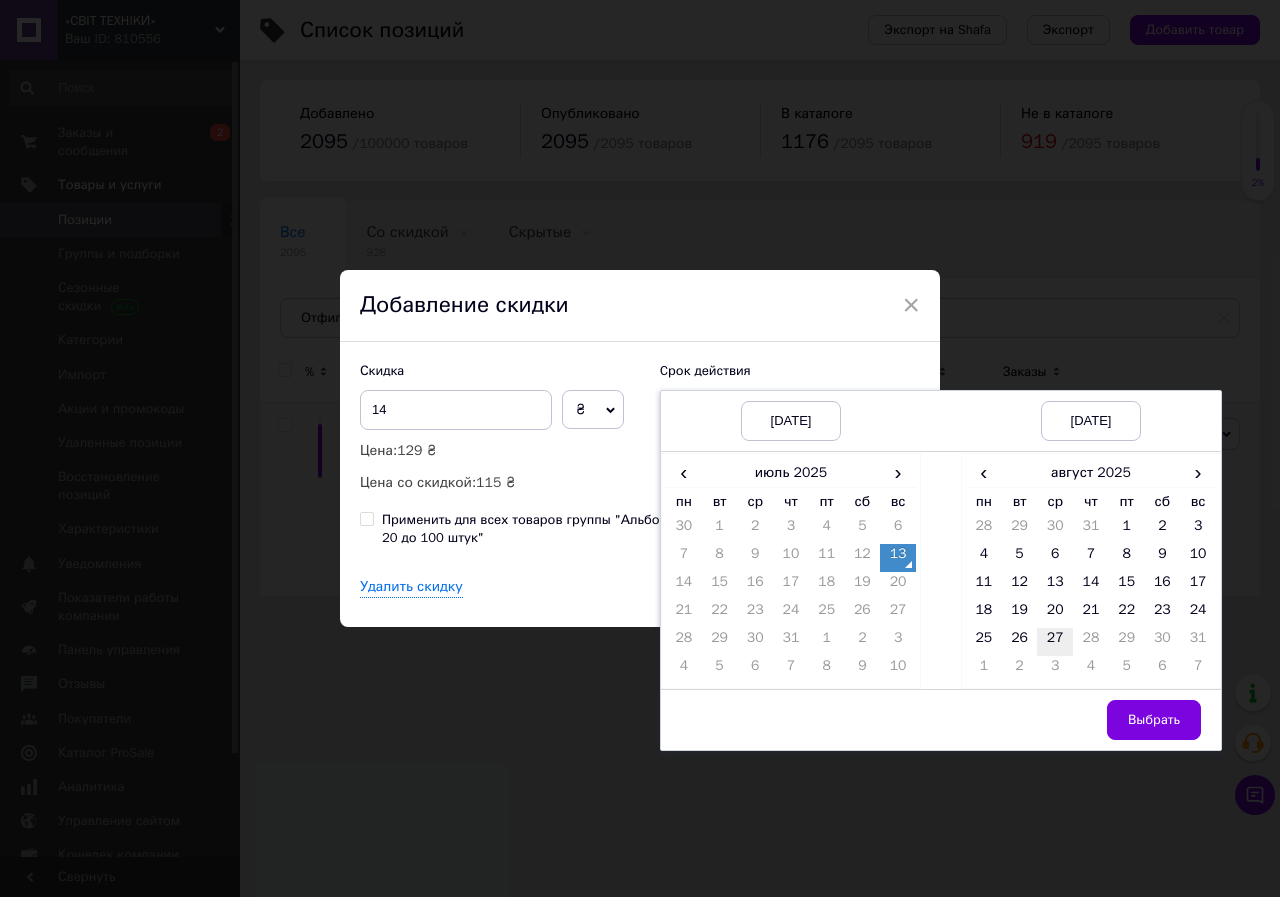 click on "27" at bounding box center (1055, 642) 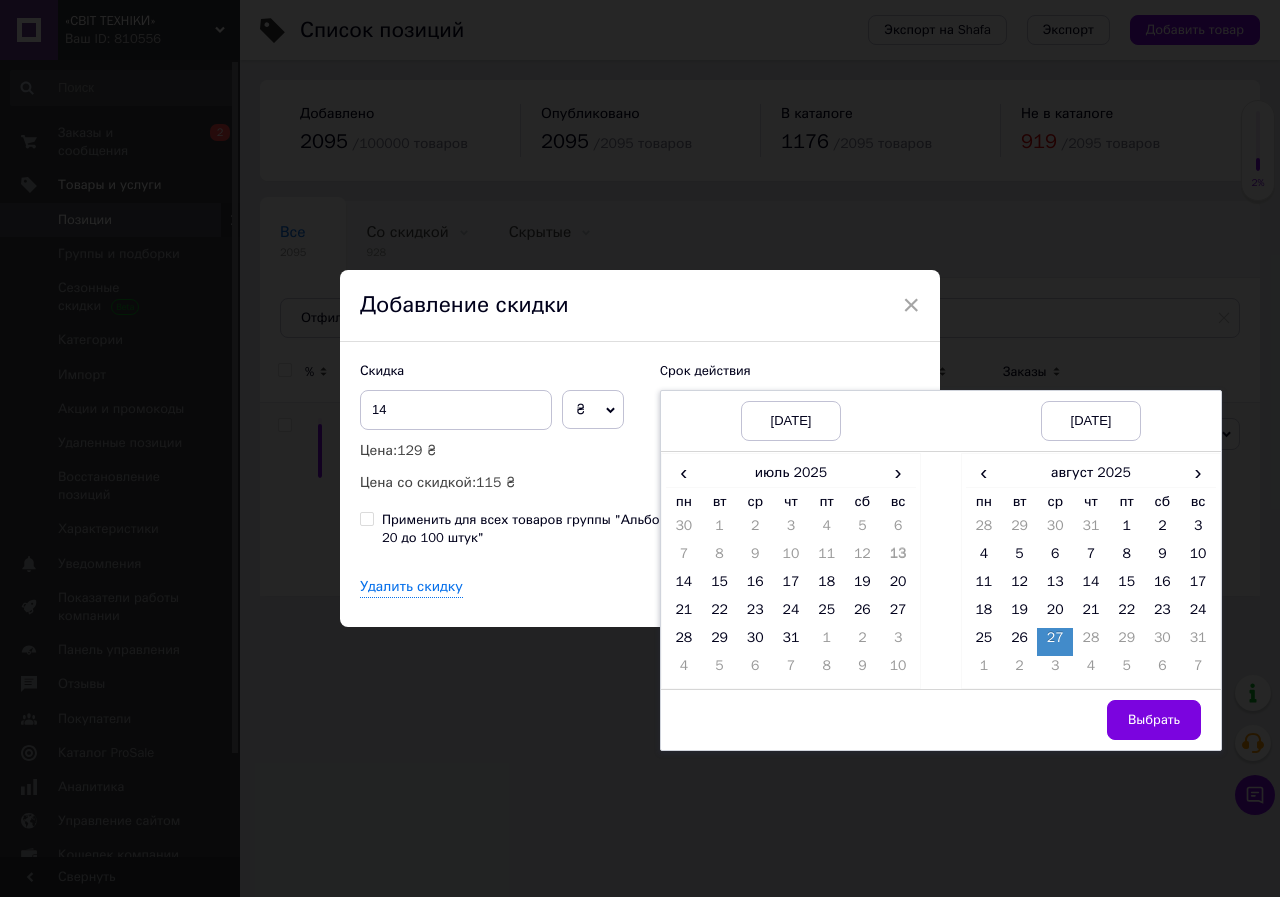 click on "Выбрать" at bounding box center (1154, 720) 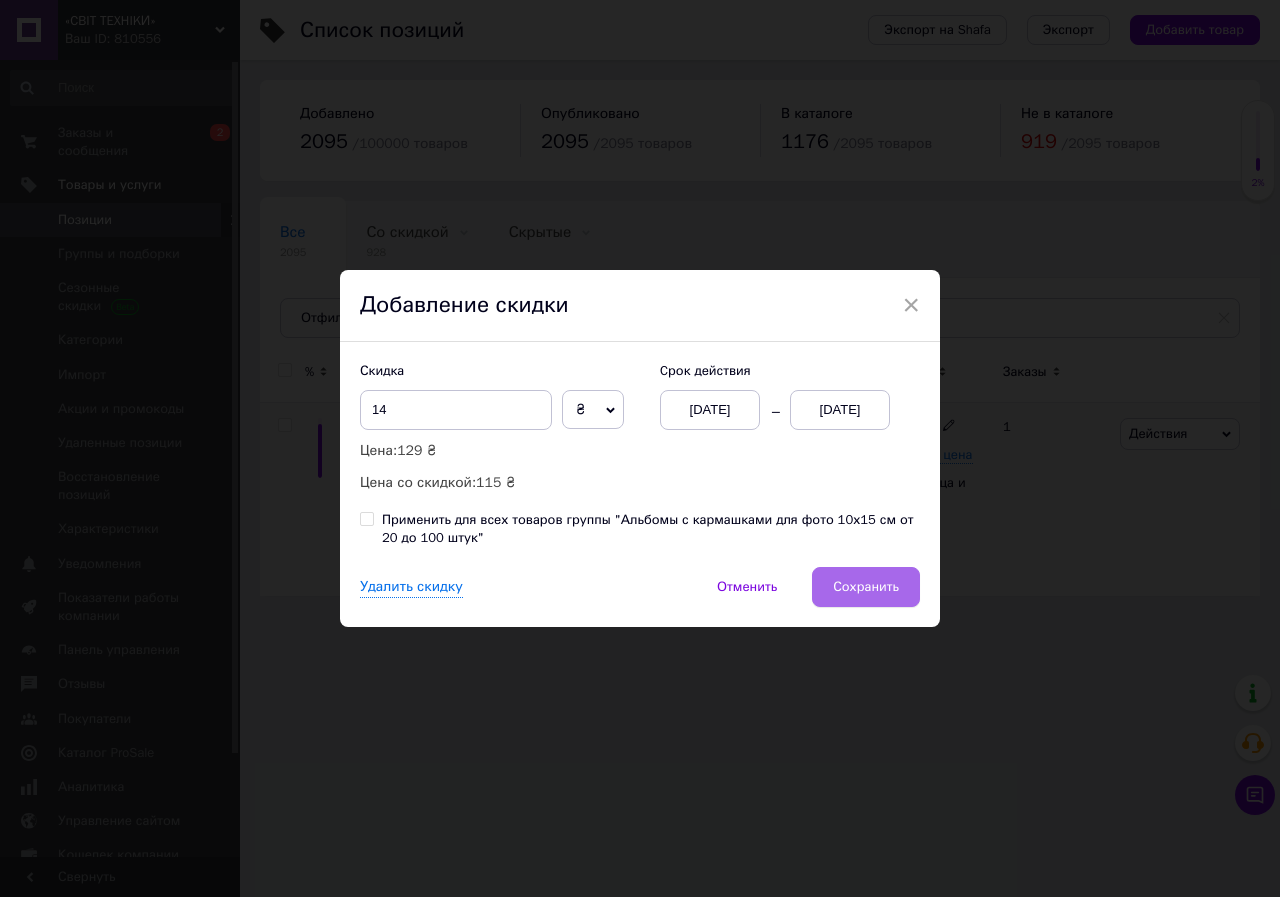 click on "Сохранить" at bounding box center (866, 587) 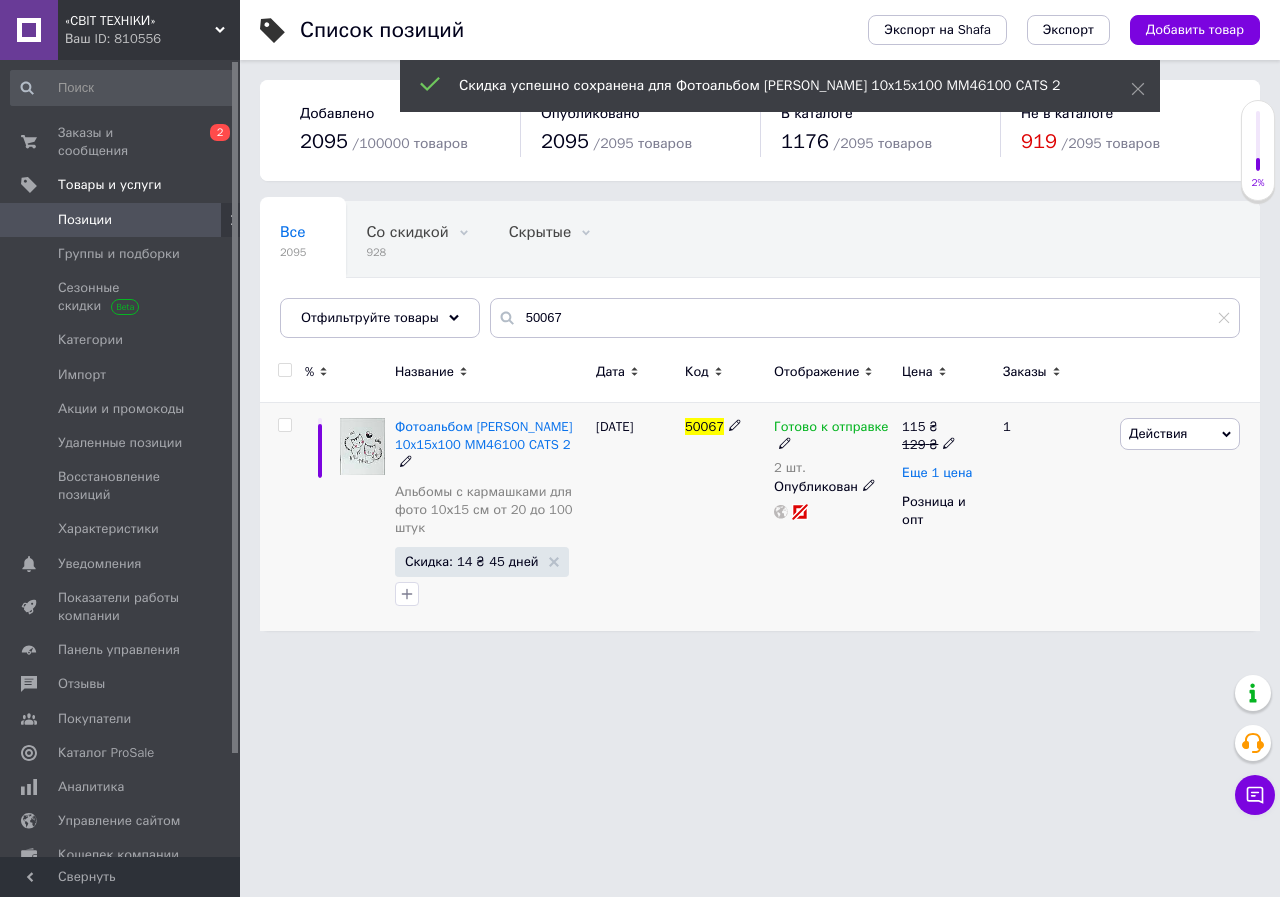 click on "Еще 1 цена" at bounding box center (937, 473) 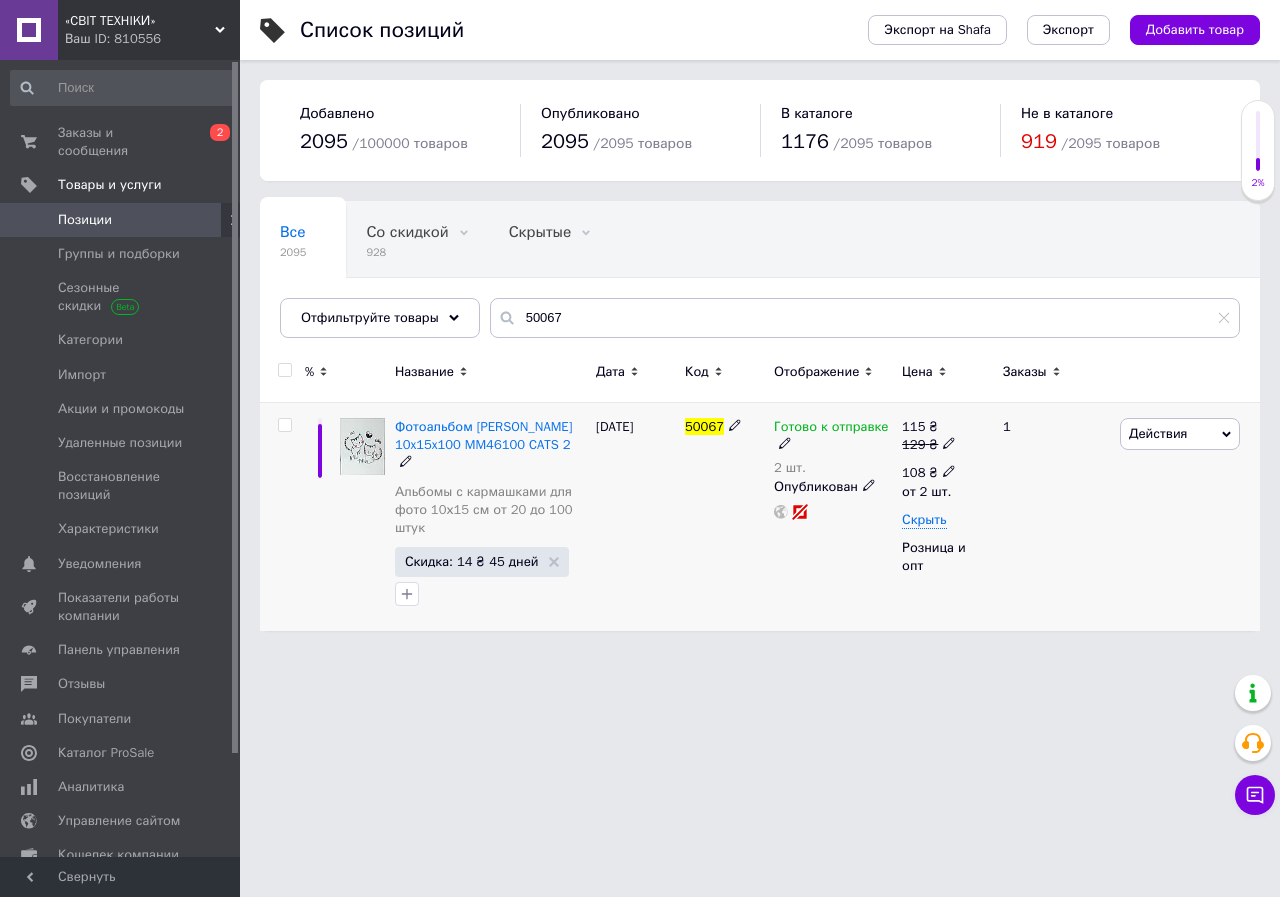 click at bounding box center (949, 470) 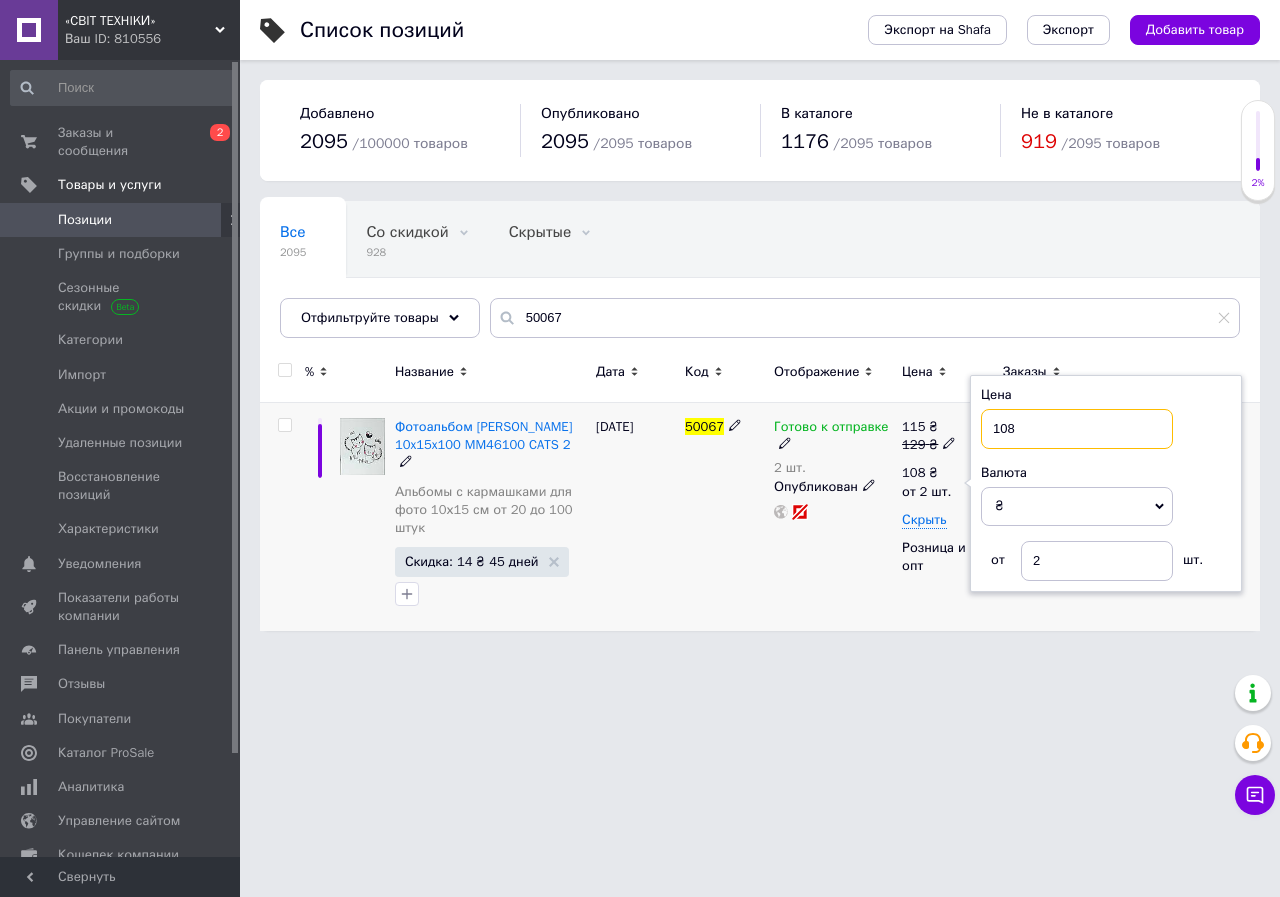 click on "108" at bounding box center [1077, 429] 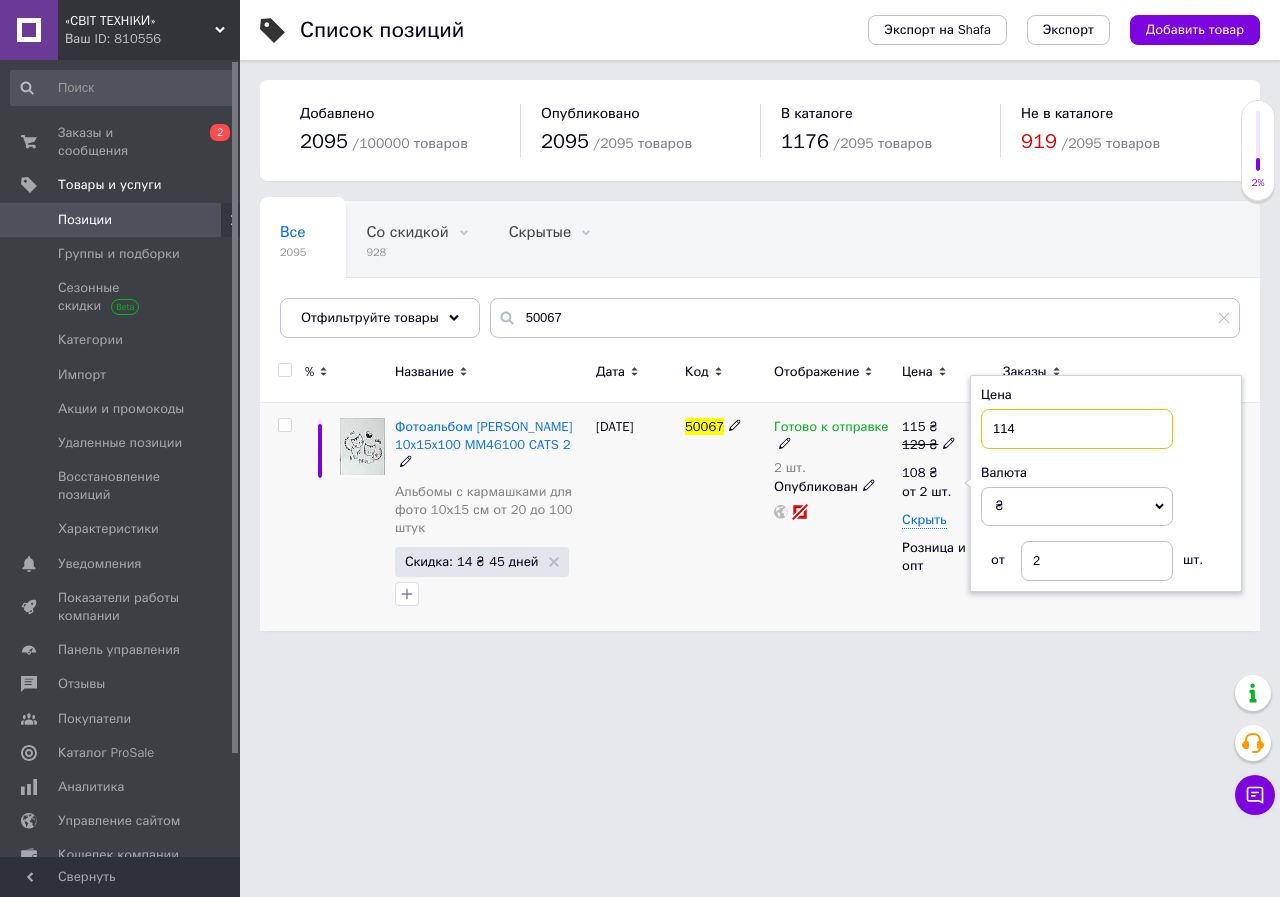 type on "114" 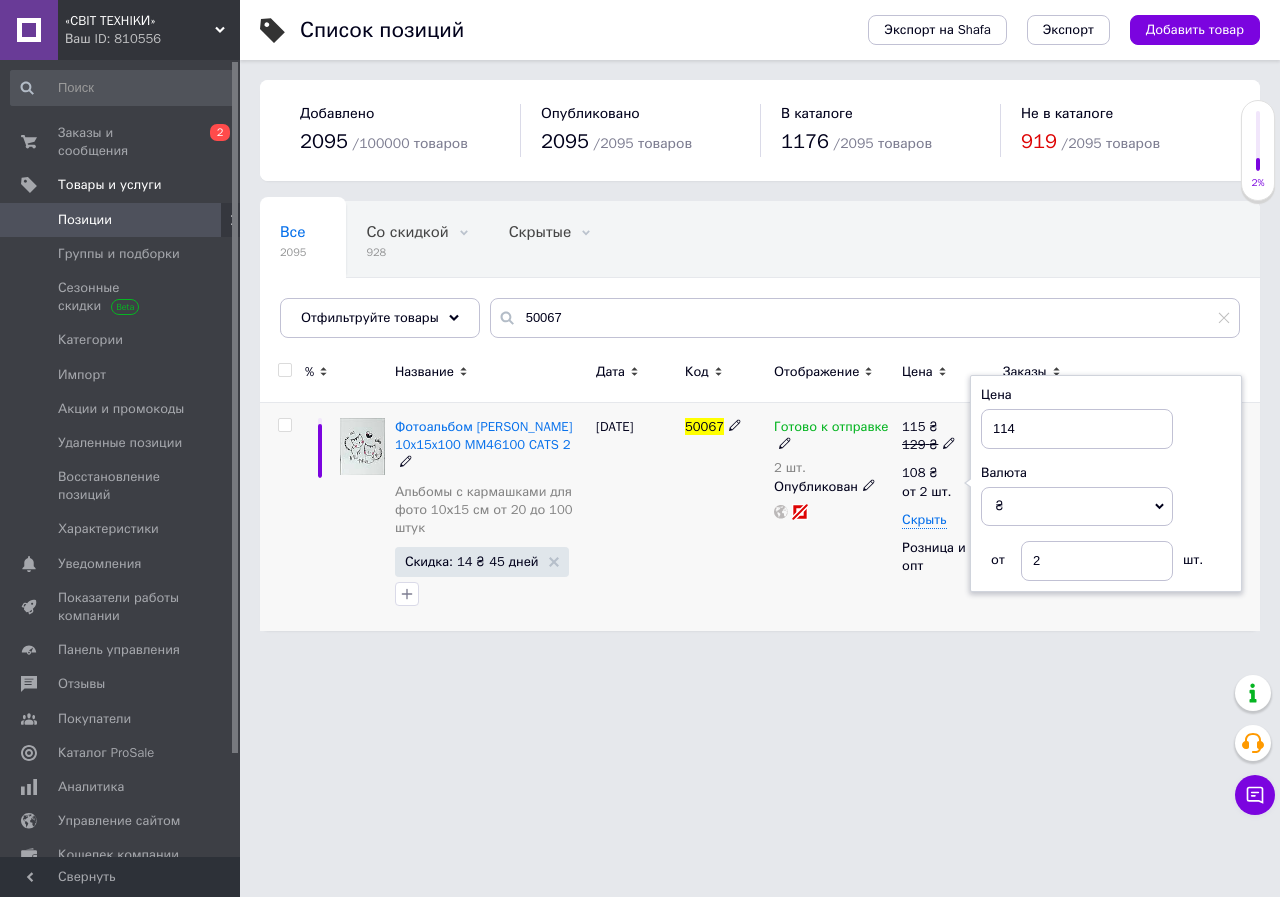 click on "50067" at bounding box center (724, 517) 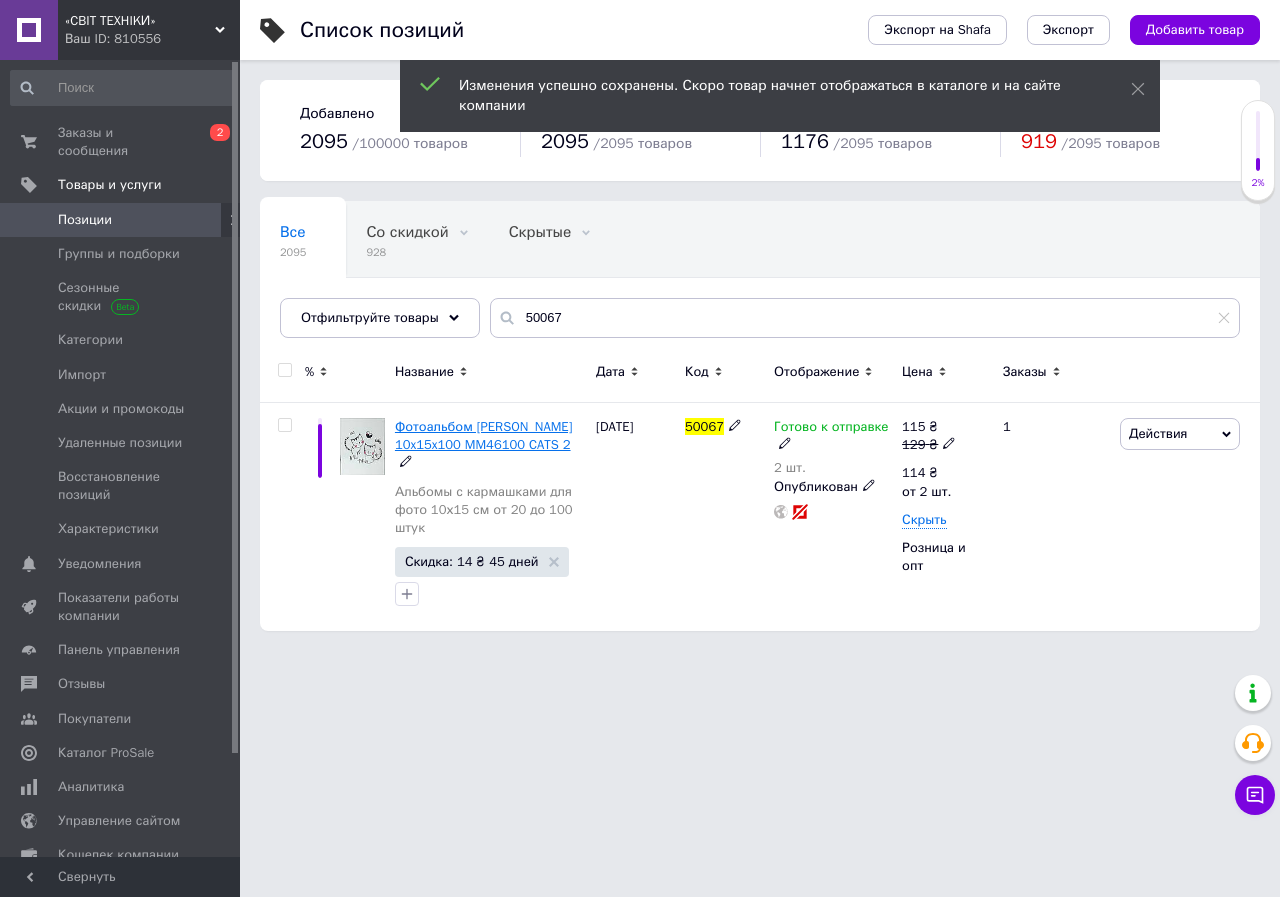 click on "Фотоальбом GEDEON 10x15x100 MM46100 CATS 2" at bounding box center [484, 435] 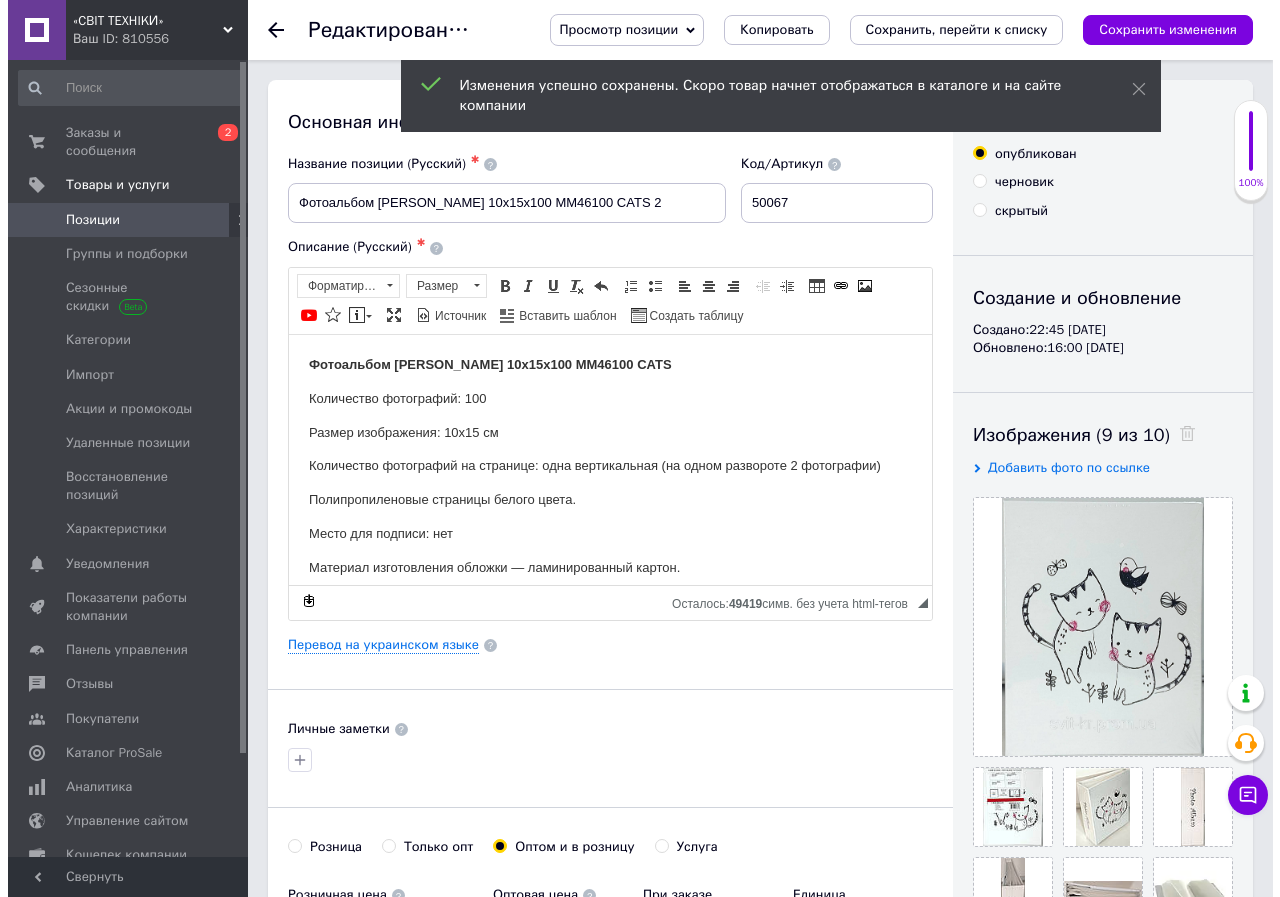 scroll, scrollTop: 0, scrollLeft: 0, axis: both 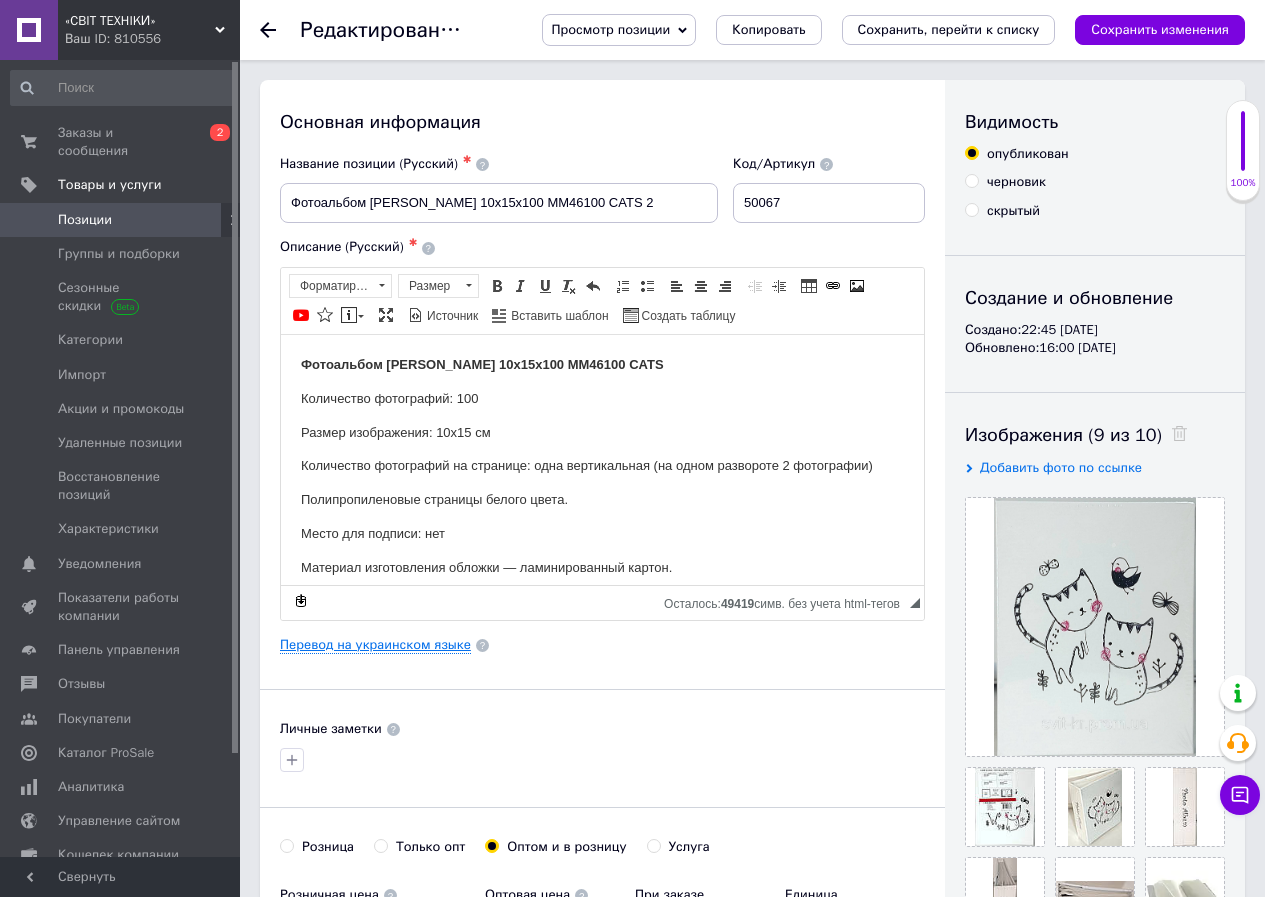 click on "Перевод на украинском языке" at bounding box center (375, 645) 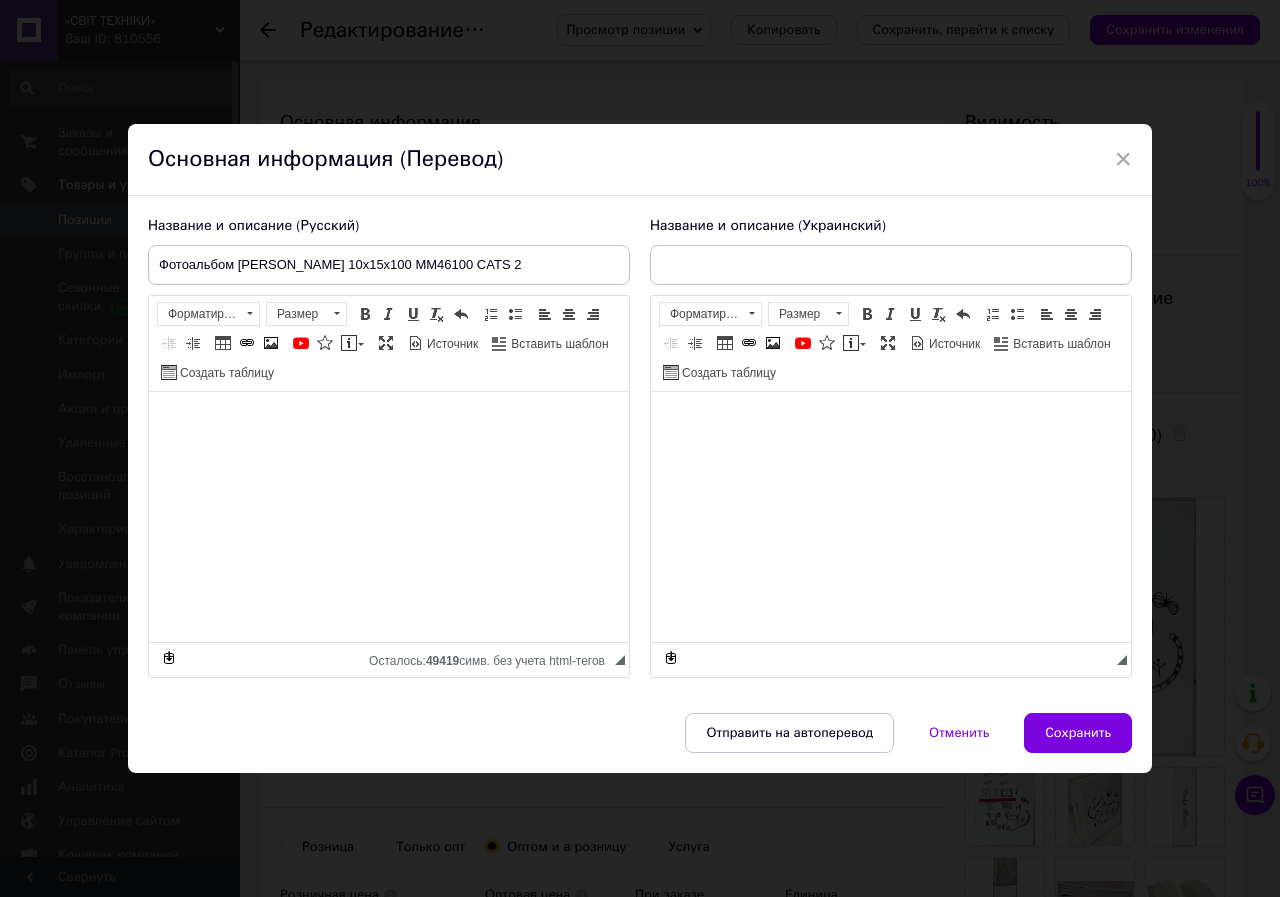 type on "Фотоальбом GEDEON 10x15x100 MM46100 CATS 2" 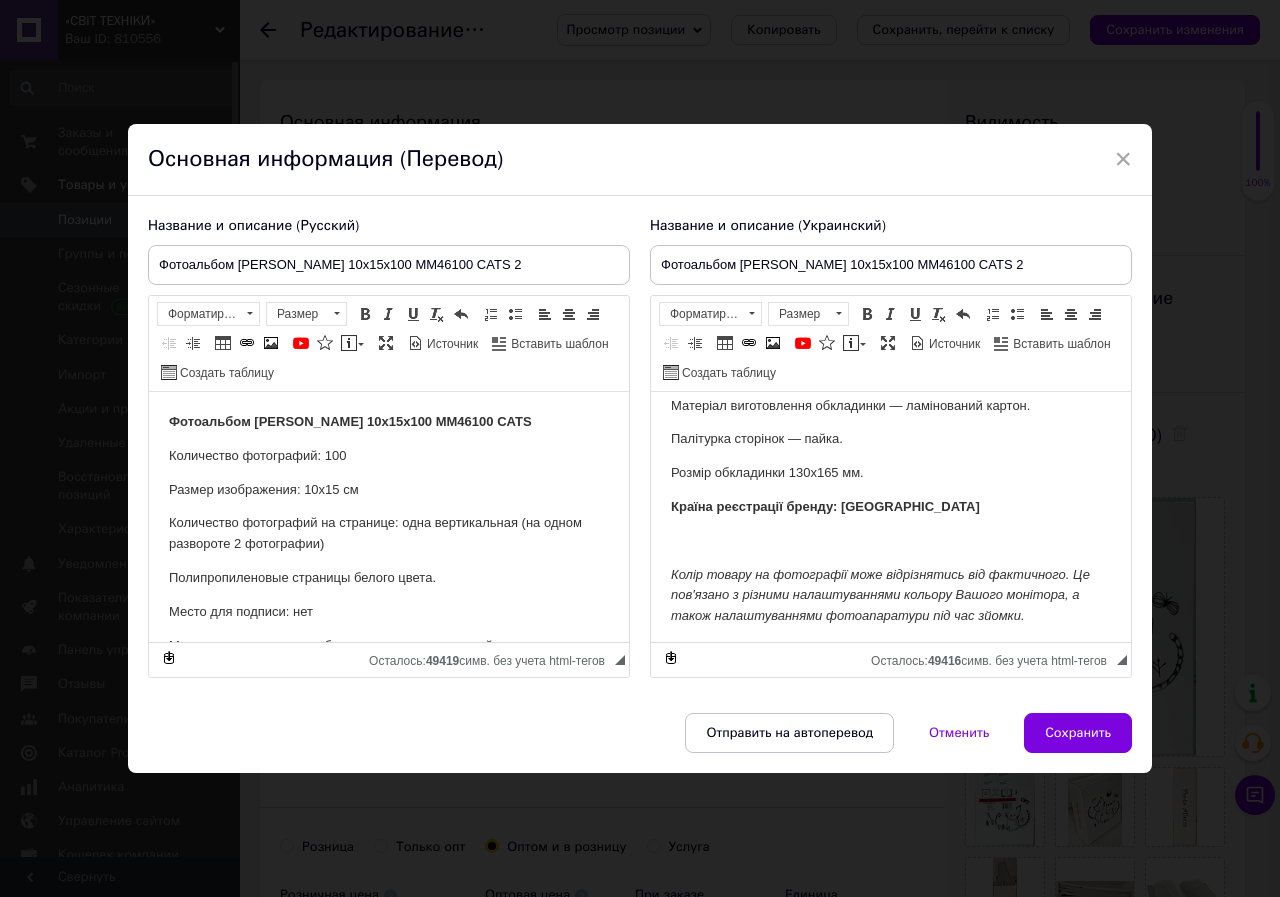 scroll, scrollTop: 245, scrollLeft: 0, axis: vertical 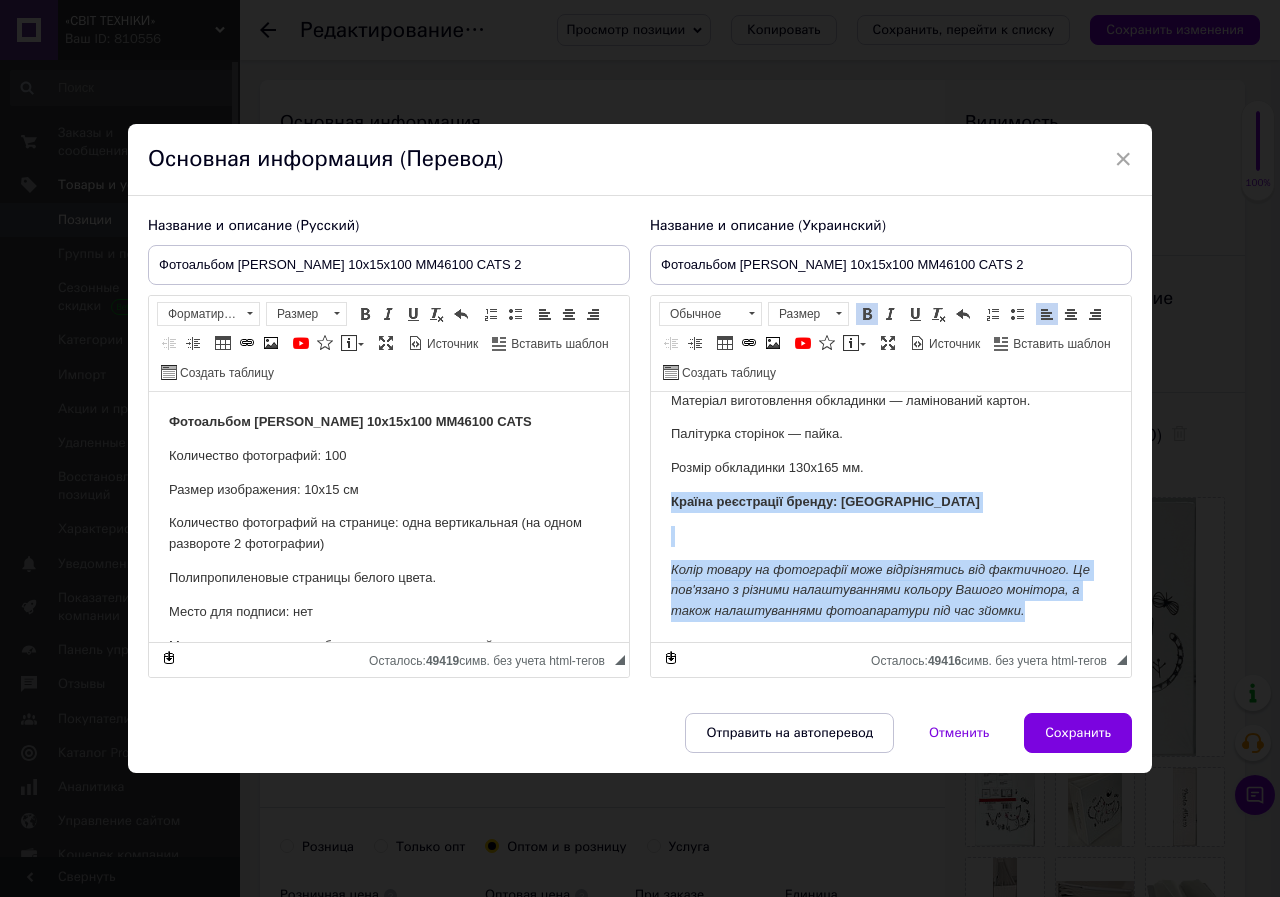 drag, startPoint x: 1050, startPoint y: 616, endPoint x: 673, endPoint y: 500, distance: 394.44266 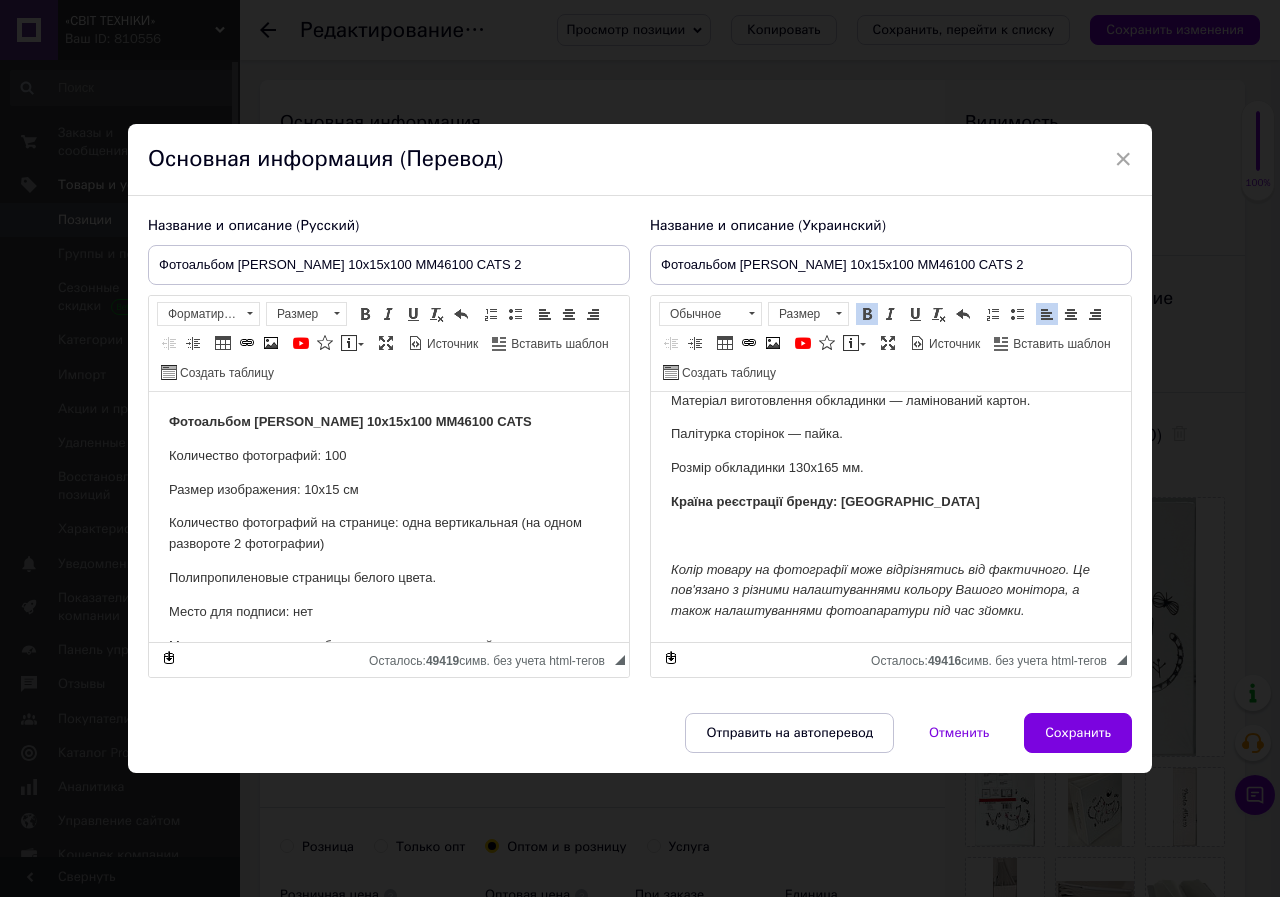 scroll, scrollTop: 284, scrollLeft: 0, axis: vertical 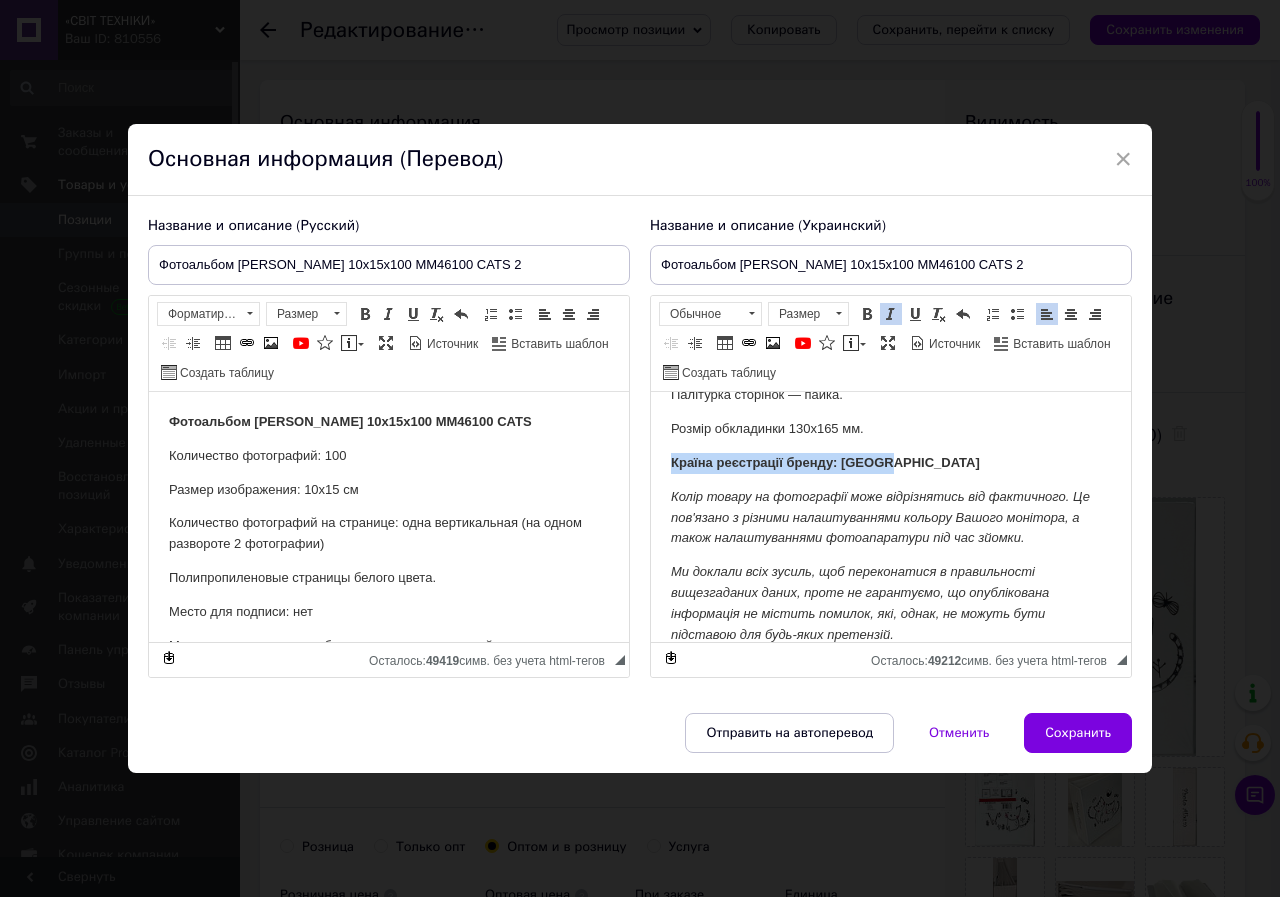 drag, startPoint x: 894, startPoint y: 468, endPoint x: 670, endPoint y: 467, distance: 224.00223 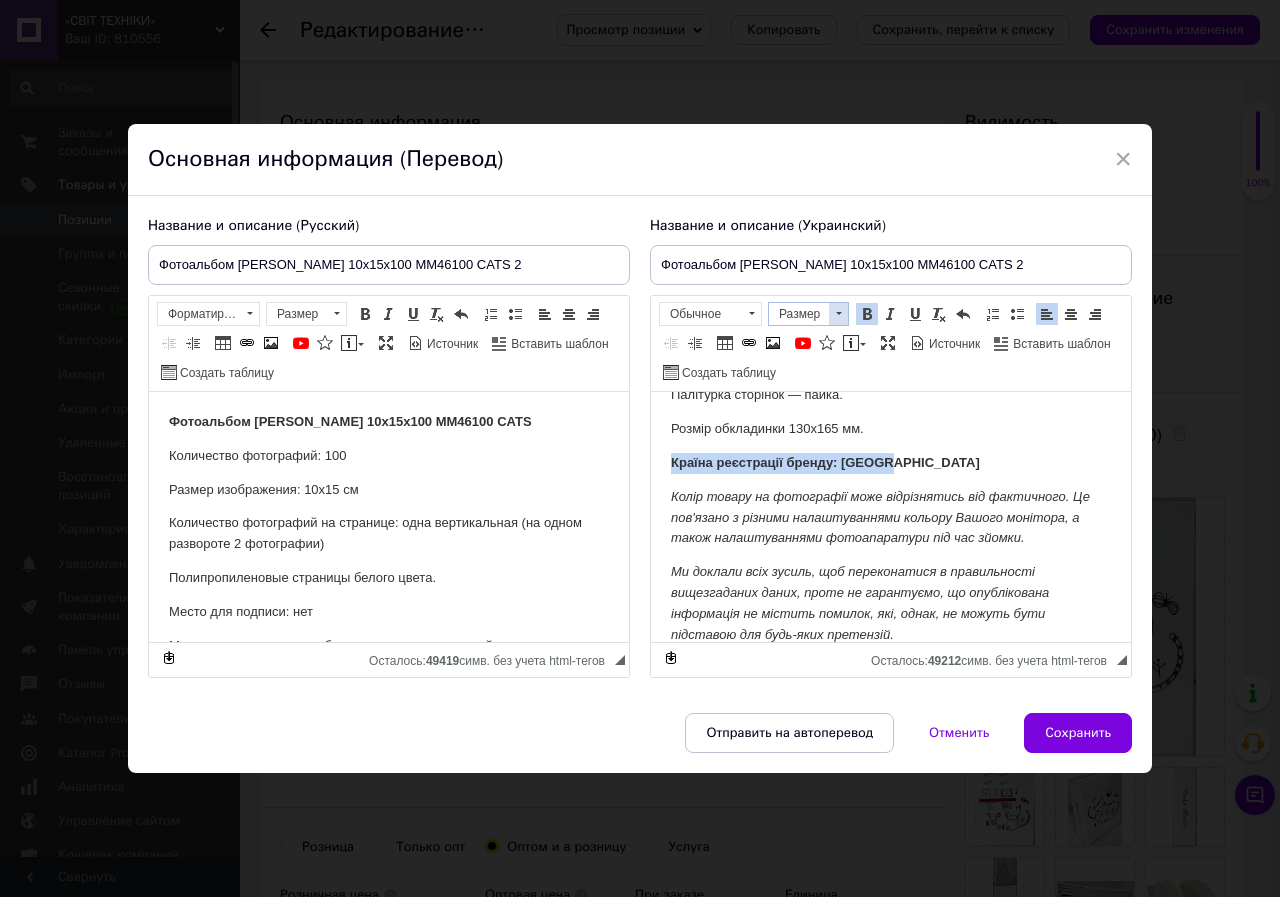 click at bounding box center [838, 314] 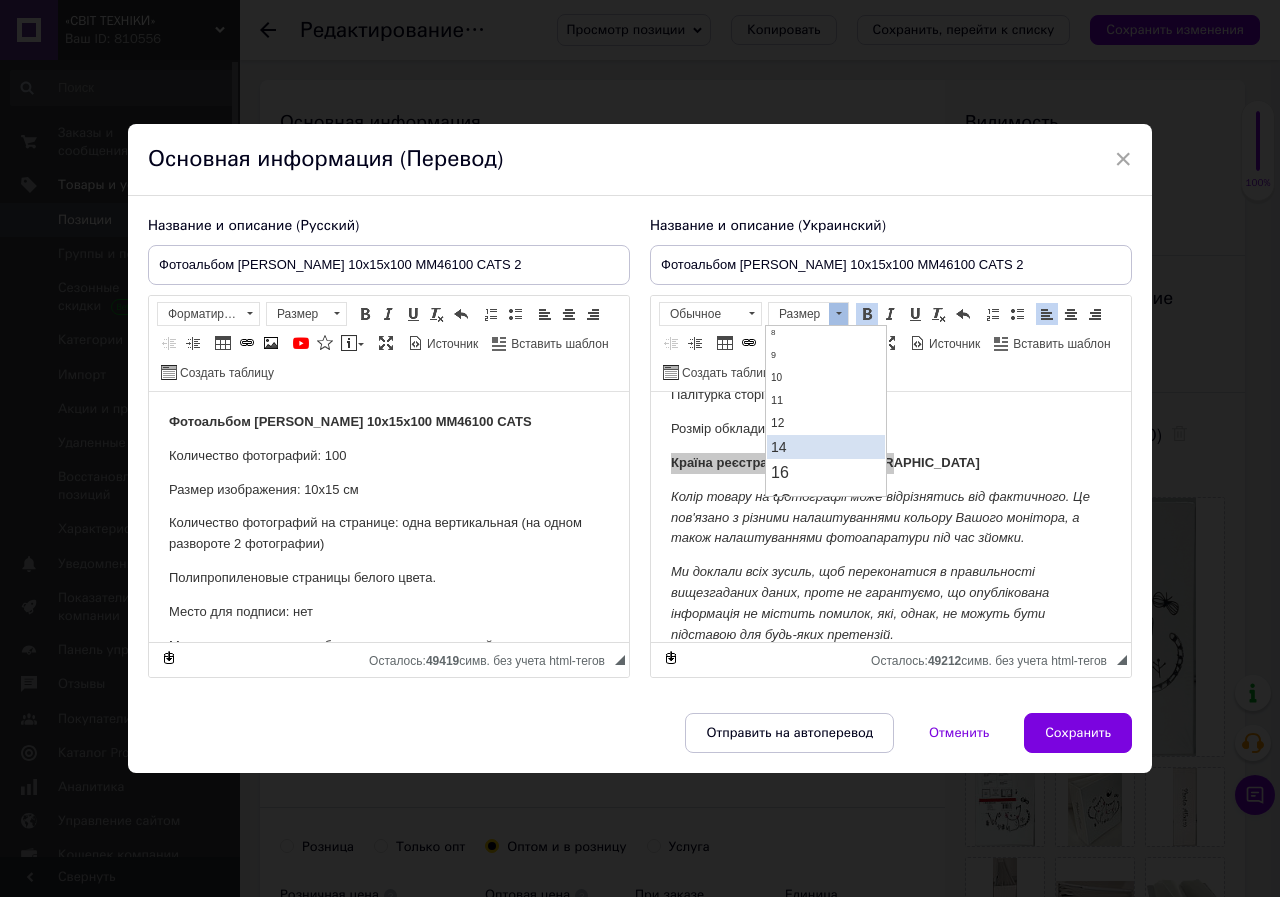 scroll, scrollTop: 100, scrollLeft: 0, axis: vertical 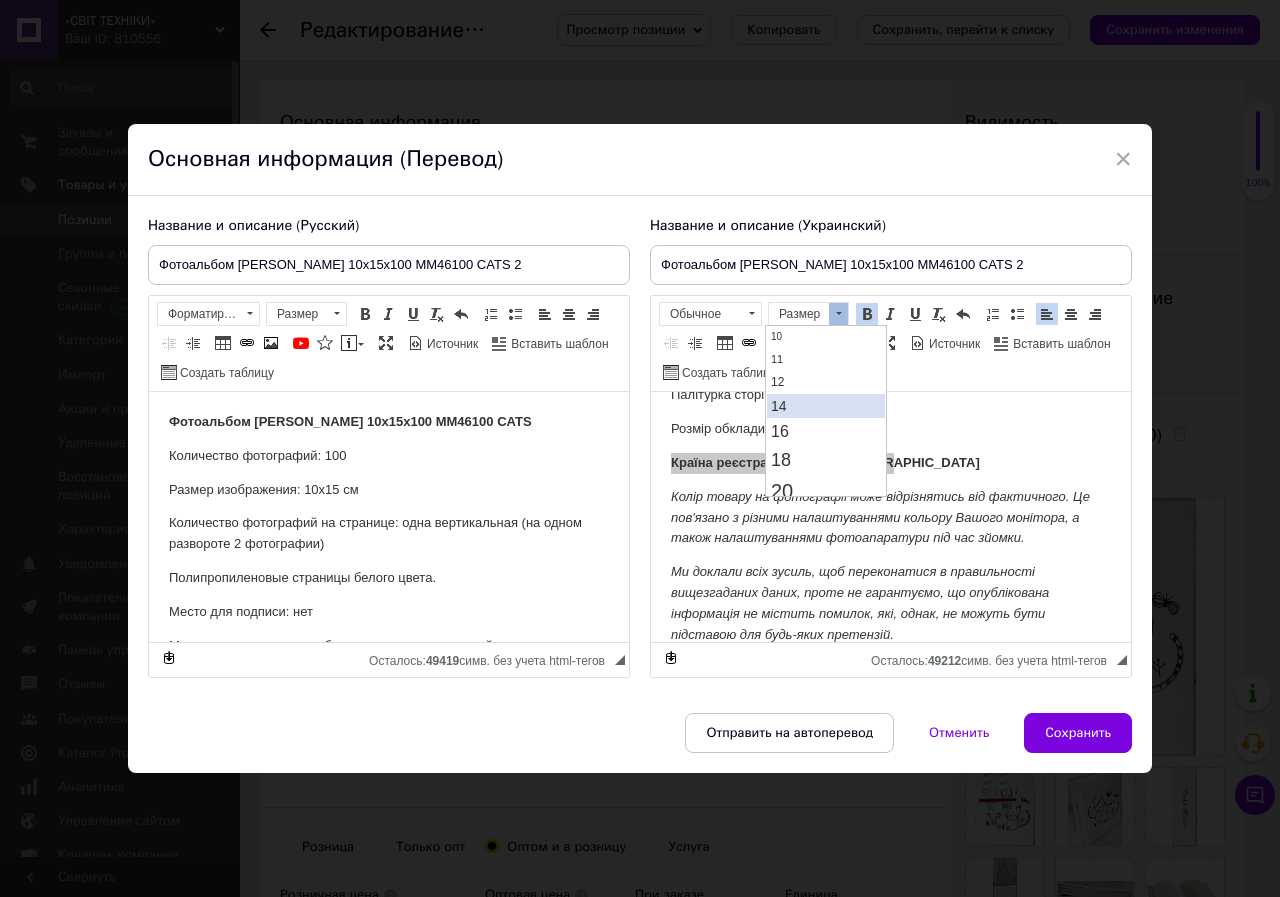 click on "14" at bounding box center (826, 406) 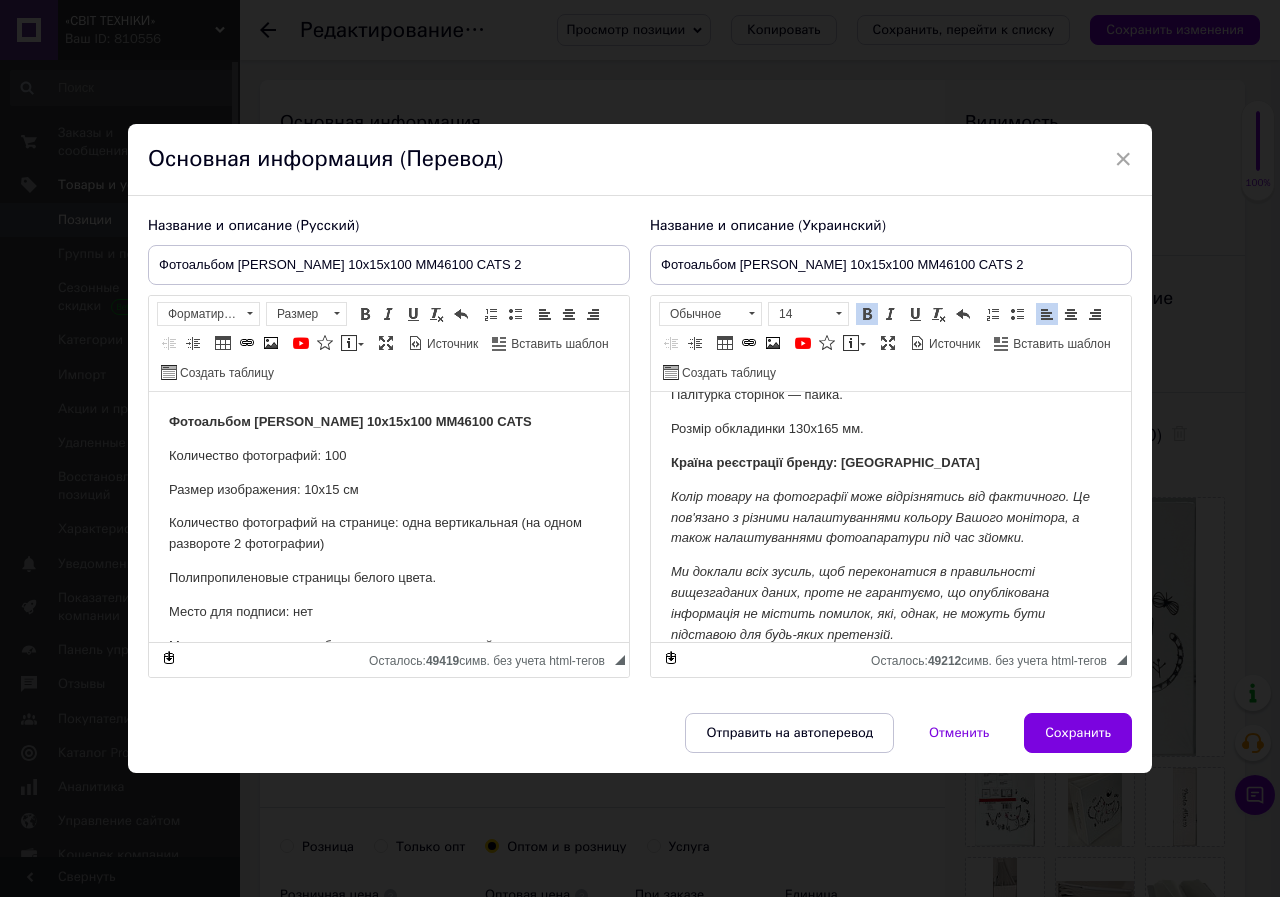 scroll, scrollTop: 0, scrollLeft: 0, axis: both 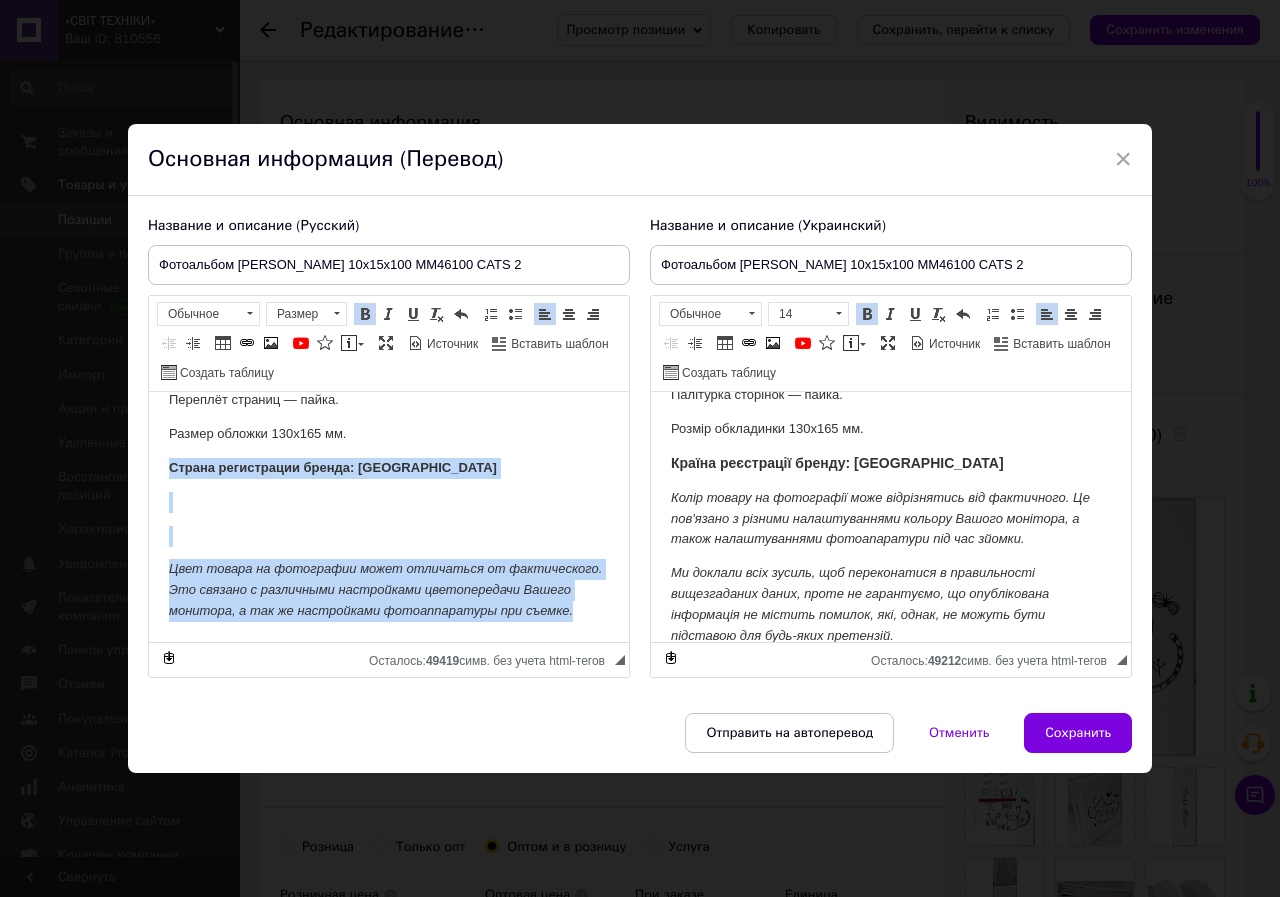 drag, startPoint x: 365, startPoint y: 615, endPoint x: 152, endPoint y: 455, distance: 266.4001 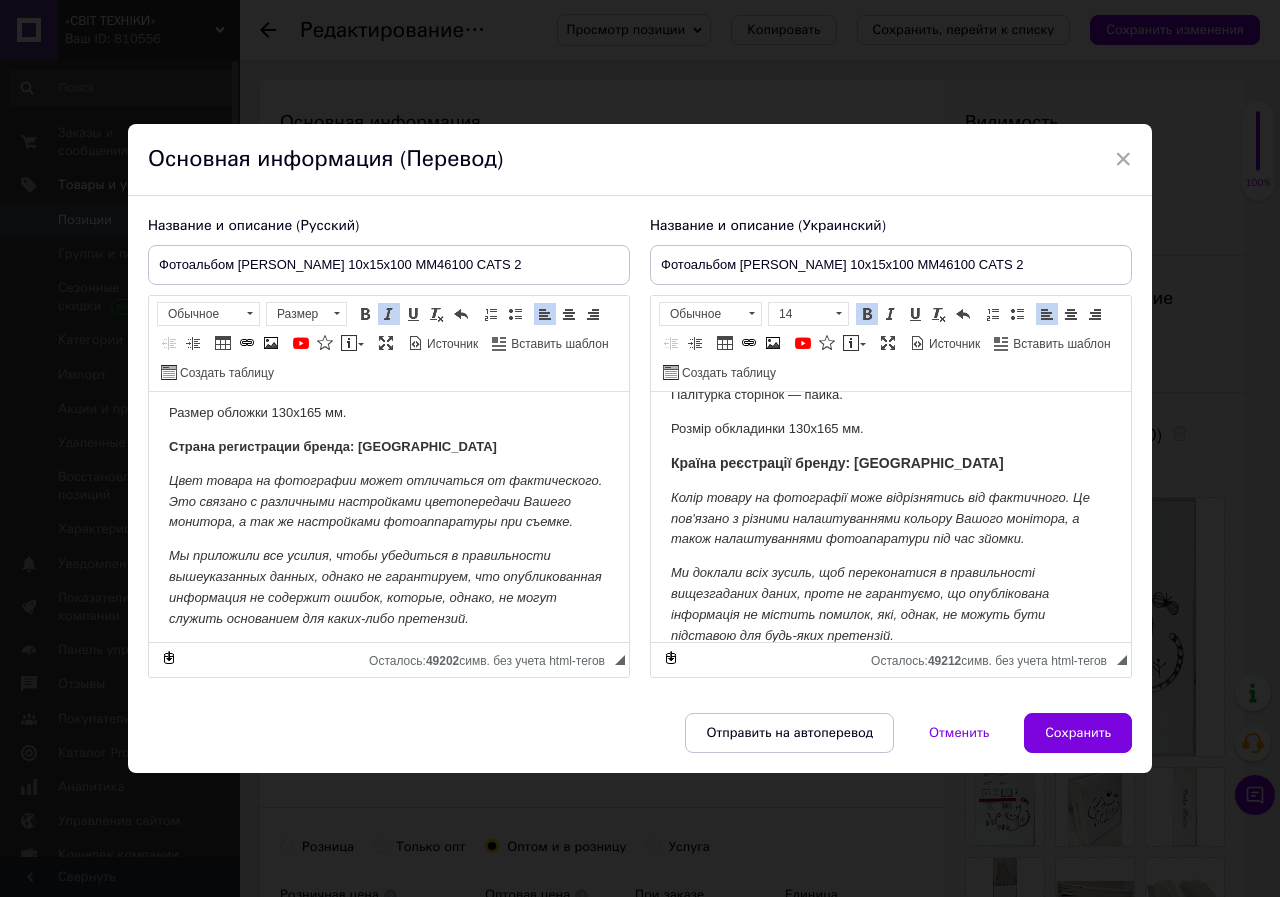 scroll, scrollTop: 304, scrollLeft: 0, axis: vertical 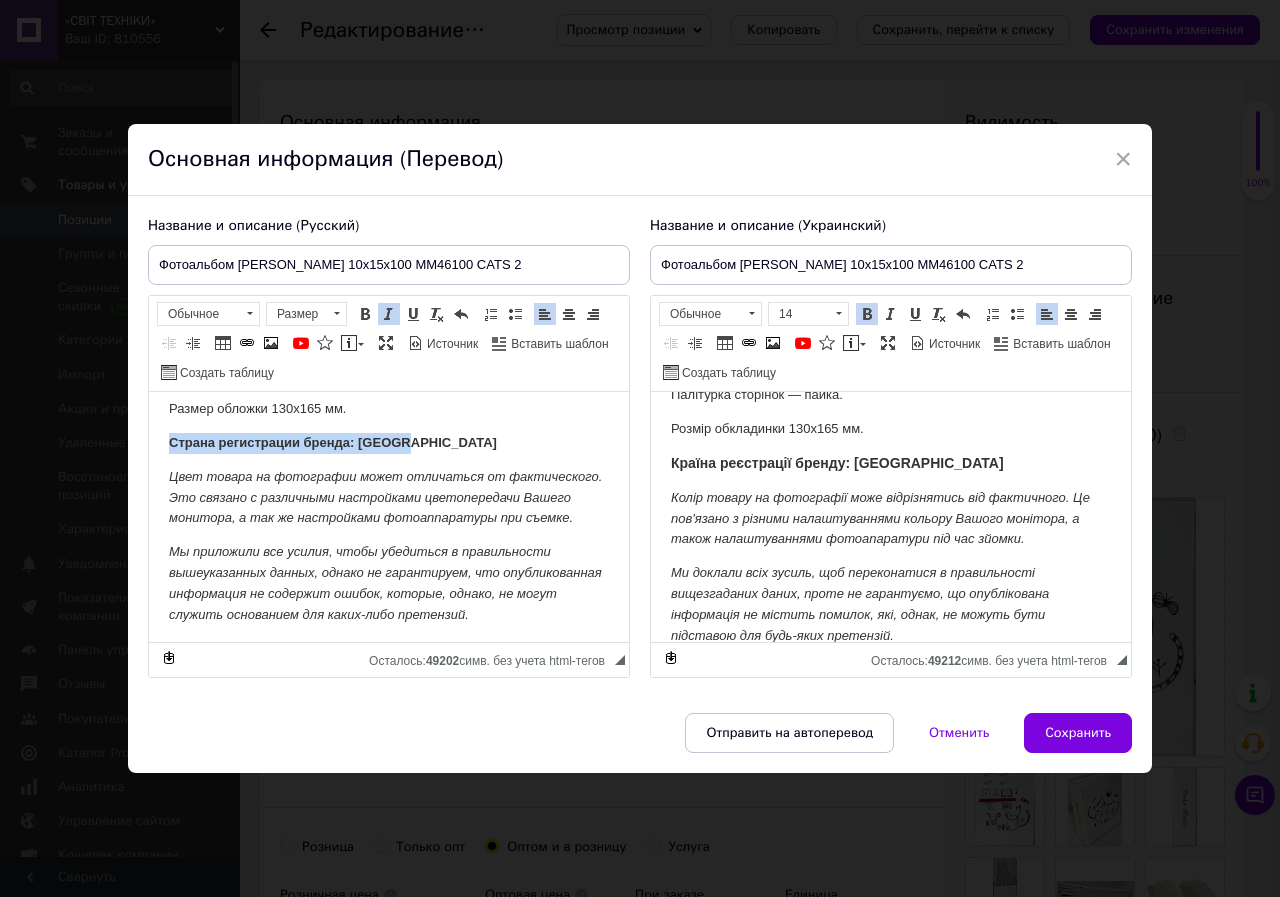 drag, startPoint x: 407, startPoint y: 447, endPoint x: 256, endPoint y: 406, distance: 156.46725 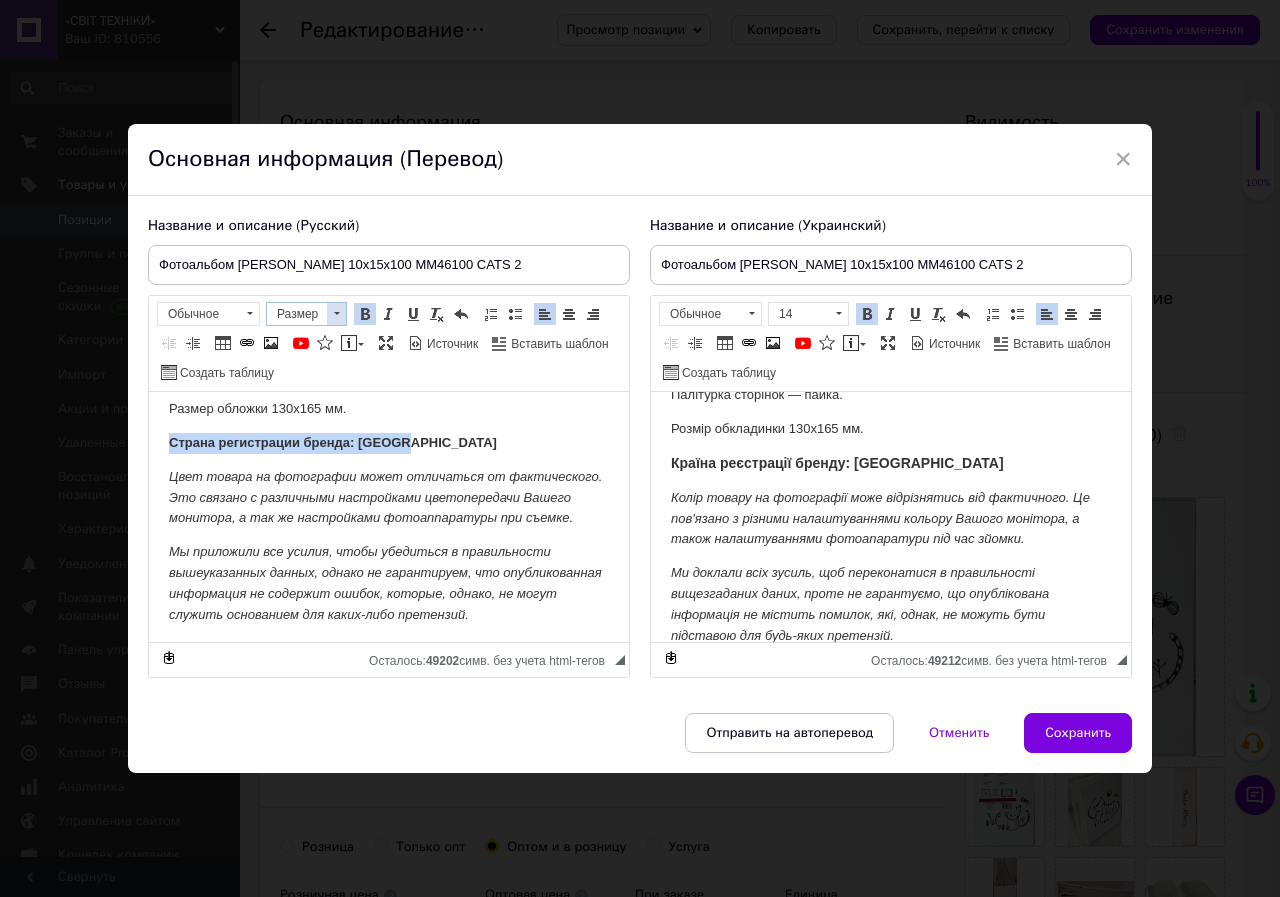 click at bounding box center (337, 313) 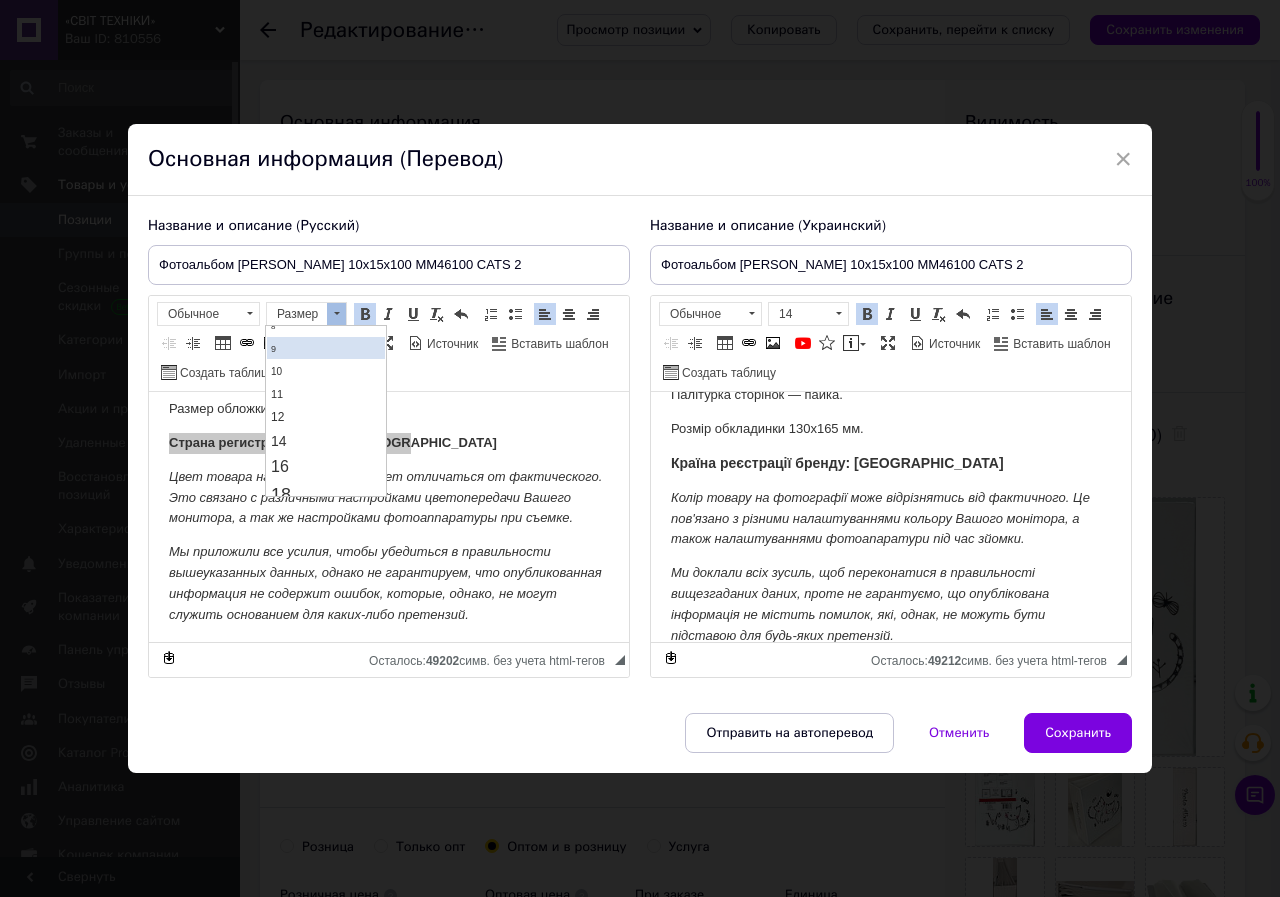 scroll, scrollTop: 100, scrollLeft: 0, axis: vertical 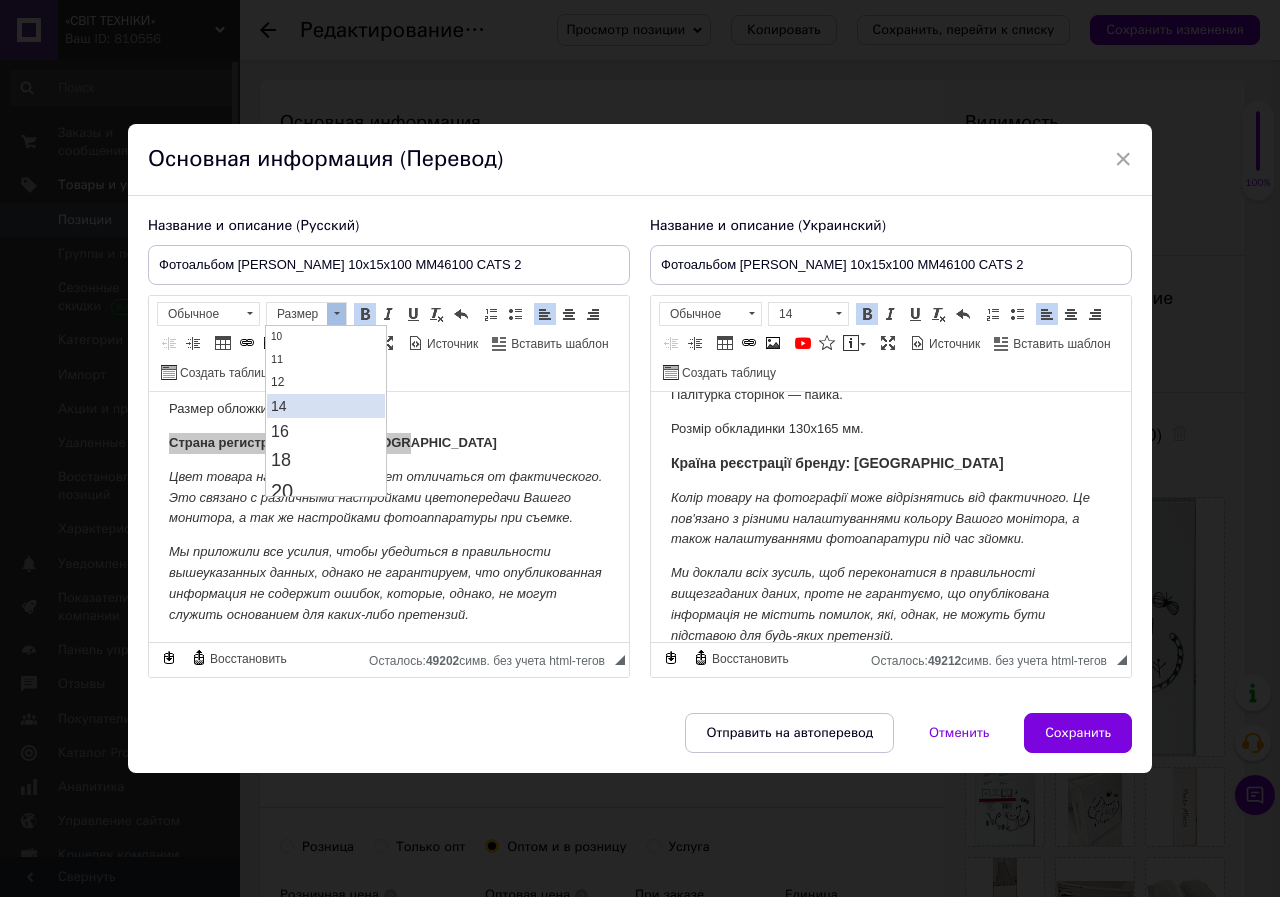 click on "14" at bounding box center [326, 406] 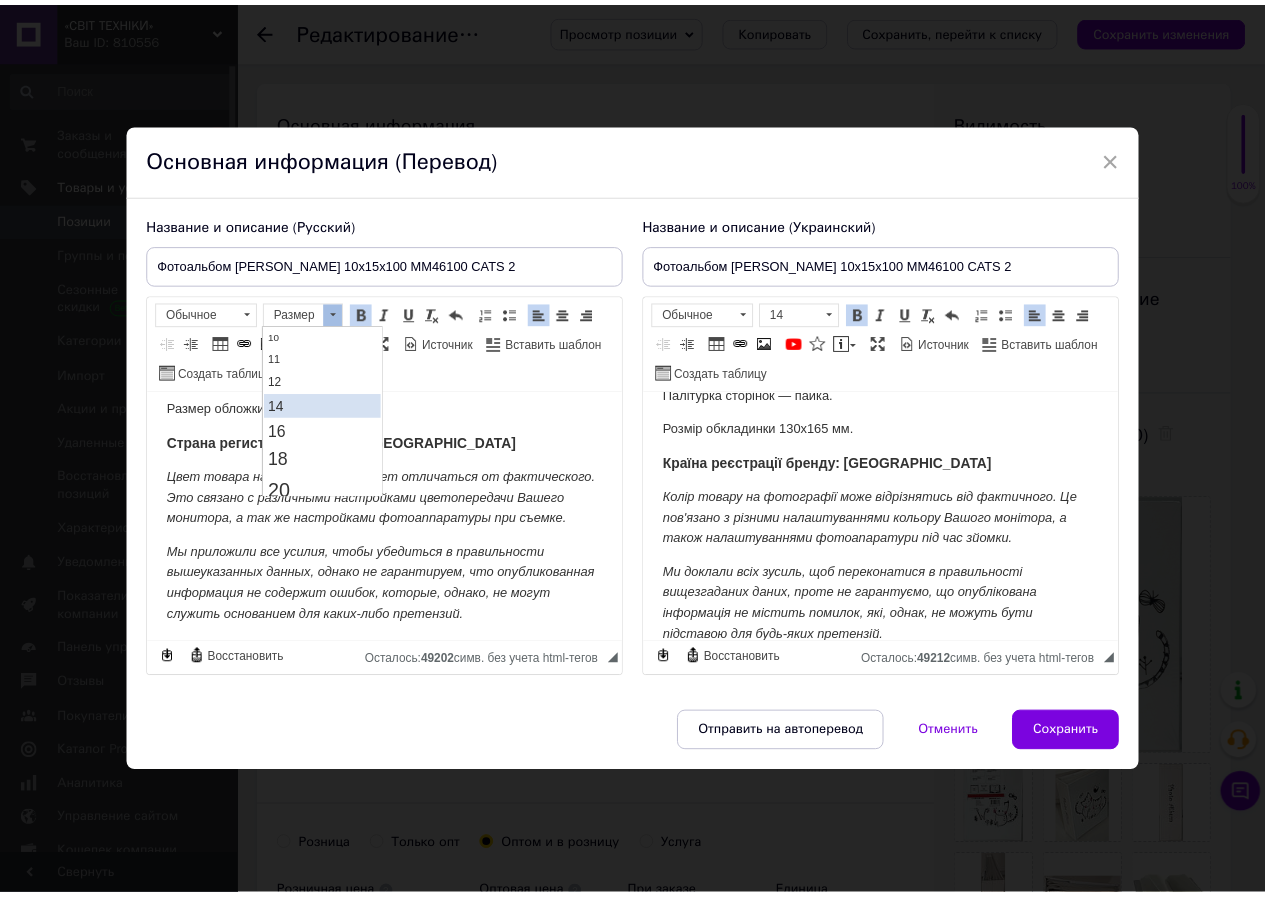 scroll, scrollTop: 0, scrollLeft: 0, axis: both 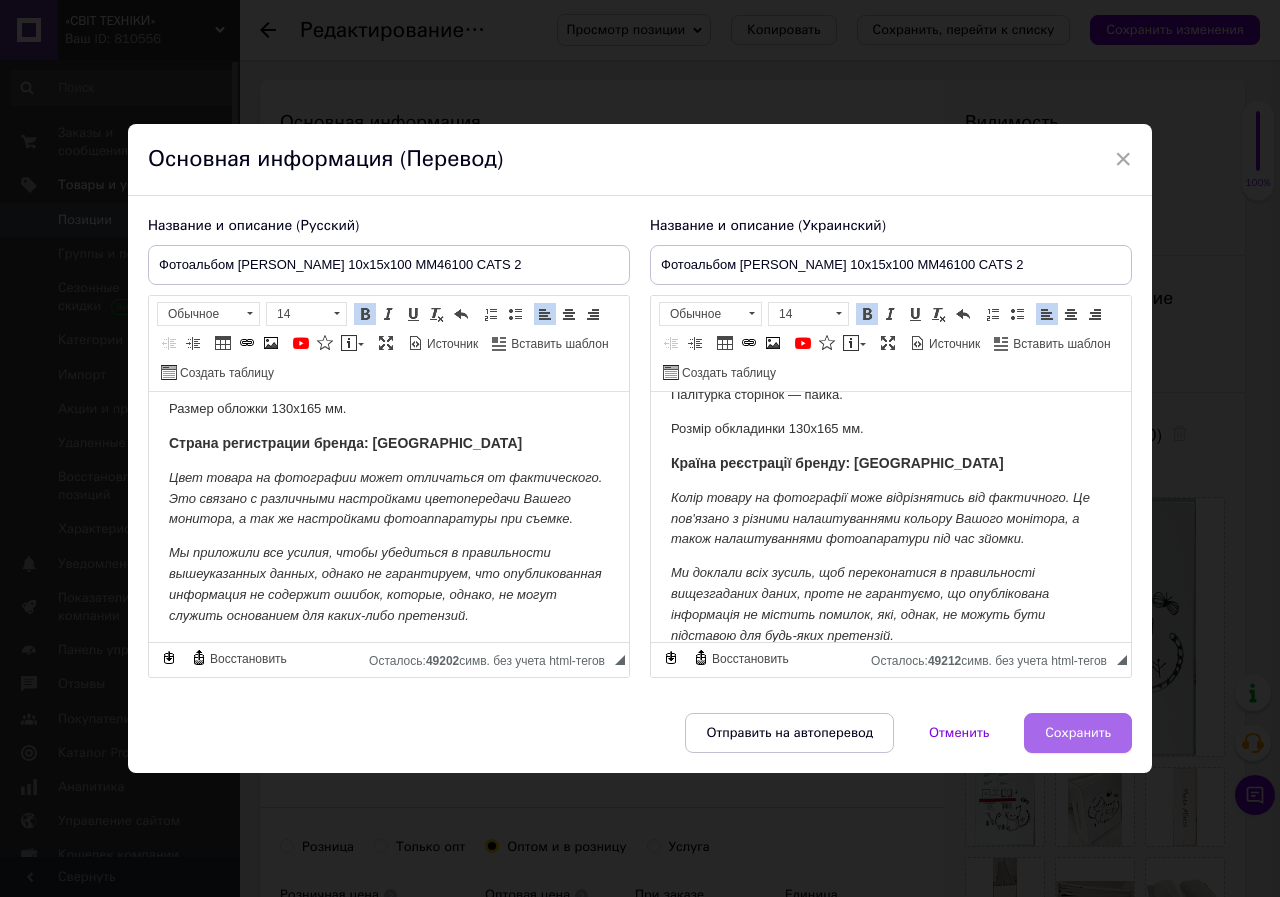 click on "Сохранить" at bounding box center [1078, 733] 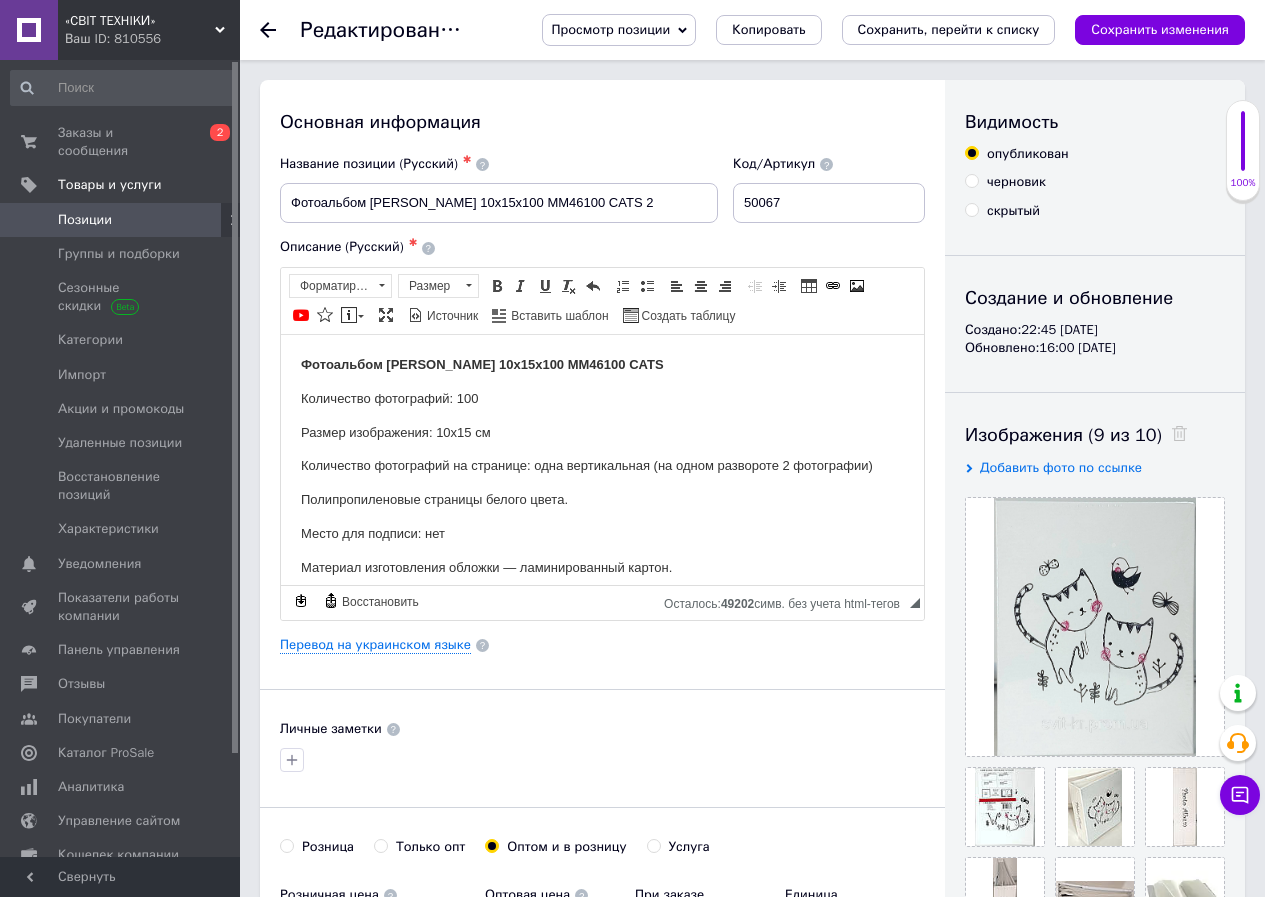 click on "Просмотр позиции" at bounding box center [610, 29] 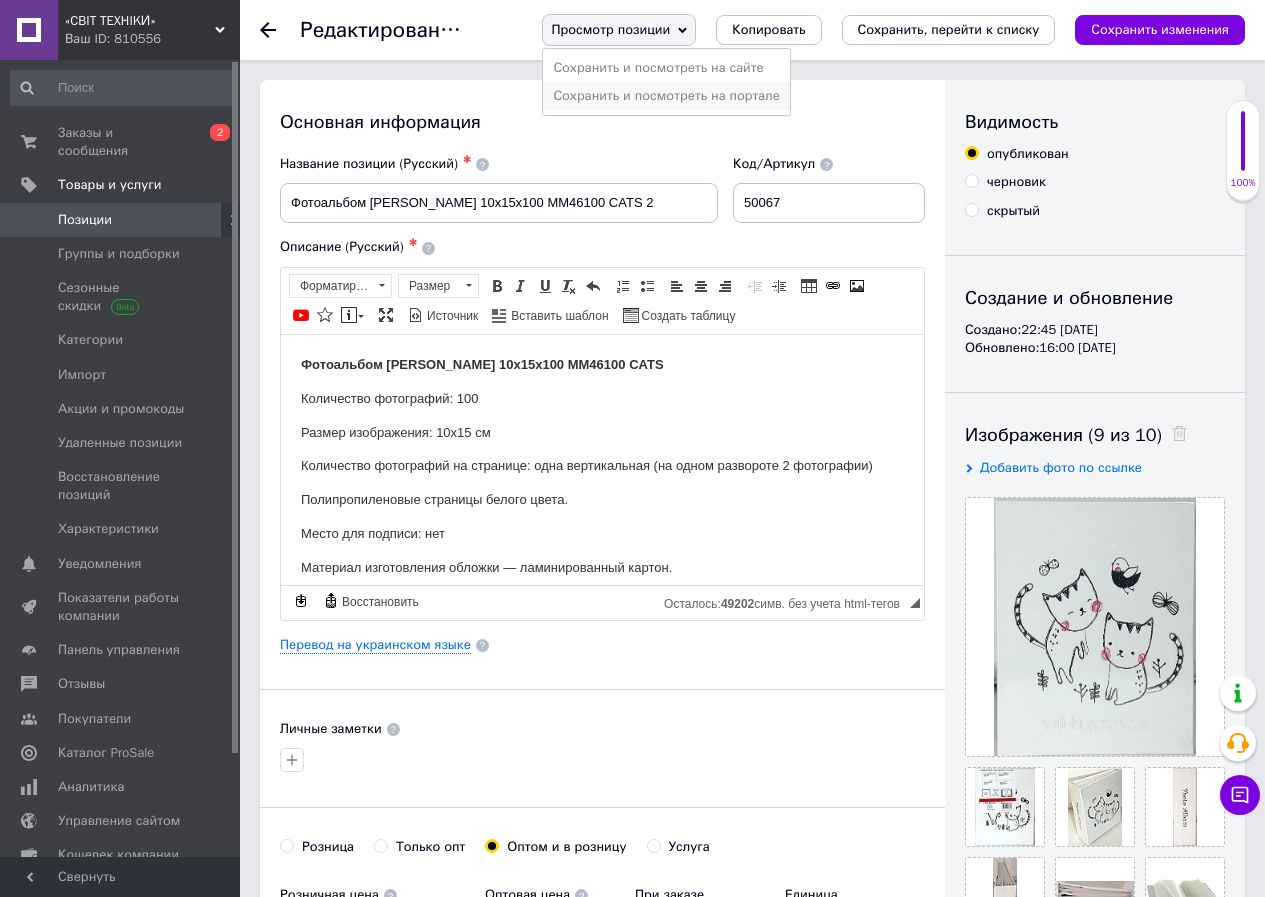click on "Сохранить и посмотреть на портале" at bounding box center [666, 96] 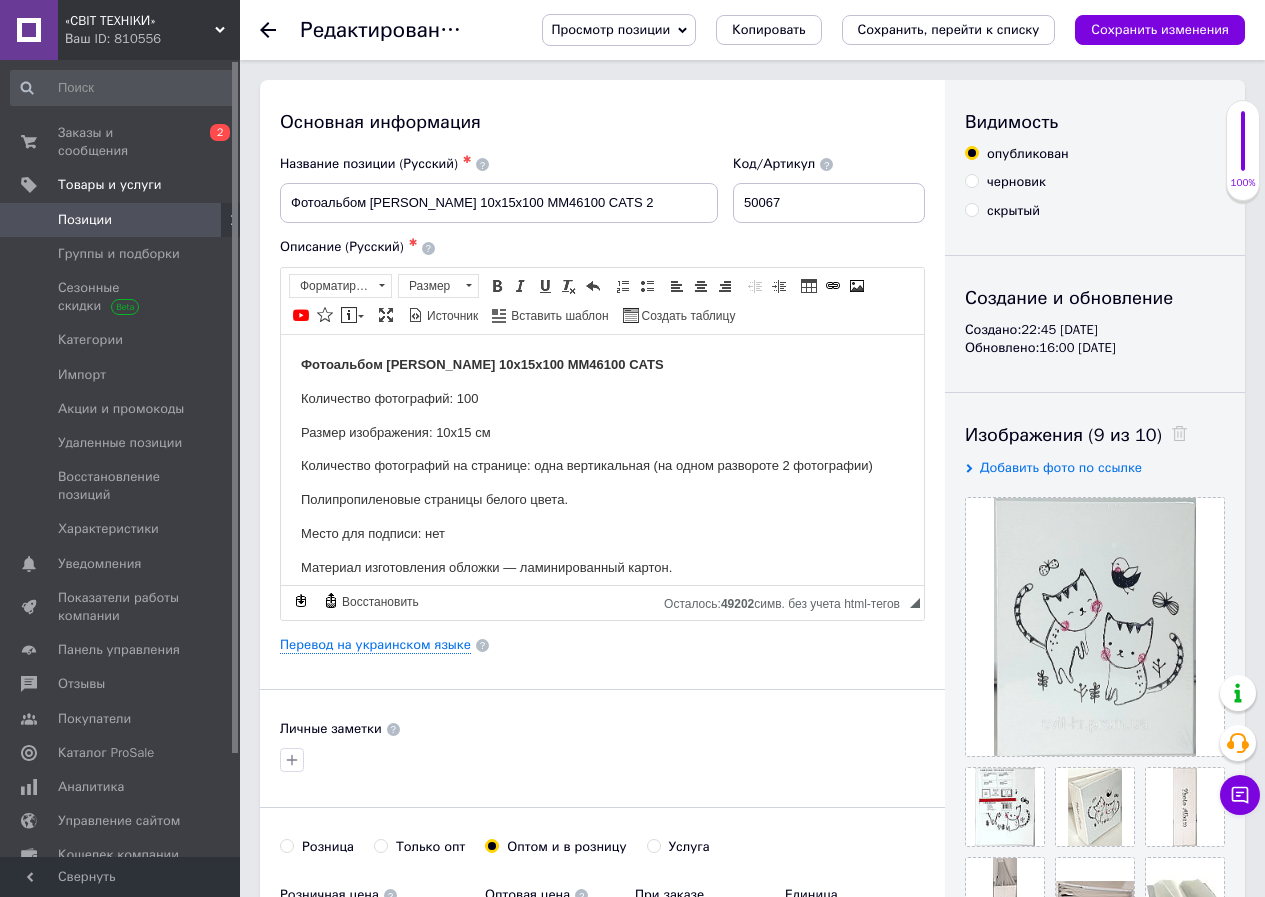 click on "Позиции" at bounding box center (85, 220) 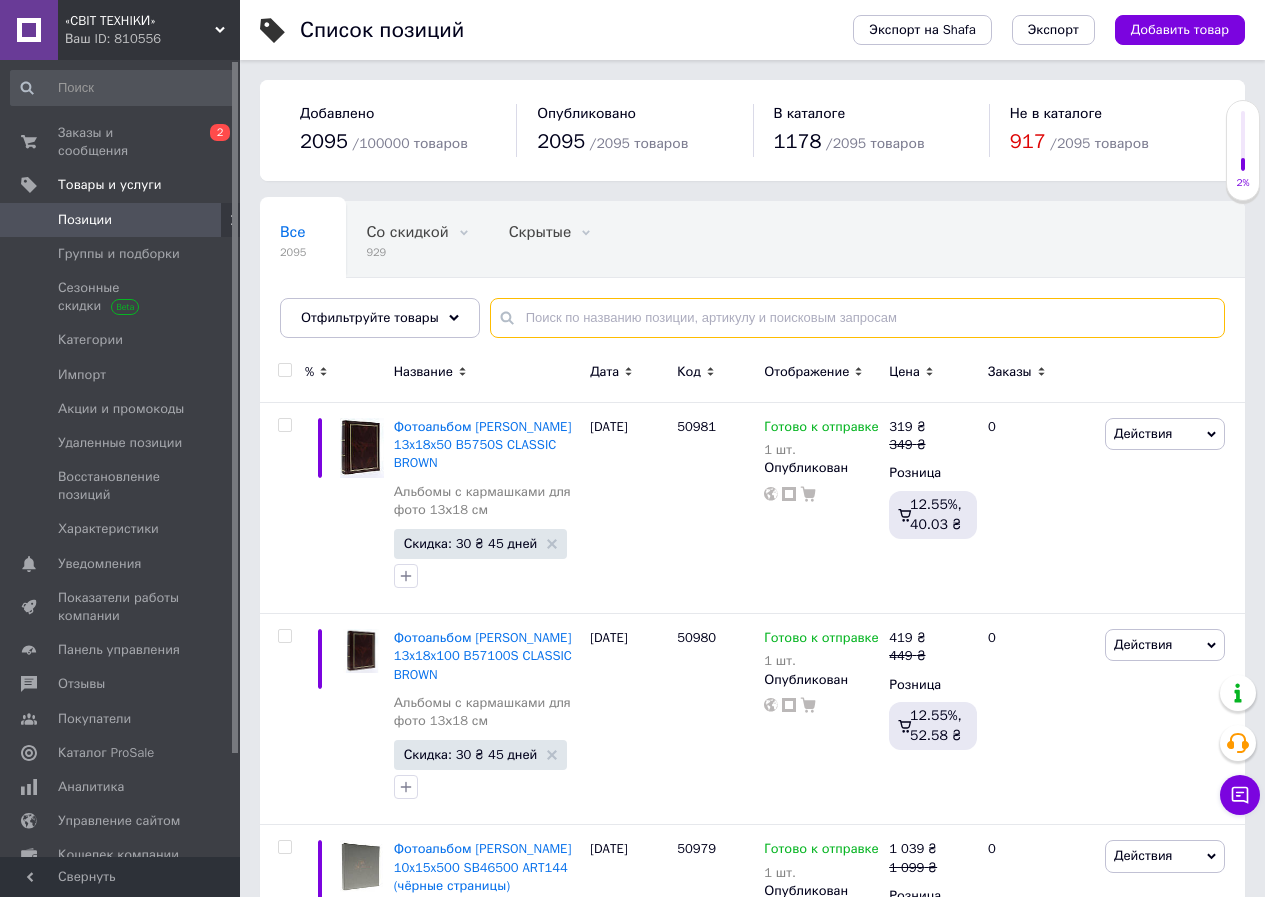 click at bounding box center (857, 318) 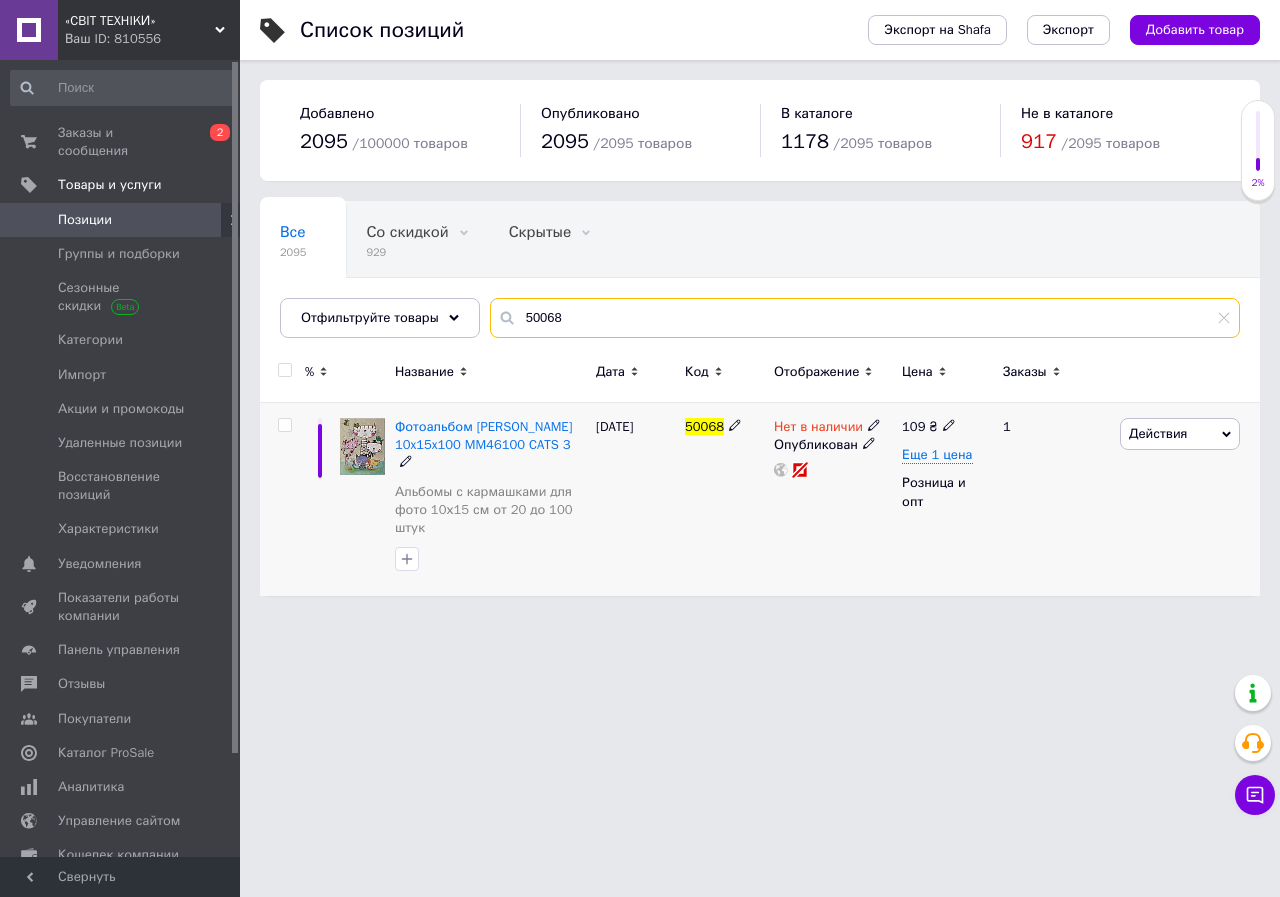 type on "50068" 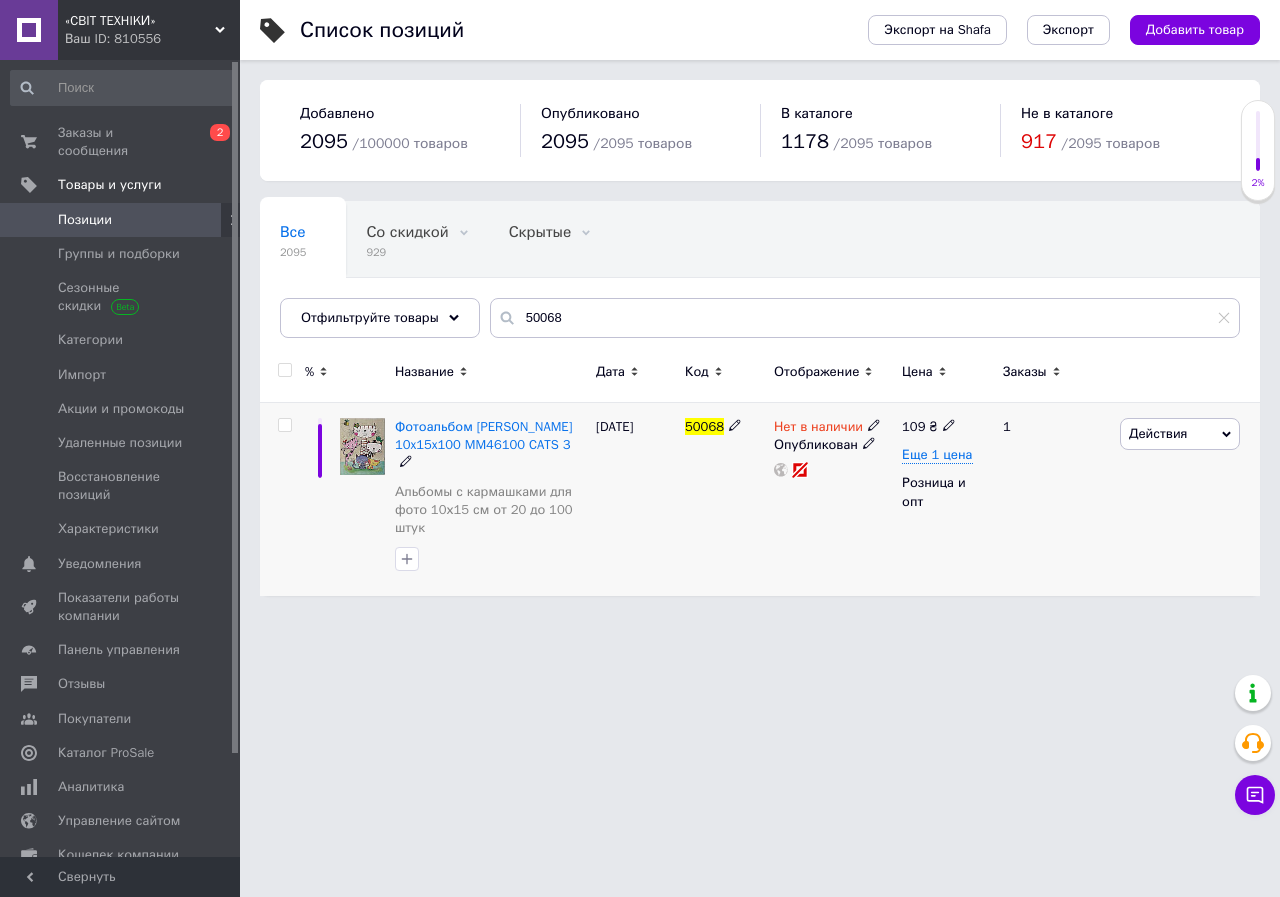 click at bounding box center (874, 424) 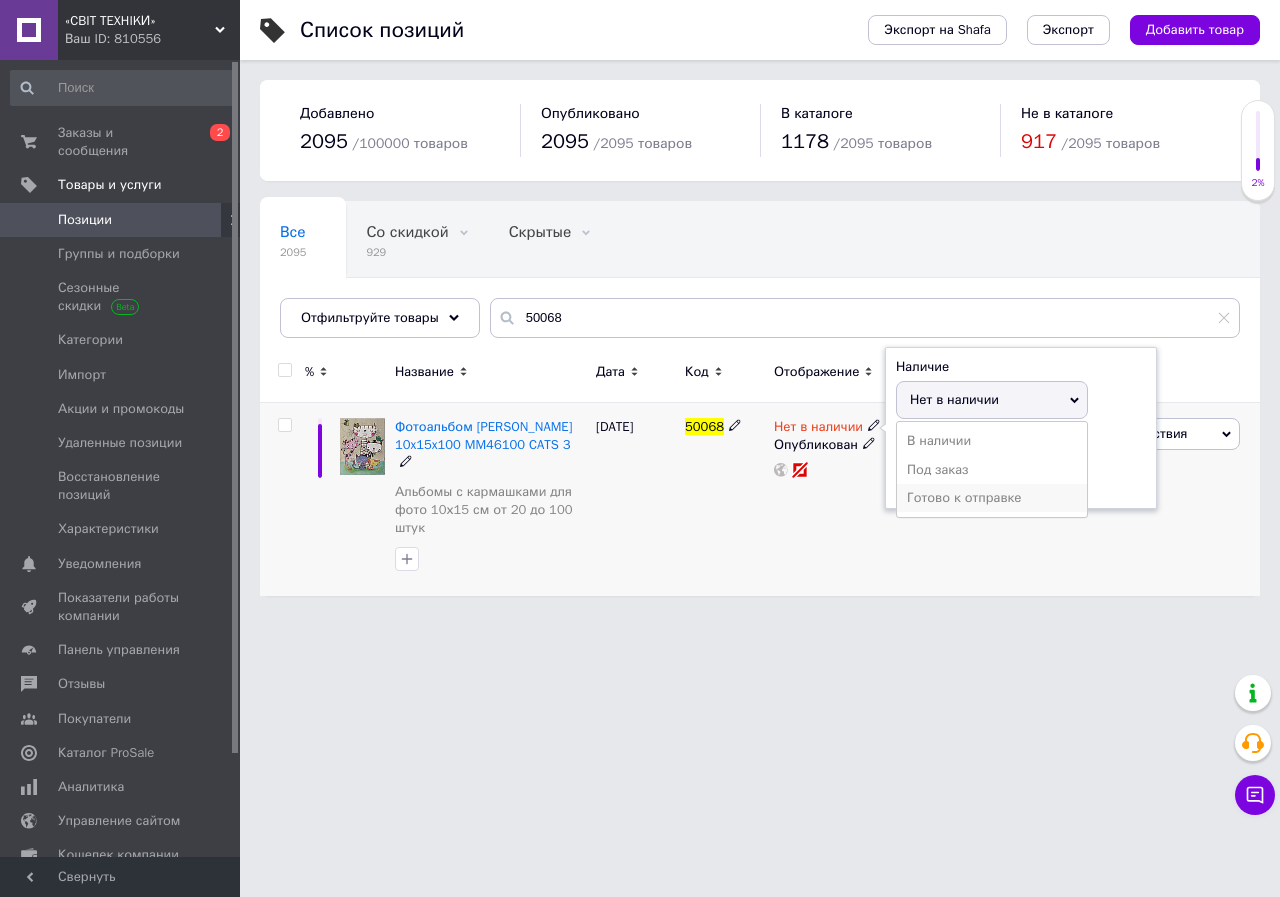 click on "Готово к отправке" at bounding box center (992, 498) 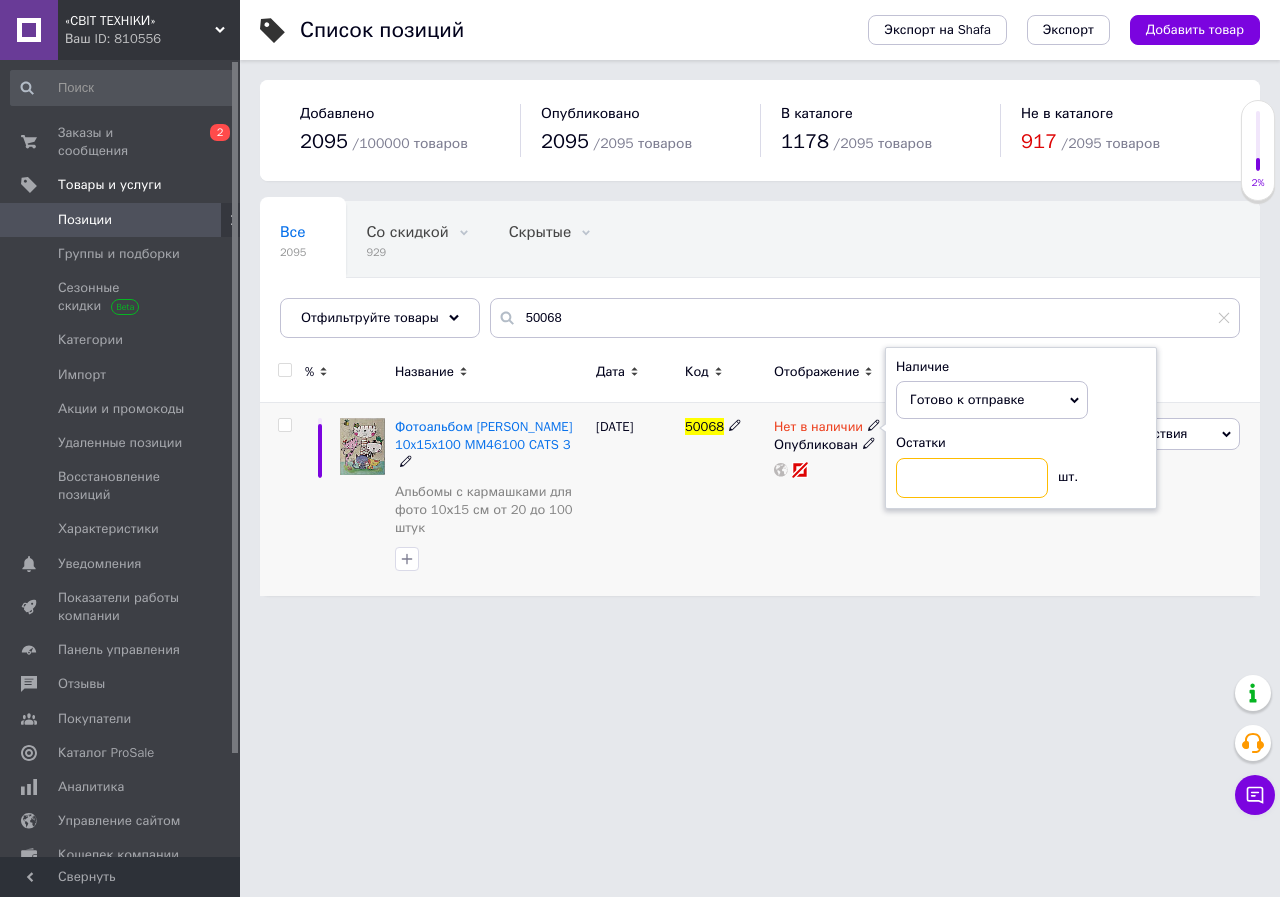 click at bounding box center (972, 478) 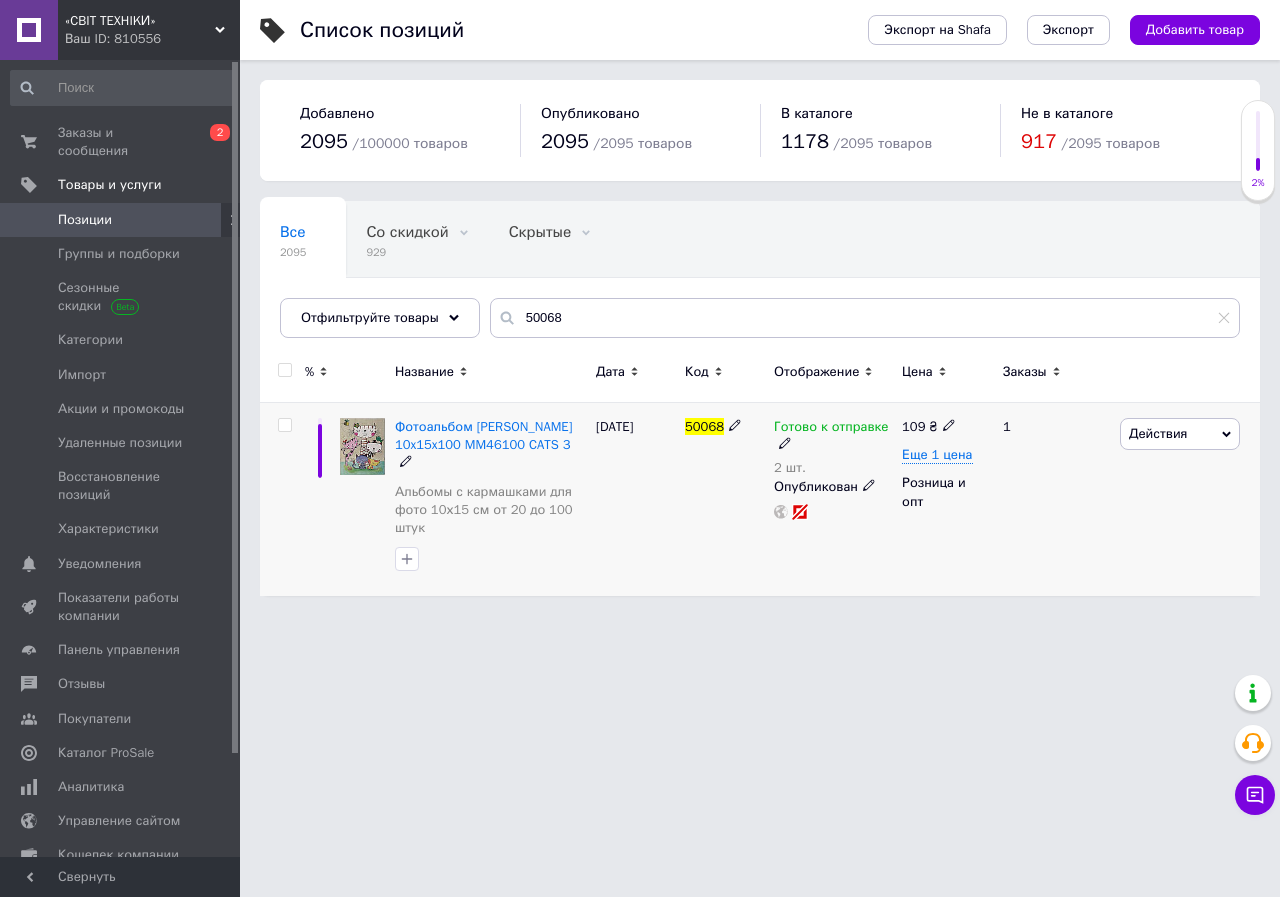 click 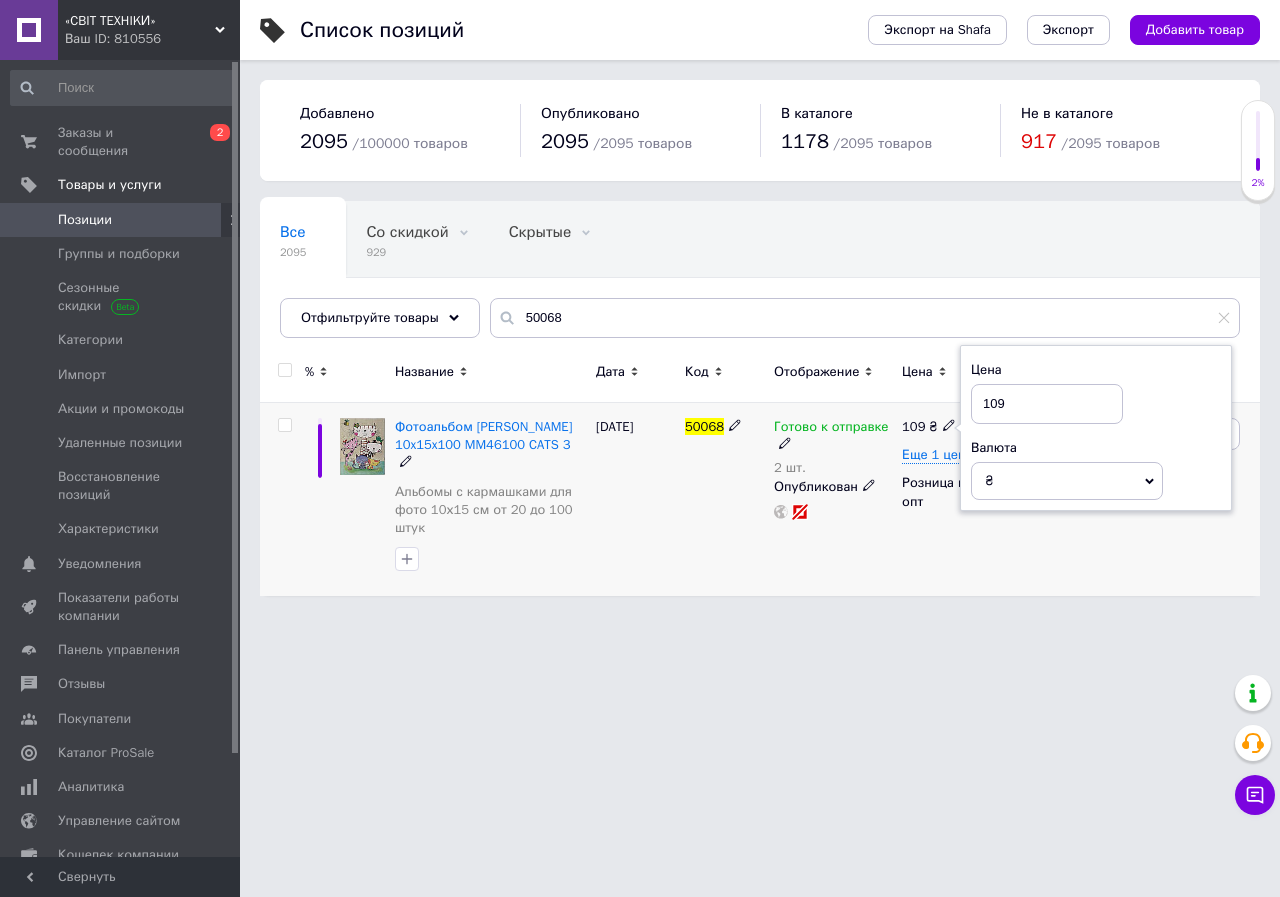click on "109" at bounding box center [1047, 404] 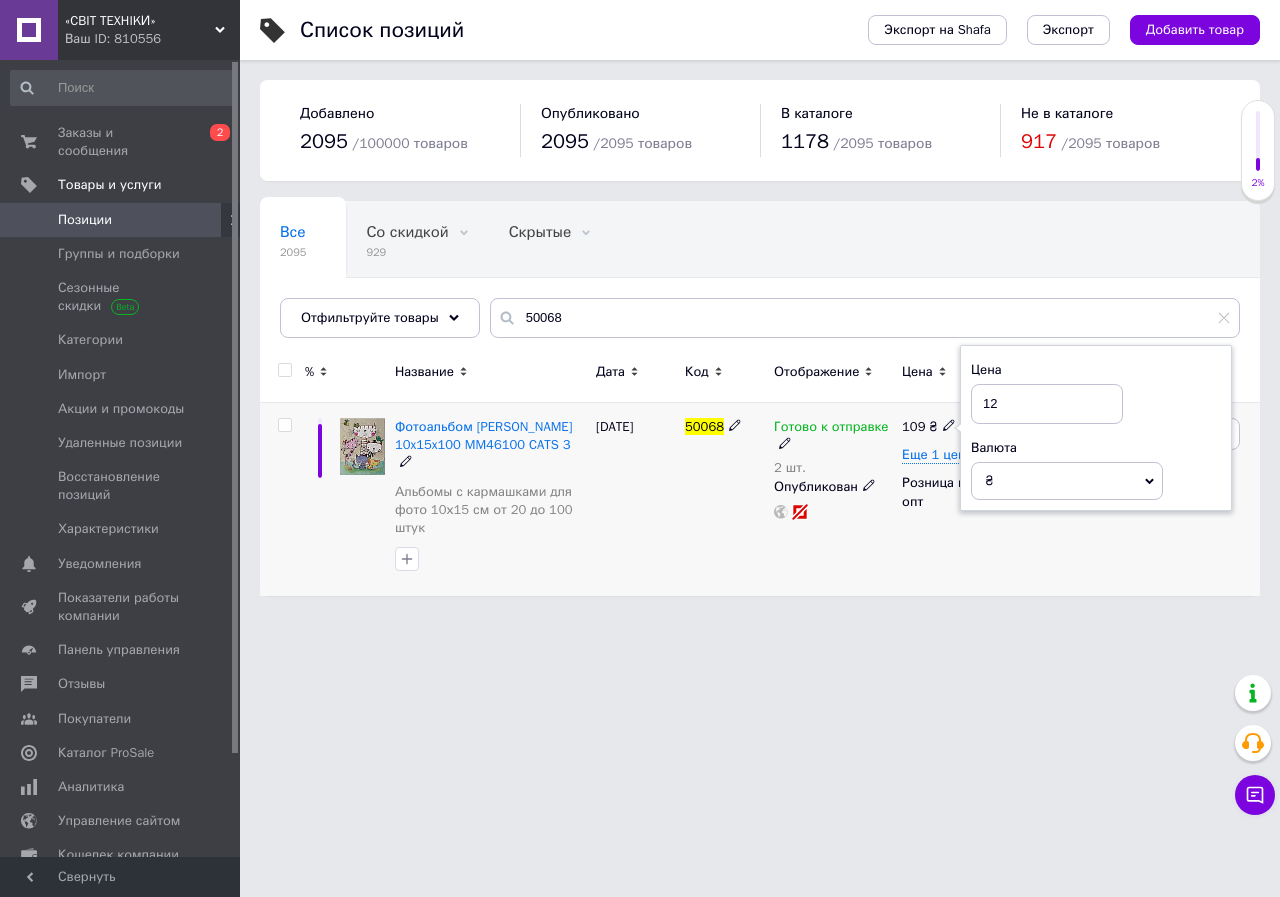 type on "129" 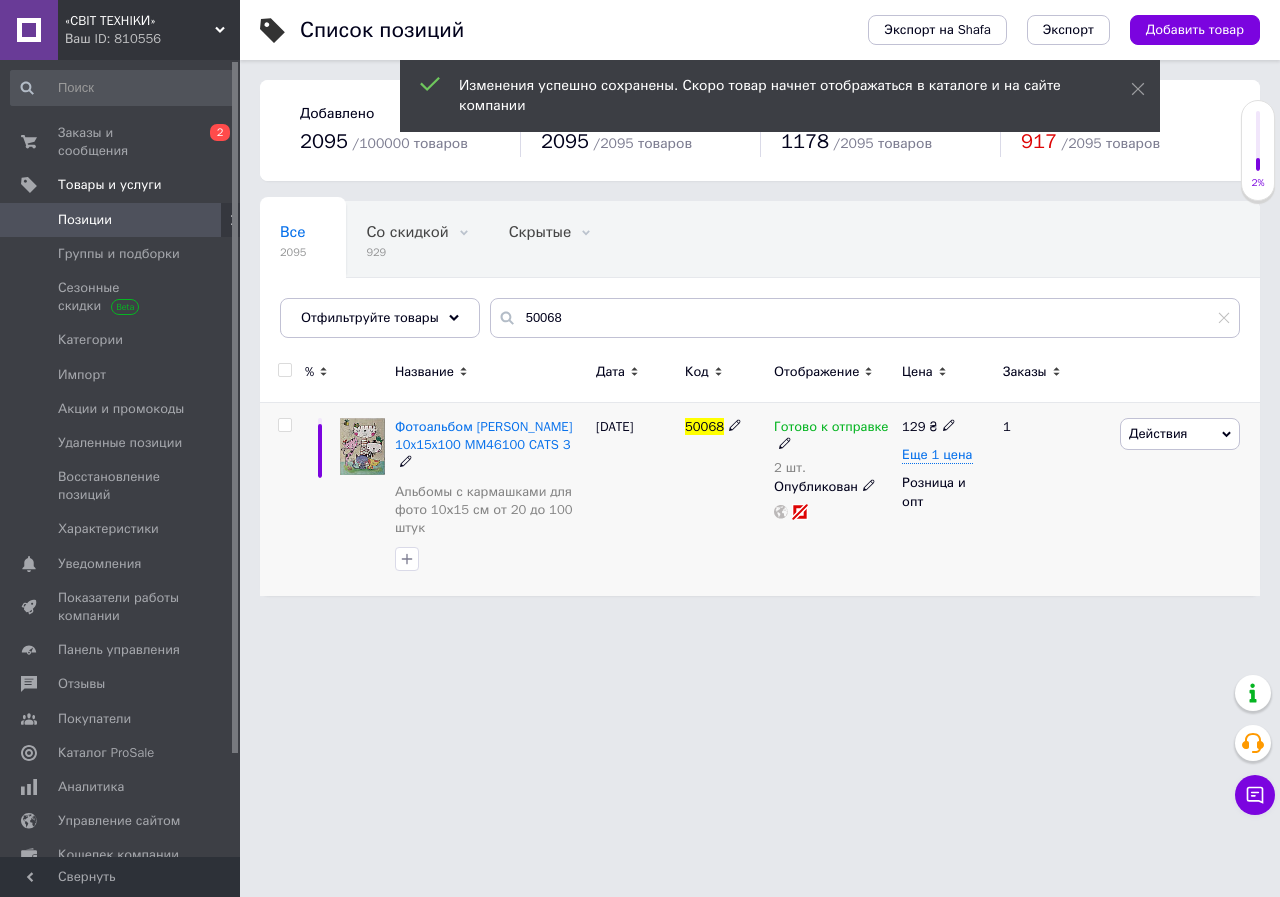 click on "Действия" at bounding box center [1158, 433] 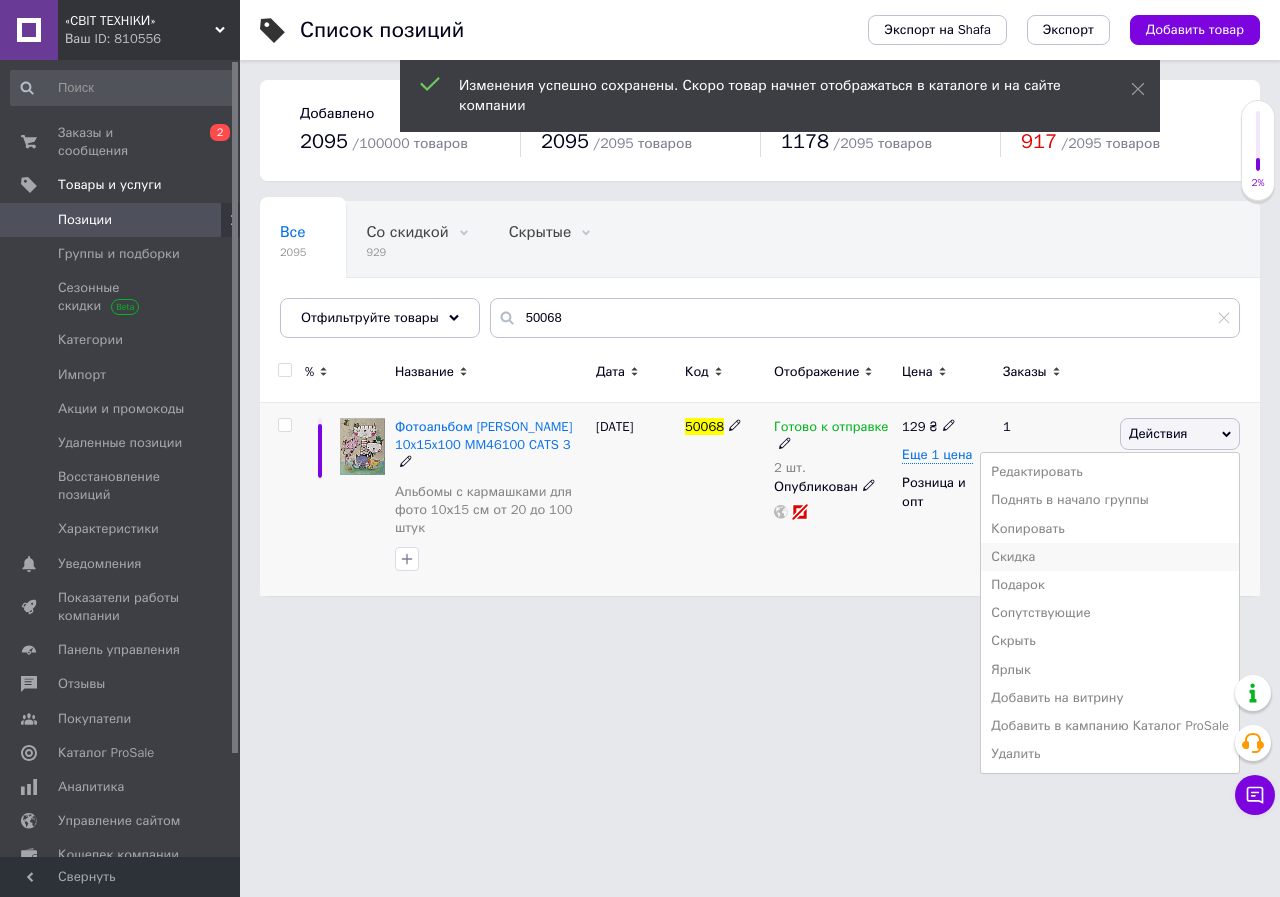 click on "Скидка" at bounding box center [1110, 557] 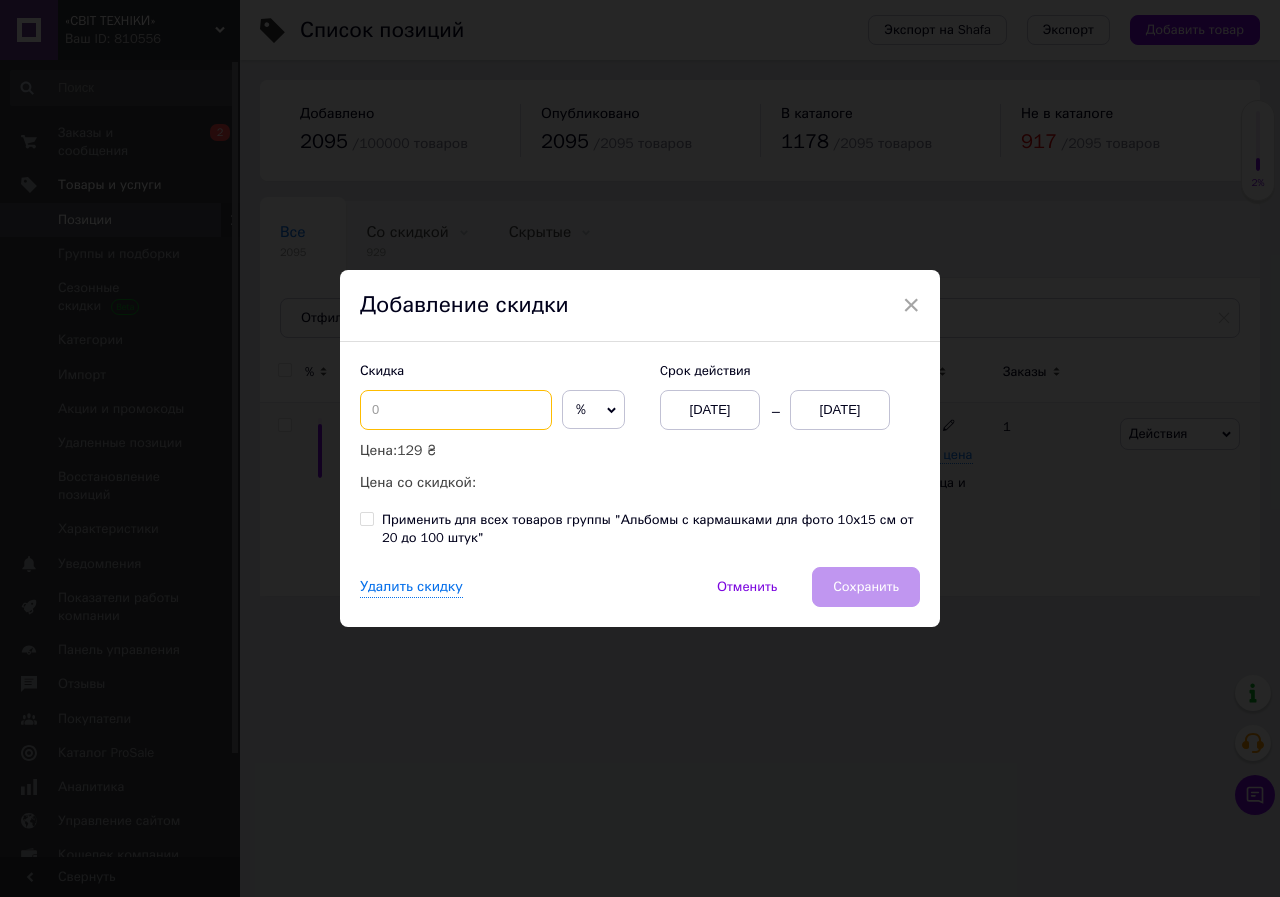 click at bounding box center [456, 410] 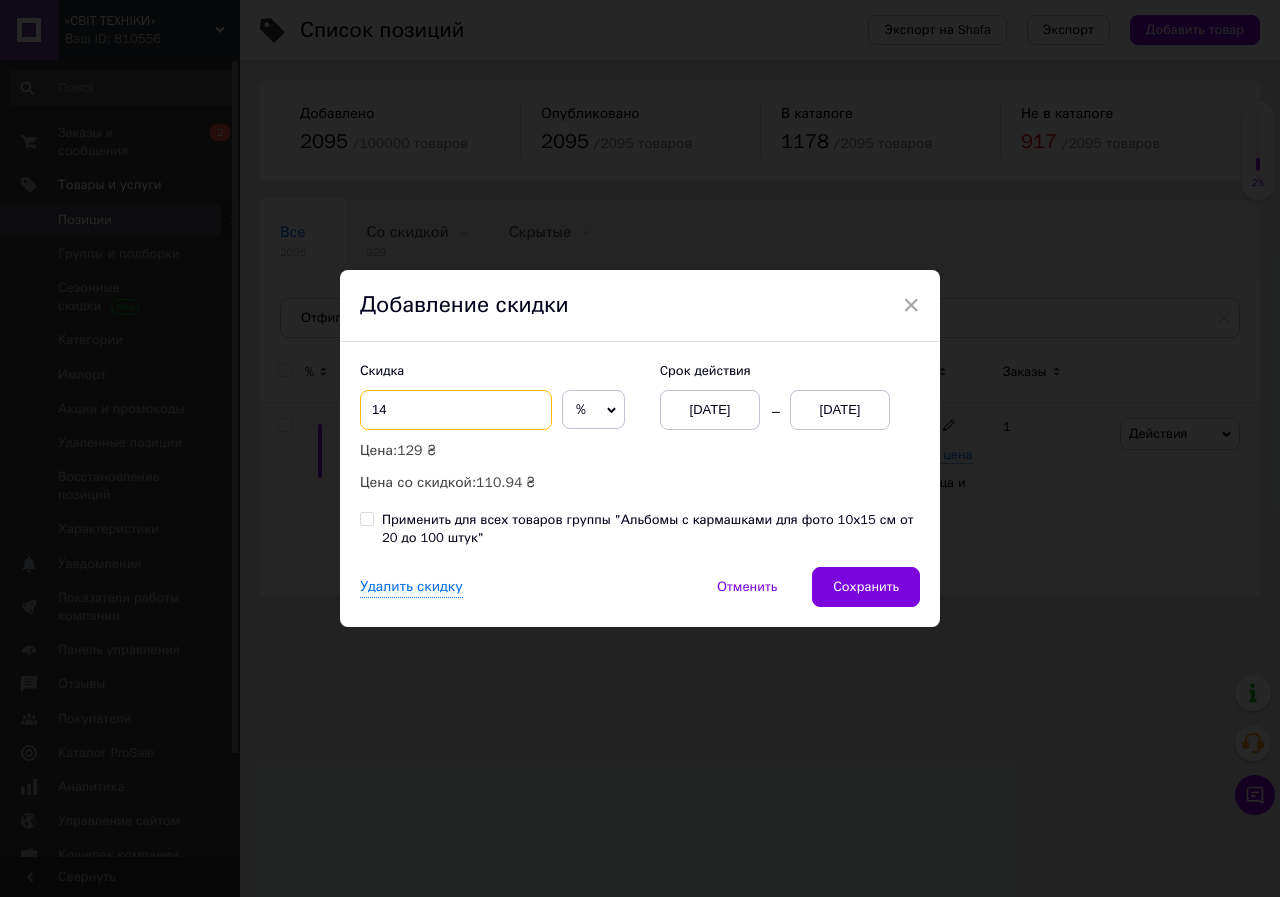 type on "14" 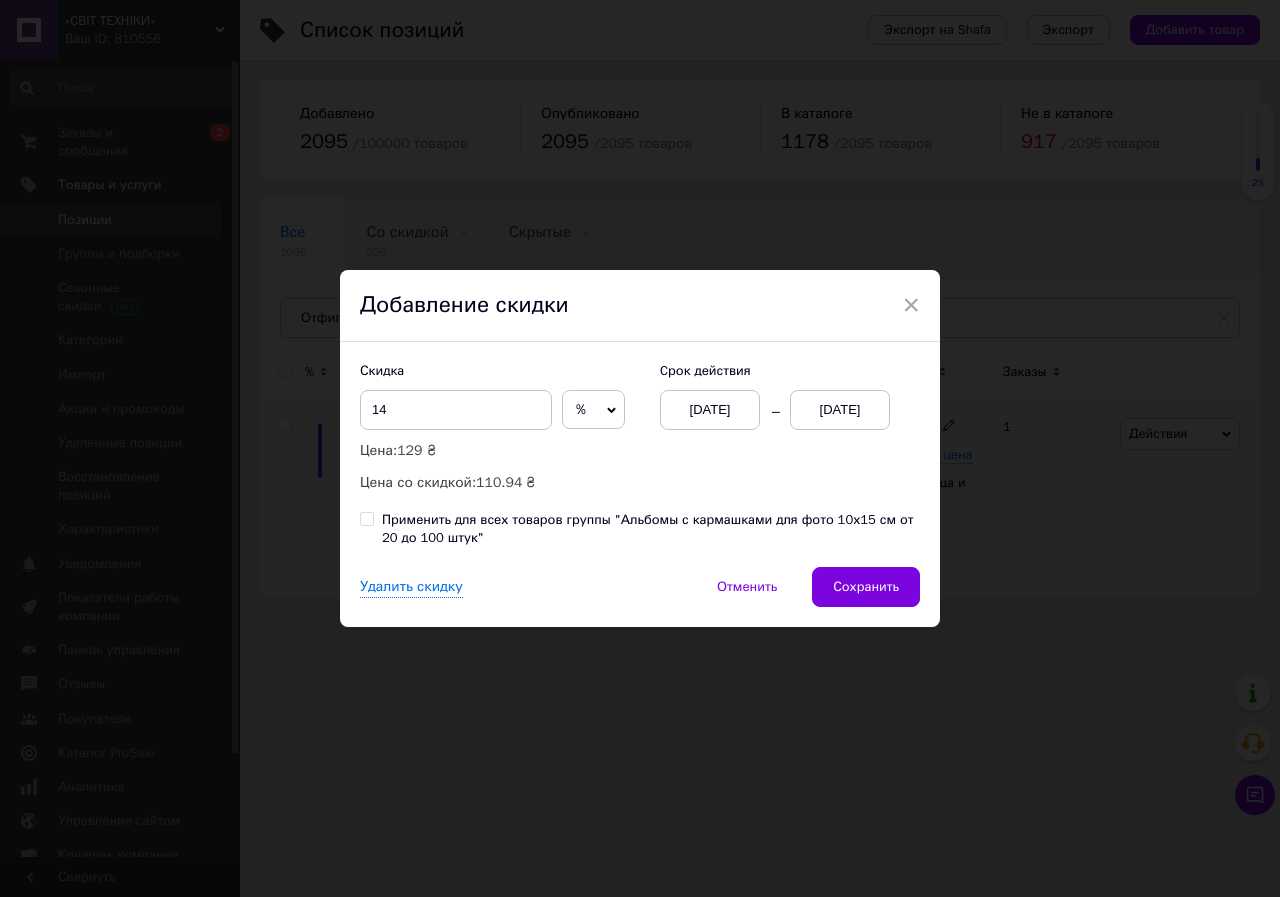 click 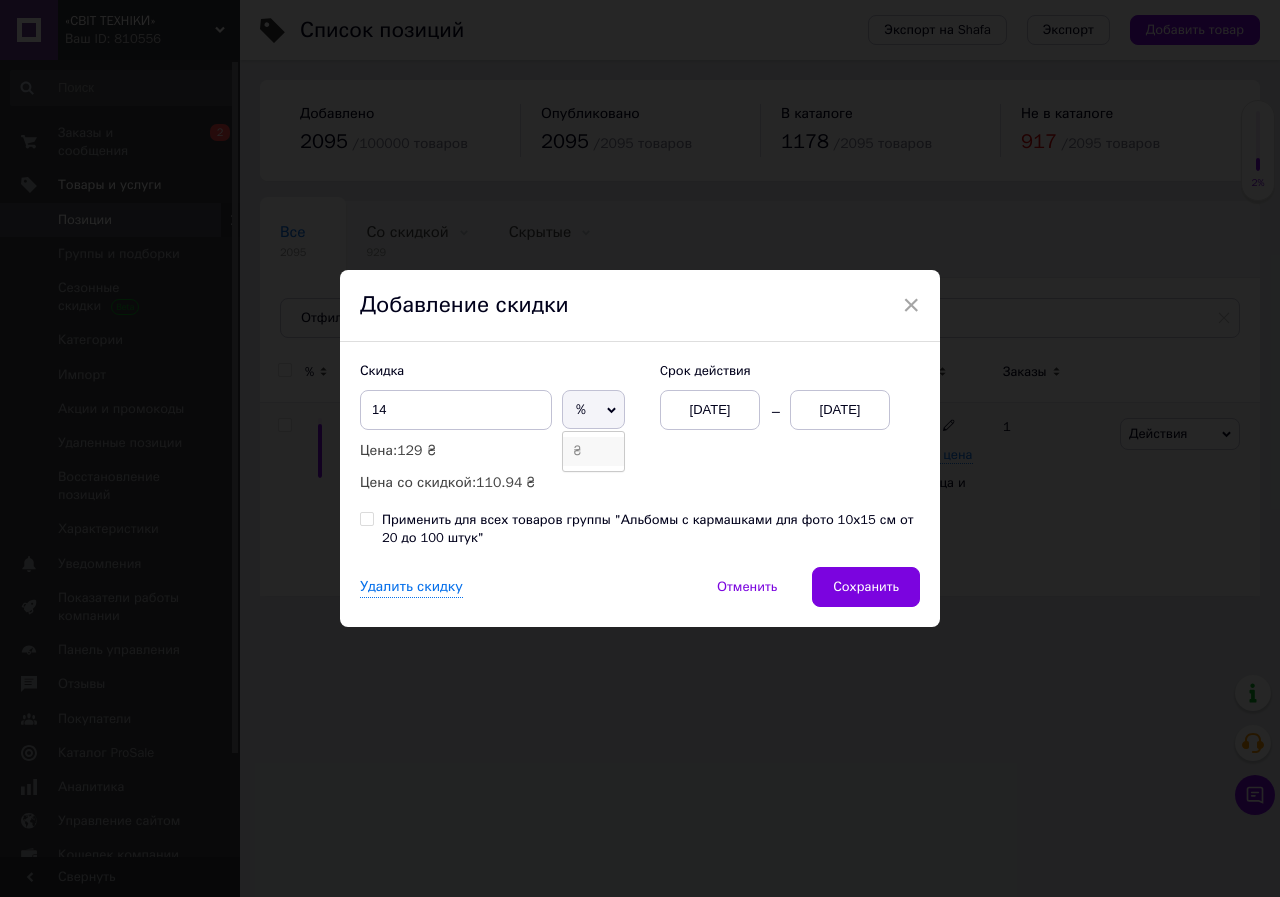 click on "₴" at bounding box center (593, 451) 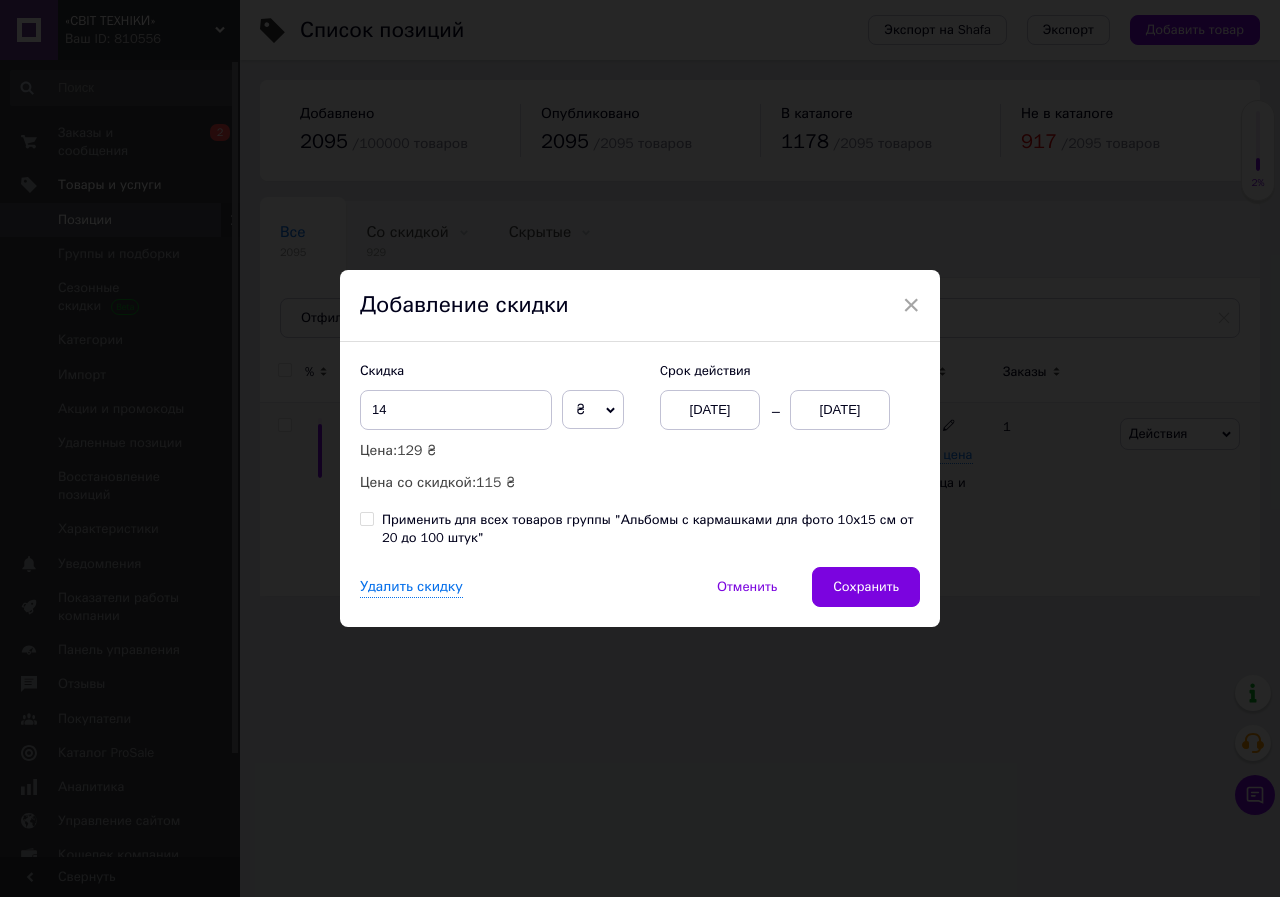 click on "13[DATE]" at bounding box center [840, 410] 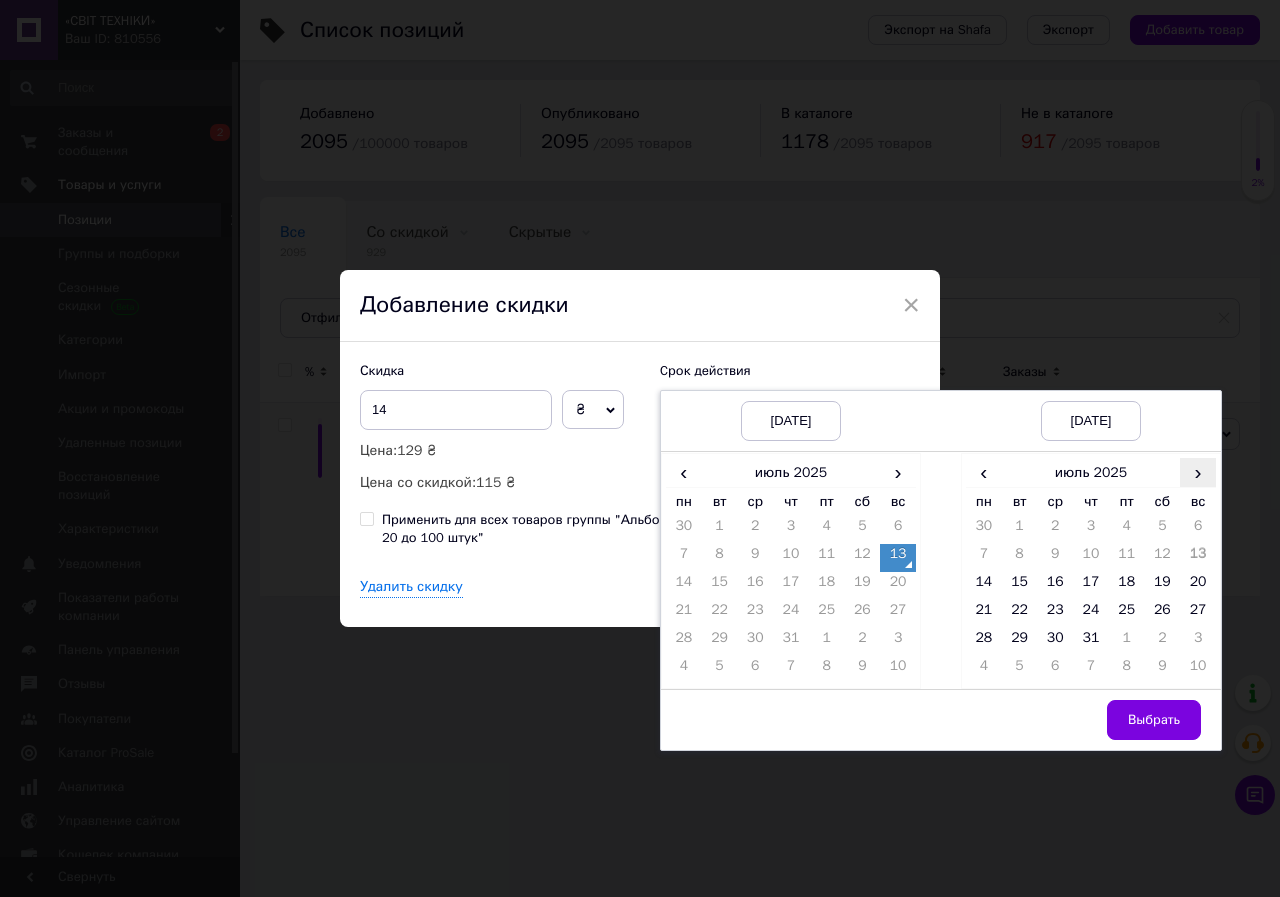 click on "›" at bounding box center [1198, 472] 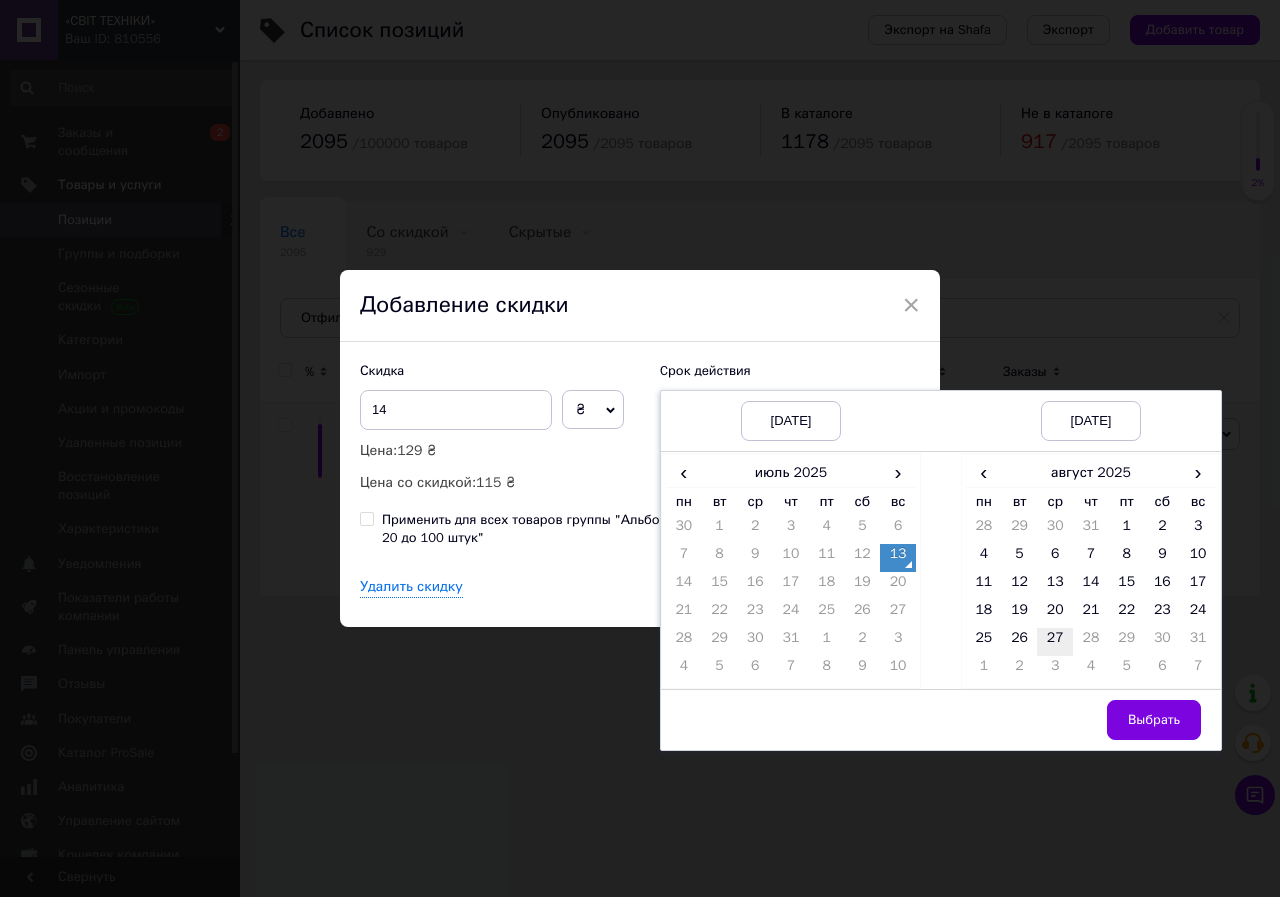 click on "27" at bounding box center (1055, 642) 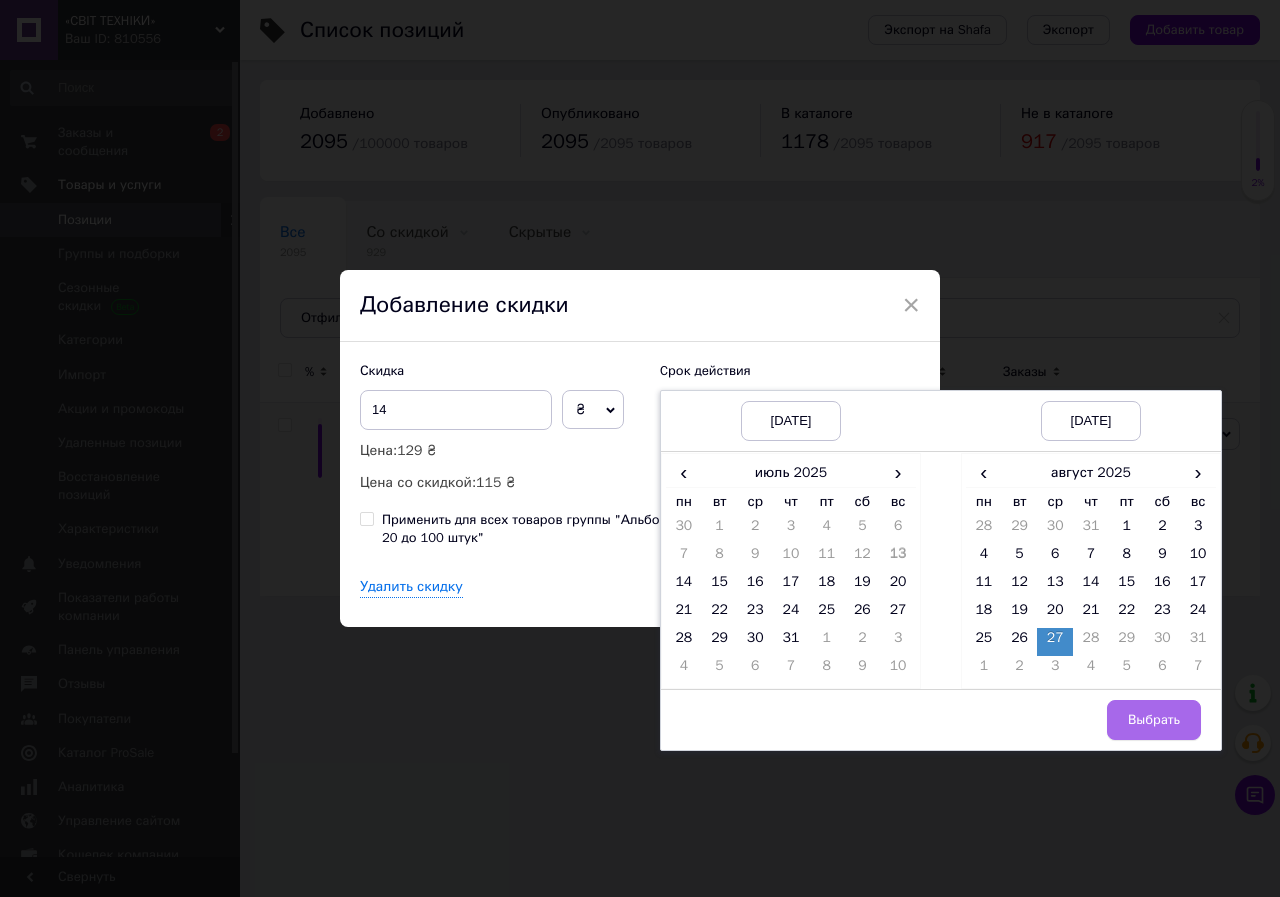 click on "Выбрать" at bounding box center [1154, 720] 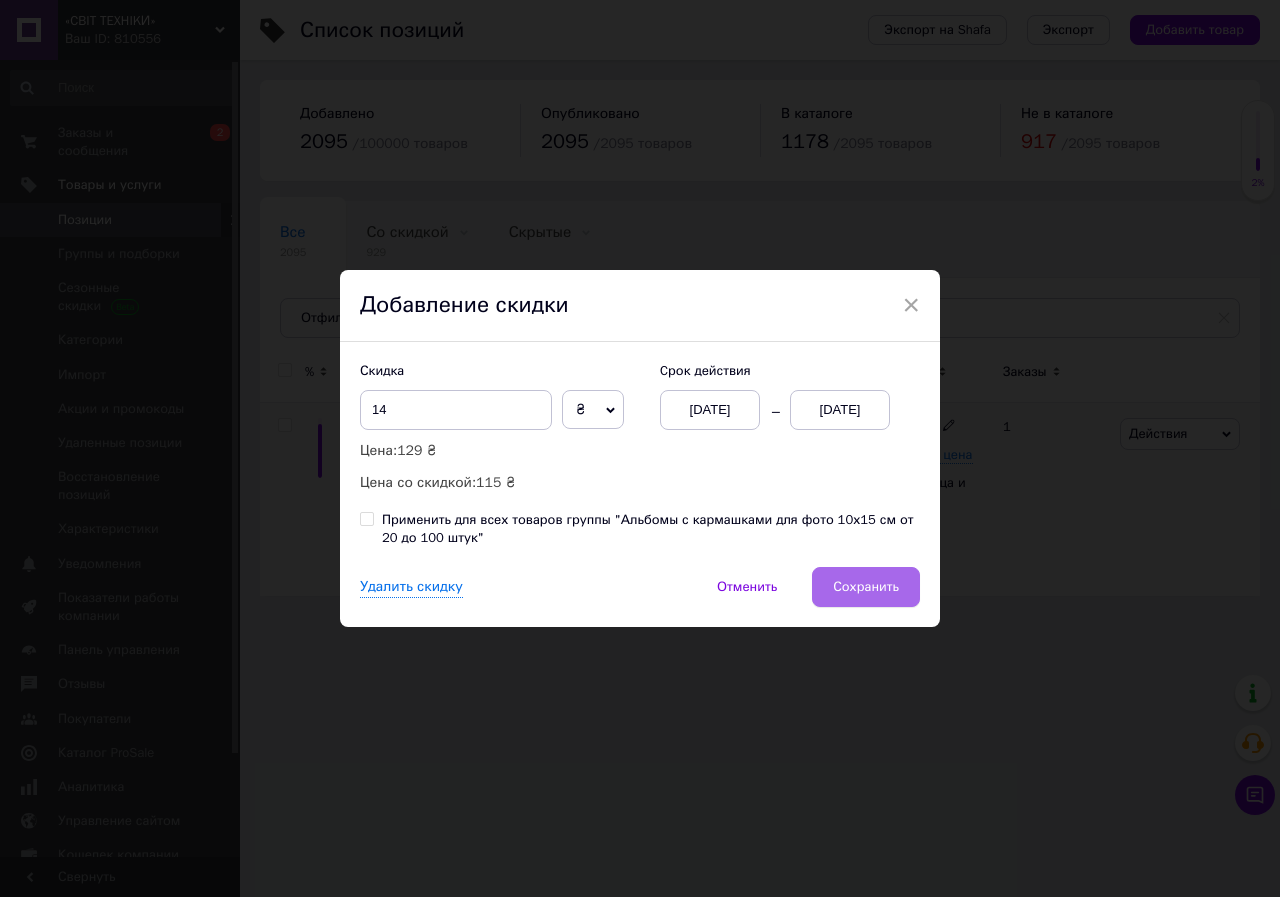 click on "Сохранить" at bounding box center [866, 587] 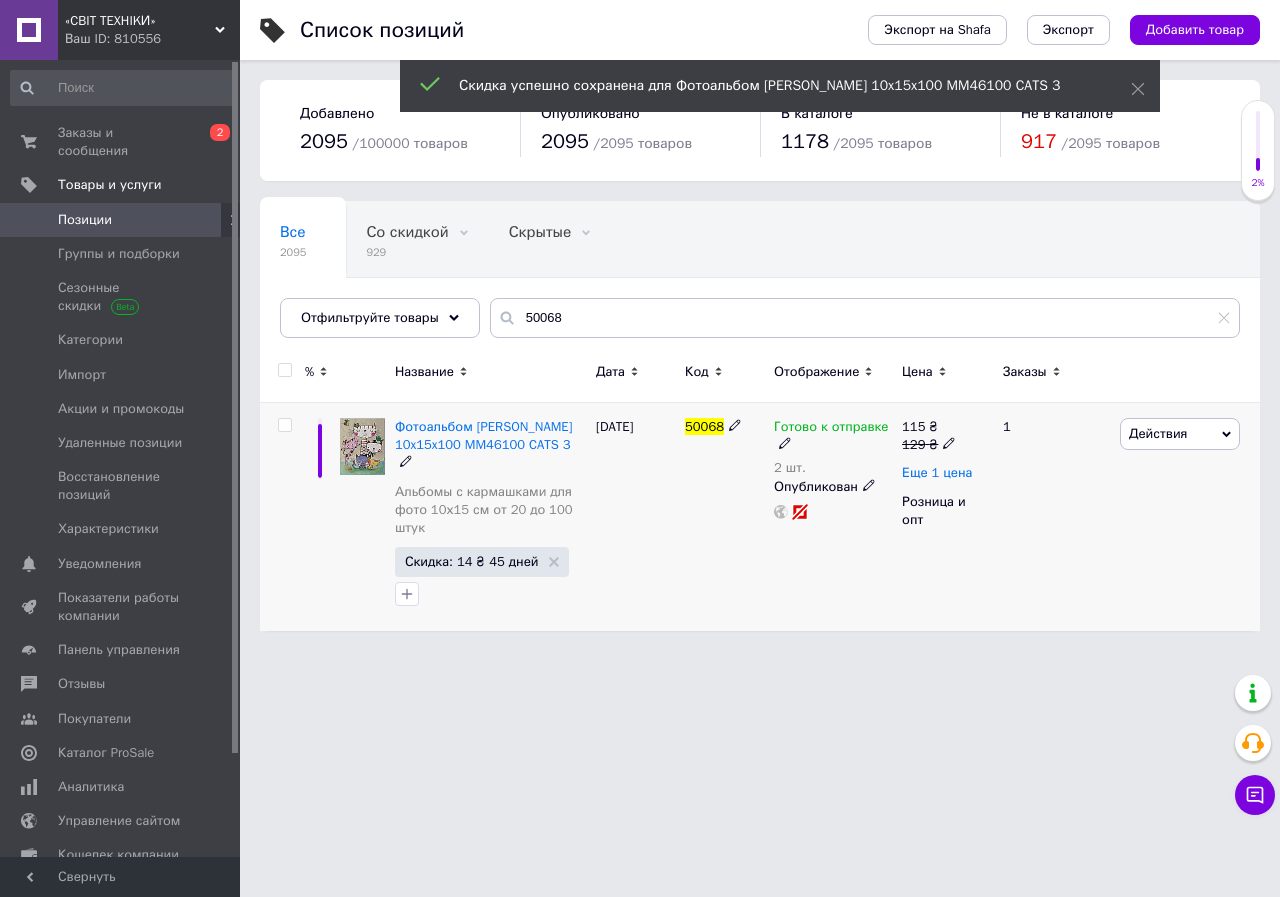 click on "Еще 1 цена" at bounding box center [937, 473] 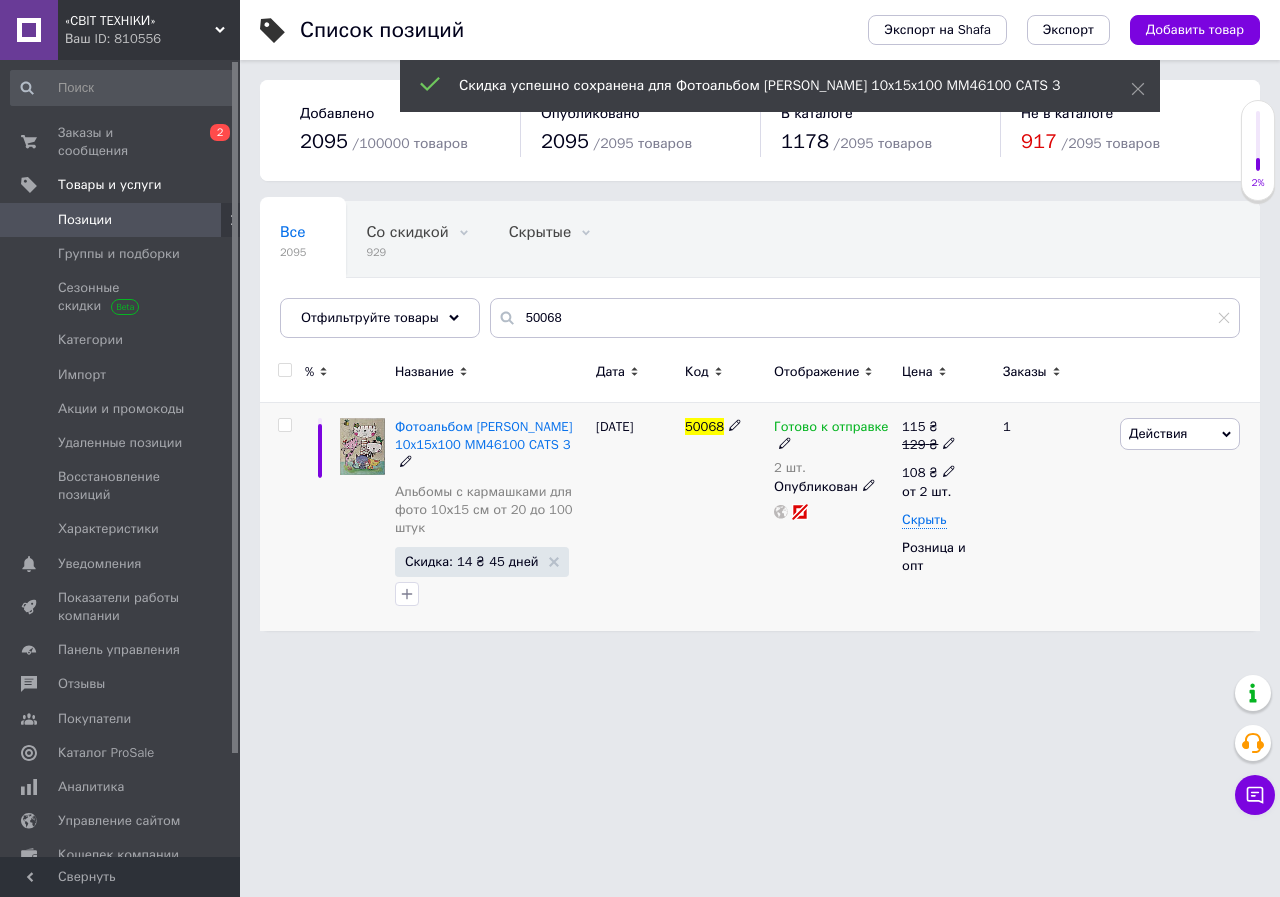 click at bounding box center (949, 470) 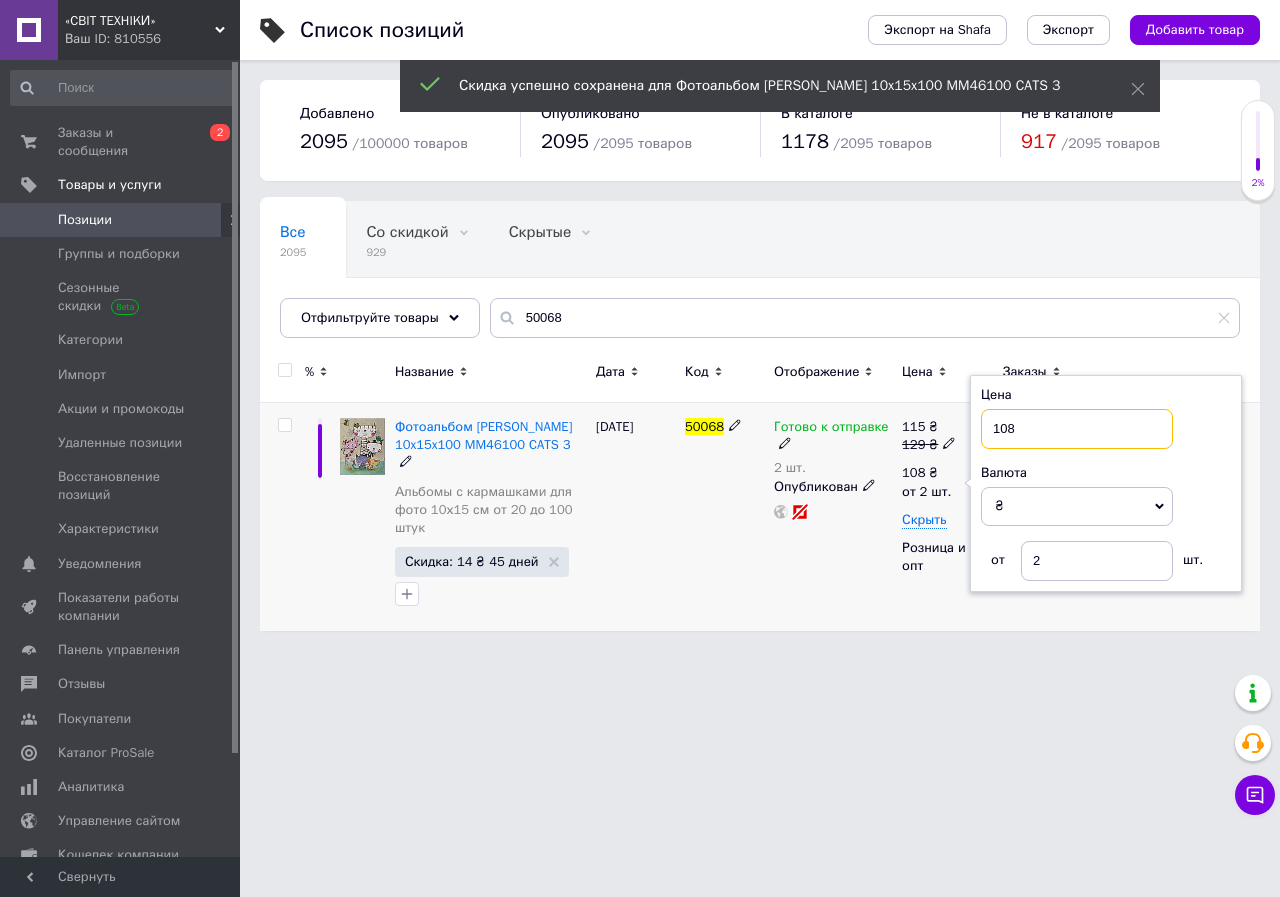 click on "108" at bounding box center [1077, 429] 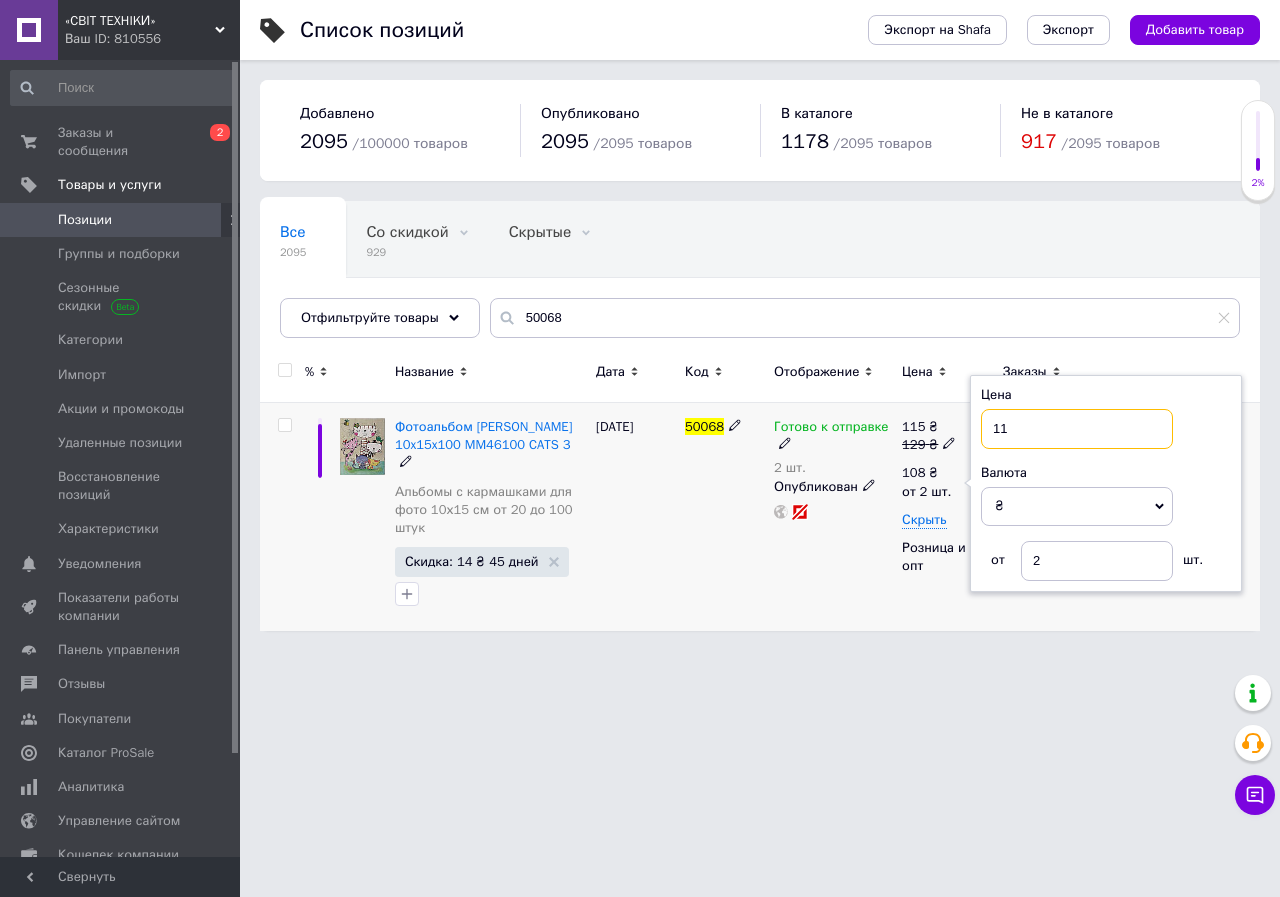type on "114" 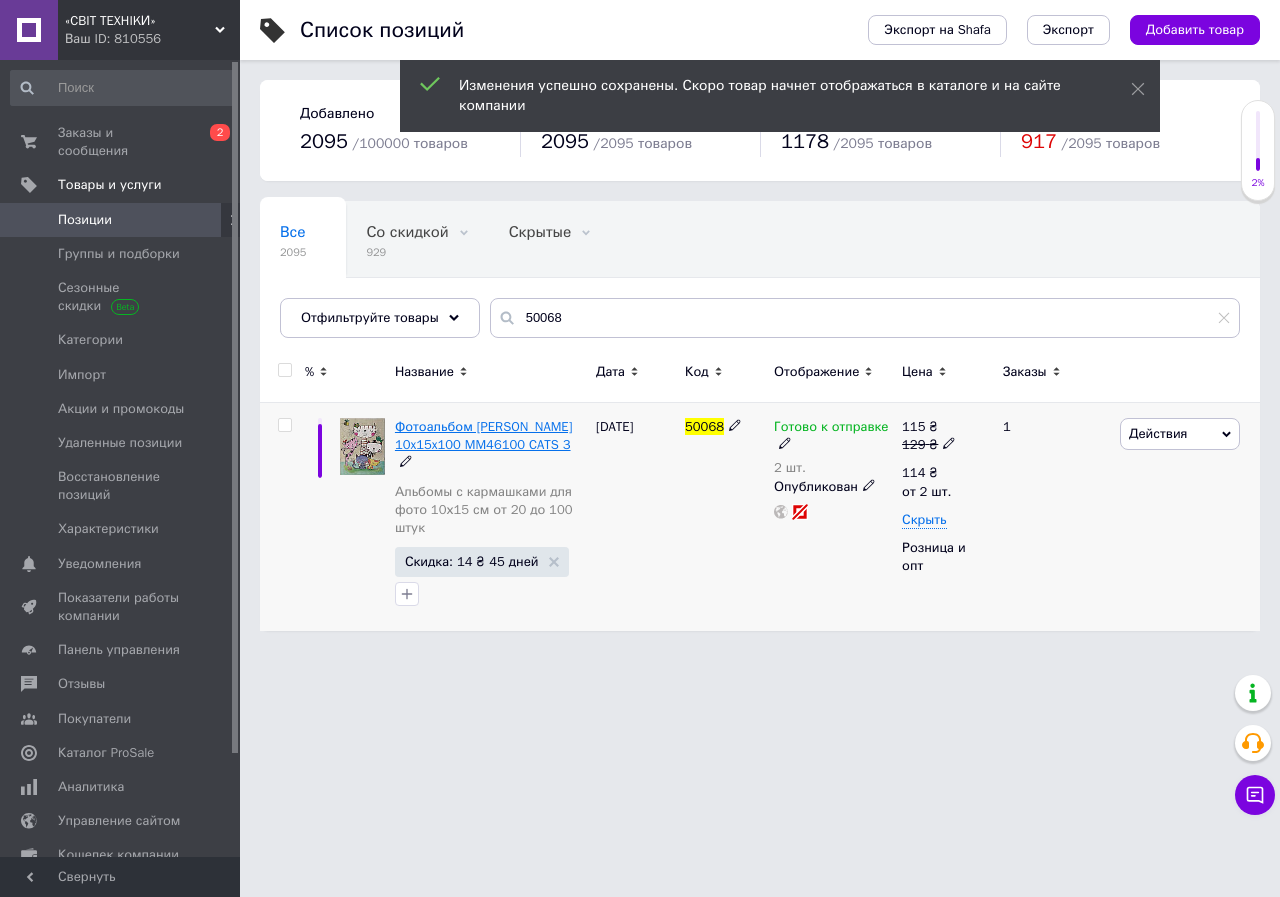 click on "Фотоальбом GEDEON 10x15x100 MM46100 CATS 3" at bounding box center [484, 435] 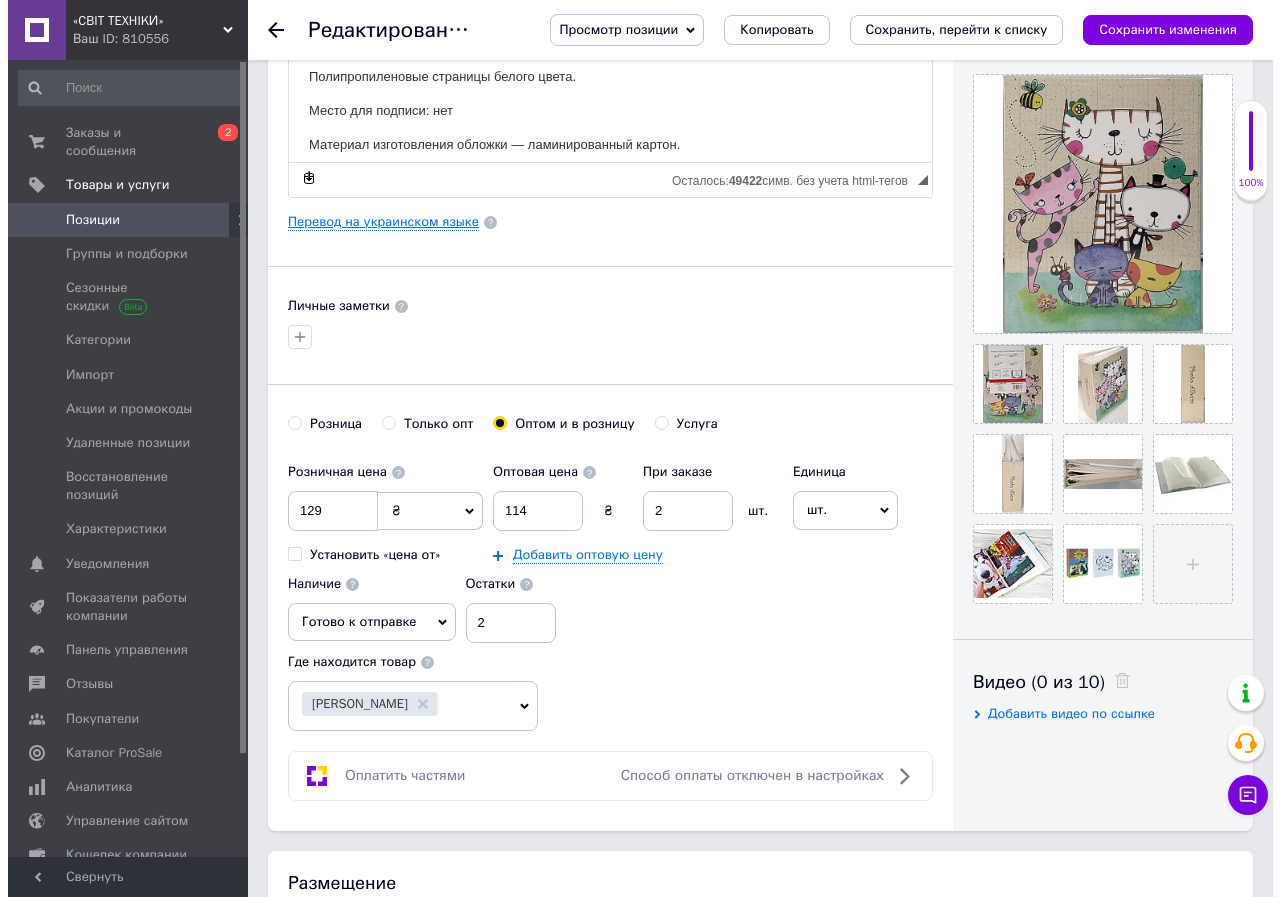 scroll, scrollTop: 400, scrollLeft: 0, axis: vertical 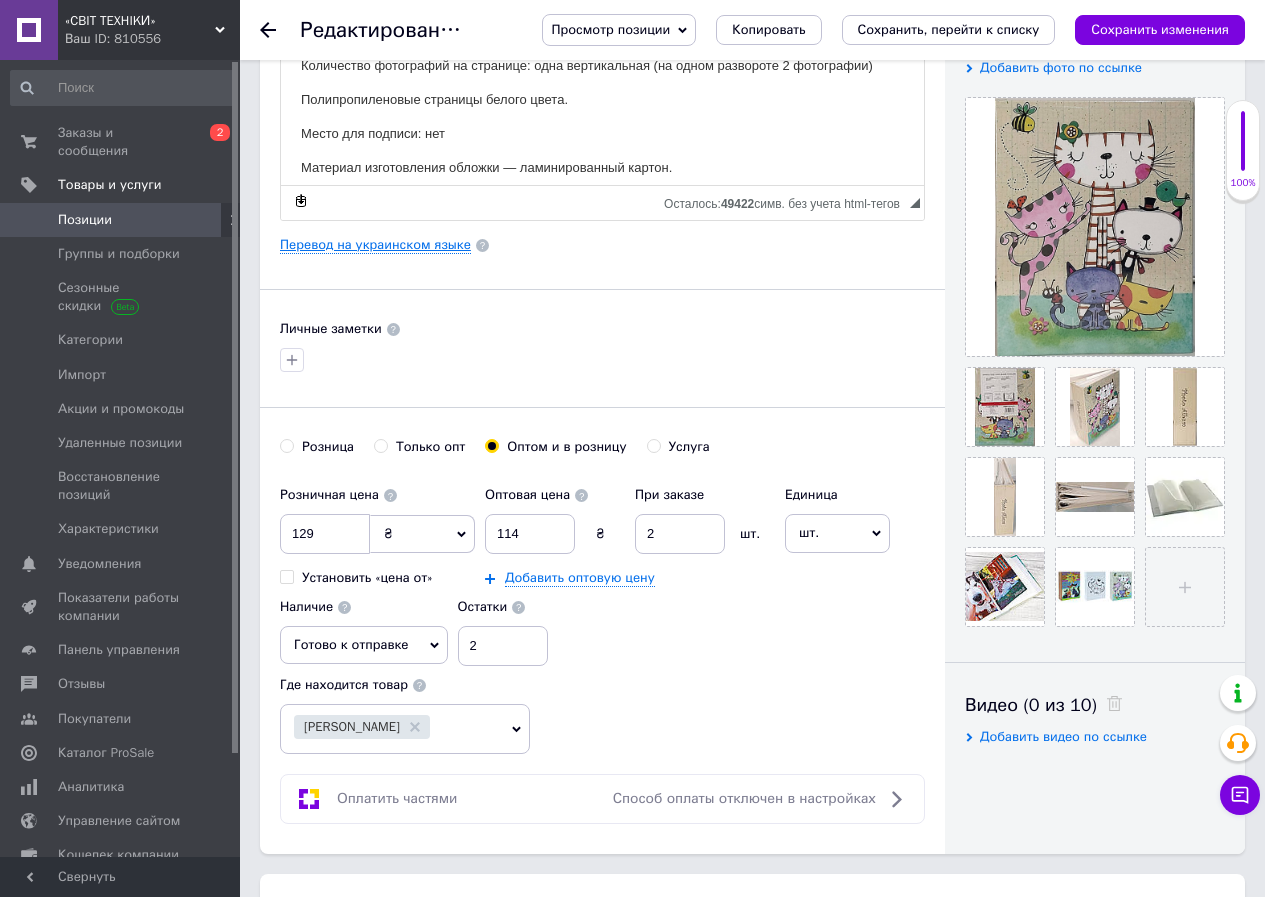click on "Перевод на украинском языке" at bounding box center (375, 245) 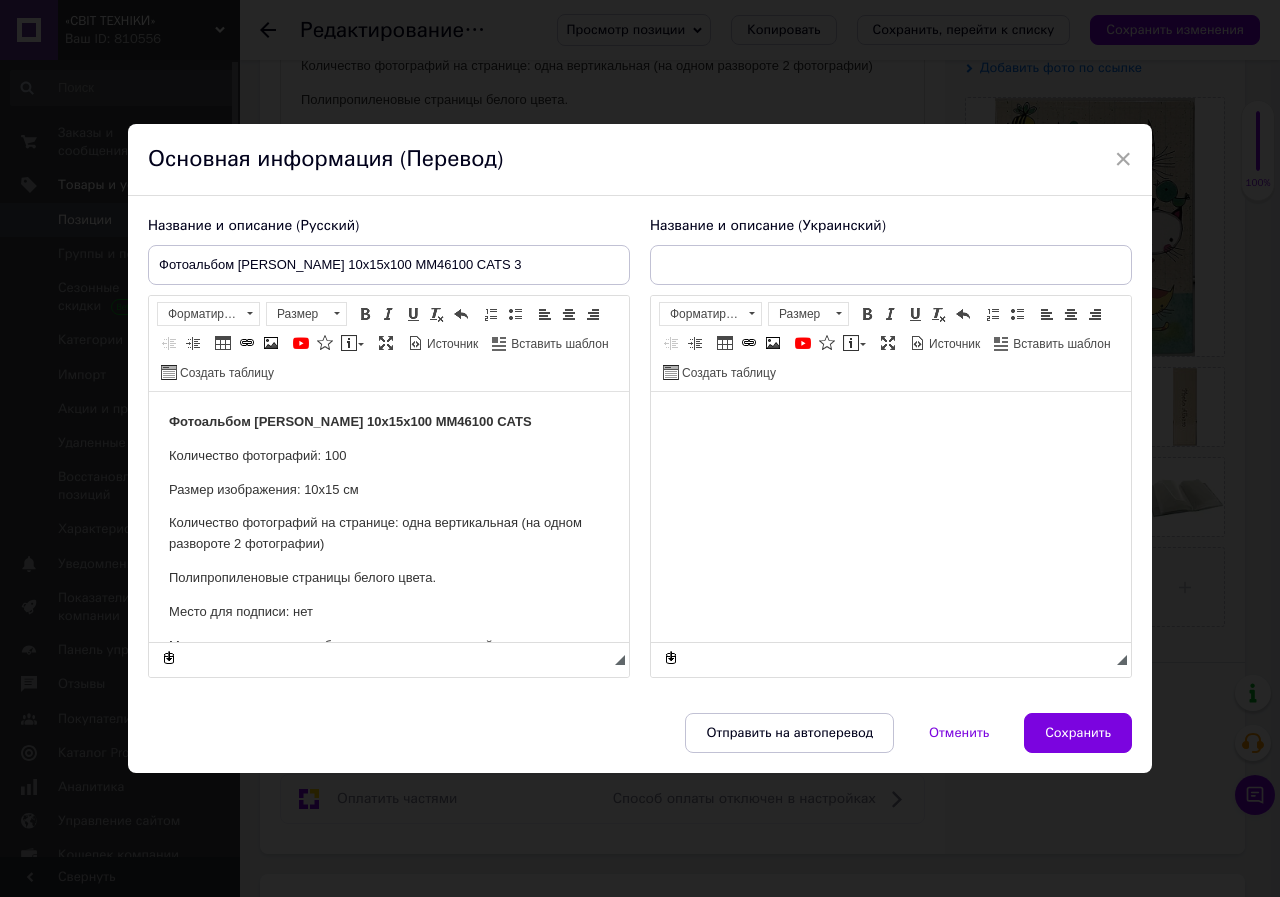 type on "Фотоальбом GEDEON 10x15x100 MM46100 CATS 3" 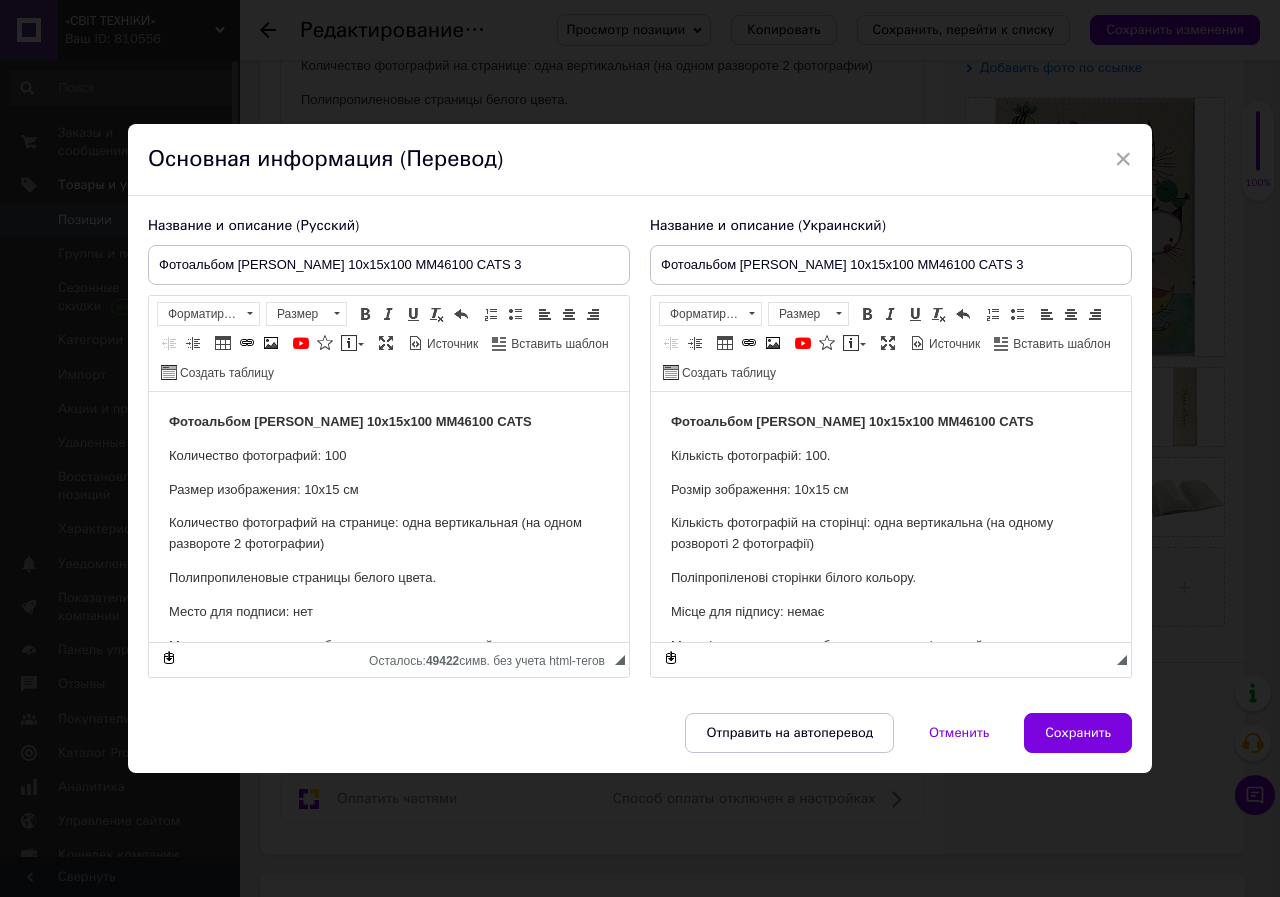 scroll, scrollTop: 0, scrollLeft: 0, axis: both 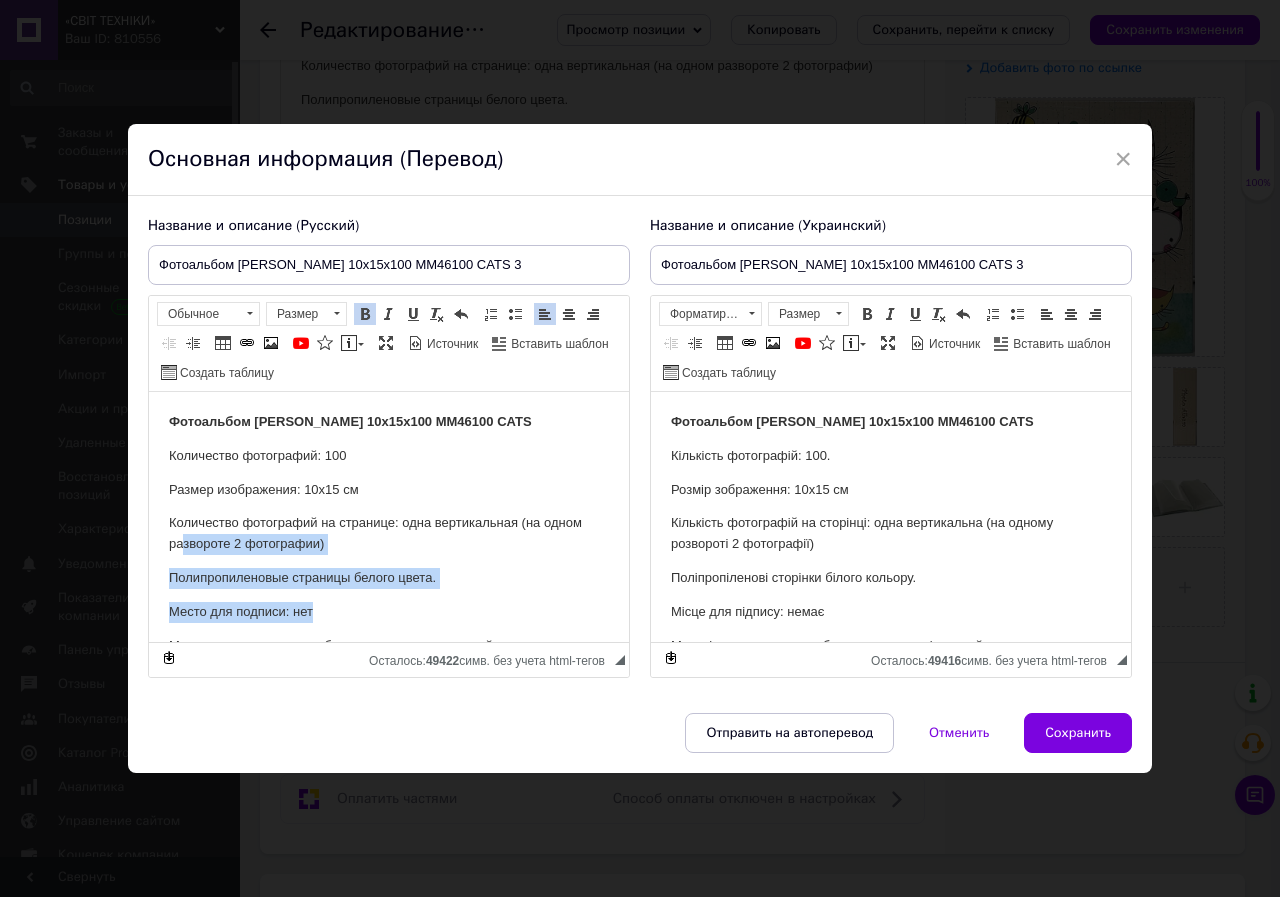 drag, startPoint x: 322, startPoint y: 618, endPoint x: 185, endPoint y: 538, distance: 158.64742 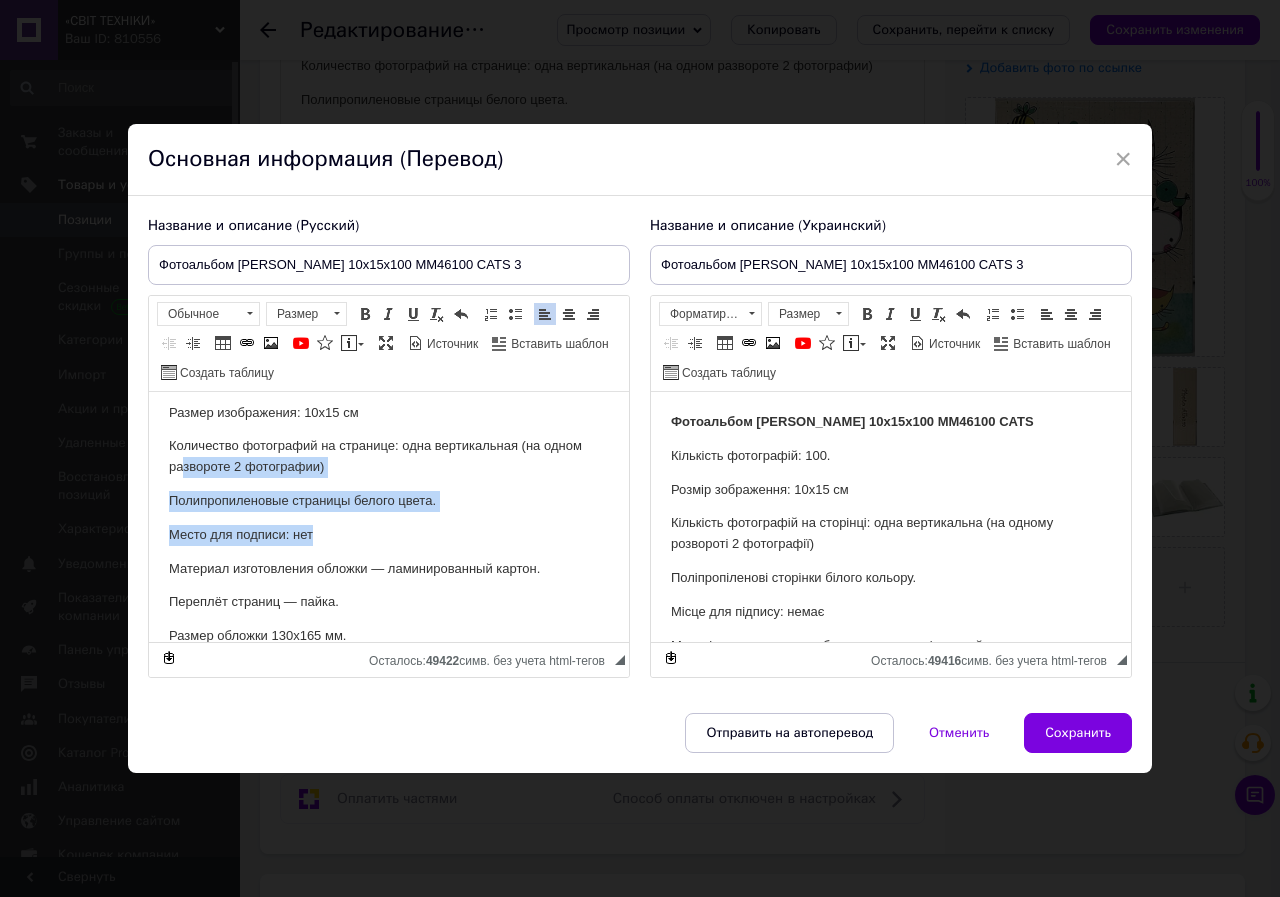 scroll, scrollTop: 266, scrollLeft: 0, axis: vertical 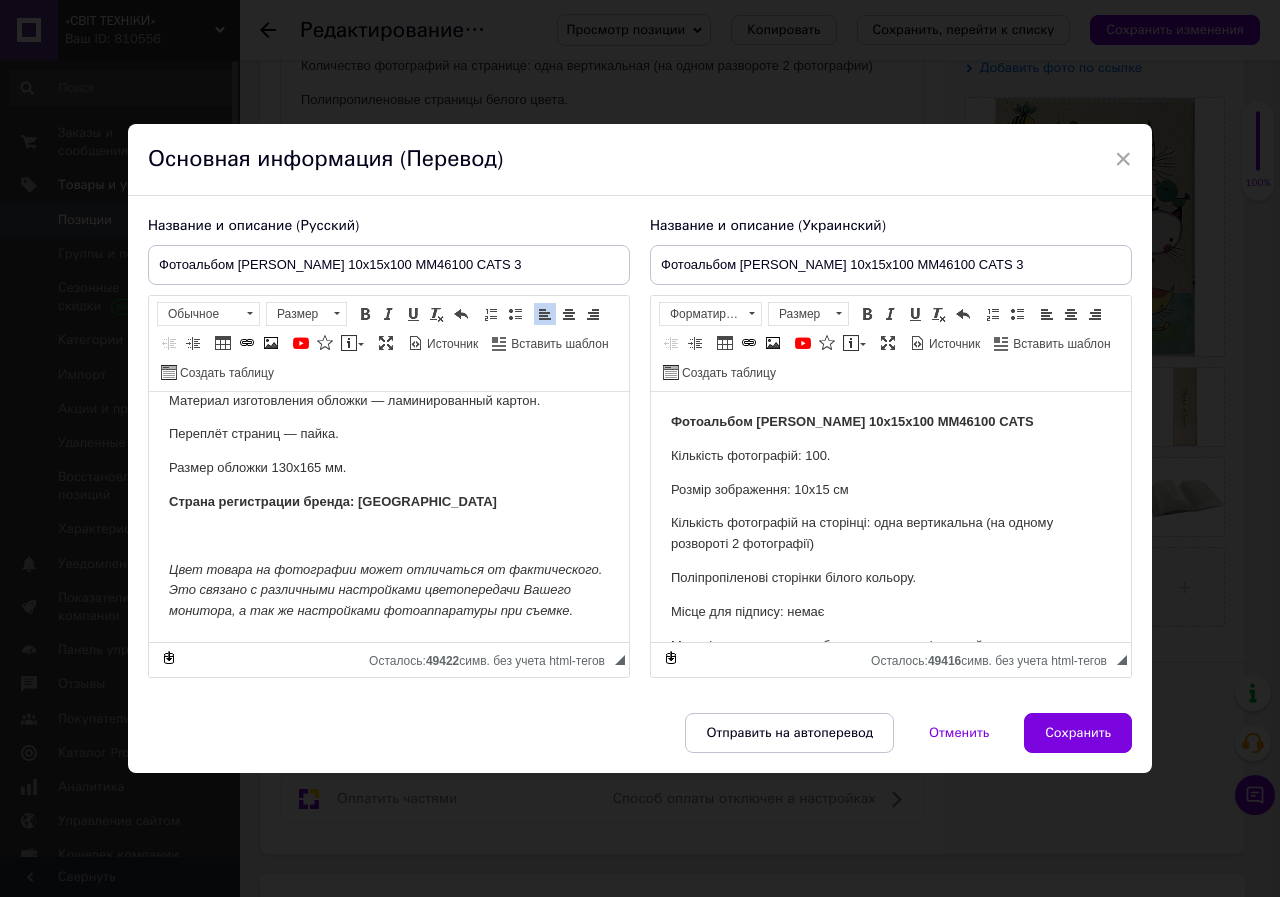 click on "Цвет товара на фотографии может отличаться от фактического. Это связано с различными настройками цветопередачи Вашего монитора, а так же настройками фотоаппаратуры при съемке." at bounding box center [389, 591] 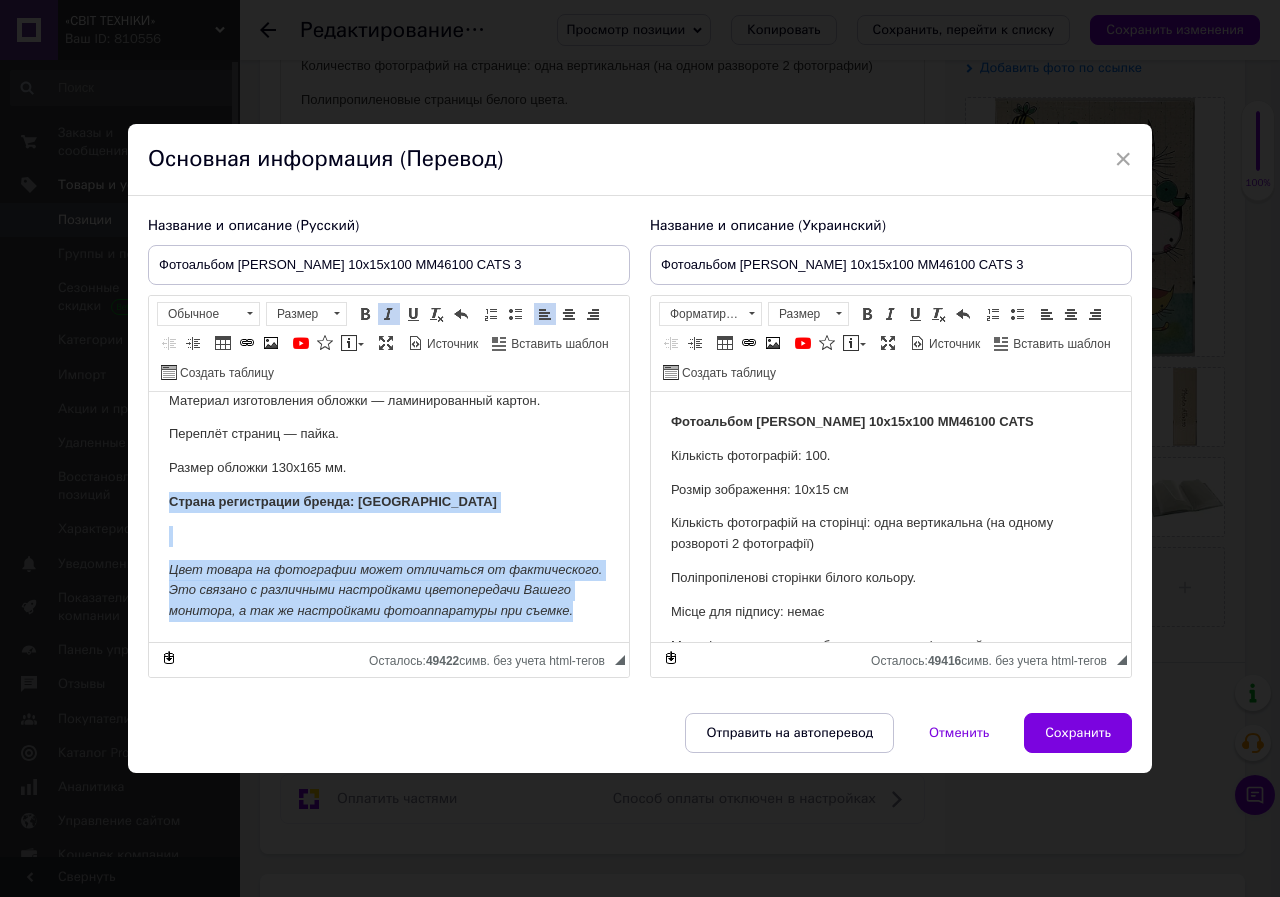 drag, startPoint x: 366, startPoint y: 609, endPoint x: 165, endPoint y: 485, distance: 236.17155 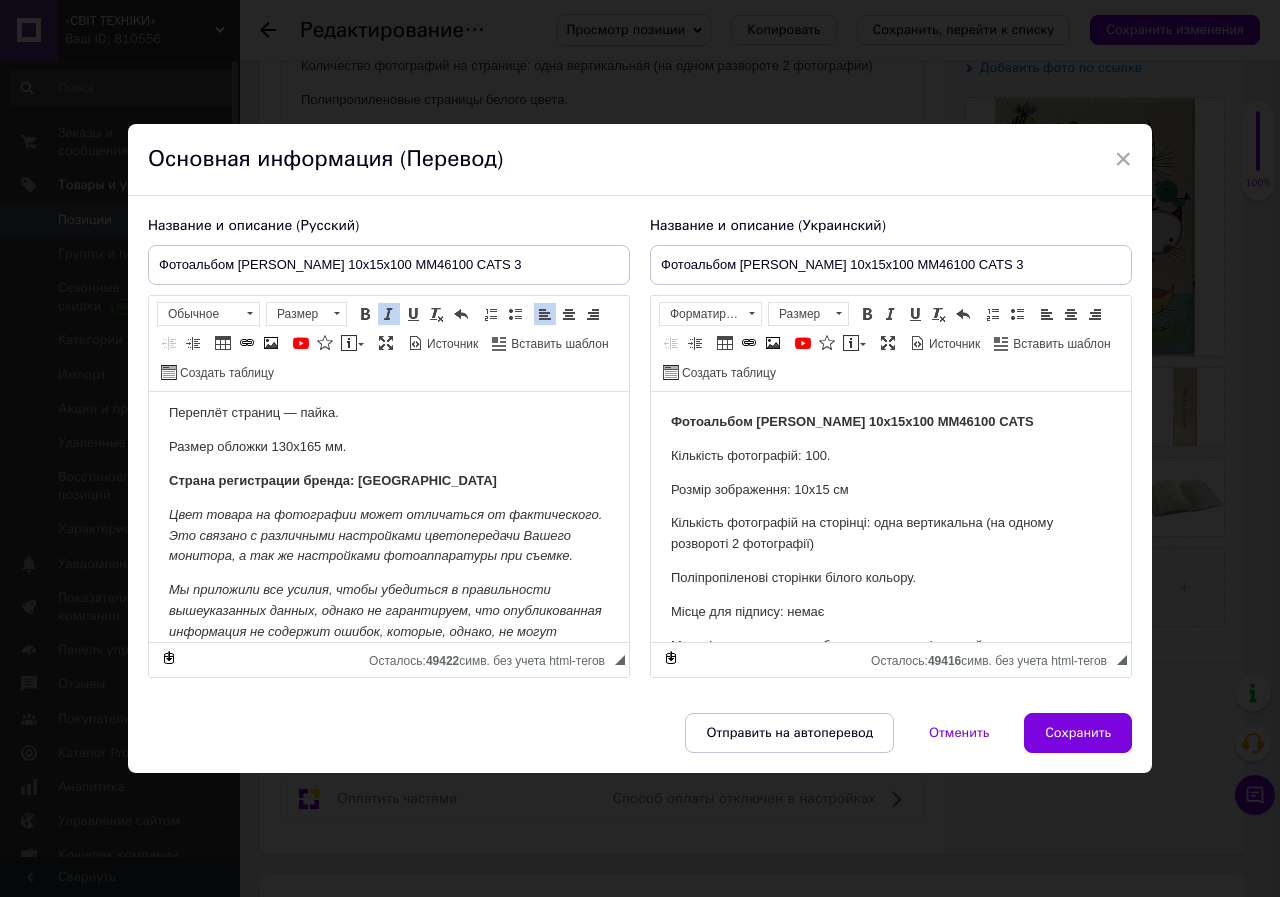 scroll, scrollTop: 304, scrollLeft: 0, axis: vertical 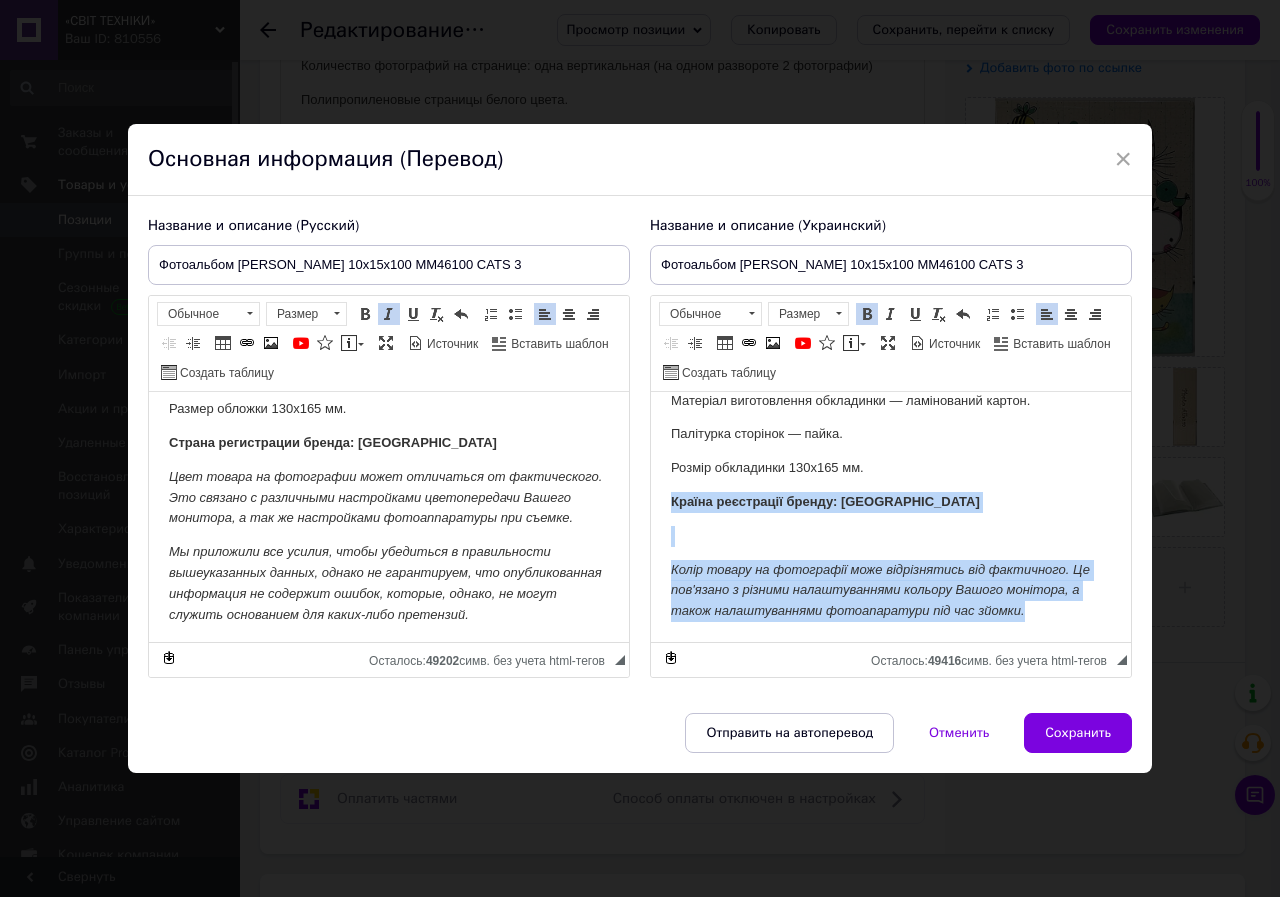 drag, startPoint x: 1030, startPoint y: 606, endPoint x: 671, endPoint y: 501, distance: 374.0401 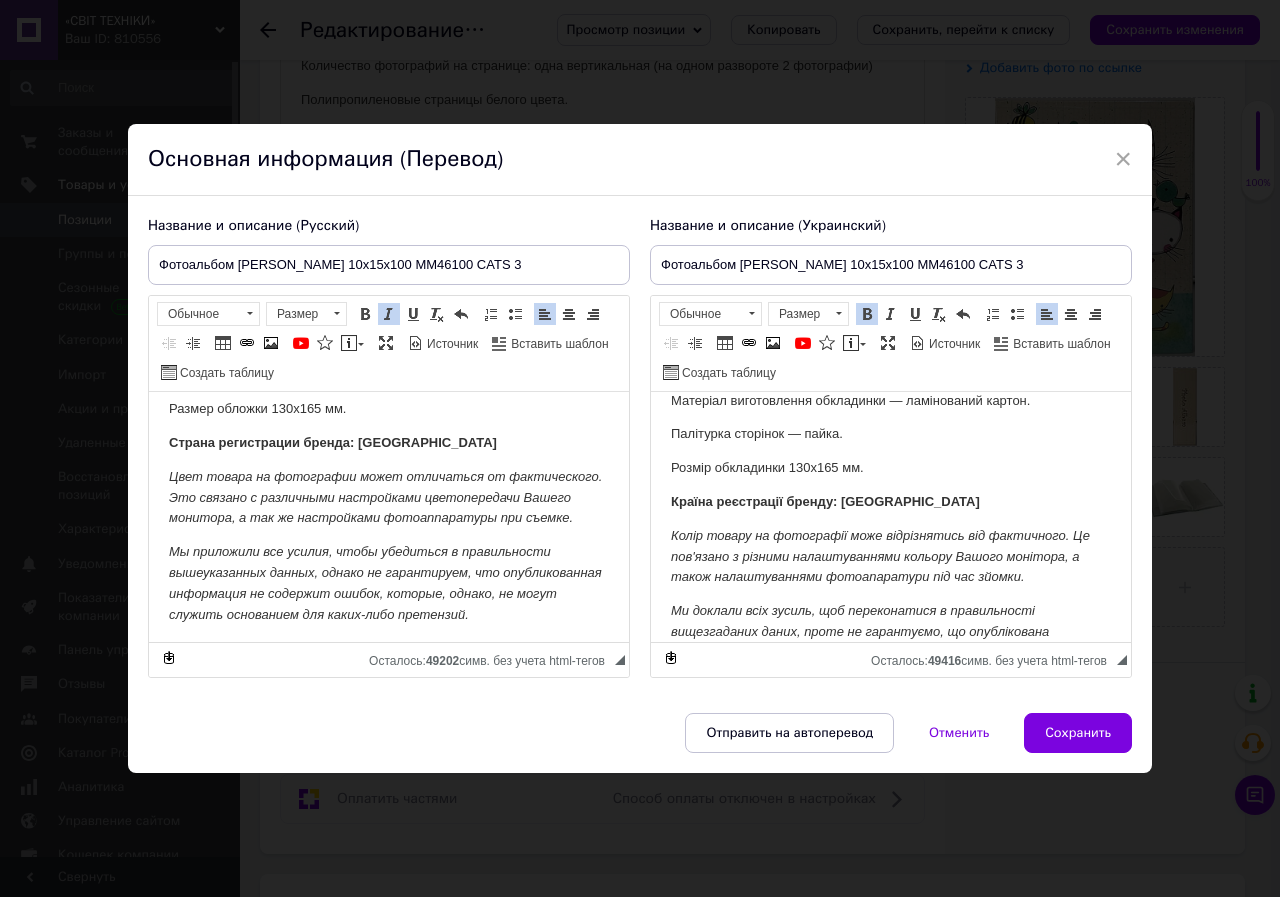 scroll, scrollTop: 284, scrollLeft: 0, axis: vertical 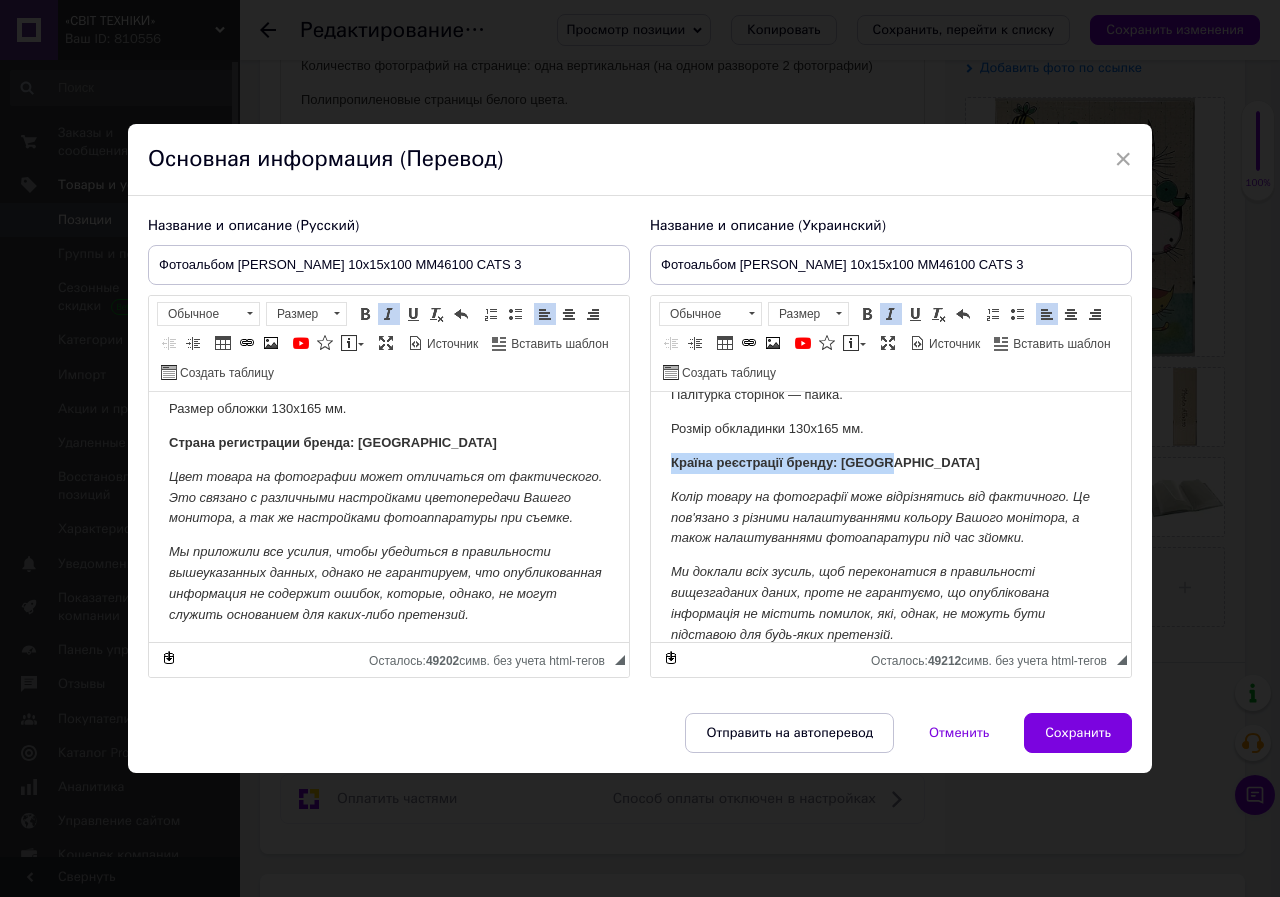 drag, startPoint x: 890, startPoint y: 469, endPoint x: 672, endPoint y: 457, distance: 218.33003 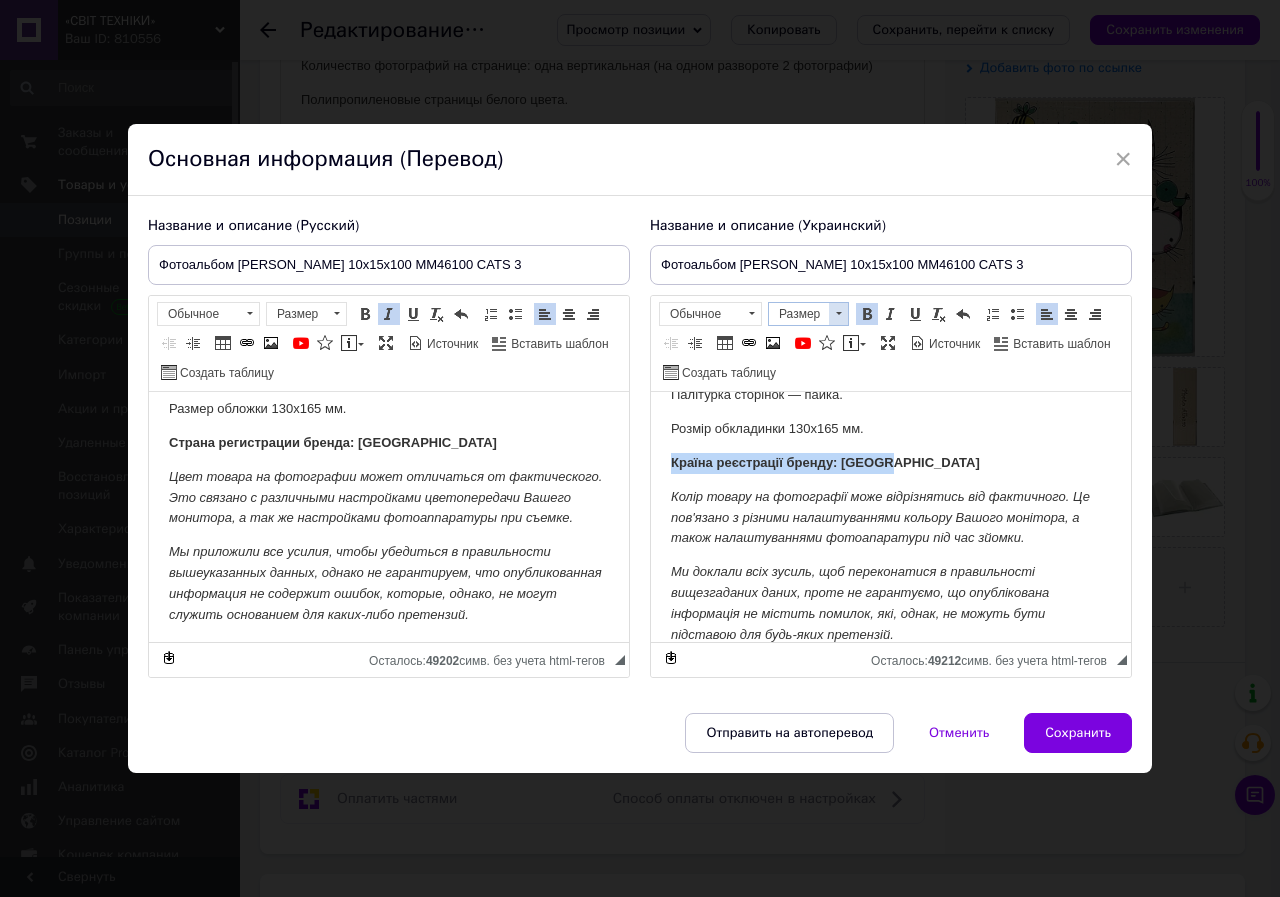 click at bounding box center [839, 313] 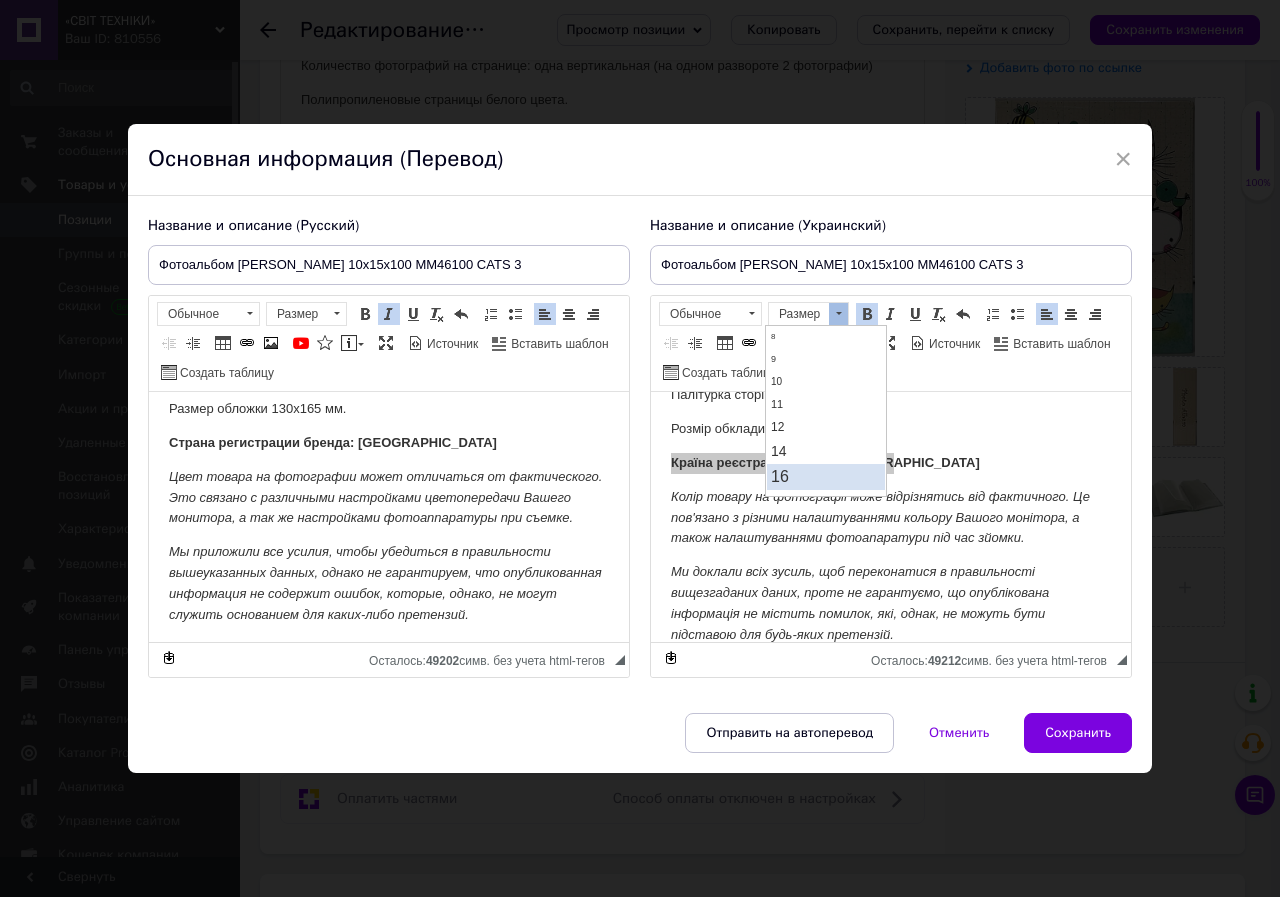 scroll, scrollTop: 100, scrollLeft: 0, axis: vertical 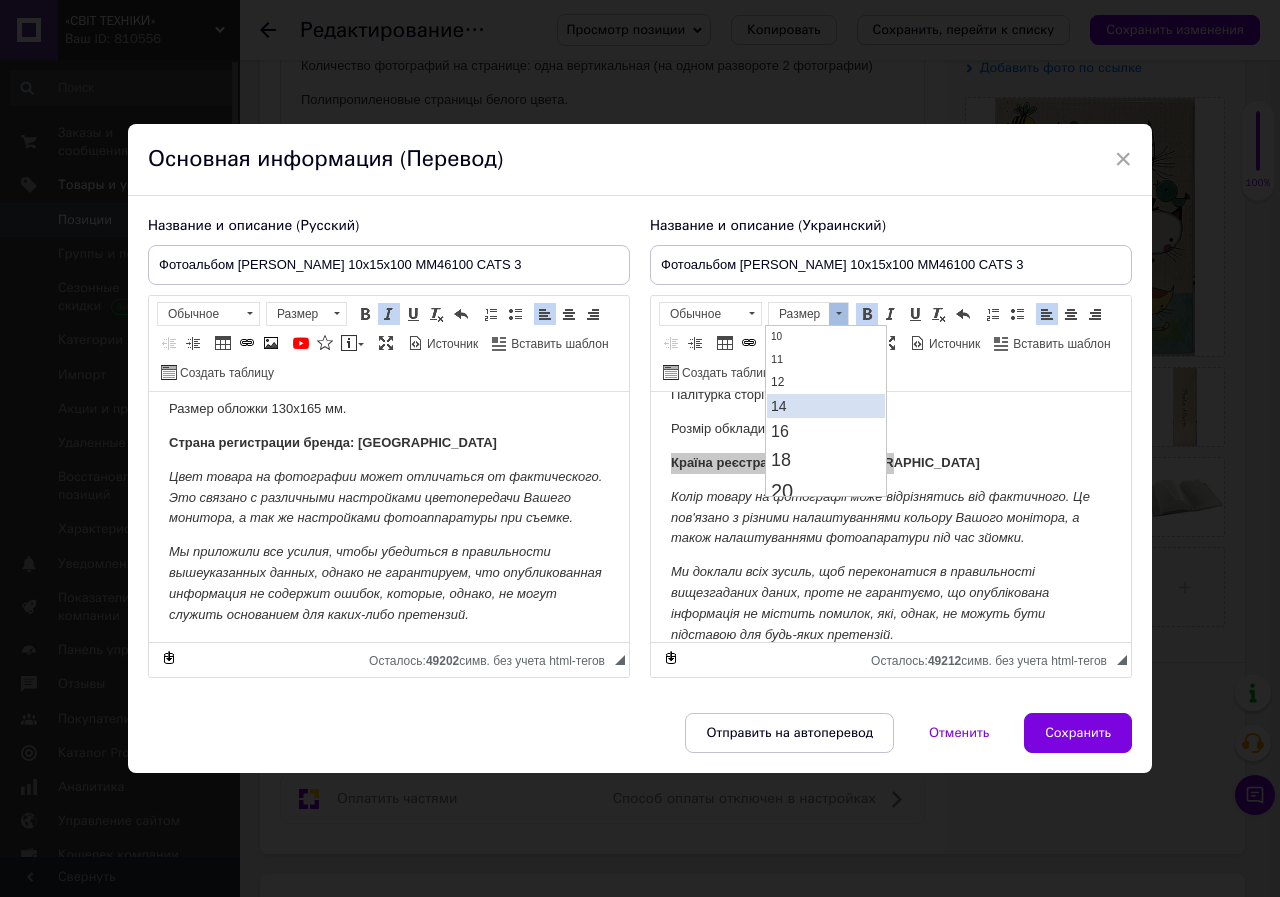 click on "14" at bounding box center [826, 406] 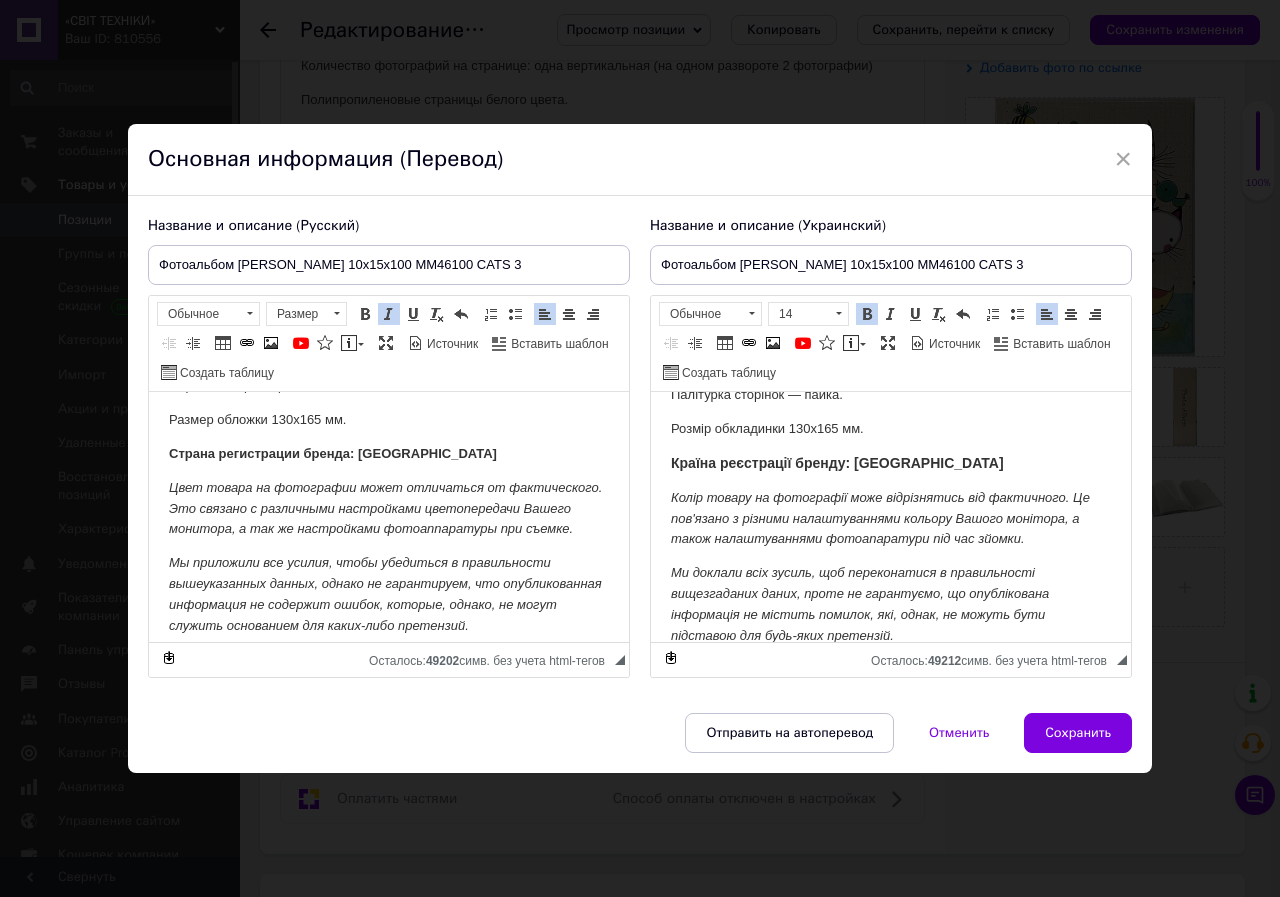 scroll, scrollTop: 228, scrollLeft: 0, axis: vertical 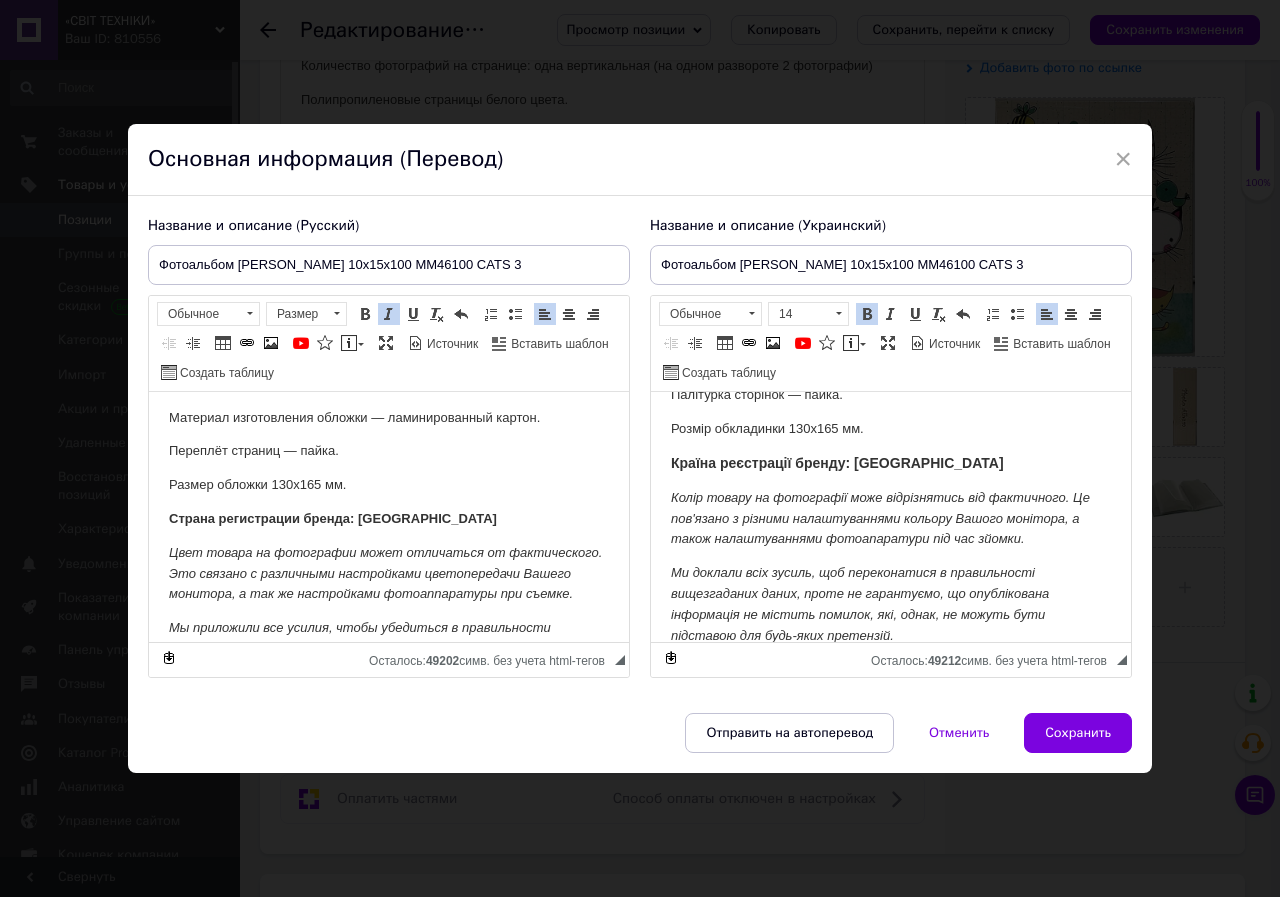 click on "Фотоальбом GEDEON 10x15x100 MM46100 CATS  Количество фотографий: 100 Размер изображения: 10х15 см Количество фотографий на странице: одна вертикальная (на одном развороте 2 фотографии) Полипропиленовые страницы белого цвета. Место для подписи: нет Материал изготовления обложки — ламинированный картон. Переплёт страниц — пайка. Размер обложки 130х165 мм. Страна регистрации бренда: Польша Цвет товара на фотографии может отличаться от фактического. Это связано с различными настройками цветопередачи Вашего монитора, а так же настройками фотоаппаратуры при съемке." at bounding box center (389, 442) 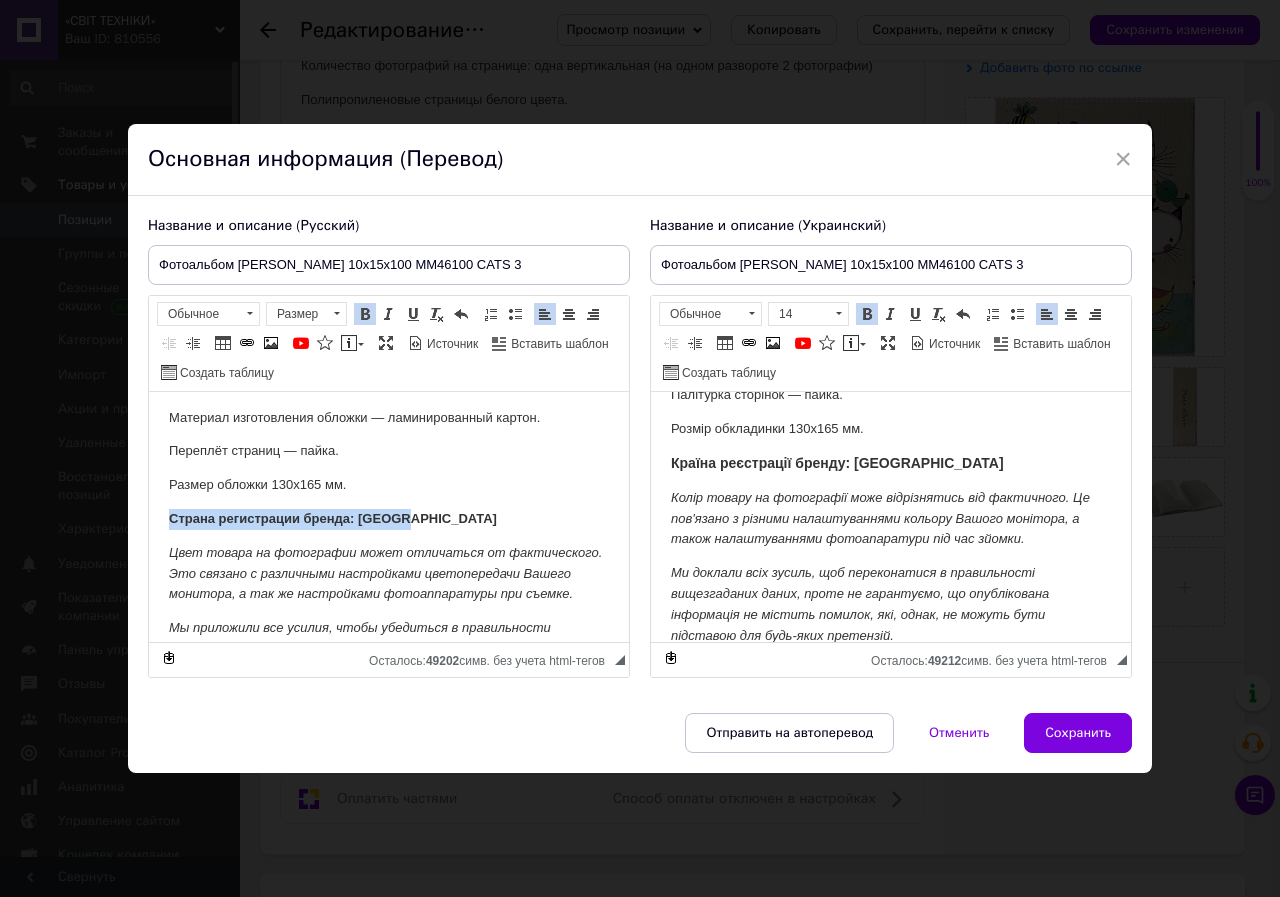 drag, startPoint x: 433, startPoint y: 503, endPoint x: 168, endPoint y: 514, distance: 265.2282 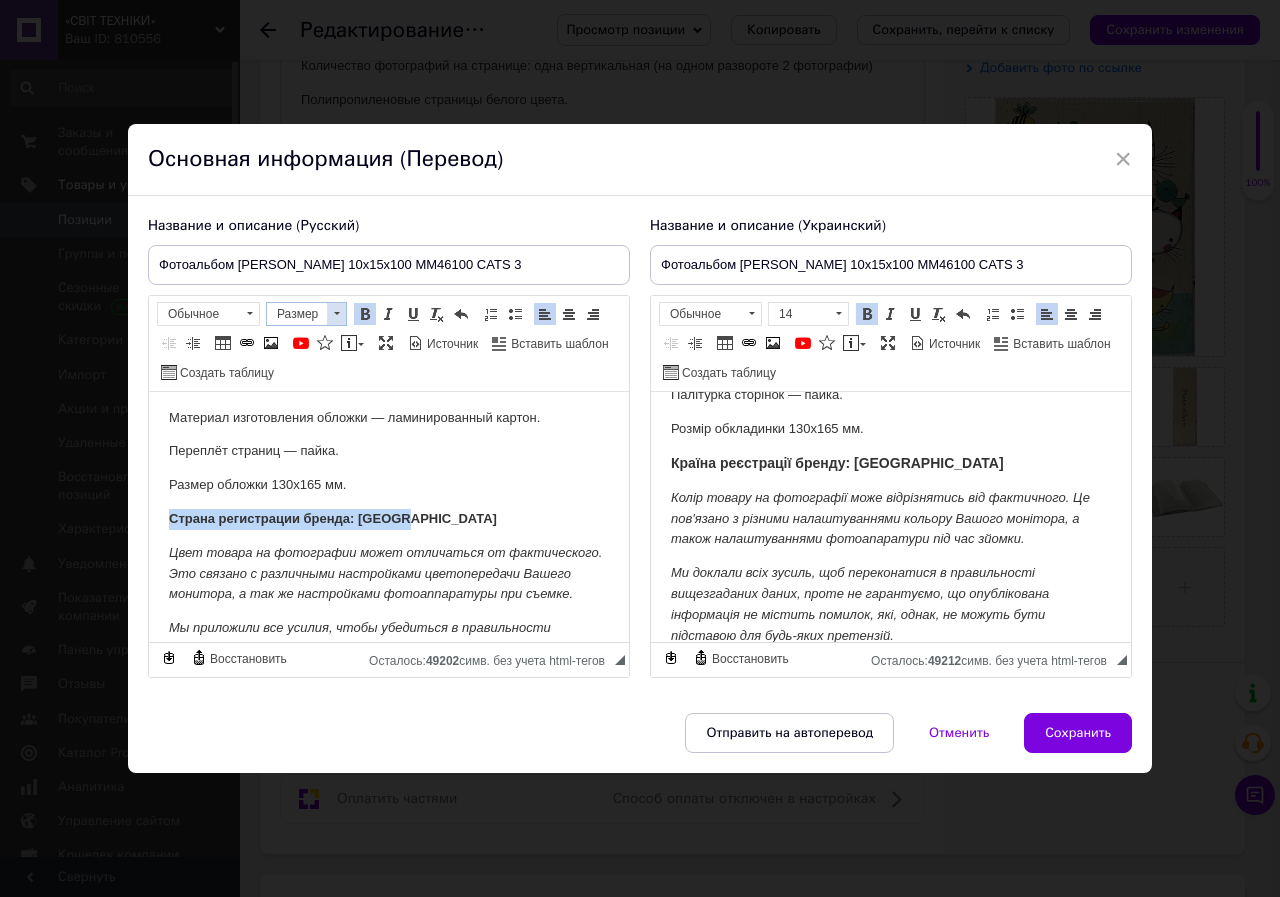 click at bounding box center (336, 314) 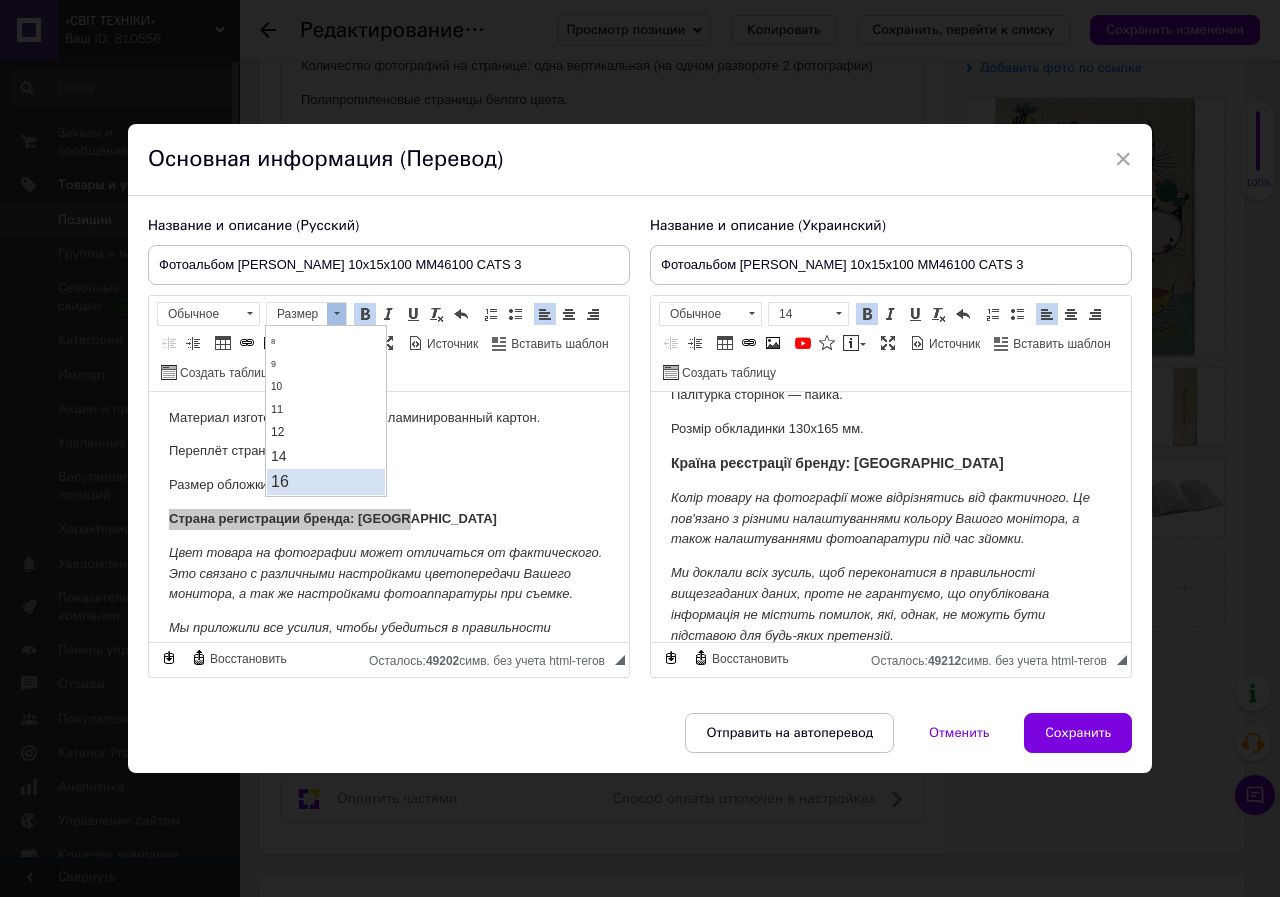 scroll, scrollTop: 100, scrollLeft: 0, axis: vertical 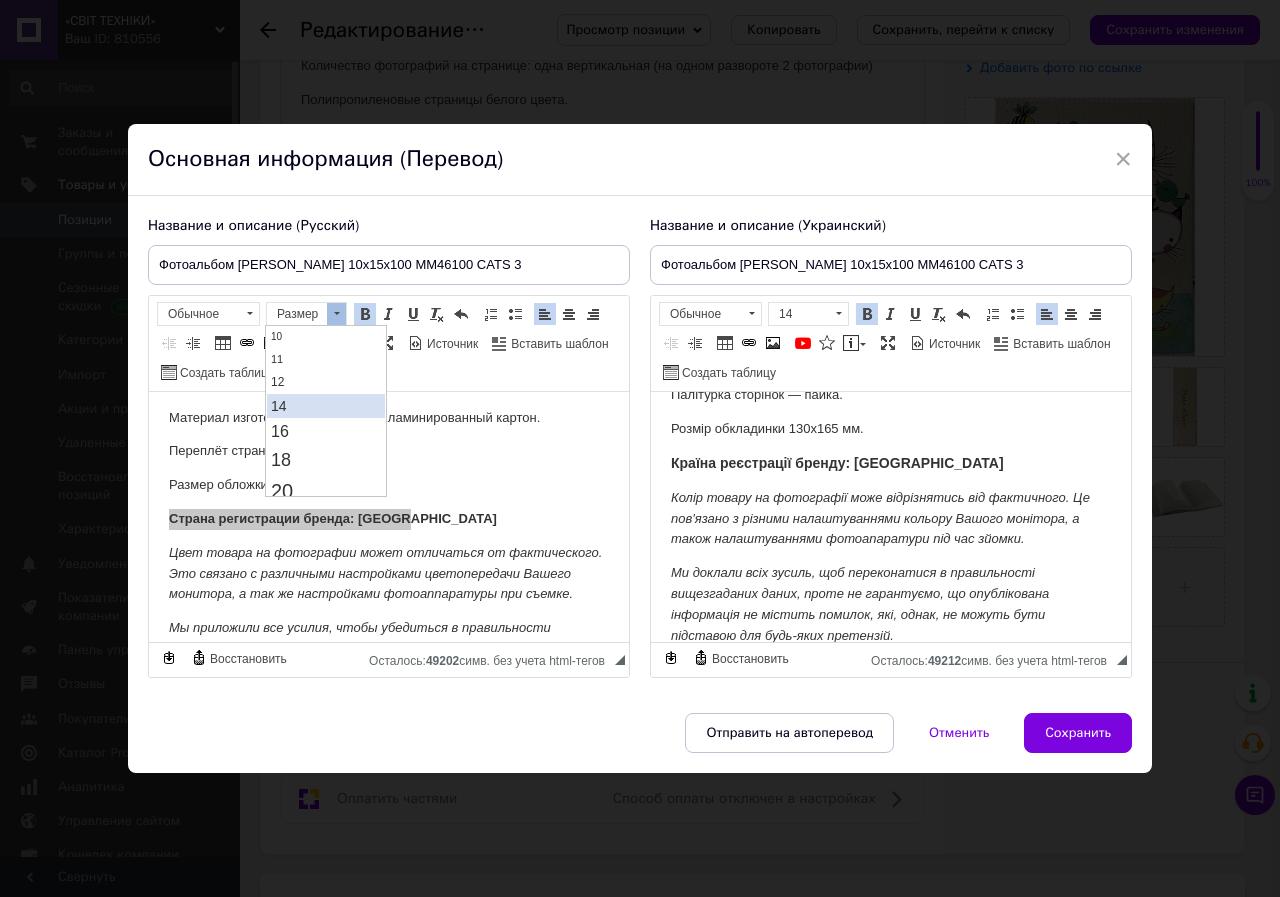 click on "14" at bounding box center (326, 406) 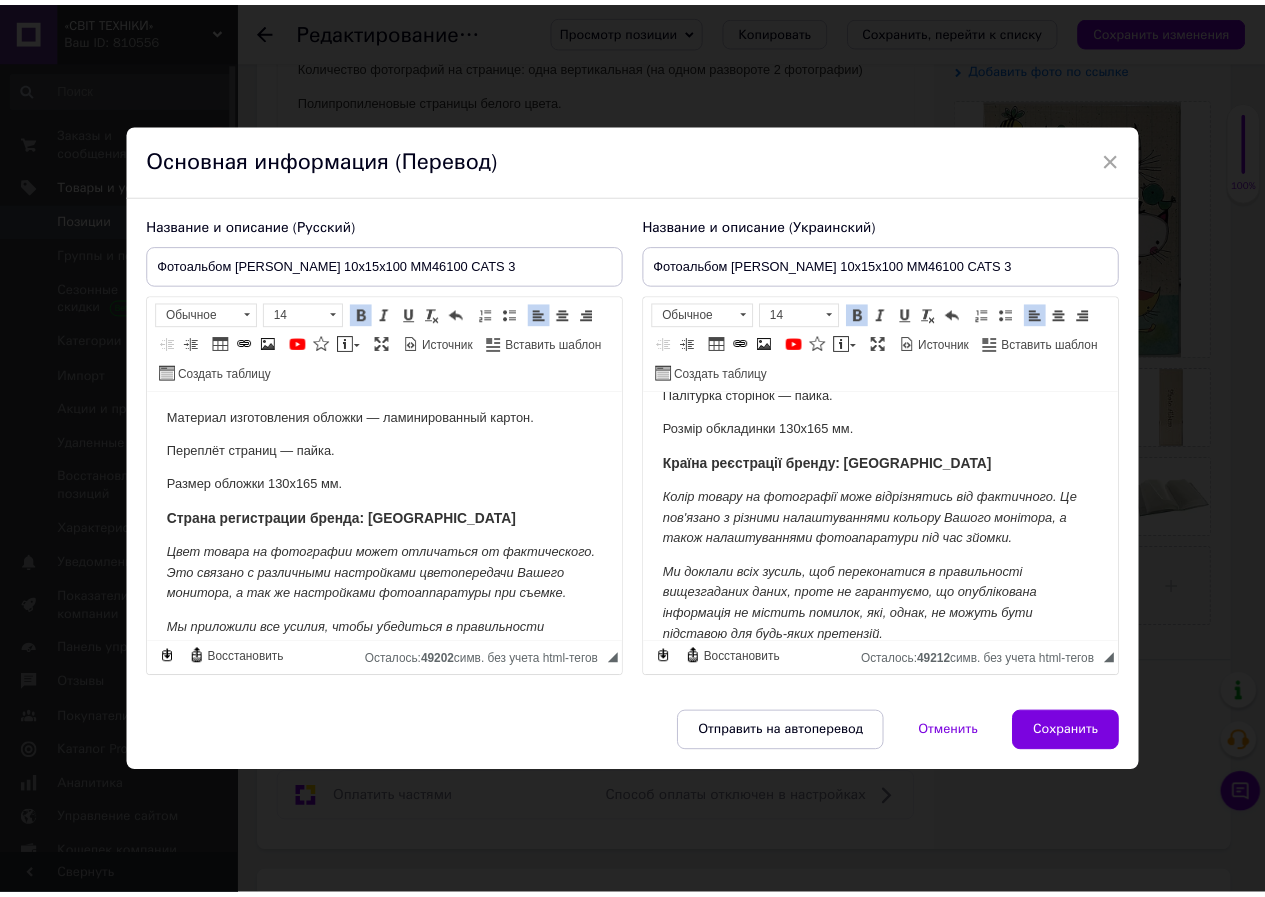 scroll, scrollTop: 0, scrollLeft: 0, axis: both 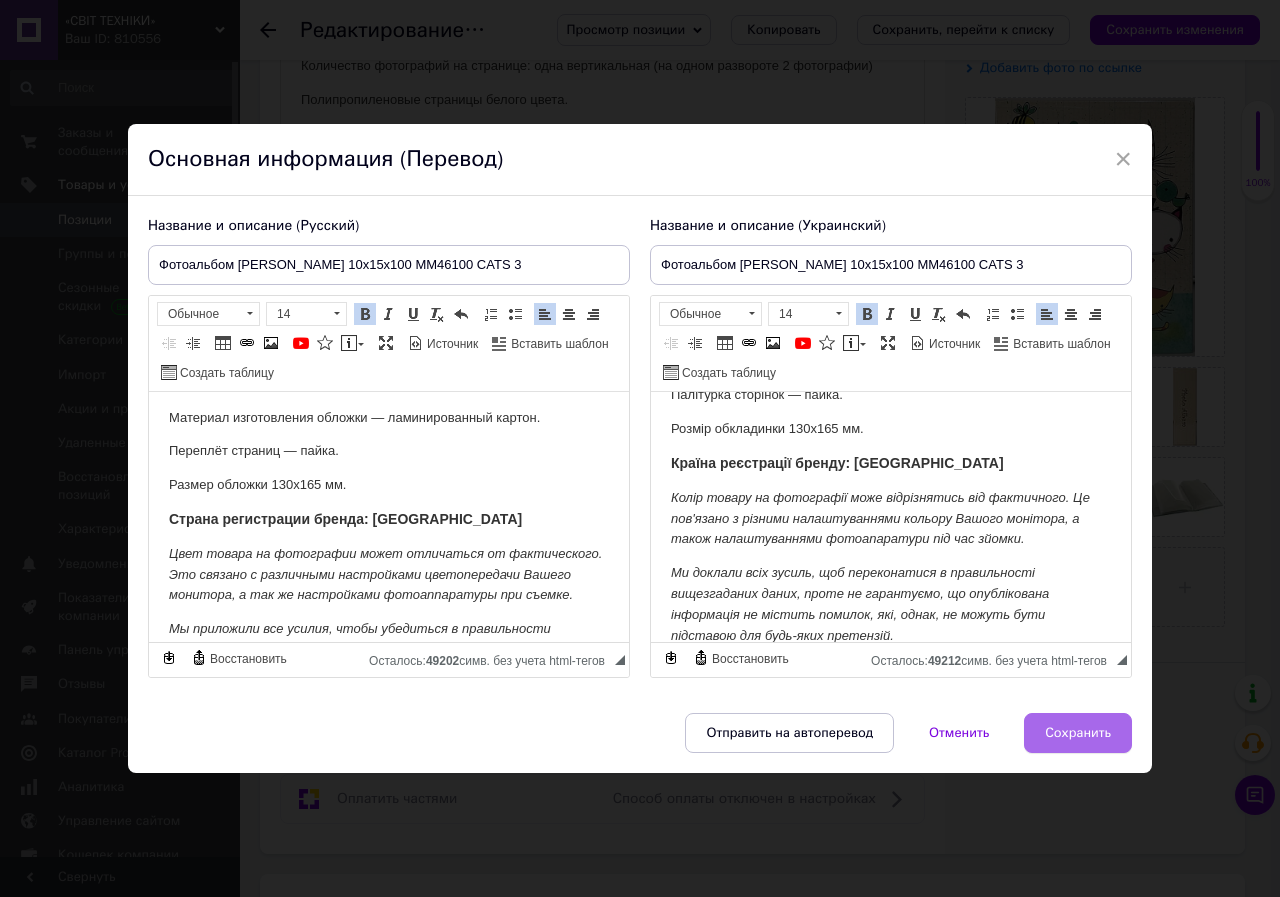 click on "Сохранить" at bounding box center (1078, 733) 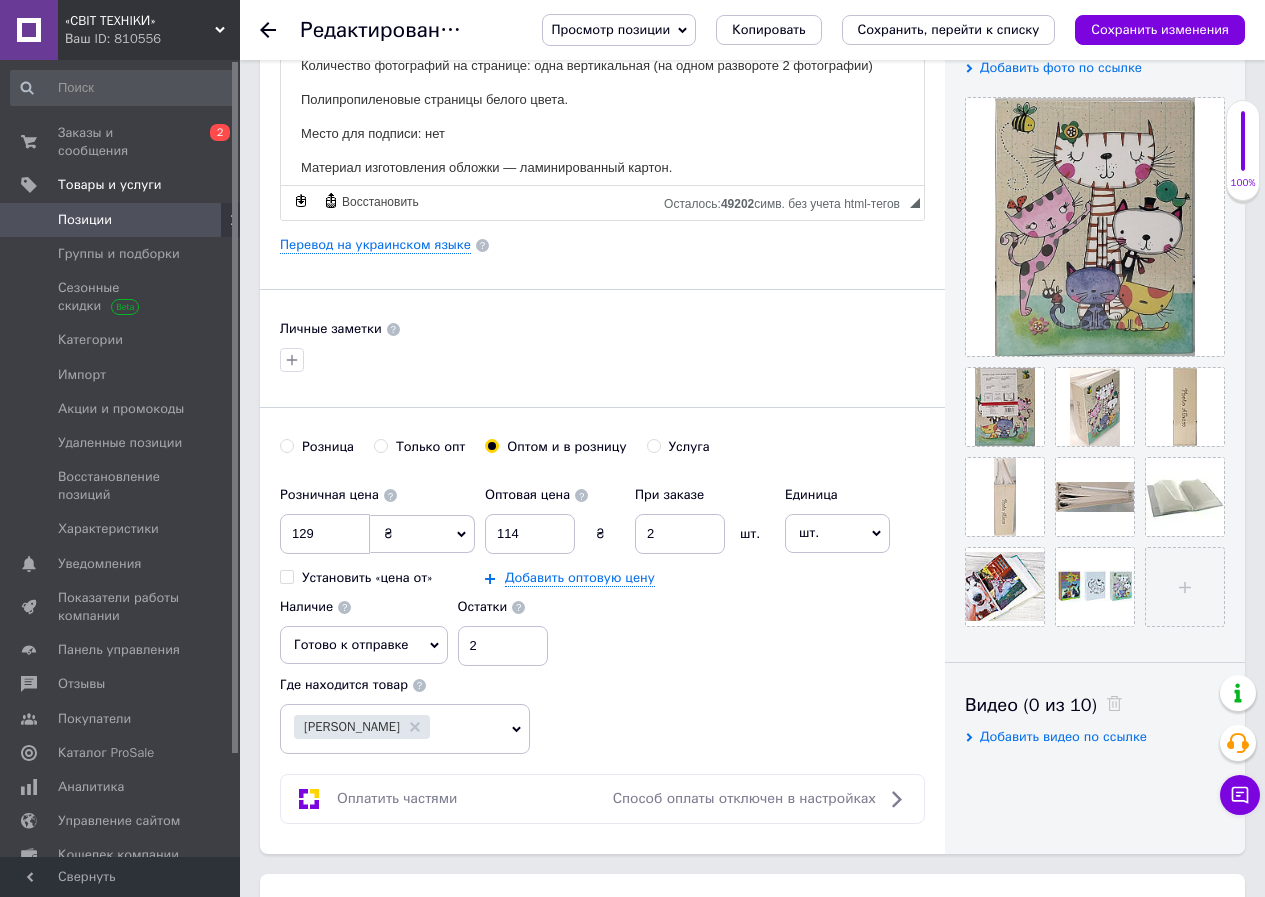 click on "Просмотр позиции" at bounding box center (610, 29) 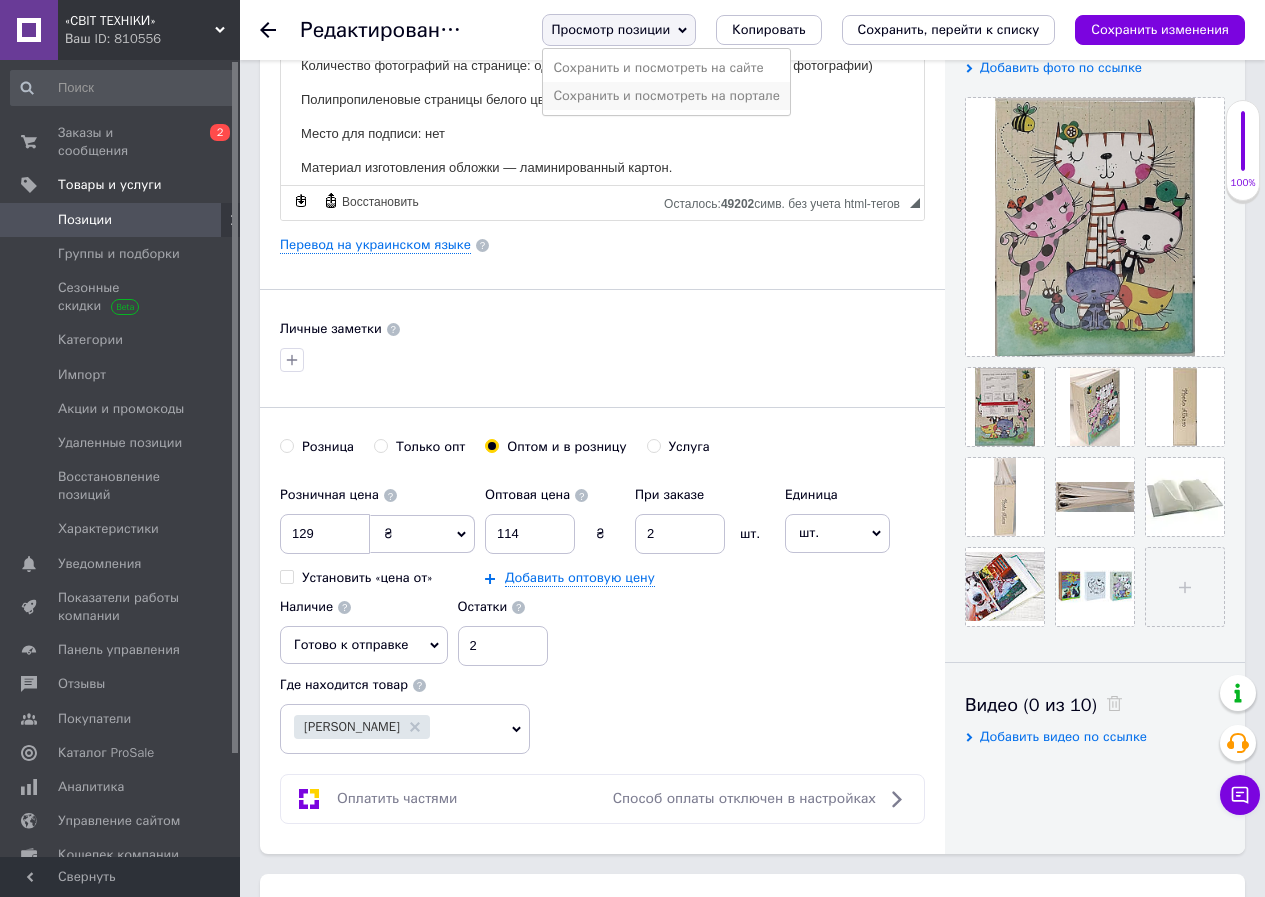 click on "Сохранить и посмотреть на портале" at bounding box center (666, 96) 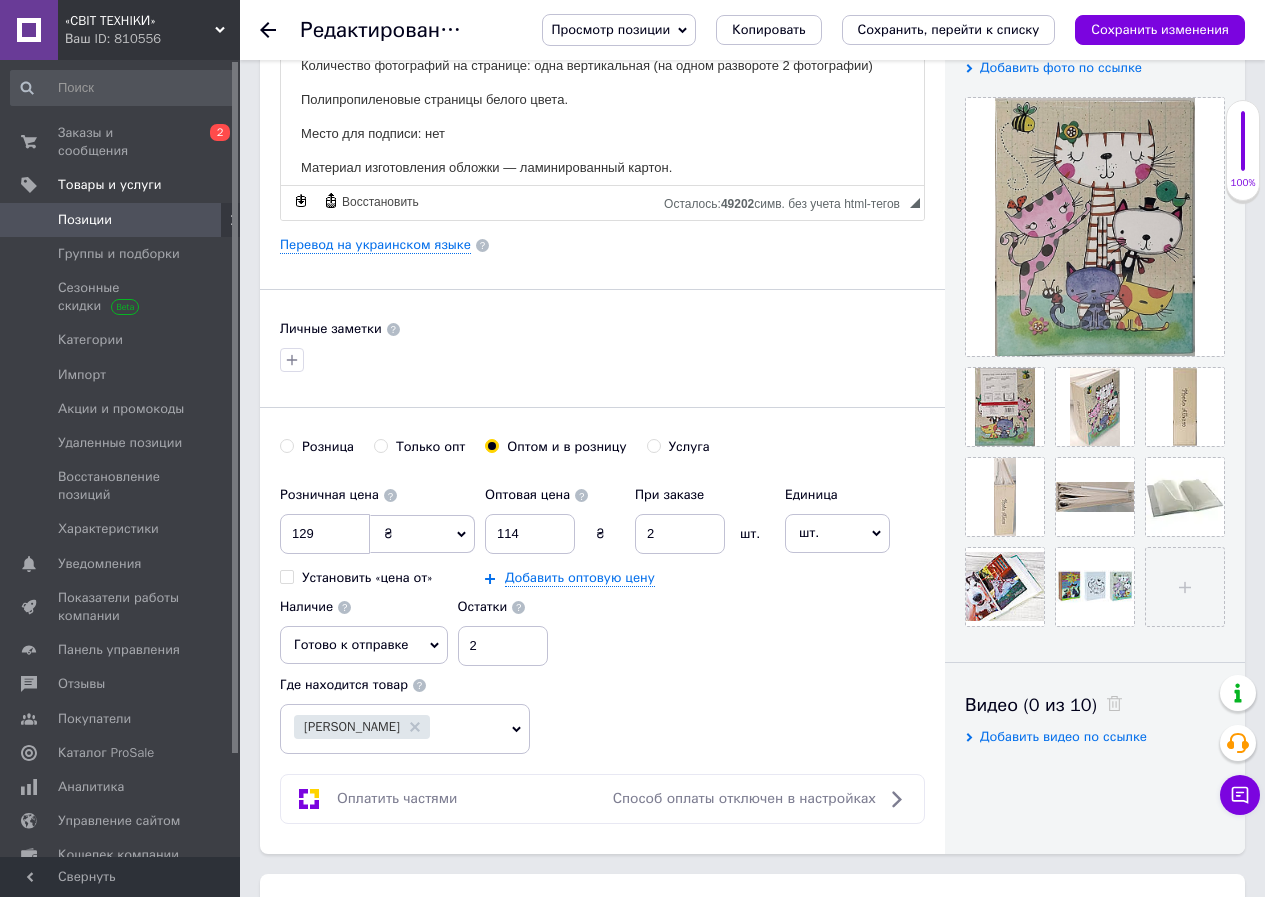 click on "Позиции" at bounding box center [121, 220] 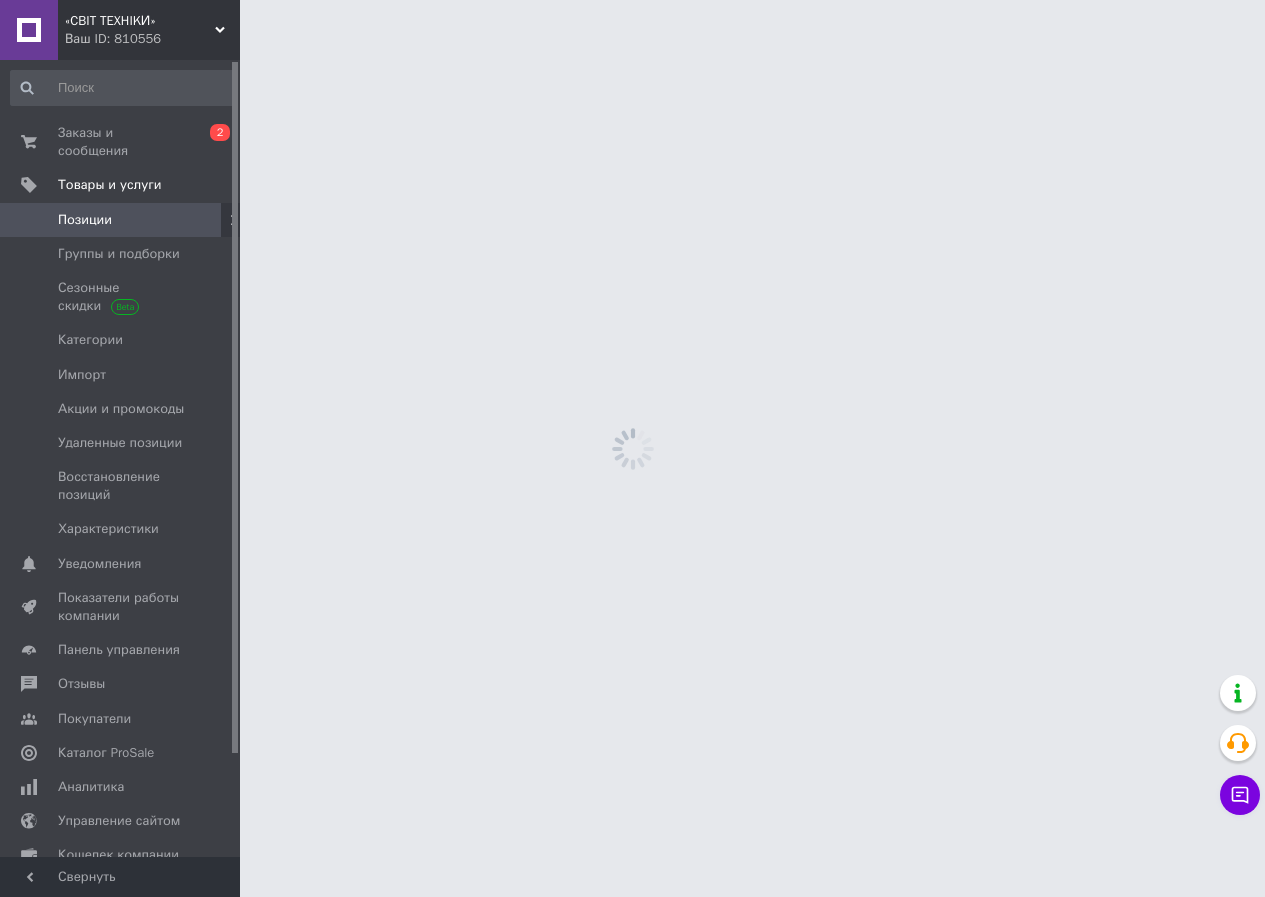 scroll, scrollTop: 0, scrollLeft: 0, axis: both 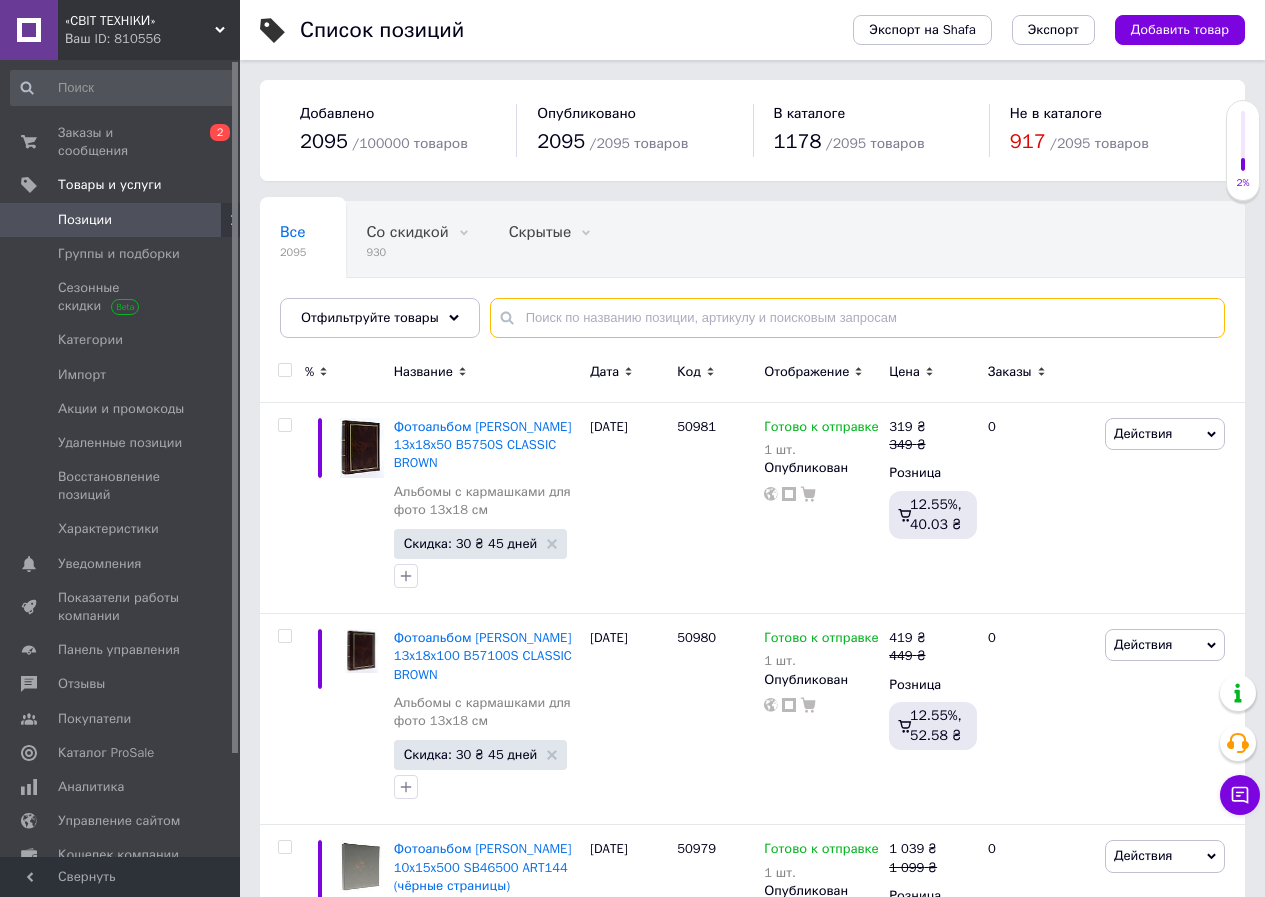 click at bounding box center (857, 318) 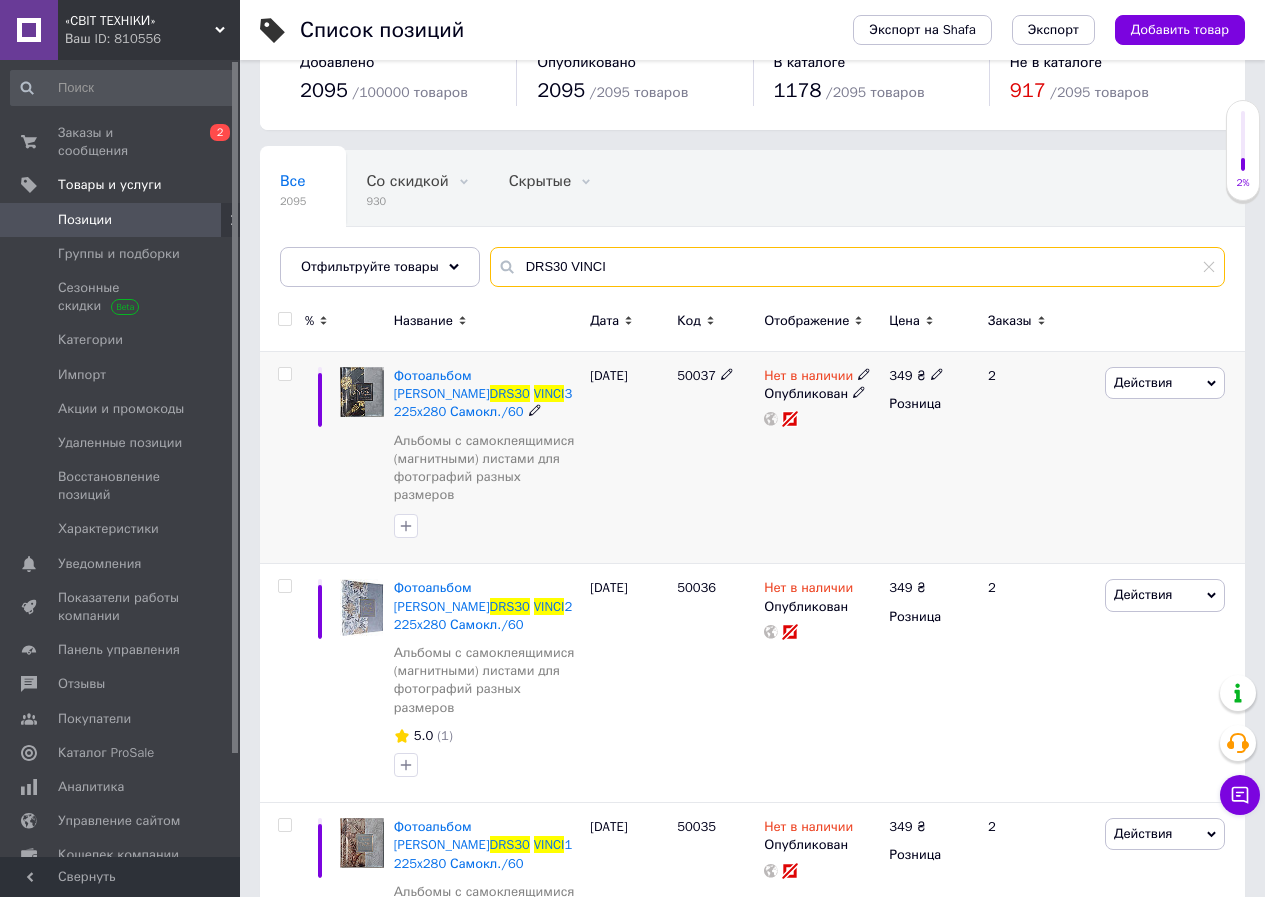 scroll, scrollTop: 100, scrollLeft: 0, axis: vertical 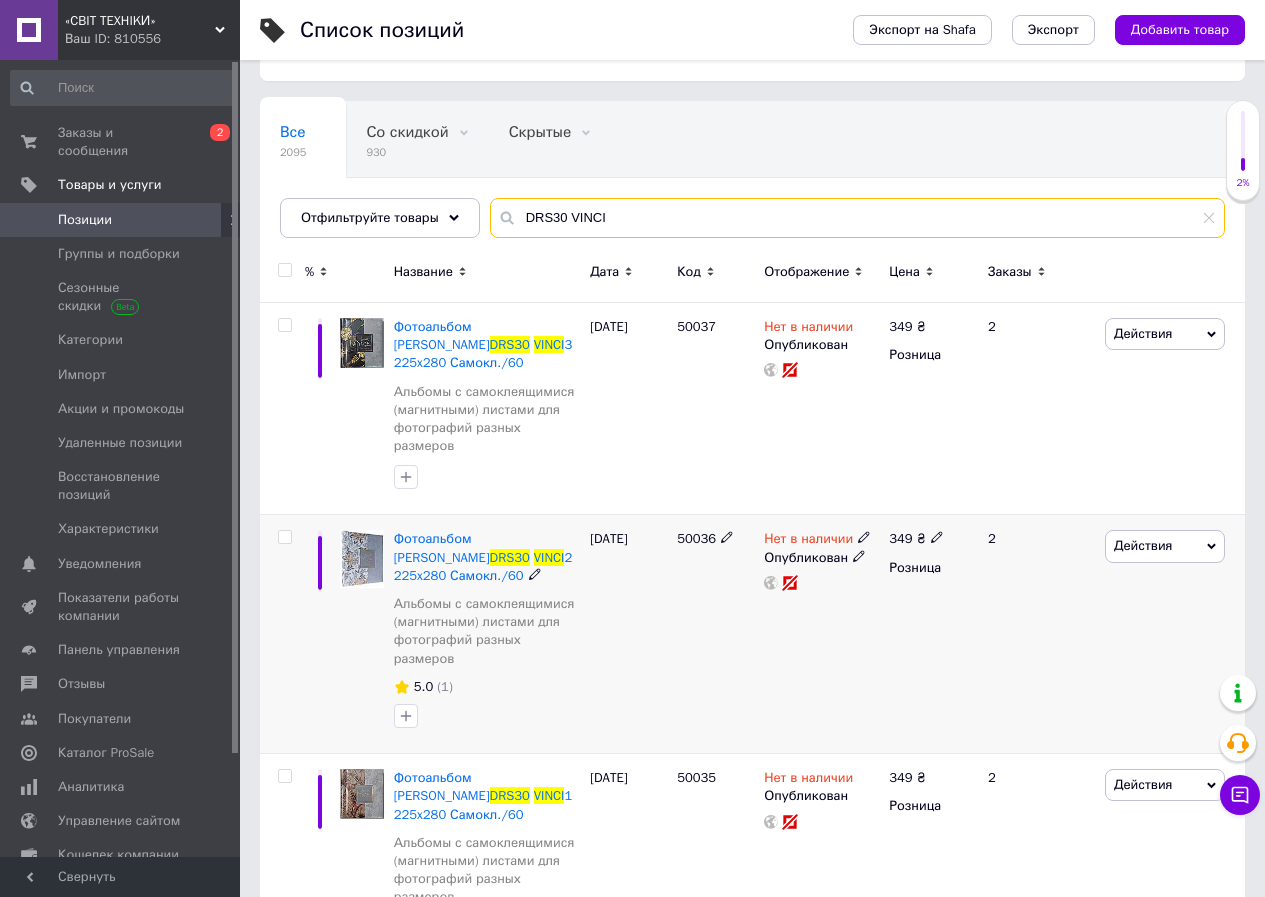 type on "DRS30 VINCI" 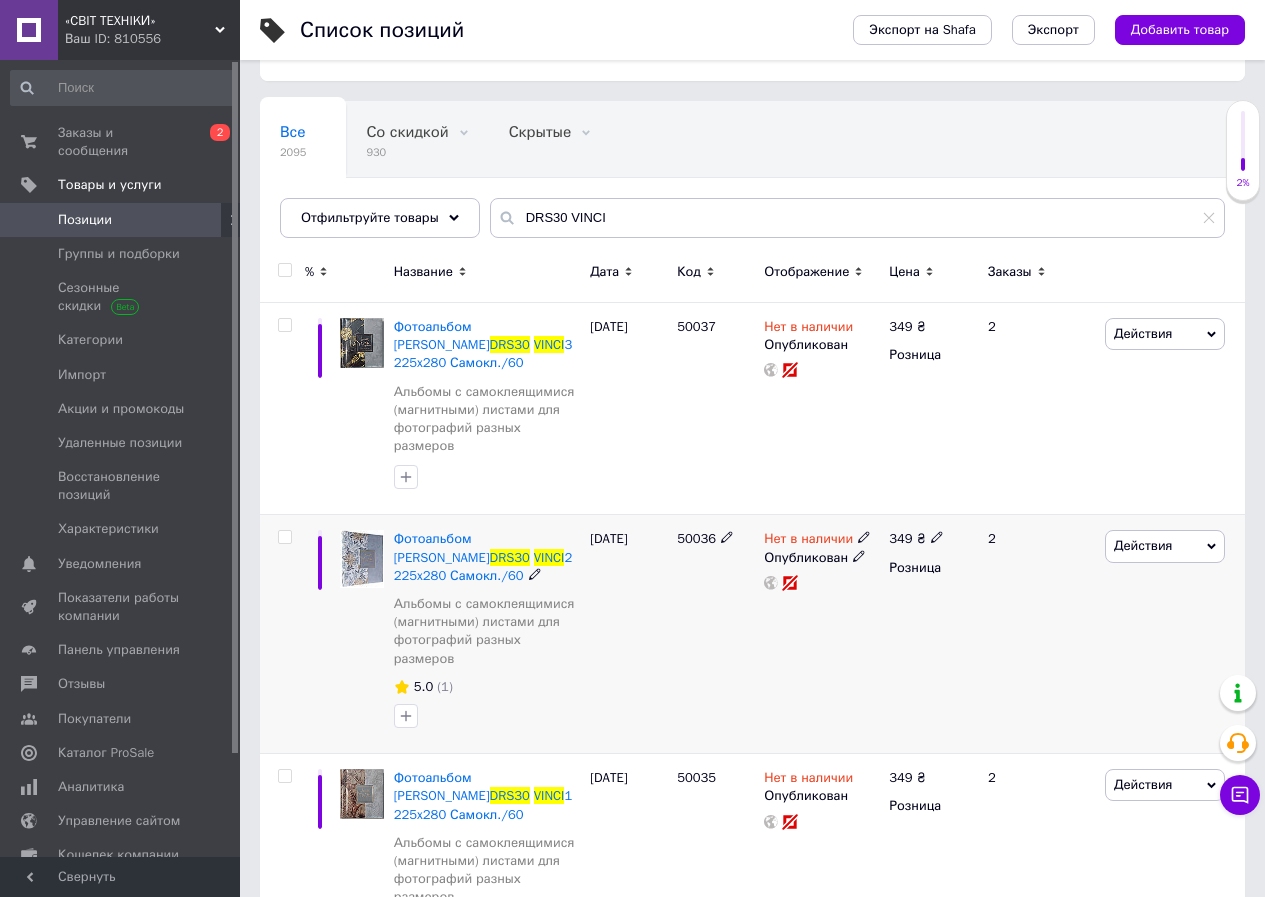 click 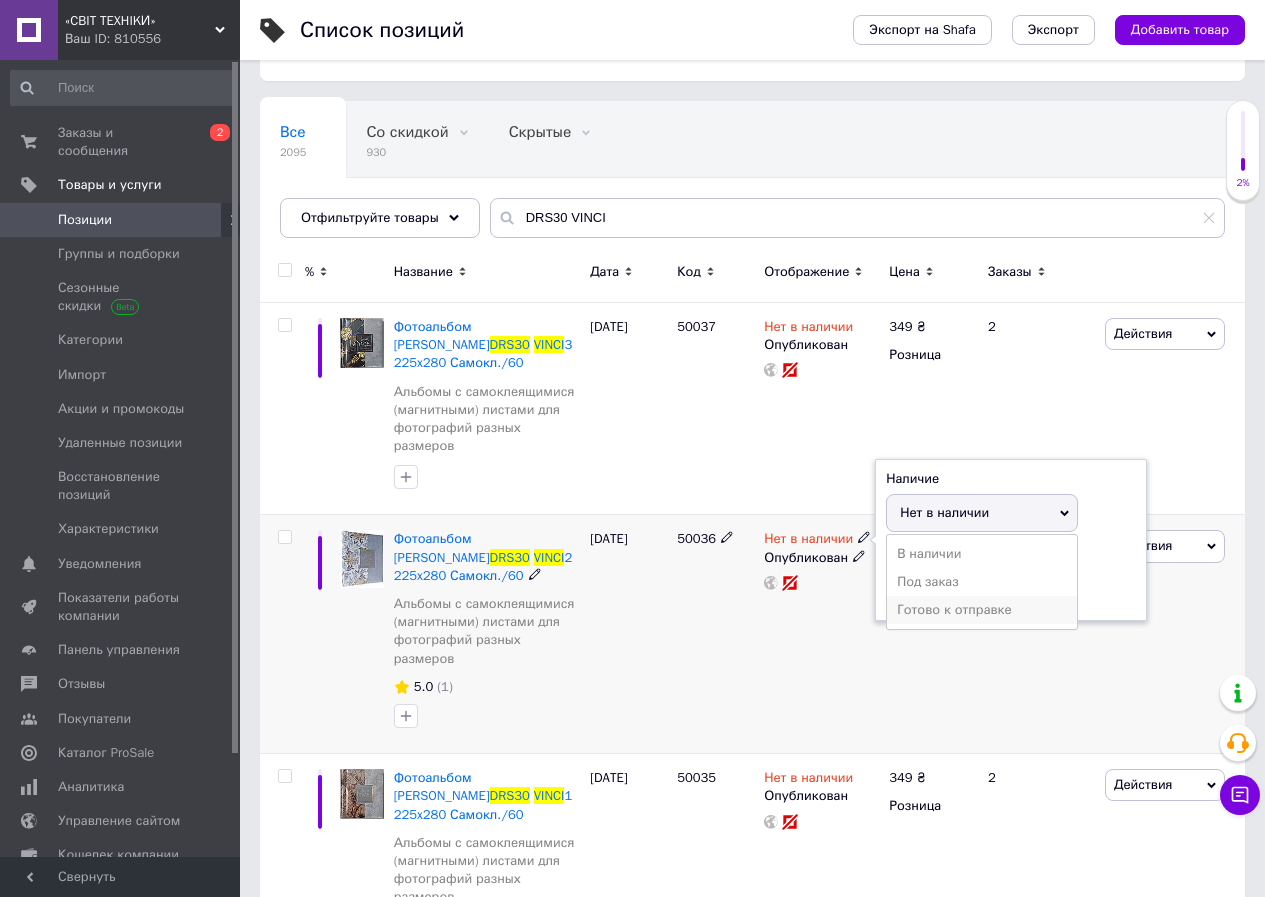 click on "Готово к отправке" at bounding box center [982, 610] 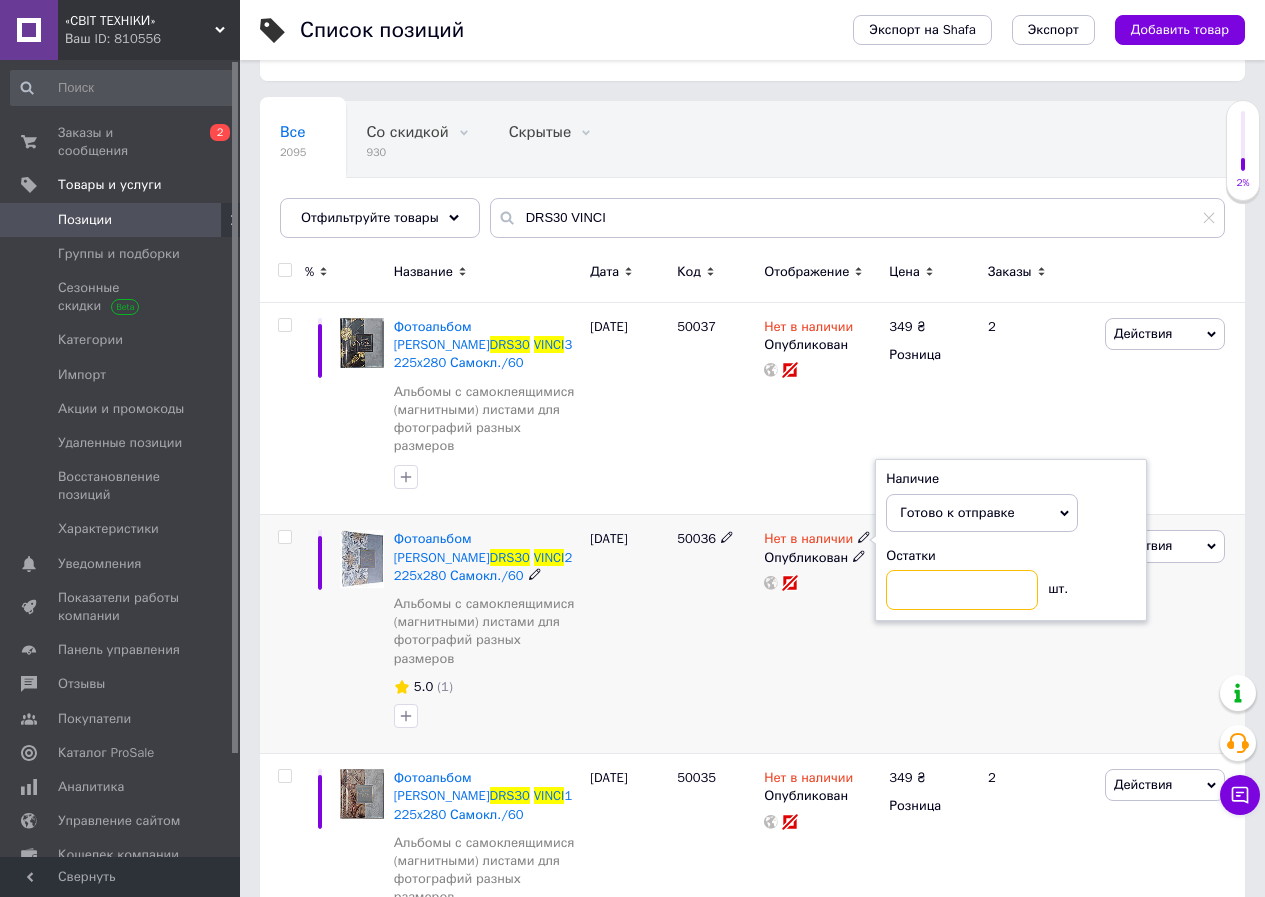 click at bounding box center (962, 590) 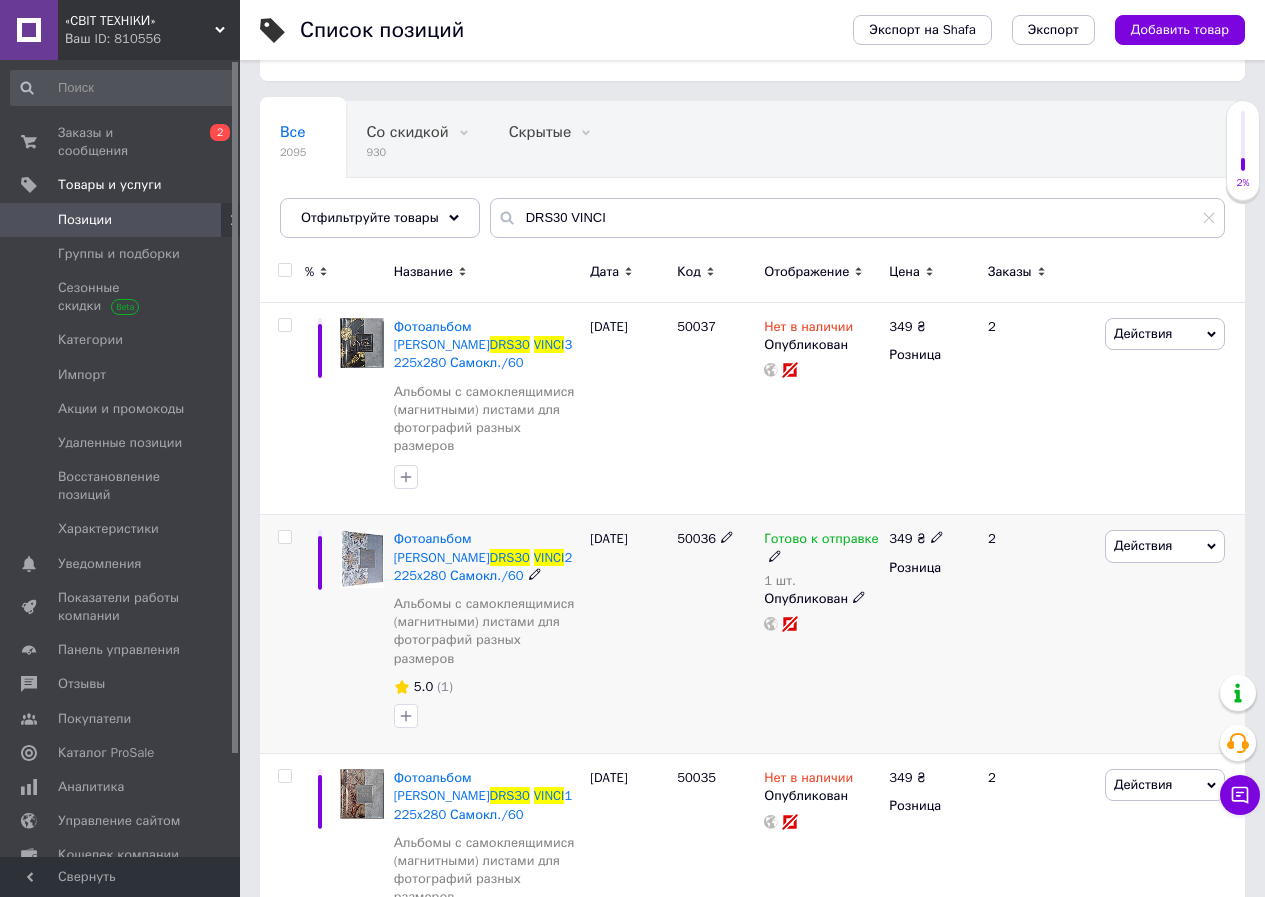 click 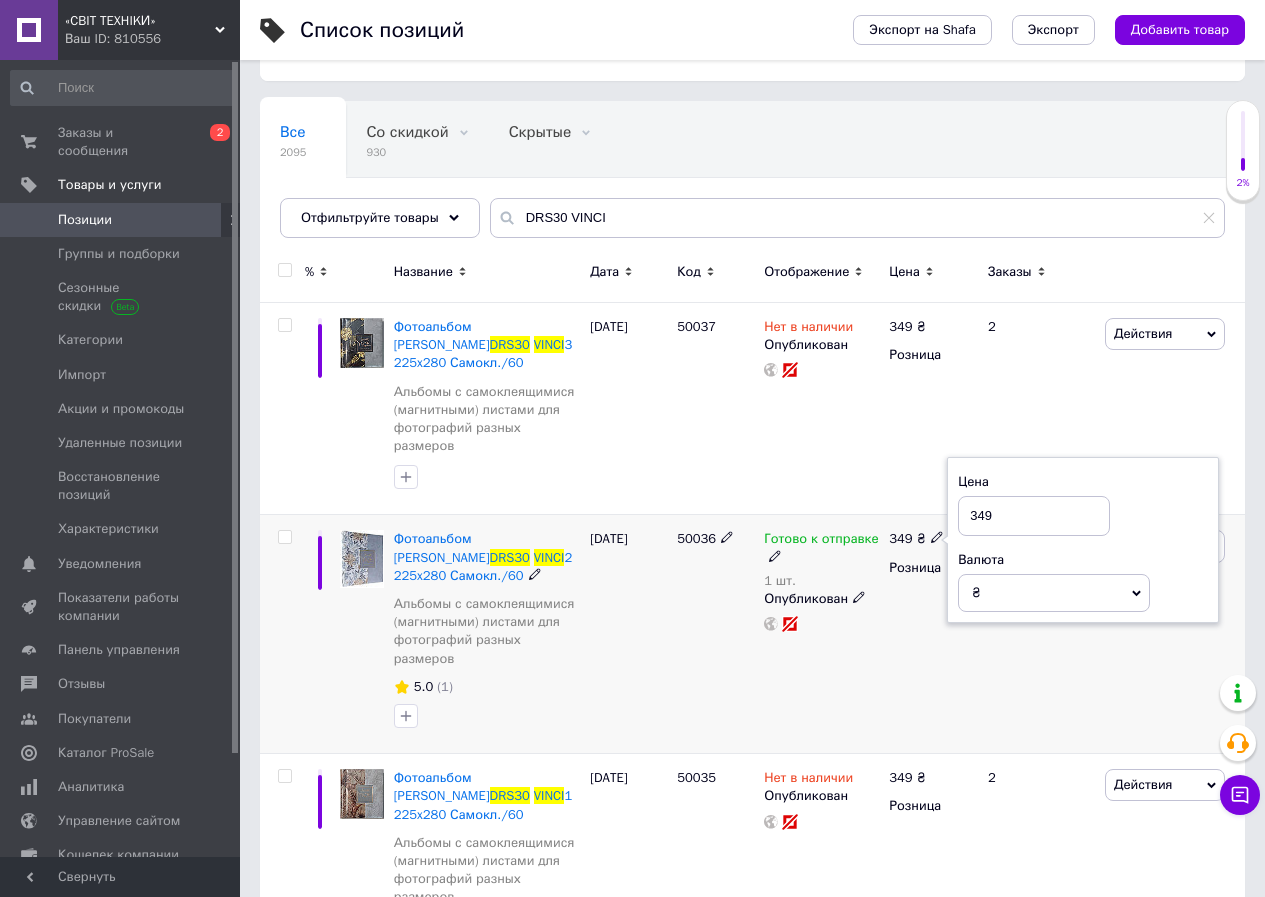 click on "349" at bounding box center [1034, 516] 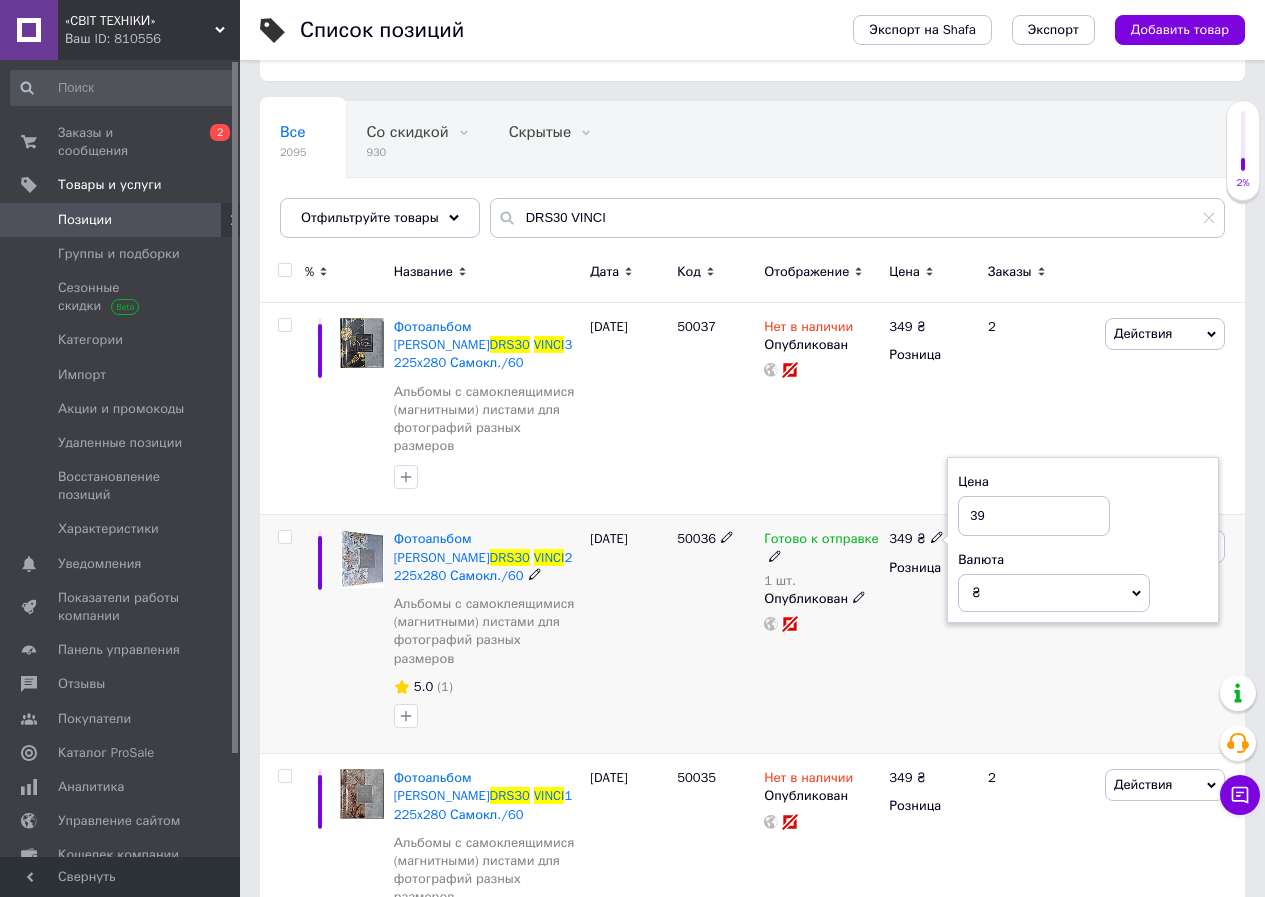 type on "399" 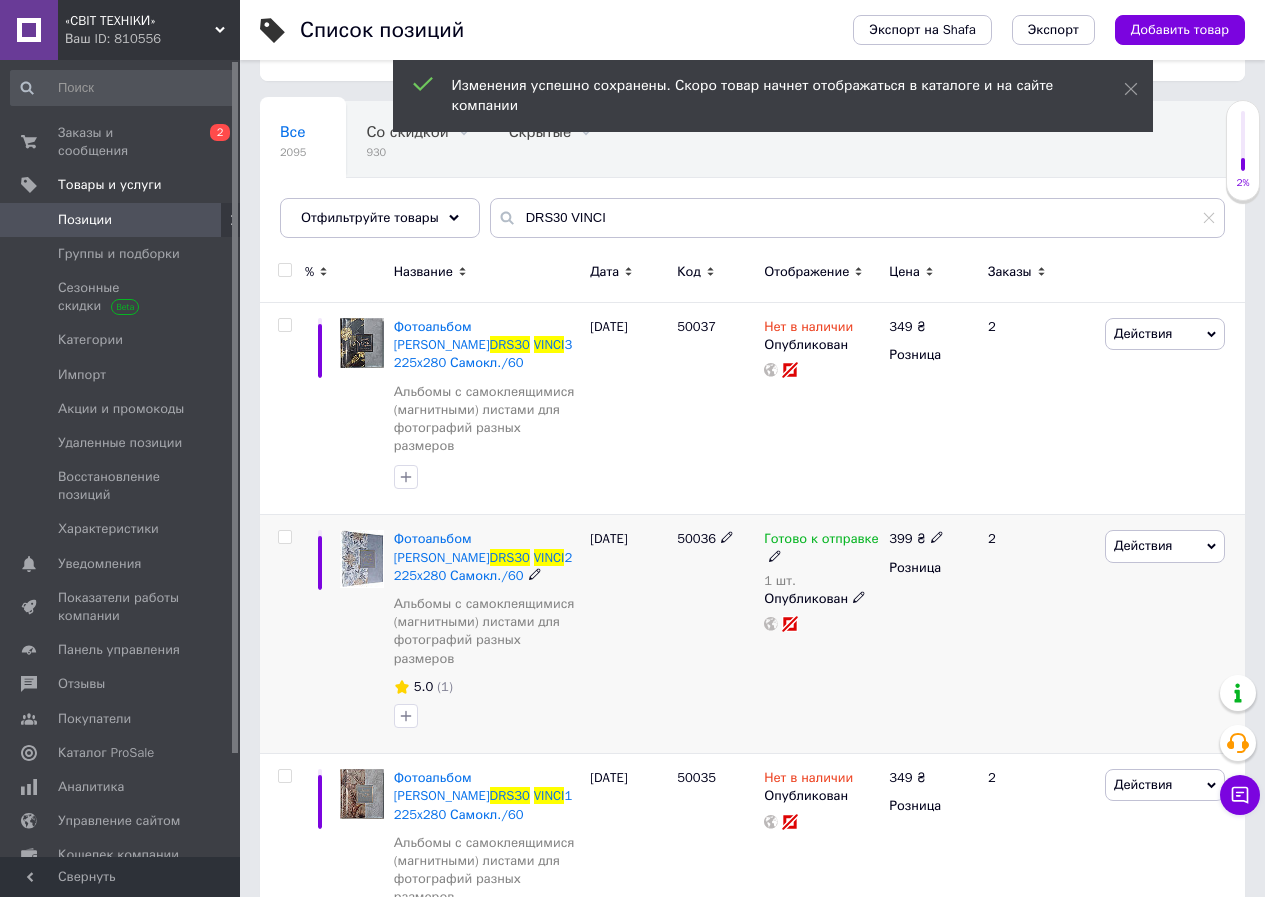 click on "Действия" at bounding box center (1143, 545) 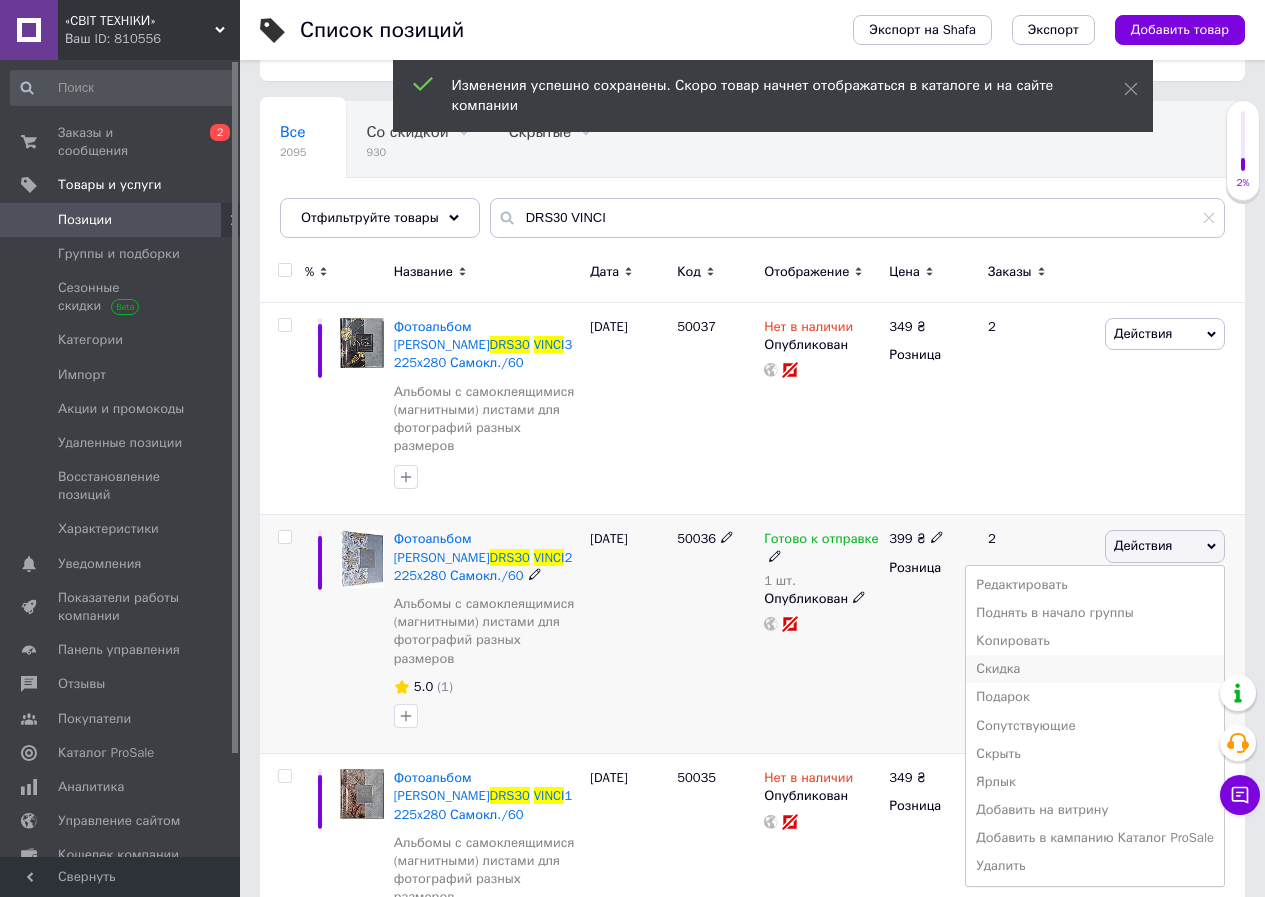 click on "Скидка" at bounding box center [1095, 669] 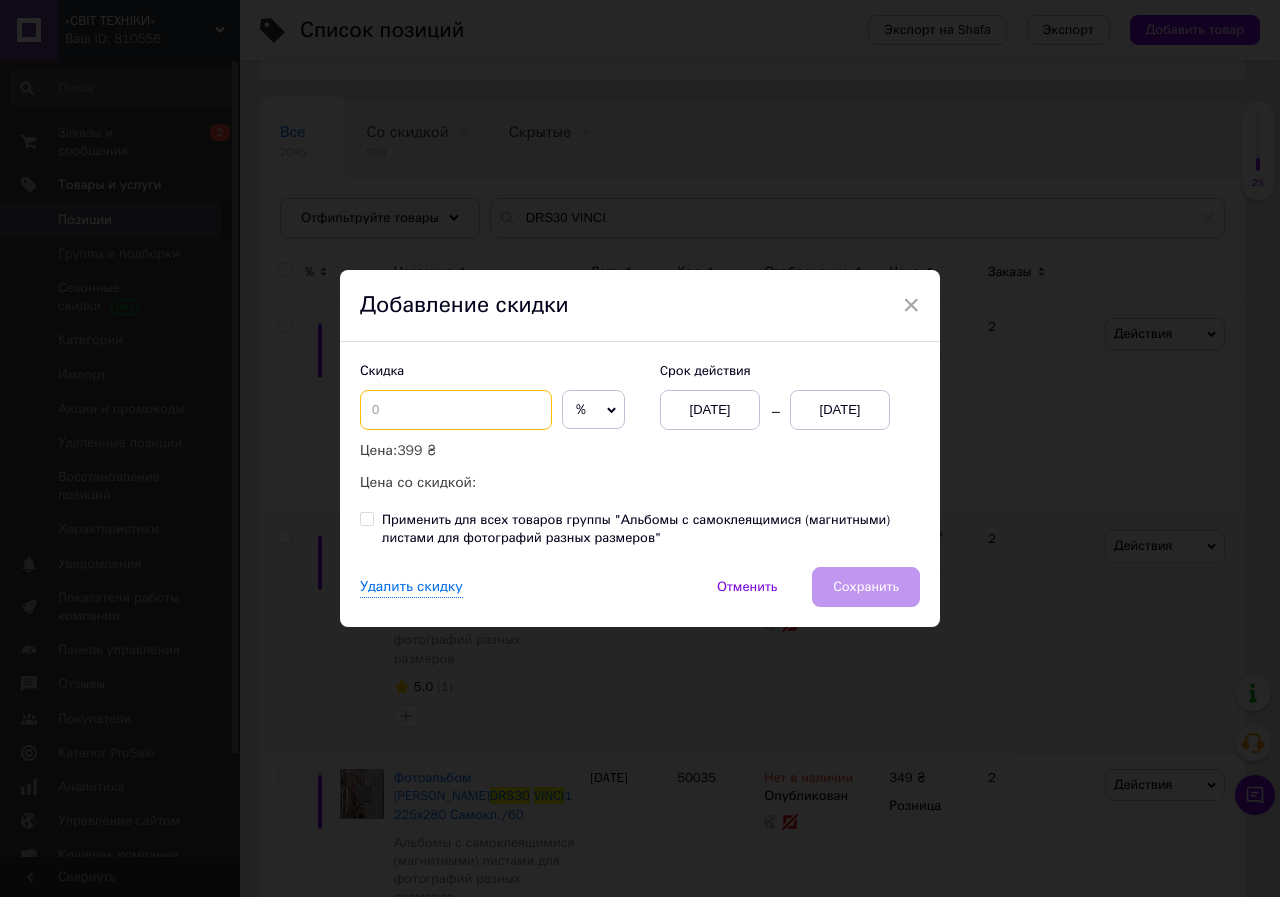 click at bounding box center (456, 410) 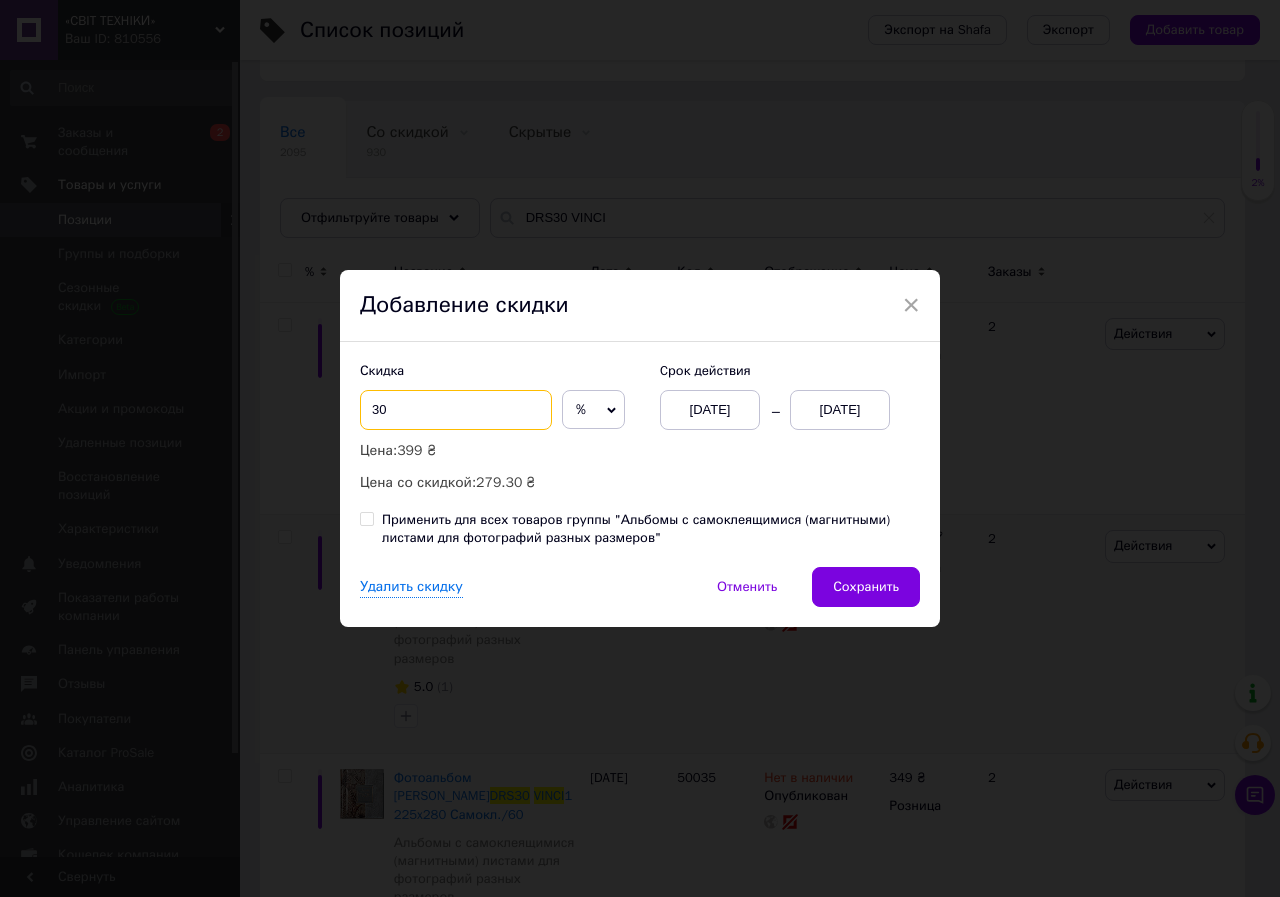type on "30" 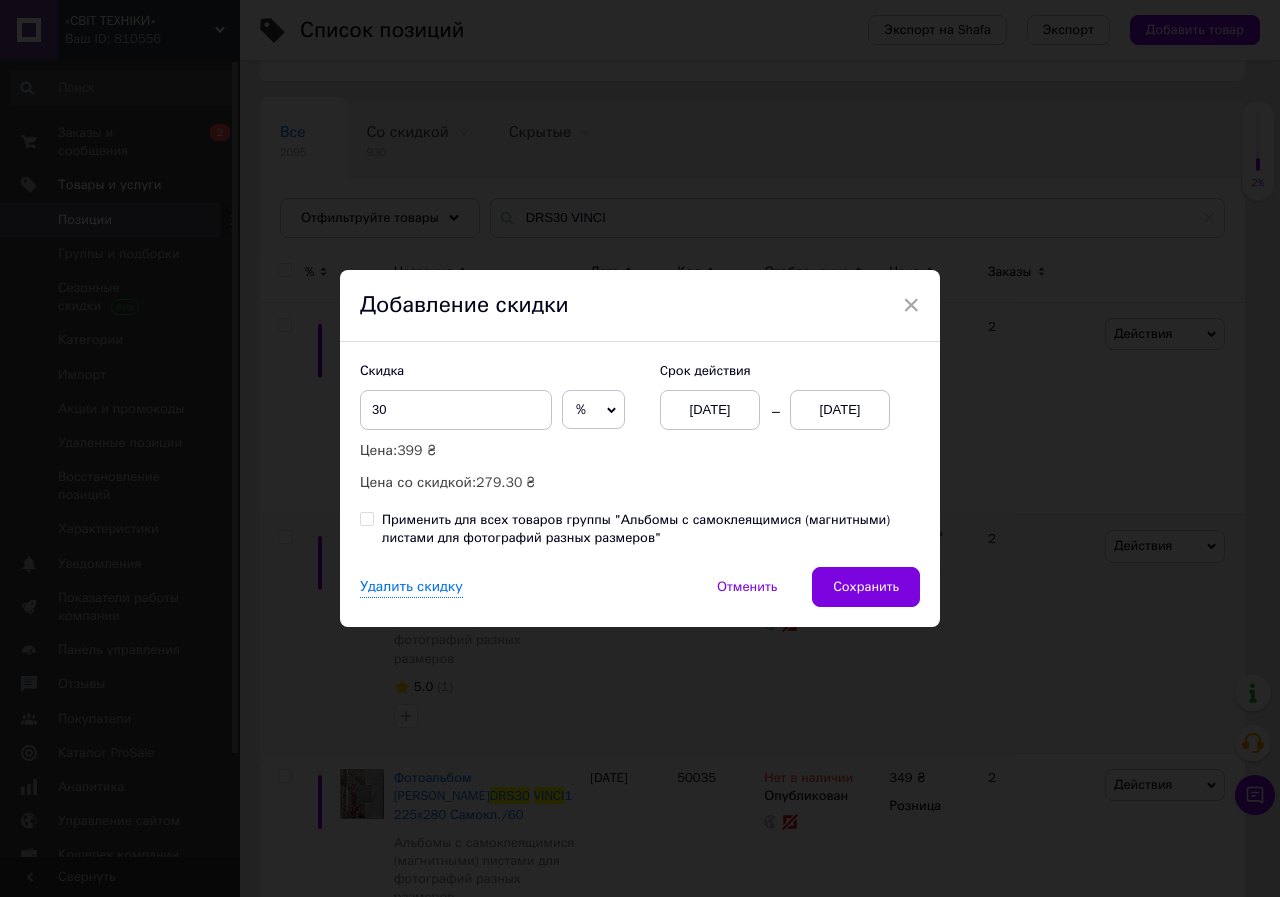 click on "%" at bounding box center [593, 410] 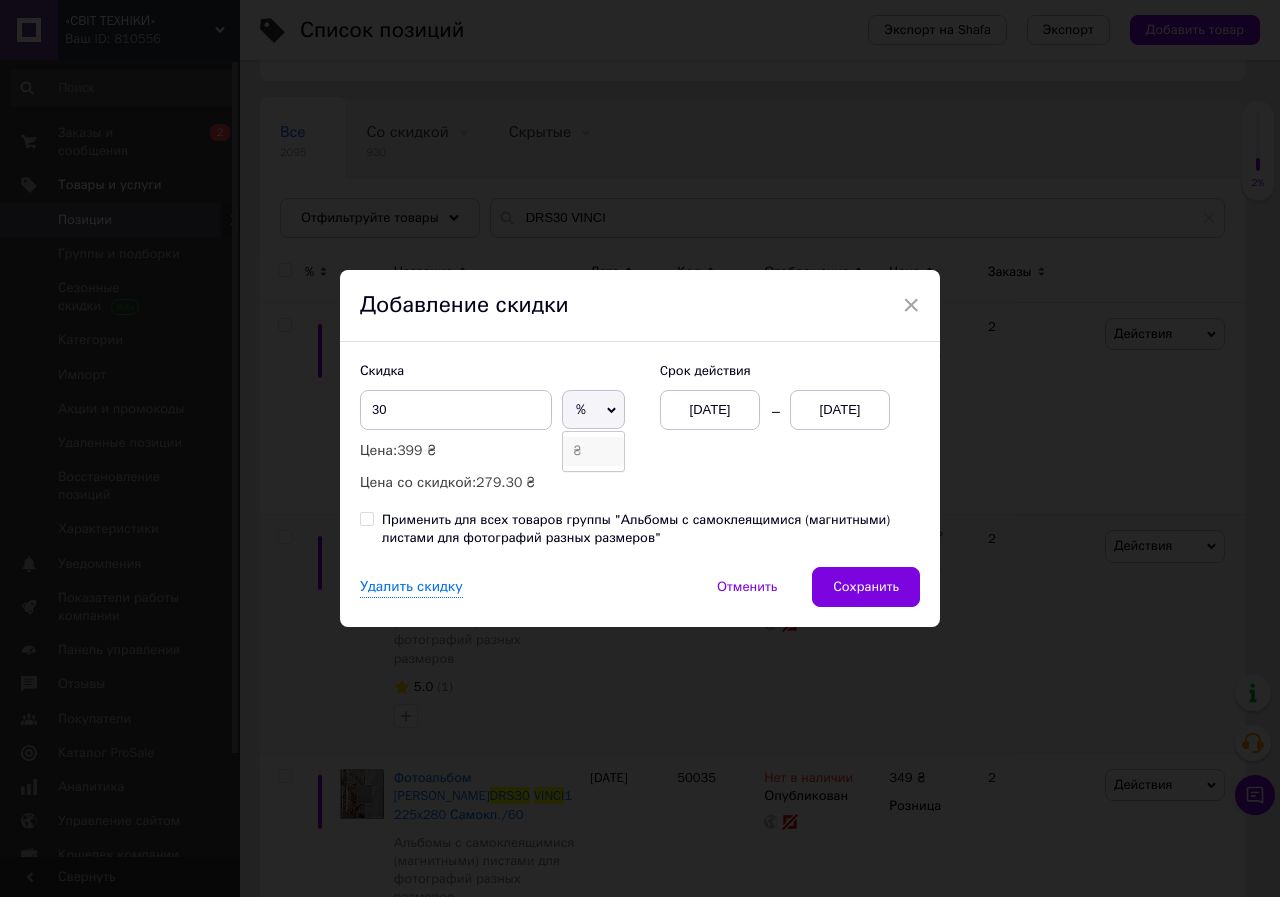 click on "₴" at bounding box center [593, 451] 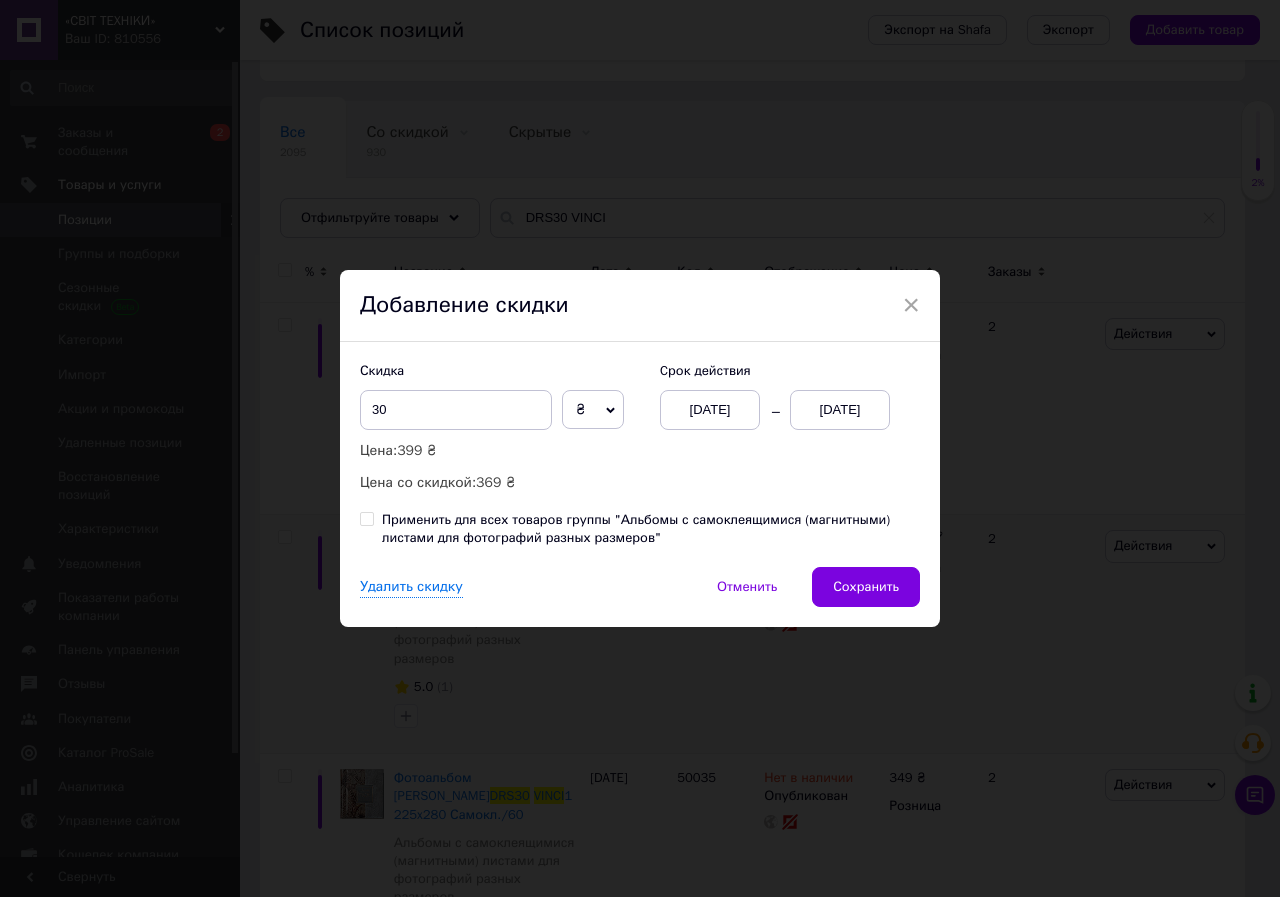 click on "13[DATE]" at bounding box center [840, 410] 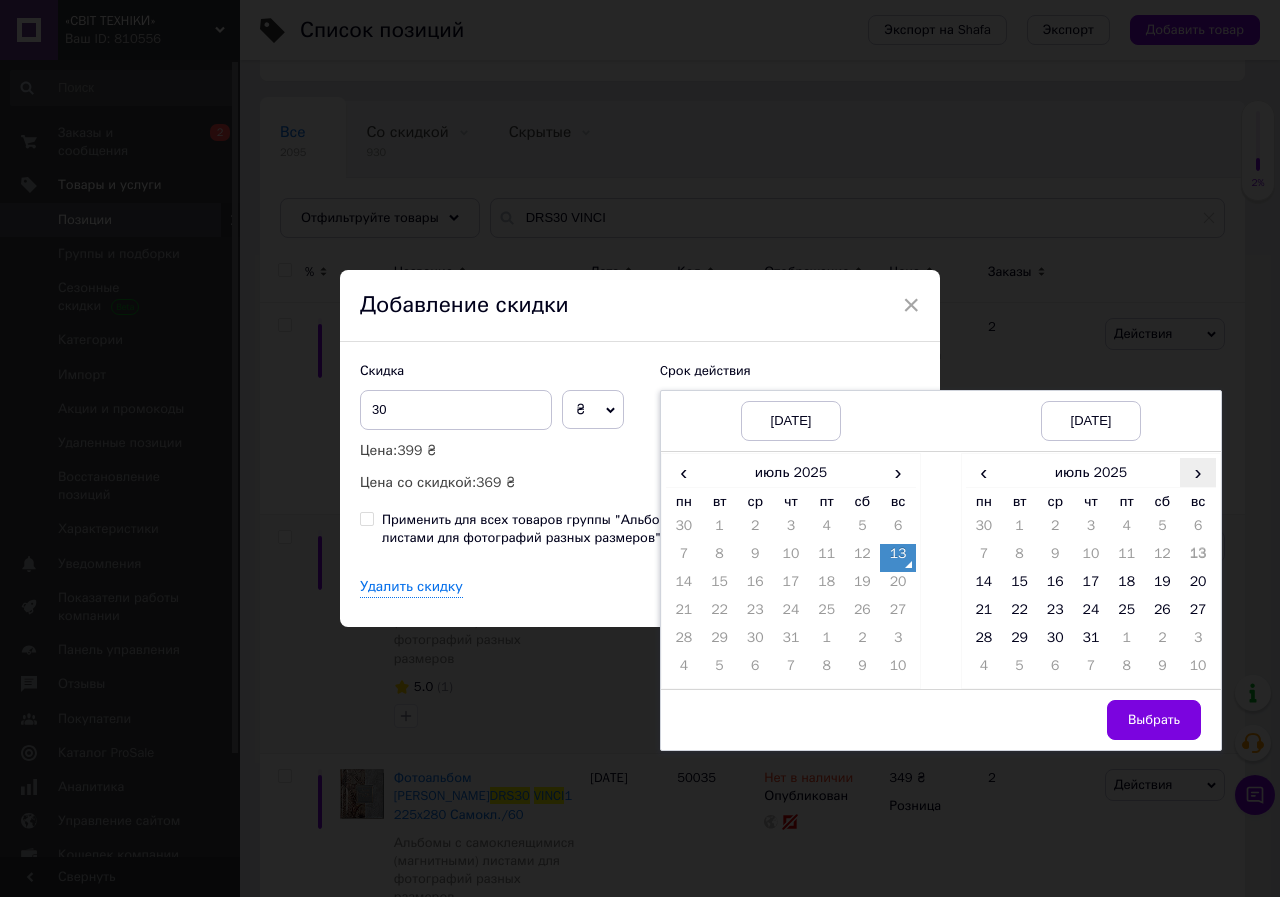 click on "›" at bounding box center [1198, 472] 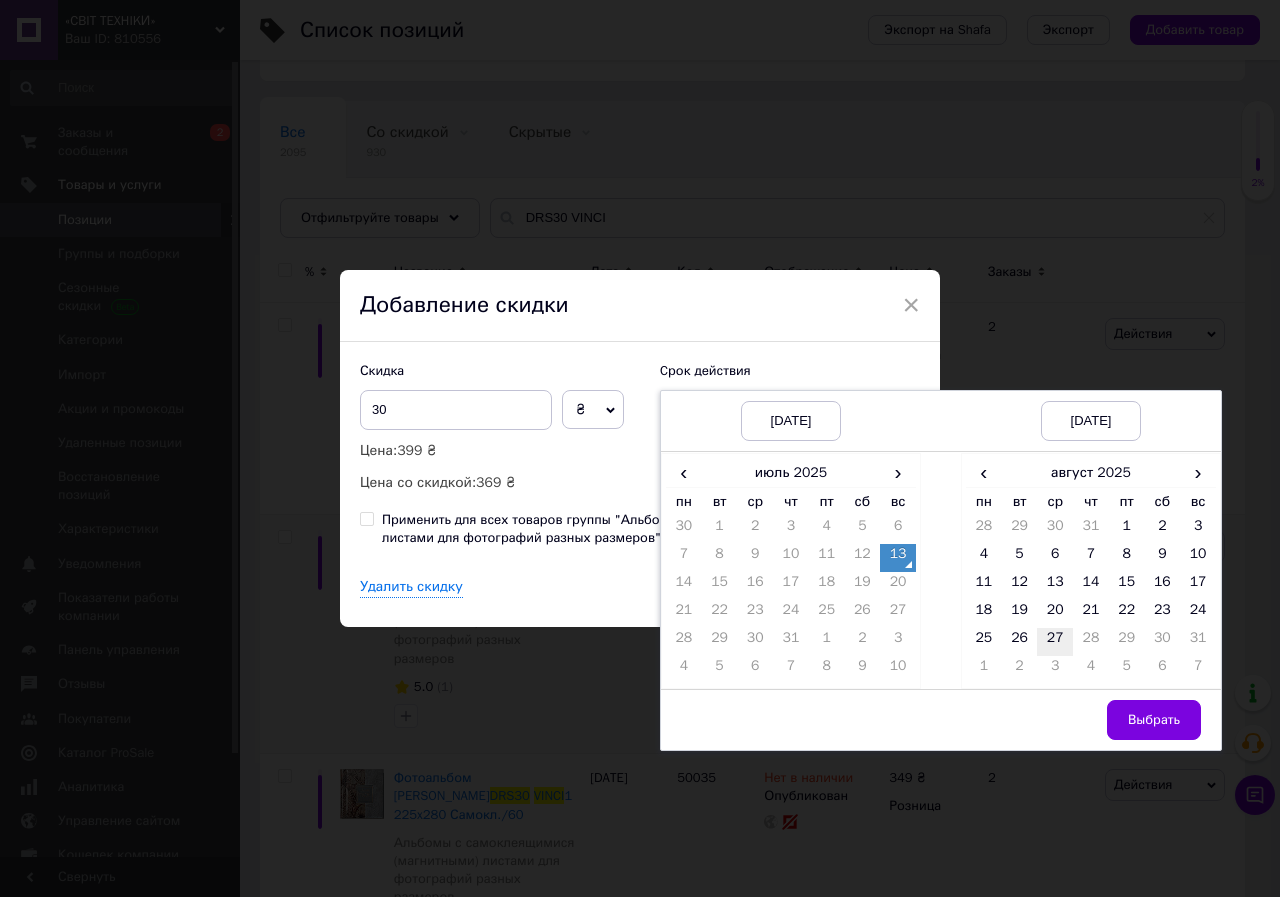click on "27" at bounding box center [1055, 642] 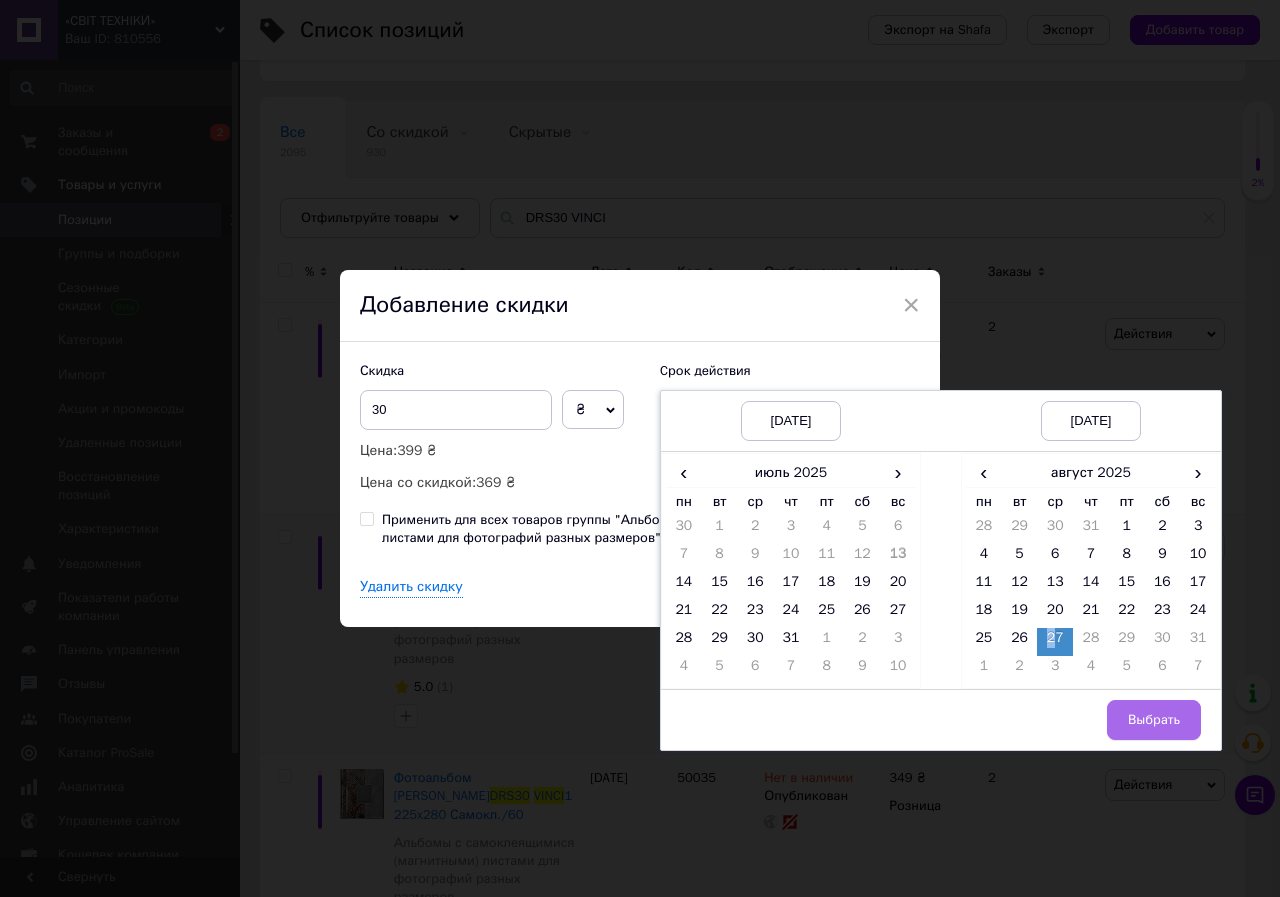 click on "Выбрать" at bounding box center (1154, 720) 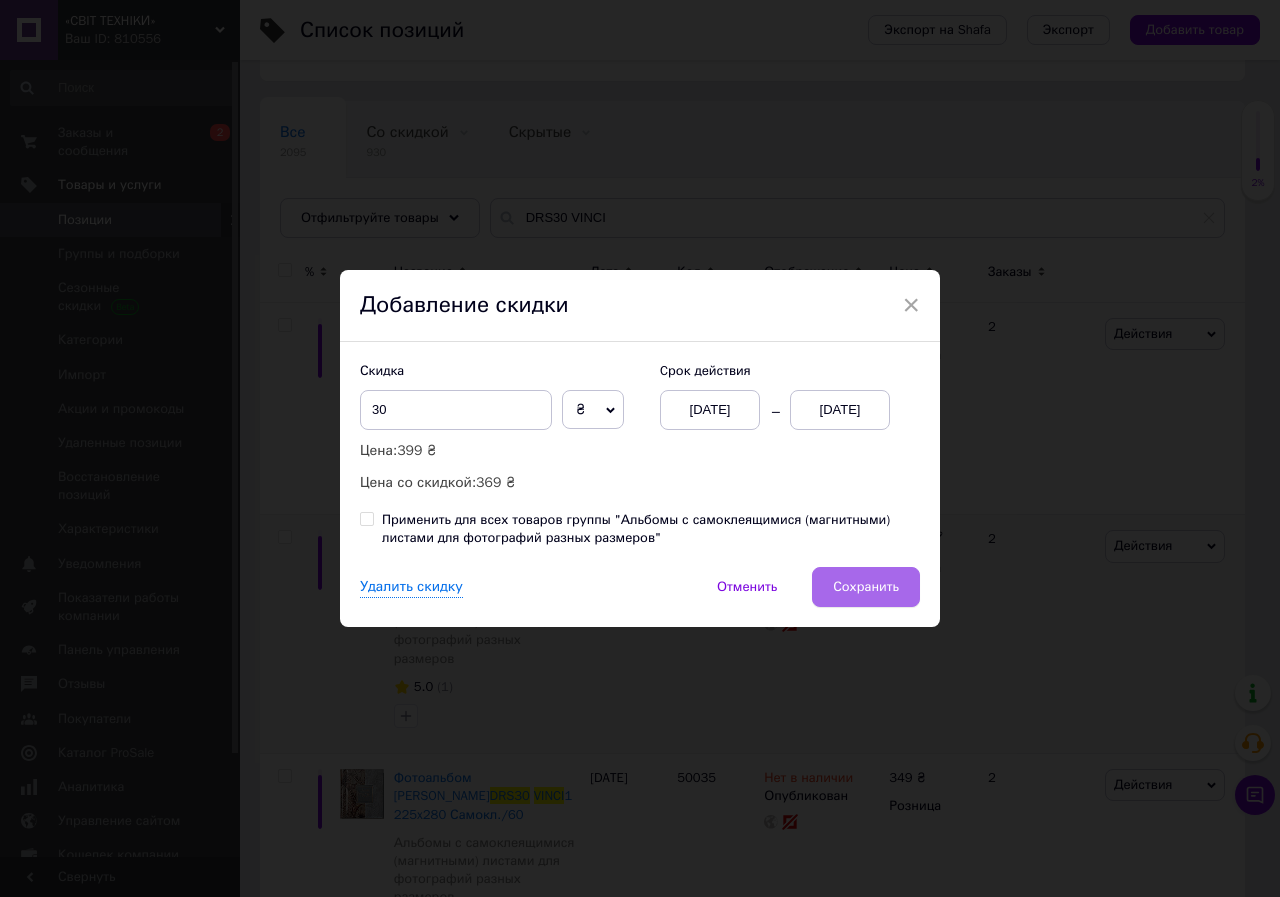 click on "Сохранить" at bounding box center [866, 587] 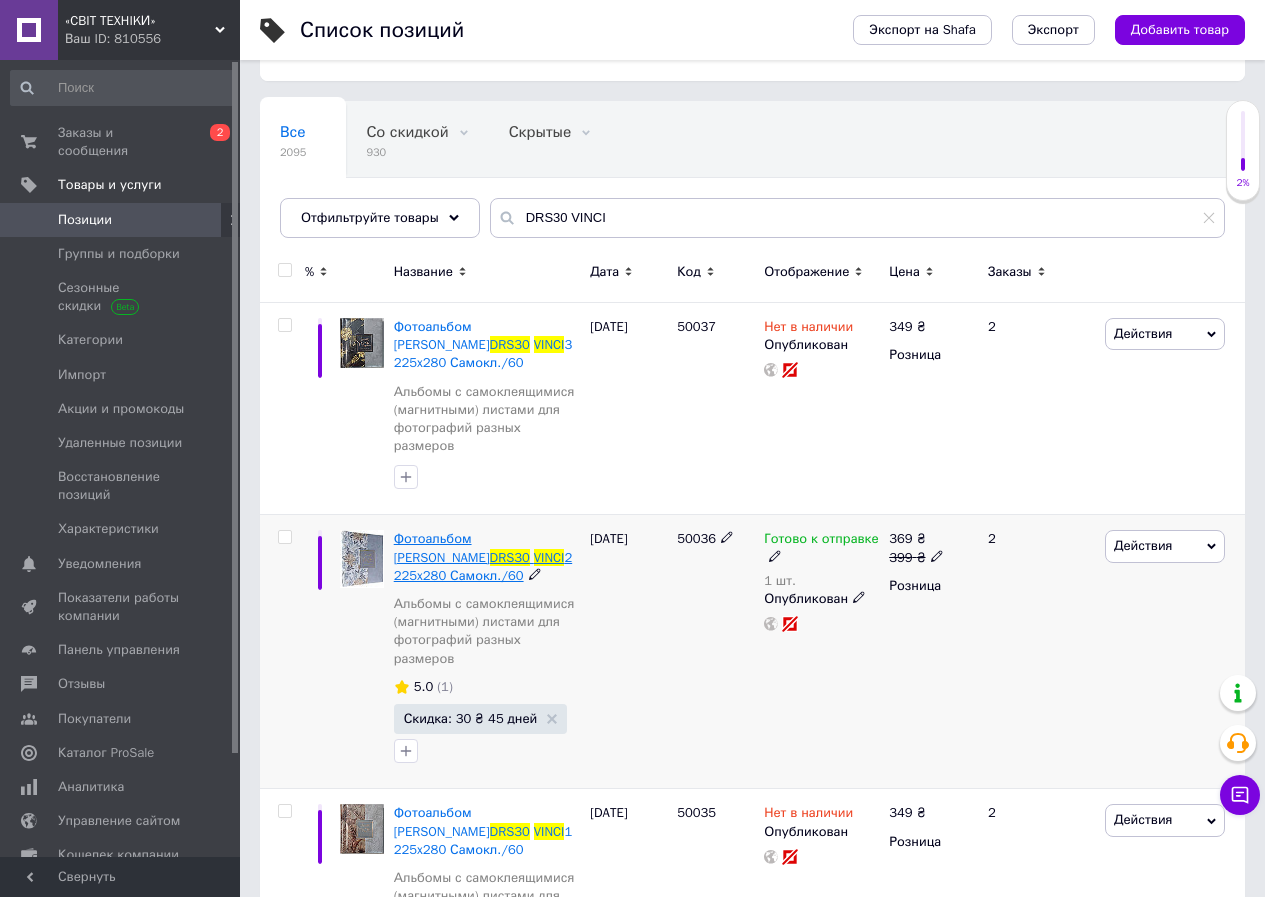 click on "2 225x280 Самокл./60" at bounding box center (483, 566) 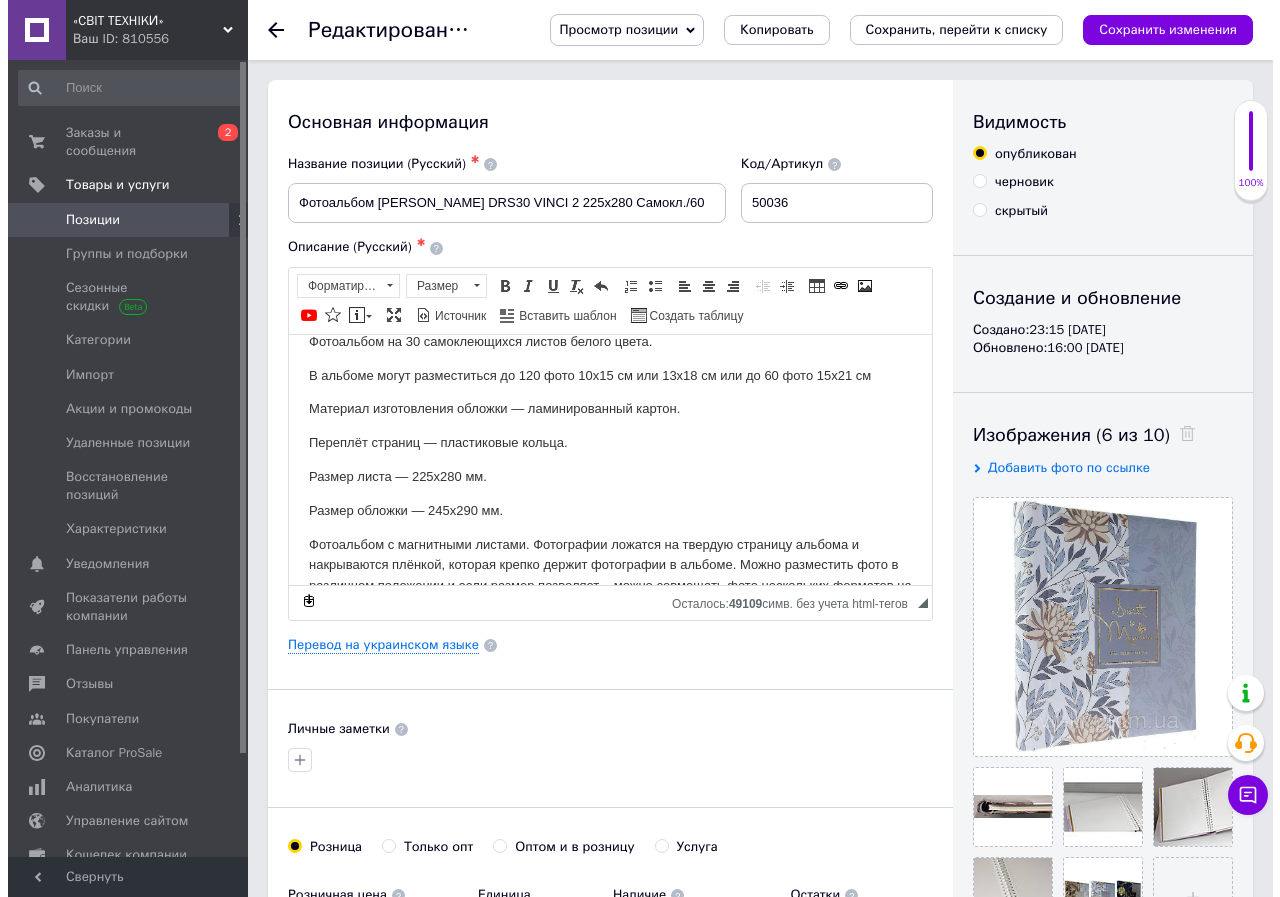 scroll, scrollTop: 100, scrollLeft: 0, axis: vertical 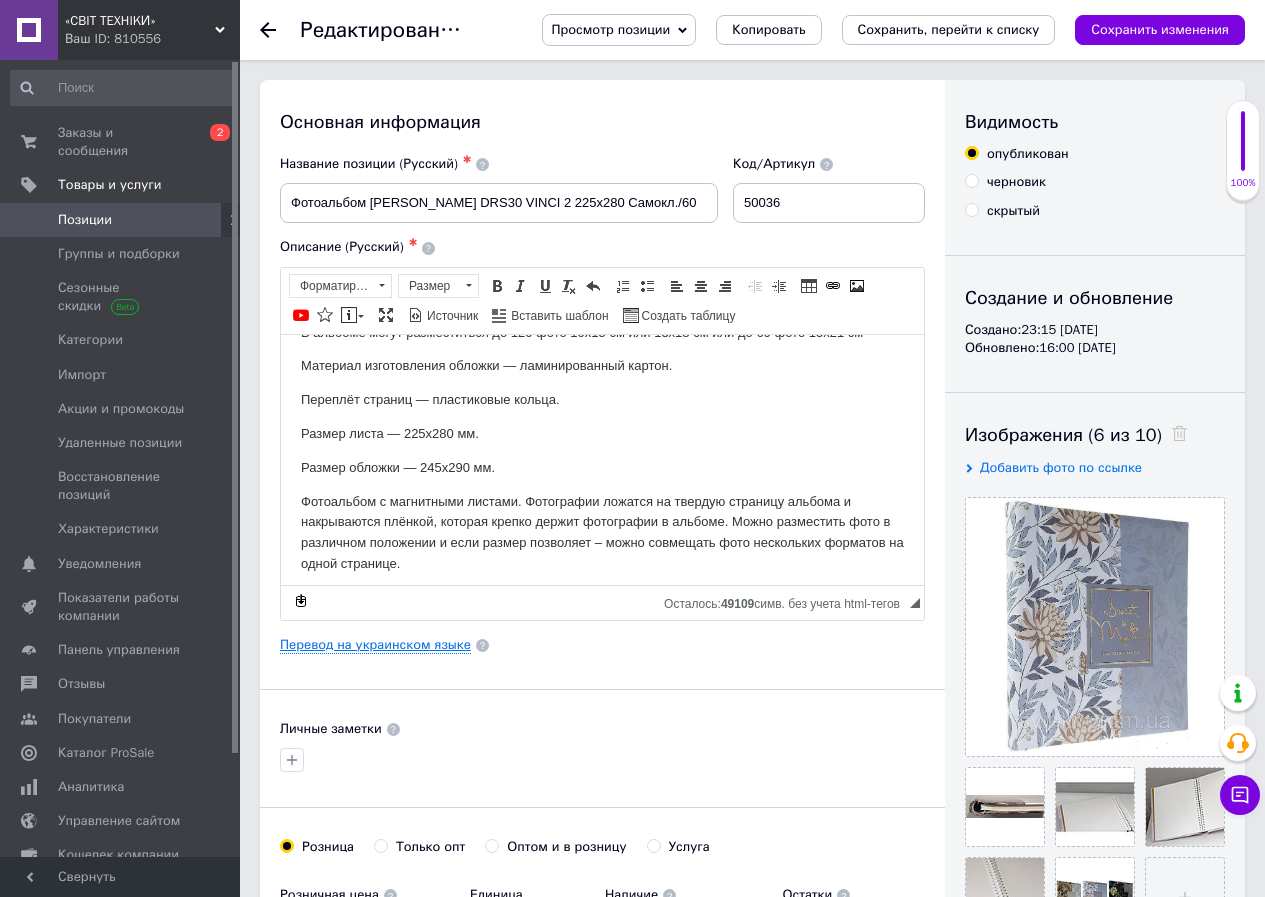 click on "Перевод на украинском языке" at bounding box center [375, 645] 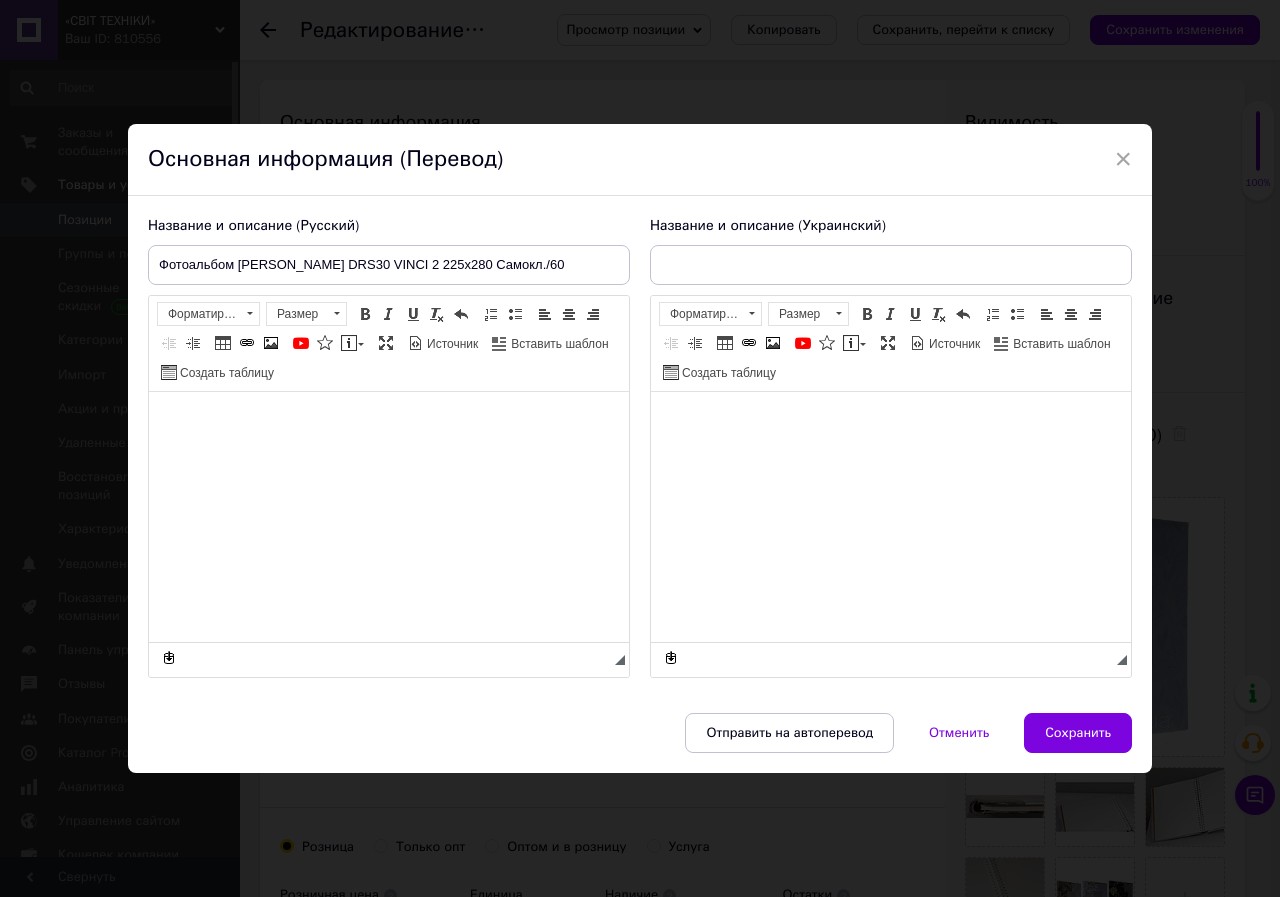 type on "Фотоальбом GEDEON DRS30 VINCI 2 225x280 Самокл./60" 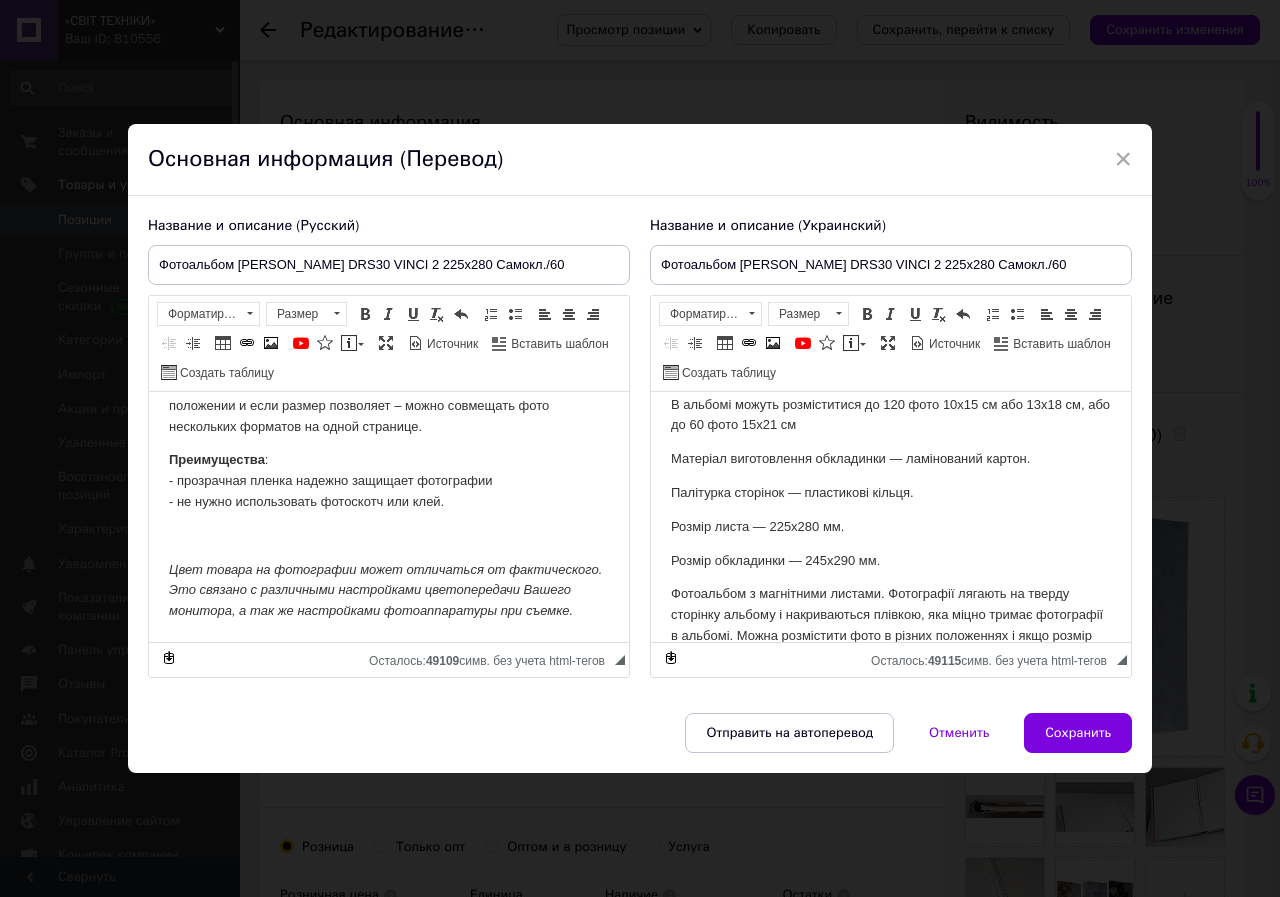 scroll, scrollTop: 336, scrollLeft: 0, axis: vertical 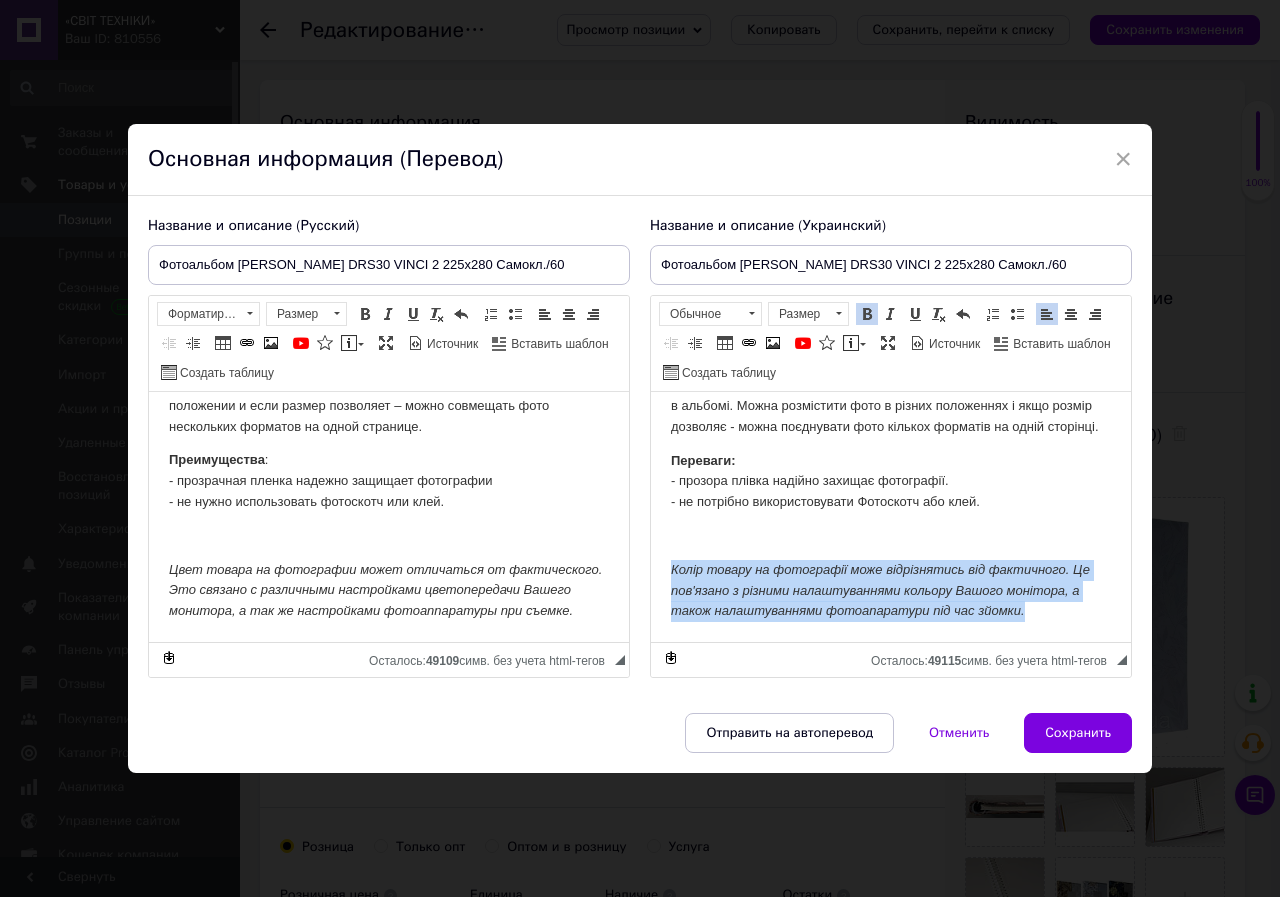drag, startPoint x: 1027, startPoint y: 614, endPoint x: 1108, endPoint y: 562, distance: 96.25487 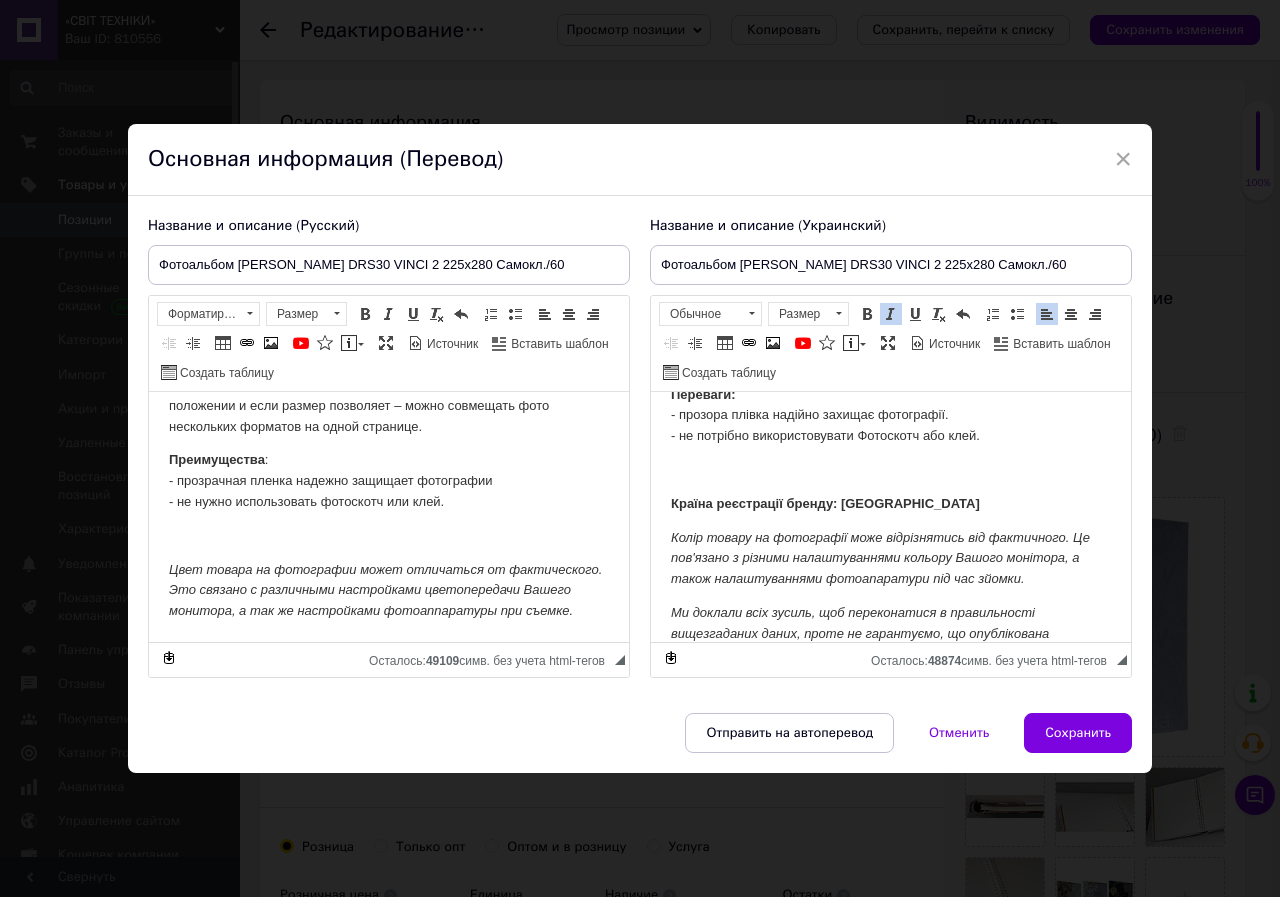 scroll, scrollTop: 342, scrollLeft: 0, axis: vertical 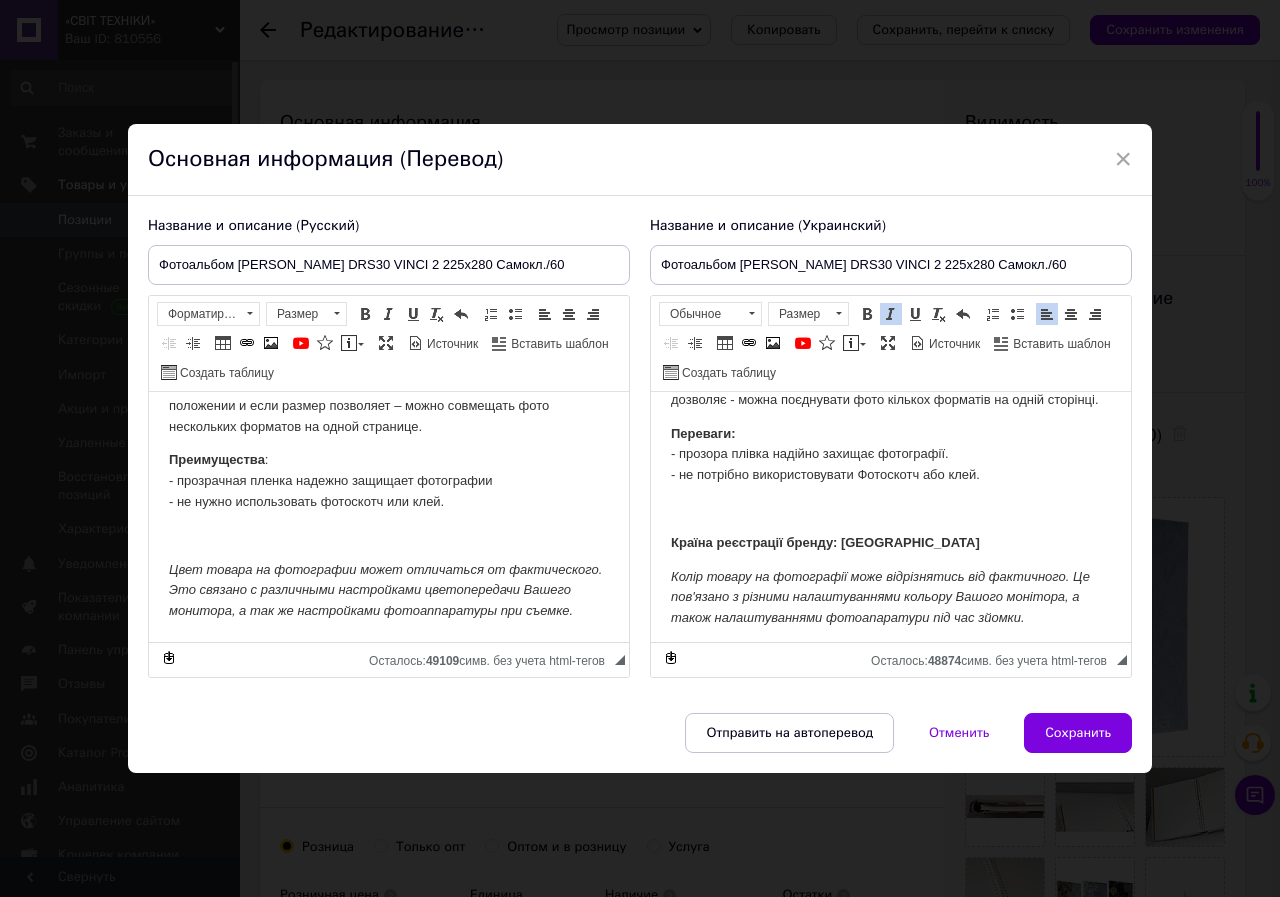 click at bounding box center (891, 509) 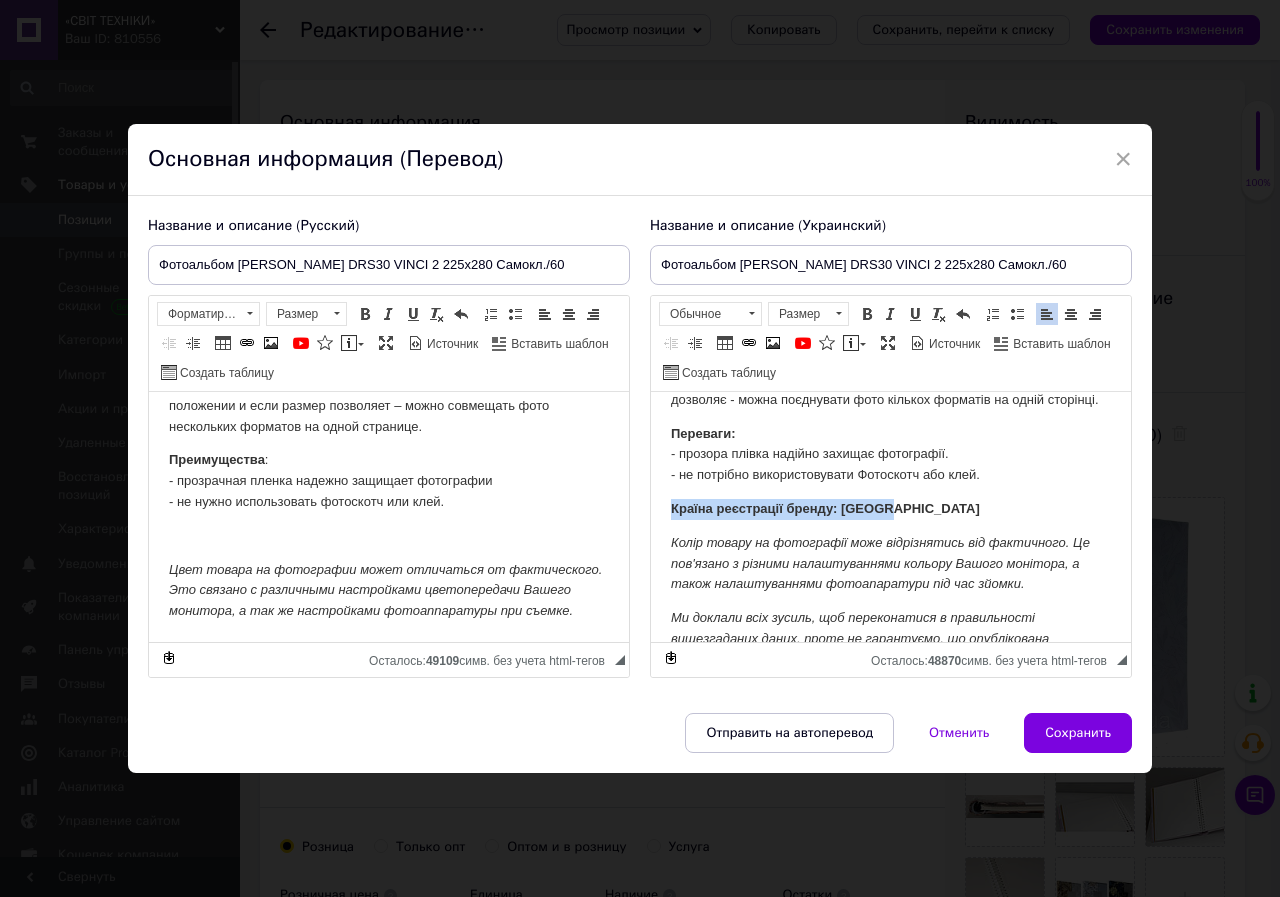 drag, startPoint x: 912, startPoint y: 524, endPoint x: 632, endPoint y: 524, distance: 280 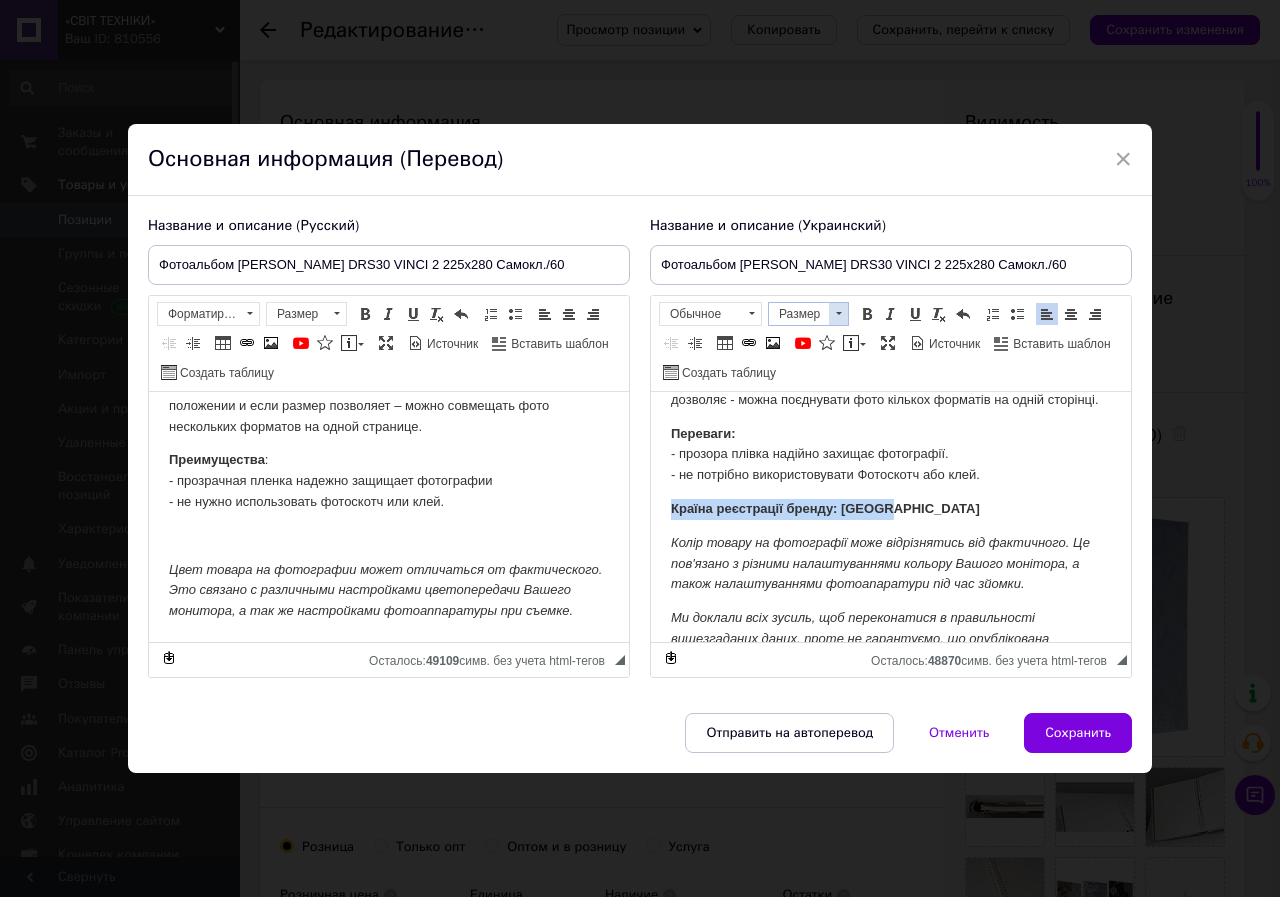click at bounding box center [839, 313] 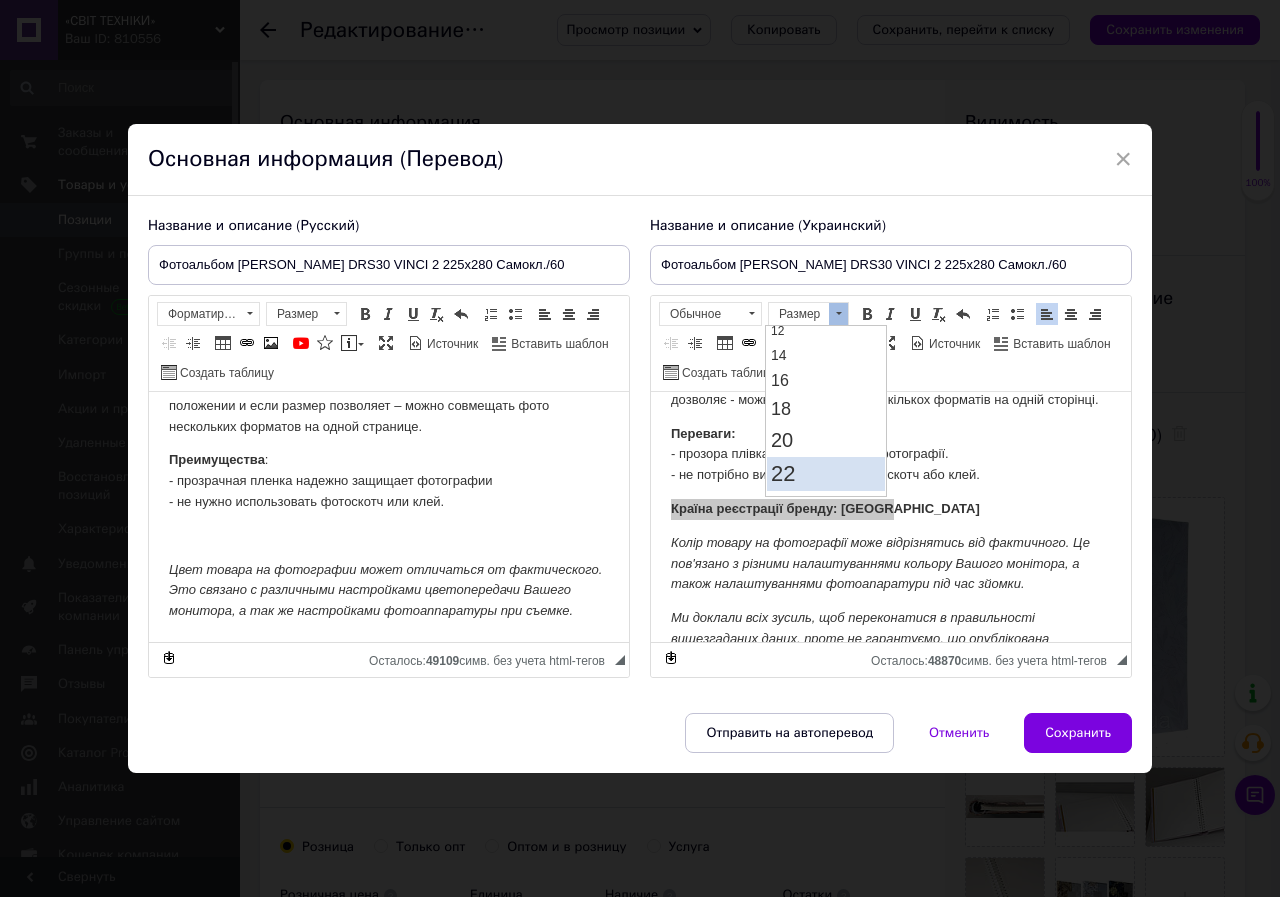 scroll, scrollTop: 100, scrollLeft: 0, axis: vertical 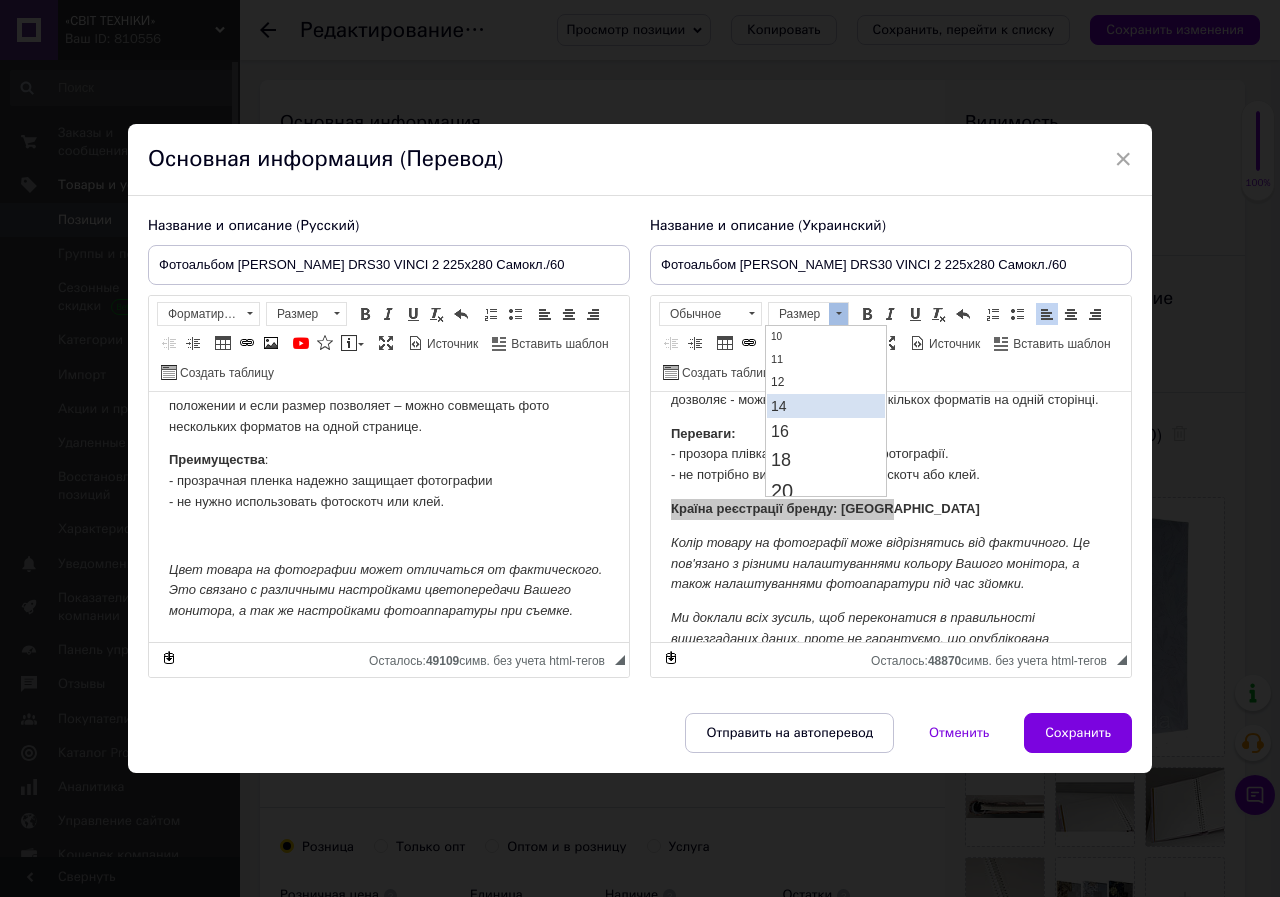click on "14" at bounding box center (826, 406) 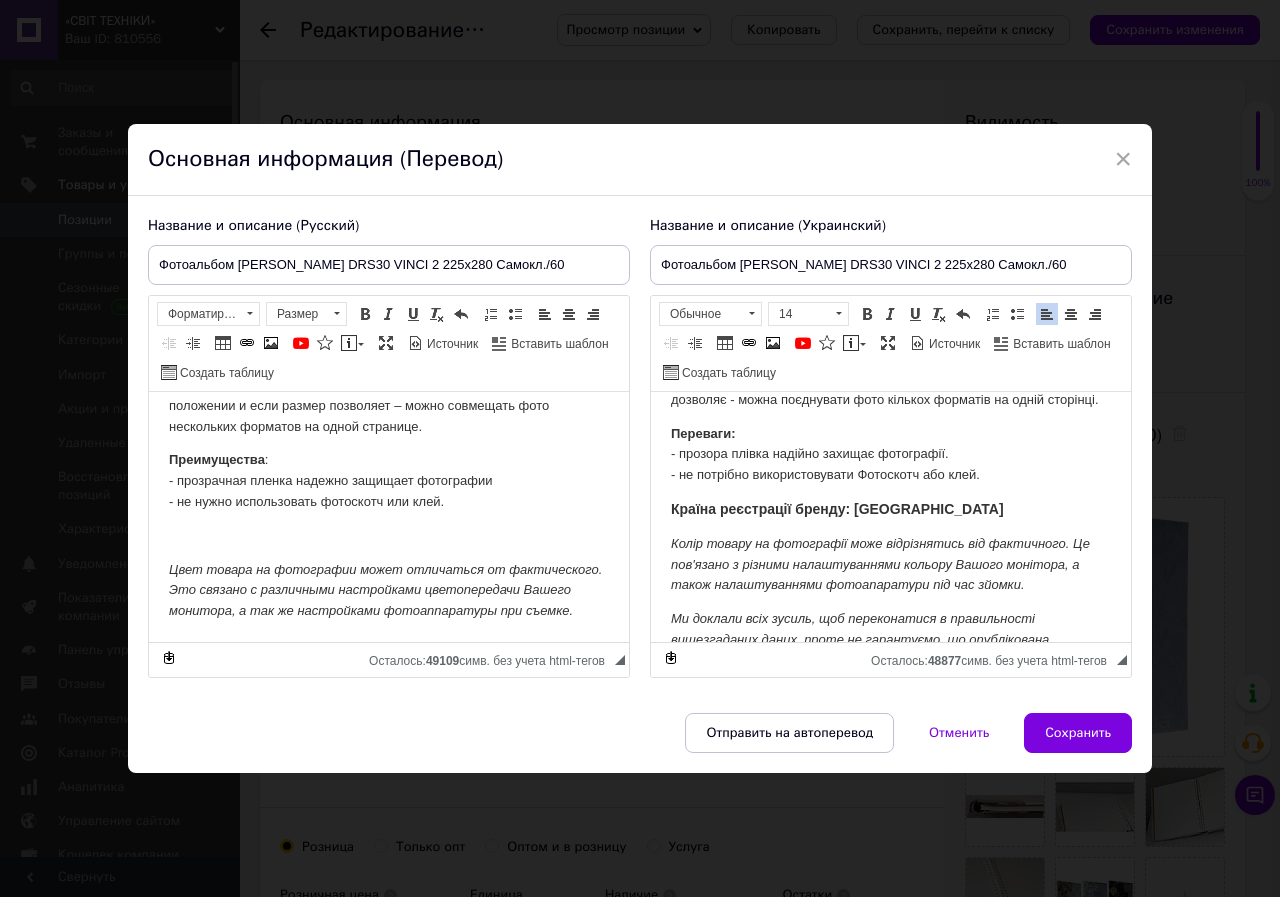 scroll, scrollTop: 433, scrollLeft: 0, axis: vertical 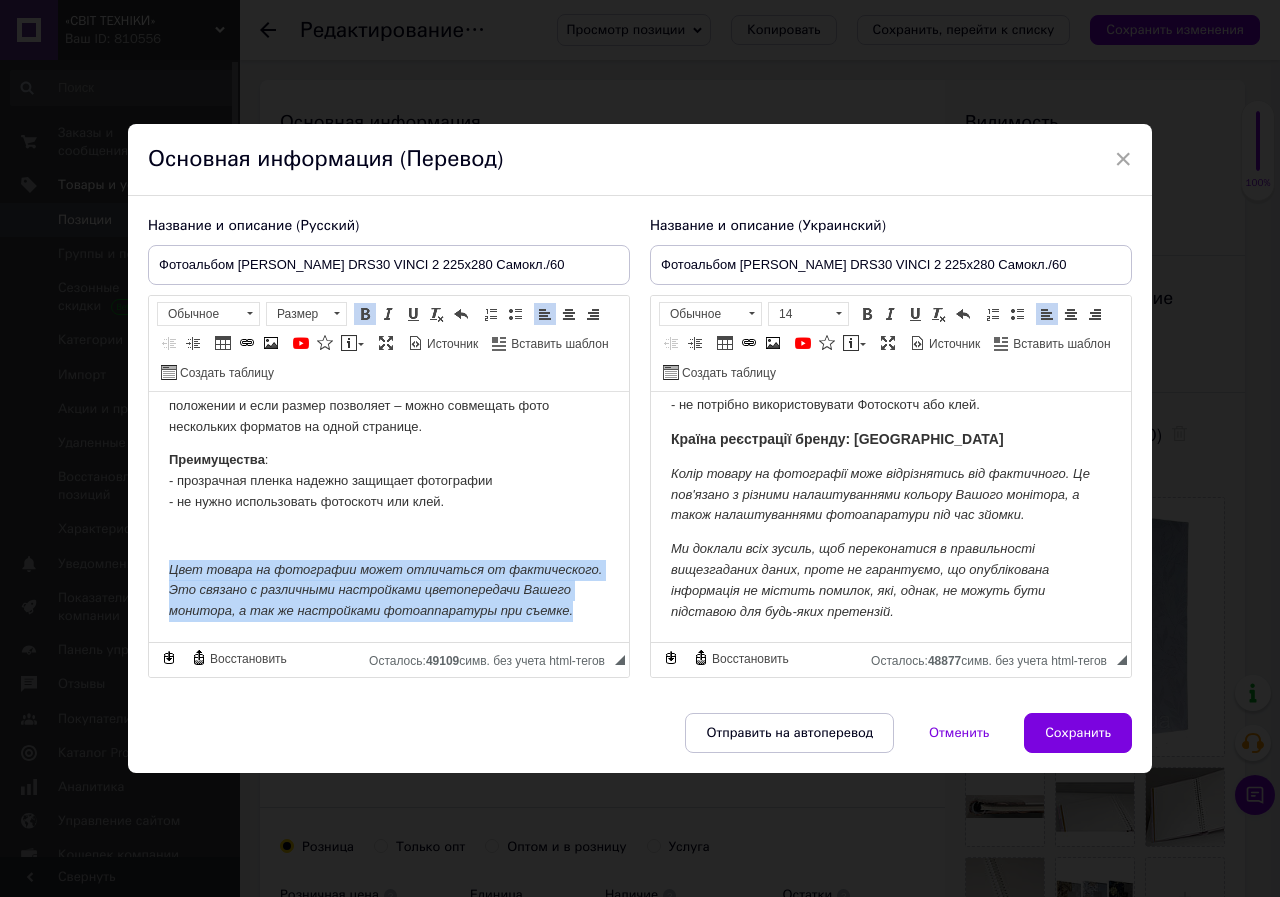 drag, startPoint x: 268, startPoint y: 579, endPoint x: 152, endPoint y: 539, distance: 122.702896 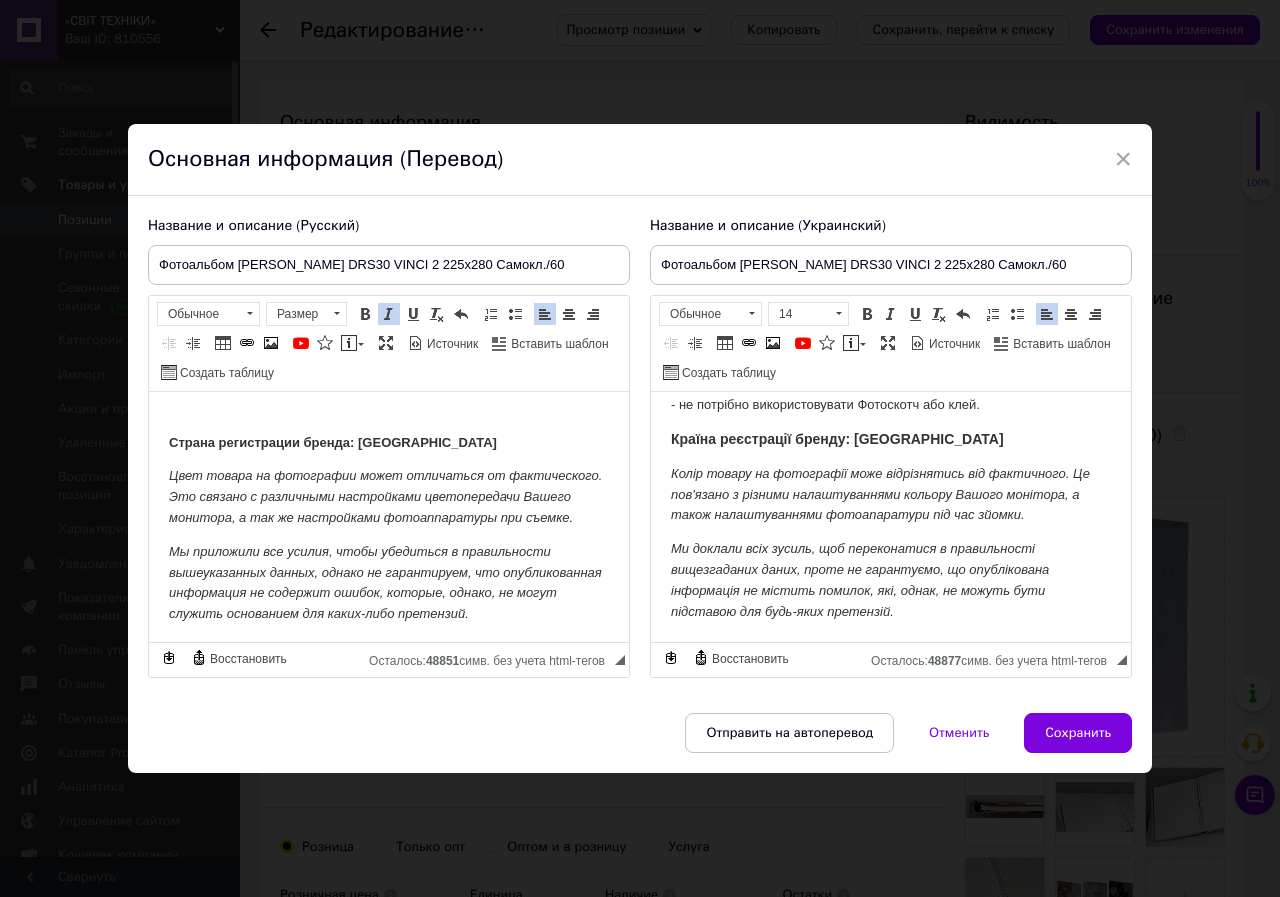 scroll, scrollTop: 363, scrollLeft: 0, axis: vertical 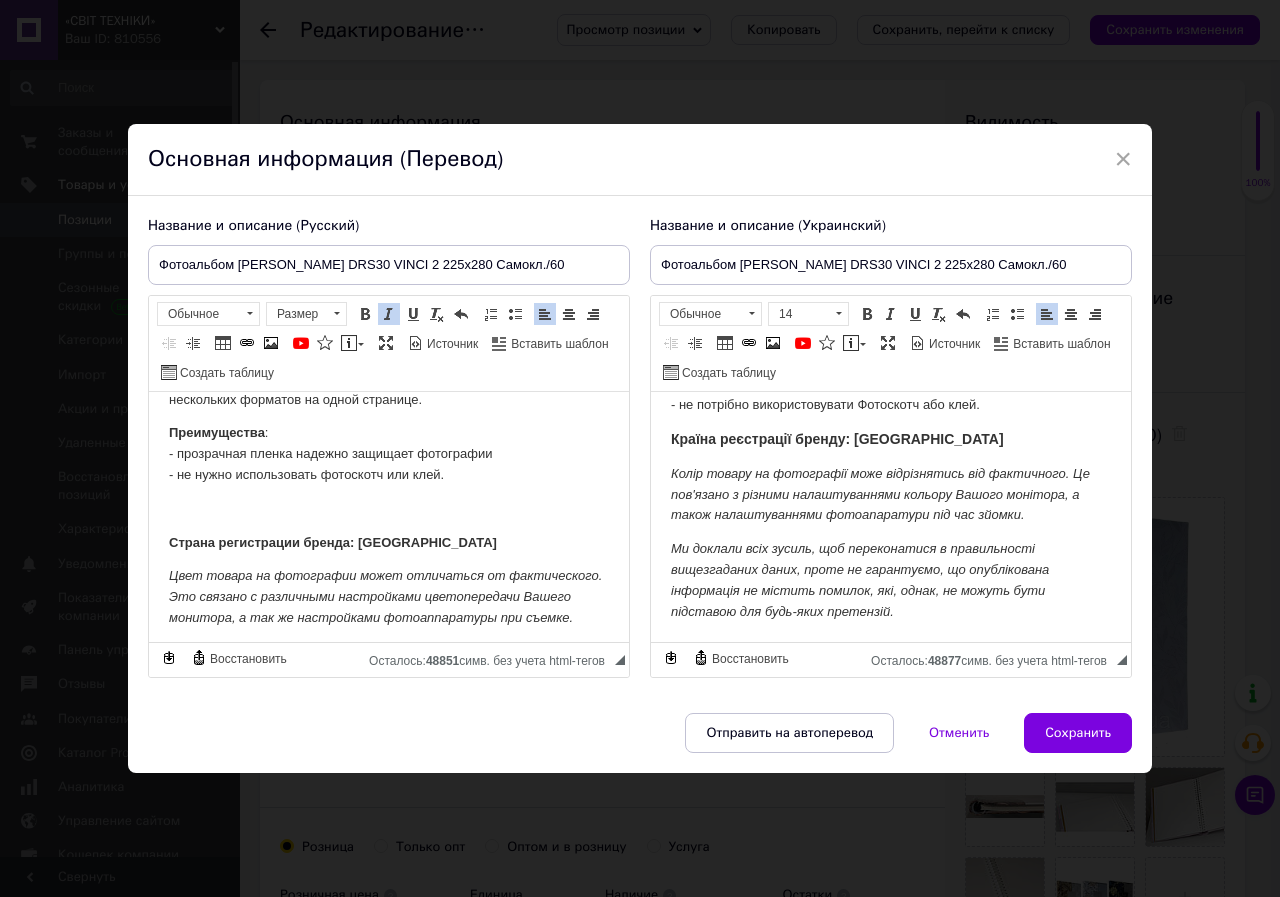 click on "Фотоальбом GEDEON DRS30 VINCI Фотоальбом на 30 самоклеющихся листов белого цвета. В альбоме могут разместиться до 120 фото 10х15 см или 13х18 см или до 60 фото 15х21 см Материал изготовления обложки — ламинированный картон. Переплёт страниц — пластиковые кольца. Размер листа — 225х280 мм. Размер обложки — 245х290 мм. Преимущества :  - прозрачная пленка надежно защищает фотографии  - не нужно использовать фотоскотч или клей. Страна регистрации бренда: Польша" at bounding box center [389, 387] 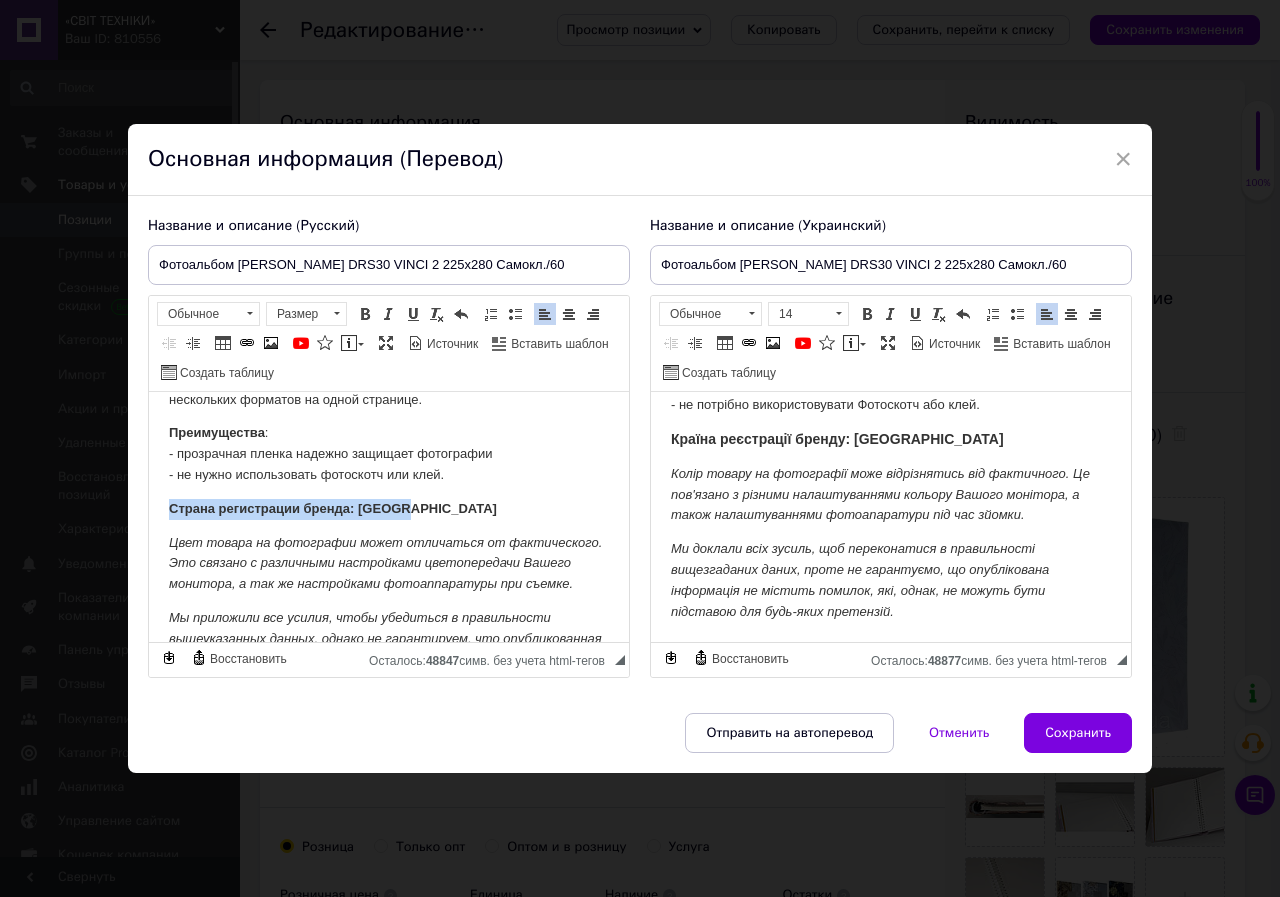 drag, startPoint x: 418, startPoint y: 515, endPoint x: 296, endPoint y: 906, distance: 409.59125 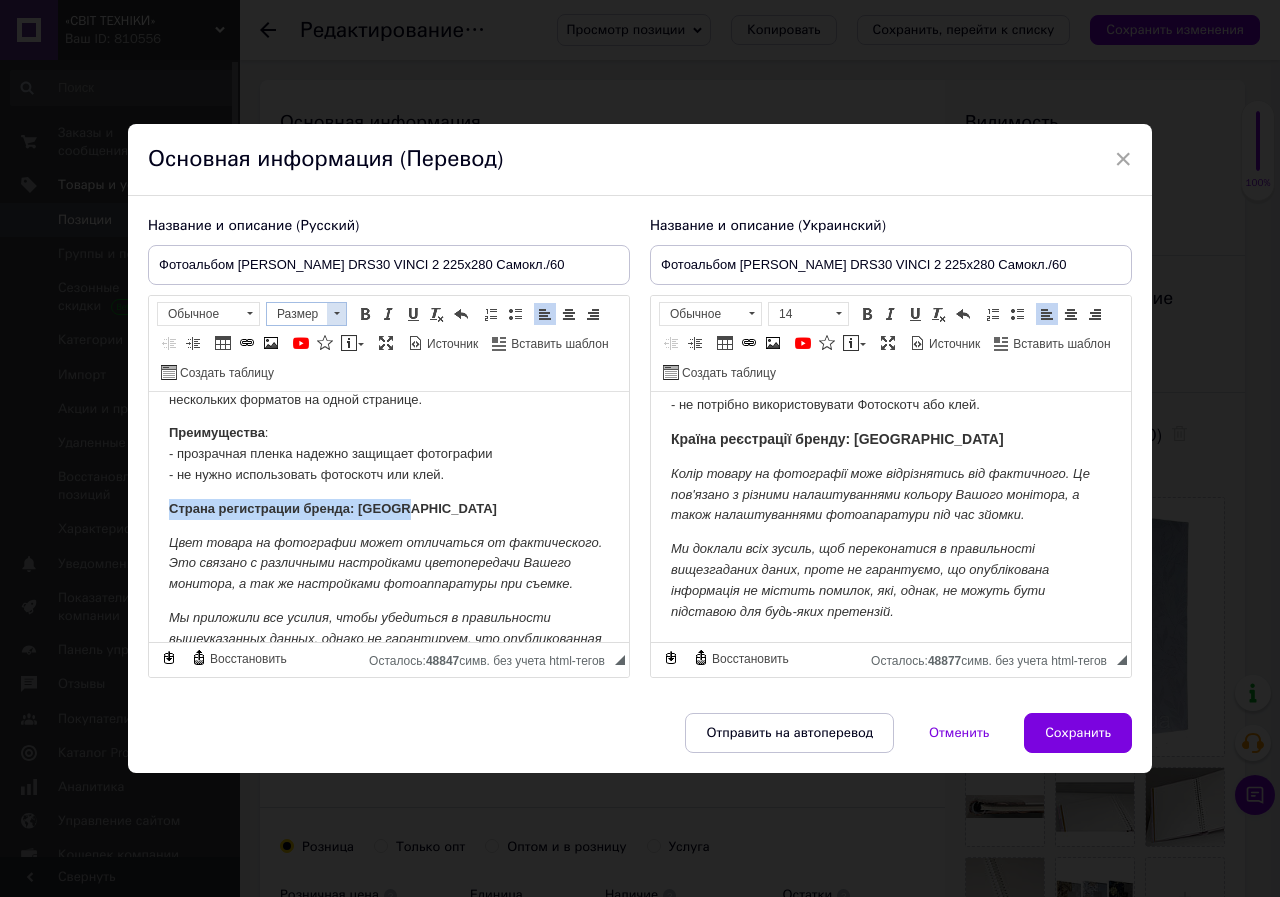 click at bounding box center [336, 314] 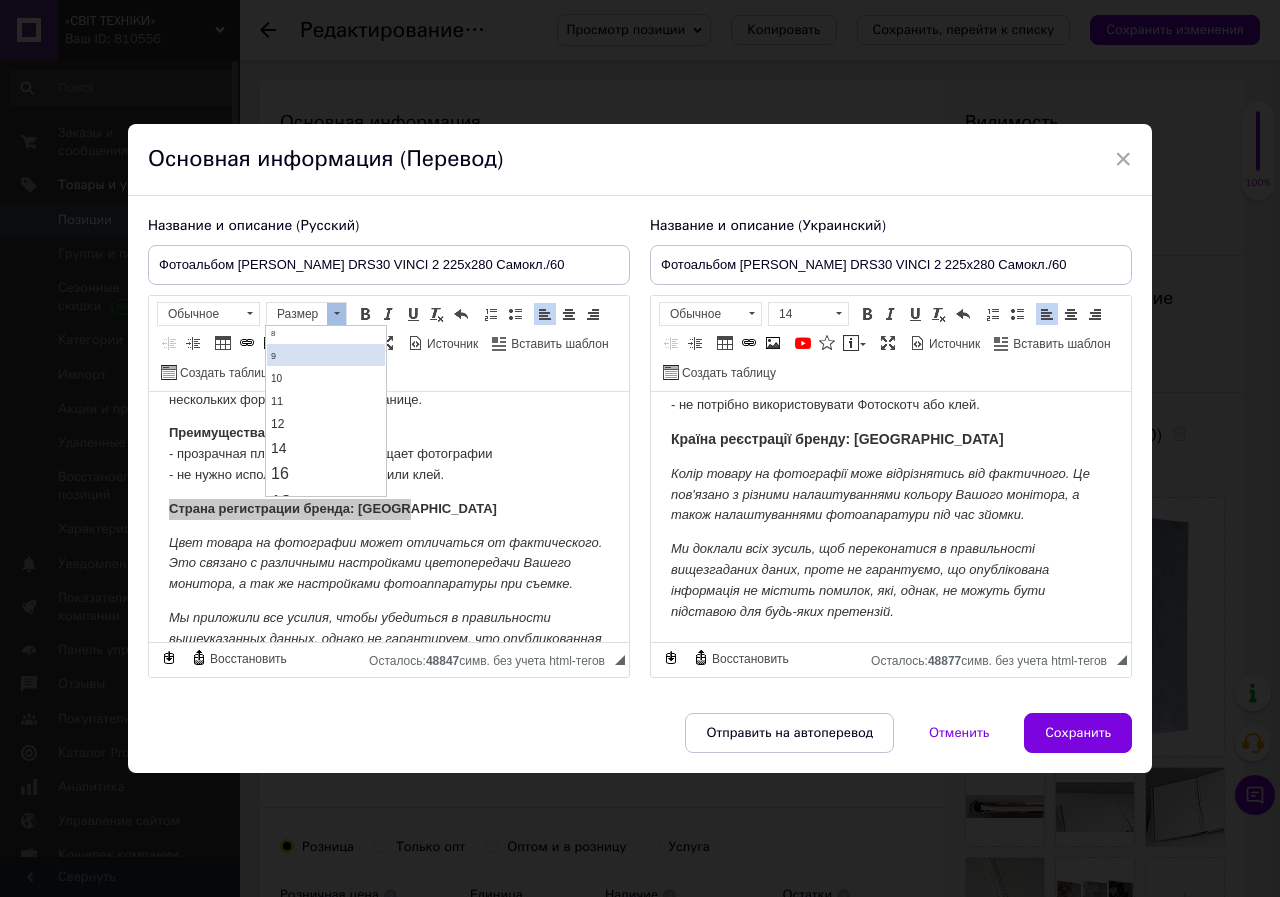 scroll, scrollTop: 100, scrollLeft: 0, axis: vertical 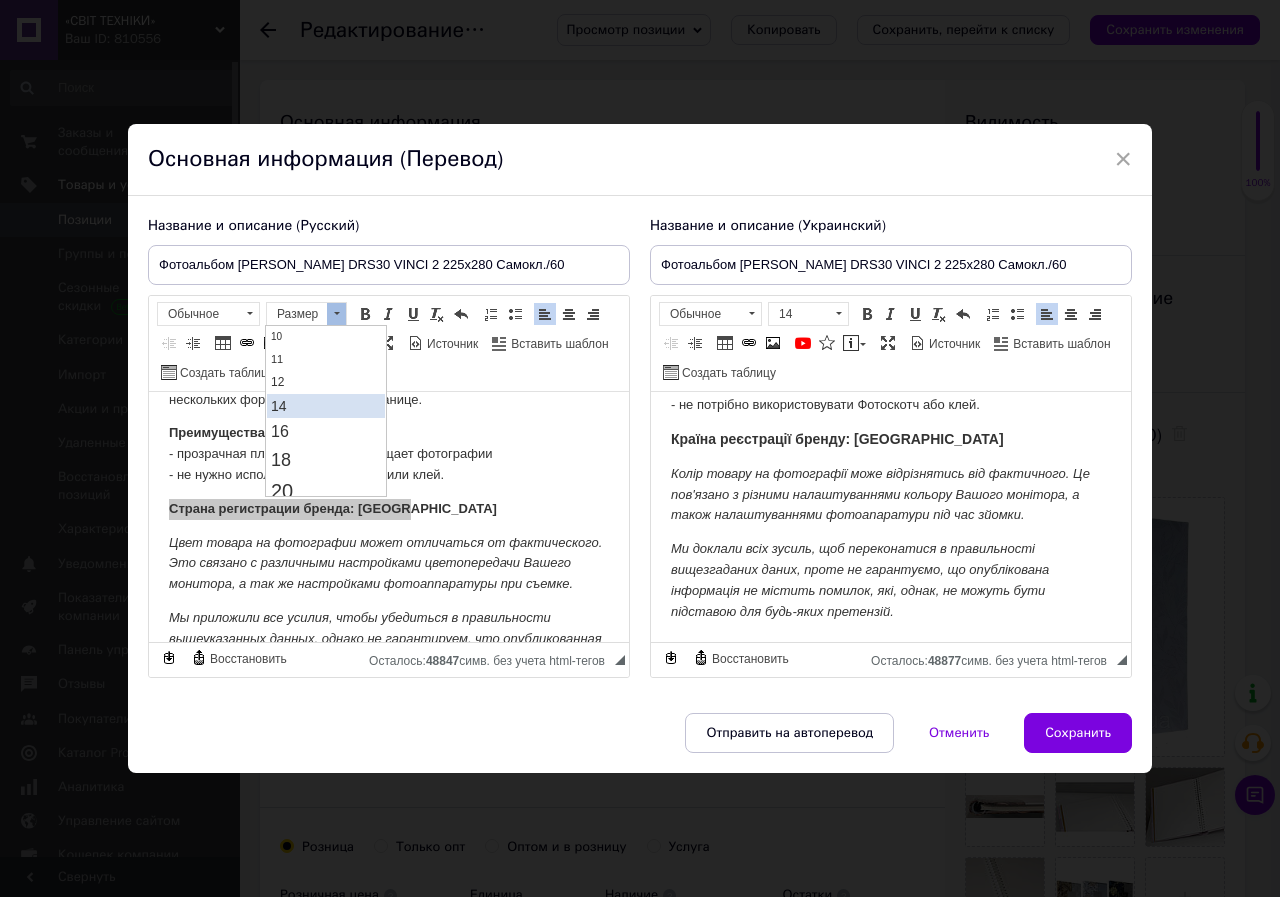 click on "14" at bounding box center (326, 406) 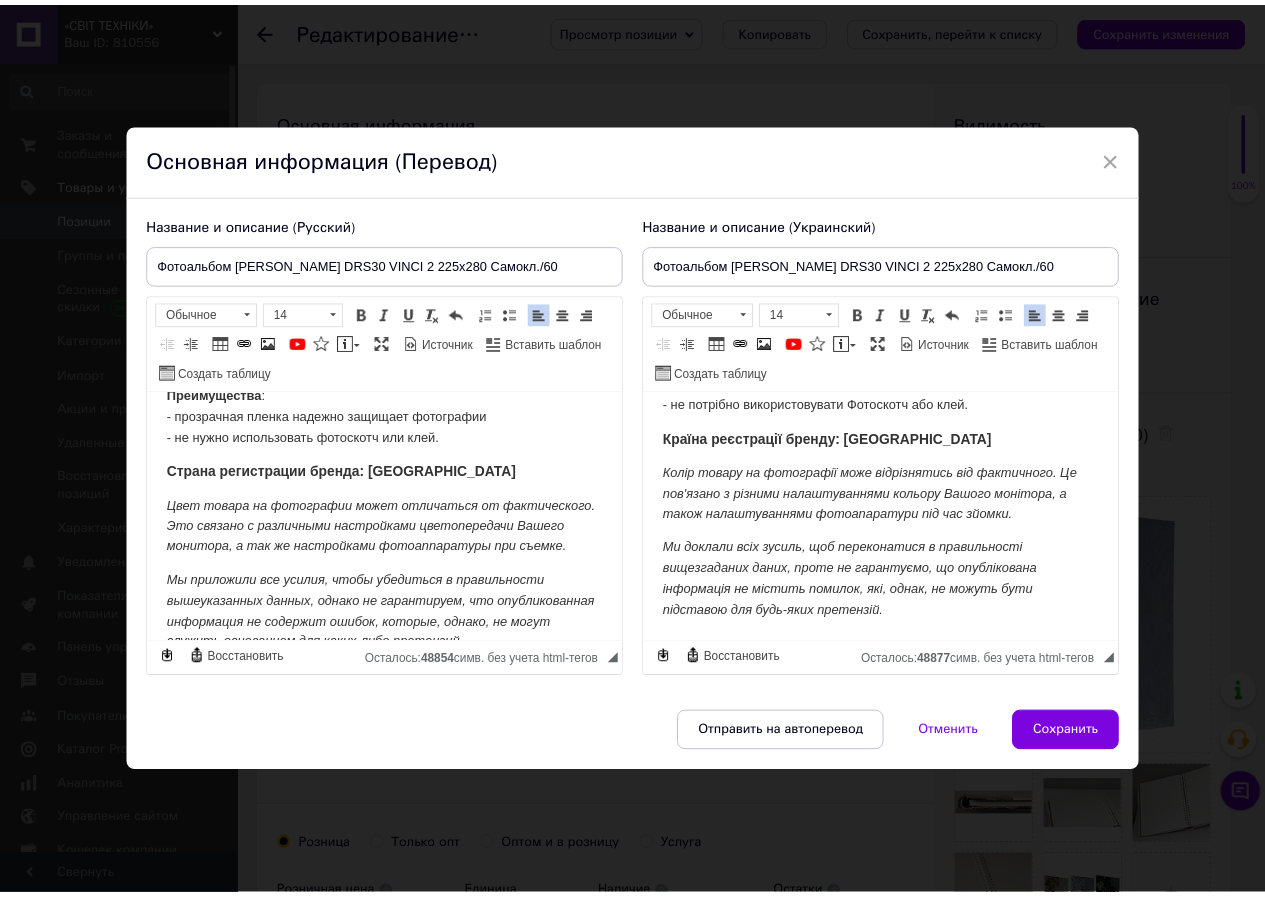 scroll, scrollTop: 454, scrollLeft: 0, axis: vertical 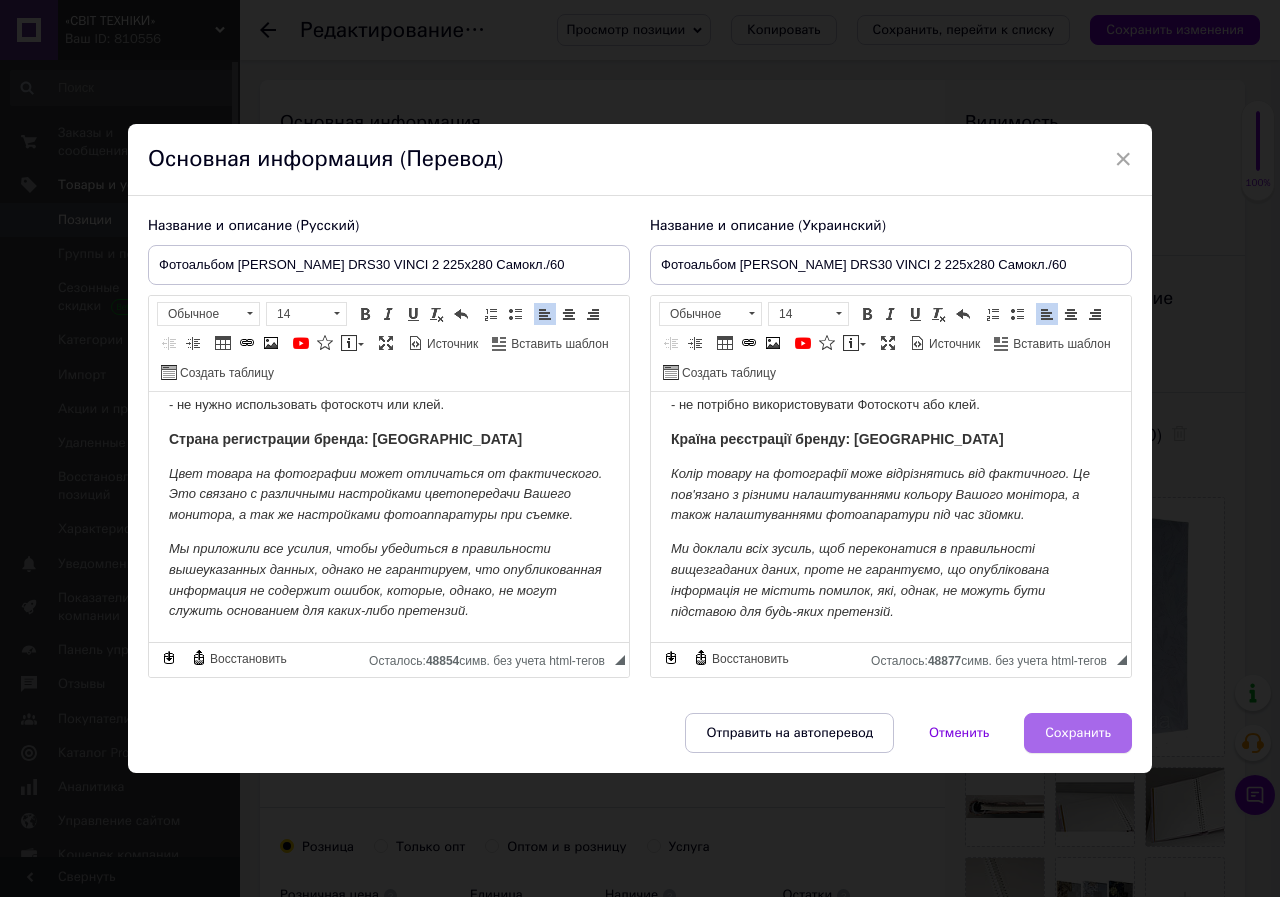 click on "Сохранить" at bounding box center (1078, 733) 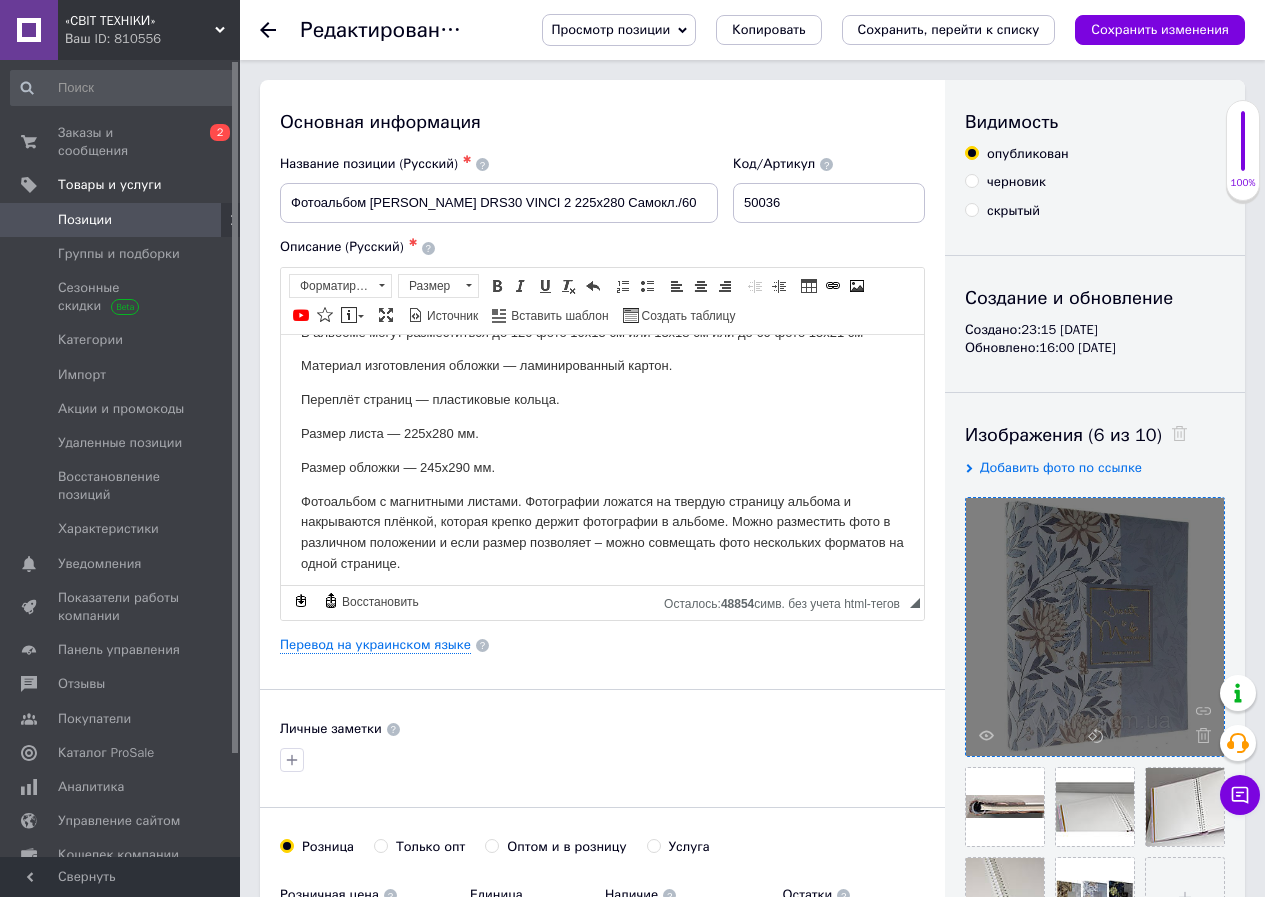scroll, scrollTop: 100, scrollLeft: 0, axis: vertical 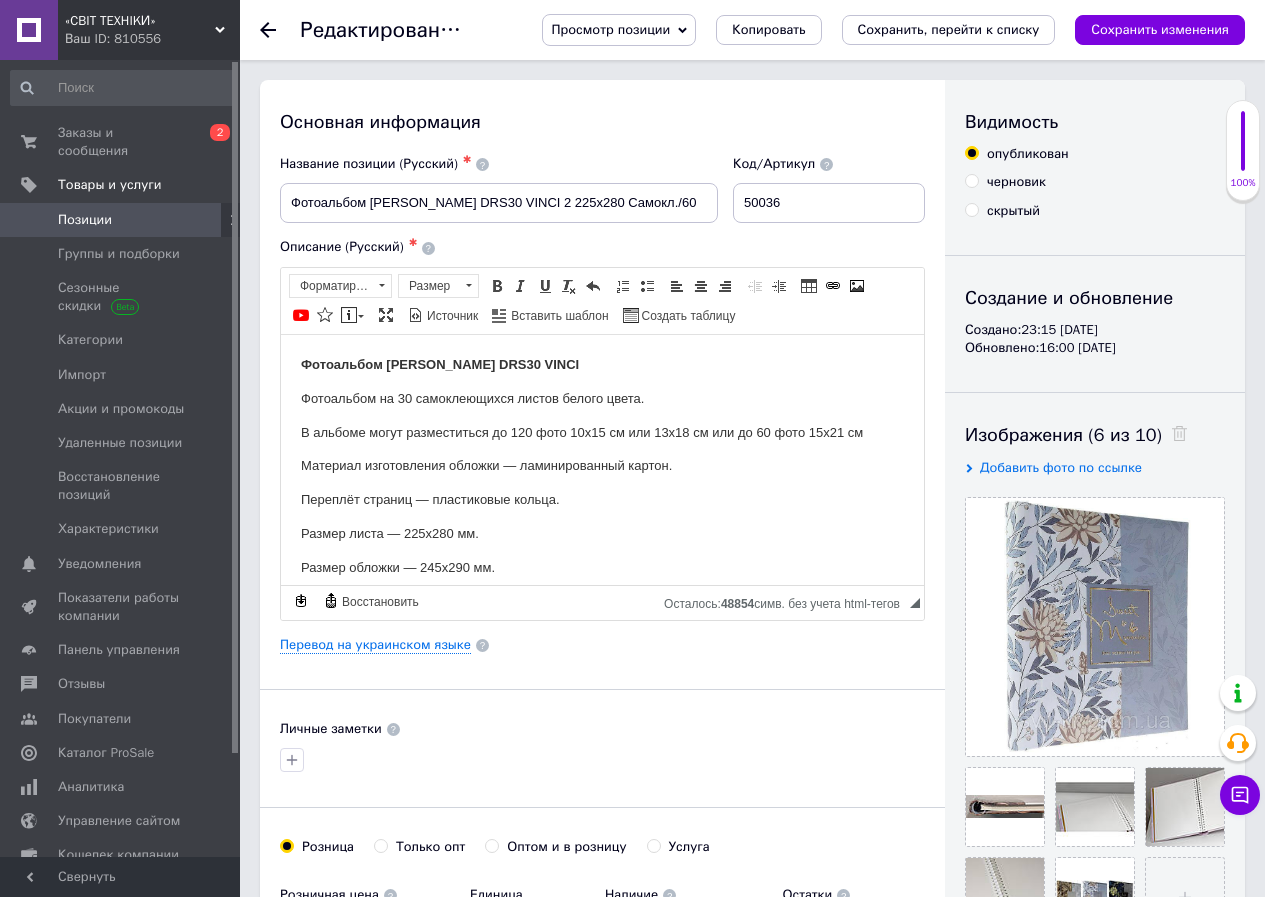 click on "Просмотр позиции" at bounding box center [610, 29] 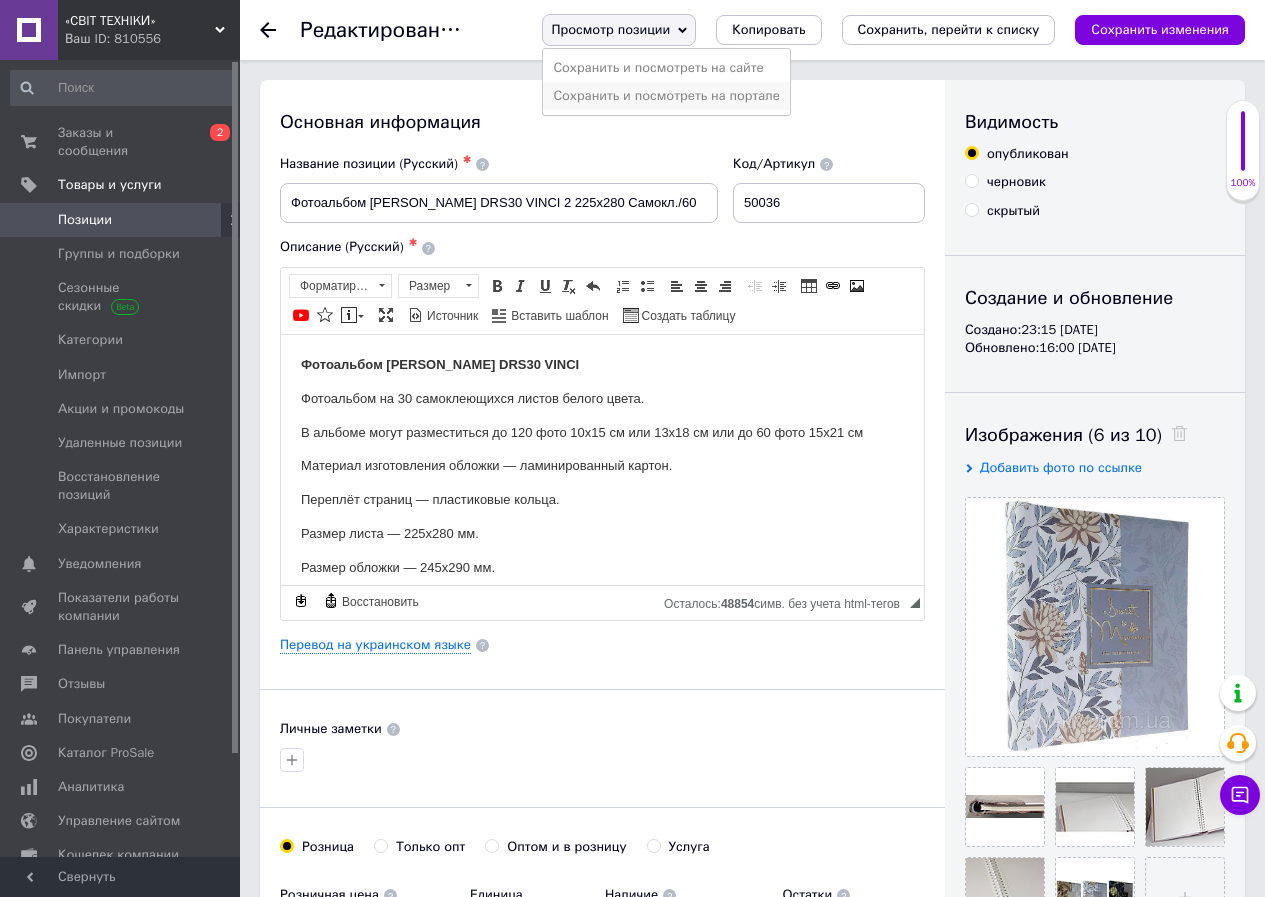 click on "Сохранить и посмотреть на портале" at bounding box center (666, 96) 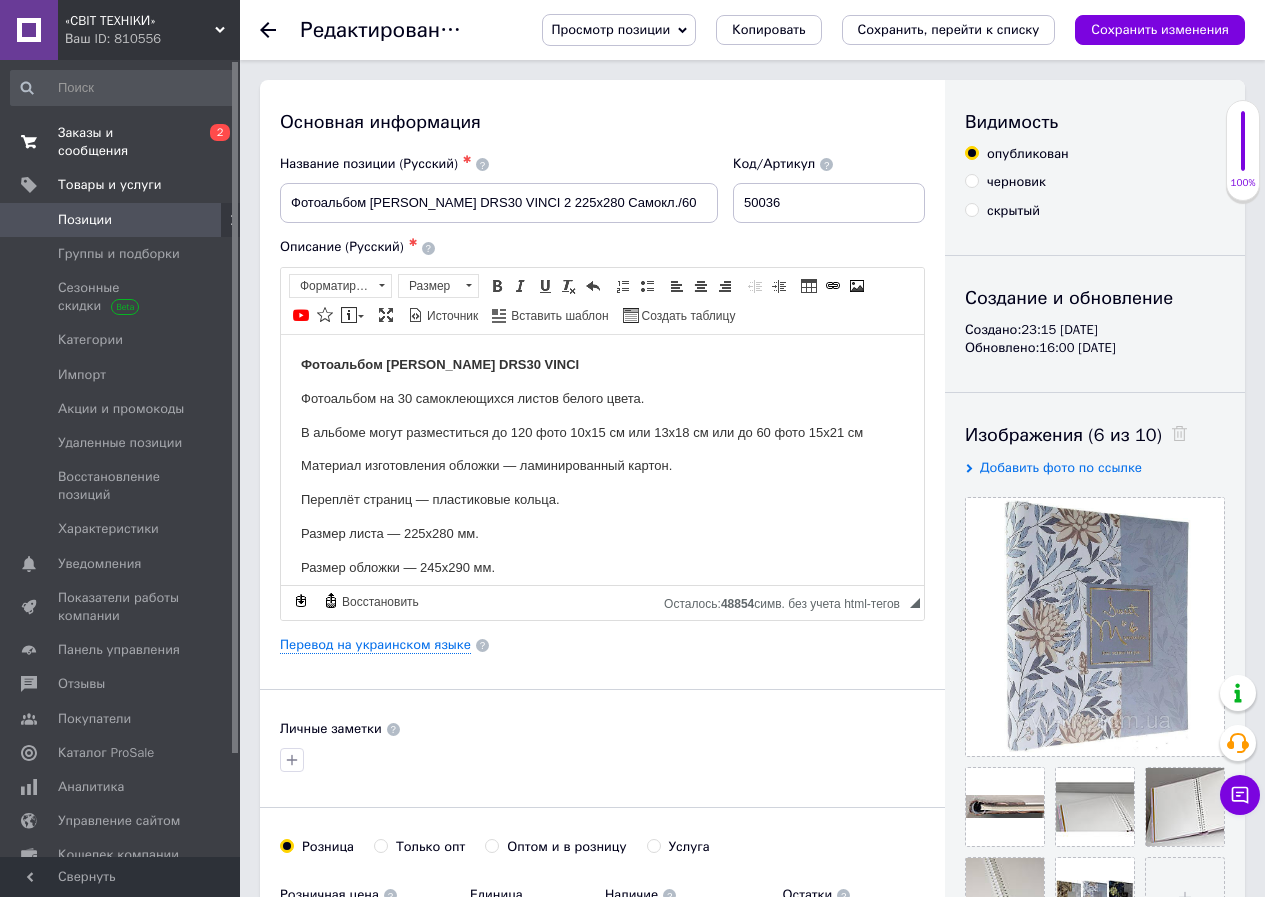 click on "Заказы и сообщения" at bounding box center [121, 142] 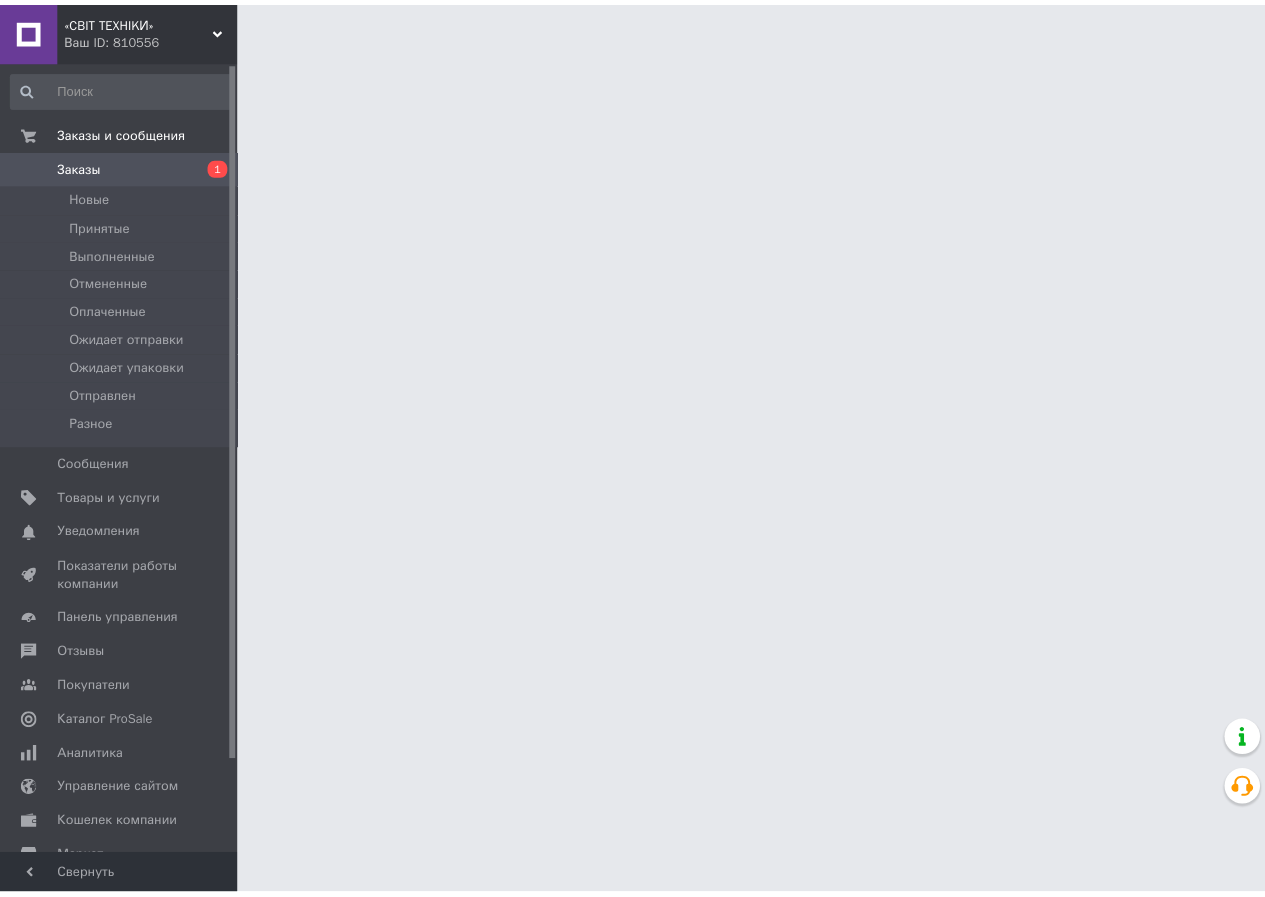 scroll, scrollTop: 0, scrollLeft: 0, axis: both 